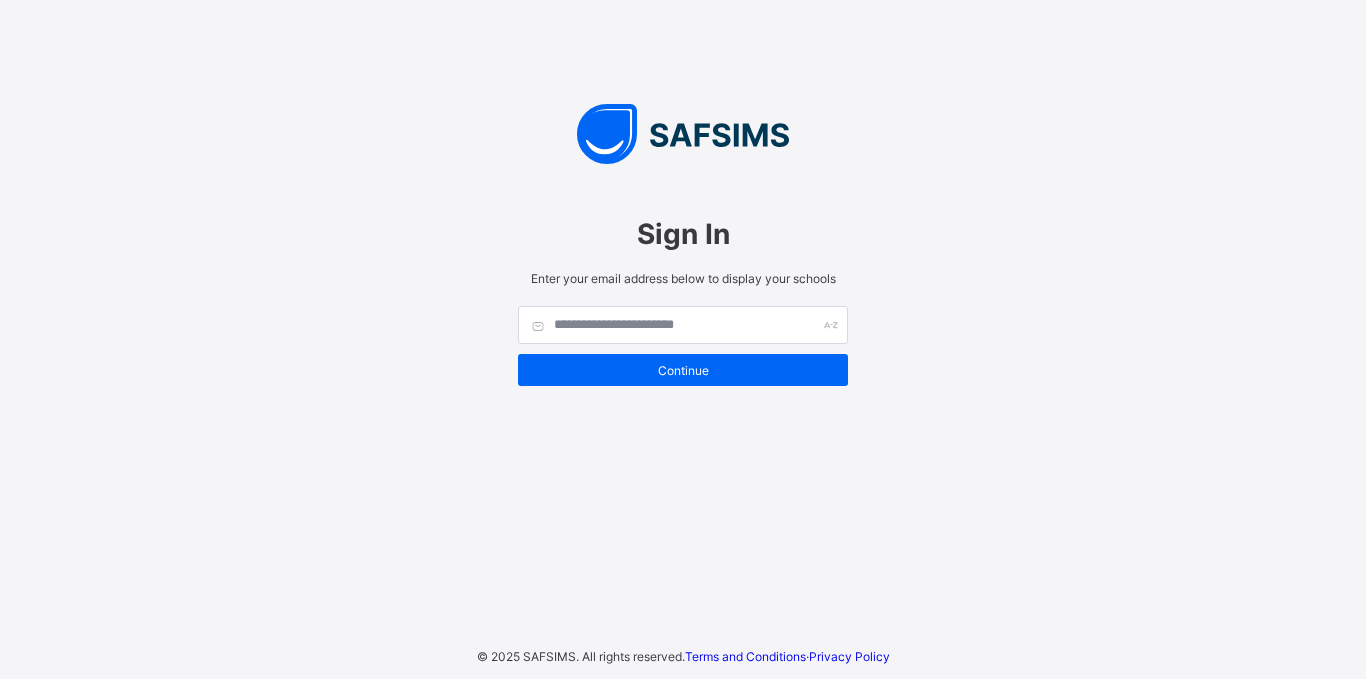 scroll, scrollTop: 0, scrollLeft: 0, axis: both 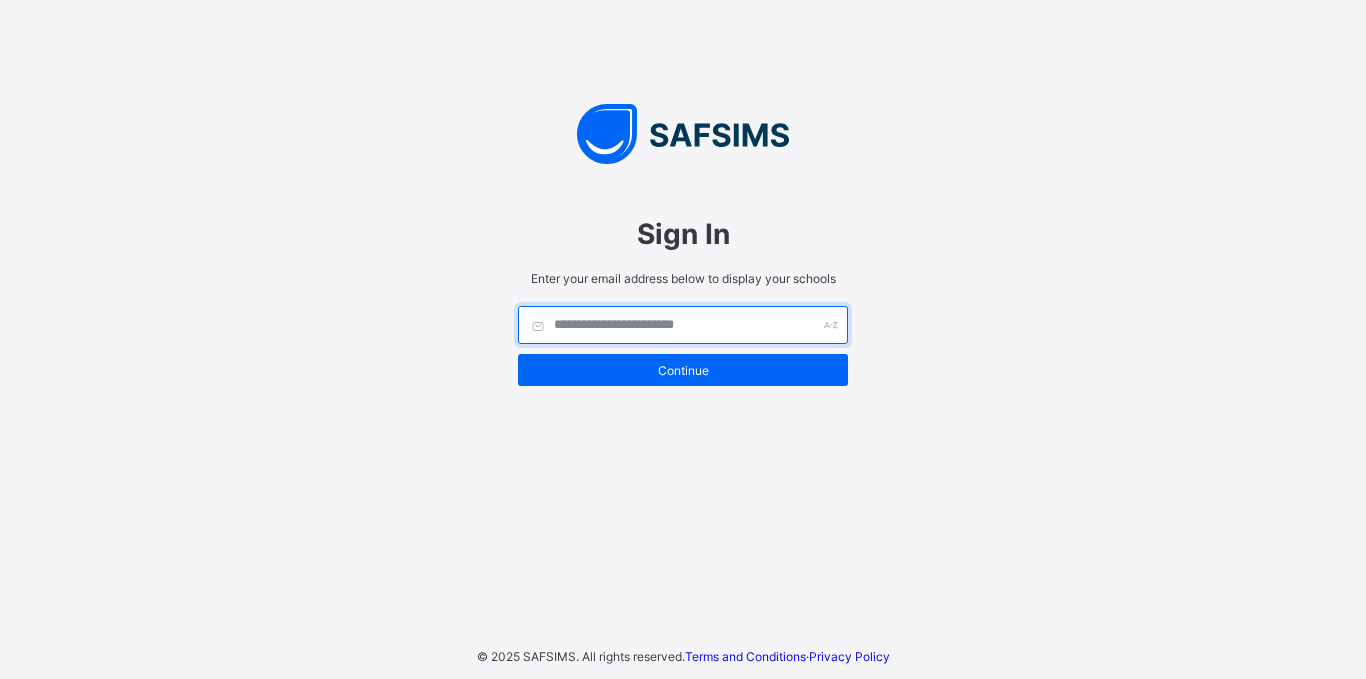 click at bounding box center (683, 325) 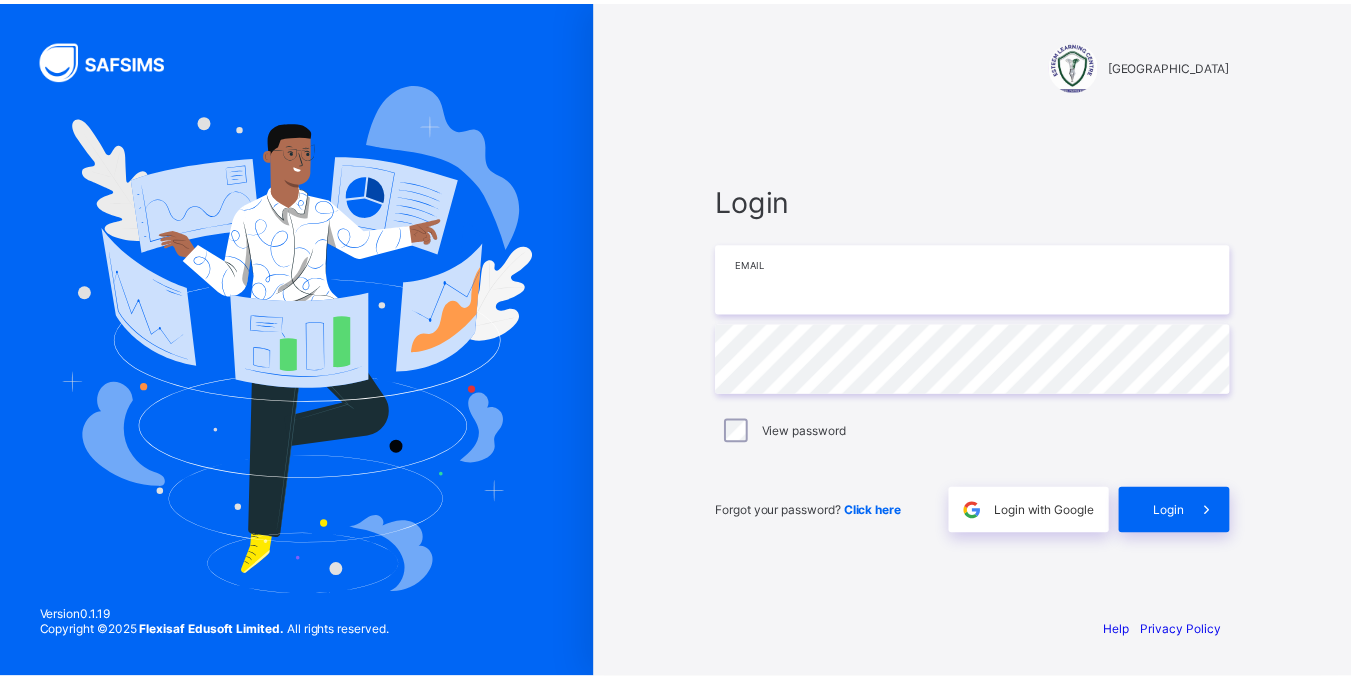 scroll, scrollTop: 0, scrollLeft: 0, axis: both 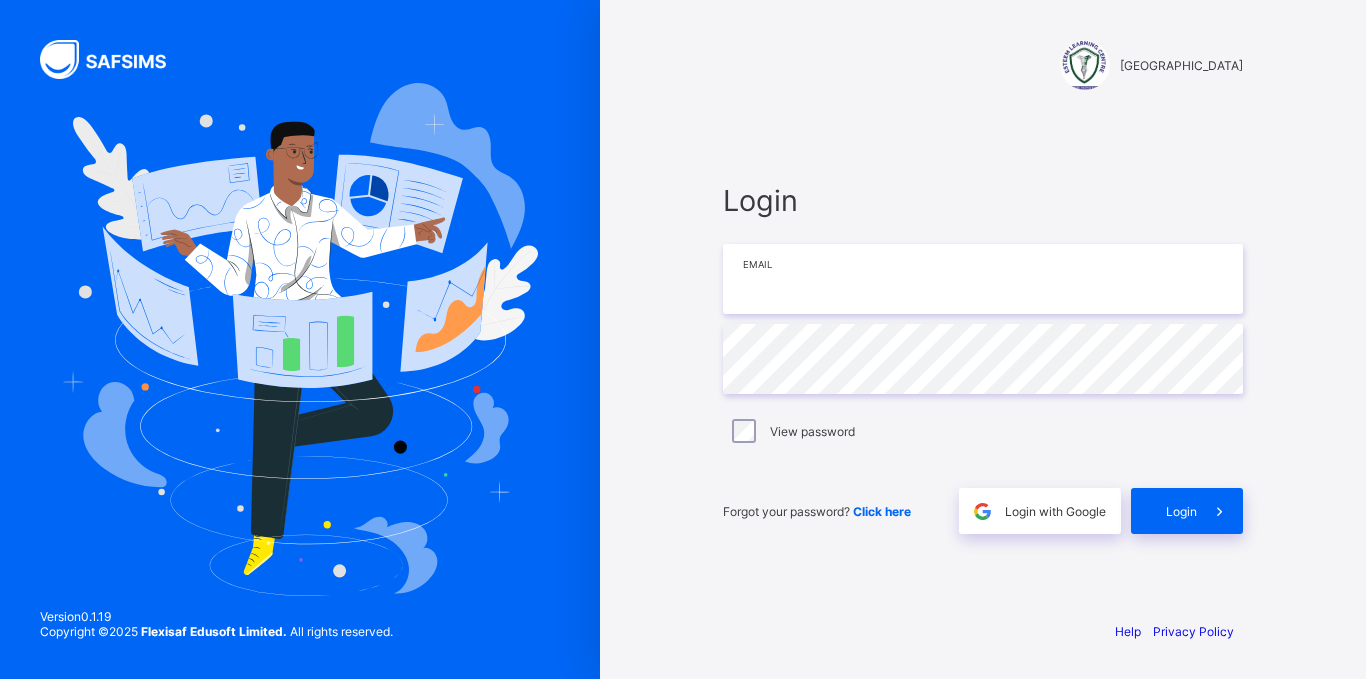drag, startPoint x: 0, startPoint y: 0, endPoint x: 890, endPoint y: 287, distance: 935.1305 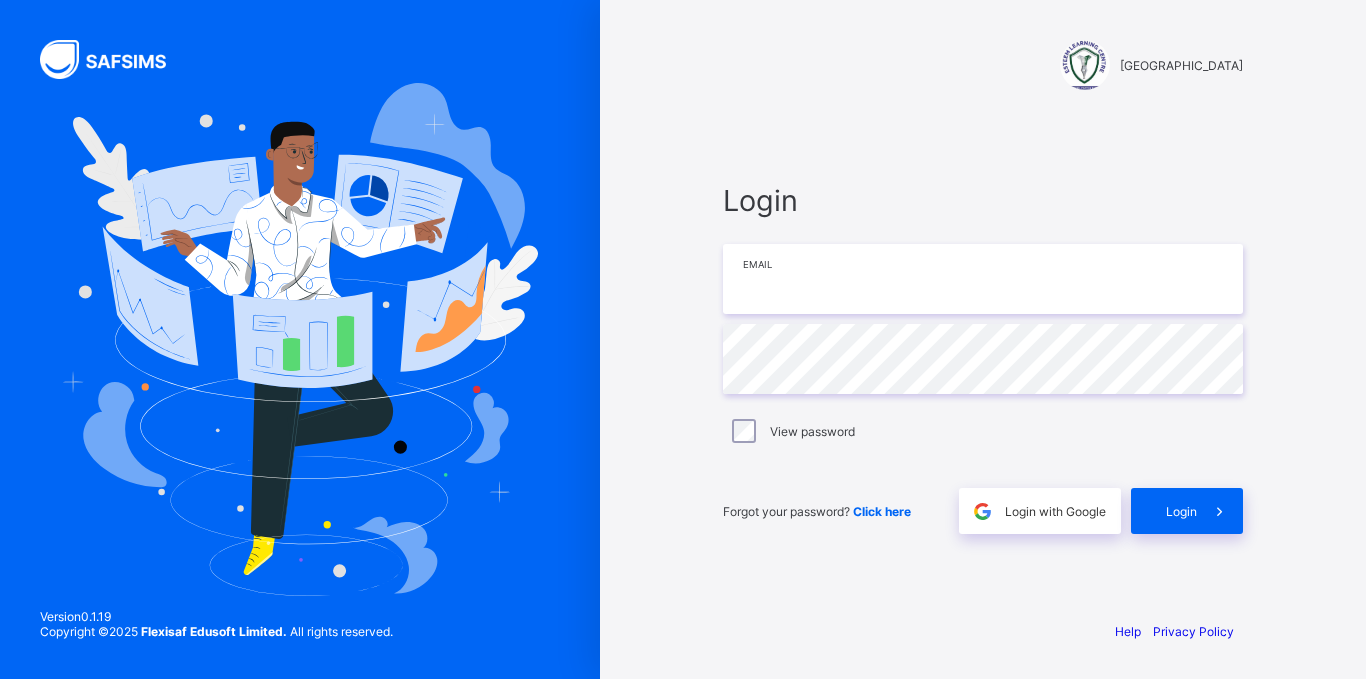 type on "**********" 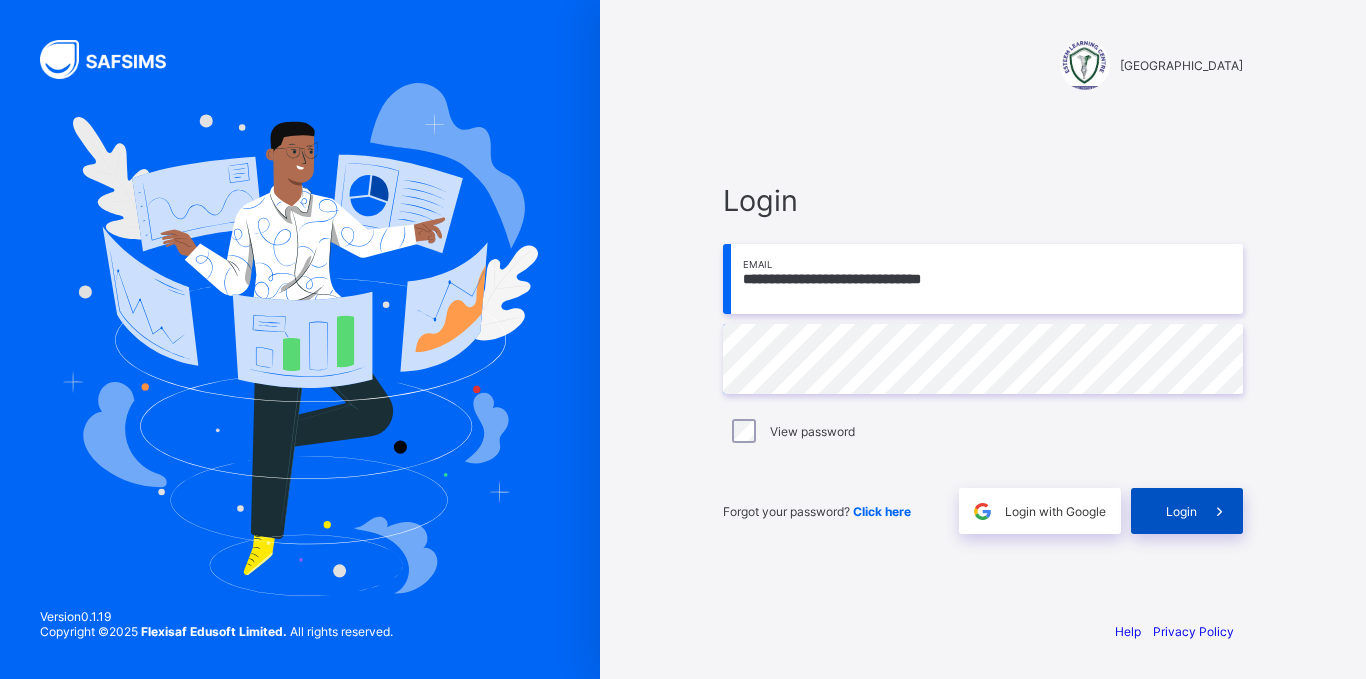 click at bounding box center [1220, 511] 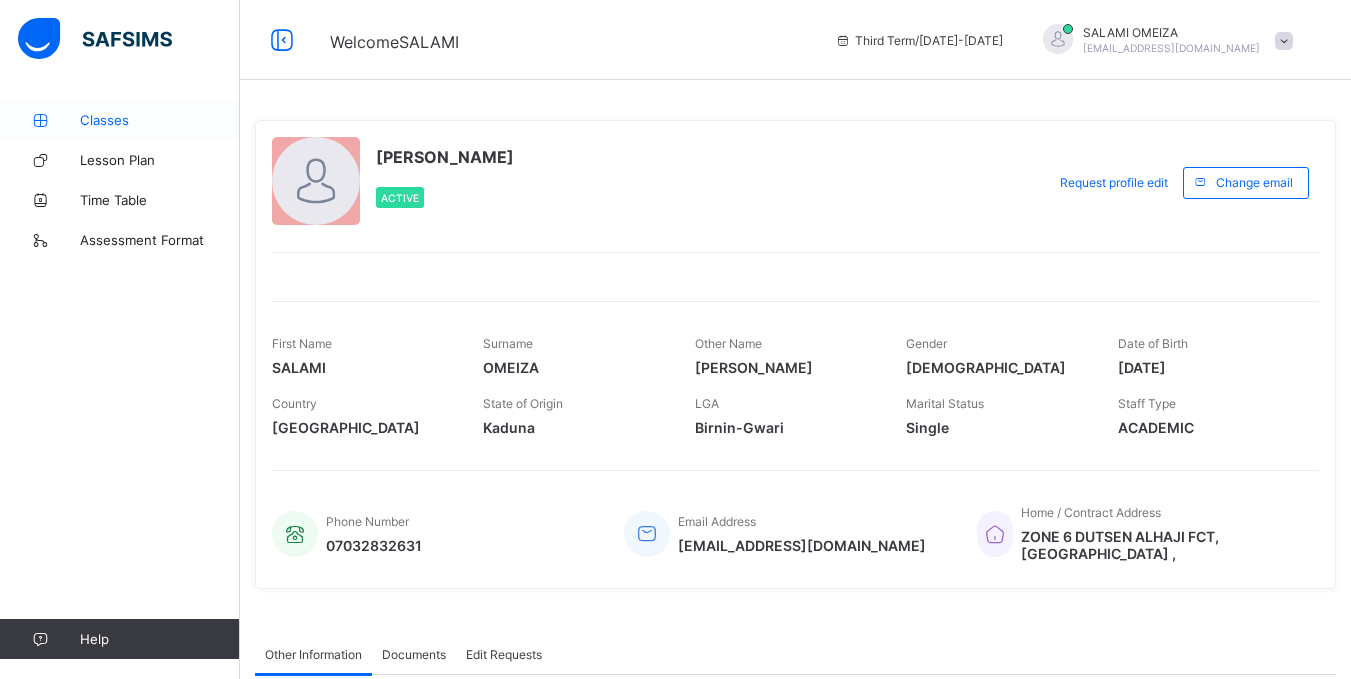 click on "Classes" at bounding box center [160, 120] 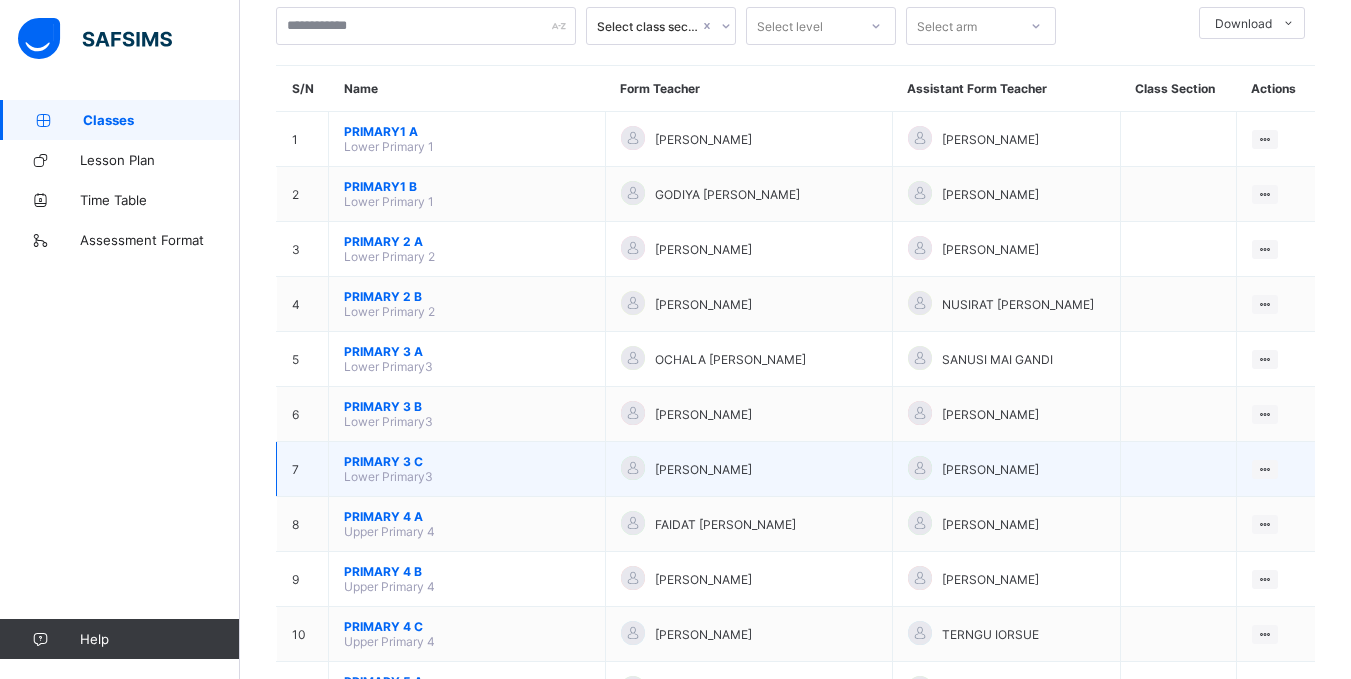 scroll, scrollTop: 0, scrollLeft: 0, axis: both 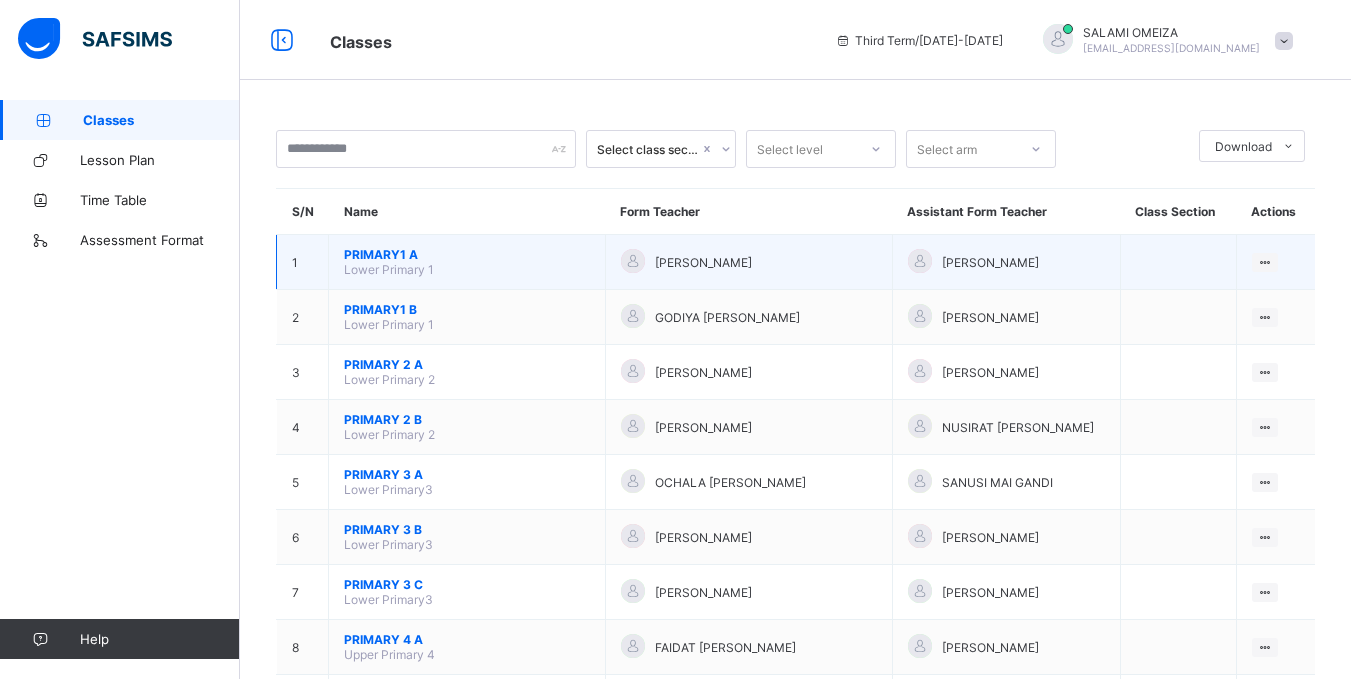 click on "Lower Primary 1" at bounding box center (389, 269) 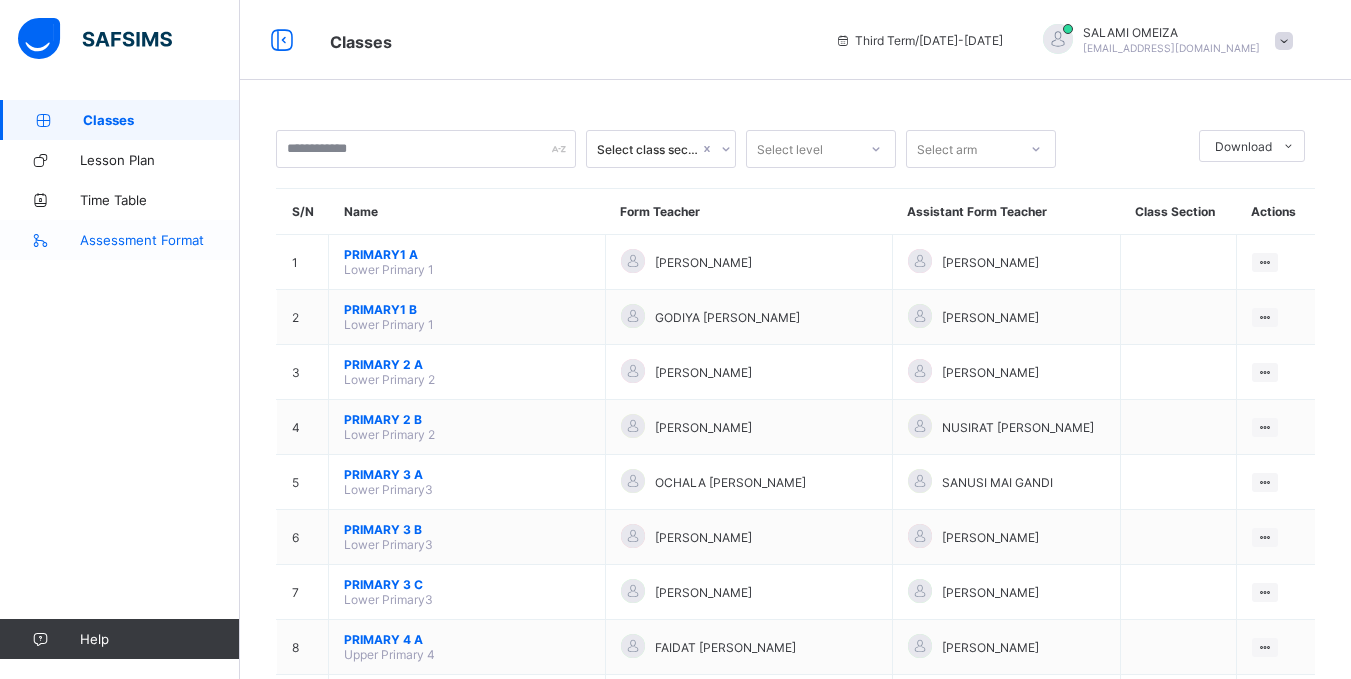 click on "Assessment Format" at bounding box center [160, 240] 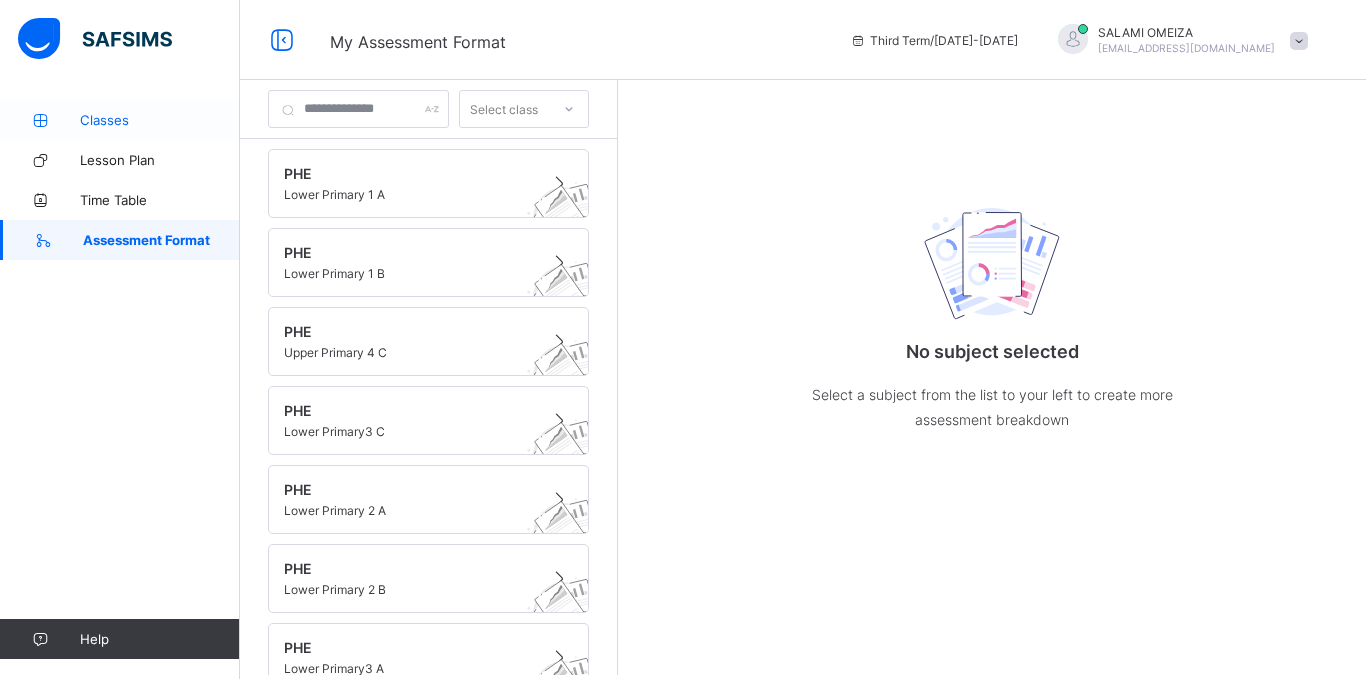 click on "Classes" at bounding box center (160, 120) 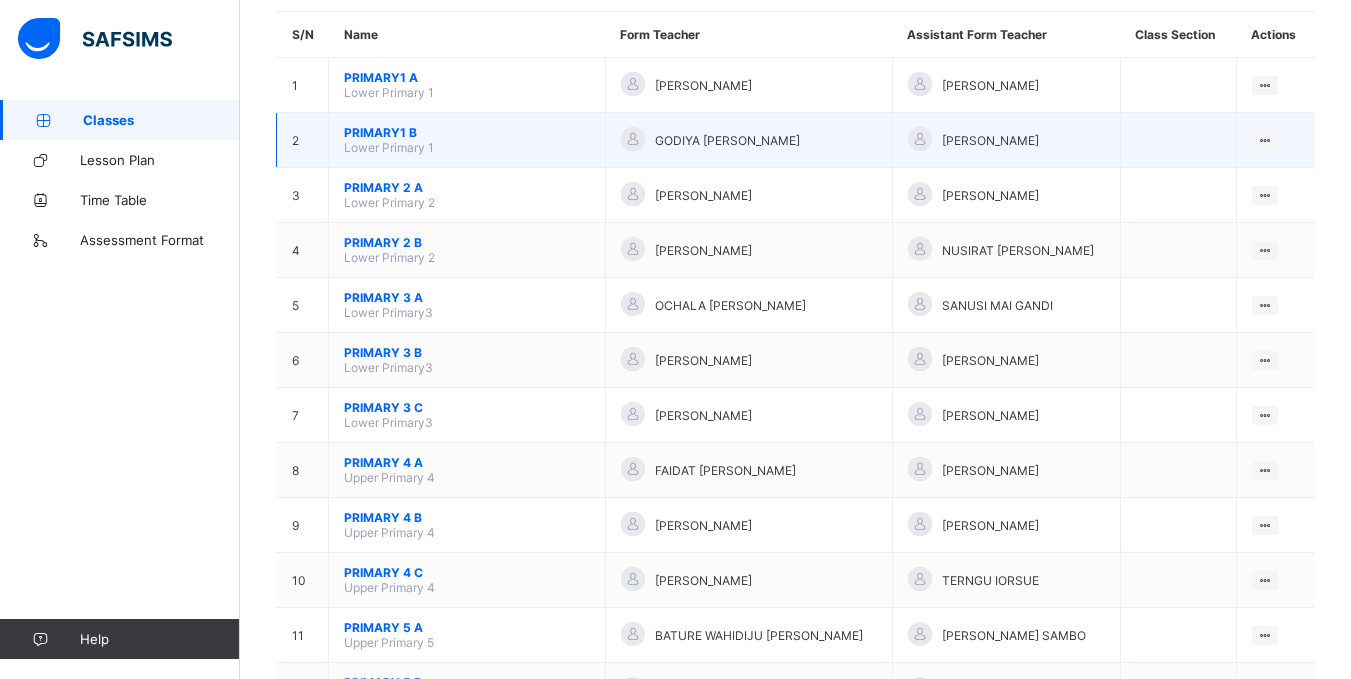 scroll, scrollTop: 0, scrollLeft: 0, axis: both 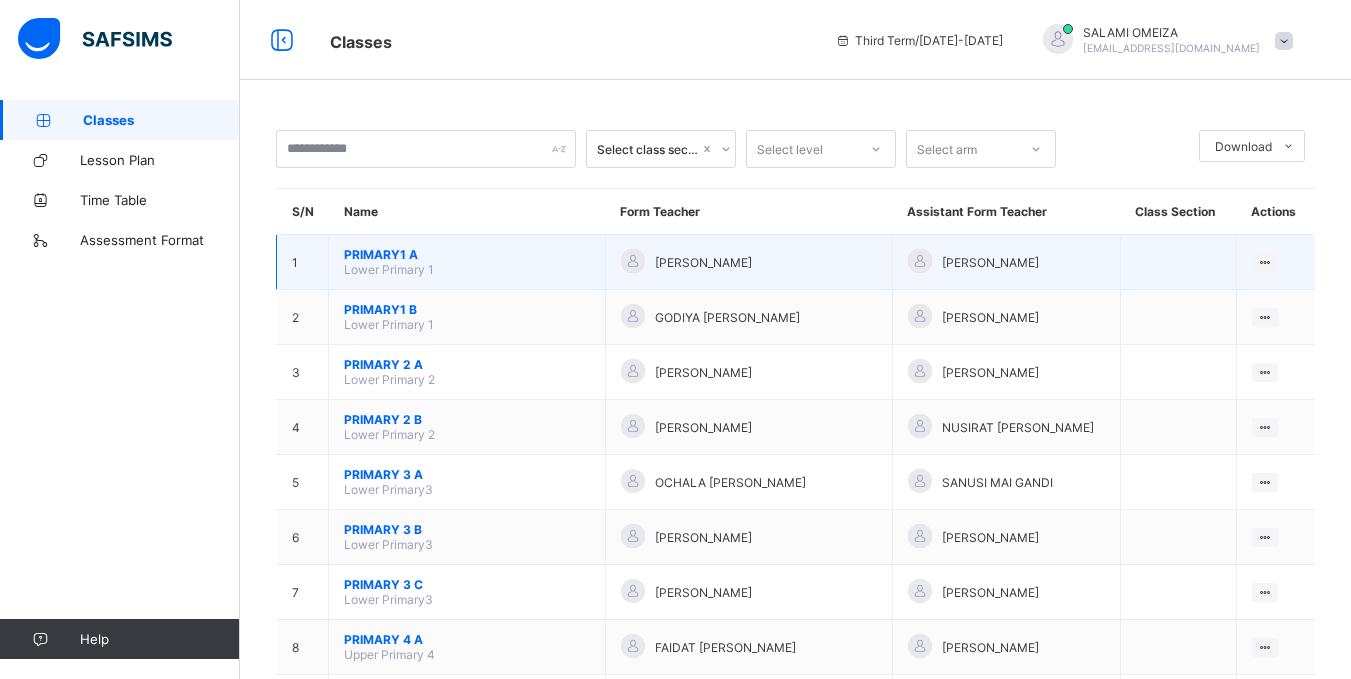 click on "PRIMARY1   A   Lower Primary 1" at bounding box center (467, 262) 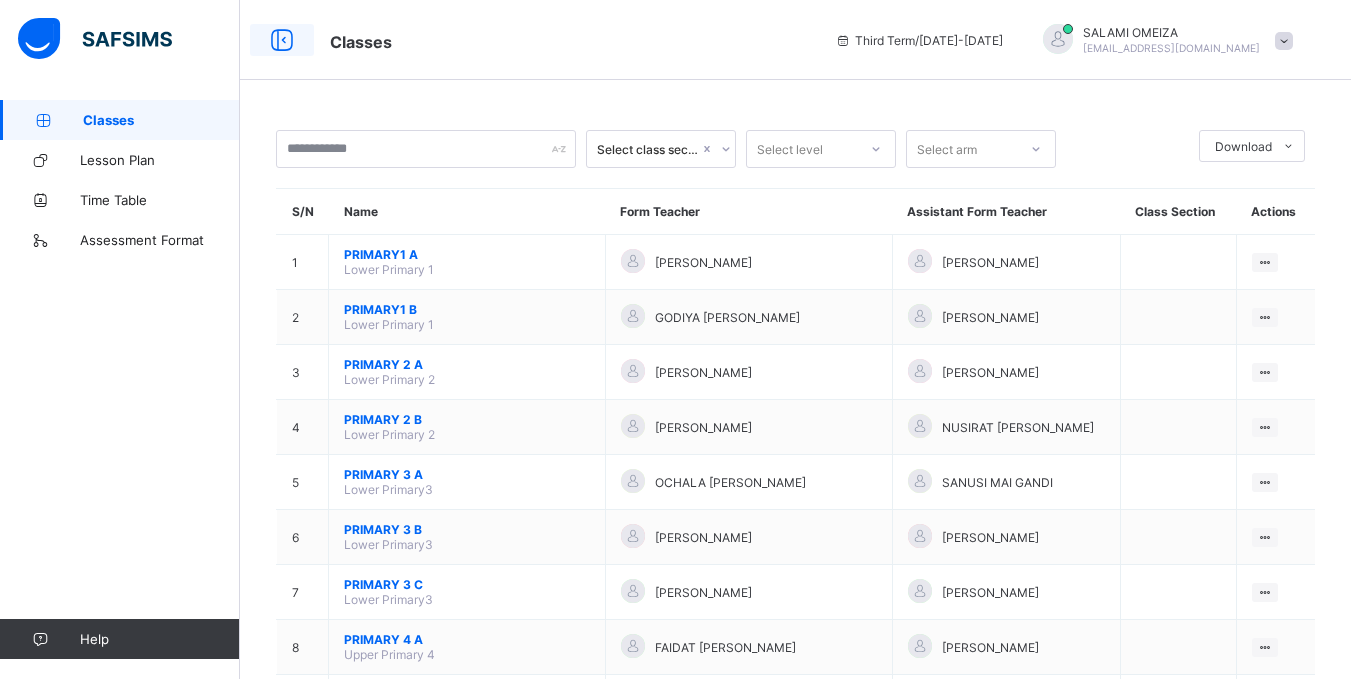 click at bounding box center [282, 40] 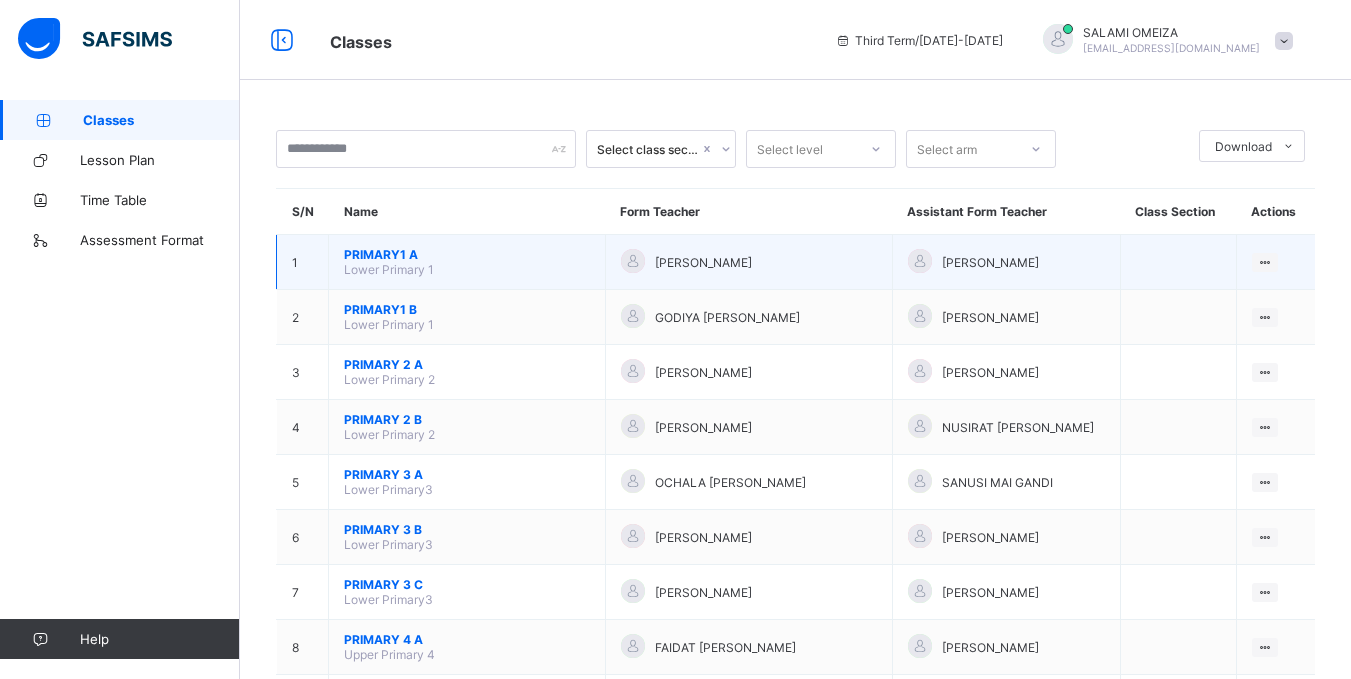 click on "[PERSON_NAME]" at bounding box center (749, 262) 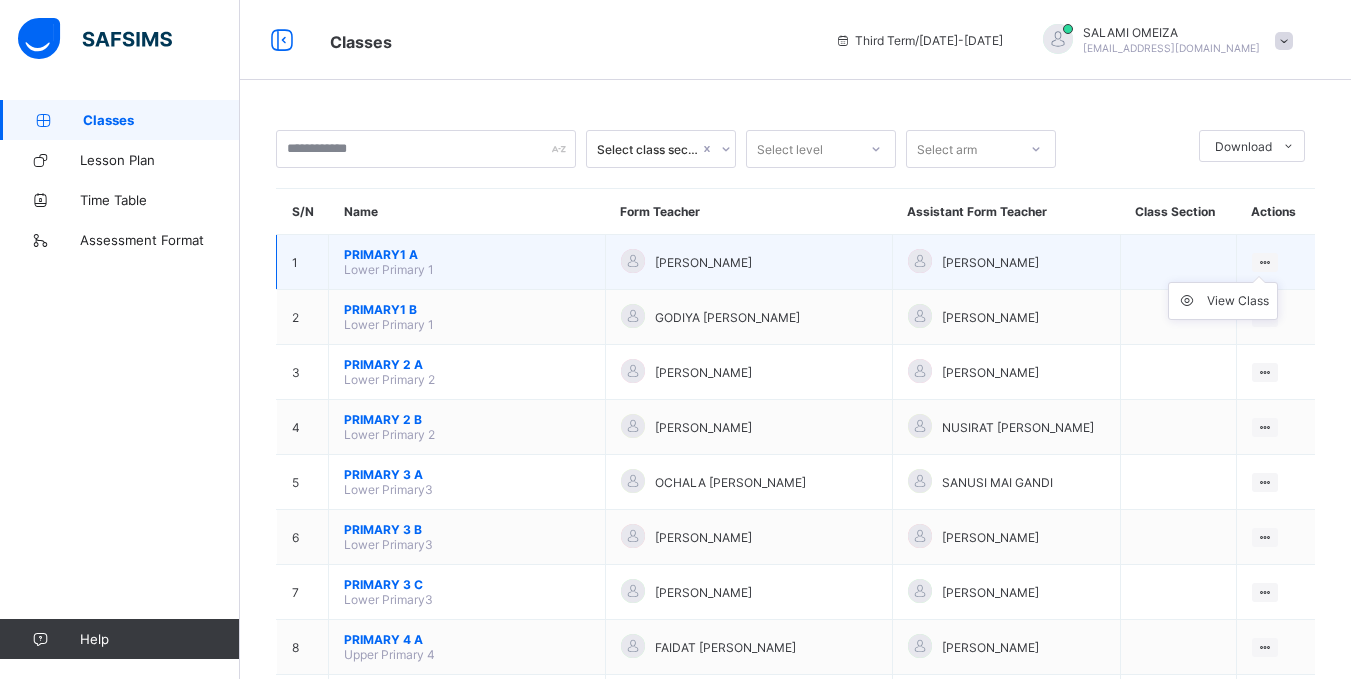 click on "View Class" at bounding box center [1223, 301] 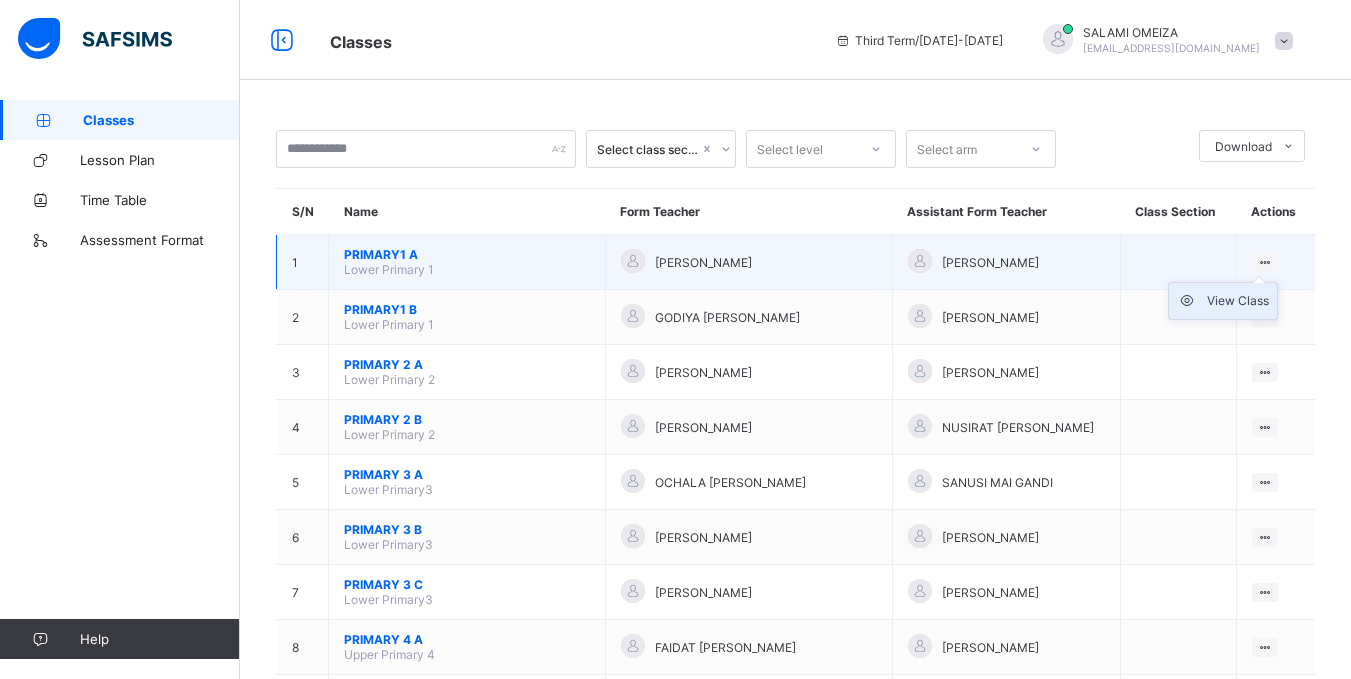 click on "View Class" at bounding box center (1238, 301) 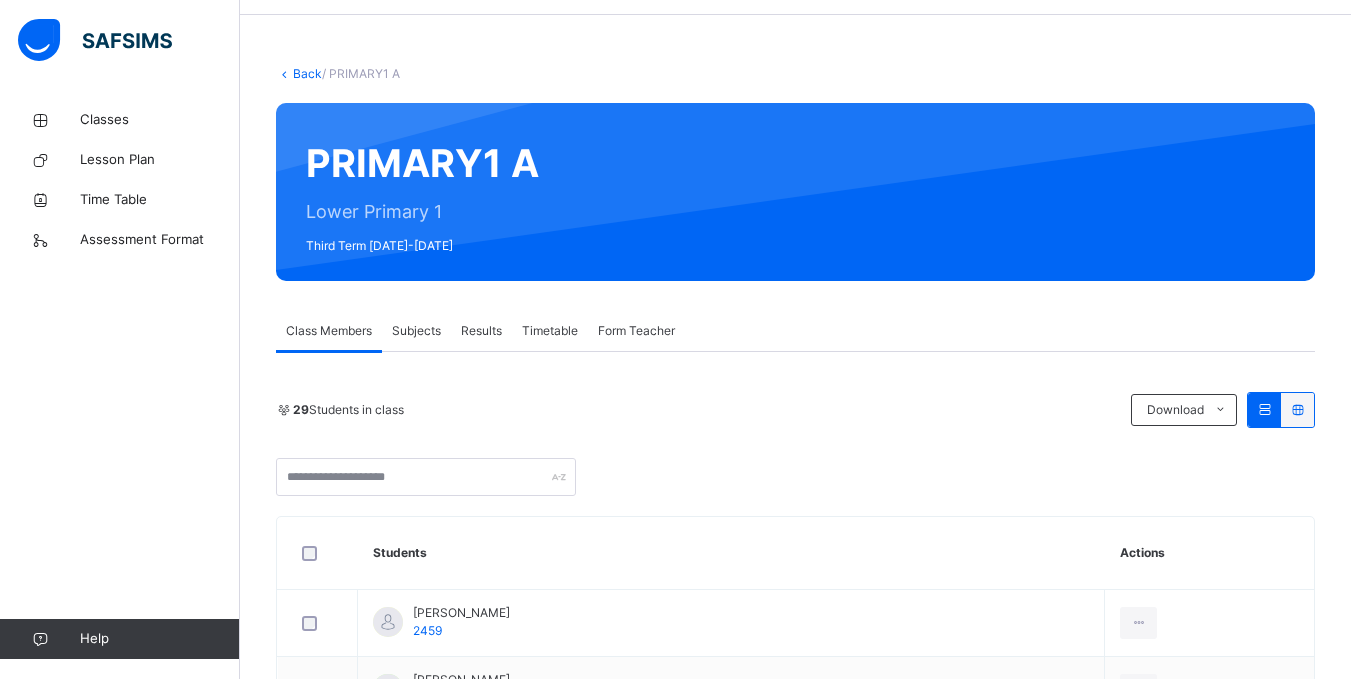 scroll, scrollTop: 100, scrollLeft: 0, axis: vertical 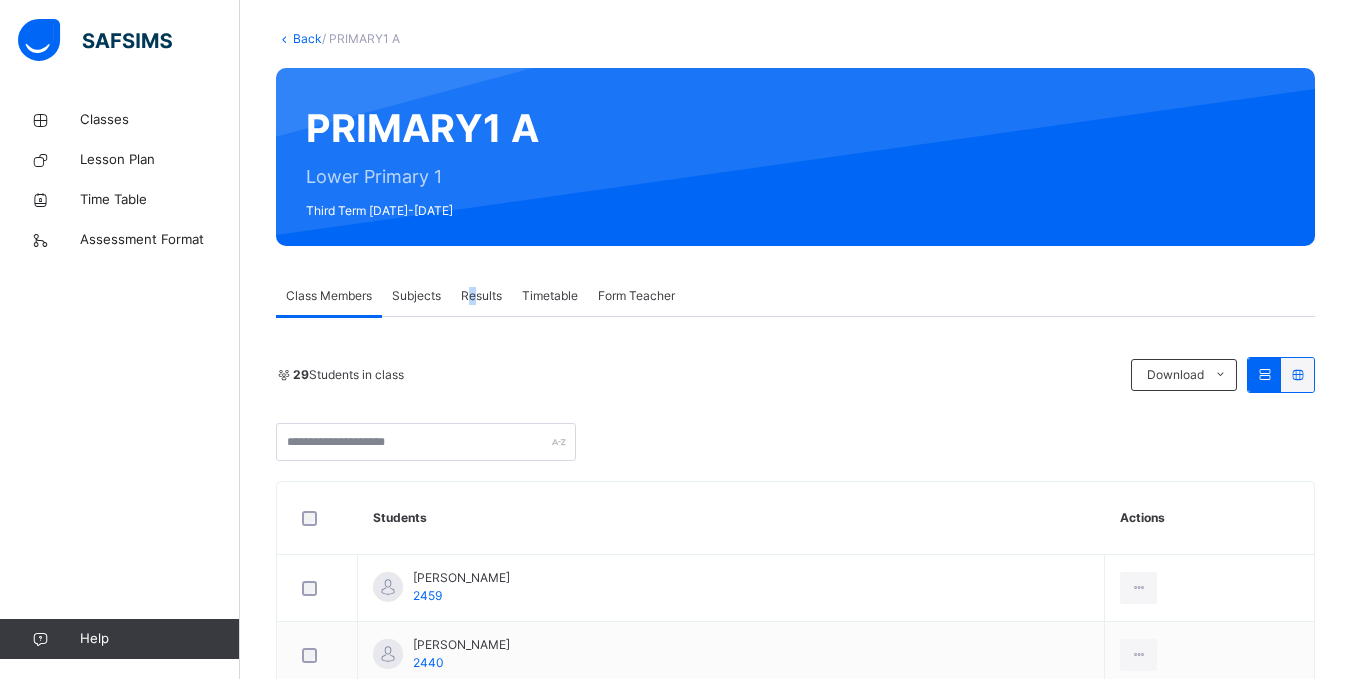click on "Results" at bounding box center [481, 296] 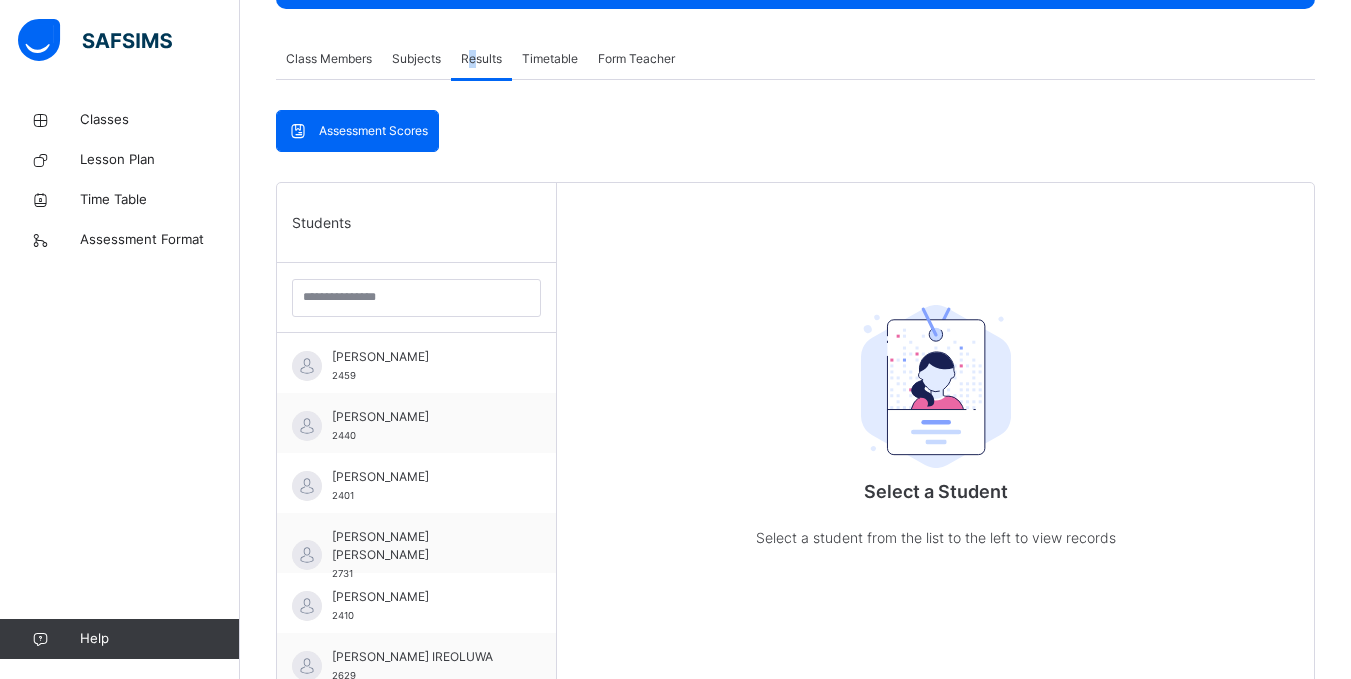 scroll, scrollTop: 400, scrollLeft: 0, axis: vertical 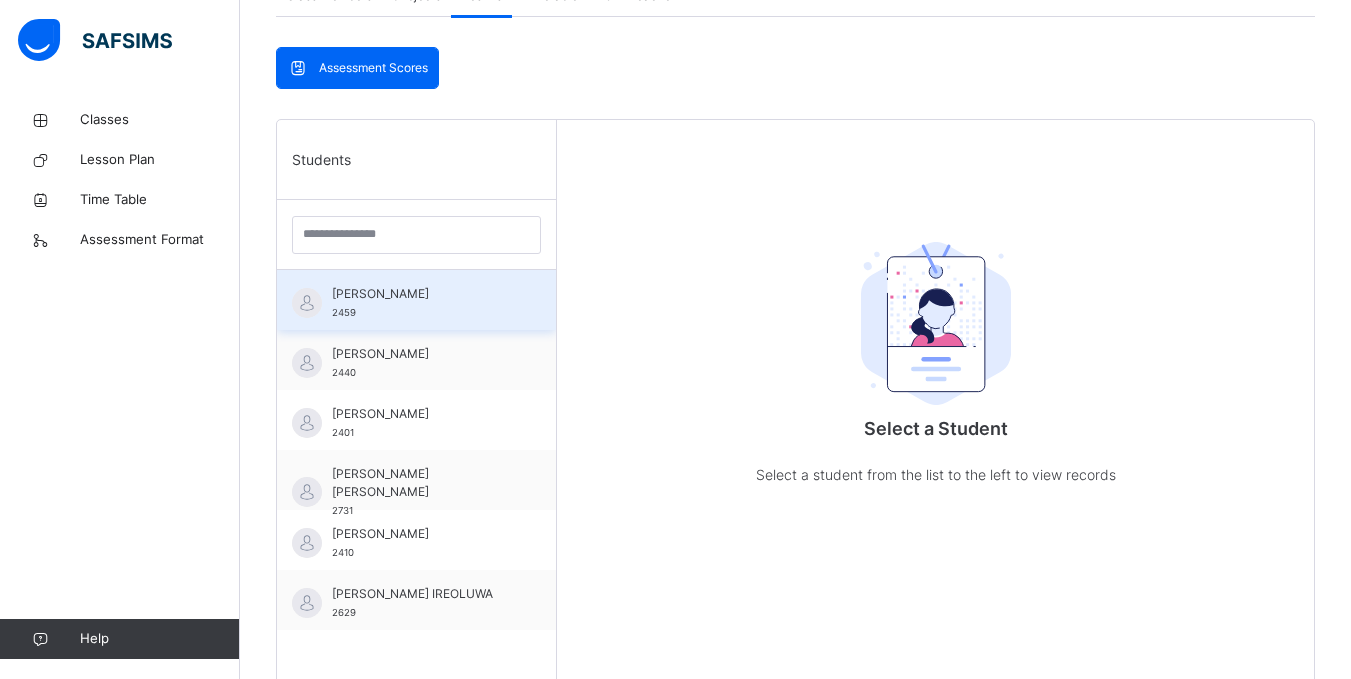 click on "[PERSON_NAME]" at bounding box center (421, 294) 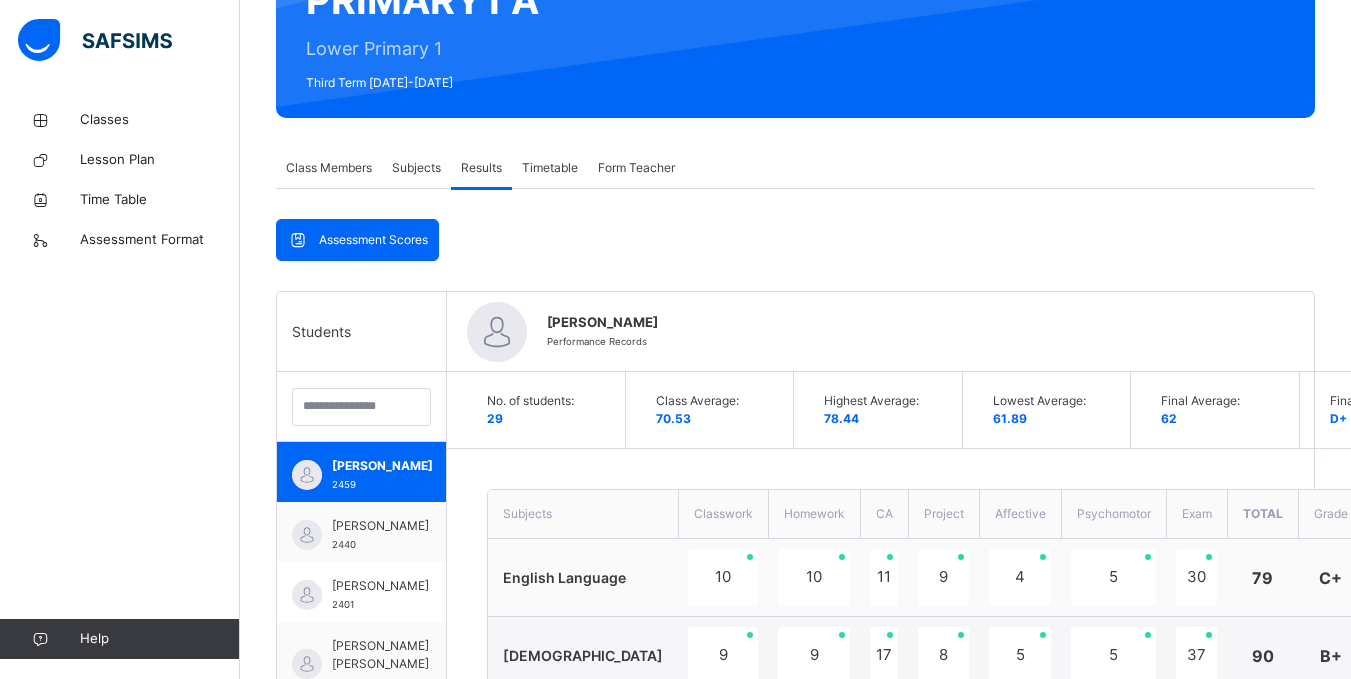 scroll, scrollTop: 338, scrollLeft: 0, axis: vertical 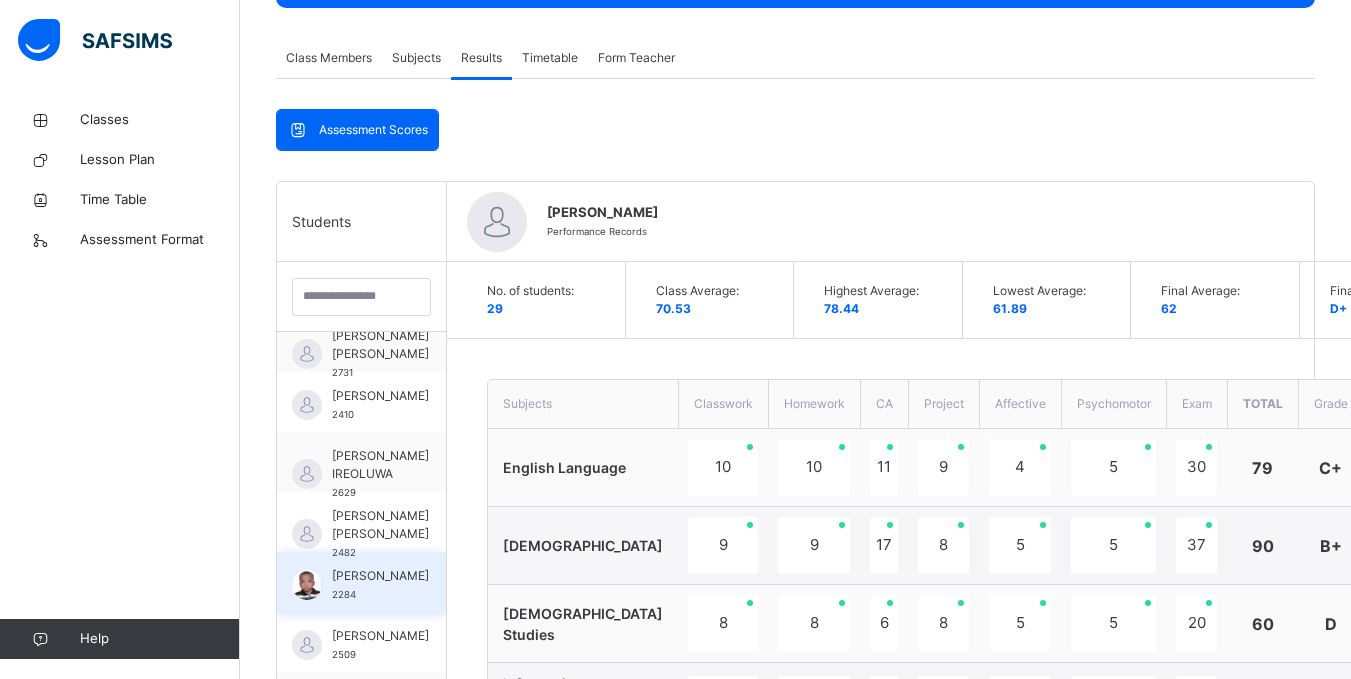 click on "[PERSON_NAME]" at bounding box center (380, 576) 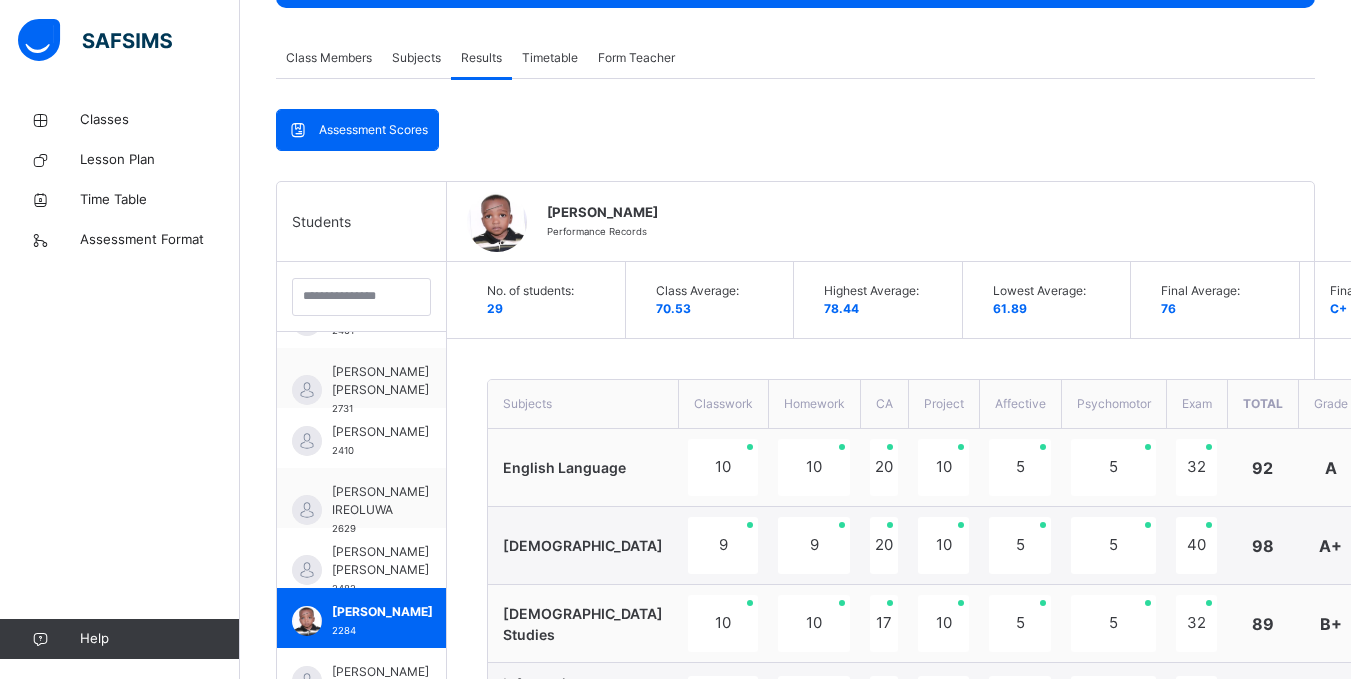 scroll, scrollTop: 200, scrollLeft: 0, axis: vertical 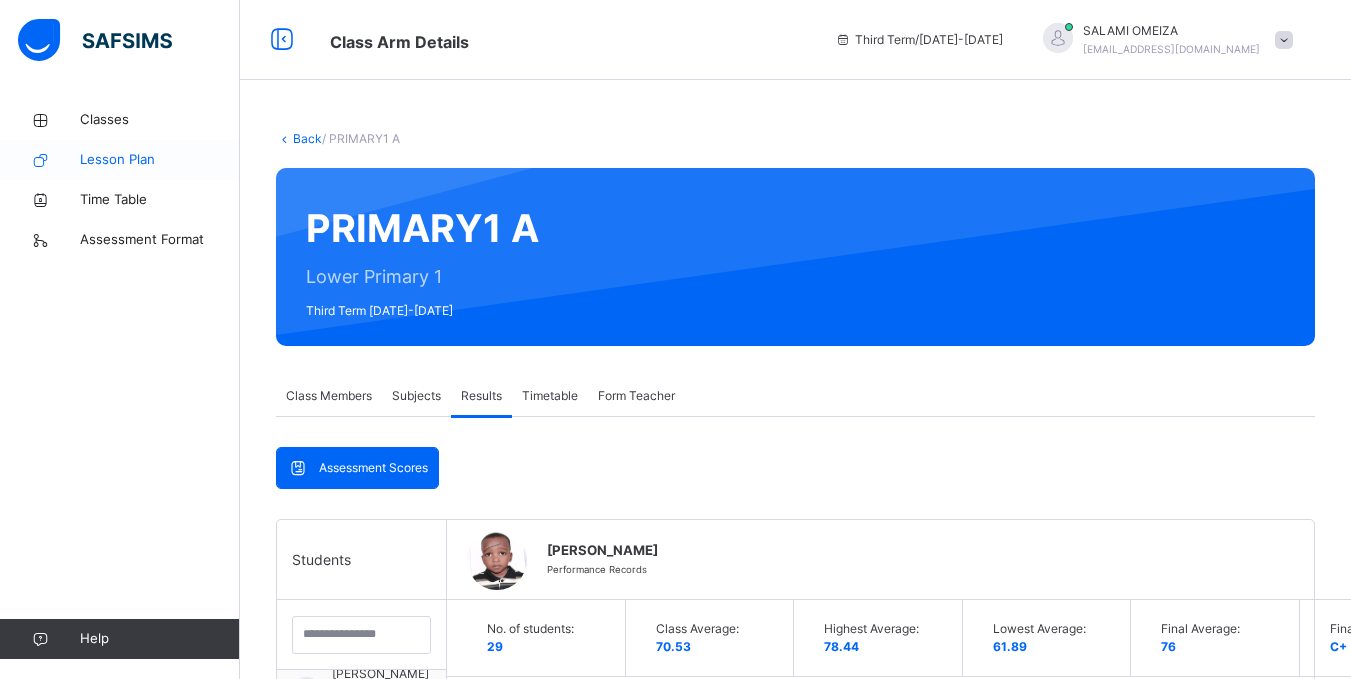 click on "Lesson Plan" at bounding box center (160, 160) 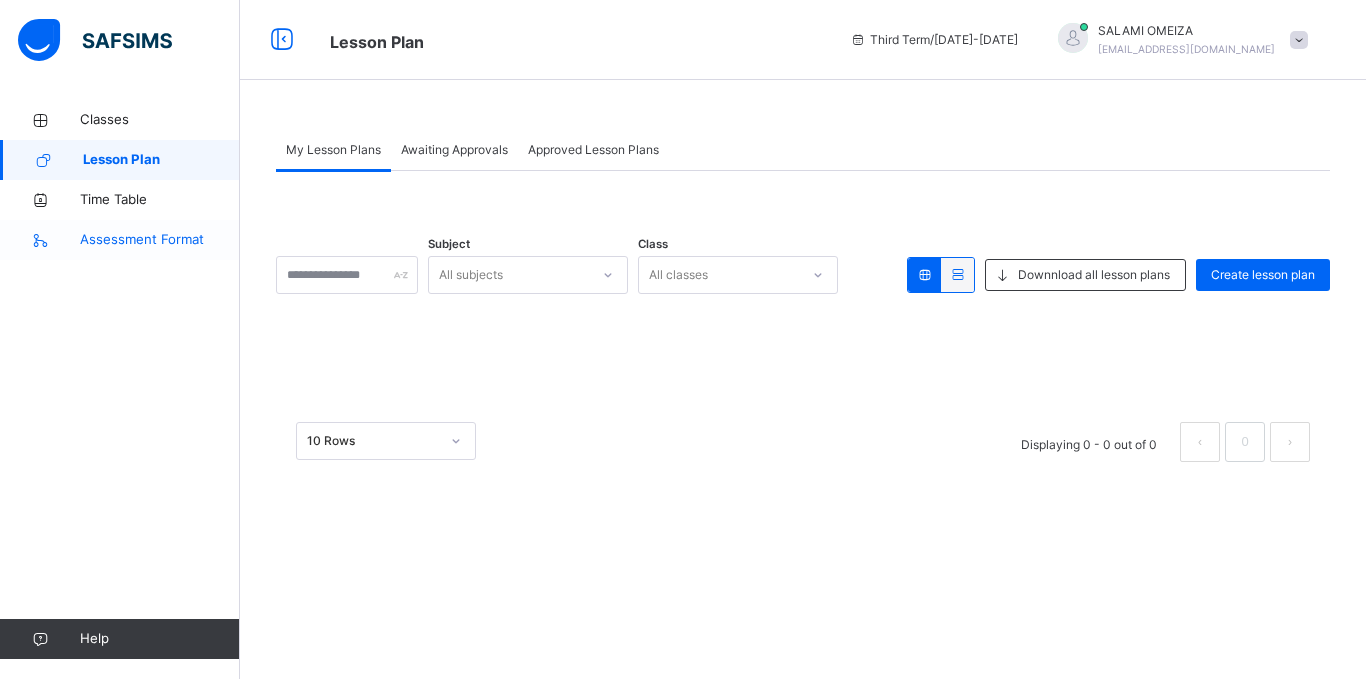 click on "Assessment Format" at bounding box center [160, 240] 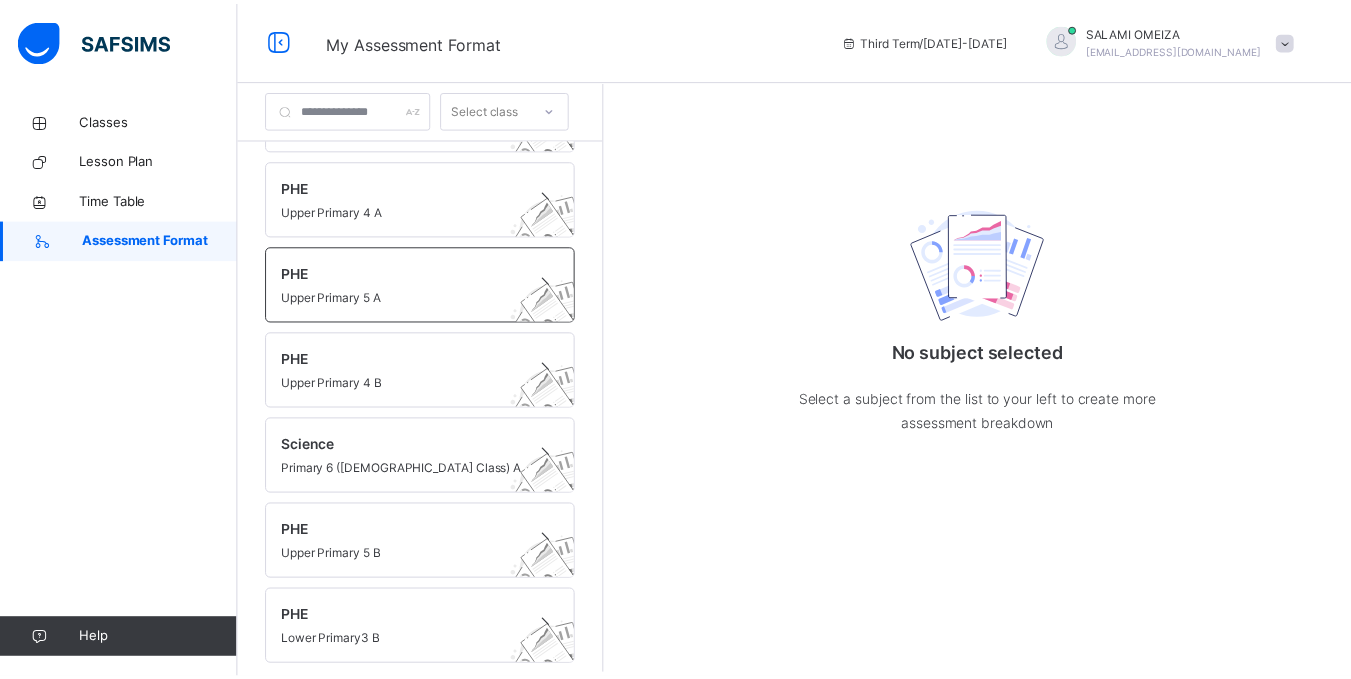 scroll, scrollTop: 602, scrollLeft: 0, axis: vertical 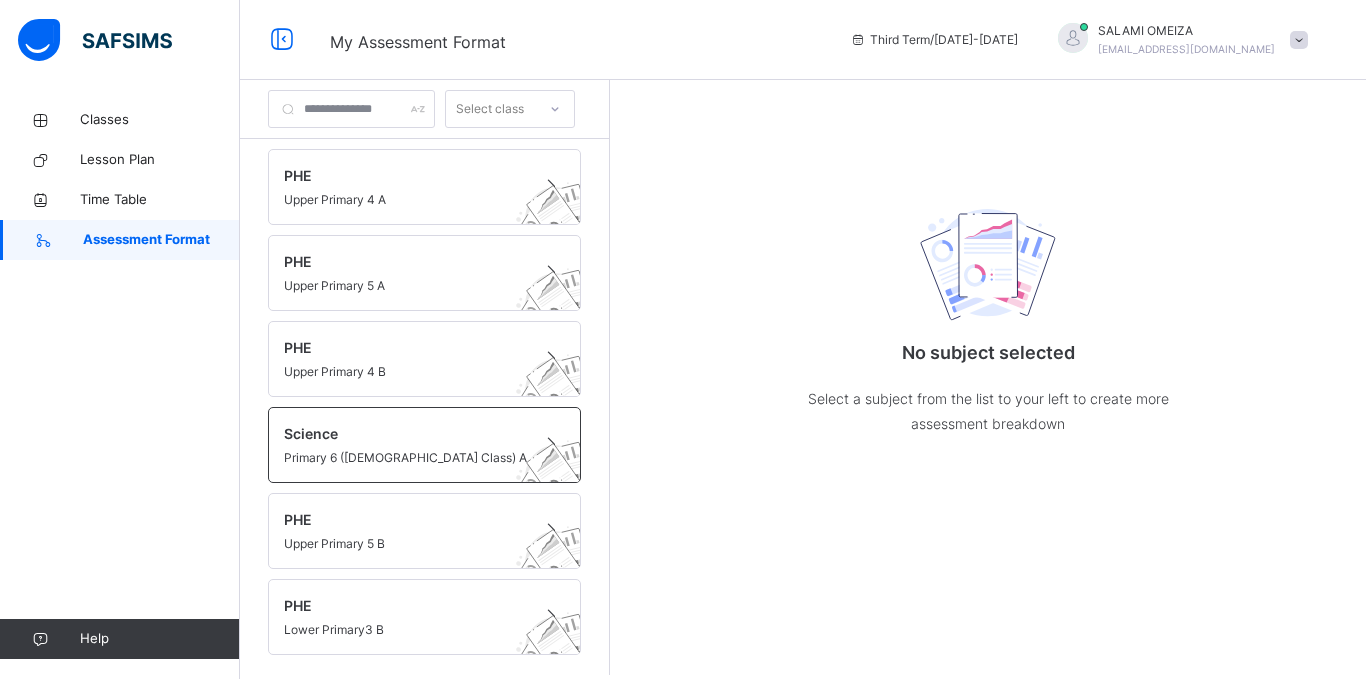 click on "Science" at bounding box center [405, 433] 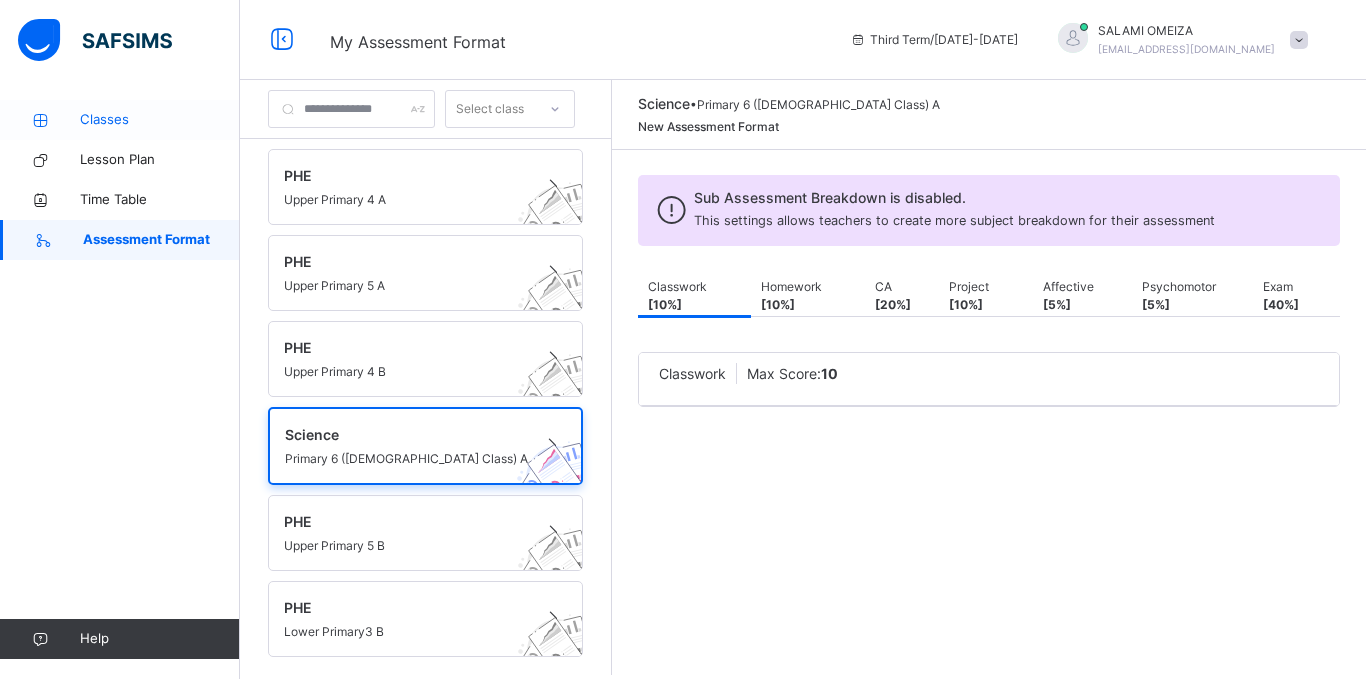 click on "Classes" at bounding box center [160, 120] 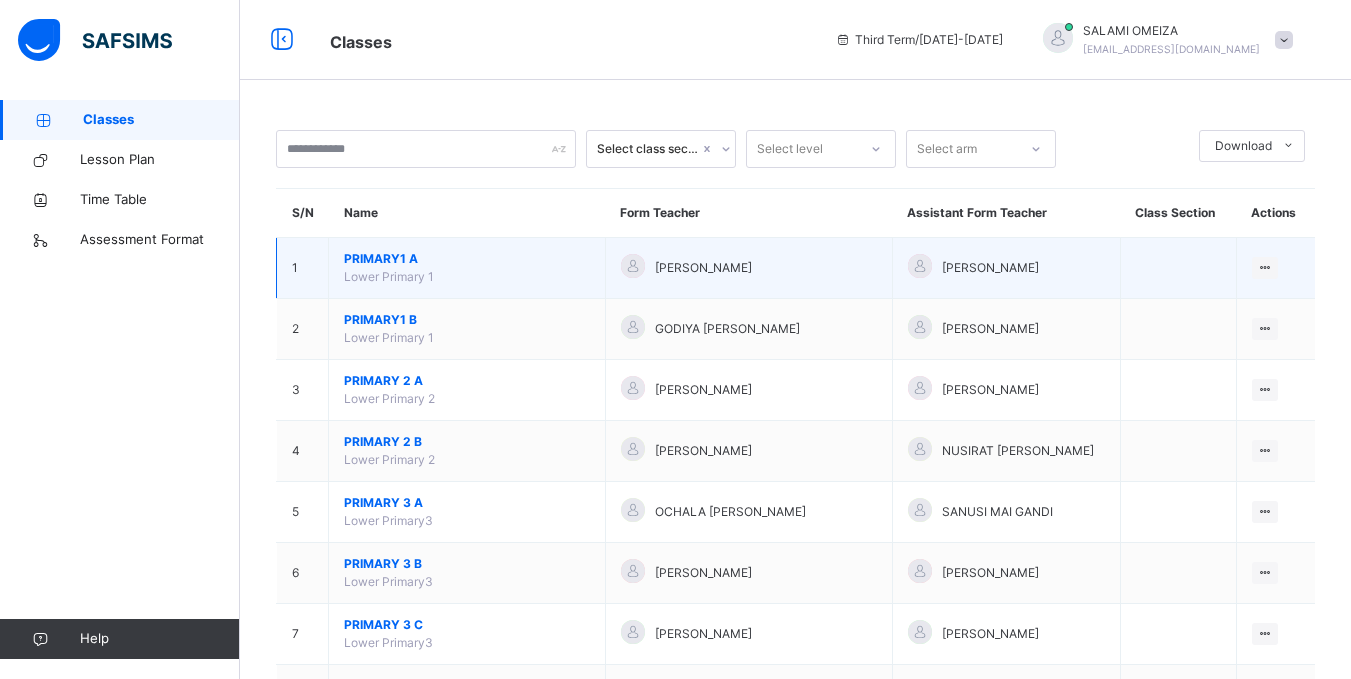 click on "PRIMARY1   A   Lower Primary 1" at bounding box center (467, 268) 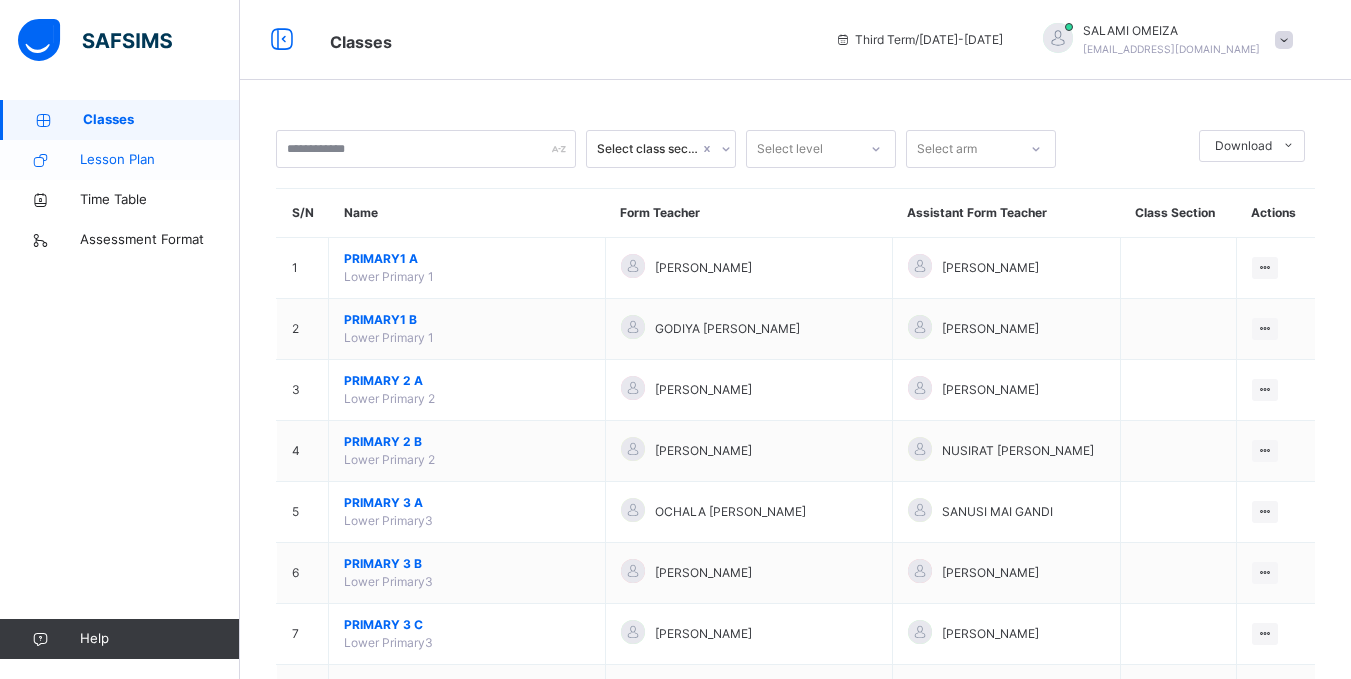 drag, startPoint x: 40, startPoint y: 44, endPoint x: 131, endPoint y: 163, distance: 149.80655 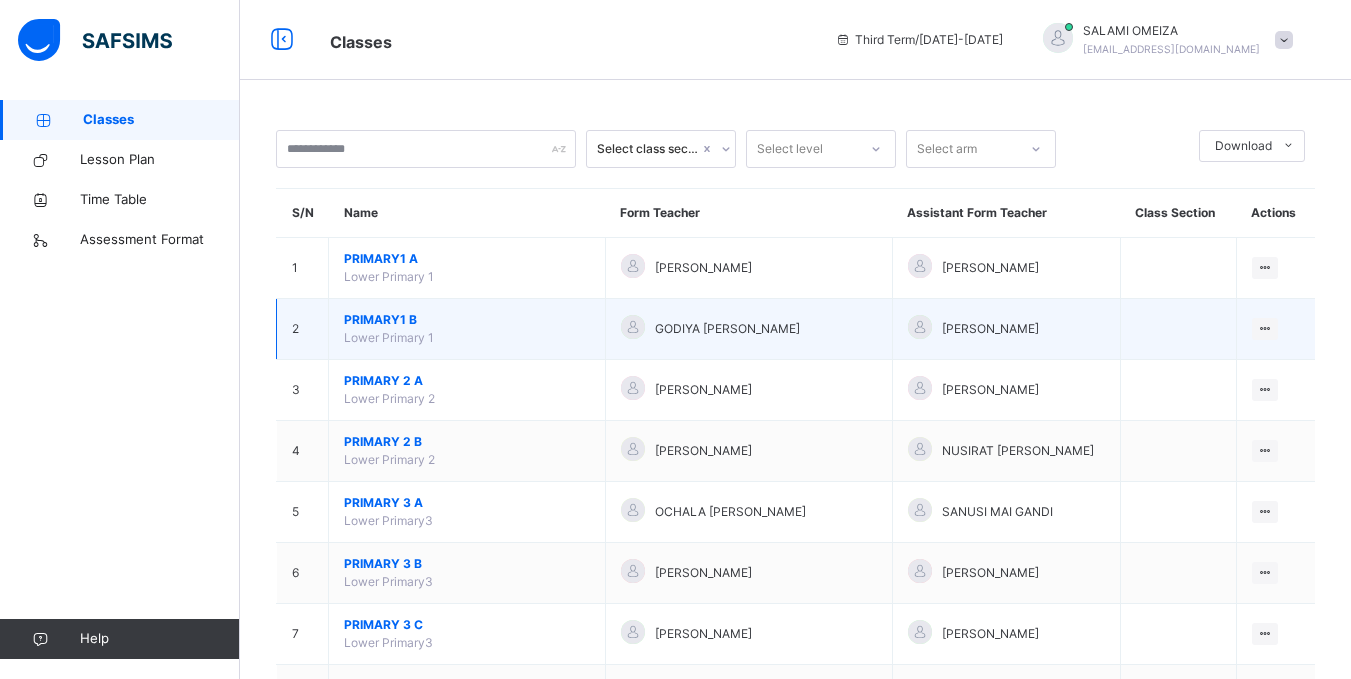 click on "PRIMARY1   B" at bounding box center [467, 320] 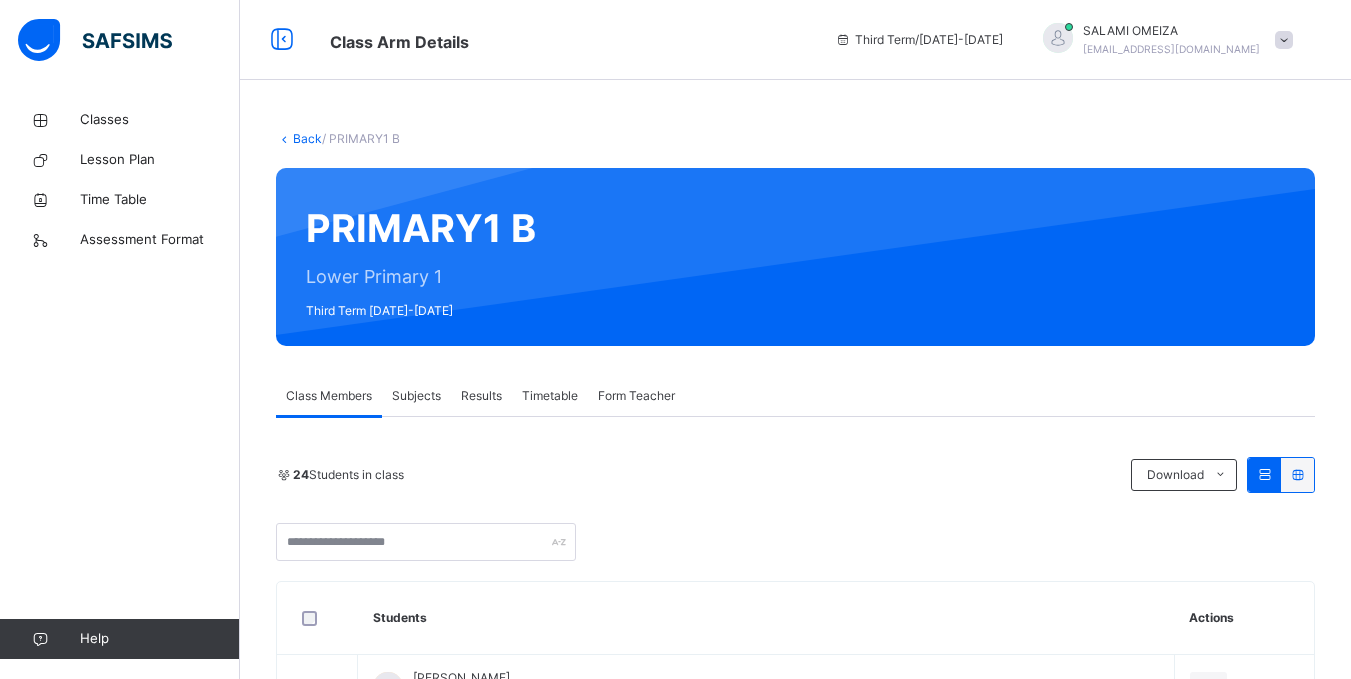 drag, startPoint x: 424, startPoint y: 394, endPoint x: 453, endPoint y: 394, distance: 29 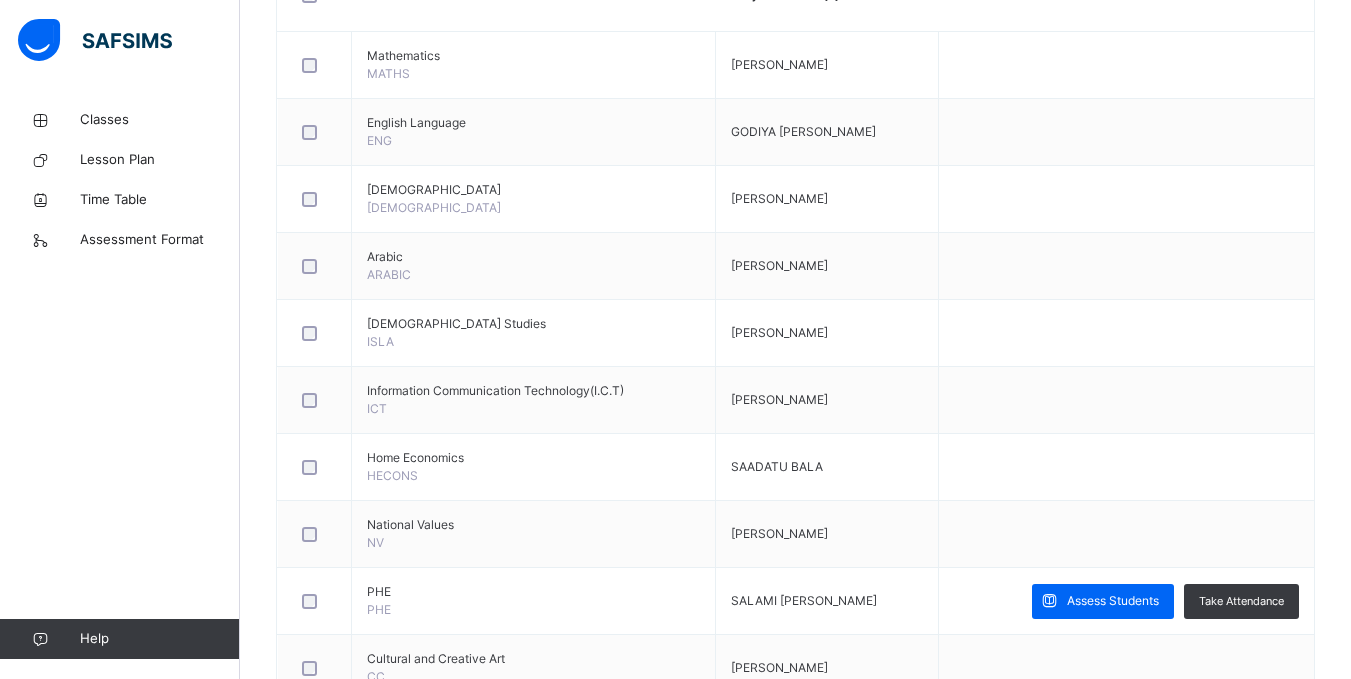 scroll, scrollTop: 700, scrollLeft: 0, axis: vertical 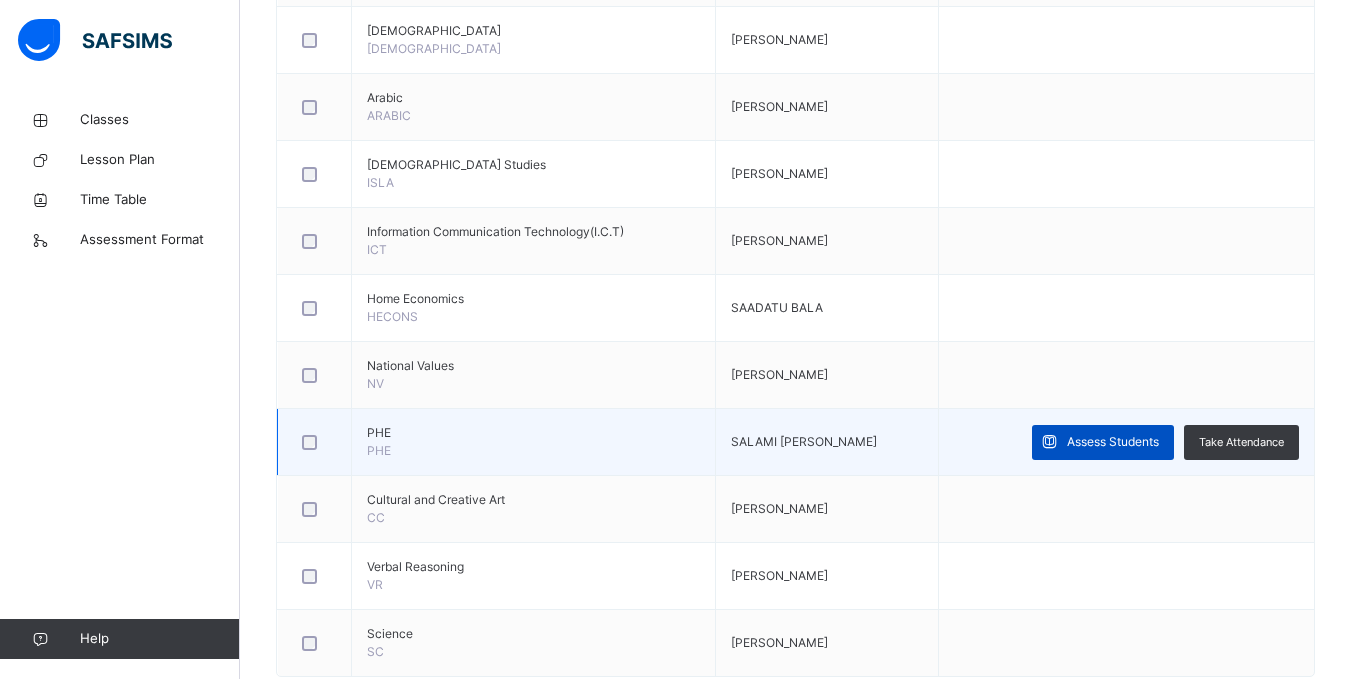 click on "Assess Students" at bounding box center (1113, 442) 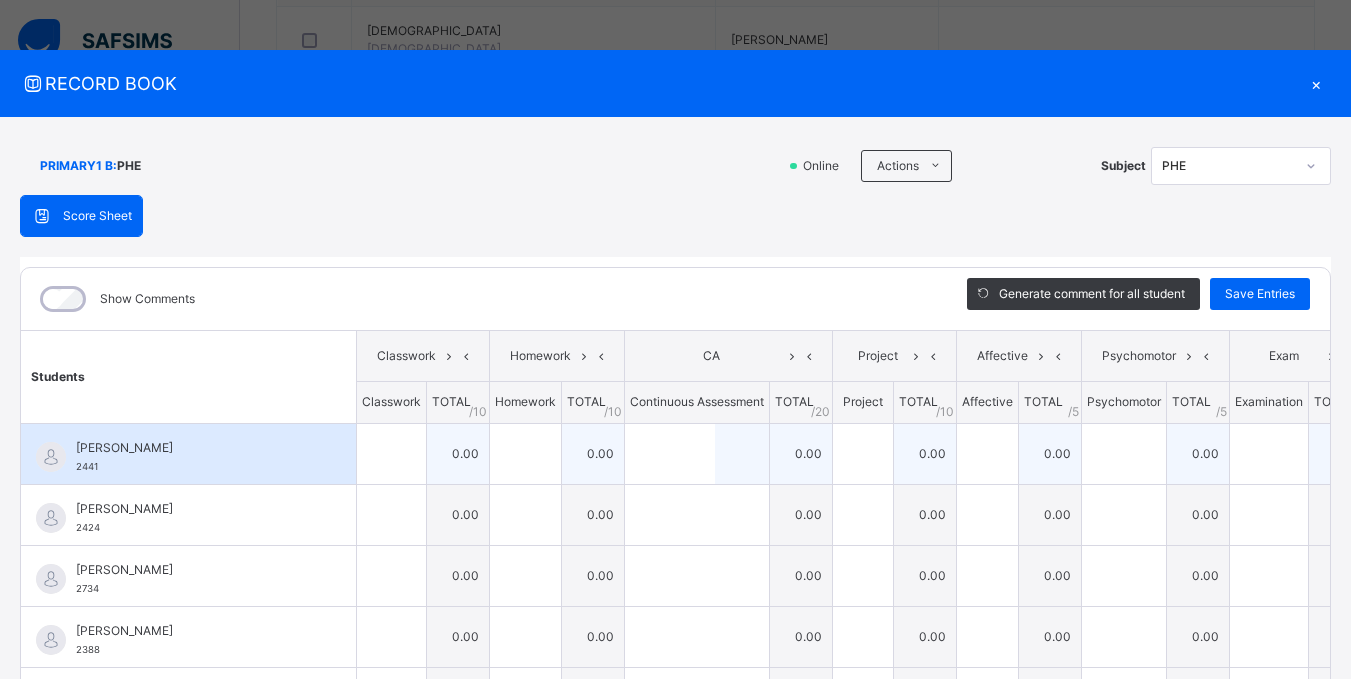 scroll, scrollTop: 100, scrollLeft: 0, axis: vertical 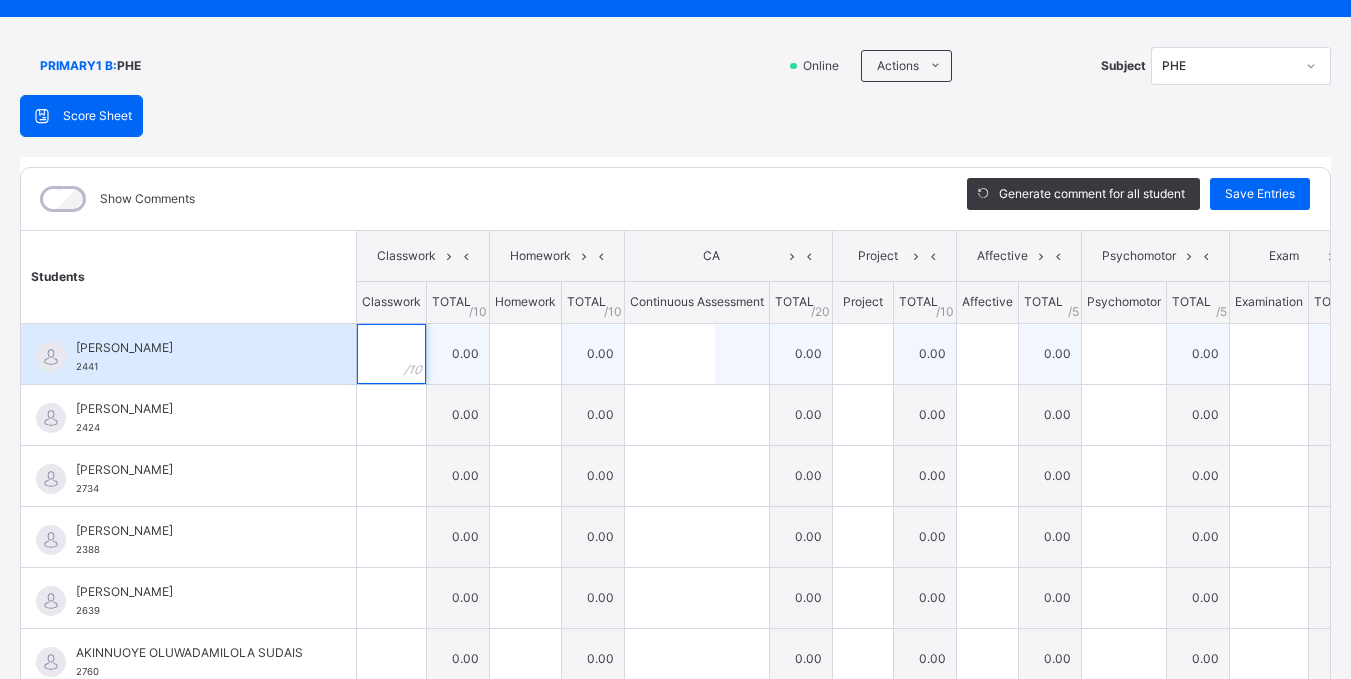 click at bounding box center [391, 354] 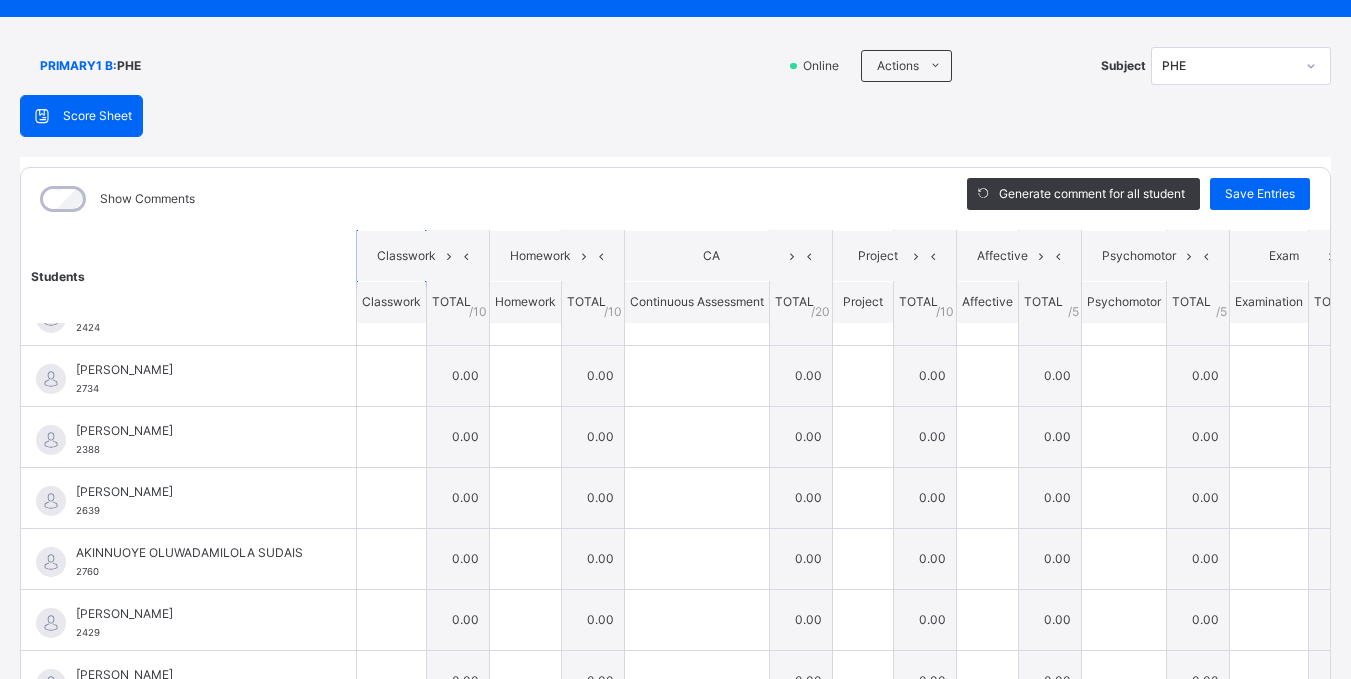 scroll, scrollTop: 0, scrollLeft: 0, axis: both 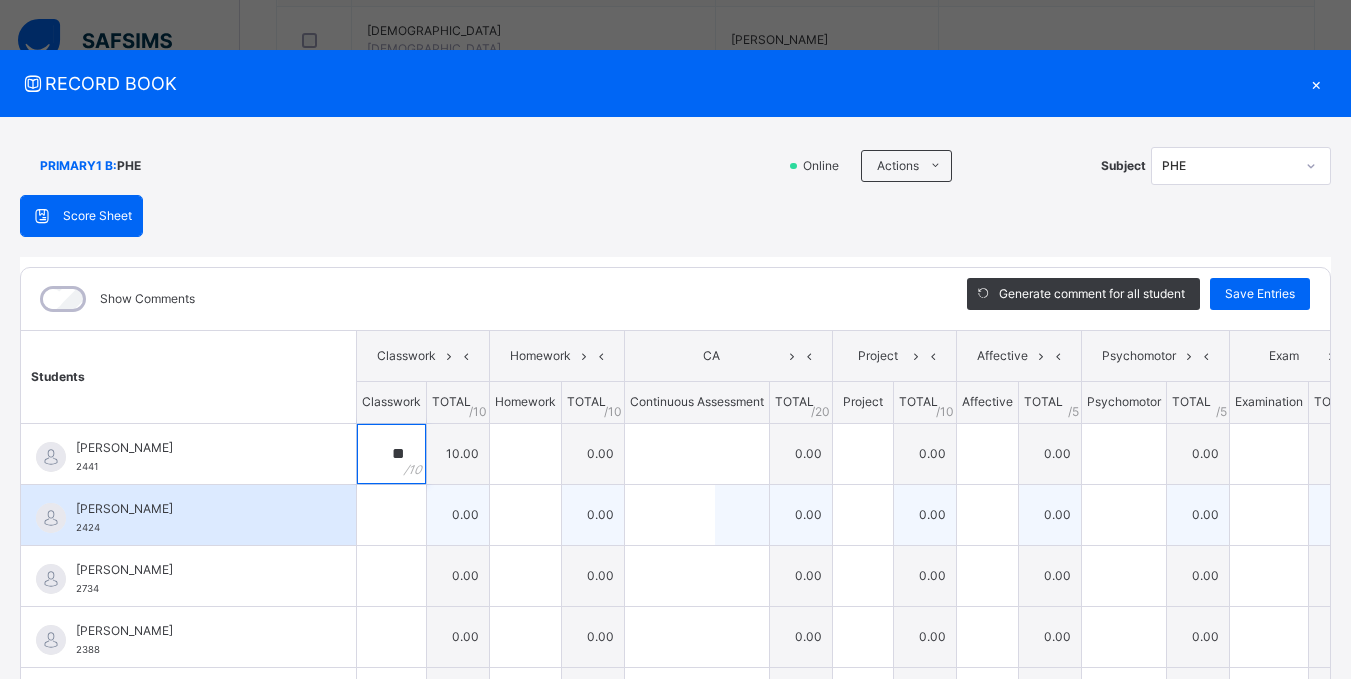 type on "**" 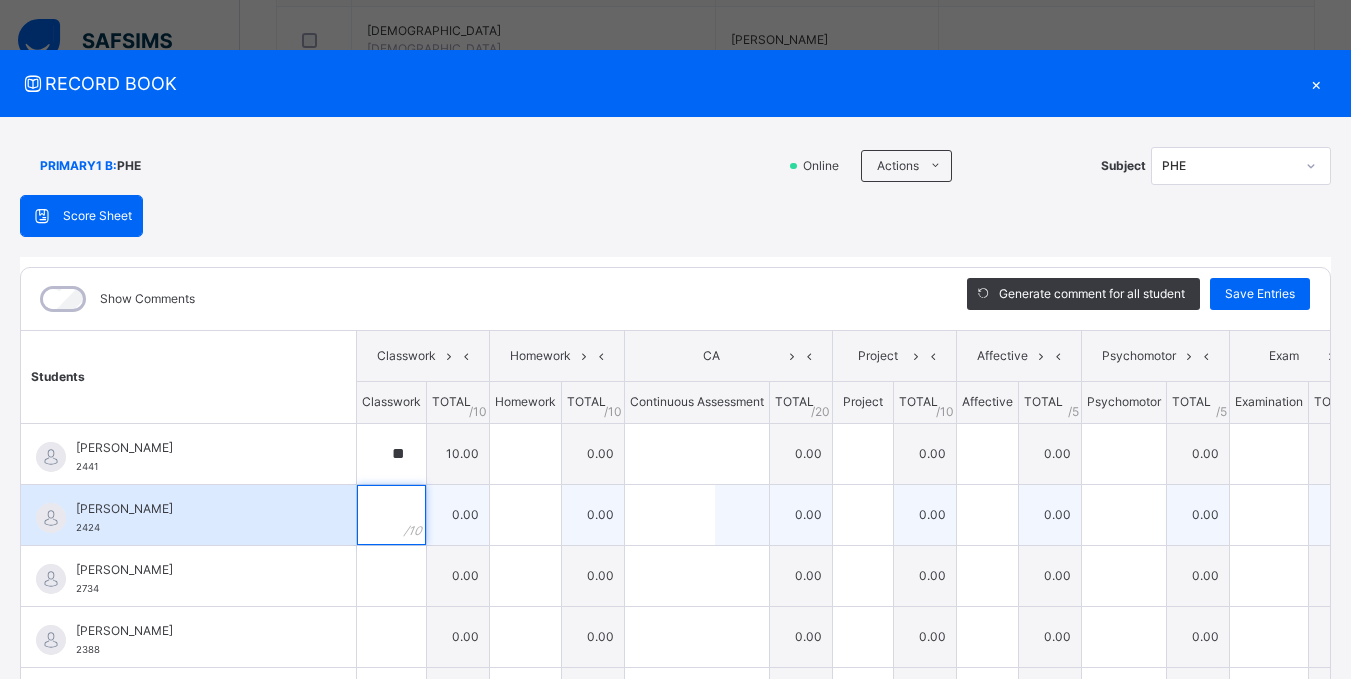 click at bounding box center [391, 515] 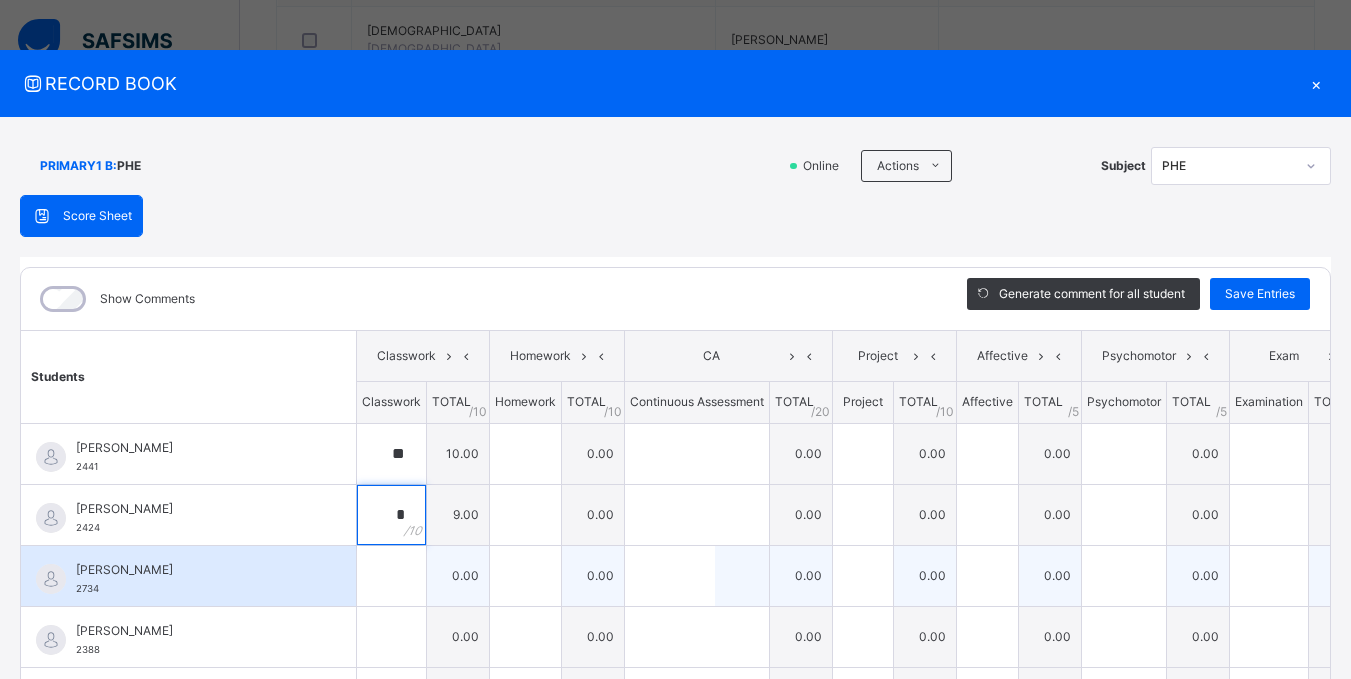 type on "*" 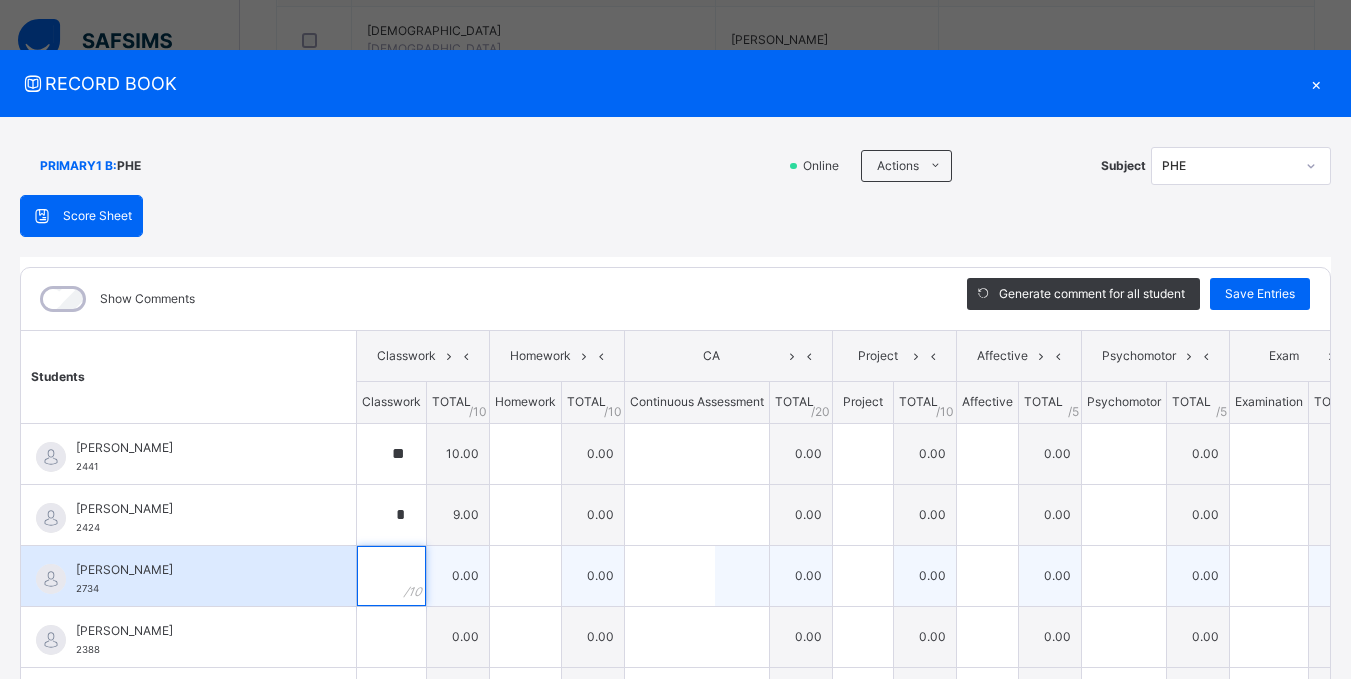 click at bounding box center [391, 576] 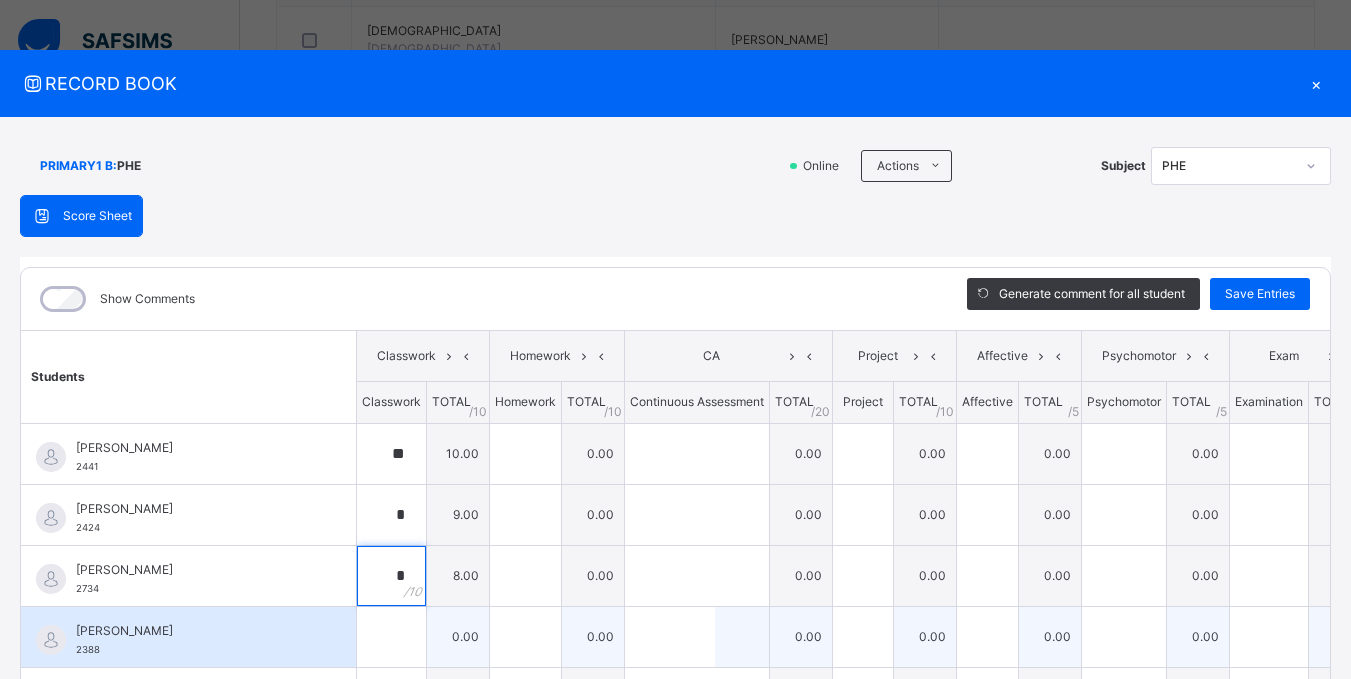 type on "*" 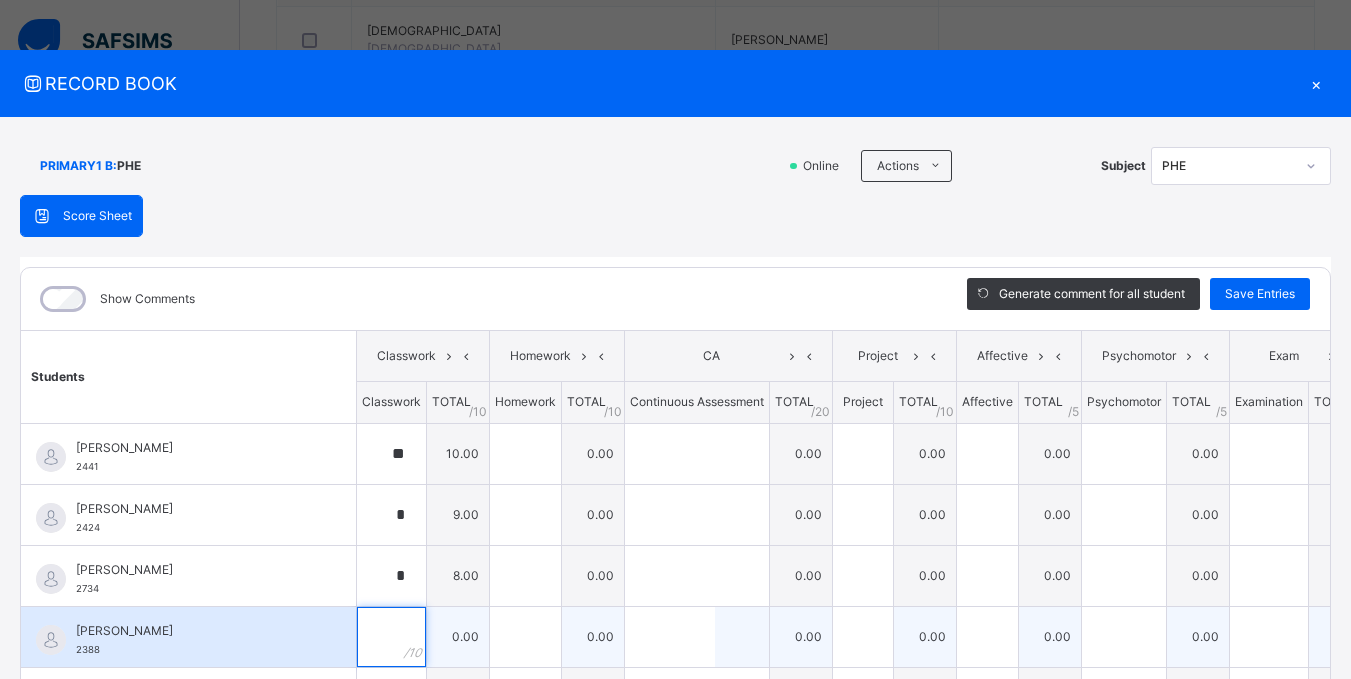 click at bounding box center (391, 637) 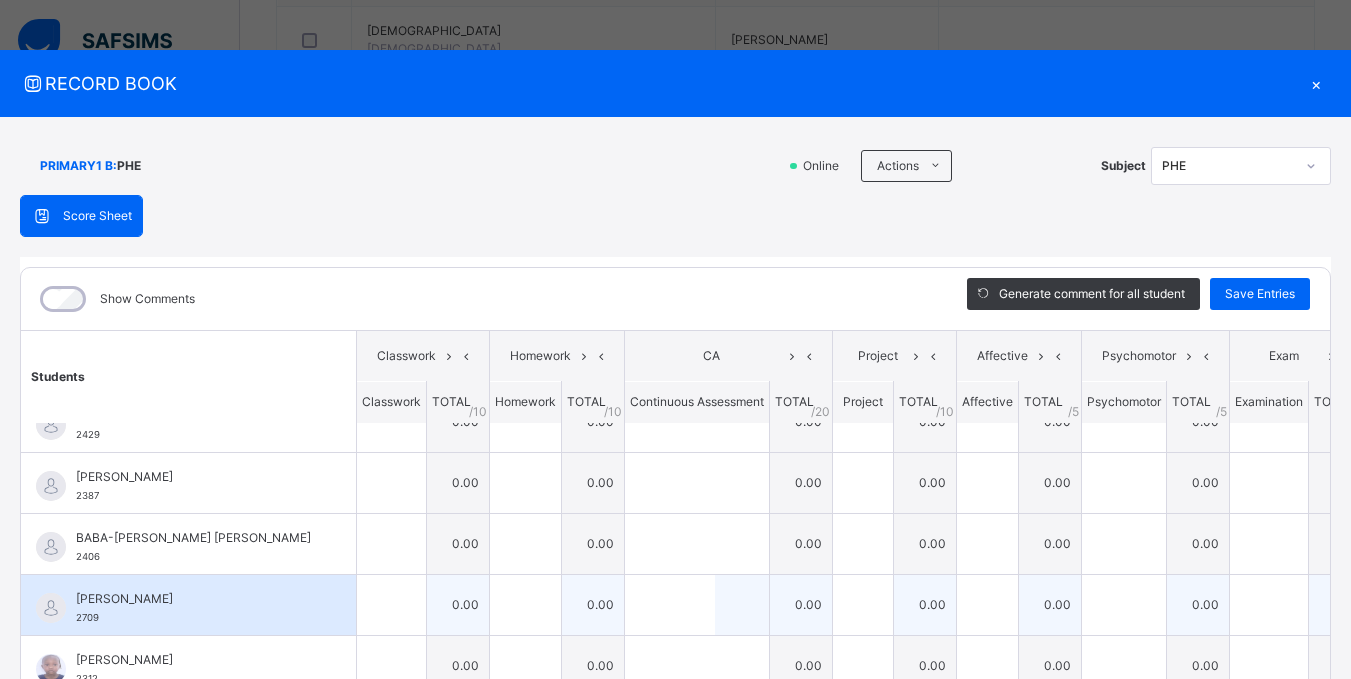 scroll, scrollTop: 100, scrollLeft: 0, axis: vertical 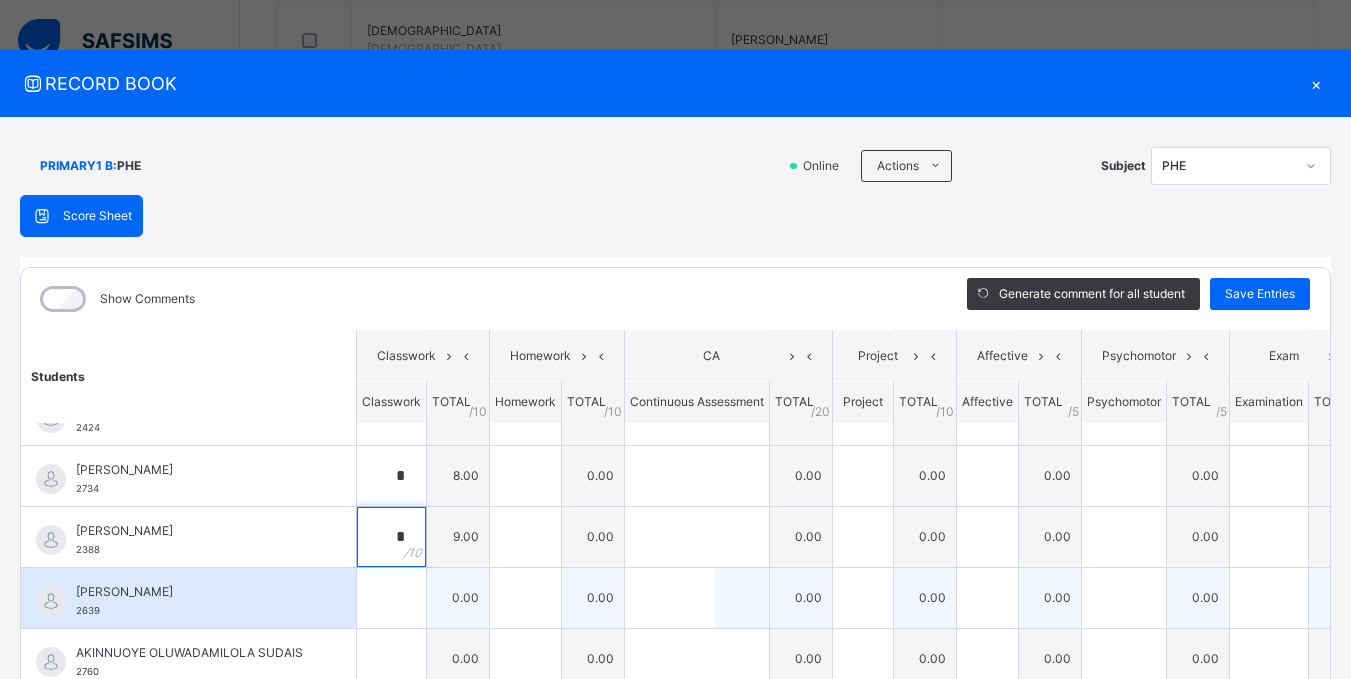 type on "*" 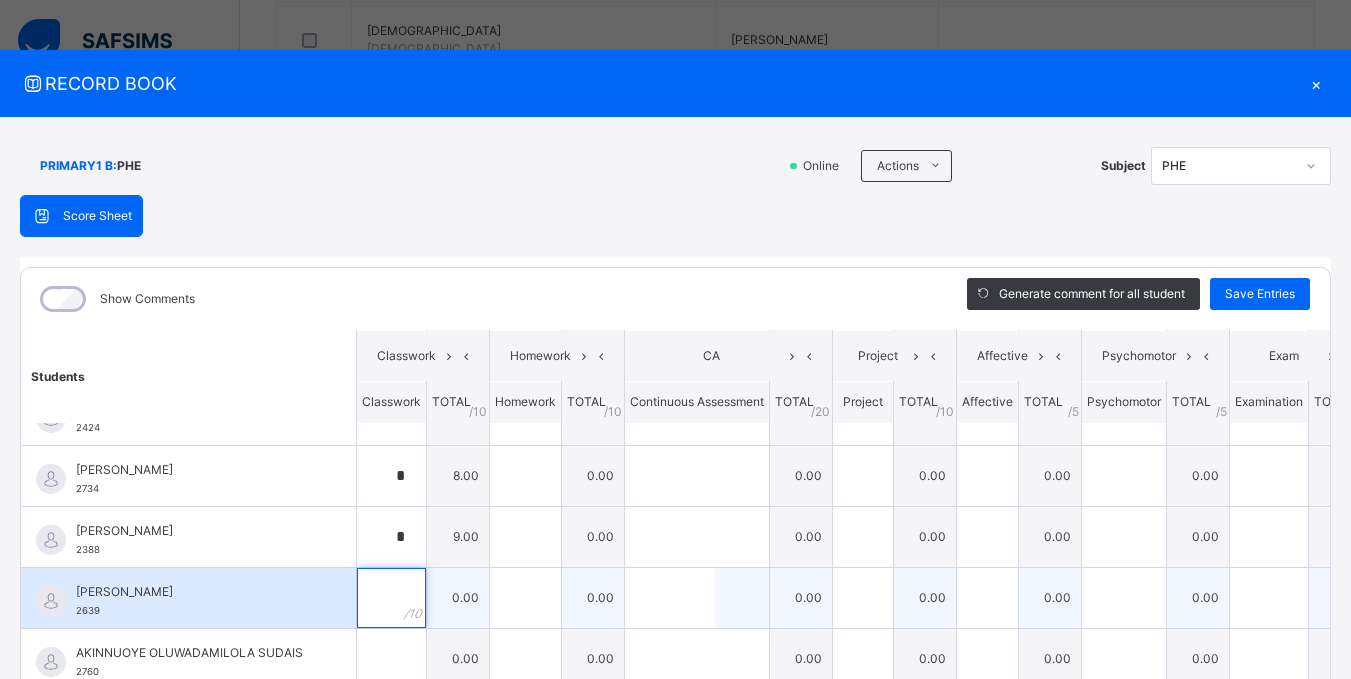 click at bounding box center (391, 598) 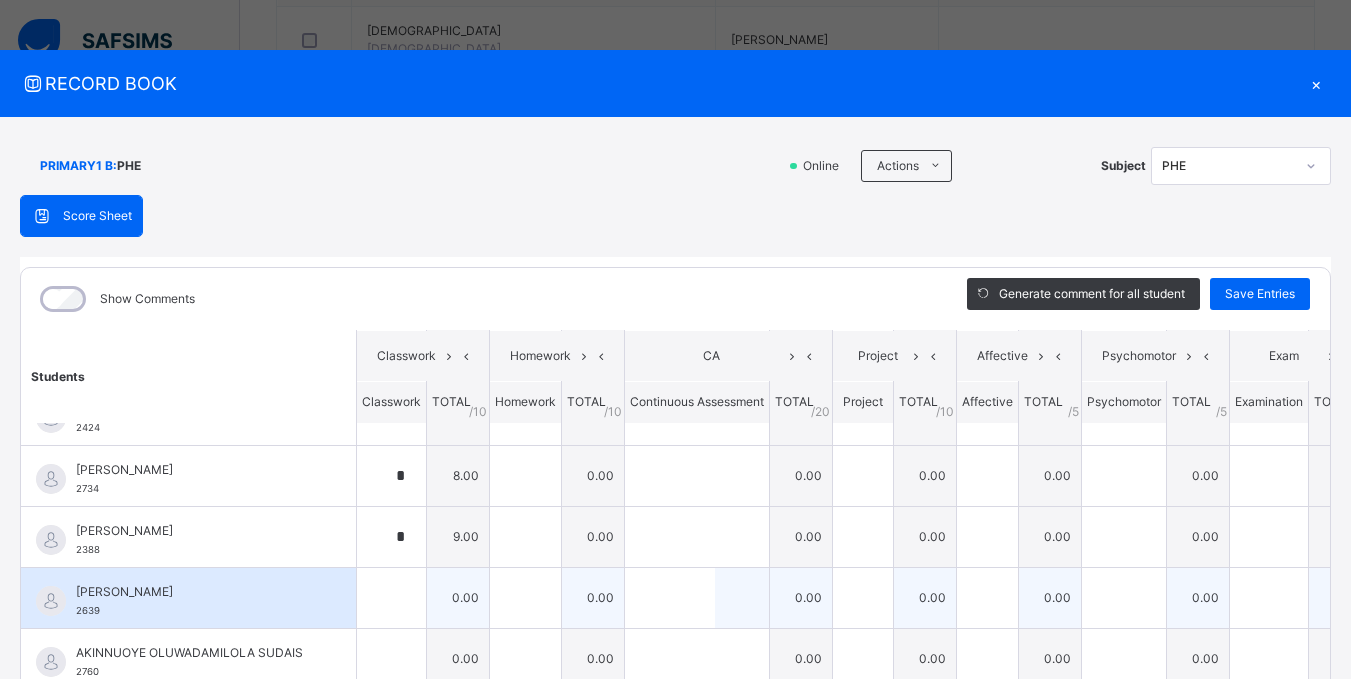 click at bounding box center [391, 598] 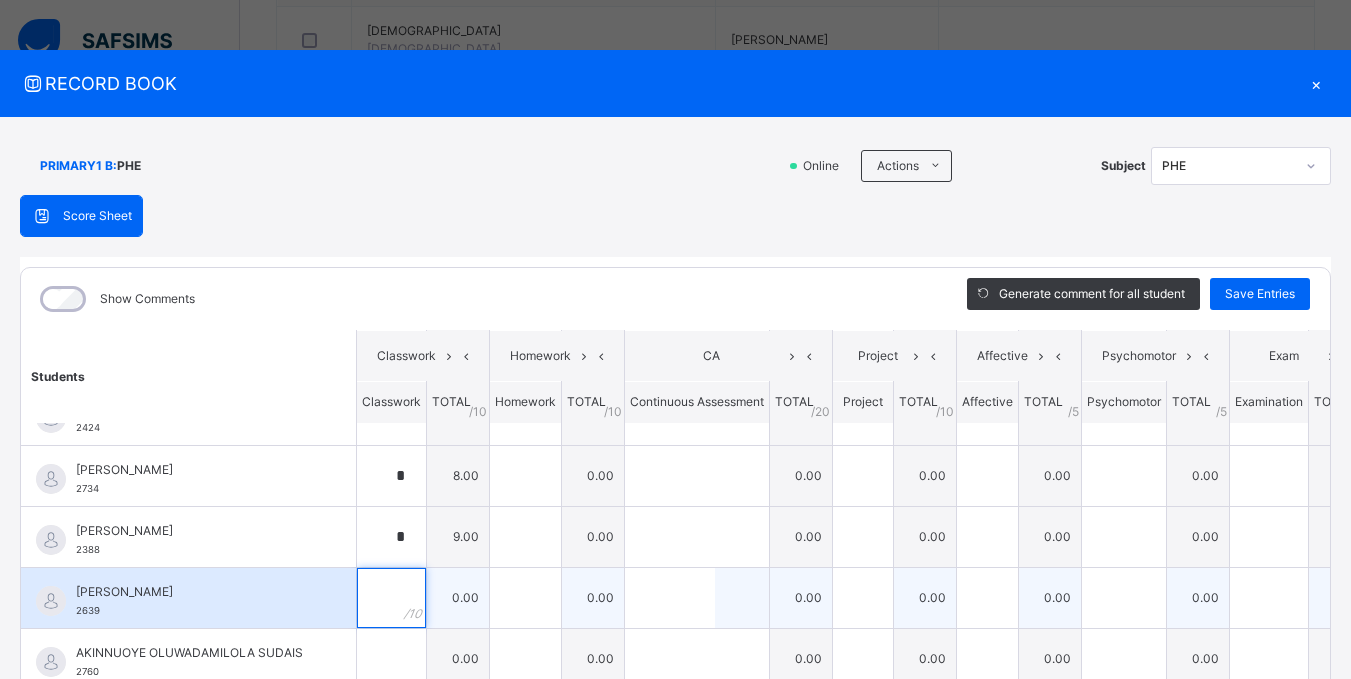 click at bounding box center [391, 598] 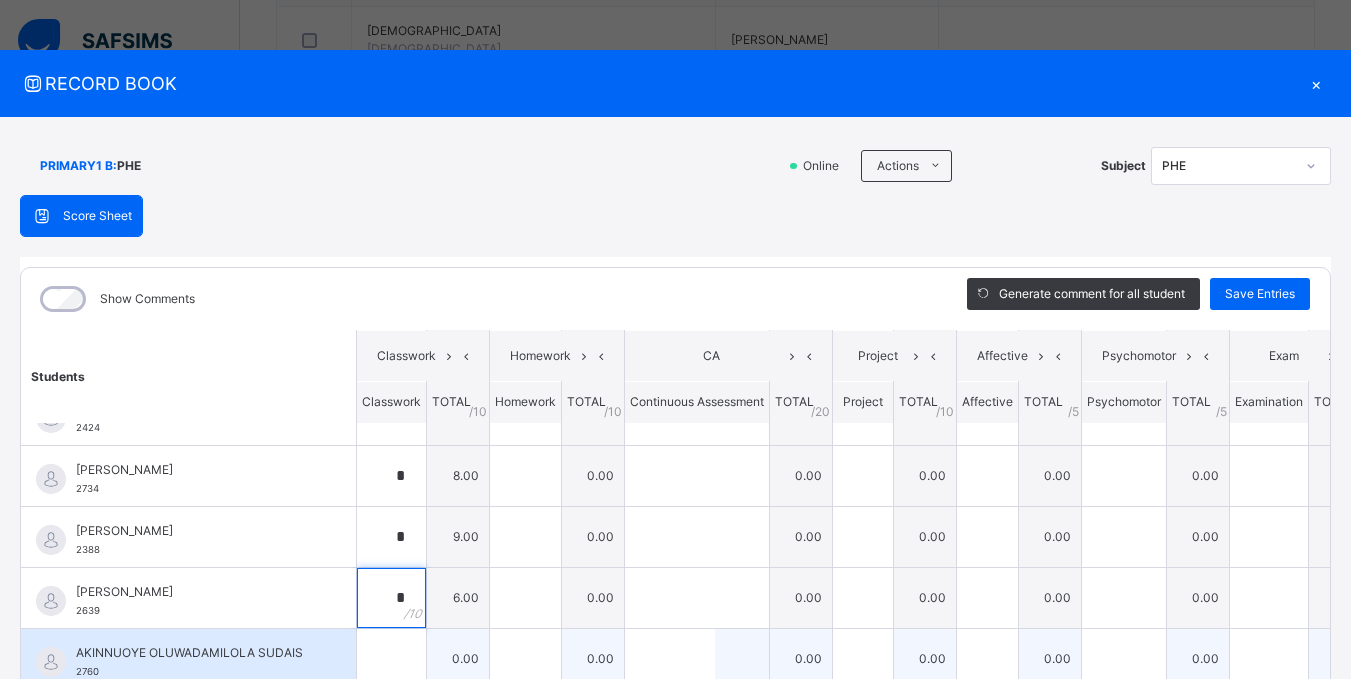 type on "*" 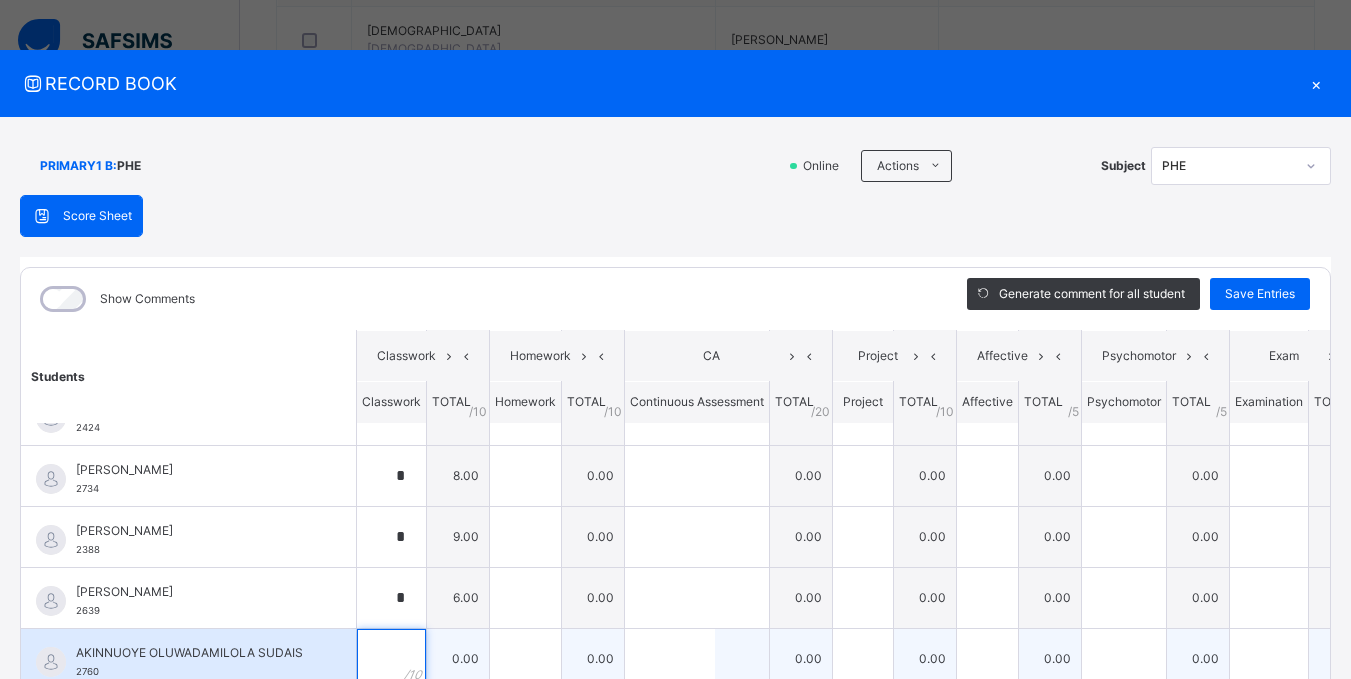 click at bounding box center (391, 659) 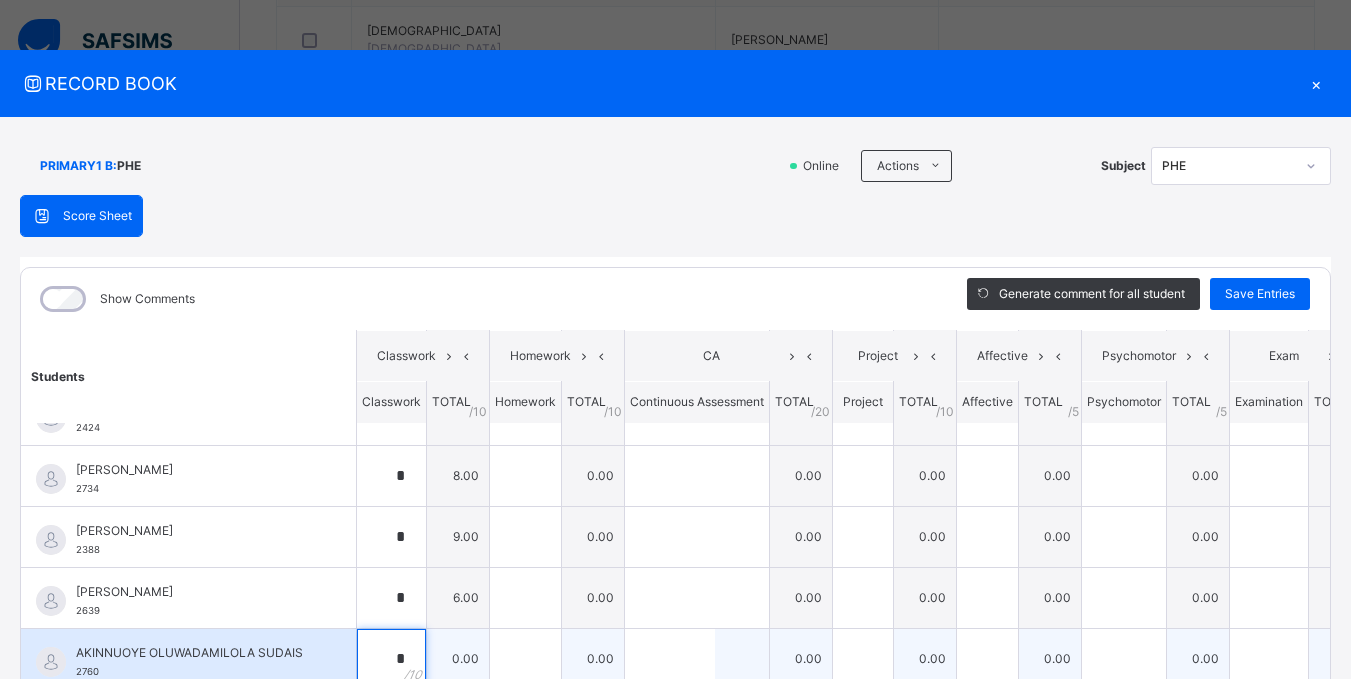 scroll, scrollTop: 5, scrollLeft: 0, axis: vertical 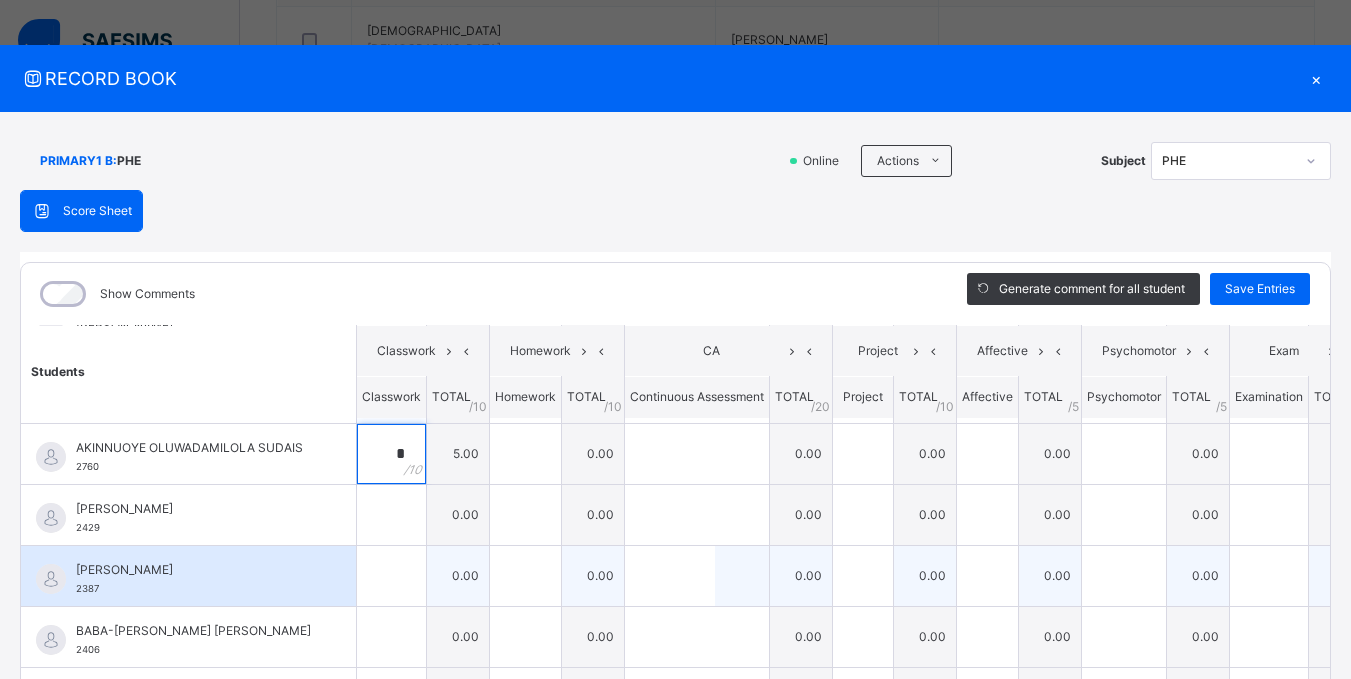 type on "*" 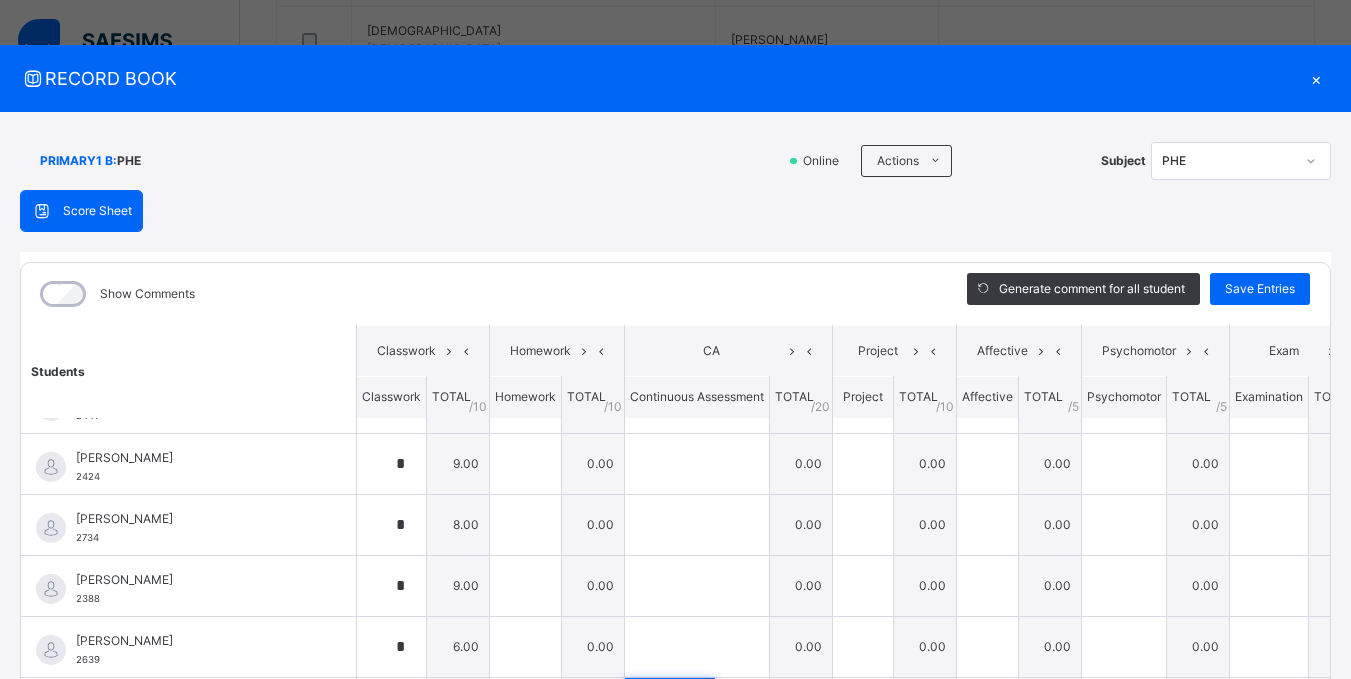 scroll, scrollTop: 0, scrollLeft: 0, axis: both 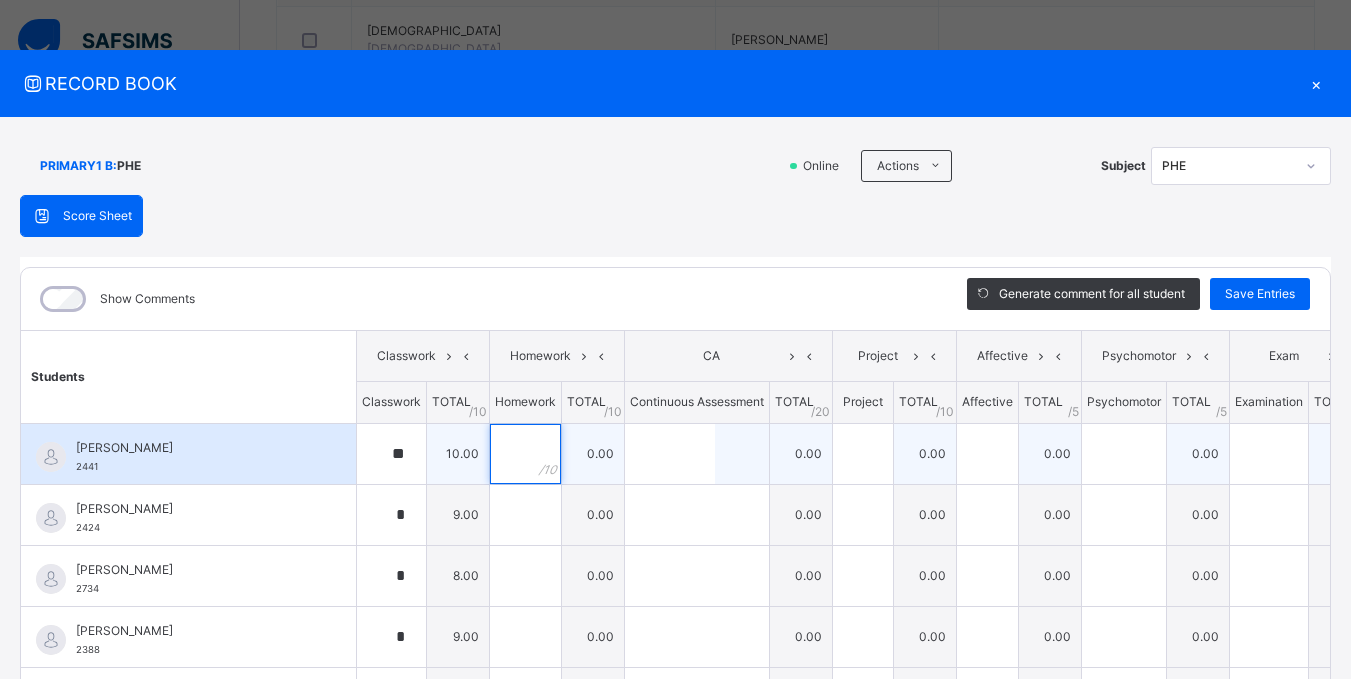 click at bounding box center [525, 454] 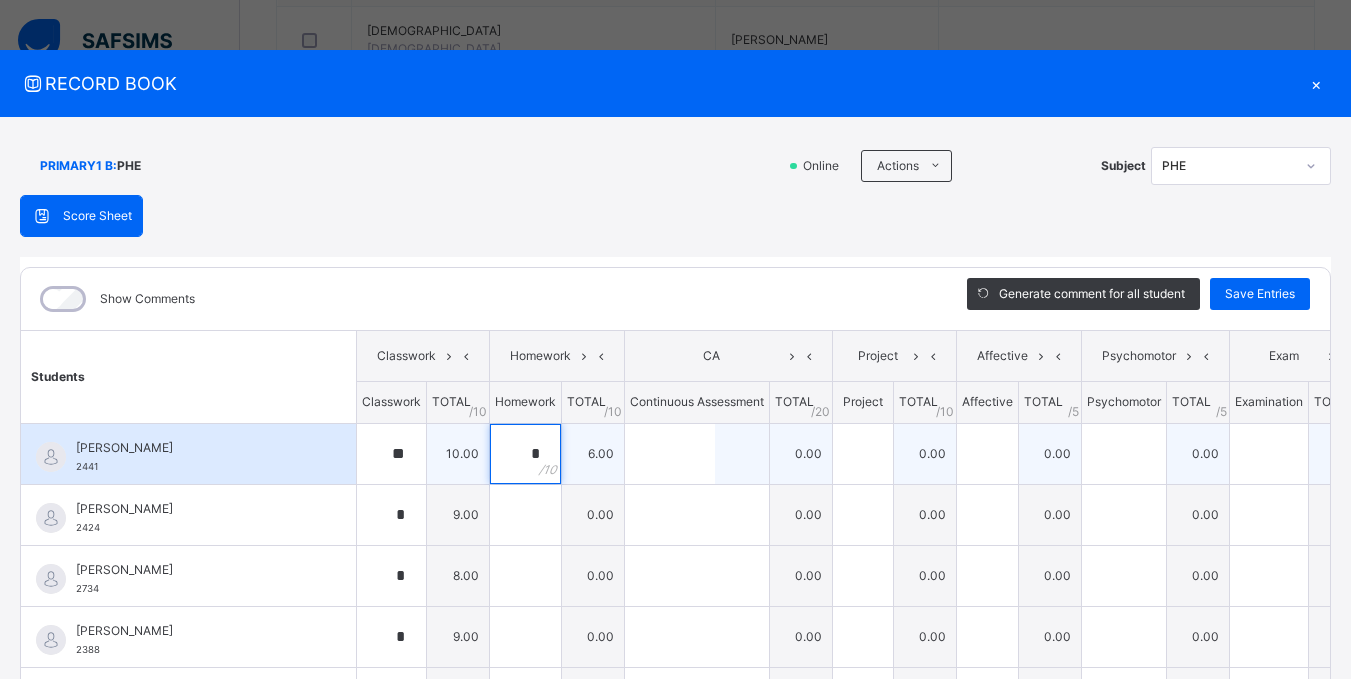 type on "*" 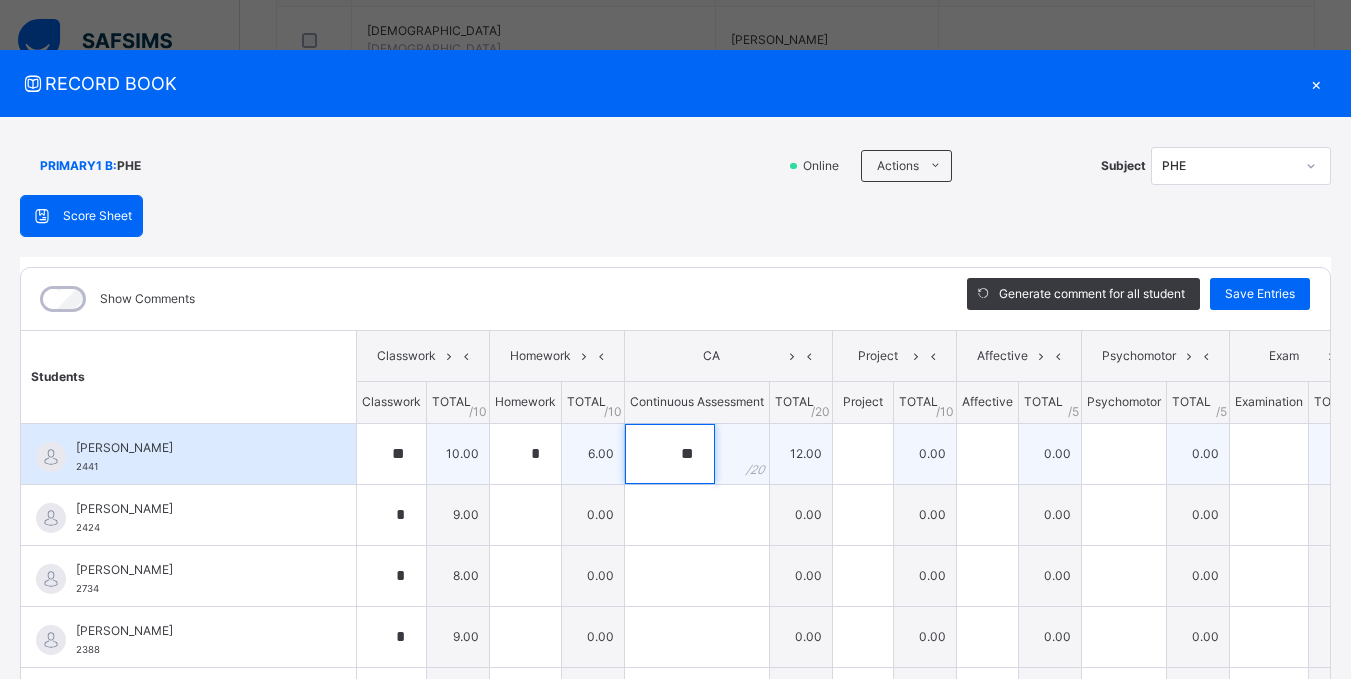 type on "**" 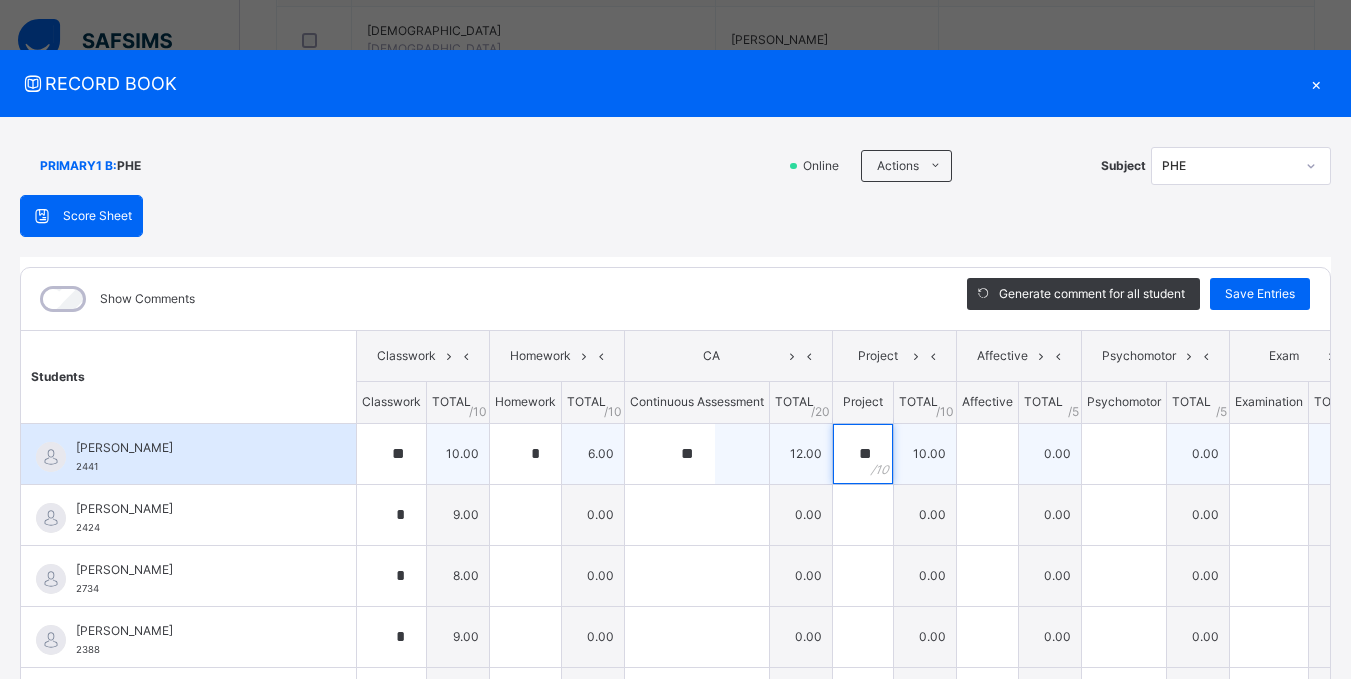 type on "**" 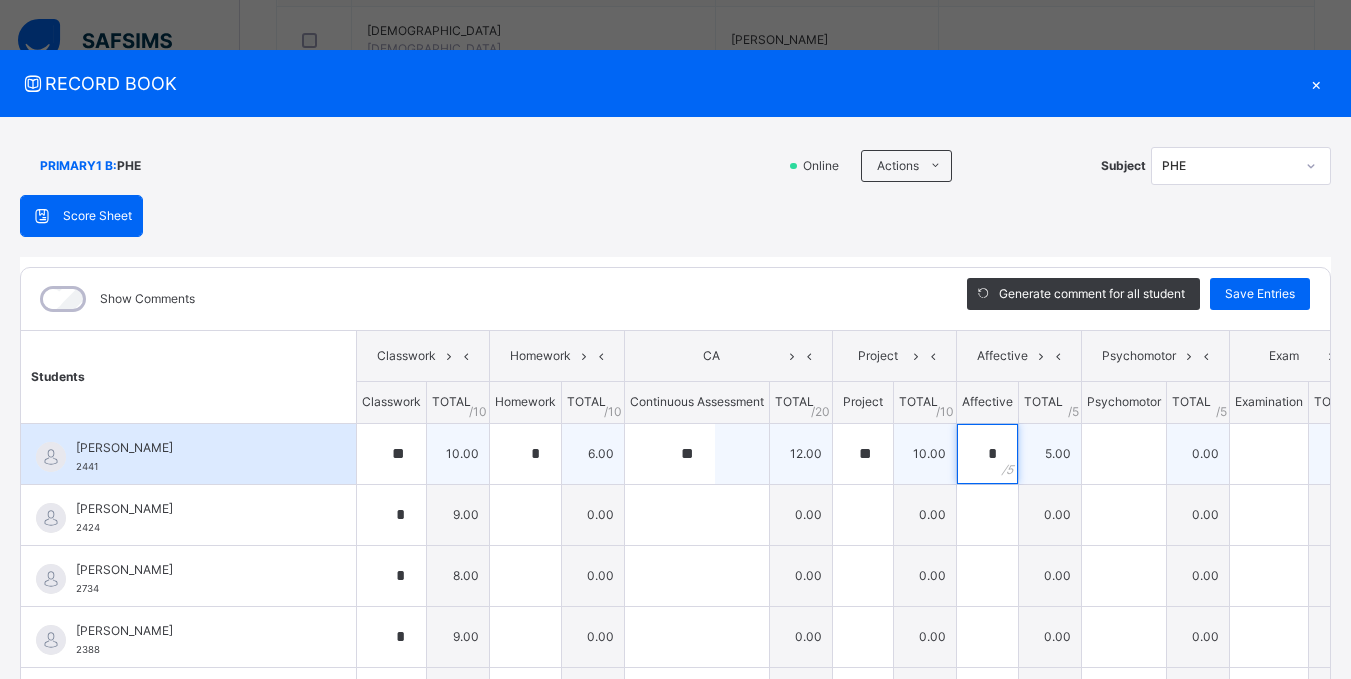 type on "*" 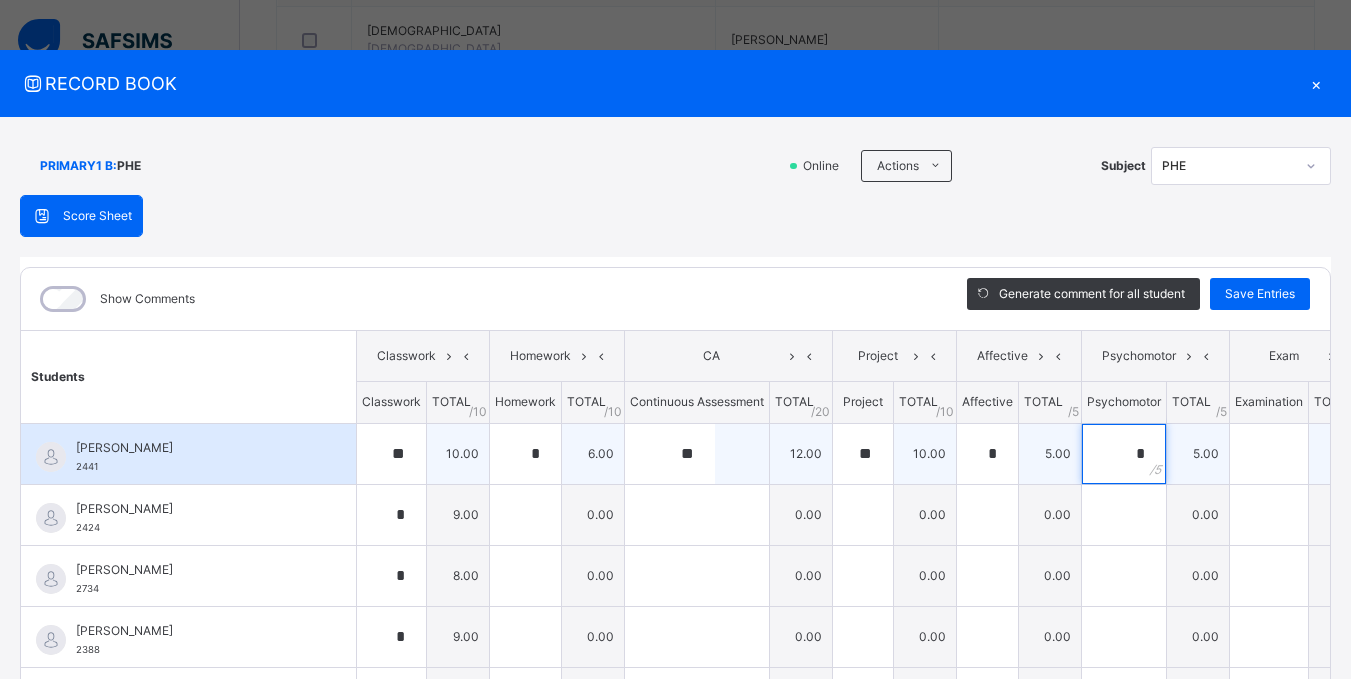 type on "*" 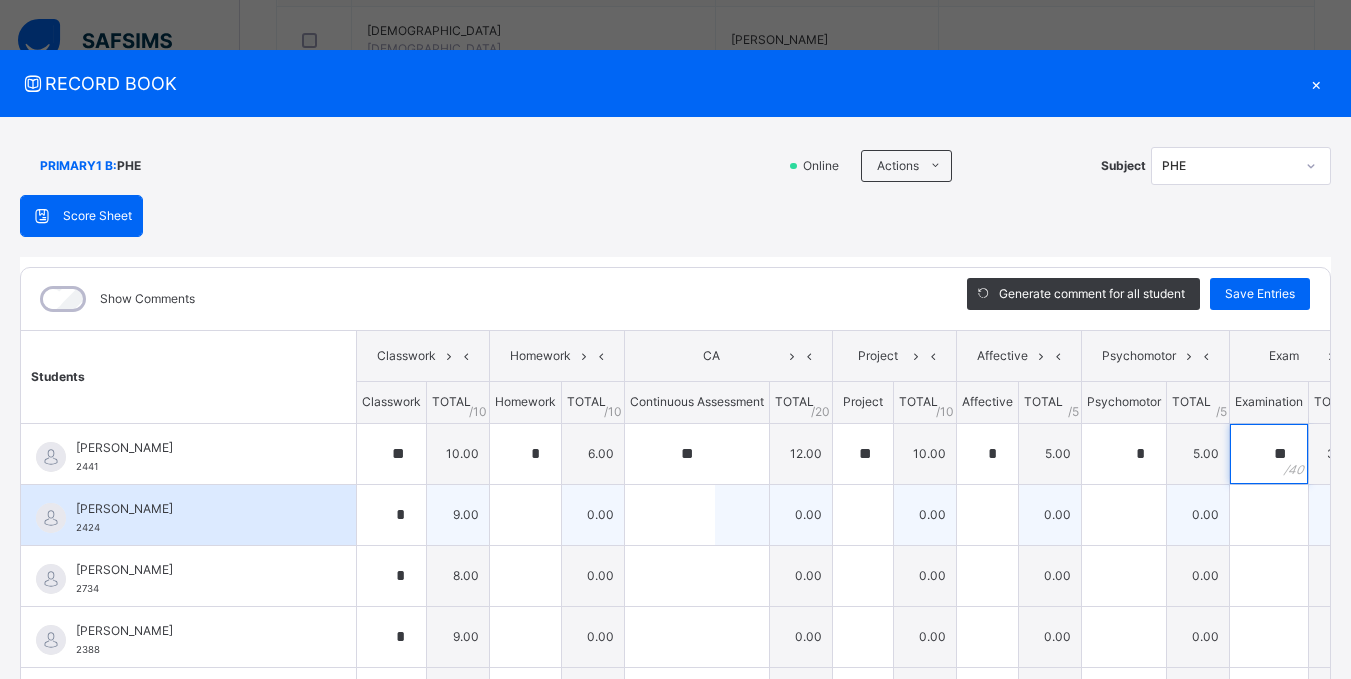 type on "**" 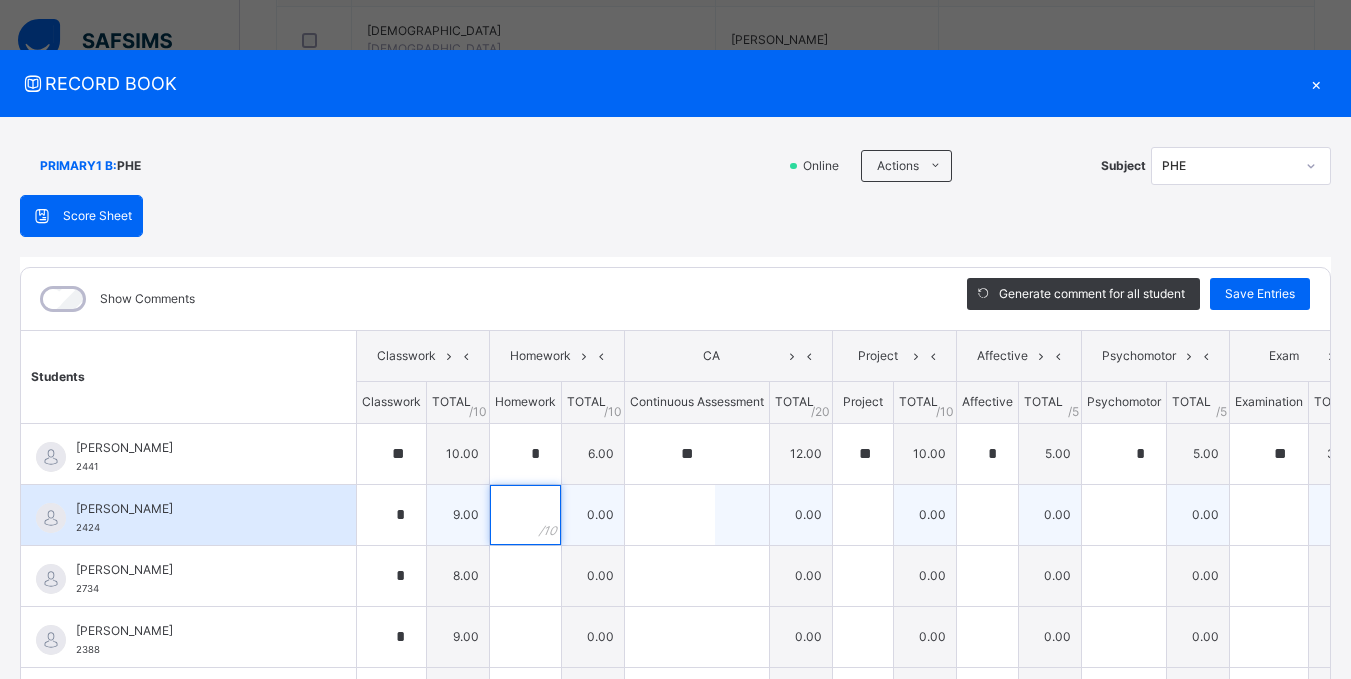click at bounding box center [525, 515] 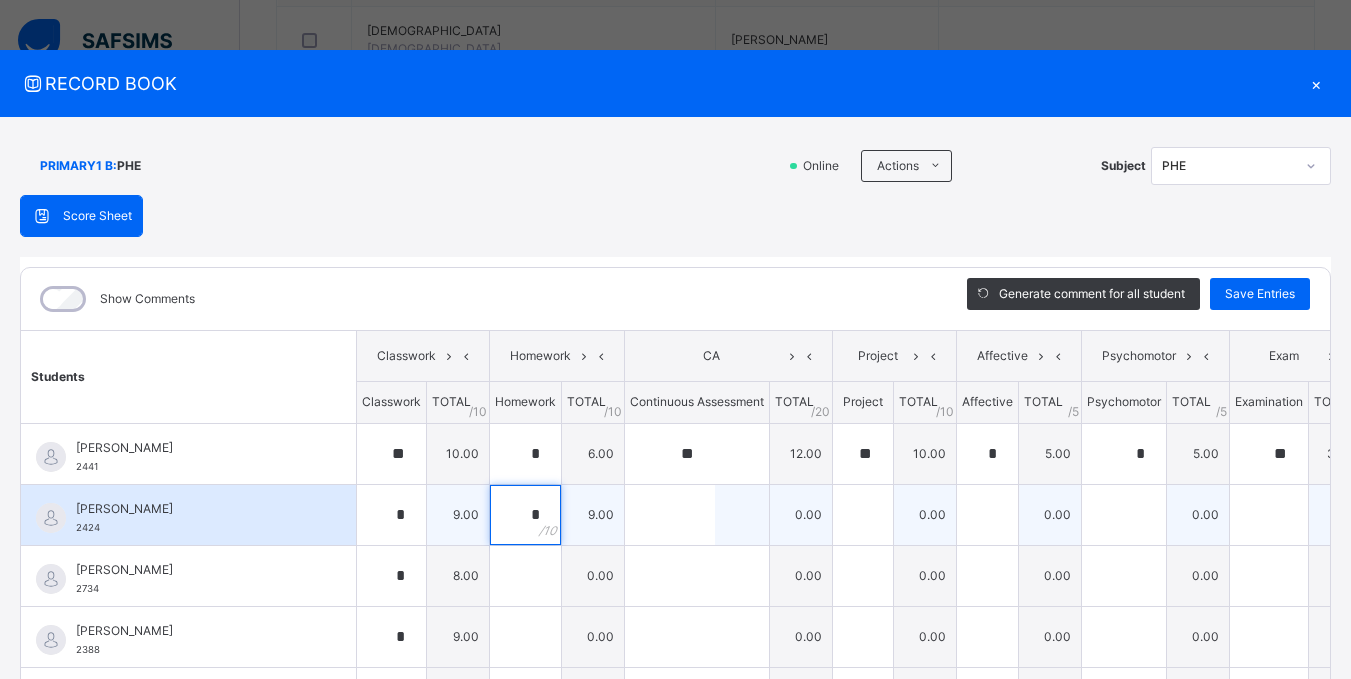 type on "*" 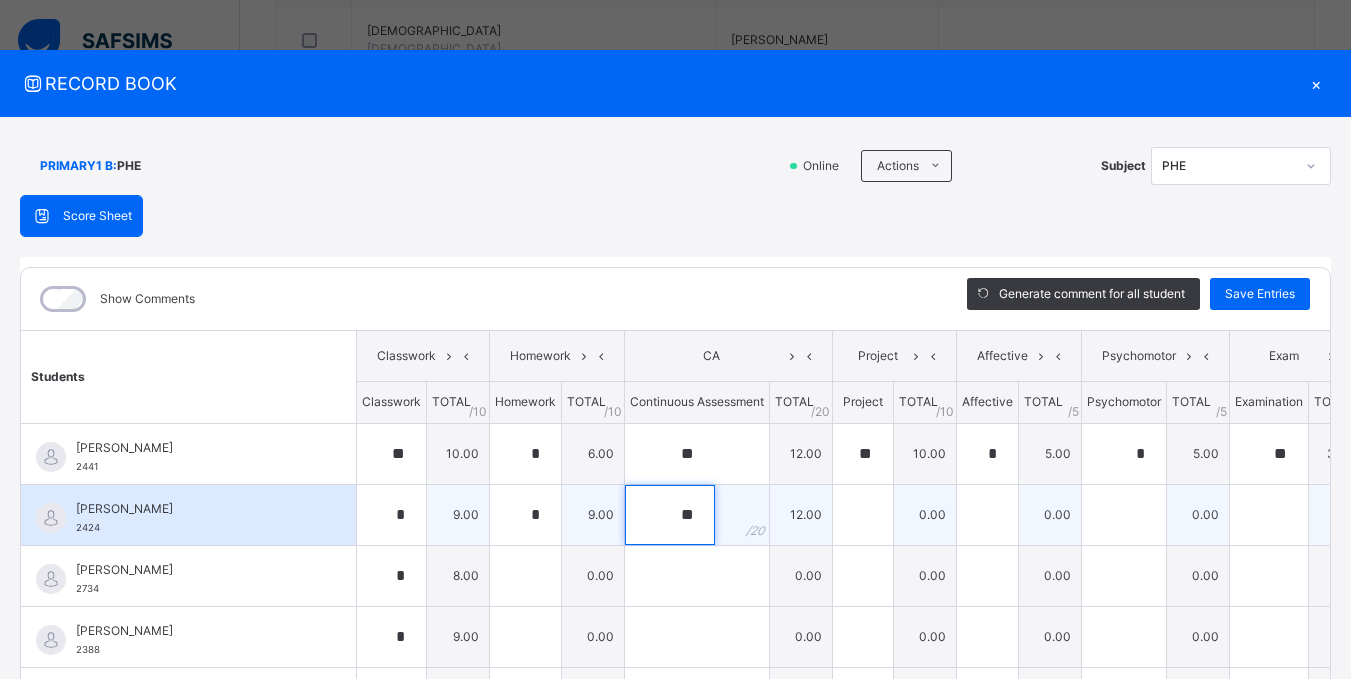 type on "**" 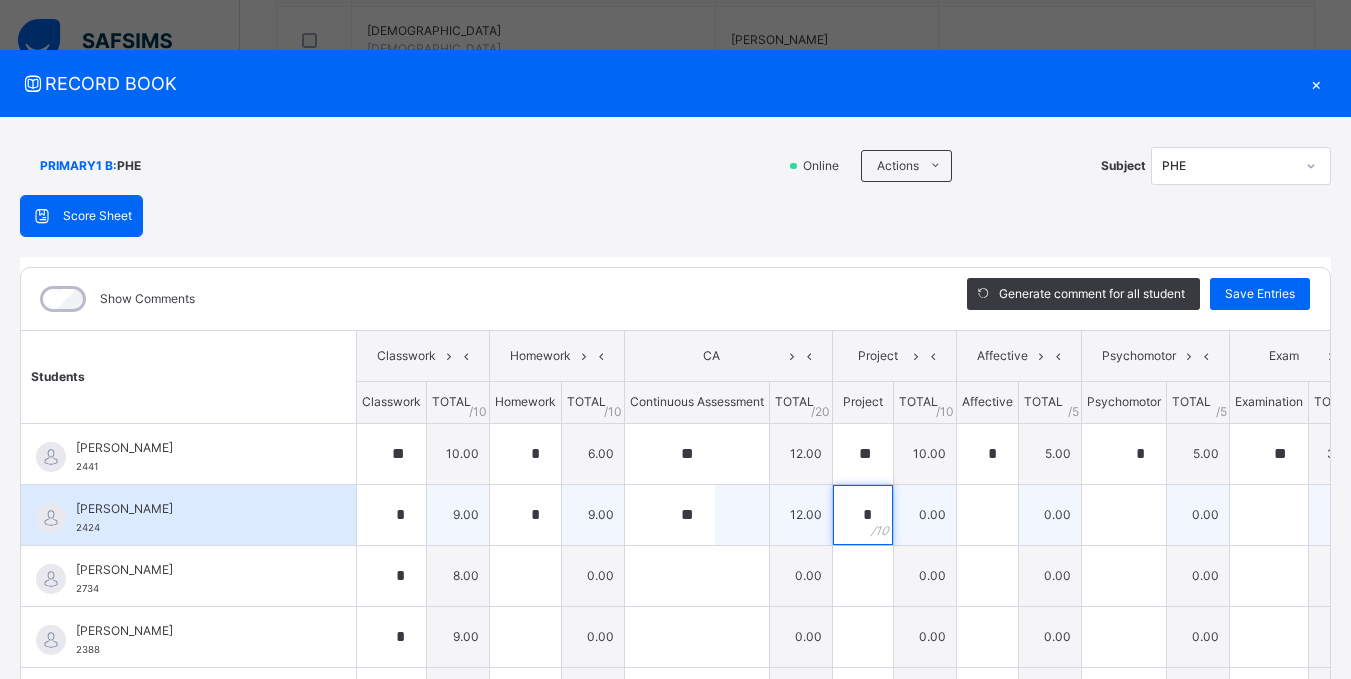 type on "*" 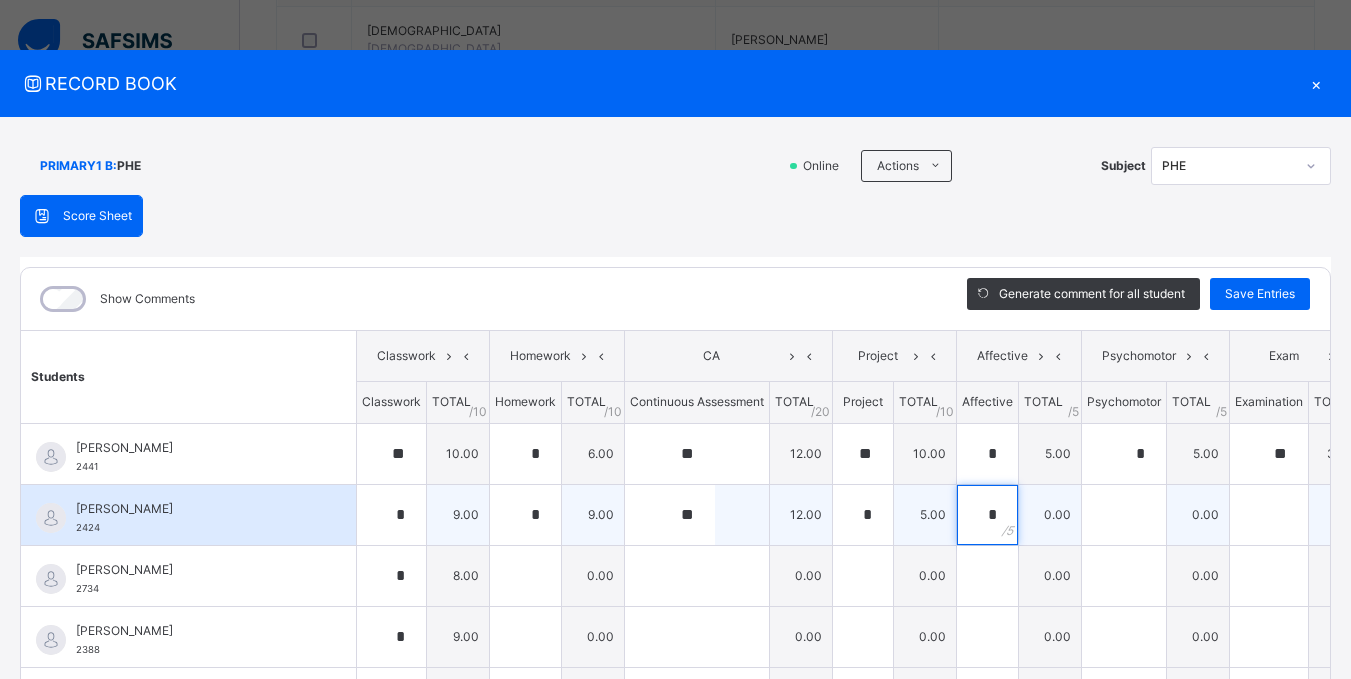 type on "*" 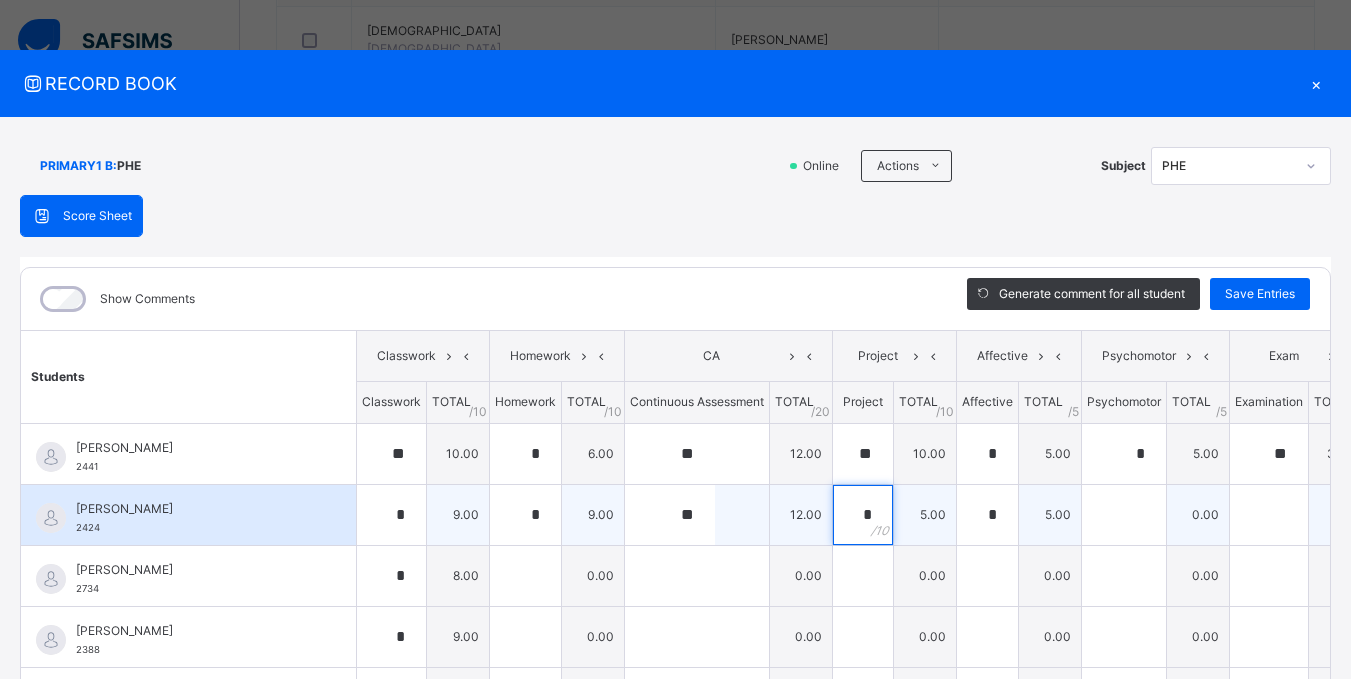 click on "*" at bounding box center [863, 515] 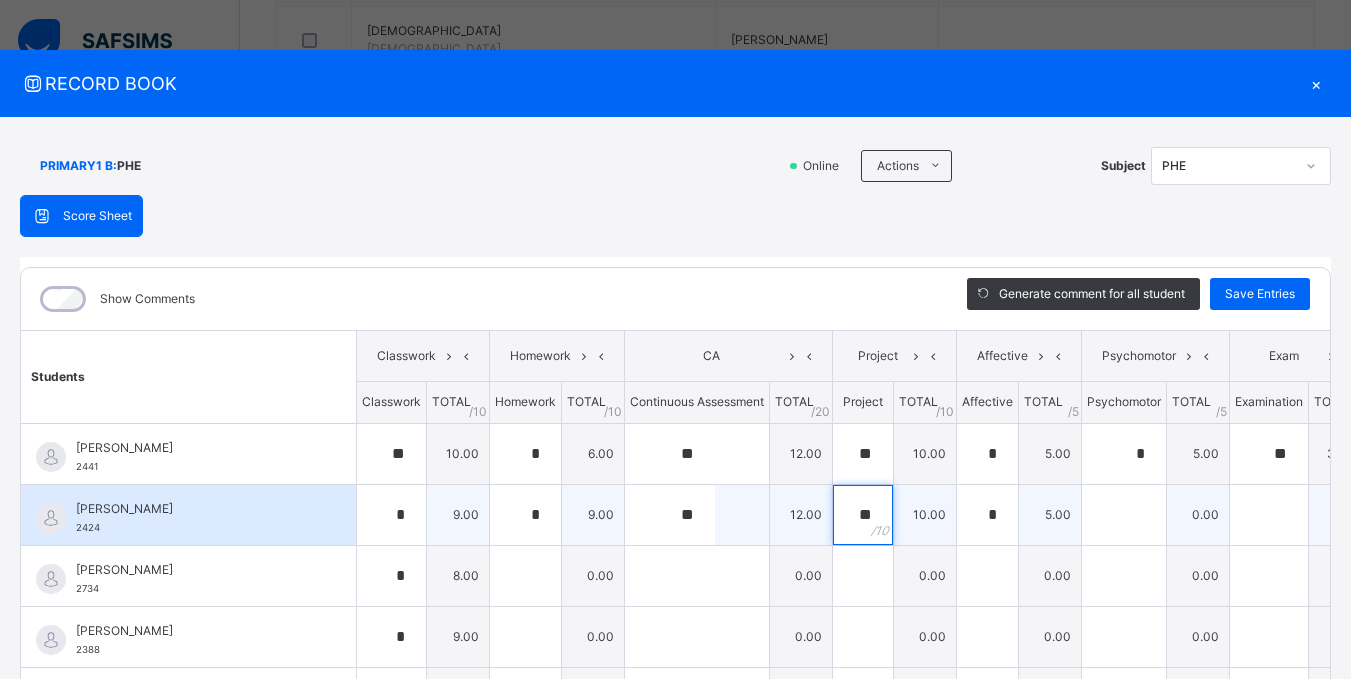 type on "**" 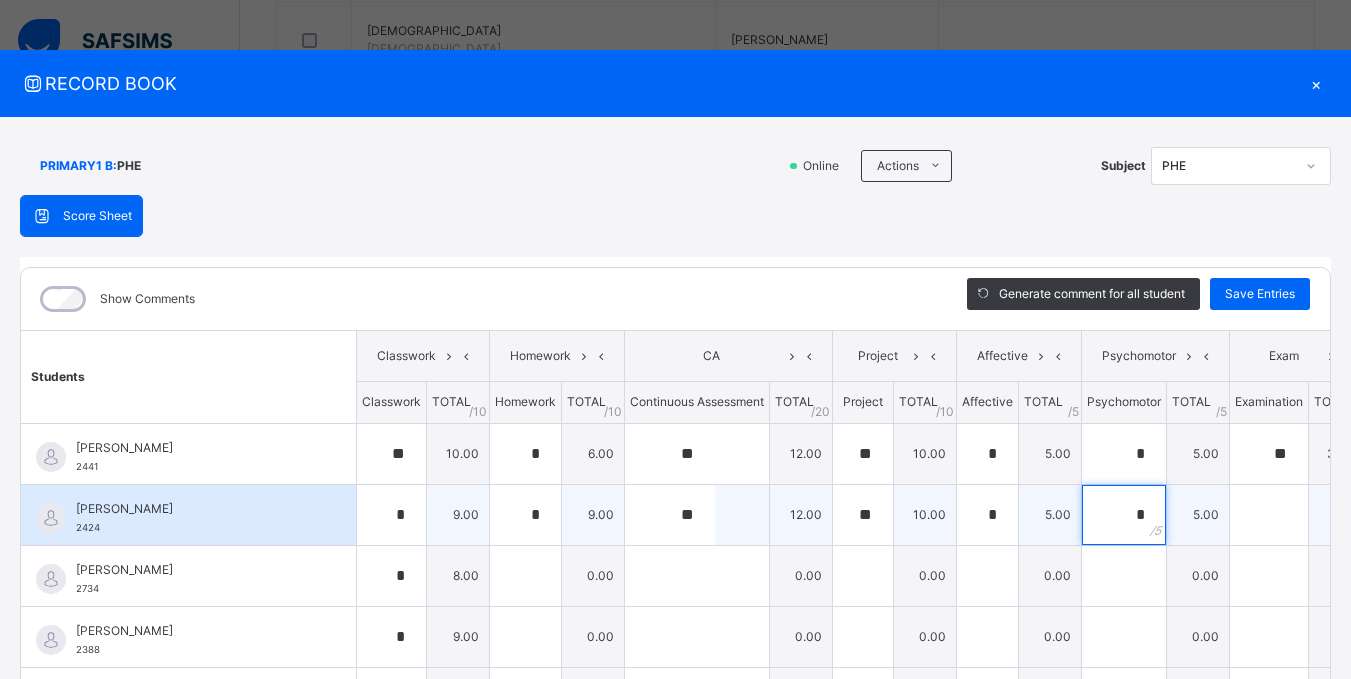 type on "*" 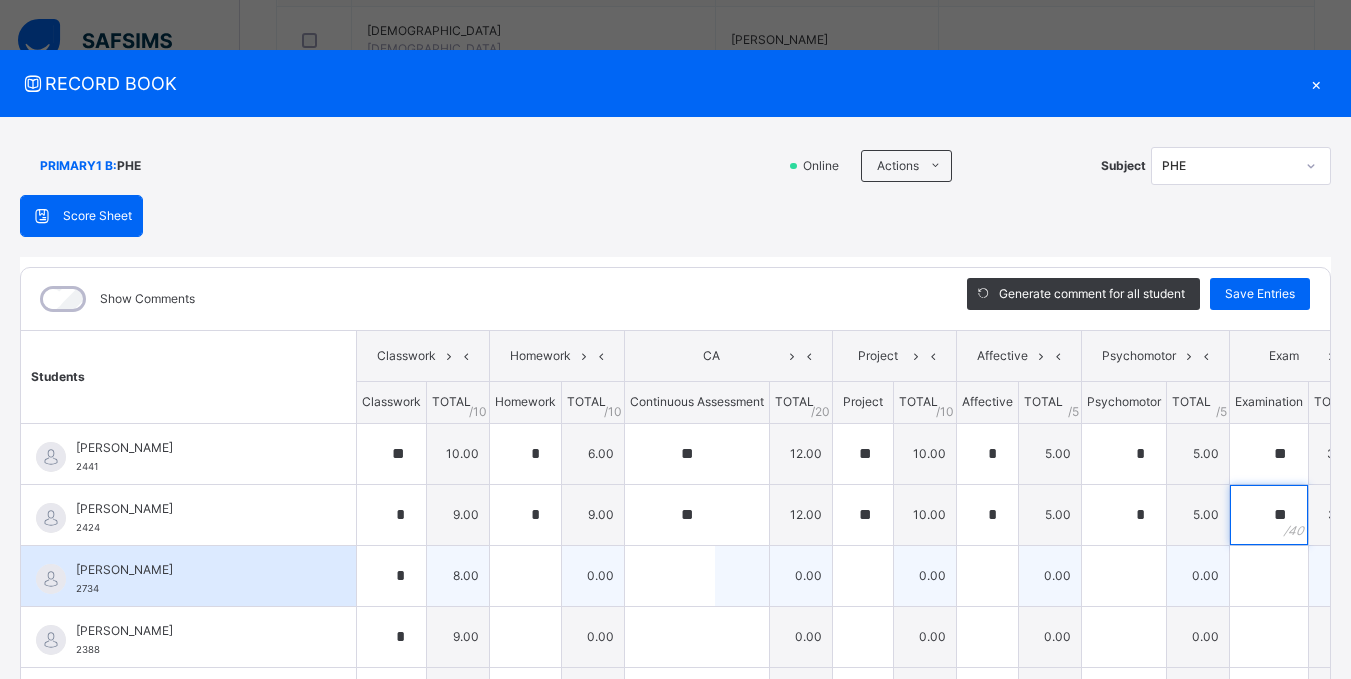 type on "**" 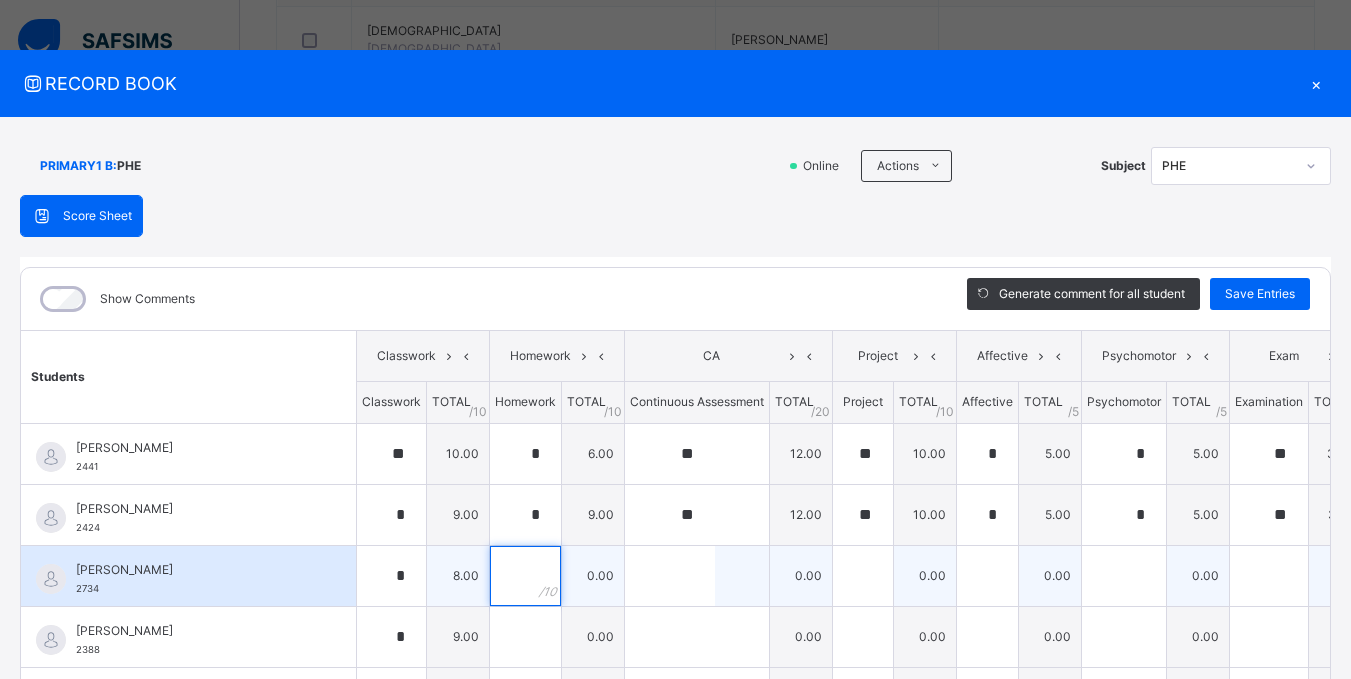 click at bounding box center [525, 576] 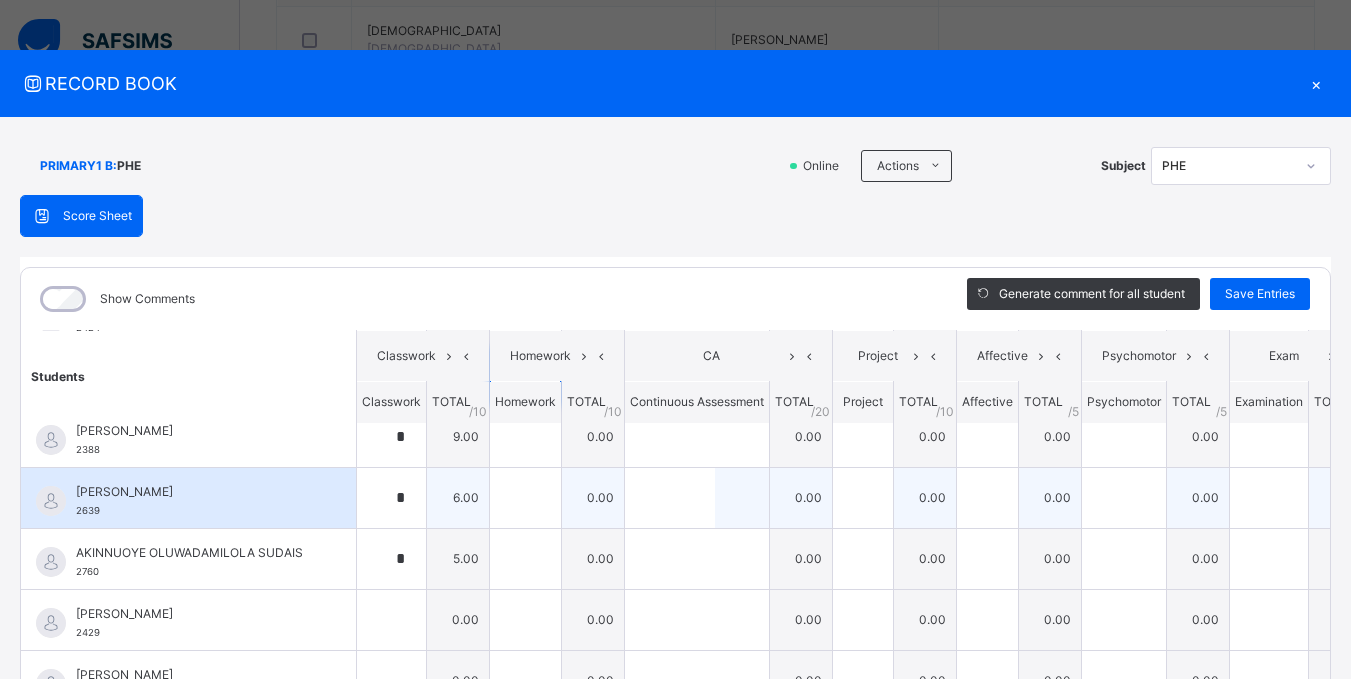 scroll, scrollTop: 0, scrollLeft: 0, axis: both 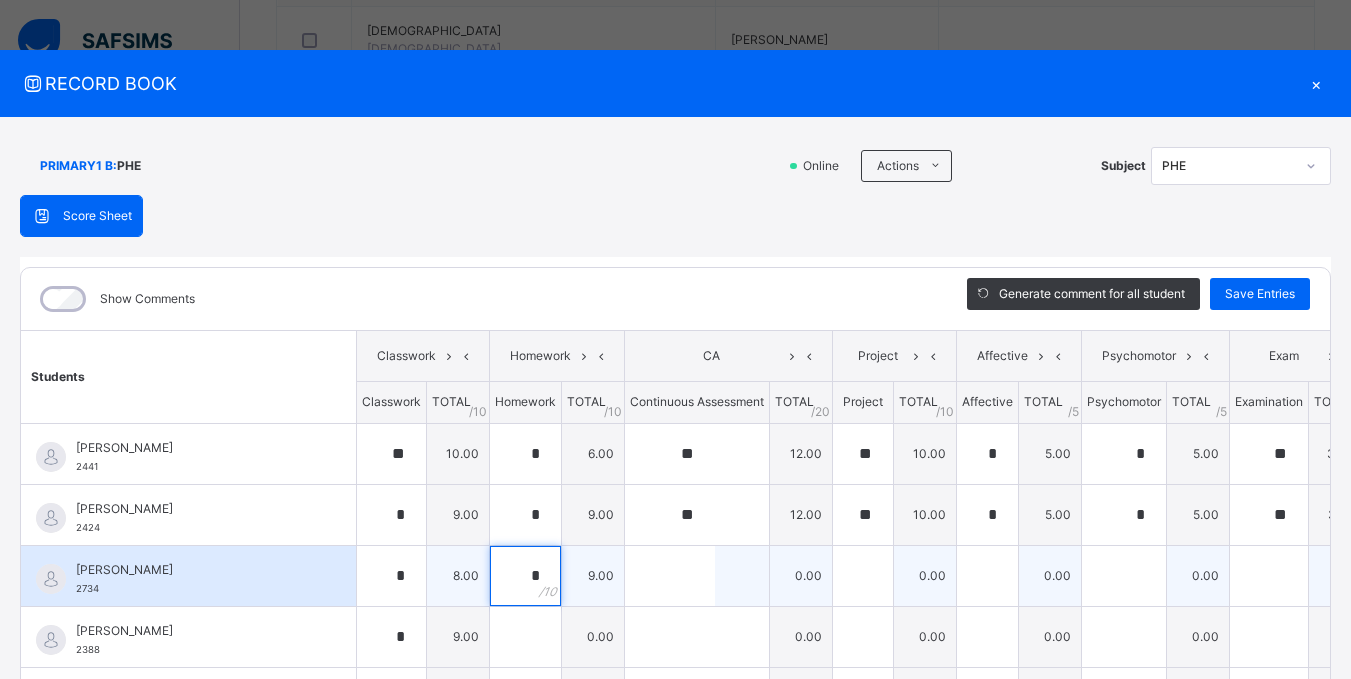 type on "*" 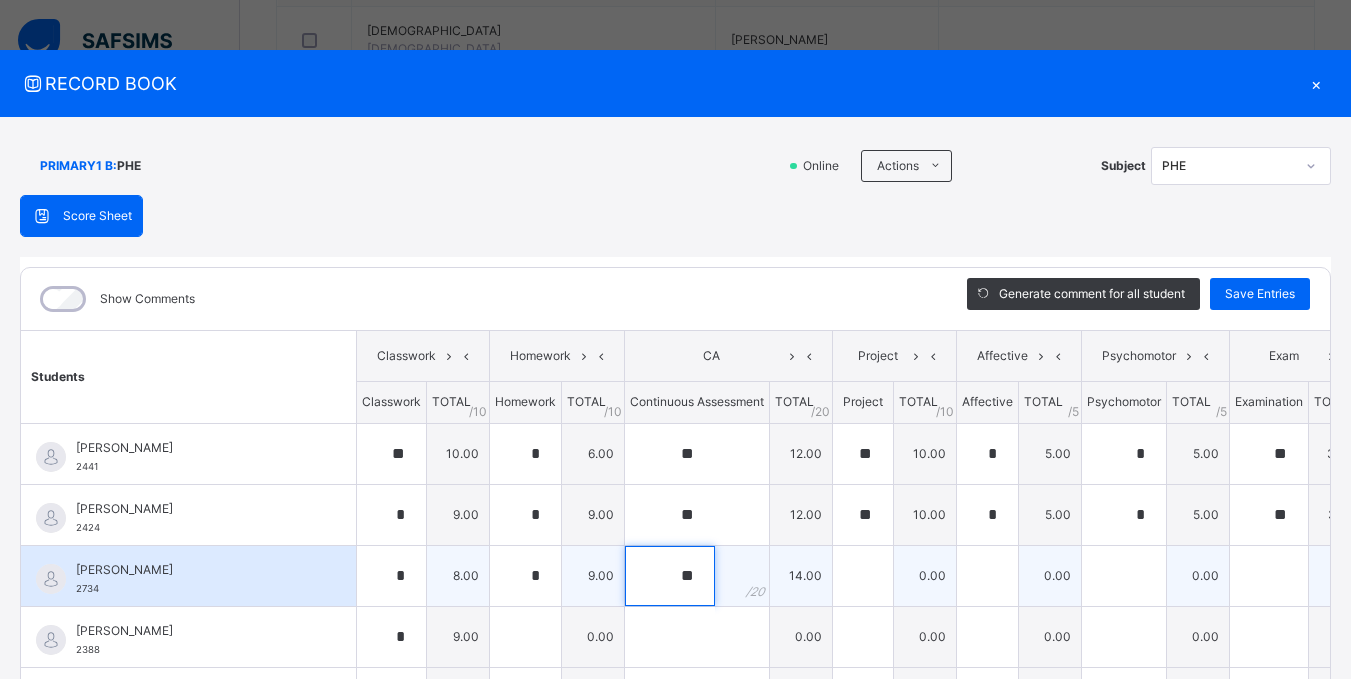 type on "**" 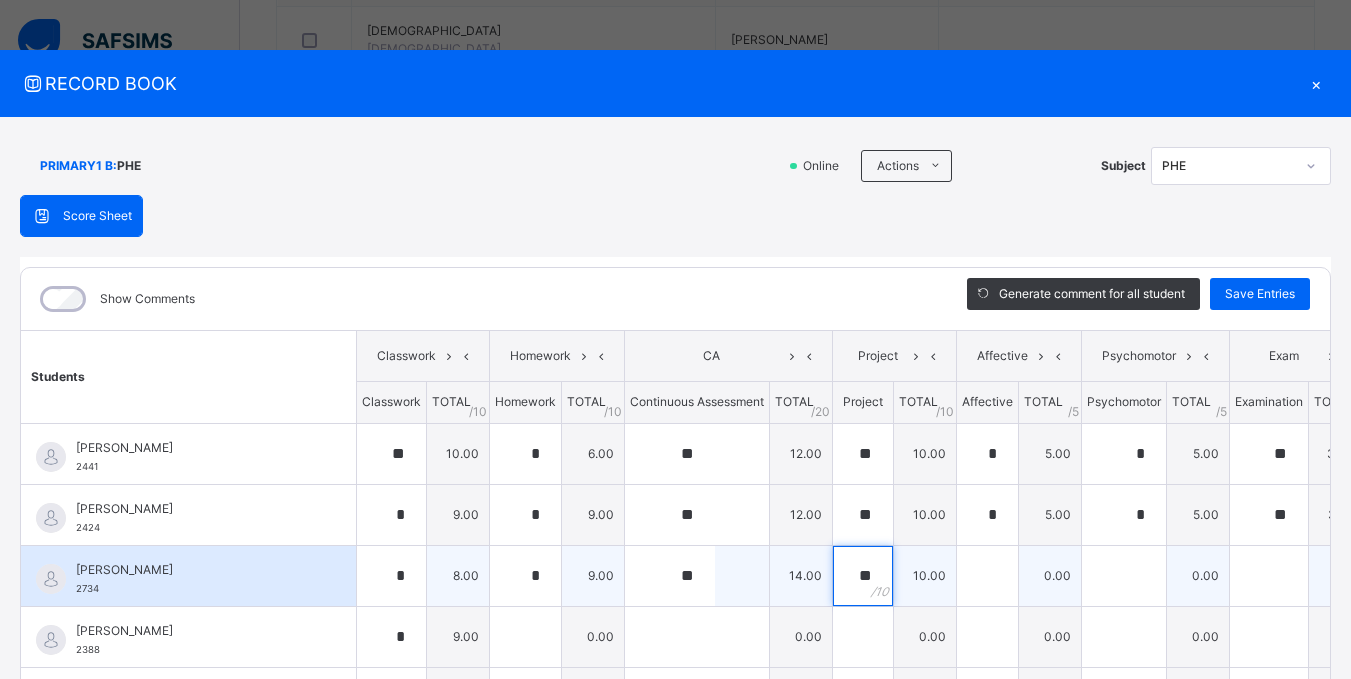type on "**" 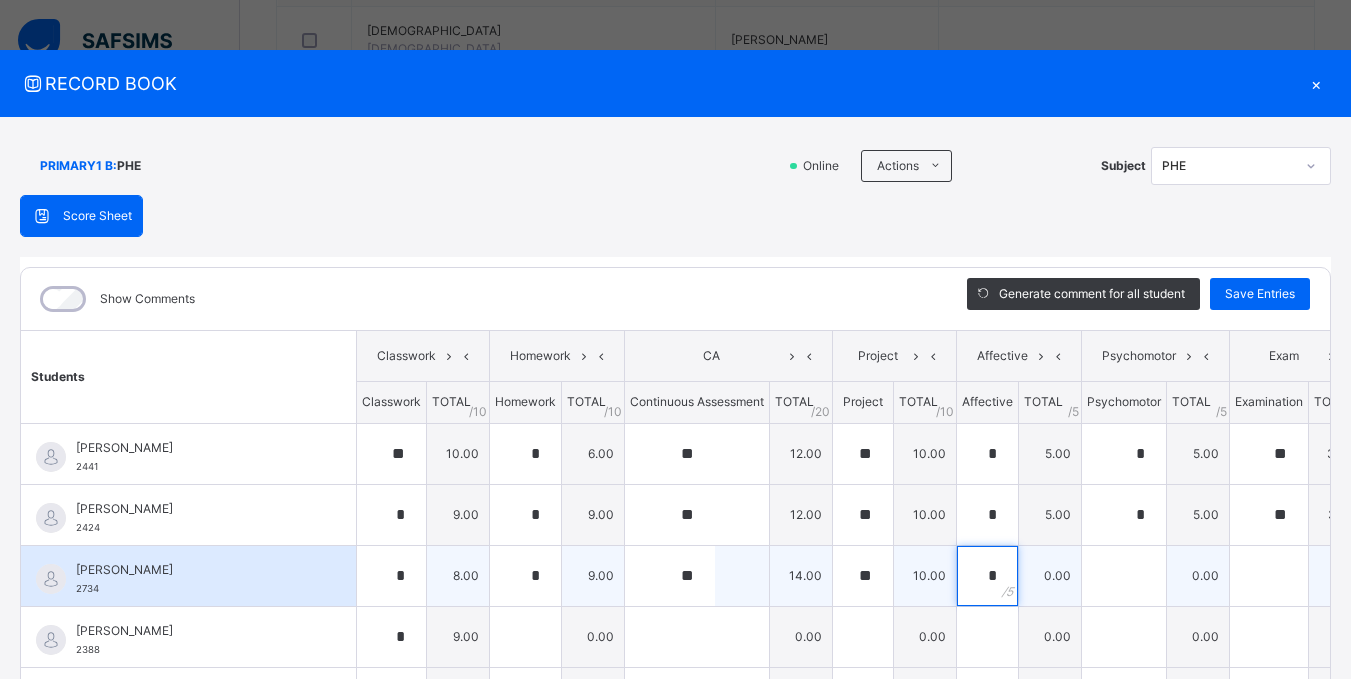 type on "*" 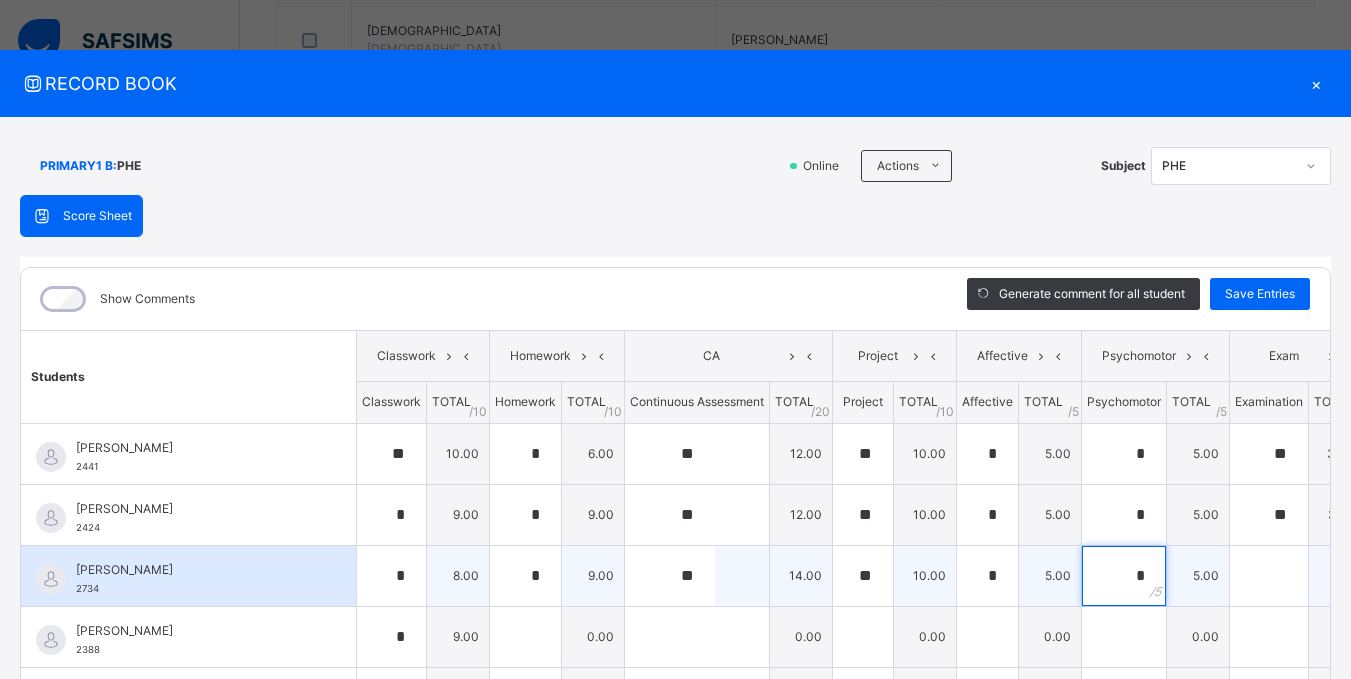 type on "*" 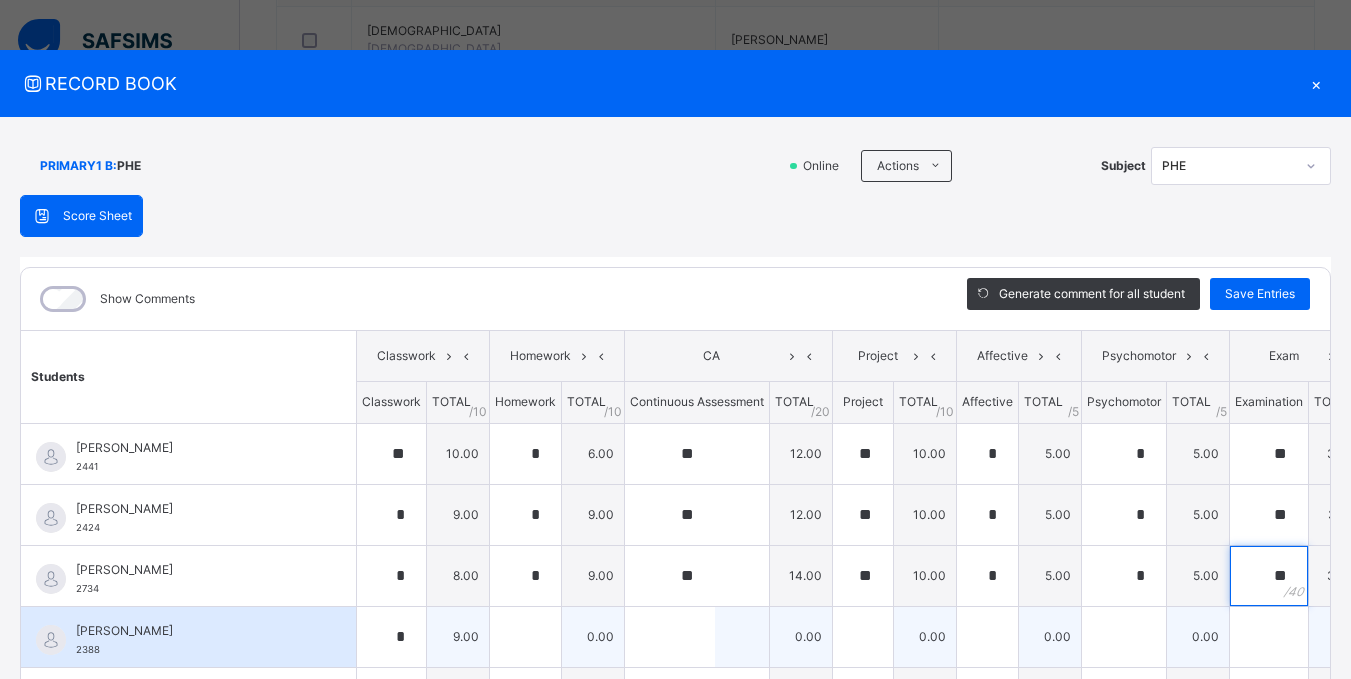 type on "**" 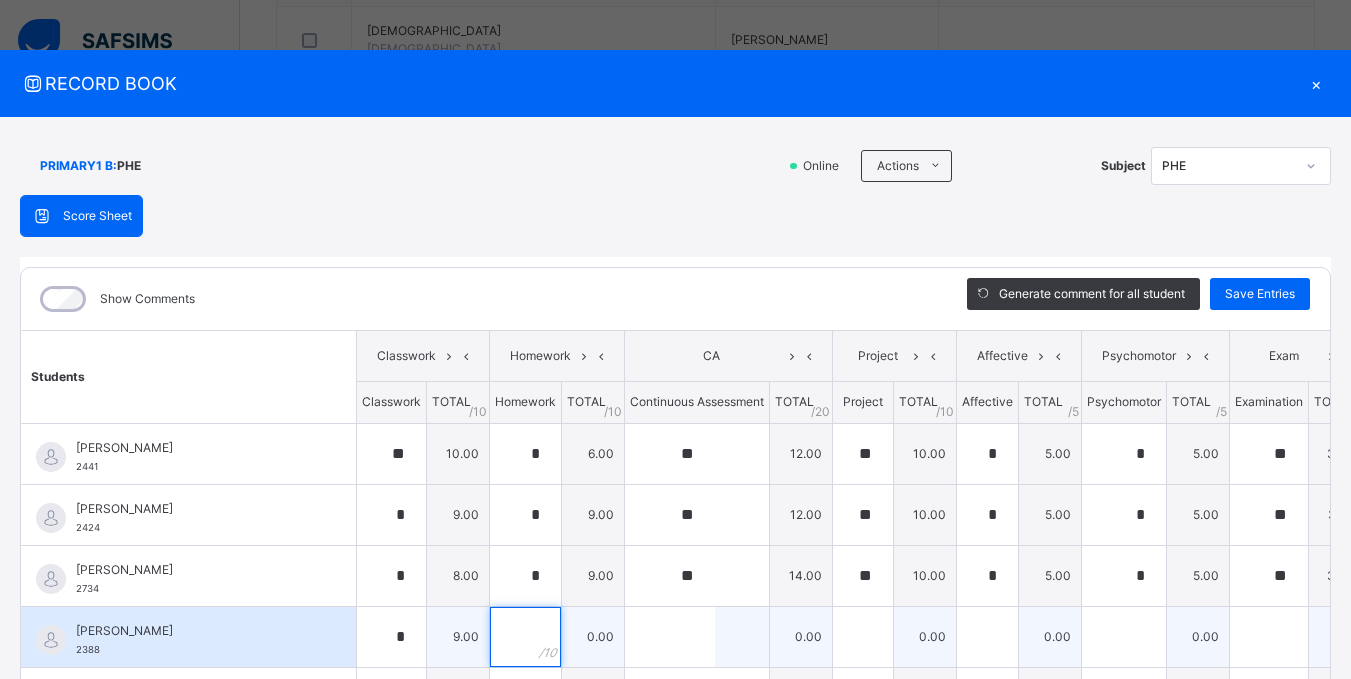 click at bounding box center (525, 637) 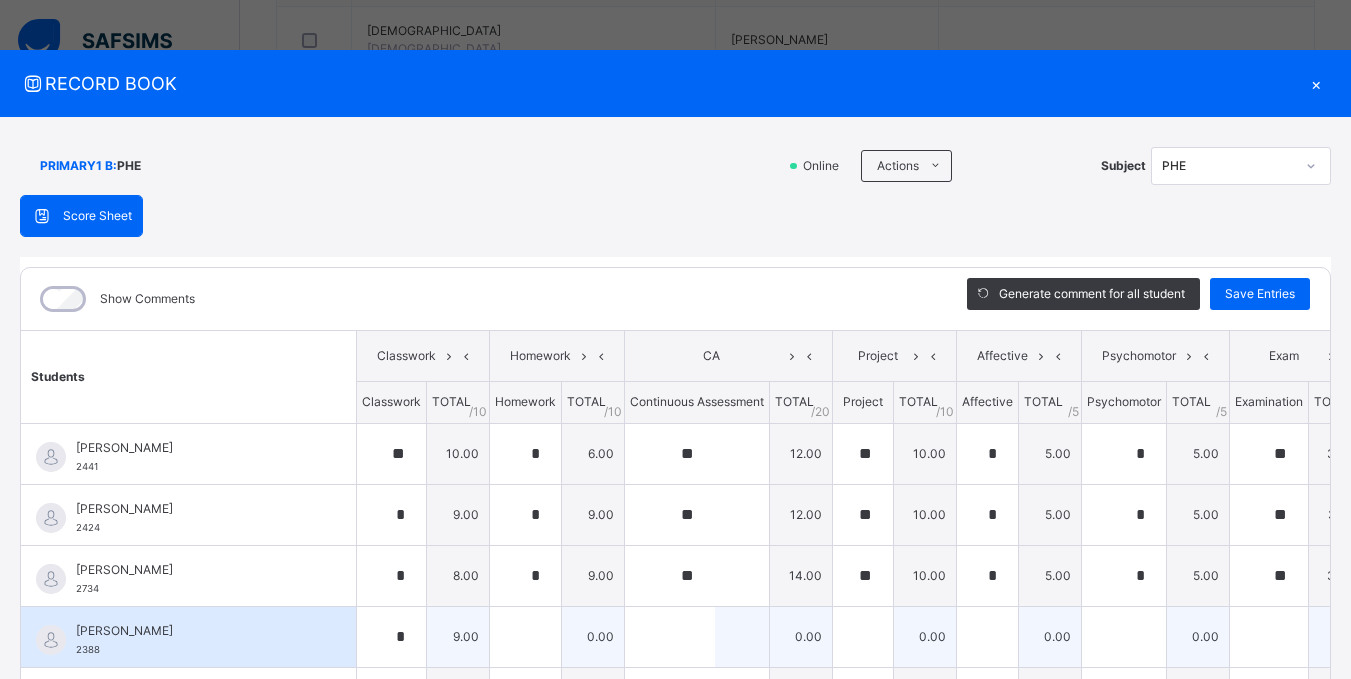 click at bounding box center (525, 637) 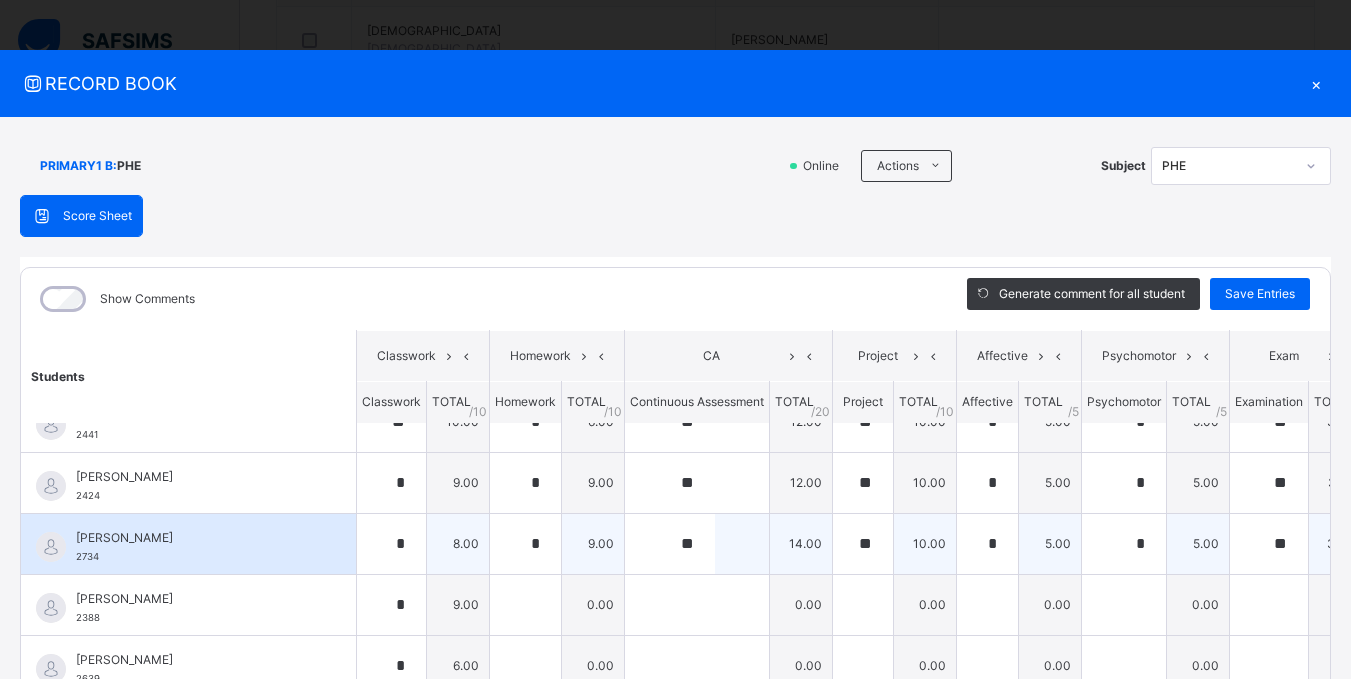 scroll, scrollTop: 0, scrollLeft: 0, axis: both 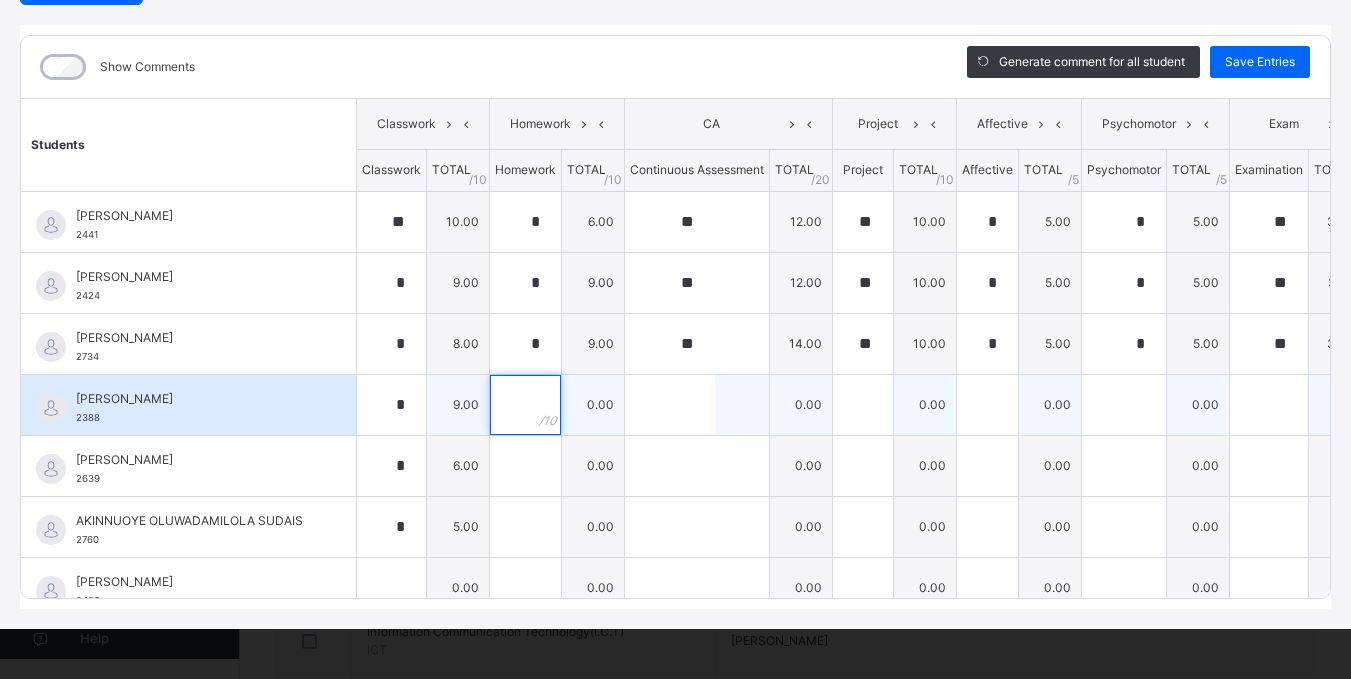 click at bounding box center [525, 405] 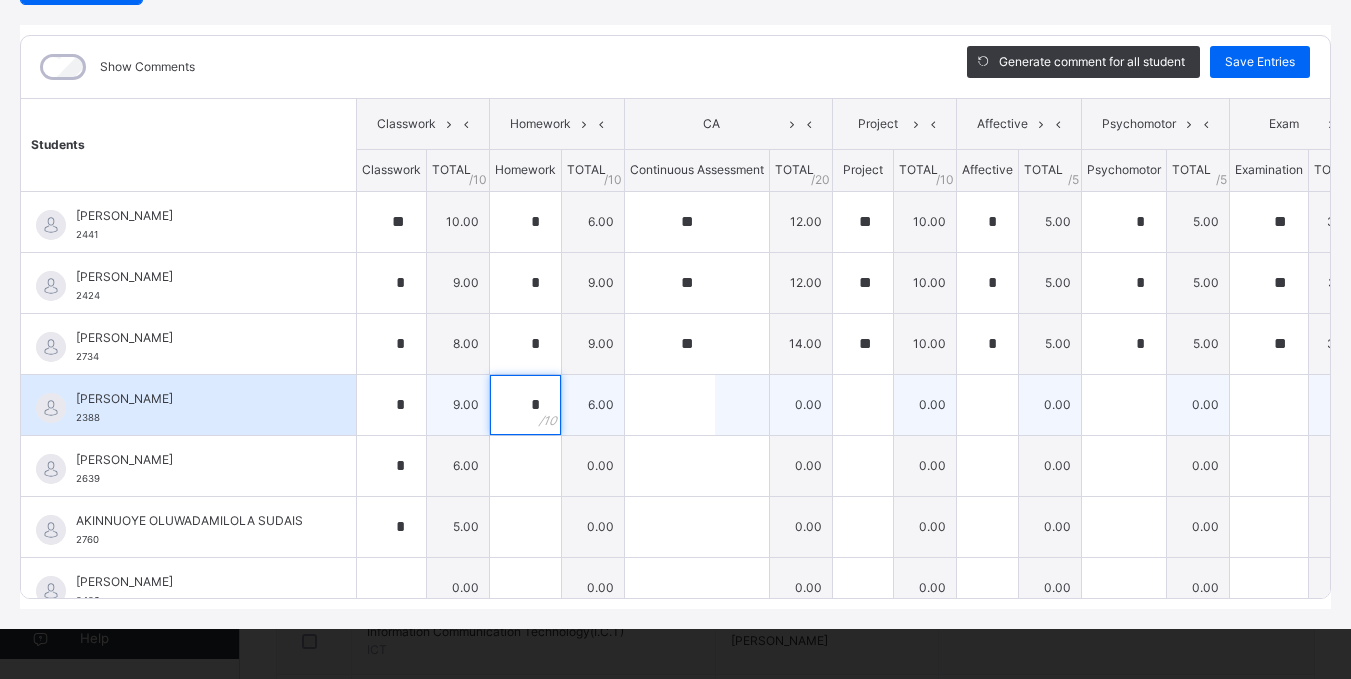 type on "*" 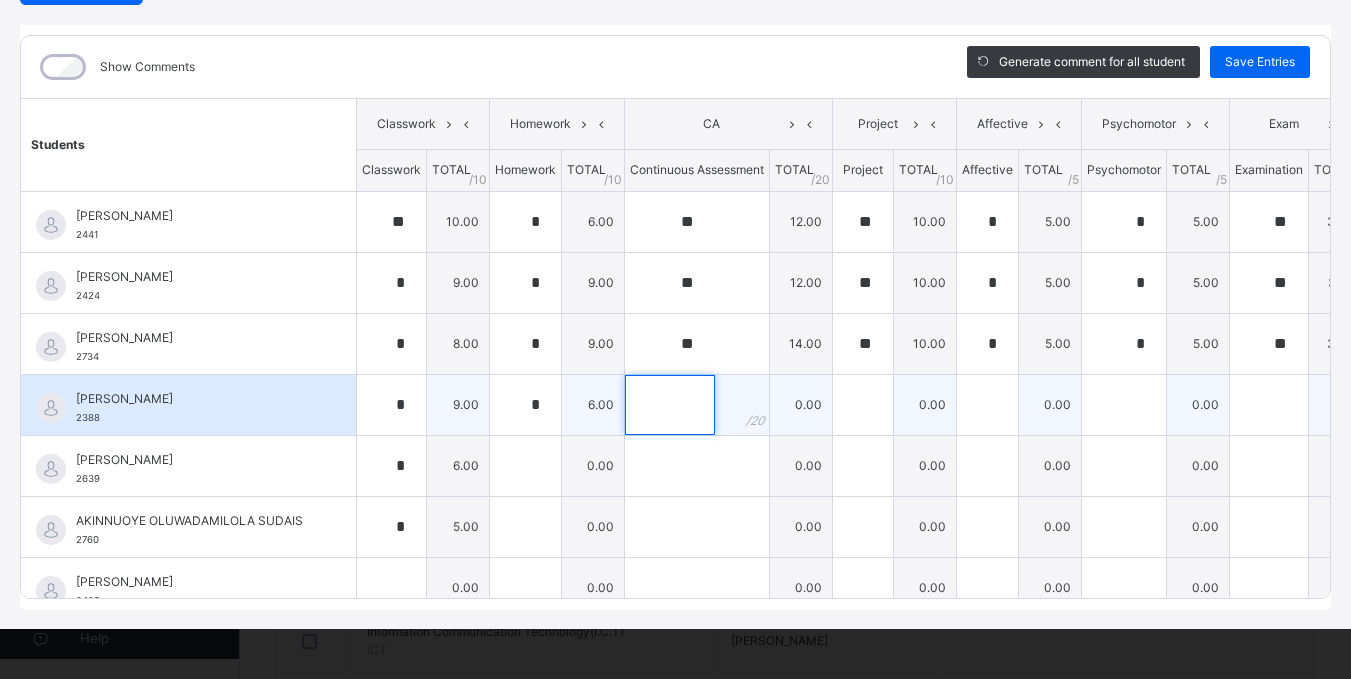 click at bounding box center [670, 405] 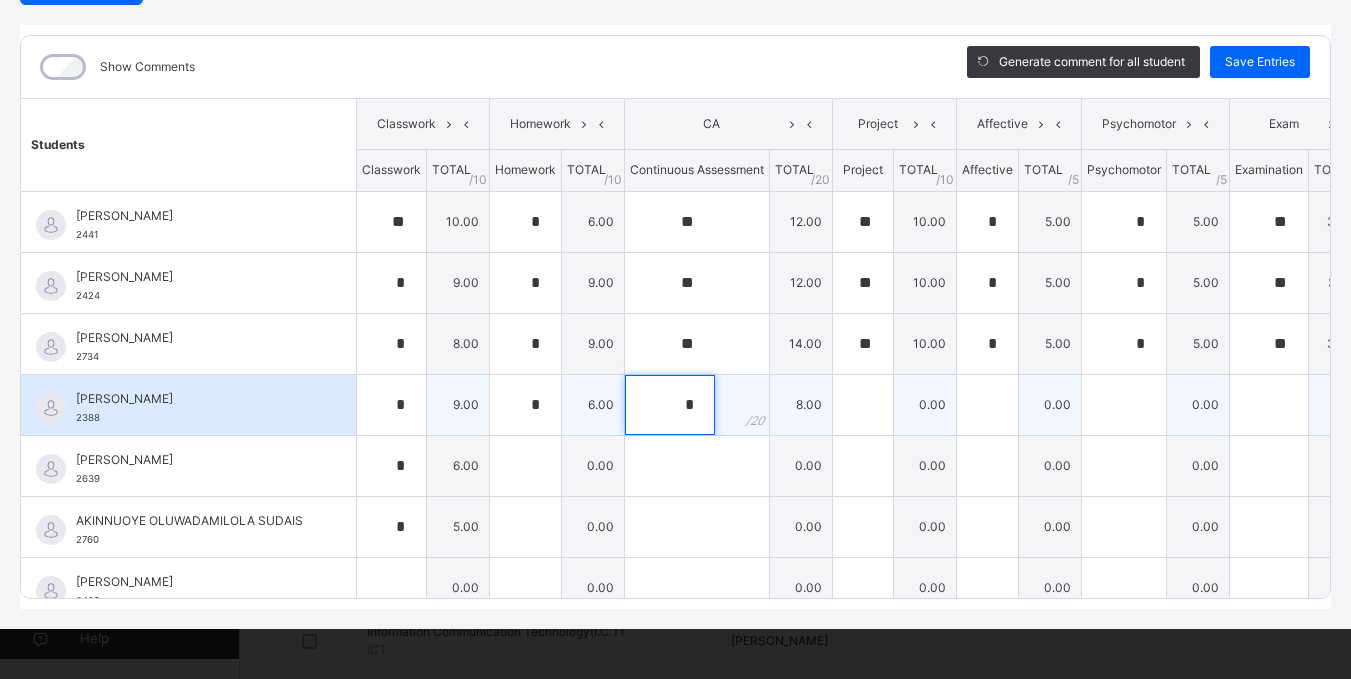 type on "*" 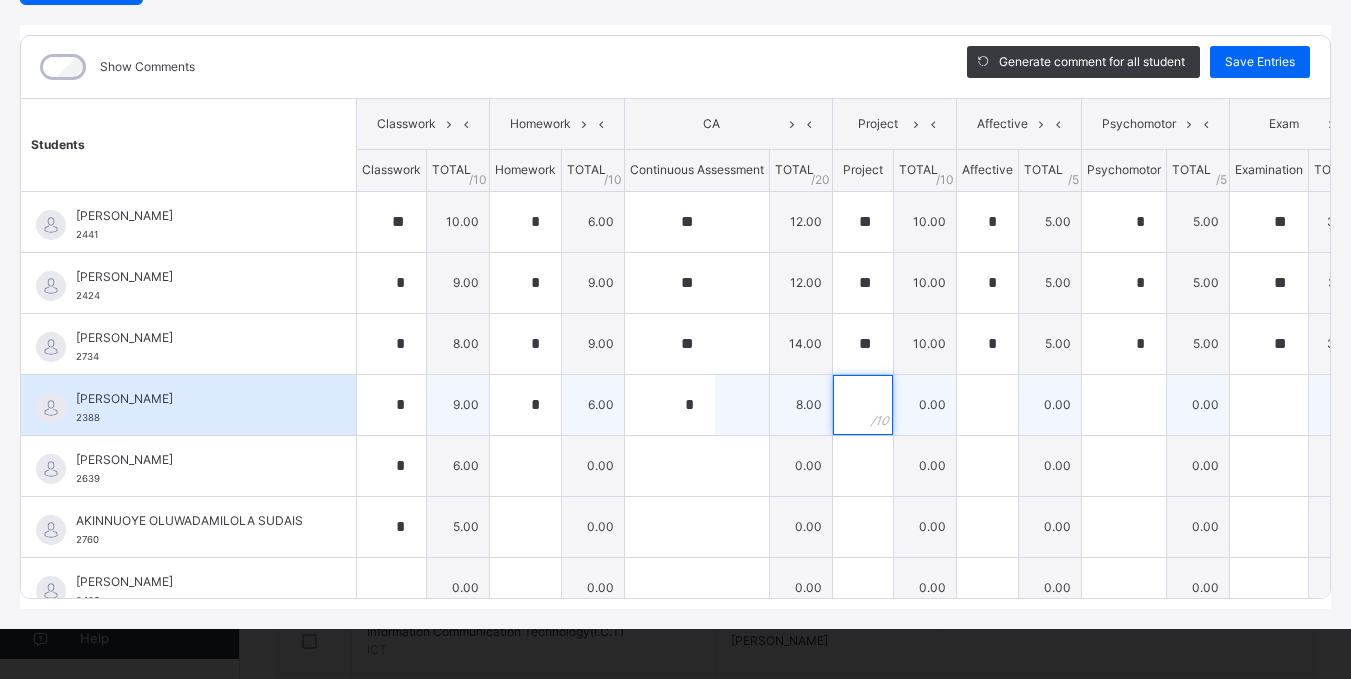 click at bounding box center (863, 405) 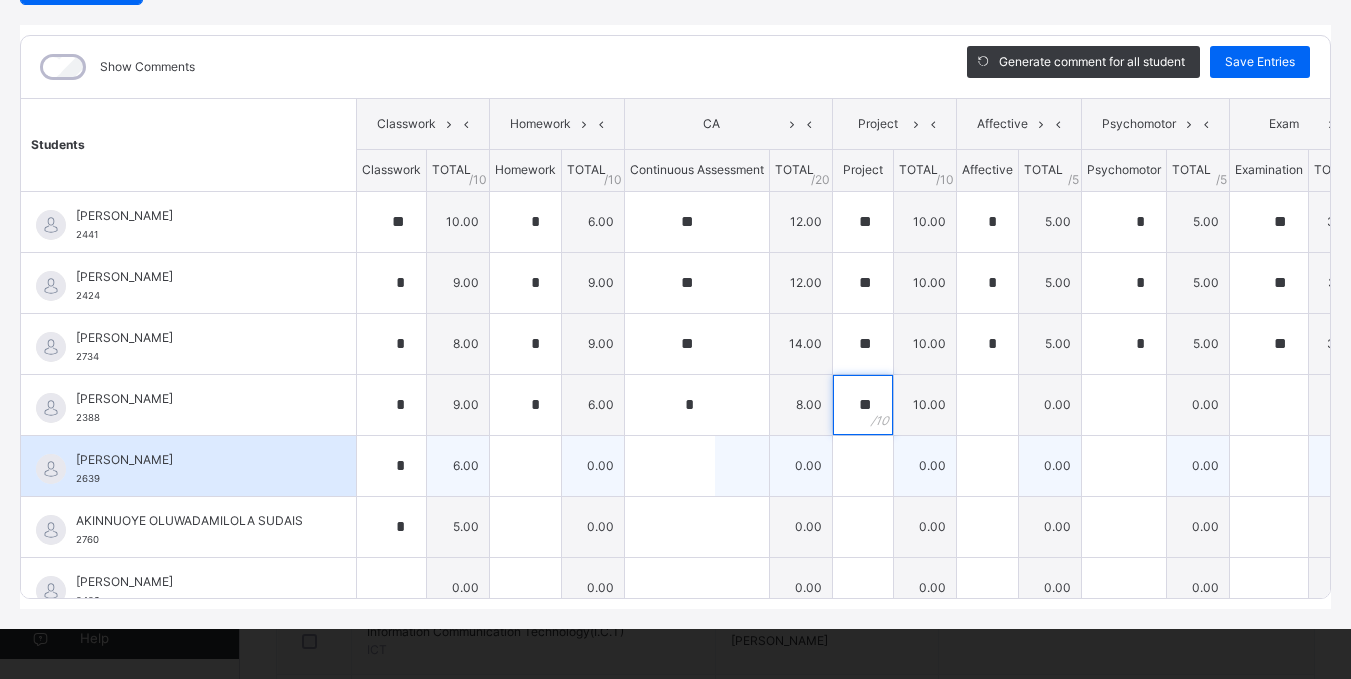 type on "**" 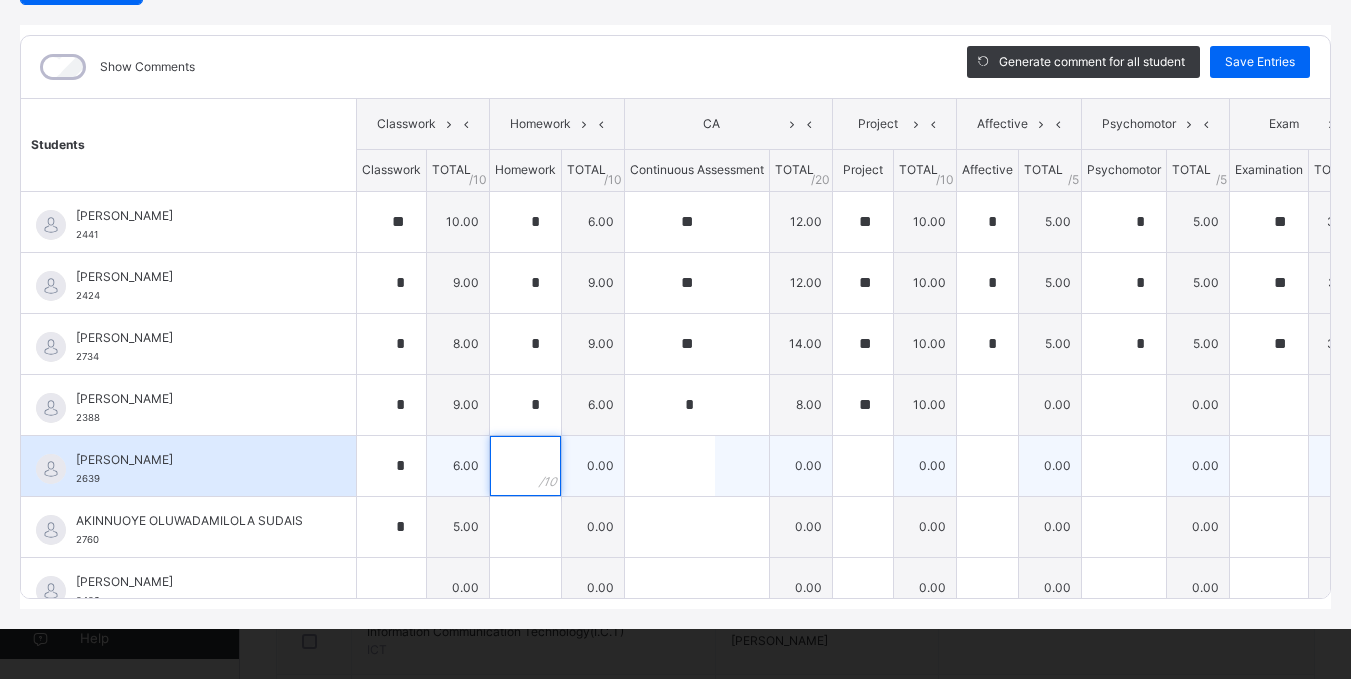 click at bounding box center [525, 466] 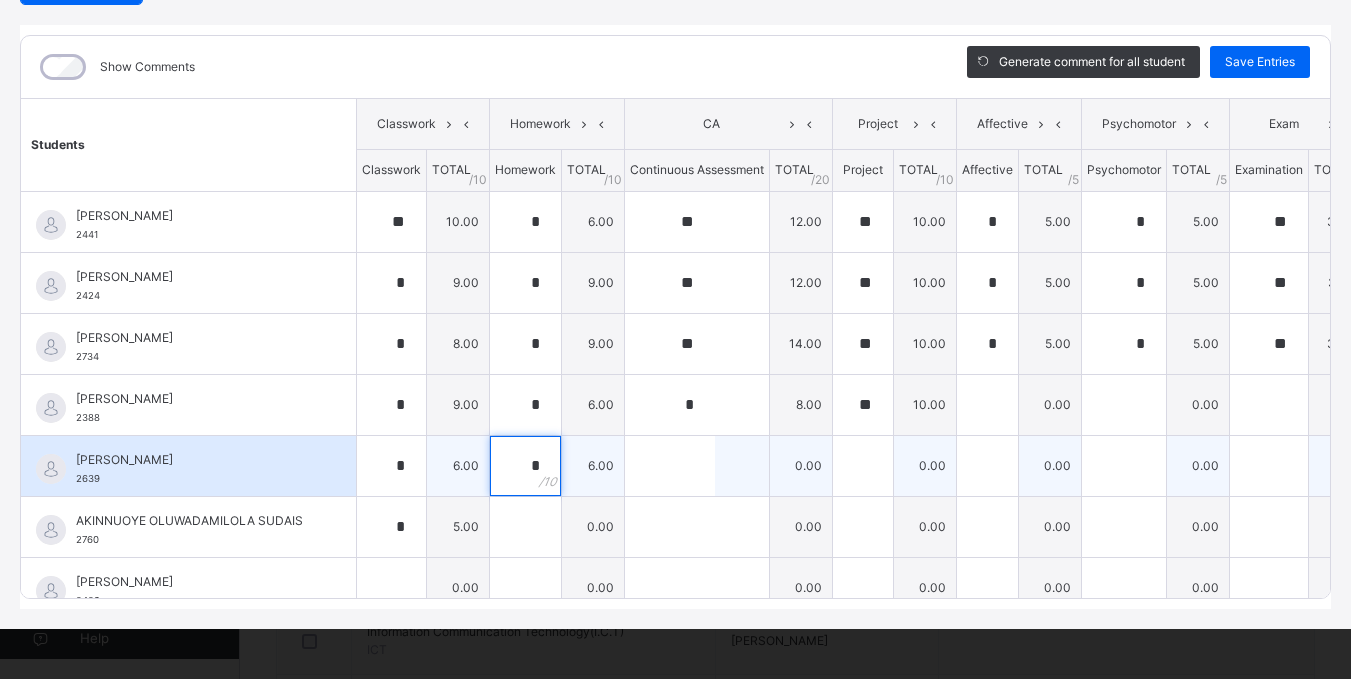 type on "*" 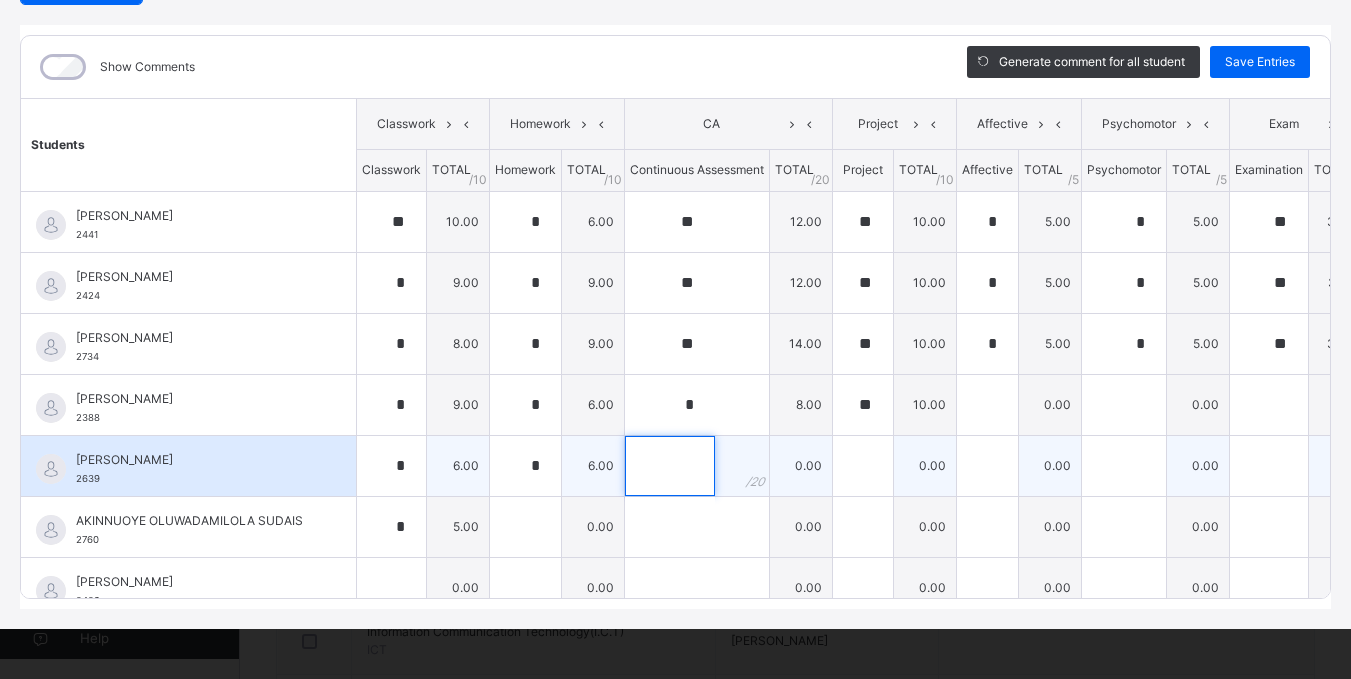 click at bounding box center [670, 466] 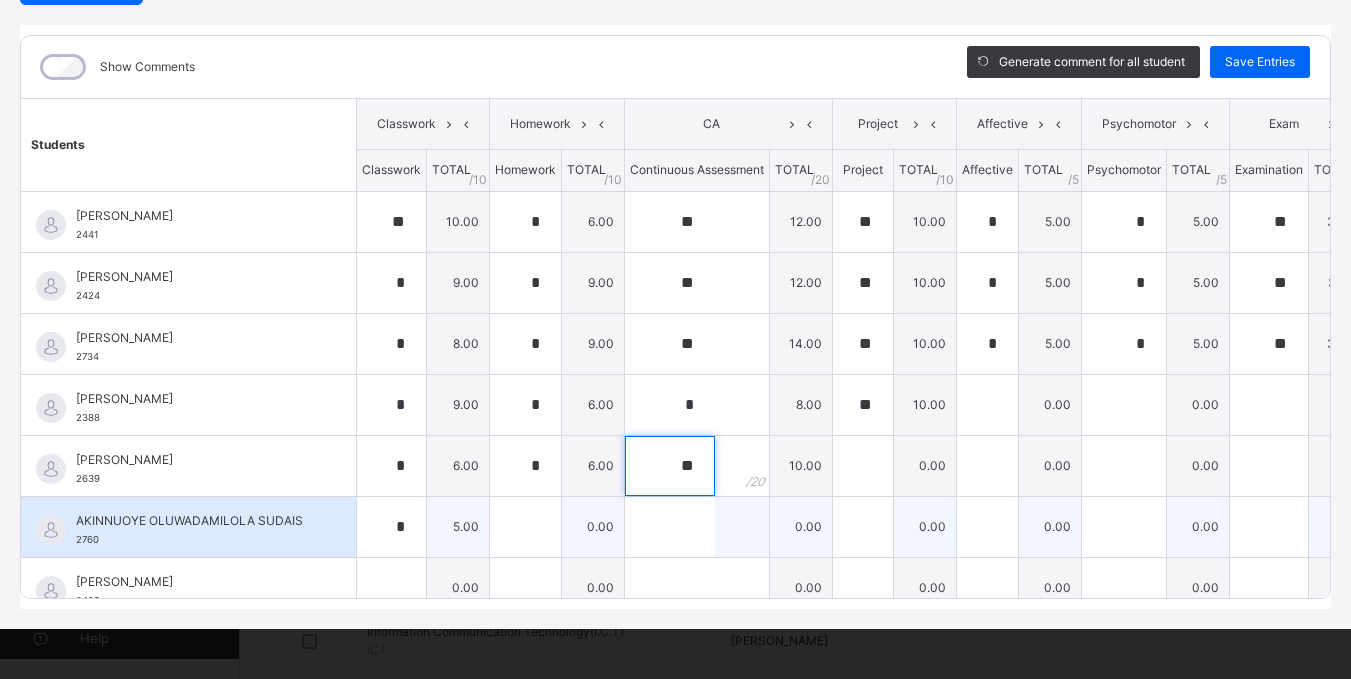 type on "**" 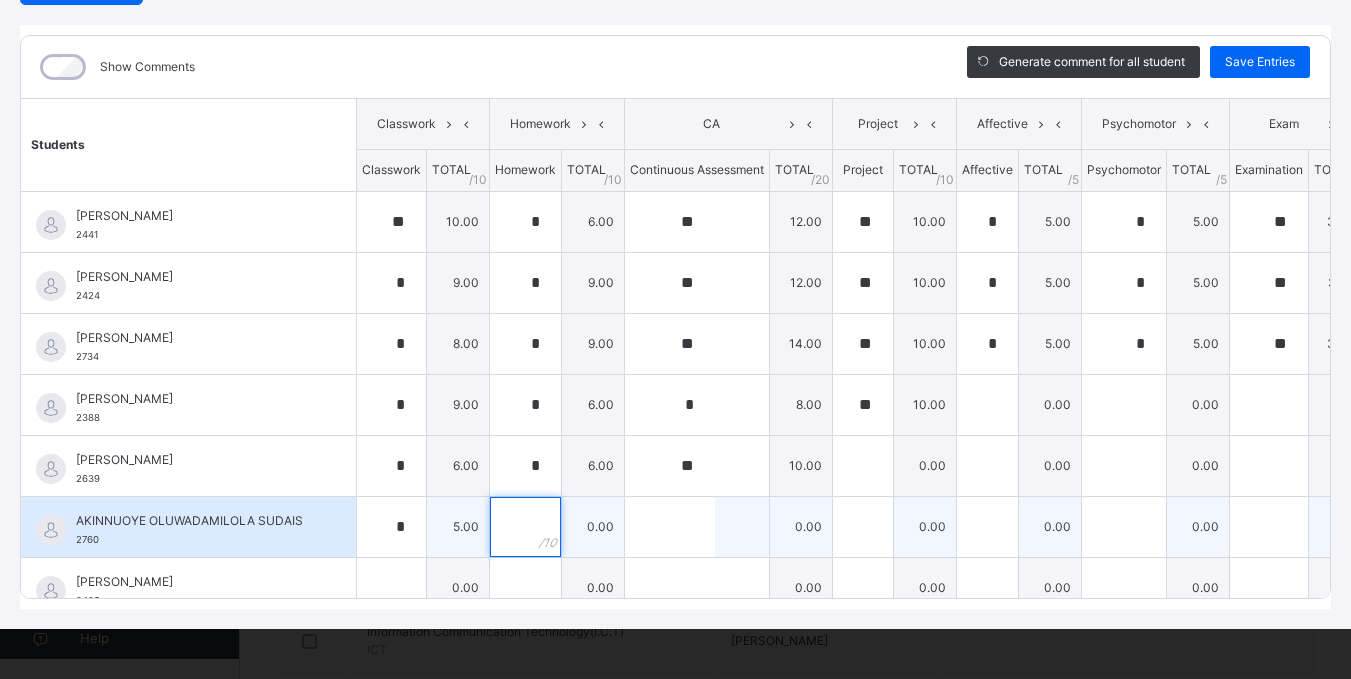click at bounding box center (525, 527) 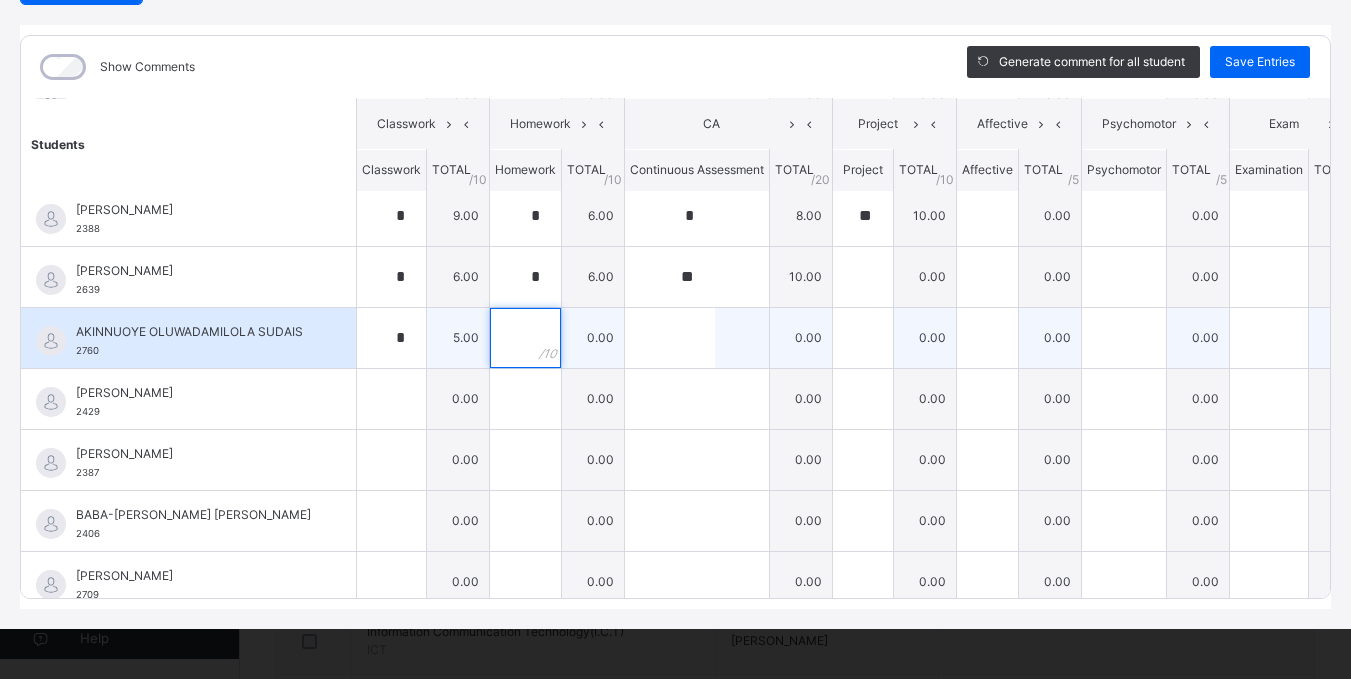 scroll, scrollTop: 200, scrollLeft: 0, axis: vertical 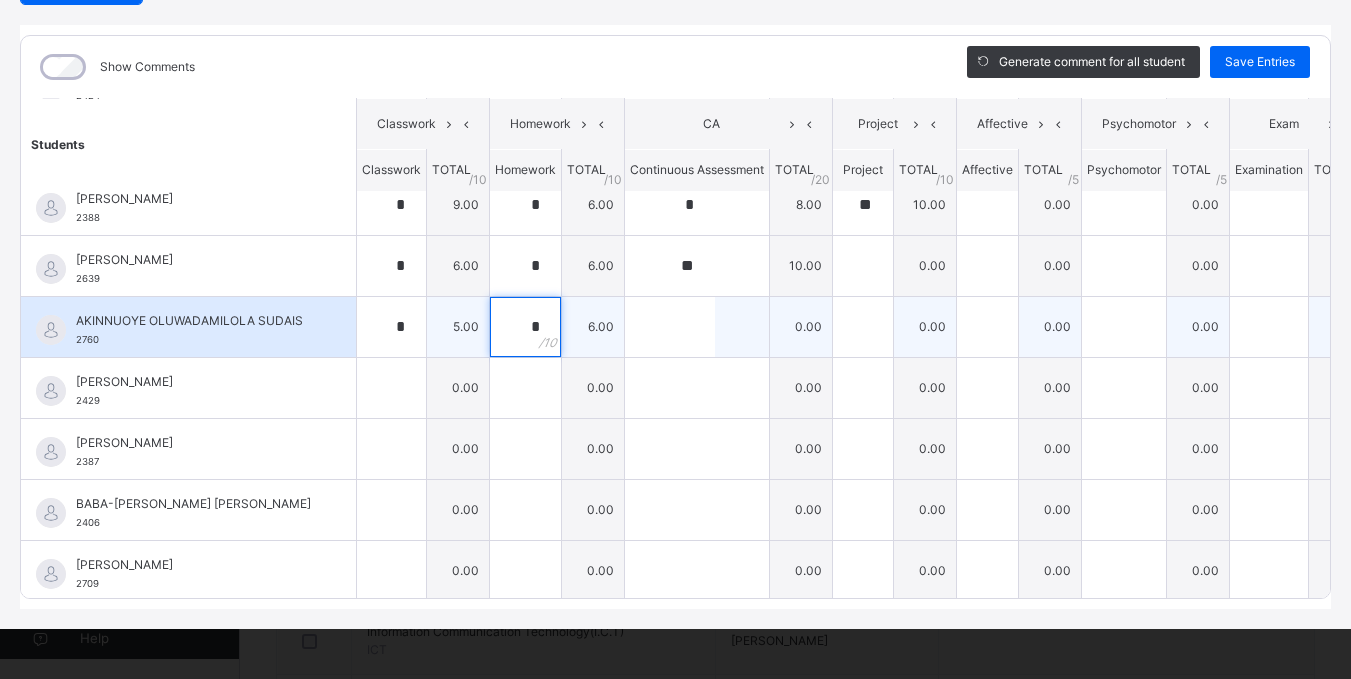 type on "*" 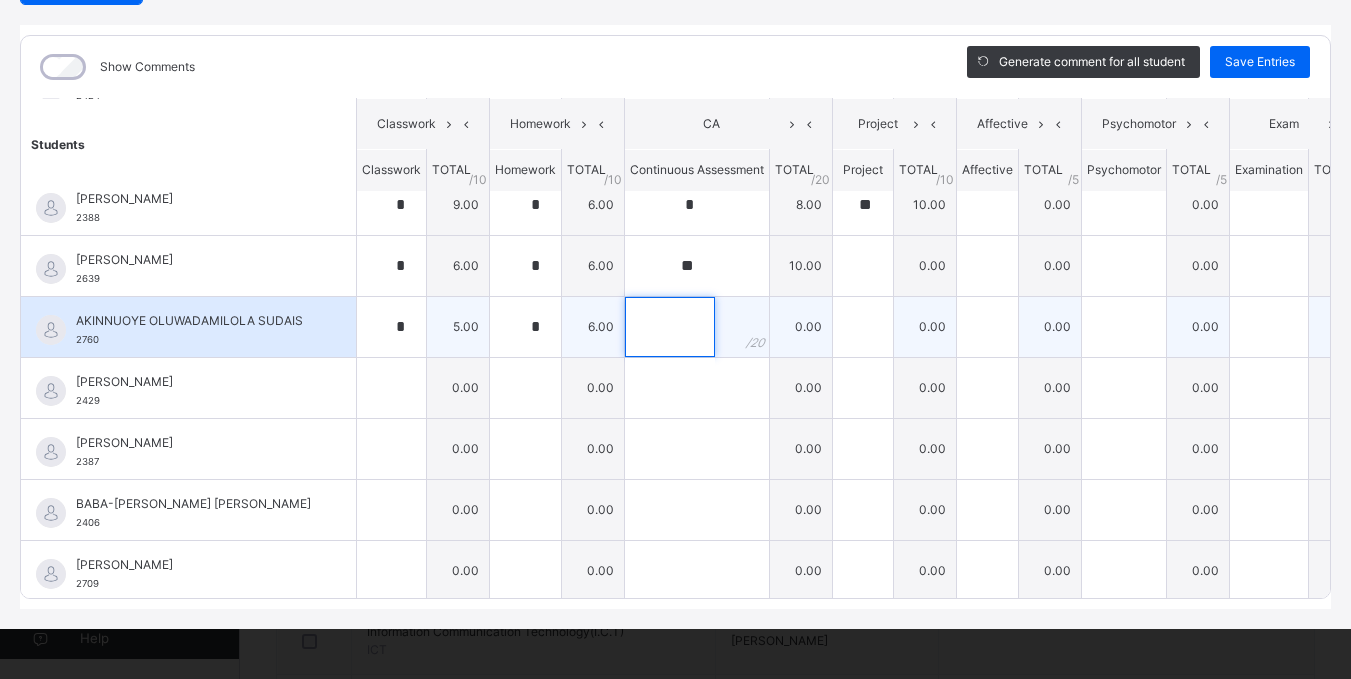 click at bounding box center [670, 327] 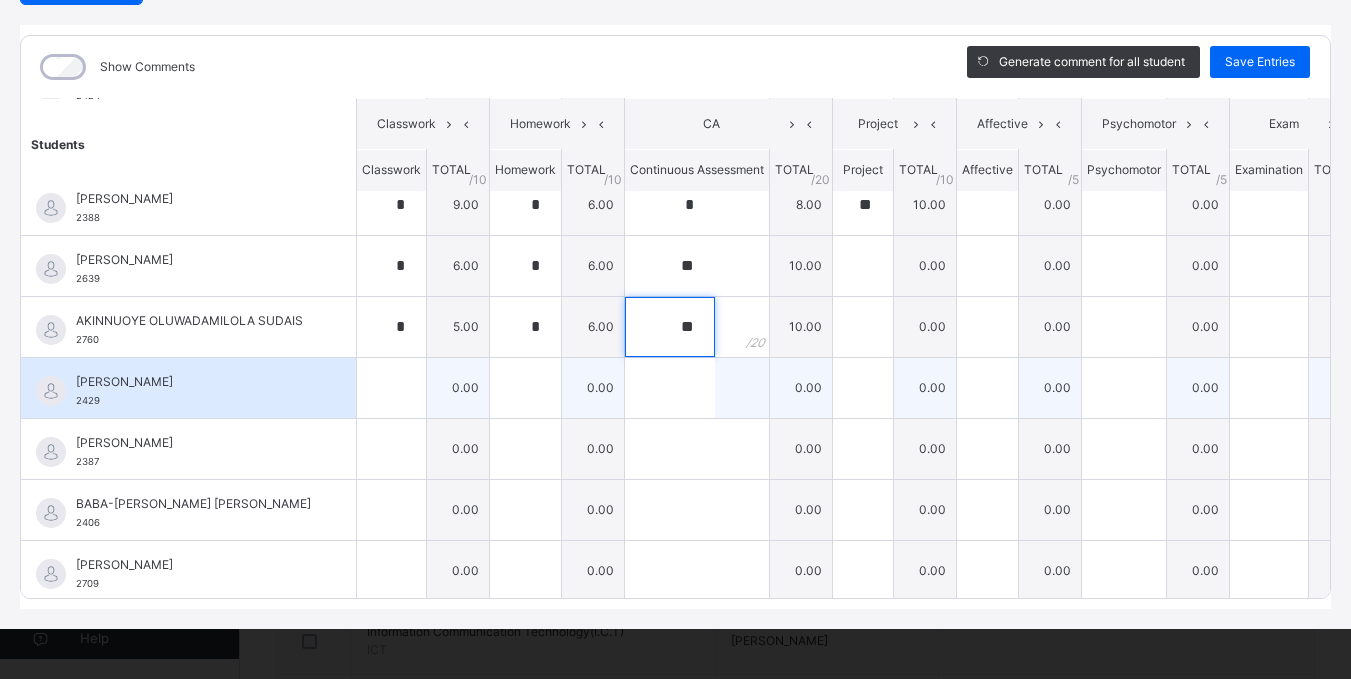 type on "**" 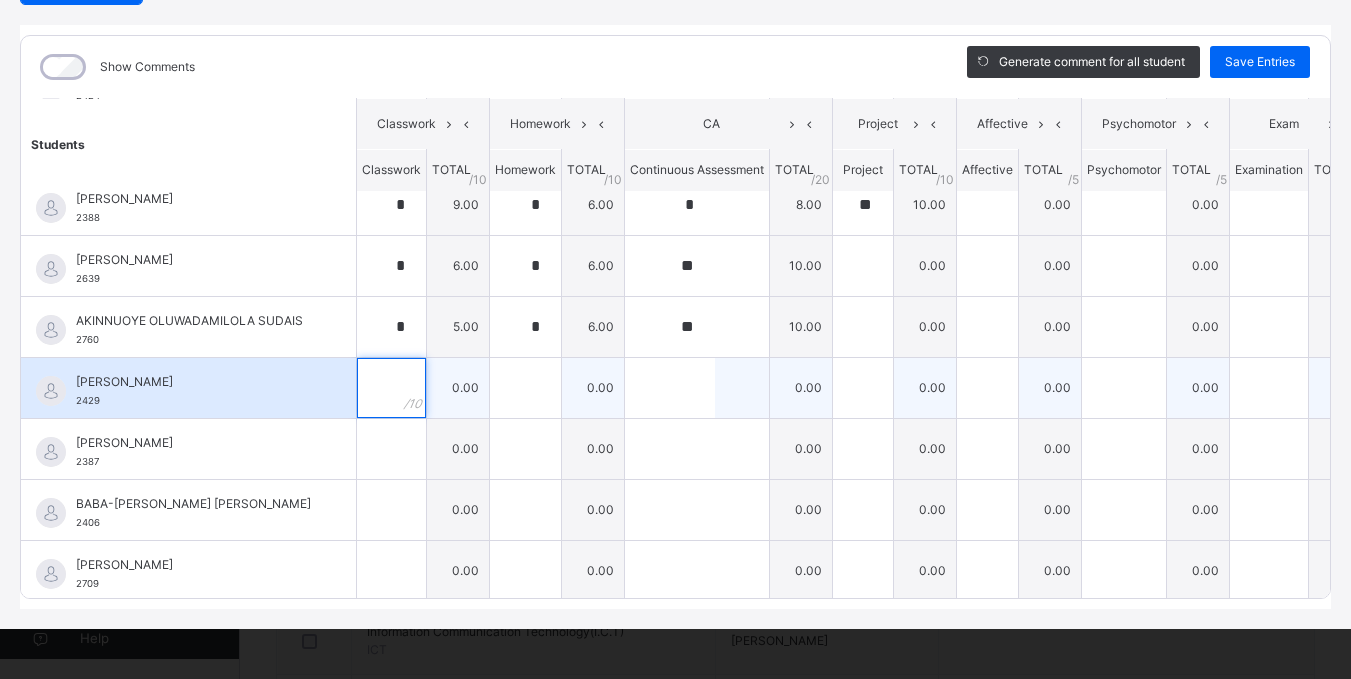 click at bounding box center [391, 388] 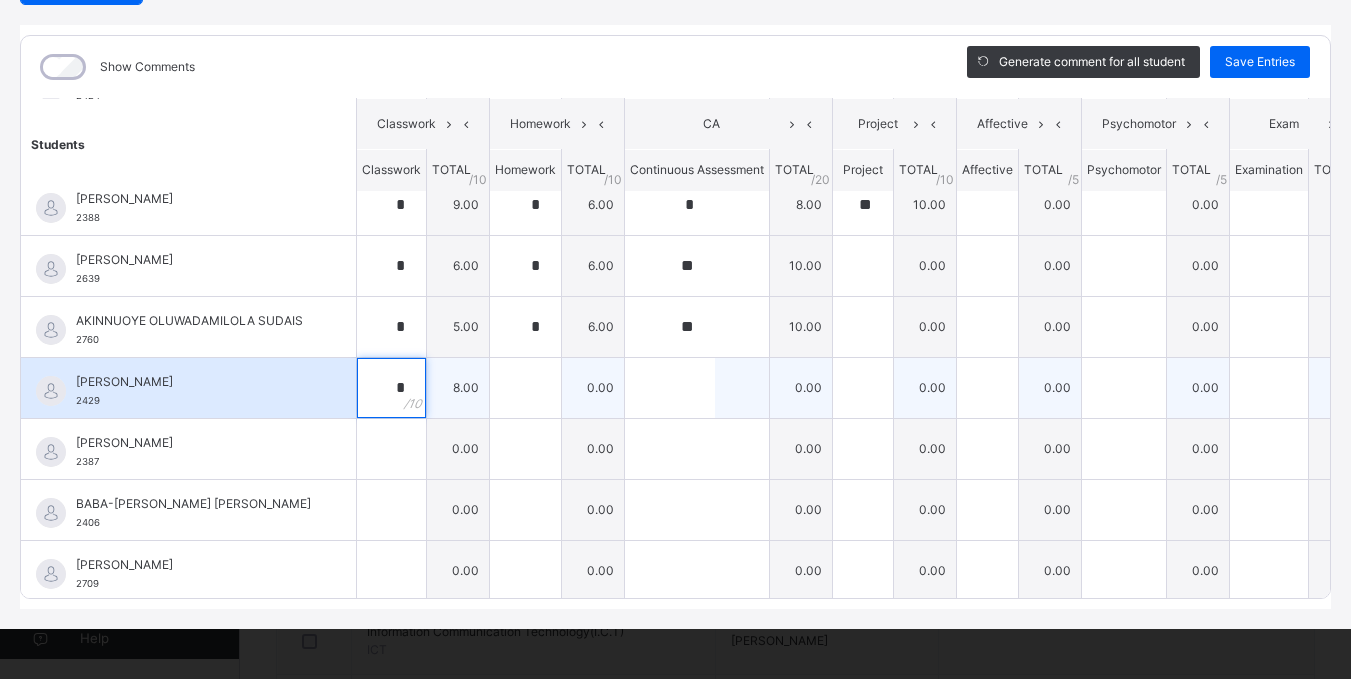 type on "*" 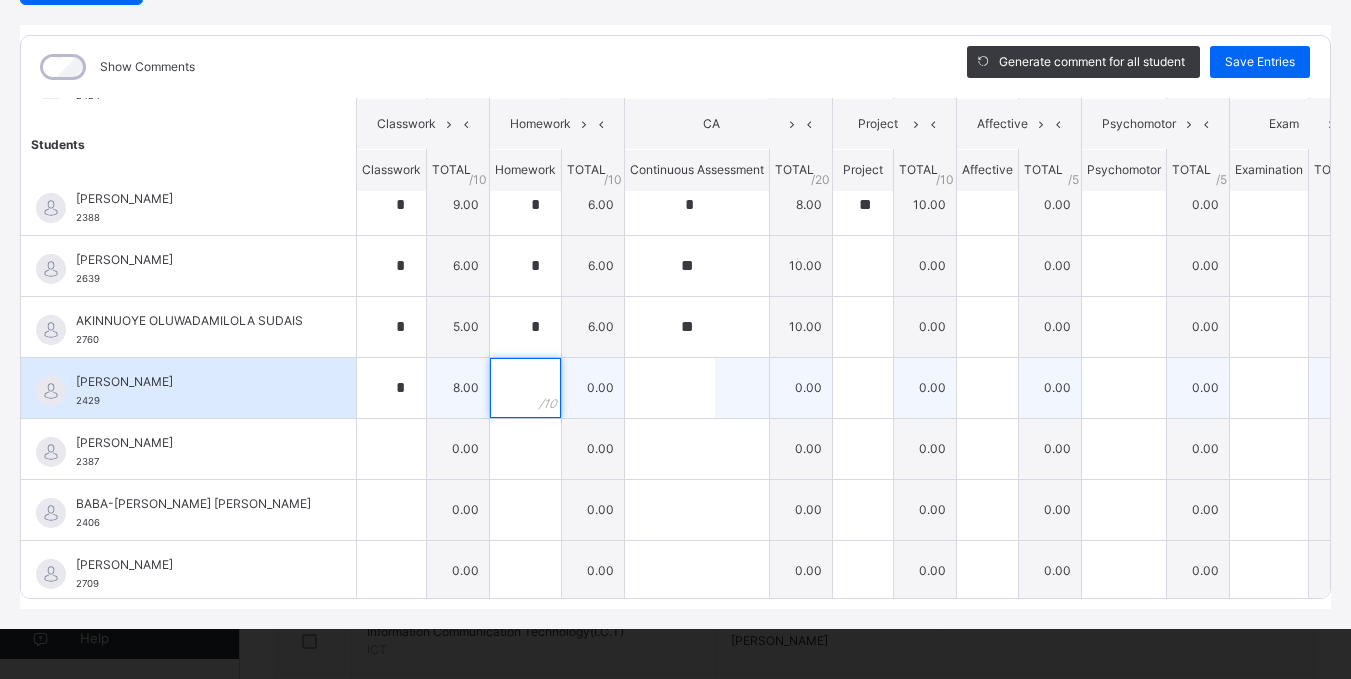 click at bounding box center (525, 388) 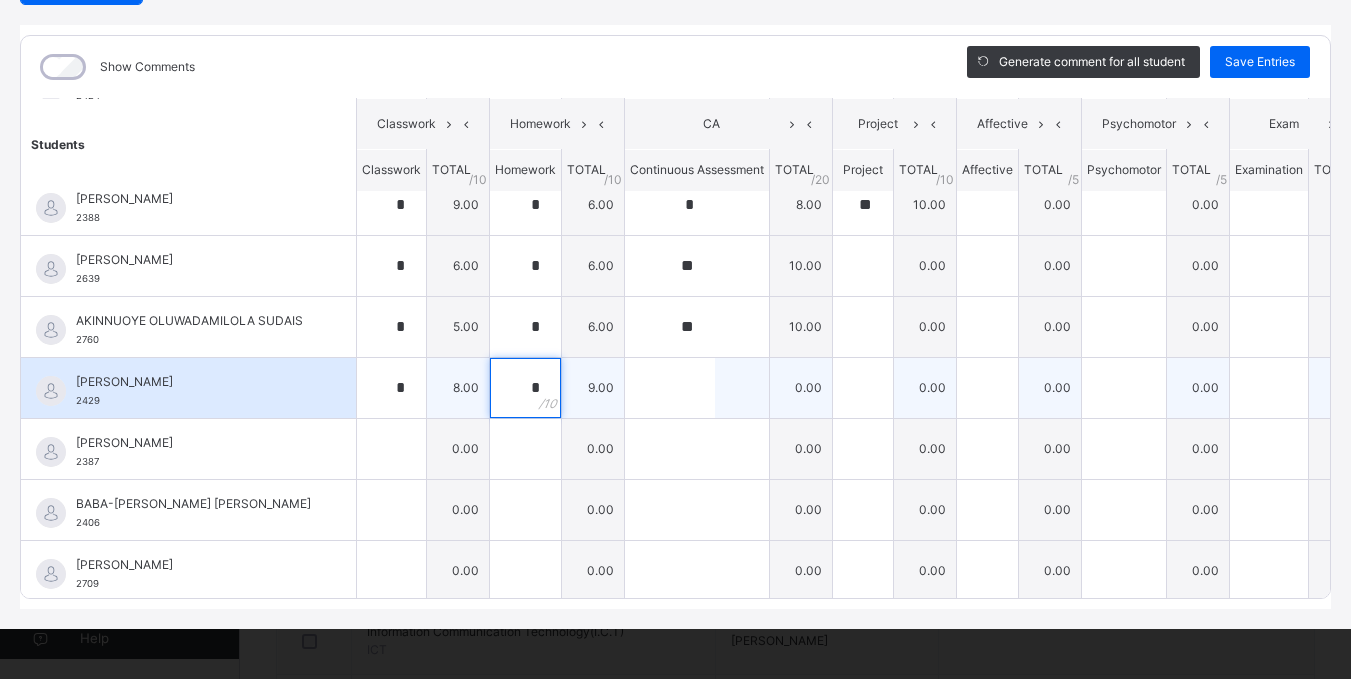 type on "*" 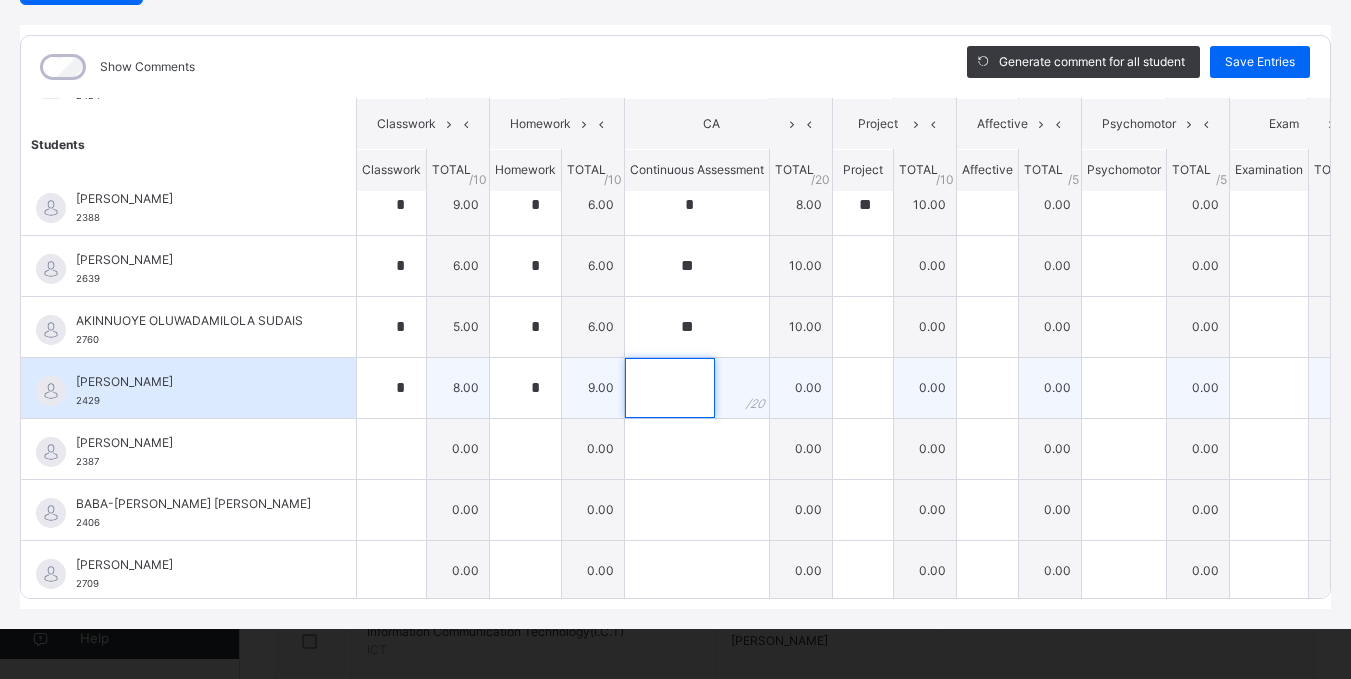 click at bounding box center [670, 388] 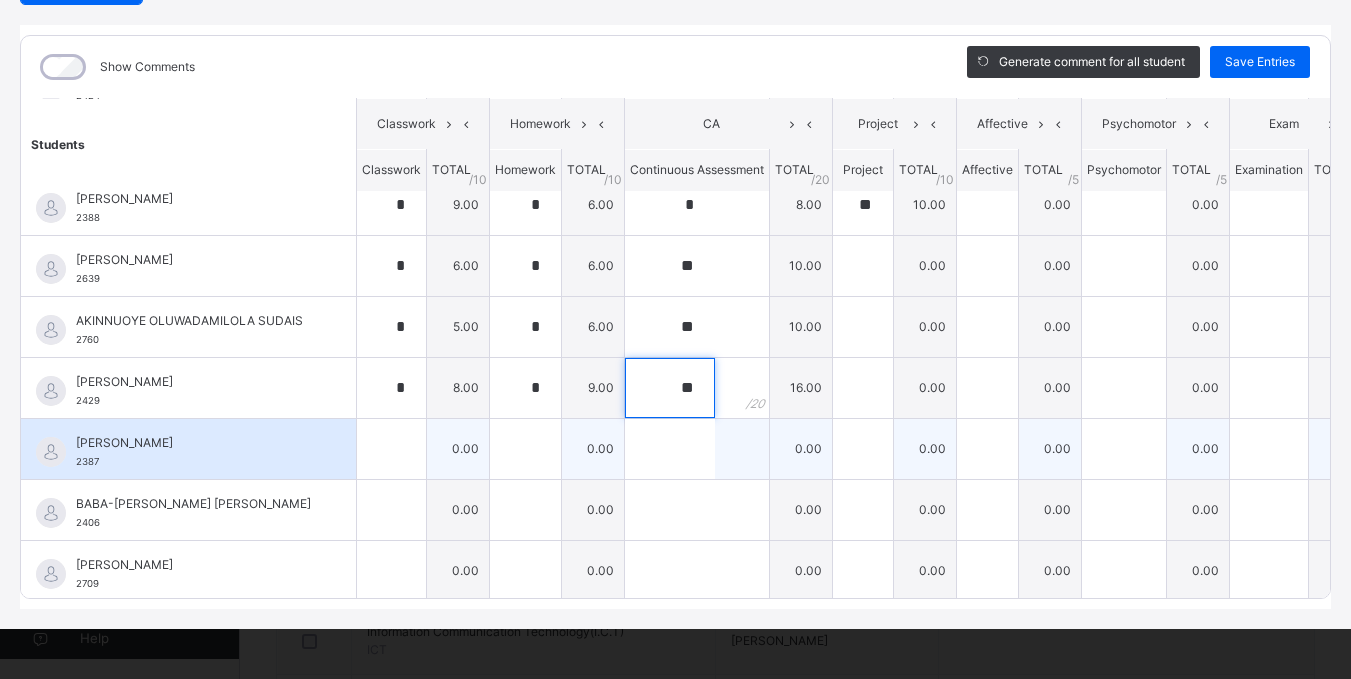 type on "**" 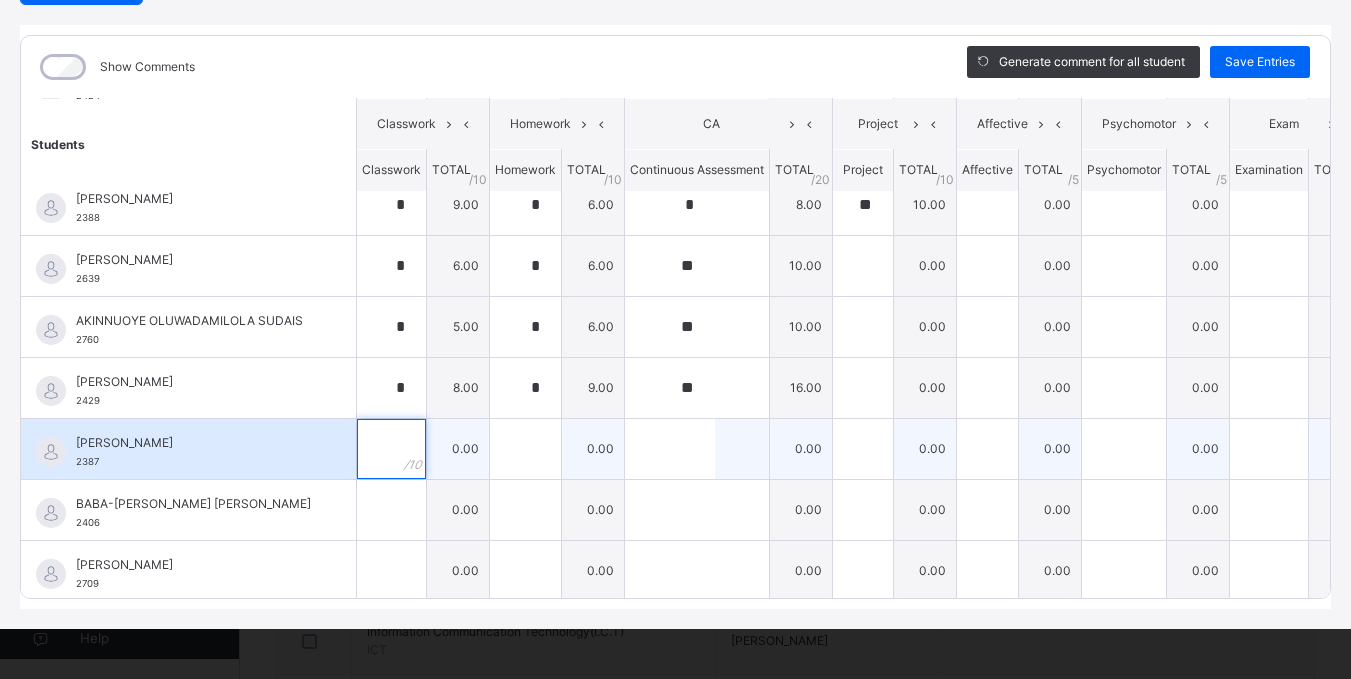click at bounding box center [391, 449] 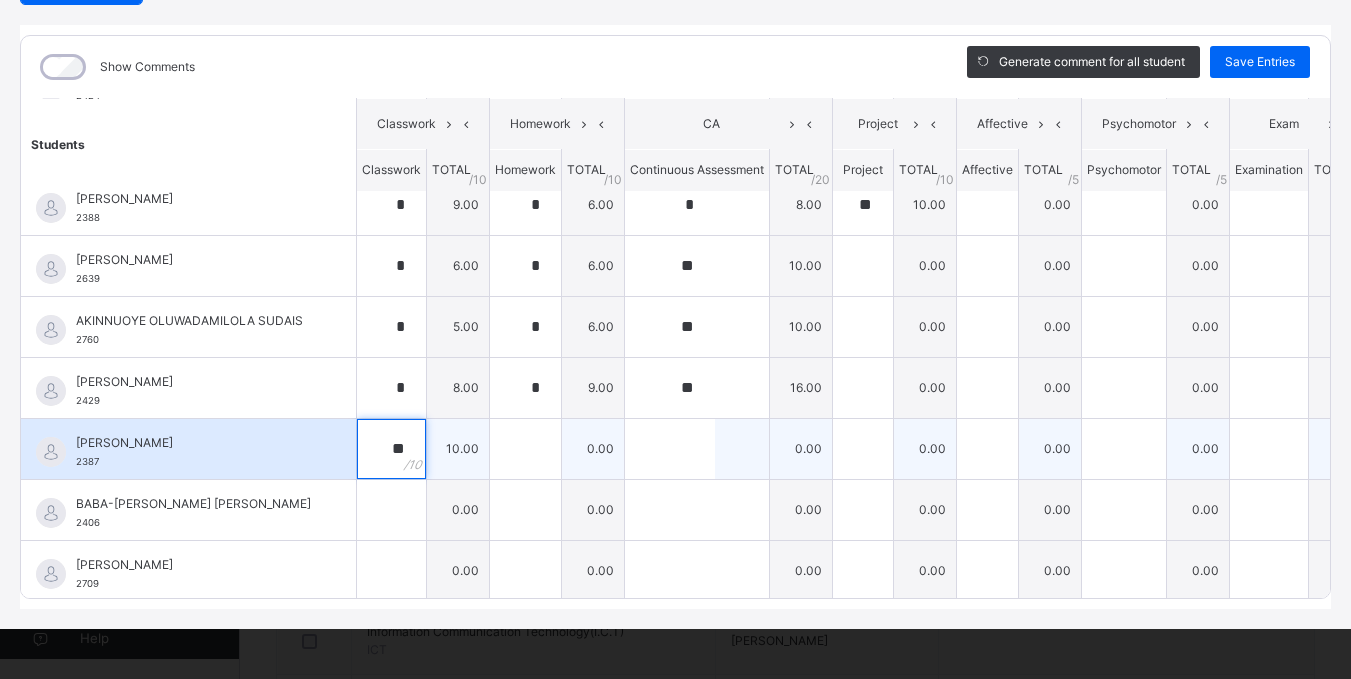 type on "**" 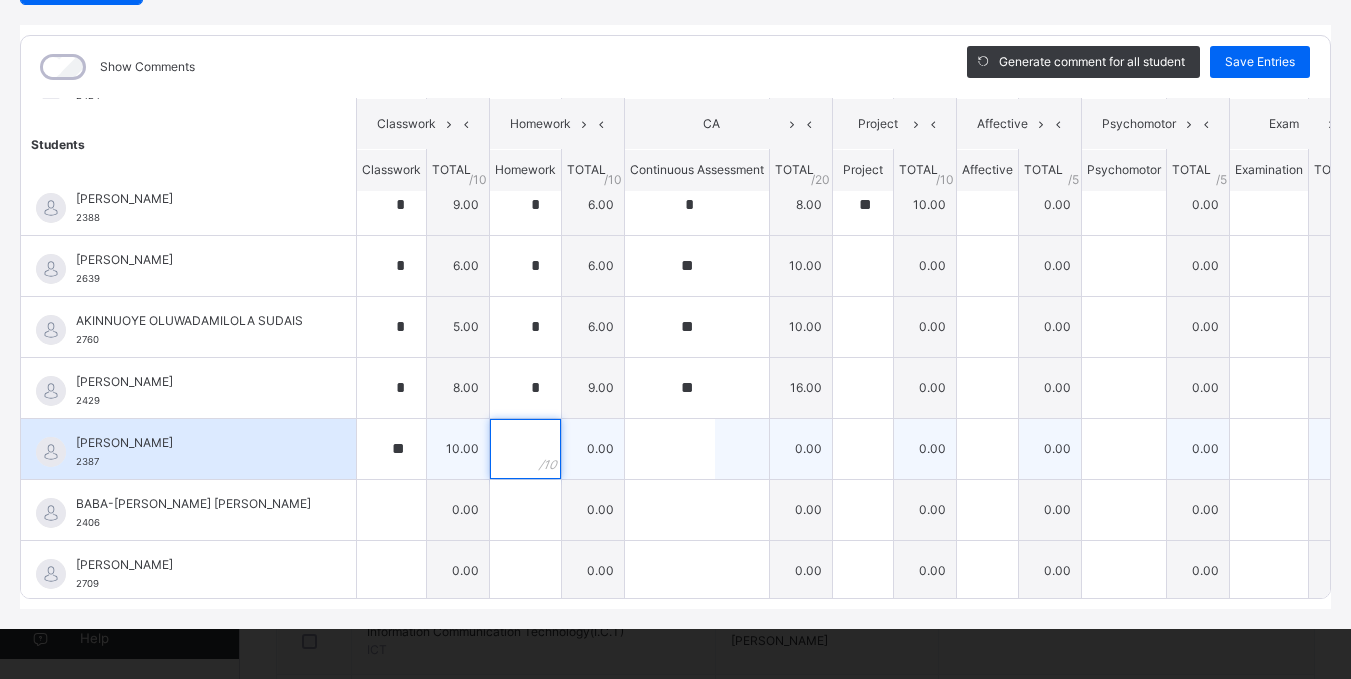 click at bounding box center (525, 449) 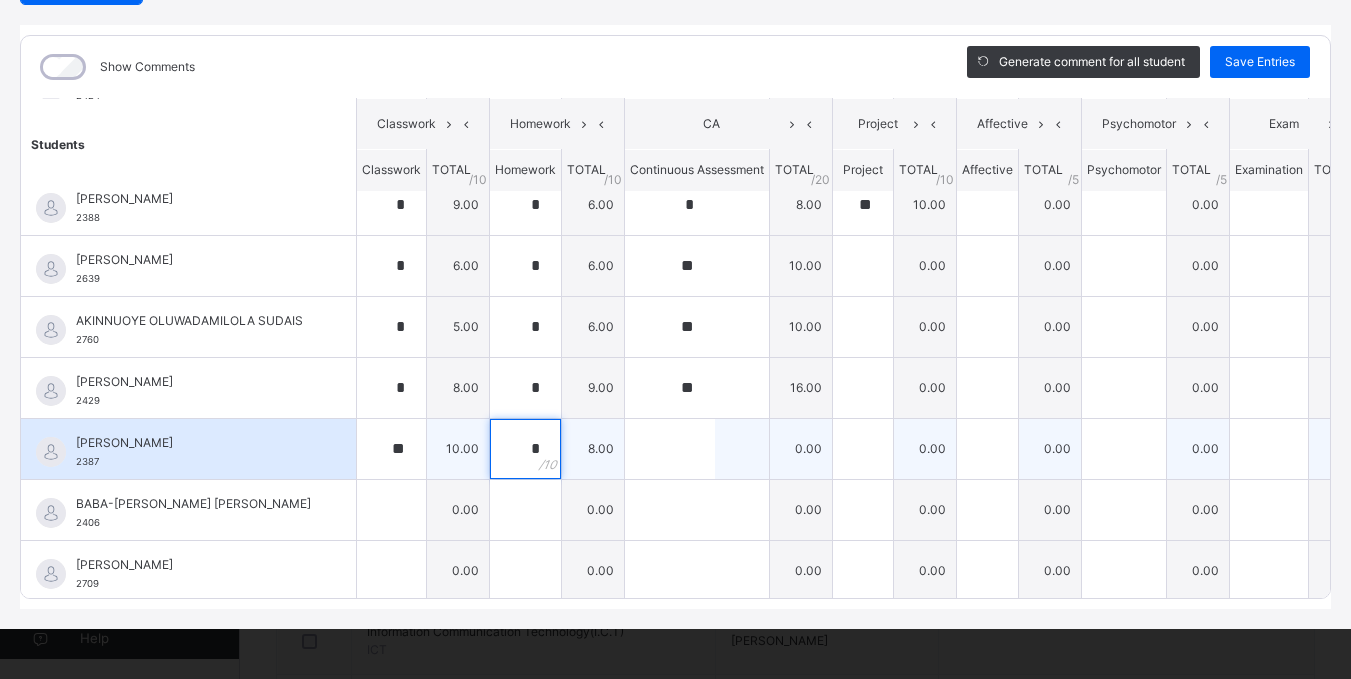 type on "*" 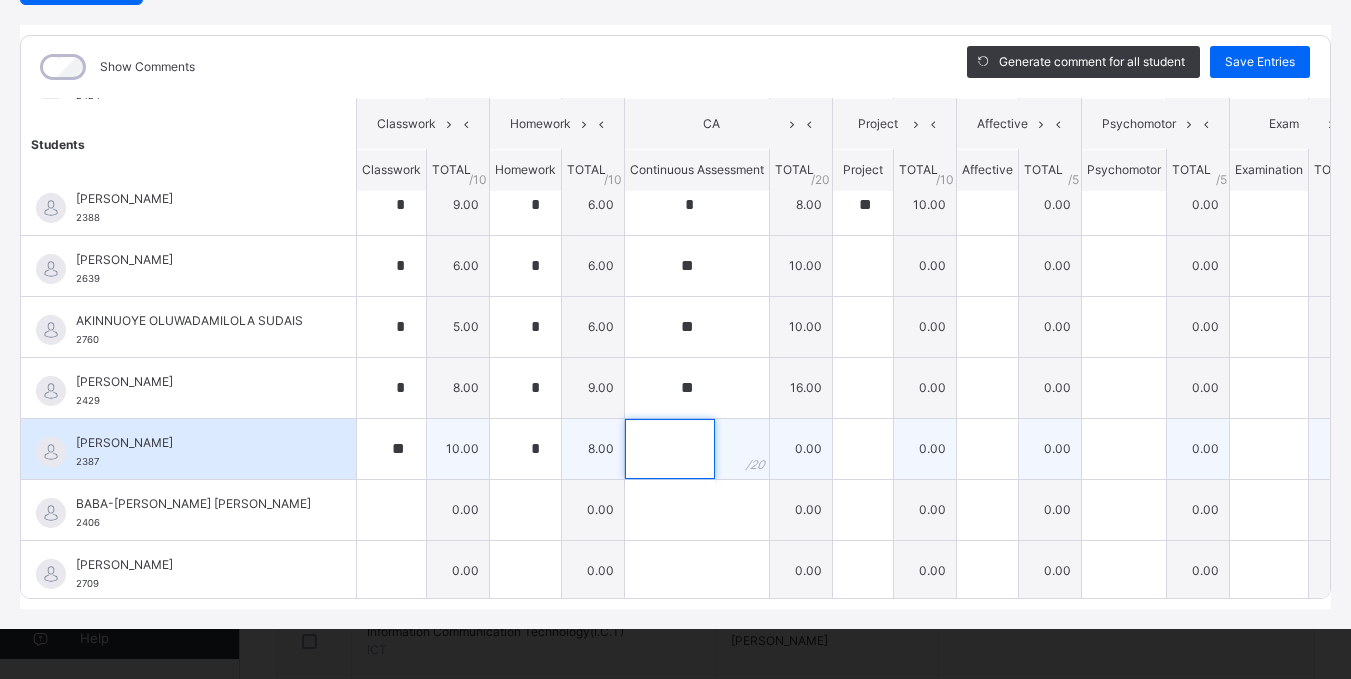 click at bounding box center [670, 449] 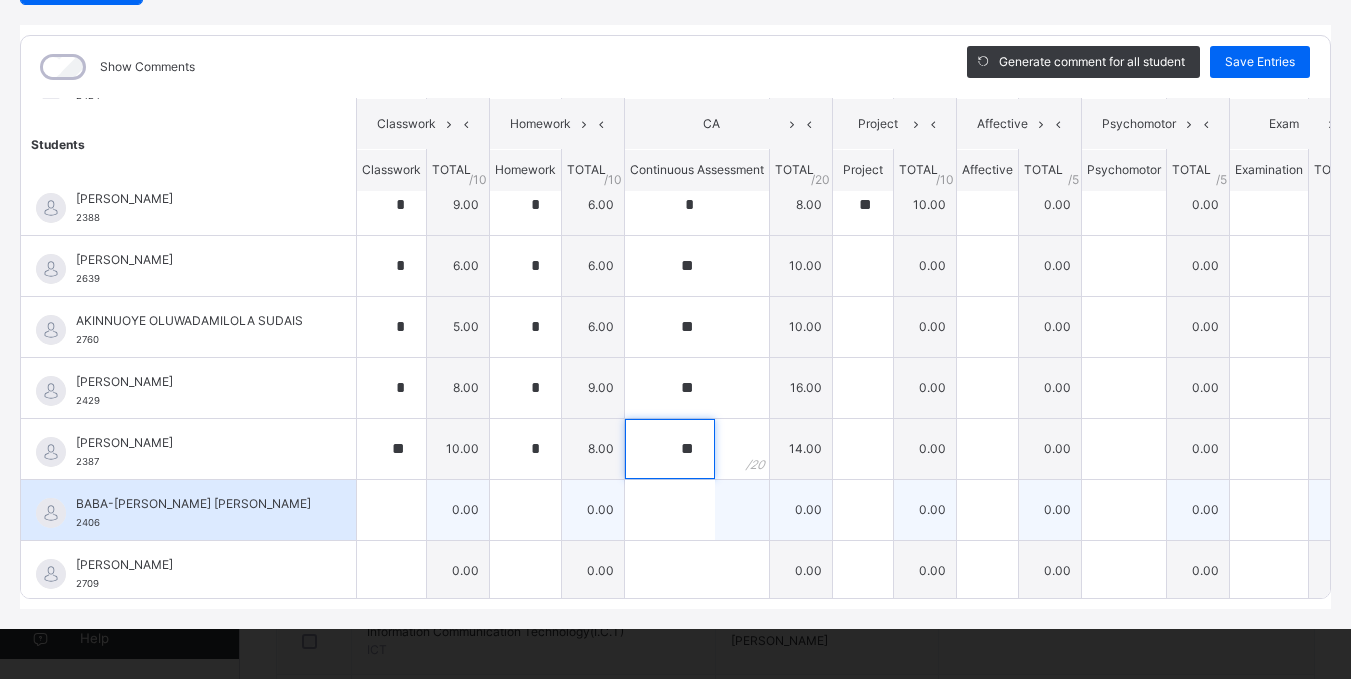 type on "**" 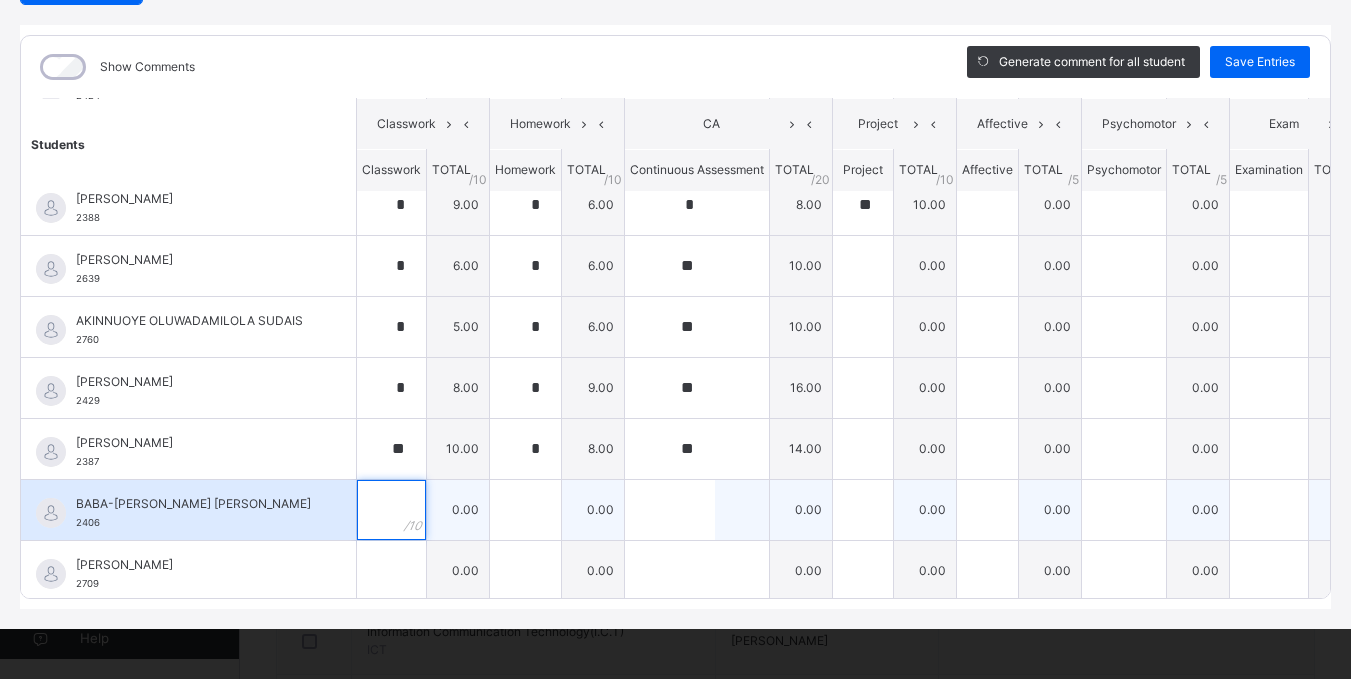 click at bounding box center [391, 510] 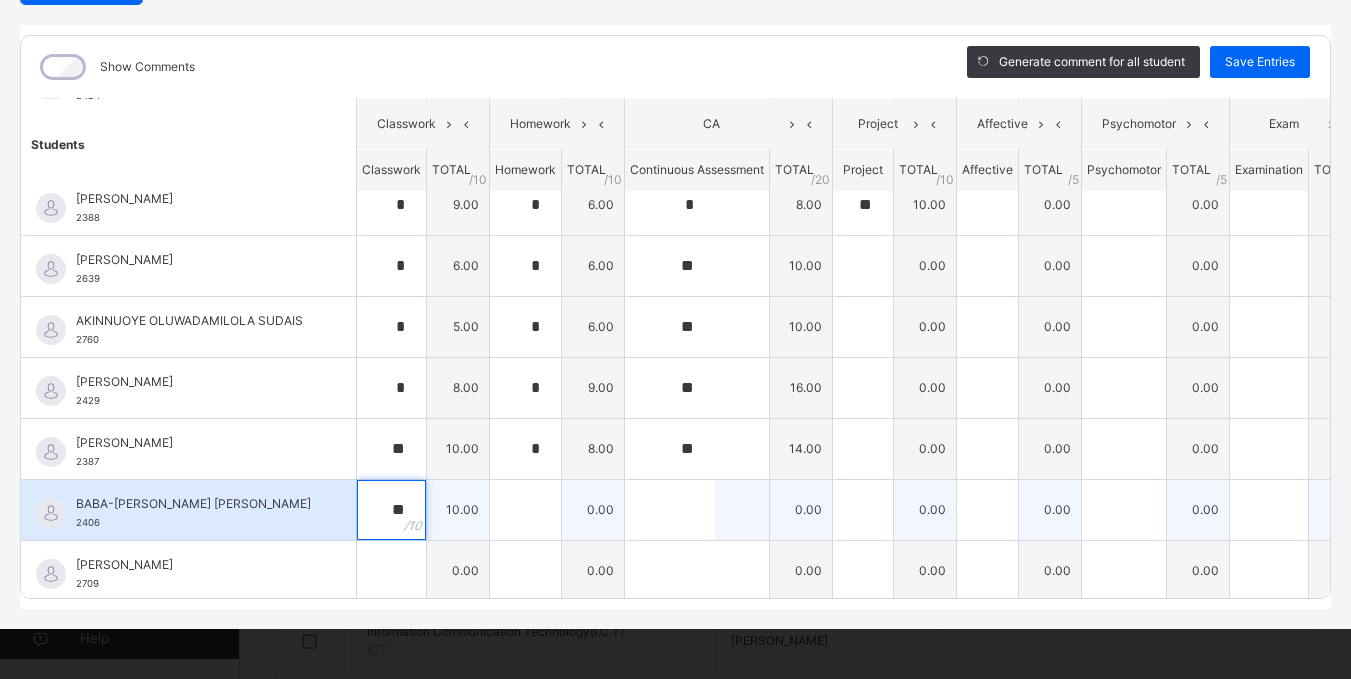 type on "**" 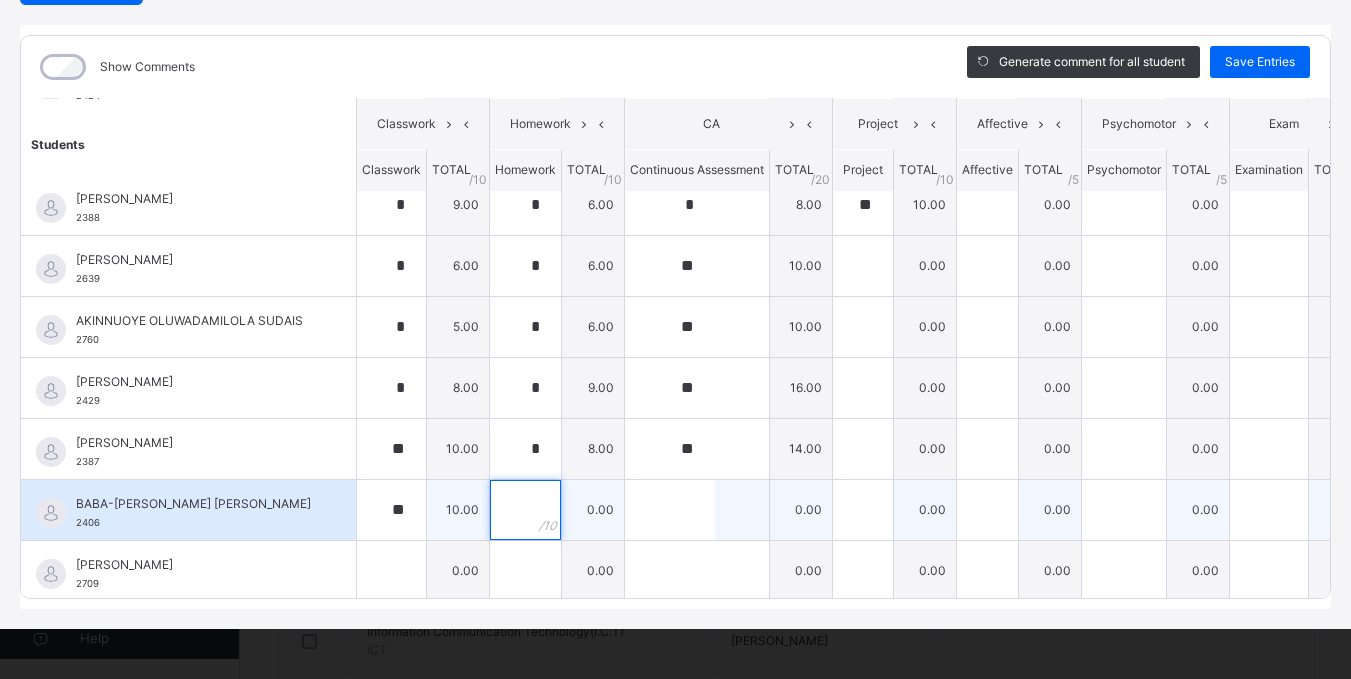 click at bounding box center [525, 510] 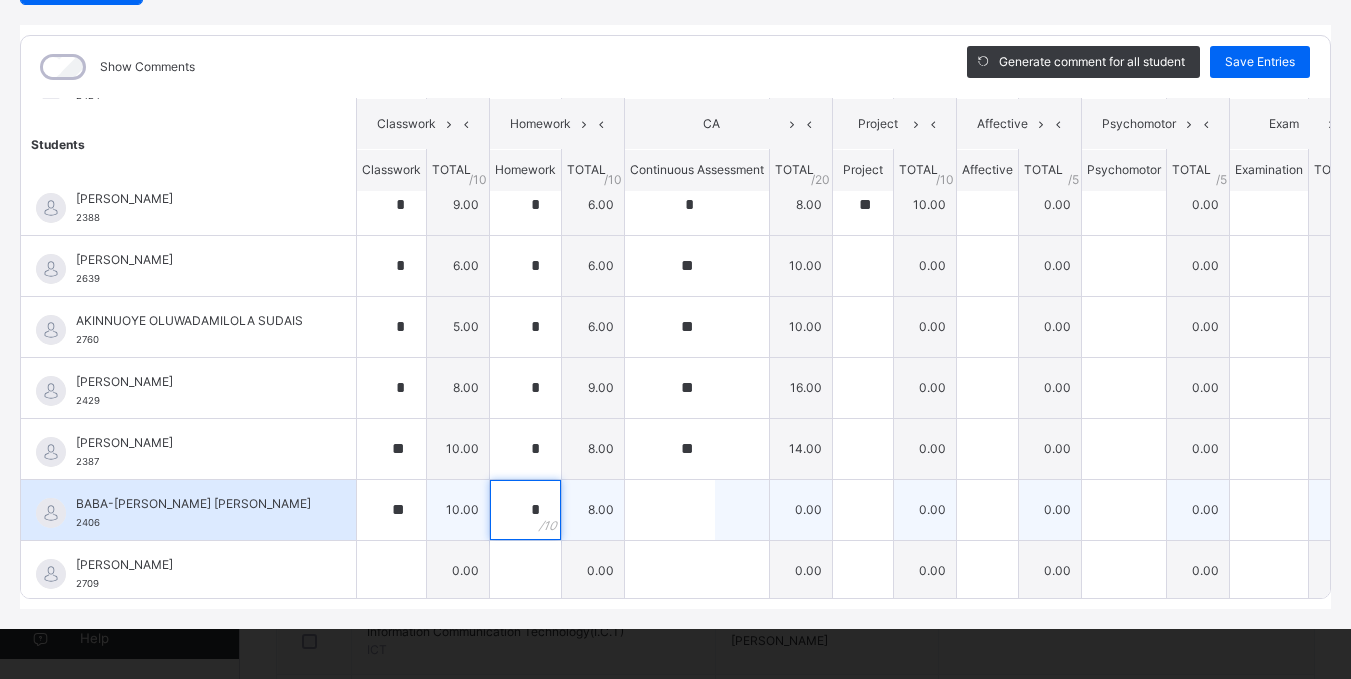 type on "*" 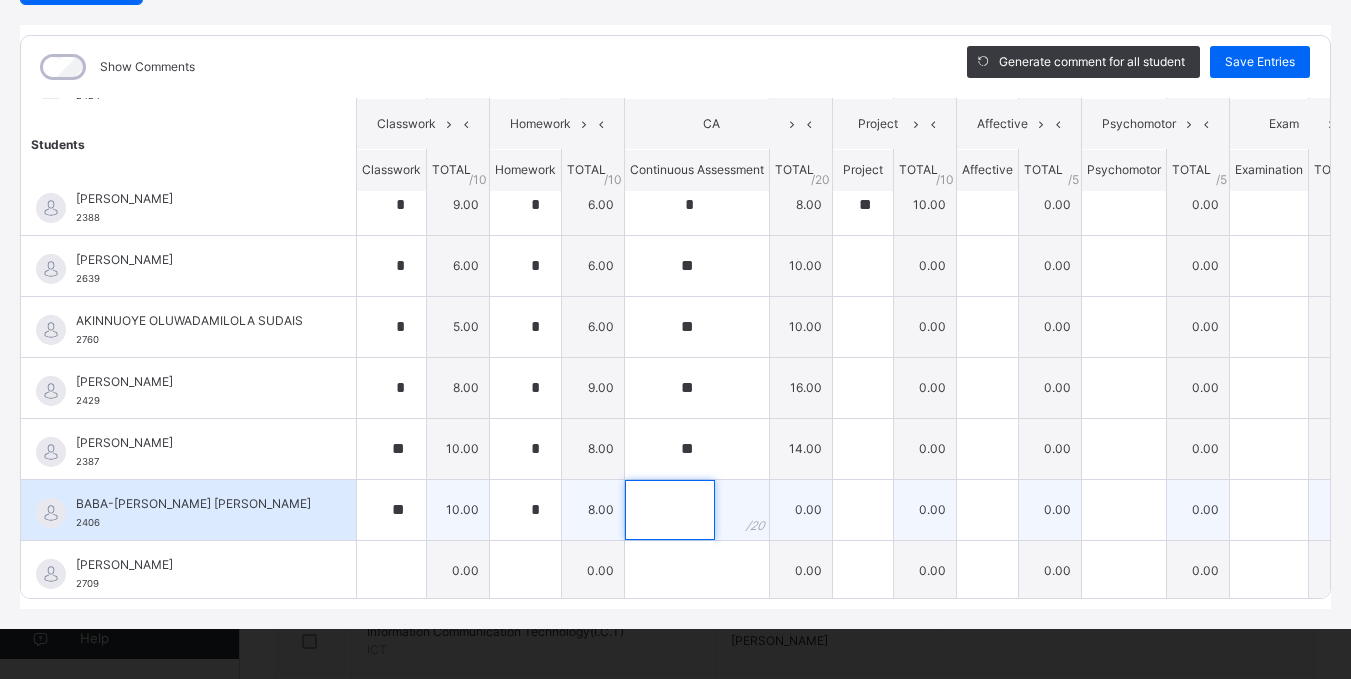 click at bounding box center [670, 510] 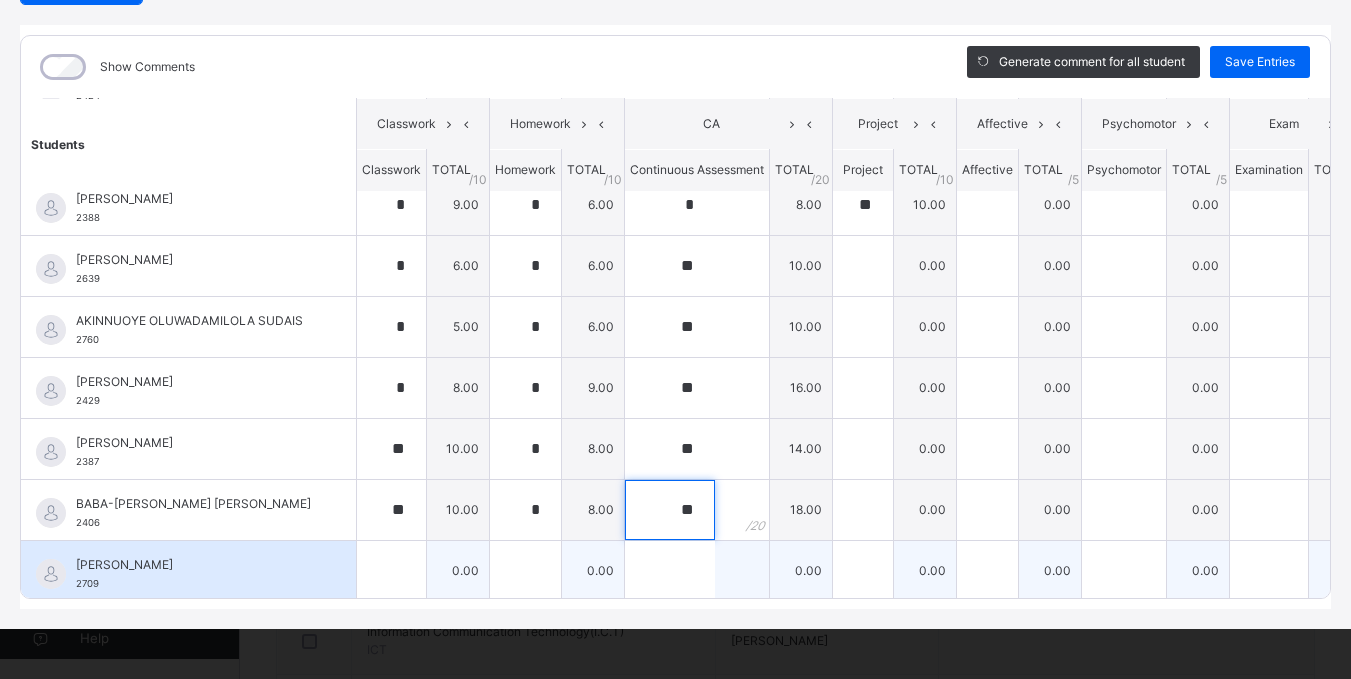 type on "**" 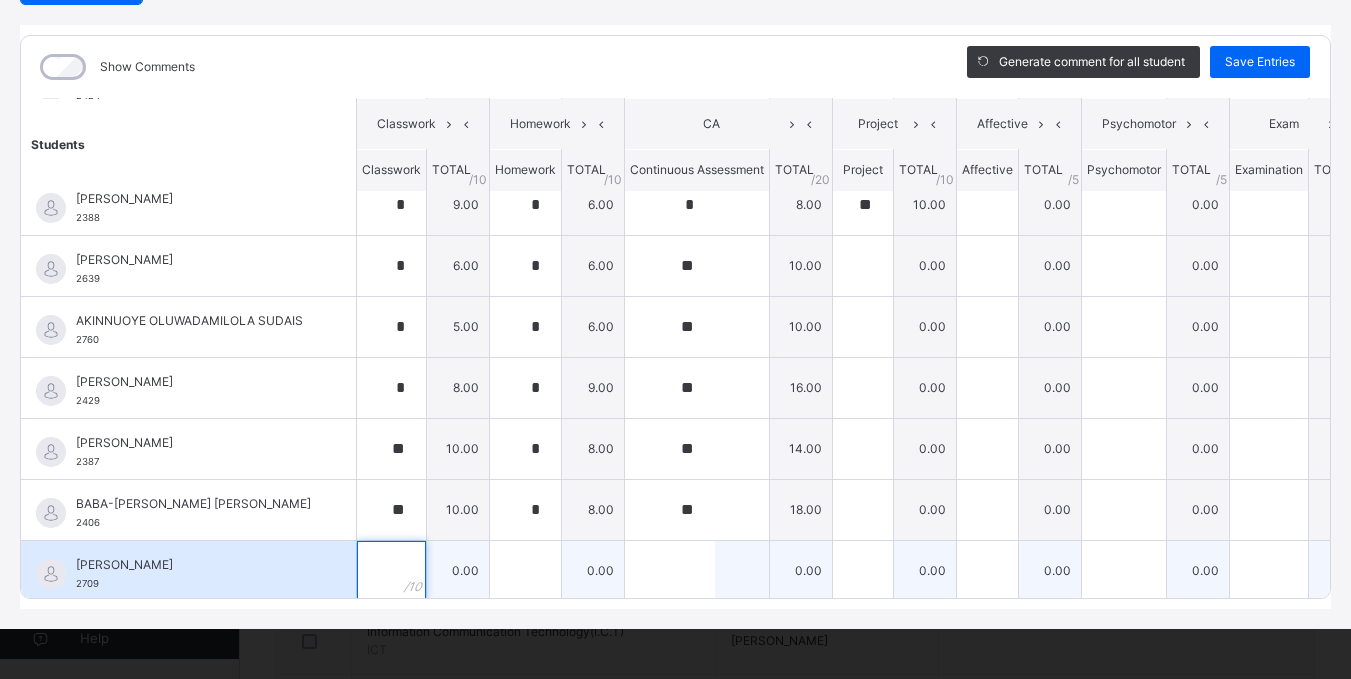click at bounding box center (391, 571) 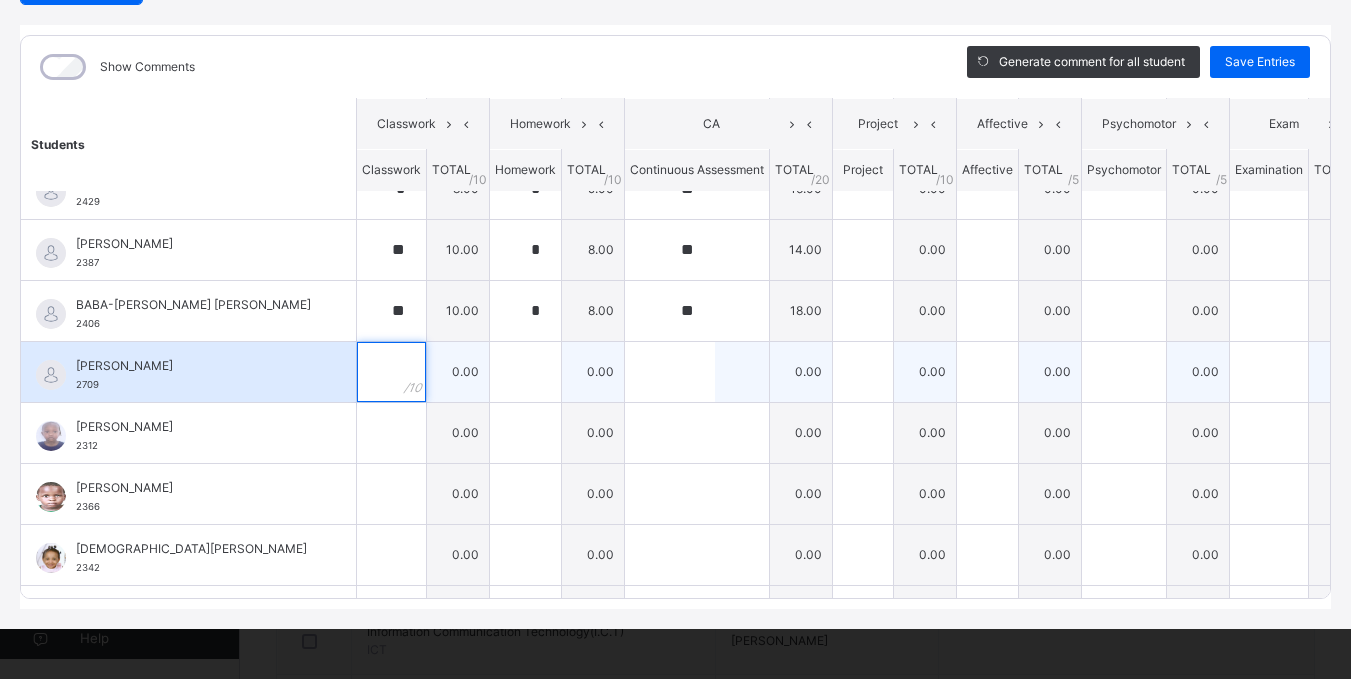 scroll, scrollTop: 400, scrollLeft: 0, axis: vertical 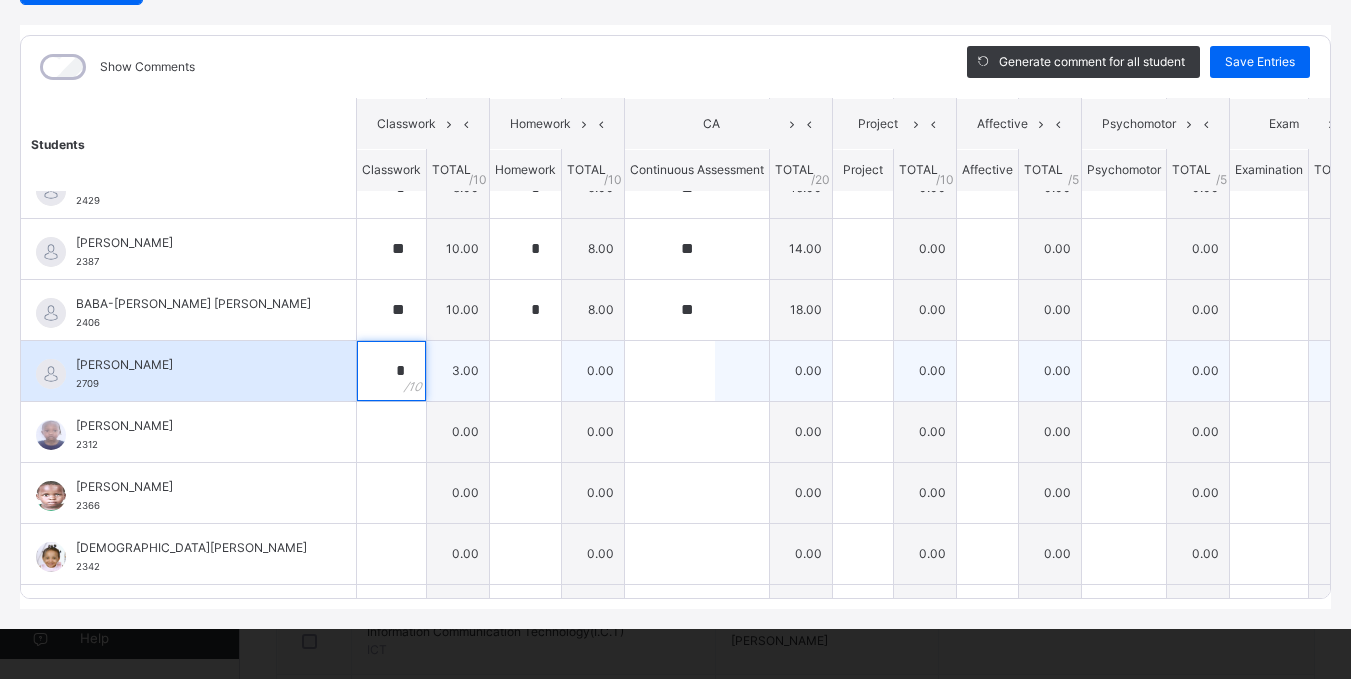 type on "*" 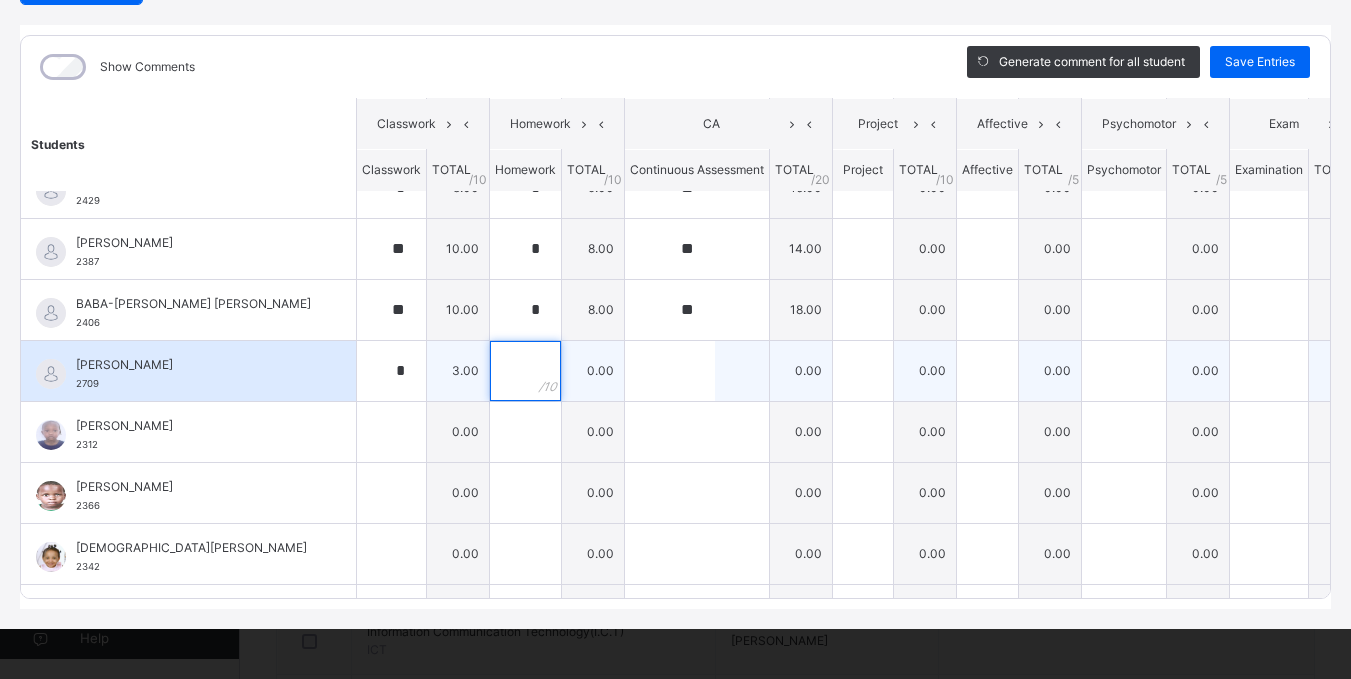 click at bounding box center (525, 371) 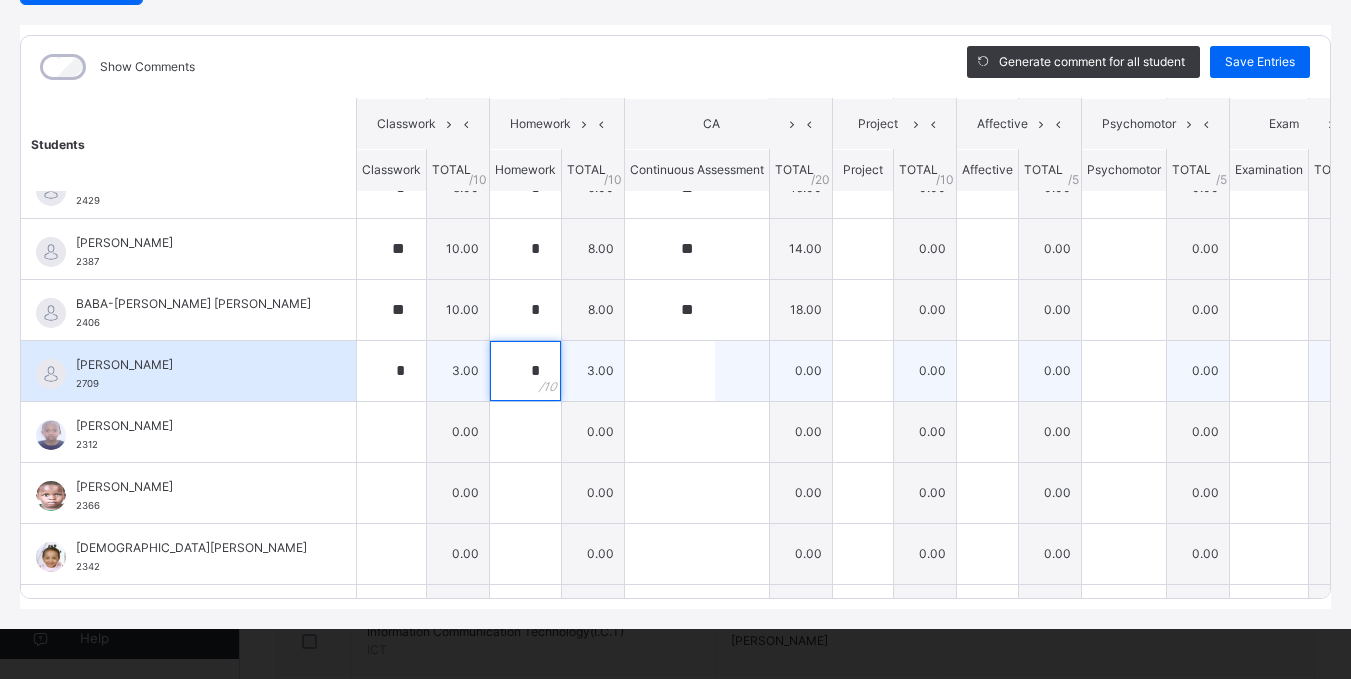 type on "*" 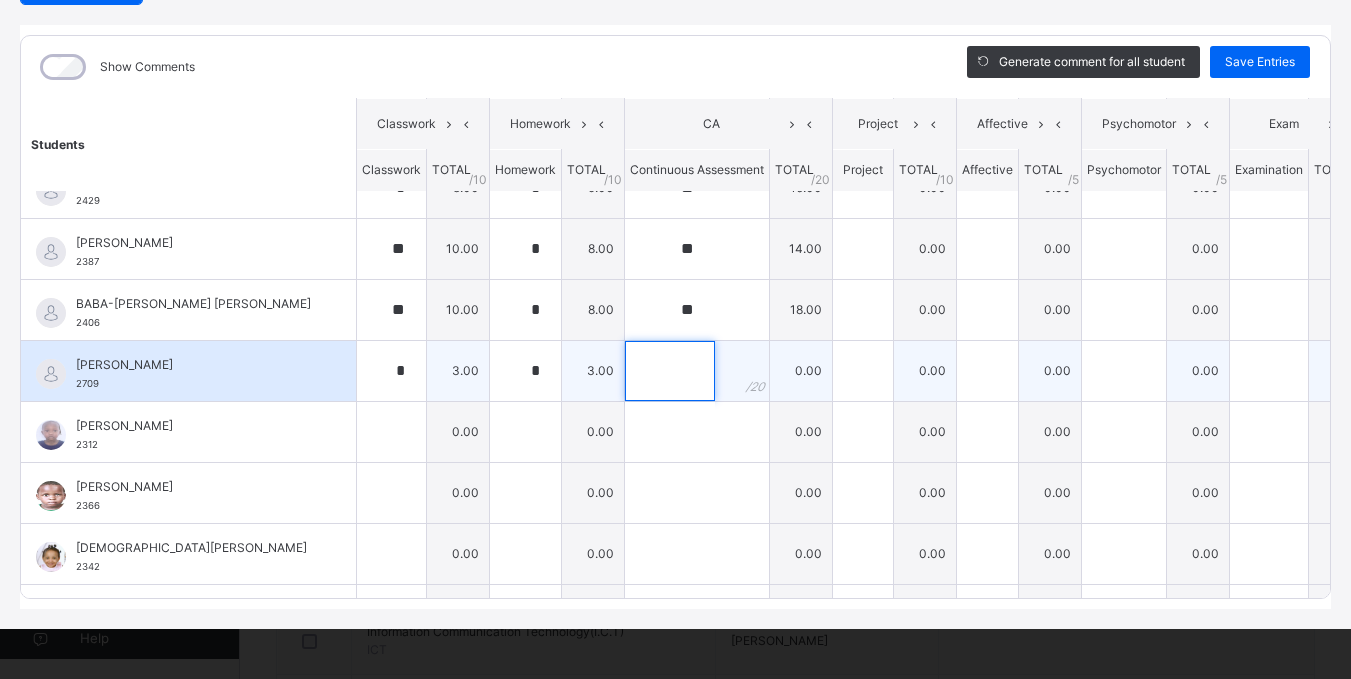click at bounding box center (670, 371) 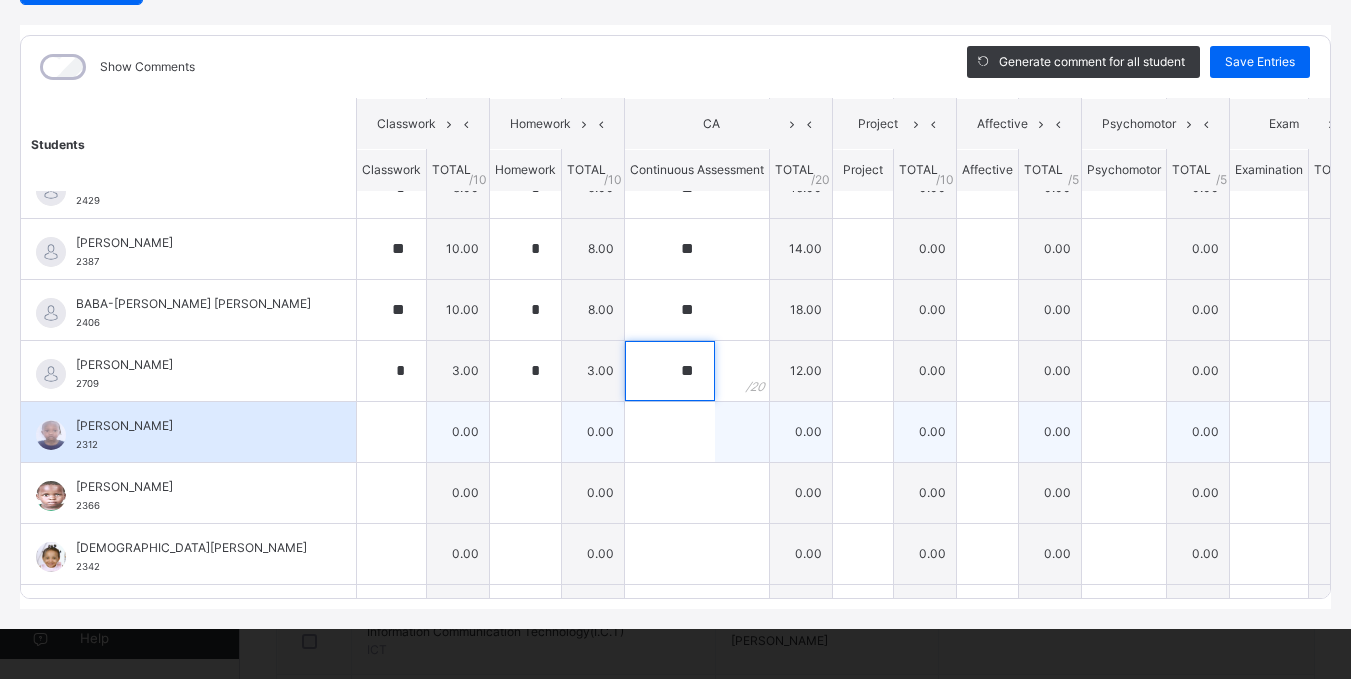 type on "**" 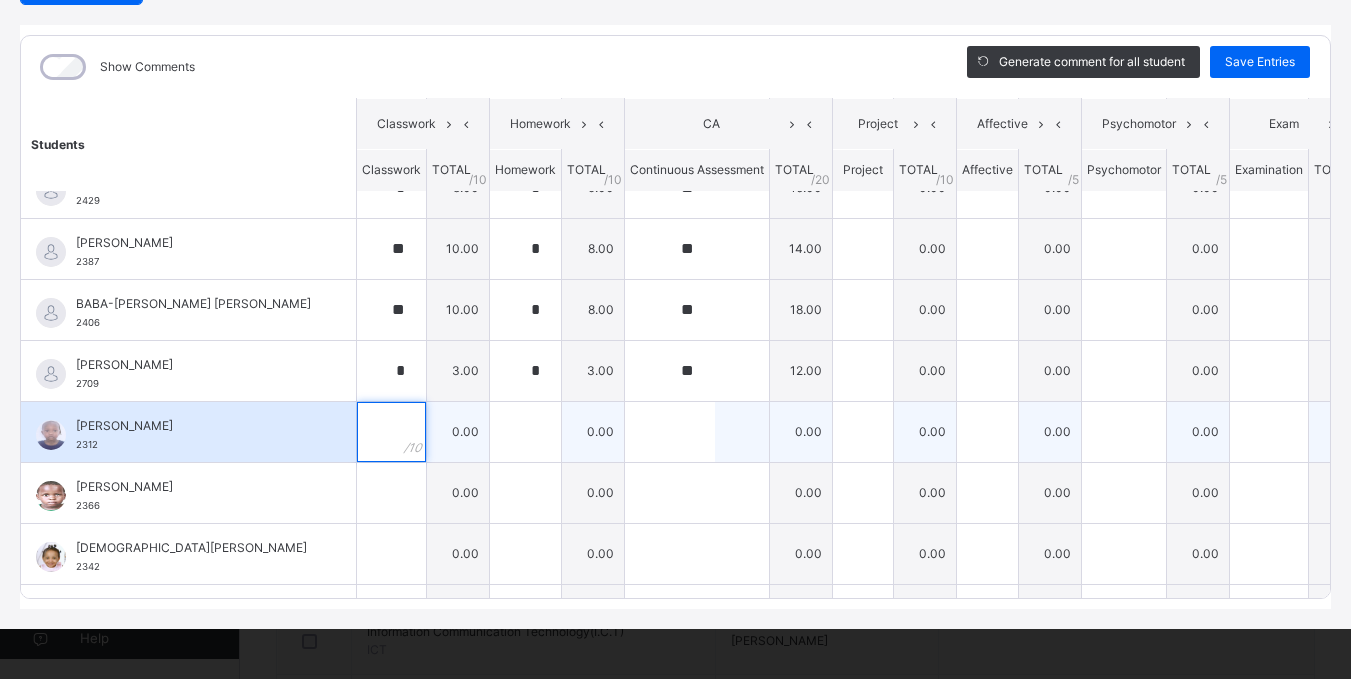 click at bounding box center (391, 432) 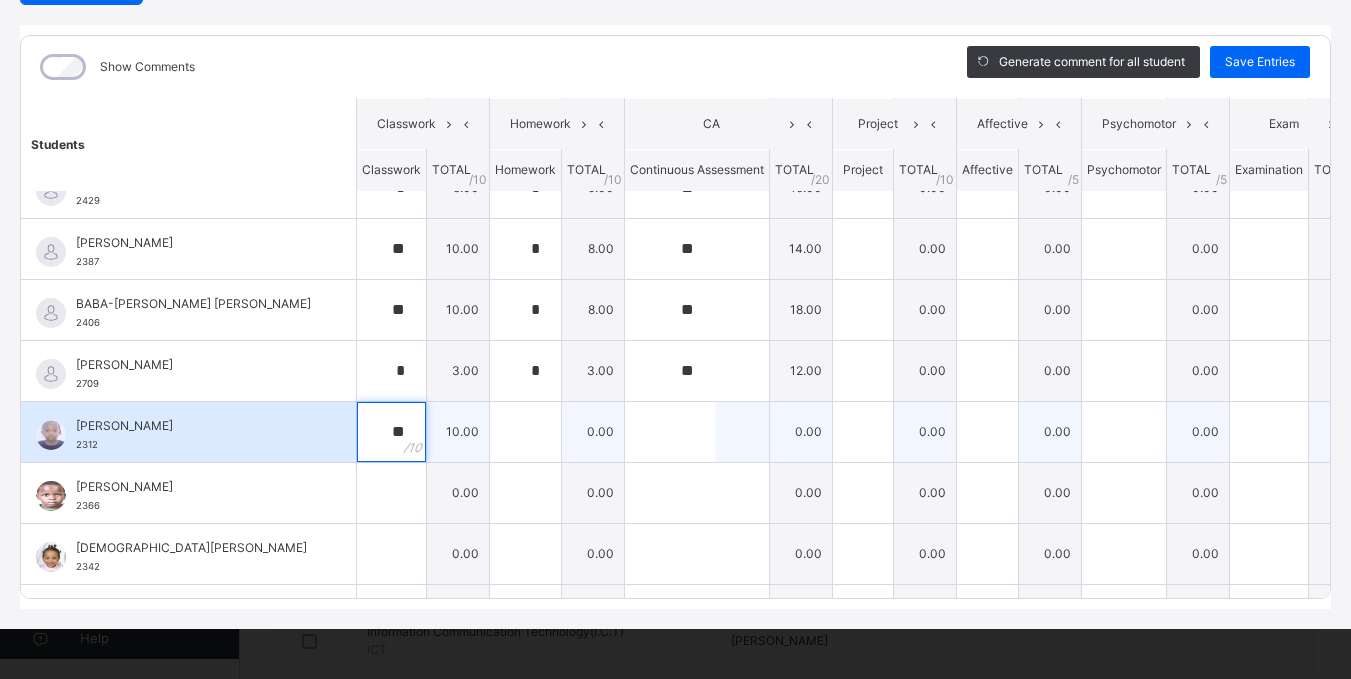 type on "**" 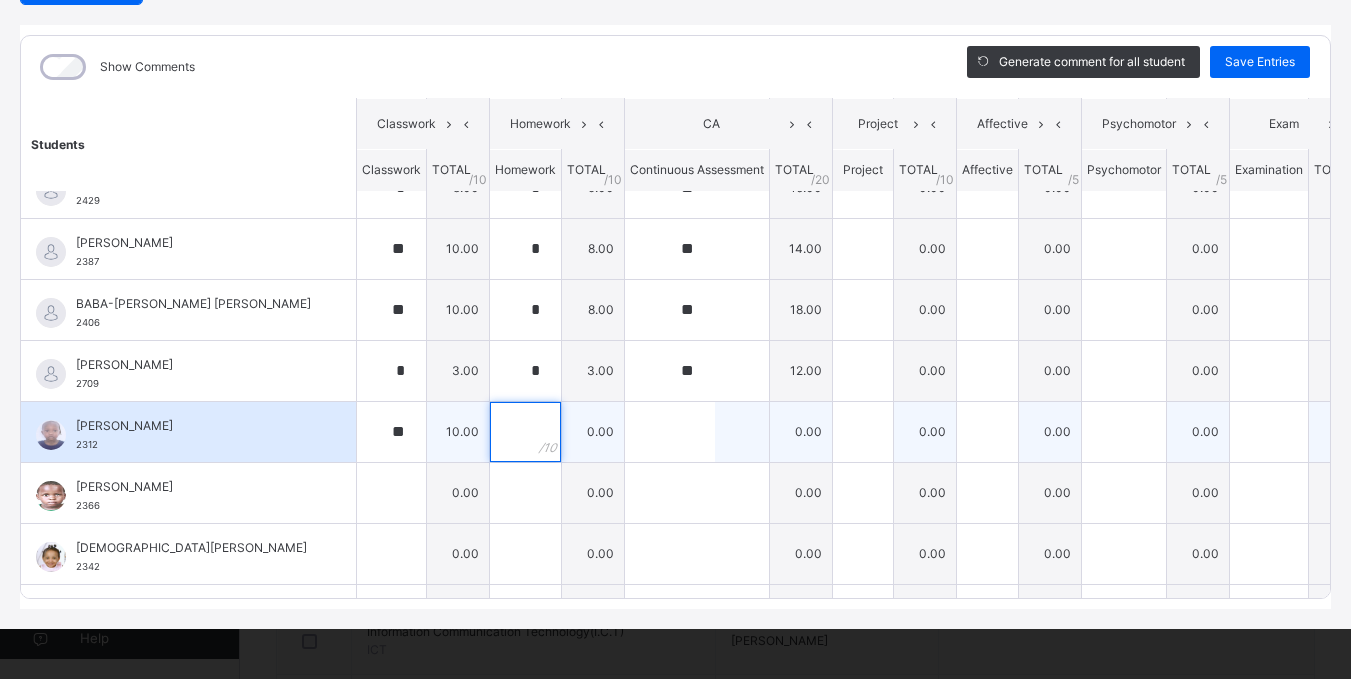 click at bounding box center [525, 432] 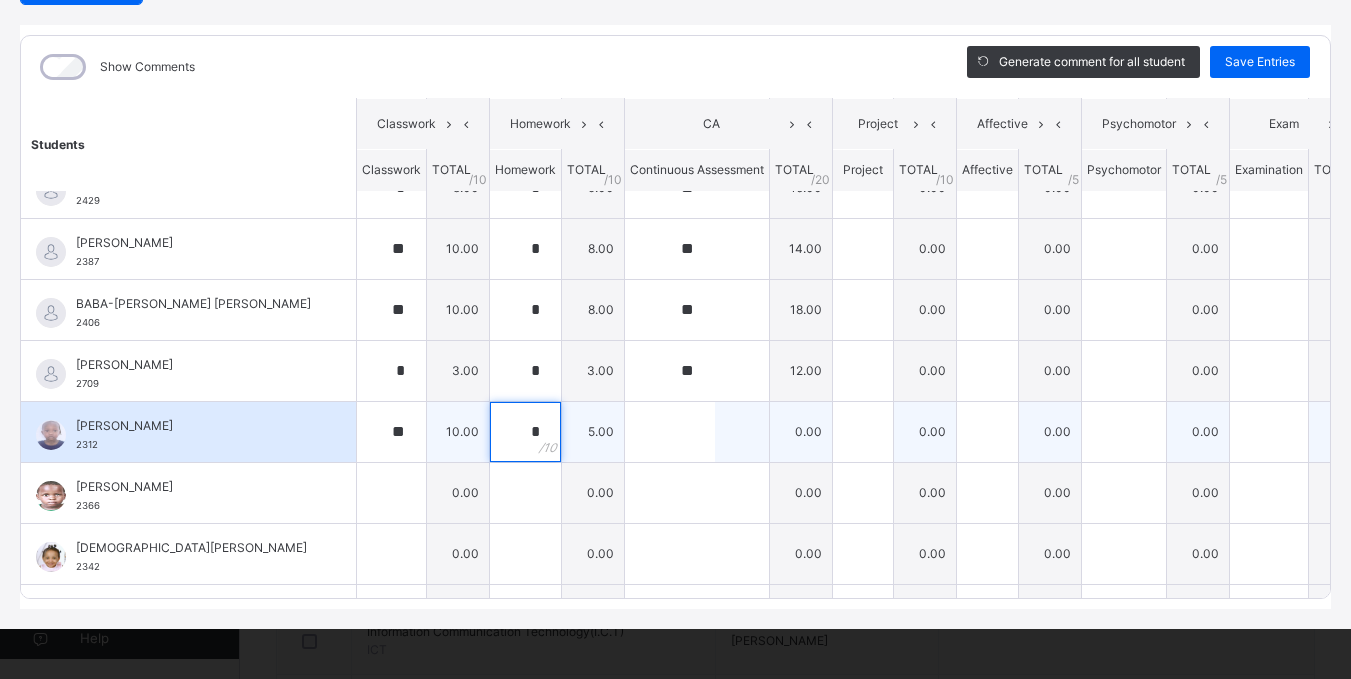 type on "*" 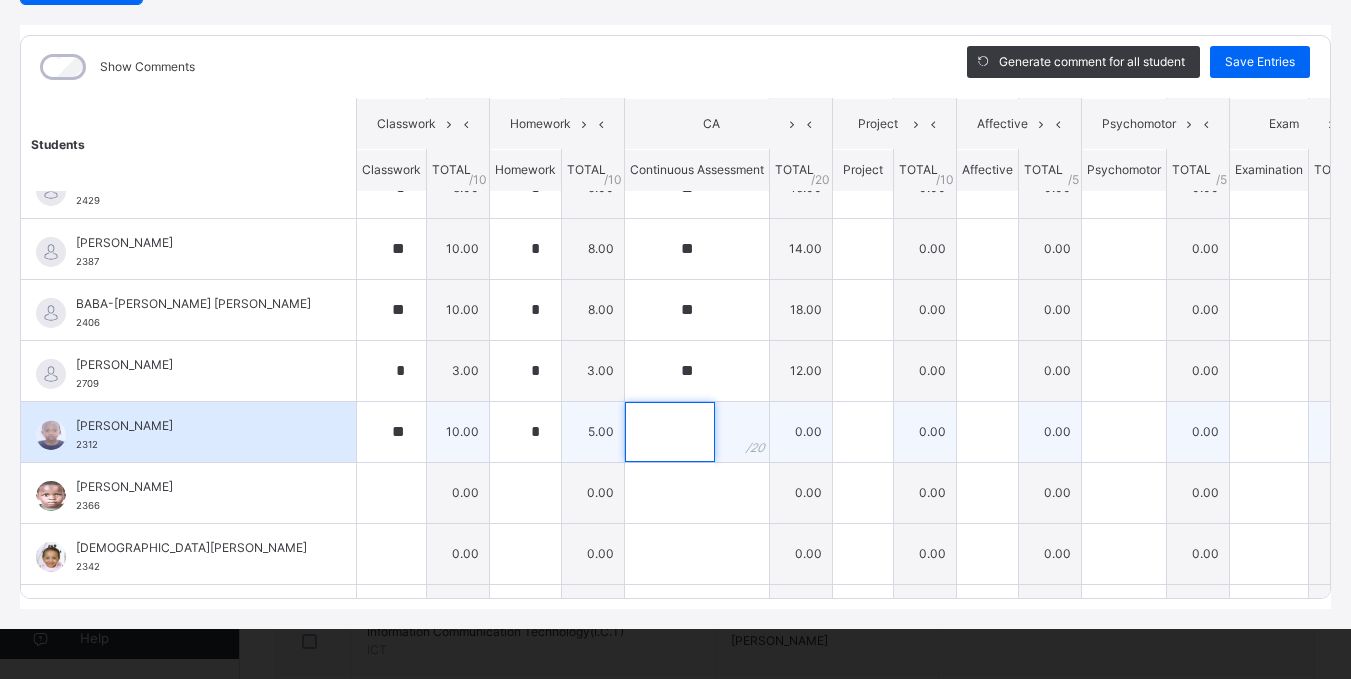 click at bounding box center [670, 432] 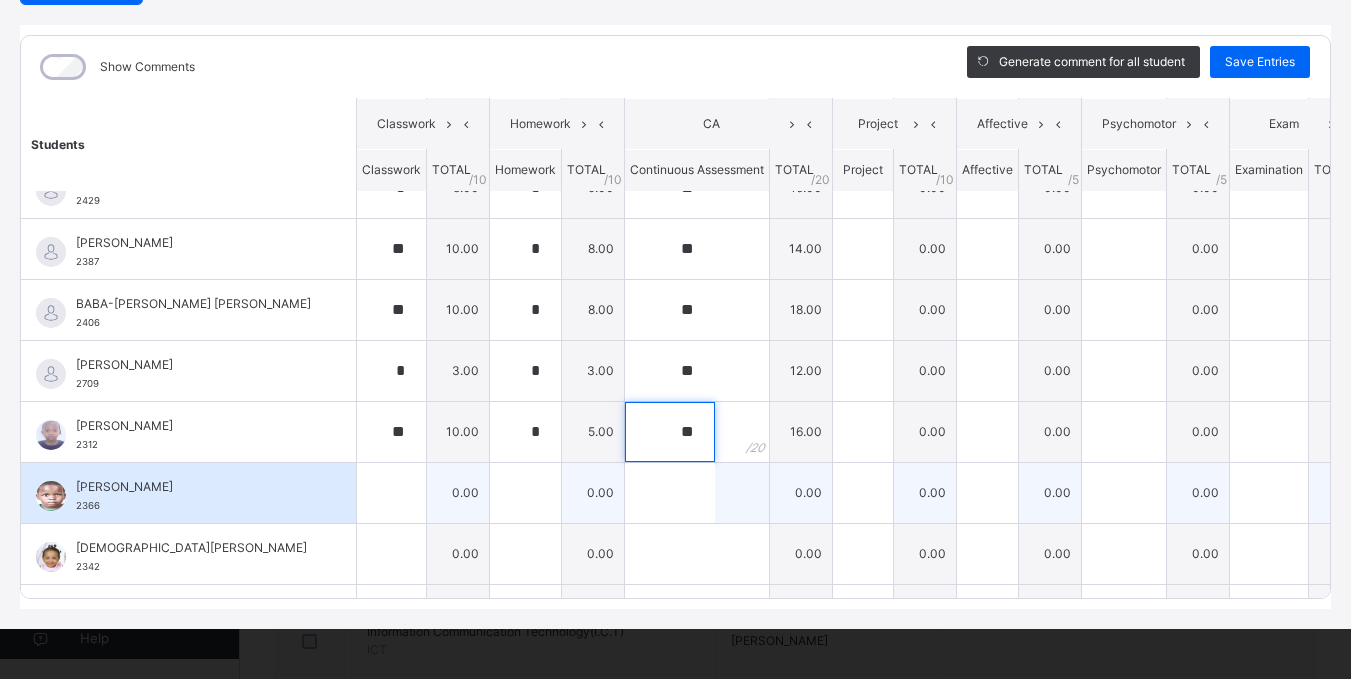 type on "**" 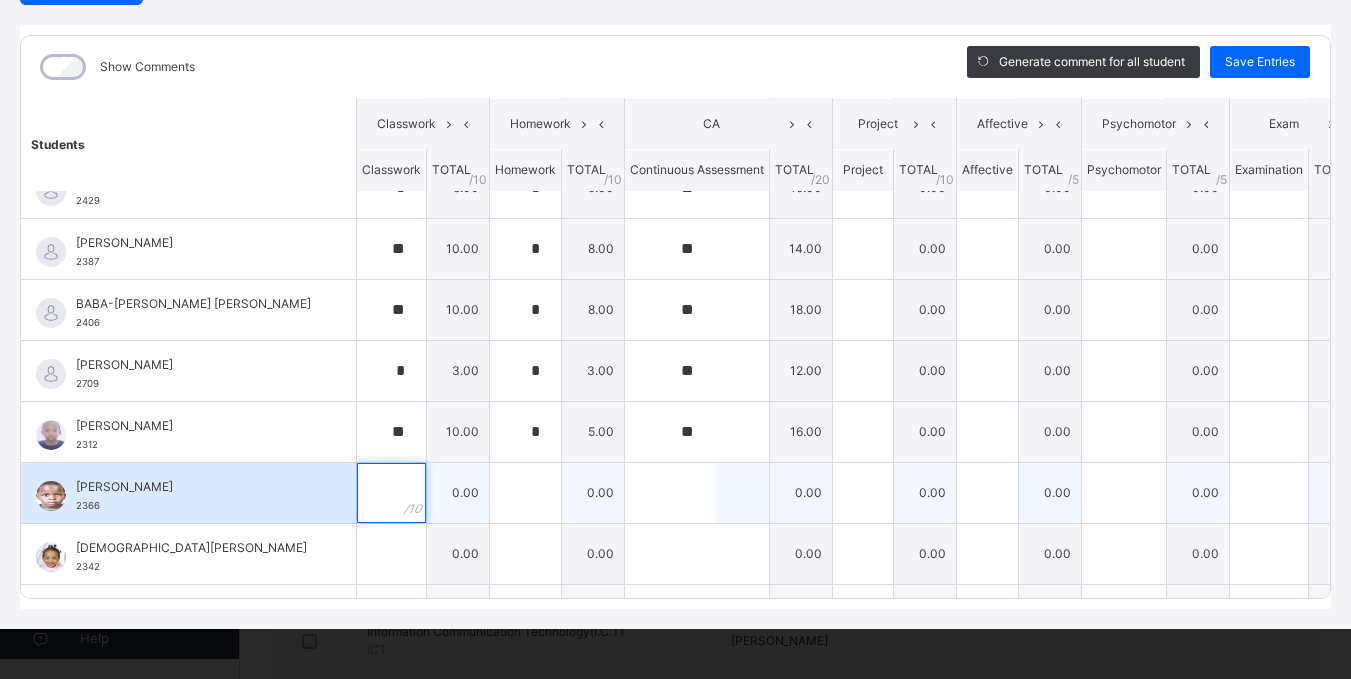 click at bounding box center (391, 493) 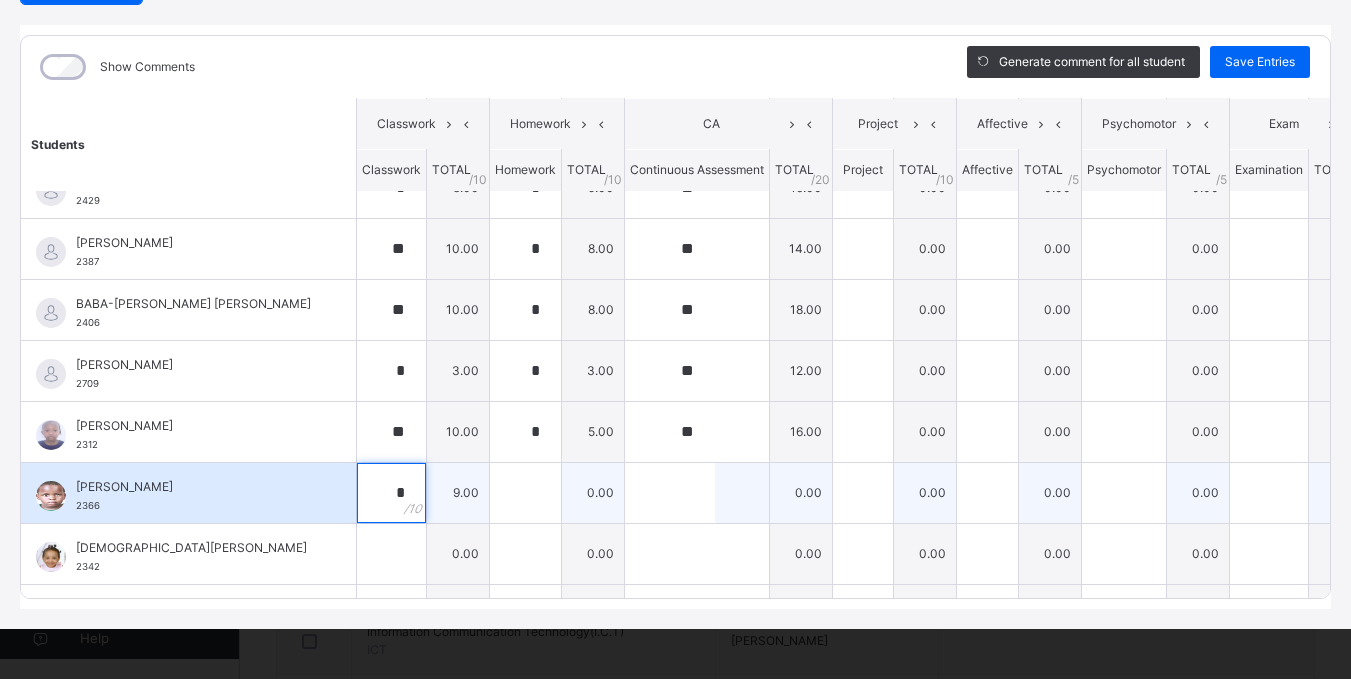 type on "*" 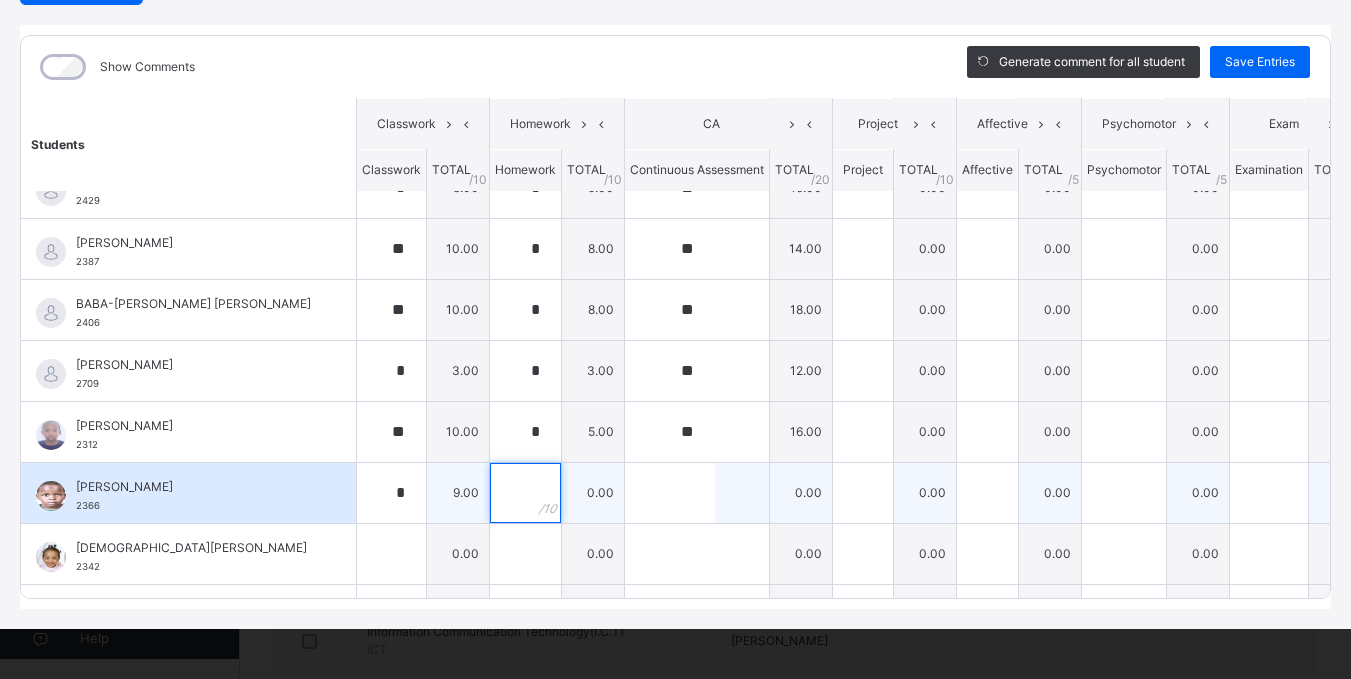 click at bounding box center [525, 493] 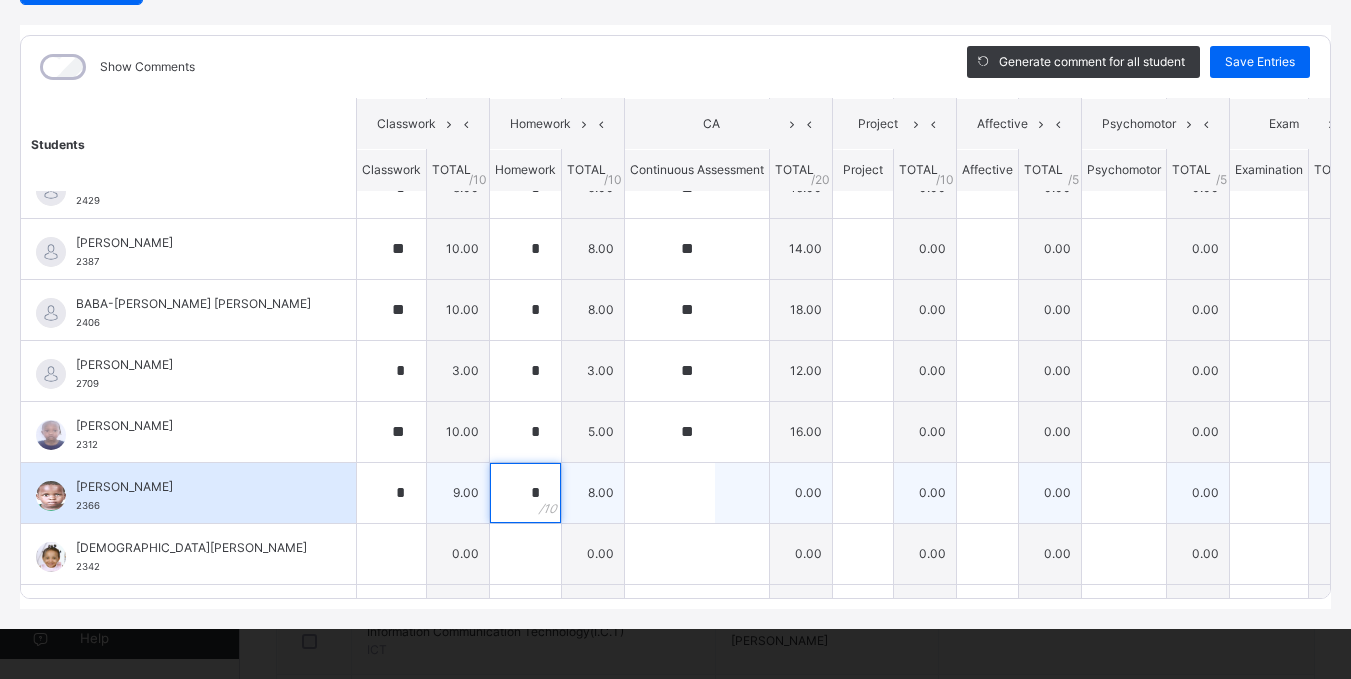 type on "*" 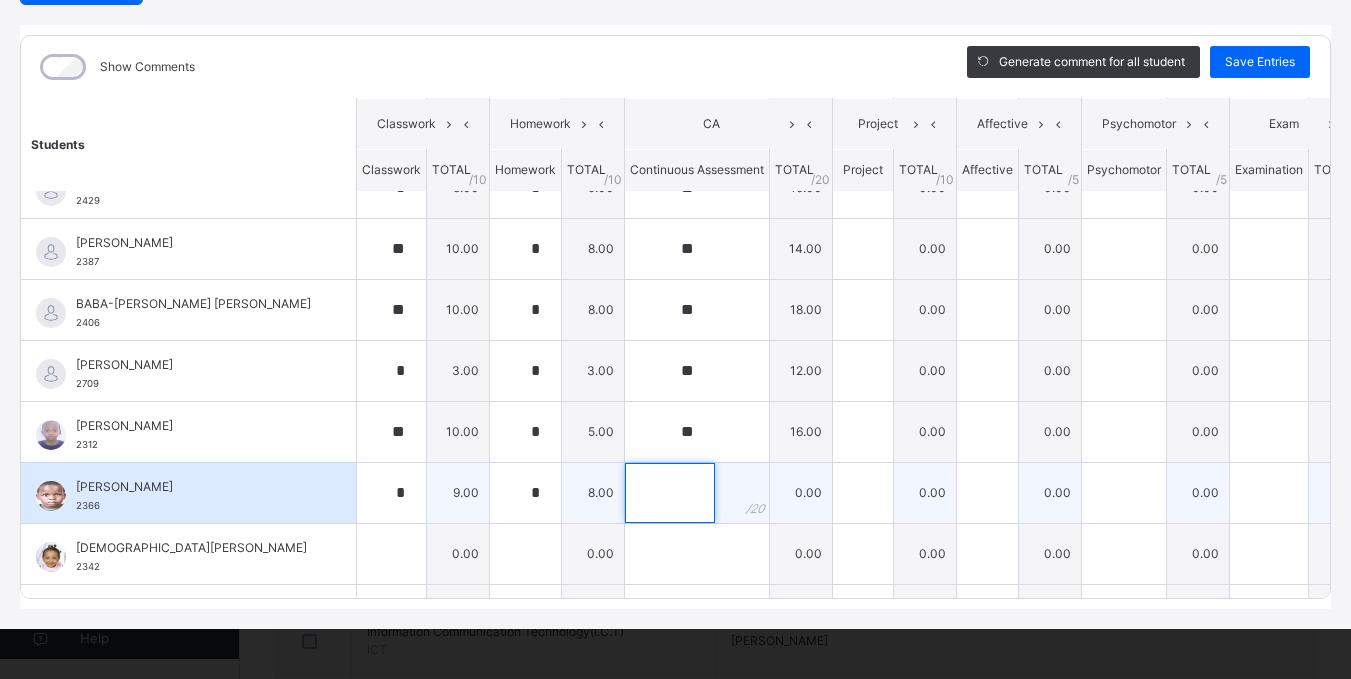 click at bounding box center [670, 493] 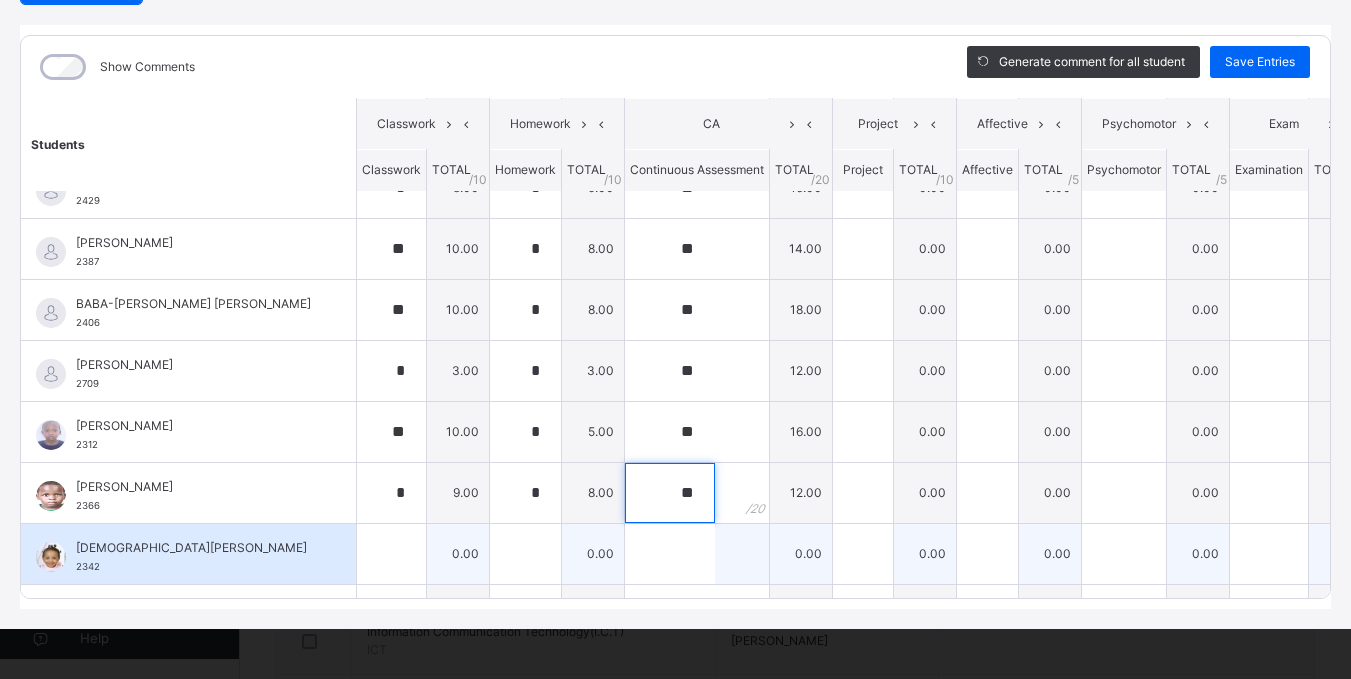 type on "**" 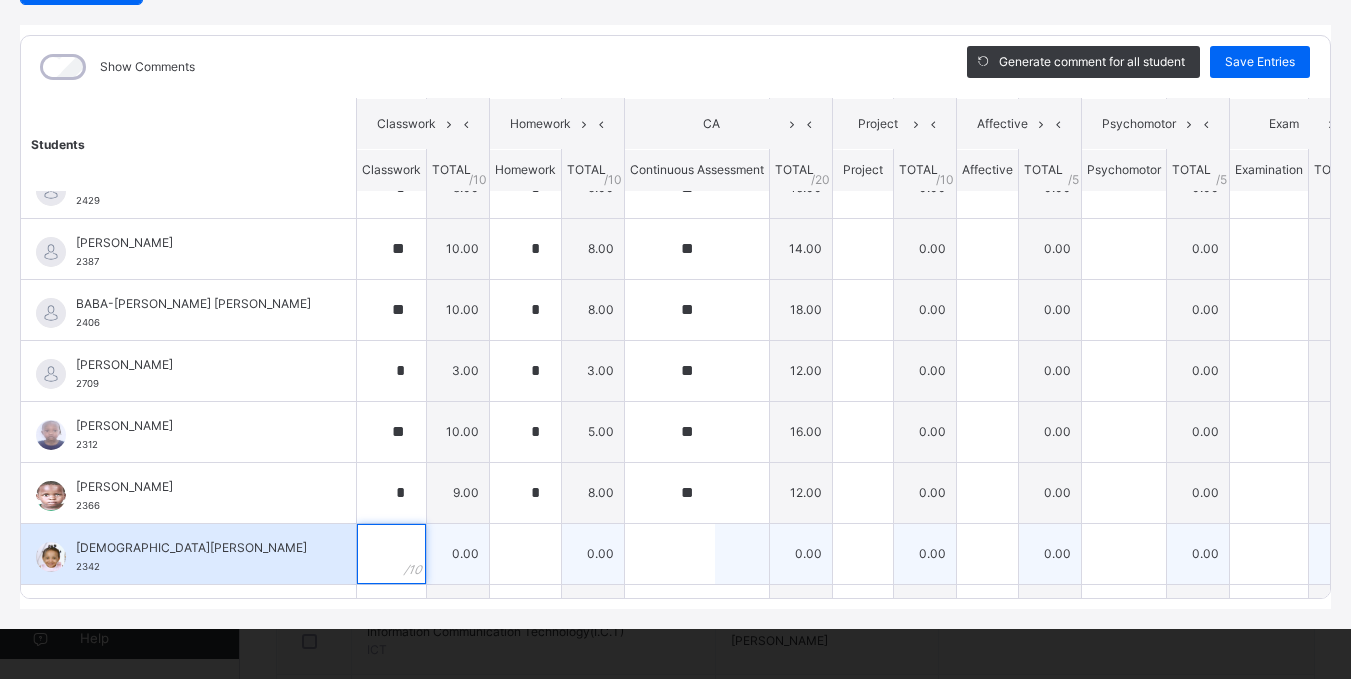 click at bounding box center (391, 554) 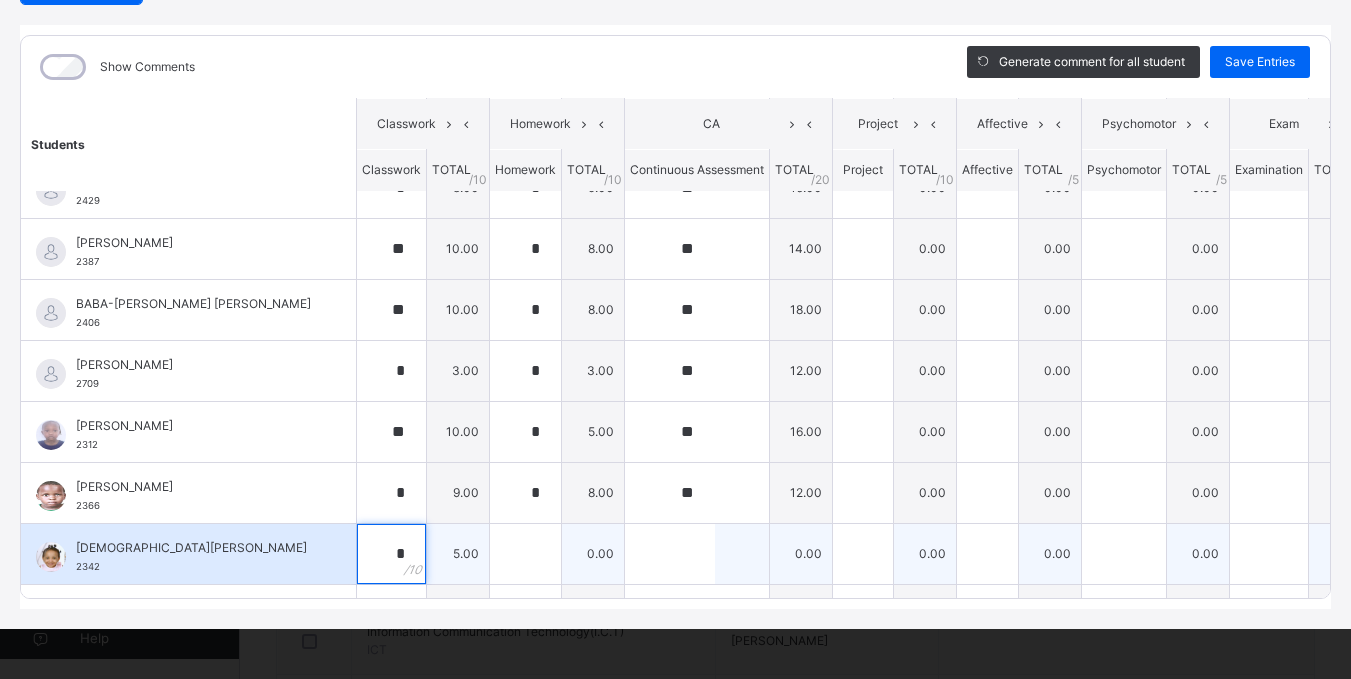 type on "*" 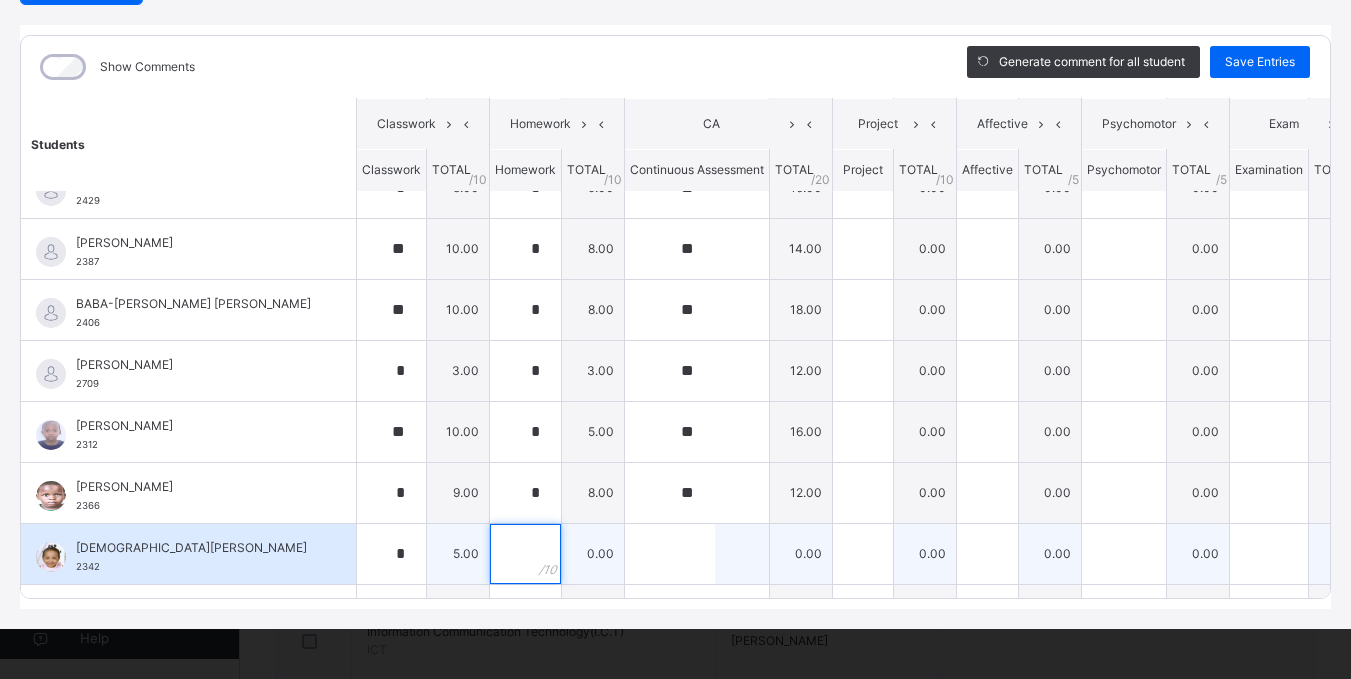 click at bounding box center [525, 554] 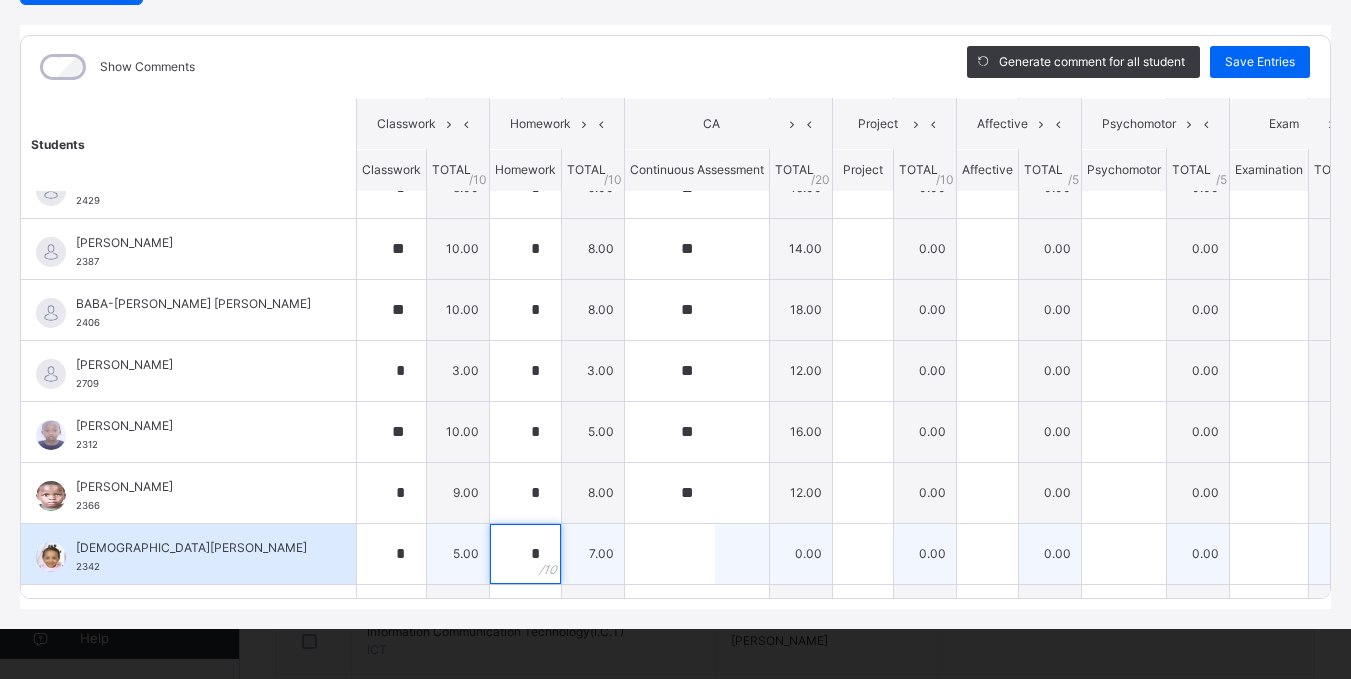 type on "*" 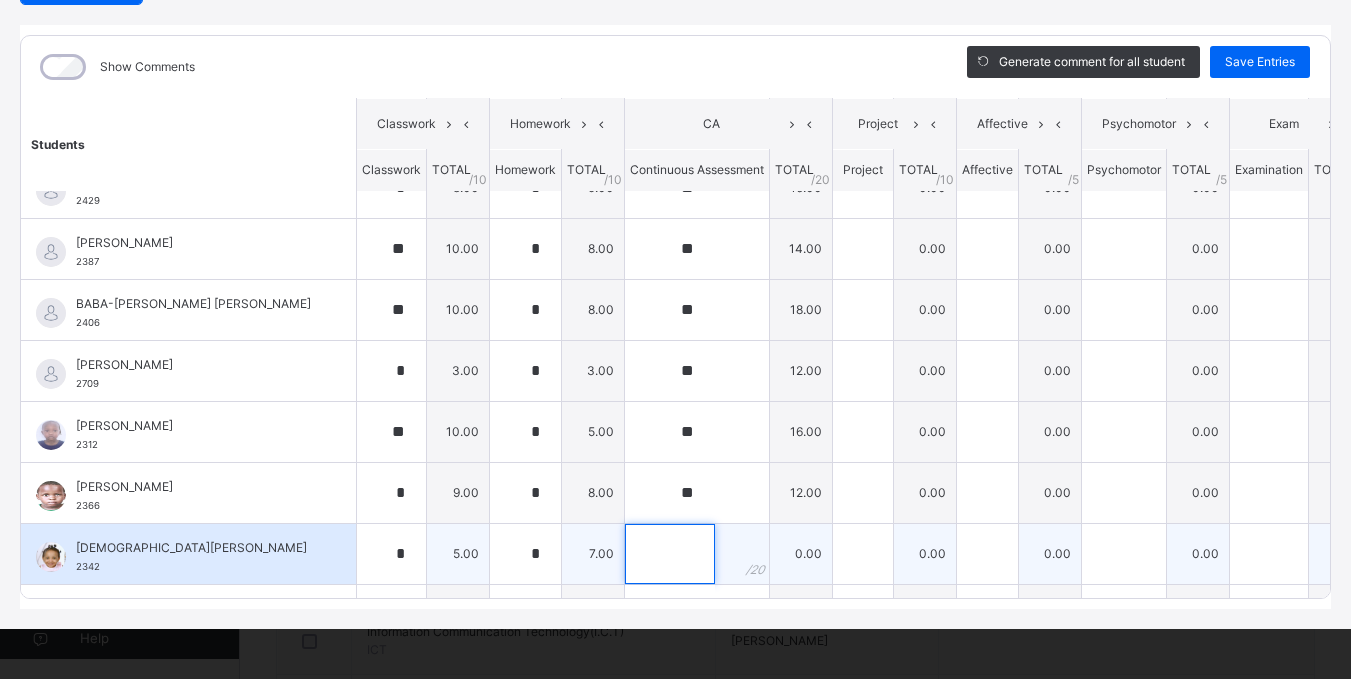 click at bounding box center (670, 554) 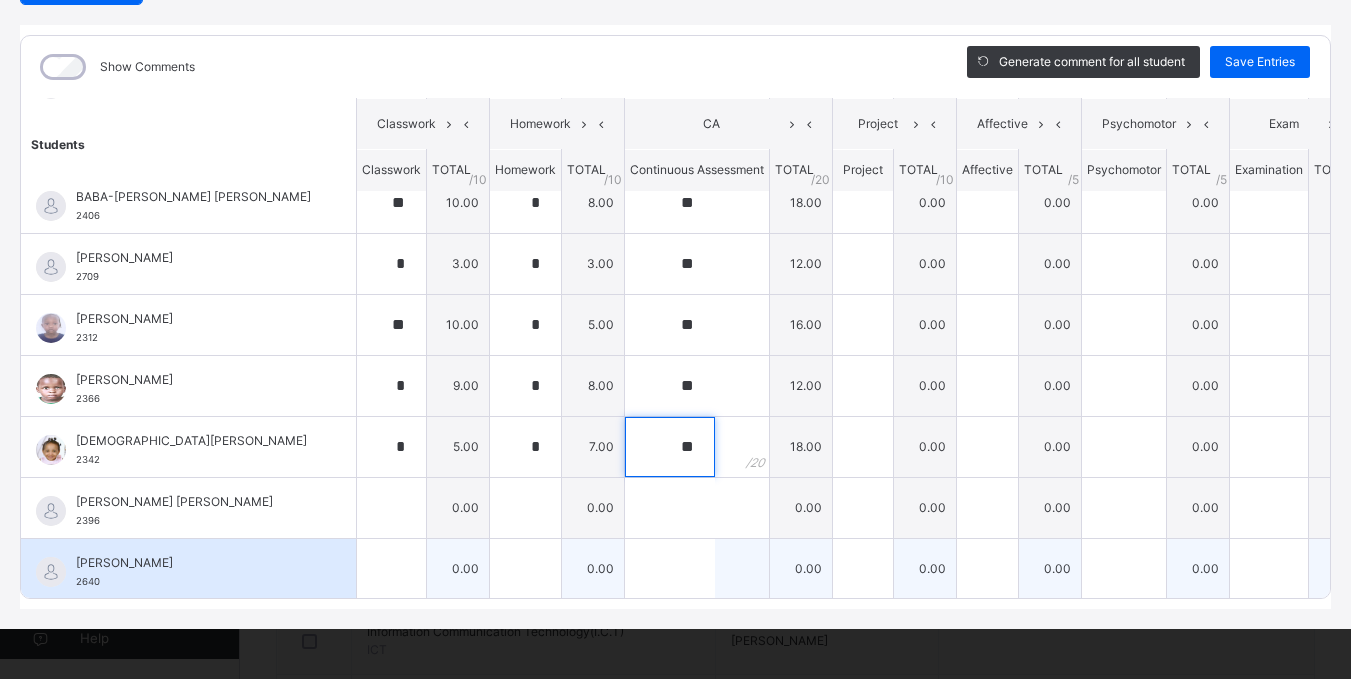 scroll, scrollTop: 600, scrollLeft: 0, axis: vertical 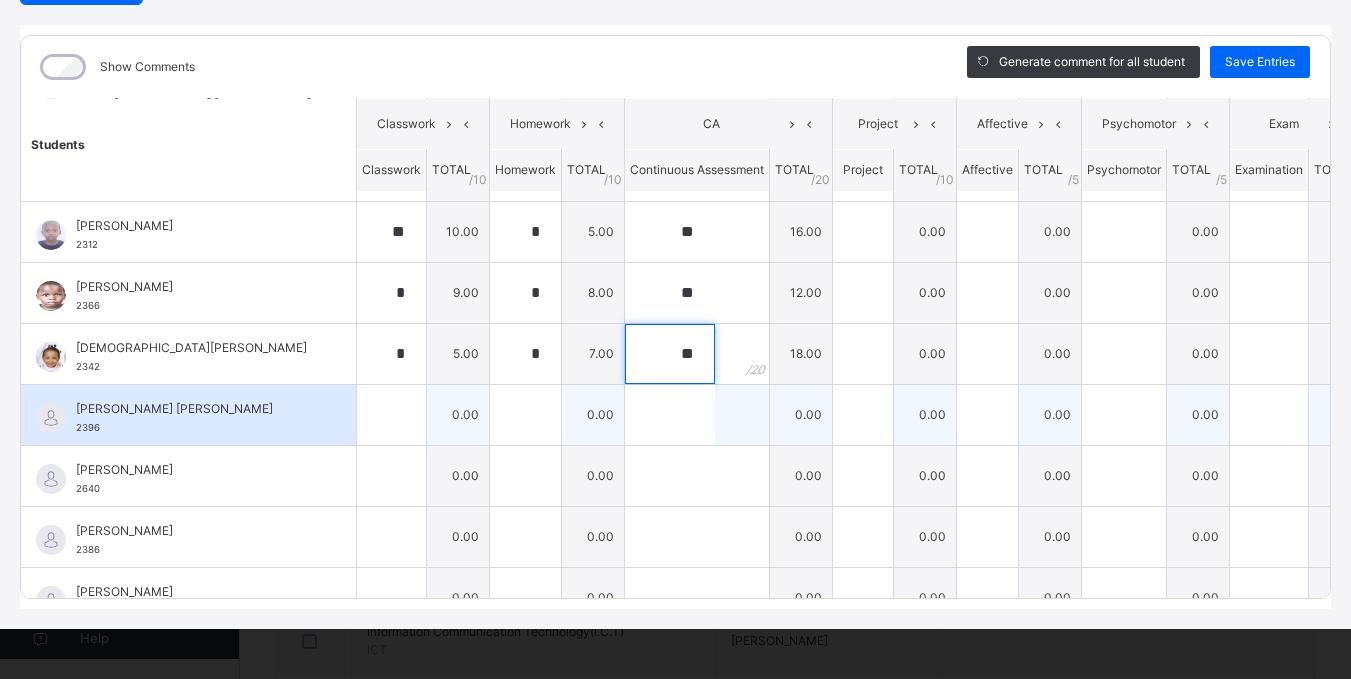 type on "**" 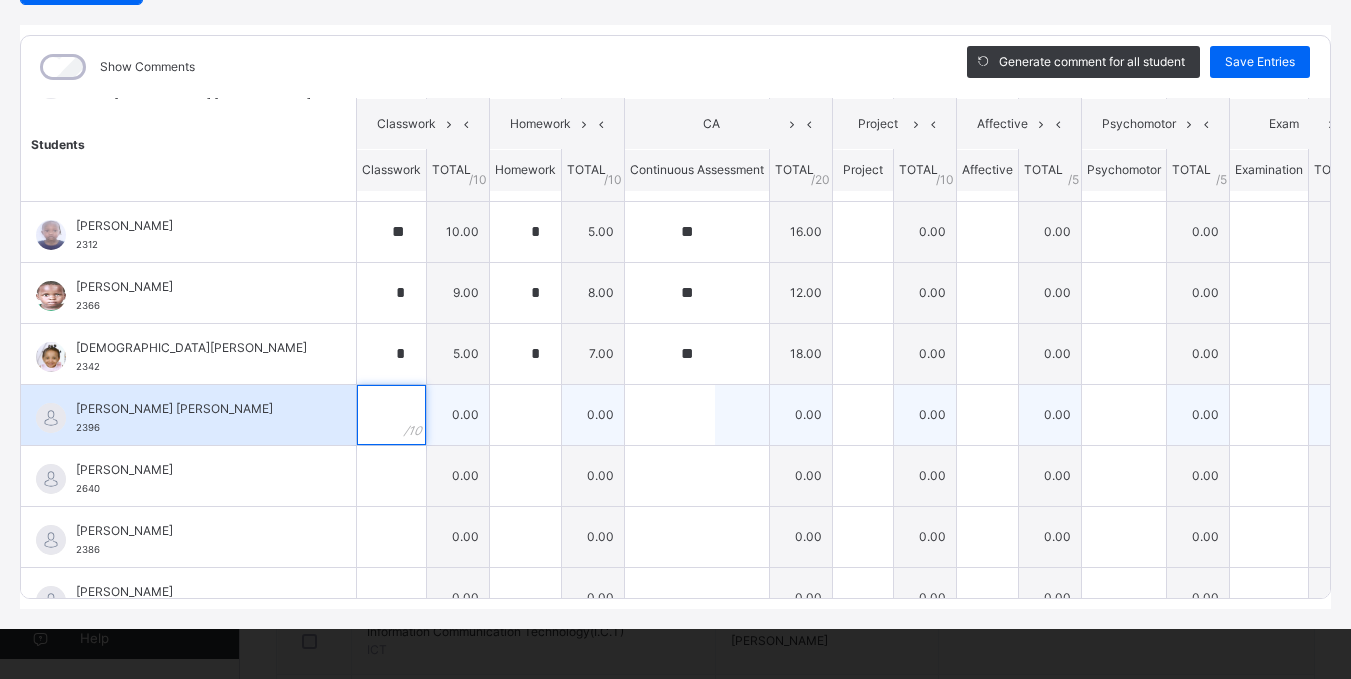 click at bounding box center (391, 415) 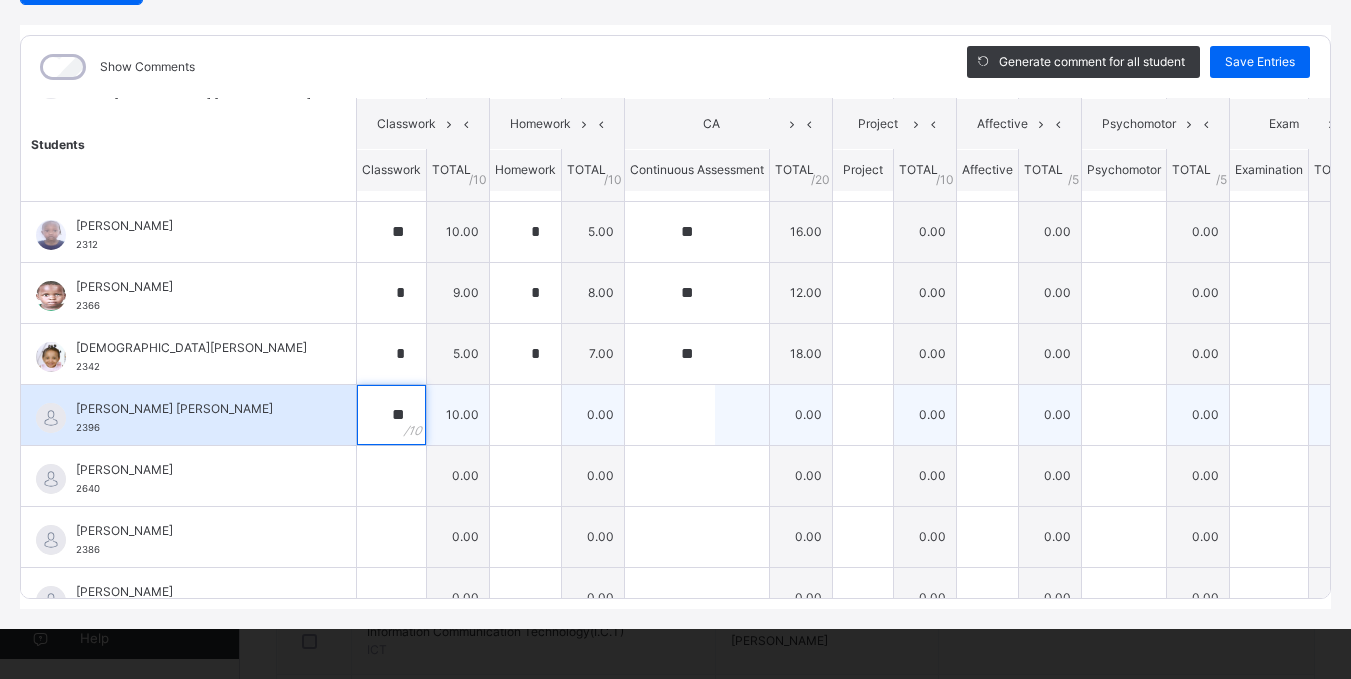 type on "**" 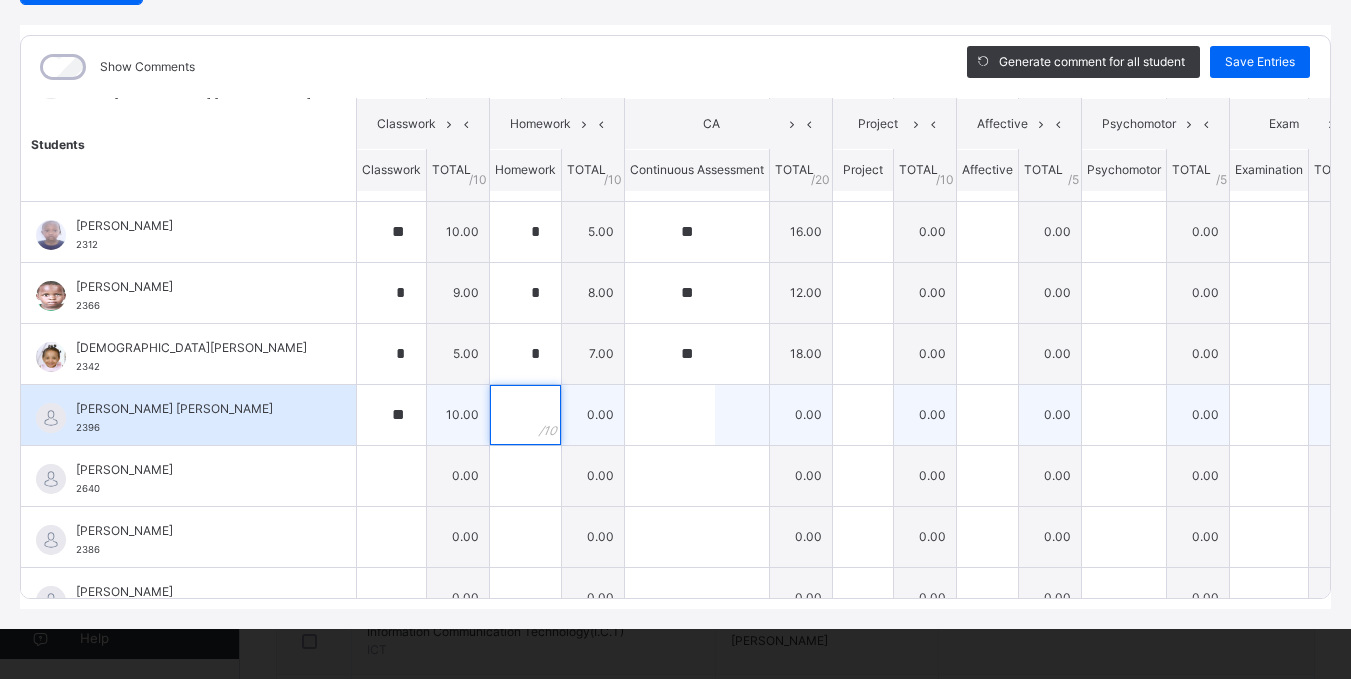click at bounding box center (525, 415) 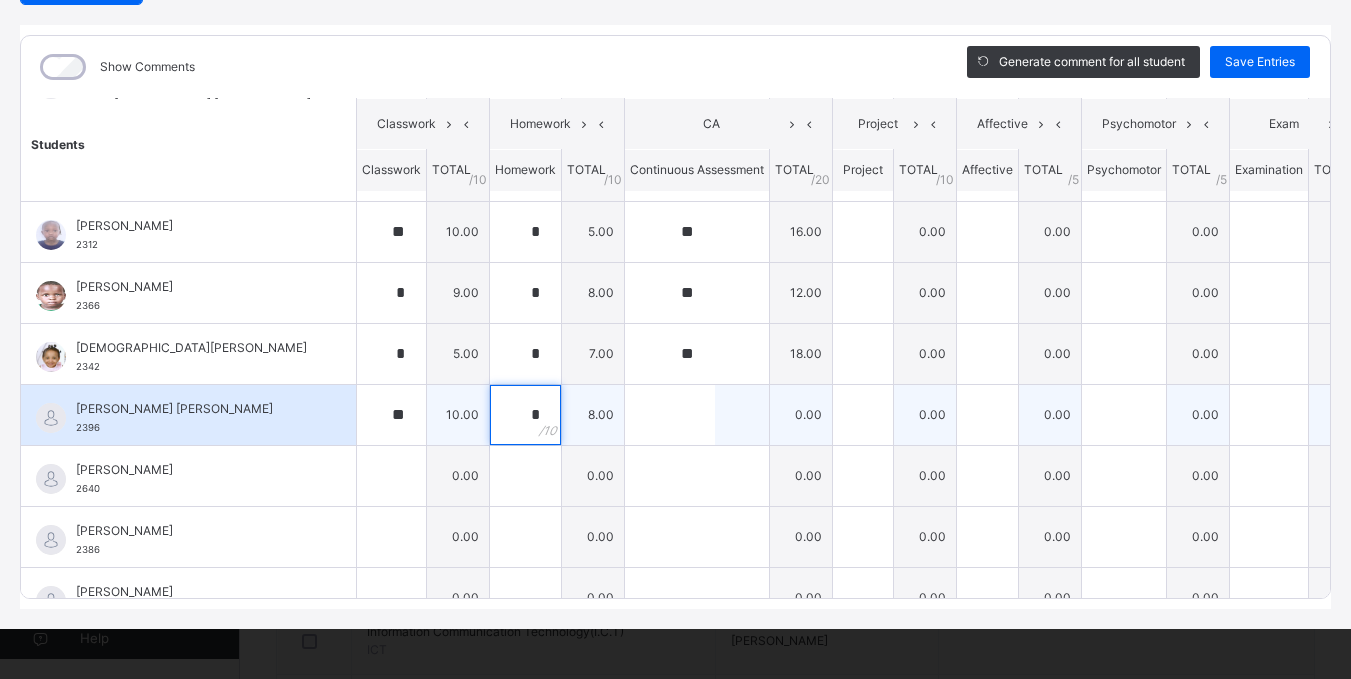 type on "*" 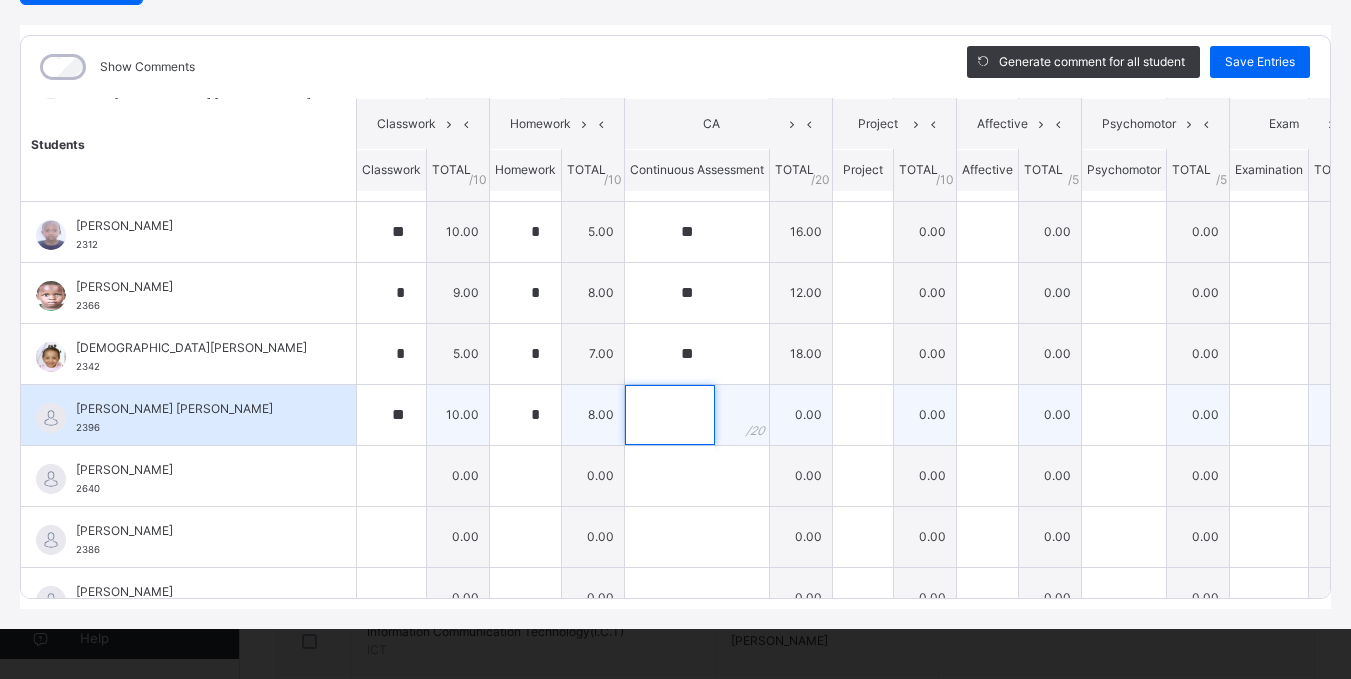click at bounding box center (670, 415) 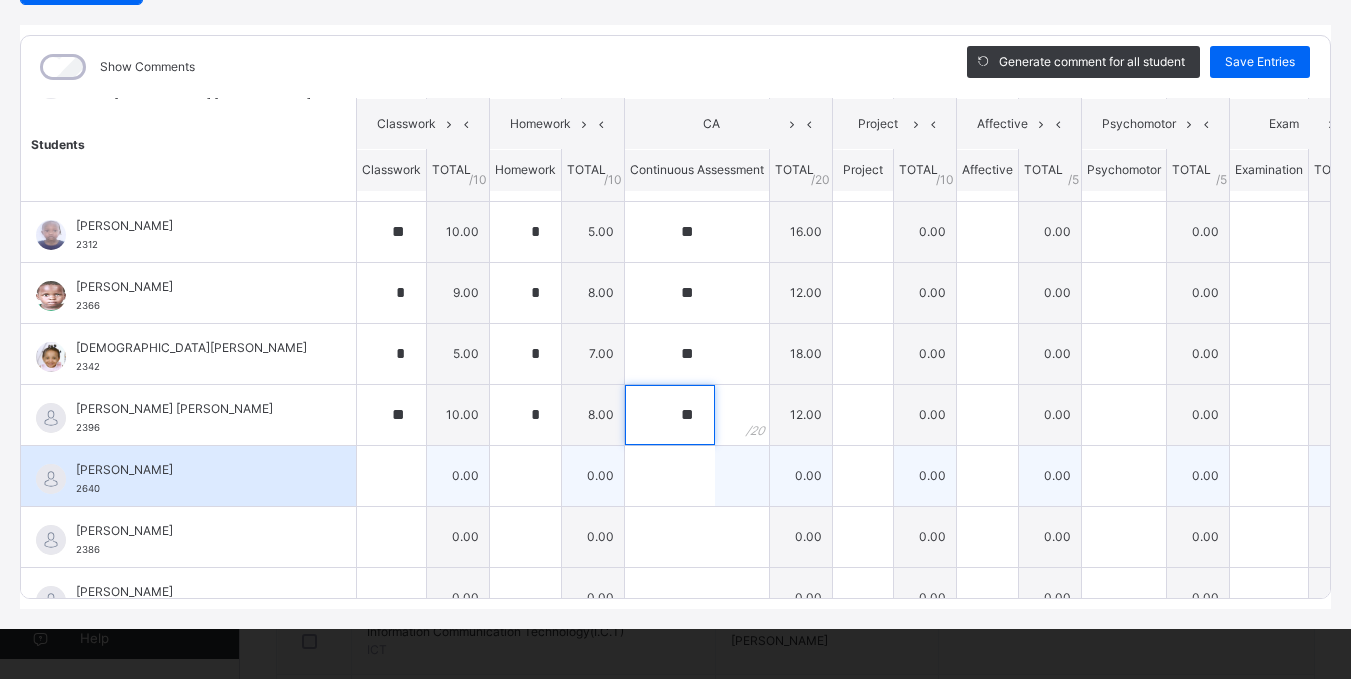 type on "**" 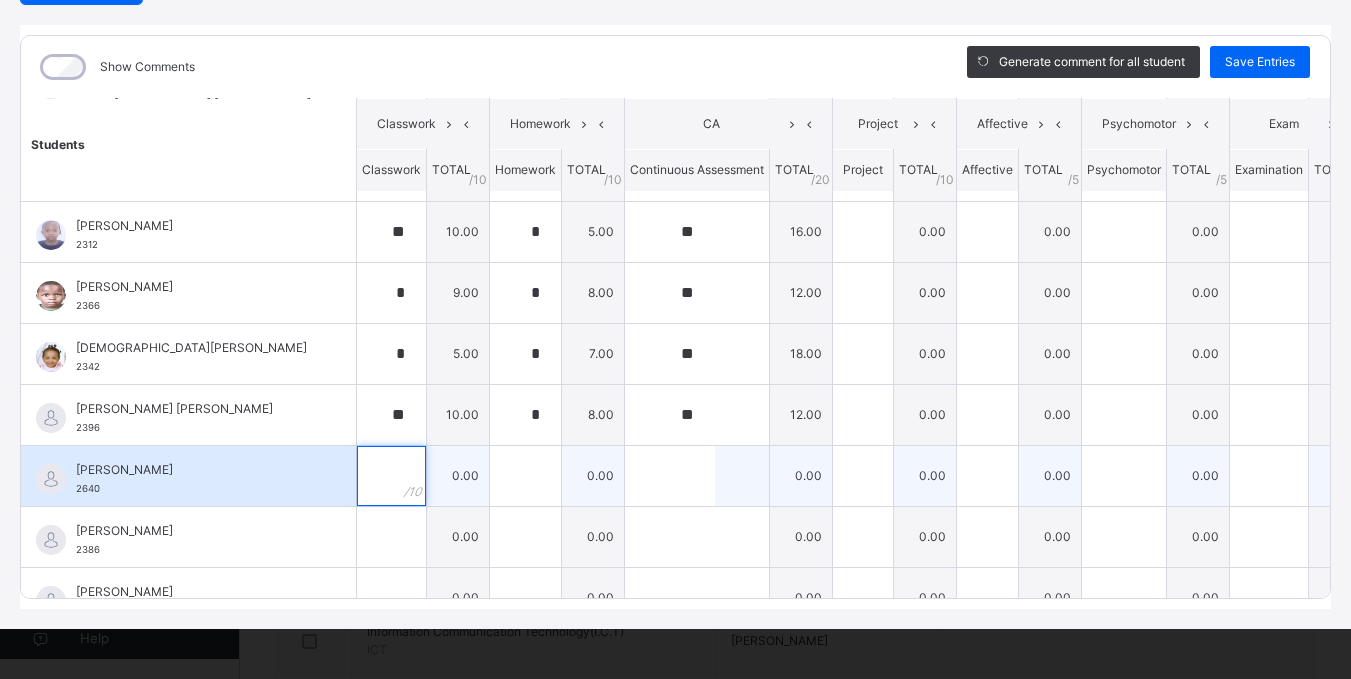 click at bounding box center [391, 476] 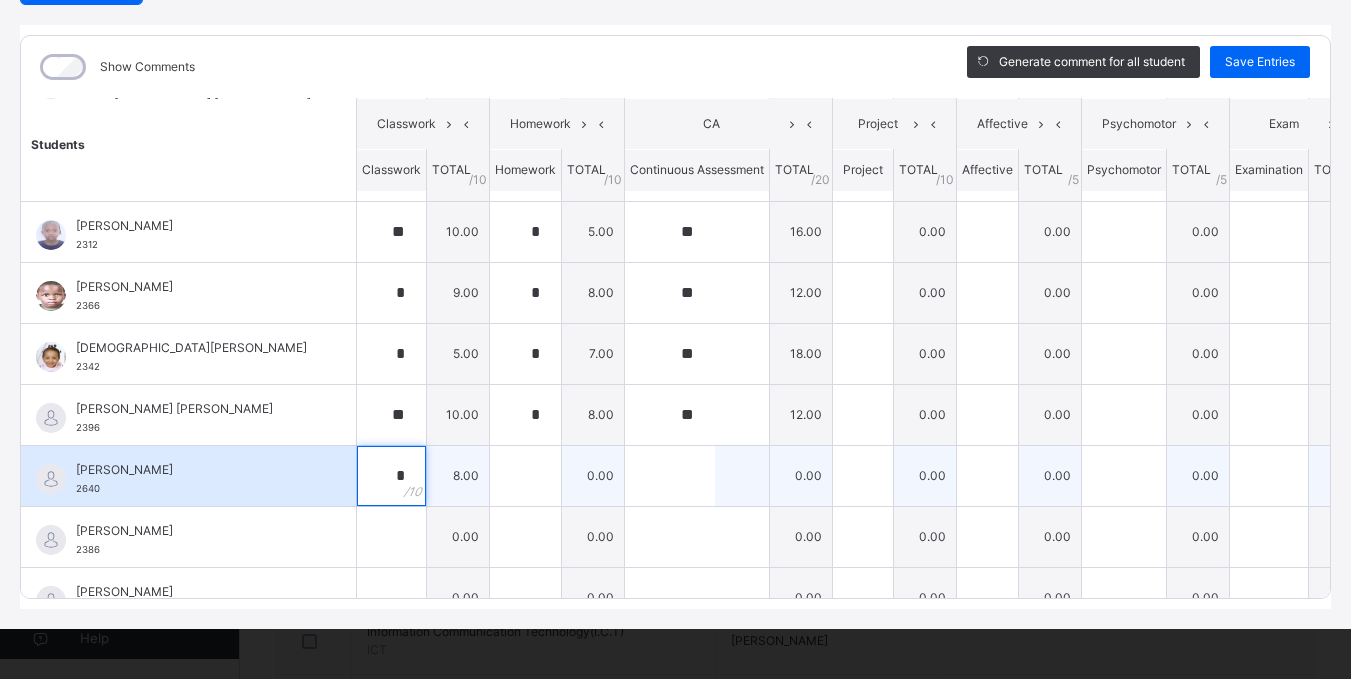 type on "*" 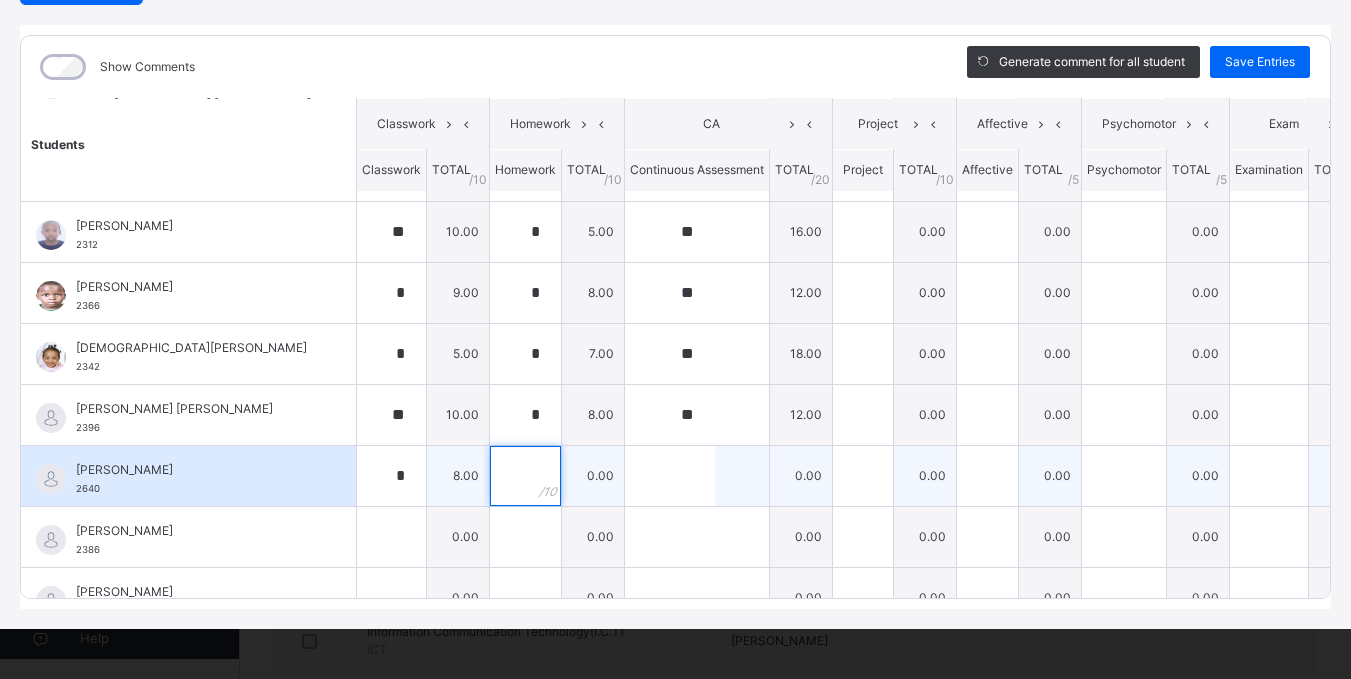 click at bounding box center (525, 476) 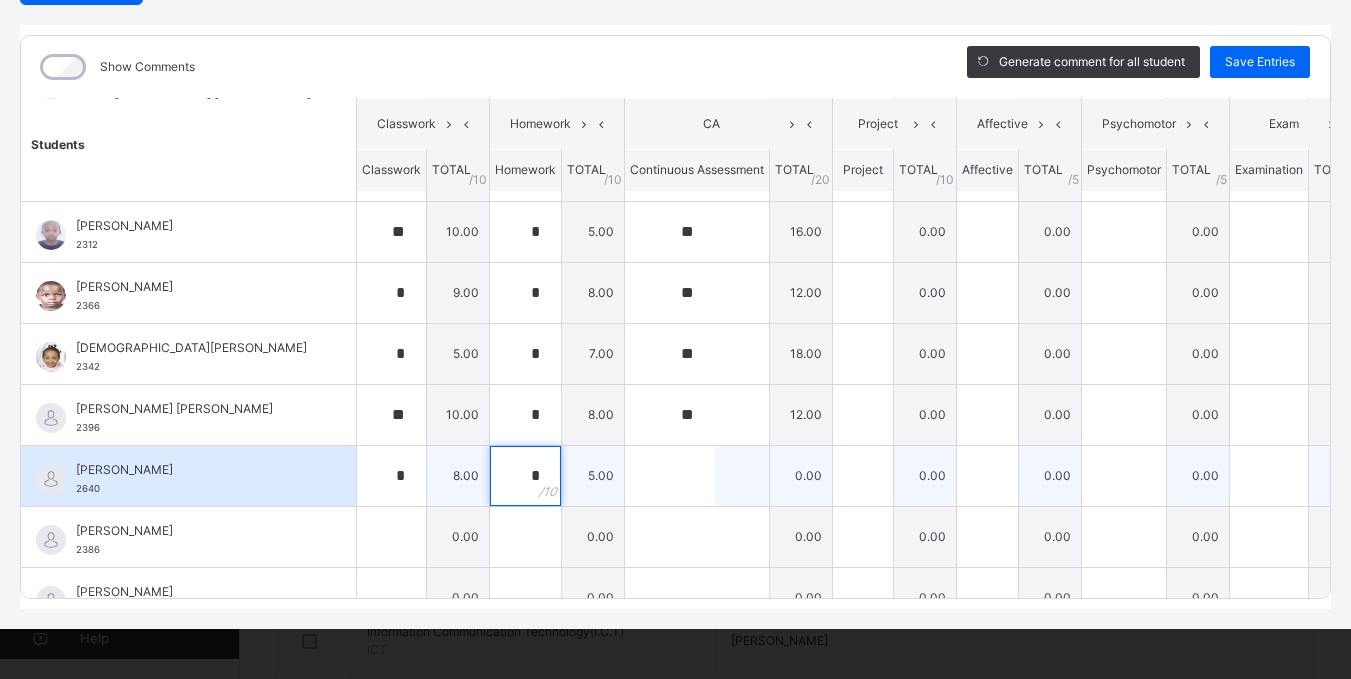 type on "*" 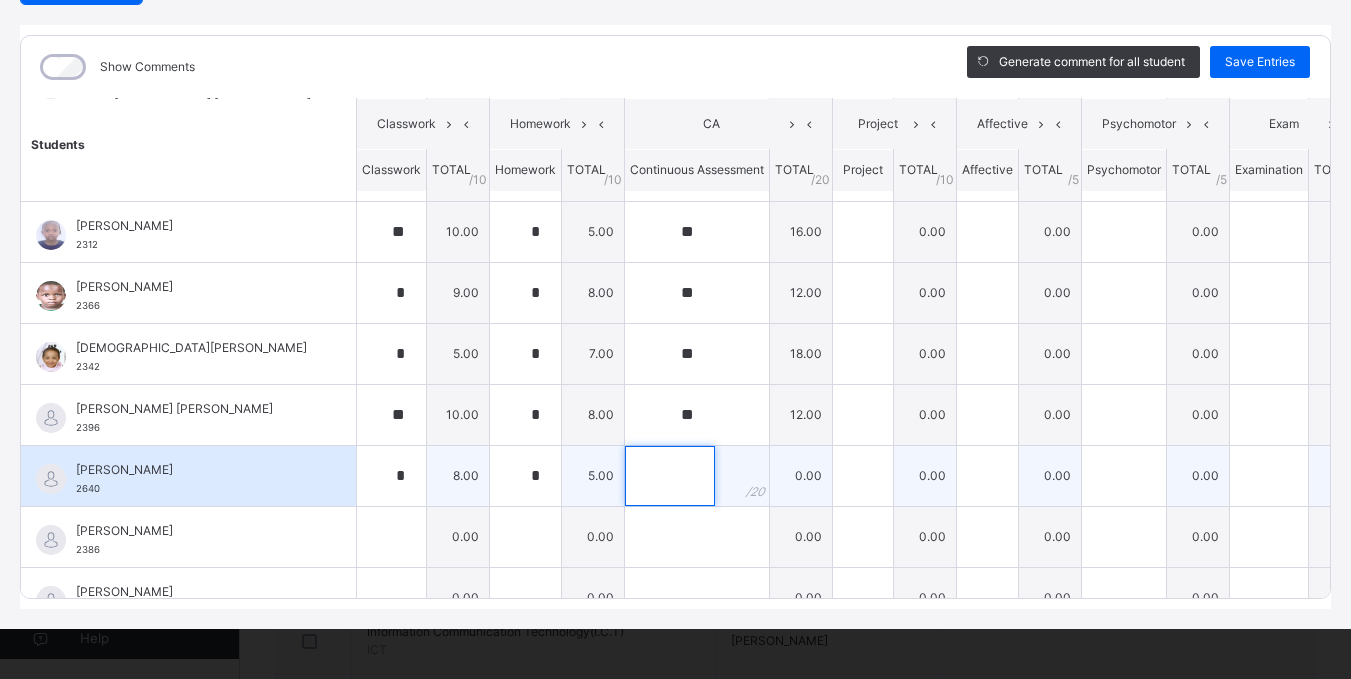 click at bounding box center (670, 476) 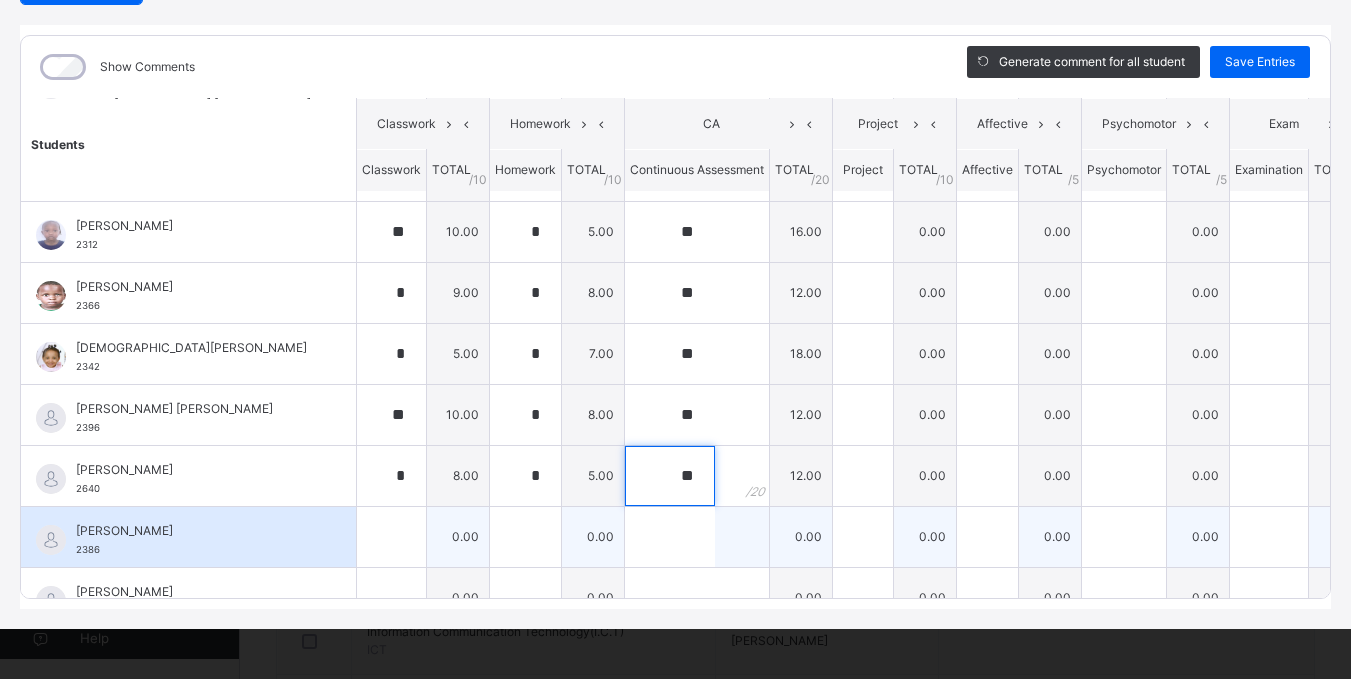 type on "**" 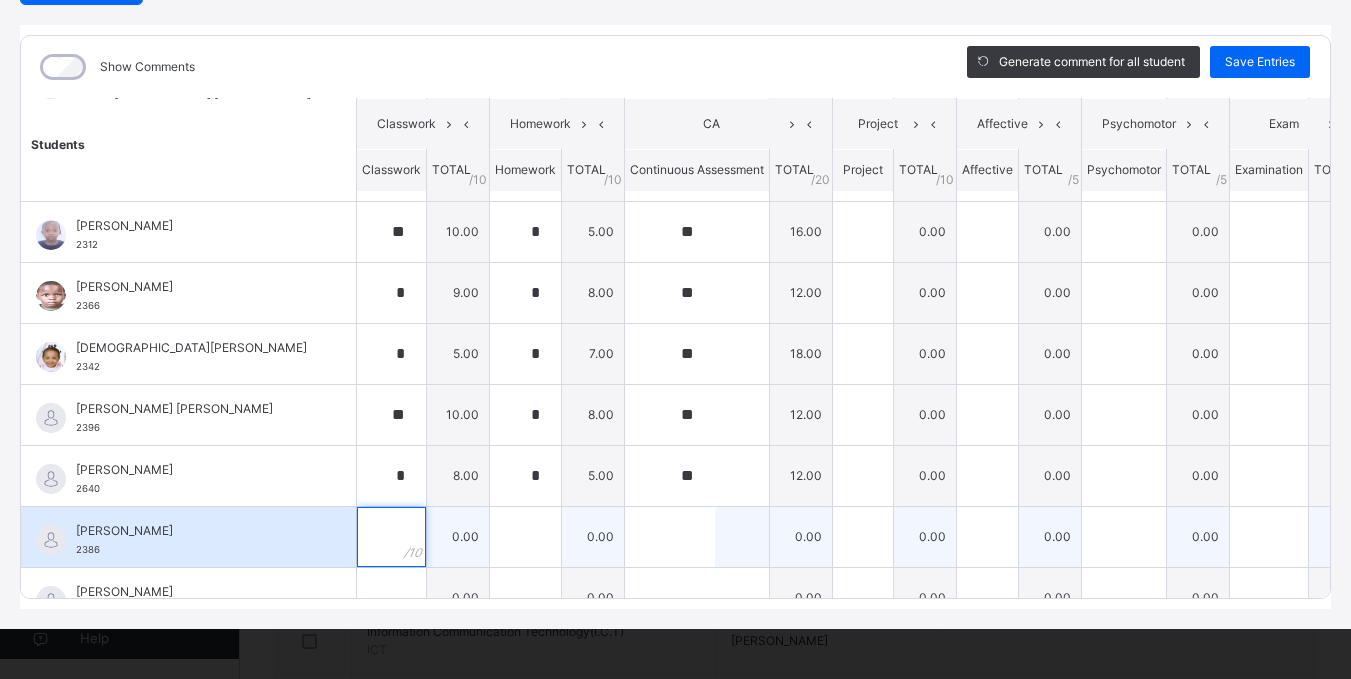 click at bounding box center [391, 537] 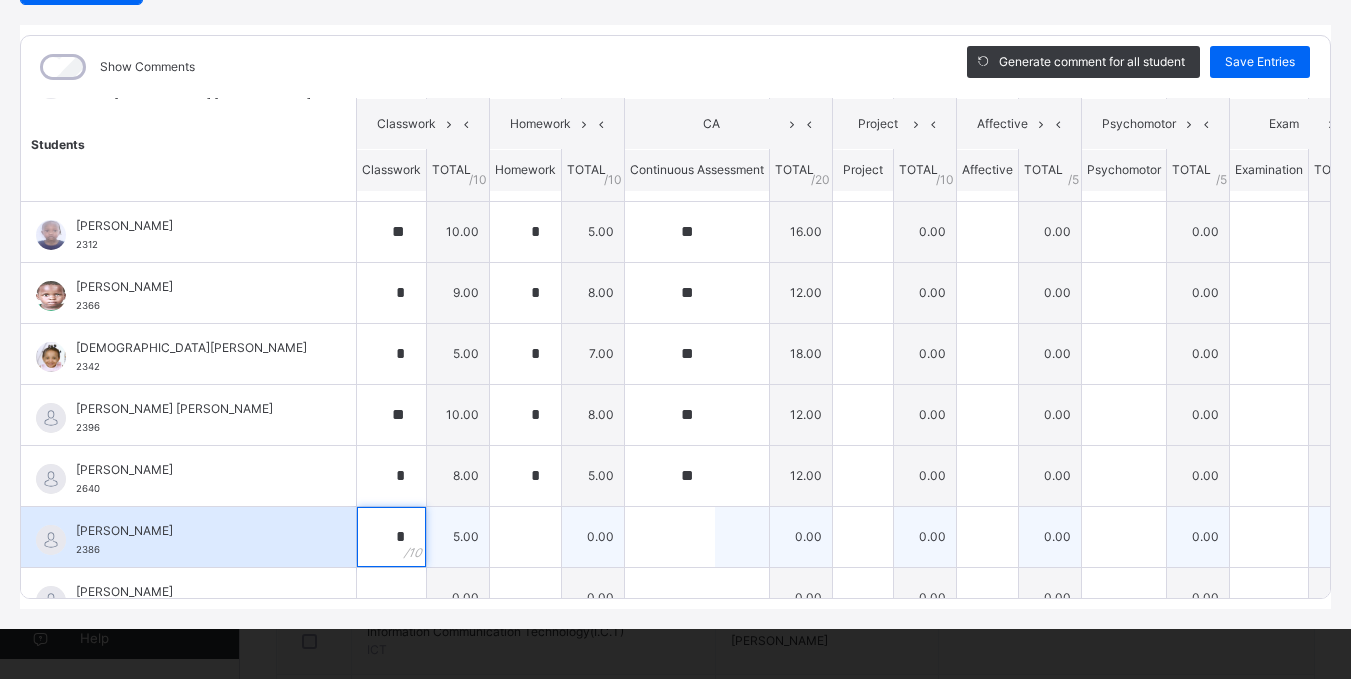 type on "*" 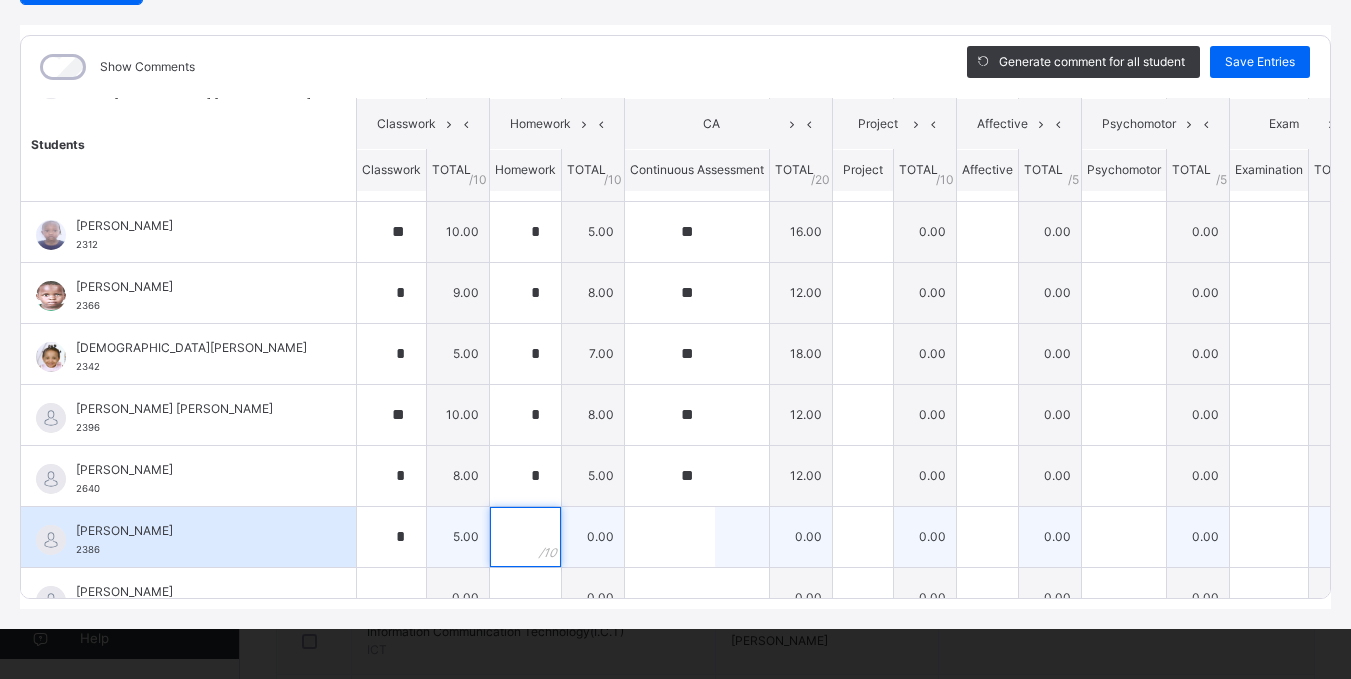 click at bounding box center (525, 537) 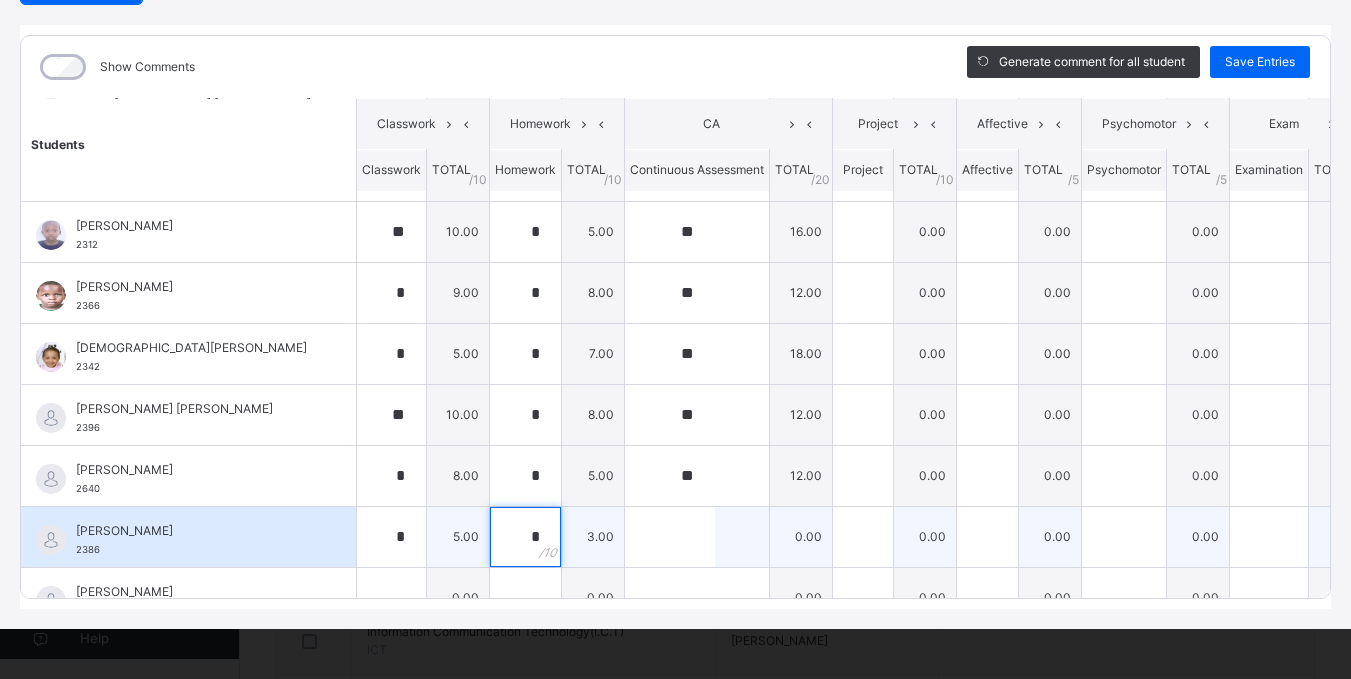 type on "*" 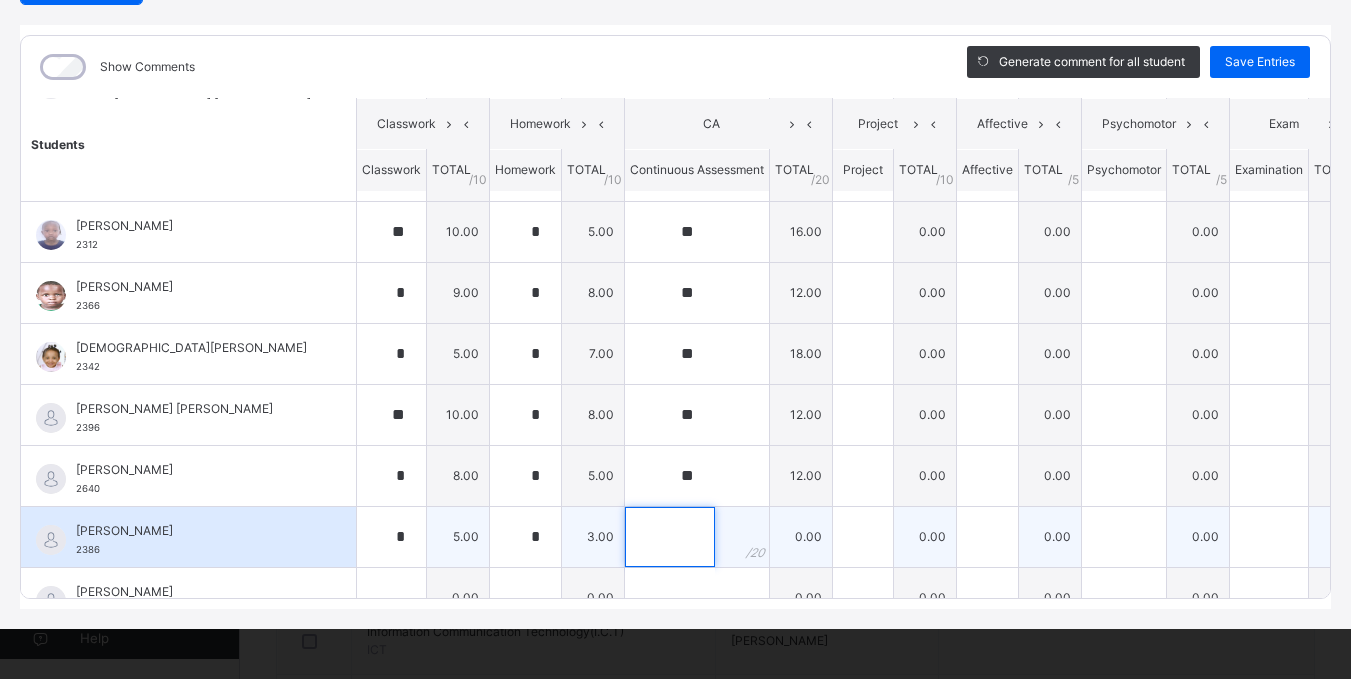 click at bounding box center [670, 537] 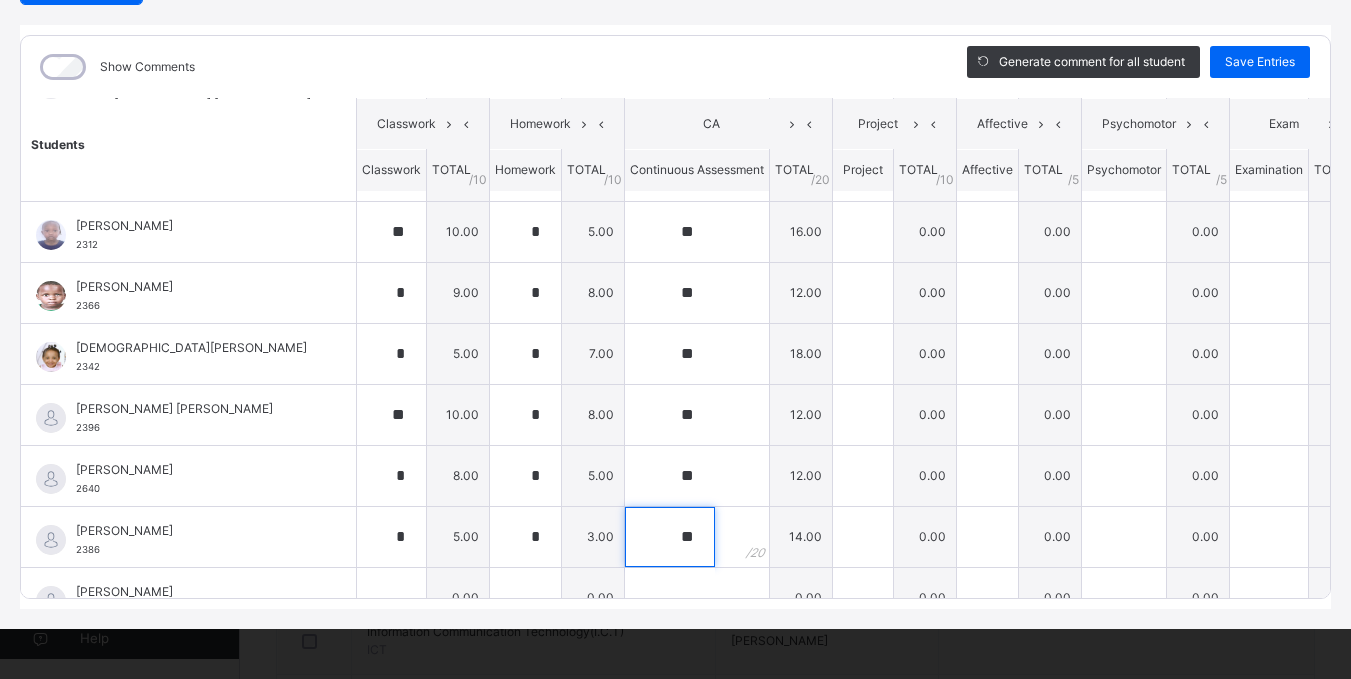 scroll, scrollTop: 800, scrollLeft: 0, axis: vertical 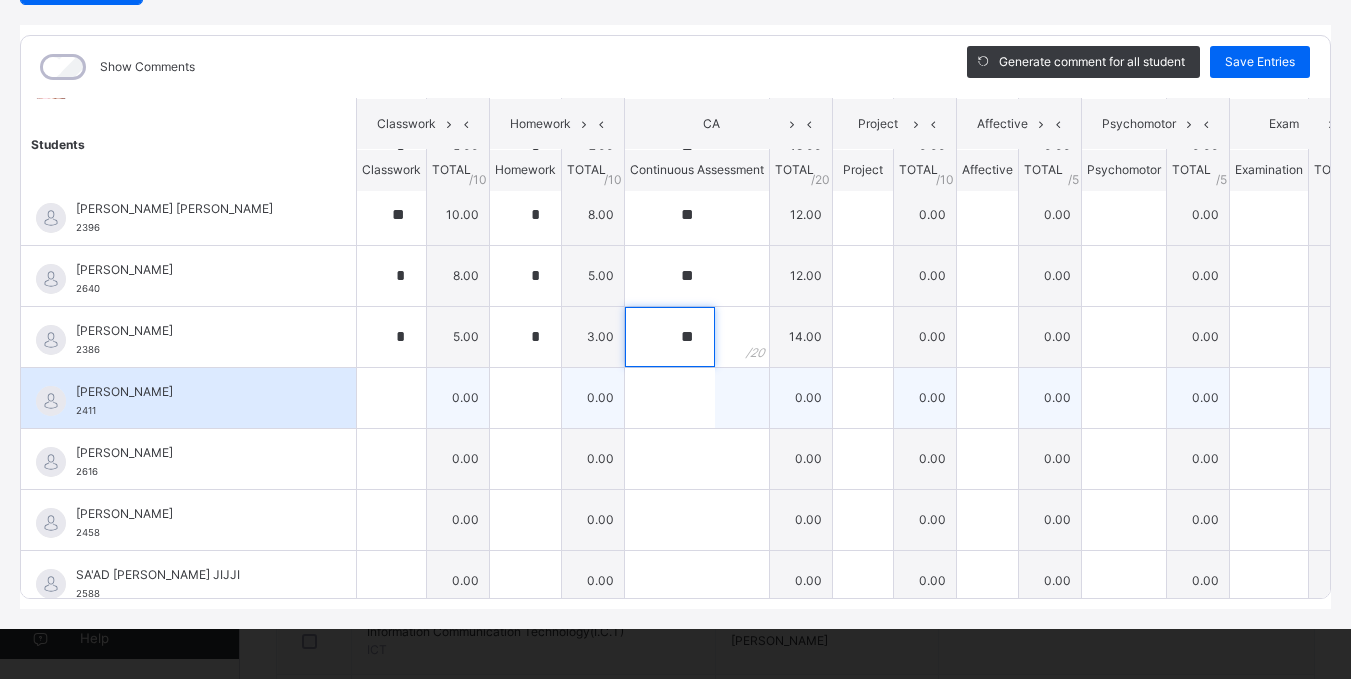 type on "**" 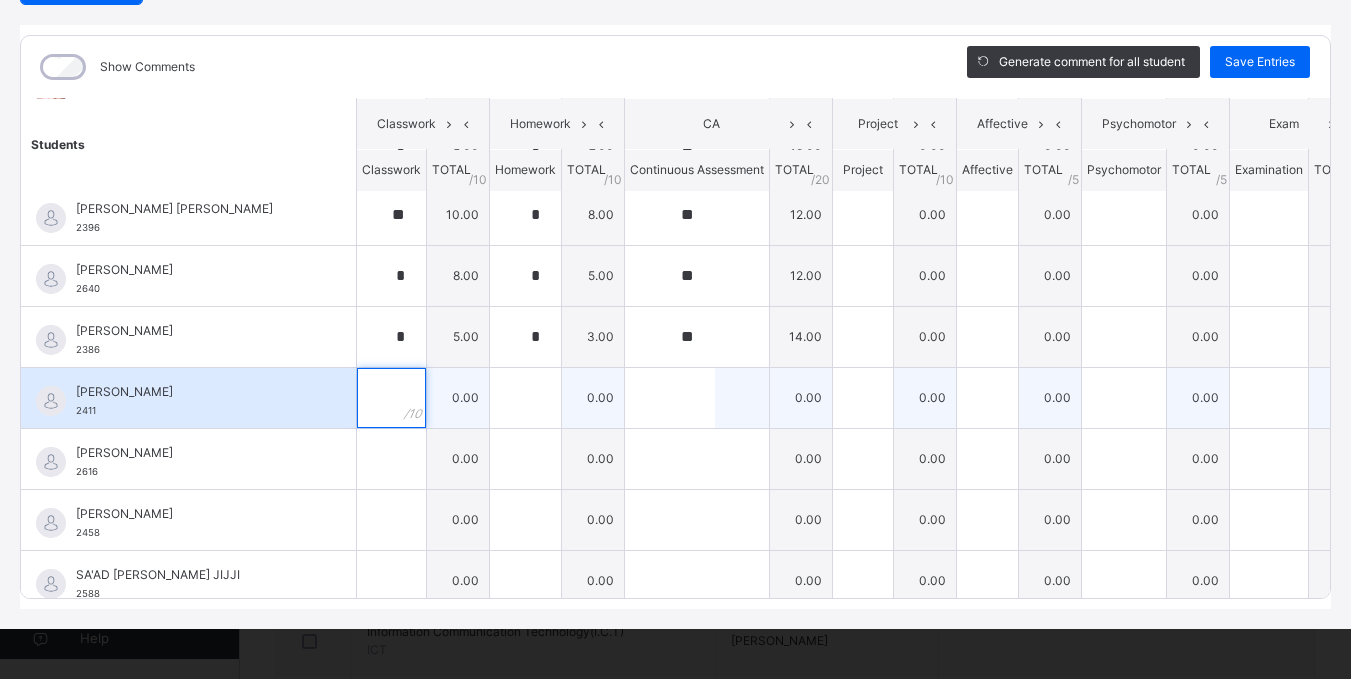 click at bounding box center [391, 398] 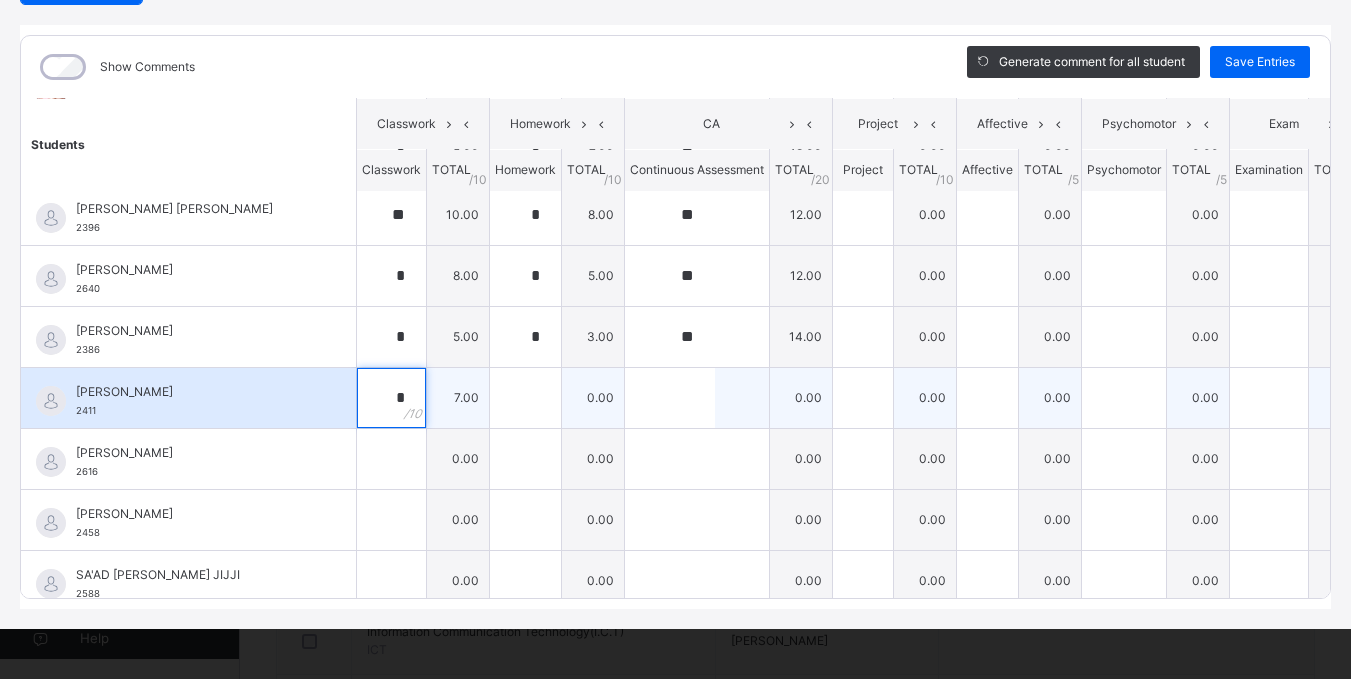 type on "*" 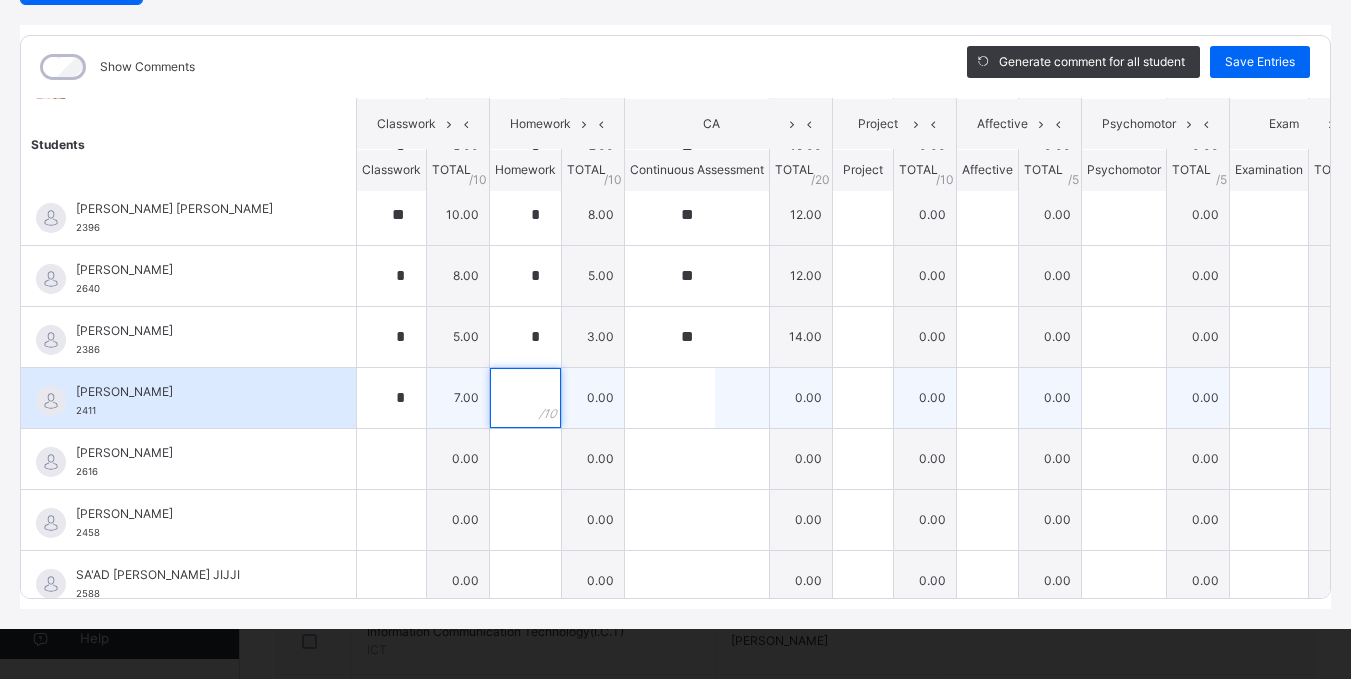 click at bounding box center (525, 398) 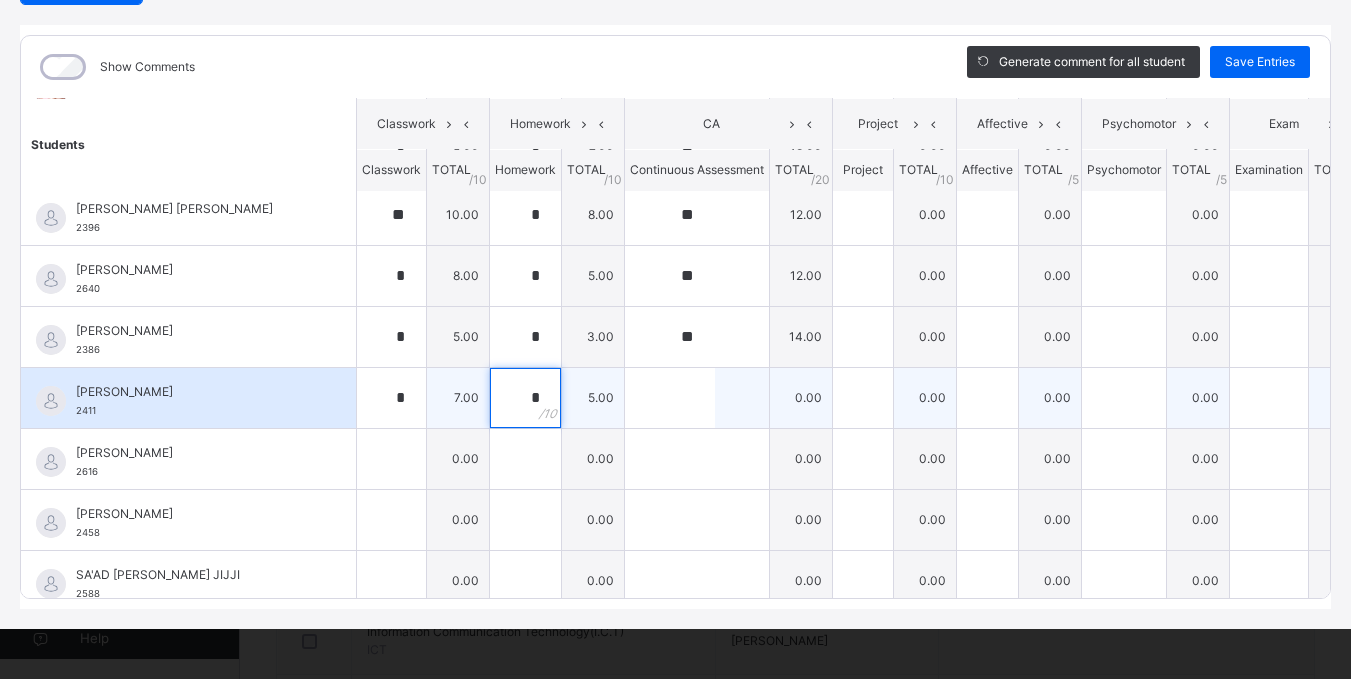 type on "*" 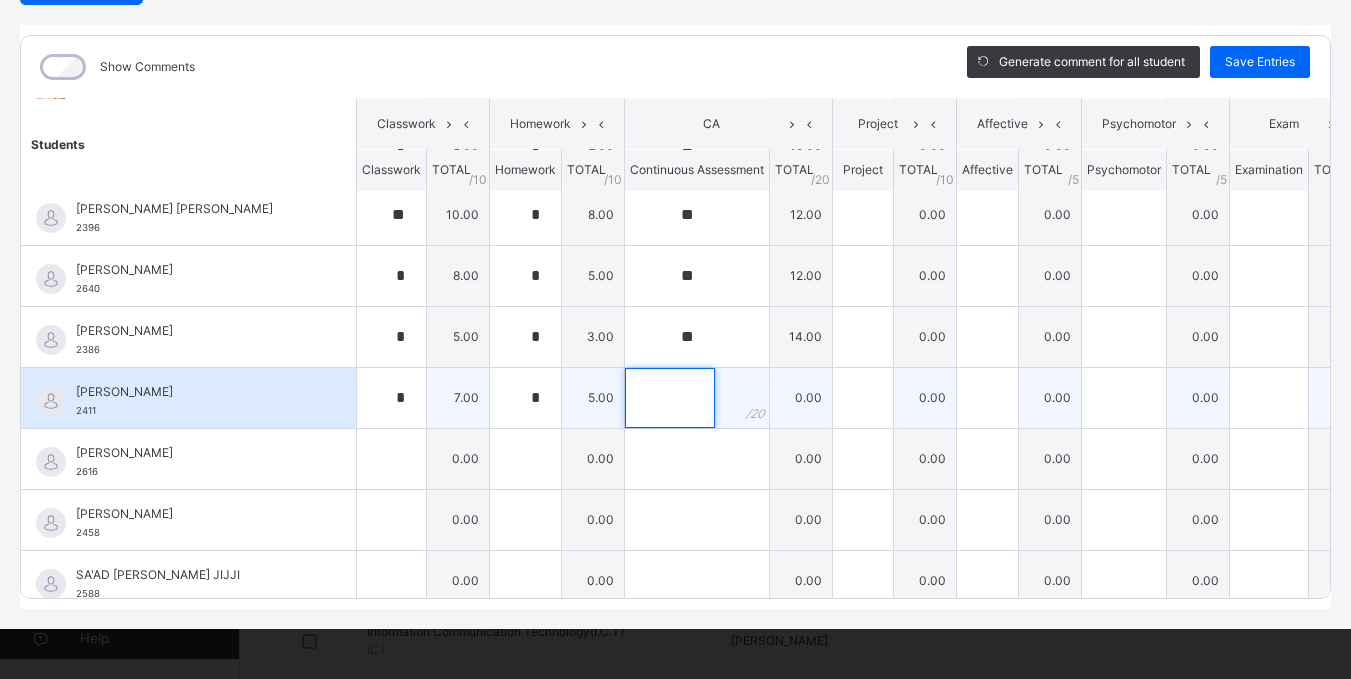 click at bounding box center [670, 398] 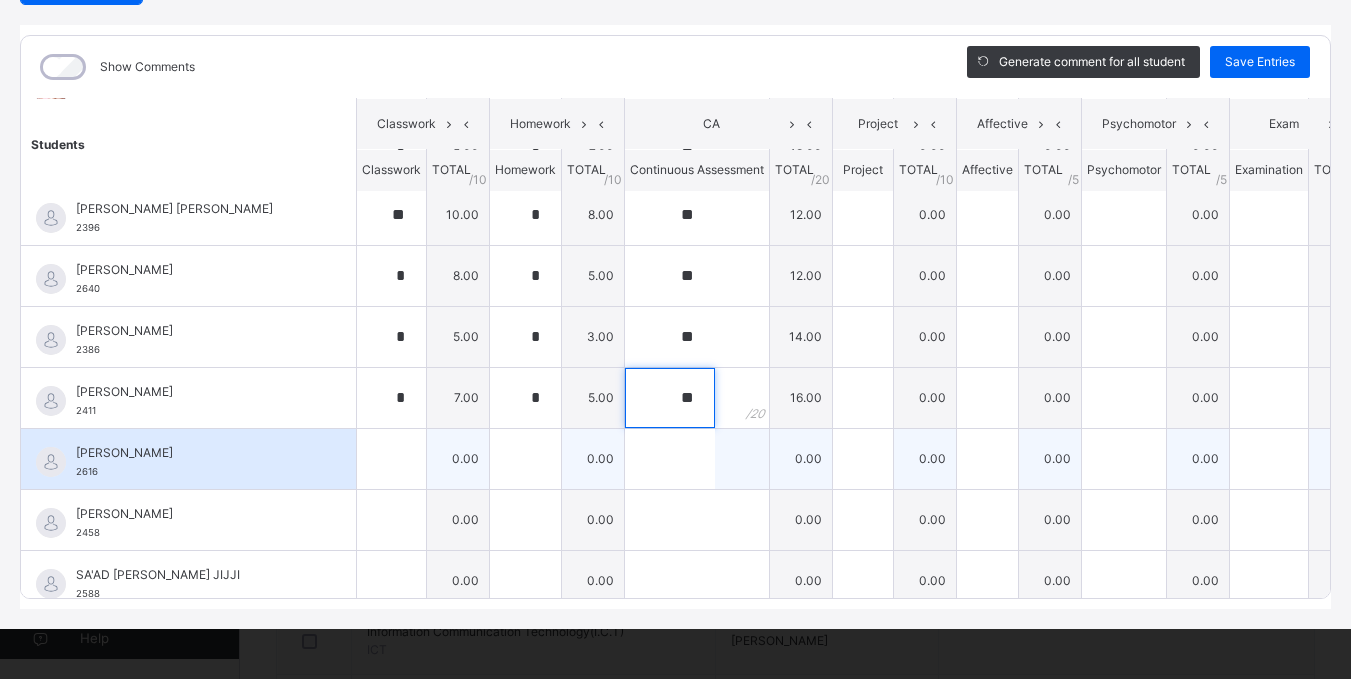 type on "**" 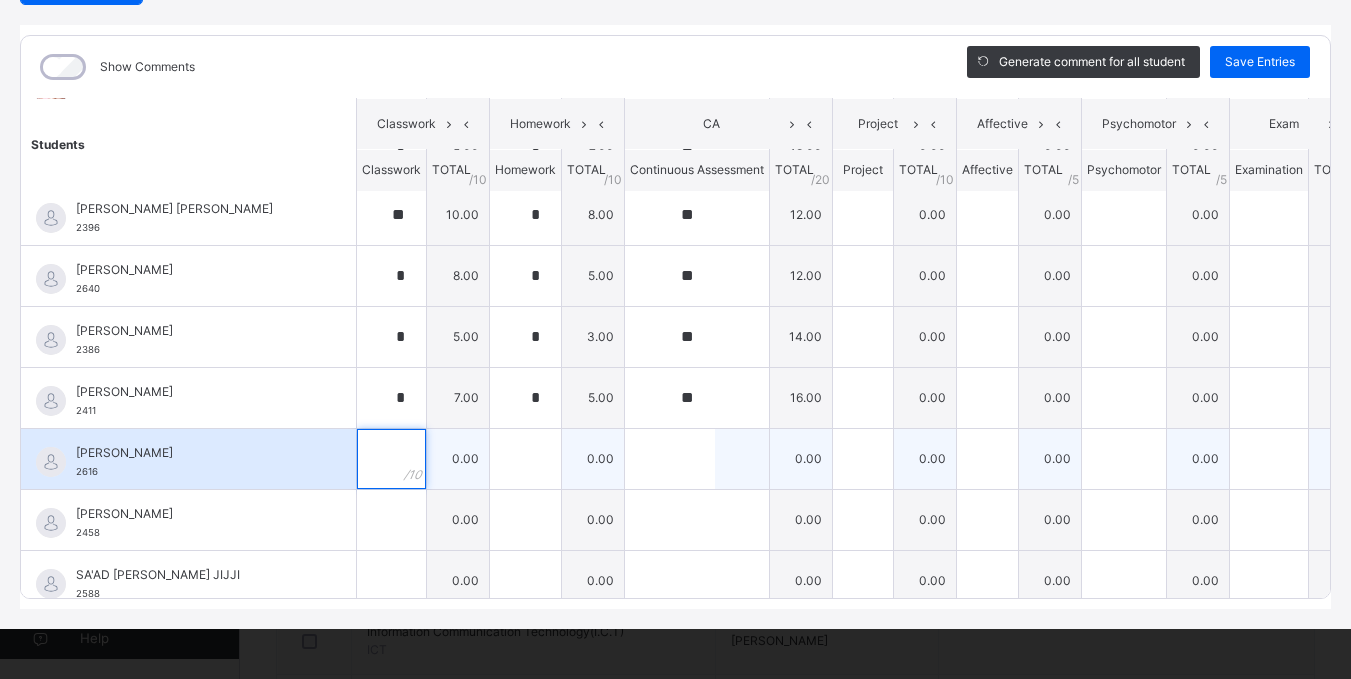 click at bounding box center [391, 459] 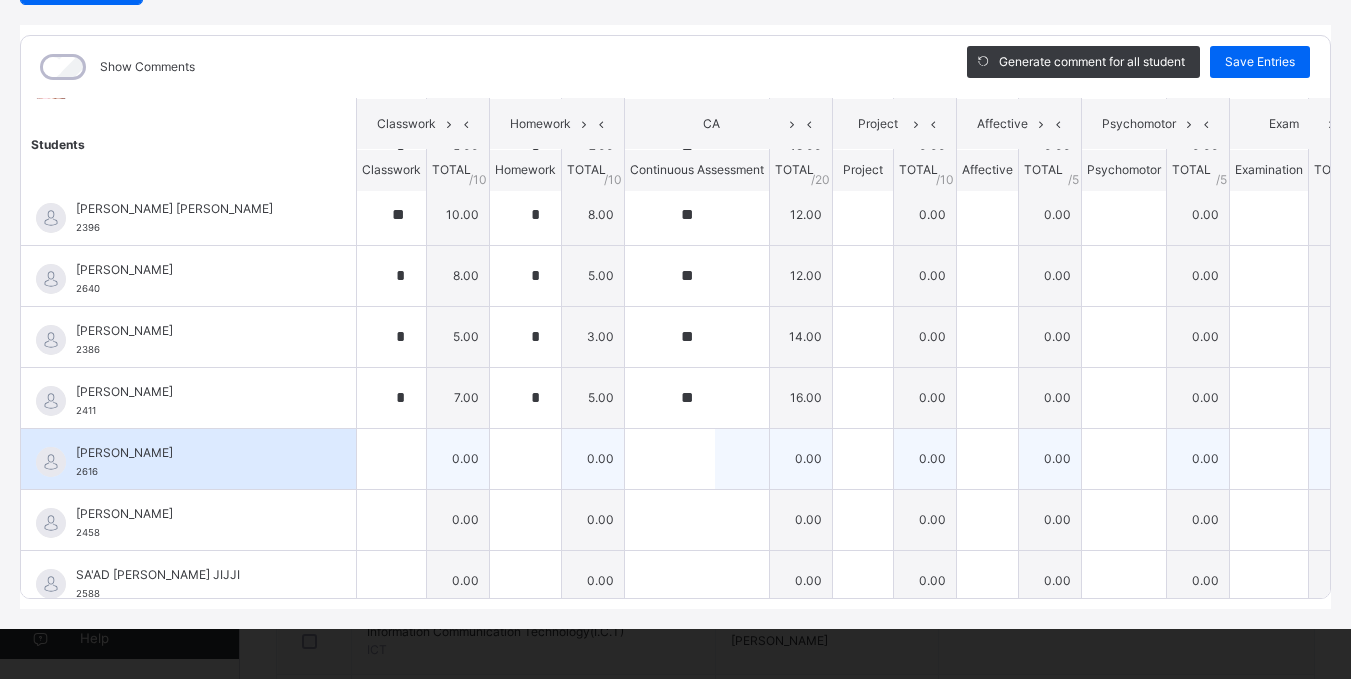 click at bounding box center [391, 459] 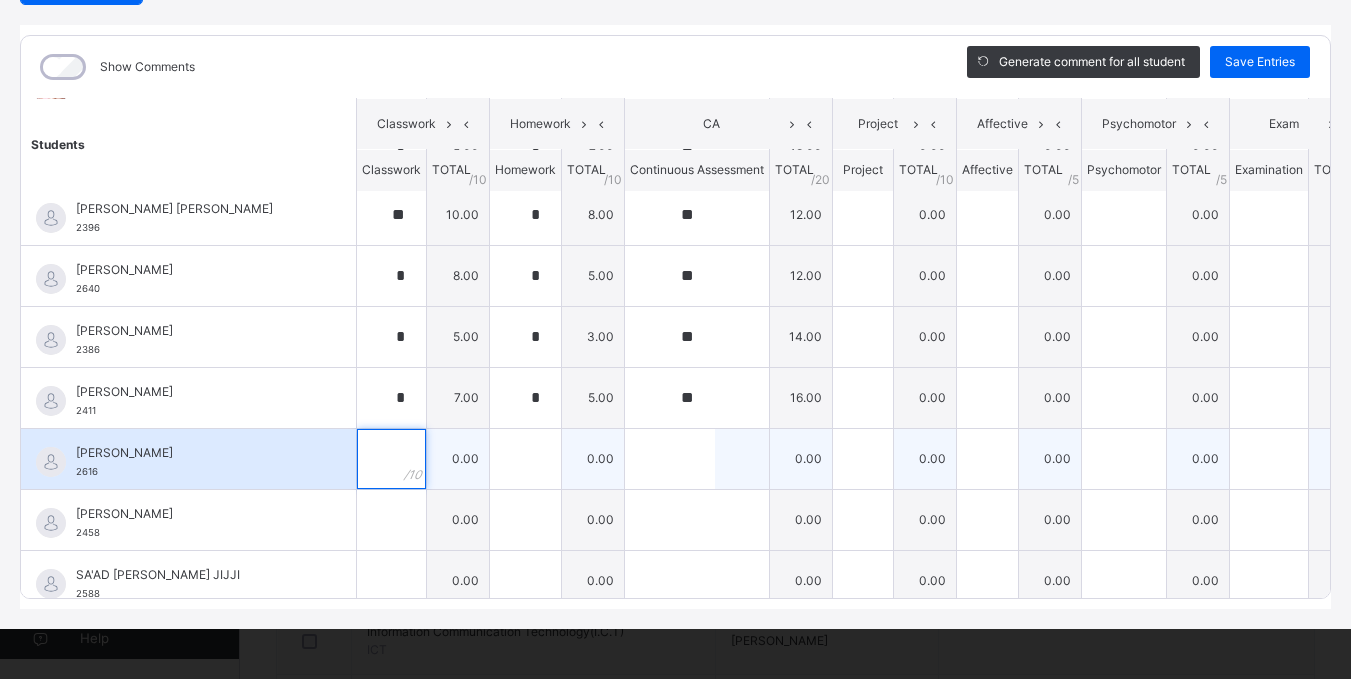 click at bounding box center [391, 459] 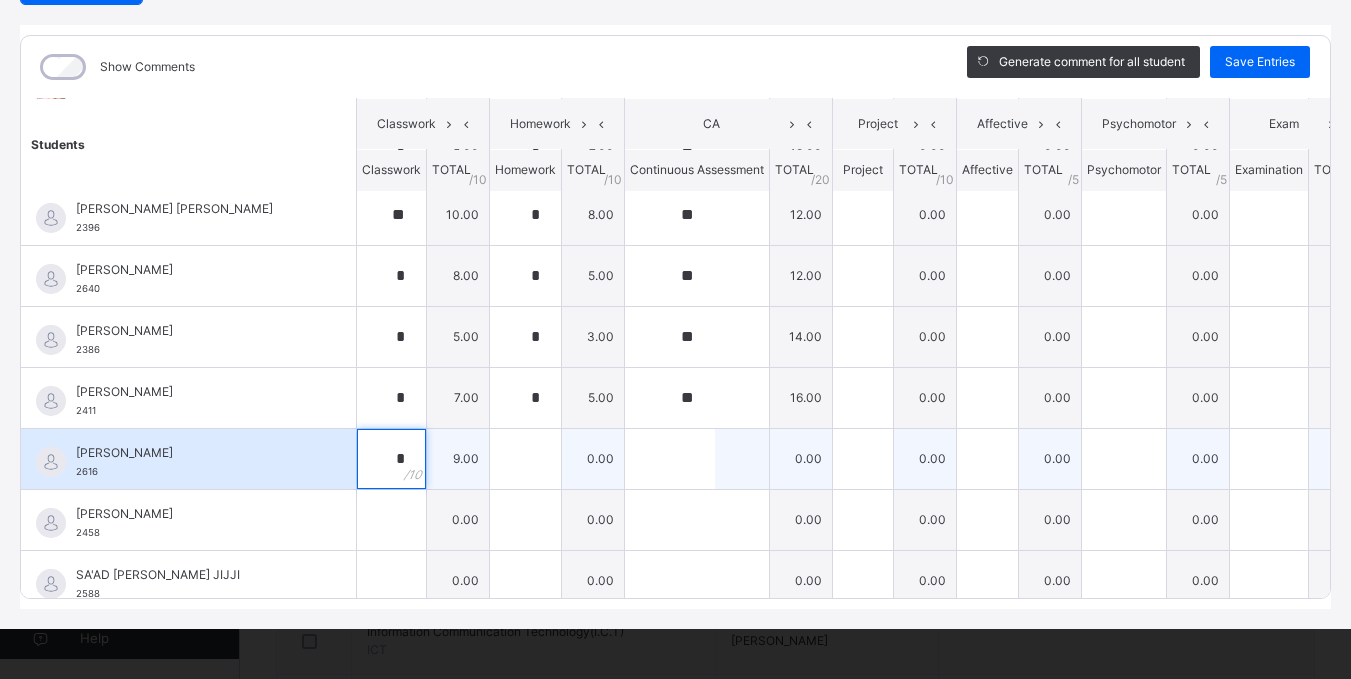 type on "*" 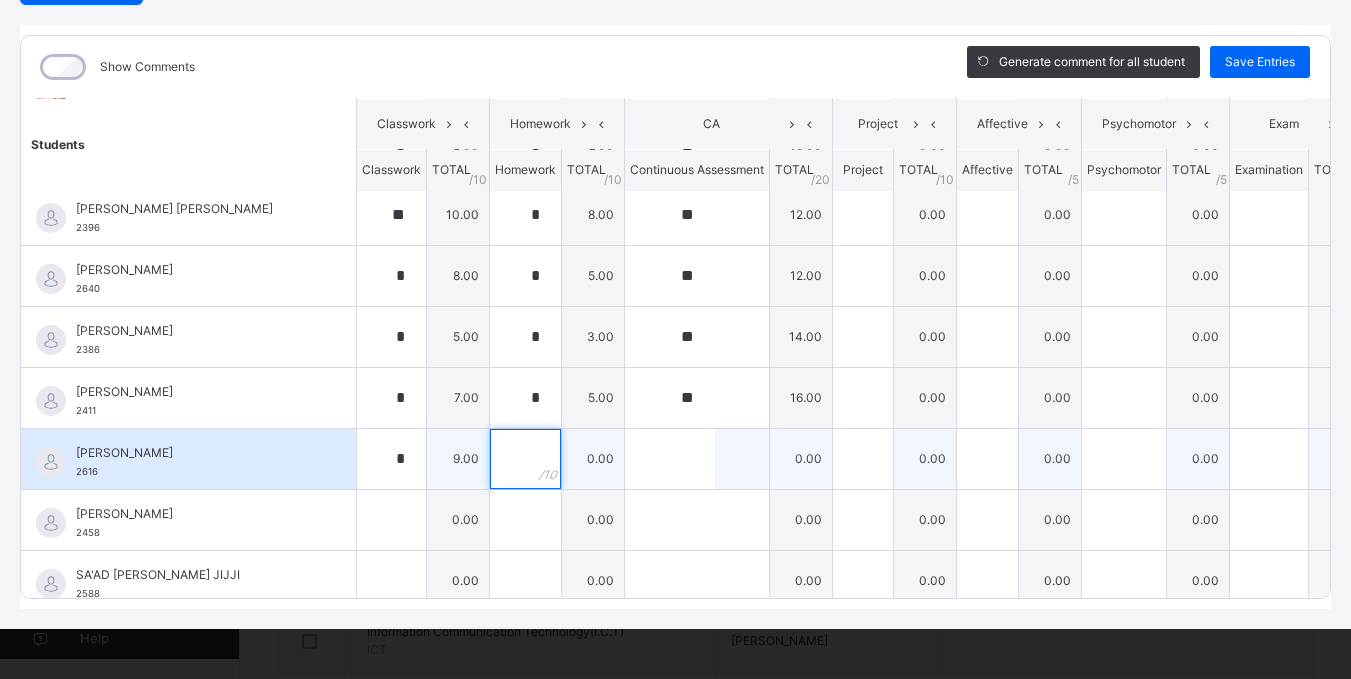 click at bounding box center (525, 459) 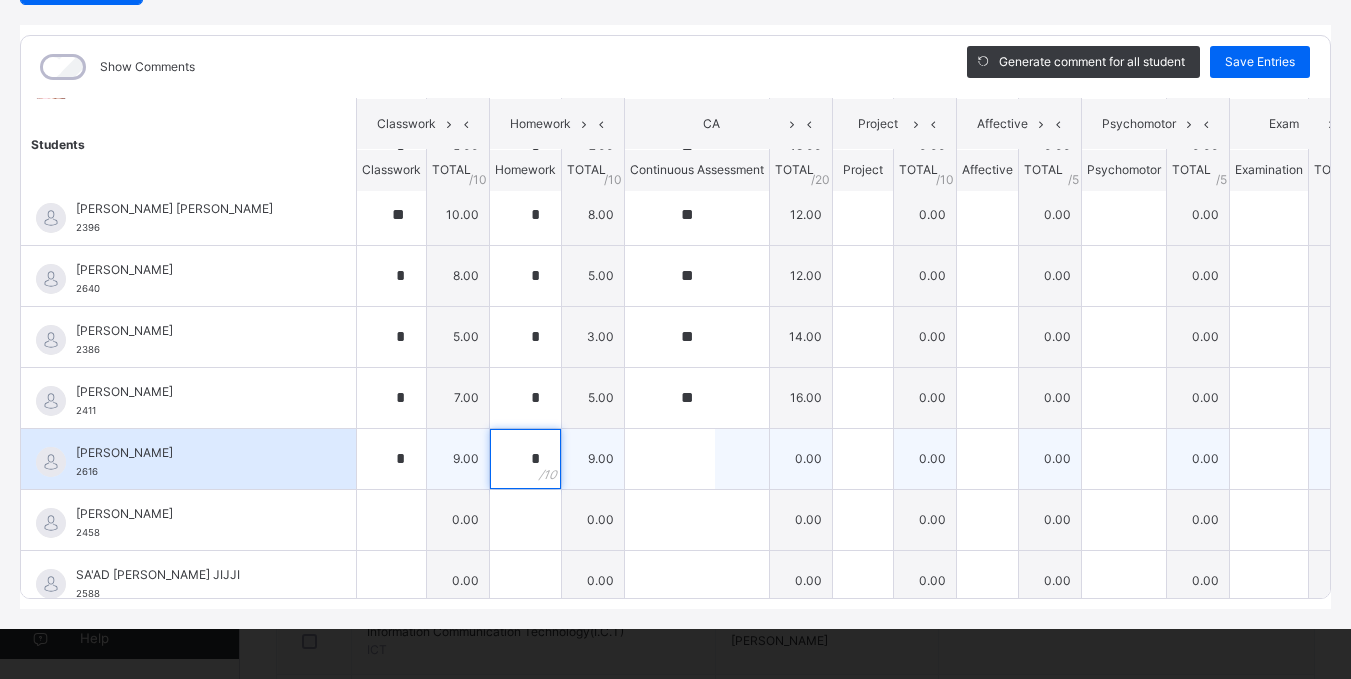 type on "*" 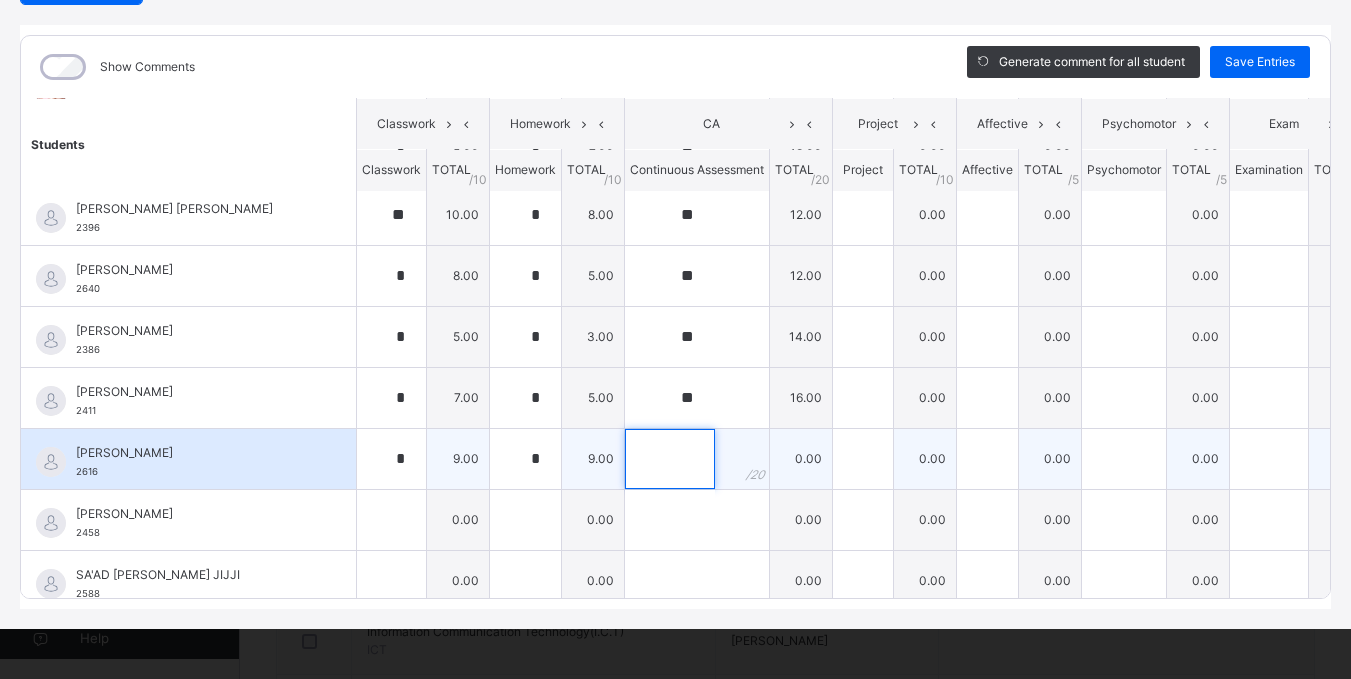 click at bounding box center (670, 459) 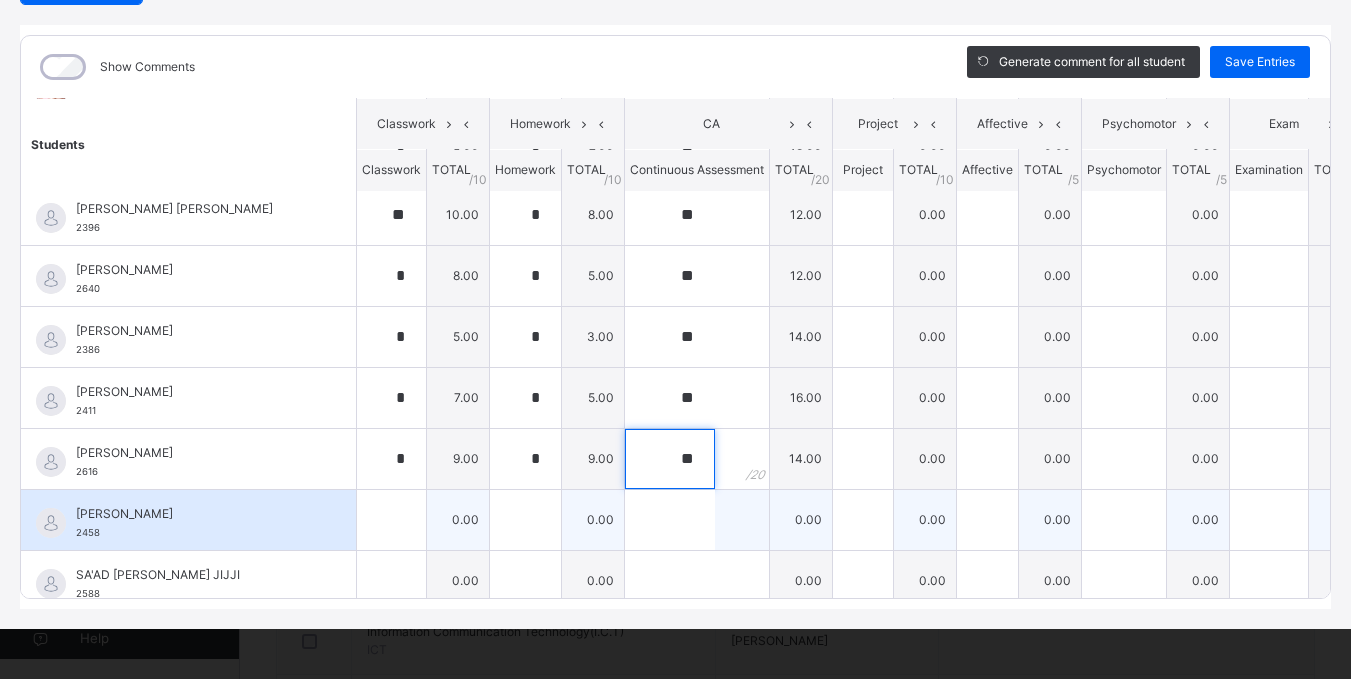 type on "**" 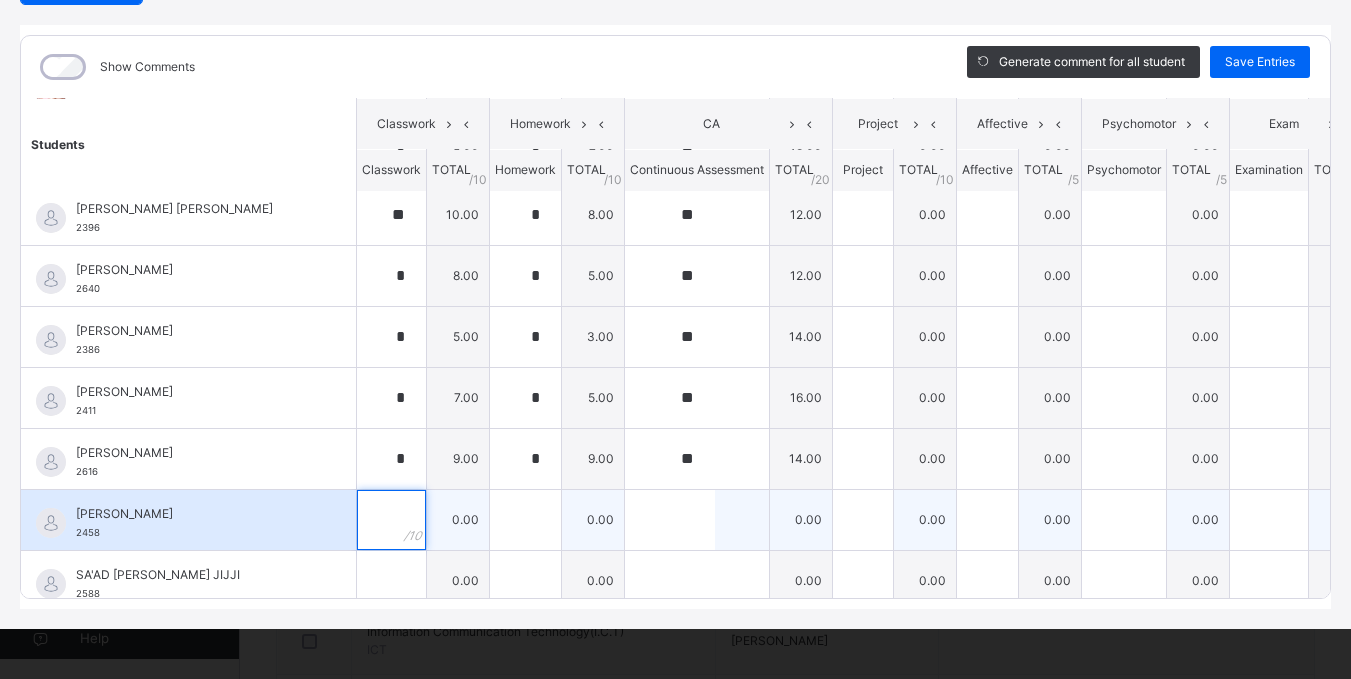 click at bounding box center (391, 520) 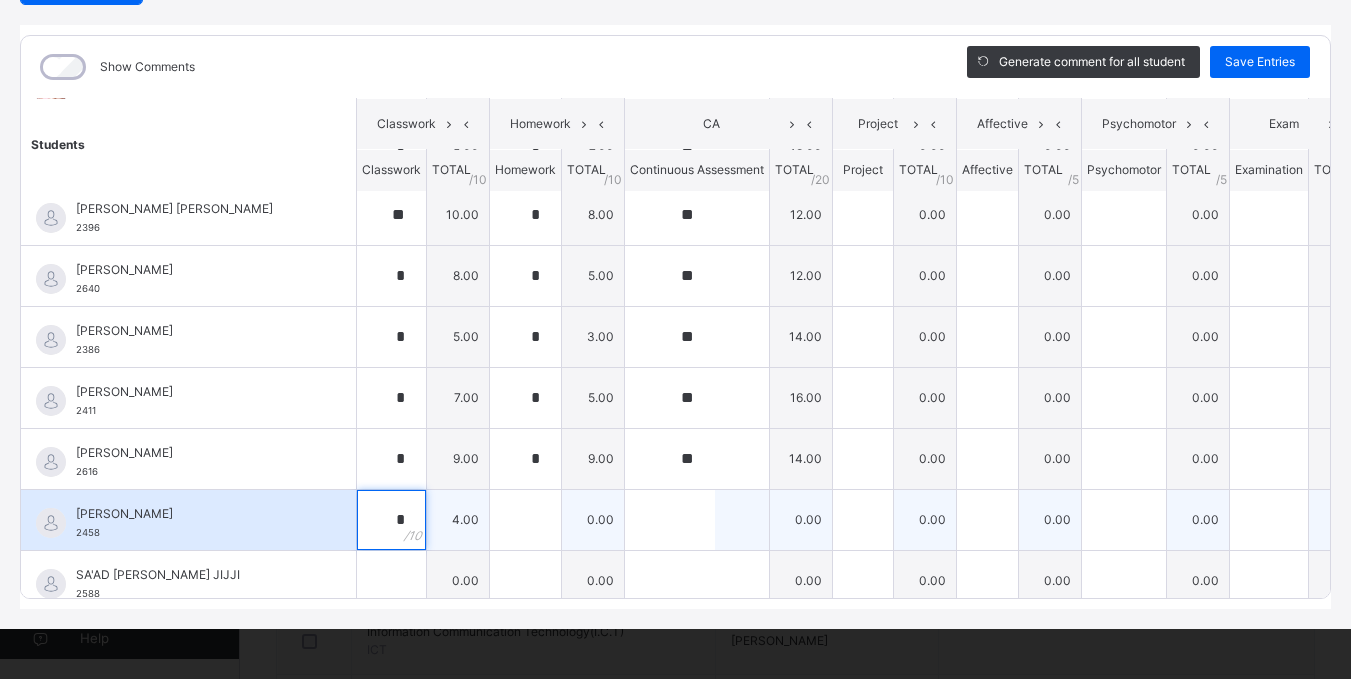 type on "*" 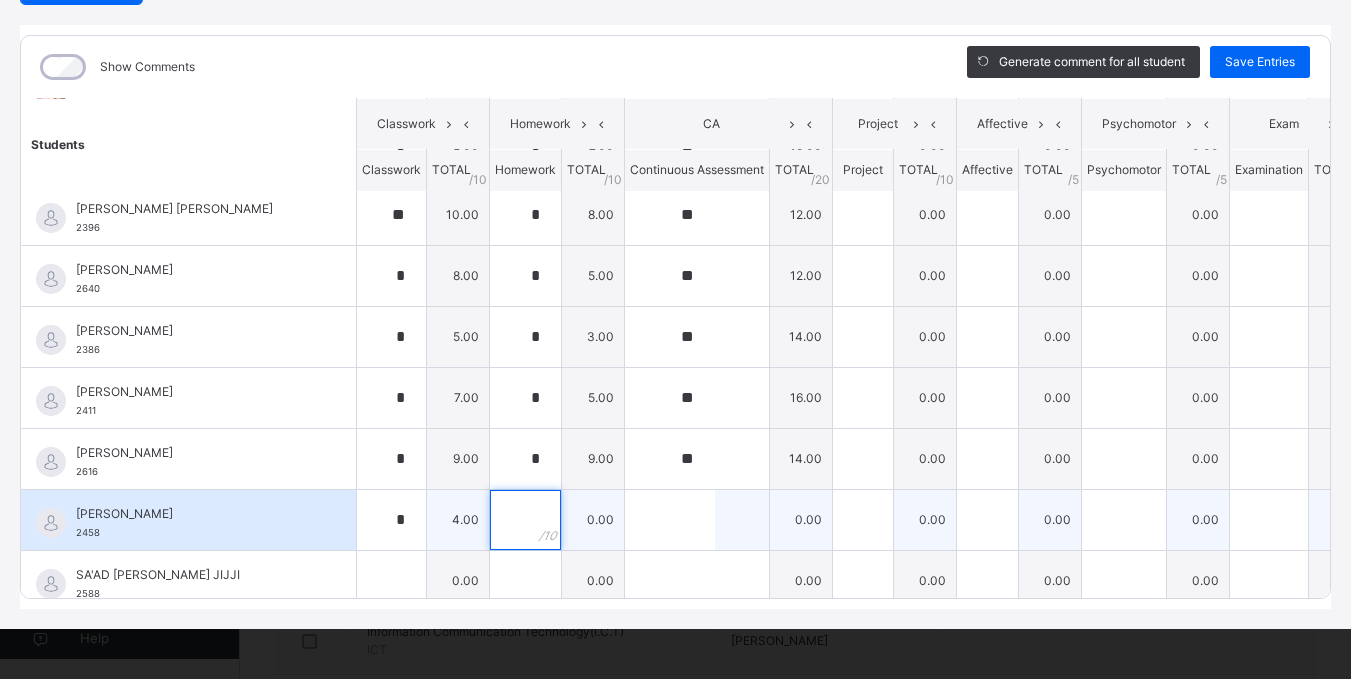 click at bounding box center [525, 520] 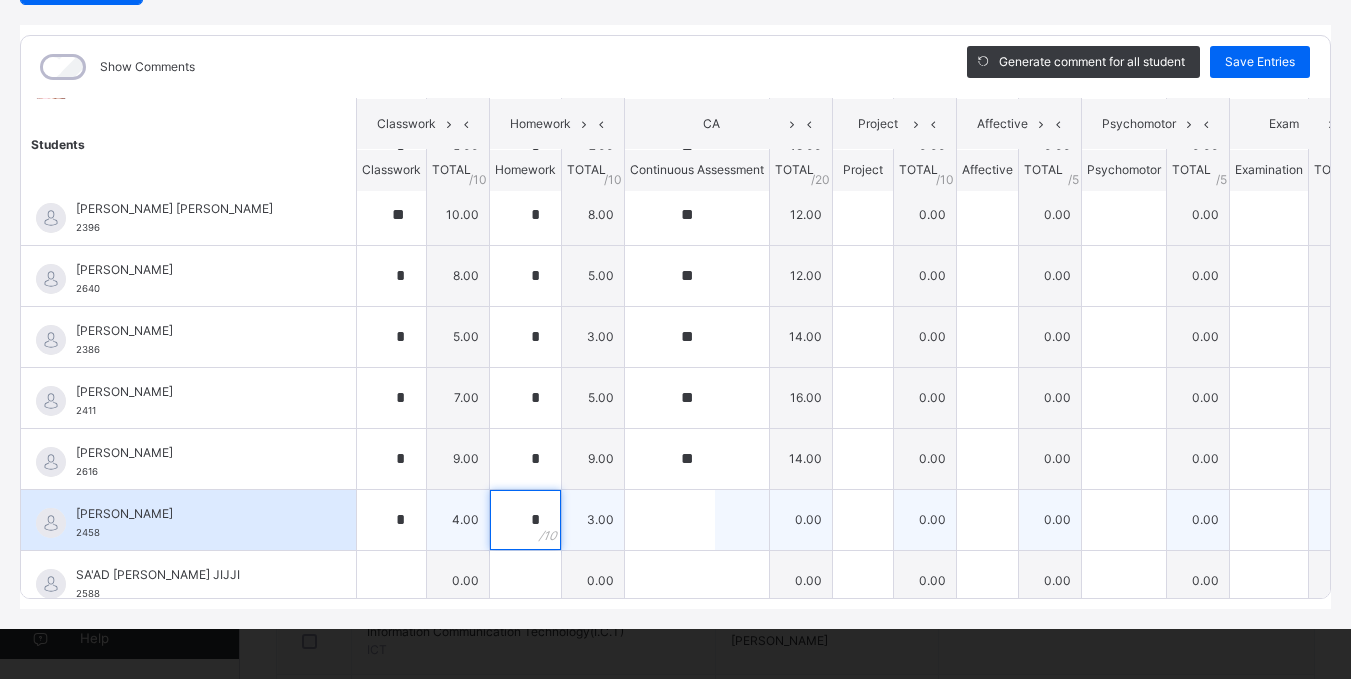 type on "*" 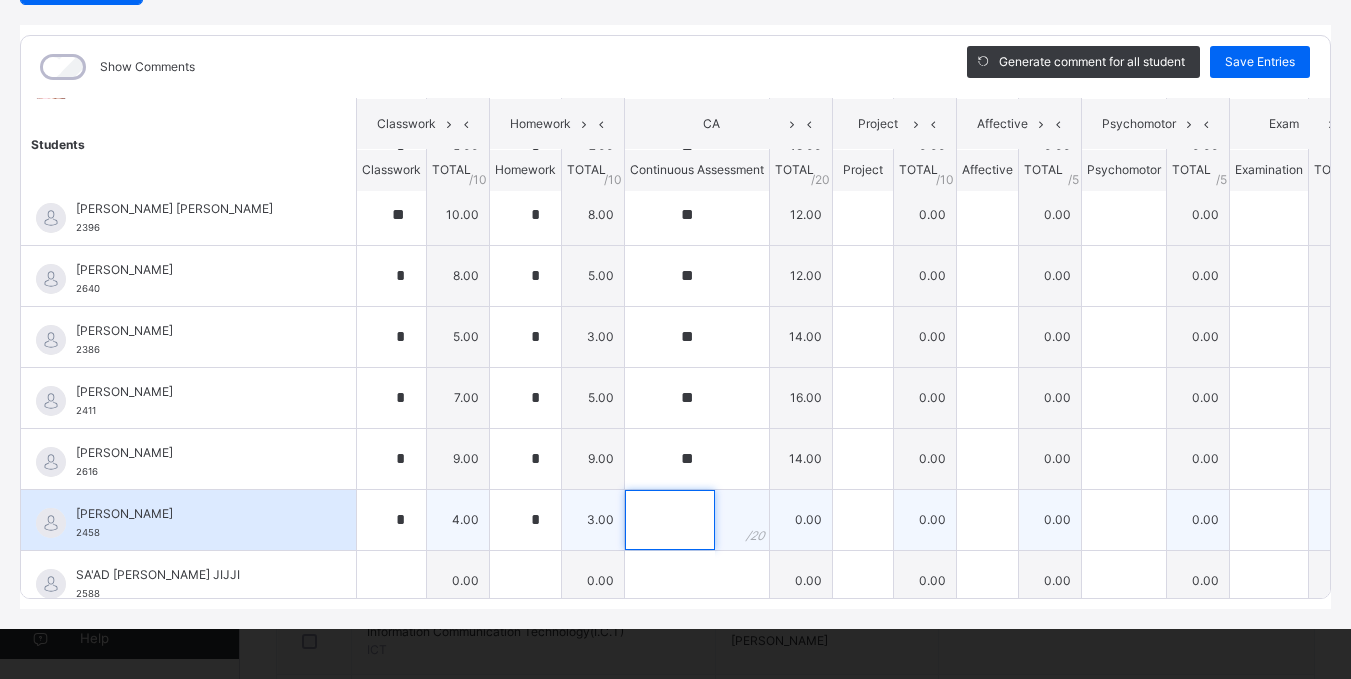 click at bounding box center (670, 520) 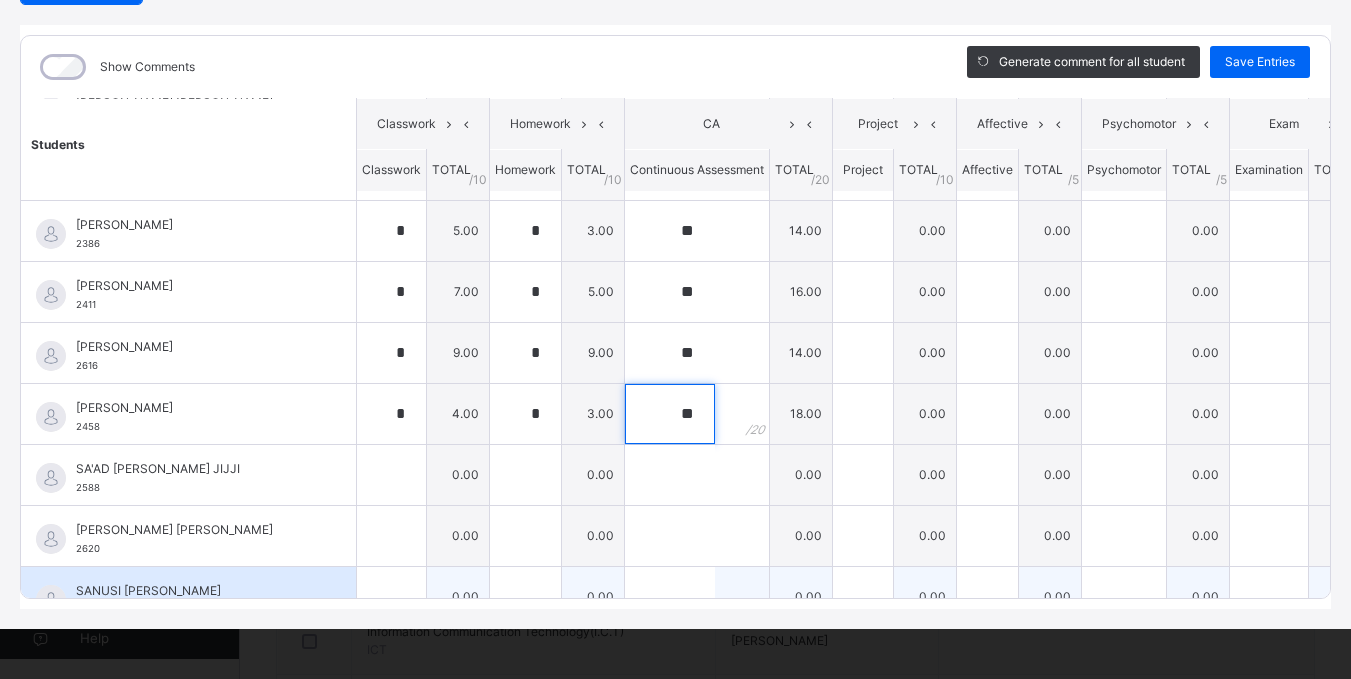 scroll, scrollTop: 1000, scrollLeft: 0, axis: vertical 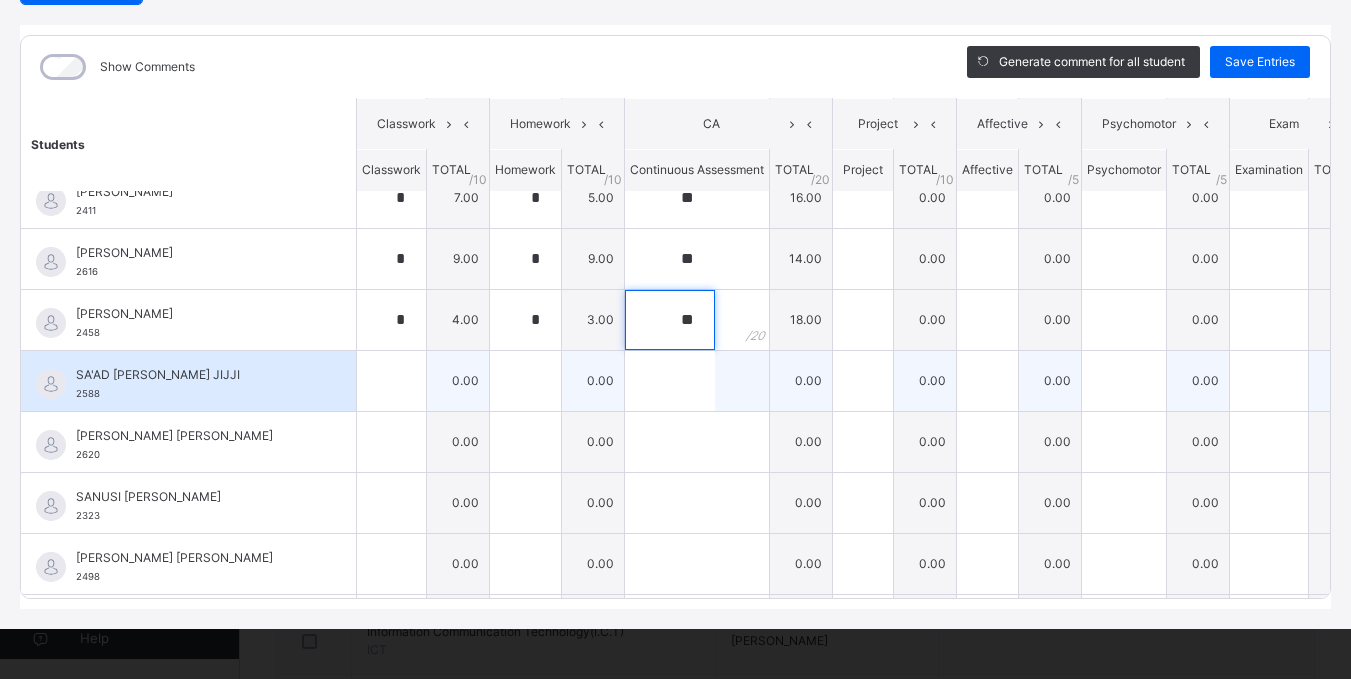 type on "**" 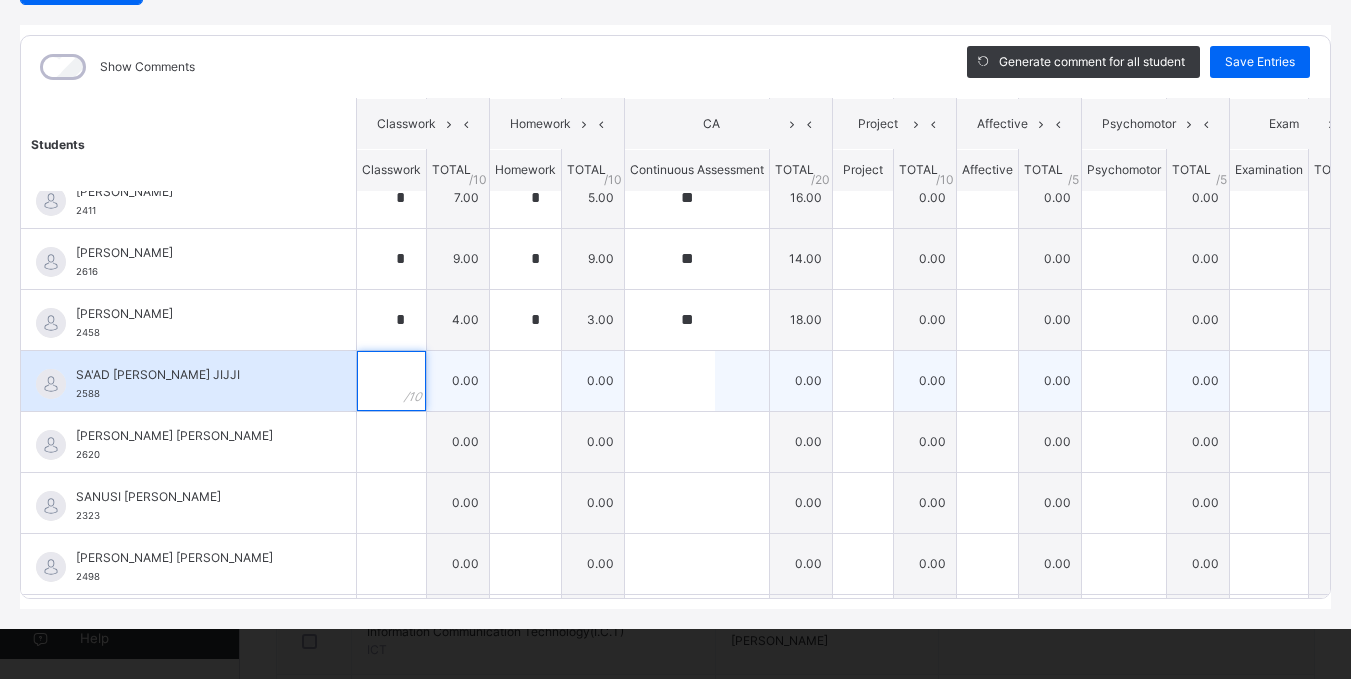 click at bounding box center (391, 381) 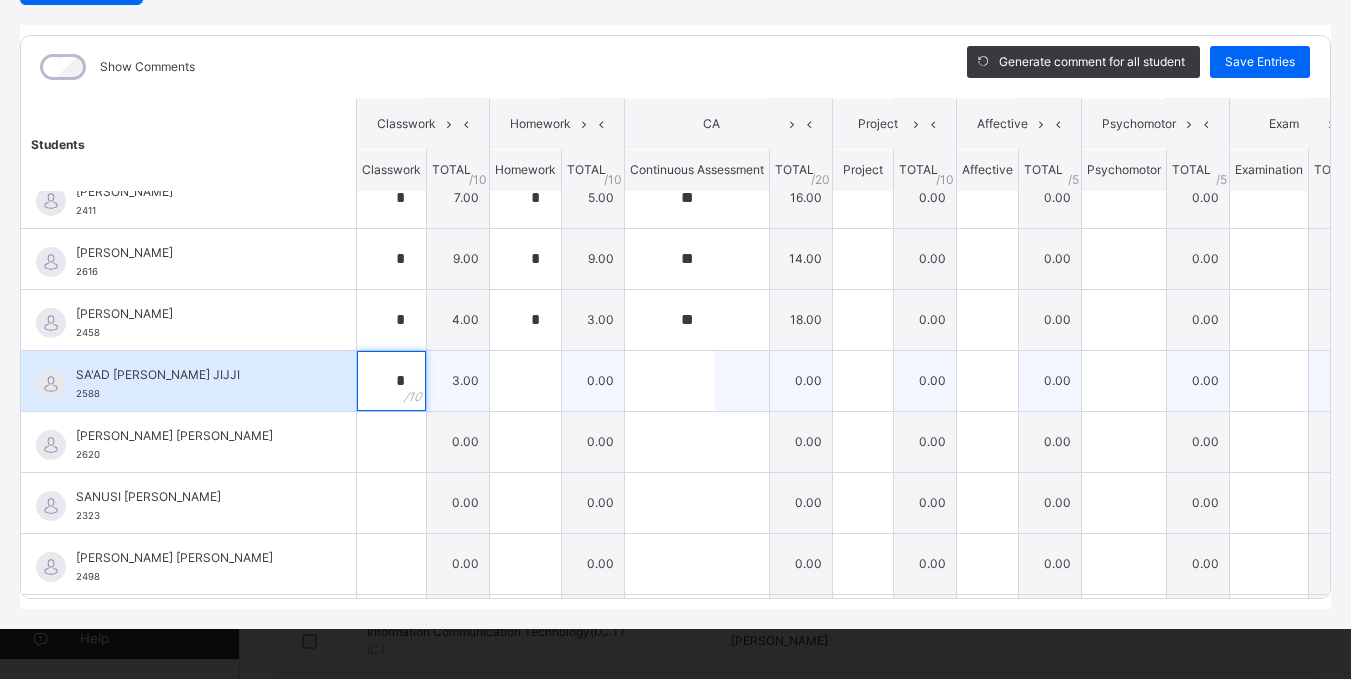 type on "*" 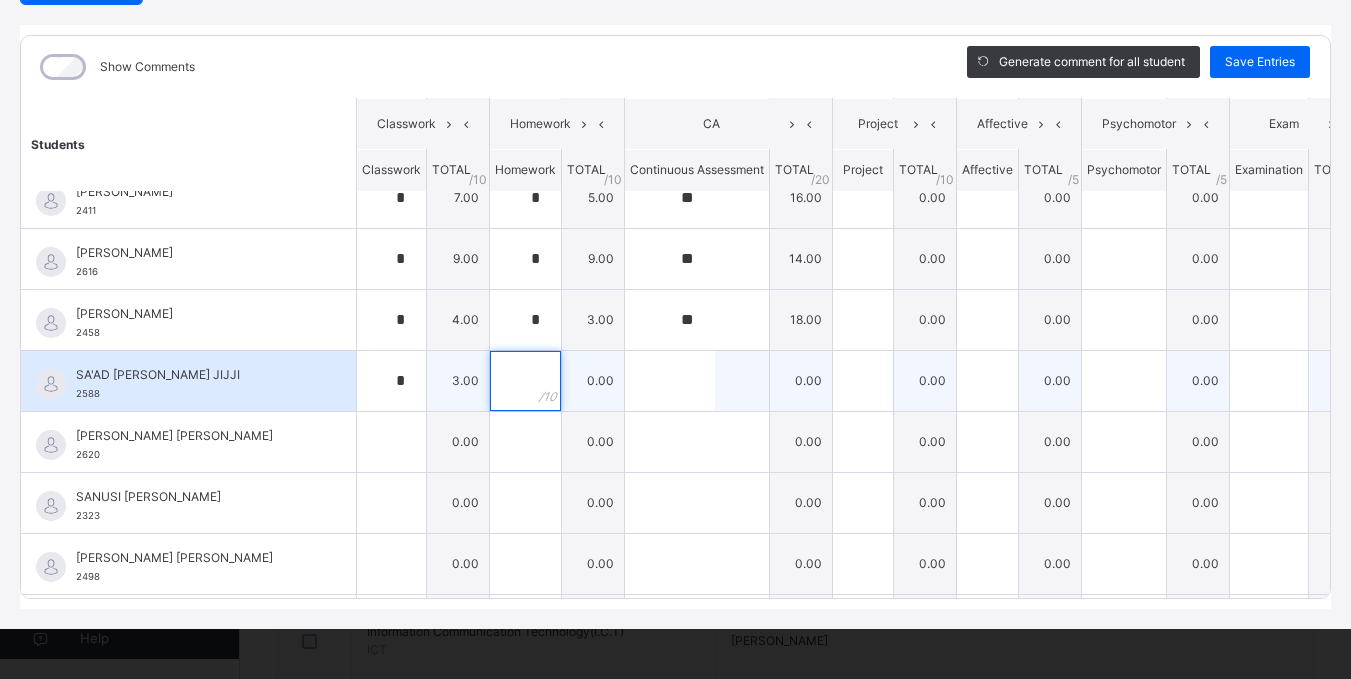 click at bounding box center [525, 381] 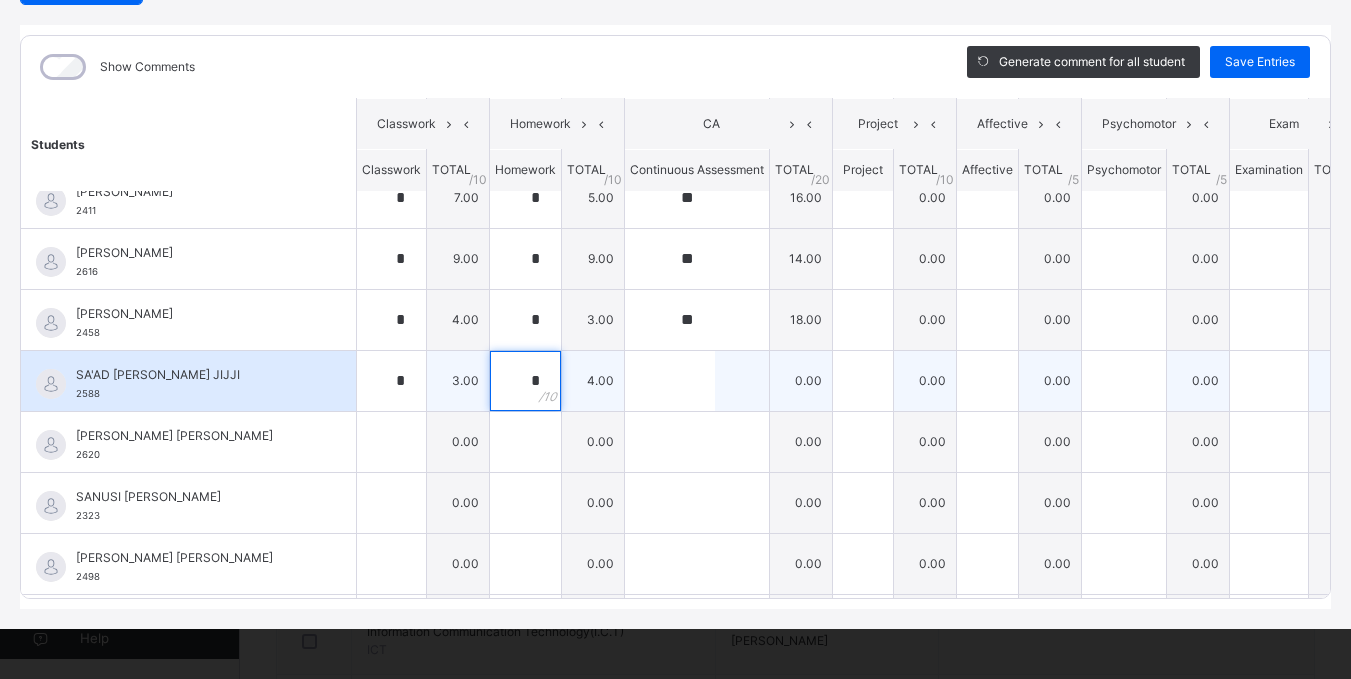 type on "*" 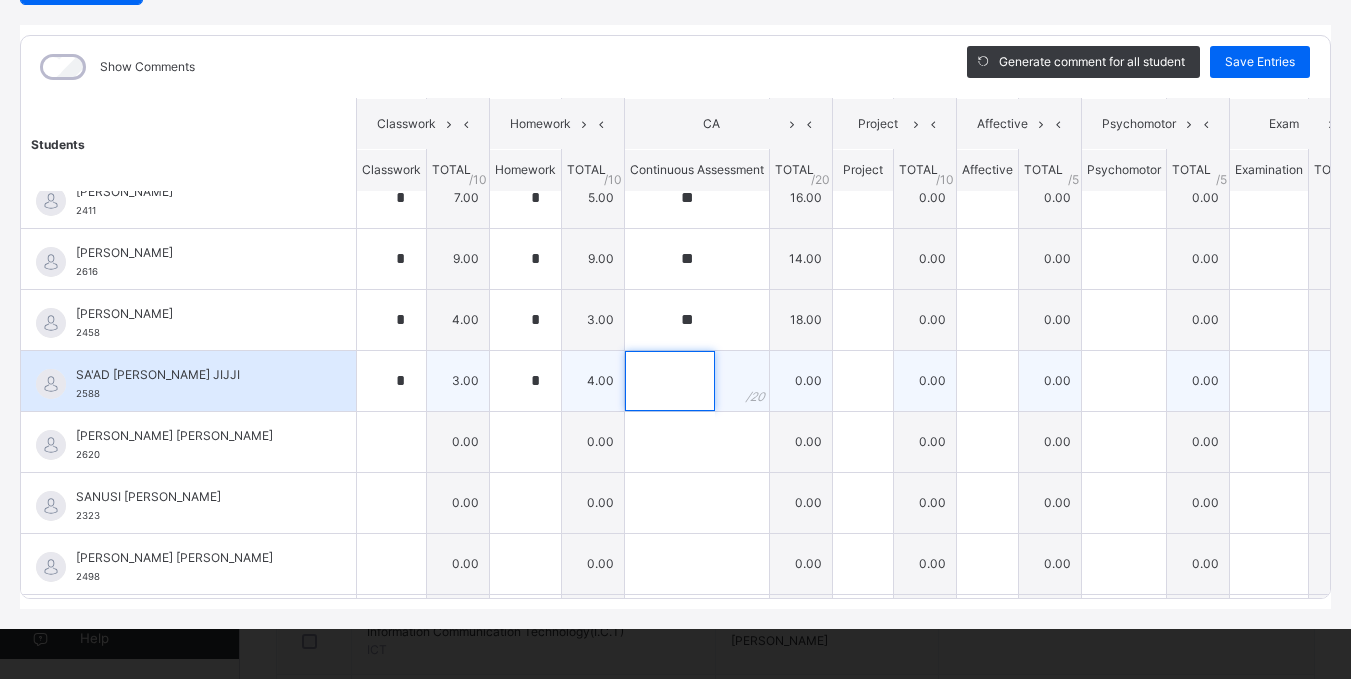 click at bounding box center [670, 381] 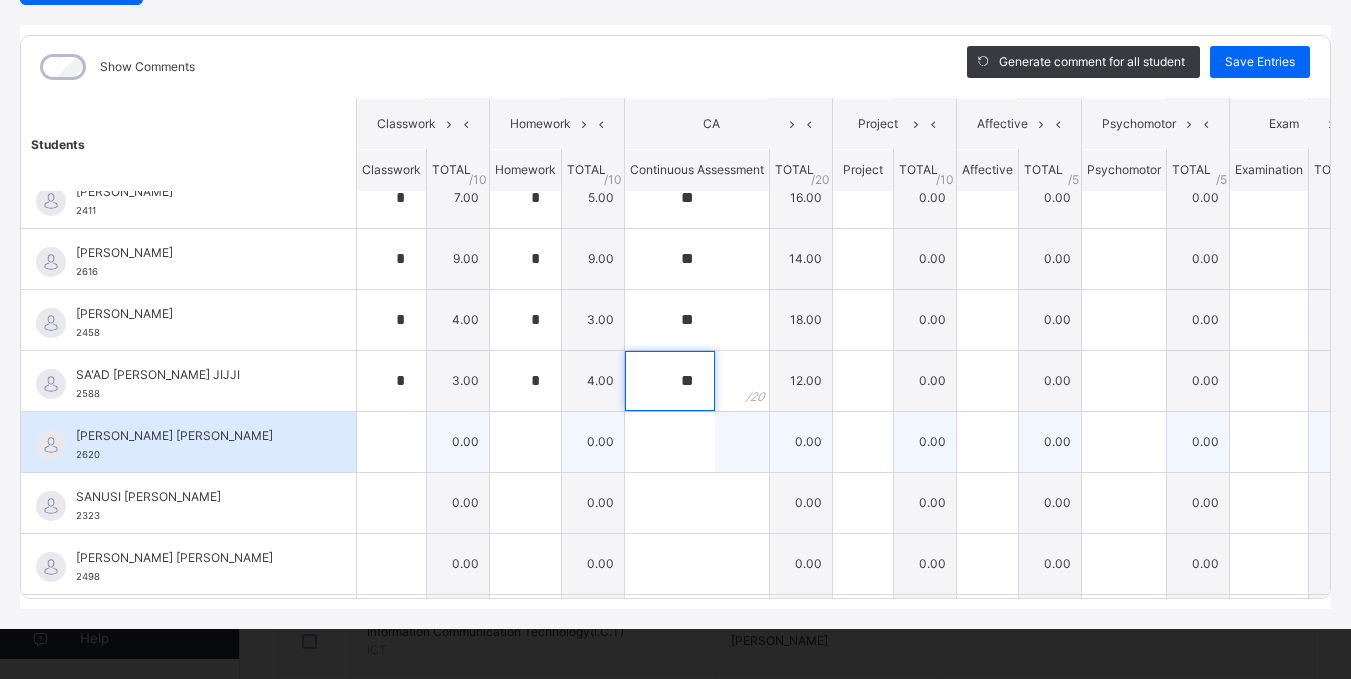 type on "**" 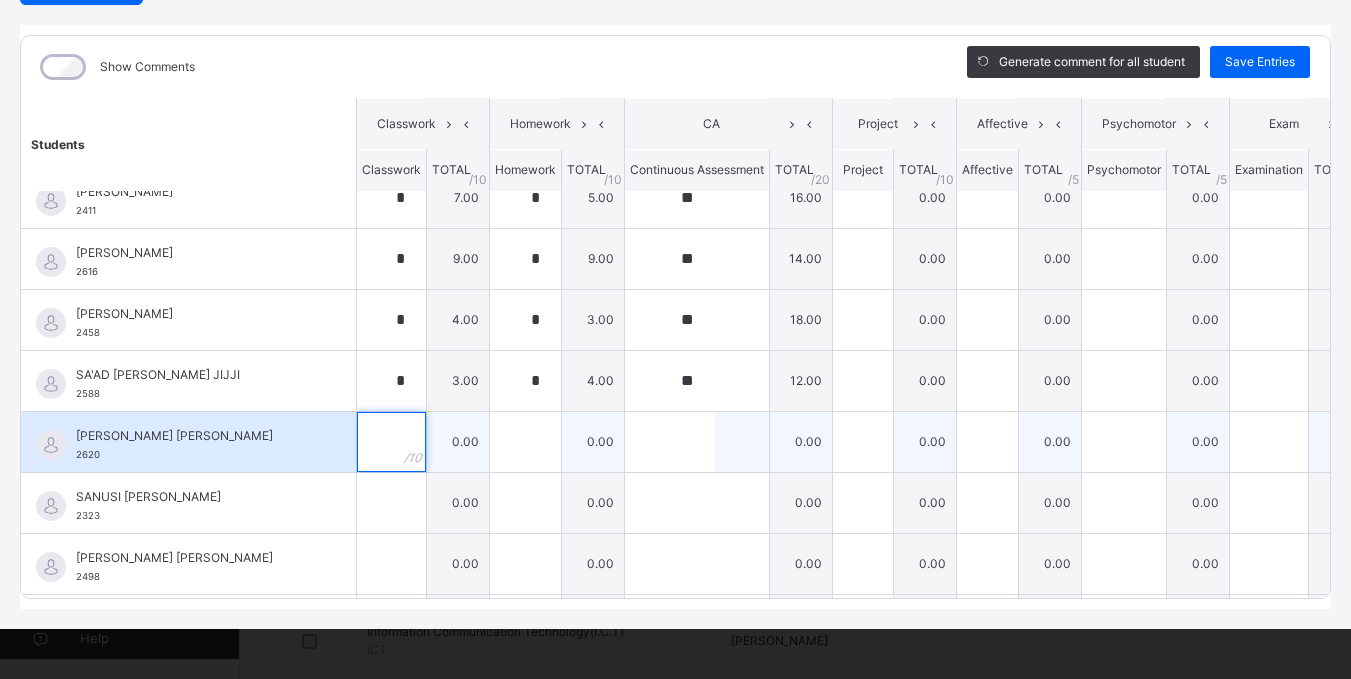 click at bounding box center [391, 442] 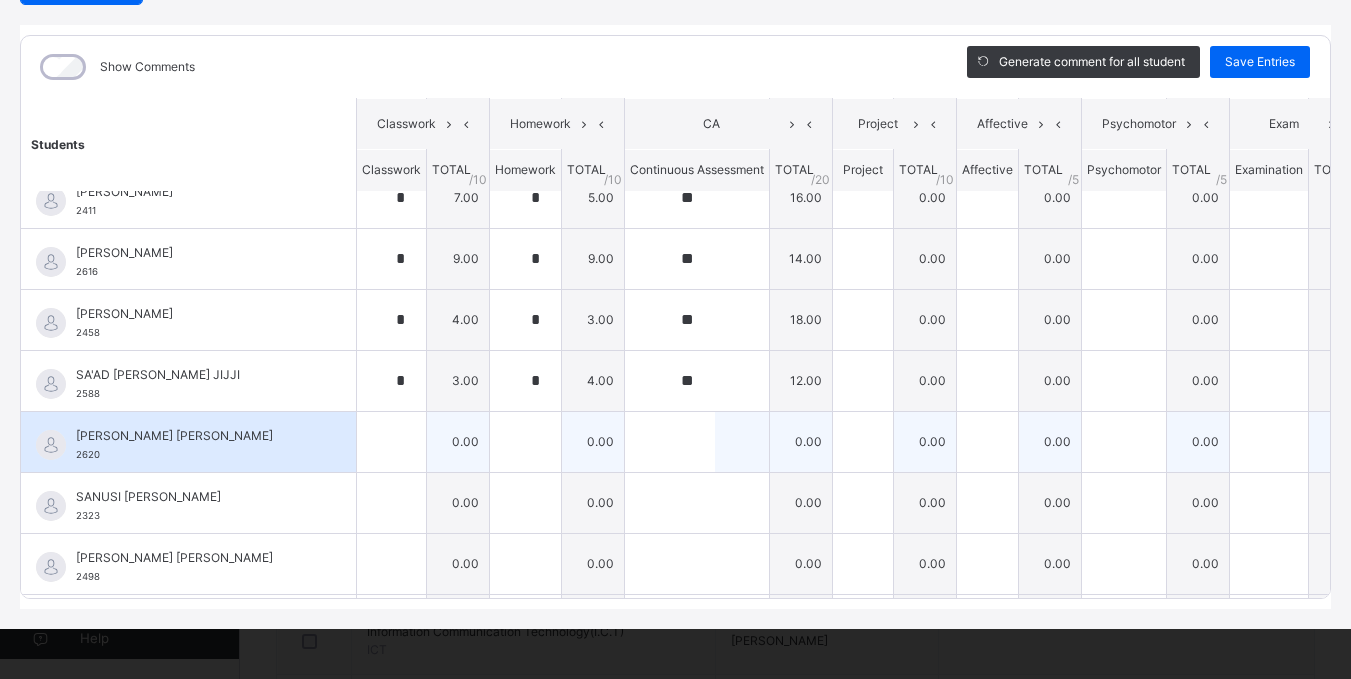 click at bounding box center (391, 442) 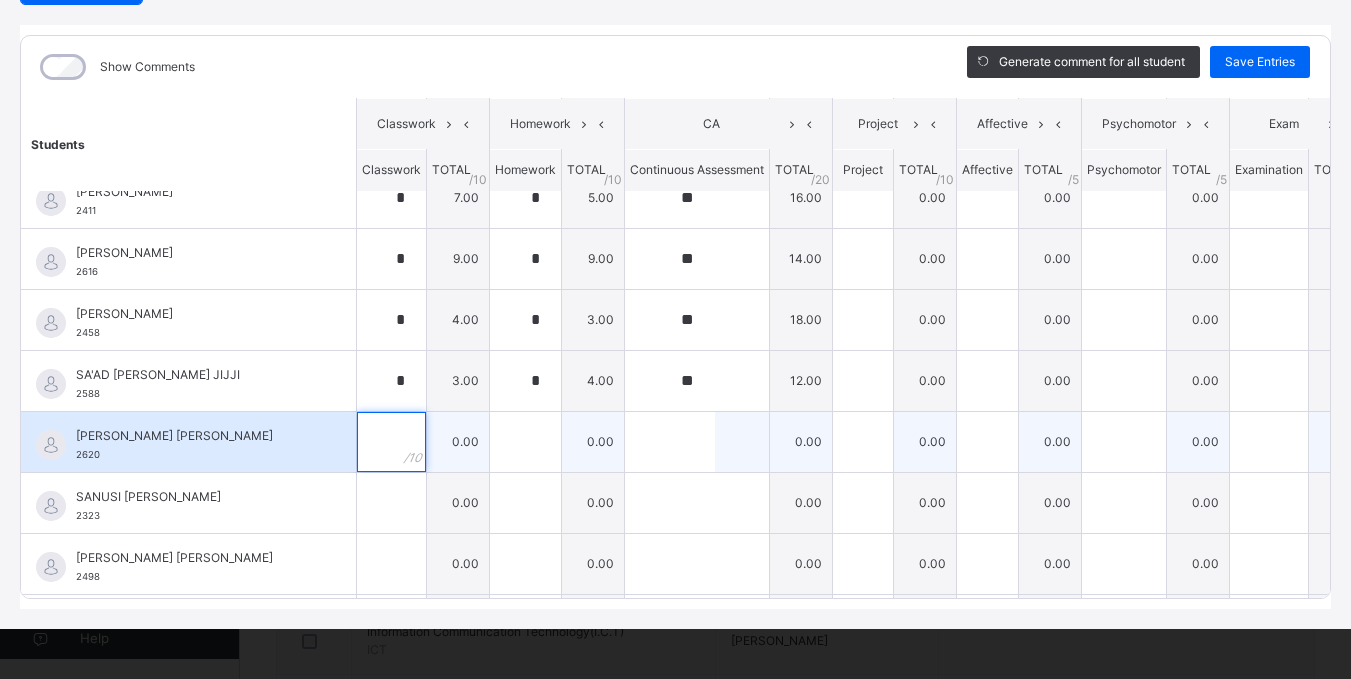 click at bounding box center [391, 442] 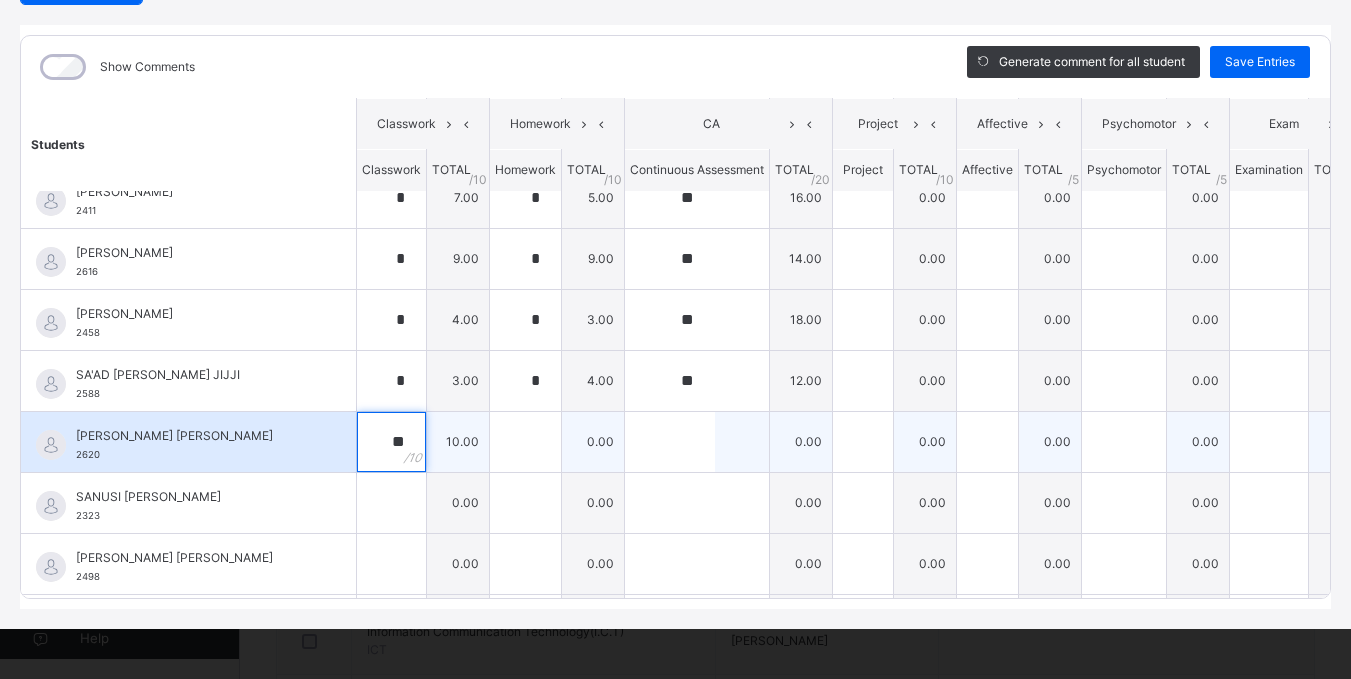 type on "**" 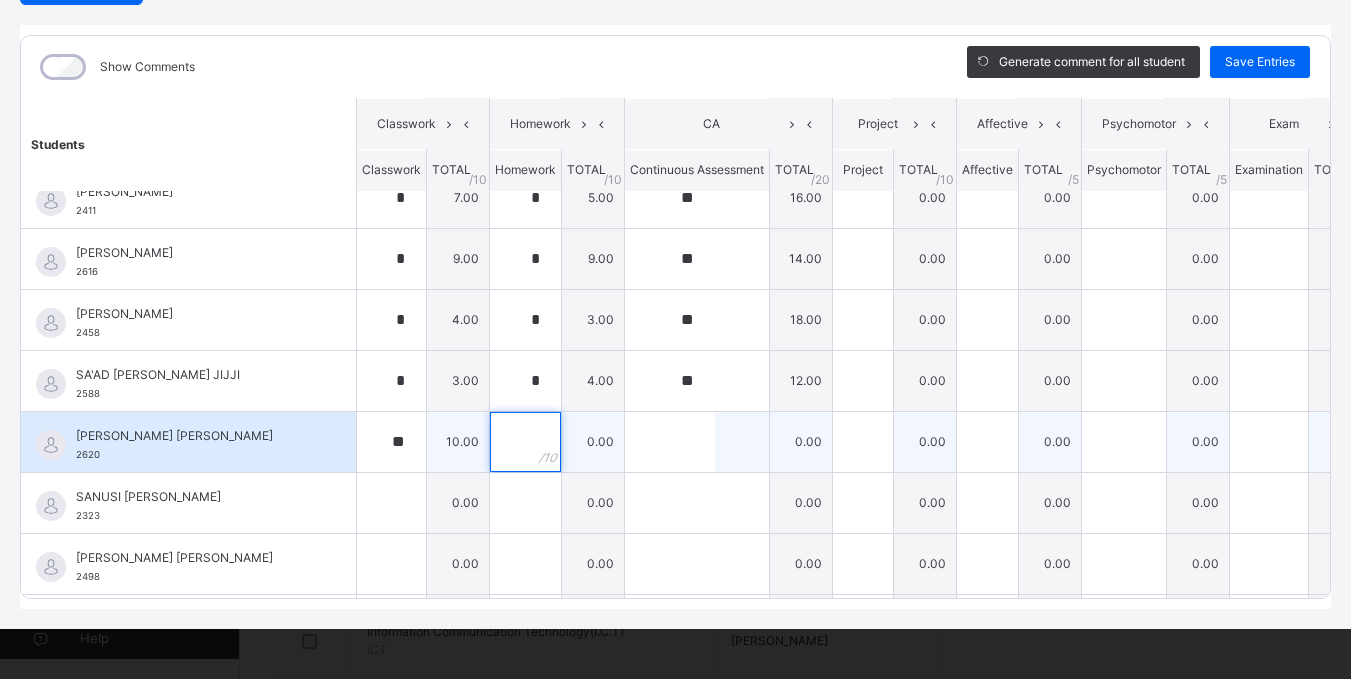 click at bounding box center [525, 442] 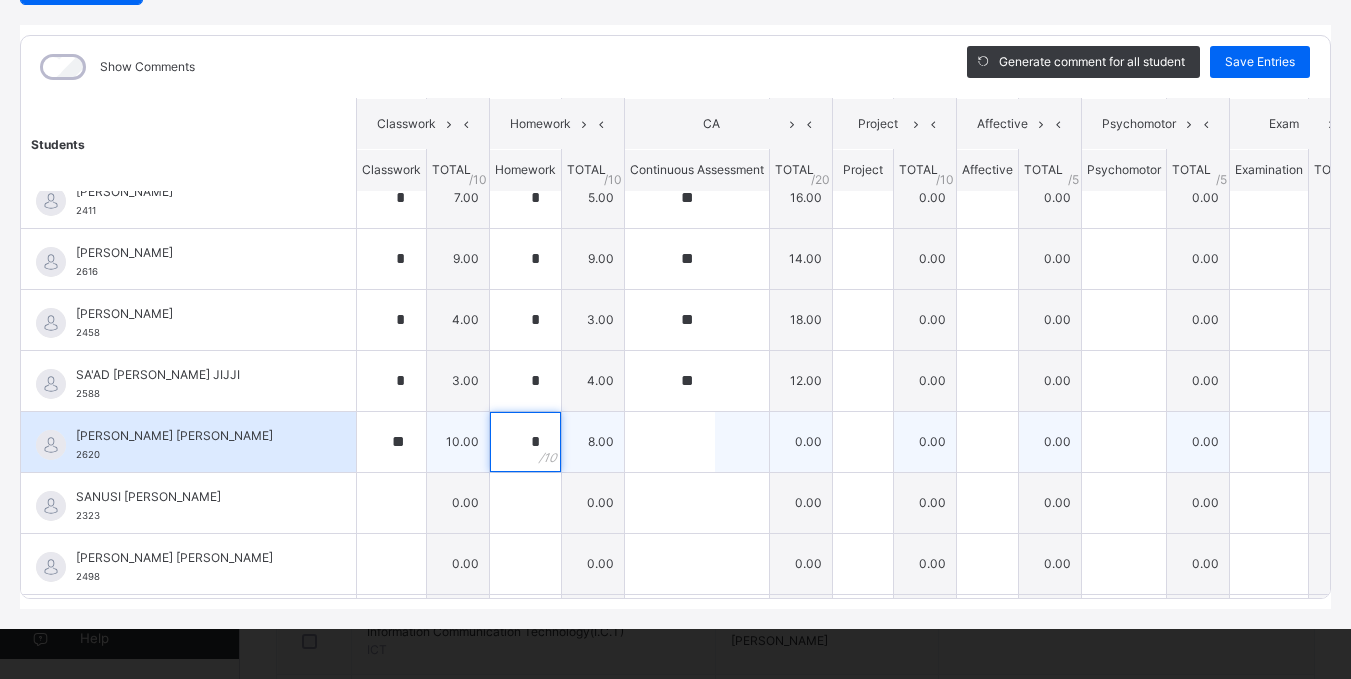 type on "*" 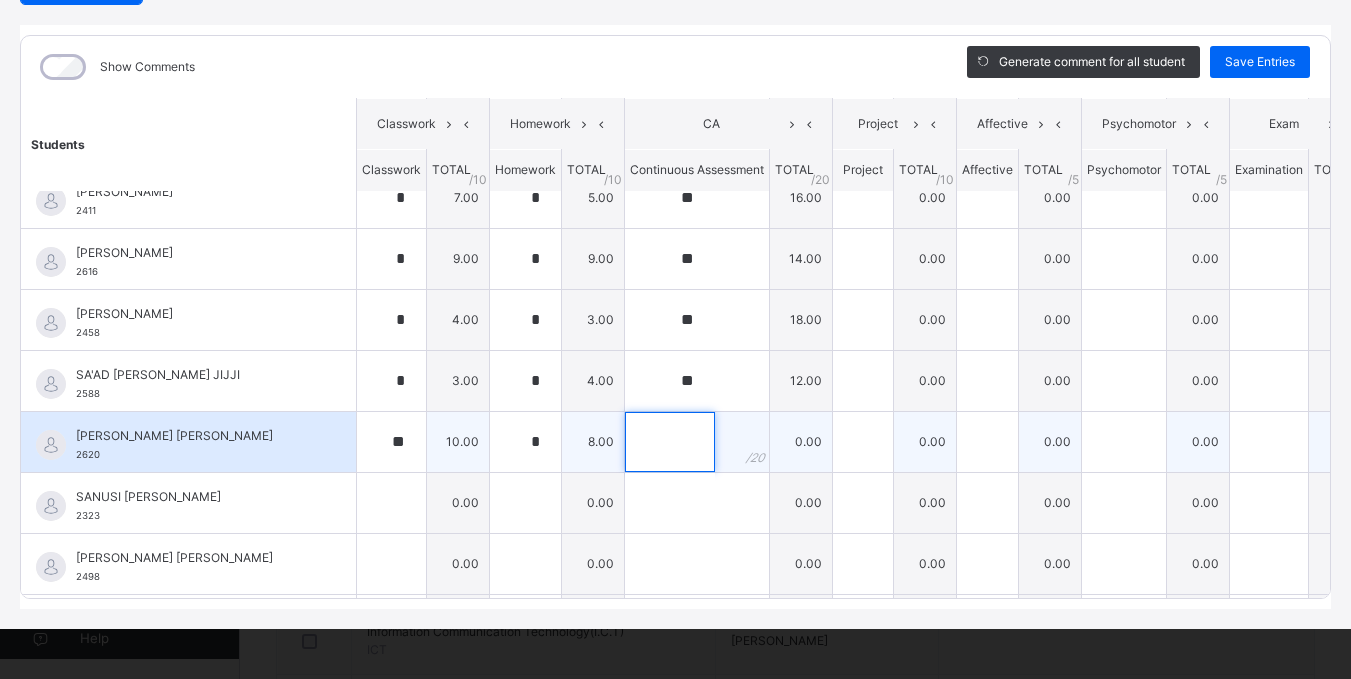 click at bounding box center (670, 442) 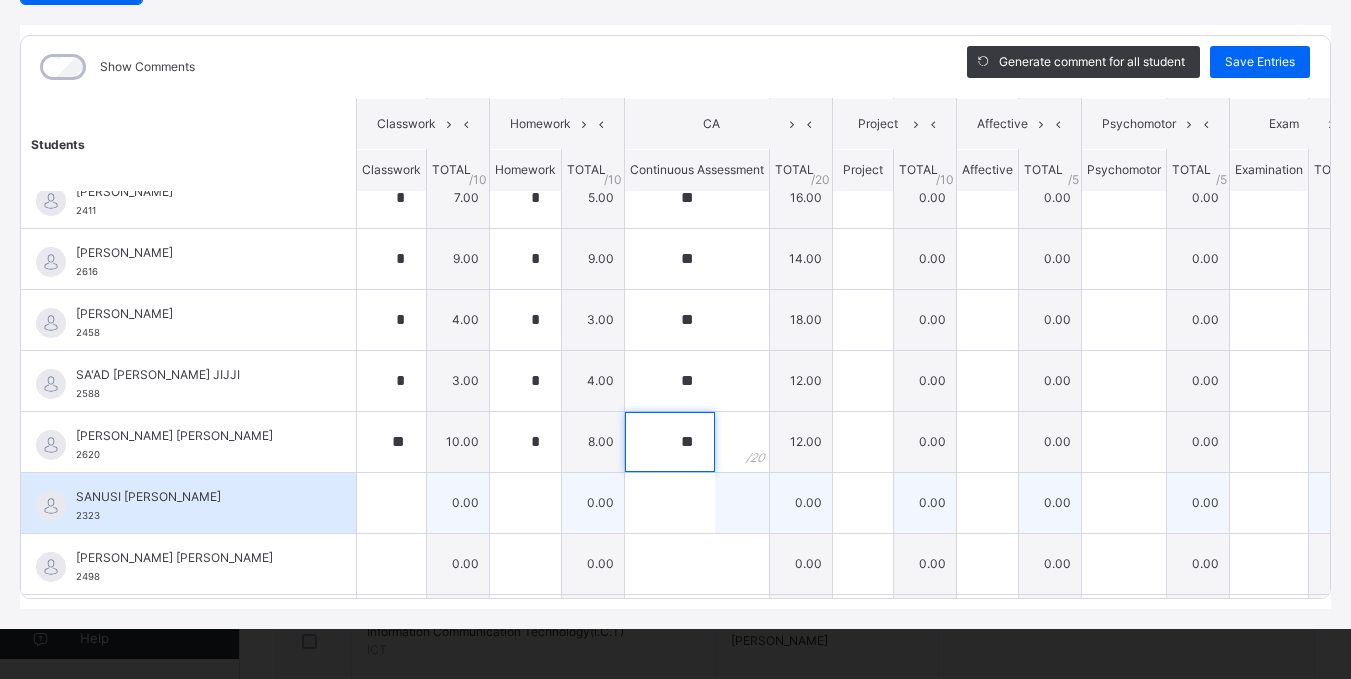 type on "**" 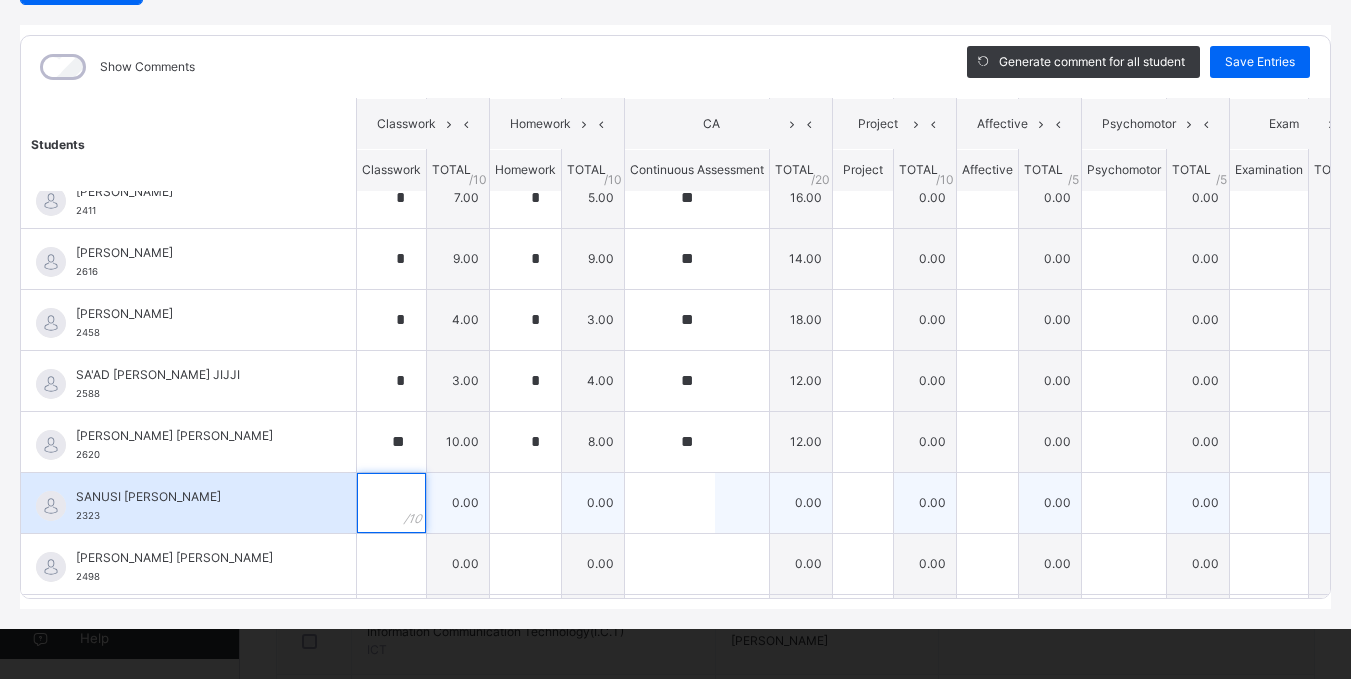 click at bounding box center [391, 503] 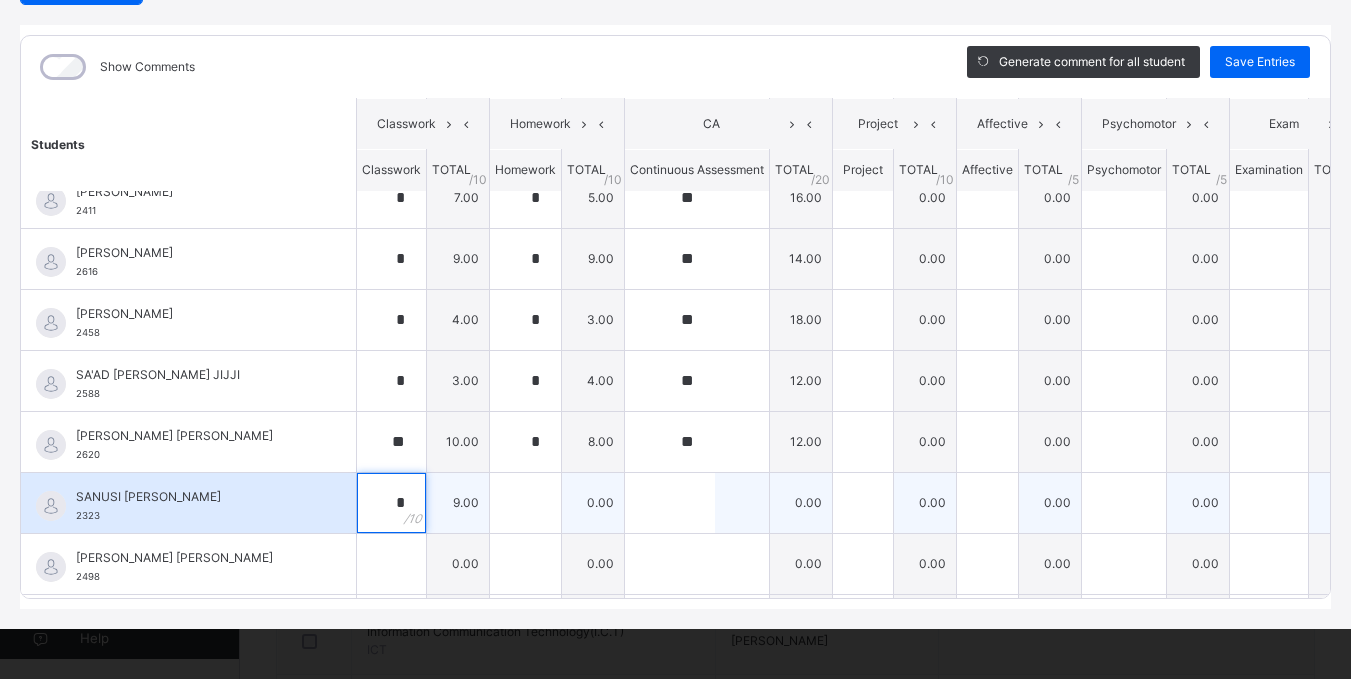 type on "*" 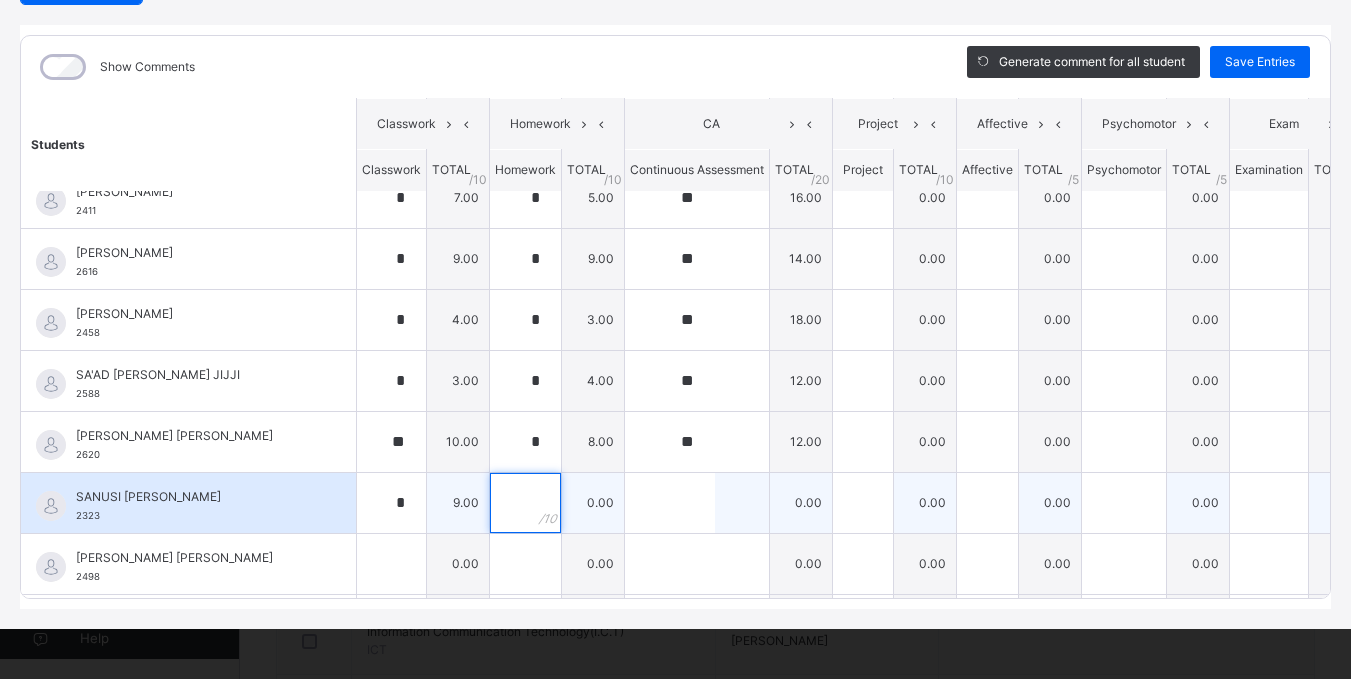 click at bounding box center [525, 503] 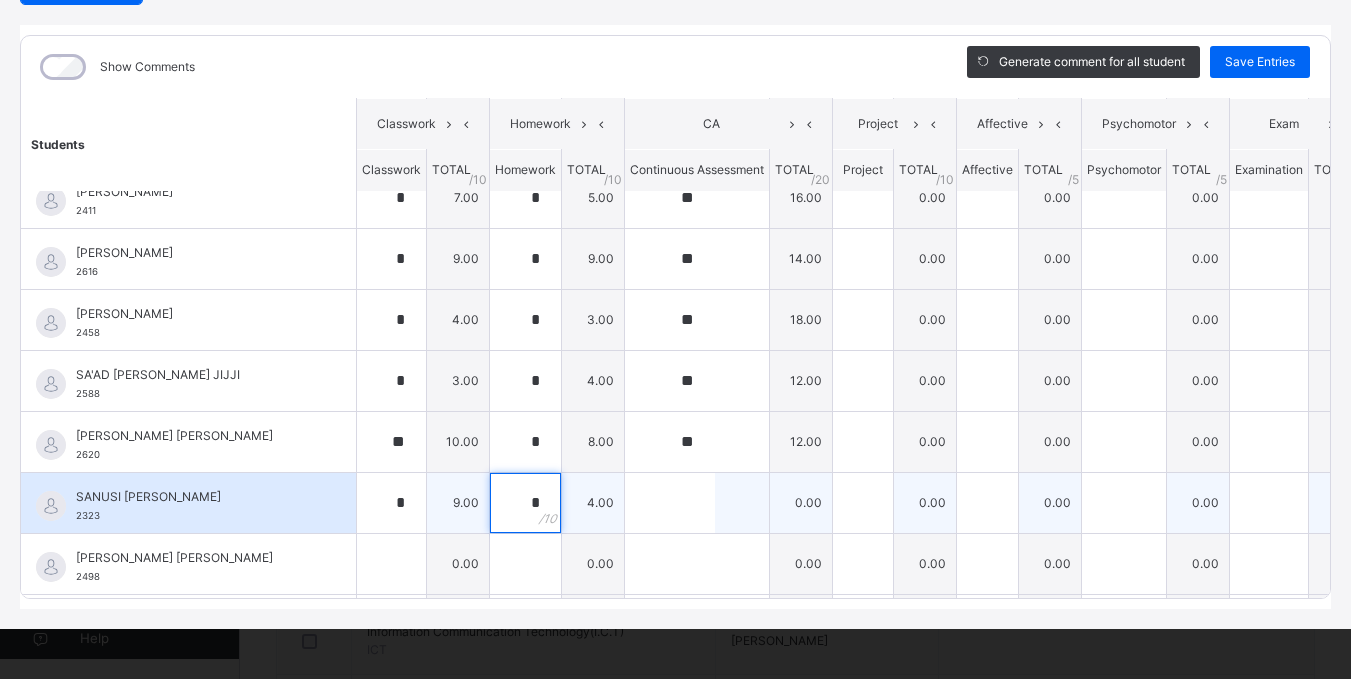 type on "*" 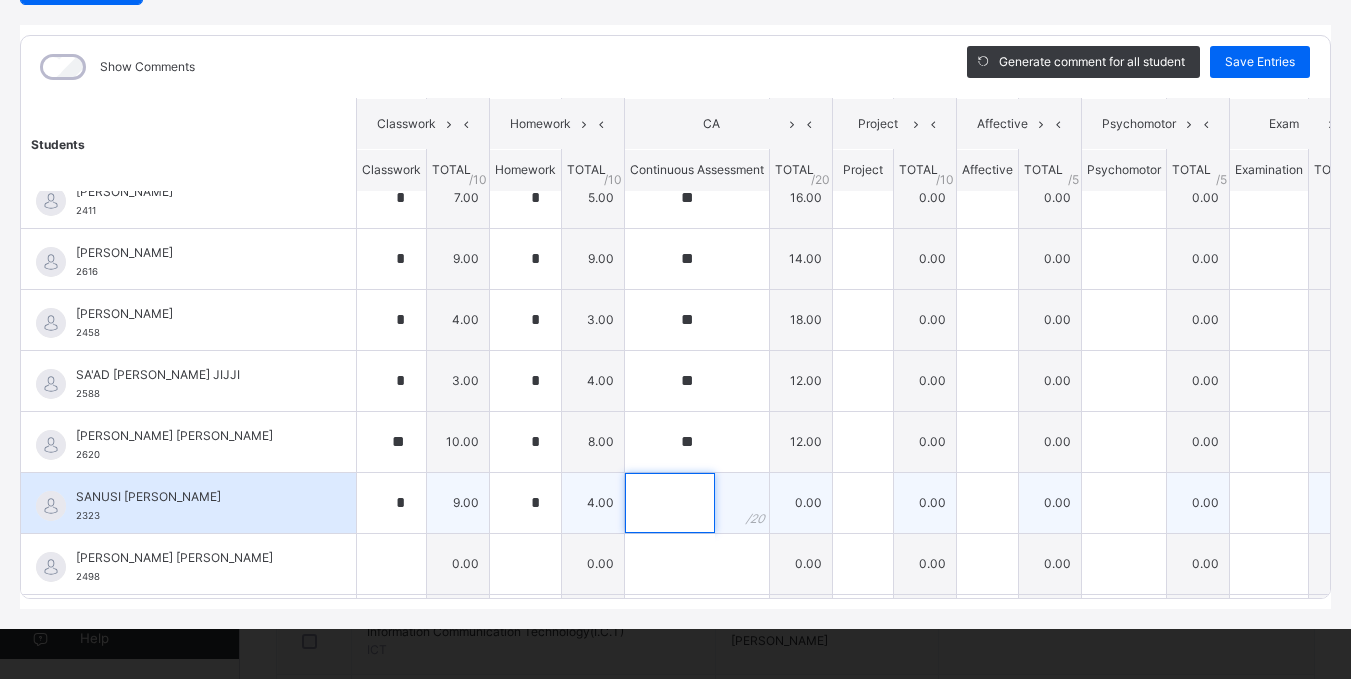 click at bounding box center (670, 503) 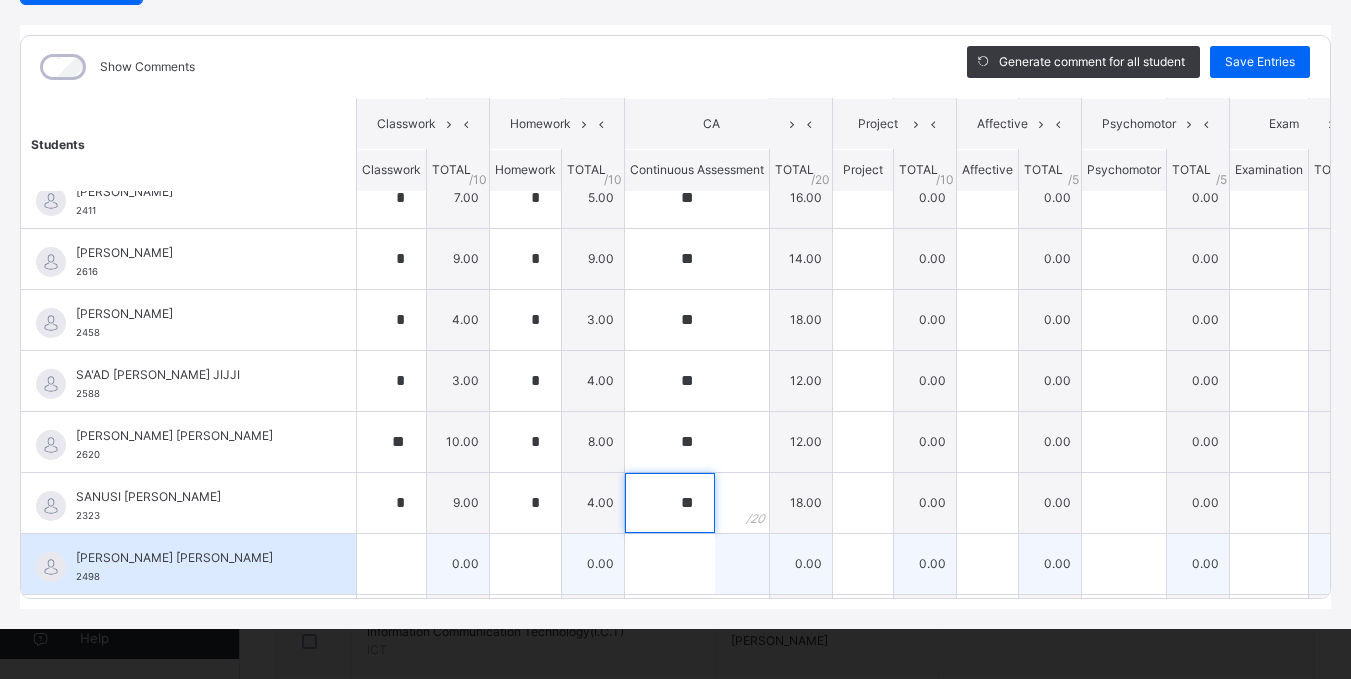 type on "**" 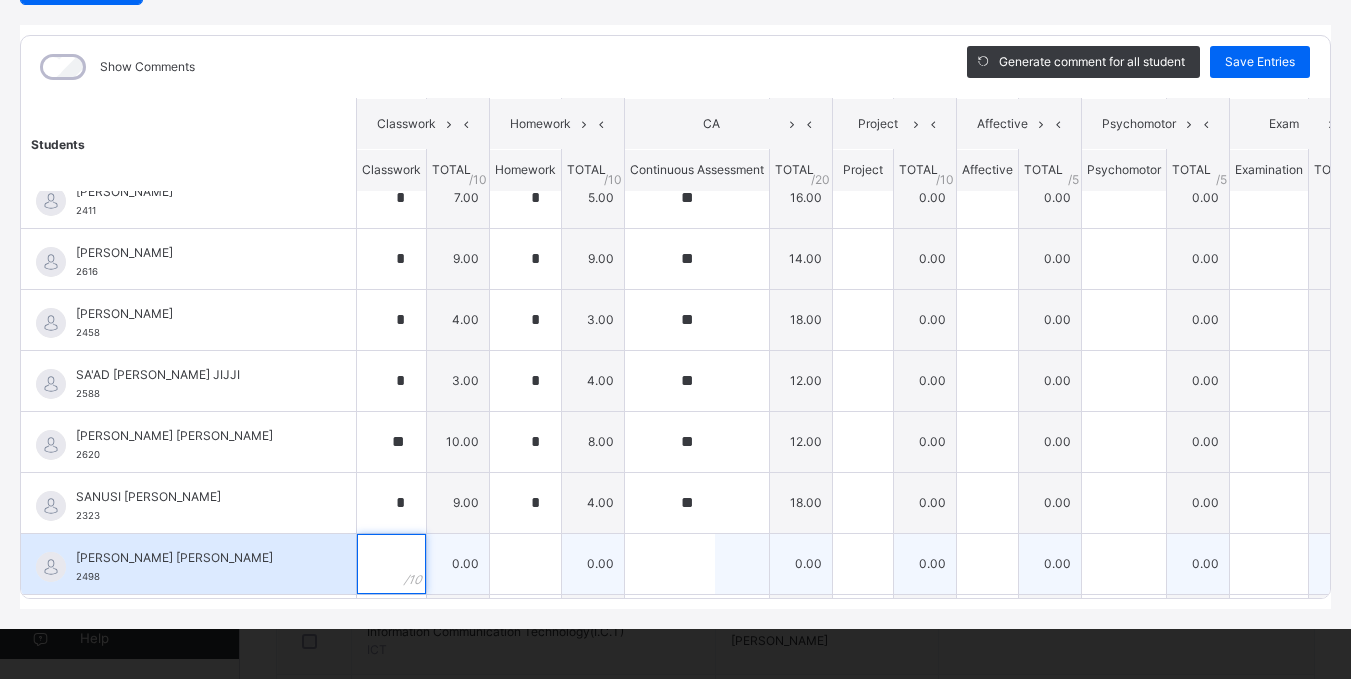 click at bounding box center (391, 564) 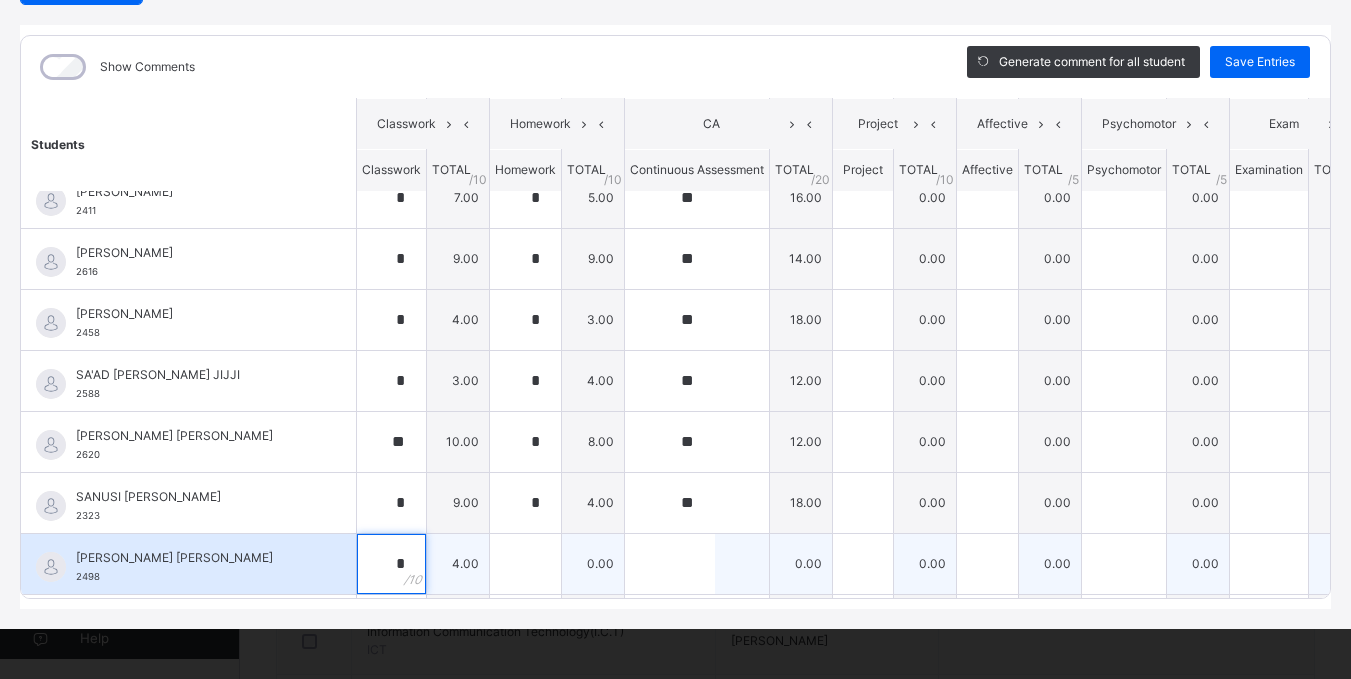type on "*" 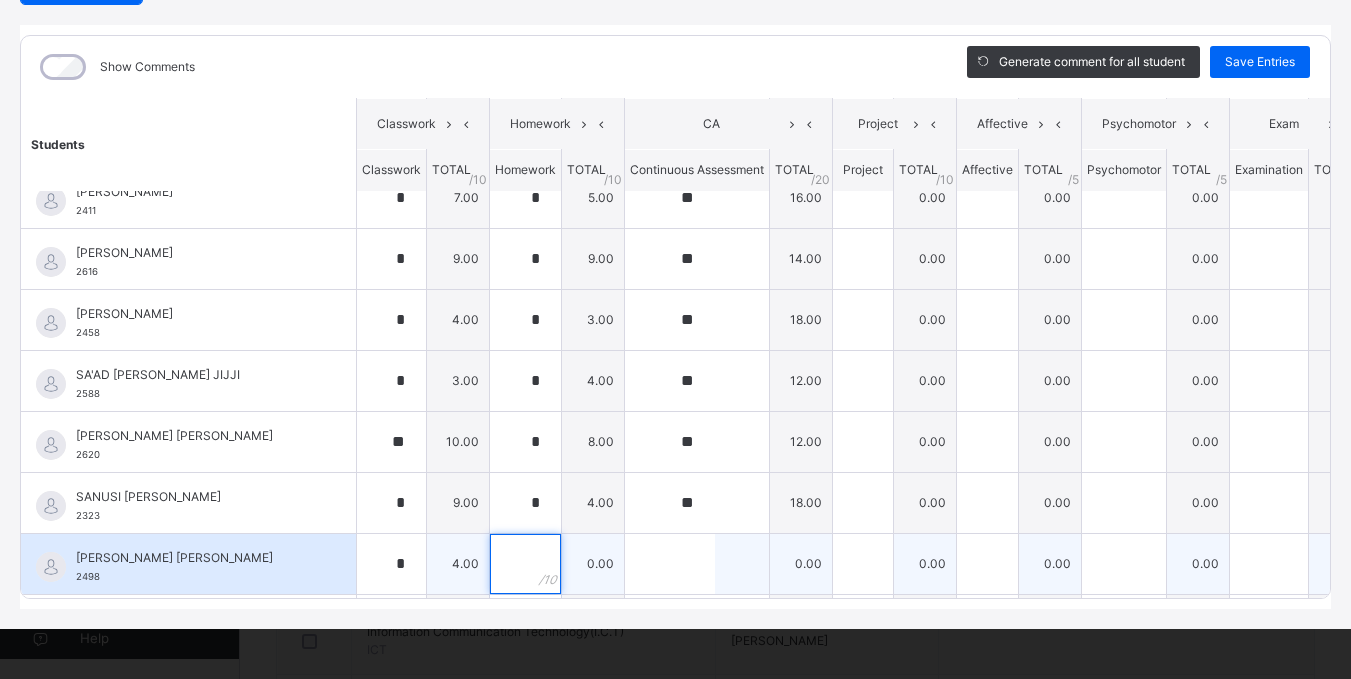 click at bounding box center (525, 564) 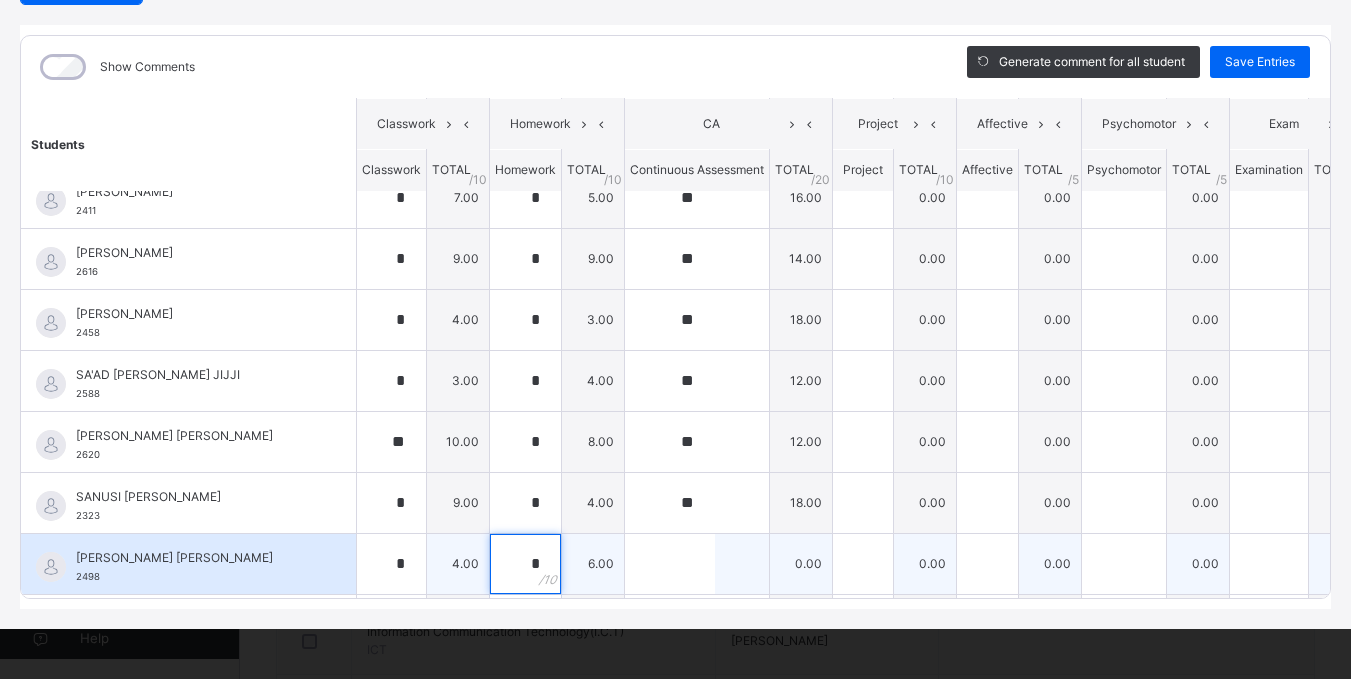 type on "*" 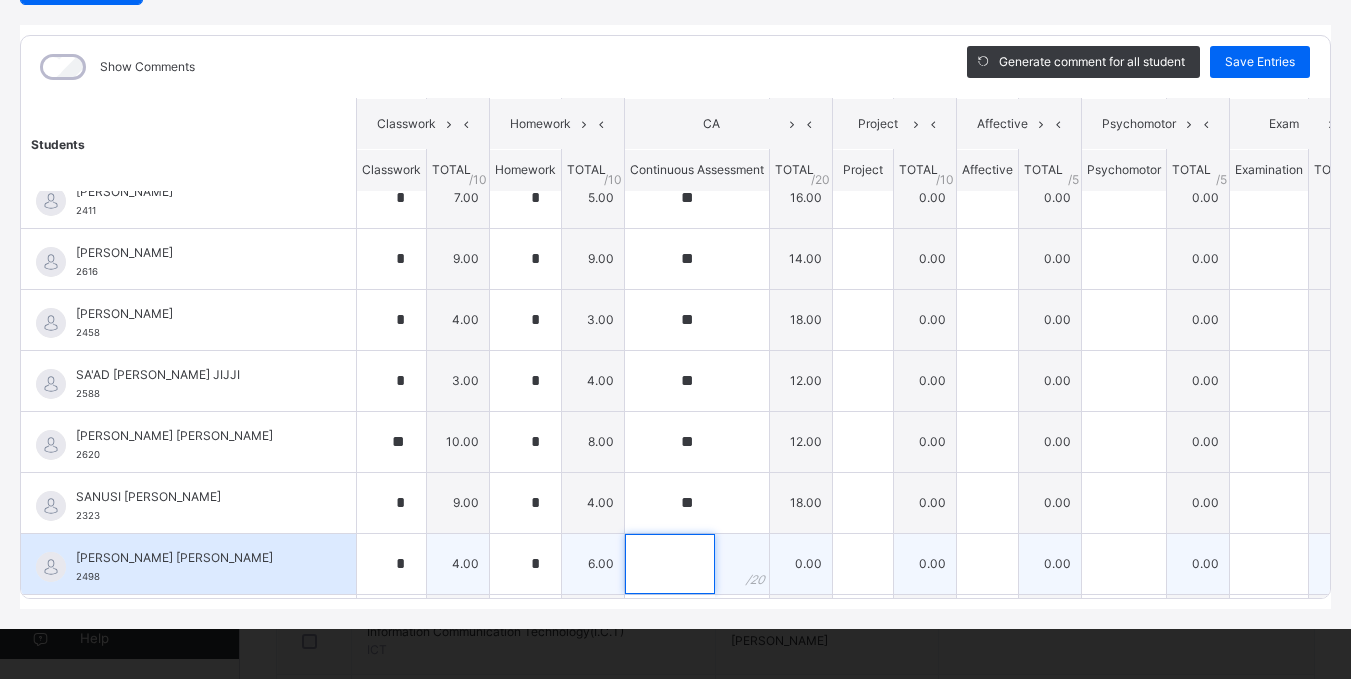 click at bounding box center (670, 564) 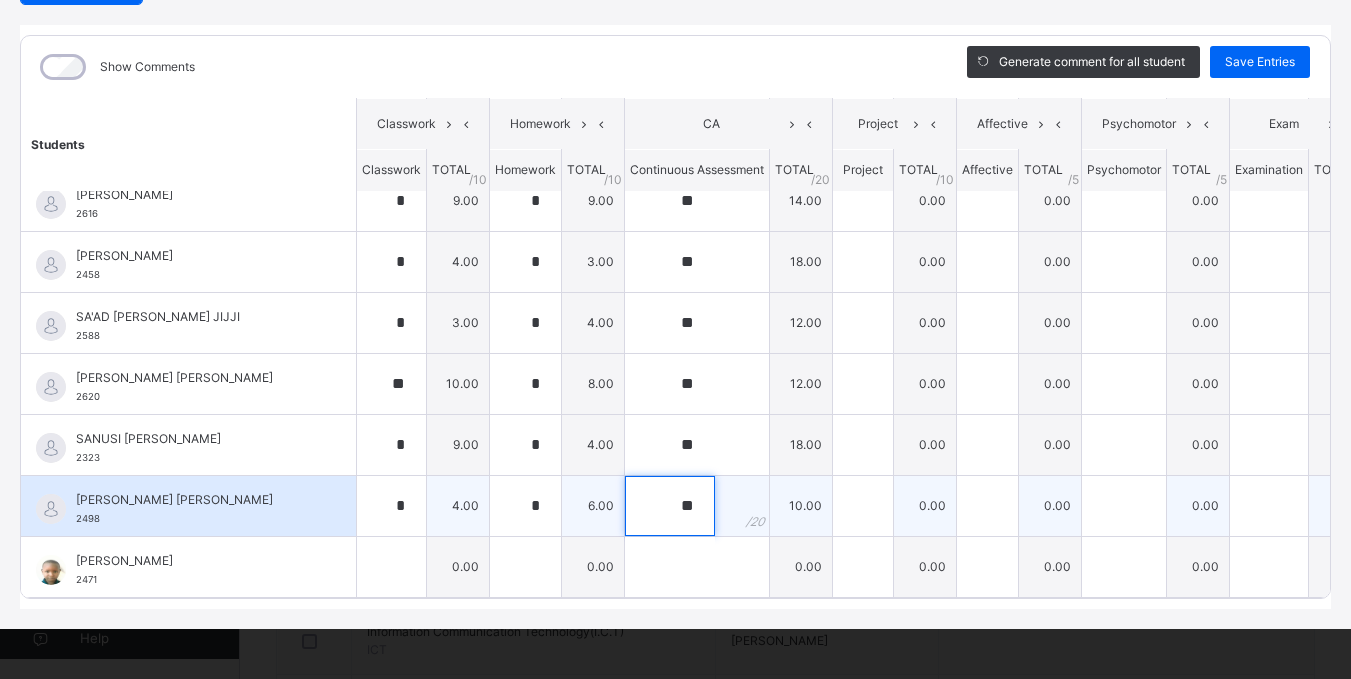 scroll, scrollTop: 1073, scrollLeft: 0, axis: vertical 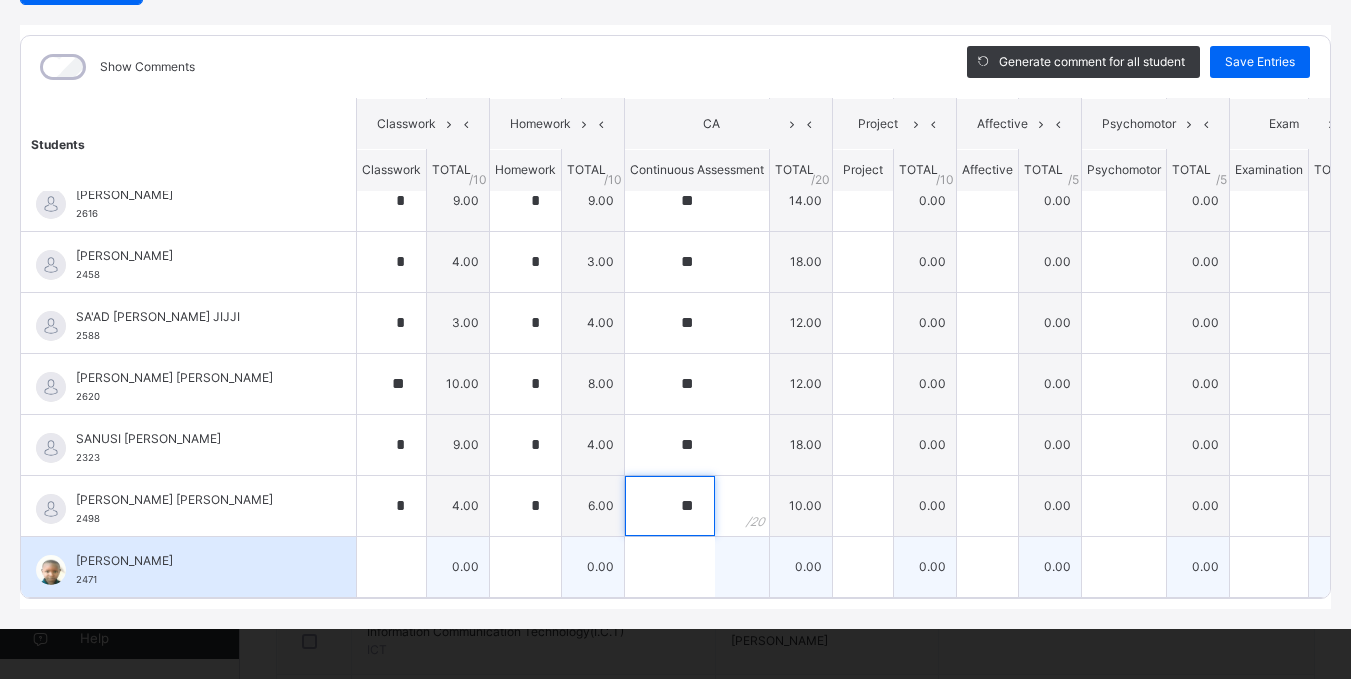 type on "**" 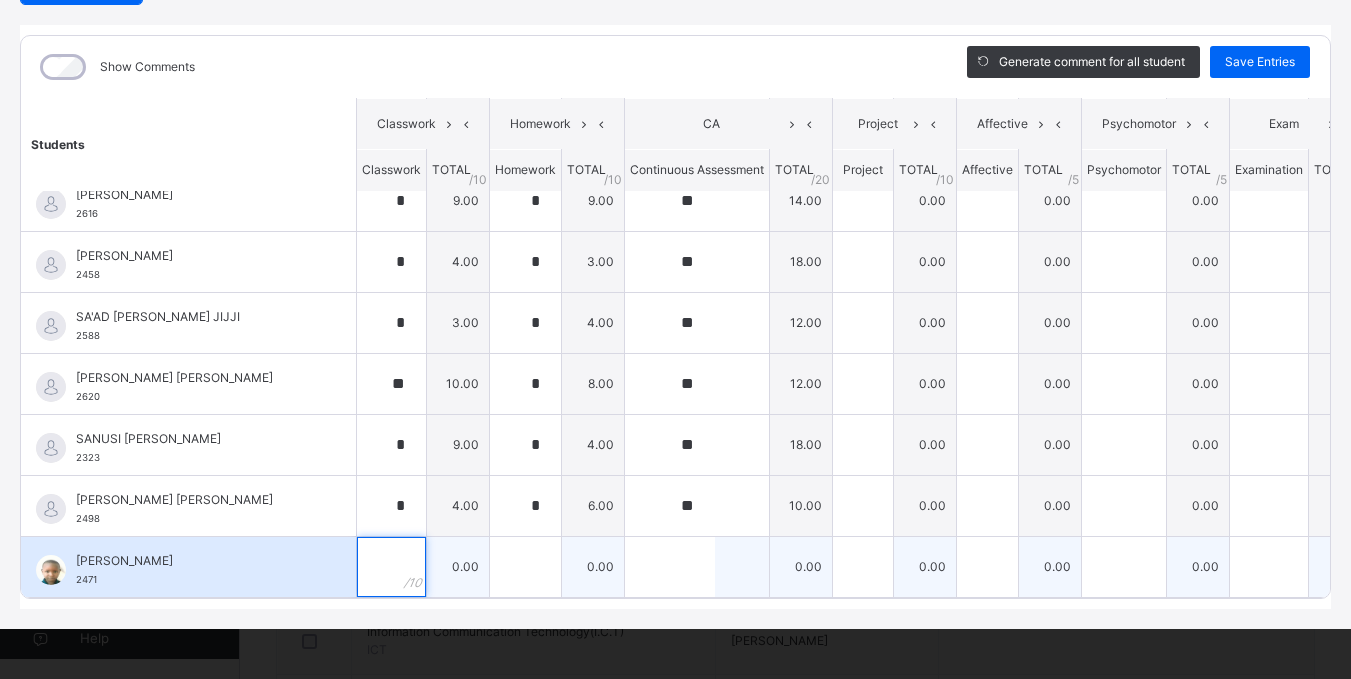 click at bounding box center [391, 567] 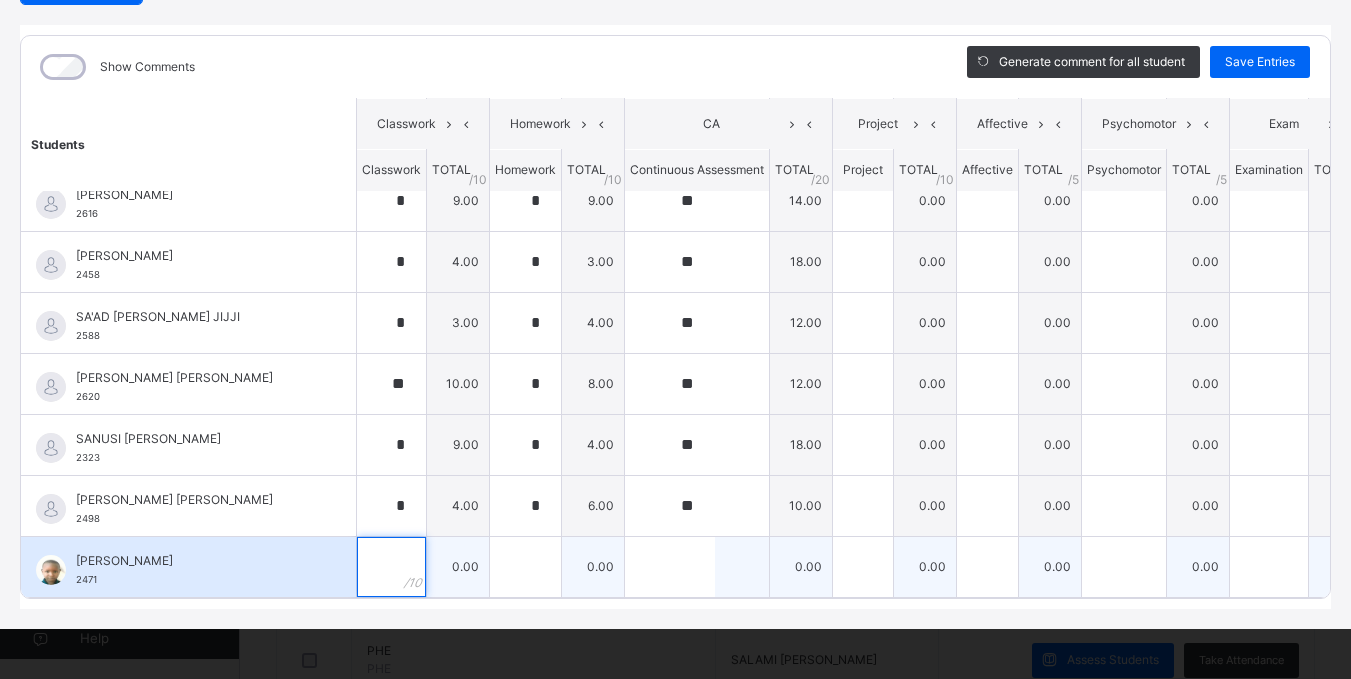 scroll, scrollTop: 500, scrollLeft: 0, axis: vertical 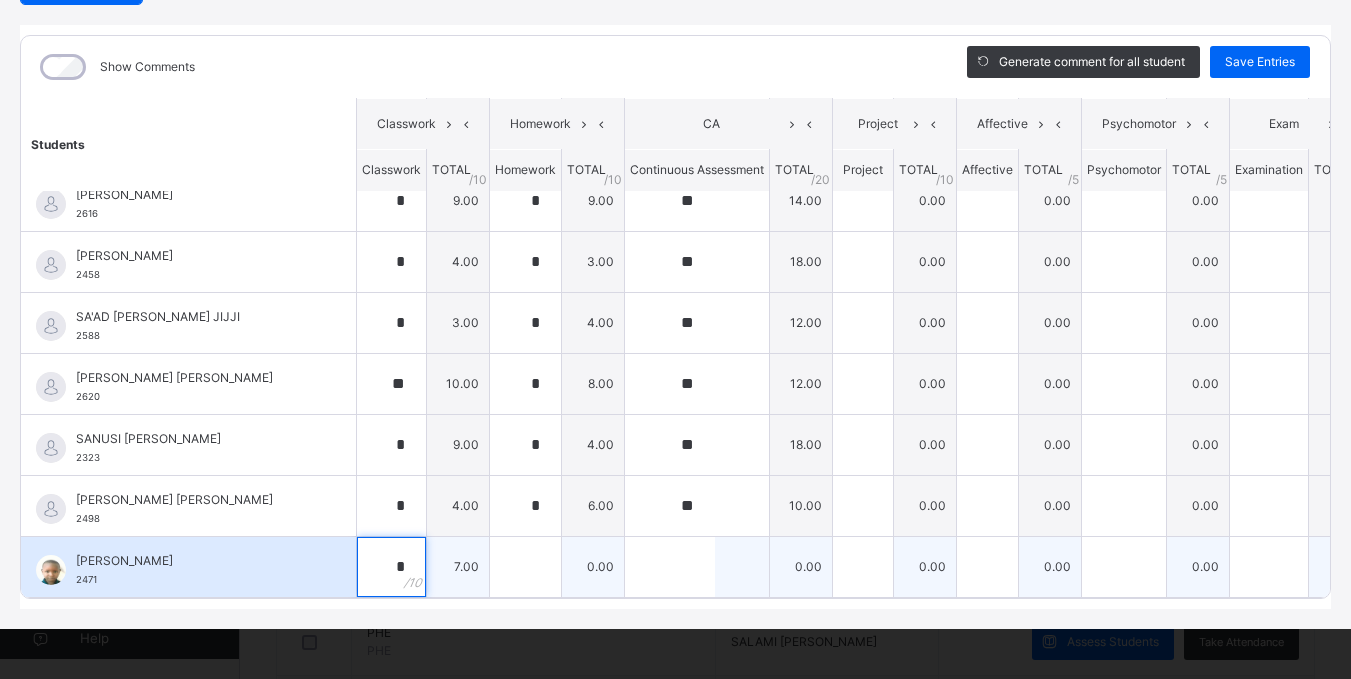 type on "*" 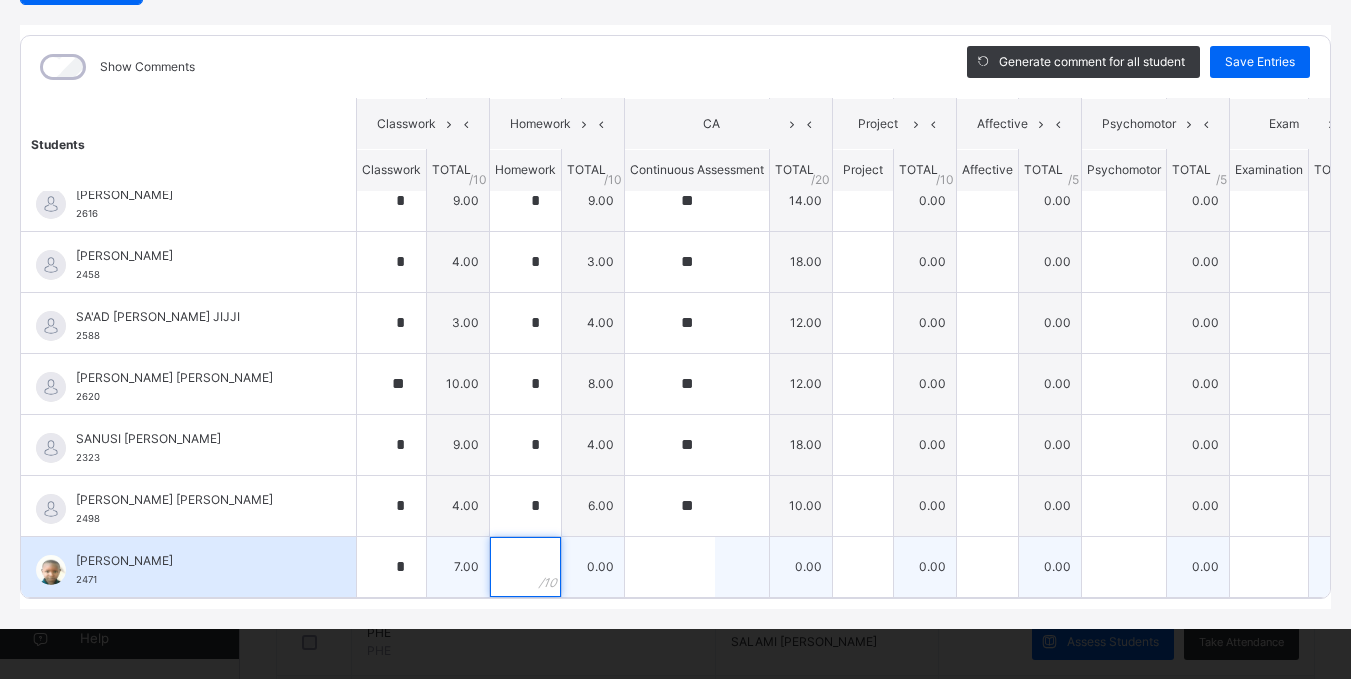 click at bounding box center (525, 567) 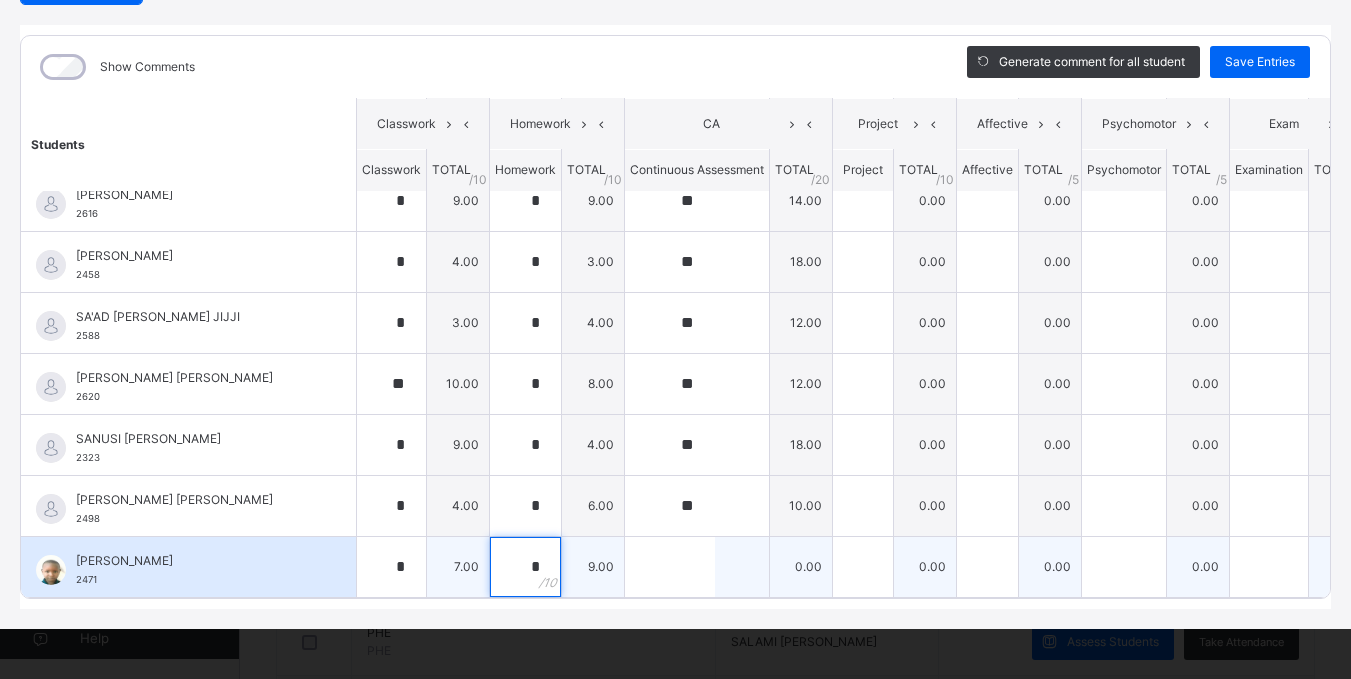 type on "*" 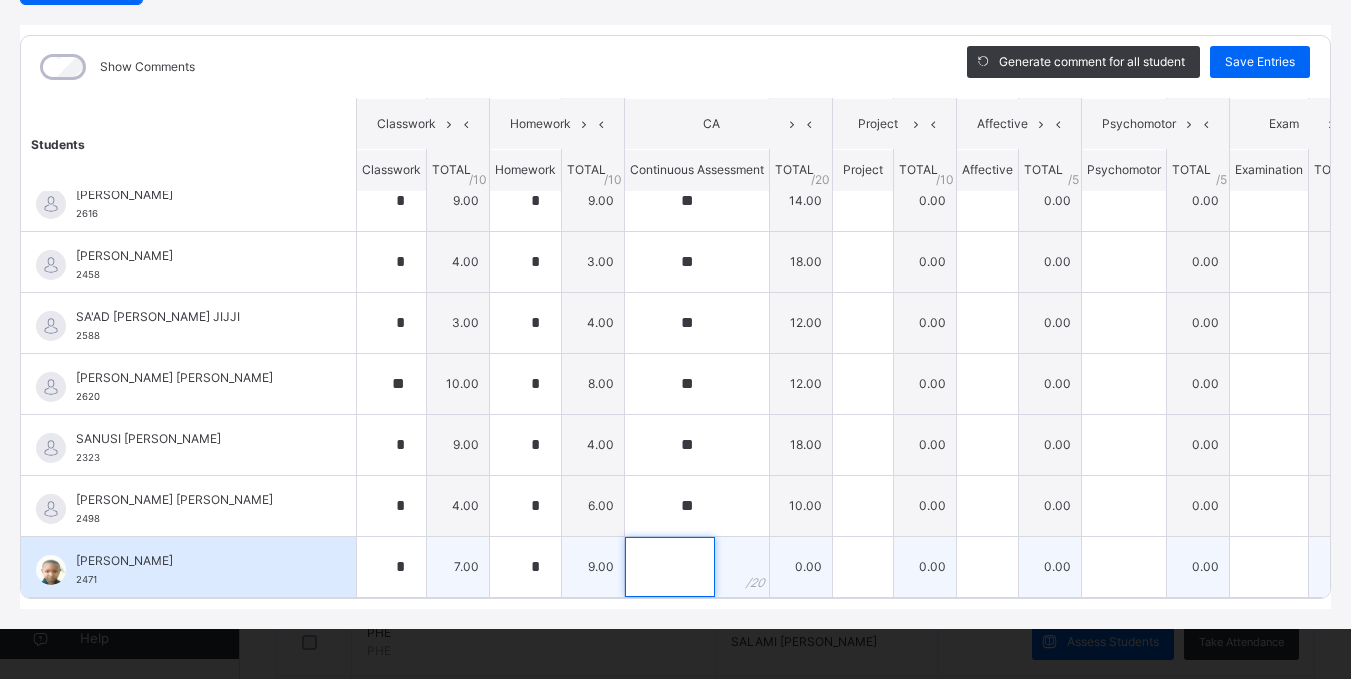 click at bounding box center (670, 567) 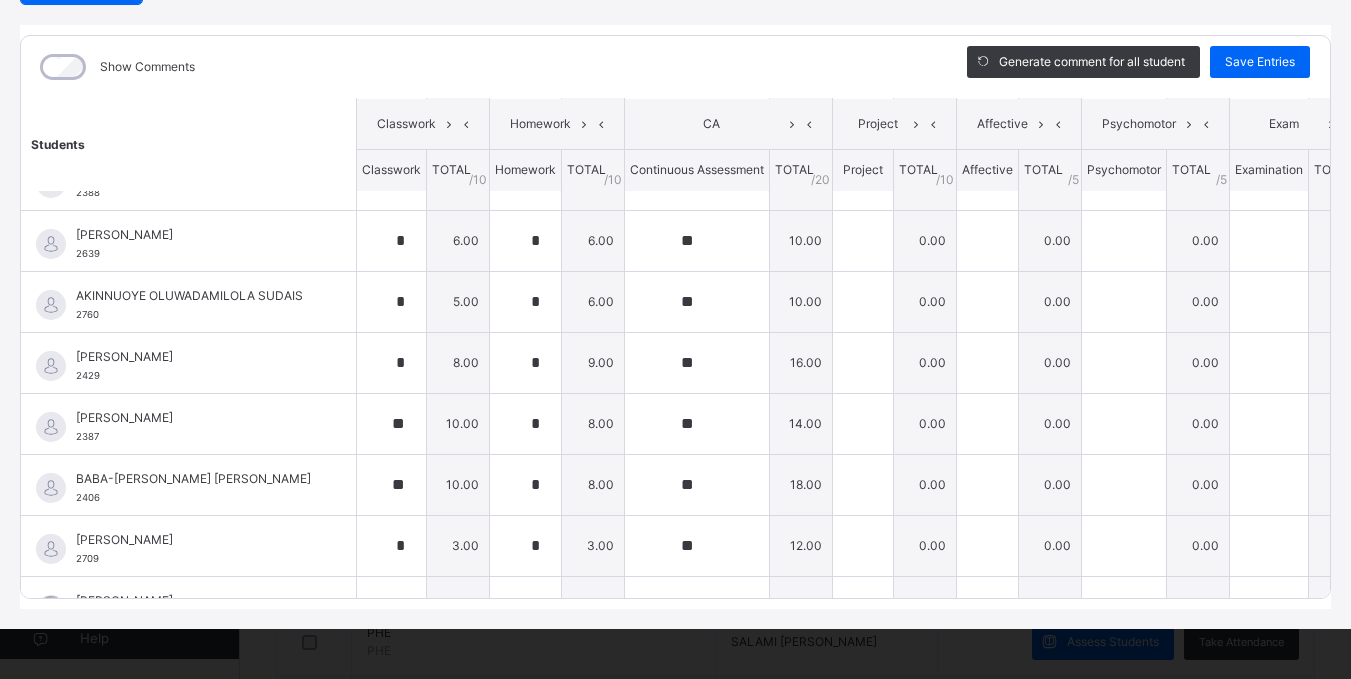 scroll, scrollTop: 894, scrollLeft: 0, axis: vertical 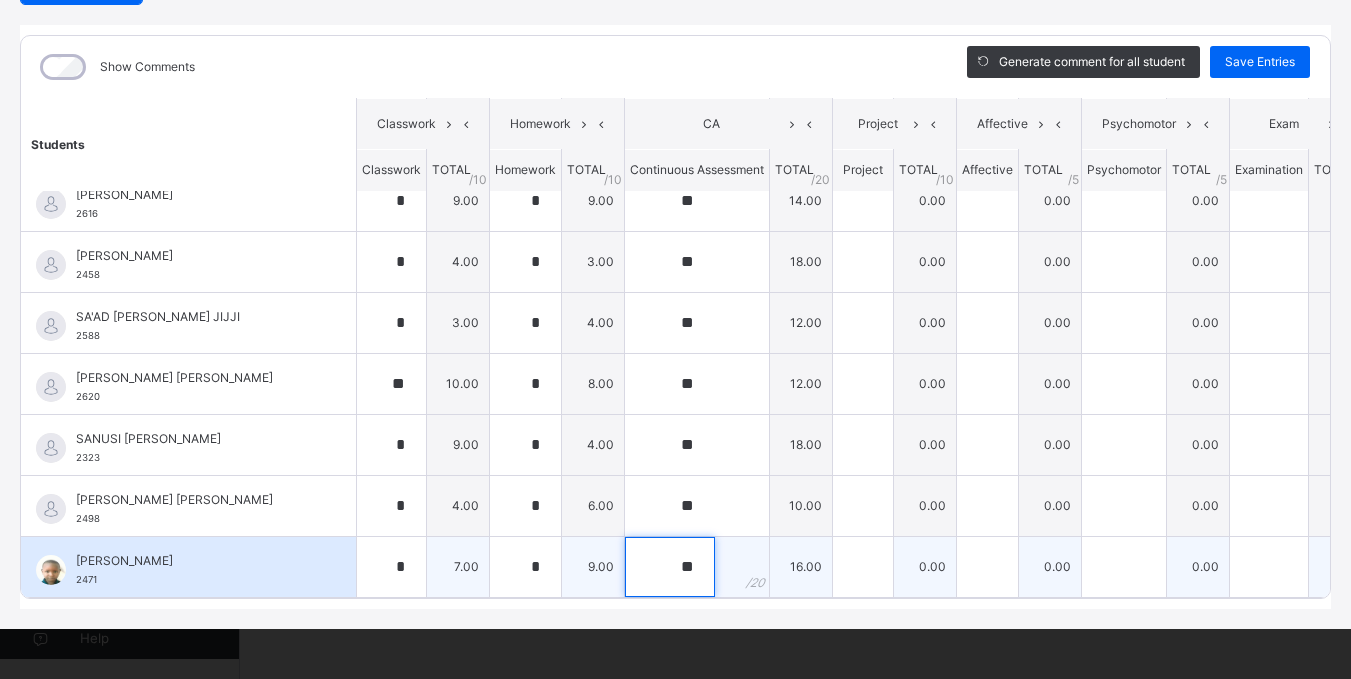 type on "**" 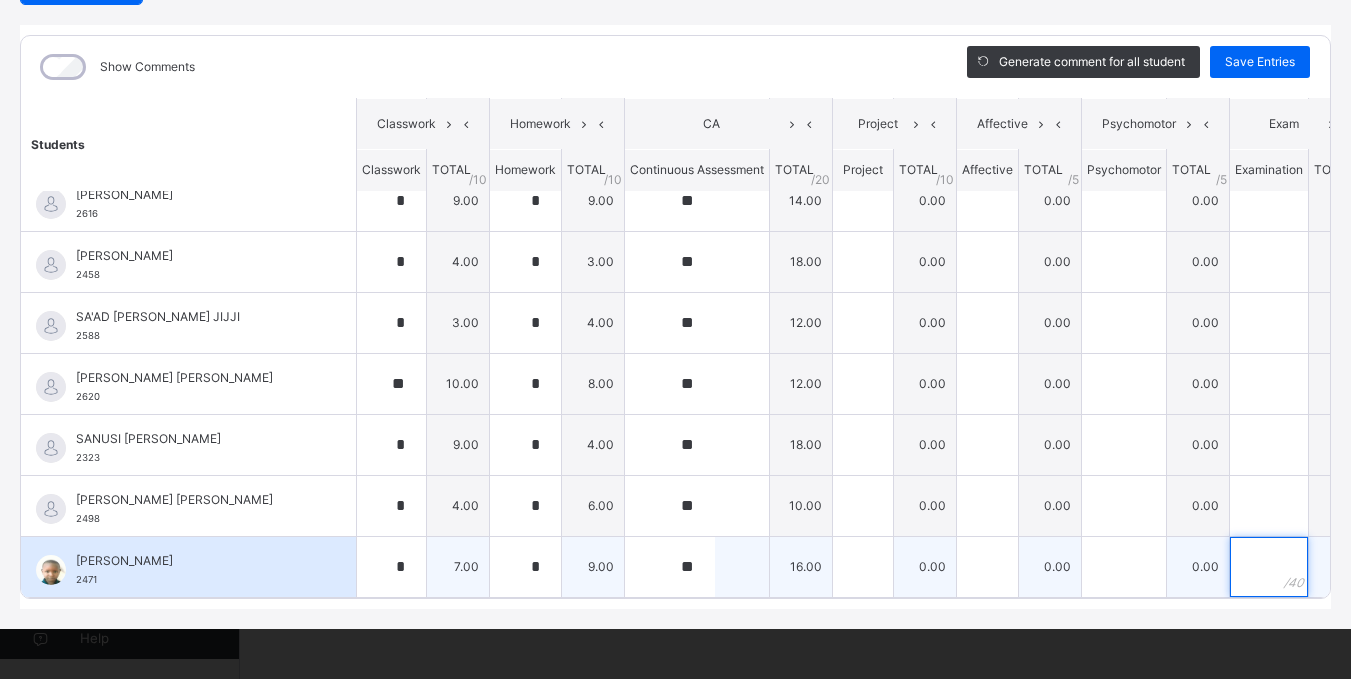 click at bounding box center (1269, 567) 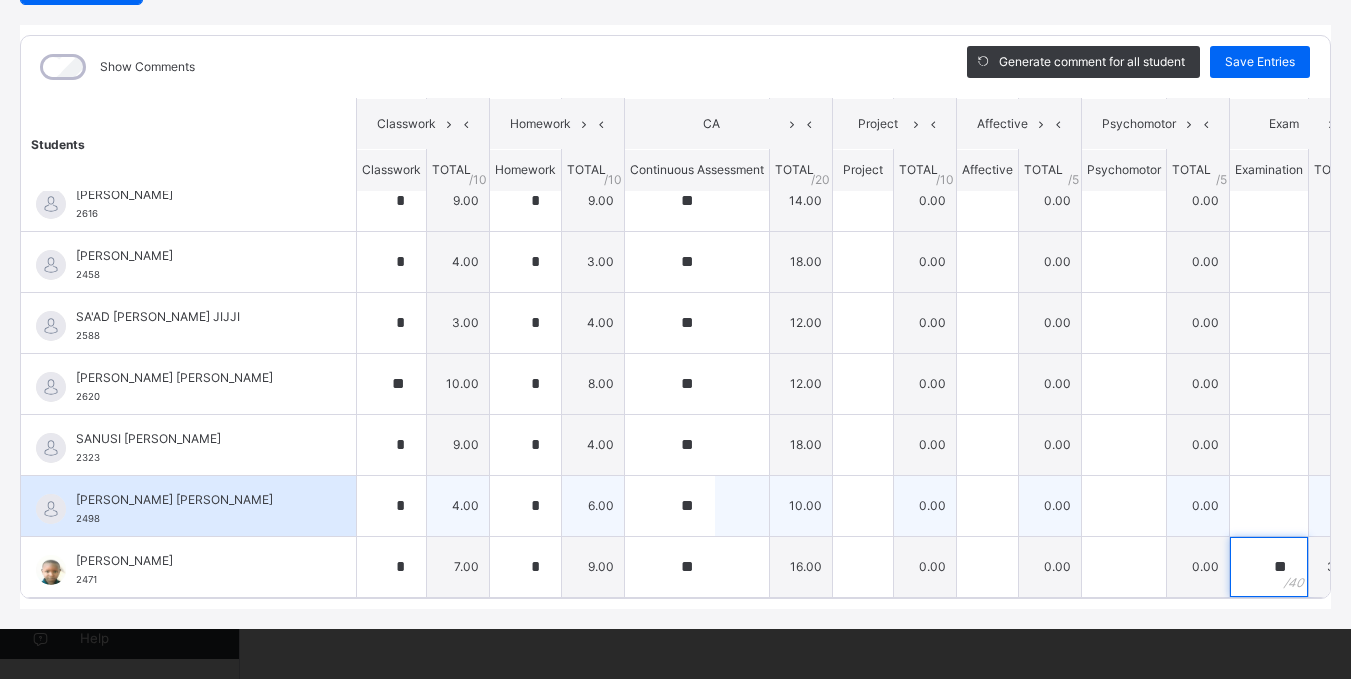 type on "**" 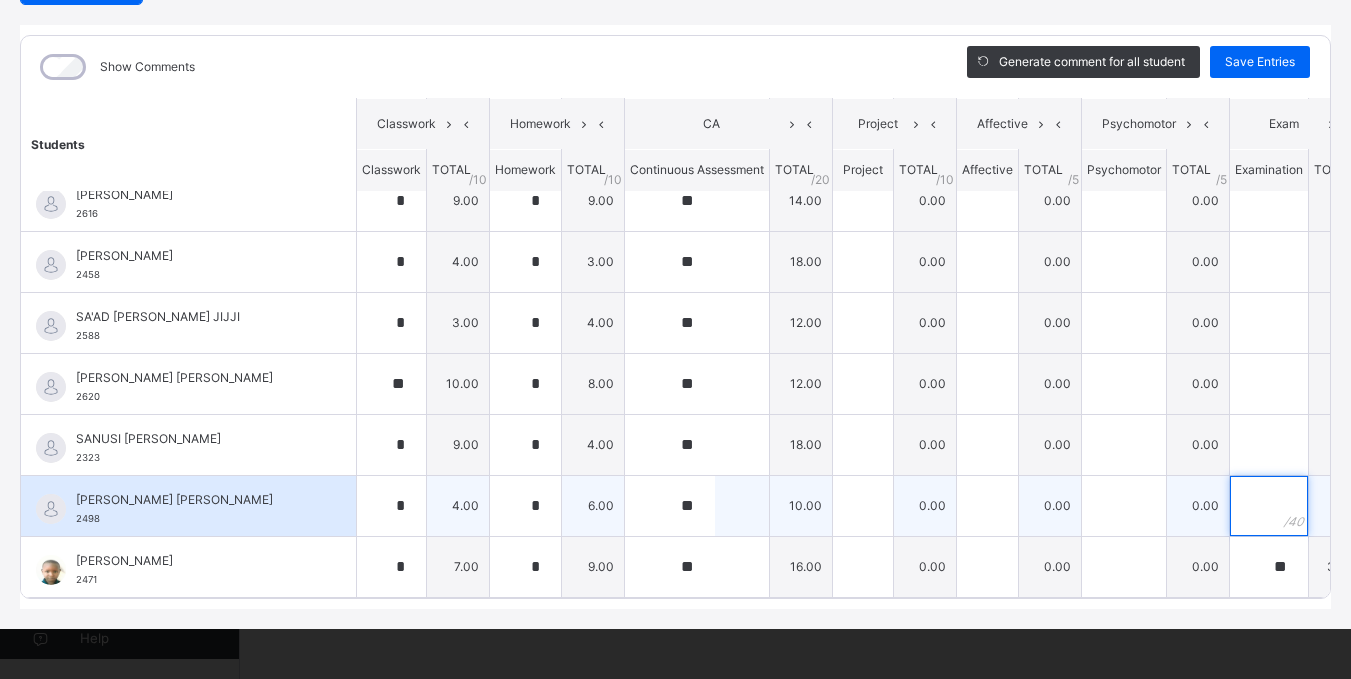 click at bounding box center [1269, 506] 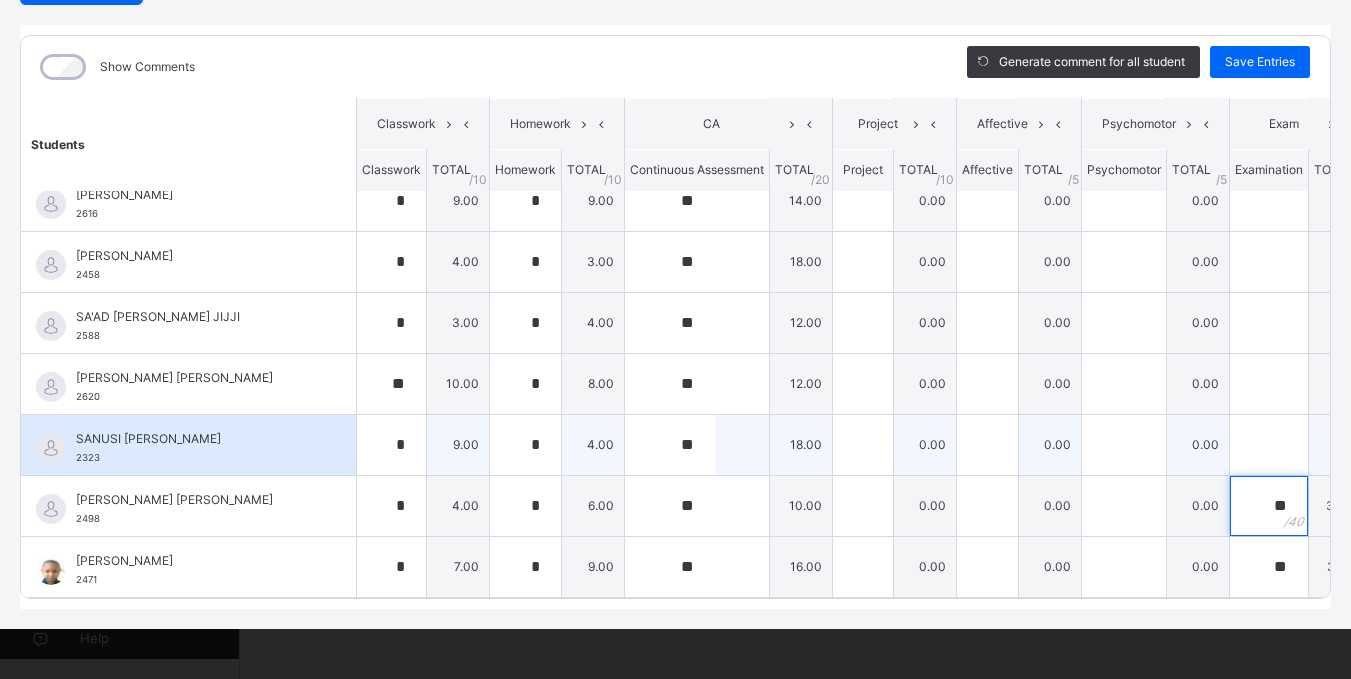 type on "**" 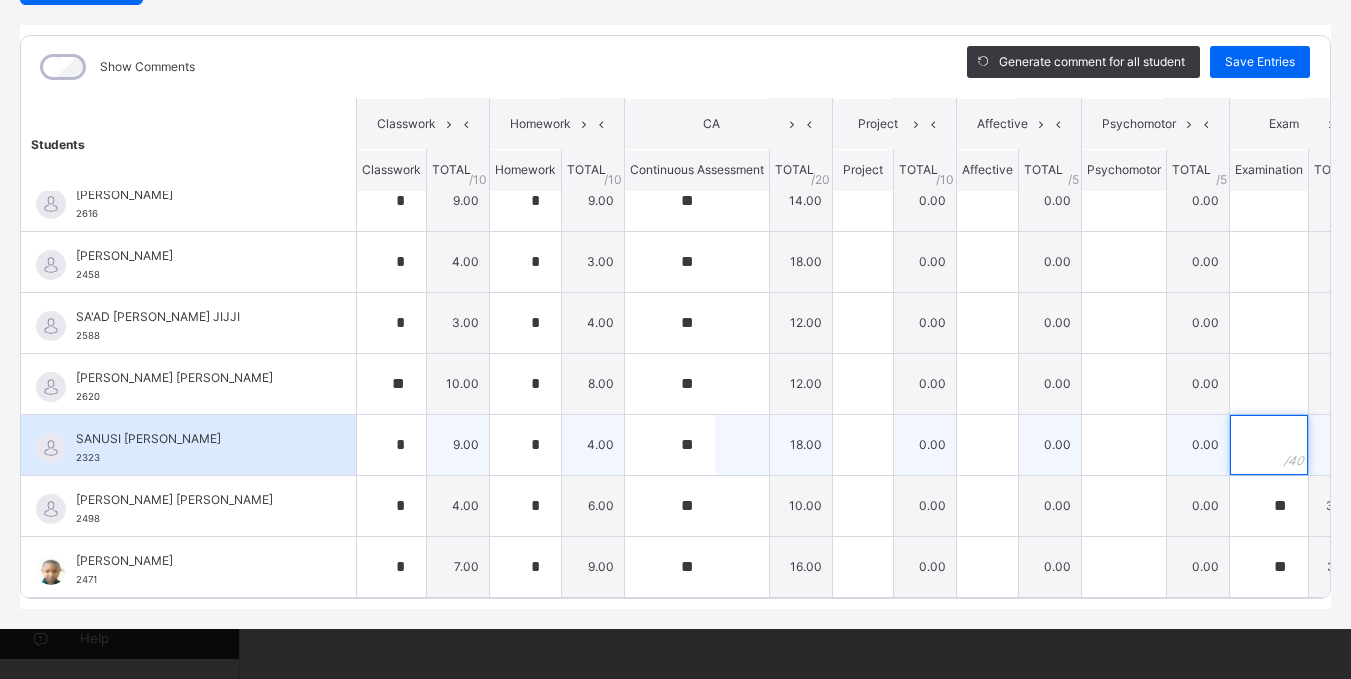 click at bounding box center (1269, 445) 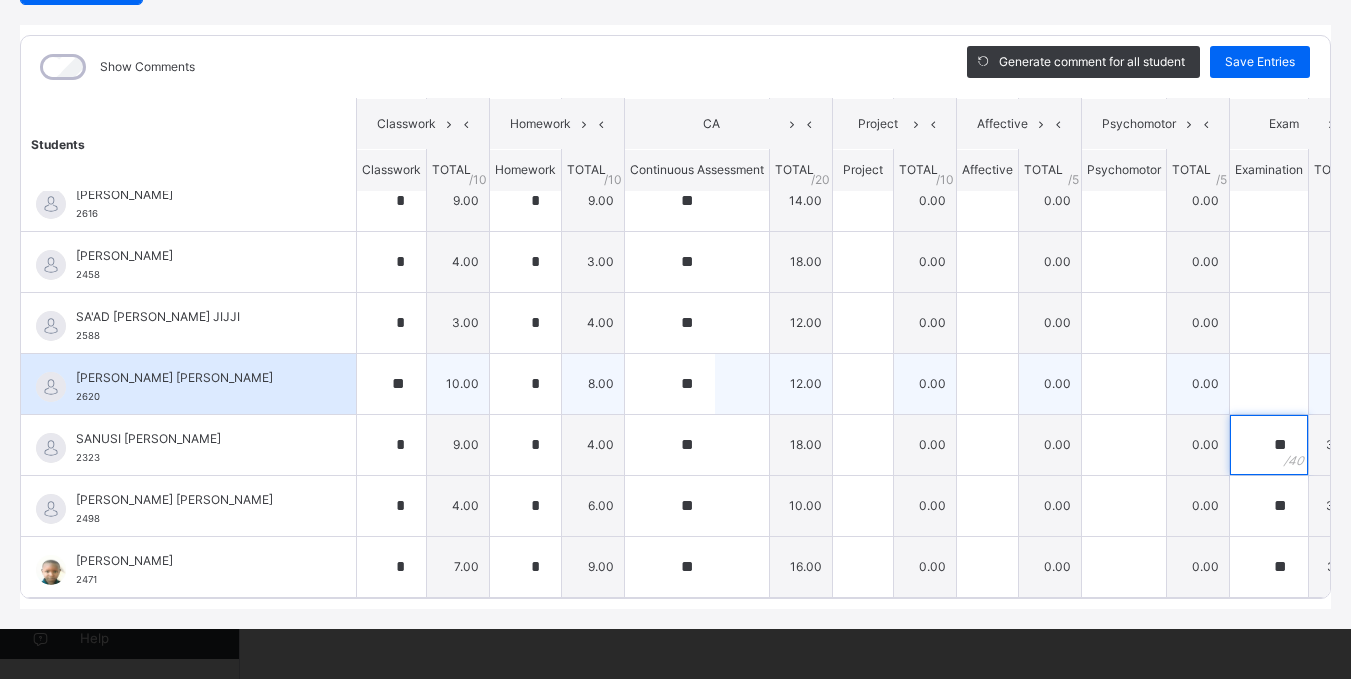 type on "**" 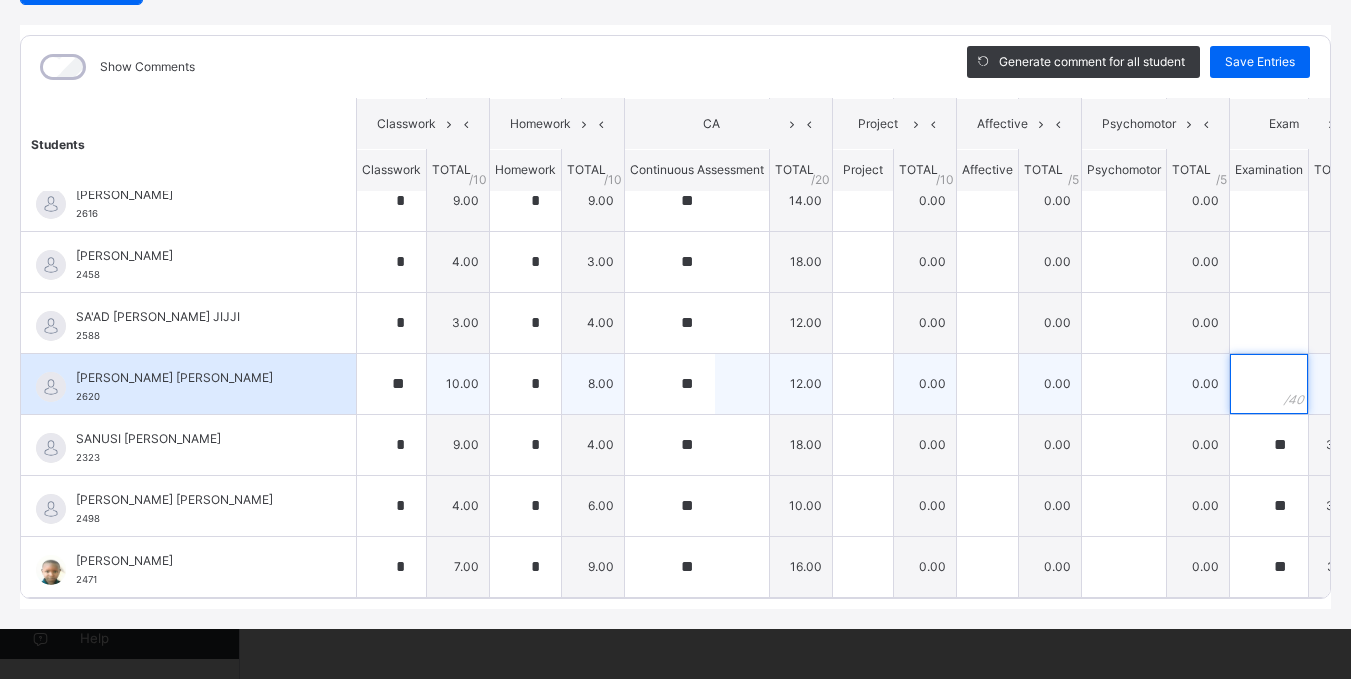 click at bounding box center (1269, 384) 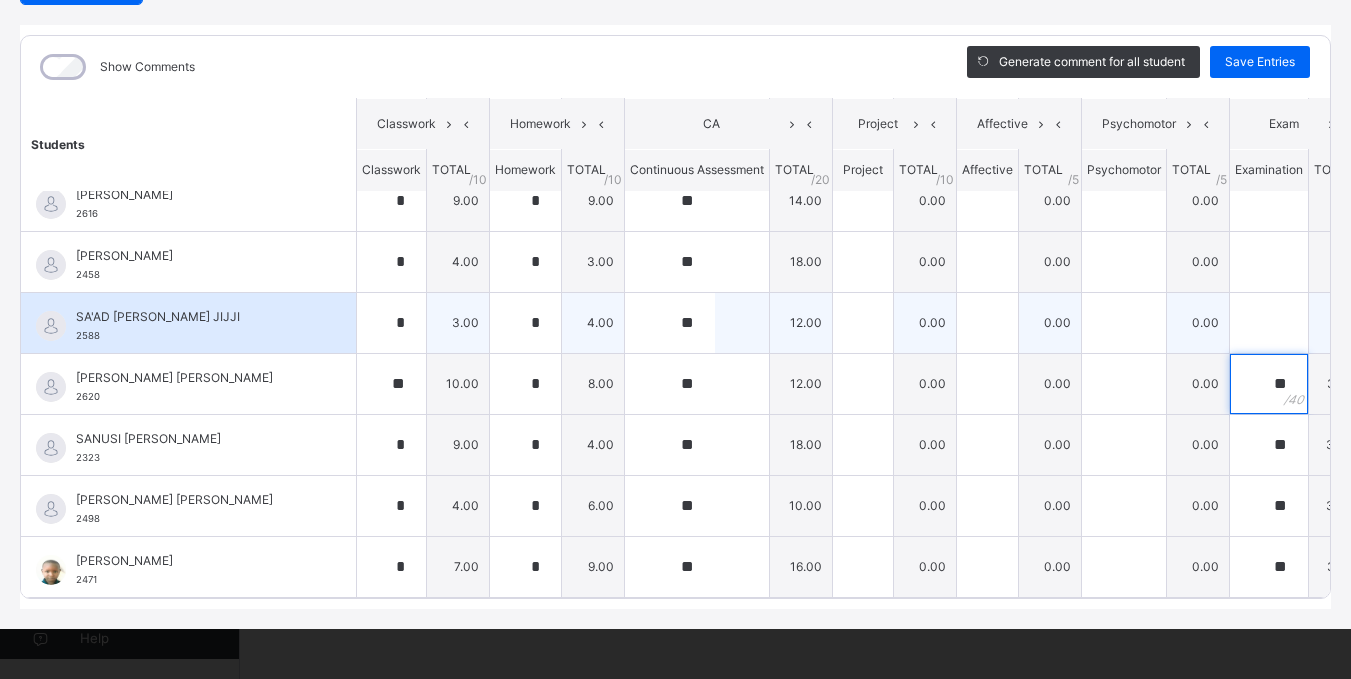type on "**" 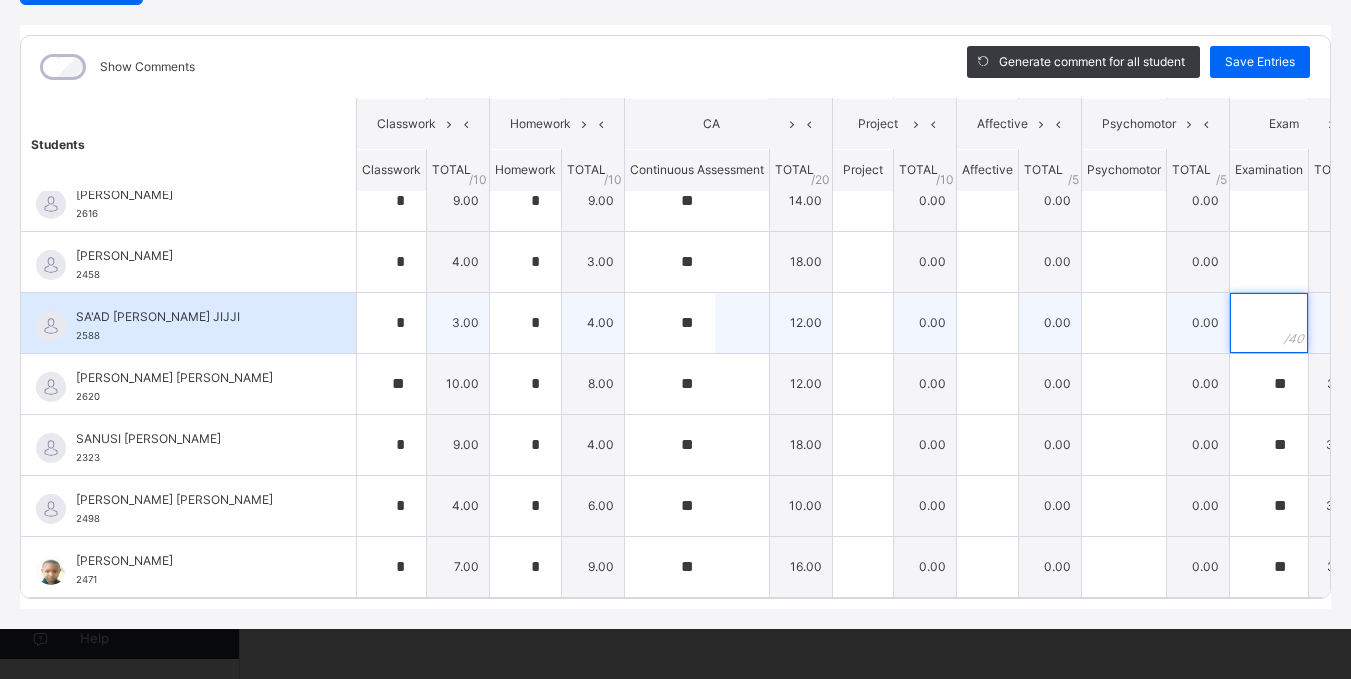click at bounding box center (1269, 323) 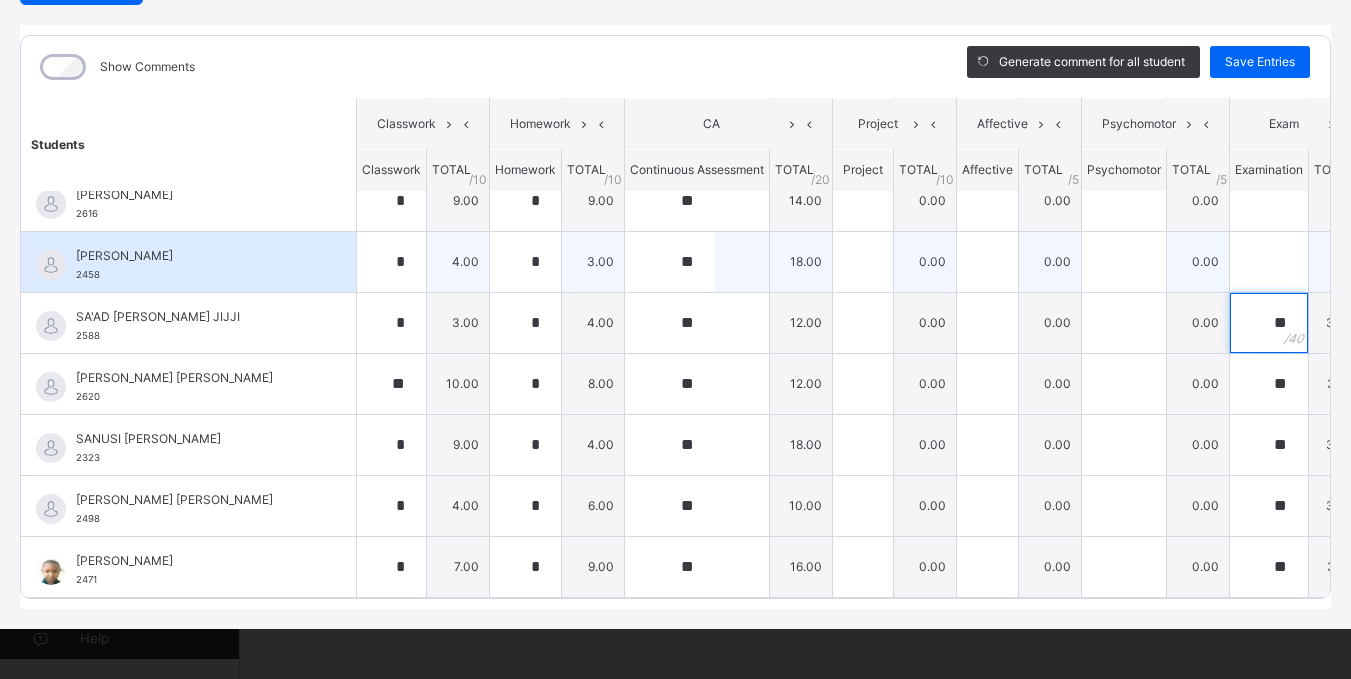 type on "**" 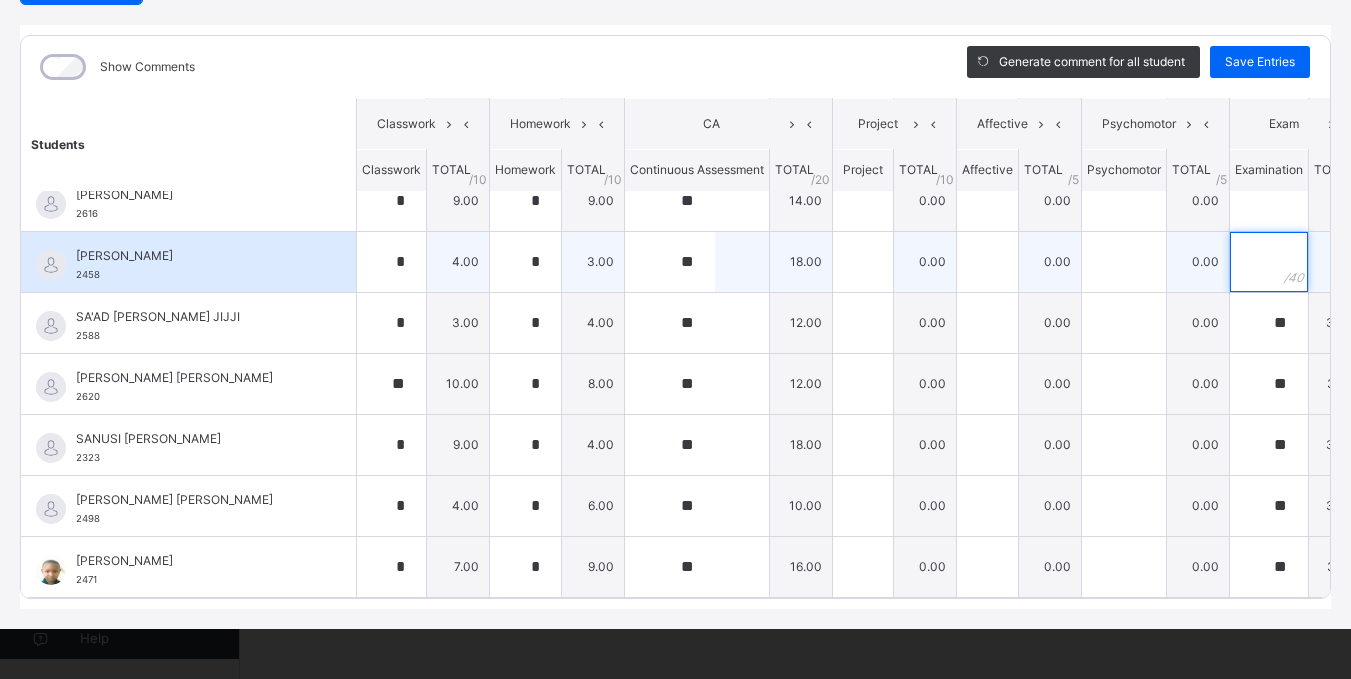 click at bounding box center [1269, 262] 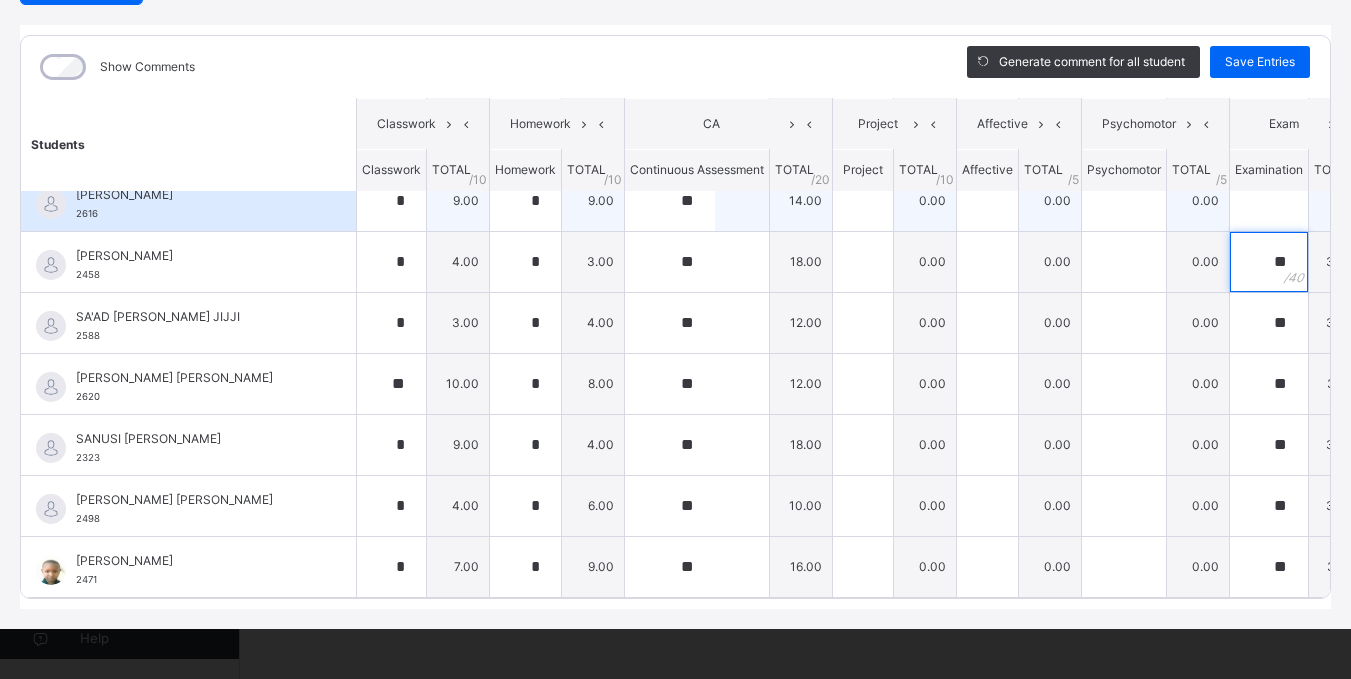 type on "**" 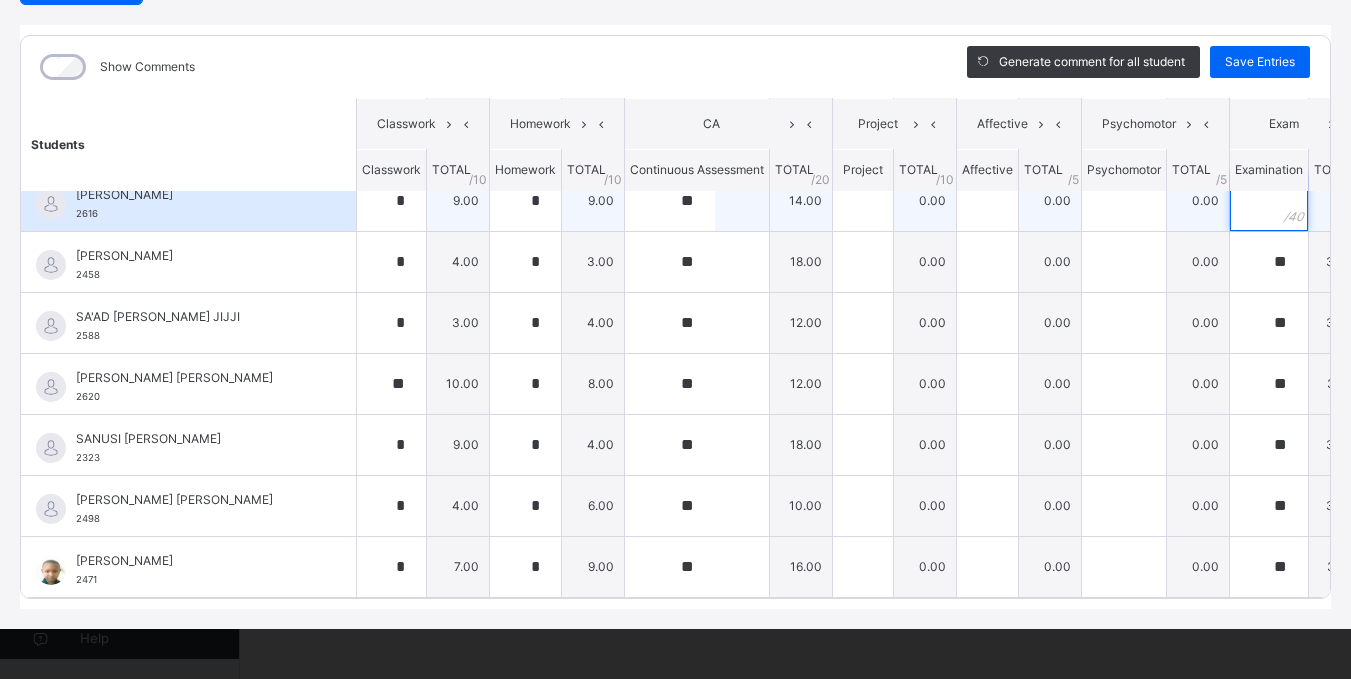 click at bounding box center [1269, 201] 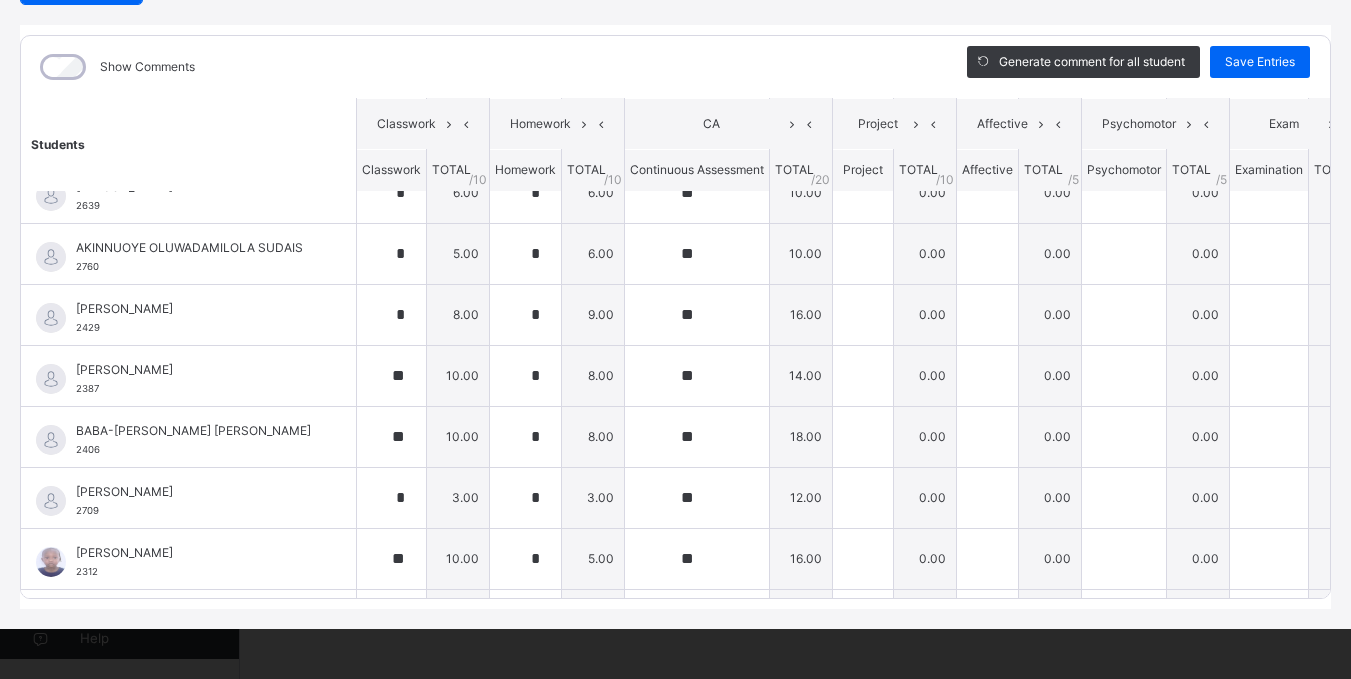 scroll, scrollTop: 0, scrollLeft: 0, axis: both 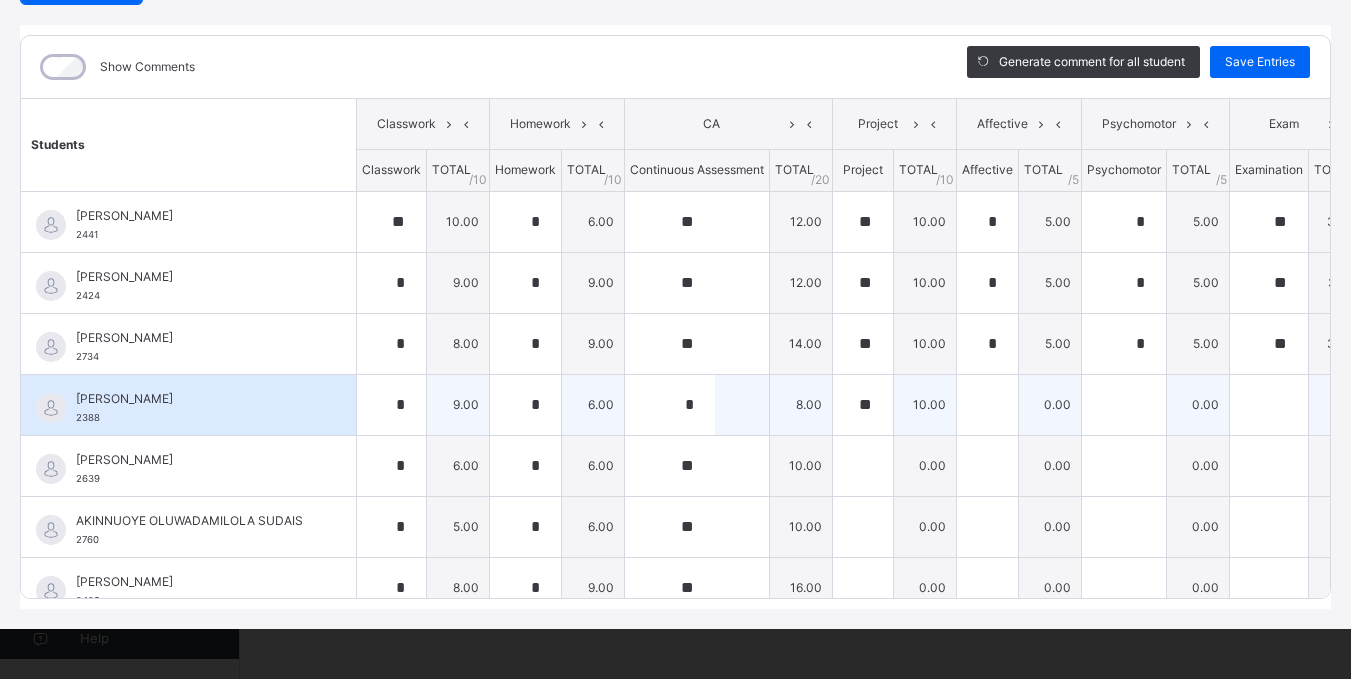type on "**" 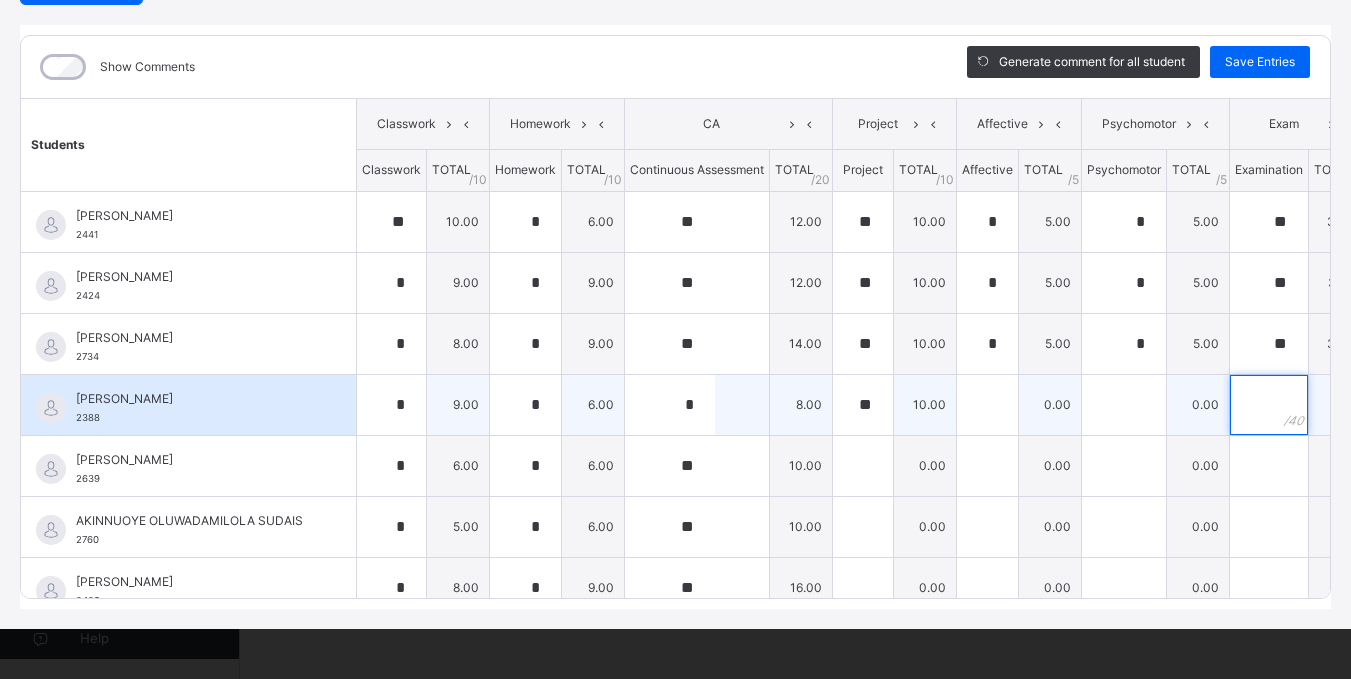click at bounding box center (1269, 405) 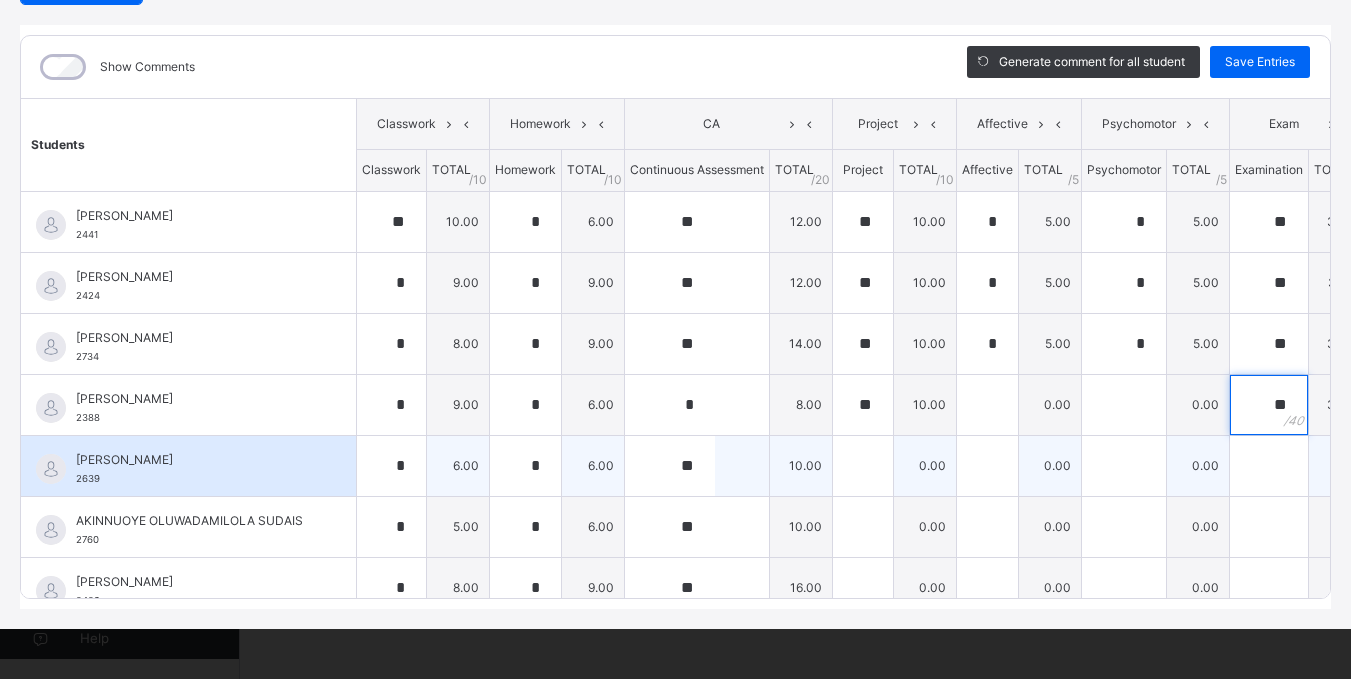 type on "**" 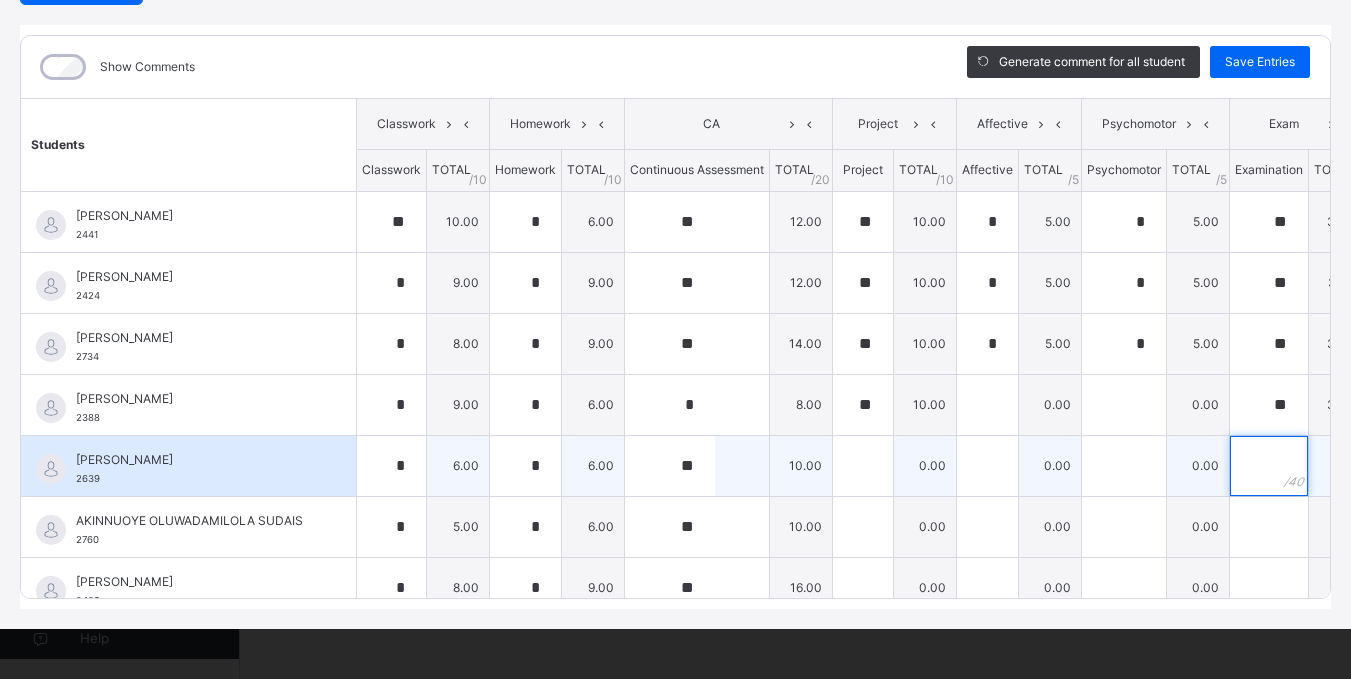 click at bounding box center [1269, 466] 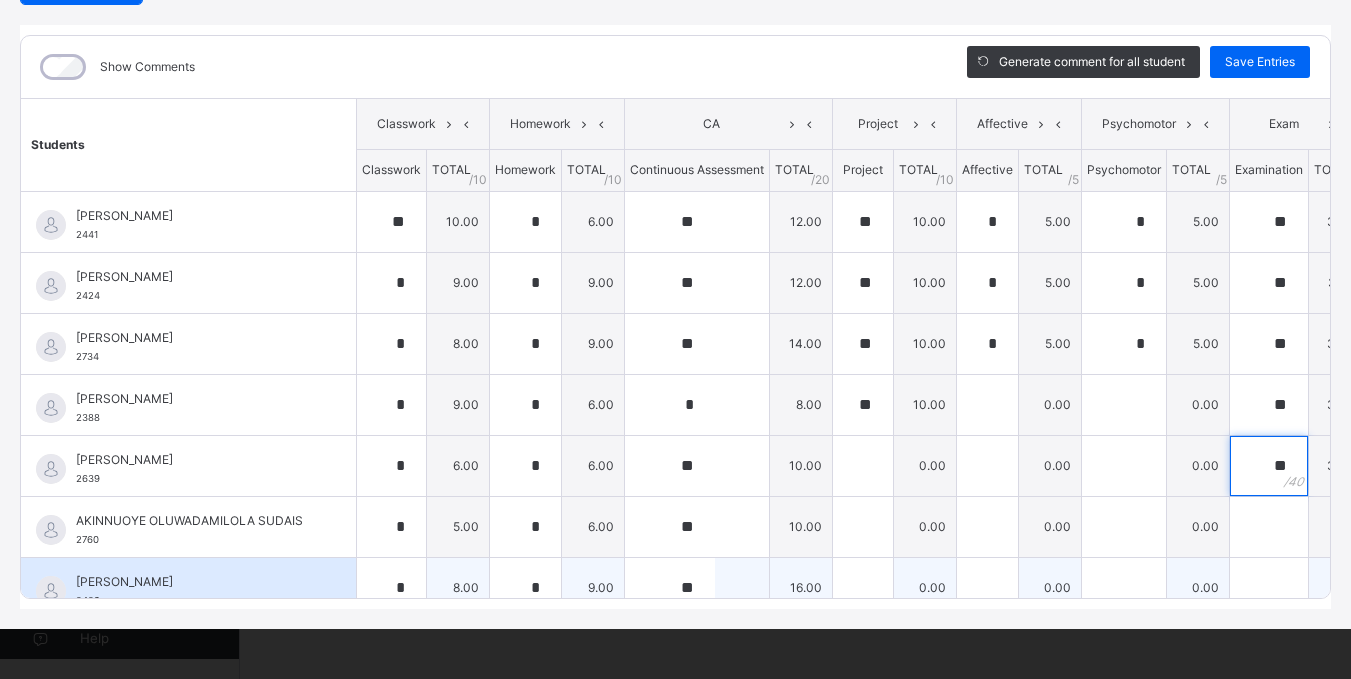 type on "**" 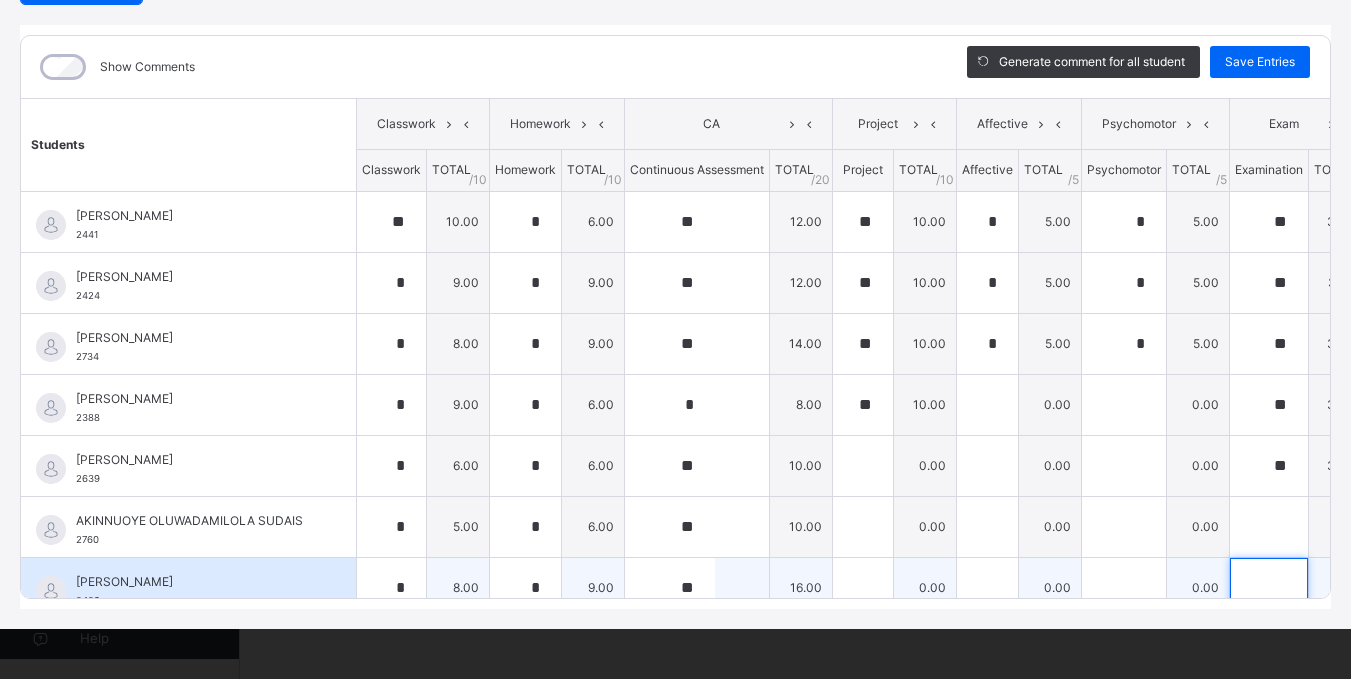 click at bounding box center (1269, 588) 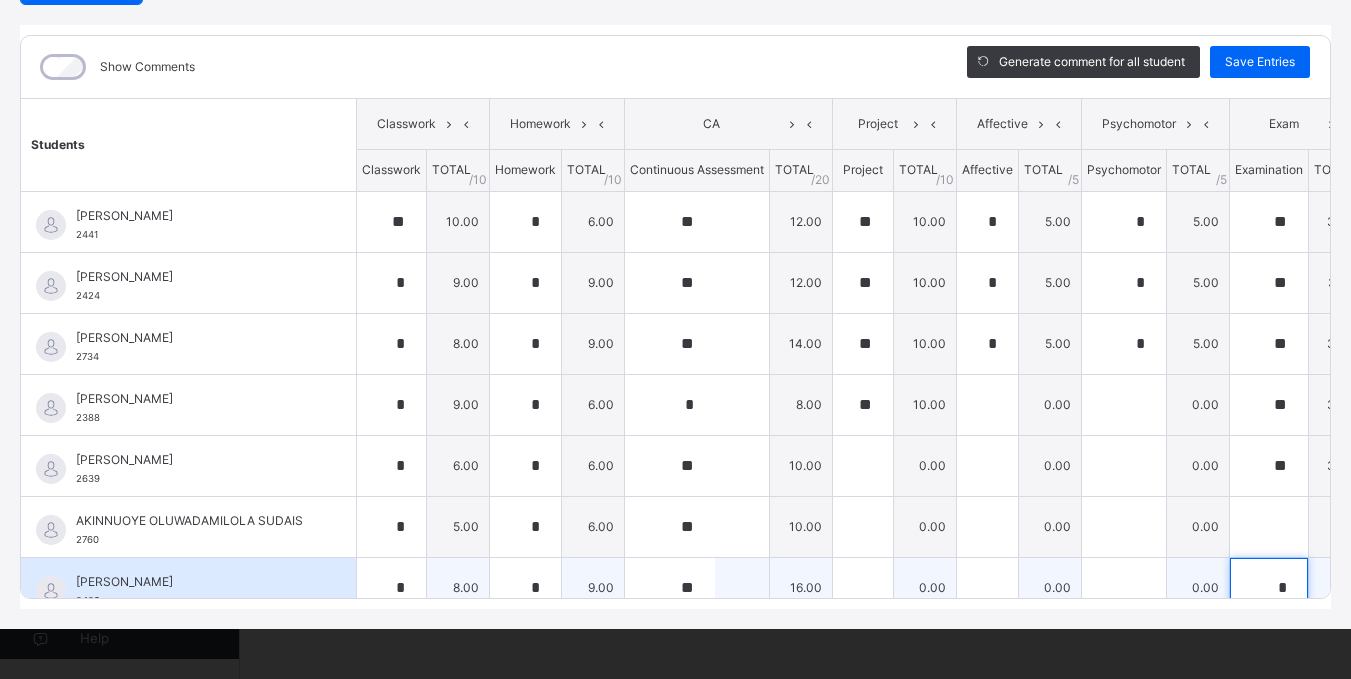 scroll, scrollTop: 15, scrollLeft: 0, axis: vertical 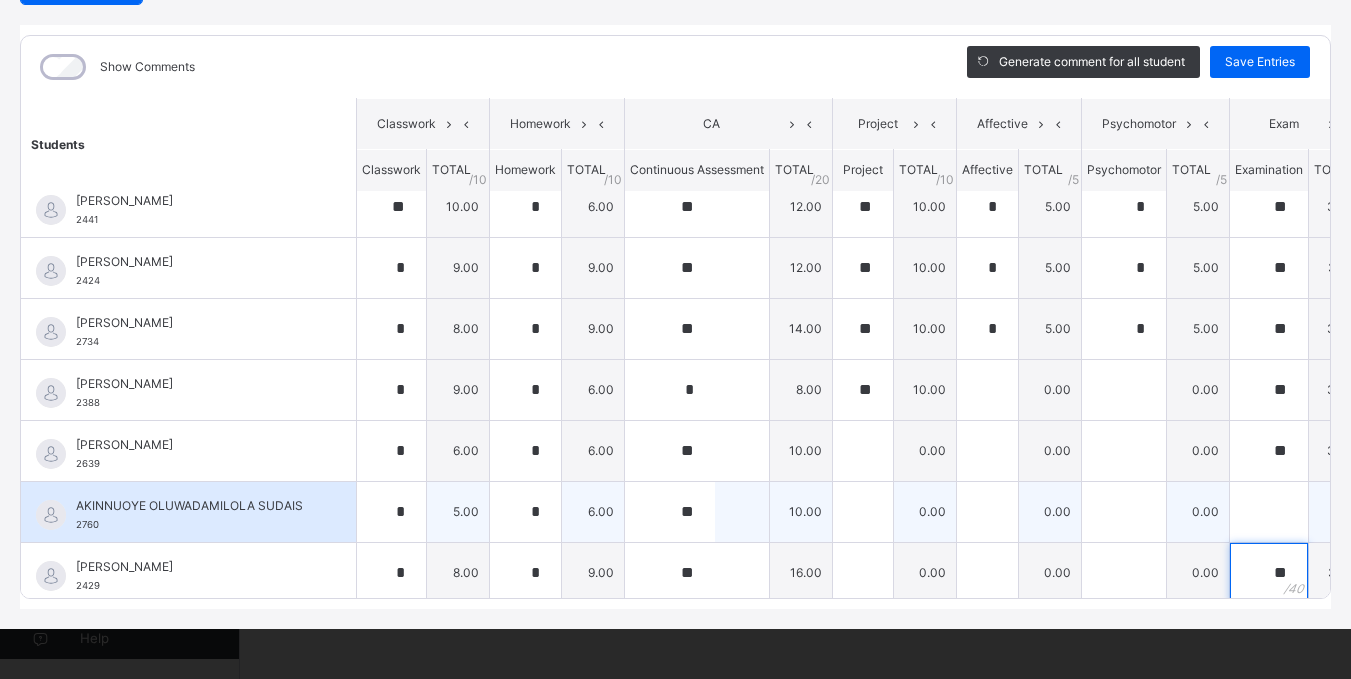 type on "**" 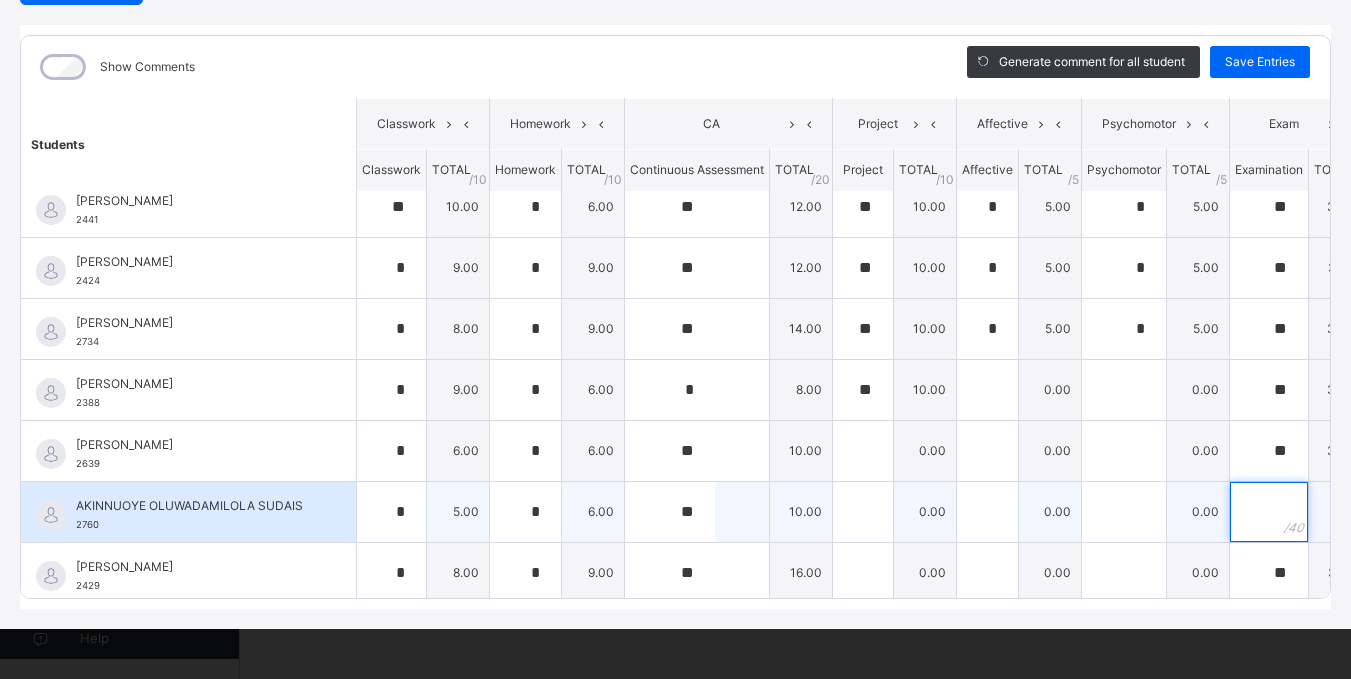 click at bounding box center (1269, 512) 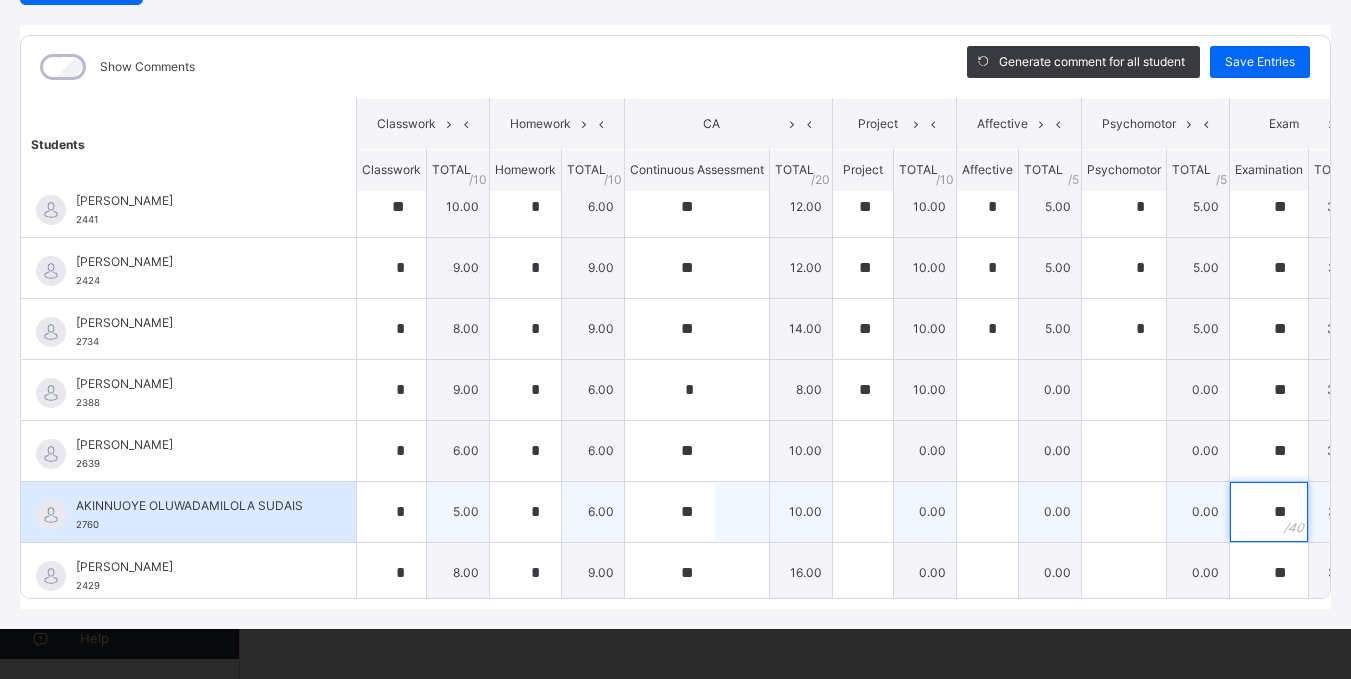 scroll, scrollTop: 0, scrollLeft: 0, axis: both 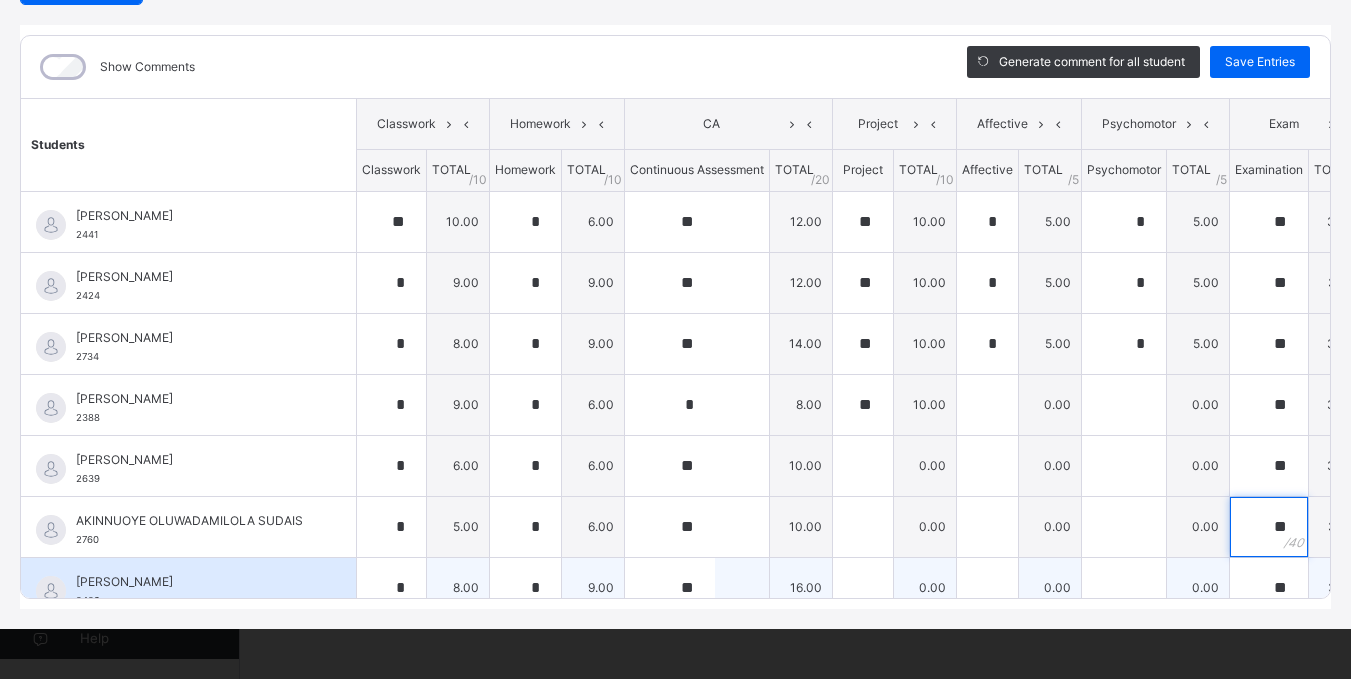 type on "**" 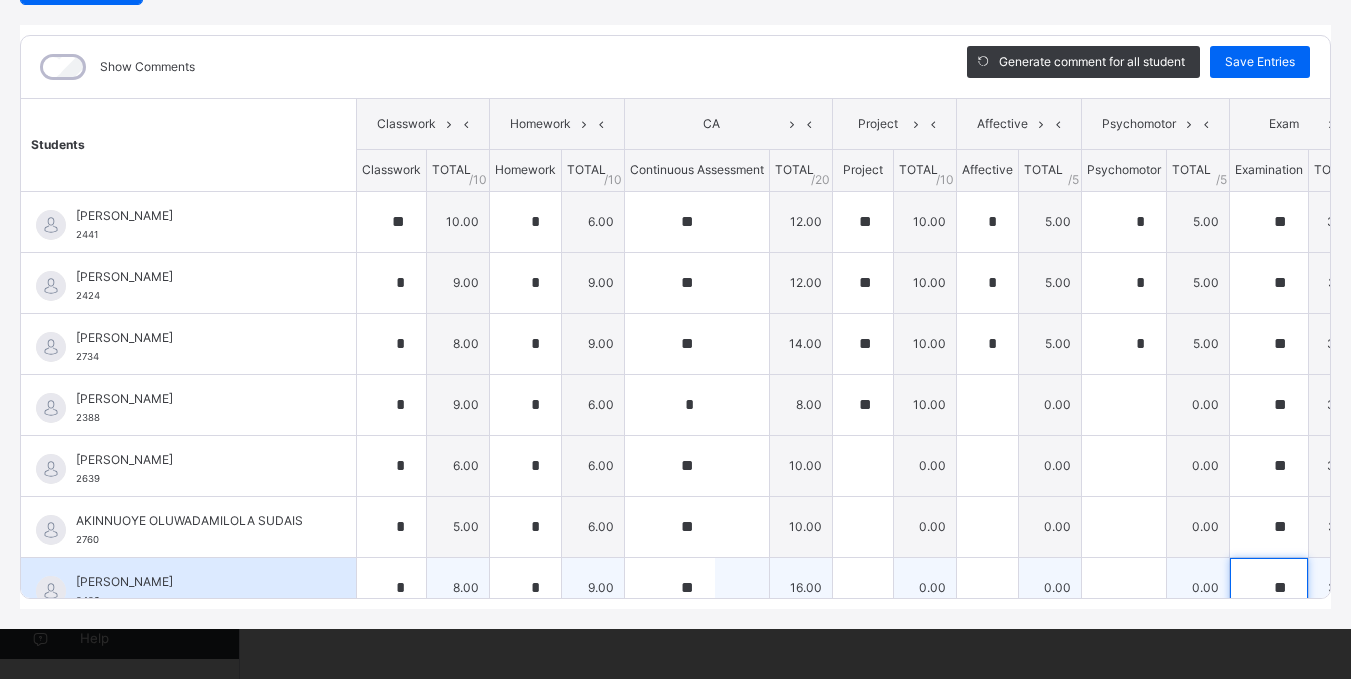 click on "**" at bounding box center [1269, 588] 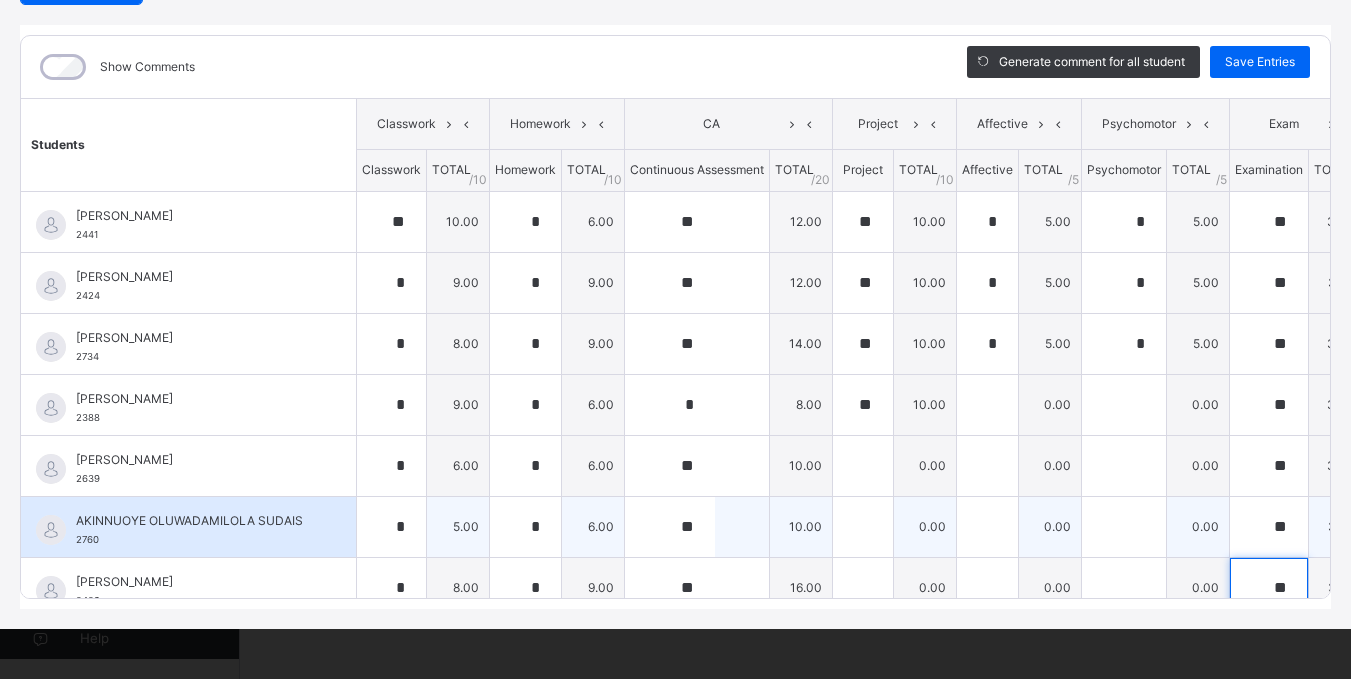 type on "*" 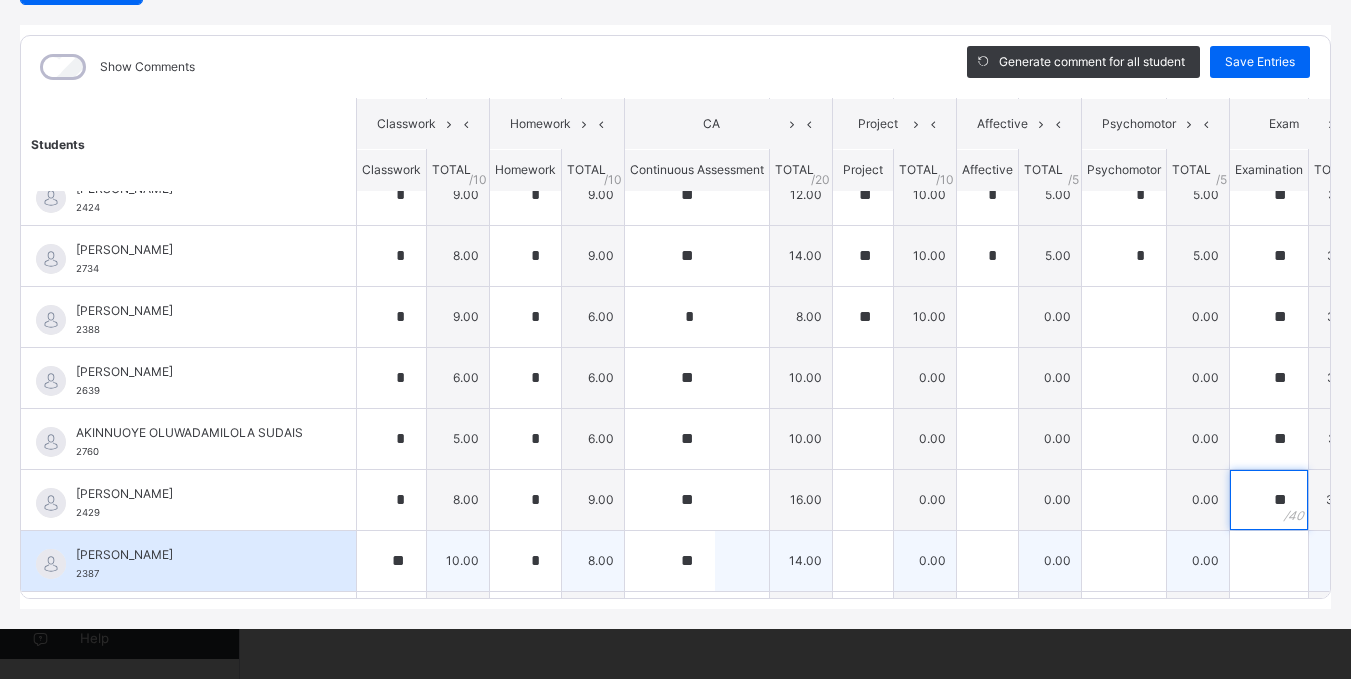 scroll, scrollTop: 315, scrollLeft: 0, axis: vertical 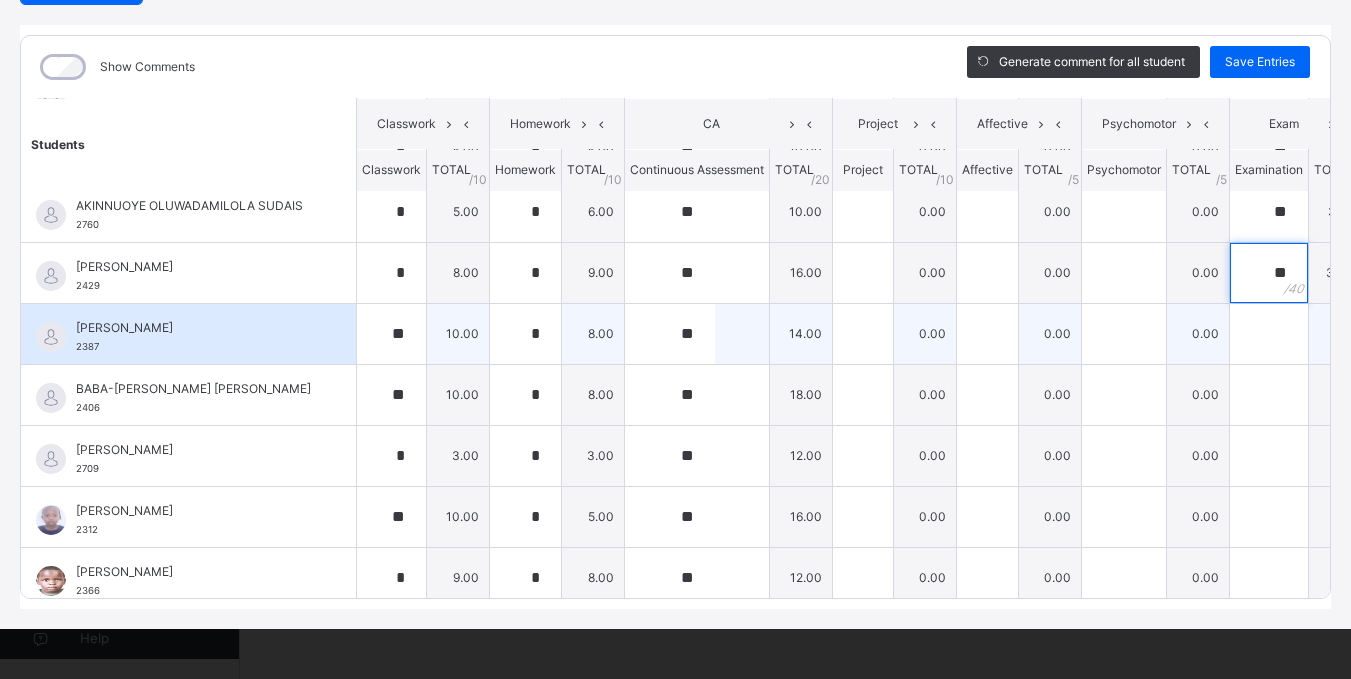 type on "**" 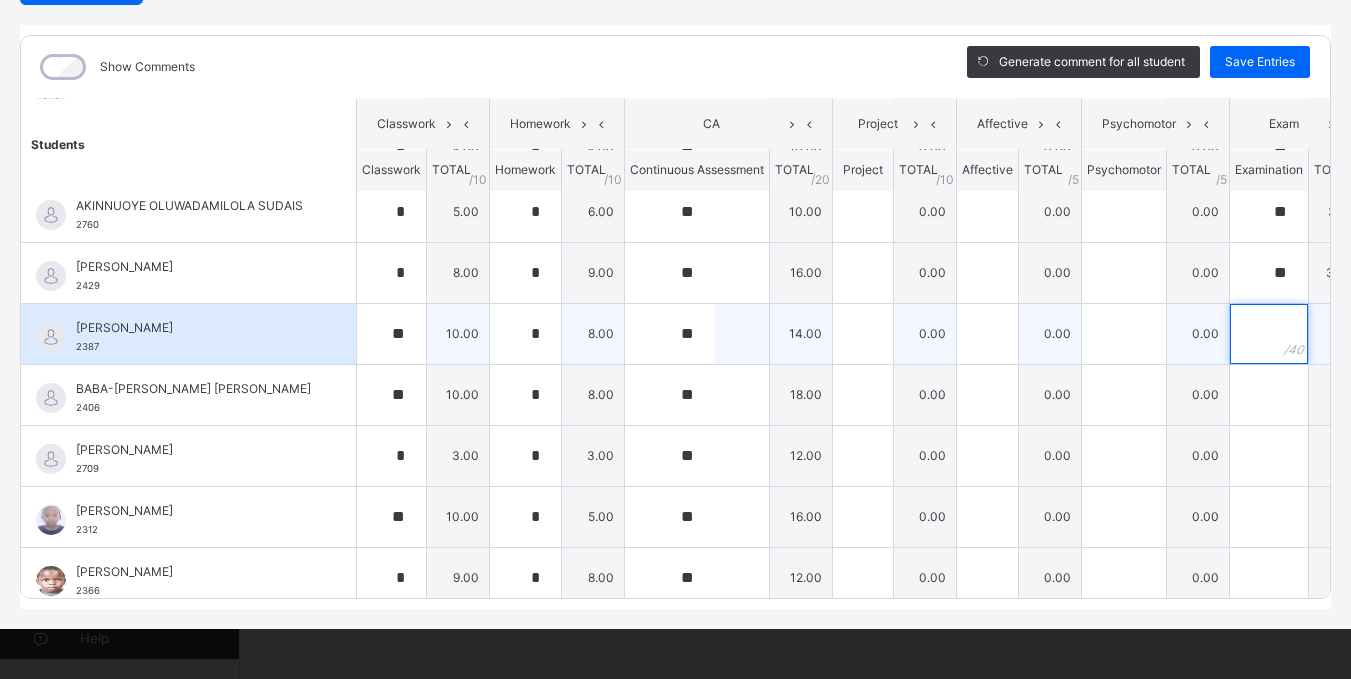 click at bounding box center [1269, 334] 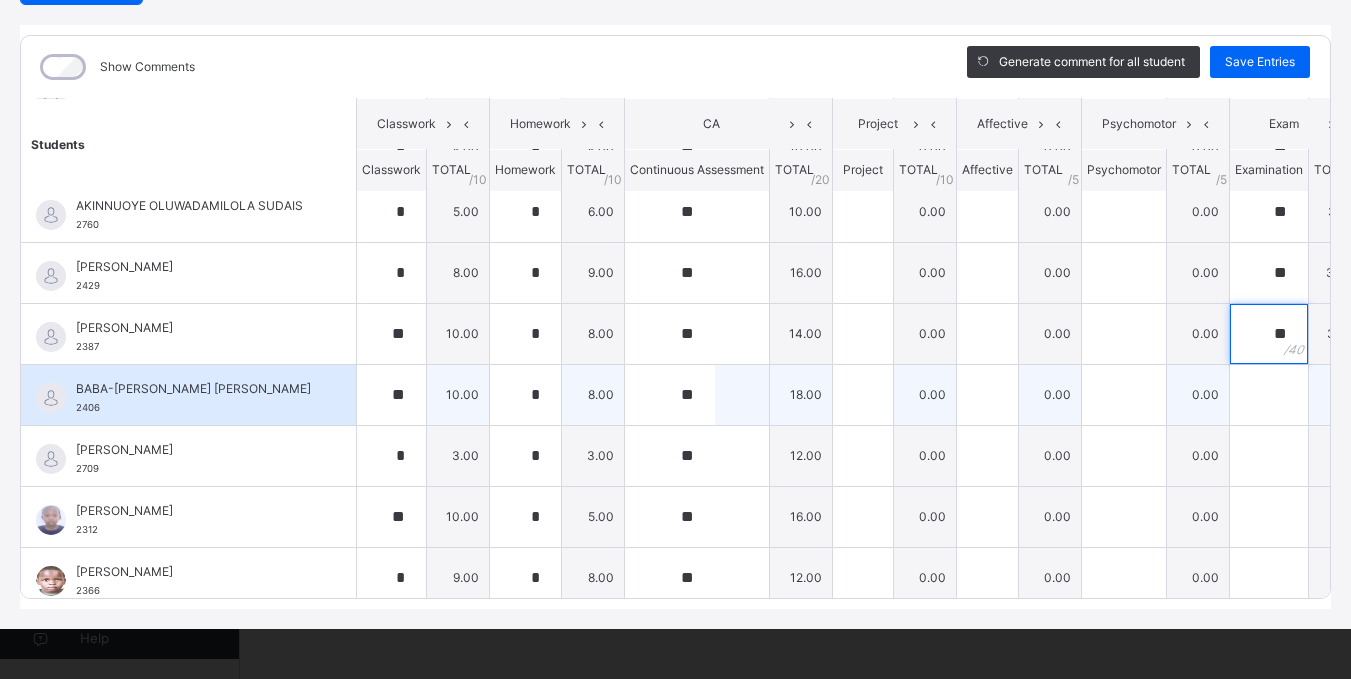 type on "**" 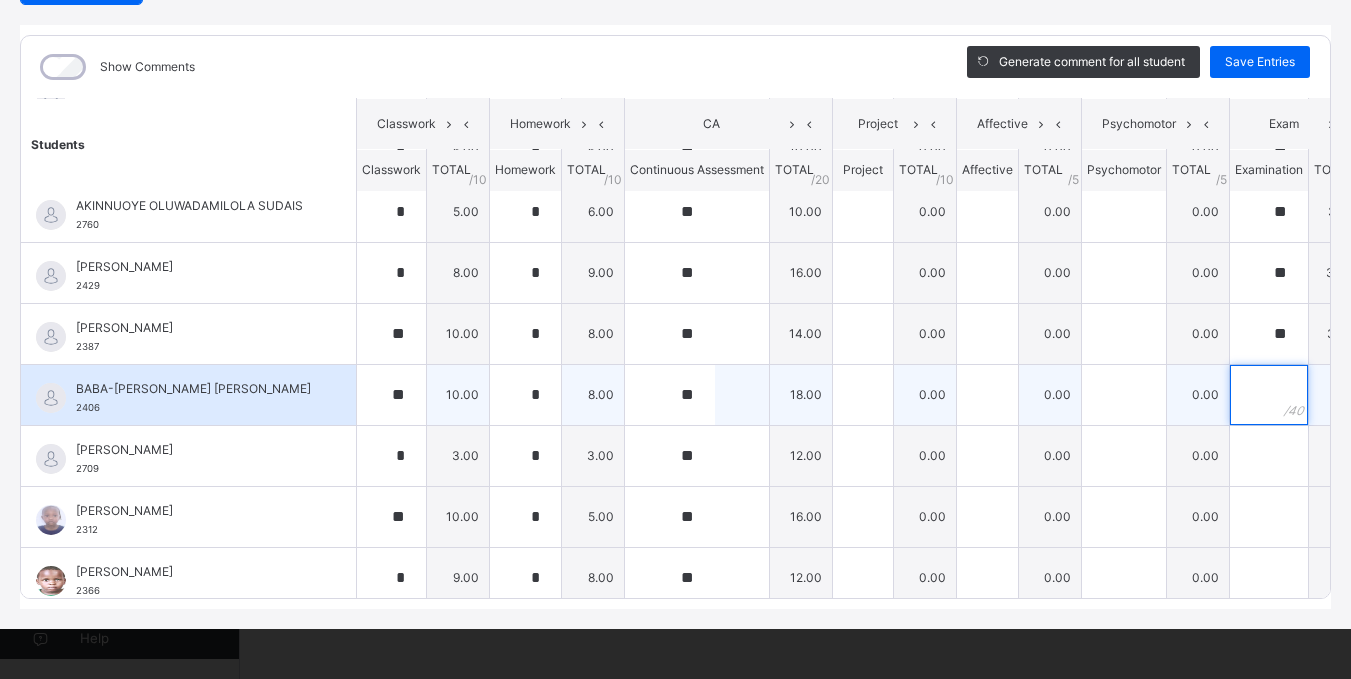 click at bounding box center [1269, 395] 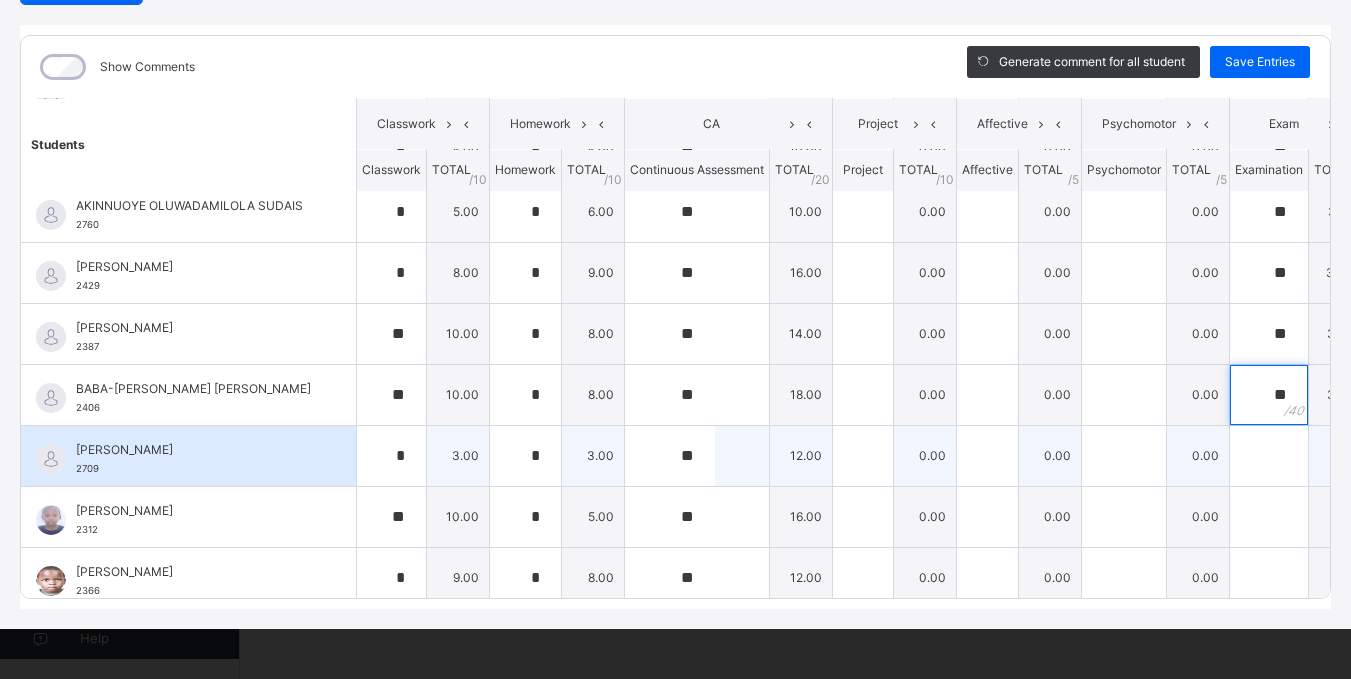 type on "**" 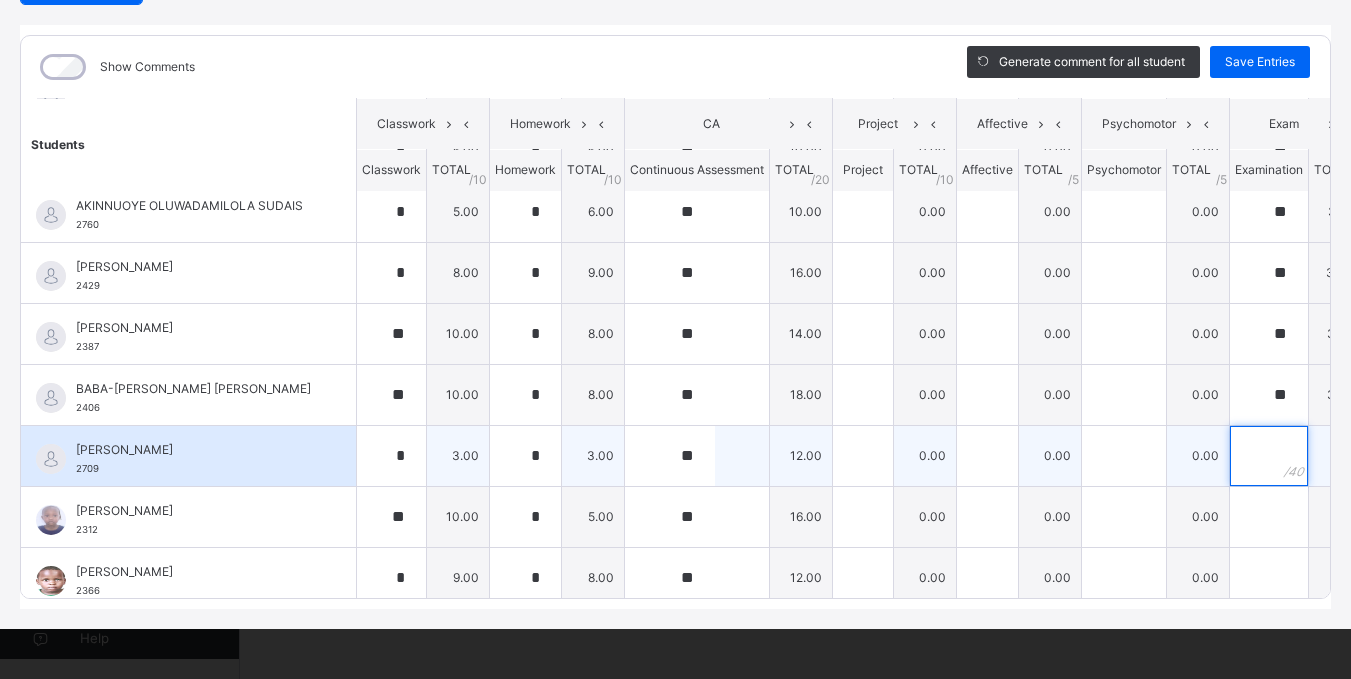 click at bounding box center [1269, 456] 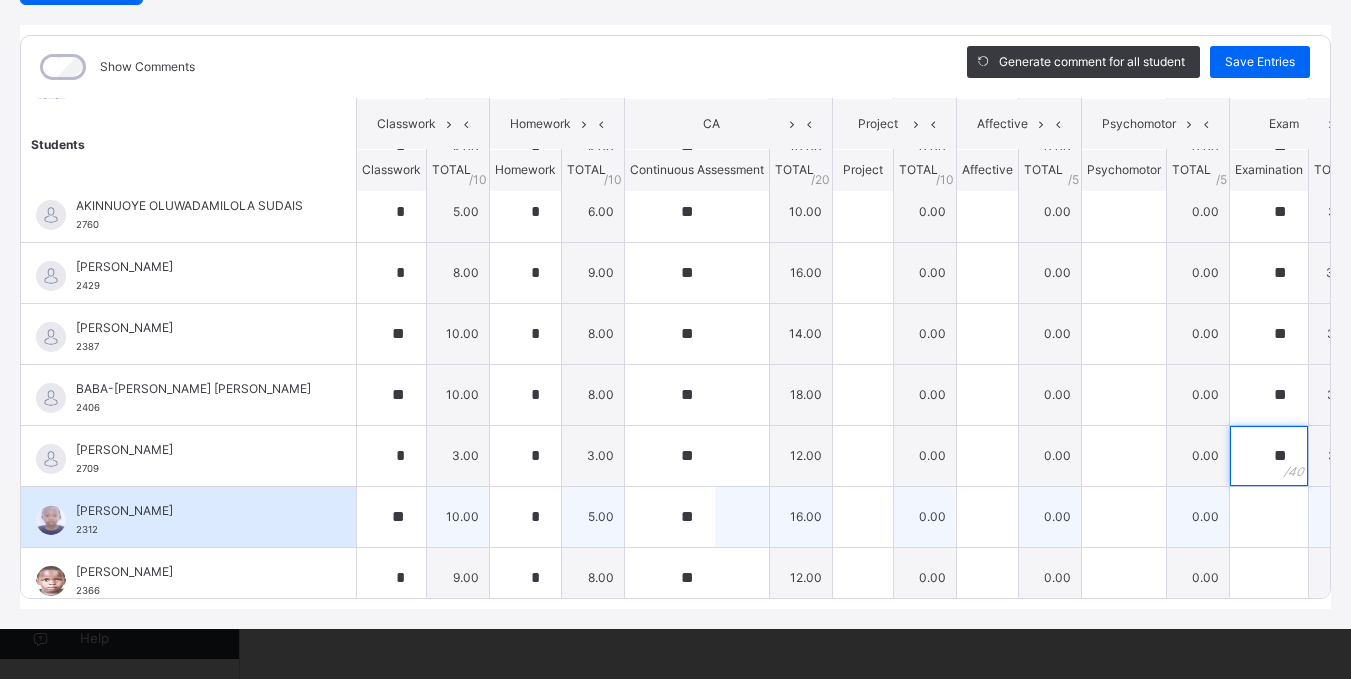 type on "**" 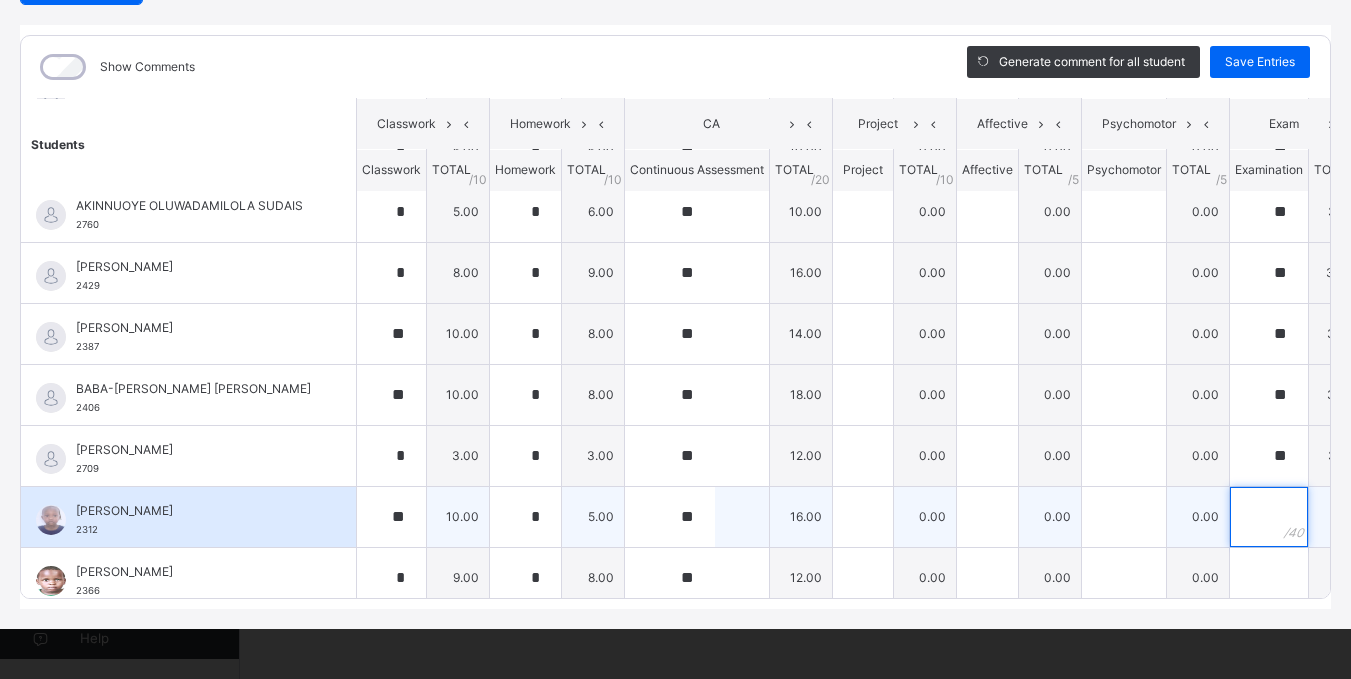 click at bounding box center [1269, 517] 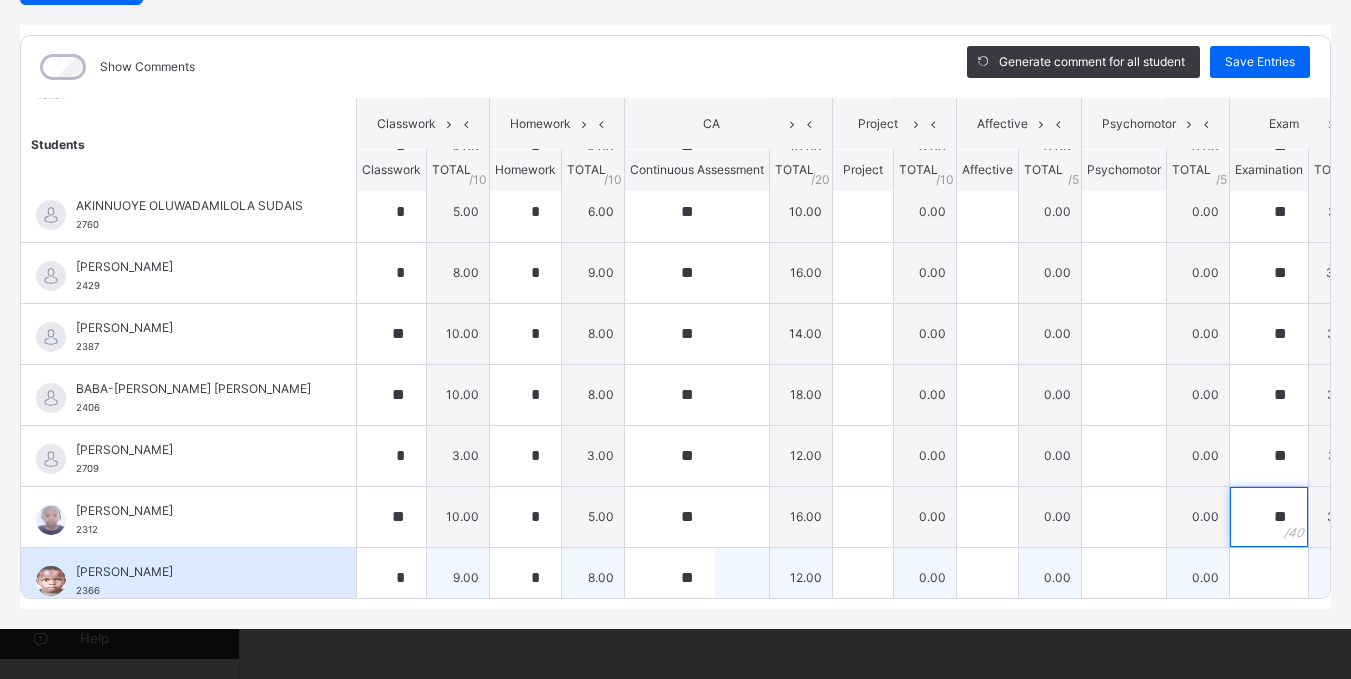 type on "**" 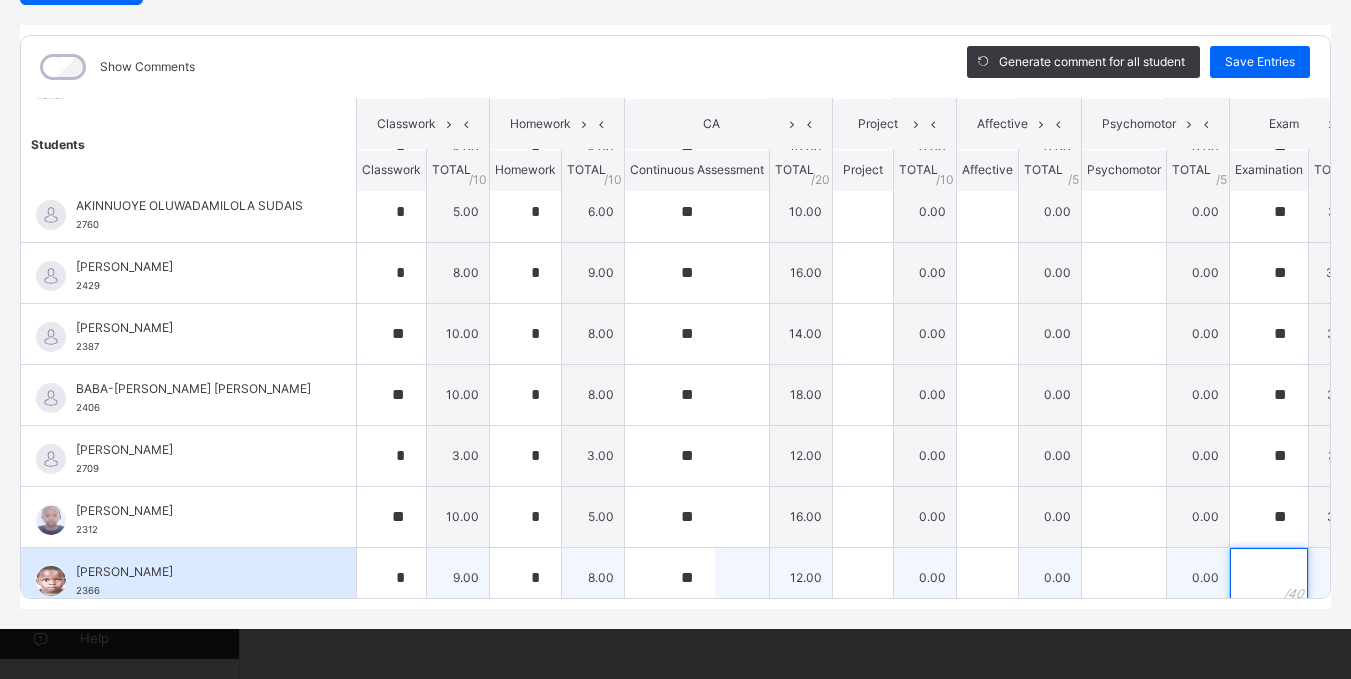 click at bounding box center [1269, 578] 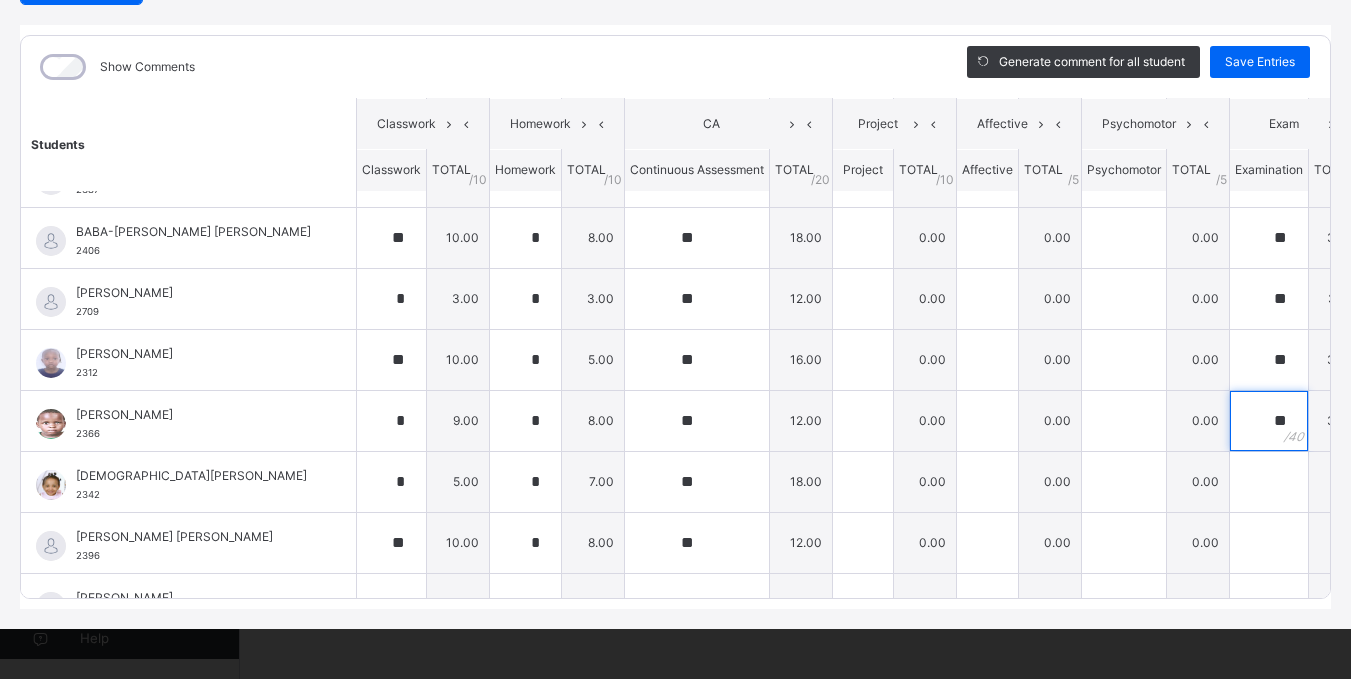 scroll, scrollTop: 720, scrollLeft: 0, axis: vertical 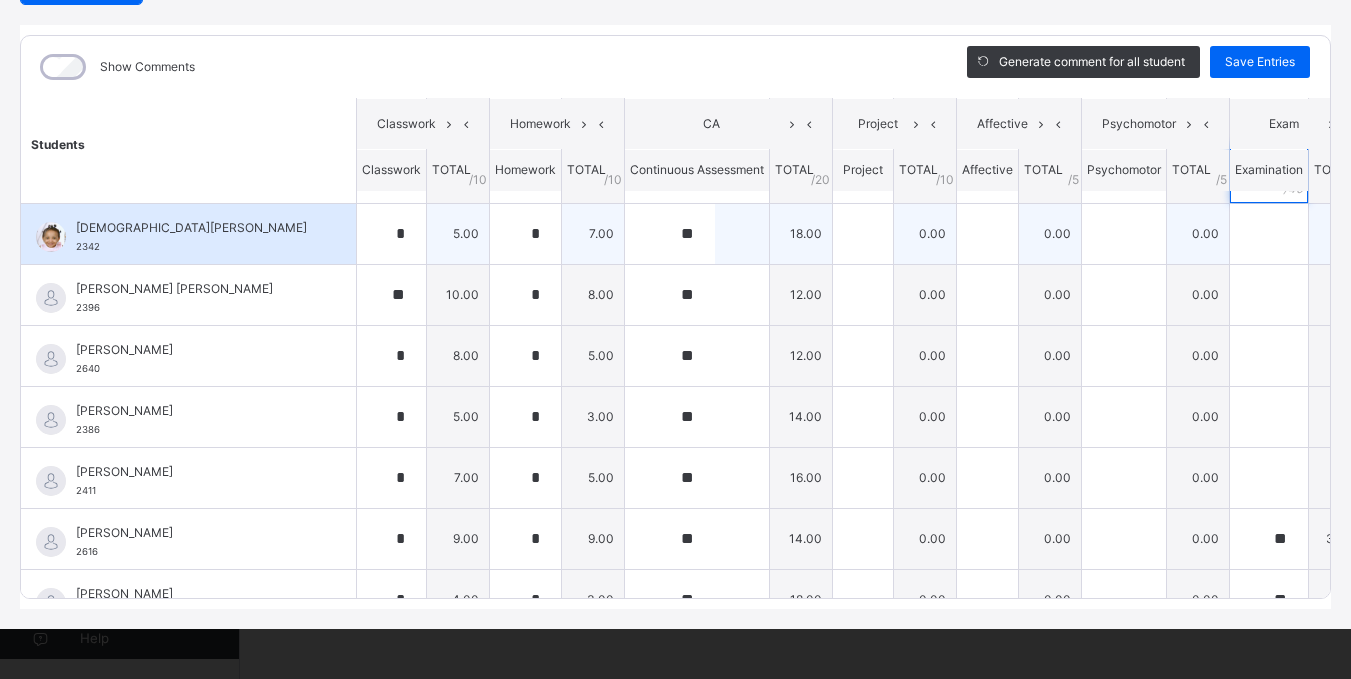 type on "**" 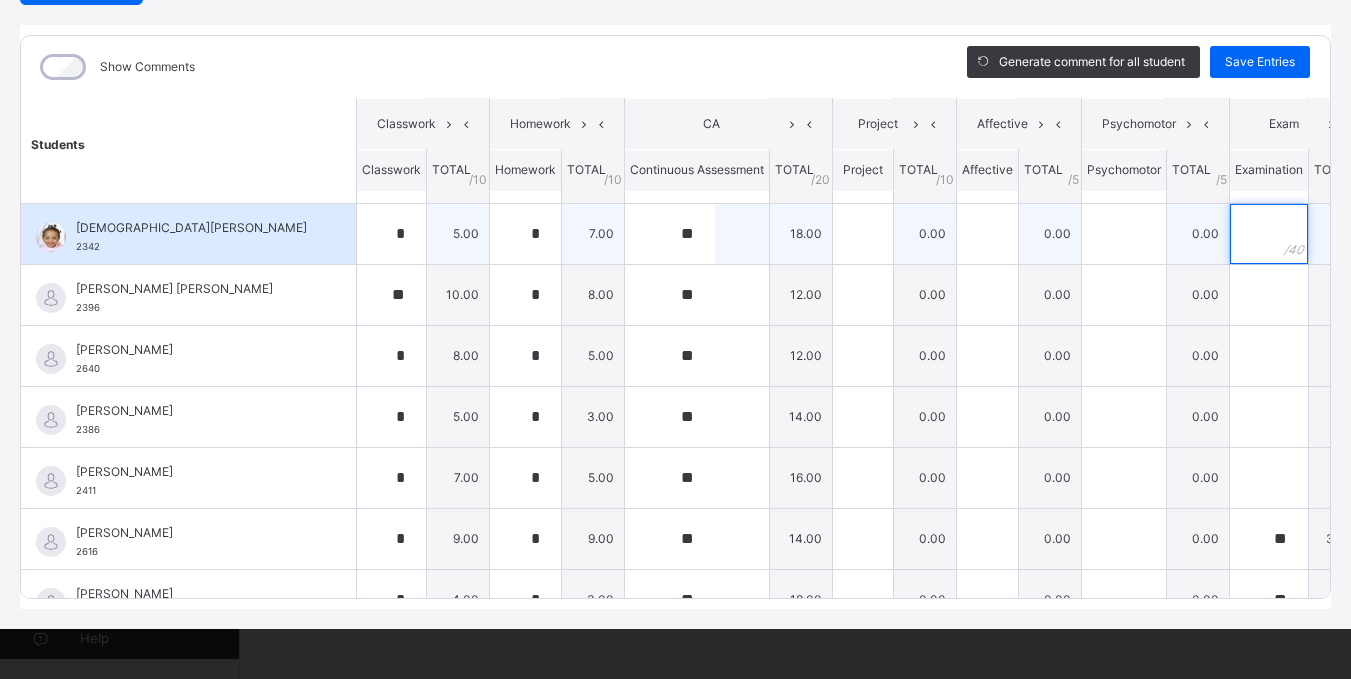 click at bounding box center [1269, 234] 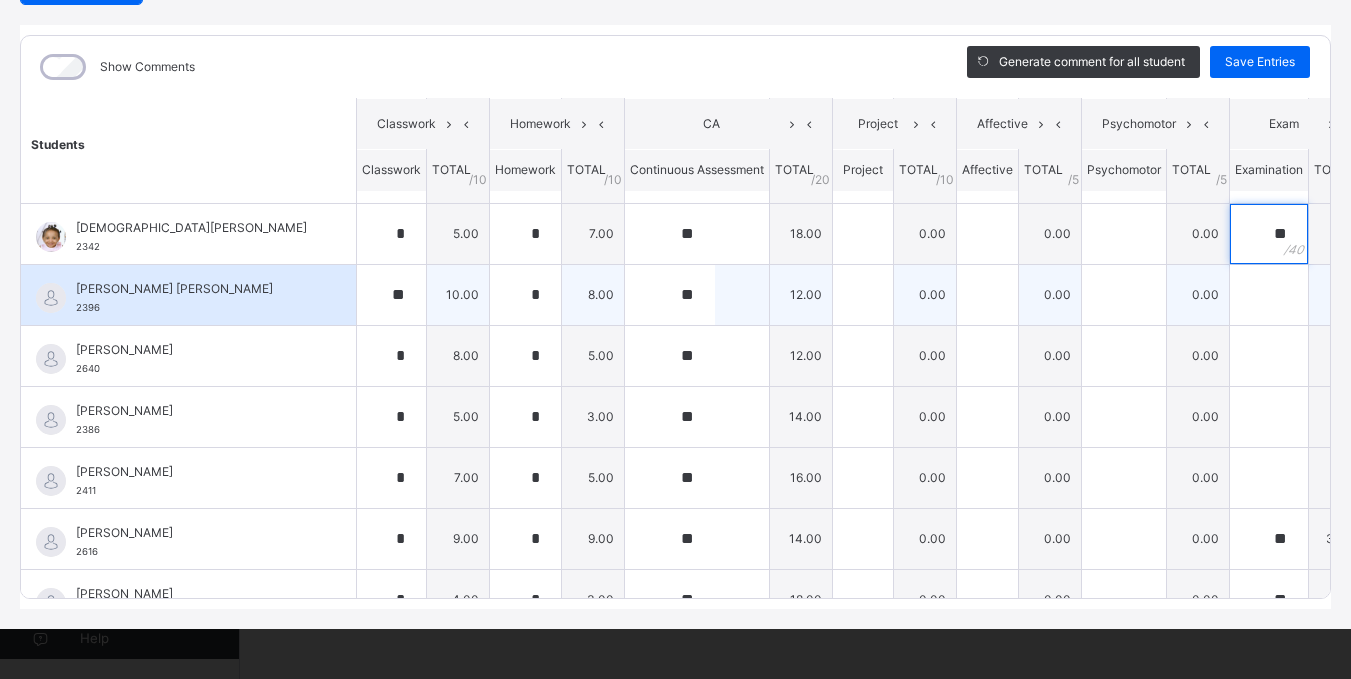 type on "**" 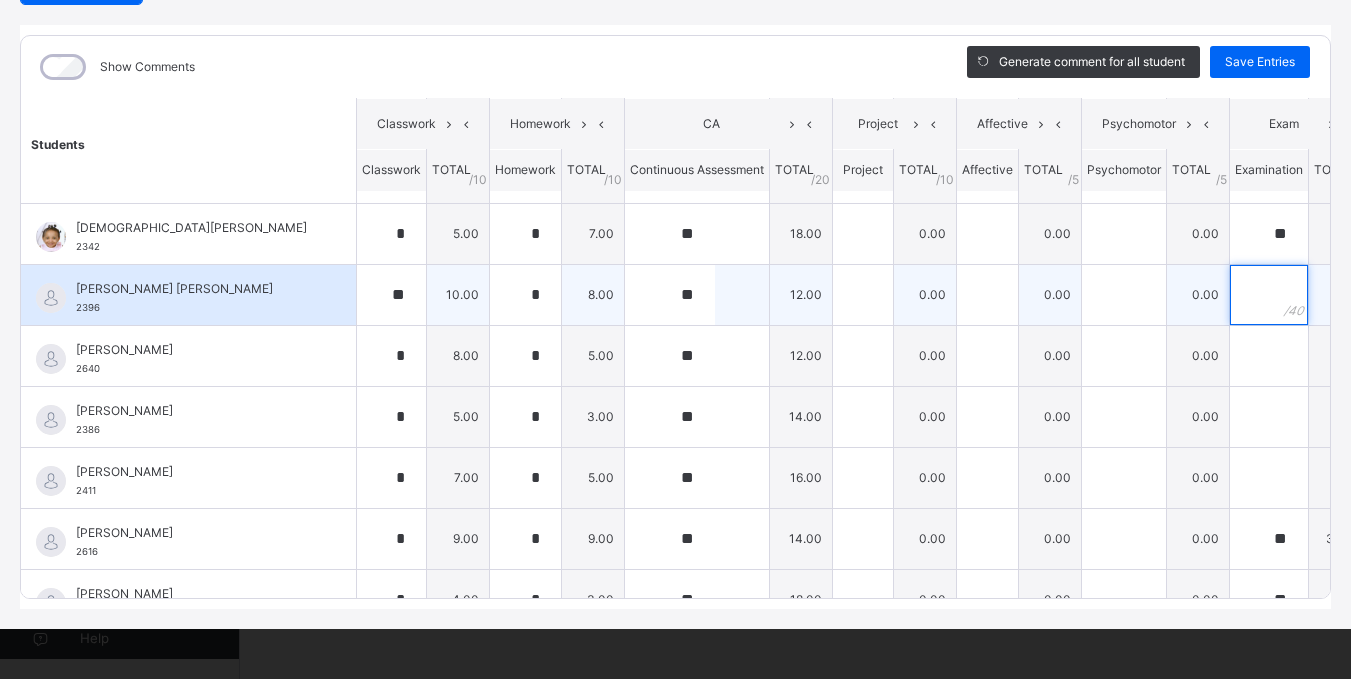 click at bounding box center [1269, 295] 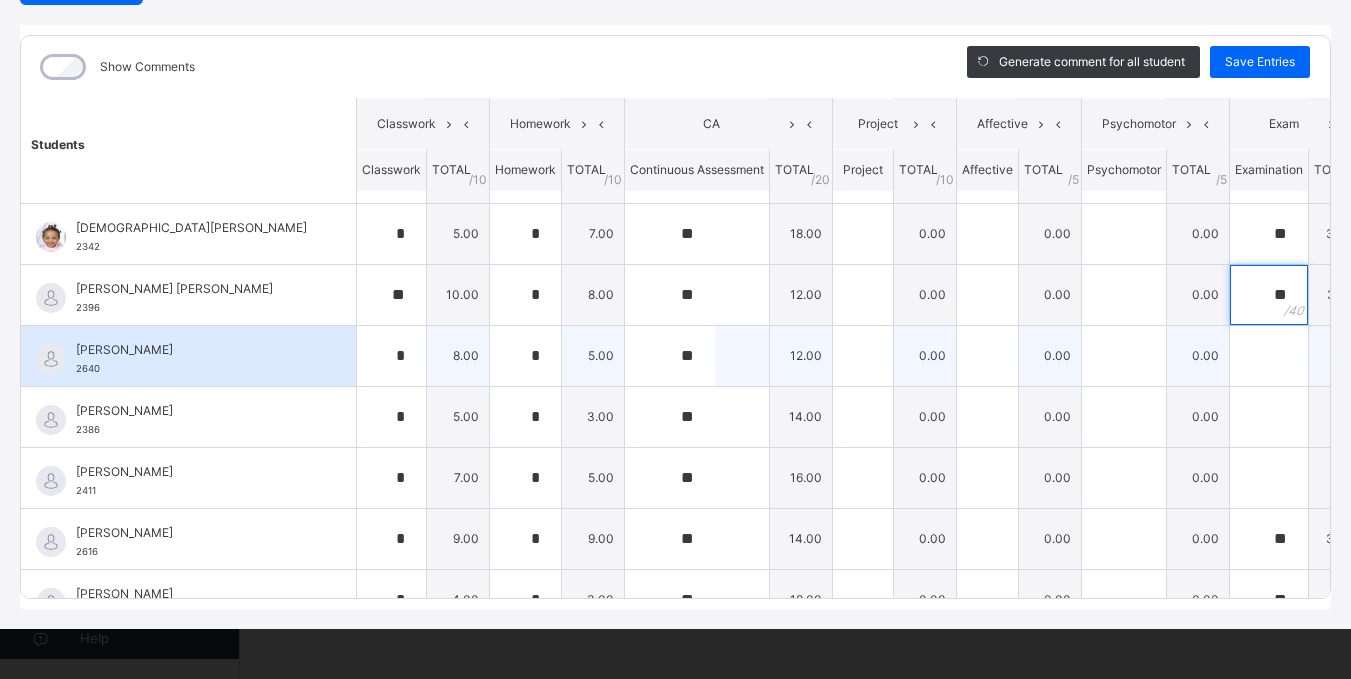 type on "**" 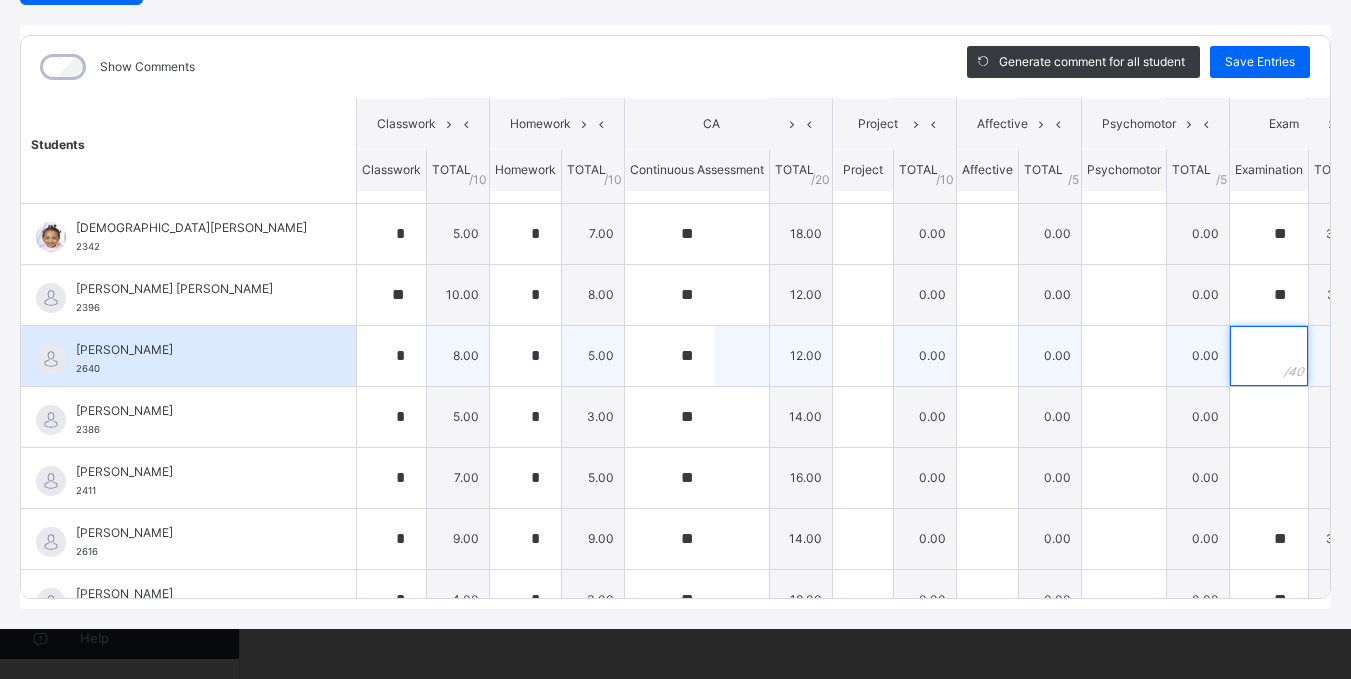 click at bounding box center (1269, 356) 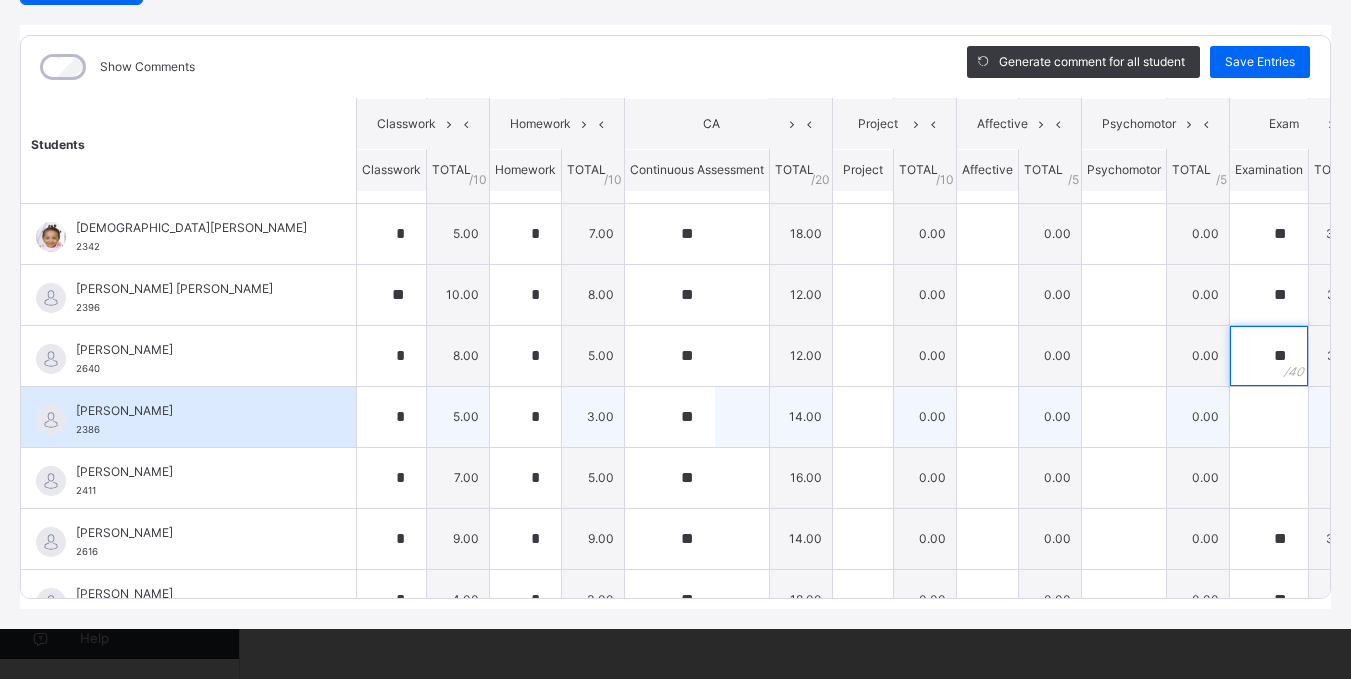 type on "**" 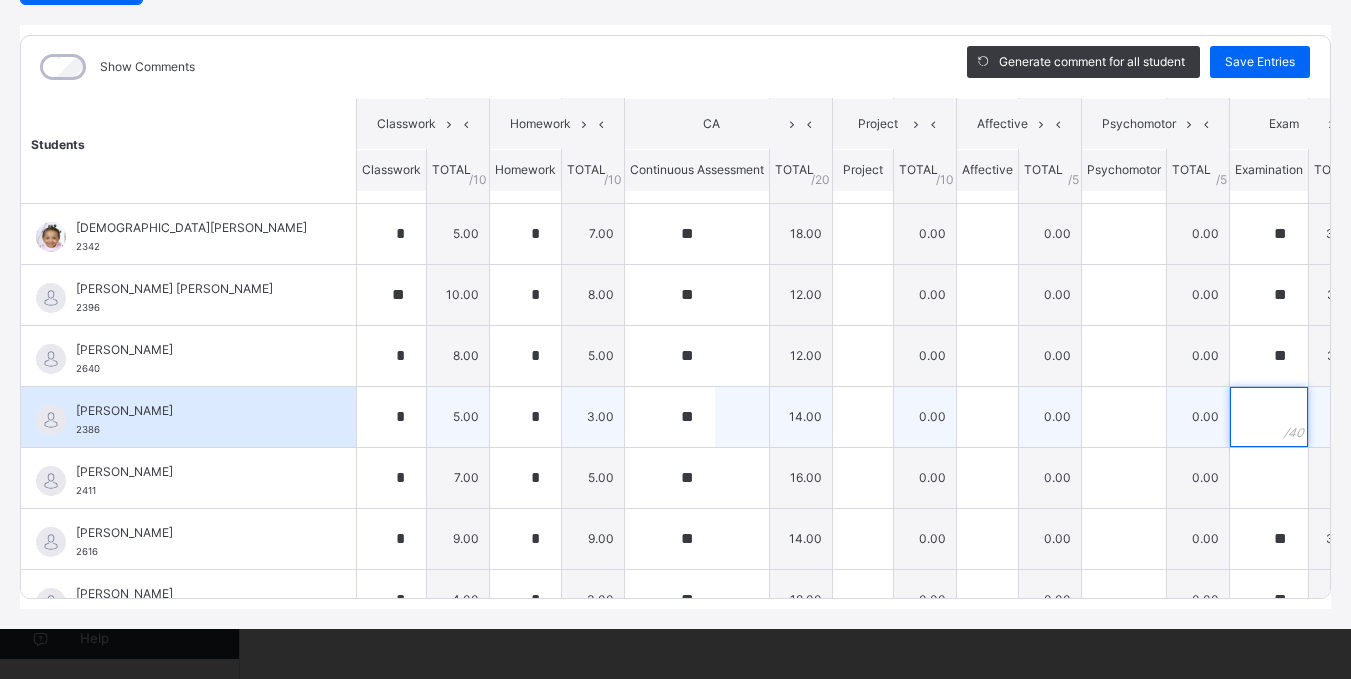 click at bounding box center [1269, 417] 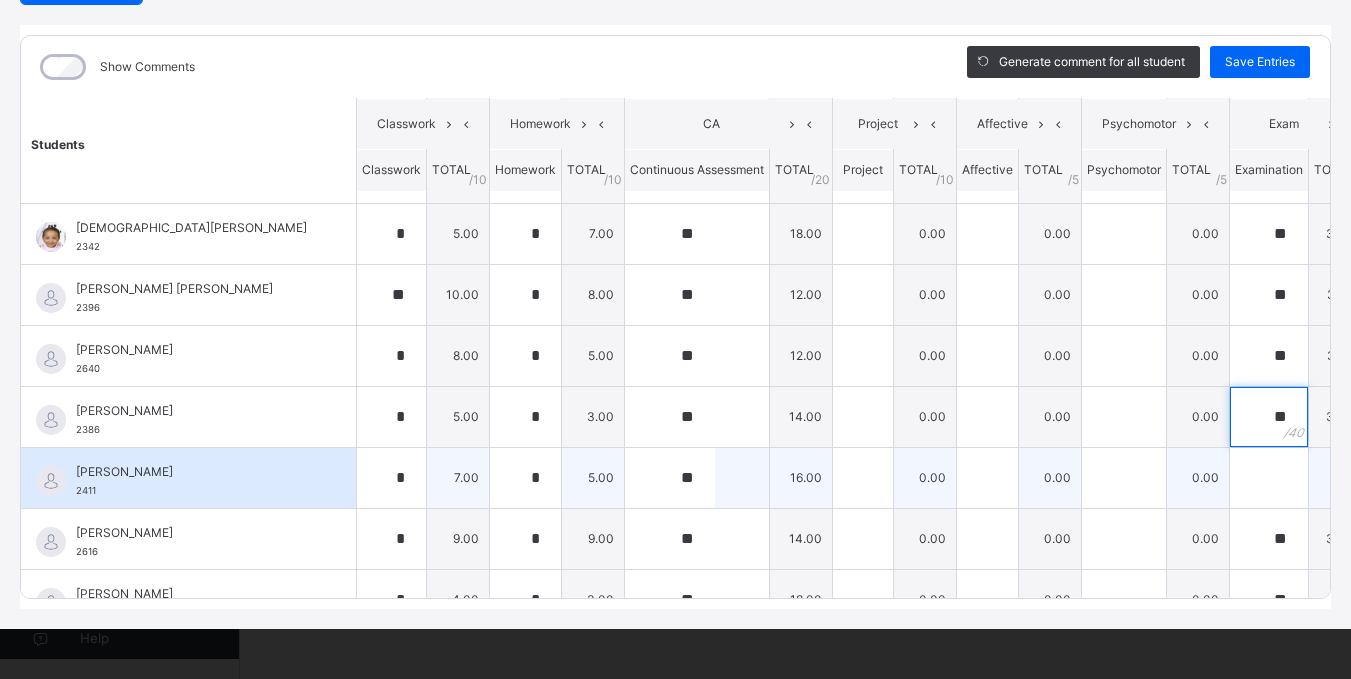 type on "**" 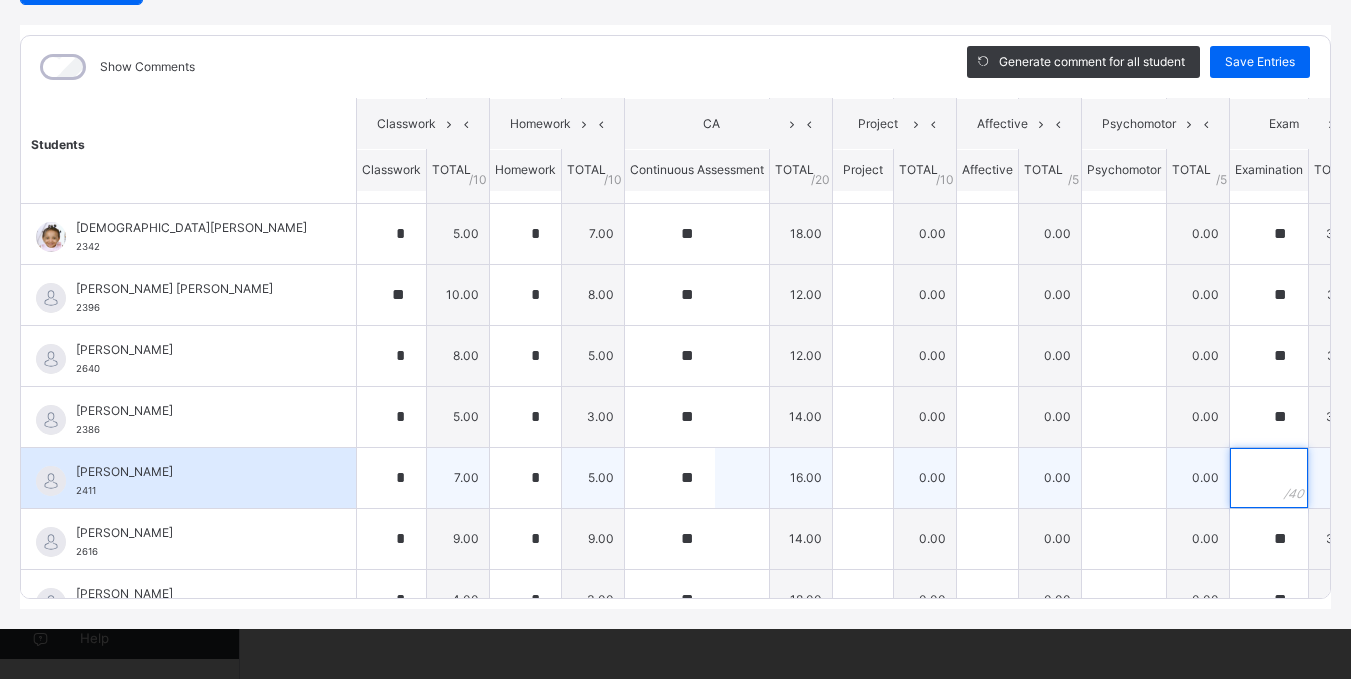 click at bounding box center [1269, 478] 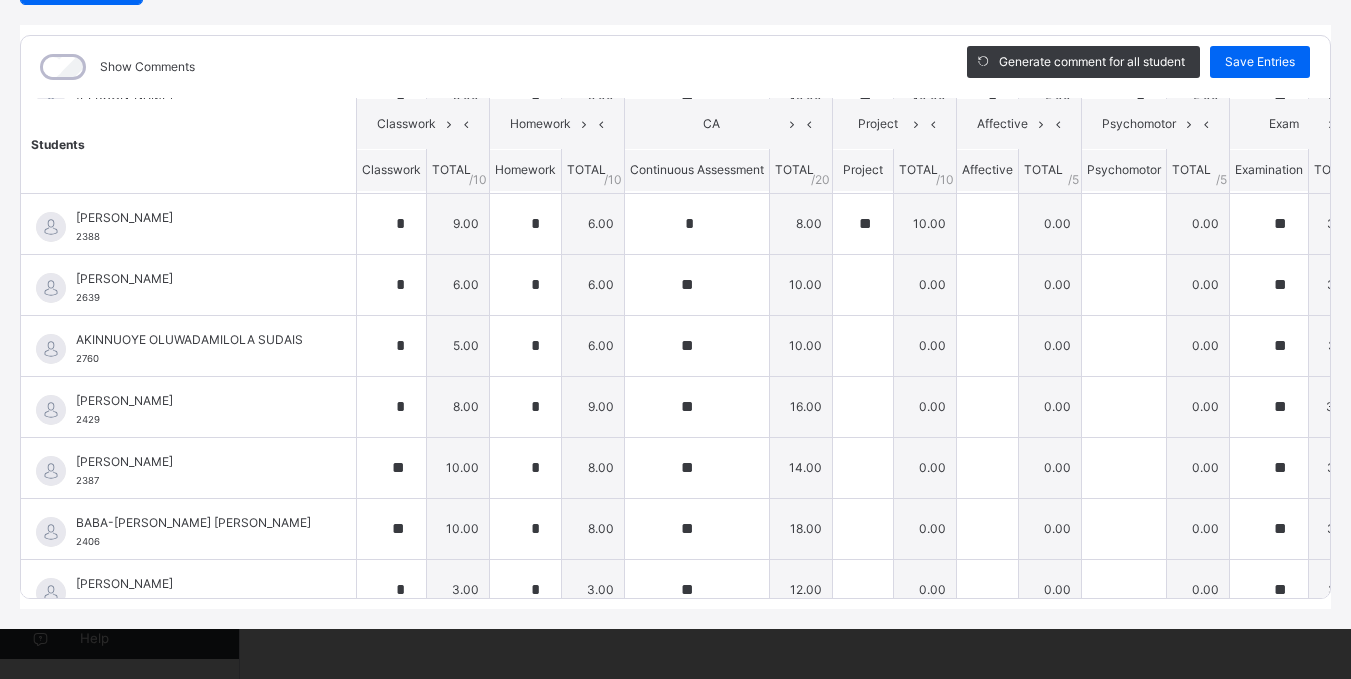scroll, scrollTop: 0, scrollLeft: 0, axis: both 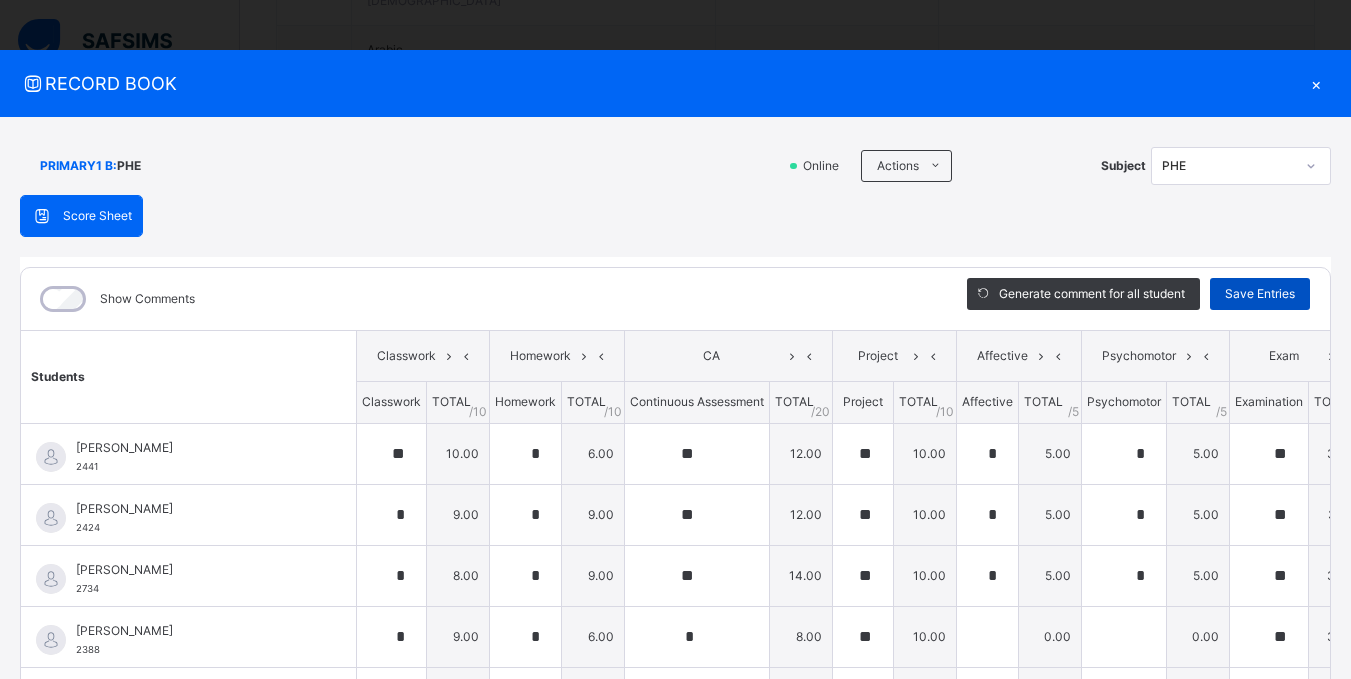 type on "**" 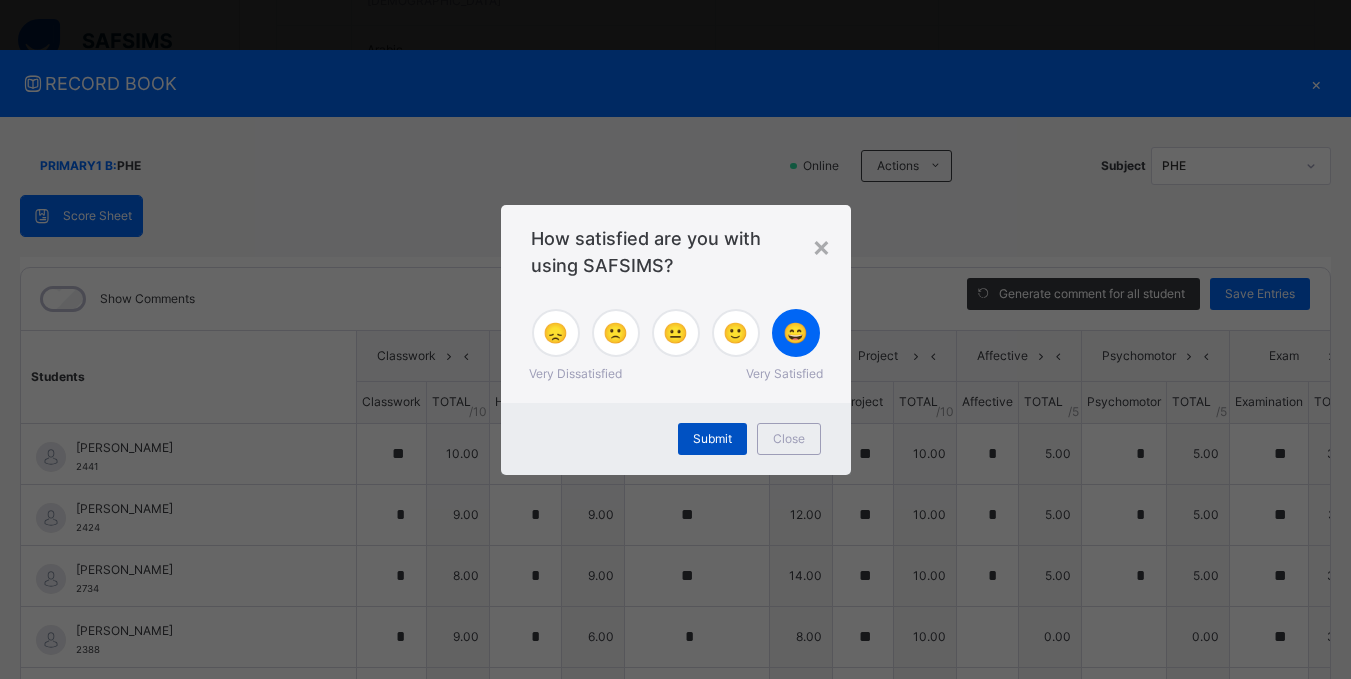 click on "Submit" at bounding box center (712, 439) 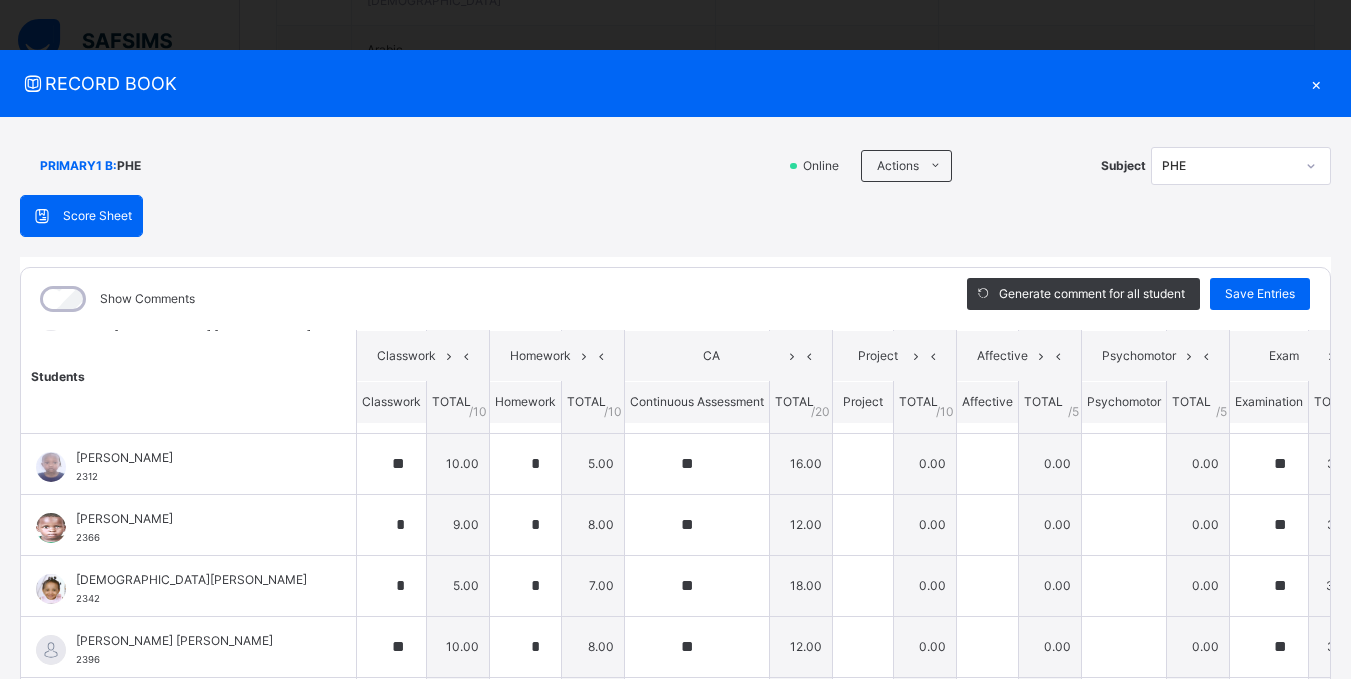 scroll, scrollTop: 1073, scrollLeft: 0, axis: vertical 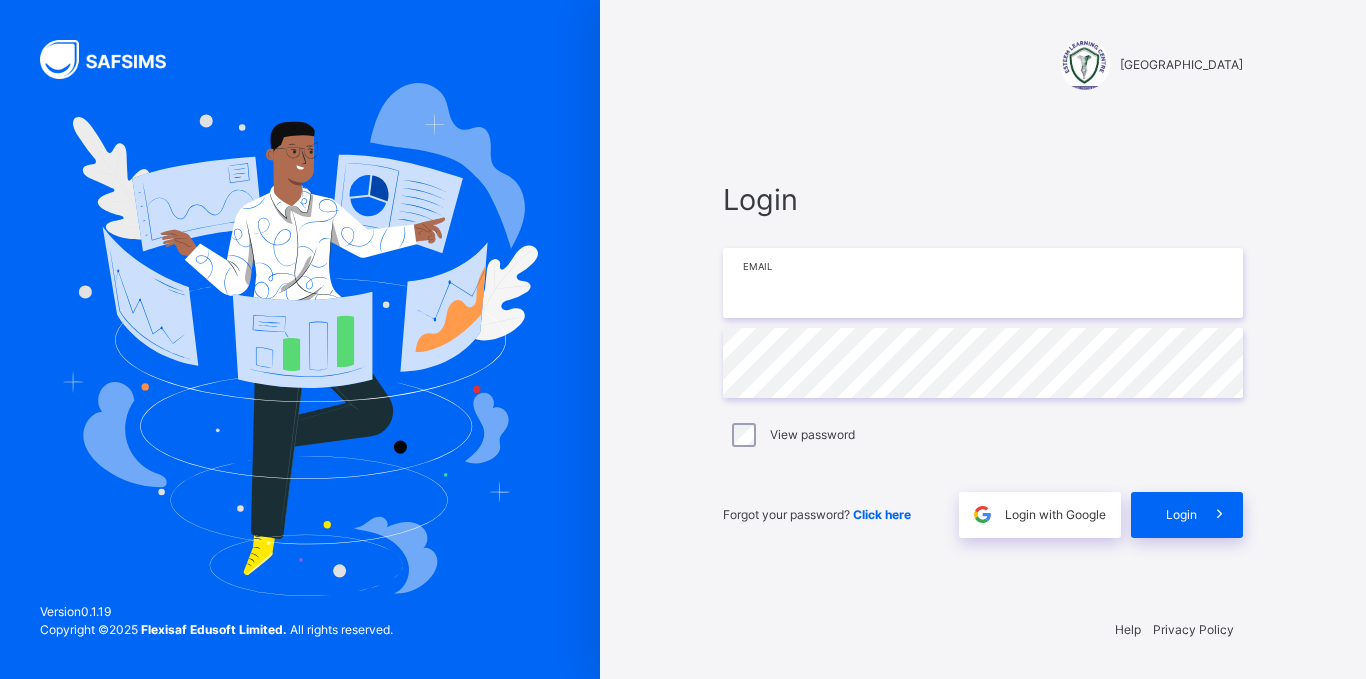 drag, startPoint x: 865, startPoint y: 244, endPoint x: 868, endPoint y: 255, distance: 11.401754 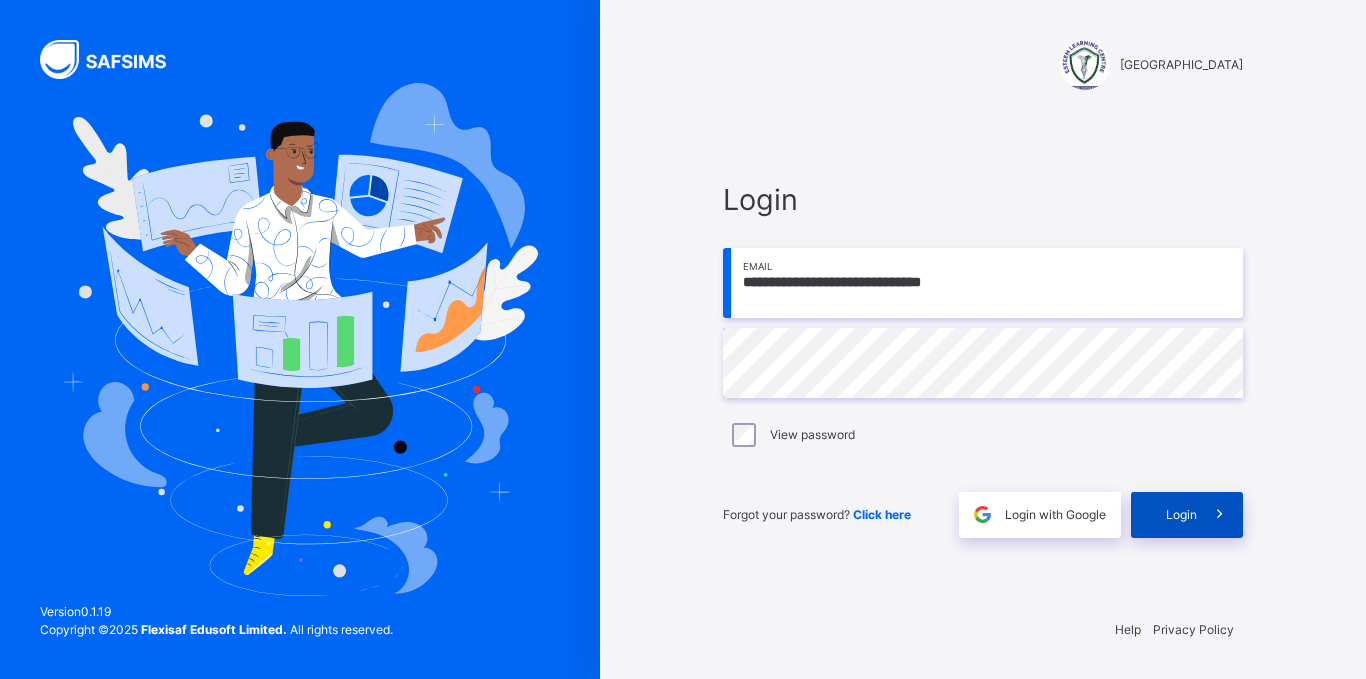 click on "Login" at bounding box center [1181, 515] 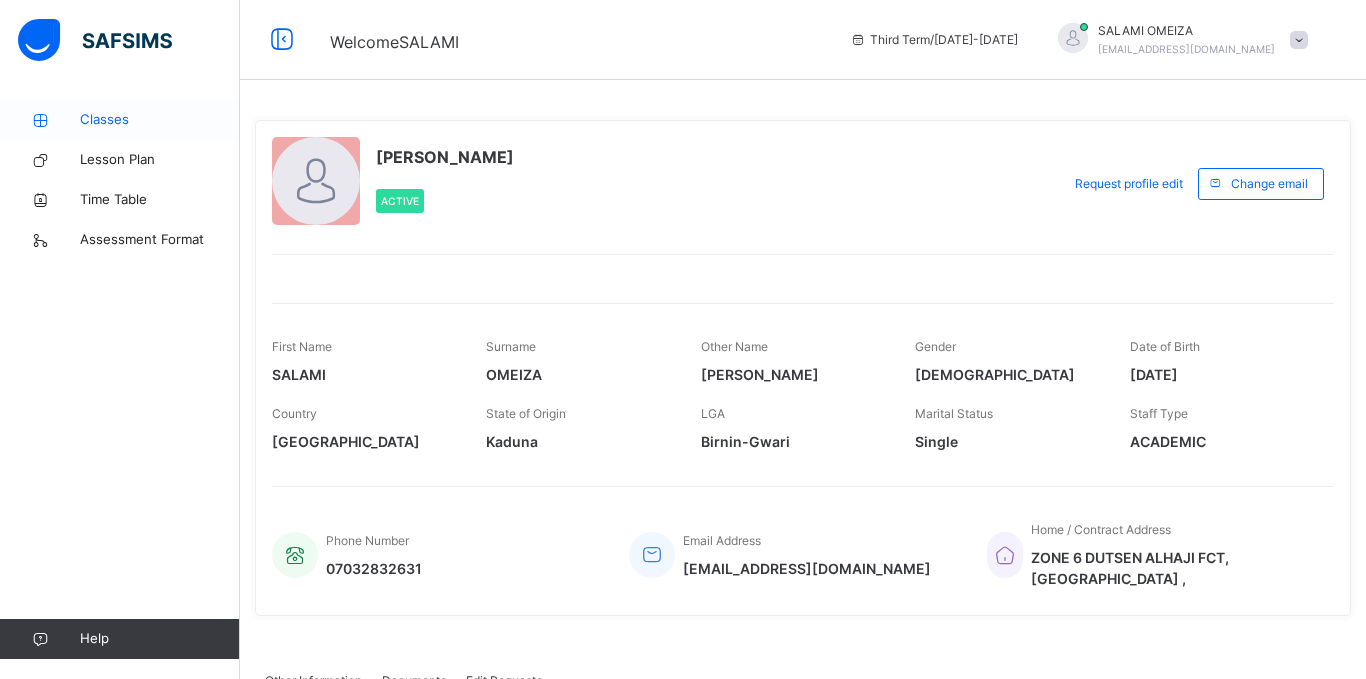 click on "Classes" at bounding box center (160, 120) 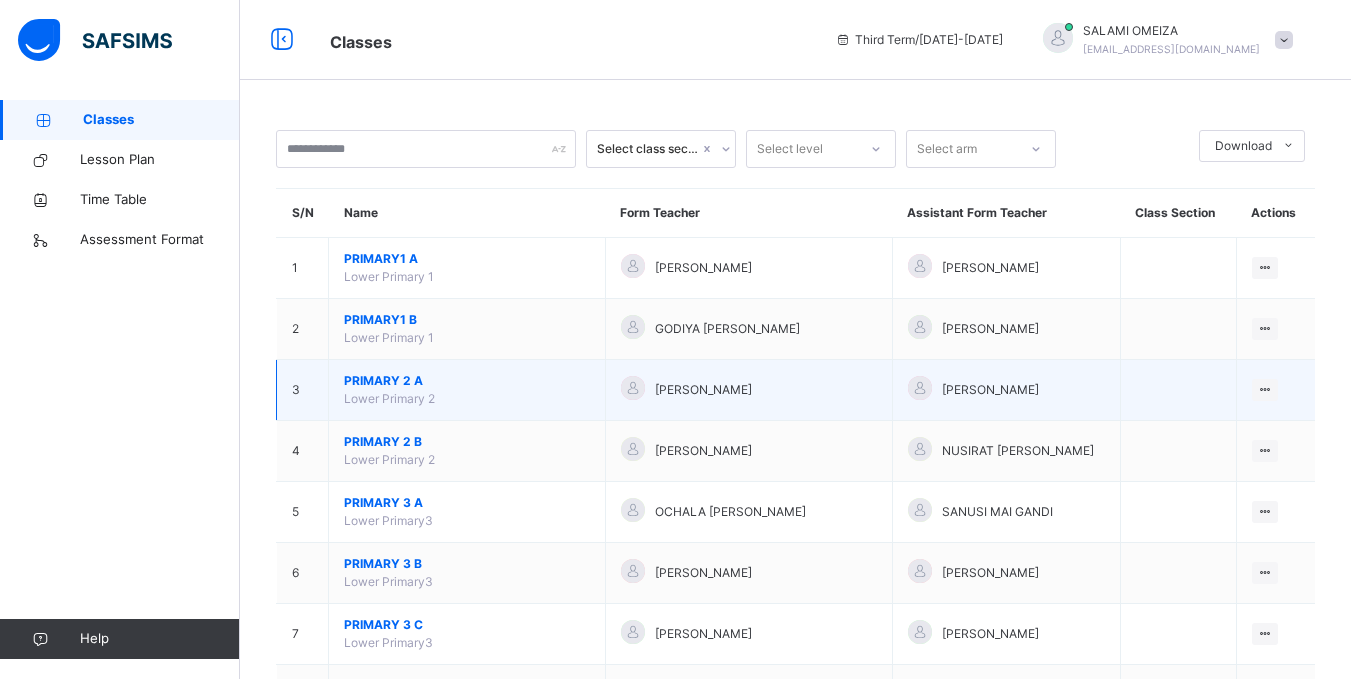 click on "Lower Primary 2" at bounding box center [389, 398] 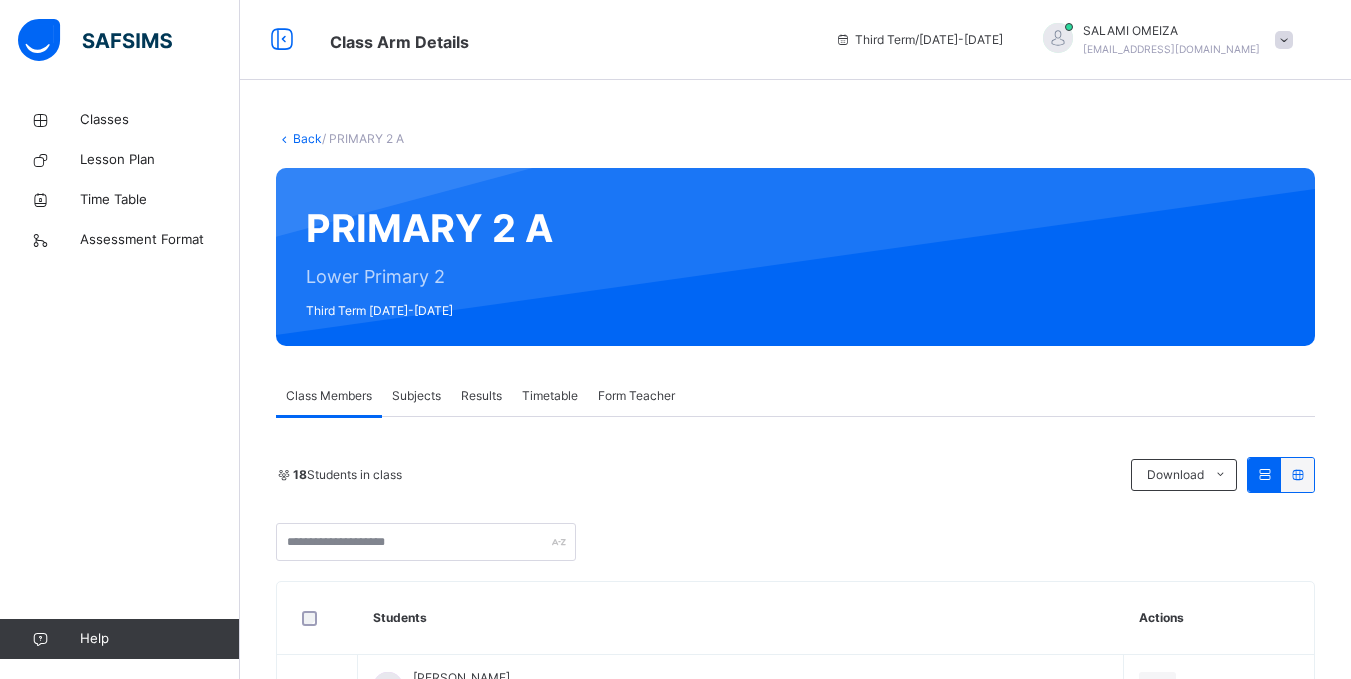 click on "Subjects" at bounding box center (416, 396) 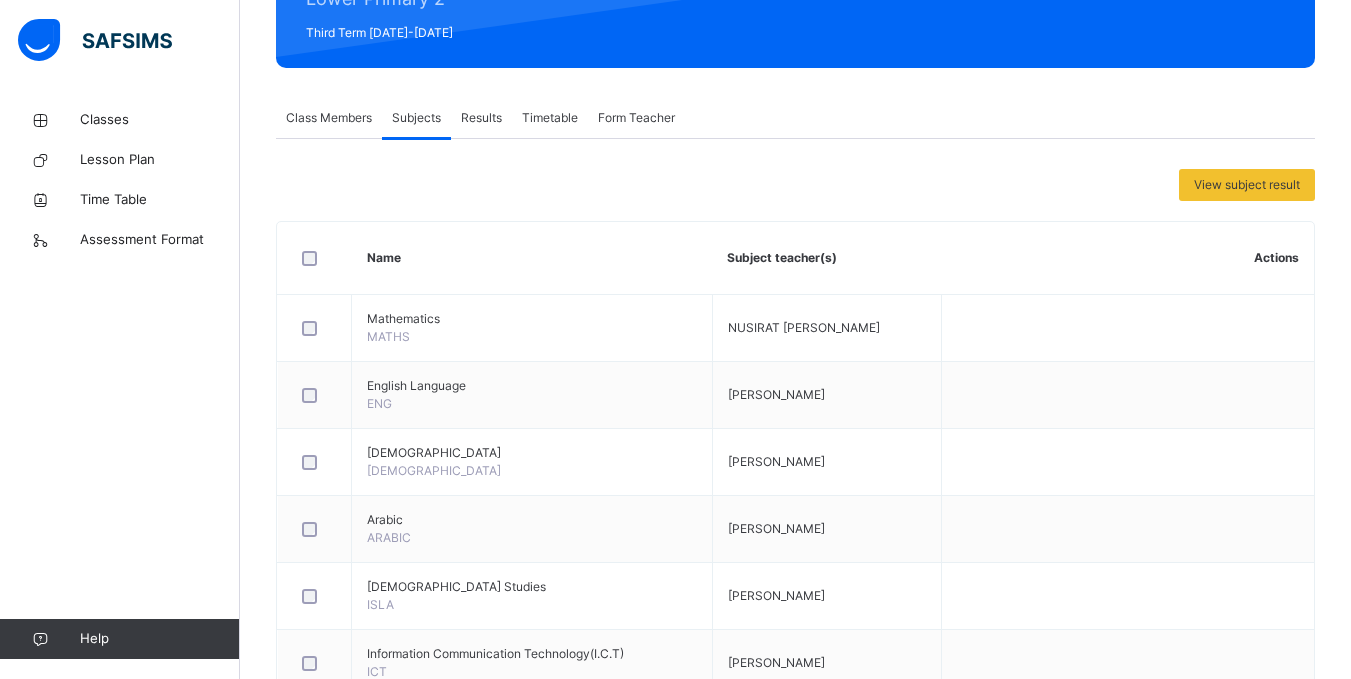 scroll, scrollTop: 748, scrollLeft: 0, axis: vertical 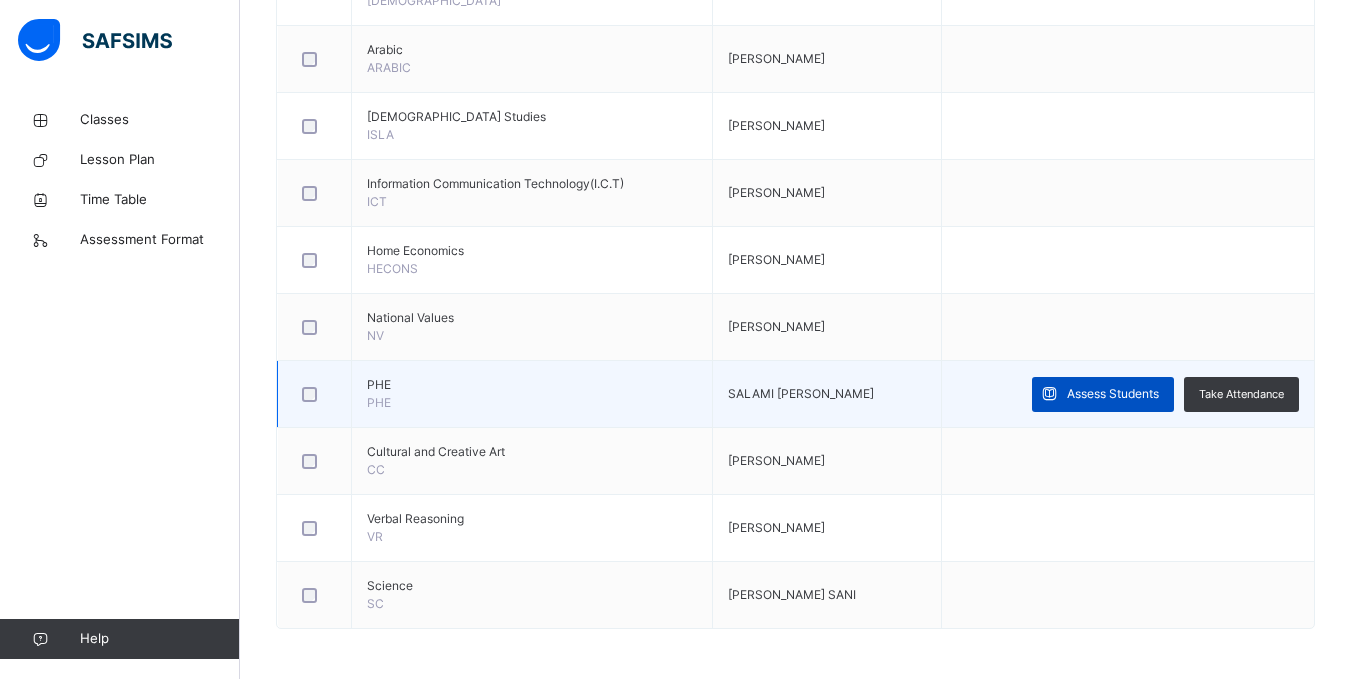 click on "Assess Students" at bounding box center (1113, 394) 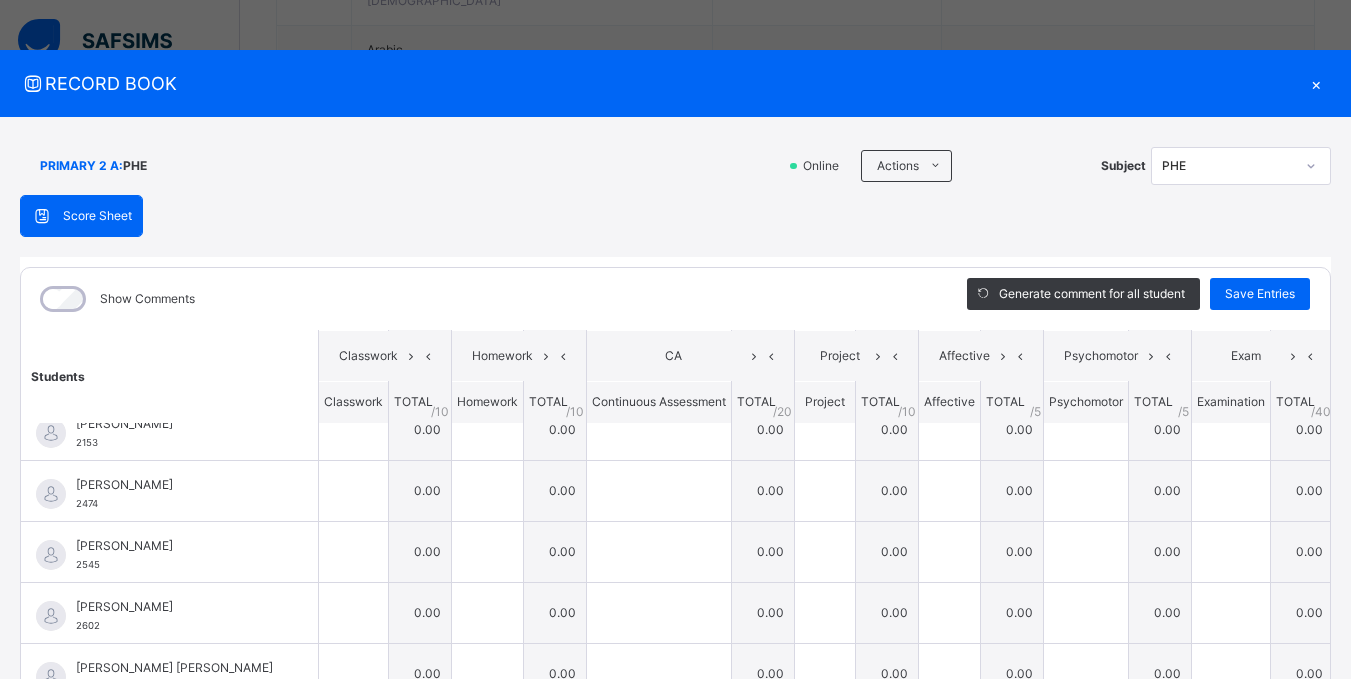 scroll, scrollTop: 7, scrollLeft: 0, axis: vertical 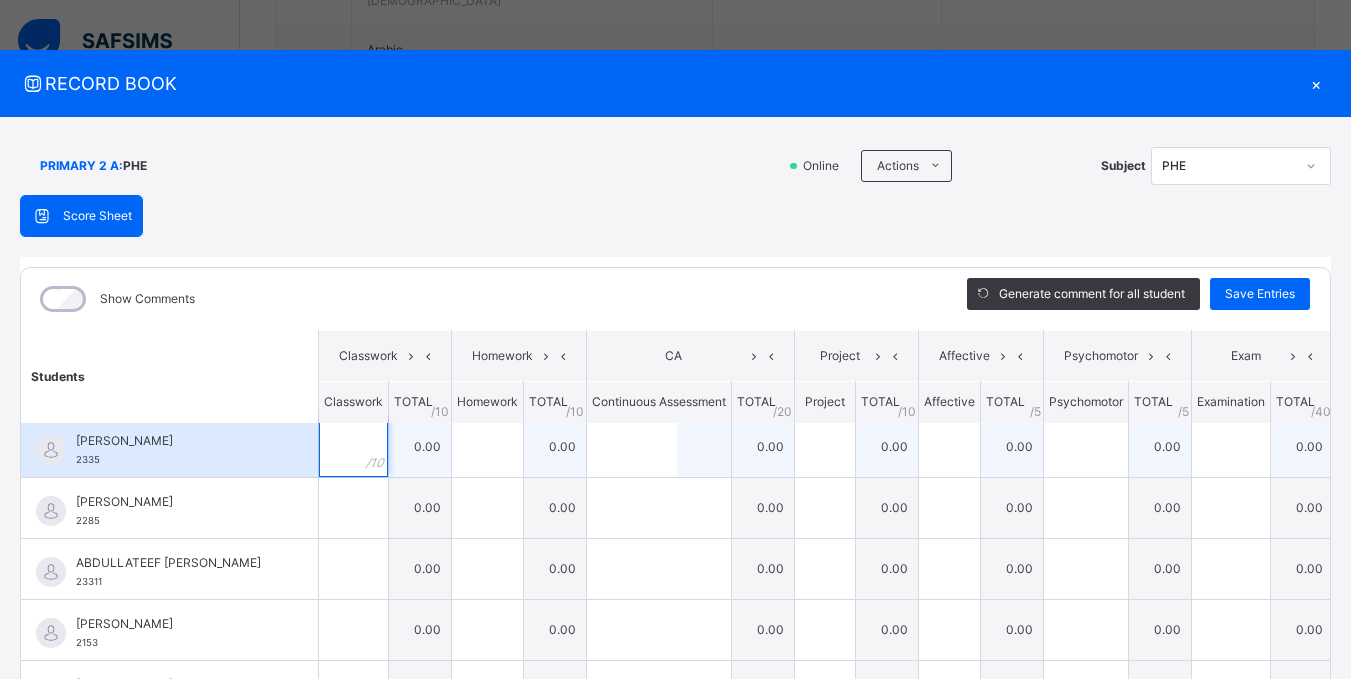 click at bounding box center (353, 447) 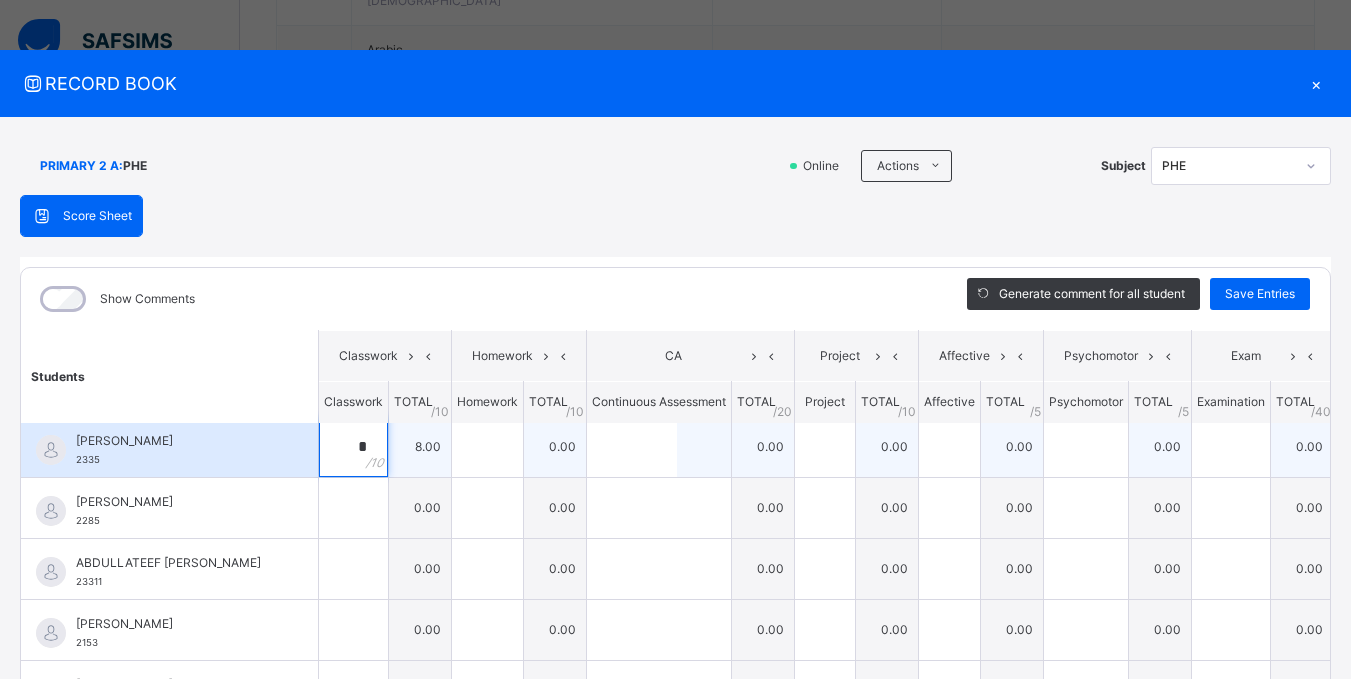 type on "*" 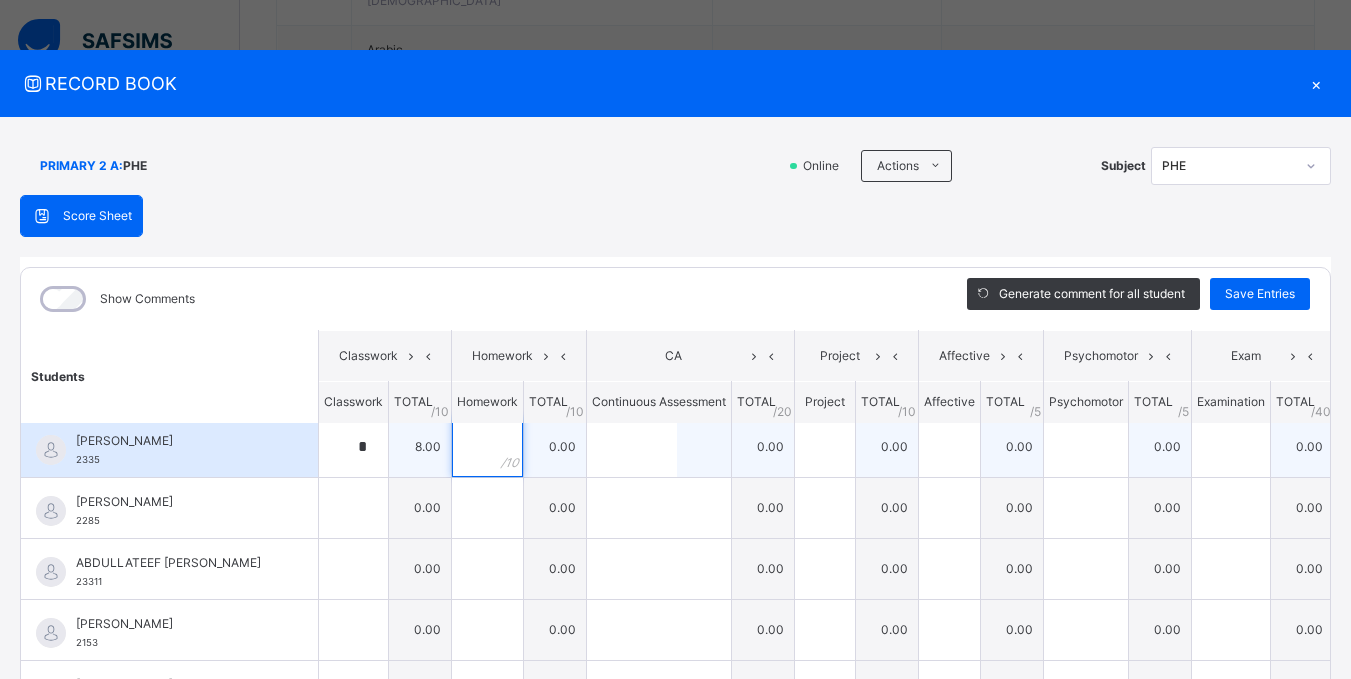 click at bounding box center [487, 447] 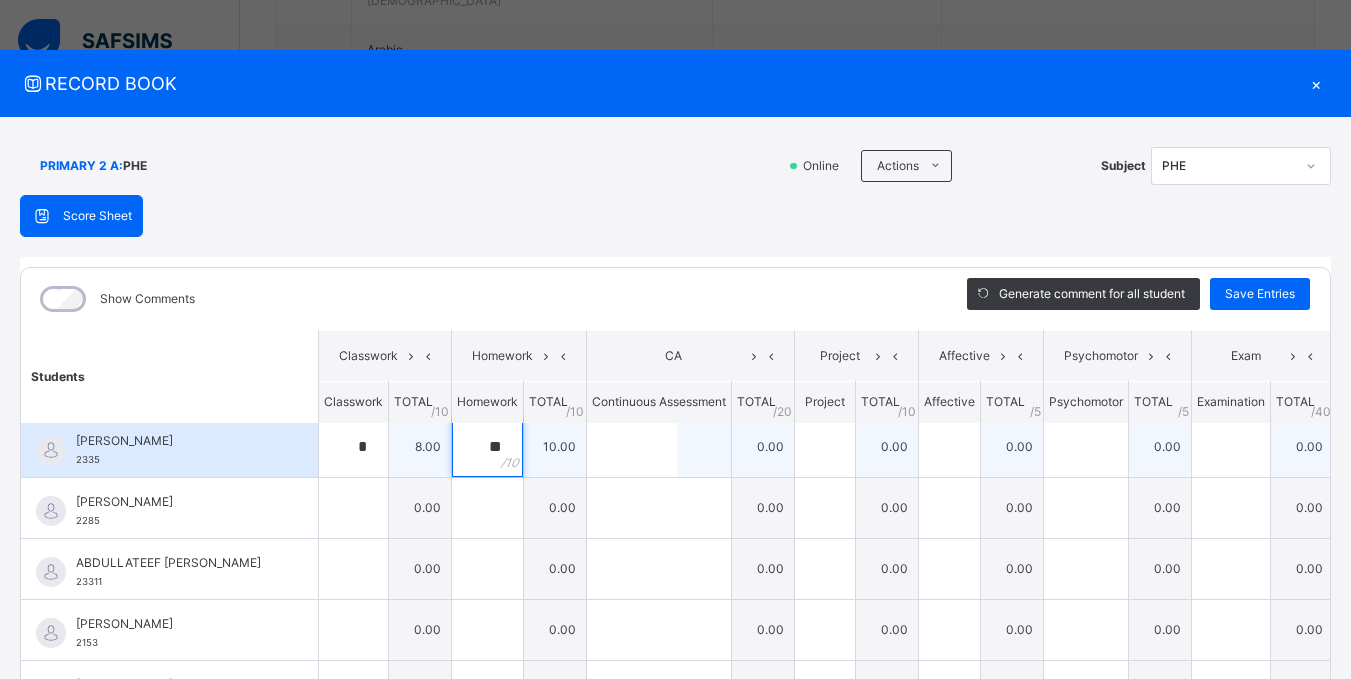 type on "**" 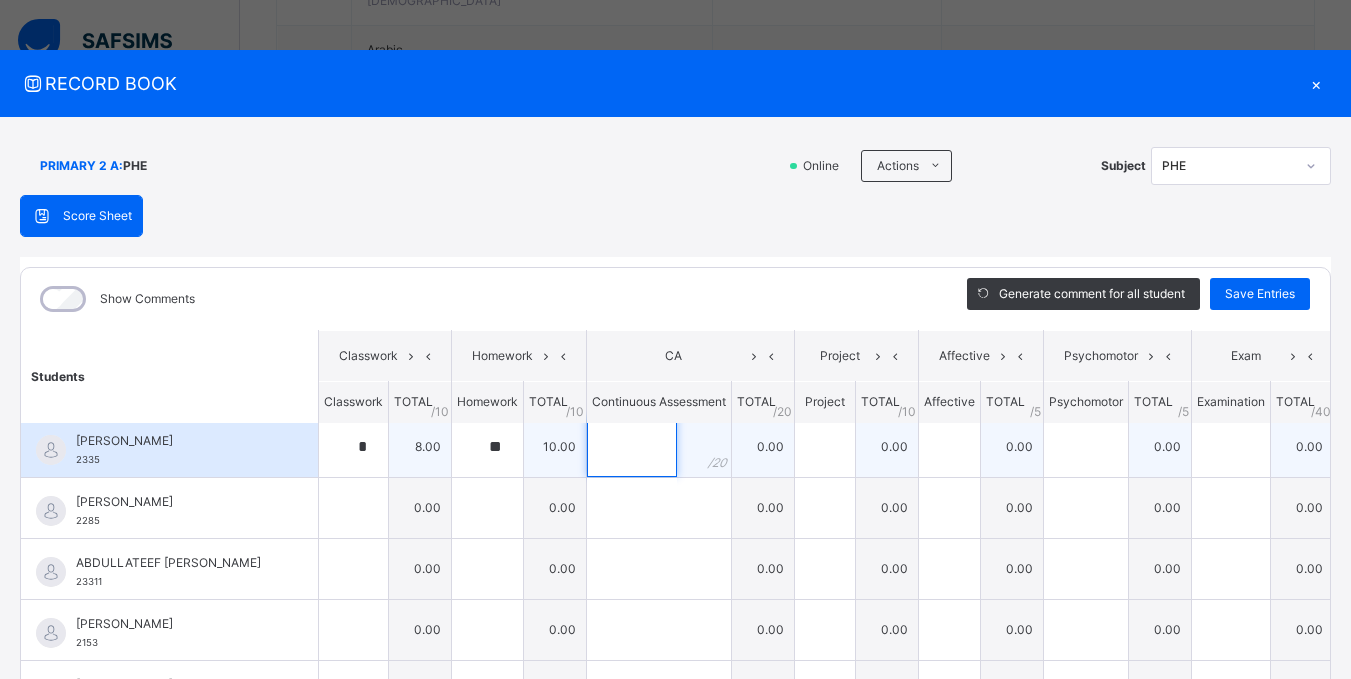 click at bounding box center (632, 447) 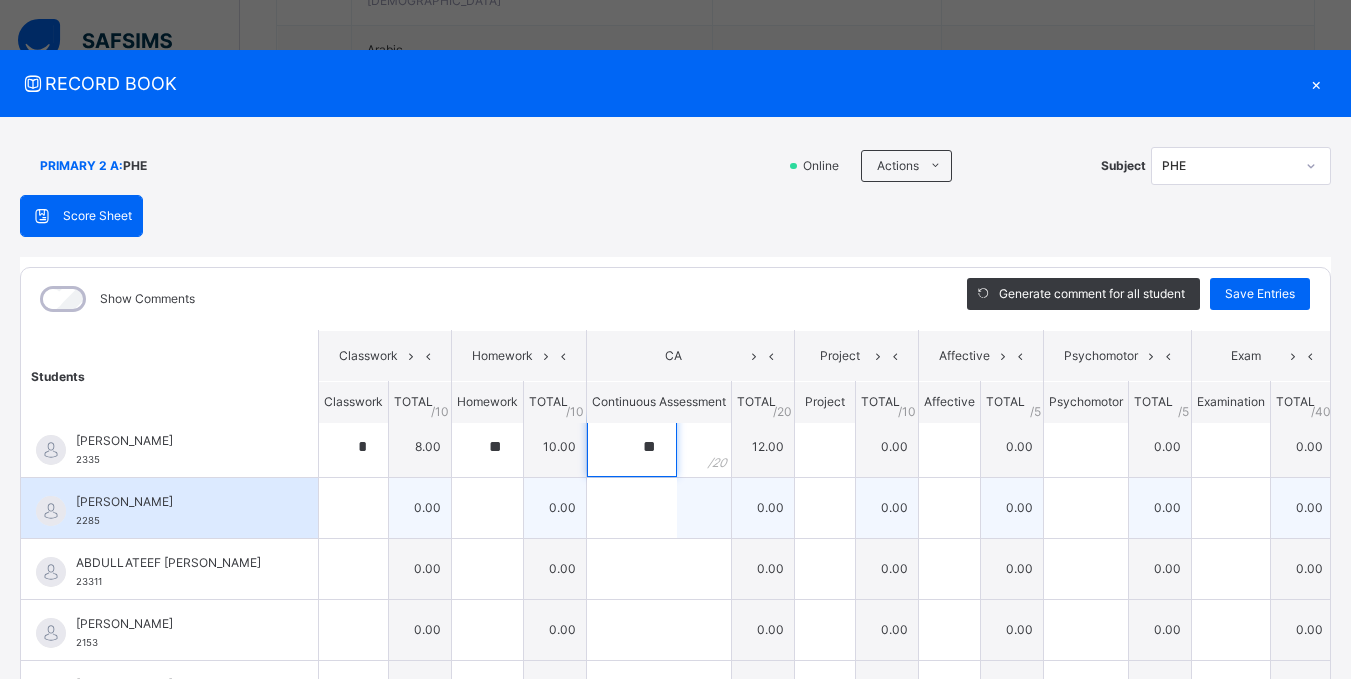 type on "**" 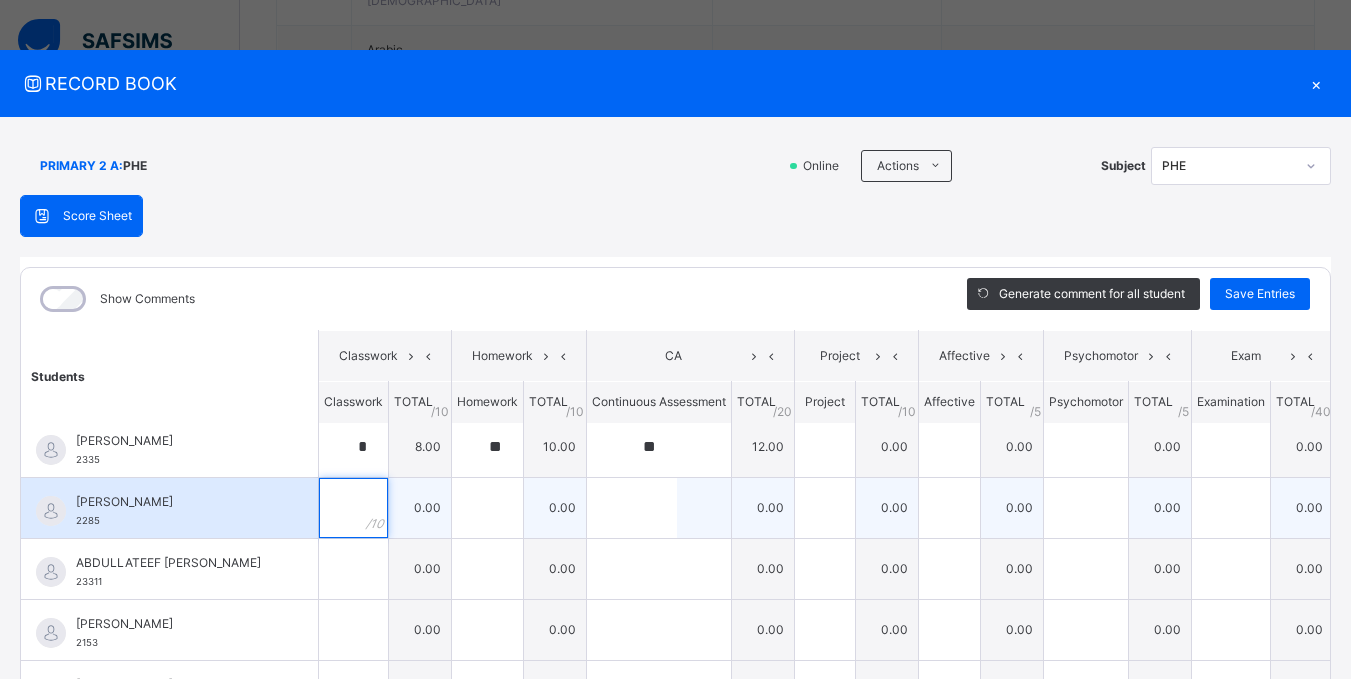 click at bounding box center (353, 508) 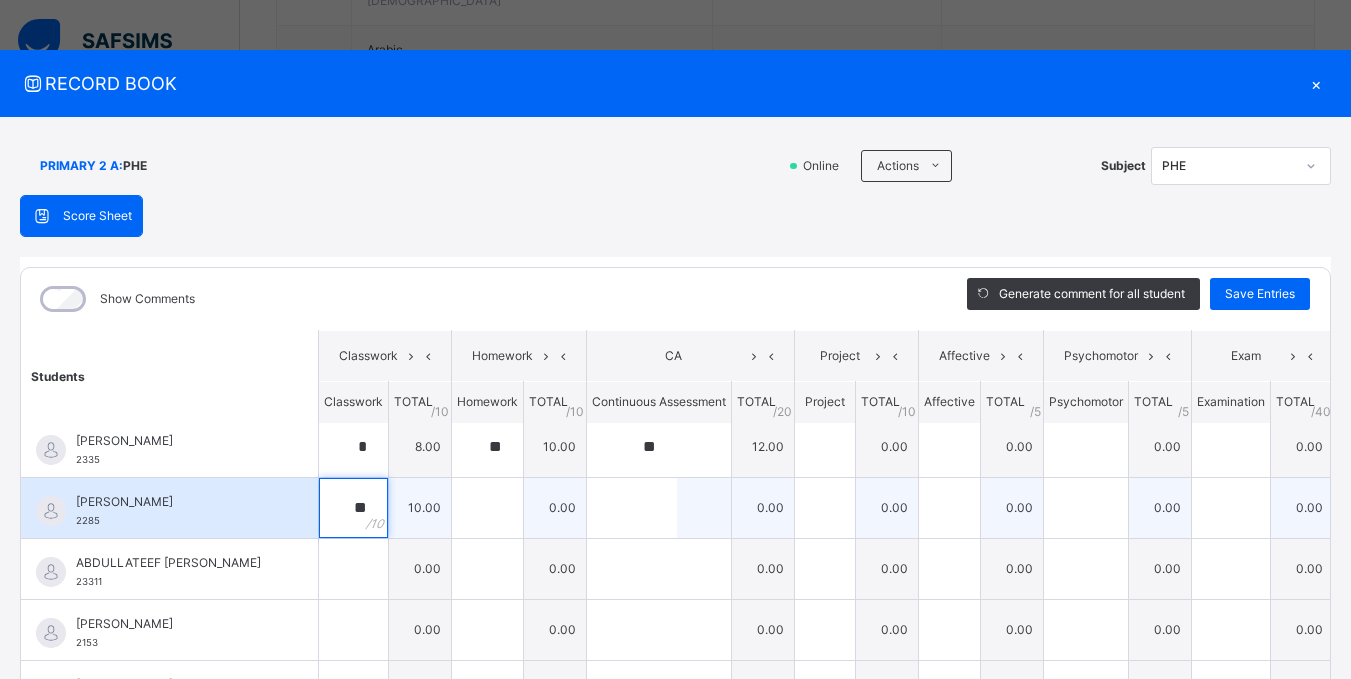 type on "**" 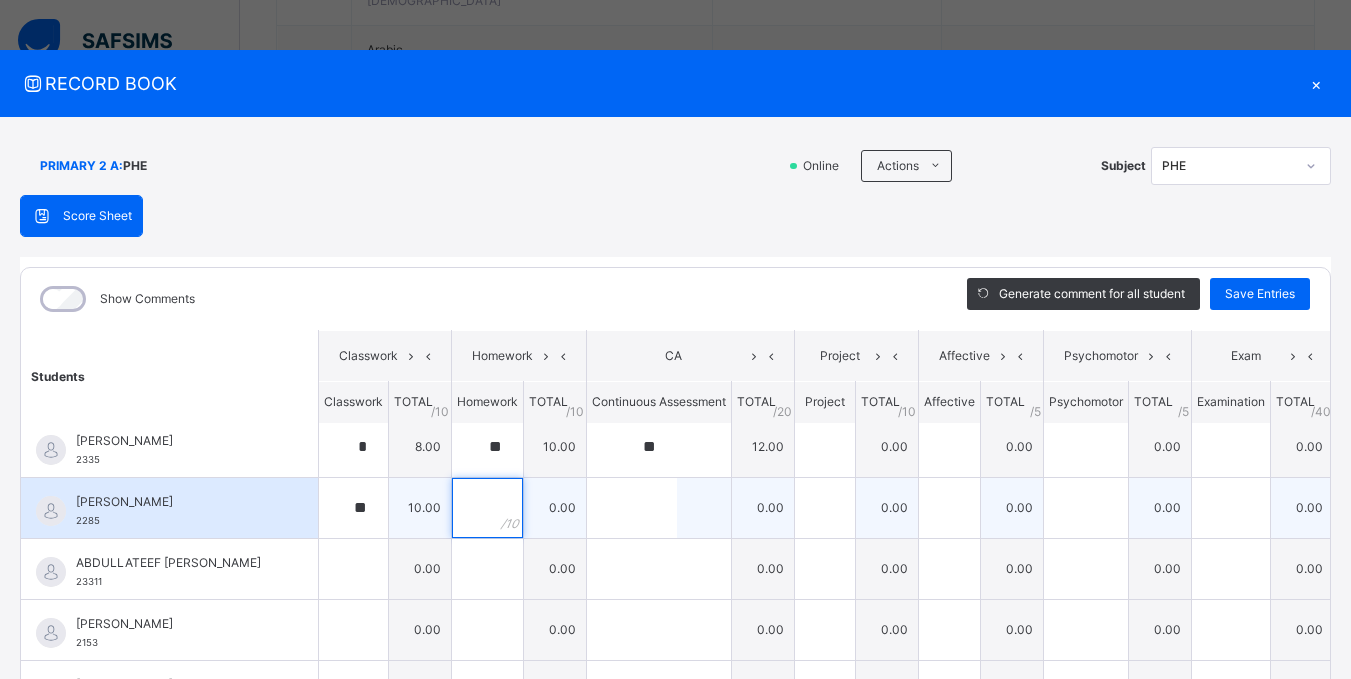 click at bounding box center (487, 508) 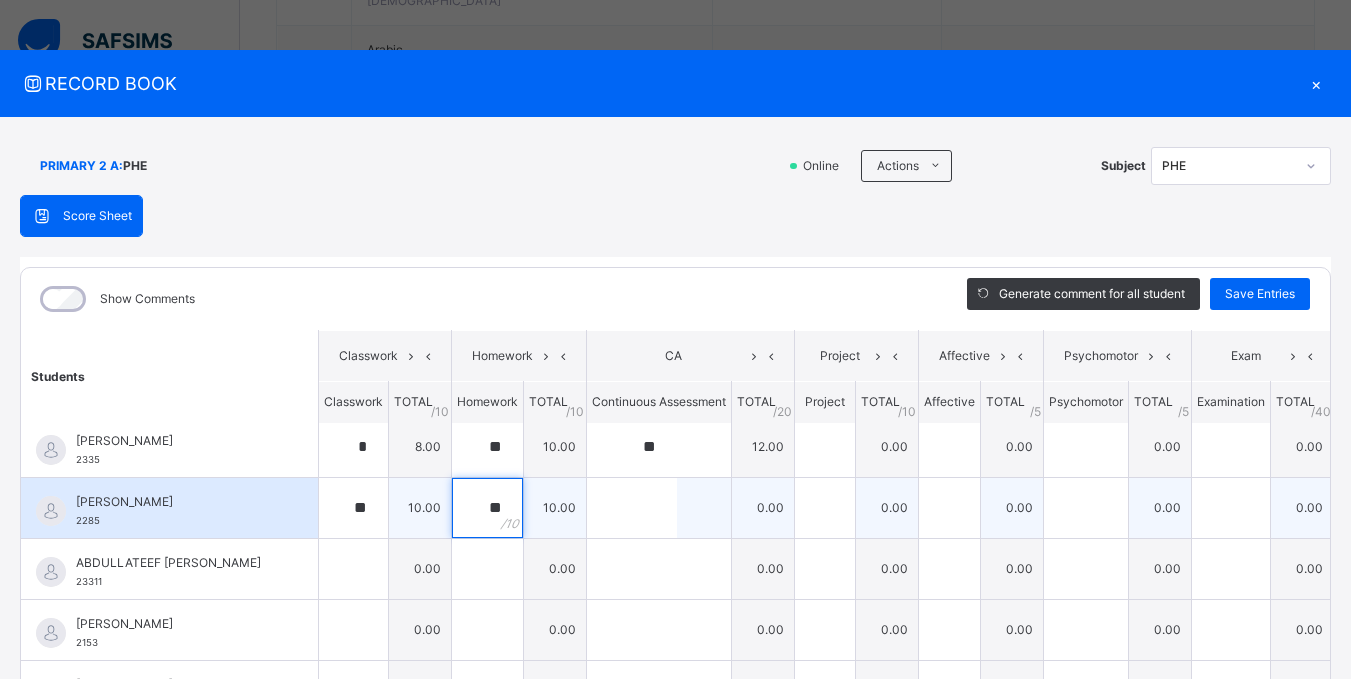 type on "**" 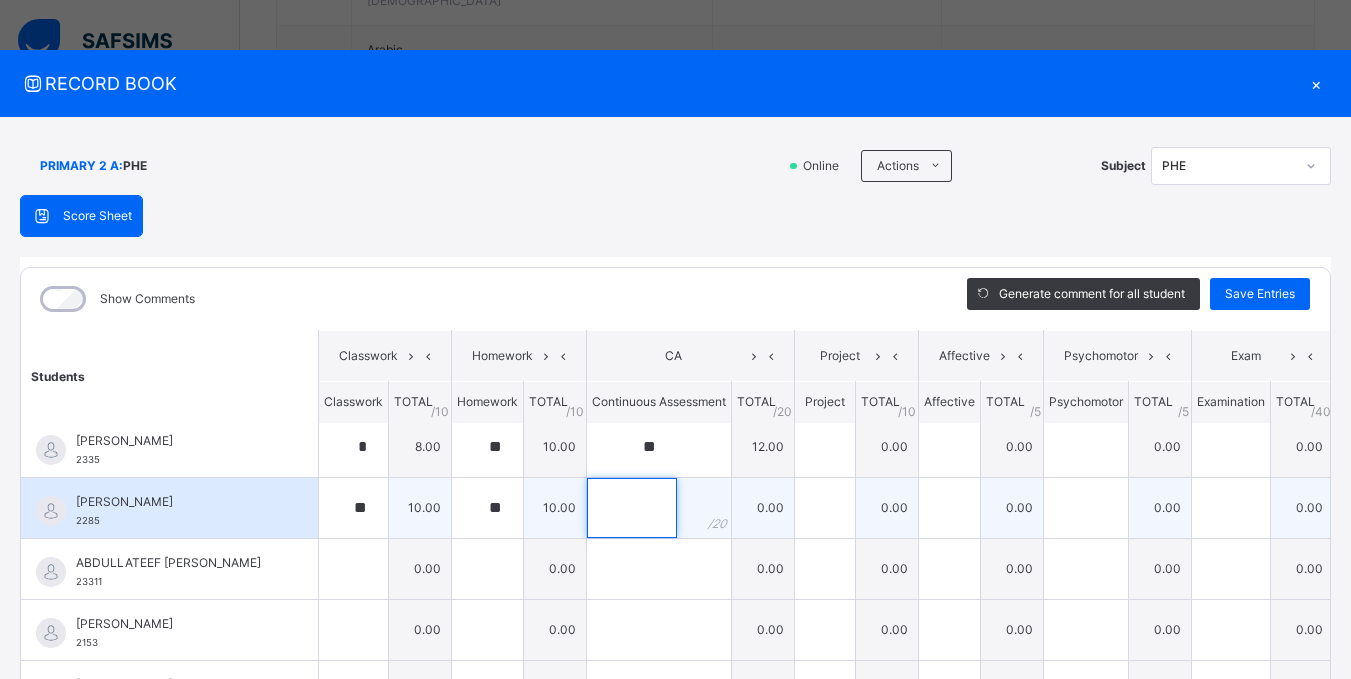 click at bounding box center (632, 508) 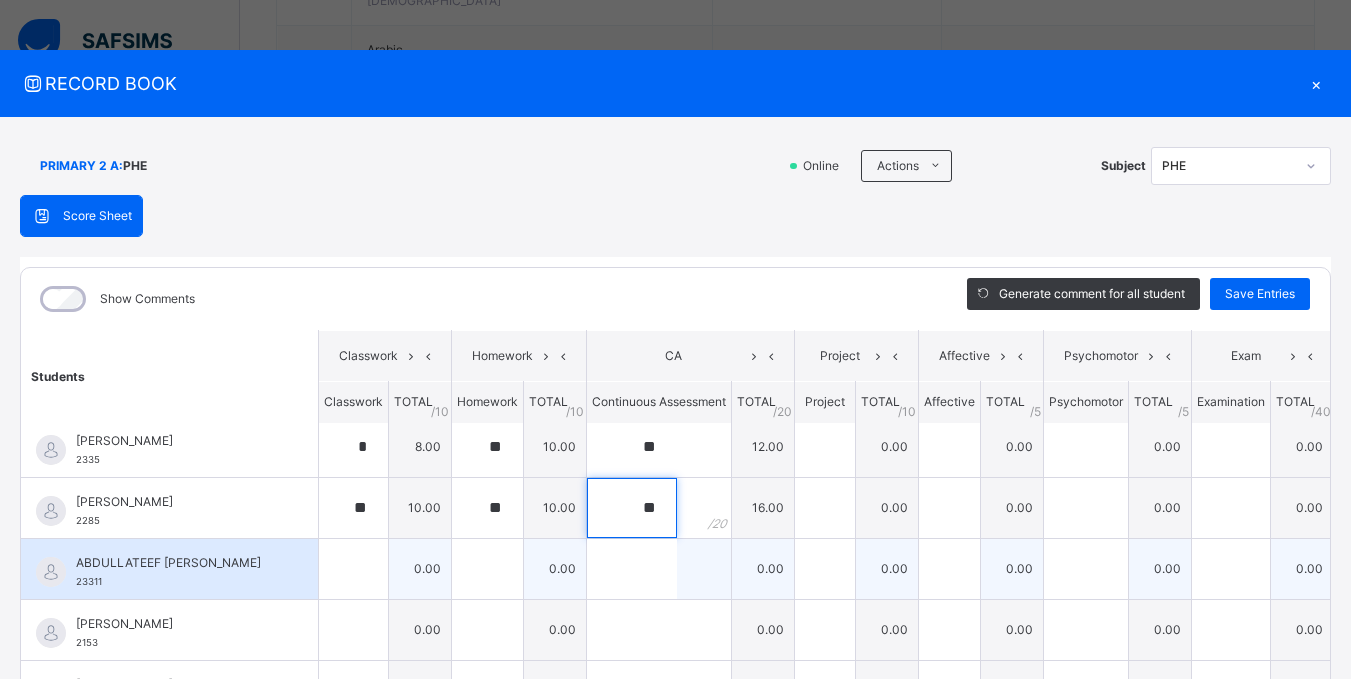 type on "**" 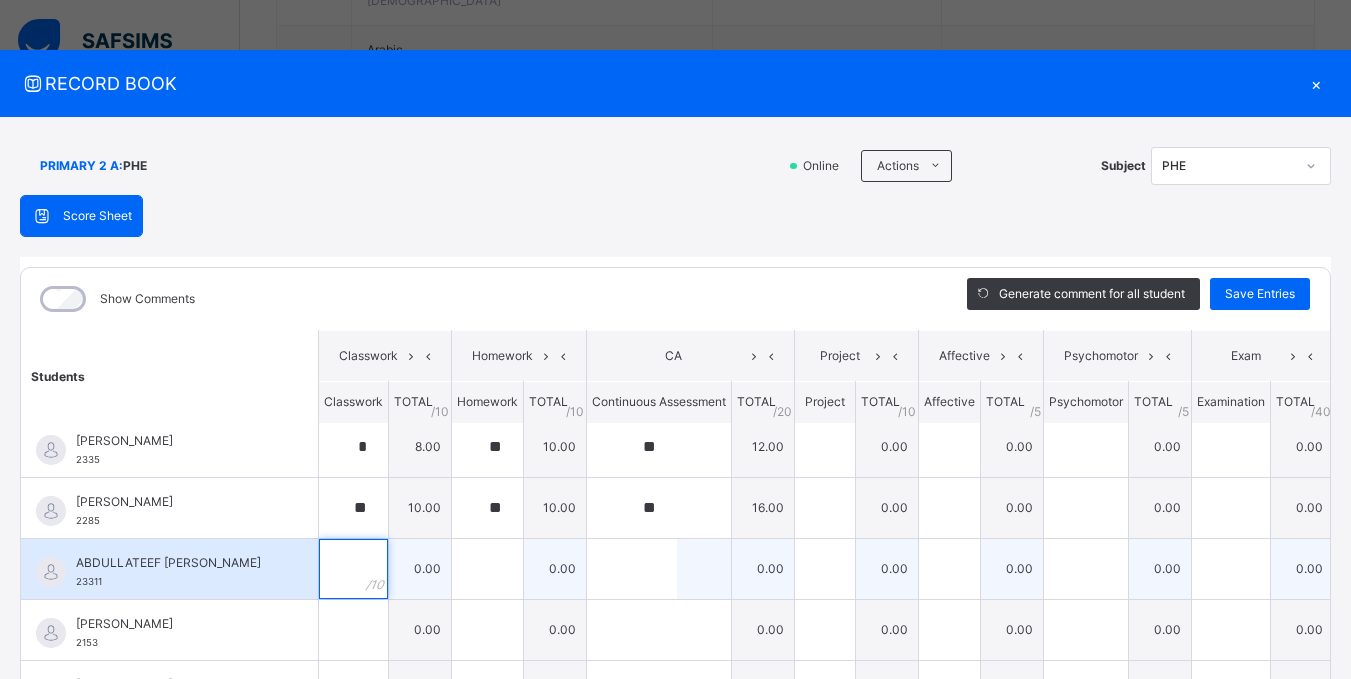 click at bounding box center [353, 569] 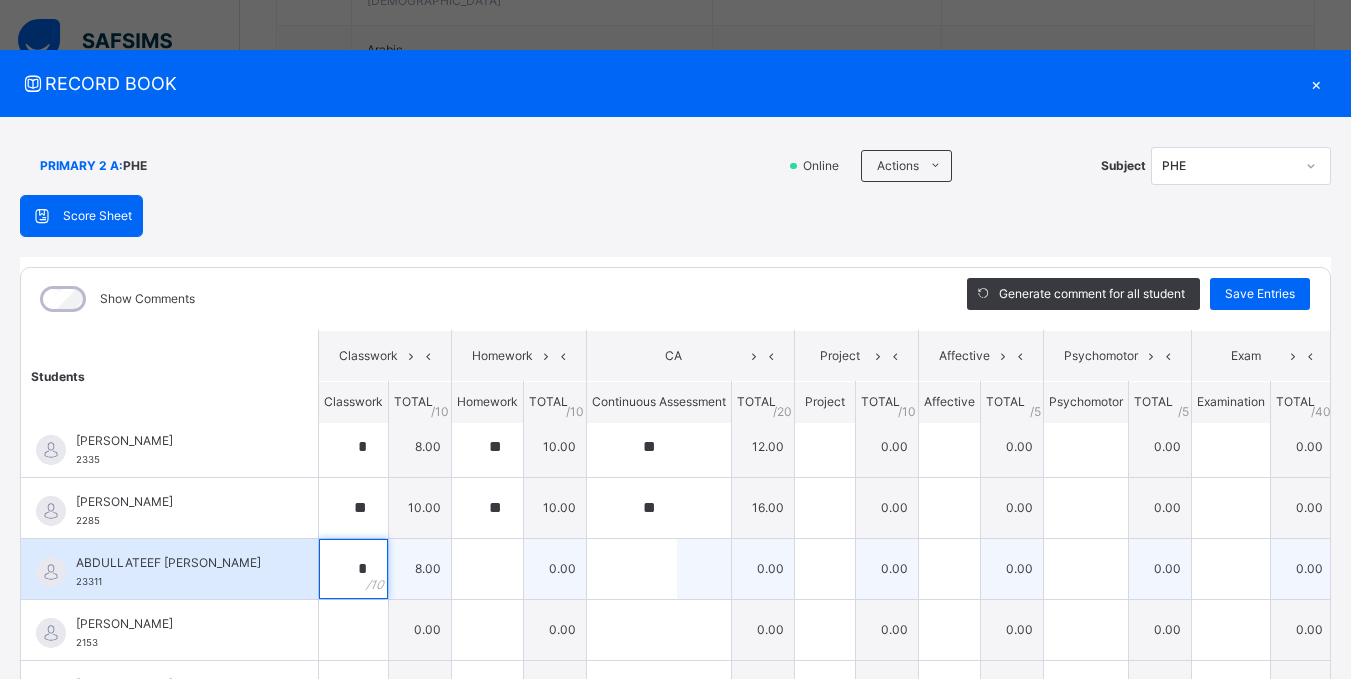 type on "*" 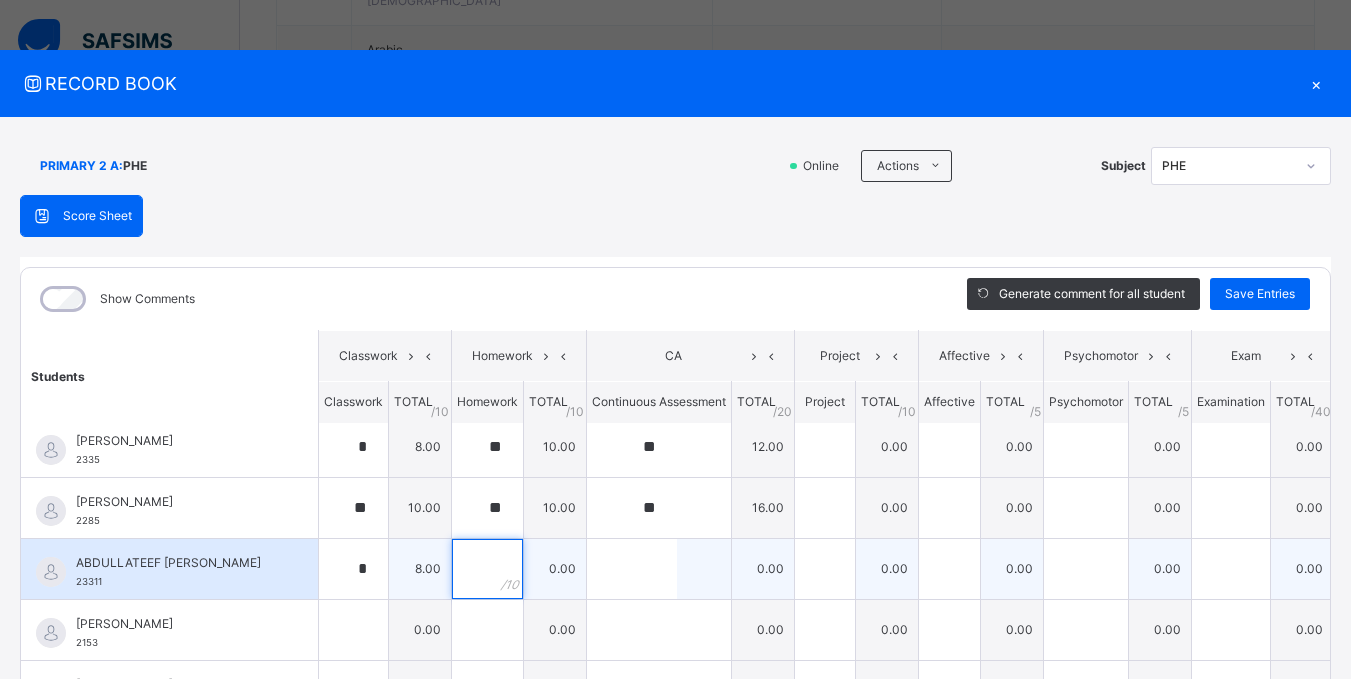 click at bounding box center (487, 569) 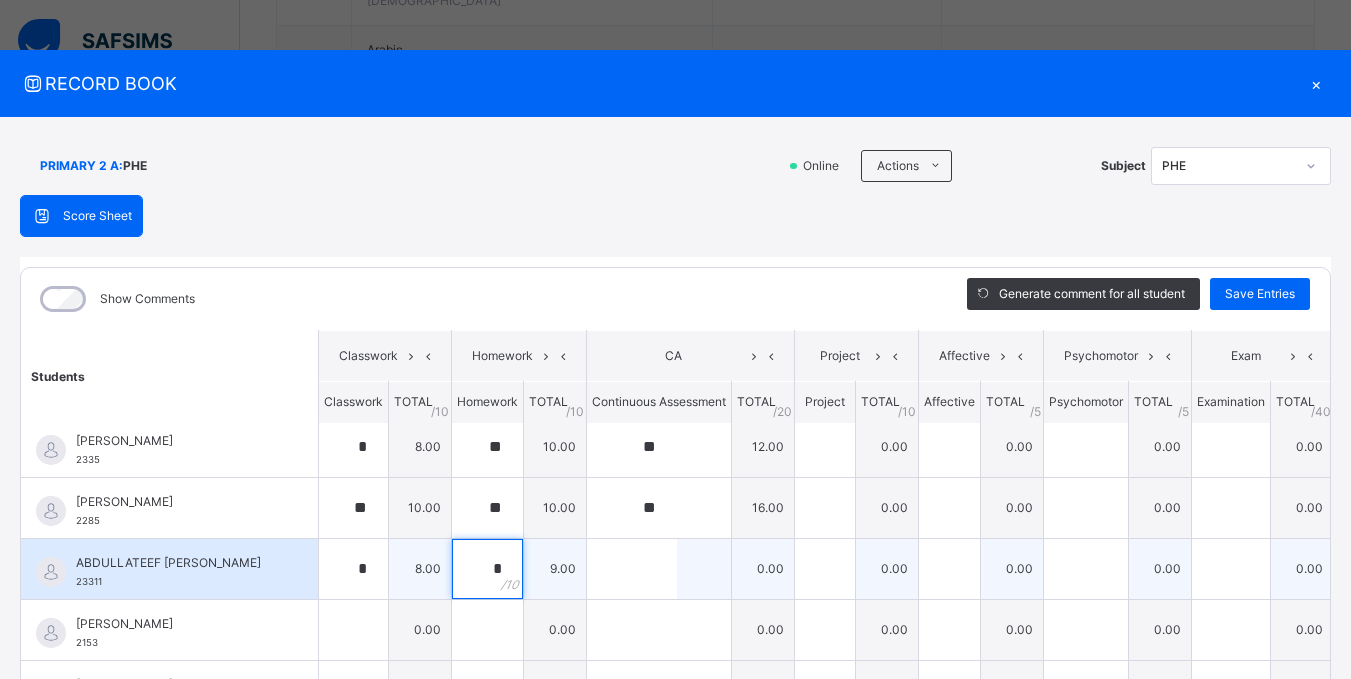 type on "*" 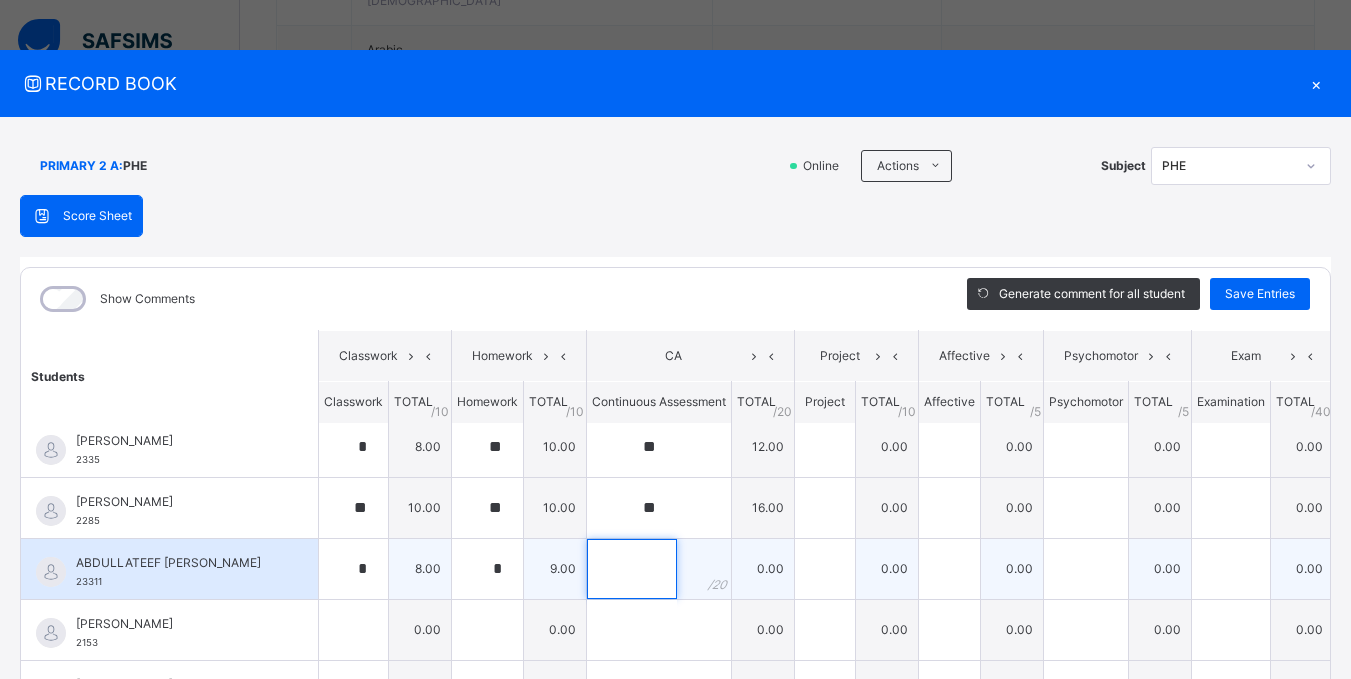 click at bounding box center [632, 569] 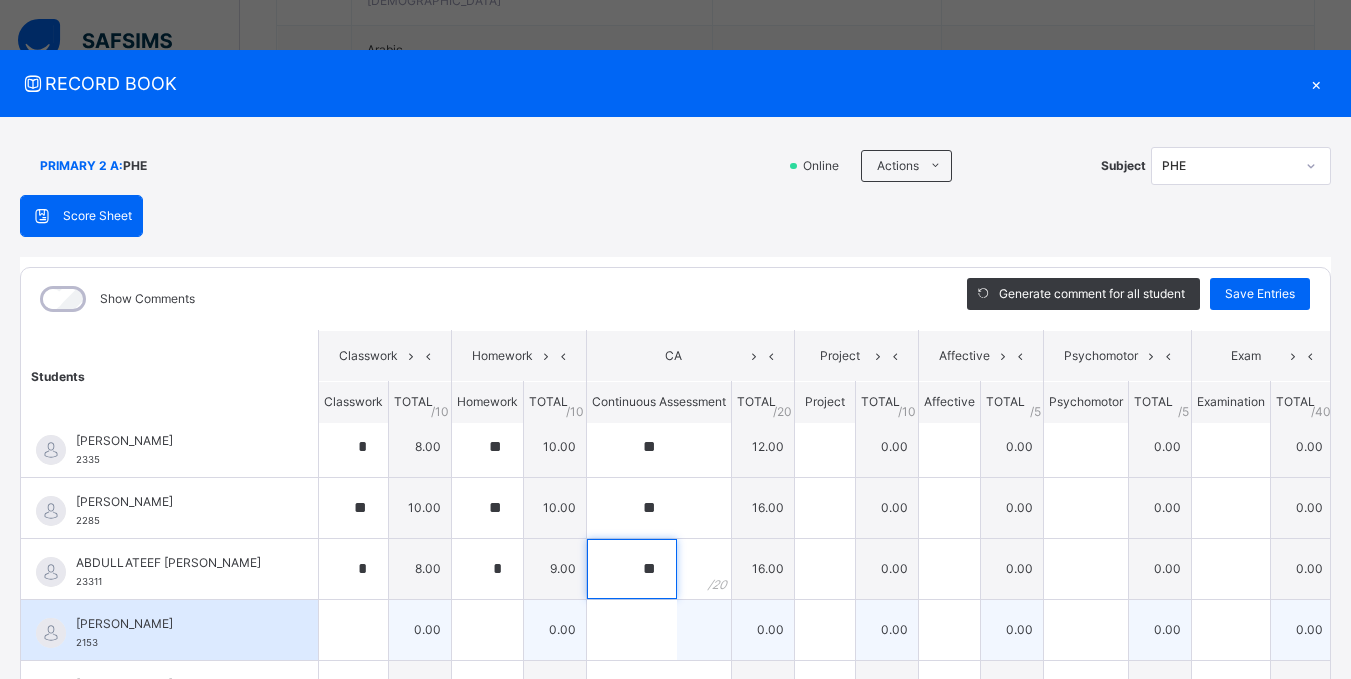 type on "**" 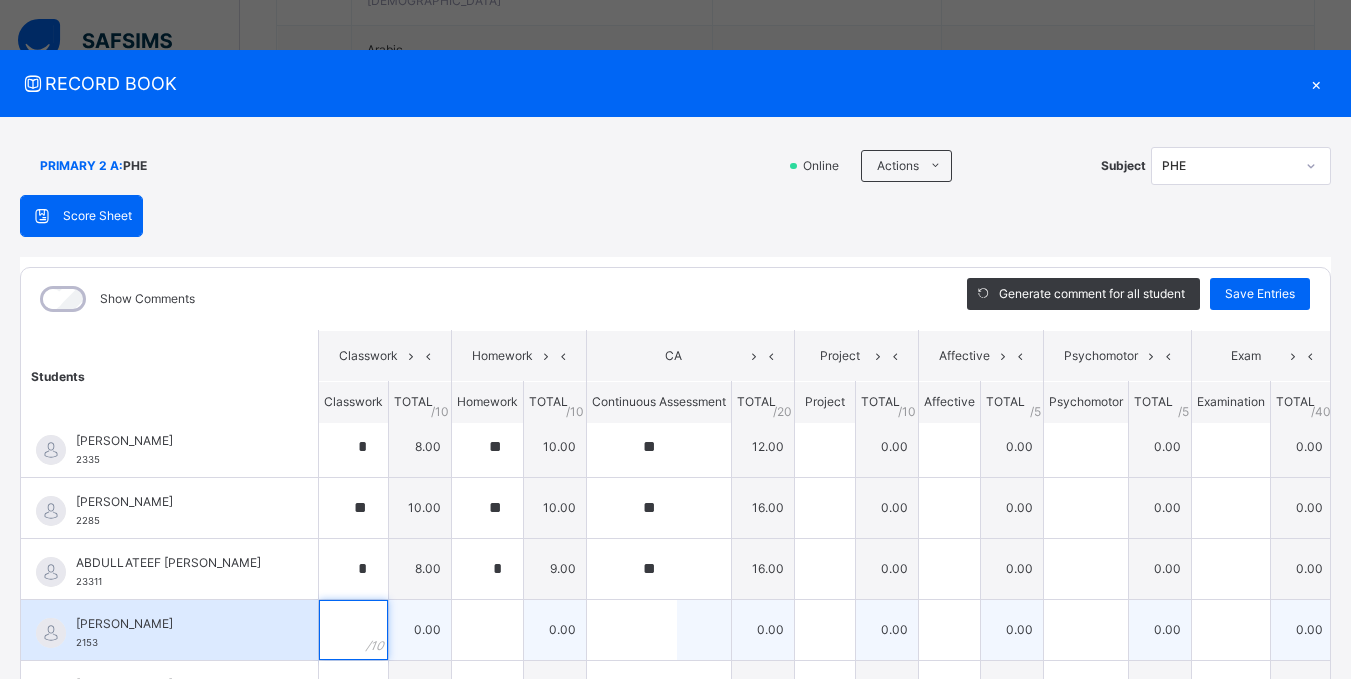 click at bounding box center [353, 630] 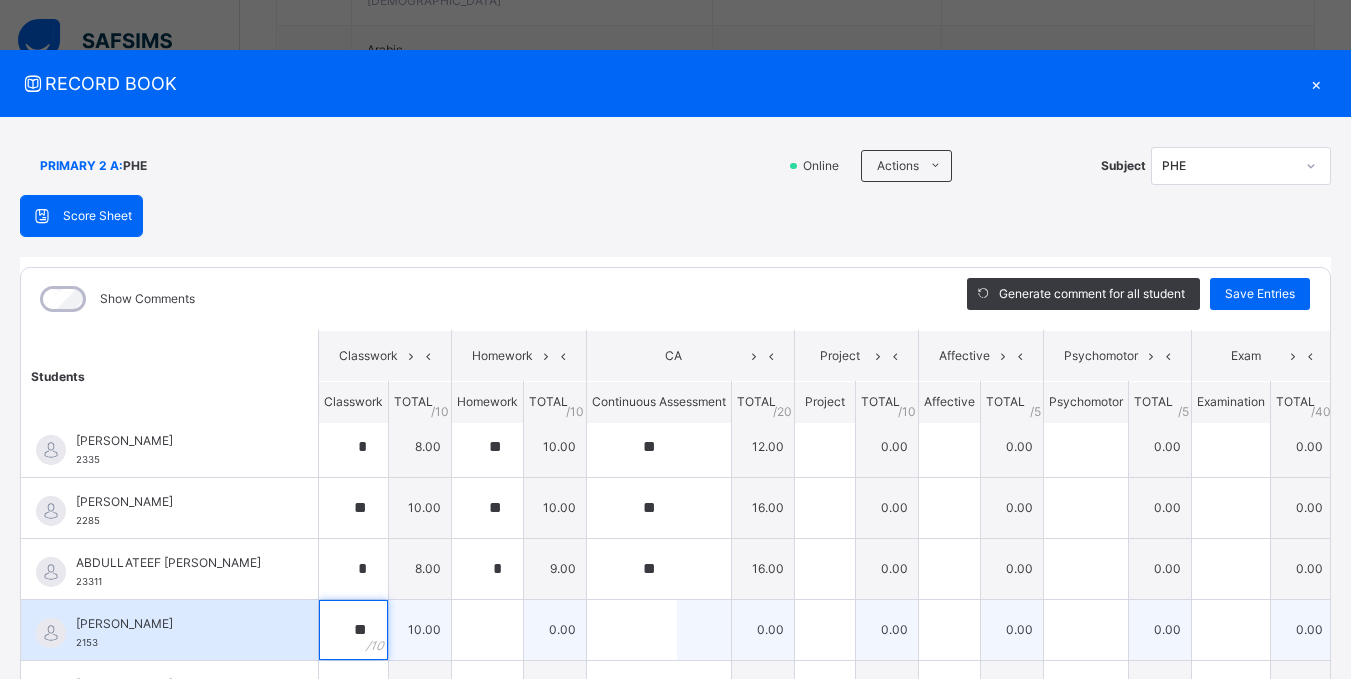 type on "**" 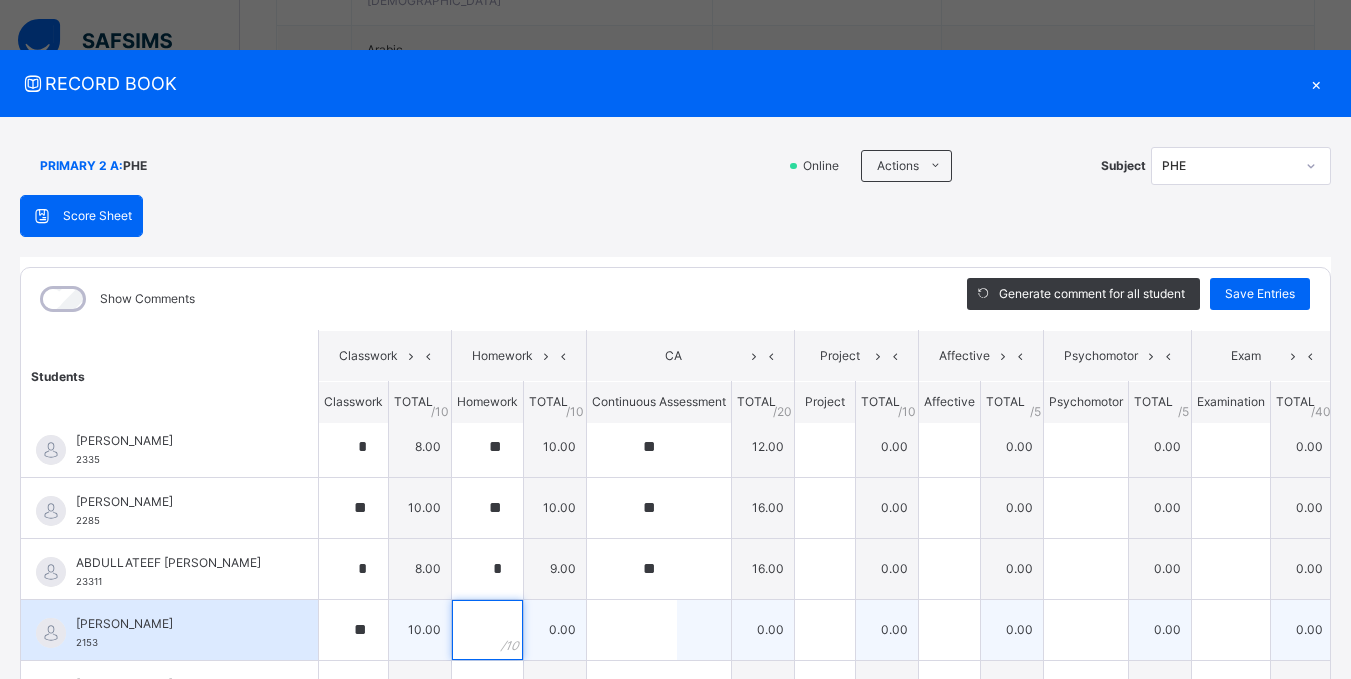 click at bounding box center [487, 630] 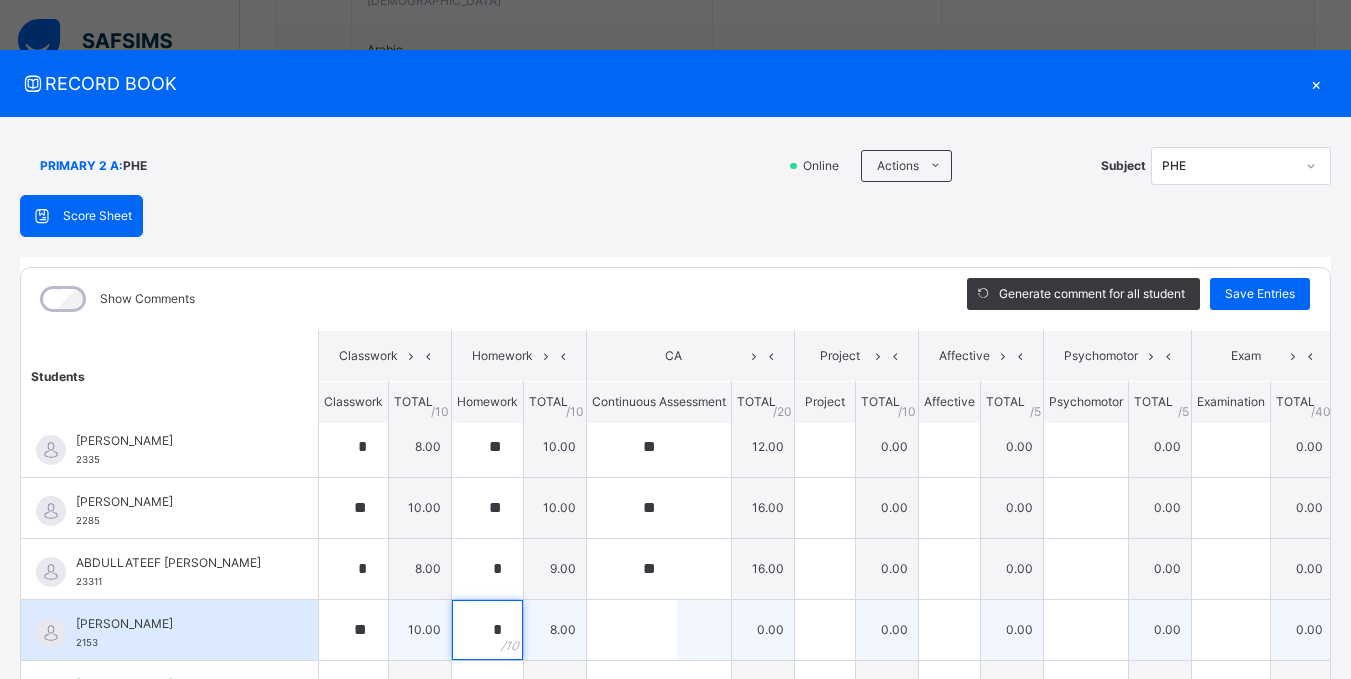 type on "*" 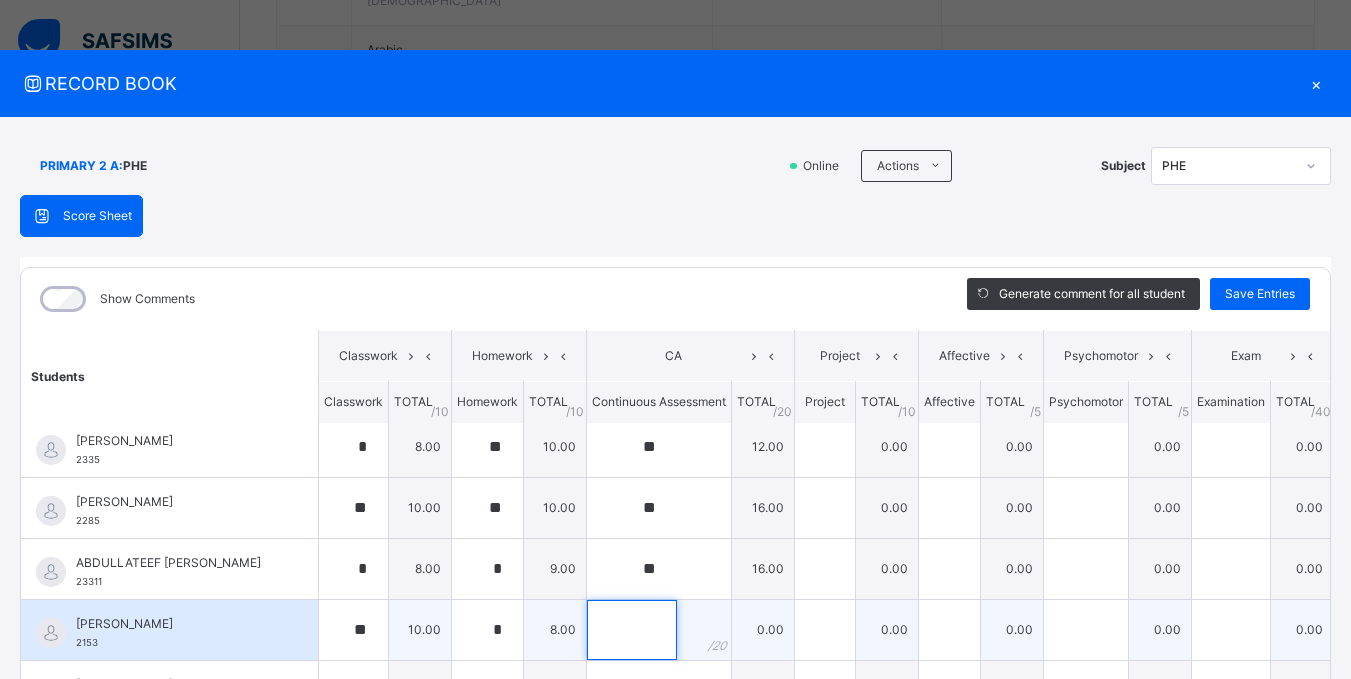 click at bounding box center [632, 630] 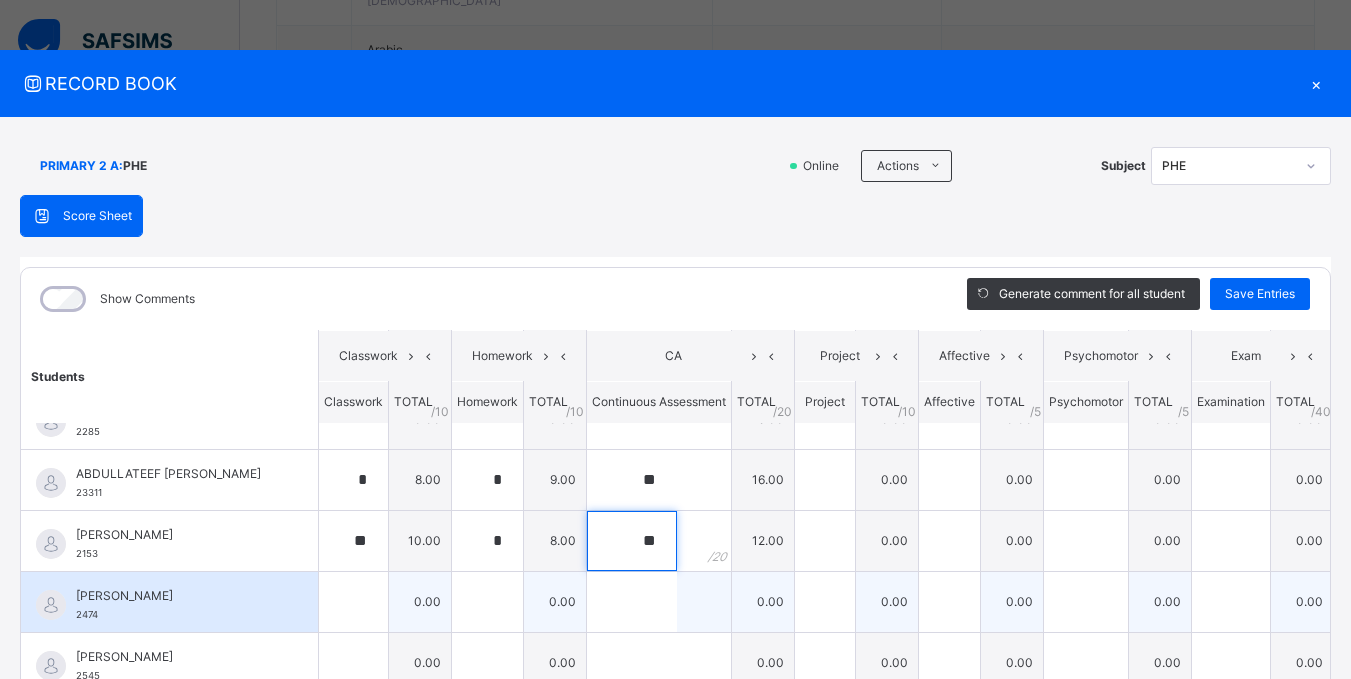 scroll, scrollTop: 100, scrollLeft: 0, axis: vertical 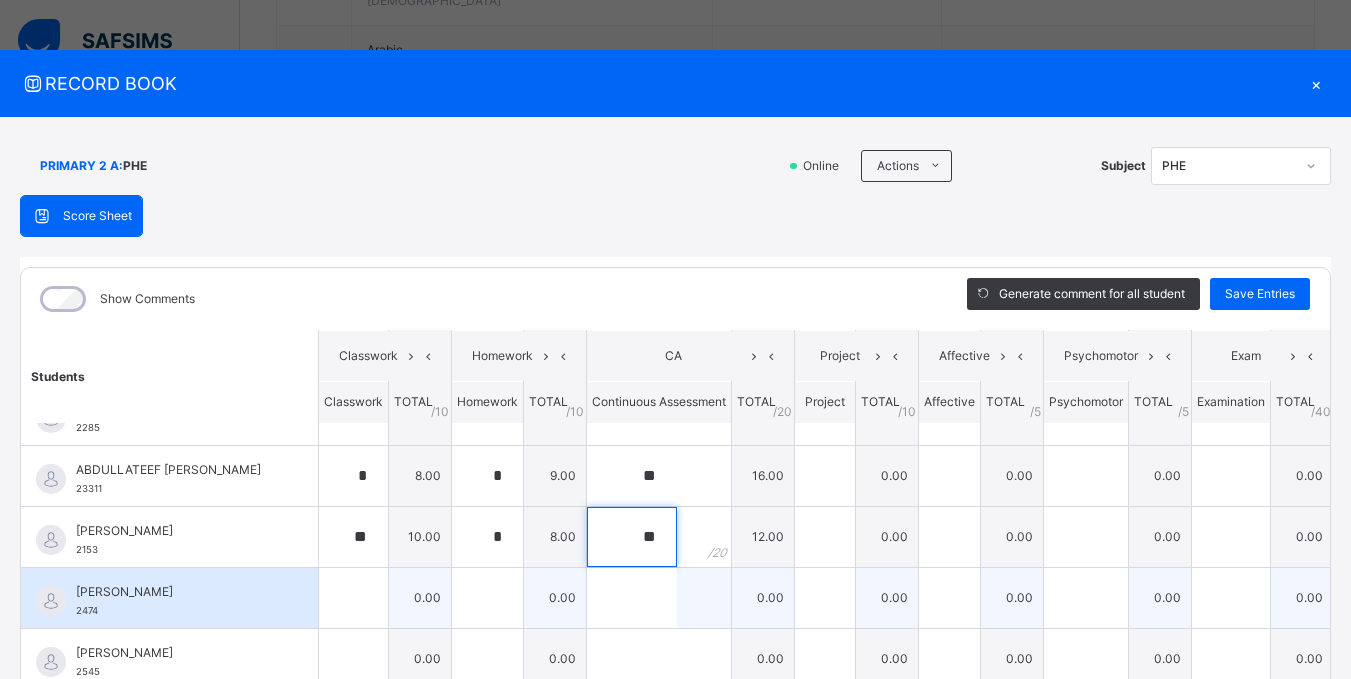 type on "**" 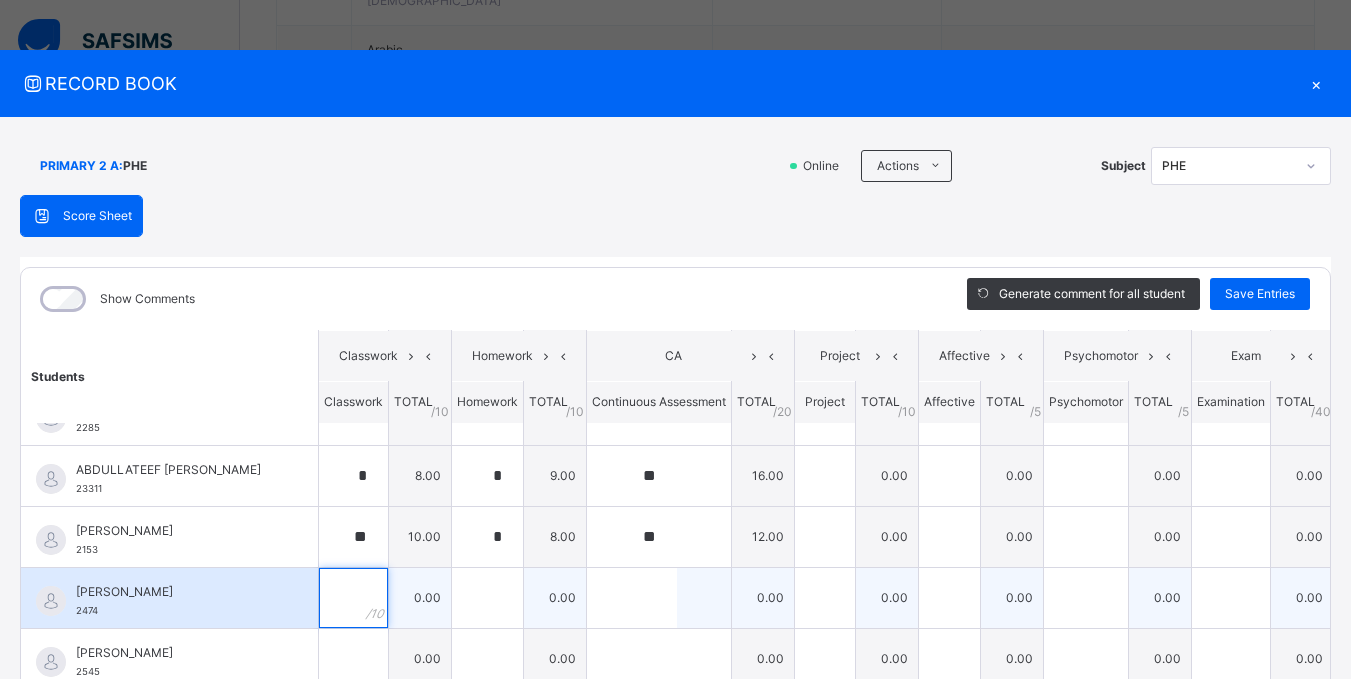 click at bounding box center (353, 598) 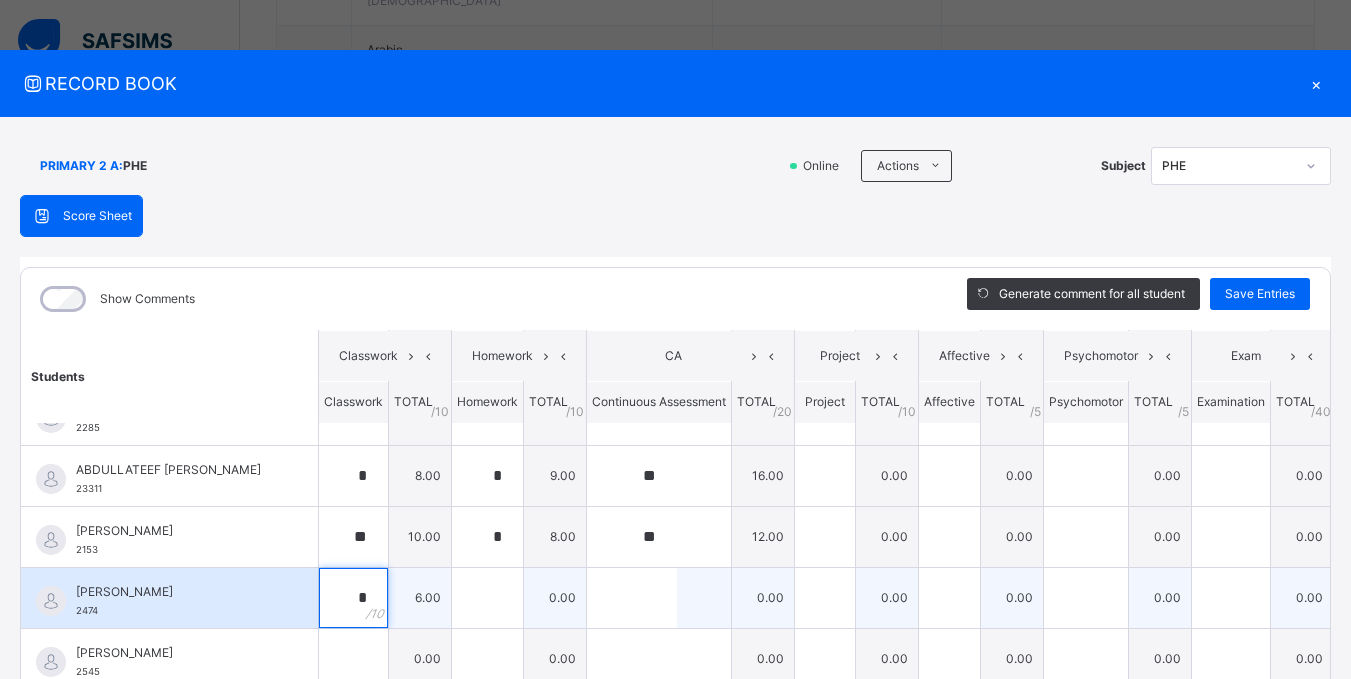 type on "*" 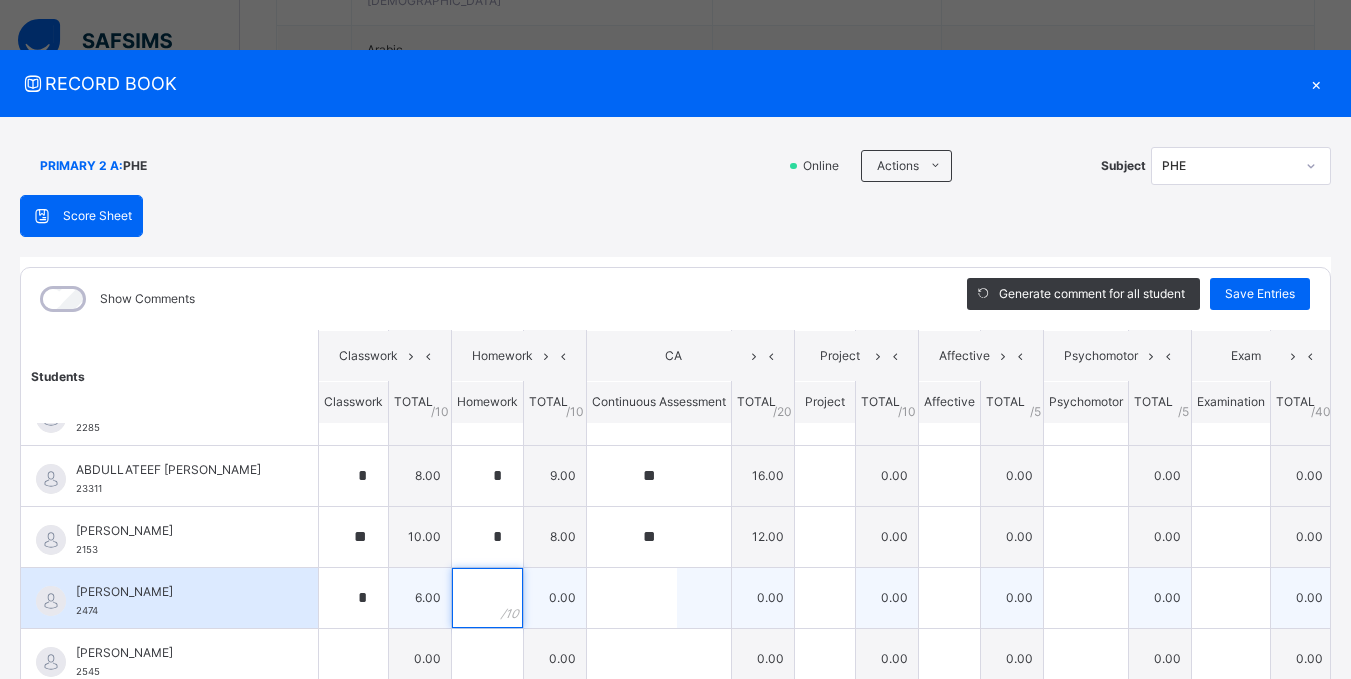 click at bounding box center [487, 598] 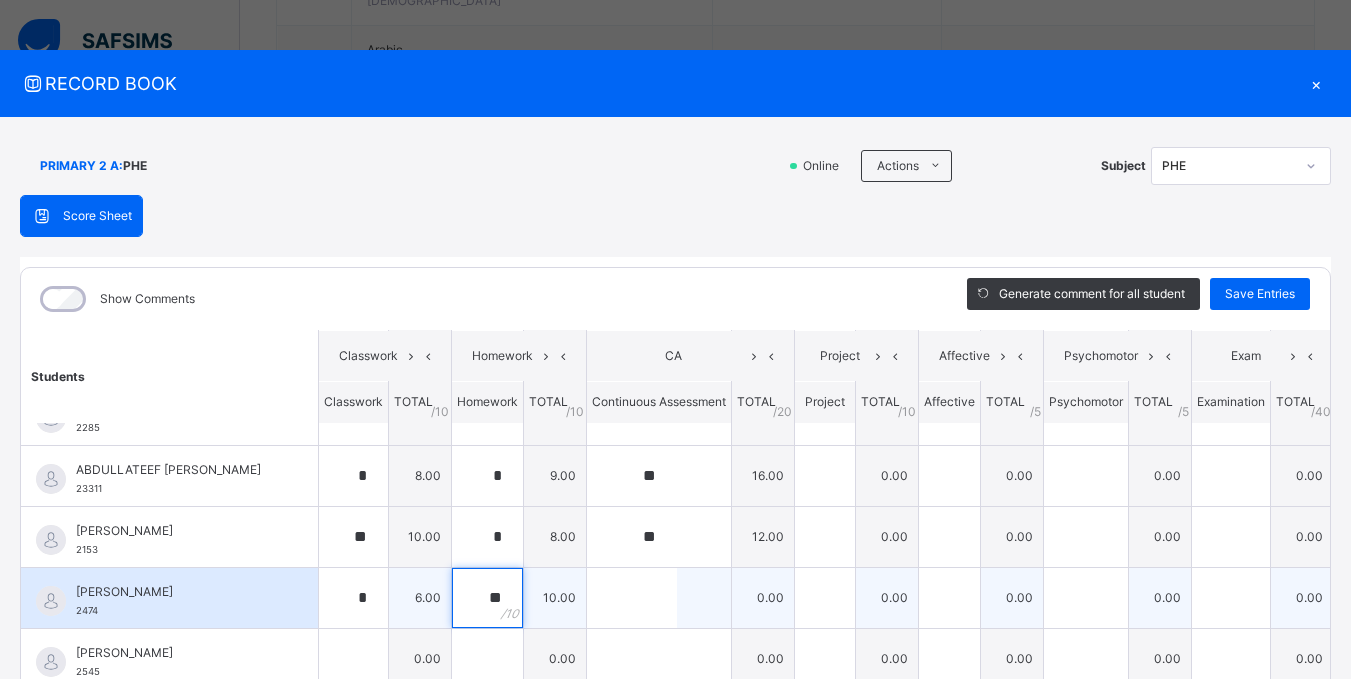 type on "**" 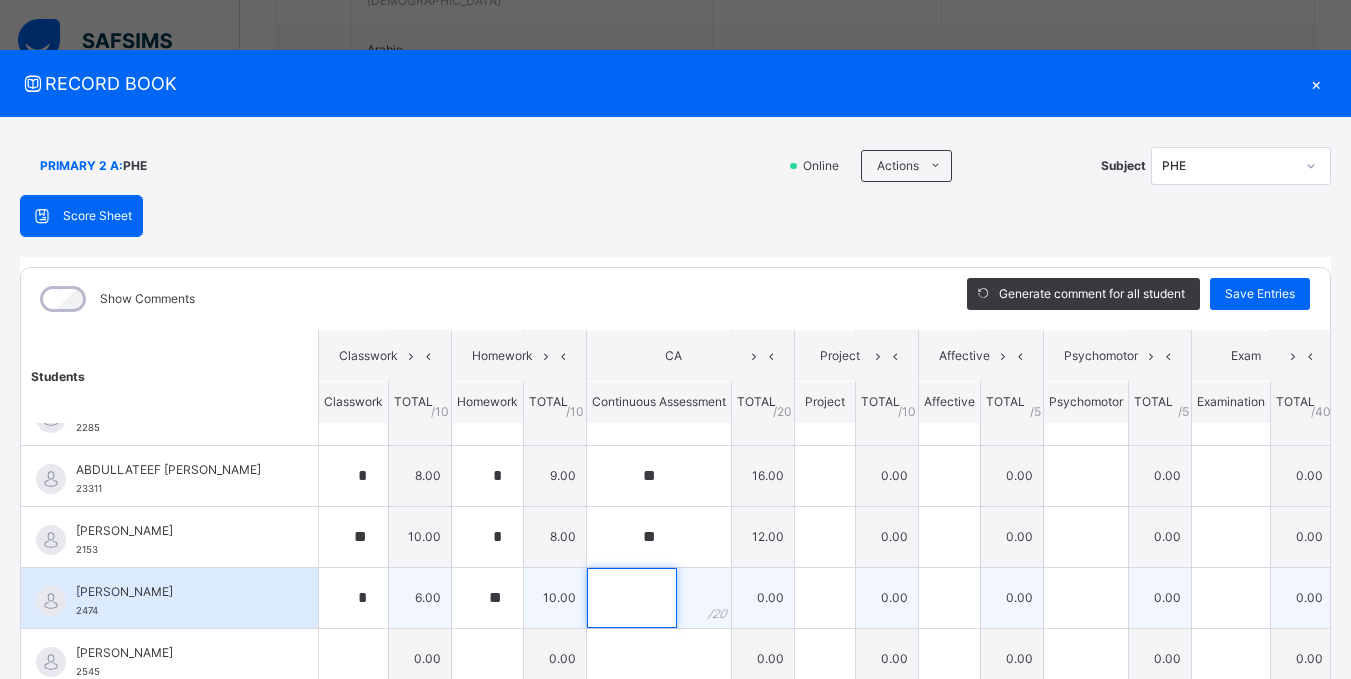 click at bounding box center (632, 598) 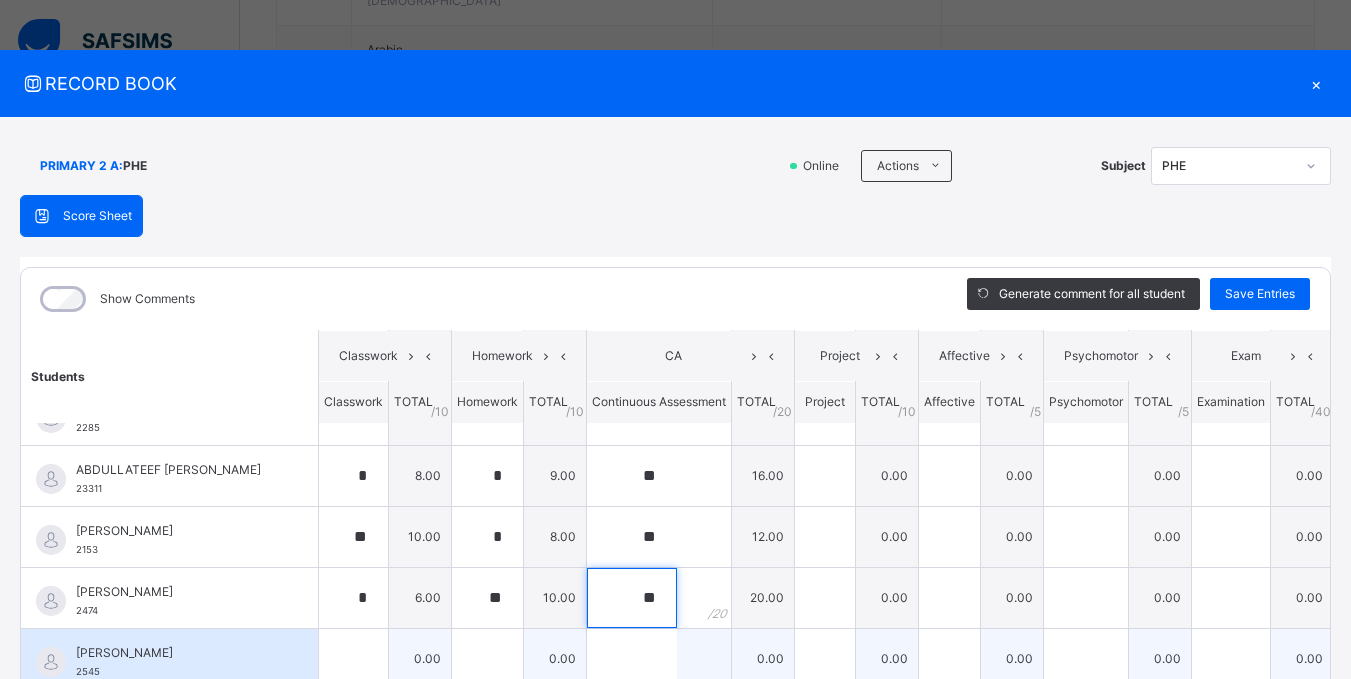 type on "**" 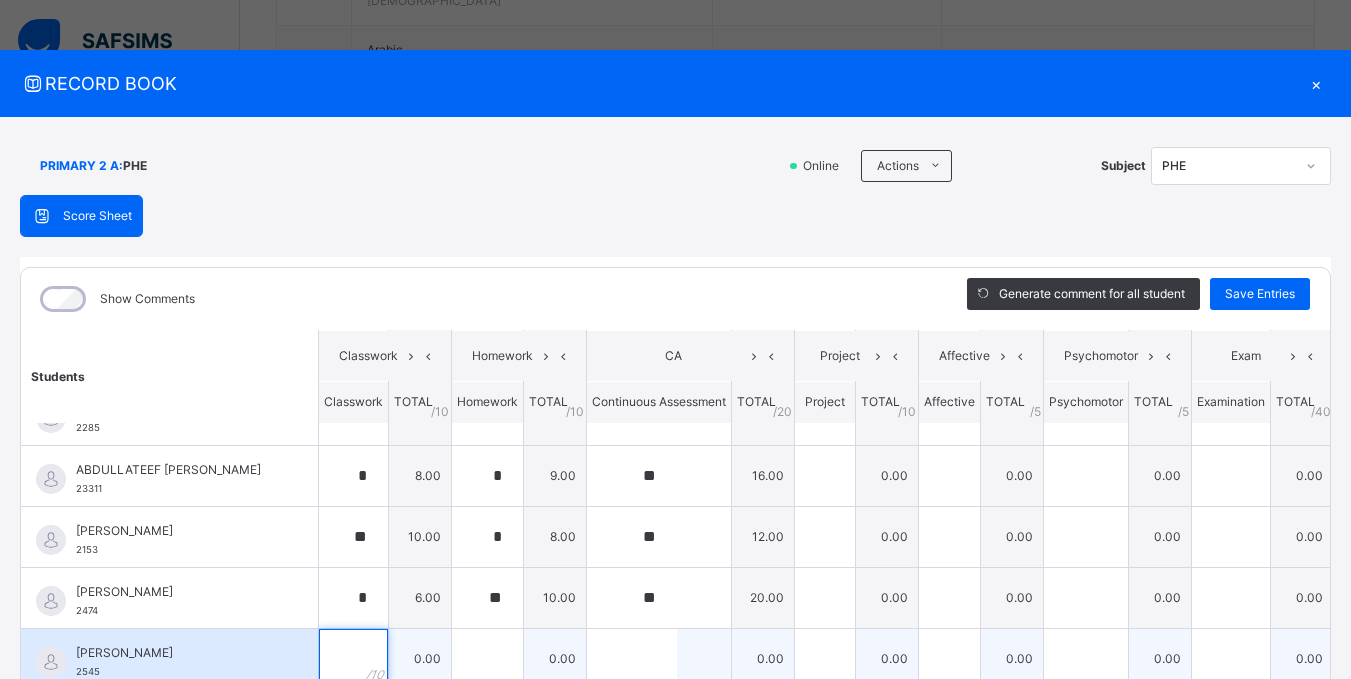 click at bounding box center [353, 659] 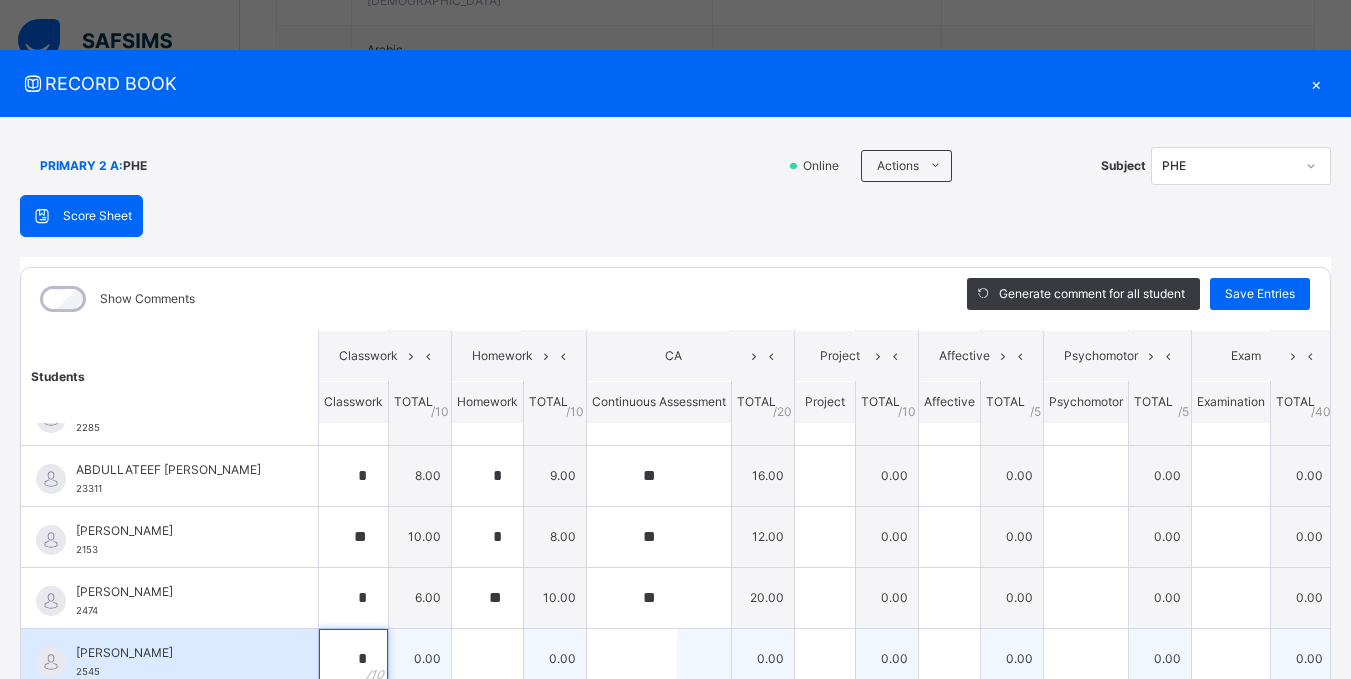 scroll, scrollTop: 5, scrollLeft: 0, axis: vertical 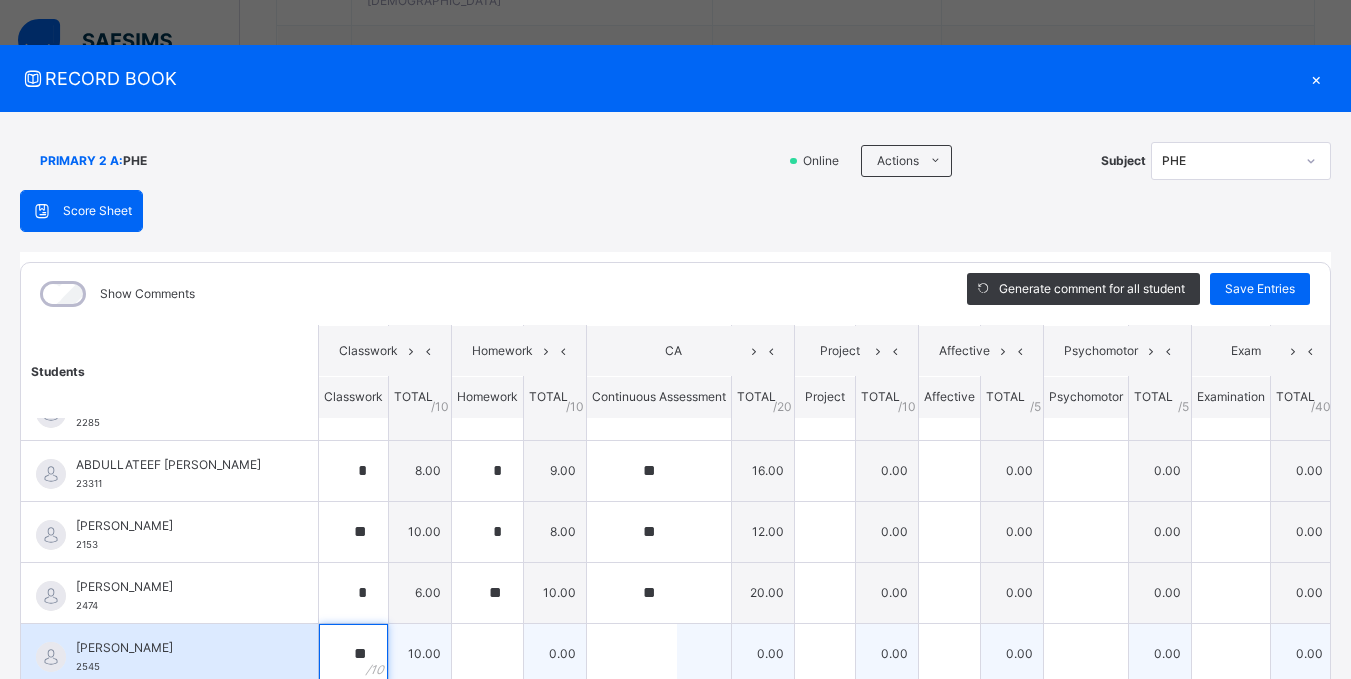 type on "**" 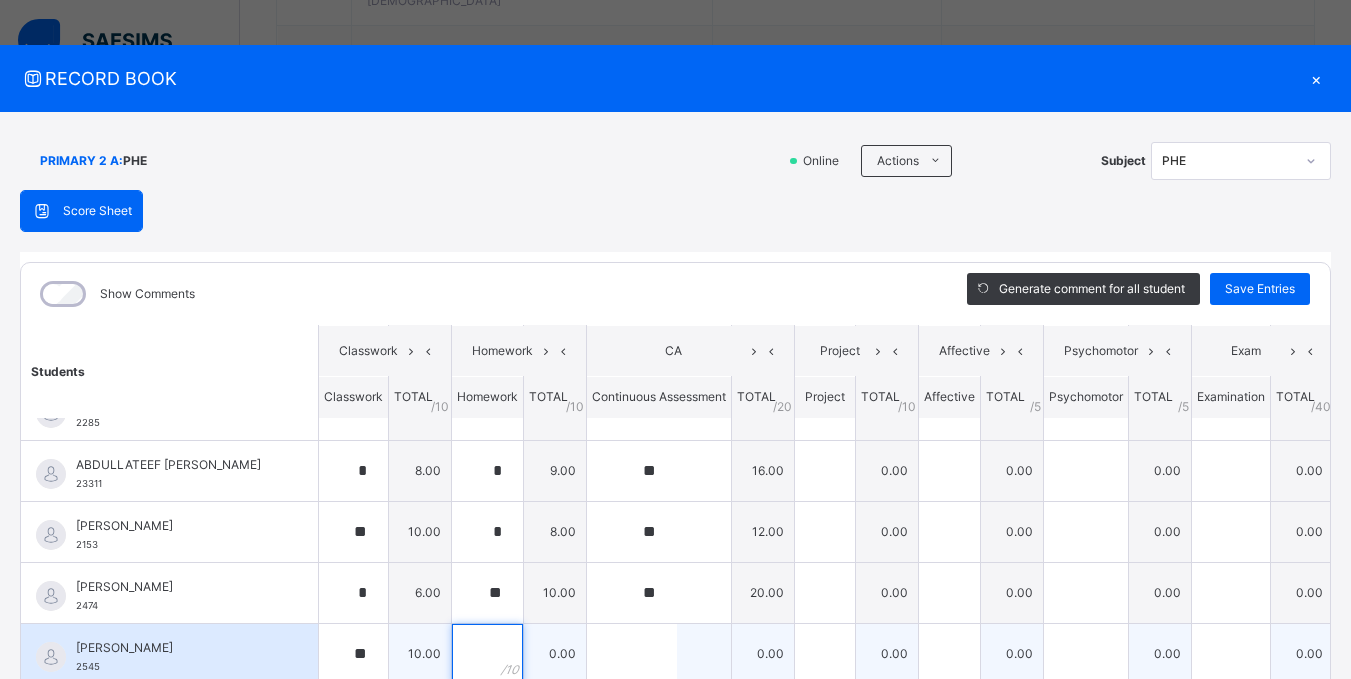 scroll, scrollTop: 25, scrollLeft: 0, axis: vertical 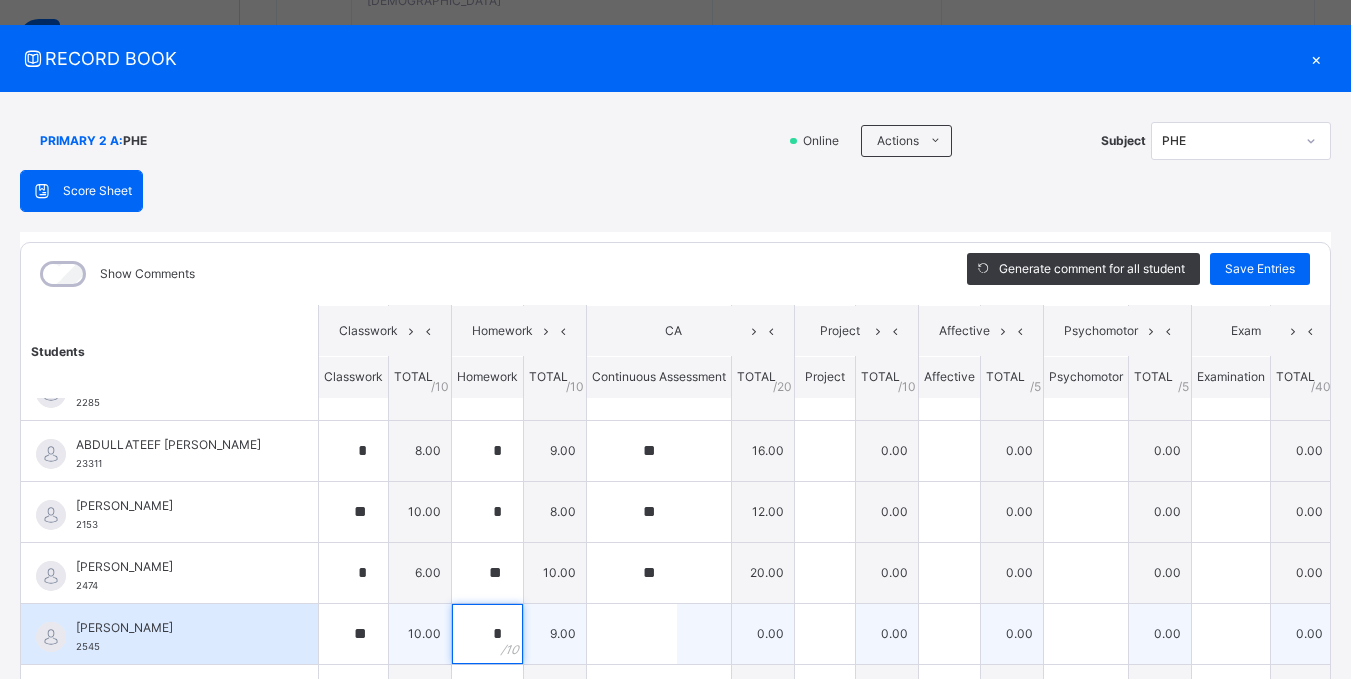type on "*" 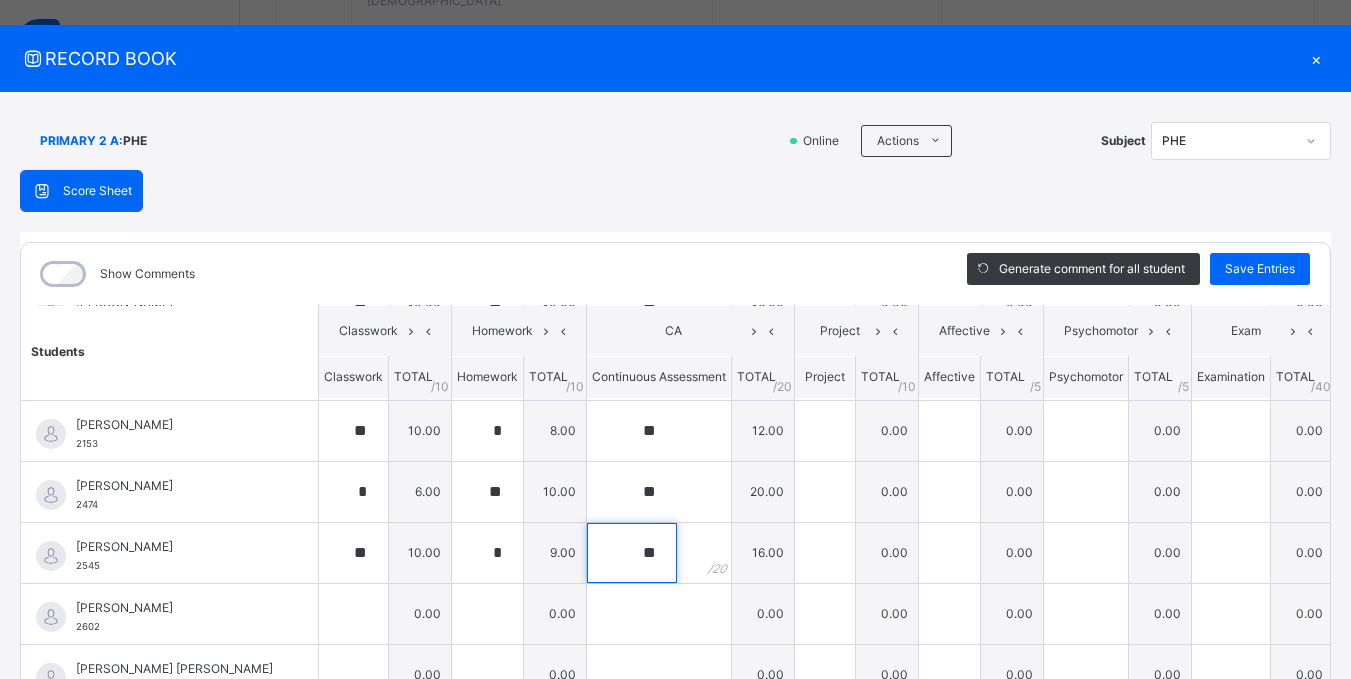scroll, scrollTop: 300, scrollLeft: 0, axis: vertical 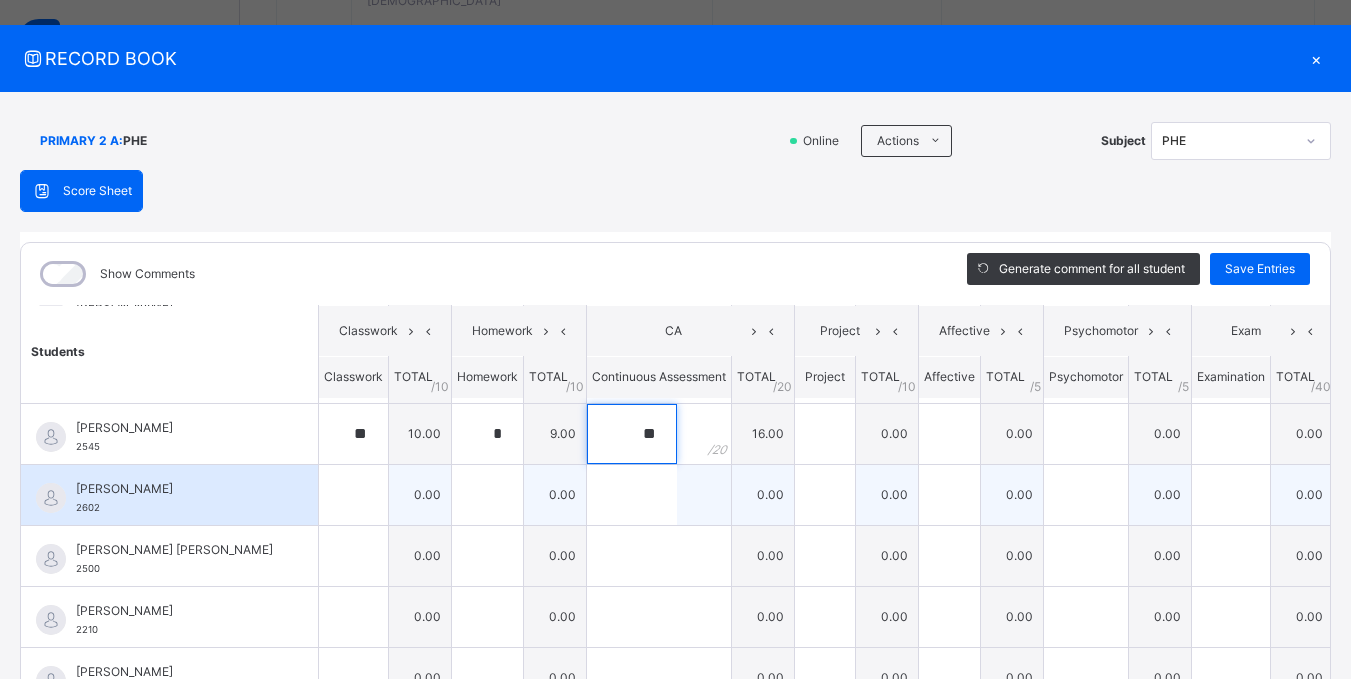 type on "**" 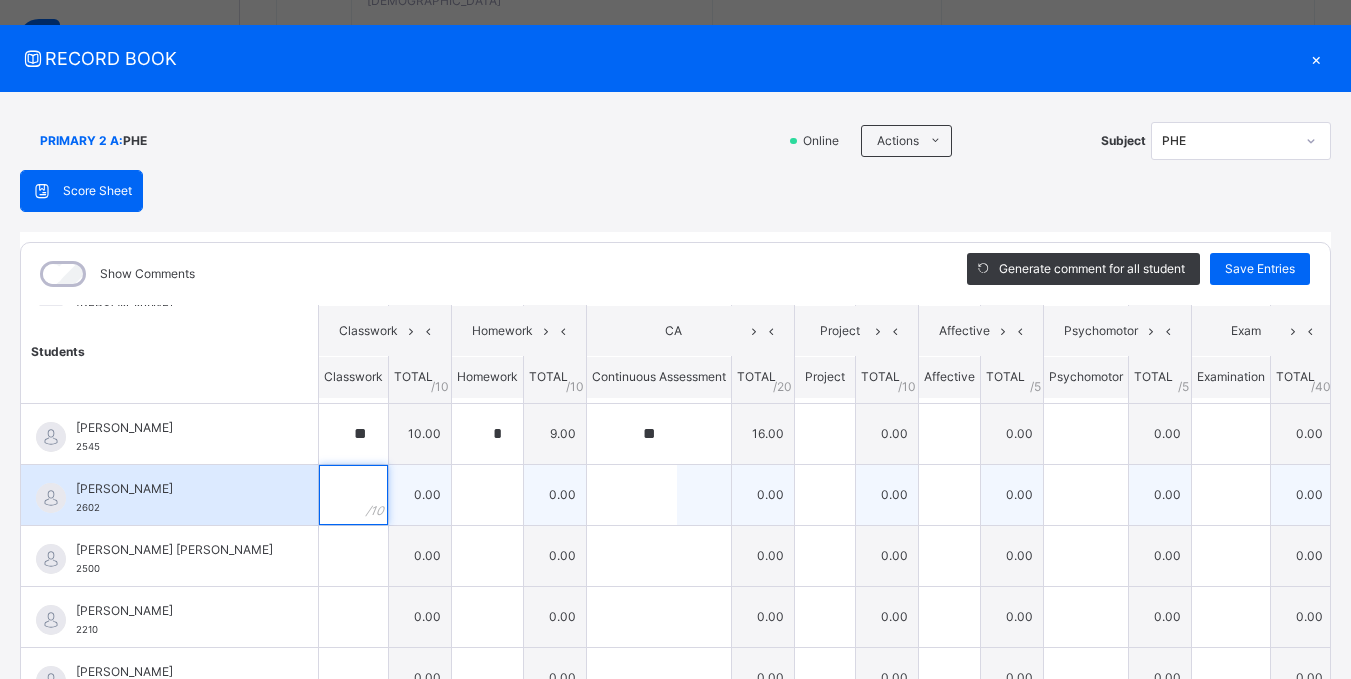 click at bounding box center [353, 495] 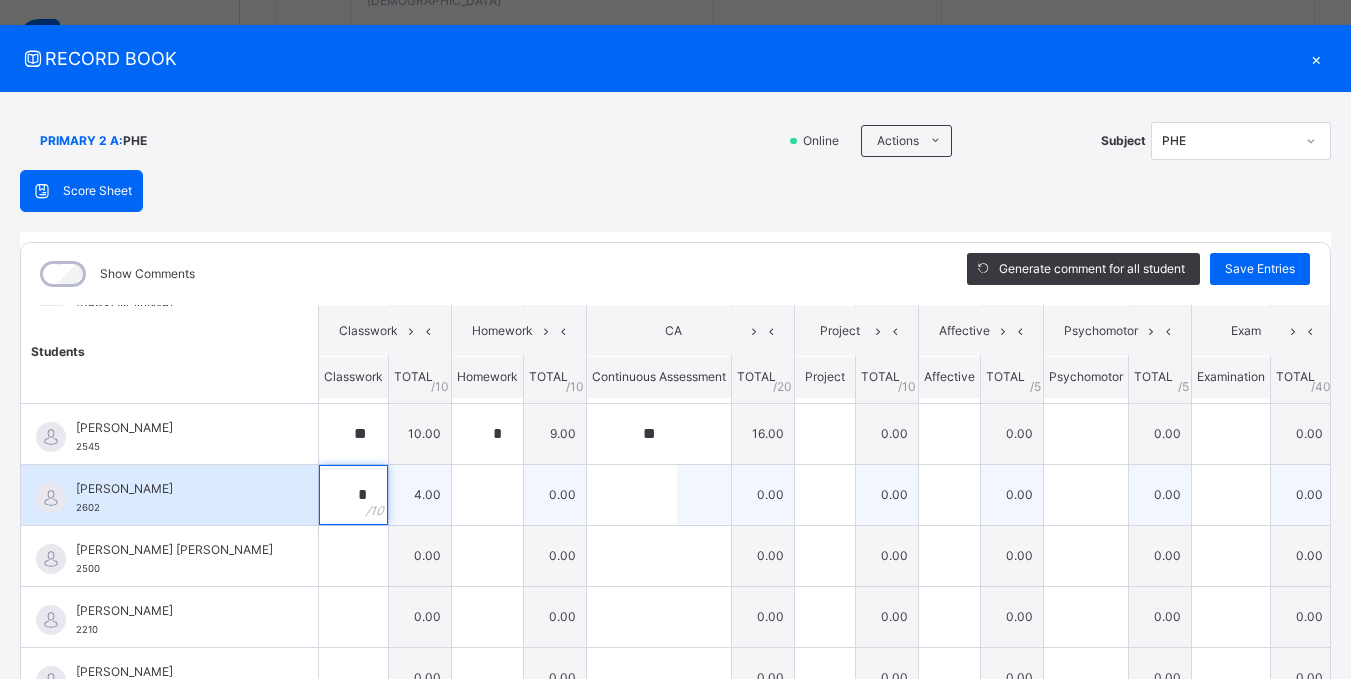 type on "*" 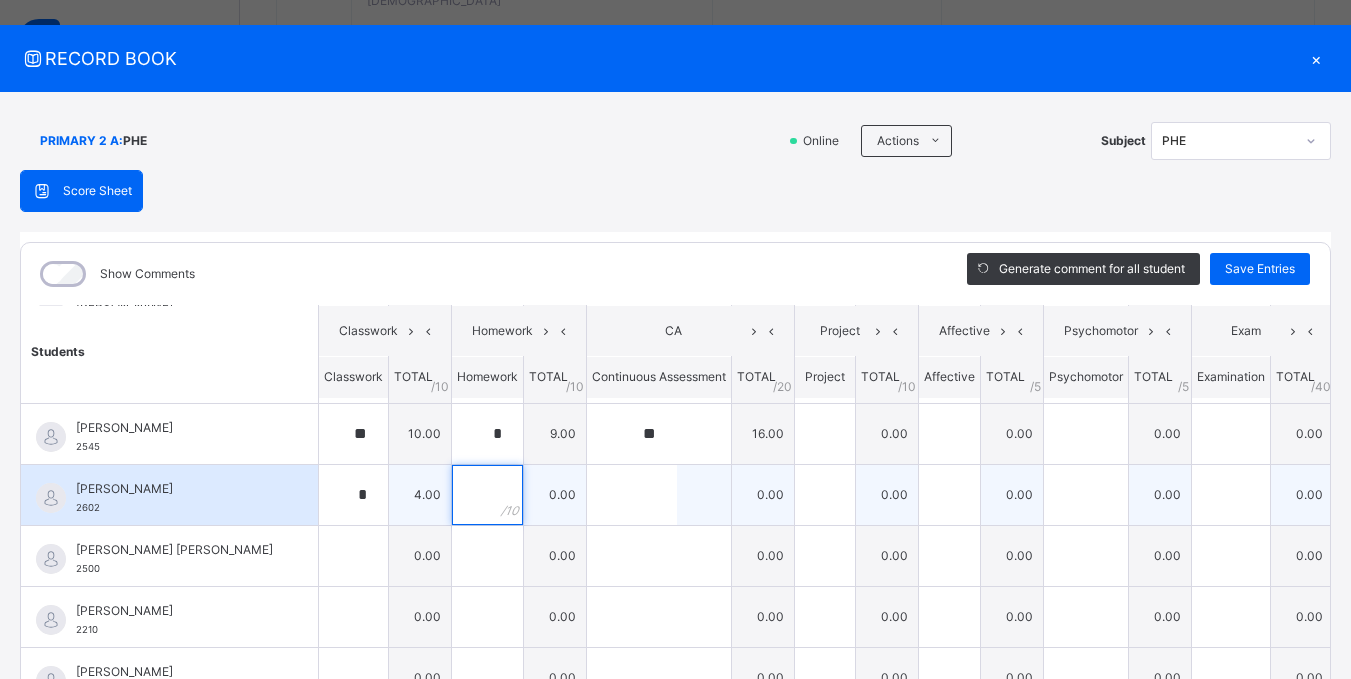 click at bounding box center (487, 495) 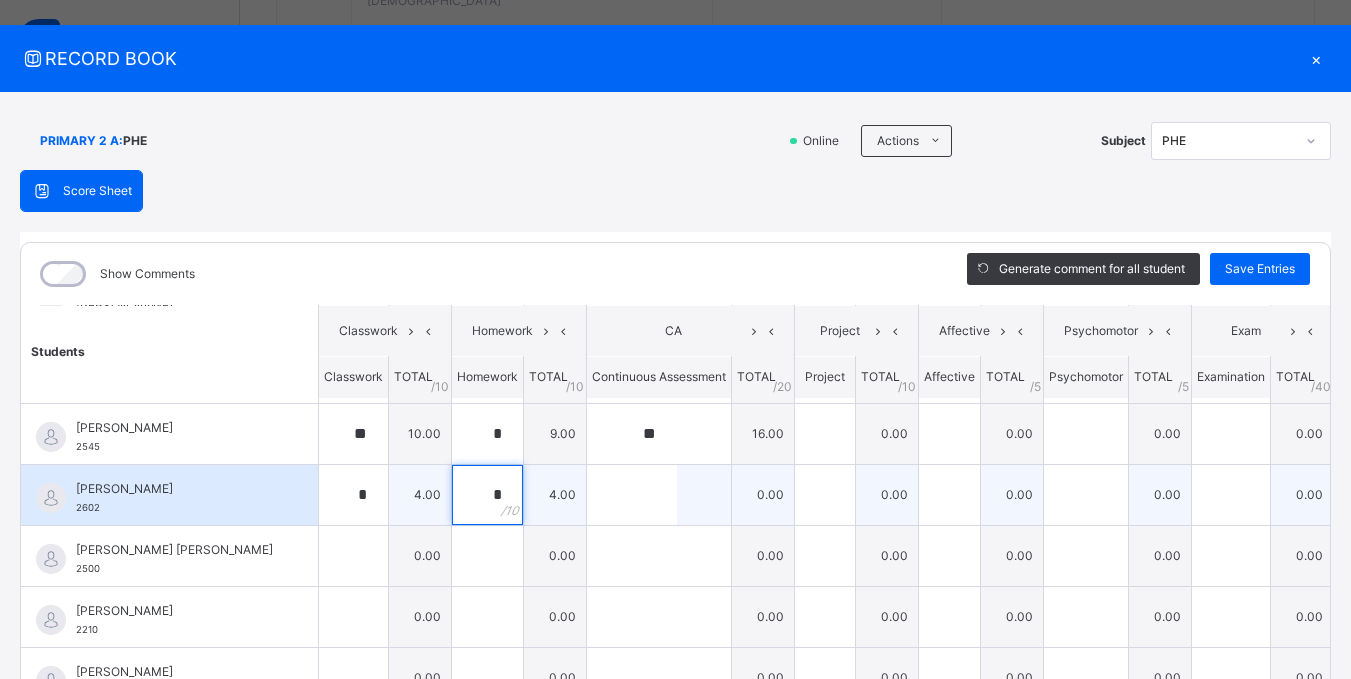 type on "*" 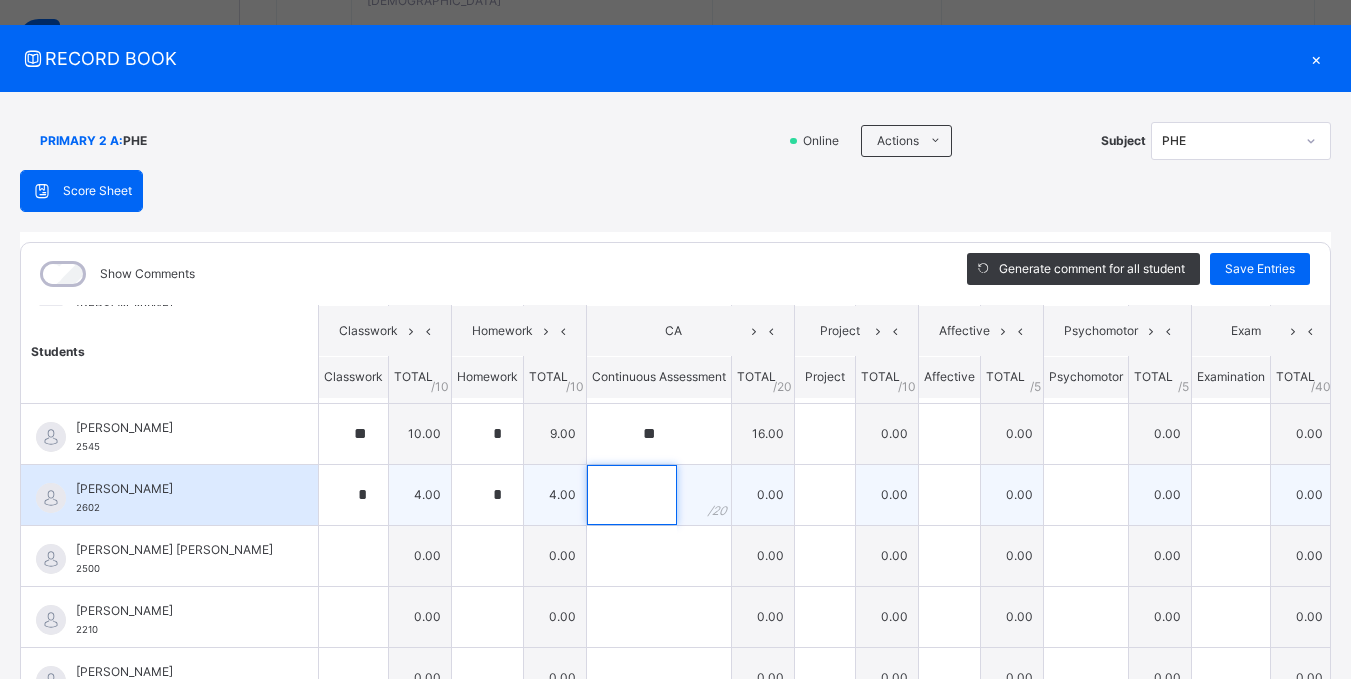 click at bounding box center (632, 495) 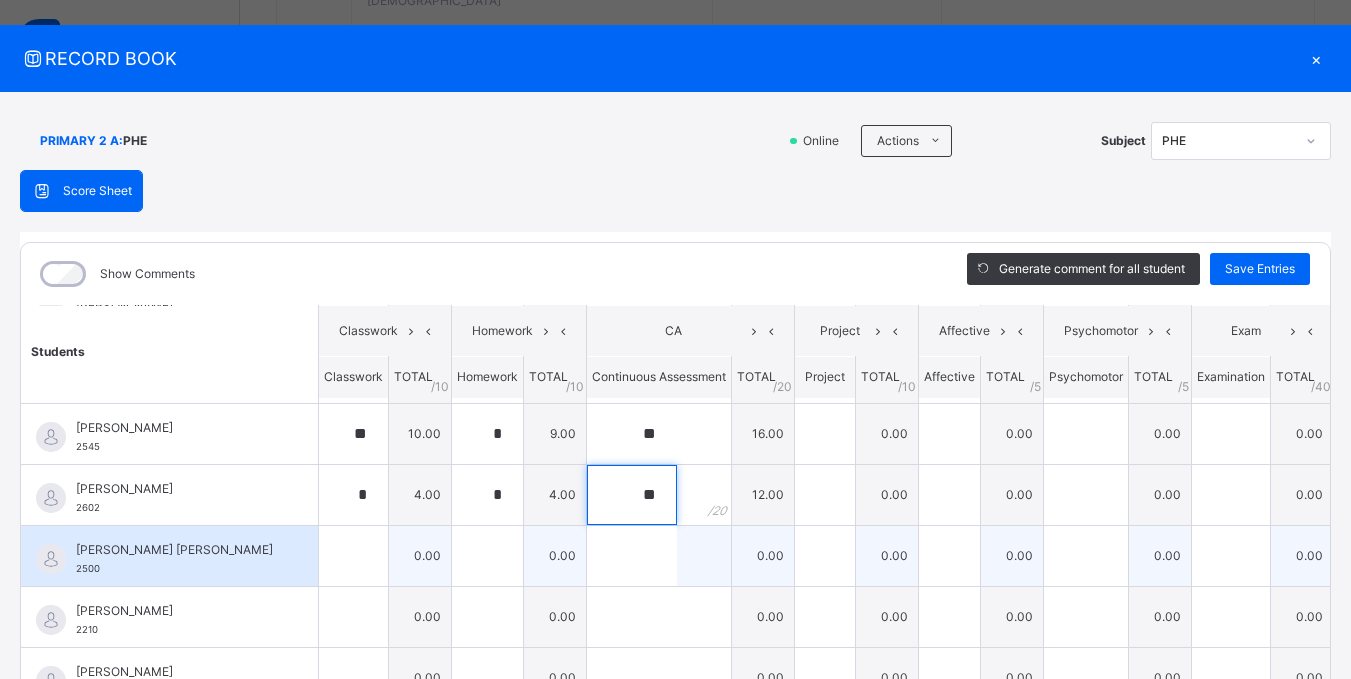 type on "**" 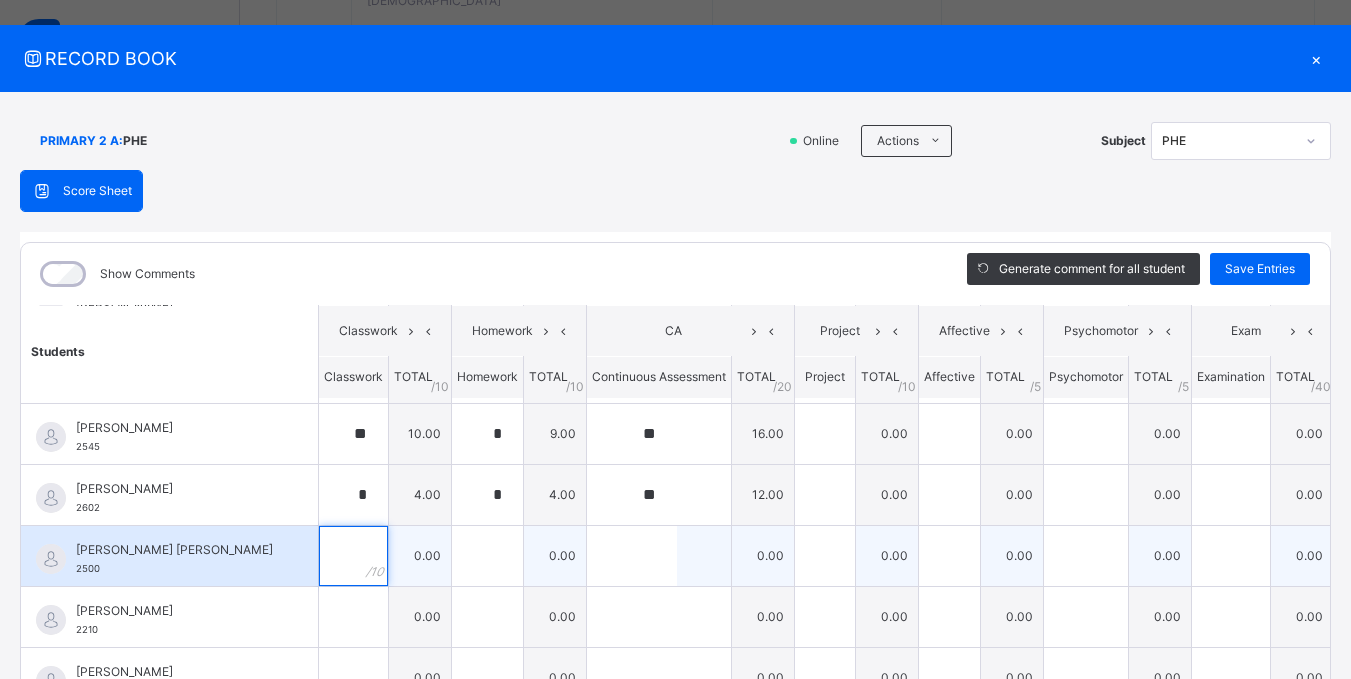 click at bounding box center [353, 556] 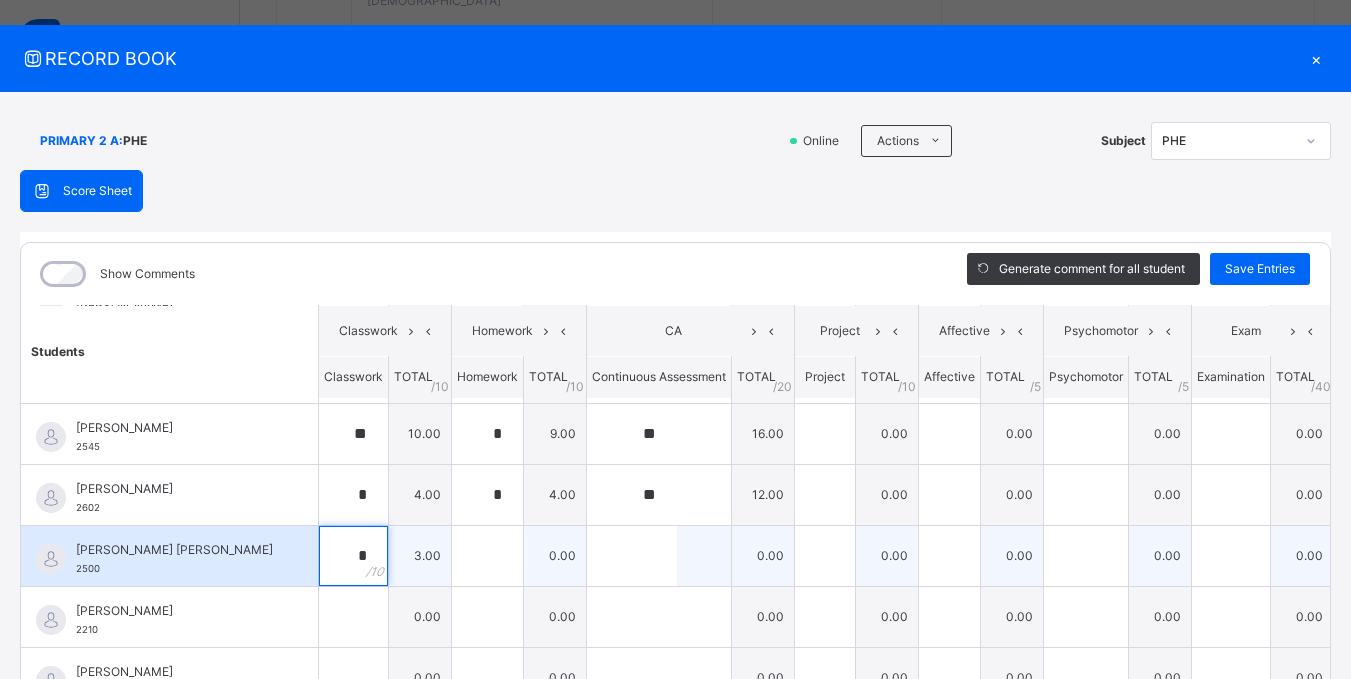 type on "*" 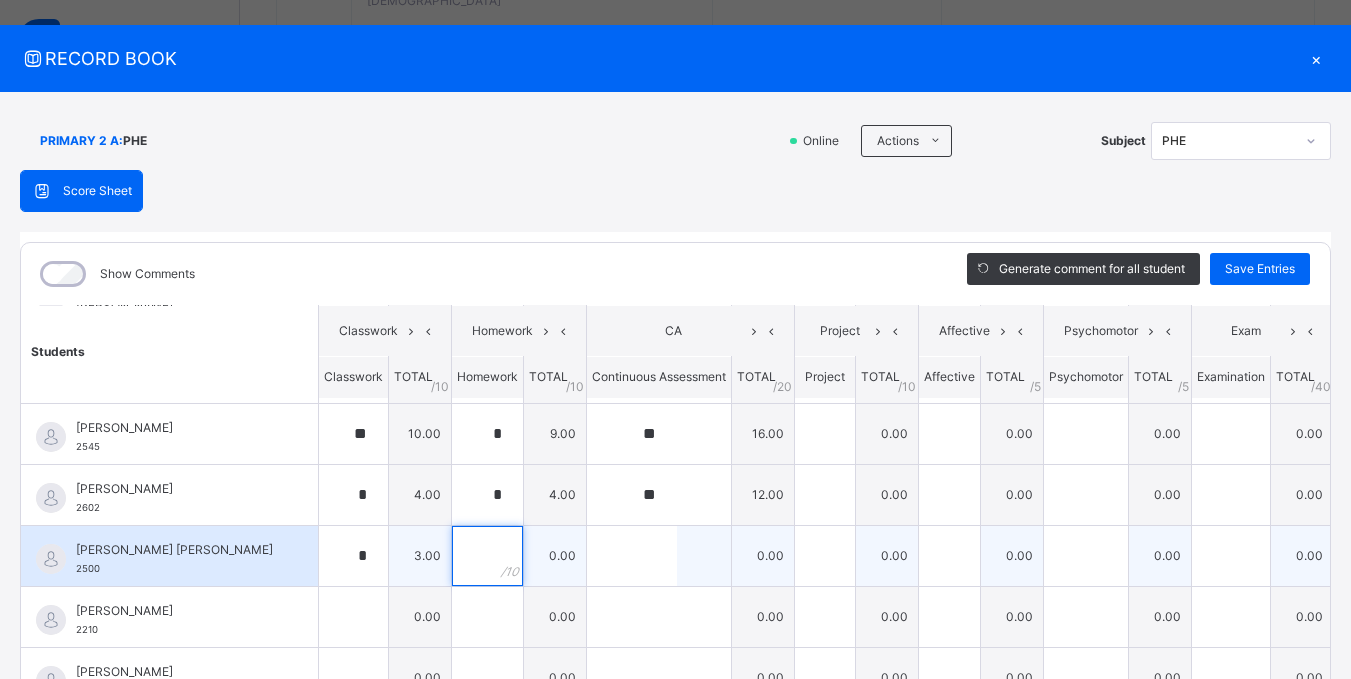 click at bounding box center (487, 556) 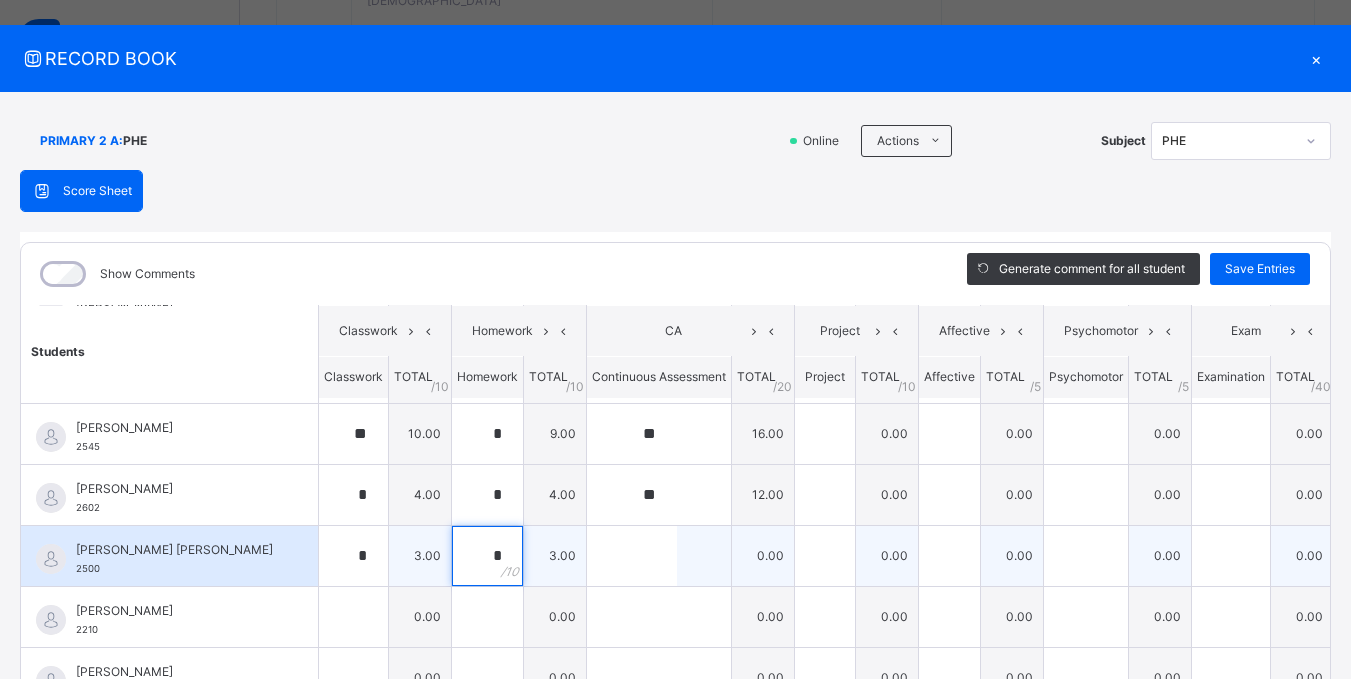 type on "*" 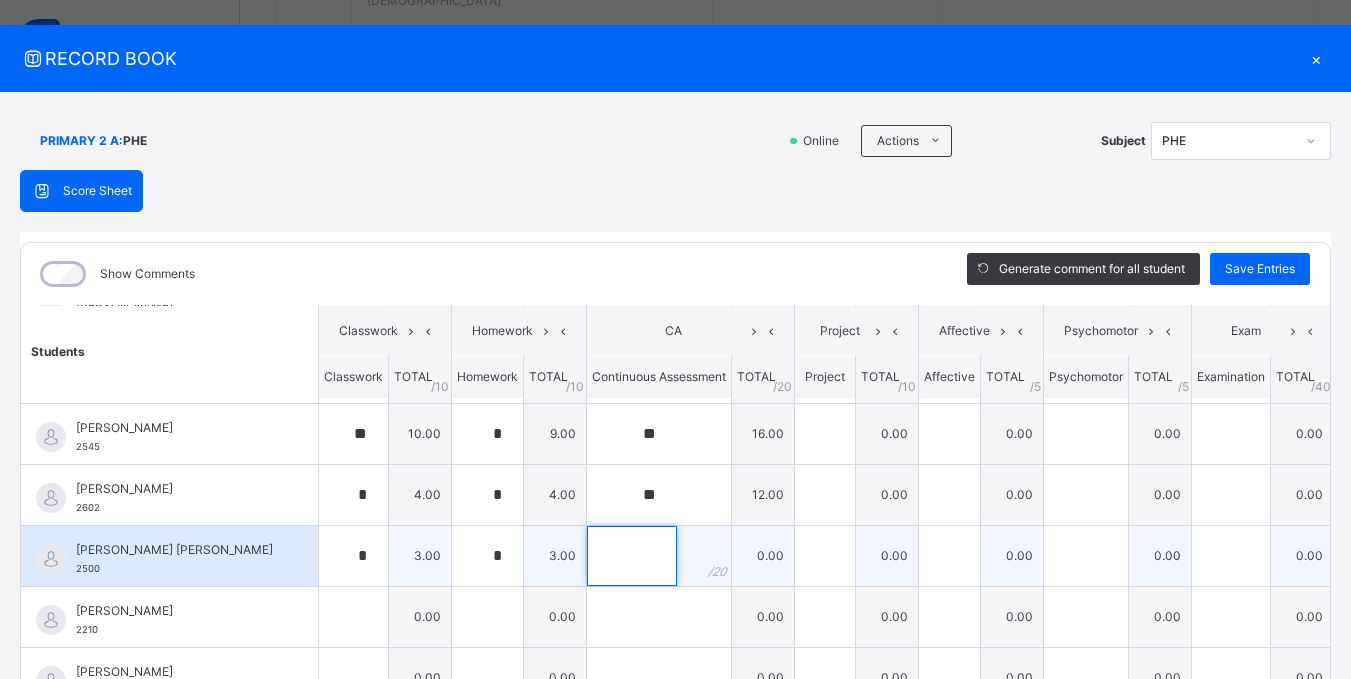 click at bounding box center (632, 556) 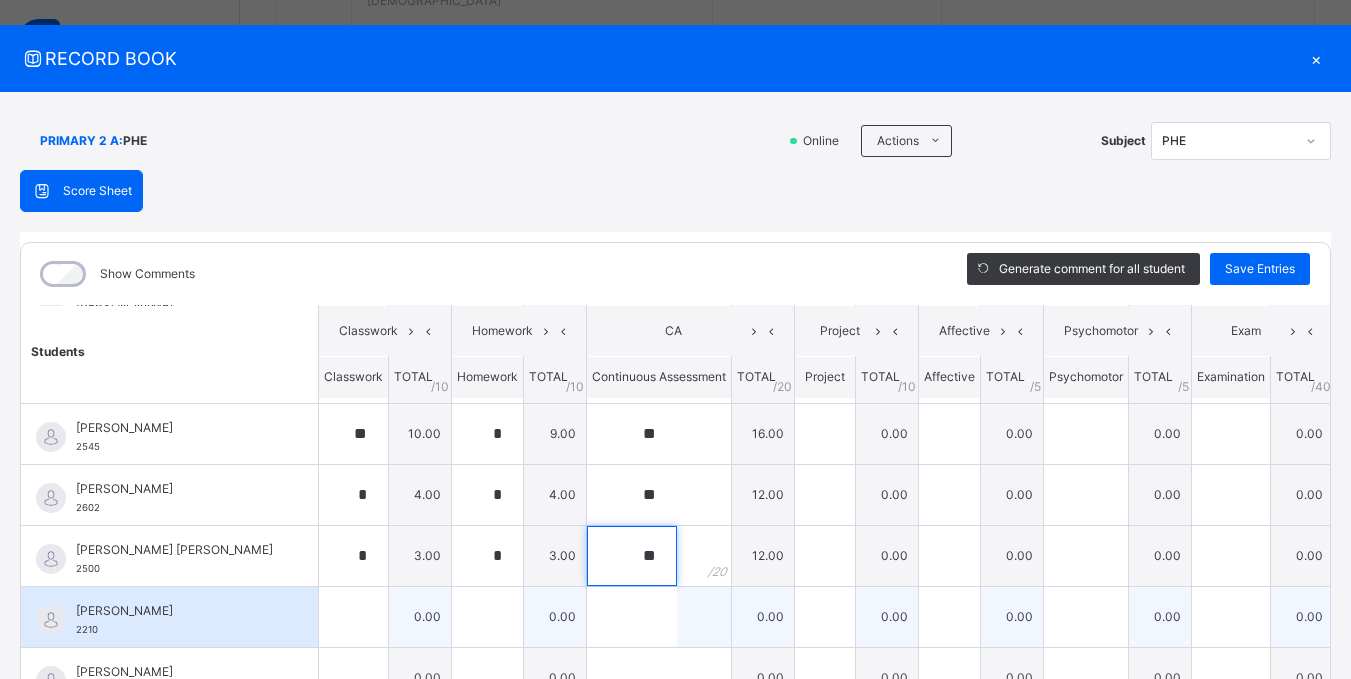 type on "**" 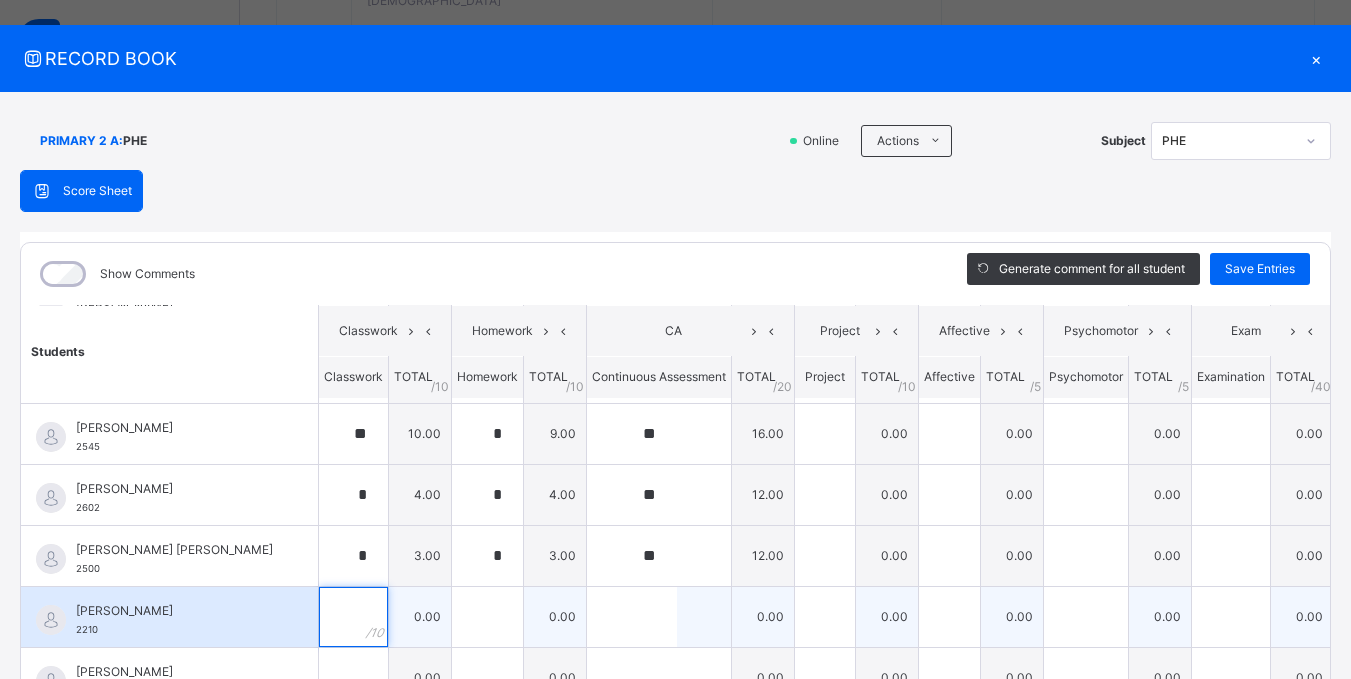 click at bounding box center (353, 617) 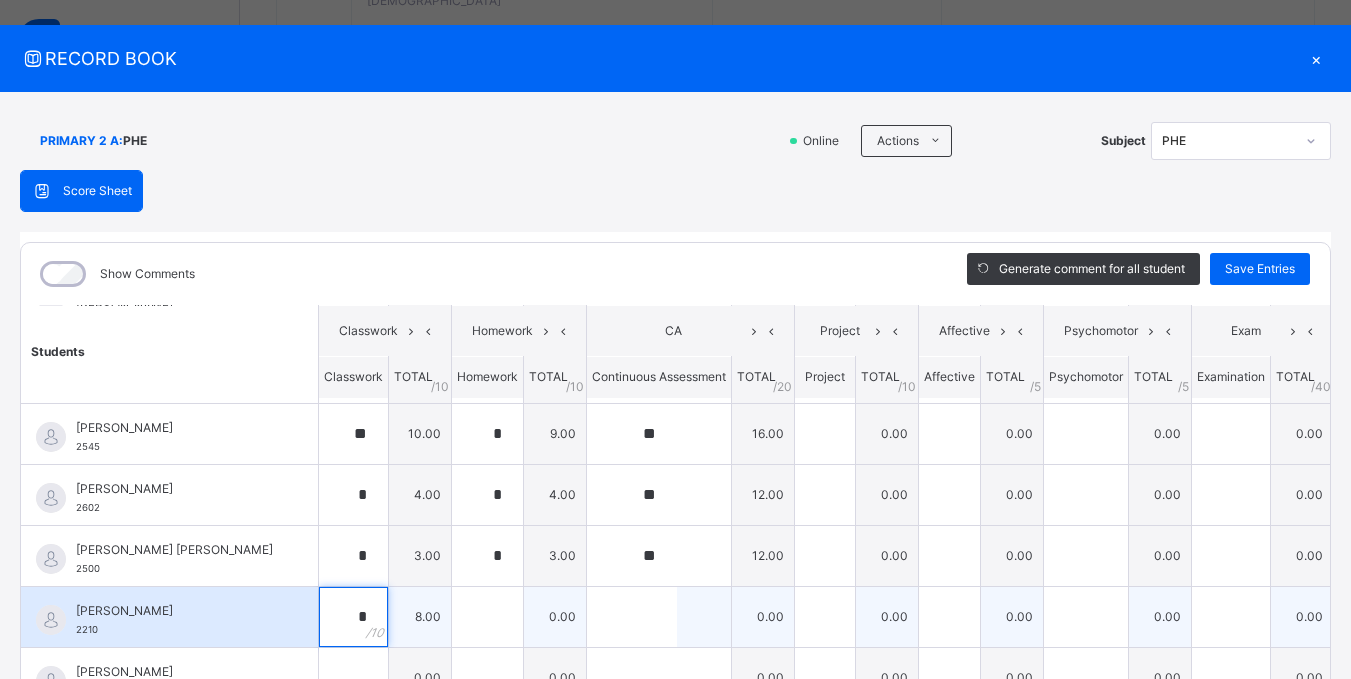 type on "*" 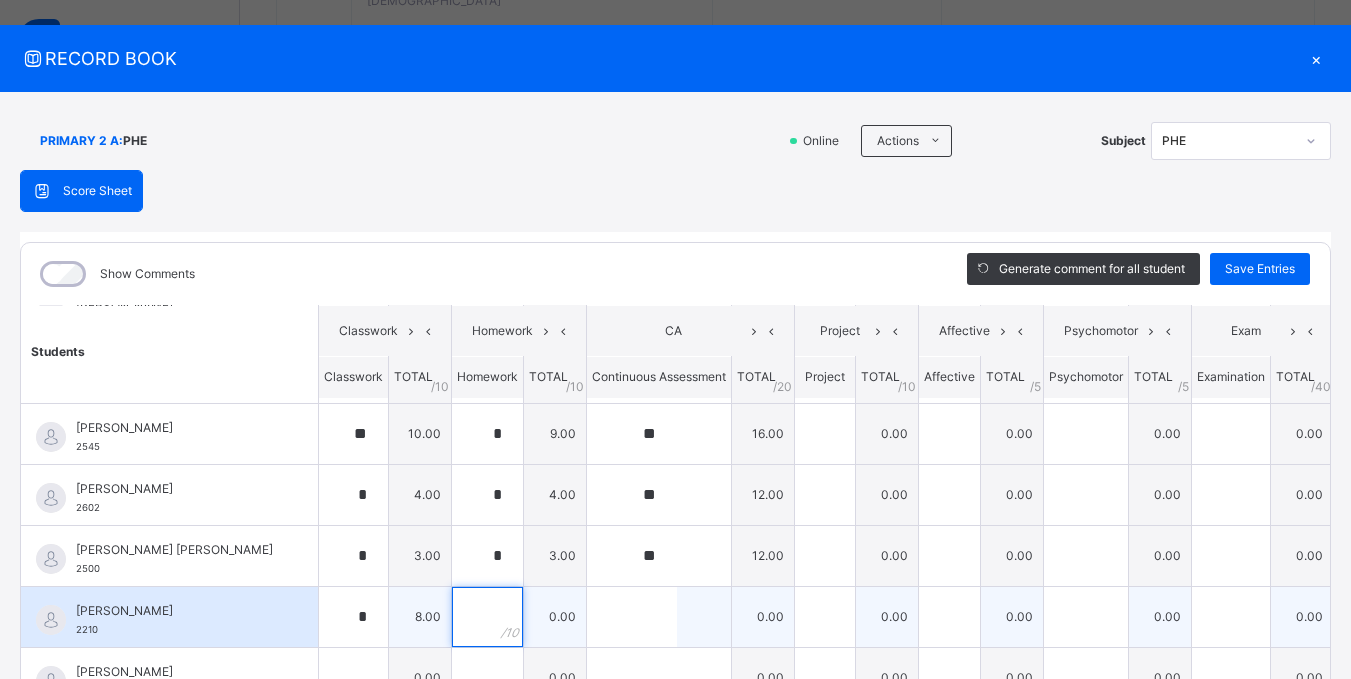 click at bounding box center [487, 617] 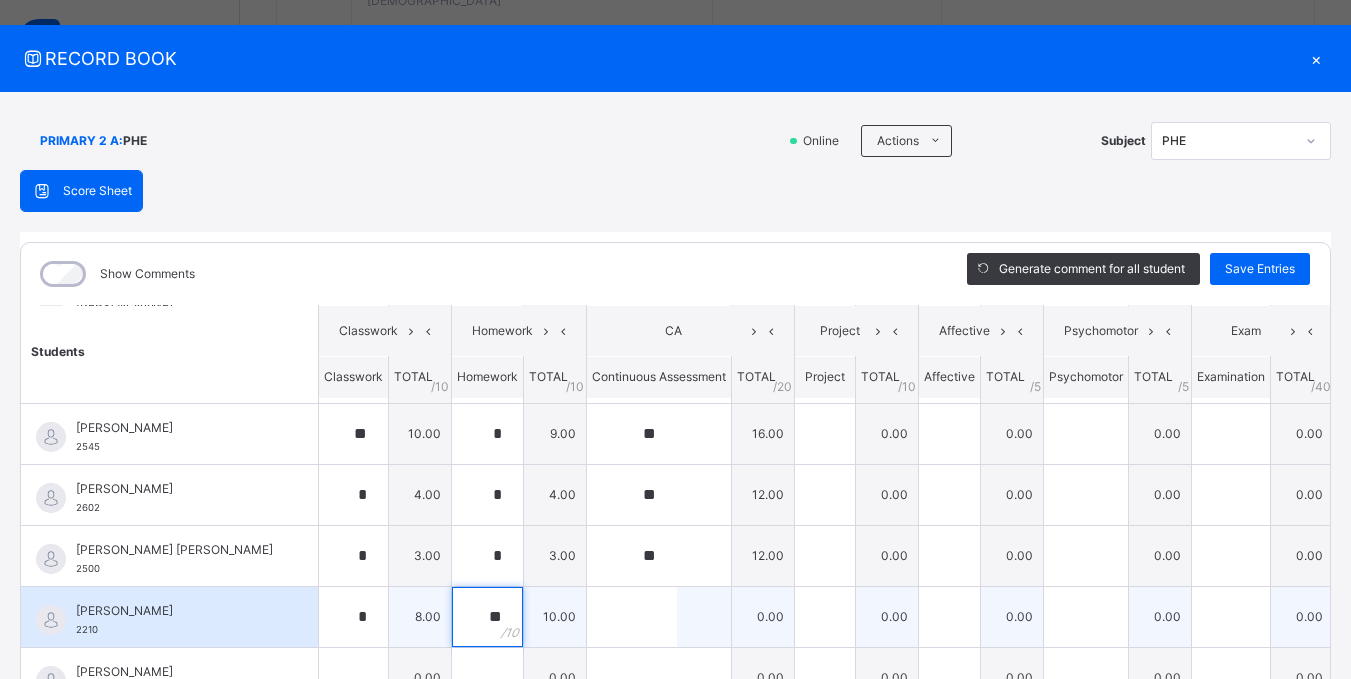 type on "**" 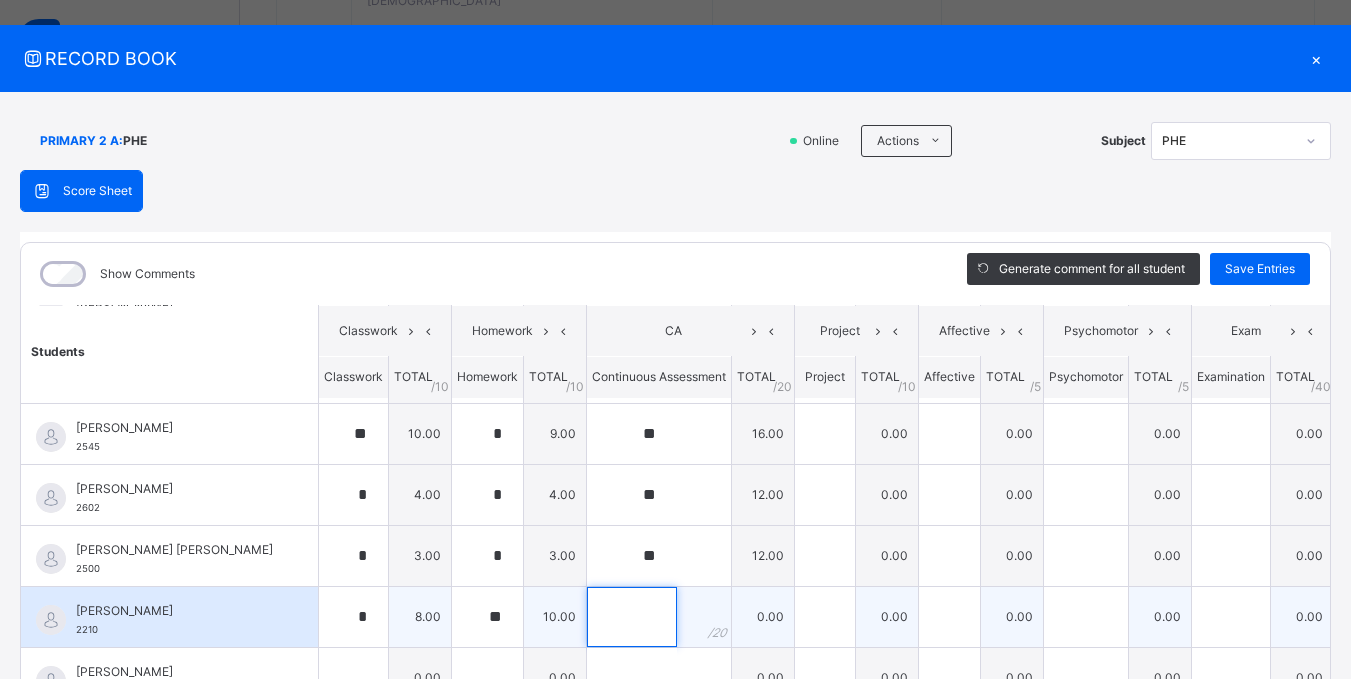 click at bounding box center [632, 617] 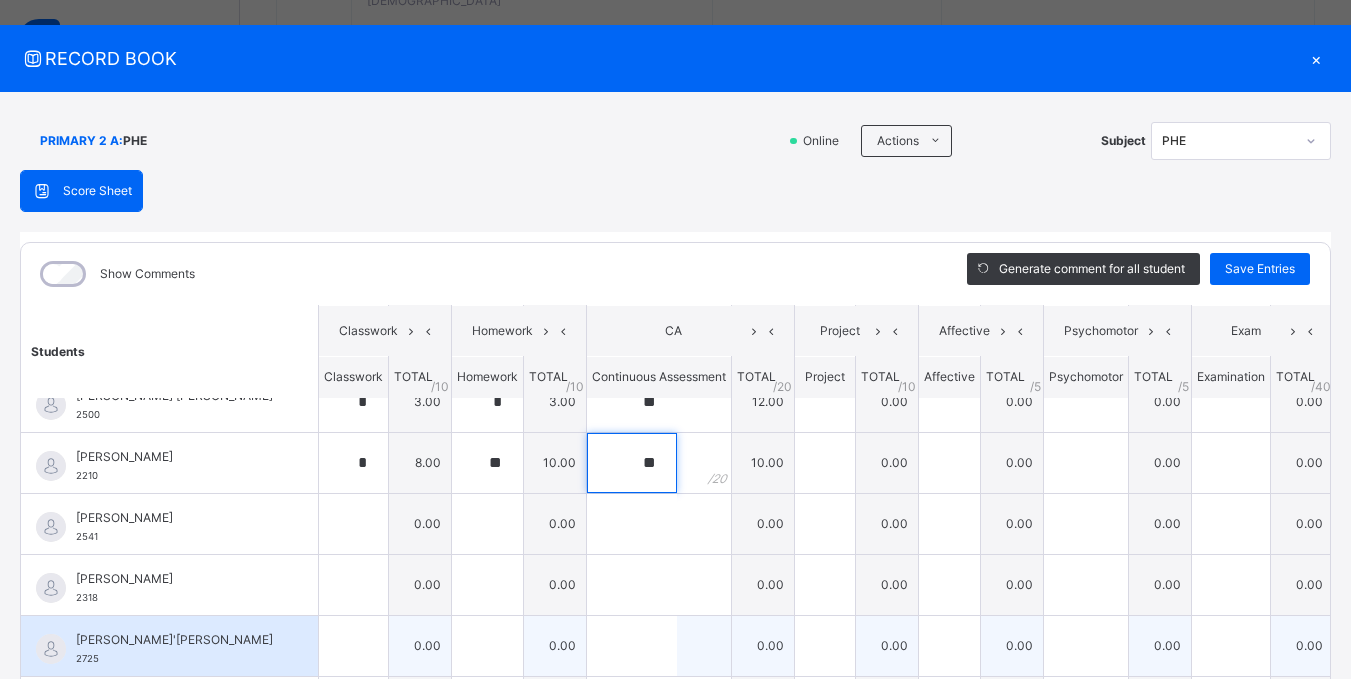 scroll, scrollTop: 400, scrollLeft: 0, axis: vertical 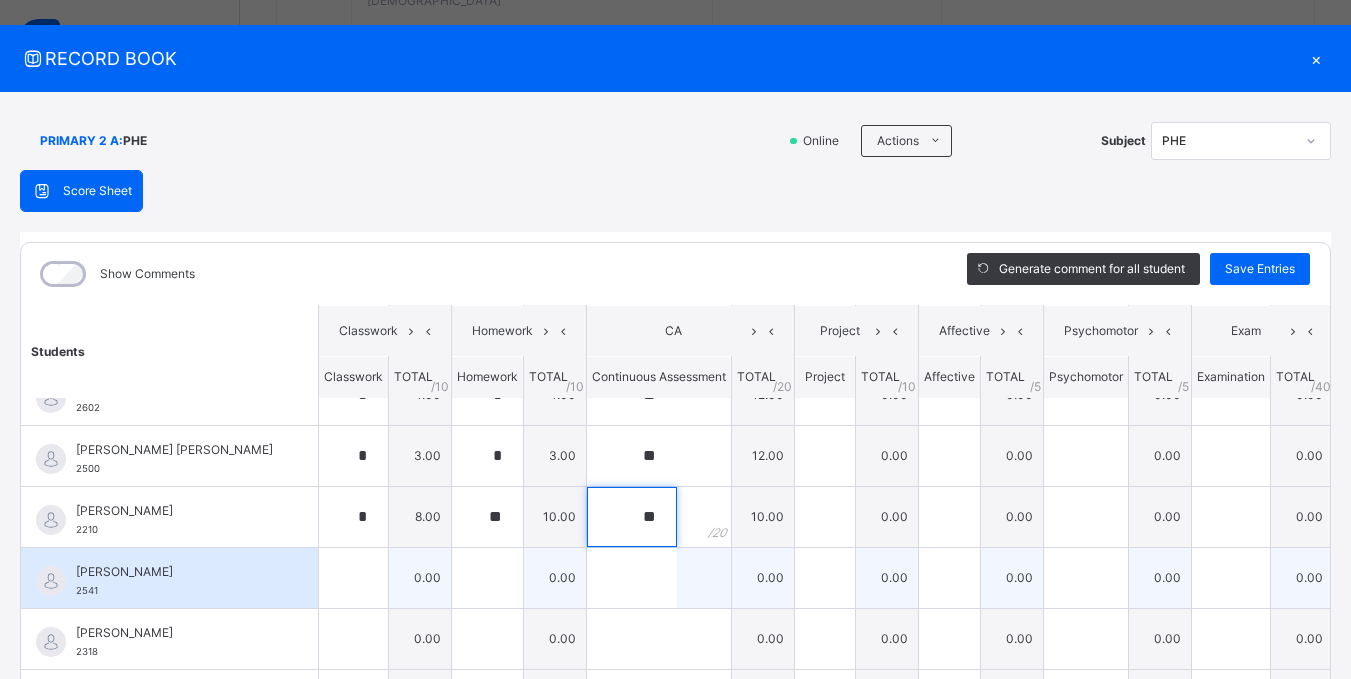 type on "**" 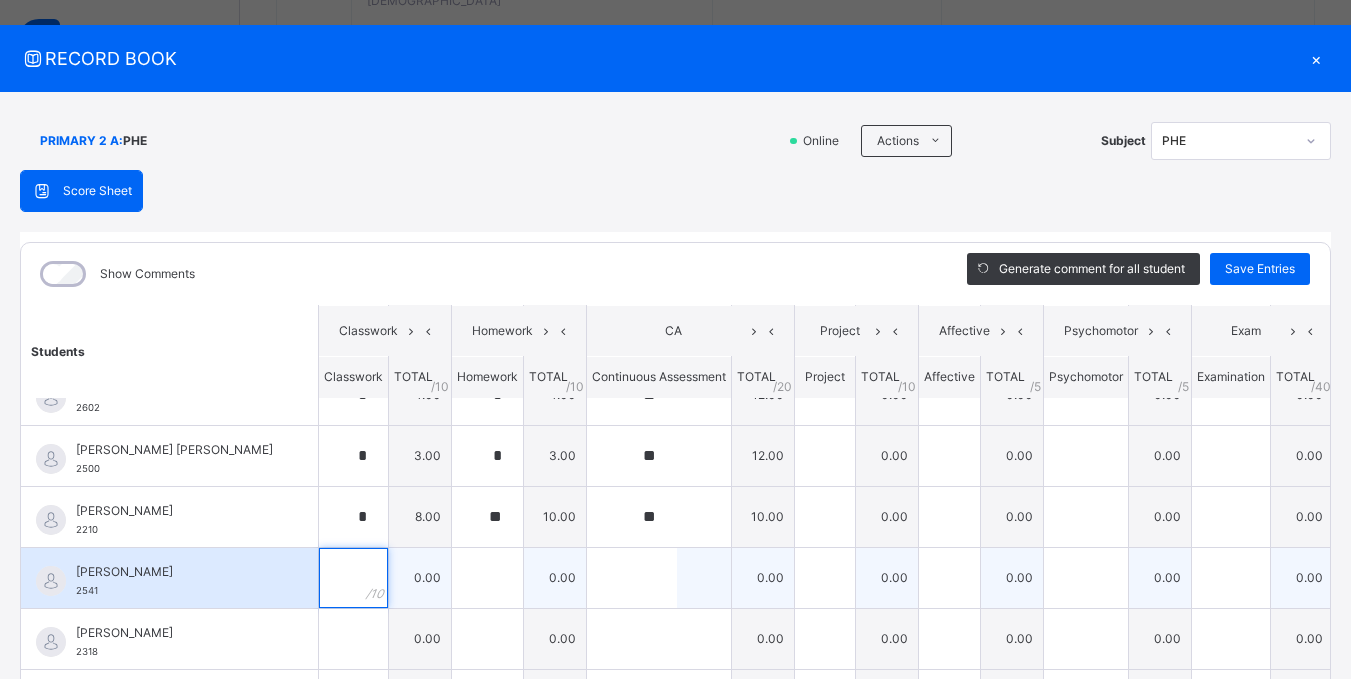 click at bounding box center (353, 578) 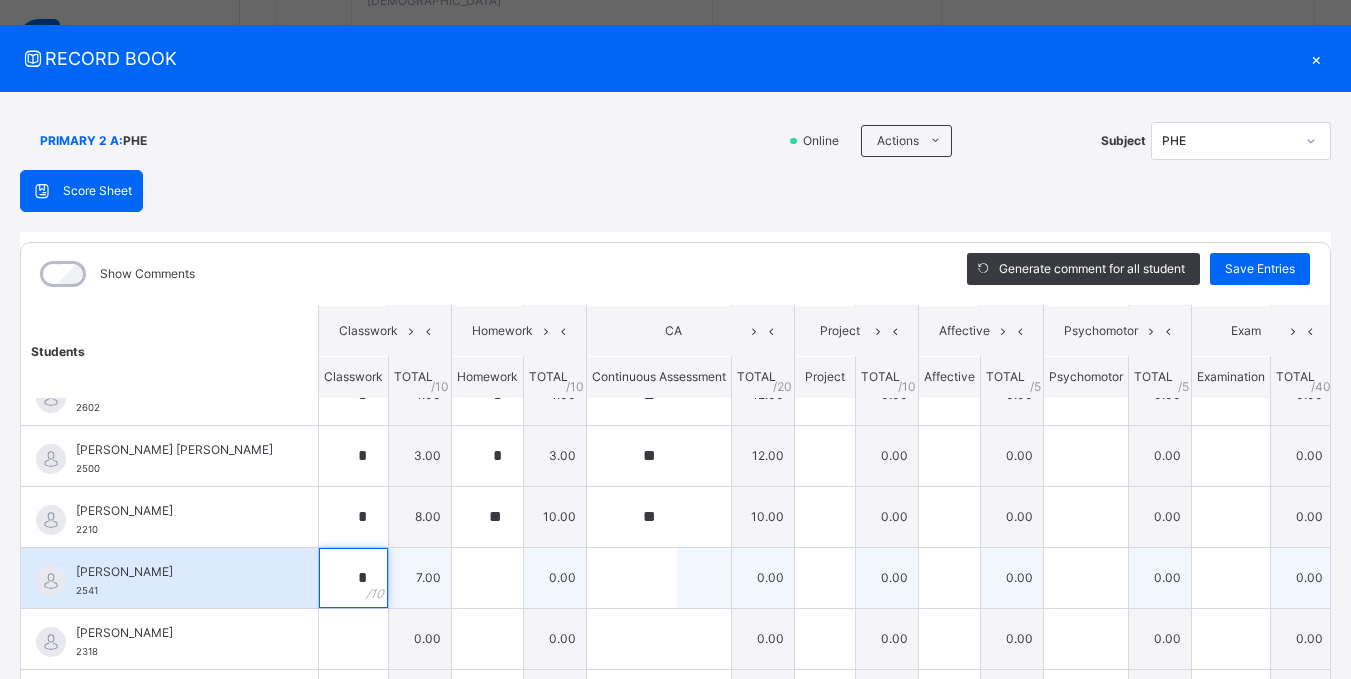 type on "*" 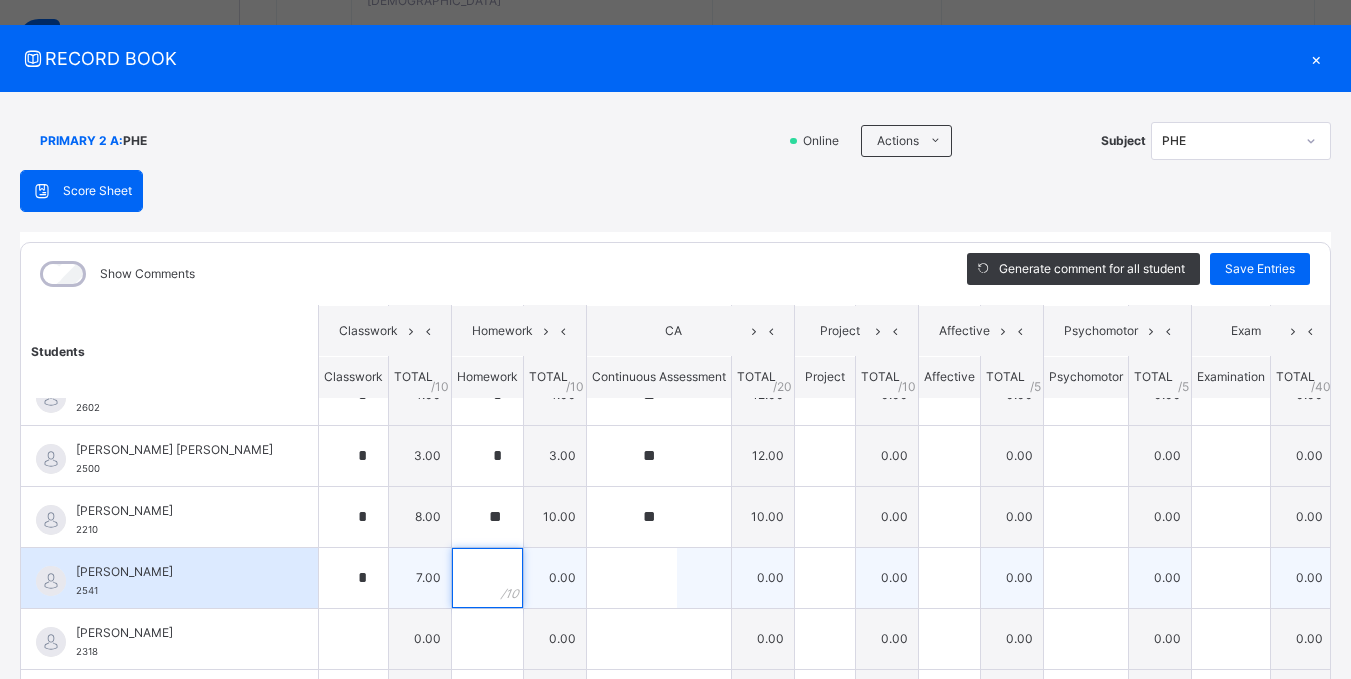 click at bounding box center [487, 578] 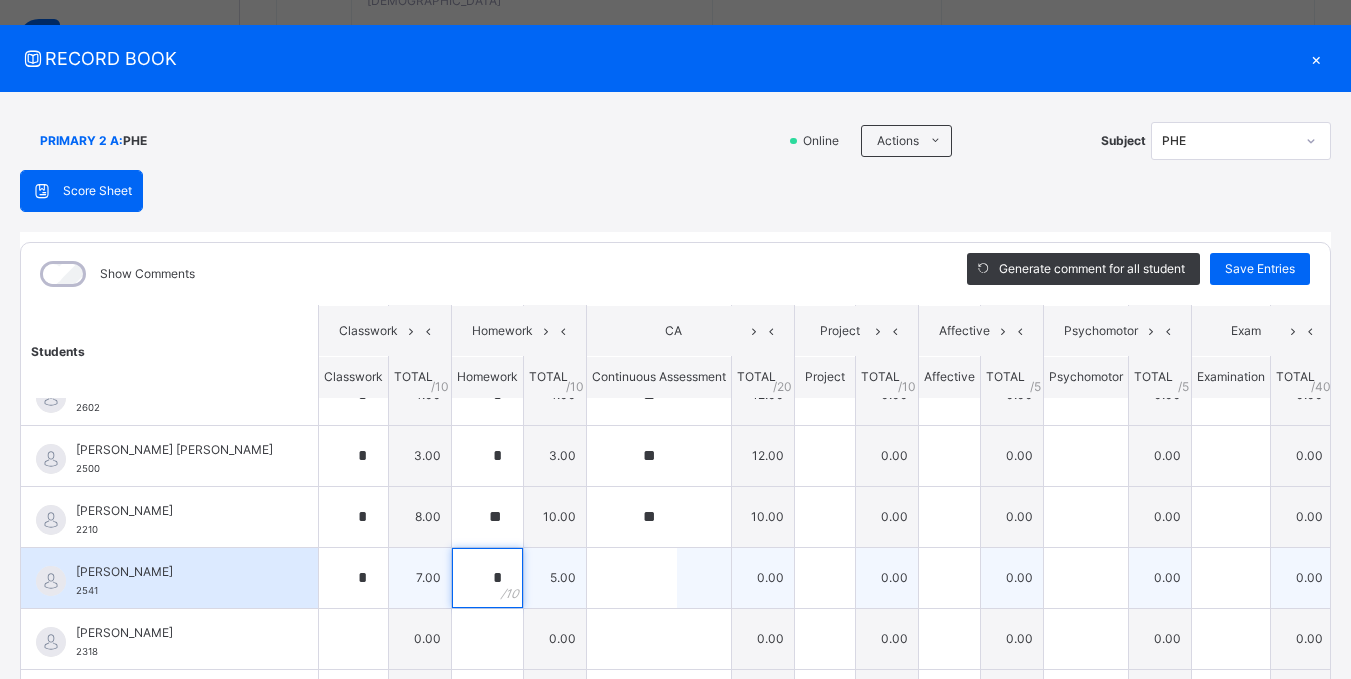 type on "*" 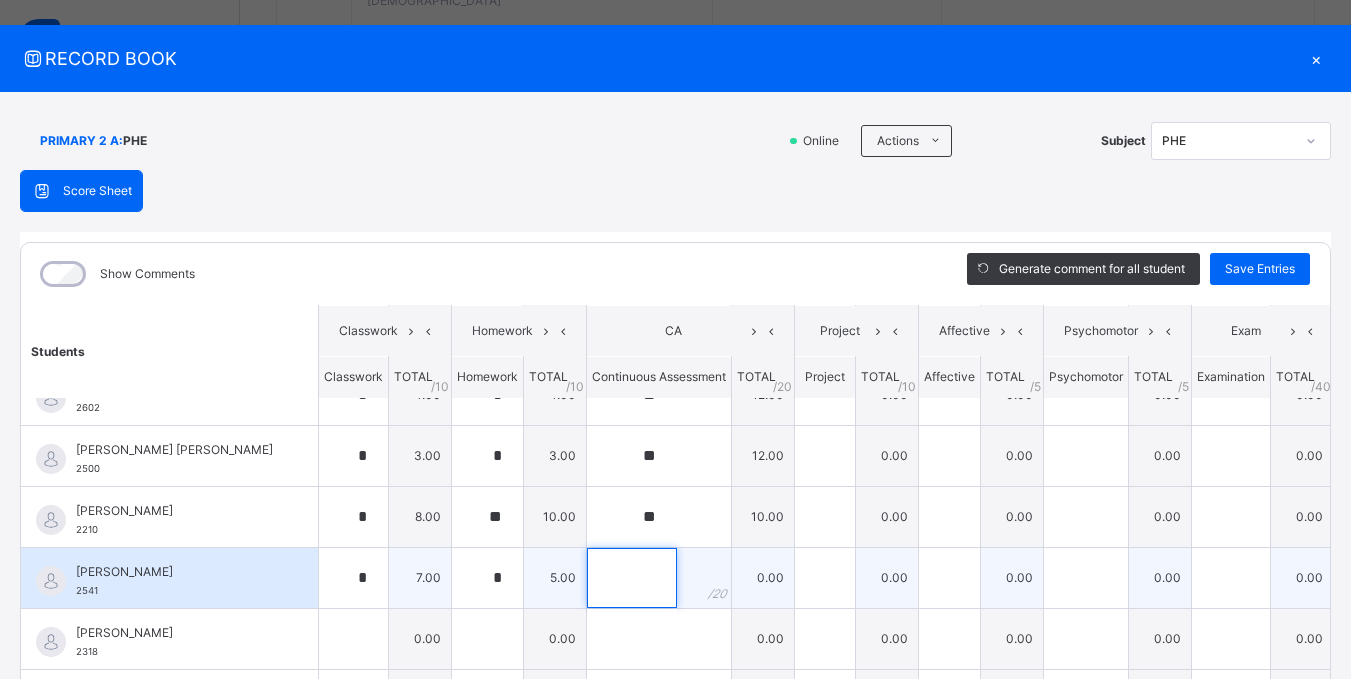 click at bounding box center (632, 578) 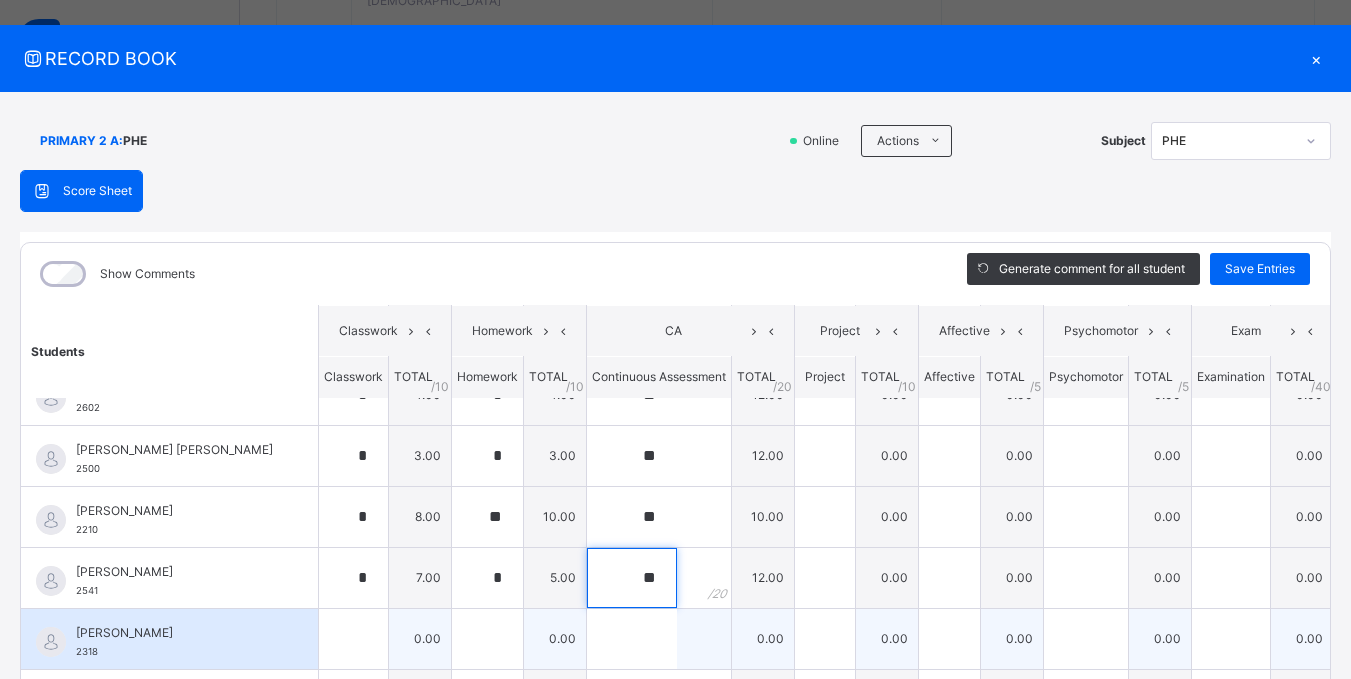 type on "**" 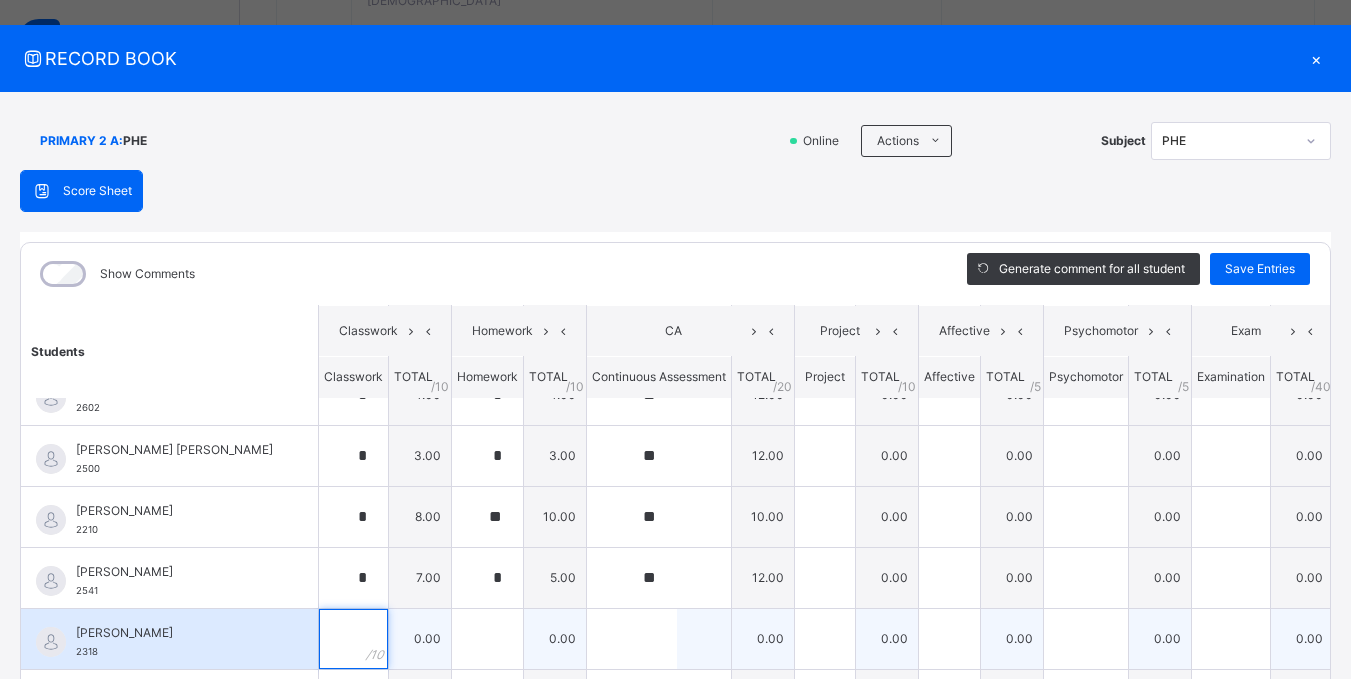 click at bounding box center [353, 639] 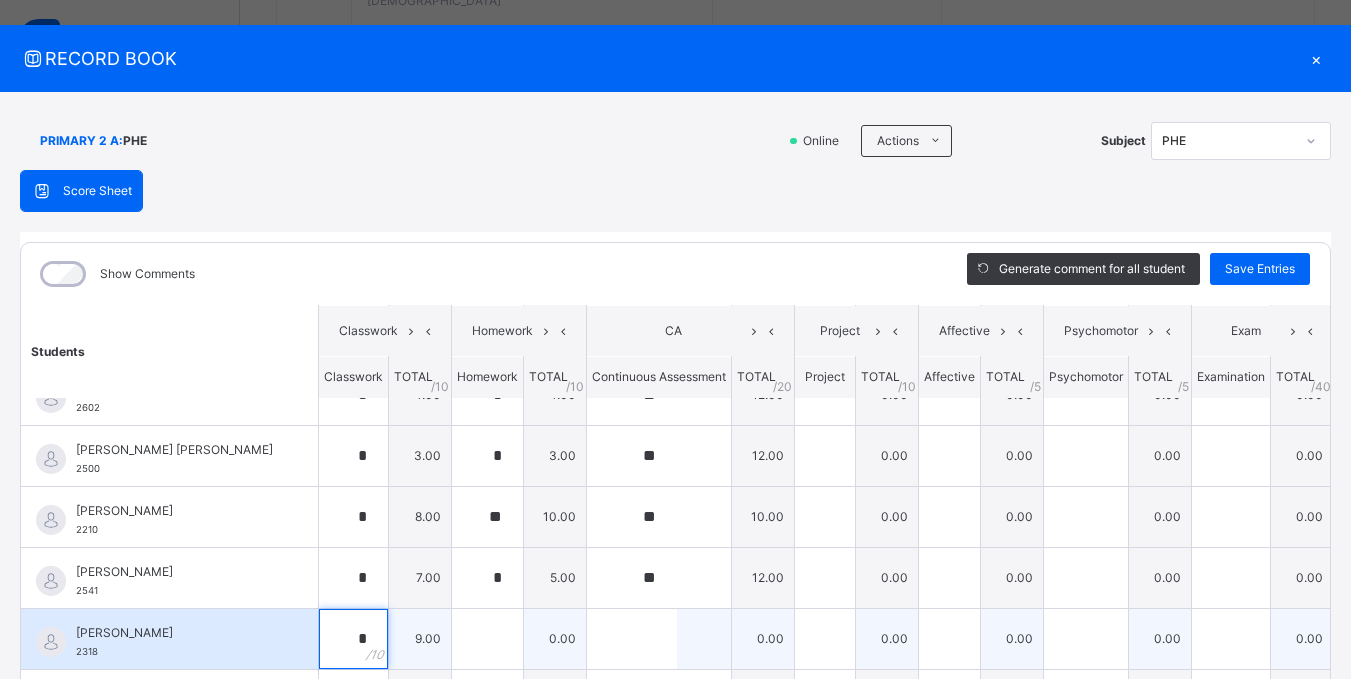 type on "*" 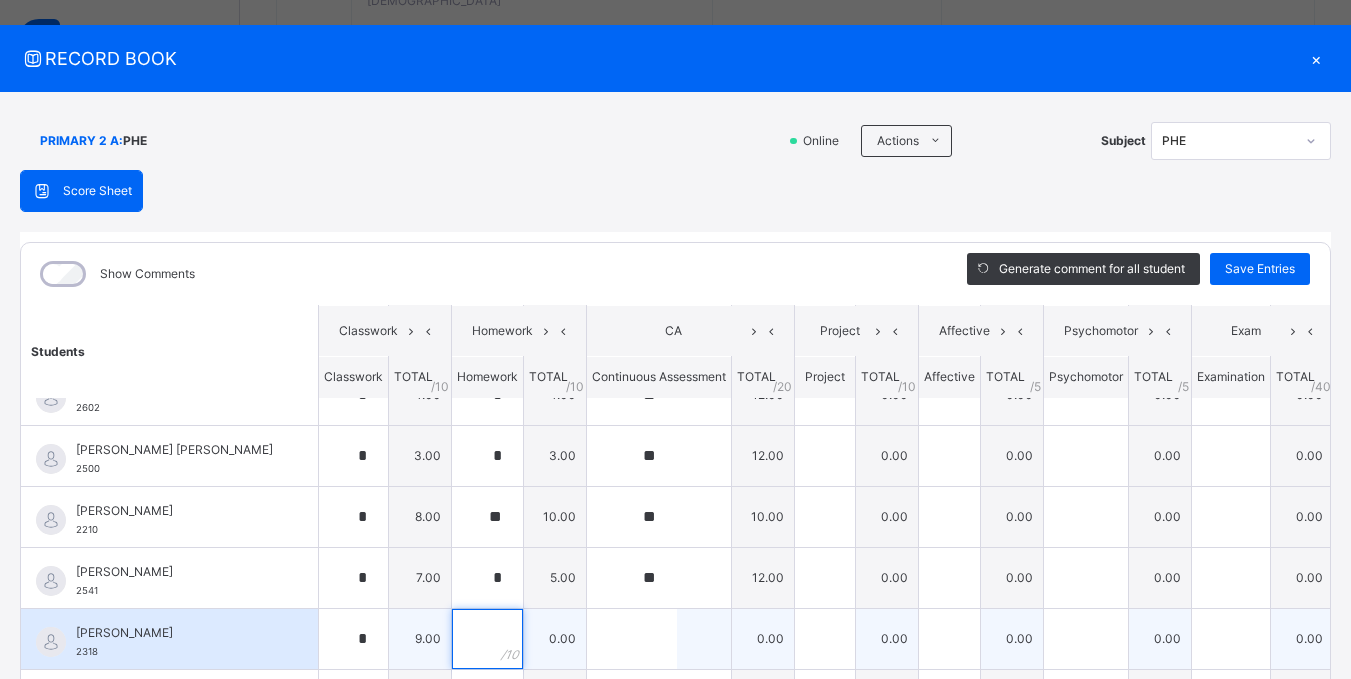 click at bounding box center (487, 639) 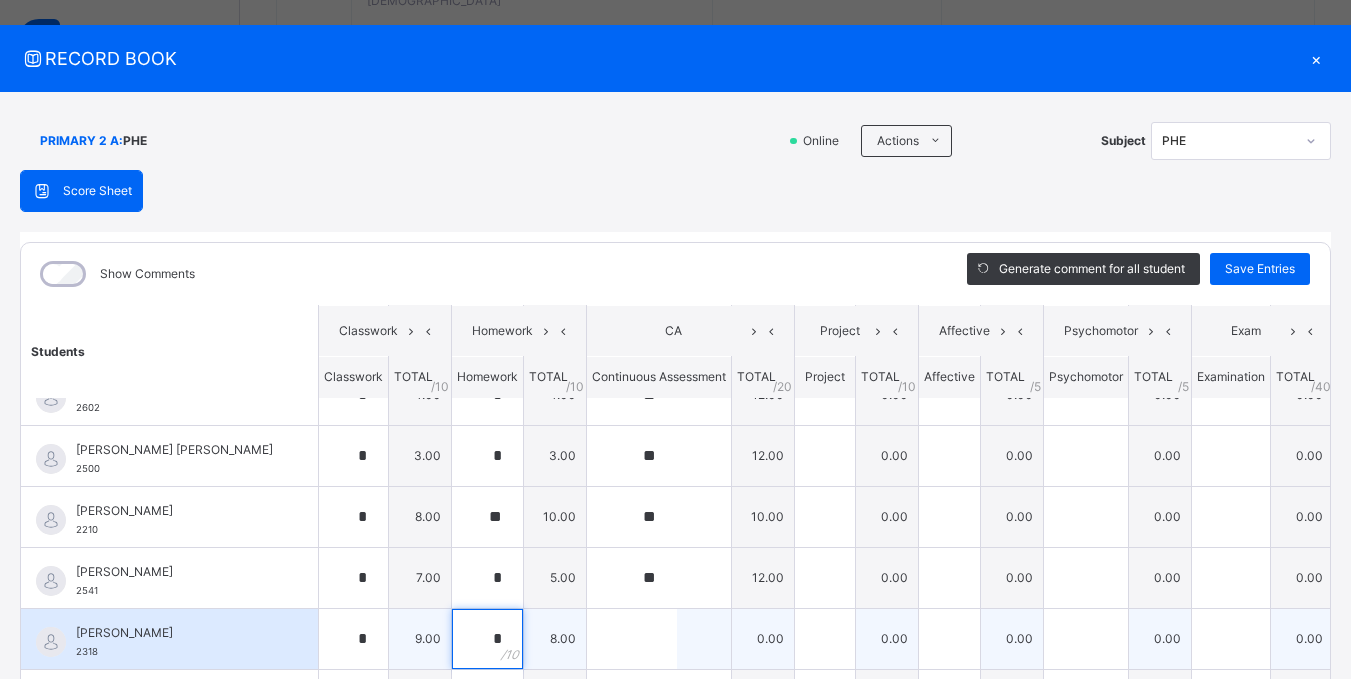 type on "*" 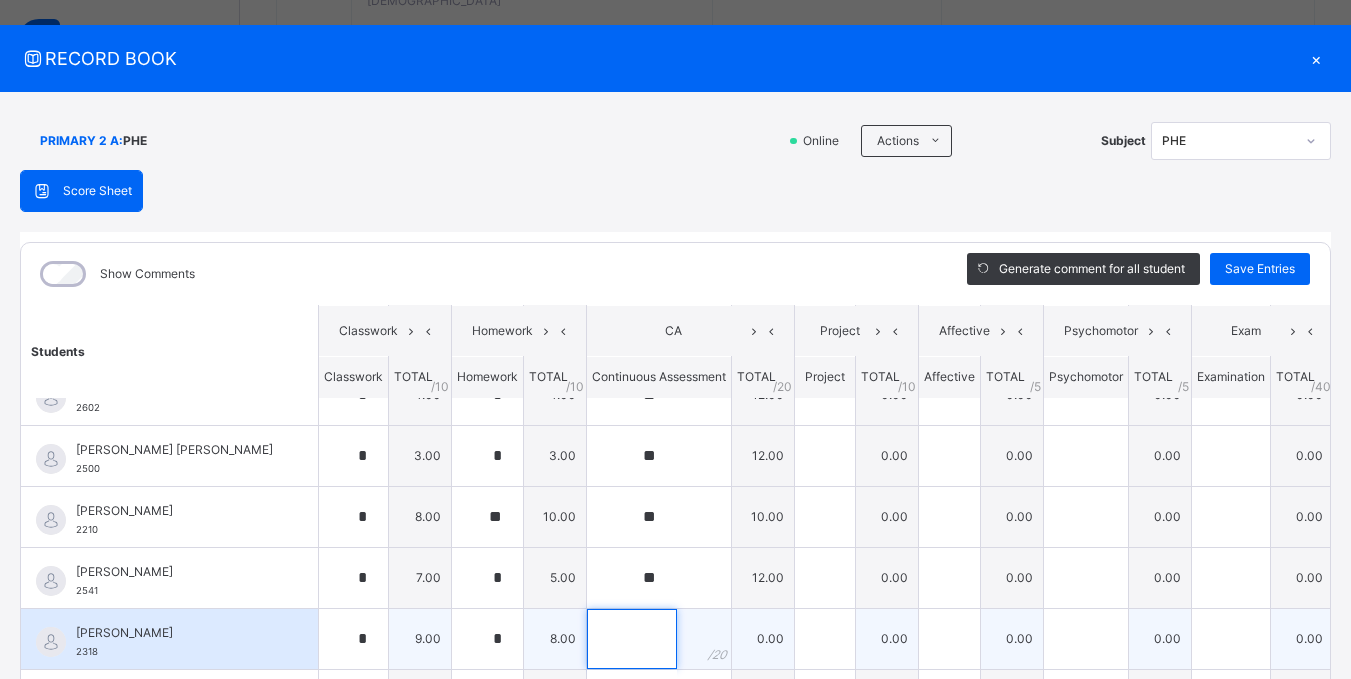 click at bounding box center [632, 639] 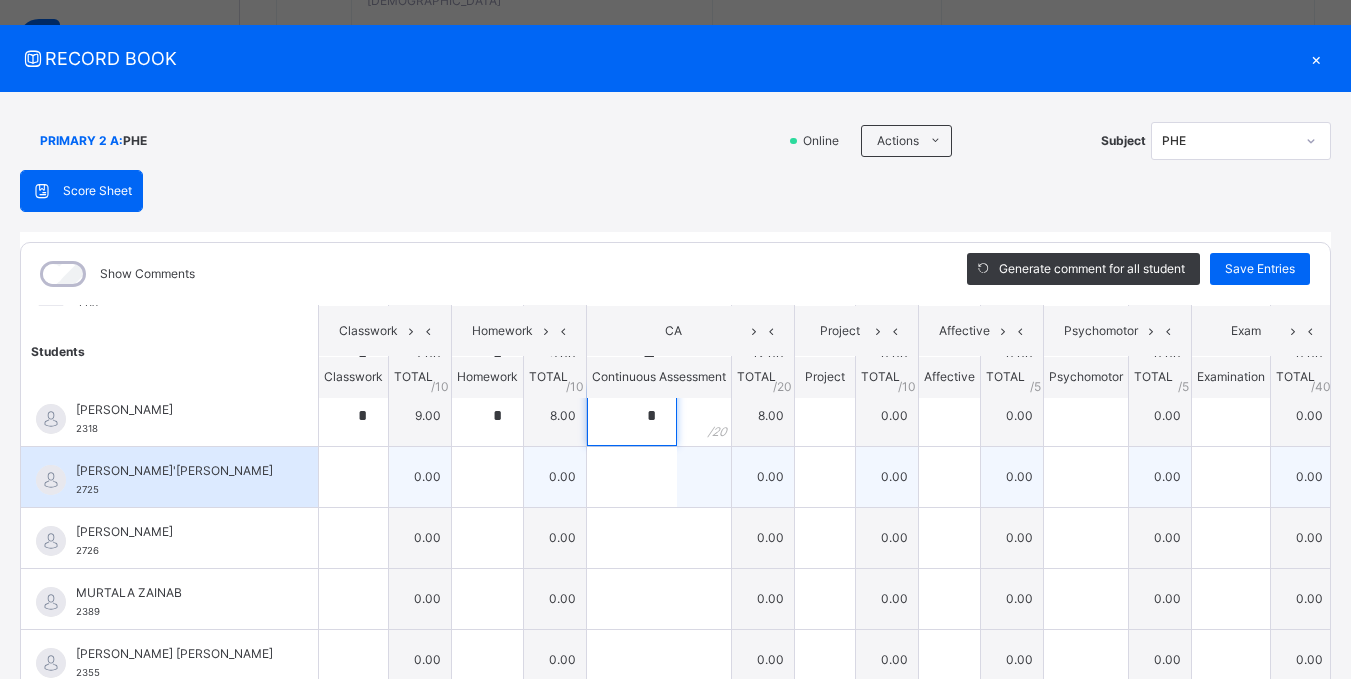 scroll, scrollTop: 607, scrollLeft: 0, axis: vertical 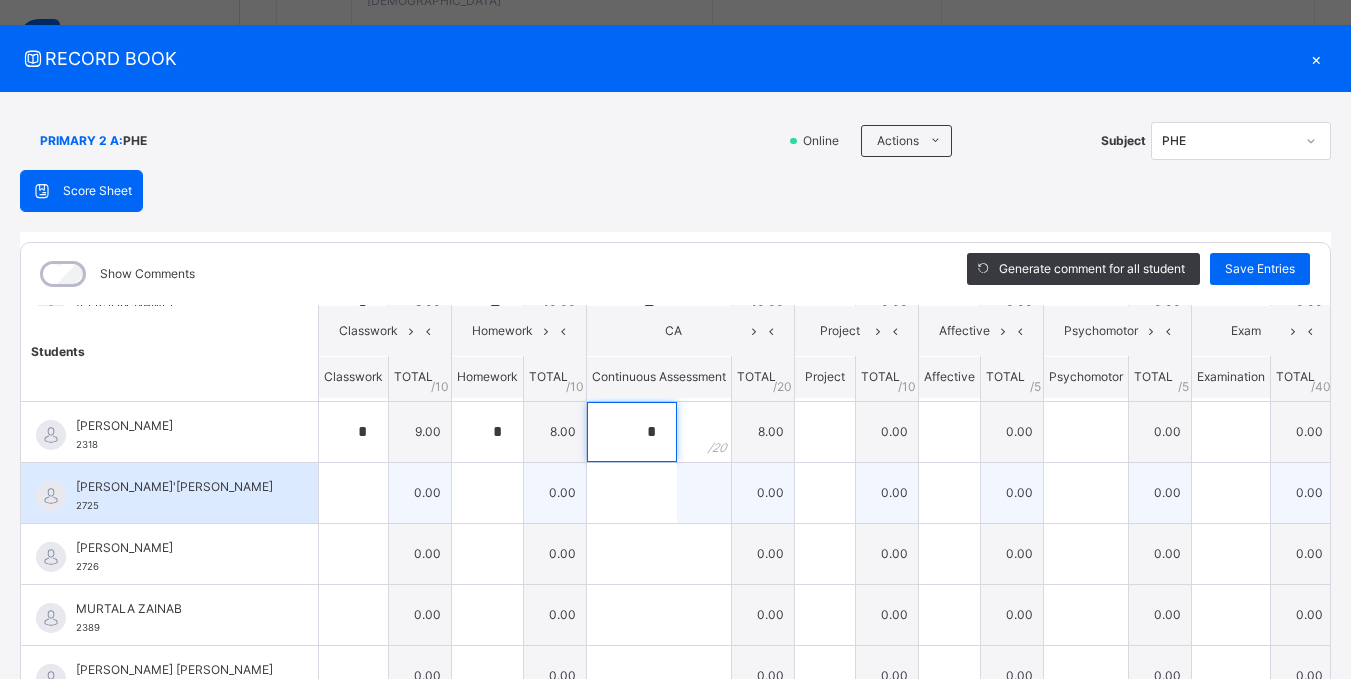 type on "*" 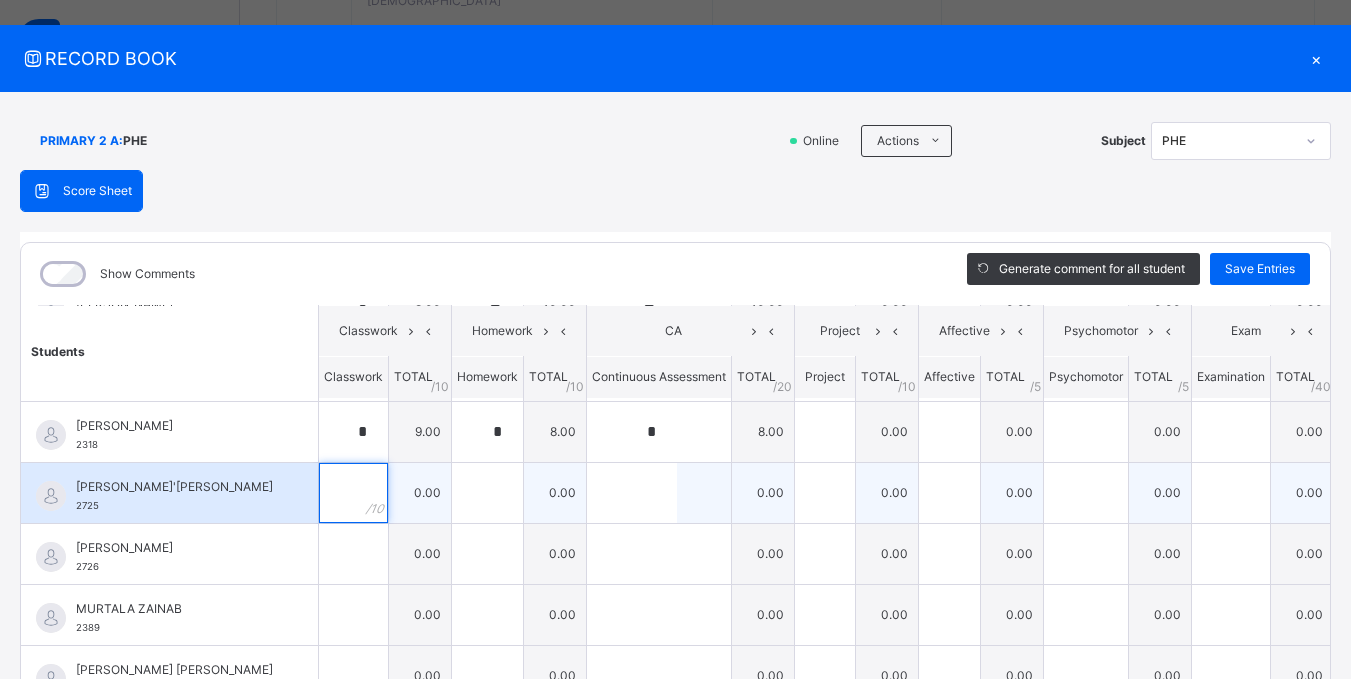 click at bounding box center [353, 493] 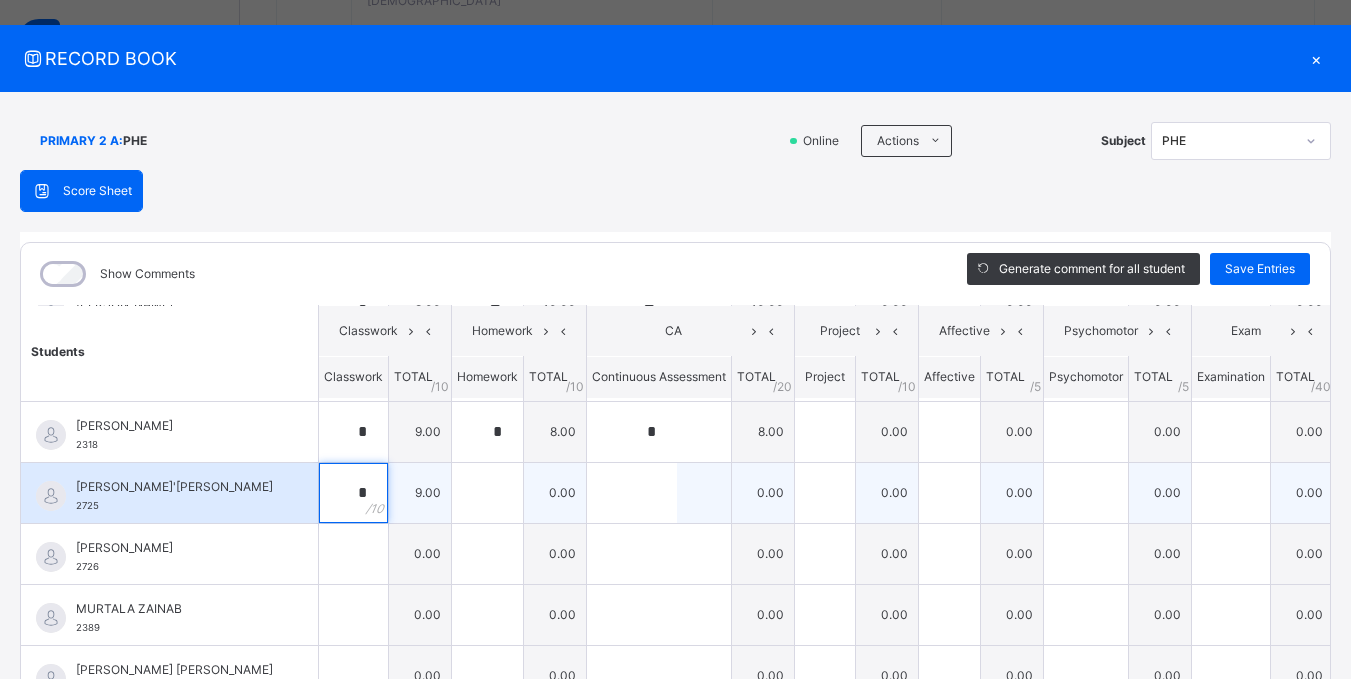 type on "*" 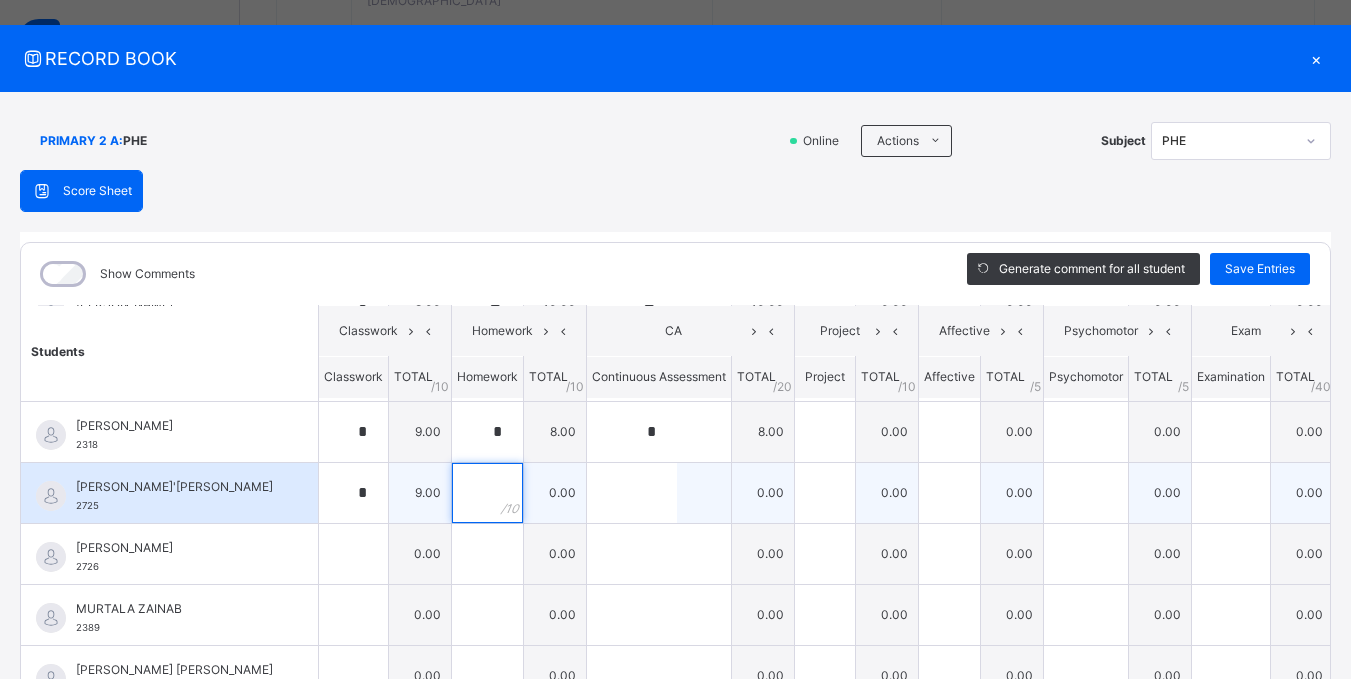 click at bounding box center (487, 493) 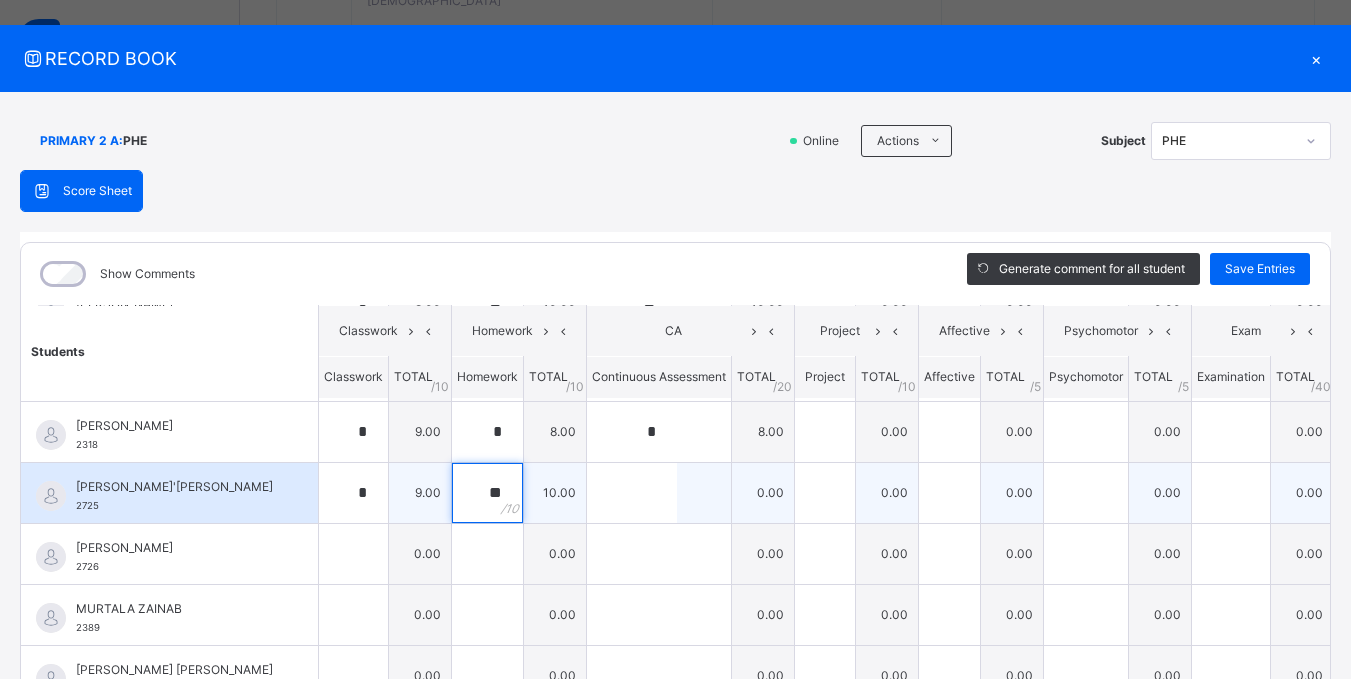 type on "**" 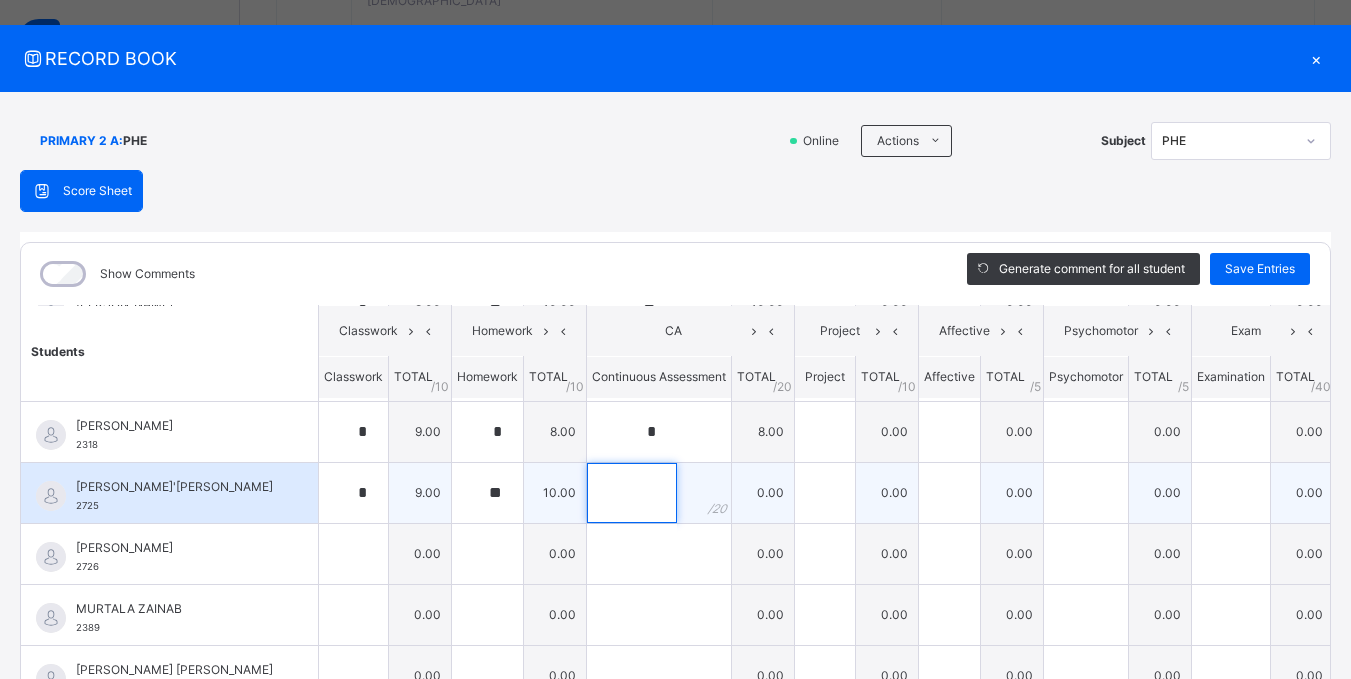 click at bounding box center [632, 493] 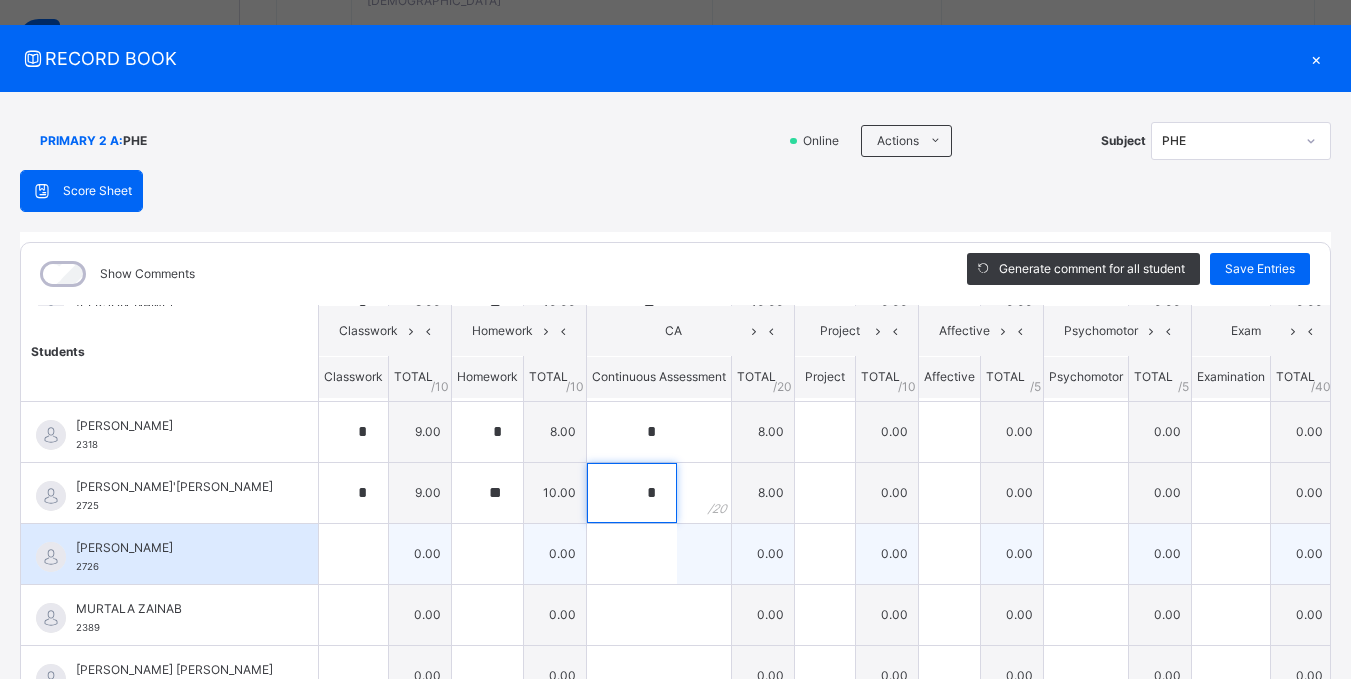 type on "*" 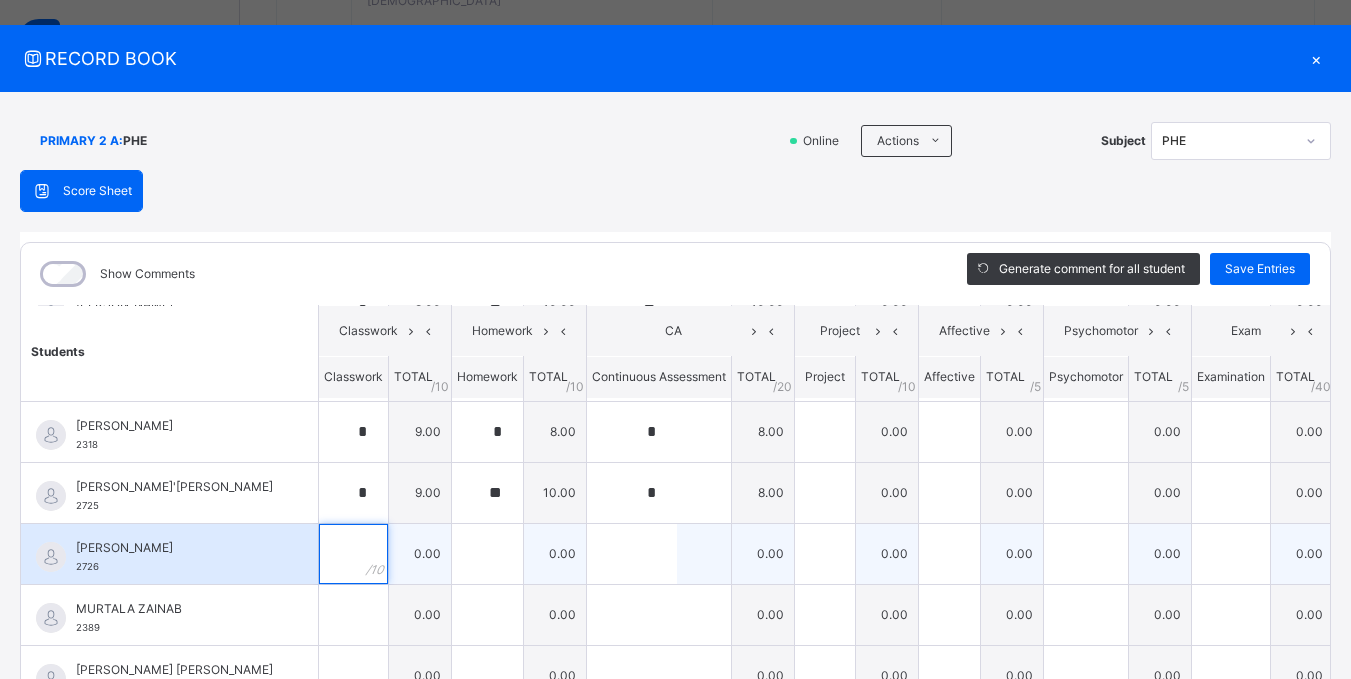 click at bounding box center (353, 554) 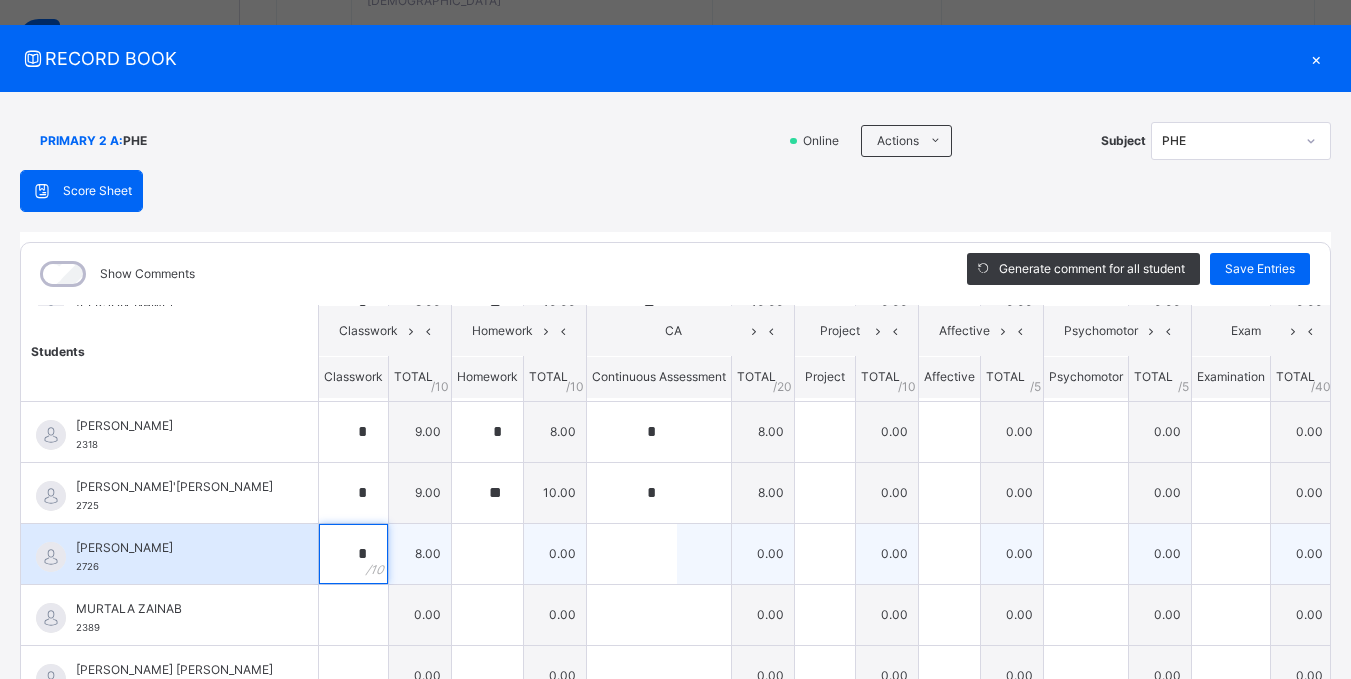 type on "*" 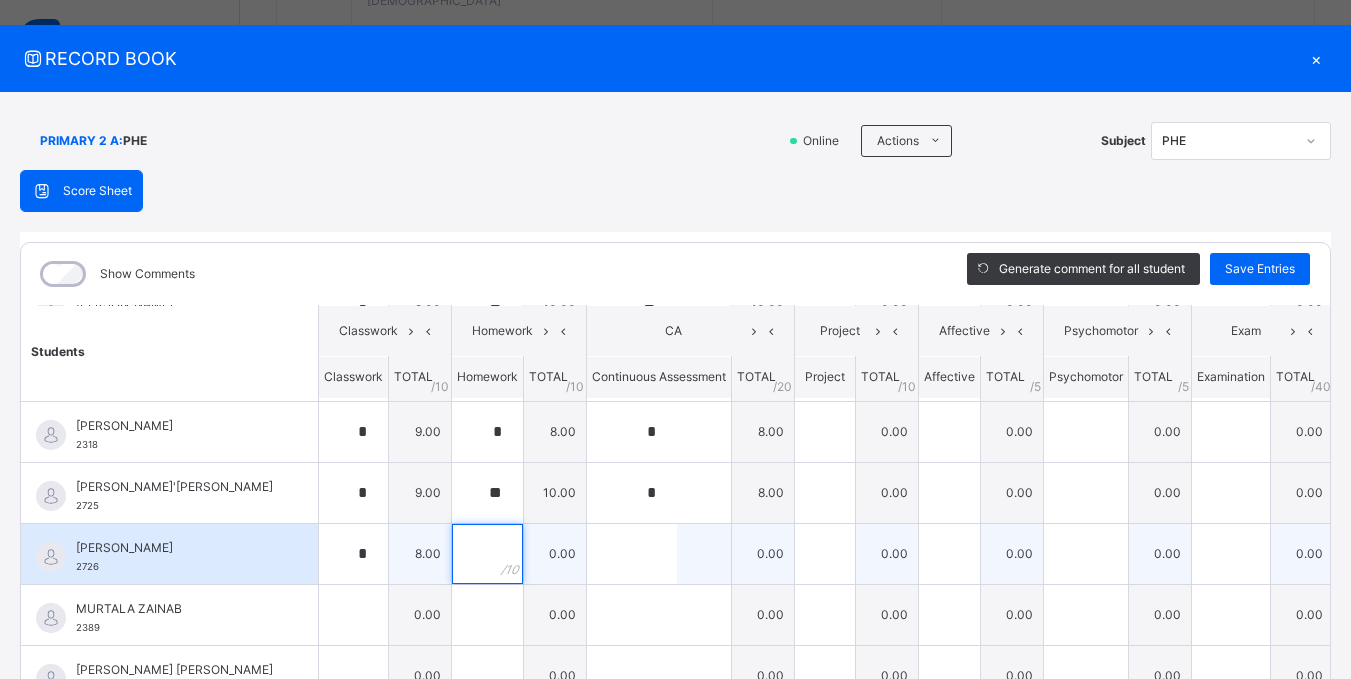 click at bounding box center (487, 554) 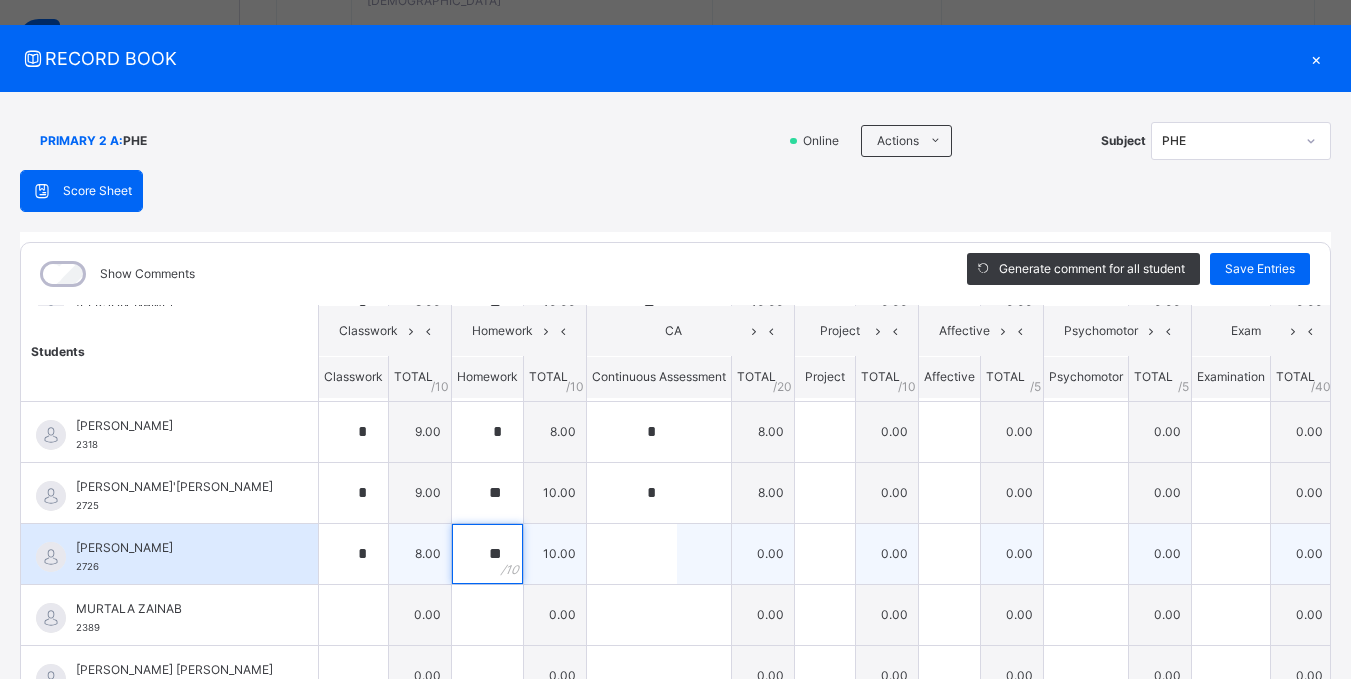 type on "**" 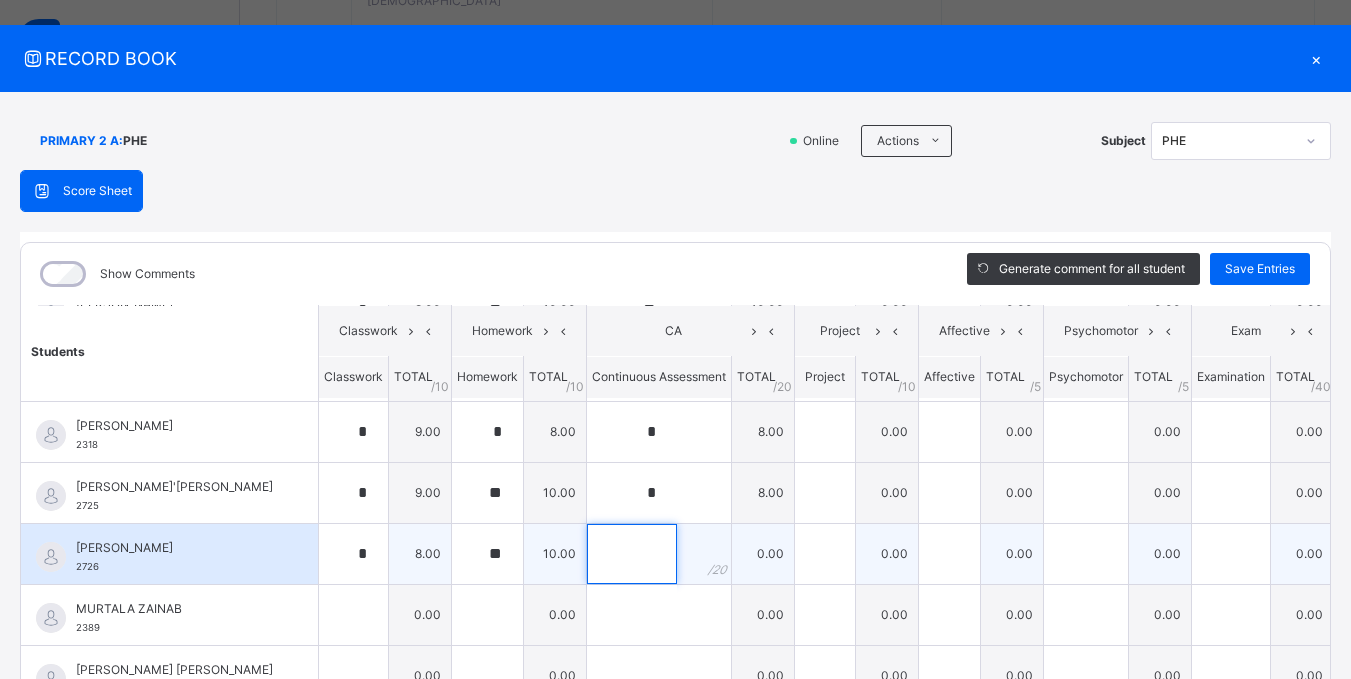 click at bounding box center [632, 554] 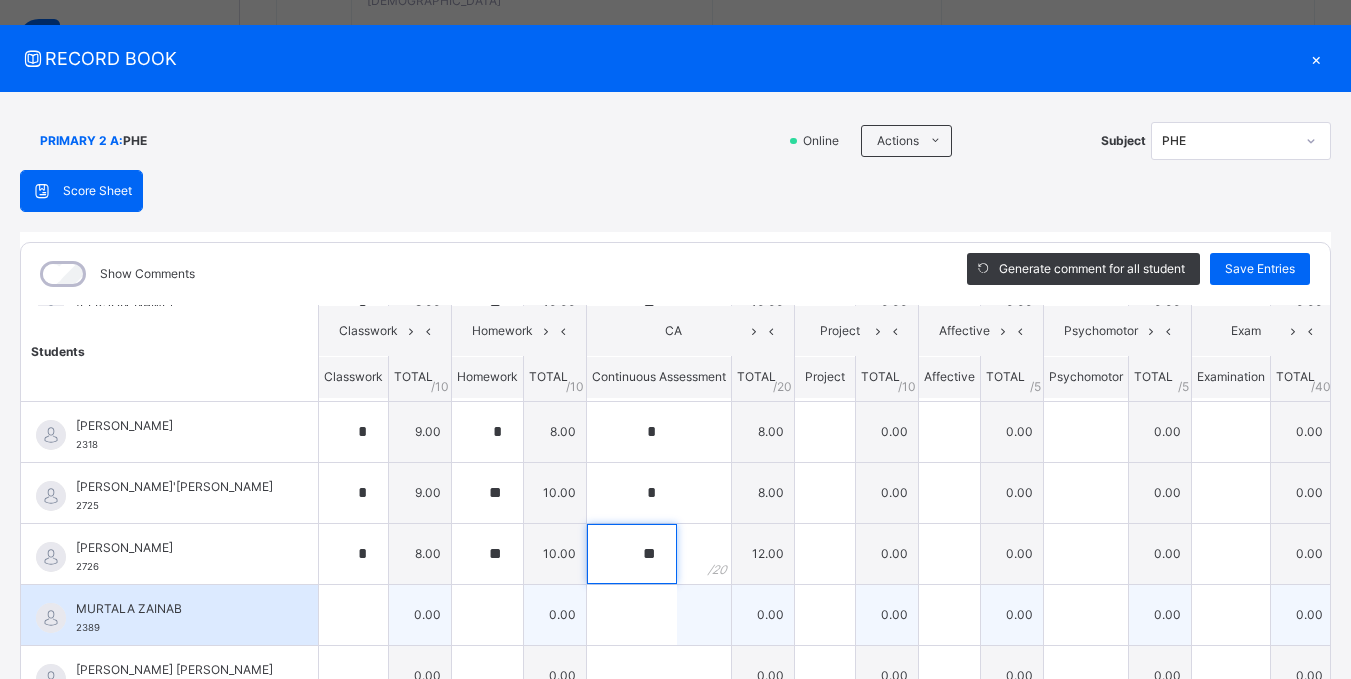 type on "**" 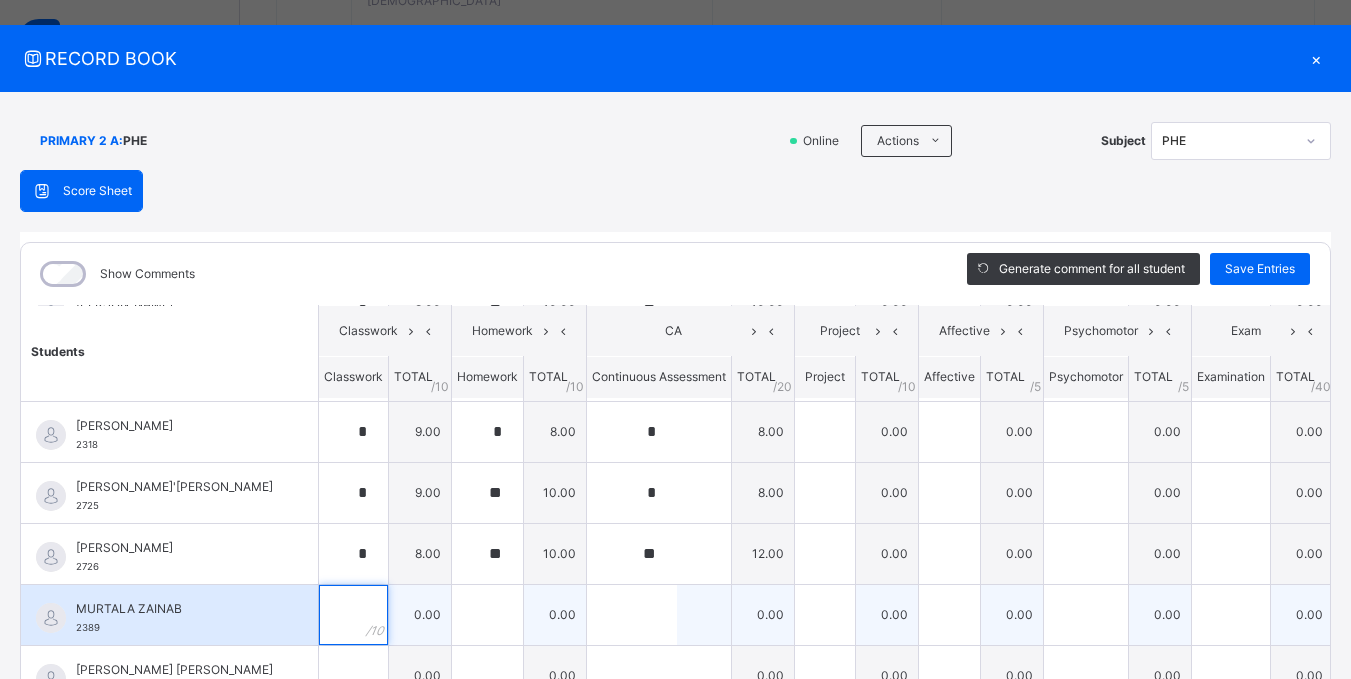click at bounding box center (353, 615) 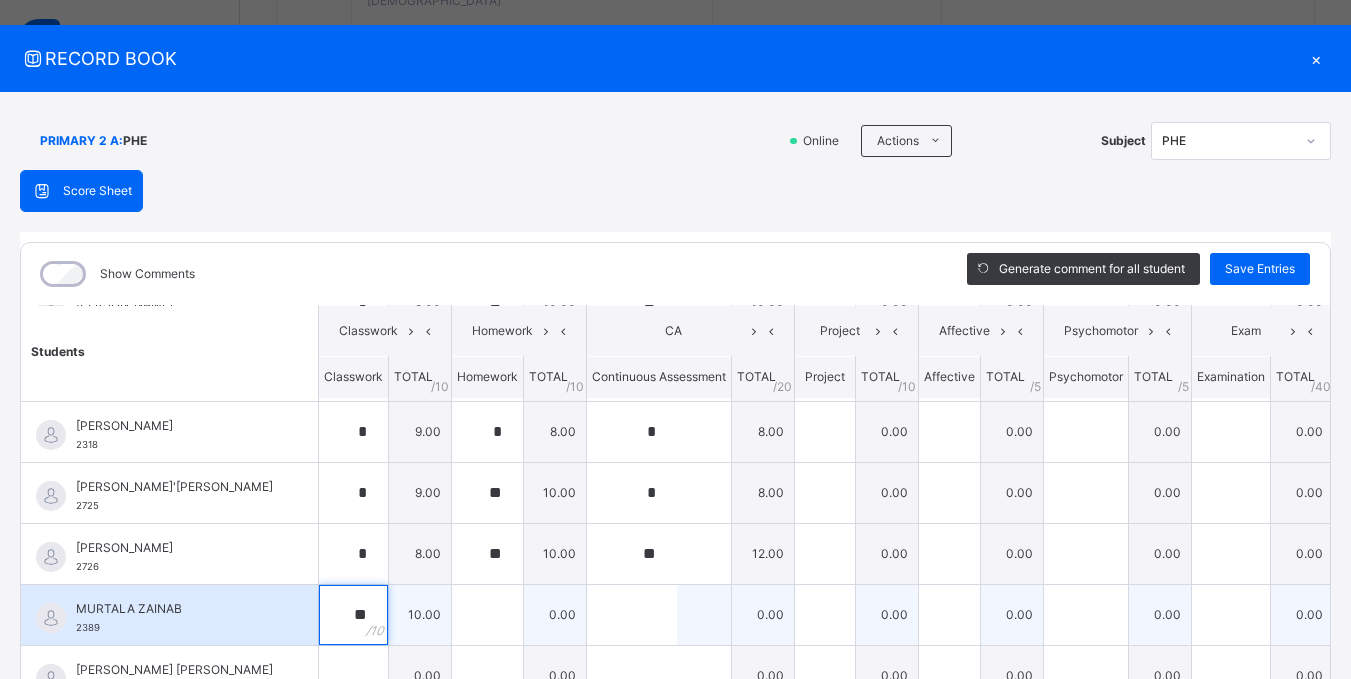 type on "**" 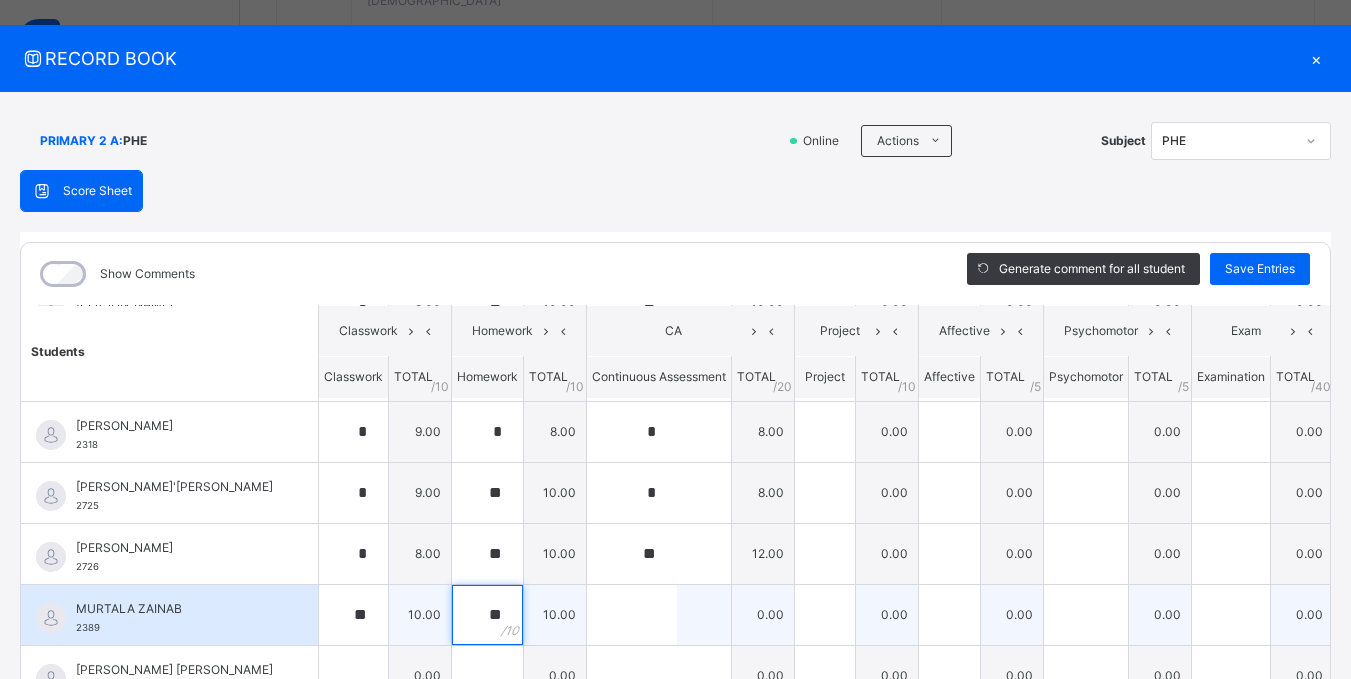 type on "**" 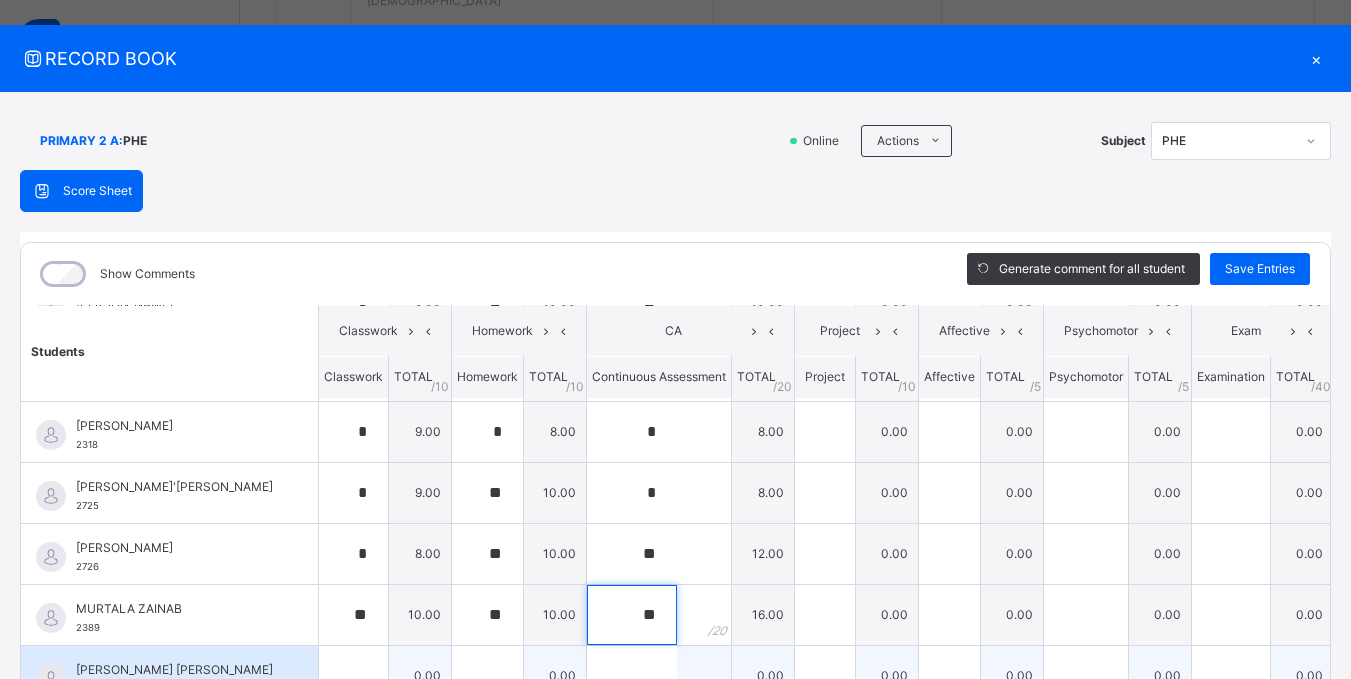 scroll, scrollTop: 707, scrollLeft: 0, axis: vertical 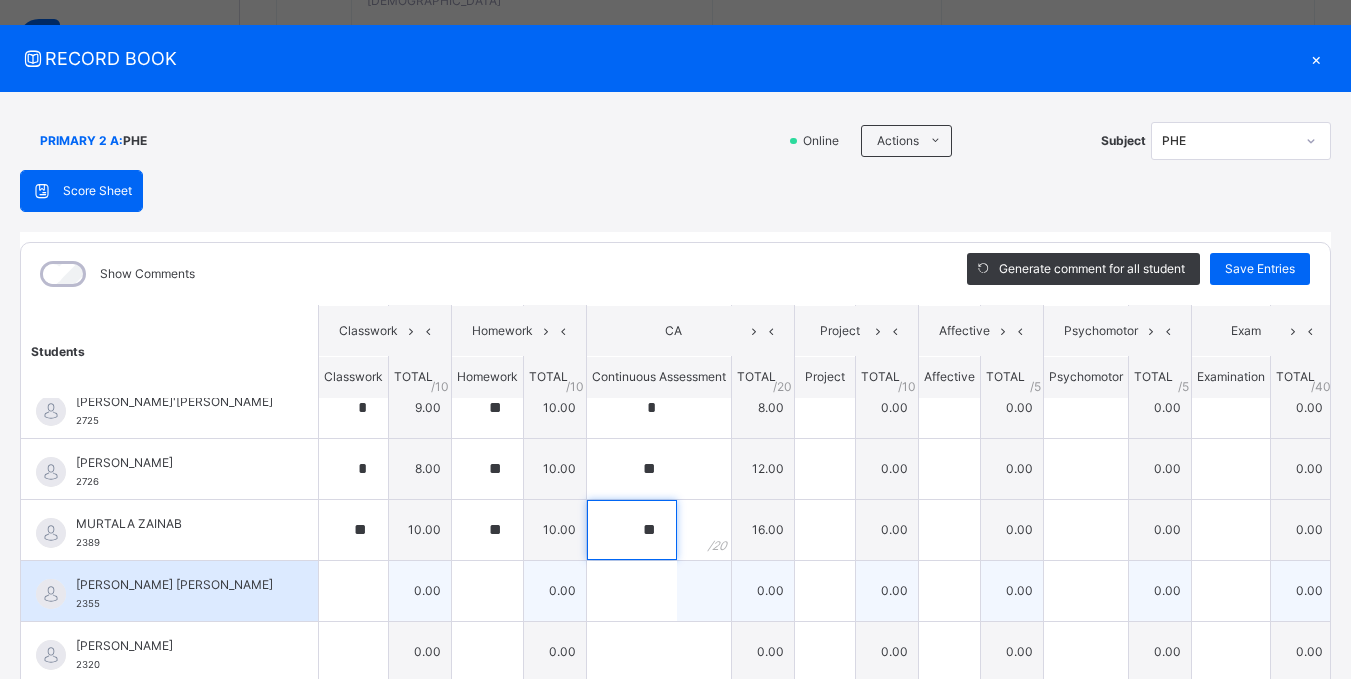 type on "**" 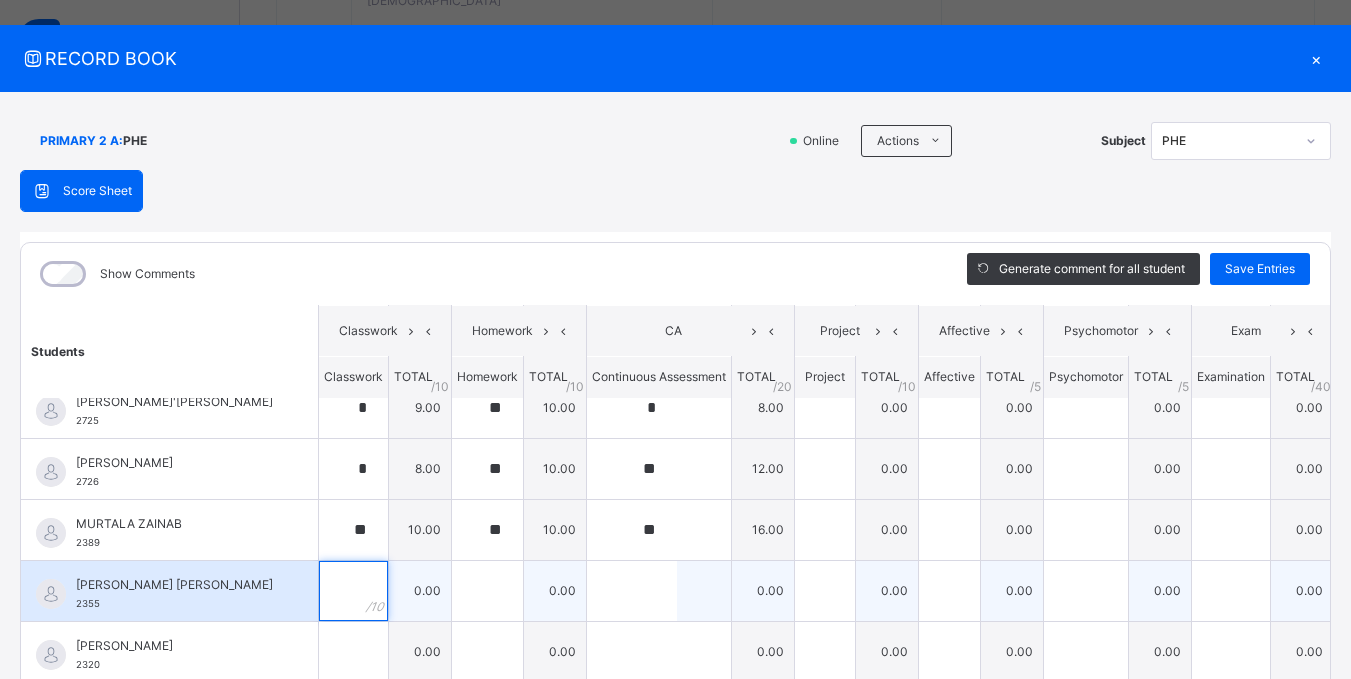 click at bounding box center (353, 591) 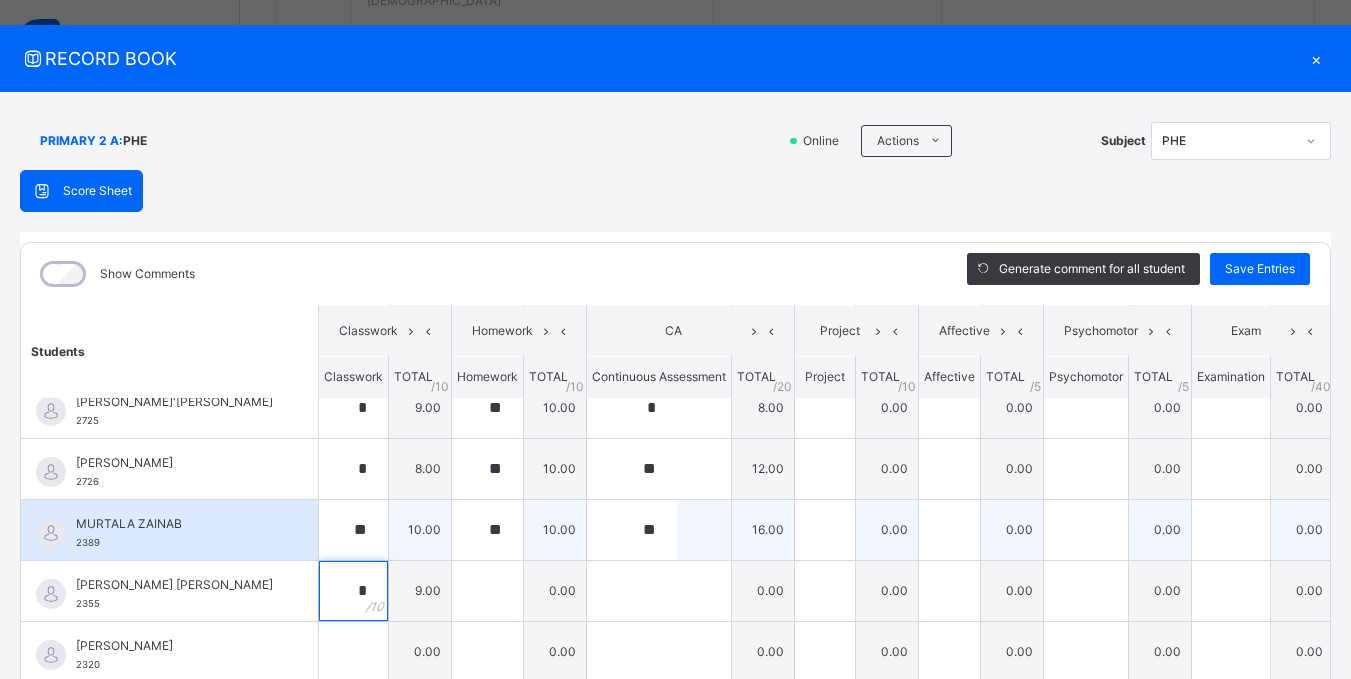 type on "*" 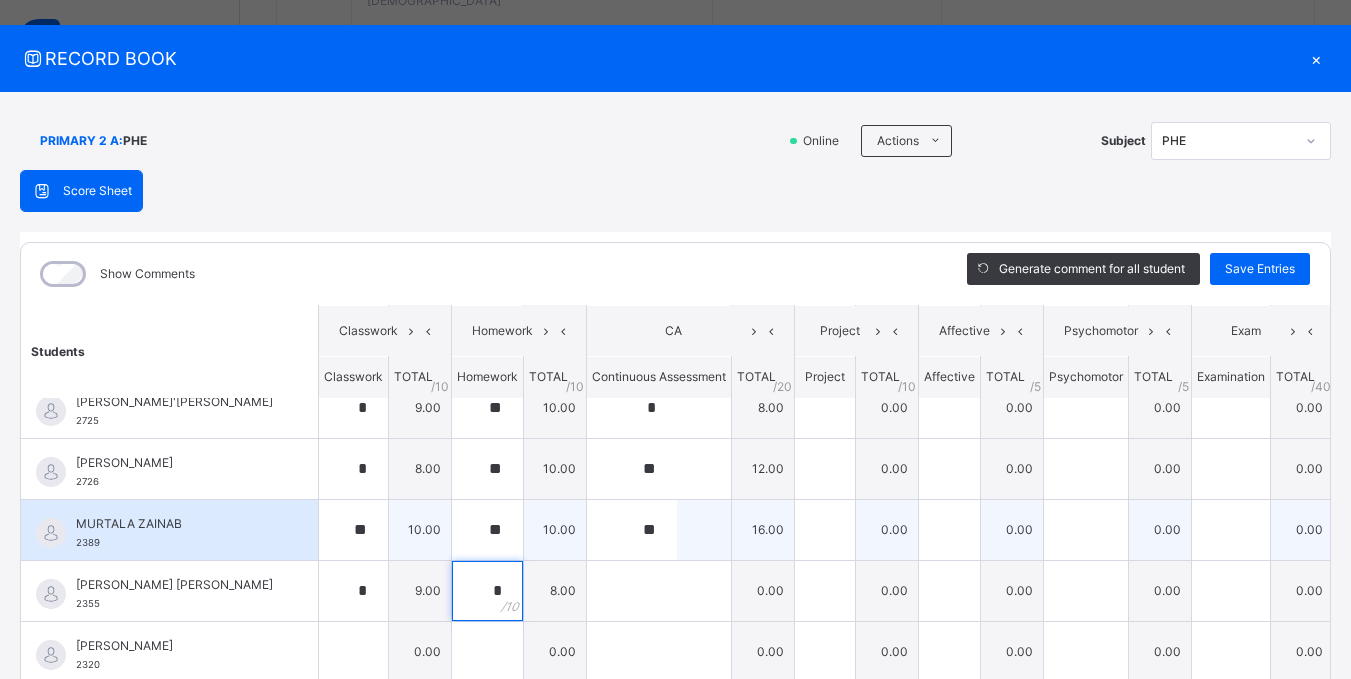 type on "*" 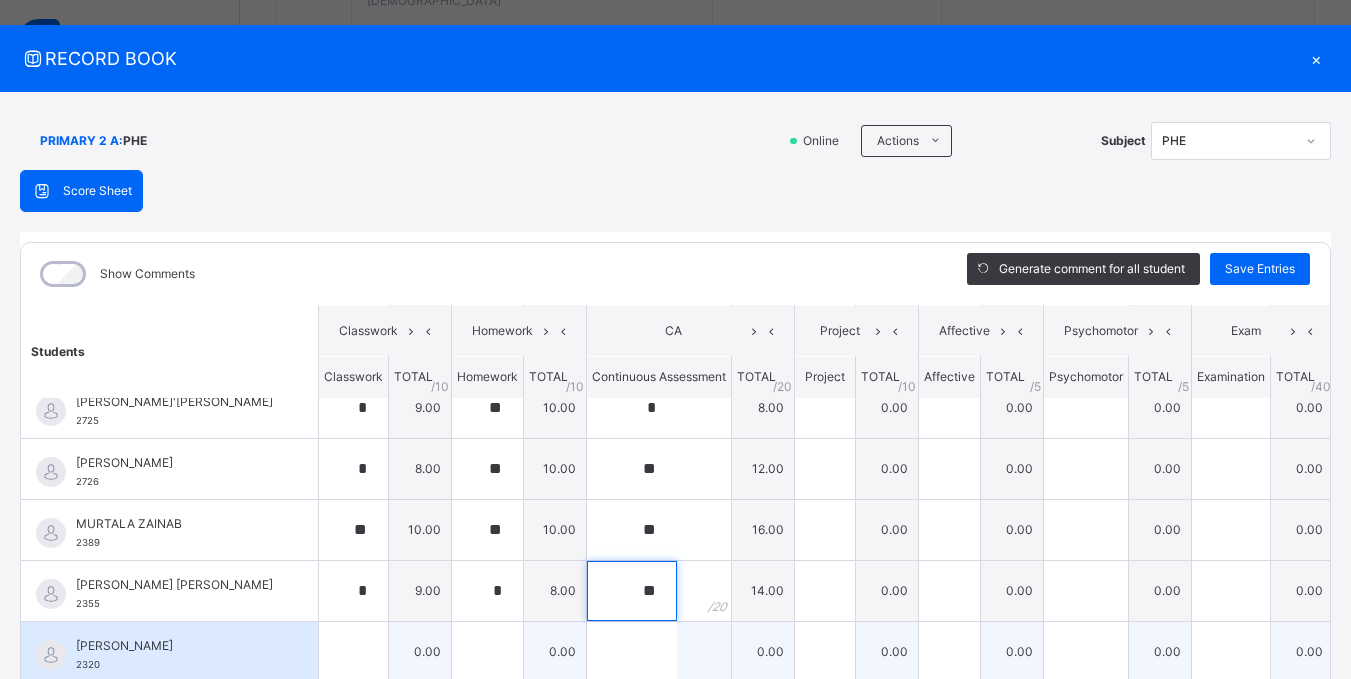 type on "**" 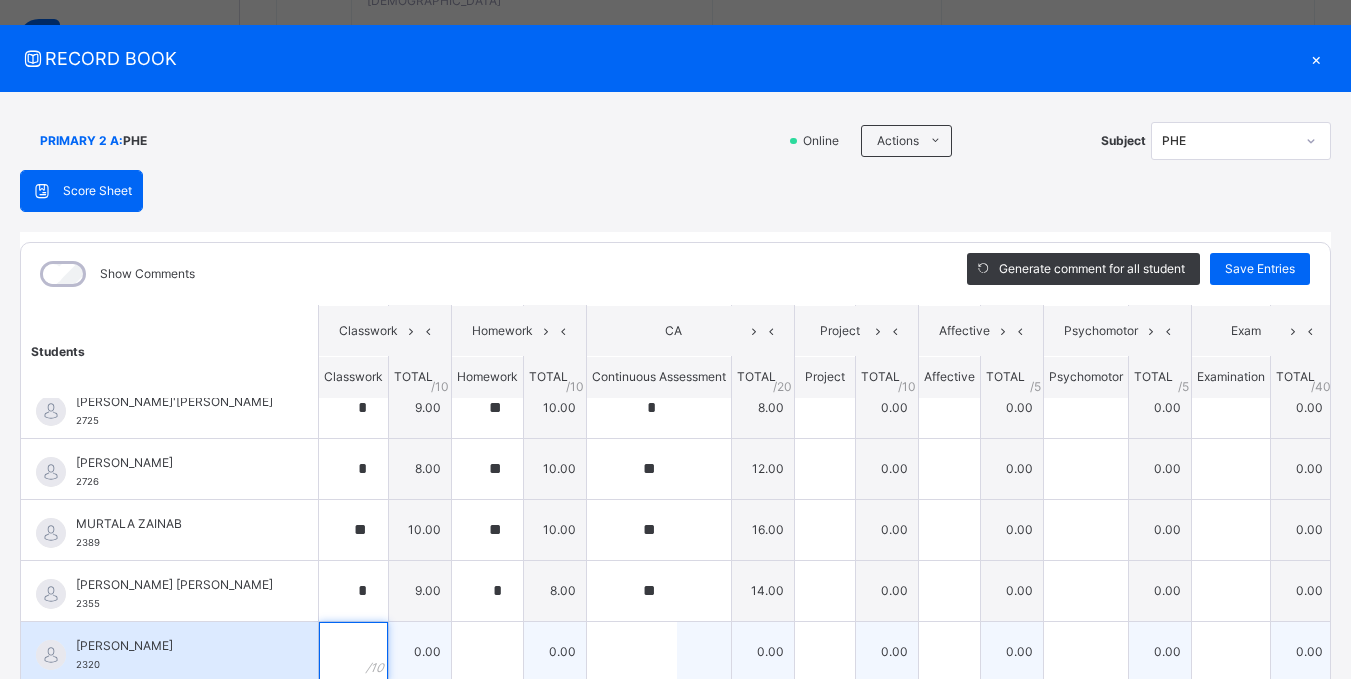click at bounding box center (353, 652) 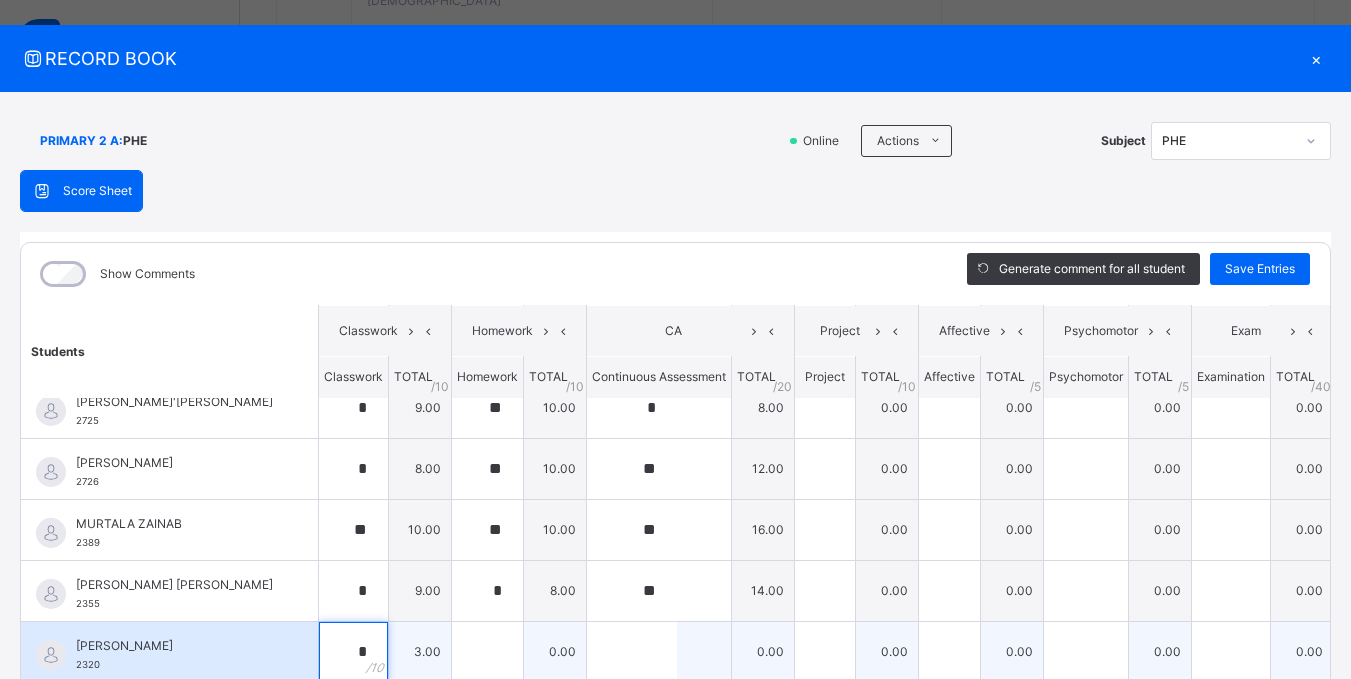 type on "*" 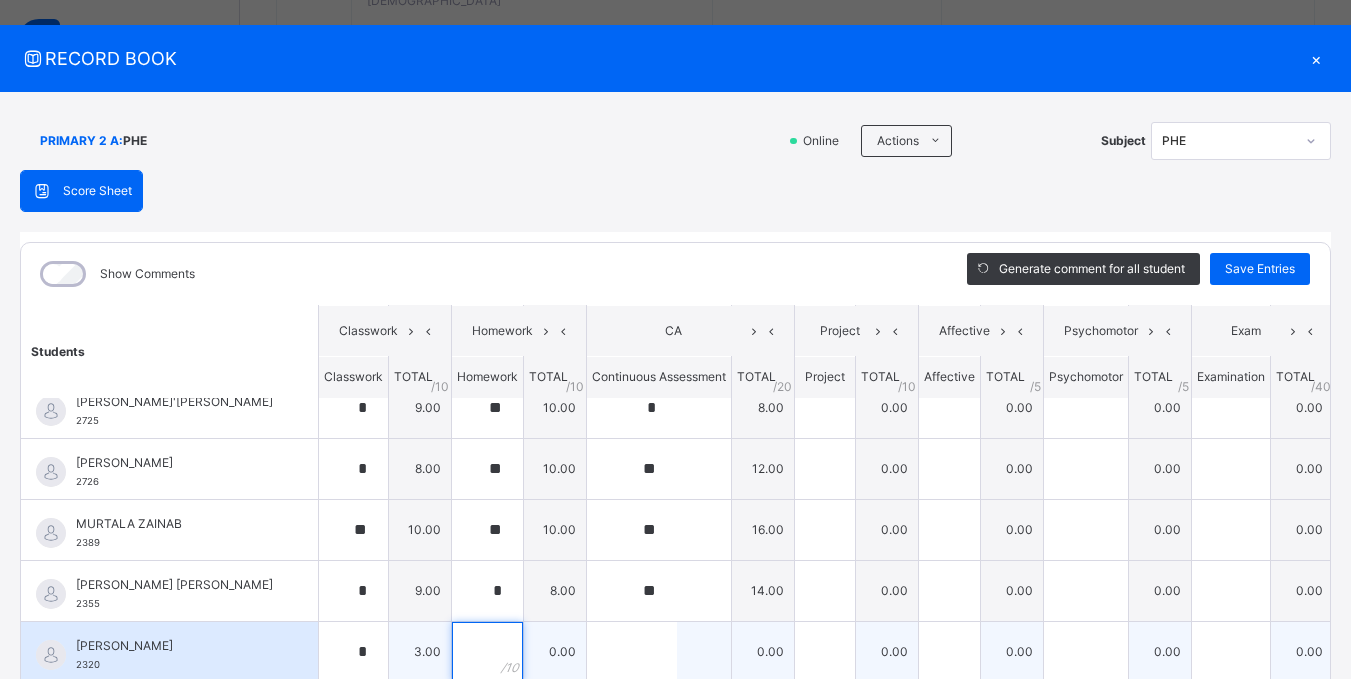 scroll, scrollTop: 28, scrollLeft: 0, axis: vertical 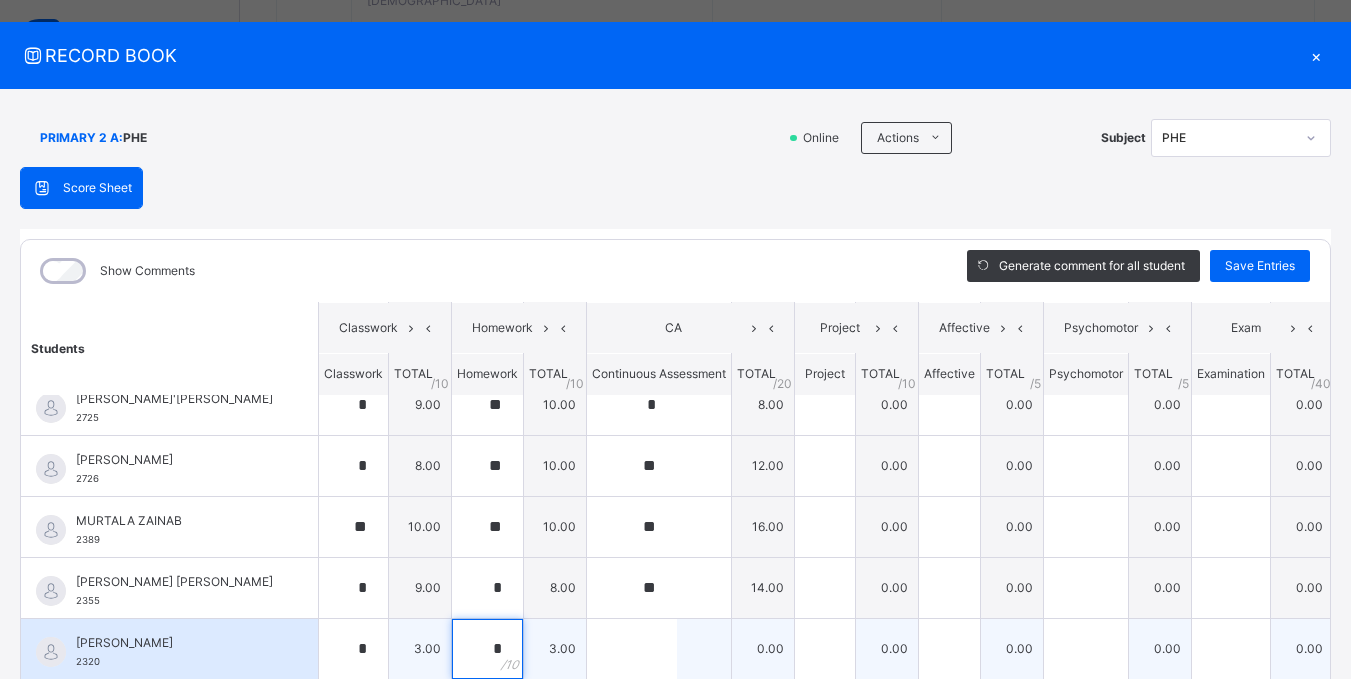 type on "*" 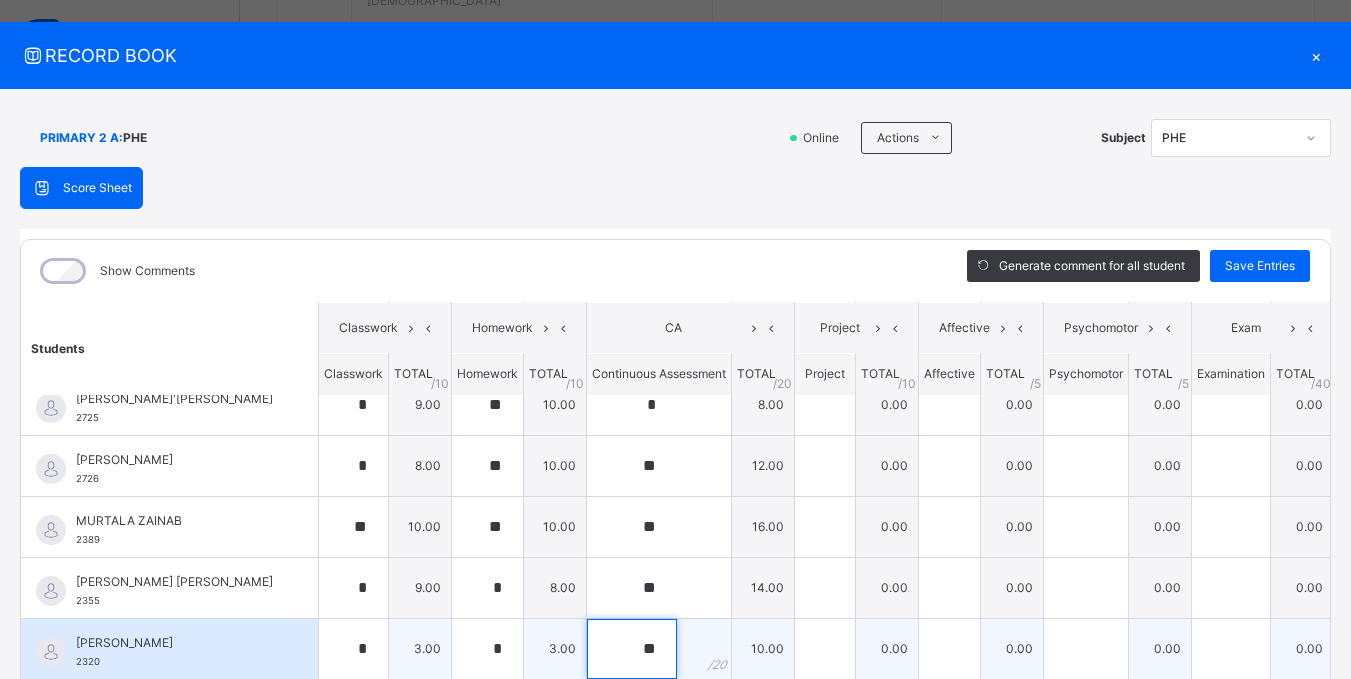 scroll, scrollTop: 707, scrollLeft: 0, axis: vertical 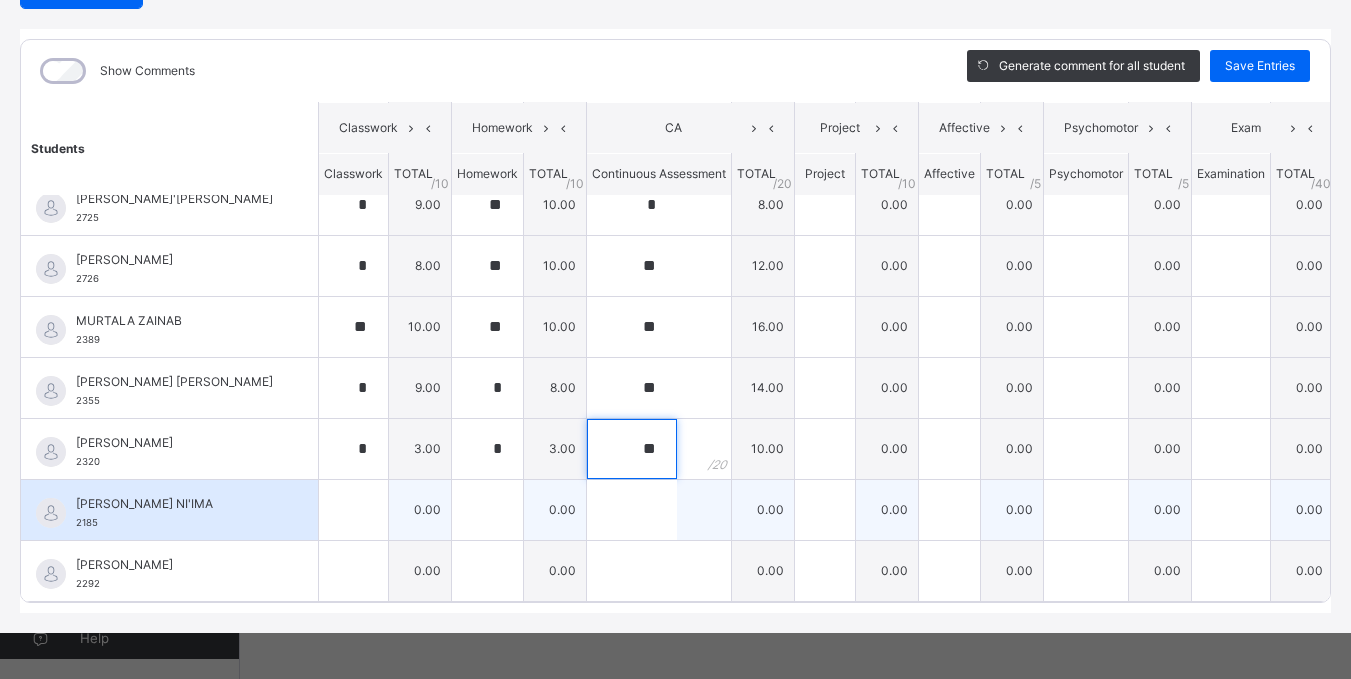 type on "**" 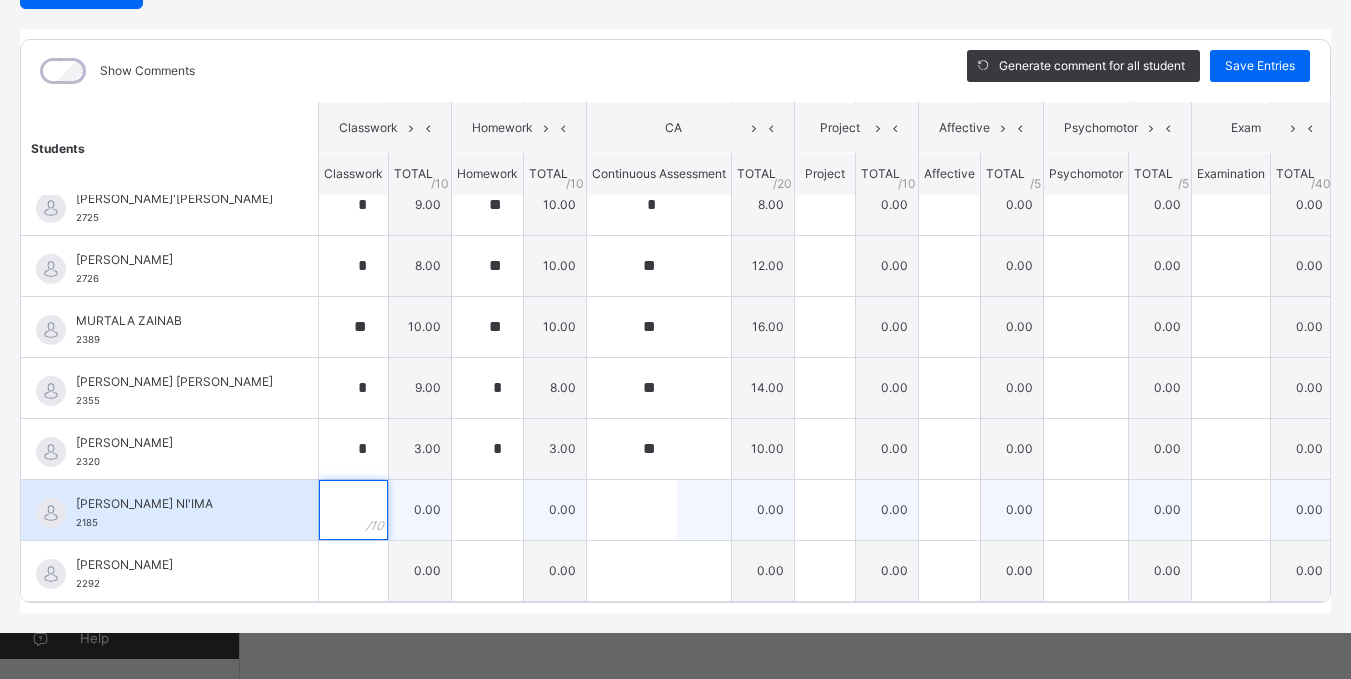click at bounding box center [353, 510] 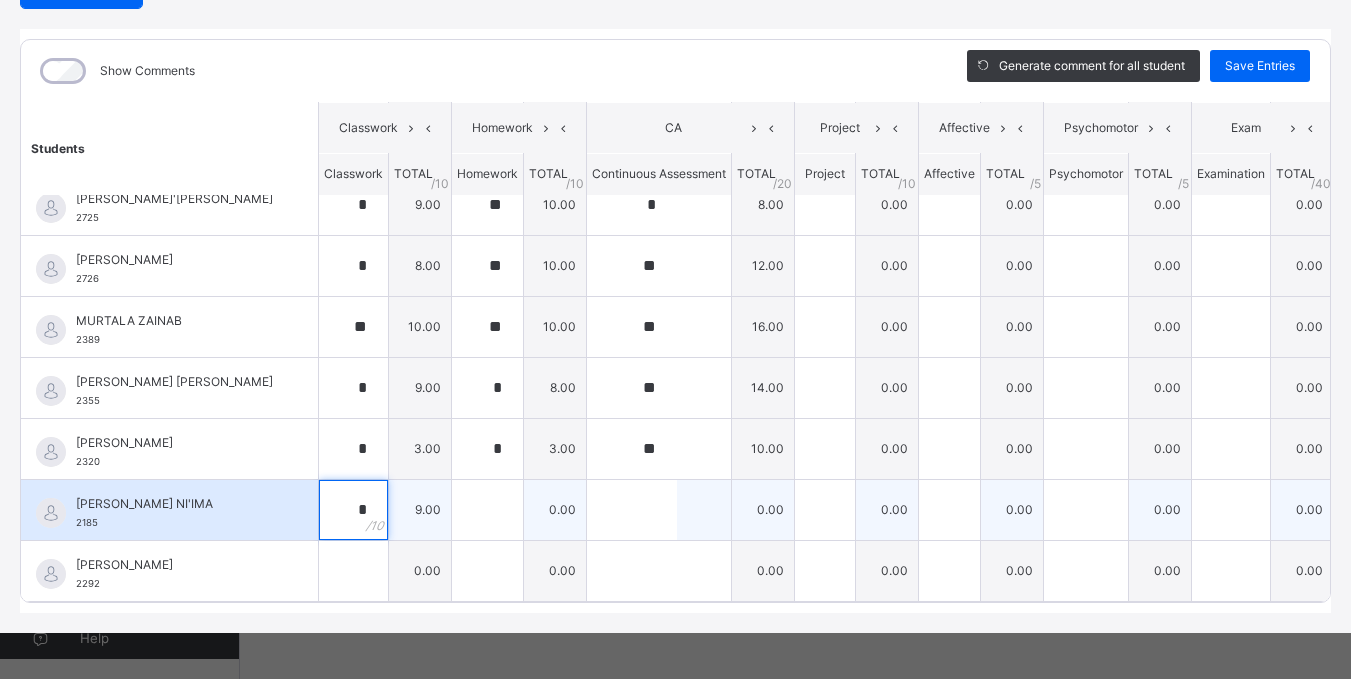 type on "*" 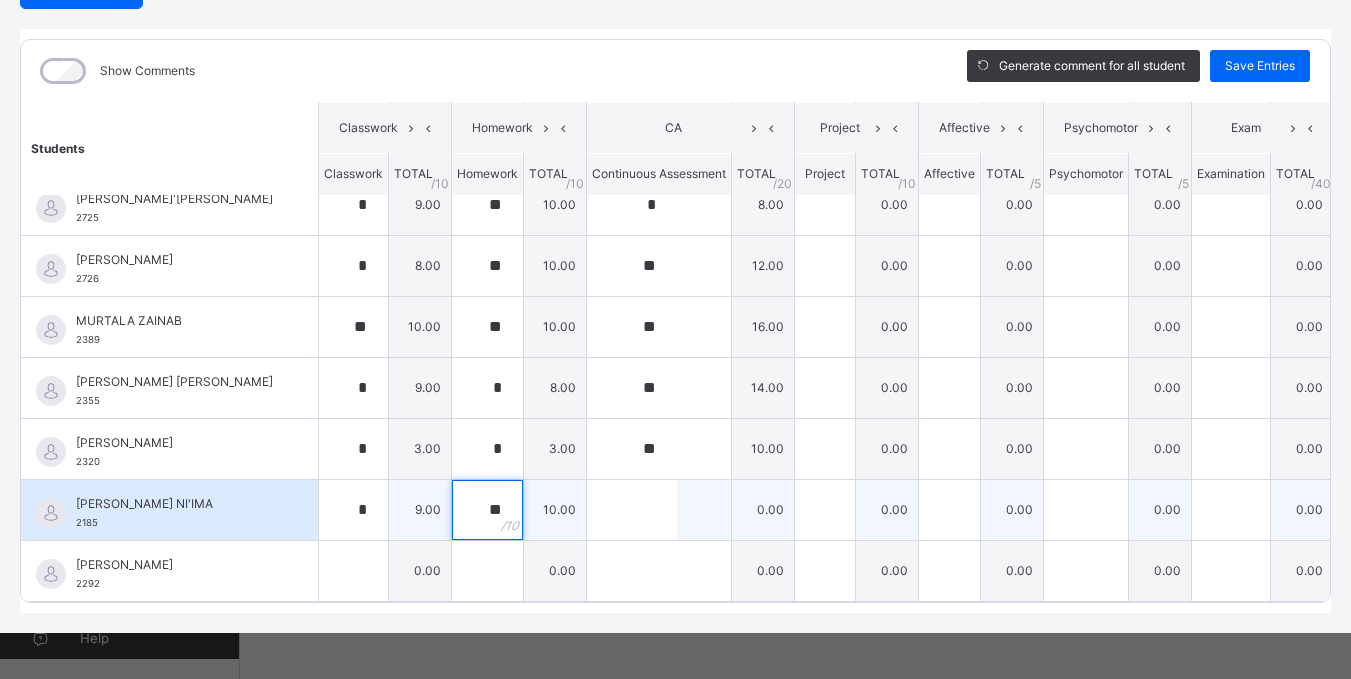 type on "**" 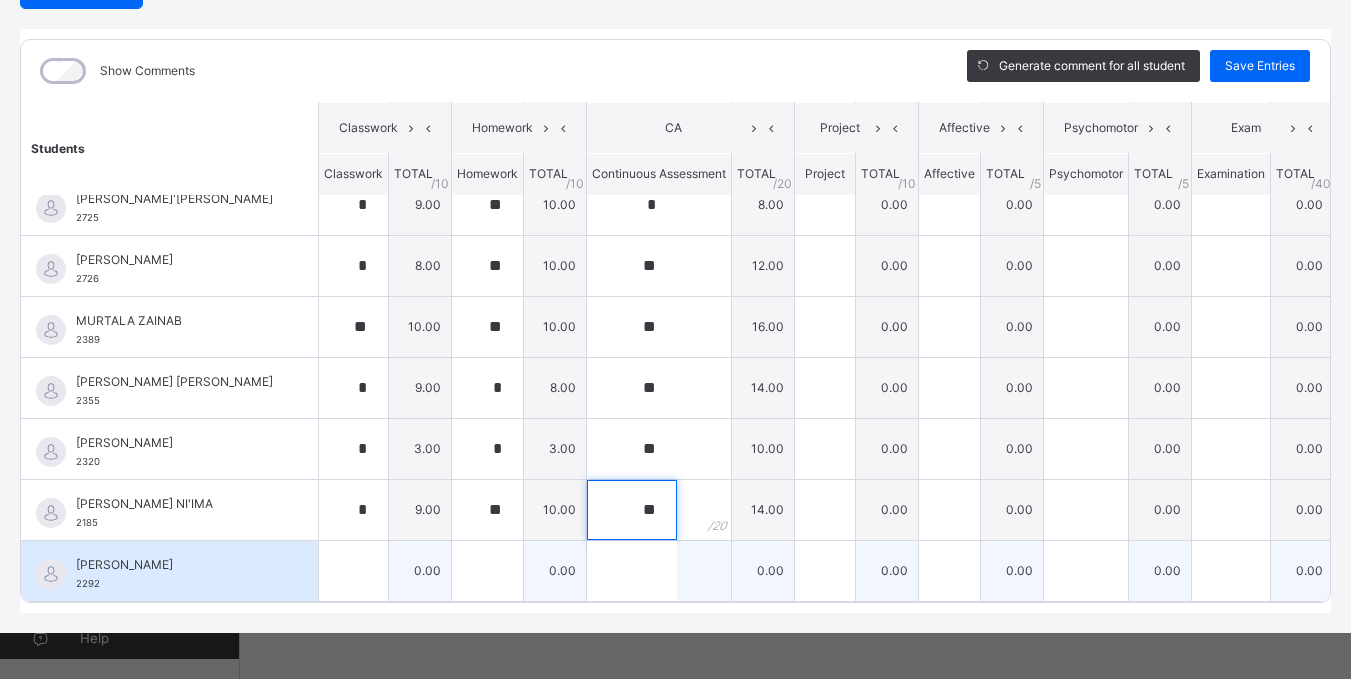 type on "**" 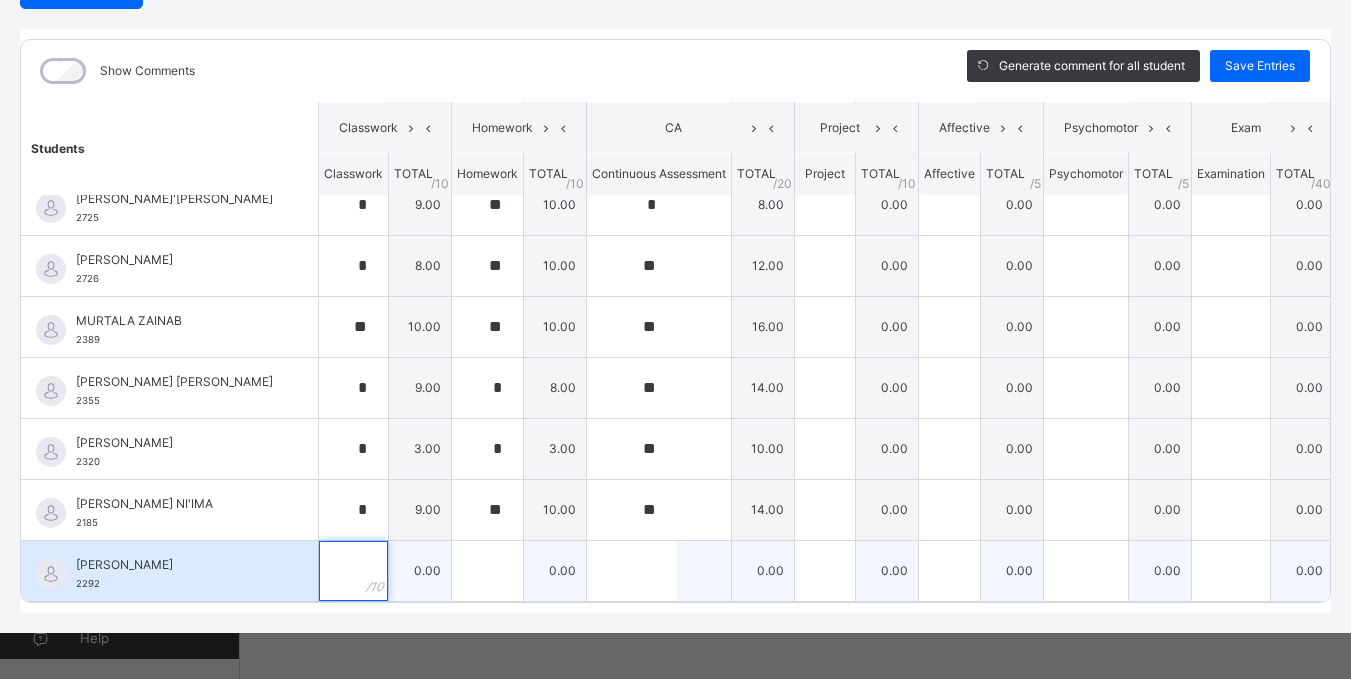click at bounding box center [353, 571] 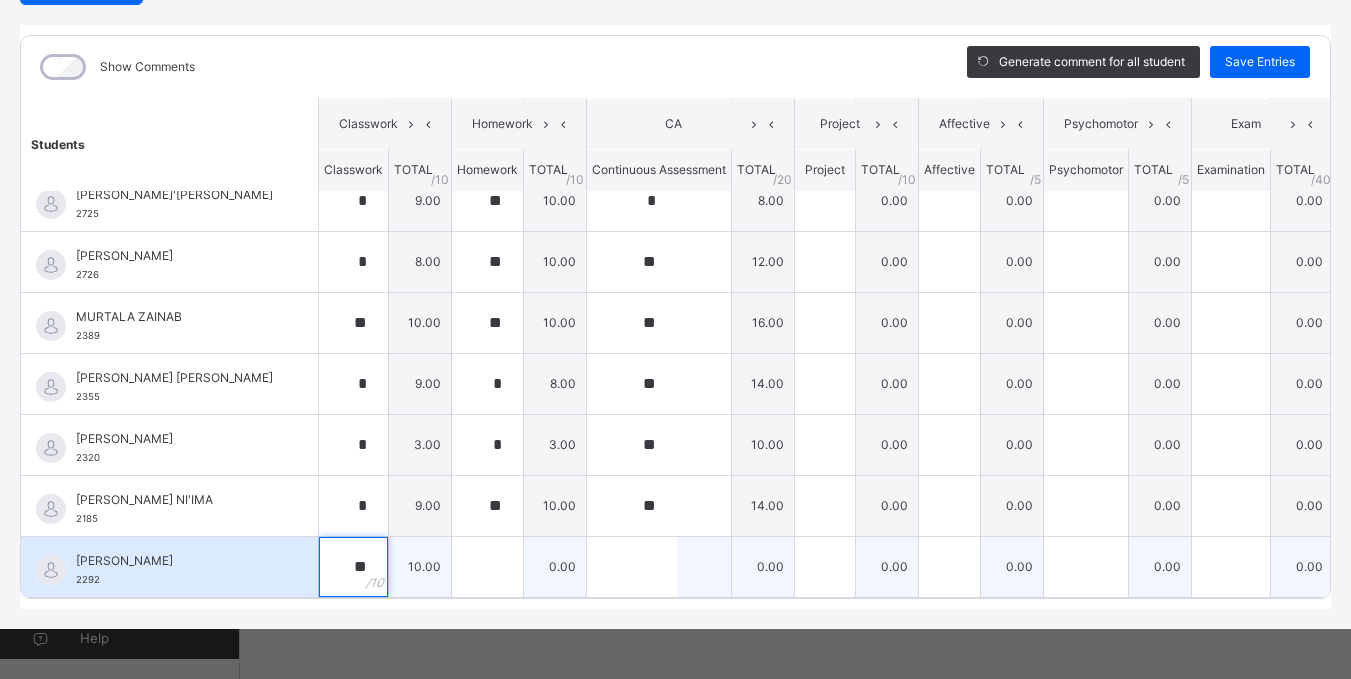 type on "**" 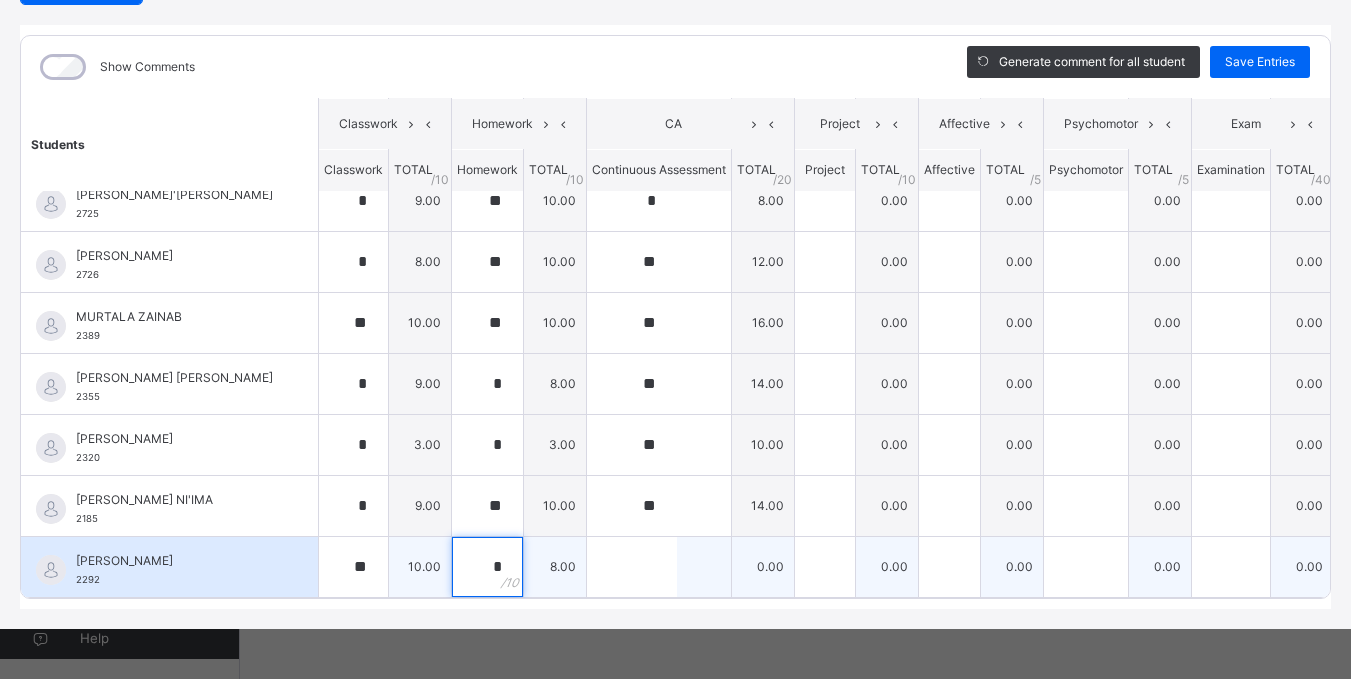 type on "*" 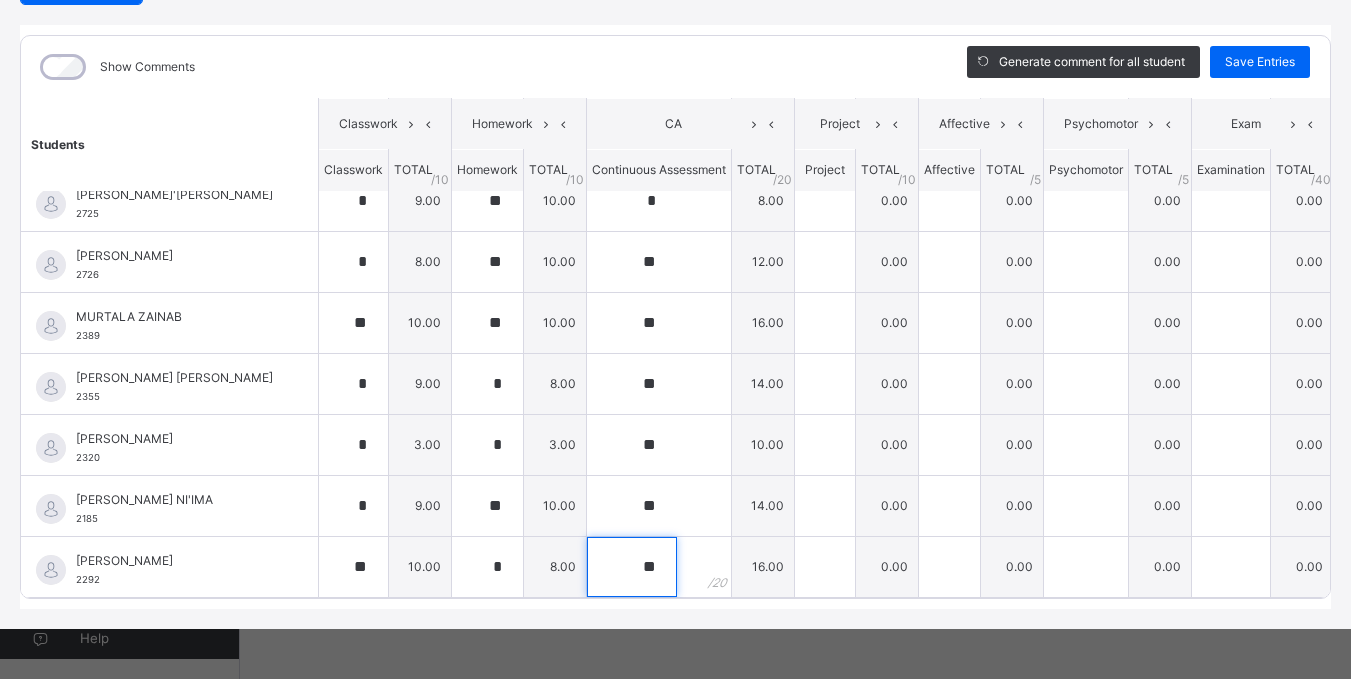 scroll, scrollTop: 0, scrollLeft: 0, axis: both 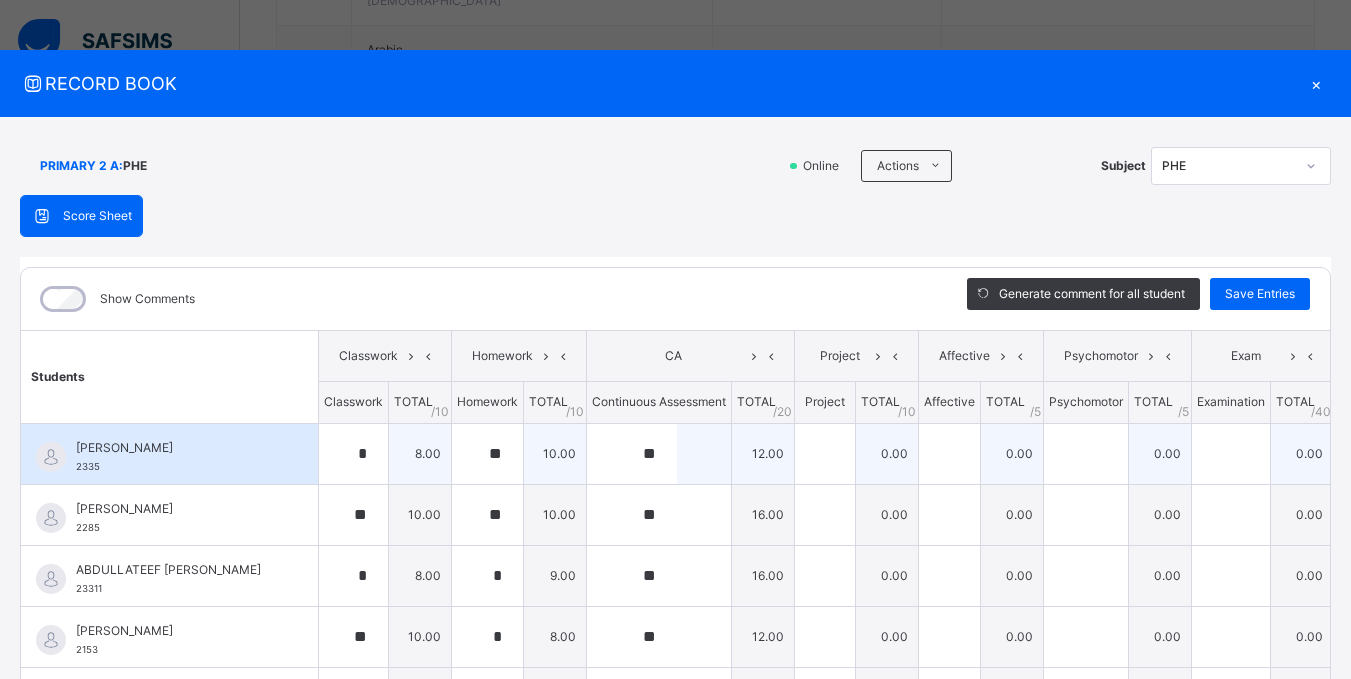 type on "**" 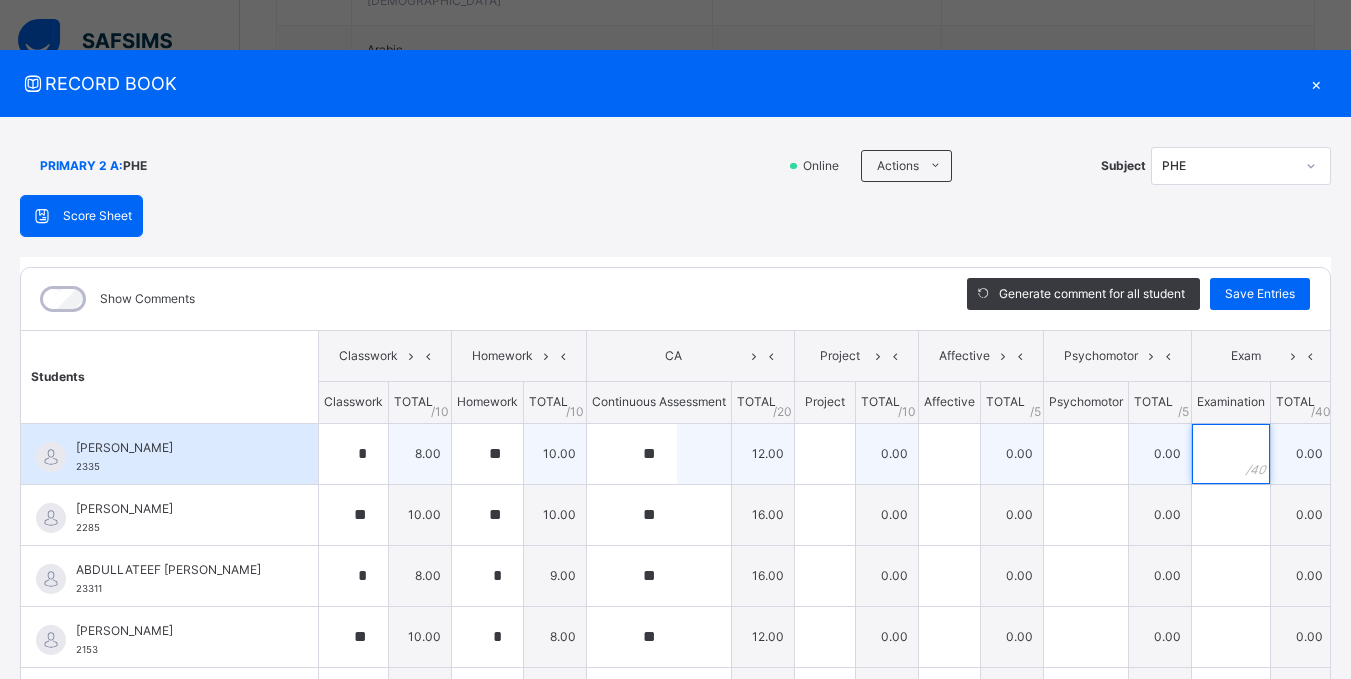 click at bounding box center (1231, 454) 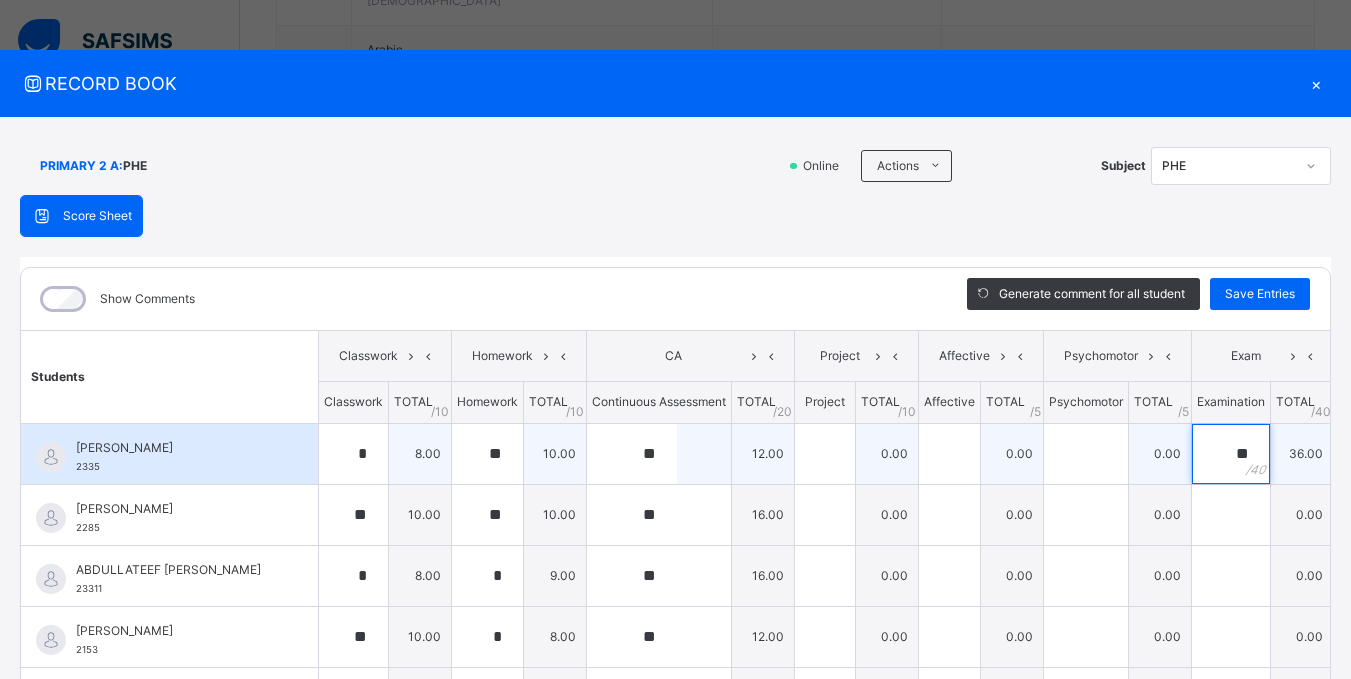 type on "**" 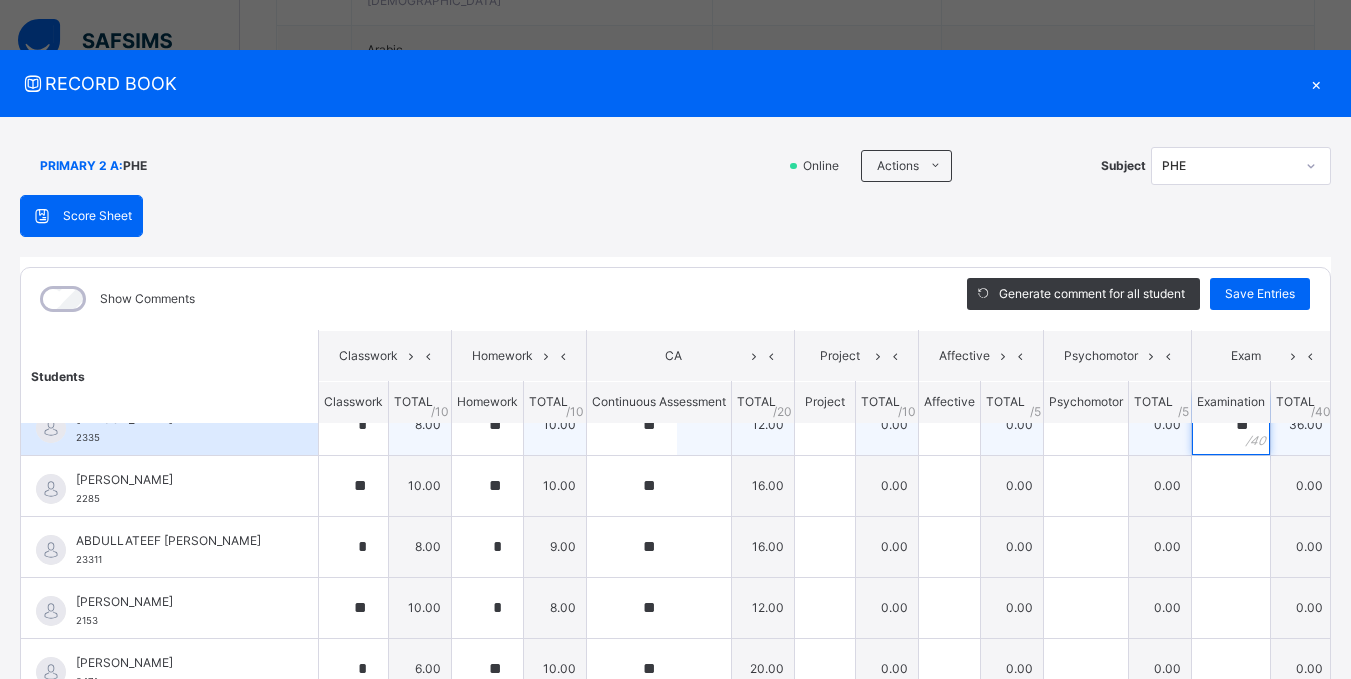 scroll, scrollTop: 0, scrollLeft: 0, axis: both 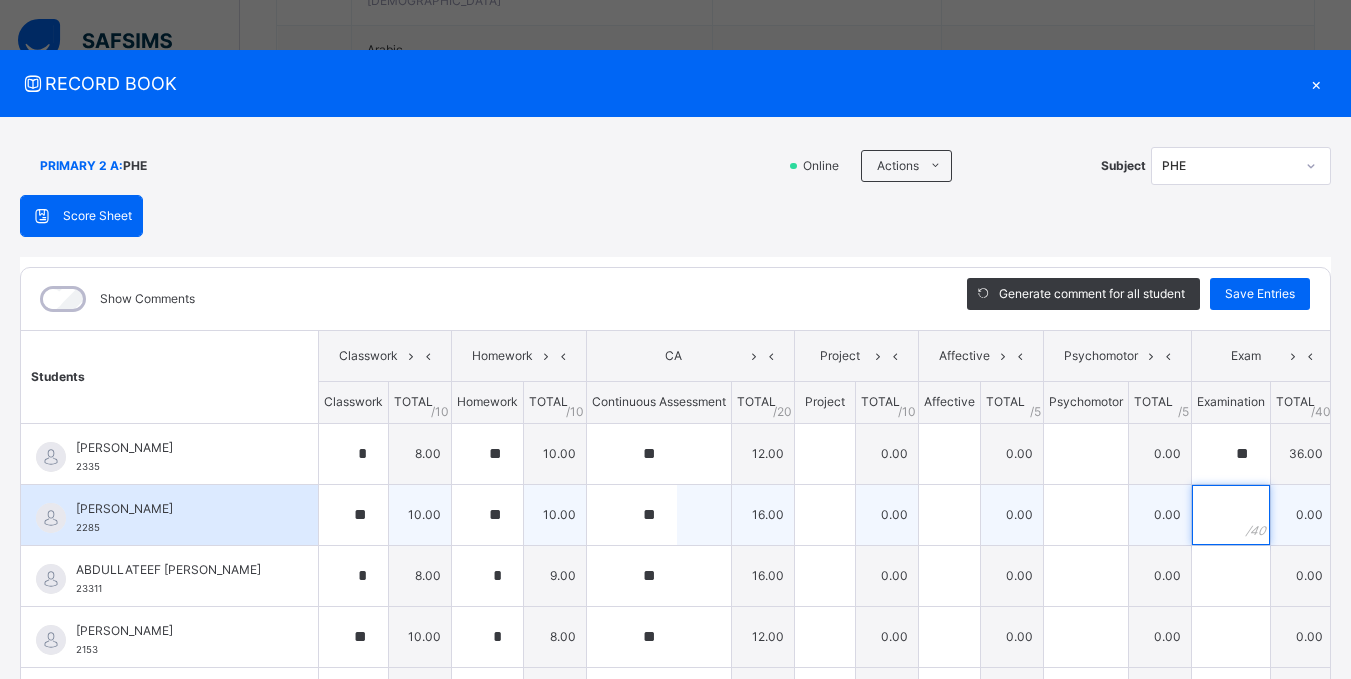 click at bounding box center [1231, 515] 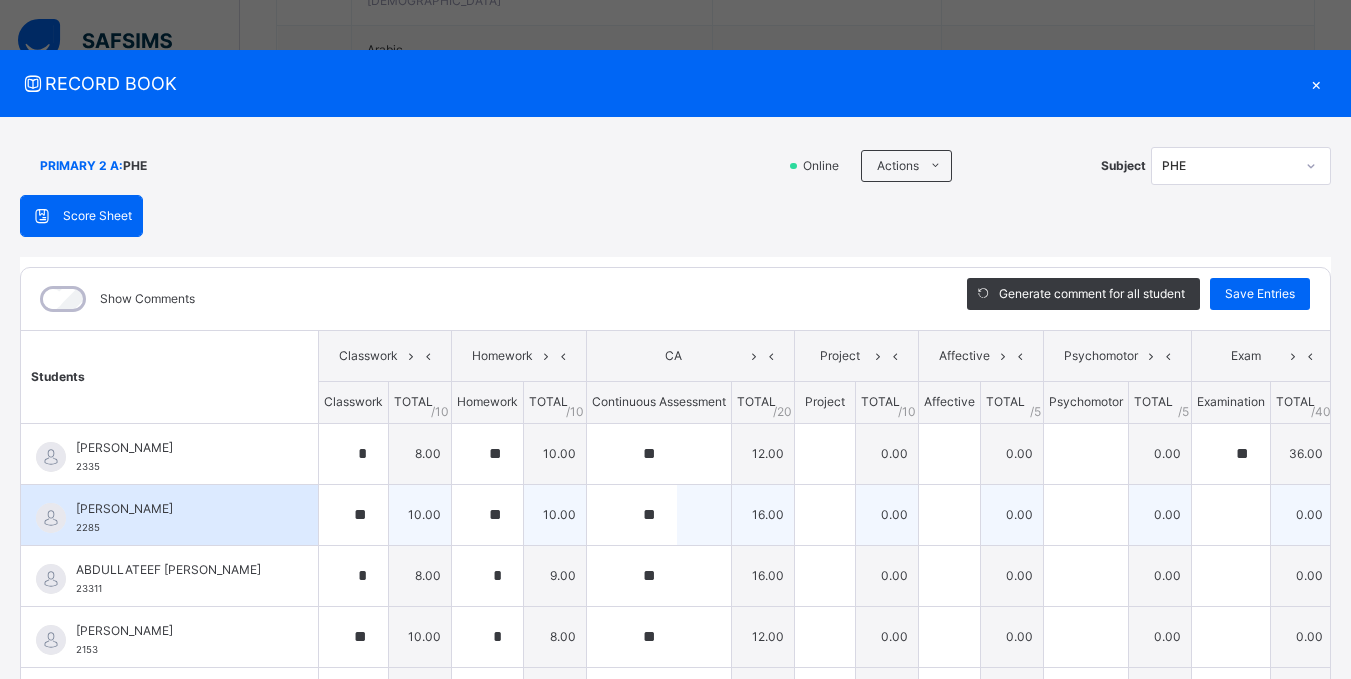 click at bounding box center [1231, 515] 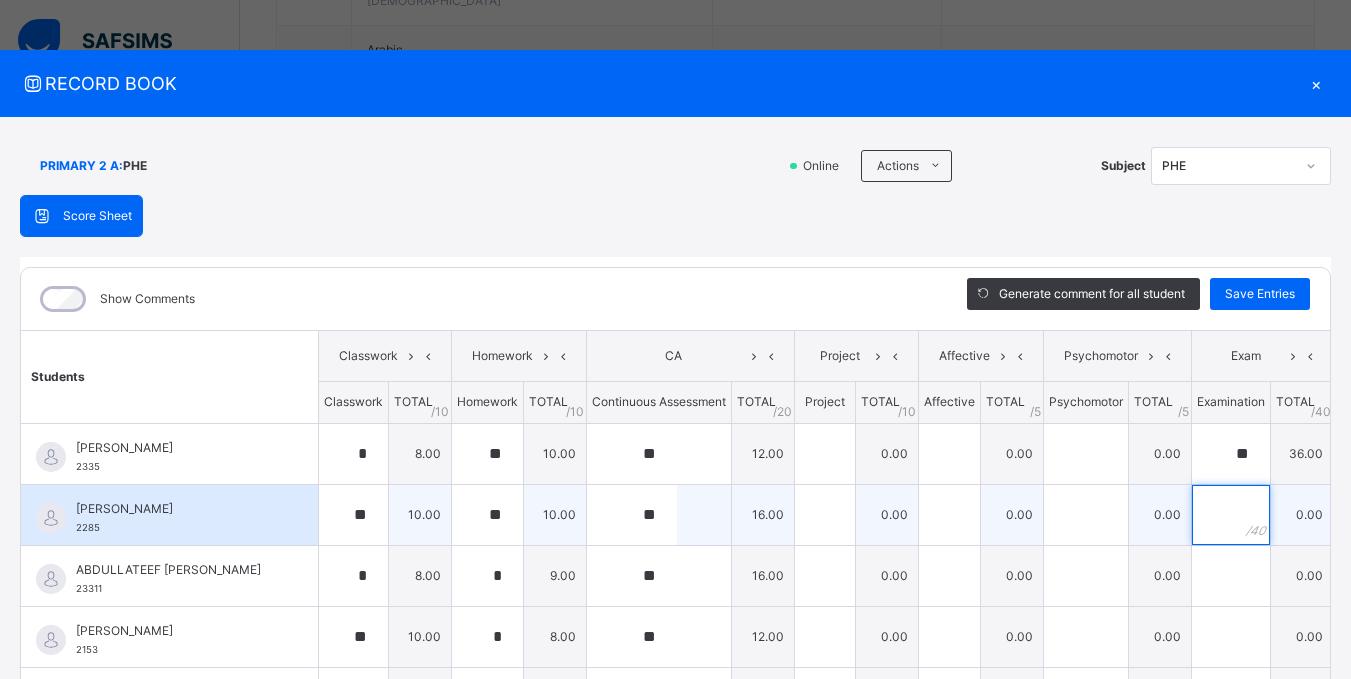 click at bounding box center [1231, 515] 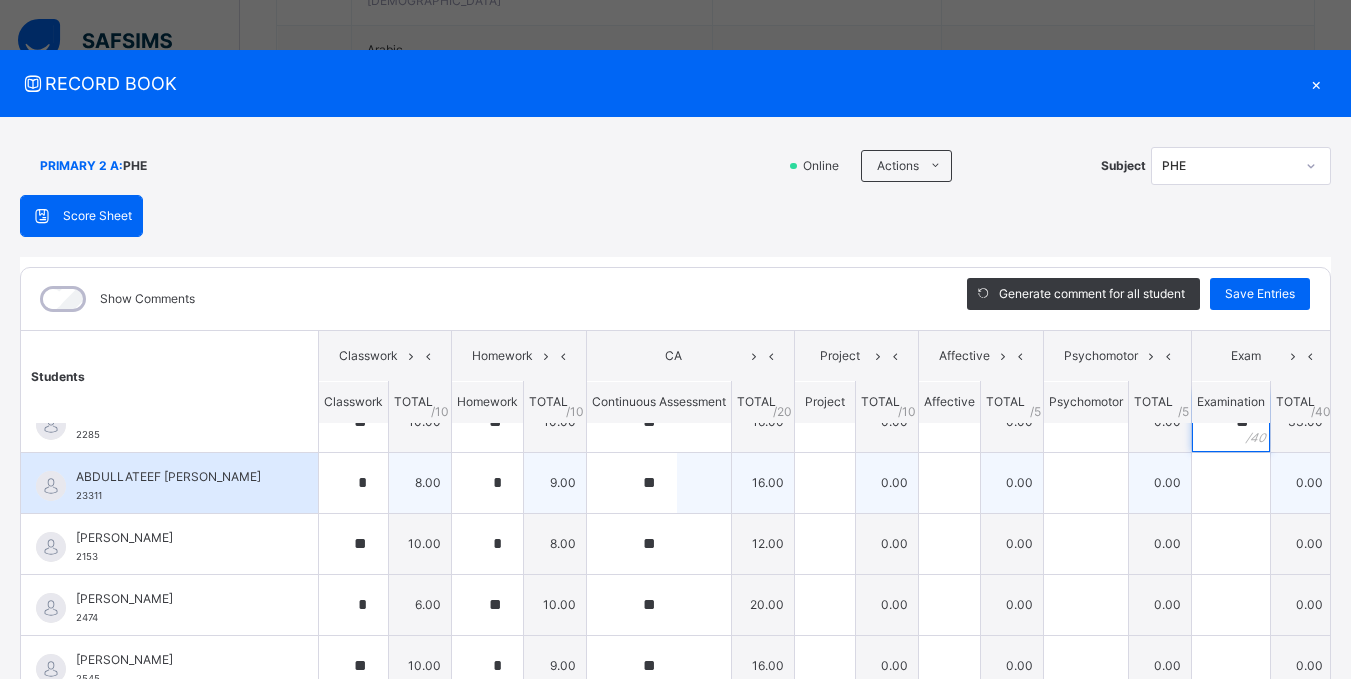 scroll, scrollTop: 100, scrollLeft: 0, axis: vertical 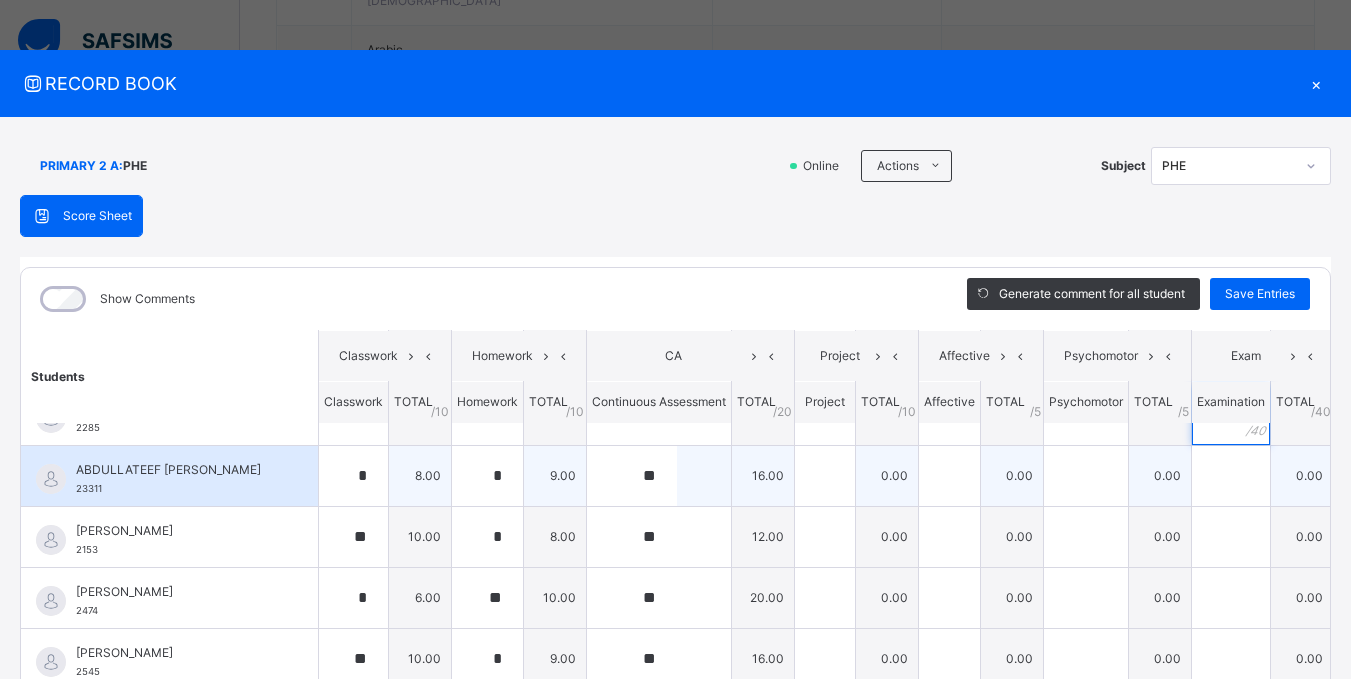 type on "**" 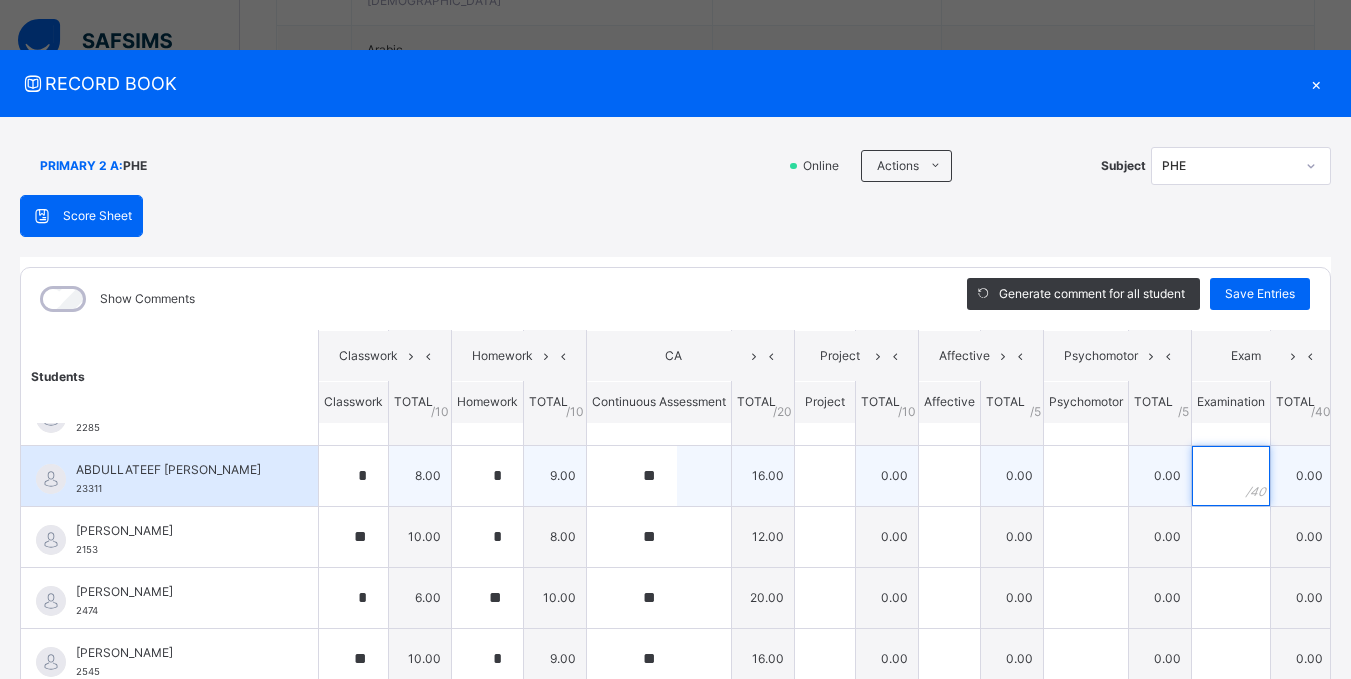 click at bounding box center [1231, 476] 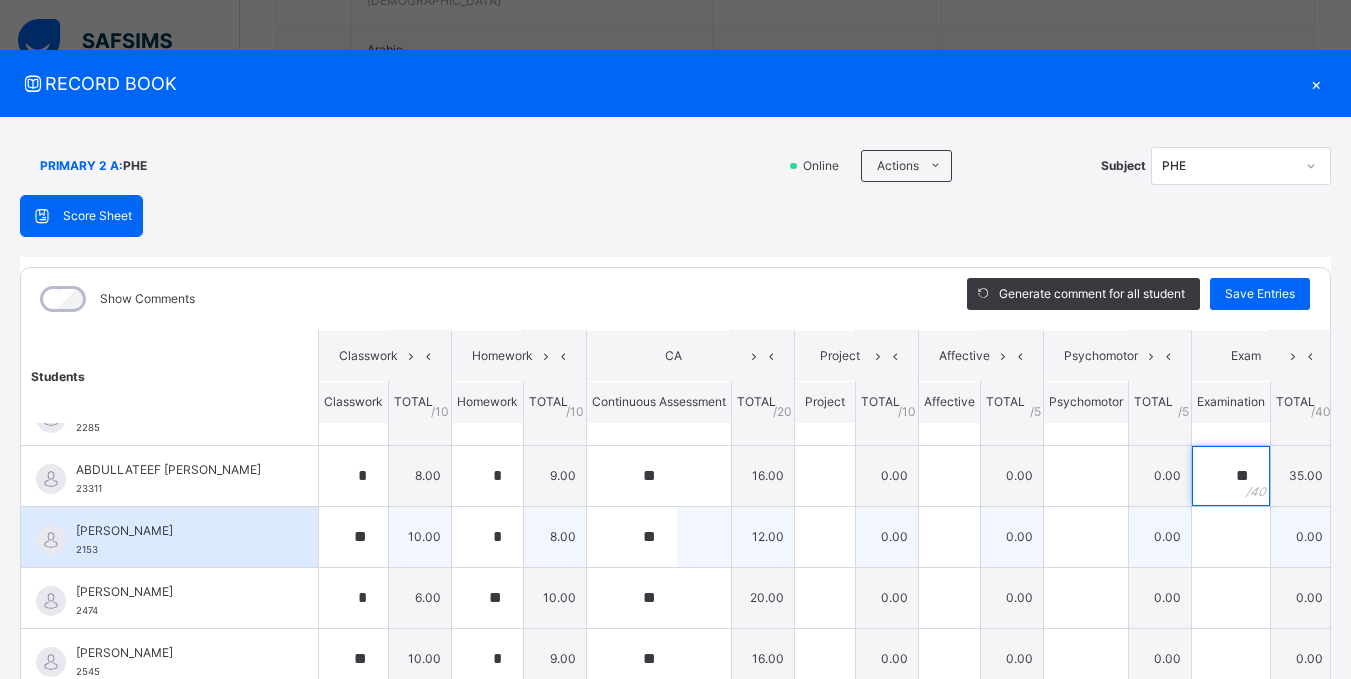 type on "**" 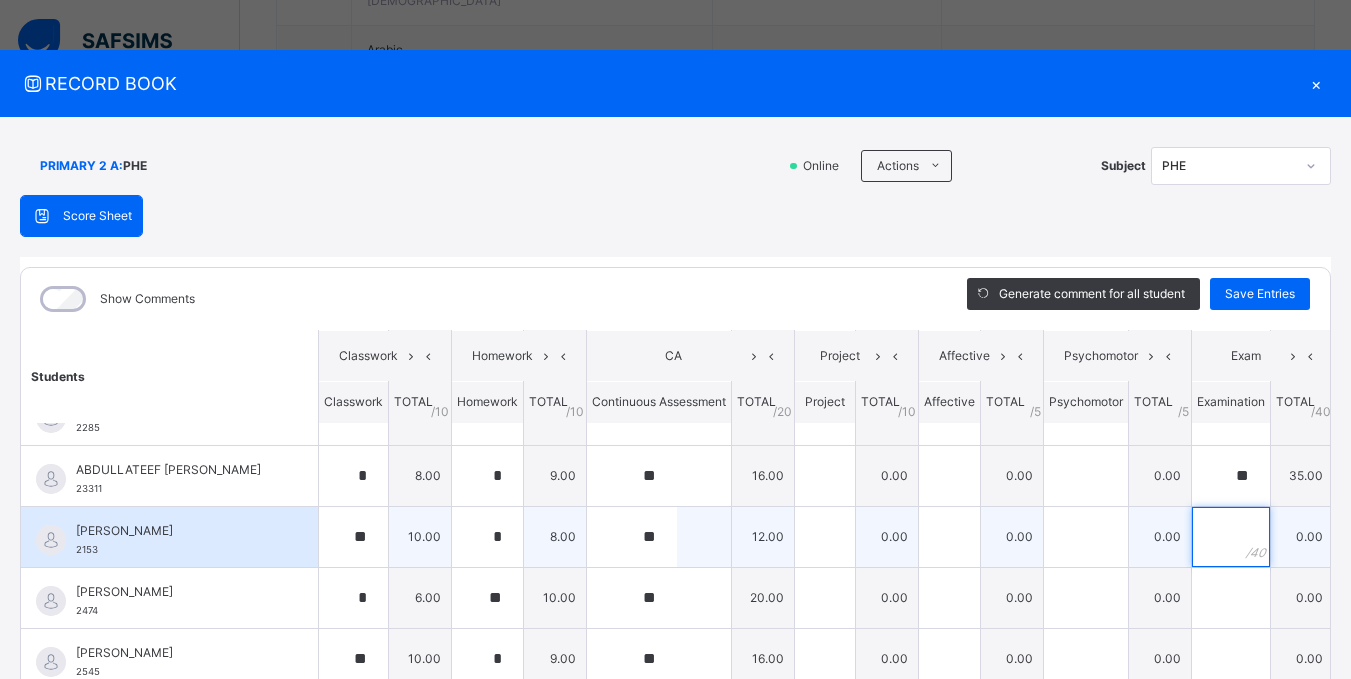 click at bounding box center [1231, 537] 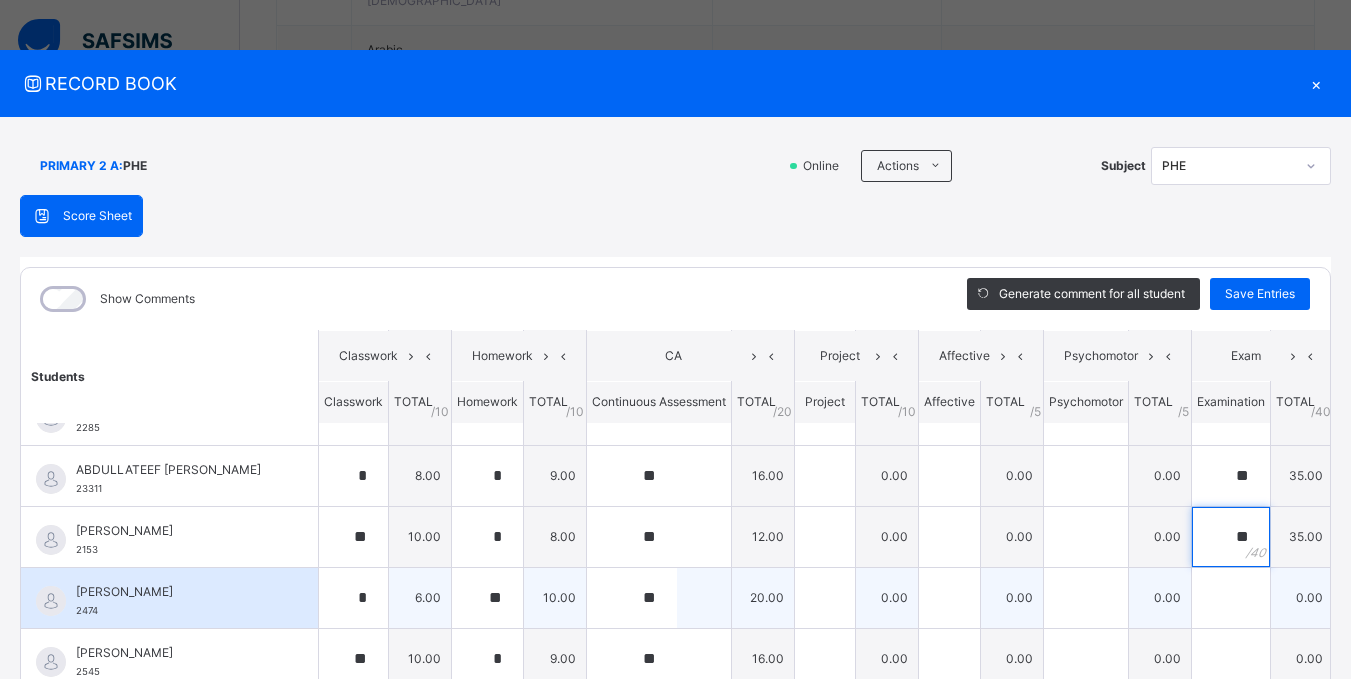 type on "**" 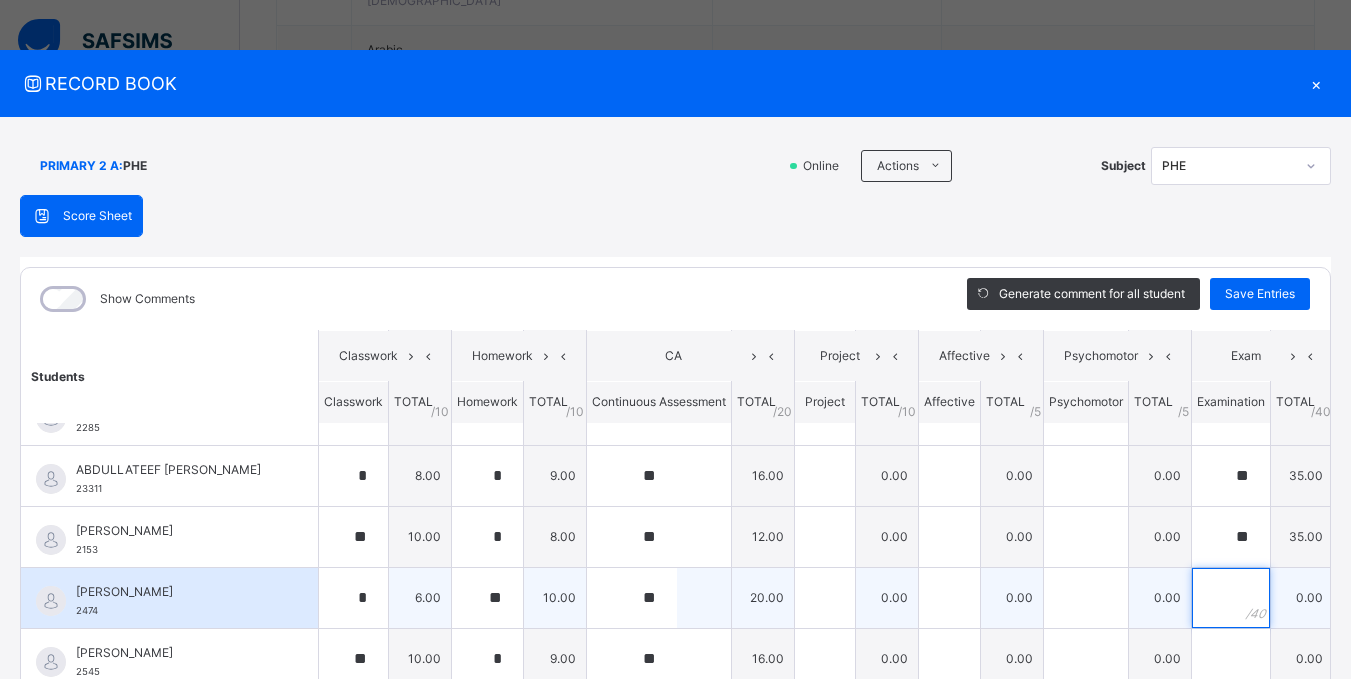 click at bounding box center [1231, 598] 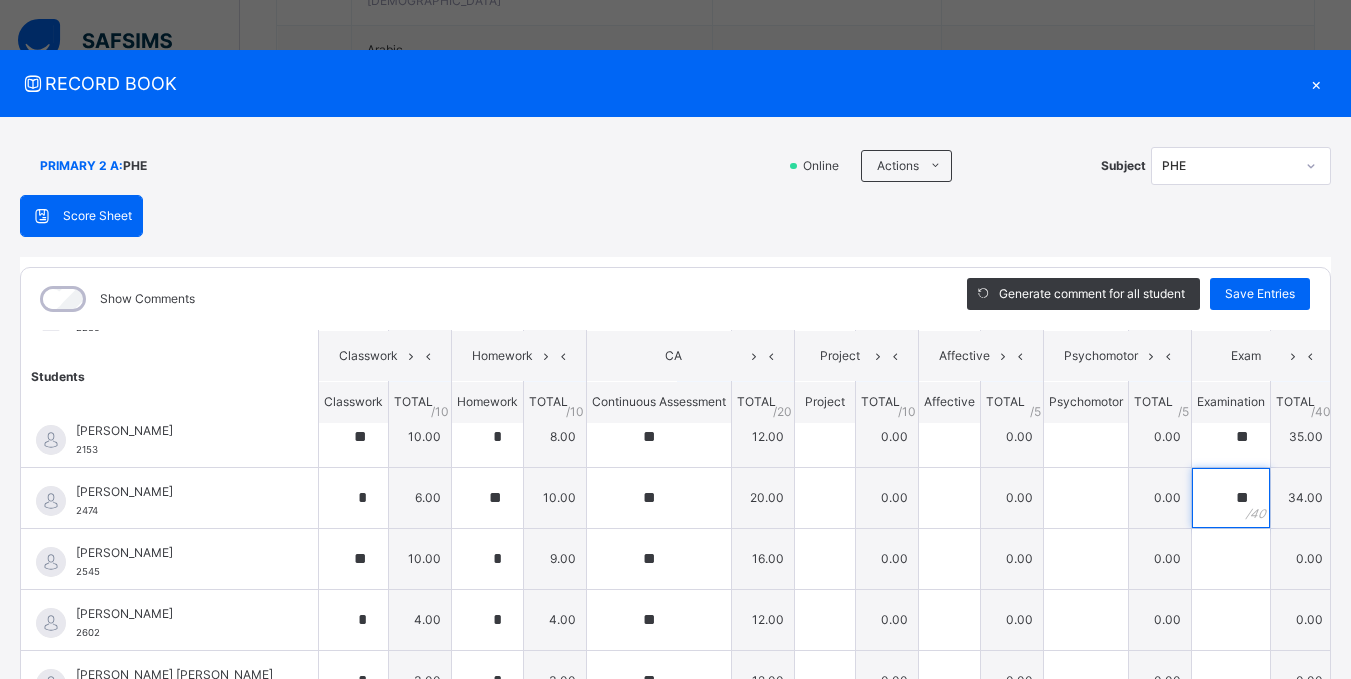 scroll, scrollTop: 300, scrollLeft: 0, axis: vertical 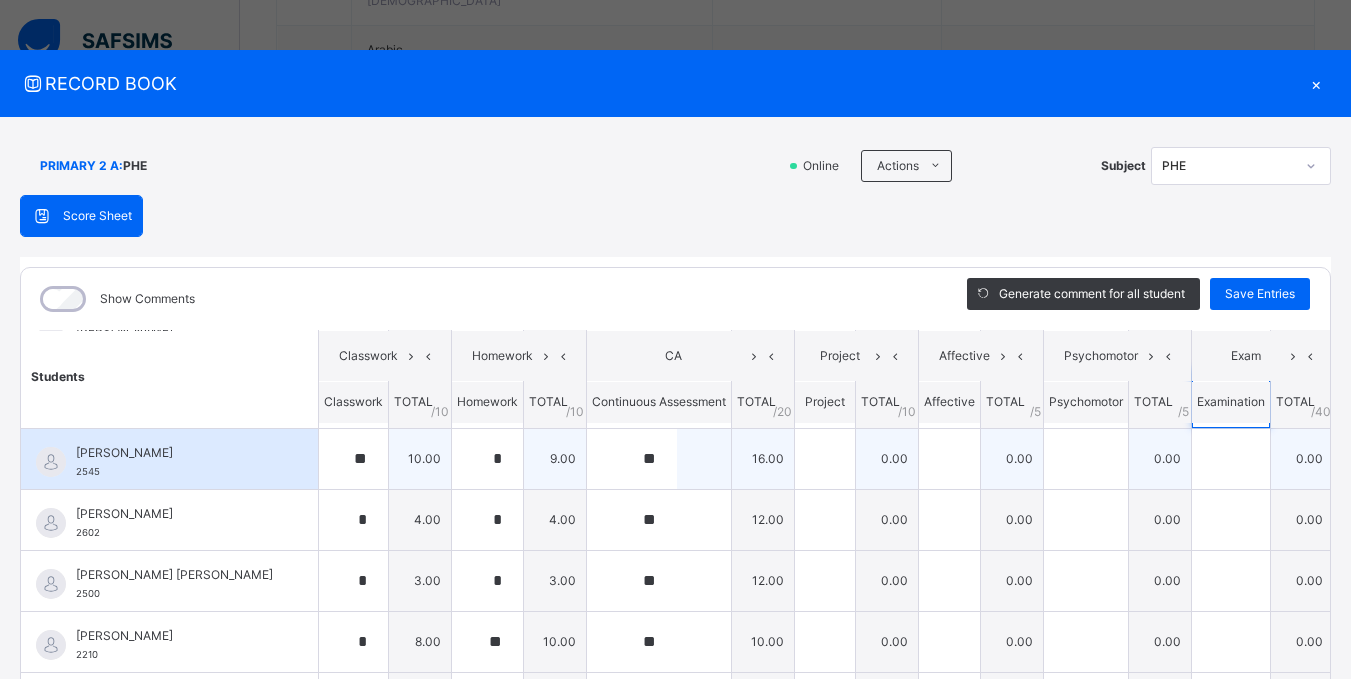 type on "**" 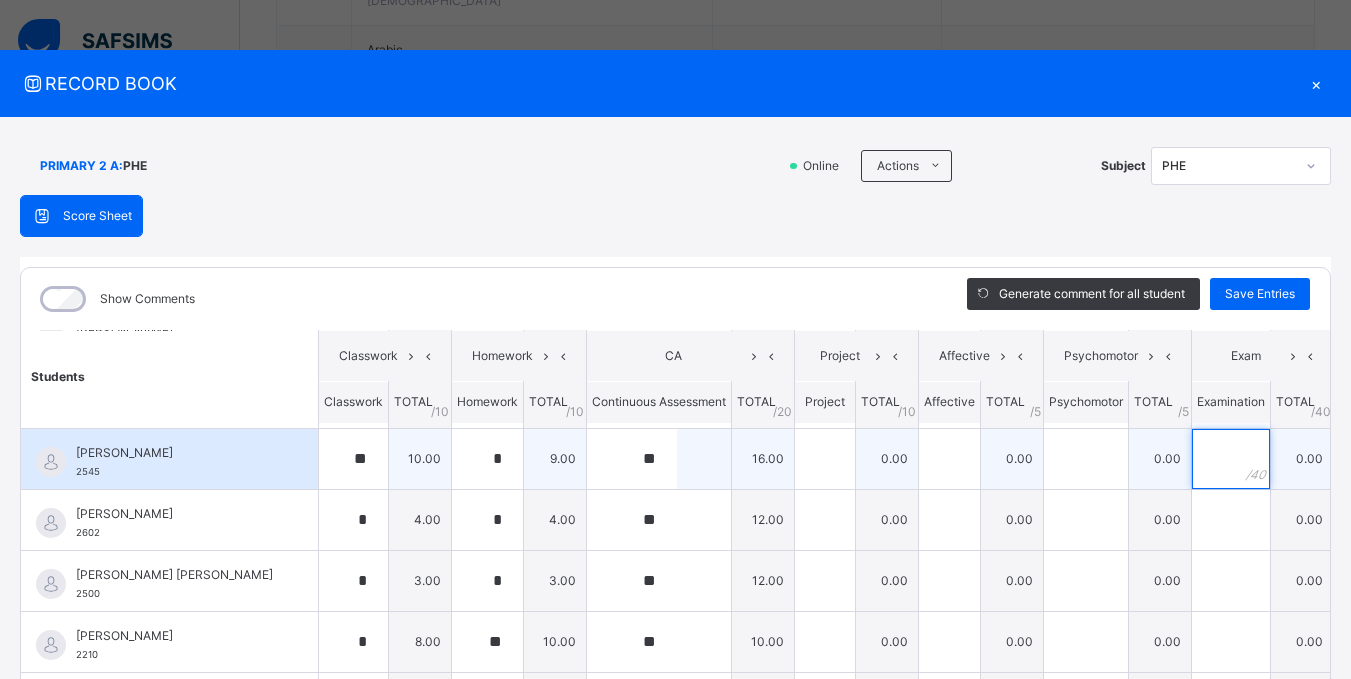 click at bounding box center (1231, 459) 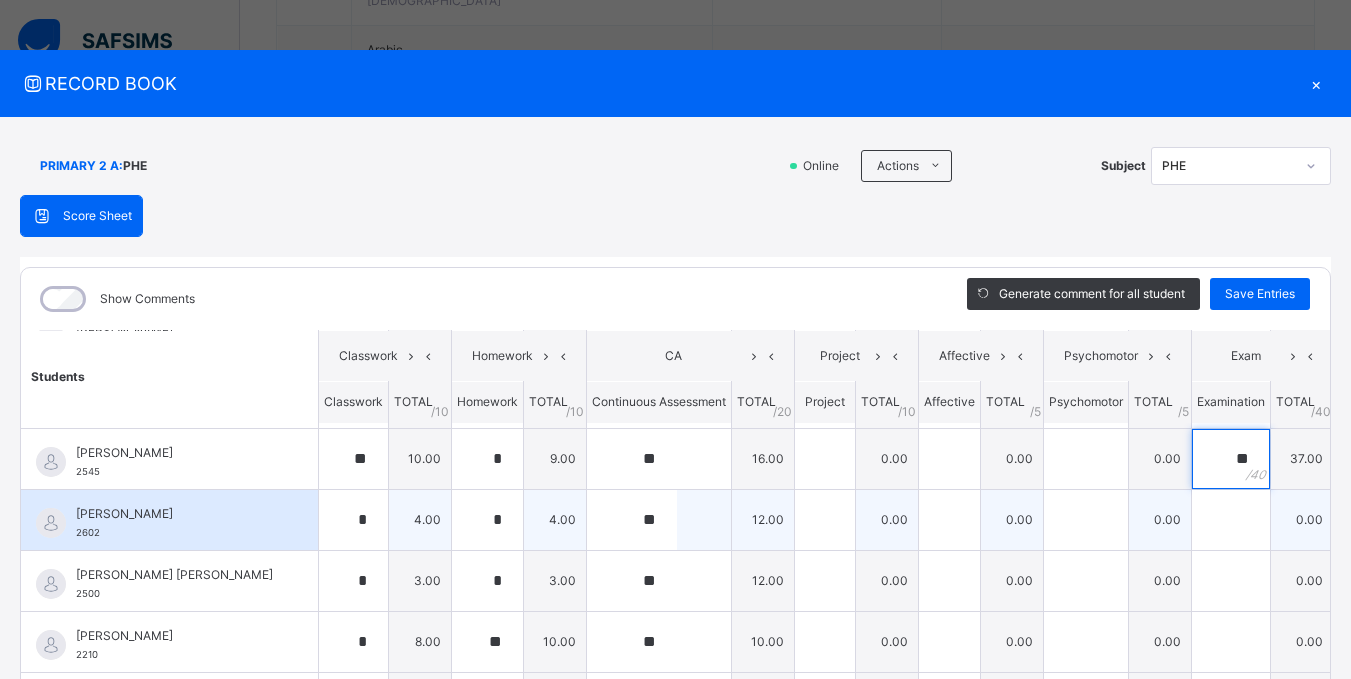 type on "**" 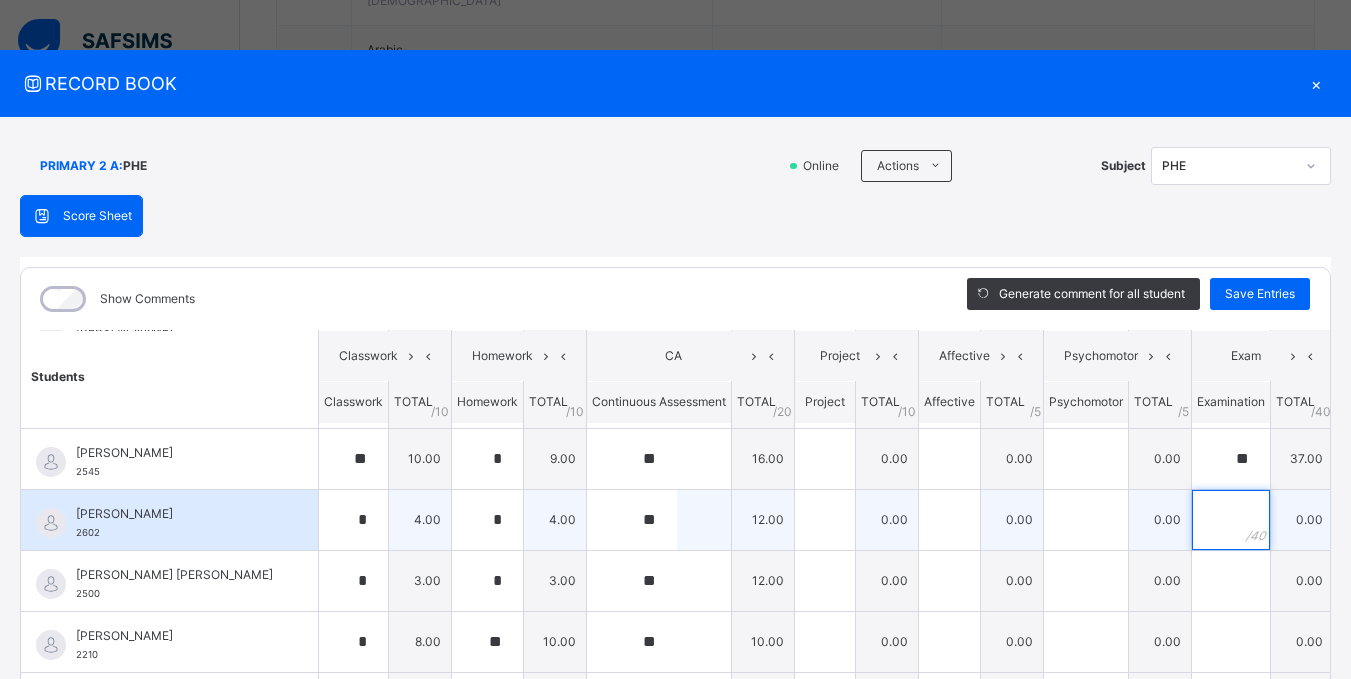 click at bounding box center (1231, 520) 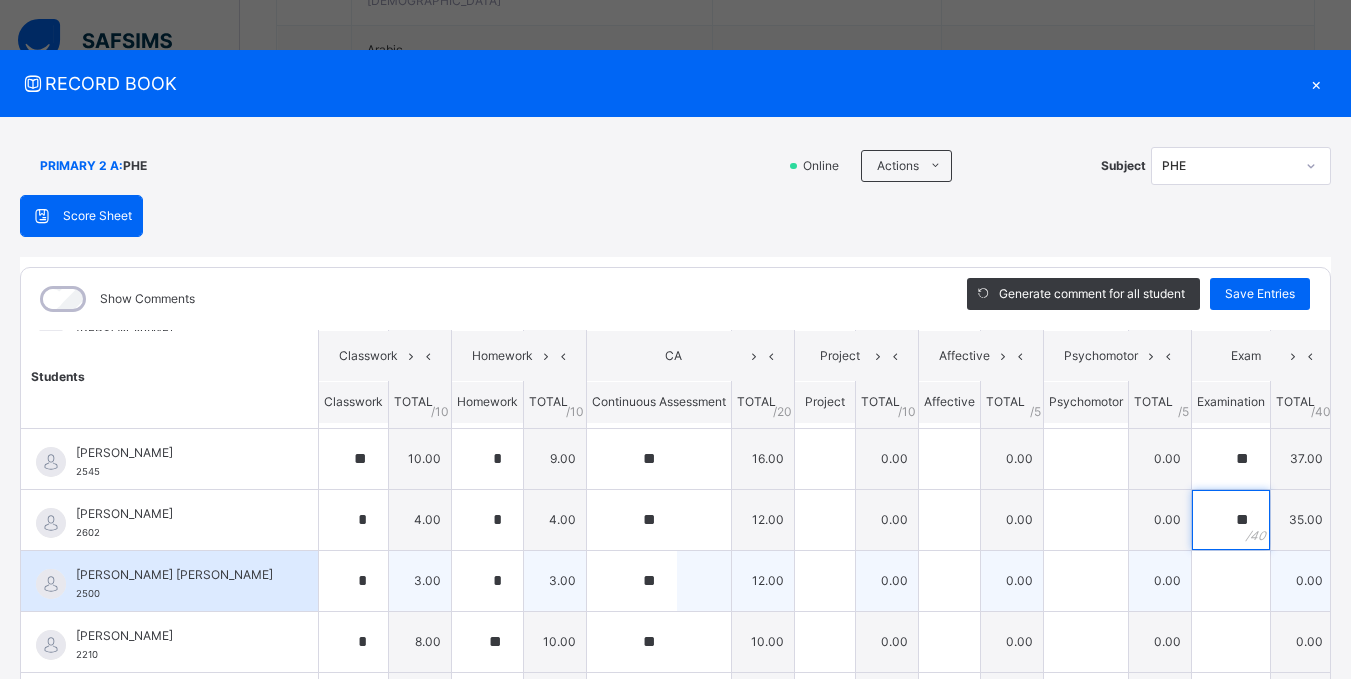 type on "**" 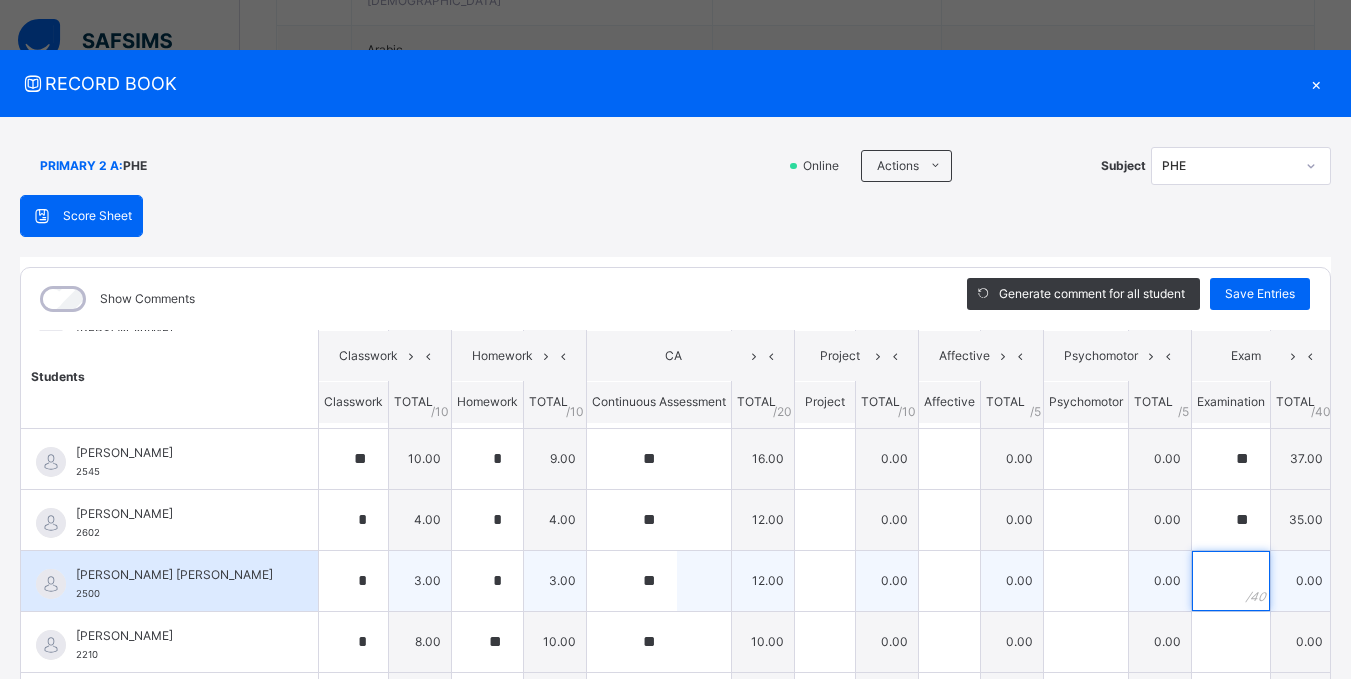 click at bounding box center (1231, 581) 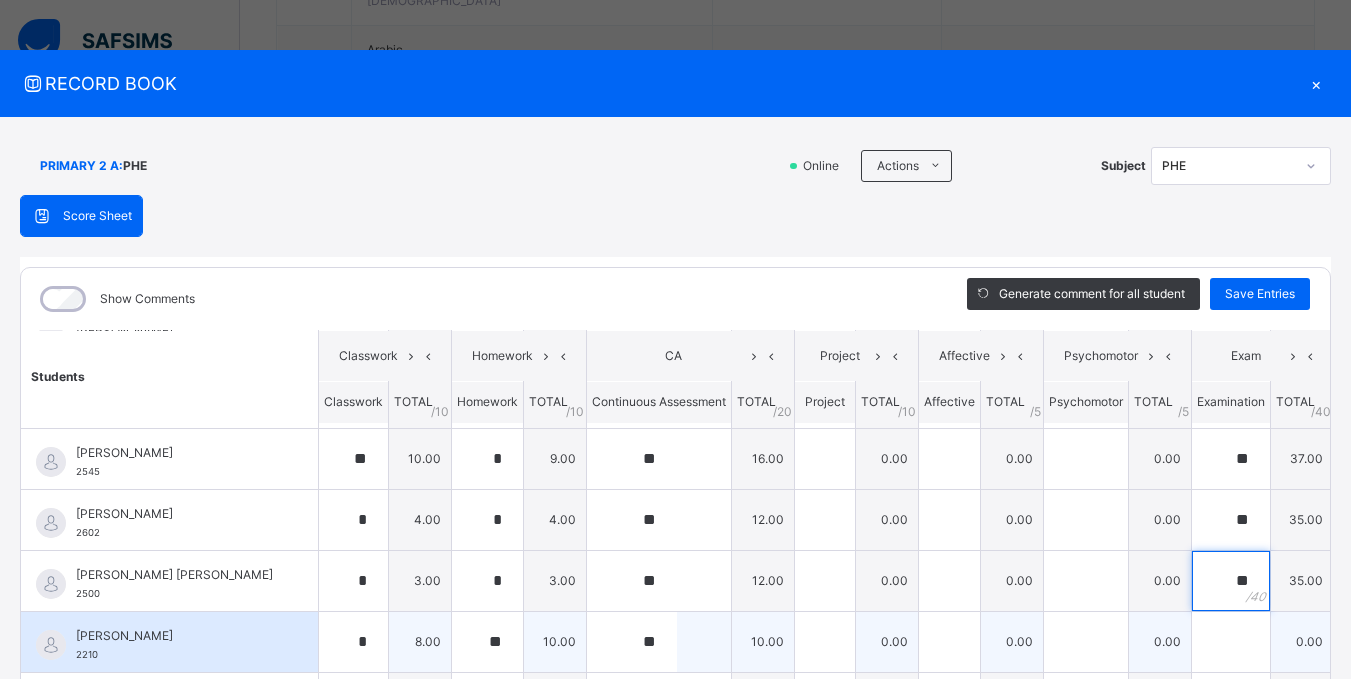 type on "**" 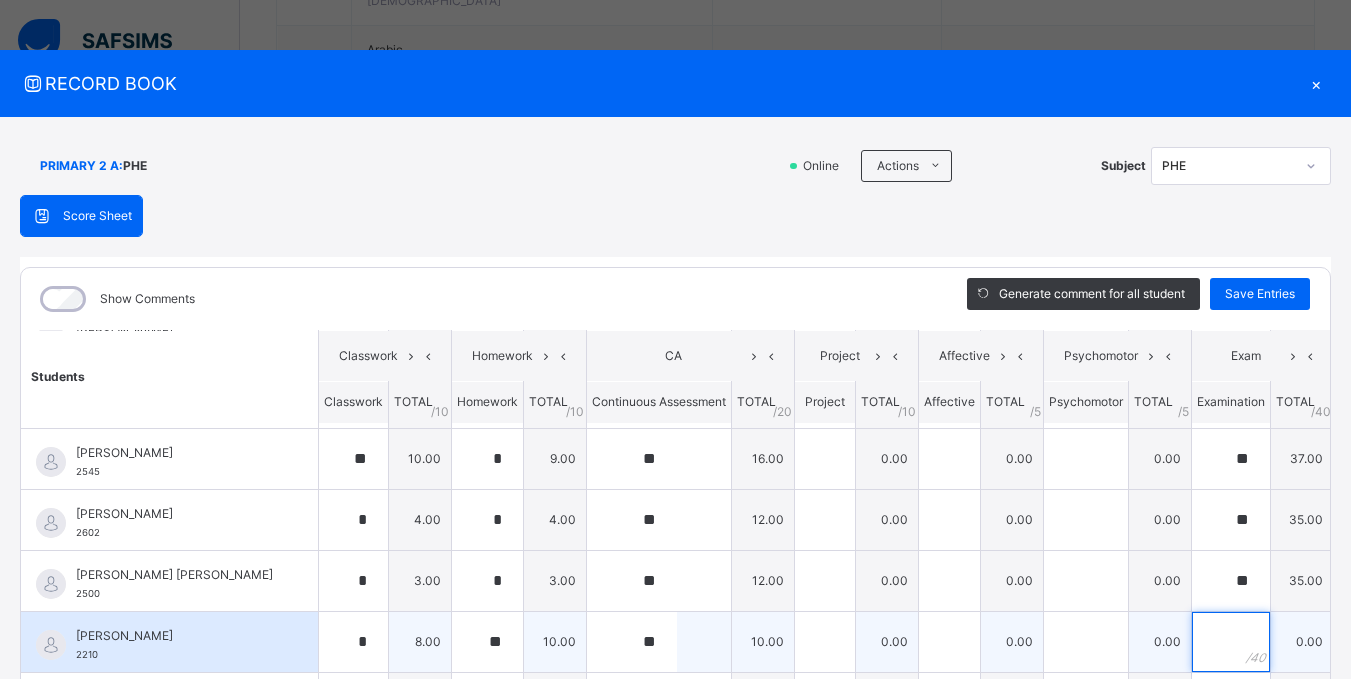 click at bounding box center (1231, 642) 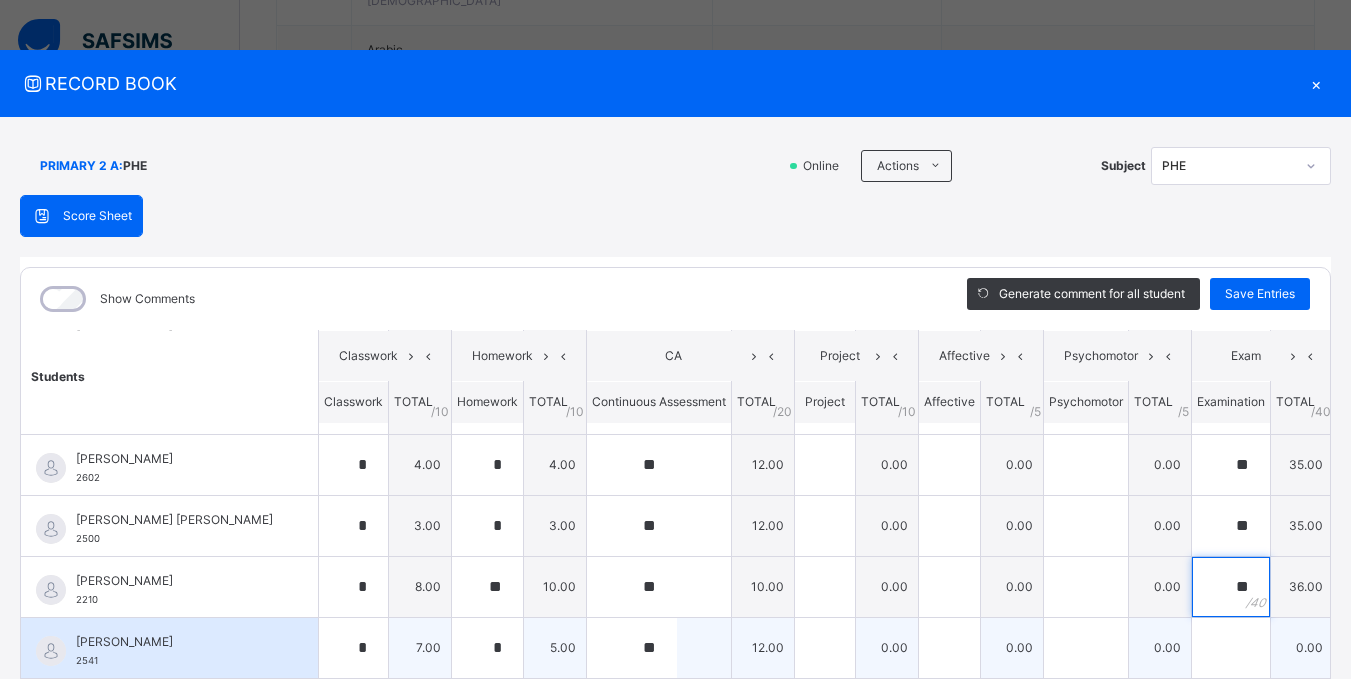 scroll, scrollTop: 400, scrollLeft: 0, axis: vertical 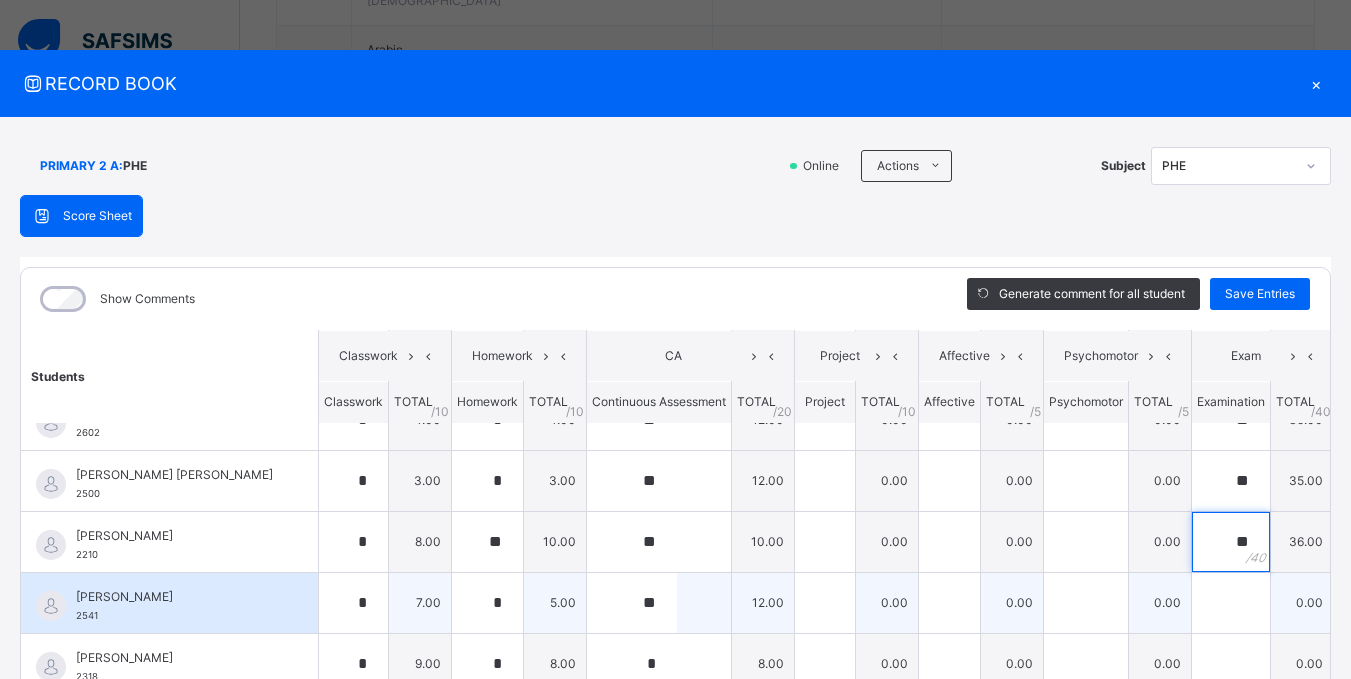 type on "**" 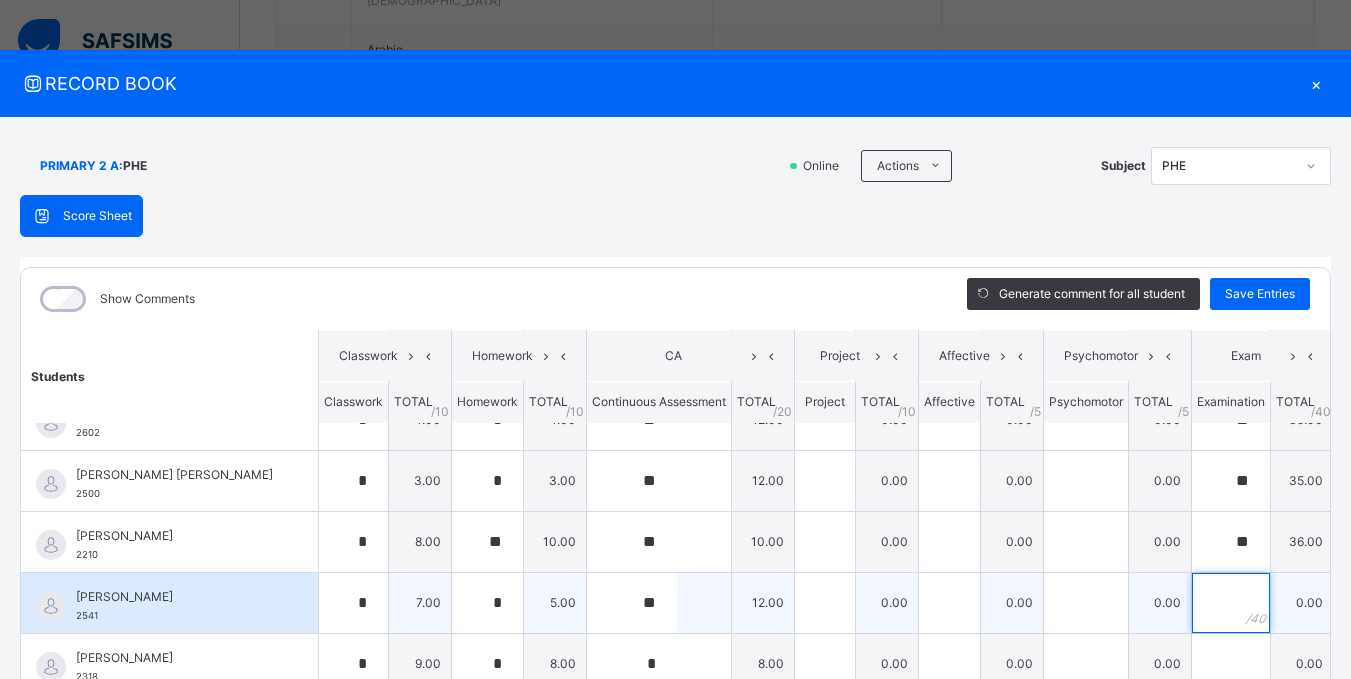 click at bounding box center [1231, 603] 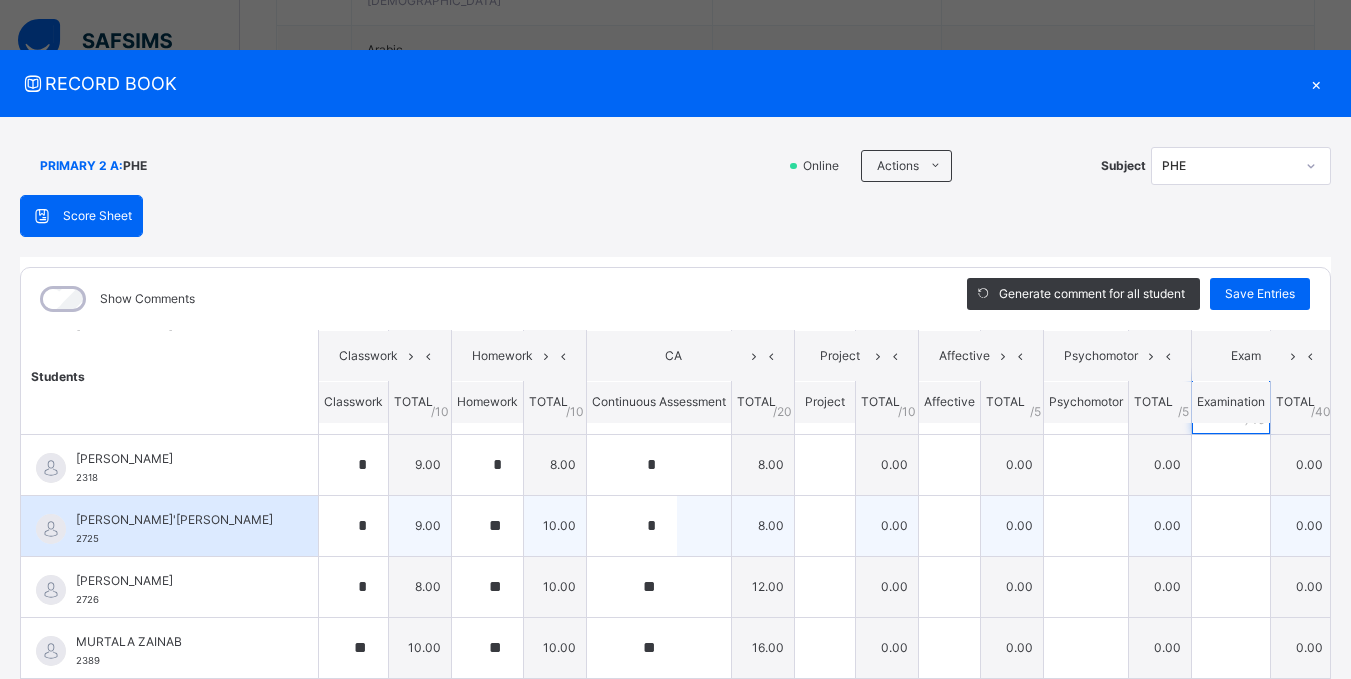 scroll, scrollTop: 600, scrollLeft: 0, axis: vertical 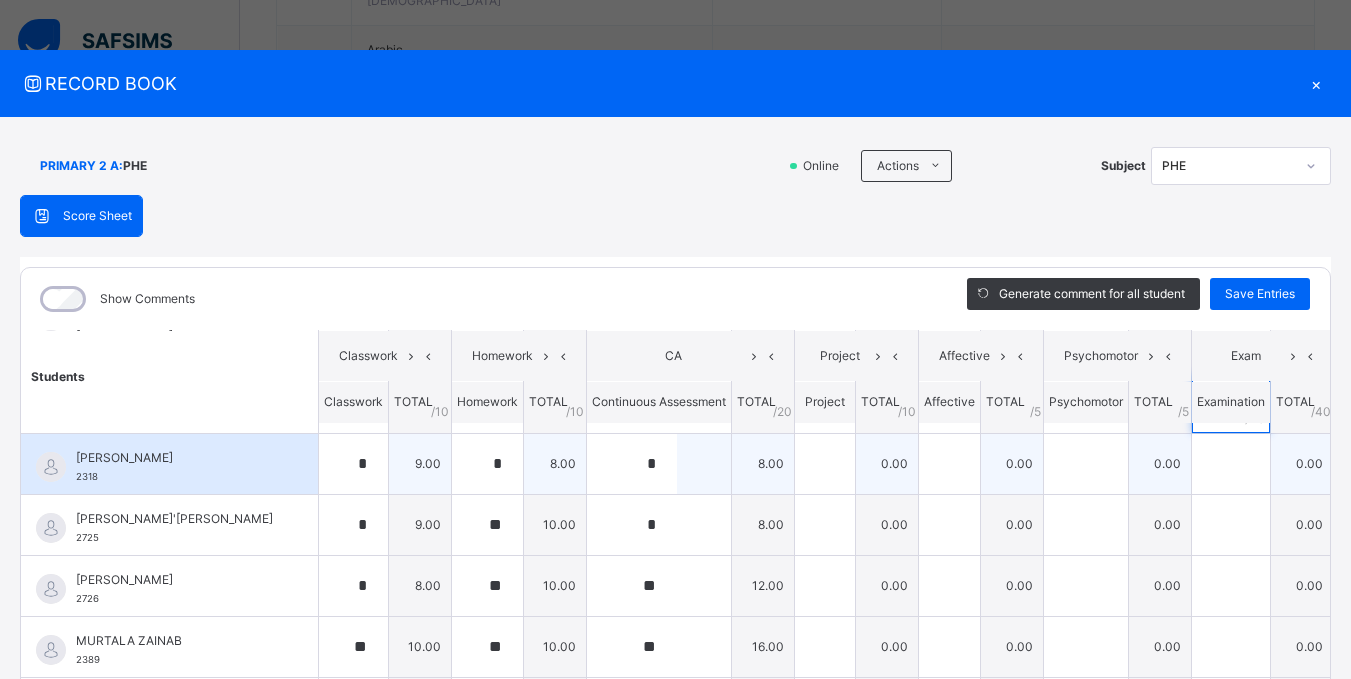 type on "**" 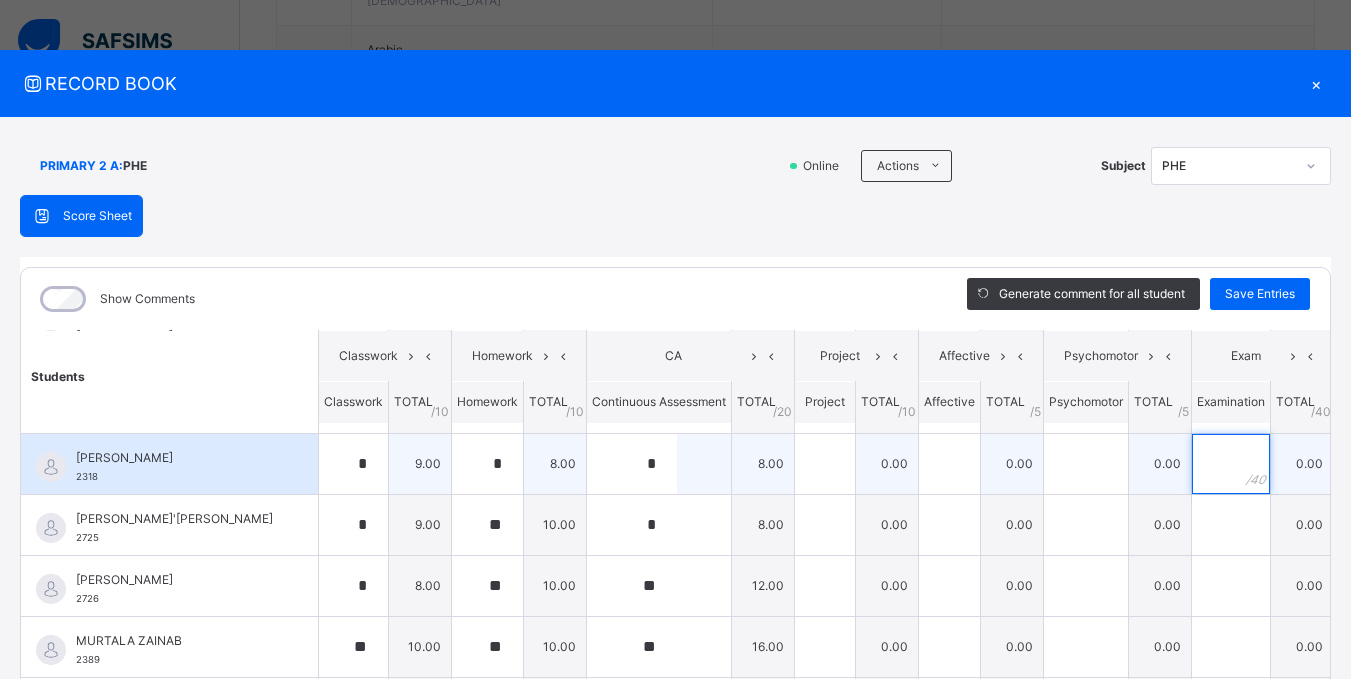 click at bounding box center [1231, 464] 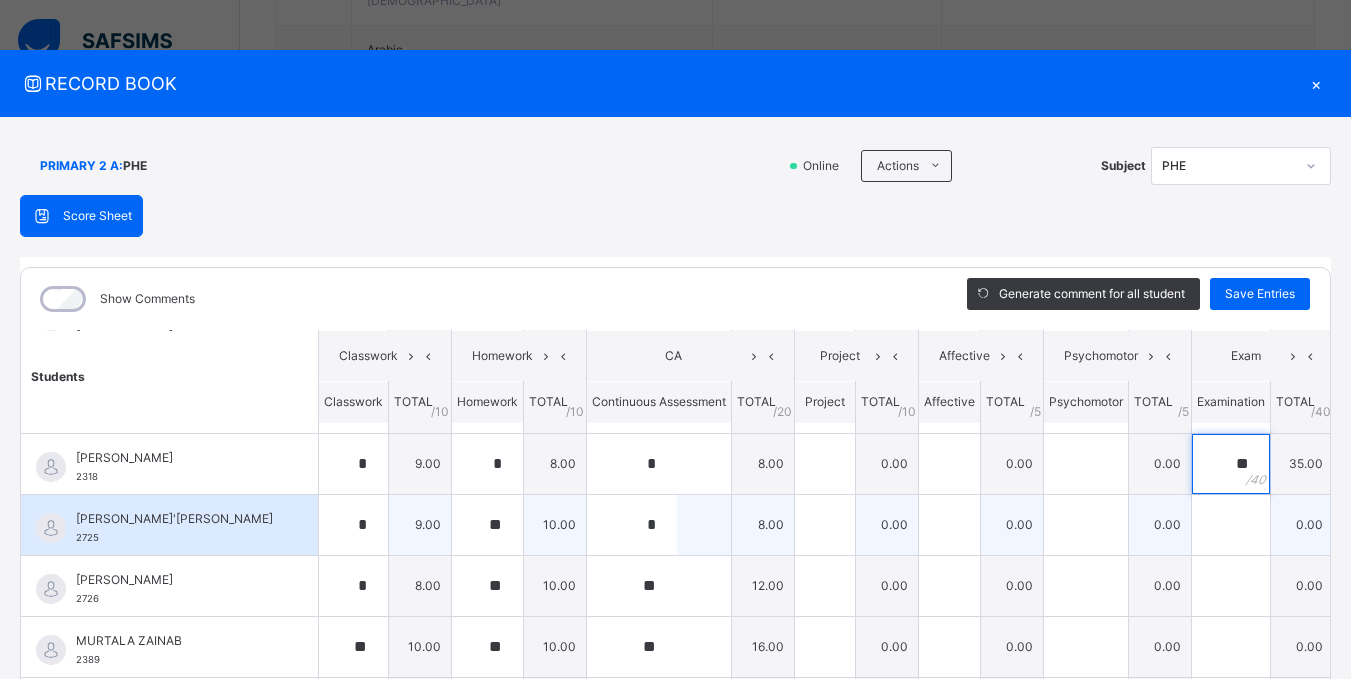 type on "**" 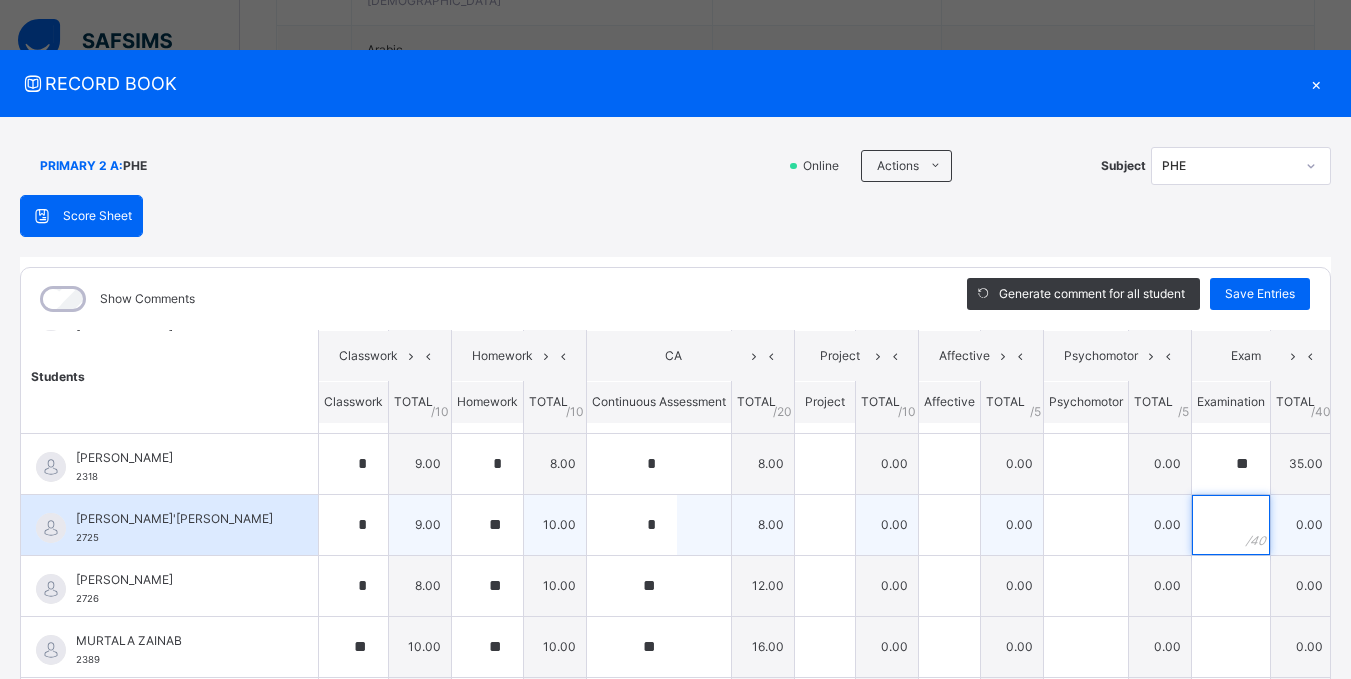 click at bounding box center [1231, 525] 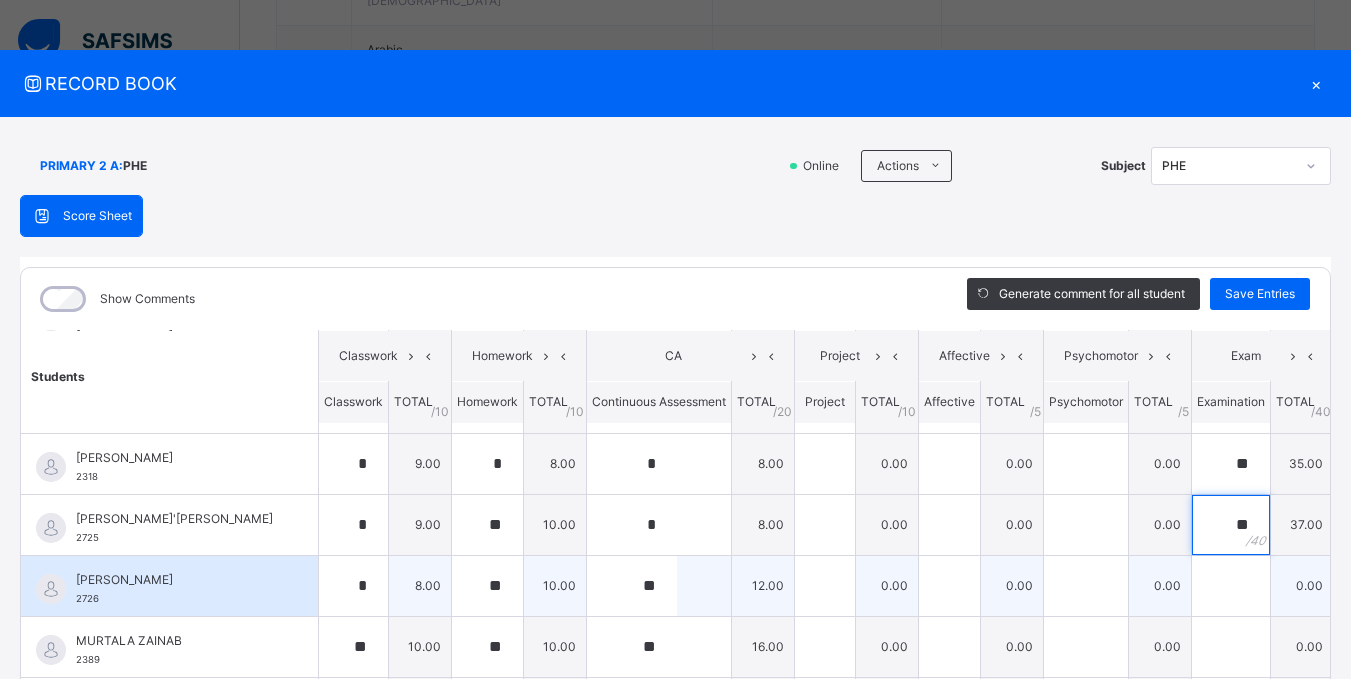 type on "**" 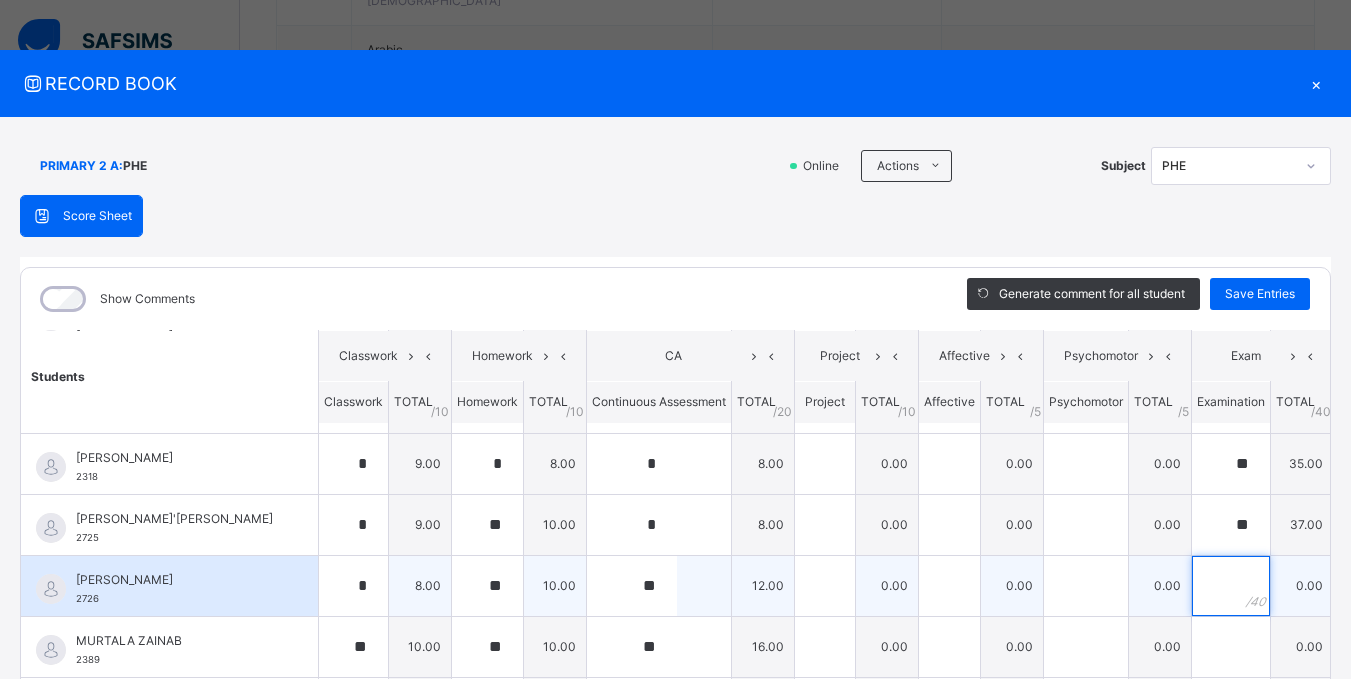 click at bounding box center (1231, 586) 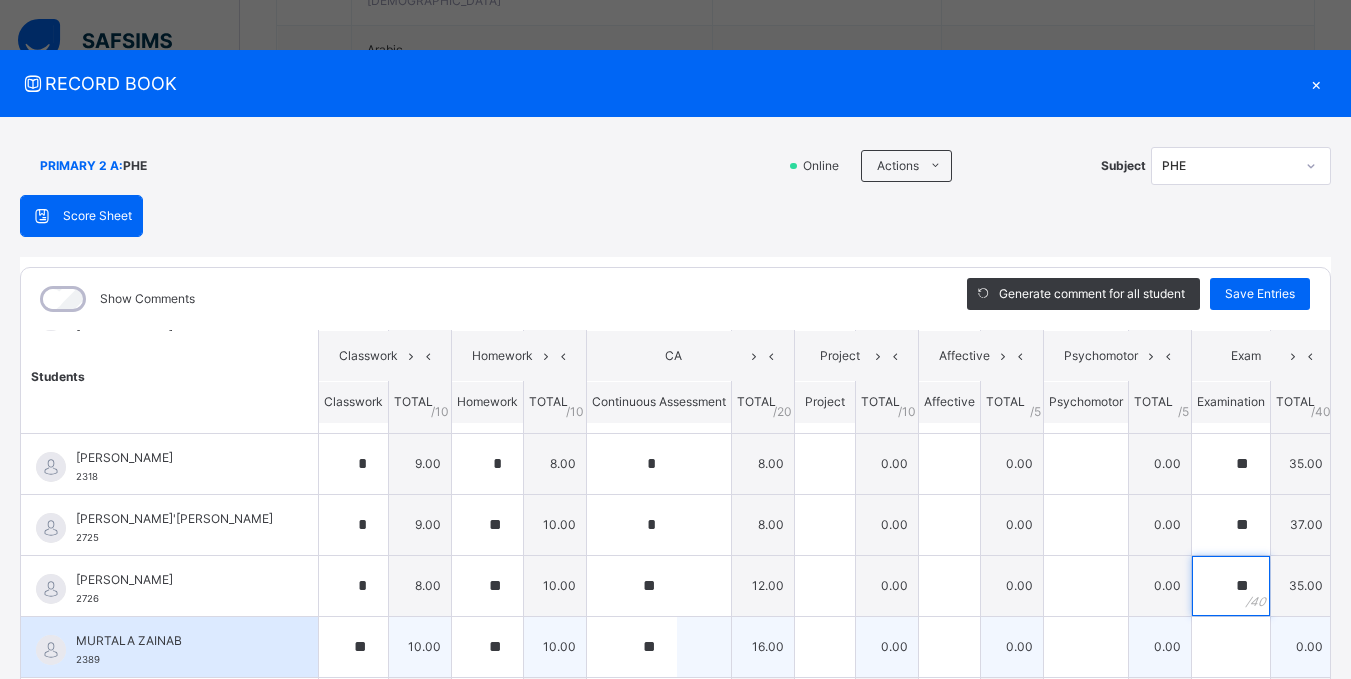type on "**" 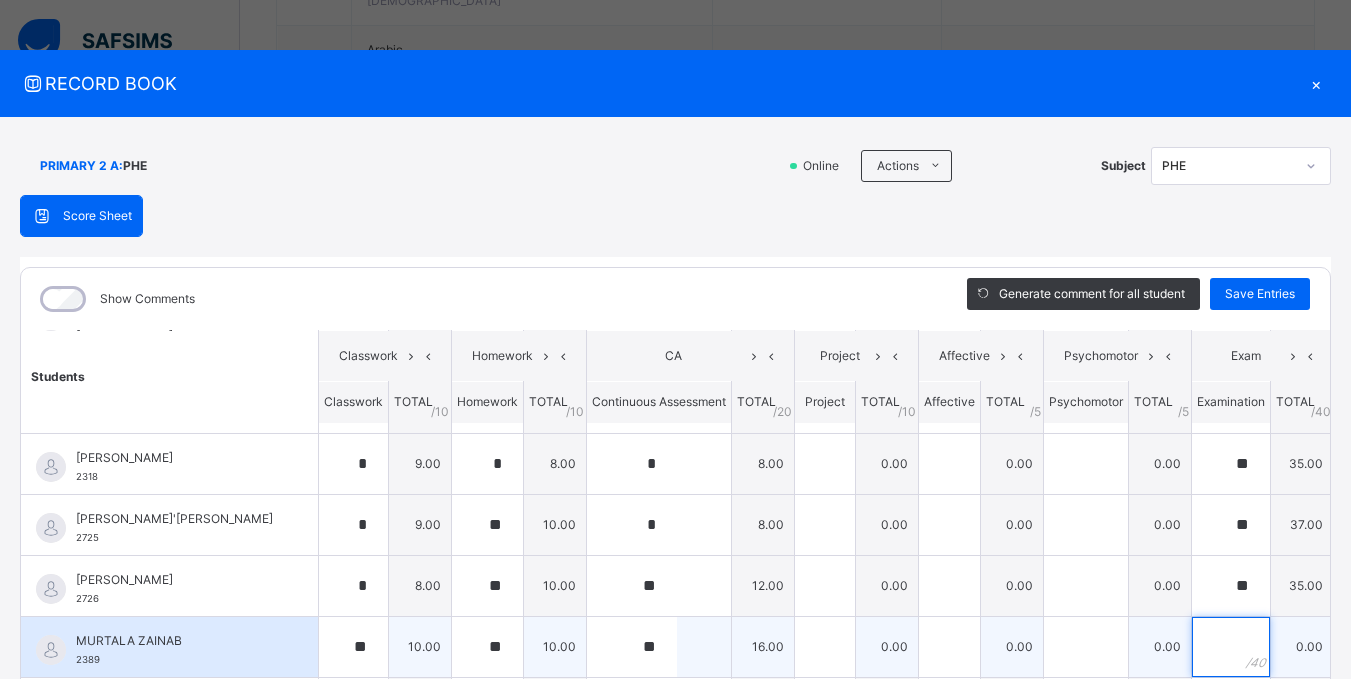 click at bounding box center [1231, 647] 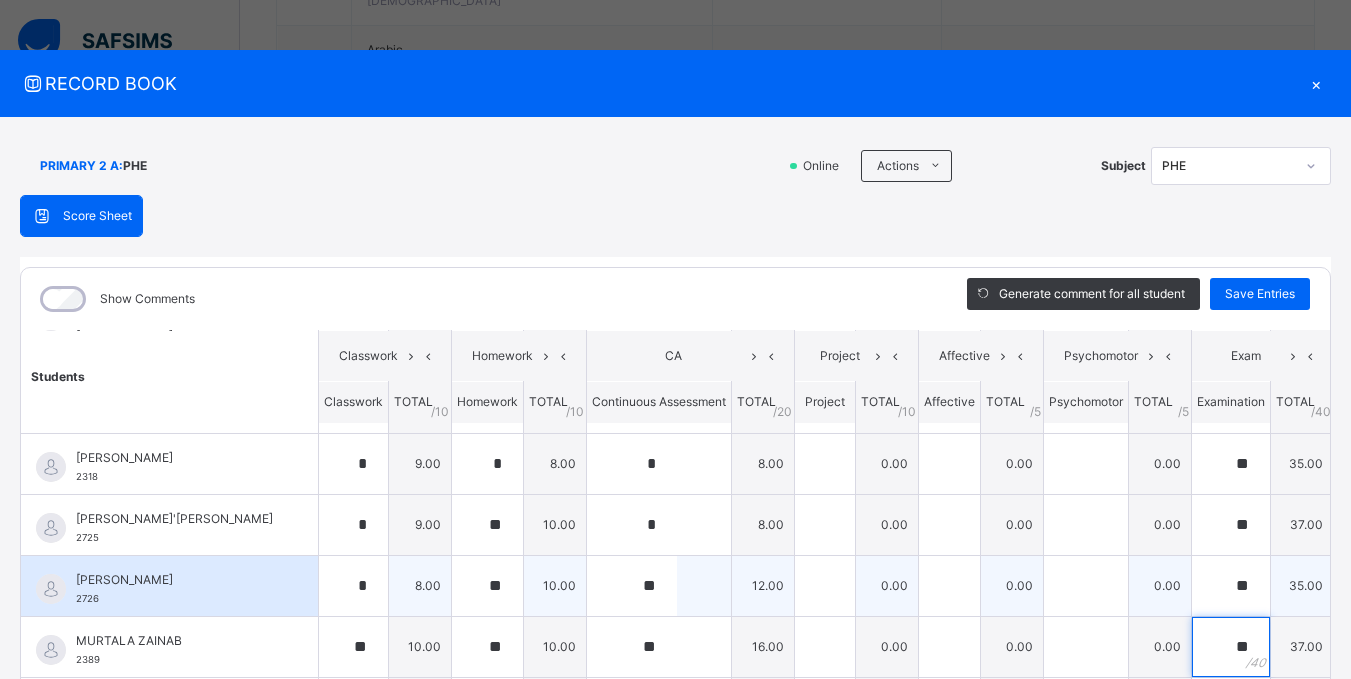 scroll, scrollTop: 700, scrollLeft: 0, axis: vertical 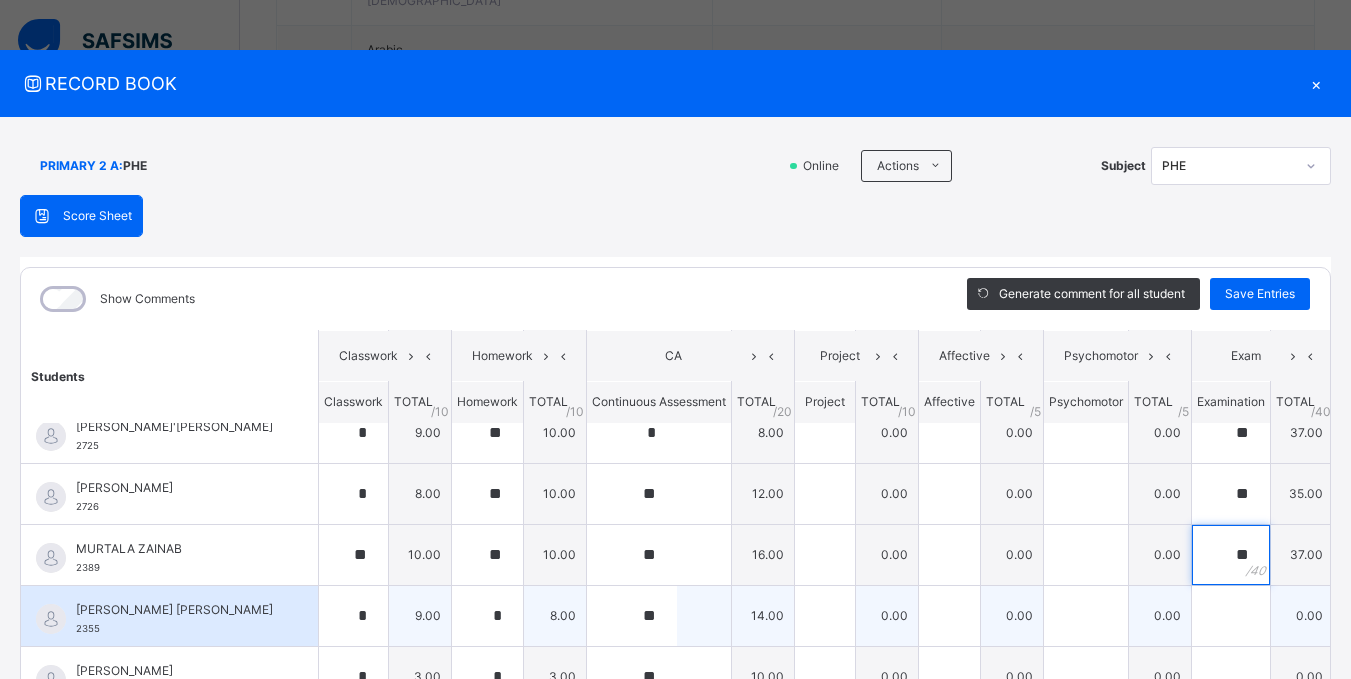 type on "**" 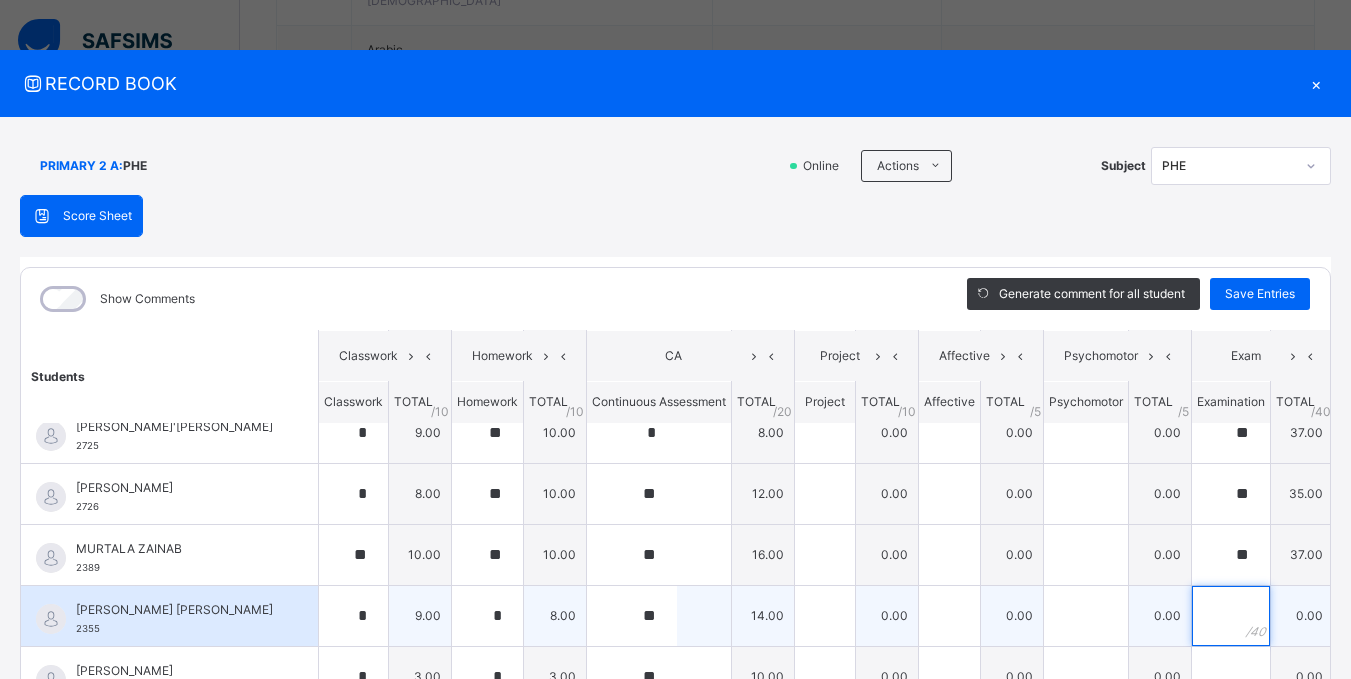 click at bounding box center (1231, 616) 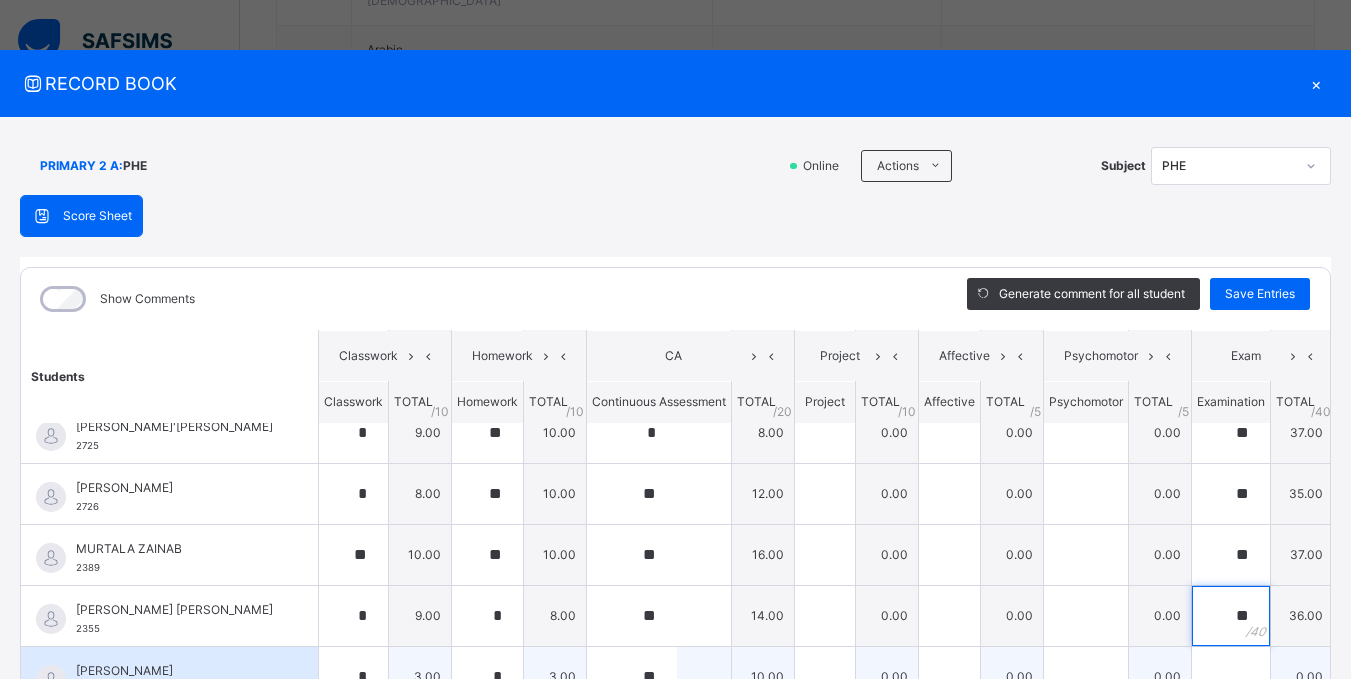 type on "**" 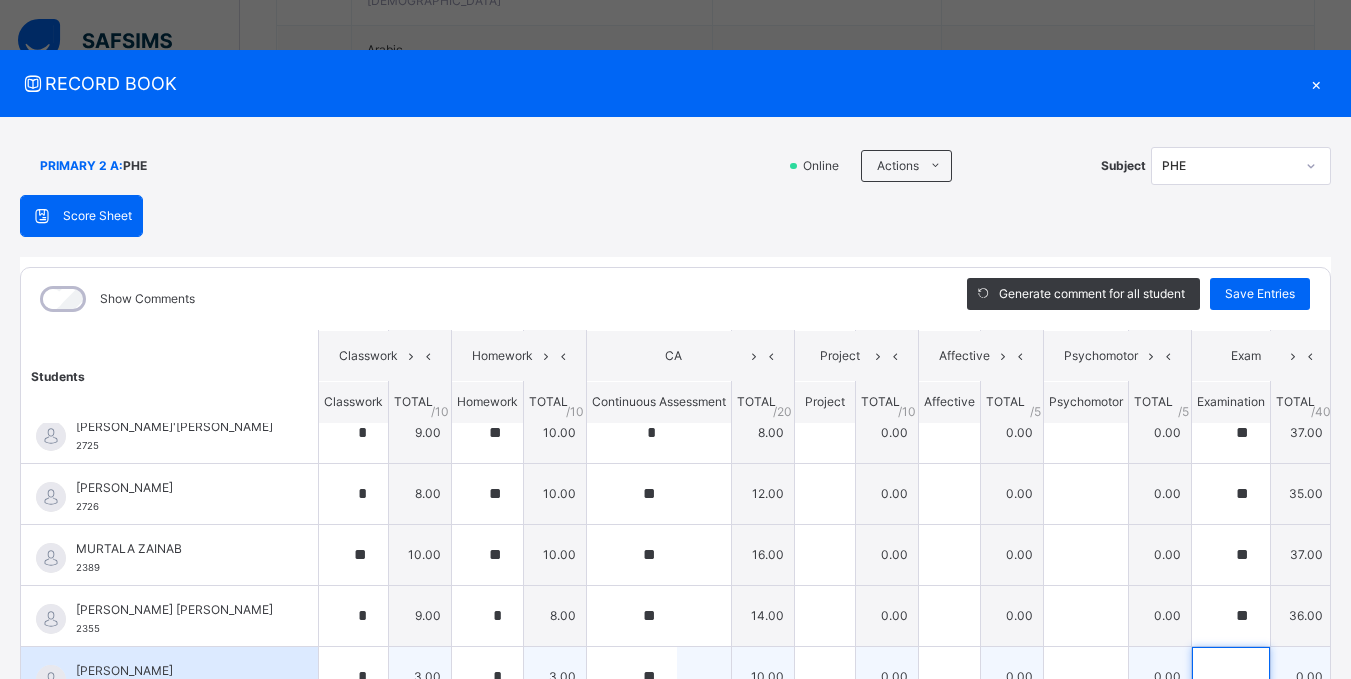 click at bounding box center [1231, 677] 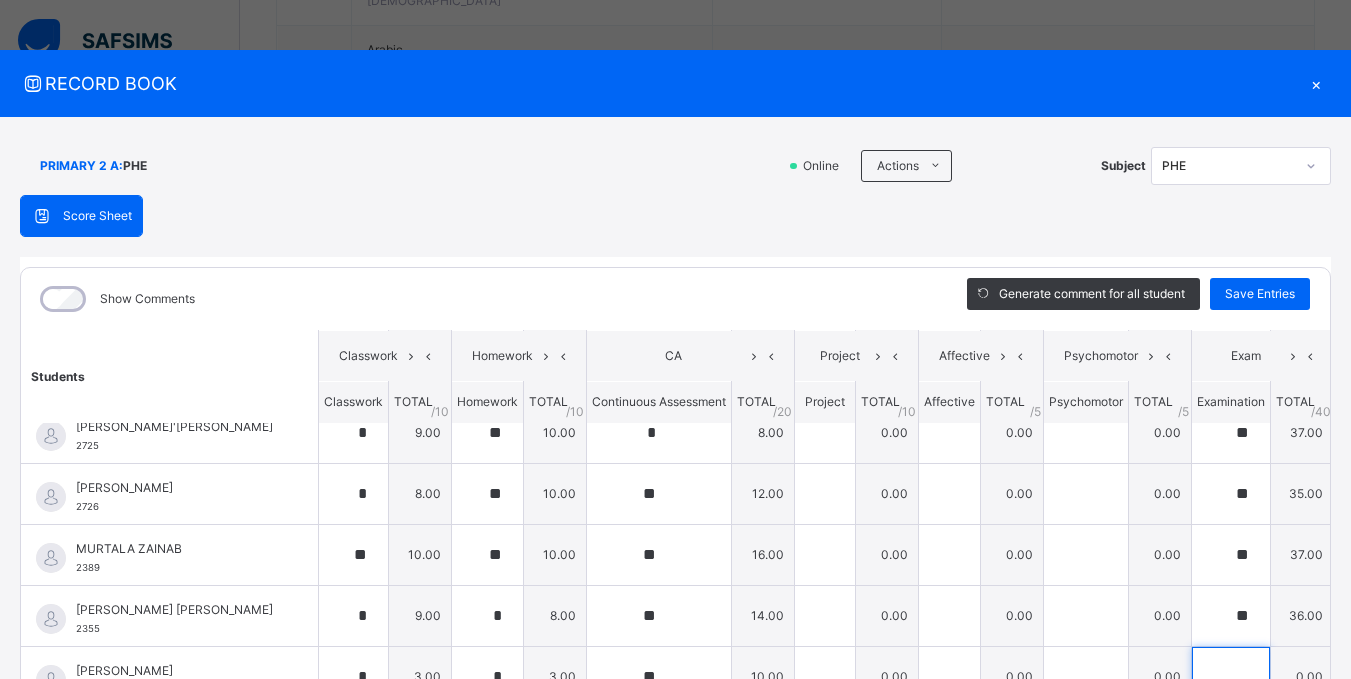 scroll, scrollTop: 247, scrollLeft: 0, axis: vertical 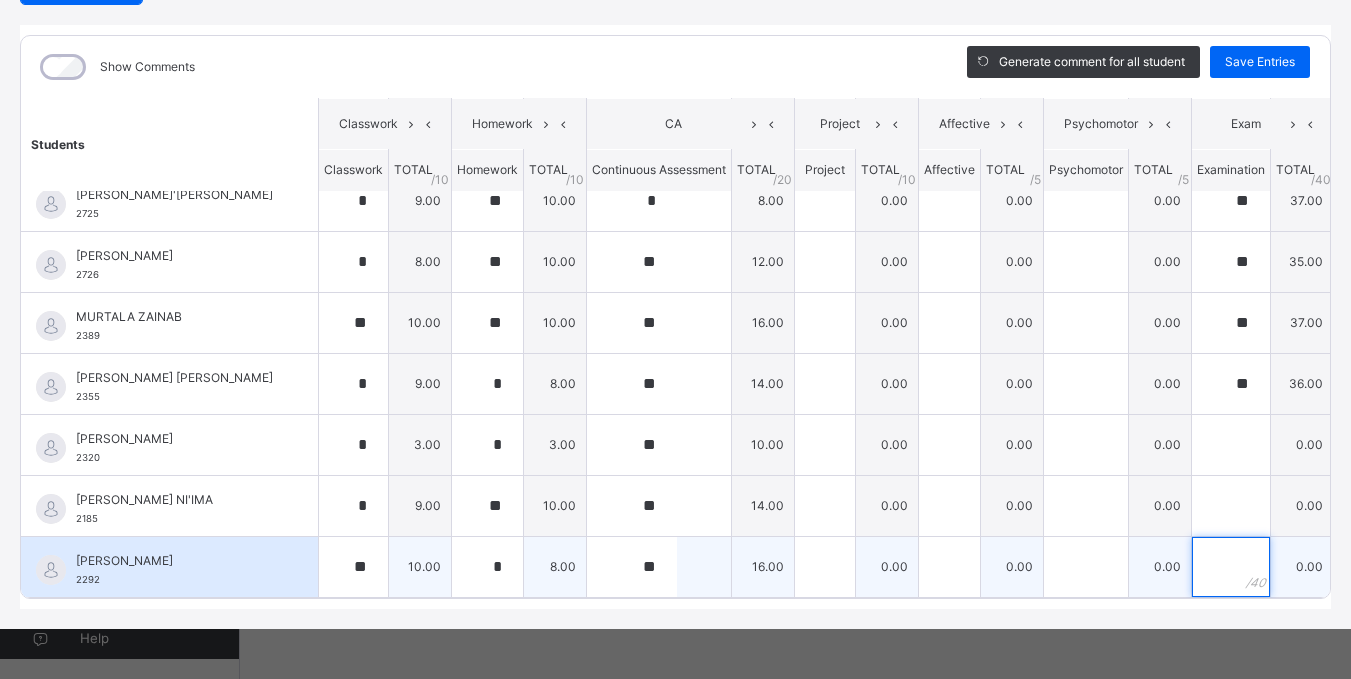 click at bounding box center (1231, 567) 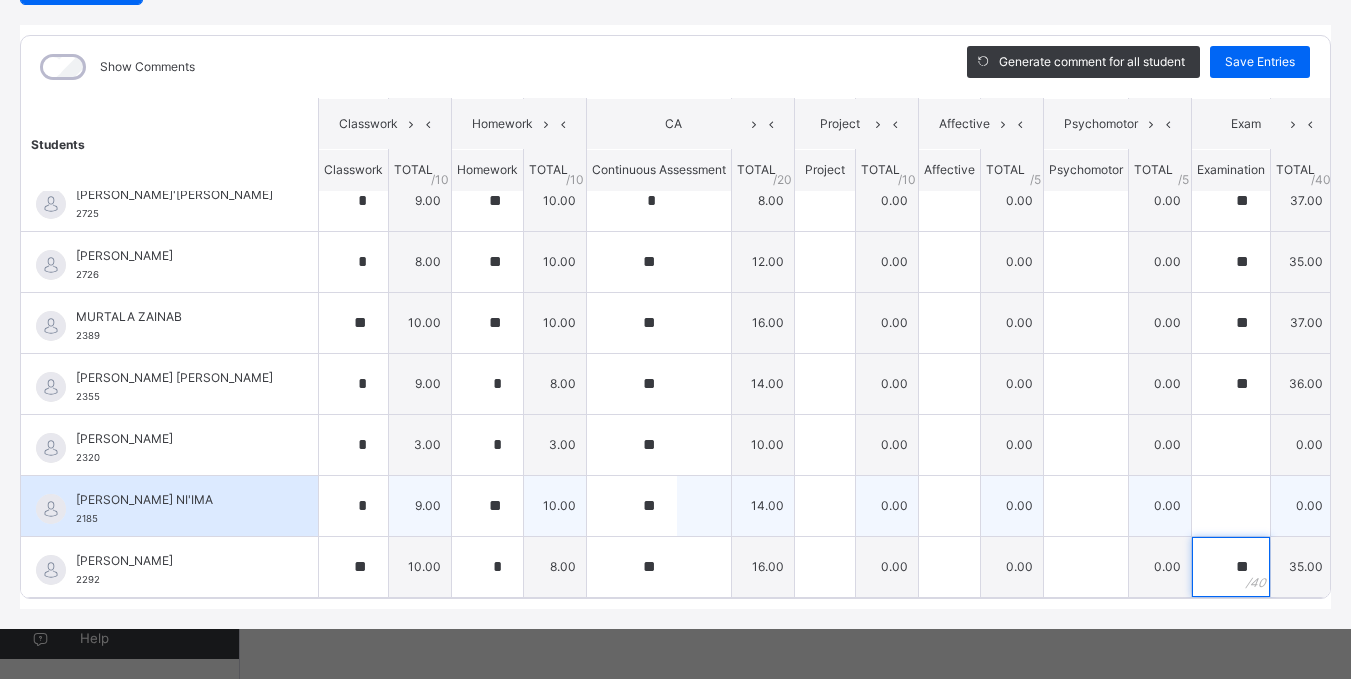 type on "**" 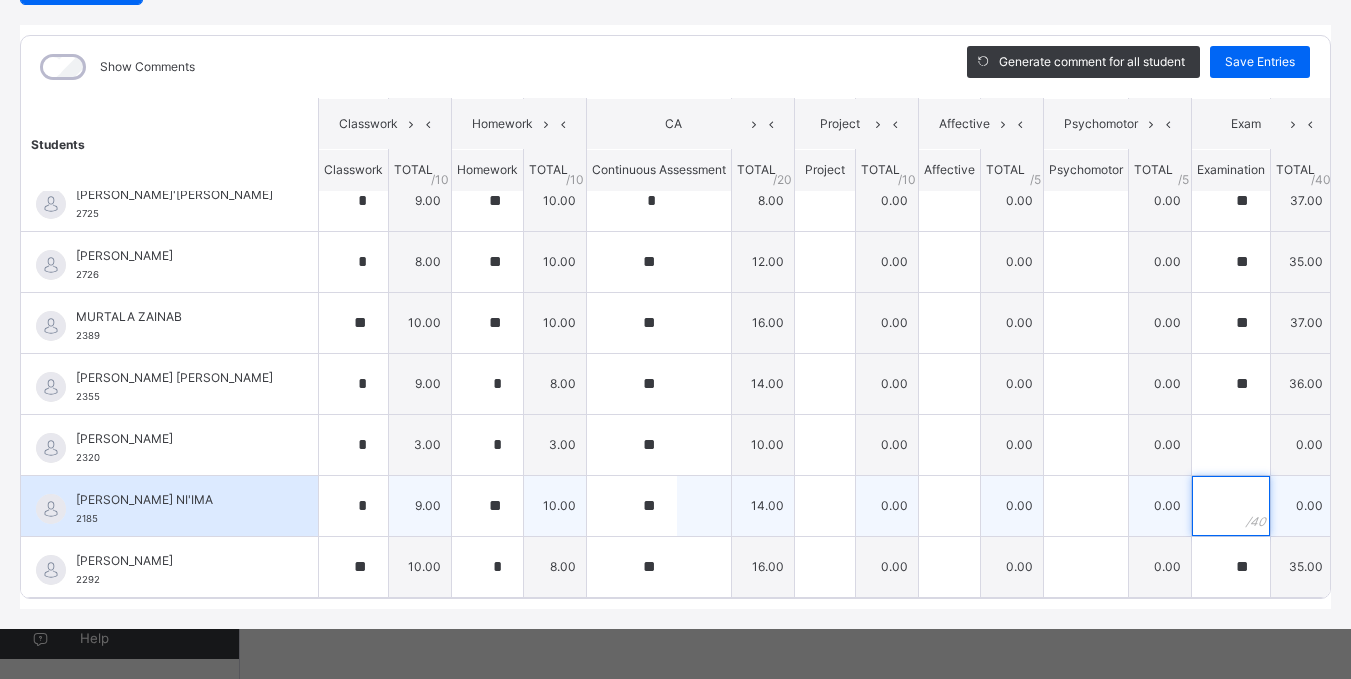 click at bounding box center (1231, 506) 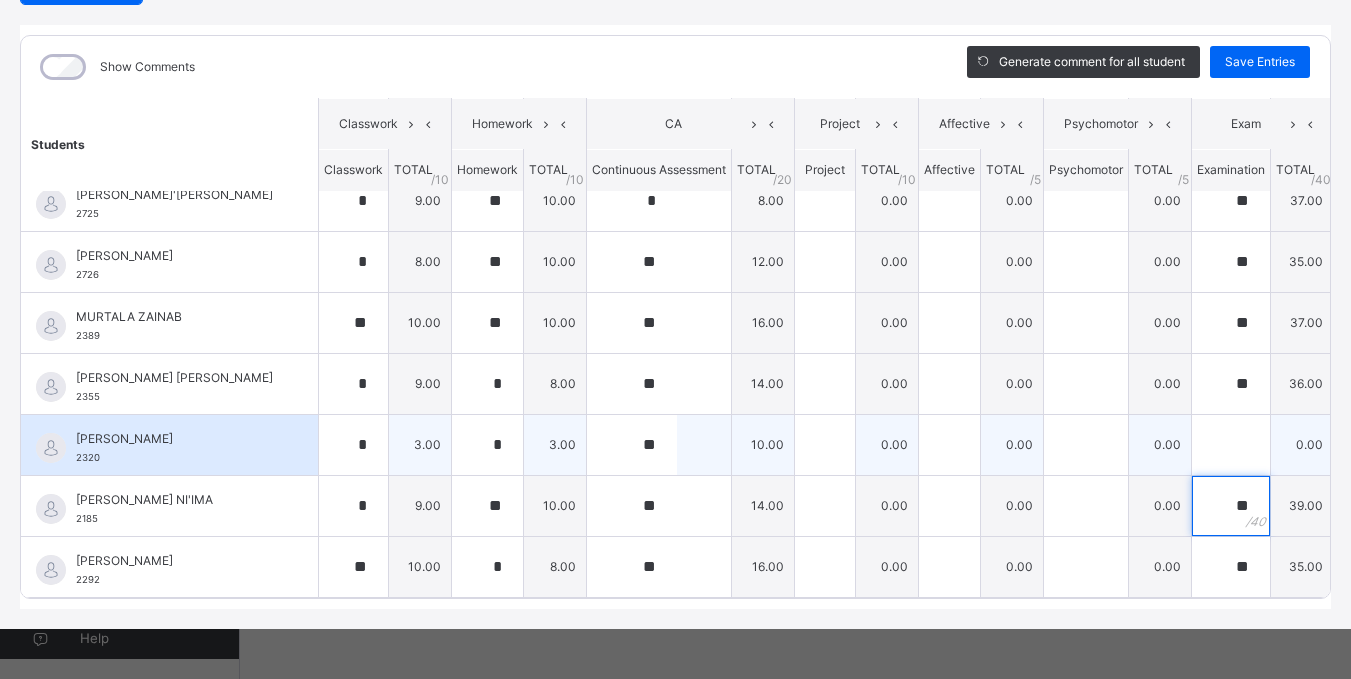 type on "**" 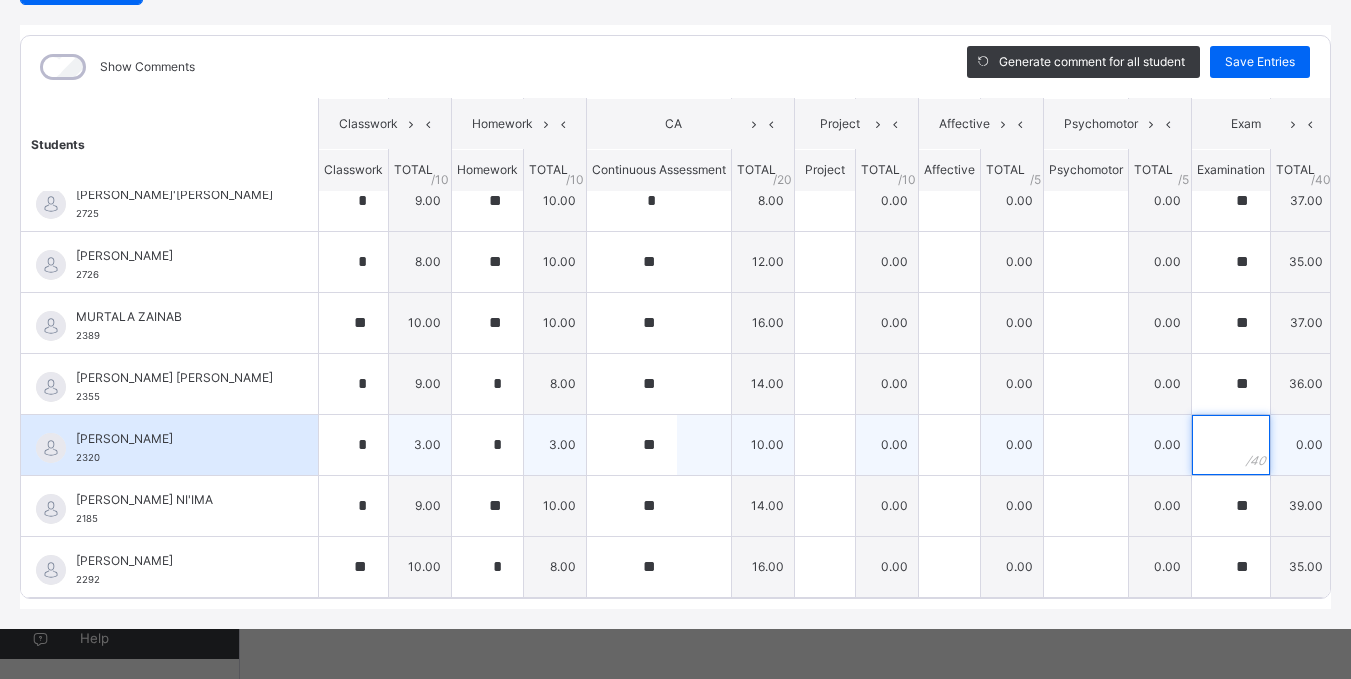 click at bounding box center (1231, 445) 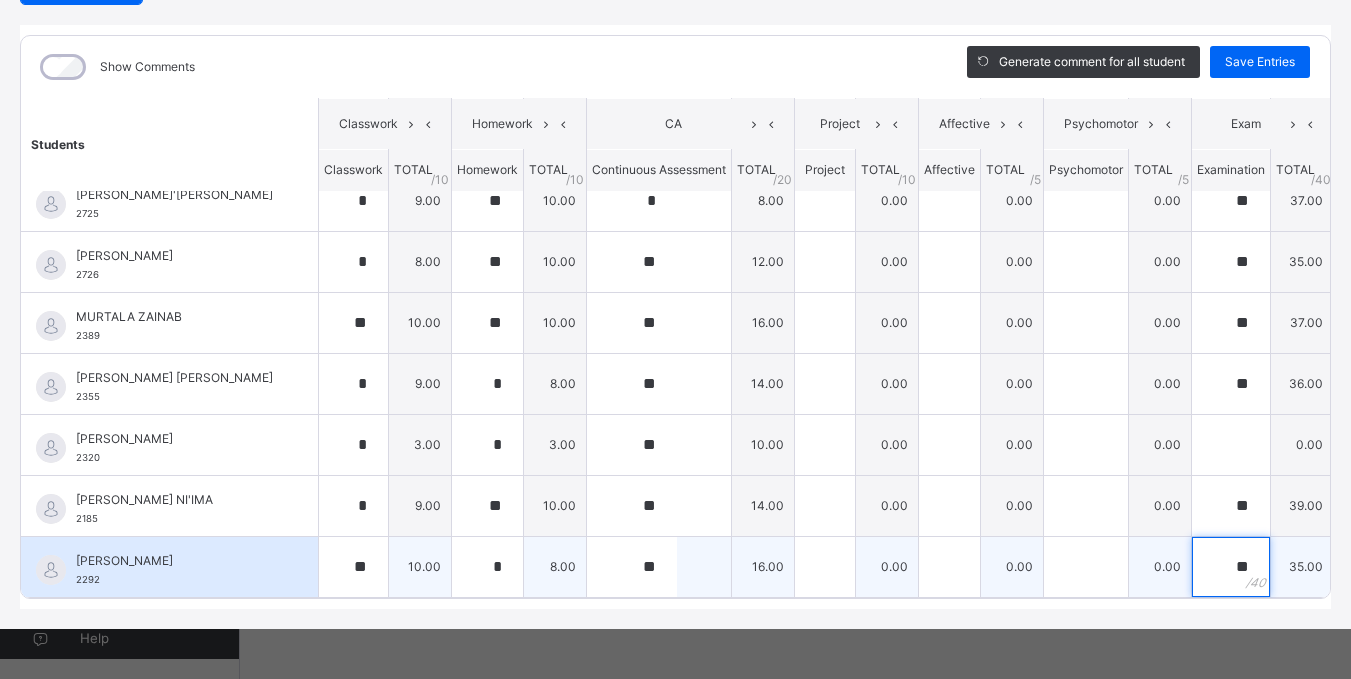 click on "**" at bounding box center [1231, 567] 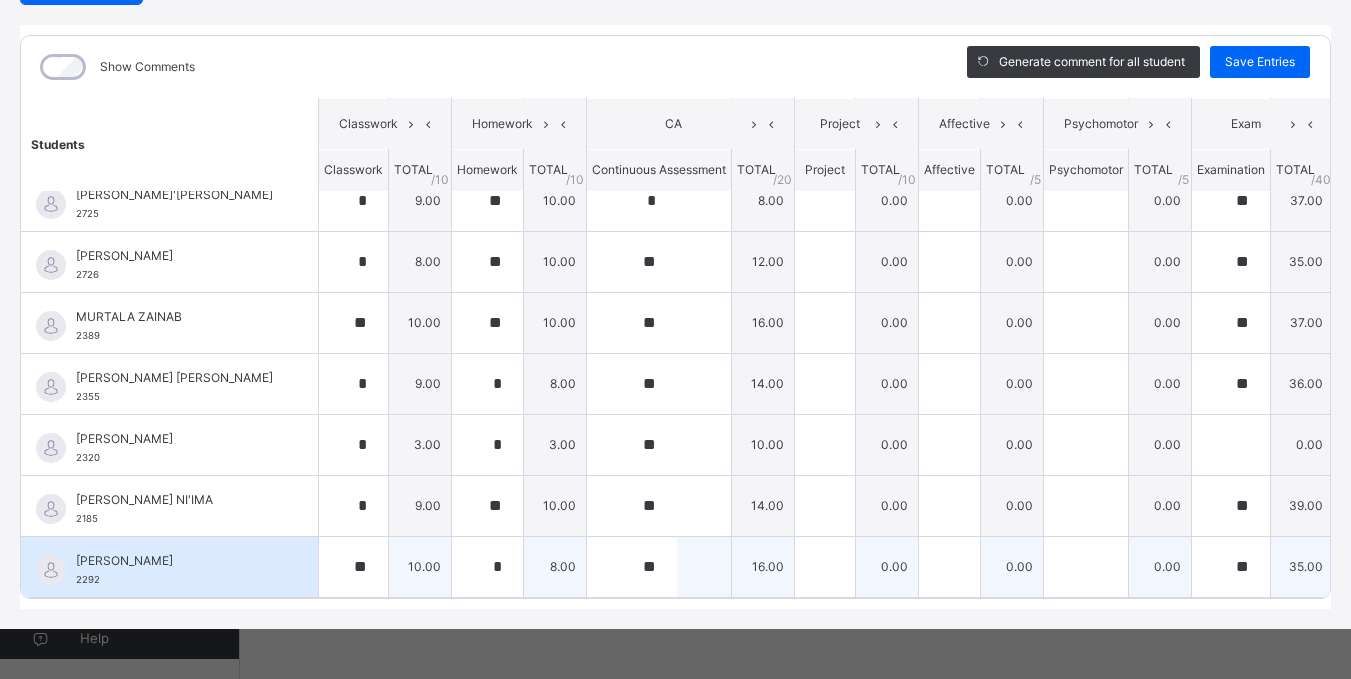 click on "**" at bounding box center (1231, 567) 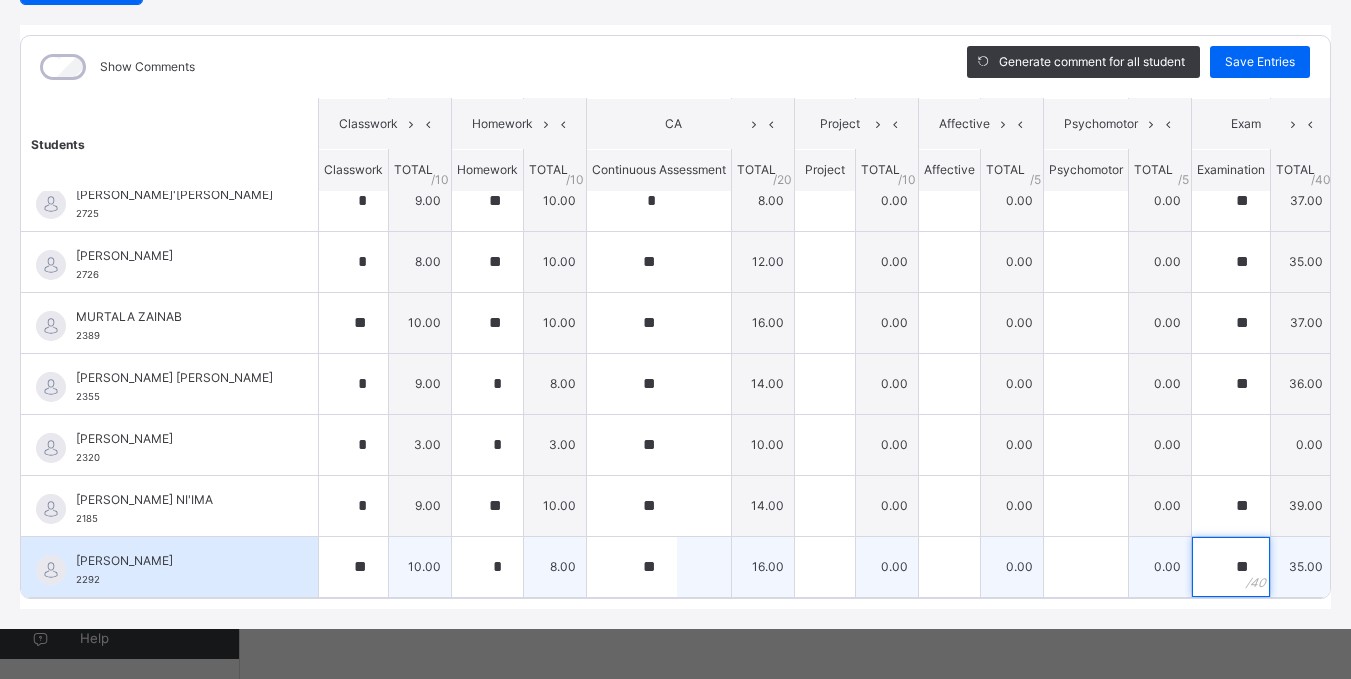 click on "UMAR FATIMAH SHEHU 2292 UMAR FATIMAH SHEHU 2292 ** 10.00 * 8.00 ** 16.00 0.00 0.00 0.00 ** 35.00 69.00 Generate comment 0 / 250" at bounding box center (714, 566) 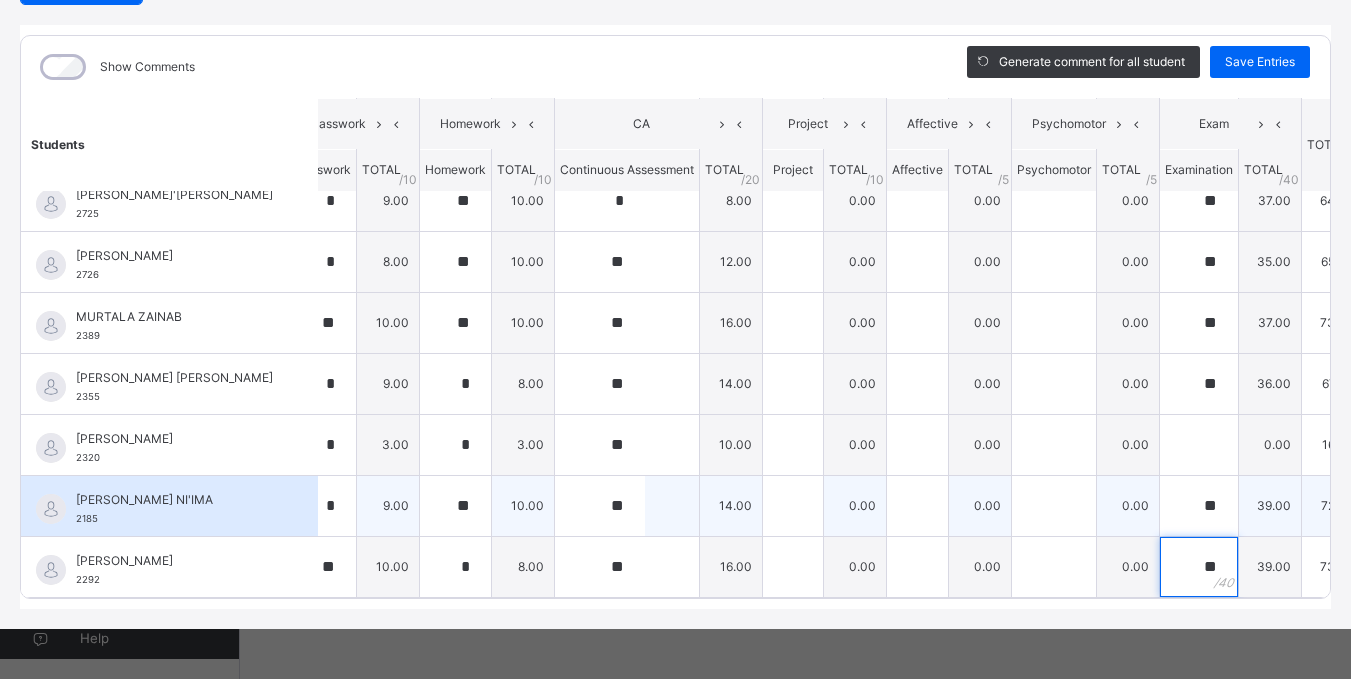 type on "**" 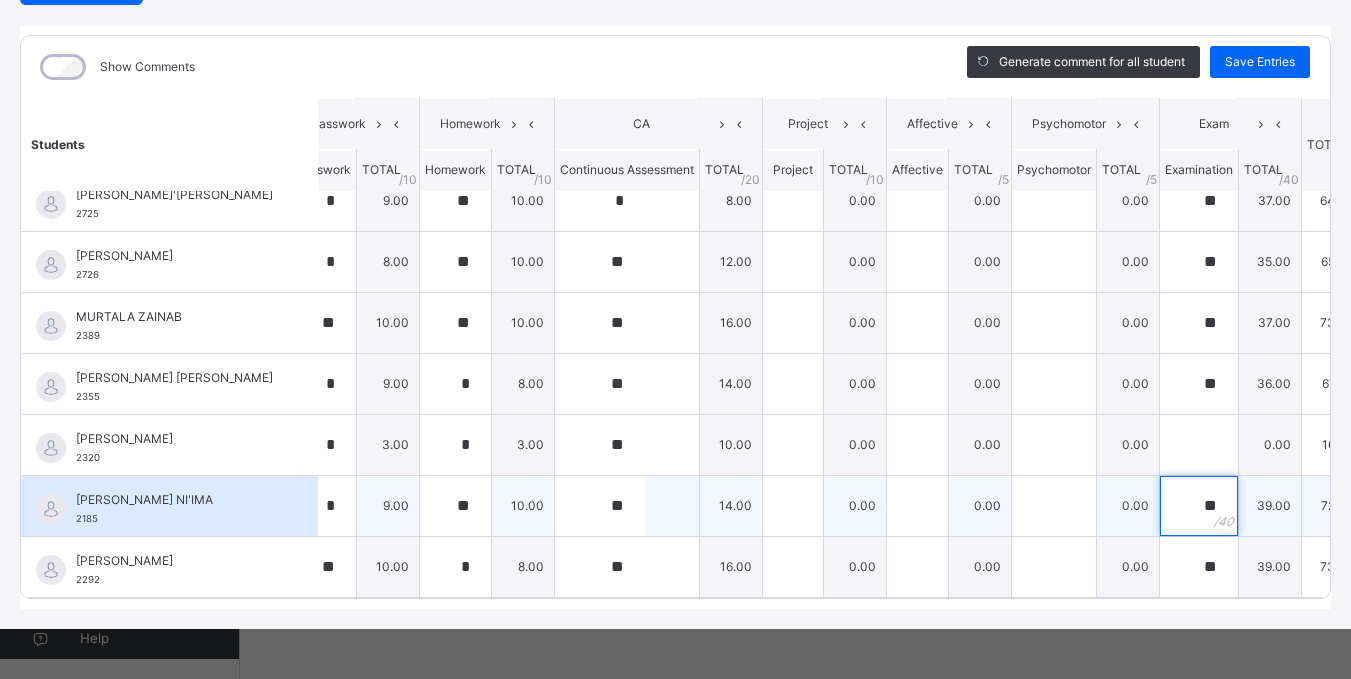 click on "**" at bounding box center (1199, 506) 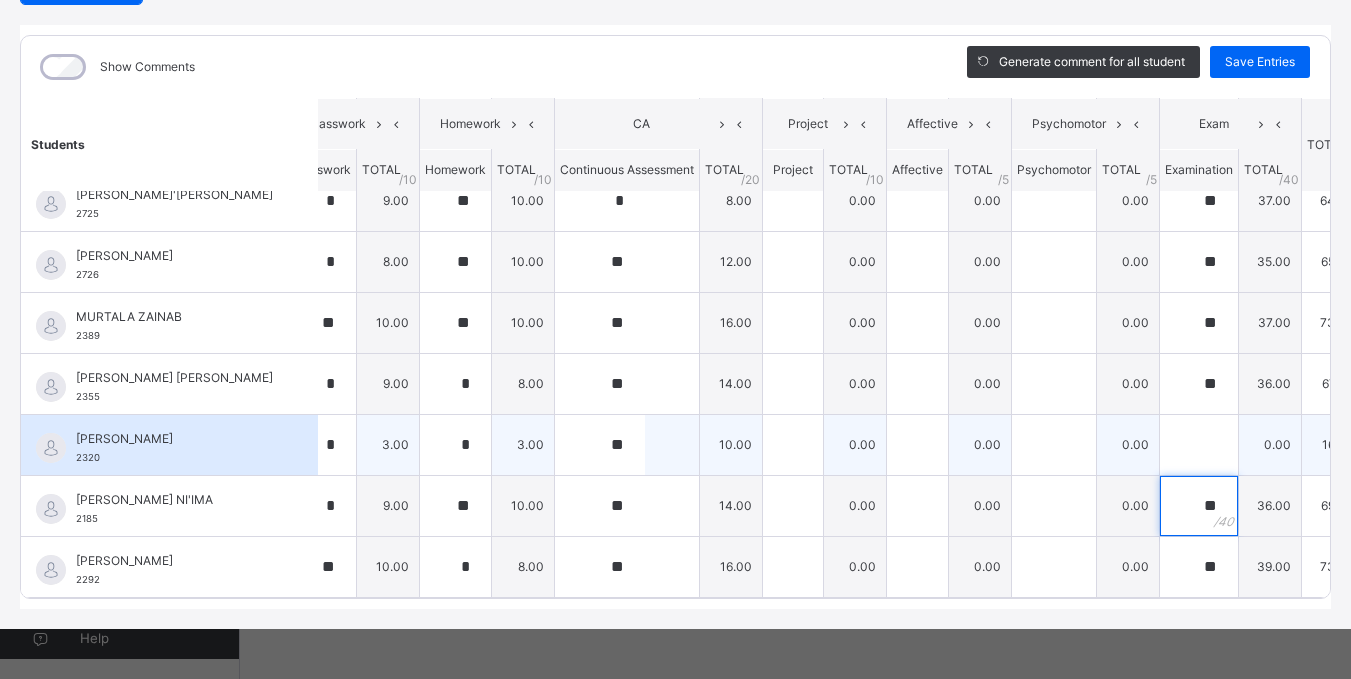 type on "**" 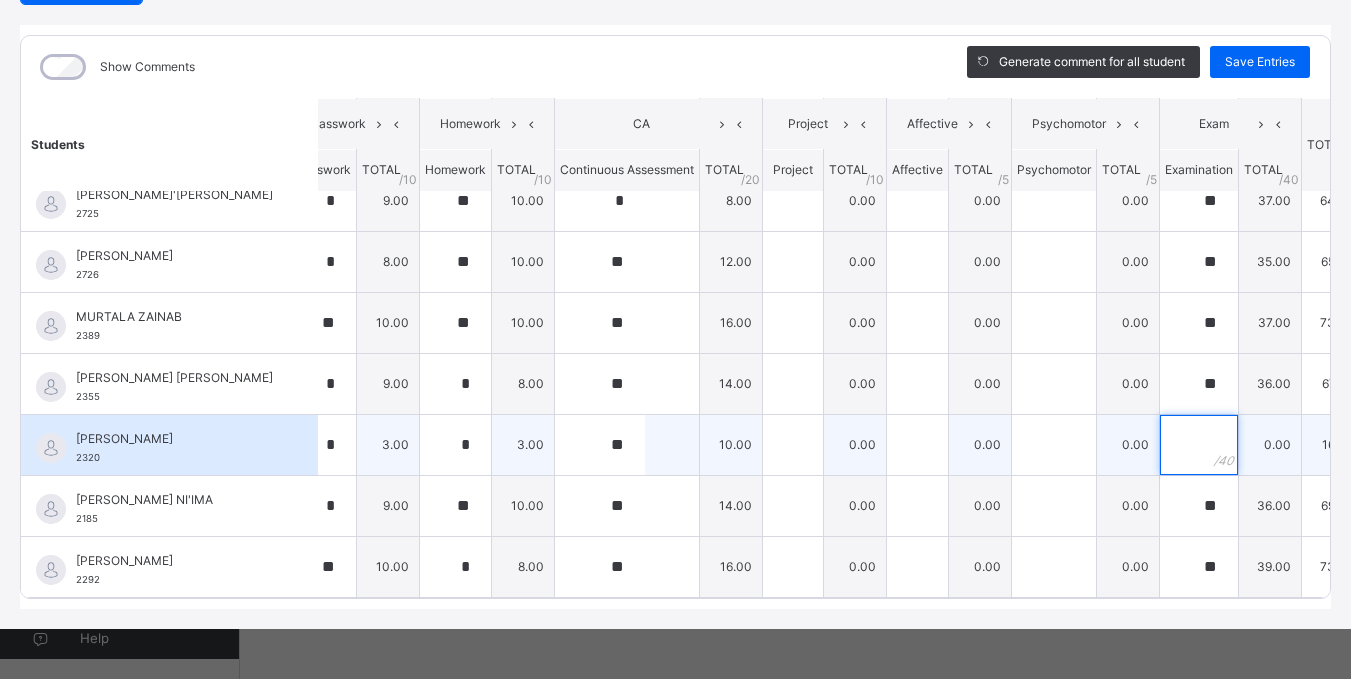click at bounding box center (1199, 445) 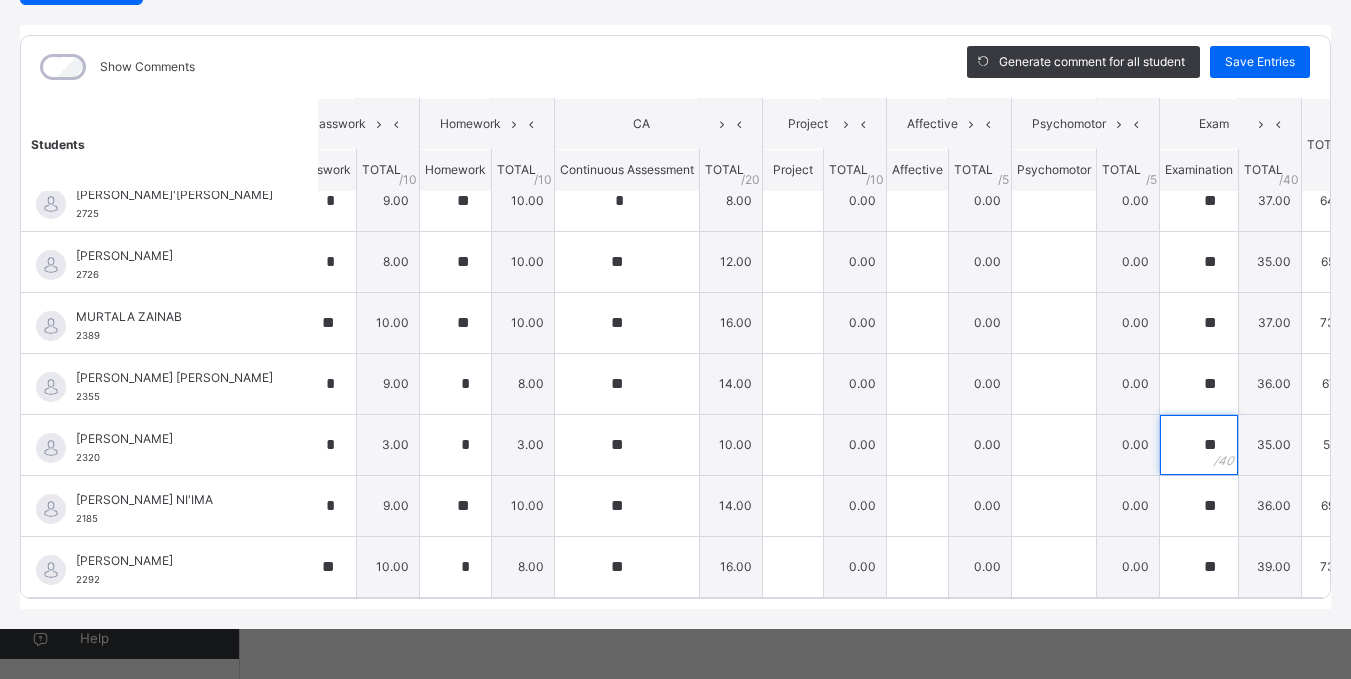 scroll, scrollTop: 0, scrollLeft: 32, axis: horizontal 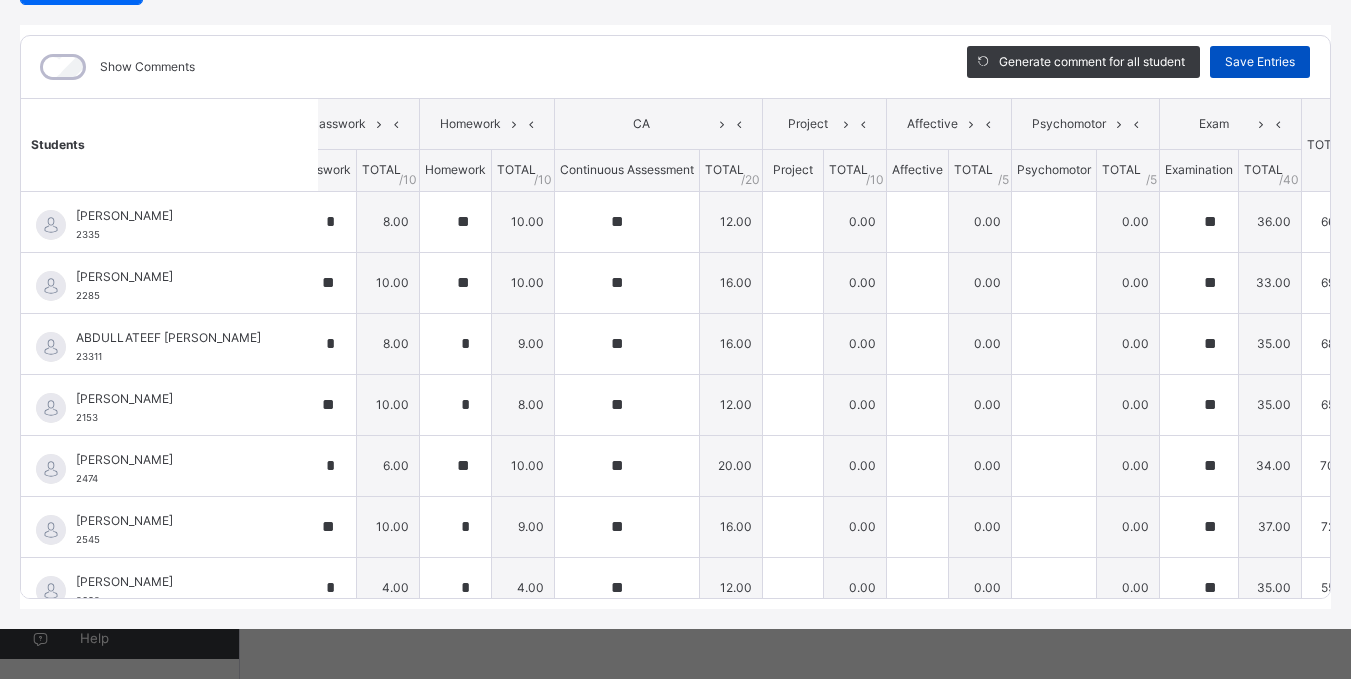 type on "**" 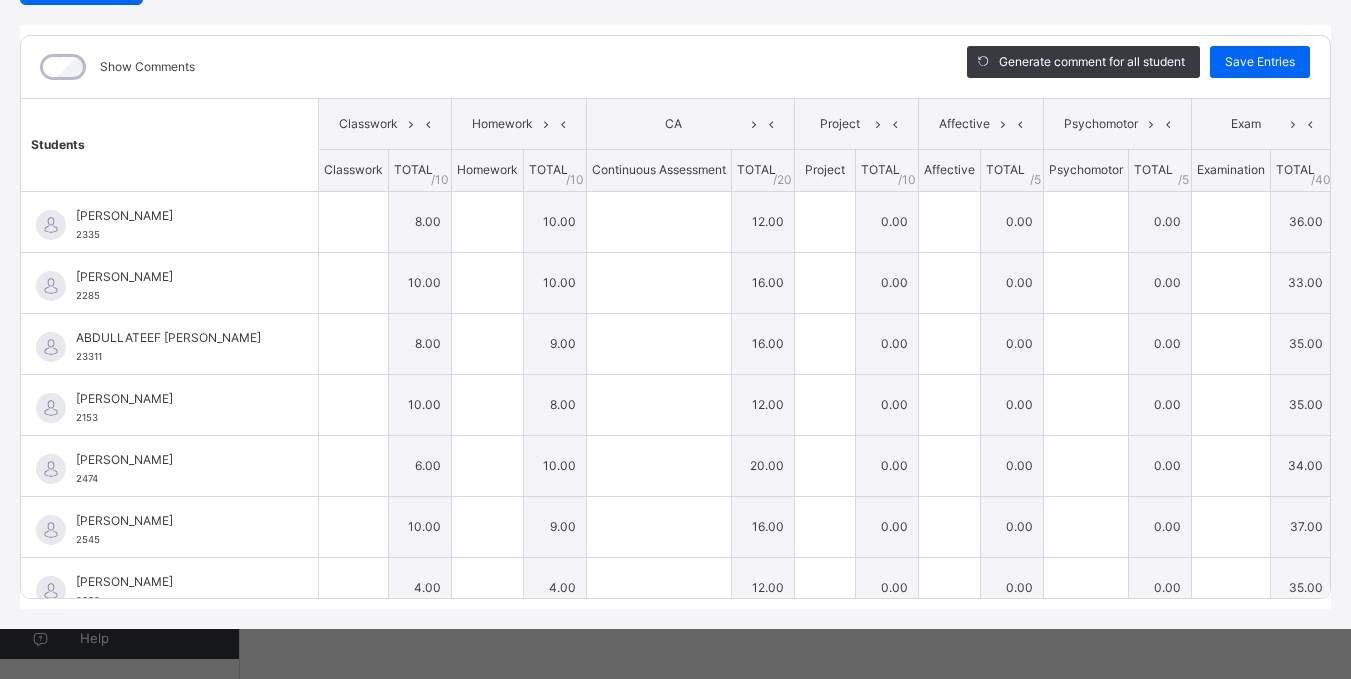 type on "*" 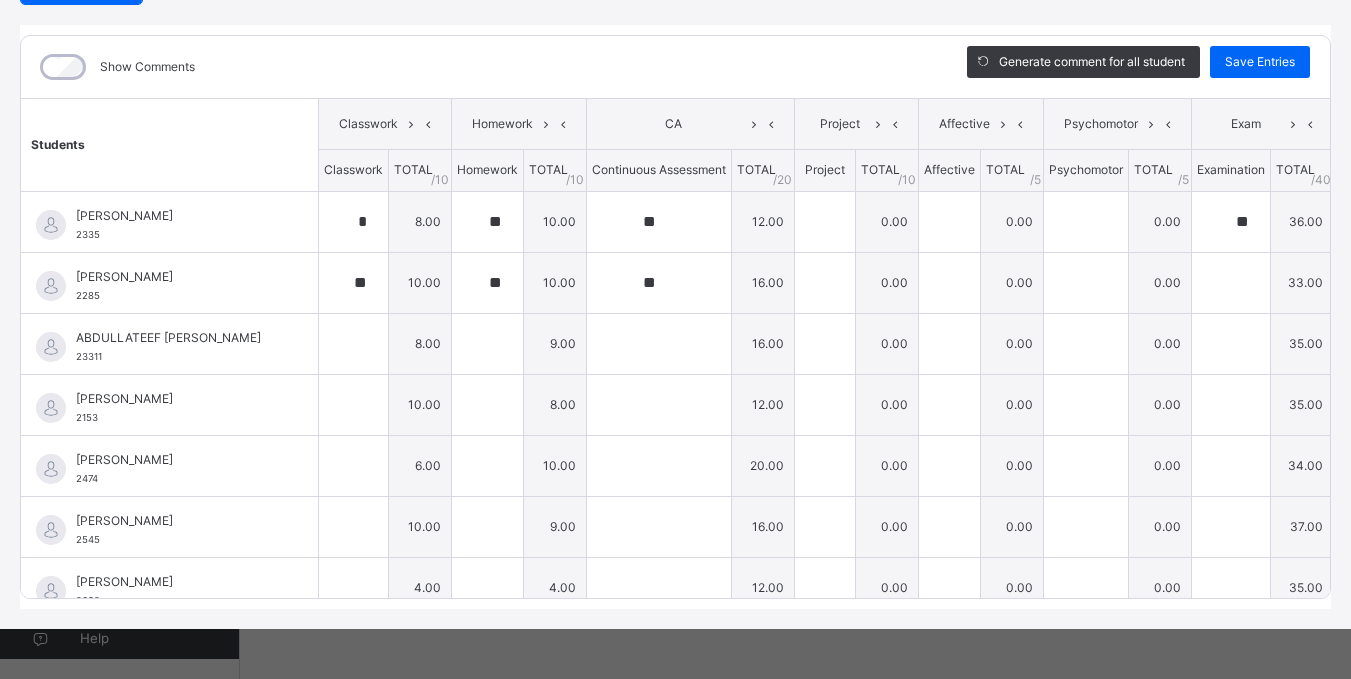 type on "**" 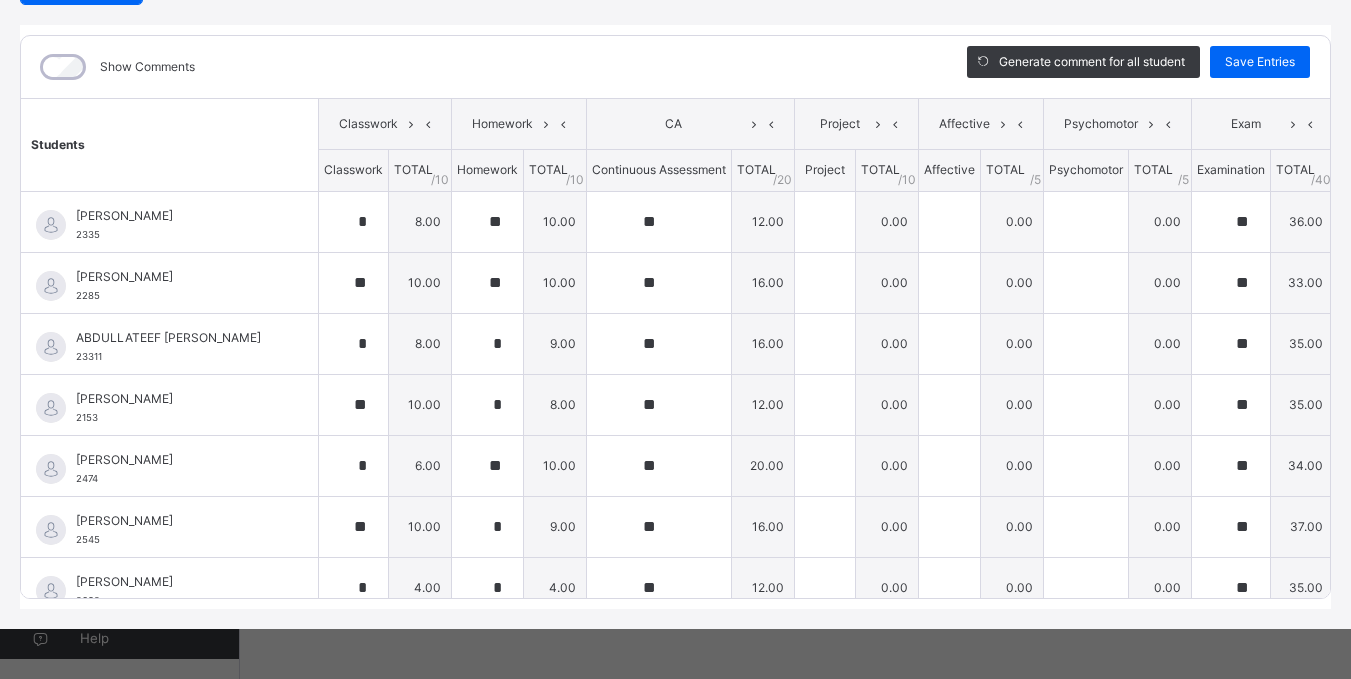 scroll, scrollTop: 0, scrollLeft: 0, axis: both 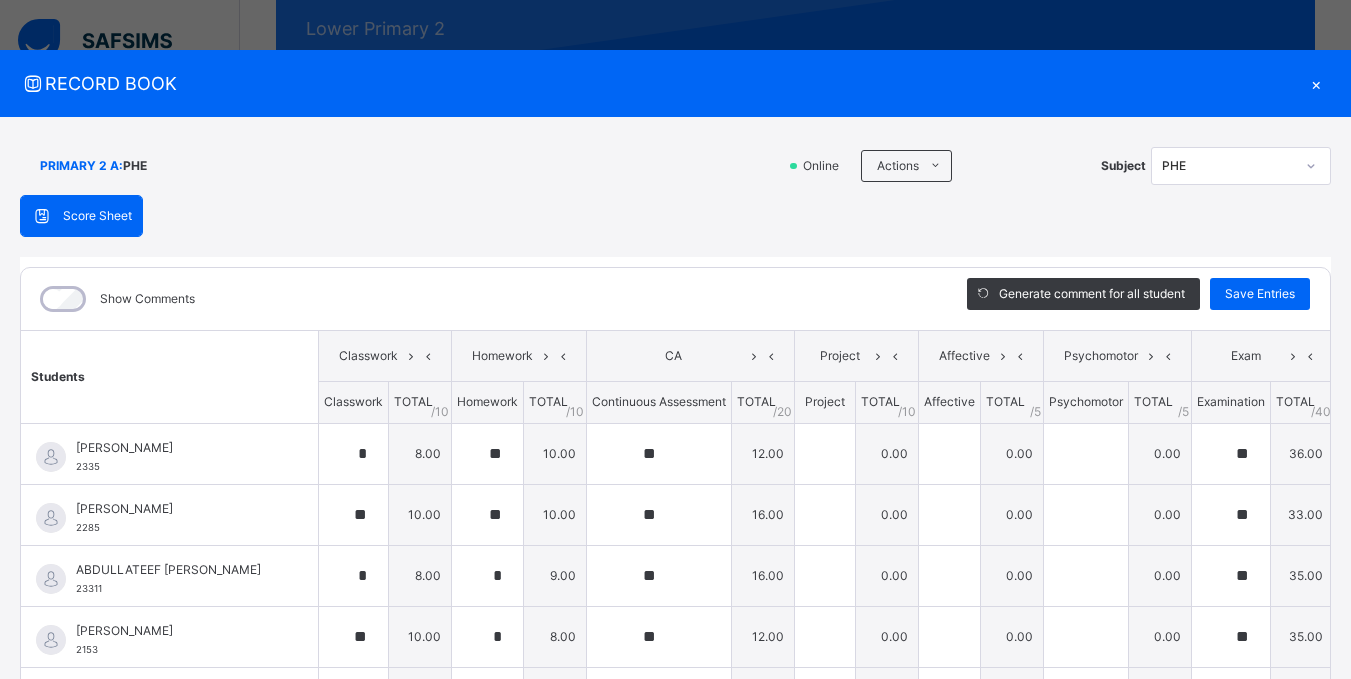 click on "RECORD BOOK × PRIMARY 2   A :   PHE Online Actions  Download Empty Score Sheet  Upload/map score sheet Subject  PHE ESTEEM LEARNING CENTRE Date: 14th Jul 2025, 12:33:09 am Score Sheet Score Sheet Show Comments   Generate comment for all student   Save Entries Class Level:  PRIMARY 2   A Subject:  PHE Session:  2024/2025 Session Session:  Third Term Students Classwork Homework CA Project Affective Psychomotor Exam TOTAL /100 Comment Classwork TOTAL / 10 Homework TOTAL / 10 Continuous Assessment TOTAL / 20 Project TOTAL / 10 Affective TOTAL / 5 Psychomotor TOTAL / 5 Examination TOTAL / 40 ABDULAZIZ BASHIR ARI 2335 ABDULAZIZ BASHIR ARI 2335 * 8.00 ** 10.00 ** 12.00 0.00 0.00 0.00 ** 36.00 66.00 Generate comment 0 / 250   ×   Subject Teacher’s Comment Generate and see in full the comment developed by the AI with an option to regenerate the comment JS ABDULAZIZ BASHIR ARI   2335   Total 66.00  / 100.00 Sims Bot   Regenerate     Use this comment   ABDULLAHI HAAJAR ABDULMUMIN 2285 ABDULLAHI HAAJAR ABDULMUMIN **" at bounding box center (675, 339) 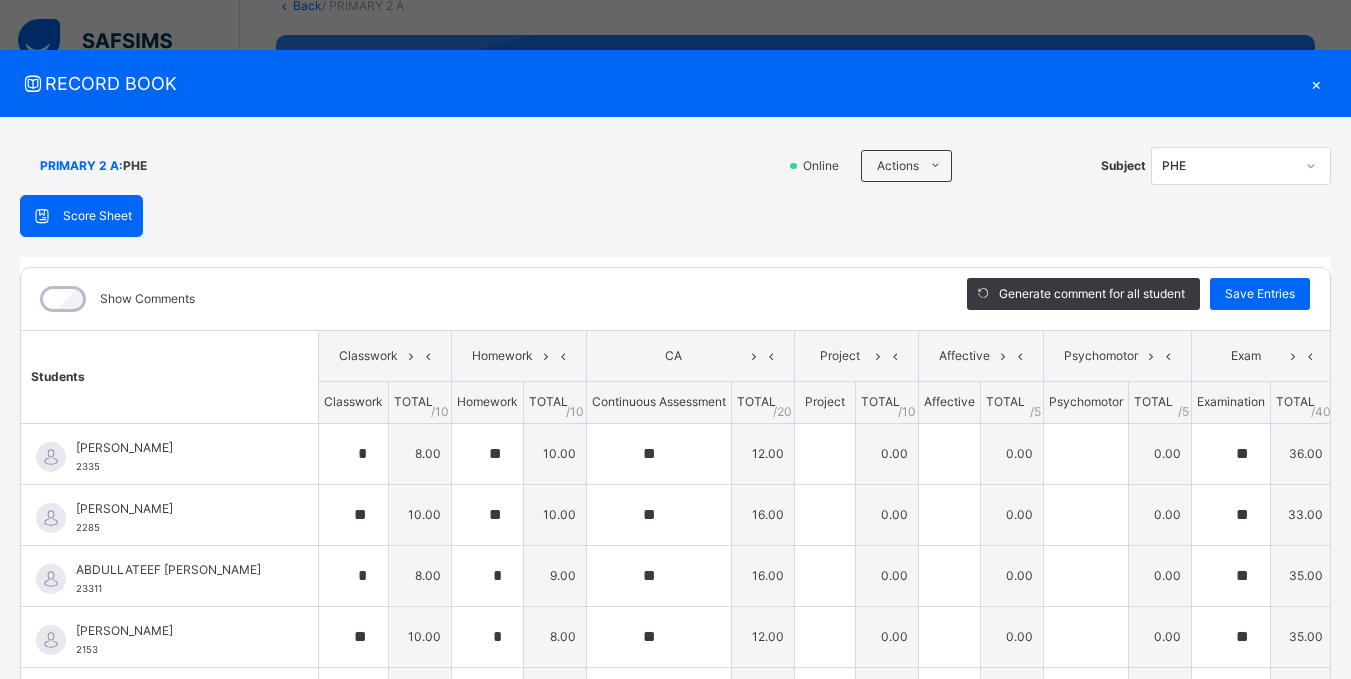 scroll, scrollTop: 0, scrollLeft: 0, axis: both 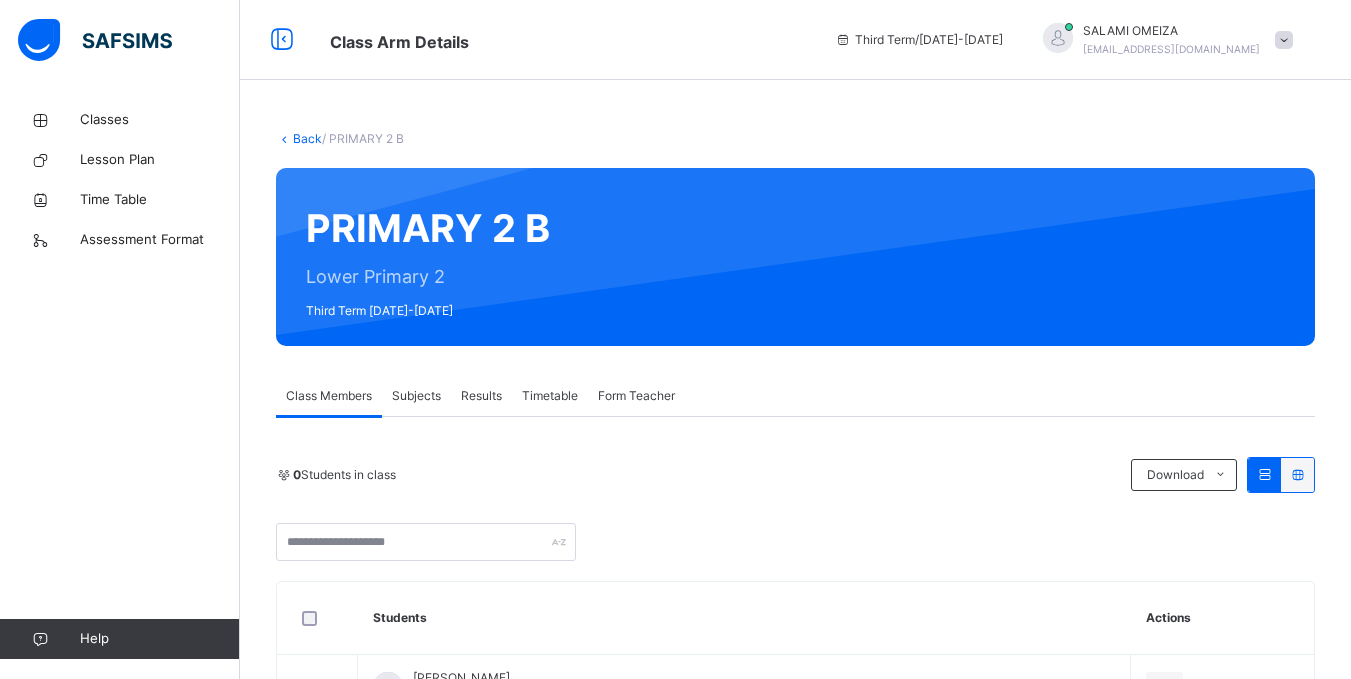 click on "Subjects" at bounding box center (416, 396) 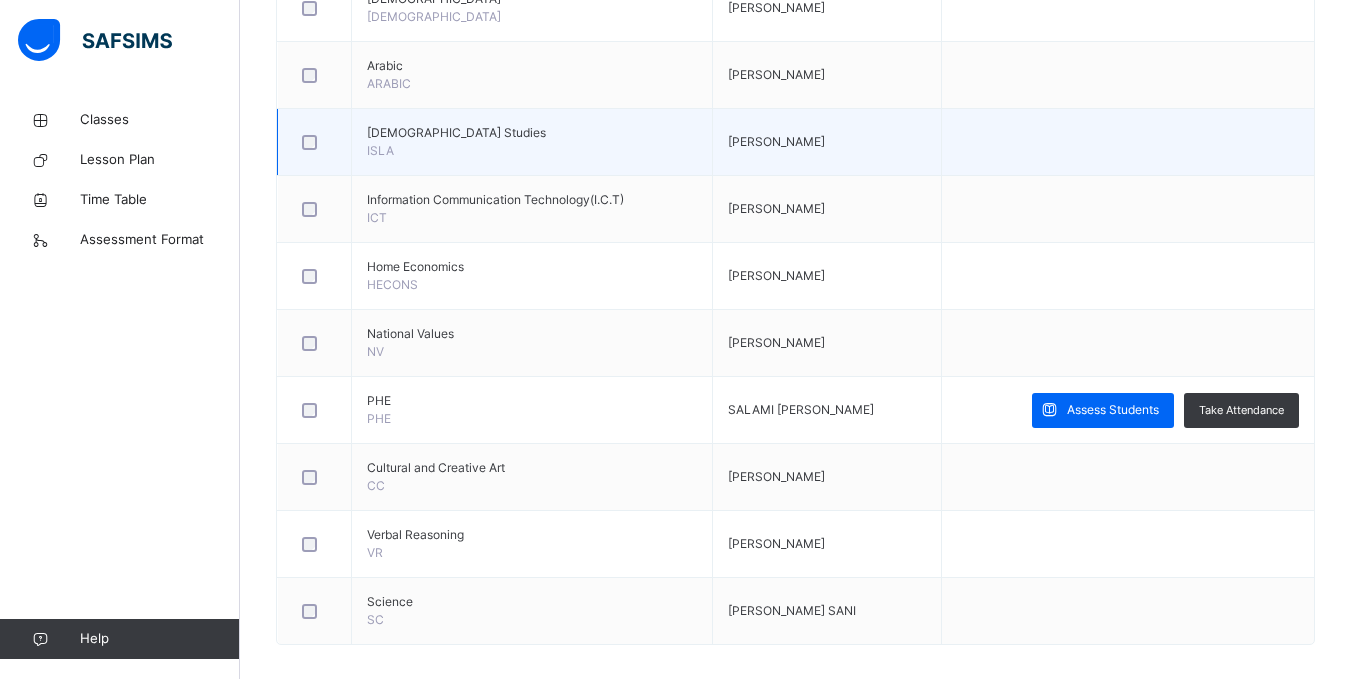 scroll, scrollTop: 748, scrollLeft: 0, axis: vertical 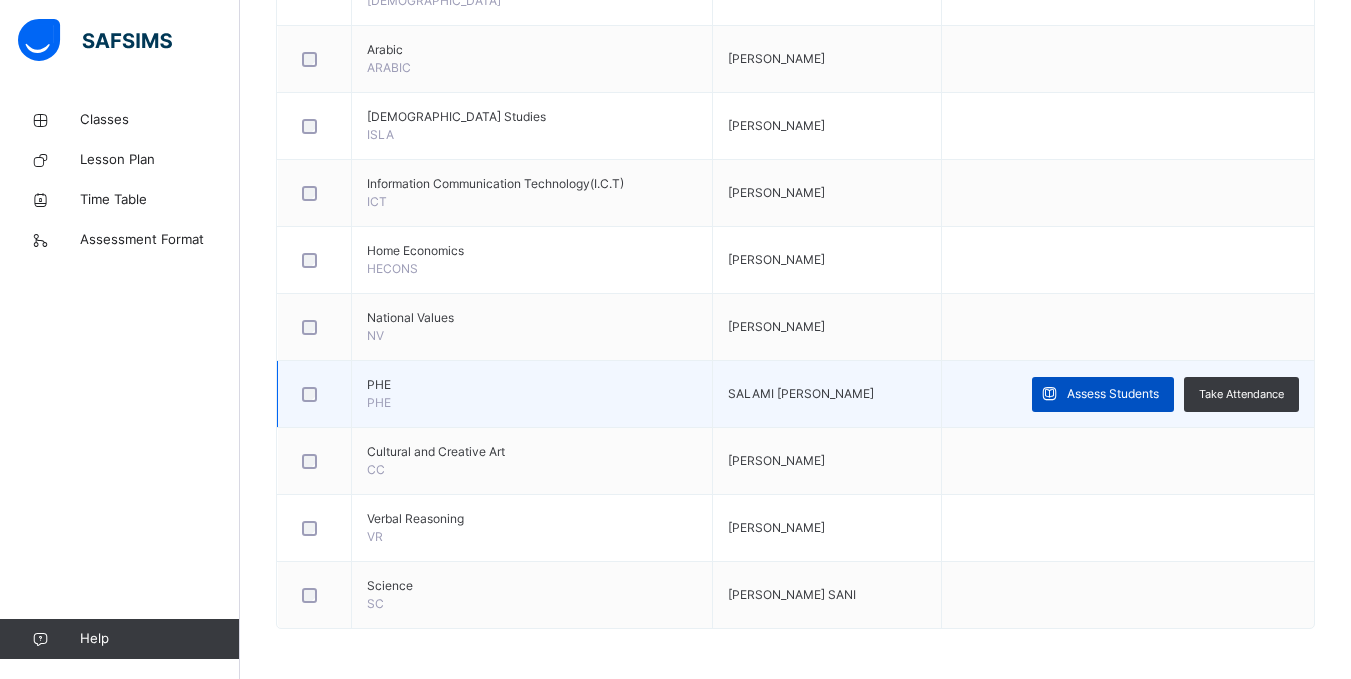 click on "Assess Students" at bounding box center (1113, 394) 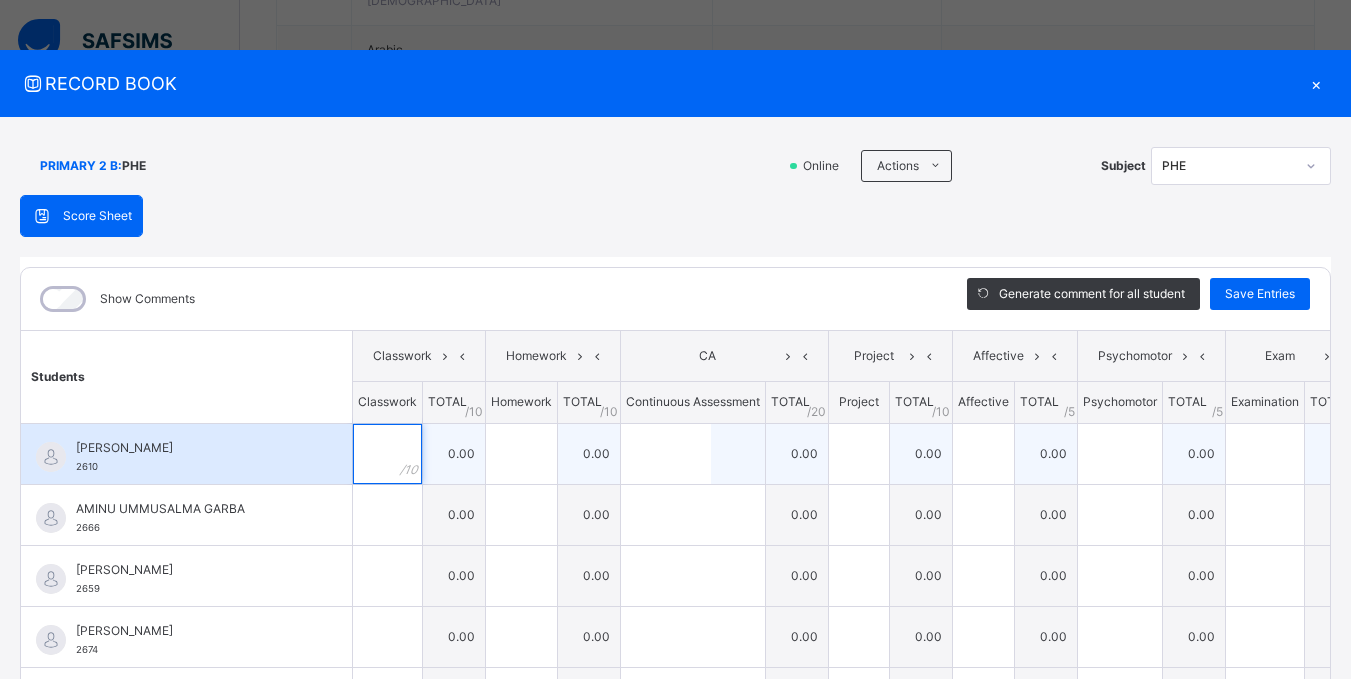 click at bounding box center (387, 454) 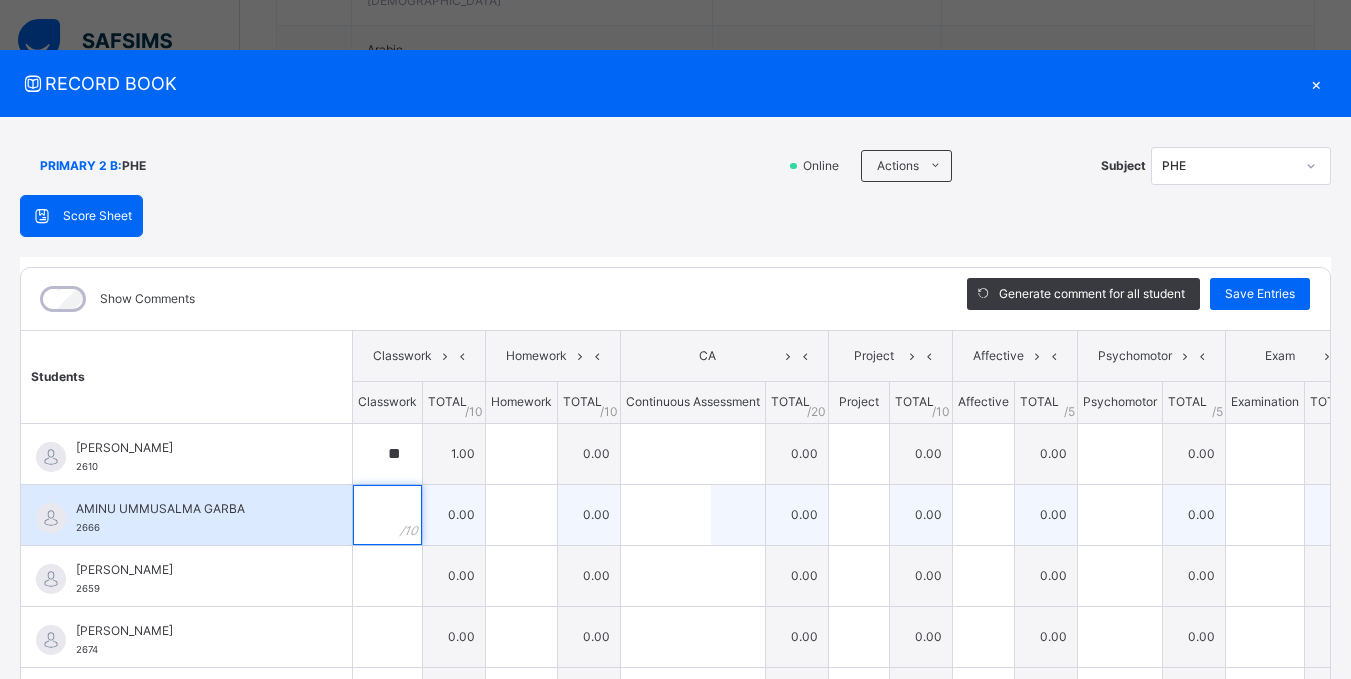 click at bounding box center (387, 515) 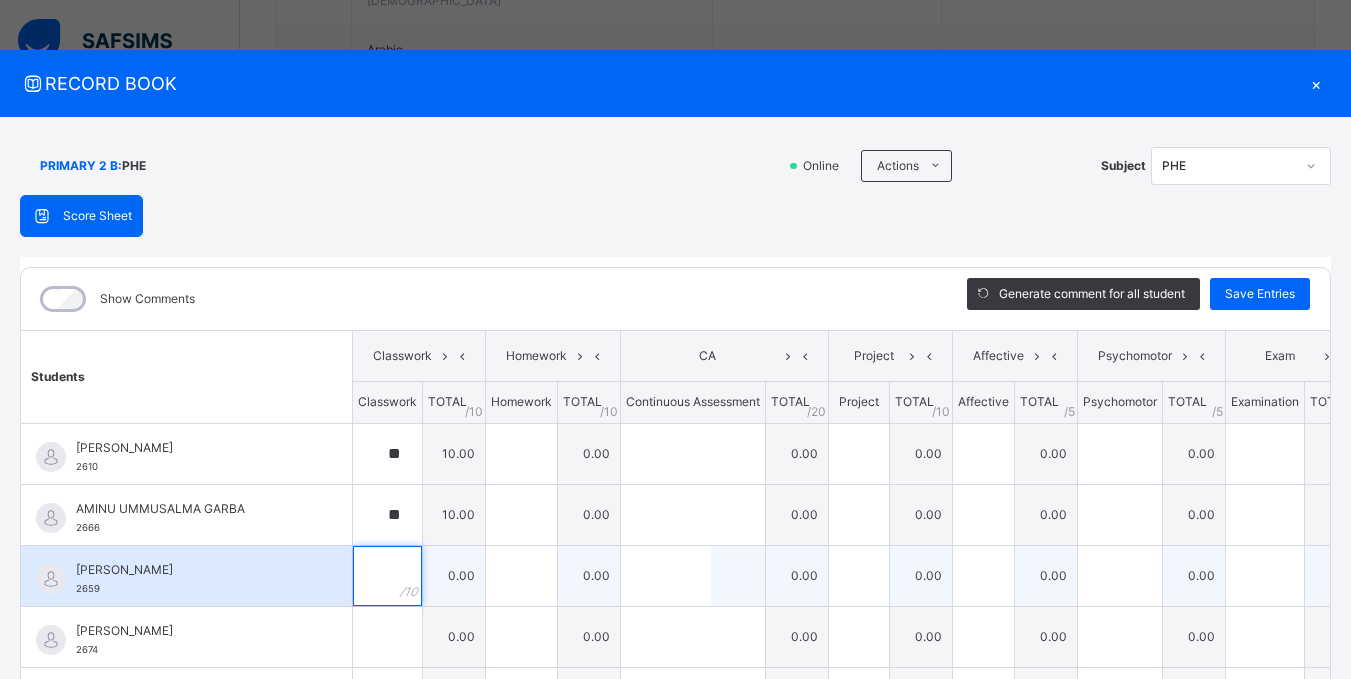 click at bounding box center [387, 576] 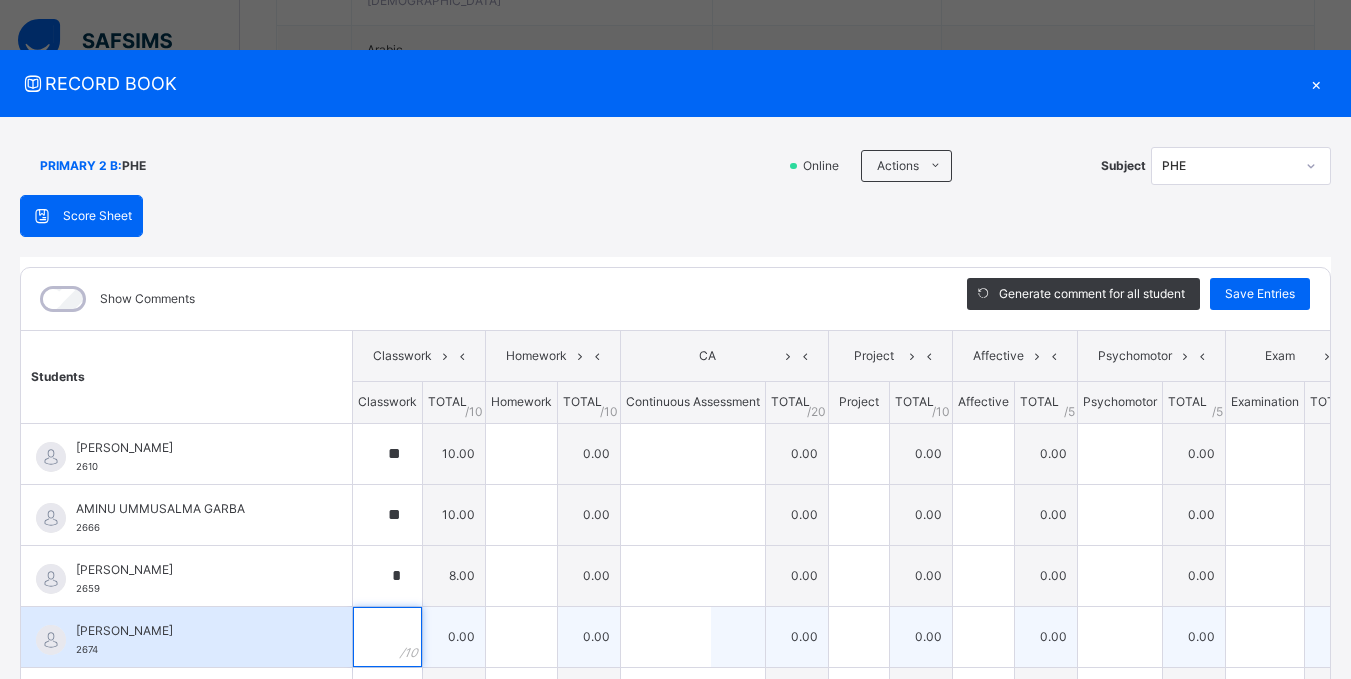click at bounding box center [387, 637] 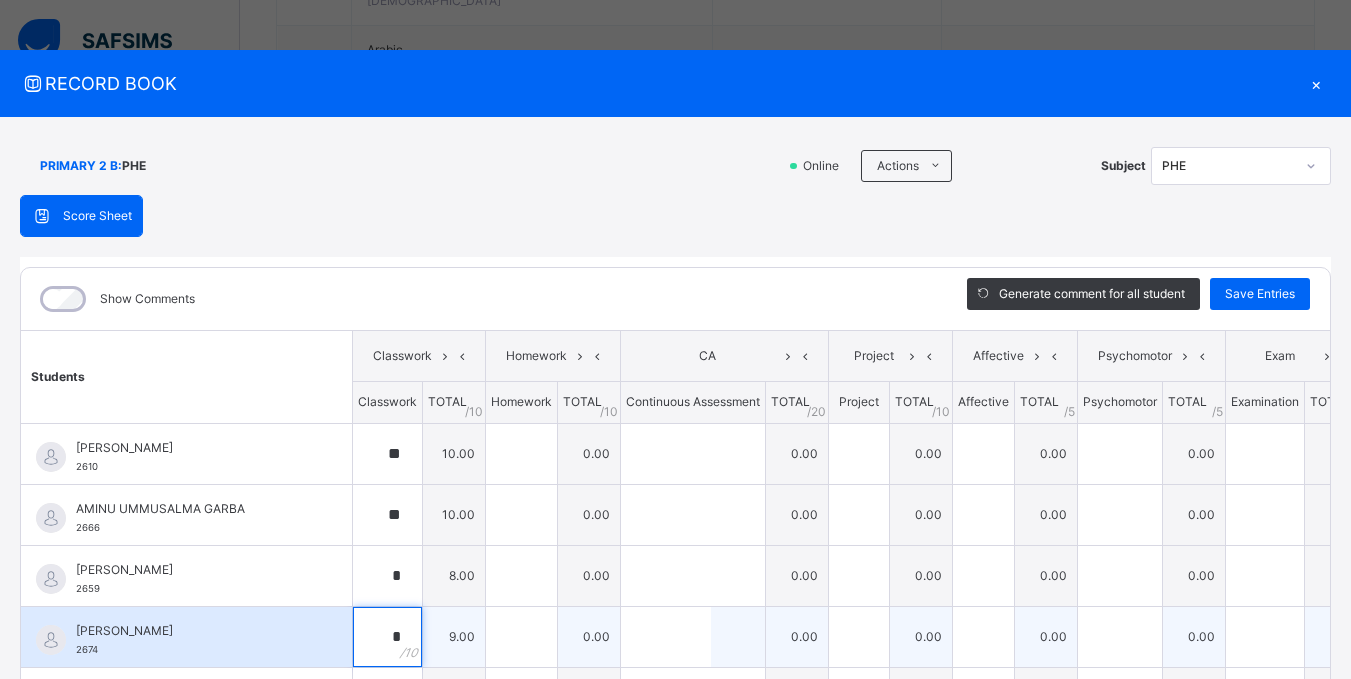 scroll, scrollTop: 100, scrollLeft: 0, axis: vertical 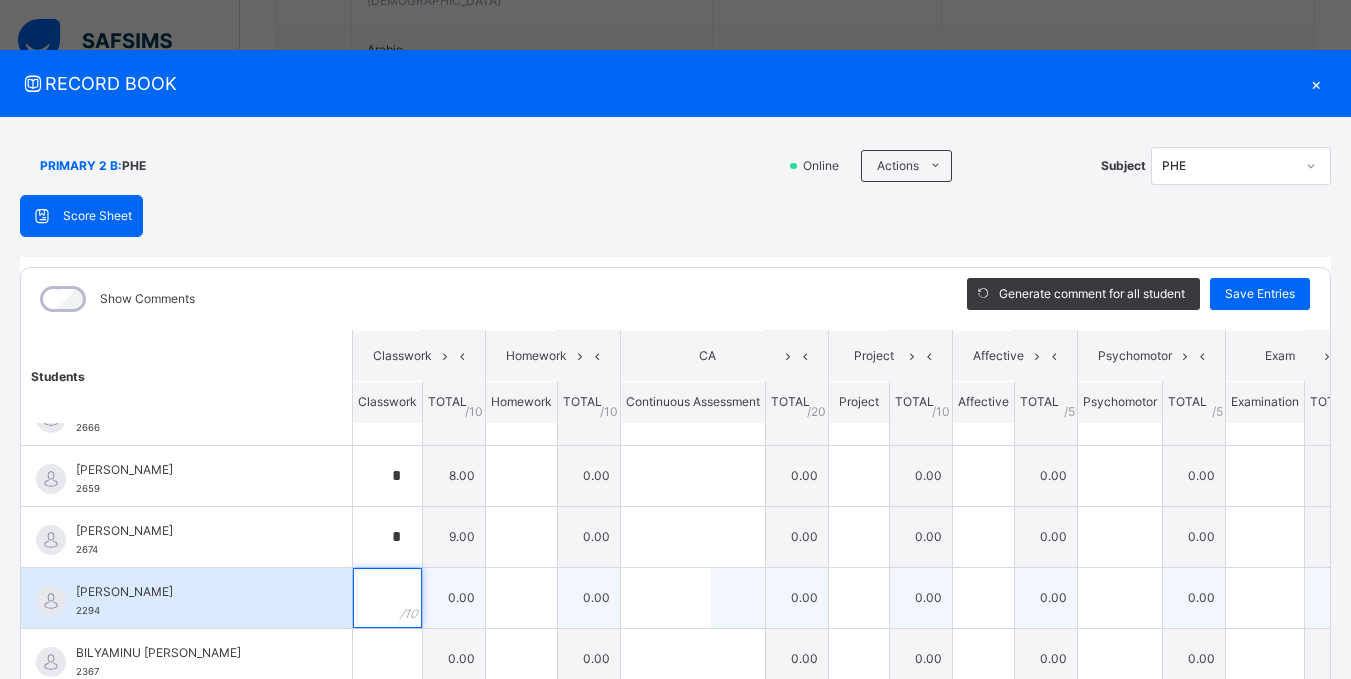 click at bounding box center [387, 598] 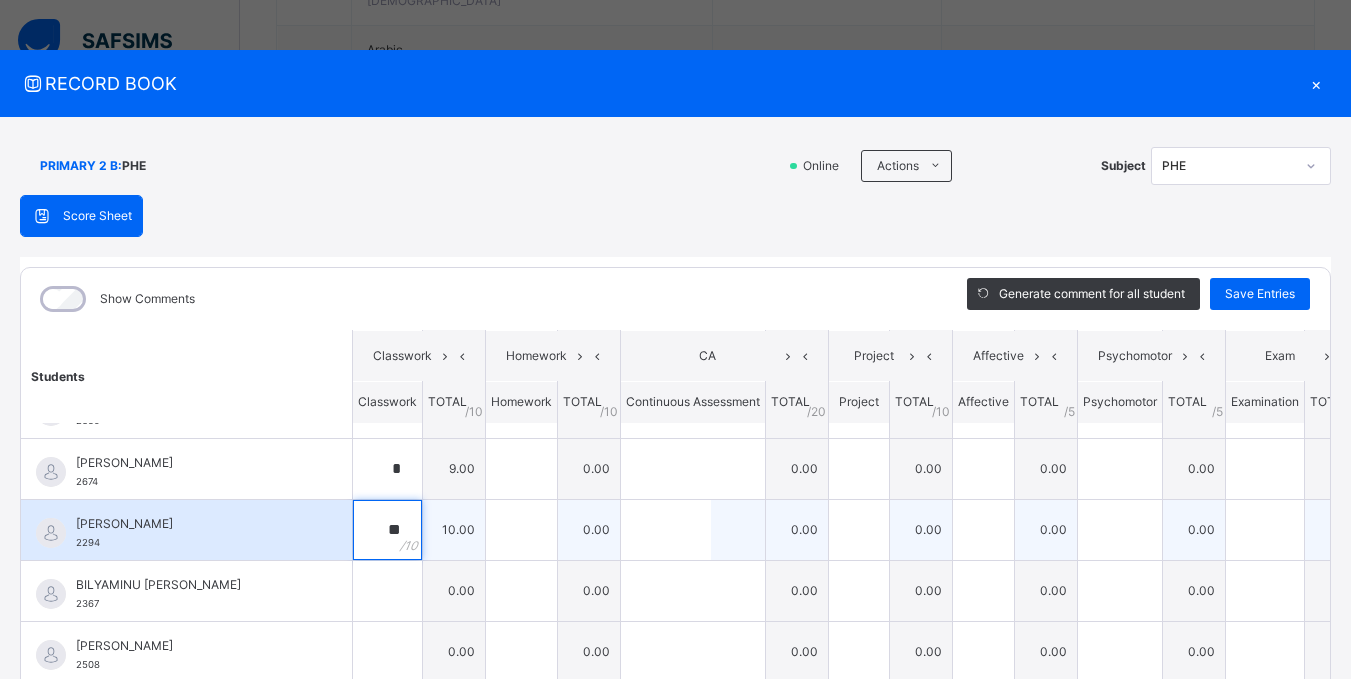 scroll, scrollTop: 200, scrollLeft: 0, axis: vertical 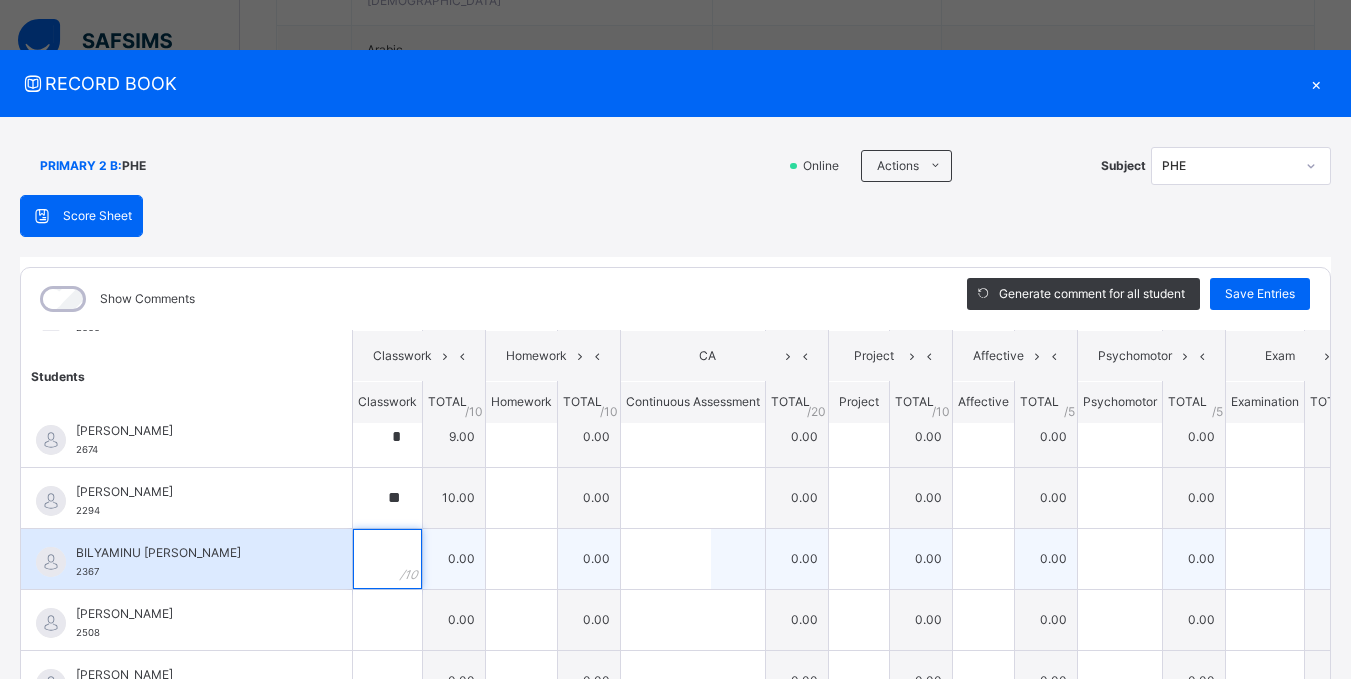 click at bounding box center (387, 559) 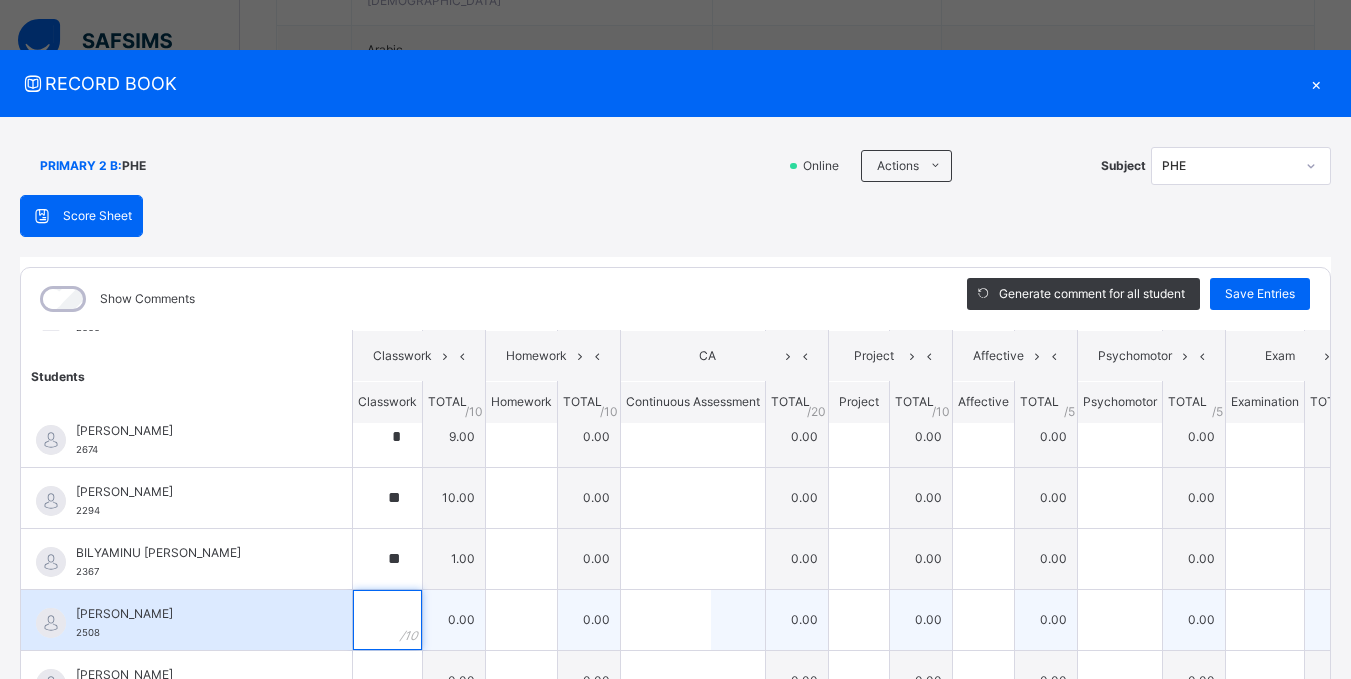click at bounding box center (387, 620) 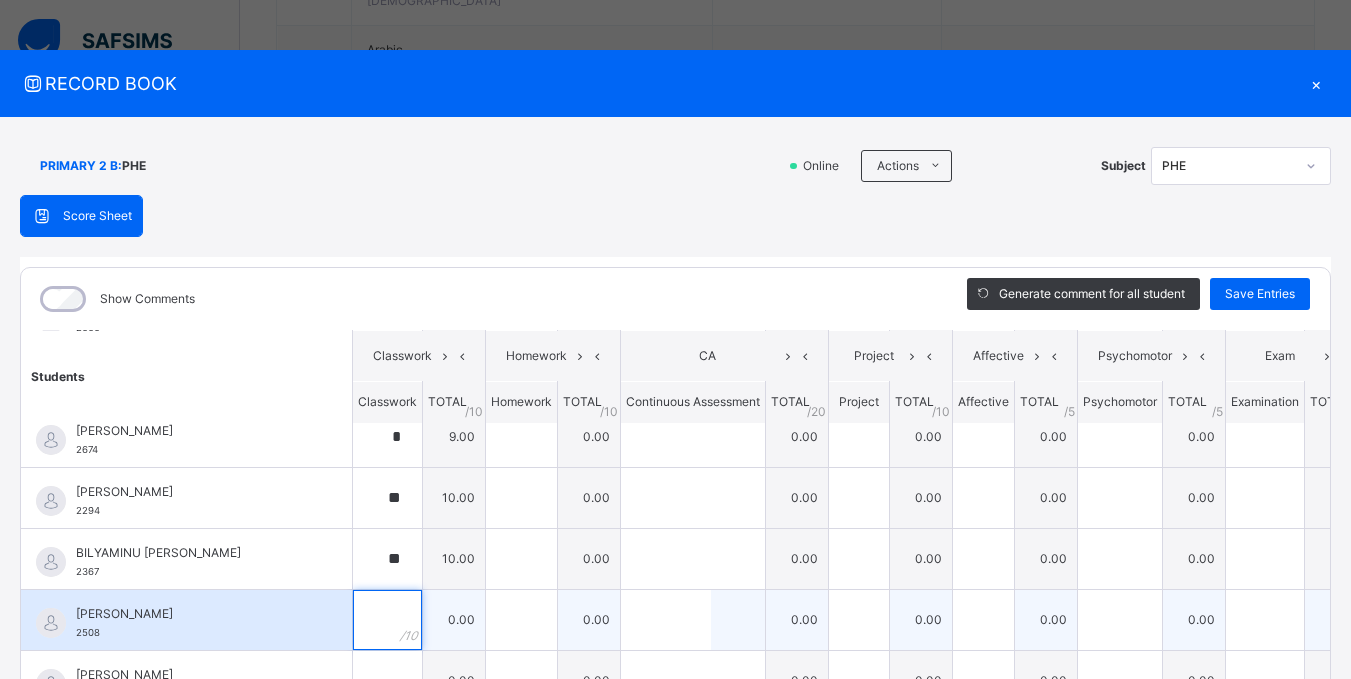 click at bounding box center [387, 620] 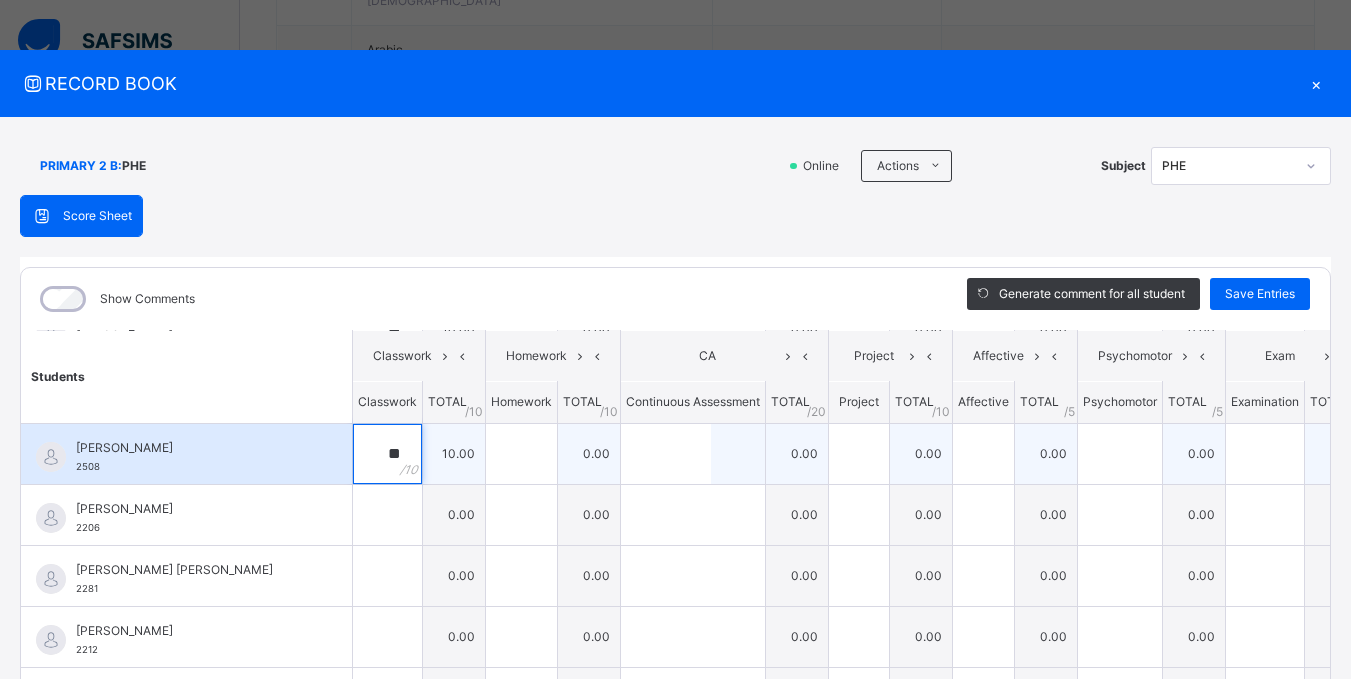 scroll, scrollTop: 400, scrollLeft: 0, axis: vertical 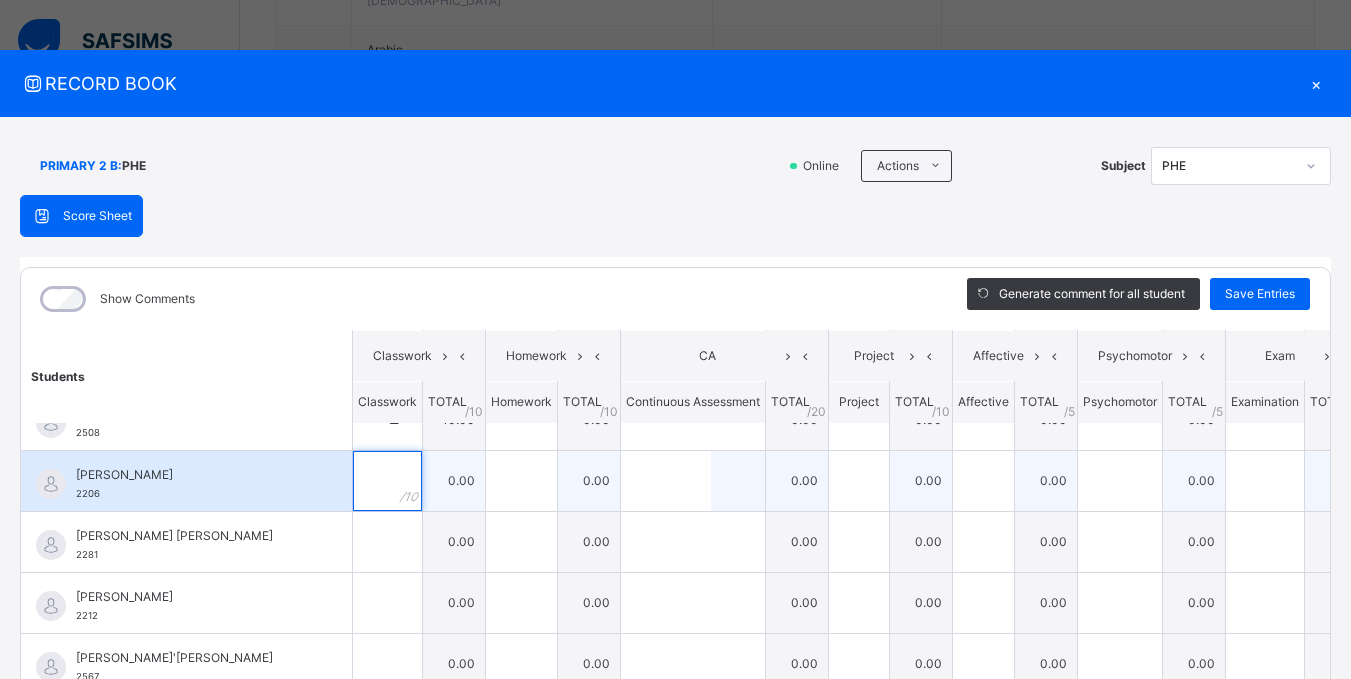 click at bounding box center (387, 481) 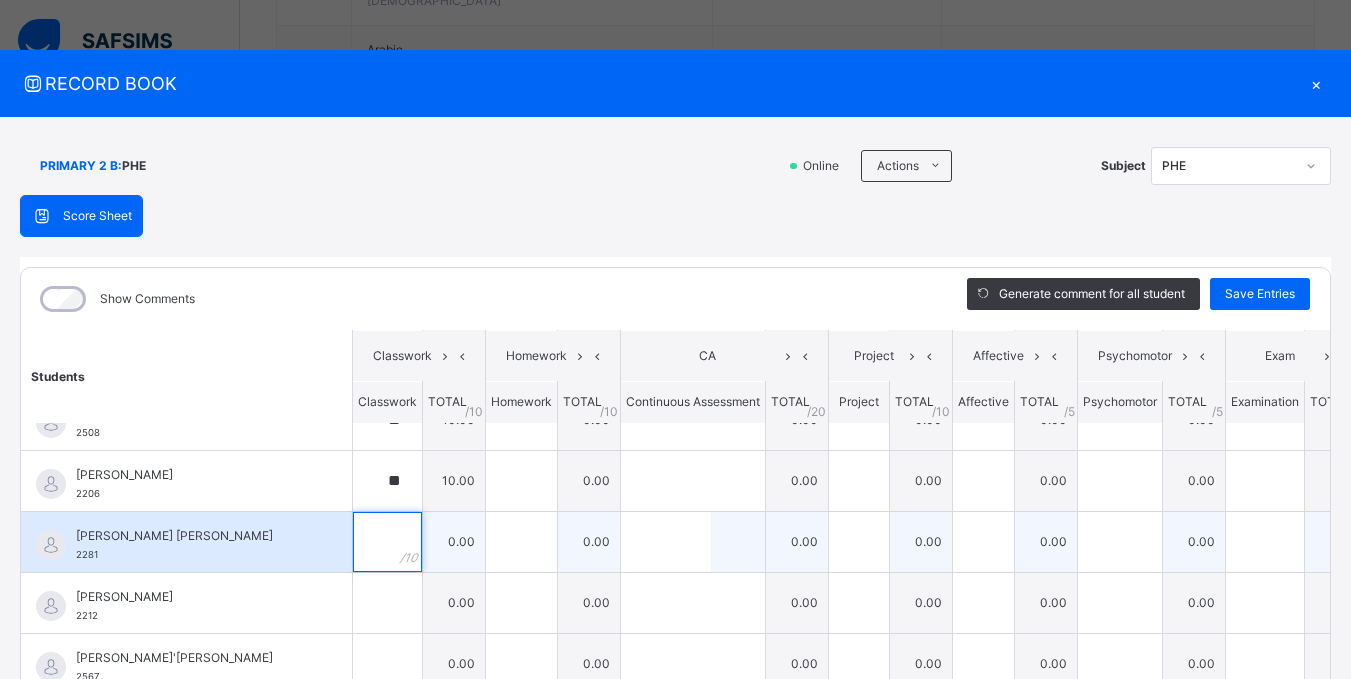 click at bounding box center (387, 542) 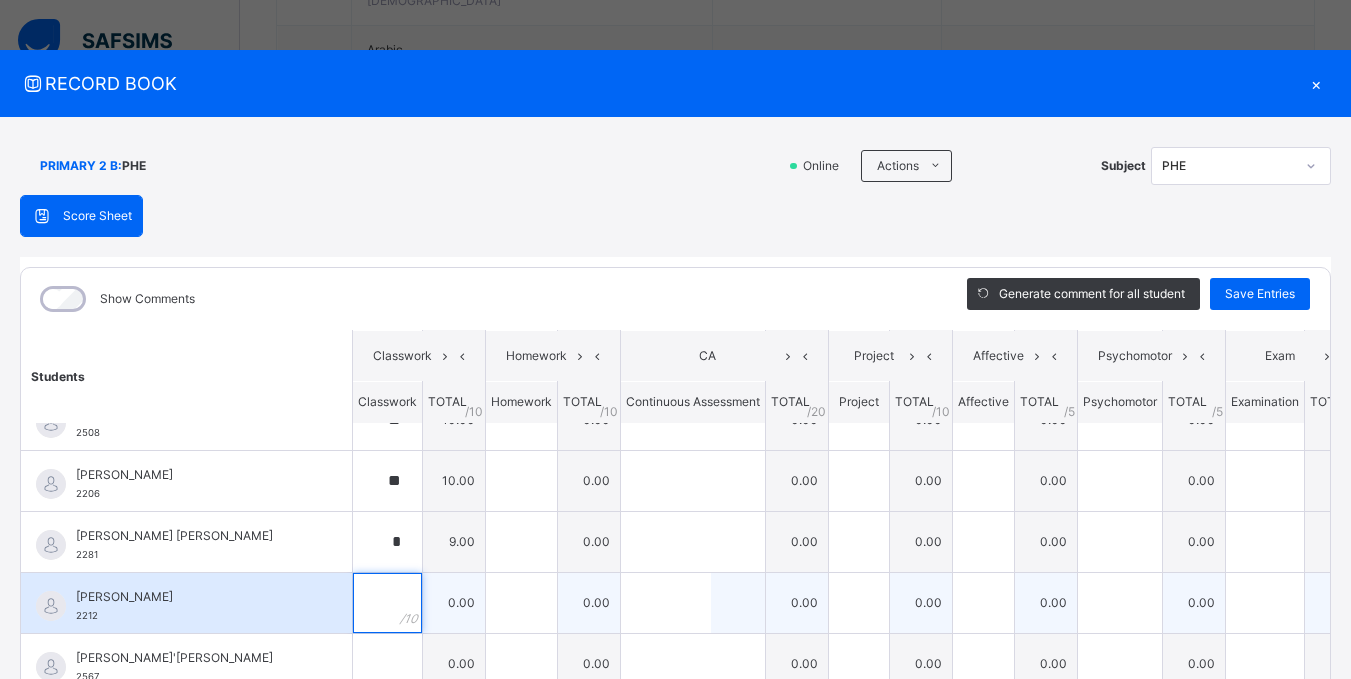 click at bounding box center [387, 603] 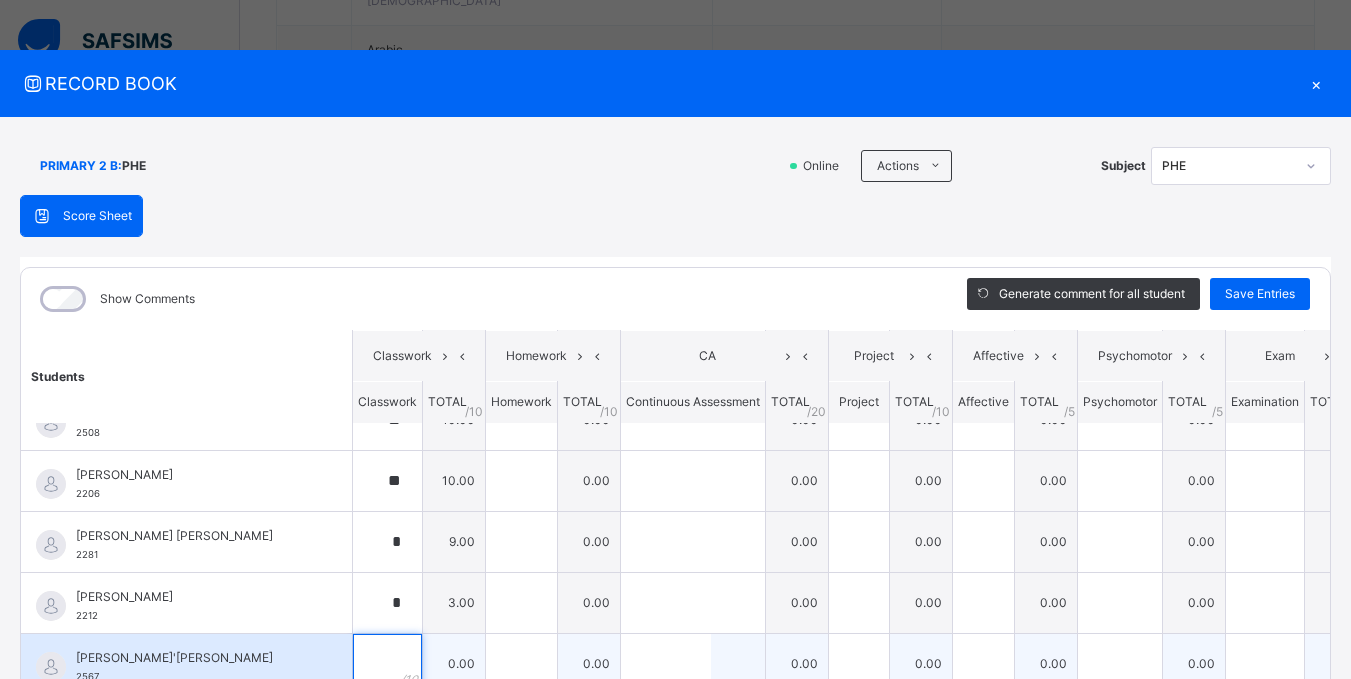 click at bounding box center [387, 664] 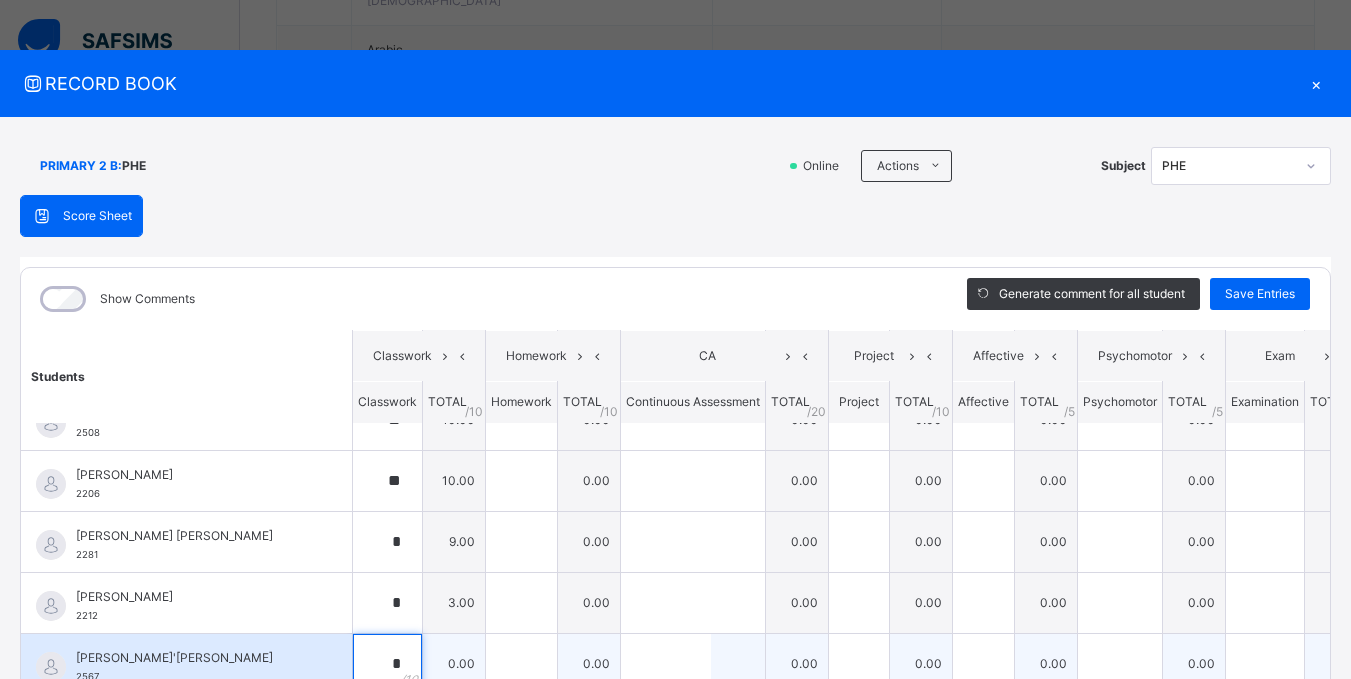 scroll, scrollTop: 10, scrollLeft: 0, axis: vertical 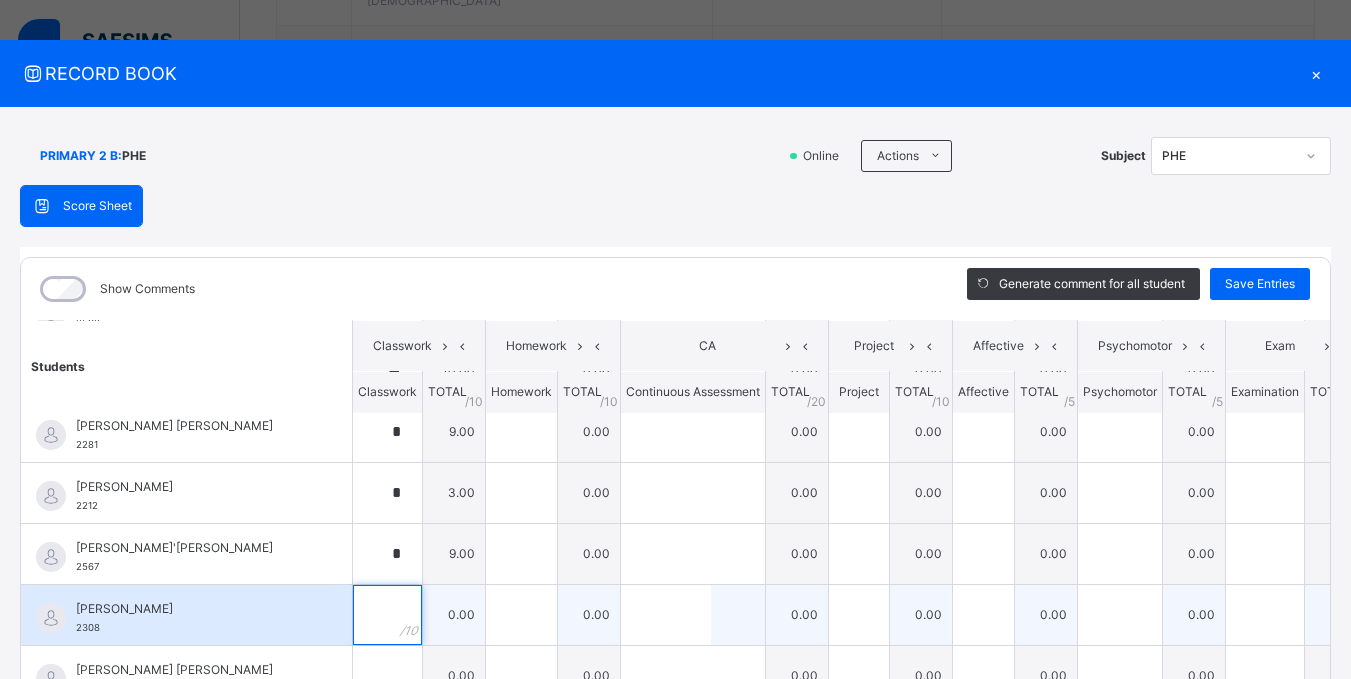 click at bounding box center [387, 615] 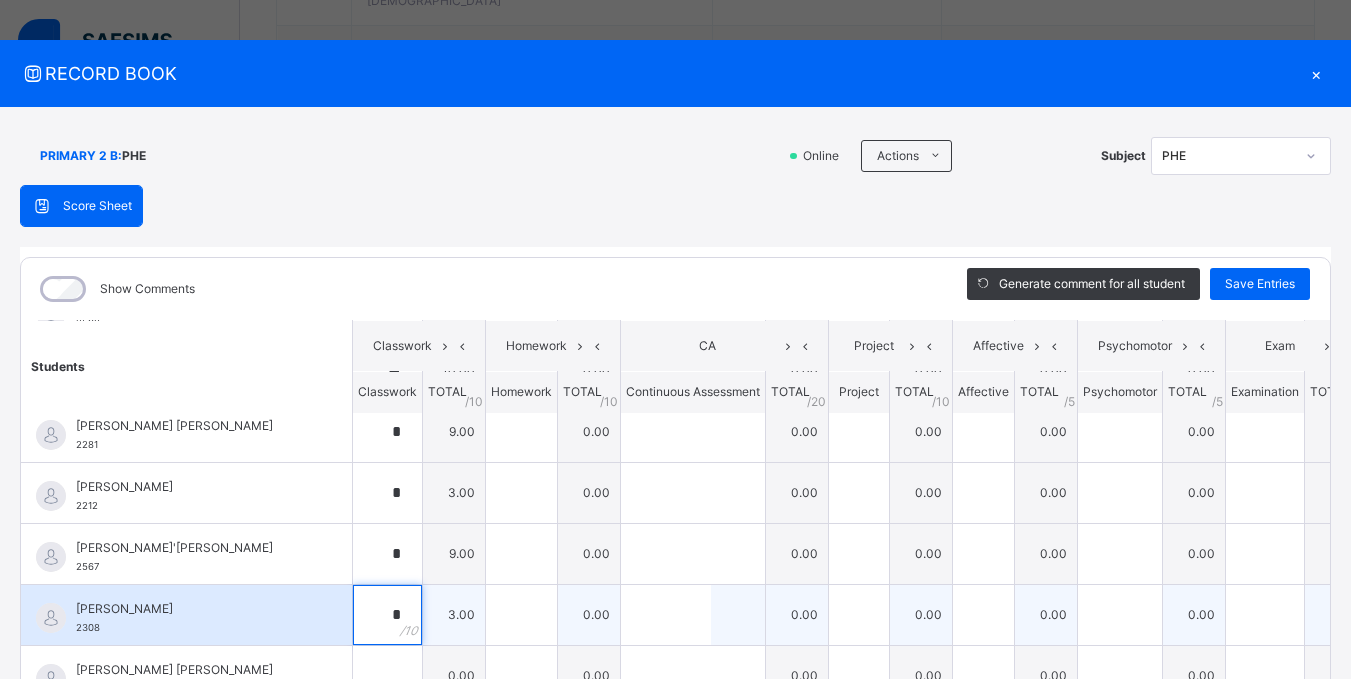 scroll, scrollTop: 600, scrollLeft: 0, axis: vertical 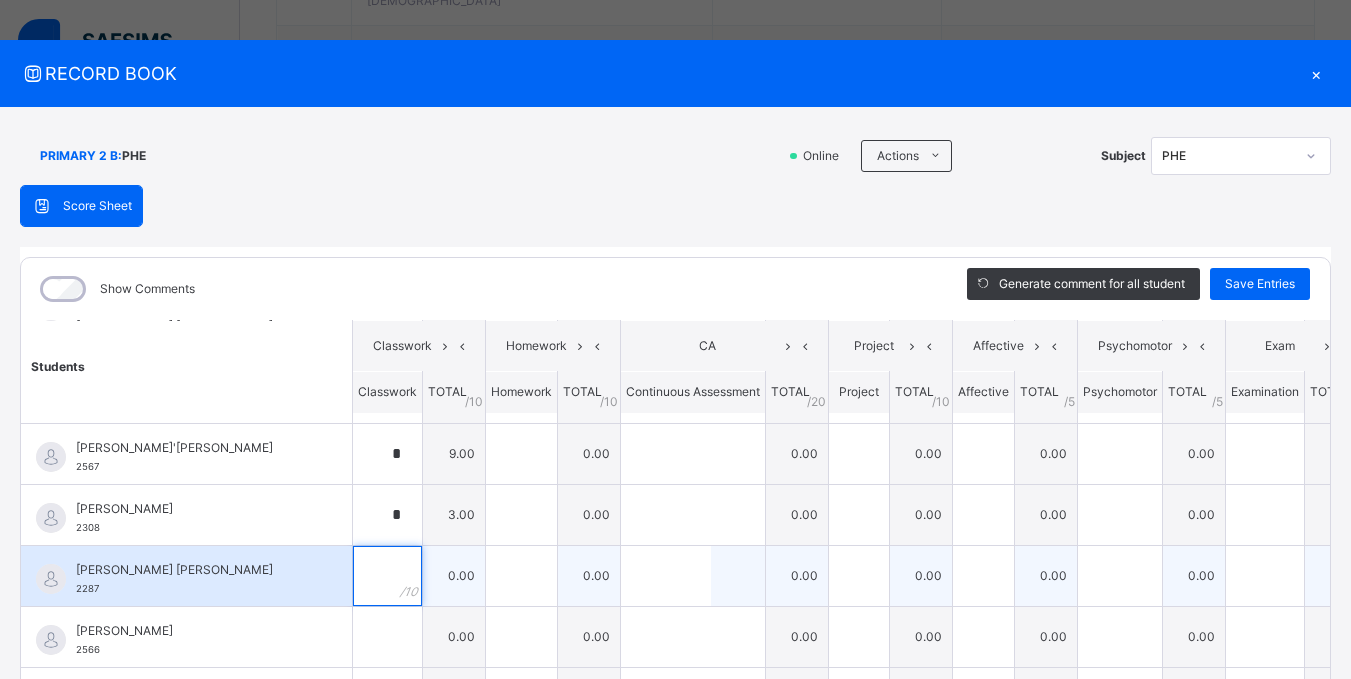 click at bounding box center [387, 576] 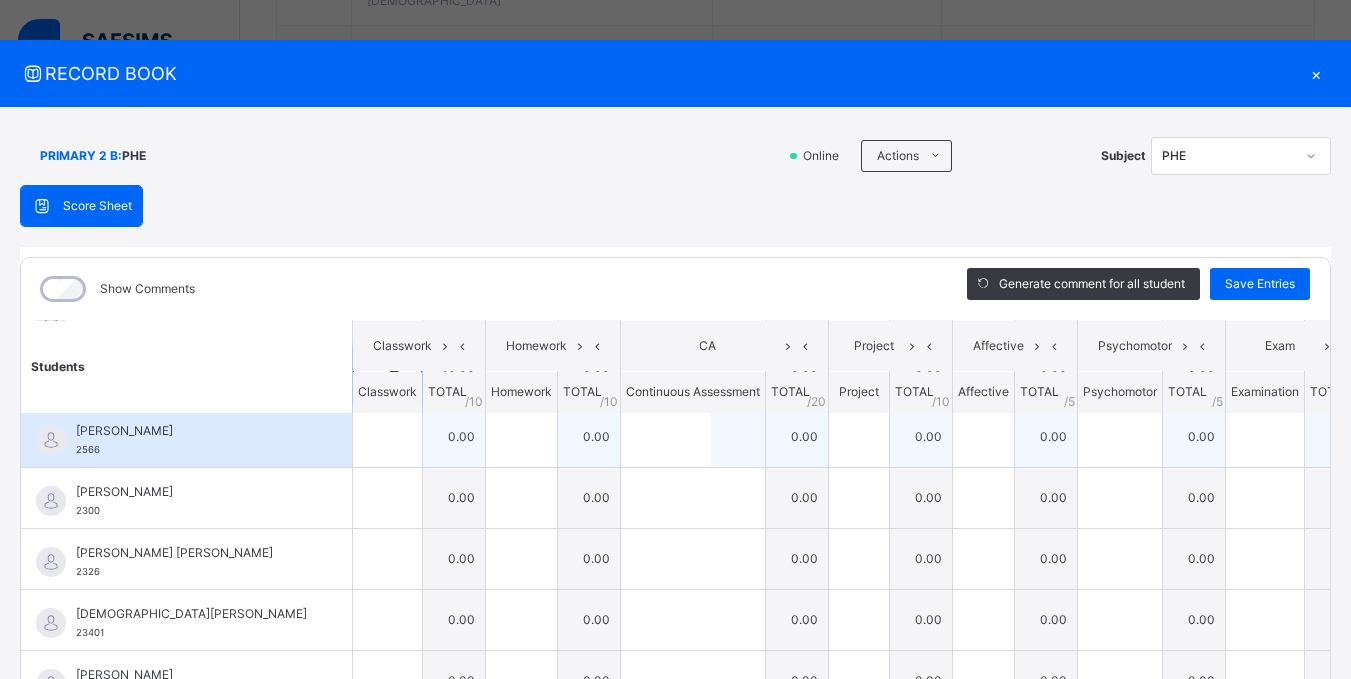 scroll, scrollTop: 700, scrollLeft: 0, axis: vertical 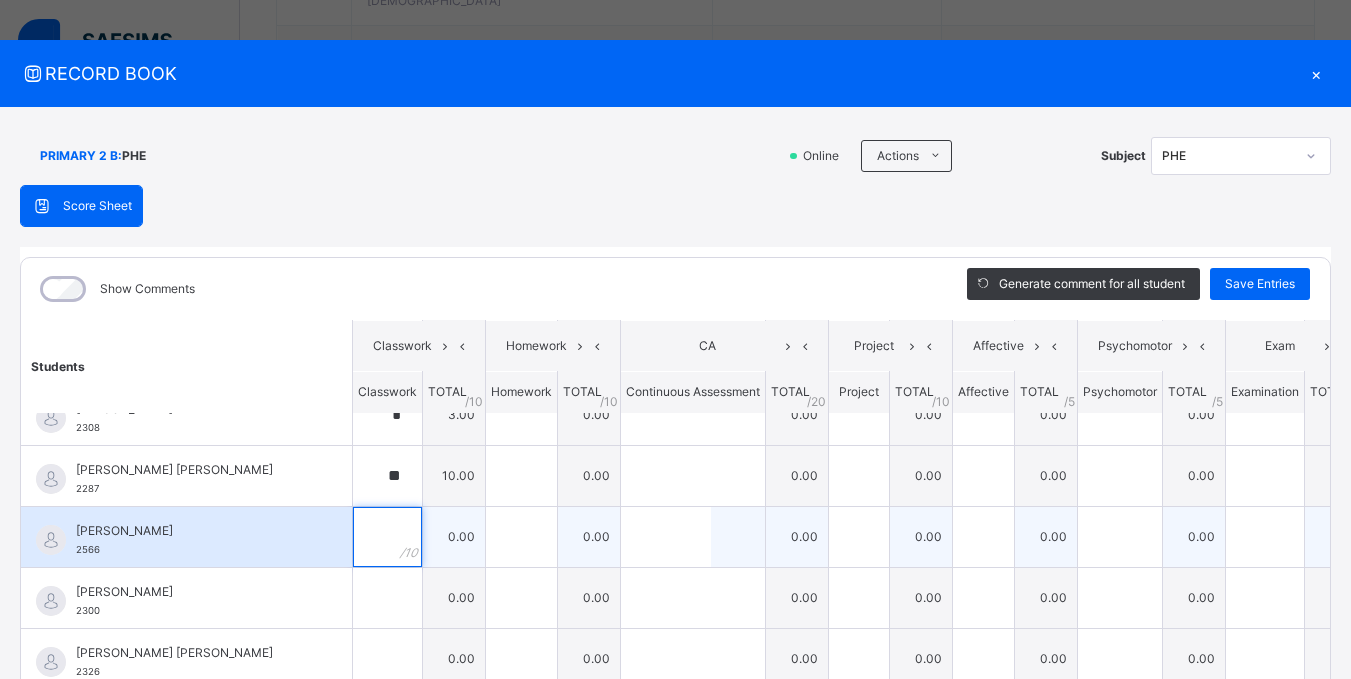 click at bounding box center [387, 537] 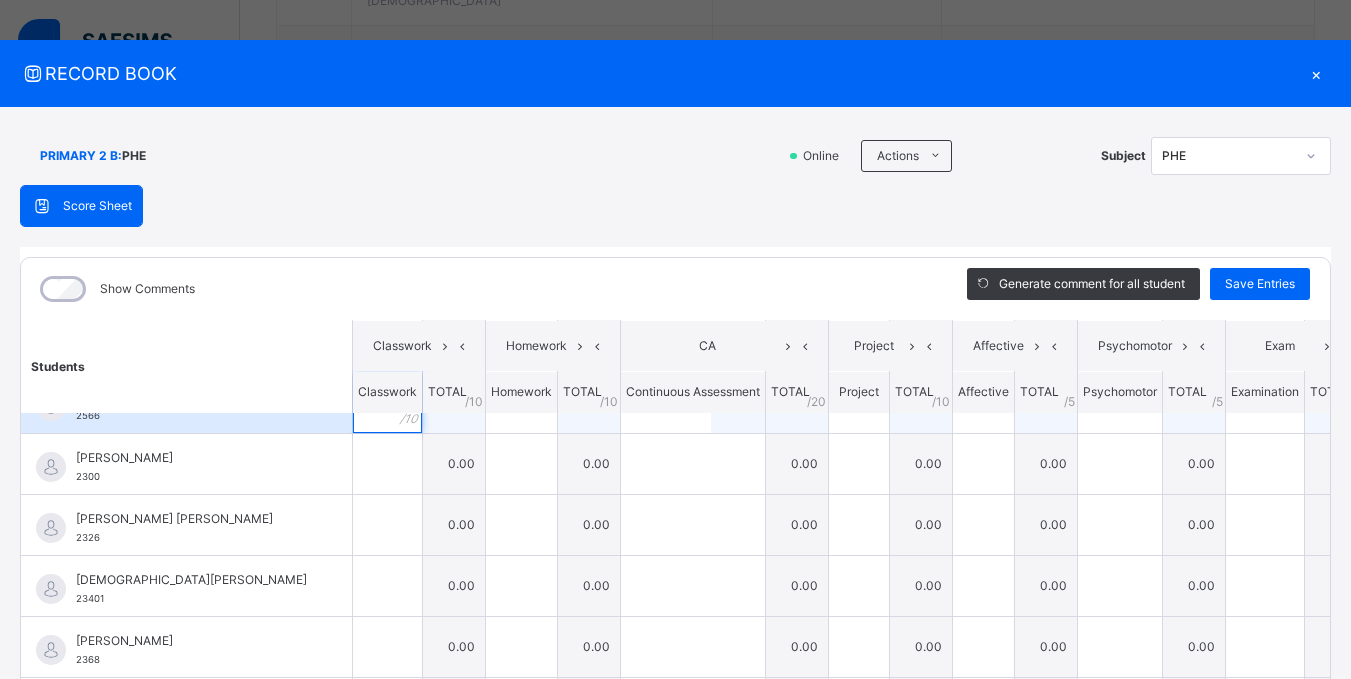 scroll, scrollTop: 890, scrollLeft: 0, axis: vertical 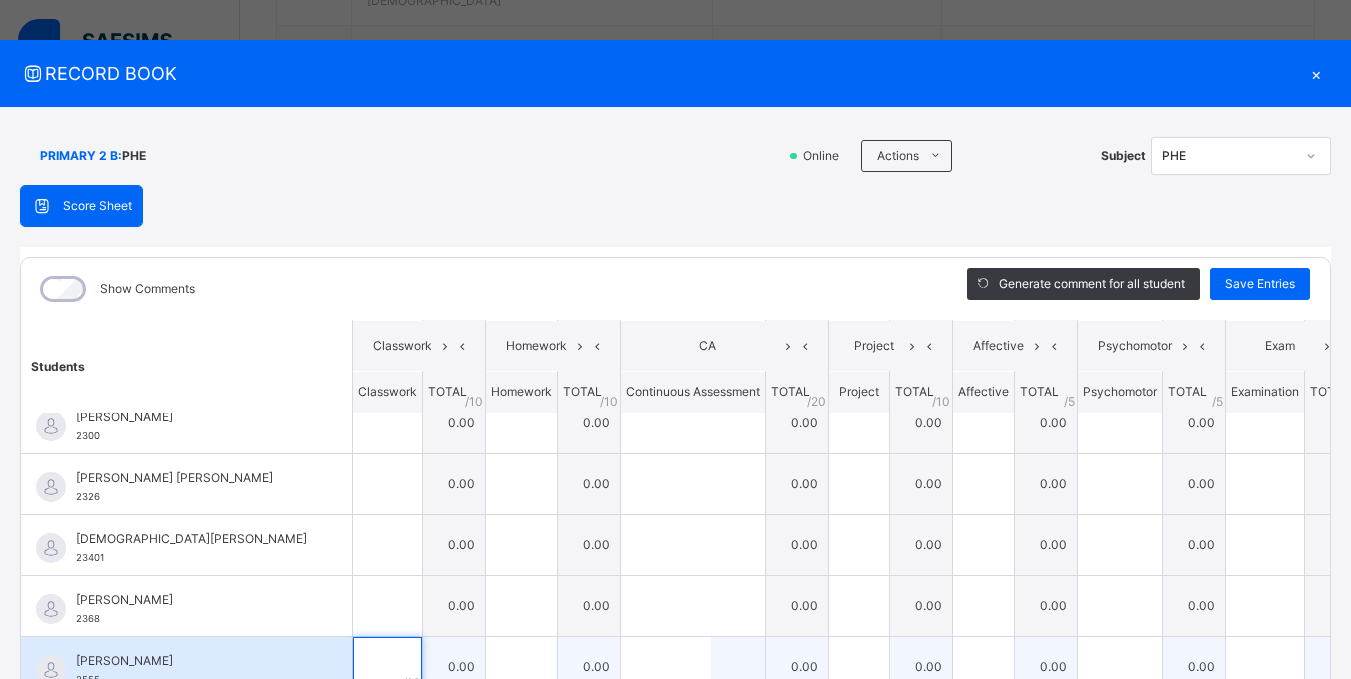 click at bounding box center (387, 667) 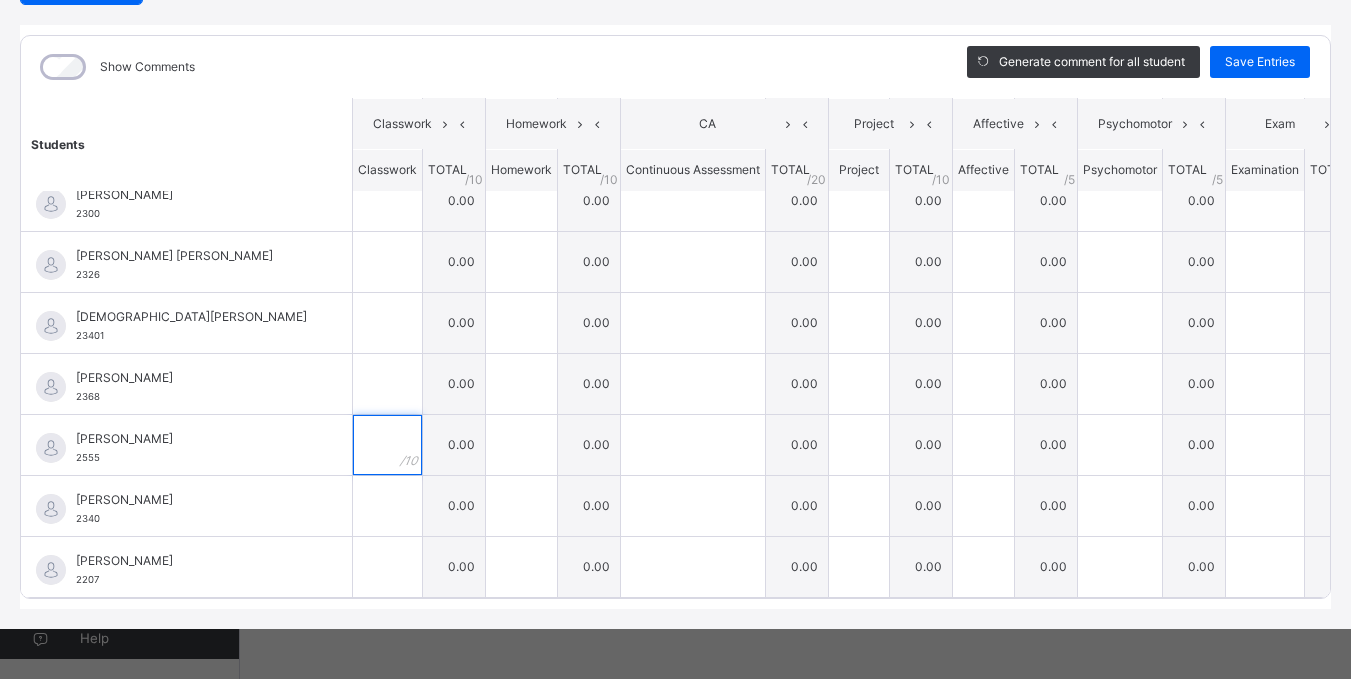 scroll, scrollTop: 247, scrollLeft: 0, axis: vertical 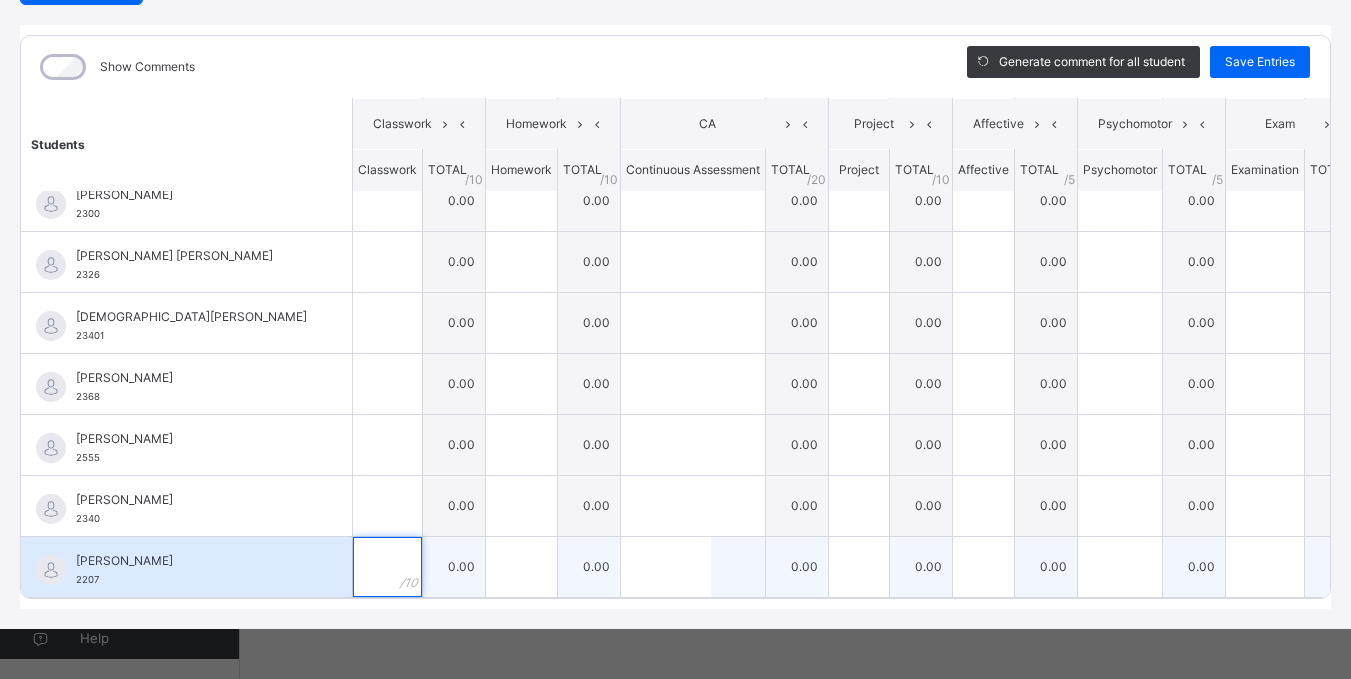 click at bounding box center [387, 567] 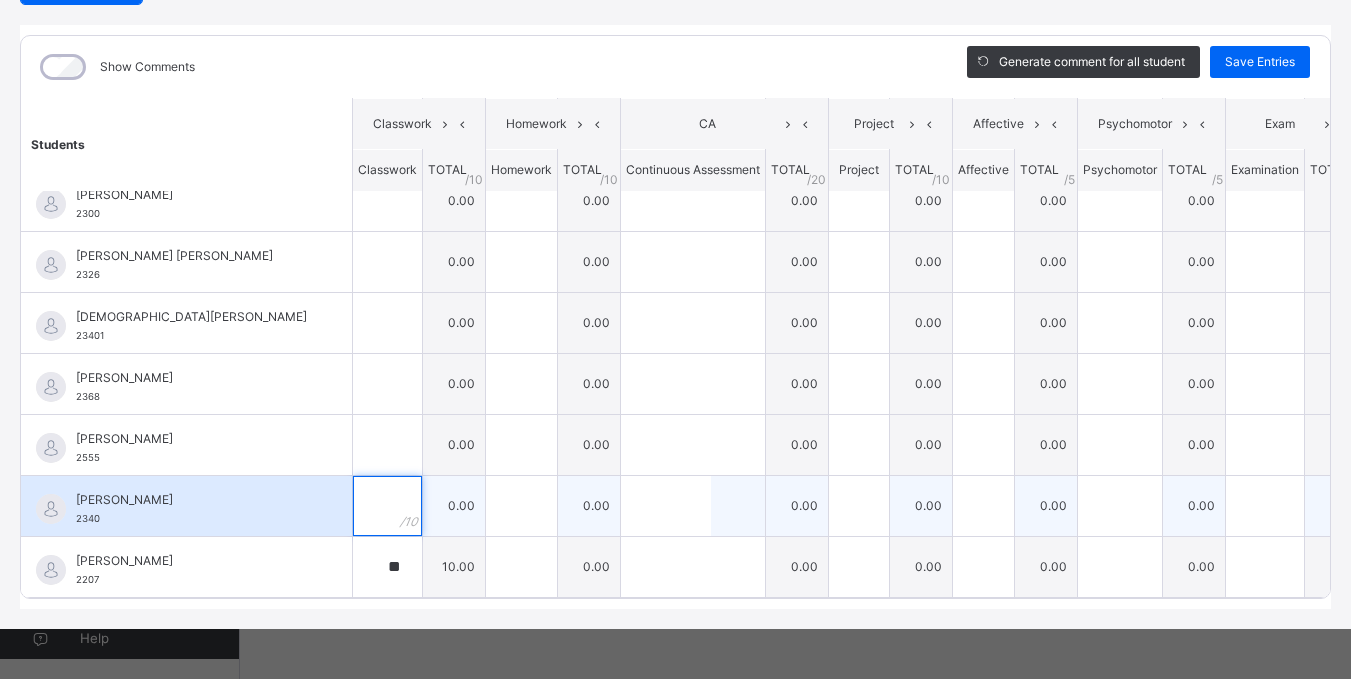 click at bounding box center (387, 506) 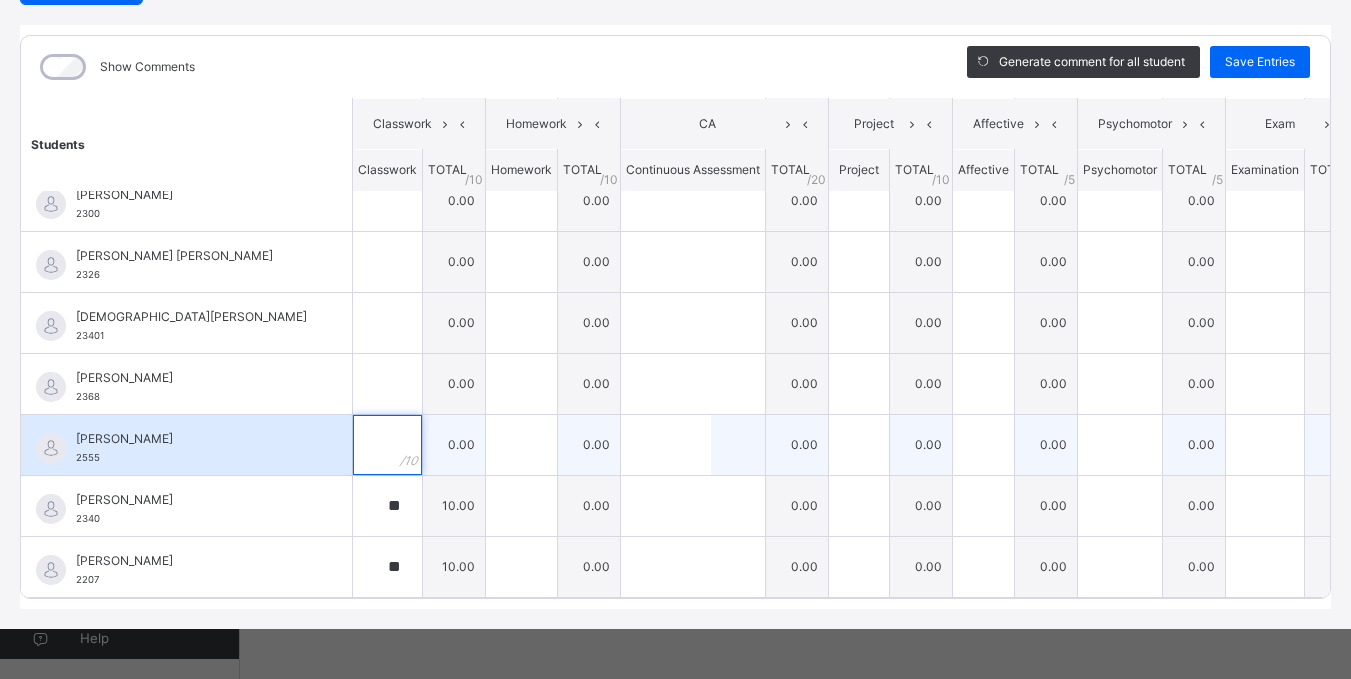 click at bounding box center [387, 445] 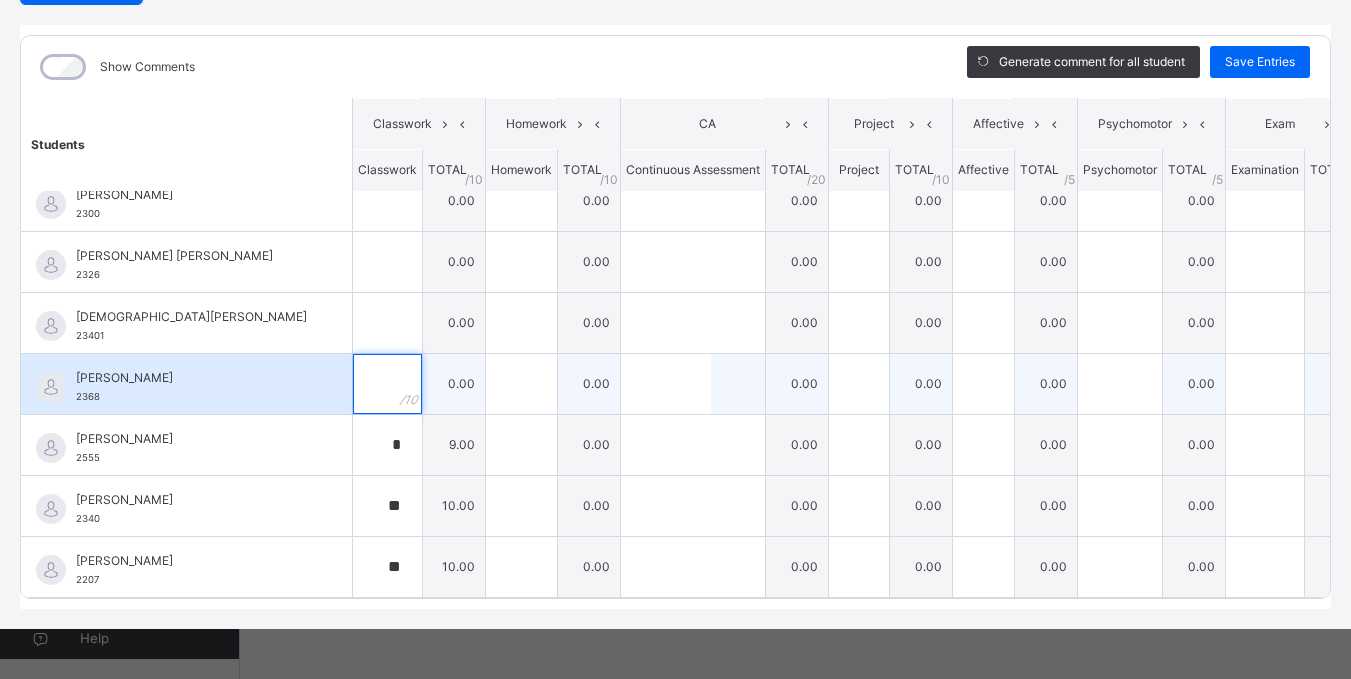 click at bounding box center (387, 384) 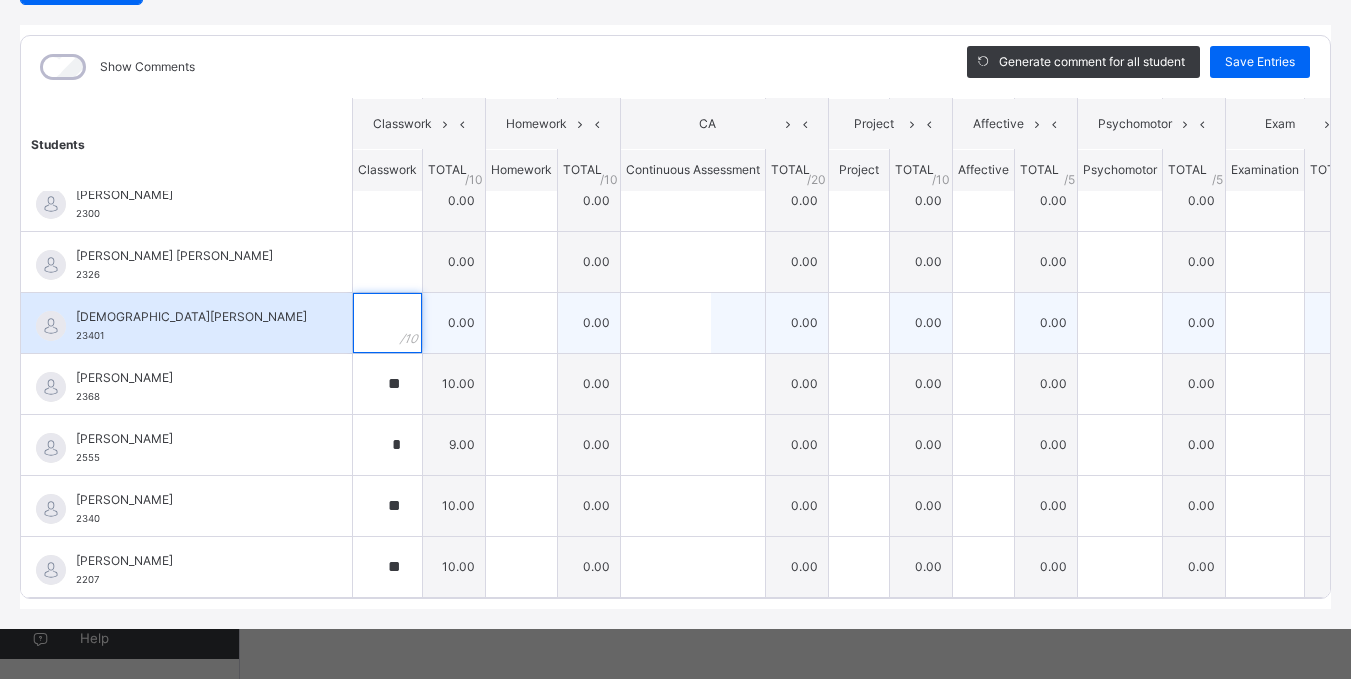 click at bounding box center (387, 323) 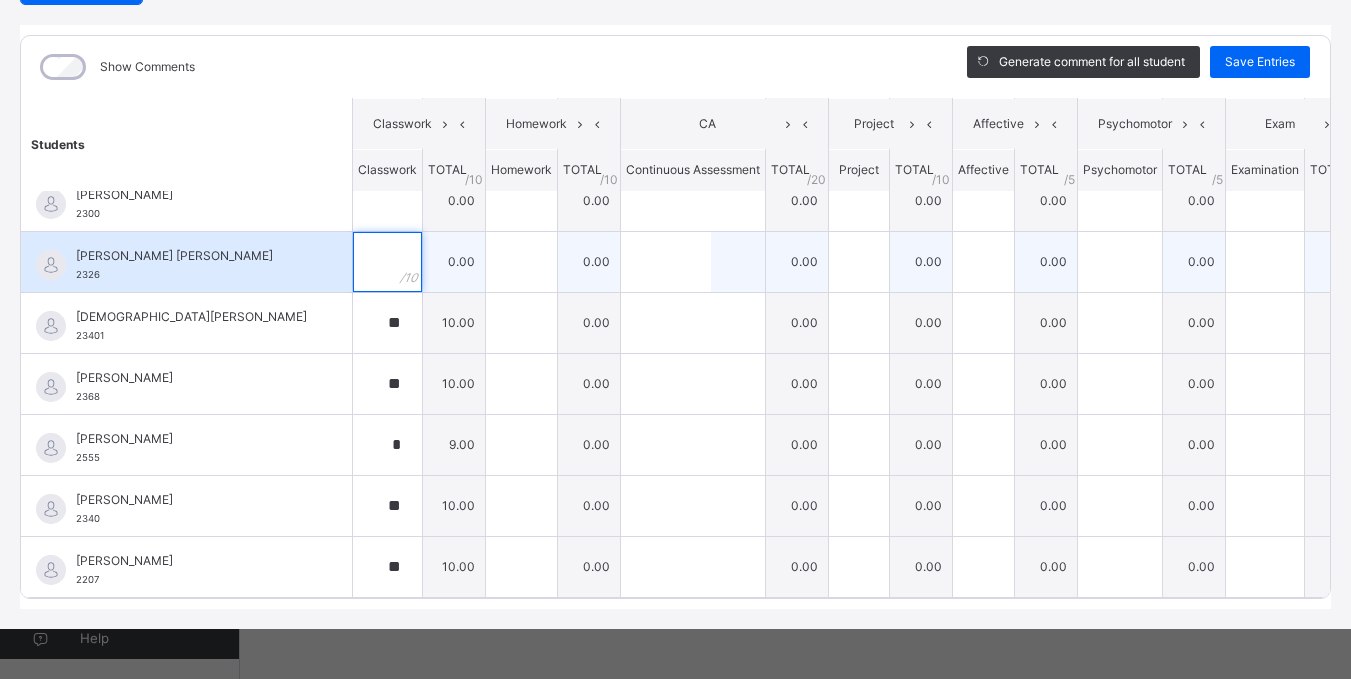 click at bounding box center [387, 262] 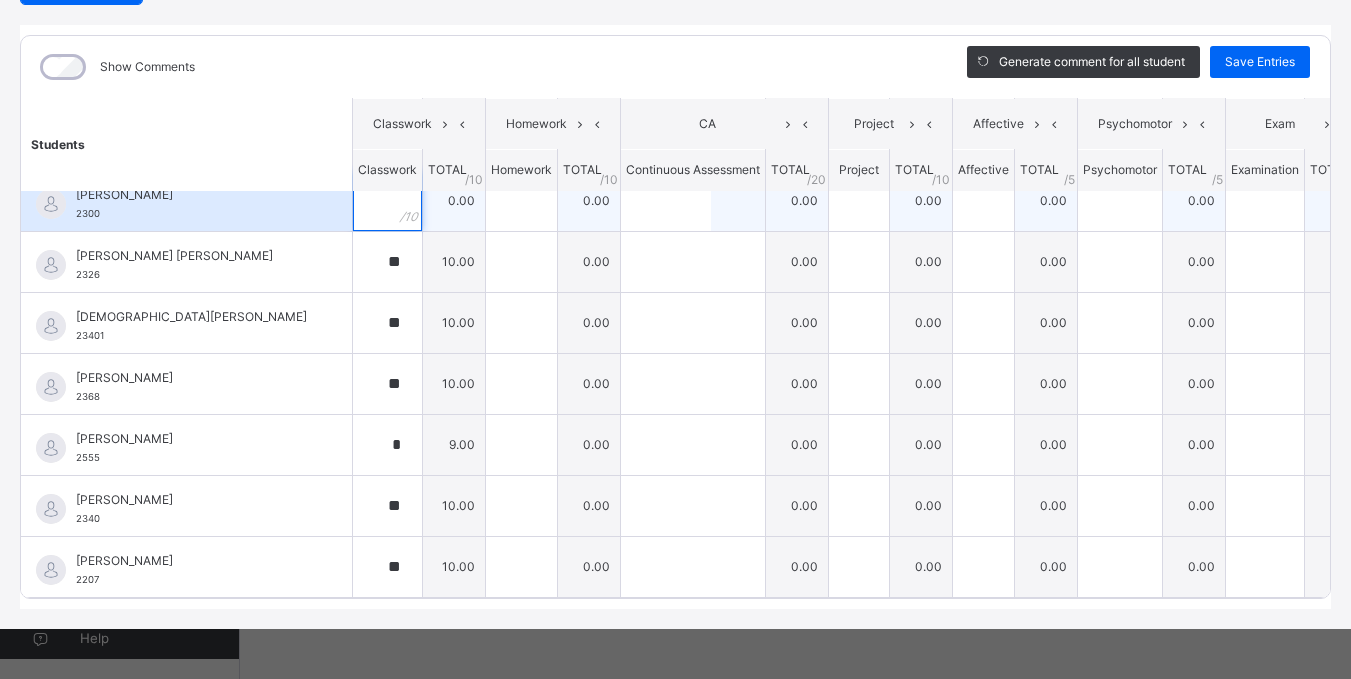 click at bounding box center (387, 201) 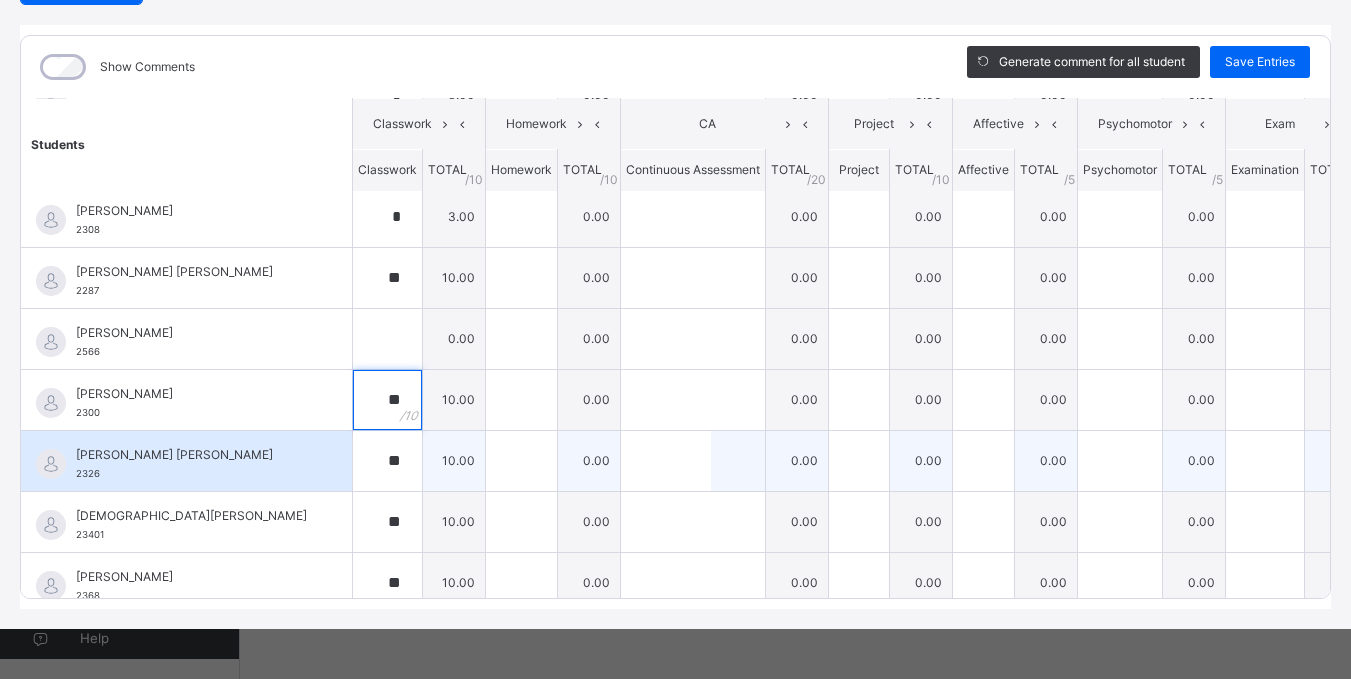 scroll, scrollTop: 590, scrollLeft: 0, axis: vertical 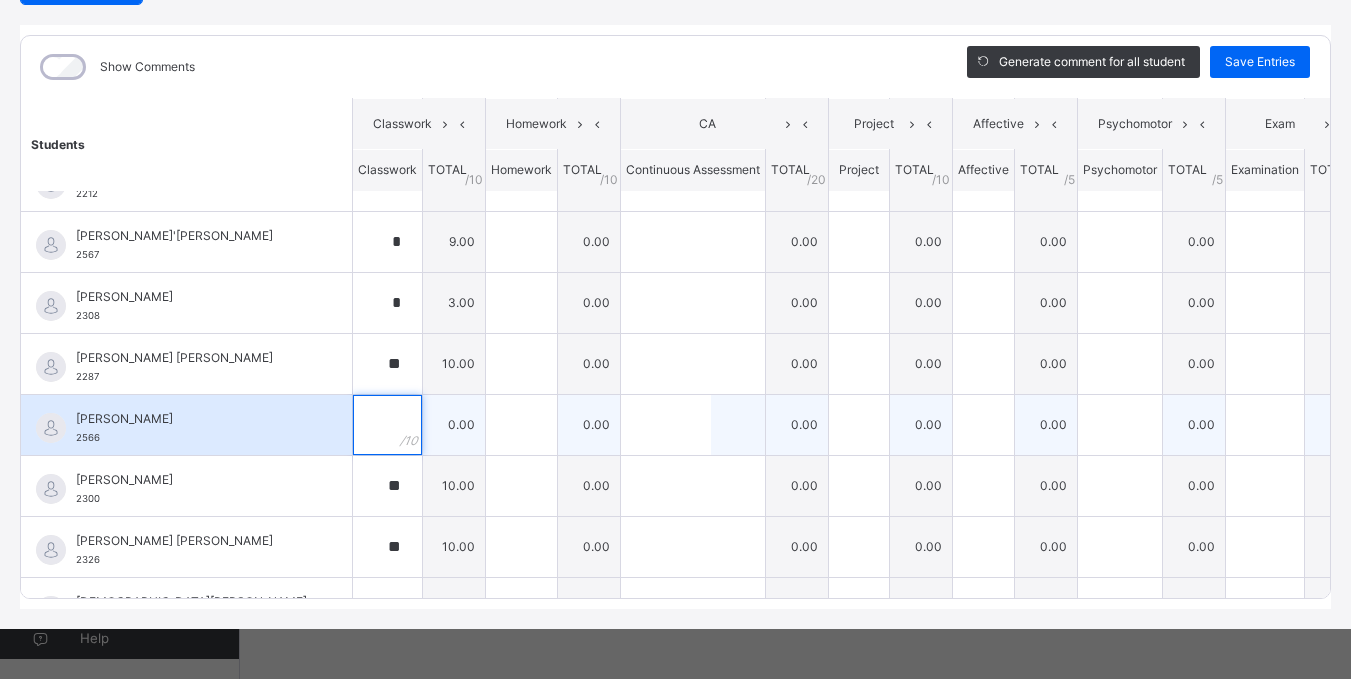click at bounding box center [387, 425] 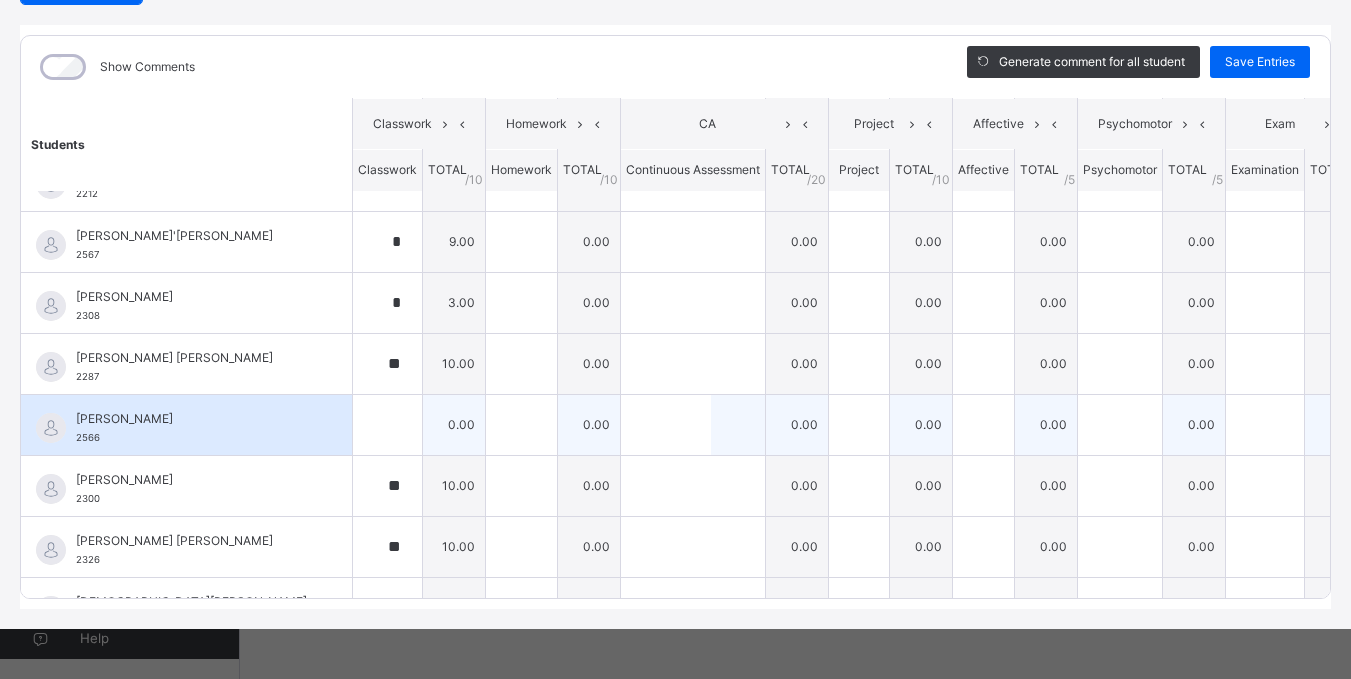 click at bounding box center (387, 425) 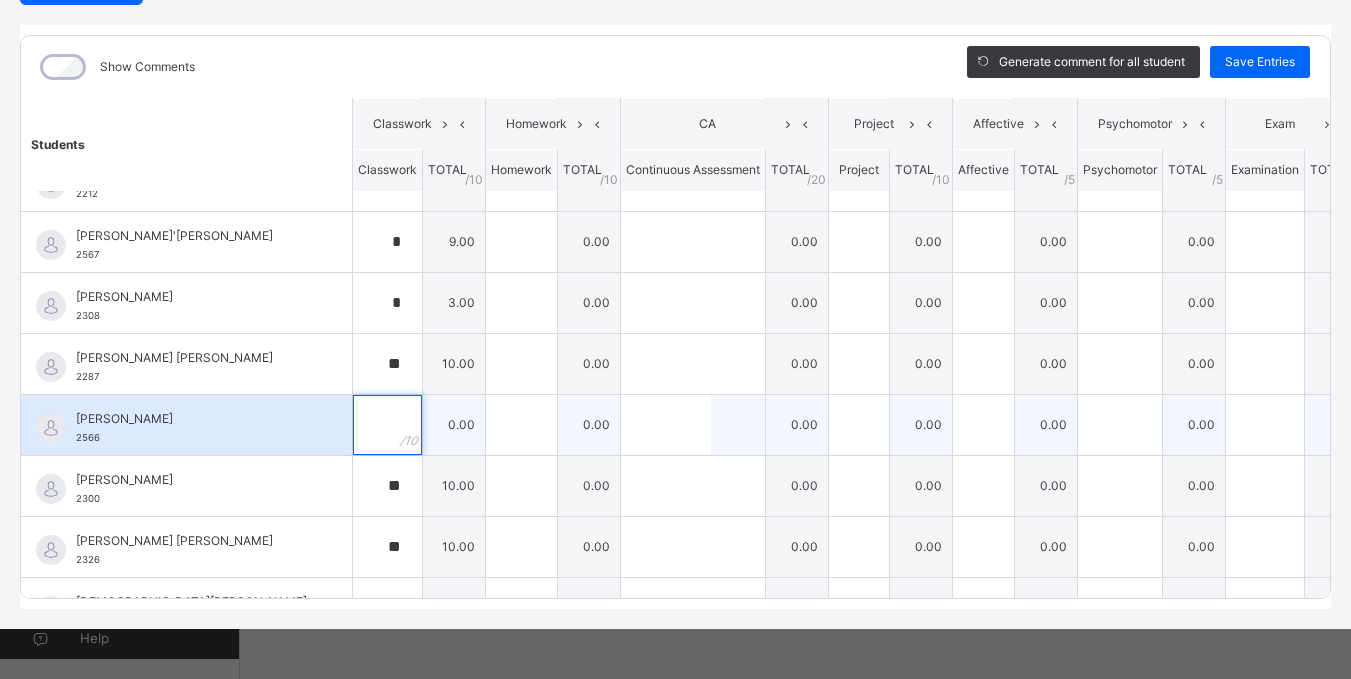 click at bounding box center (387, 425) 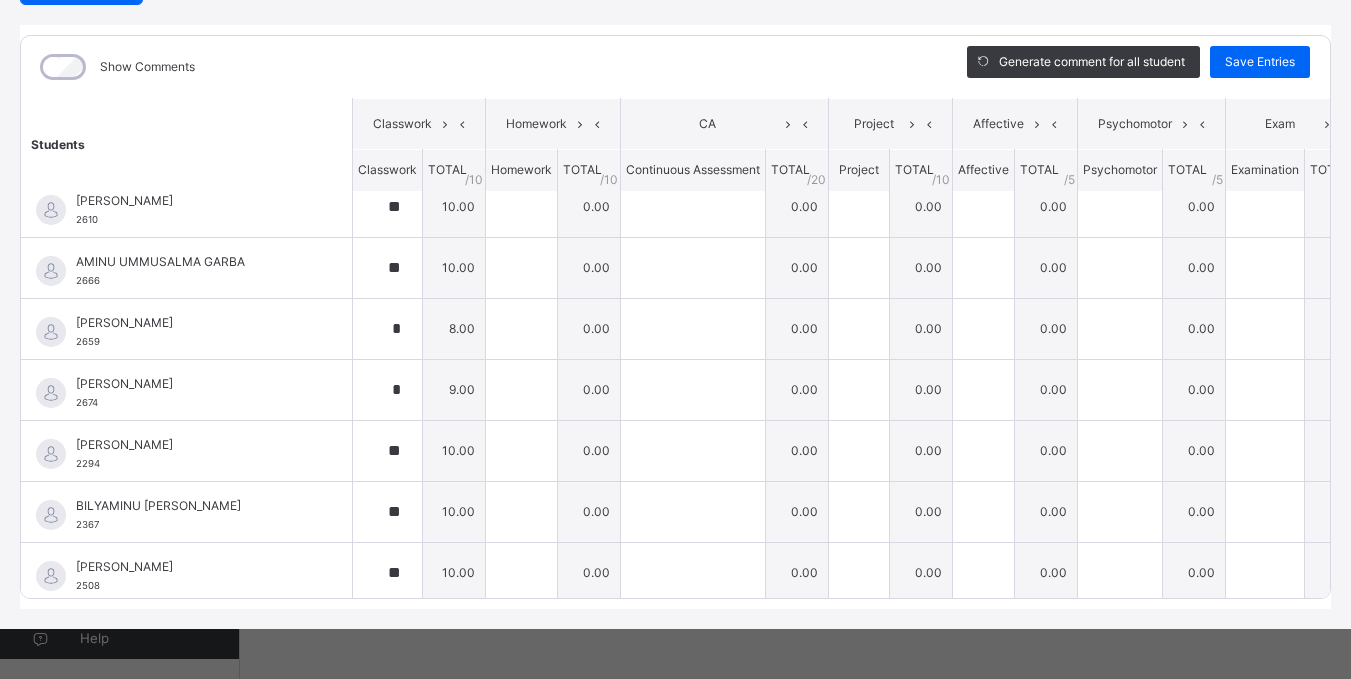 scroll, scrollTop: 0, scrollLeft: 0, axis: both 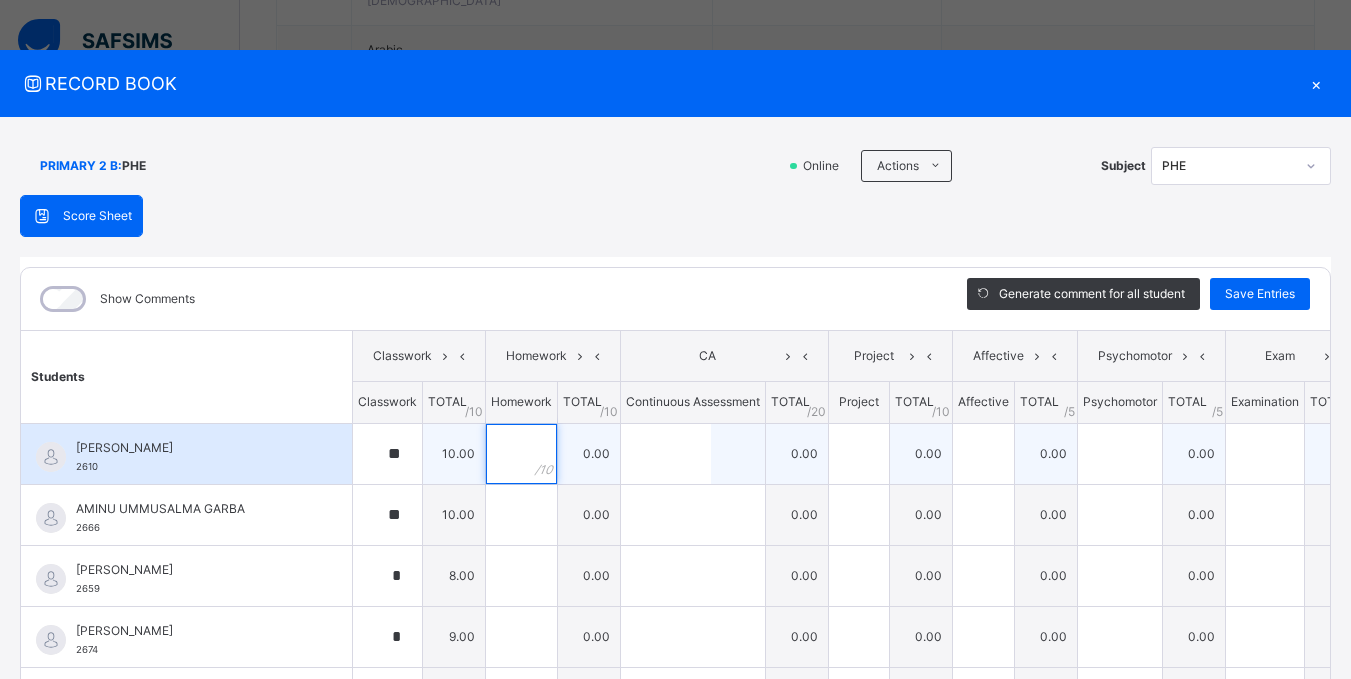 click at bounding box center (521, 454) 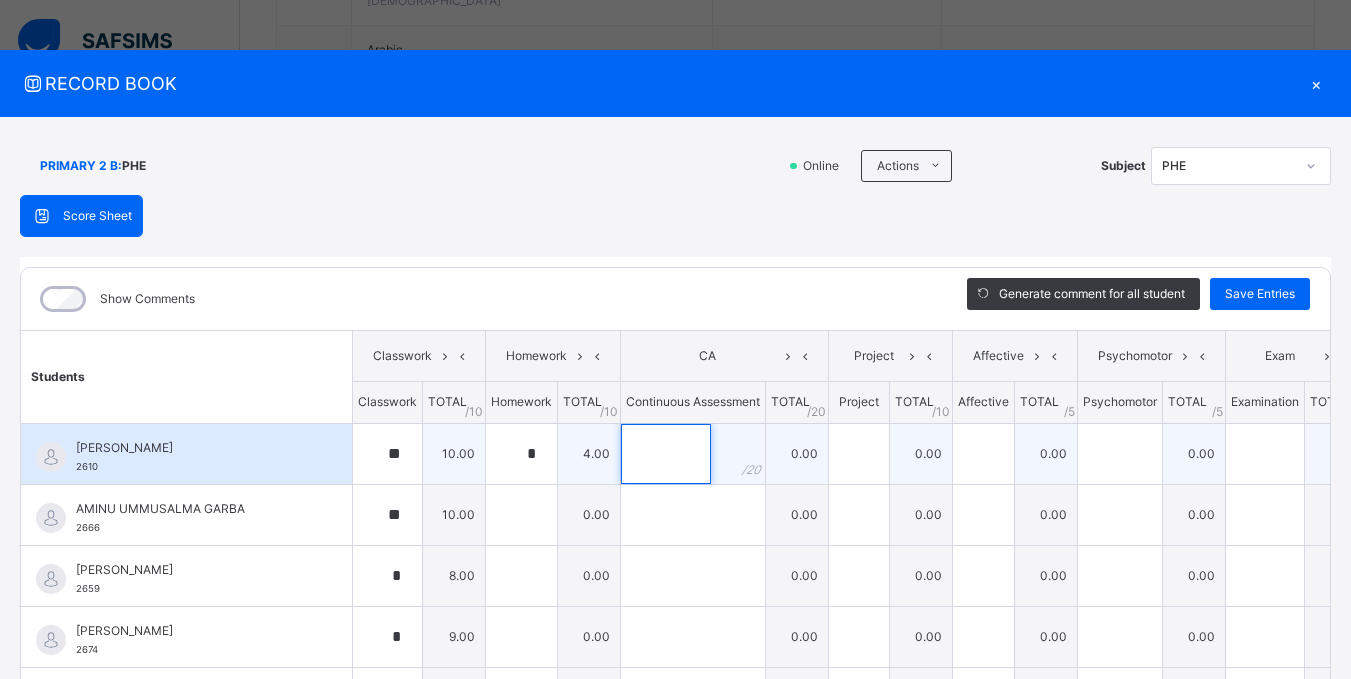 click at bounding box center (666, 454) 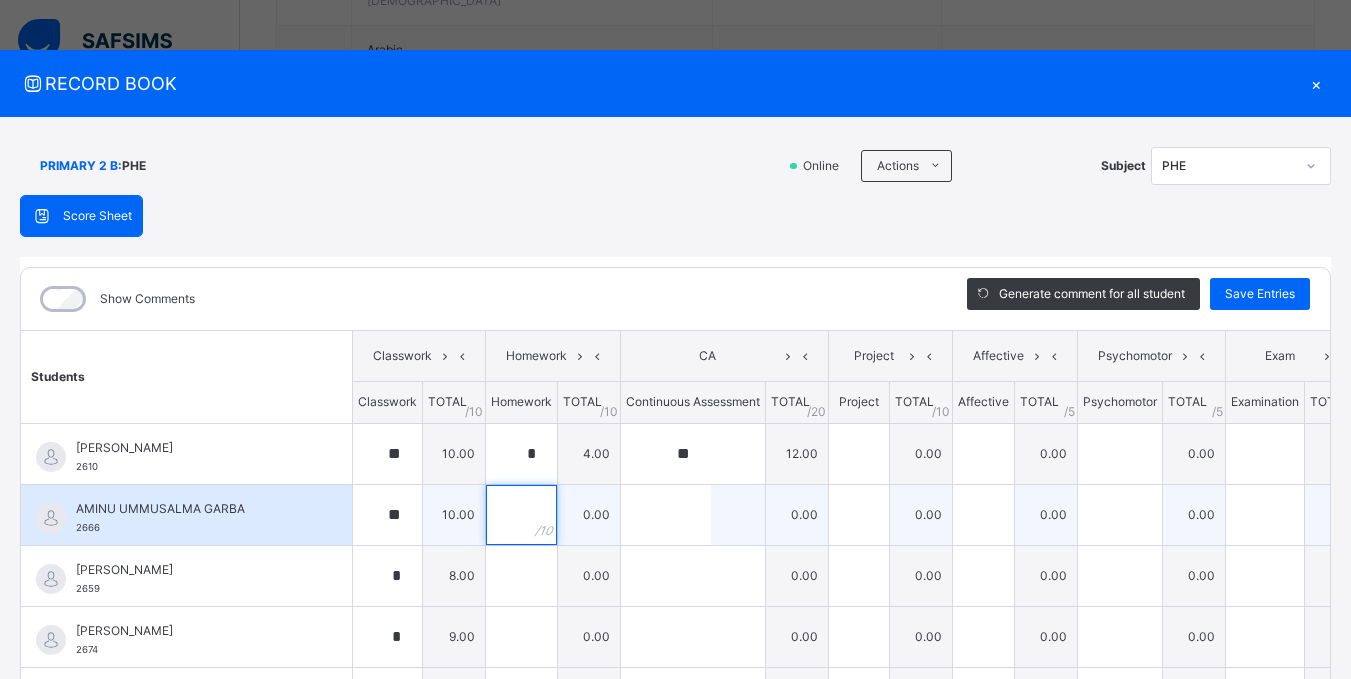 click at bounding box center [521, 515] 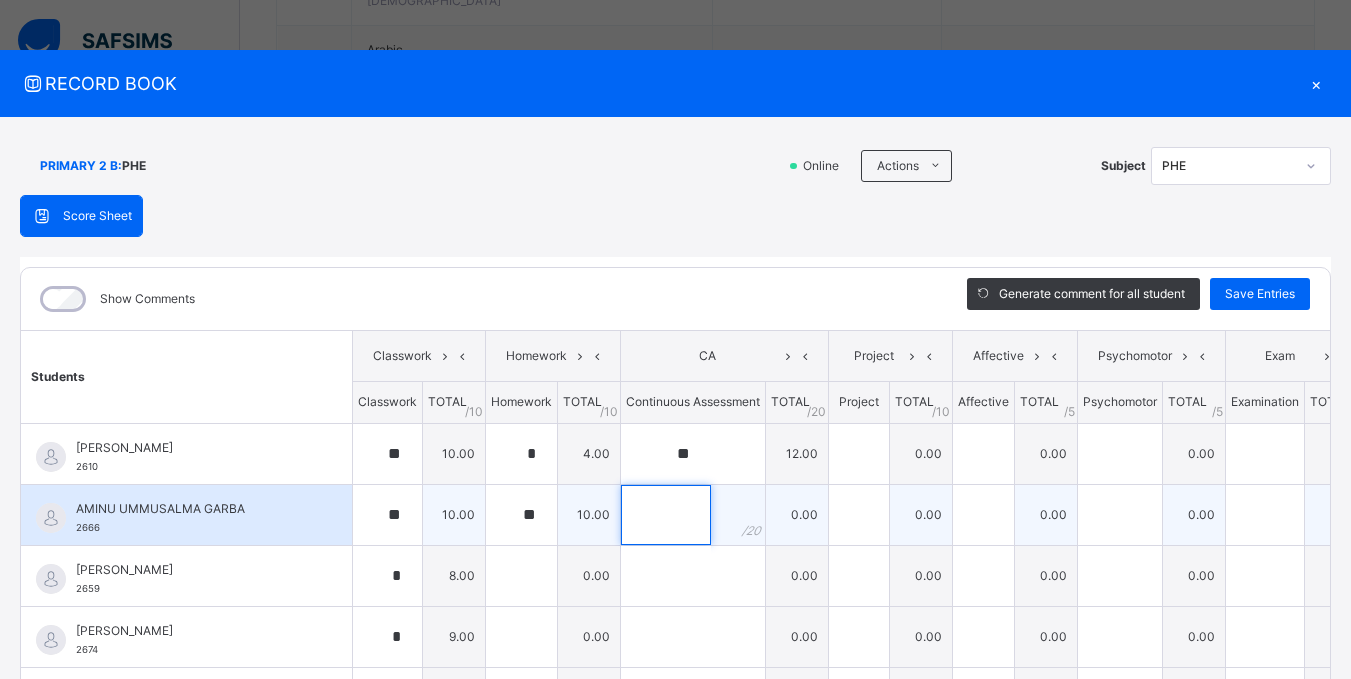 click at bounding box center (666, 515) 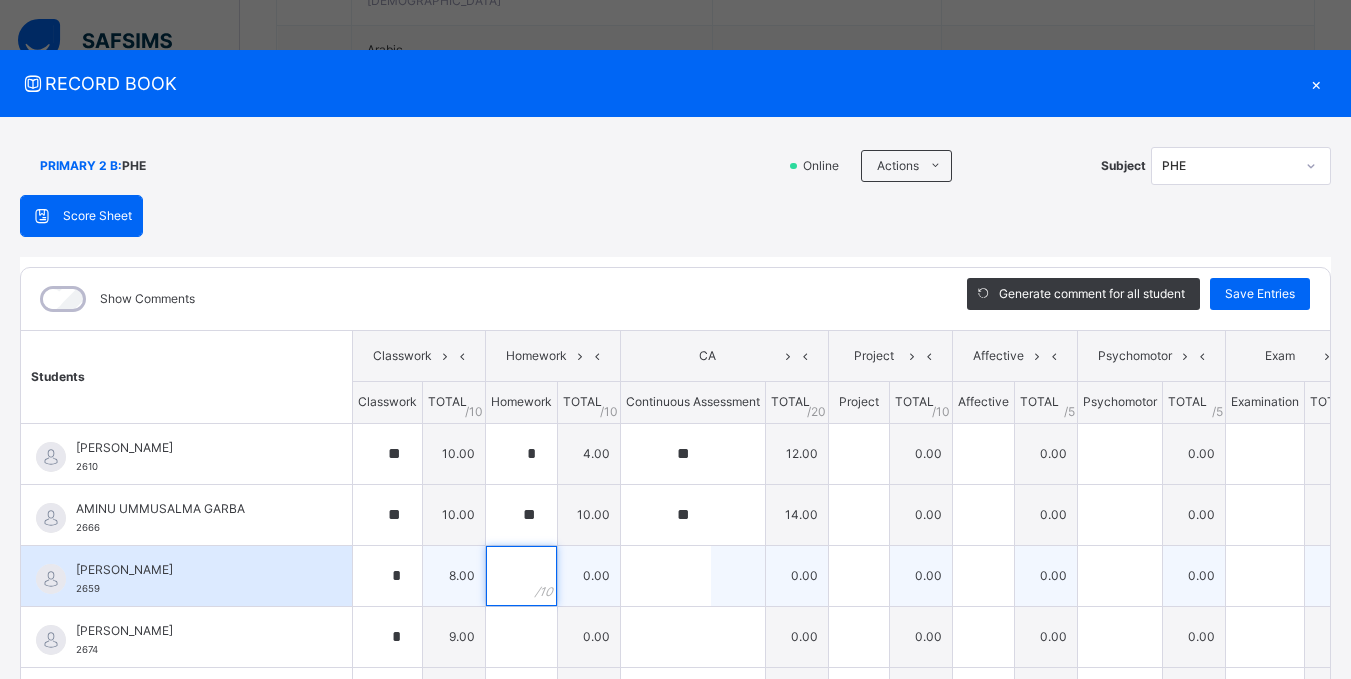 click at bounding box center (521, 576) 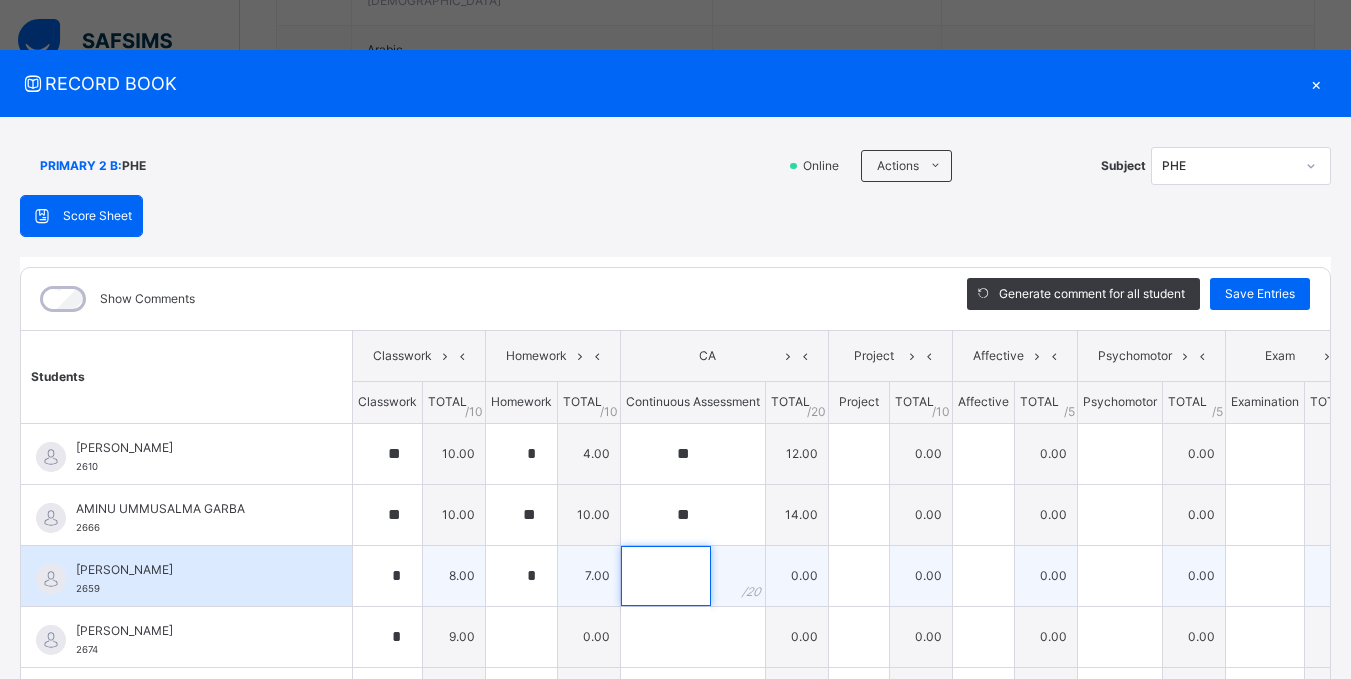 click at bounding box center [666, 576] 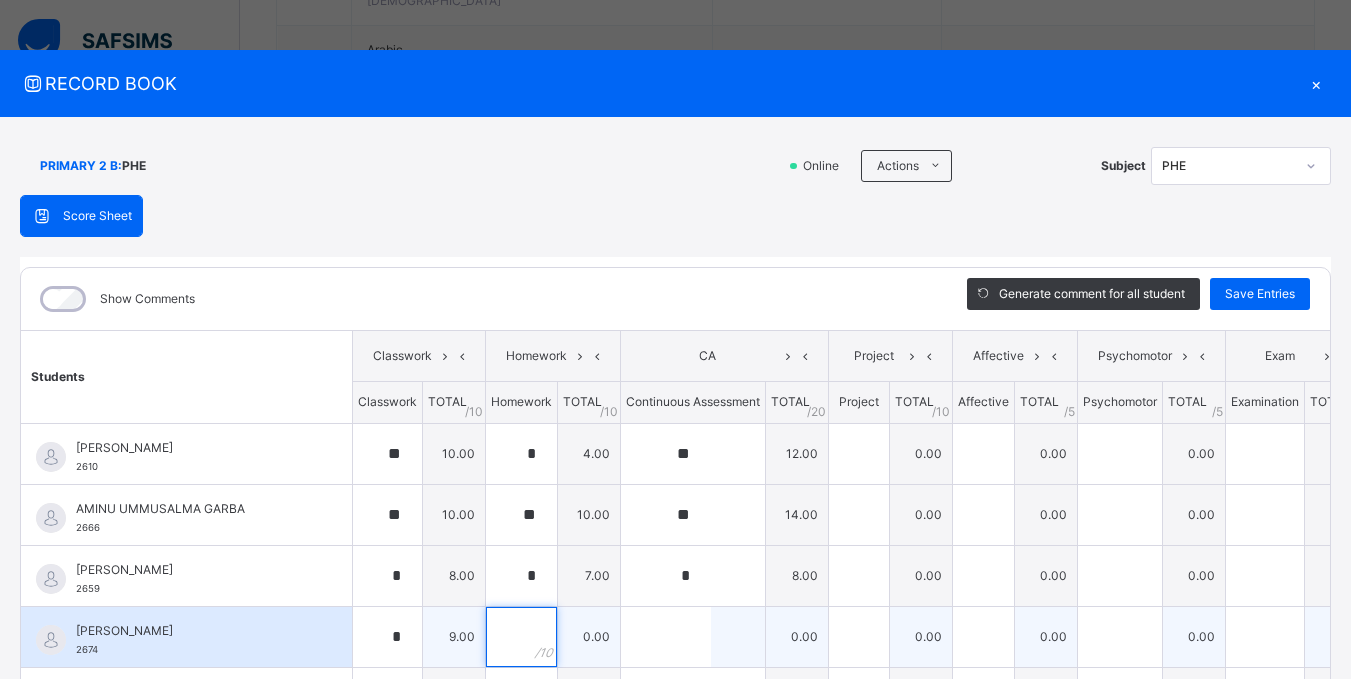 click at bounding box center [521, 637] 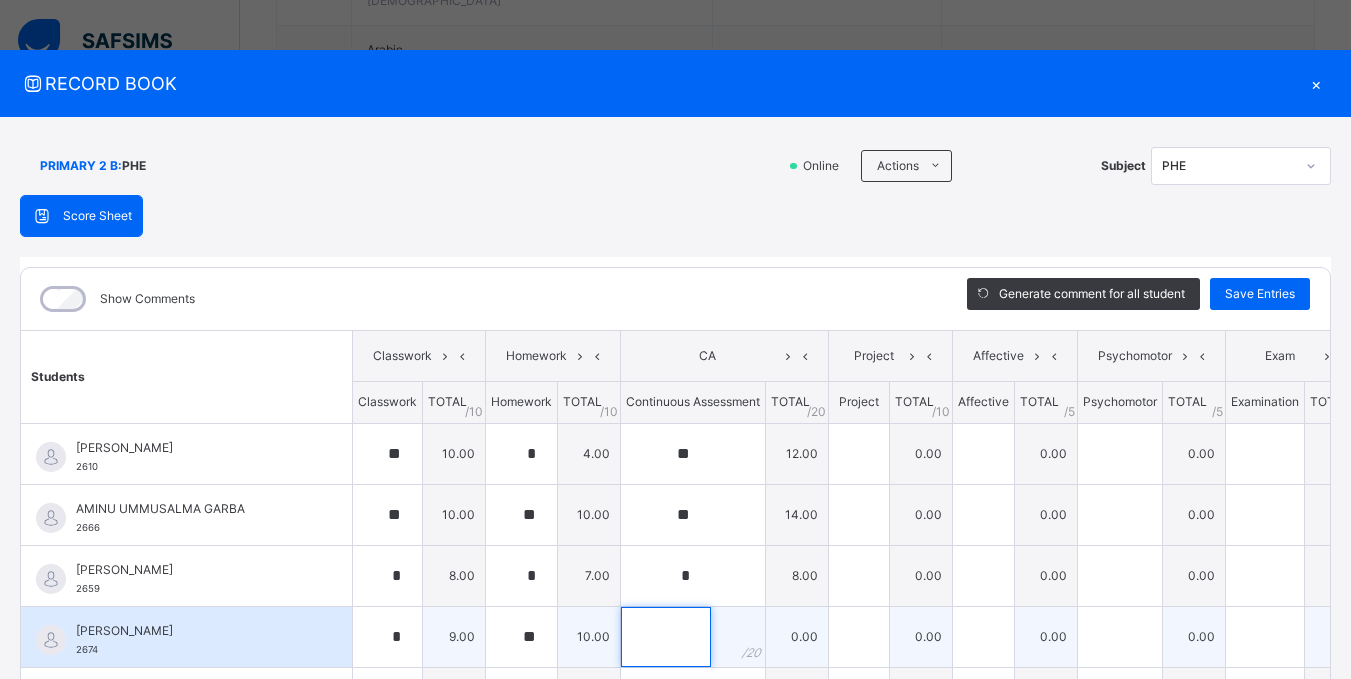 click at bounding box center [666, 637] 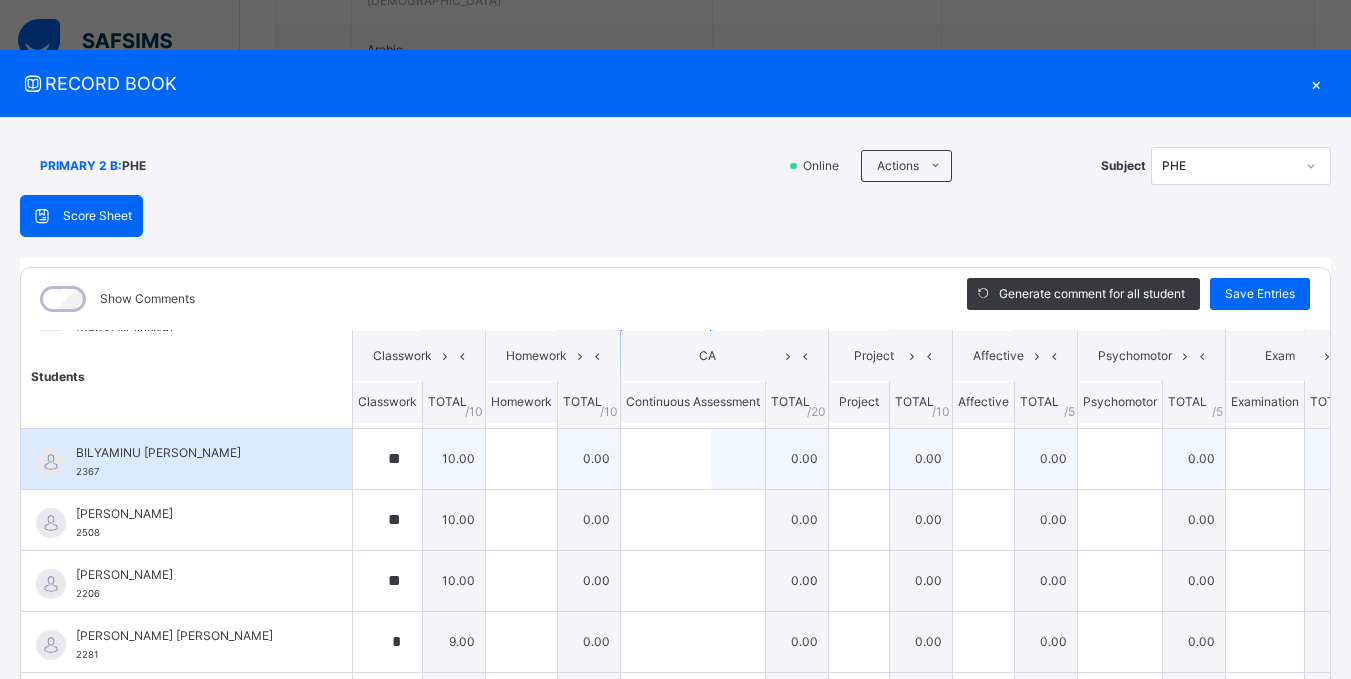 scroll, scrollTop: 200, scrollLeft: 0, axis: vertical 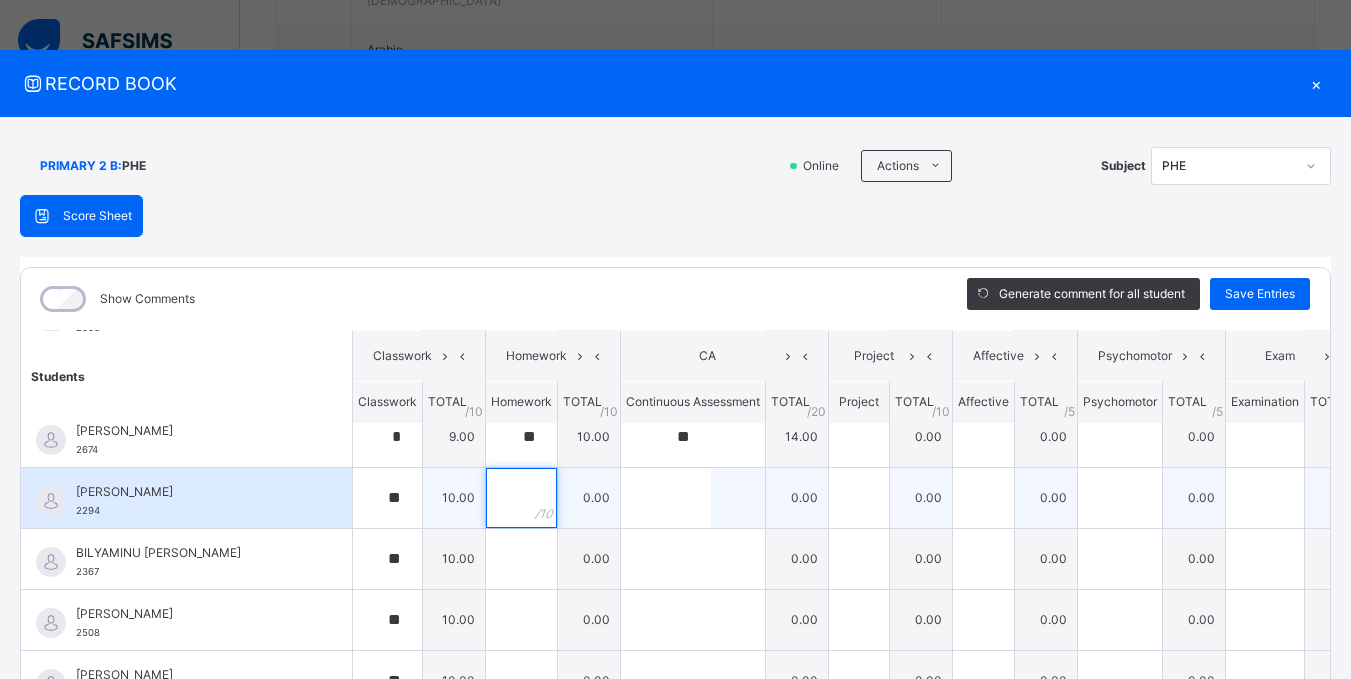 click at bounding box center [521, 498] 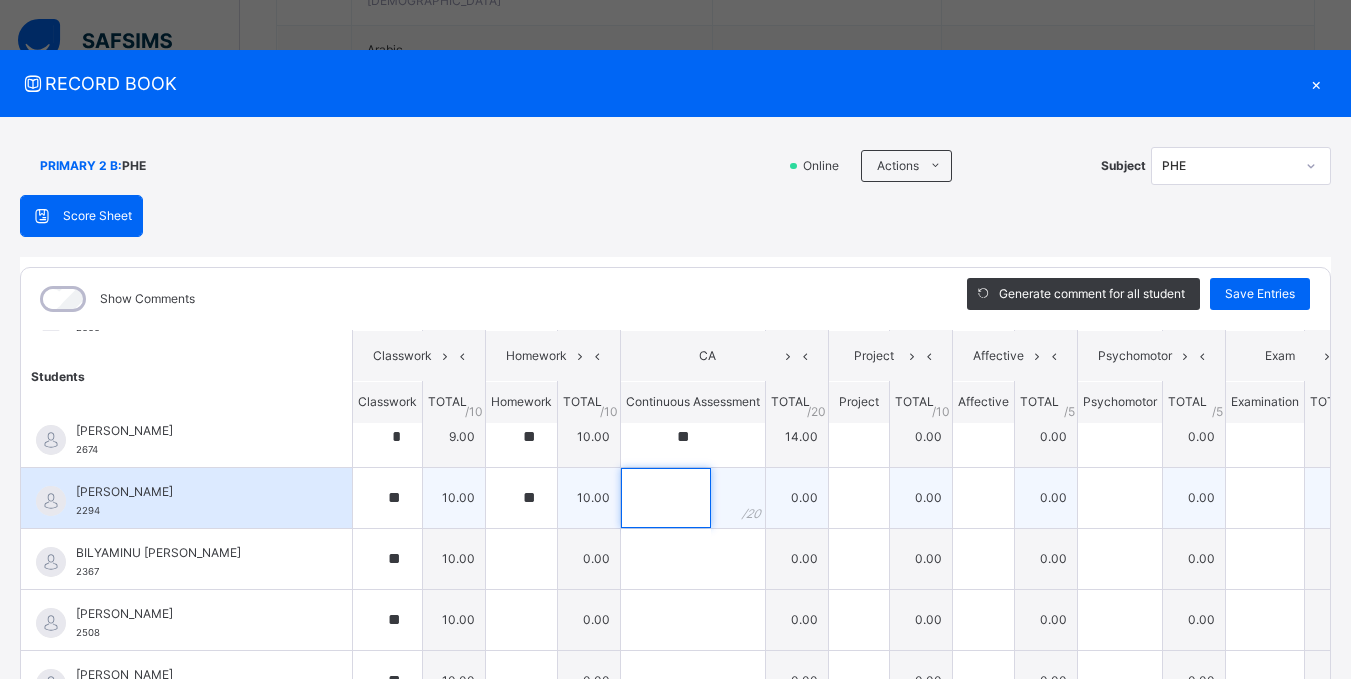 click at bounding box center (666, 498) 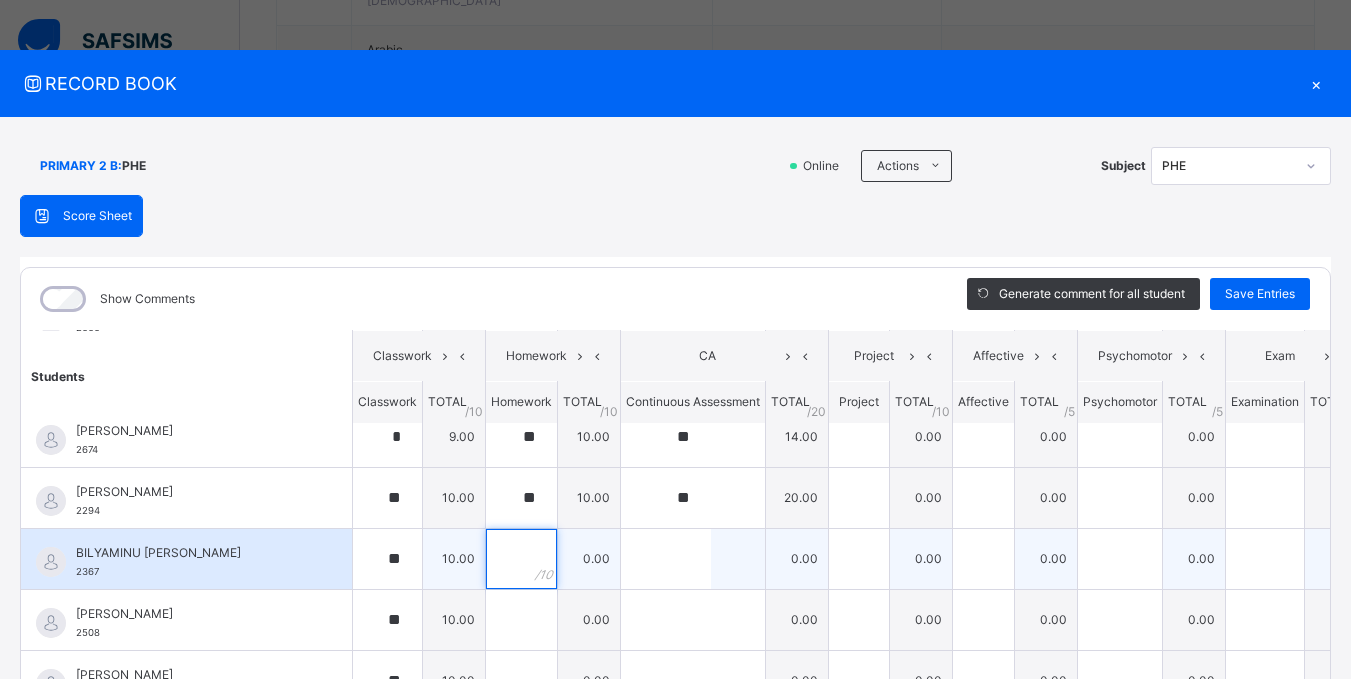 click at bounding box center (521, 559) 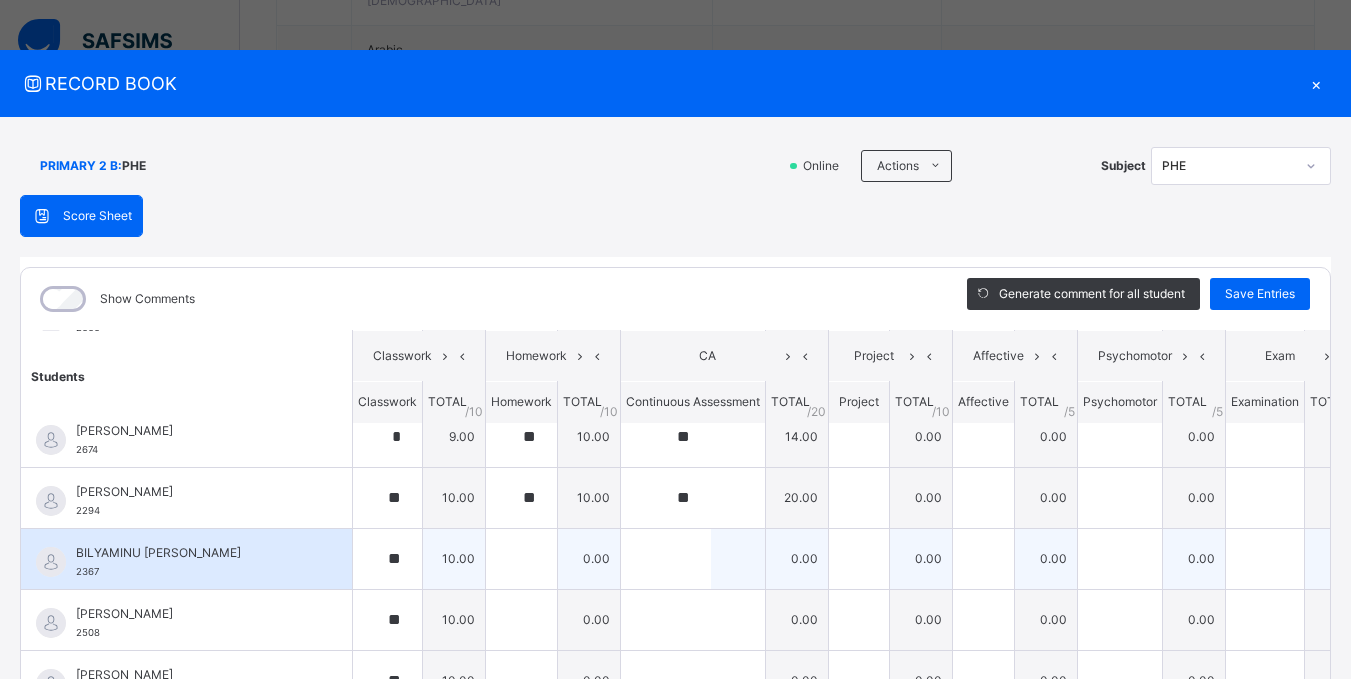 click at bounding box center (521, 559) 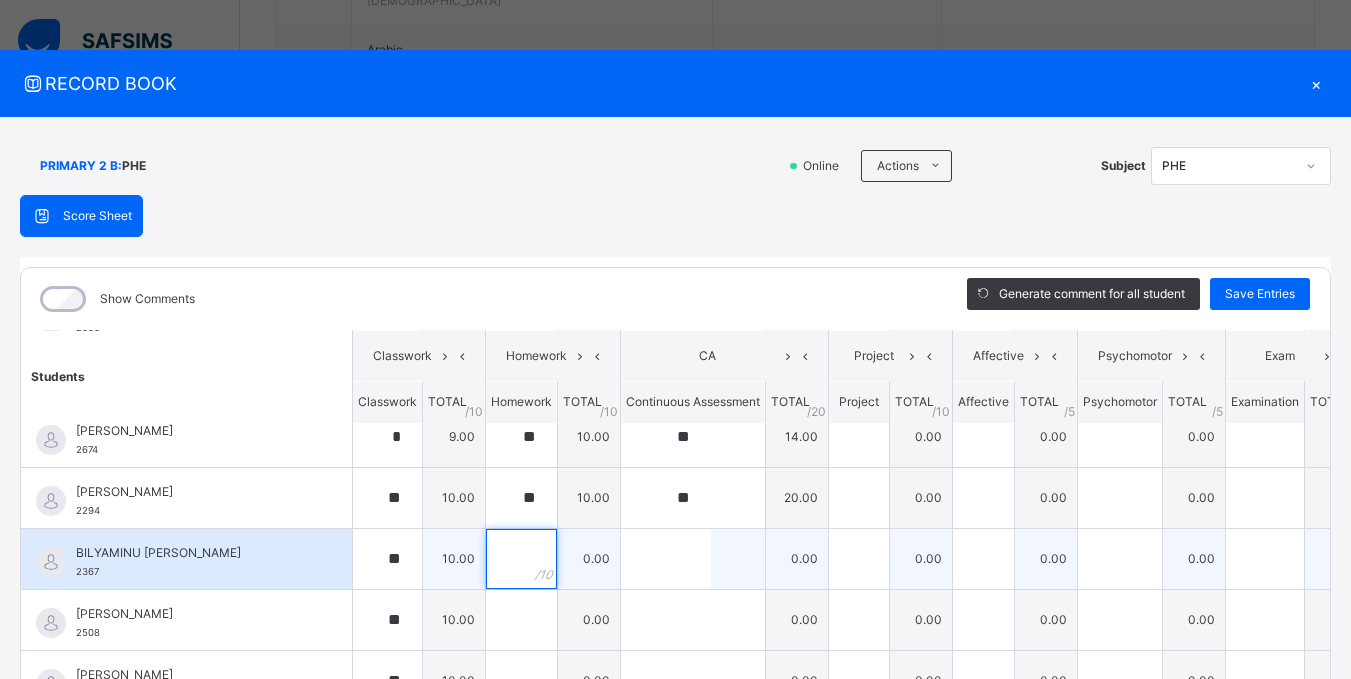 click at bounding box center [521, 559] 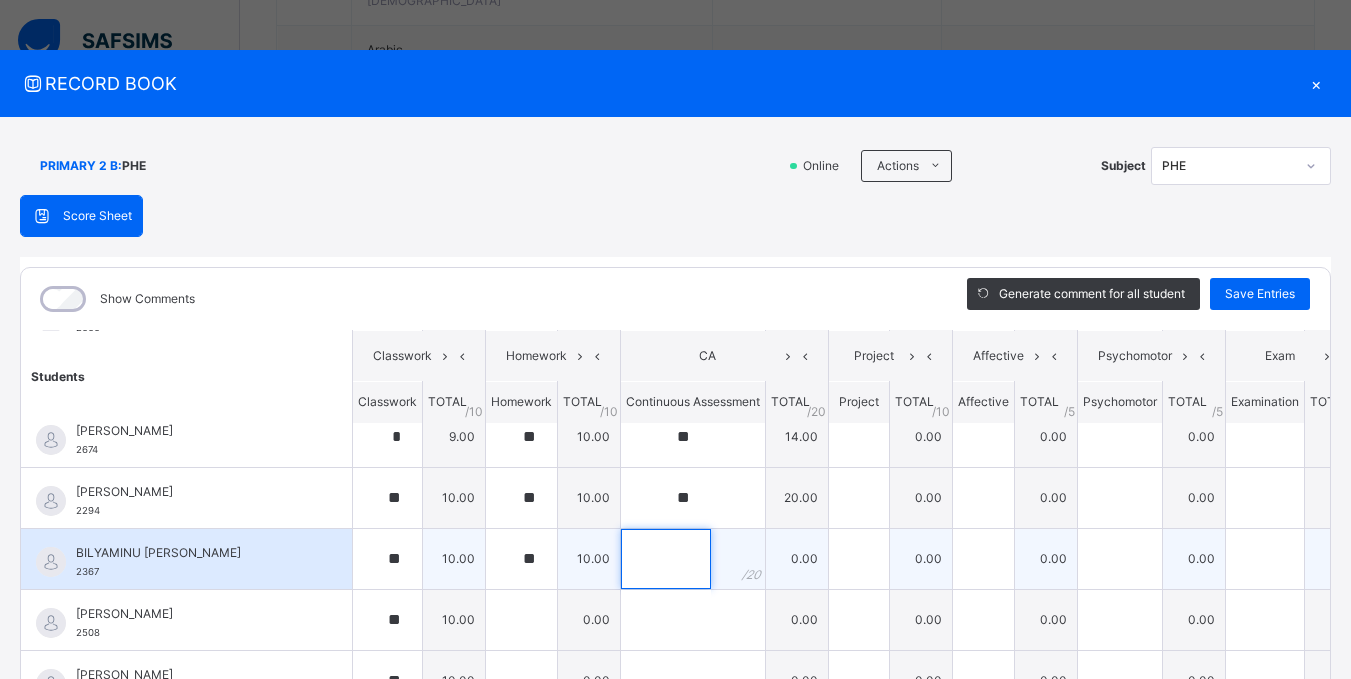click at bounding box center [666, 559] 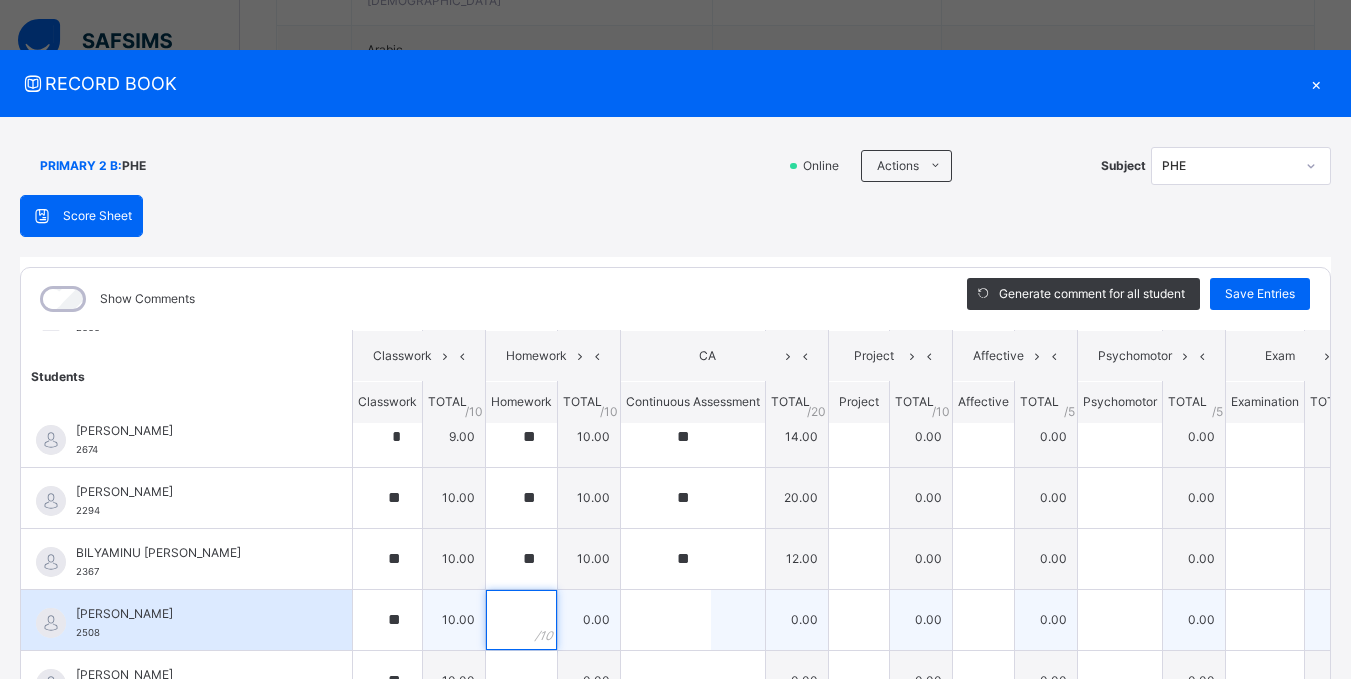 click at bounding box center [521, 620] 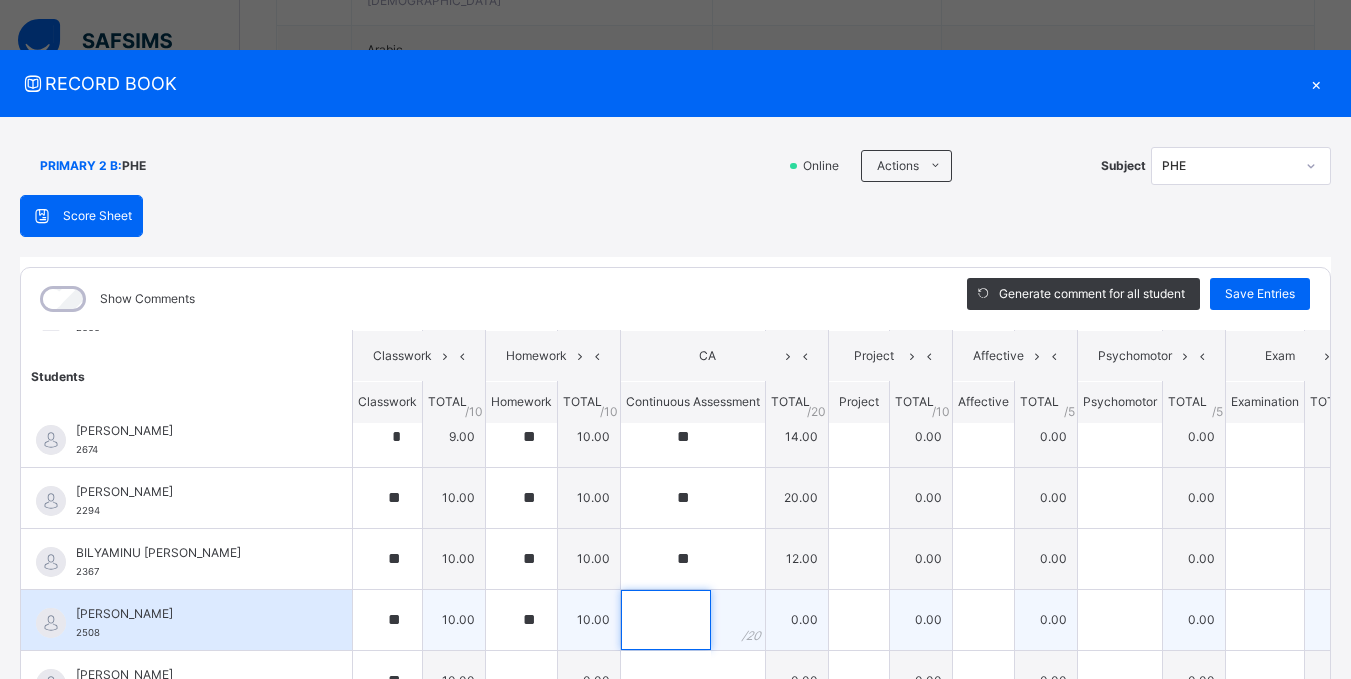 click at bounding box center (666, 620) 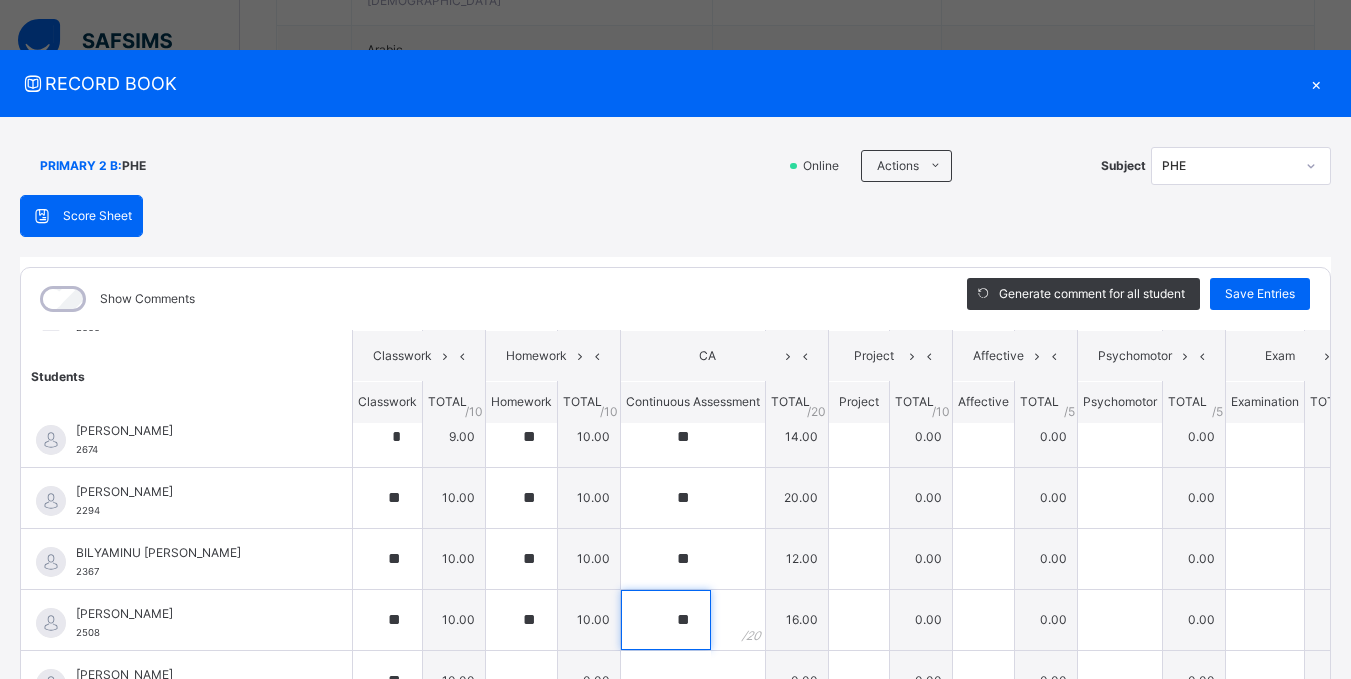 scroll, scrollTop: 300, scrollLeft: 0, axis: vertical 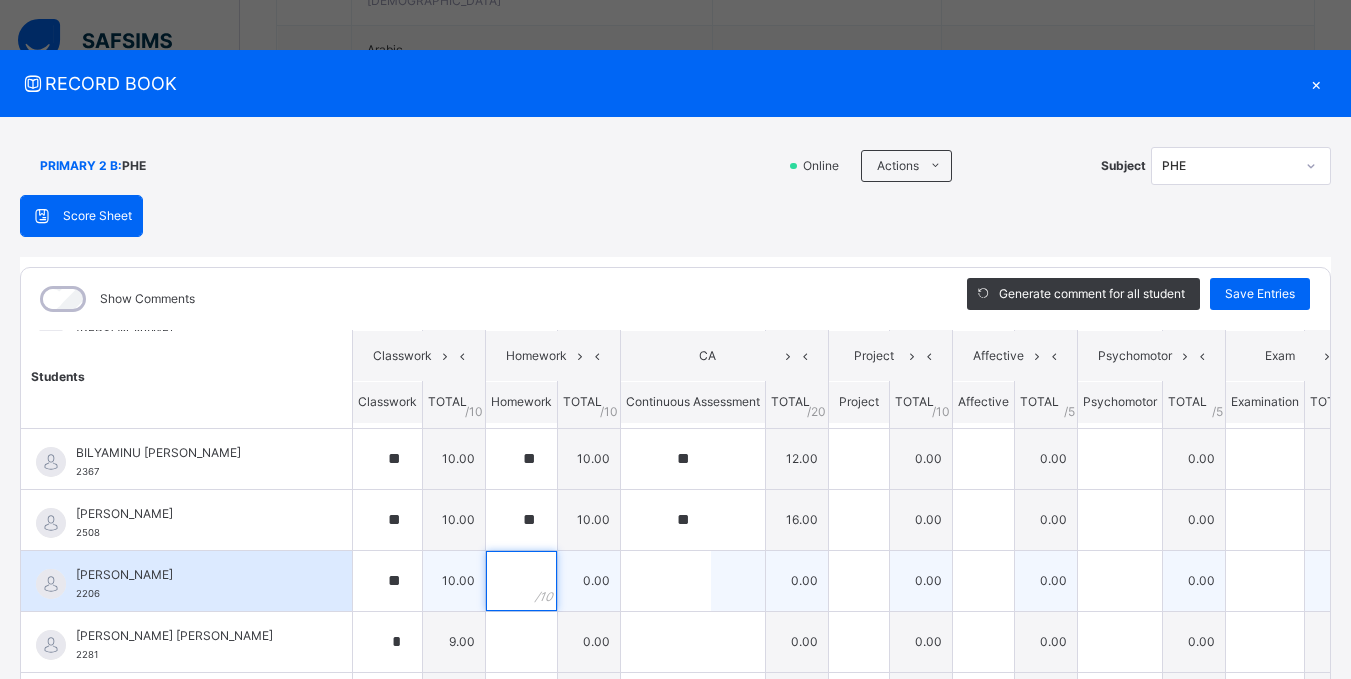 click at bounding box center (521, 581) 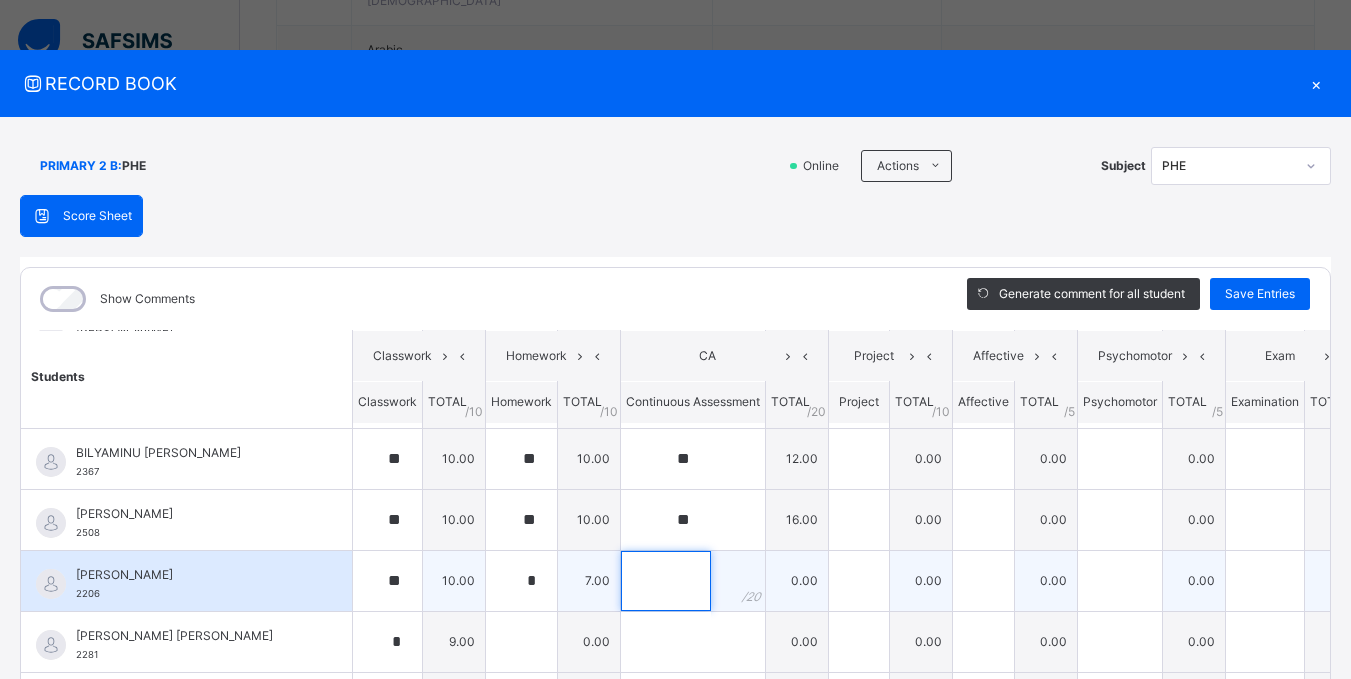 click at bounding box center (666, 581) 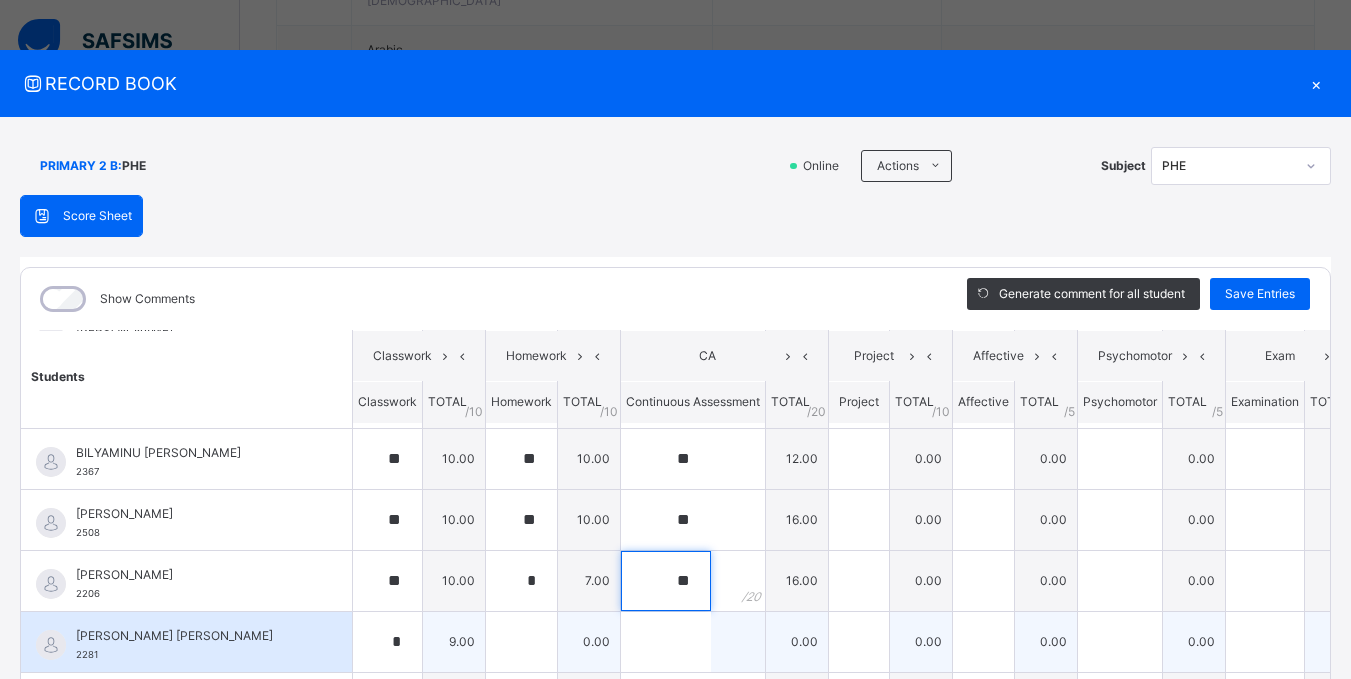 scroll, scrollTop: 400, scrollLeft: 0, axis: vertical 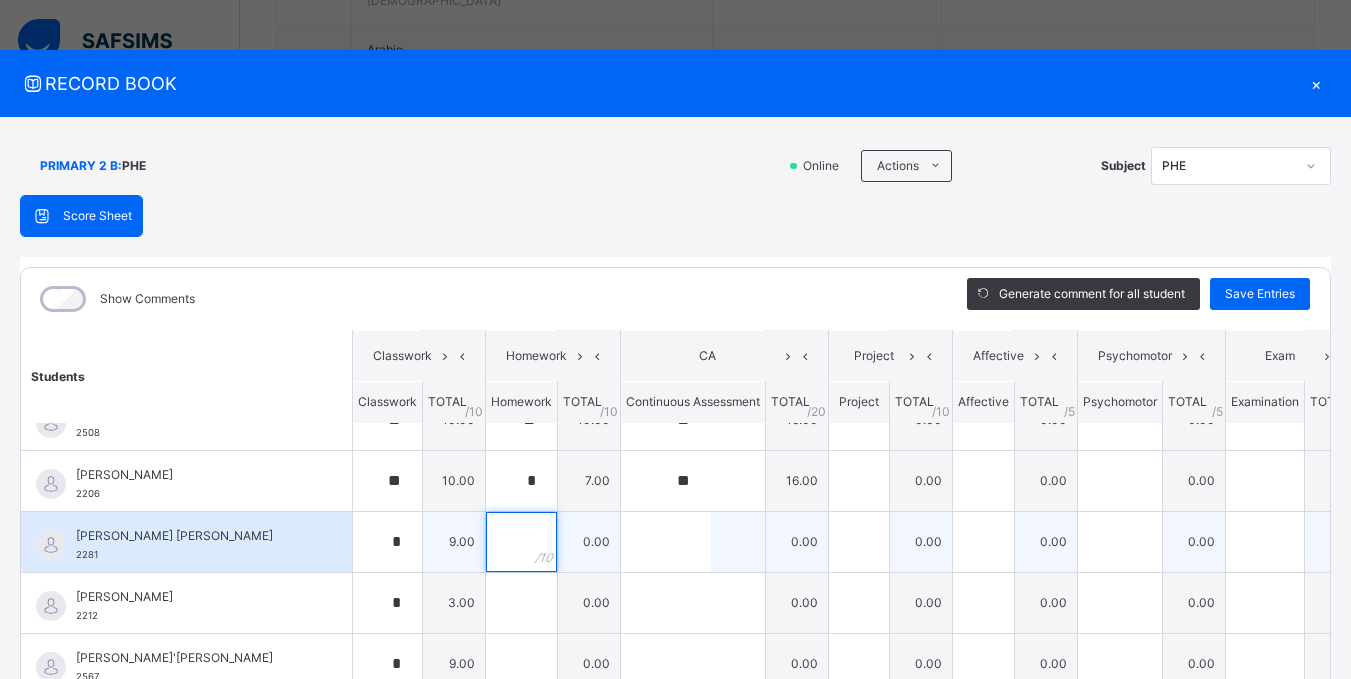click at bounding box center [521, 542] 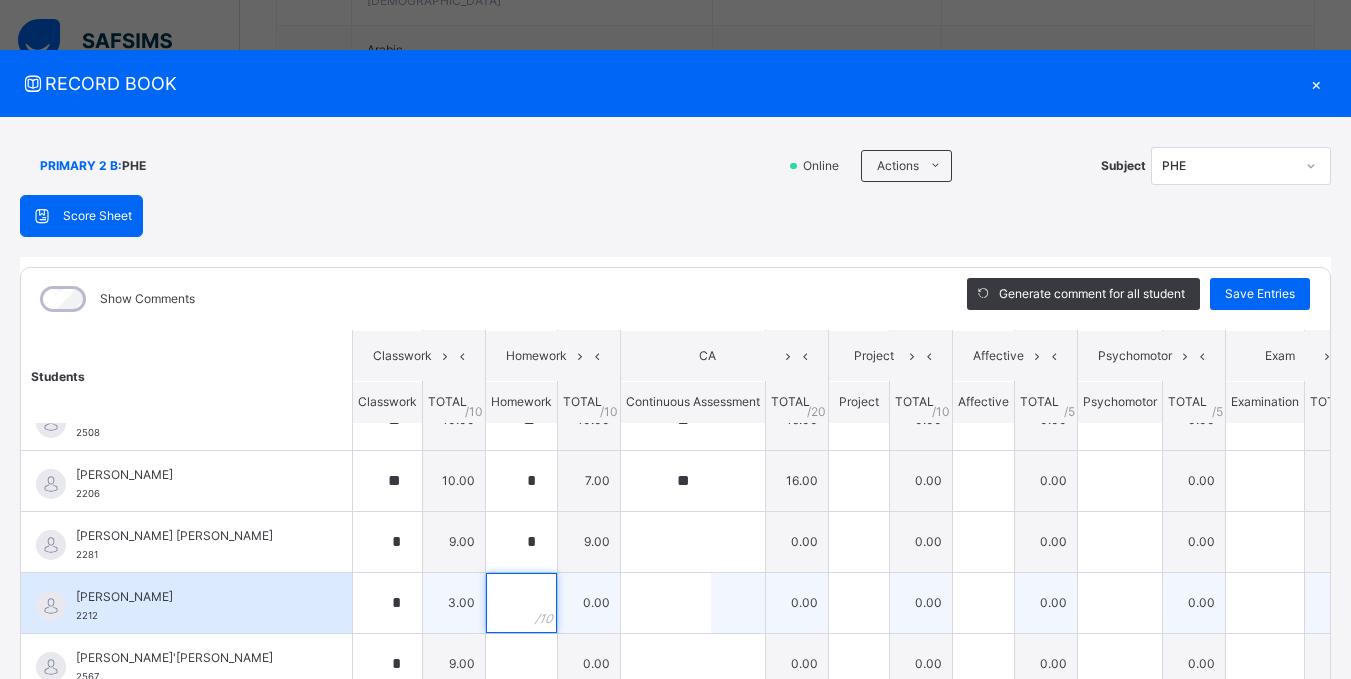 click at bounding box center [521, 603] 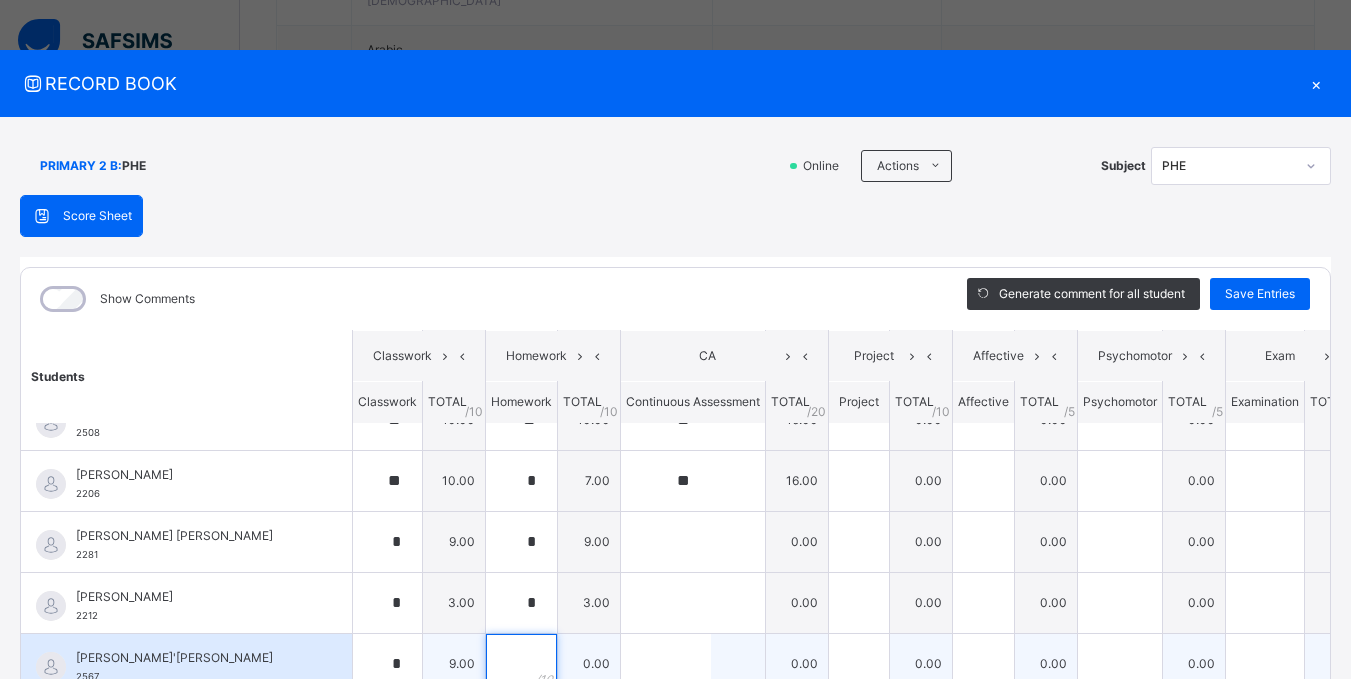 click at bounding box center [521, 664] 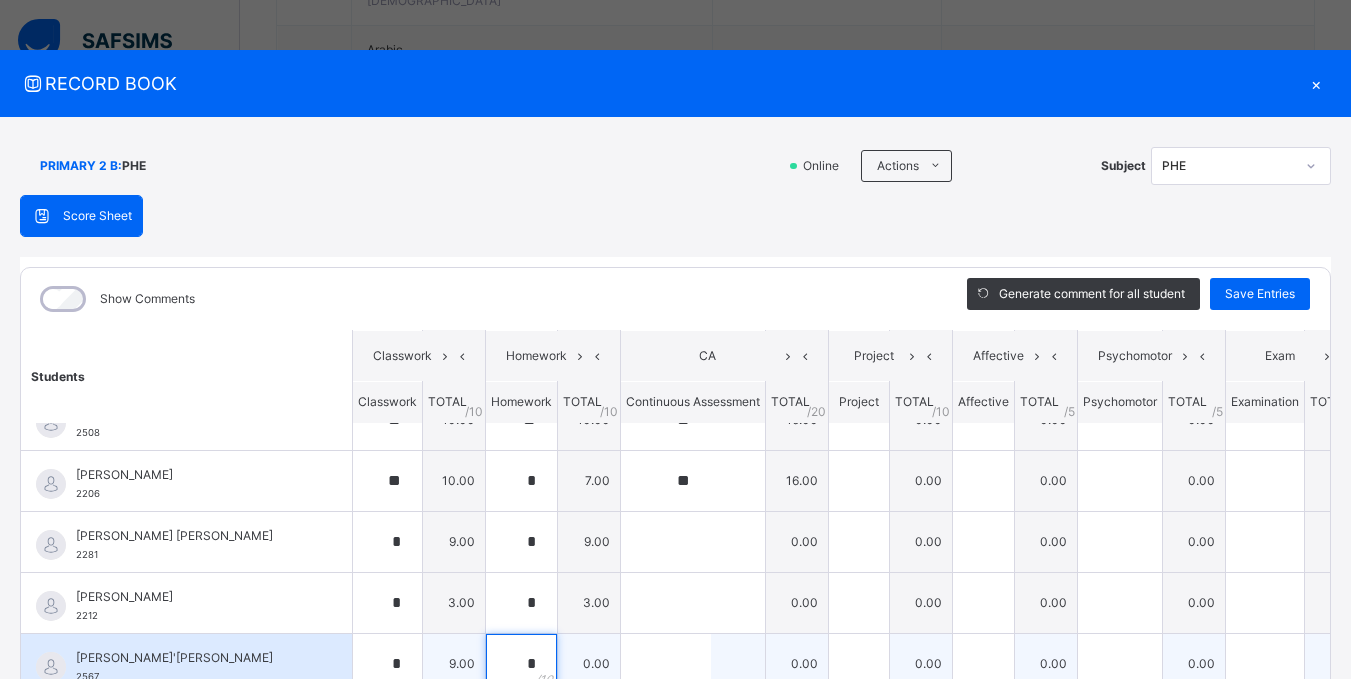 scroll, scrollTop: 10, scrollLeft: 0, axis: vertical 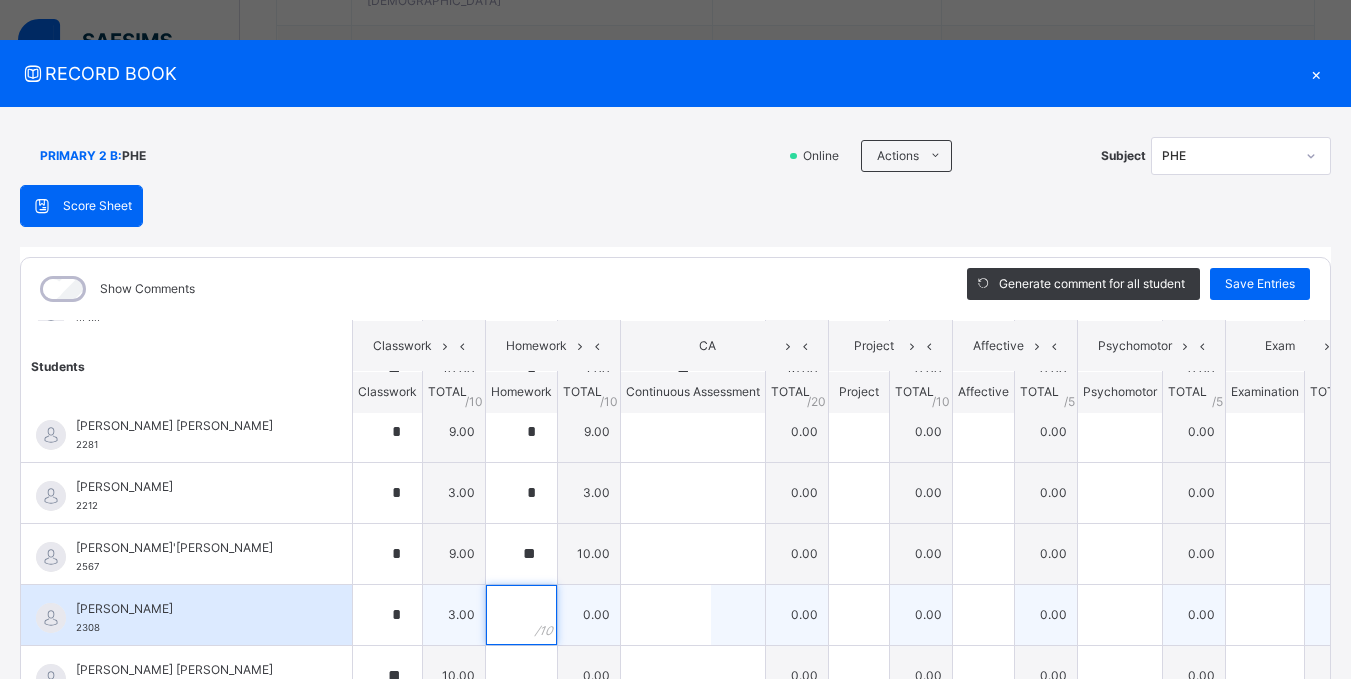 click at bounding box center [521, 615] 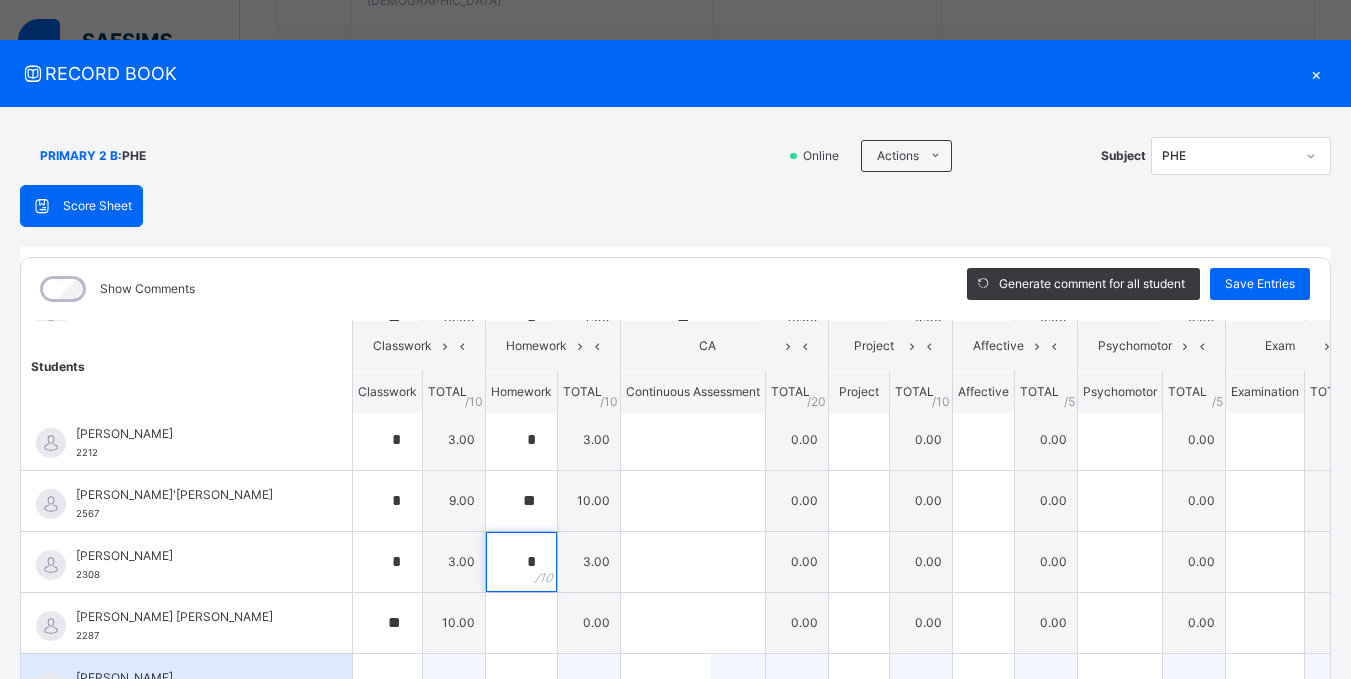 scroll, scrollTop: 700, scrollLeft: 0, axis: vertical 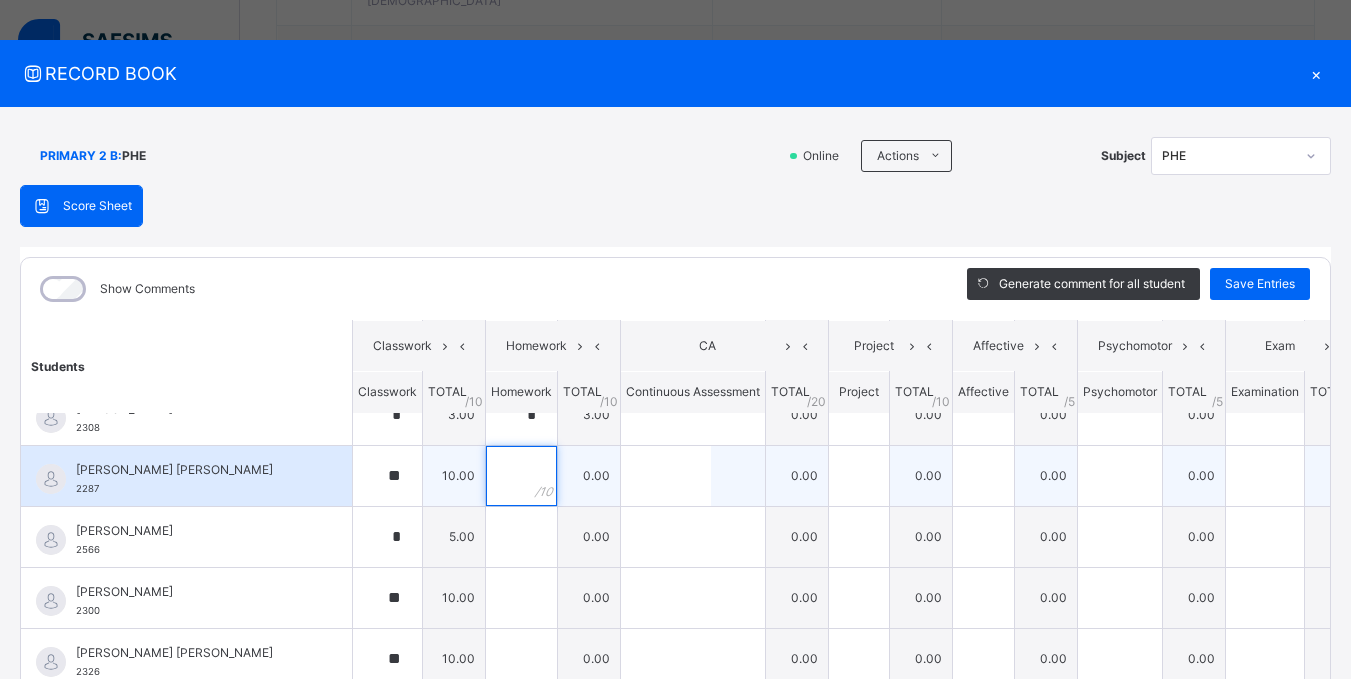 click at bounding box center (521, 476) 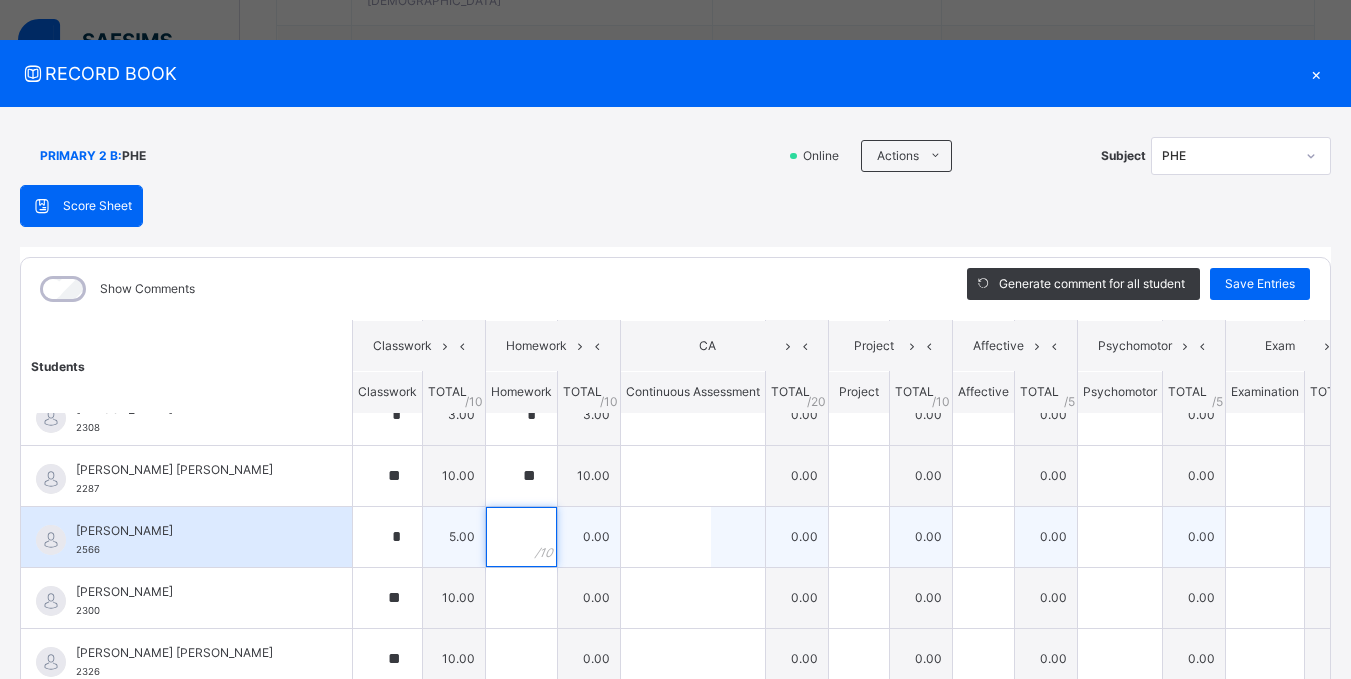 click at bounding box center (521, 537) 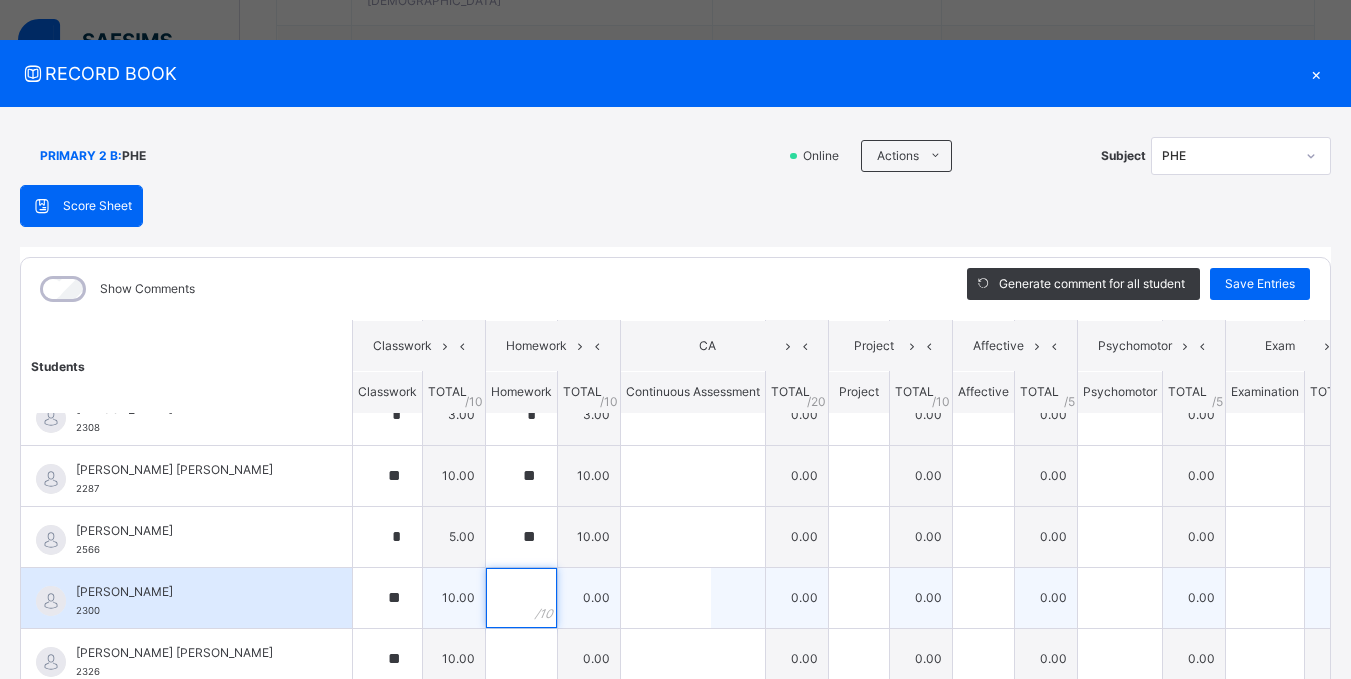 click at bounding box center (521, 598) 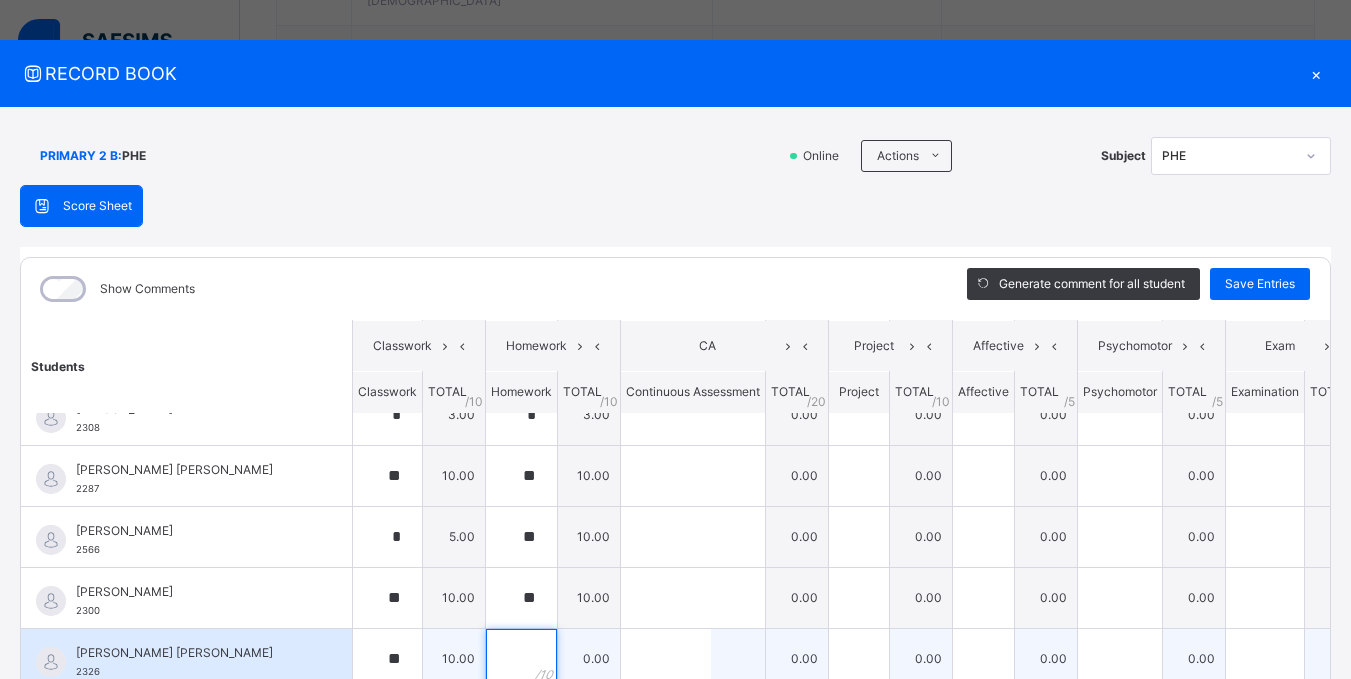 click at bounding box center [521, 659] 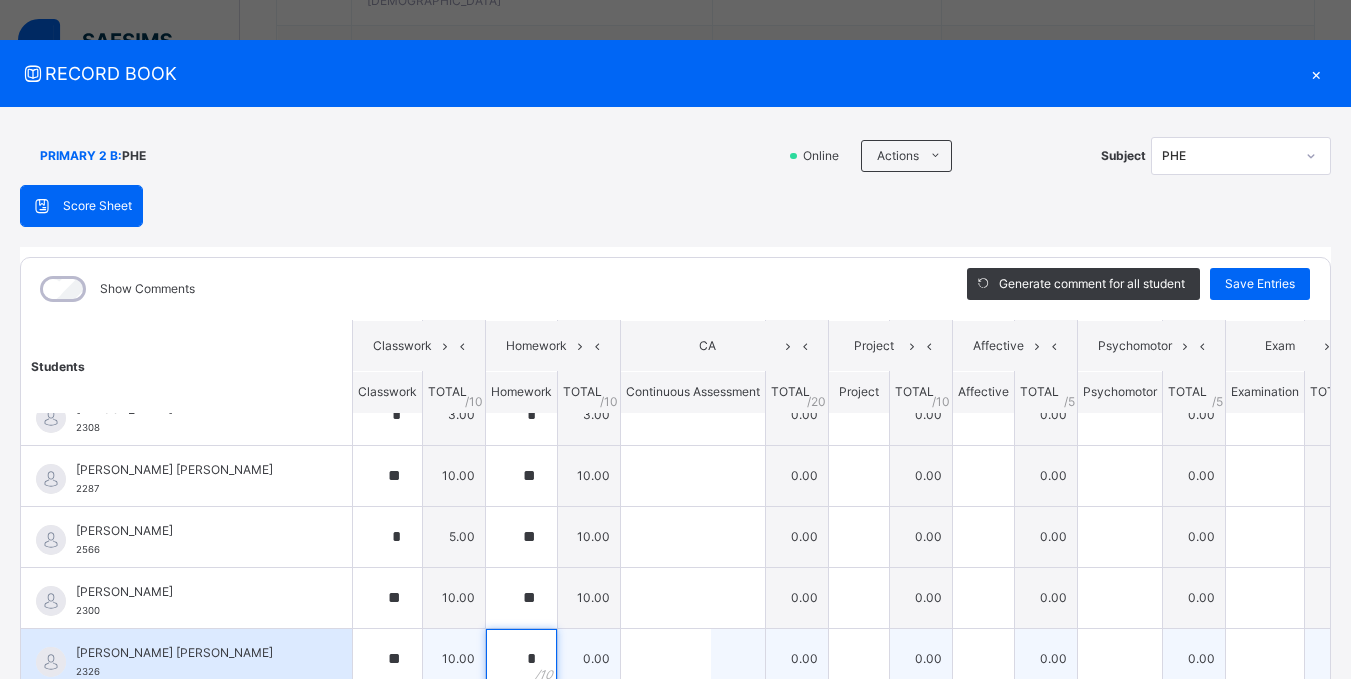 scroll, scrollTop: 15, scrollLeft: 0, axis: vertical 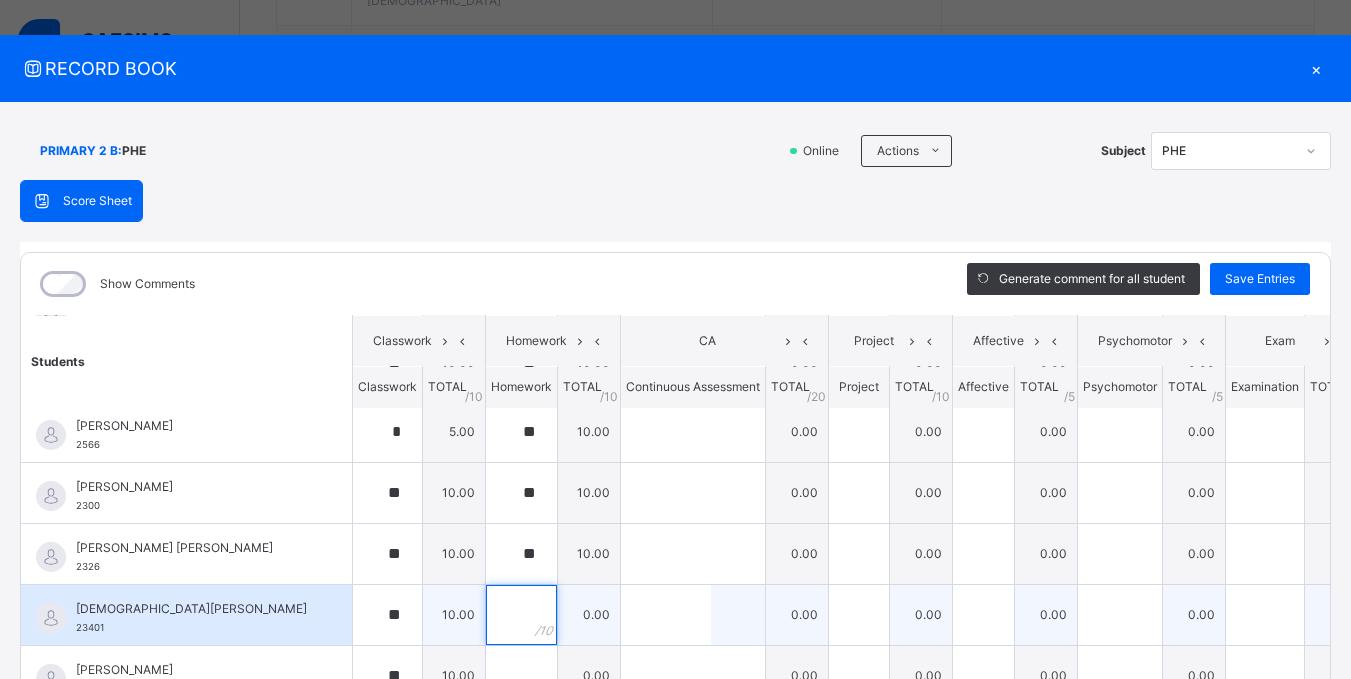 click at bounding box center [521, 615] 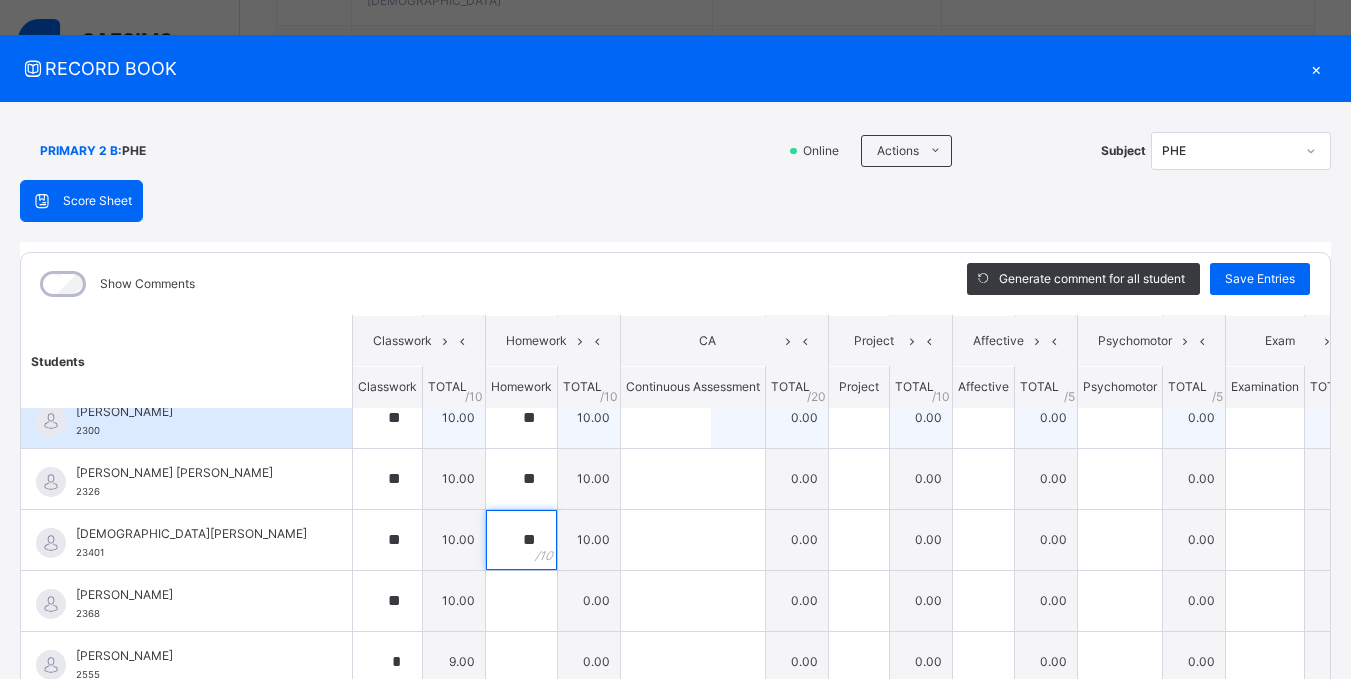 scroll, scrollTop: 890, scrollLeft: 0, axis: vertical 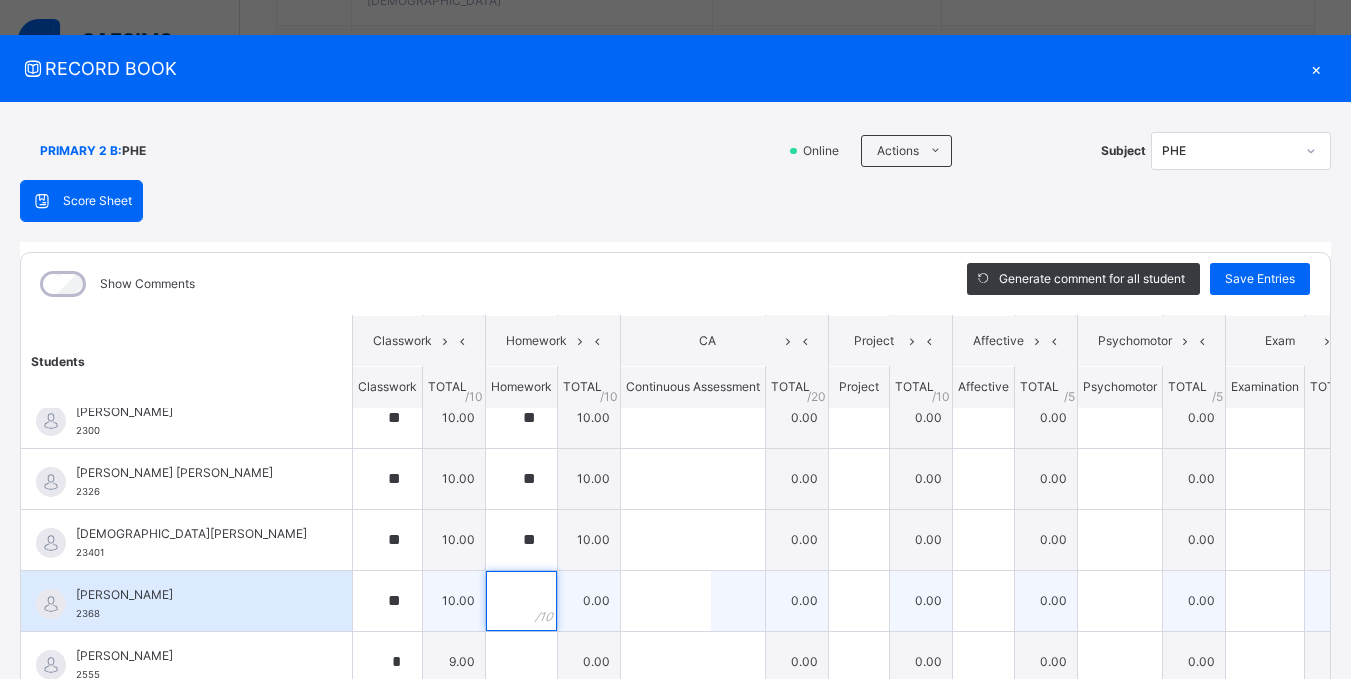 click at bounding box center [521, 601] 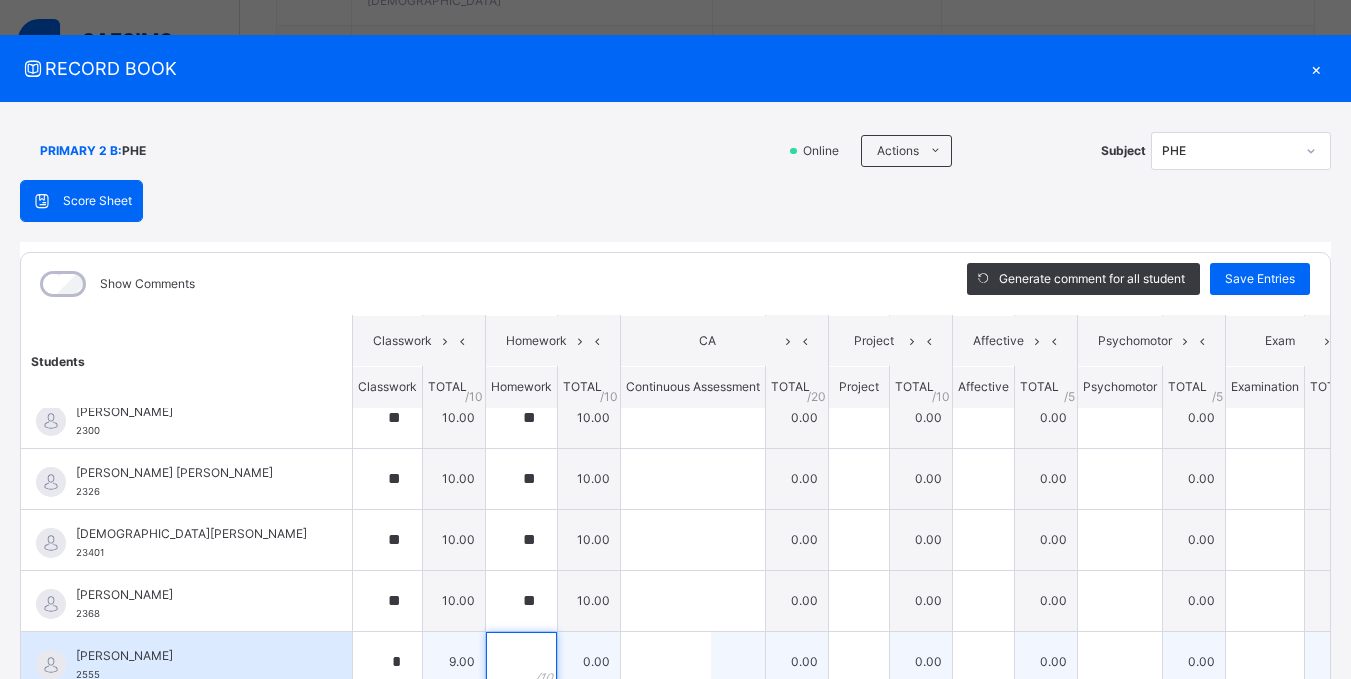 click at bounding box center [521, 662] 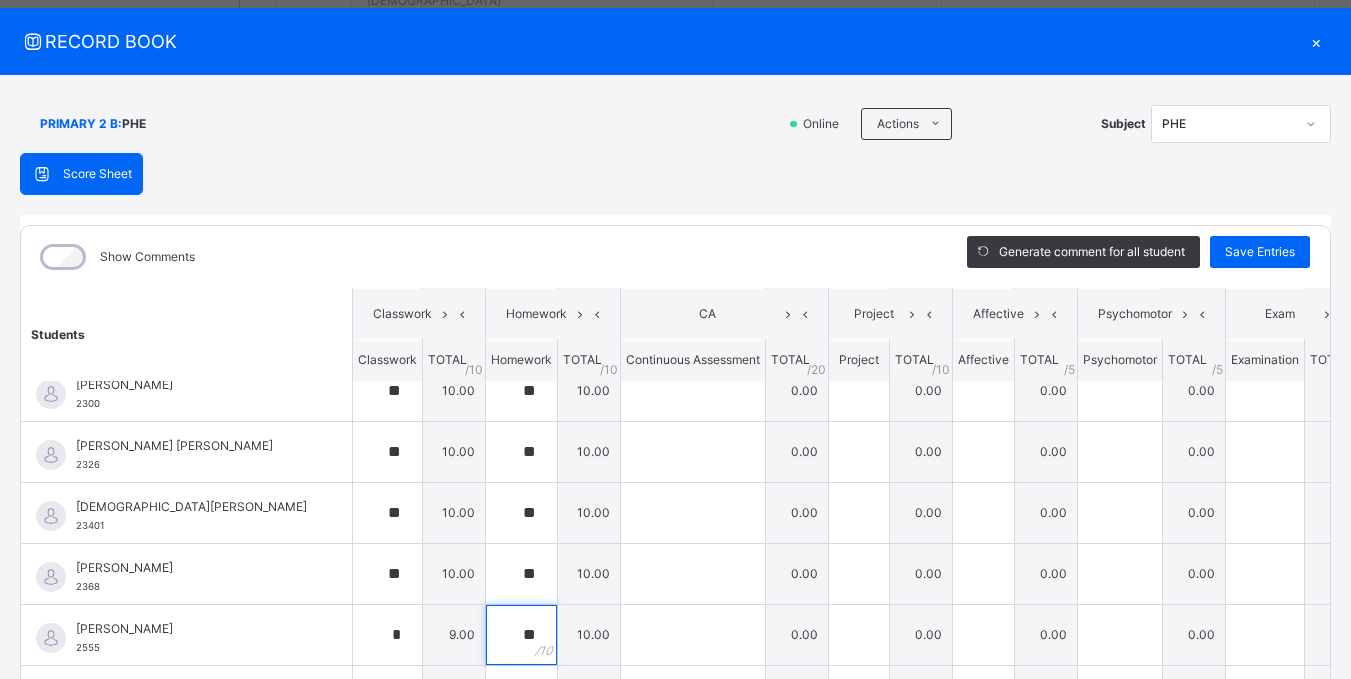 scroll, scrollTop: 247, scrollLeft: 0, axis: vertical 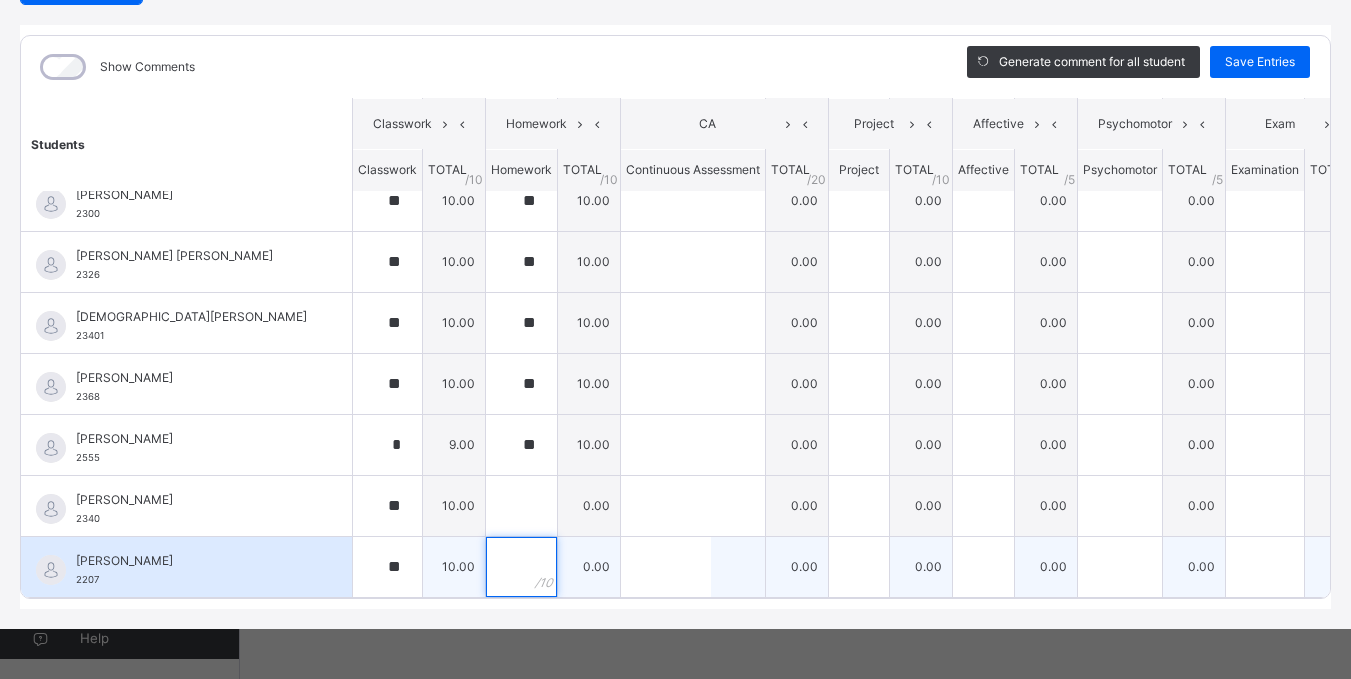 click at bounding box center (521, 567) 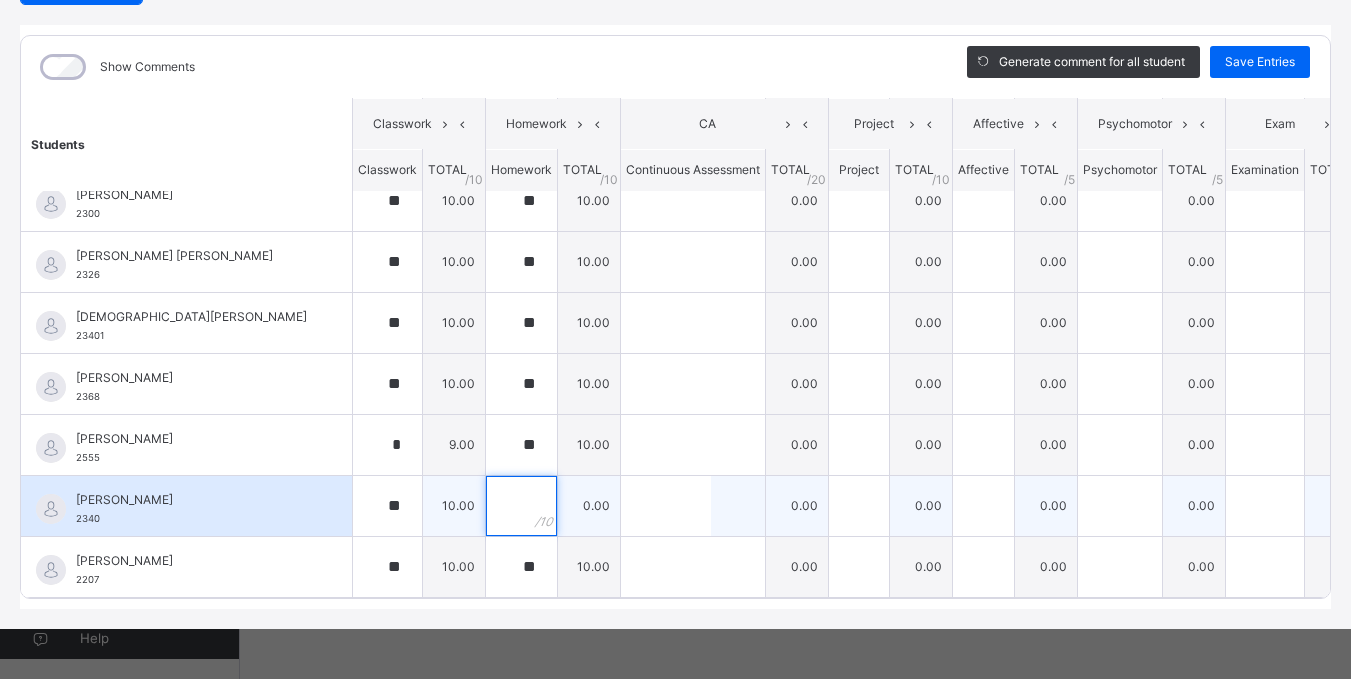 click at bounding box center (521, 506) 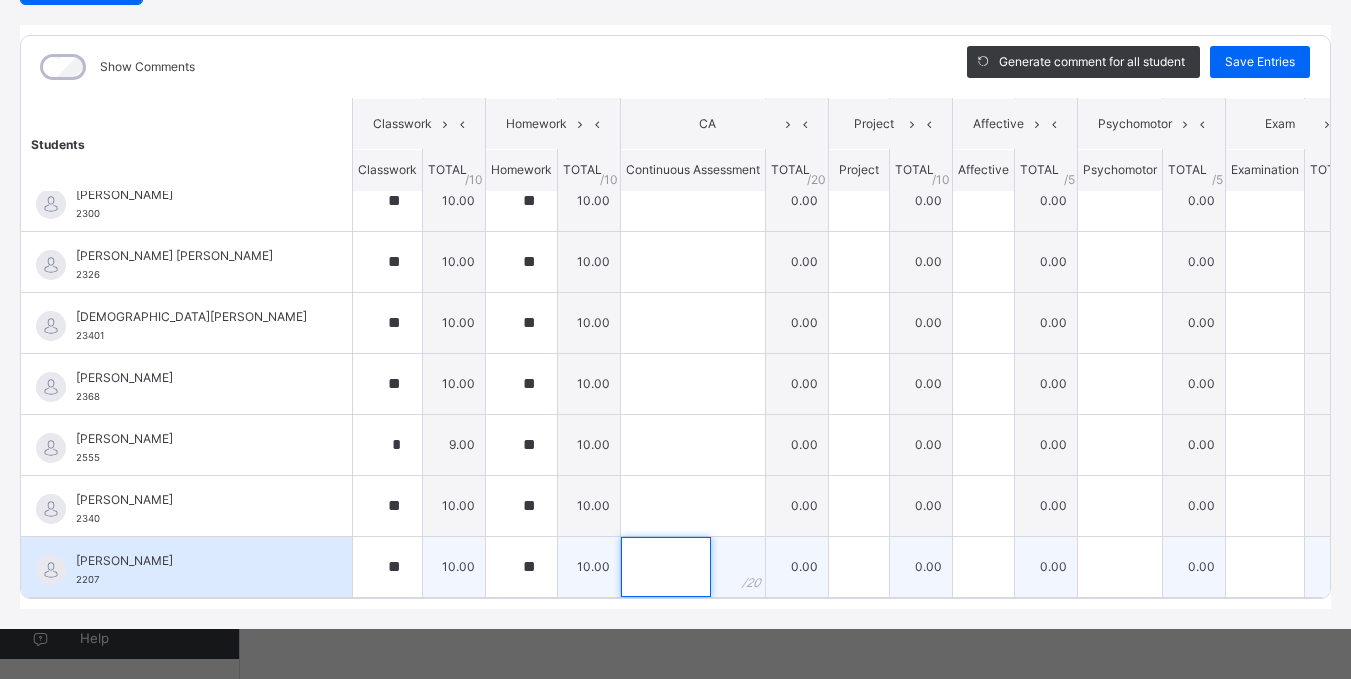 click at bounding box center [666, 567] 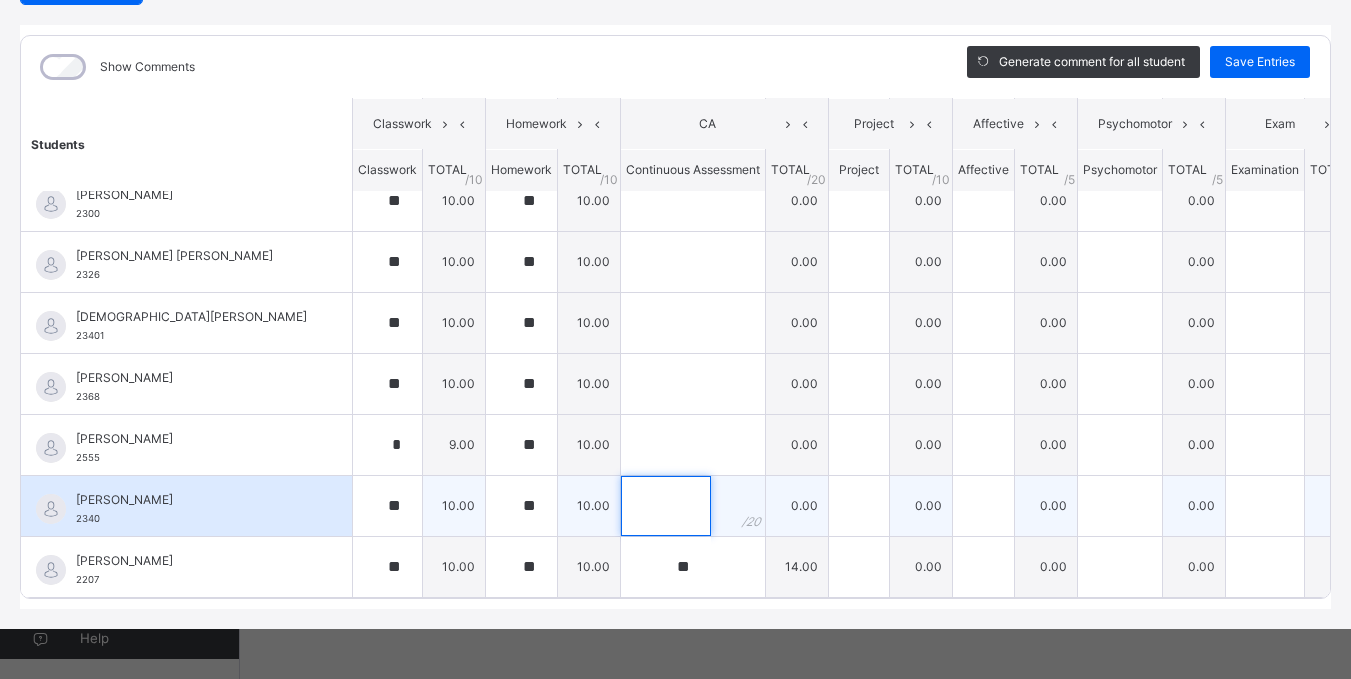 click at bounding box center [666, 506] 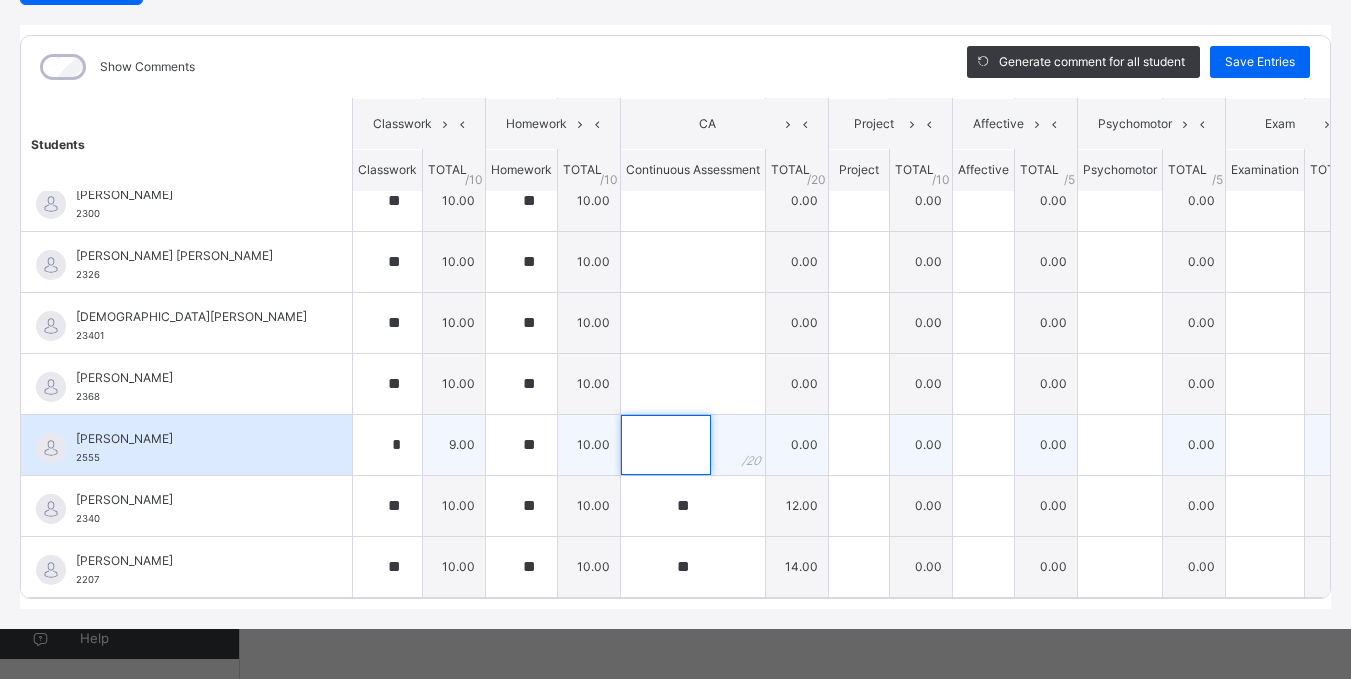 click at bounding box center (666, 445) 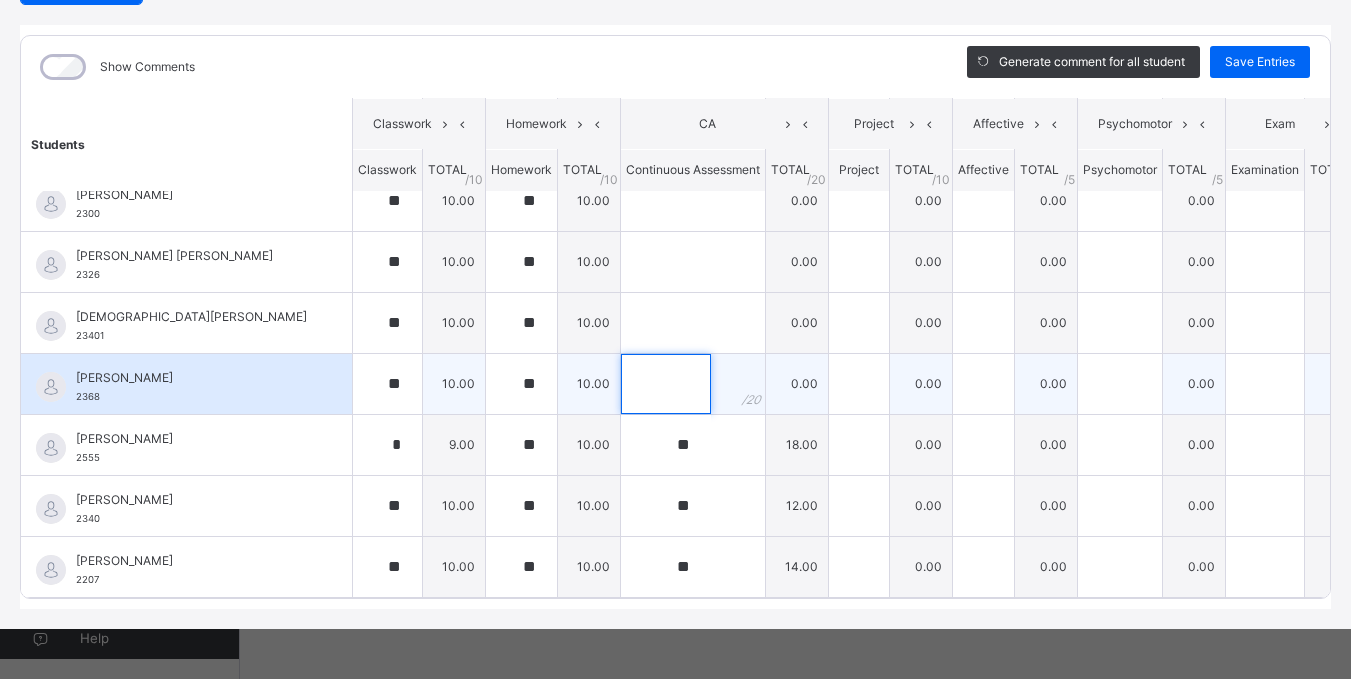 click at bounding box center (666, 384) 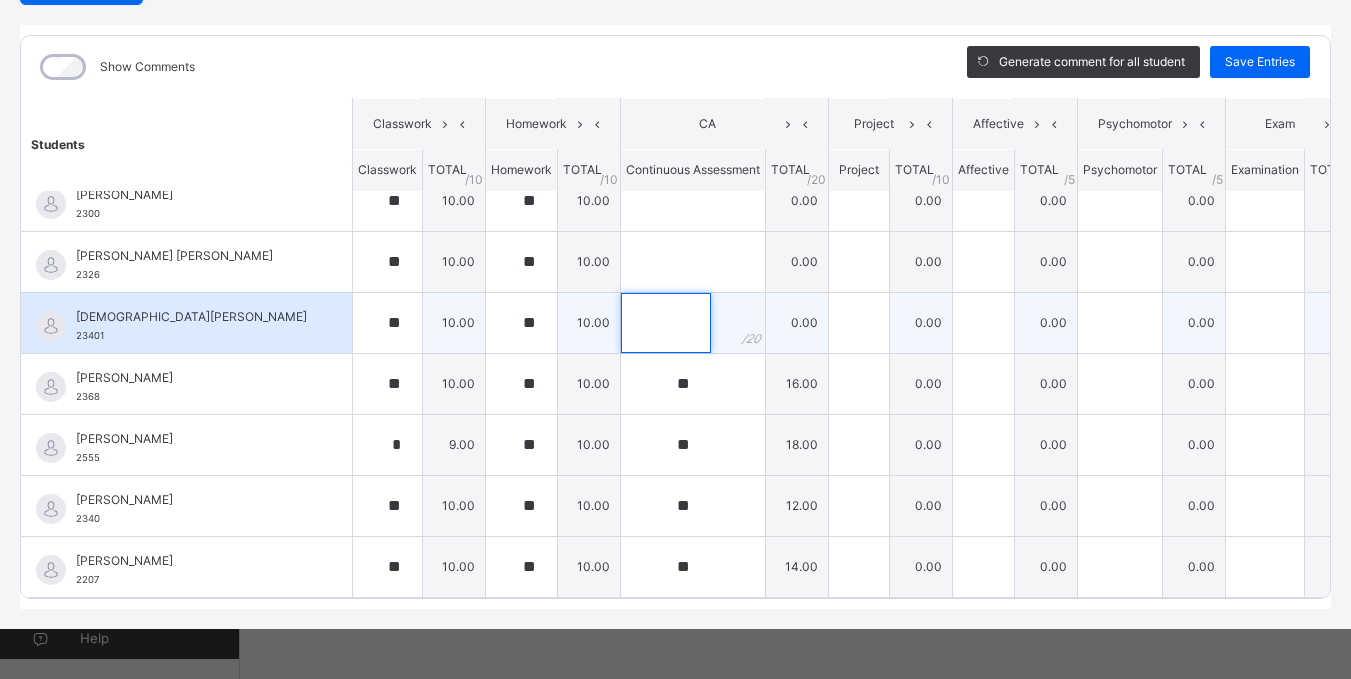 click at bounding box center (666, 323) 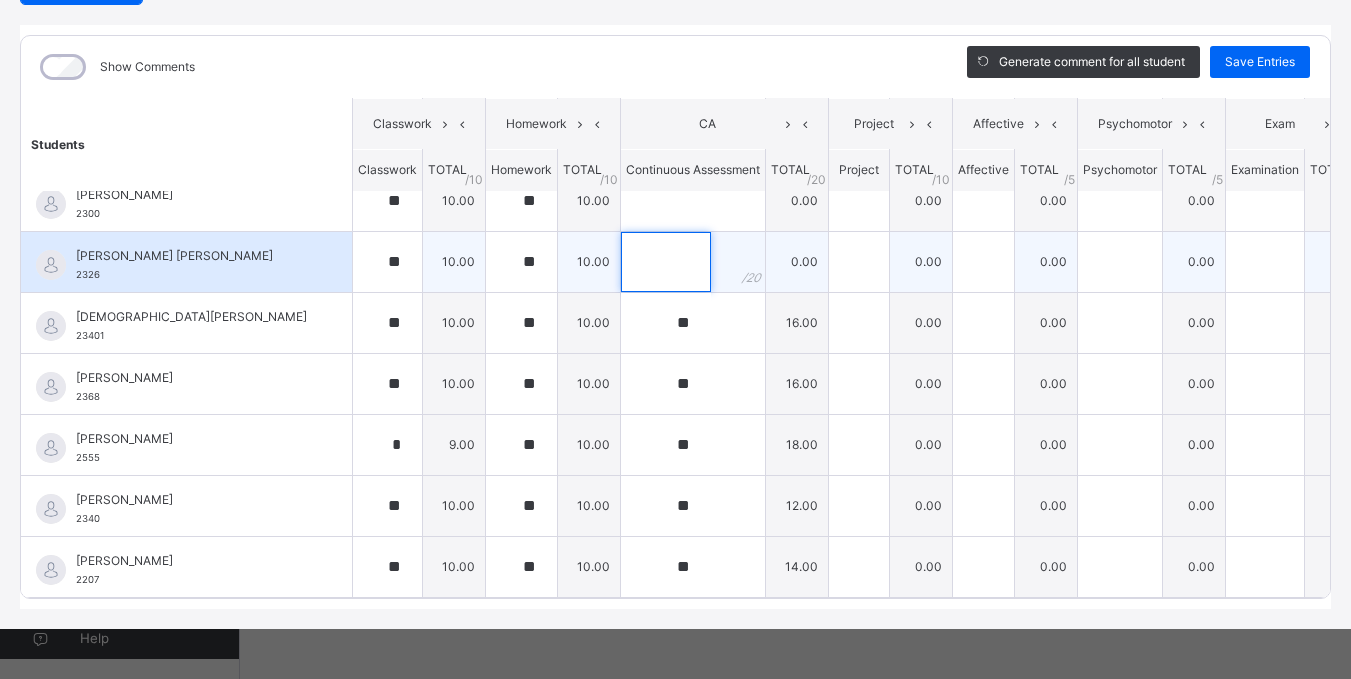 click at bounding box center [666, 262] 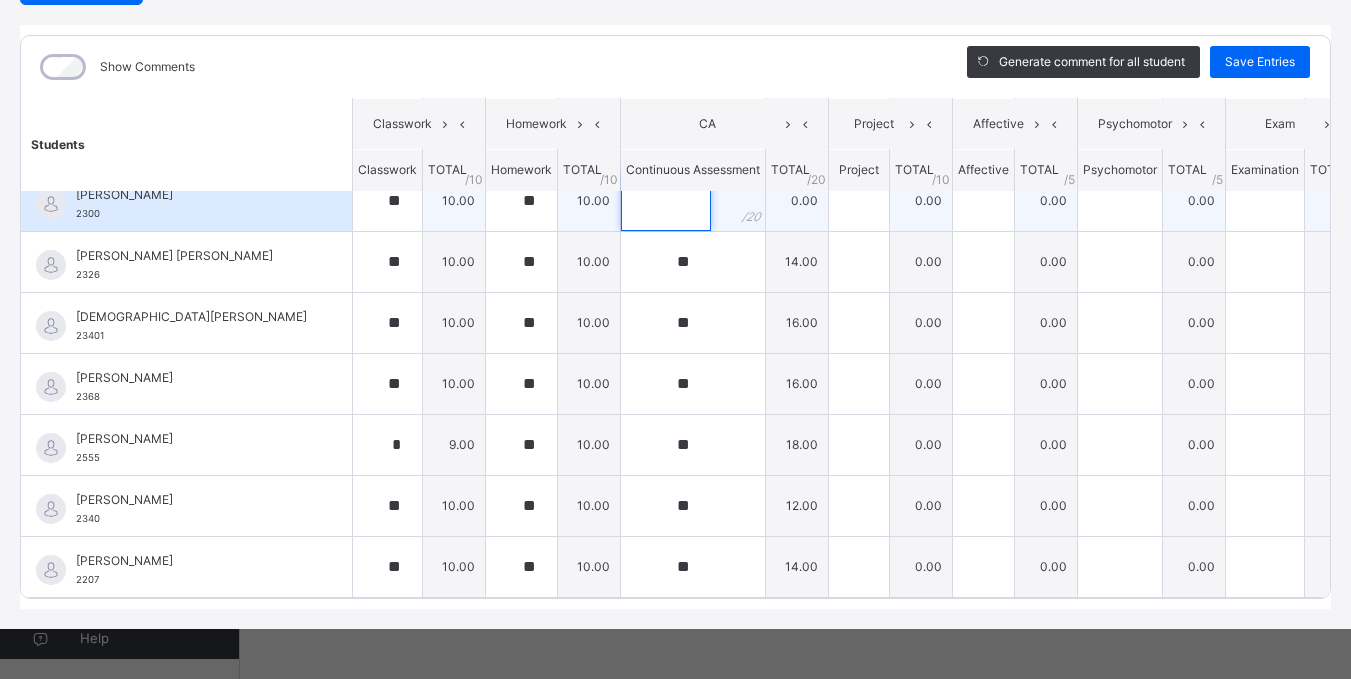 click at bounding box center [666, 201] 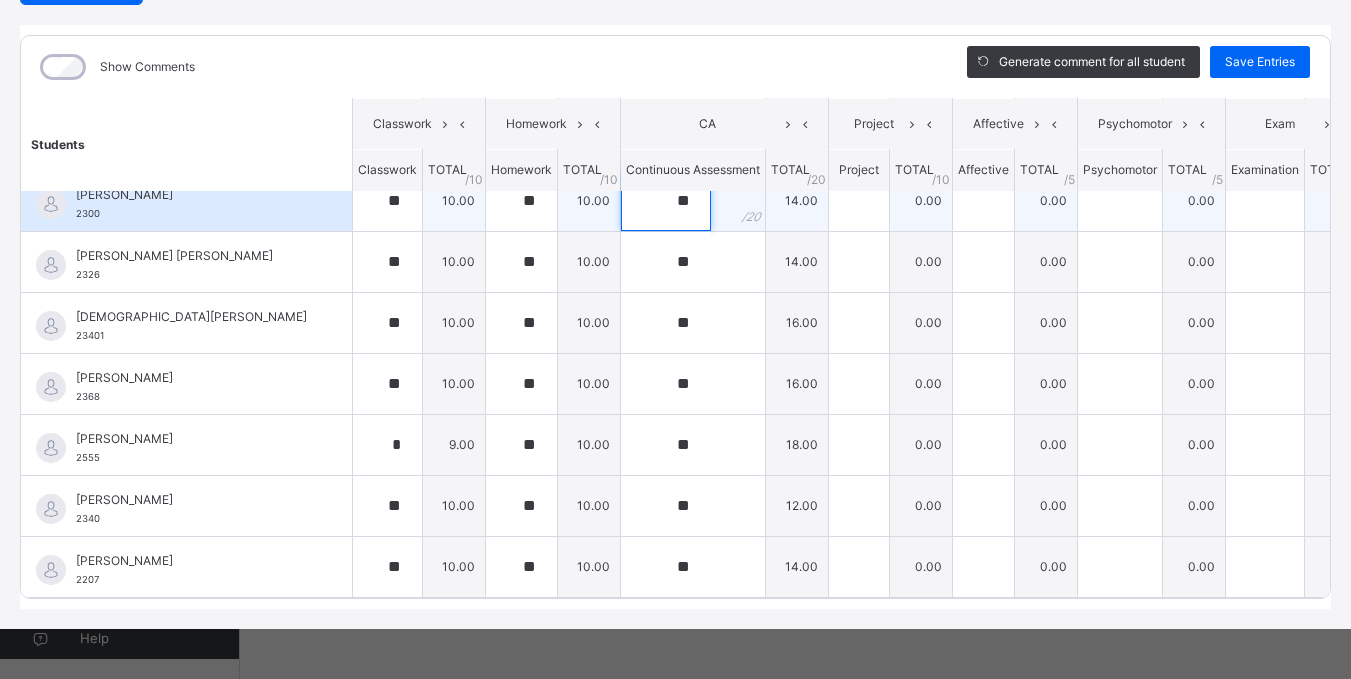 scroll, scrollTop: 690, scrollLeft: 0, axis: vertical 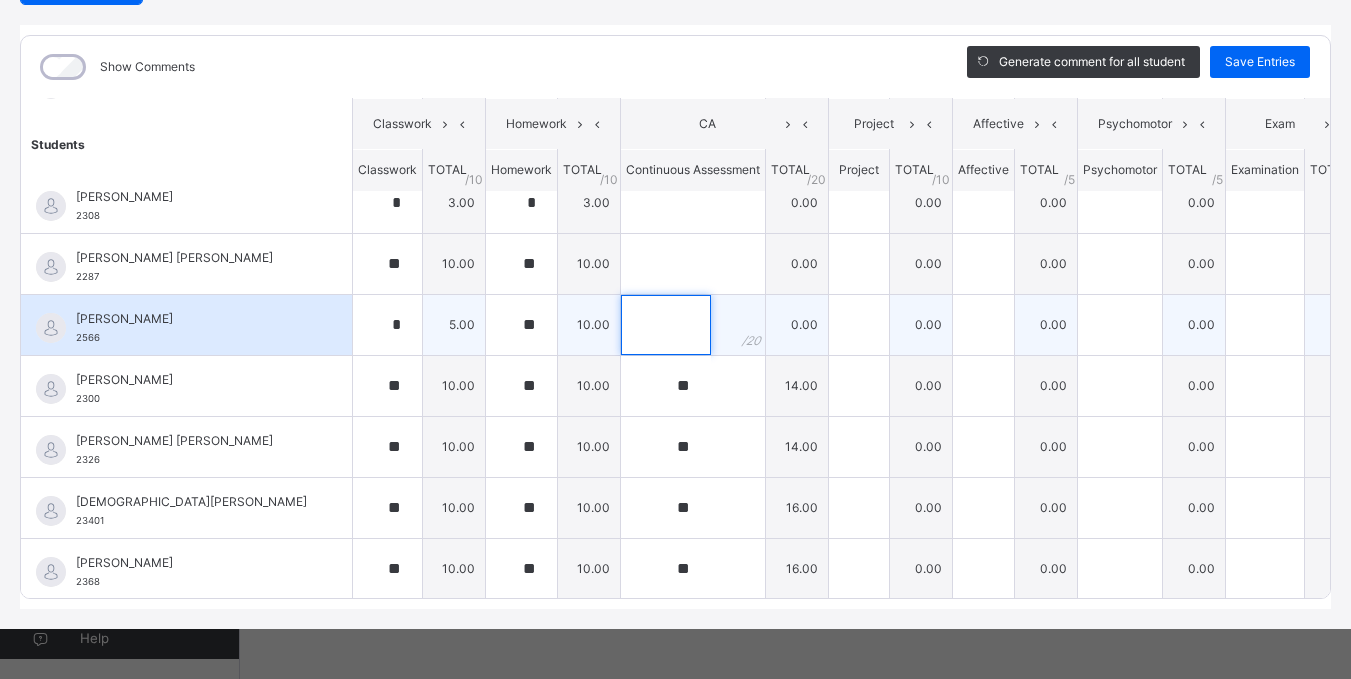 click at bounding box center [666, 325] 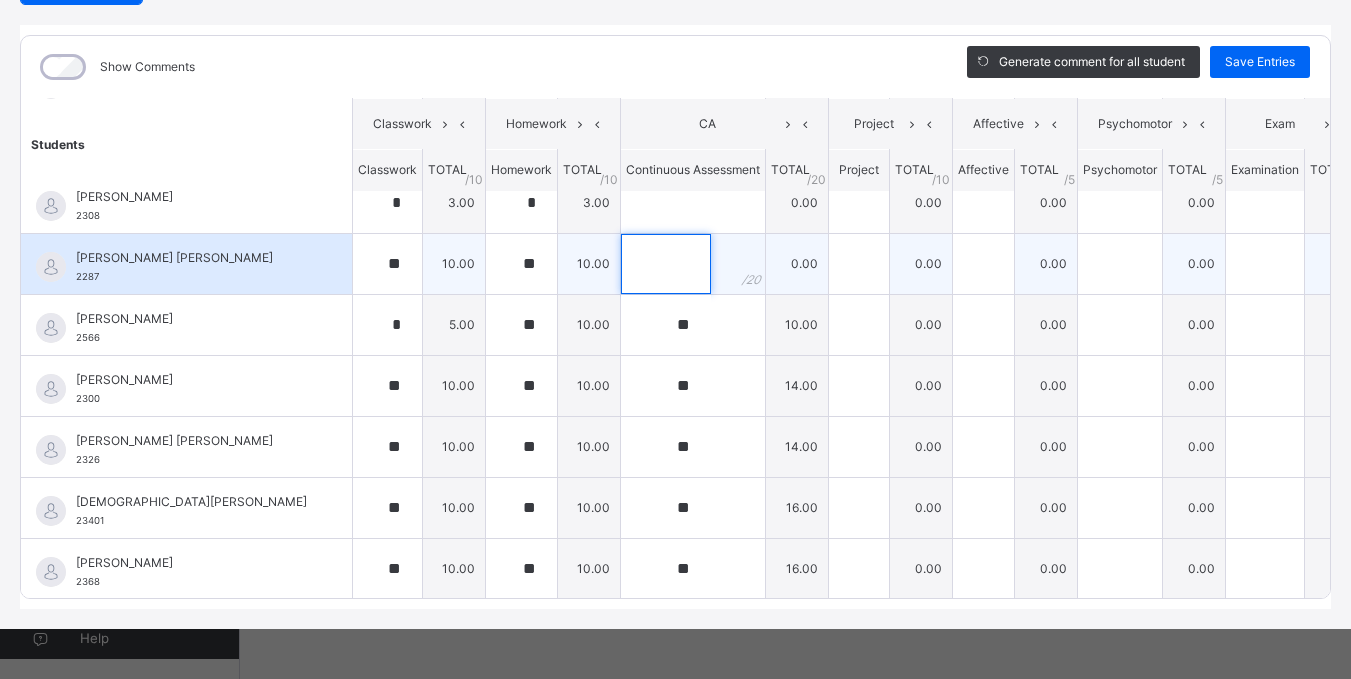 click at bounding box center (666, 264) 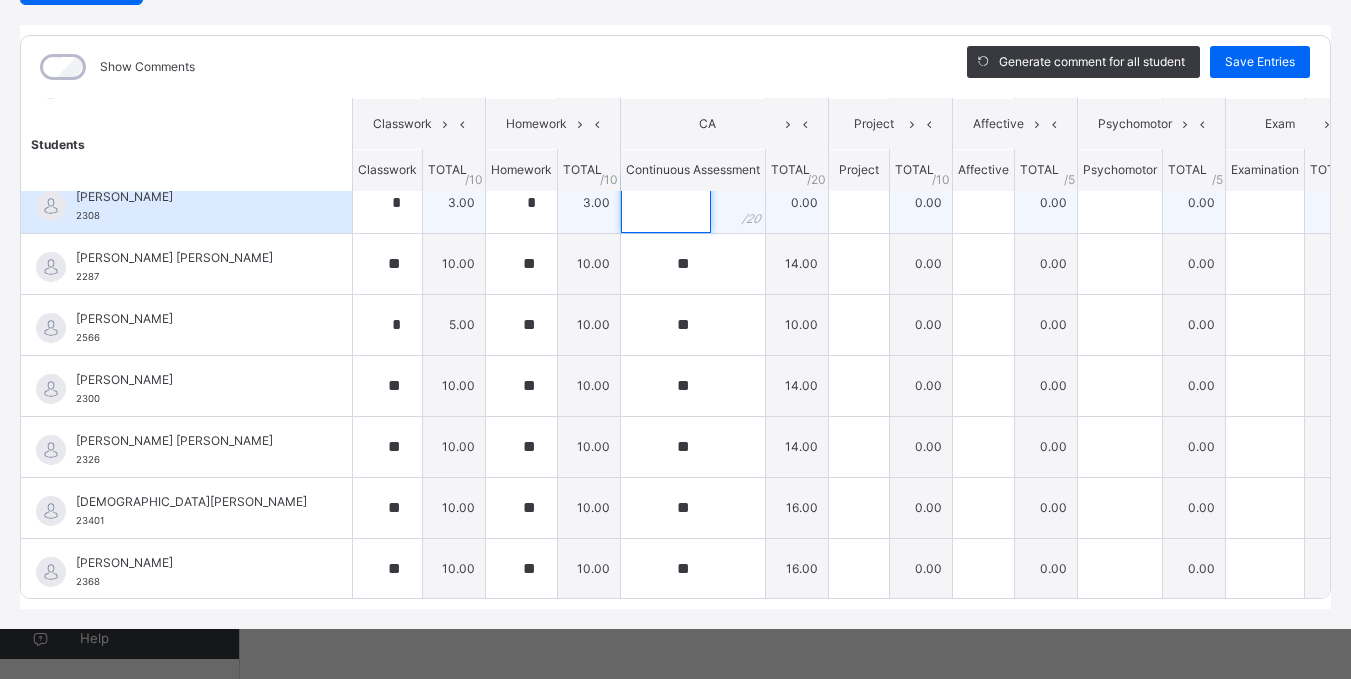 click at bounding box center (666, 203) 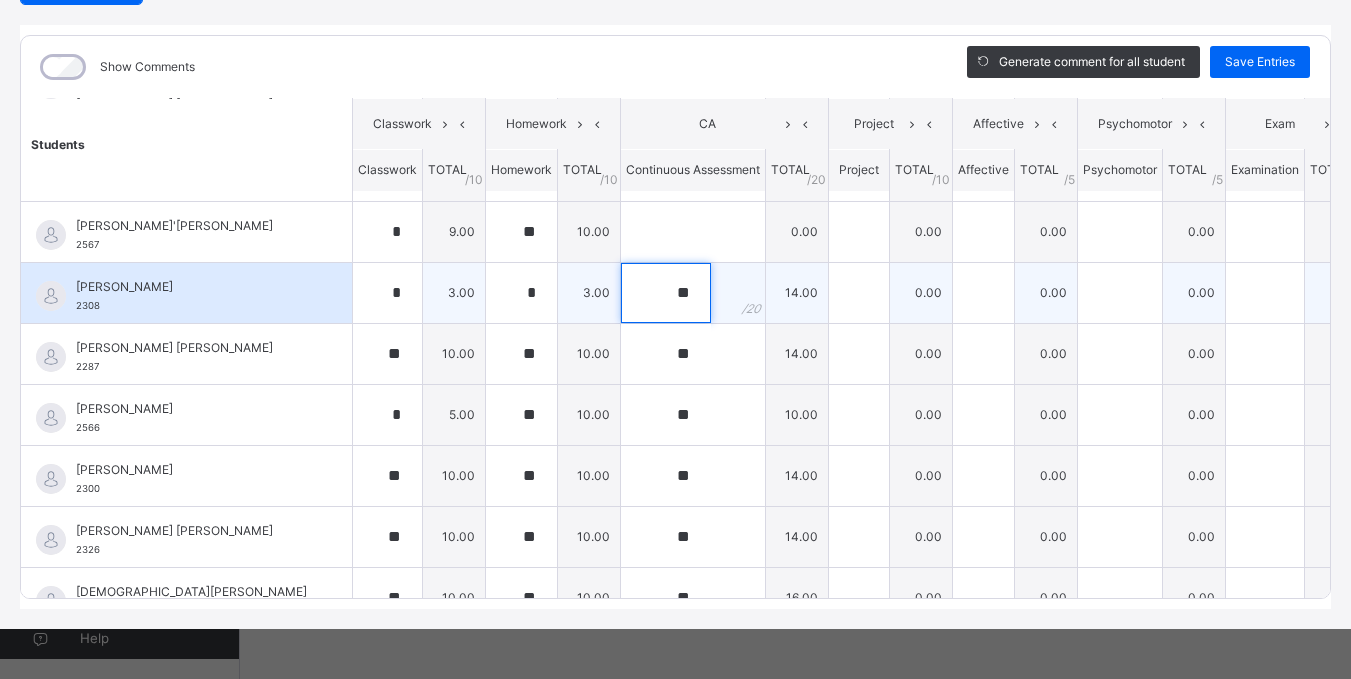 scroll, scrollTop: 490, scrollLeft: 0, axis: vertical 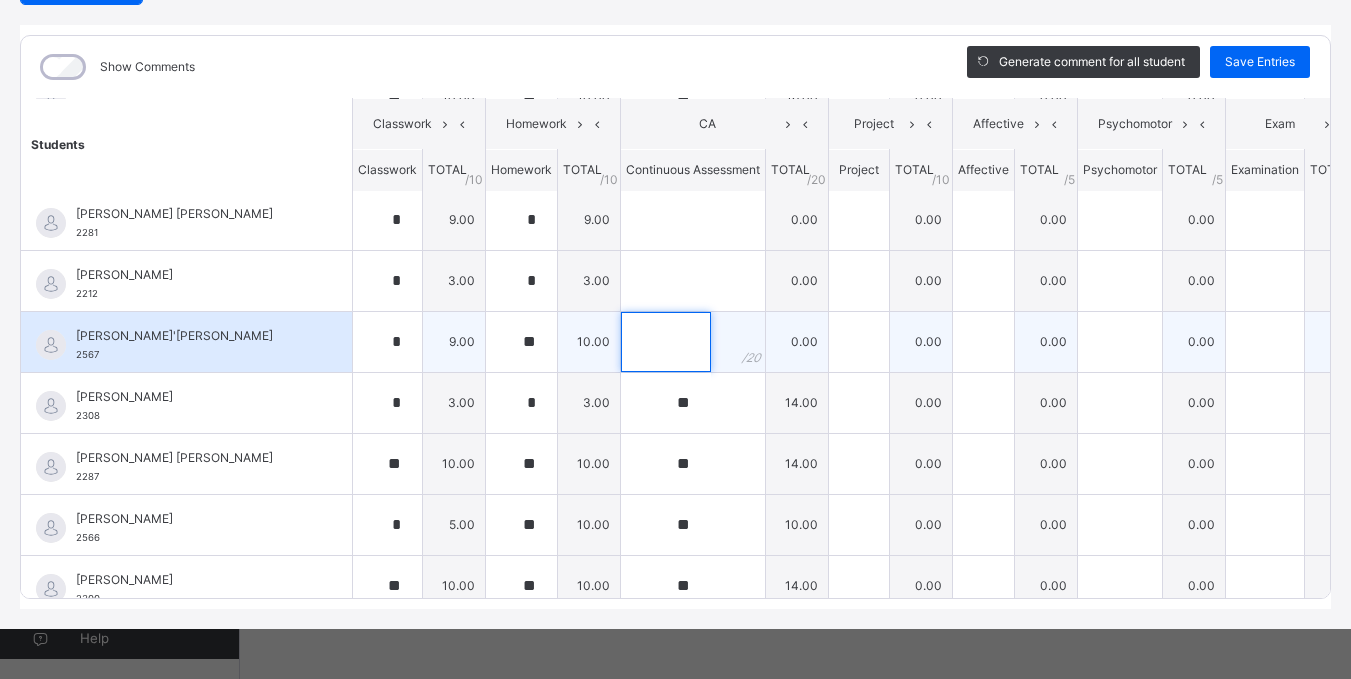 click at bounding box center (666, 342) 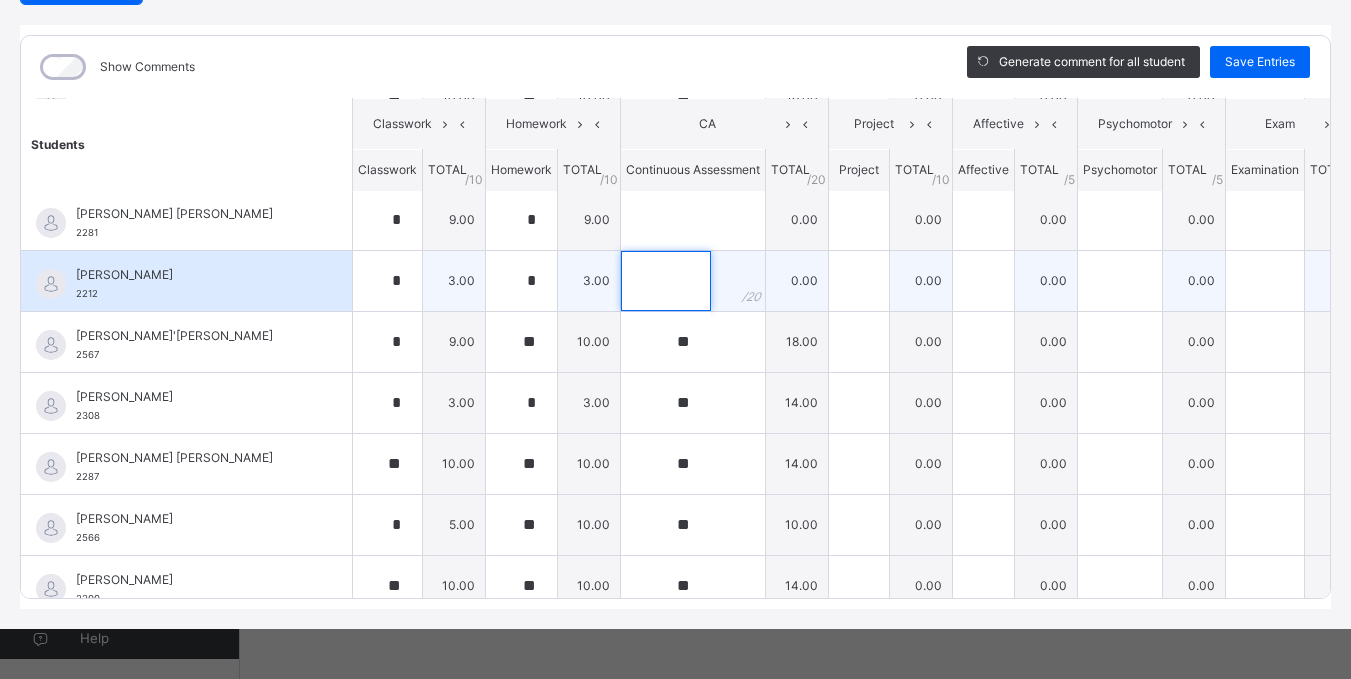 click at bounding box center [666, 281] 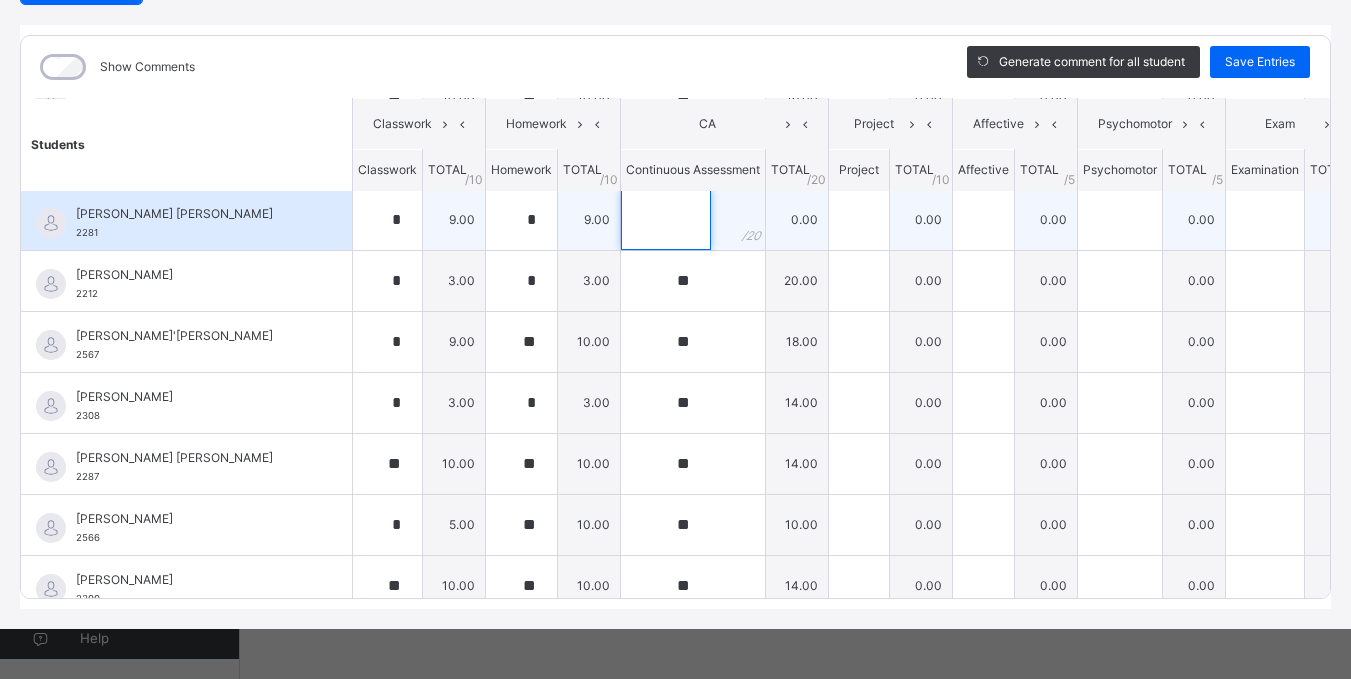 click at bounding box center [666, 220] 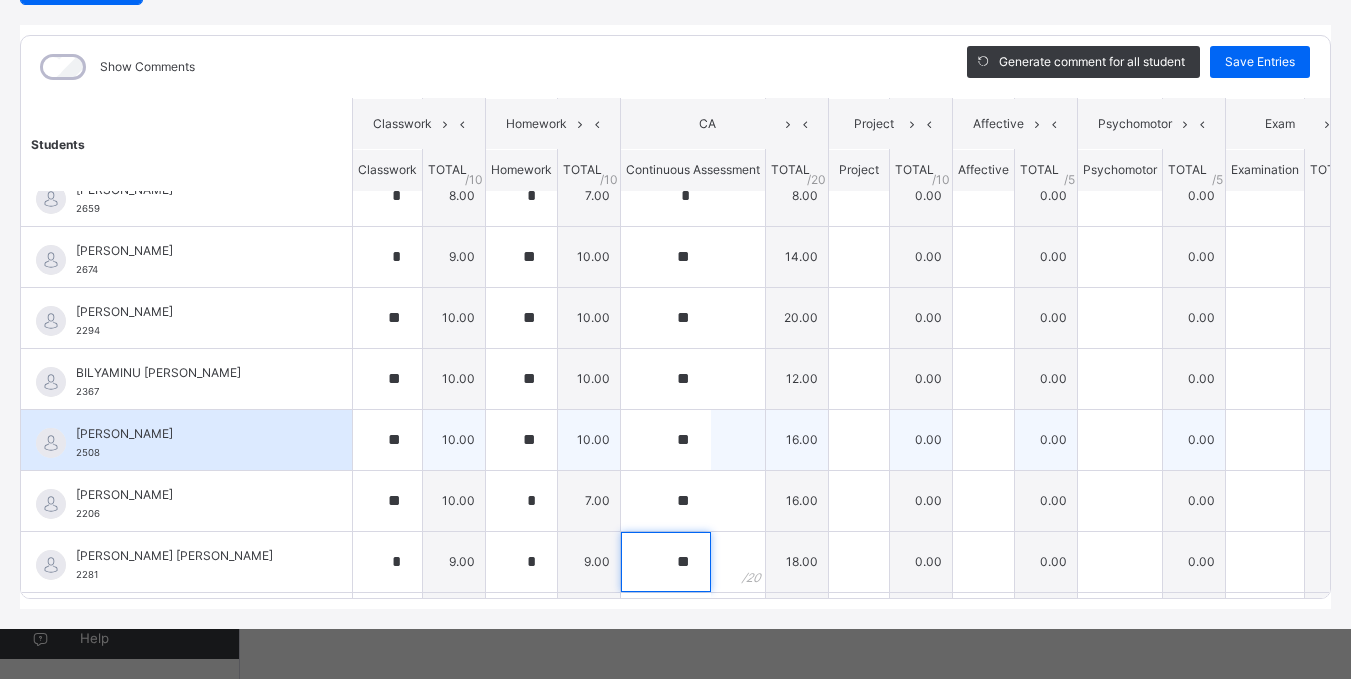 scroll, scrollTop: 0, scrollLeft: 0, axis: both 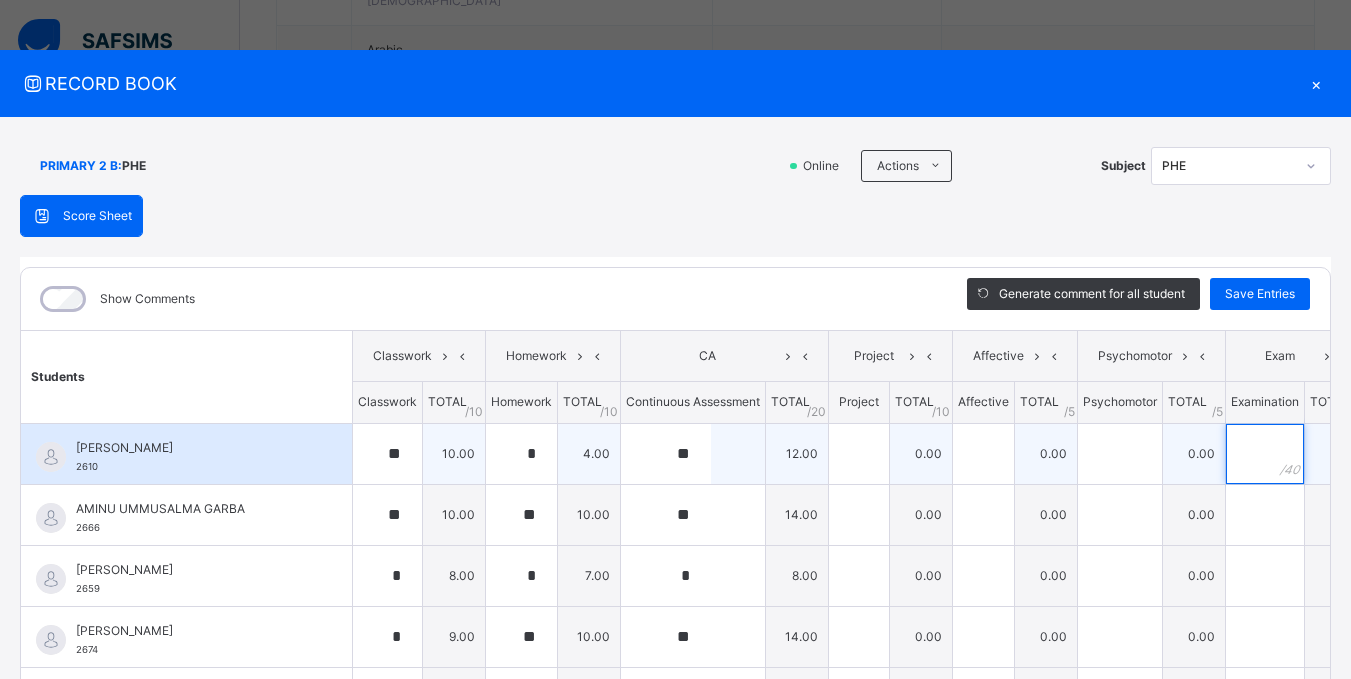 click at bounding box center [1265, 454] 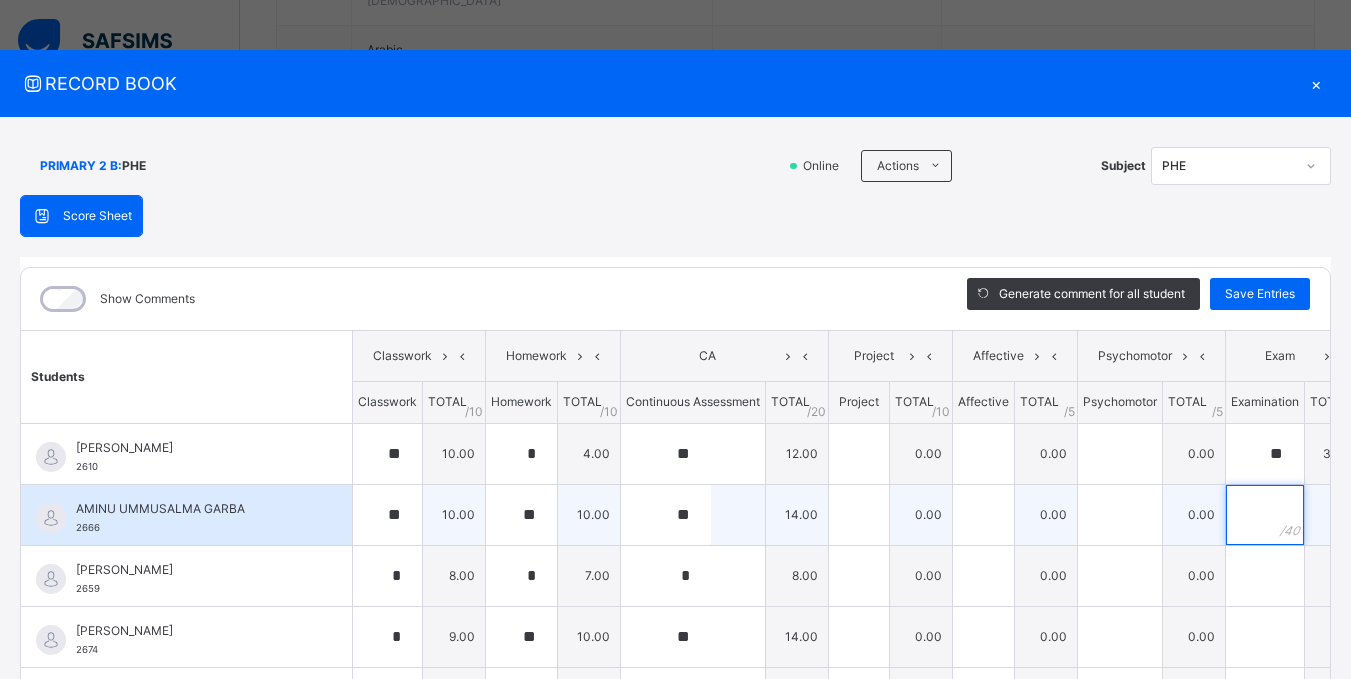 click at bounding box center (1265, 515) 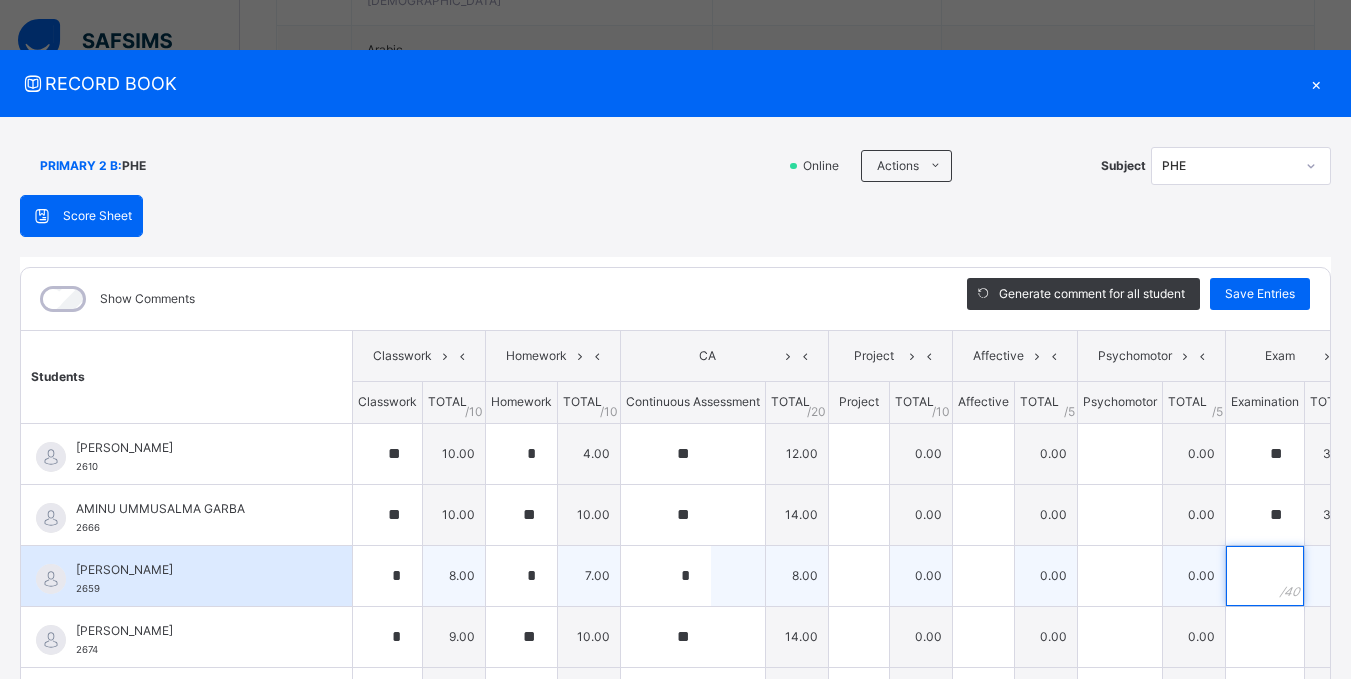 click at bounding box center [1265, 576] 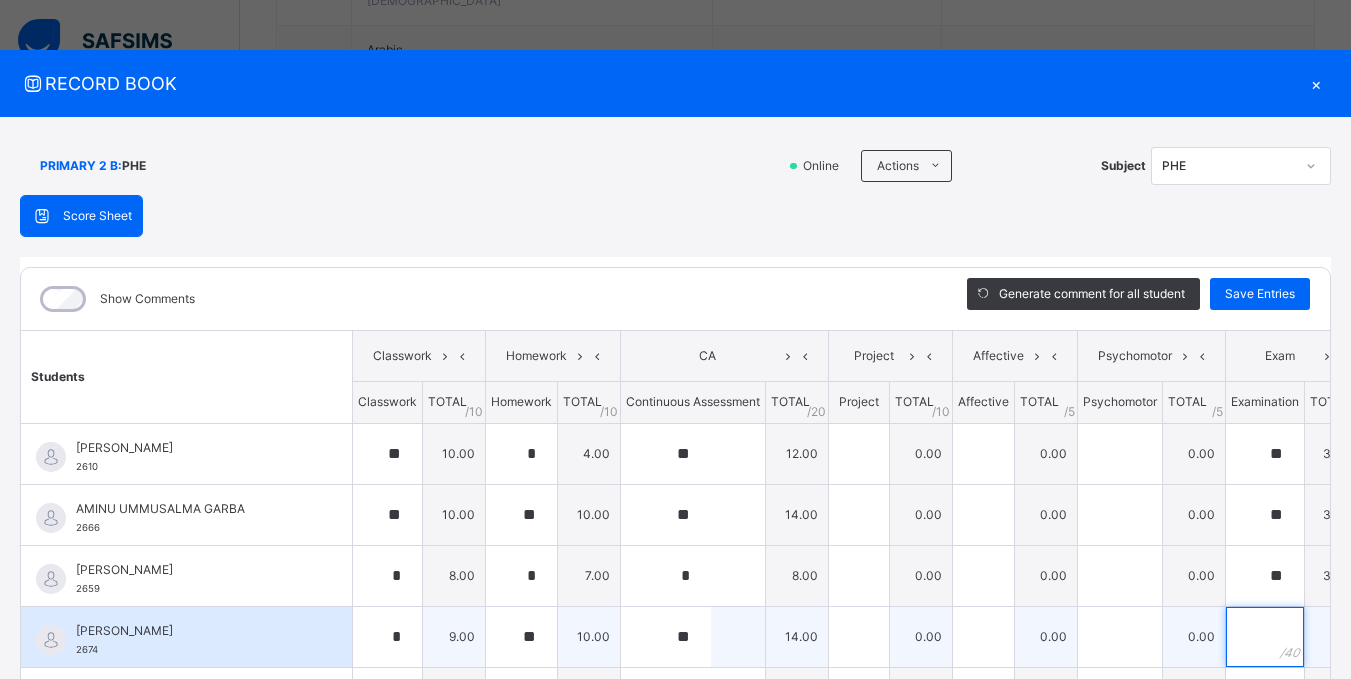 click at bounding box center (1265, 637) 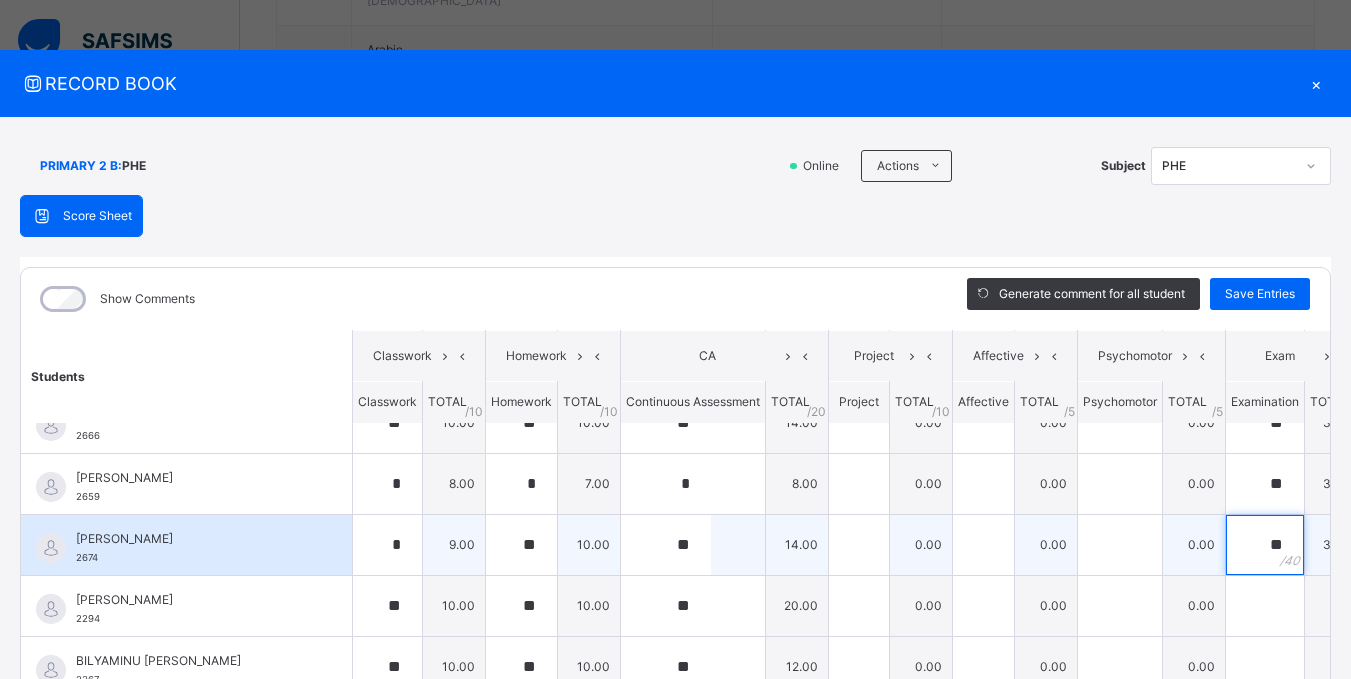 scroll, scrollTop: 100, scrollLeft: 0, axis: vertical 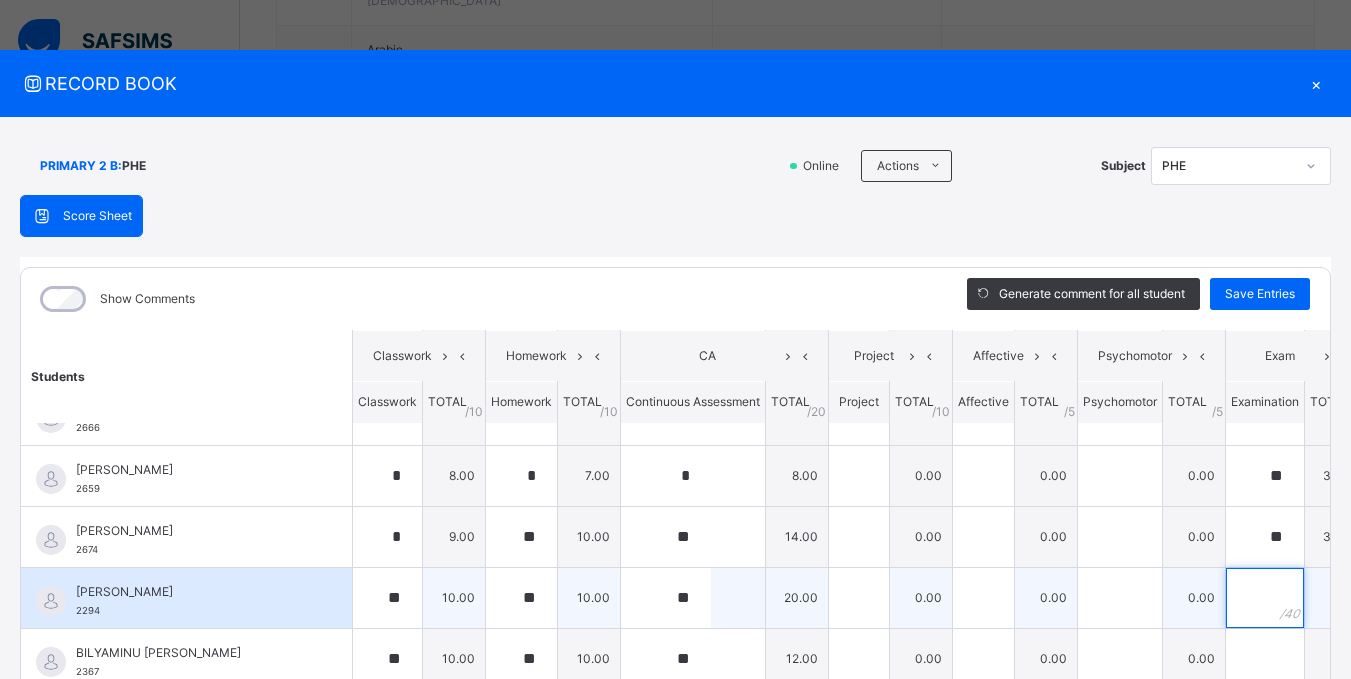 click at bounding box center (1265, 598) 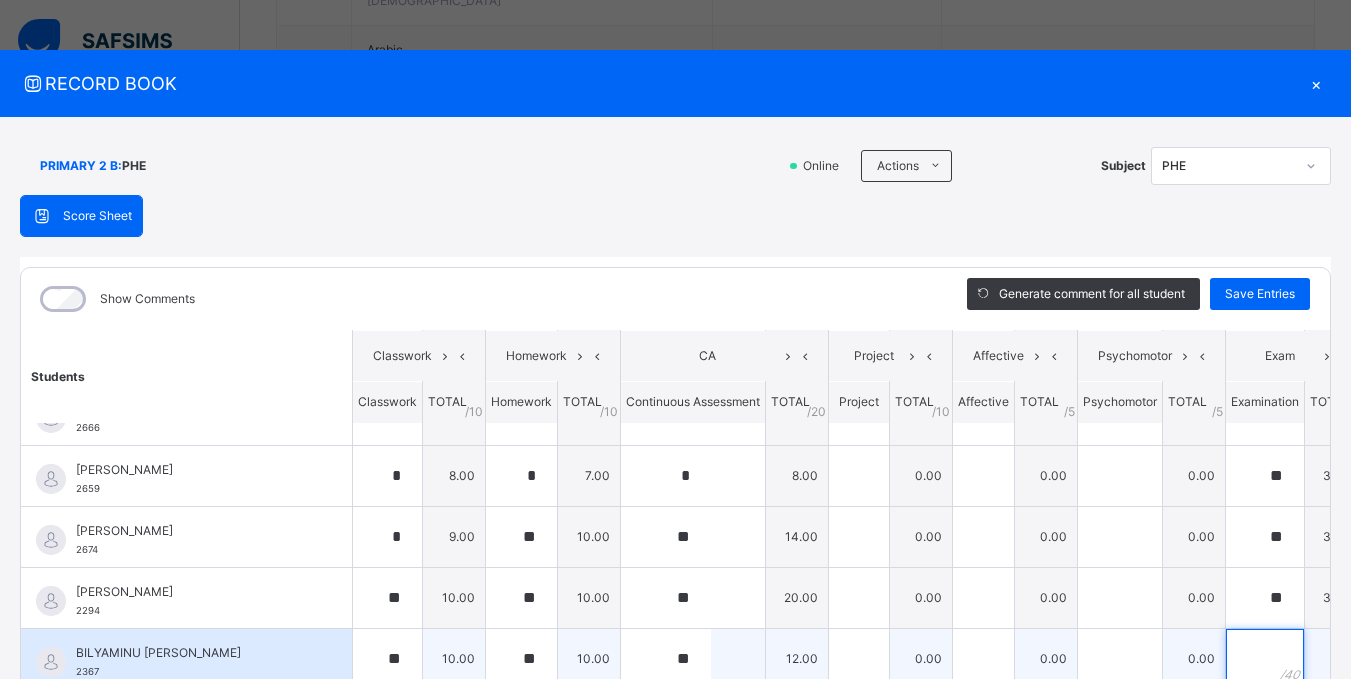 click at bounding box center [1265, 659] 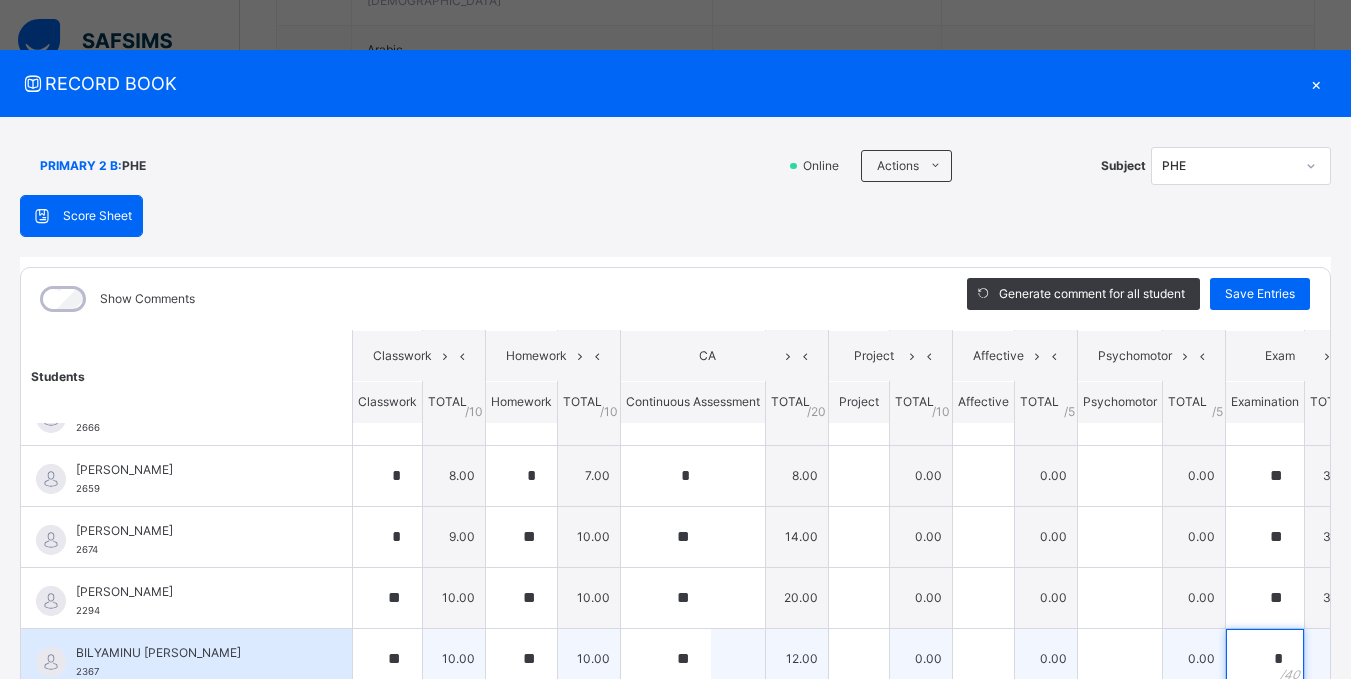 scroll, scrollTop: 5, scrollLeft: 0, axis: vertical 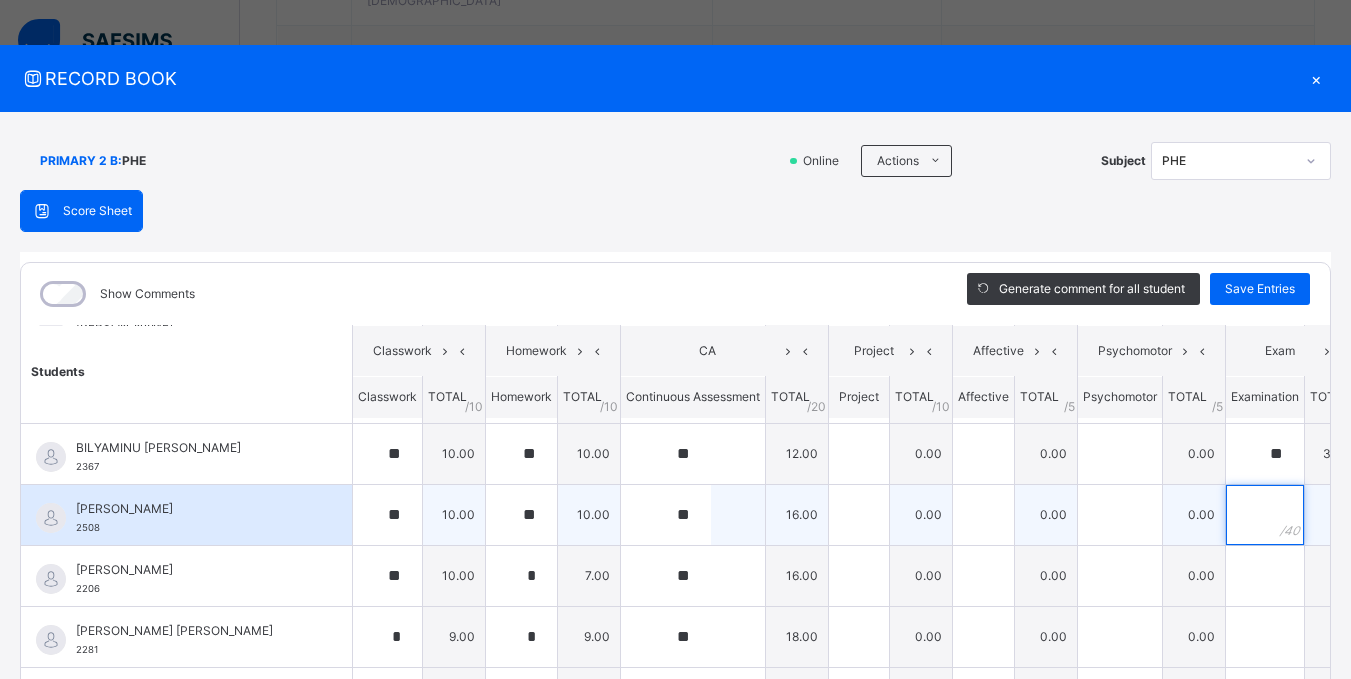 click at bounding box center (1265, 515) 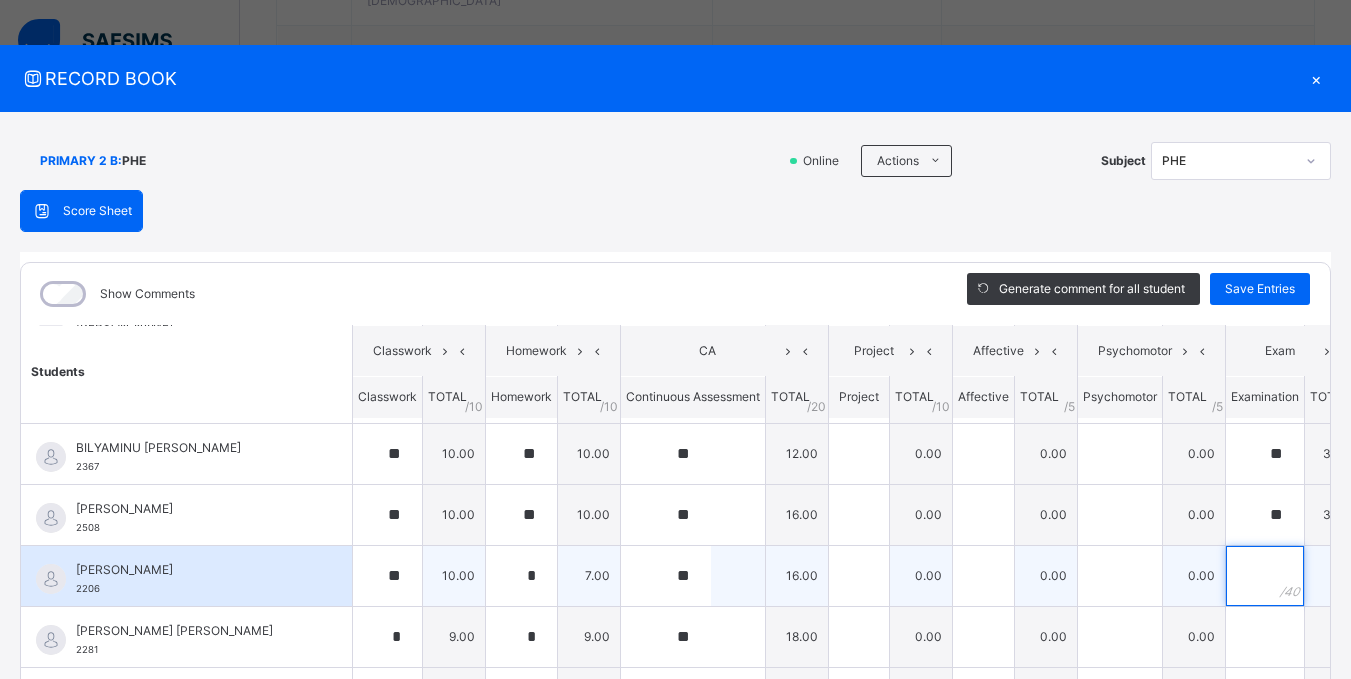 click at bounding box center [1265, 576] 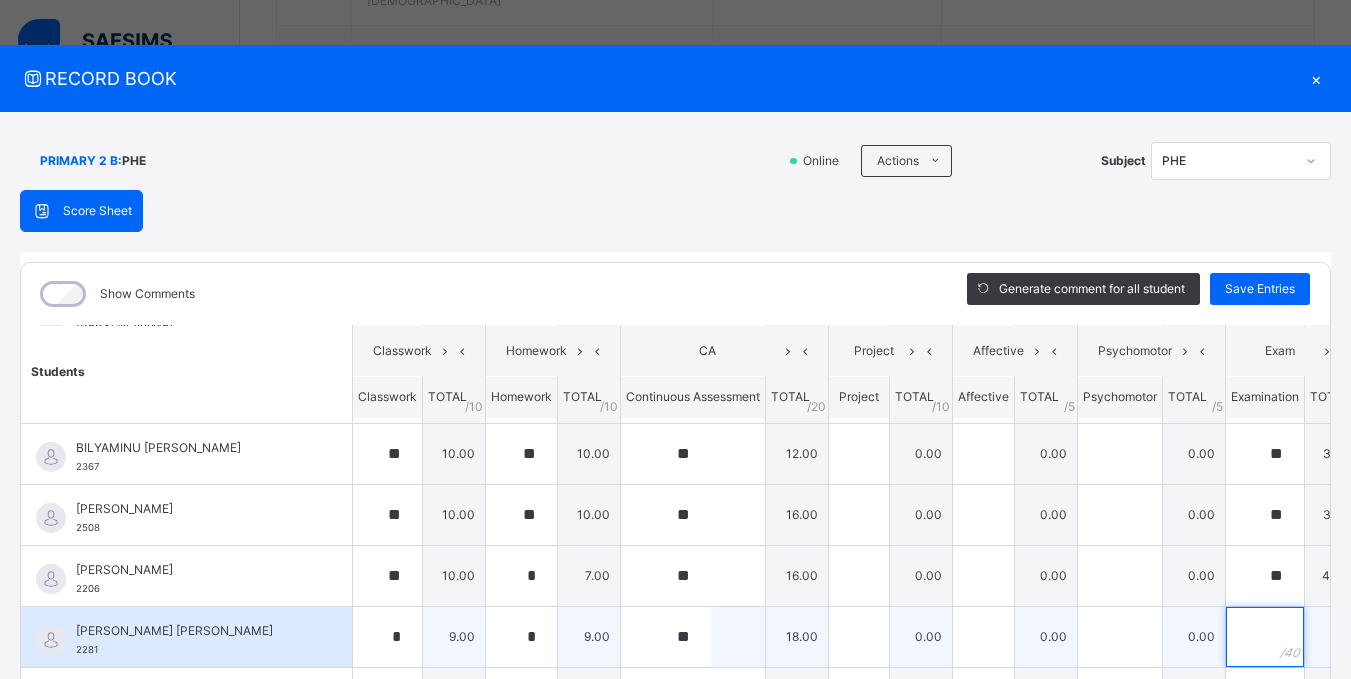 click at bounding box center [1265, 637] 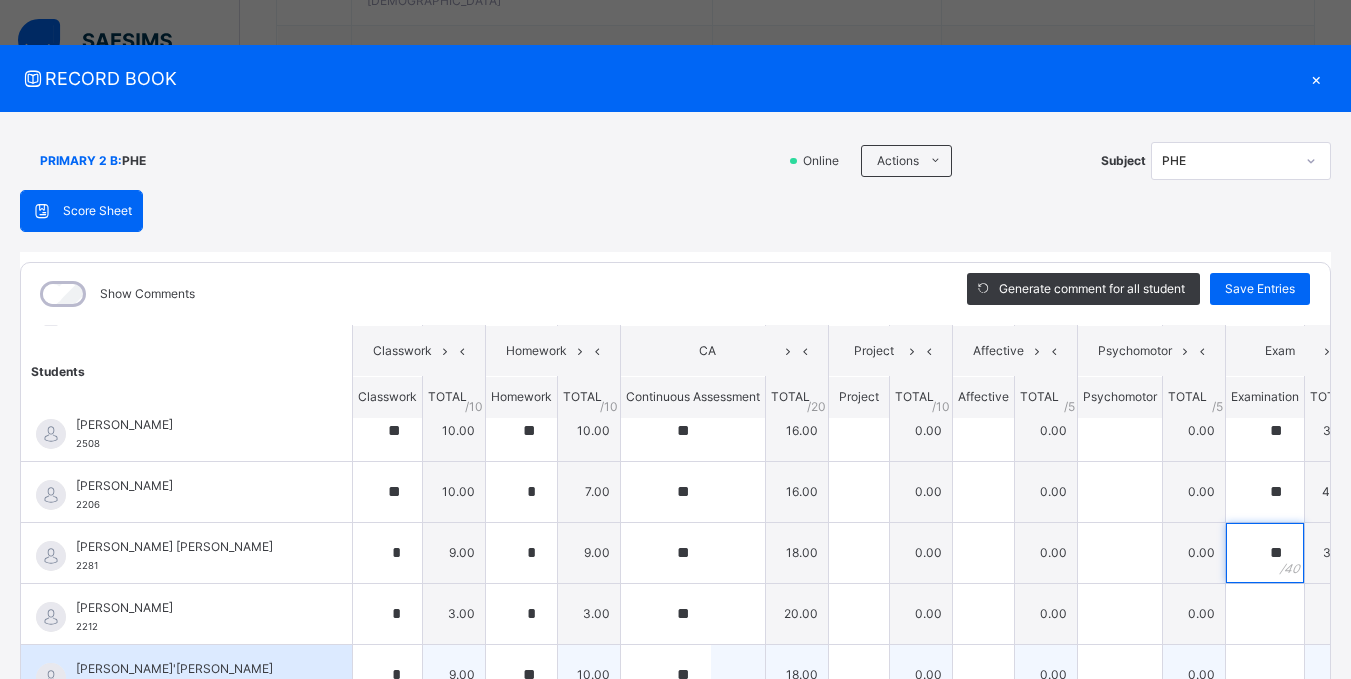 scroll, scrollTop: 500, scrollLeft: 0, axis: vertical 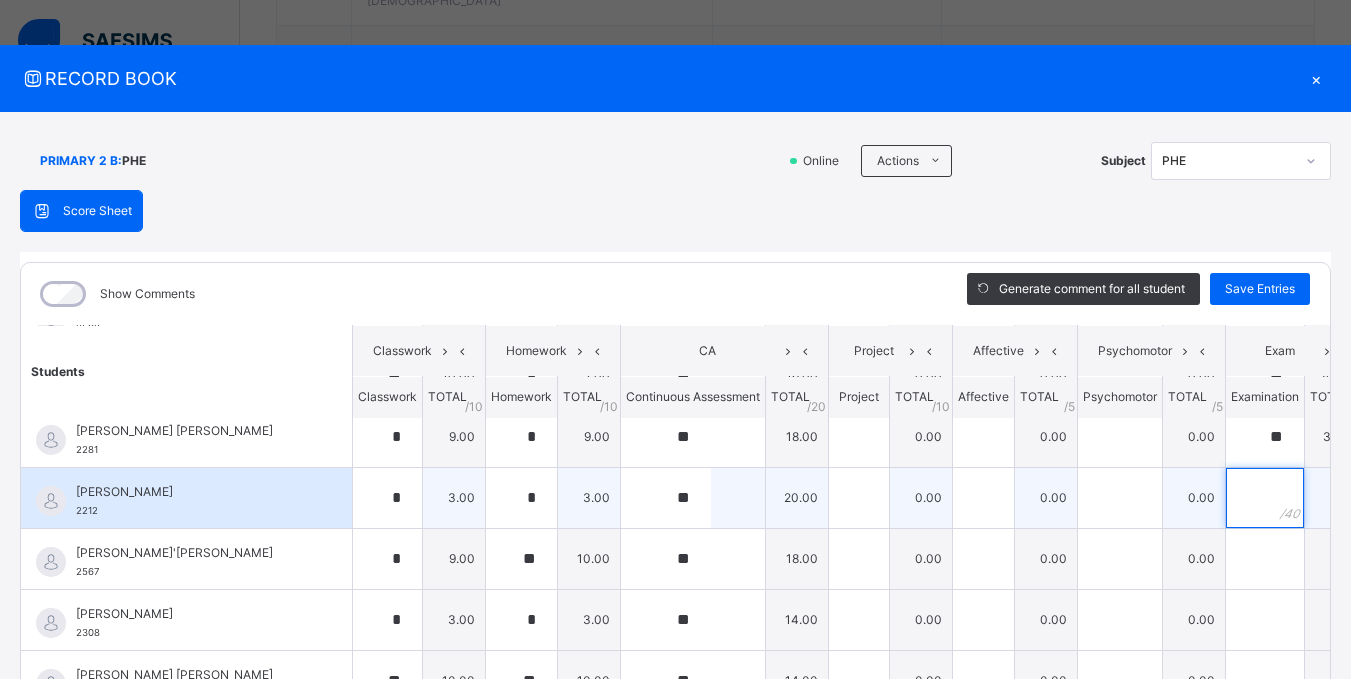 click at bounding box center (1265, 498) 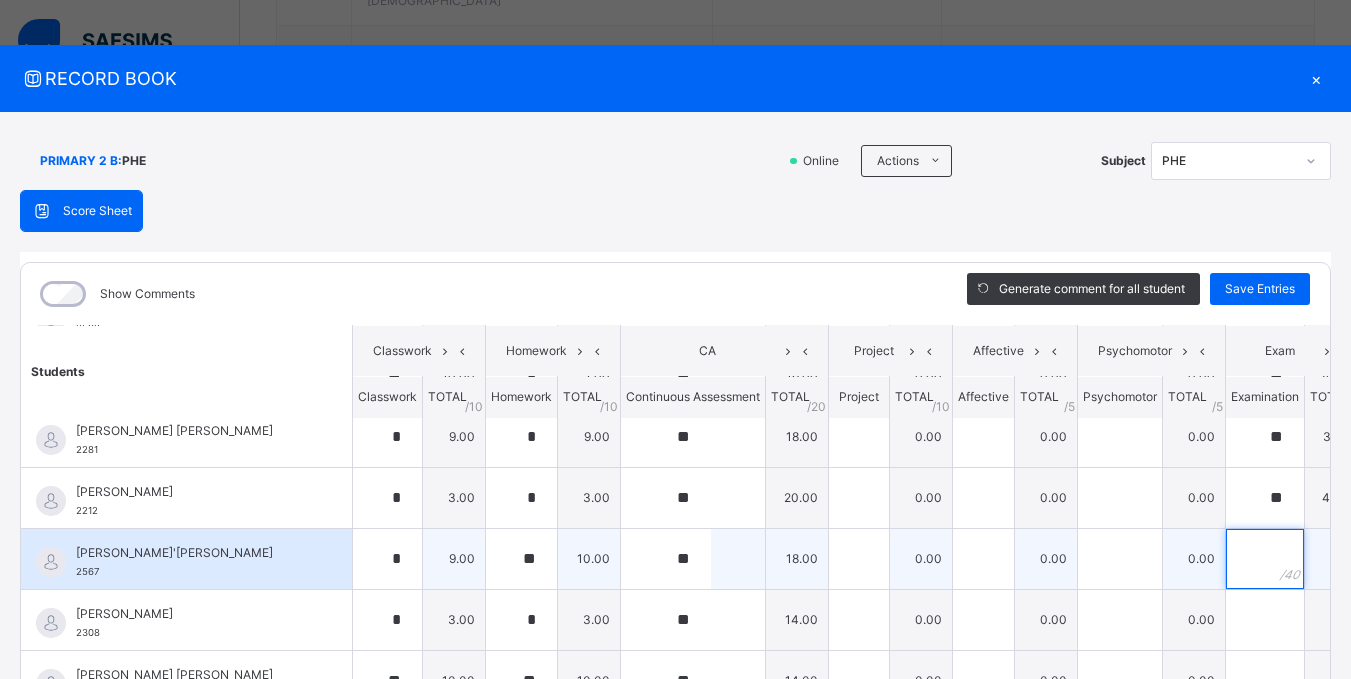 click at bounding box center (1265, 559) 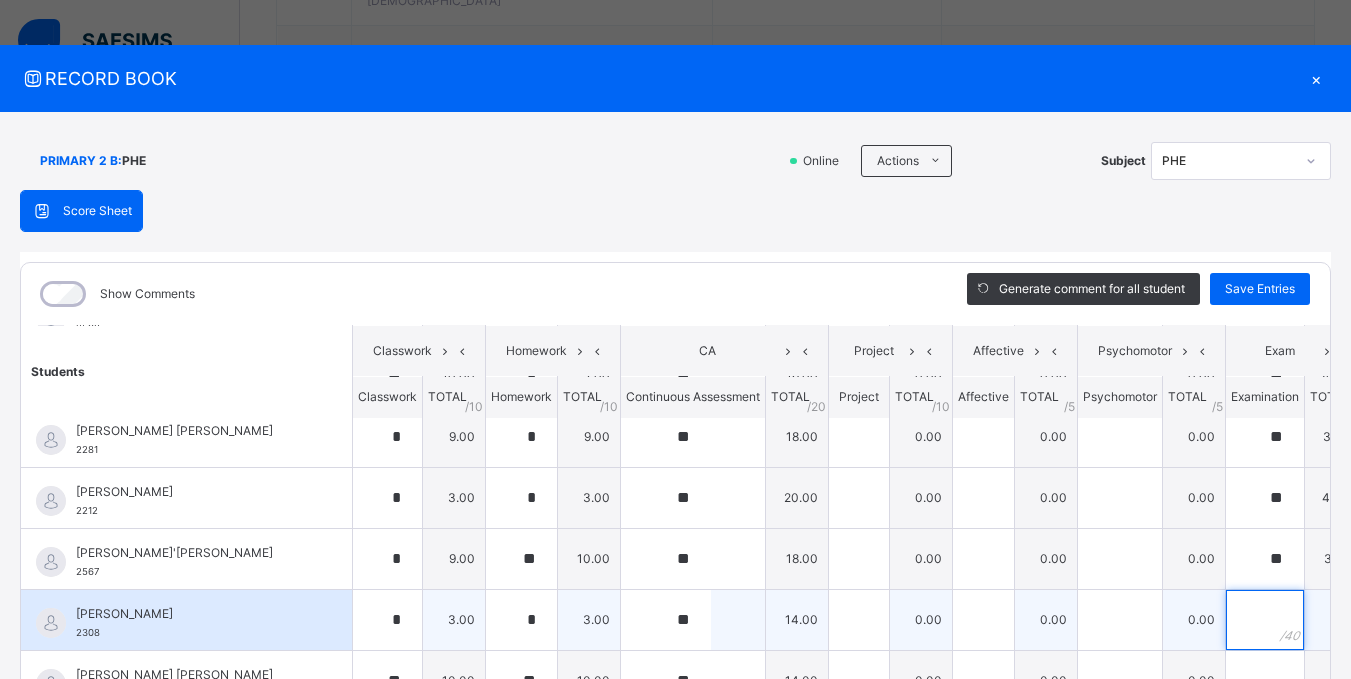 click at bounding box center (1265, 620) 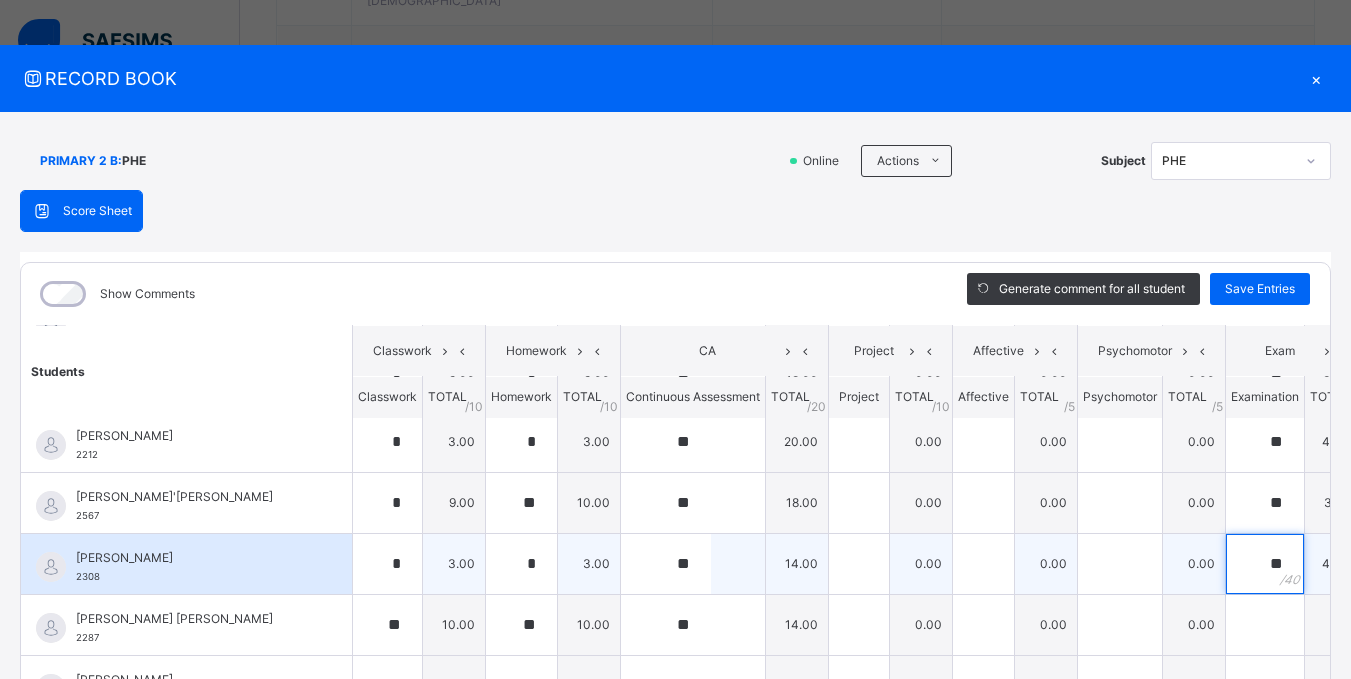 scroll, scrollTop: 600, scrollLeft: 0, axis: vertical 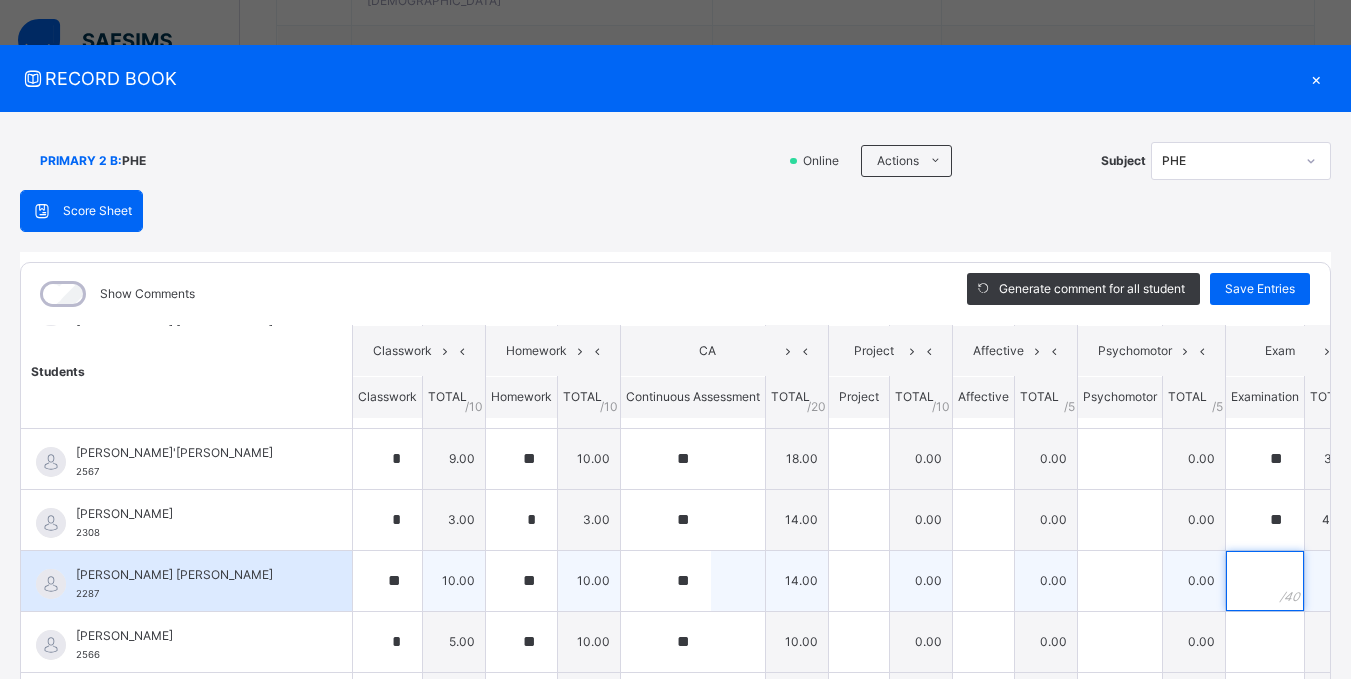 click at bounding box center [1265, 581] 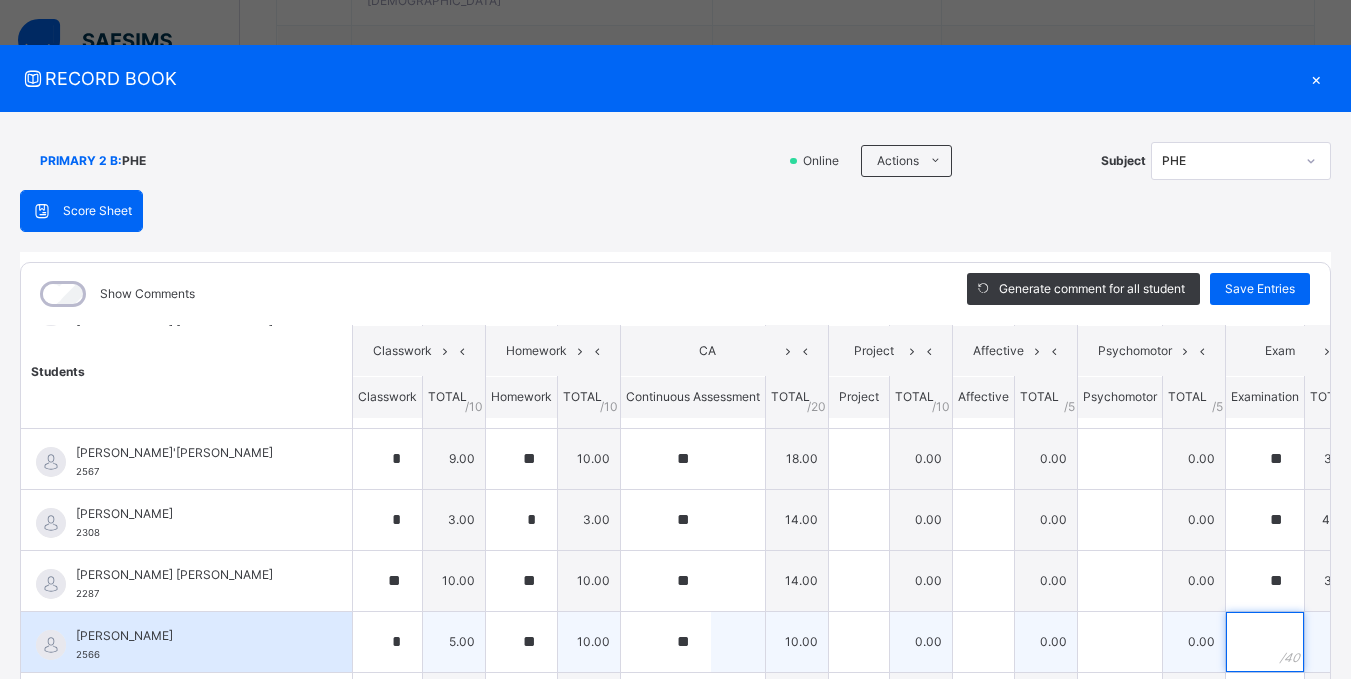 click at bounding box center [1265, 642] 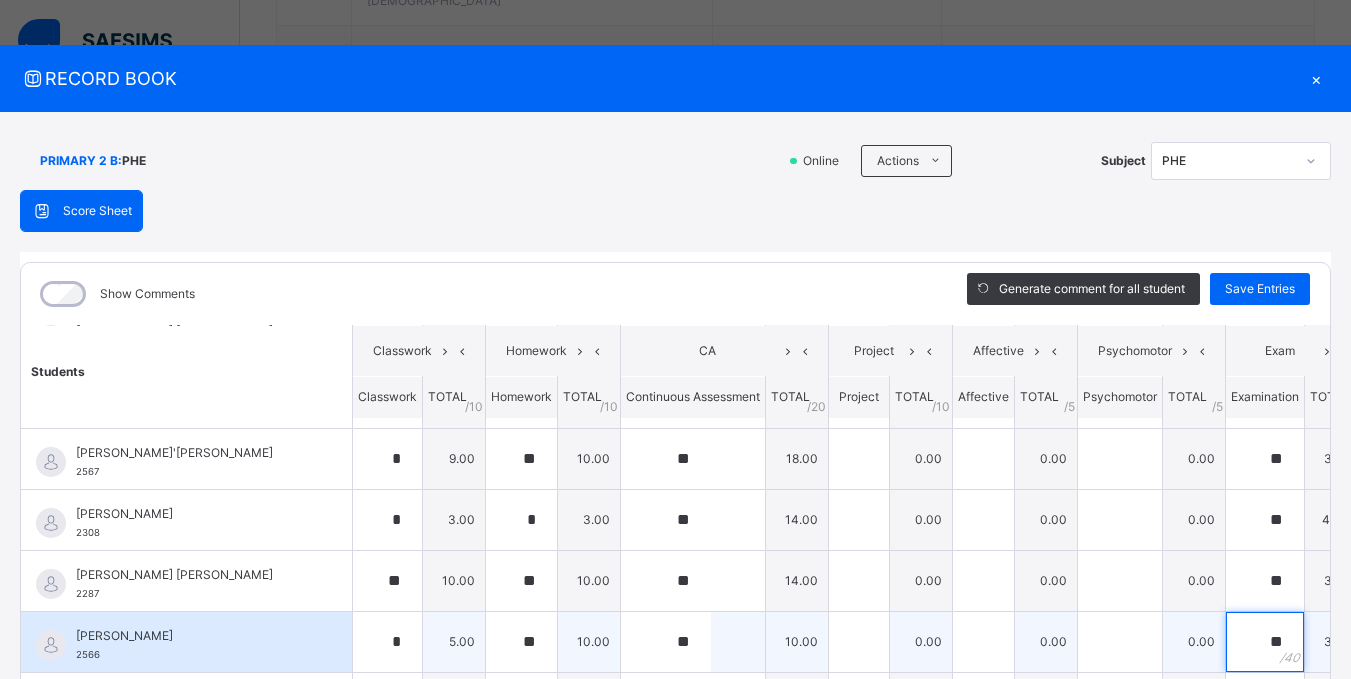 scroll, scrollTop: 700, scrollLeft: 0, axis: vertical 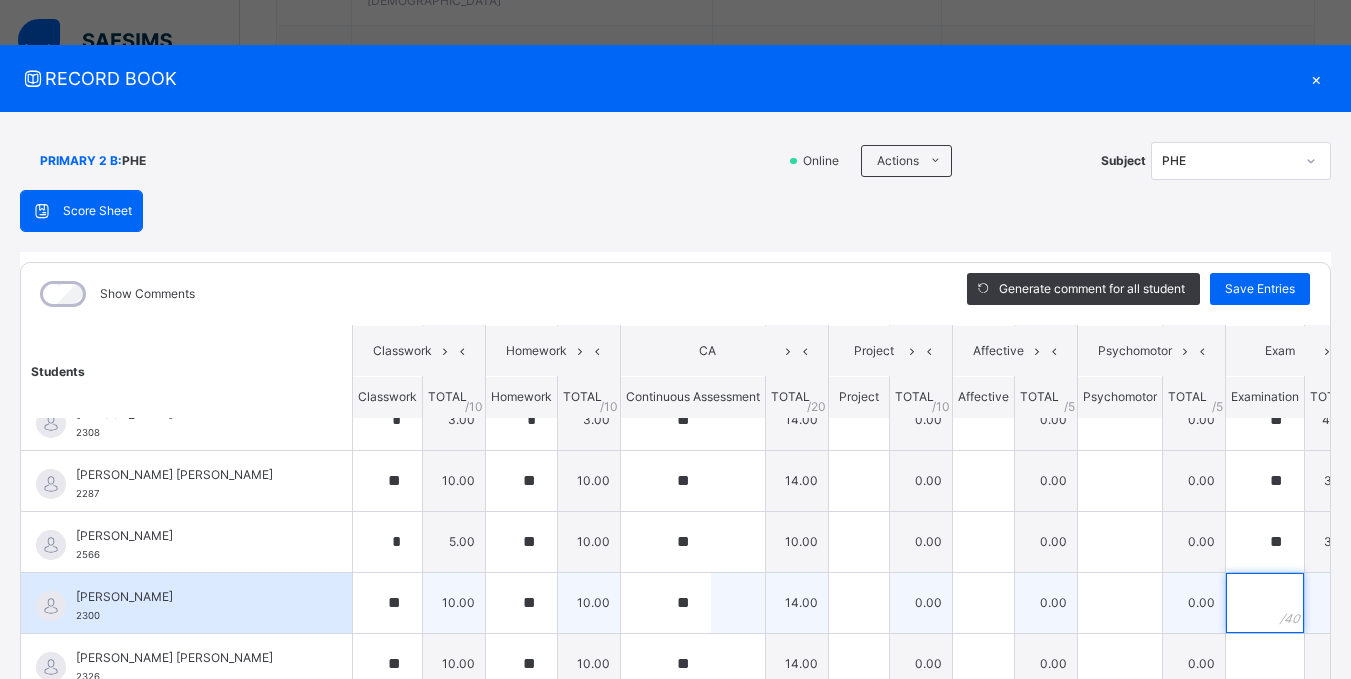 click at bounding box center (1265, 603) 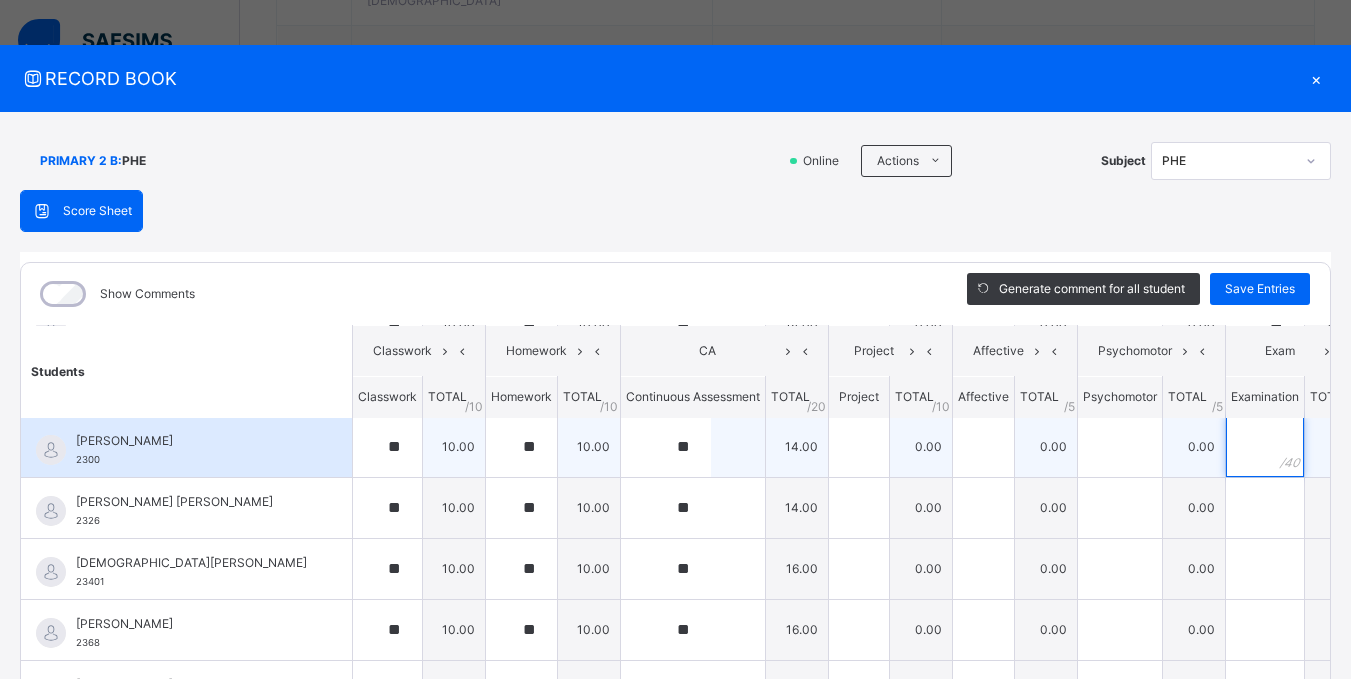 scroll, scrollTop: 890, scrollLeft: 0, axis: vertical 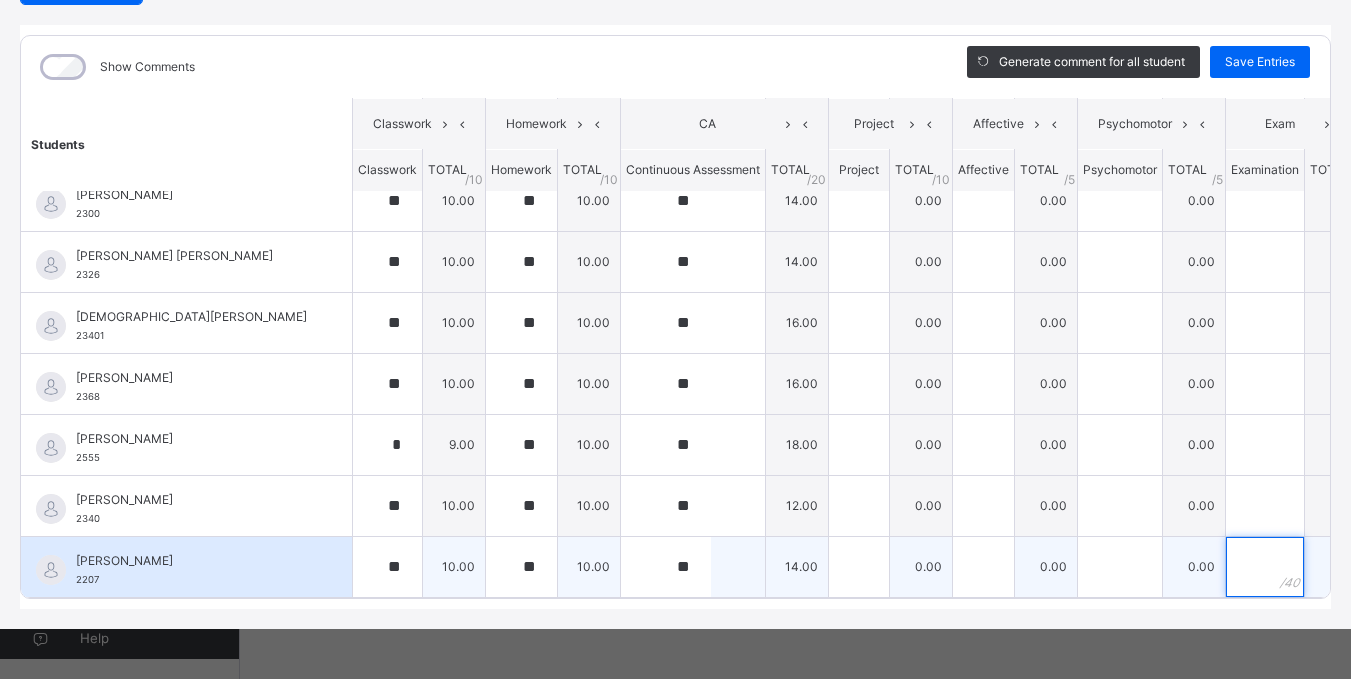click at bounding box center (1265, 567) 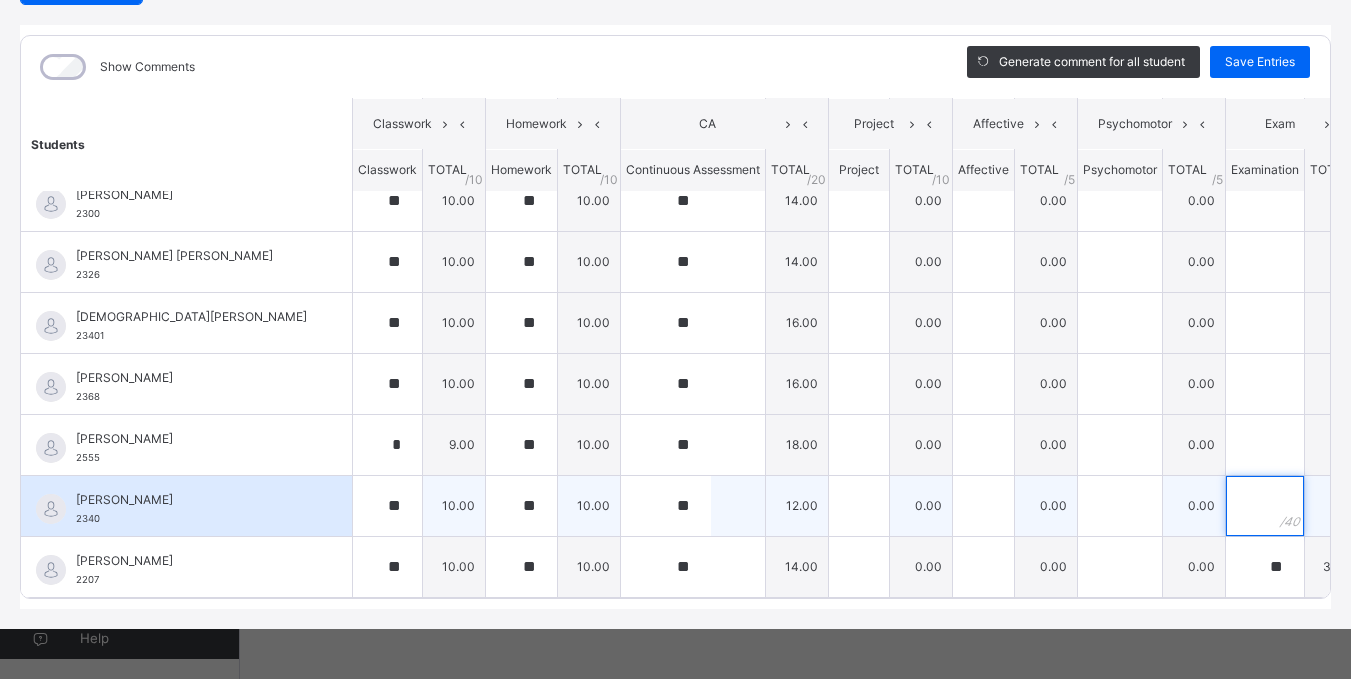 click at bounding box center (1265, 506) 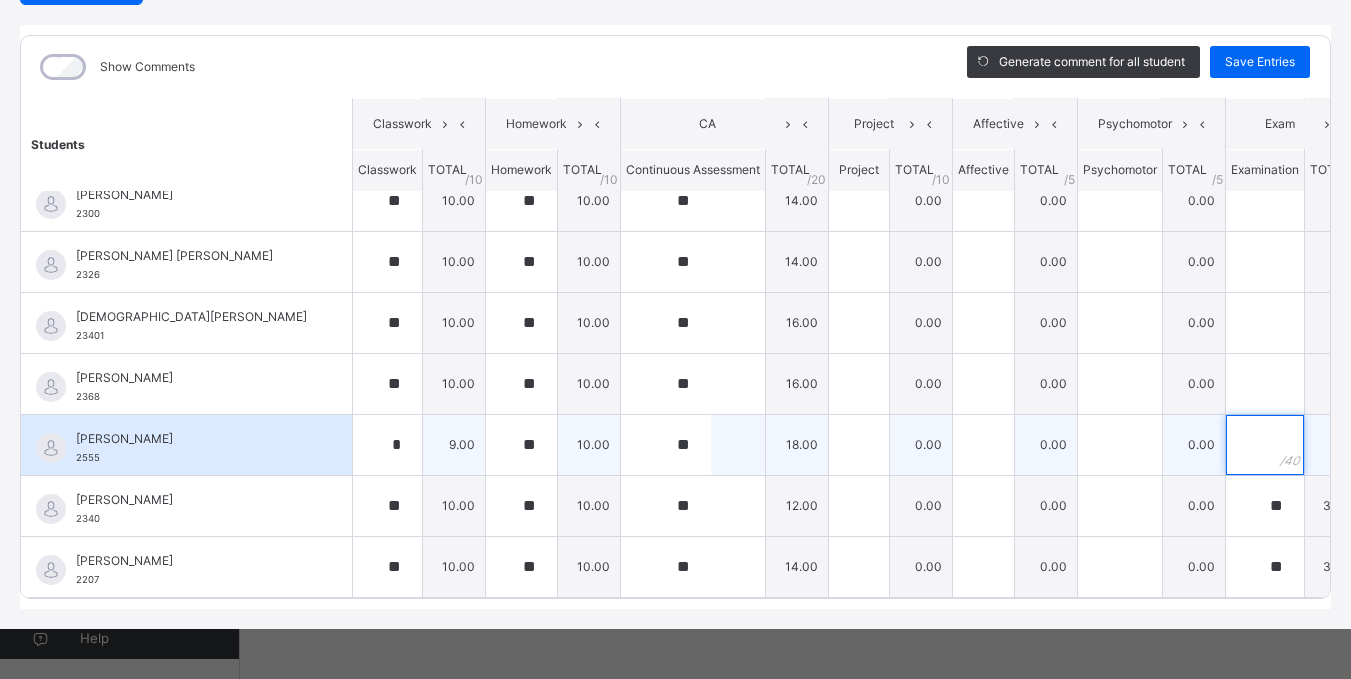 click at bounding box center [1265, 445] 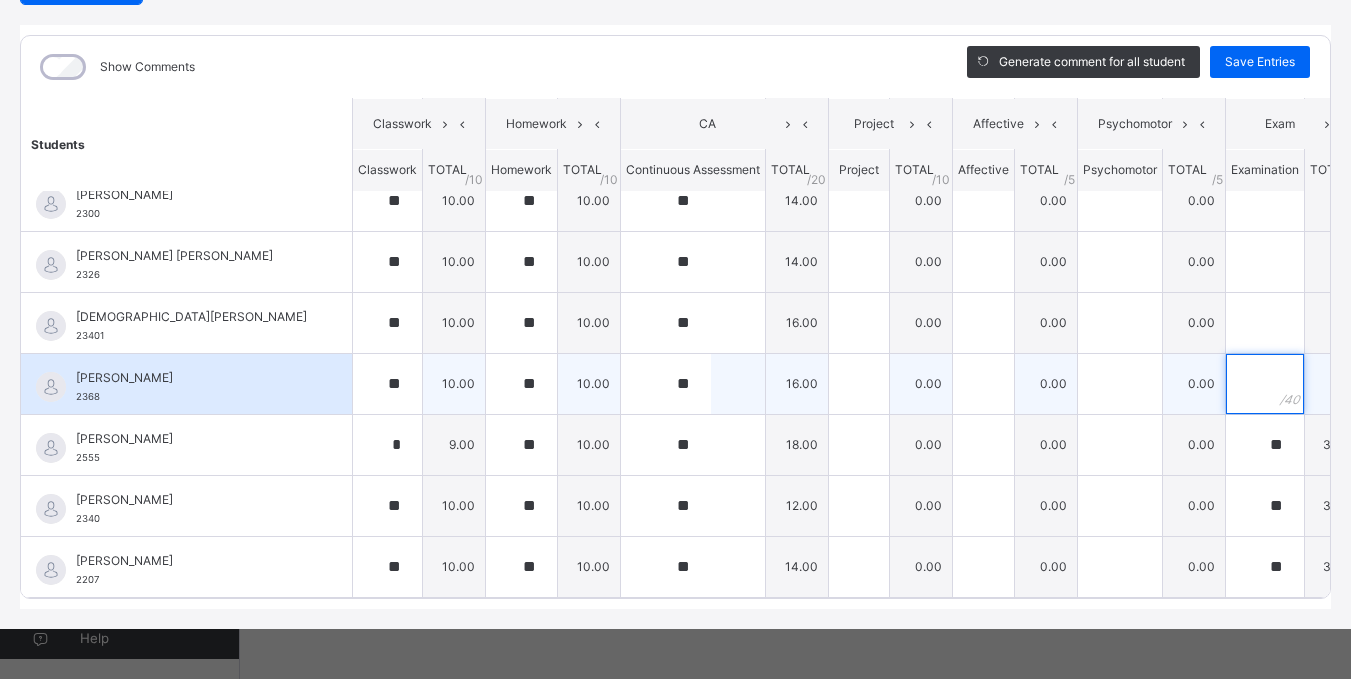 click at bounding box center [1265, 384] 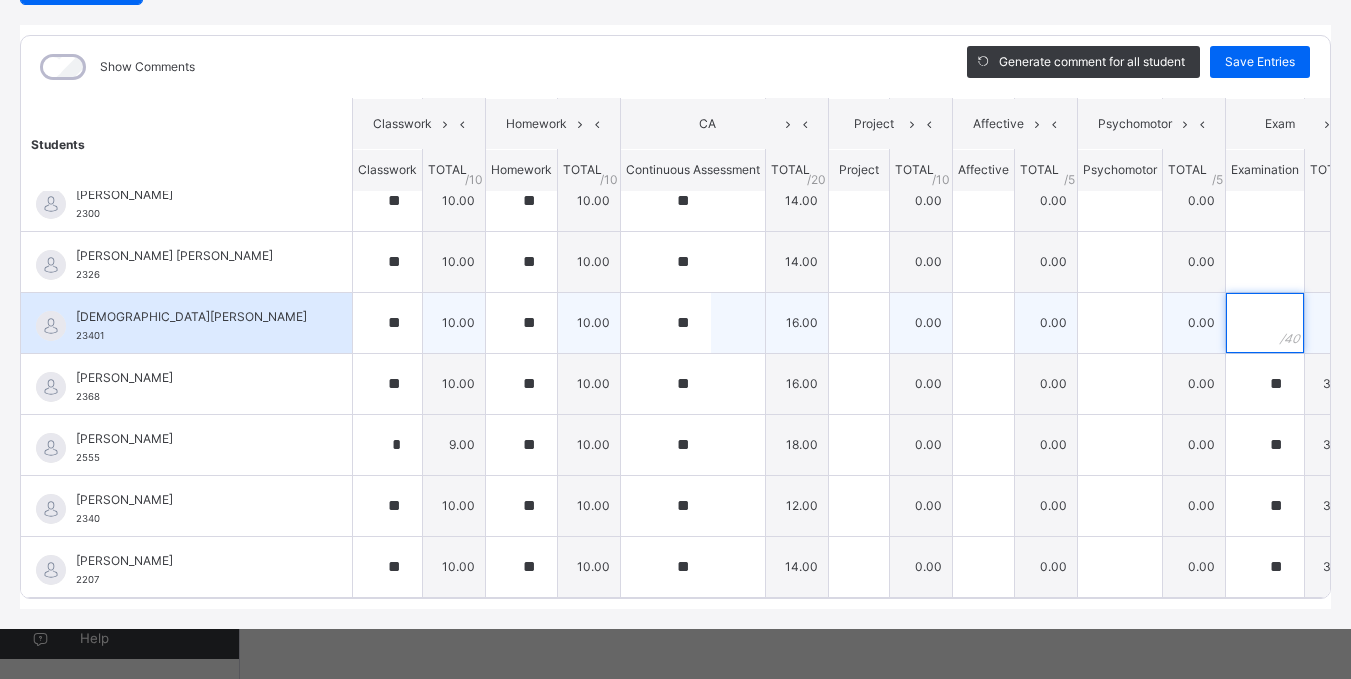 click at bounding box center [1265, 323] 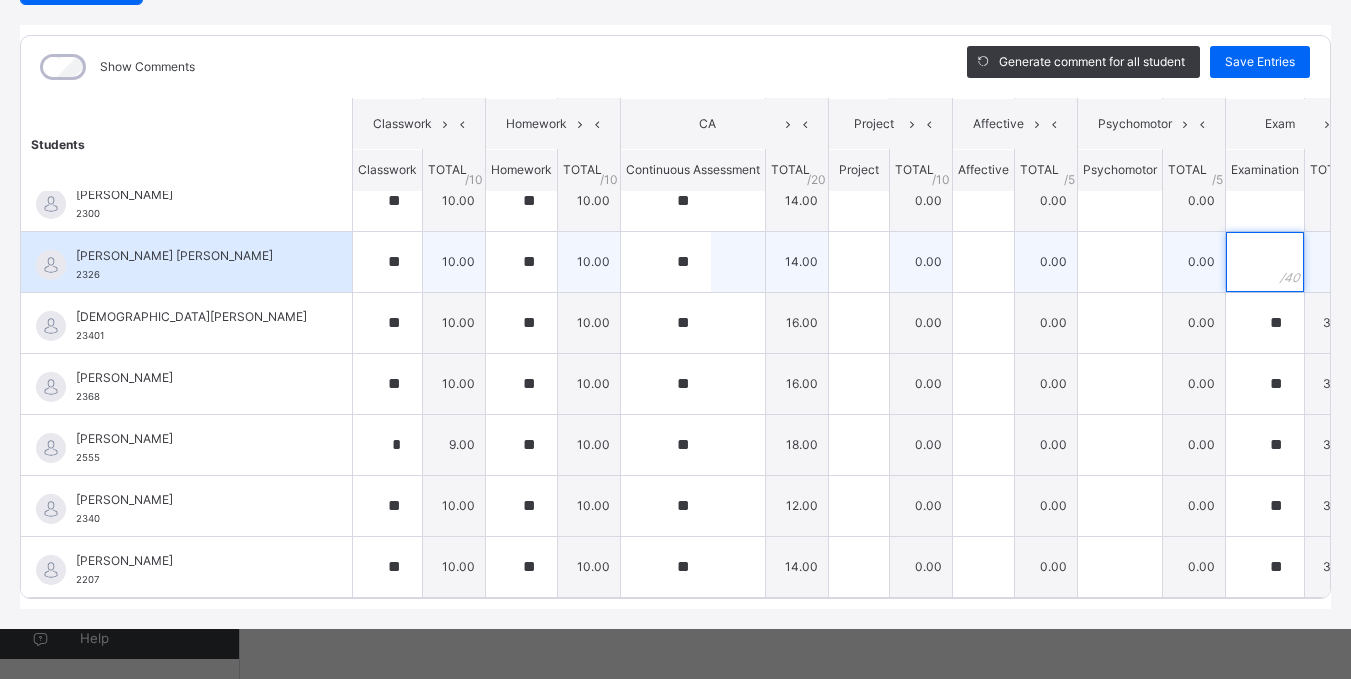 click at bounding box center (1265, 262) 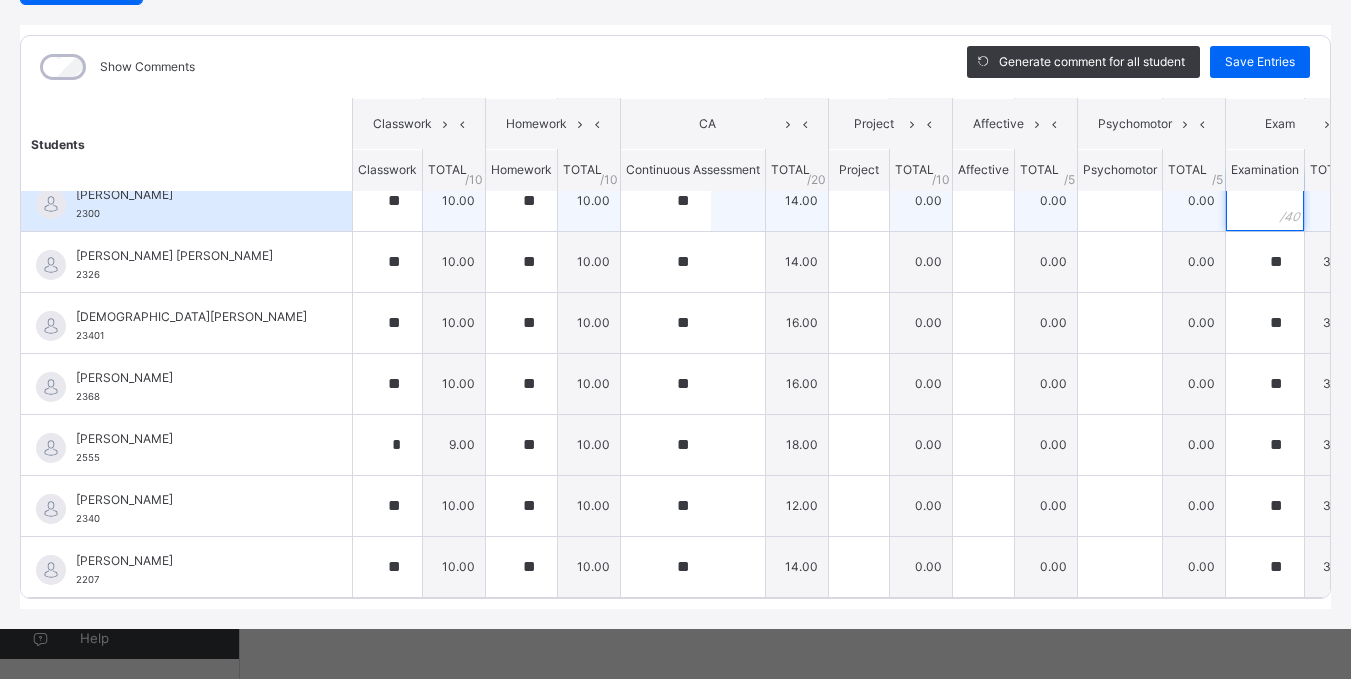 click at bounding box center (1265, 201) 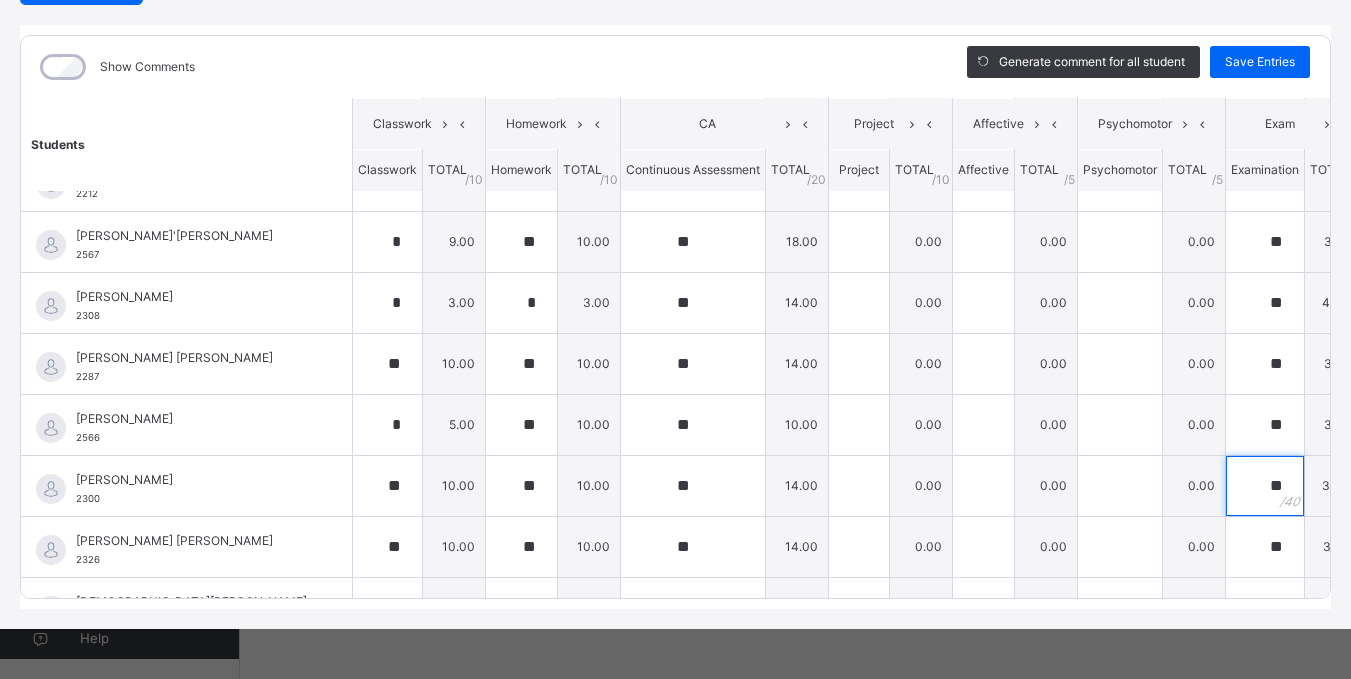 scroll, scrollTop: 0, scrollLeft: 0, axis: both 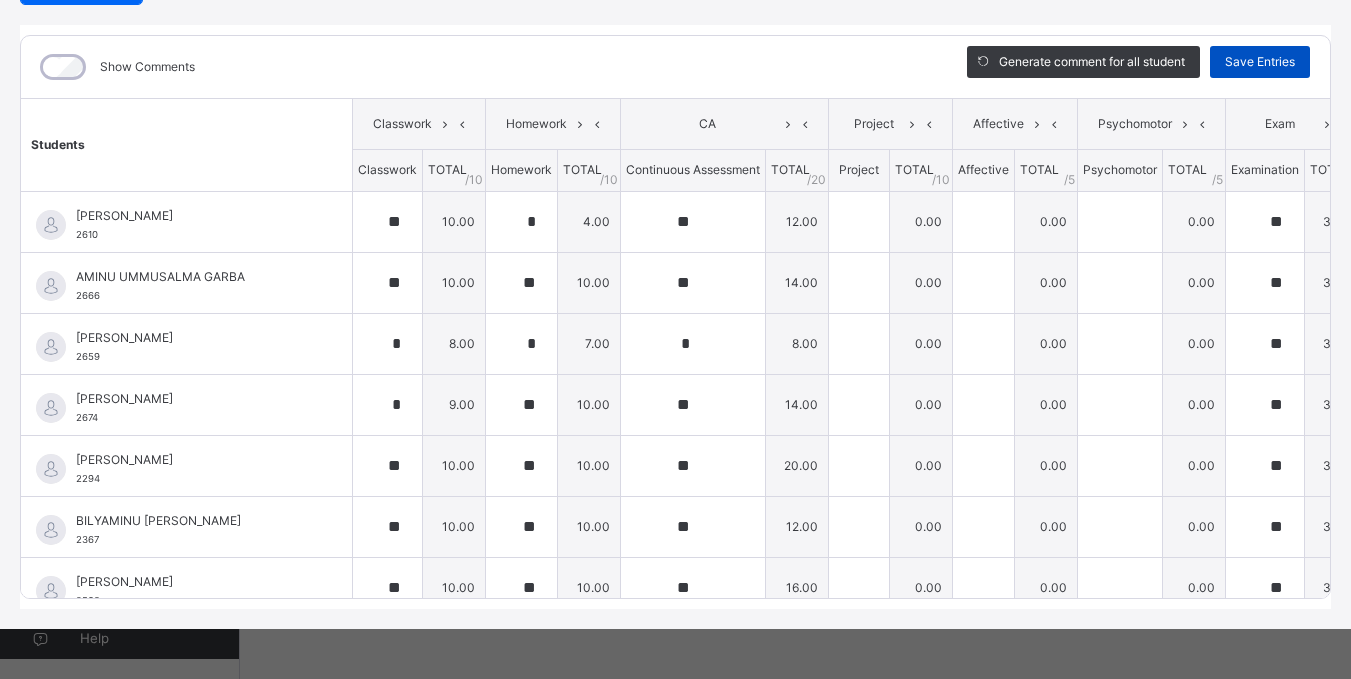 click on "Save Entries" at bounding box center [1260, 62] 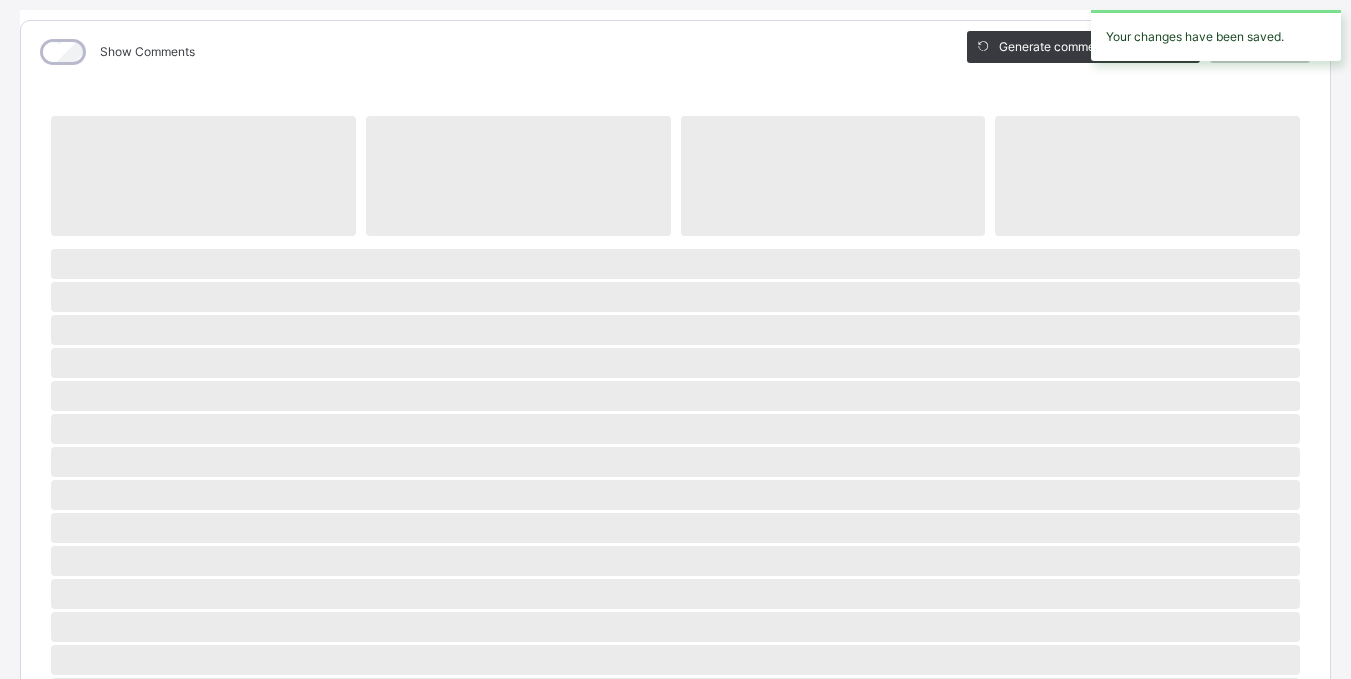 scroll, scrollTop: 0, scrollLeft: 0, axis: both 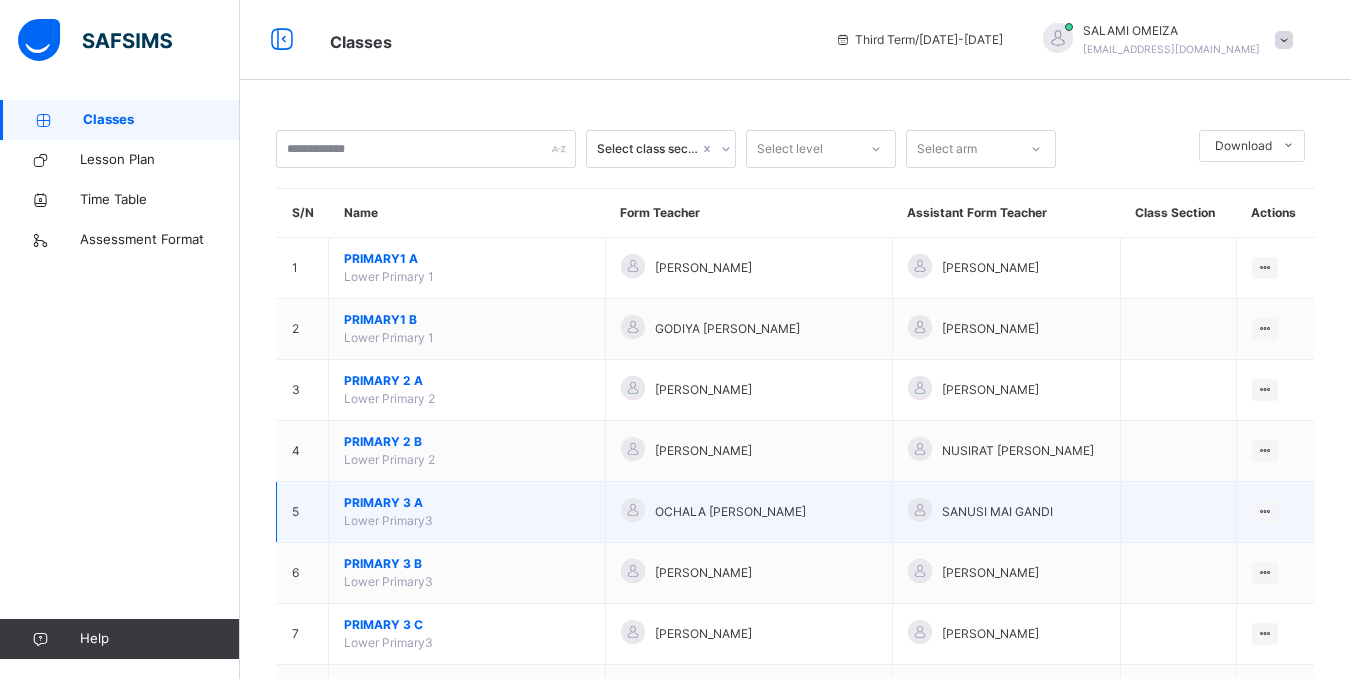 click on "PRIMARY 3   A" at bounding box center (467, 503) 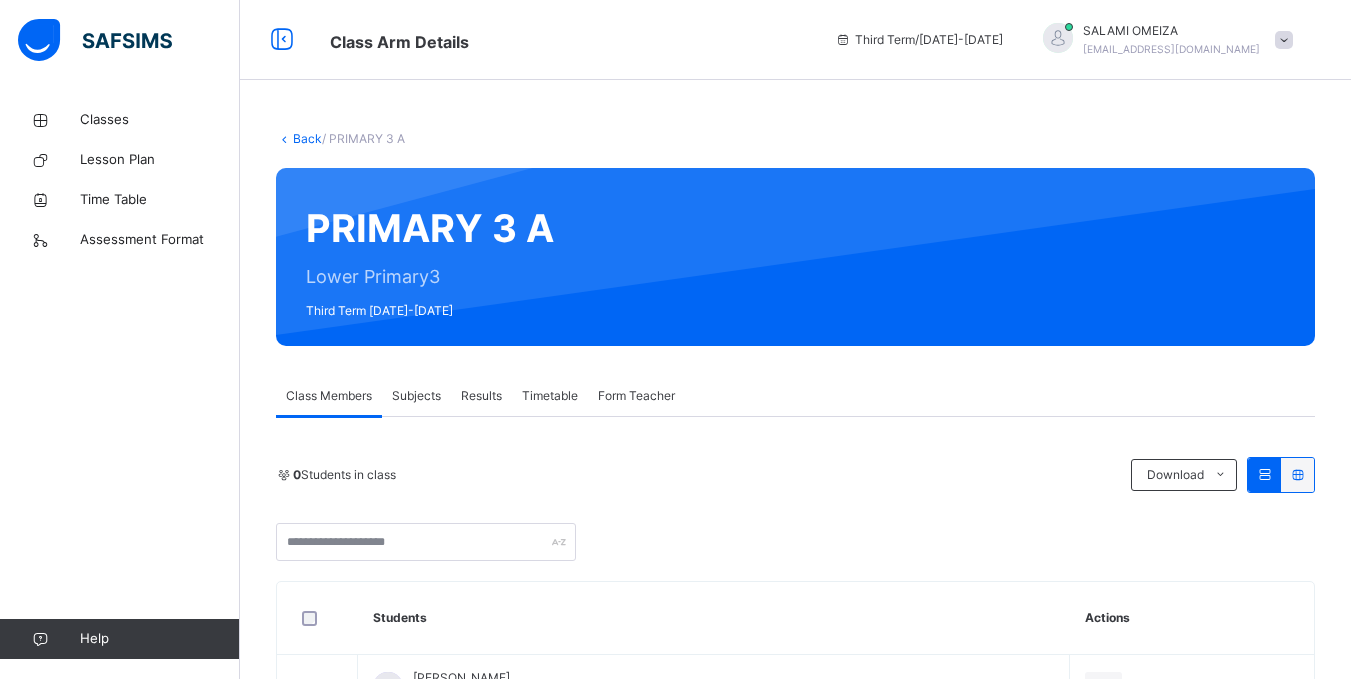 click on "Subjects" at bounding box center (416, 396) 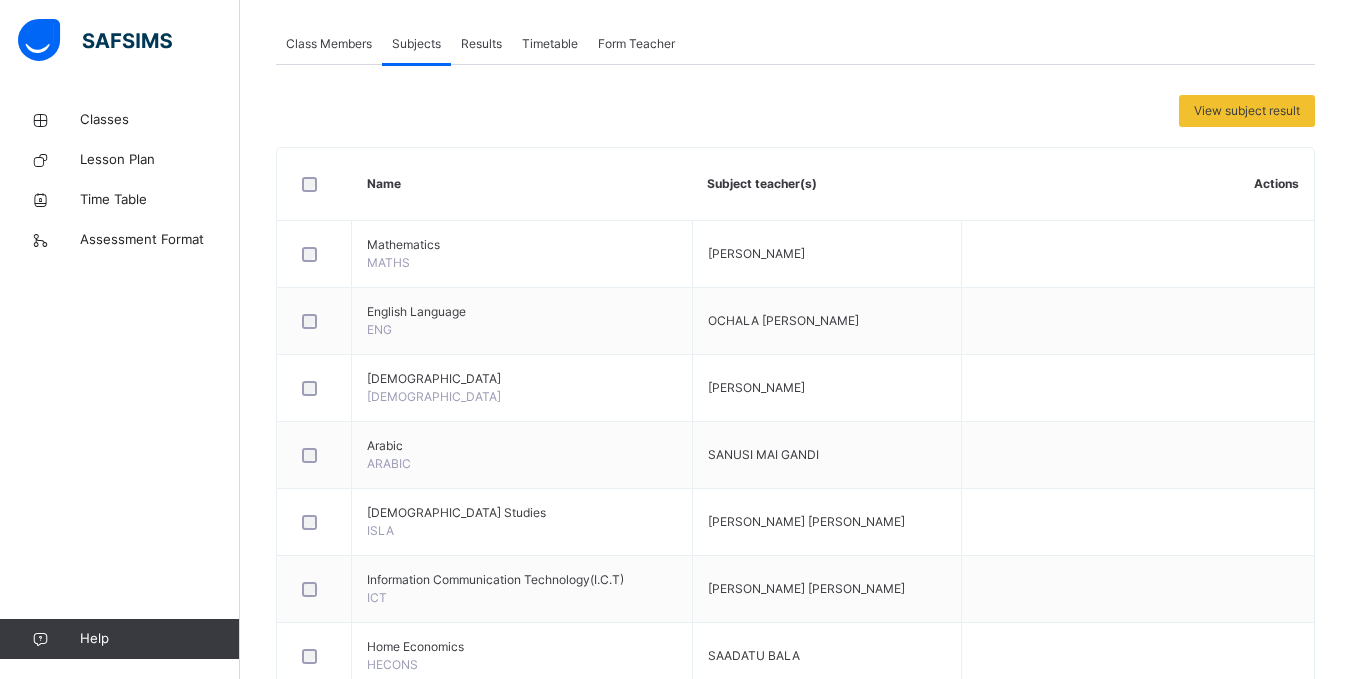 scroll, scrollTop: 600, scrollLeft: 0, axis: vertical 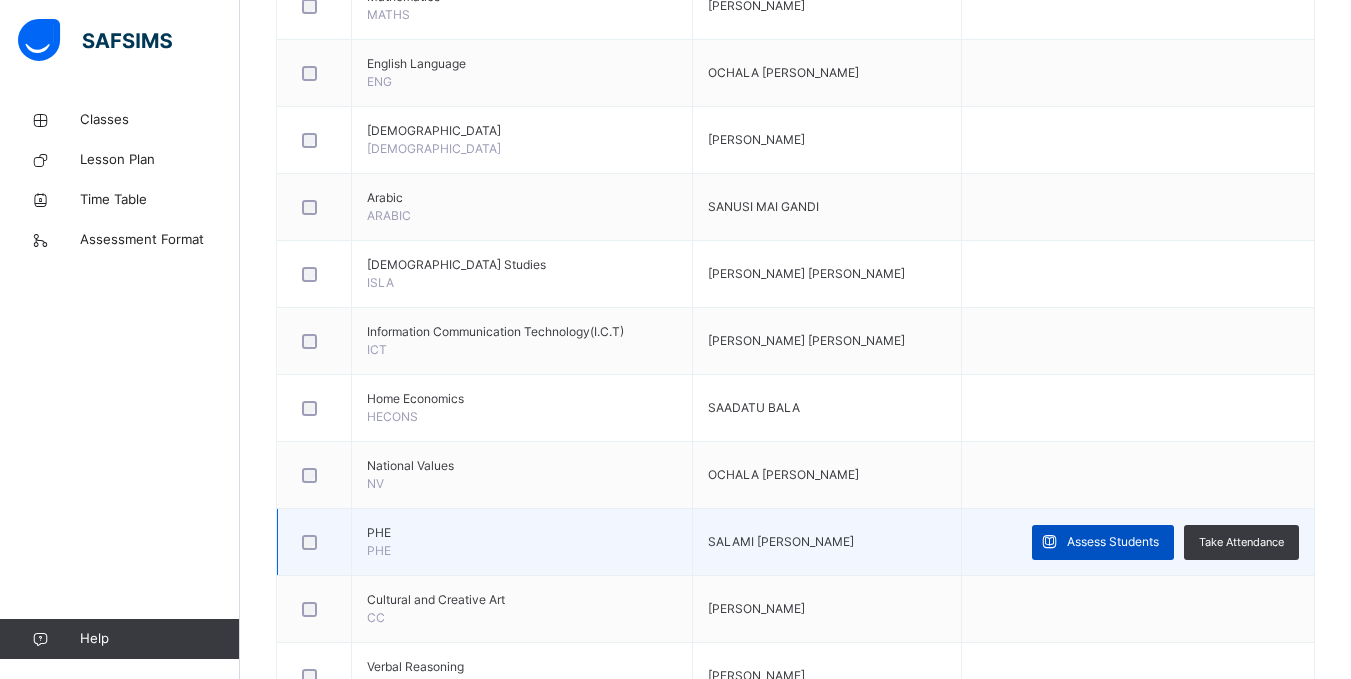 click on "Assess Students" at bounding box center (1113, 542) 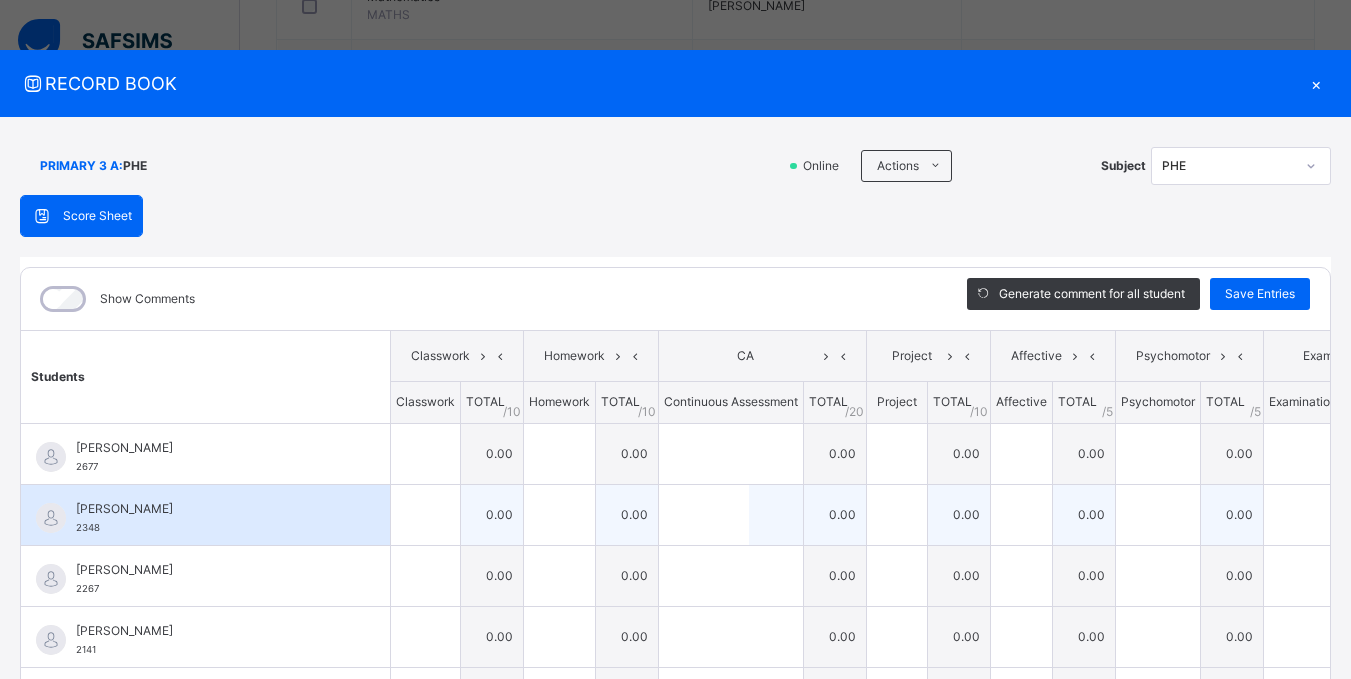 scroll, scrollTop: 0, scrollLeft: 0, axis: both 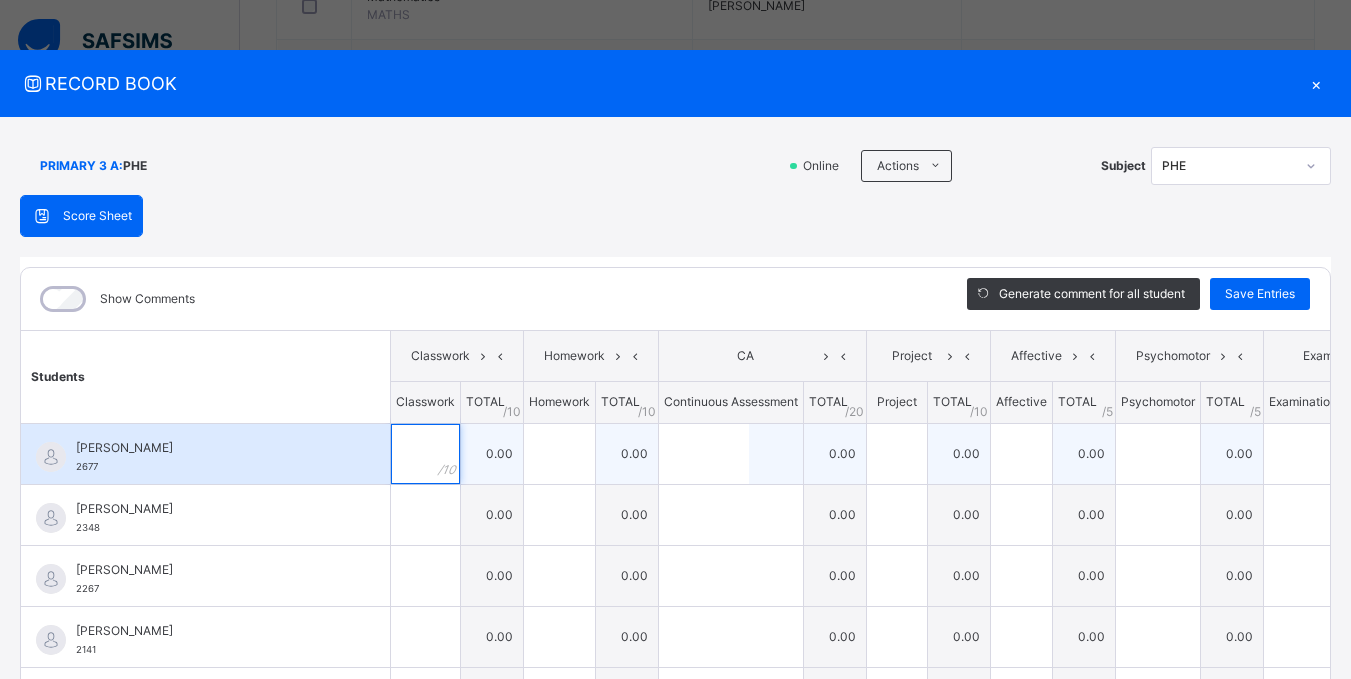 click at bounding box center [425, 454] 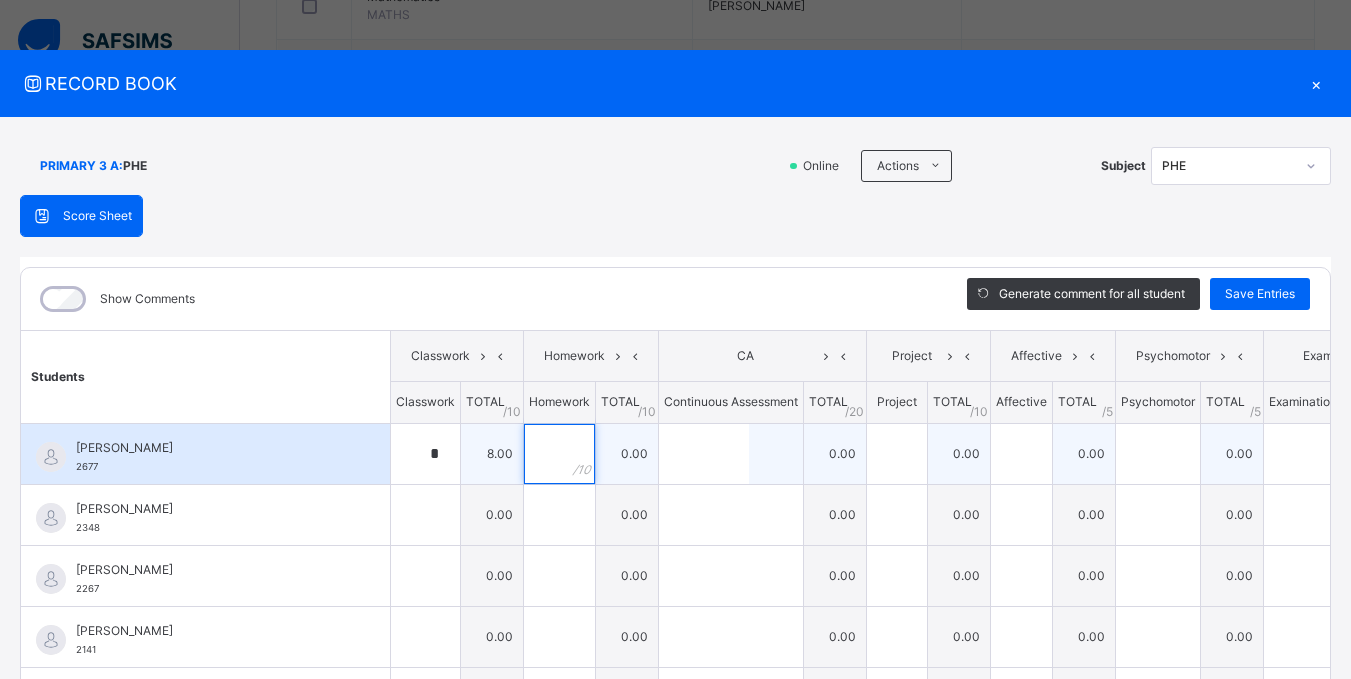 click at bounding box center (559, 454) 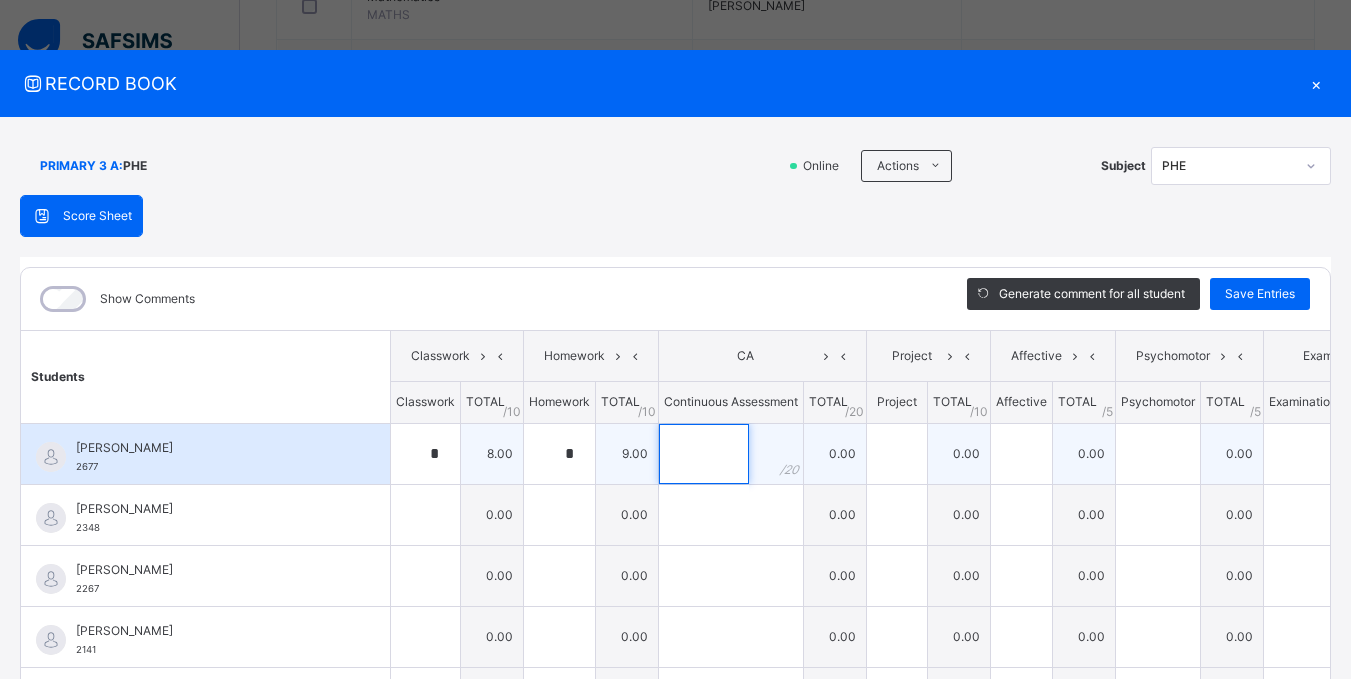 click at bounding box center (704, 454) 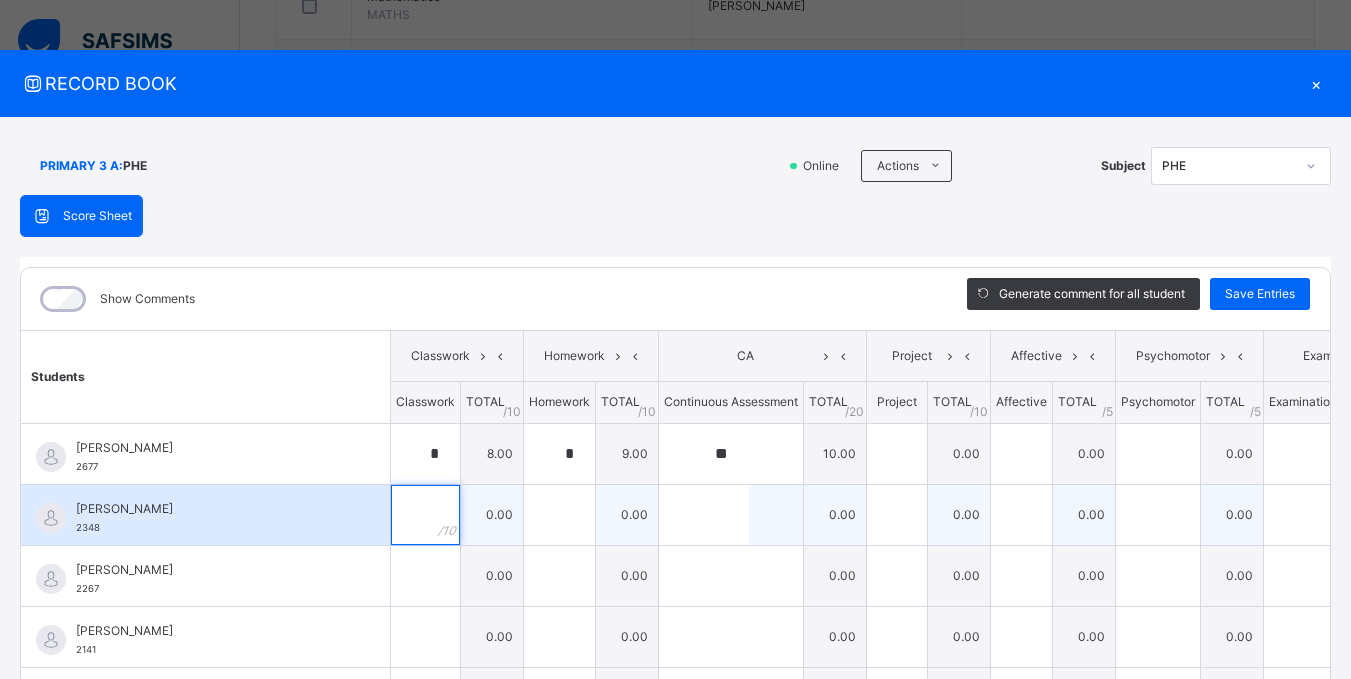 click at bounding box center (425, 515) 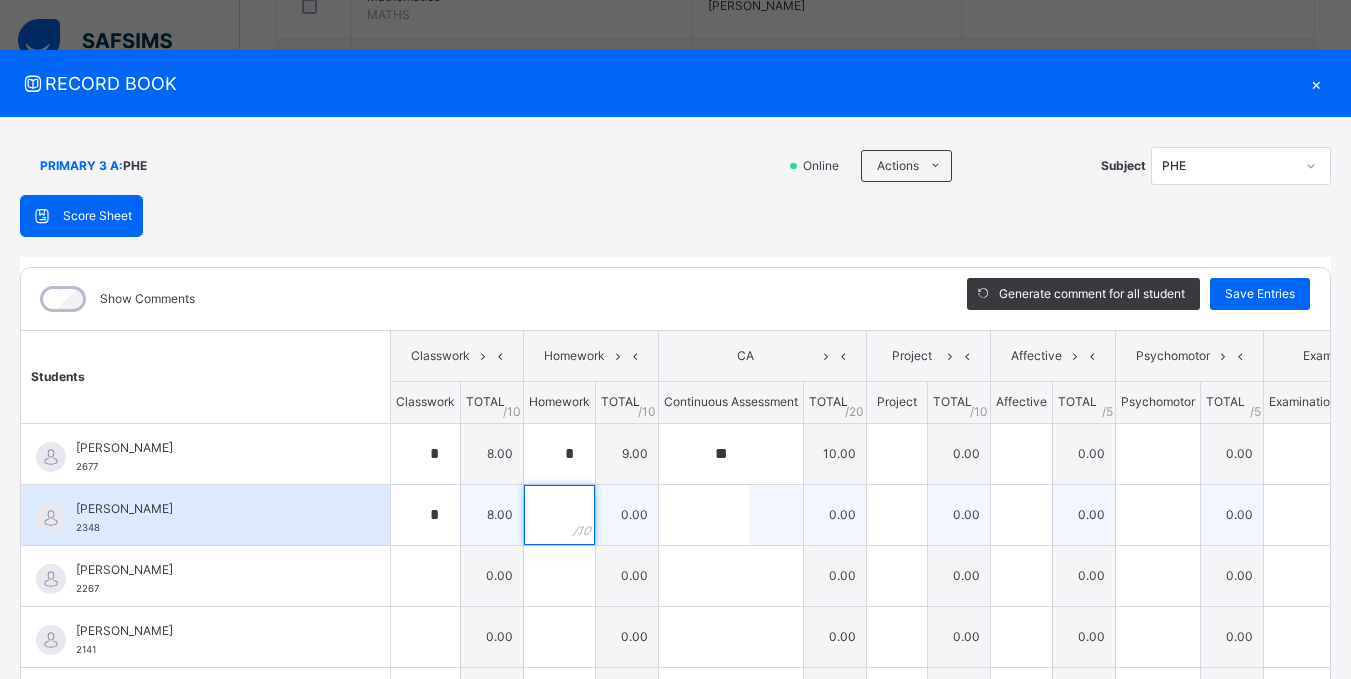 click at bounding box center (559, 515) 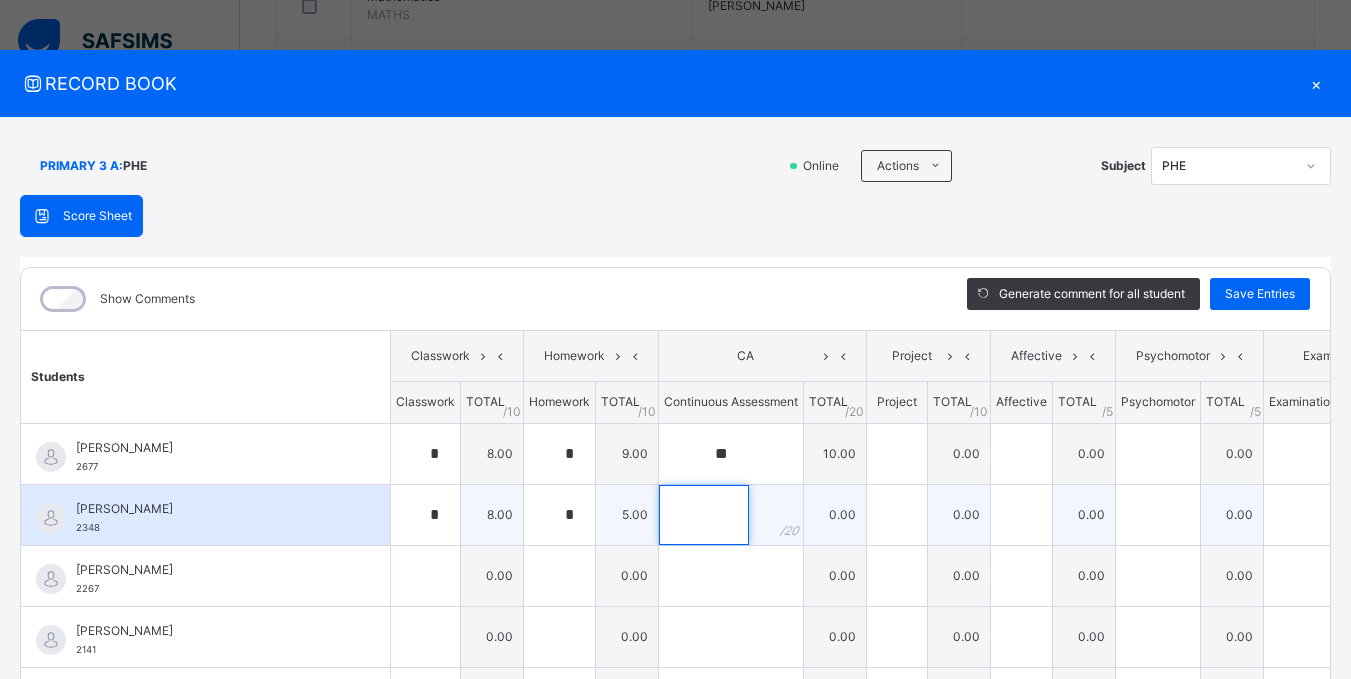 click at bounding box center (704, 515) 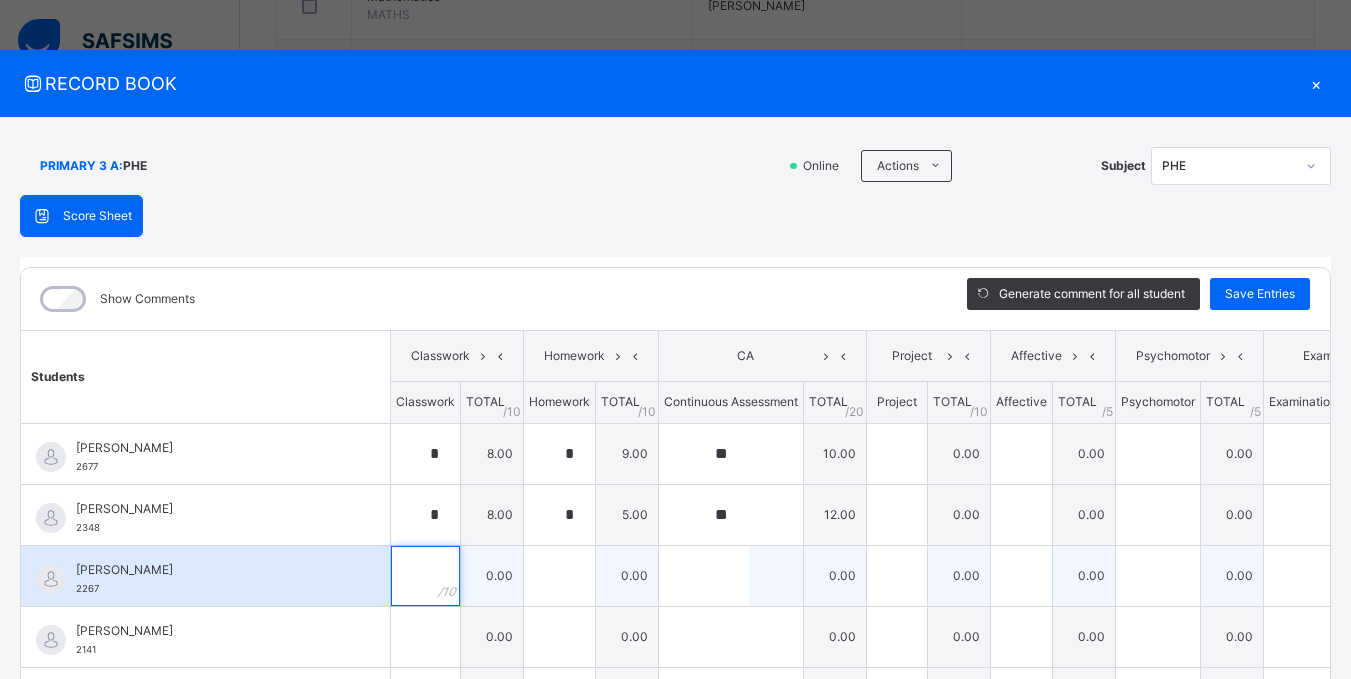 click at bounding box center (425, 576) 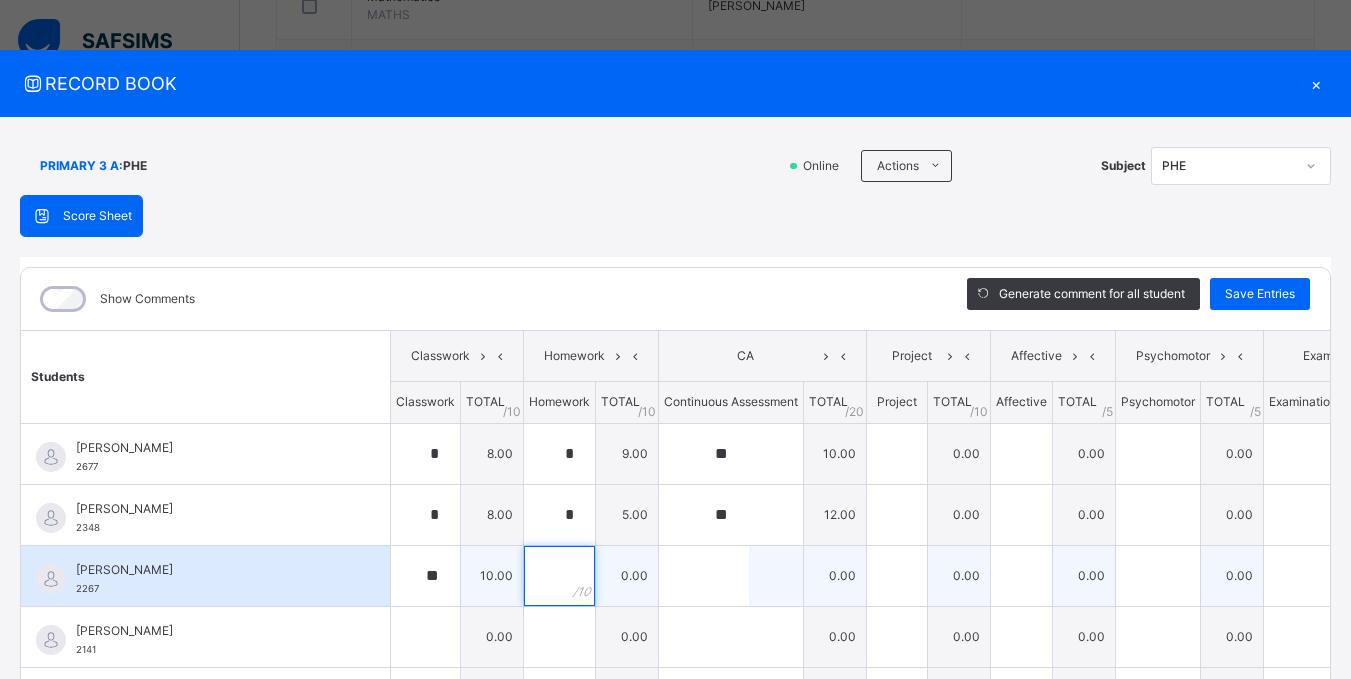 click at bounding box center (559, 576) 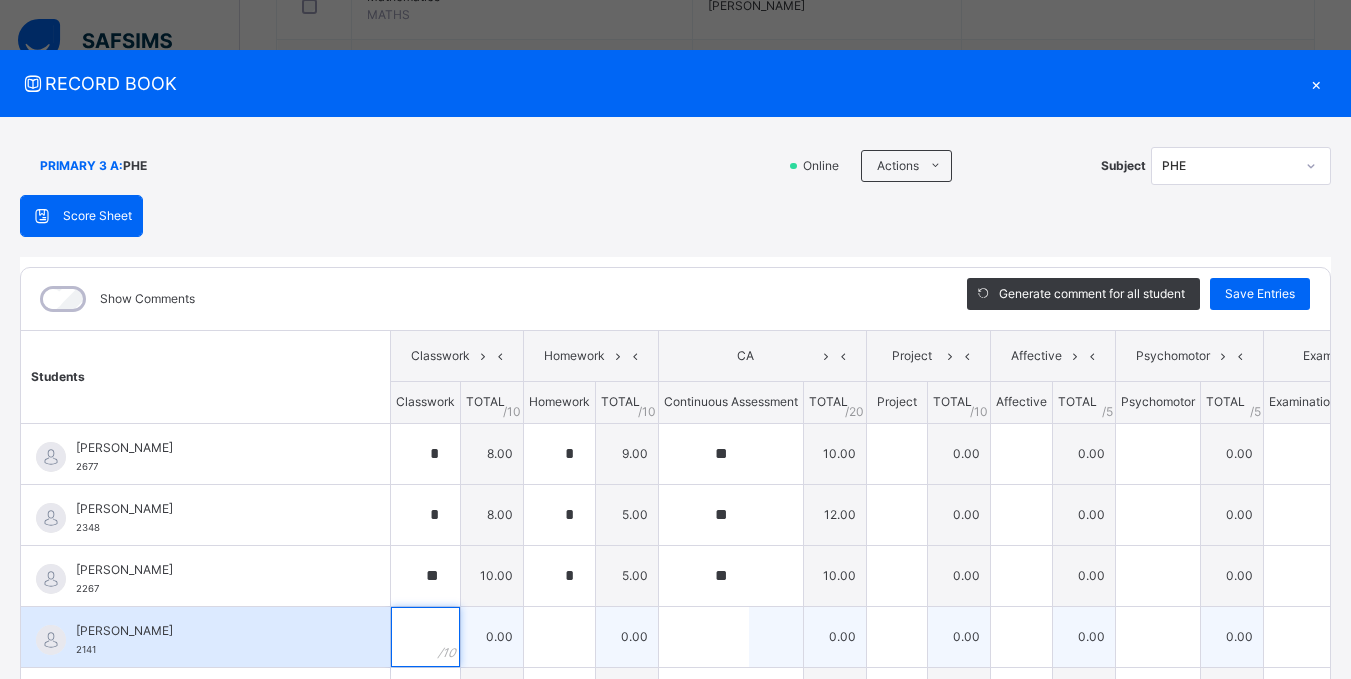 click at bounding box center [425, 637] 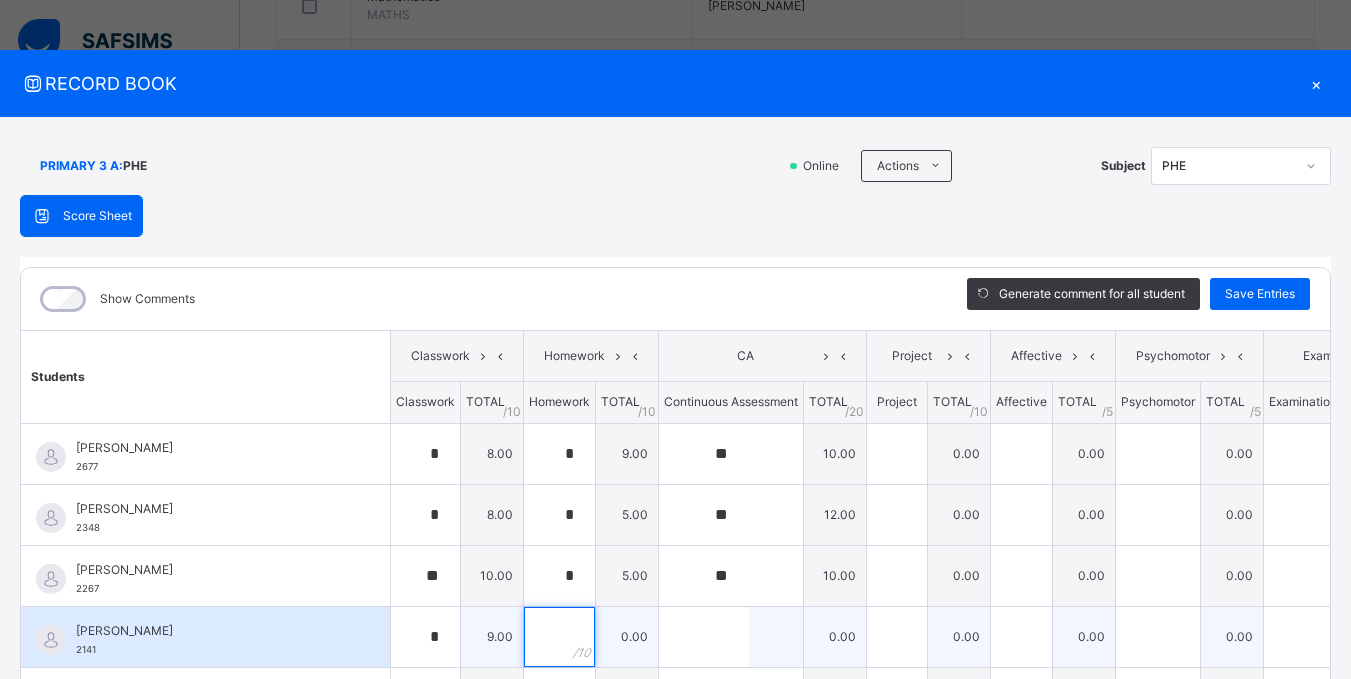 scroll, scrollTop: 3, scrollLeft: 0, axis: vertical 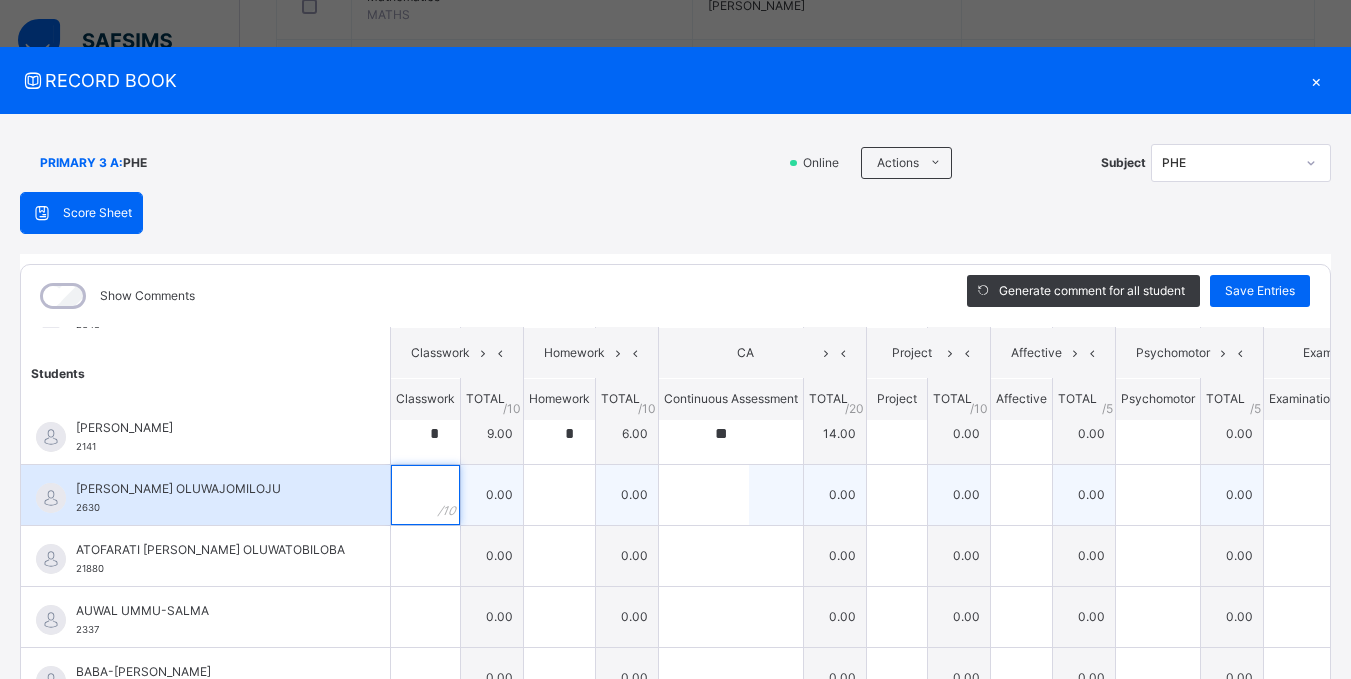 click at bounding box center (425, 495) 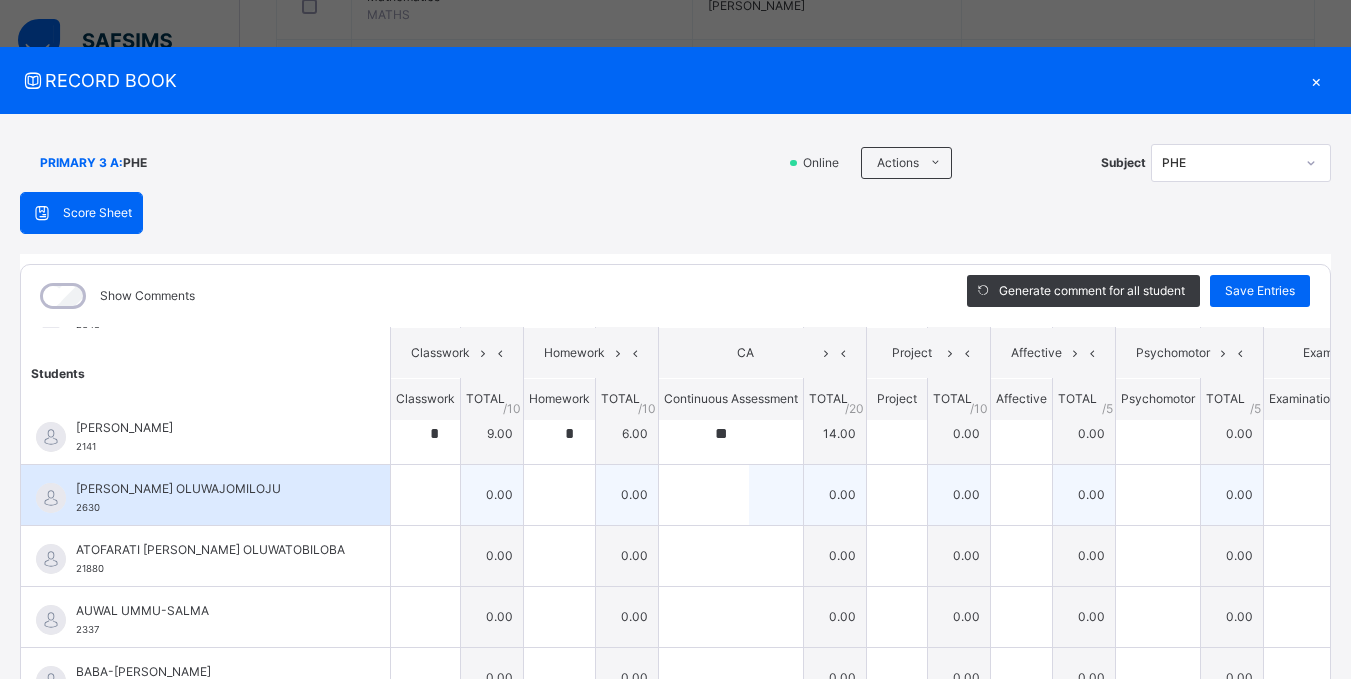 click at bounding box center (425, 495) 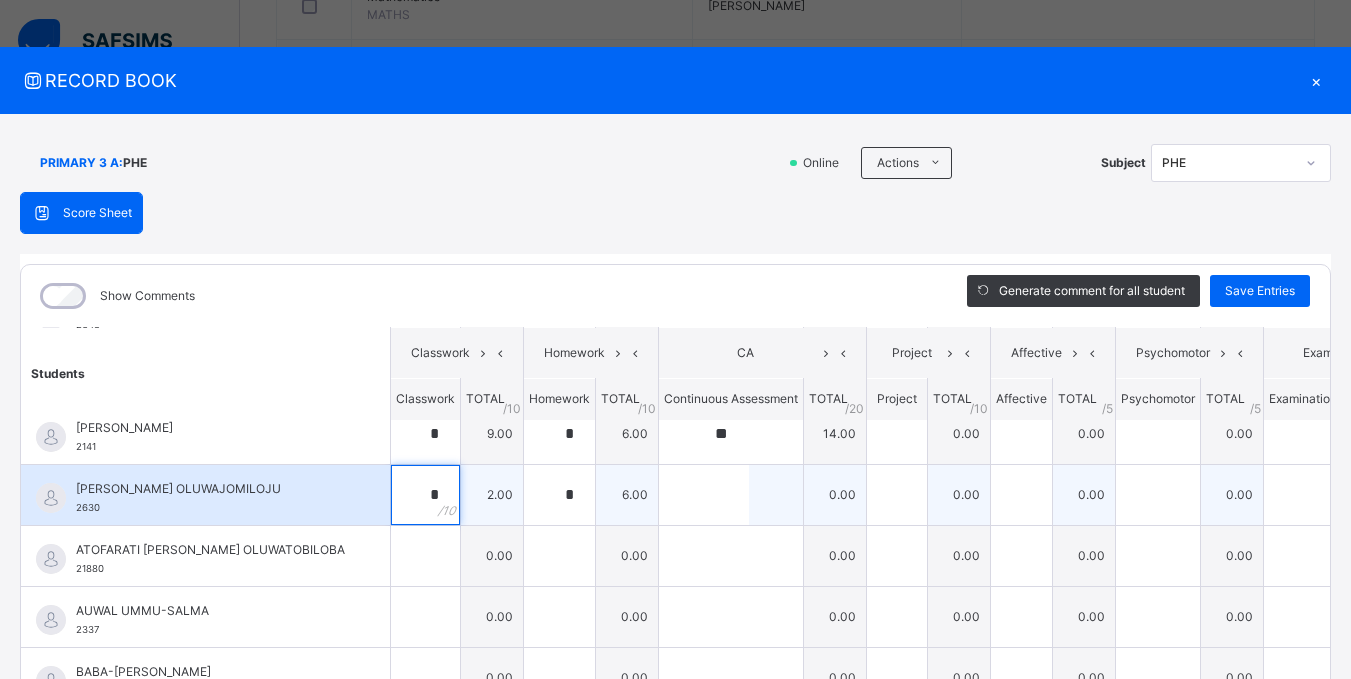 click on "*" at bounding box center [425, 495] 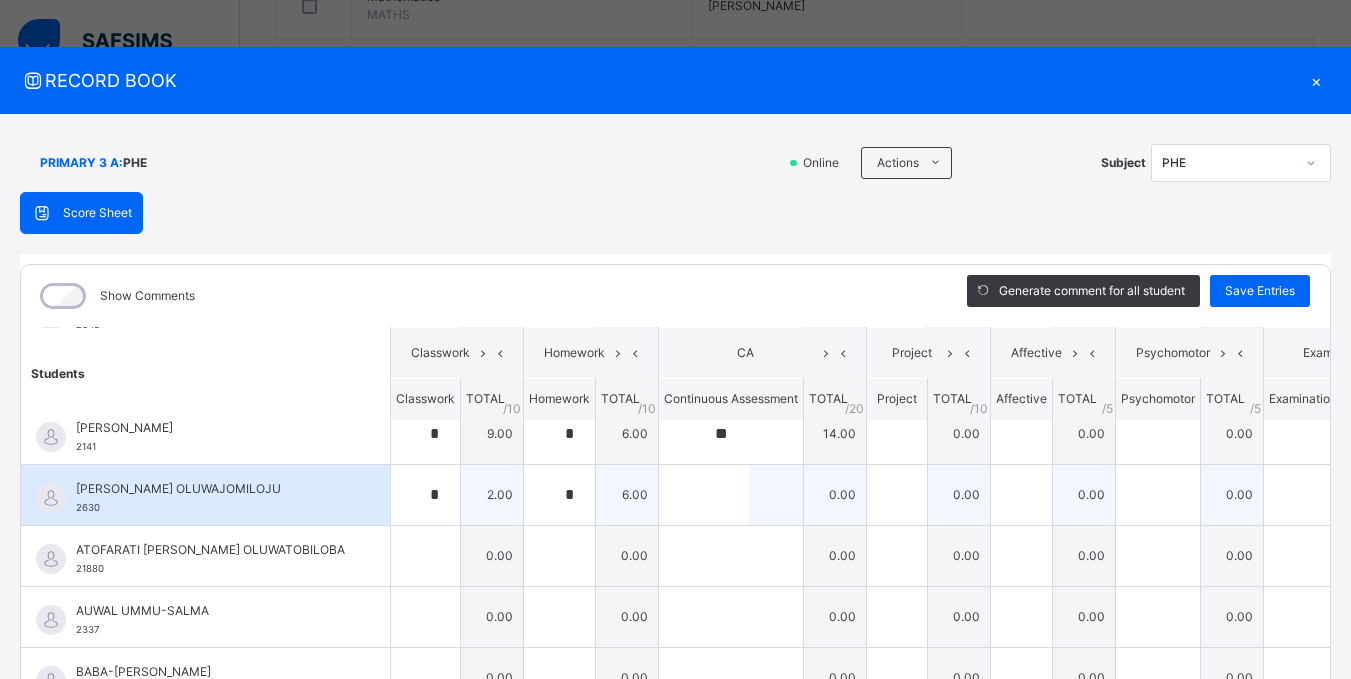 click on "*" at bounding box center (425, 495) 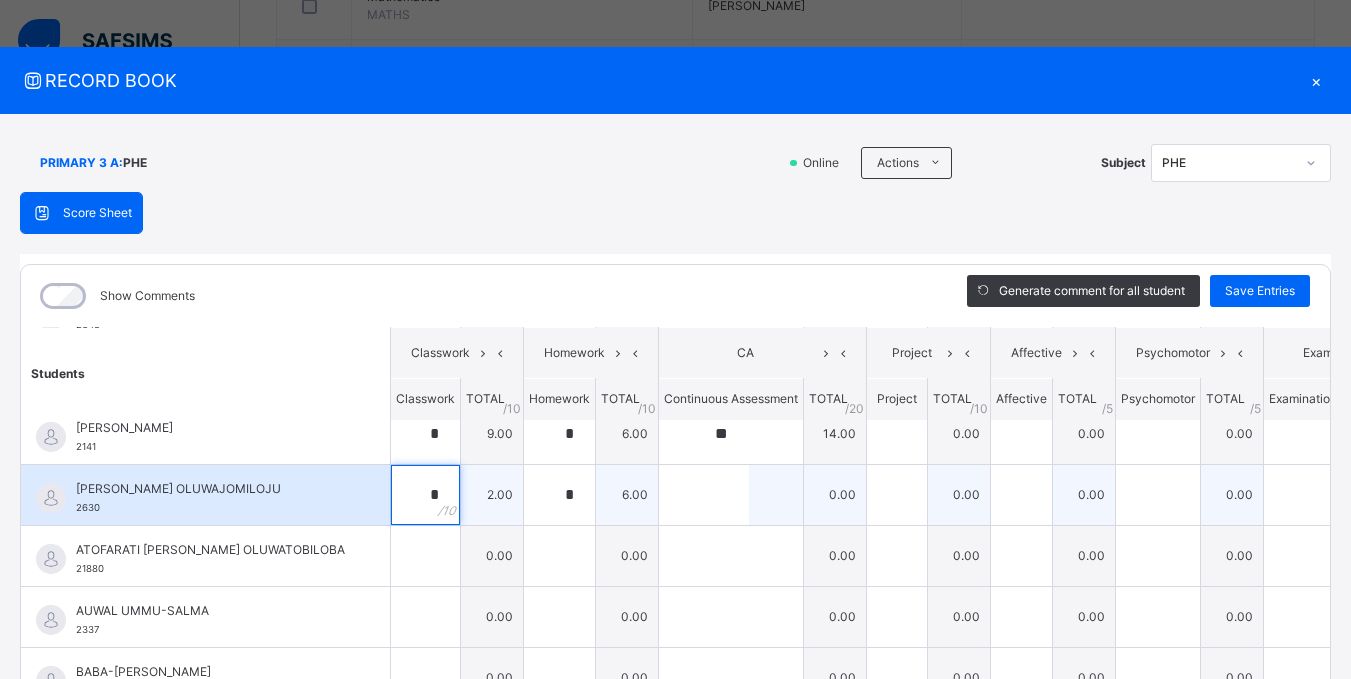 click on "*" at bounding box center (425, 495) 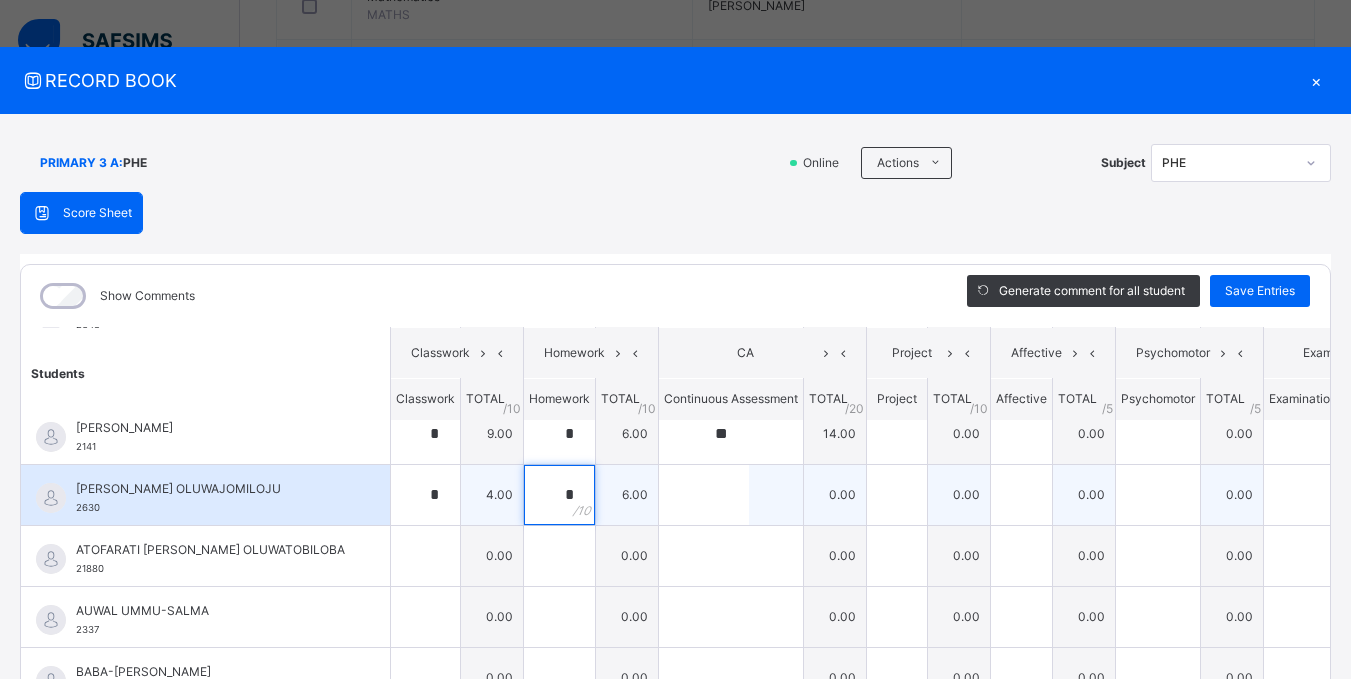 click on "*" at bounding box center (559, 495) 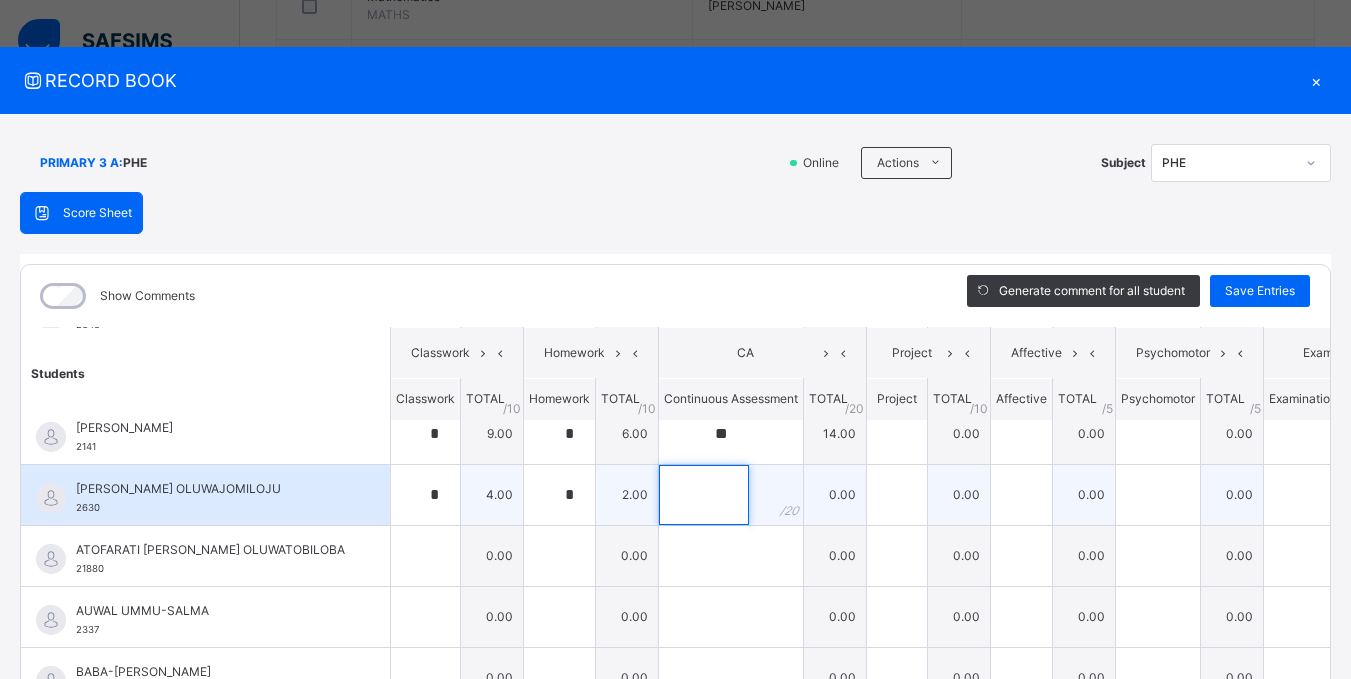 click at bounding box center (704, 495) 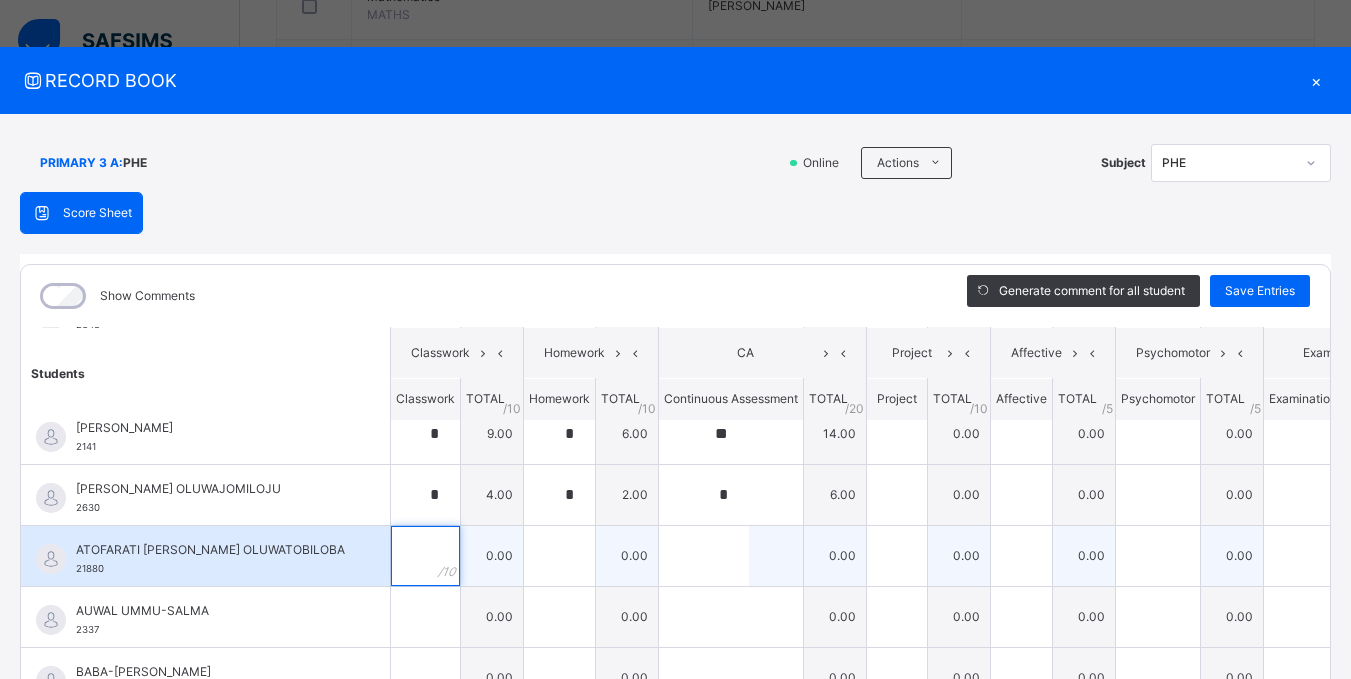click at bounding box center [425, 556] 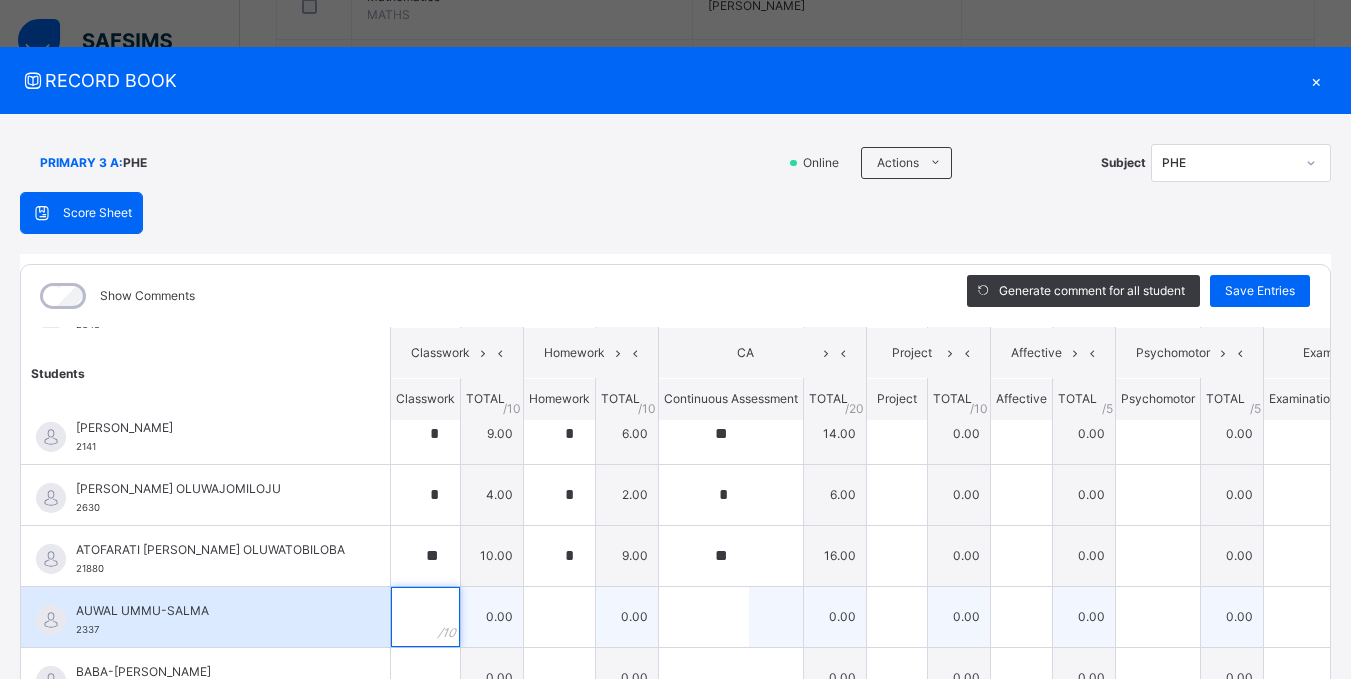 click at bounding box center (425, 617) 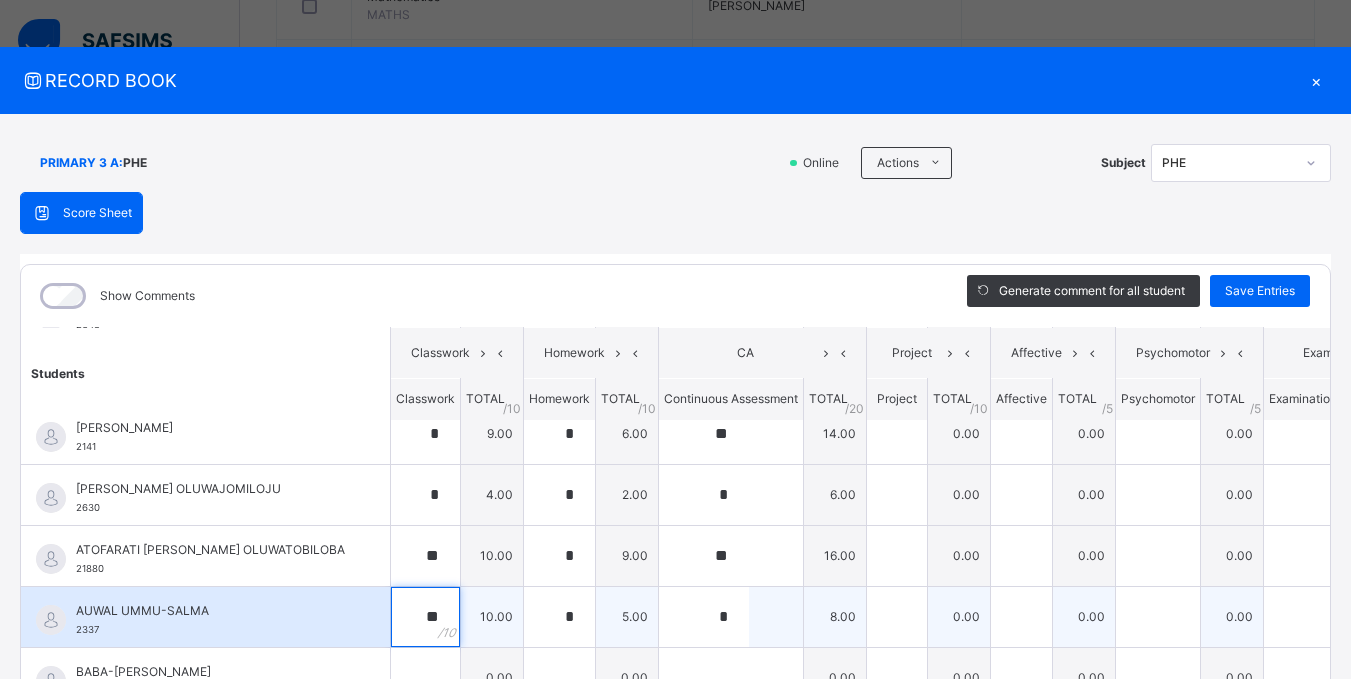 click on "**" at bounding box center [425, 617] 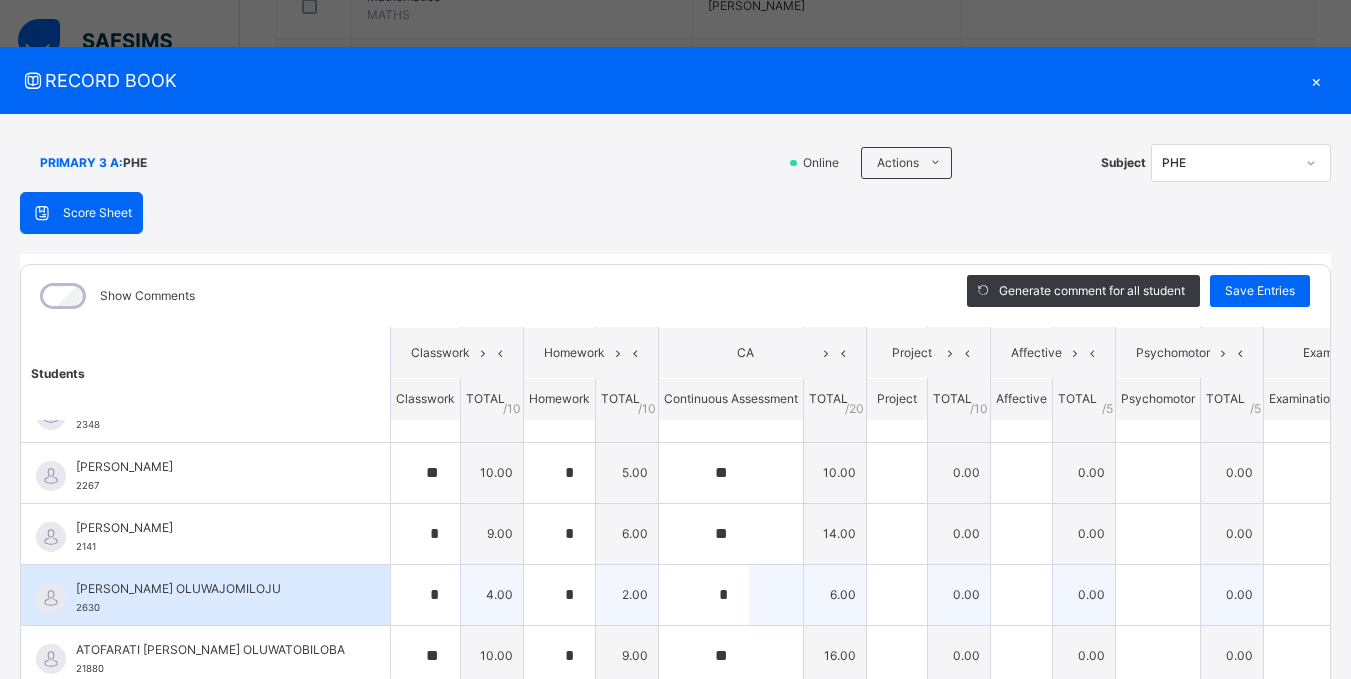 scroll, scrollTop: 400, scrollLeft: 0, axis: vertical 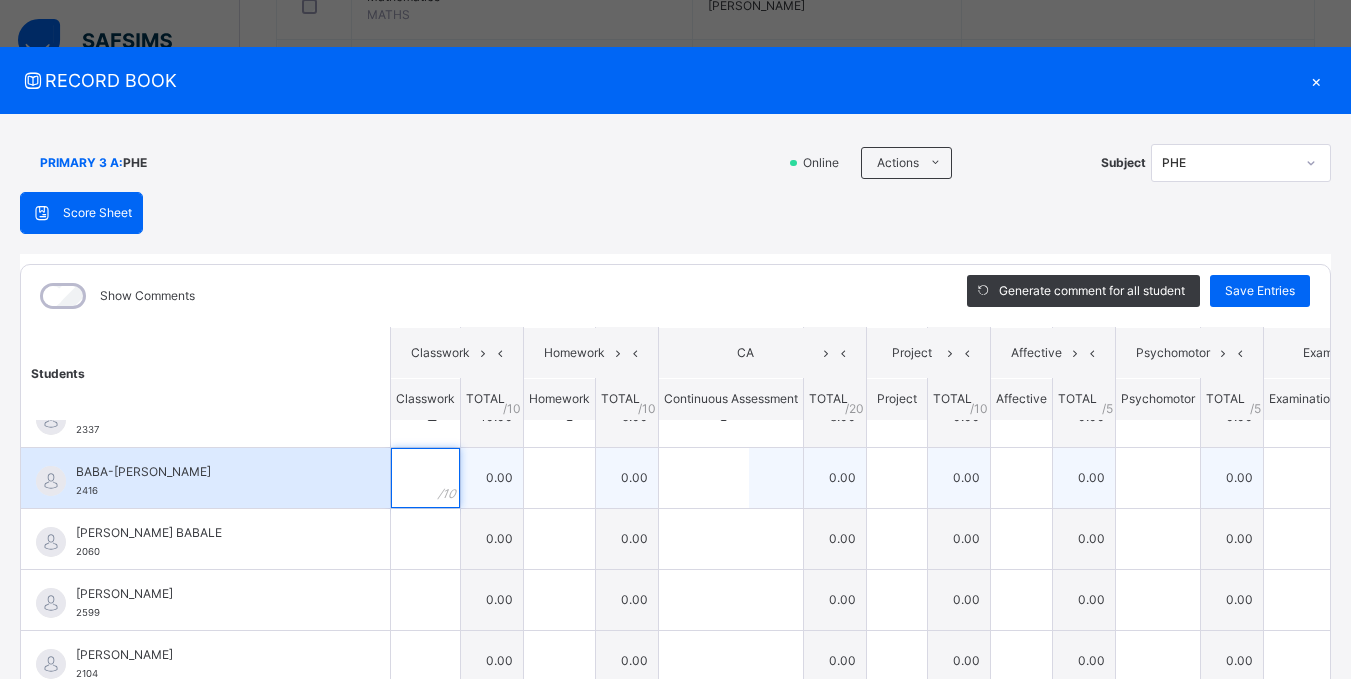 click at bounding box center (425, 478) 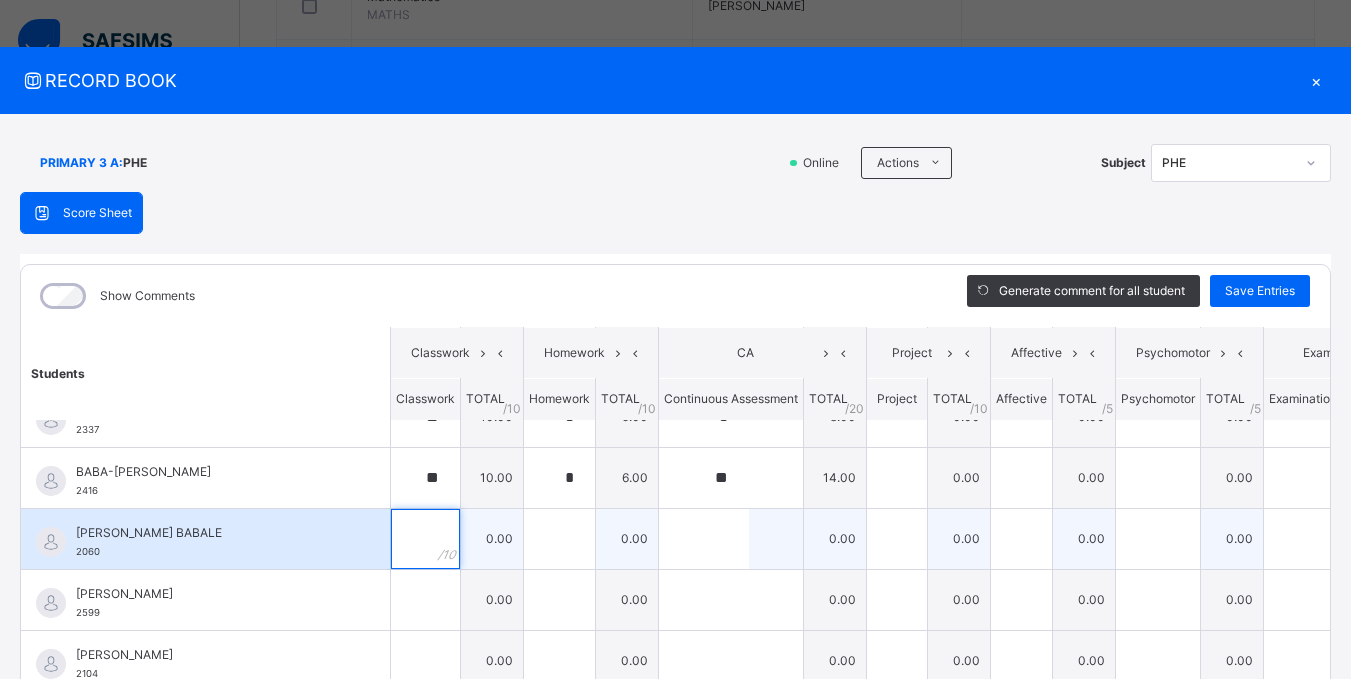 click at bounding box center (425, 539) 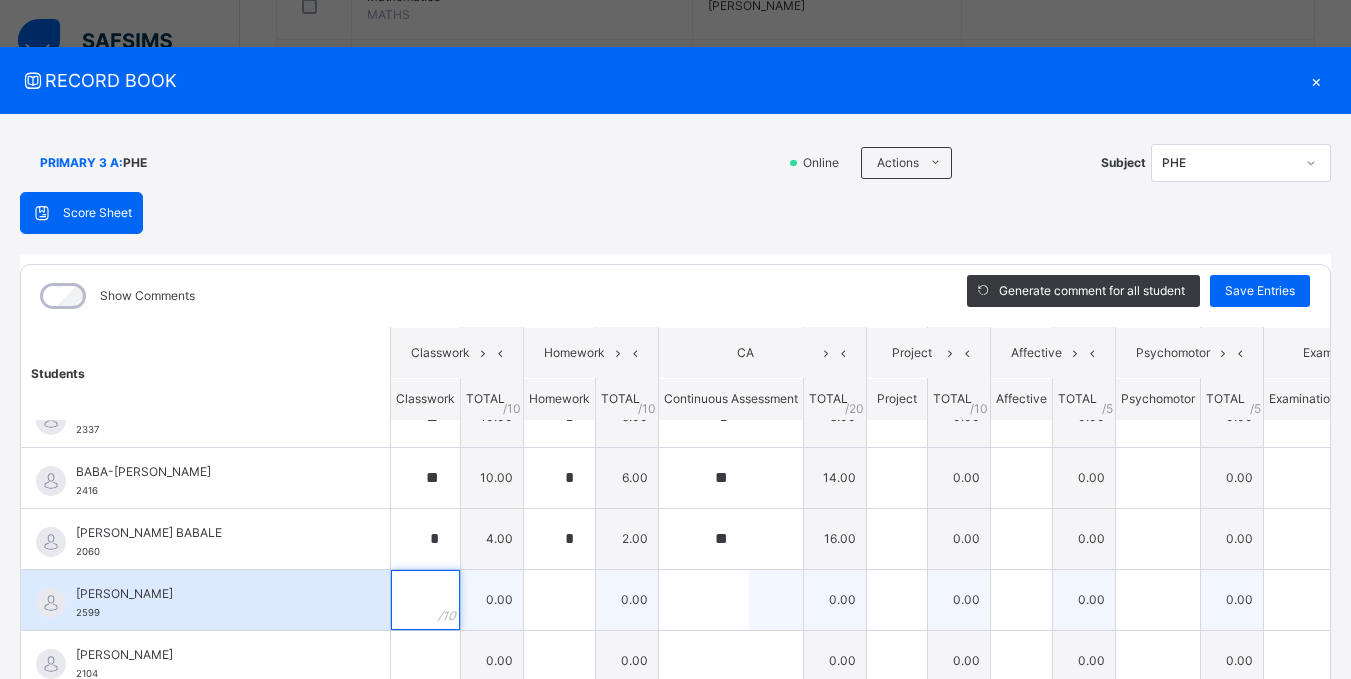 click at bounding box center [425, 600] 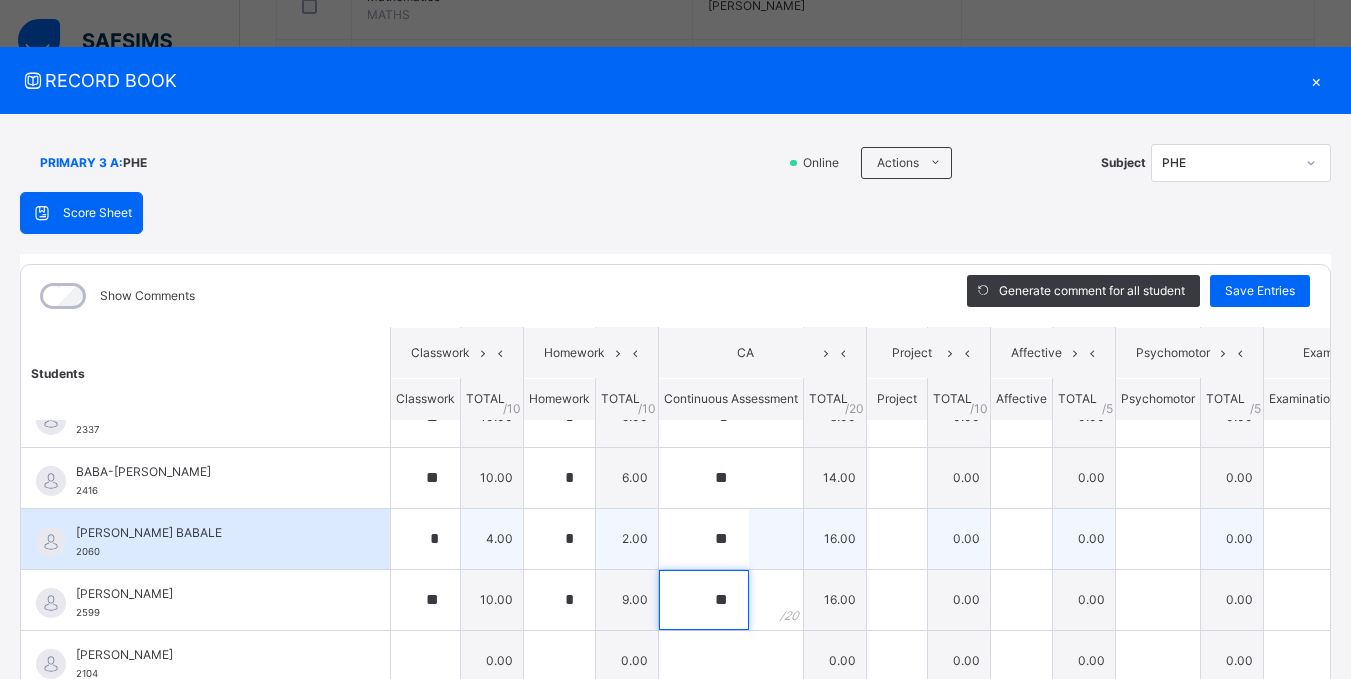 scroll, scrollTop: 500, scrollLeft: 0, axis: vertical 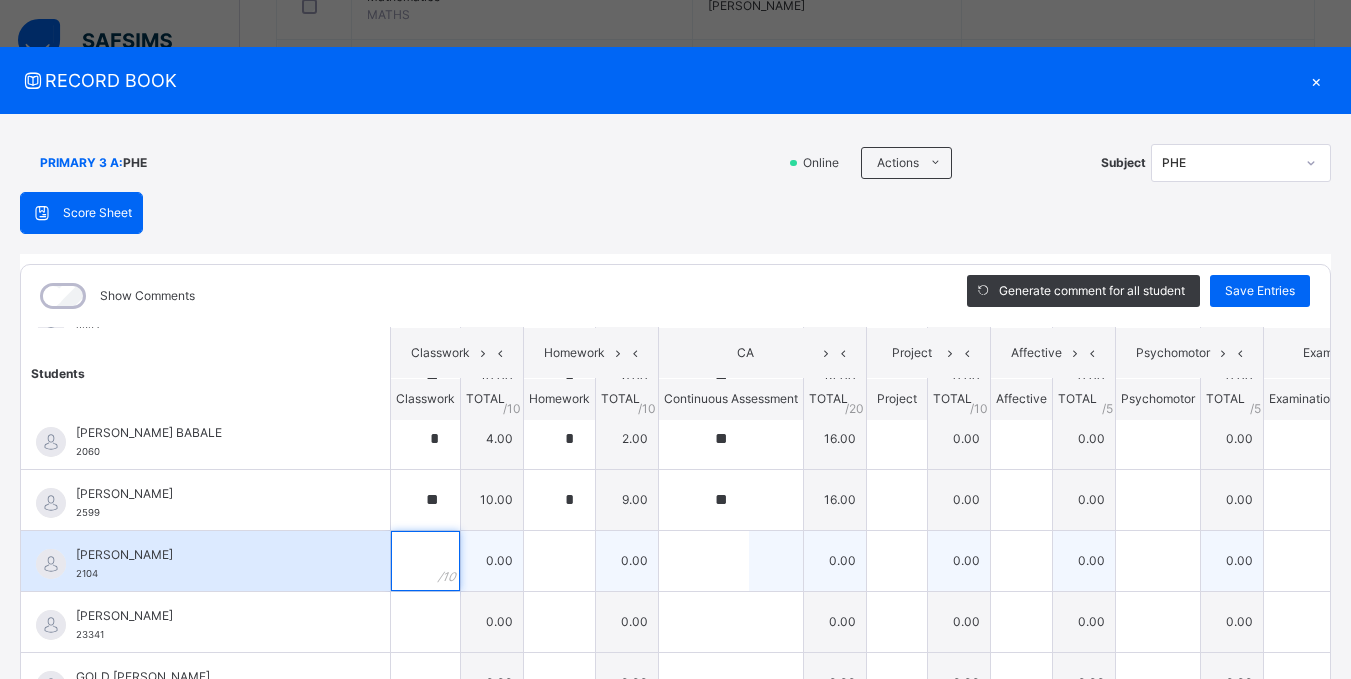 click at bounding box center [425, 561] 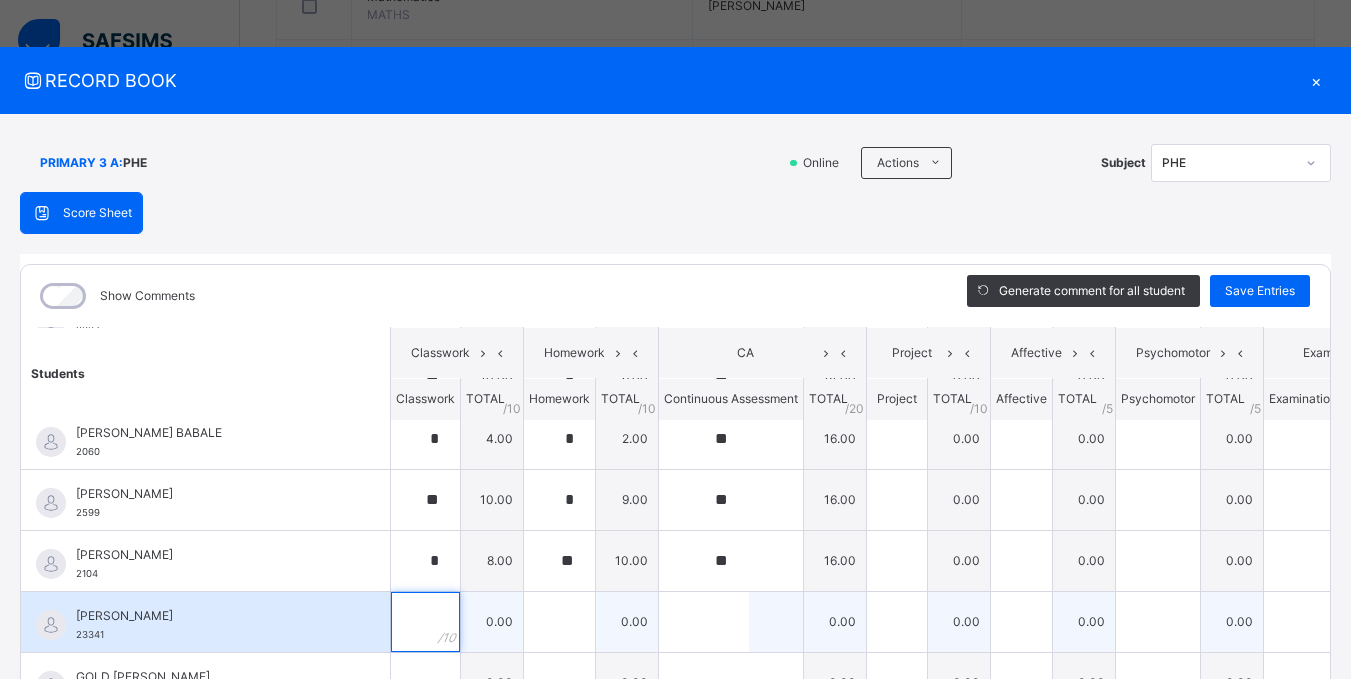 click at bounding box center (425, 622) 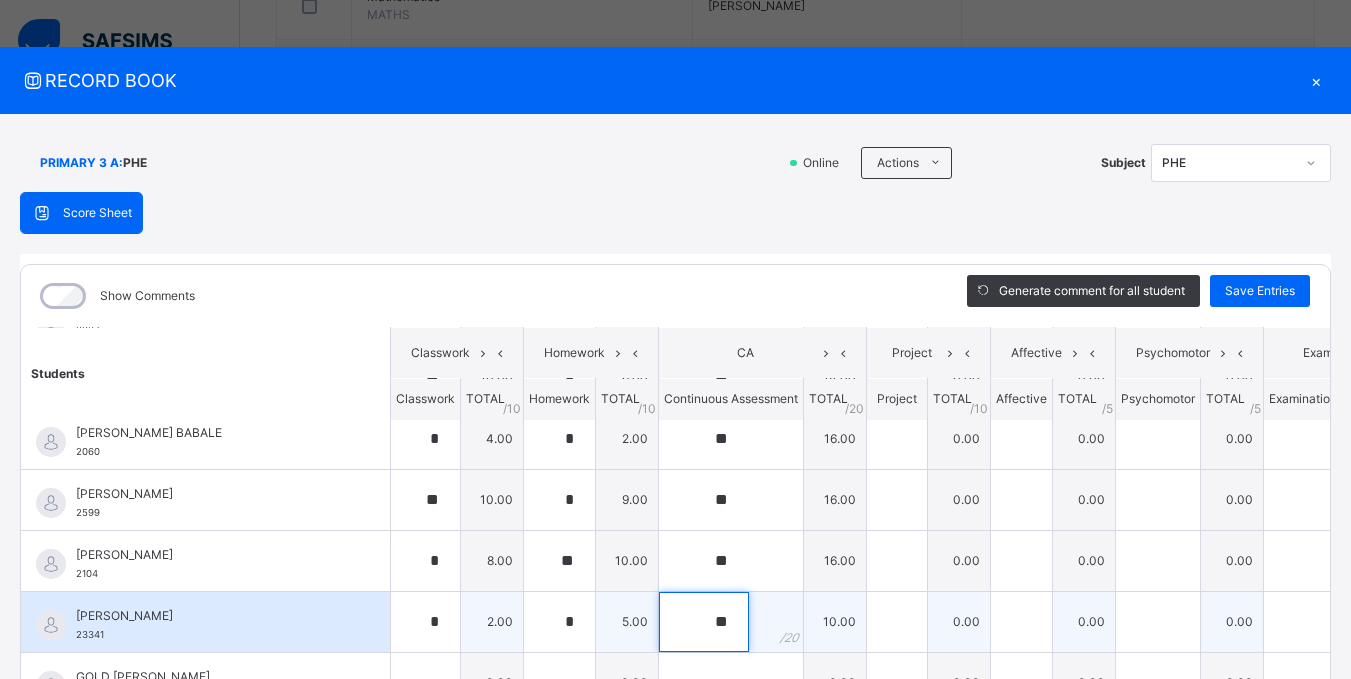 scroll, scrollTop: 585, scrollLeft: 0, axis: vertical 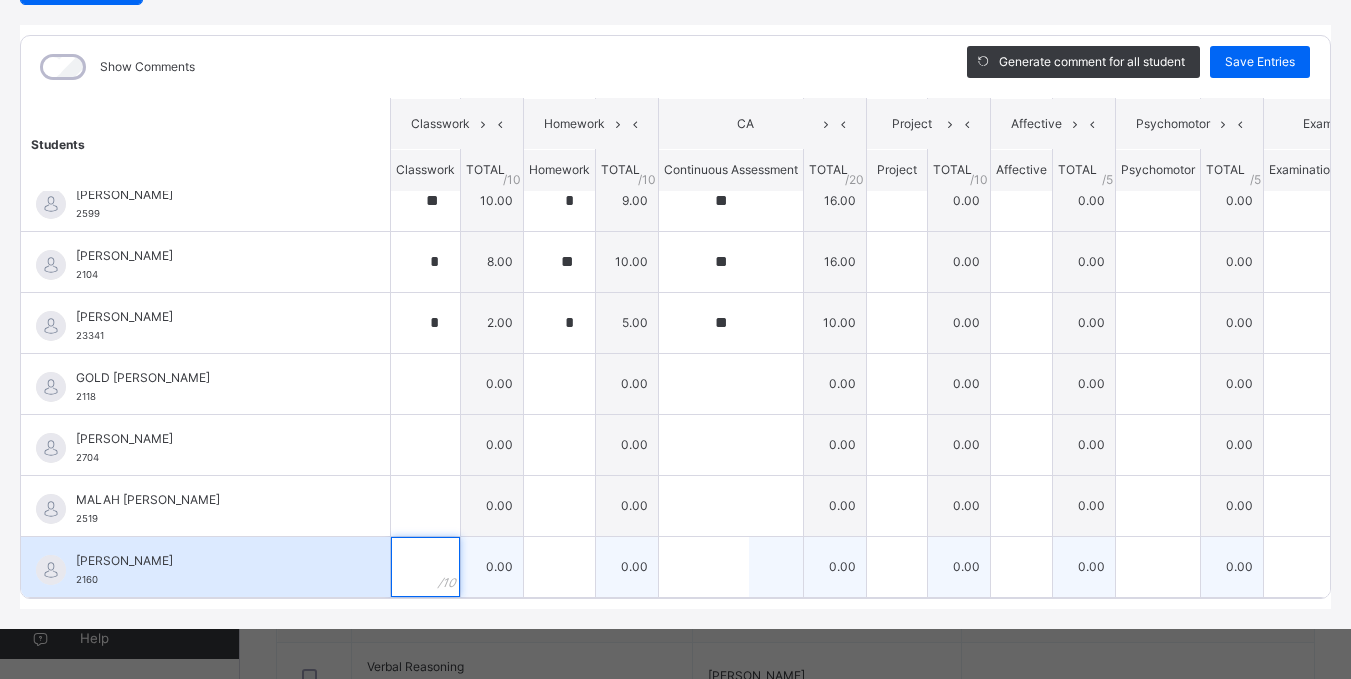 click at bounding box center (425, 567) 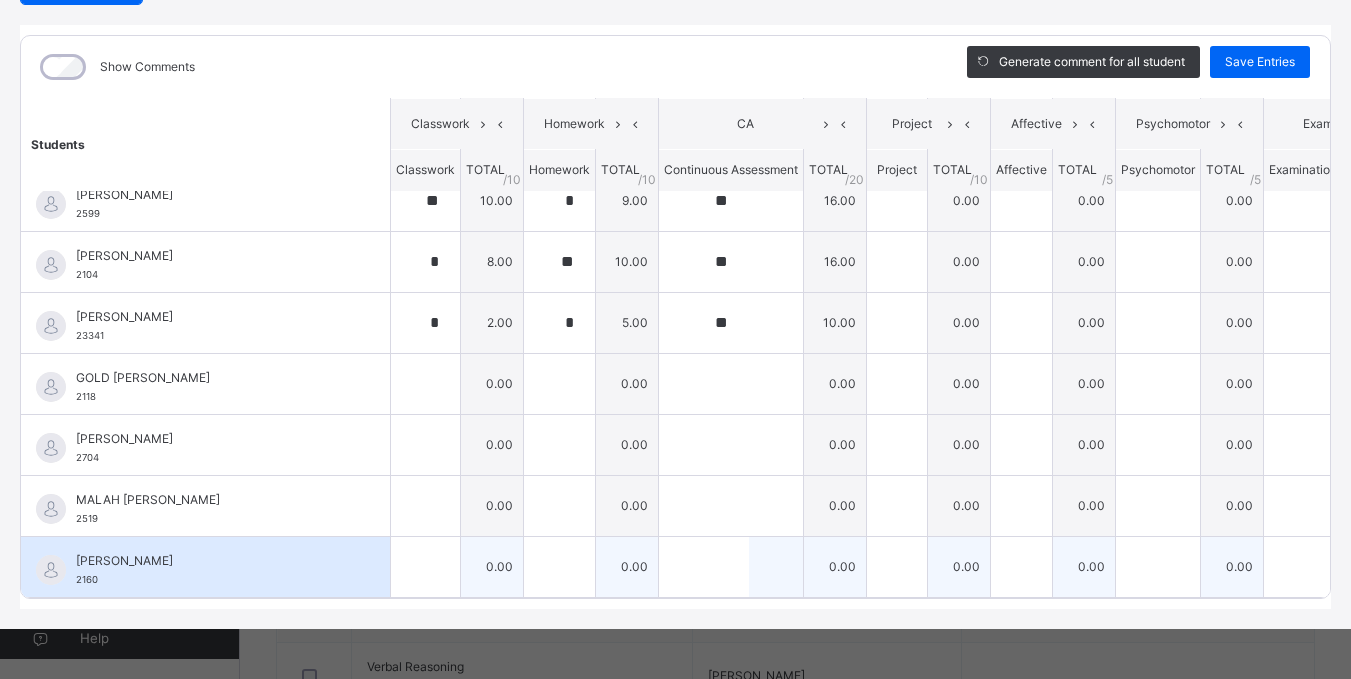 click at bounding box center [425, 567] 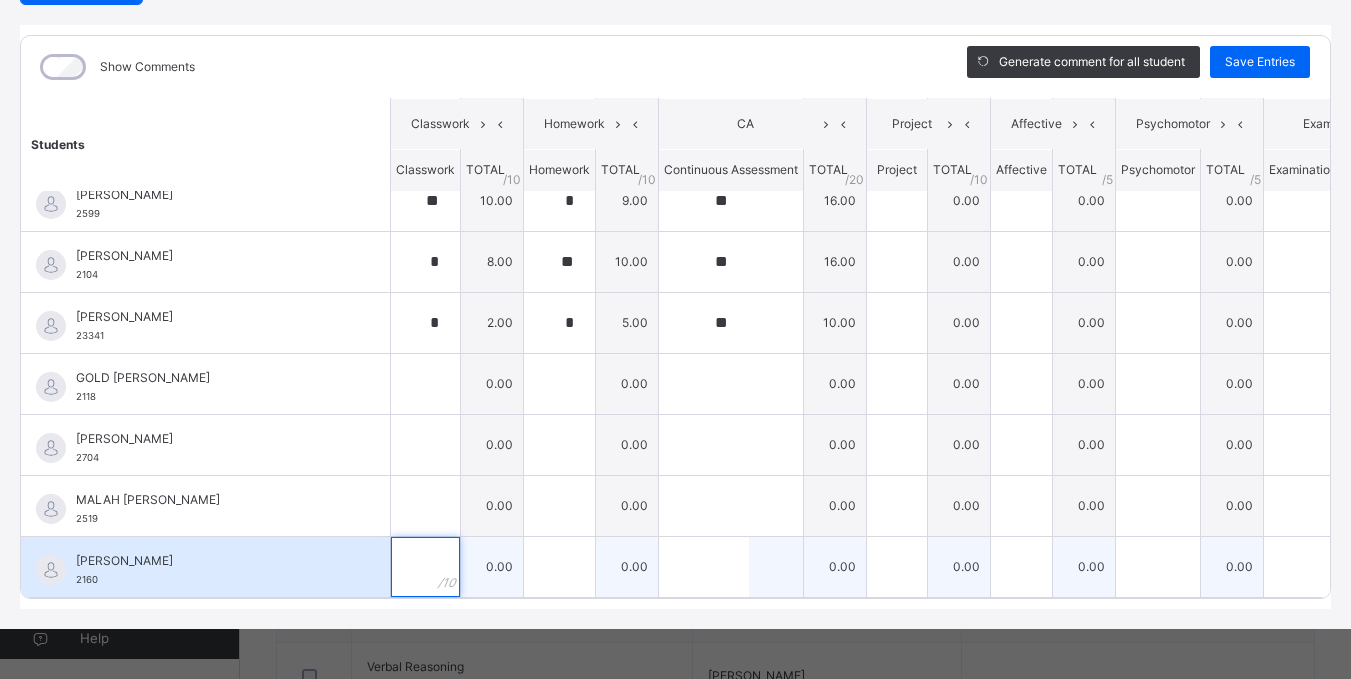 click at bounding box center [425, 567] 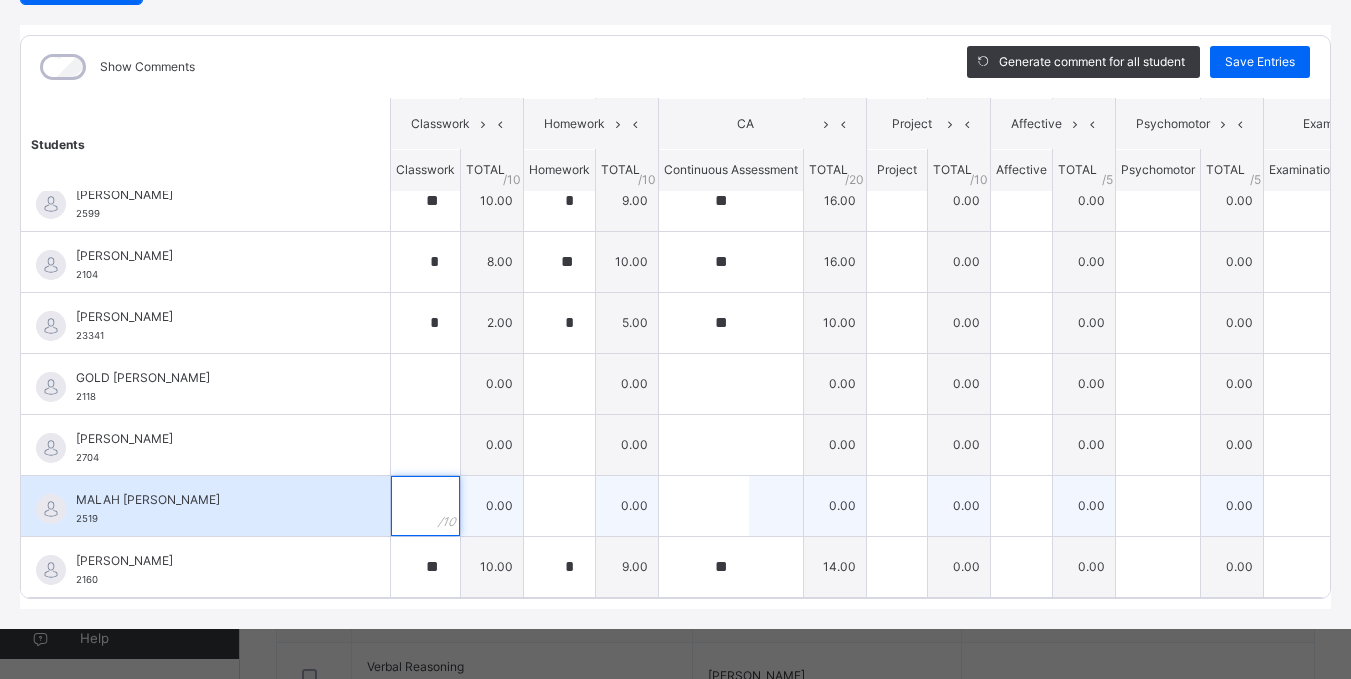 click at bounding box center (425, 506) 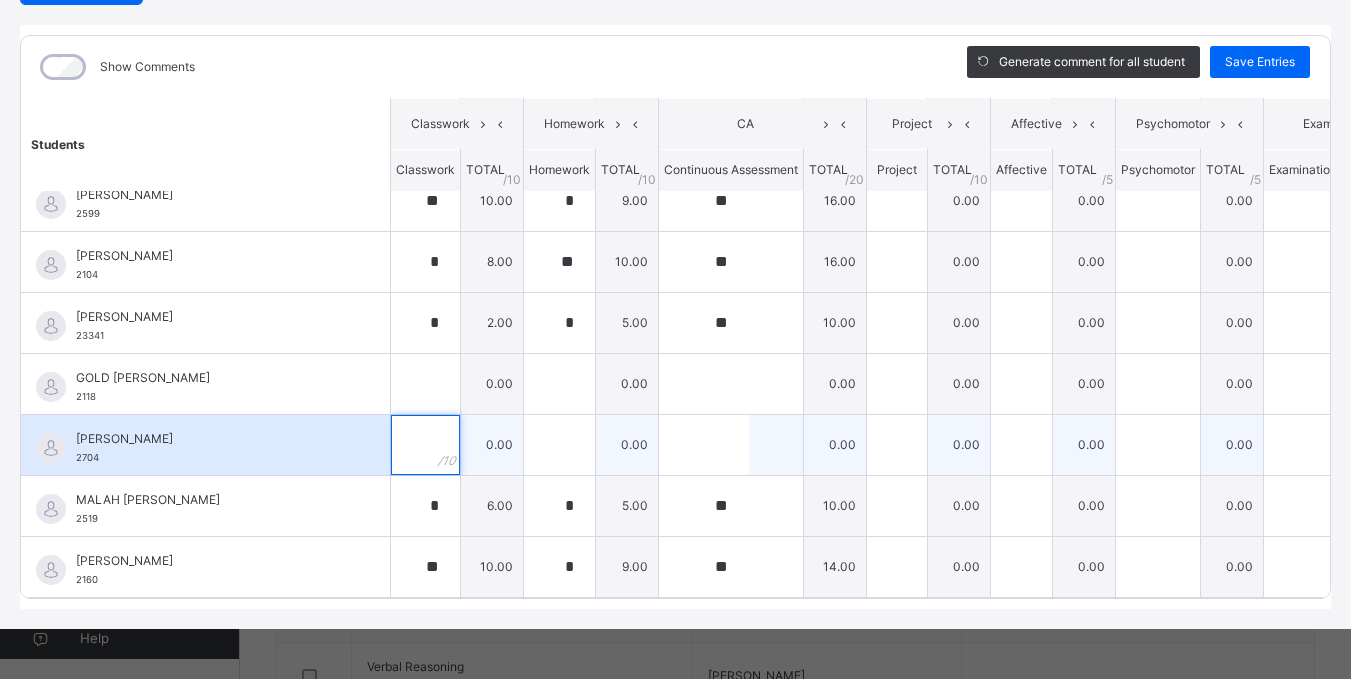 click at bounding box center (425, 445) 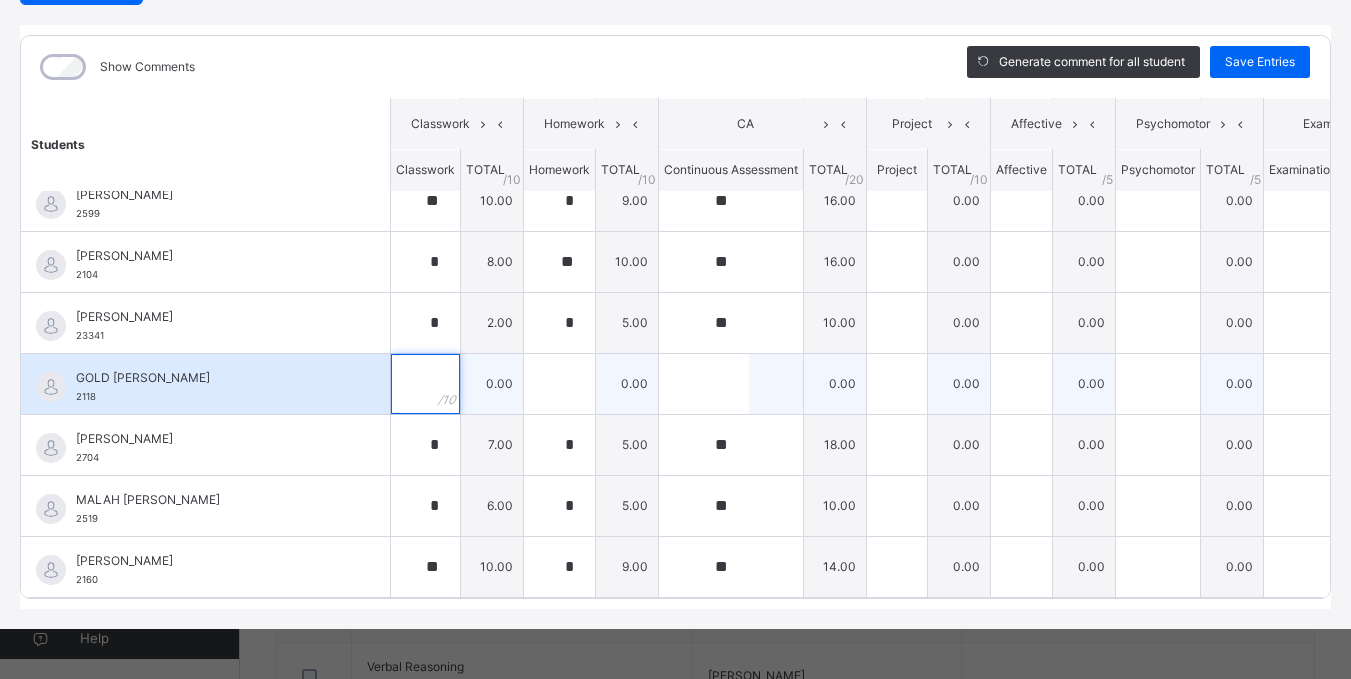 click at bounding box center (425, 384) 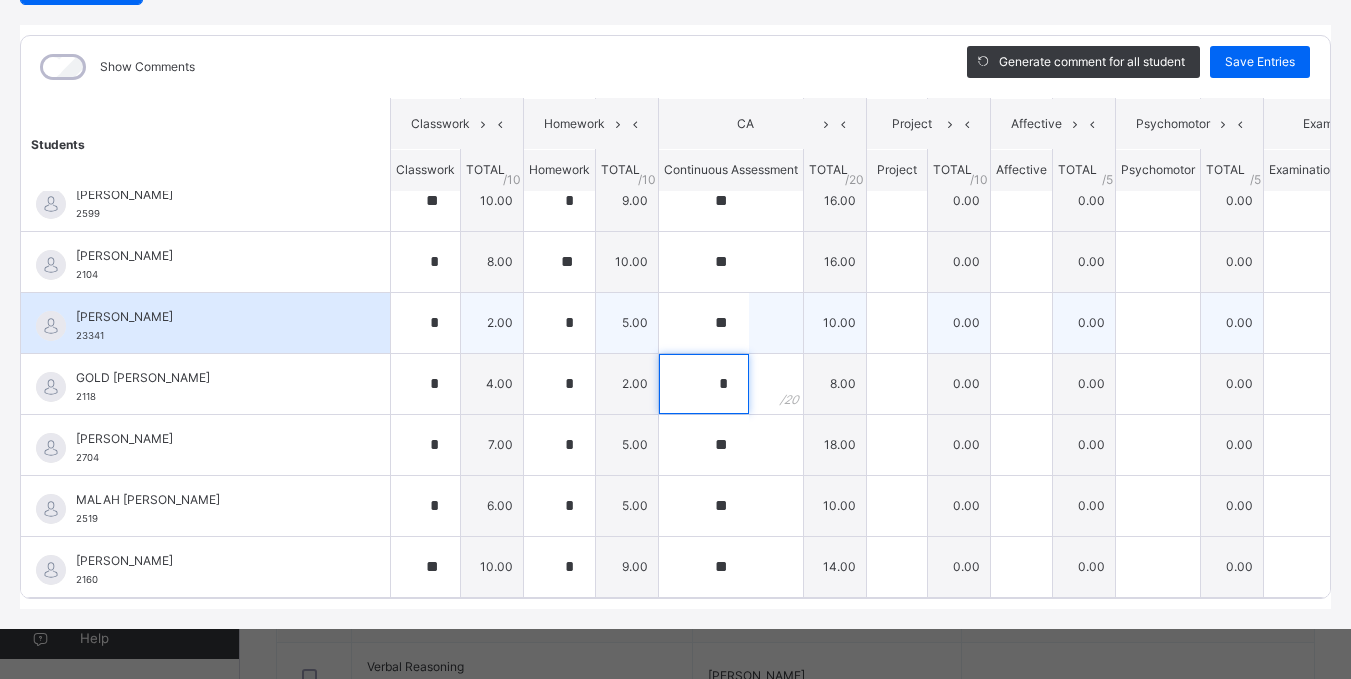 scroll, scrollTop: 0, scrollLeft: 0, axis: both 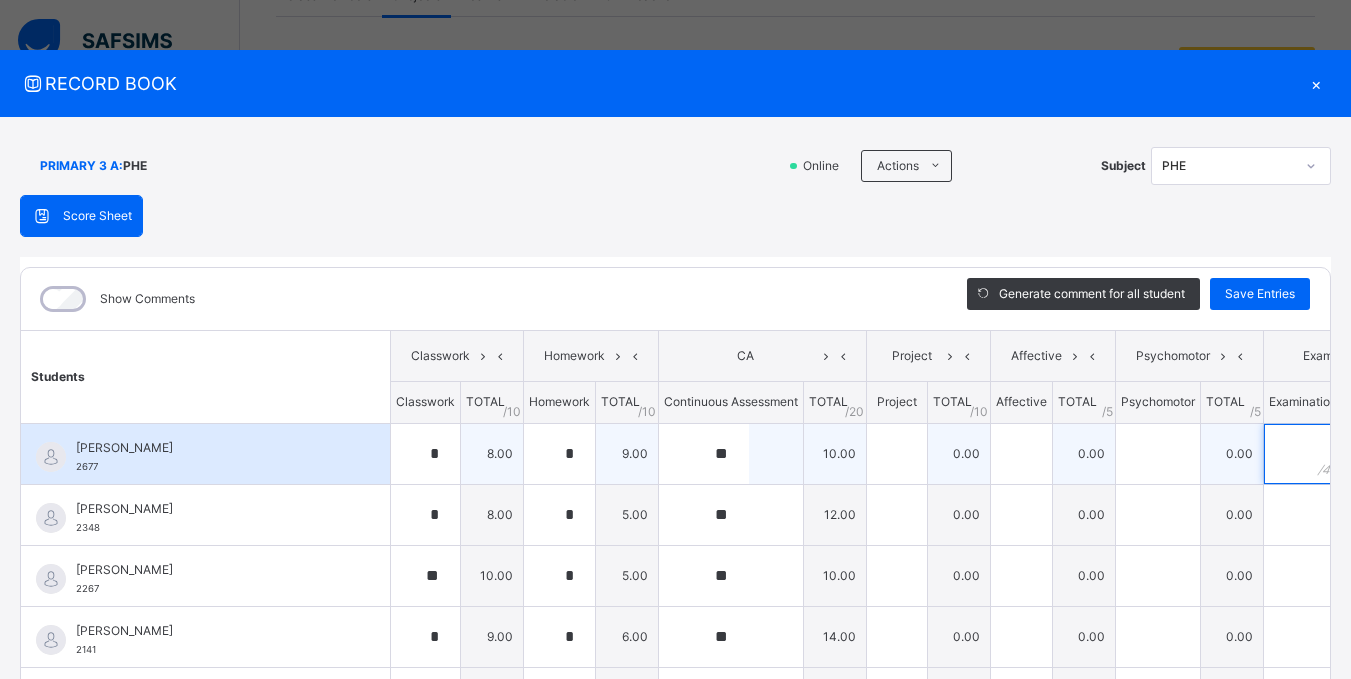 click at bounding box center (1303, 454) 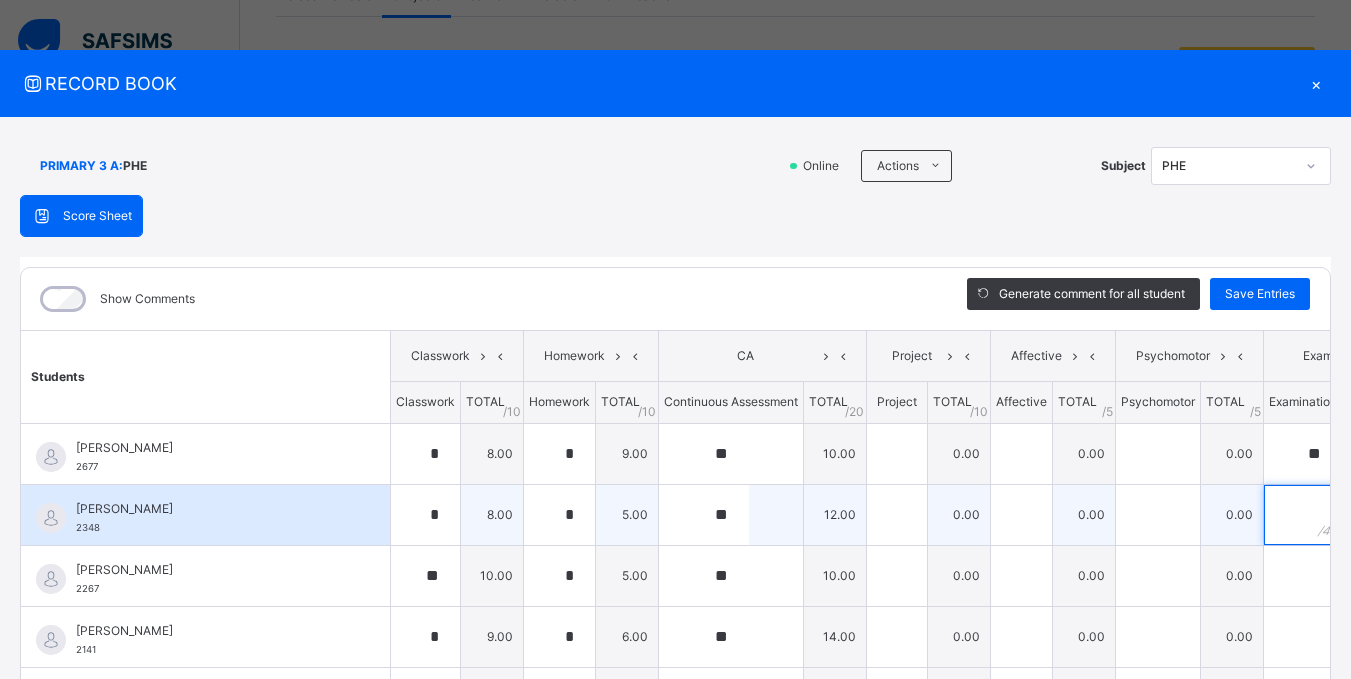 click at bounding box center (1303, 515) 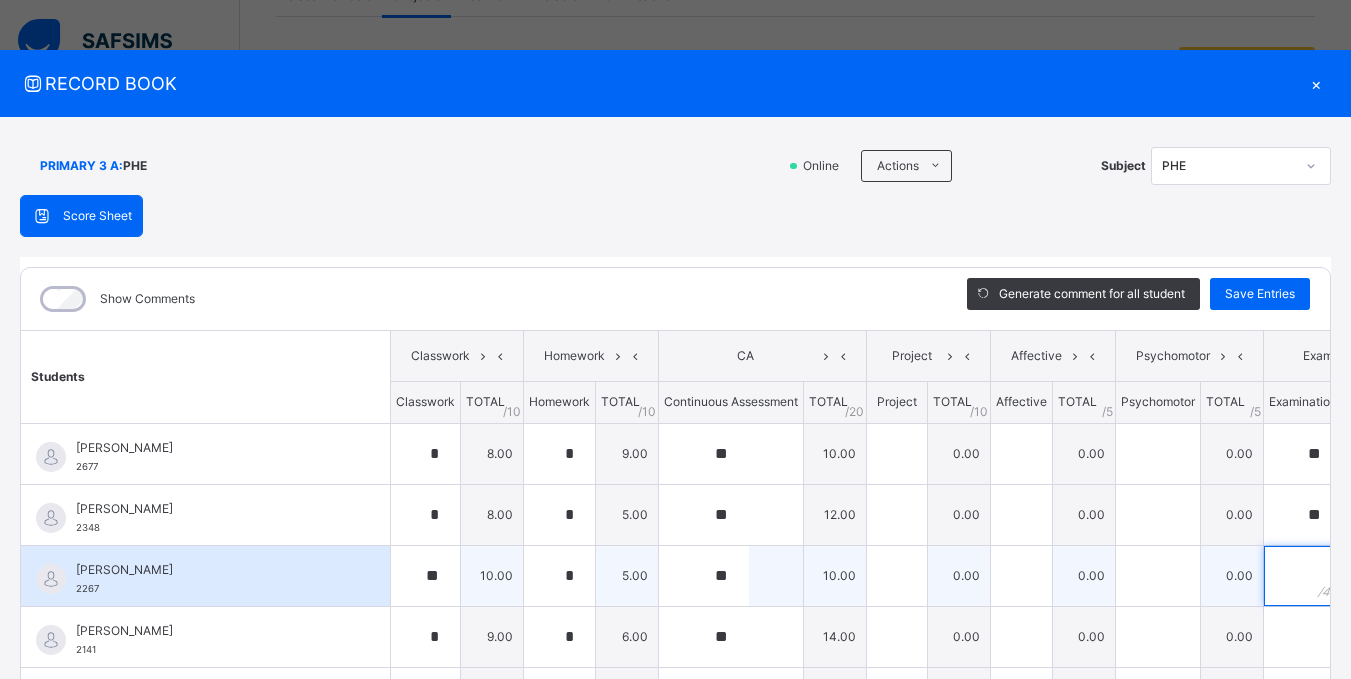 click at bounding box center [1303, 576] 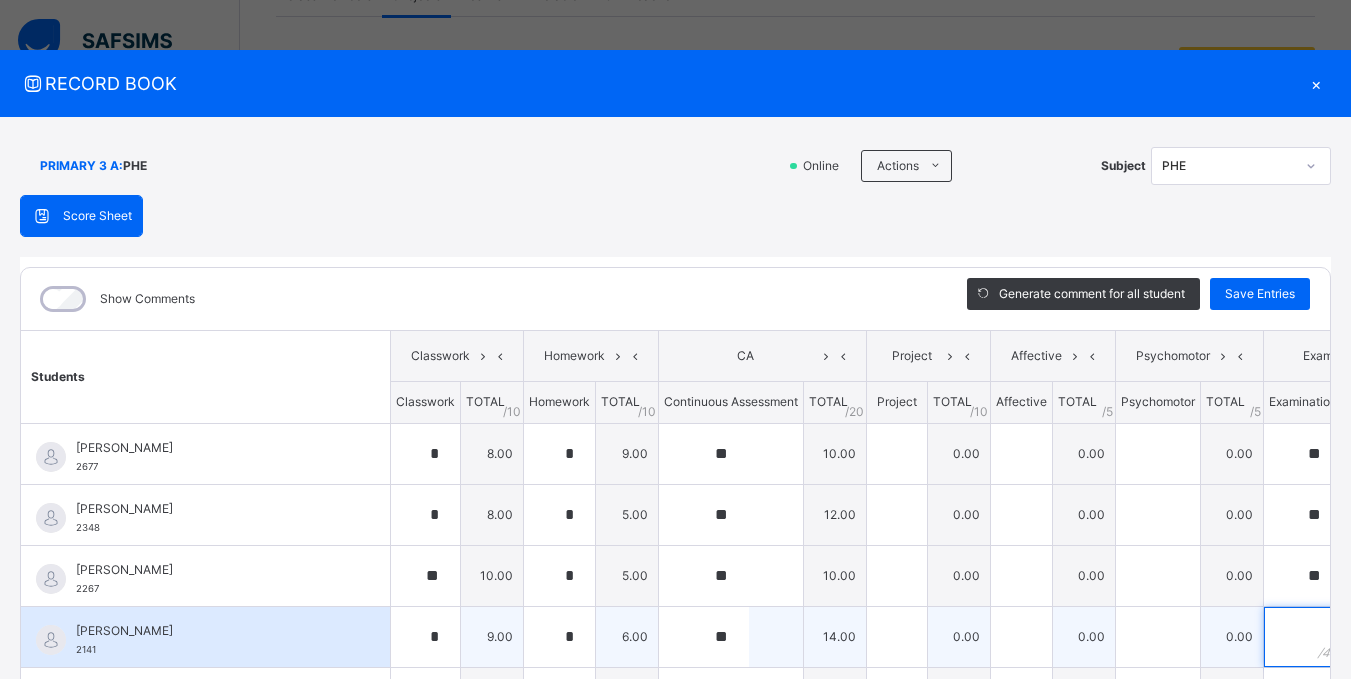 click at bounding box center (1303, 637) 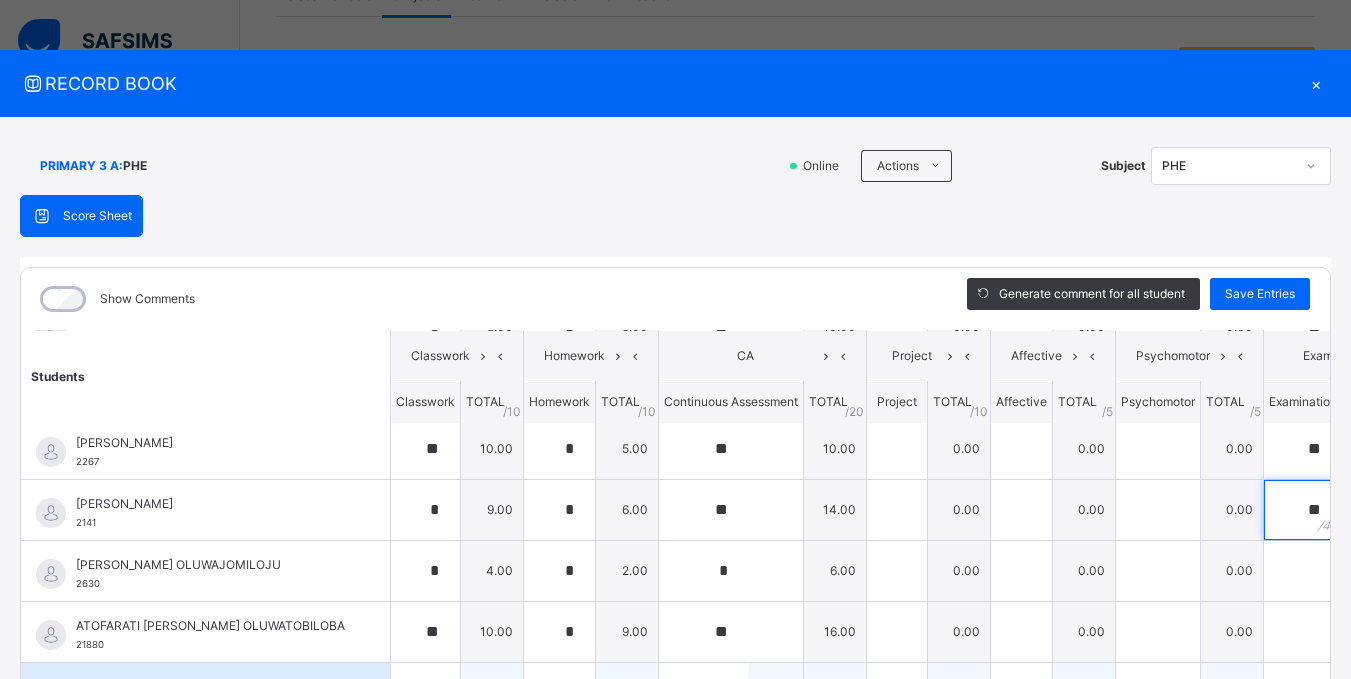 scroll, scrollTop: 200, scrollLeft: 0, axis: vertical 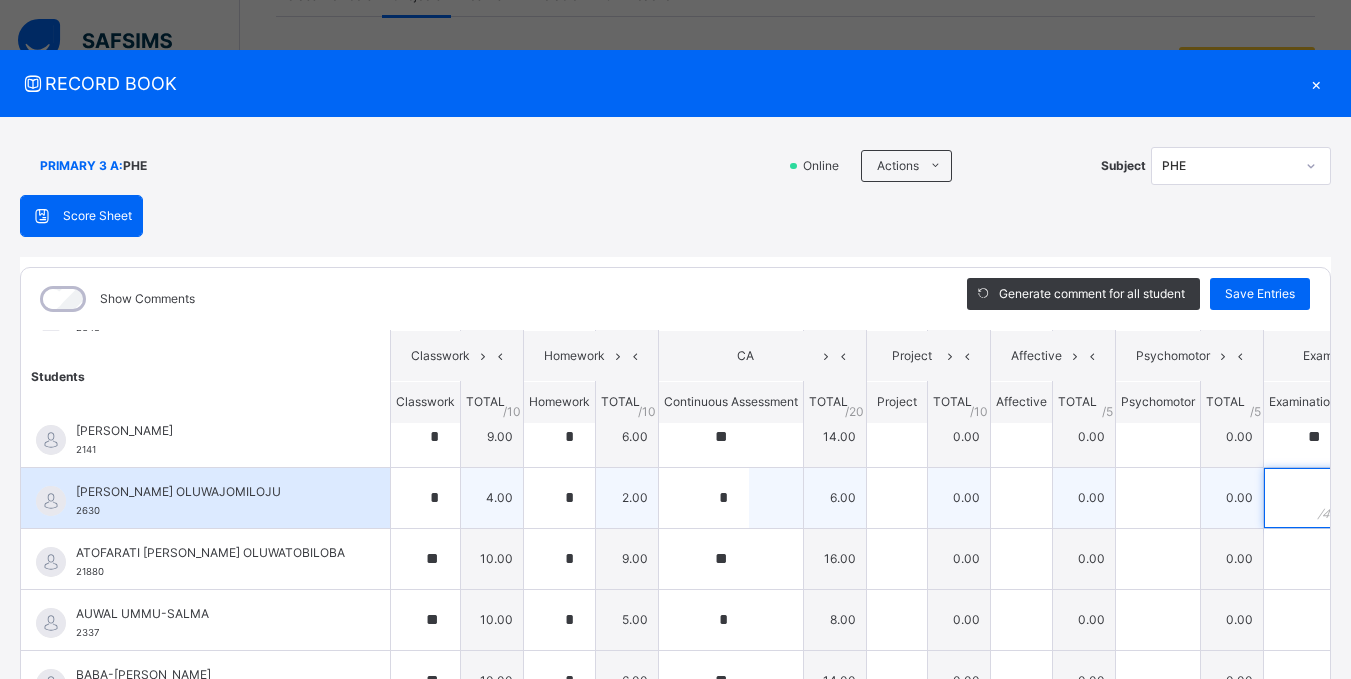 click at bounding box center (1303, 498) 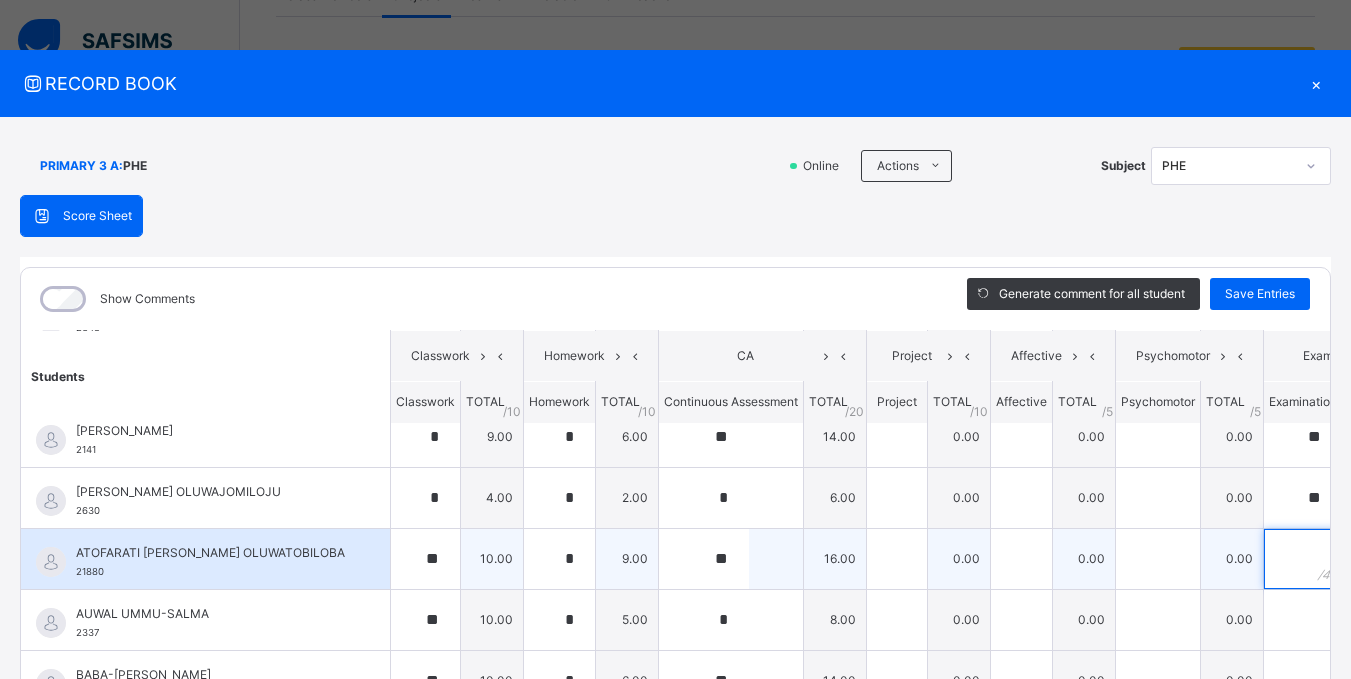 click at bounding box center [1303, 559] 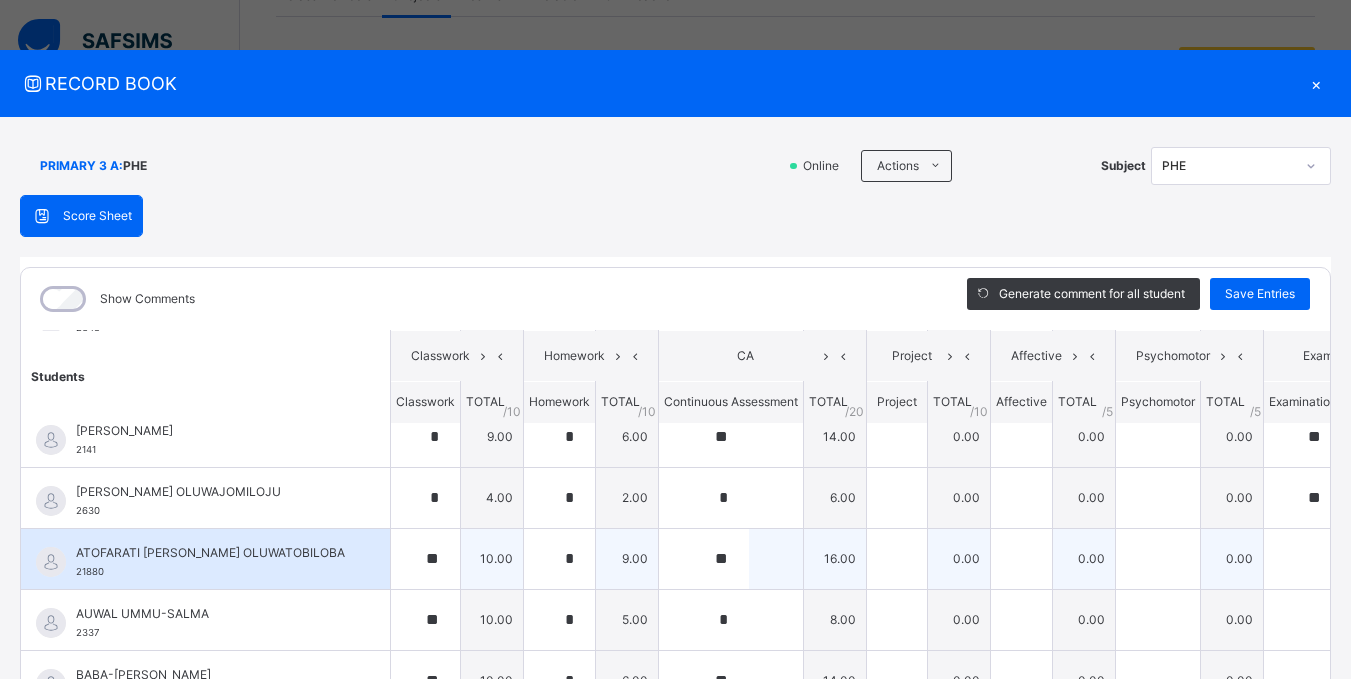 click at bounding box center [1303, 559] 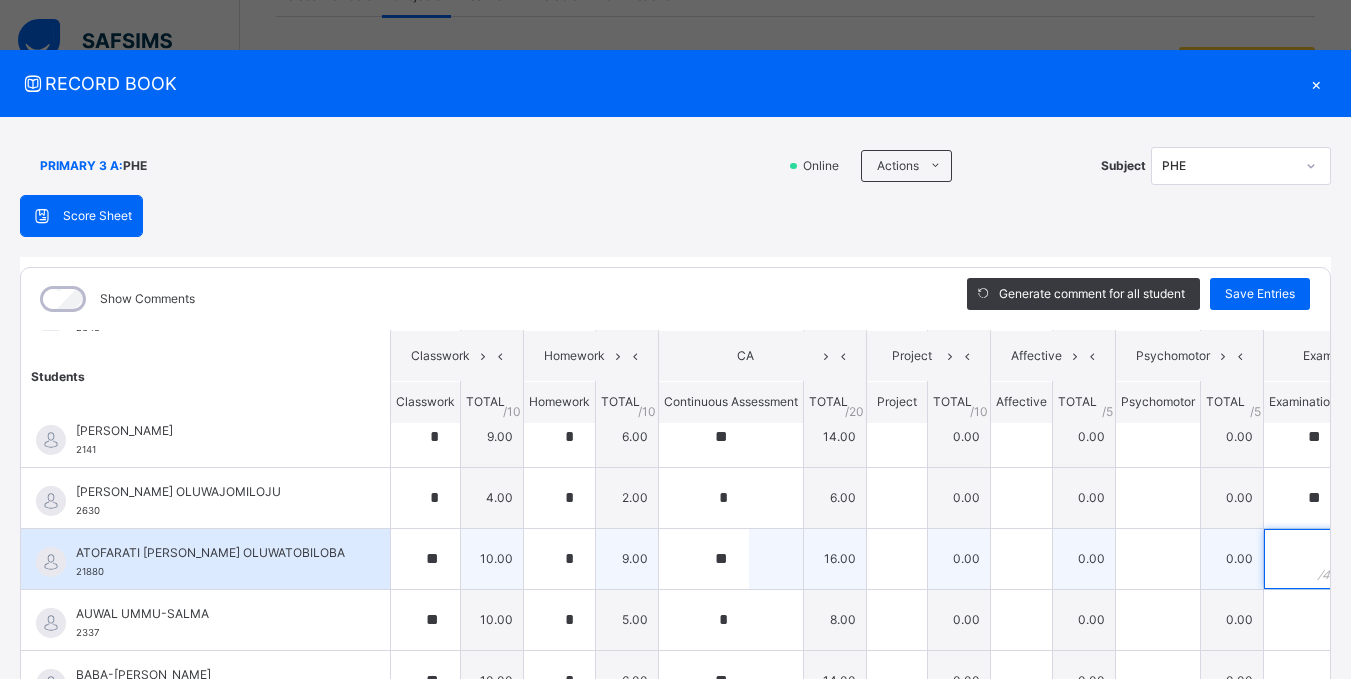 click at bounding box center (1303, 559) 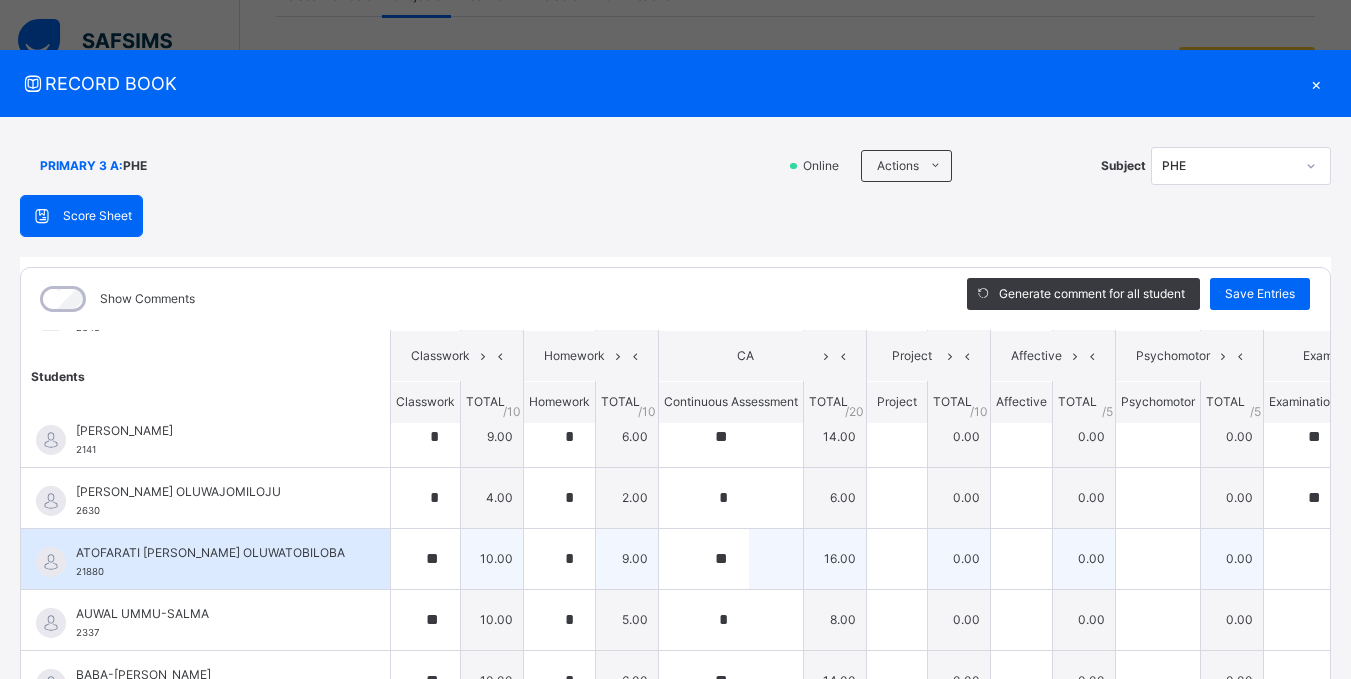 click at bounding box center [1303, 559] 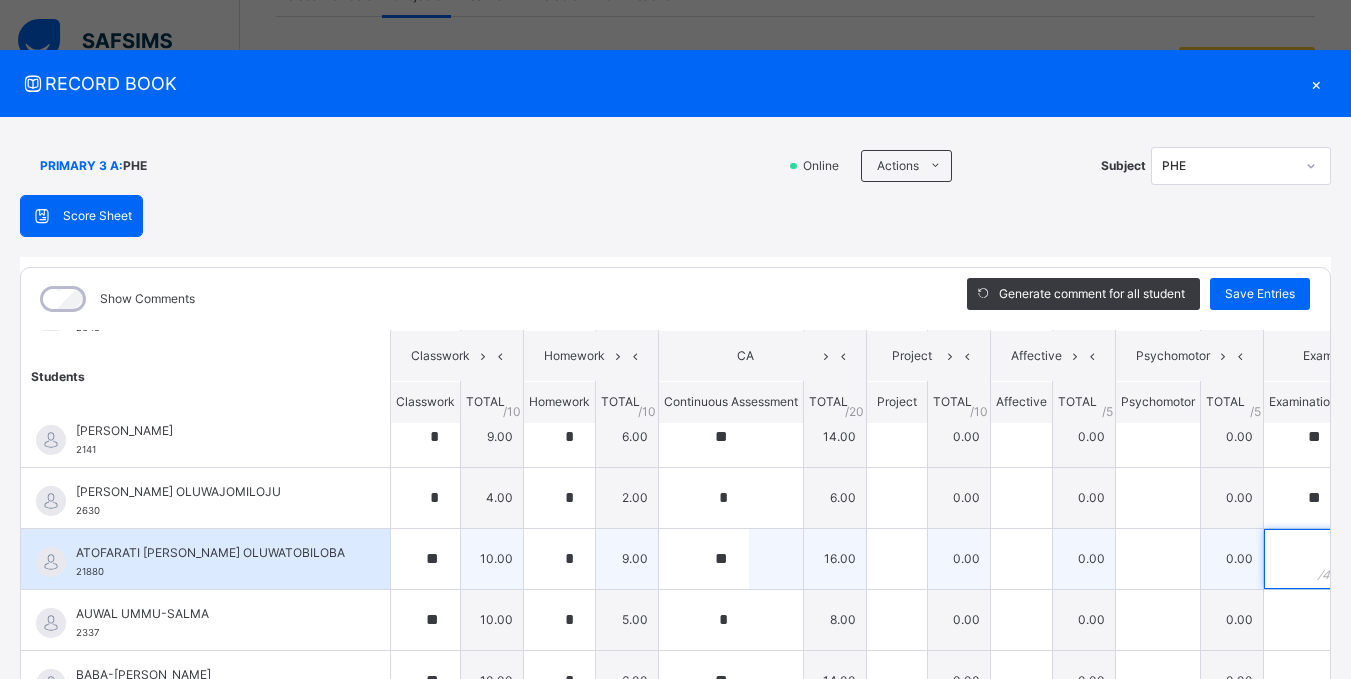 drag, startPoint x: 1263, startPoint y: 549, endPoint x: 1255, endPoint y: 560, distance: 13.601471 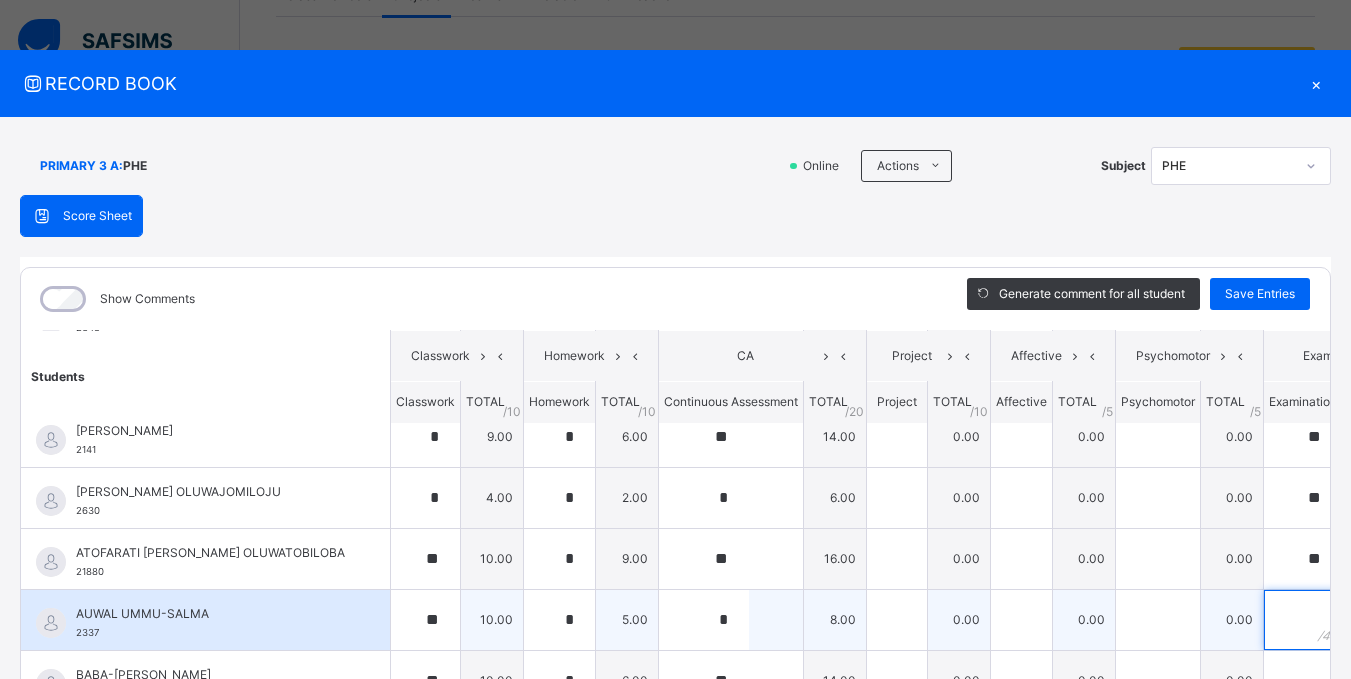 click at bounding box center [1303, 620] 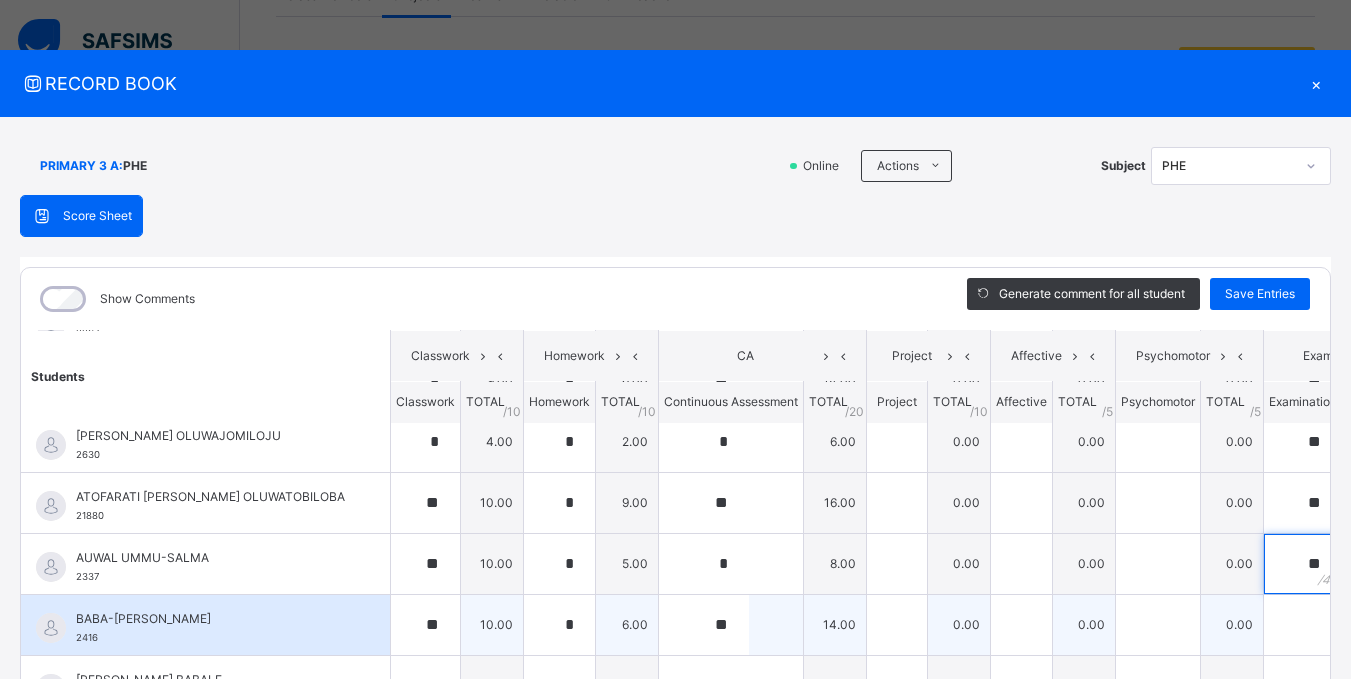 scroll, scrollTop: 300, scrollLeft: 0, axis: vertical 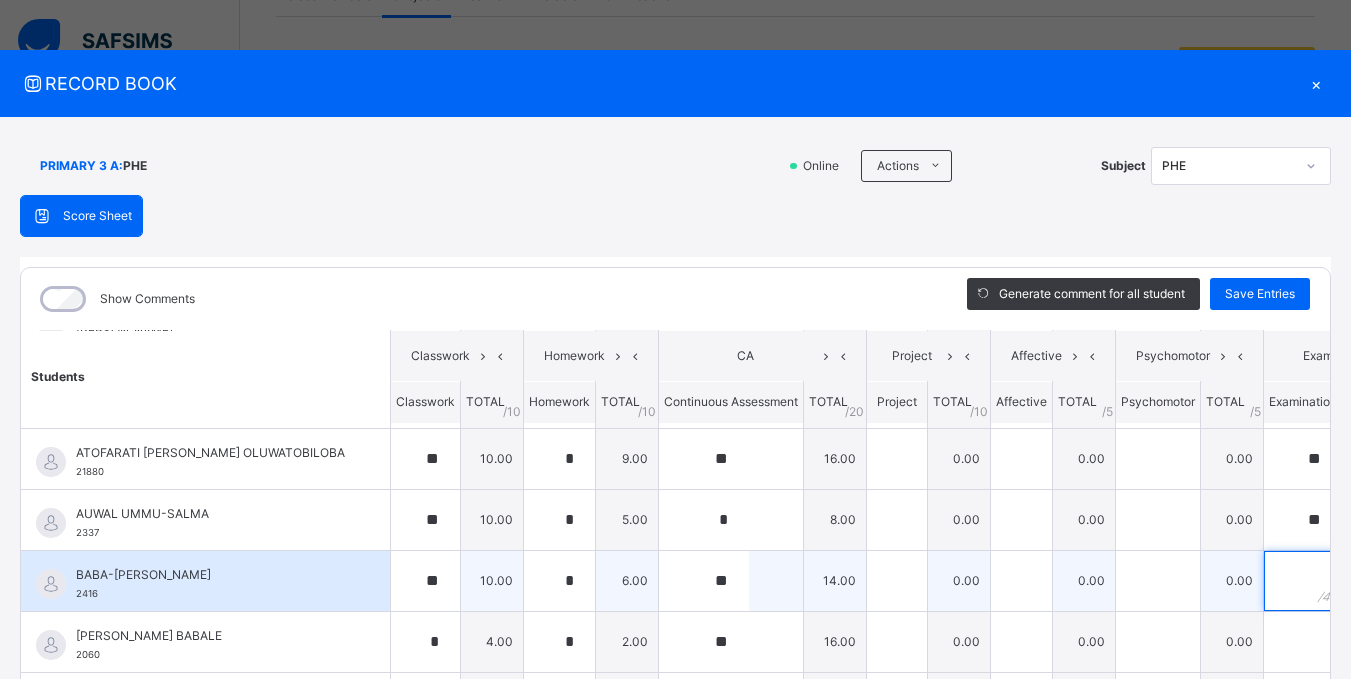 click at bounding box center [1303, 581] 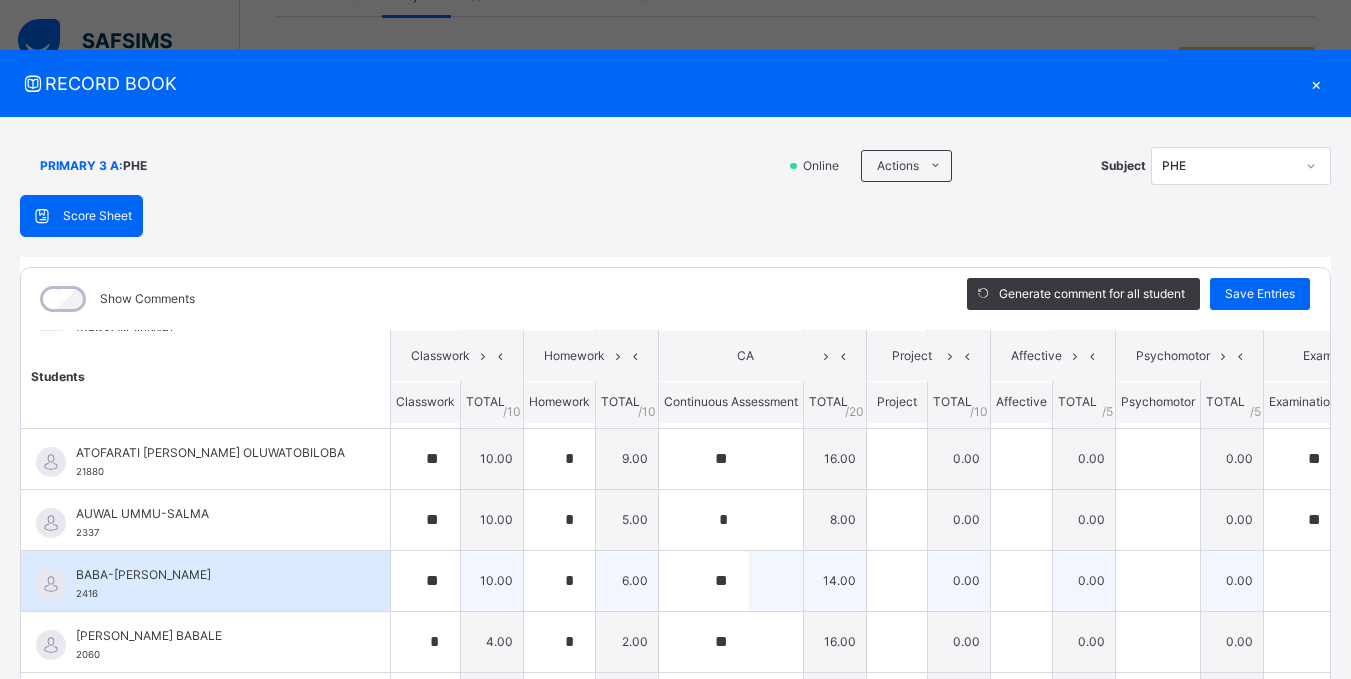 click at bounding box center (1303, 581) 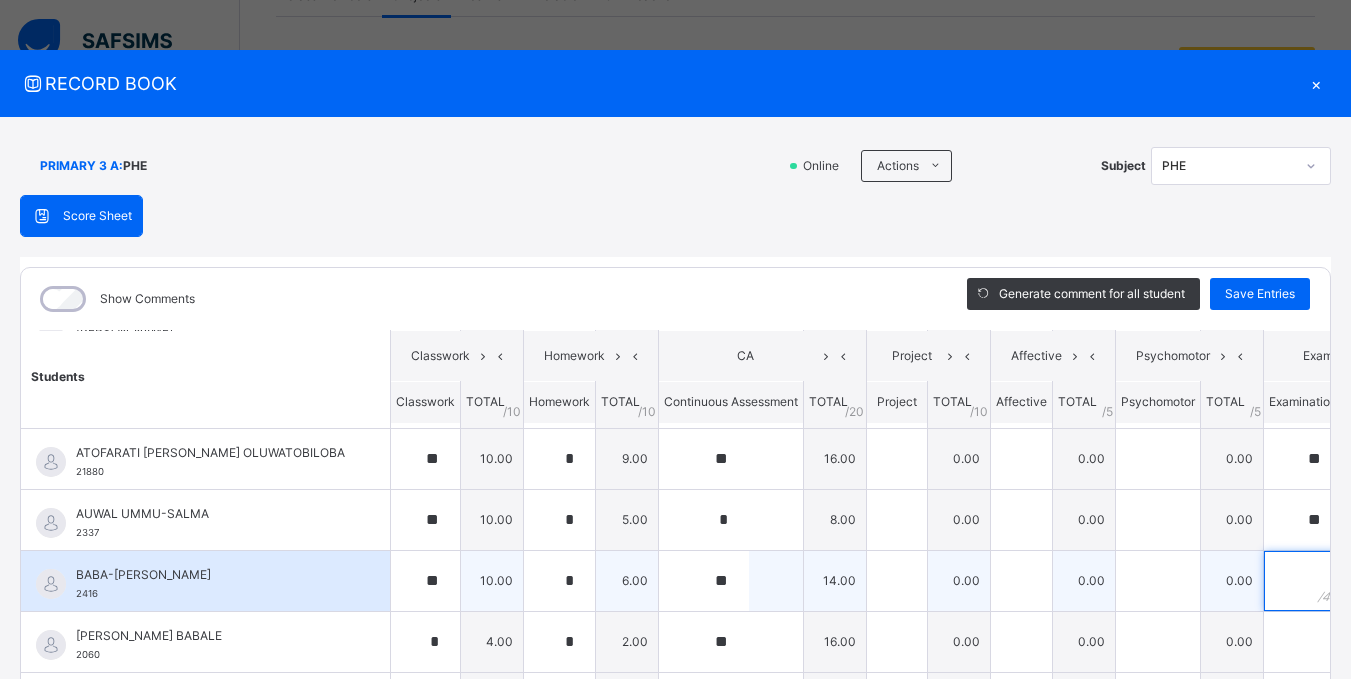 click at bounding box center (1303, 581) 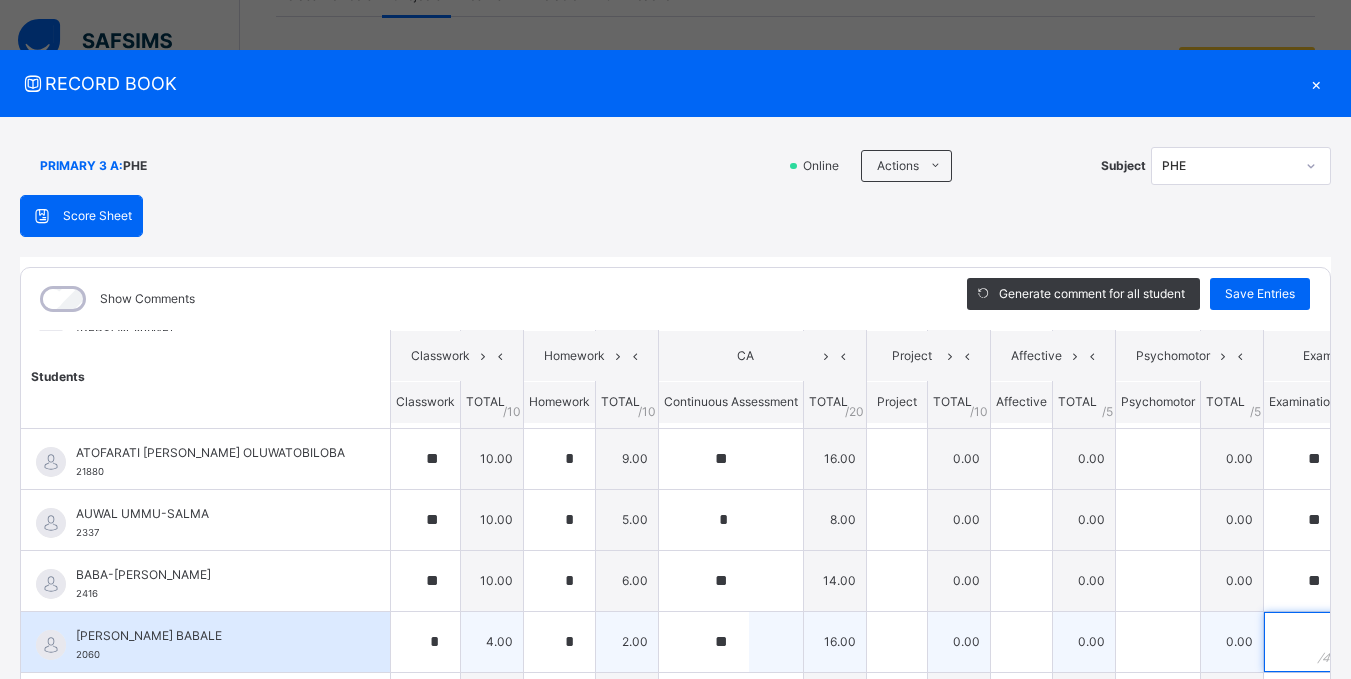 click at bounding box center [1303, 642] 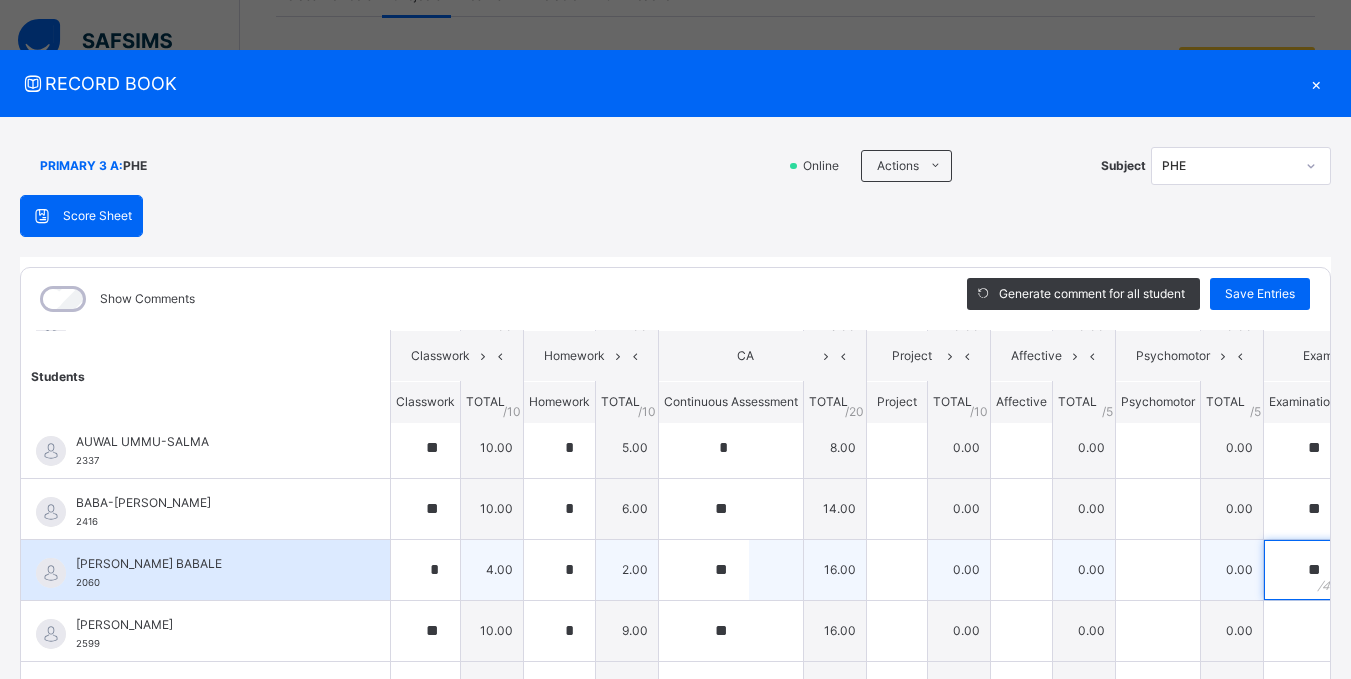 scroll, scrollTop: 400, scrollLeft: 0, axis: vertical 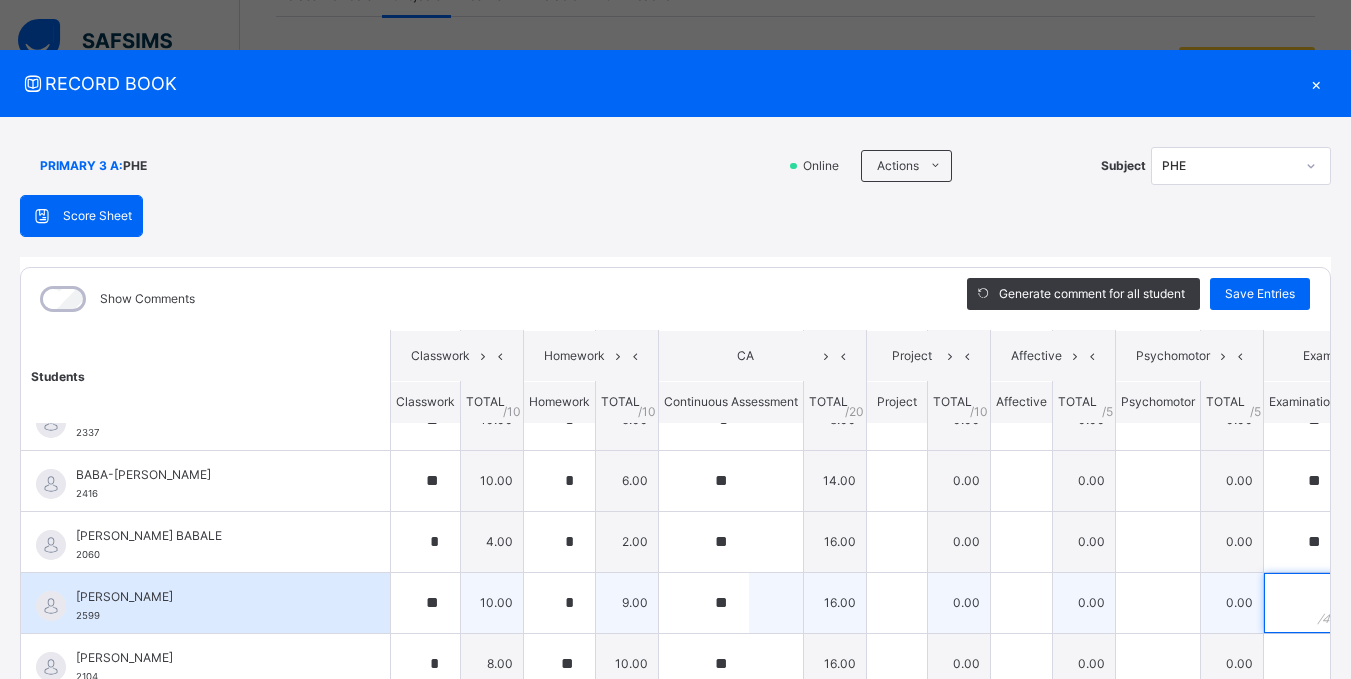 click at bounding box center [1303, 603] 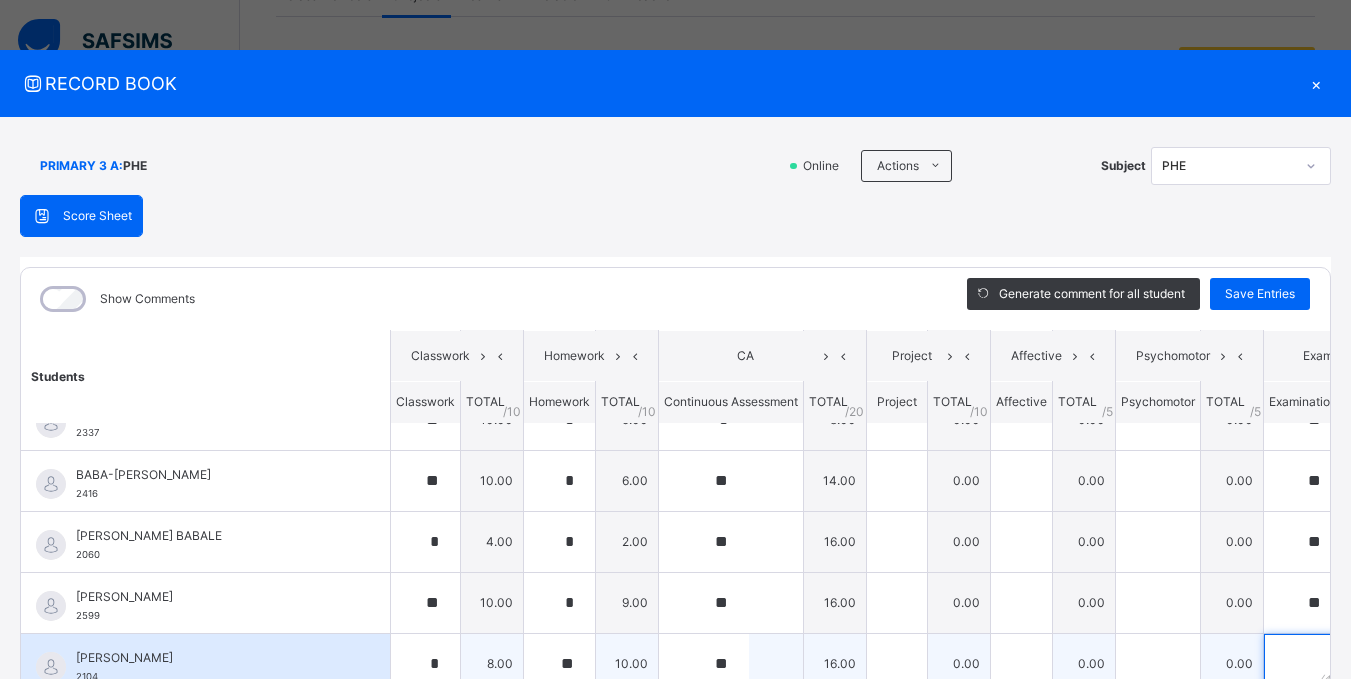 click at bounding box center (1303, 664) 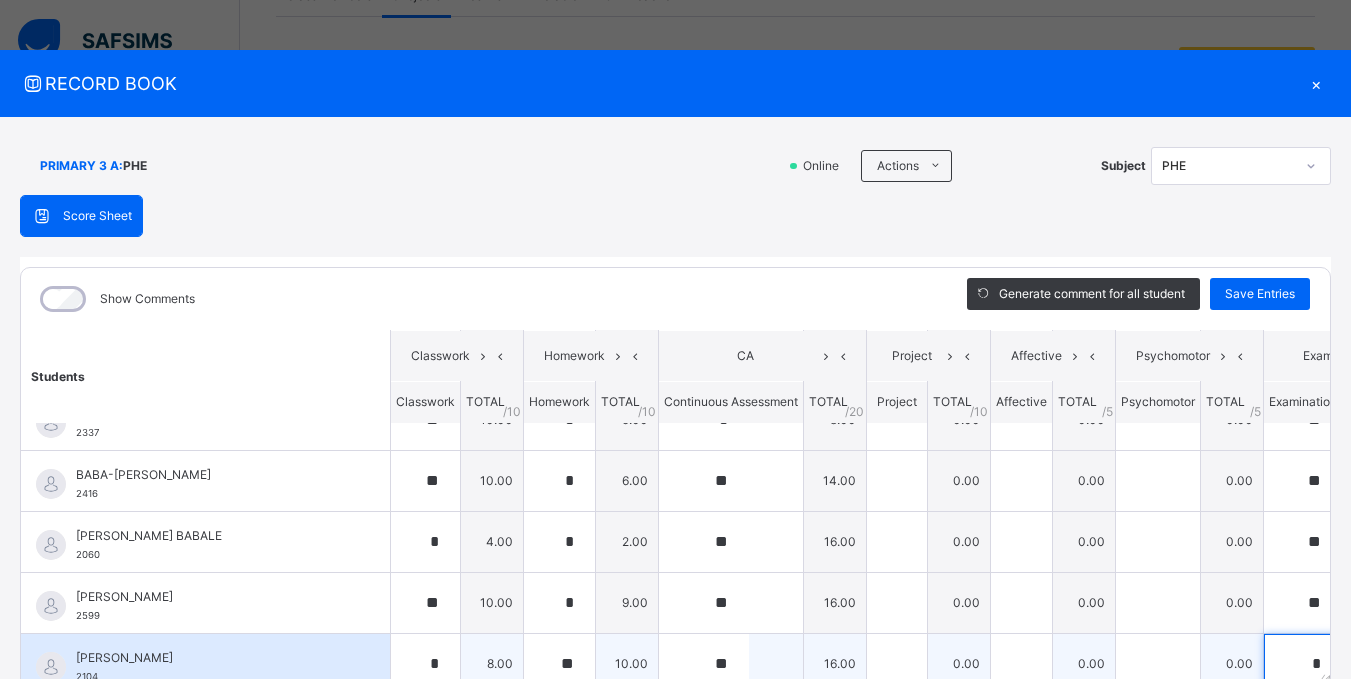 scroll, scrollTop: 10, scrollLeft: 0, axis: vertical 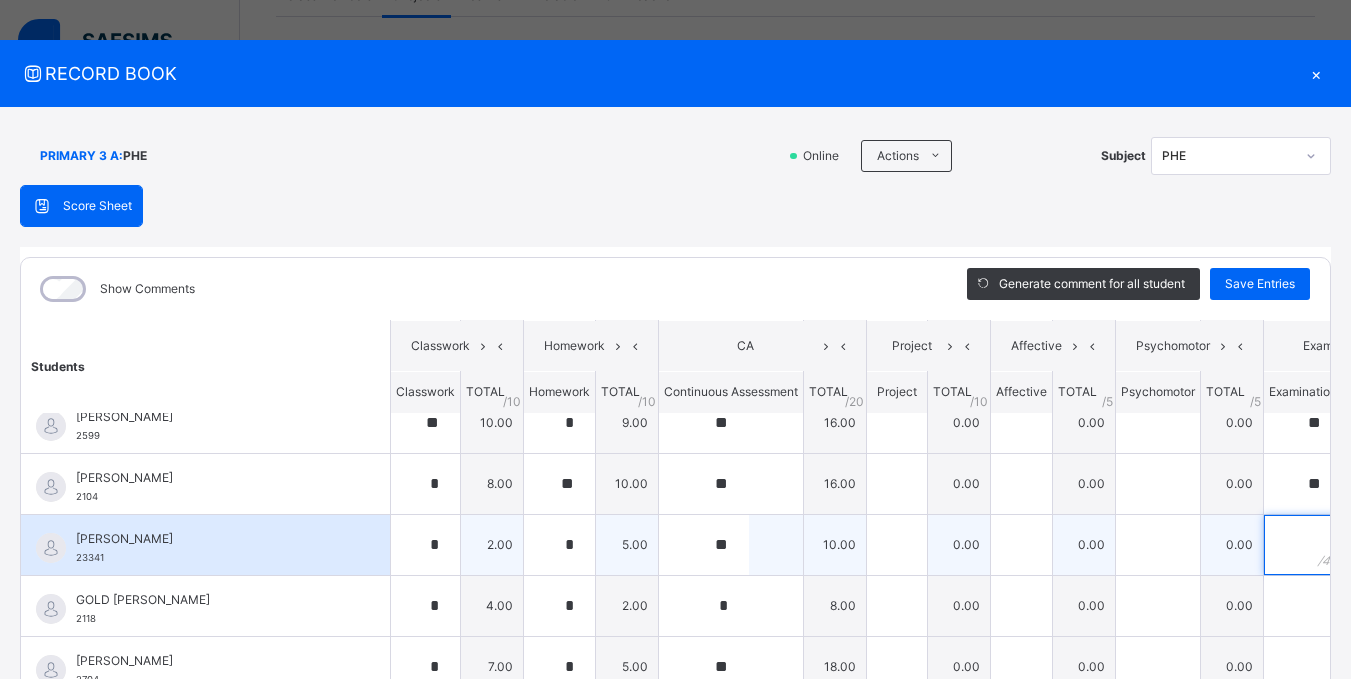 click at bounding box center [1303, 545] 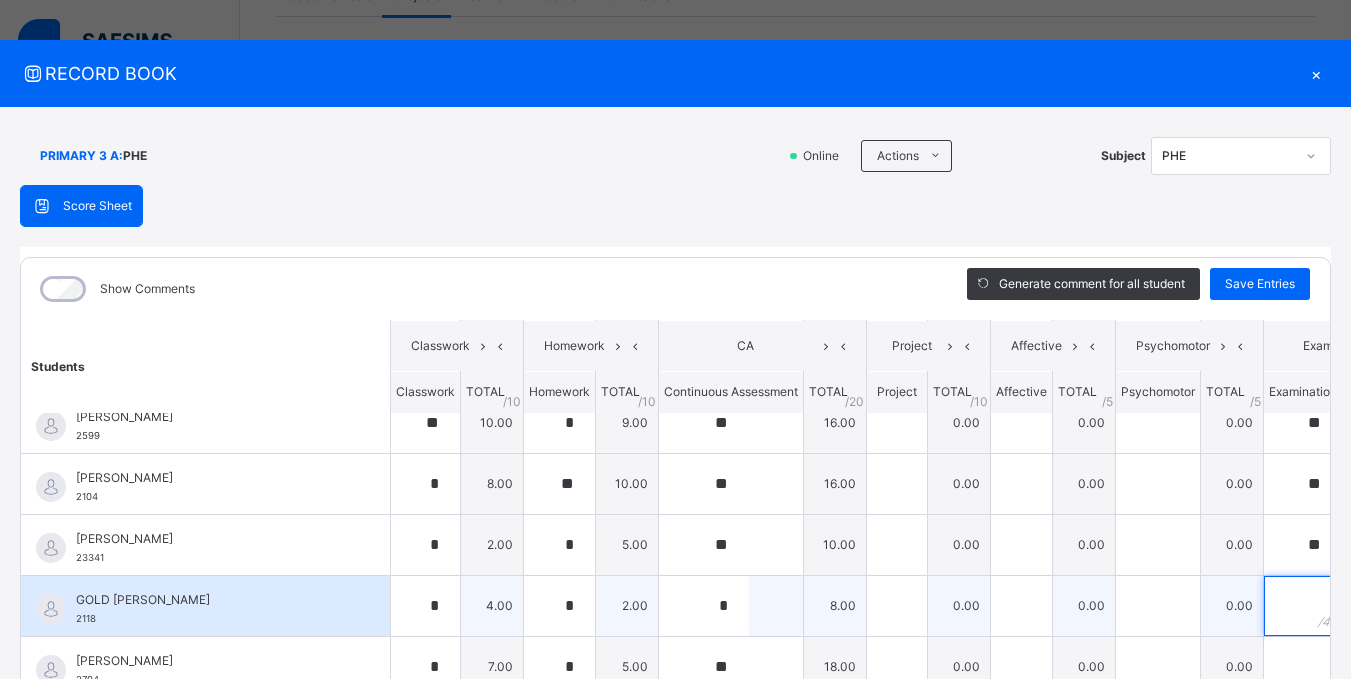 click at bounding box center [1303, 606] 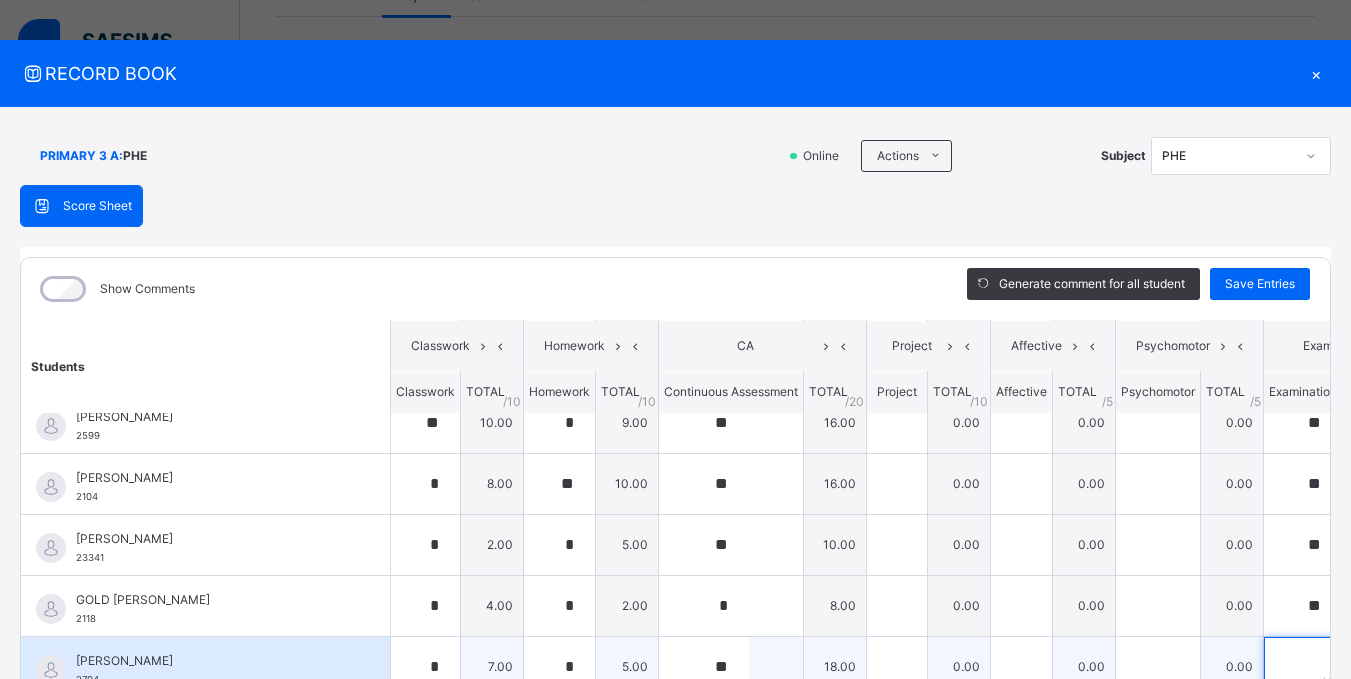 click at bounding box center (1303, 667) 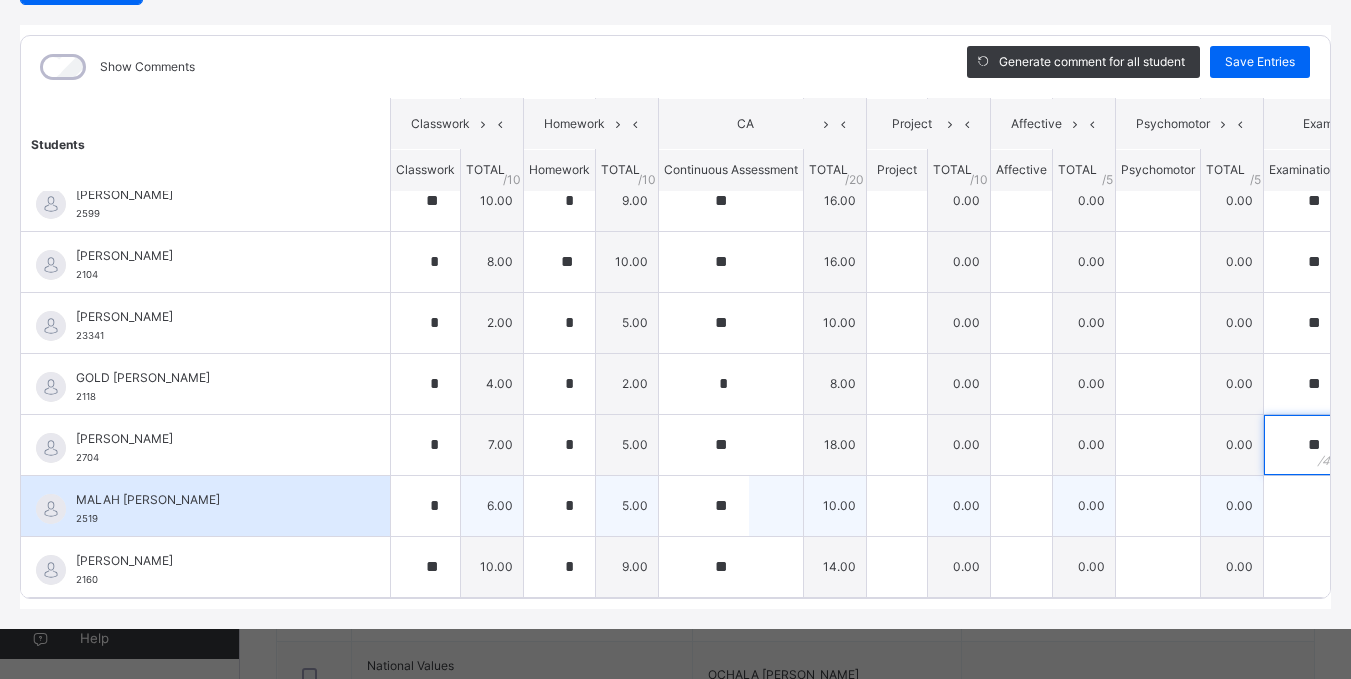 scroll, scrollTop: 247, scrollLeft: 0, axis: vertical 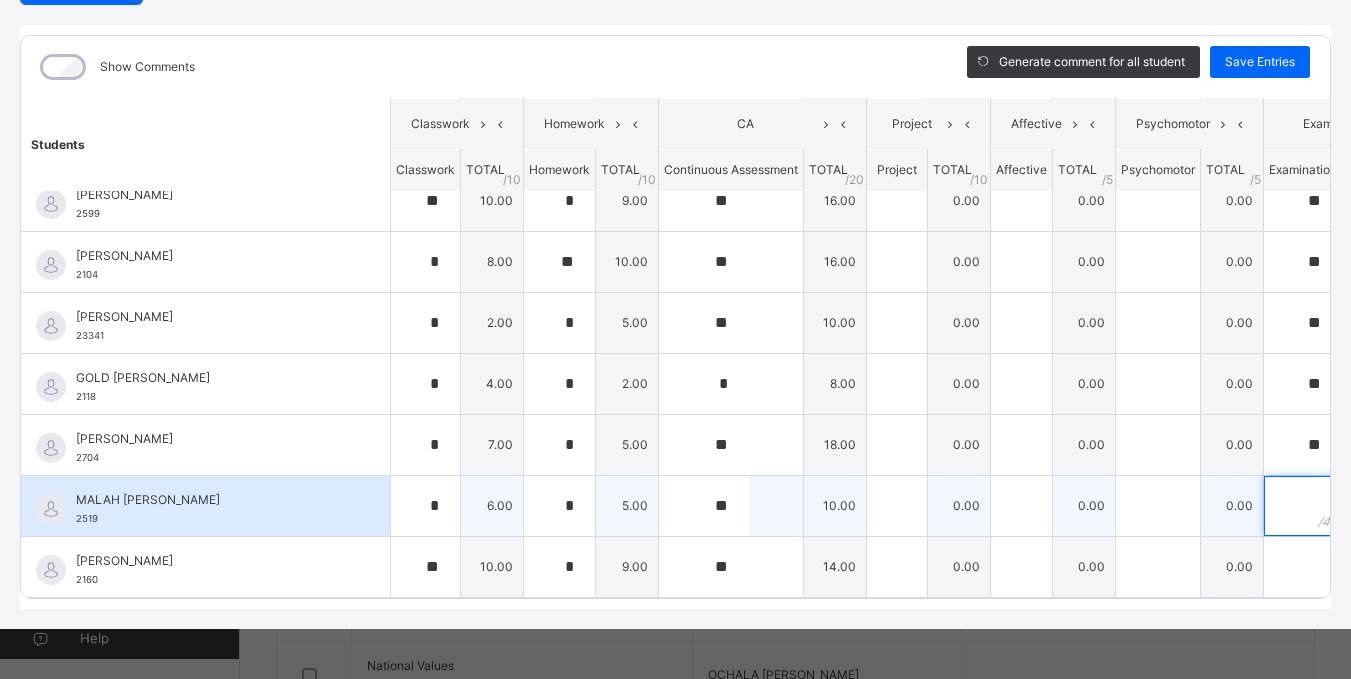 click at bounding box center (1303, 506) 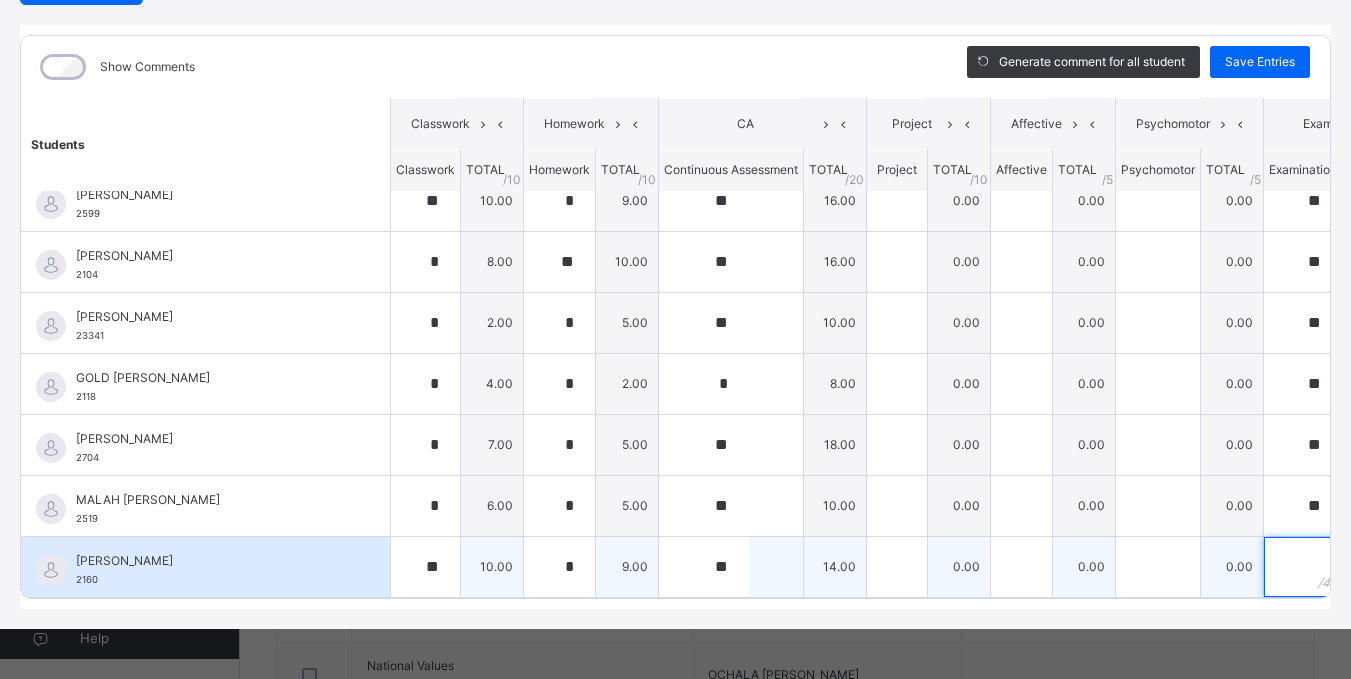 click at bounding box center [1303, 567] 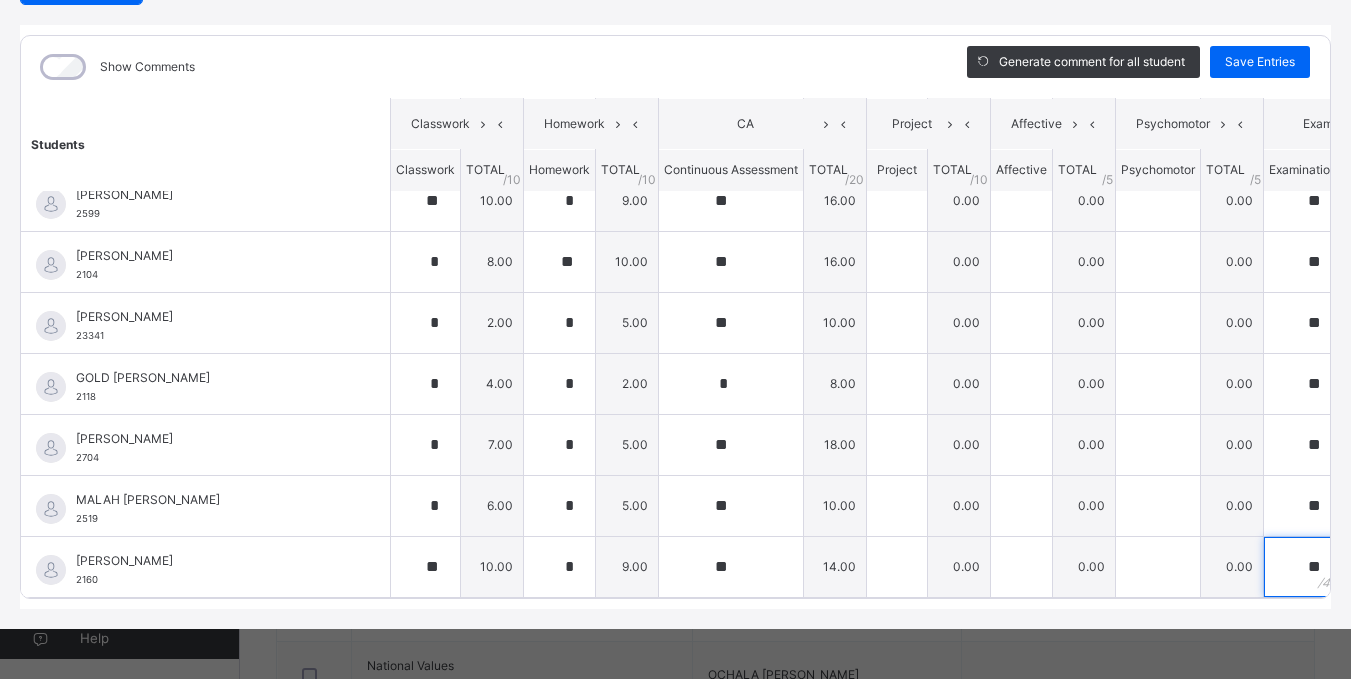 scroll, scrollTop: 0, scrollLeft: 0, axis: both 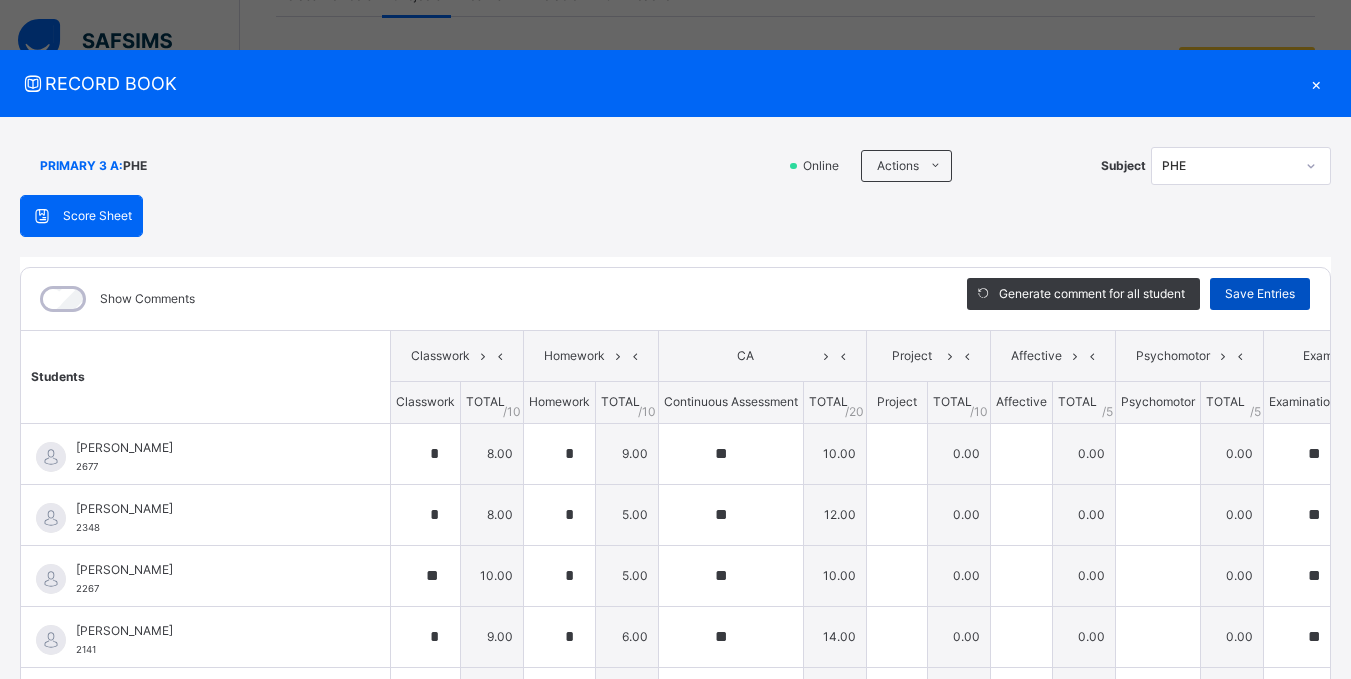click on "Save Entries" at bounding box center (1260, 294) 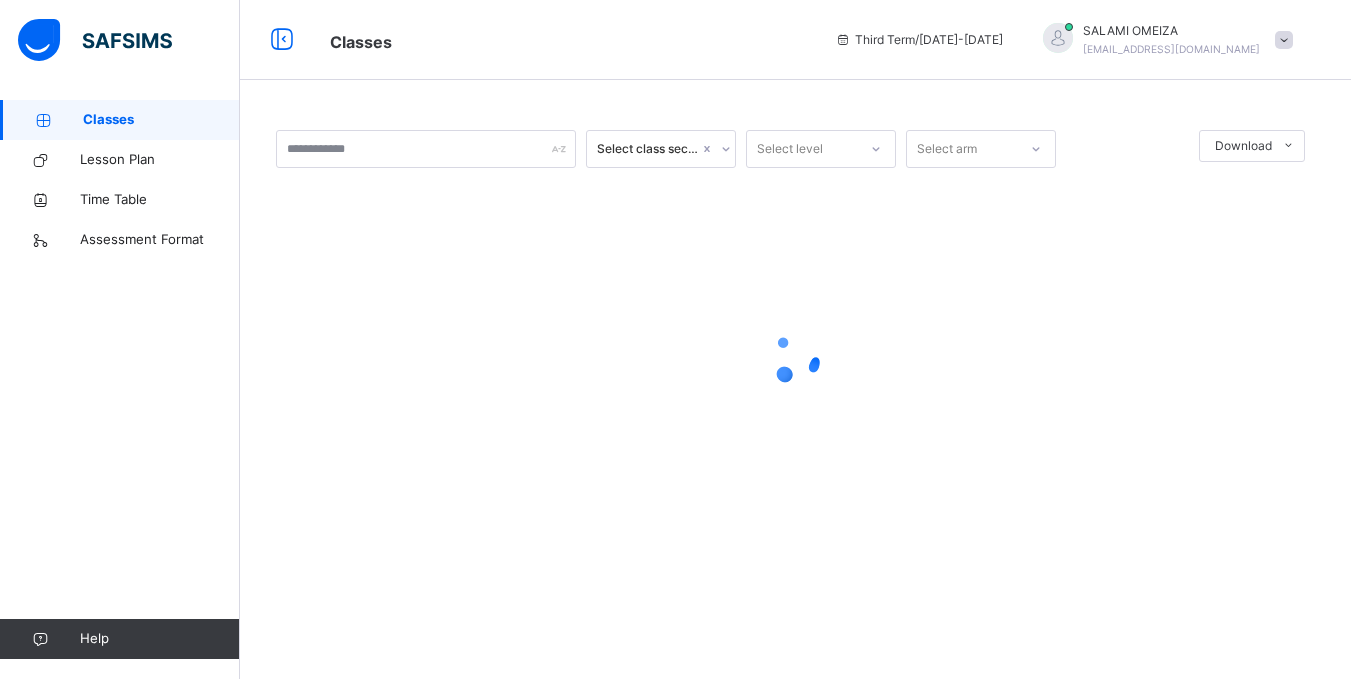 scroll, scrollTop: 0, scrollLeft: 0, axis: both 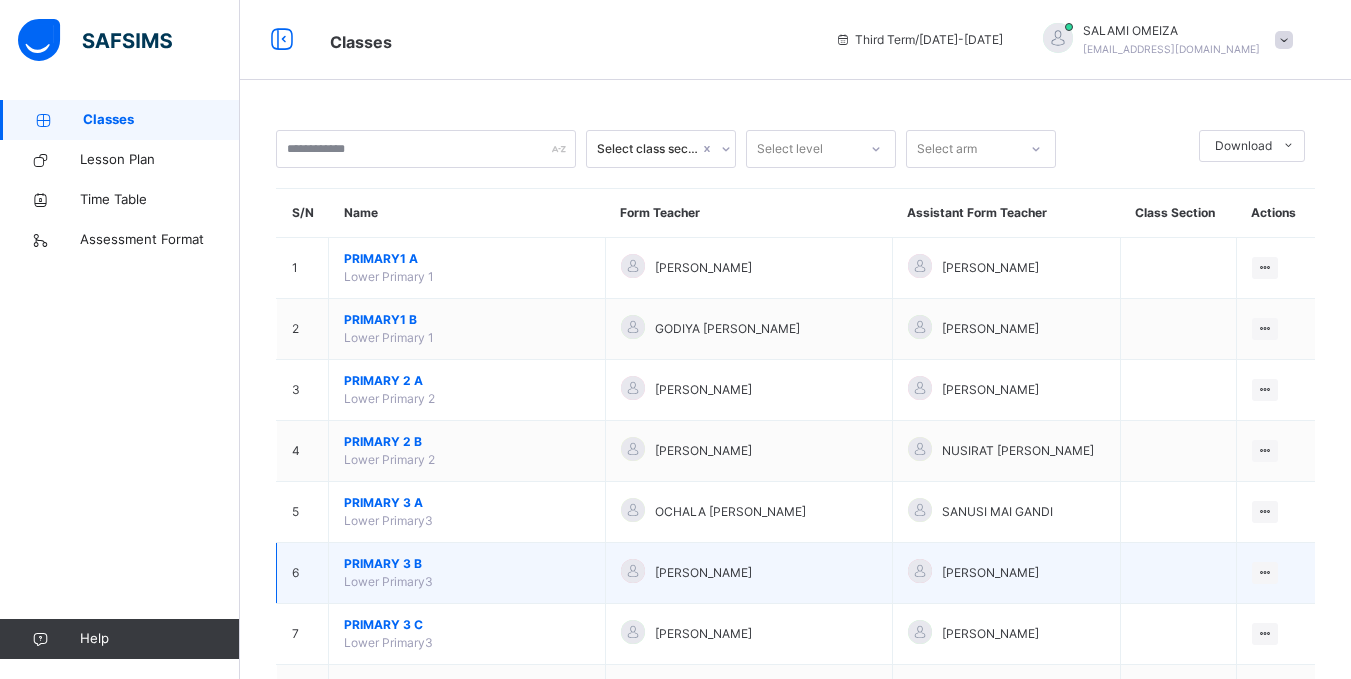 click on "PRIMARY 3   B" at bounding box center [467, 564] 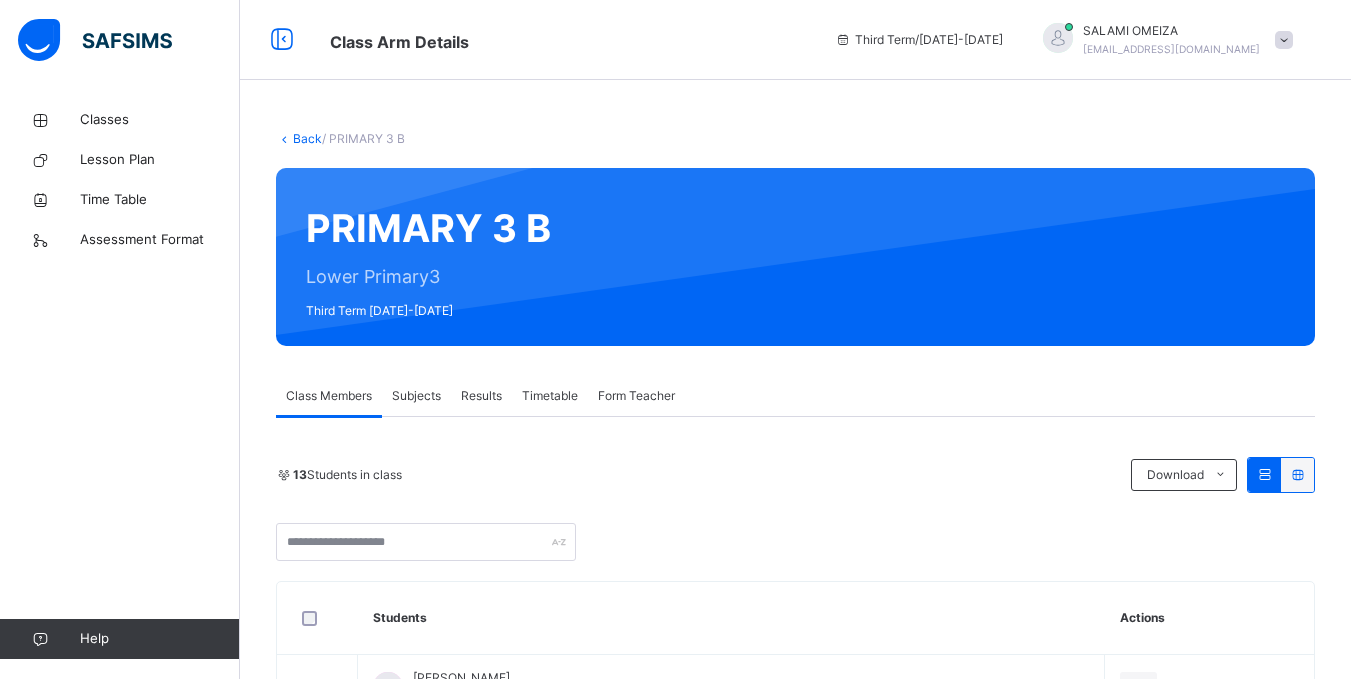 click on "Subjects" at bounding box center (416, 396) 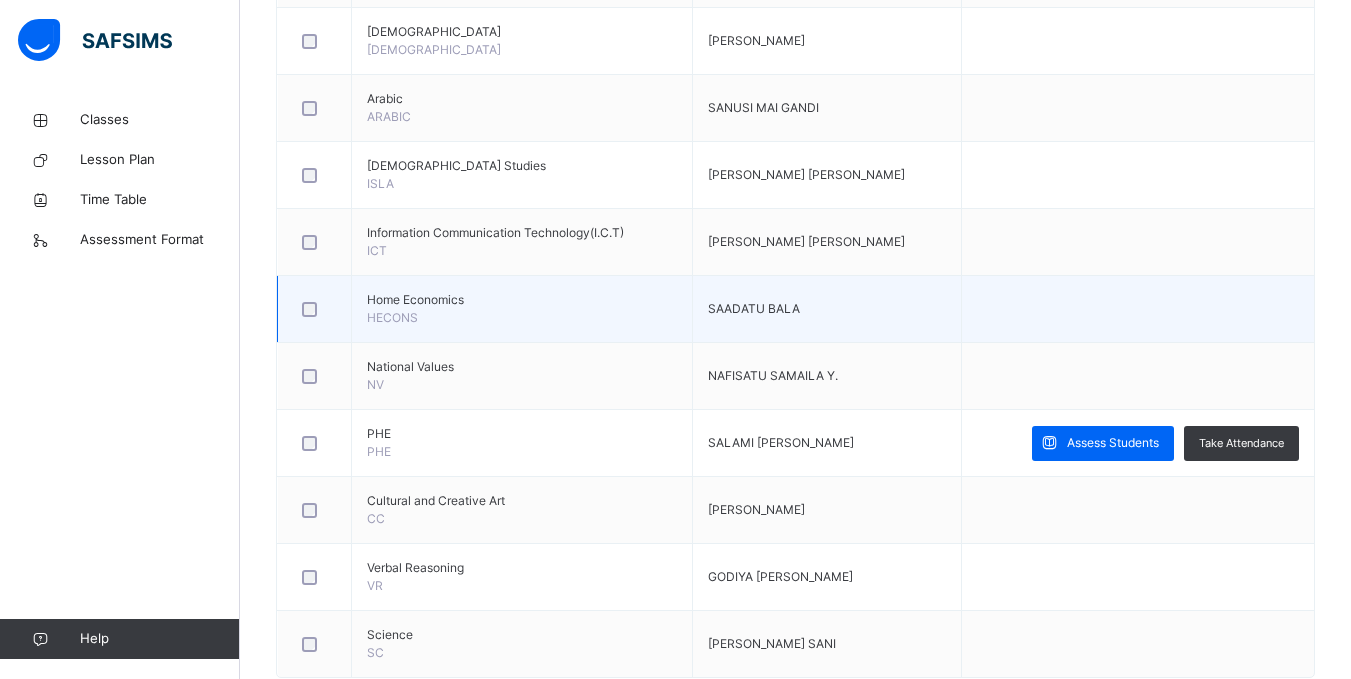 scroll, scrollTop: 700, scrollLeft: 0, axis: vertical 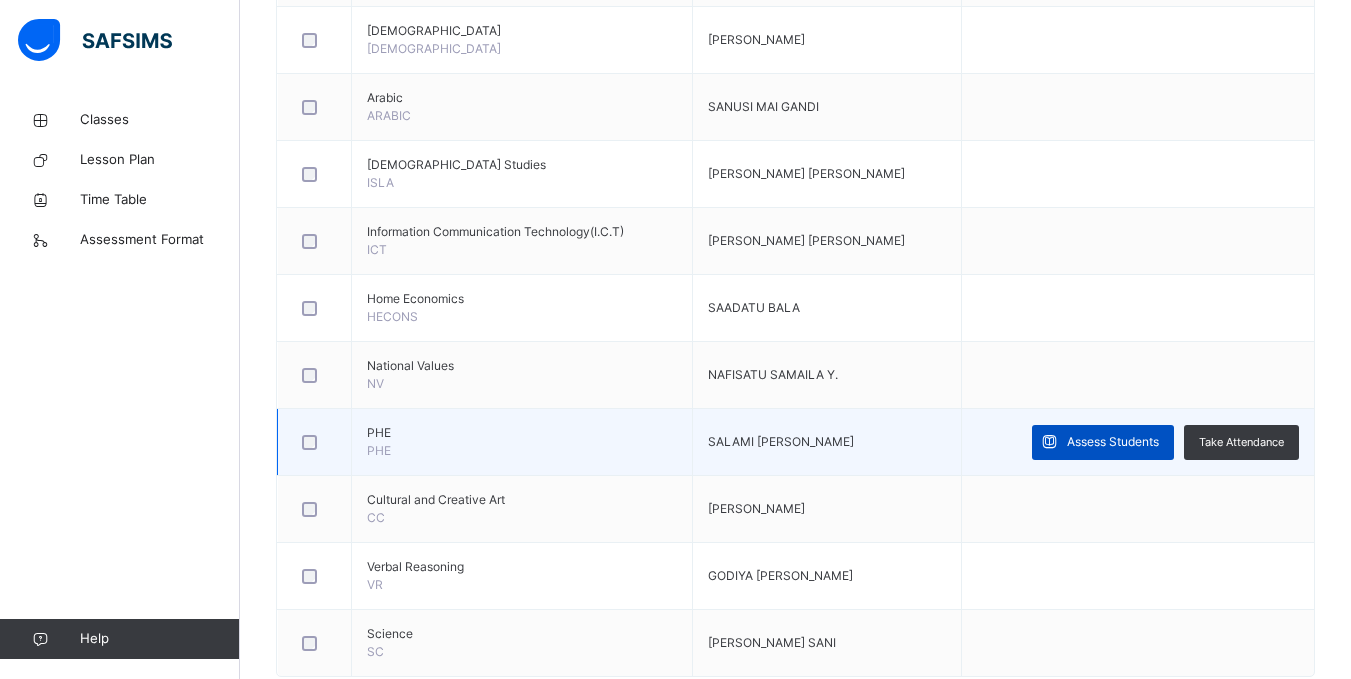 click on "Assess Students" at bounding box center (1113, 442) 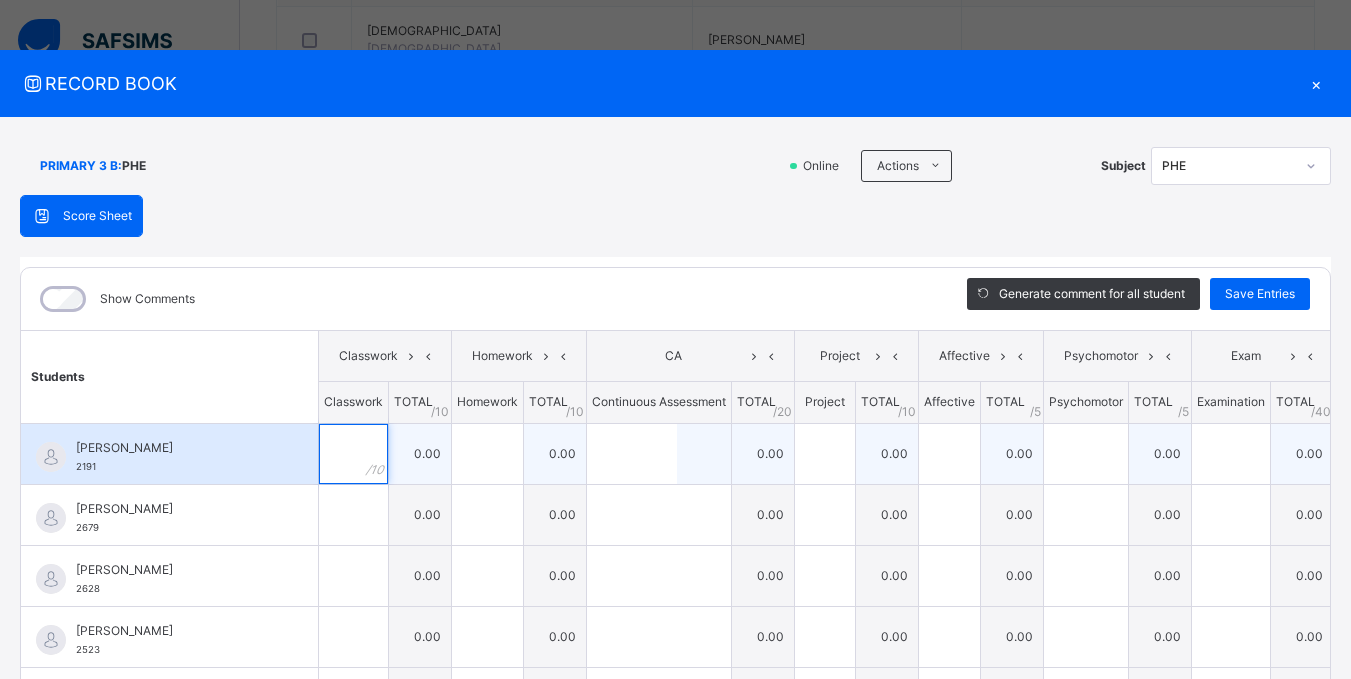 click at bounding box center (353, 454) 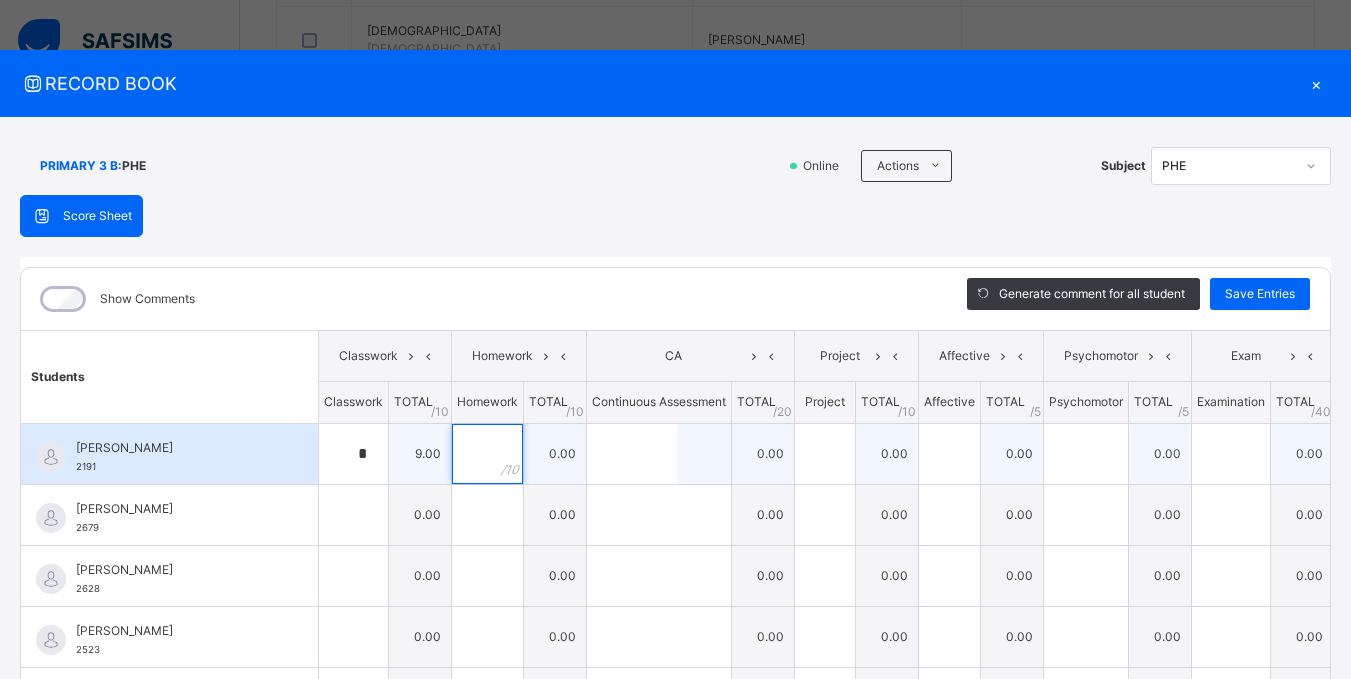 click at bounding box center [487, 454] 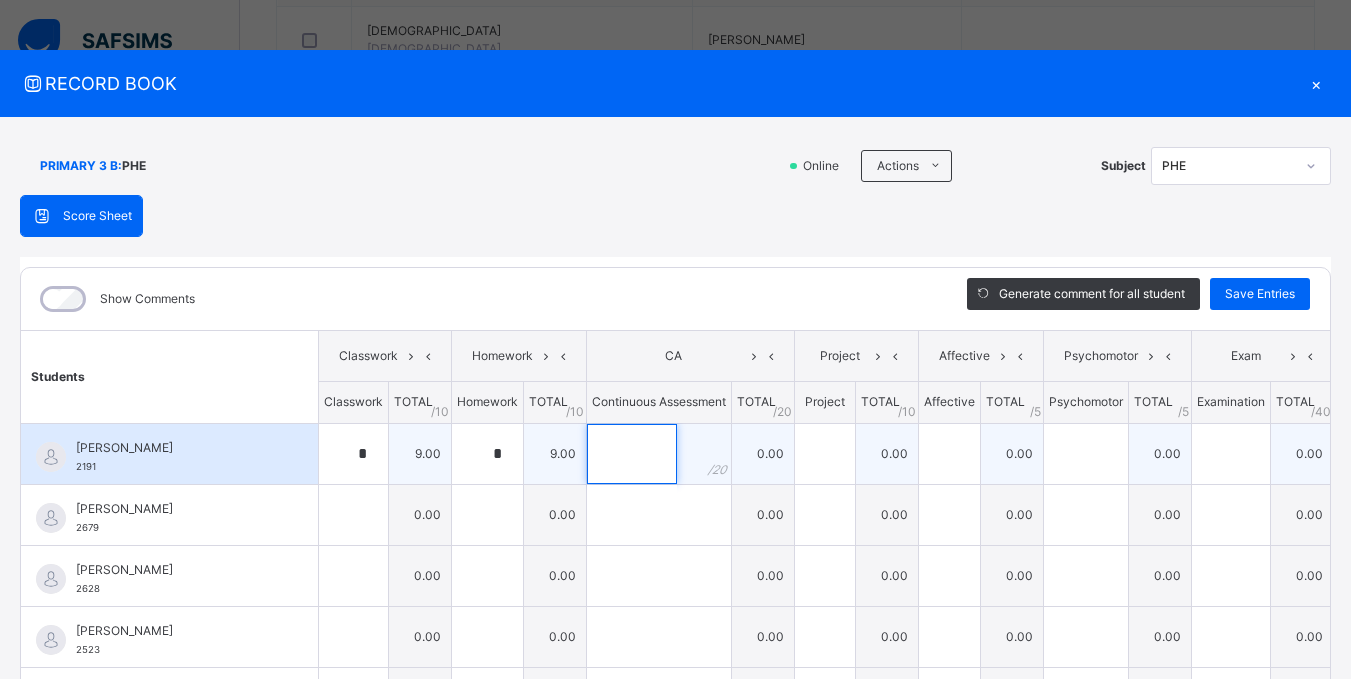click at bounding box center (632, 454) 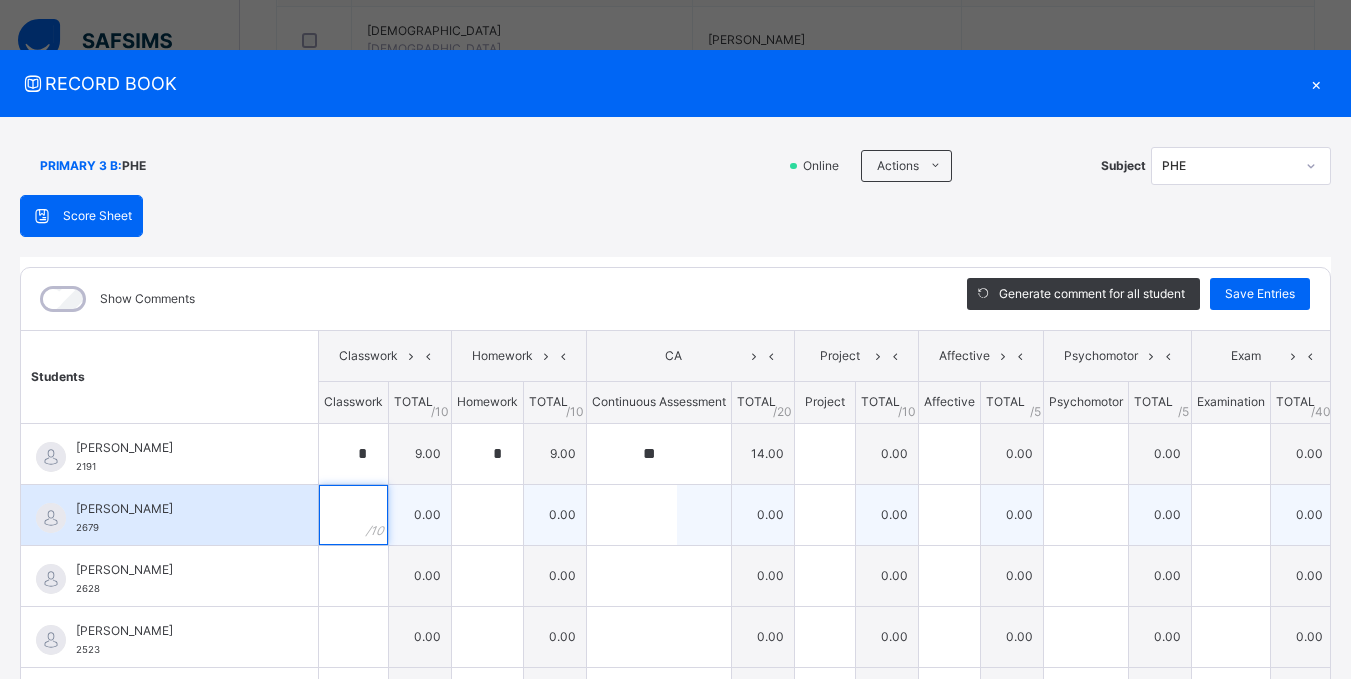 click at bounding box center [353, 515] 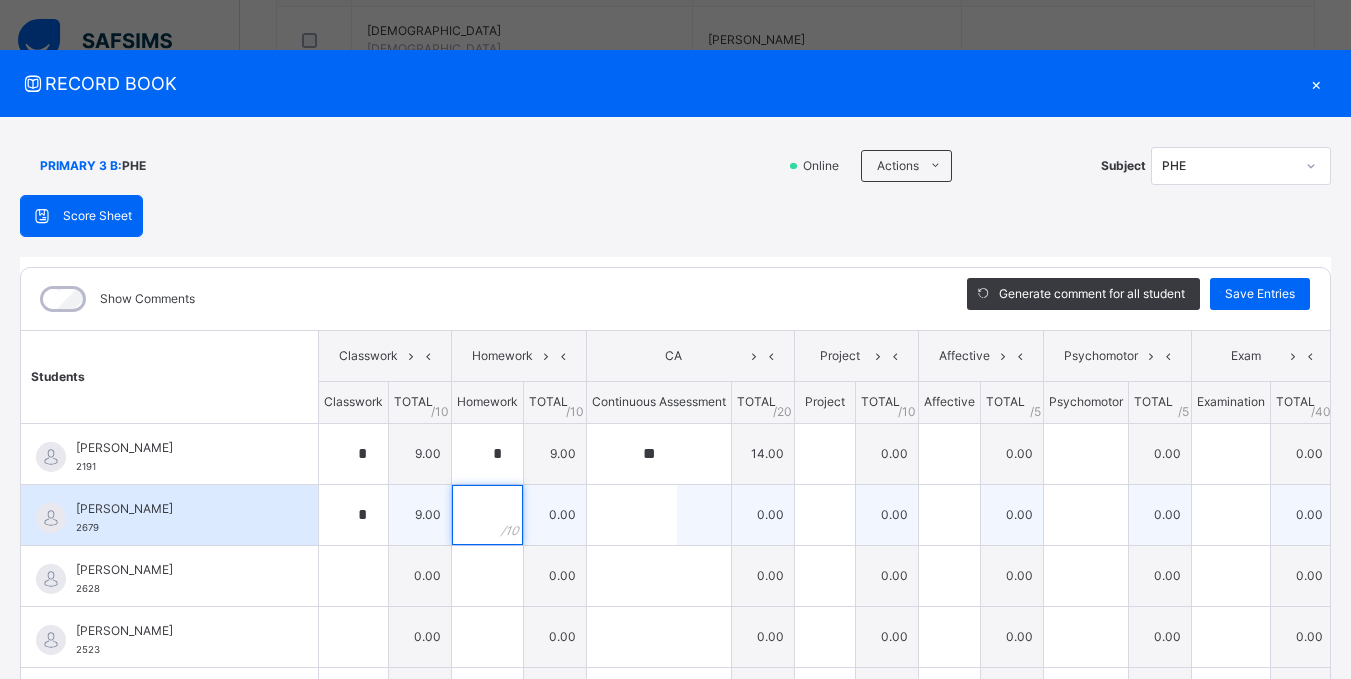 click at bounding box center [487, 515] 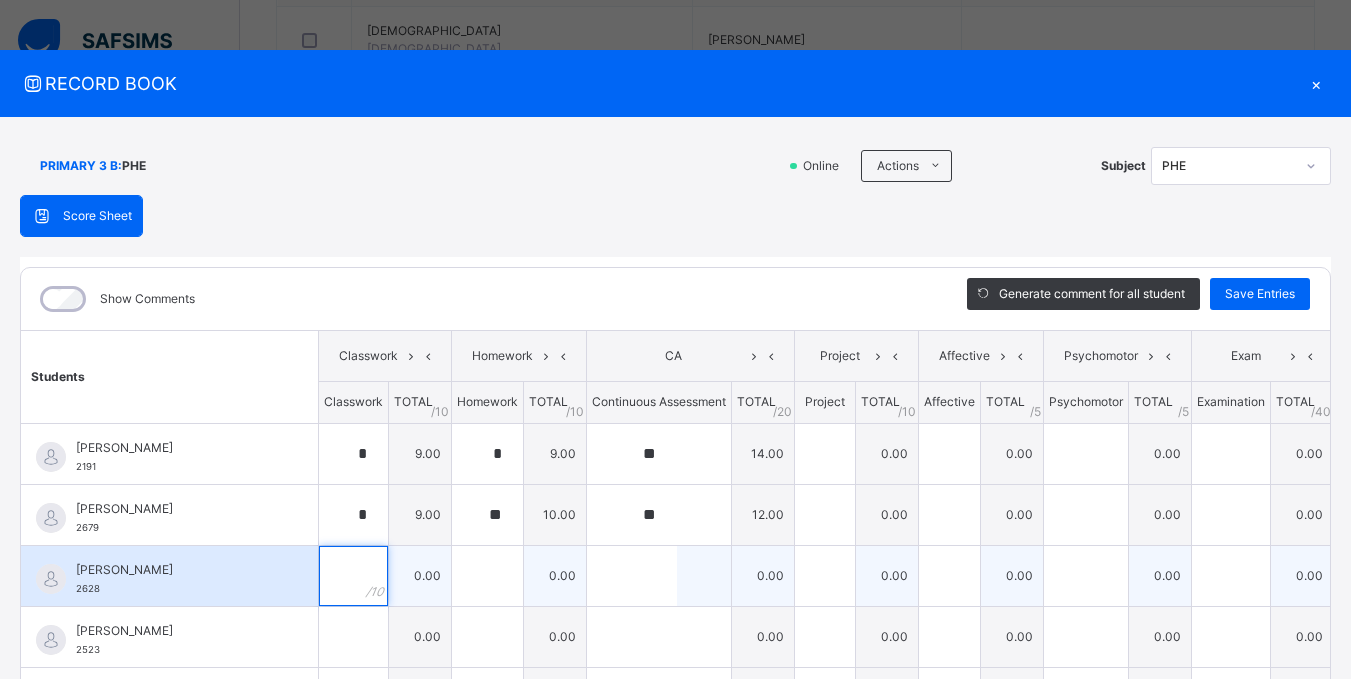 click at bounding box center [353, 576] 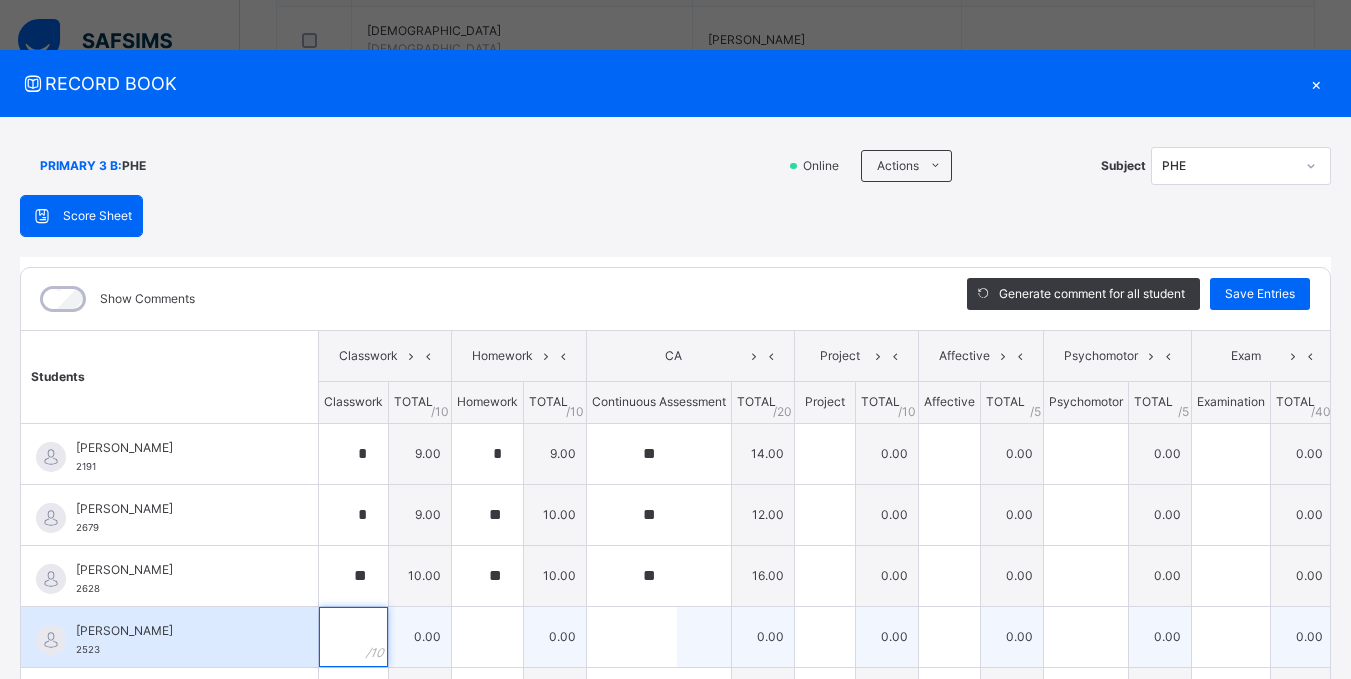 click at bounding box center [353, 637] 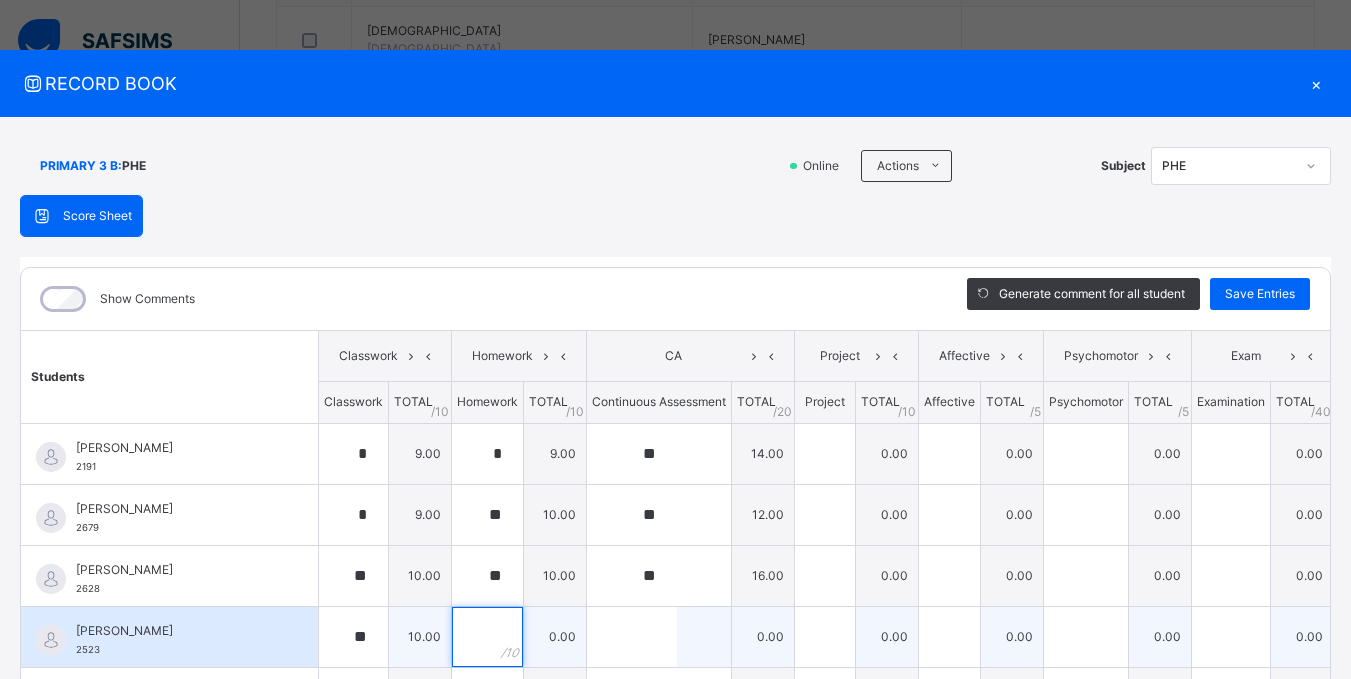scroll, scrollTop: 3, scrollLeft: 0, axis: vertical 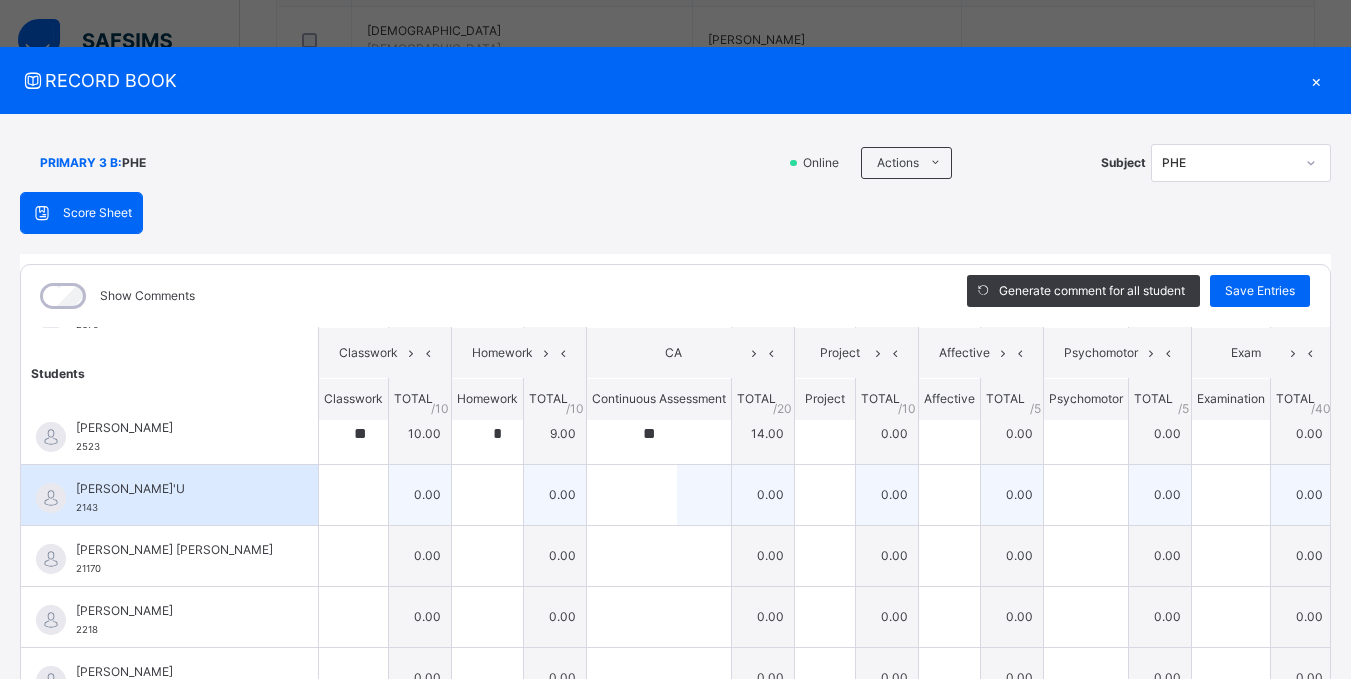 click on "BELLO HAUWA'U  2143" at bounding box center (169, 495) 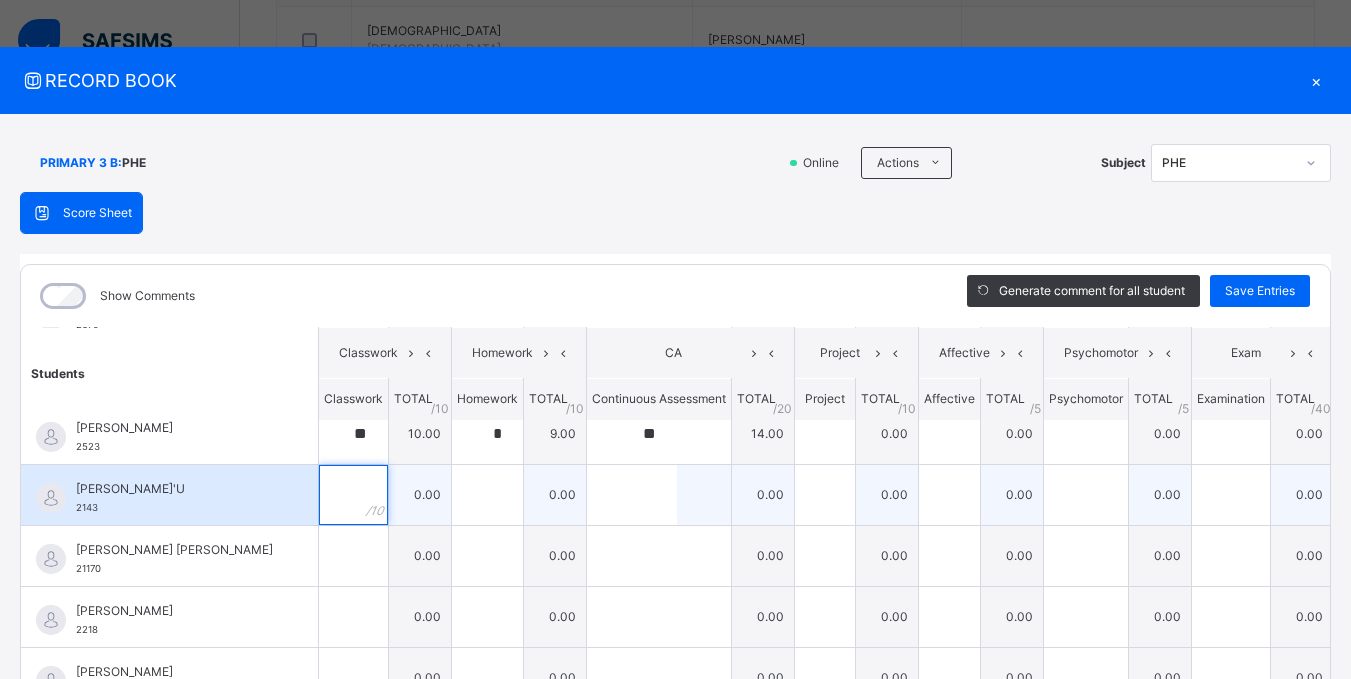 click at bounding box center [353, 495] 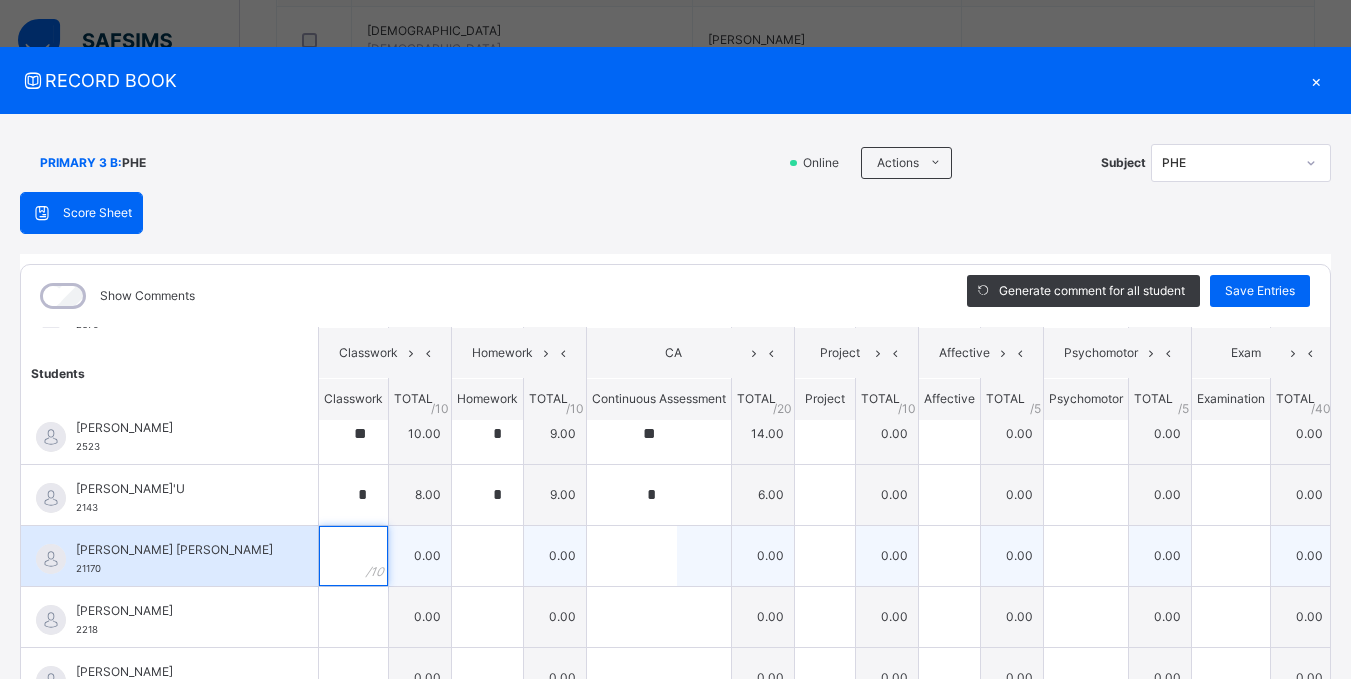 click at bounding box center [353, 556] 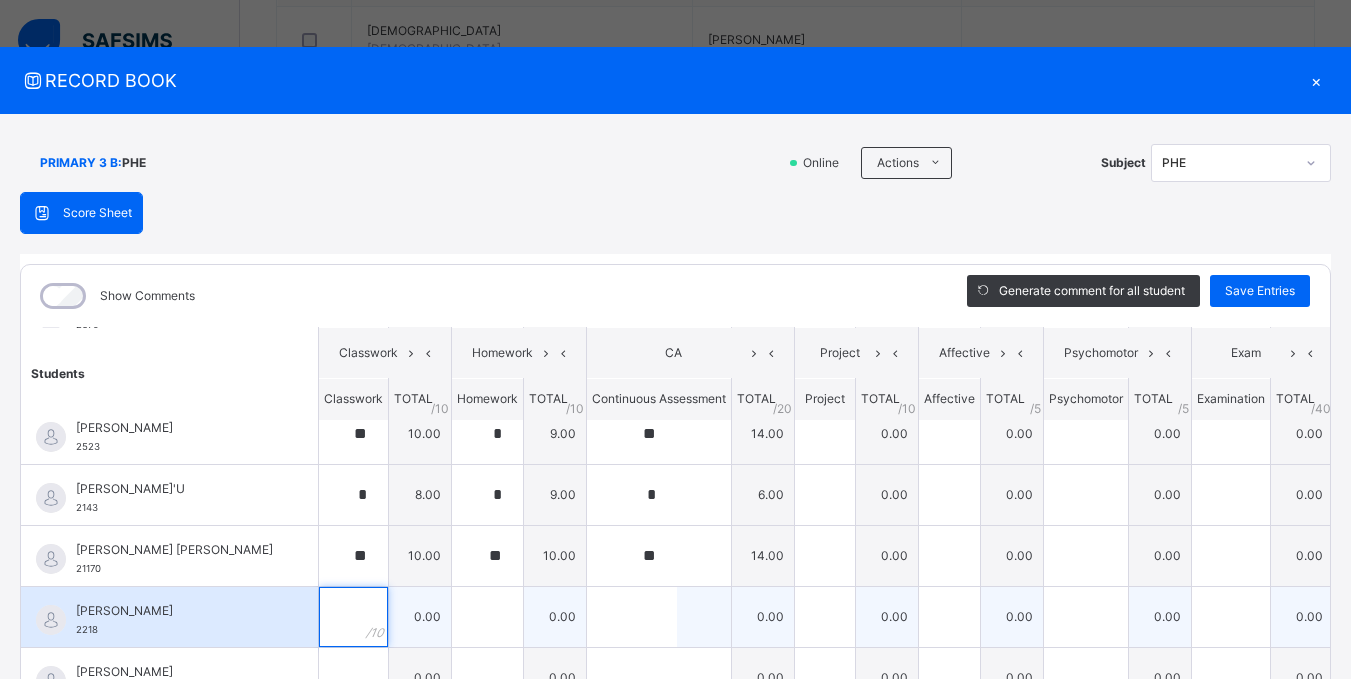 click at bounding box center [353, 617] 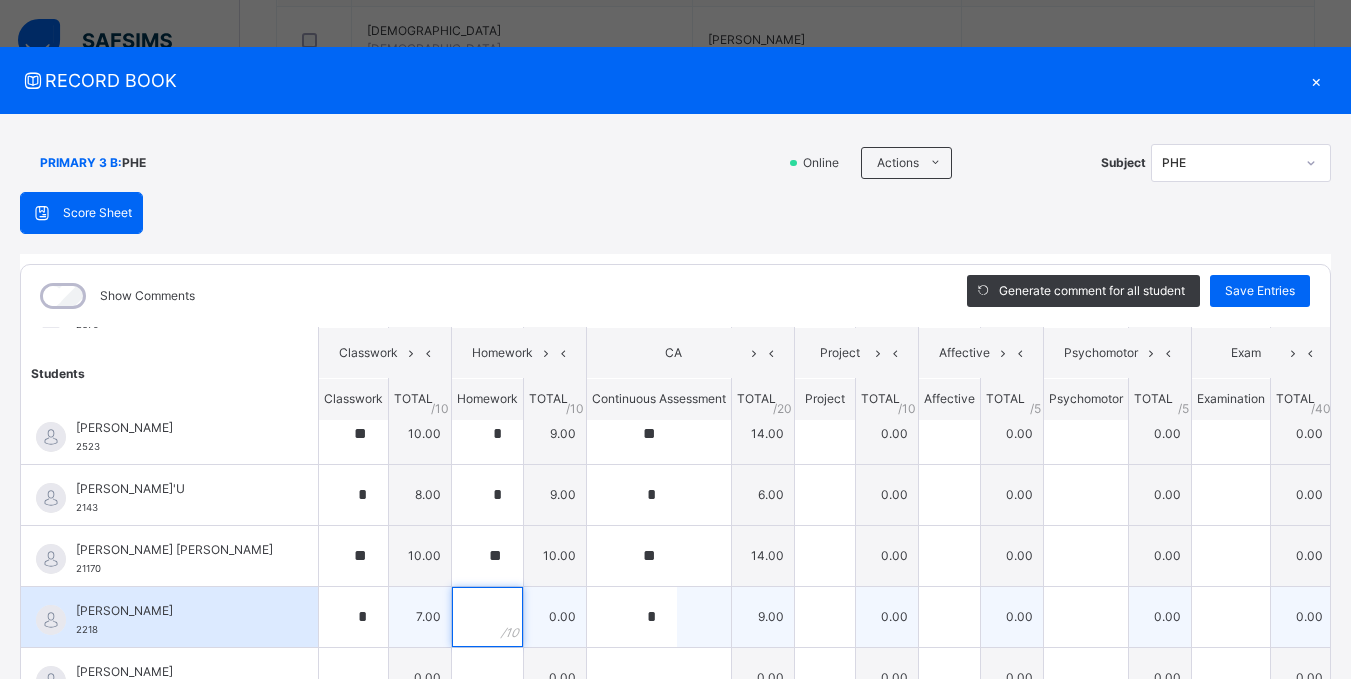 click at bounding box center [487, 617] 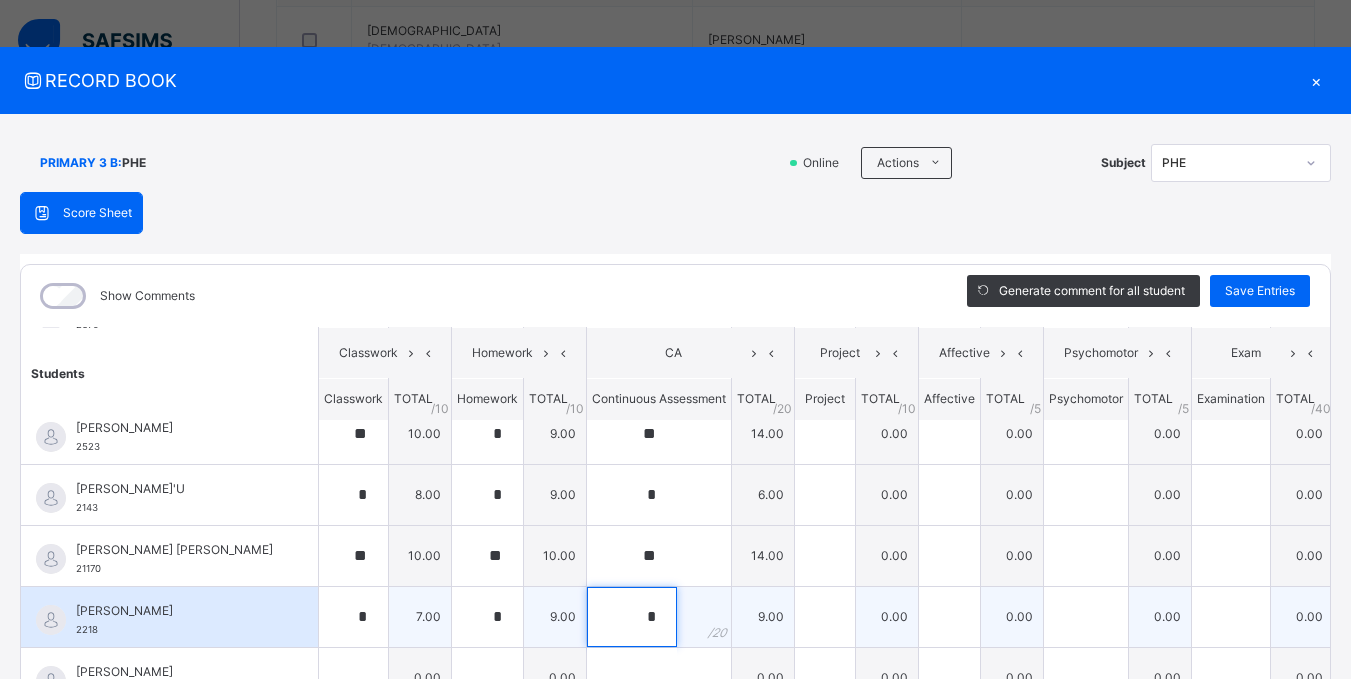 click on "*" at bounding box center (632, 617) 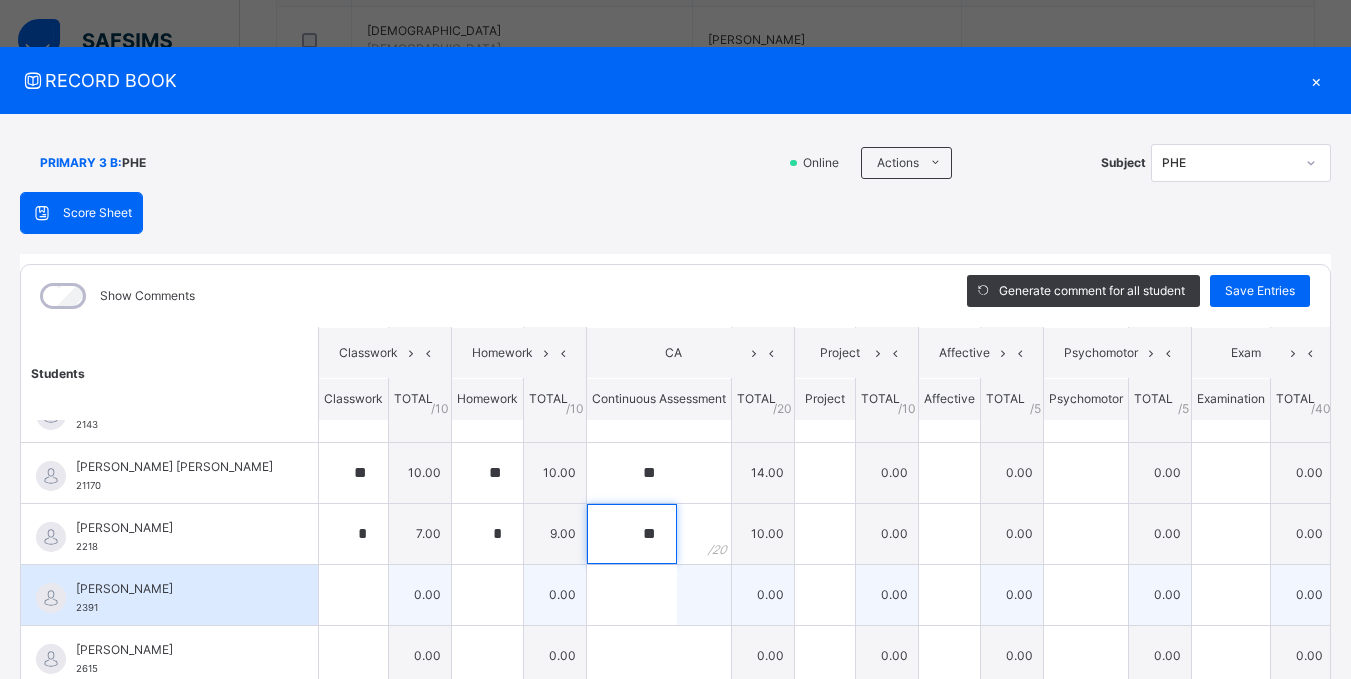scroll, scrollTop: 300, scrollLeft: 0, axis: vertical 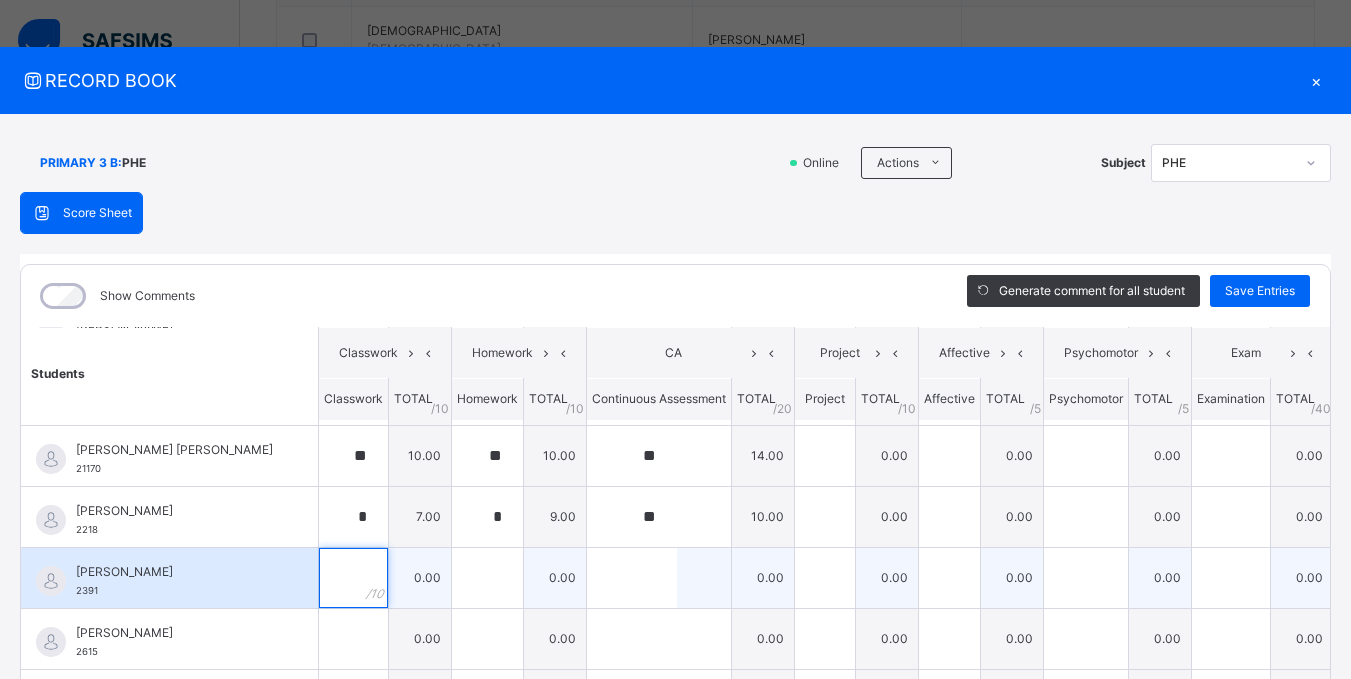 click at bounding box center [353, 578] 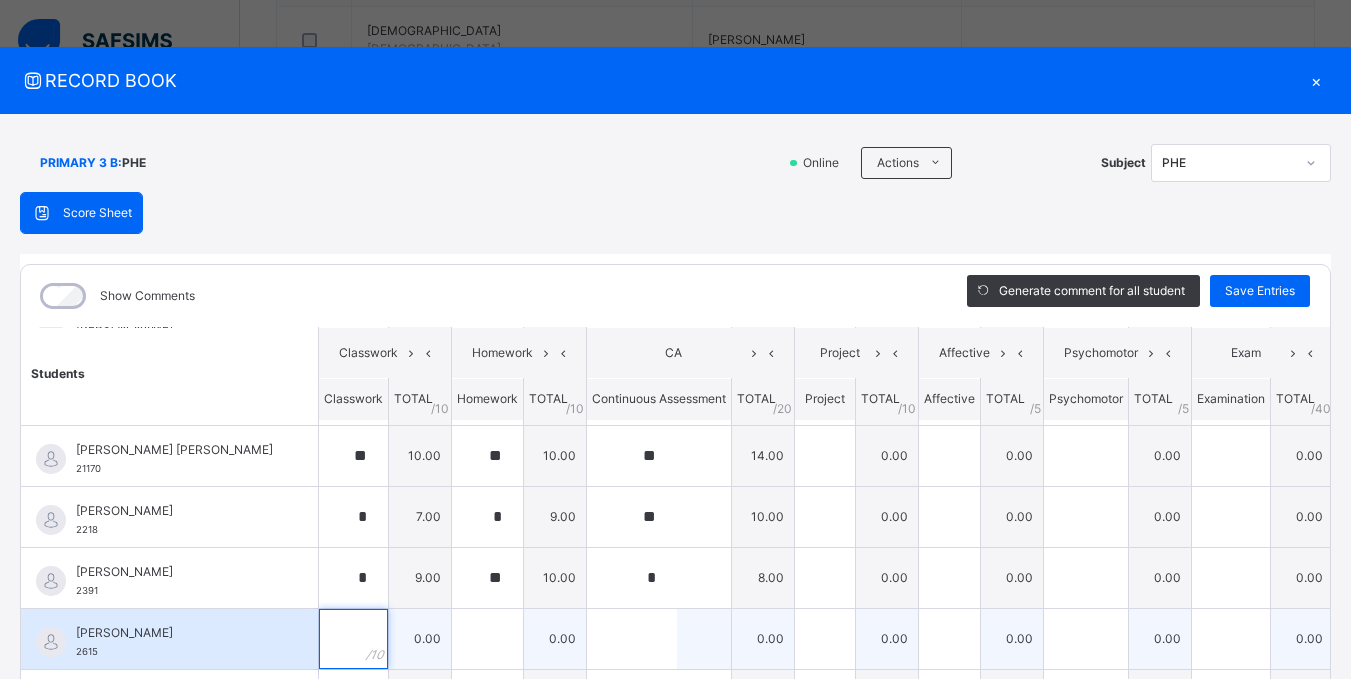 click at bounding box center (353, 639) 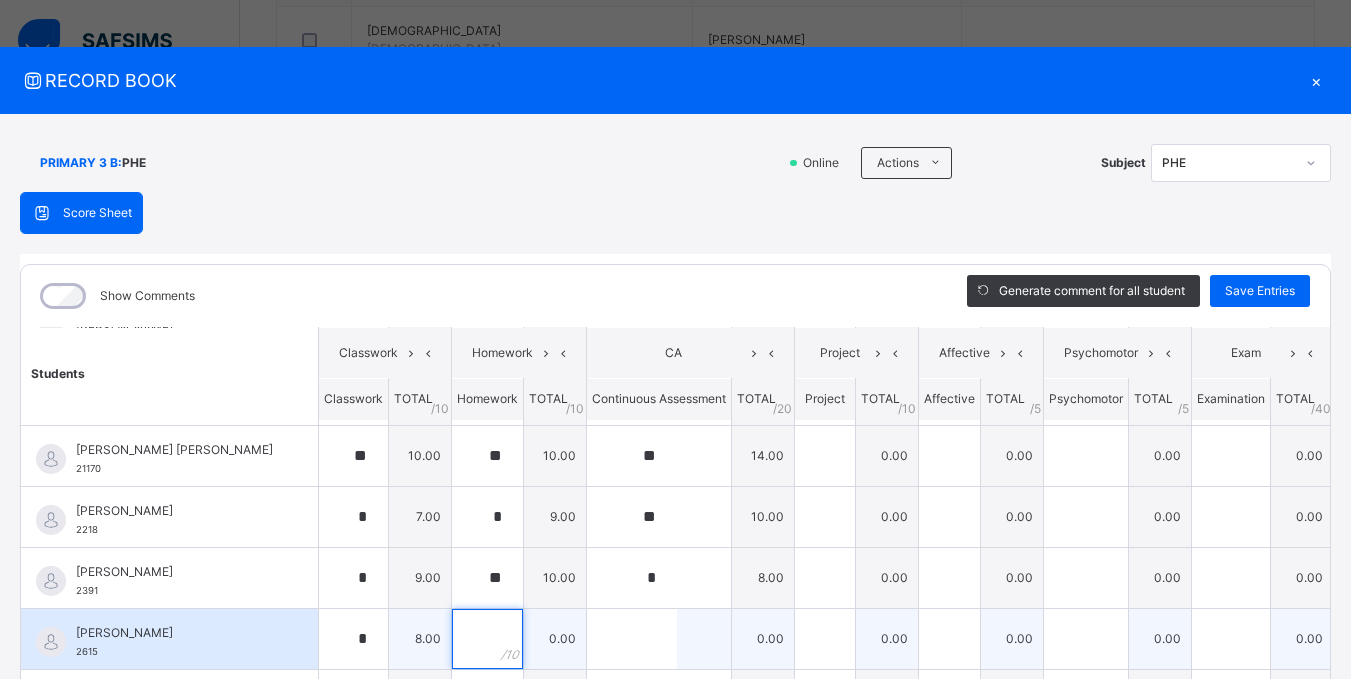 scroll, scrollTop: 8, scrollLeft: 0, axis: vertical 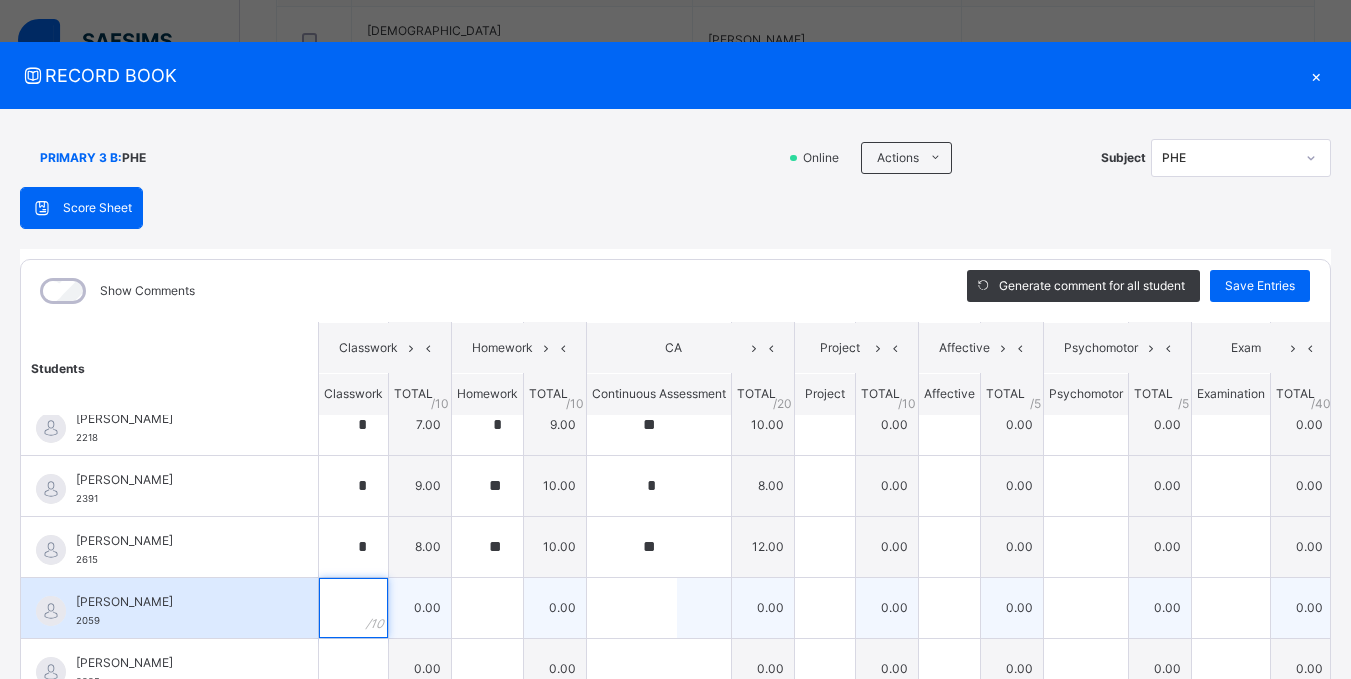 click at bounding box center [353, 608] 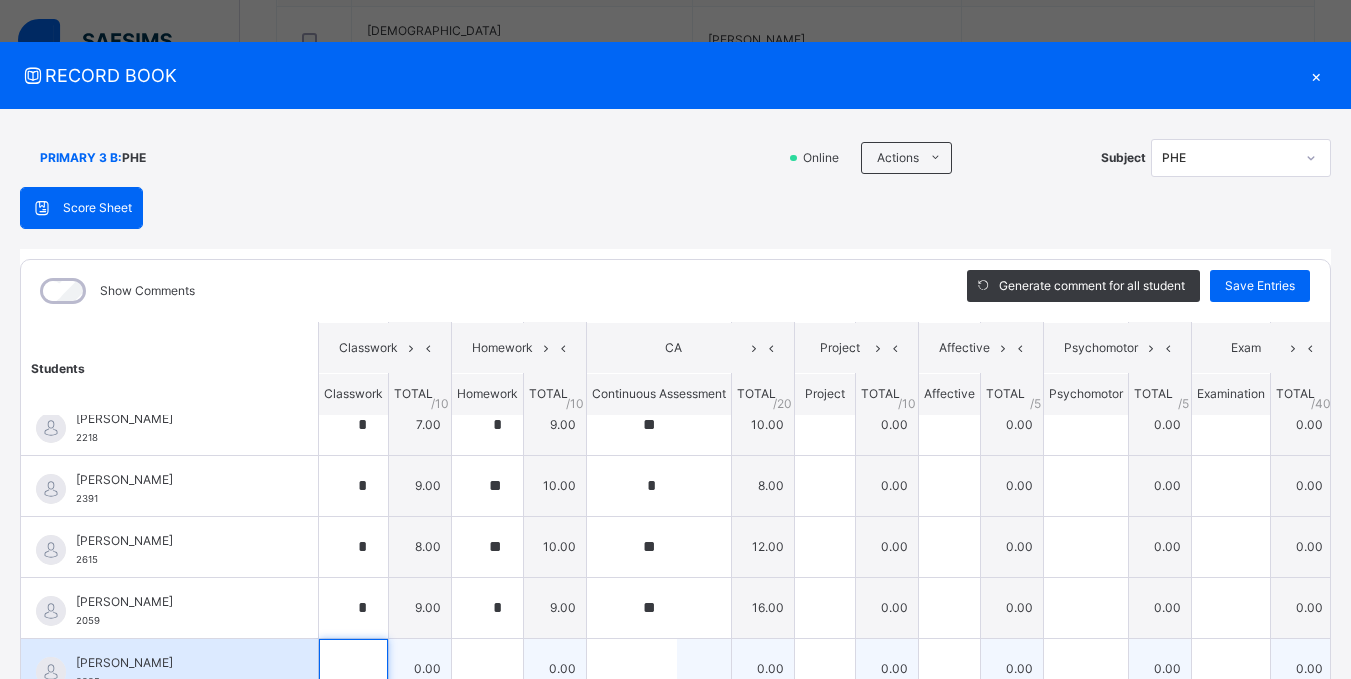 click at bounding box center [353, 669] 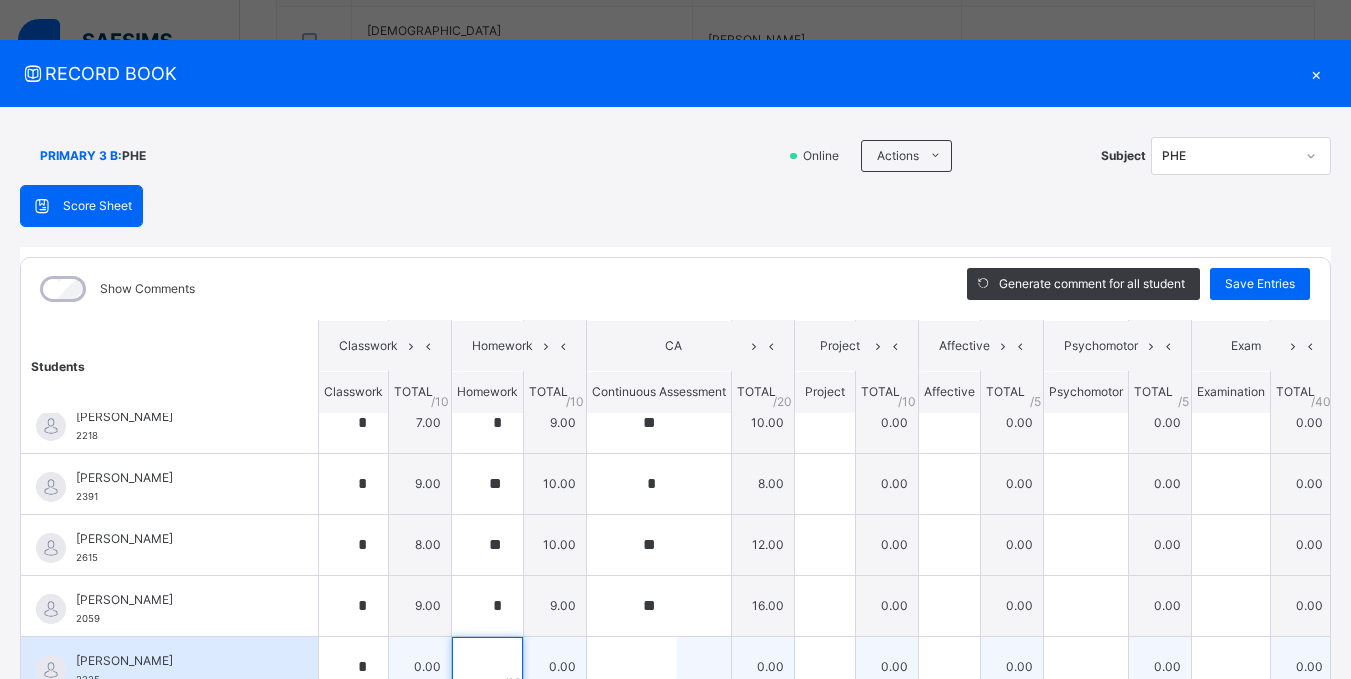 scroll, scrollTop: 30, scrollLeft: 0, axis: vertical 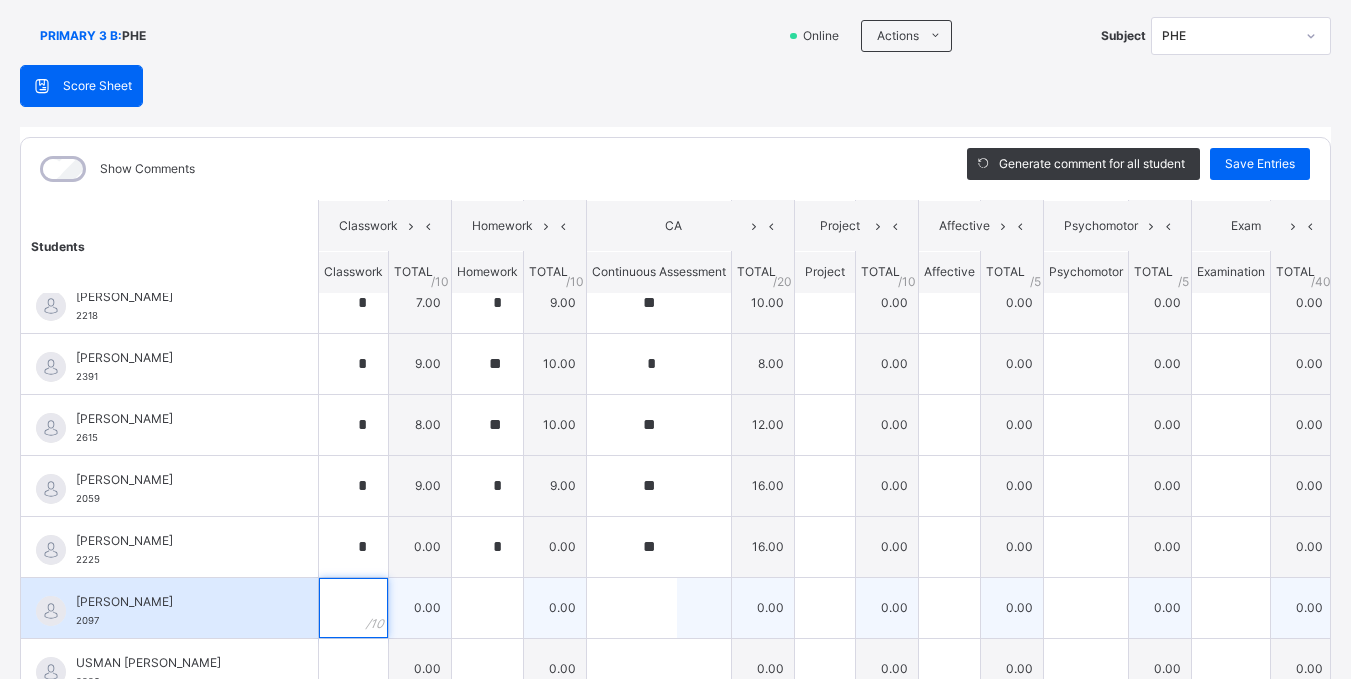 click at bounding box center [353, 608] 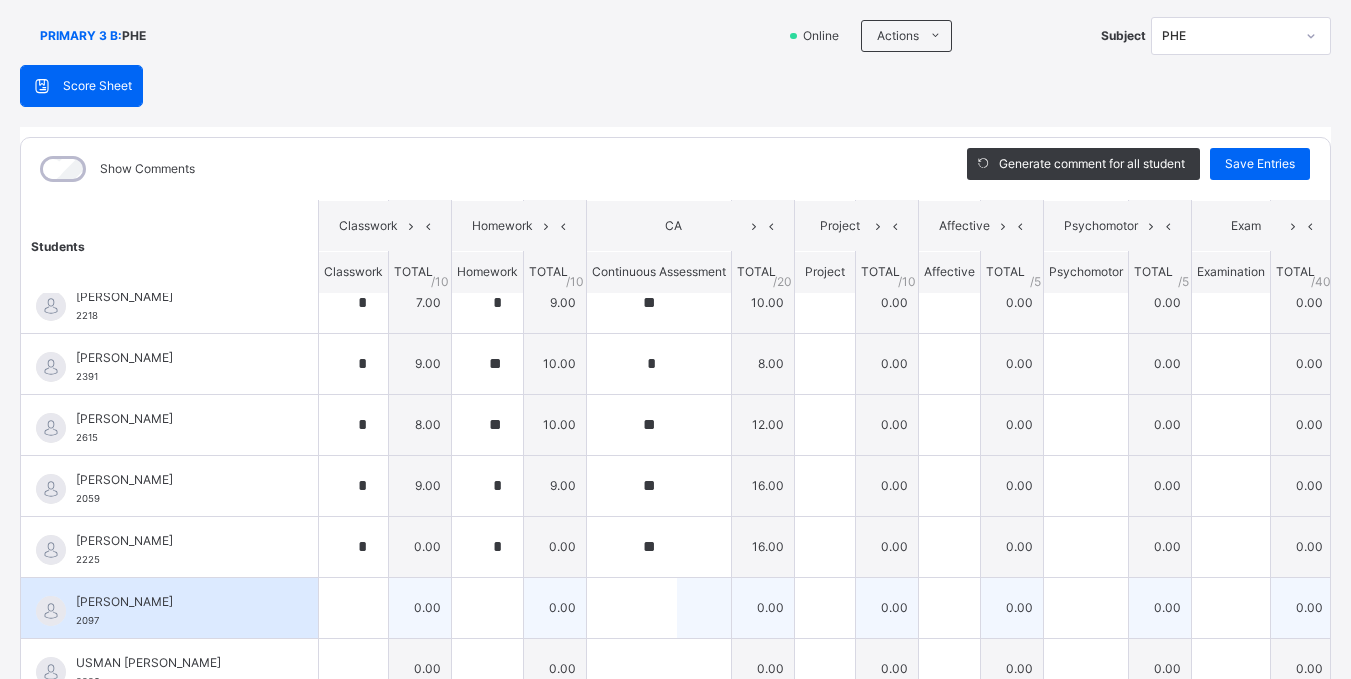 click at bounding box center [353, 608] 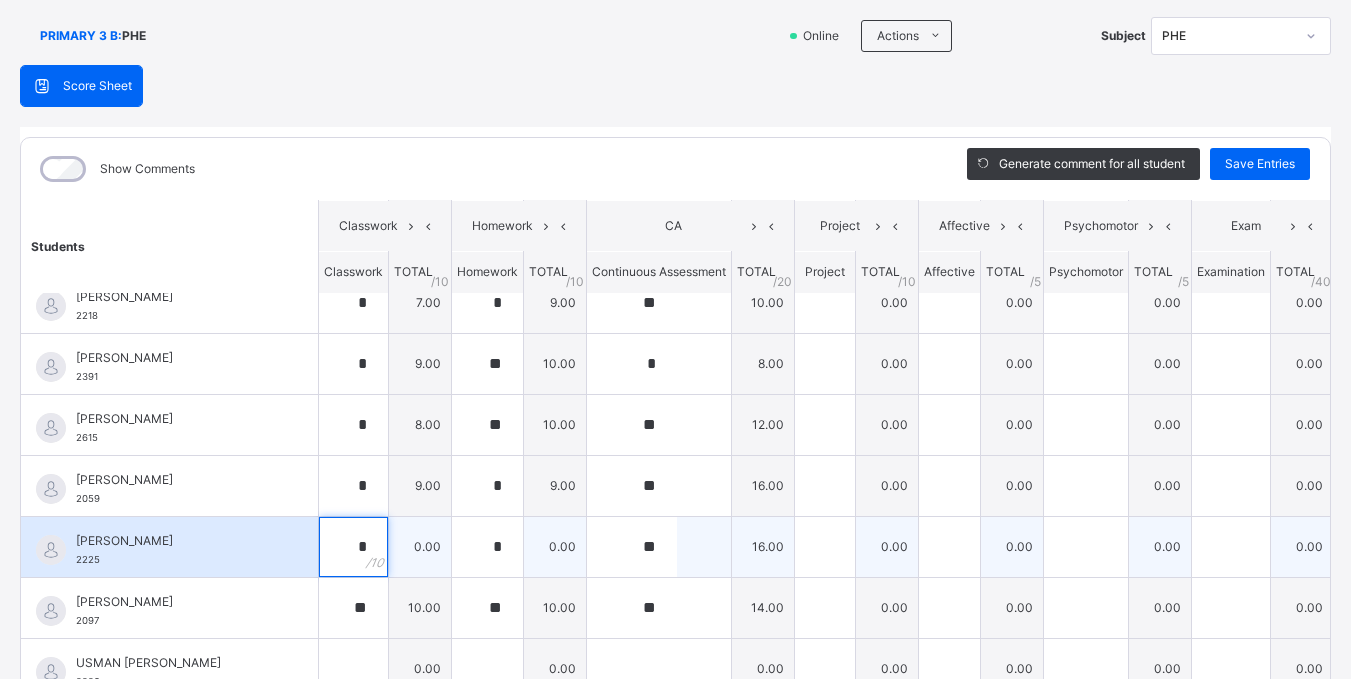 click on "*" at bounding box center [353, 547] 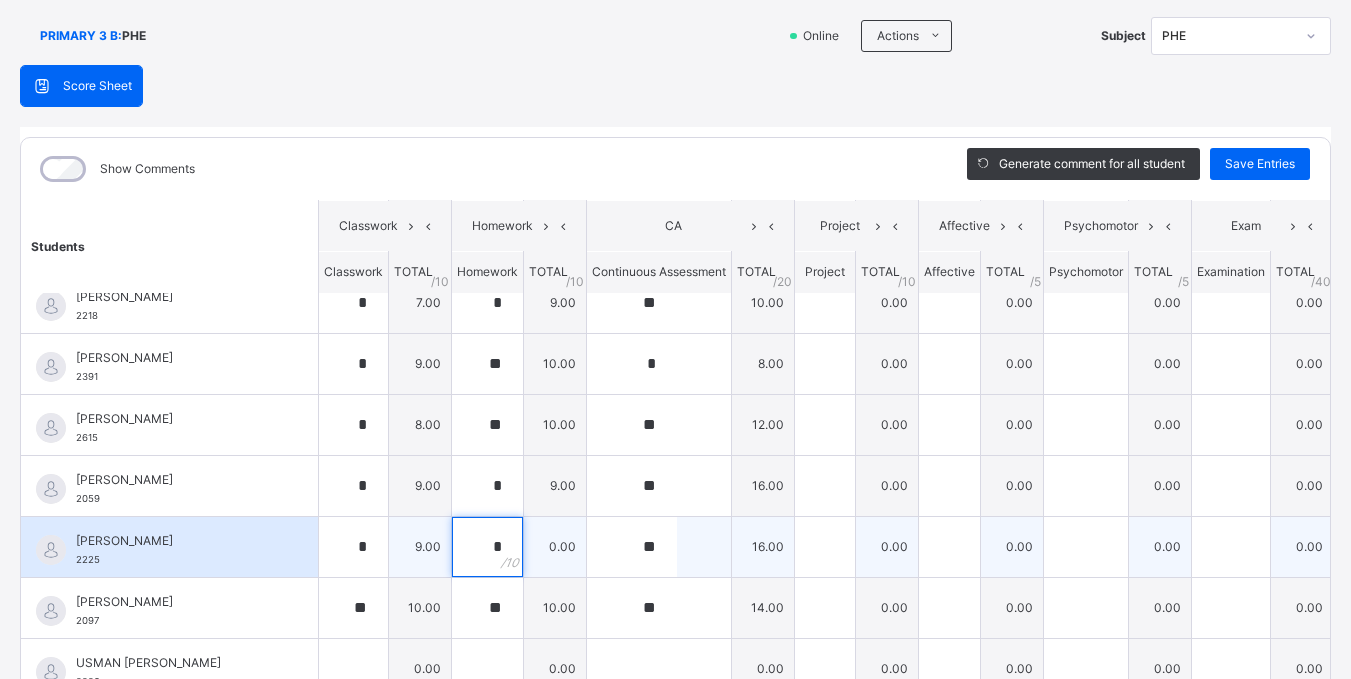 click on "*" at bounding box center (487, 547) 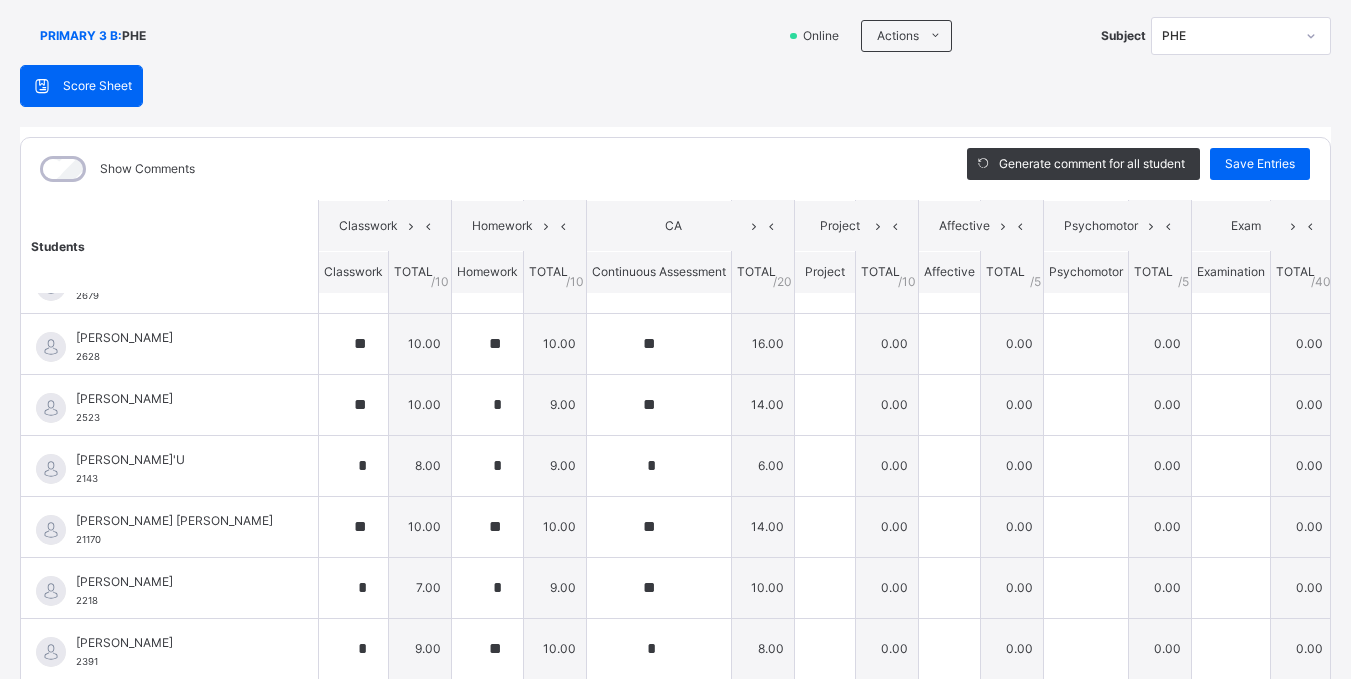 scroll, scrollTop: 402, scrollLeft: 0, axis: vertical 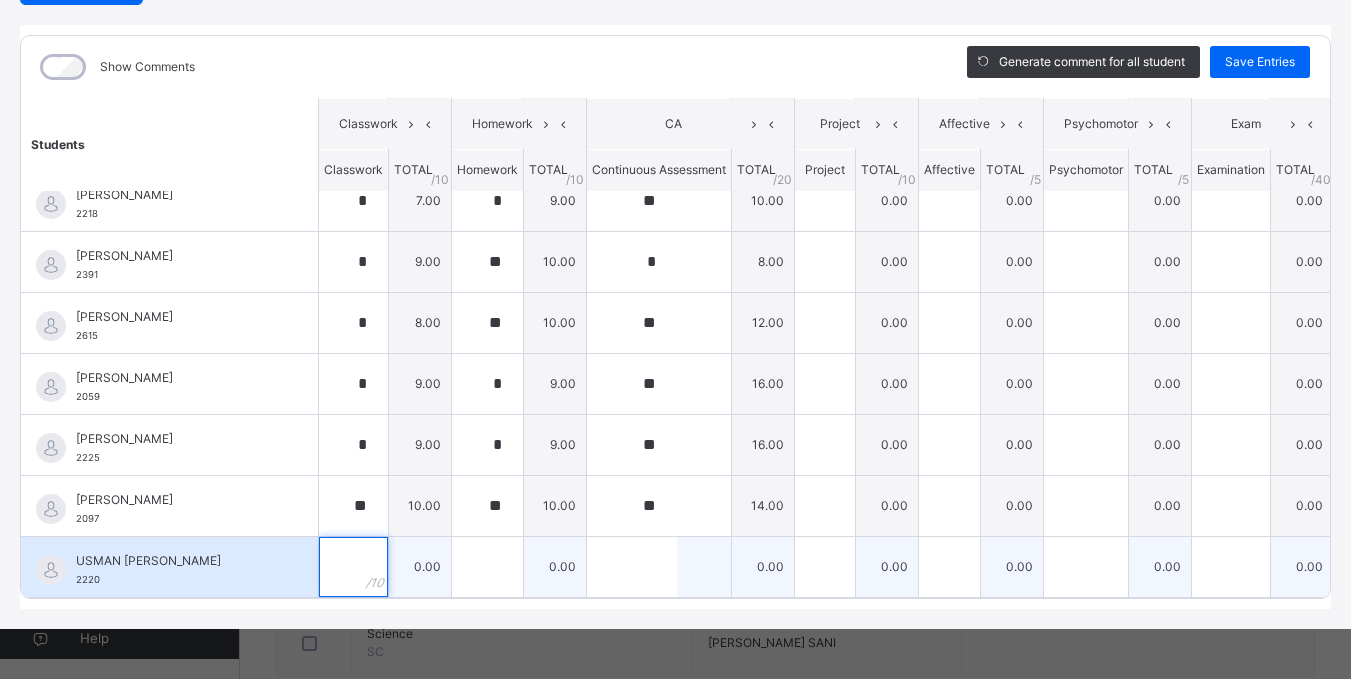 click at bounding box center (353, 567) 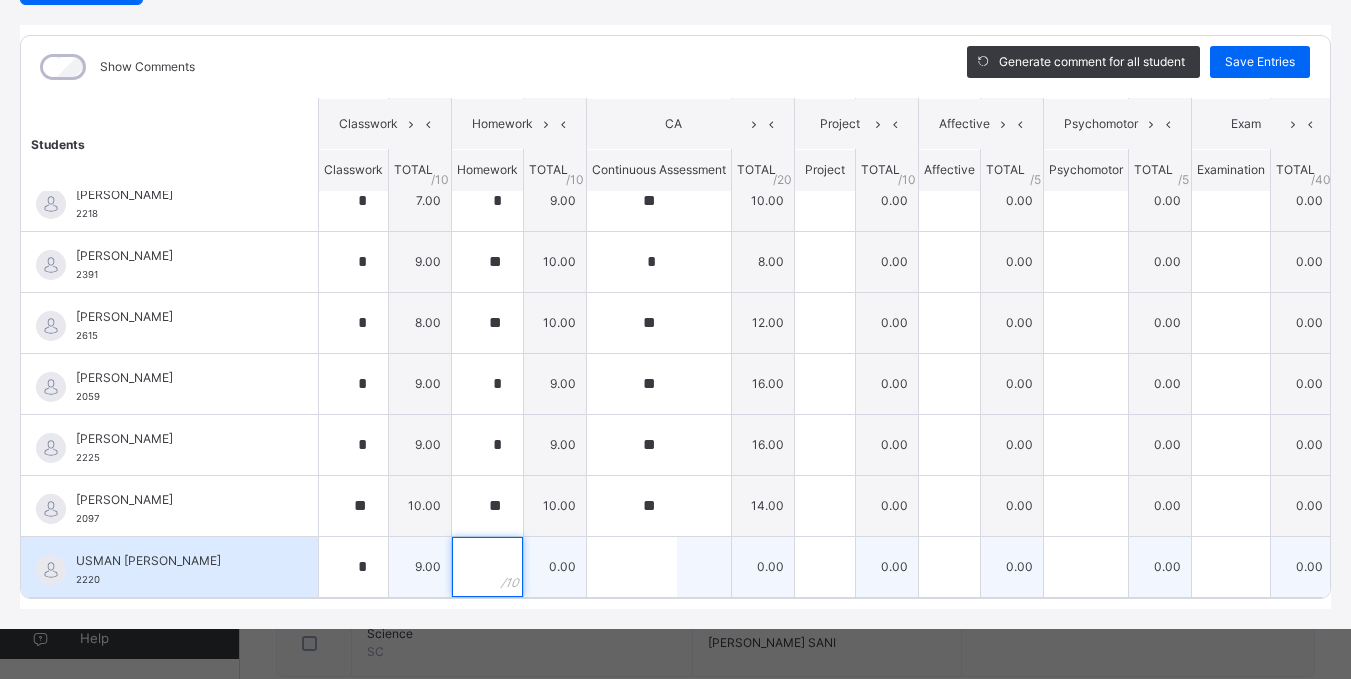 click at bounding box center [487, 567] 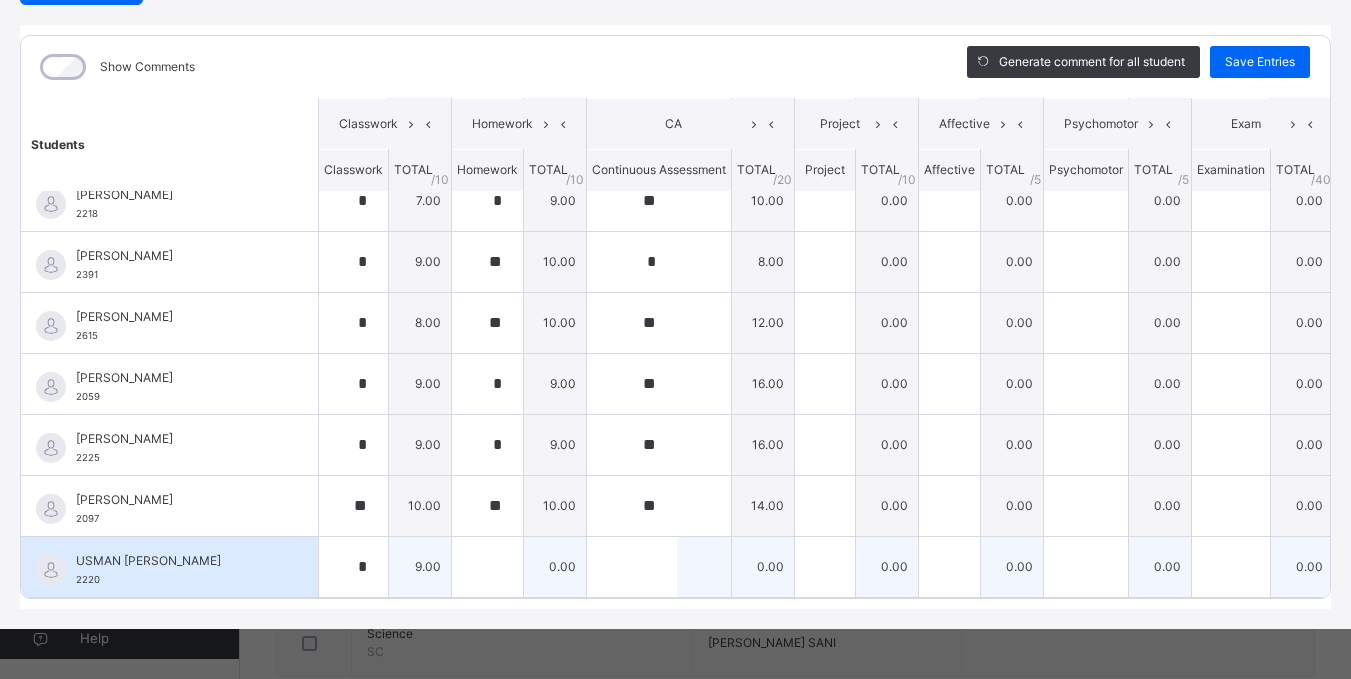 click at bounding box center (487, 567) 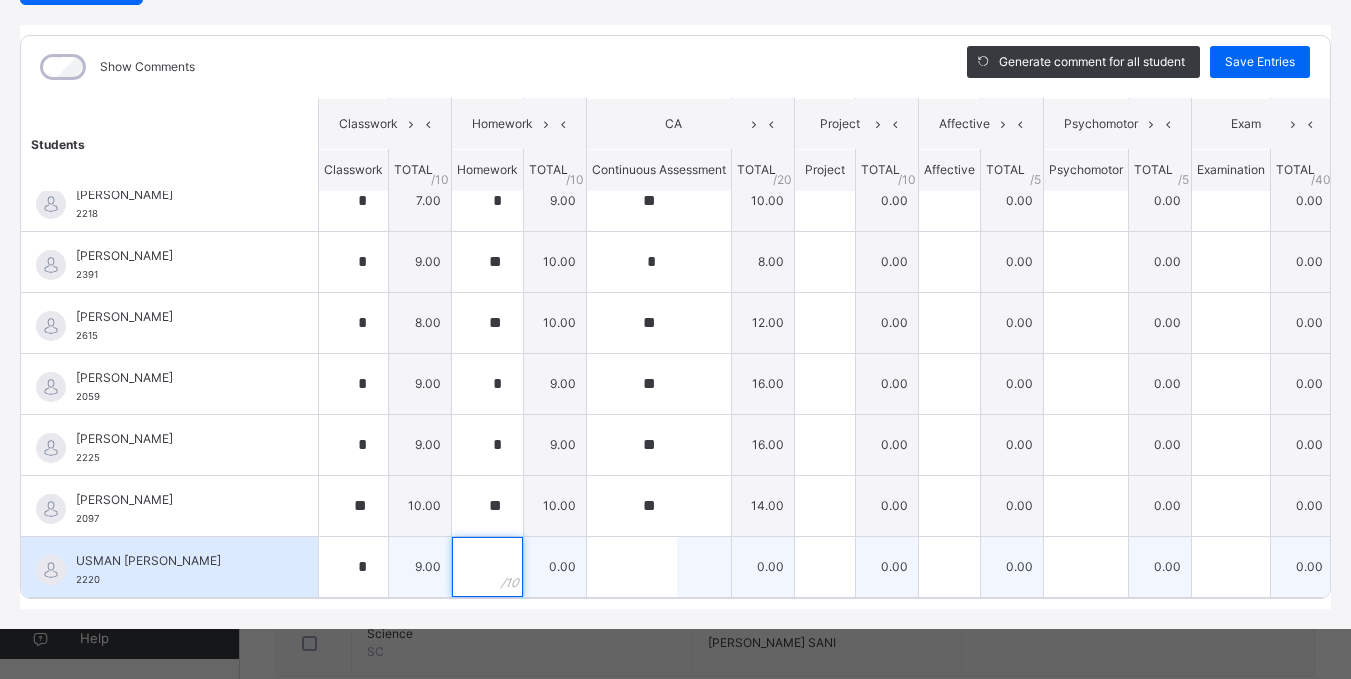 click at bounding box center (487, 567) 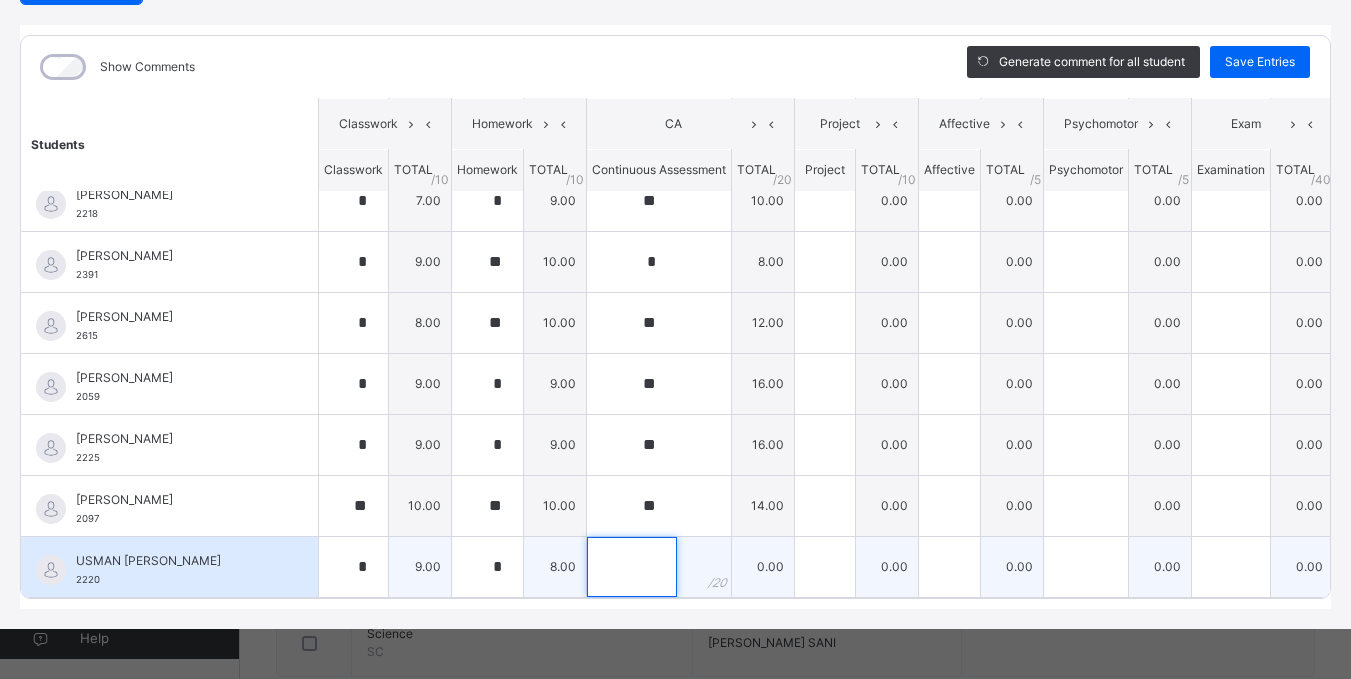click at bounding box center [632, 567] 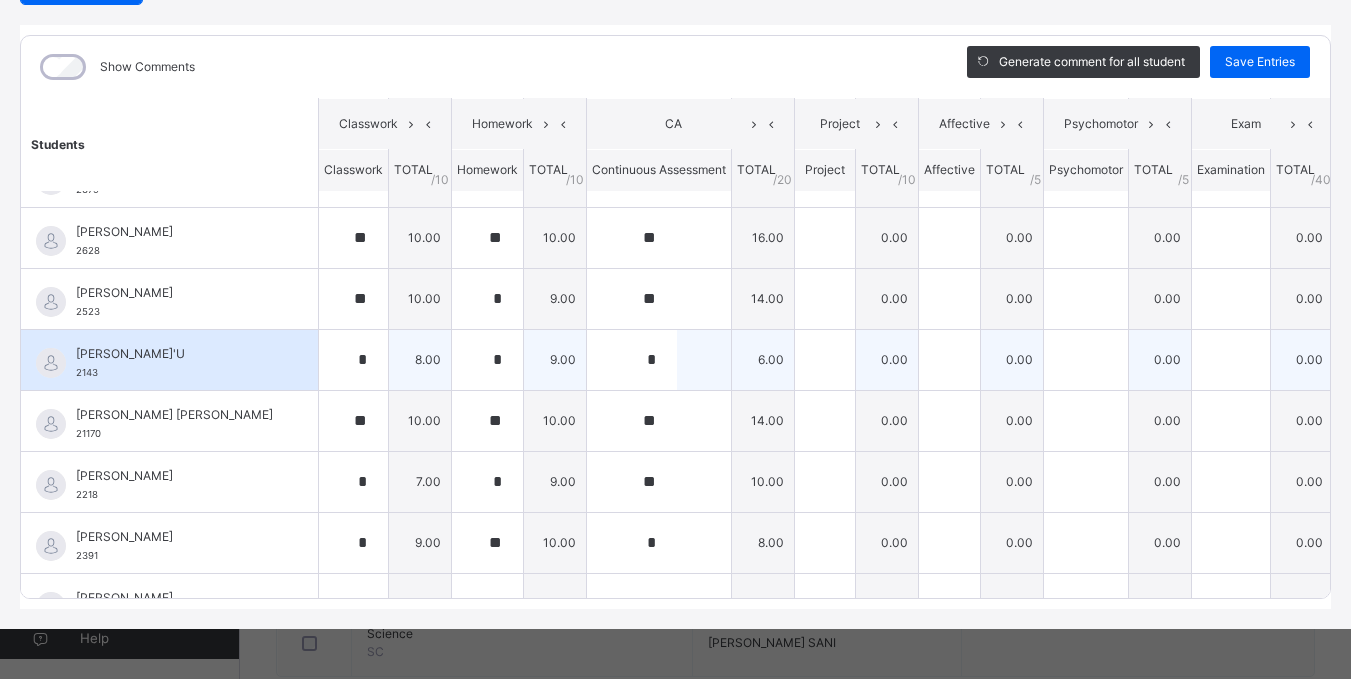 scroll, scrollTop: 0, scrollLeft: 0, axis: both 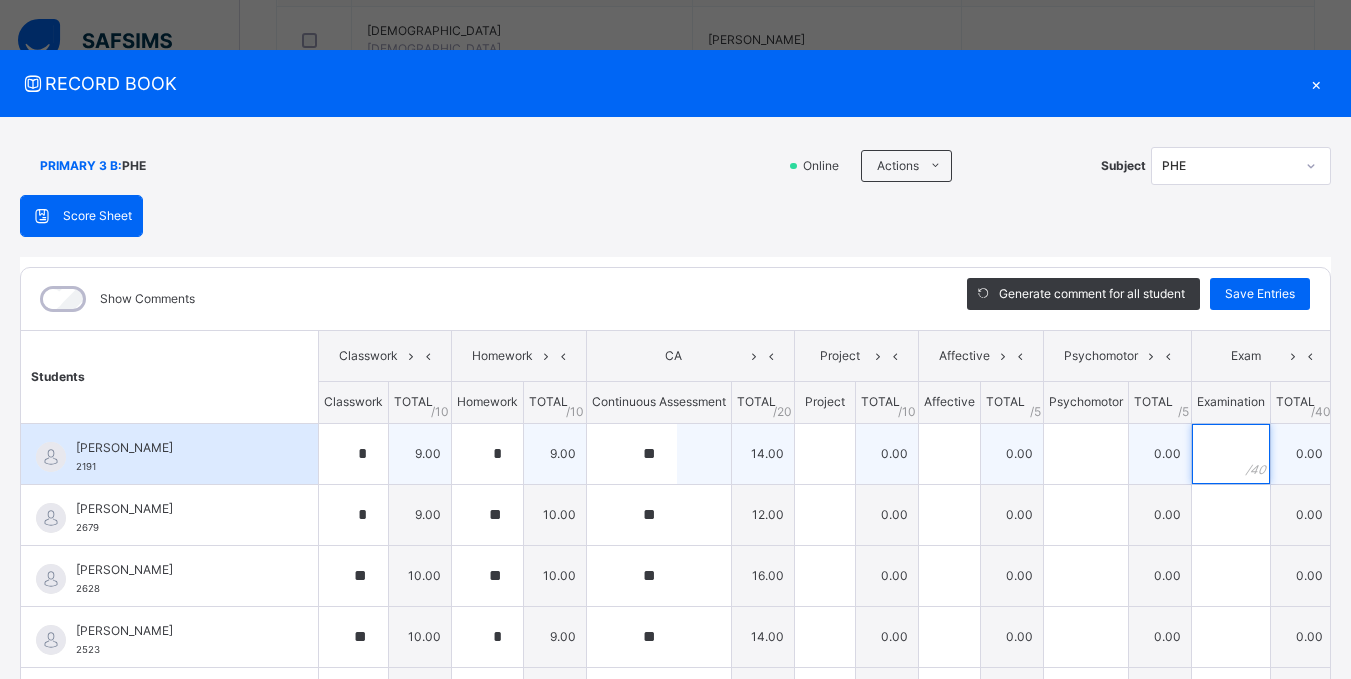 click at bounding box center (1231, 454) 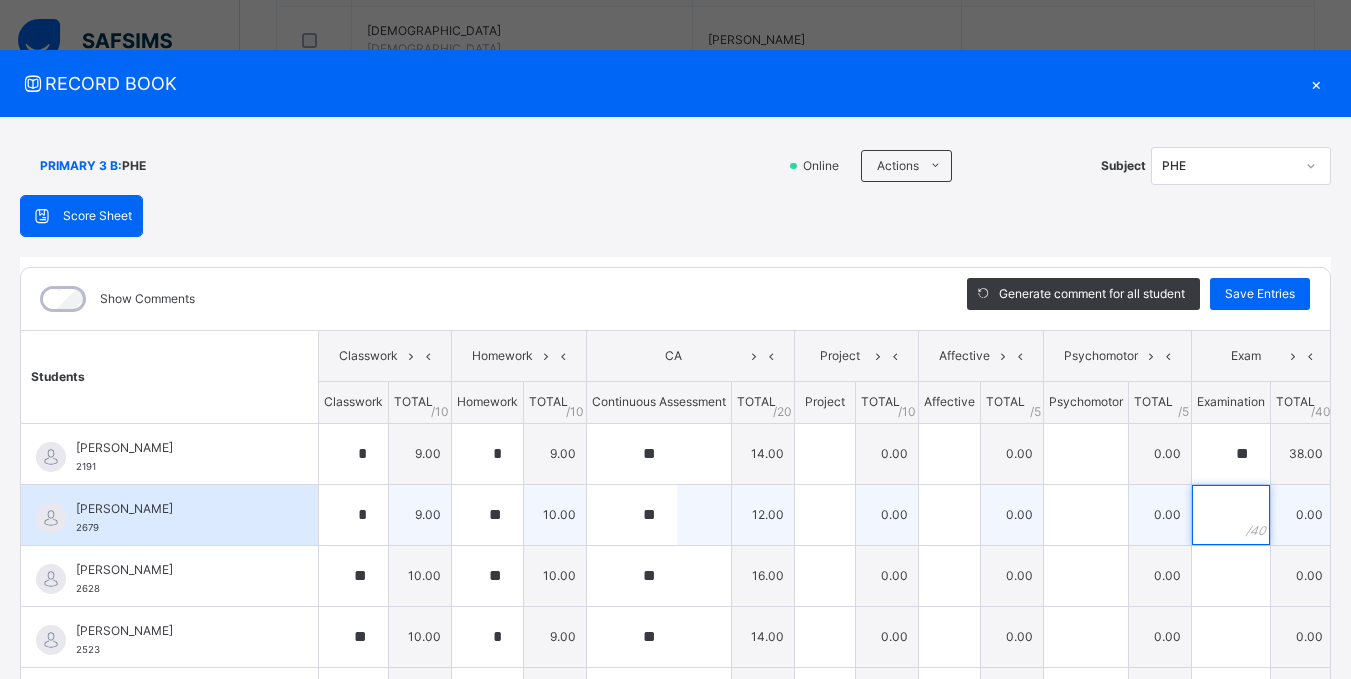 click at bounding box center (1231, 515) 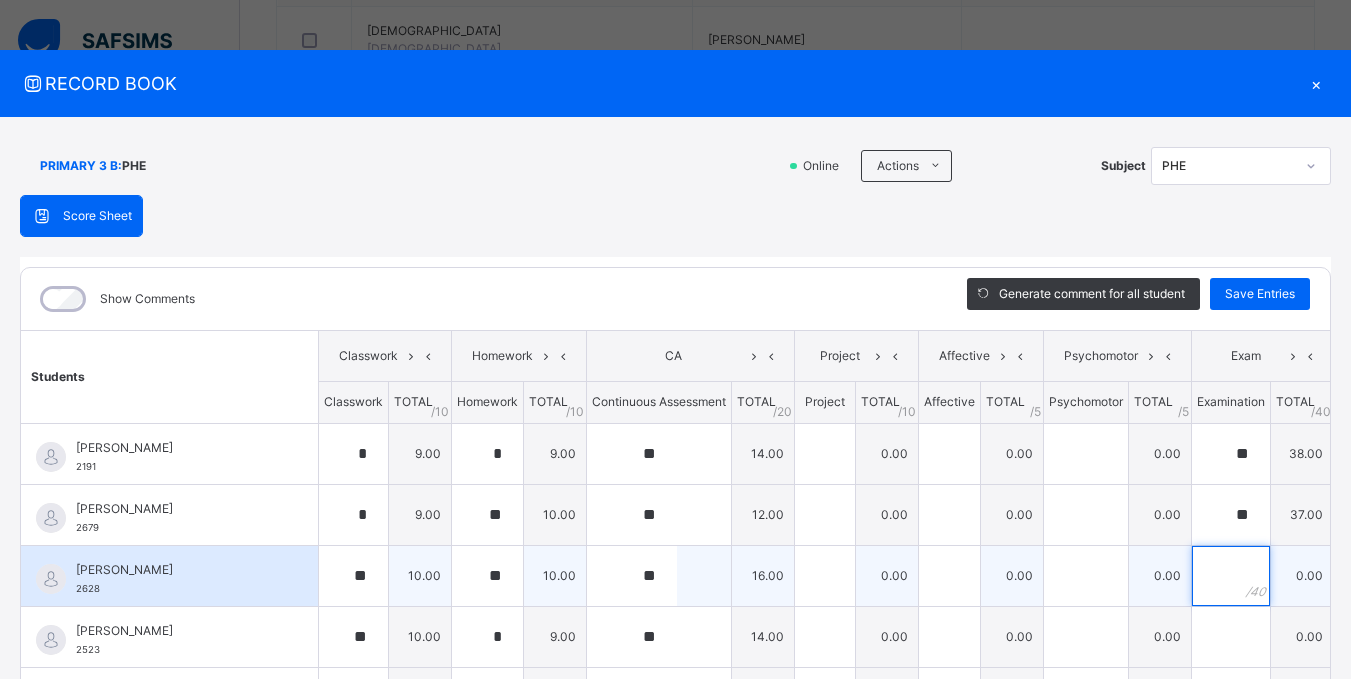 click at bounding box center [1231, 576] 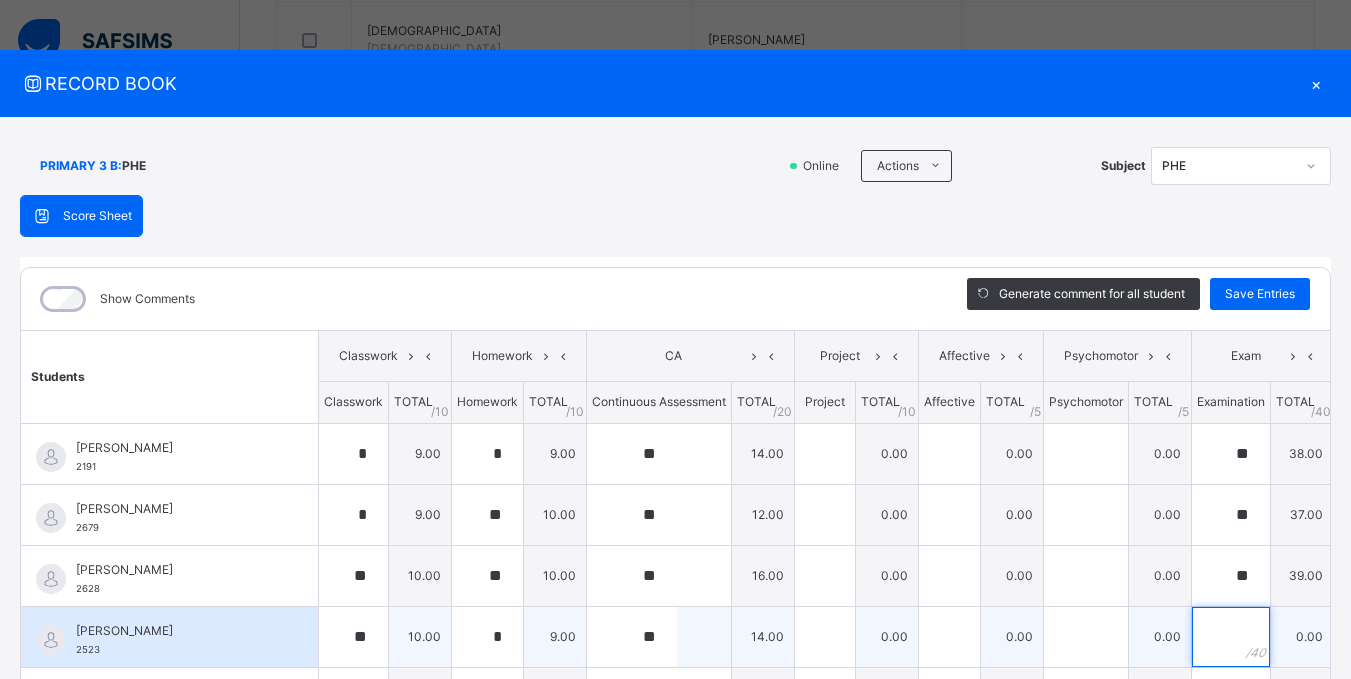 click at bounding box center (1231, 637) 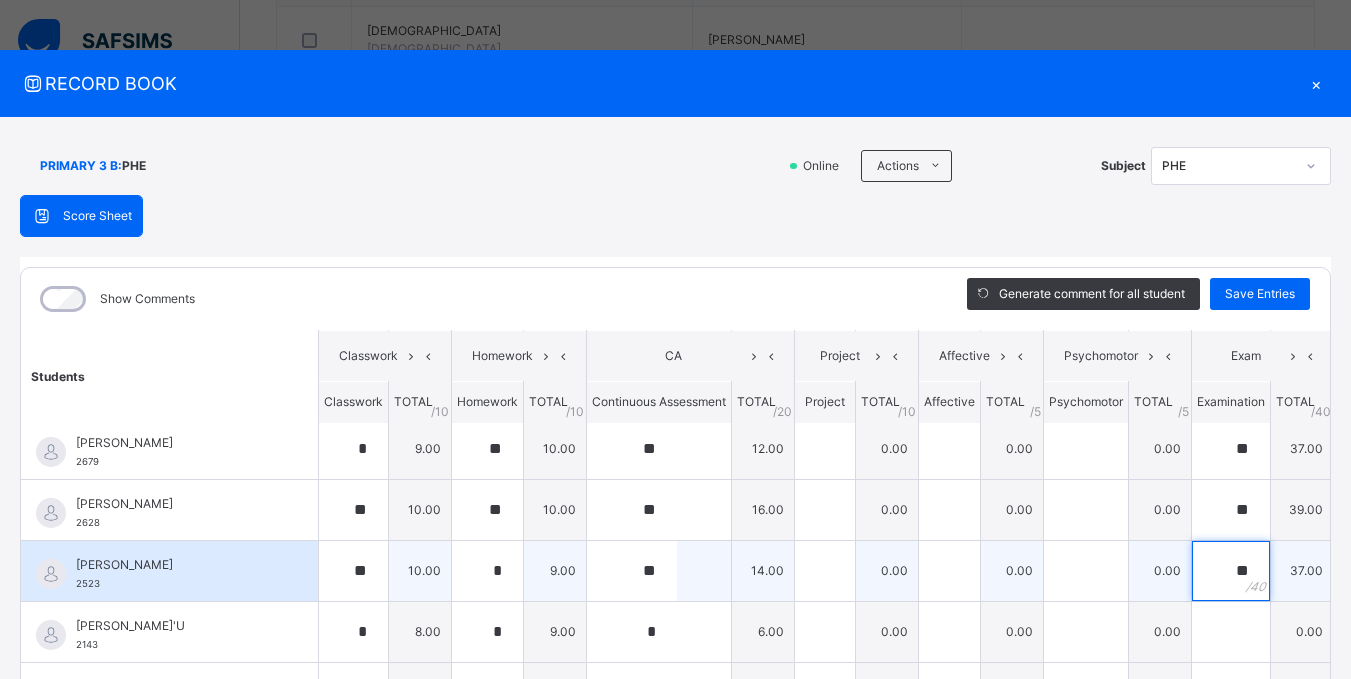 scroll, scrollTop: 100, scrollLeft: 0, axis: vertical 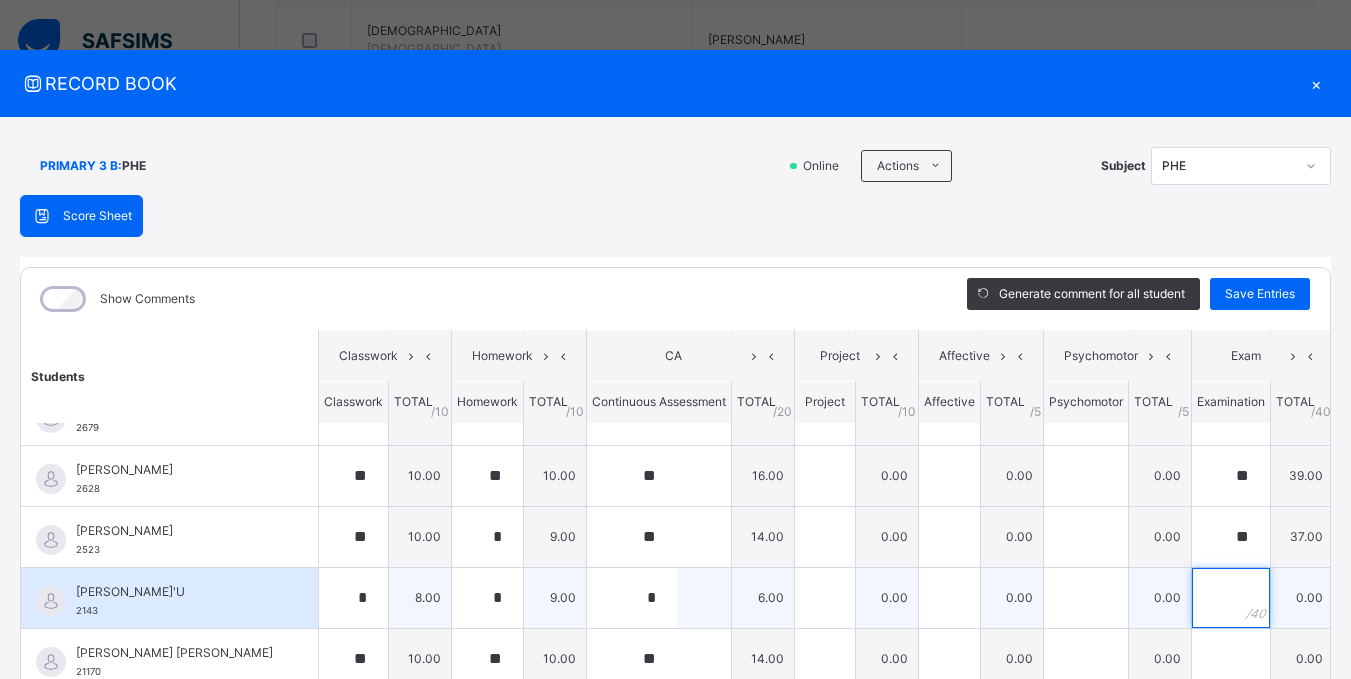 click at bounding box center (1231, 598) 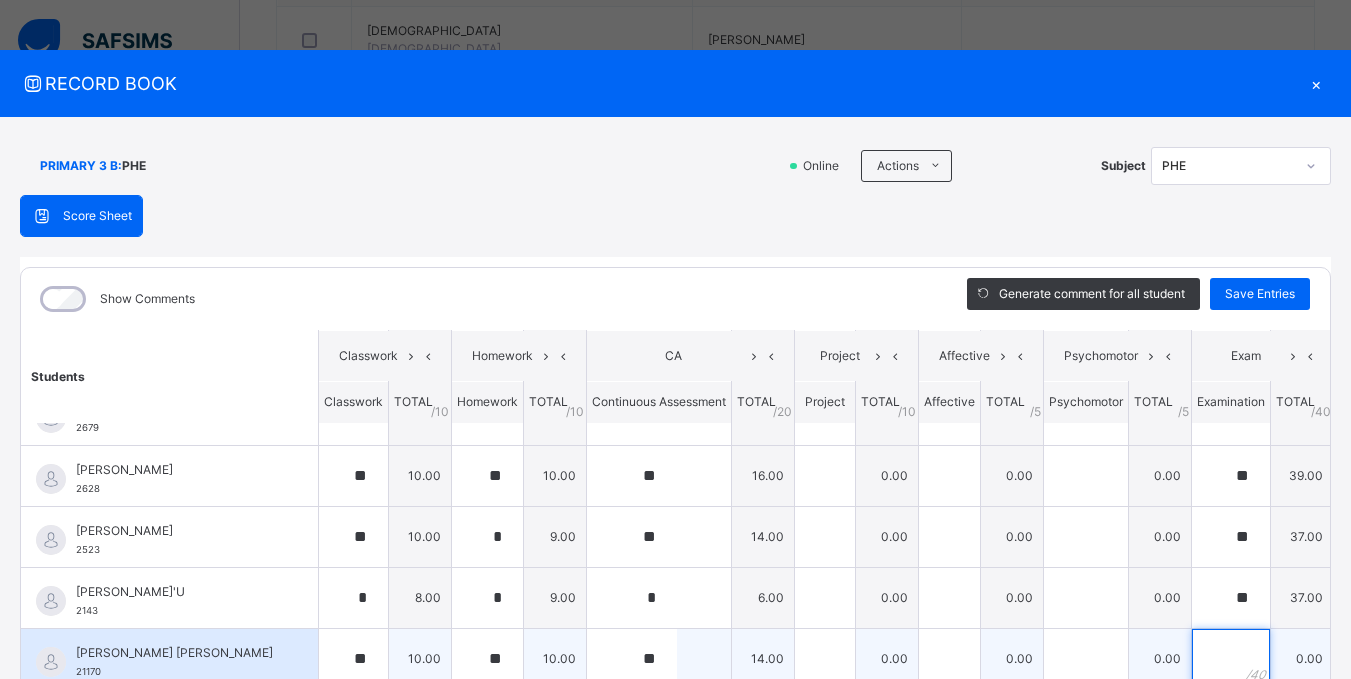 click at bounding box center (1231, 659) 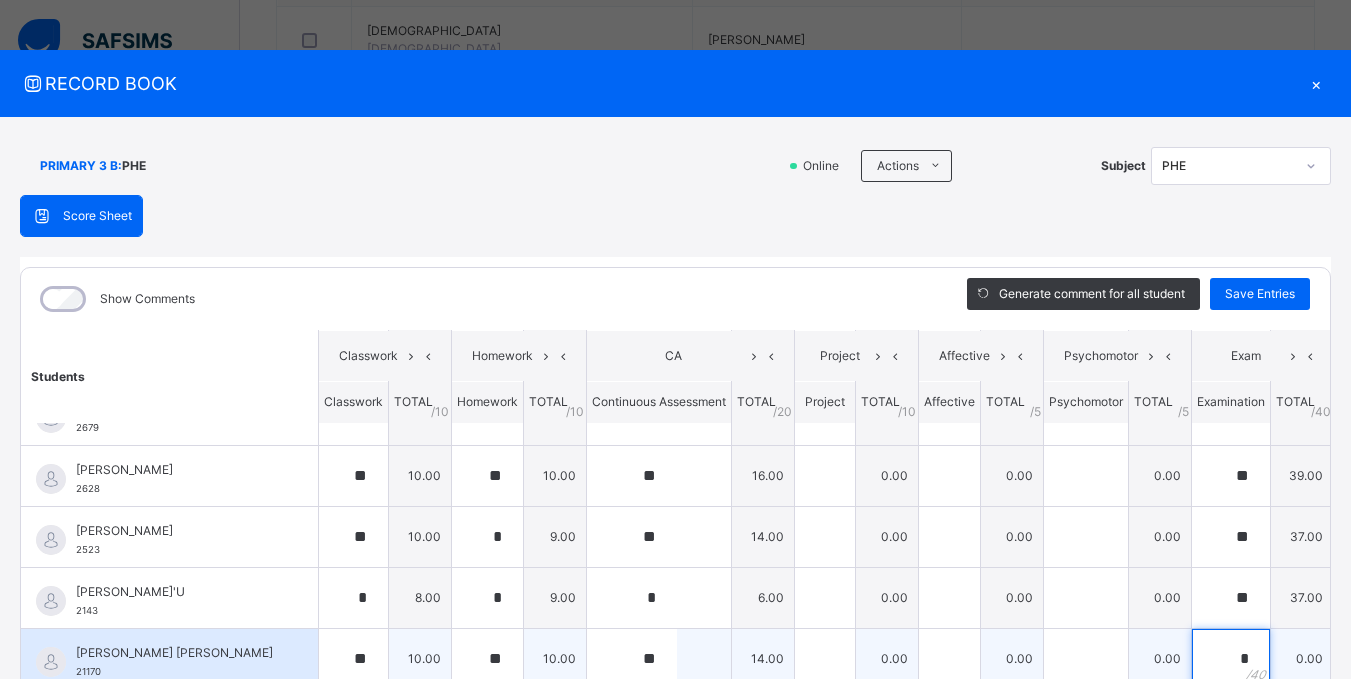 scroll, scrollTop: 5, scrollLeft: 0, axis: vertical 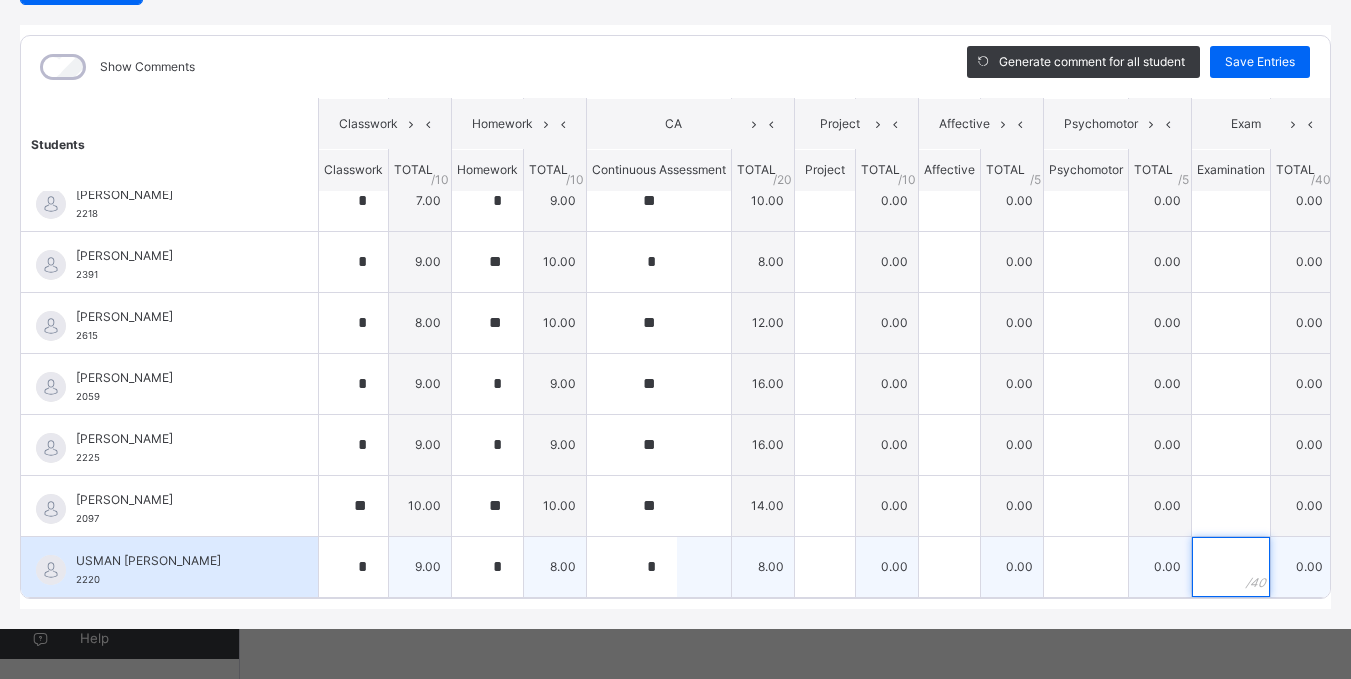 click at bounding box center [1231, 567] 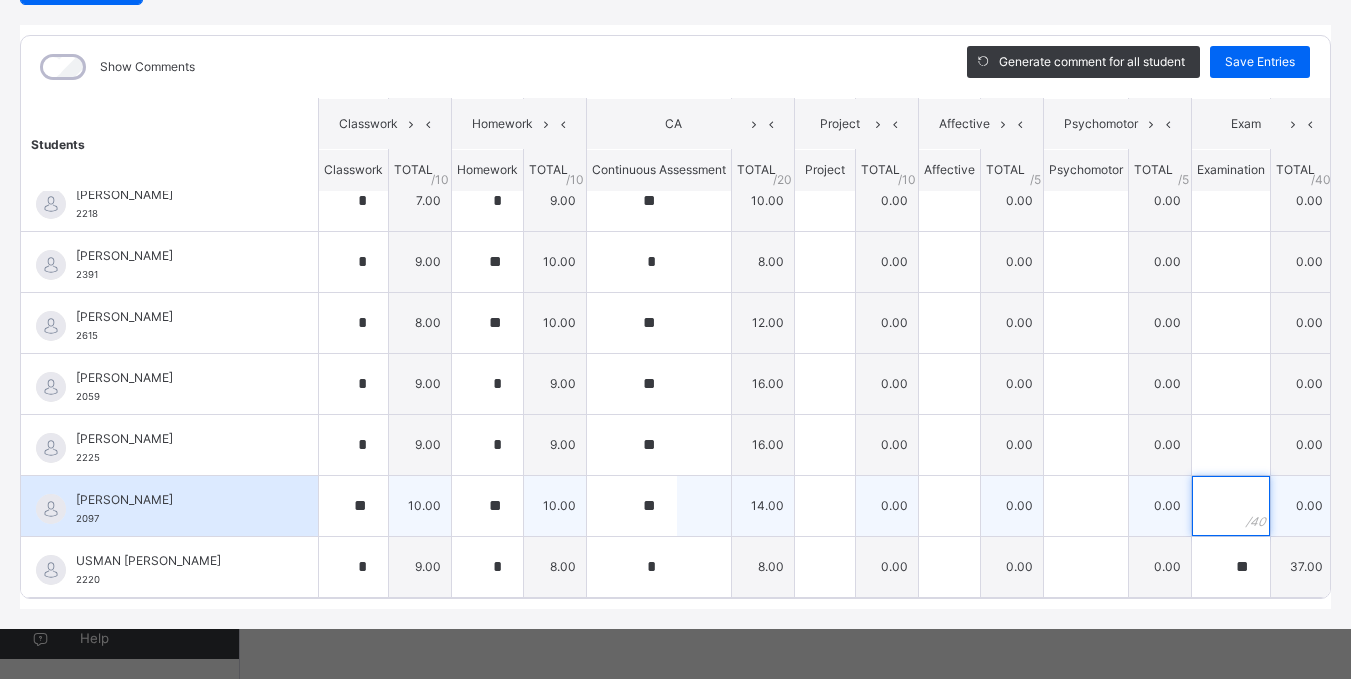 click at bounding box center [1231, 506] 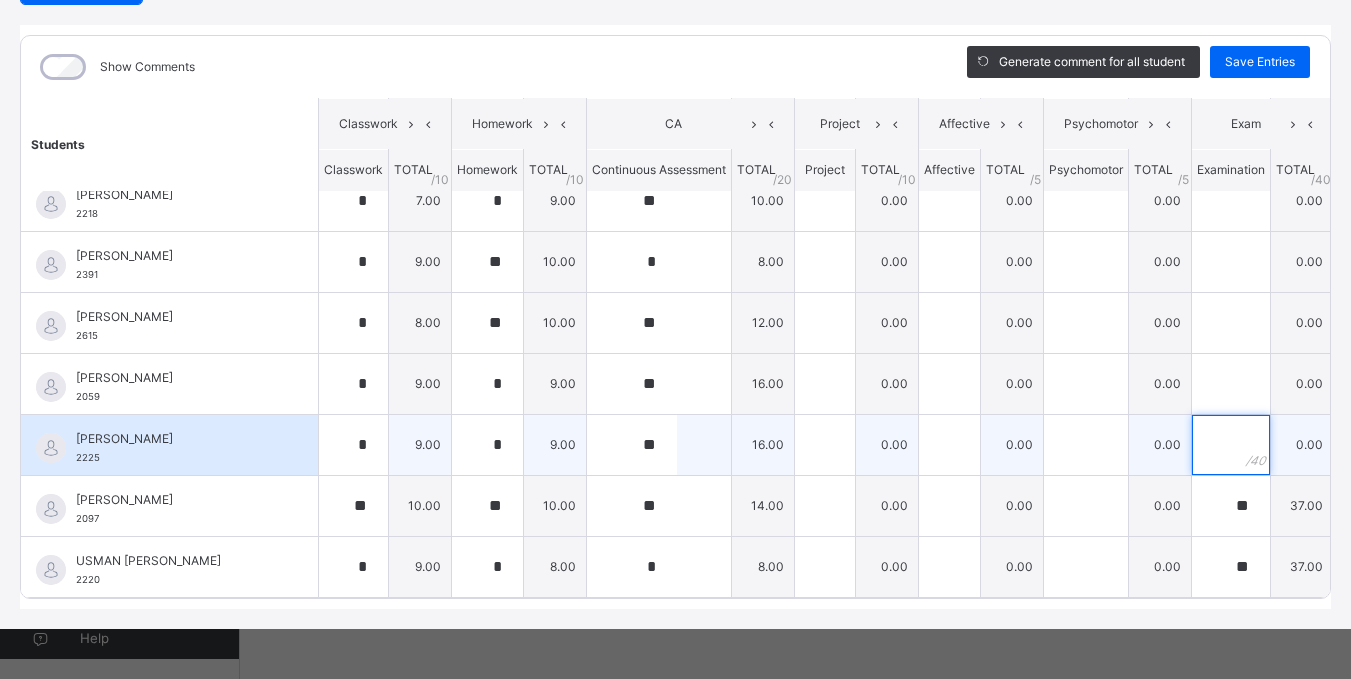 click at bounding box center [1231, 445] 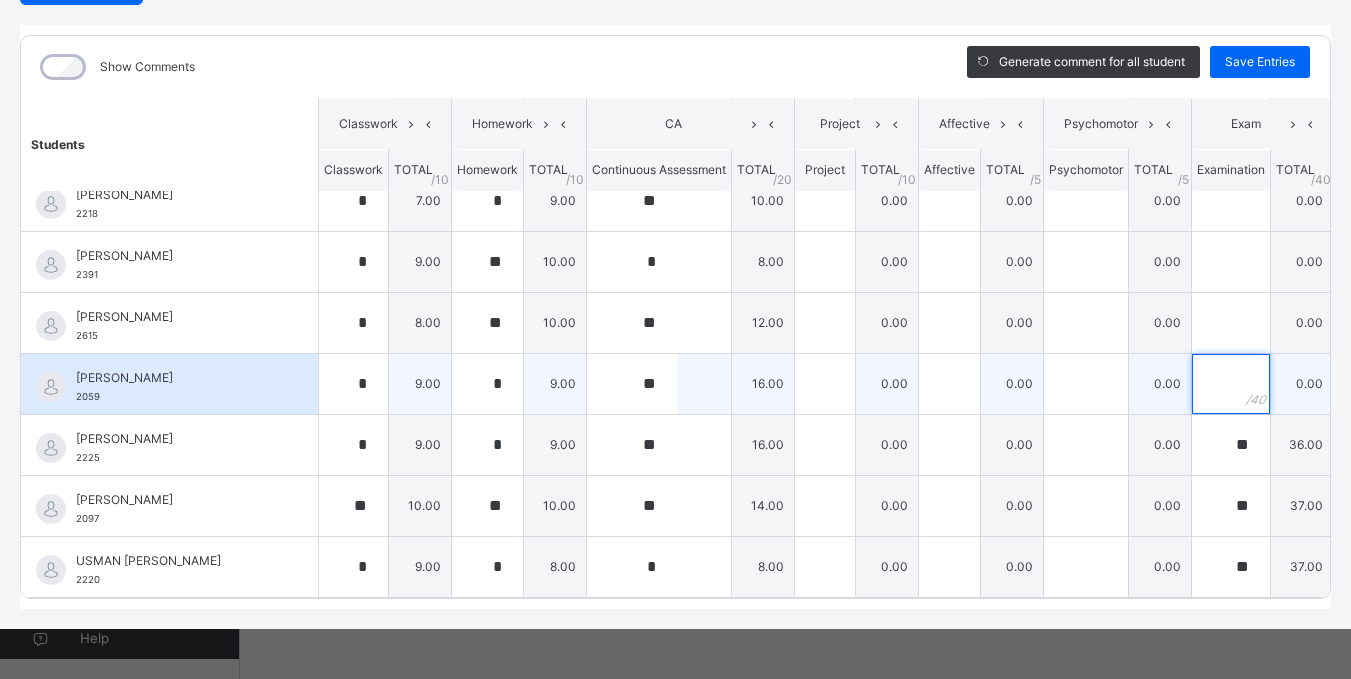 click at bounding box center (1231, 384) 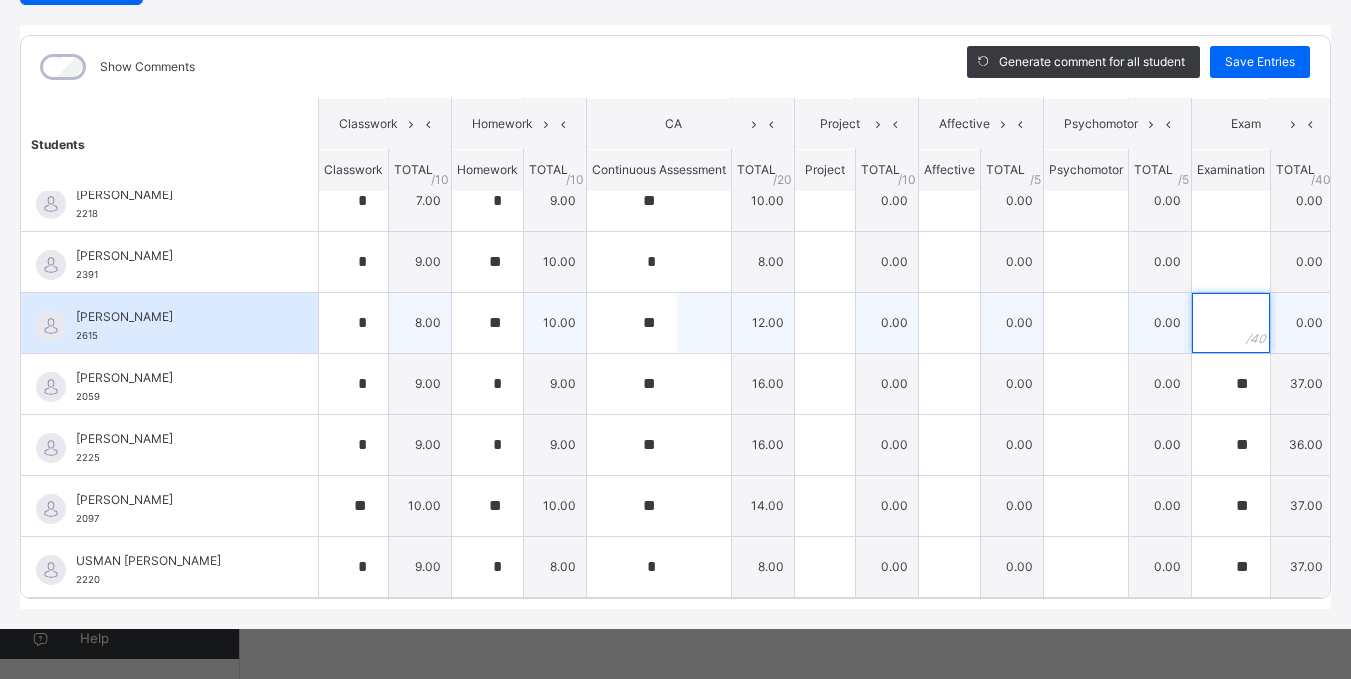 click at bounding box center (1231, 323) 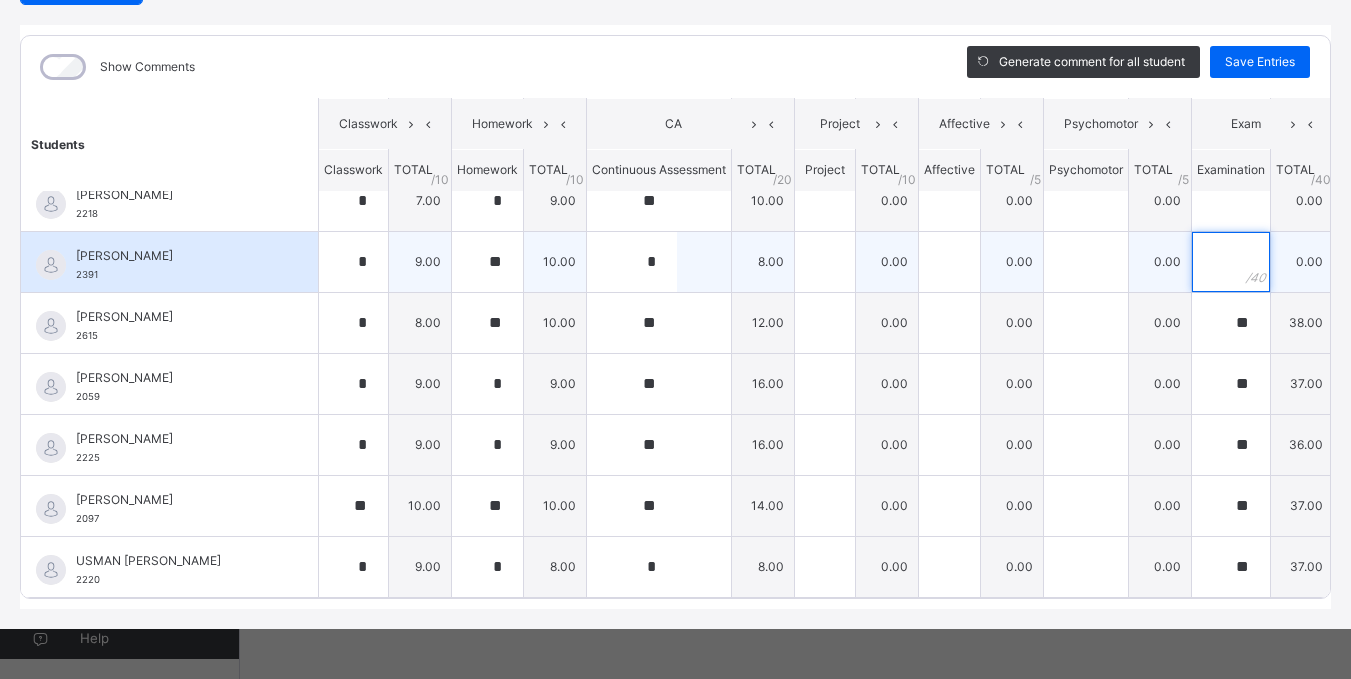 click at bounding box center [1231, 262] 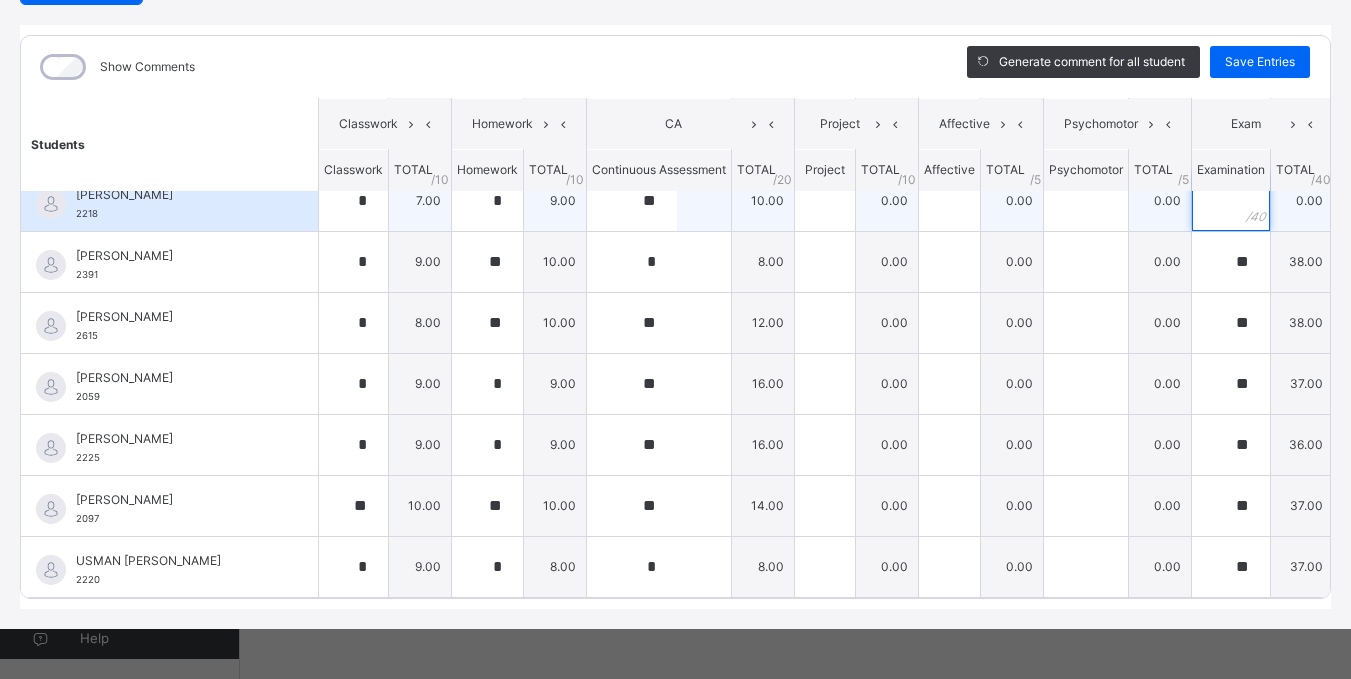 click at bounding box center [1231, 201] 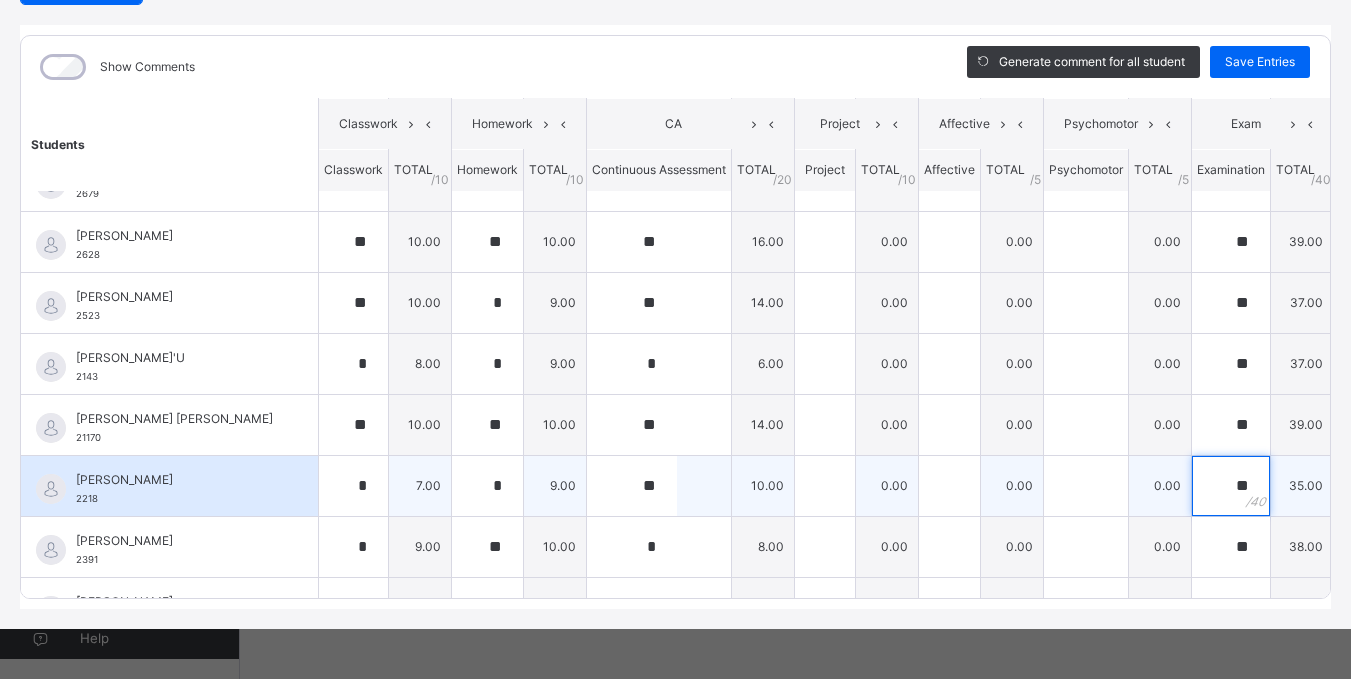 scroll, scrollTop: 302, scrollLeft: 0, axis: vertical 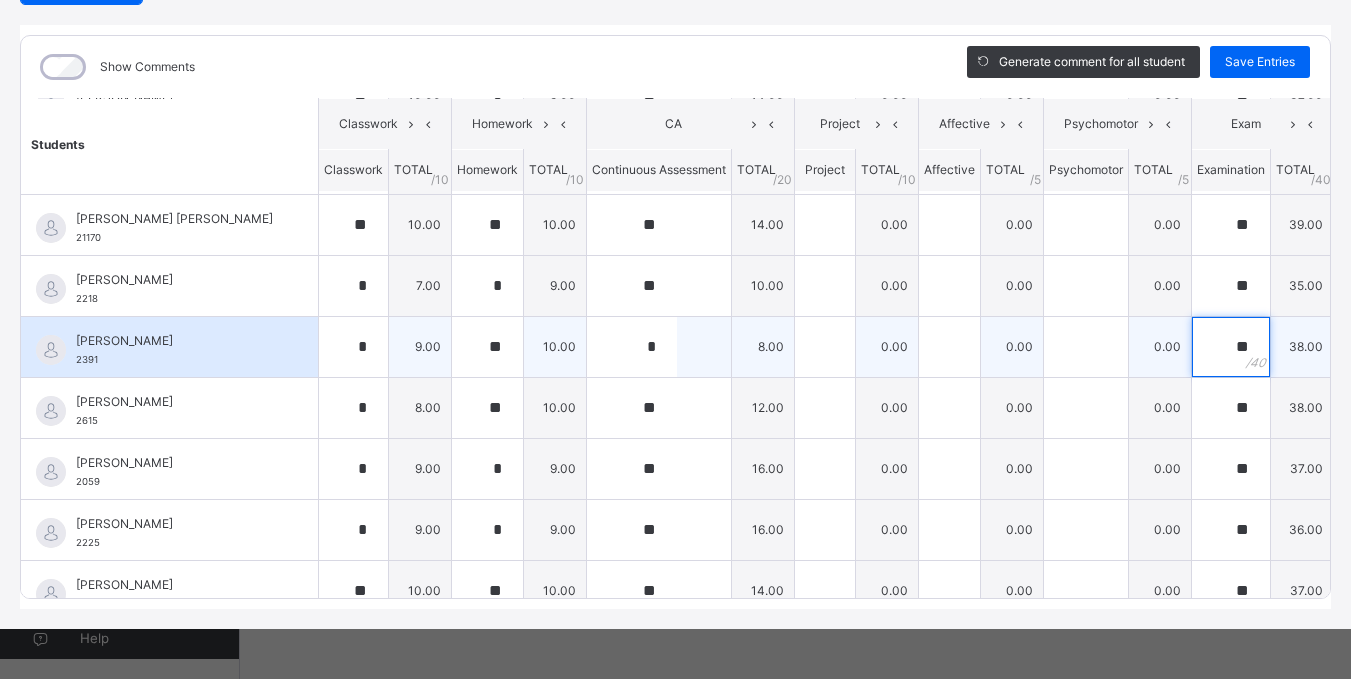 click on "**" at bounding box center [1231, 347] 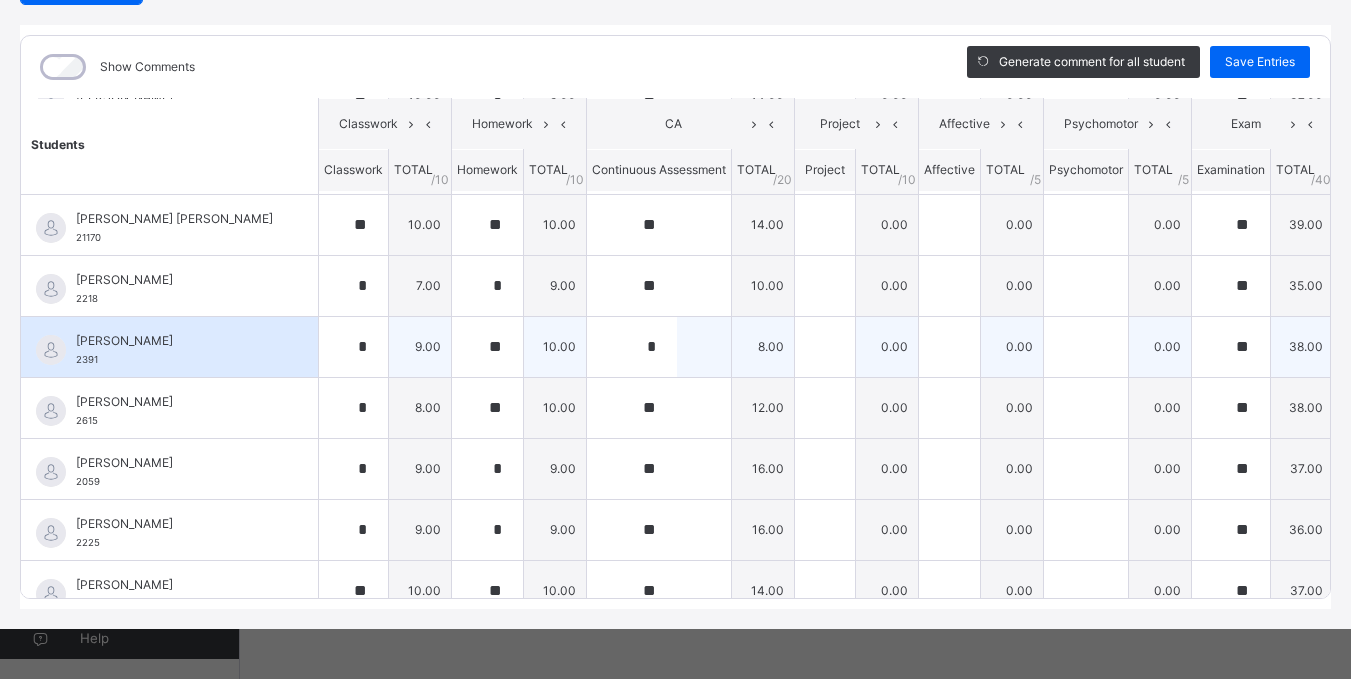 click on "**" at bounding box center (1231, 347) 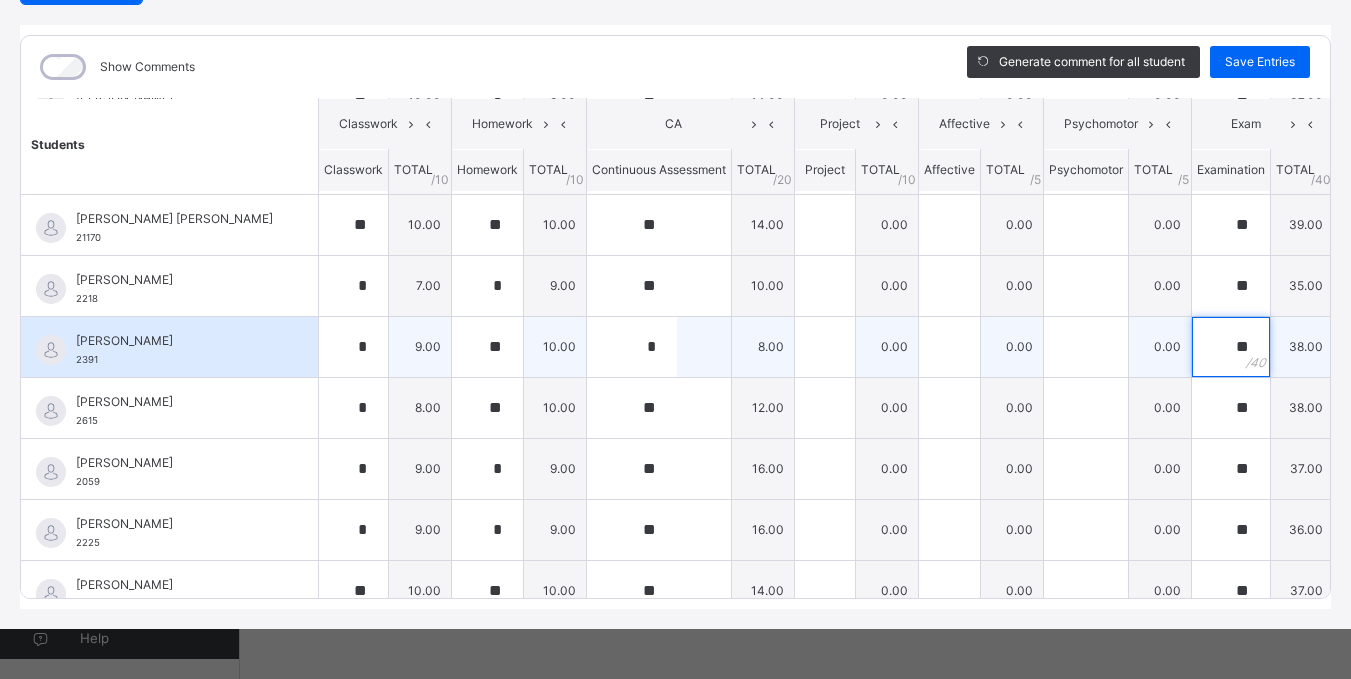 click on "**" at bounding box center (1231, 347) 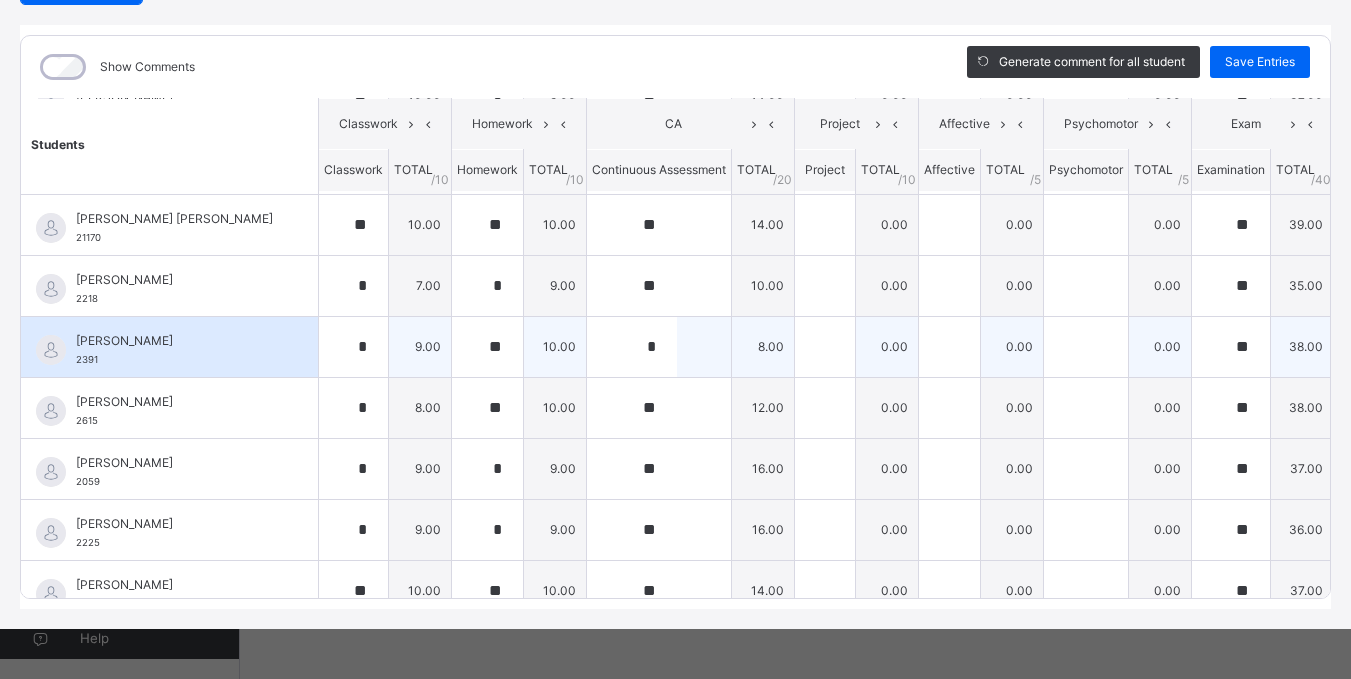 click on "**" at bounding box center [1231, 347] 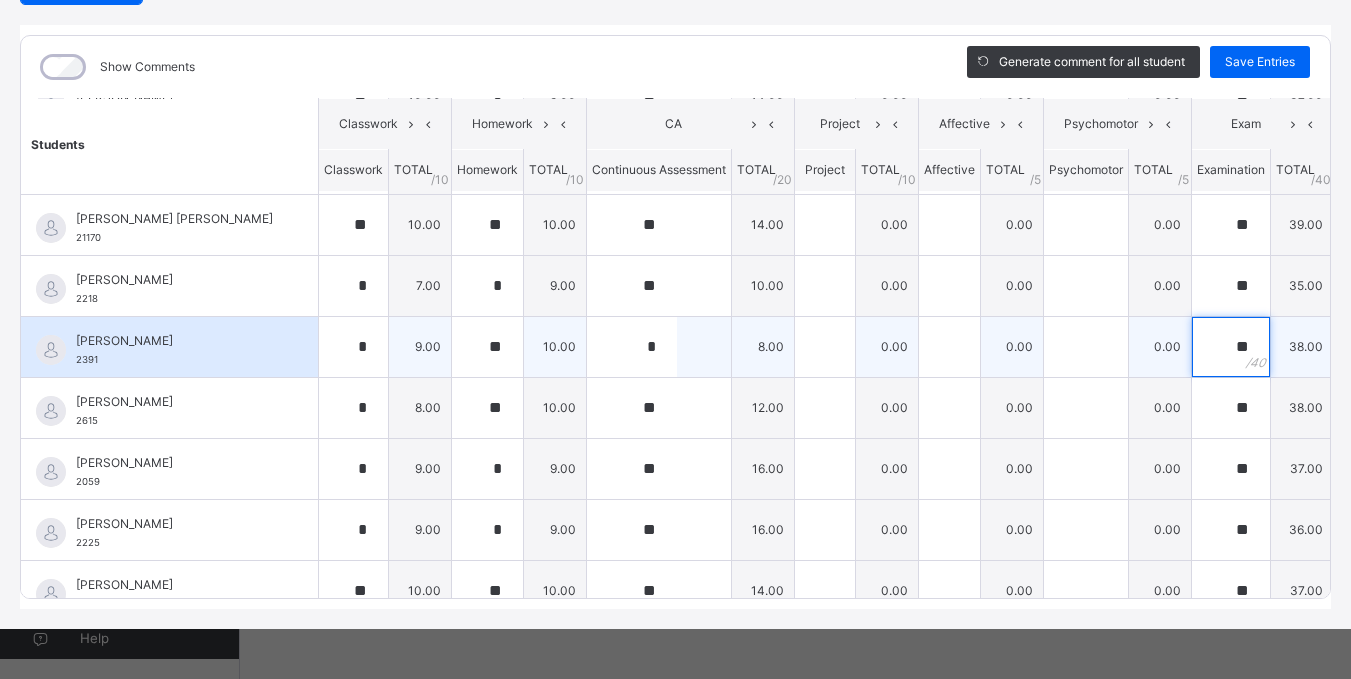 click on "**" at bounding box center (1231, 347) 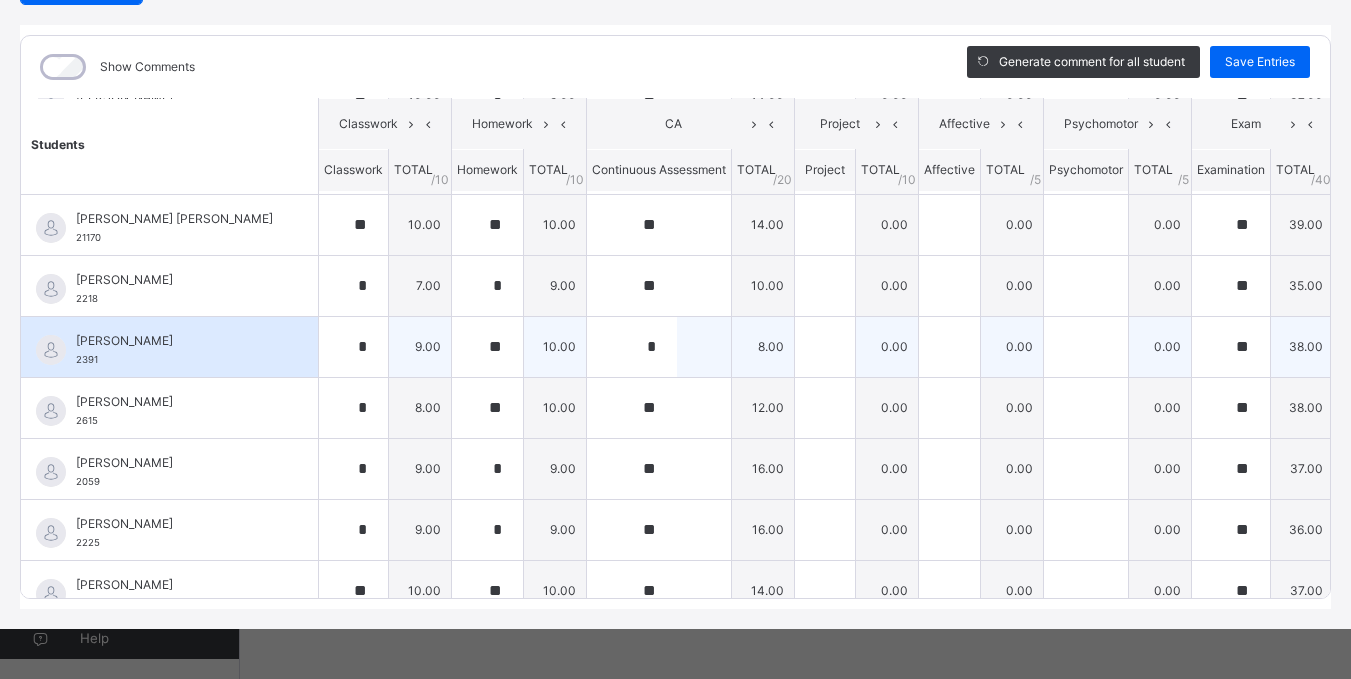 click on "**" at bounding box center (1231, 347) 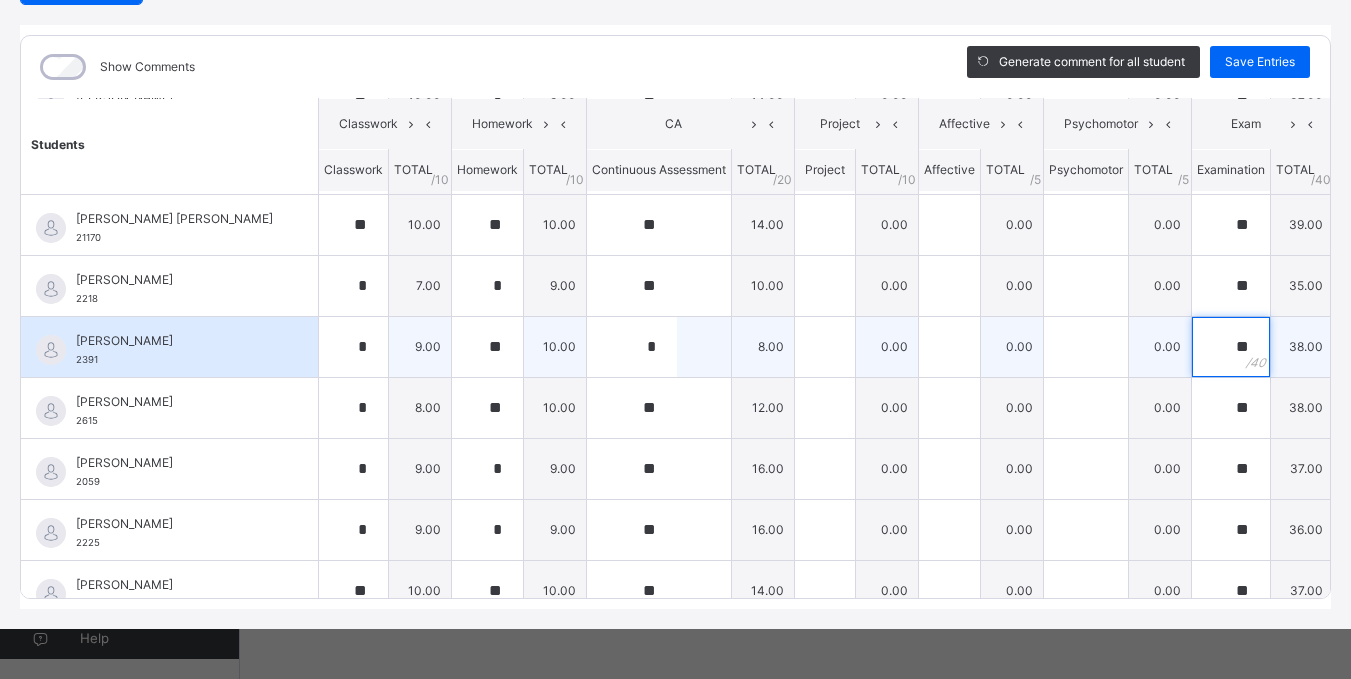 click on "**" at bounding box center (1231, 347) 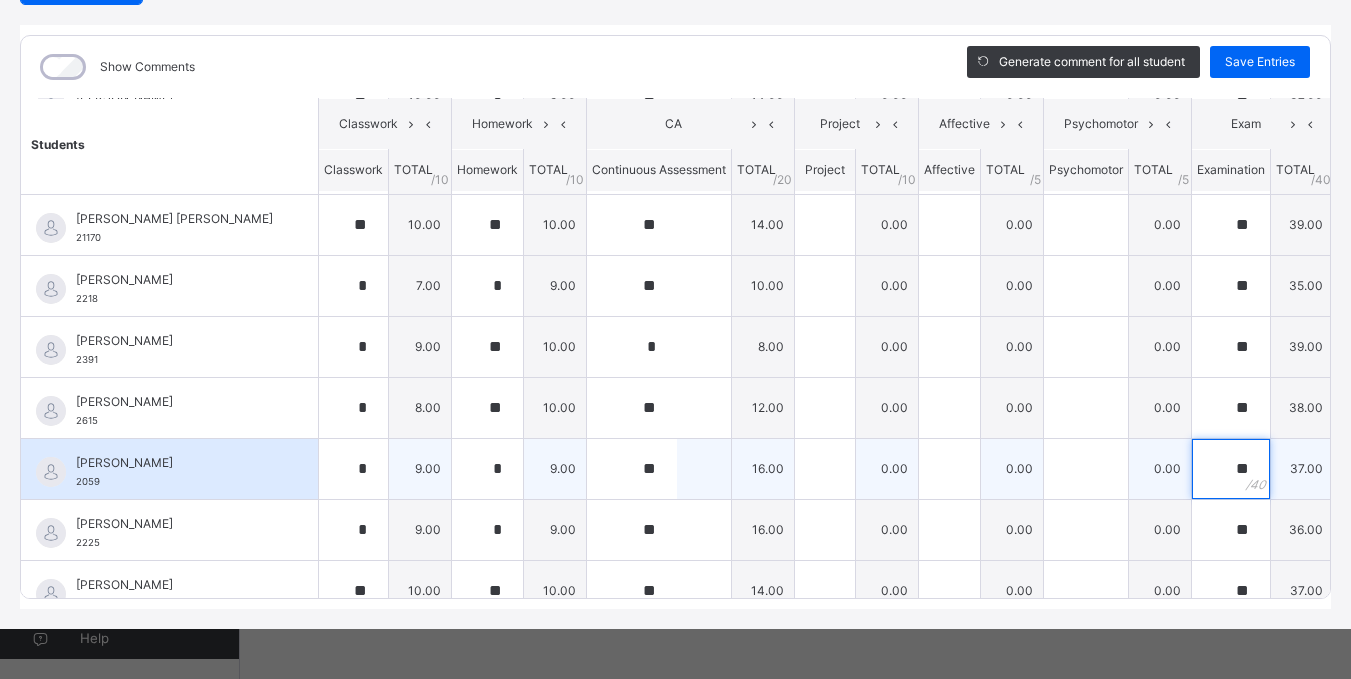 click on "**" at bounding box center [1231, 469] 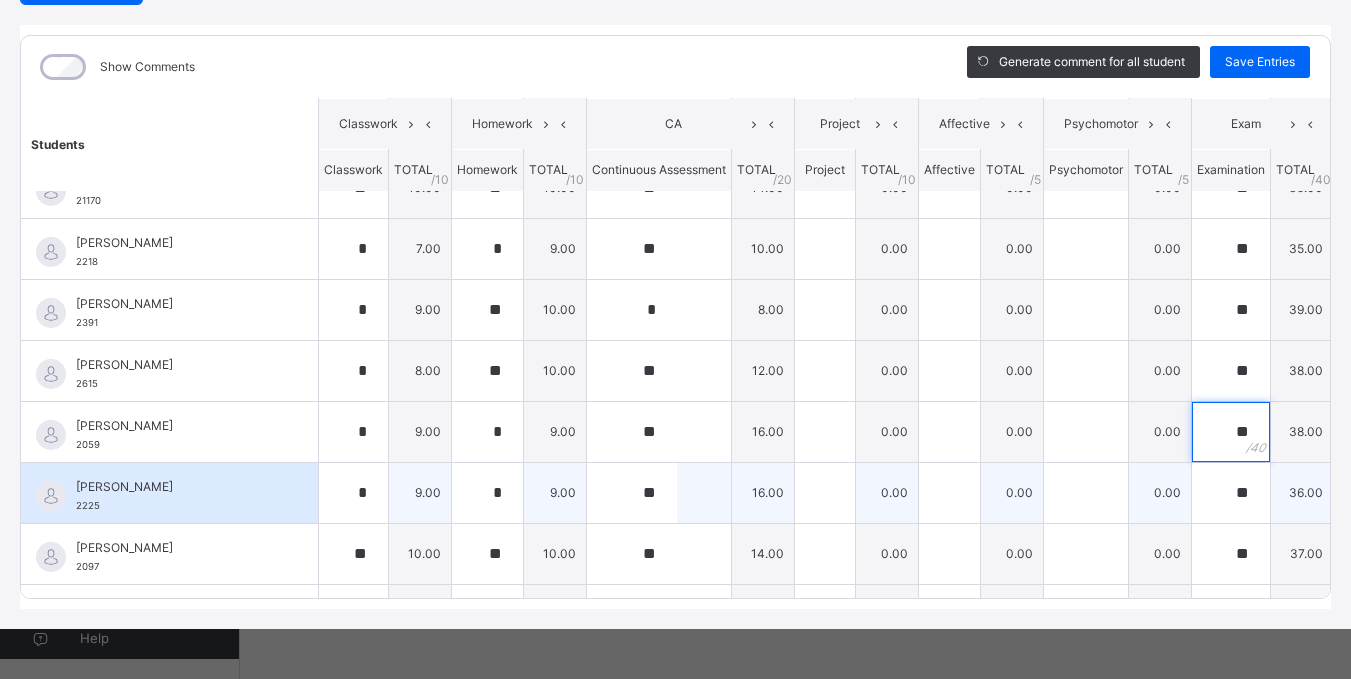 scroll, scrollTop: 402, scrollLeft: 0, axis: vertical 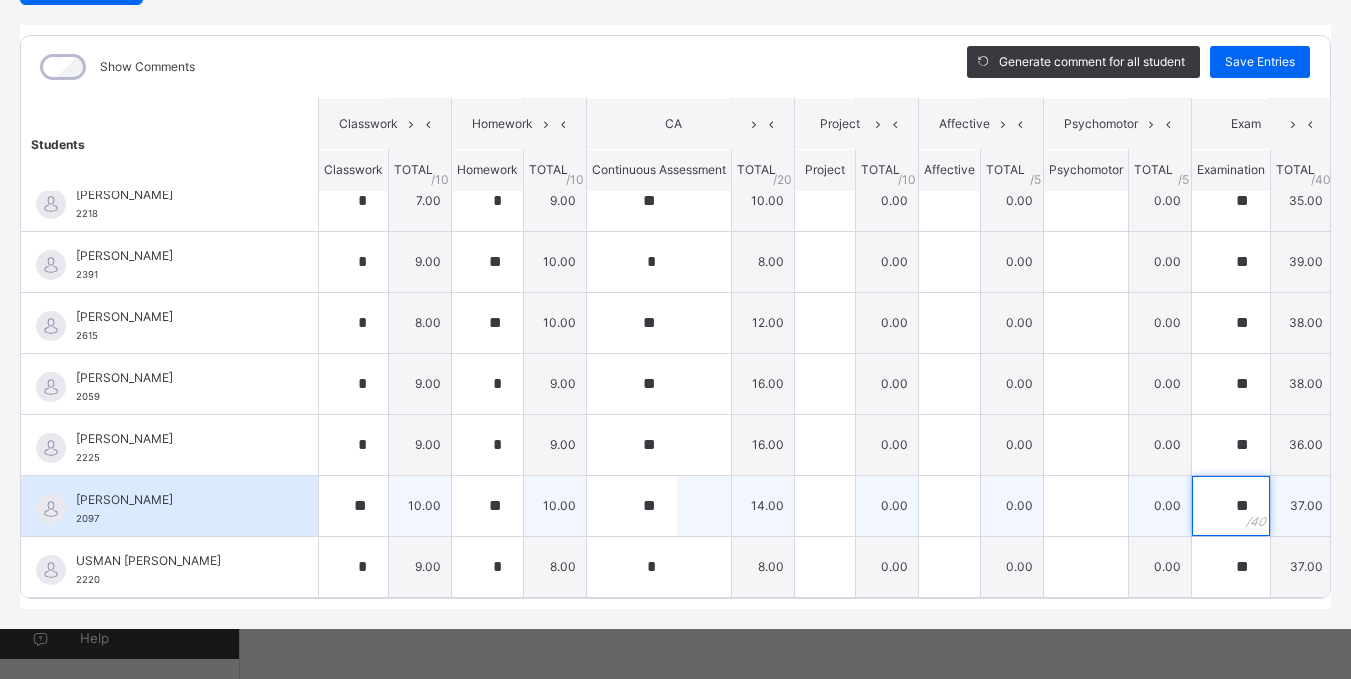 click on "**" at bounding box center (1231, 506) 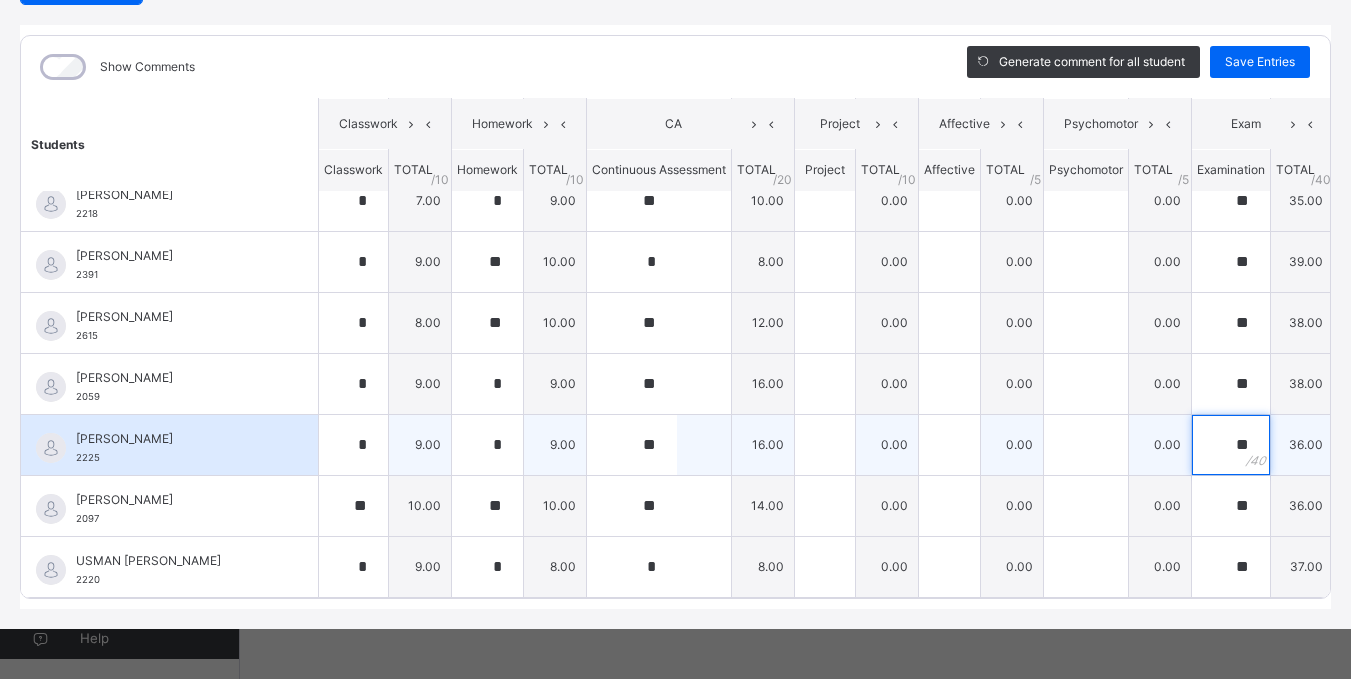 click on "**" at bounding box center (1231, 445) 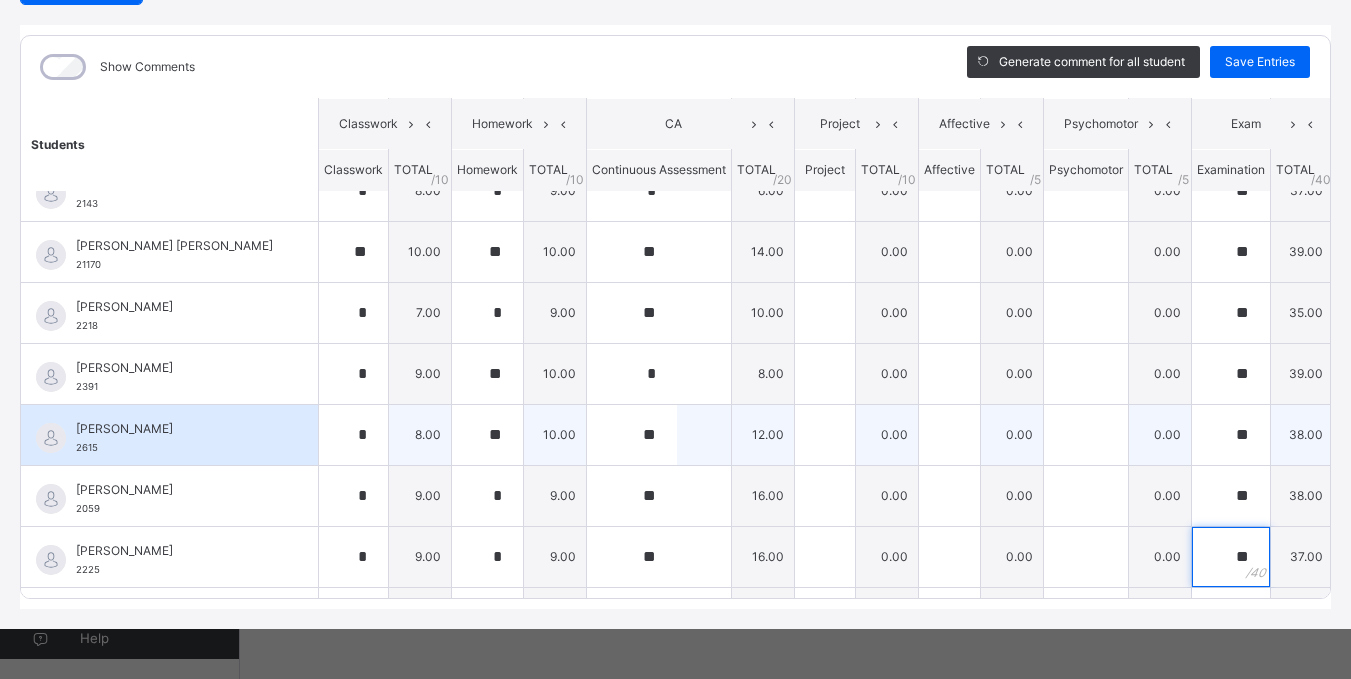 scroll, scrollTop: 0, scrollLeft: 0, axis: both 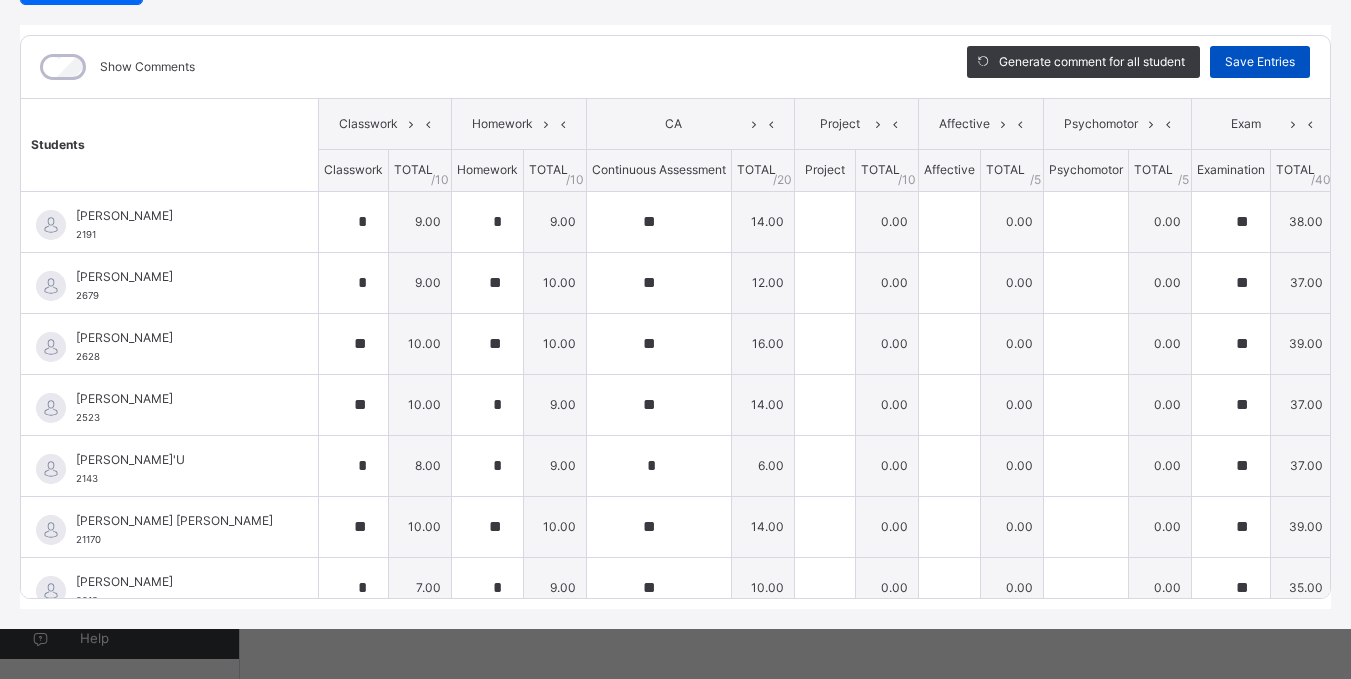 click on "Save Entries" at bounding box center (1260, 62) 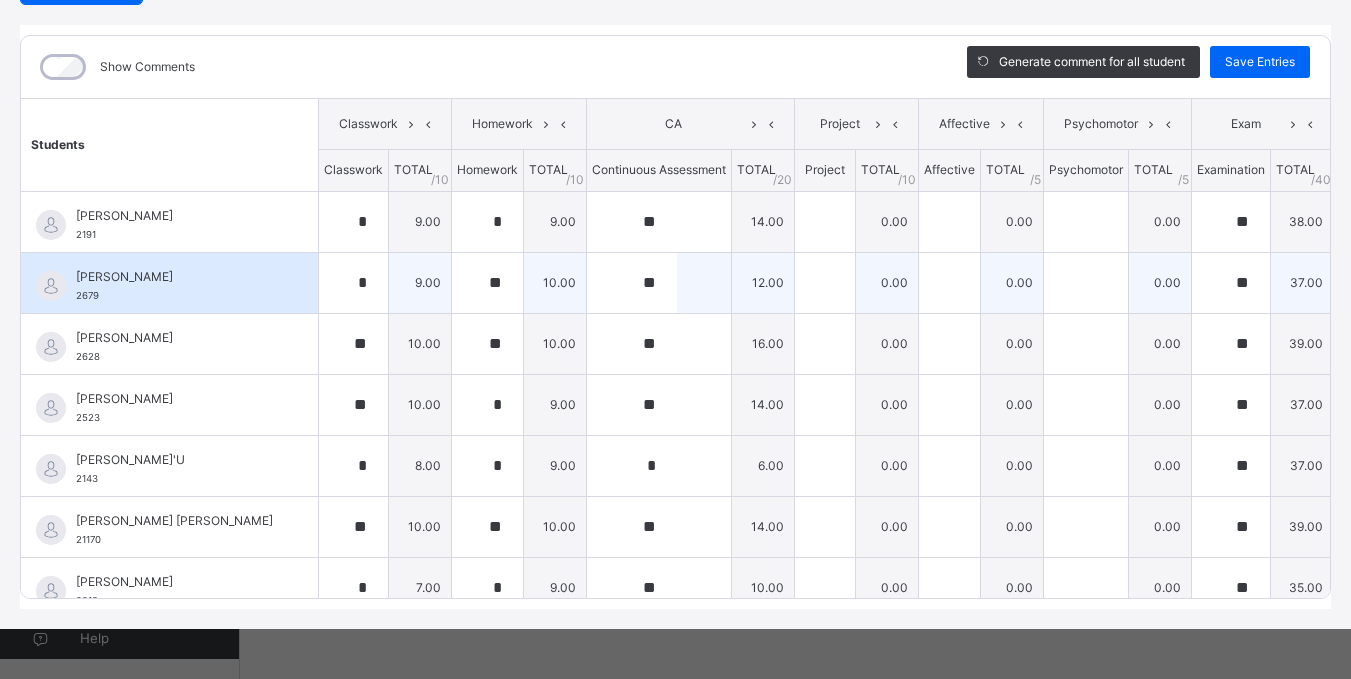scroll, scrollTop: 0, scrollLeft: 0, axis: both 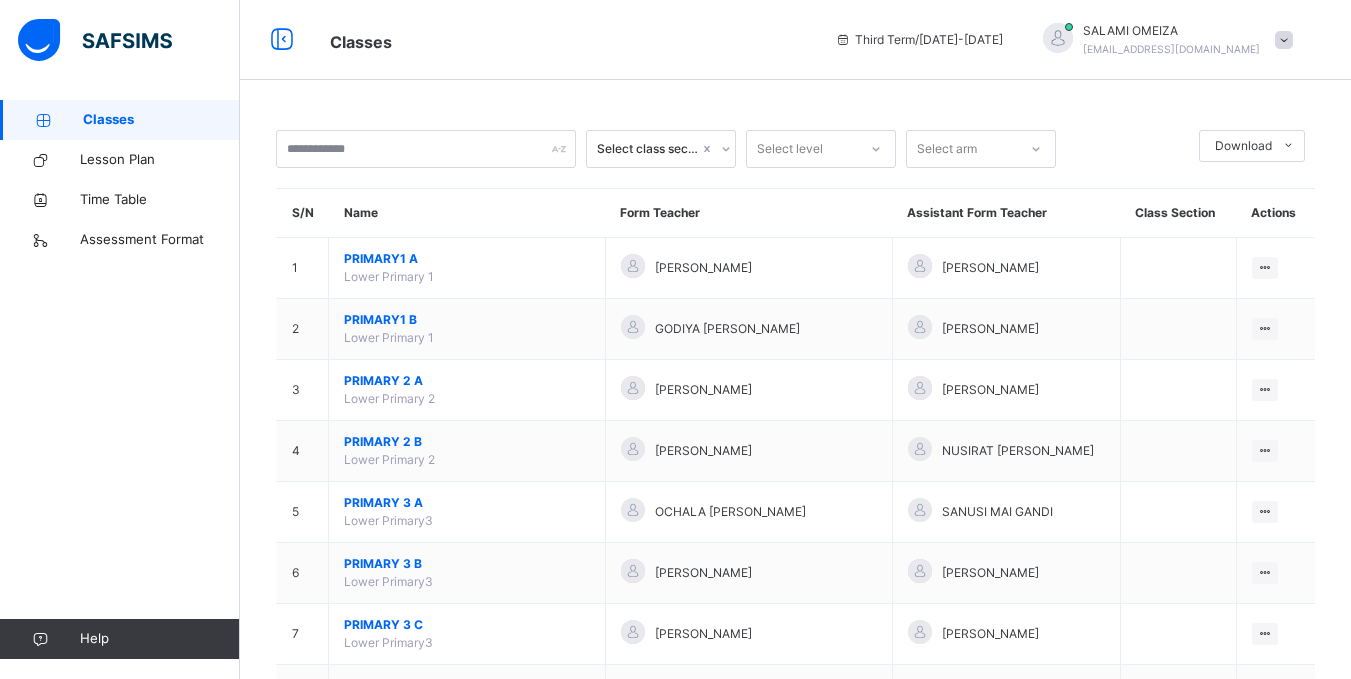 click on "PRIMARY 3   C" at bounding box center [467, 625] 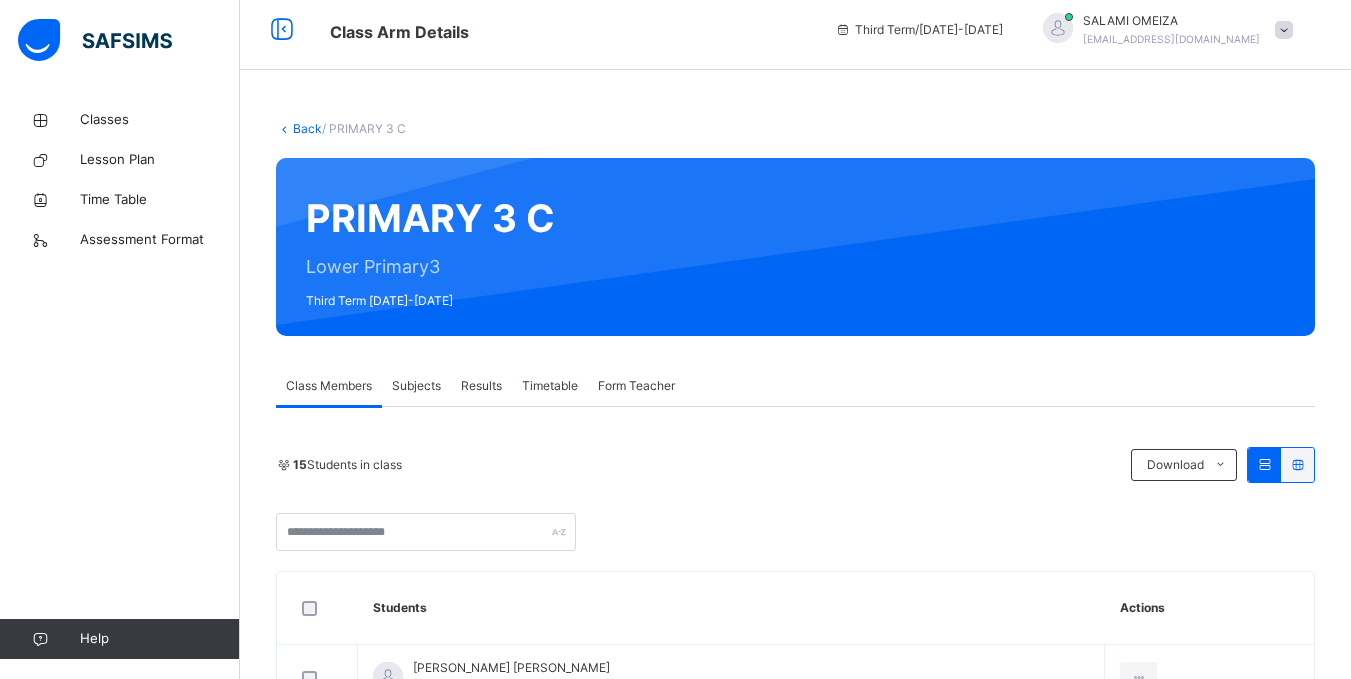 scroll, scrollTop: 0, scrollLeft: 0, axis: both 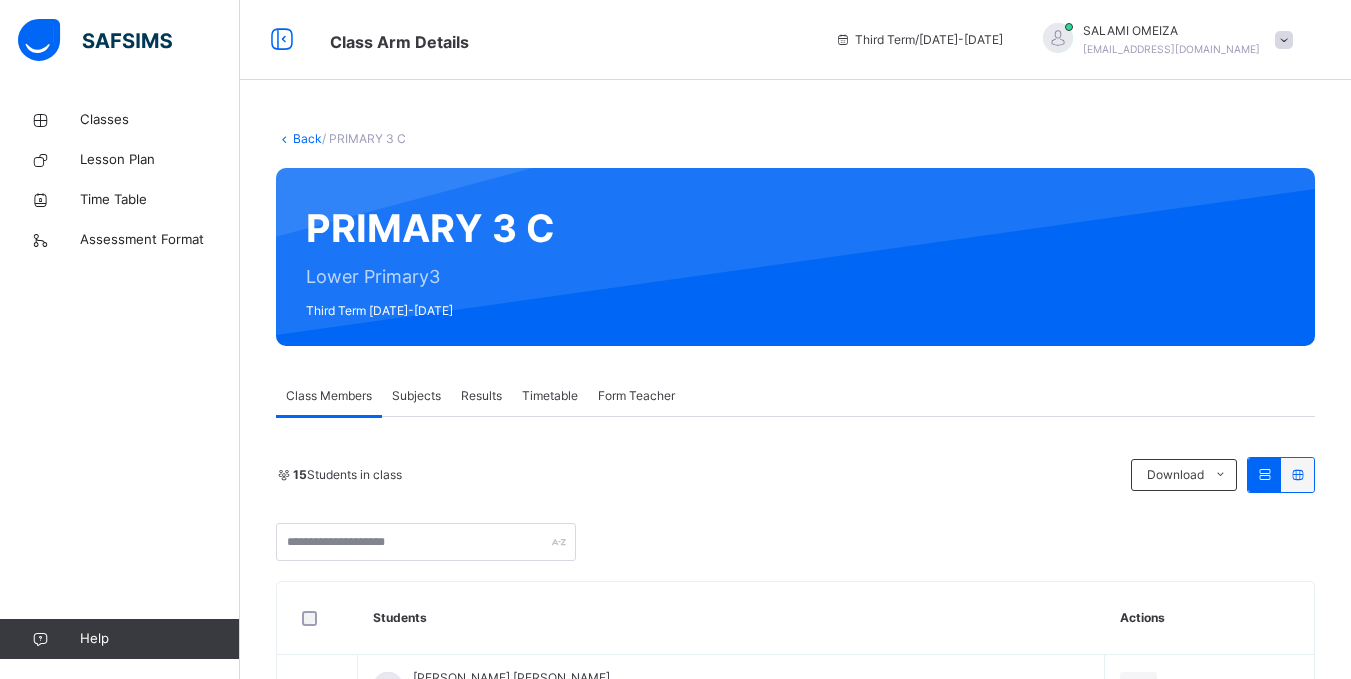 click on "Subjects" at bounding box center (416, 396) 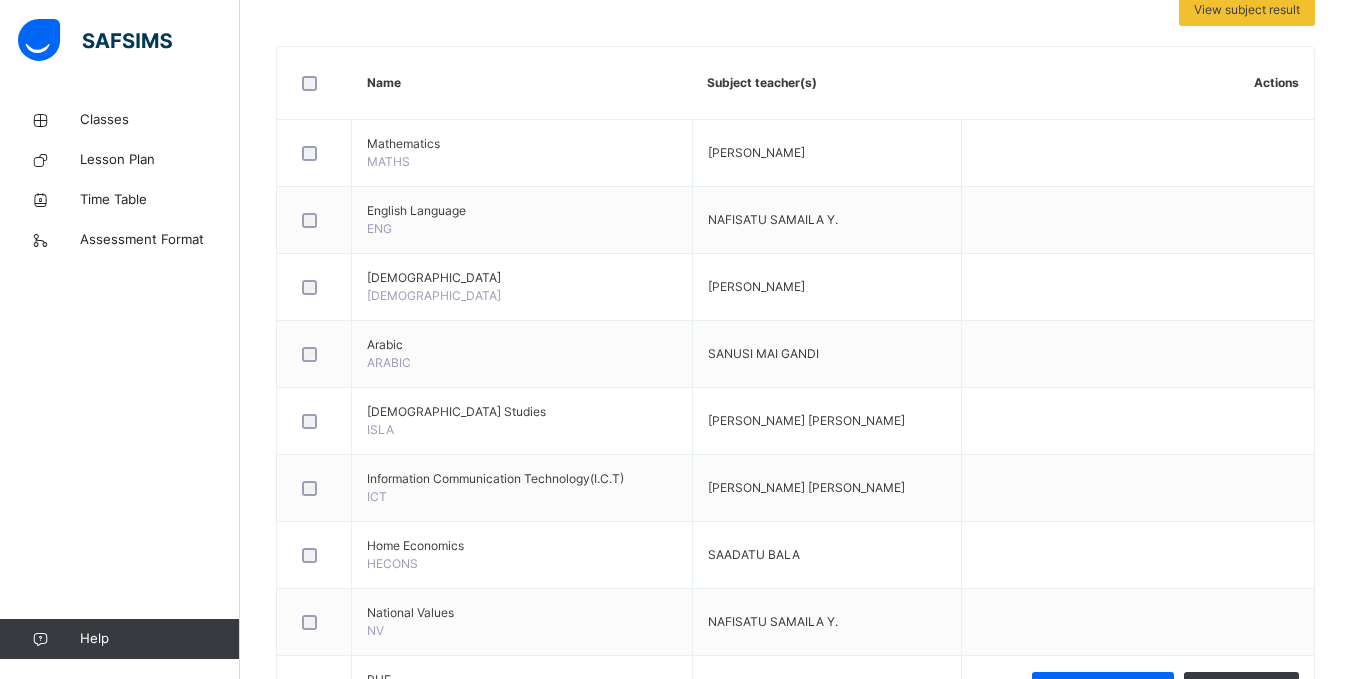 scroll, scrollTop: 600, scrollLeft: 0, axis: vertical 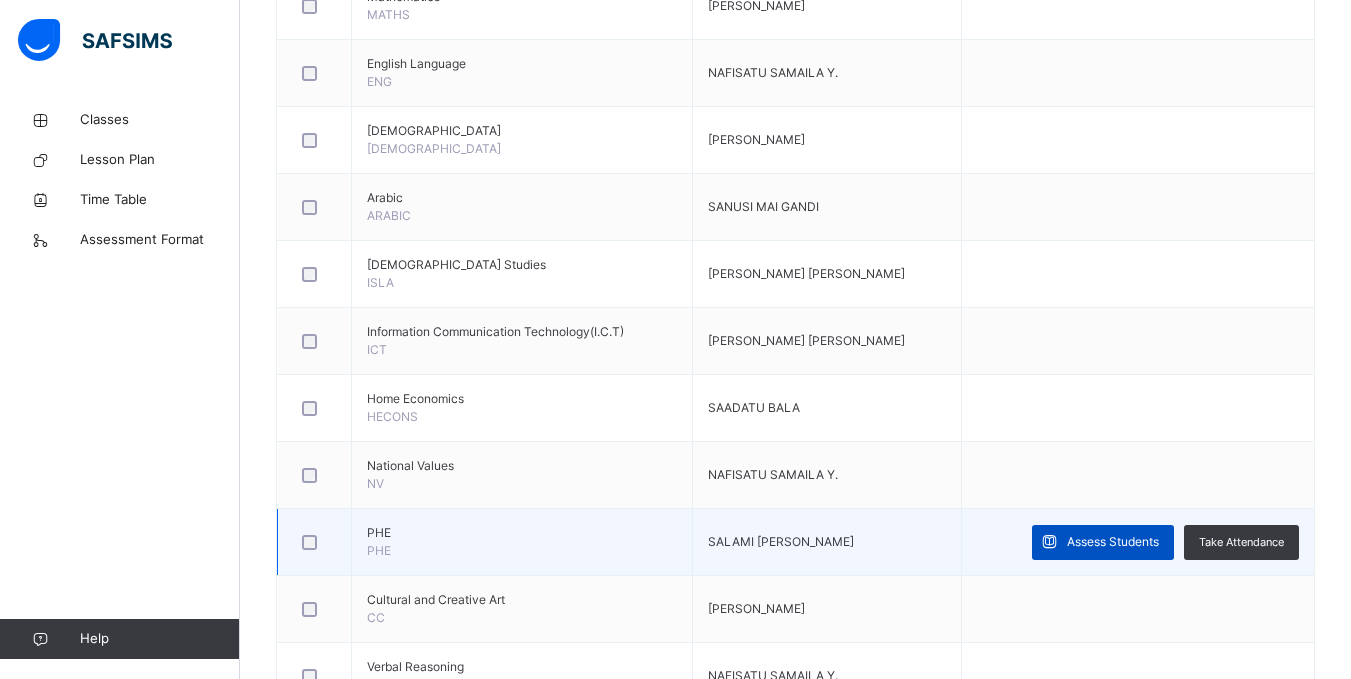 click on "Assess Students" at bounding box center [1113, 542] 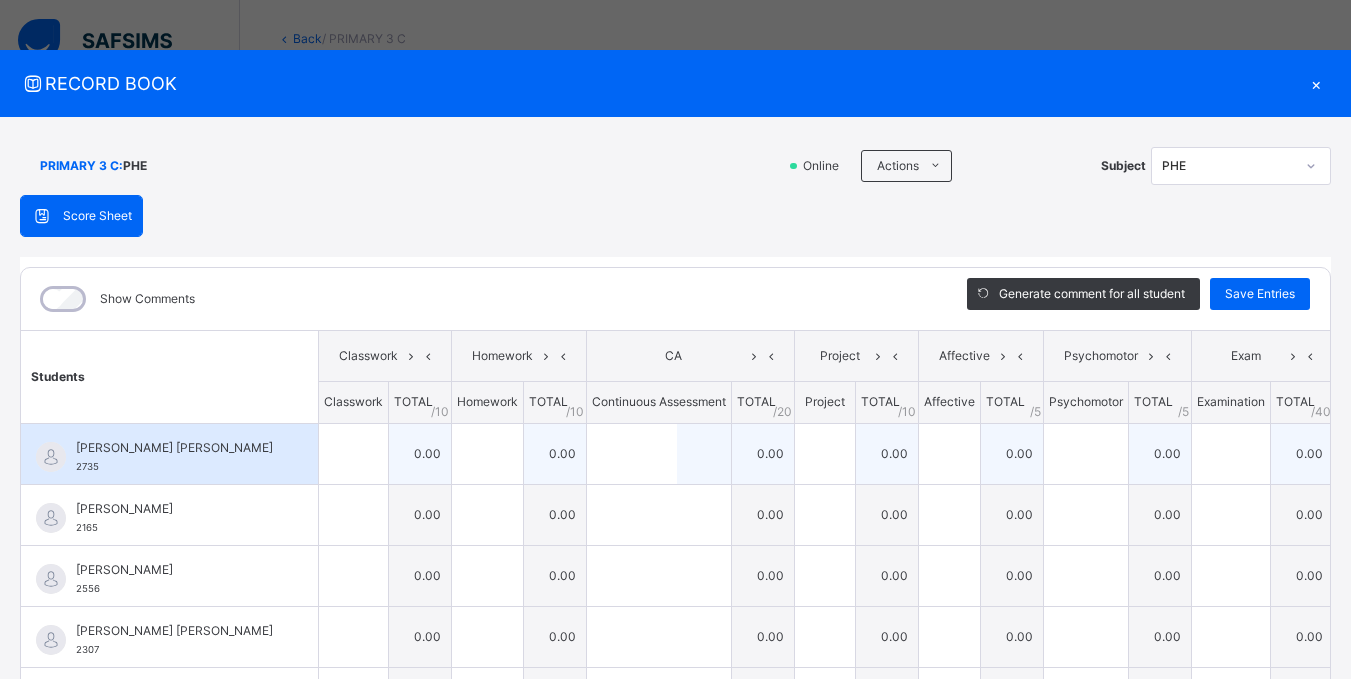 scroll, scrollTop: 0, scrollLeft: 0, axis: both 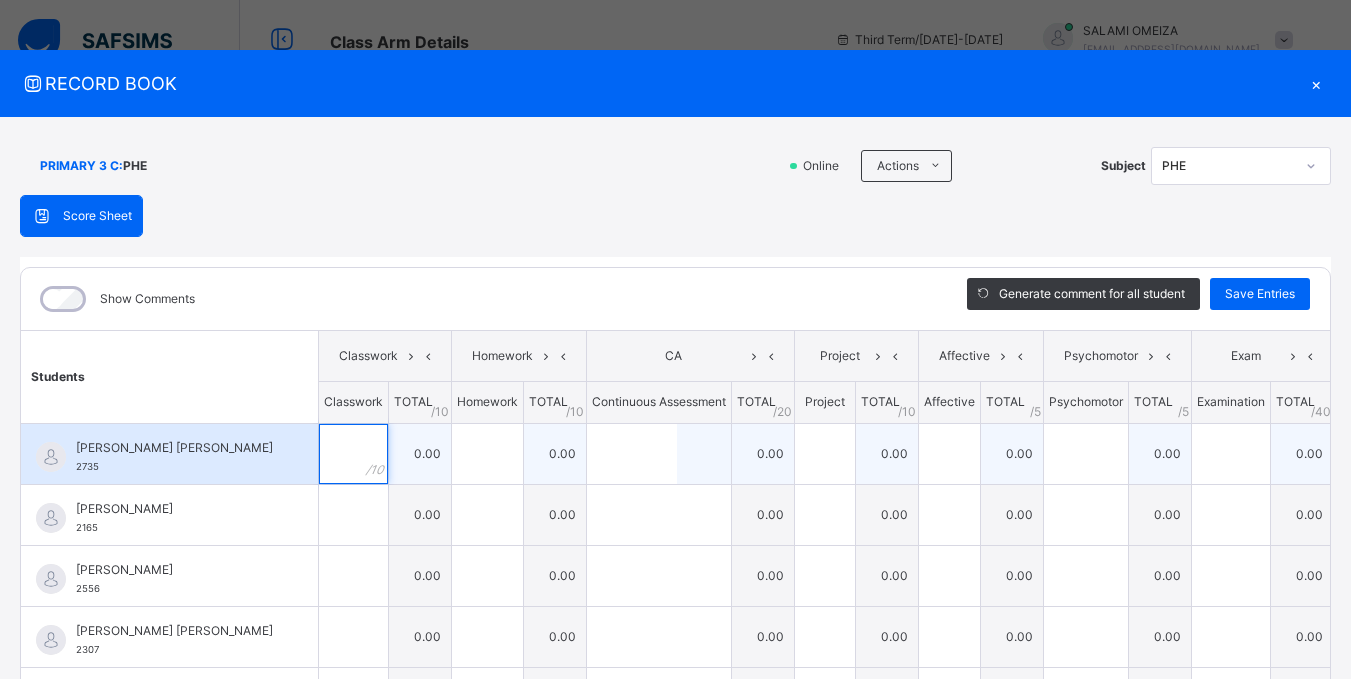 click at bounding box center [353, 454] 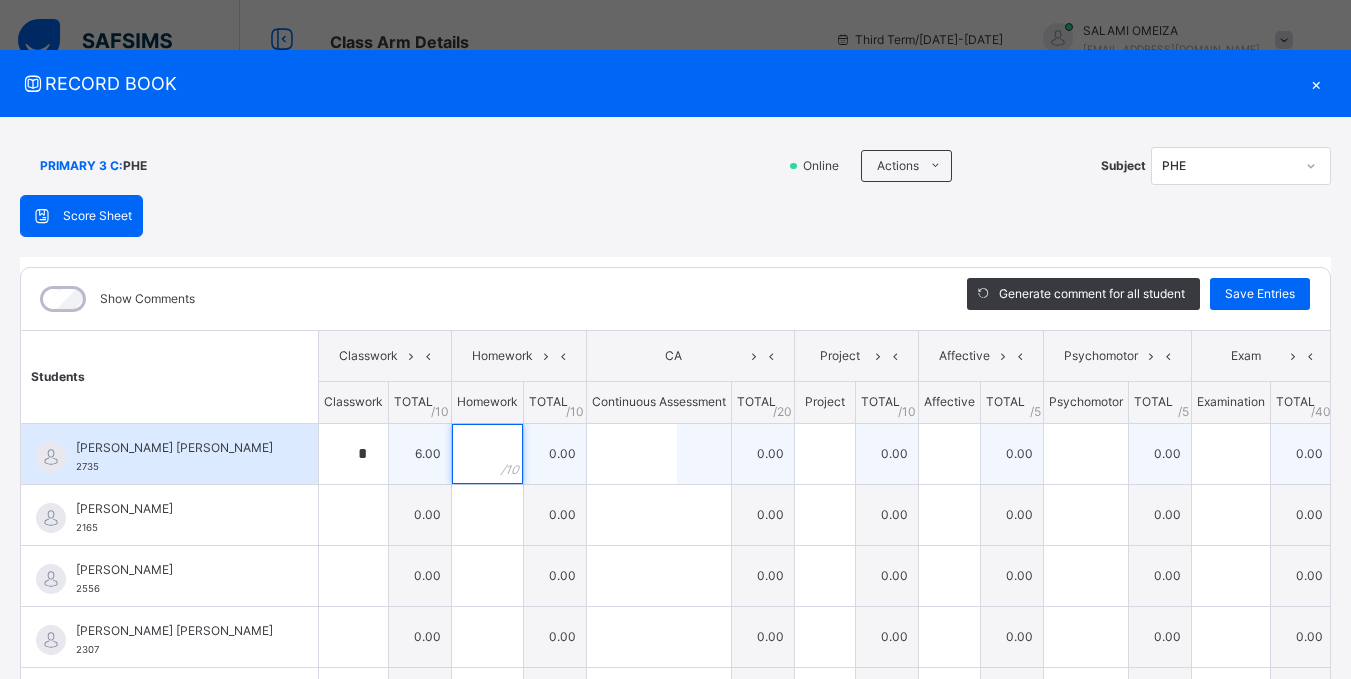 click at bounding box center [487, 454] 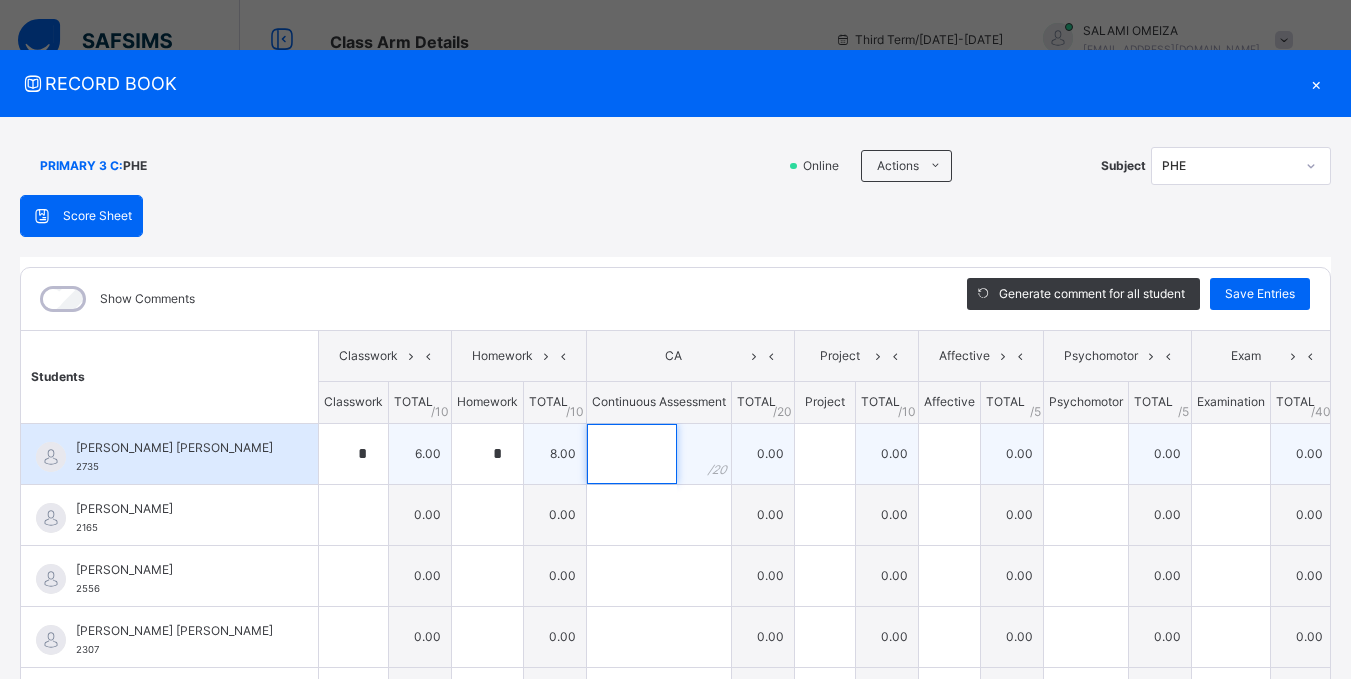 click at bounding box center (632, 454) 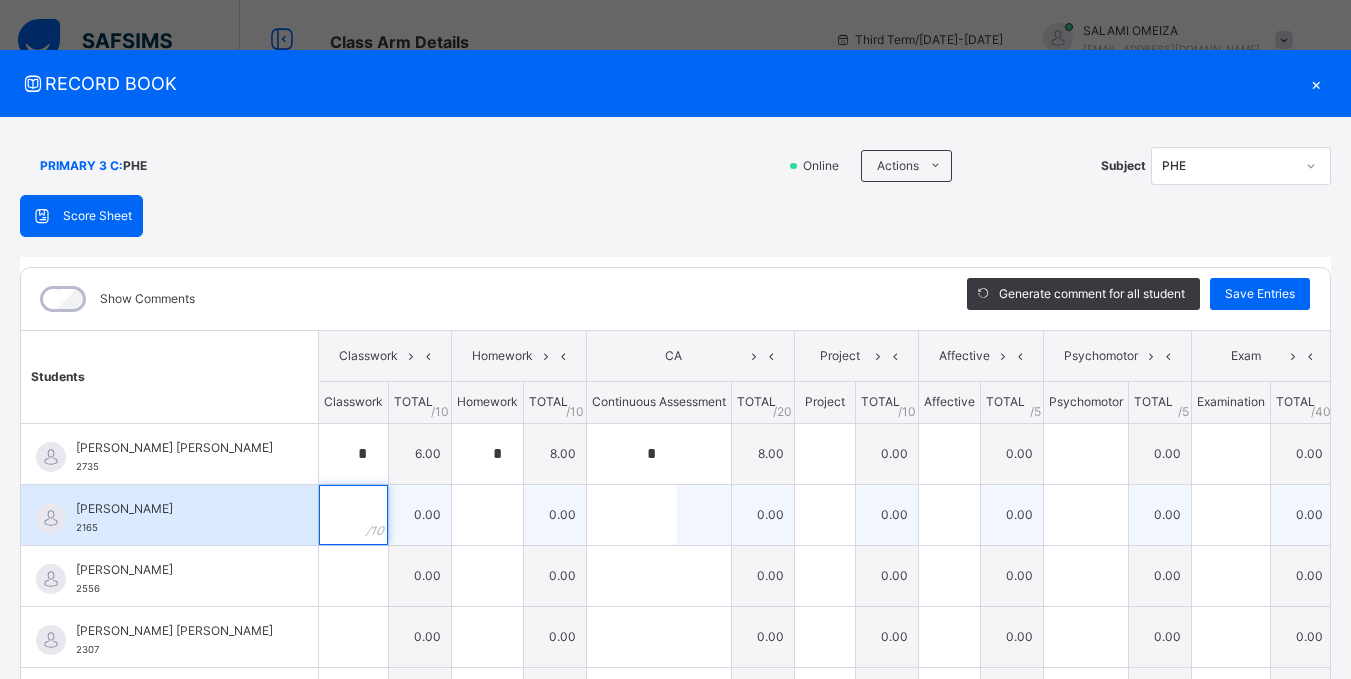 click at bounding box center [353, 515] 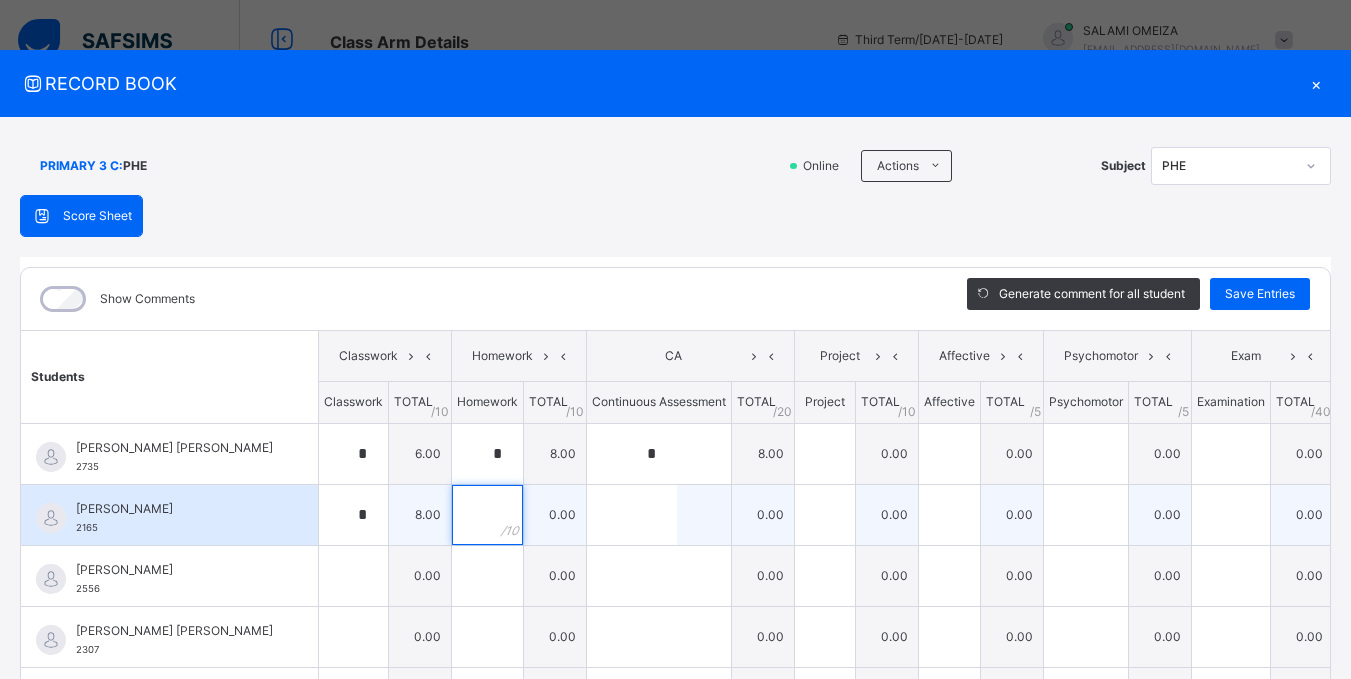 click at bounding box center [487, 515] 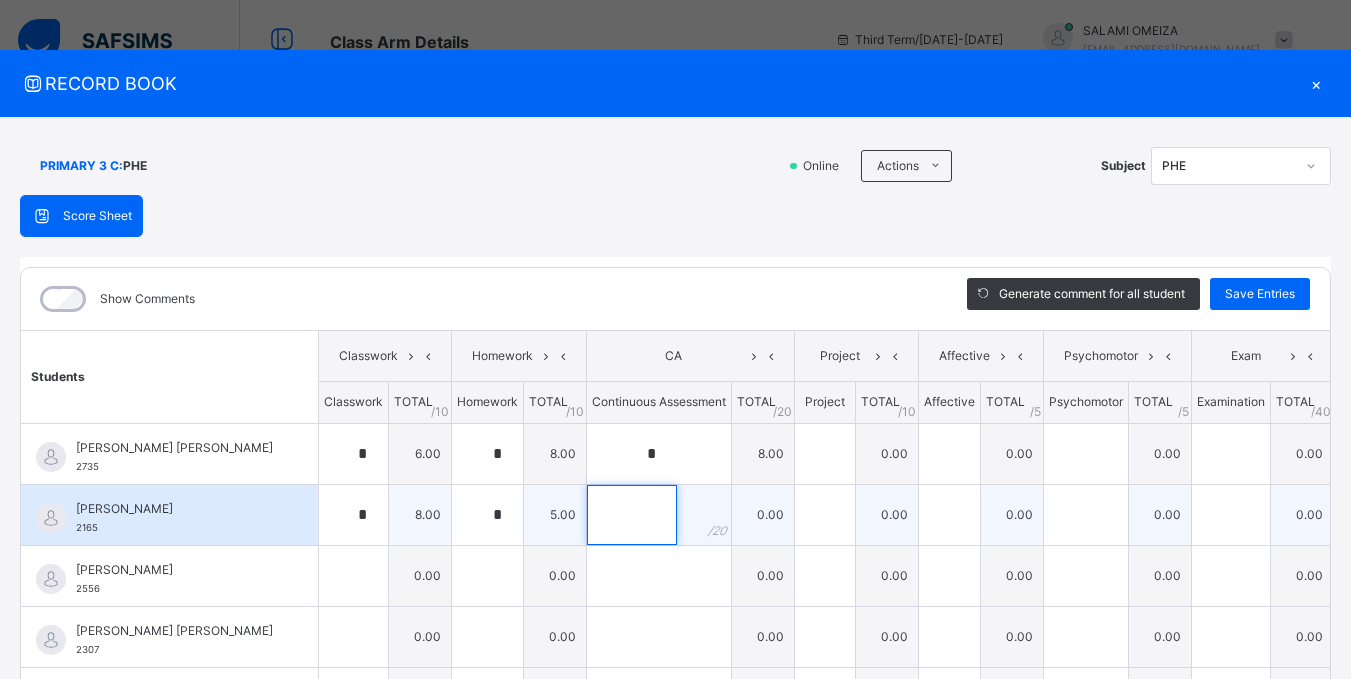 click at bounding box center [632, 515] 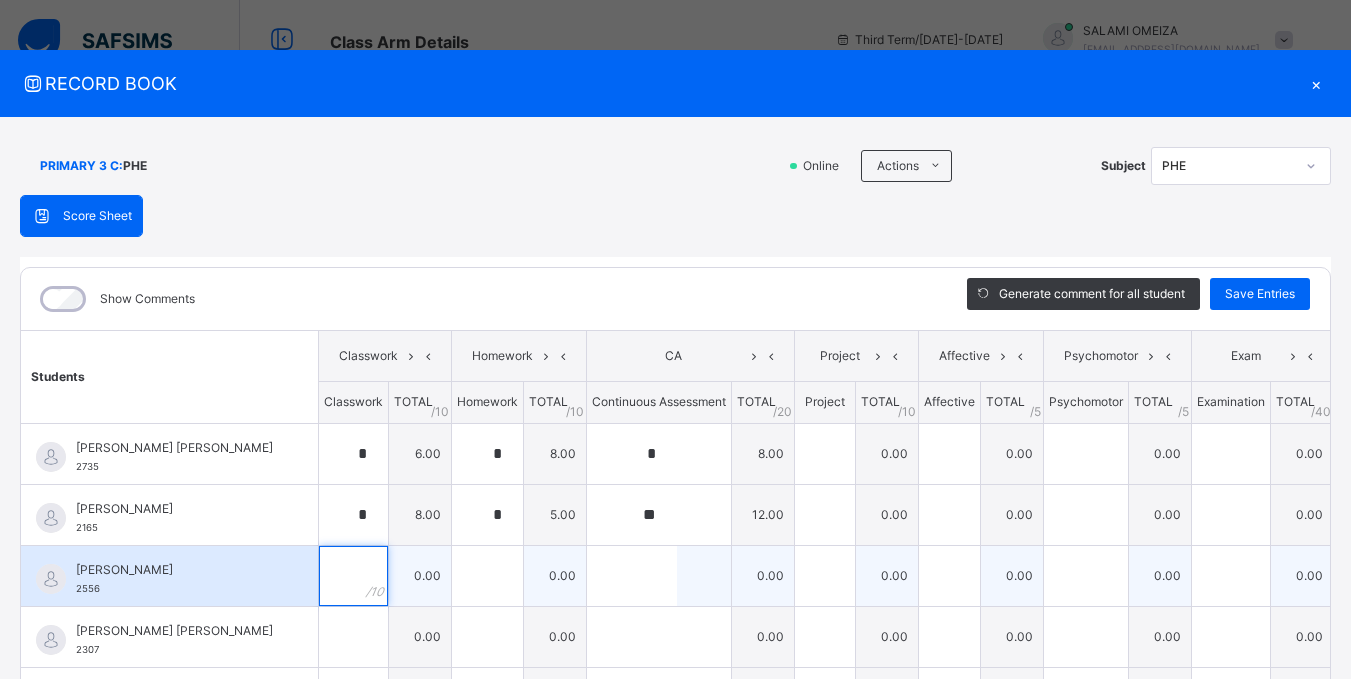 click at bounding box center [353, 576] 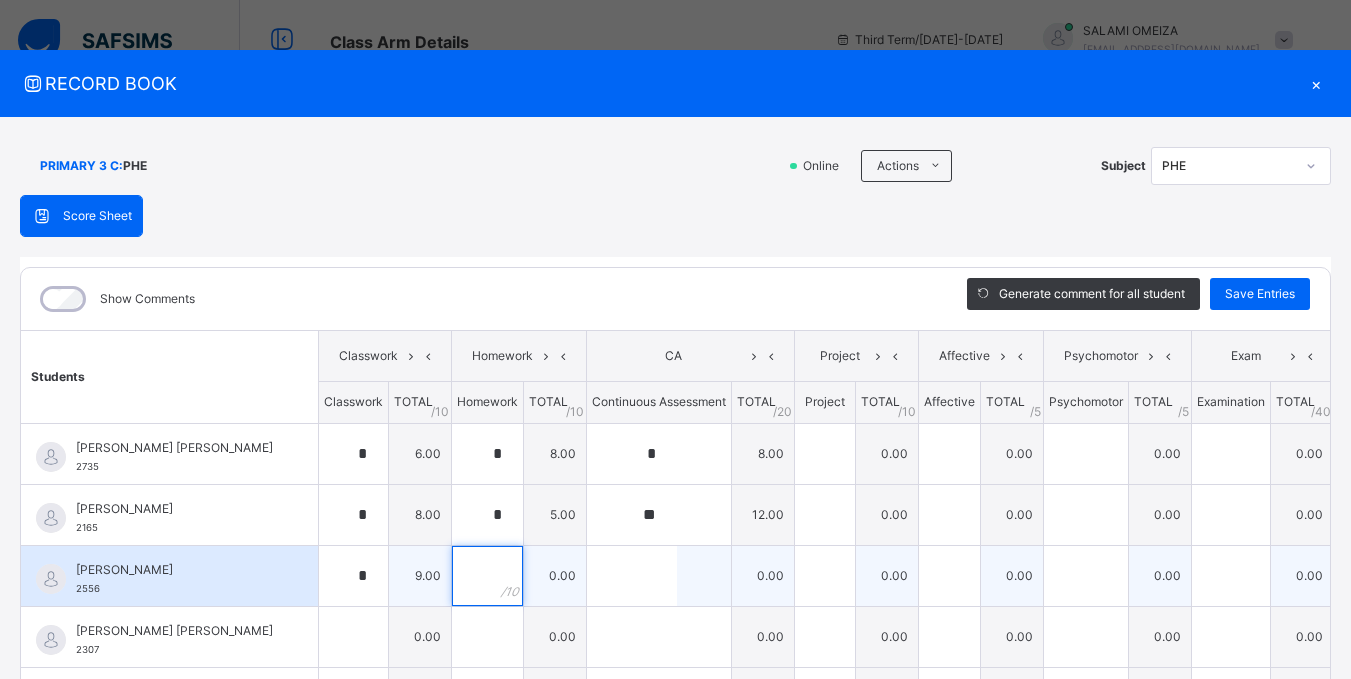 click at bounding box center (487, 576) 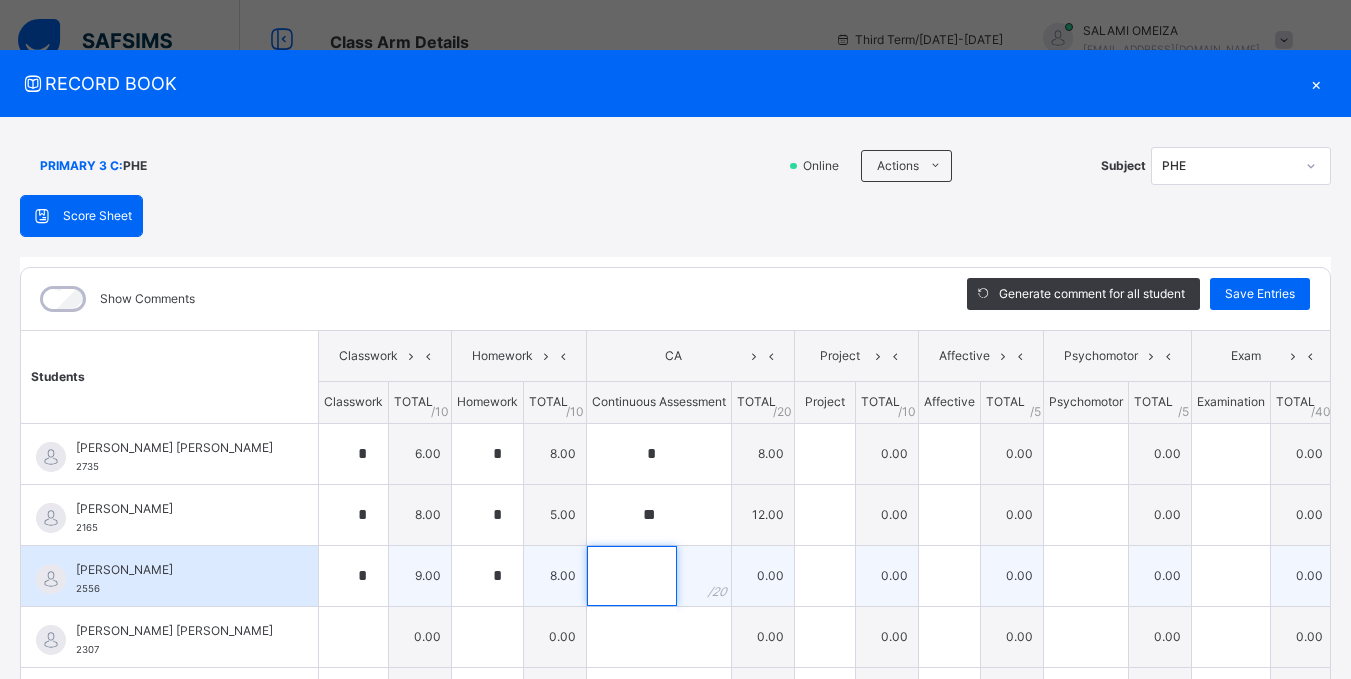 click at bounding box center (632, 576) 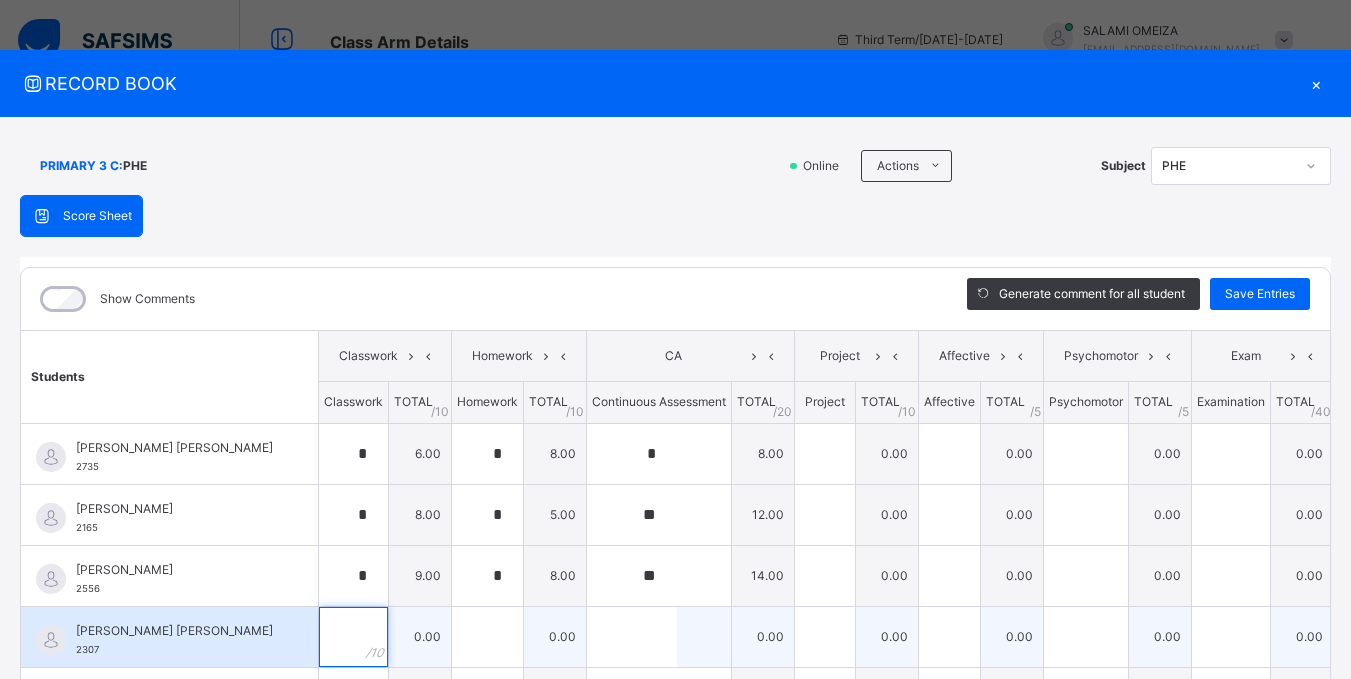 click at bounding box center [353, 637] 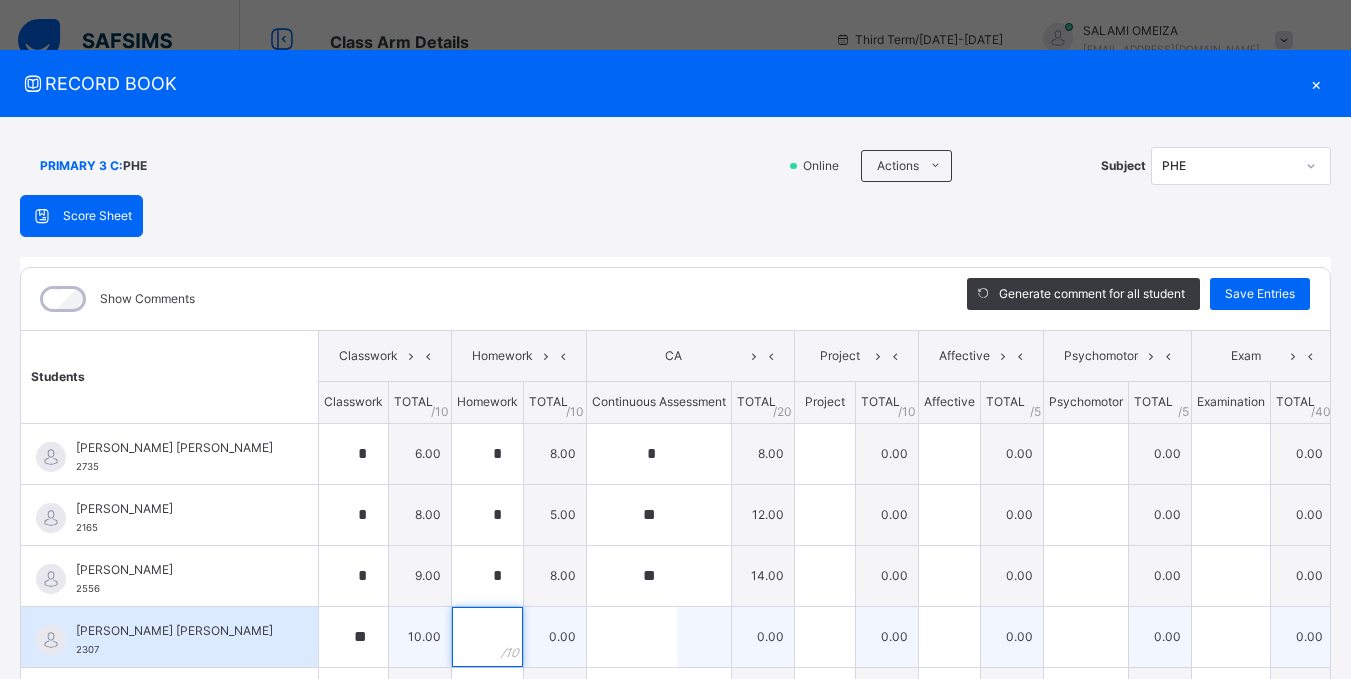 click at bounding box center (487, 637) 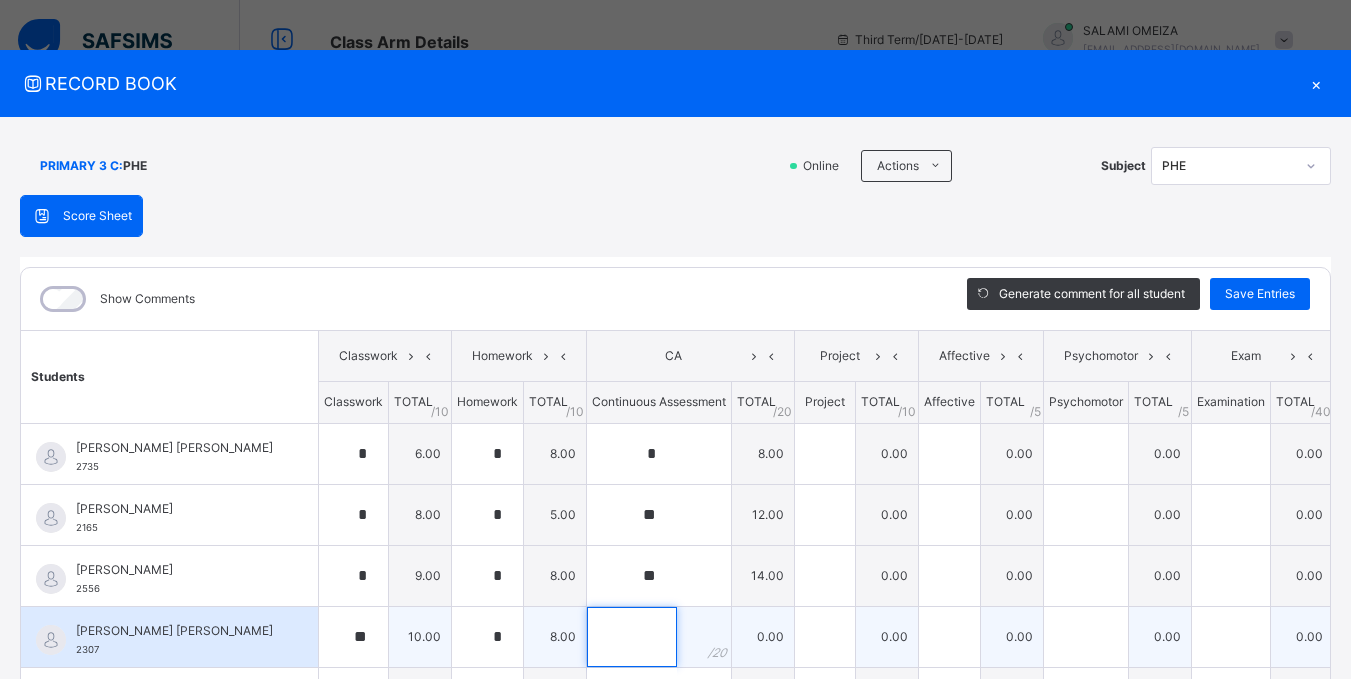 click at bounding box center [632, 637] 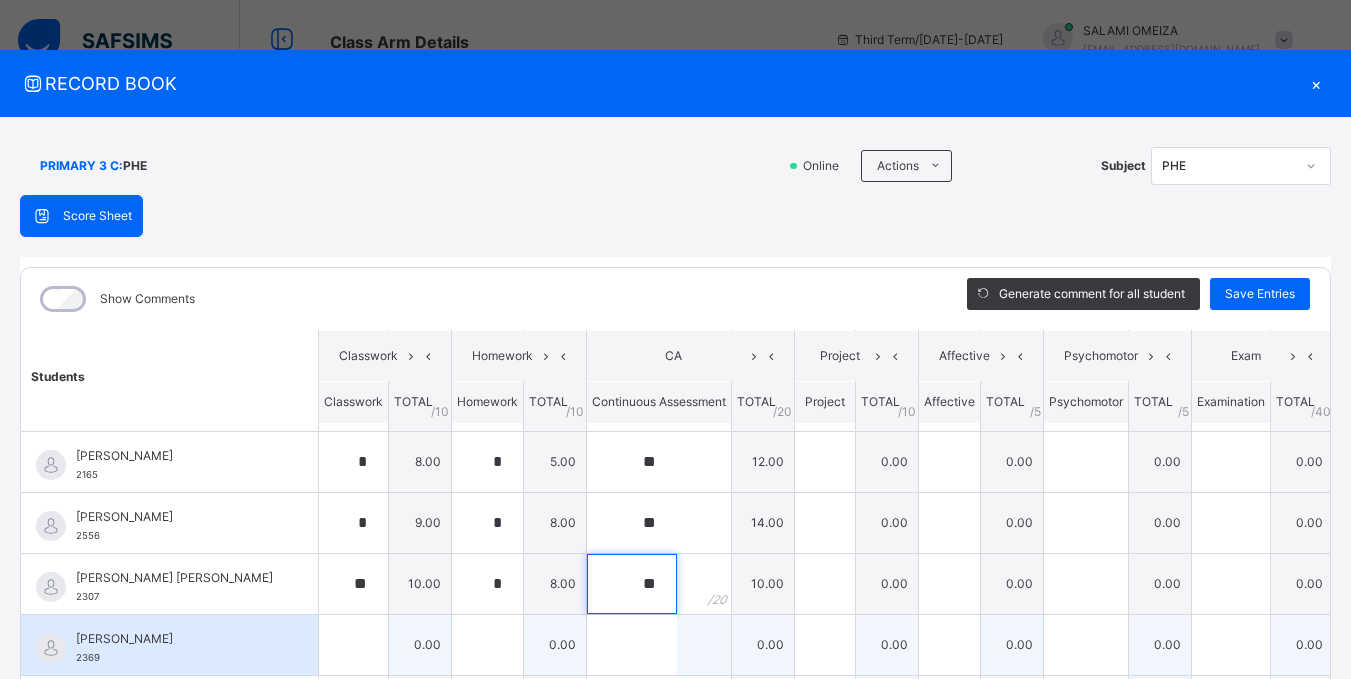 scroll, scrollTop: 100, scrollLeft: 0, axis: vertical 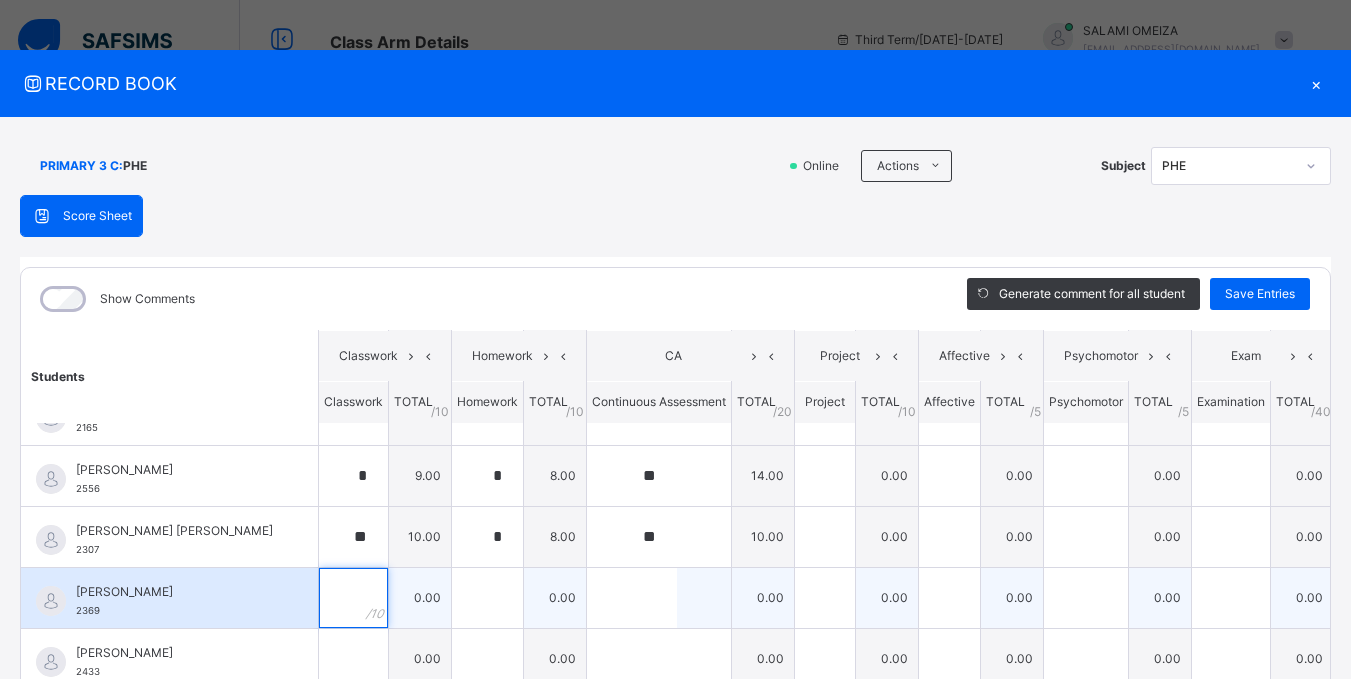 click at bounding box center (353, 598) 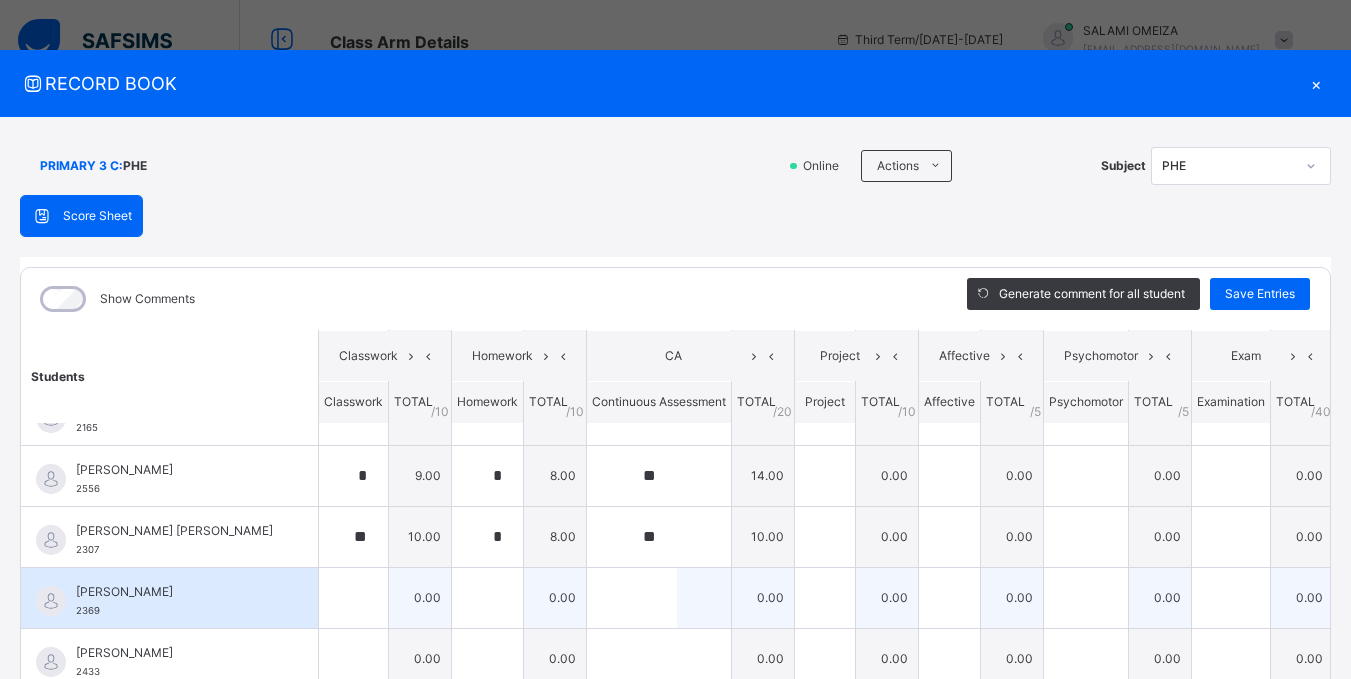 click at bounding box center (353, 598) 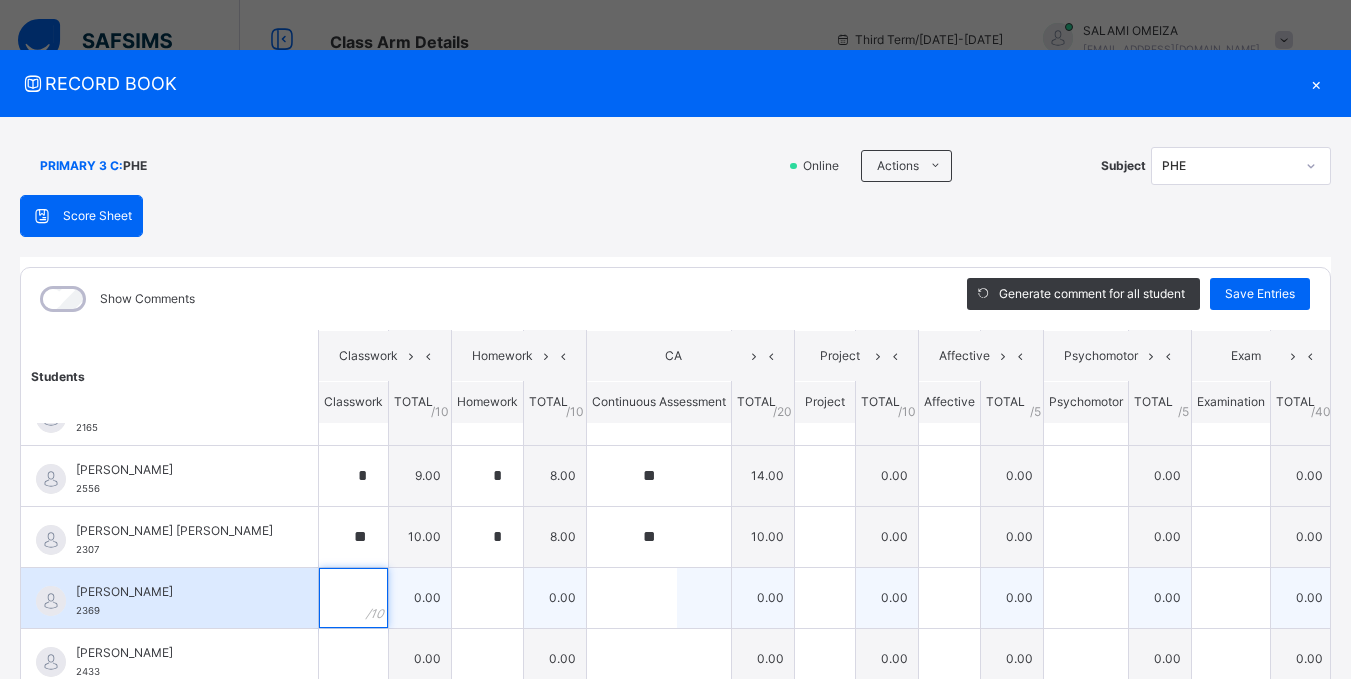 click at bounding box center [353, 598] 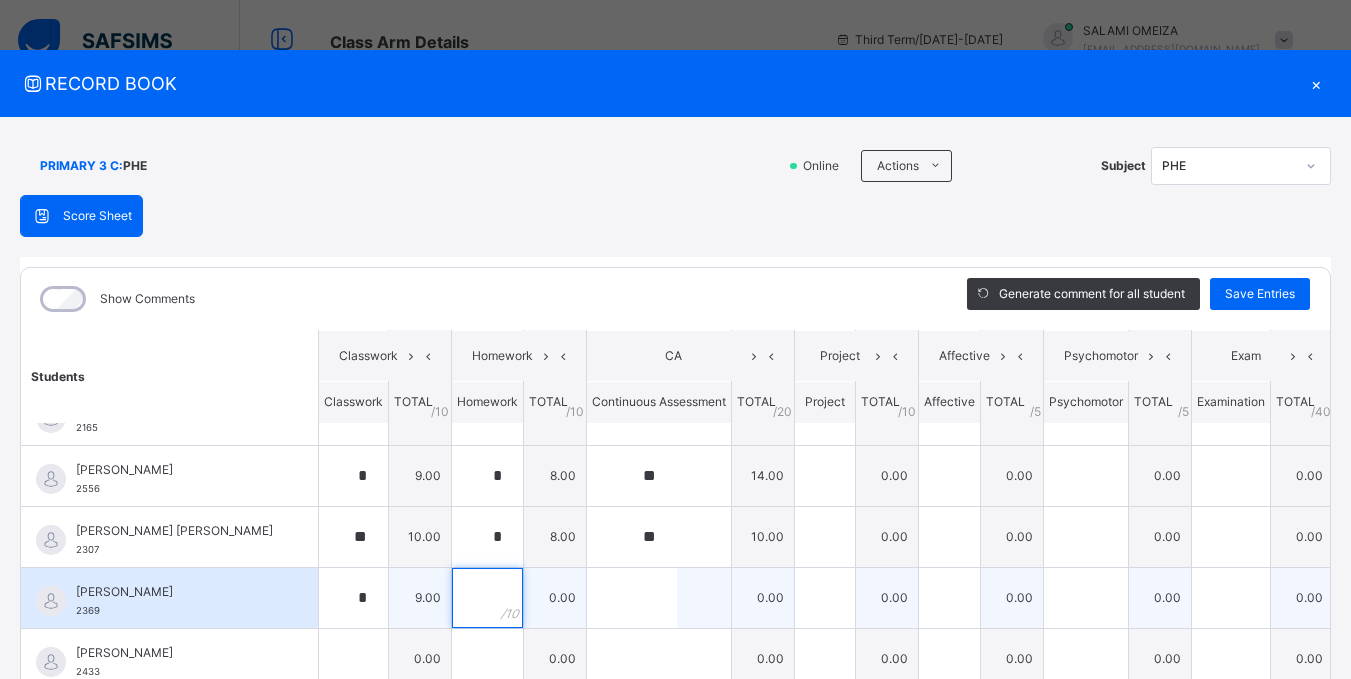 click at bounding box center [487, 598] 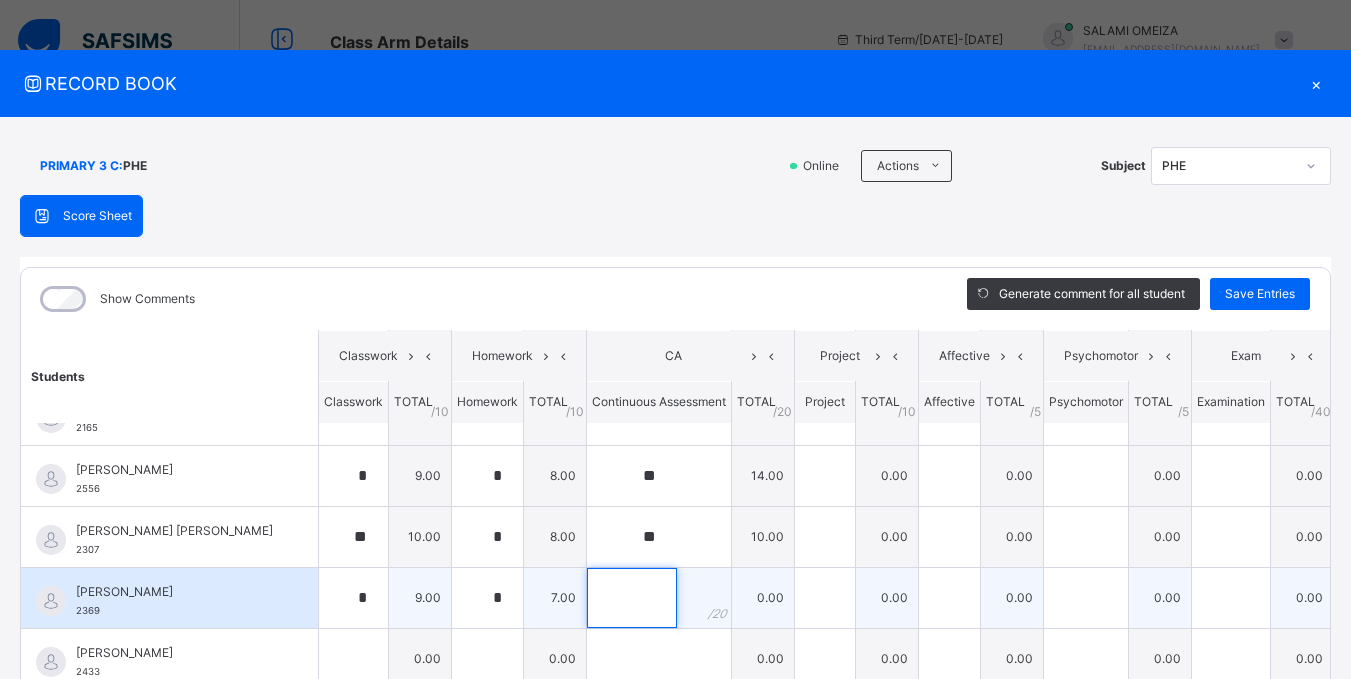 click at bounding box center (632, 598) 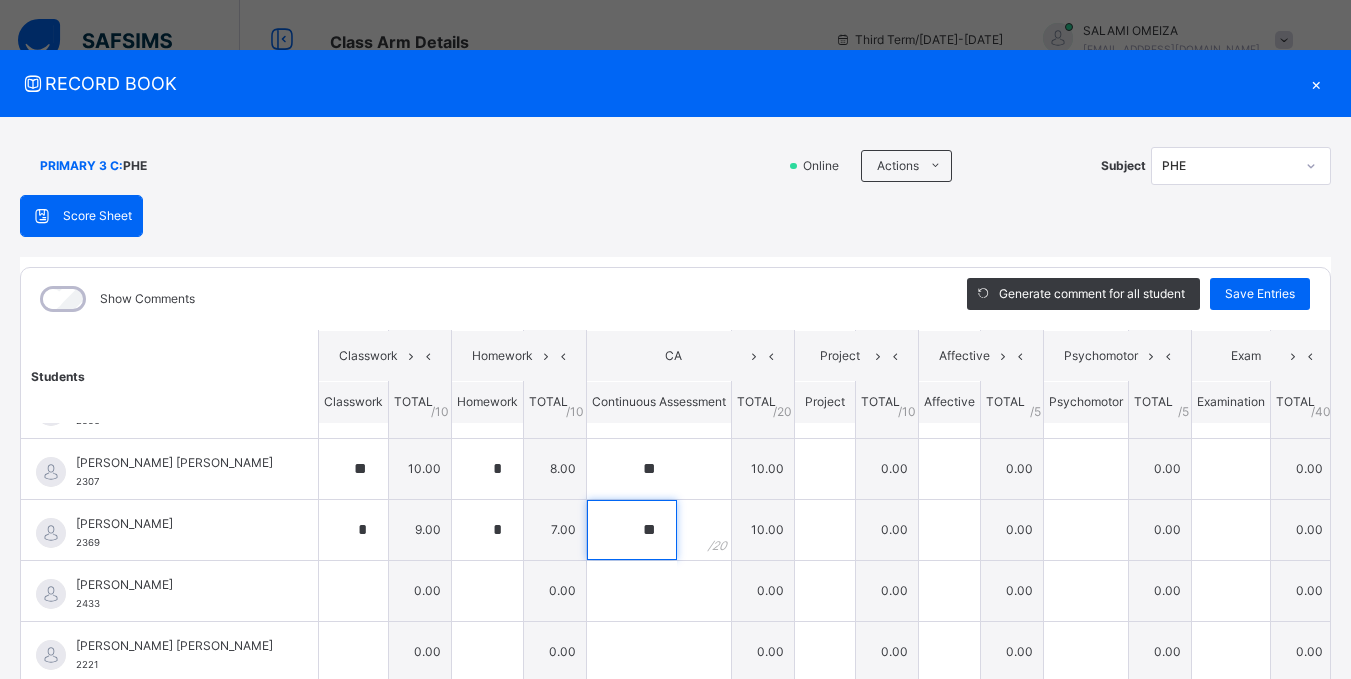 scroll, scrollTop: 400, scrollLeft: 0, axis: vertical 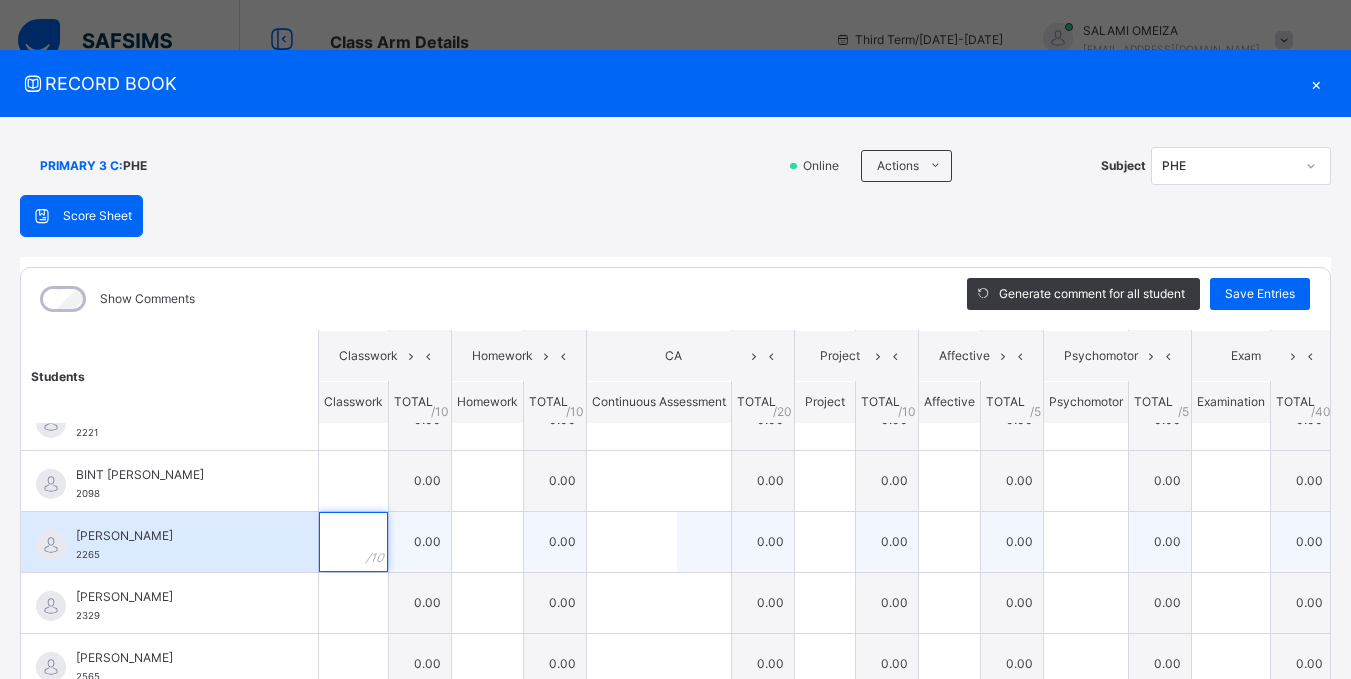 click at bounding box center [353, 542] 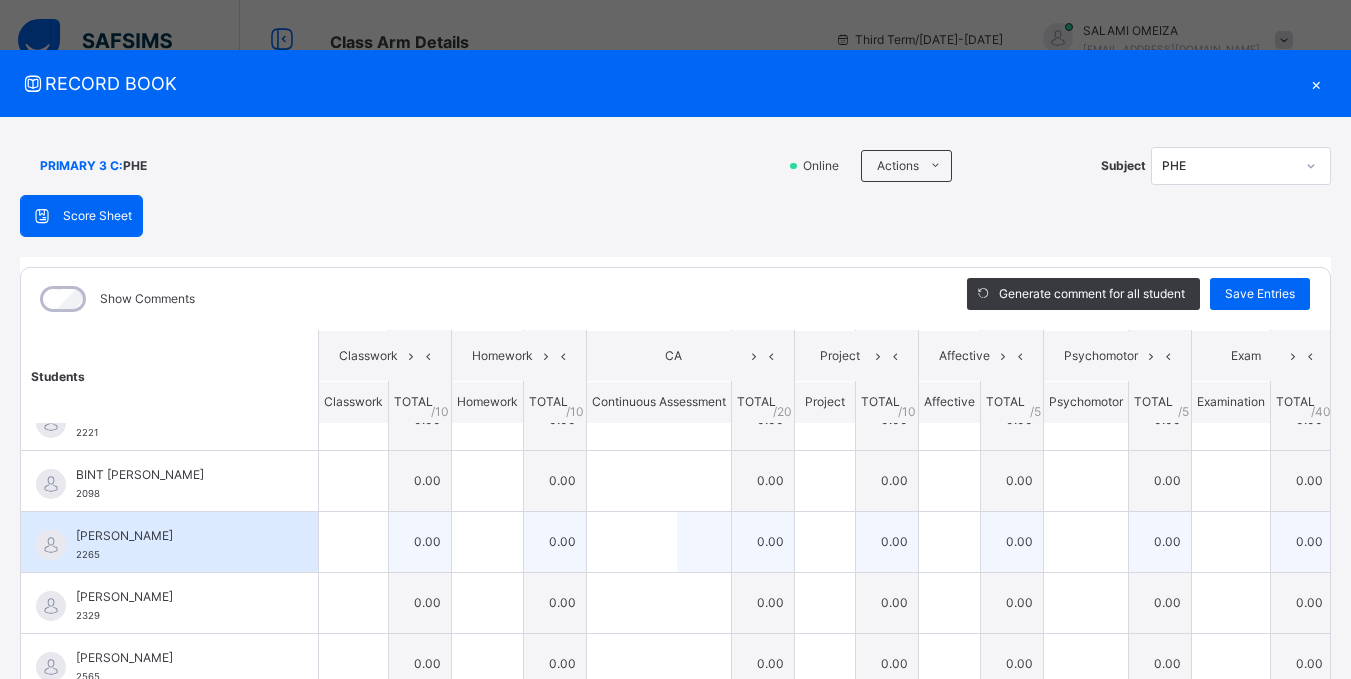 click at bounding box center [353, 542] 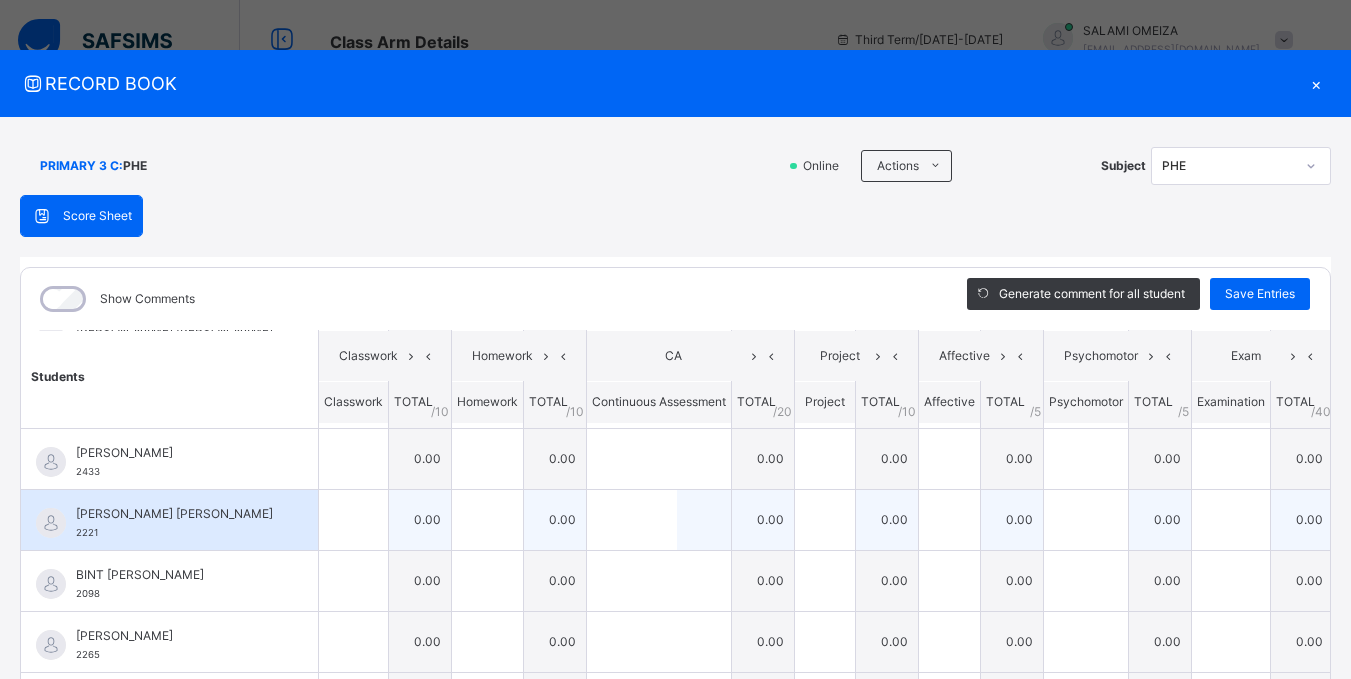 scroll, scrollTop: 200, scrollLeft: 0, axis: vertical 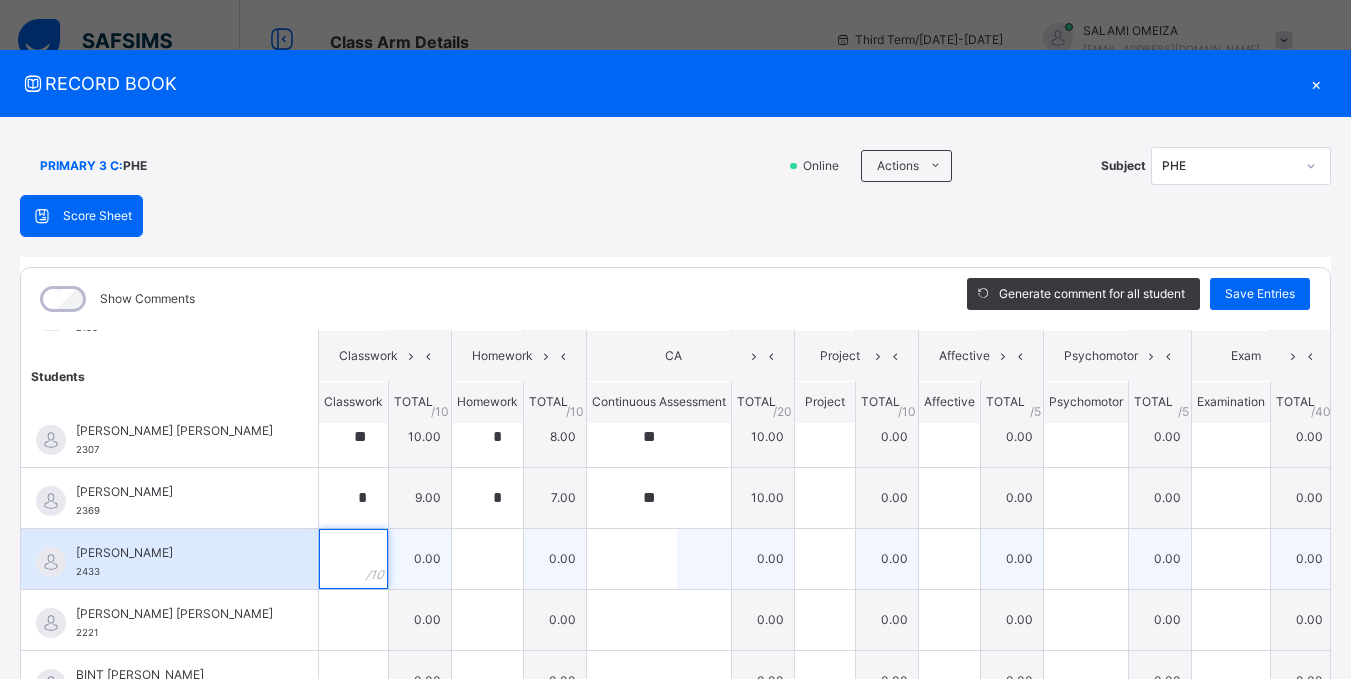 click at bounding box center (353, 559) 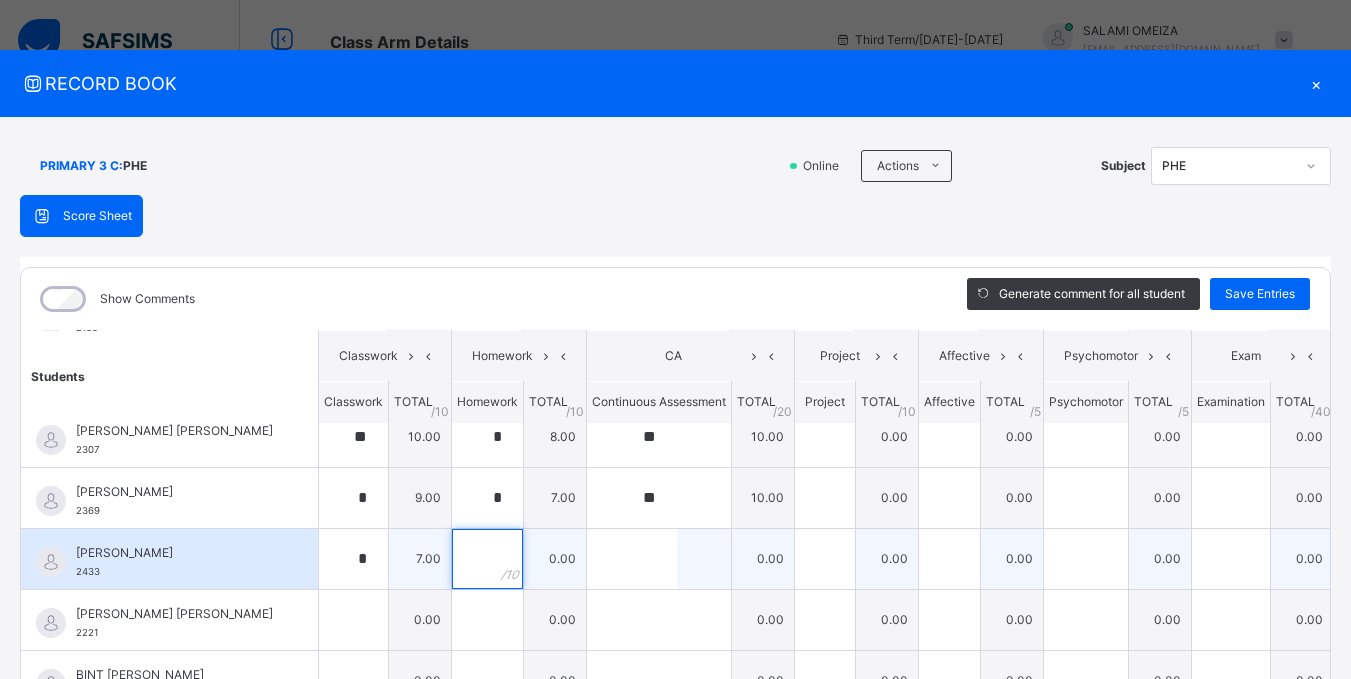 click at bounding box center (487, 559) 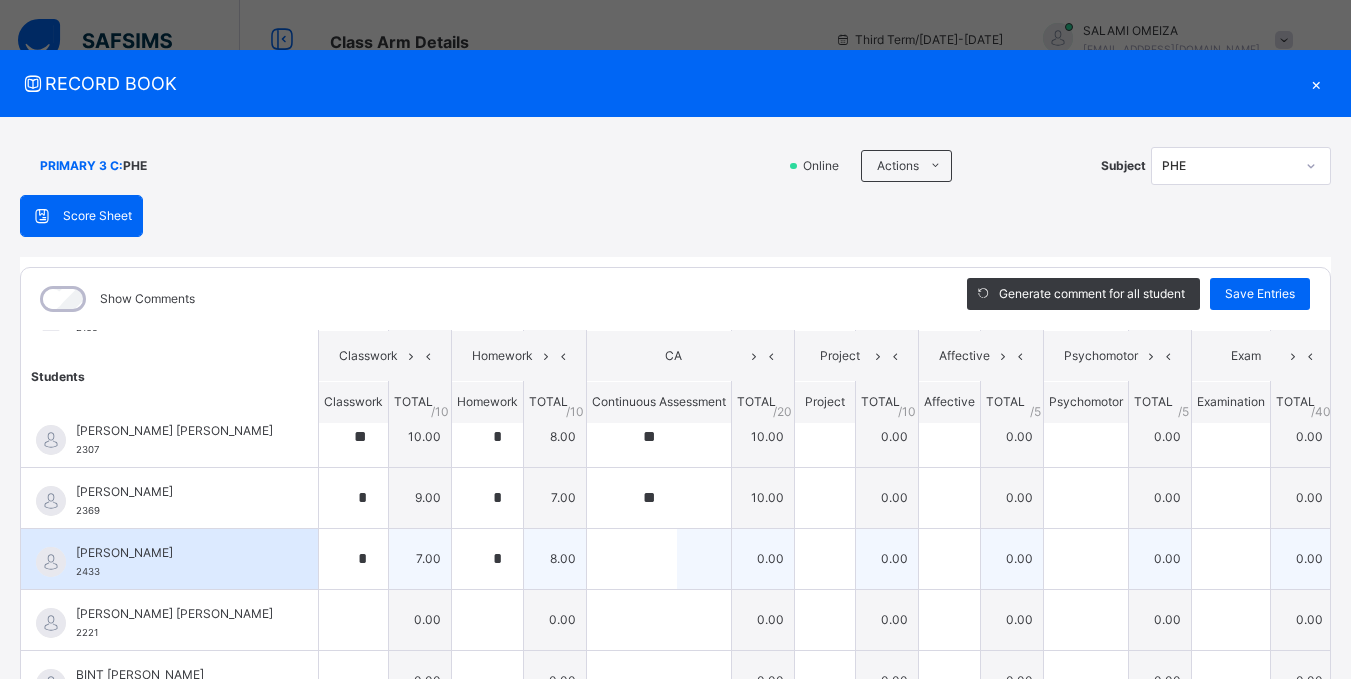 click at bounding box center (659, 559) 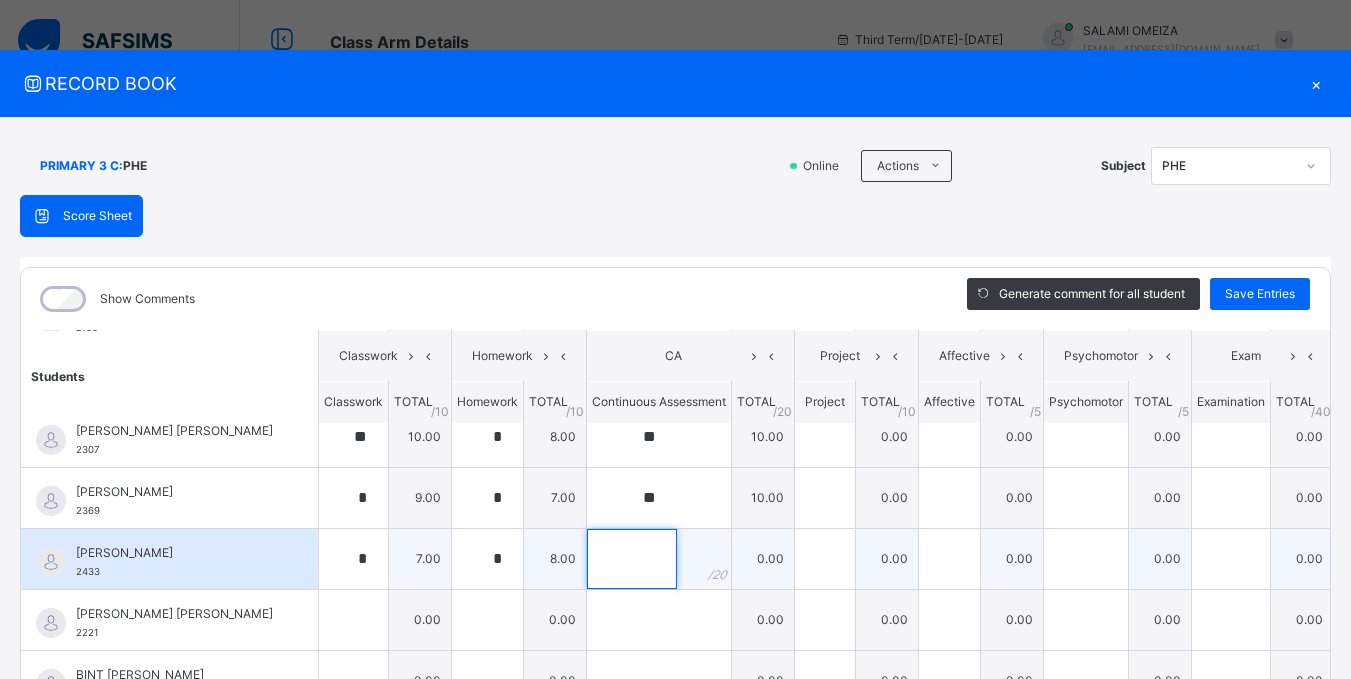 click at bounding box center (632, 559) 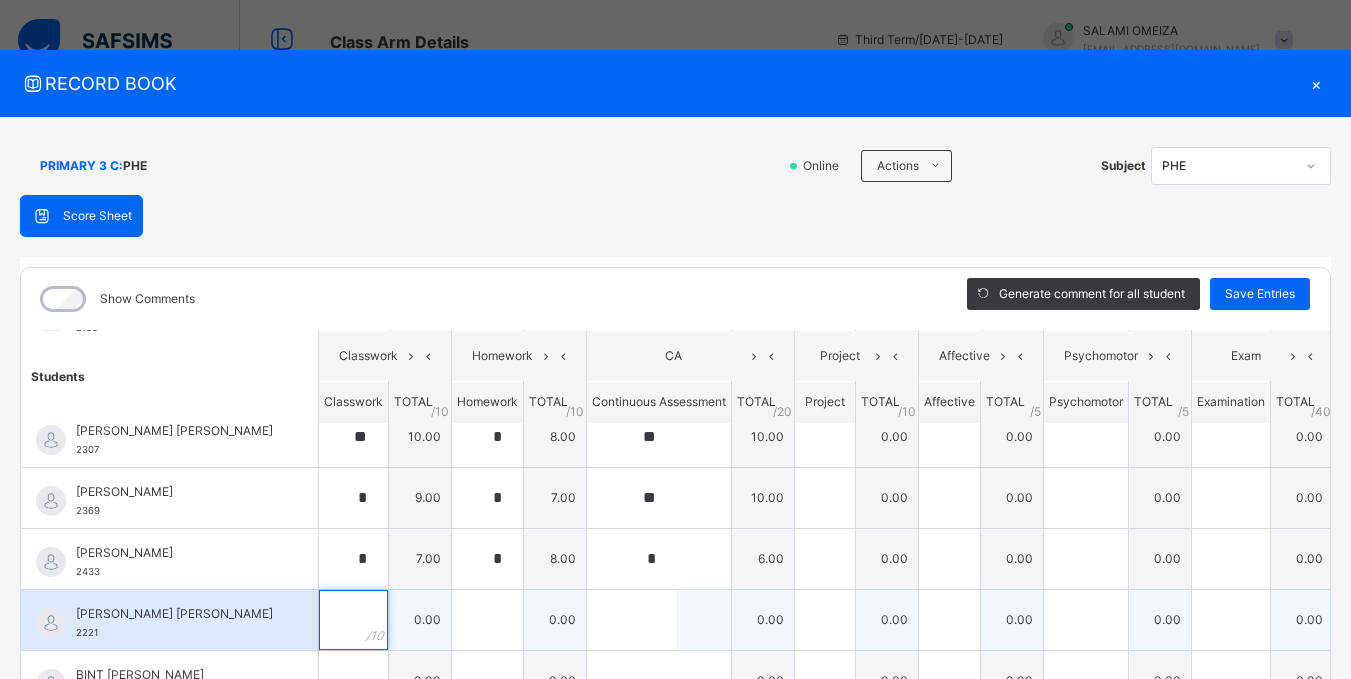 click at bounding box center (353, 620) 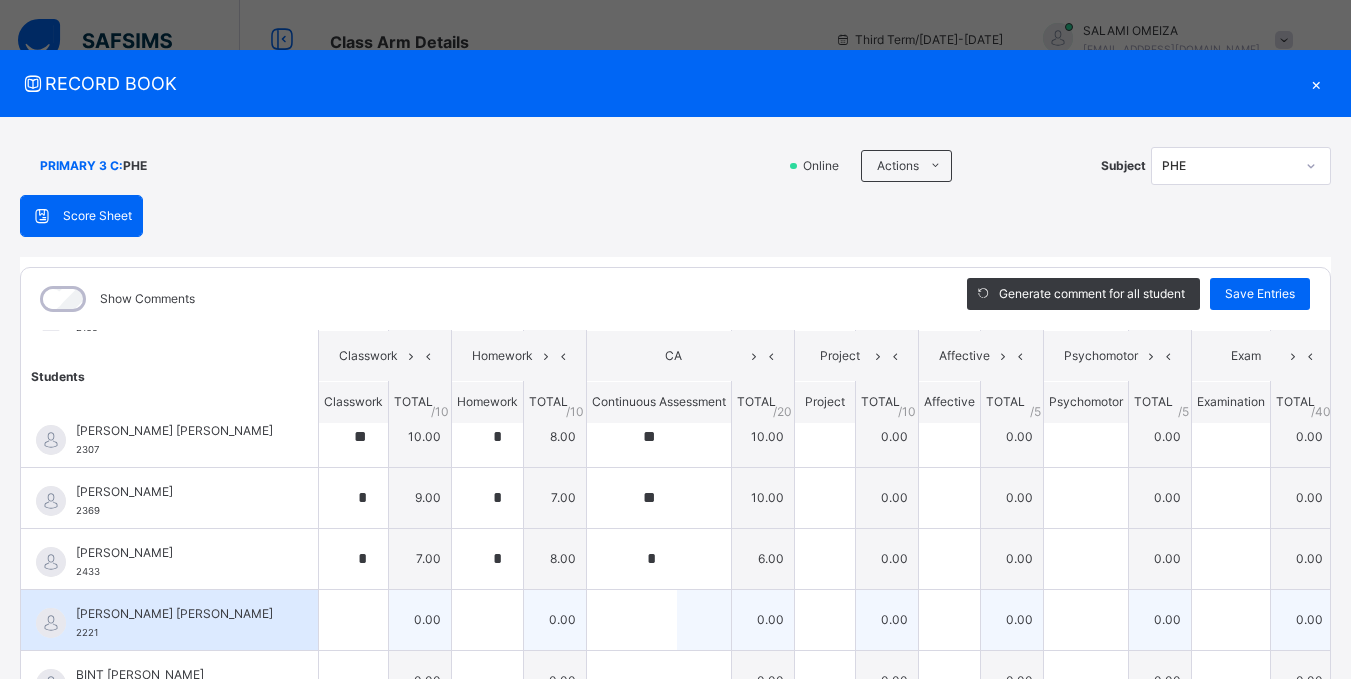click at bounding box center [353, 620] 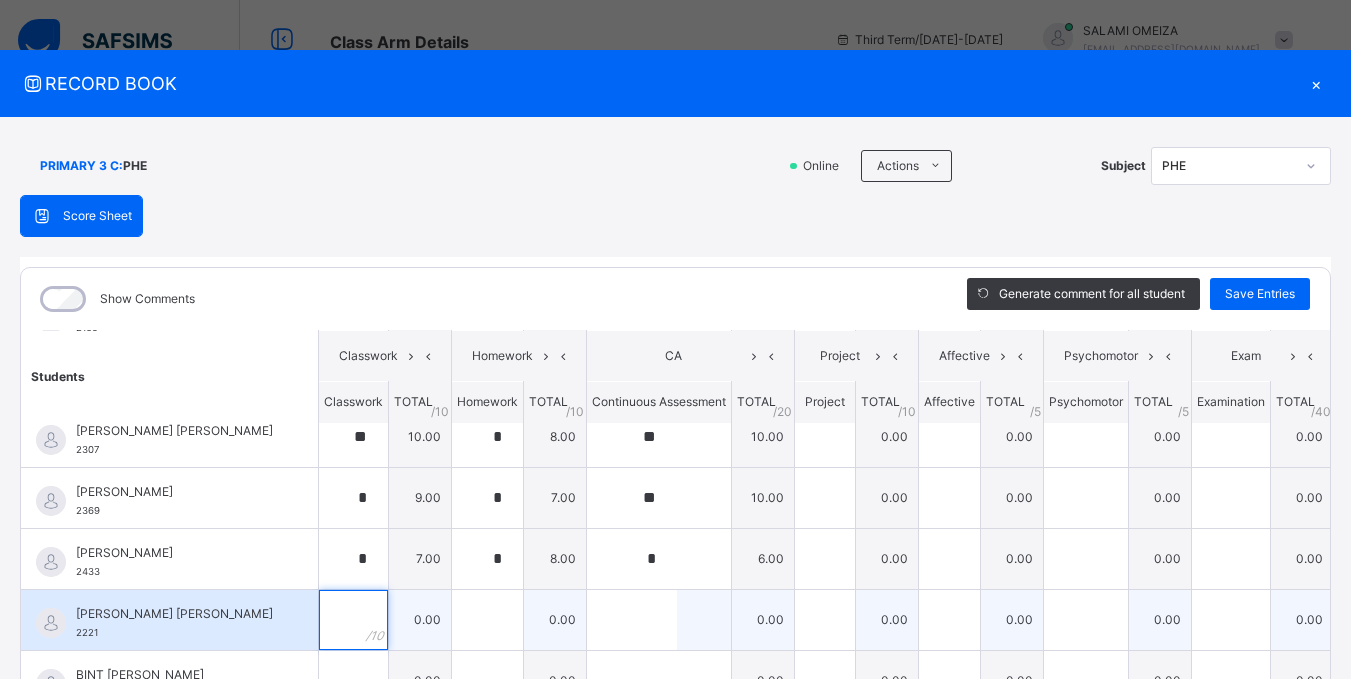 click at bounding box center (353, 620) 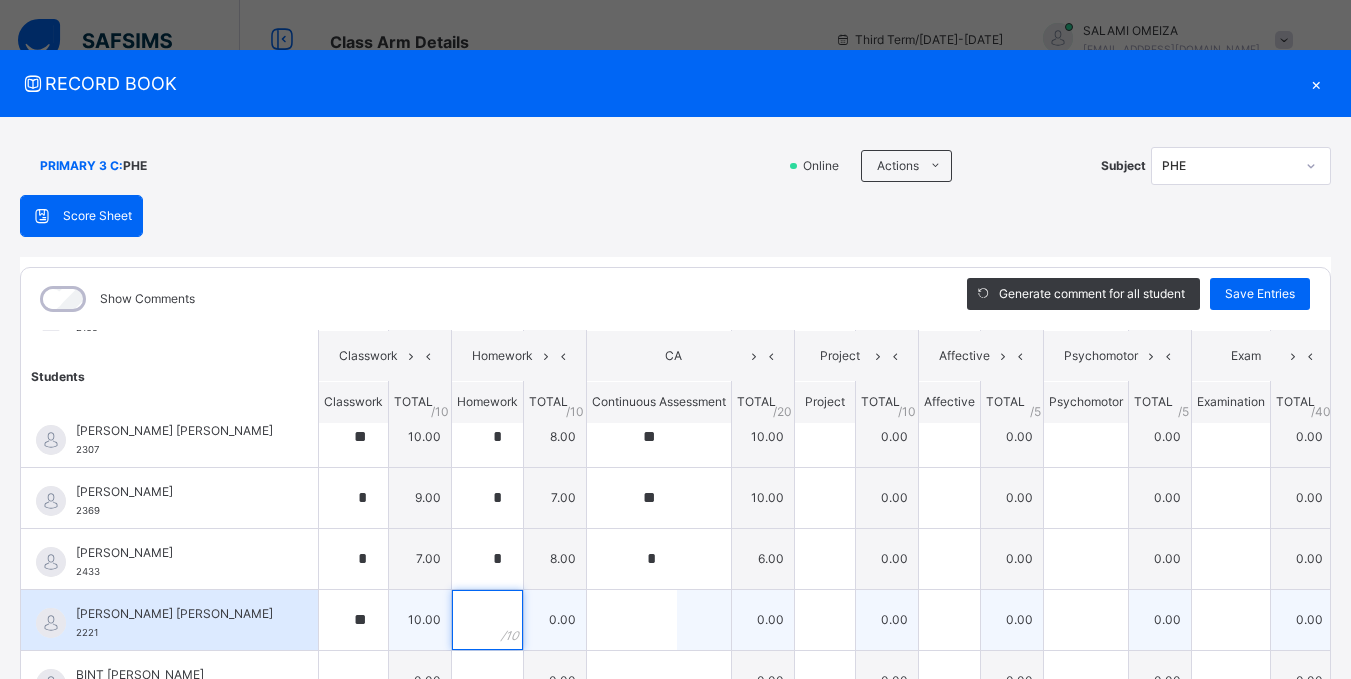 click at bounding box center (487, 620) 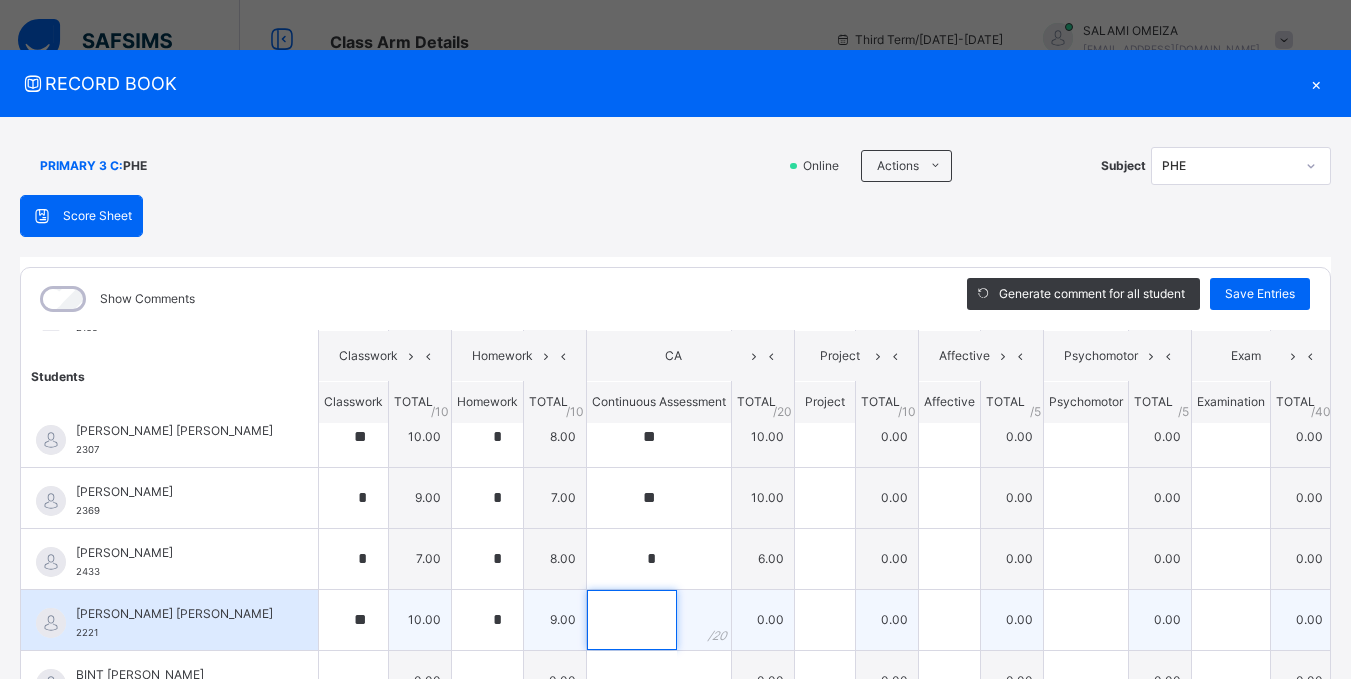 click at bounding box center (632, 620) 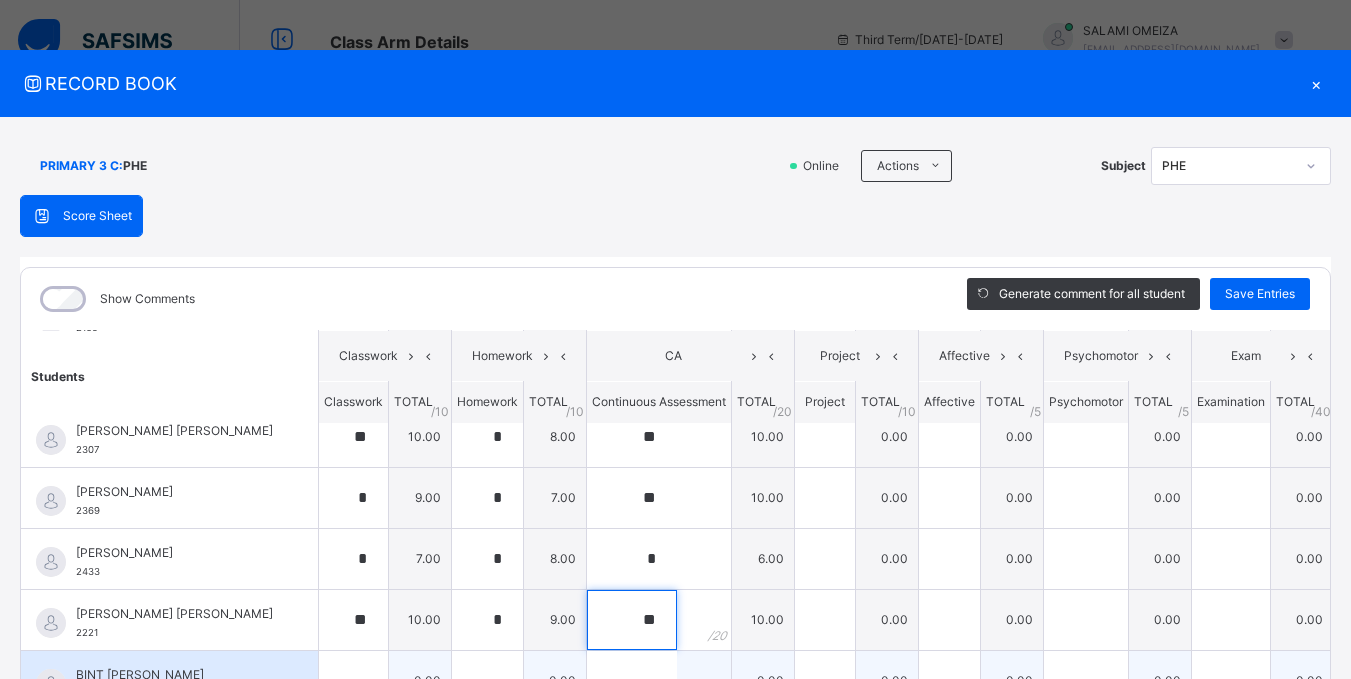 scroll, scrollTop: 300, scrollLeft: 0, axis: vertical 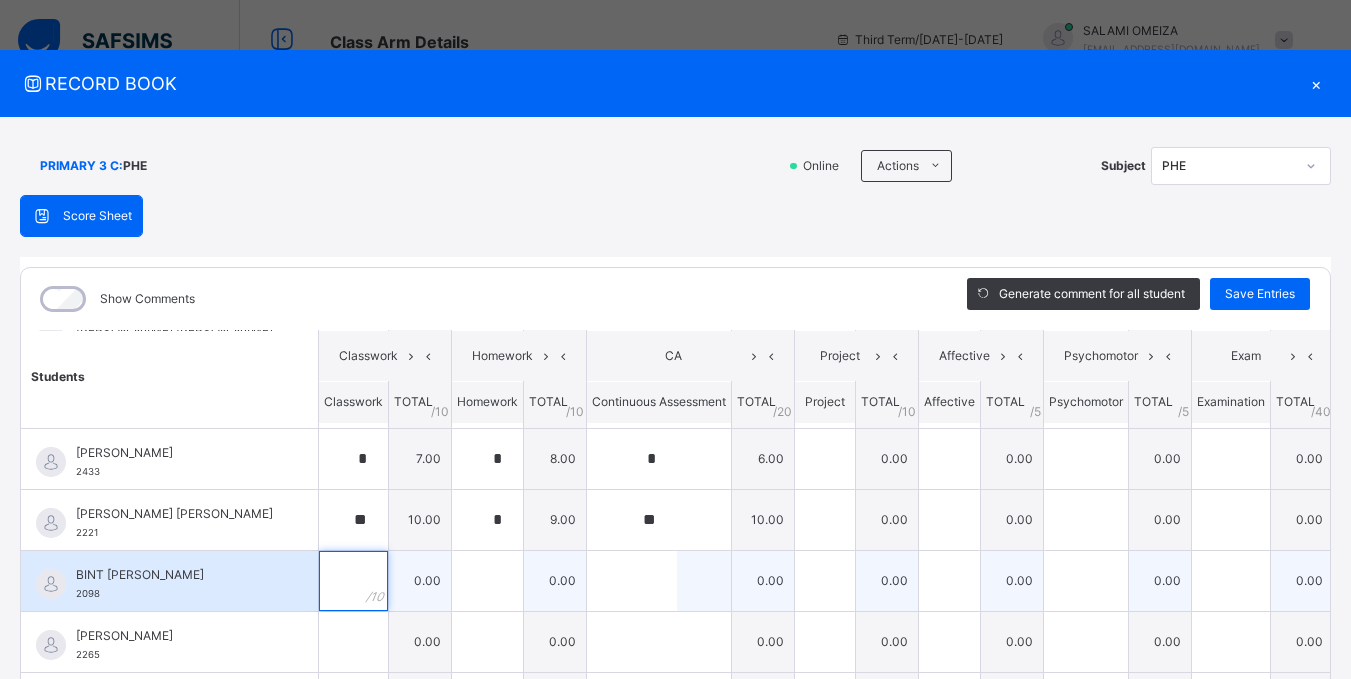 click at bounding box center (353, 581) 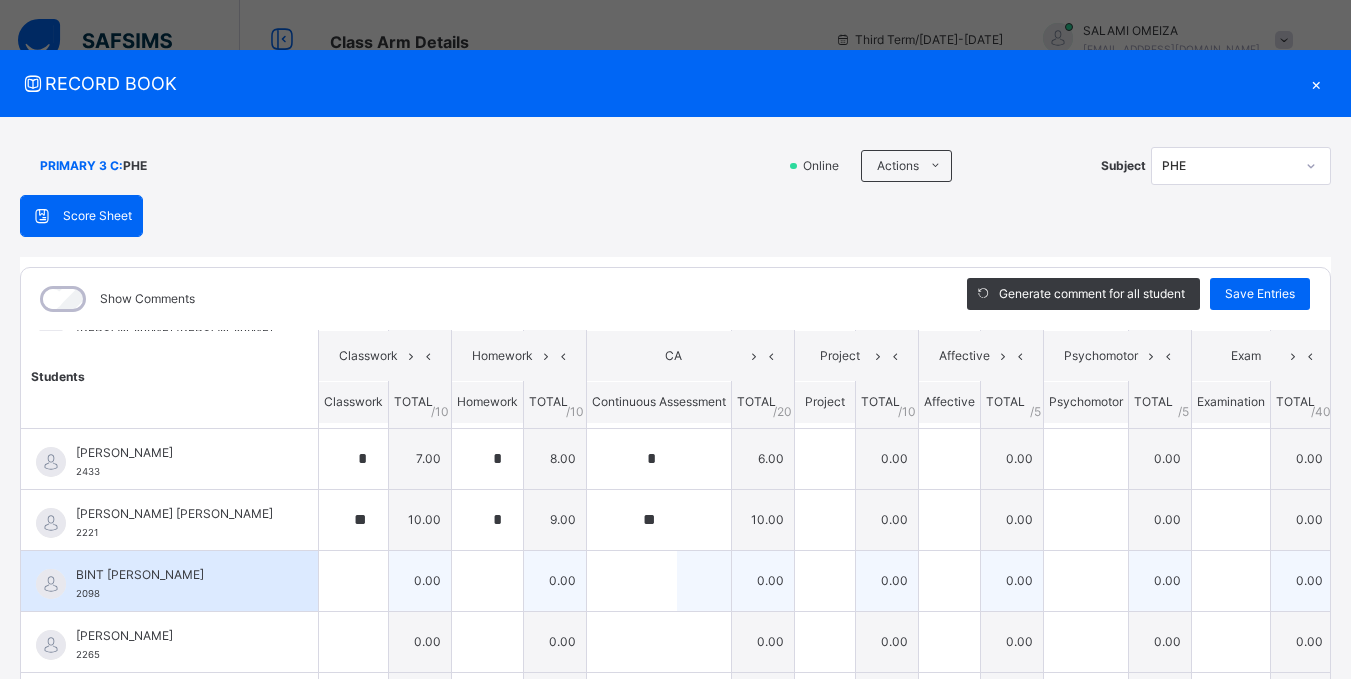 click at bounding box center [353, 581] 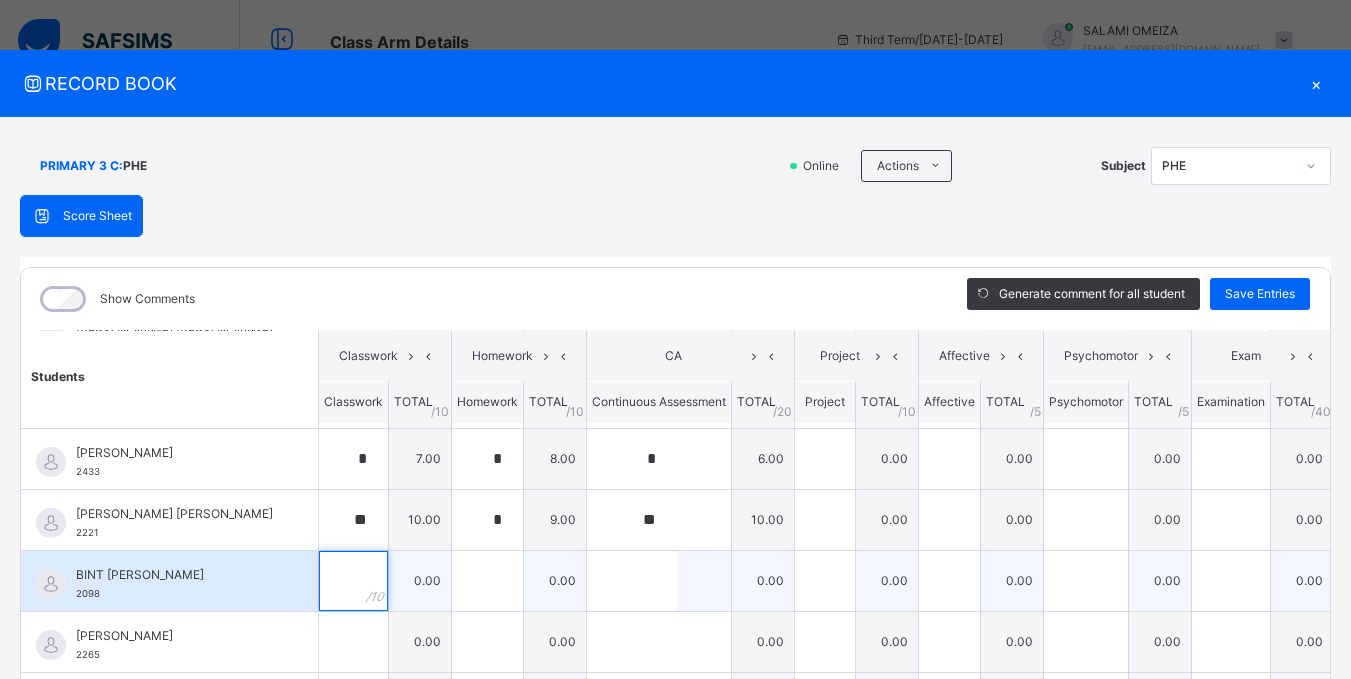 click at bounding box center (353, 581) 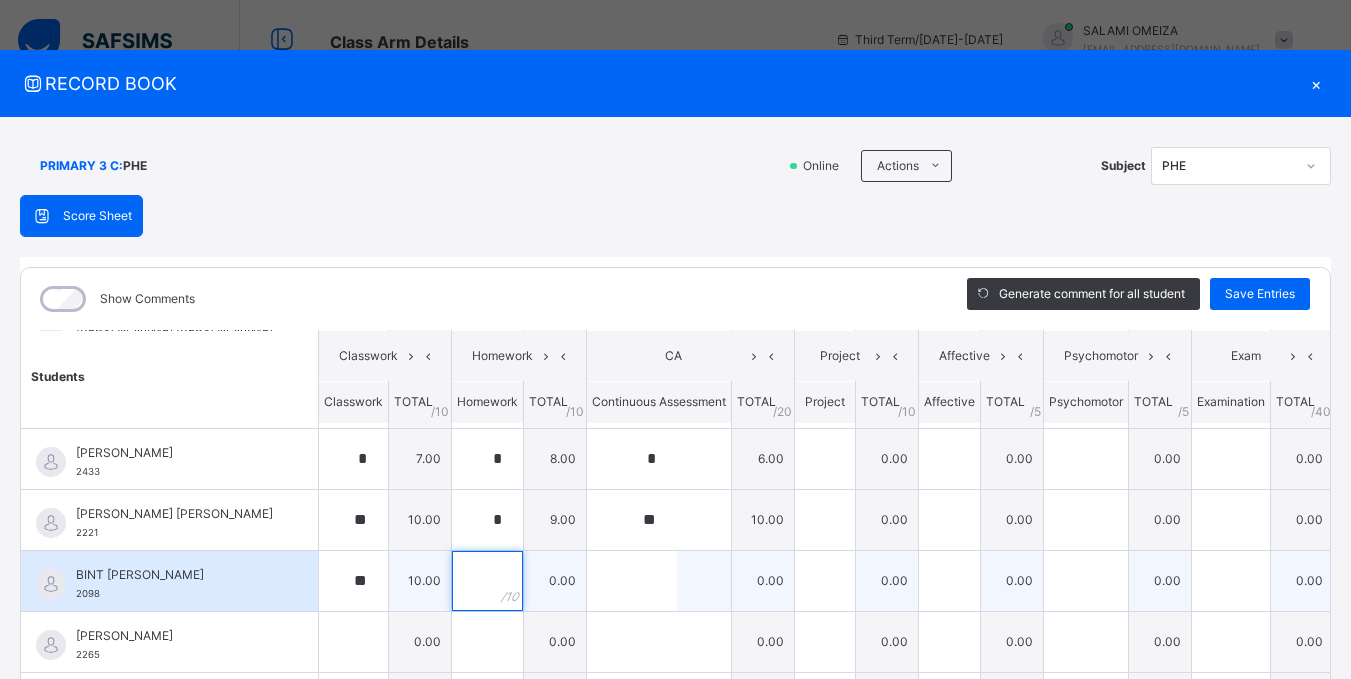 click at bounding box center [487, 581] 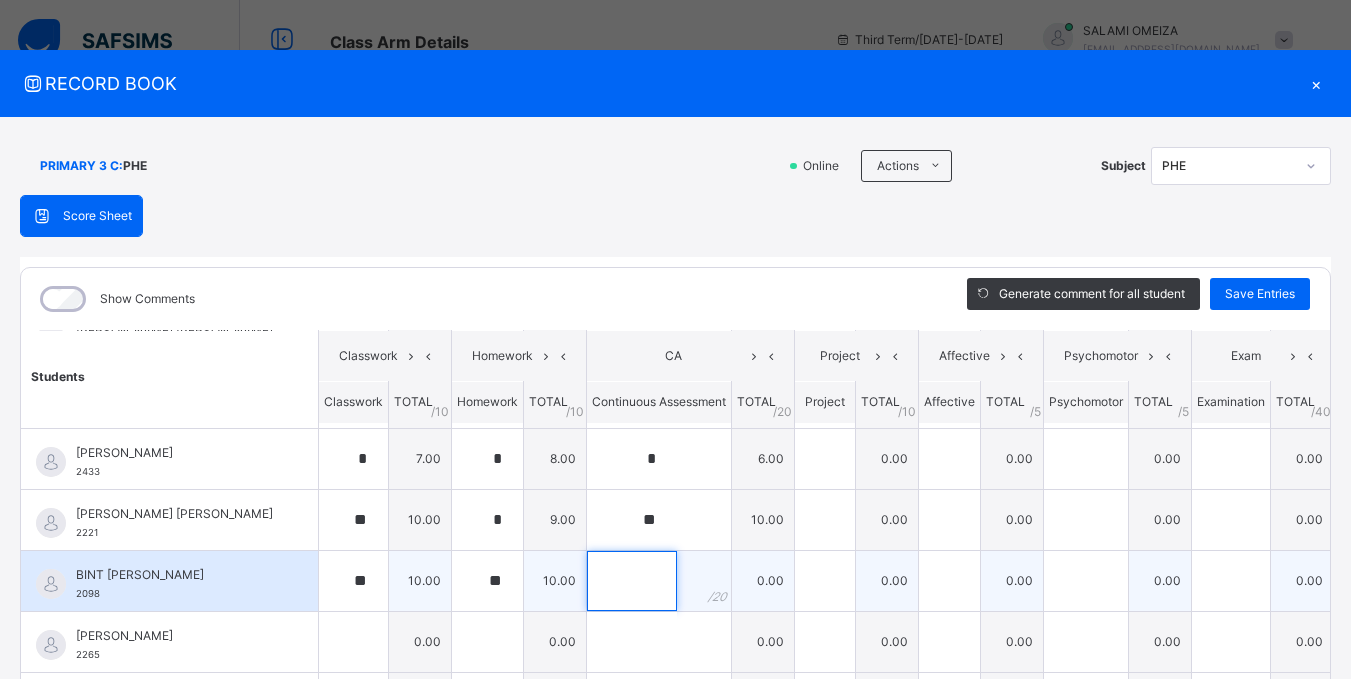 click at bounding box center [632, 581] 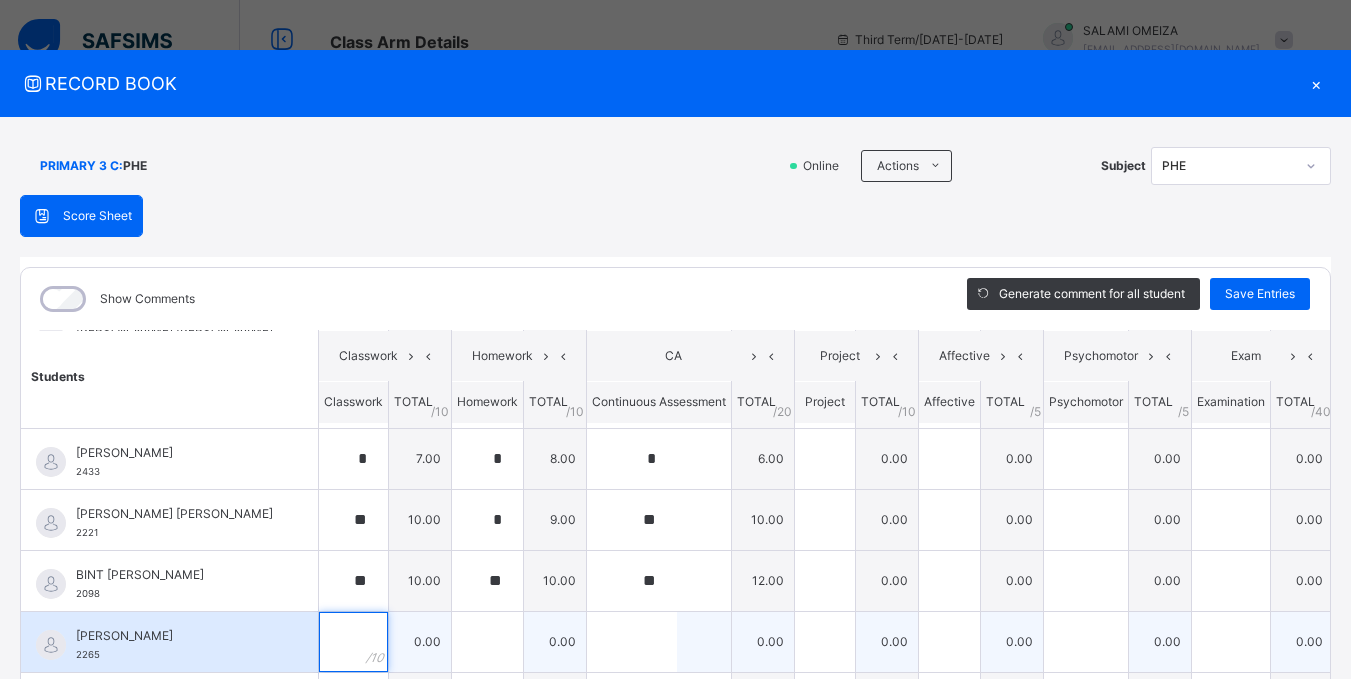 click at bounding box center [353, 642] 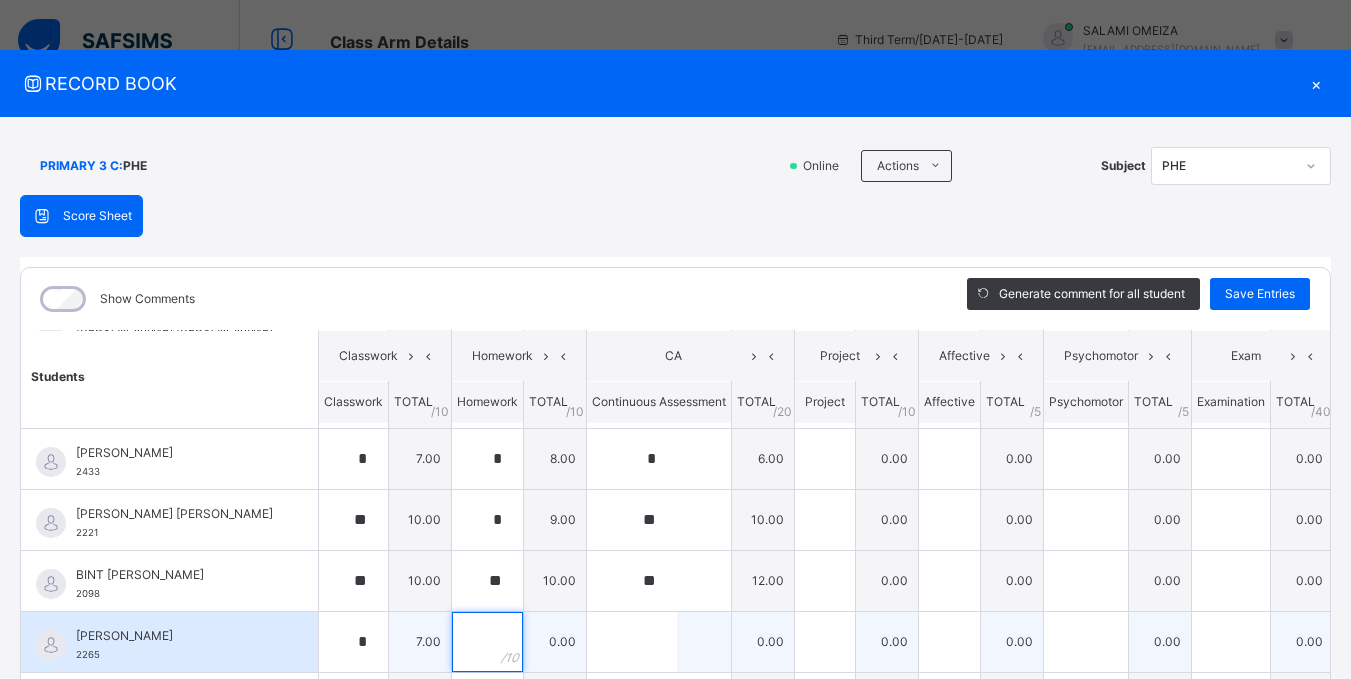 click at bounding box center (487, 642) 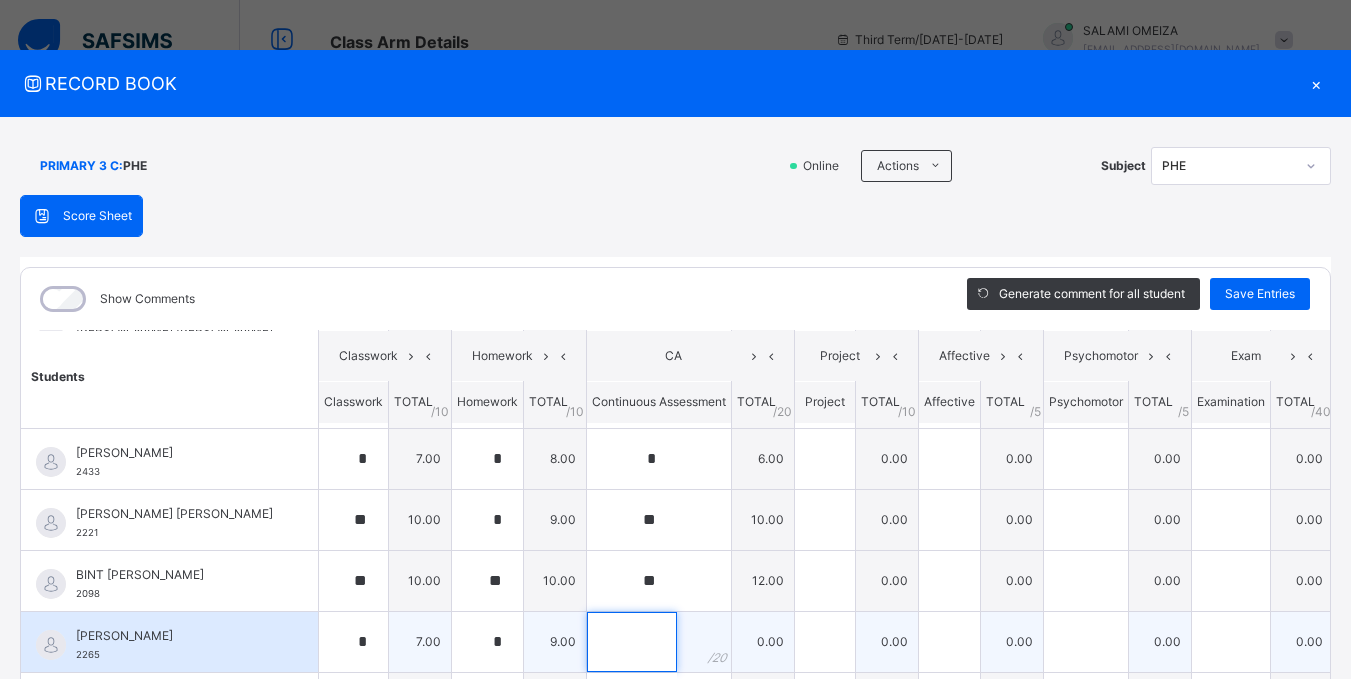 drag, startPoint x: 611, startPoint y: 639, endPoint x: 623, endPoint y: 636, distance: 12.369317 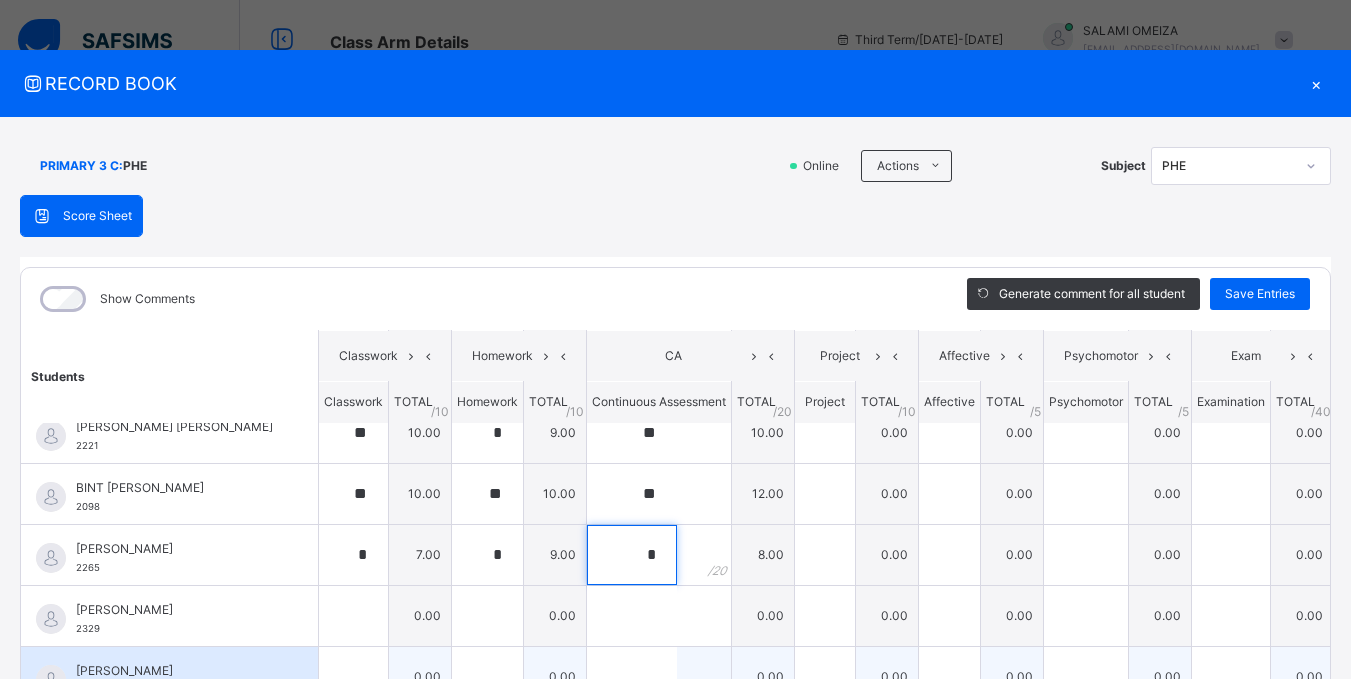 scroll, scrollTop: 500, scrollLeft: 0, axis: vertical 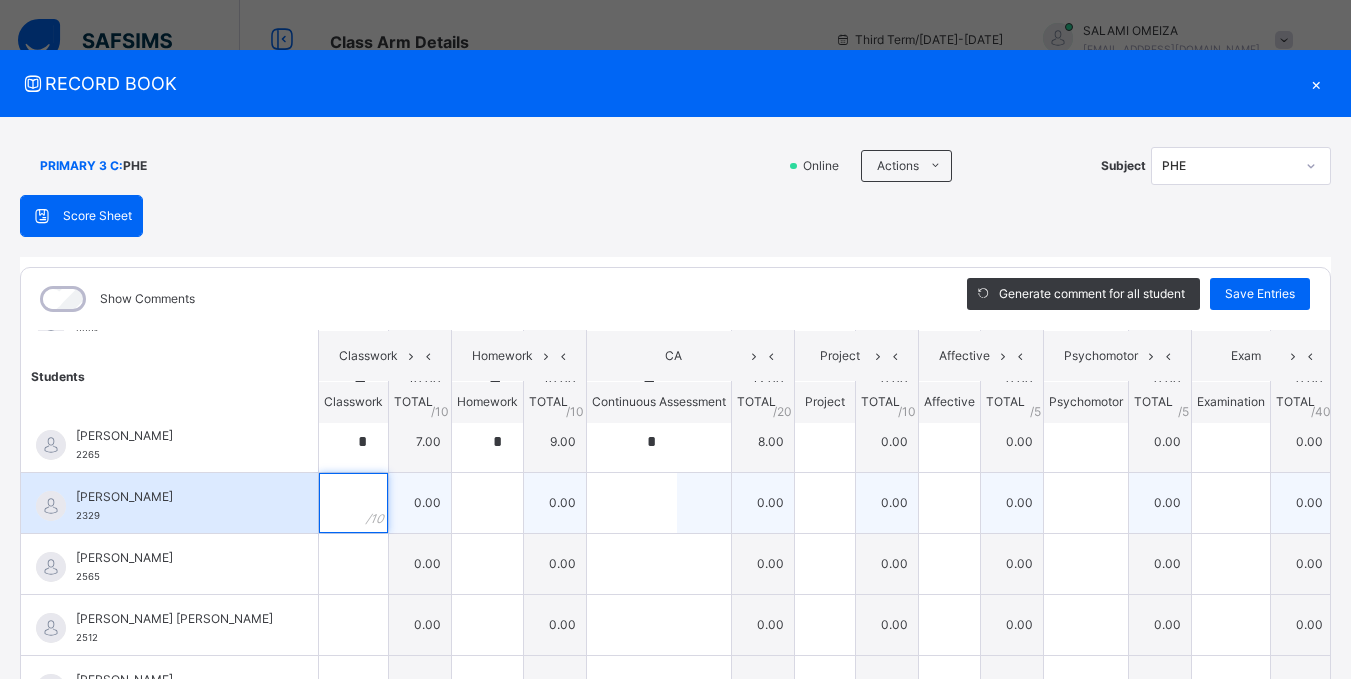 click at bounding box center [353, 503] 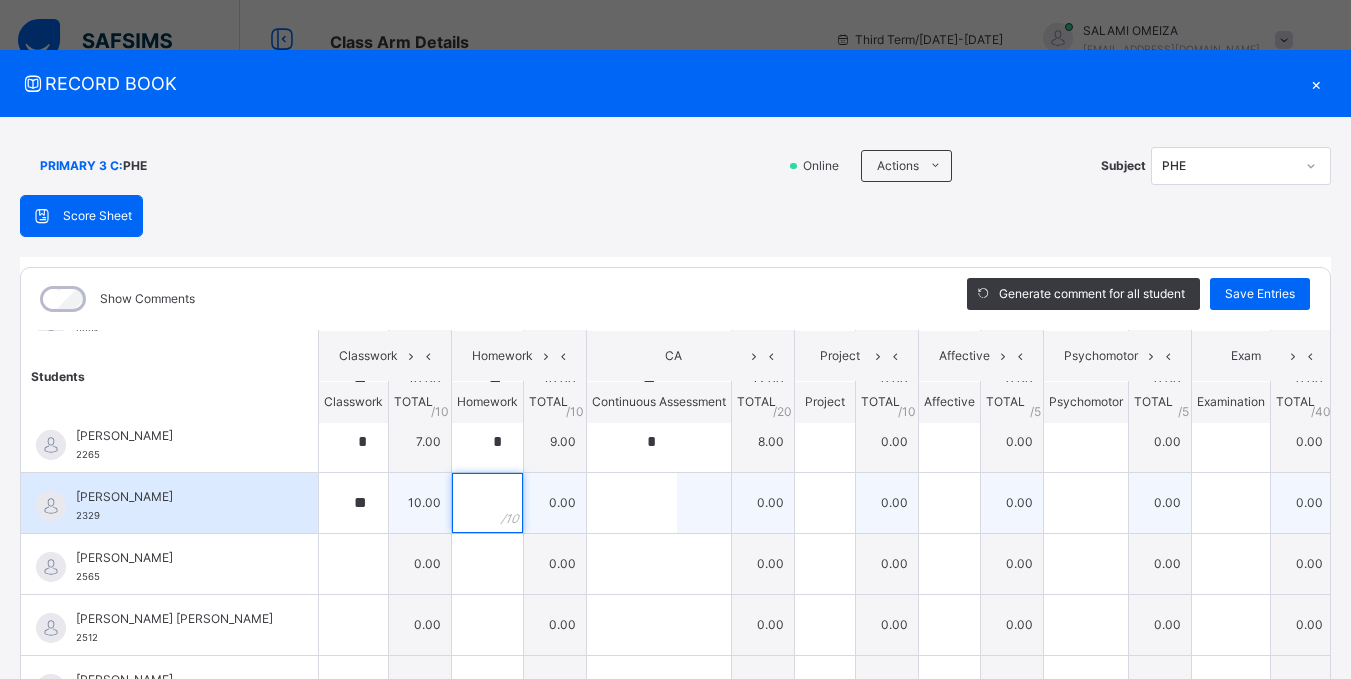 click at bounding box center [487, 503] 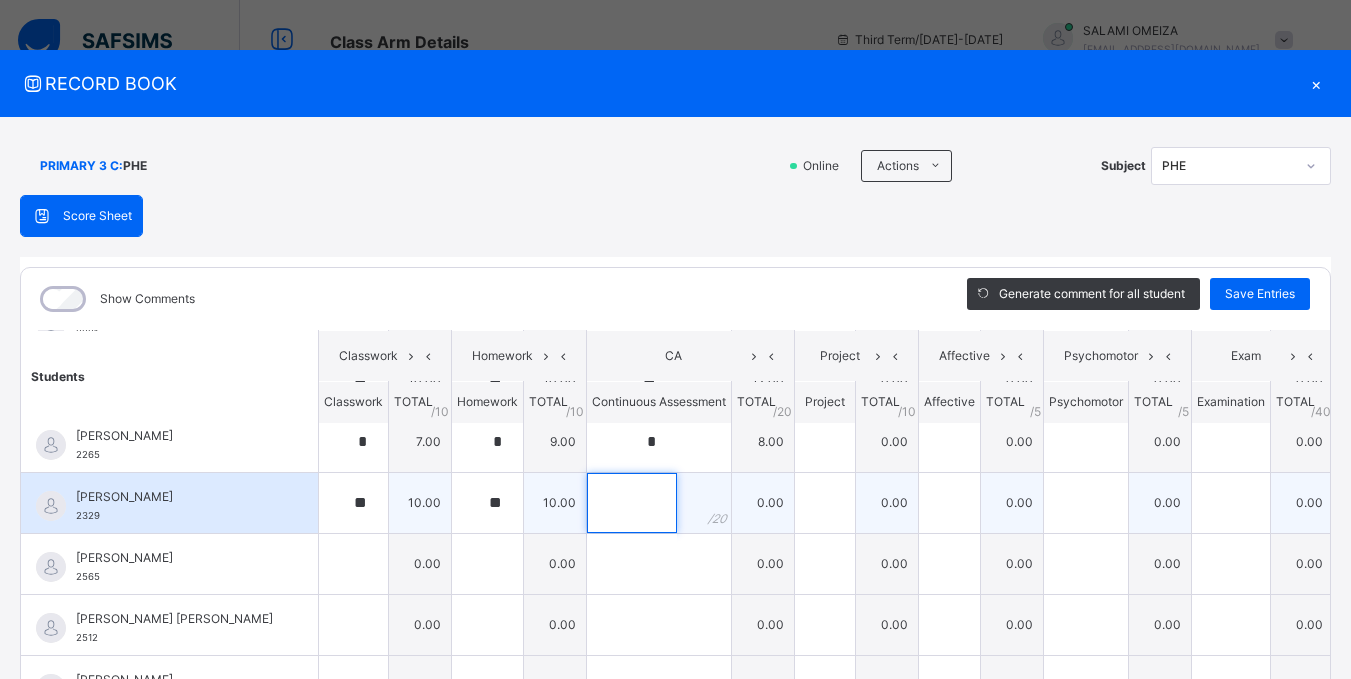 click at bounding box center [632, 503] 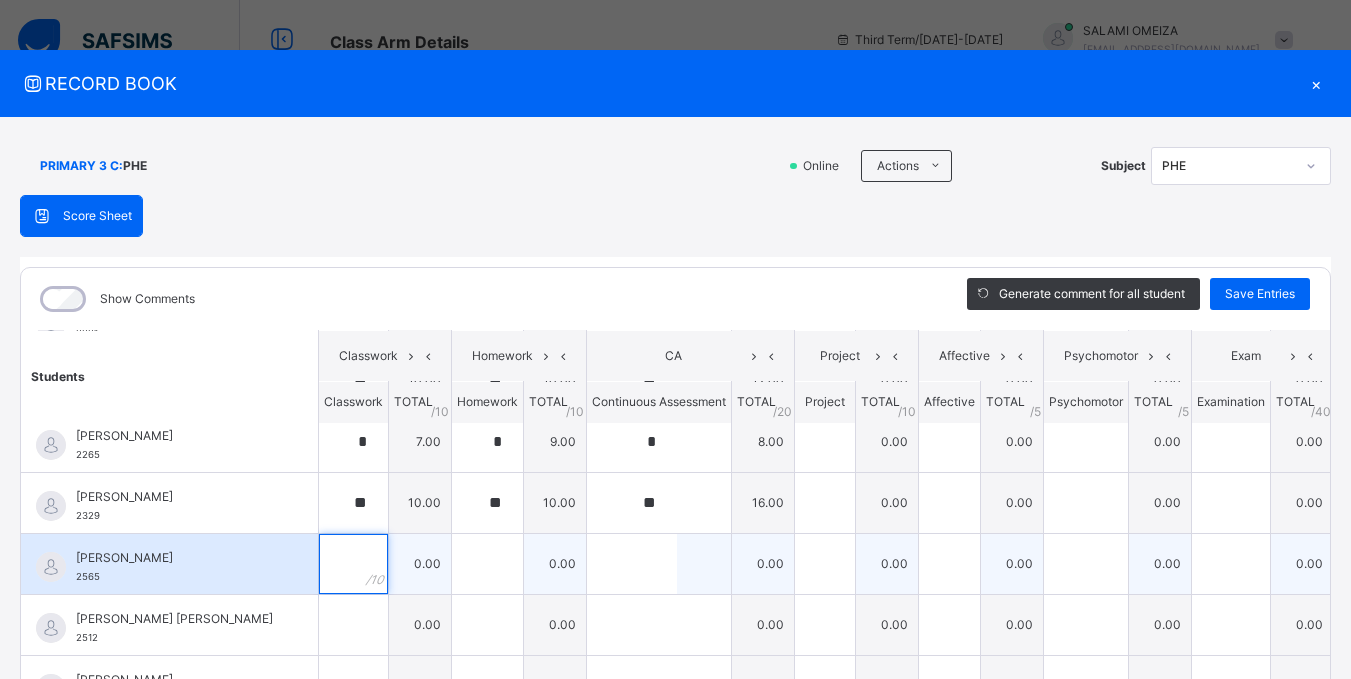 click at bounding box center [353, 564] 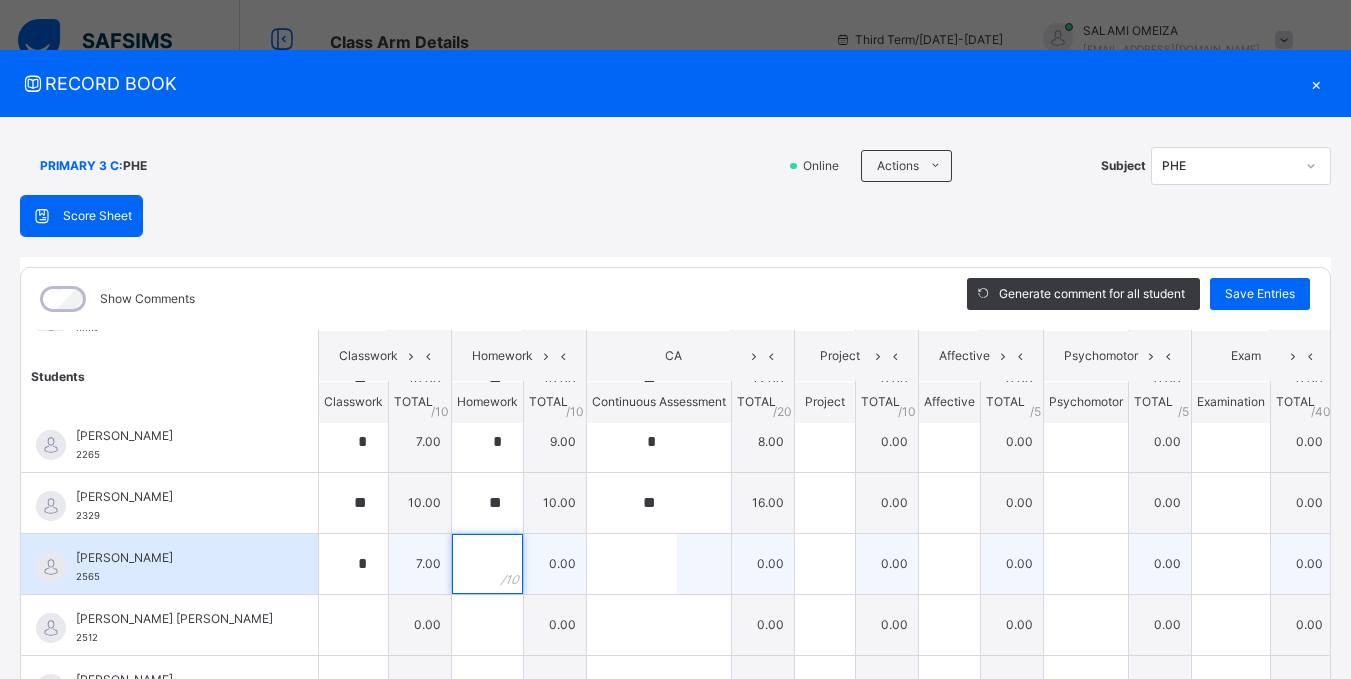 click at bounding box center (487, 564) 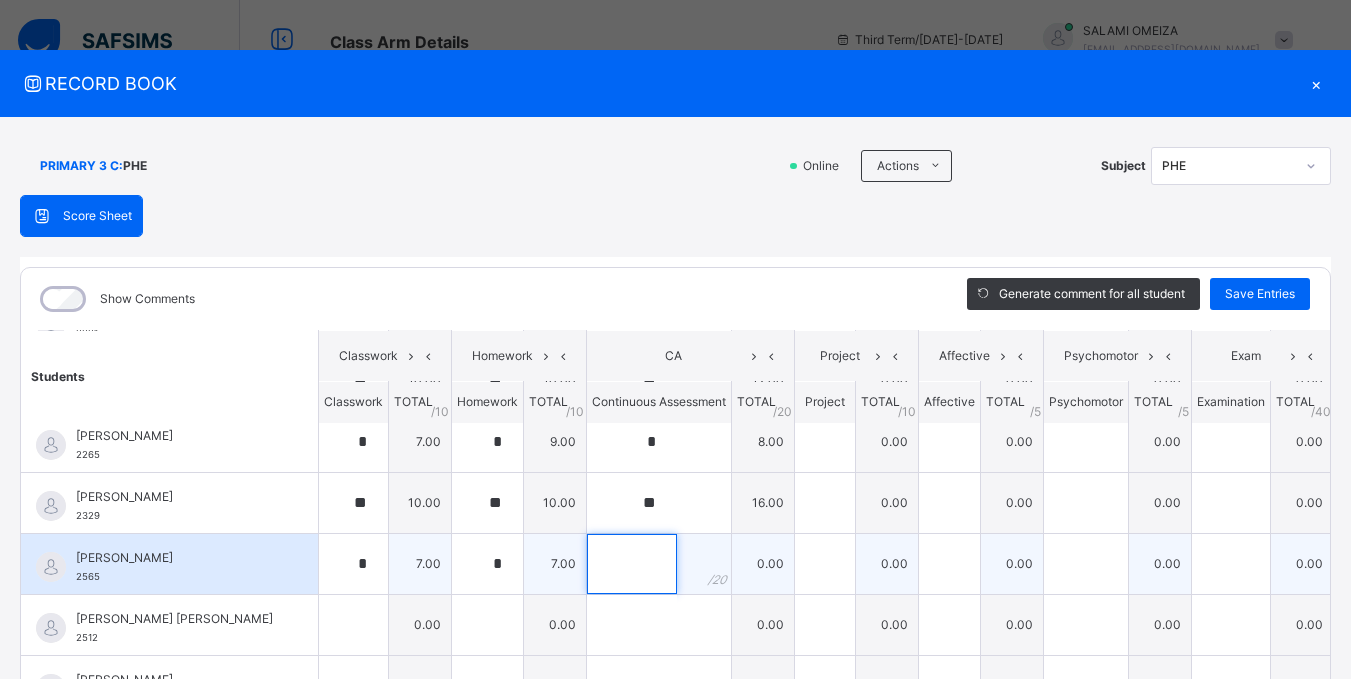 click at bounding box center (632, 564) 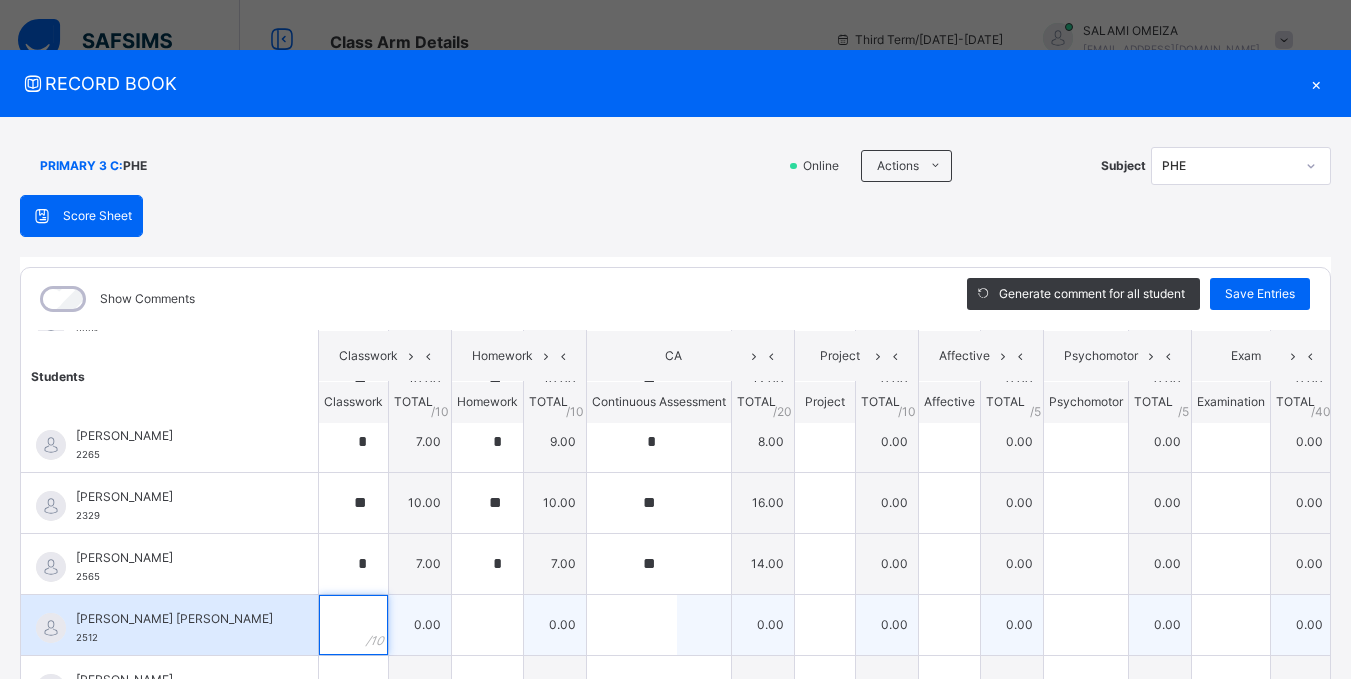 click at bounding box center [353, 625] 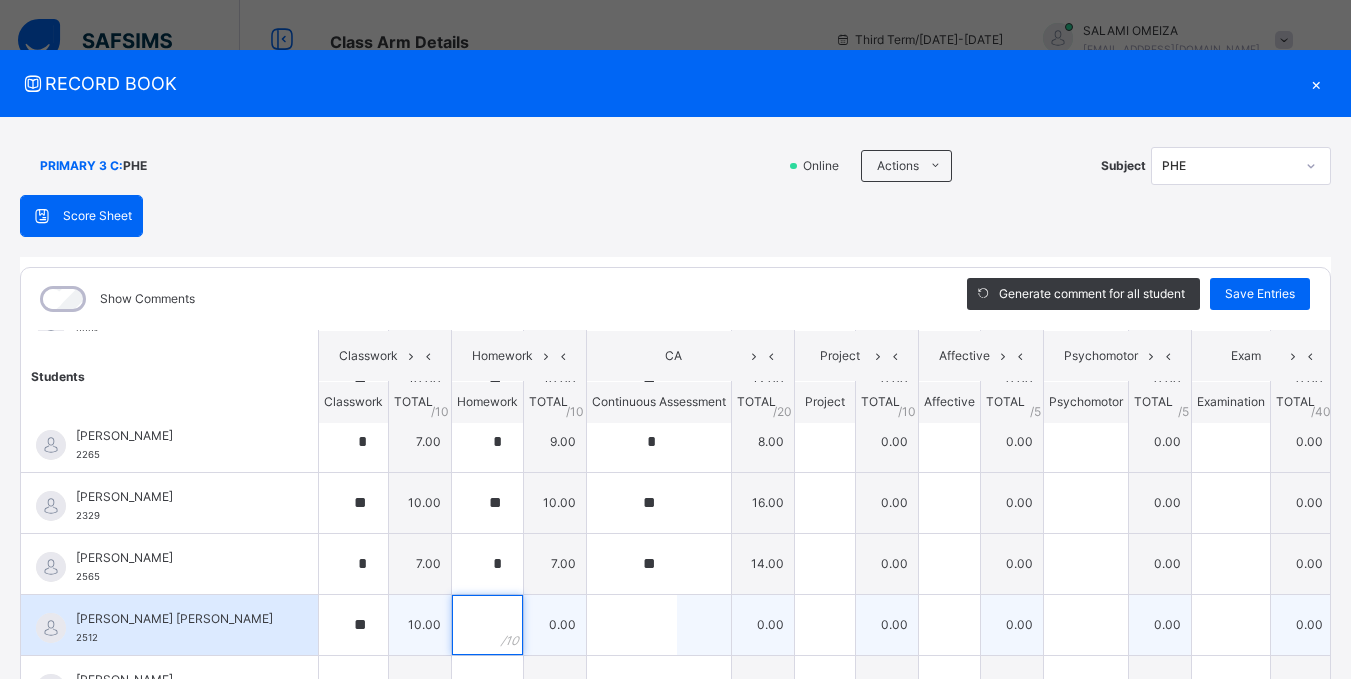 click at bounding box center [487, 625] 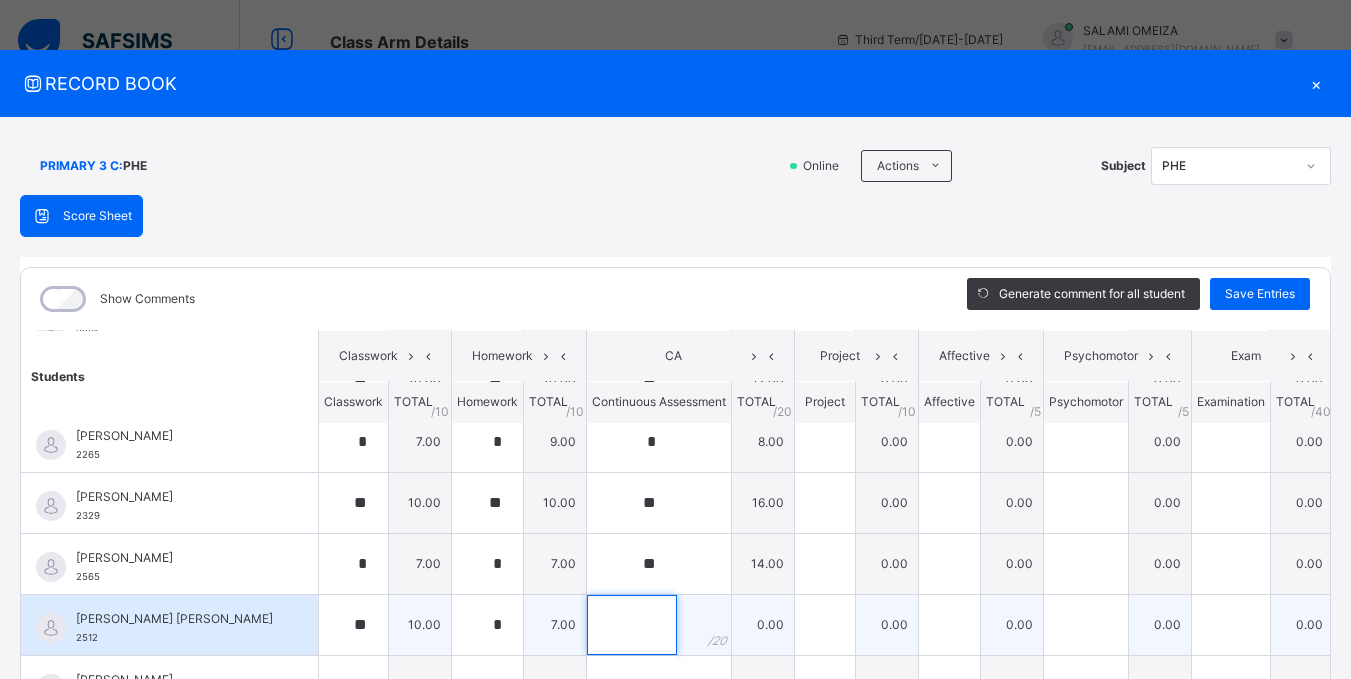 click at bounding box center [632, 625] 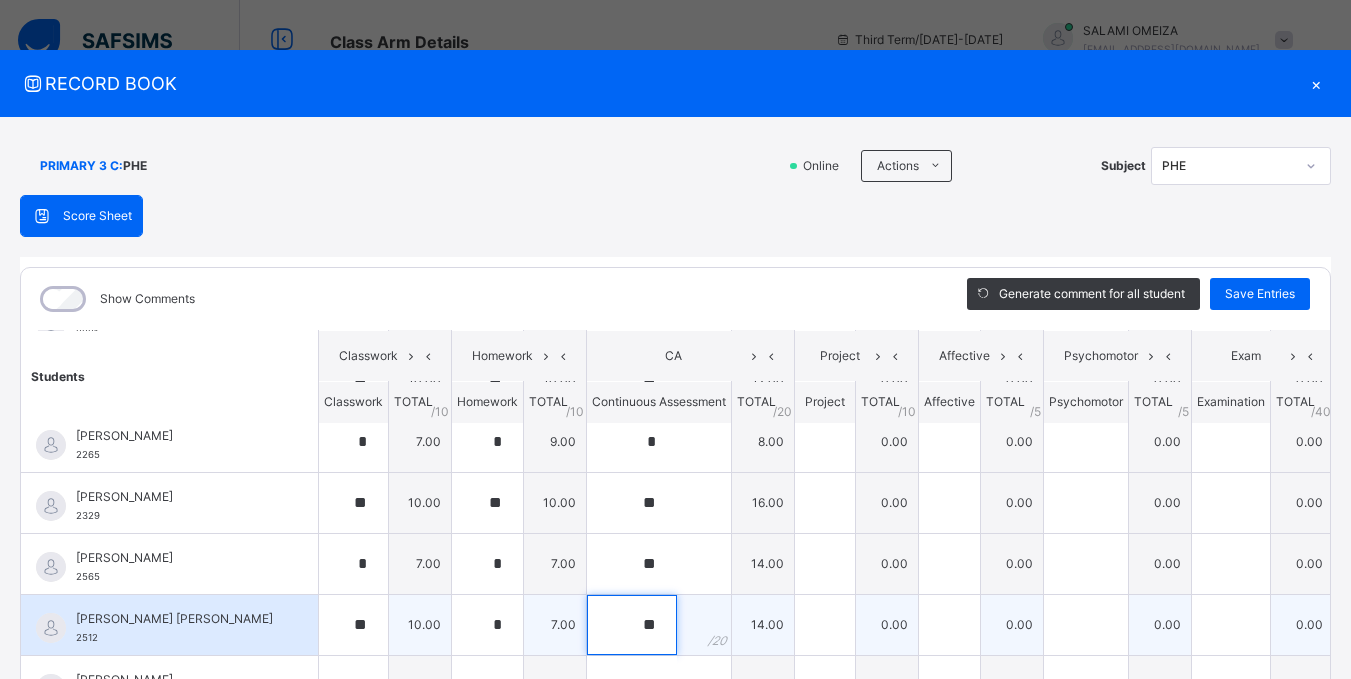 scroll, scrollTop: 524, scrollLeft: 0, axis: vertical 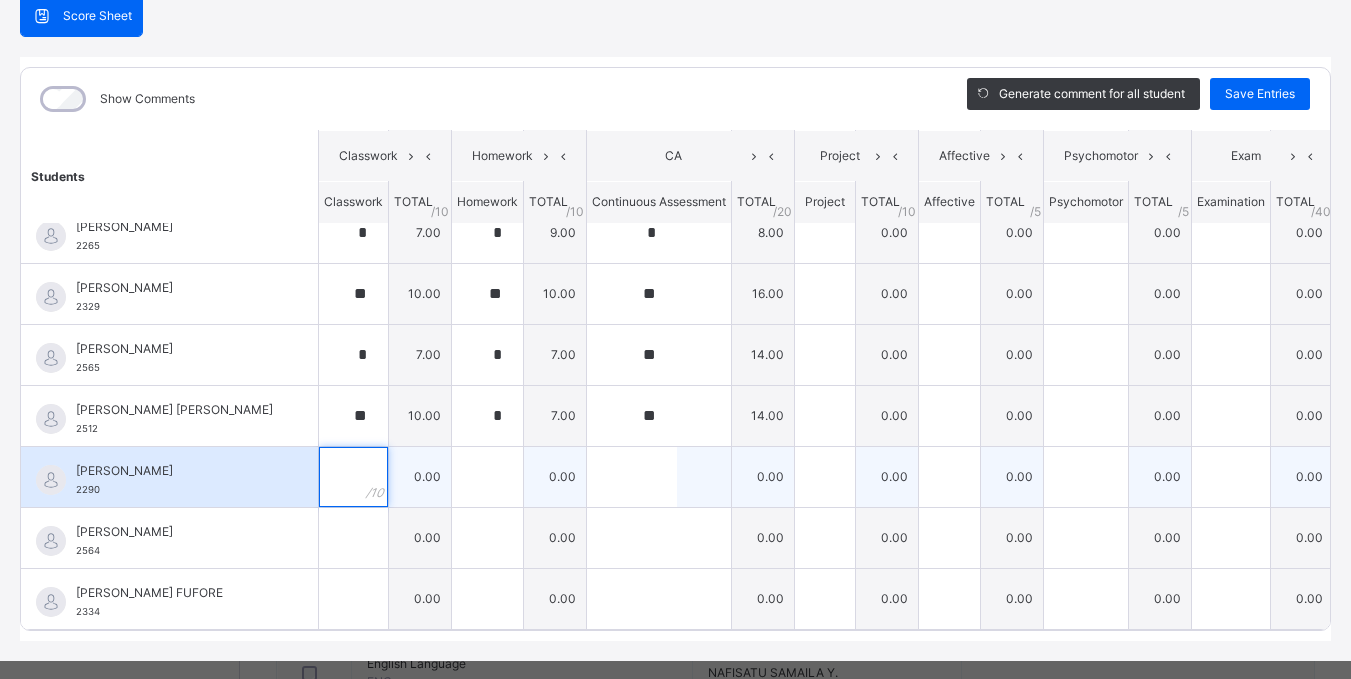 click at bounding box center [353, 477] 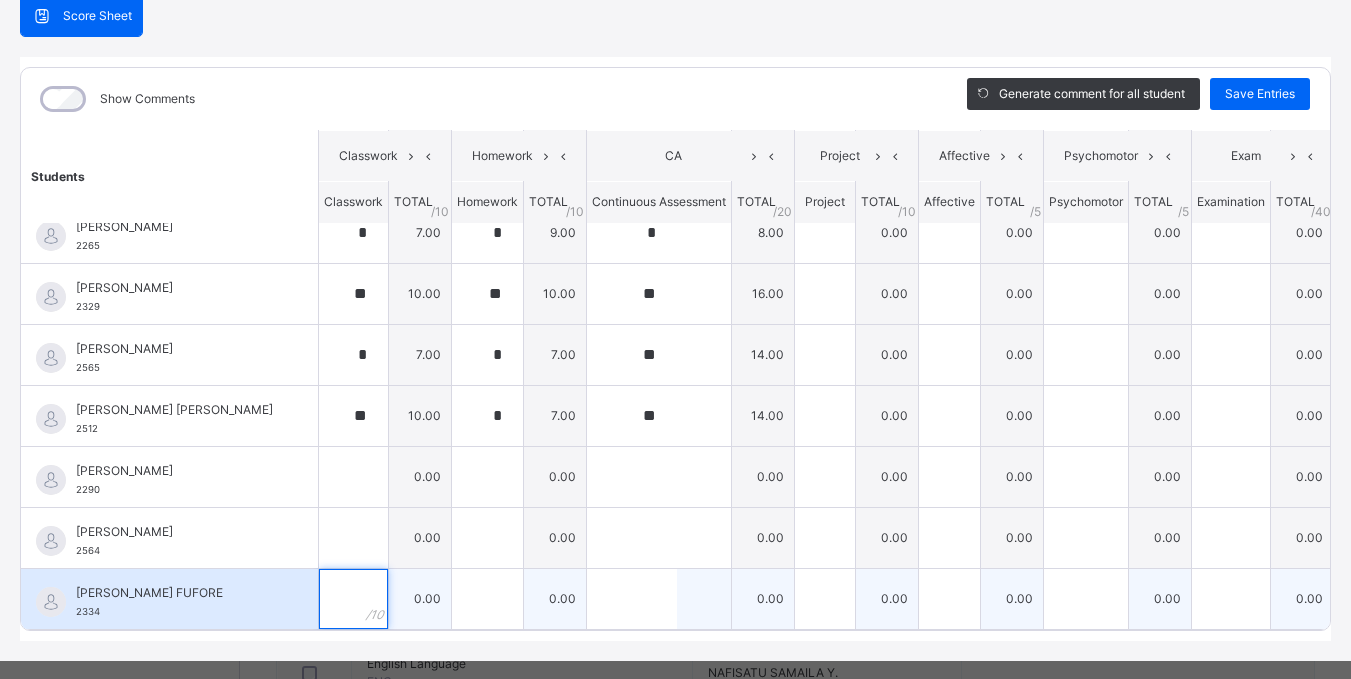 click at bounding box center [353, 599] 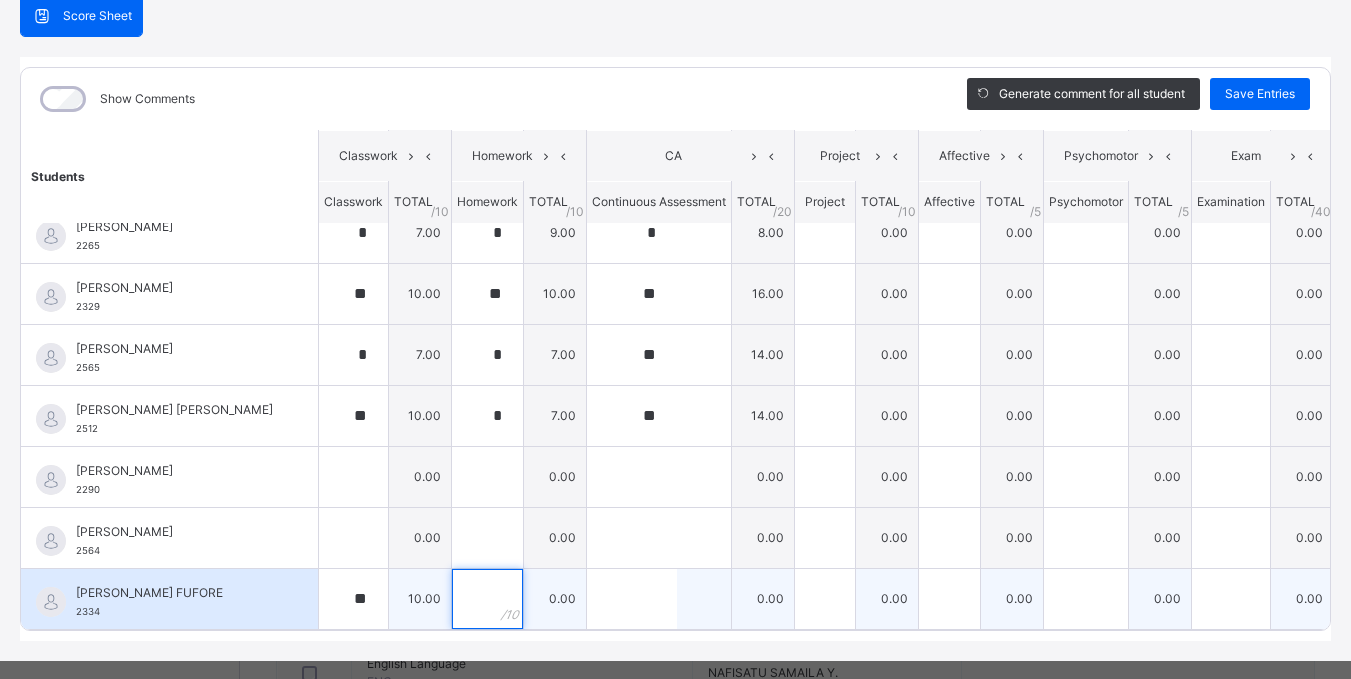 click at bounding box center (487, 599) 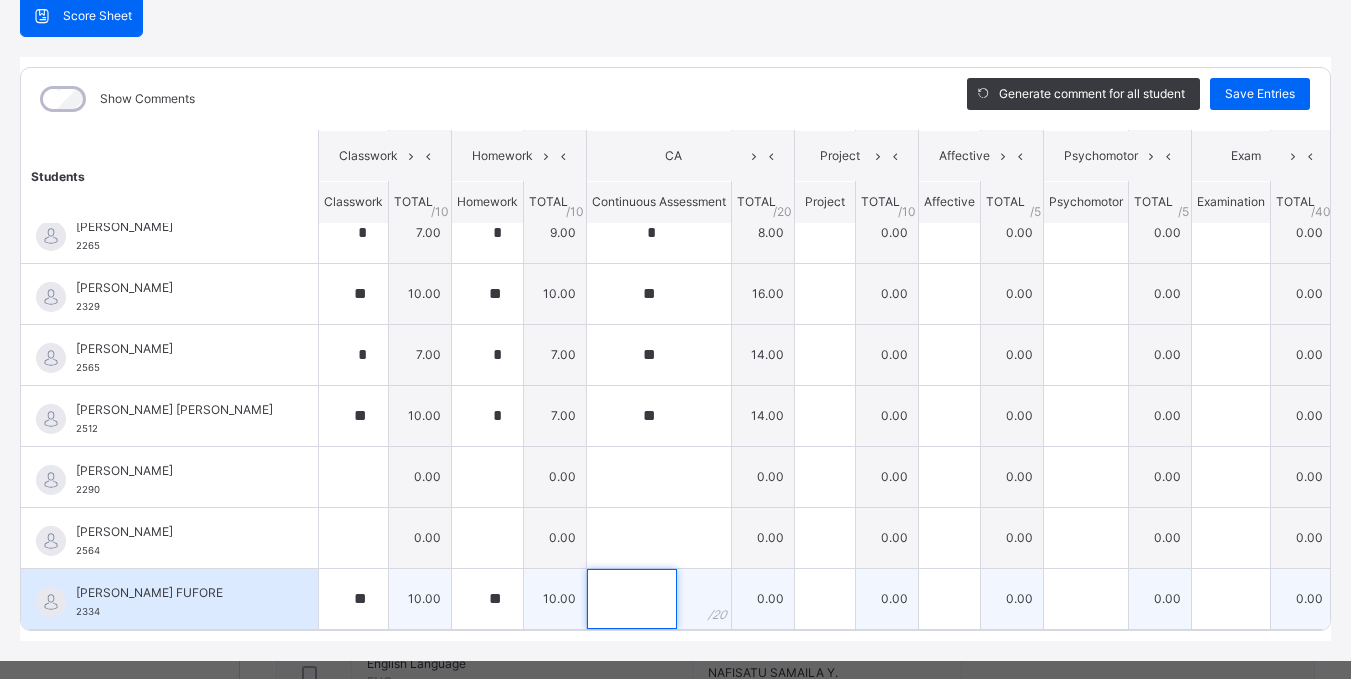 click at bounding box center (632, 599) 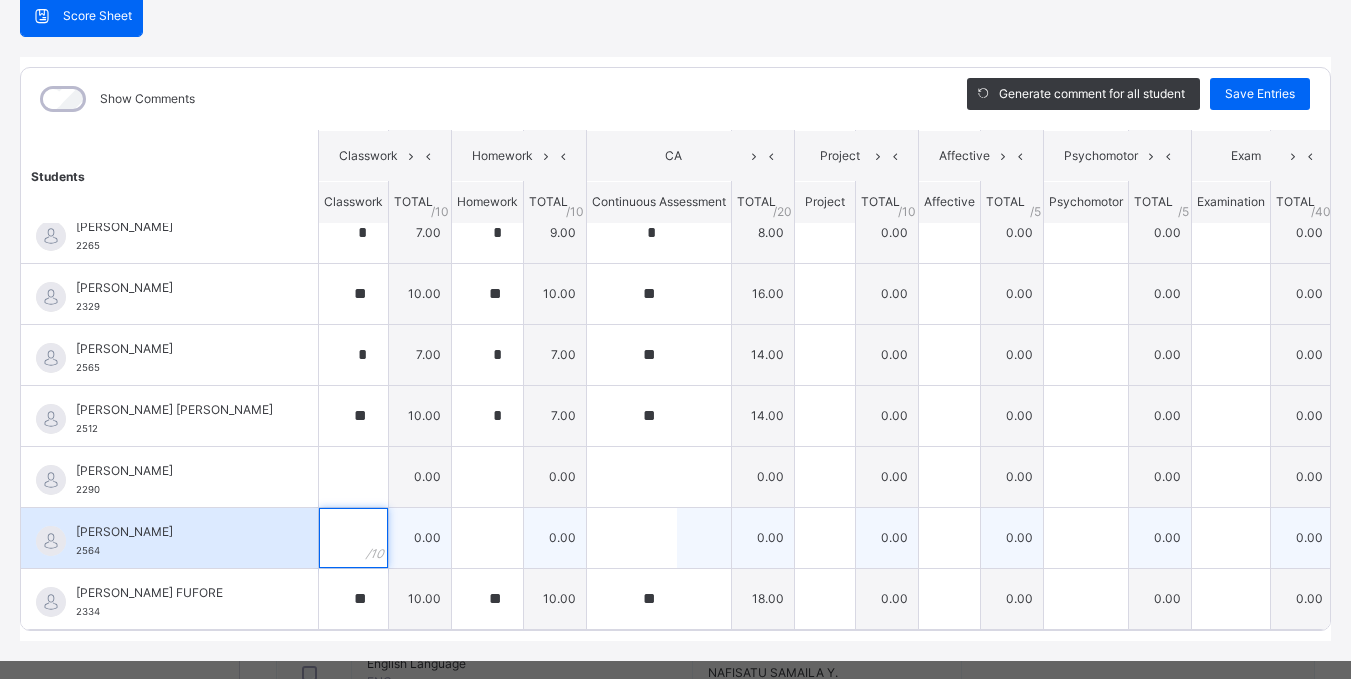 click at bounding box center (353, 538) 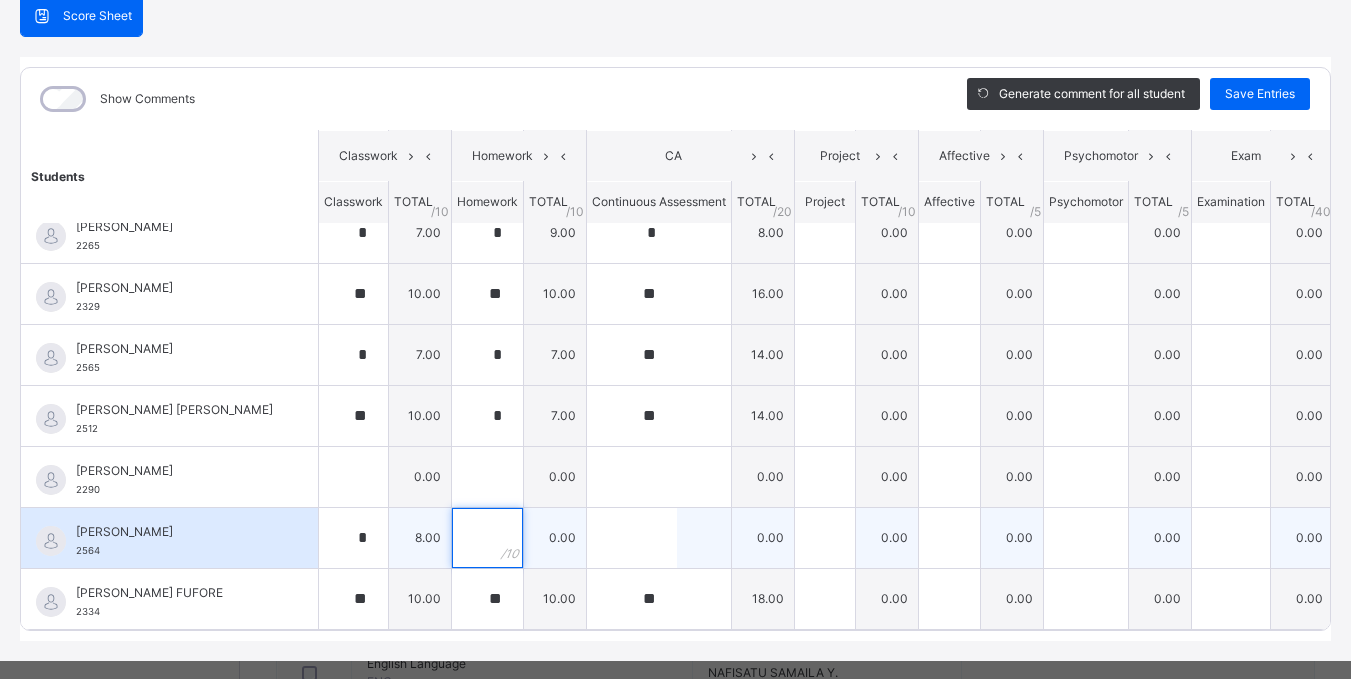 click at bounding box center (487, 538) 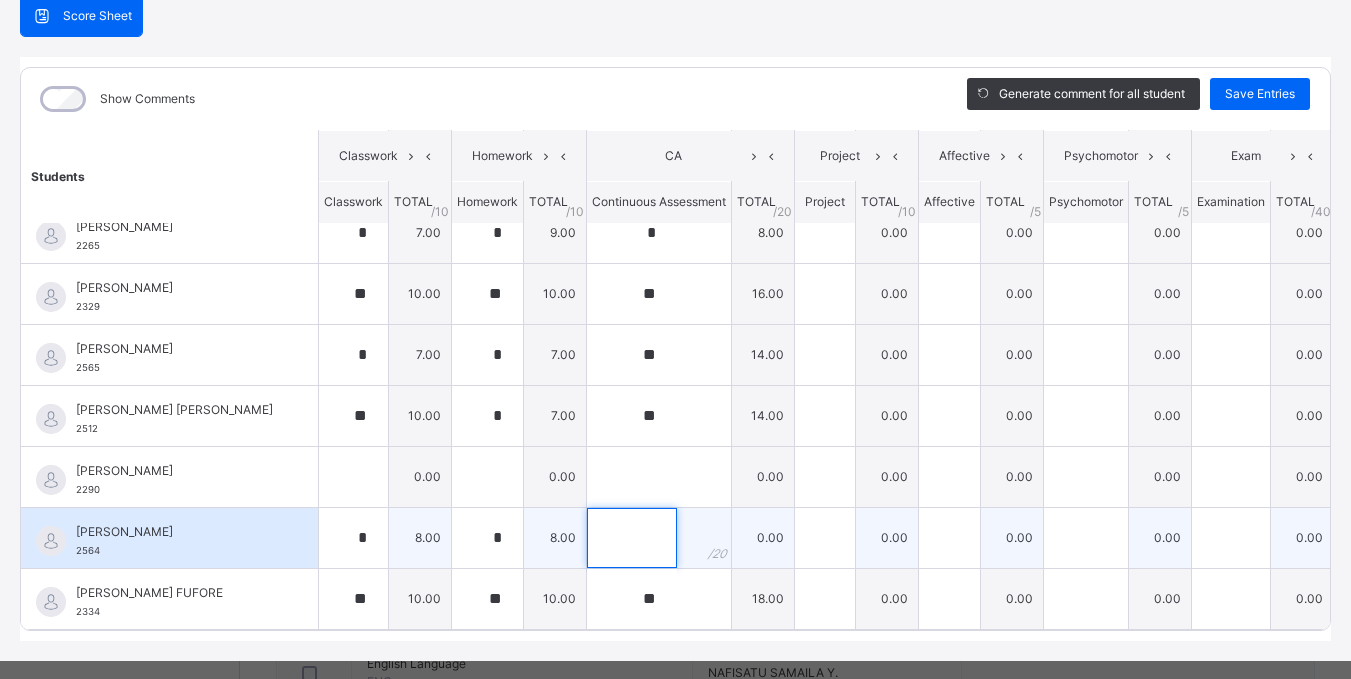 click at bounding box center [632, 538] 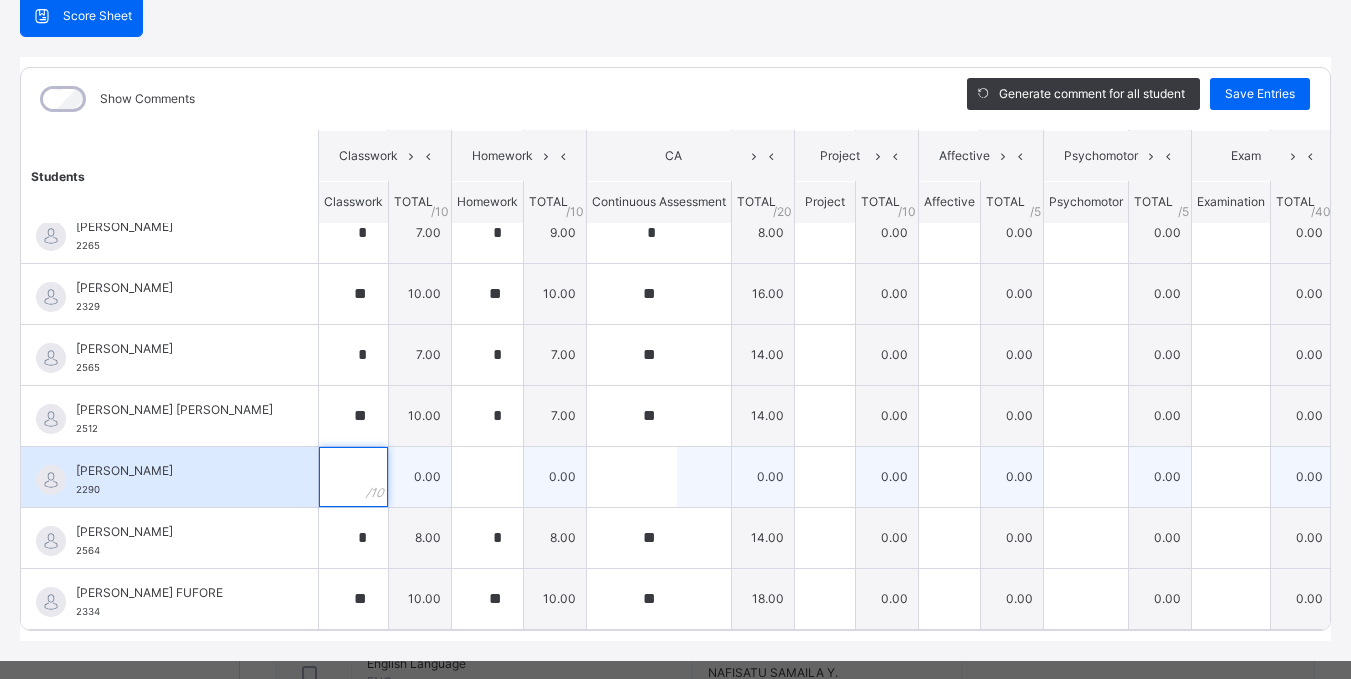 click at bounding box center (353, 477) 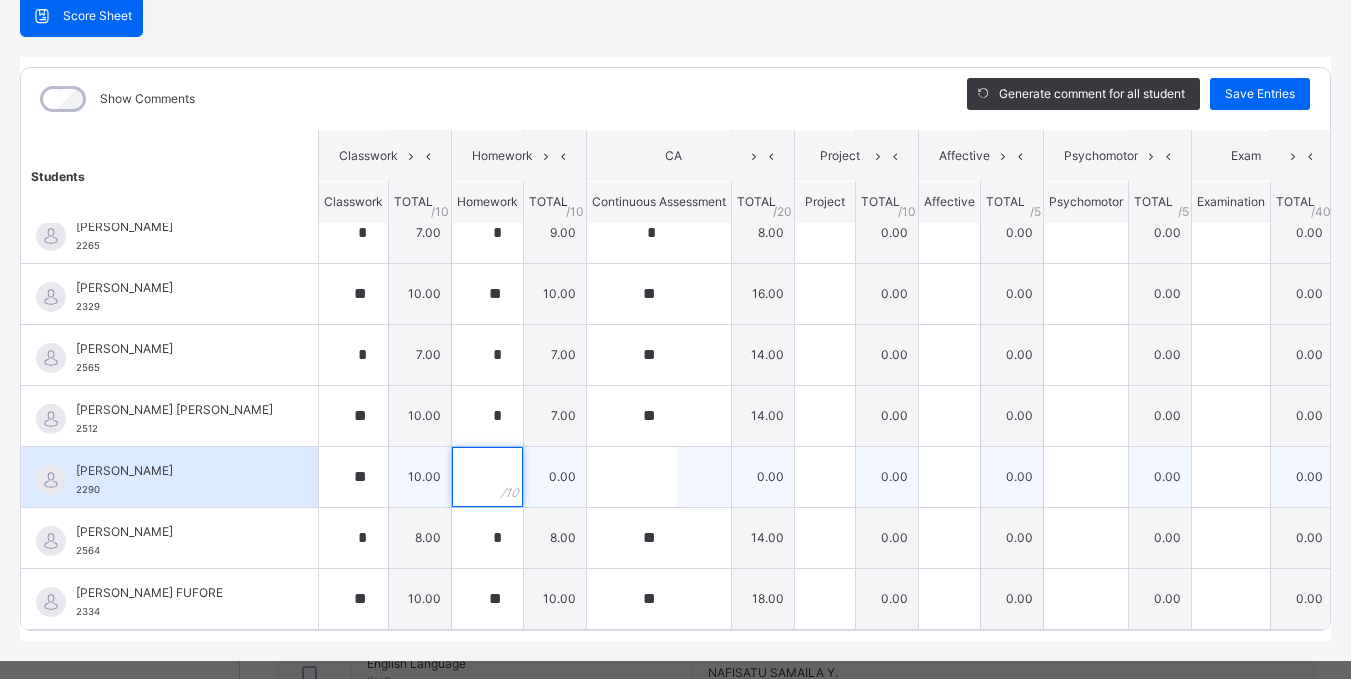 click at bounding box center [487, 477] 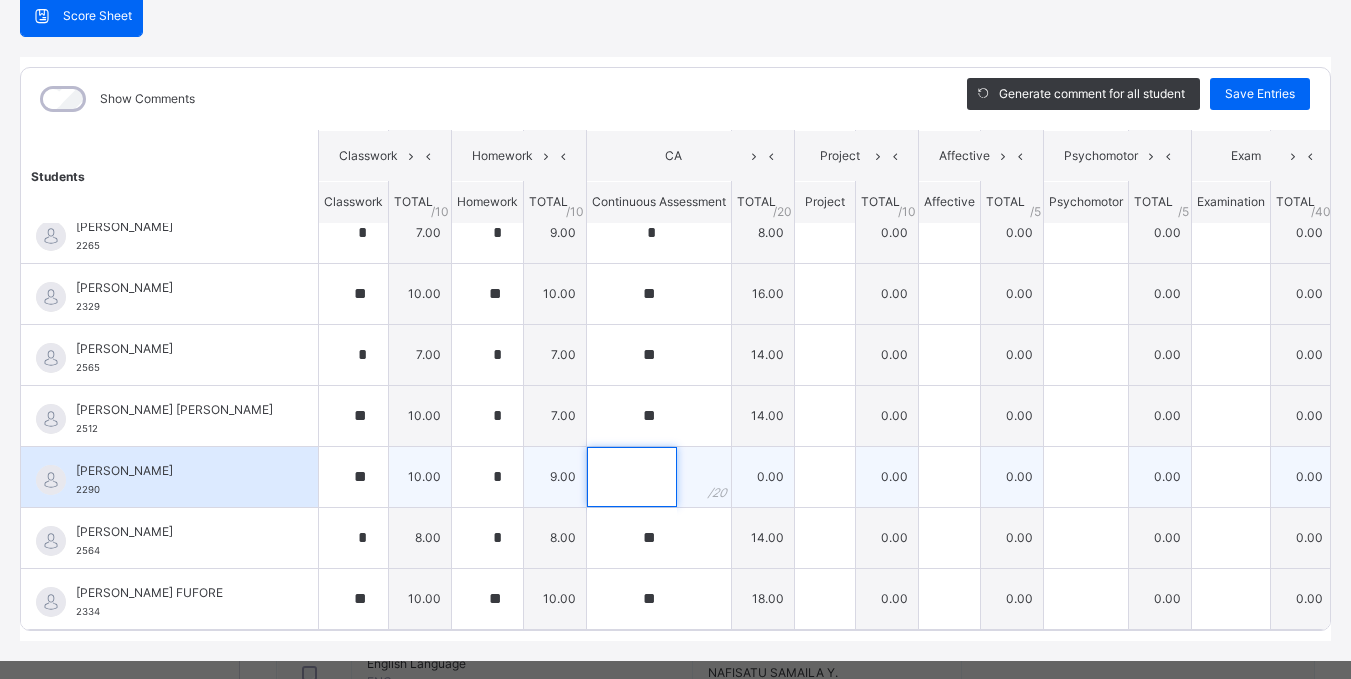 click at bounding box center (632, 477) 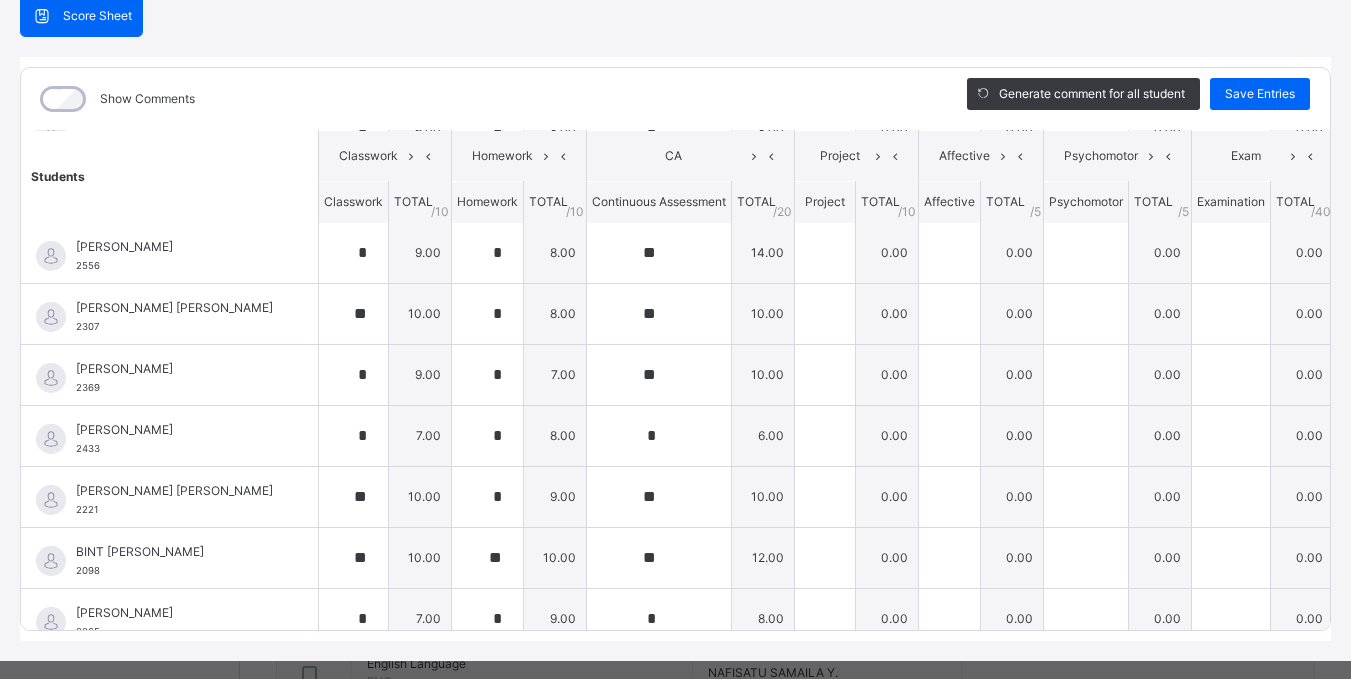 scroll, scrollTop: 0, scrollLeft: 0, axis: both 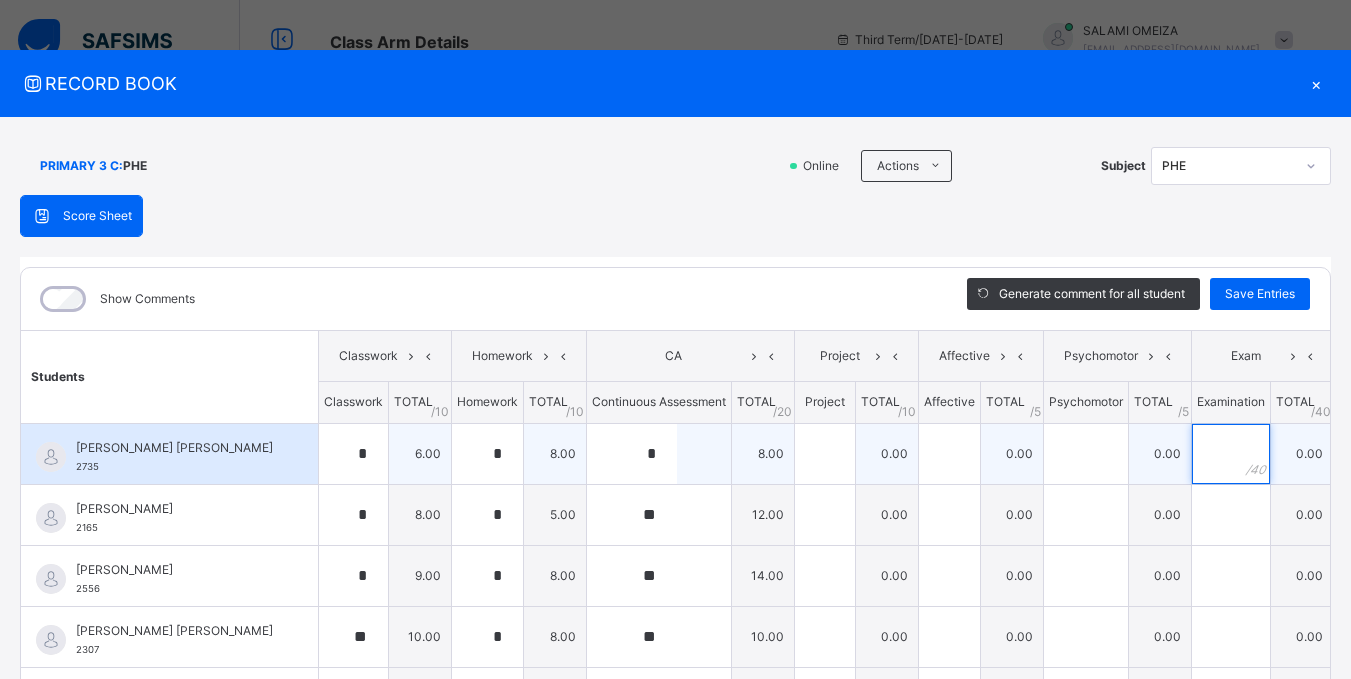 click at bounding box center (1231, 454) 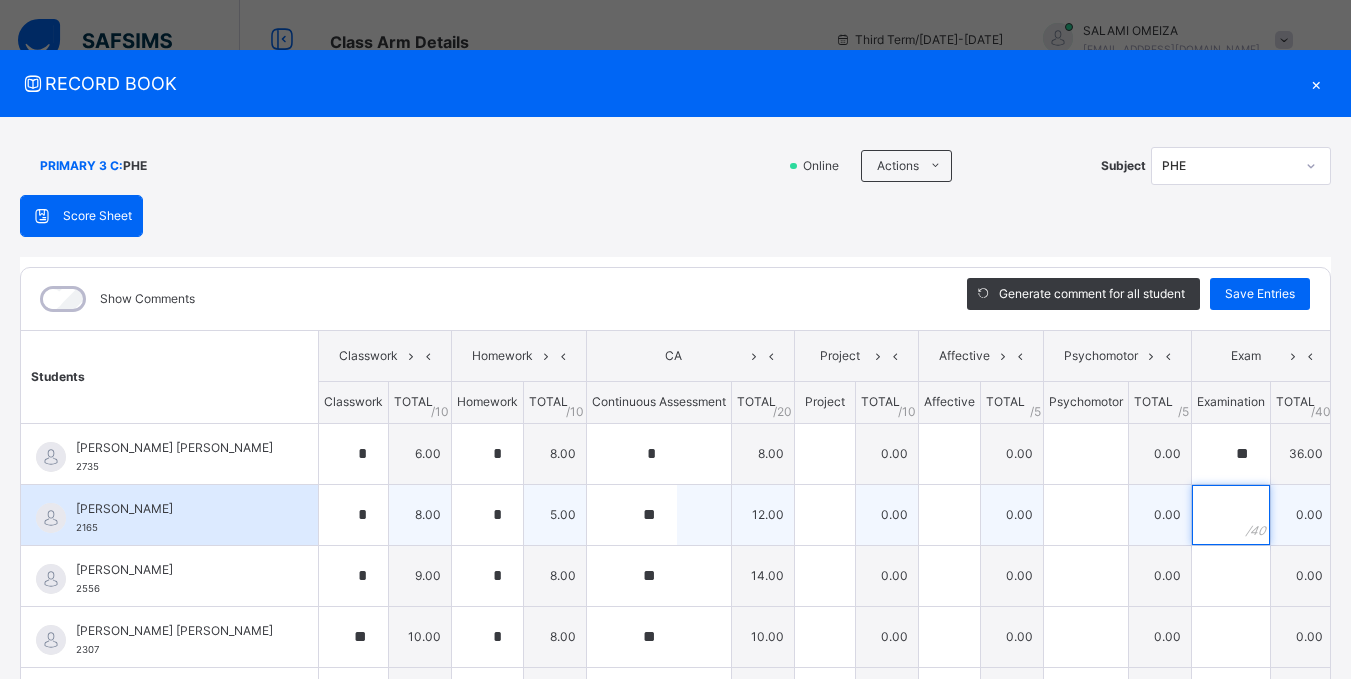 click at bounding box center [1231, 515] 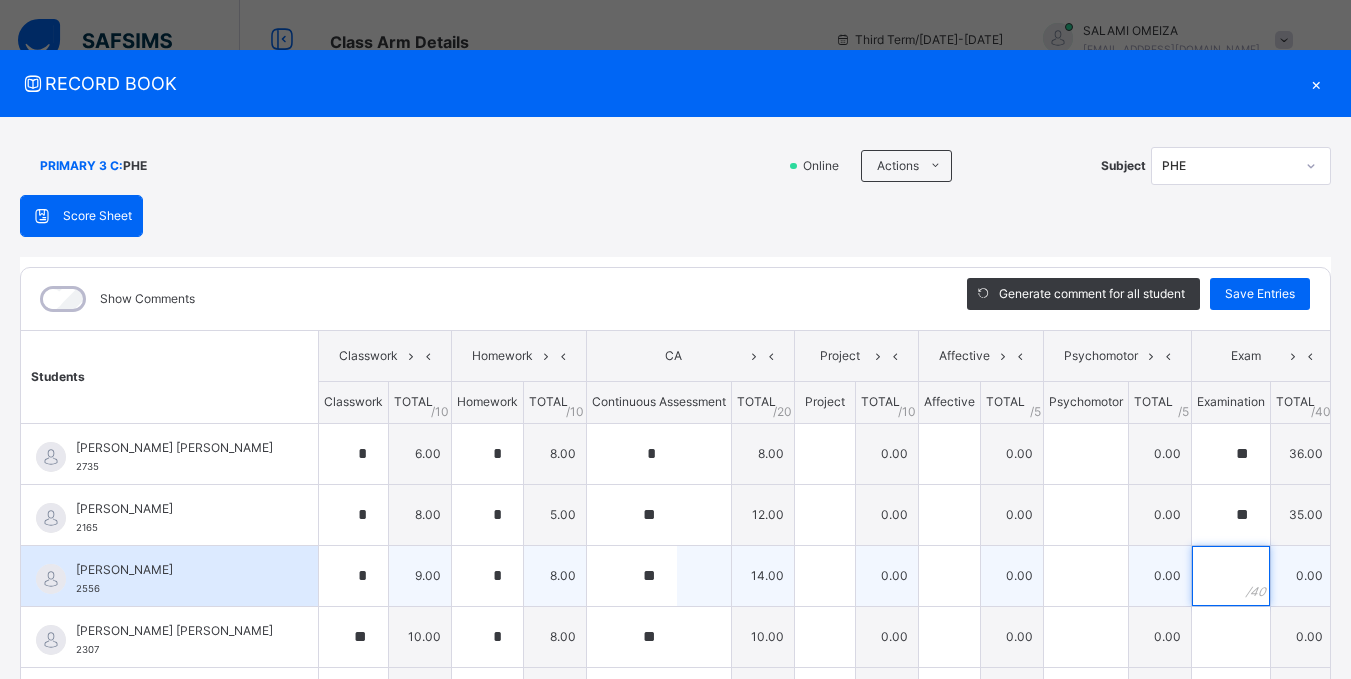 click at bounding box center [1231, 576] 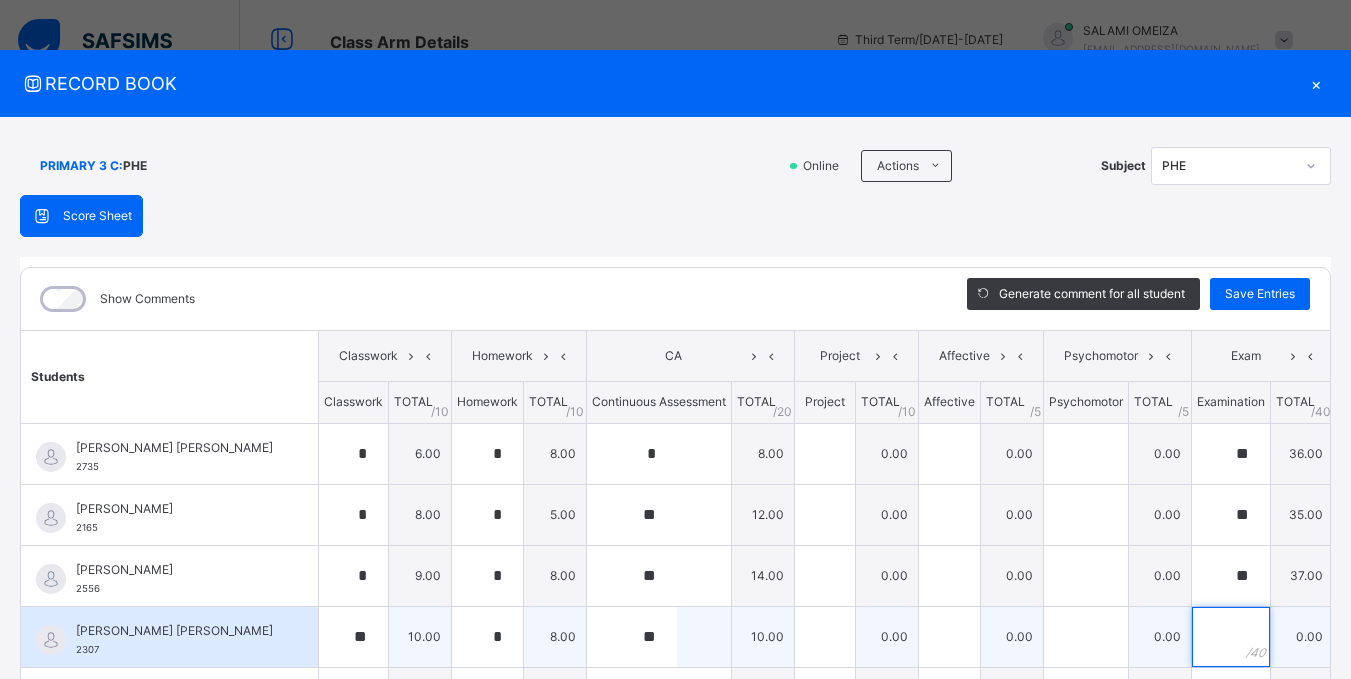 click at bounding box center (1231, 637) 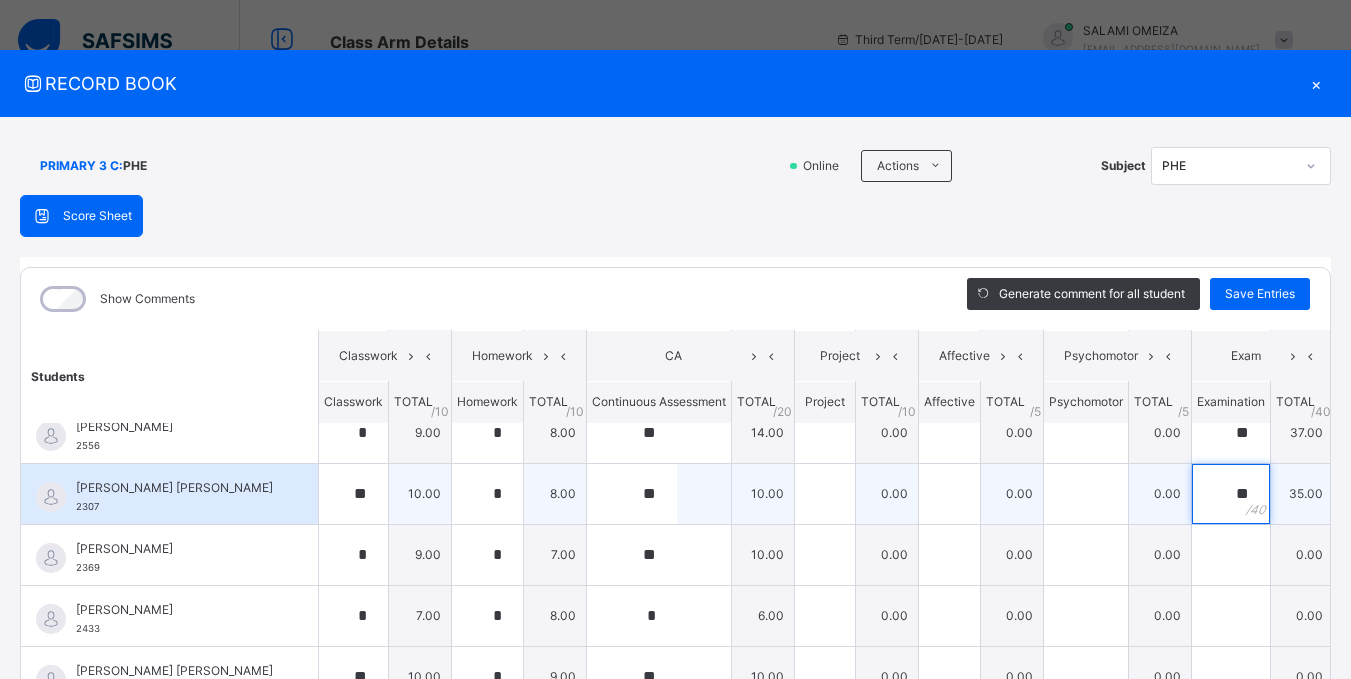 scroll, scrollTop: 200, scrollLeft: 0, axis: vertical 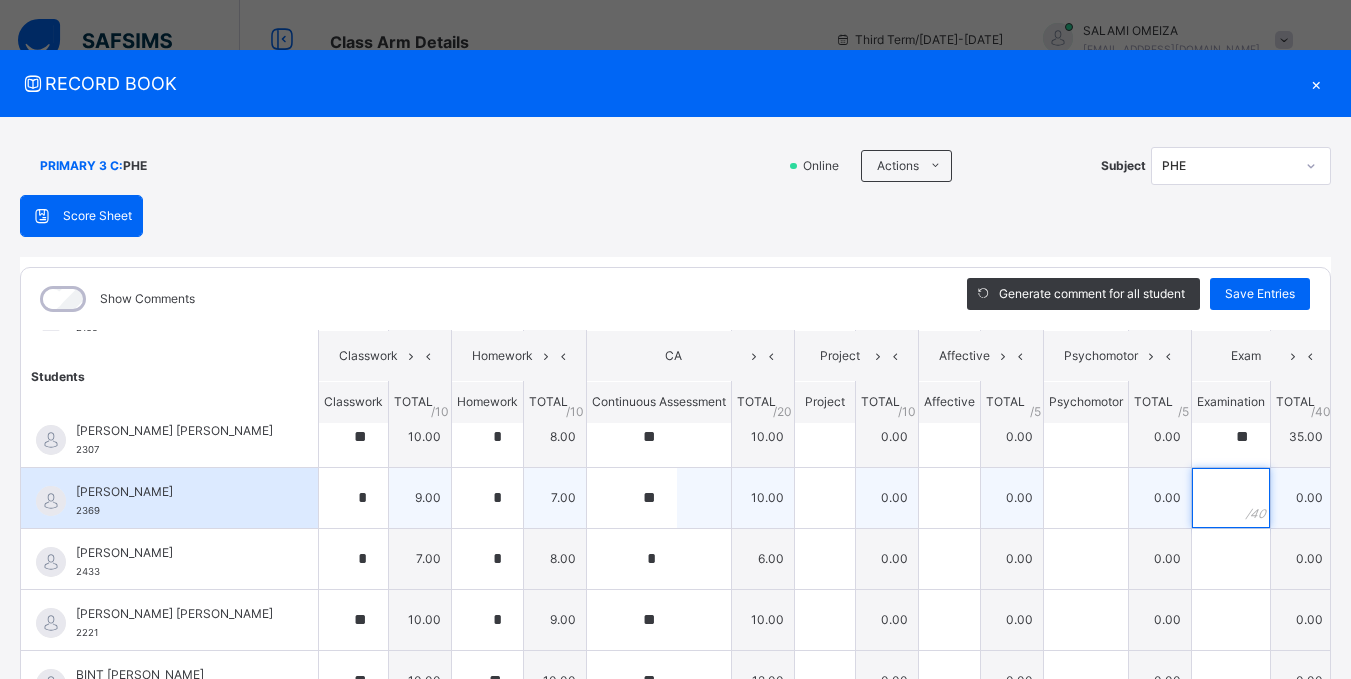 click at bounding box center [1231, 498] 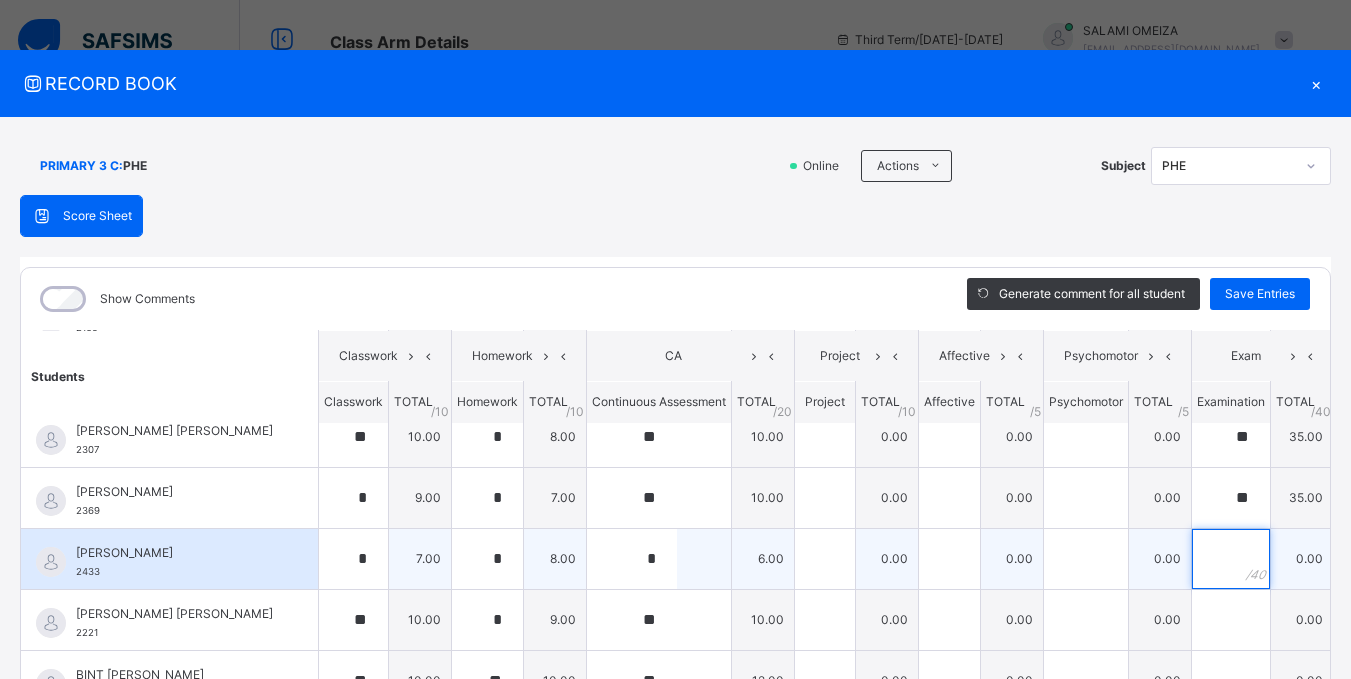 click at bounding box center [1231, 559] 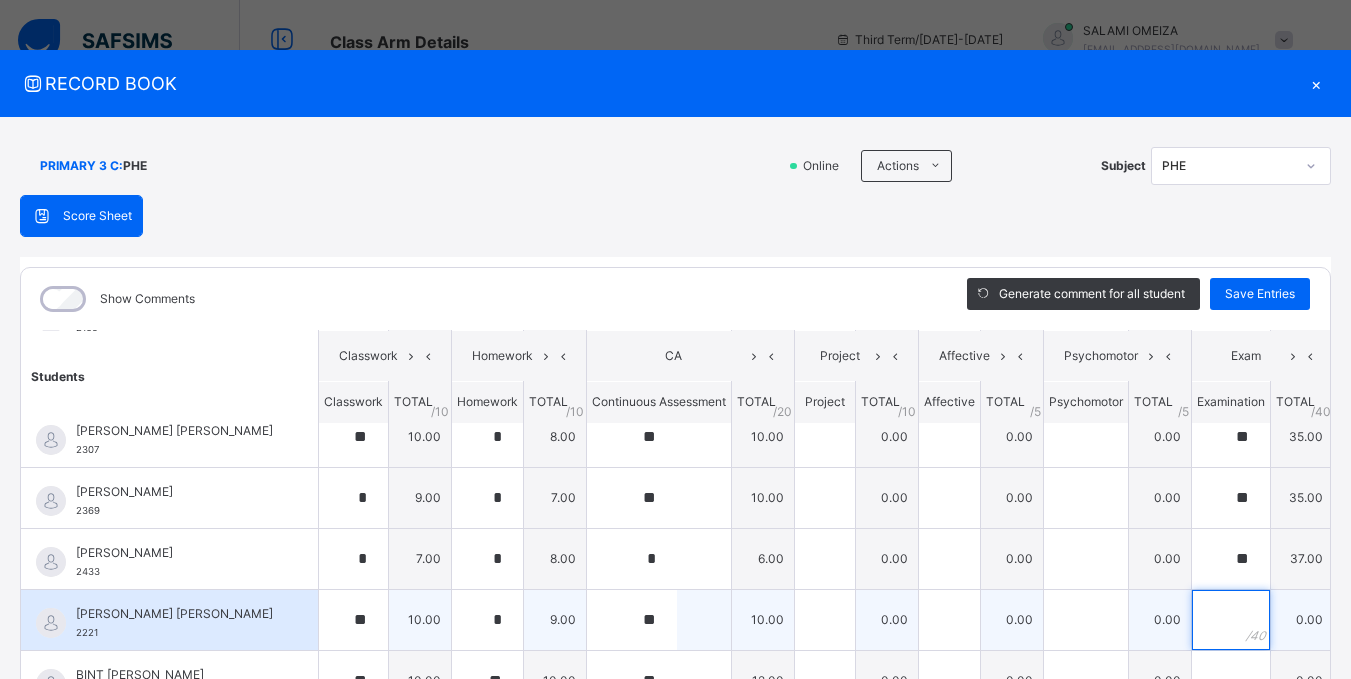 click at bounding box center (1231, 620) 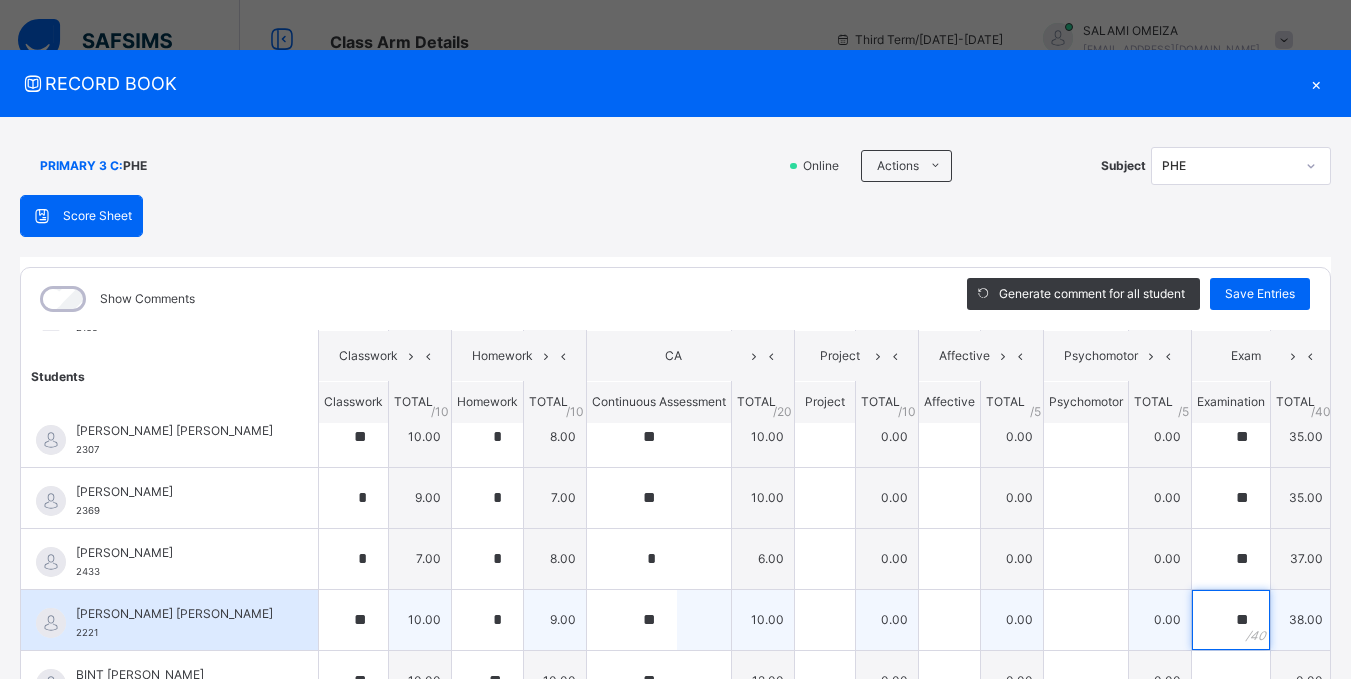 scroll, scrollTop: 300, scrollLeft: 0, axis: vertical 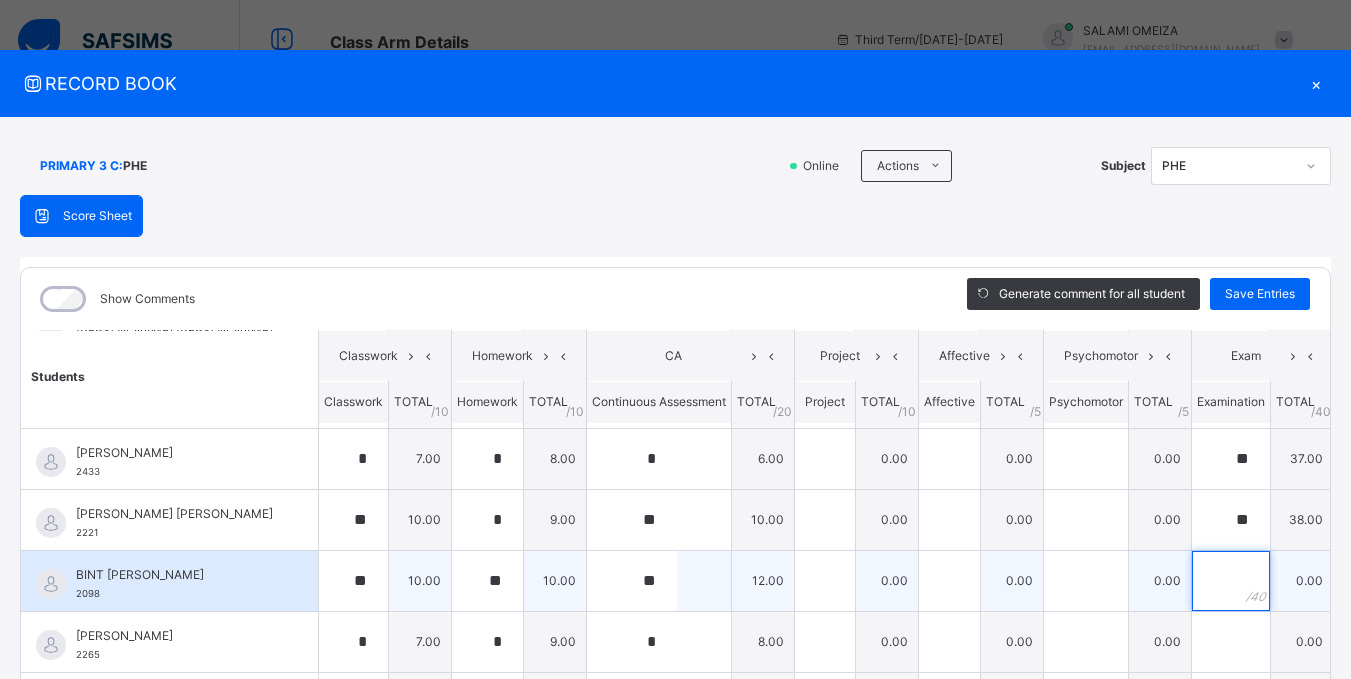 click at bounding box center [1231, 581] 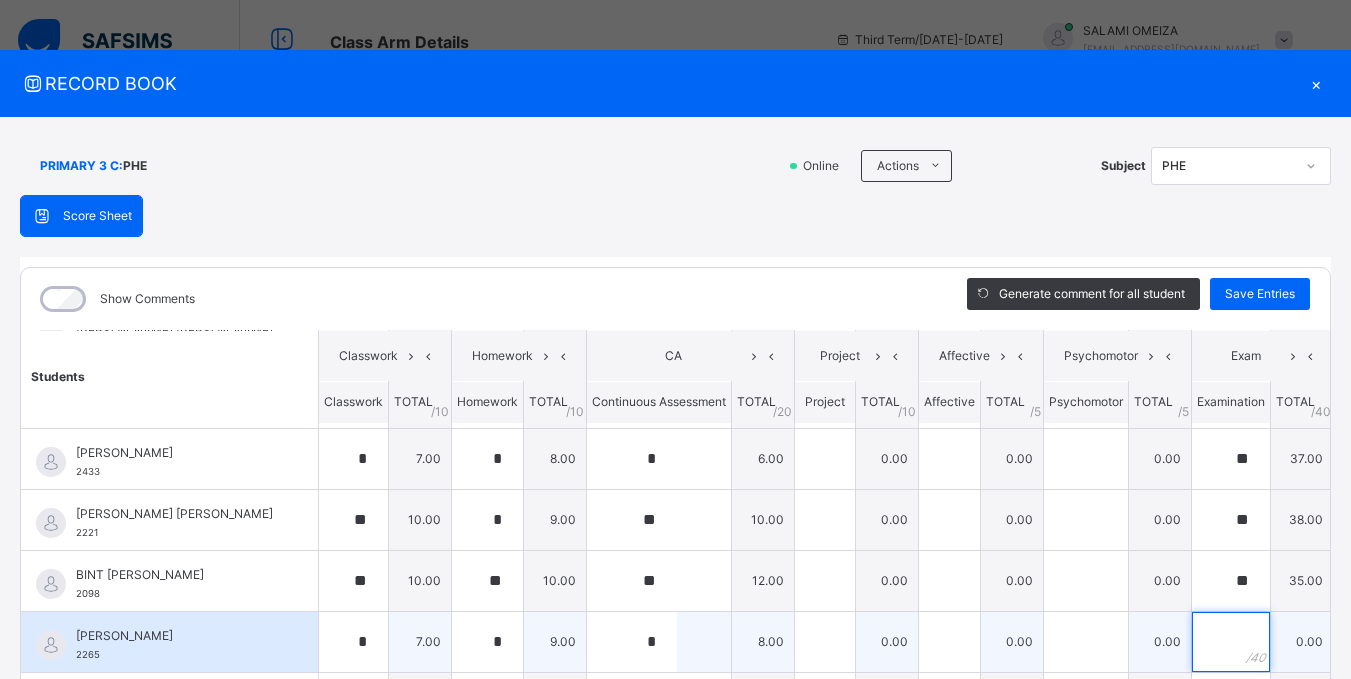 click at bounding box center (1231, 642) 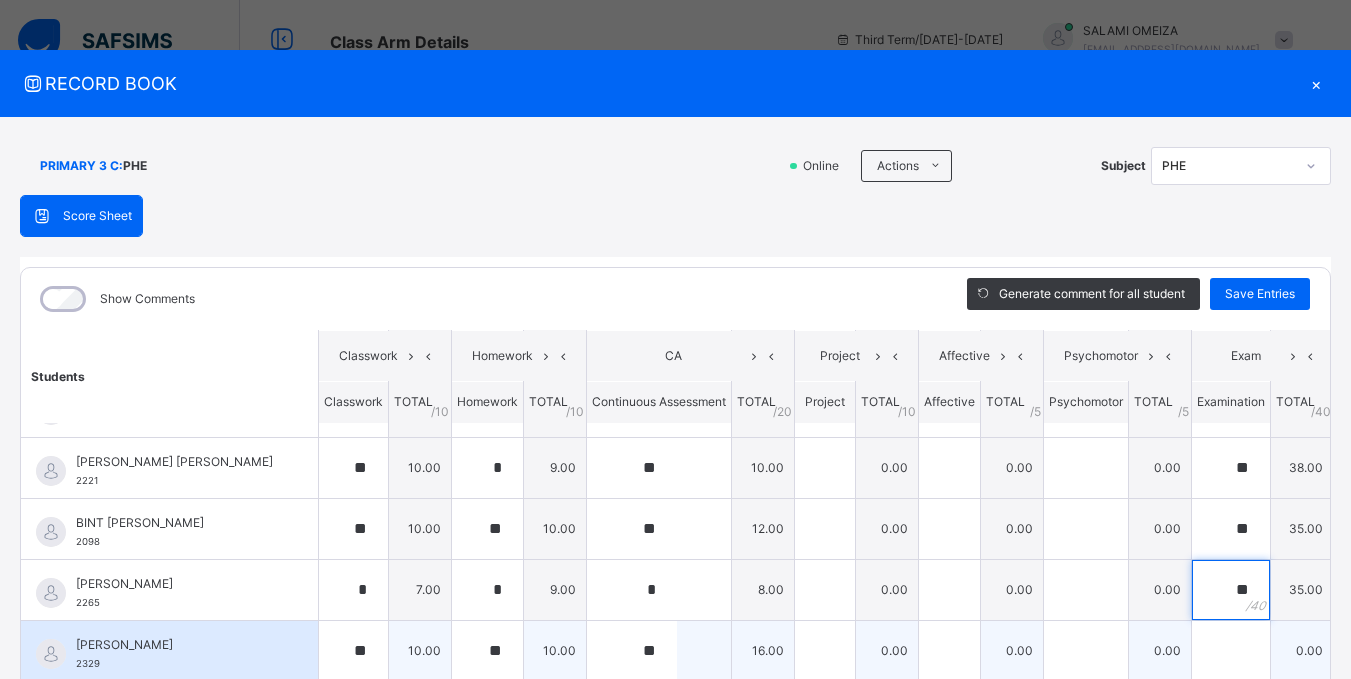 scroll, scrollTop: 400, scrollLeft: 0, axis: vertical 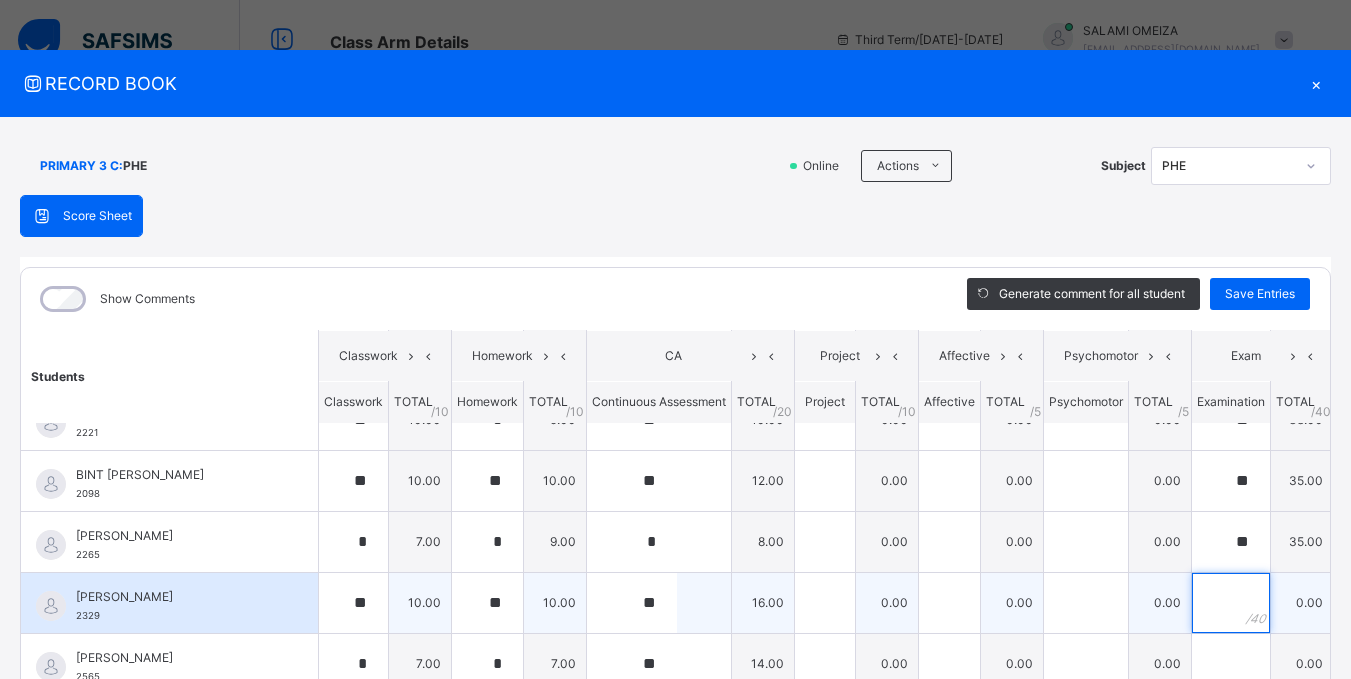 click at bounding box center (1231, 603) 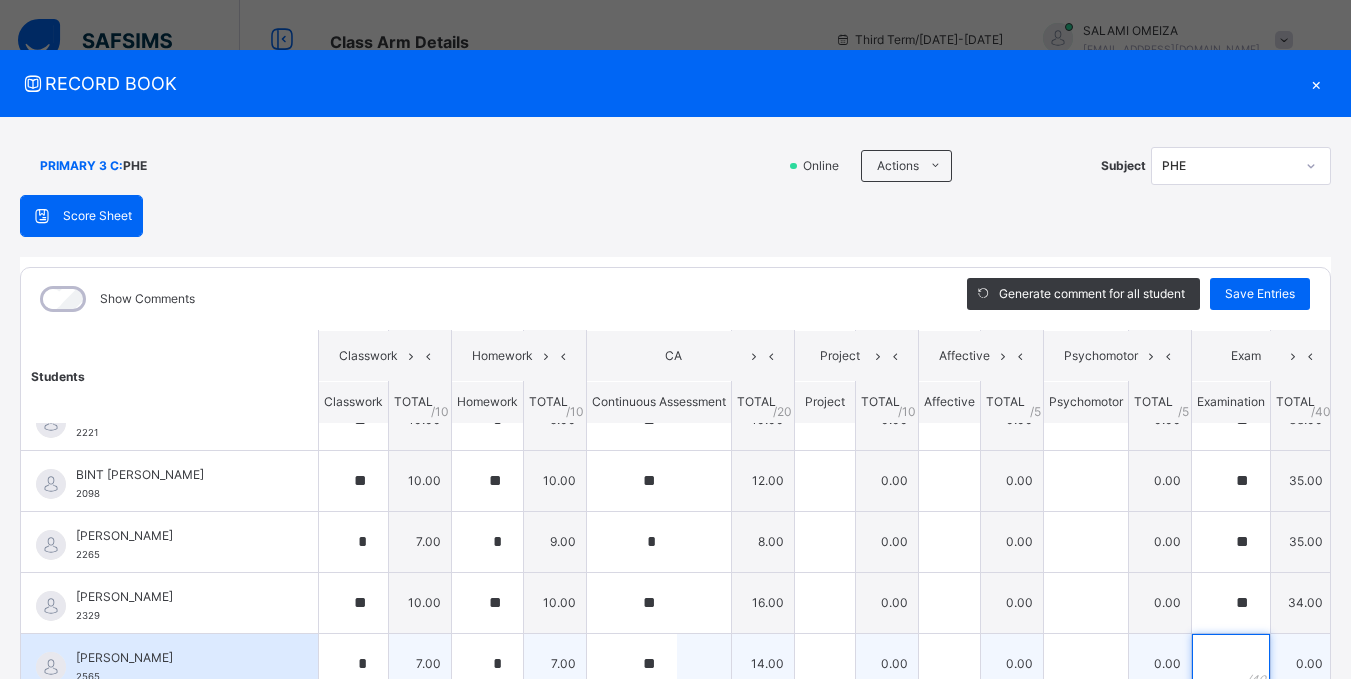 click at bounding box center (1231, 664) 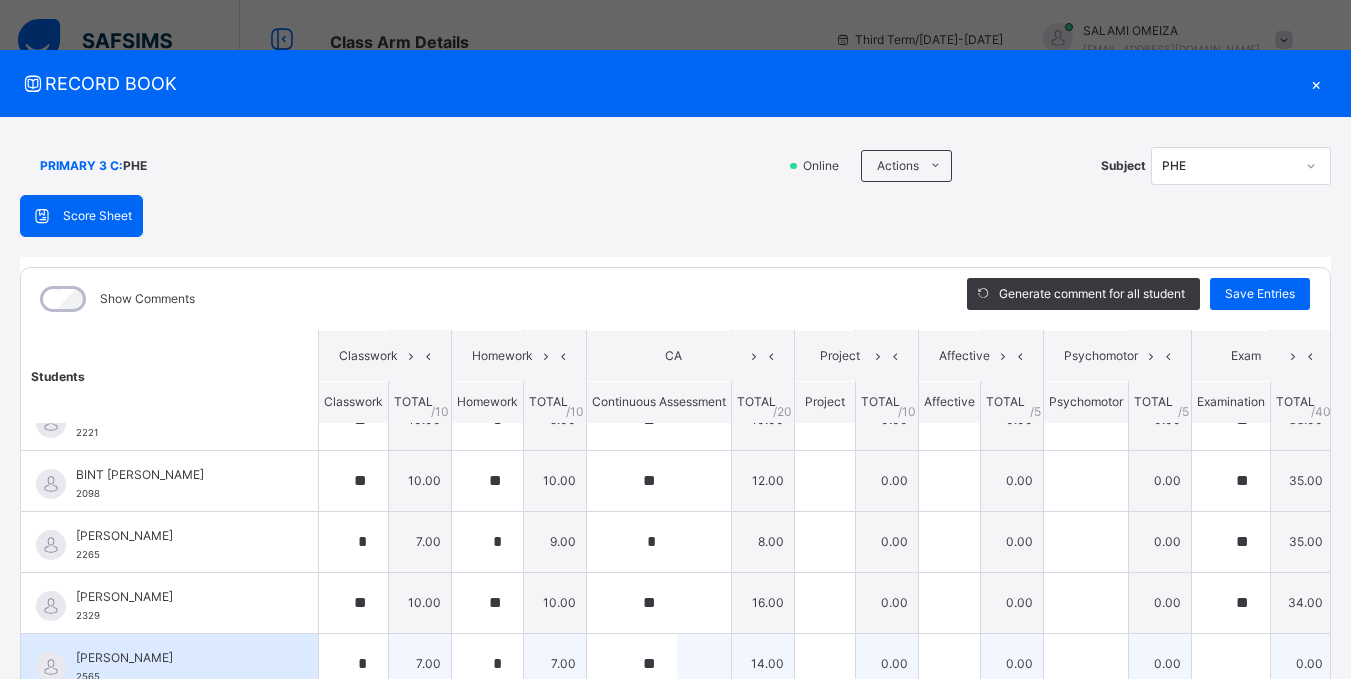 click at bounding box center (1231, 664) 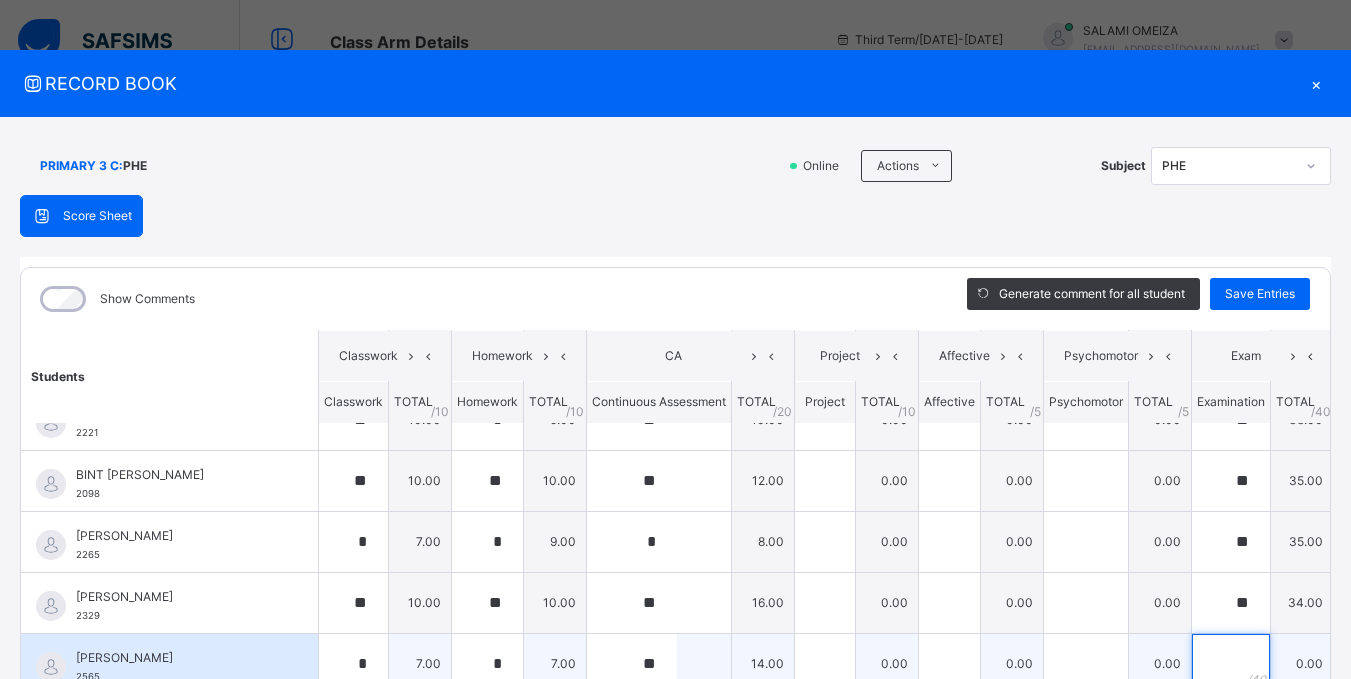 click at bounding box center (1231, 664) 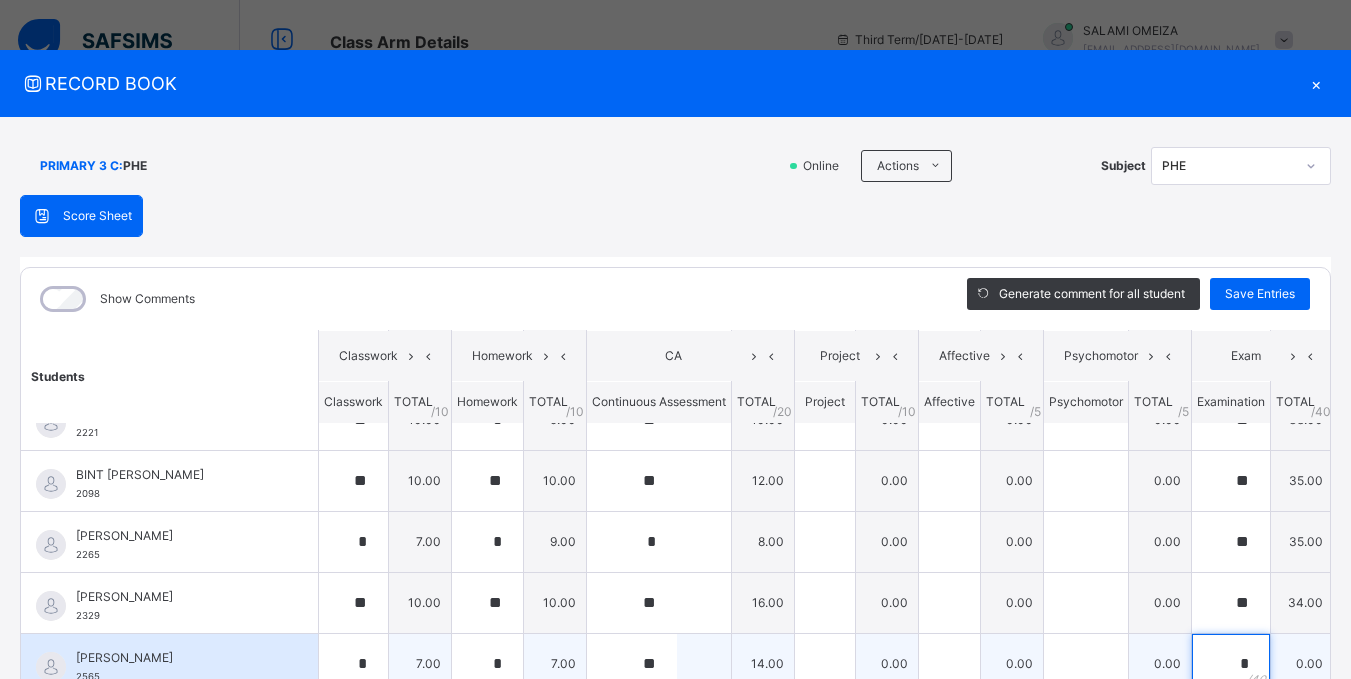 scroll, scrollTop: 10, scrollLeft: 0, axis: vertical 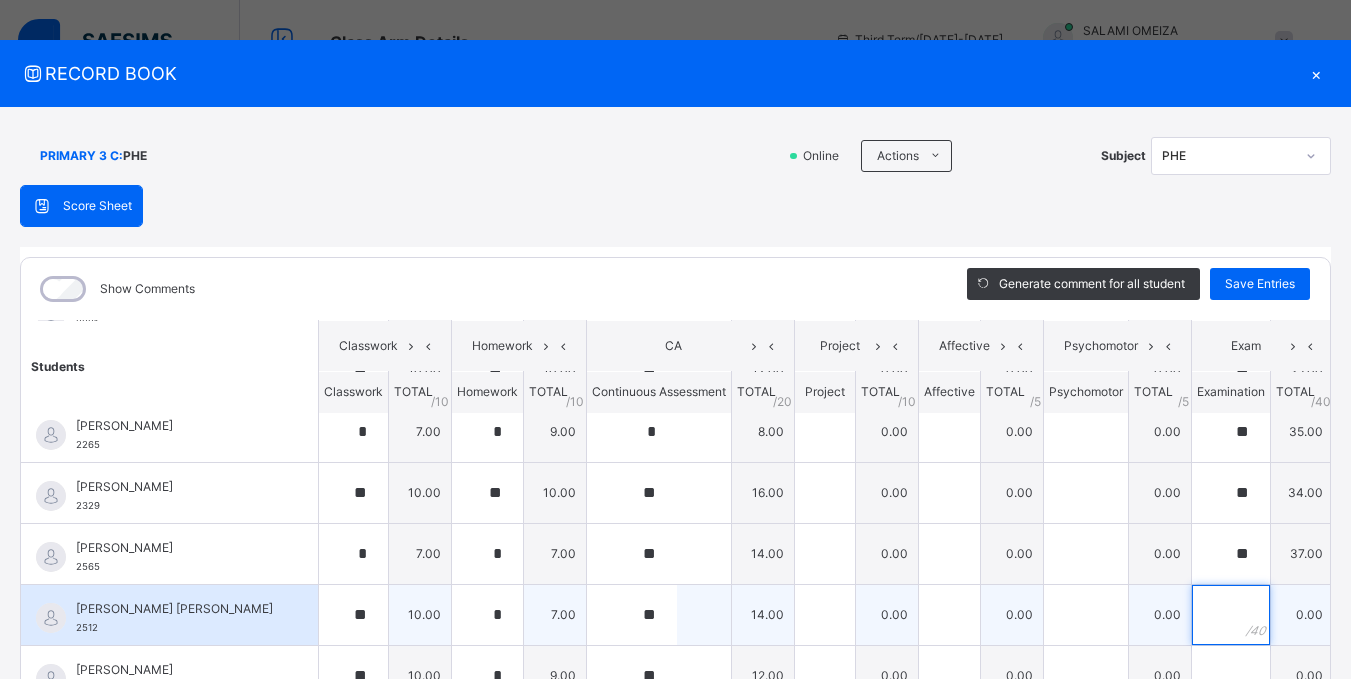 click at bounding box center (1231, 615) 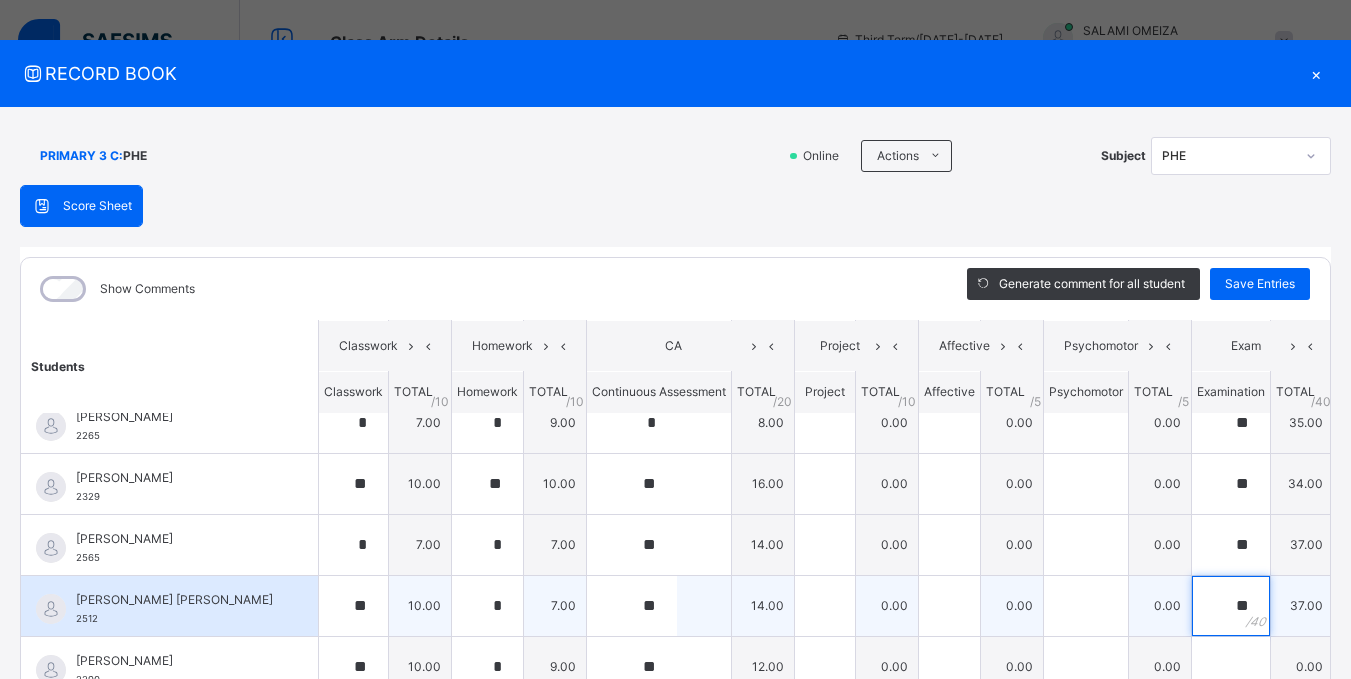 scroll, scrollTop: 524, scrollLeft: 0, axis: vertical 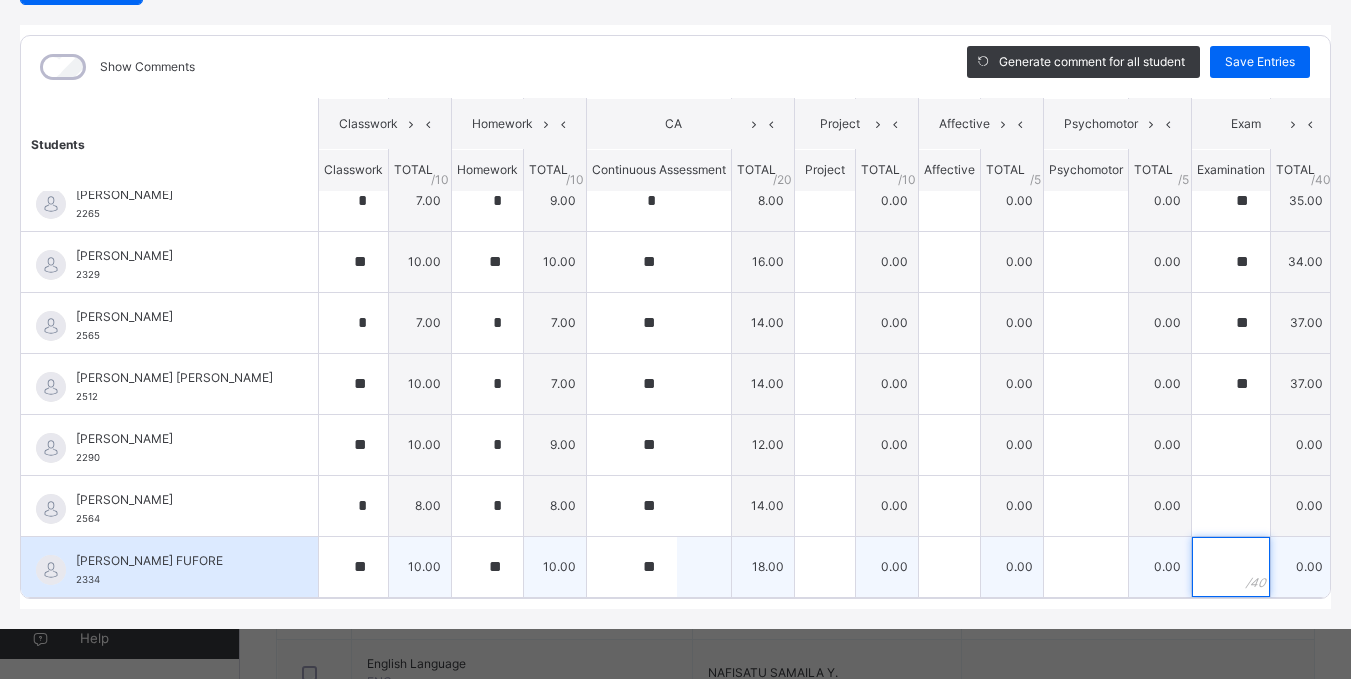 click at bounding box center [1231, 567] 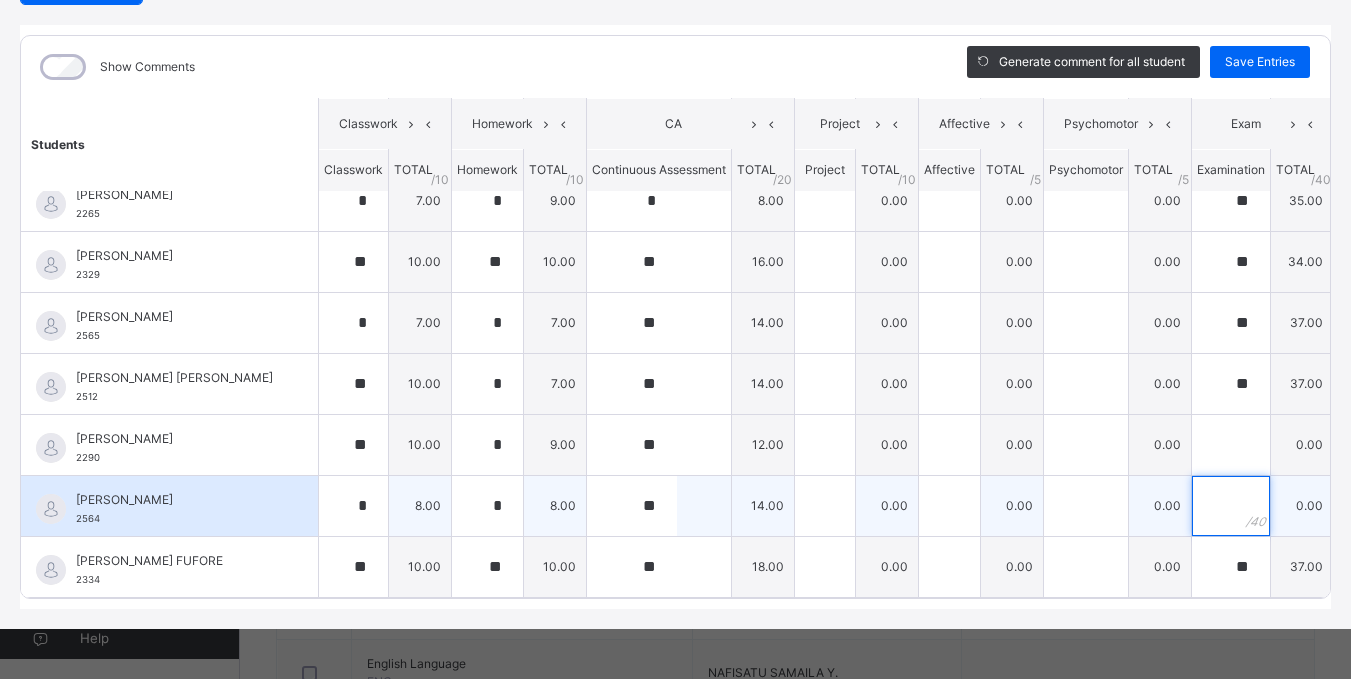 click at bounding box center (1231, 506) 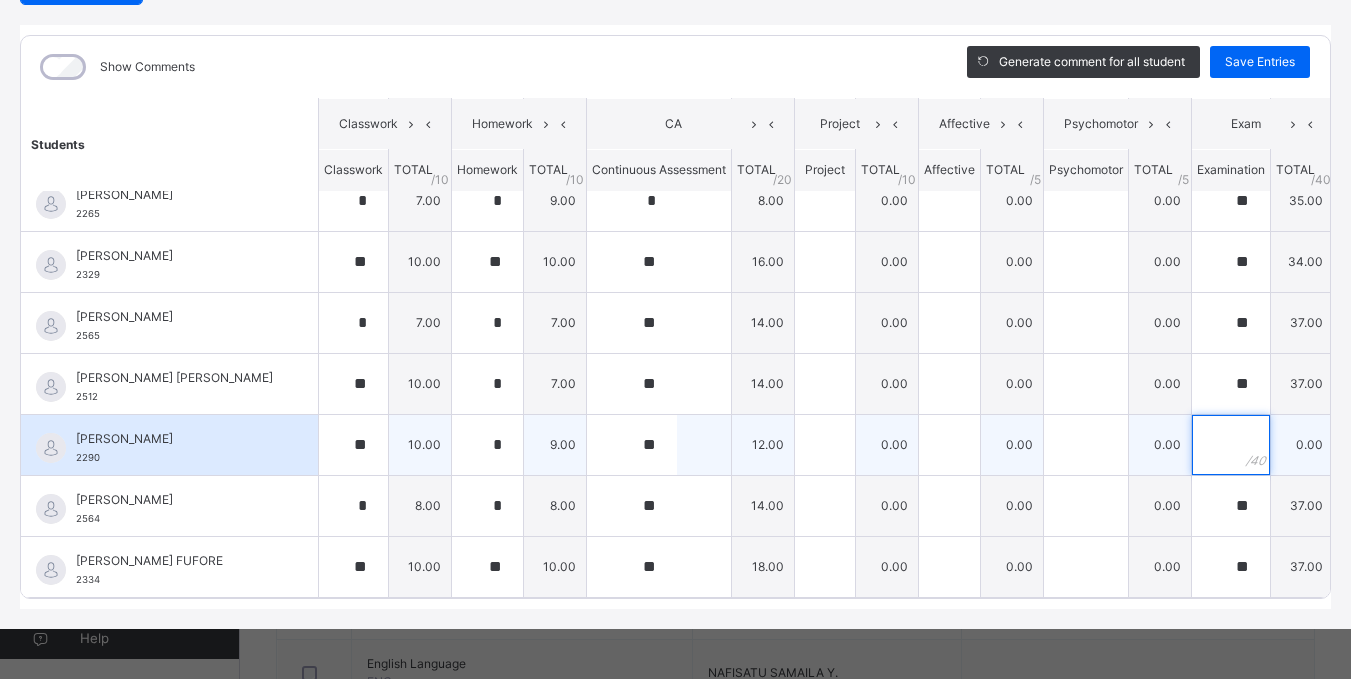 click at bounding box center (1231, 445) 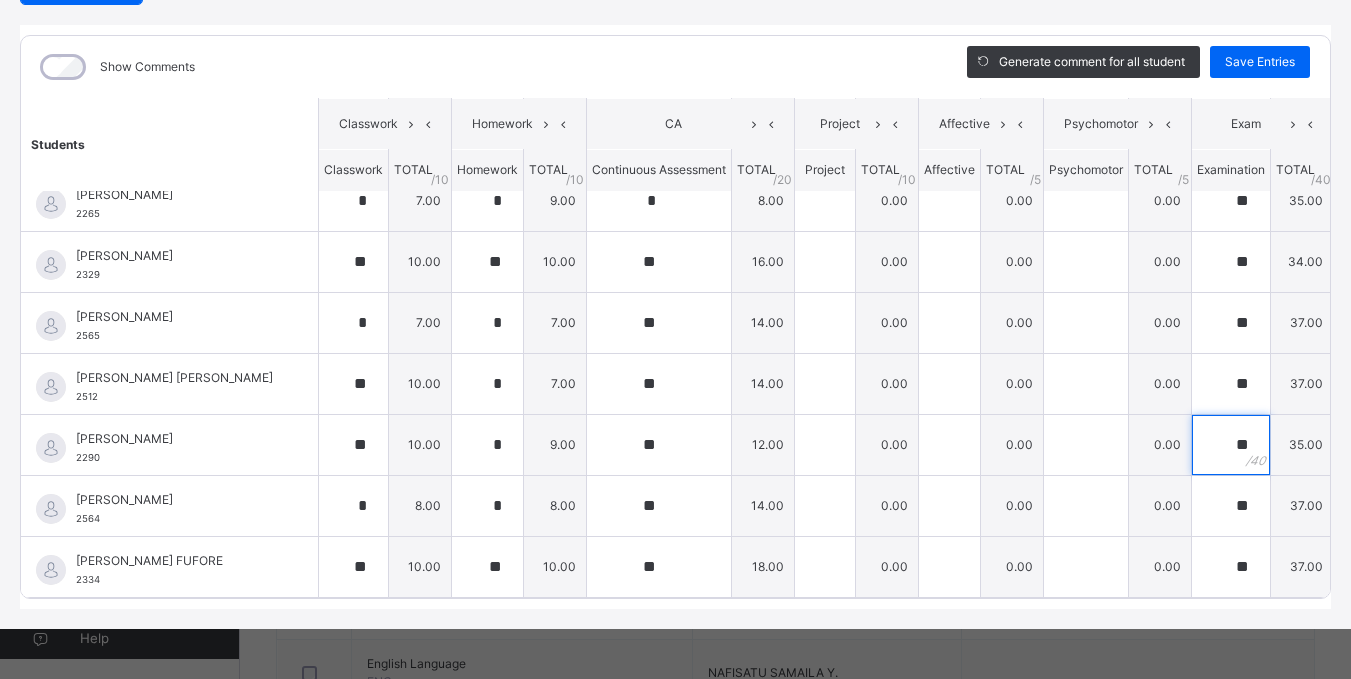scroll, scrollTop: 0, scrollLeft: 0, axis: both 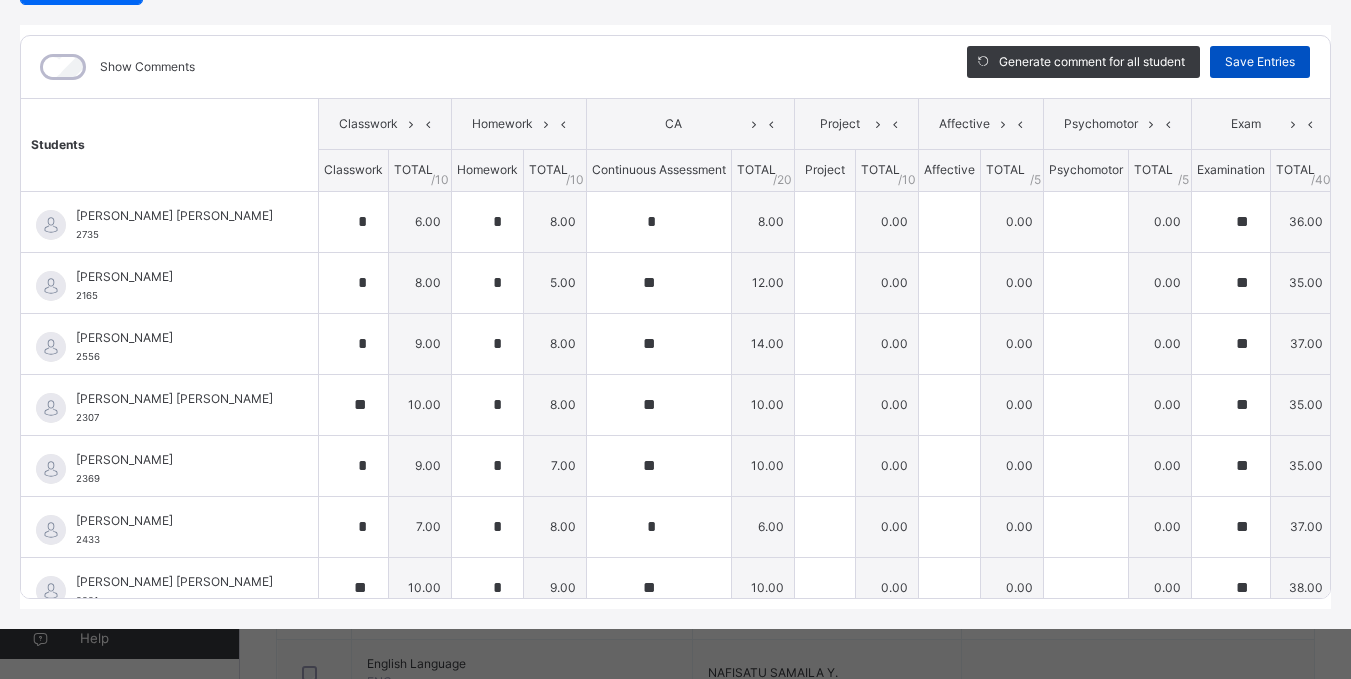 click on "Save Entries" at bounding box center (1260, 62) 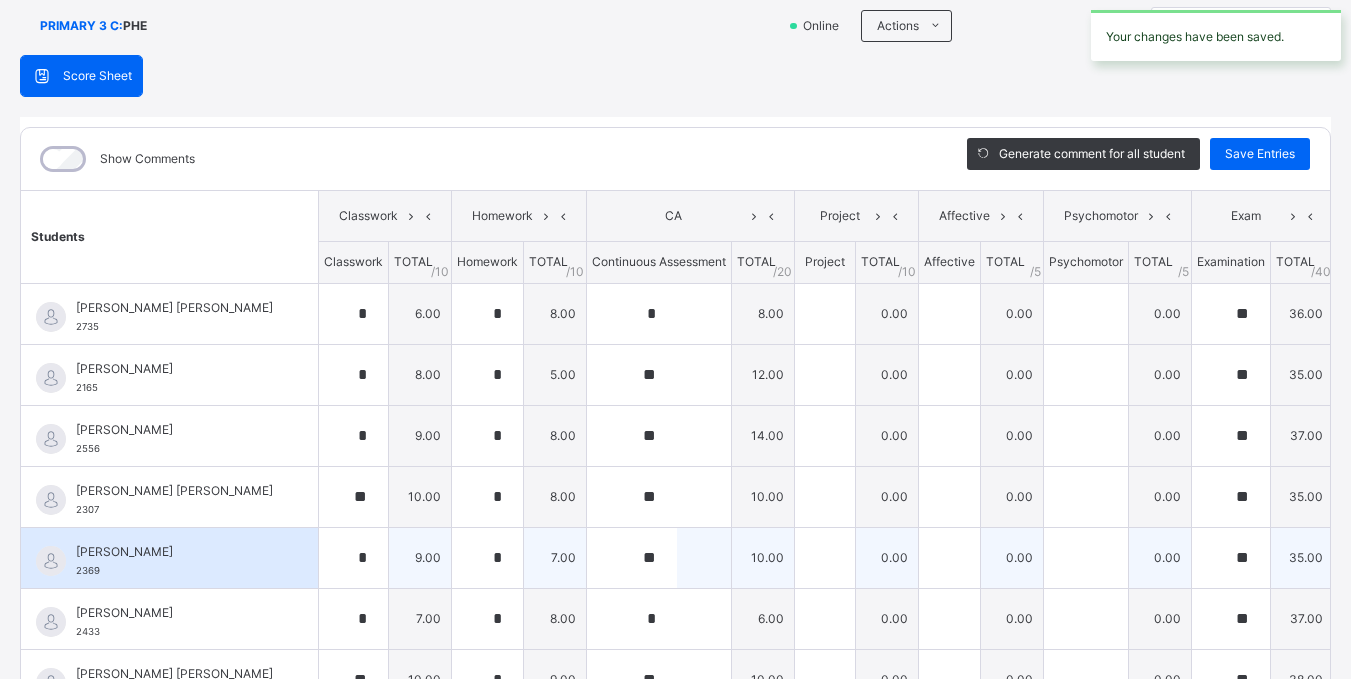 scroll, scrollTop: 0, scrollLeft: 0, axis: both 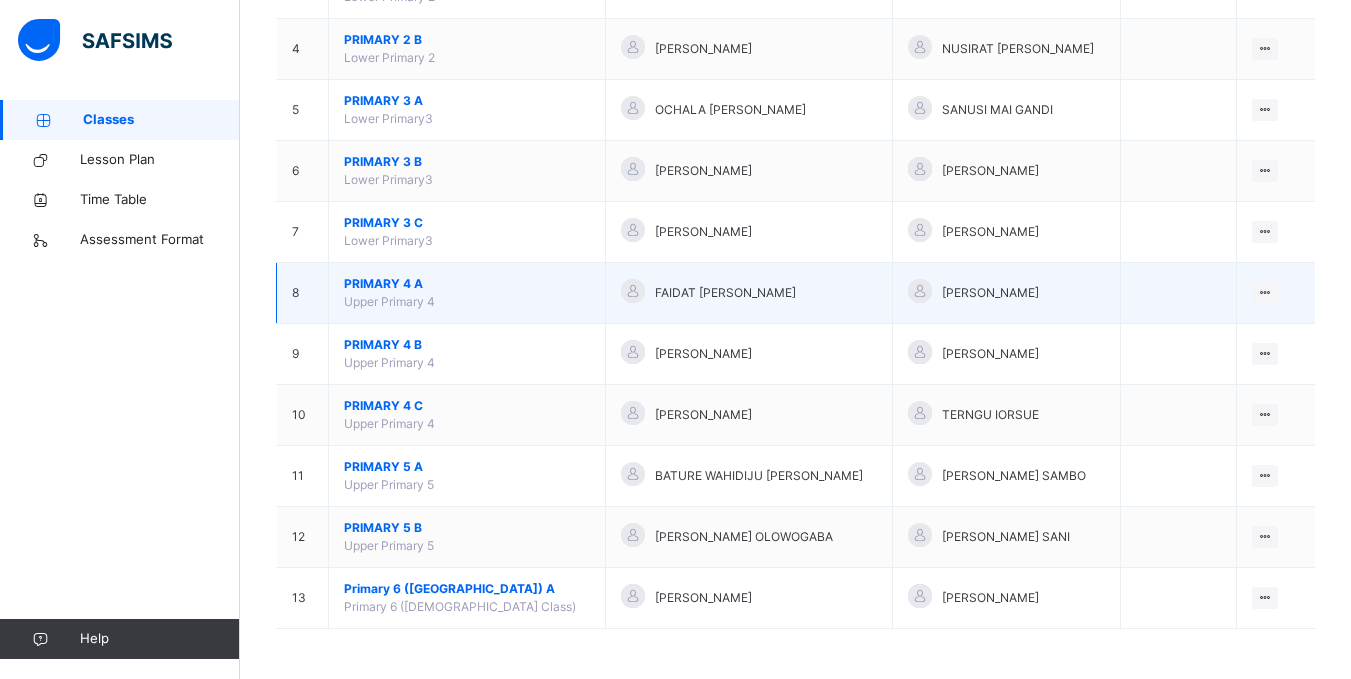 click on "PRIMARY 4   A" at bounding box center (467, 284) 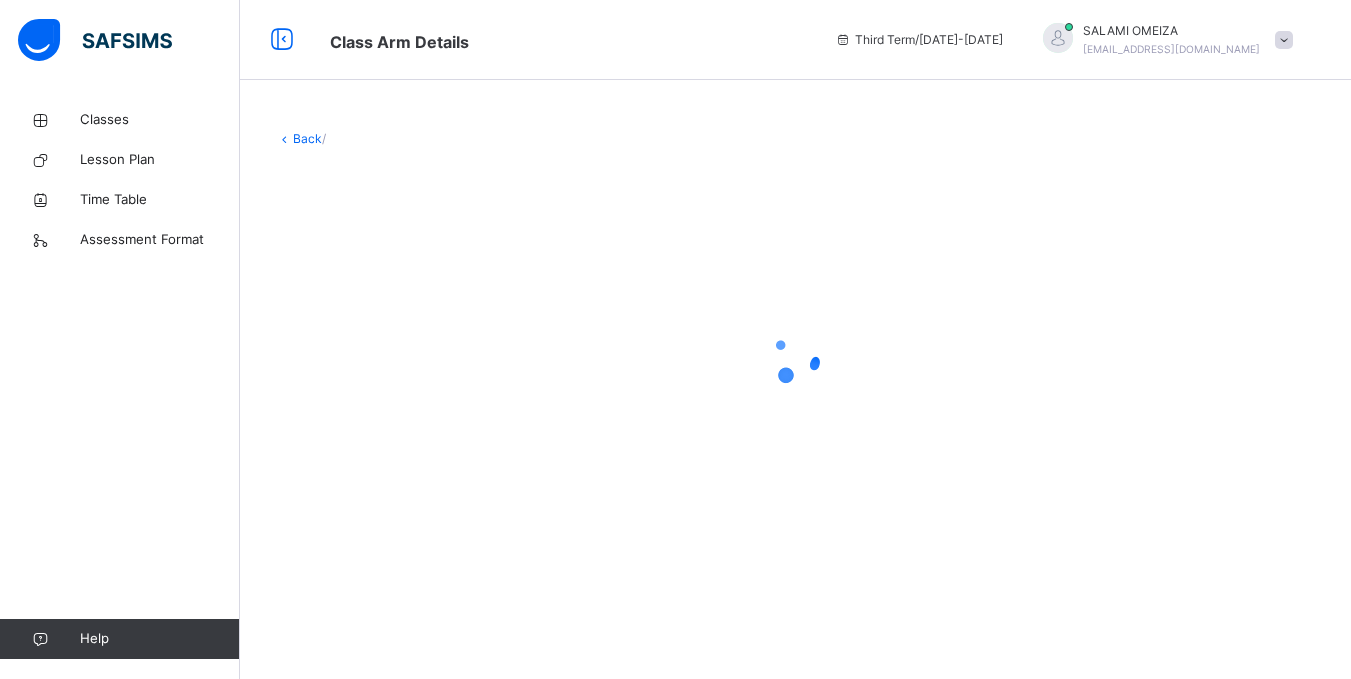 scroll, scrollTop: 0, scrollLeft: 0, axis: both 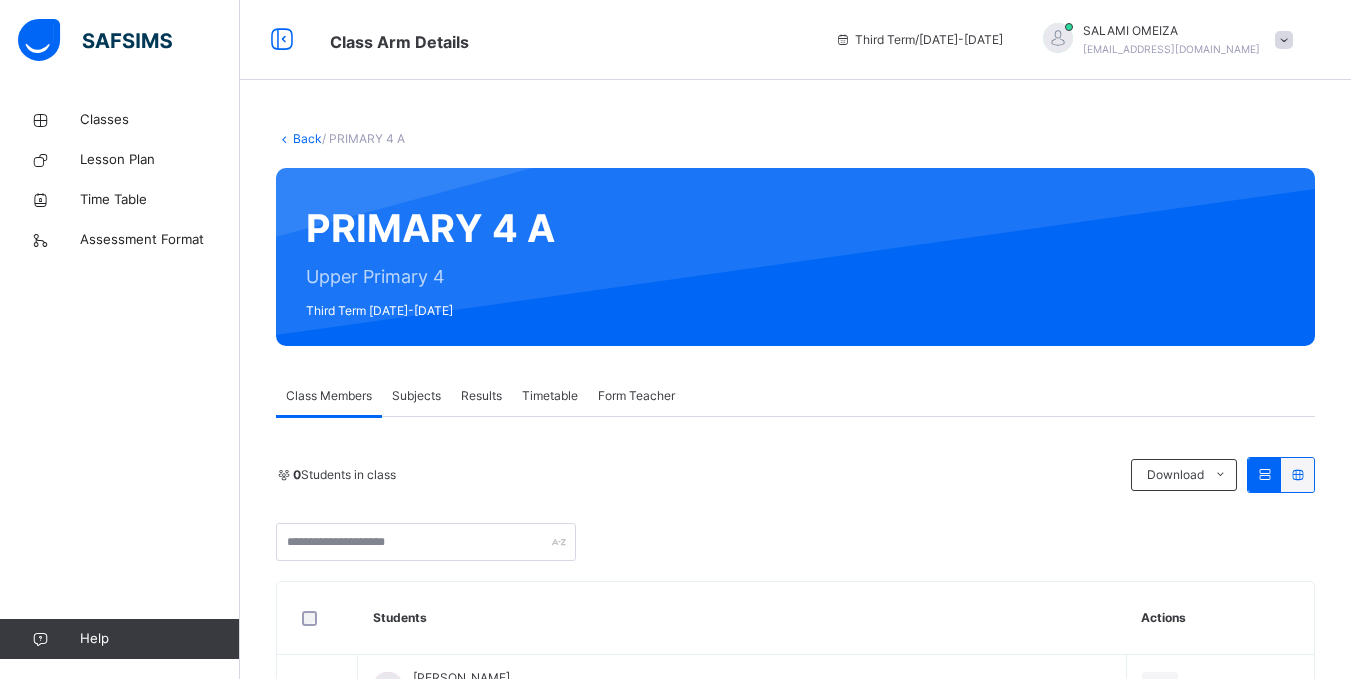 click on "Subjects" at bounding box center (416, 396) 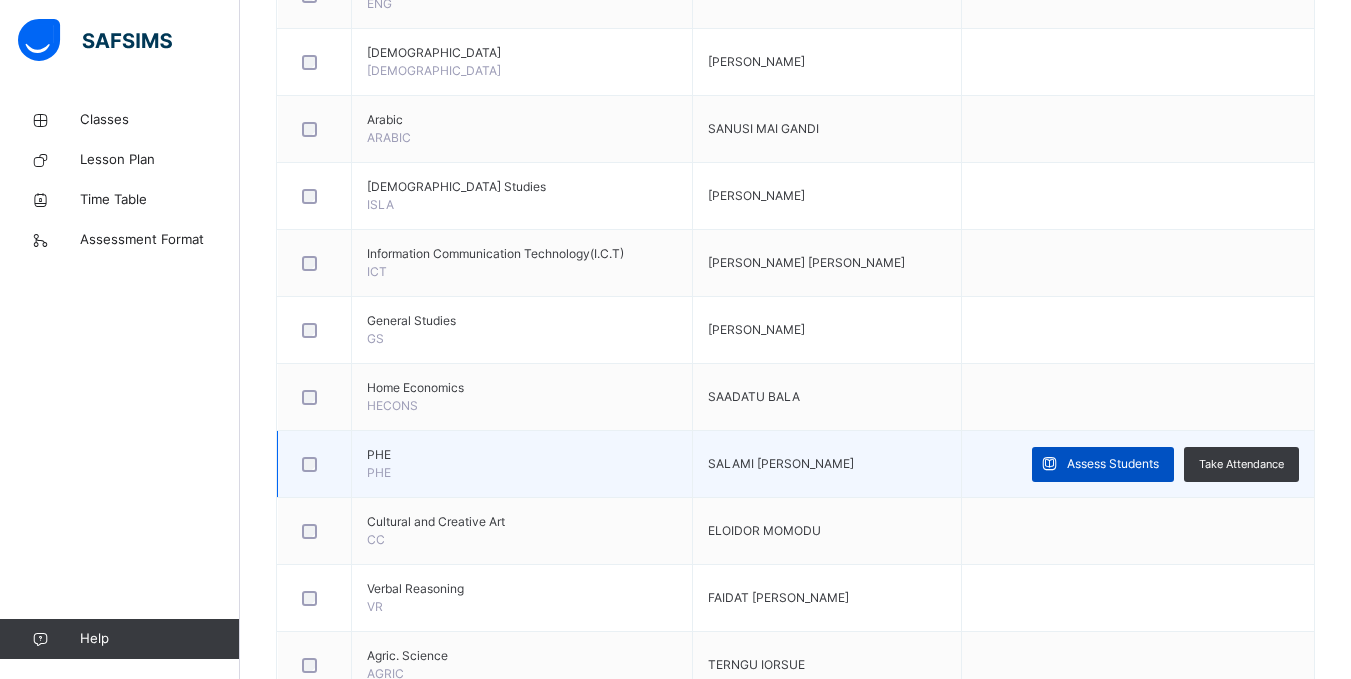 scroll, scrollTop: 700, scrollLeft: 0, axis: vertical 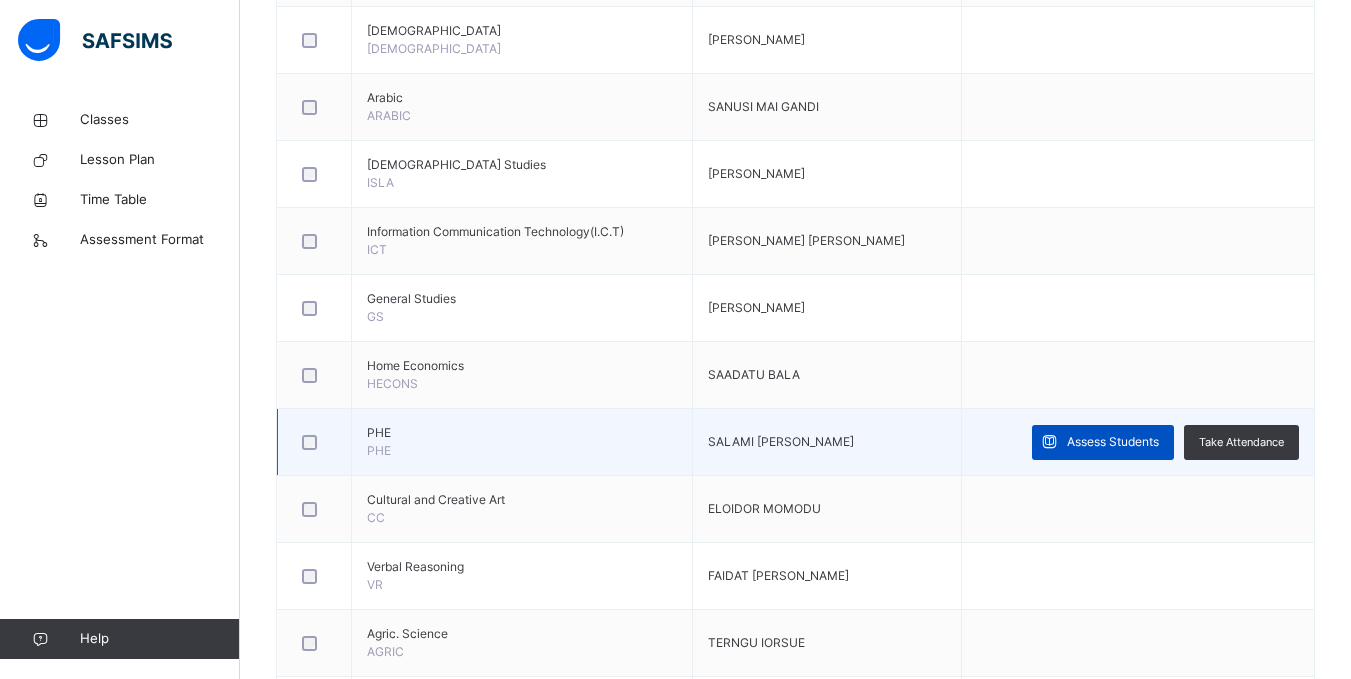 click on "Assess Students" at bounding box center (1113, 442) 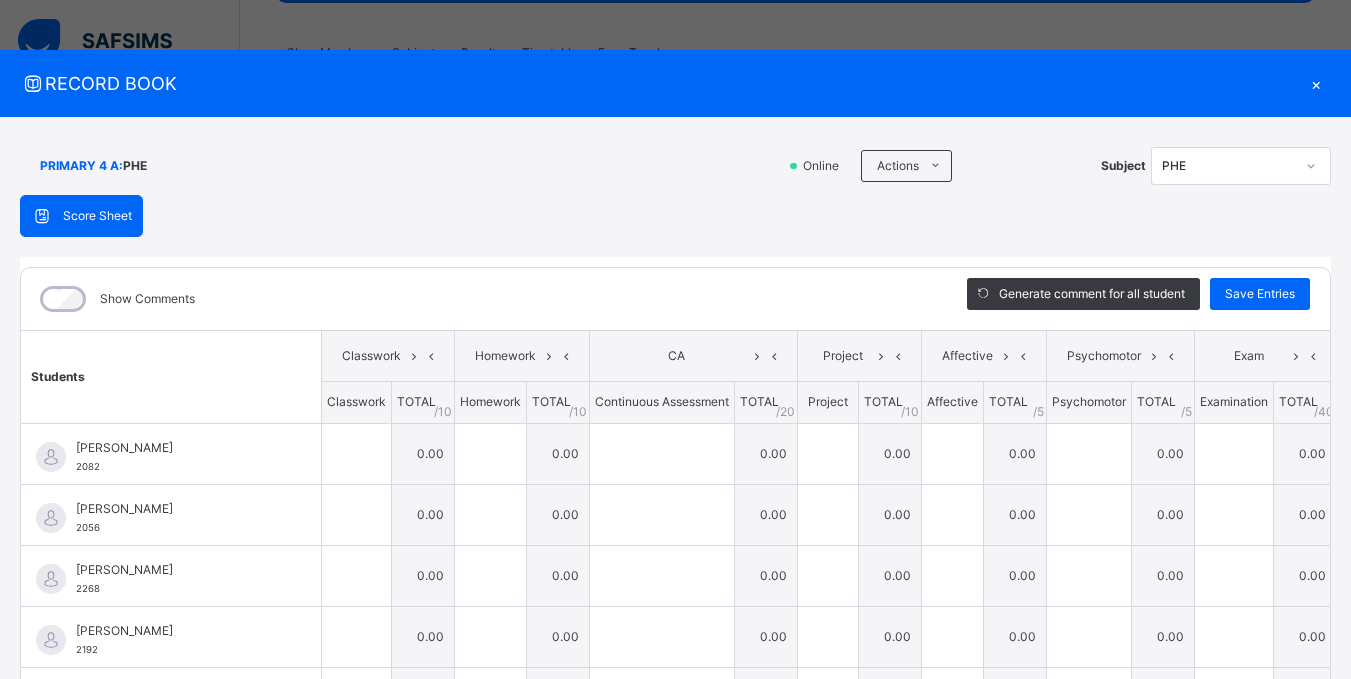 scroll, scrollTop: 400, scrollLeft: 0, axis: vertical 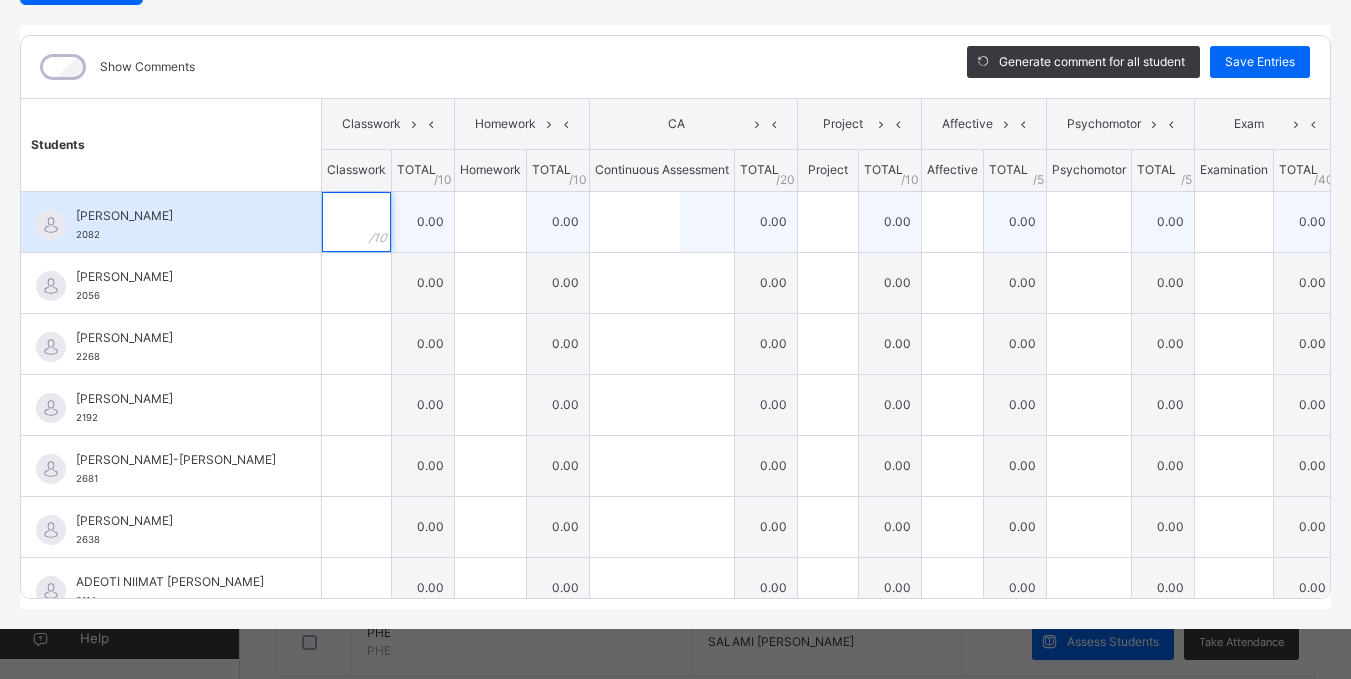 click at bounding box center (356, 222) 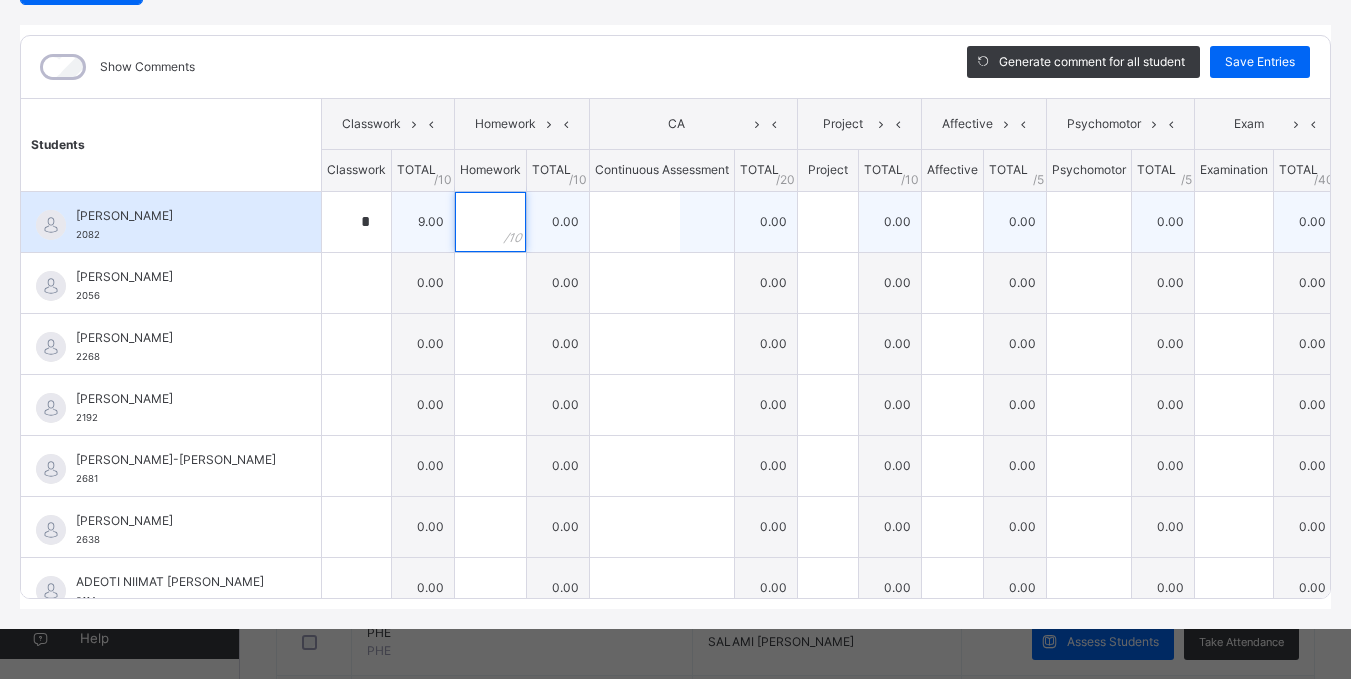 click at bounding box center [490, 222] 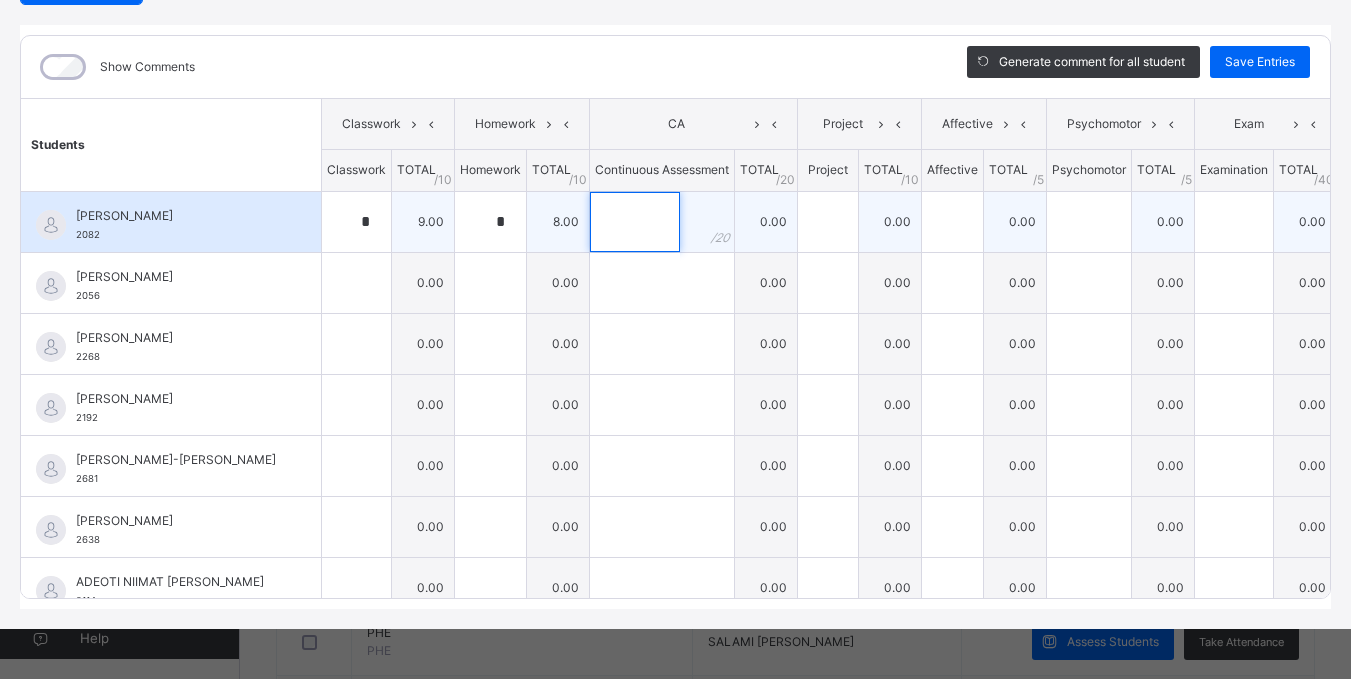 click at bounding box center (635, 222) 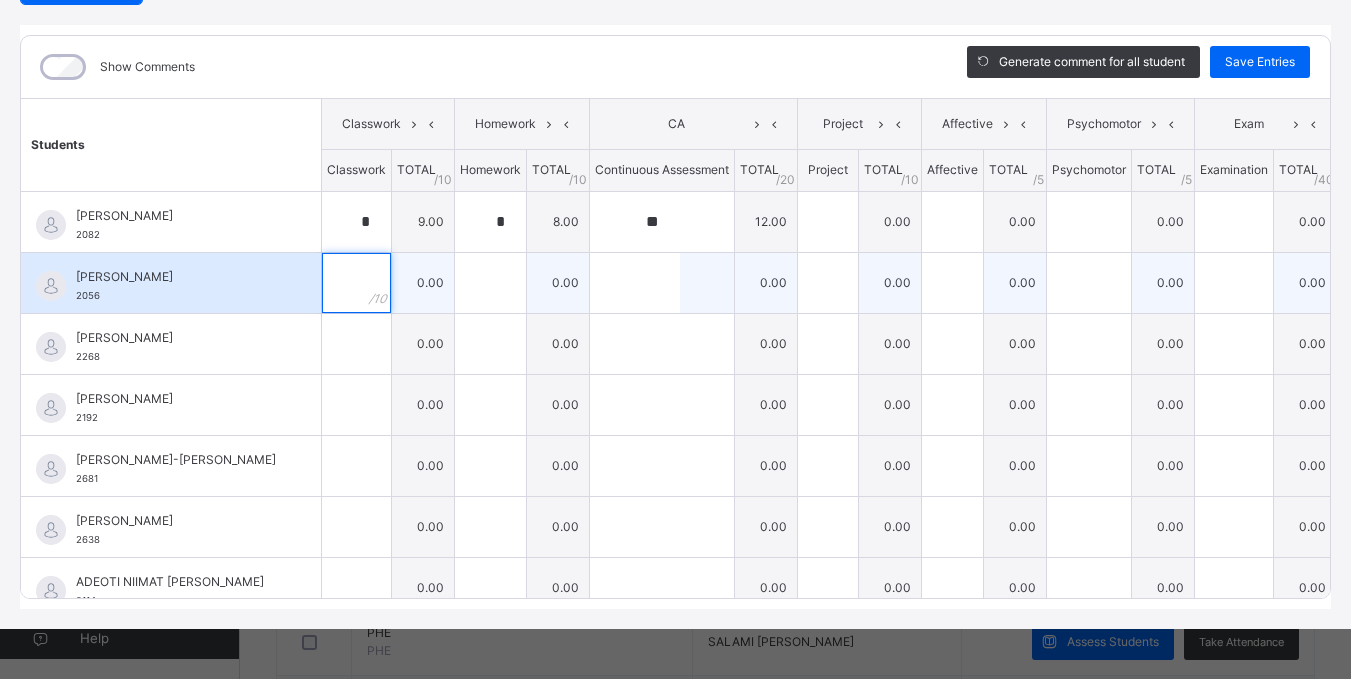 click at bounding box center (356, 283) 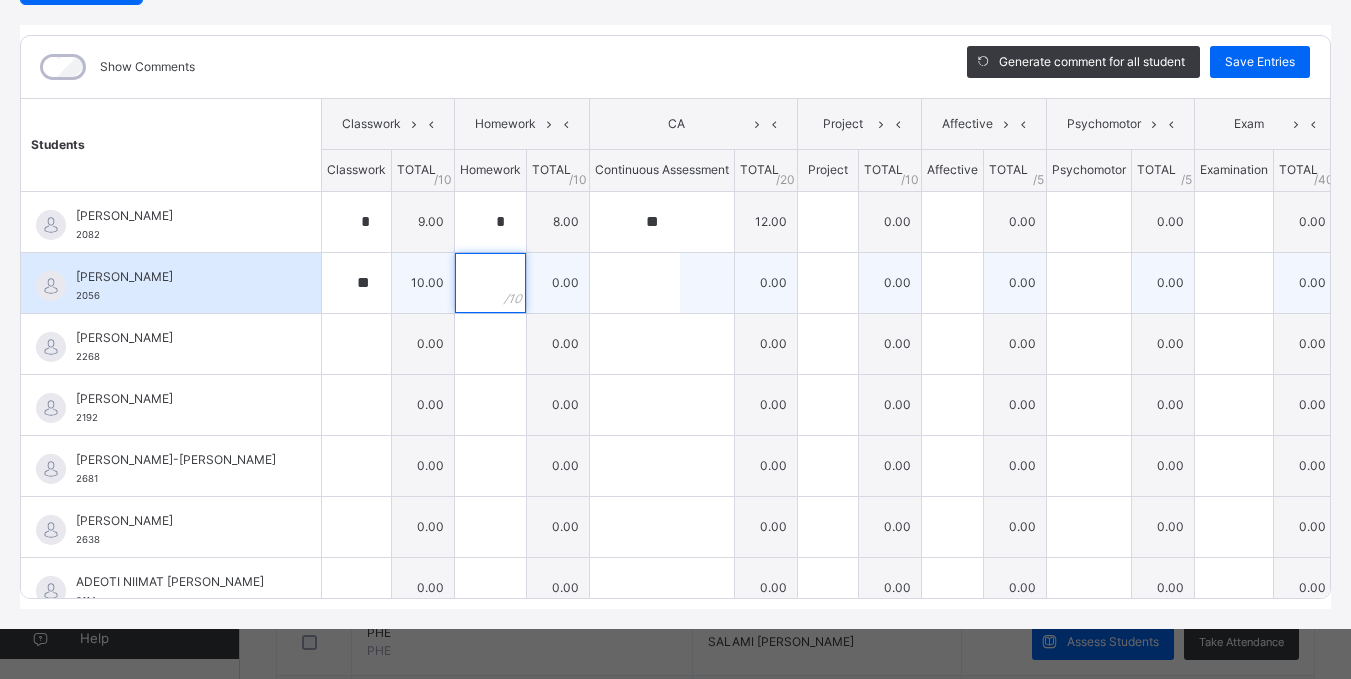 click at bounding box center (490, 283) 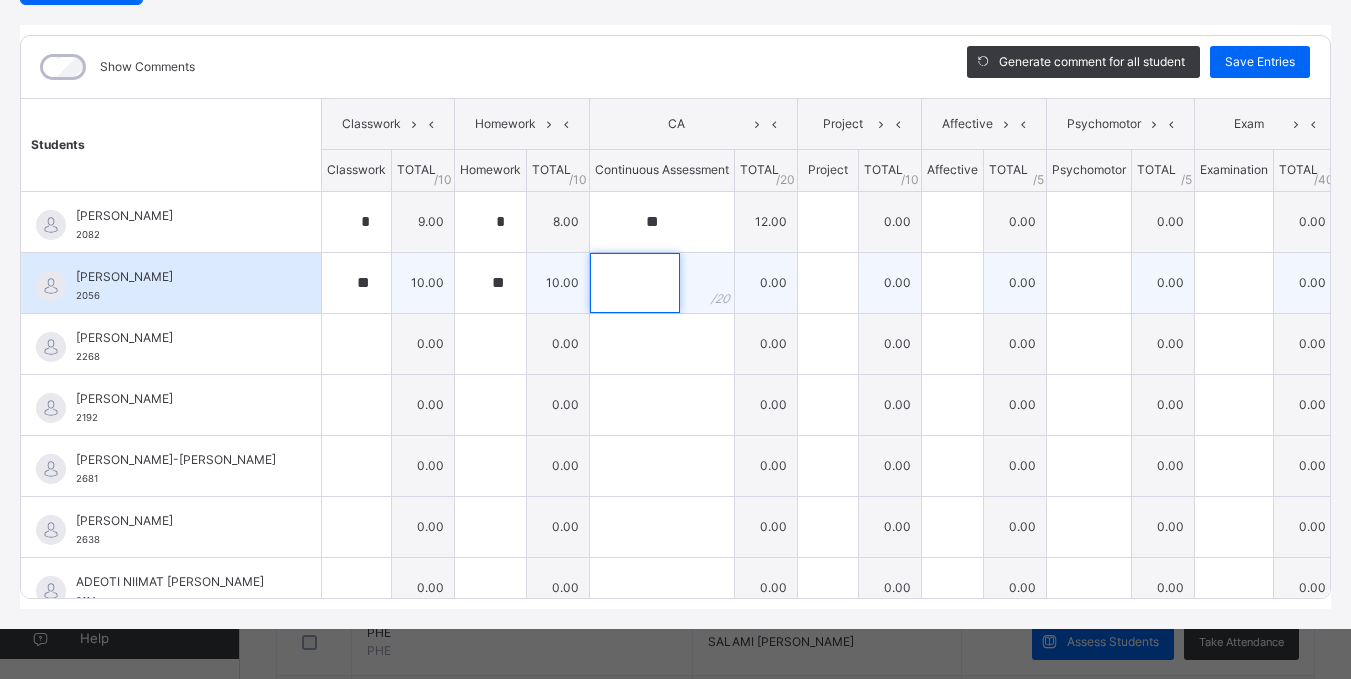 click at bounding box center [635, 283] 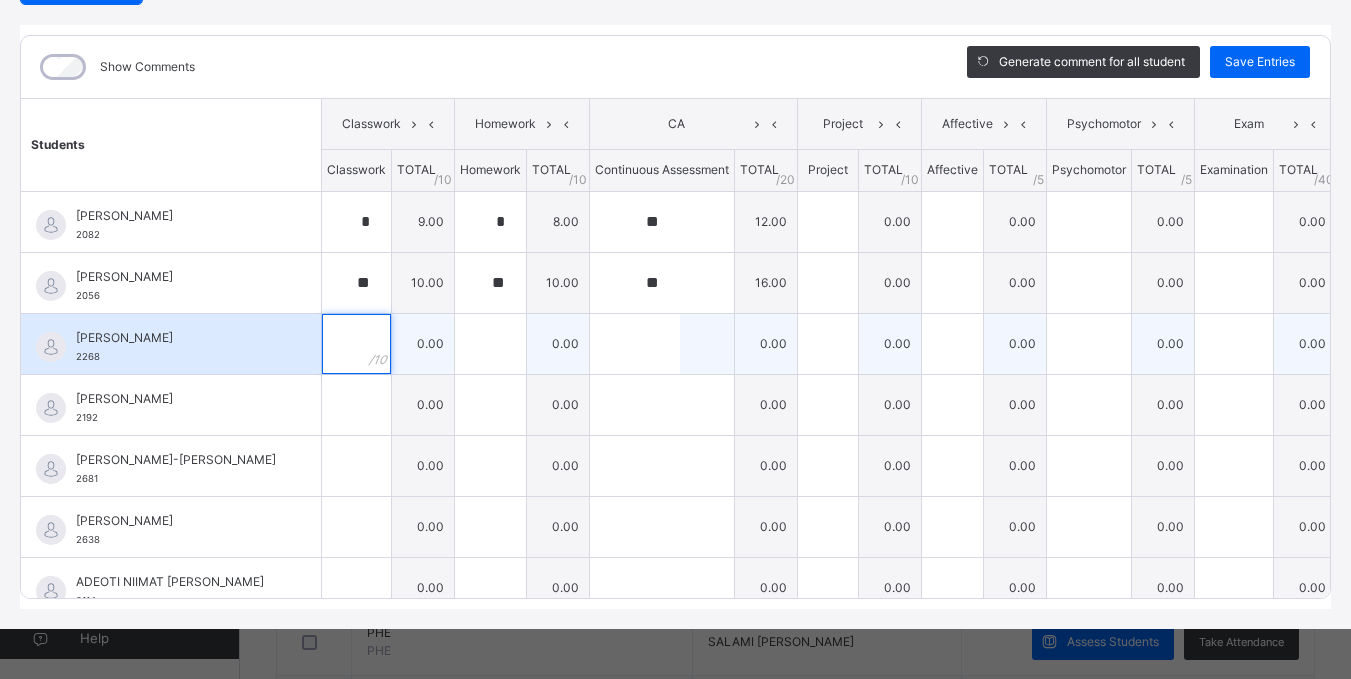 click at bounding box center [356, 344] 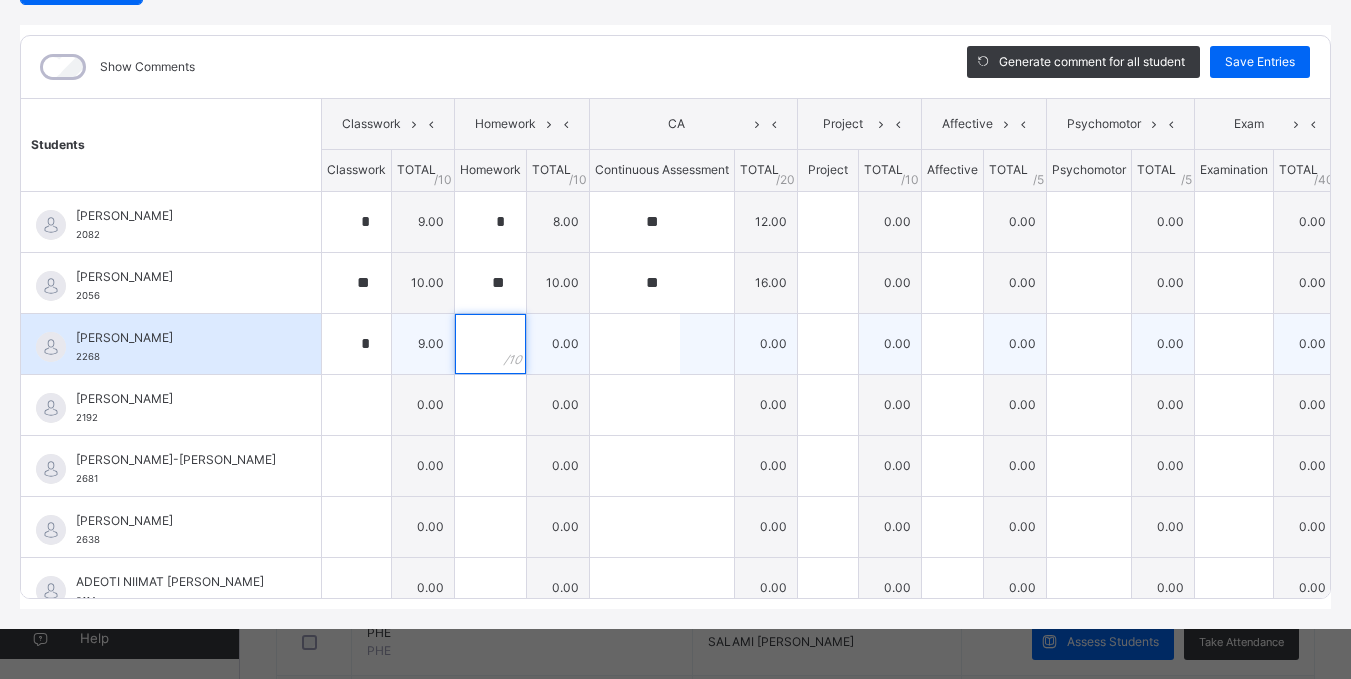 click at bounding box center (490, 344) 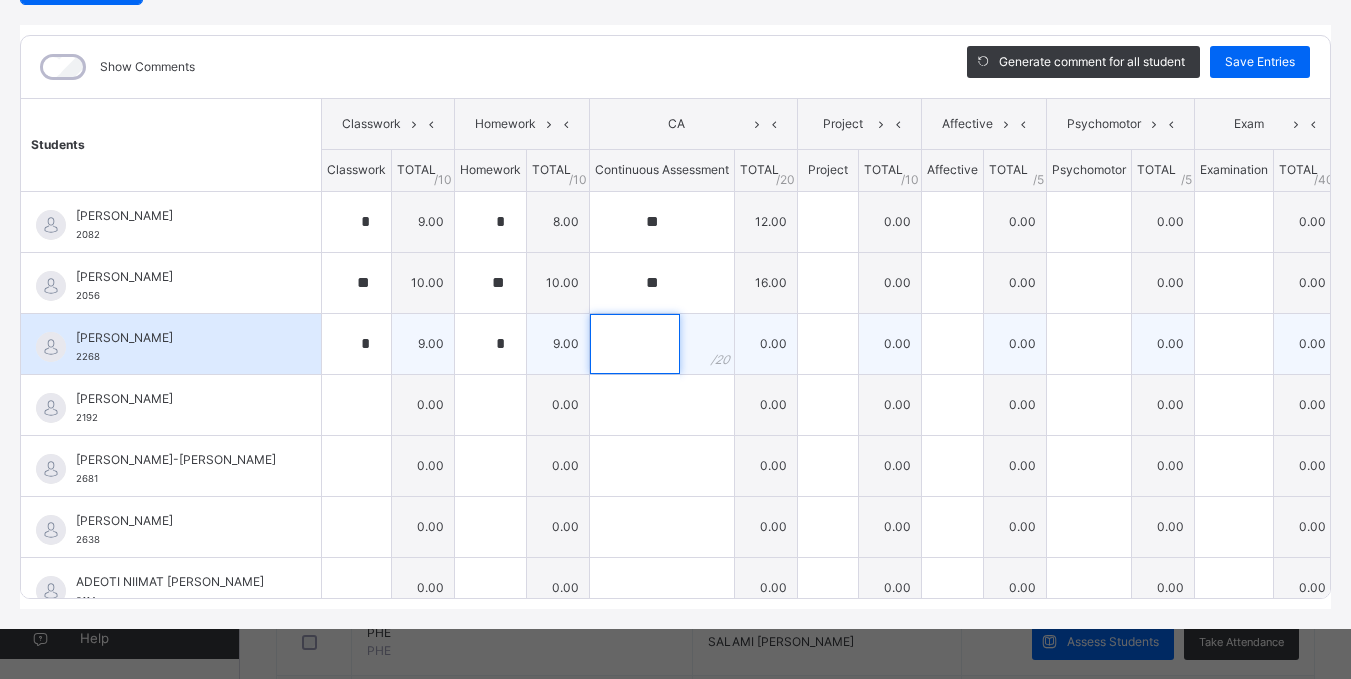 click at bounding box center [635, 344] 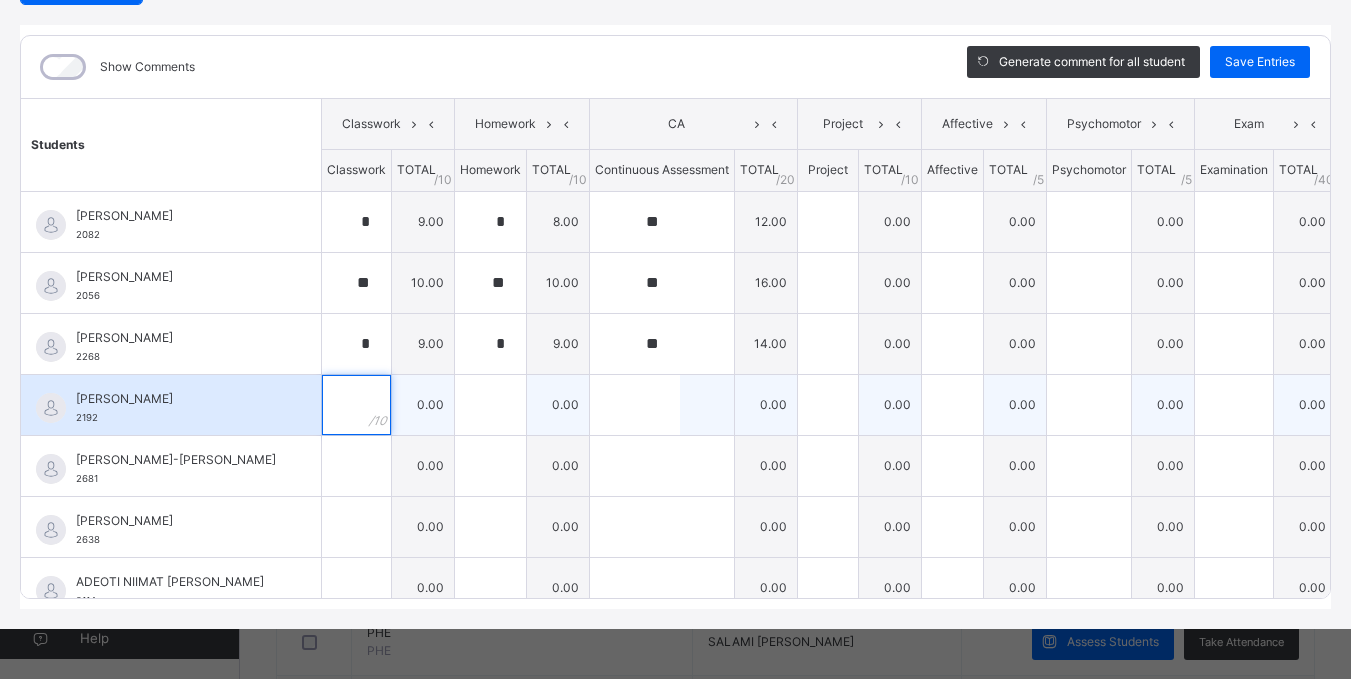 click at bounding box center (356, 405) 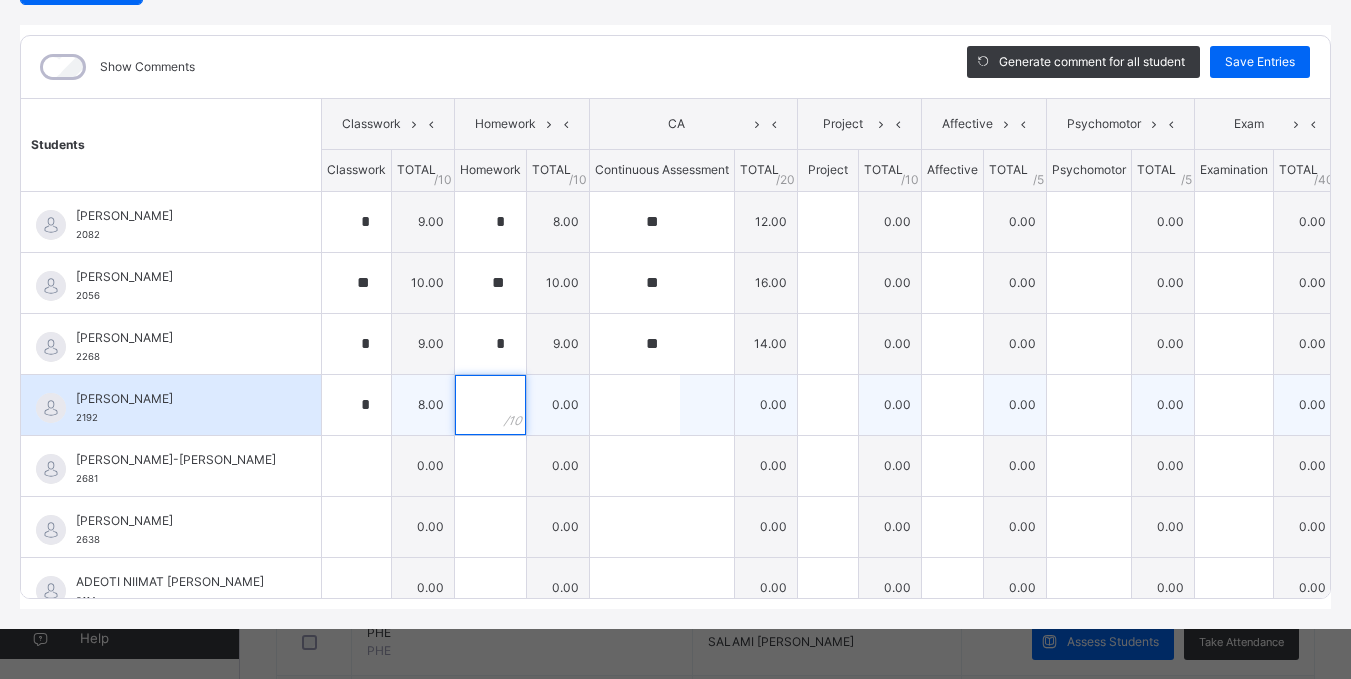 click at bounding box center [490, 405] 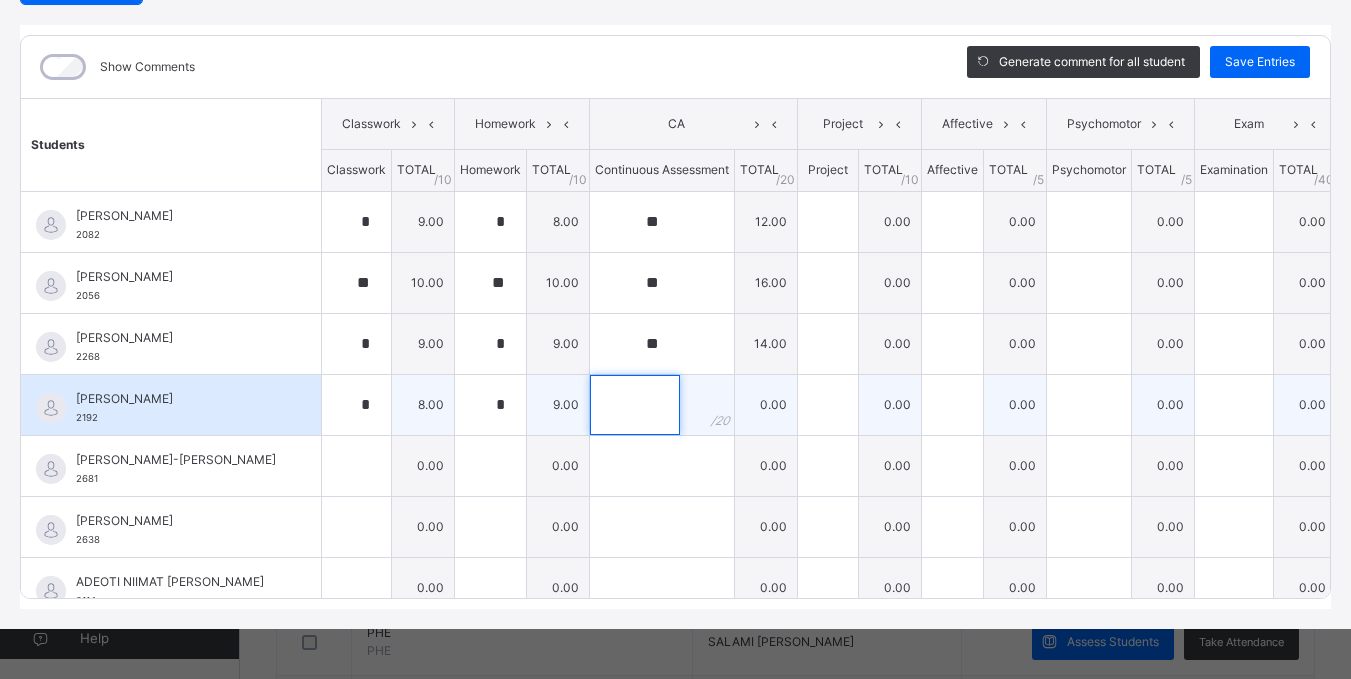 click at bounding box center [635, 405] 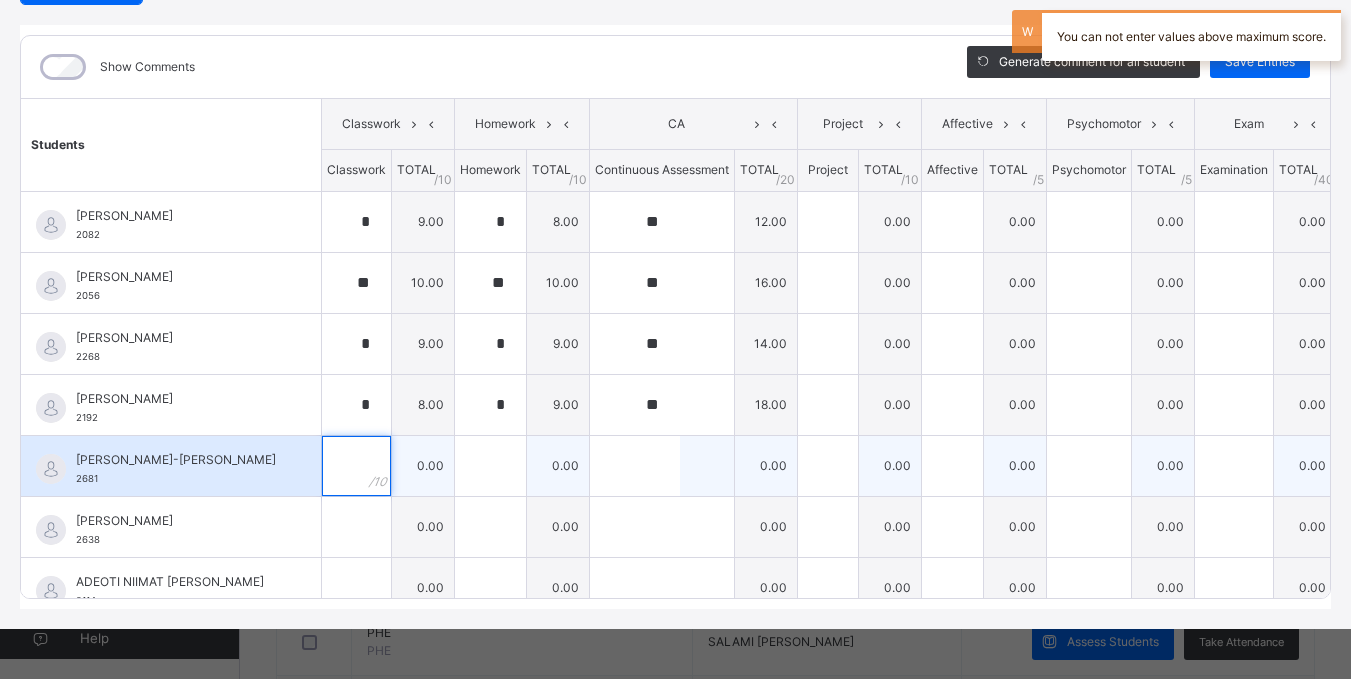 click at bounding box center [356, 466] 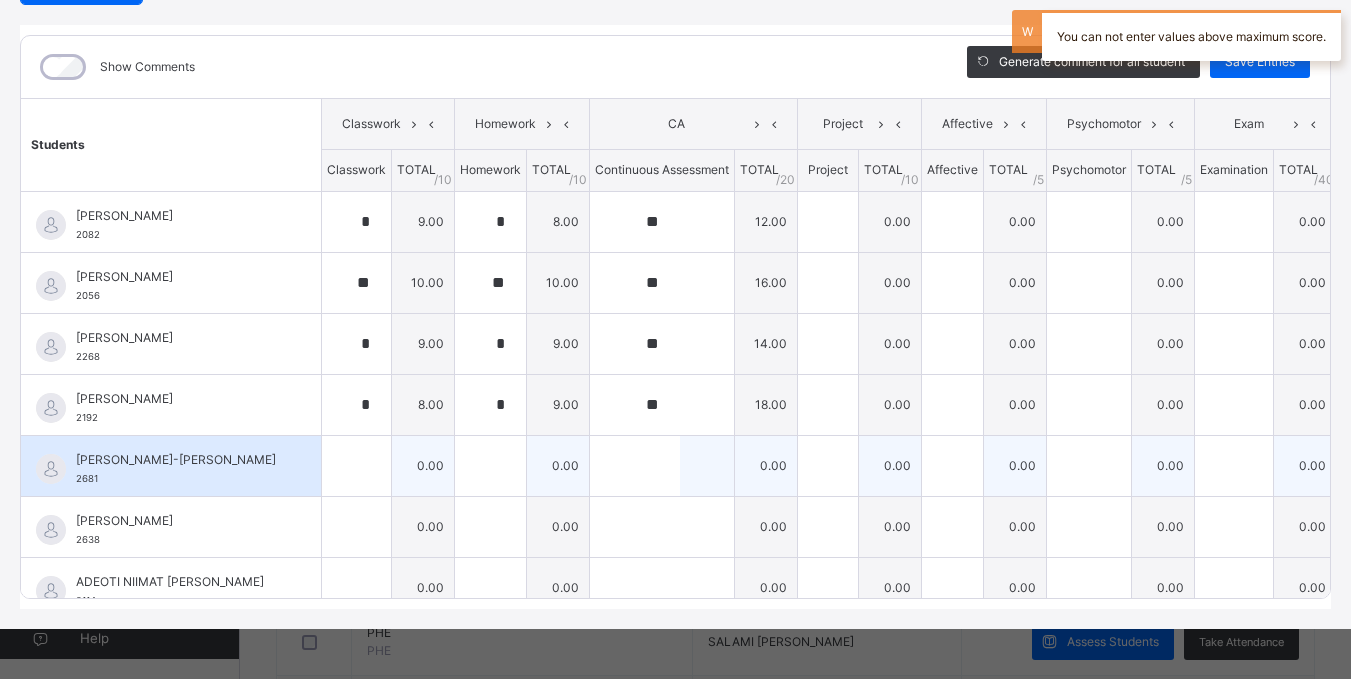 click at bounding box center [356, 466] 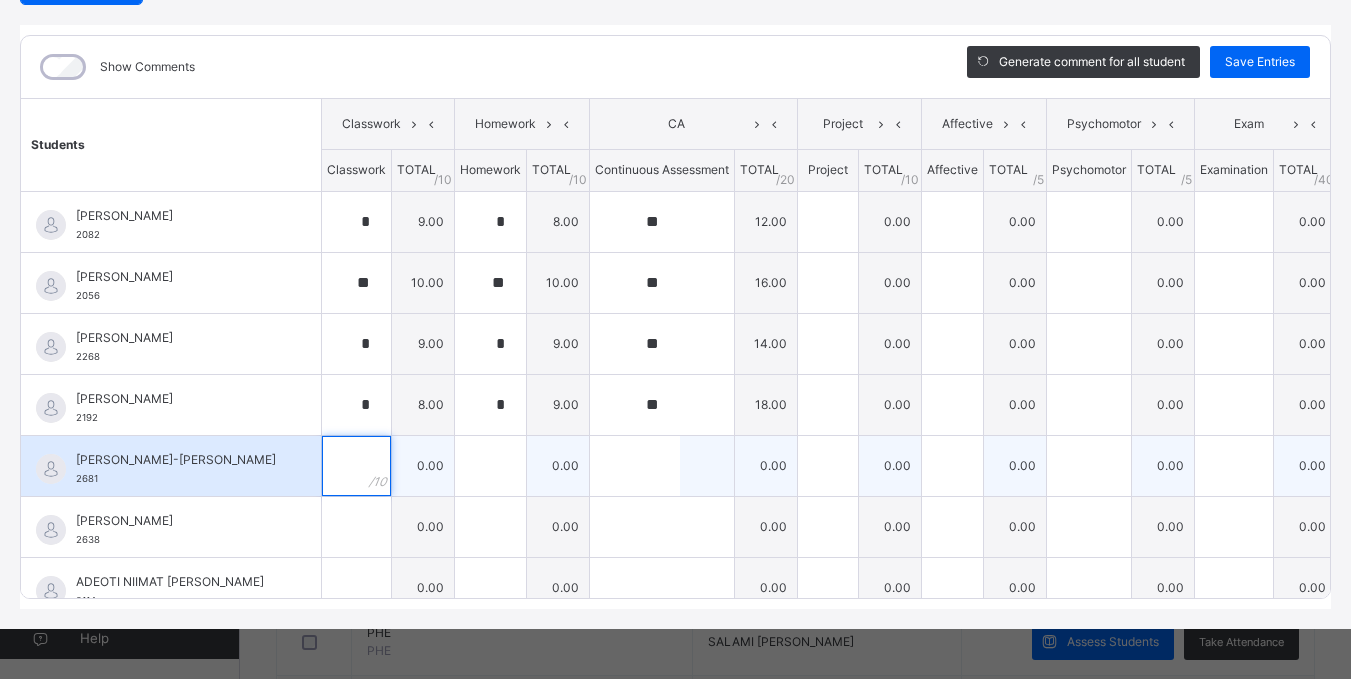 click at bounding box center (356, 466) 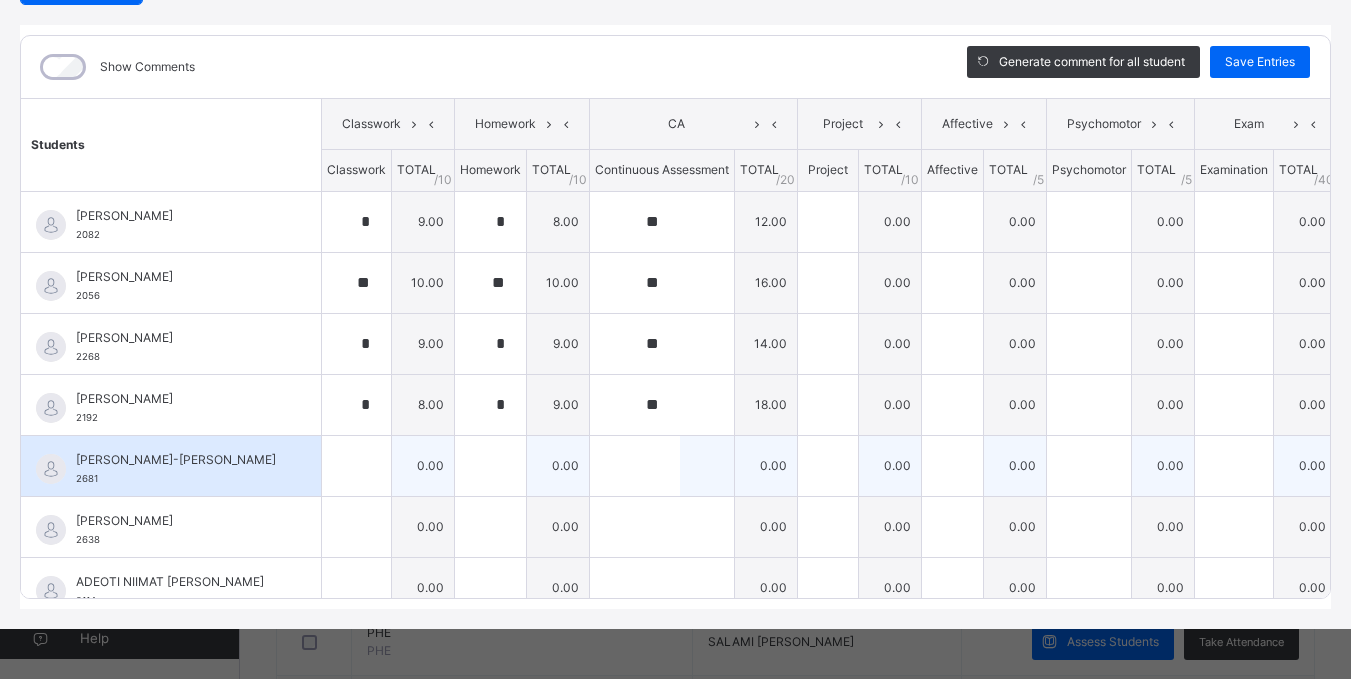 click at bounding box center [356, 466] 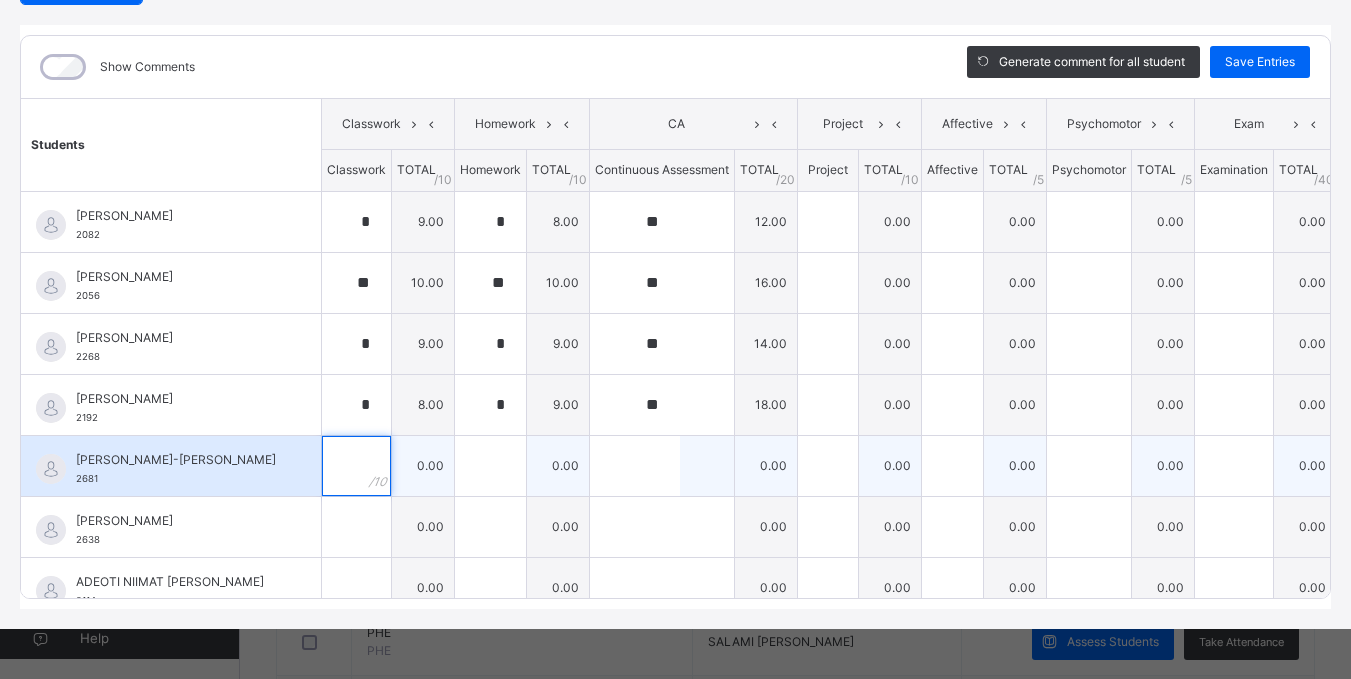 click at bounding box center (356, 466) 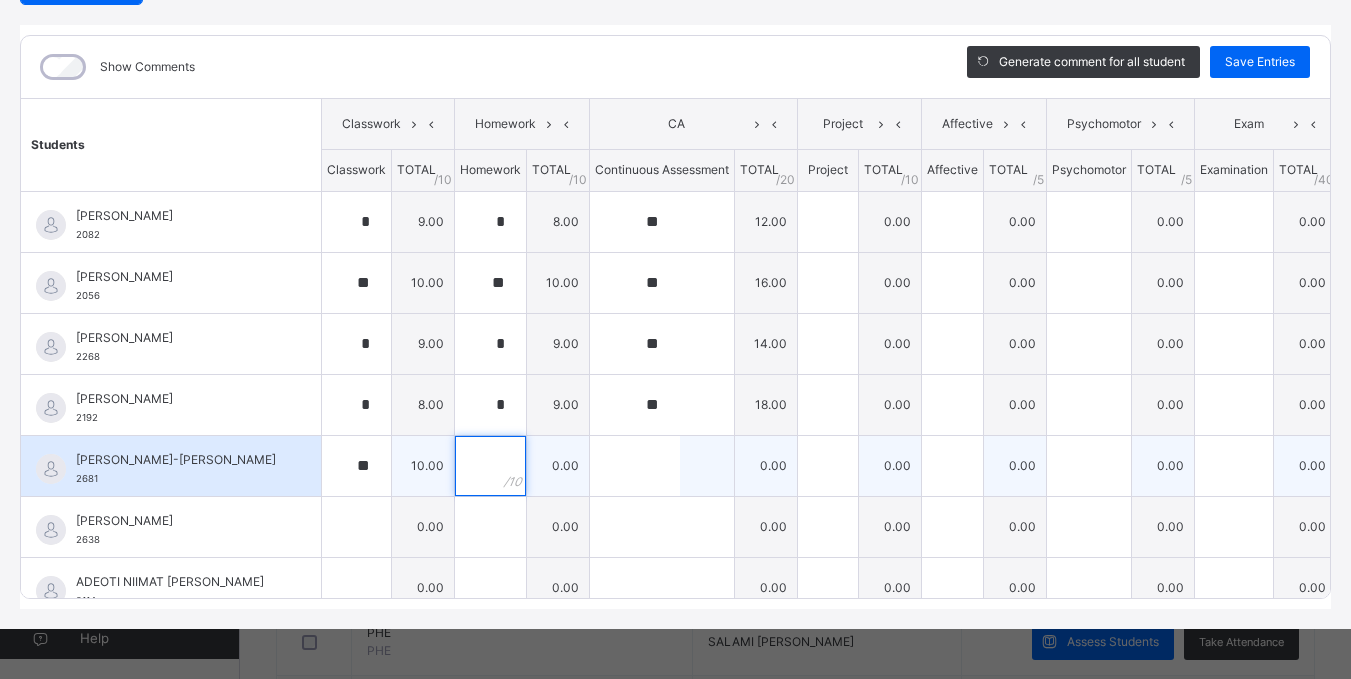 click at bounding box center [490, 466] 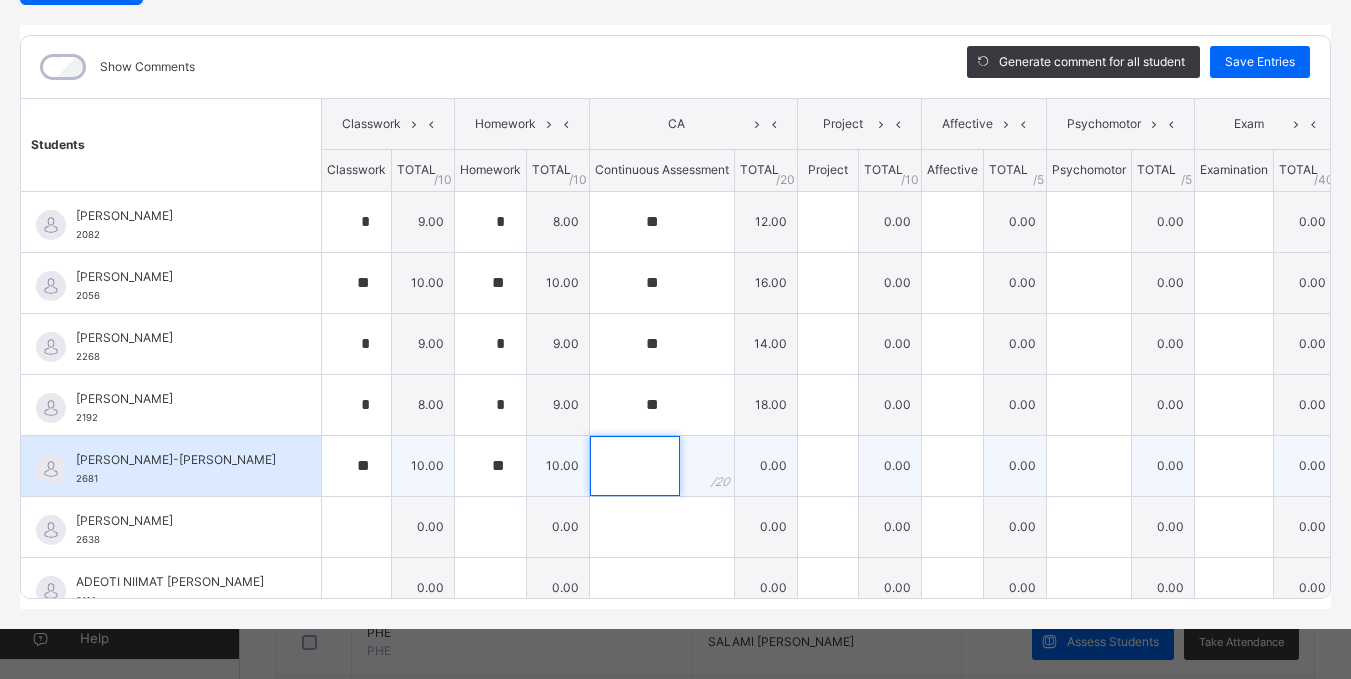 click at bounding box center [635, 466] 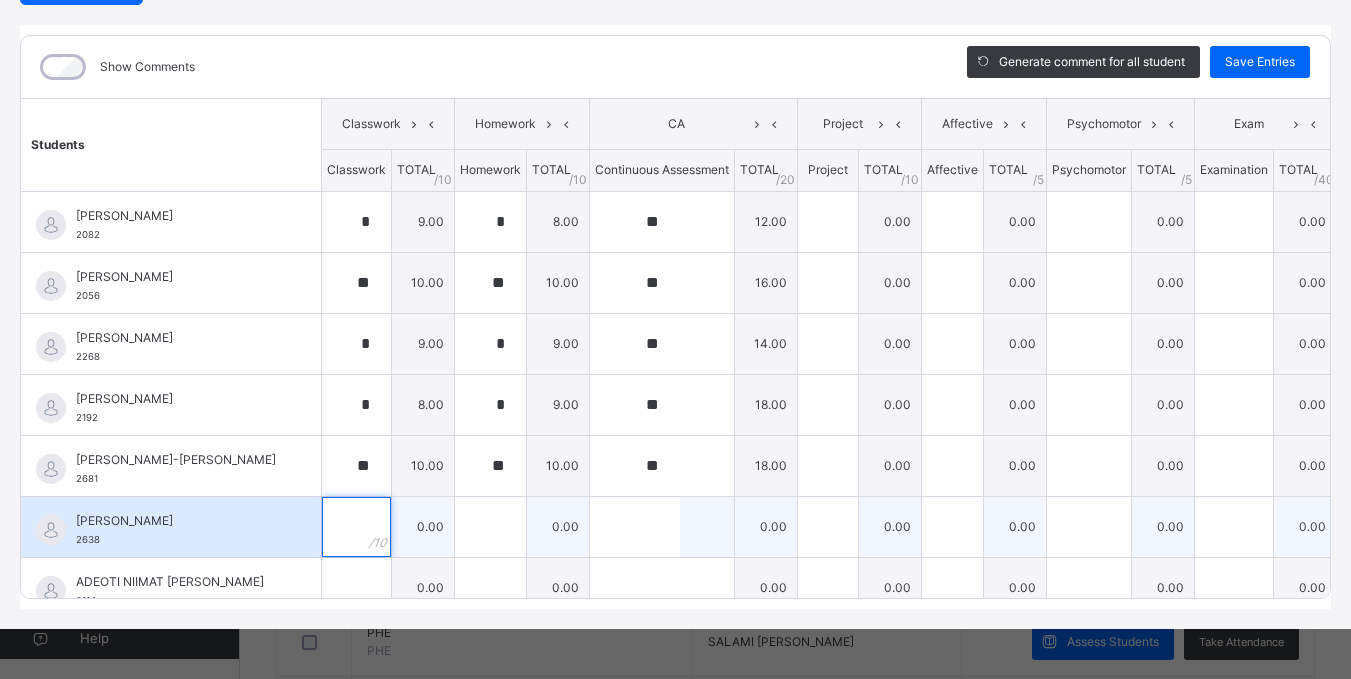 click at bounding box center (356, 527) 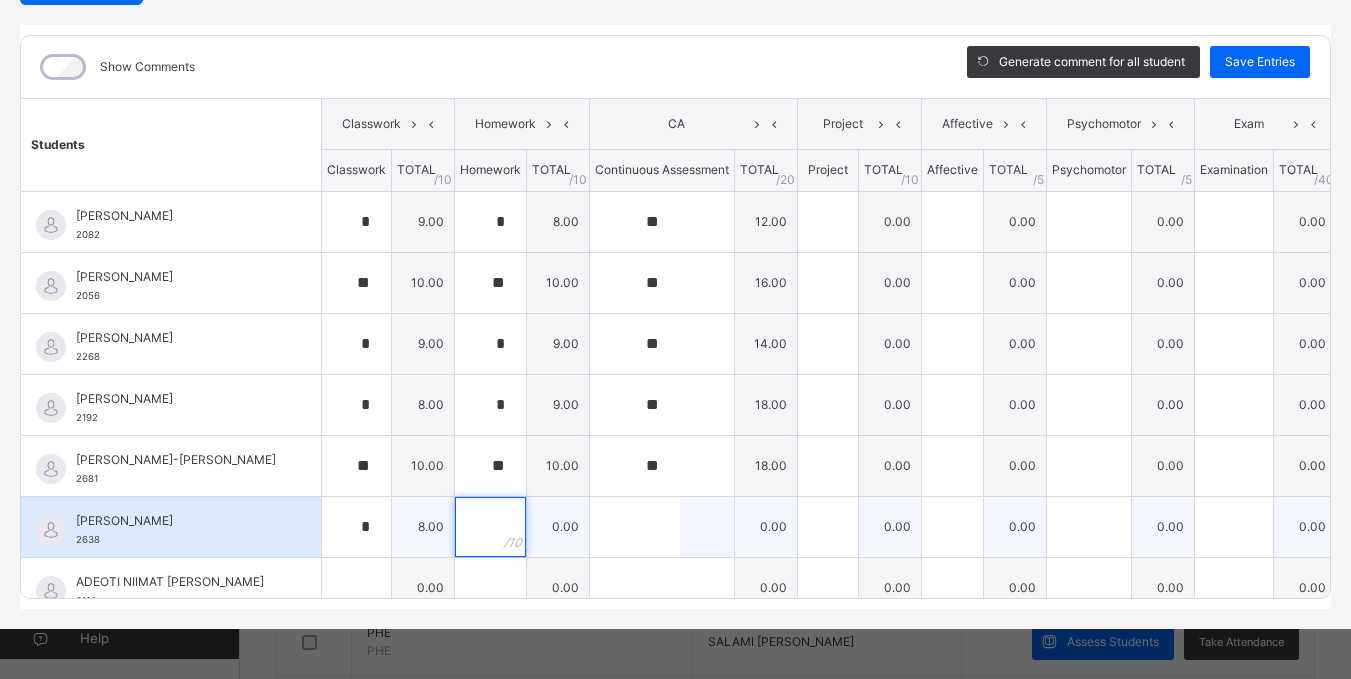 click at bounding box center [490, 527] 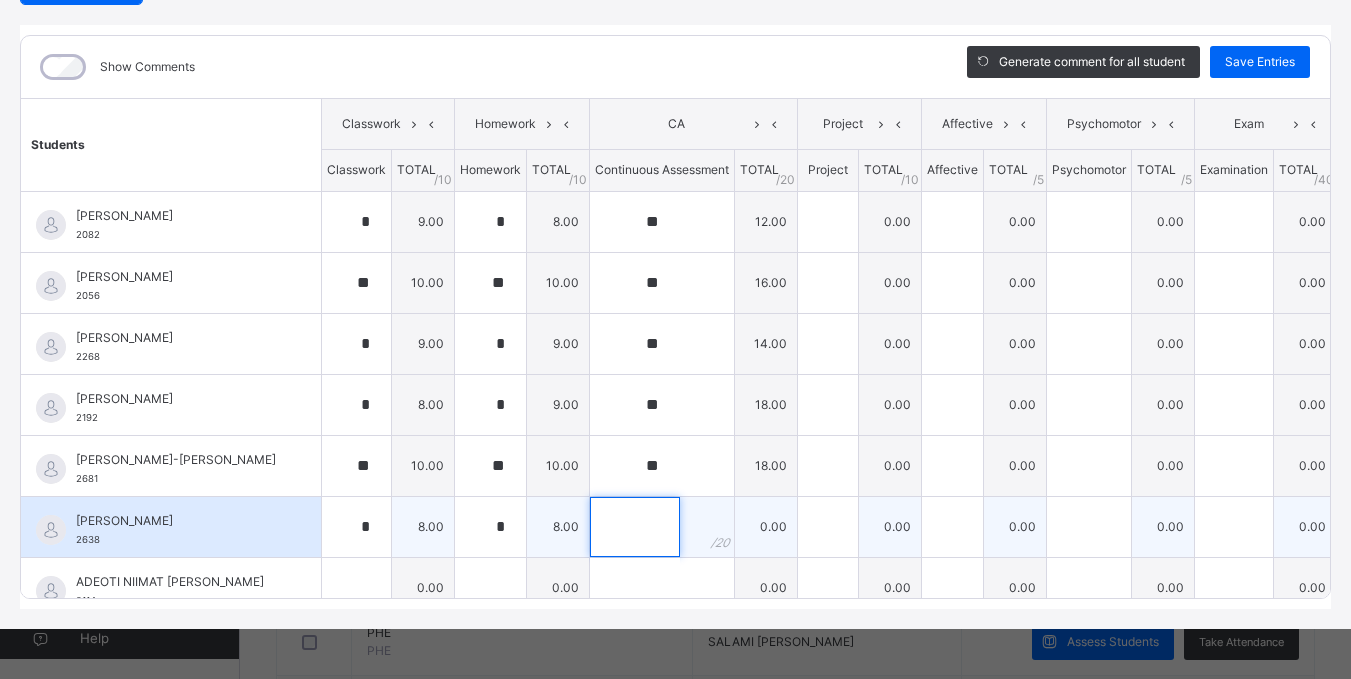 click at bounding box center (635, 527) 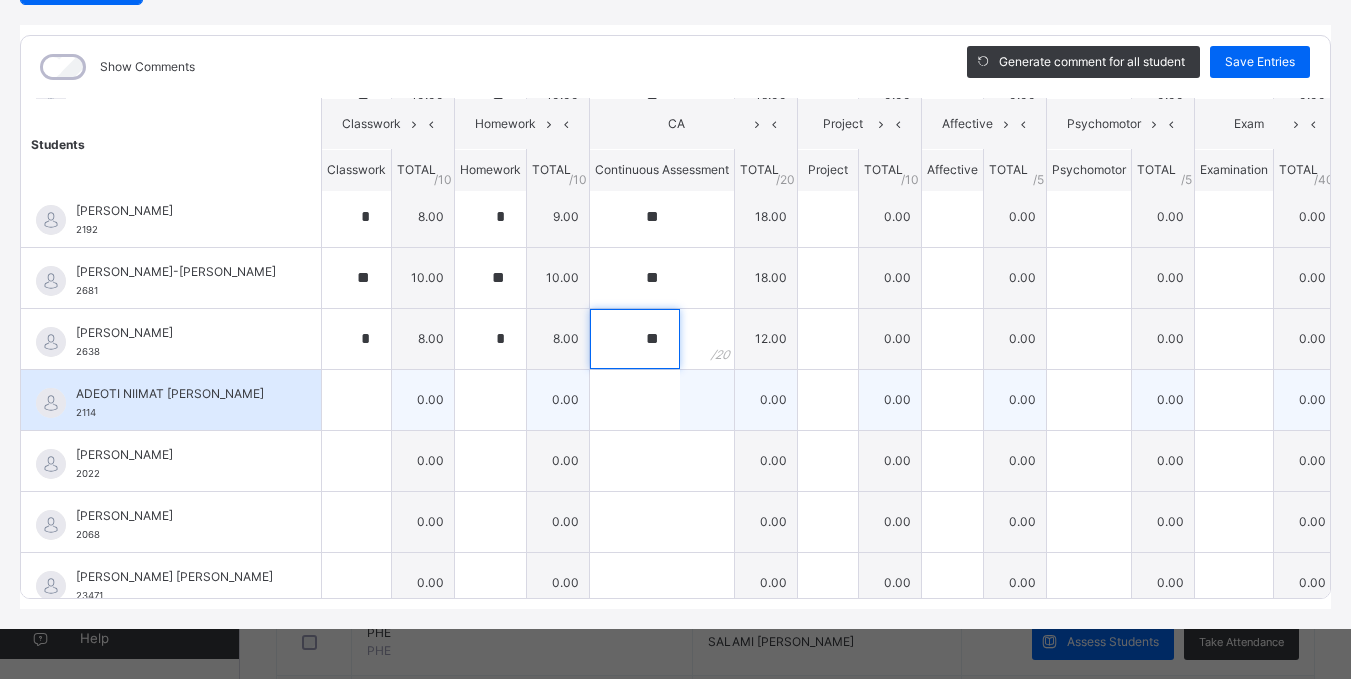 scroll, scrollTop: 200, scrollLeft: 0, axis: vertical 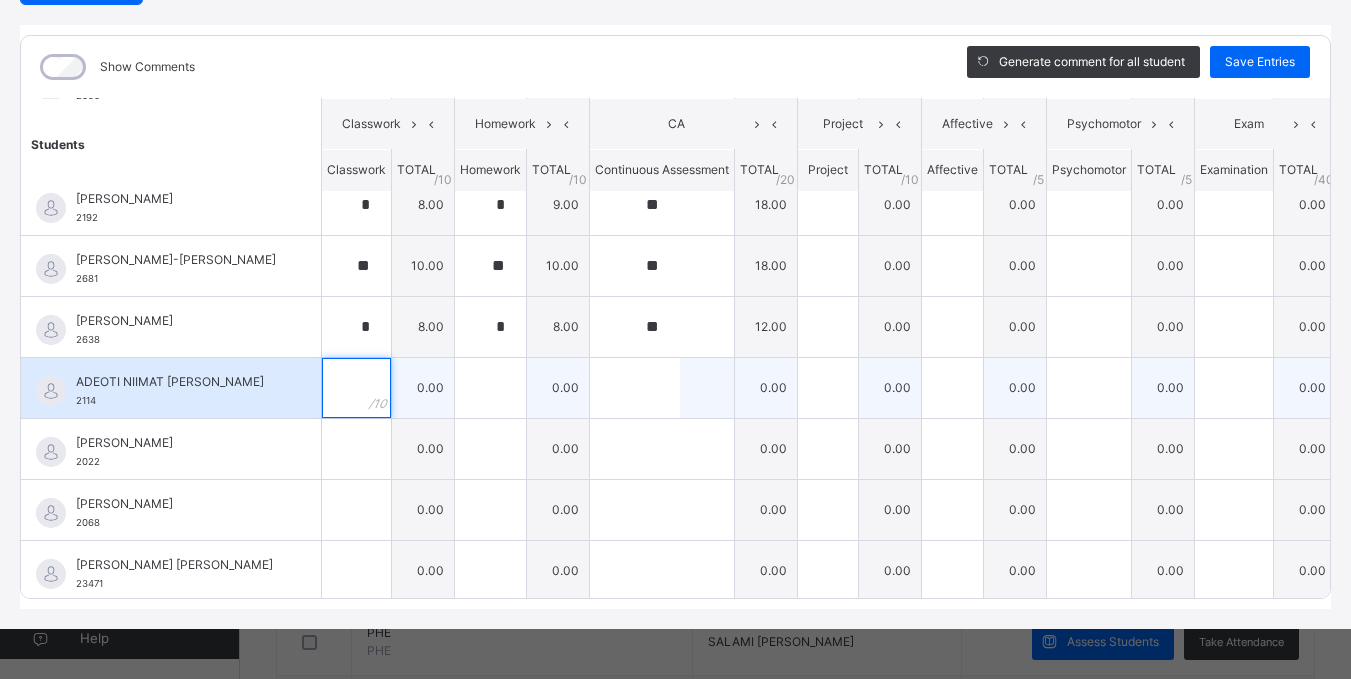 click at bounding box center [356, 388] 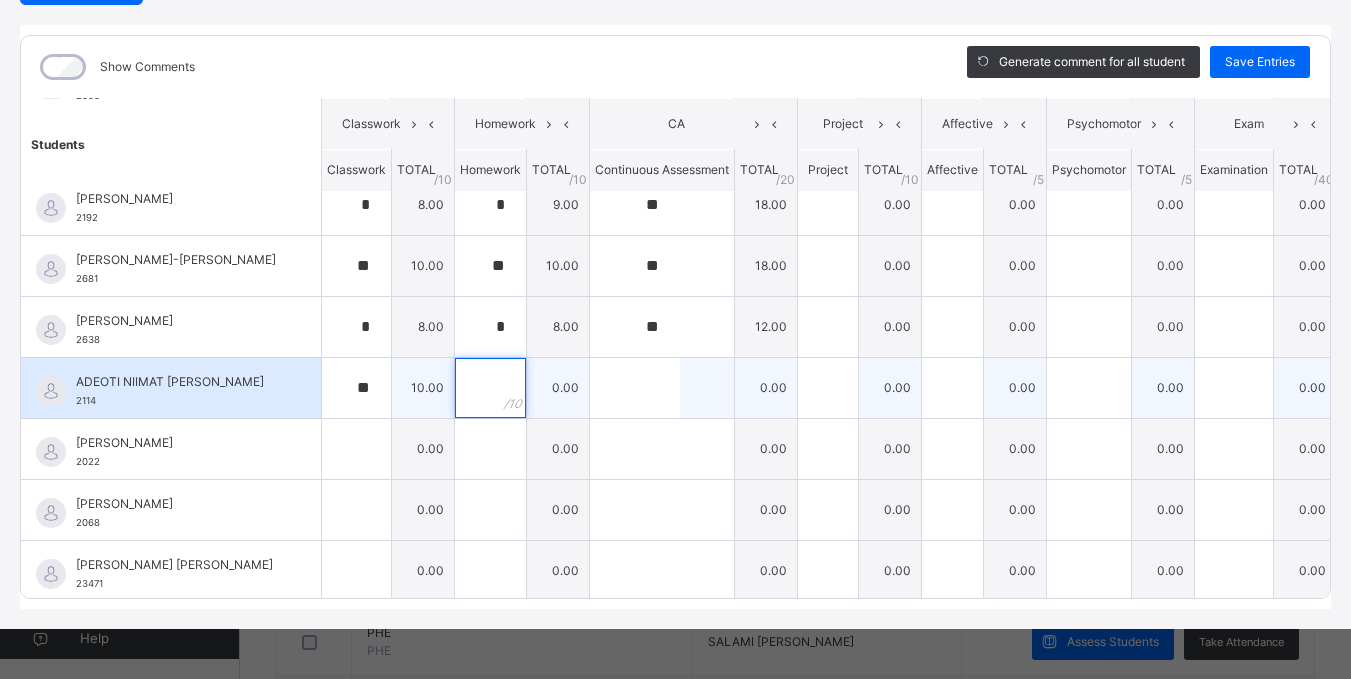 click at bounding box center [490, 388] 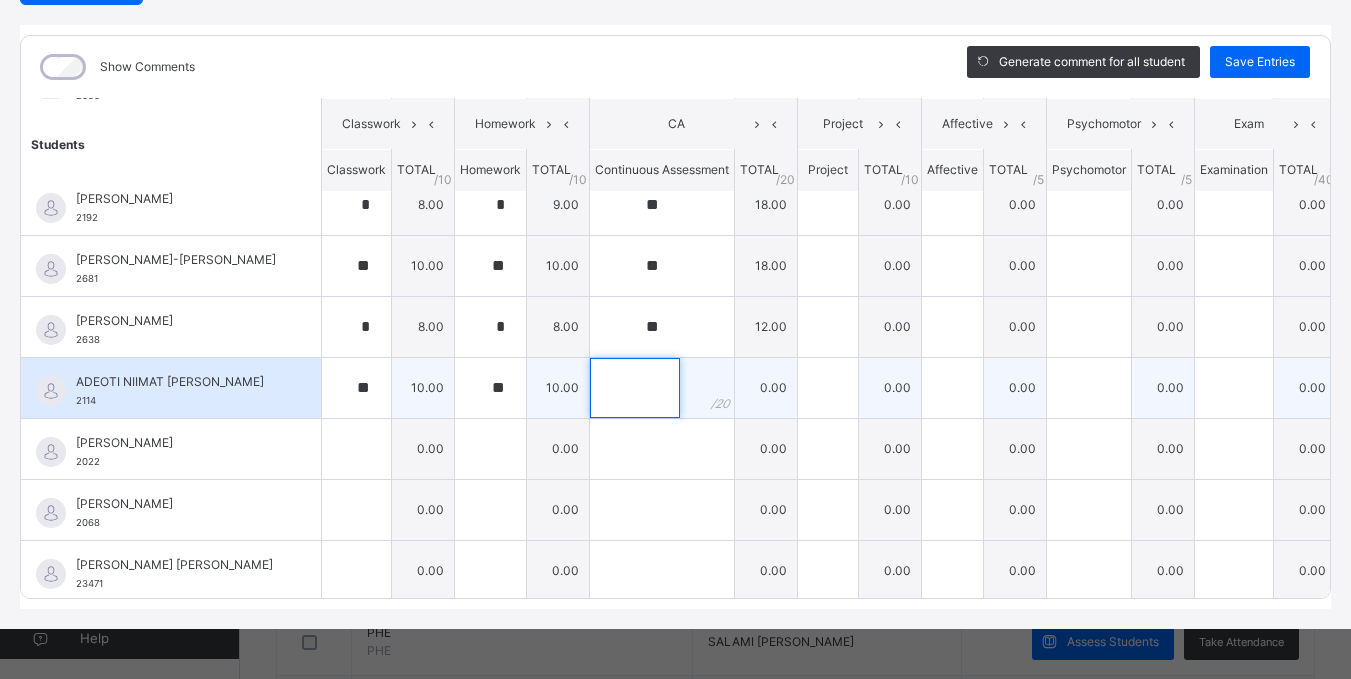 click at bounding box center [635, 388] 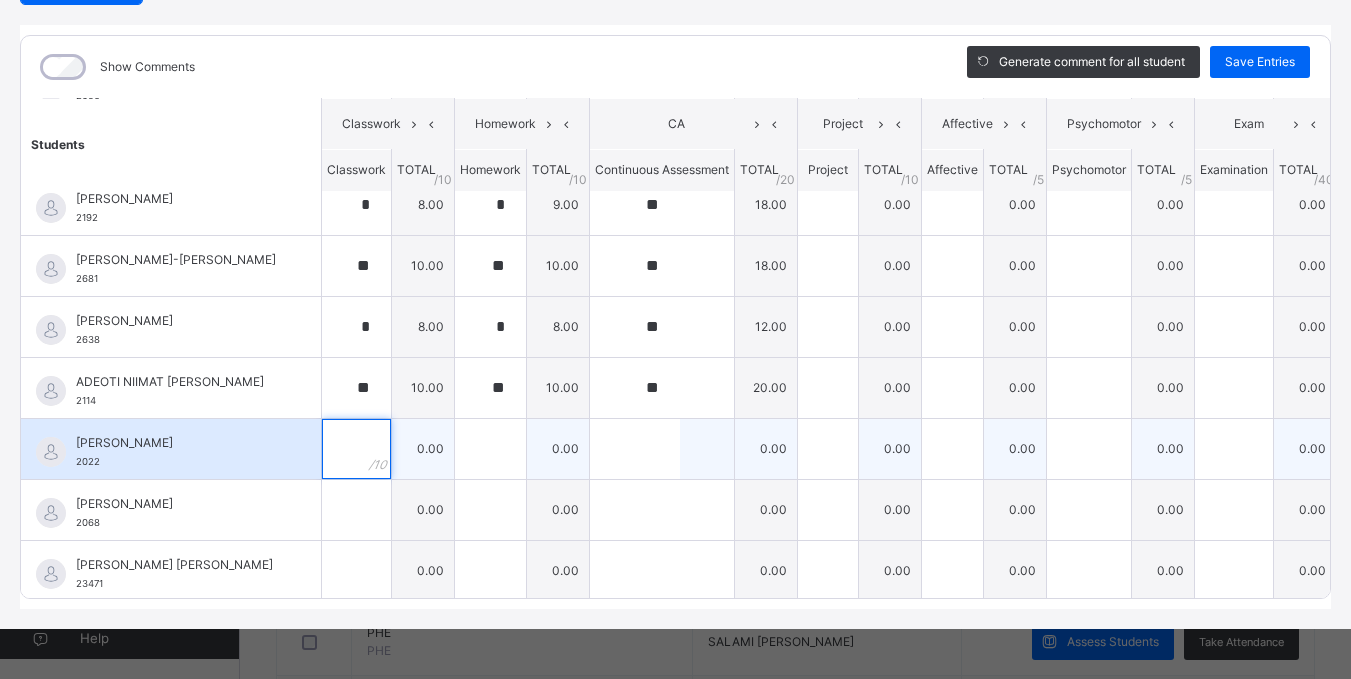 click at bounding box center [356, 449] 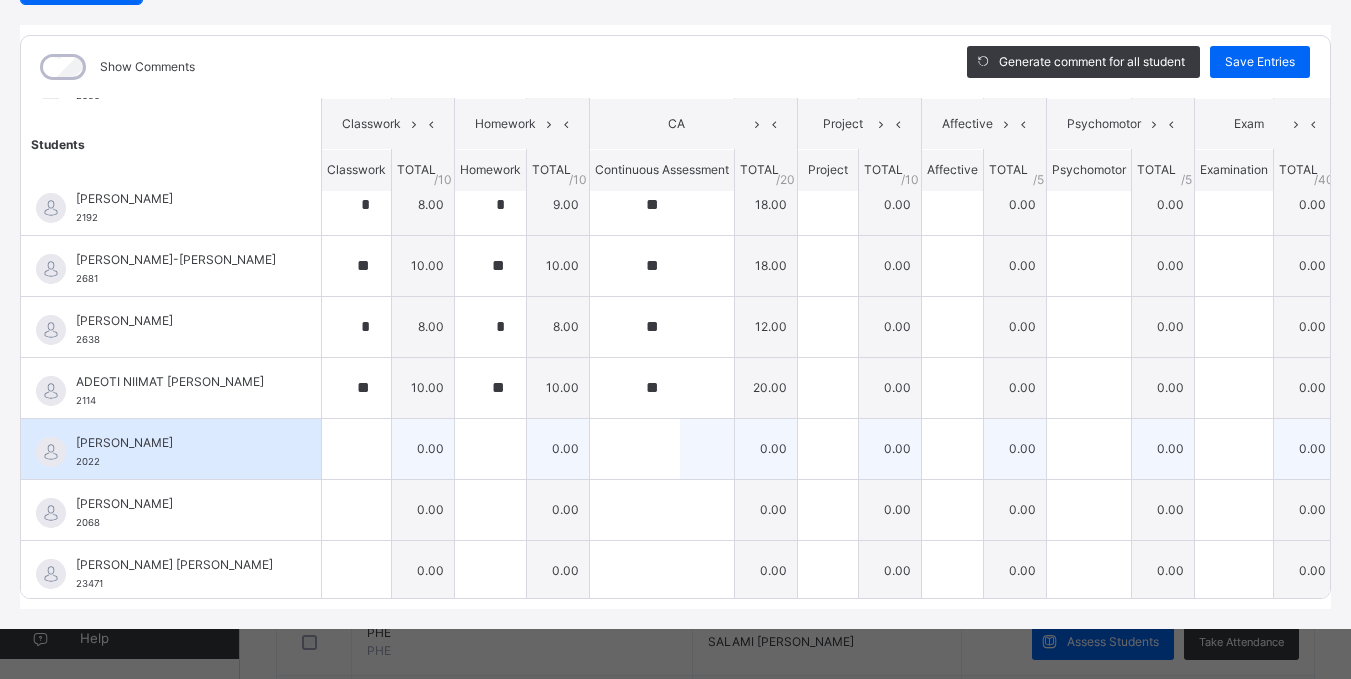 click at bounding box center [356, 449] 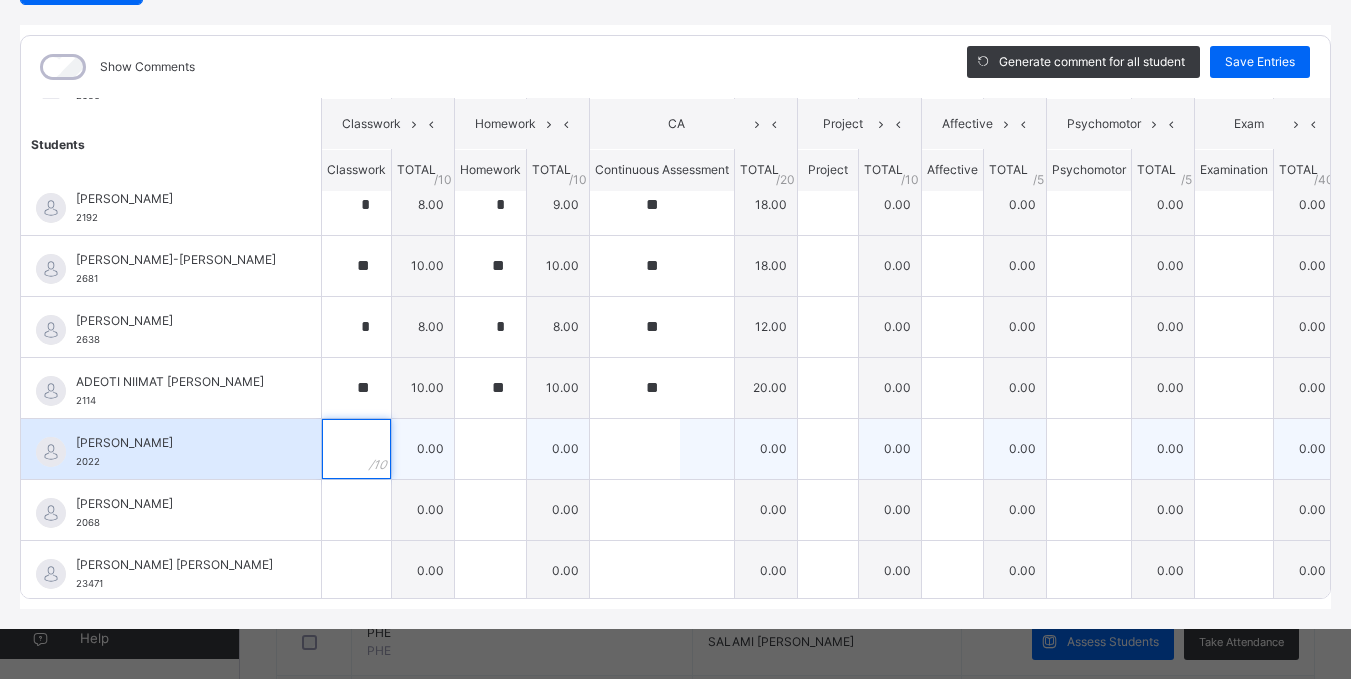 click at bounding box center [356, 449] 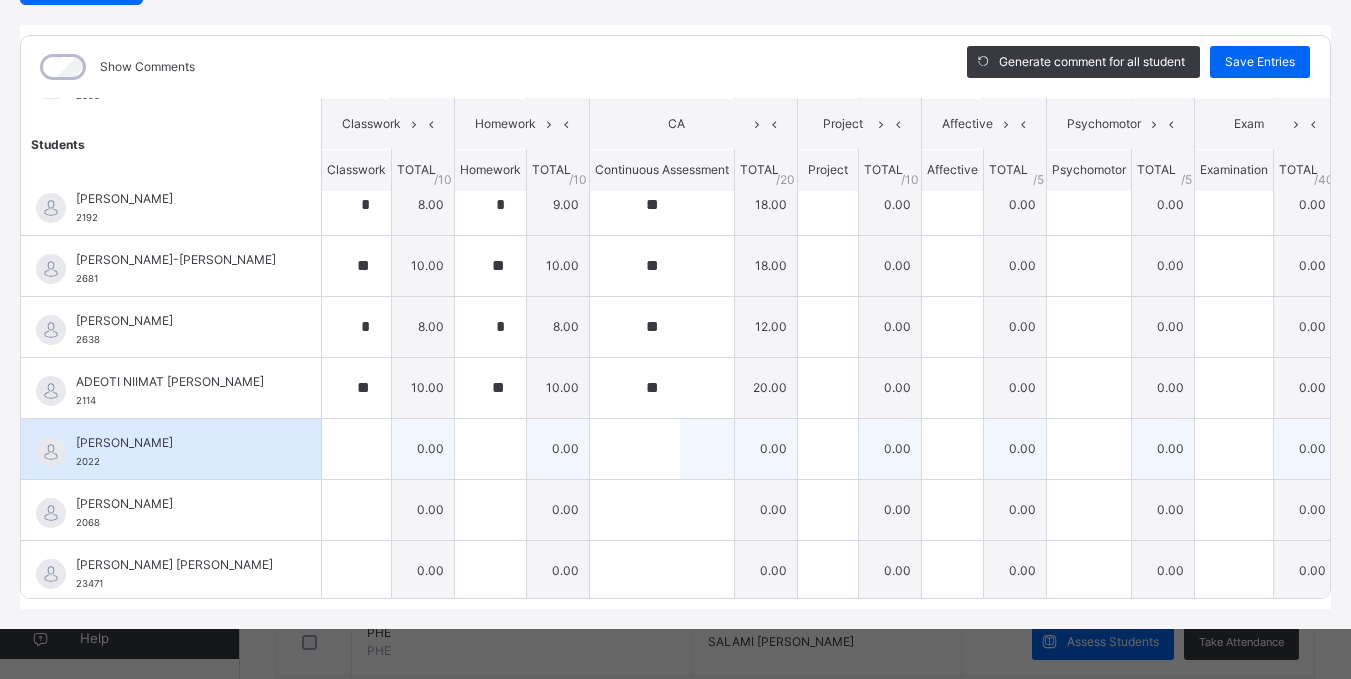 click at bounding box center [356, 449] 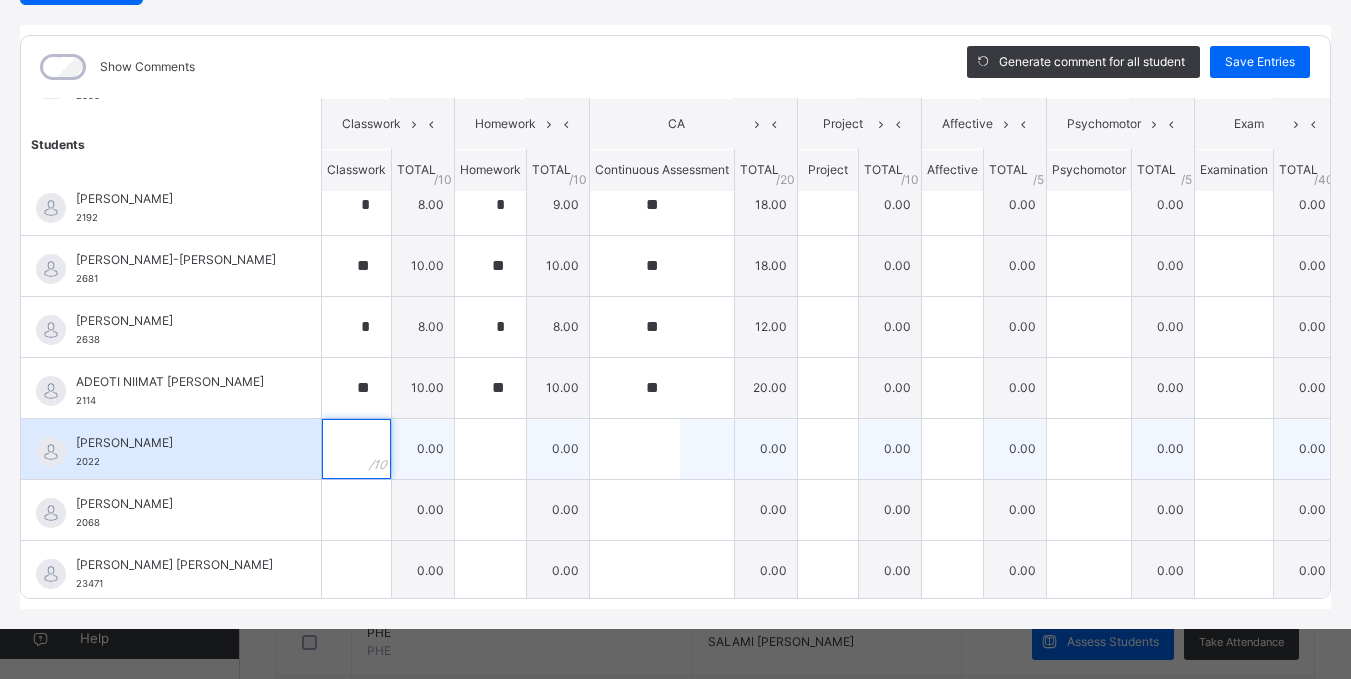 click at bounding box center [356, 449] 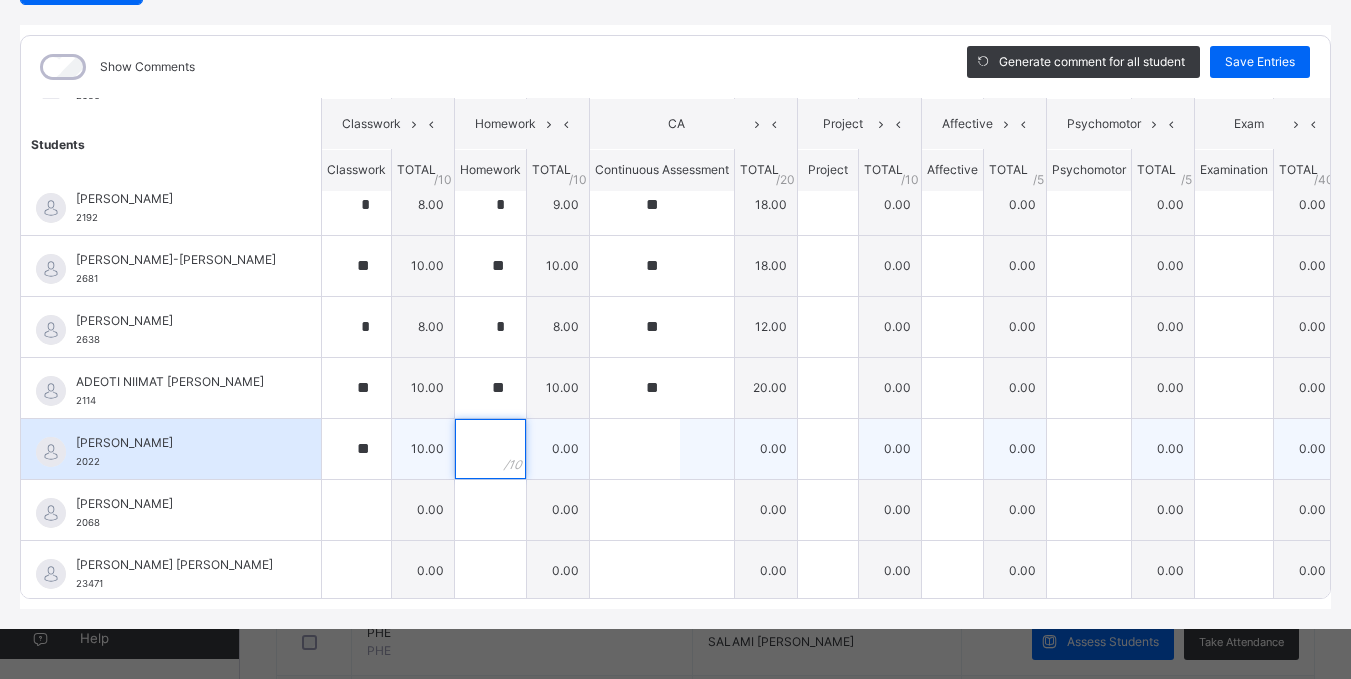 click at bounding box center (490, 449) 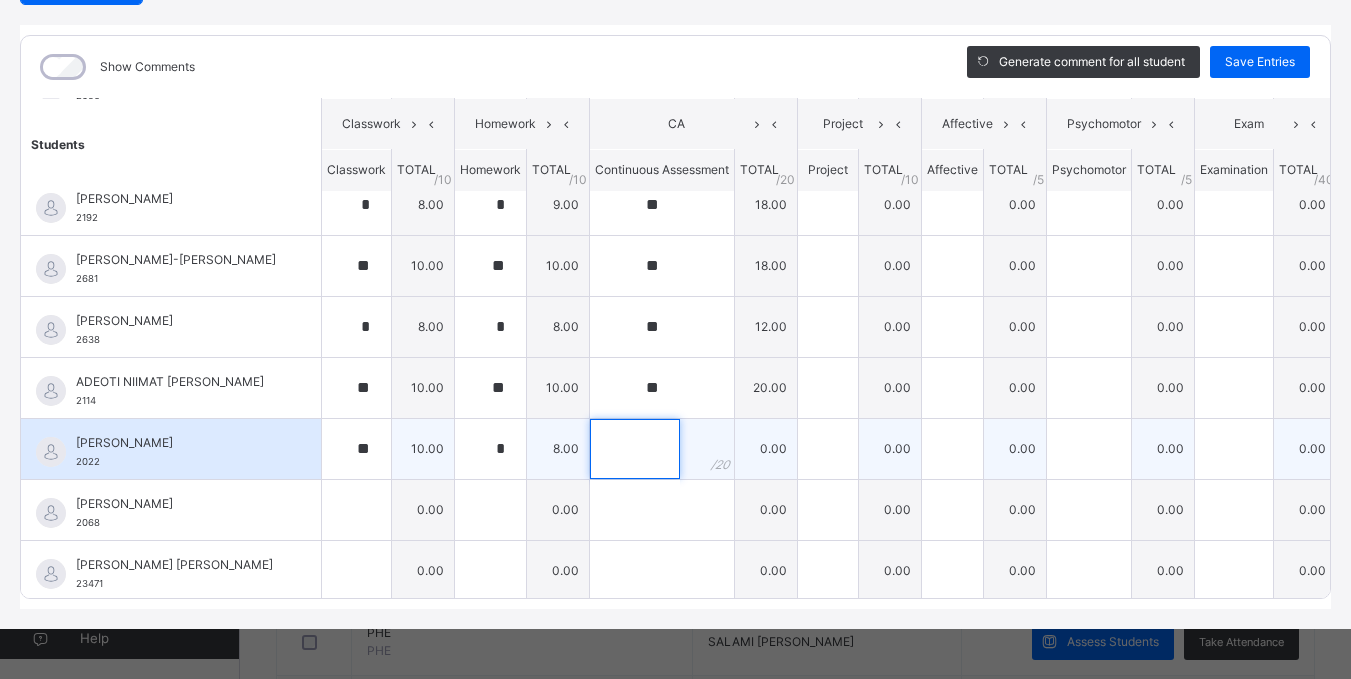 click at bounding box center (635, 449) 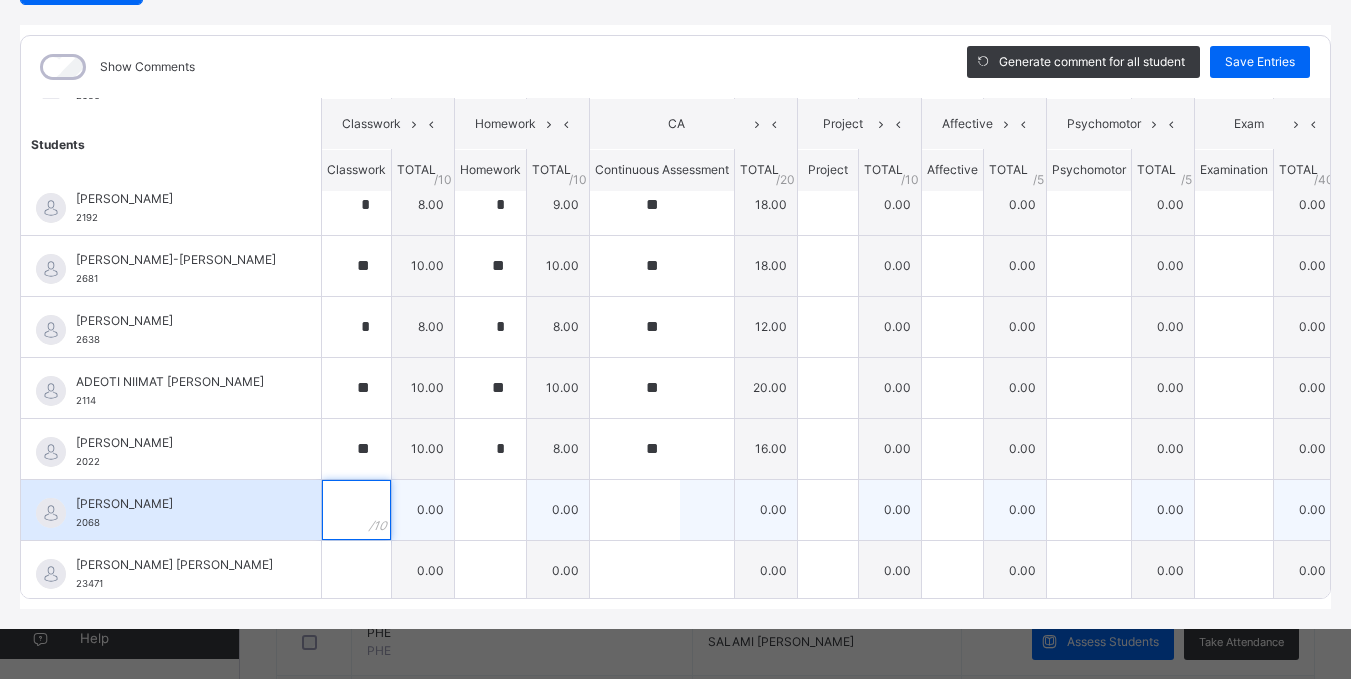 click at bounding box center (356, 510) 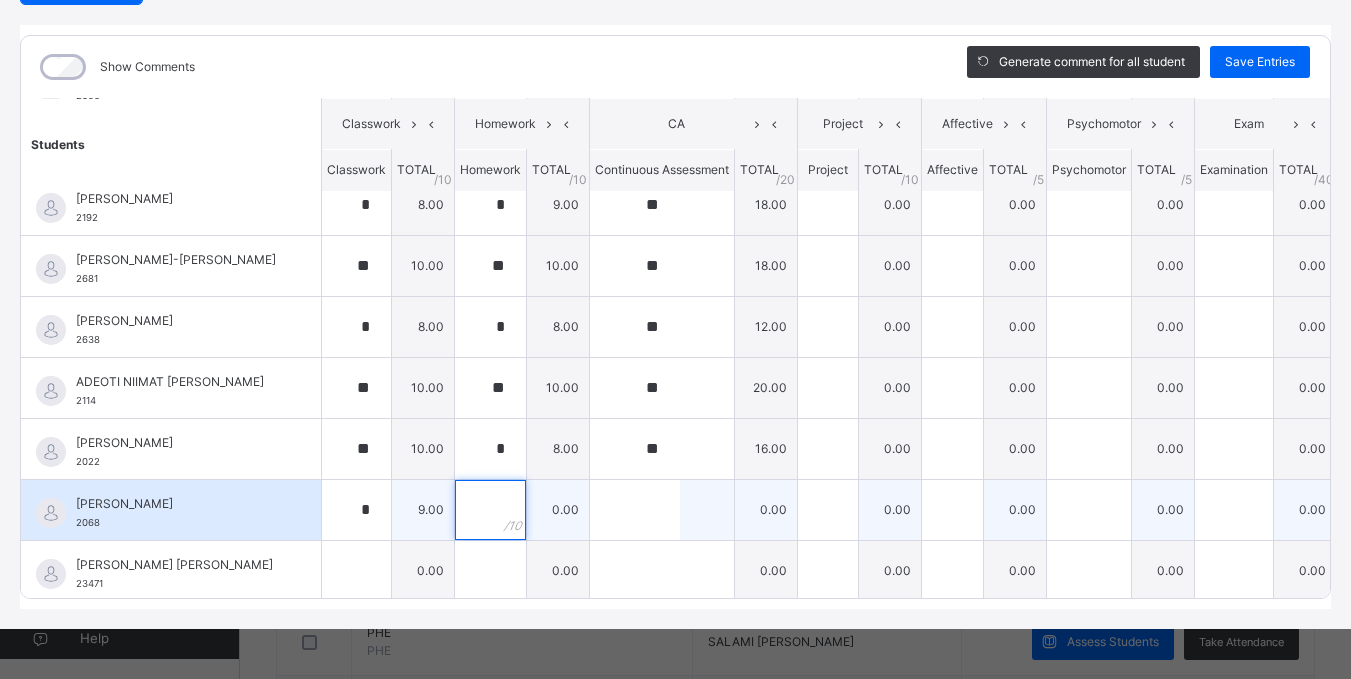 click at bounding box center (490, 510) 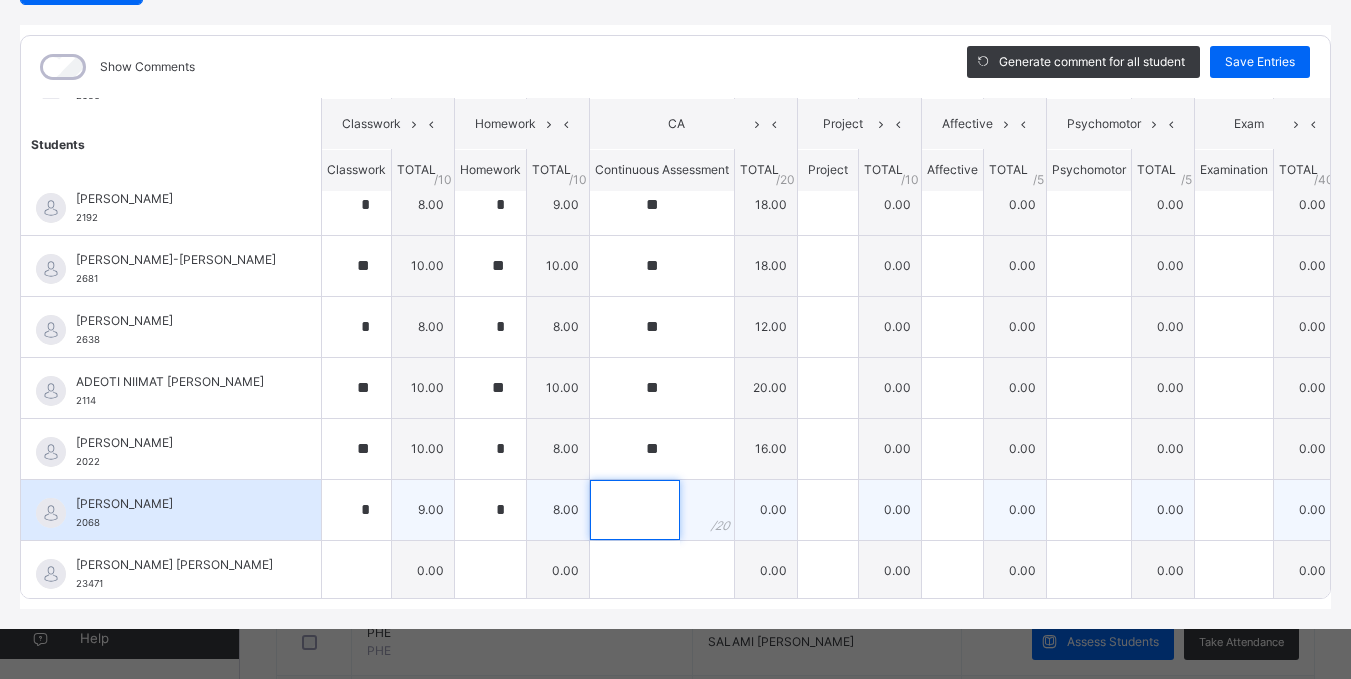 click at bounding box center [635, 510] 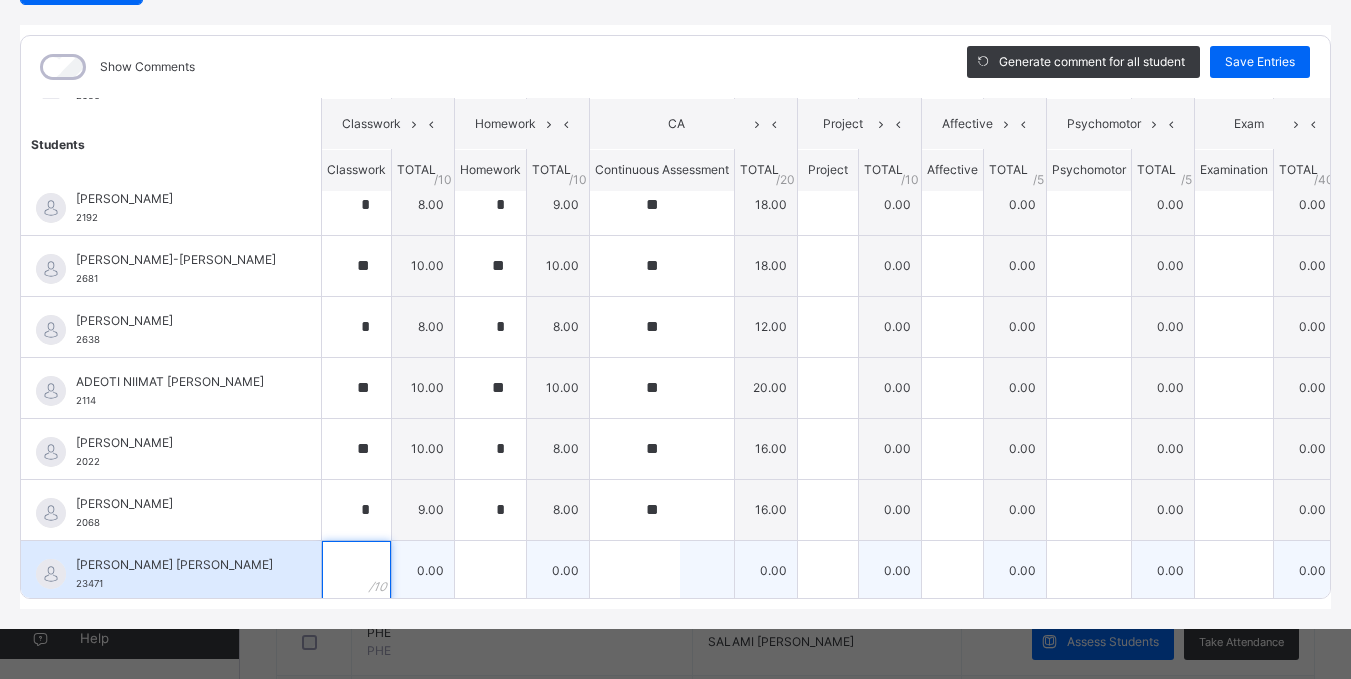 click at bounding box center (356, 571) 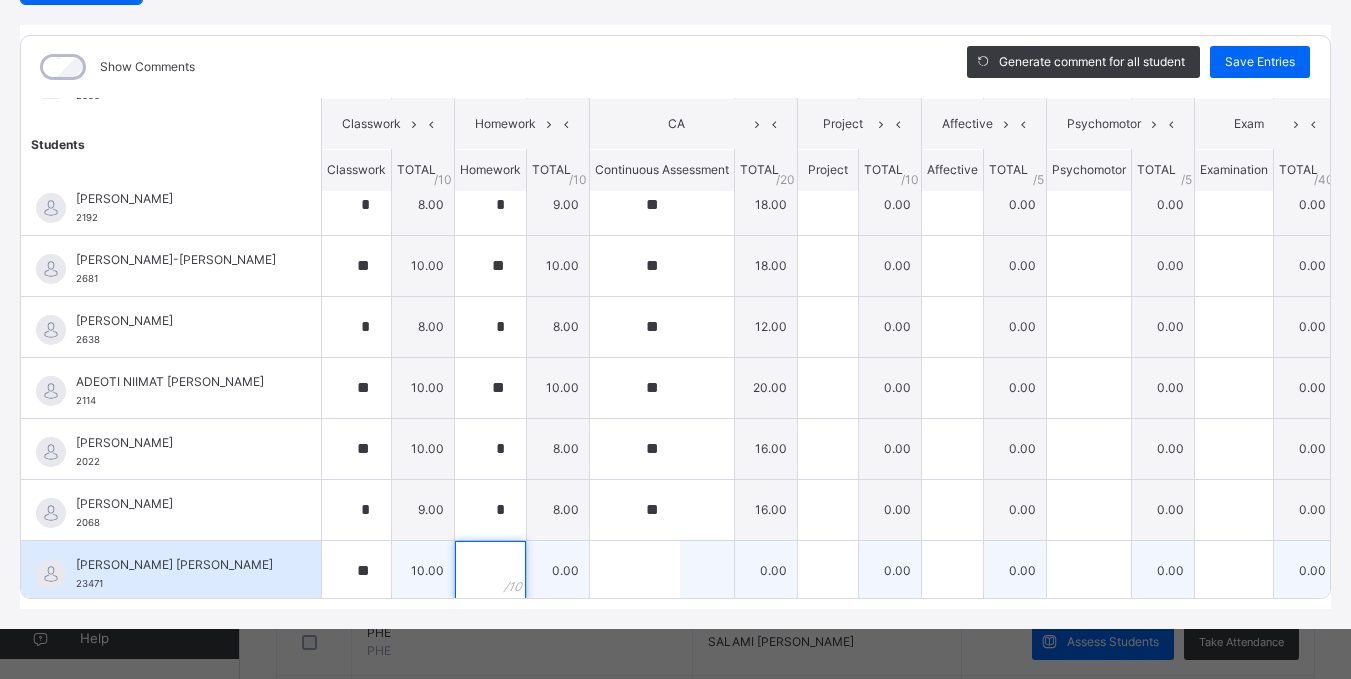 click at bounding box center (490, 571) 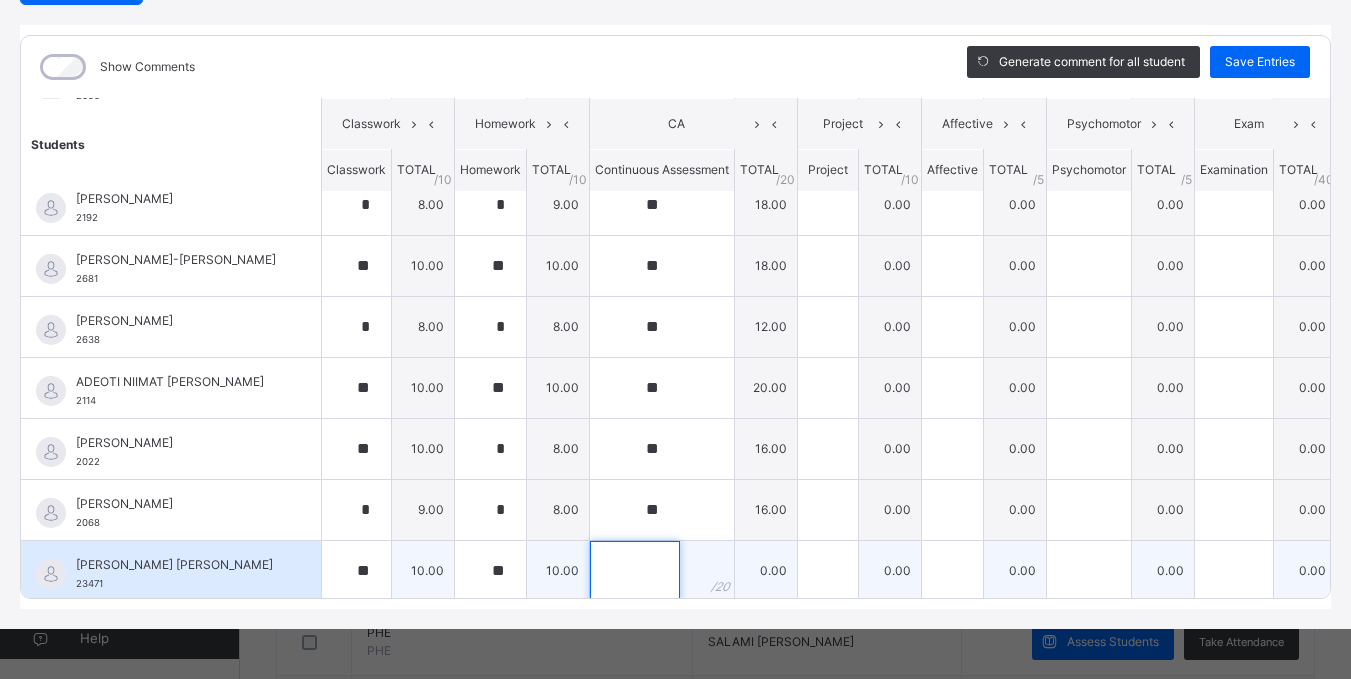 click at bounding box center (635, 571) 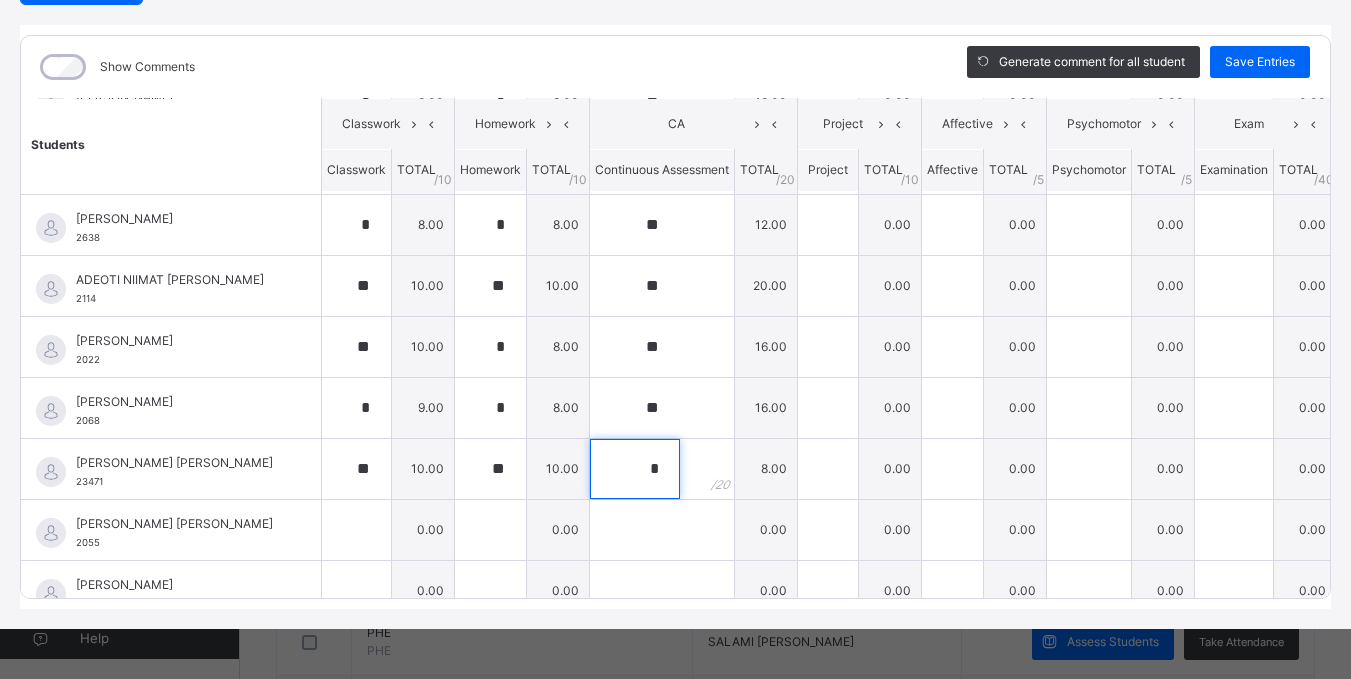 scroll, scrollTop: 400, scrollLeft: 0, axis: vertical 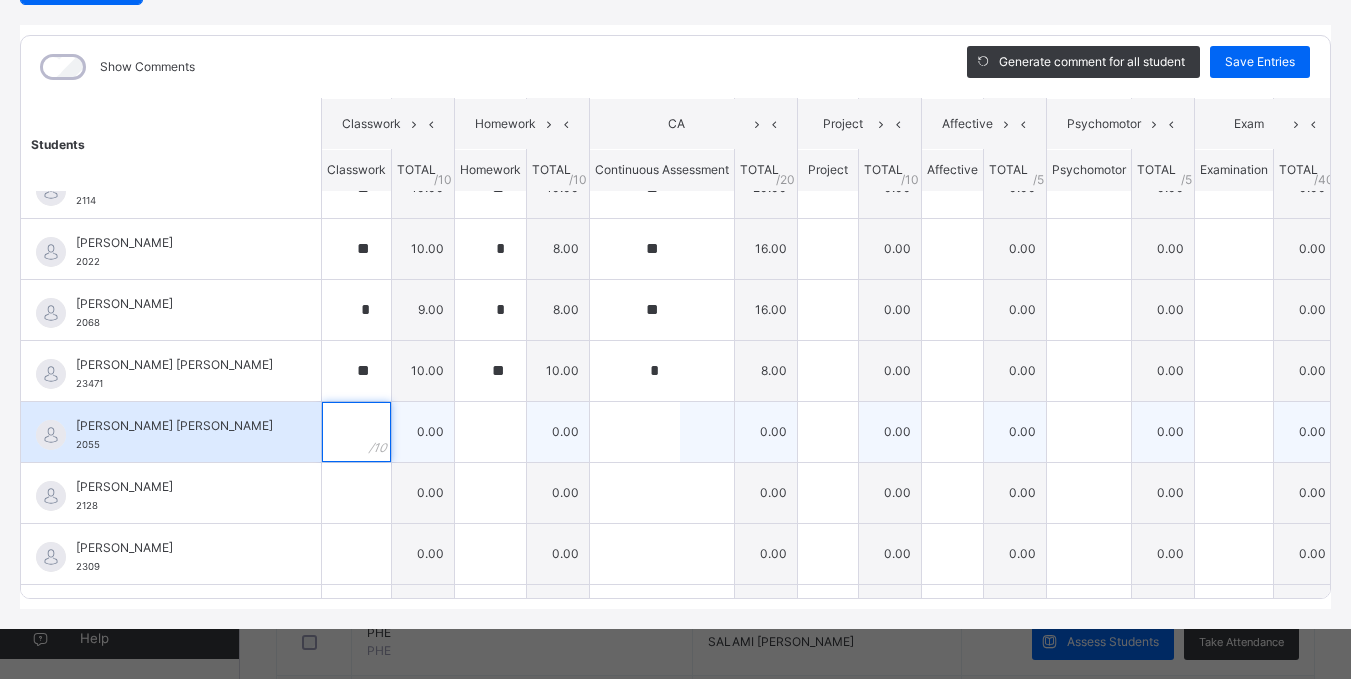 click at bounding box center (356, 432) 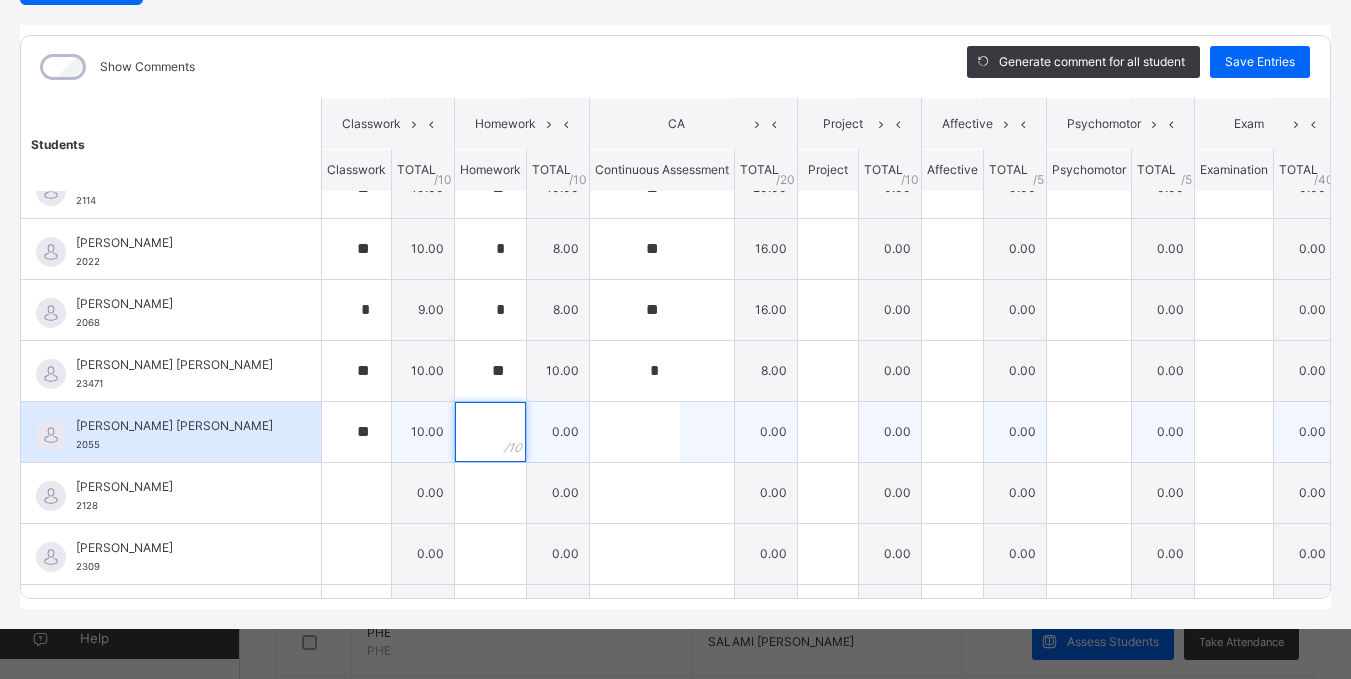 click at bounding box center [490, 432] 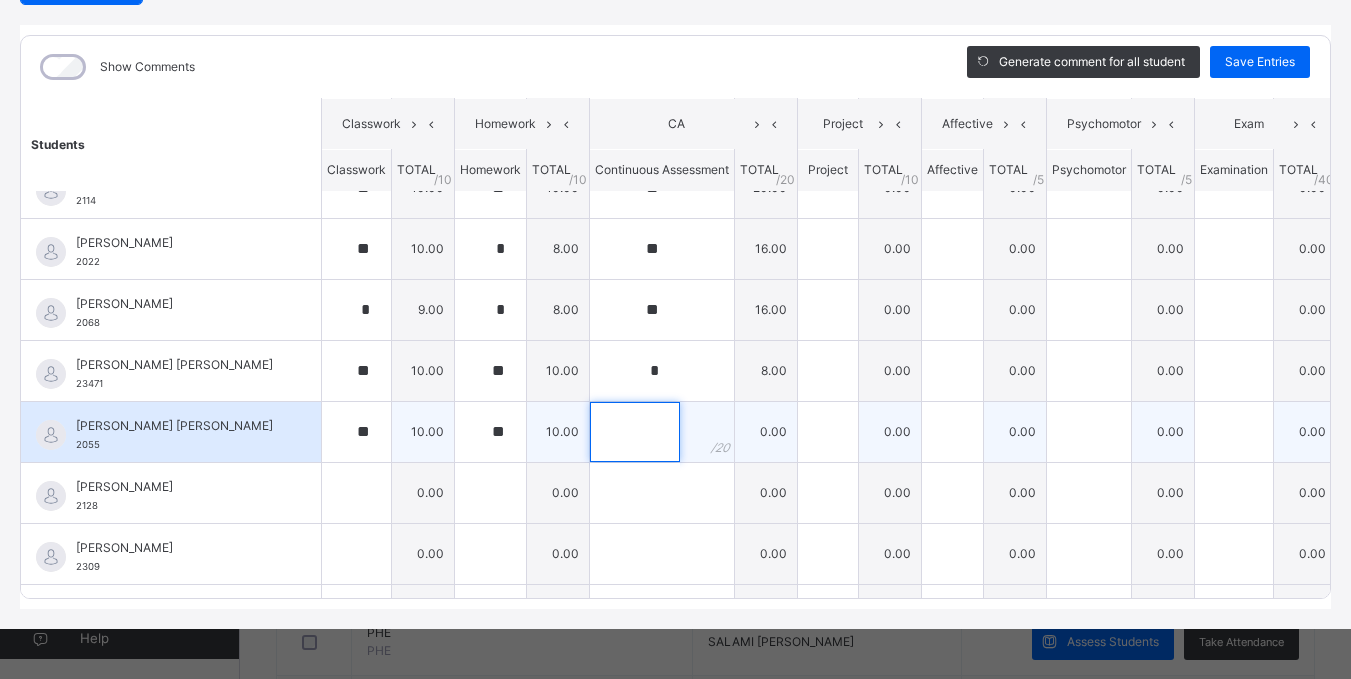 click at bounding box center [635, 432] 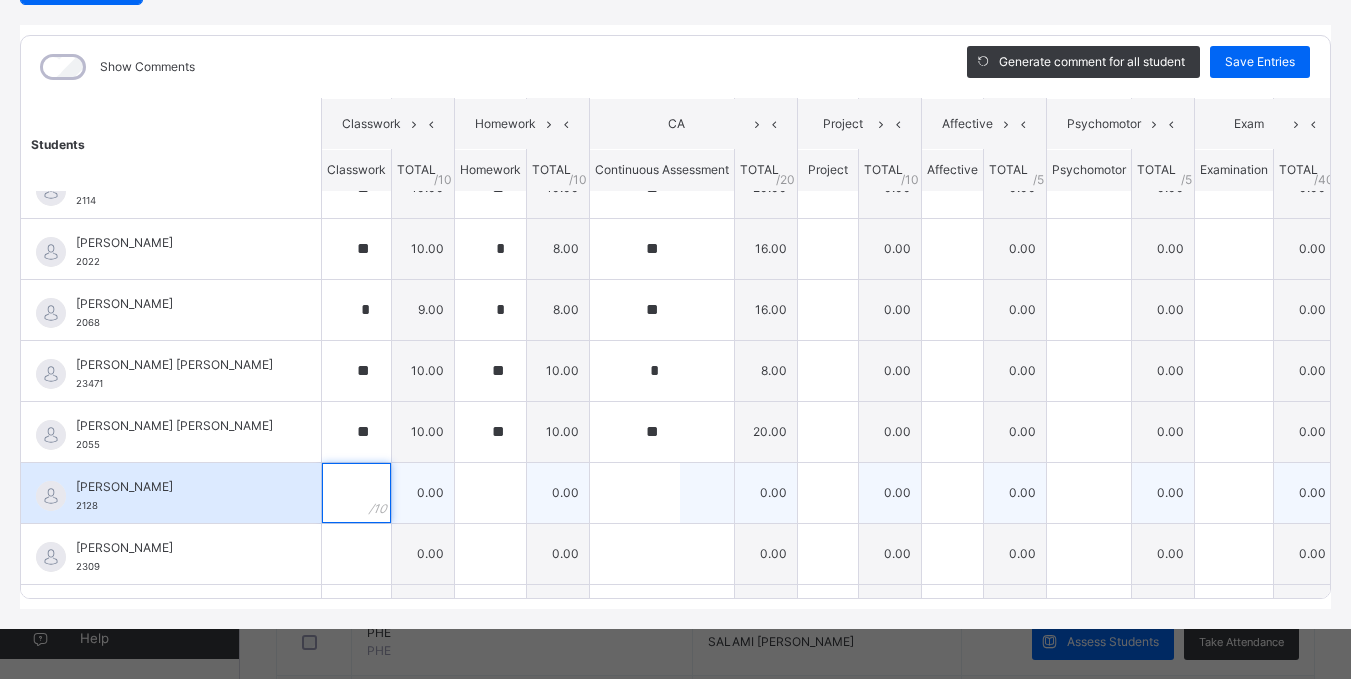 click at bounding box center [356, 493] 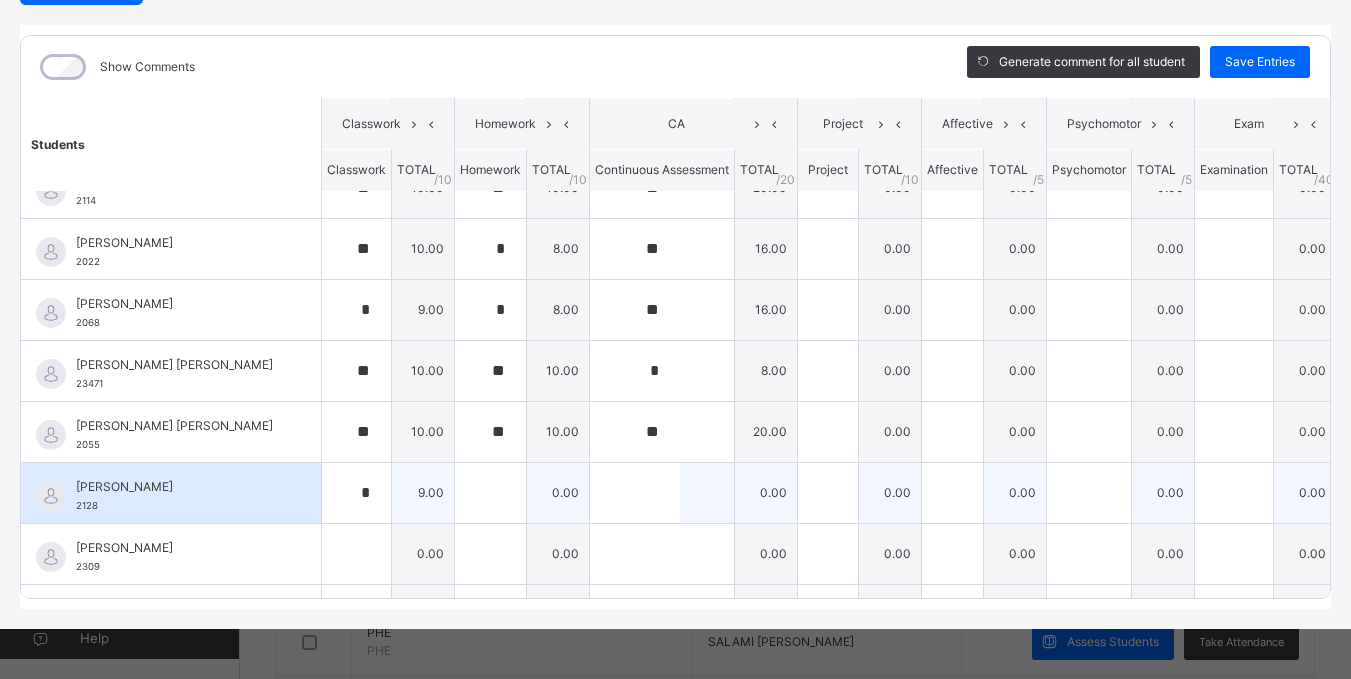 click on "9.00" at bounding box center [423, 492] 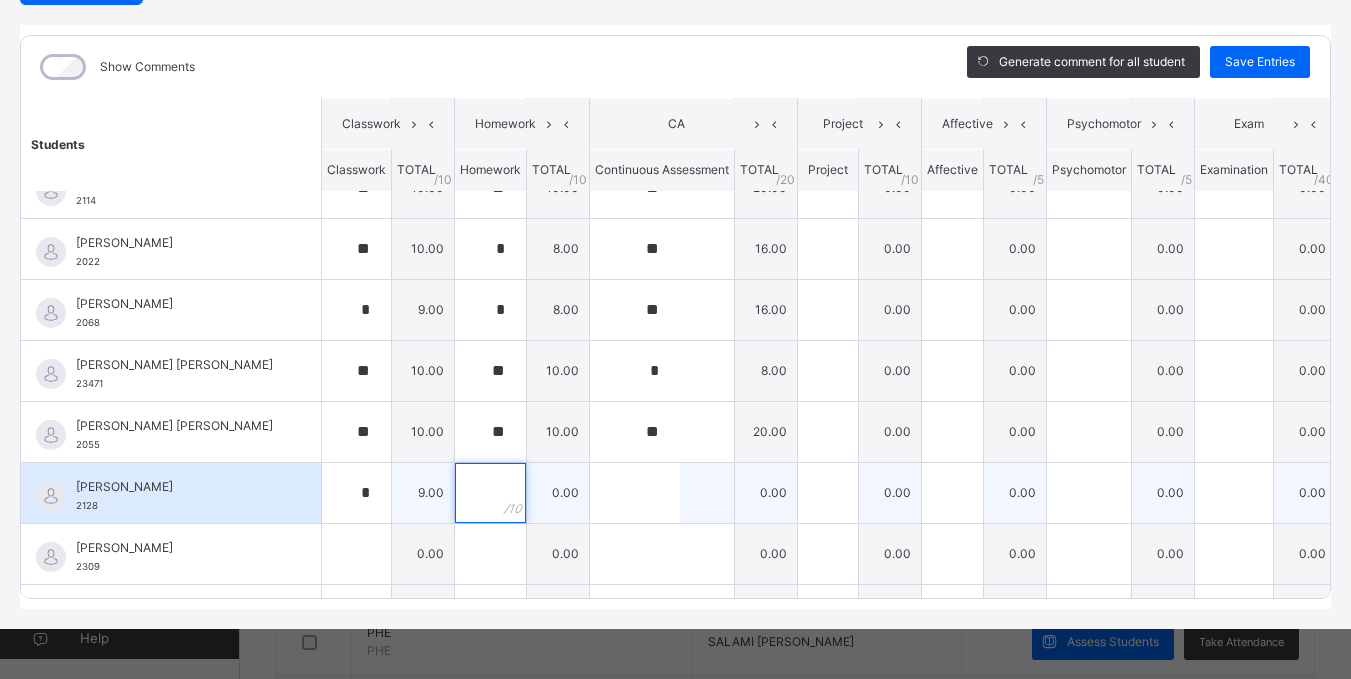 click at bounding box center [490, 493] 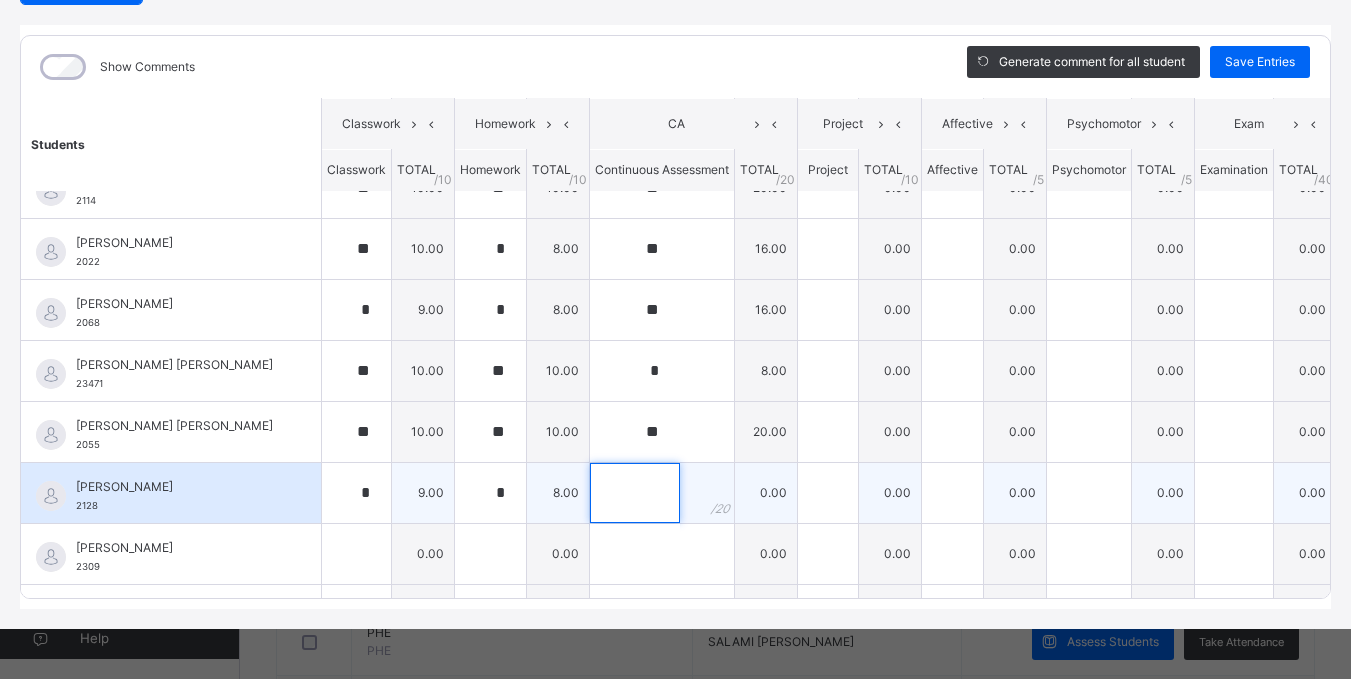 click at bounding box center [635, 493] 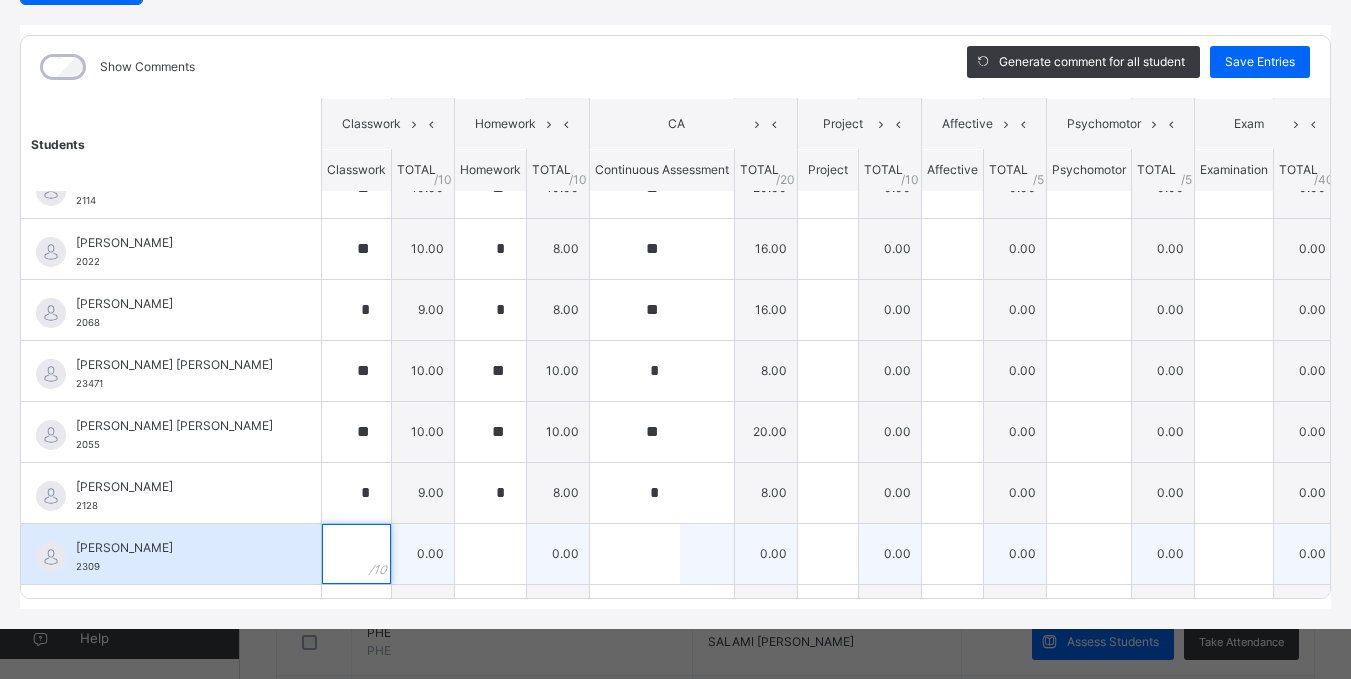 click at bounding box center (356, 554) 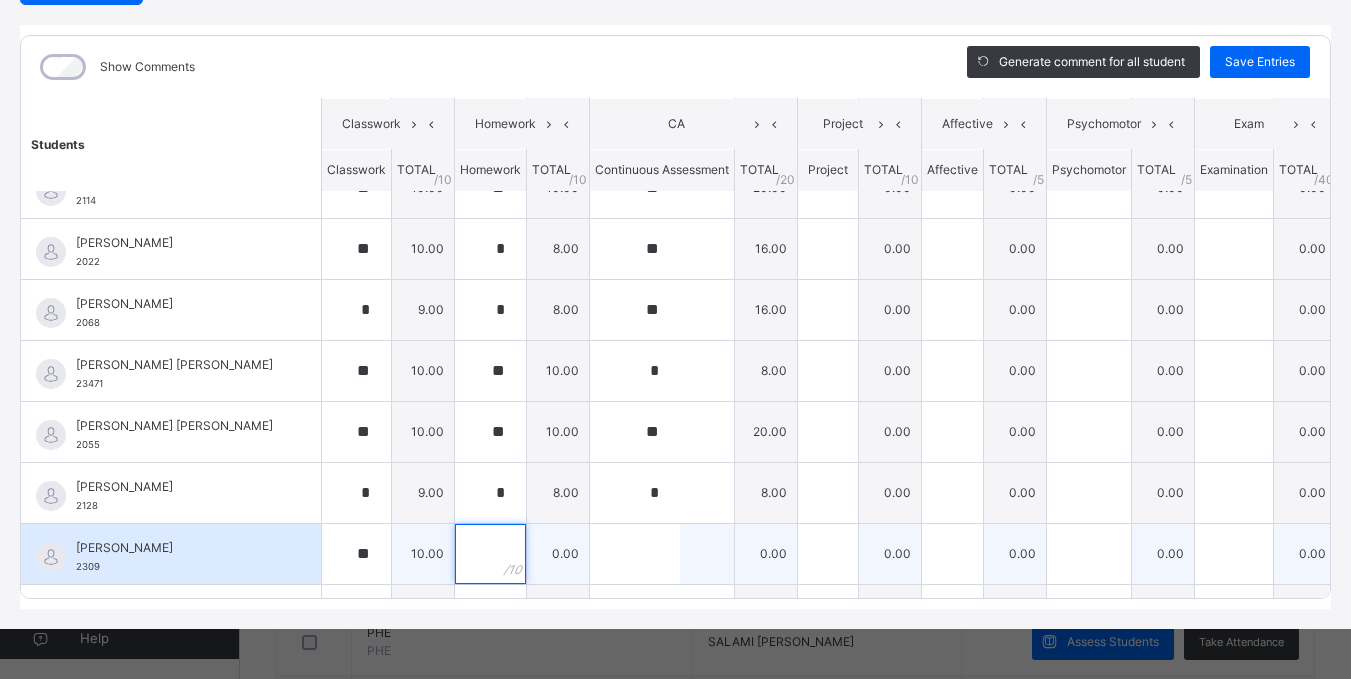 click at bounding box center [490, 554] 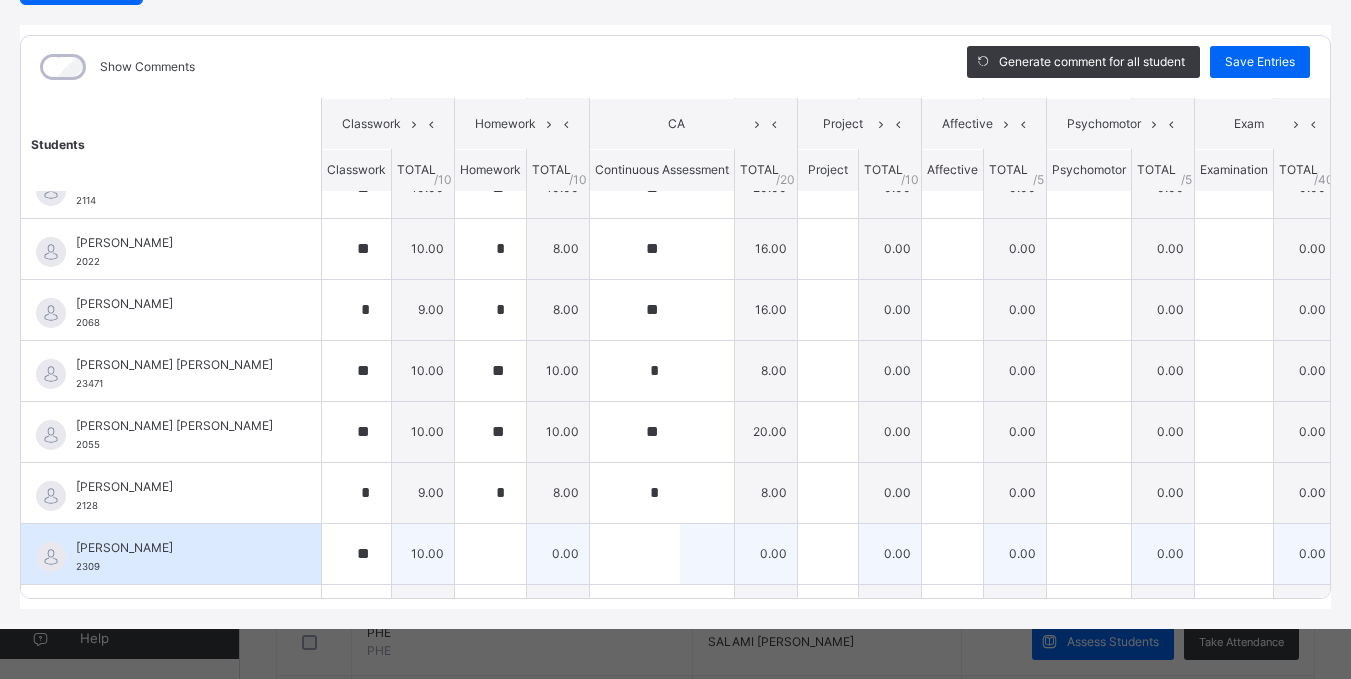 click at bounding box center [490, 554] 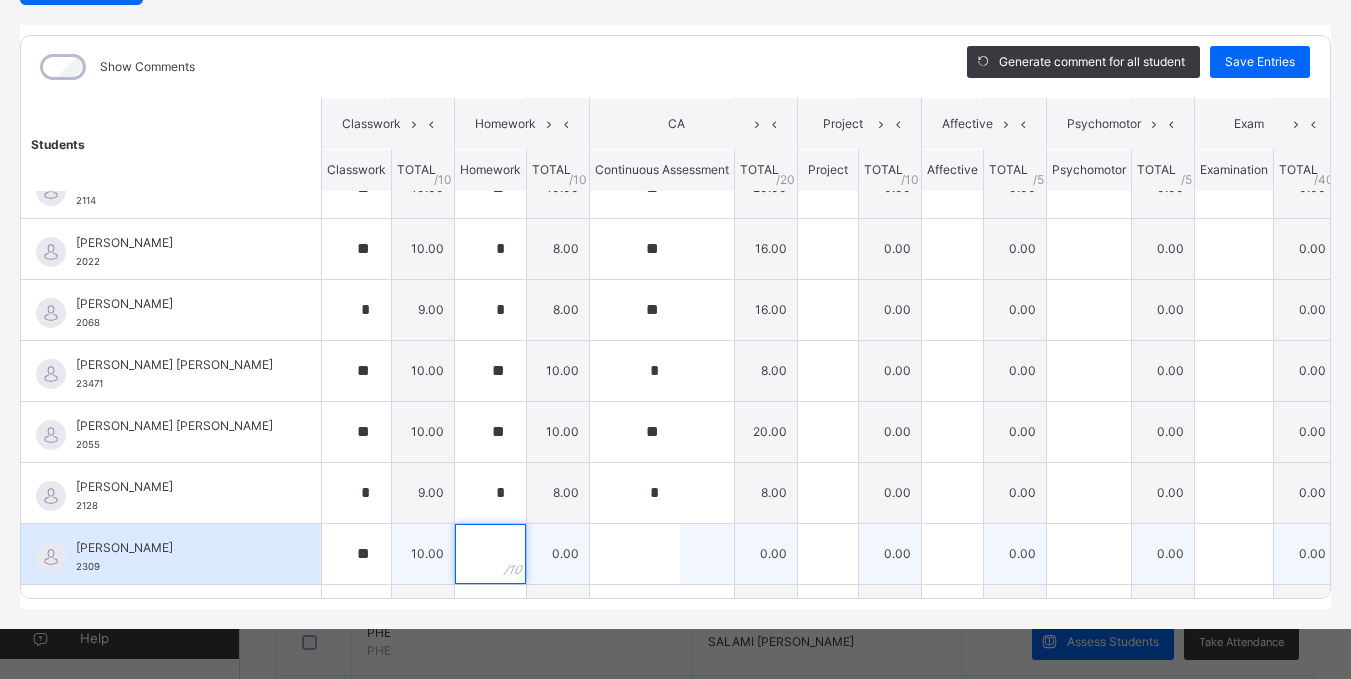 click at bounding box center (490, 554) 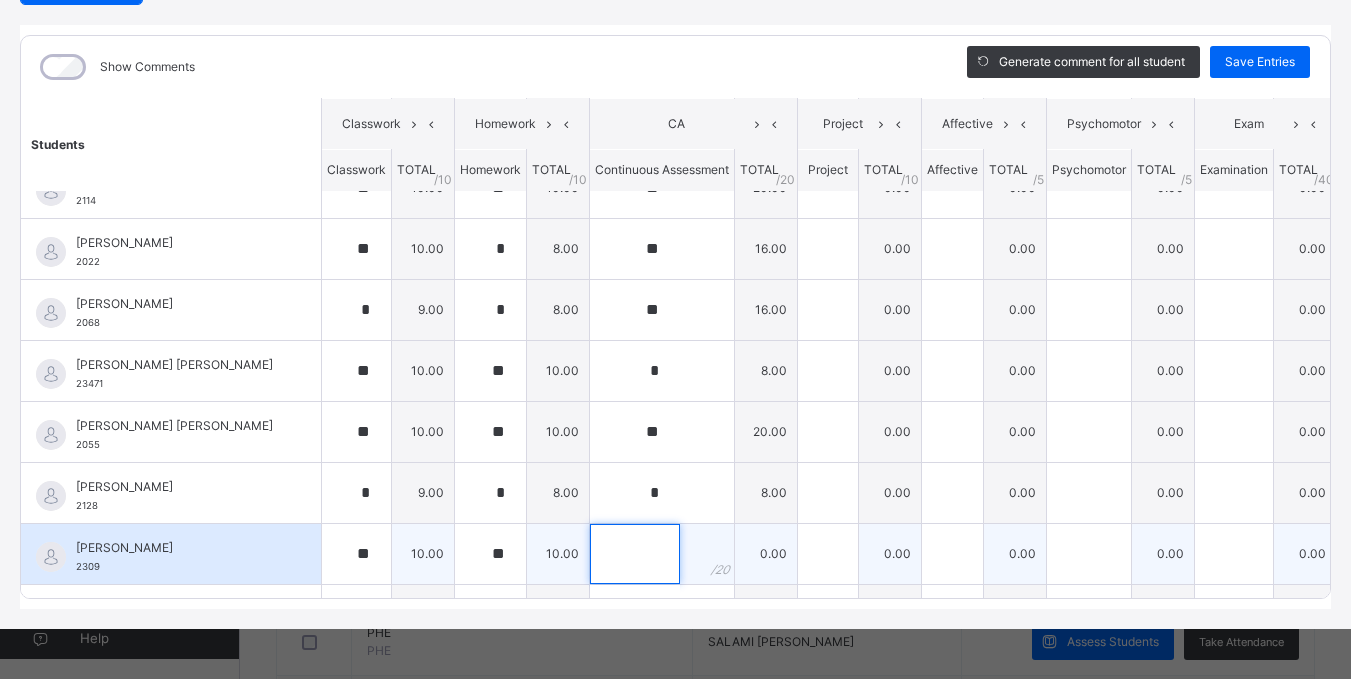 click at bounding box center [635, 554] 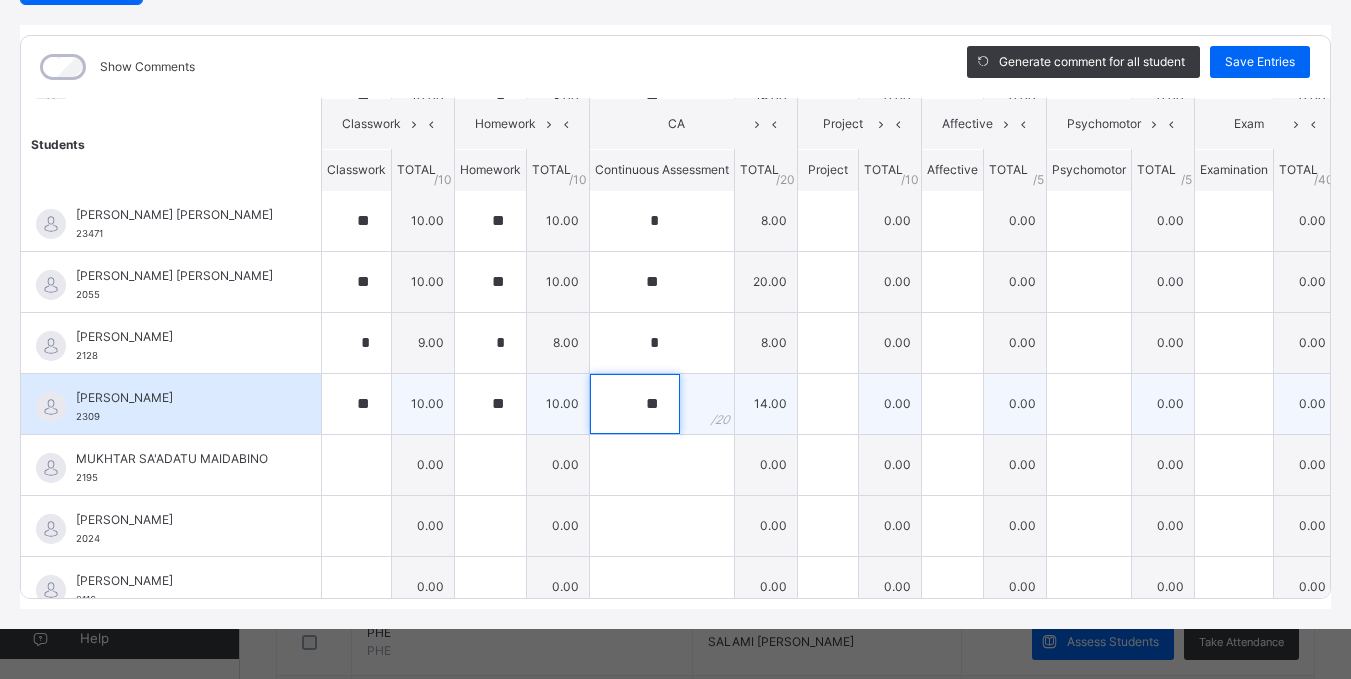 scroll, scrollTop: 600, scrollLeft: 0, axis: vertical 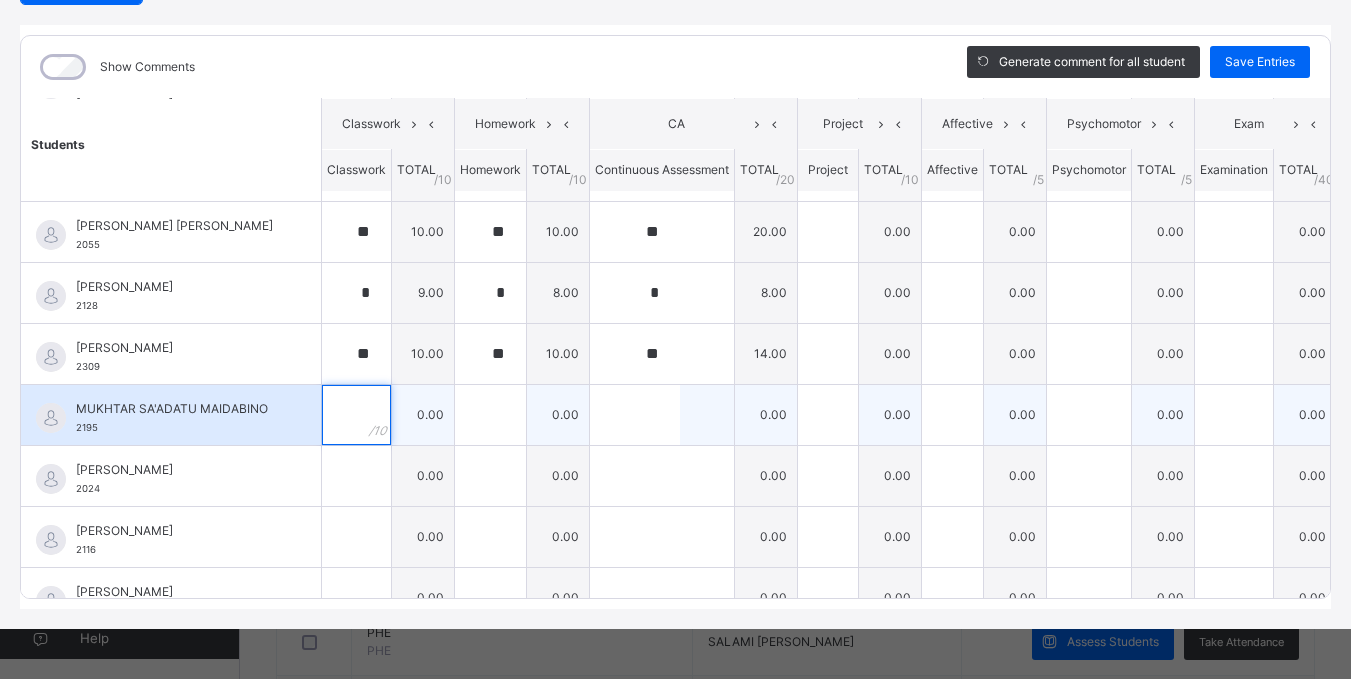 click at bounding box center [356, 415] 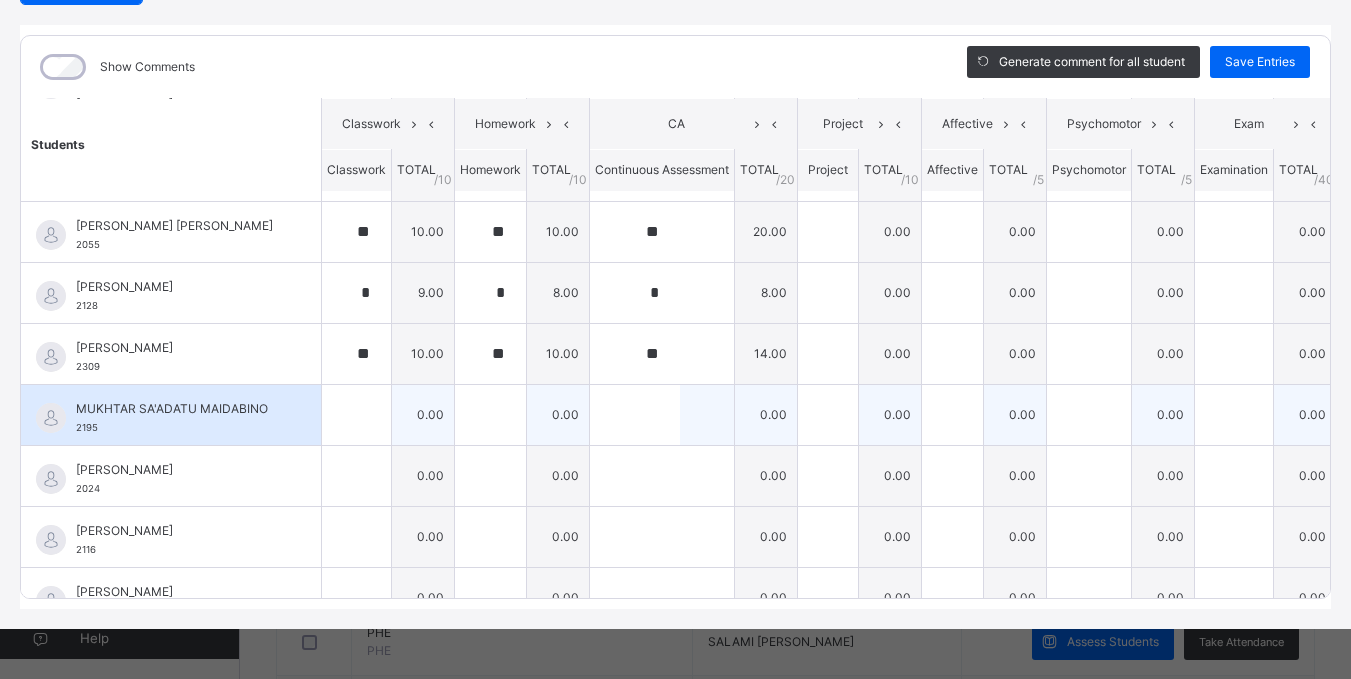 click at bounding box center (356, 415) 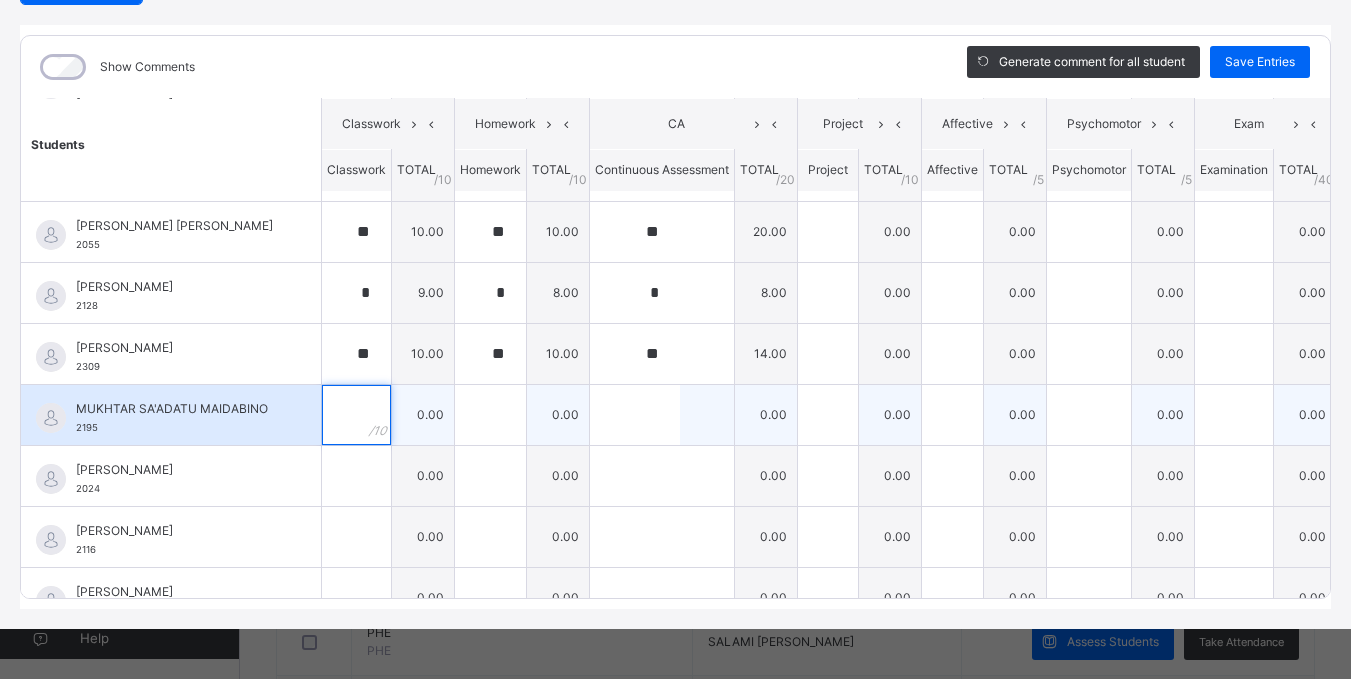 click at bounding box center (356, 415) 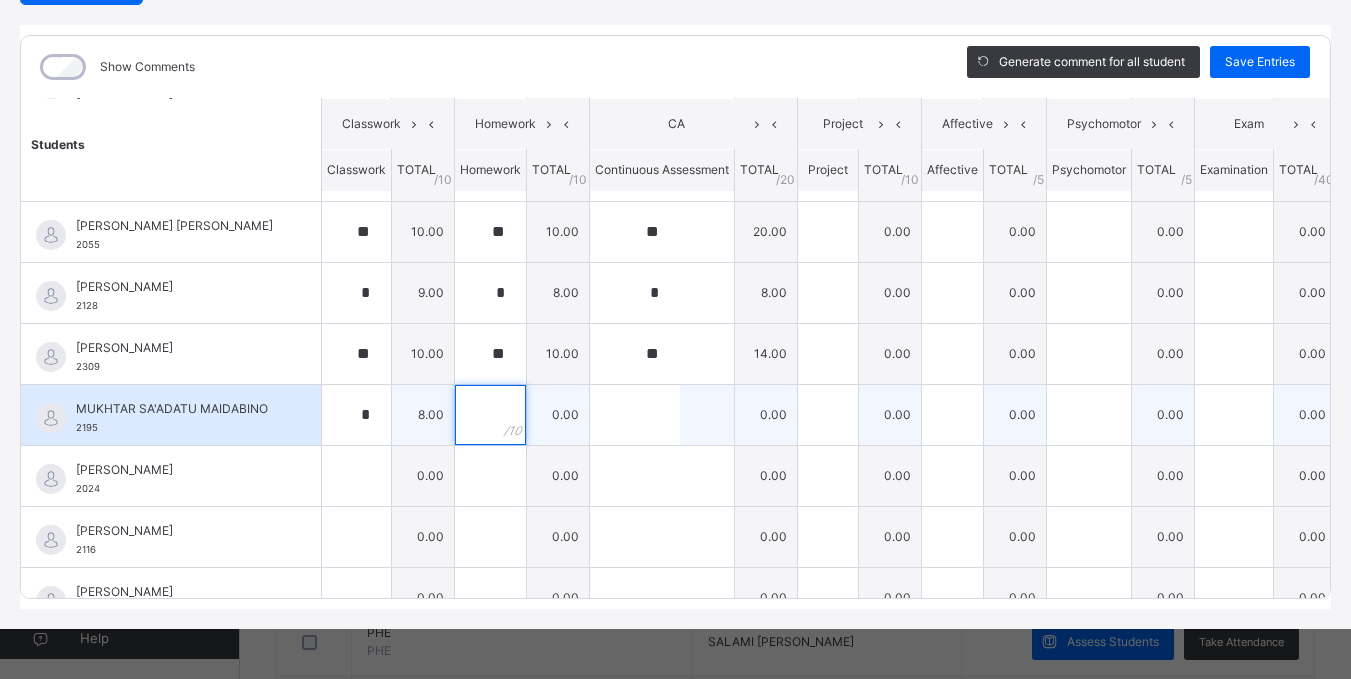 click at bounding box center (490, 415) 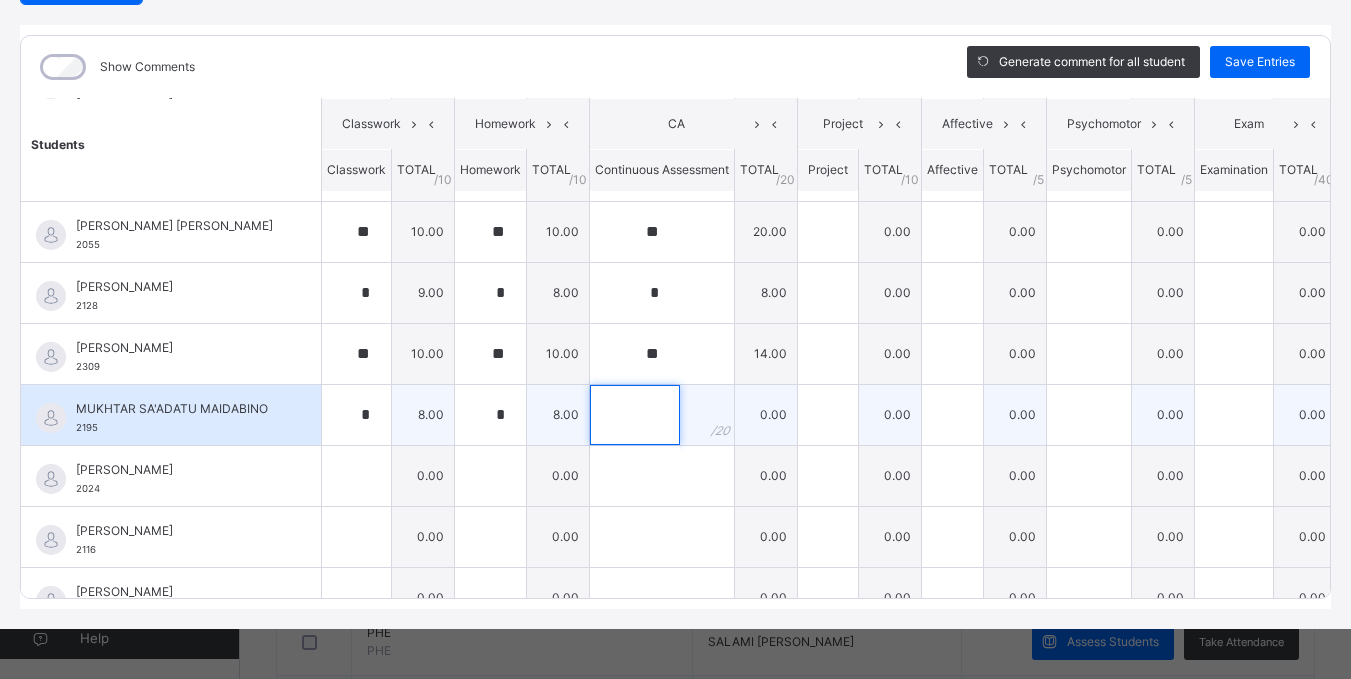 click at bounding box center (635, 415) 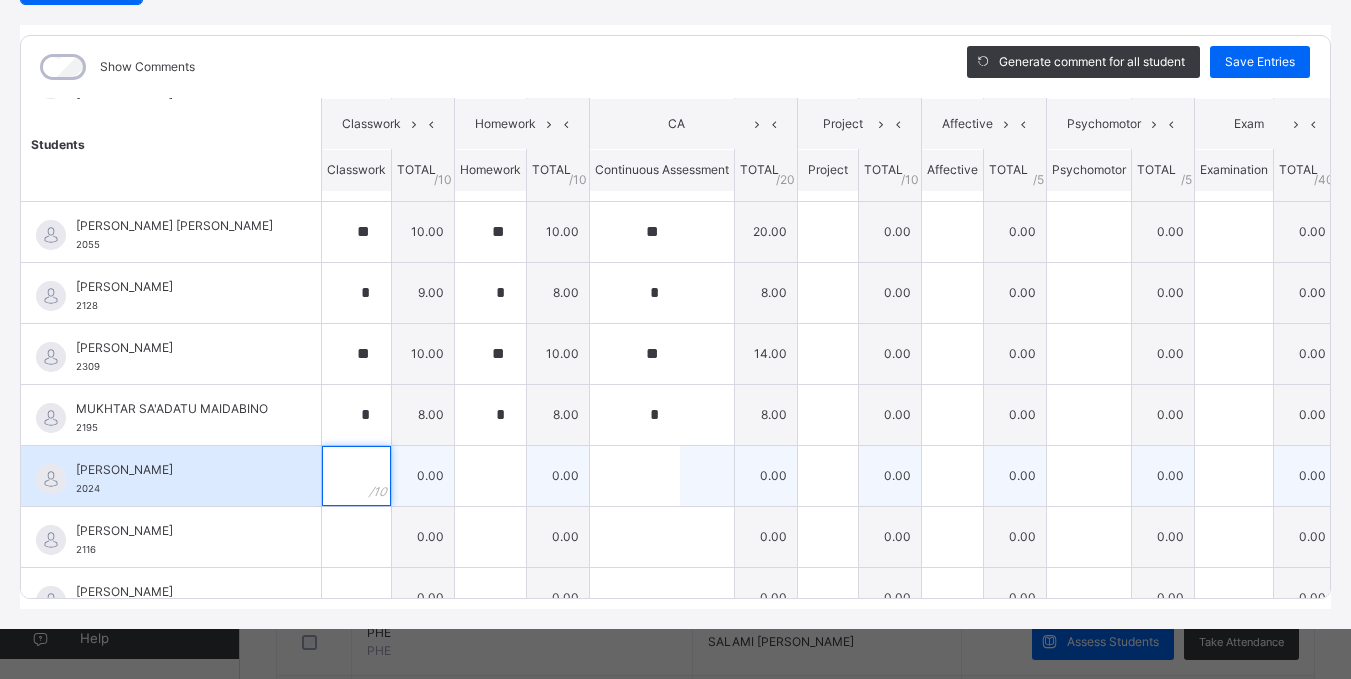 click at bounding box center (356, 476) 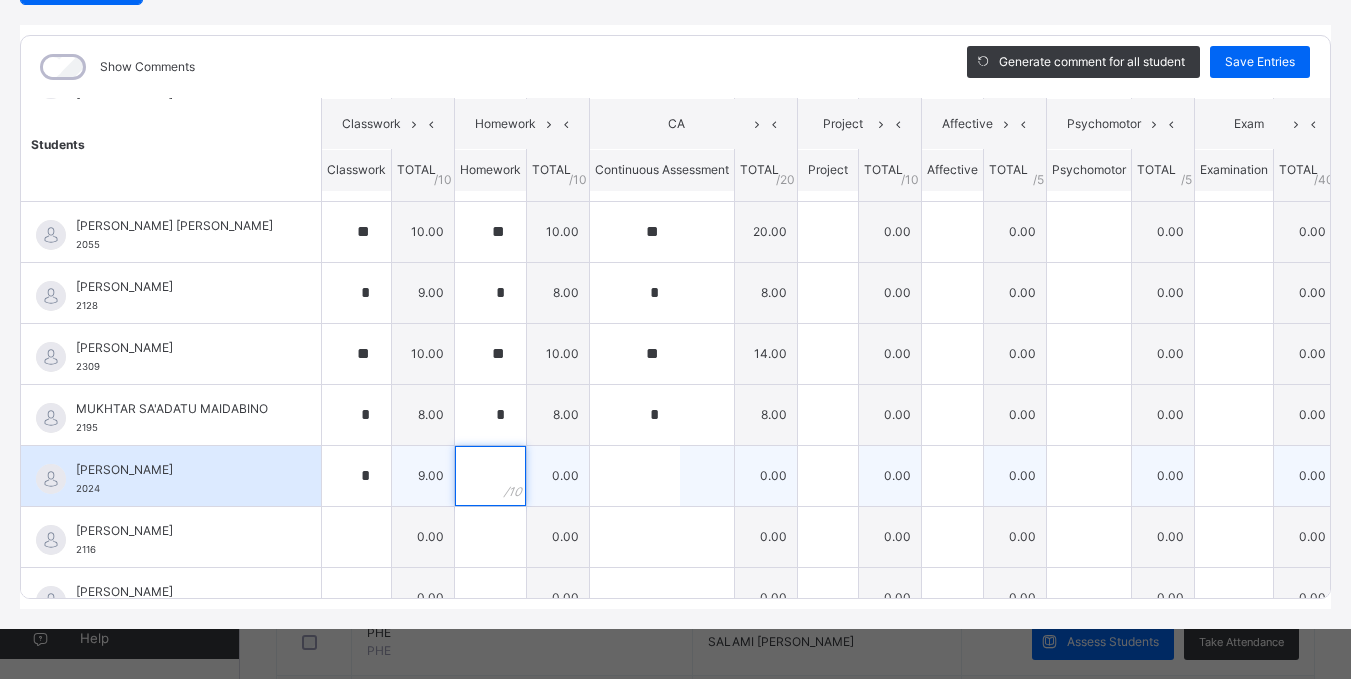 click at bounding box center [490, 476] 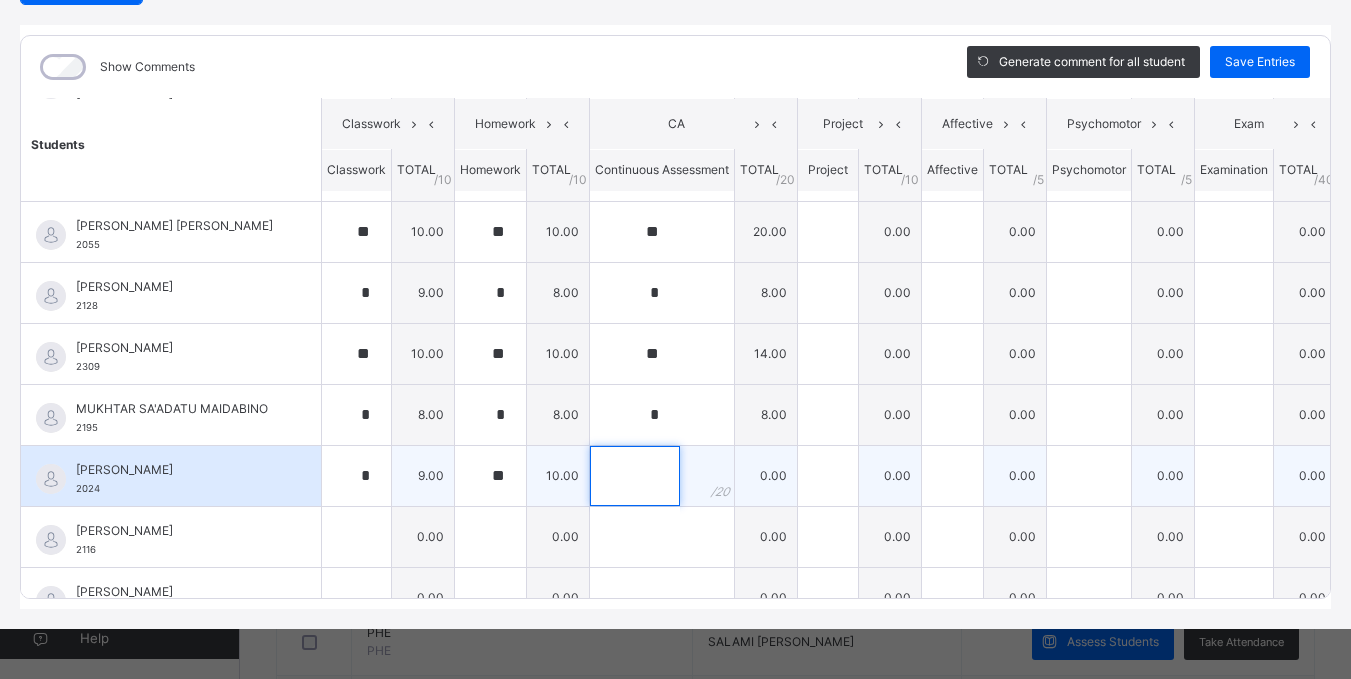 click at bounding box center (635, 476) 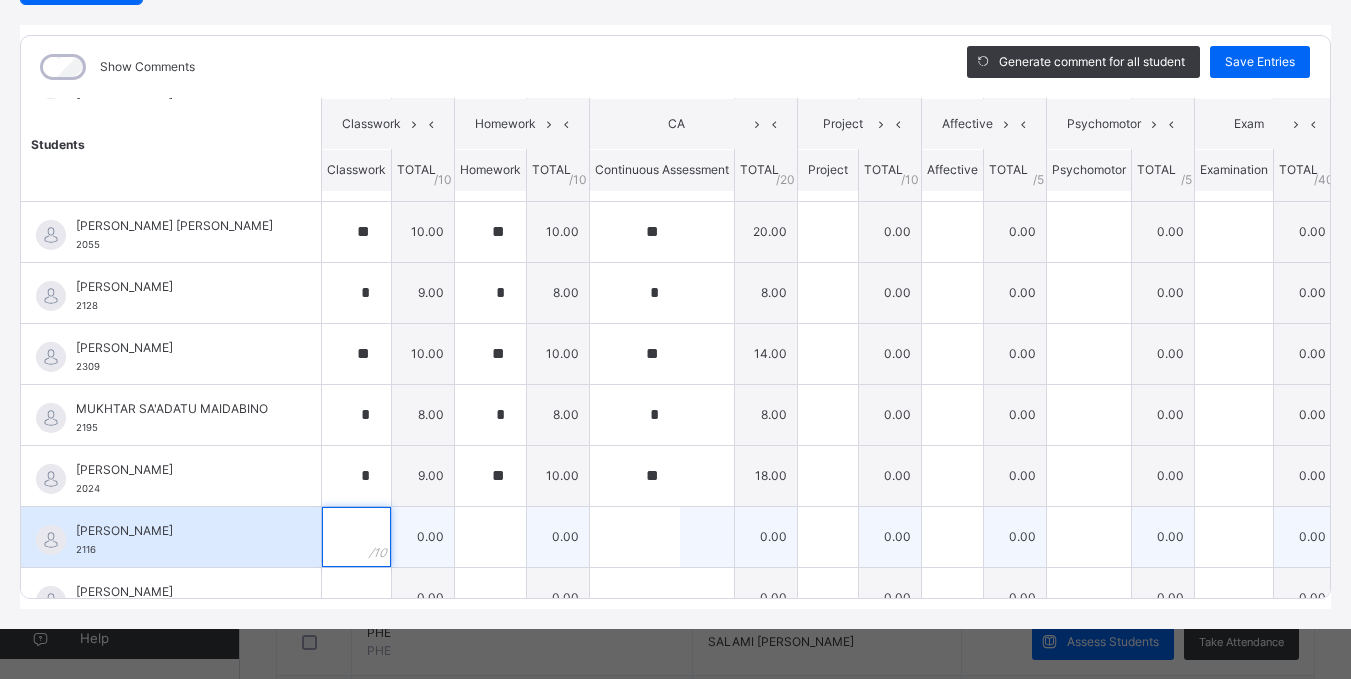 click at bounding box center [356, 537] 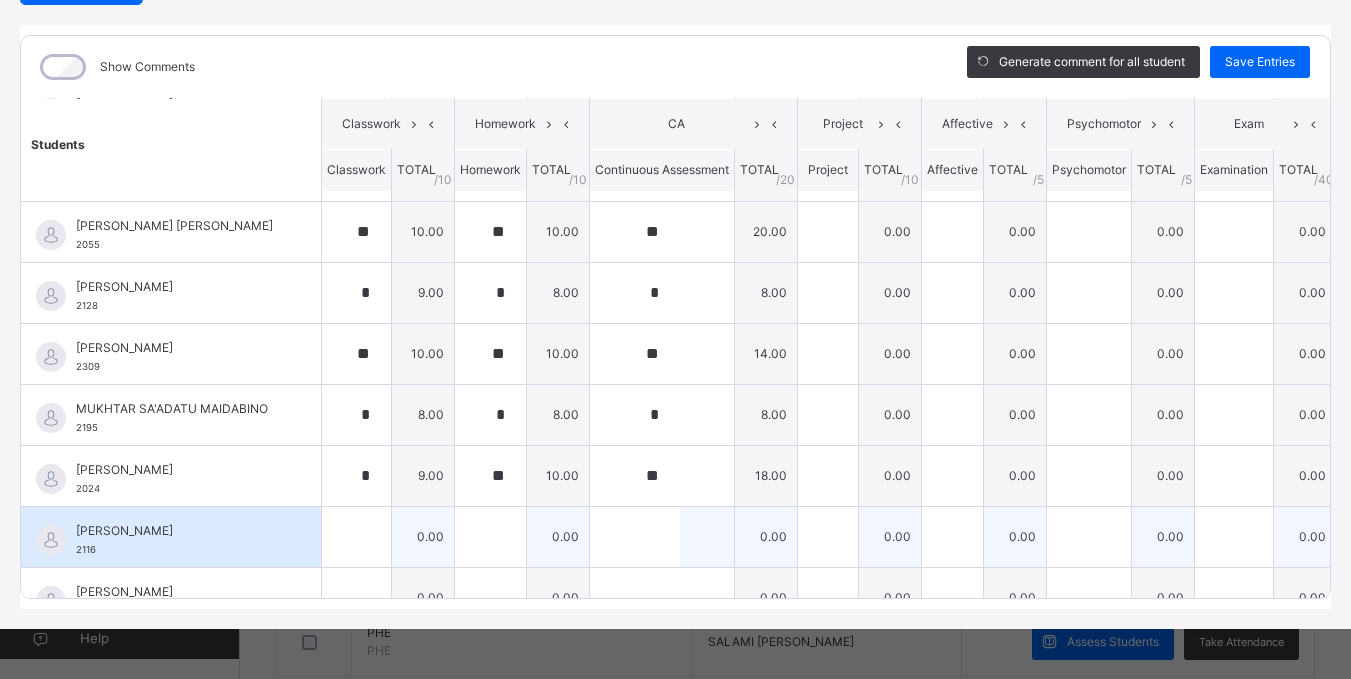 click at bounding box center (356, 537) 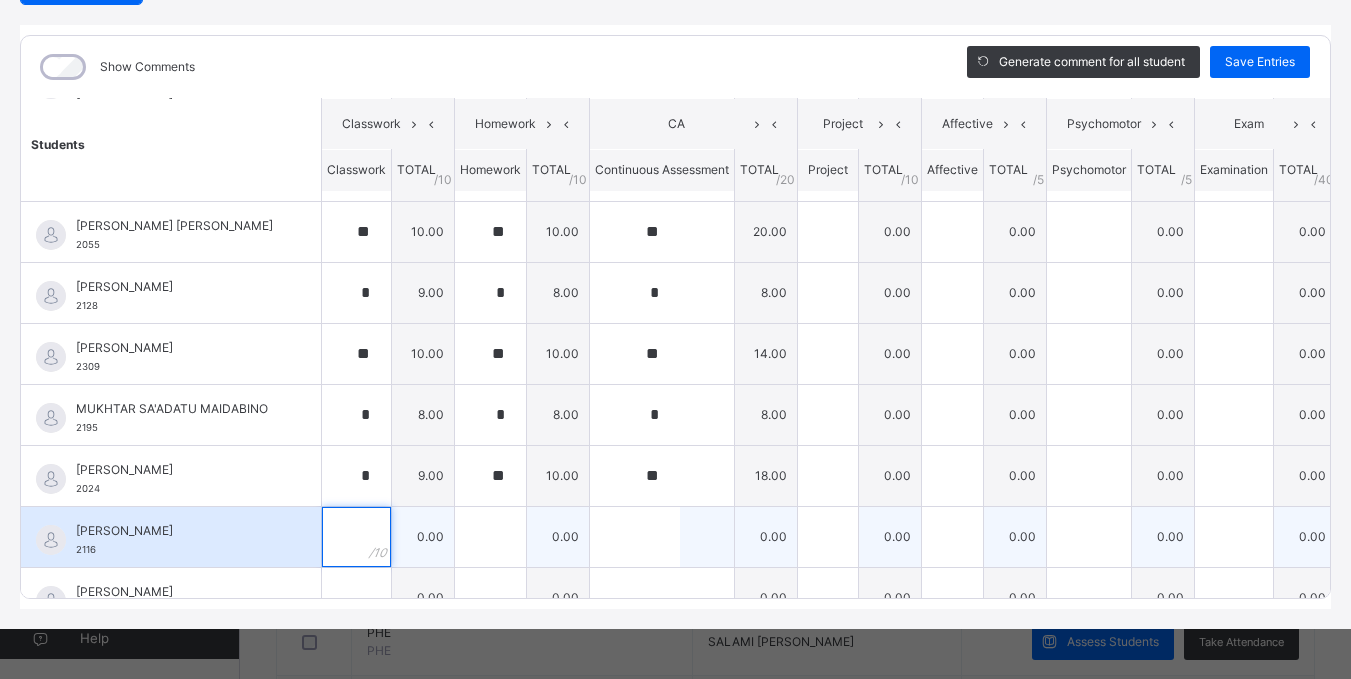 click at bounding box center [356, 537] 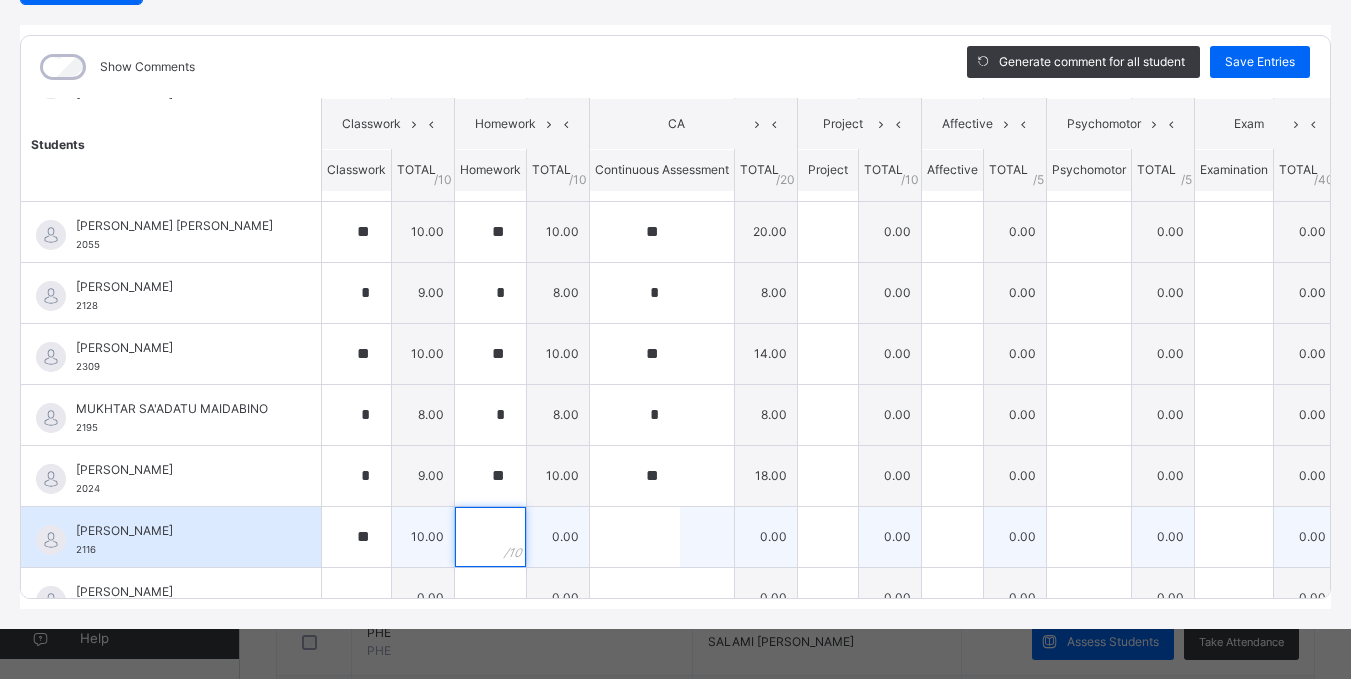 click at bounding box center [490, 537] 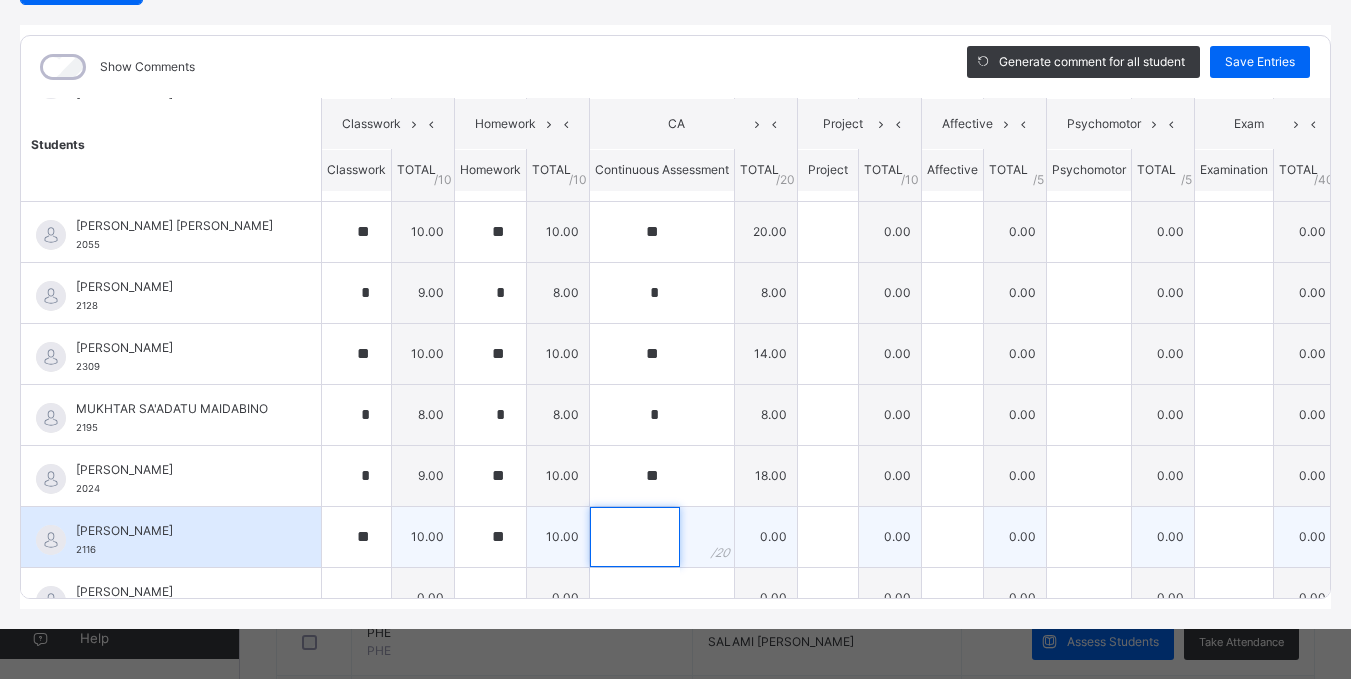 click at bounding box center [635, 537] 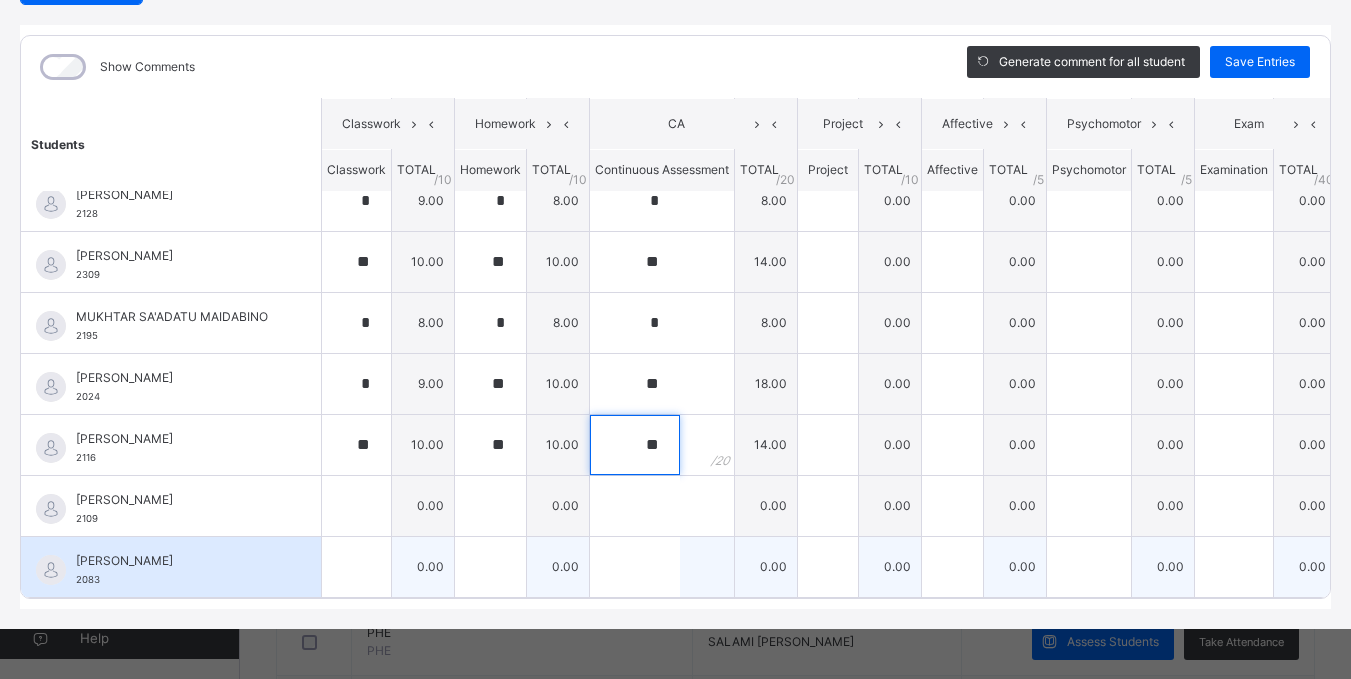 scroll, scrollTop: 707, scrollLeft: 0, axis: vertical 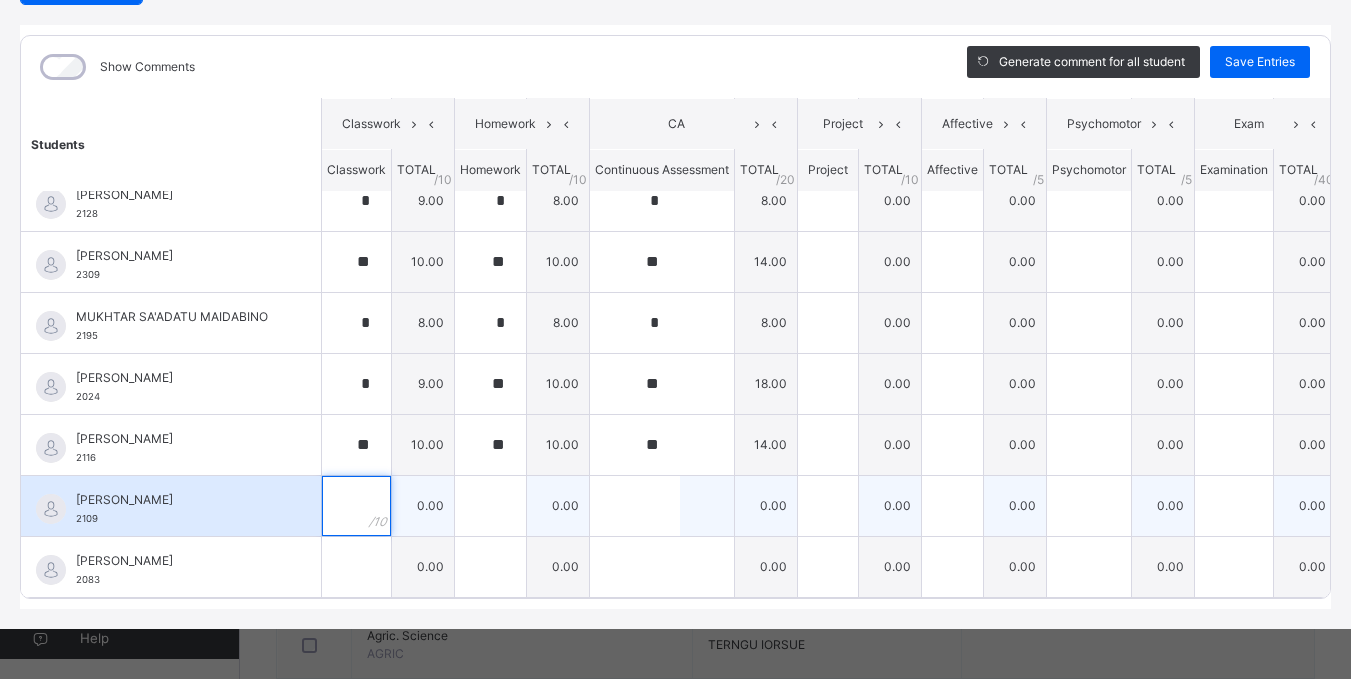 click at bounding box center [356, 506] 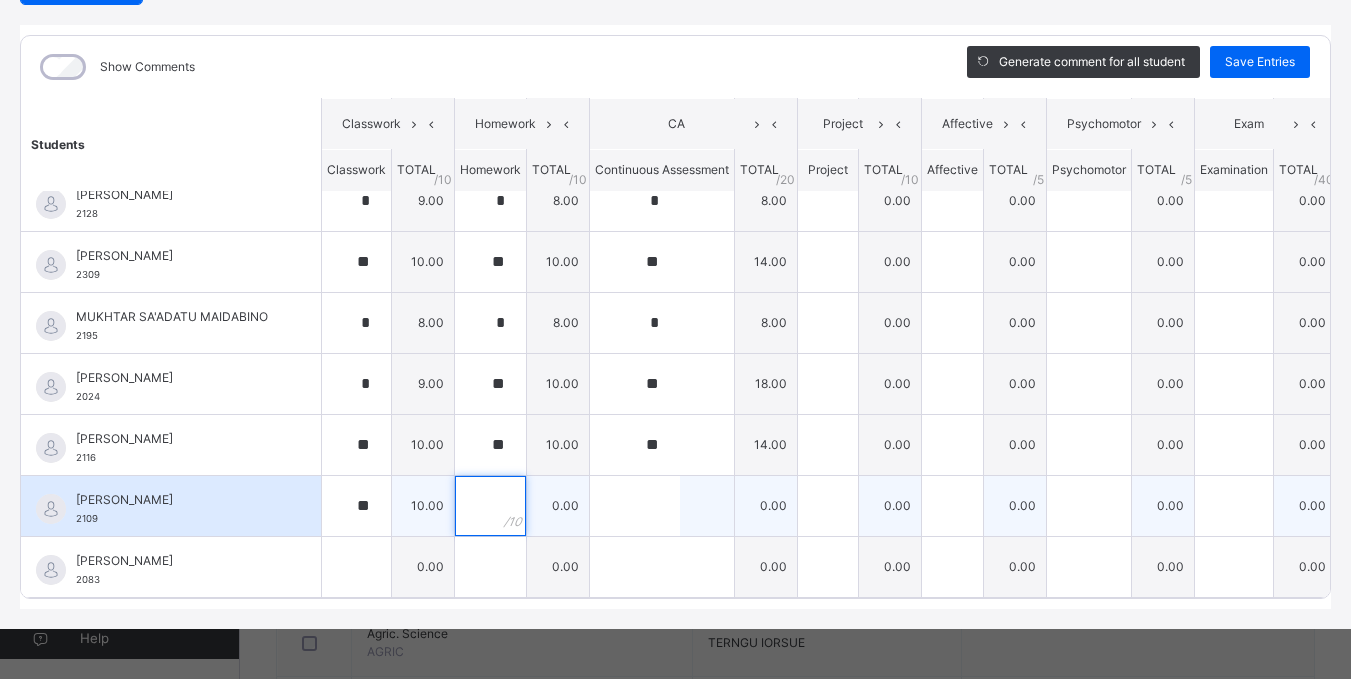 click at bounding box center (490, 506) 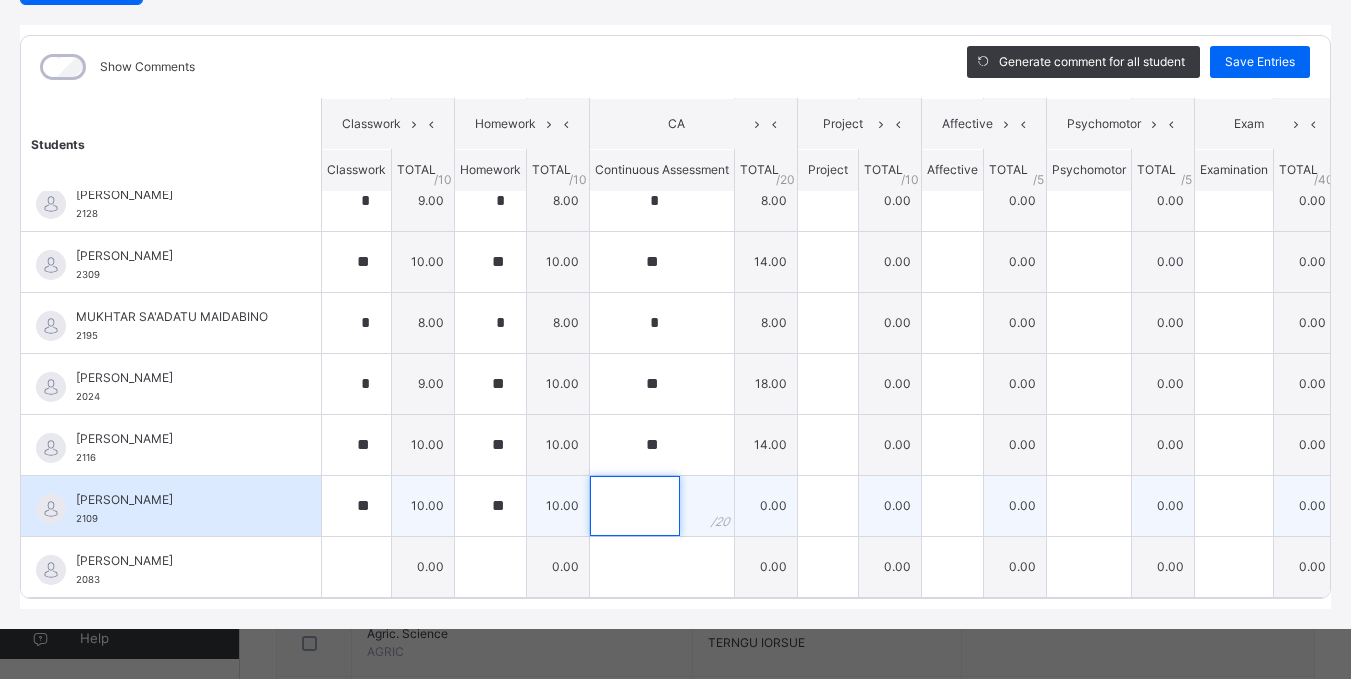 click at bounding box center (635, 506) 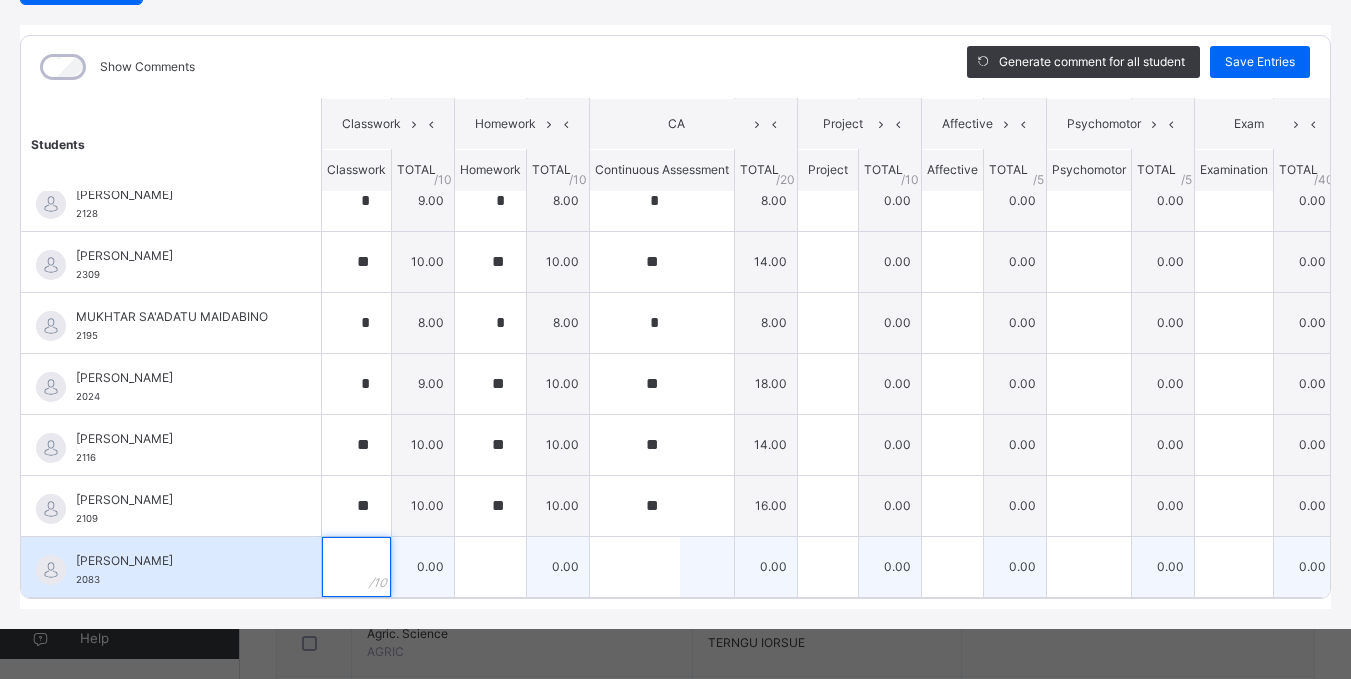 click at bounding box center (356, 567) 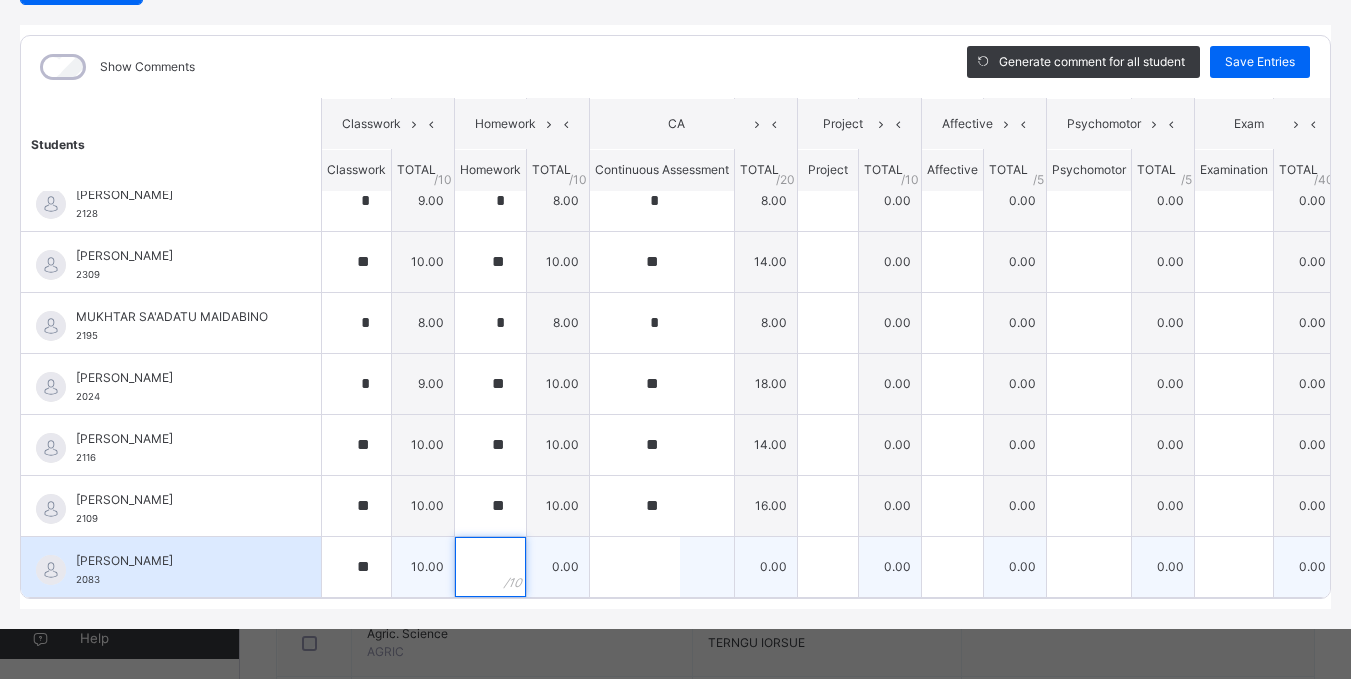 click at bounding box center [490, 567] 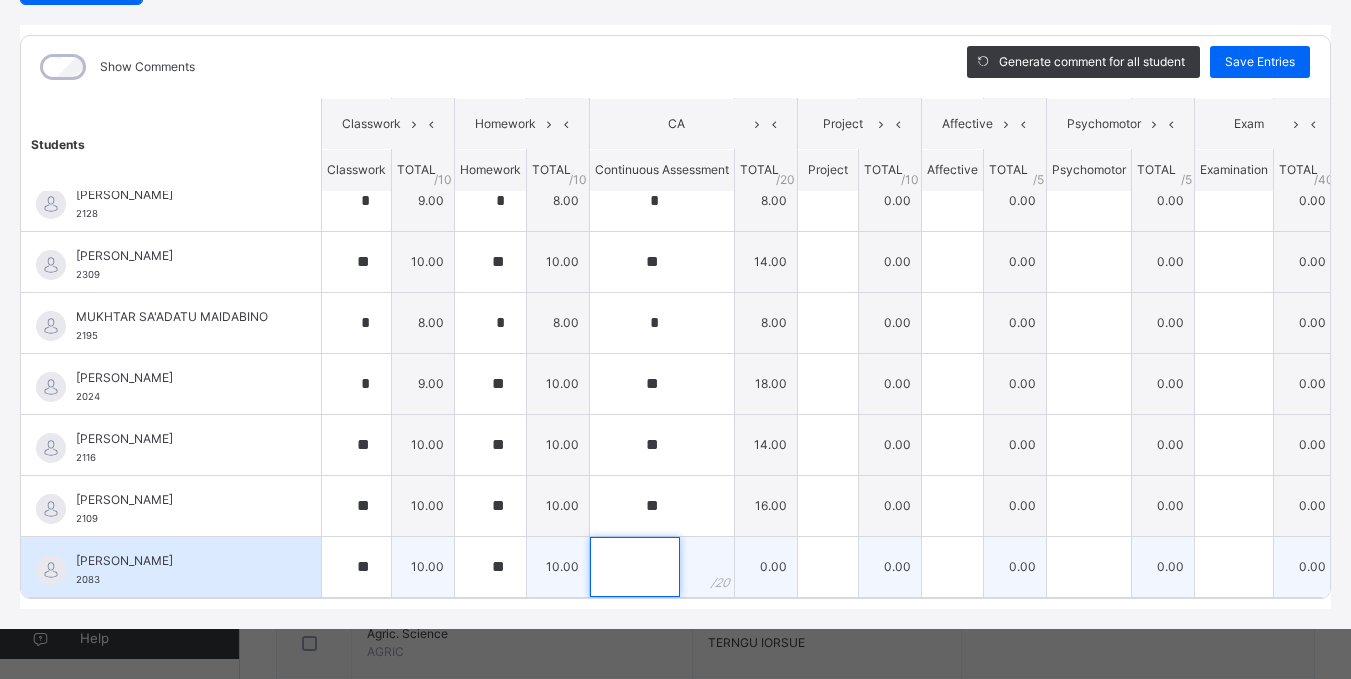click at bounding box center (635, 567) 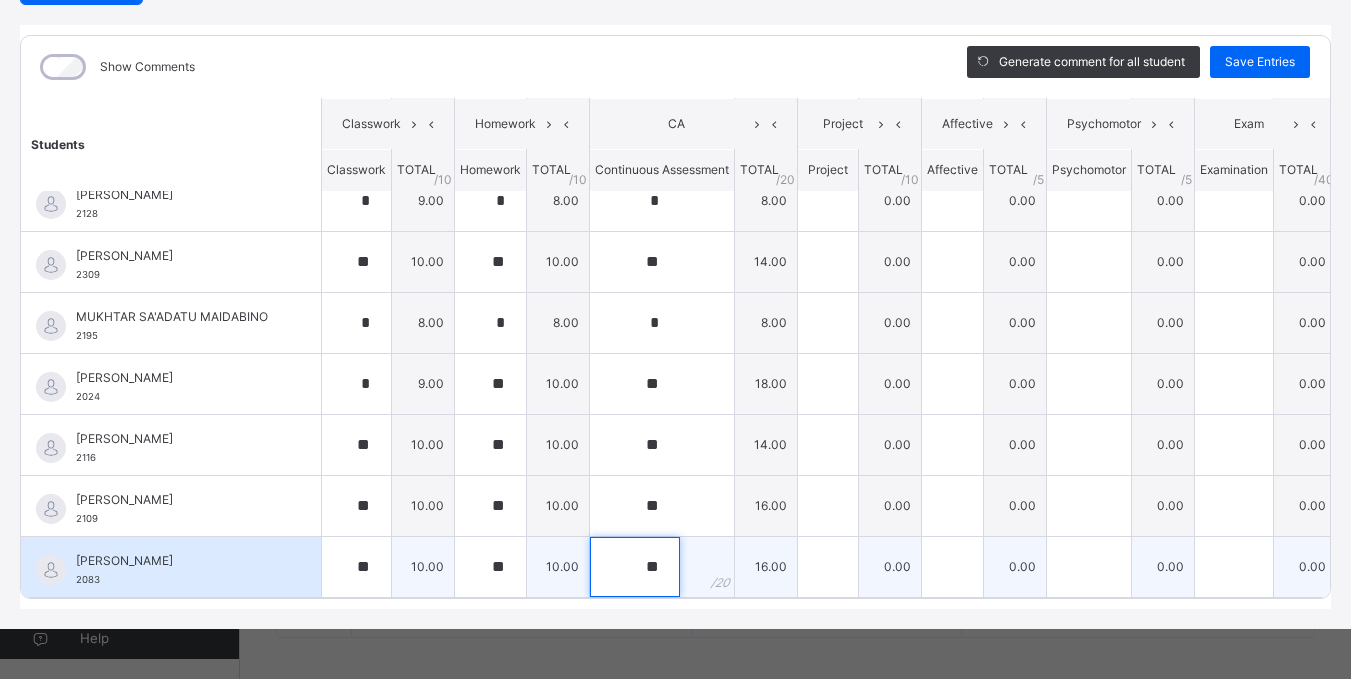 scroll, scrollTop: 815, scrollLeft: 0, axis: vertical 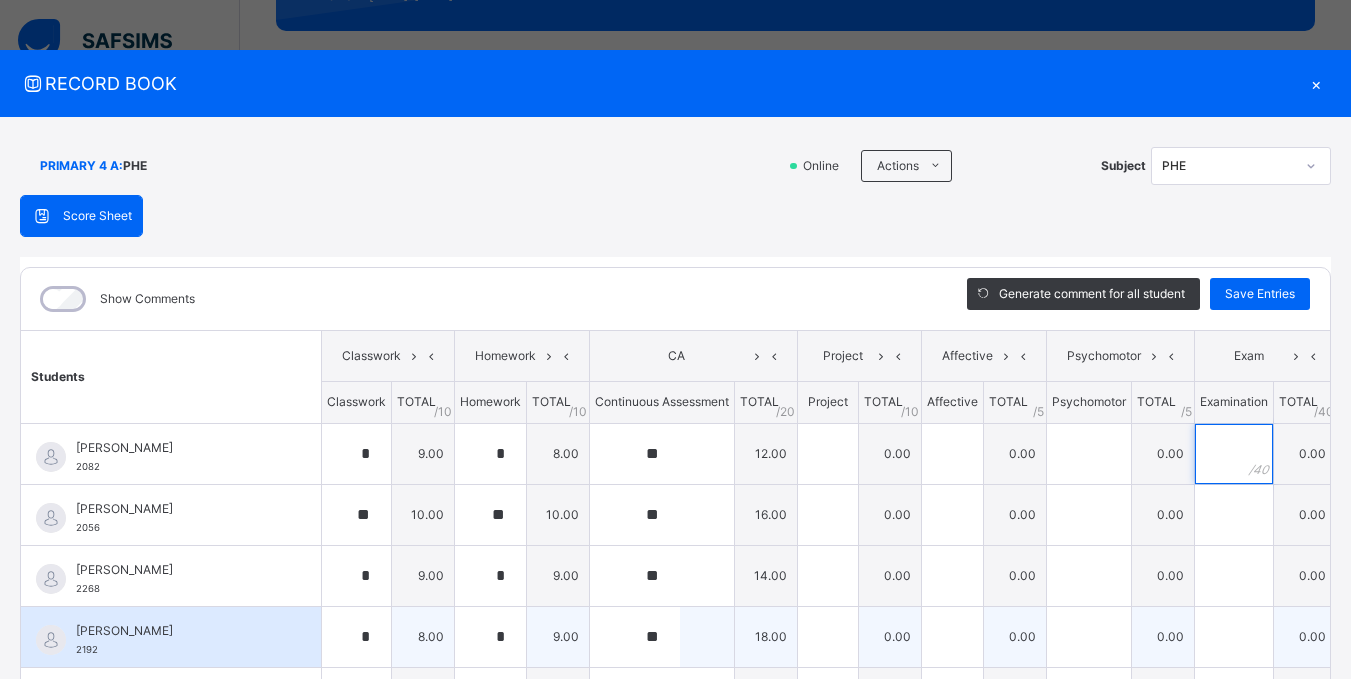 click at bounding box center [1234, 454] 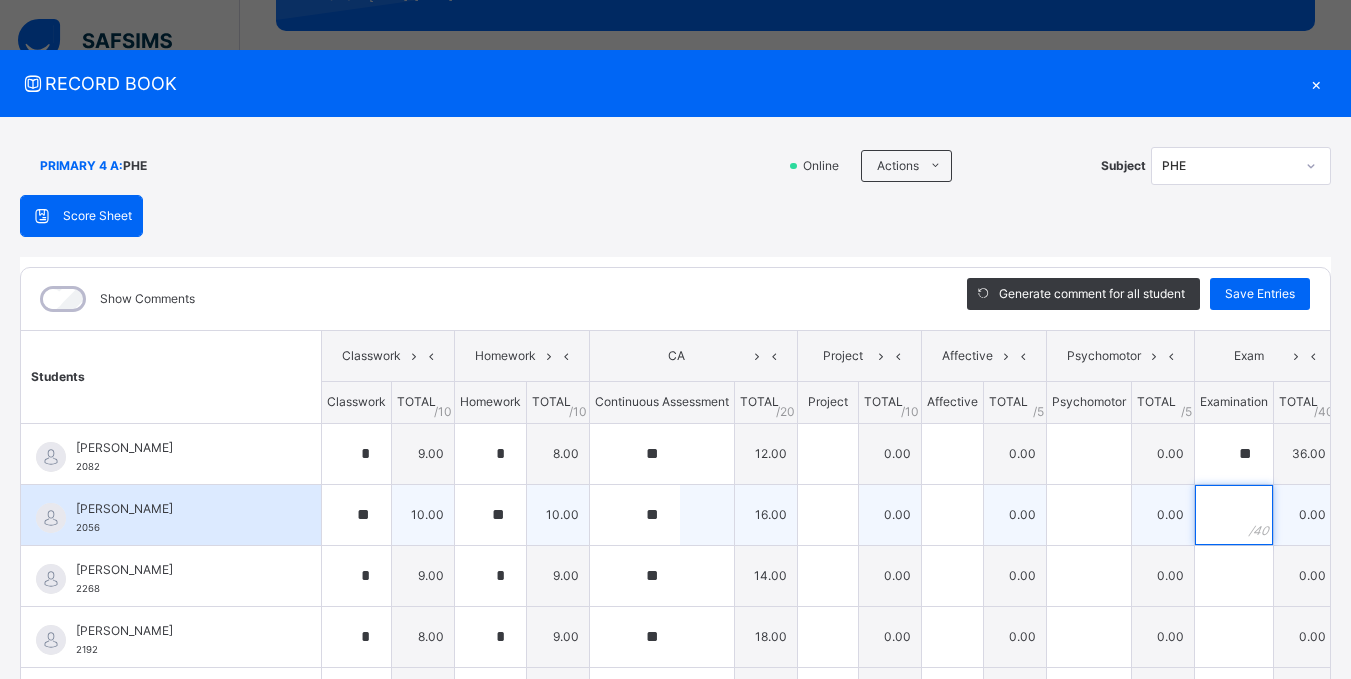 click at bounding box center (1234, 515) 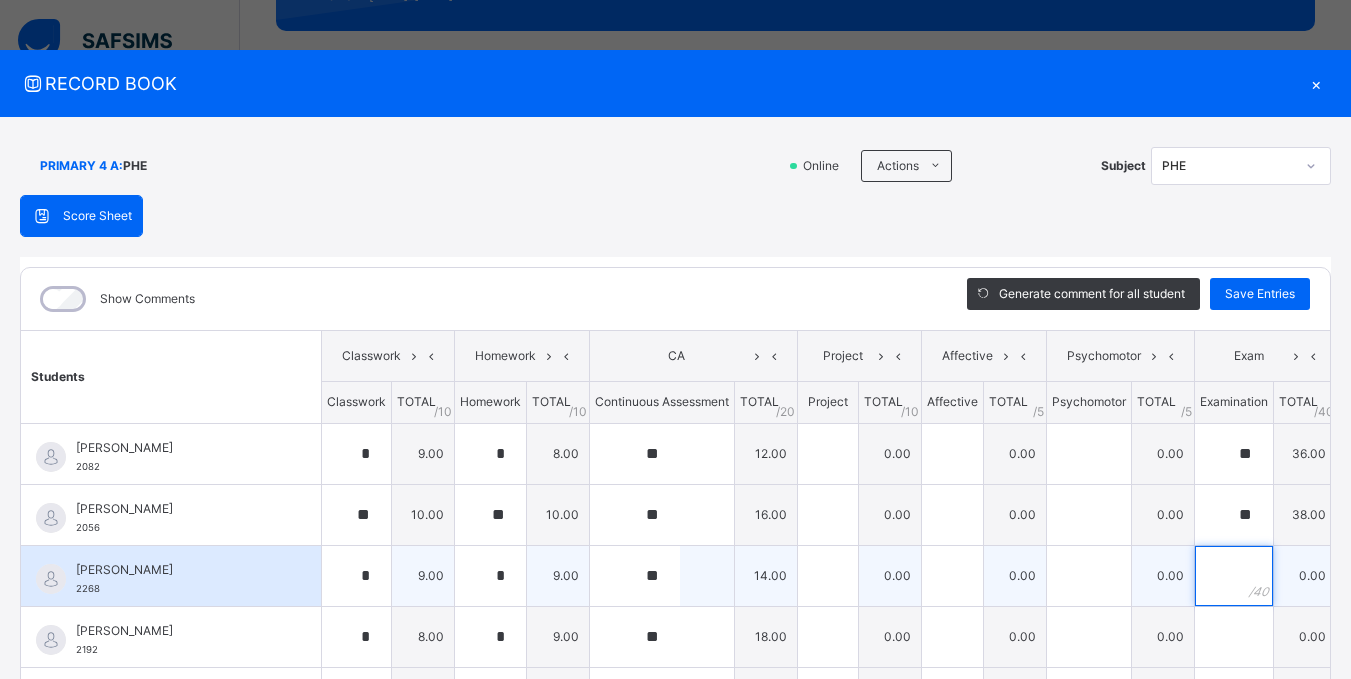 click at bounding box center (1234, 576) 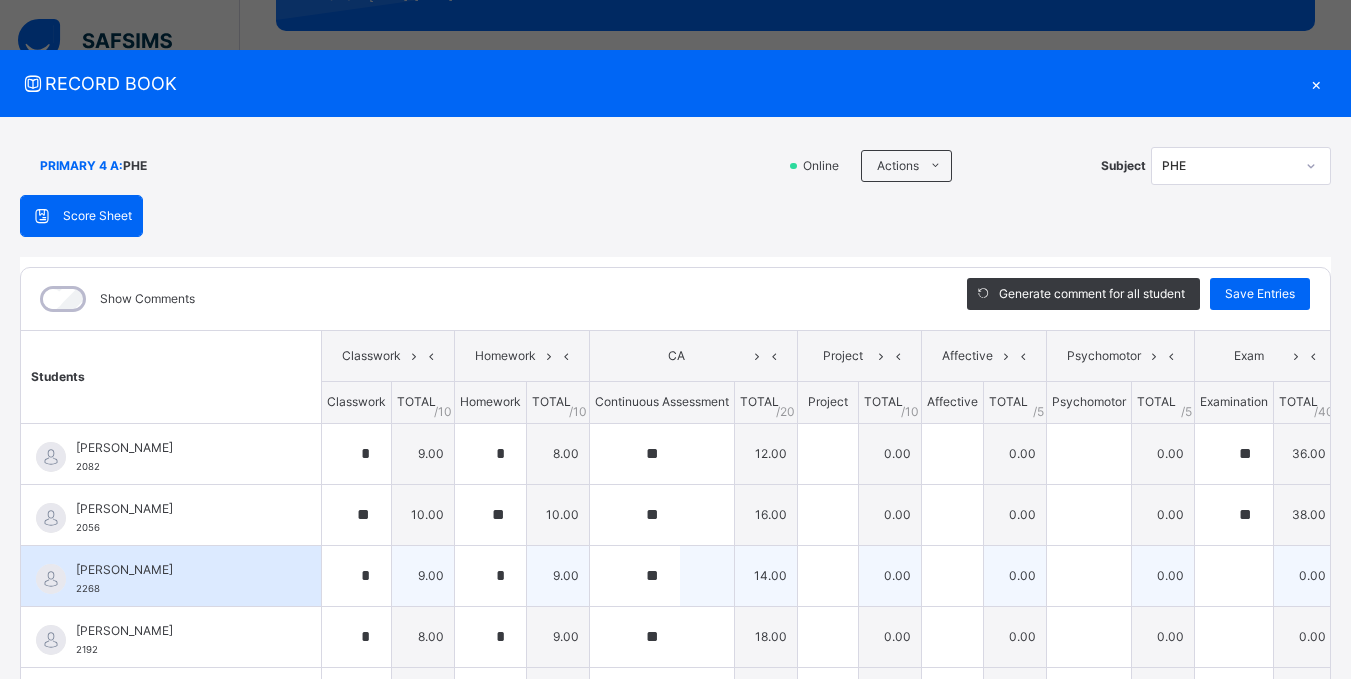 click at bounding box center (1234, 576) 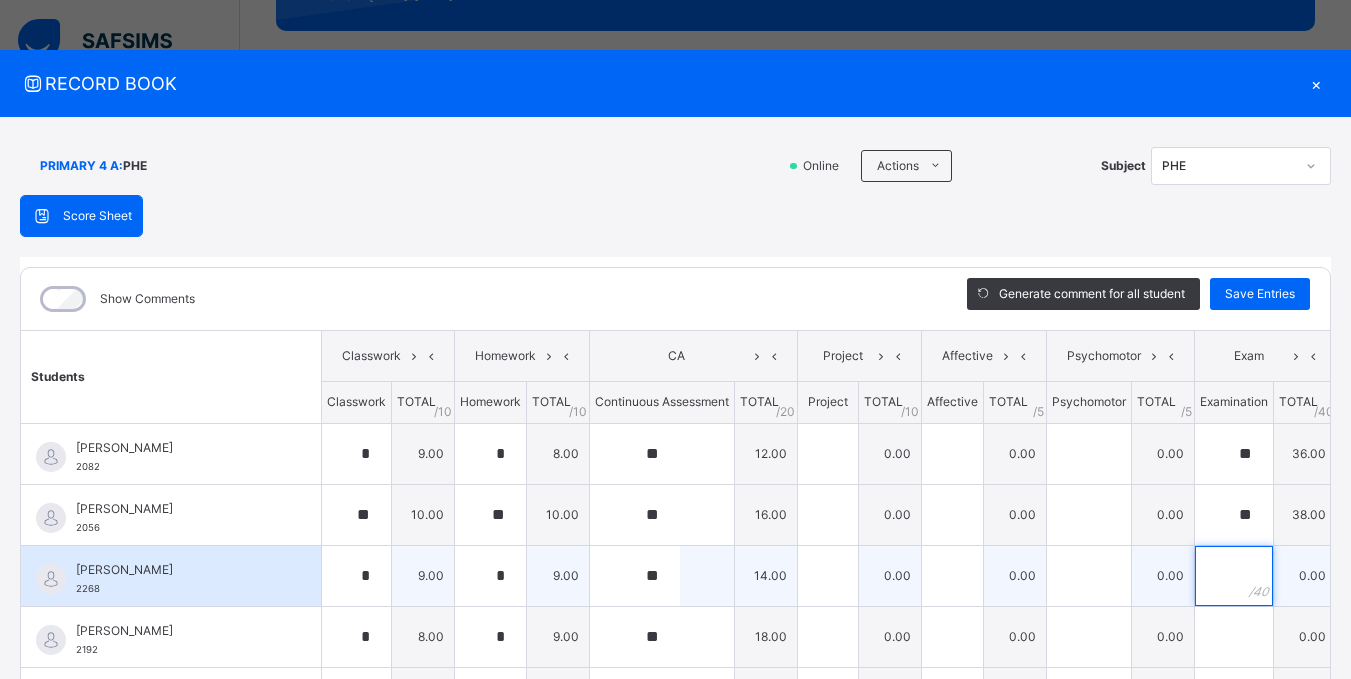 click at bounding box center [1234, 576] 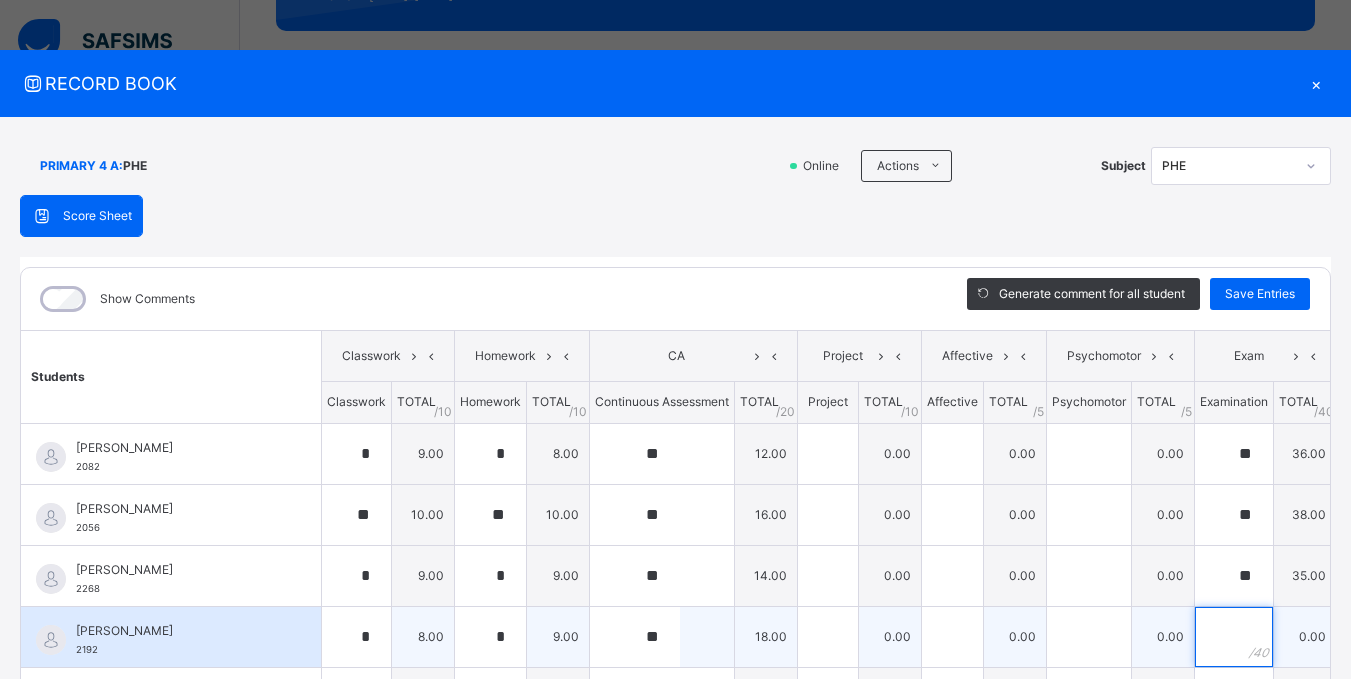 click at bounding box center (1234, 637) 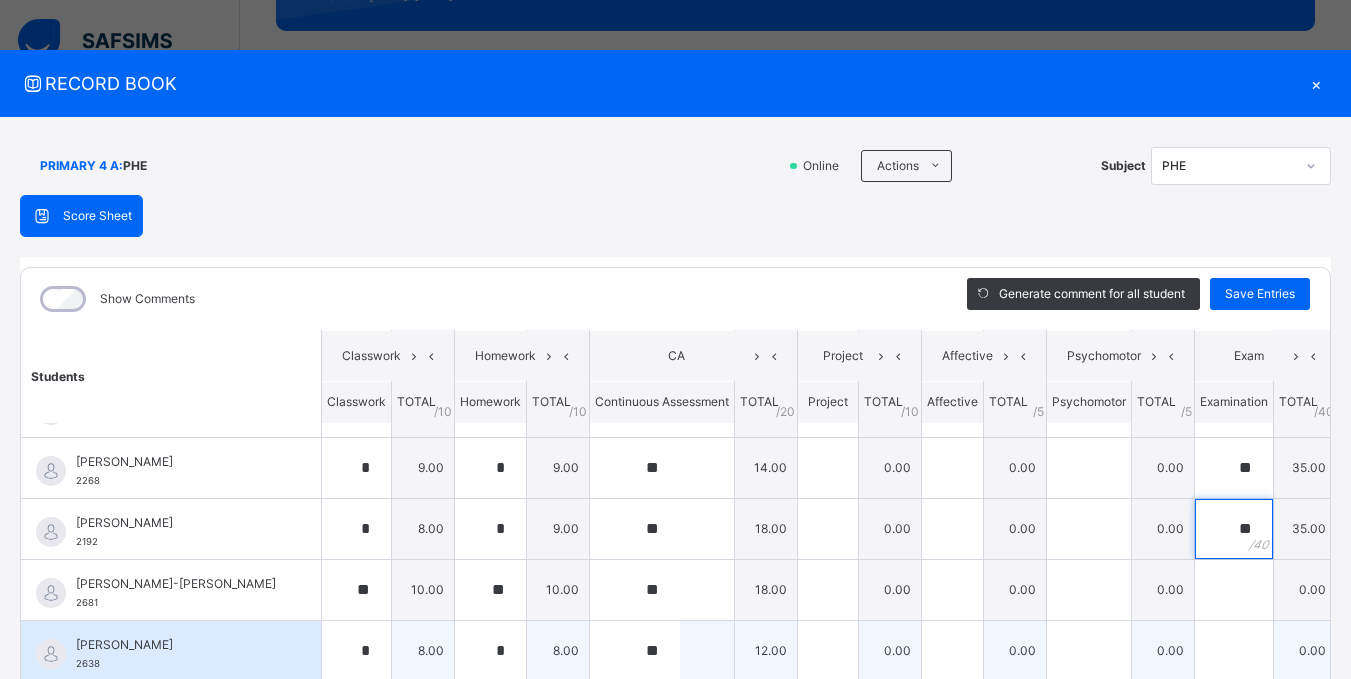 scroll, scrollTop: 200, scrollLeft: 0, axis: vertical 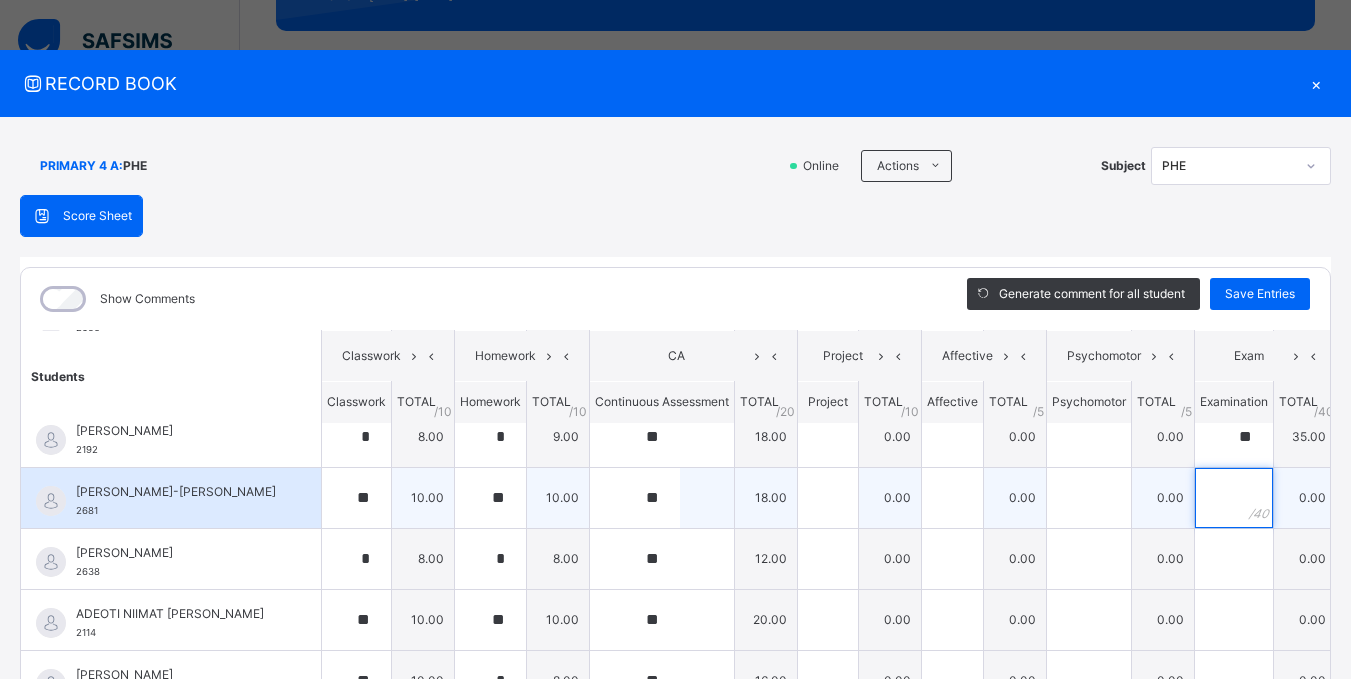 click at bounding box center (1234, 498) 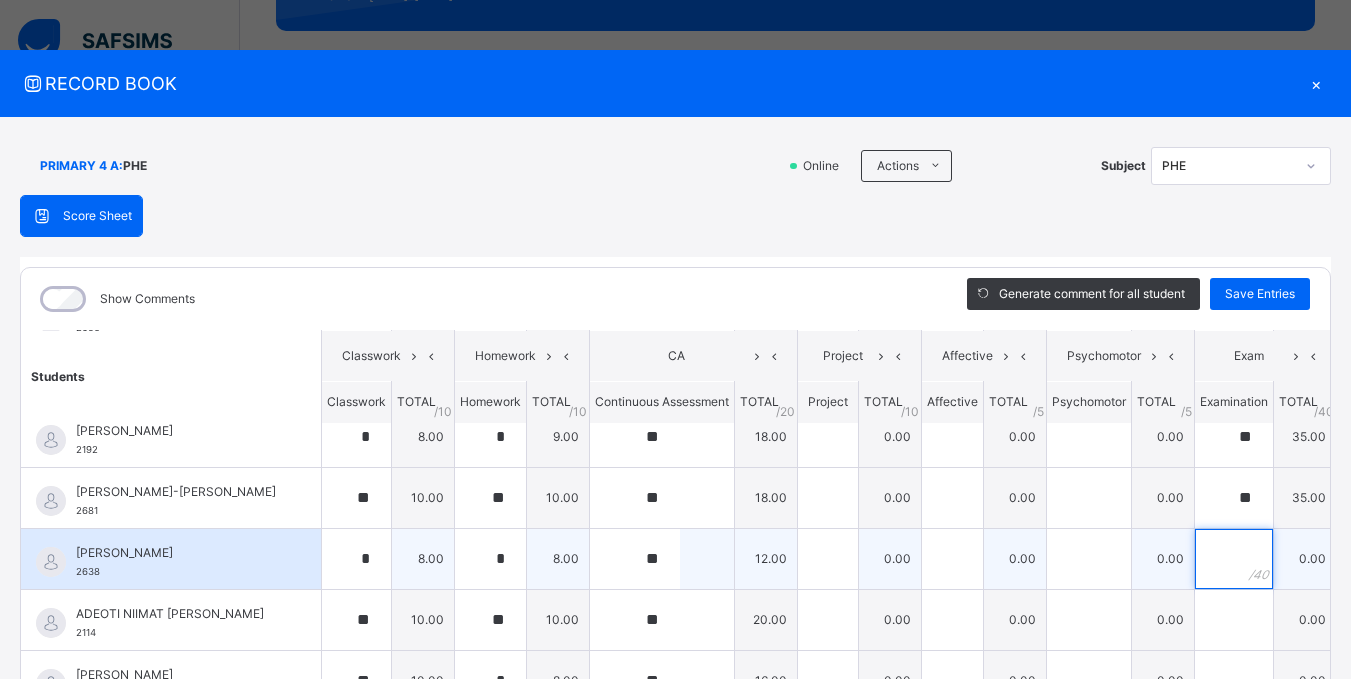 click at bounding box center (1234, 559) 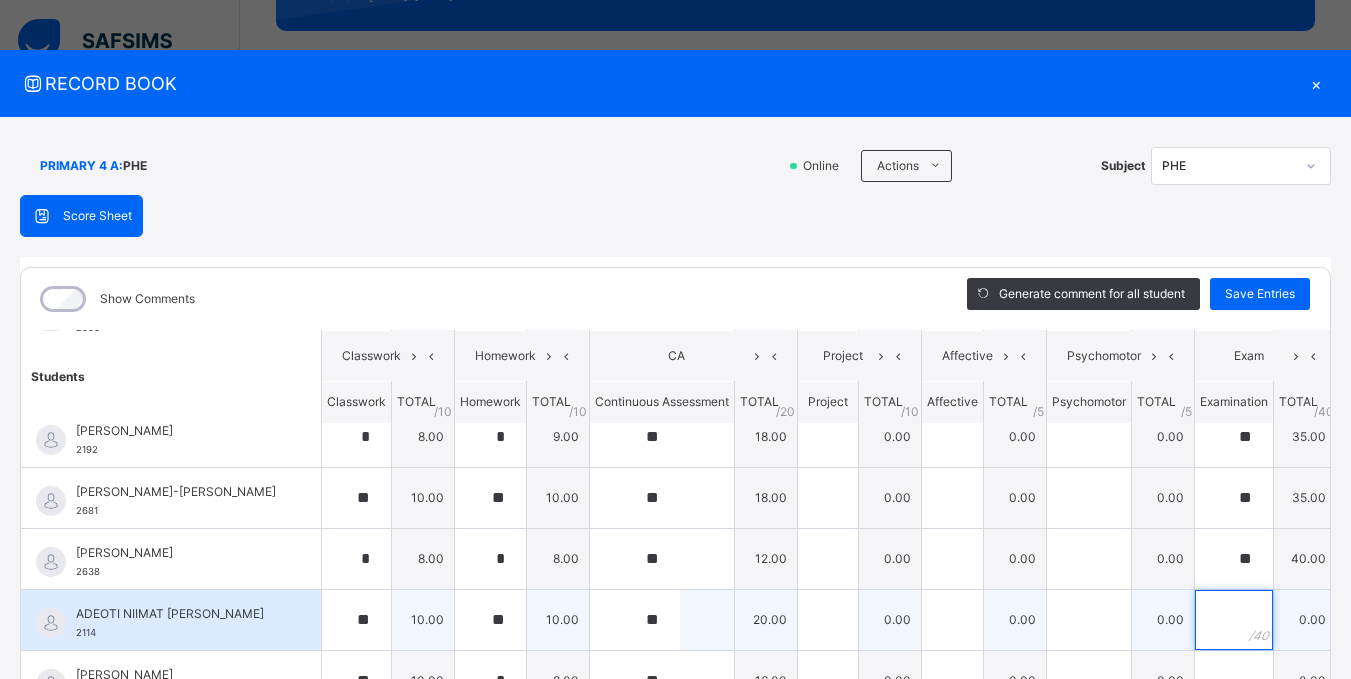 click at bounding box center (1234, 620) 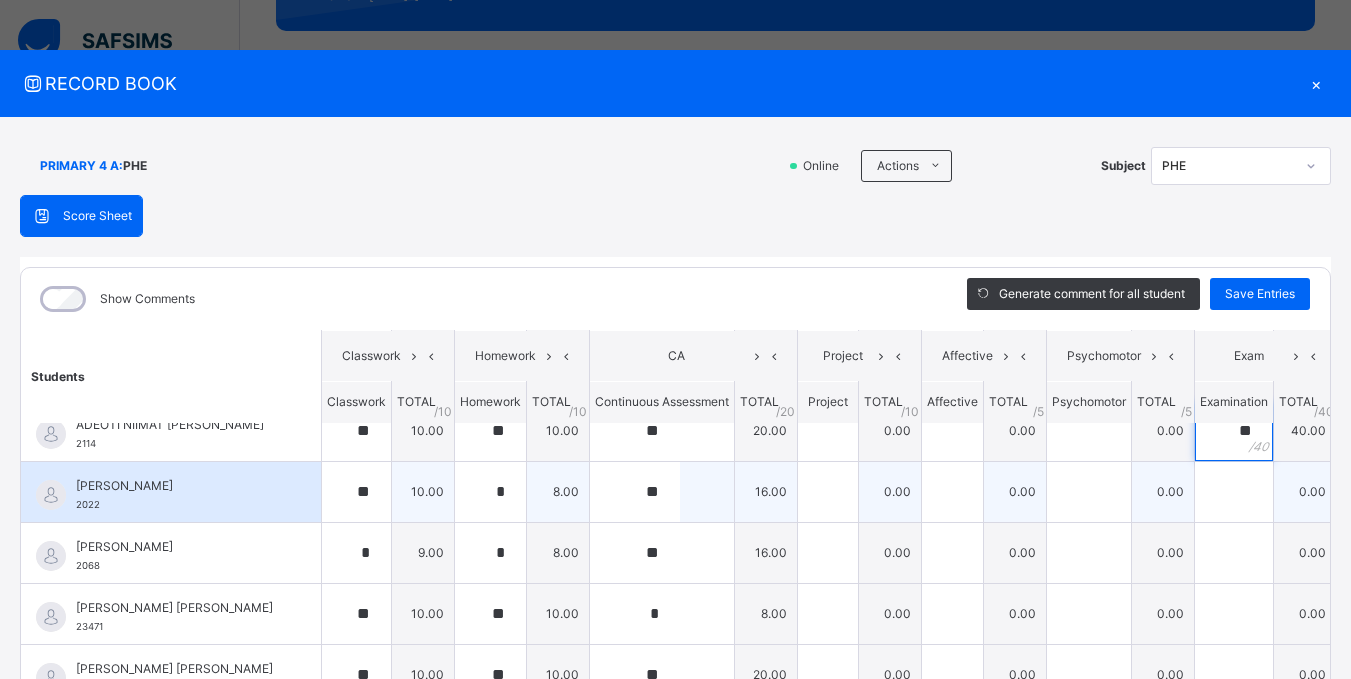 scroll, scrollTop: 400, scrollLeft: 0, axis: vertical 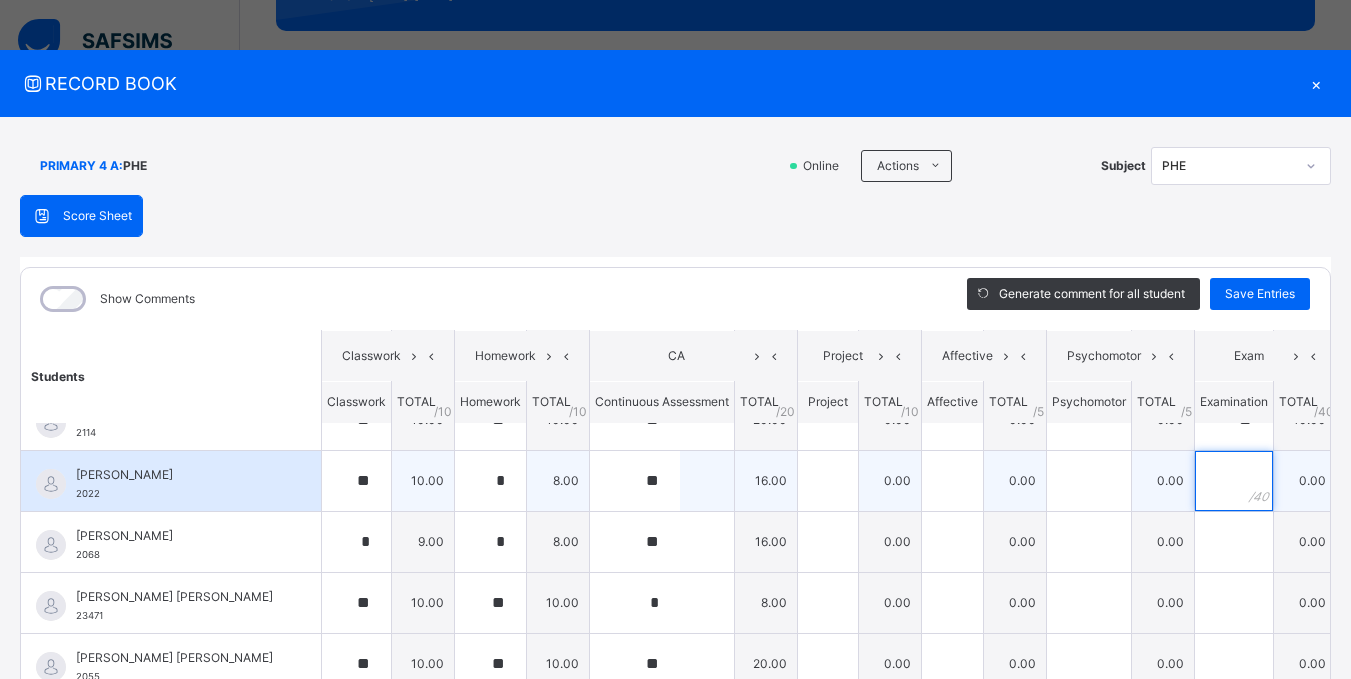 click at bounding box center (1234, 481) 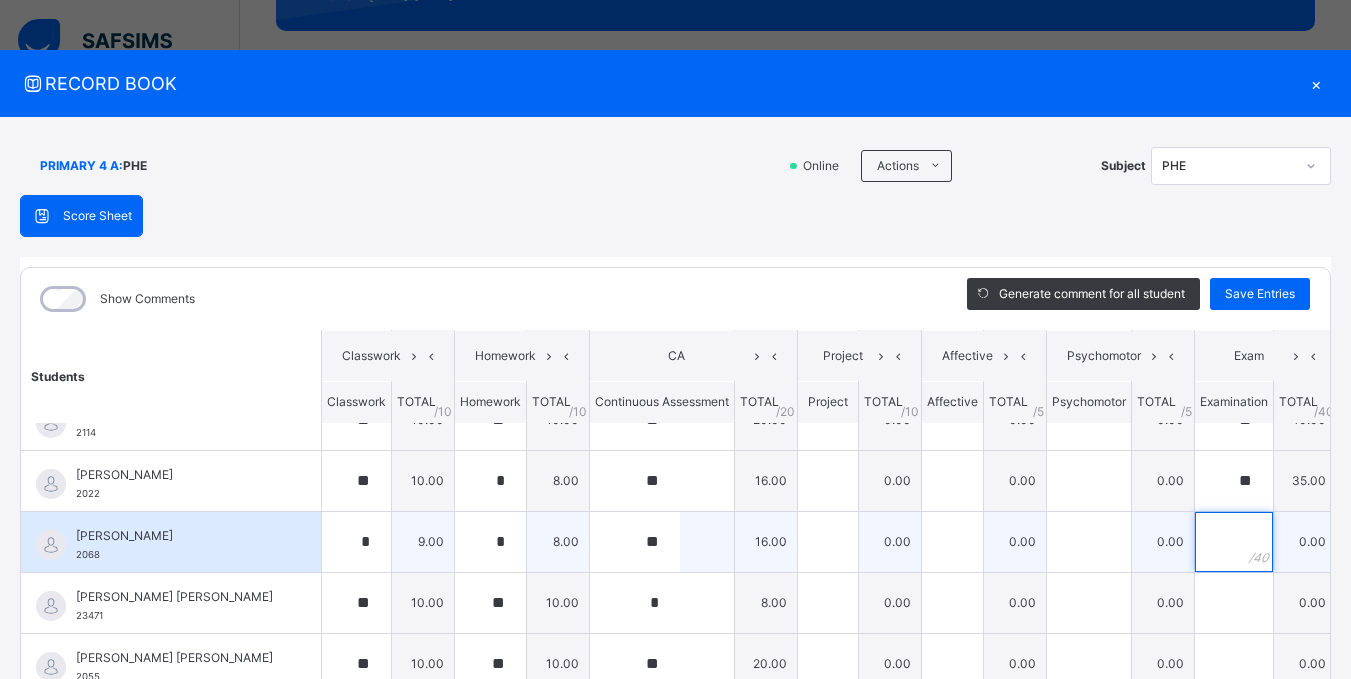 click at bounding box center [1234, 542] 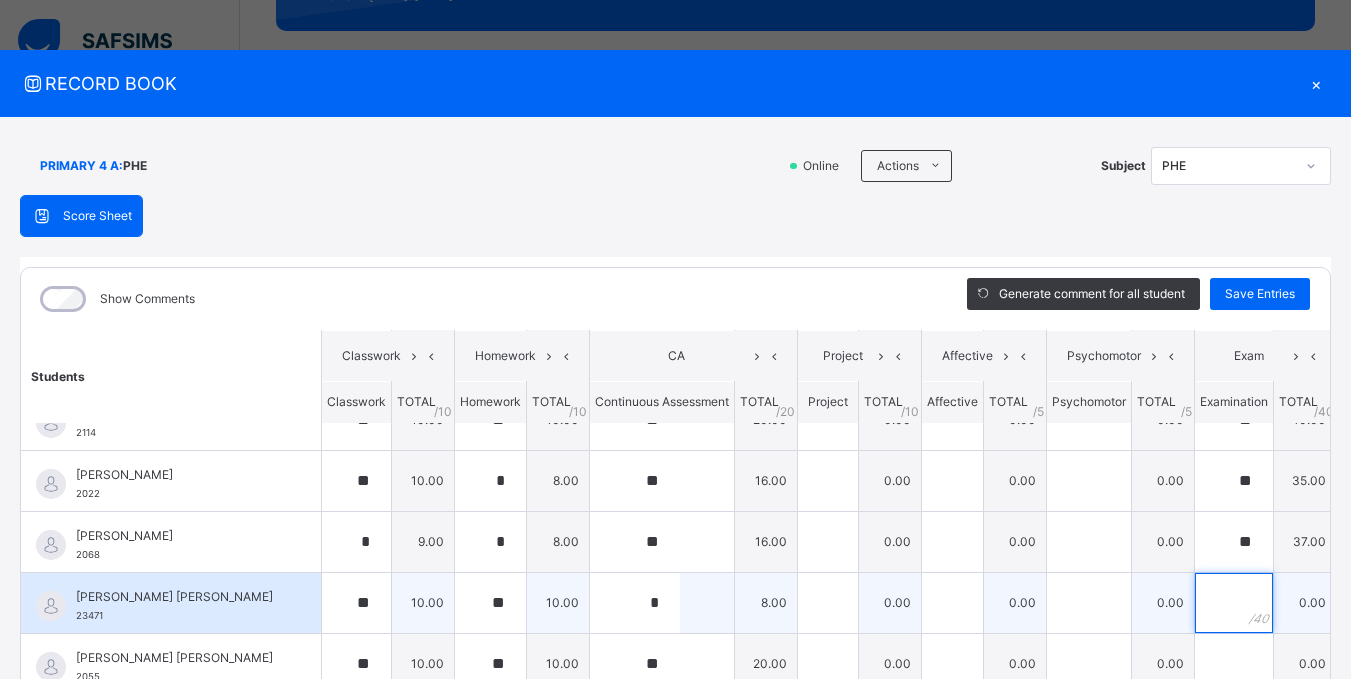 click at bounding box center [1234, 603] 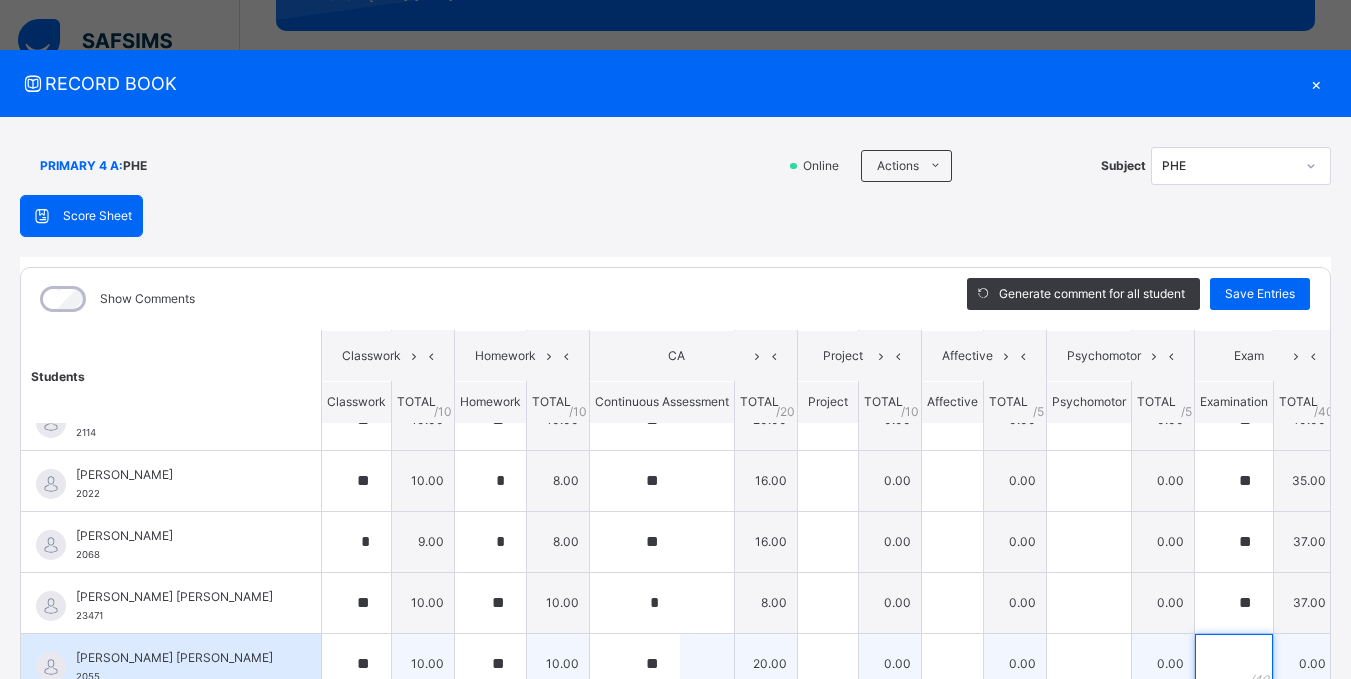 click at bounding box center [1234, 664] 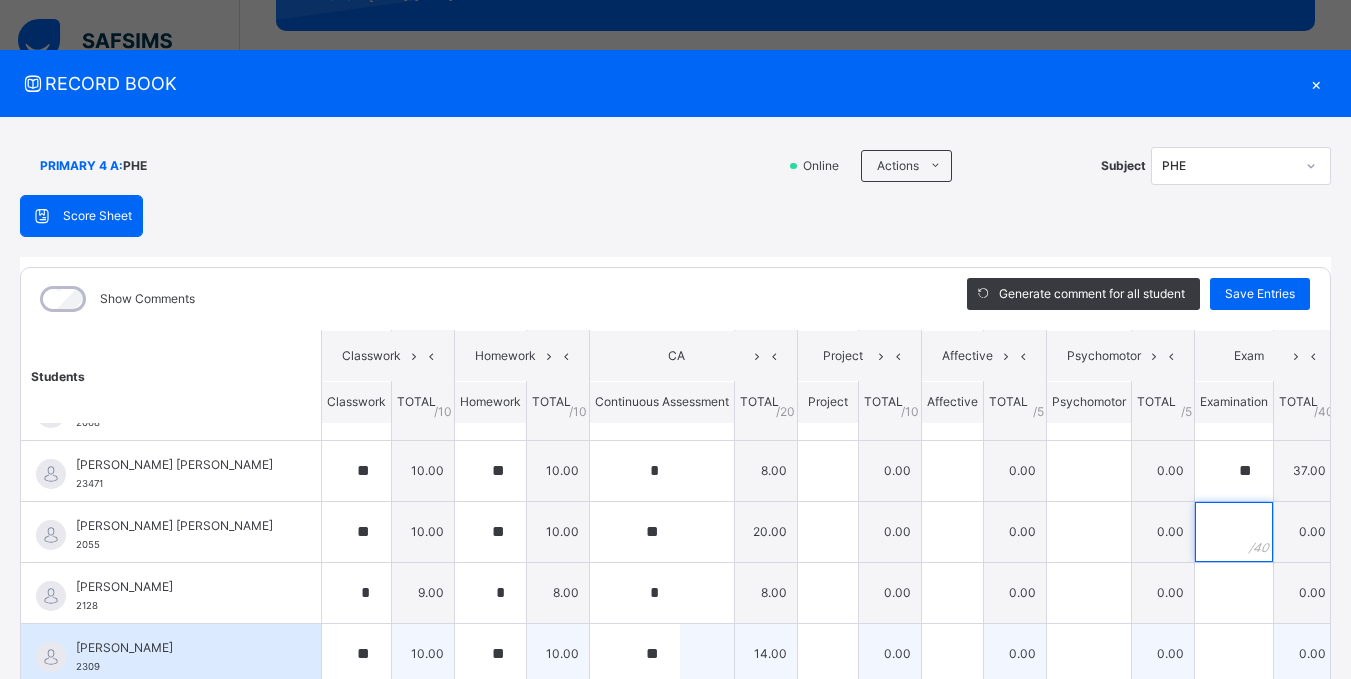 scroll, scrollTop: 600, scrollLeft: 0, axis: vertical 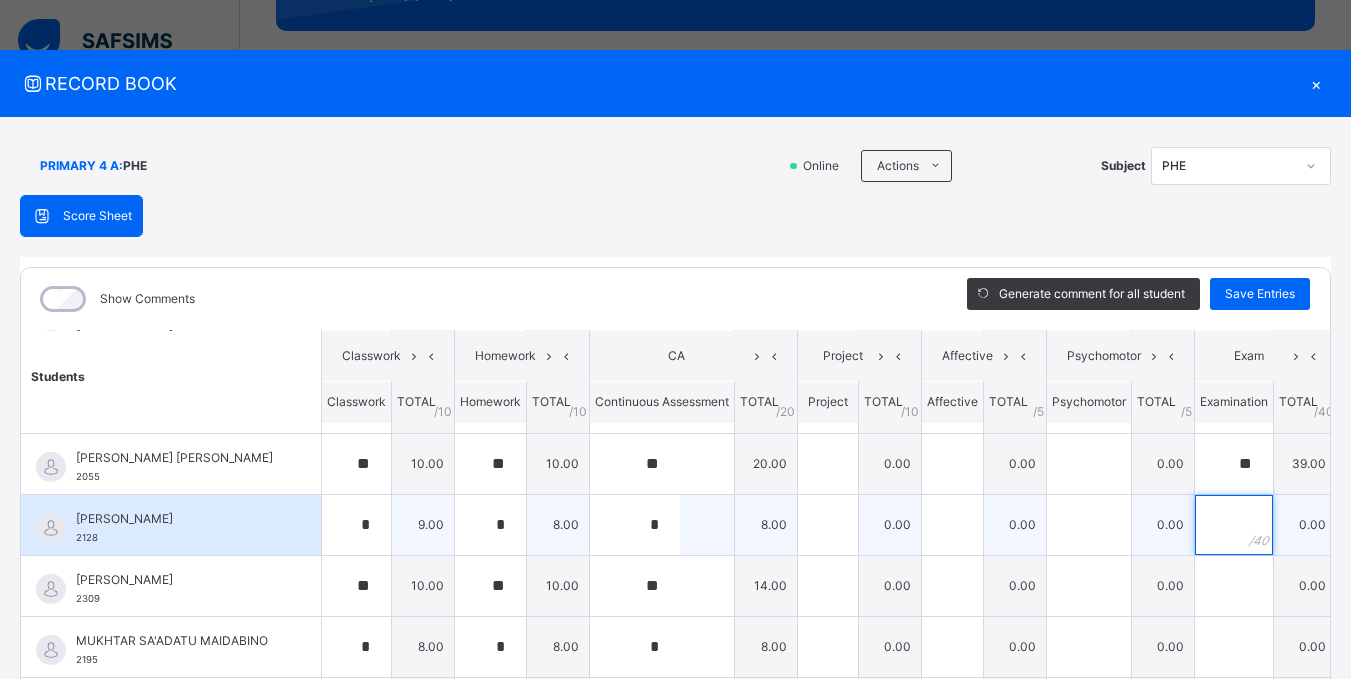 click at bounding box center (1234, 525) 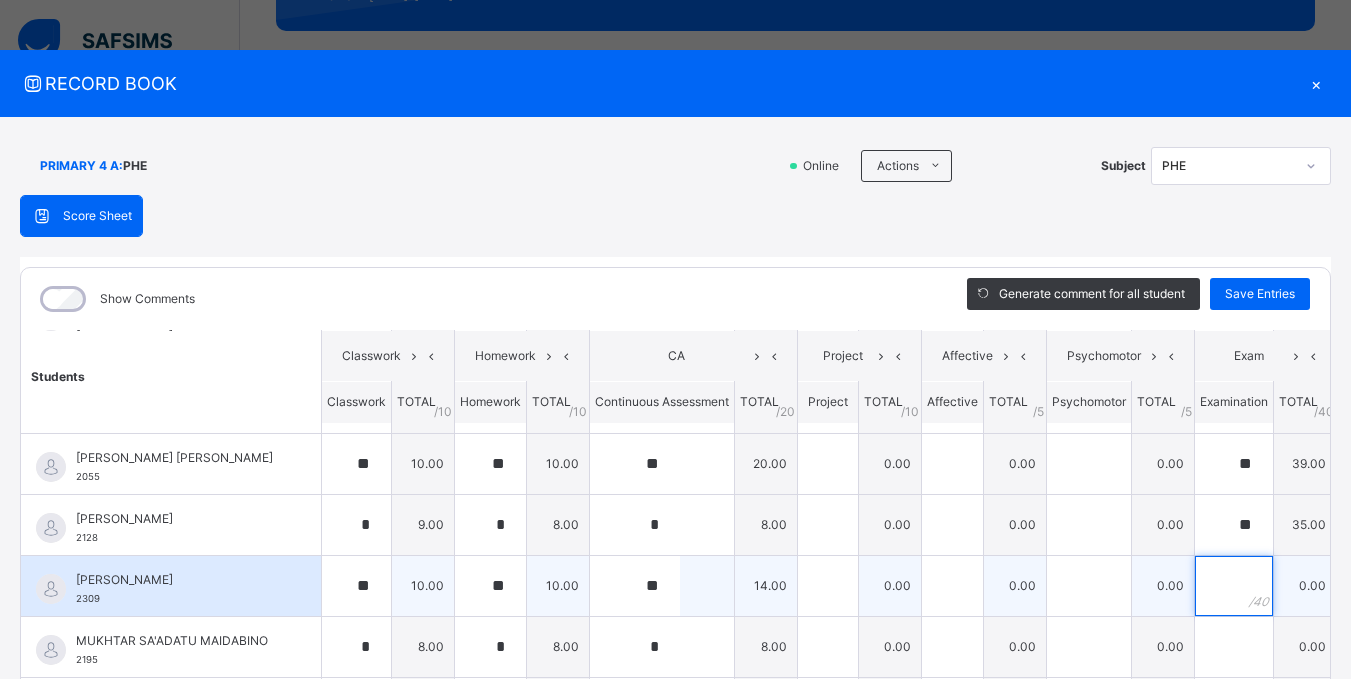 click at bounding box center (1234, 586) 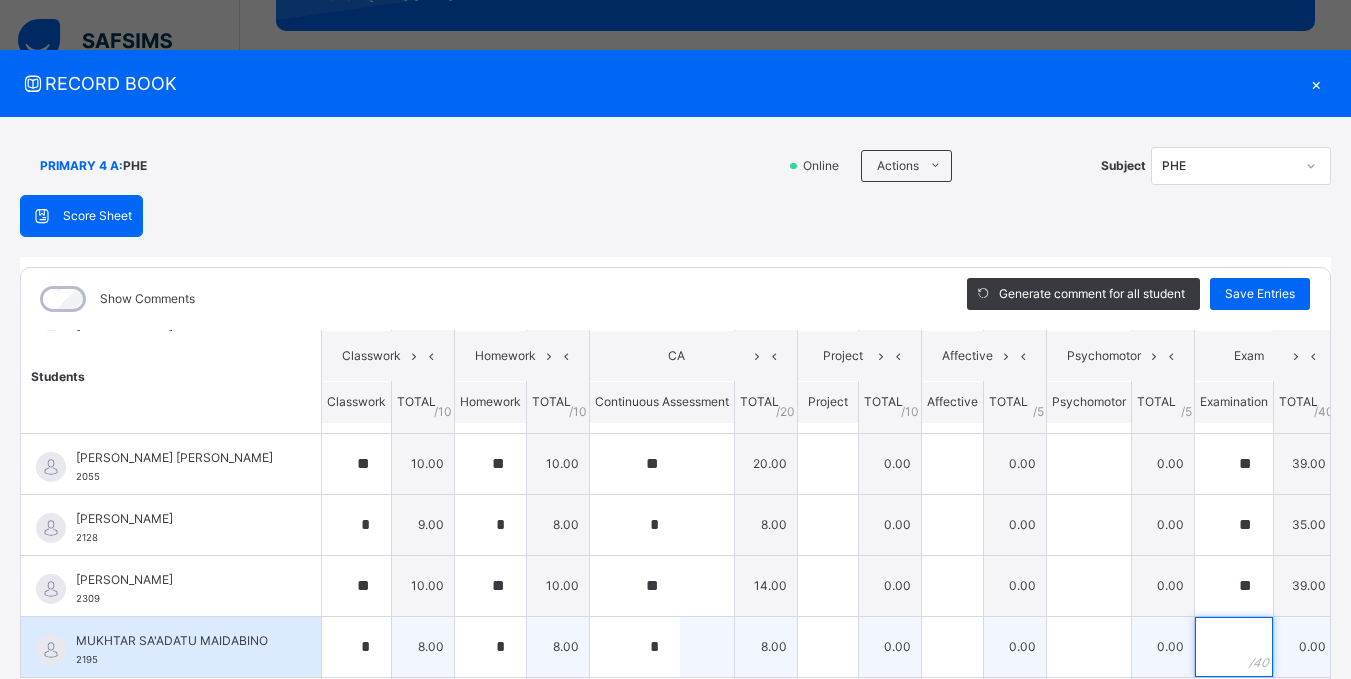 click at bounding box center [1234, 647] 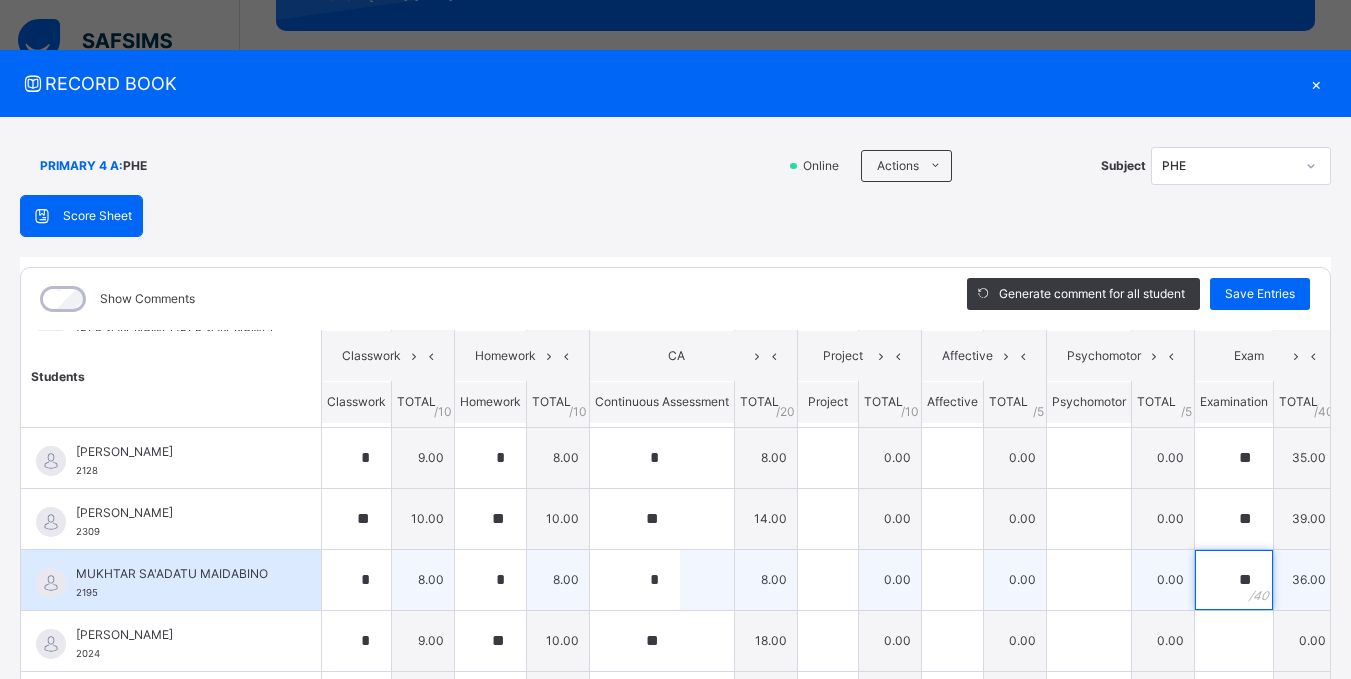 scroll, scrollTop: 700, scrollLeft: 0, axis: vertical 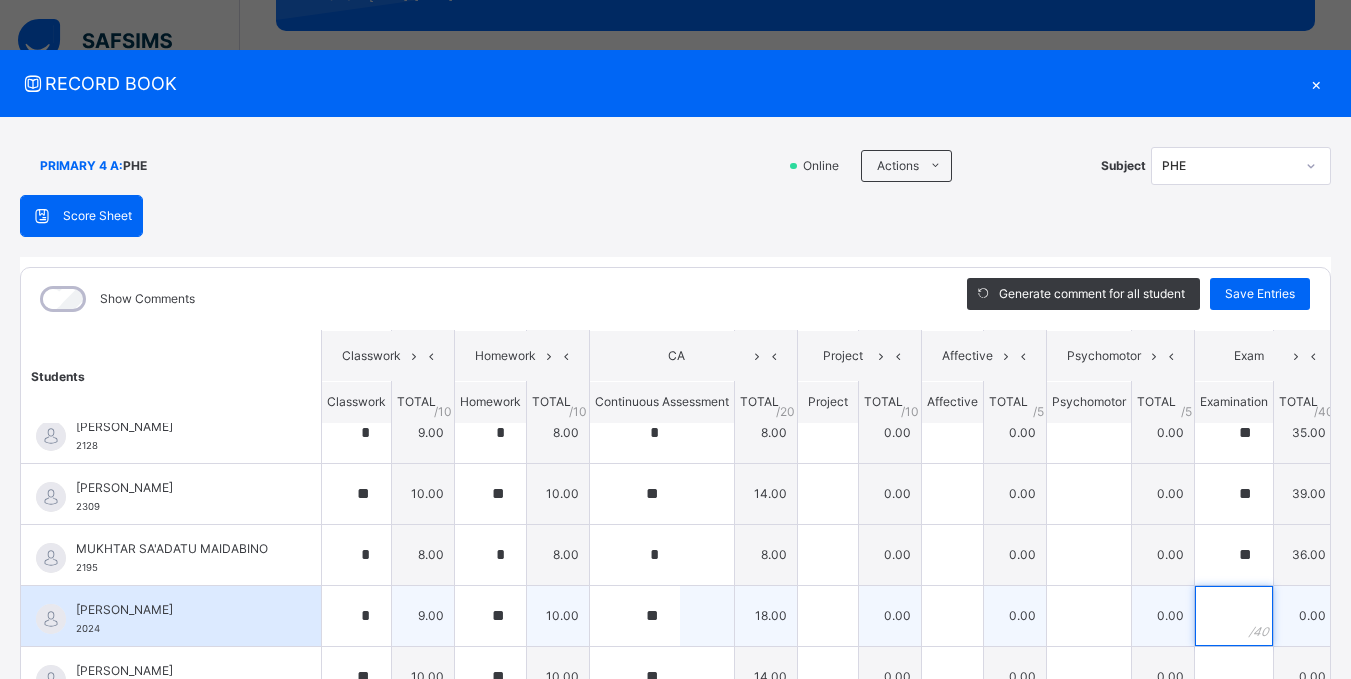 click at bounding box center [1234, 616] 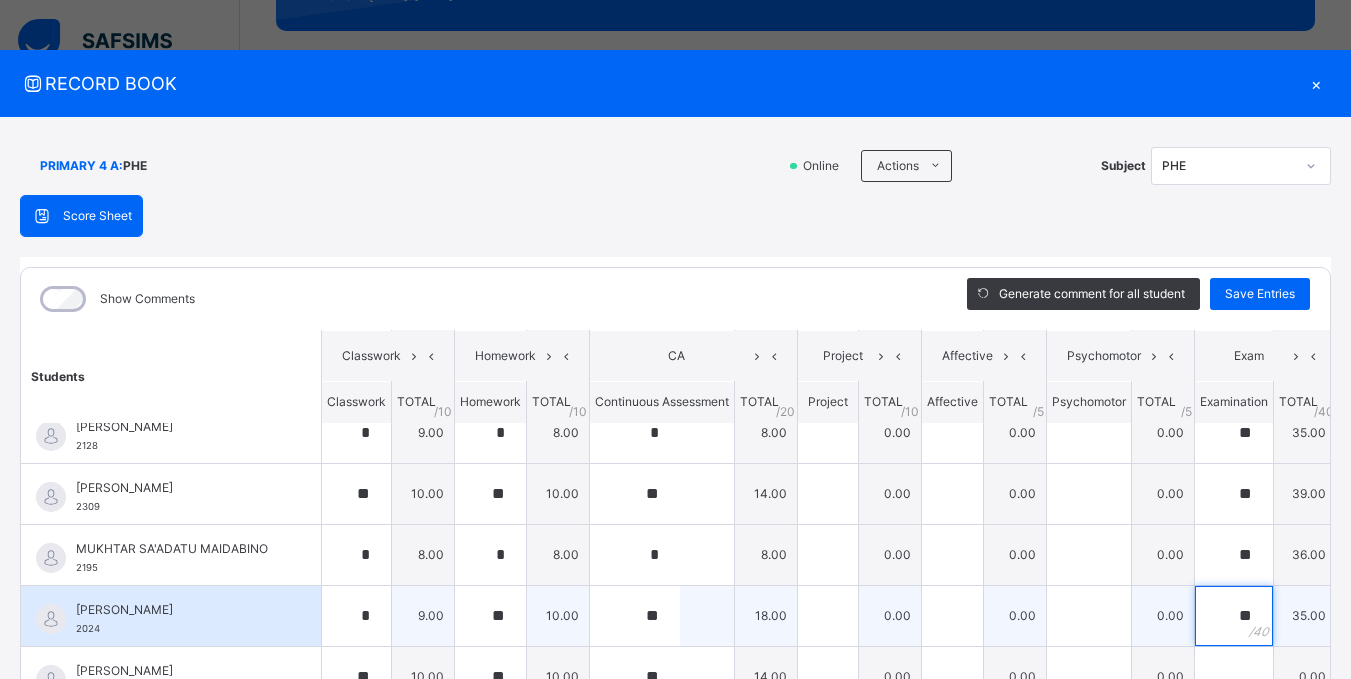 scroll, scrollTop: 707, scrollLeft: 0, axis: vertical 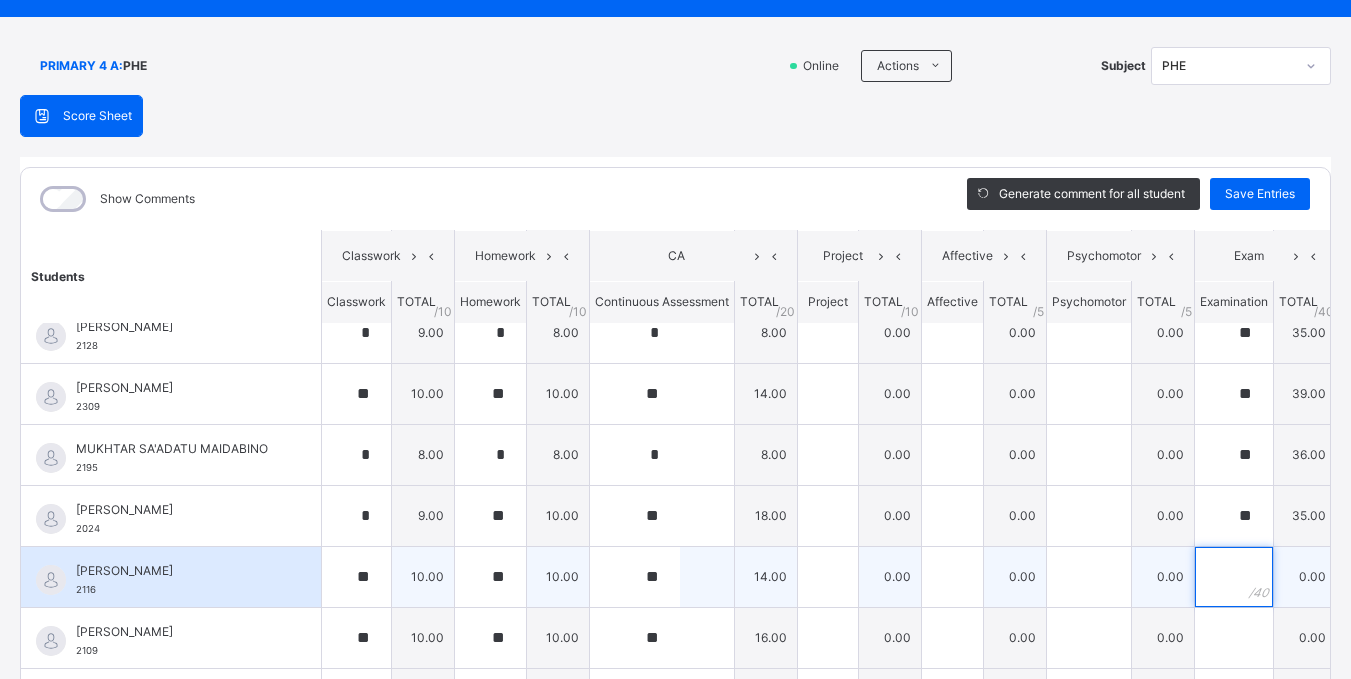 click at bounding box center (1234, 577) 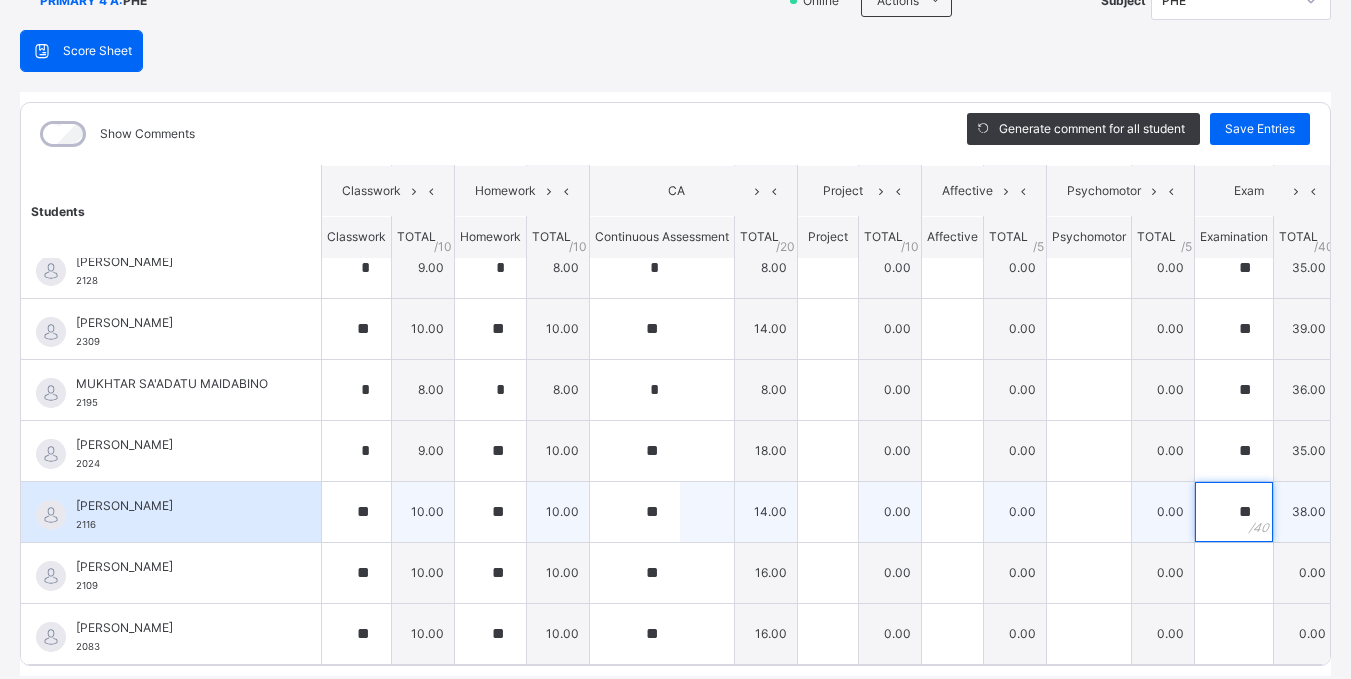 scroll, scrollTop: 247, scrollLeft: 0, axis: vertical 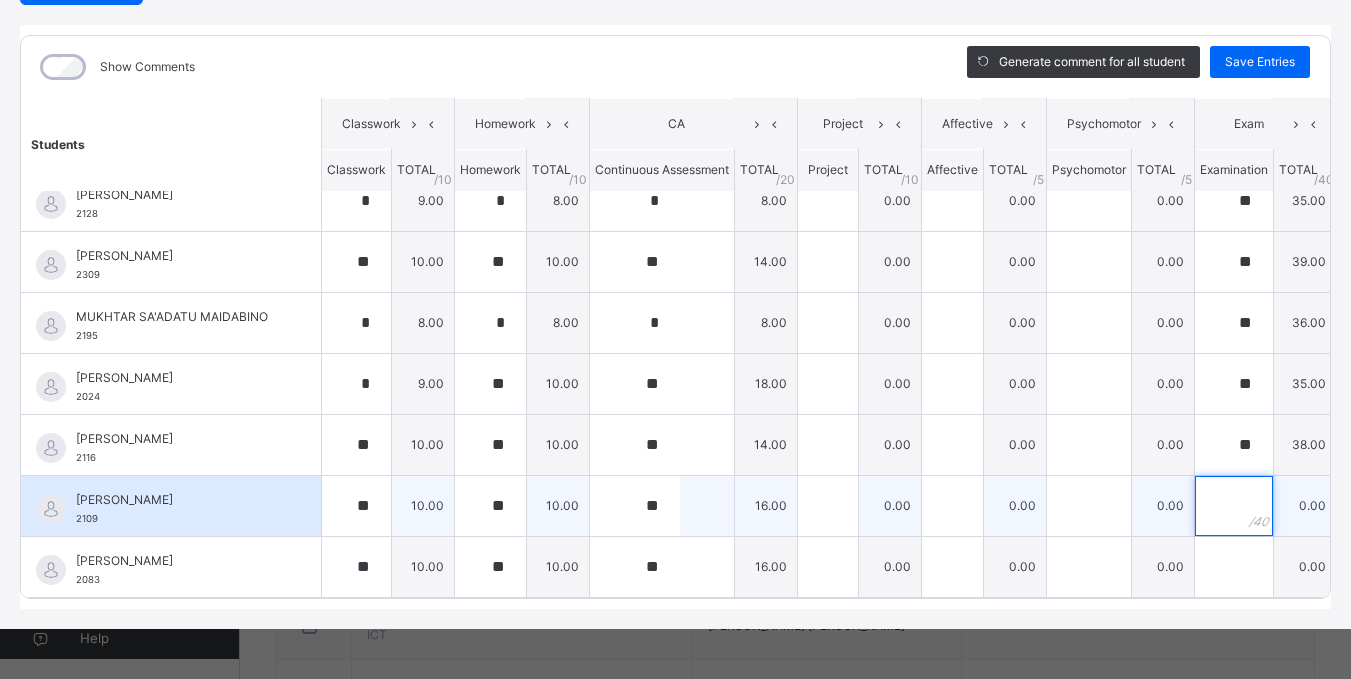 click at bounding box center [1234, 506] 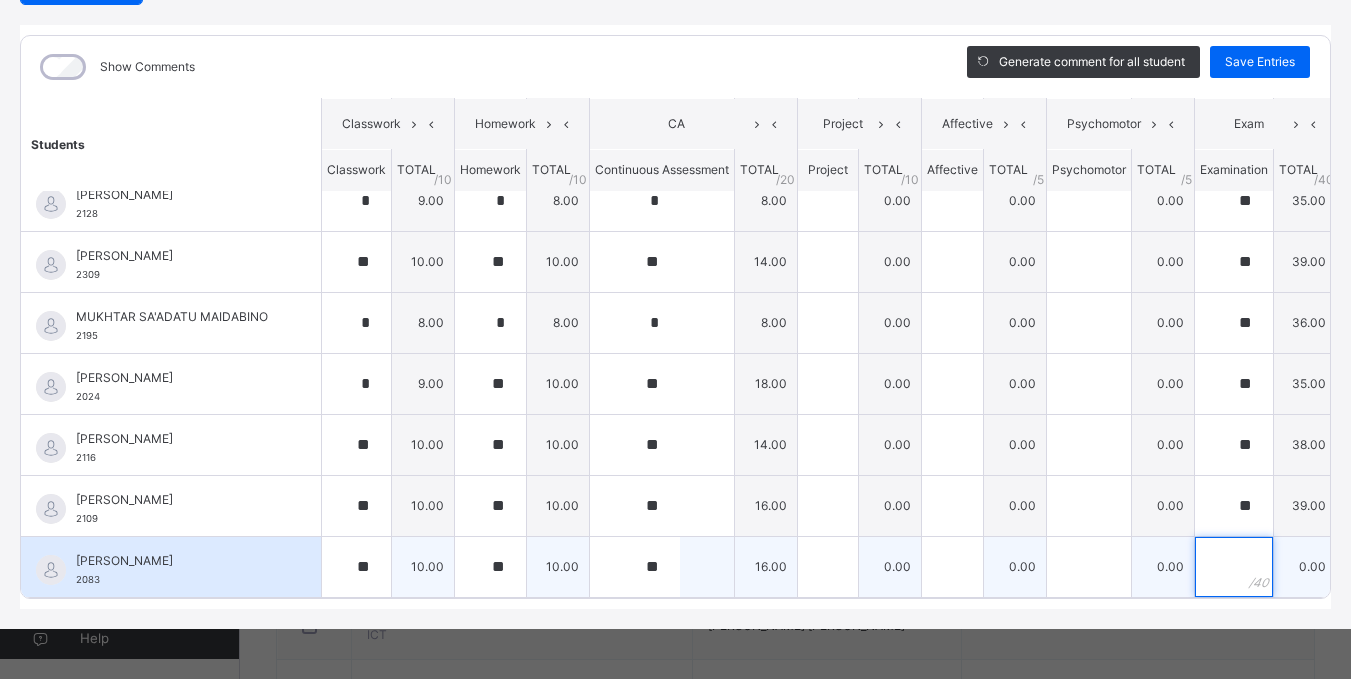 click at bounding box center (1234, 567) 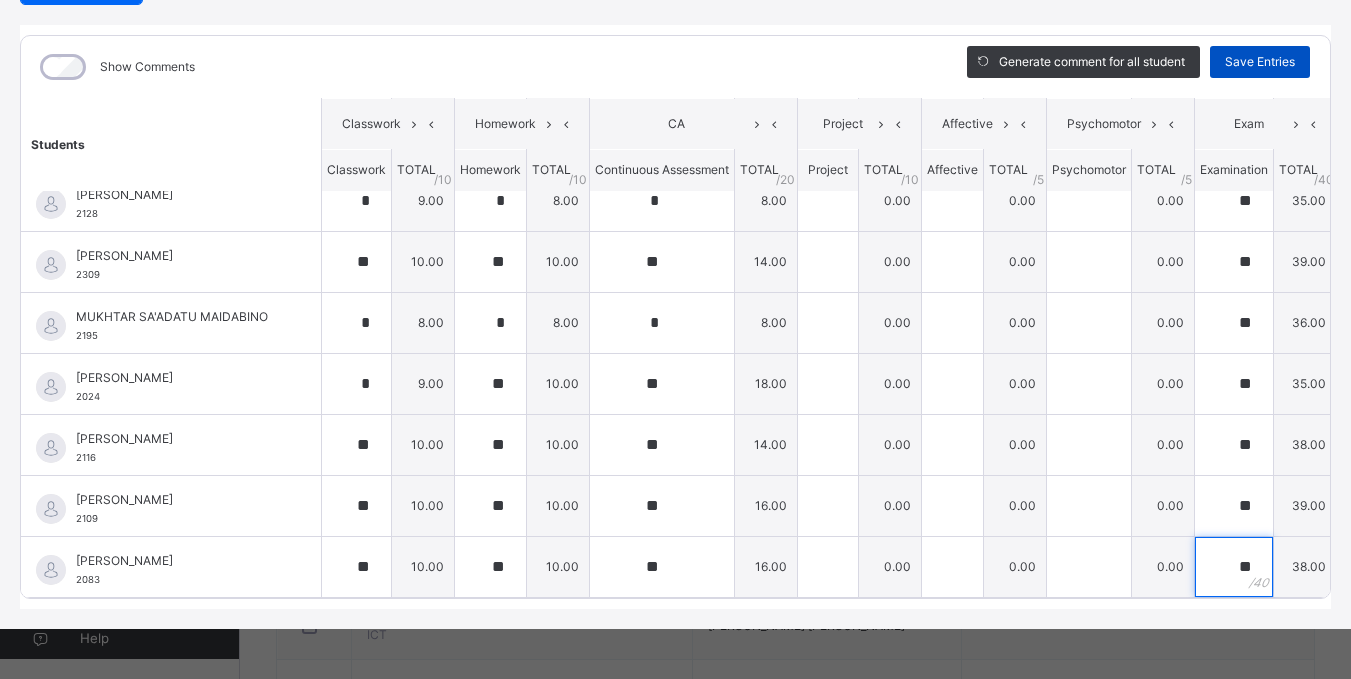 scroll, scrollTop: 0, scrollLeft: 0, axis: both 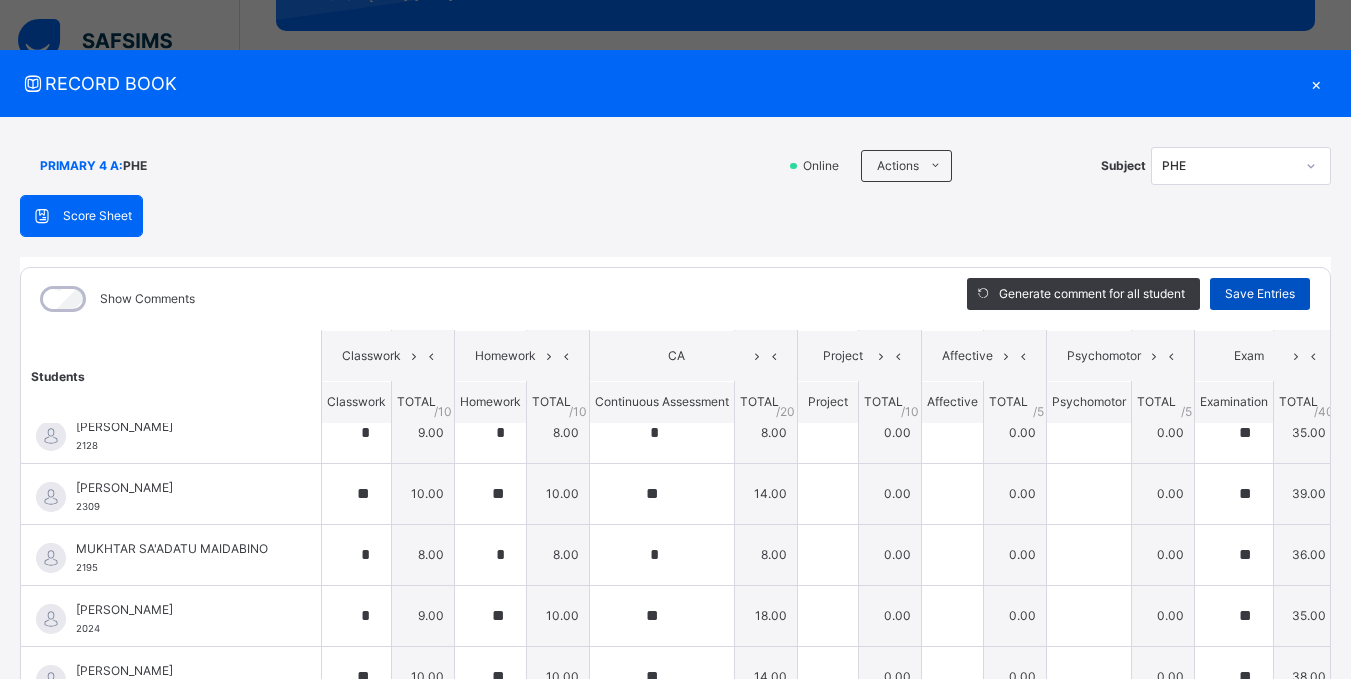 click on "Save Entries" at bounding box center (1260, 294) 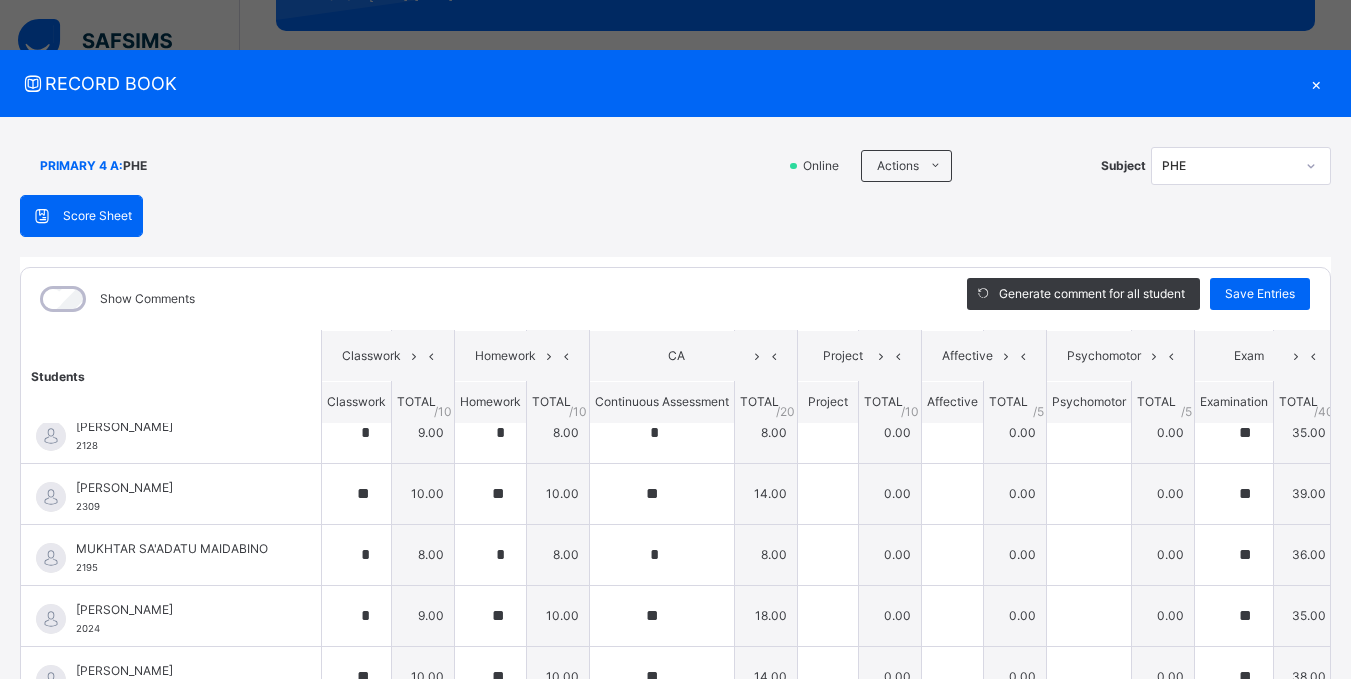 scroll, scrollTop: 707, scrollLeft: 0, axis: vertical 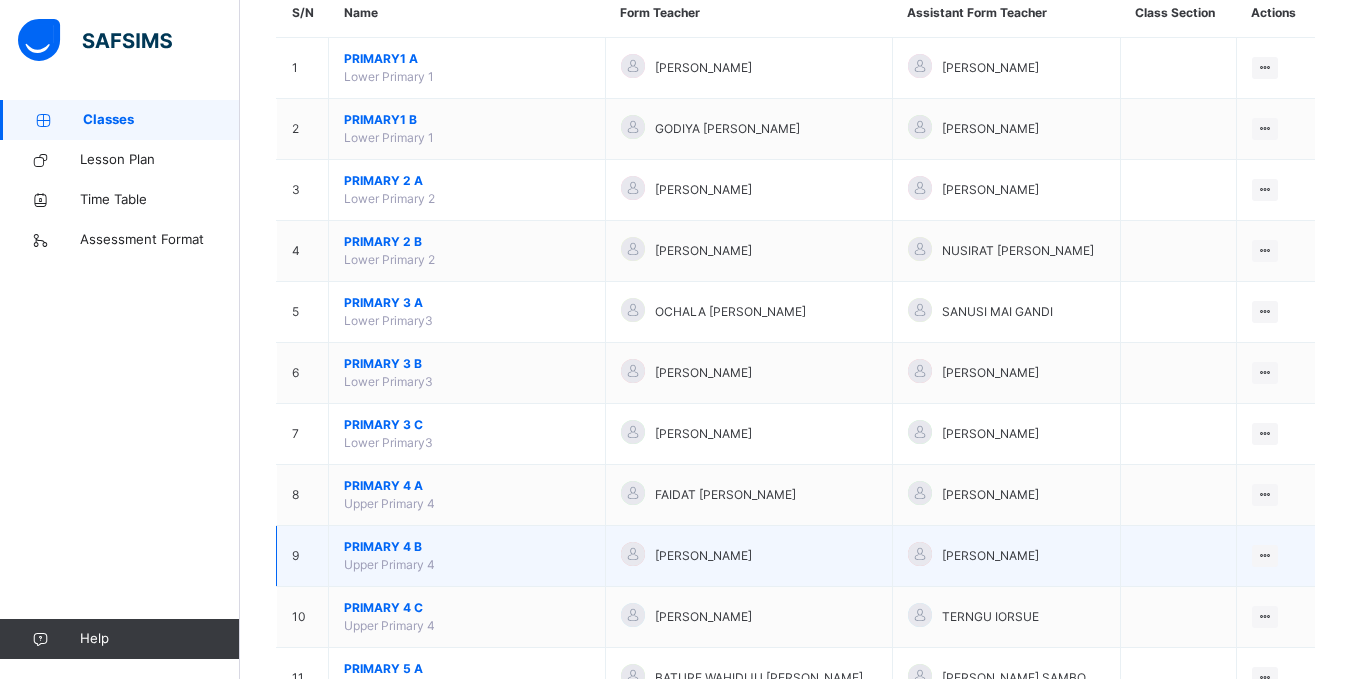 click on "PRIMARY 4   B" at bounding box center [467, 547] 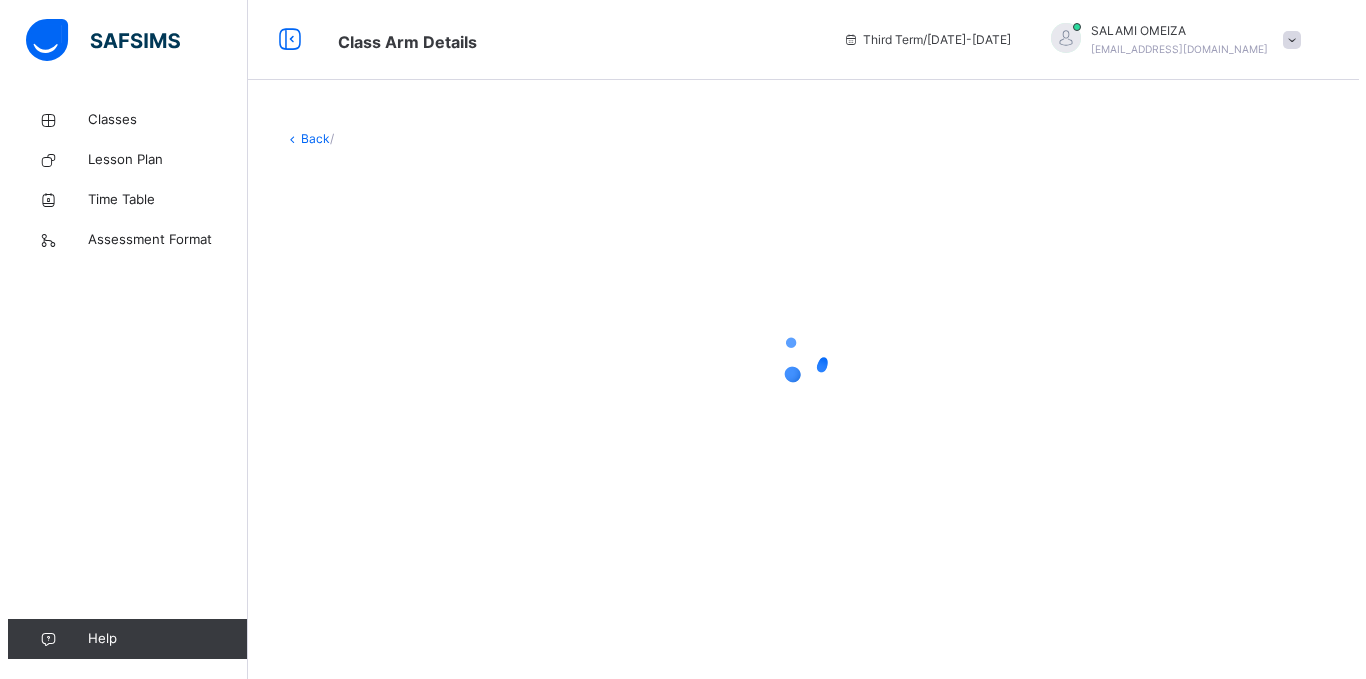 scroll, scrollTop: 0, scrollLeft: 0, axis: both 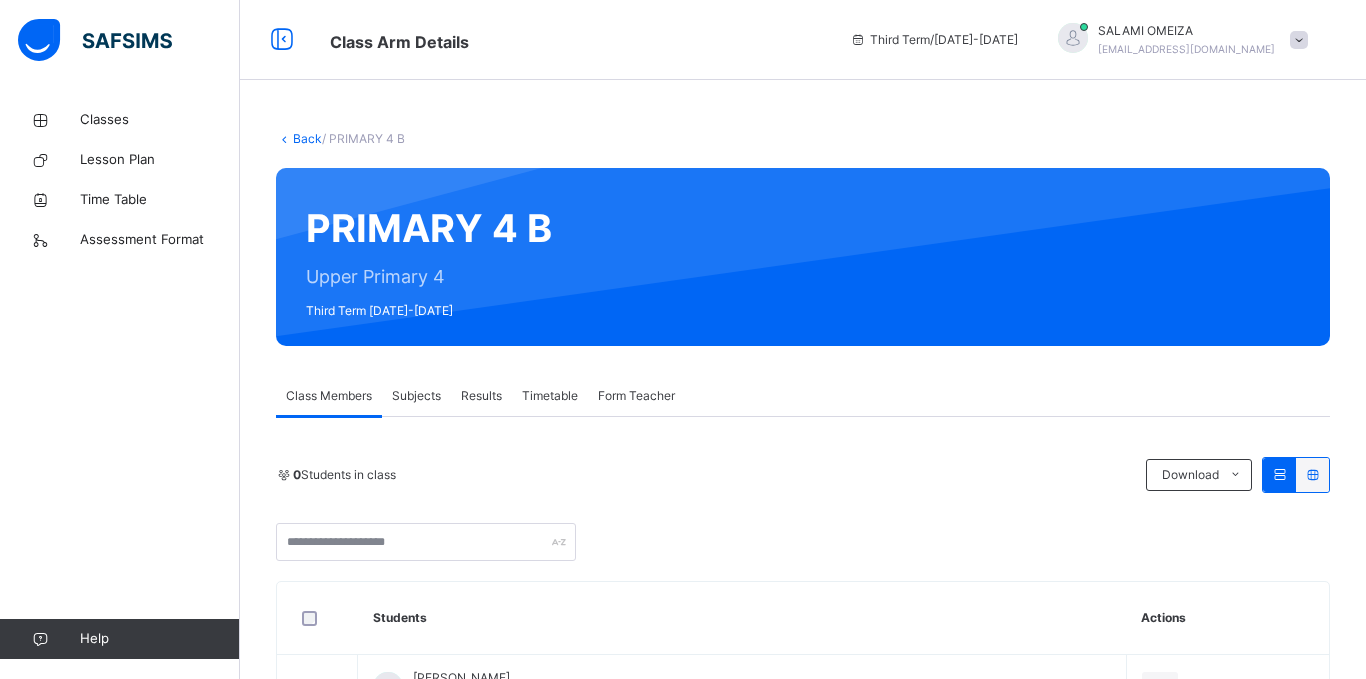 click on "Subjects" at bounding box center [416, 396] 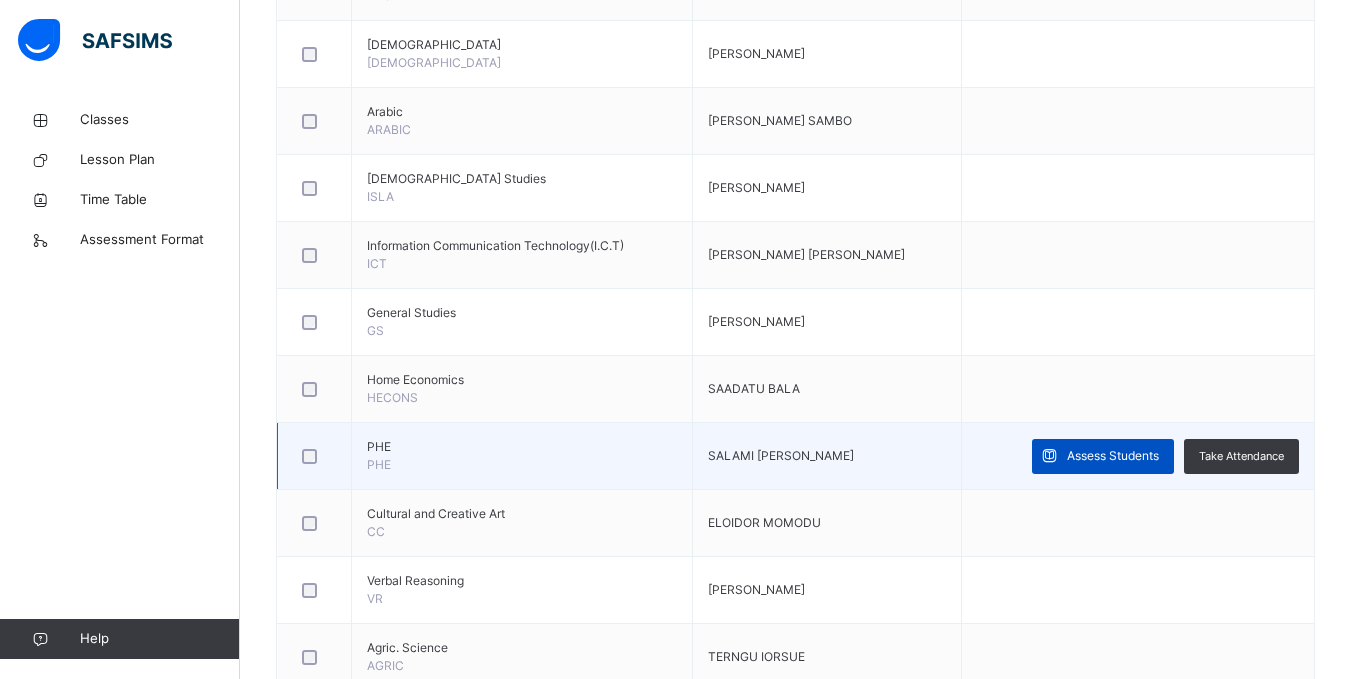 scroll, scrollTop: 700, scrollLeft: 0, axis: vertical 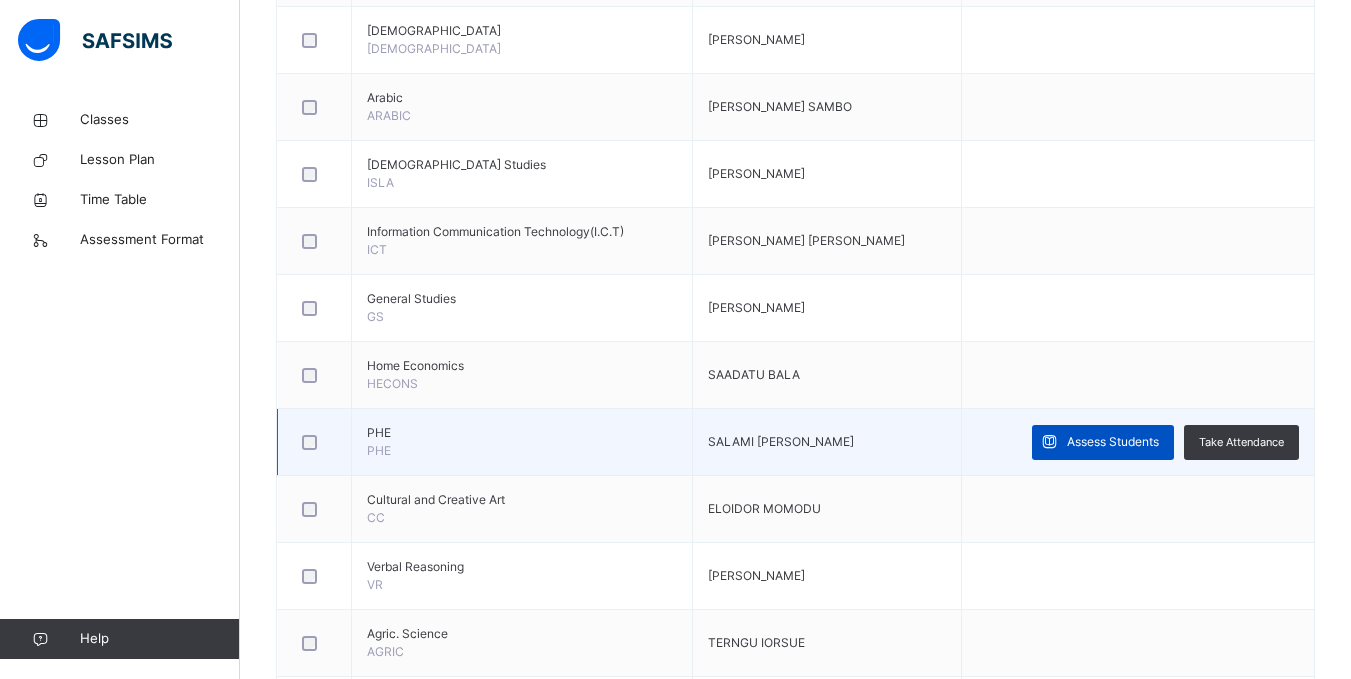 click on "Assess Students" at bounding box center [1113, 442] 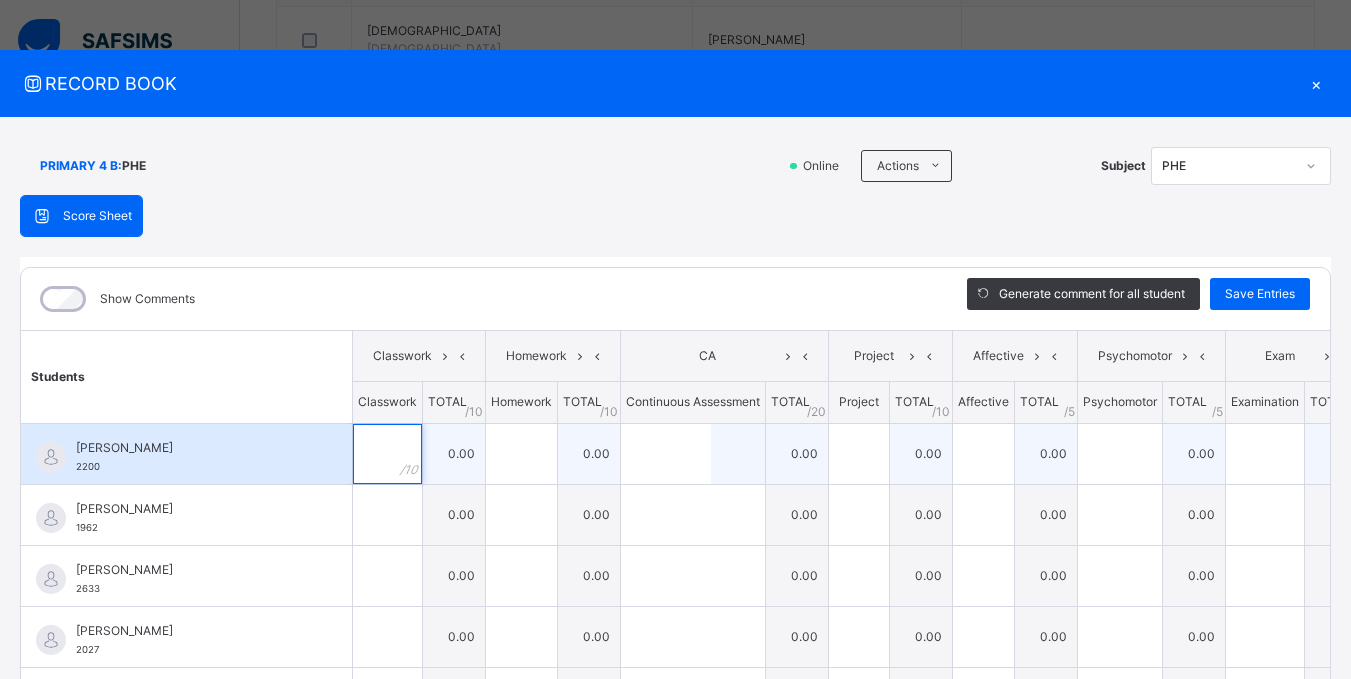 click at bounding box center (387, 454) 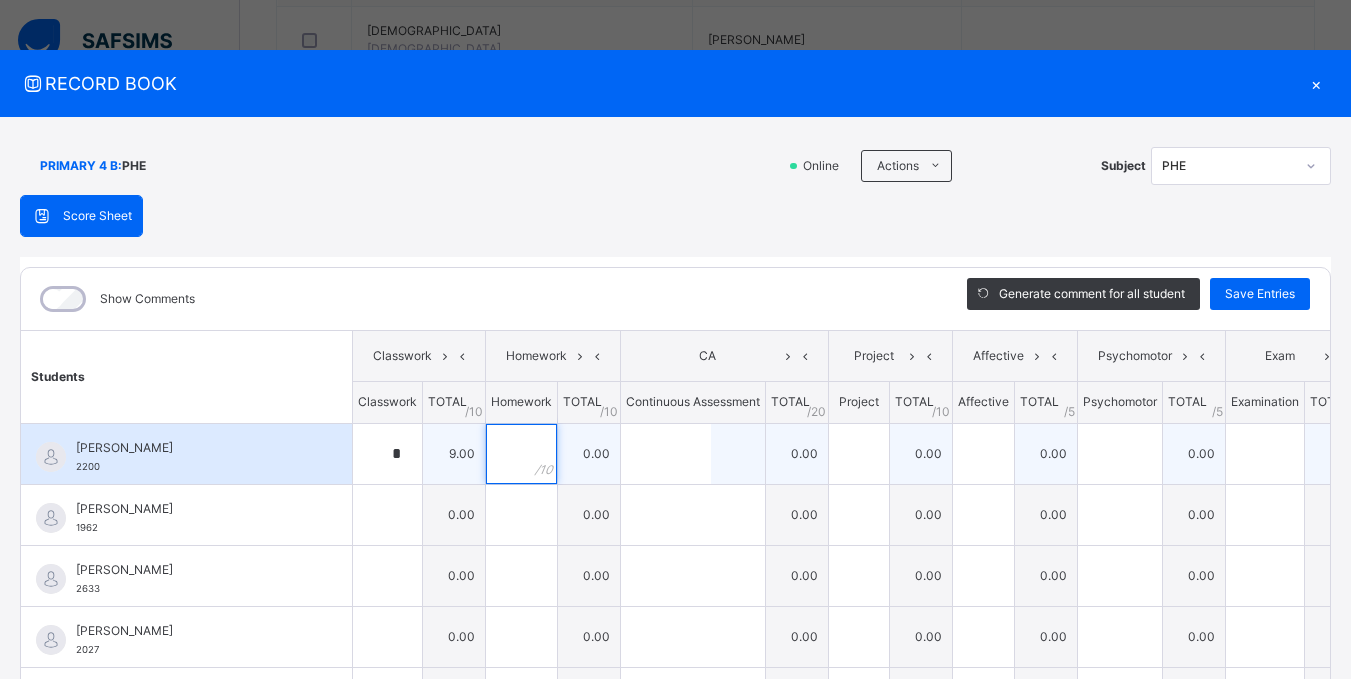 click at bounding box center [521, 454] 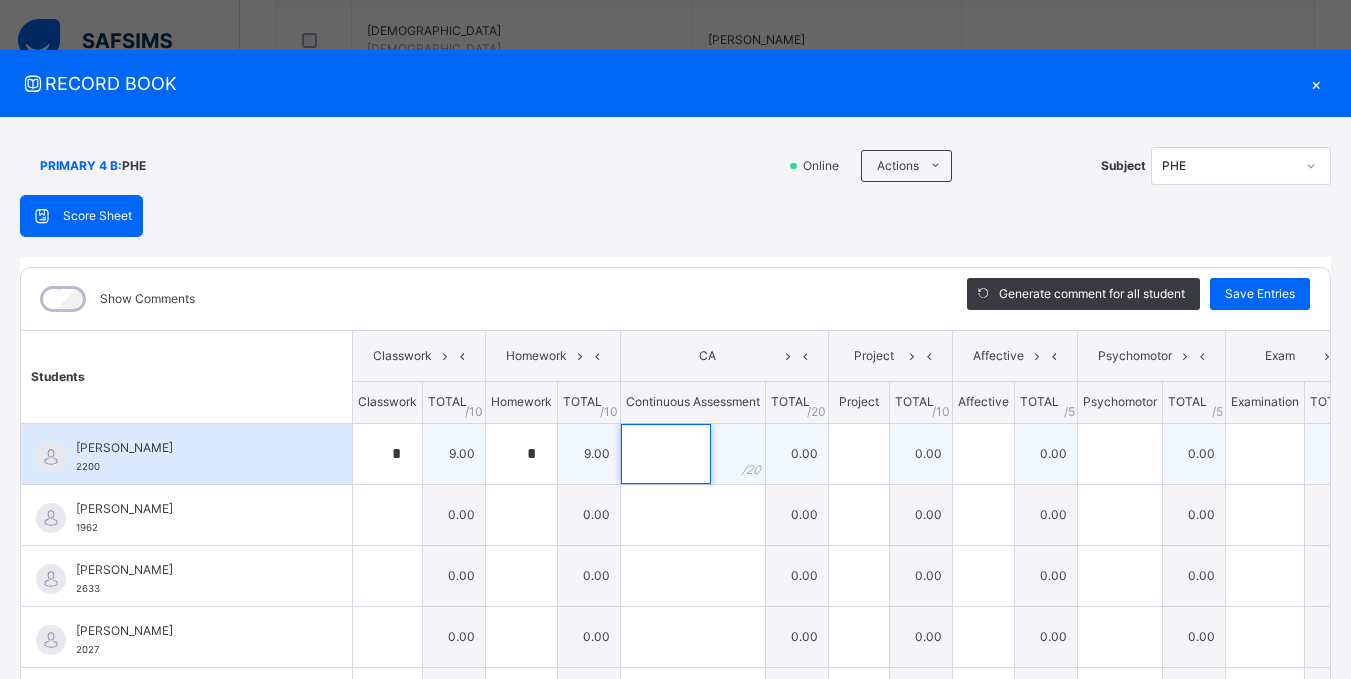 click at bounding box center (666, 454) 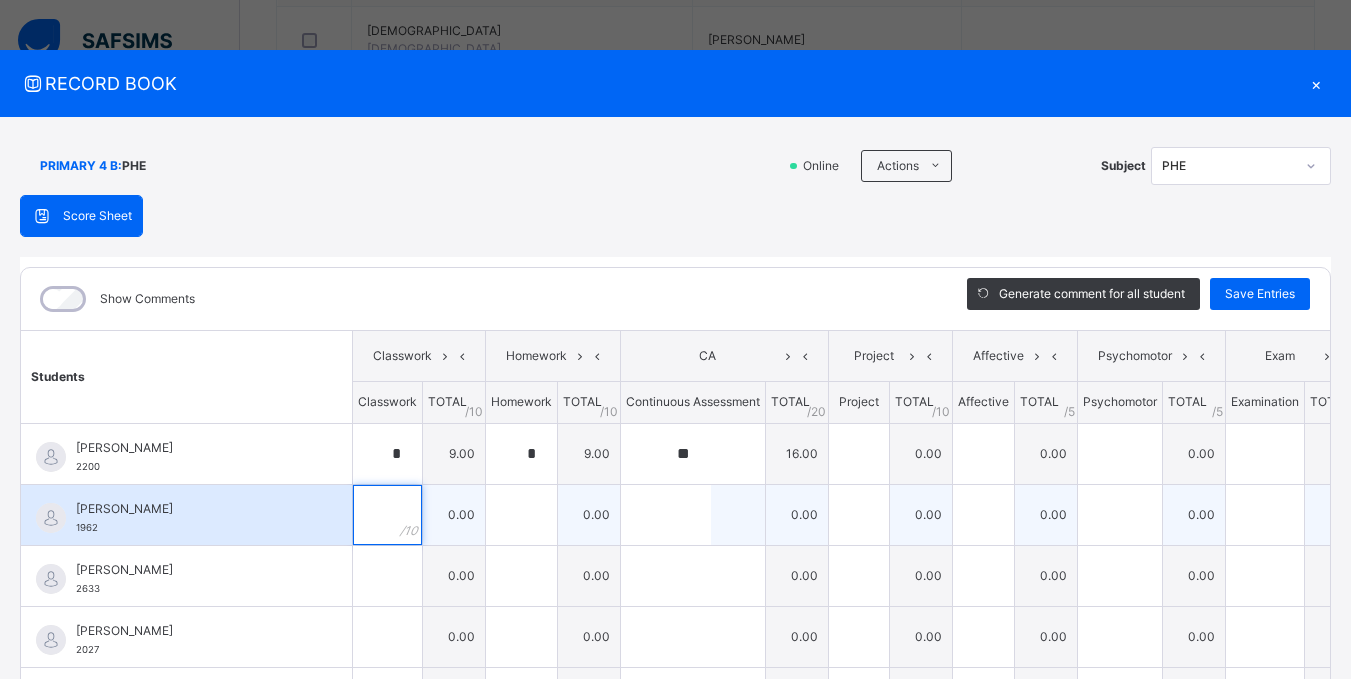 click at bounding box center [387, 515] 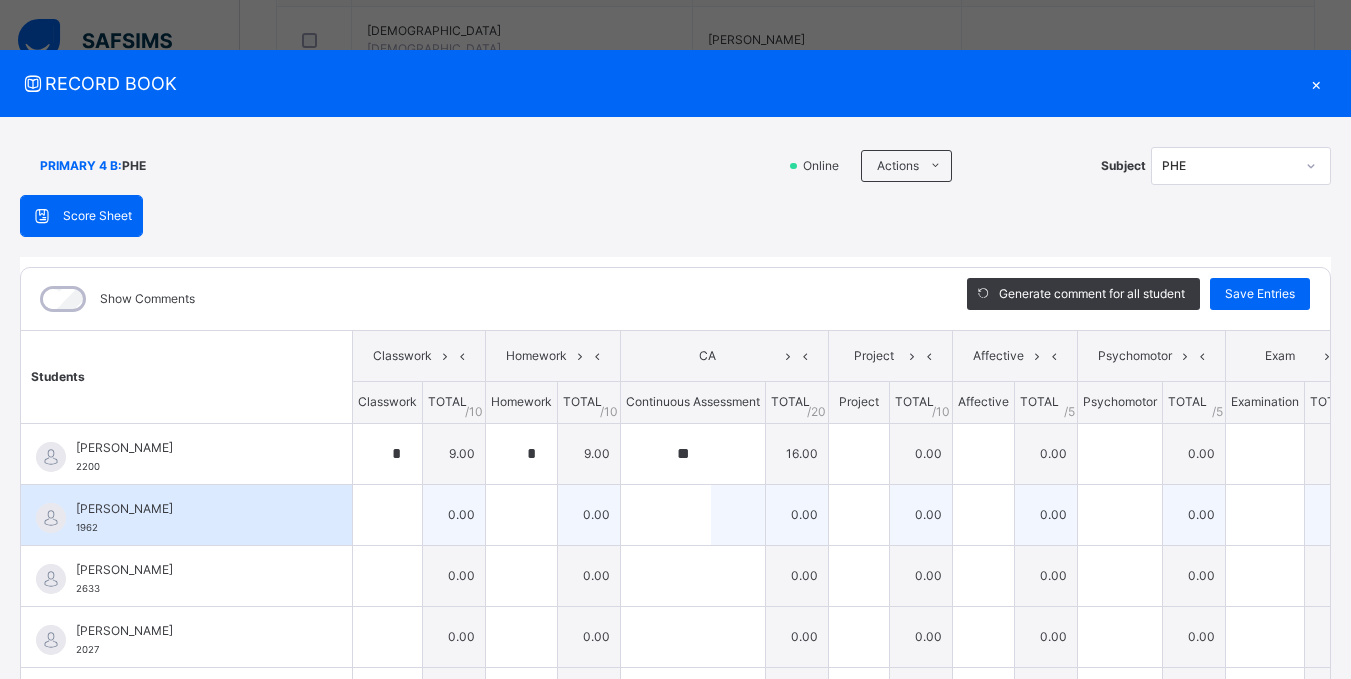 click at bounding box center (387, 515) 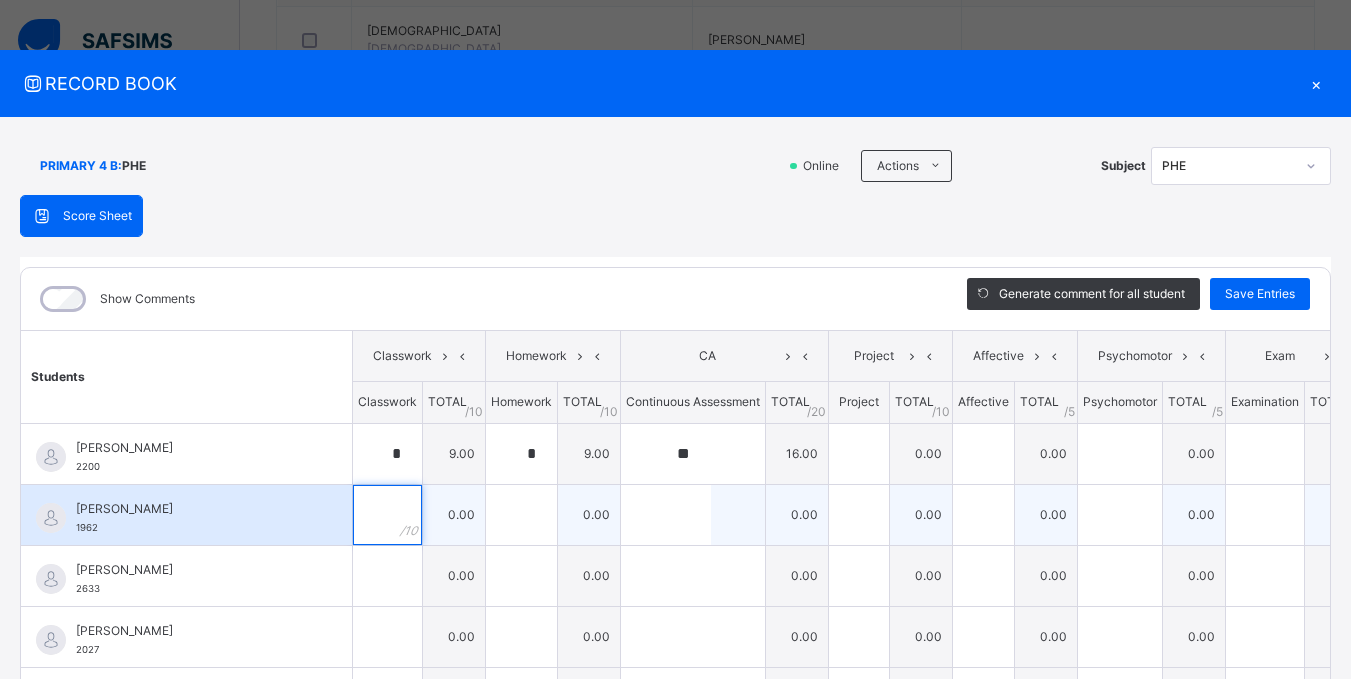 click at bounding box center [387, 515] 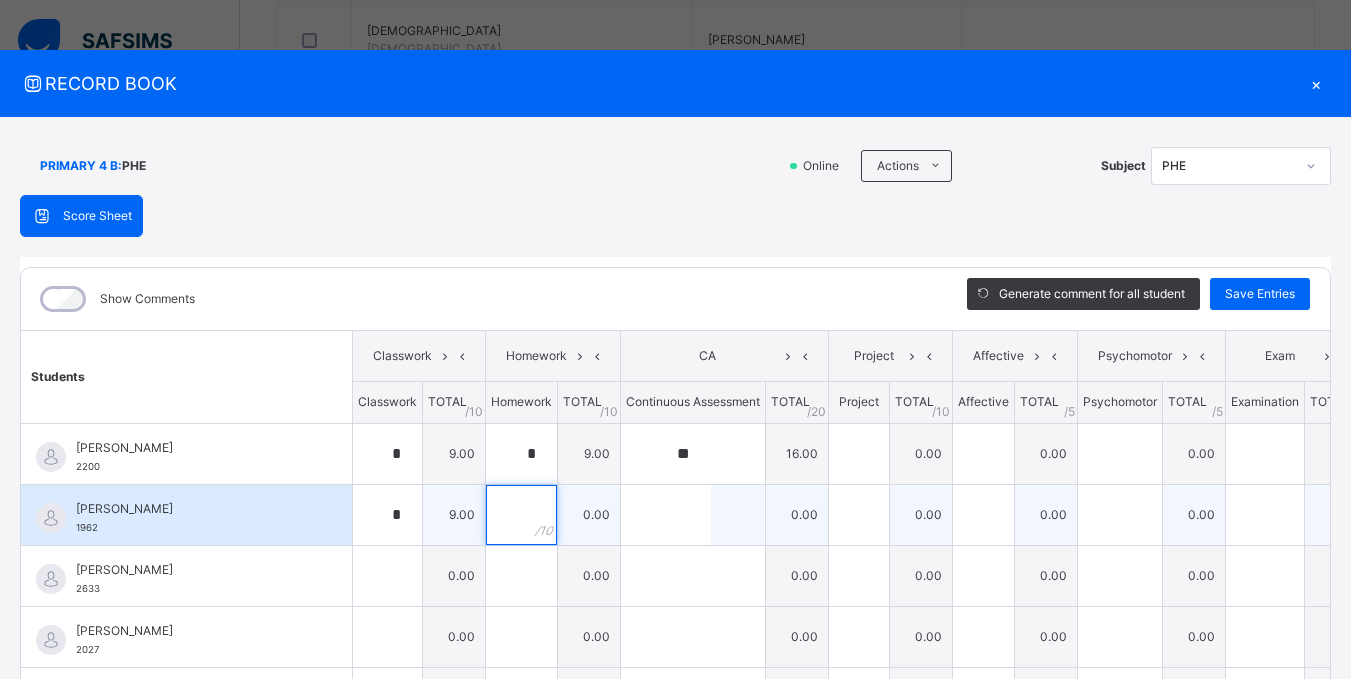 click at bounding box center [521, 515] 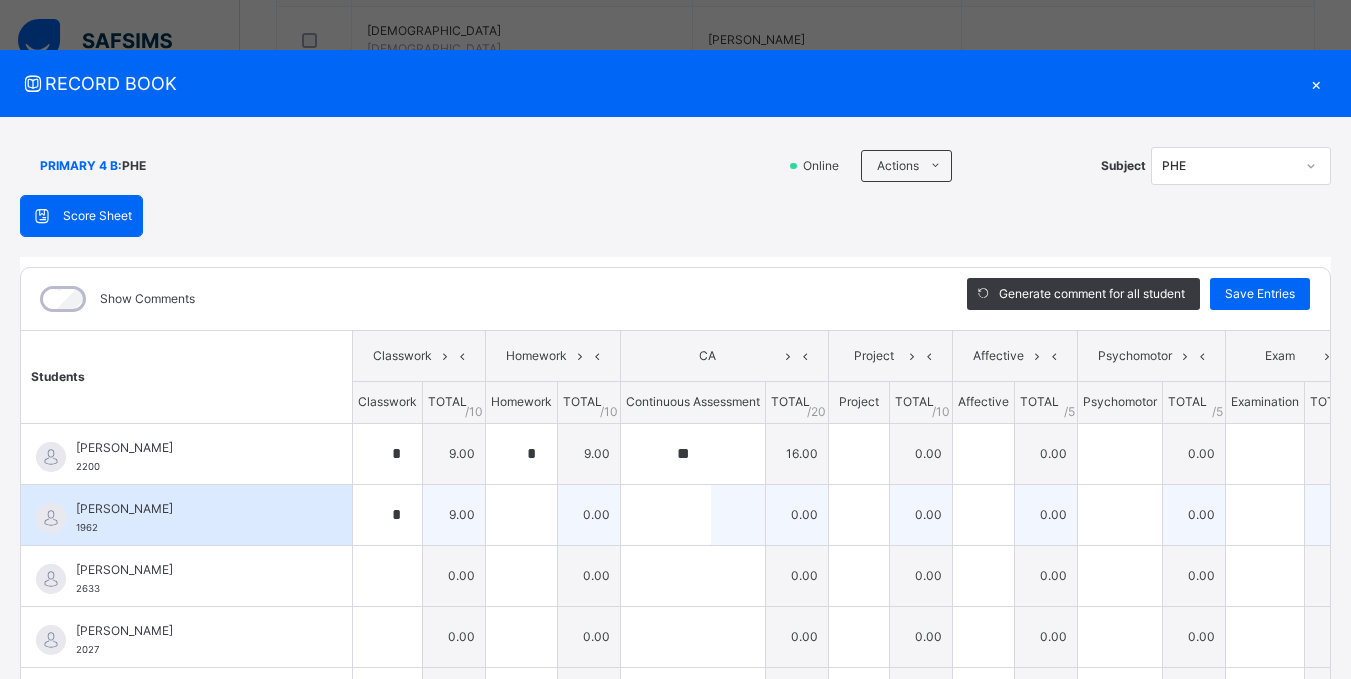 click at bounding box center (521, 515) 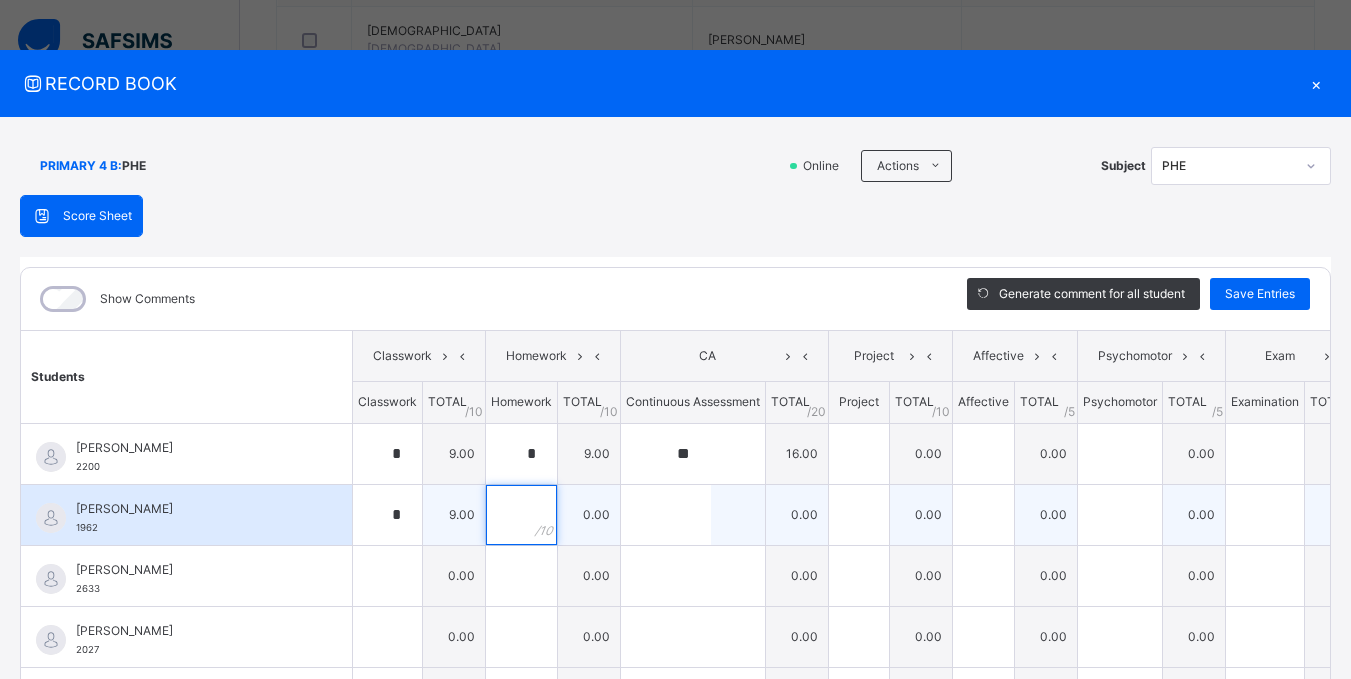 click at bounding box center [521, 515] 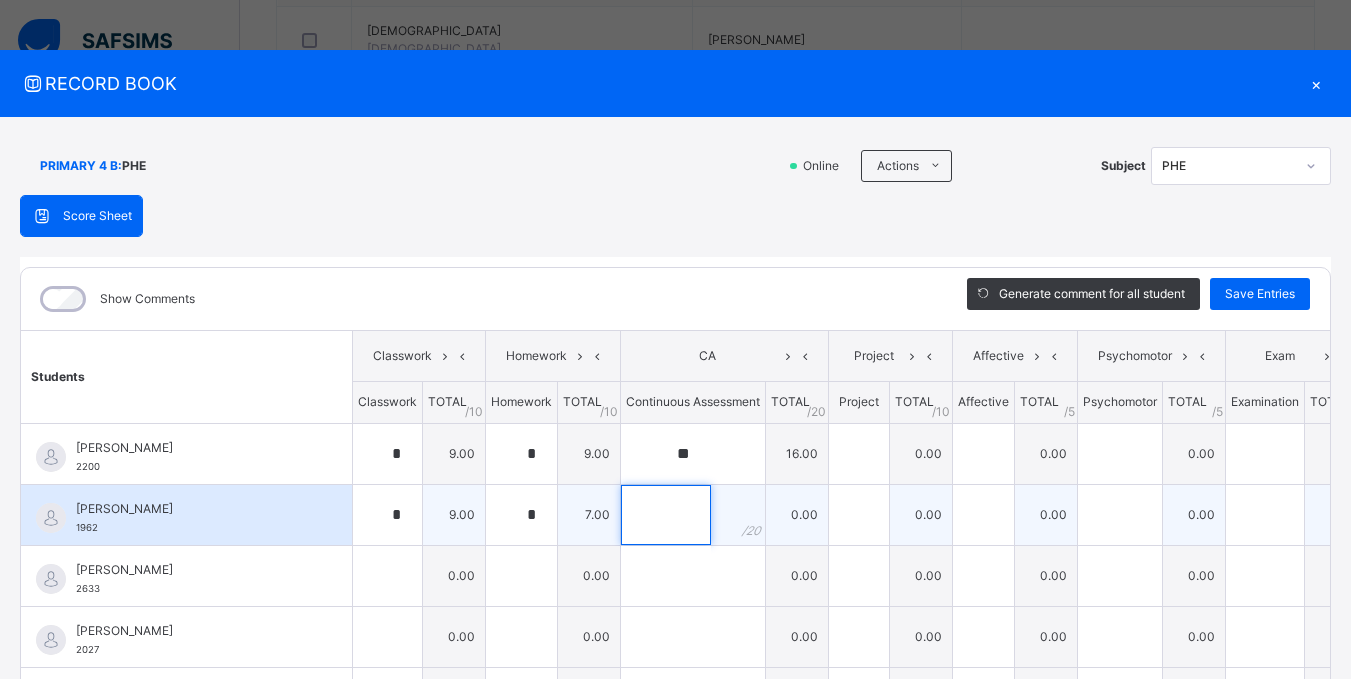 click at bounding box center [666, 515] 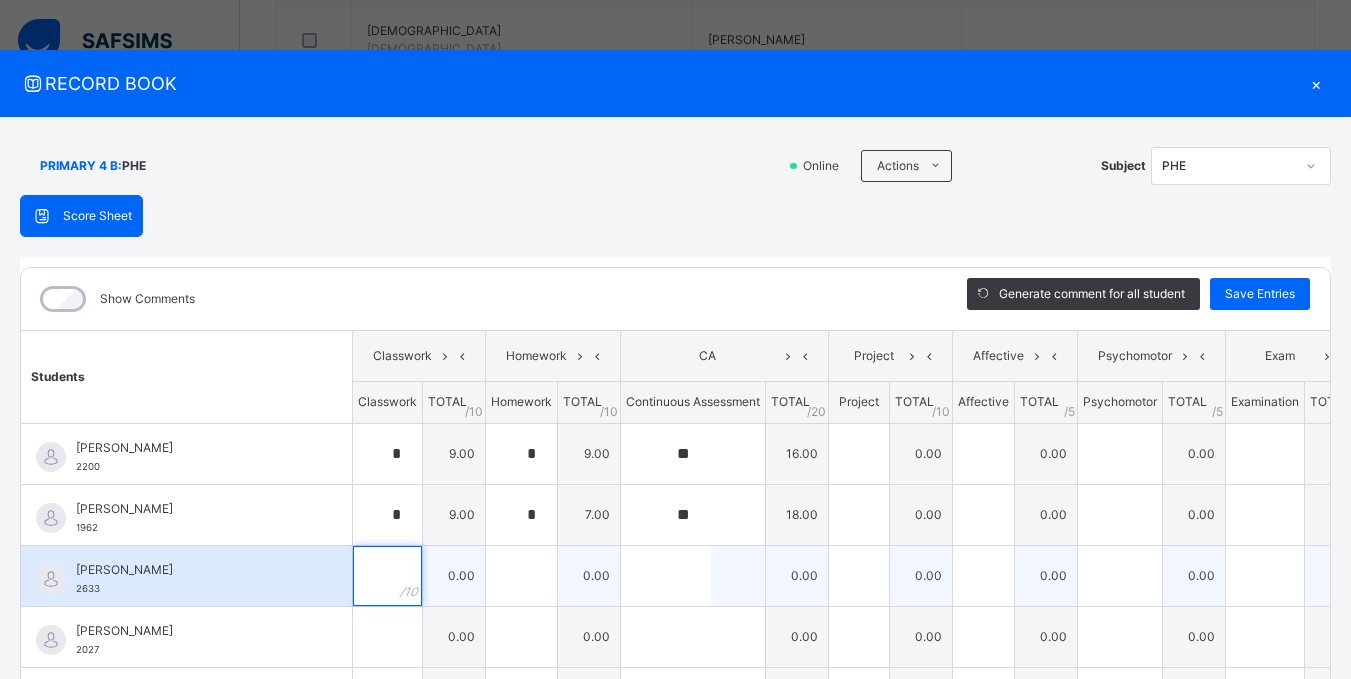 click at bounding box center [387, 576] 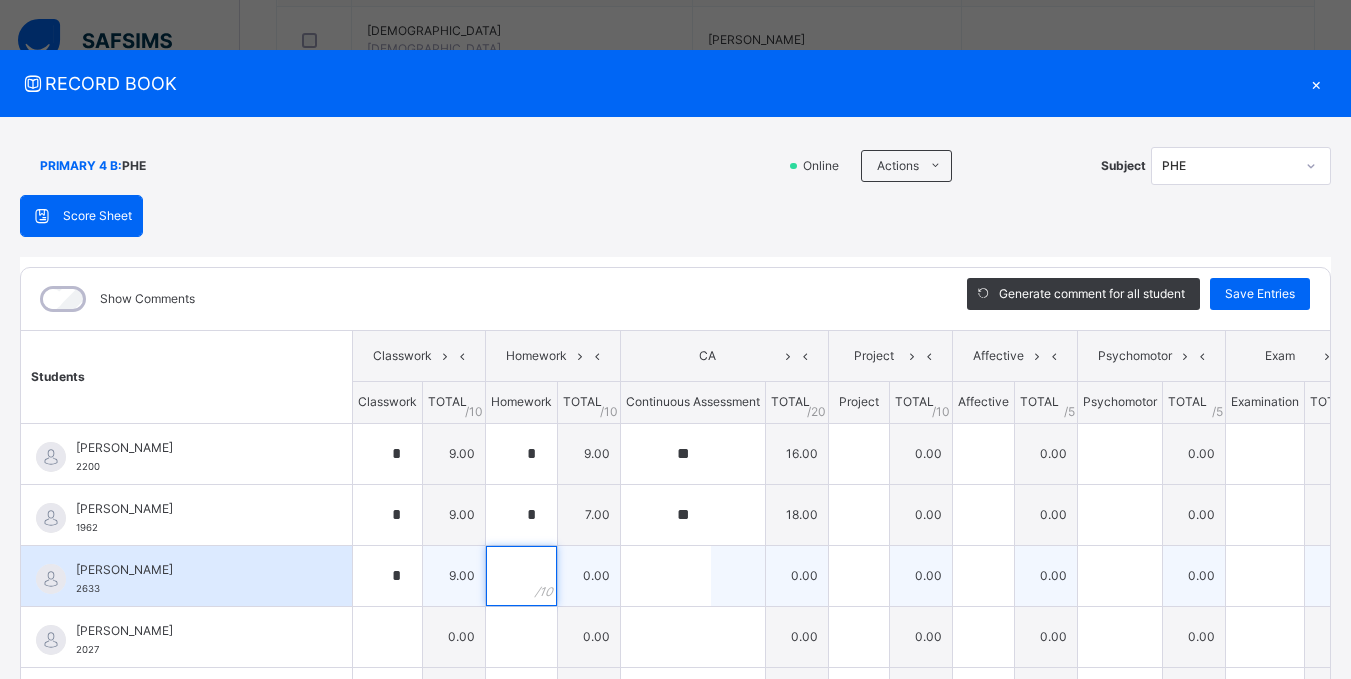 click at bounding box center [521, 576] 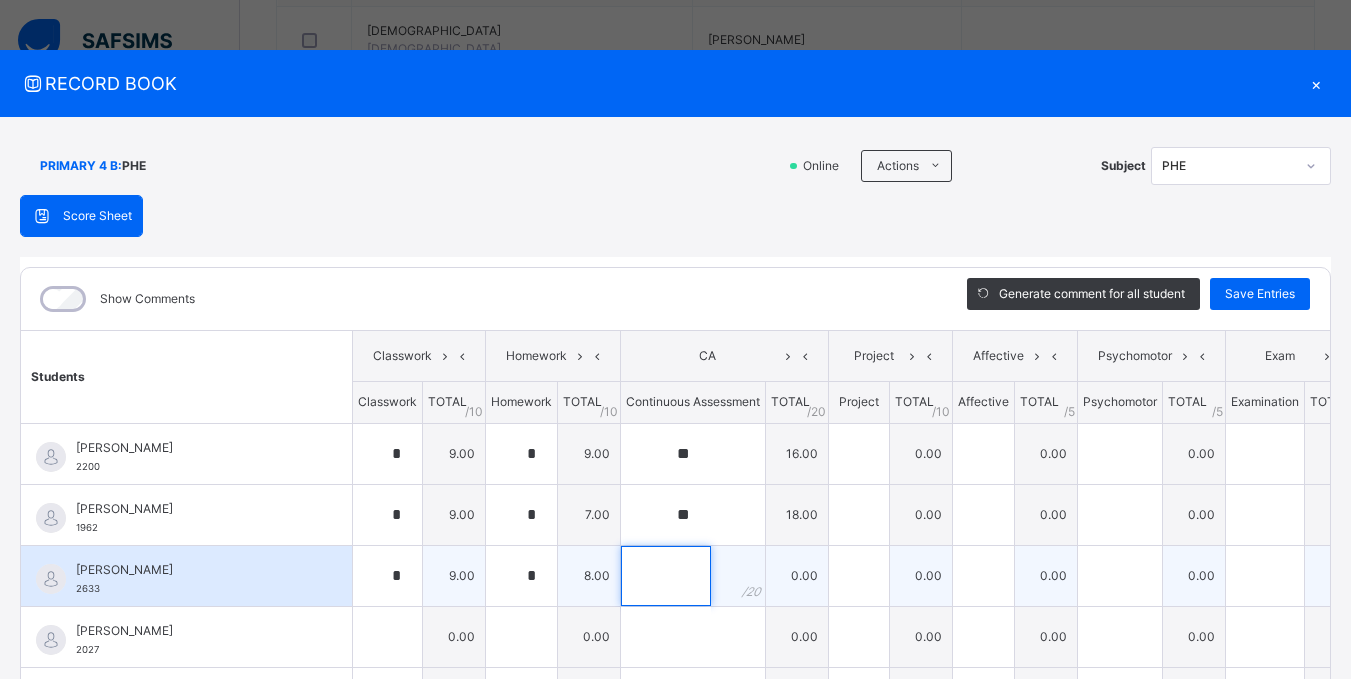 click at bounding box center [666, 576] 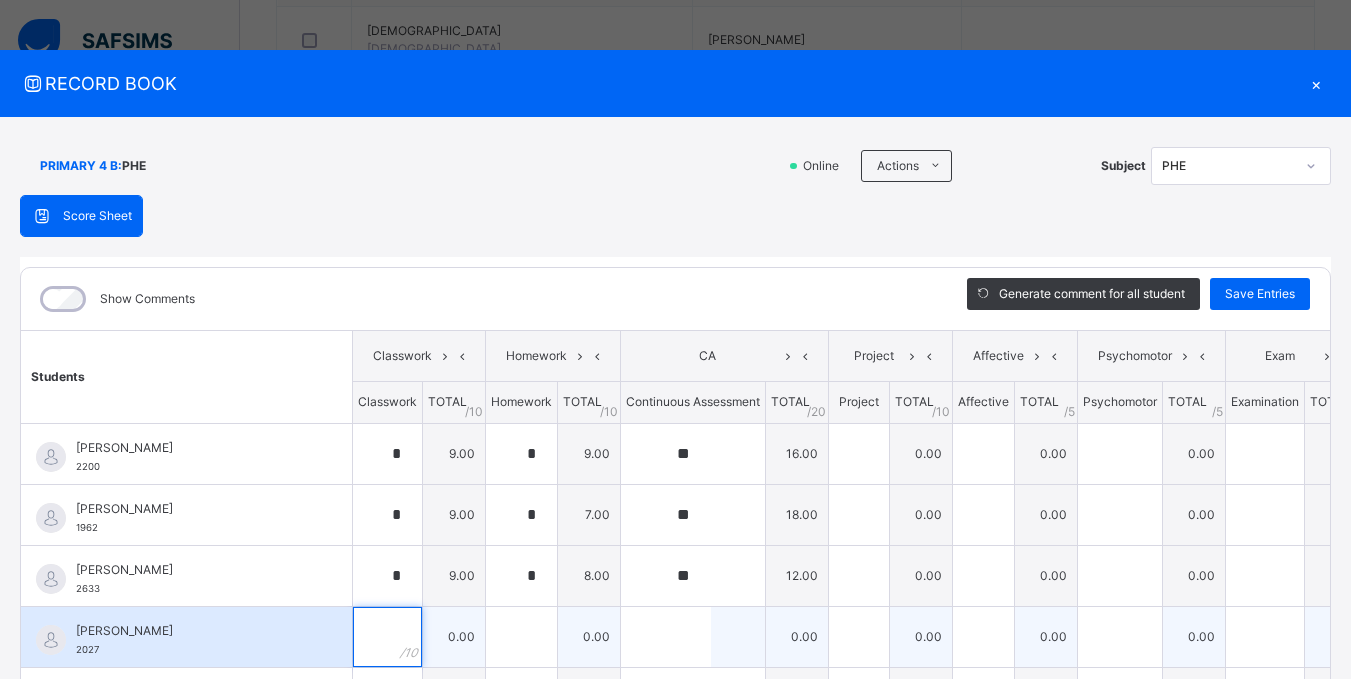 click at bounding box center [387, 637] 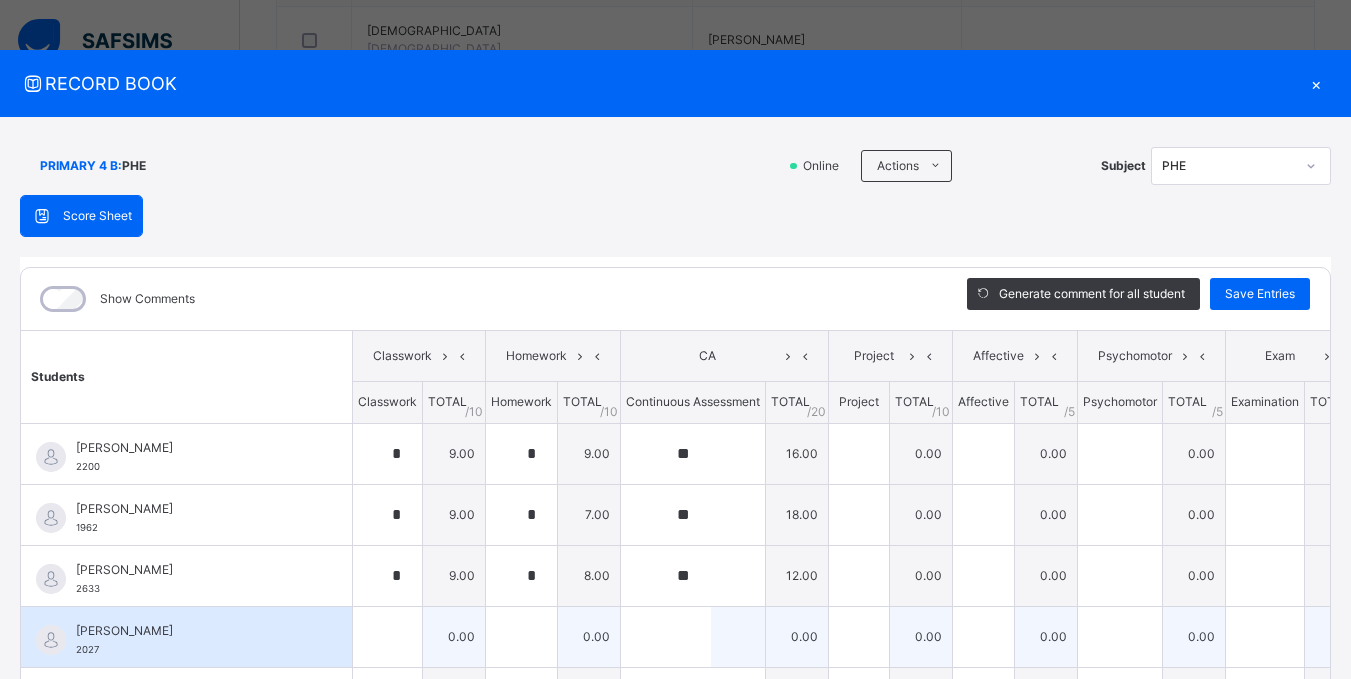 click at bounding box center (387, 637) 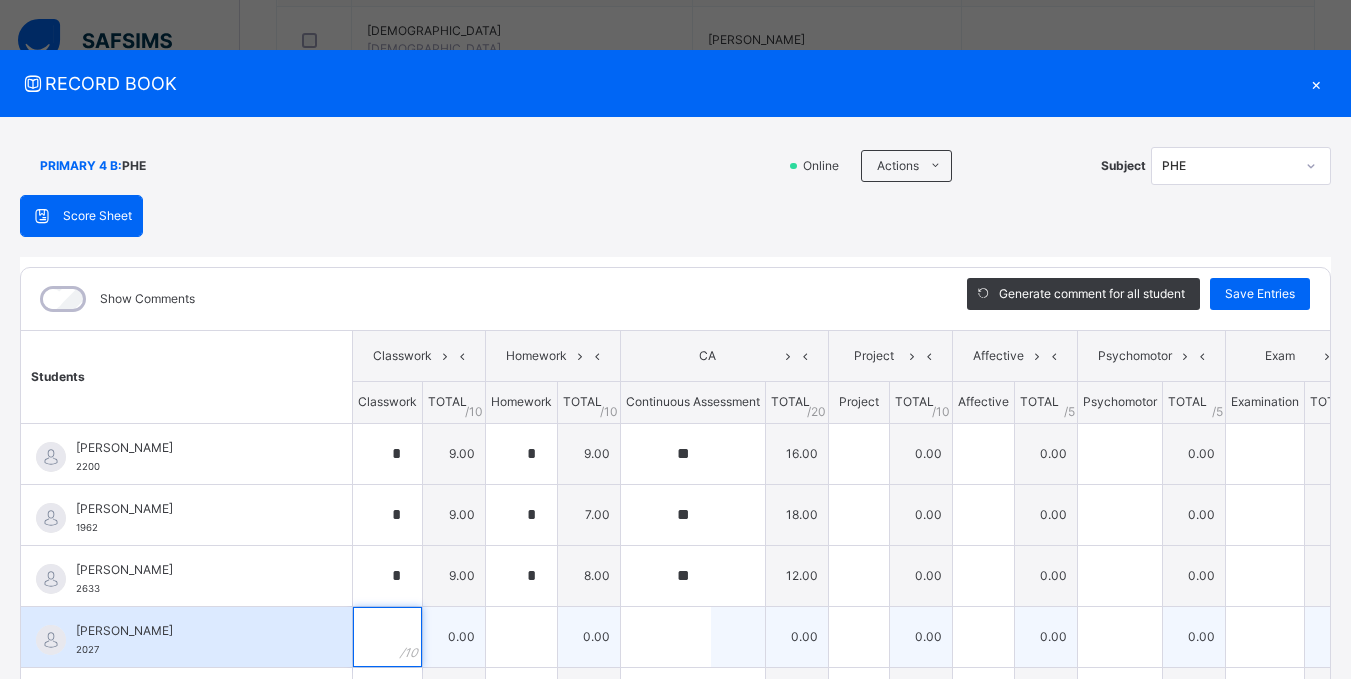 click at bounding box center [387, 637] 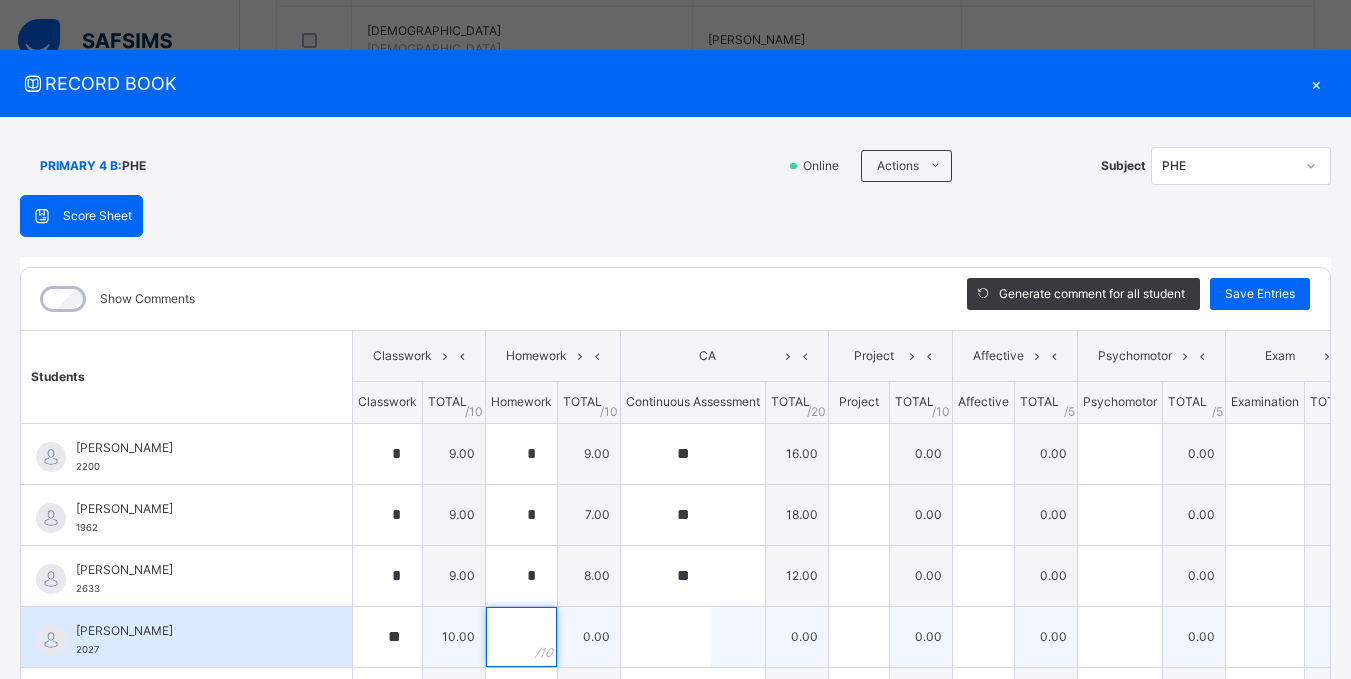 click at bounding box center (521, 637) 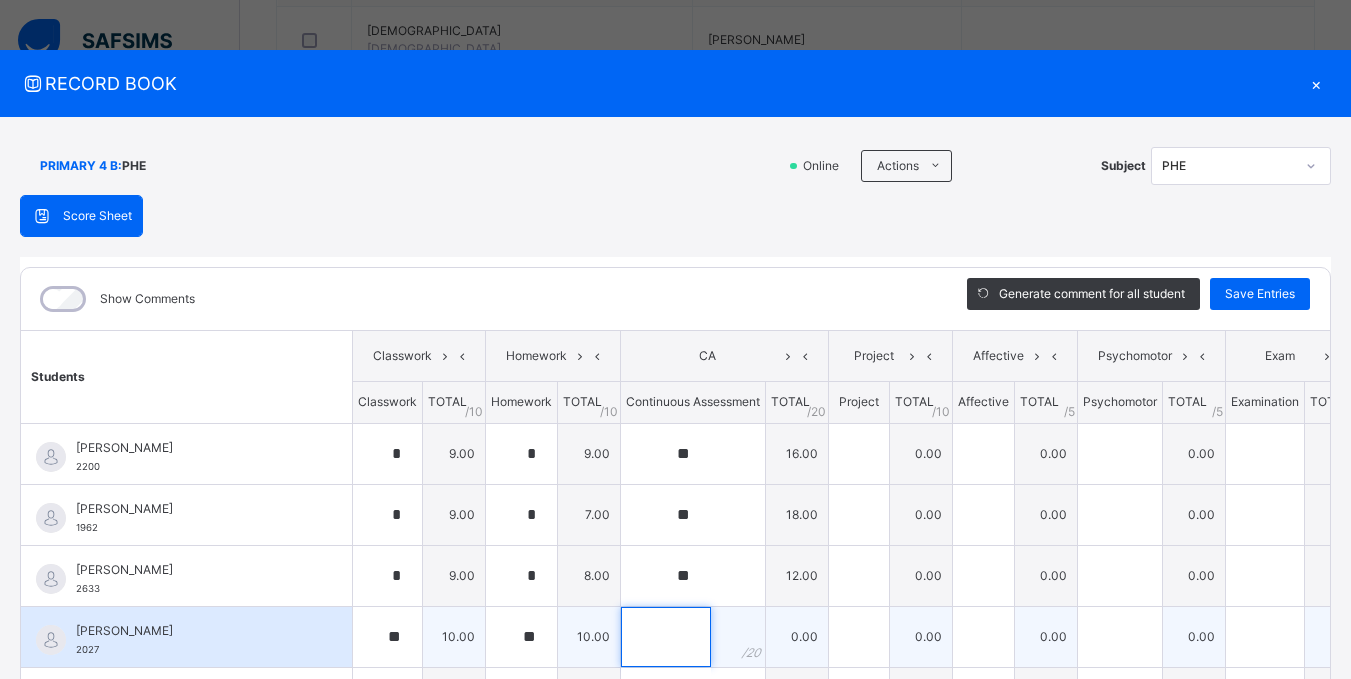 click at bounding box center (666, 637) 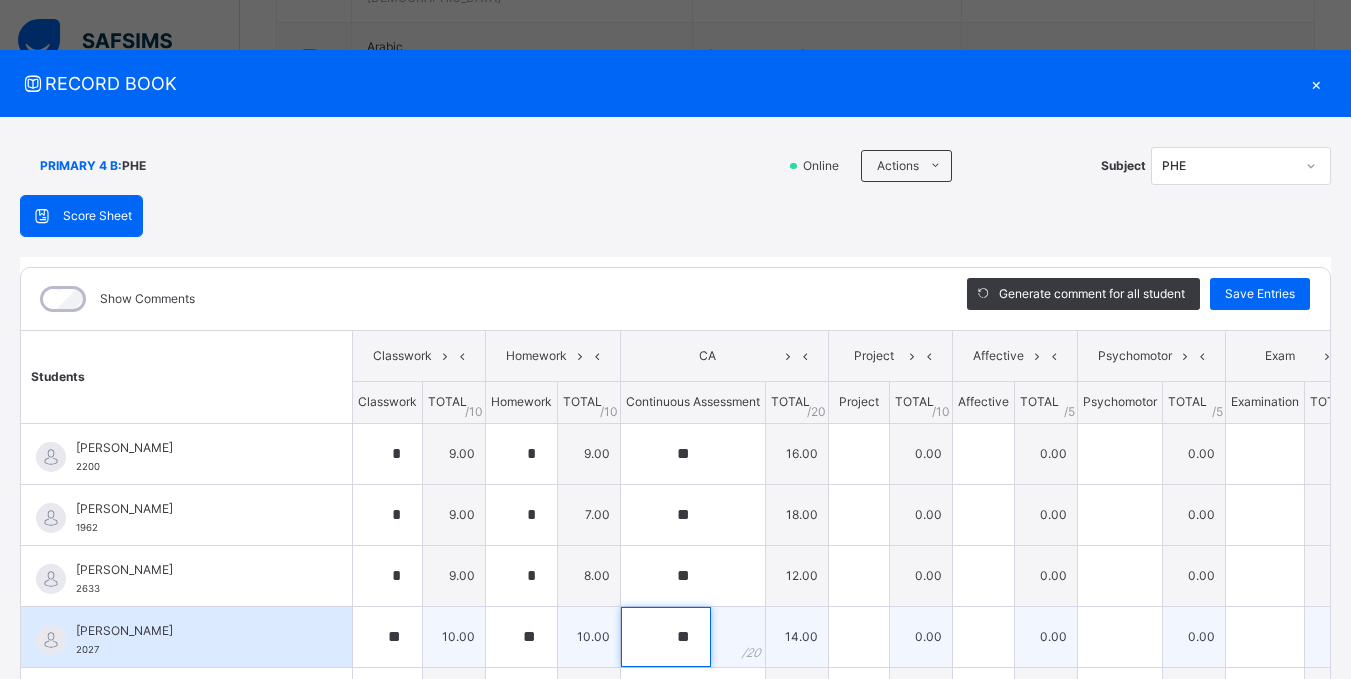 scroll, scrollTop: 800, scrollLeft: 0, axis: vertical 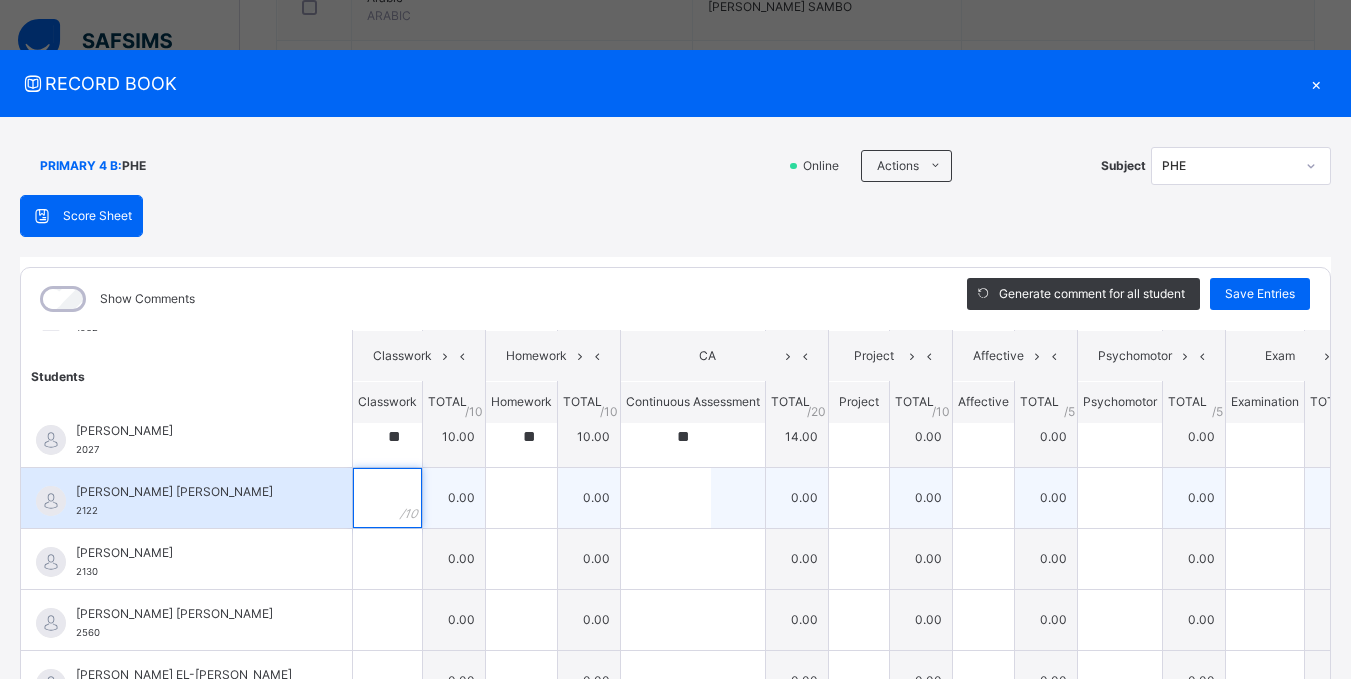 click at bounding box center [387, 498] 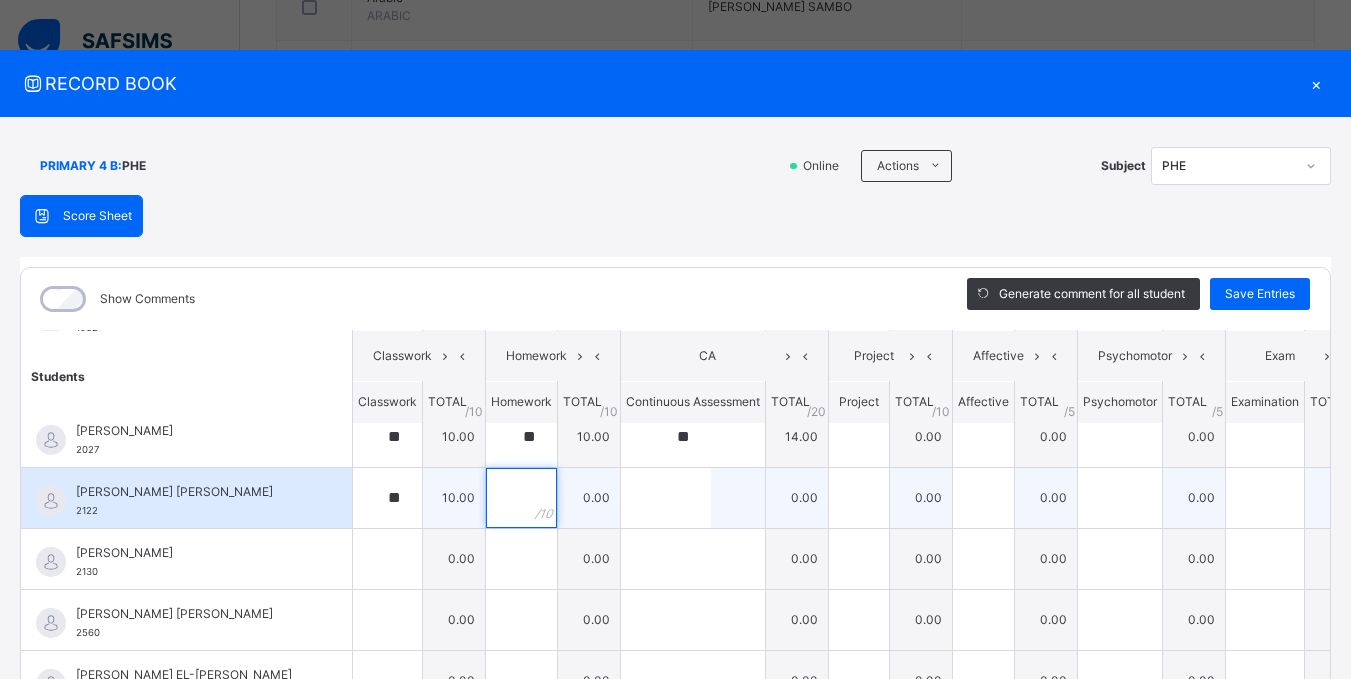 click at bounding box center [521, 498] 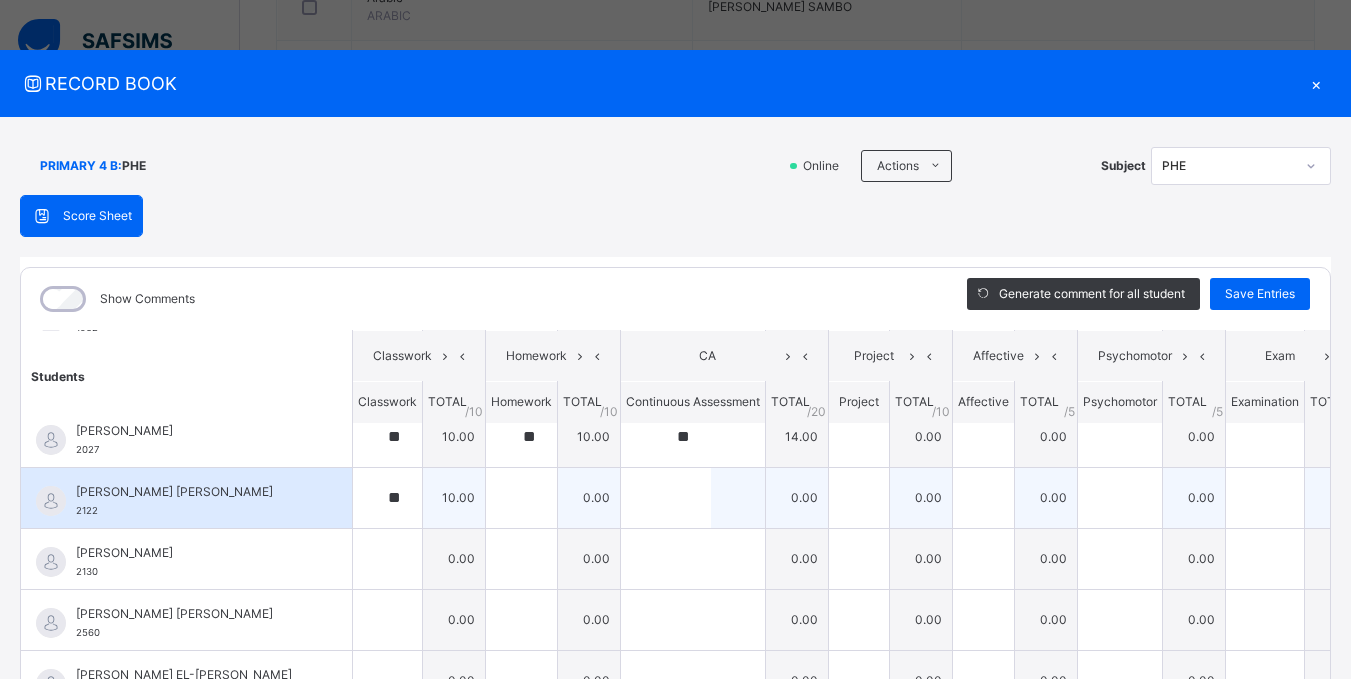 click at bounding box center (521, 498) 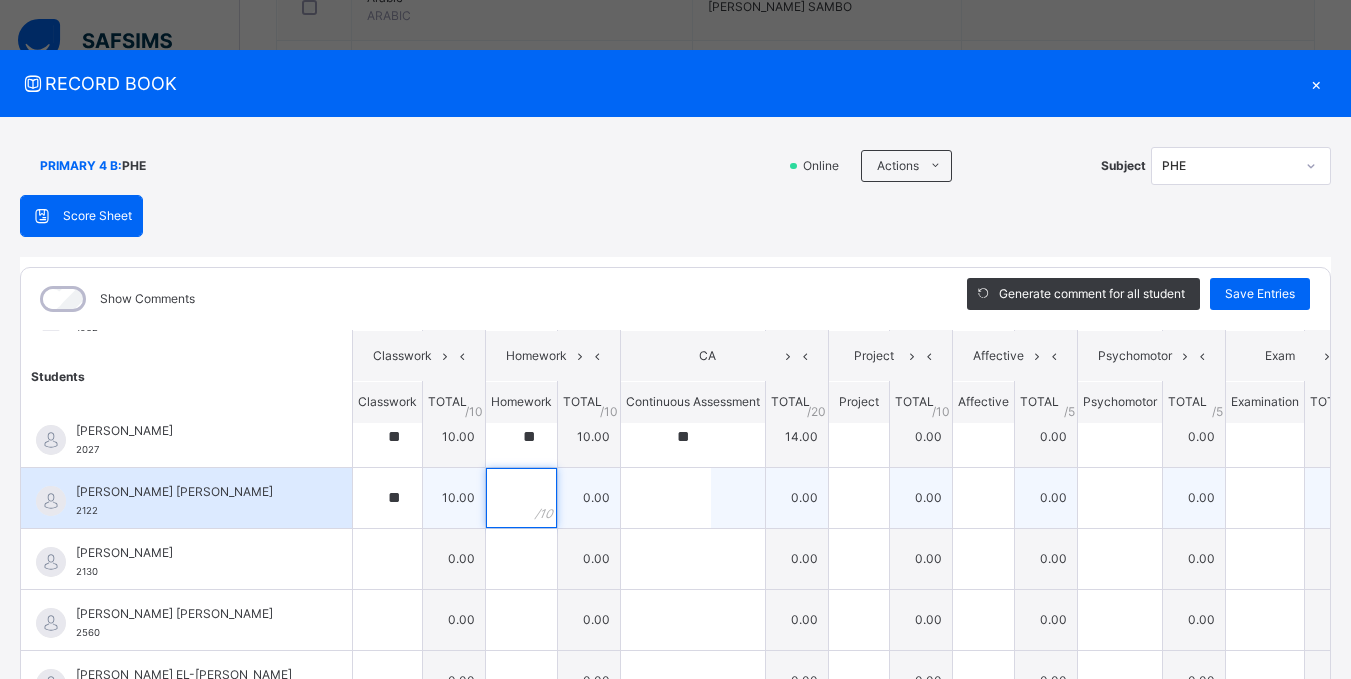 click at bounding box center [521, 498] 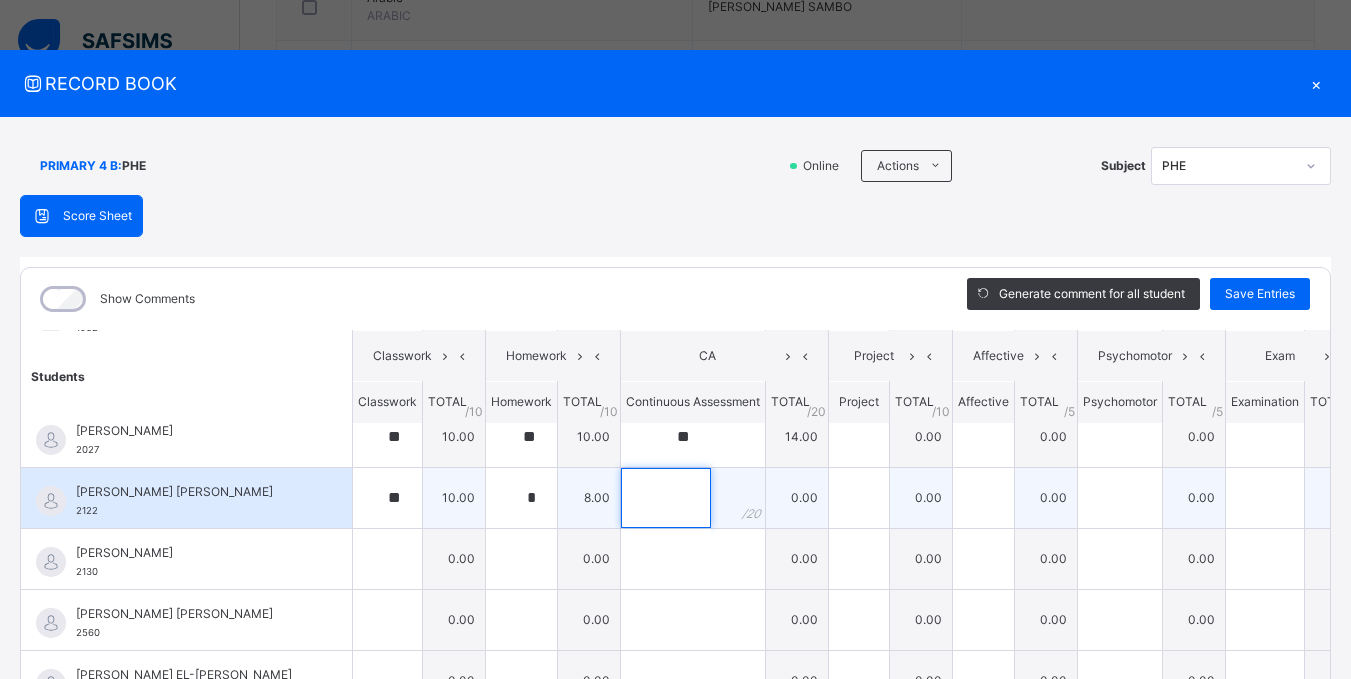 click at bounding box center (666, 498) 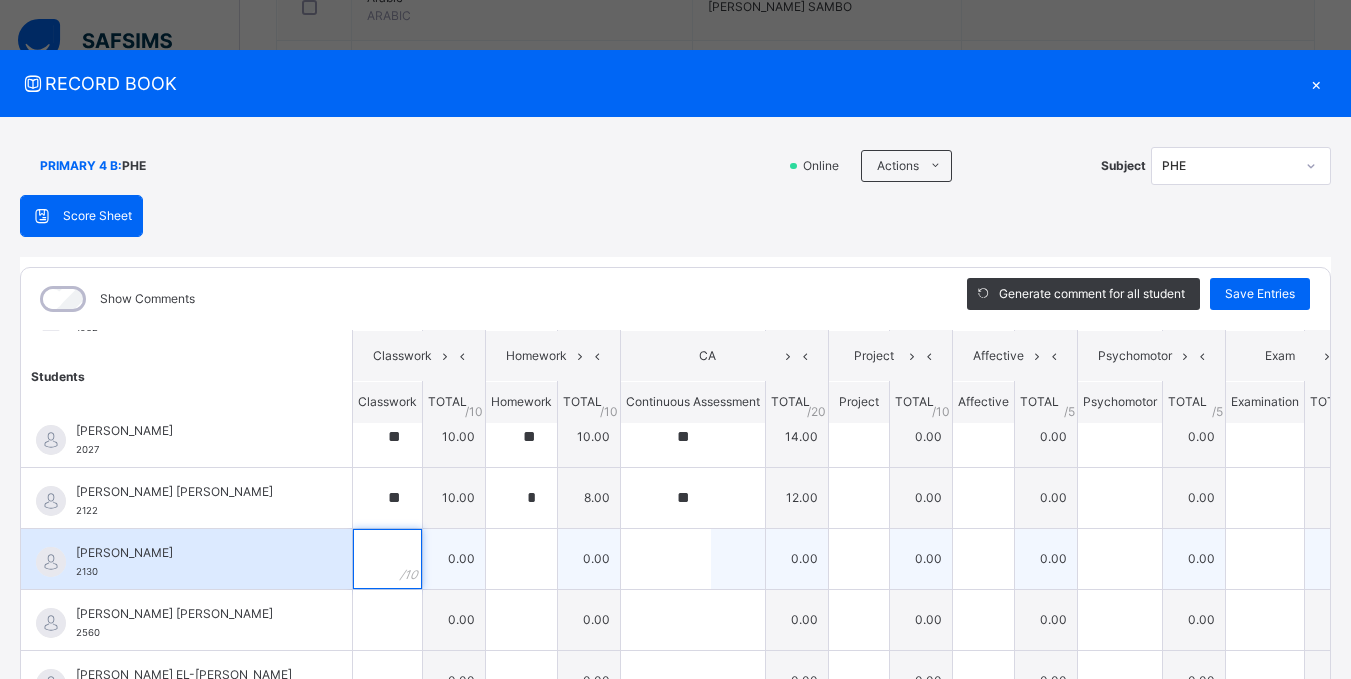 click at bounding box center (387, 559) 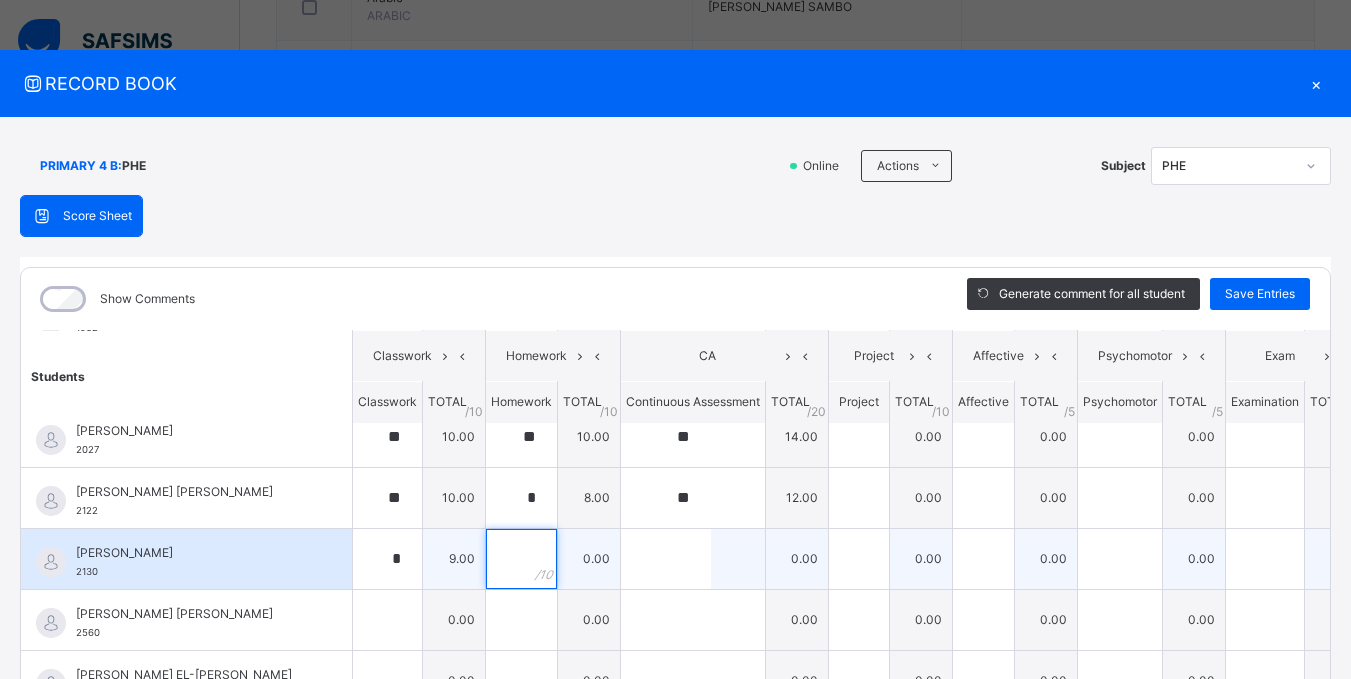 click at bounding box center [521, 559] 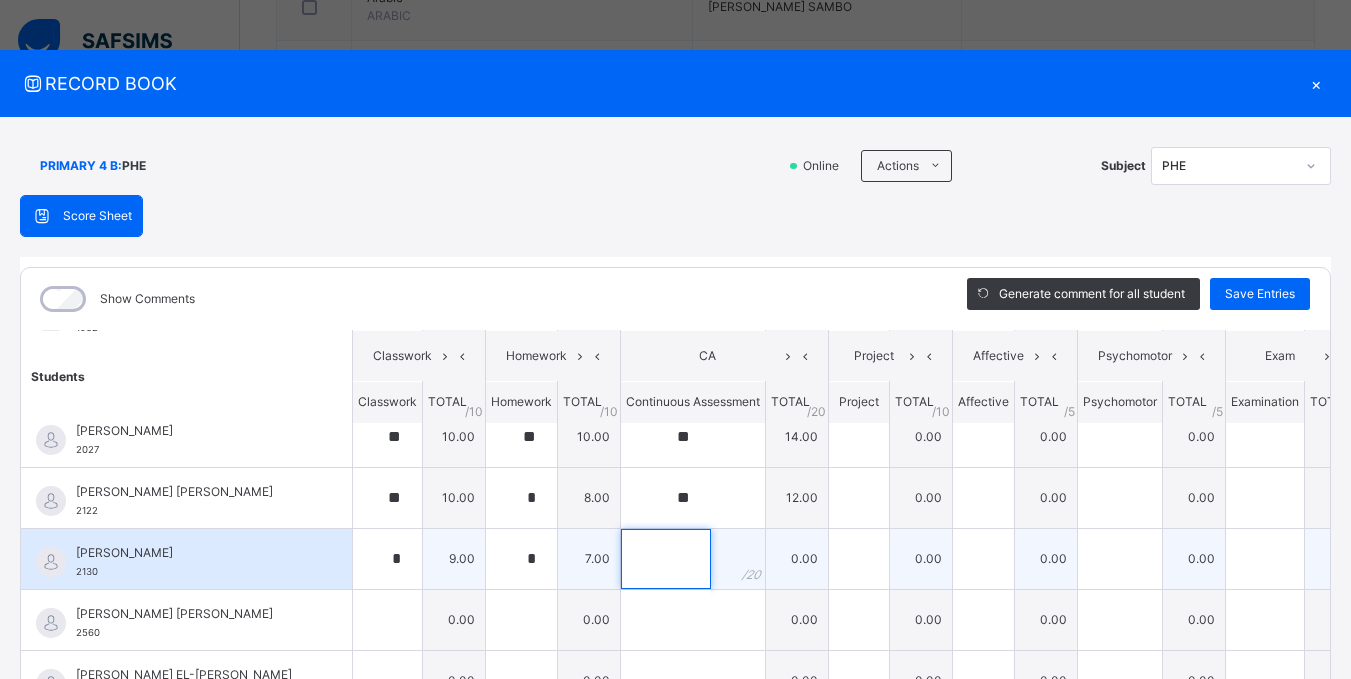 click at bounding box center [666, 559] 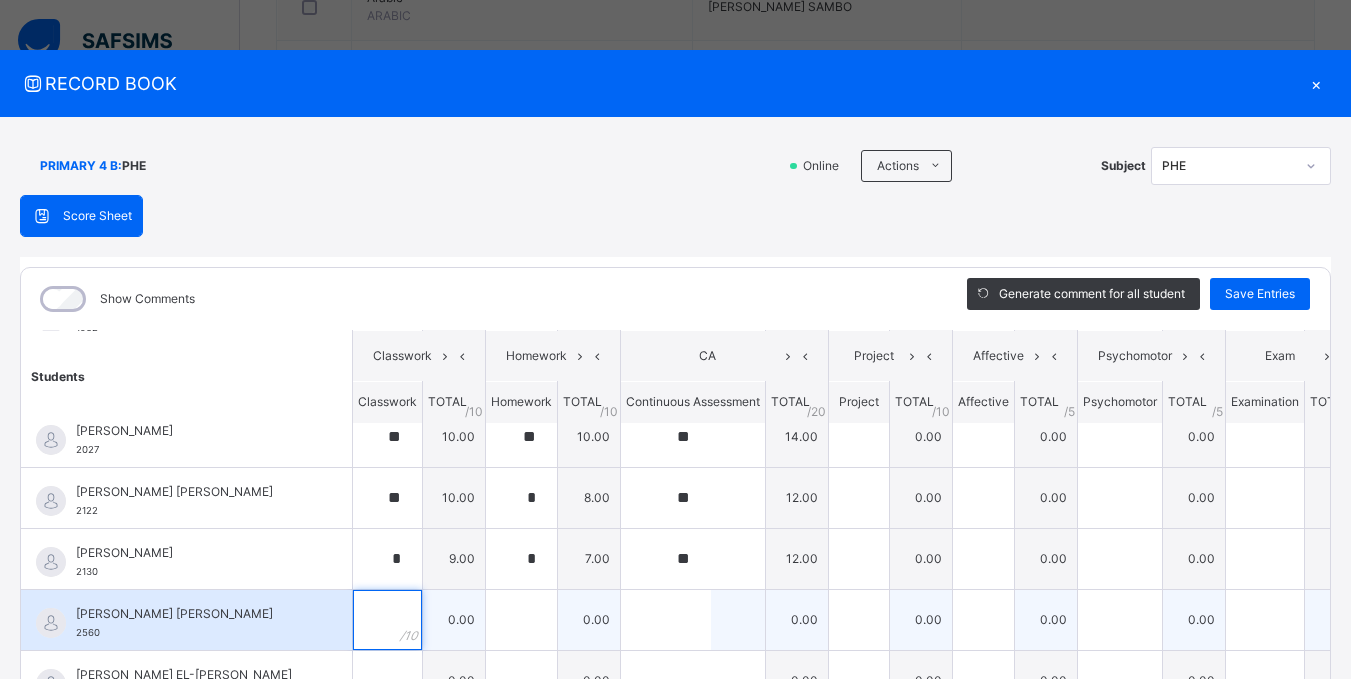 click at bounding box center (387, 620) 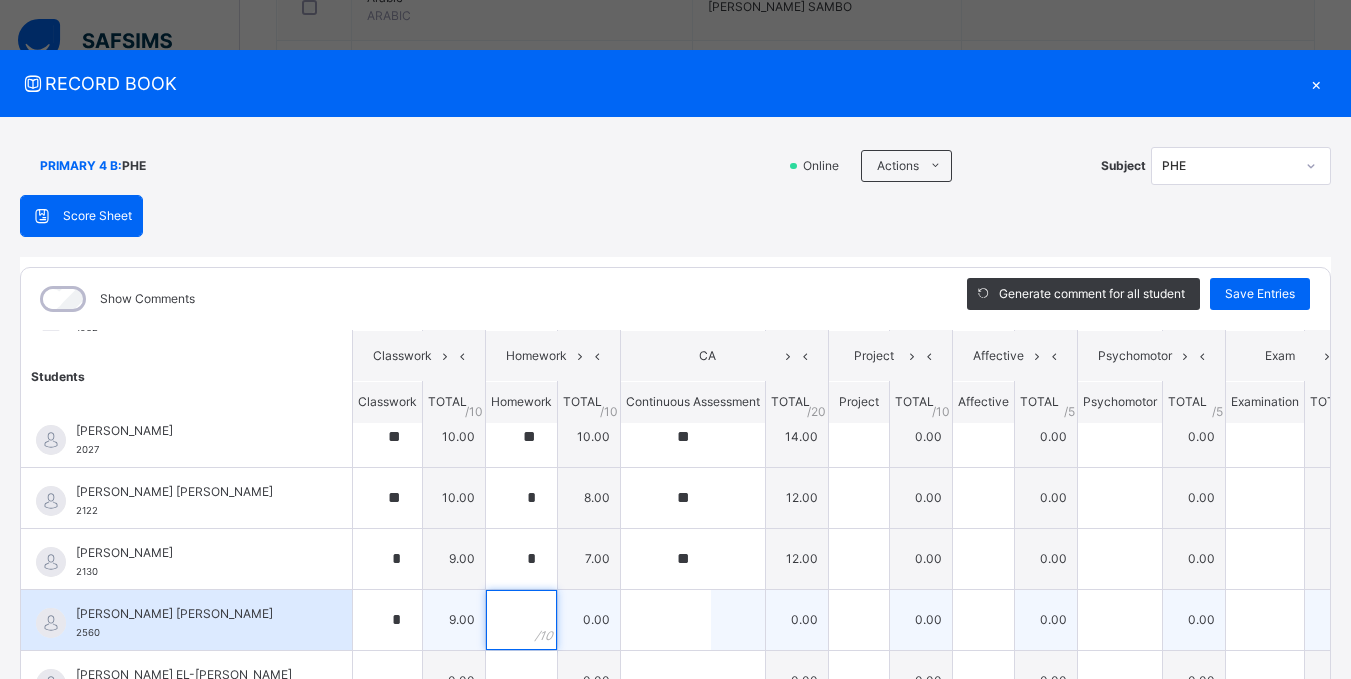 click at bounding box center (521, 620) 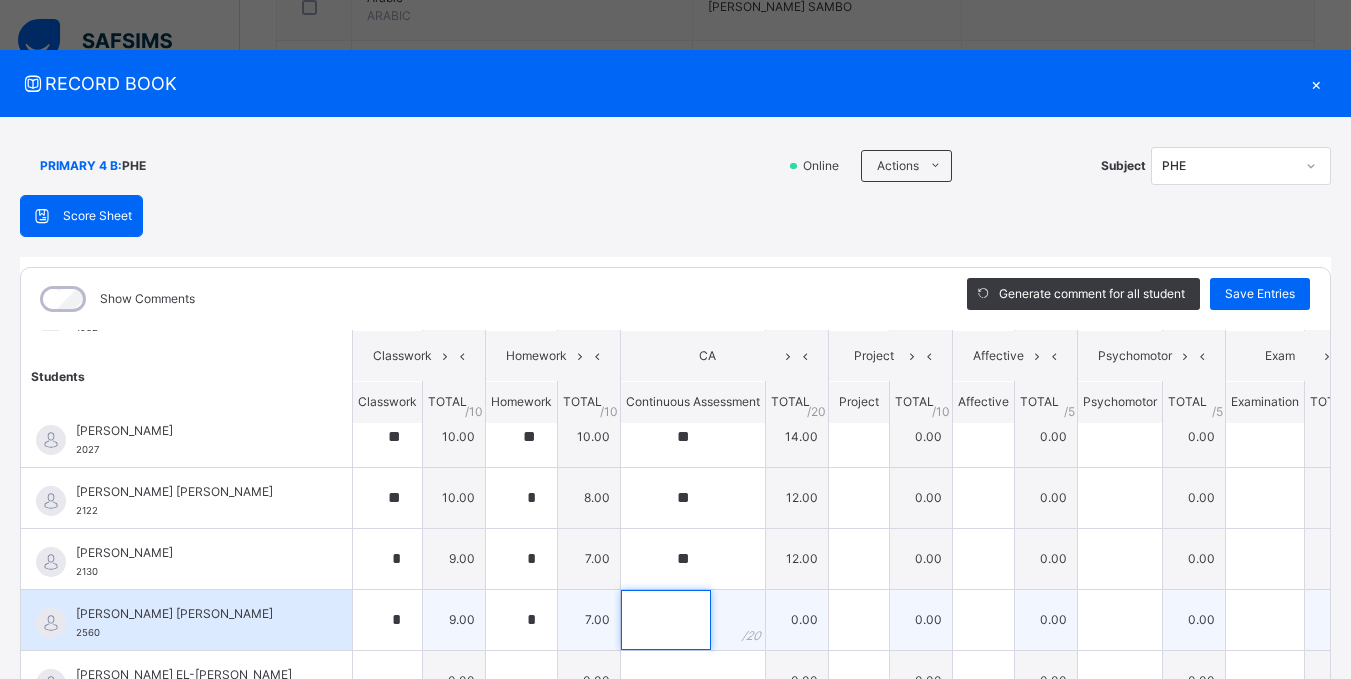 click at bounding box center (666, 620) 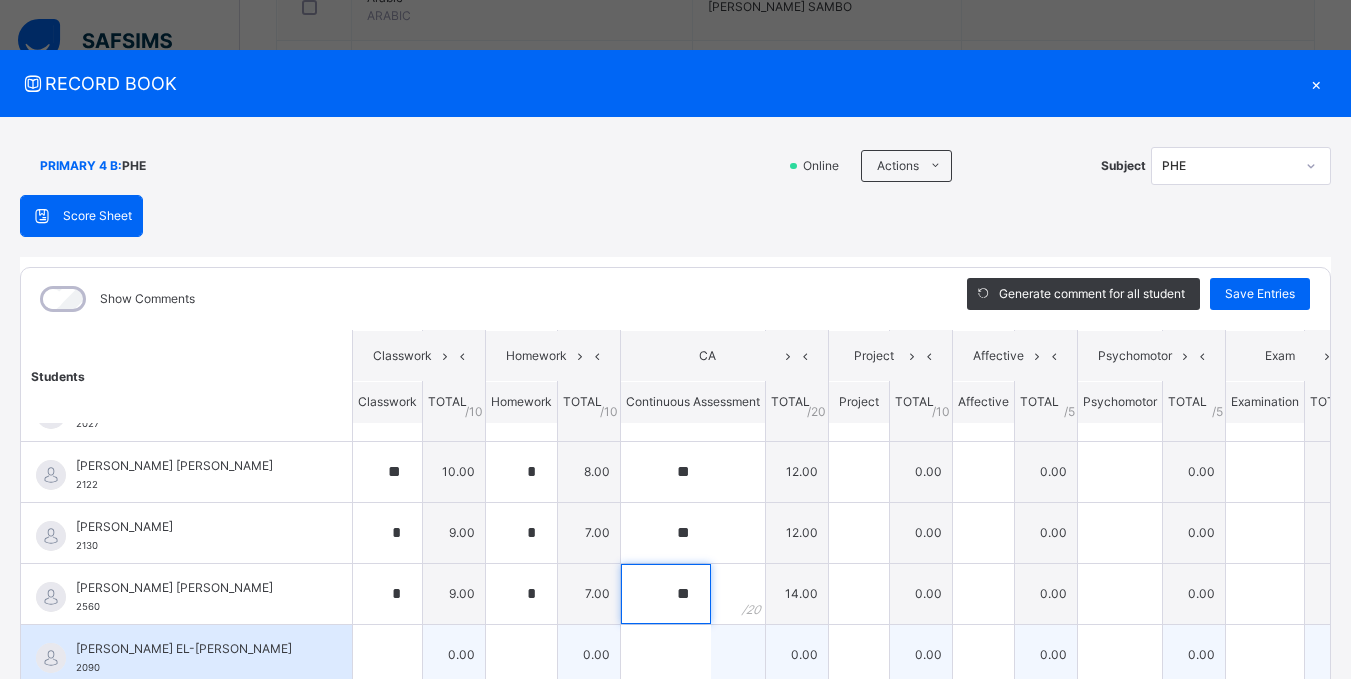 scroll, scrollTop: 300, scrollLeft: 0, axis: vertical 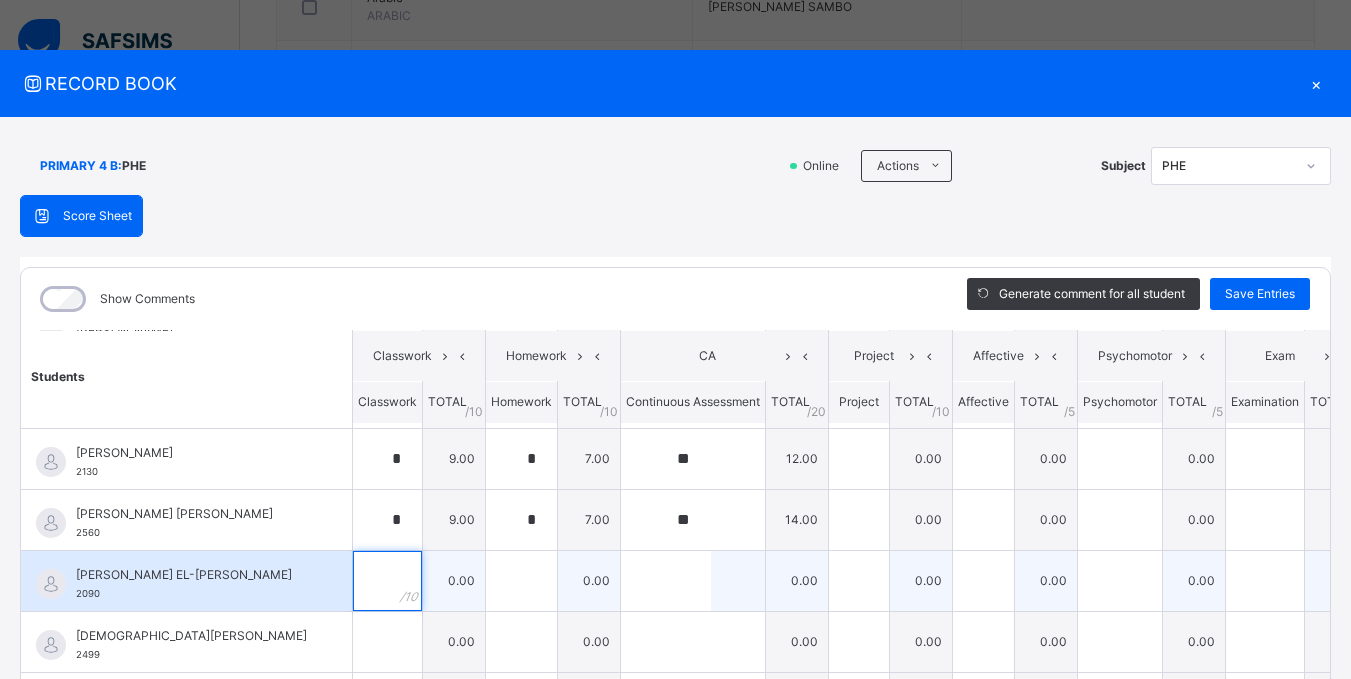 click at bounding box center [387, 581] 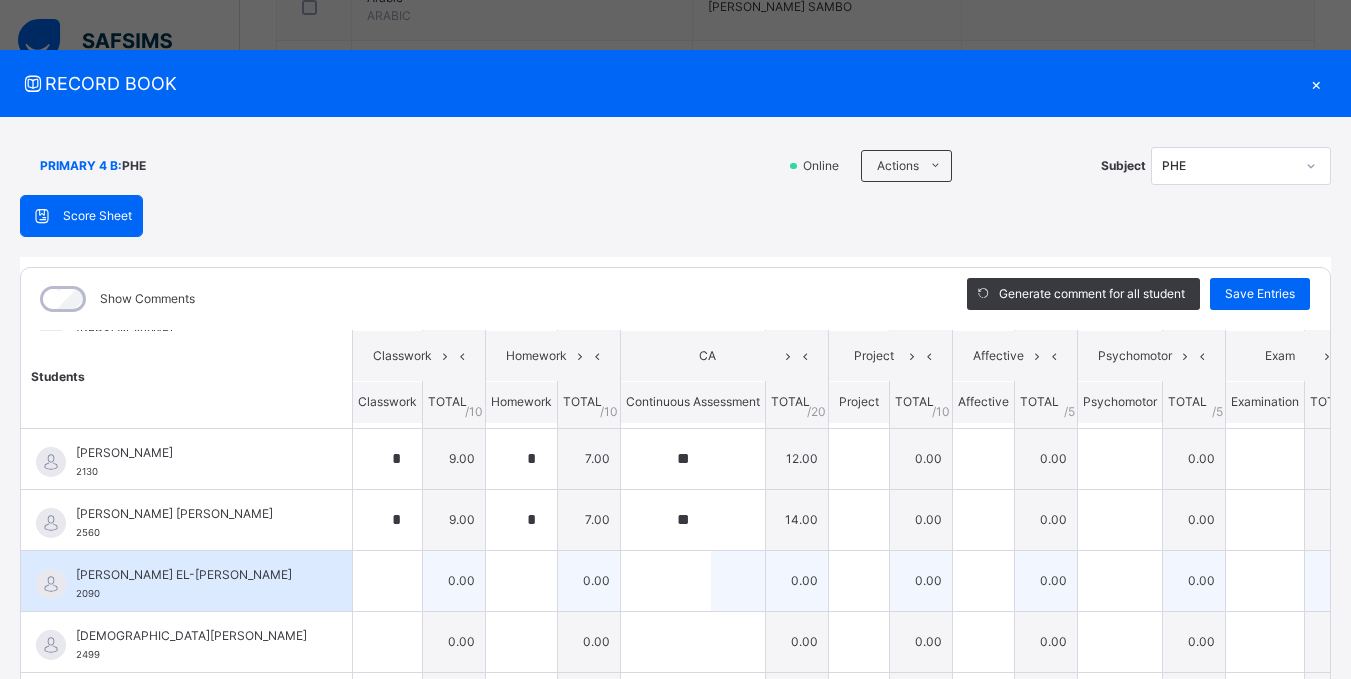 click at bounding box center (387, 581) 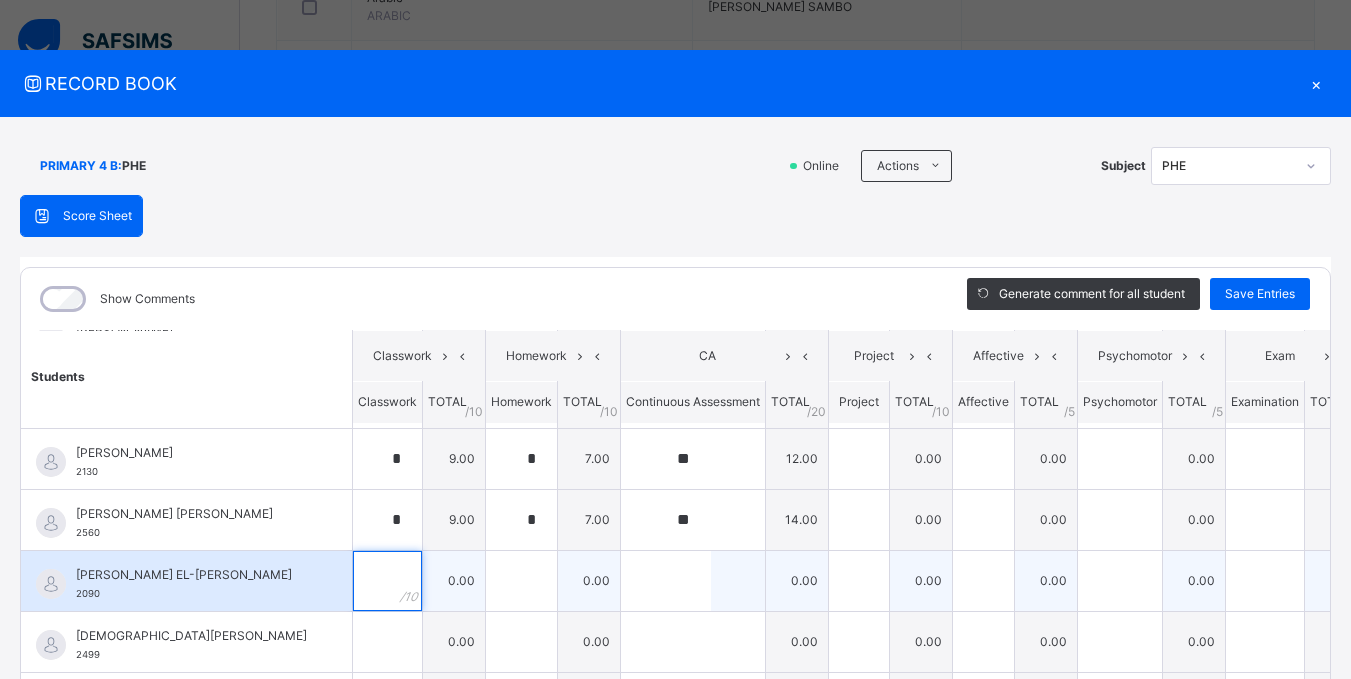 click at bounding box center [387, 581] 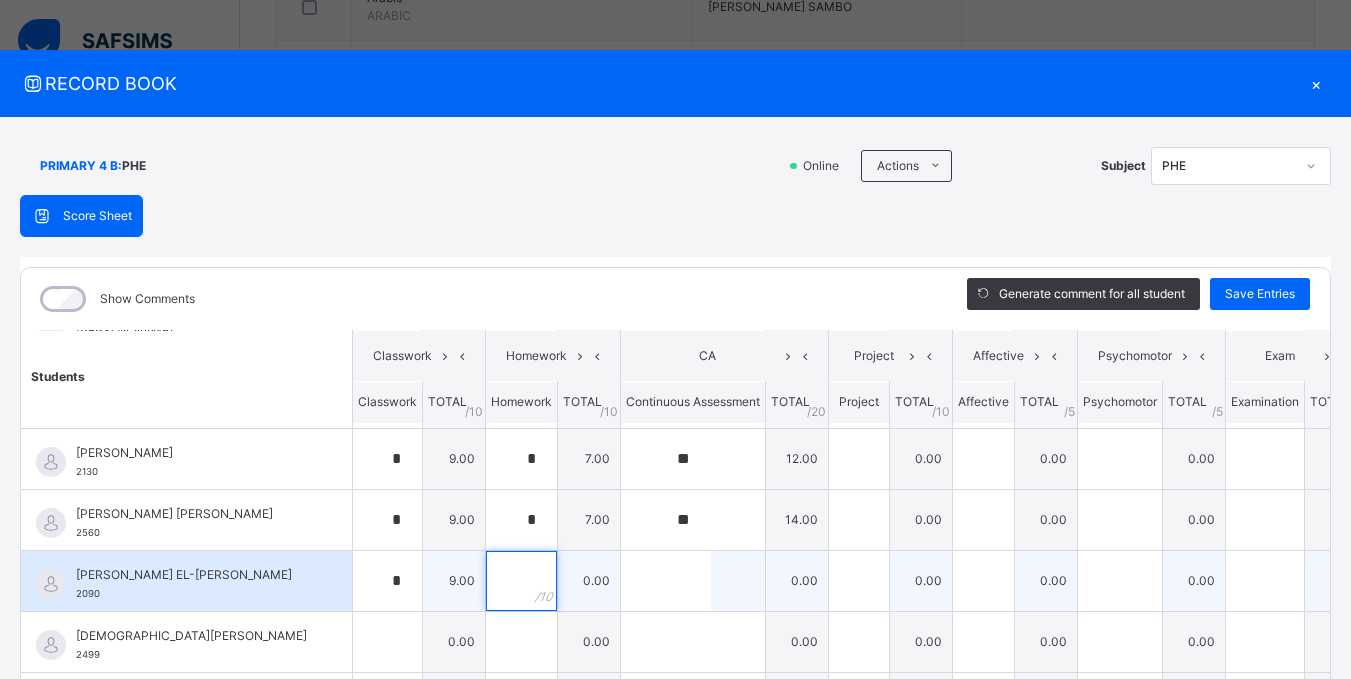 click at bounding box center [521, 581] 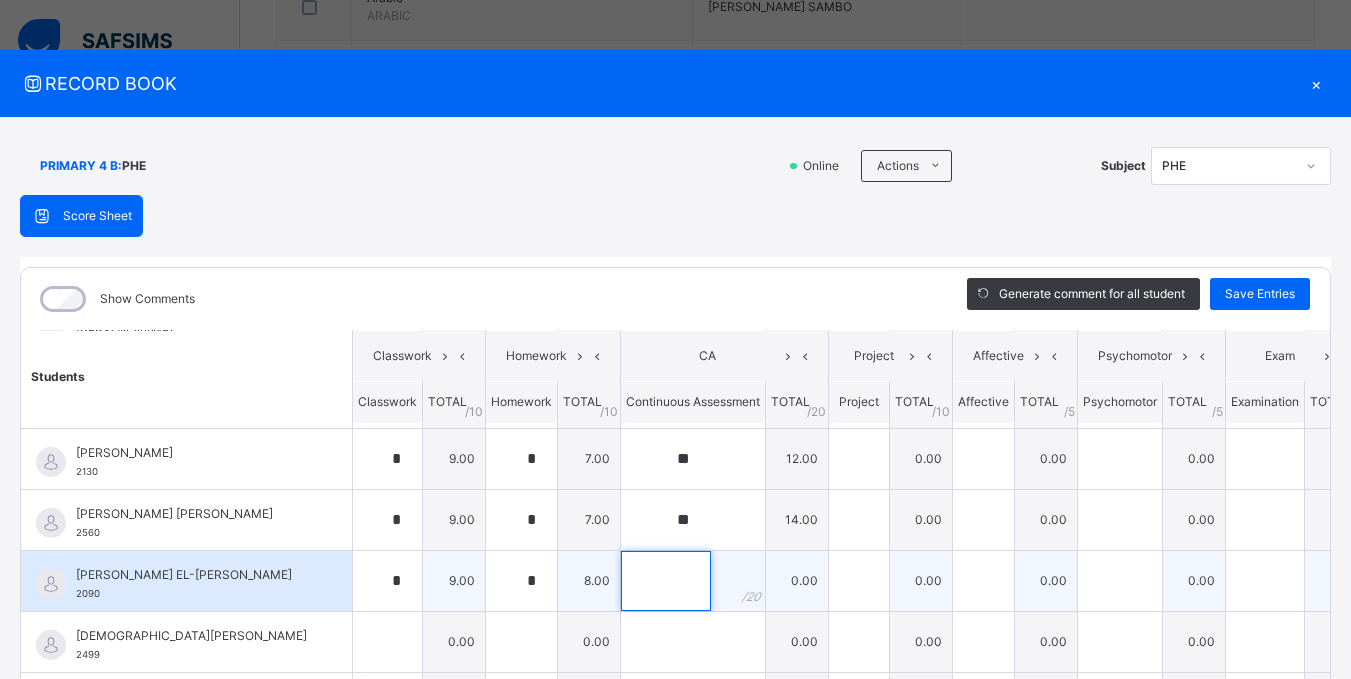 click at bounding box center [666, 581] 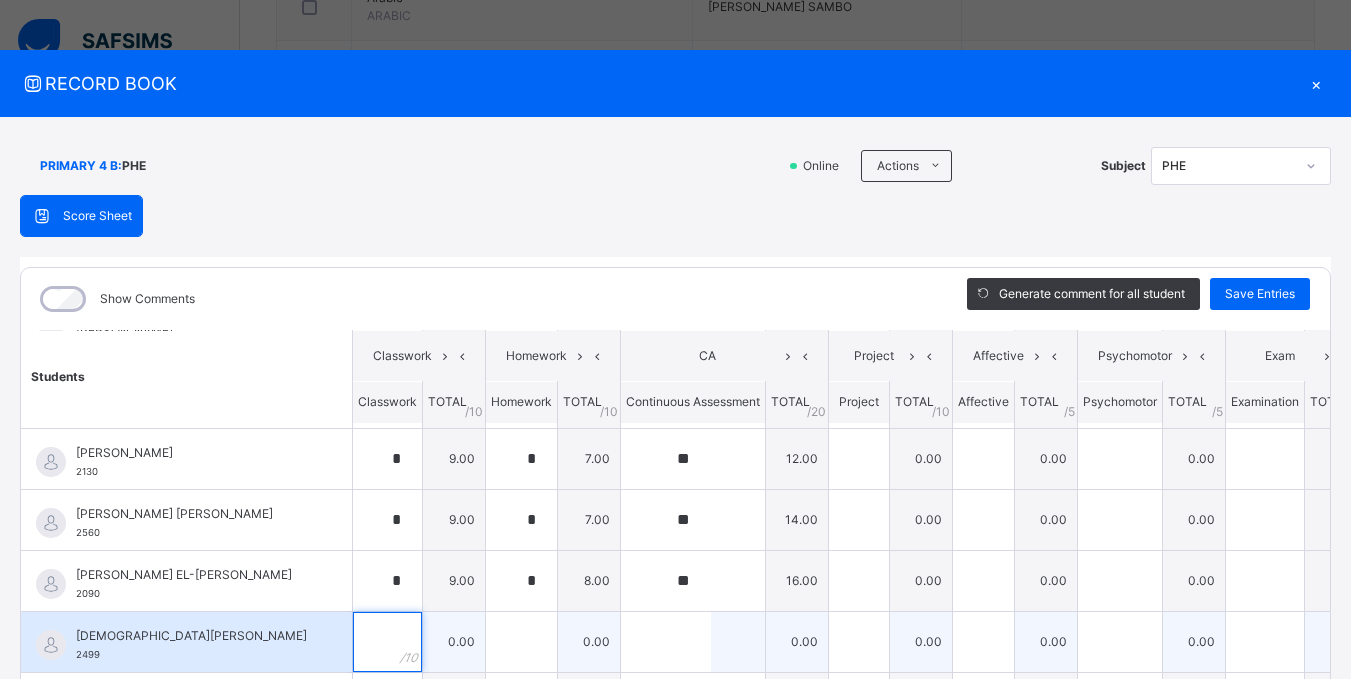 click at bounding box center [387, 642] 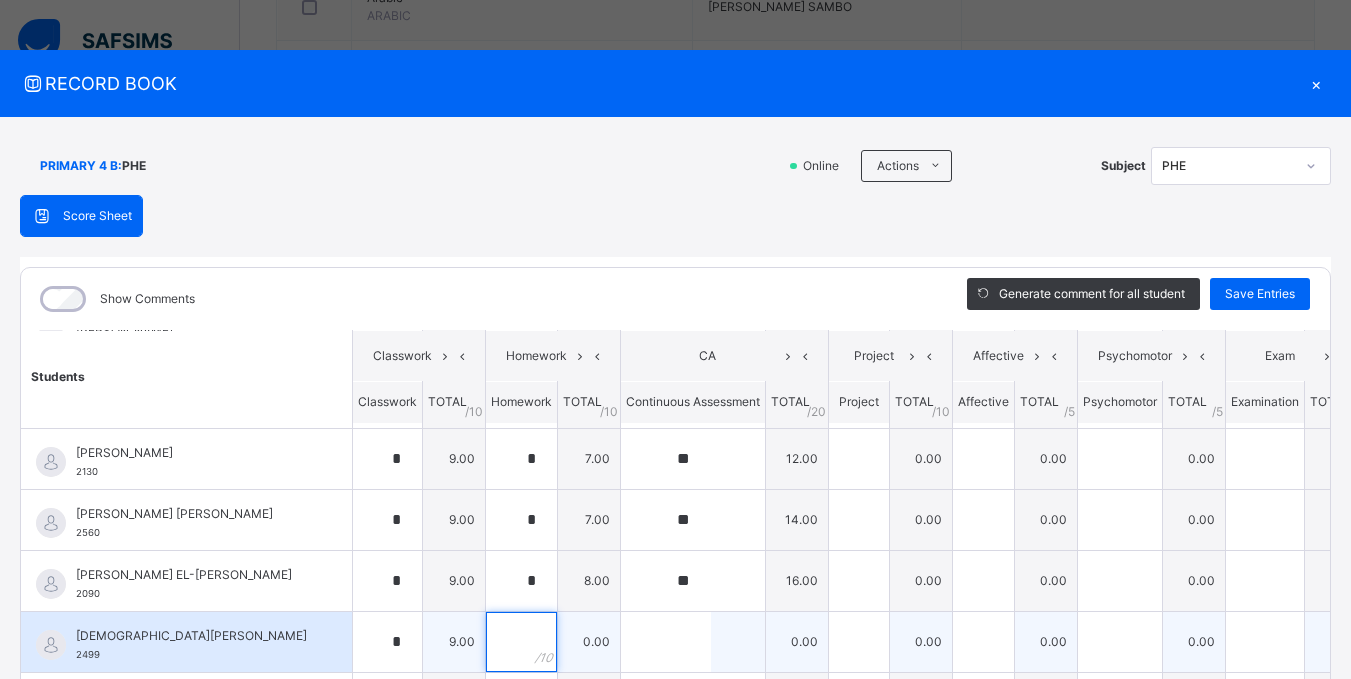 click at bounding box center [521, 642] 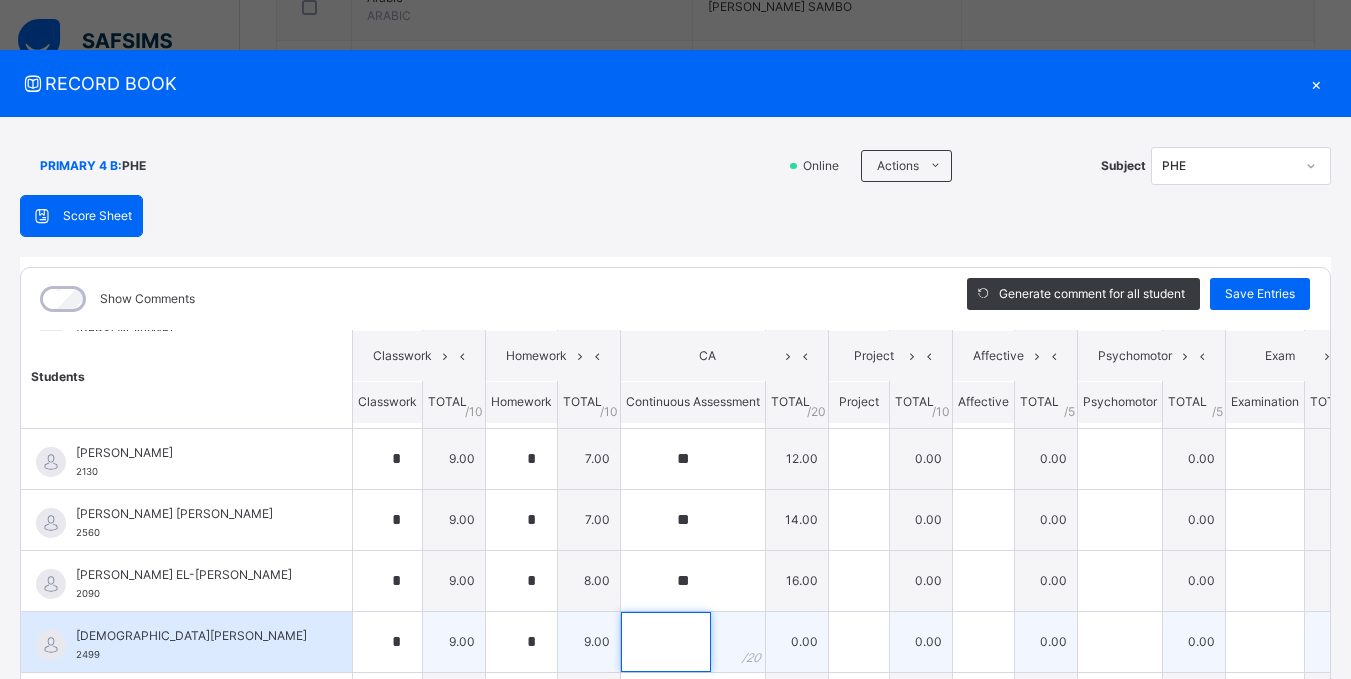 click at bounding box center [666, 642] 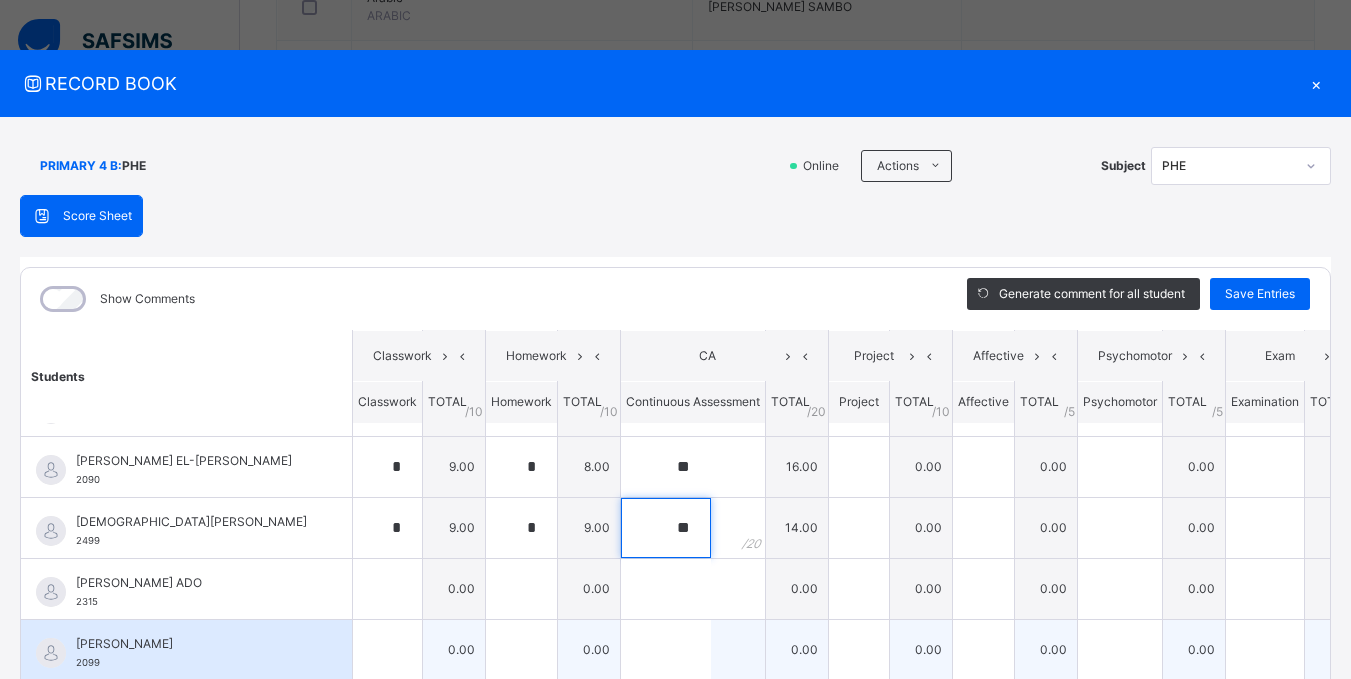 scroll, scrollTop: 463, scrollLeft: 0, axis: vertical 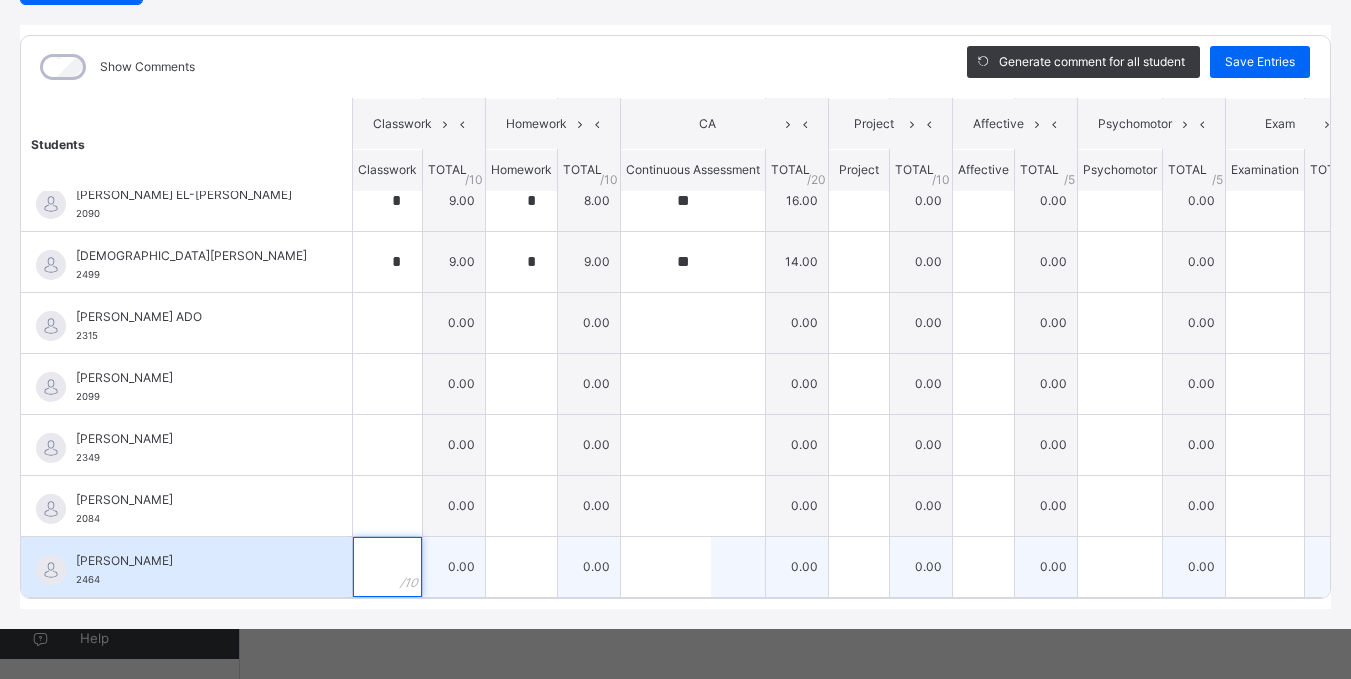 click at bounding box center (387, 567) 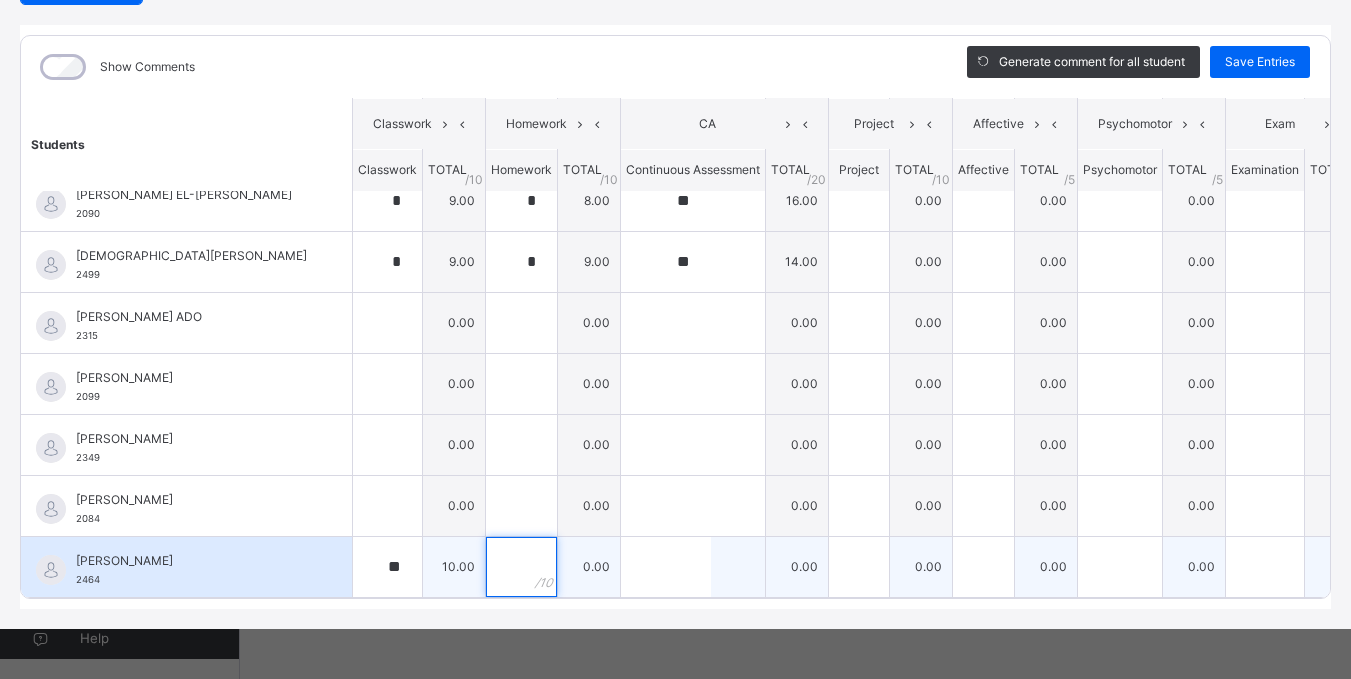 click at bounding box center (521, 567) 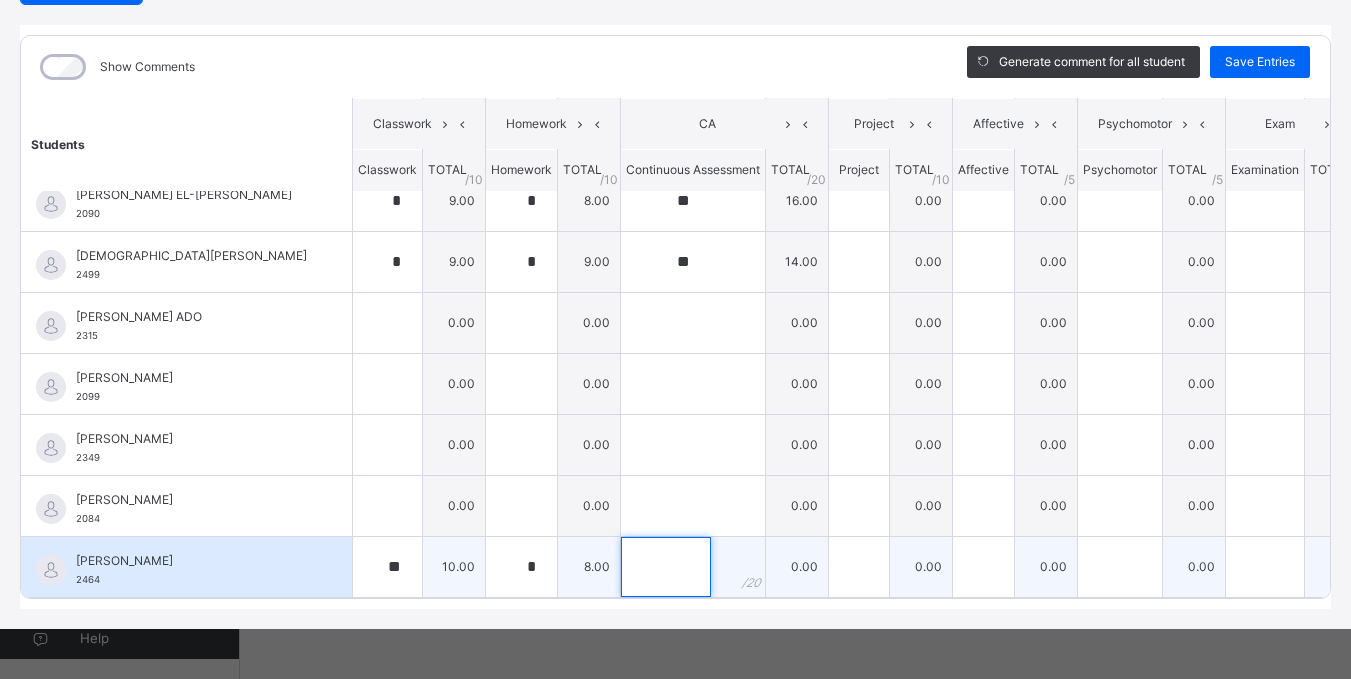 click at bounding box center (666, 567) 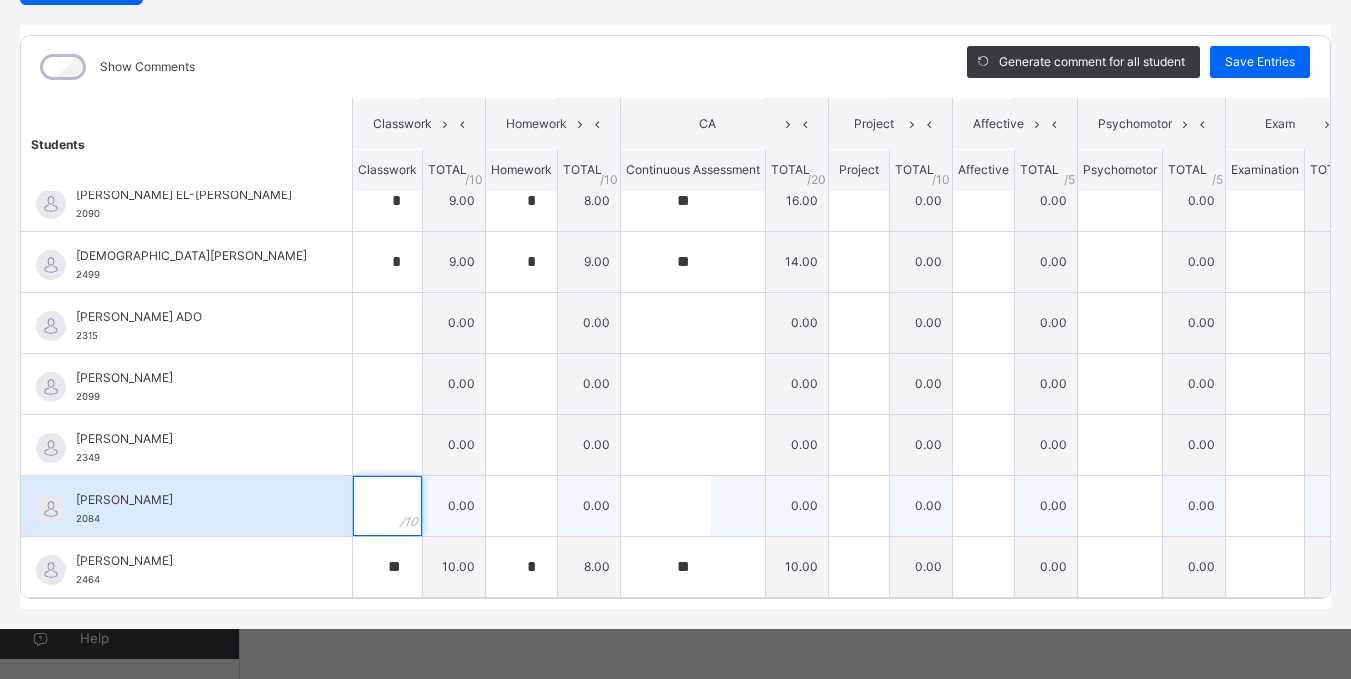 click at bounding box center (387, 506) 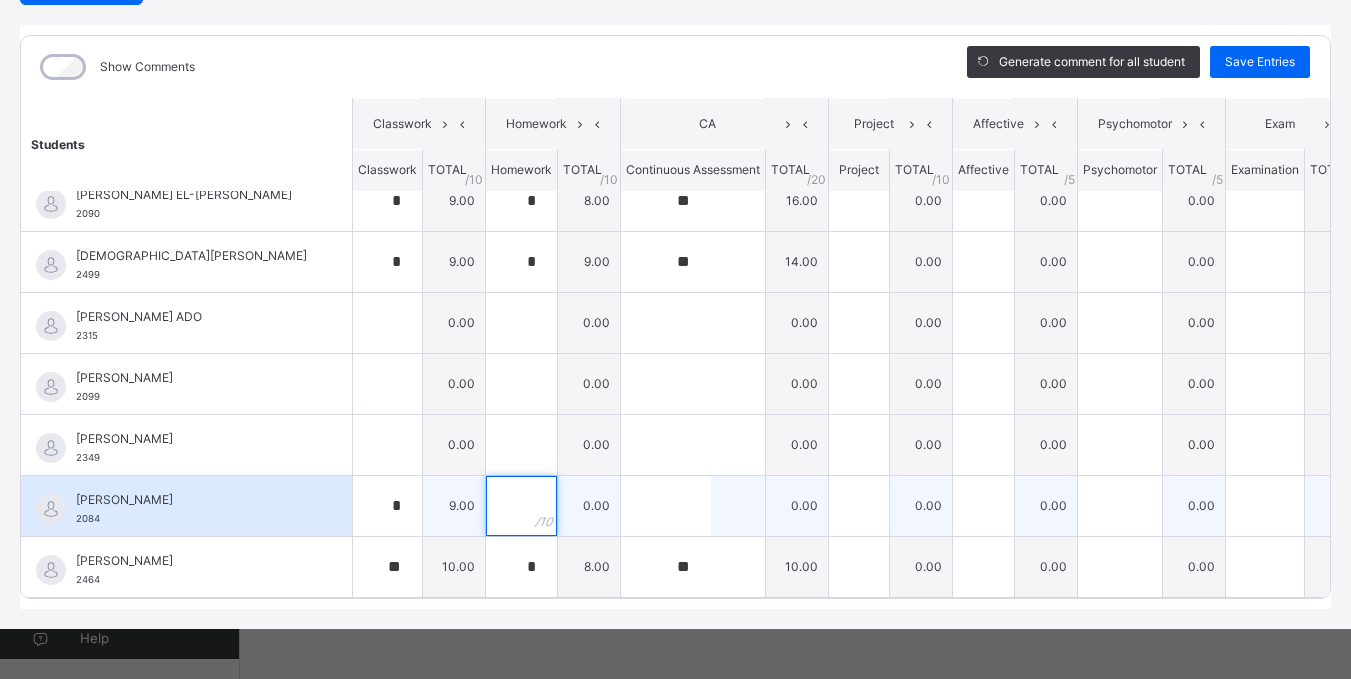 click at bounding box center (521, 506) 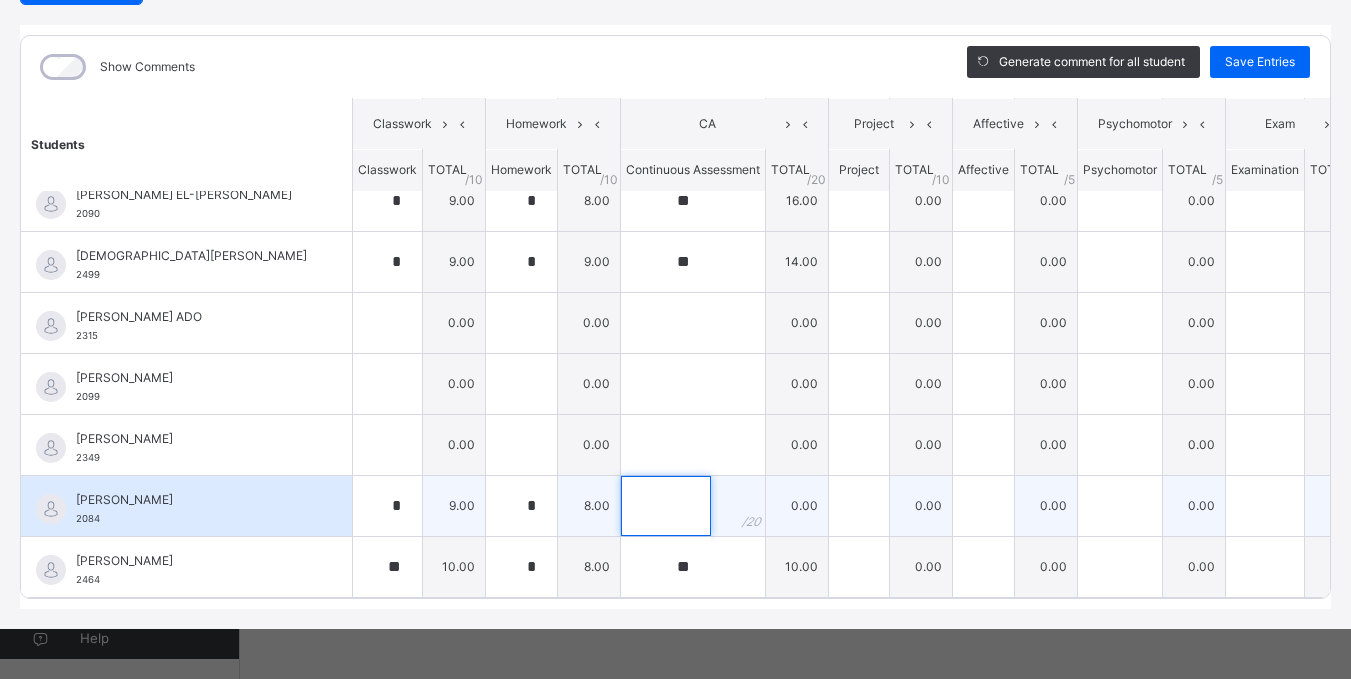 click at bounding box center (666, 506) 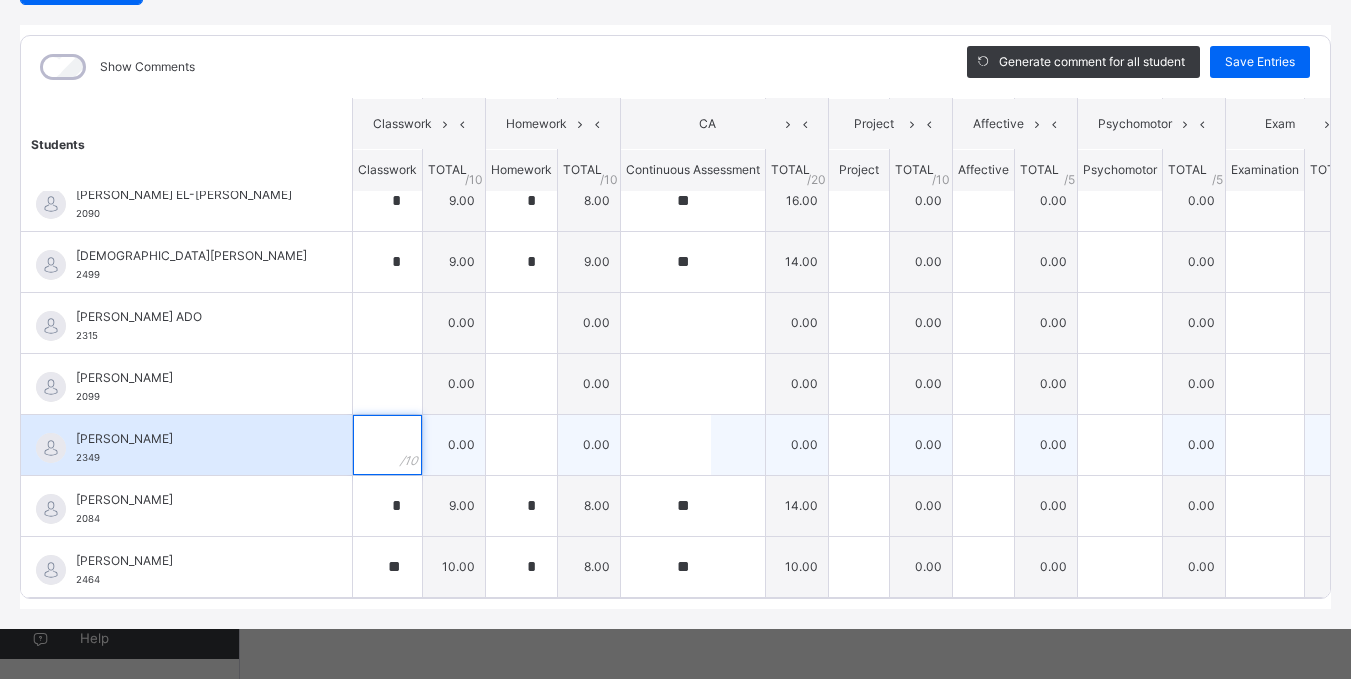 click at bounding box center (387, 445) 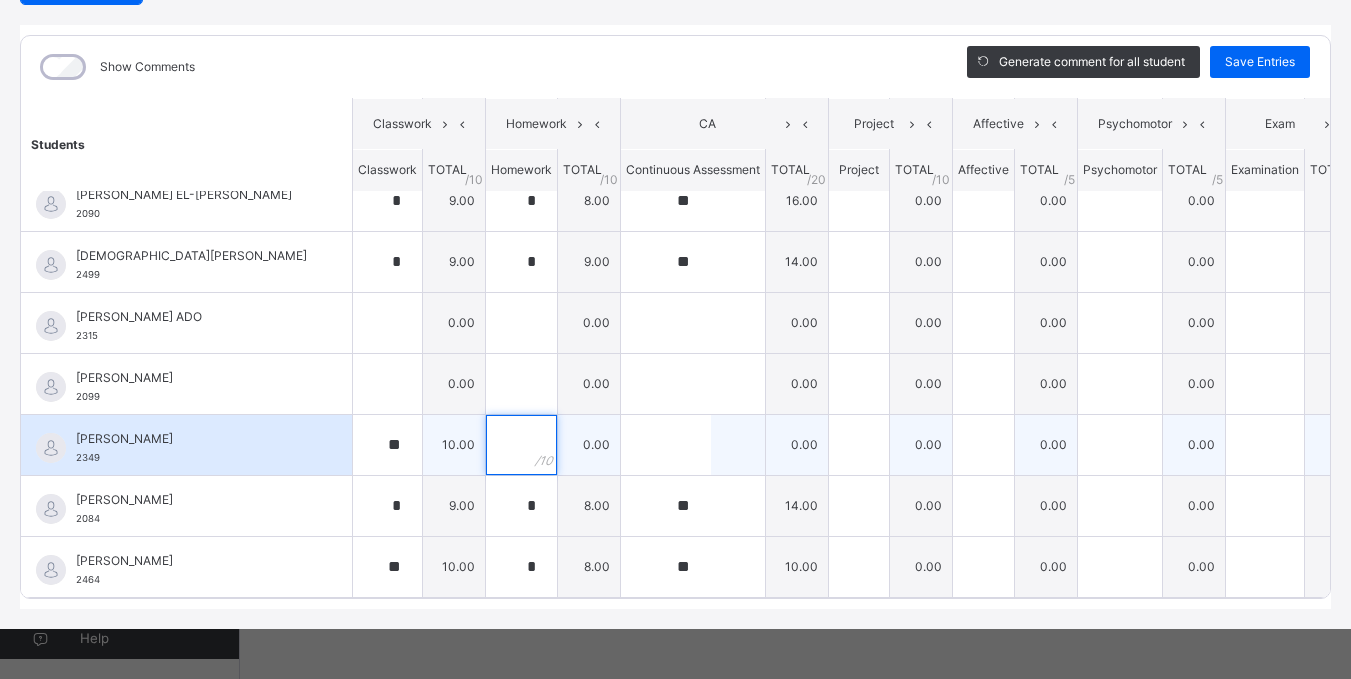 click at bounding box center (521, 445) 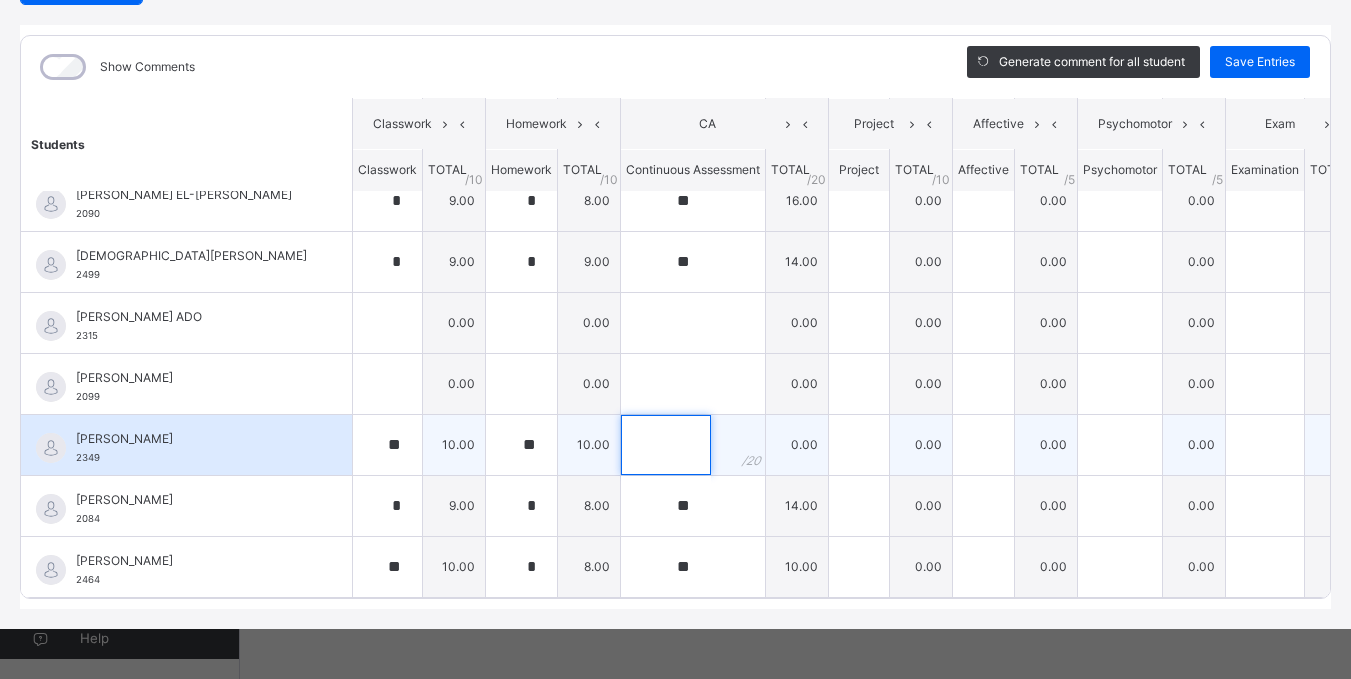 click at bounding box center (666, 445) 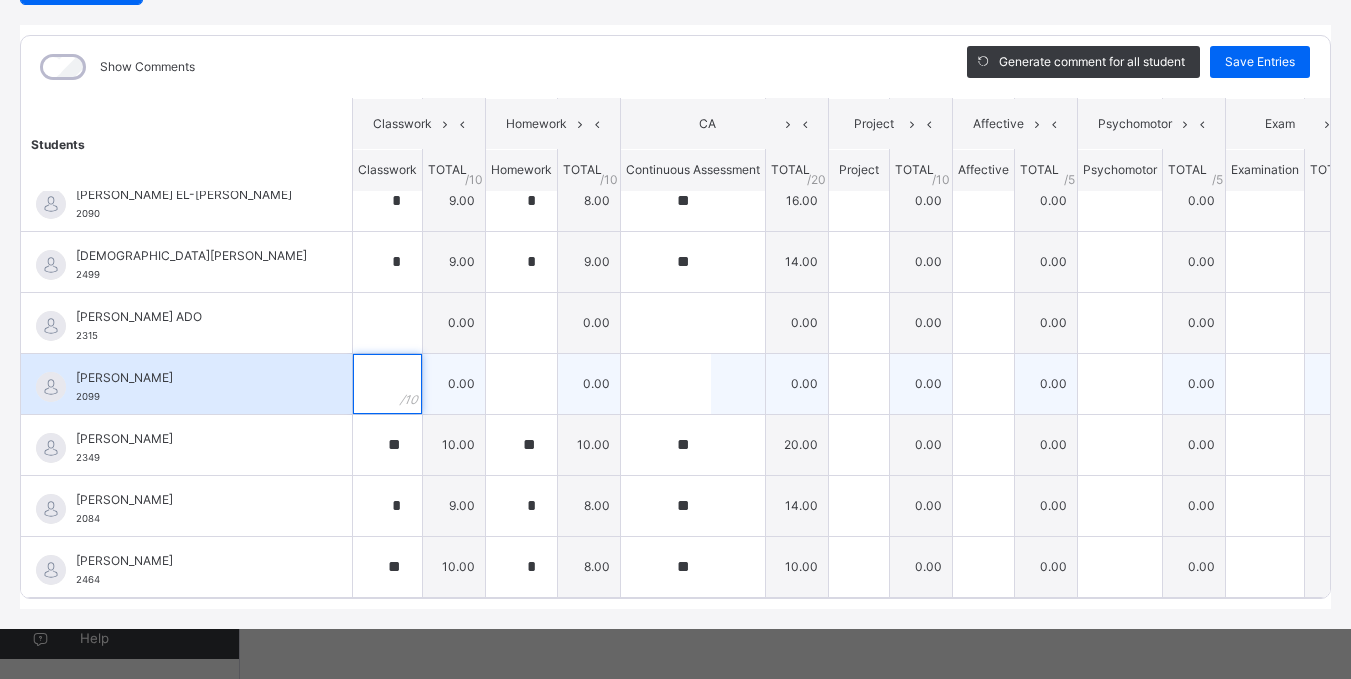 click at bounding box center (387, 384) 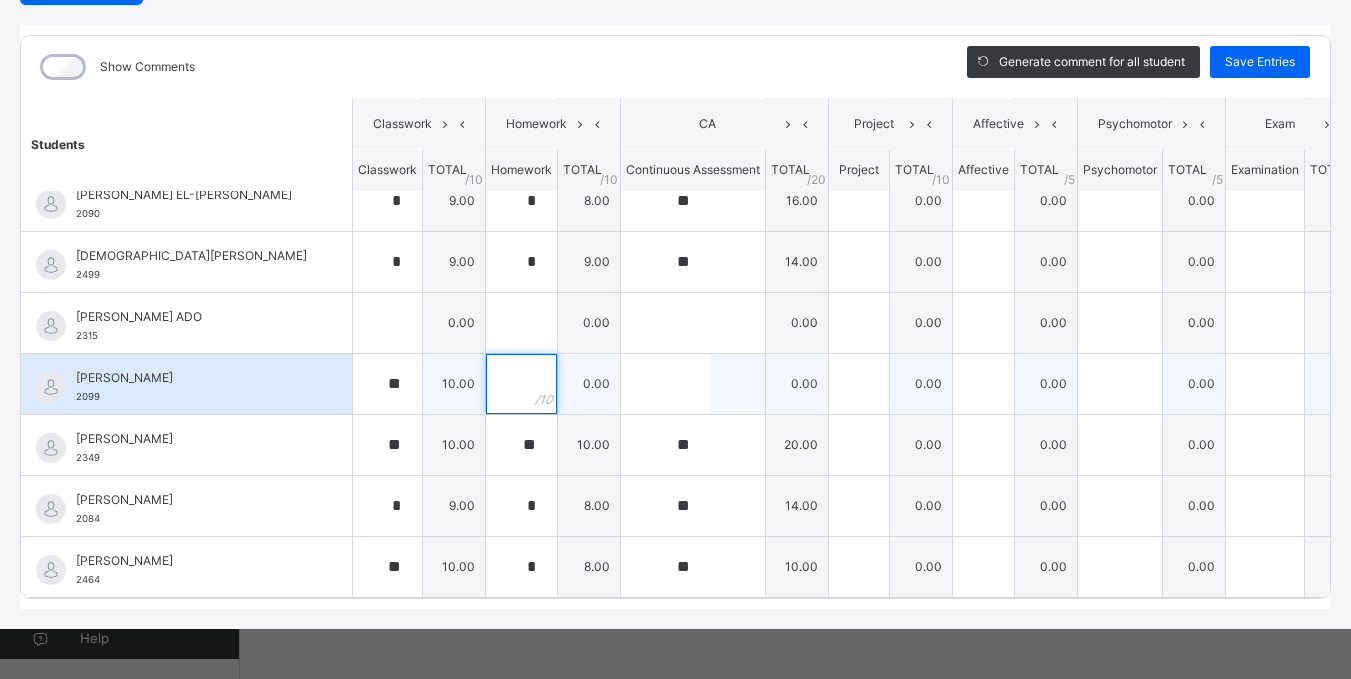 click at bounding box center (521, 384) 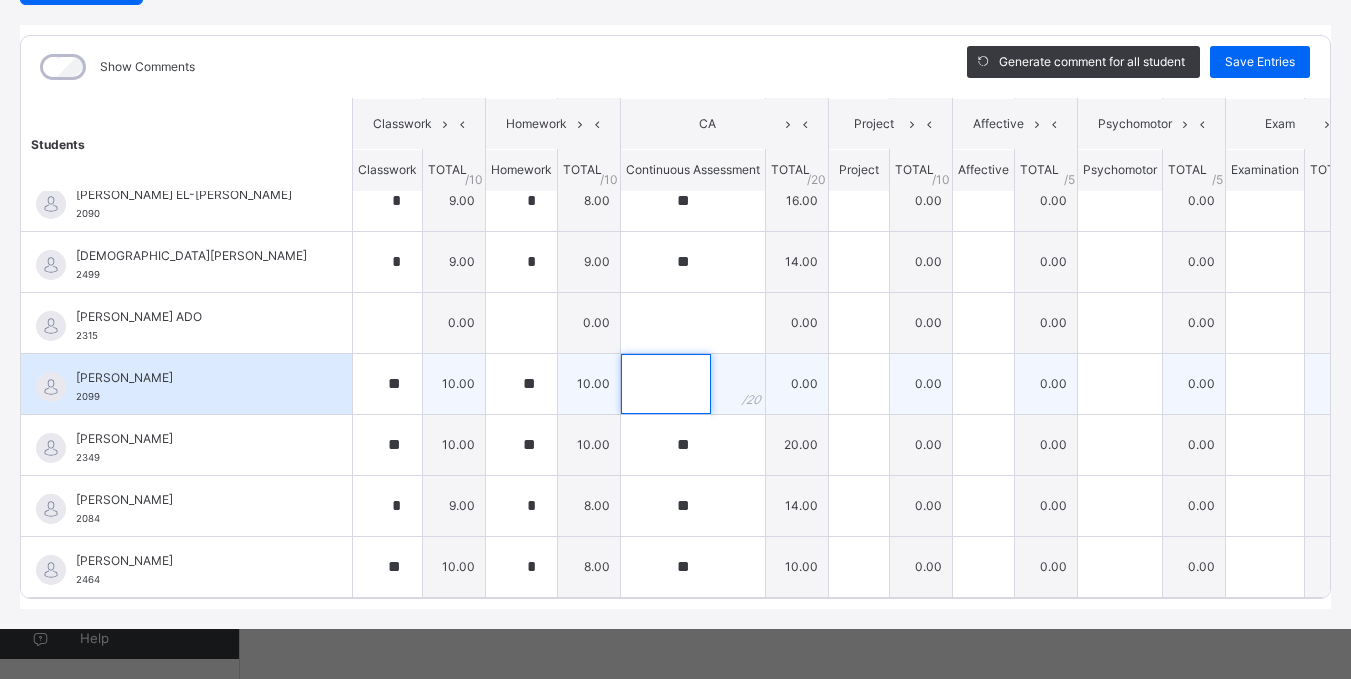 click at bounding box center (666, 384) 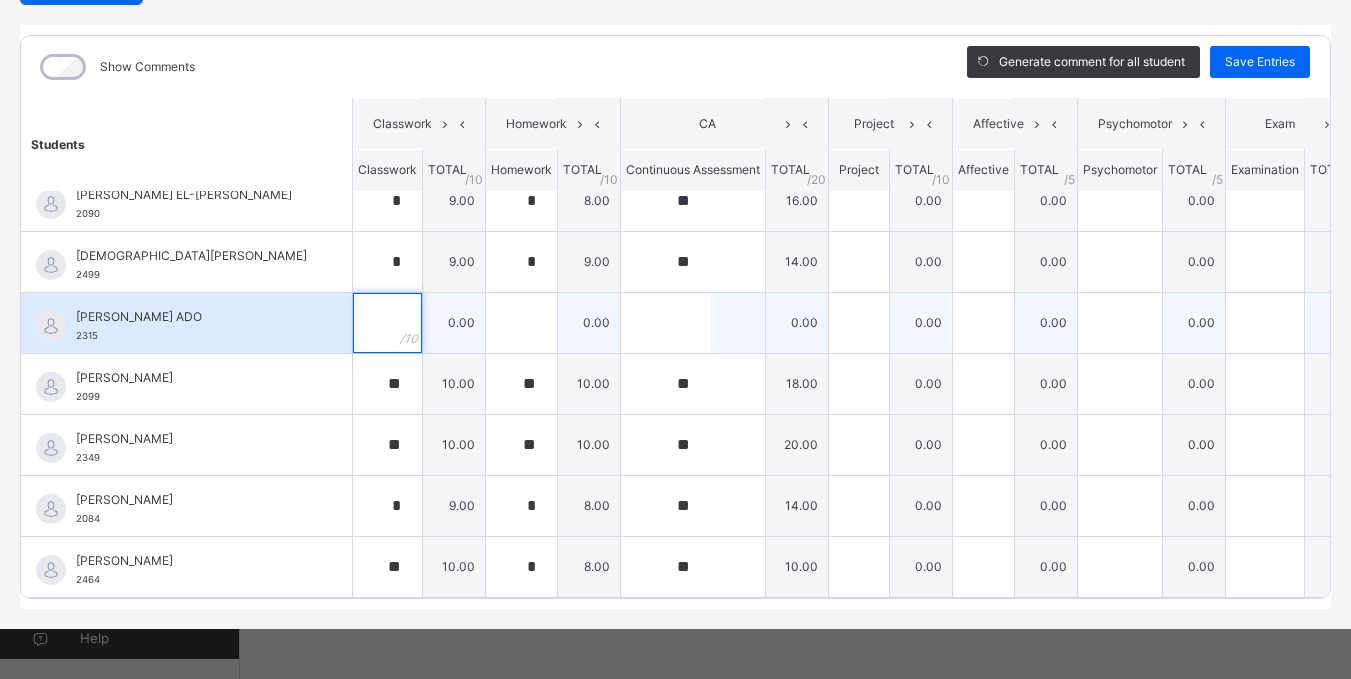 click at bounding box center [387, 323] 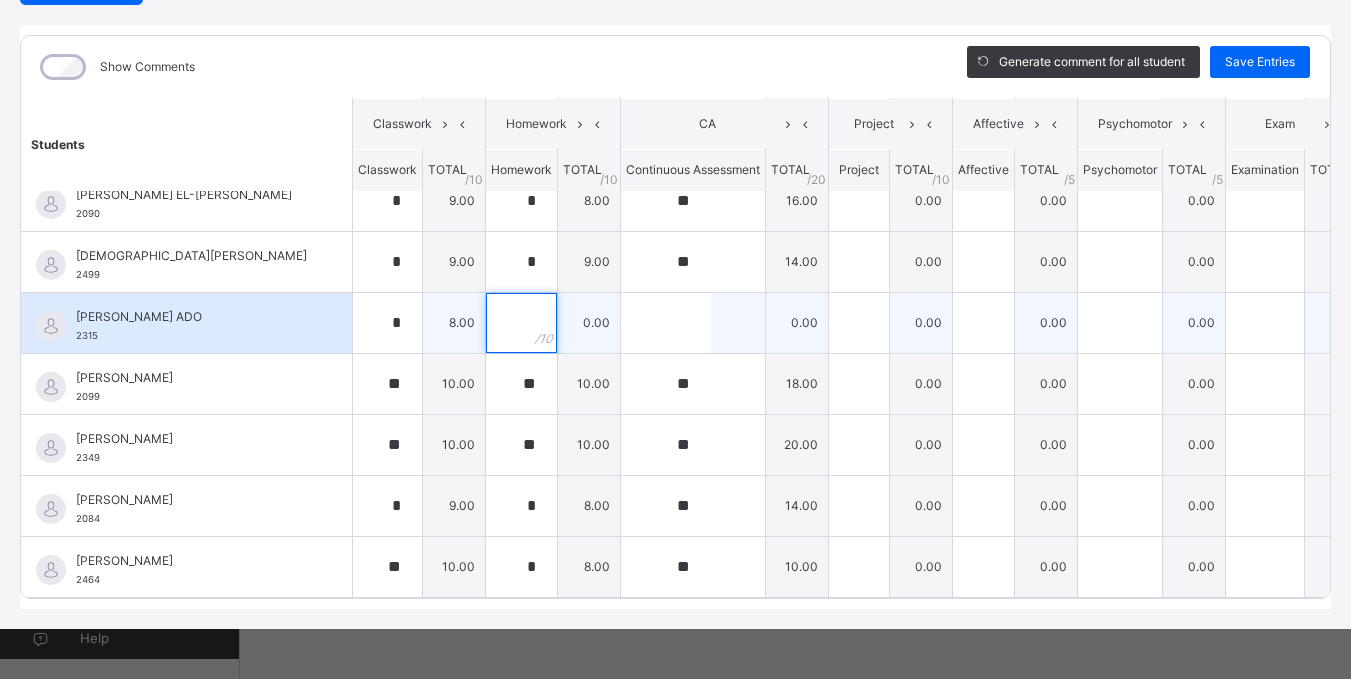 click at bounding box center (521, 323) 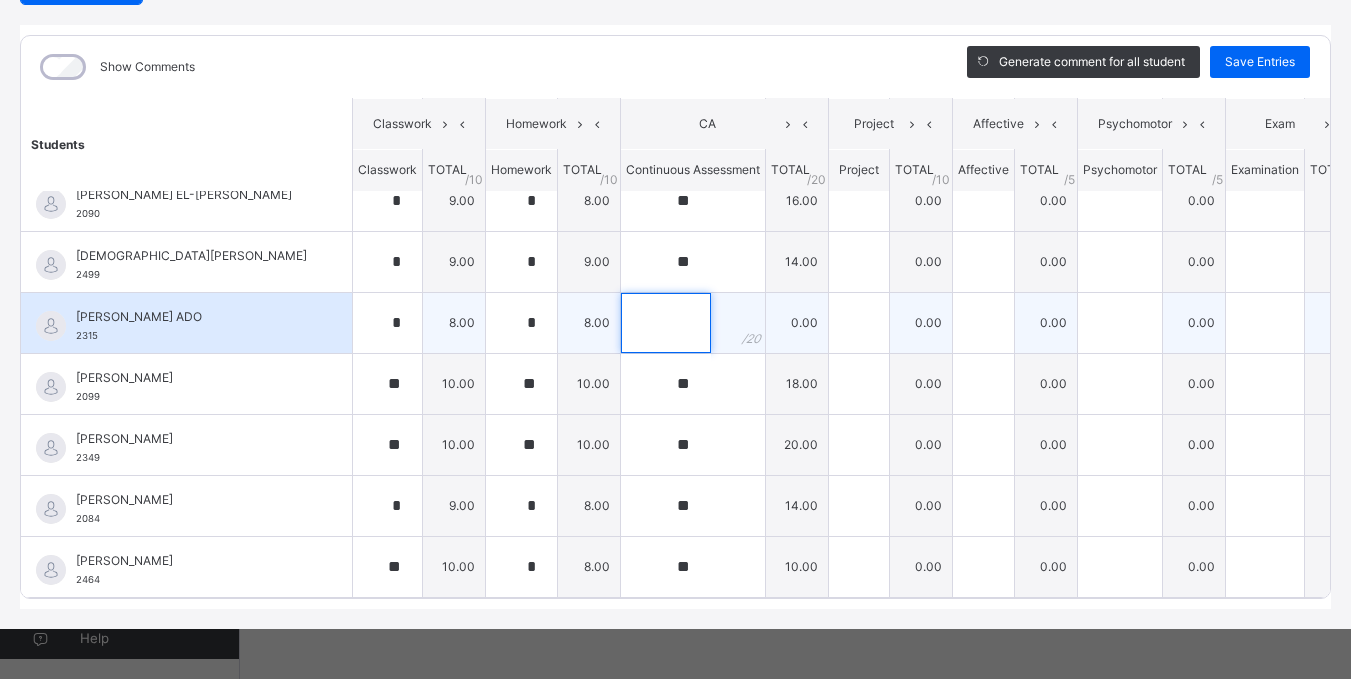 click at bounding box center (666, 323) 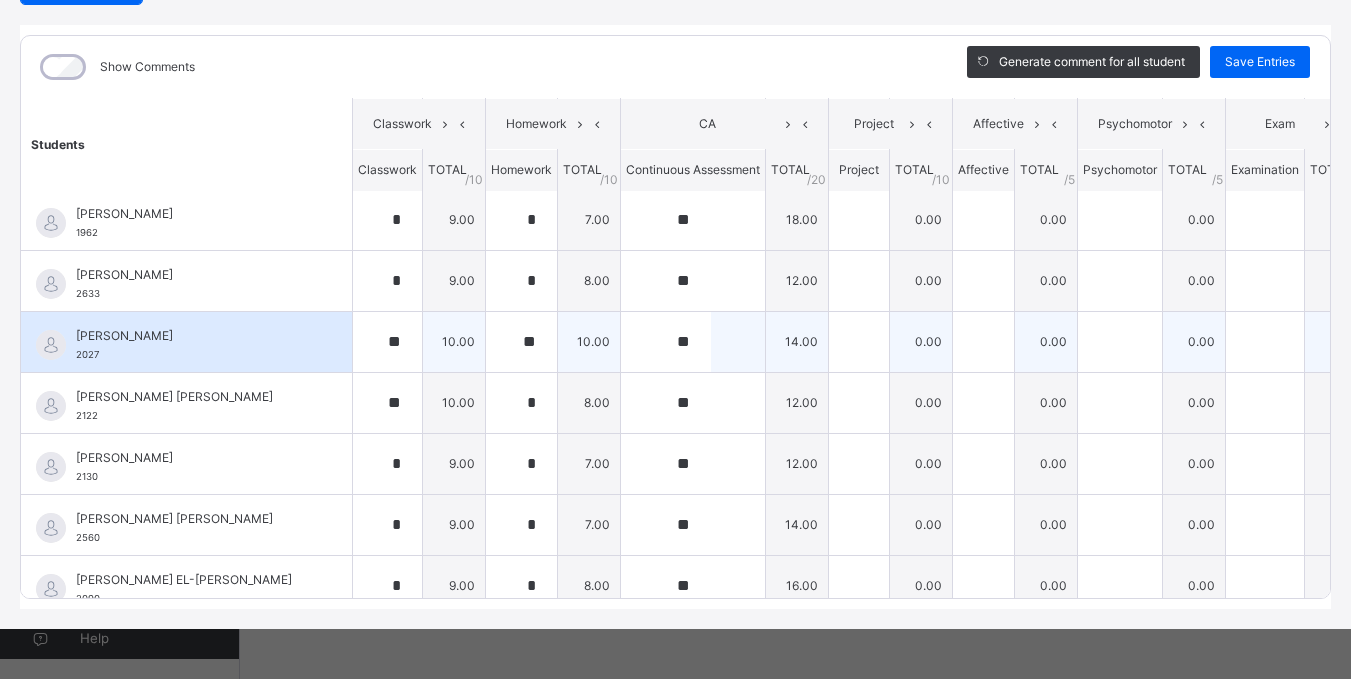 scroll, scrollTop: 0, scrollLeft: 0, axis: both 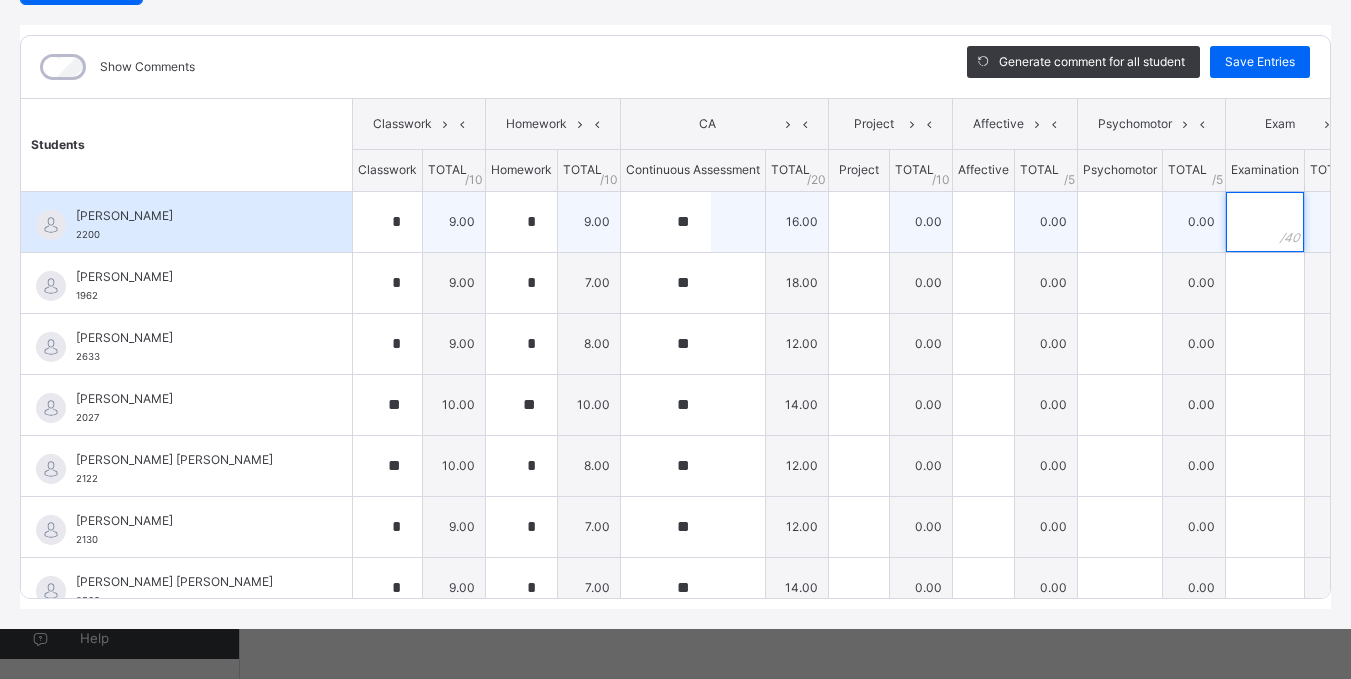 click at bounding box center (1265, 222) 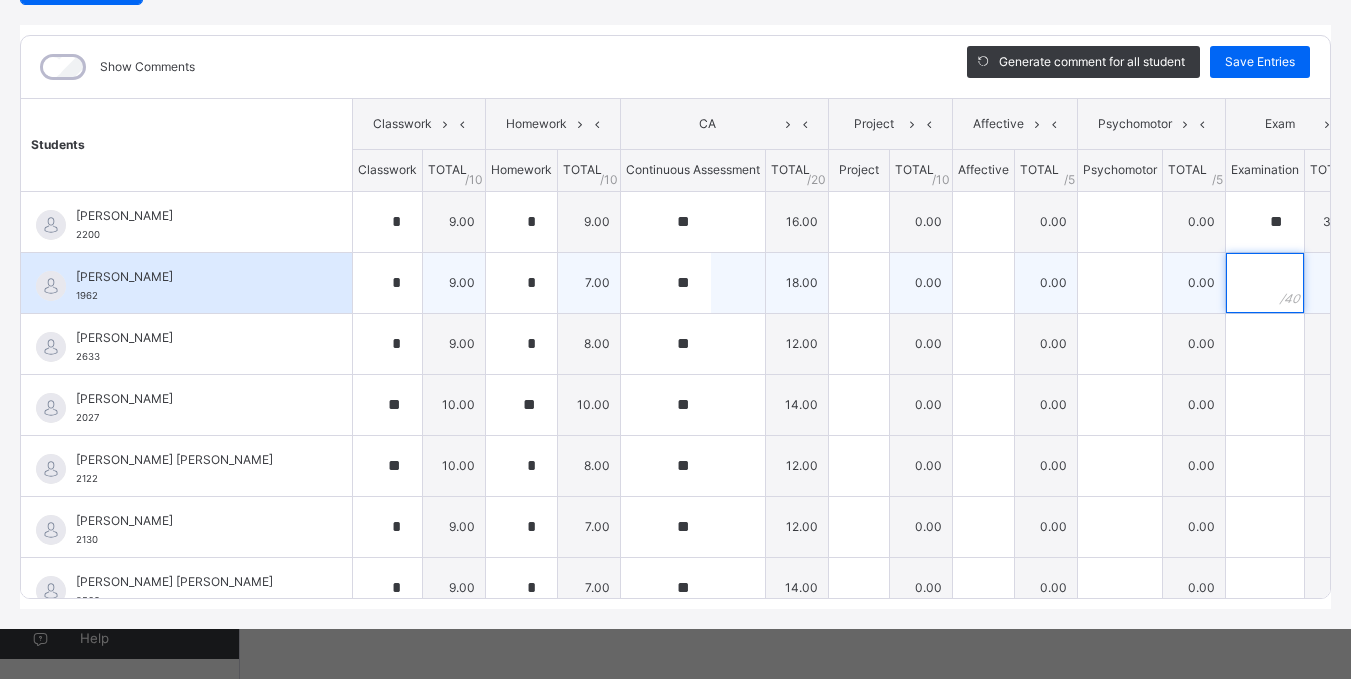 click at bounding box center [1265, 283] 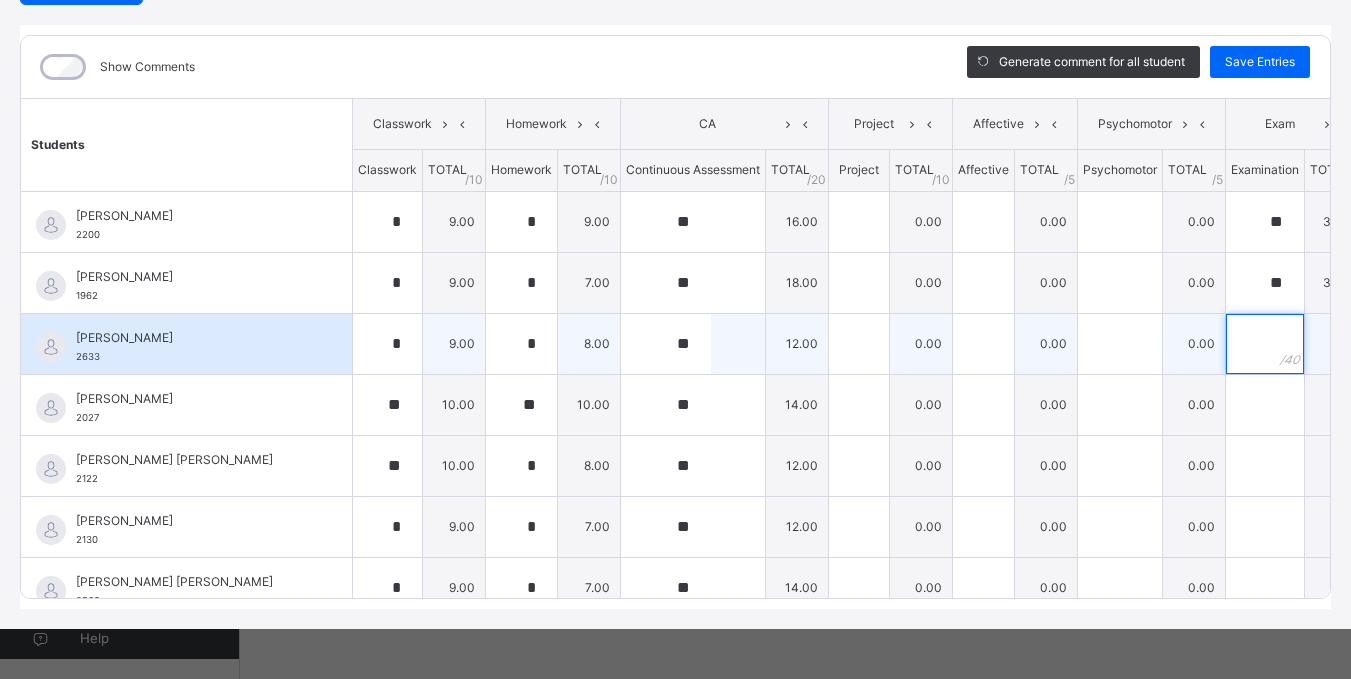 click at bounding box center [1265, 344] 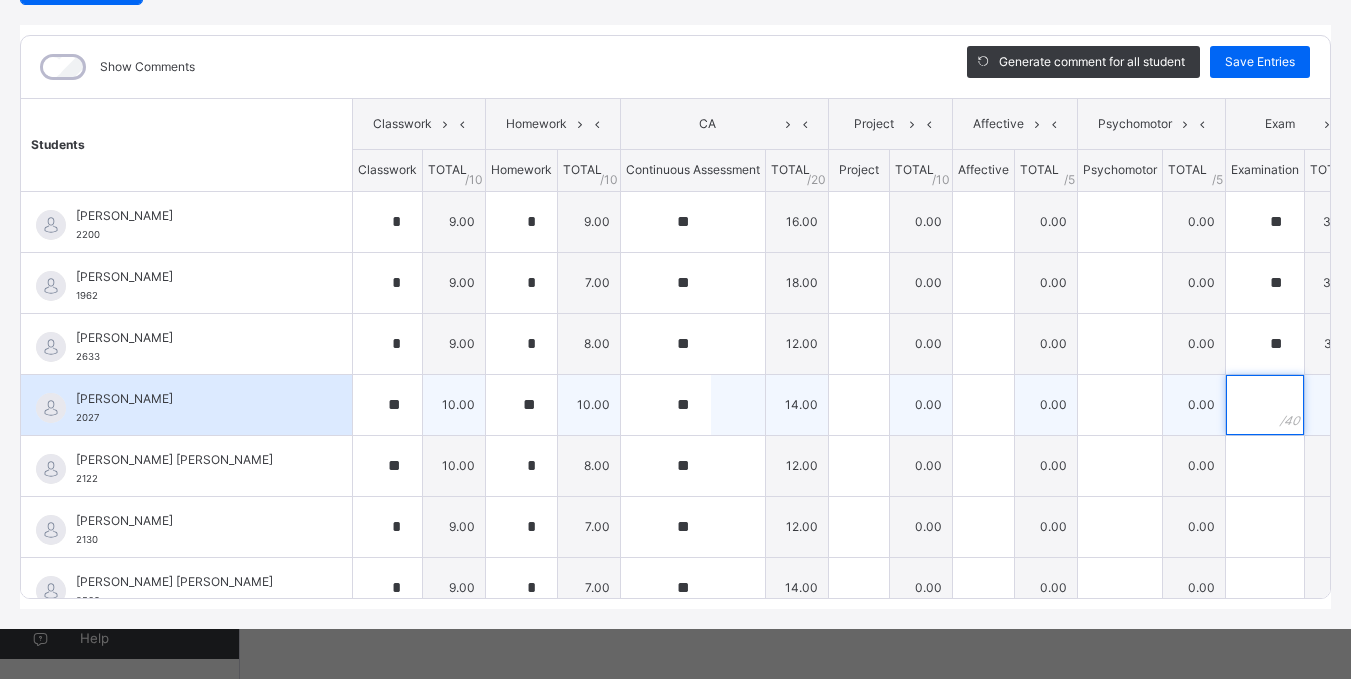 click at bounding box center [1265, 405] 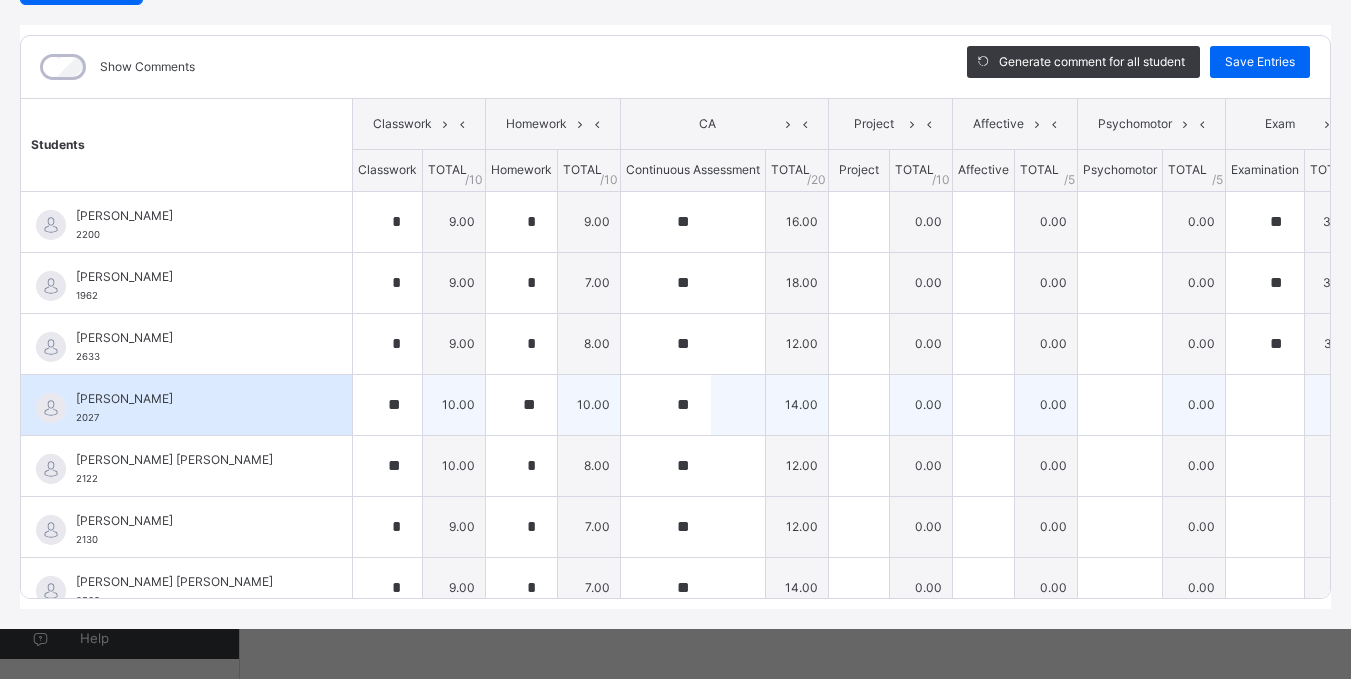 click at bounding box center (1265, 405) 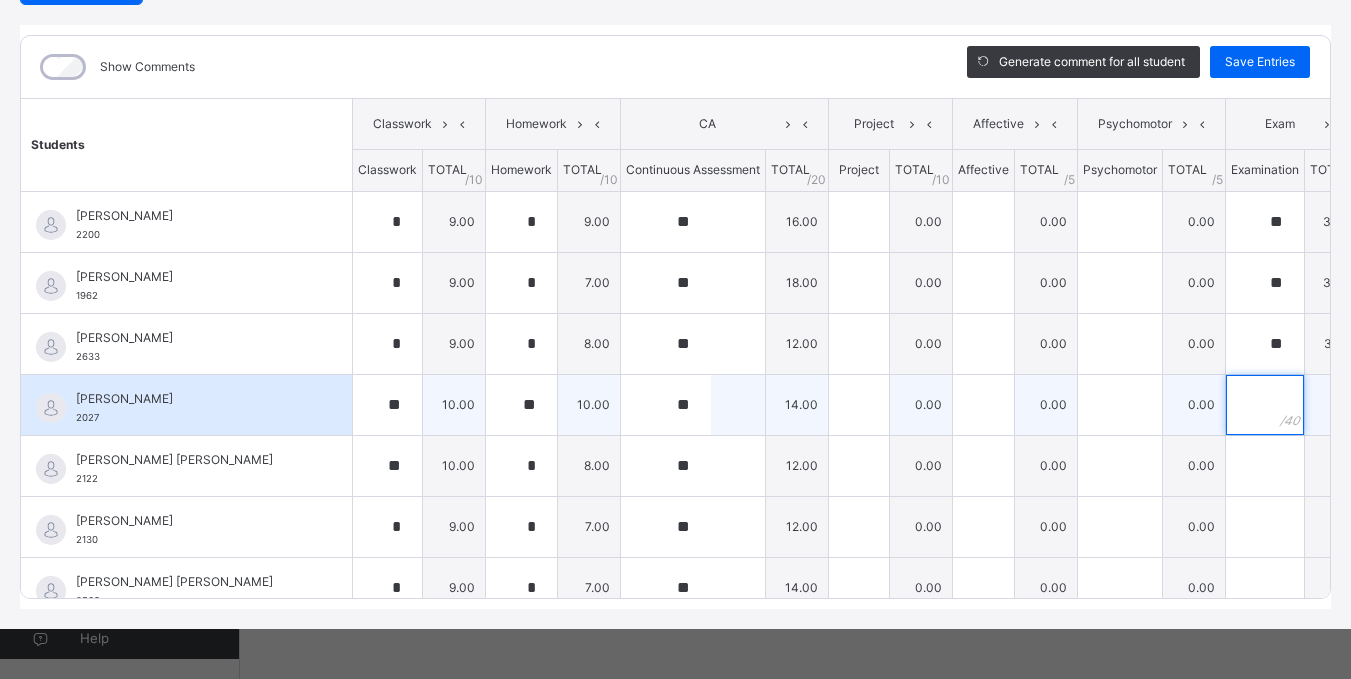 click at bounding box center [1265, 405] 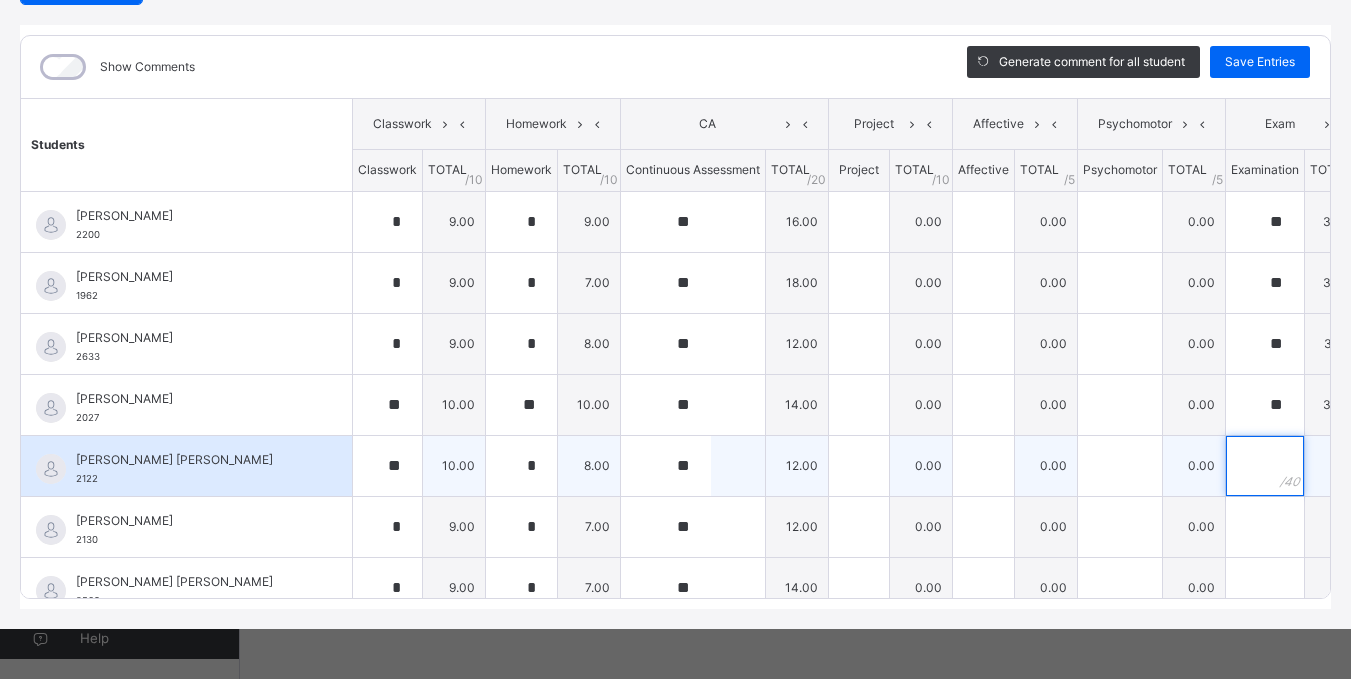 click at bounding box center [1265, 466] 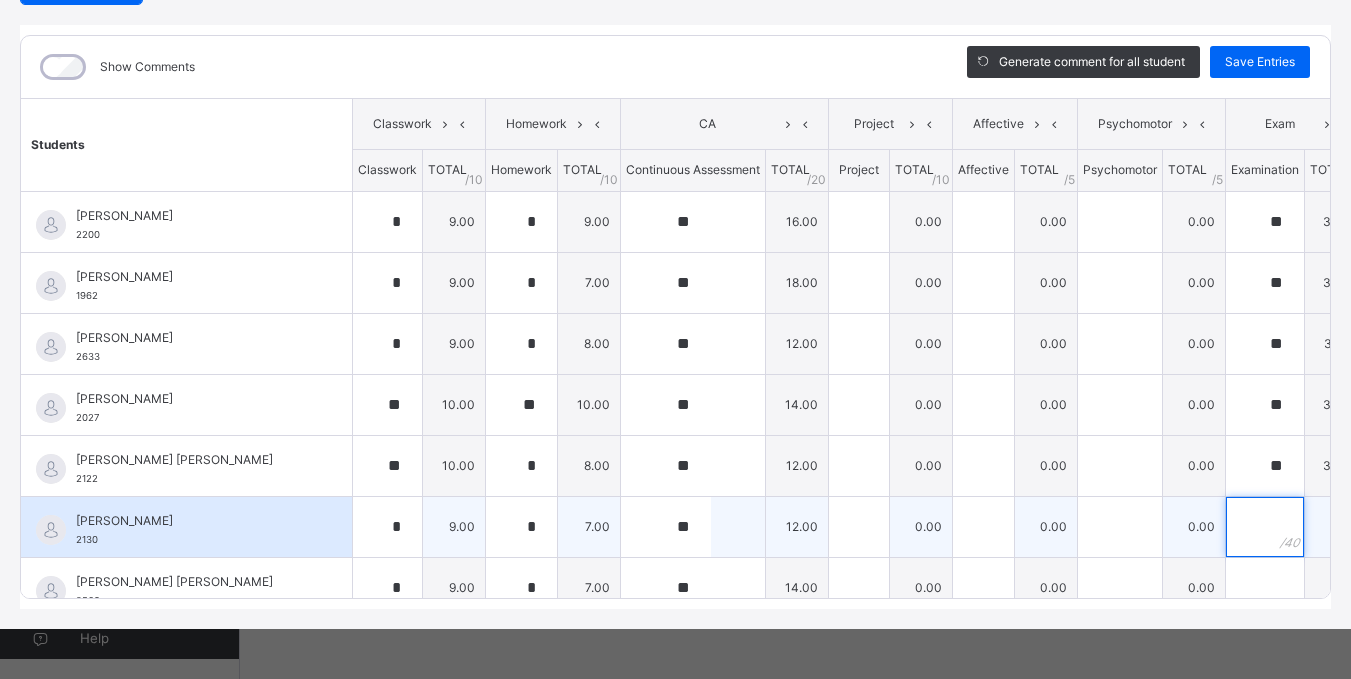 click at bounding box center (1265, 527) 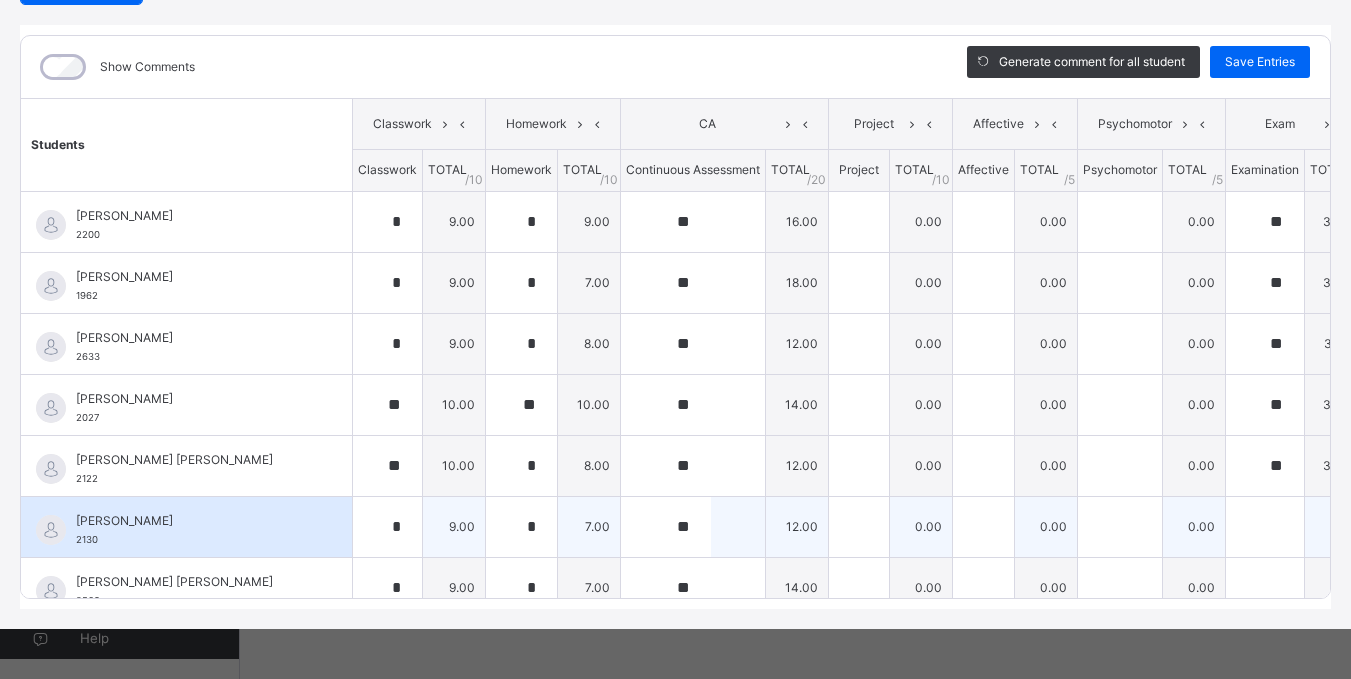 click at bounding box center [1265, 527] 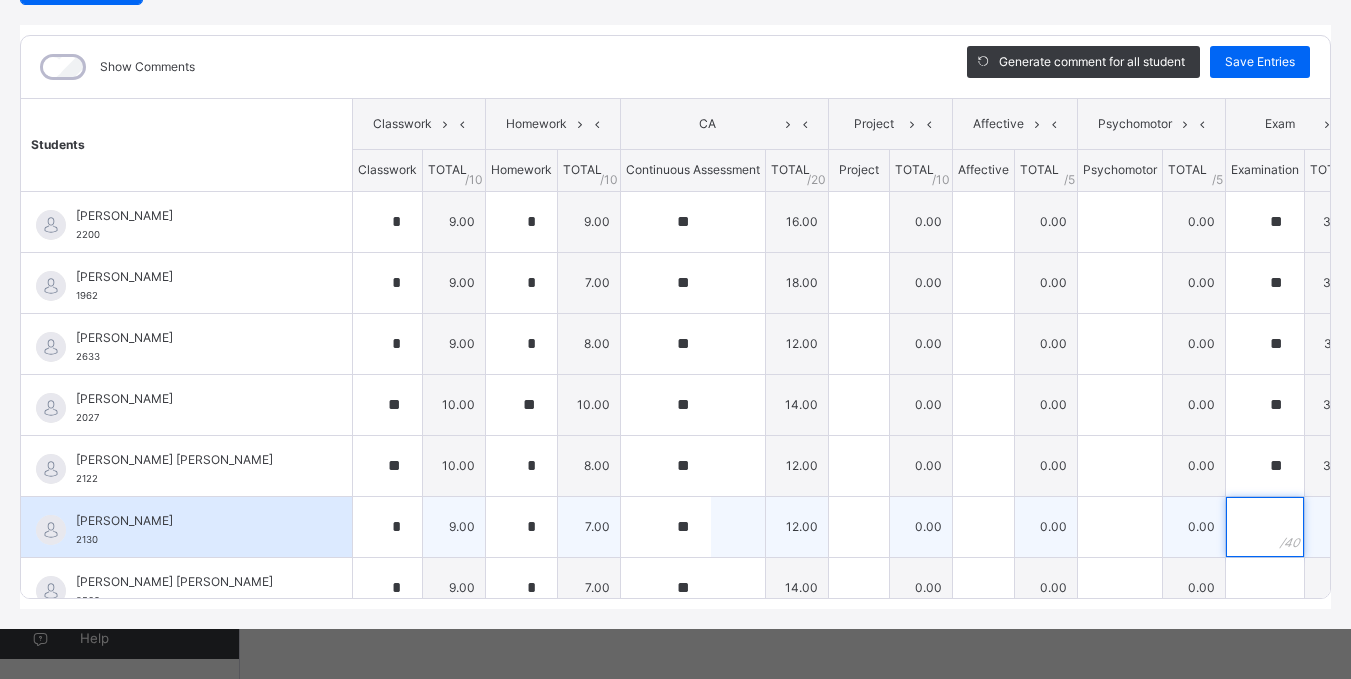 click at bounding box center [1265, 527] 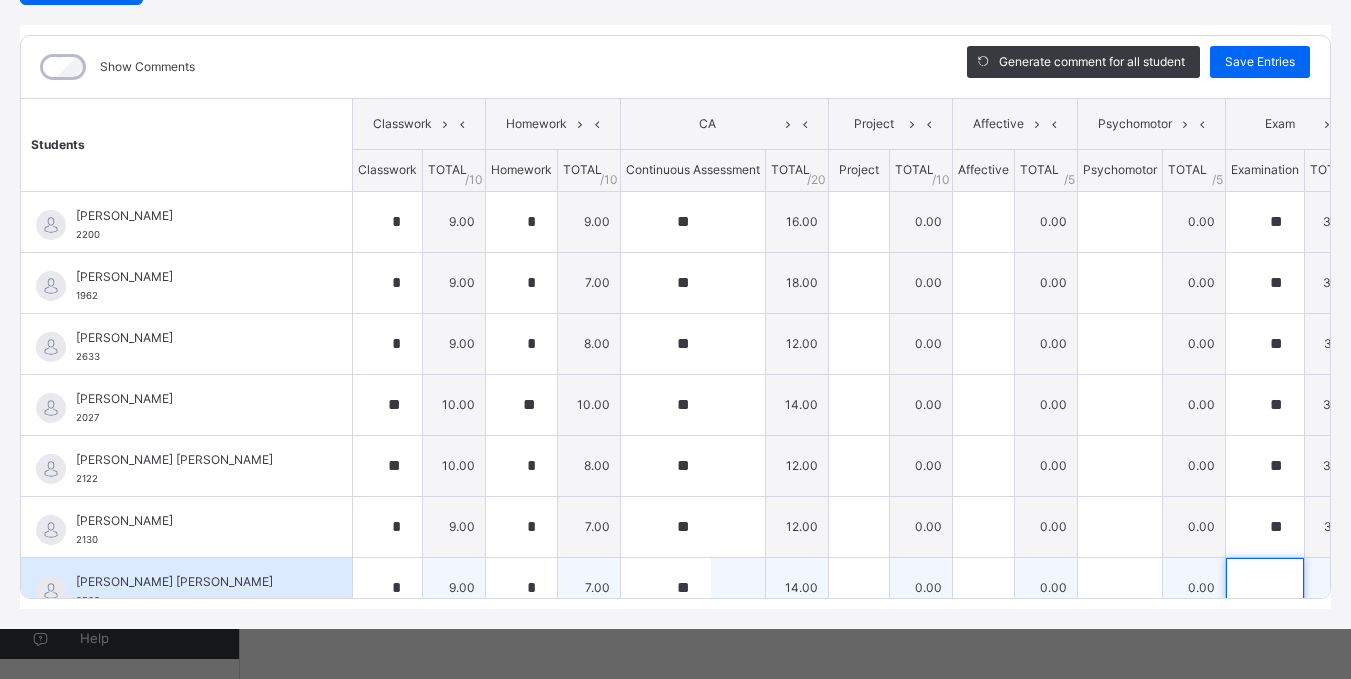 click at bounding box center (1265, 588) 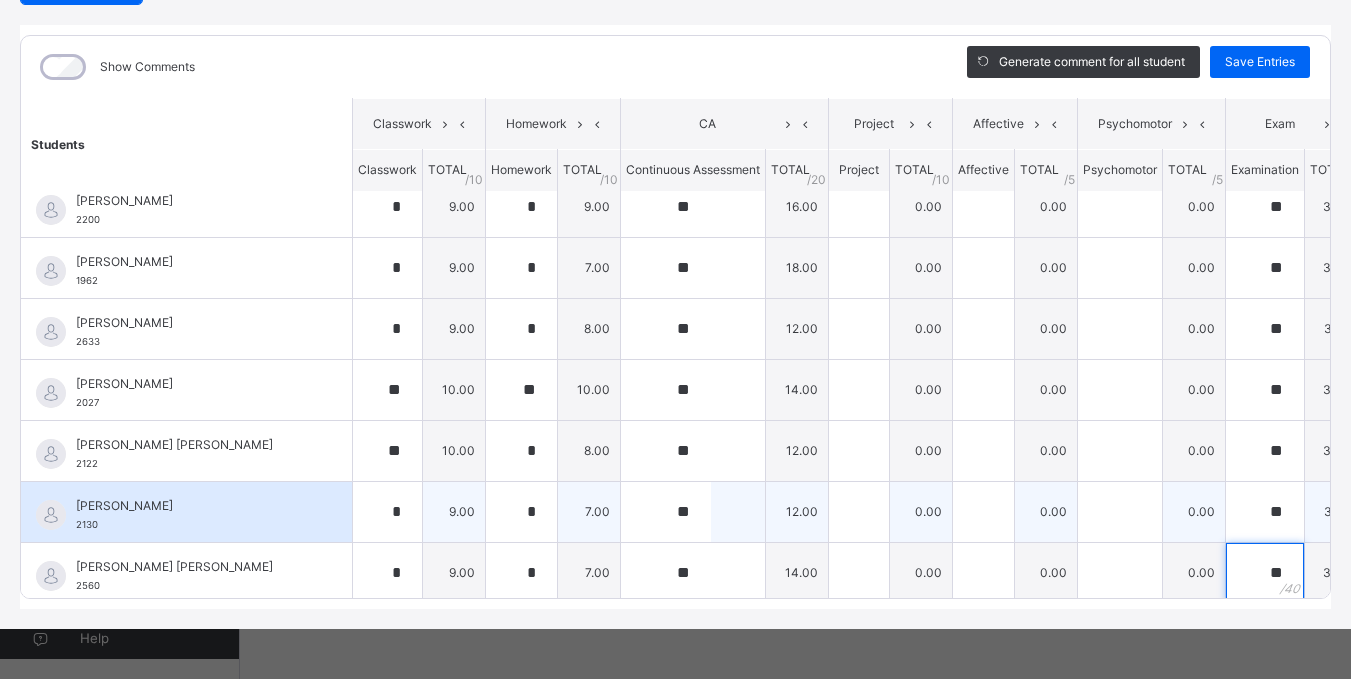 scroll, scrollTop: 463, scrollLeft: 0, axis: vertical 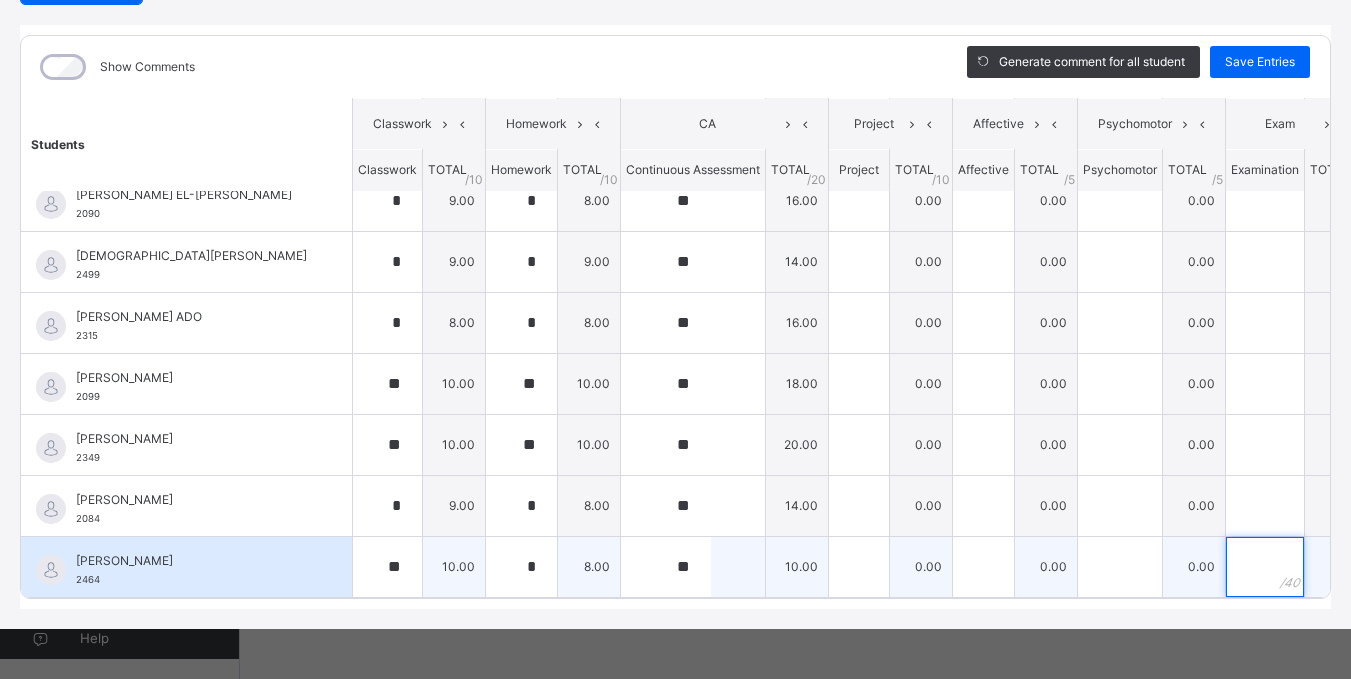 click at bounding box center (1265, 567) 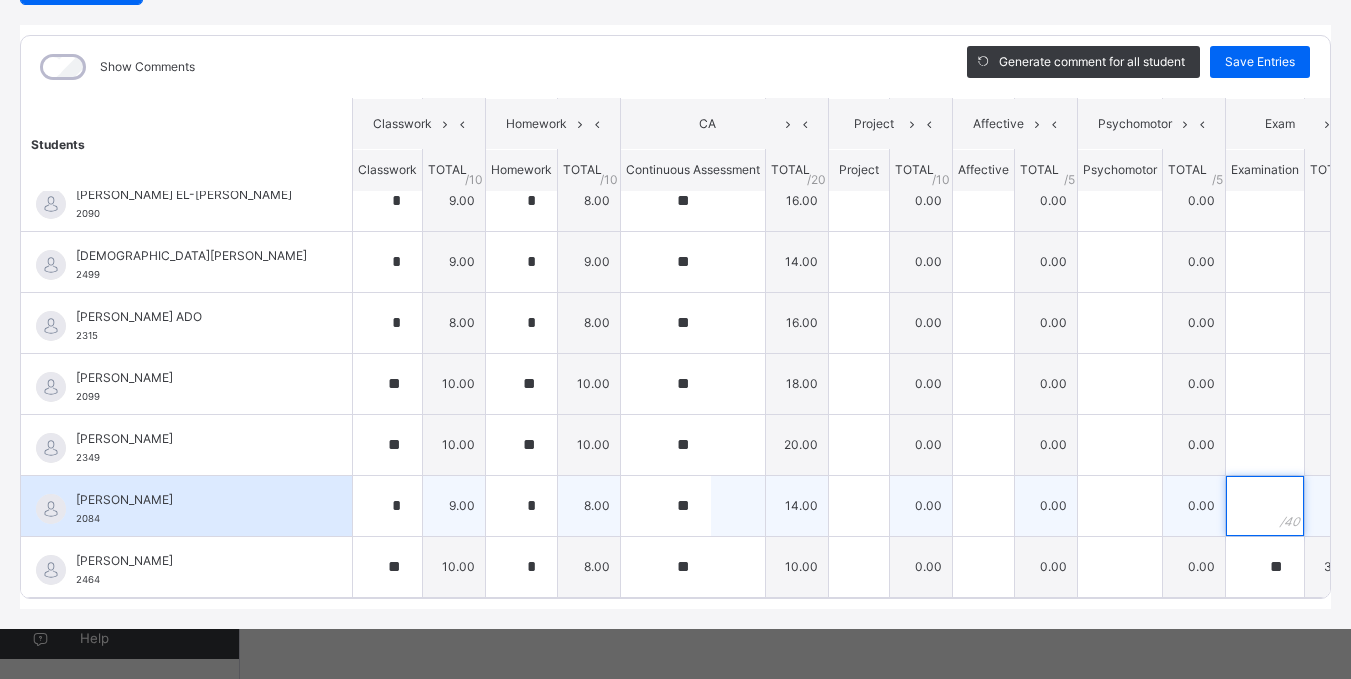 click at bounding box center (1265, 506) 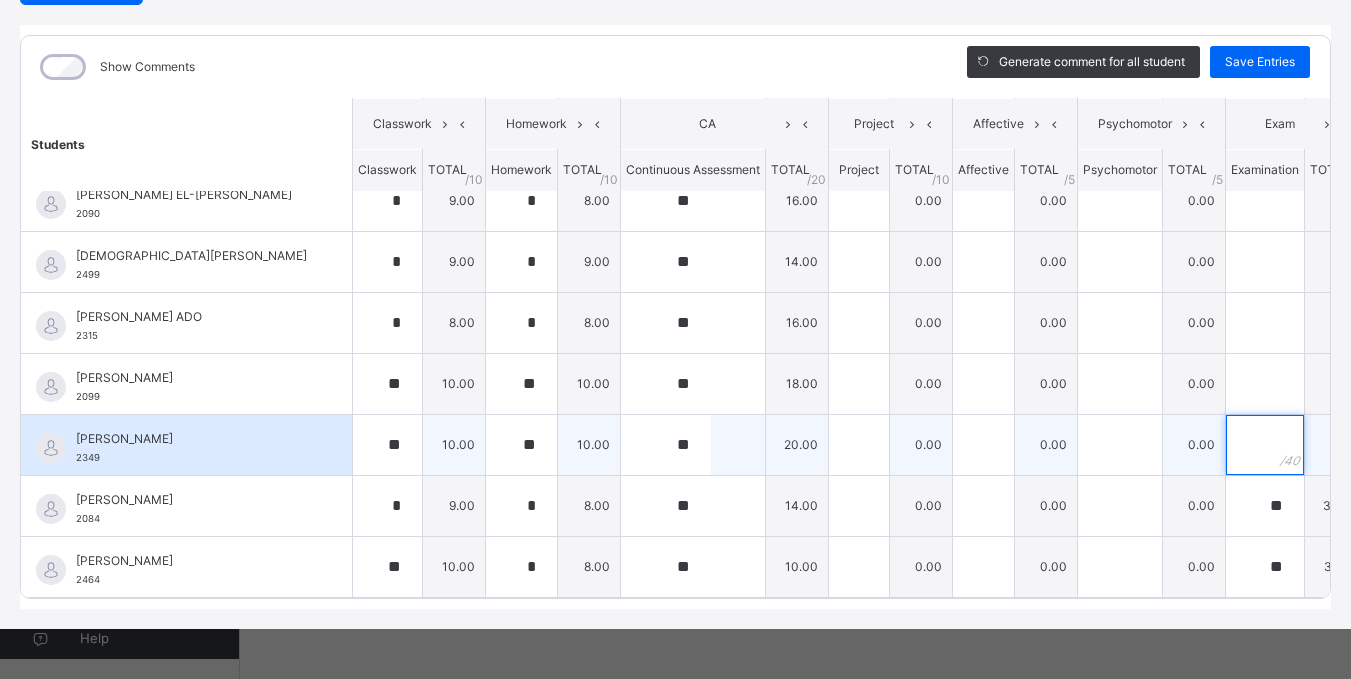 click at bounding box center (1265, 445) 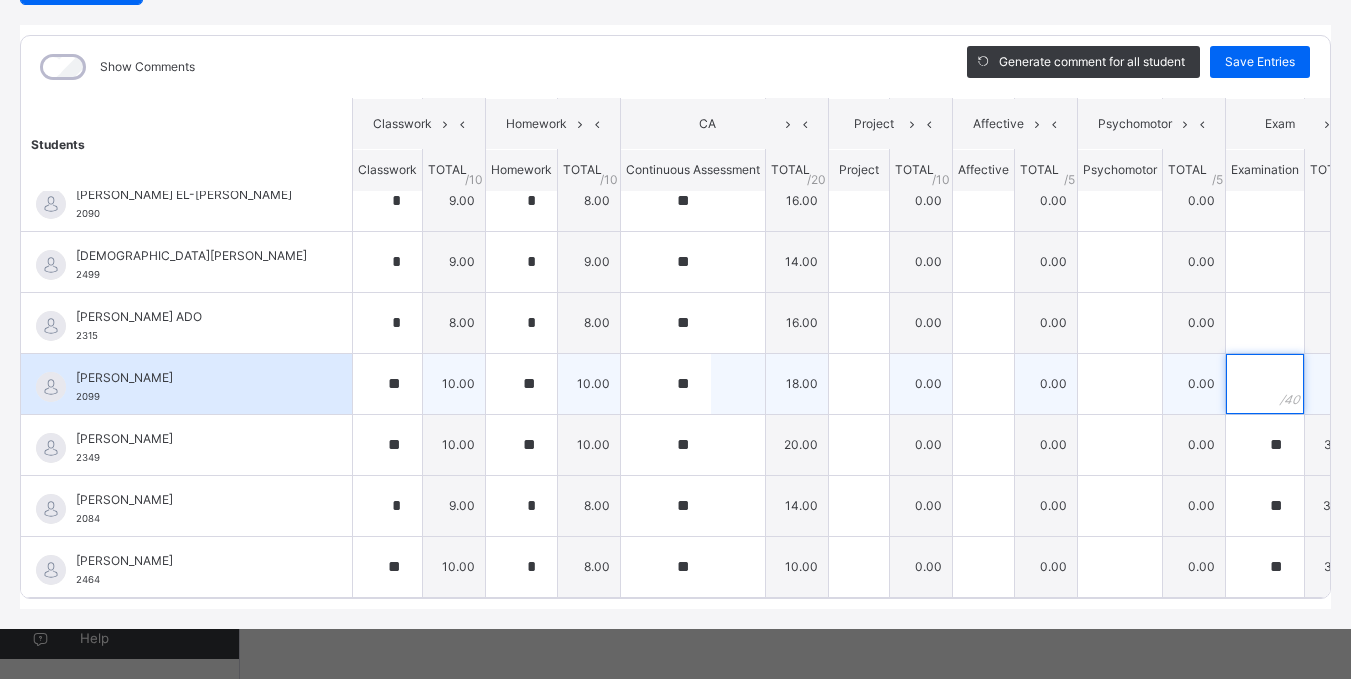 click at bounding box center [1265, 384] 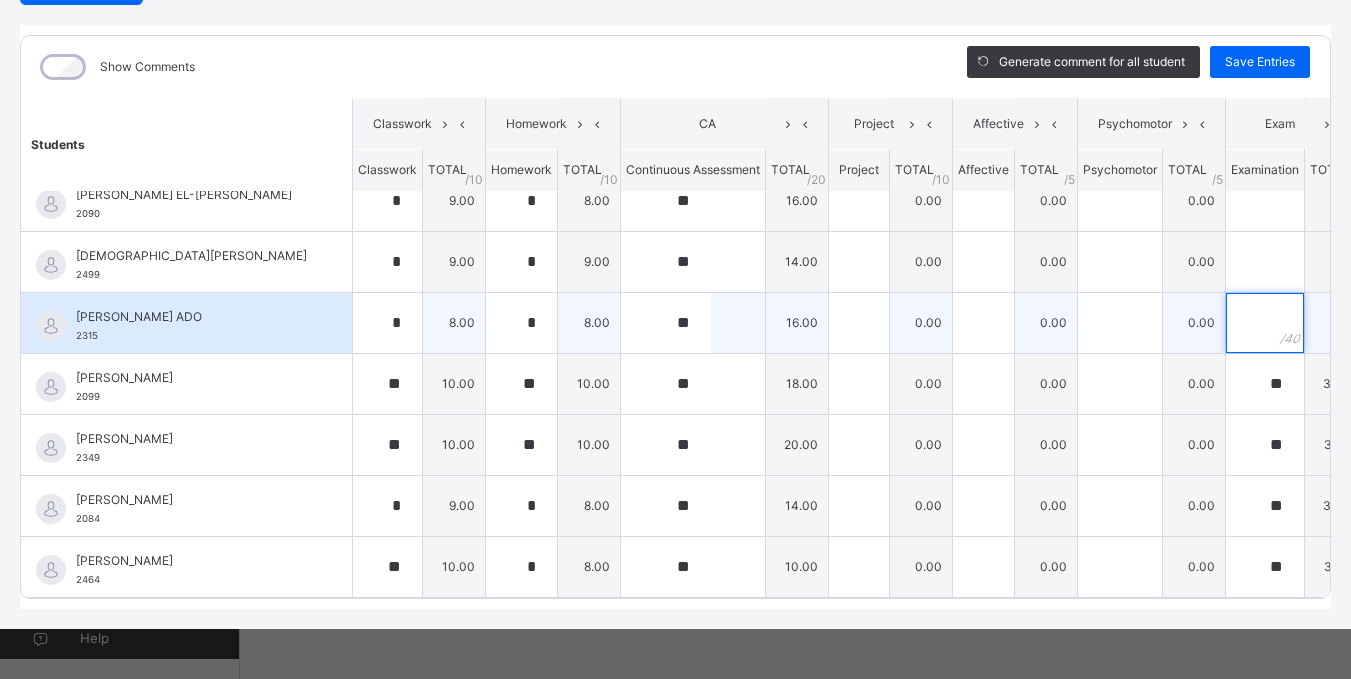 click at bounding box center [1265, 323] 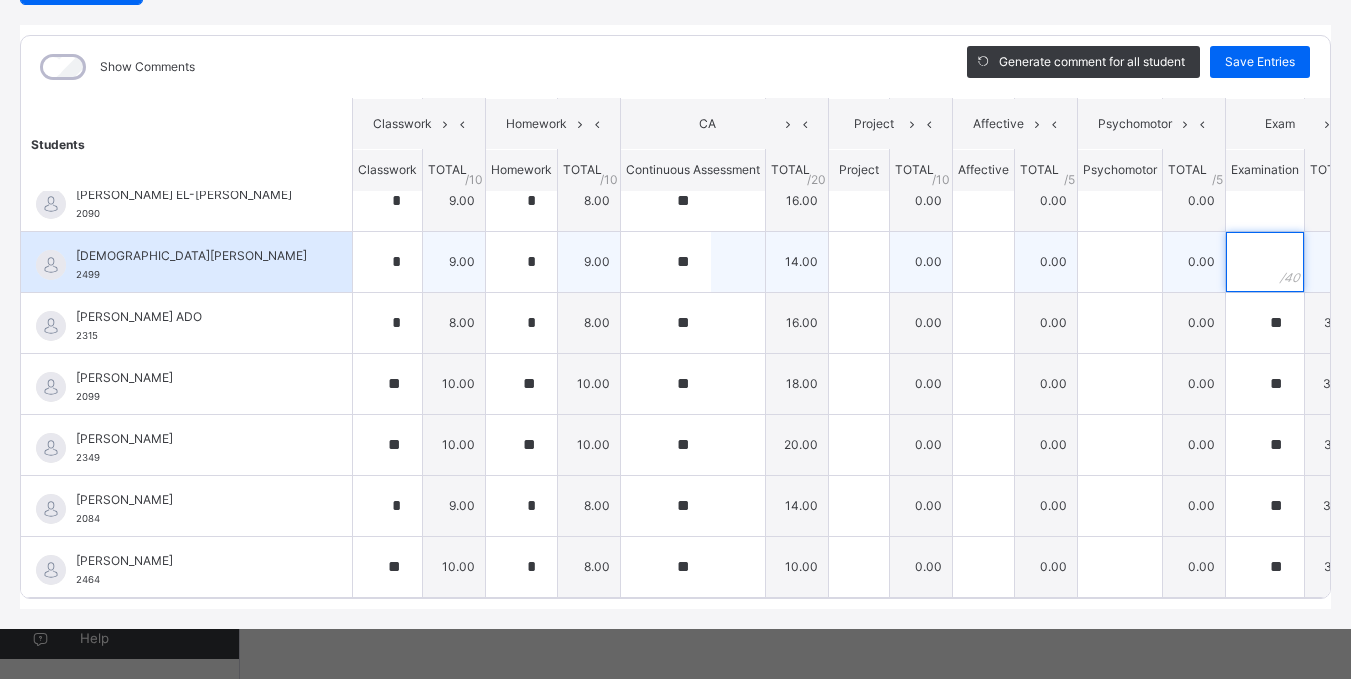 click at bounding box center (1265, 262) 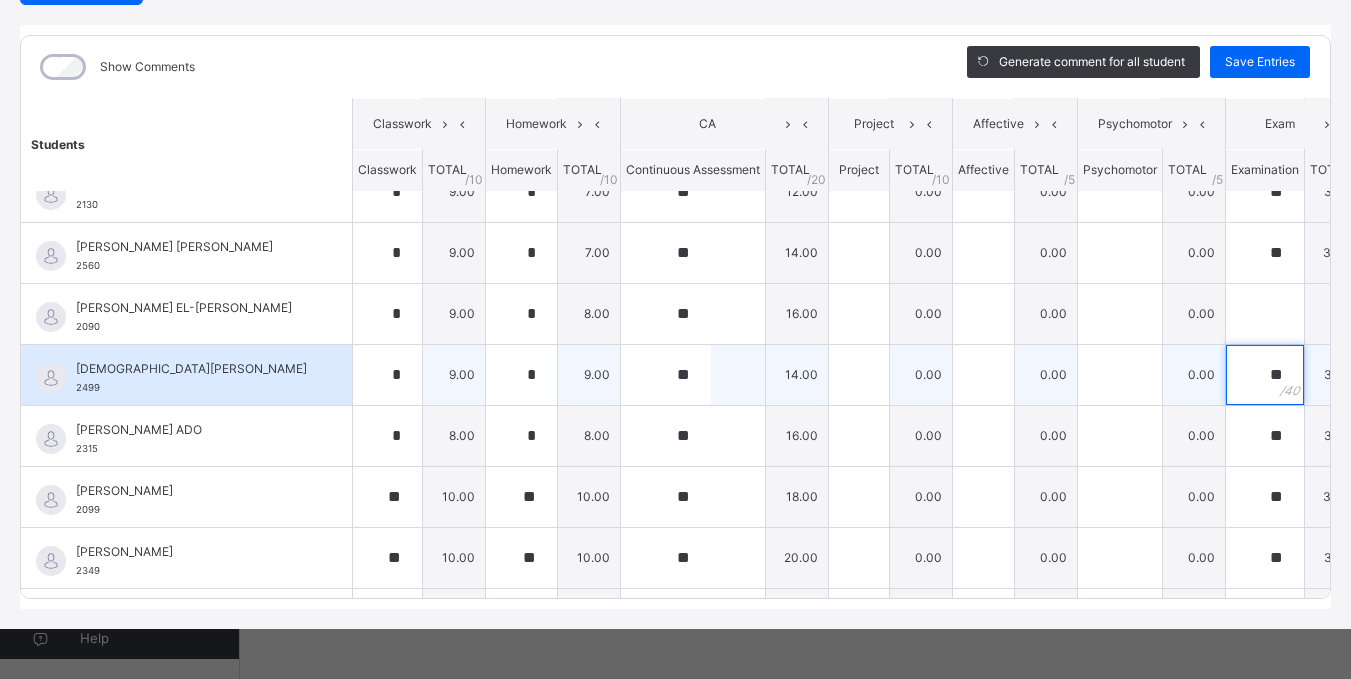 scroll, scrollTop: 263, scrollLeft: 0, axis: vertical 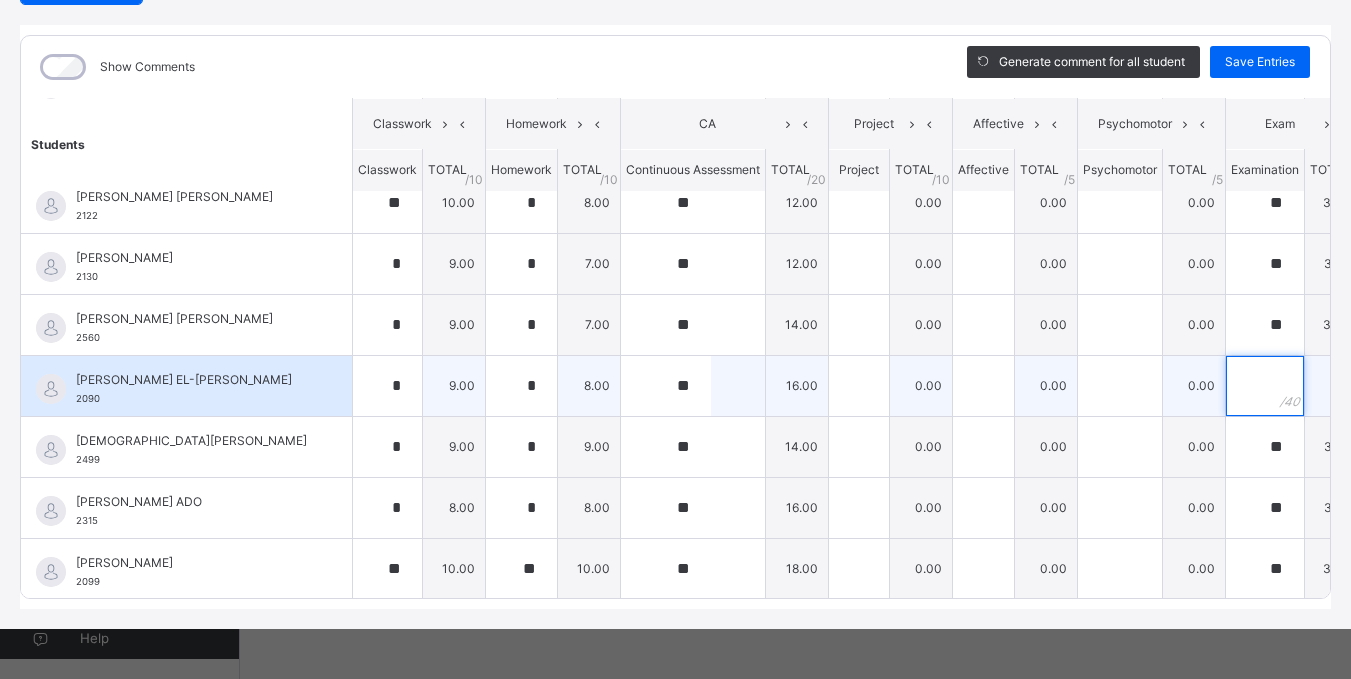 click at bounding box center [1265, 386] 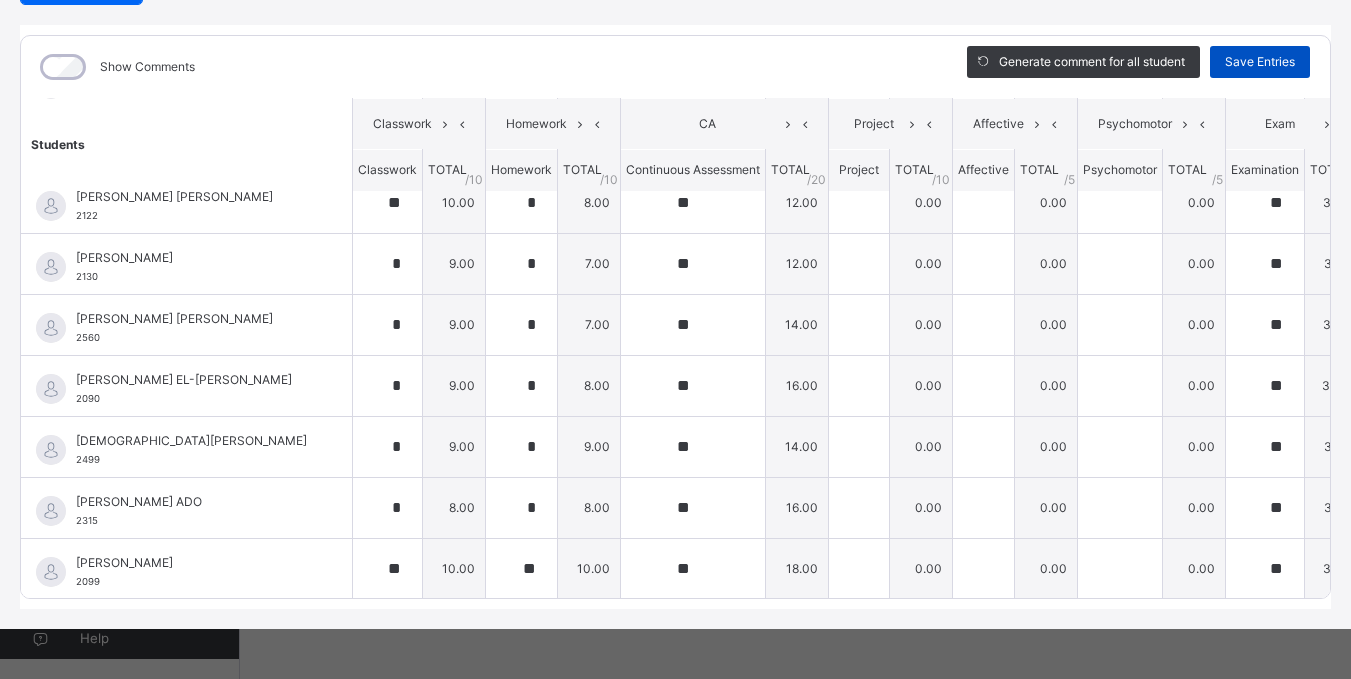 click on "Save Entries" at bounding box center [1260, 62] 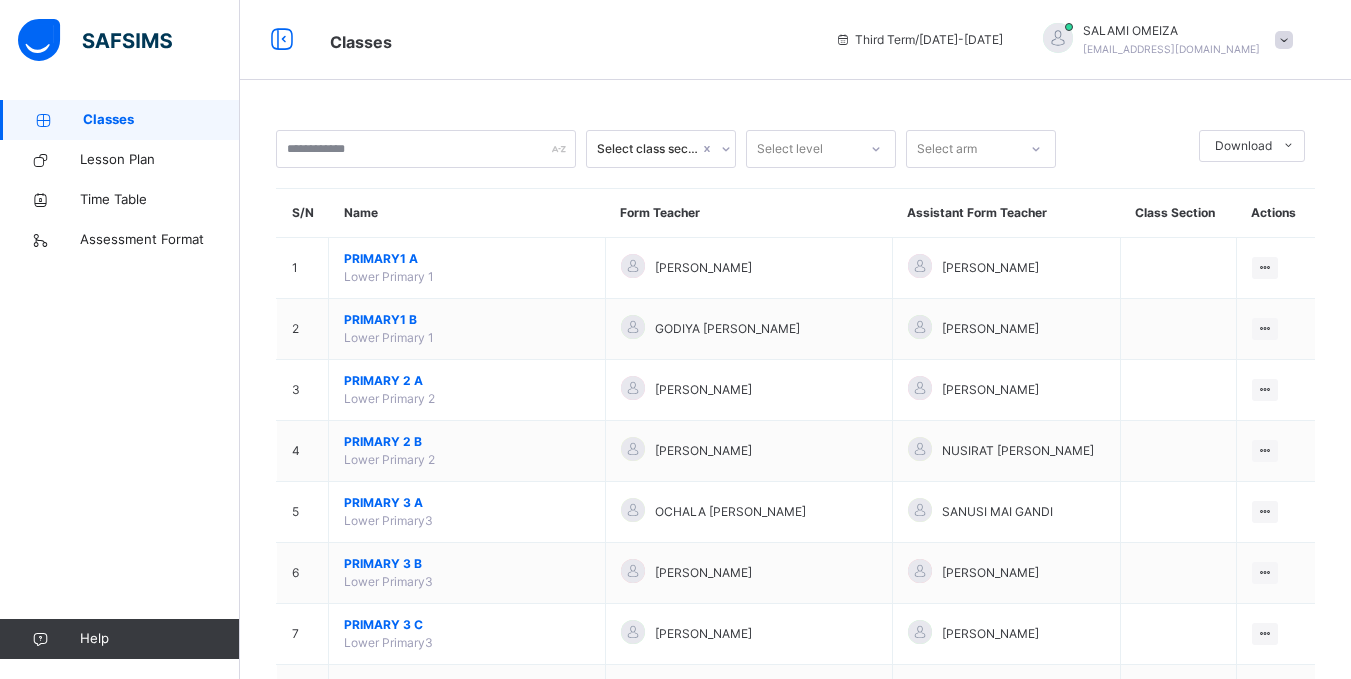 scroll, scrollTop: 400, scrollLeft: 0, axis: vertical 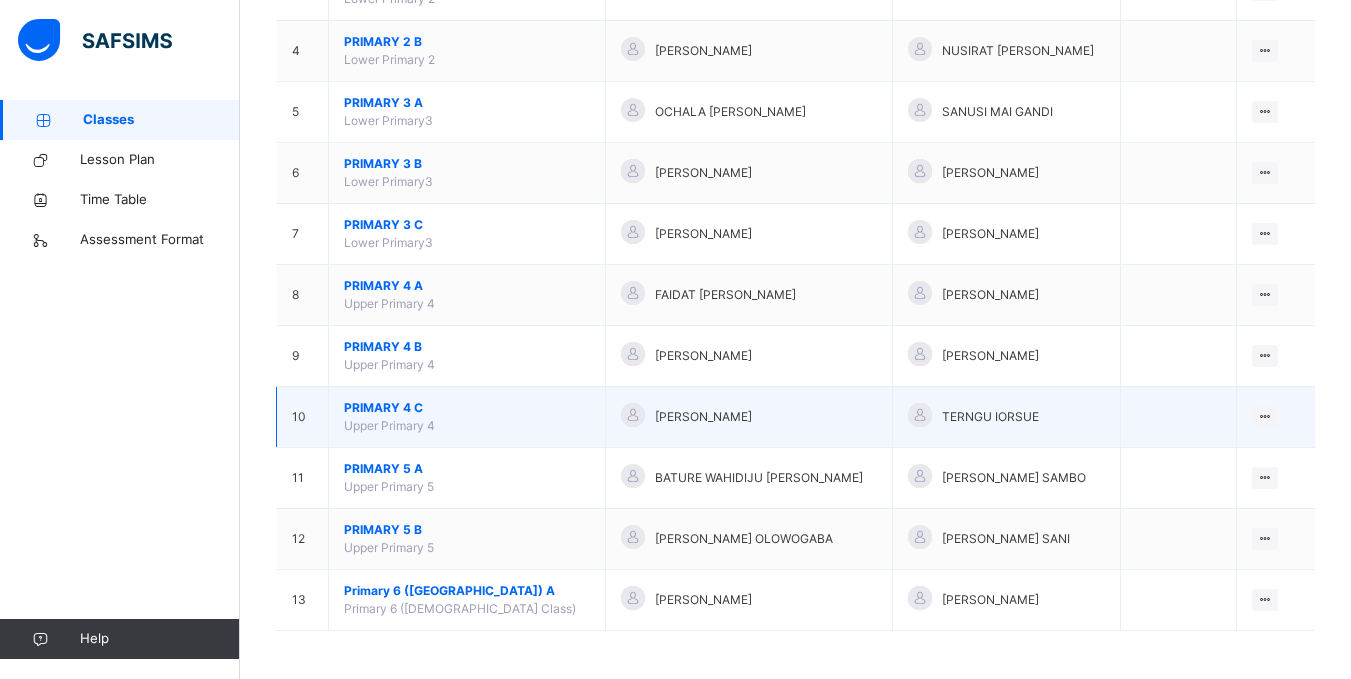 click on "PRIMARY 4   C" at bounding box center (467, 408) 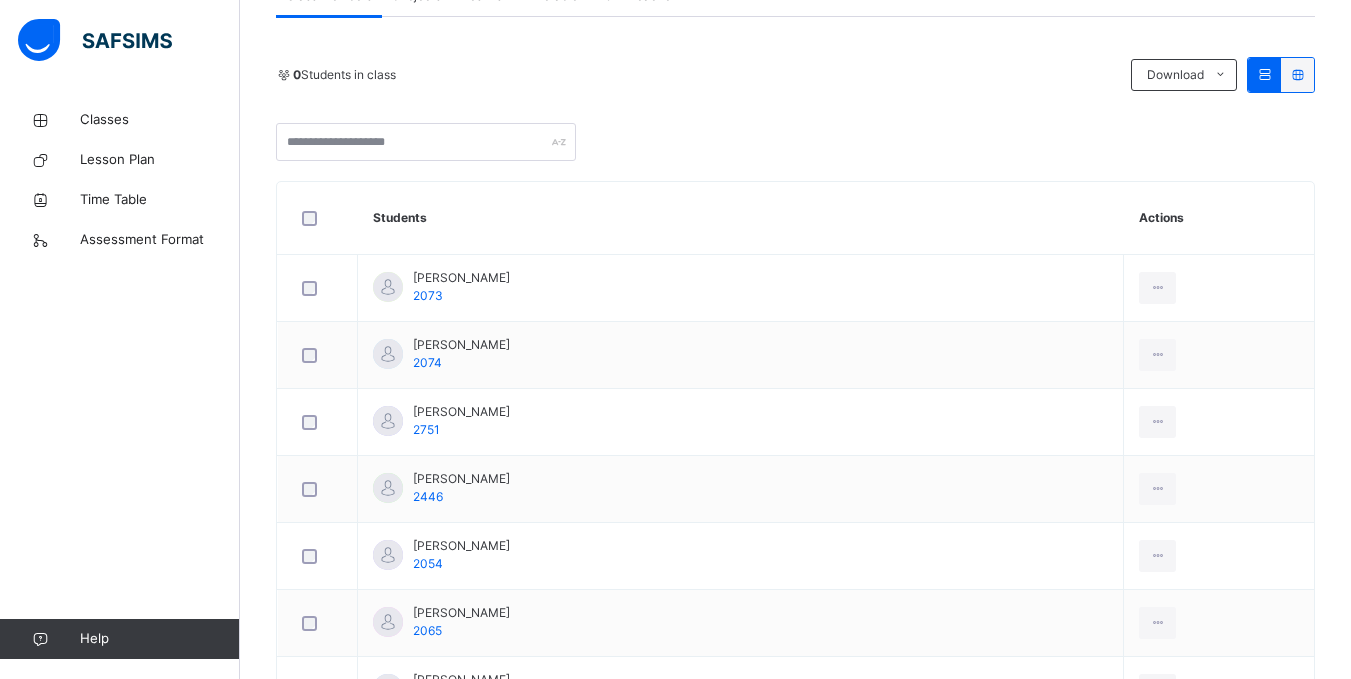 scroll, scrollTop: 0, scrollLeft: 0, axis: both 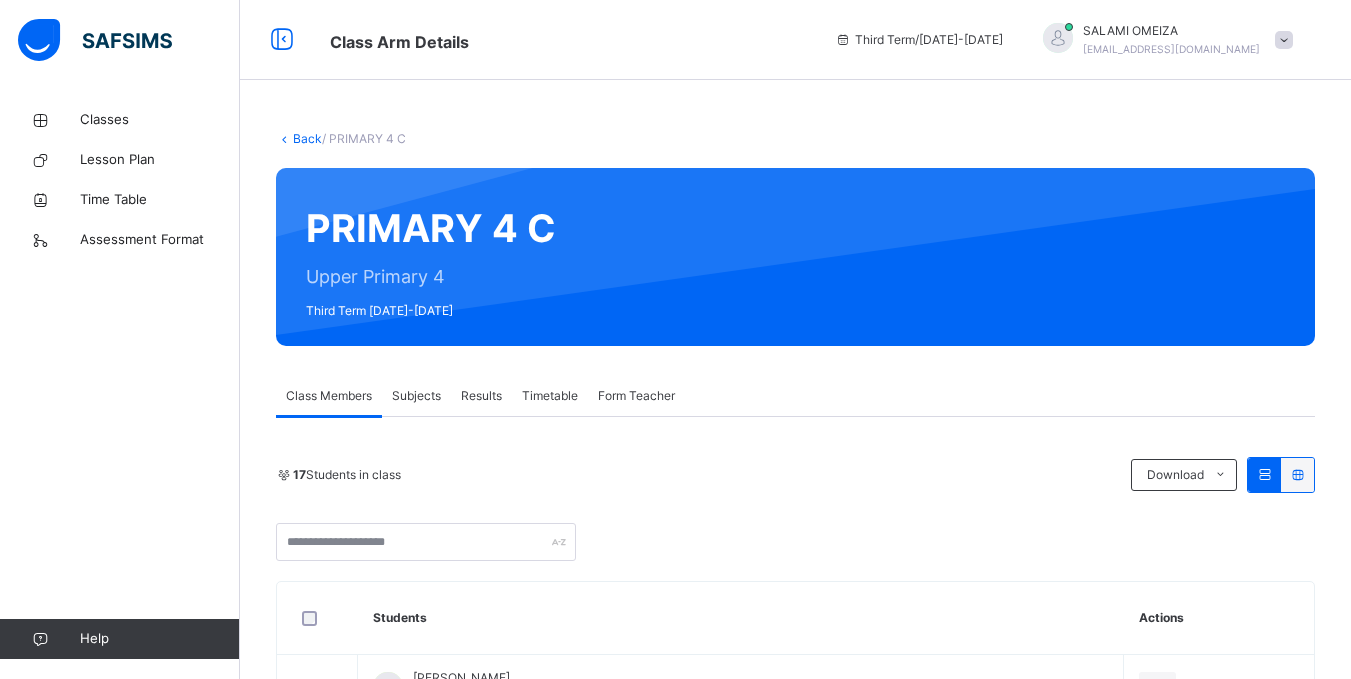 click on "Subjects" at bounding box center [416, 396] 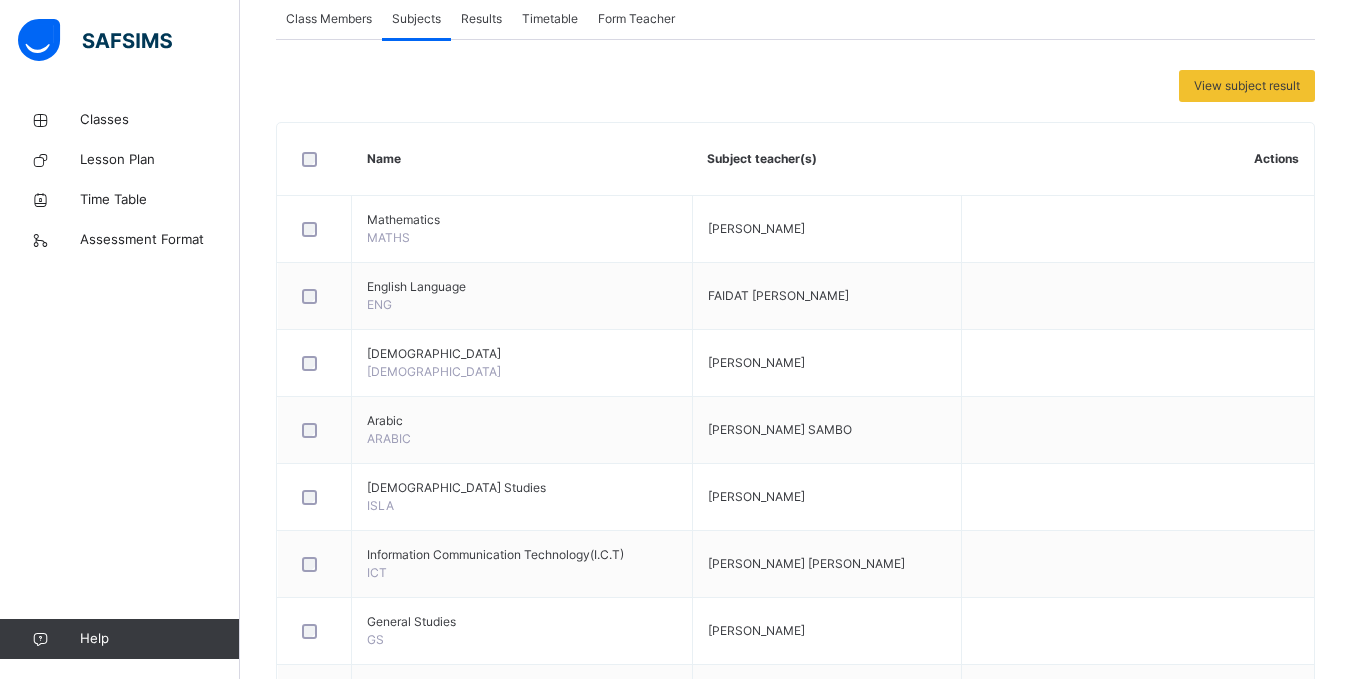 scroll, scrollTop: 800, scrollLeft: 0, axis: vertical 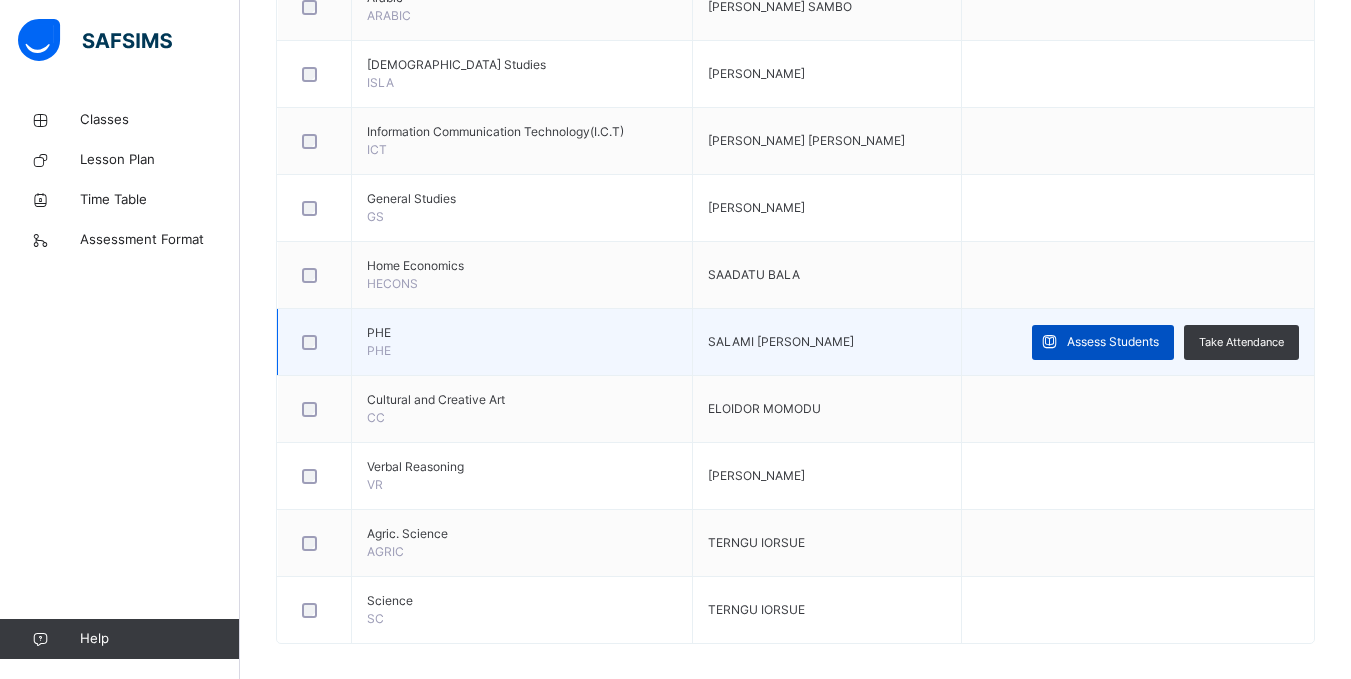click on "Assess Students" at bounding box center [1113, 342] 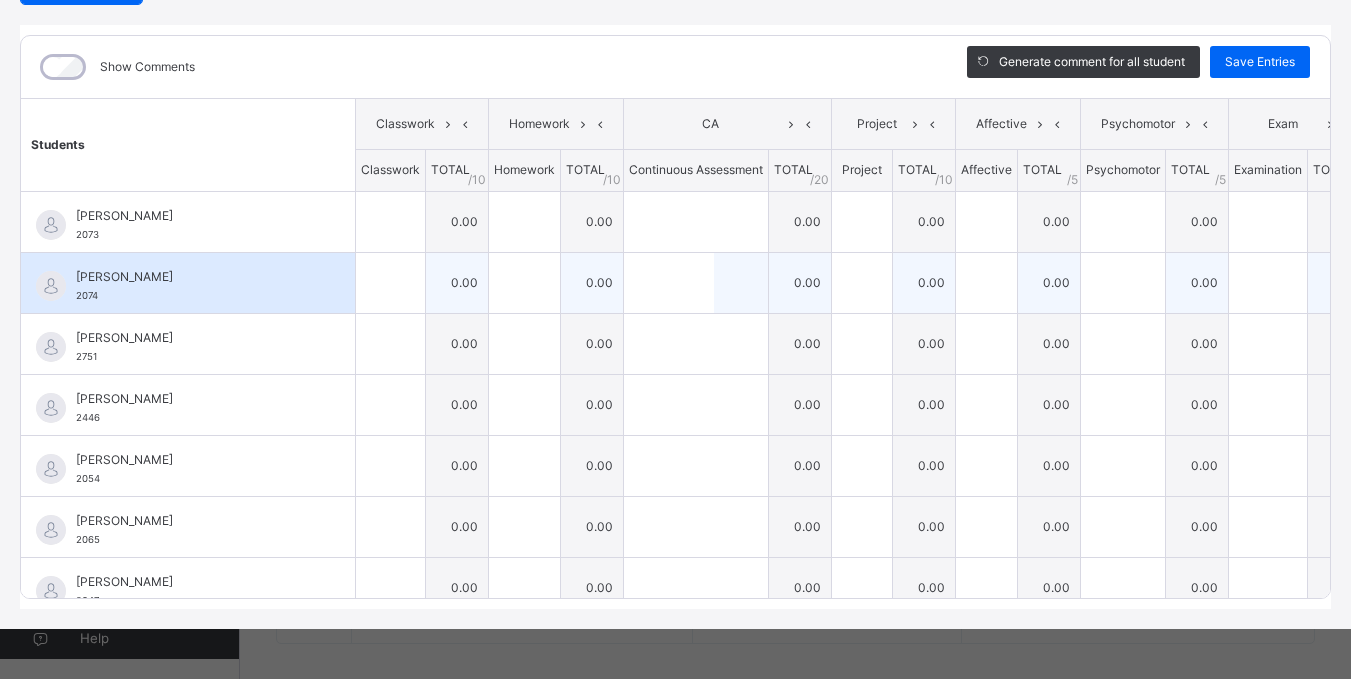 scroll, scrollTop: 0, scrollLeft: 0, axis: both 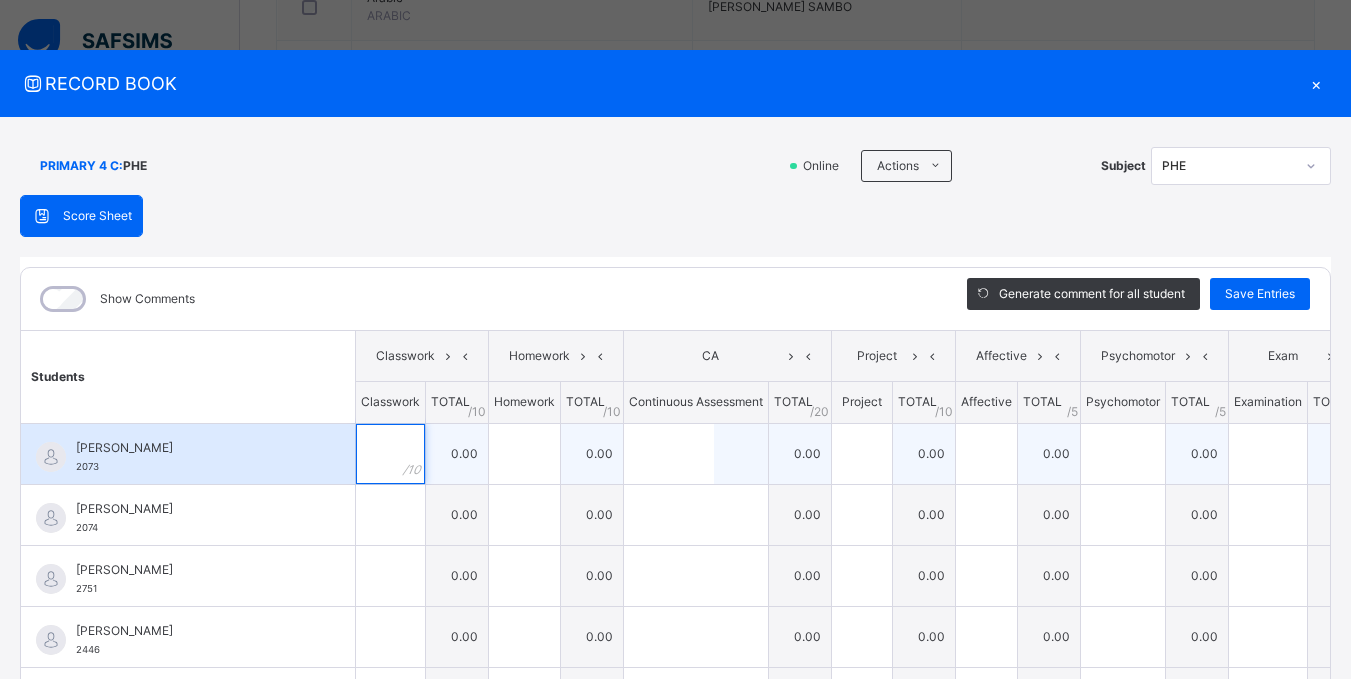 click at bounding box center (390, 454) 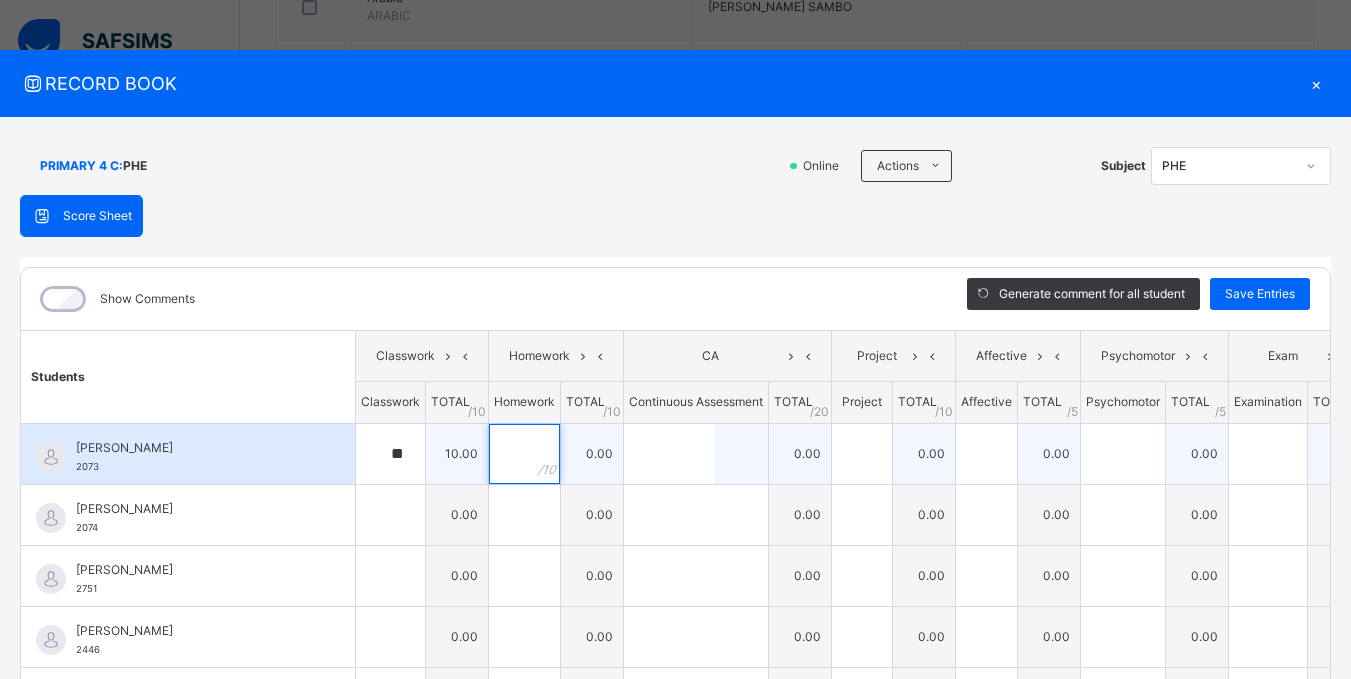 click at bounding box center (524, 454) 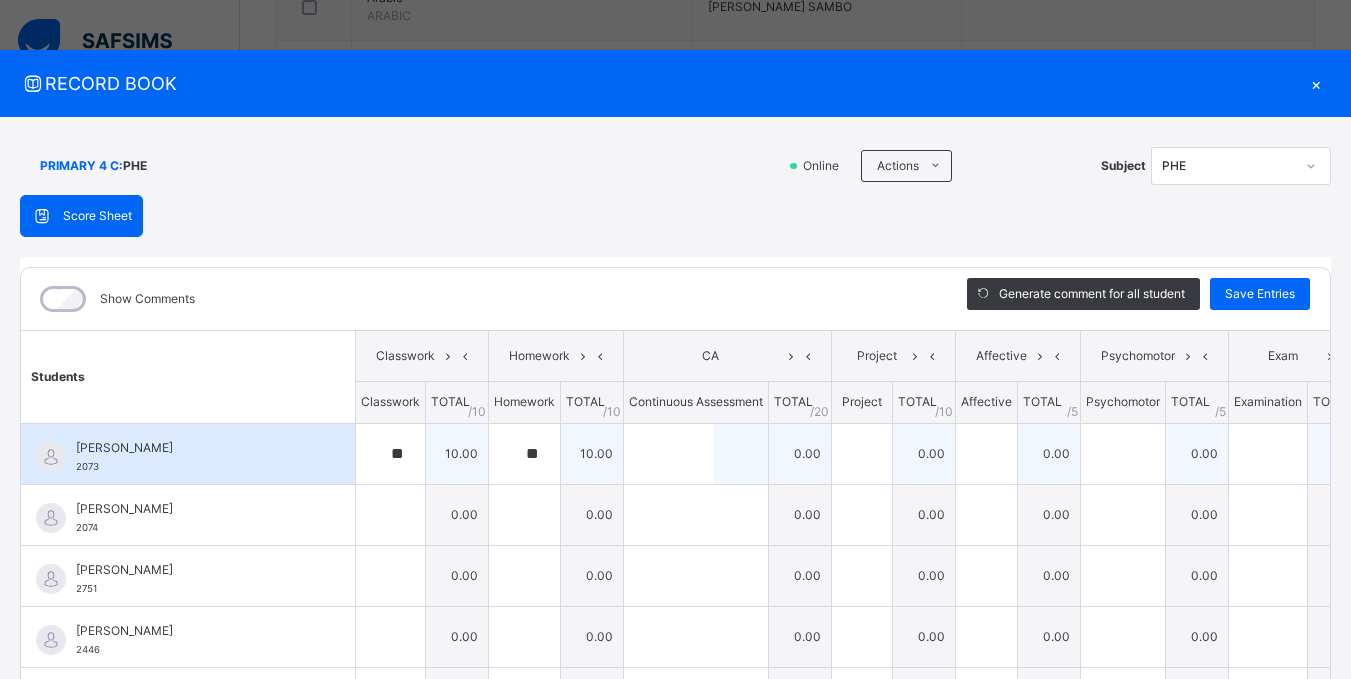 click at bounding box center (696, 454) 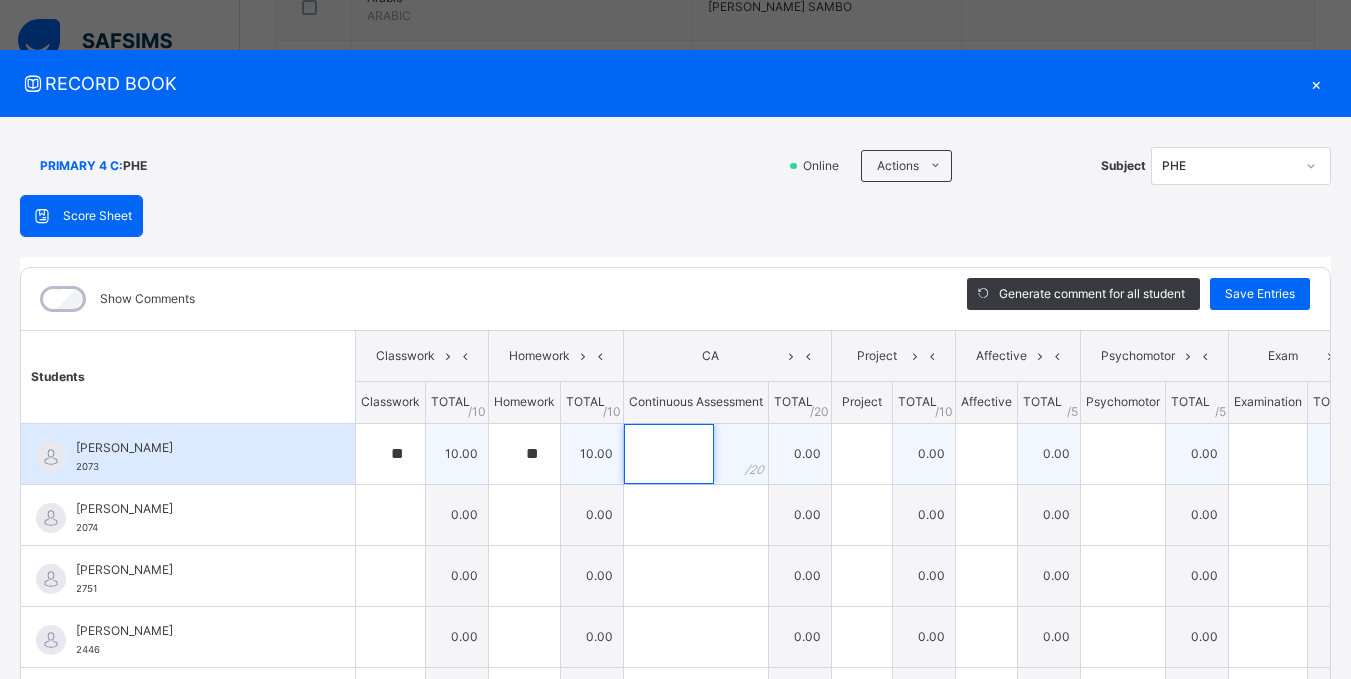 click at bounding box center [669, 454] 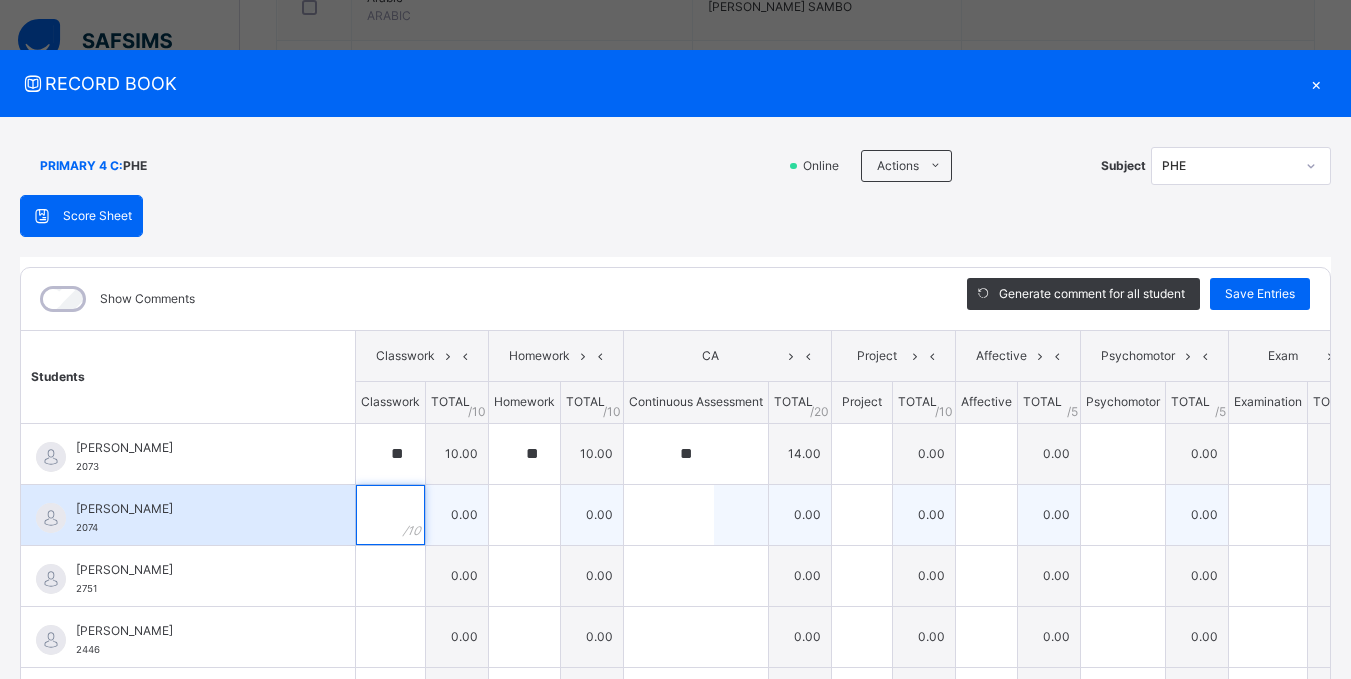 click at bounding box center (390, 515) 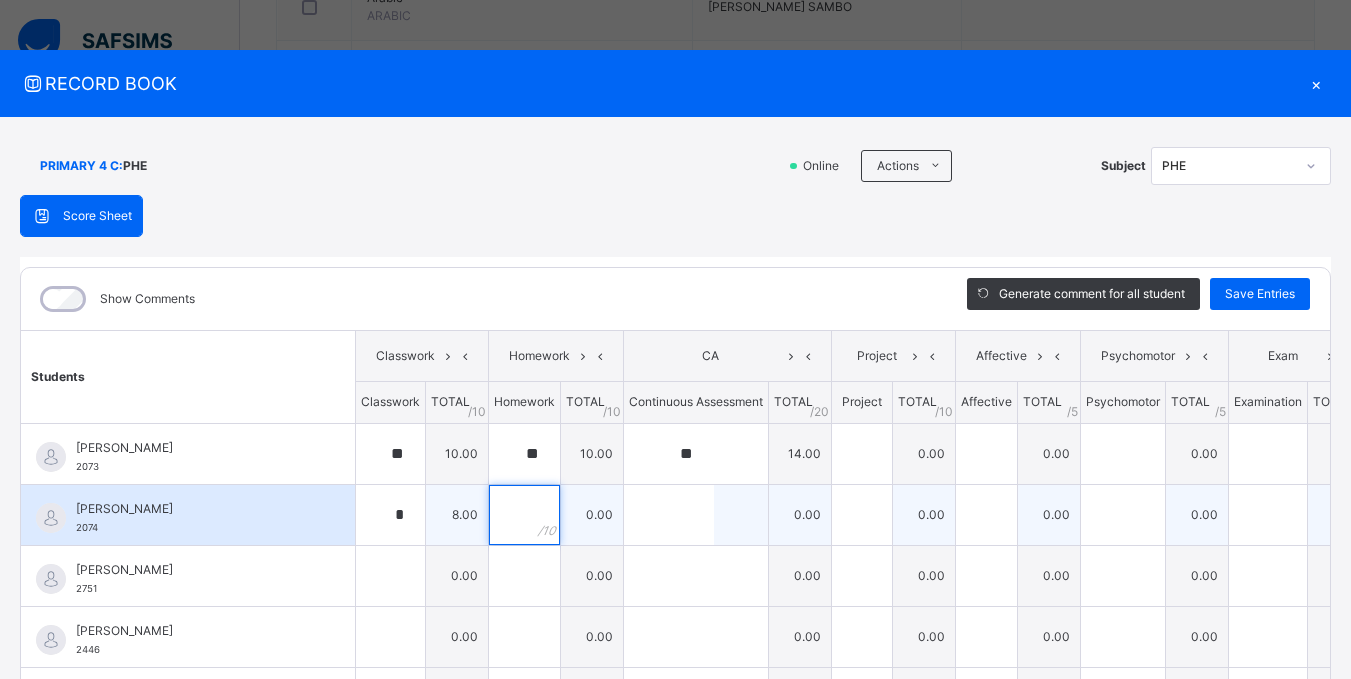 click at bounding box center [524, 515] 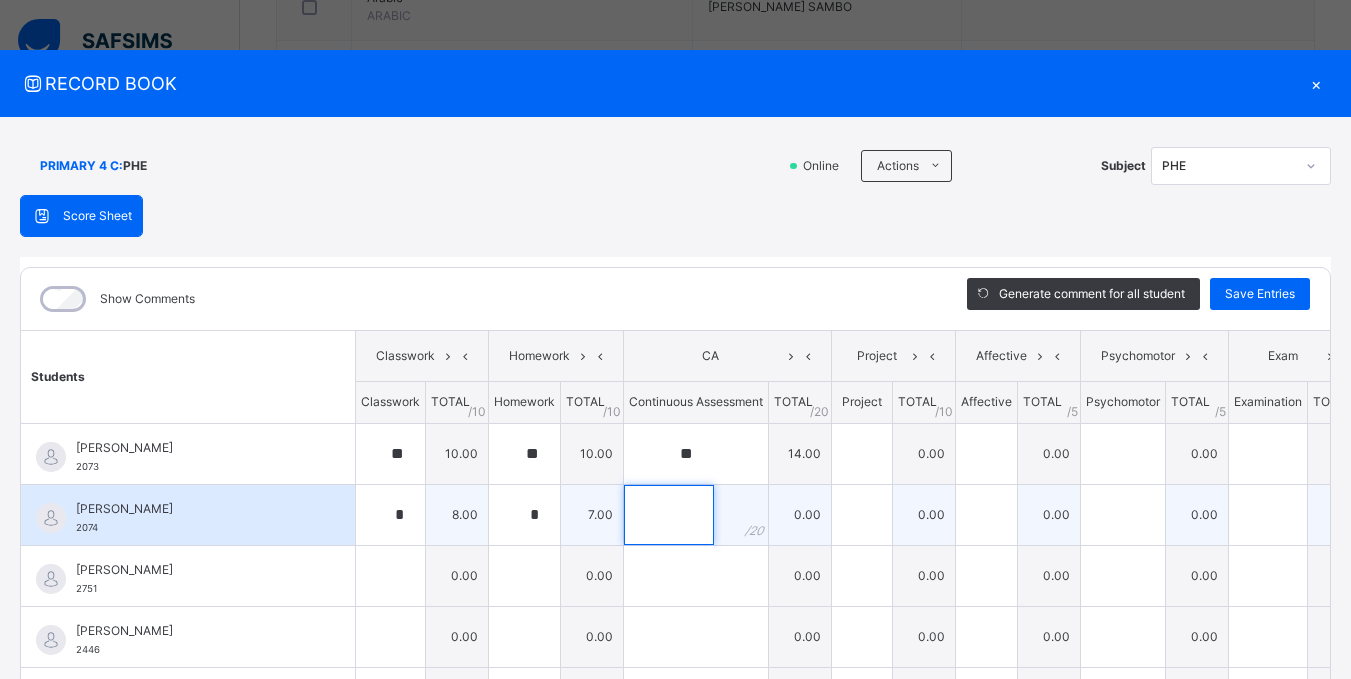 click at bounding box center [669, 515] 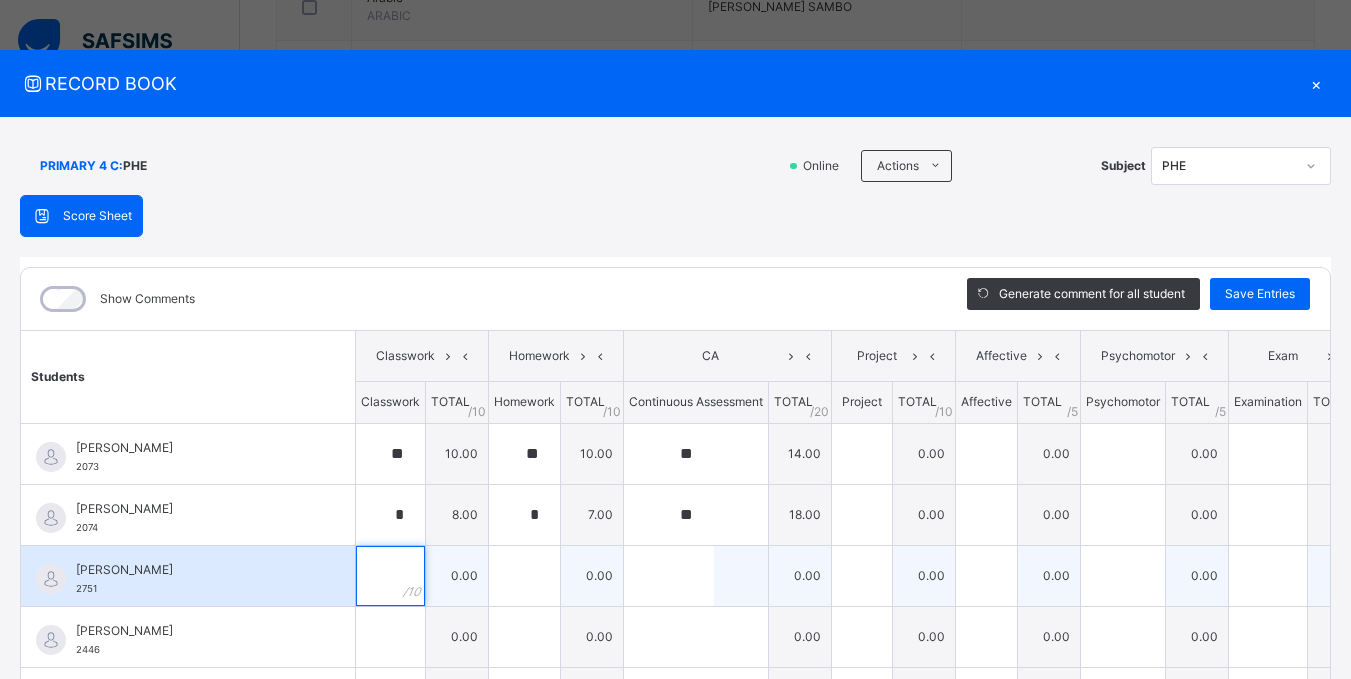 click at bounding box center (390, 576) 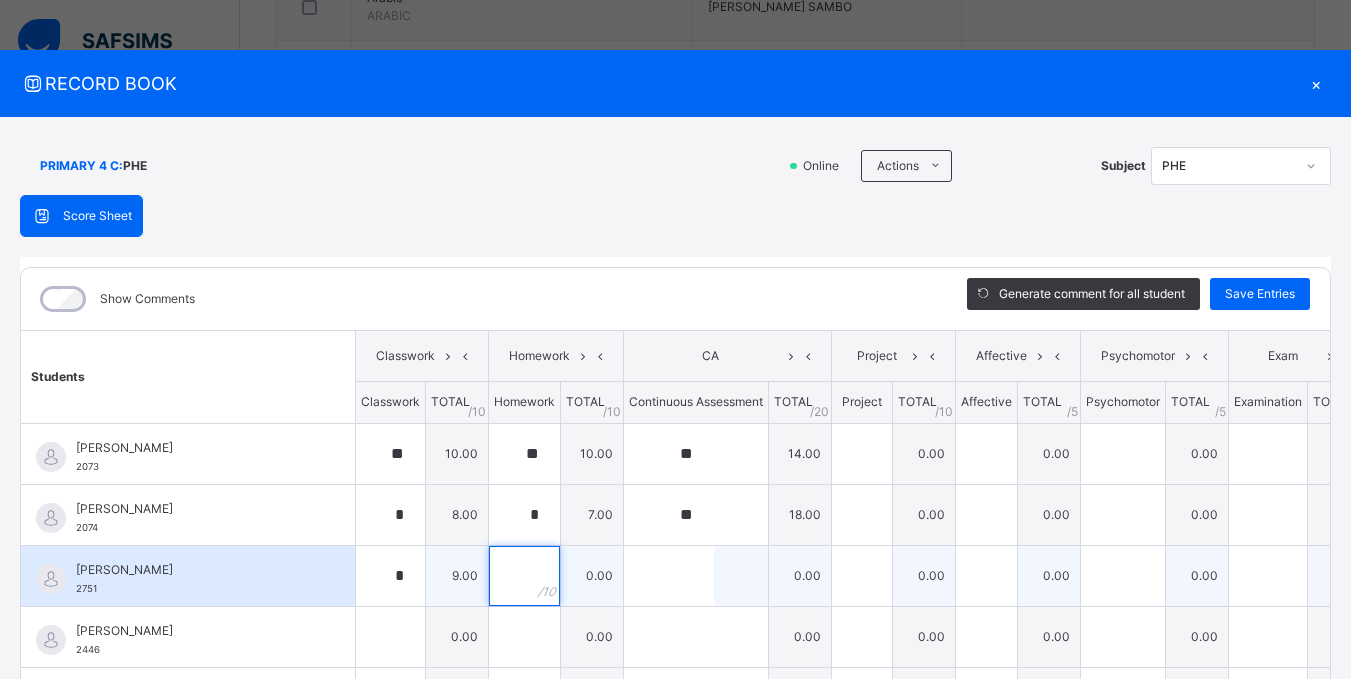 click at bounding box center [524, 576] 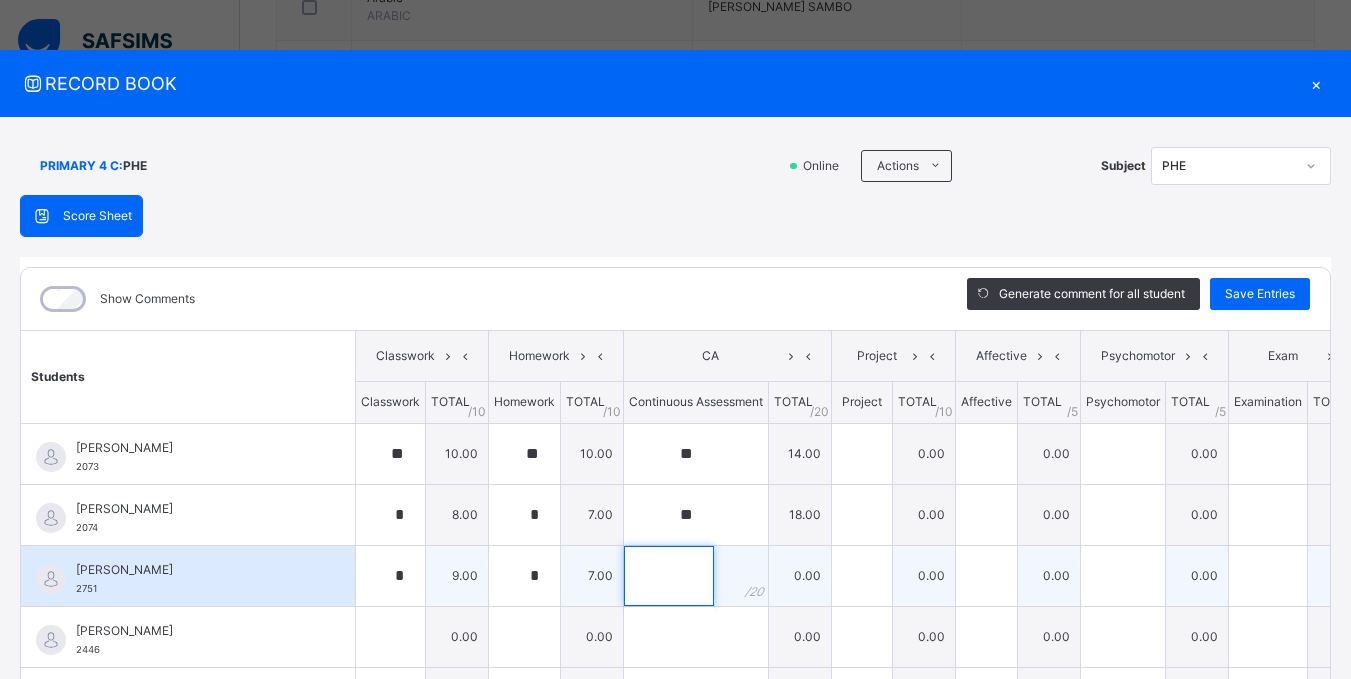 click at bounding box center [669, 576] 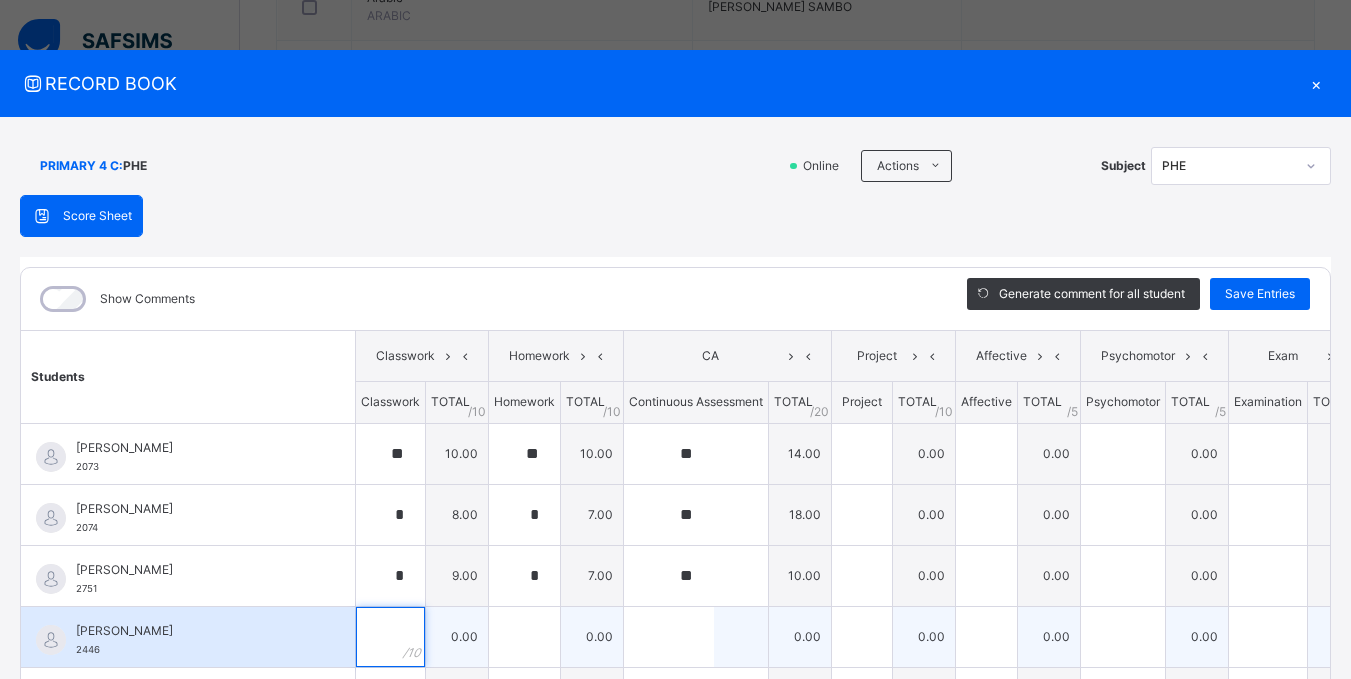 click at bounding box center [390, 637] 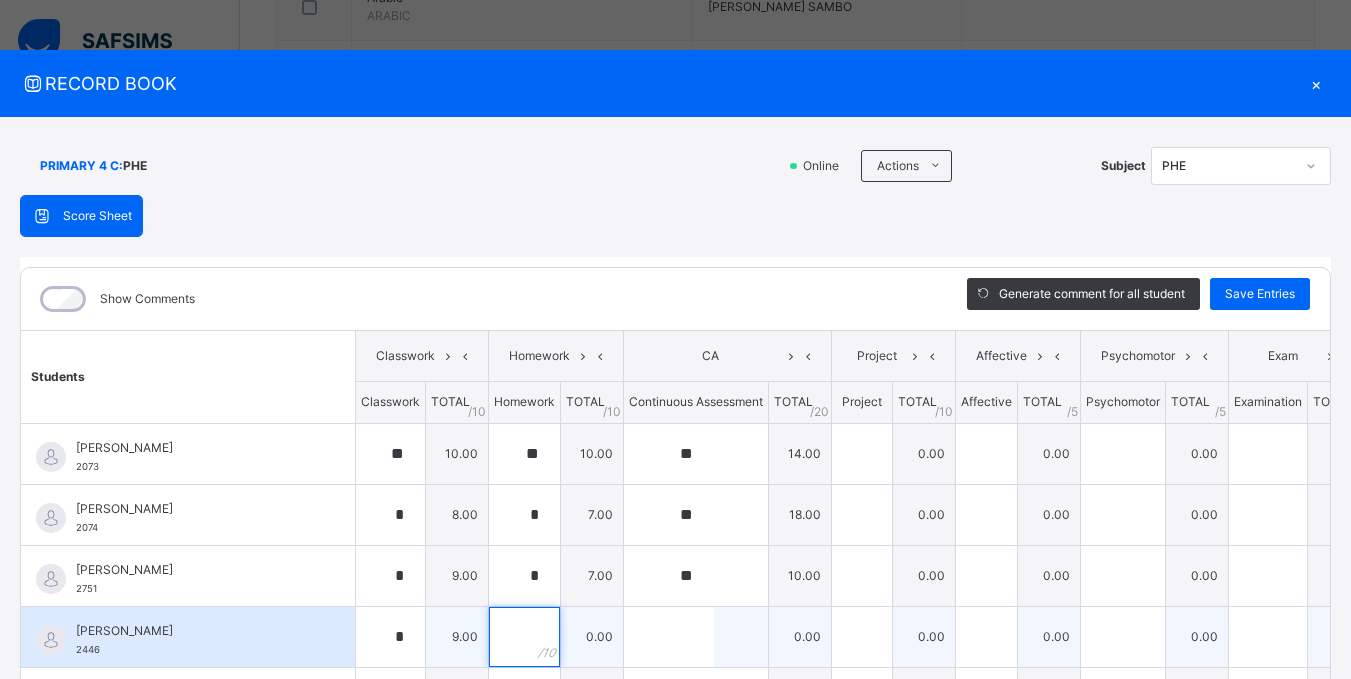 click at bounding box center [524, 637] 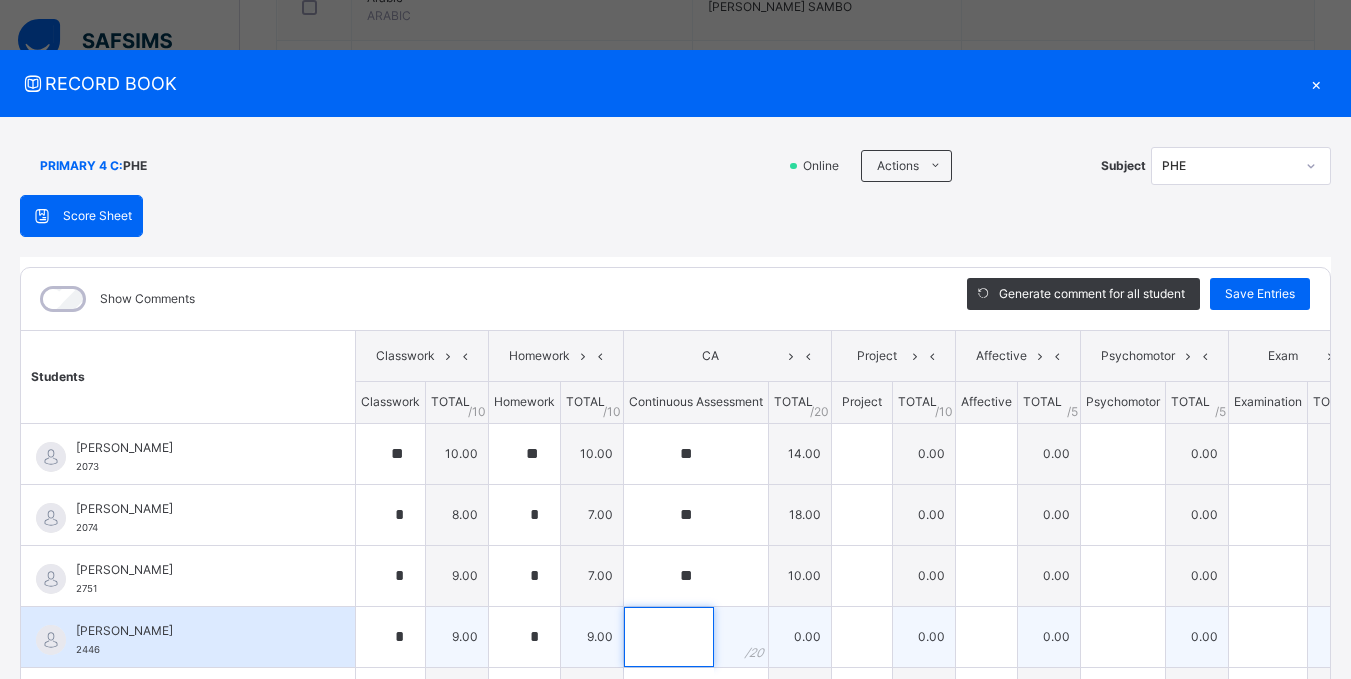 click at bounding box center (669, 637) 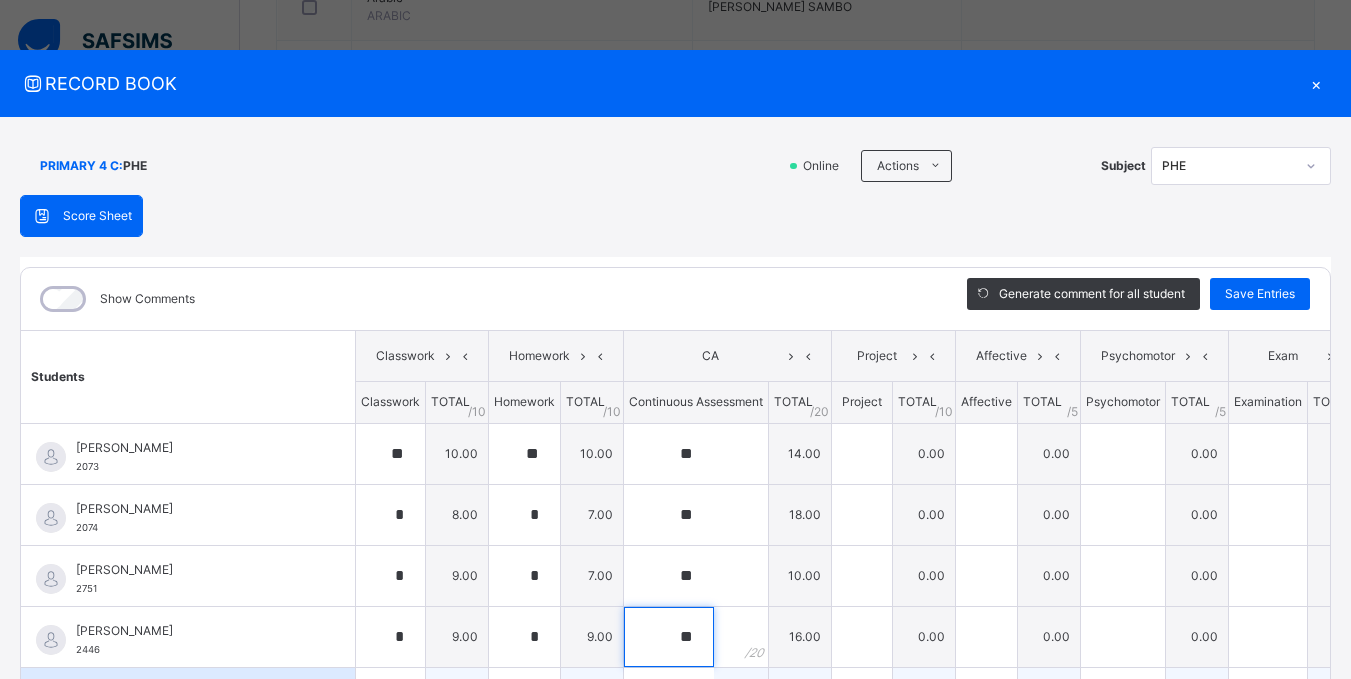 scroll, scrollTop: 100, scrollLeft: 0, axis: vertical 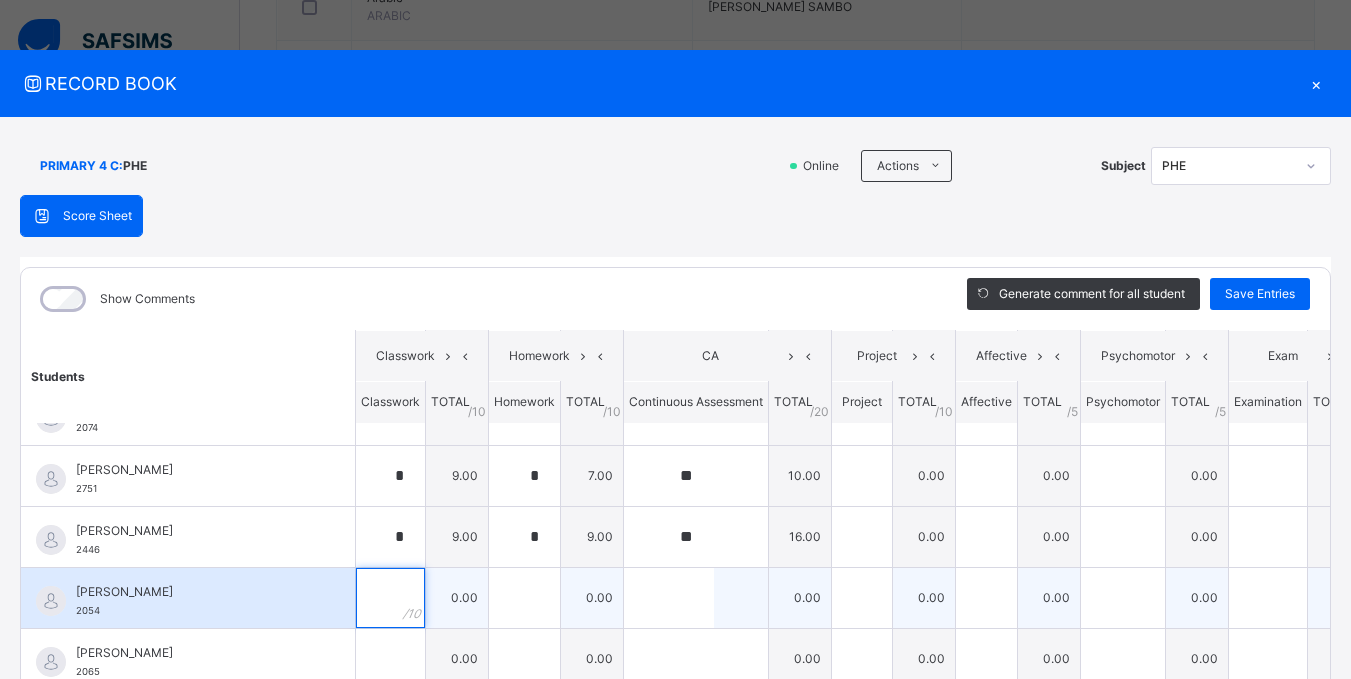 click at bounding box center [390, 598] 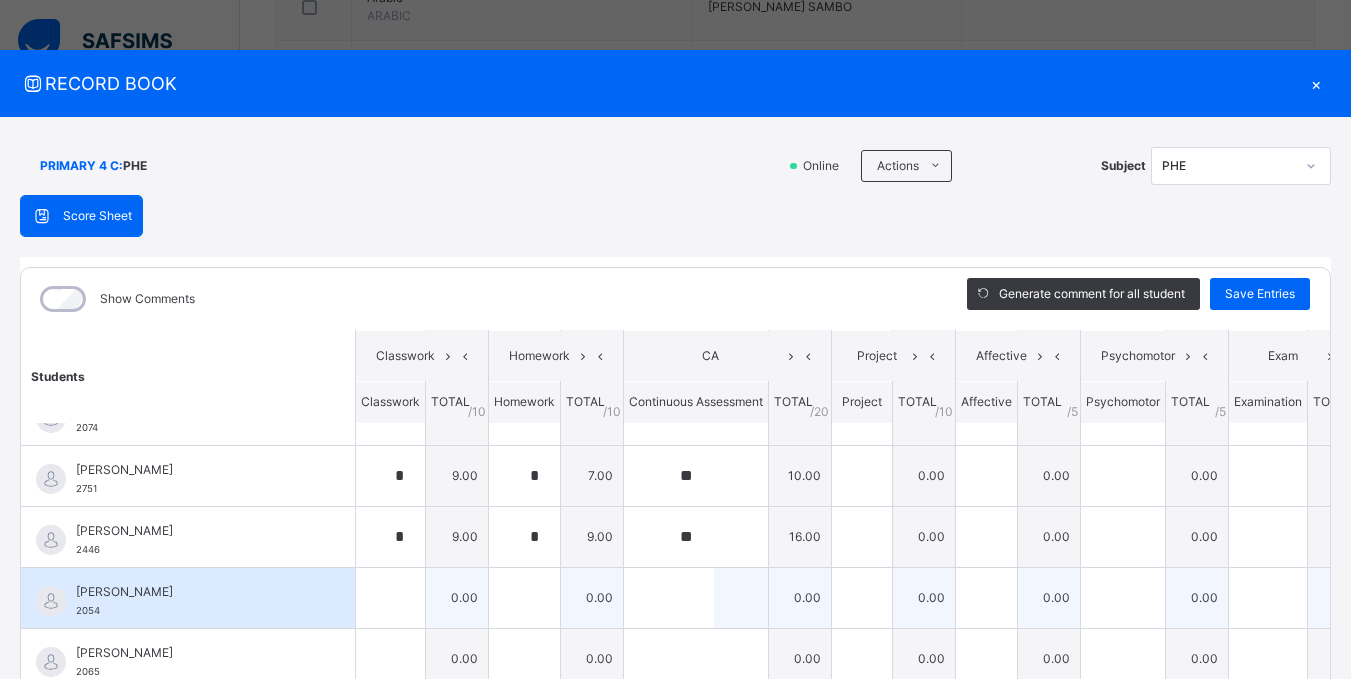 click at bounding box center [390, 598] 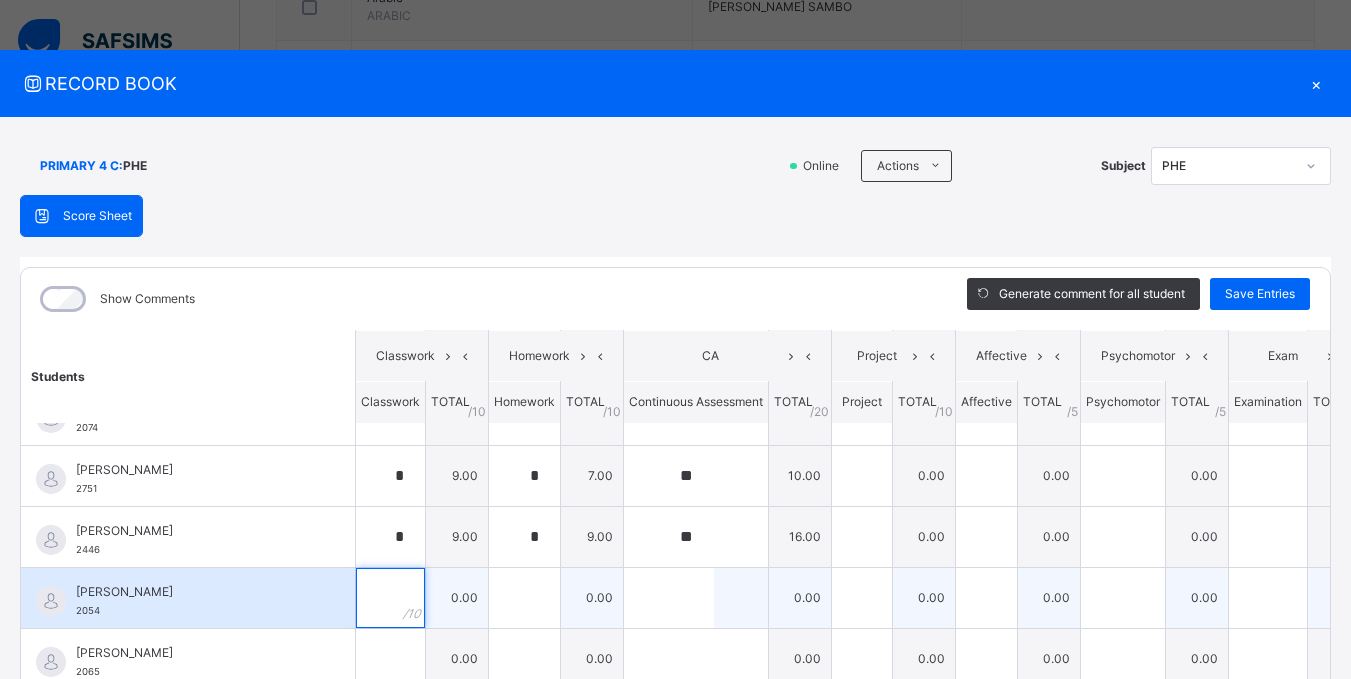 click at bounding box center (390, 598) 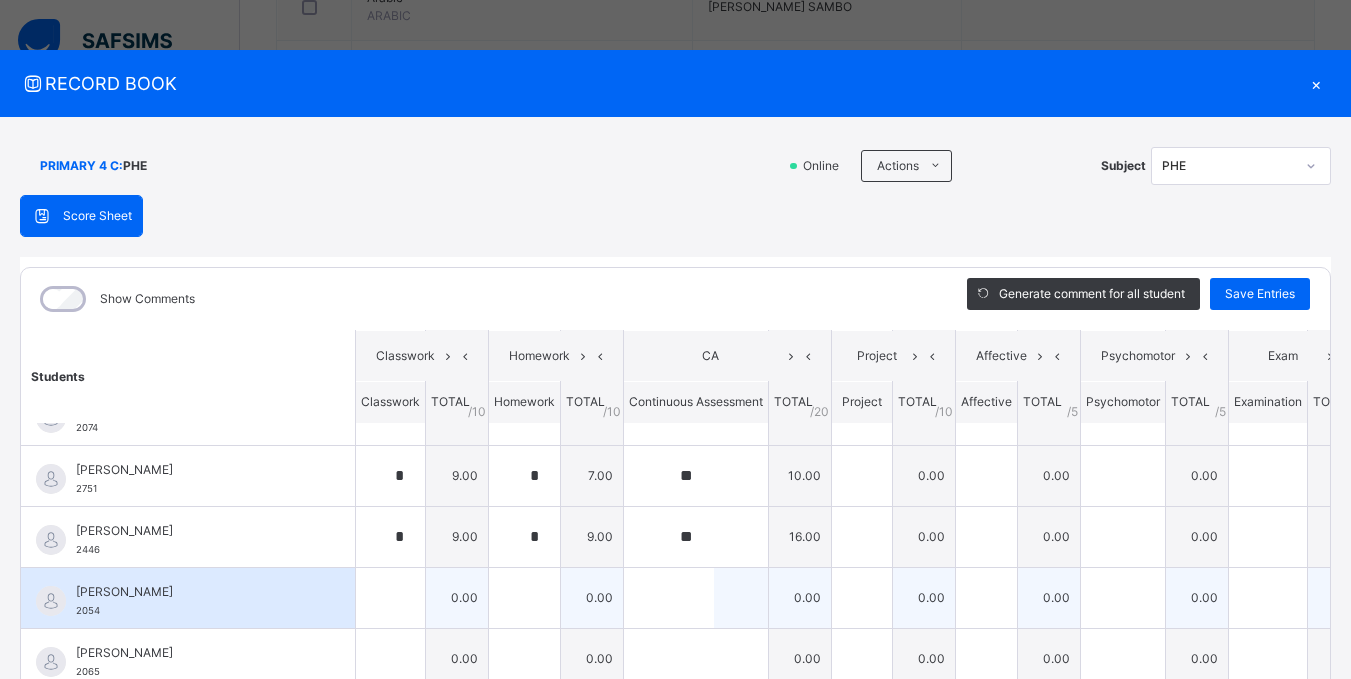 click at bounding box center [390, 598] 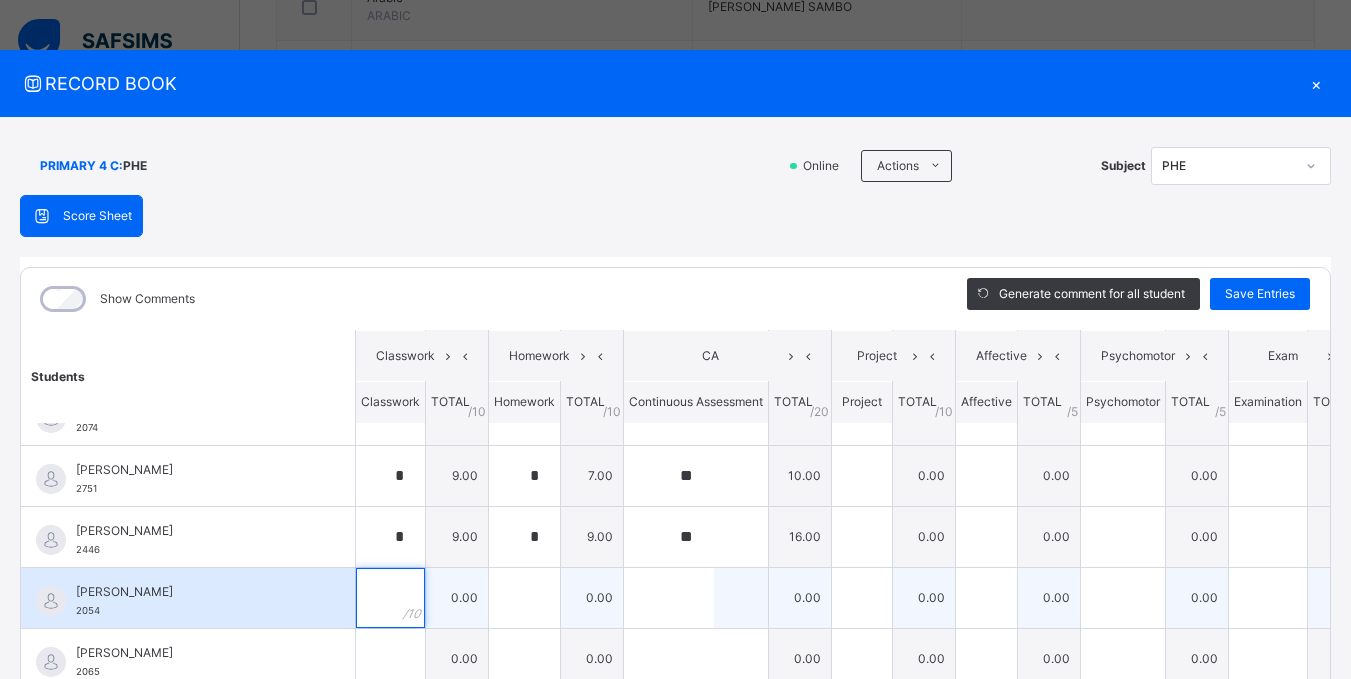 click at bounding box center (390, 598) 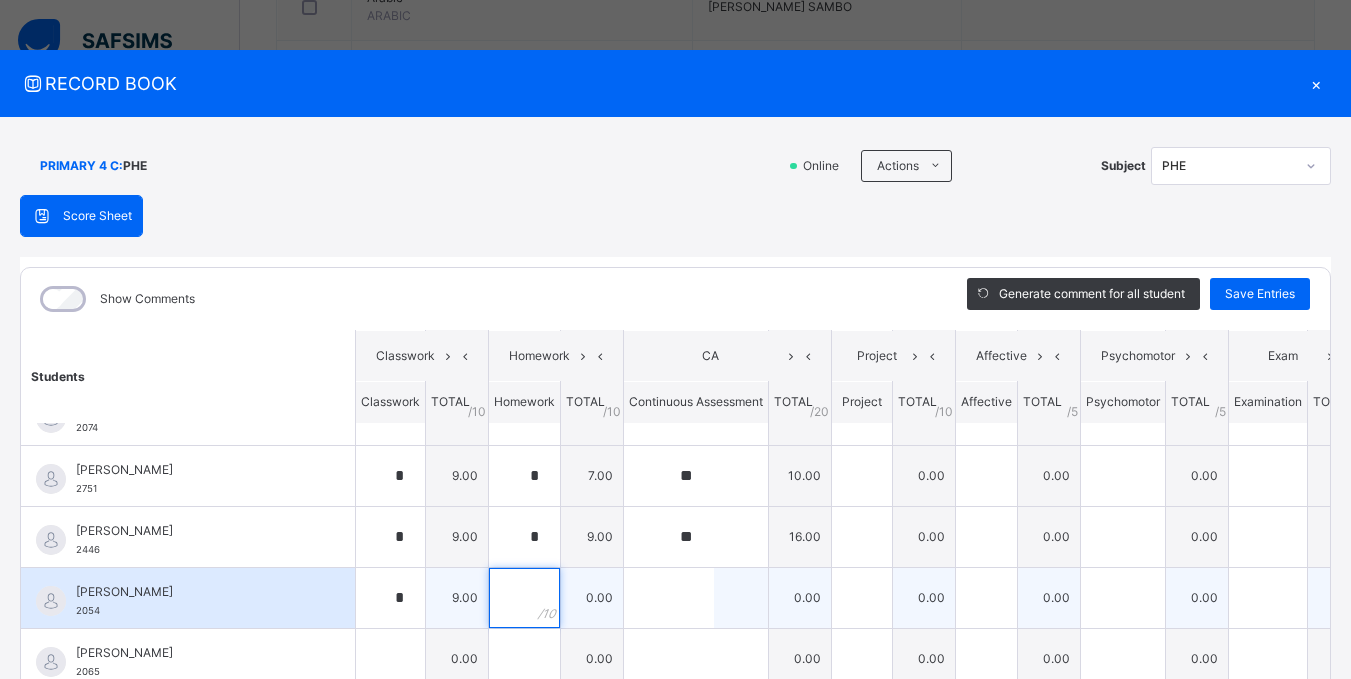 click at bounding box center [524, 598] 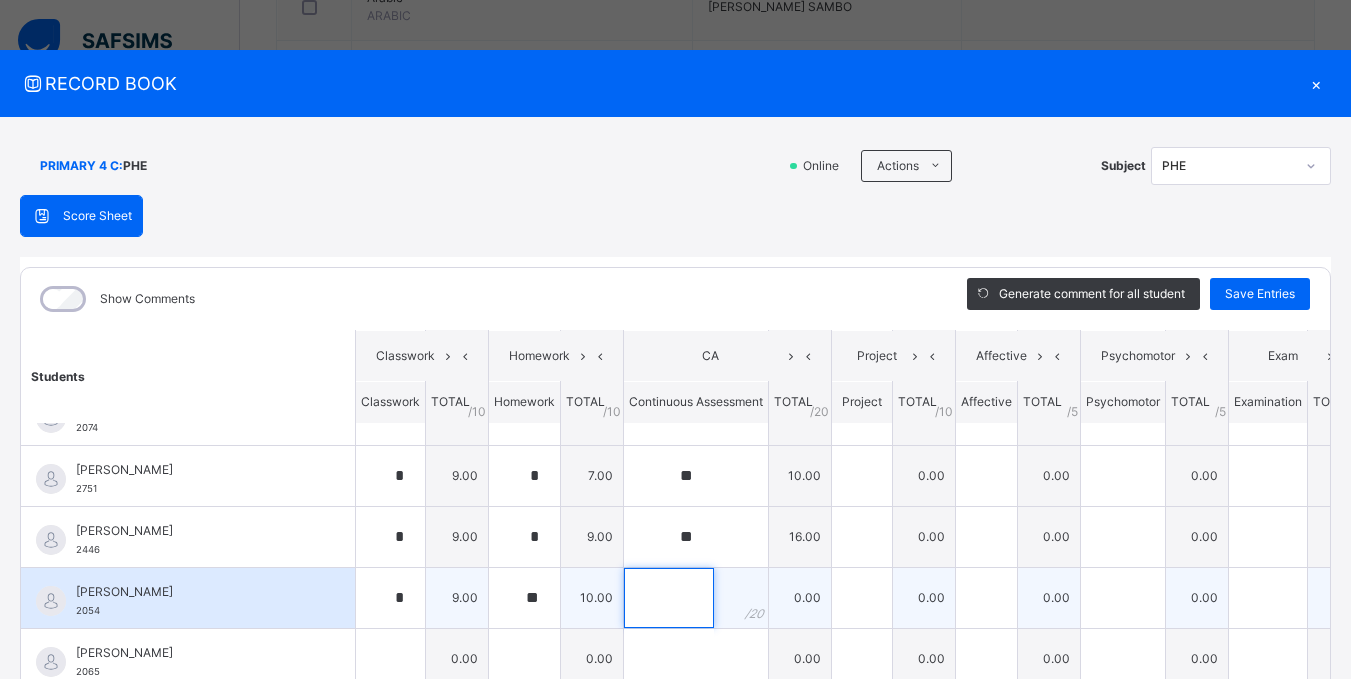 click at bounding box center (669, 598) 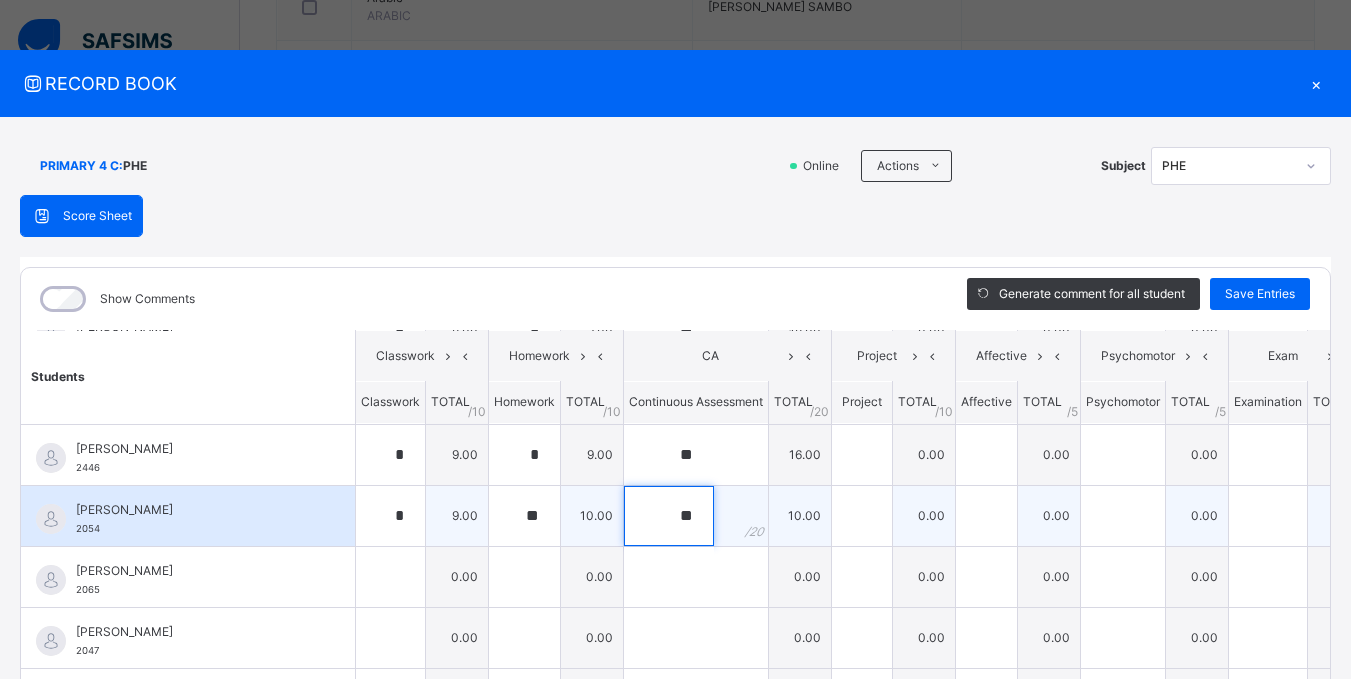 scroll, scrollTop: 200, scrollLeft: 0, axis: vertical 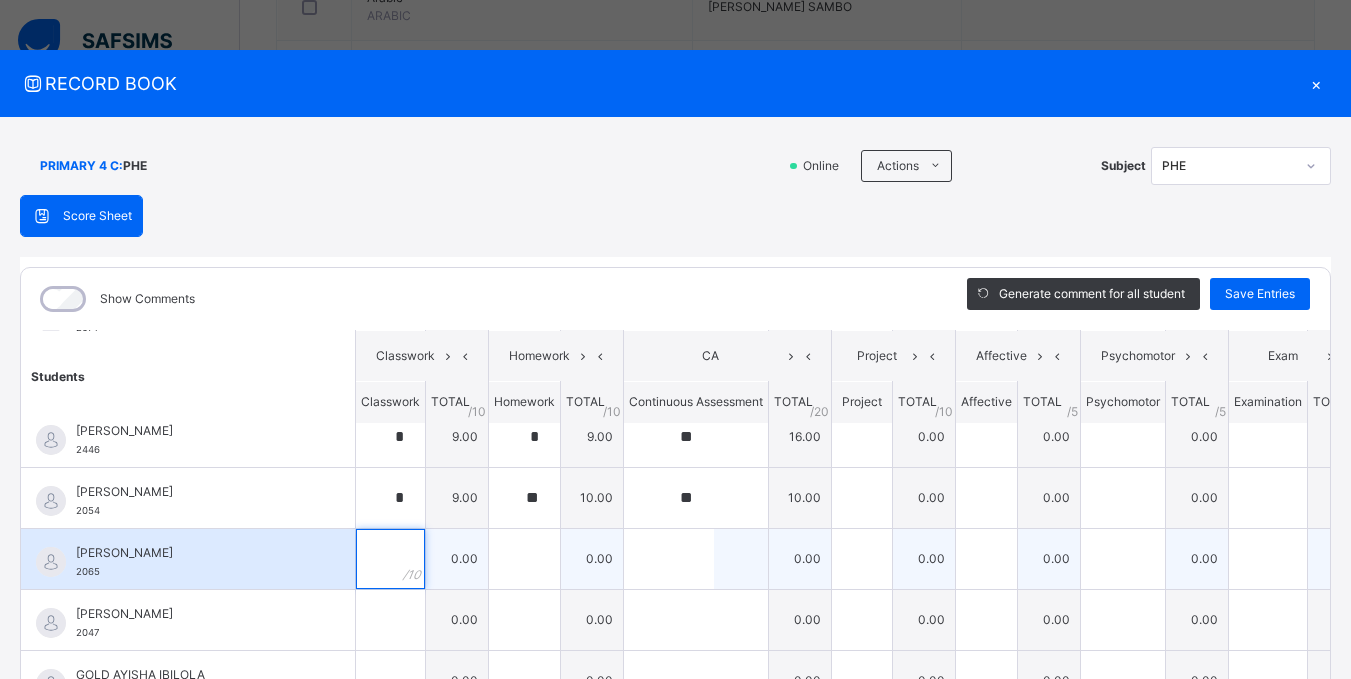click at bounding box center (390, 559) 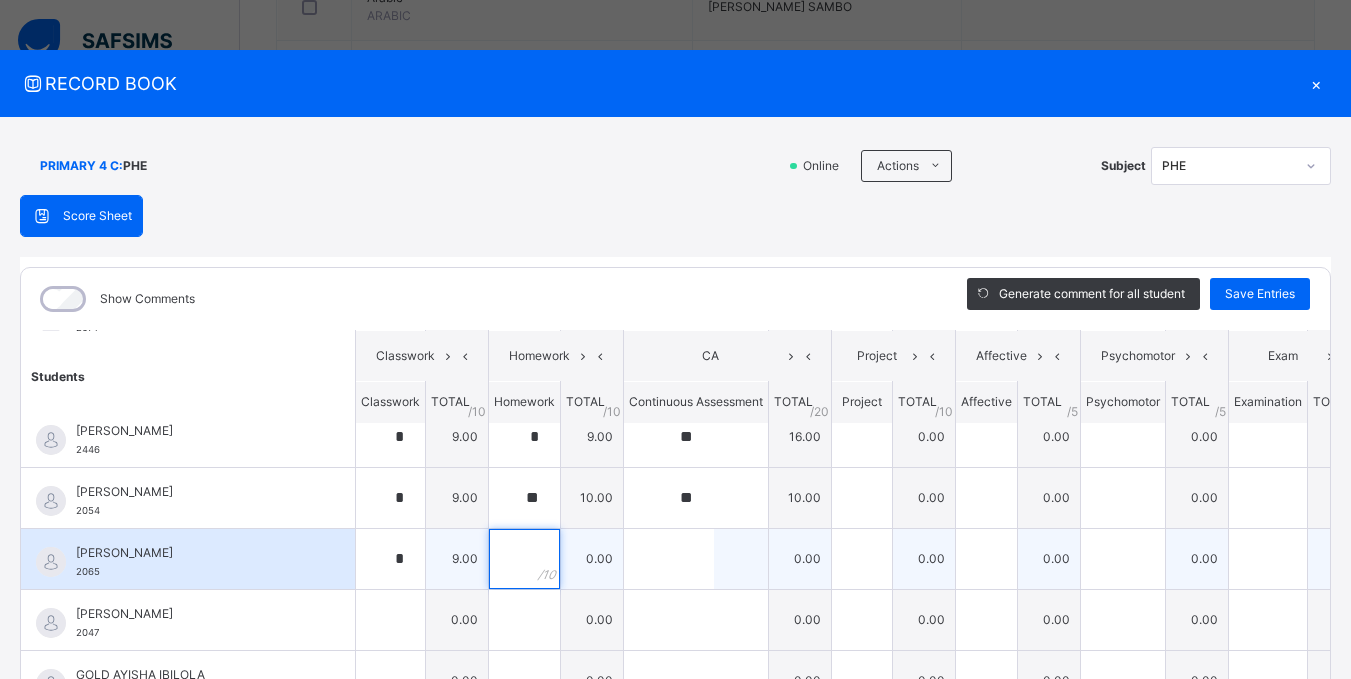 click at bounding box center (524, 559) 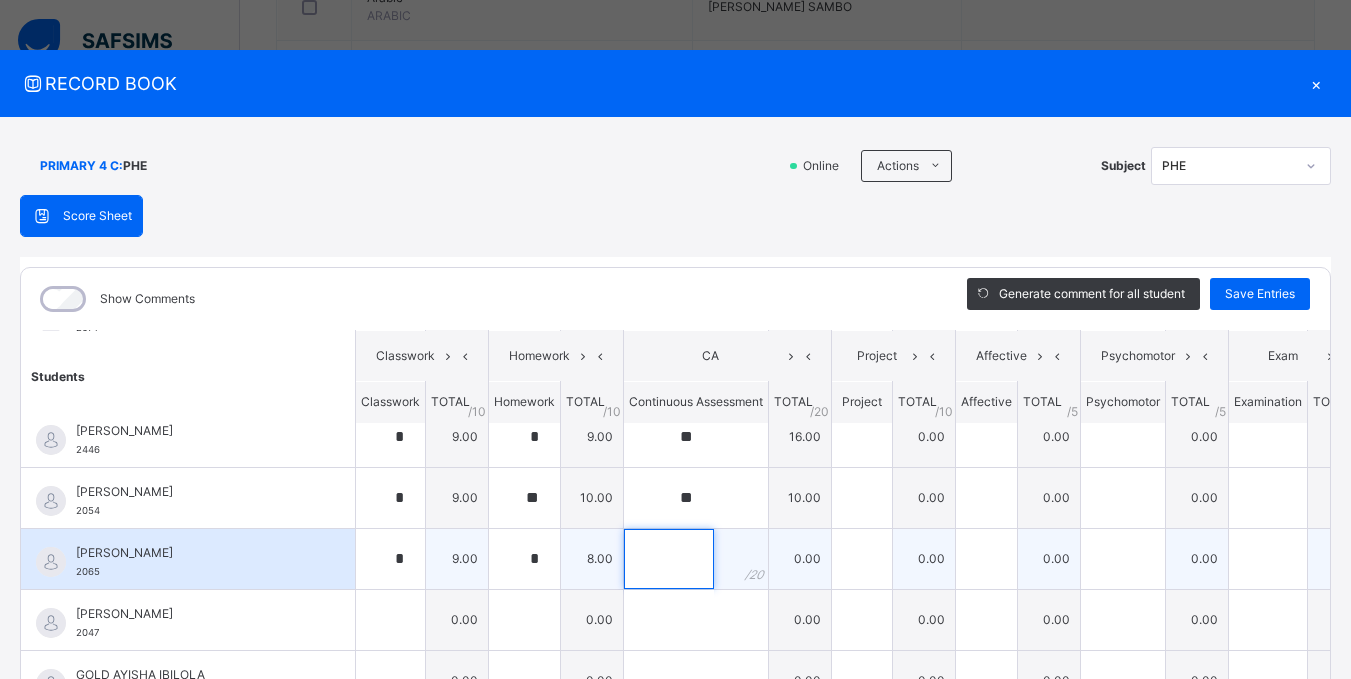 click at bounding box center (669, 559) 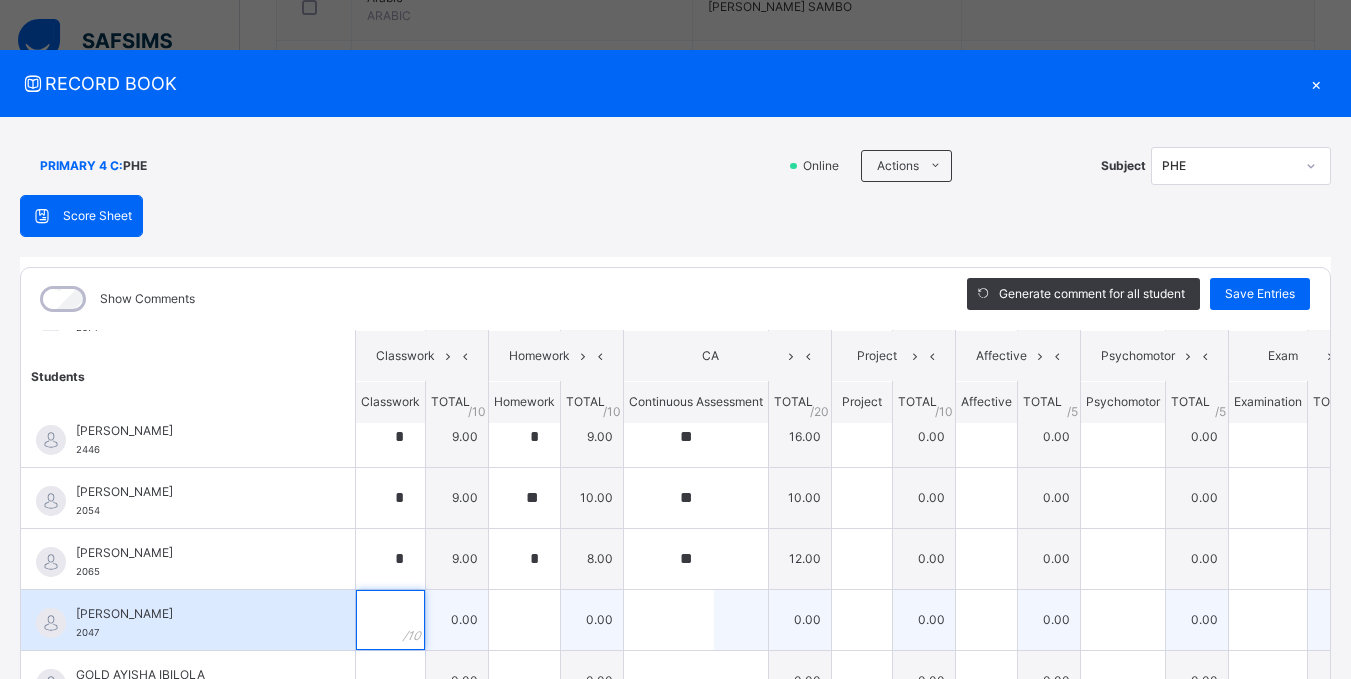 click at bounding box center (390, 620) 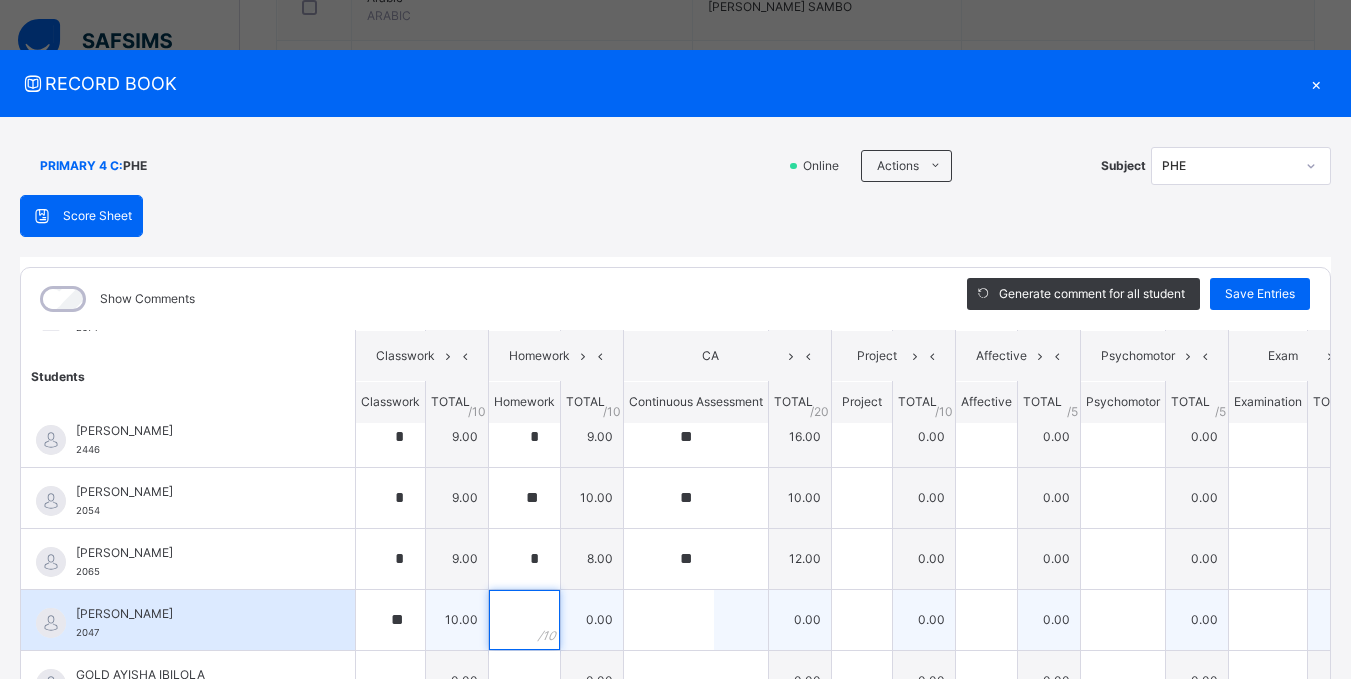 click at bounding box center [524, 620] 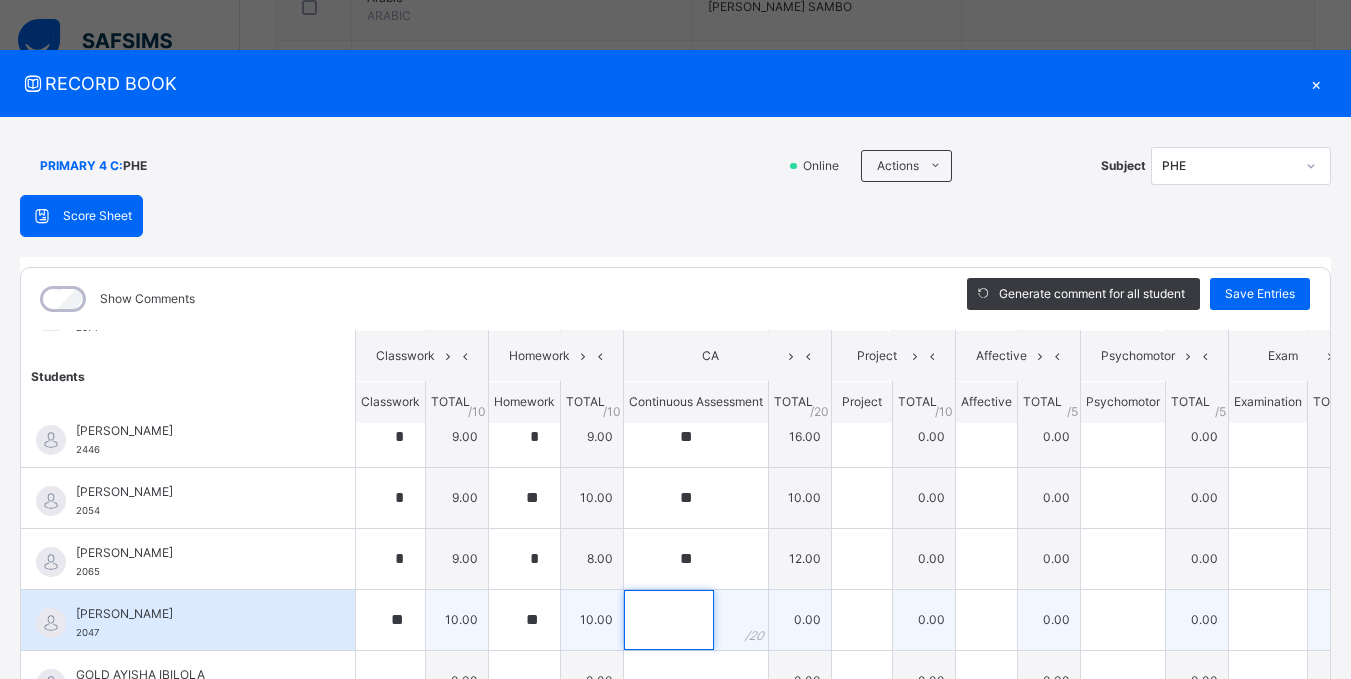 click at bounding box center (669, 620) 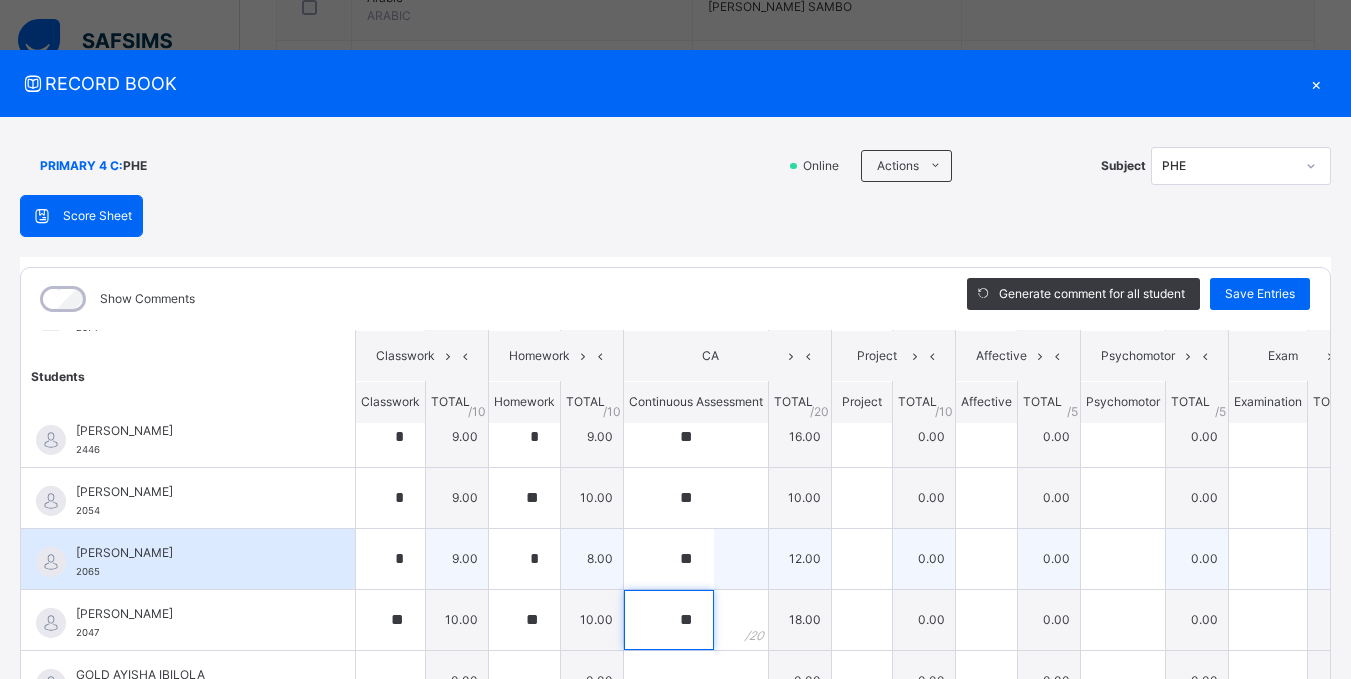 scroll, scrollTop: 400, scrollLeft: 0, axis: vertical 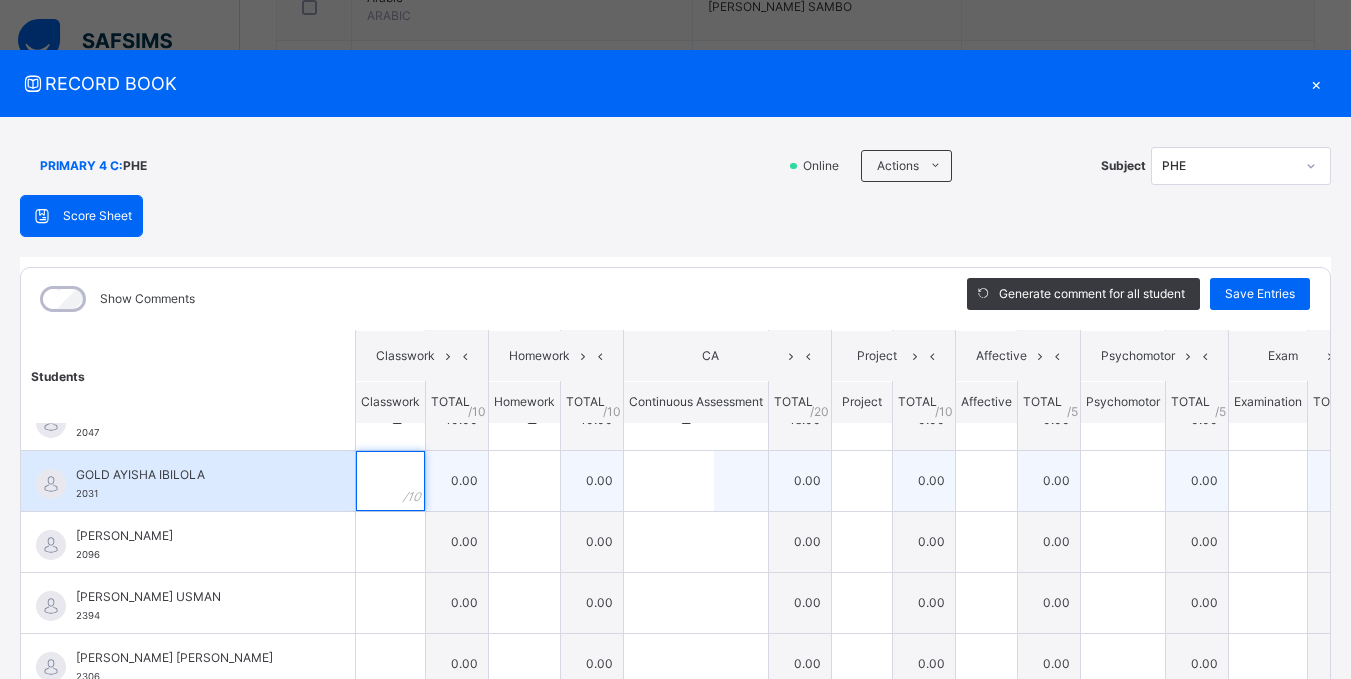 click at bounding box center [390, 481] 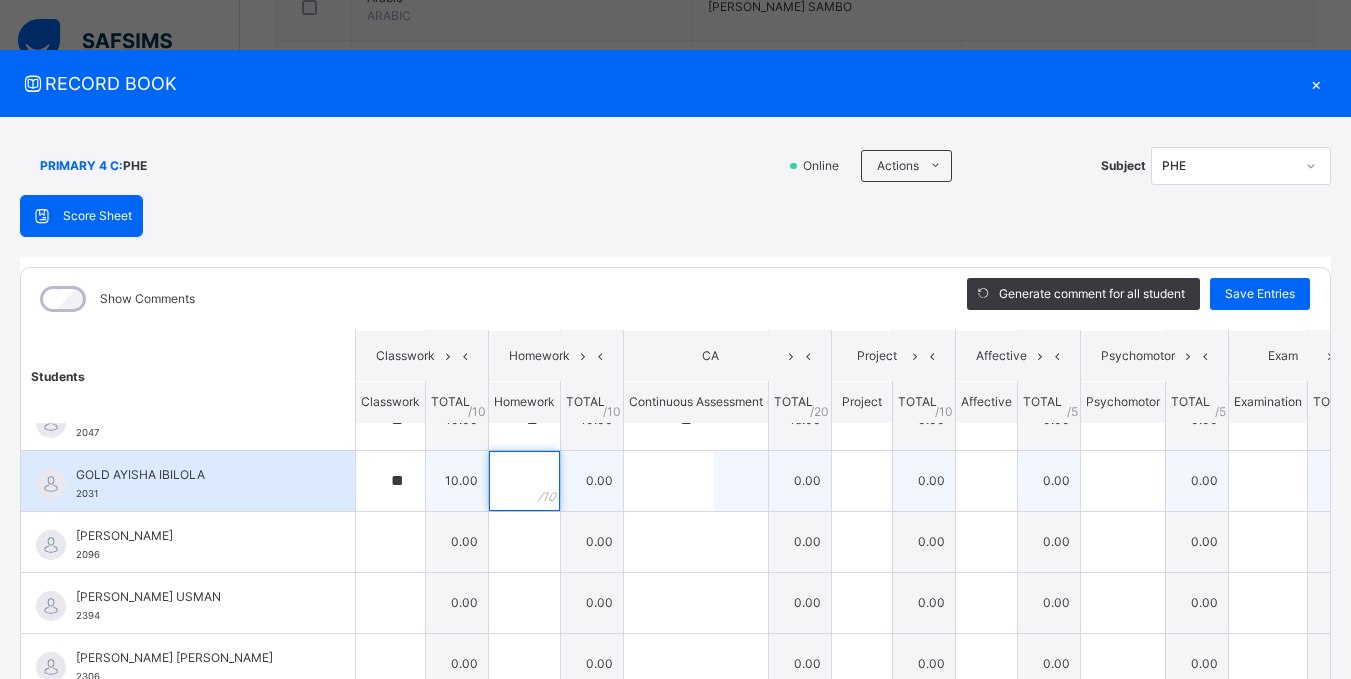click at bounding box center (524, 481) 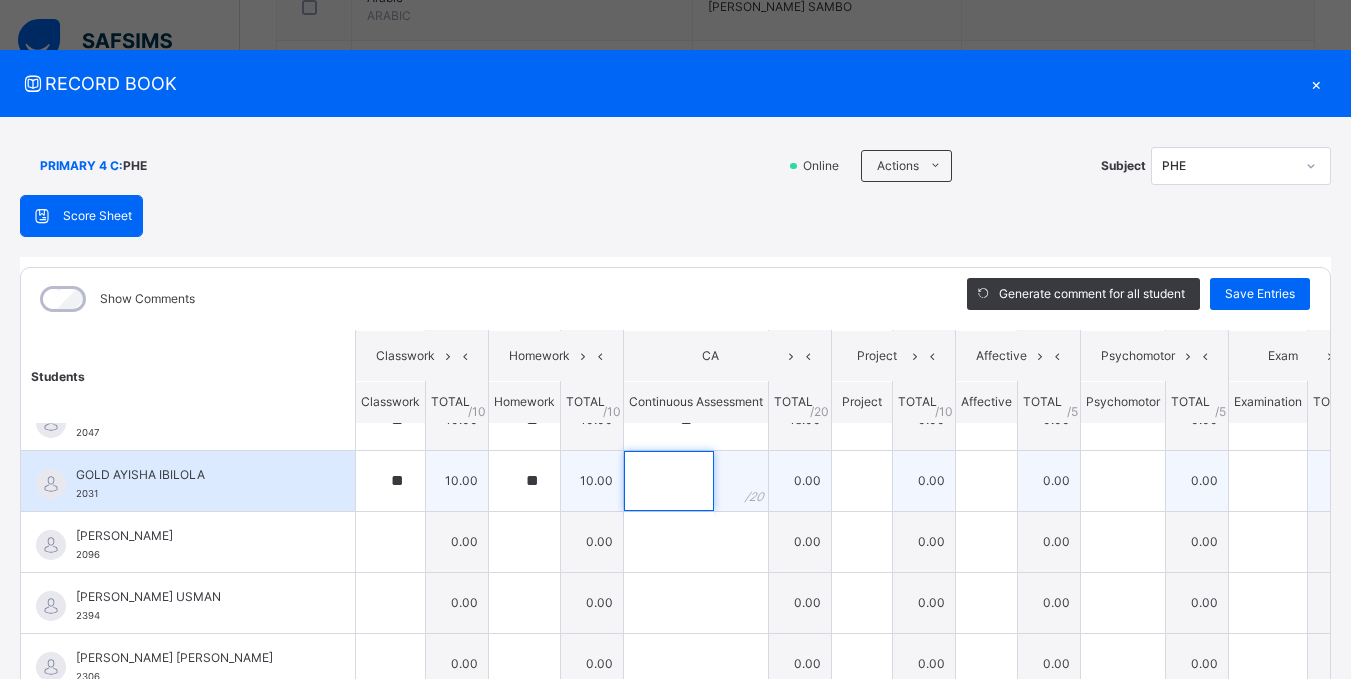 click at bounding box center (669, 481) 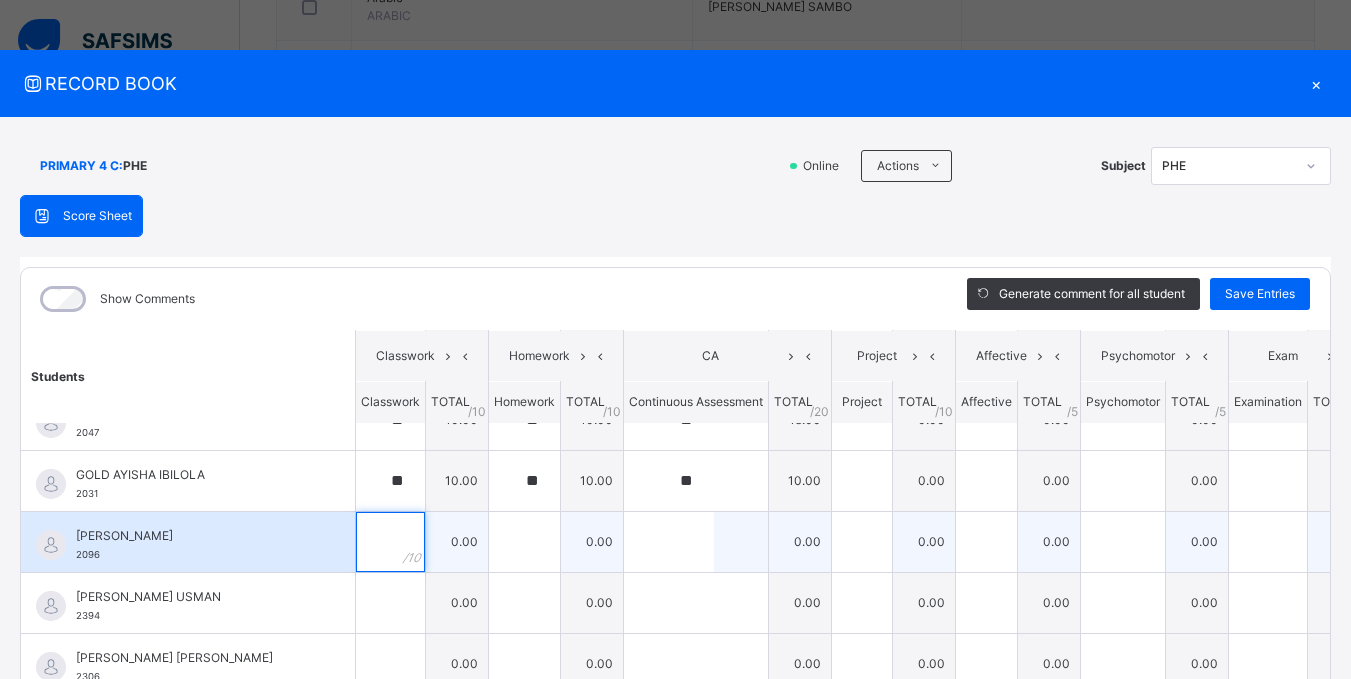 click at bounding box center (390, 542) 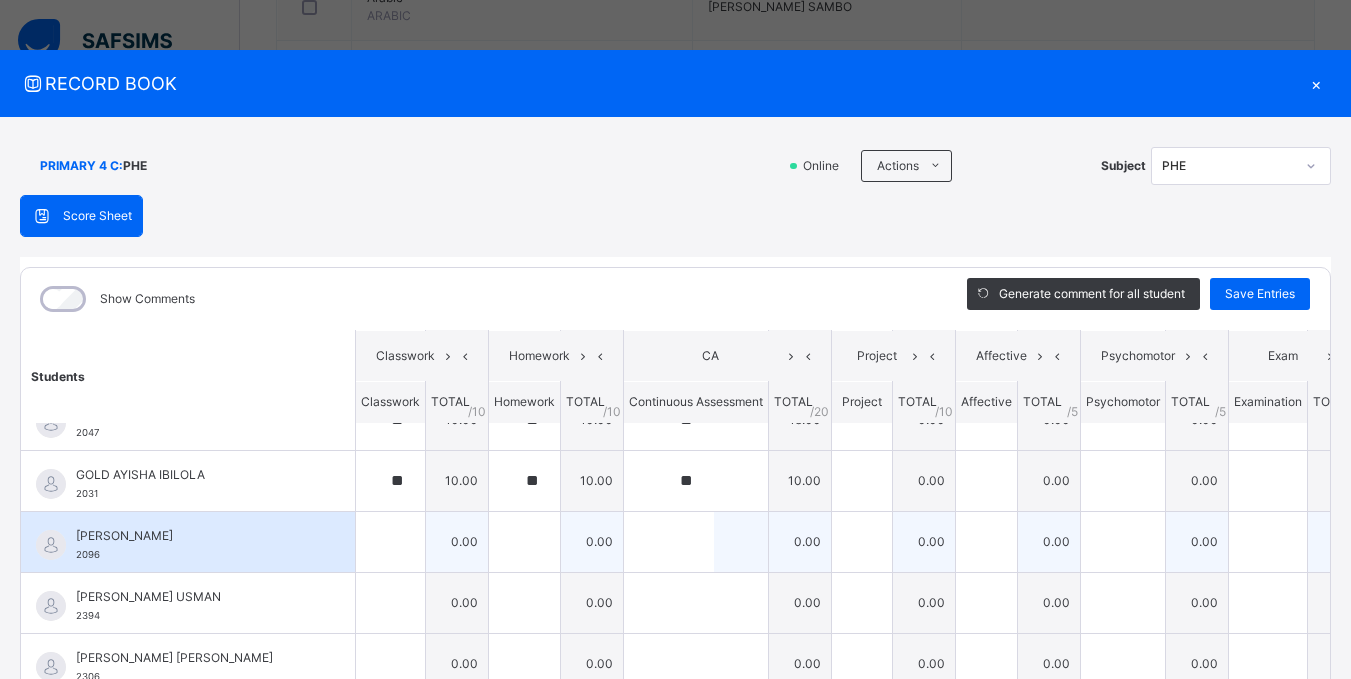 click at bounding box center (390, 542) 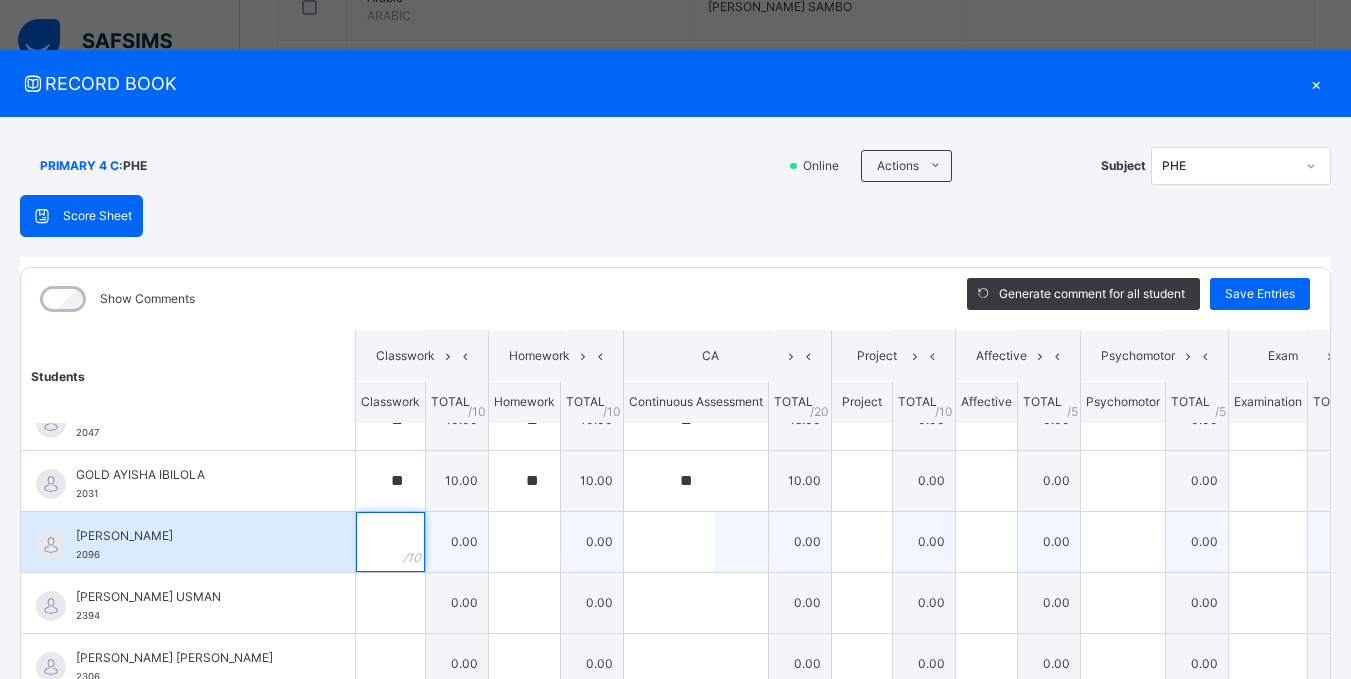 click at bounding box center (390, 542) 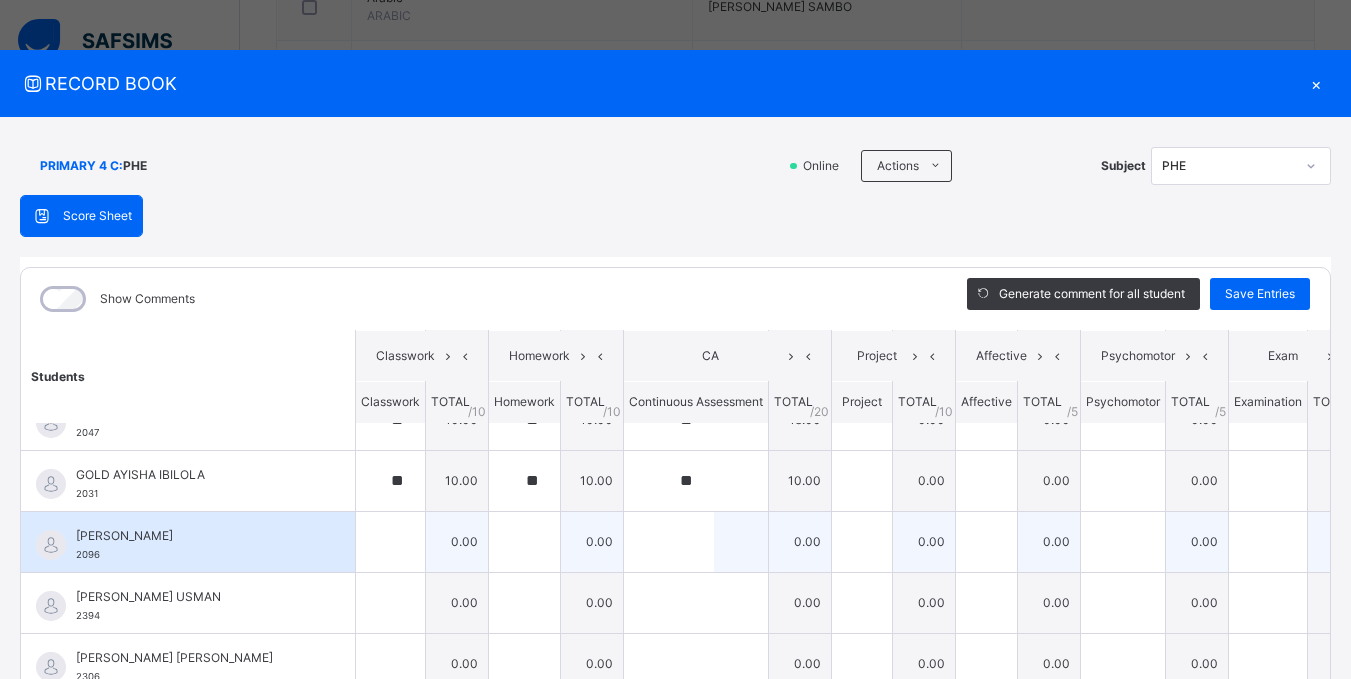 click at bounding box center [390, 542] 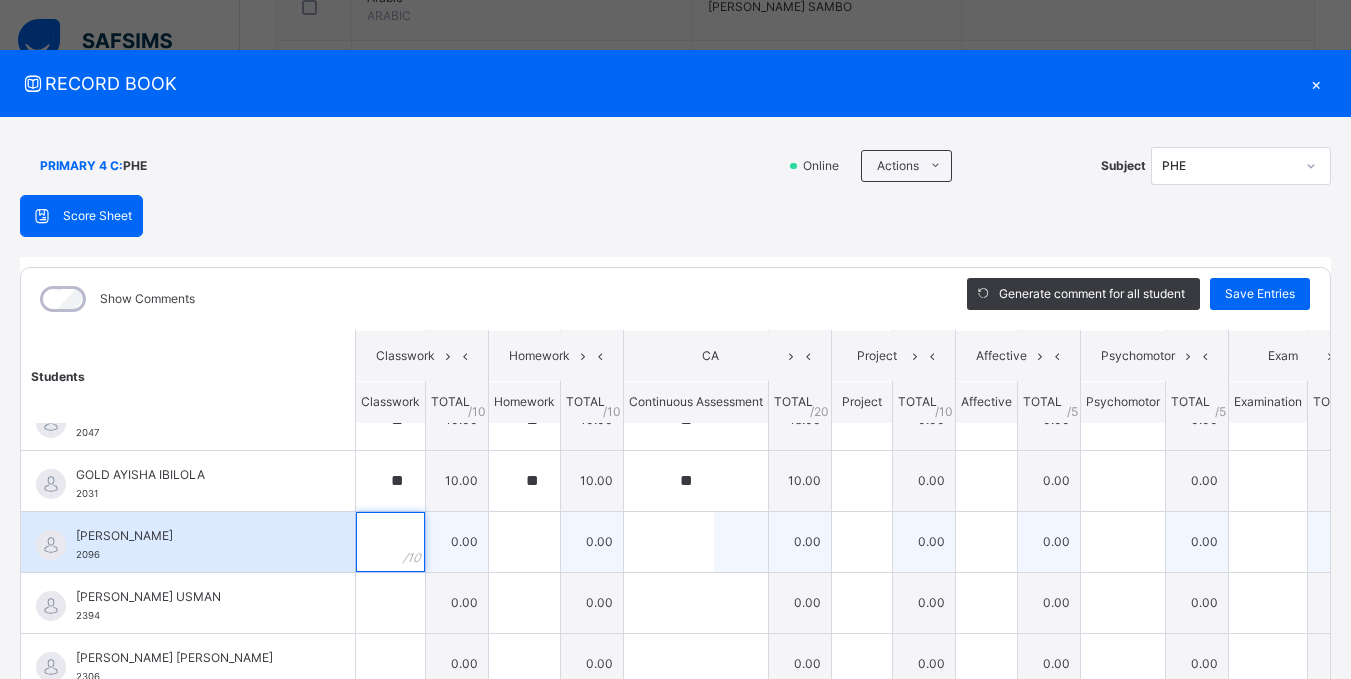 click at bounding box center (390, 542) 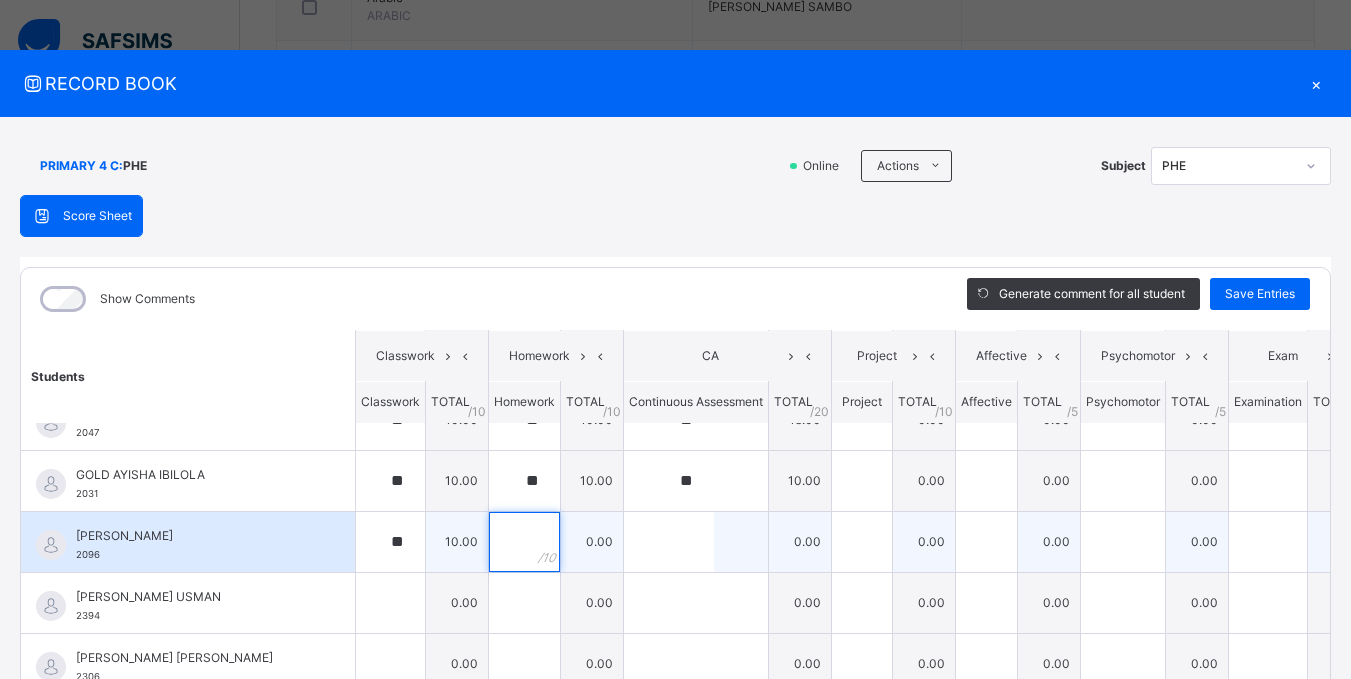 click at bounding box center (524, 542) 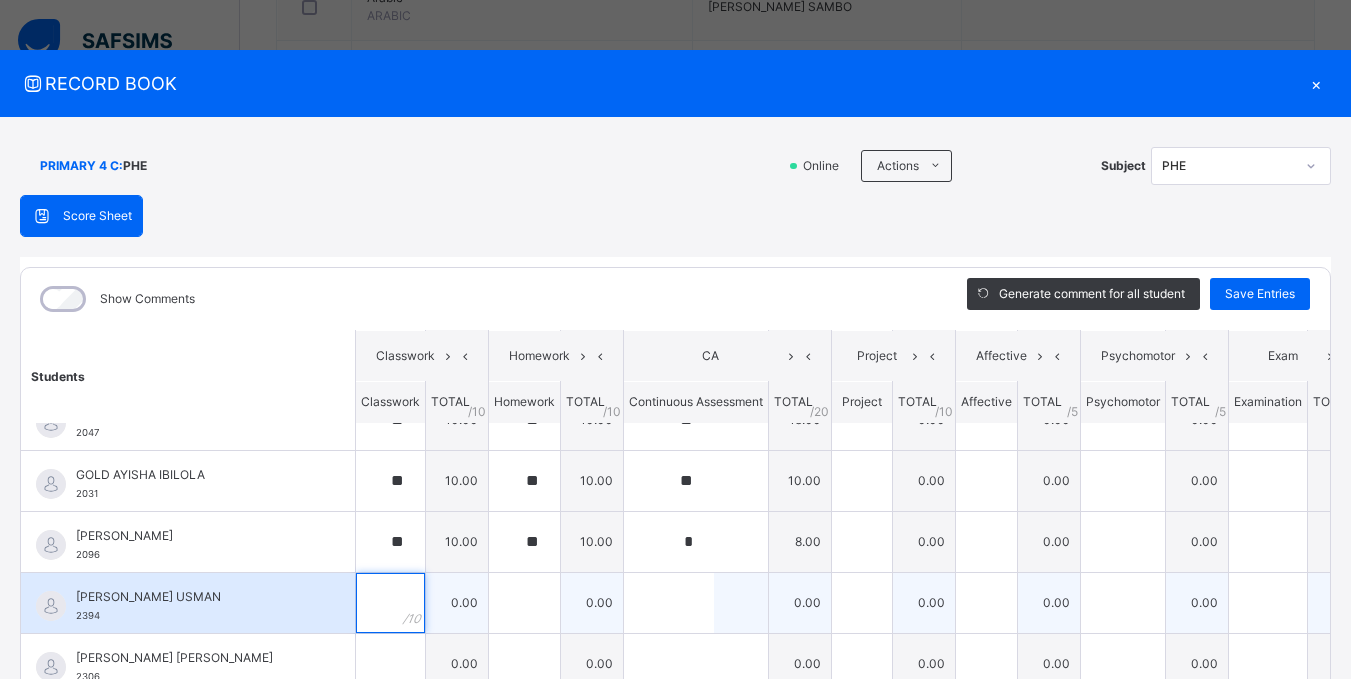 click at bounding box center [390, 603] 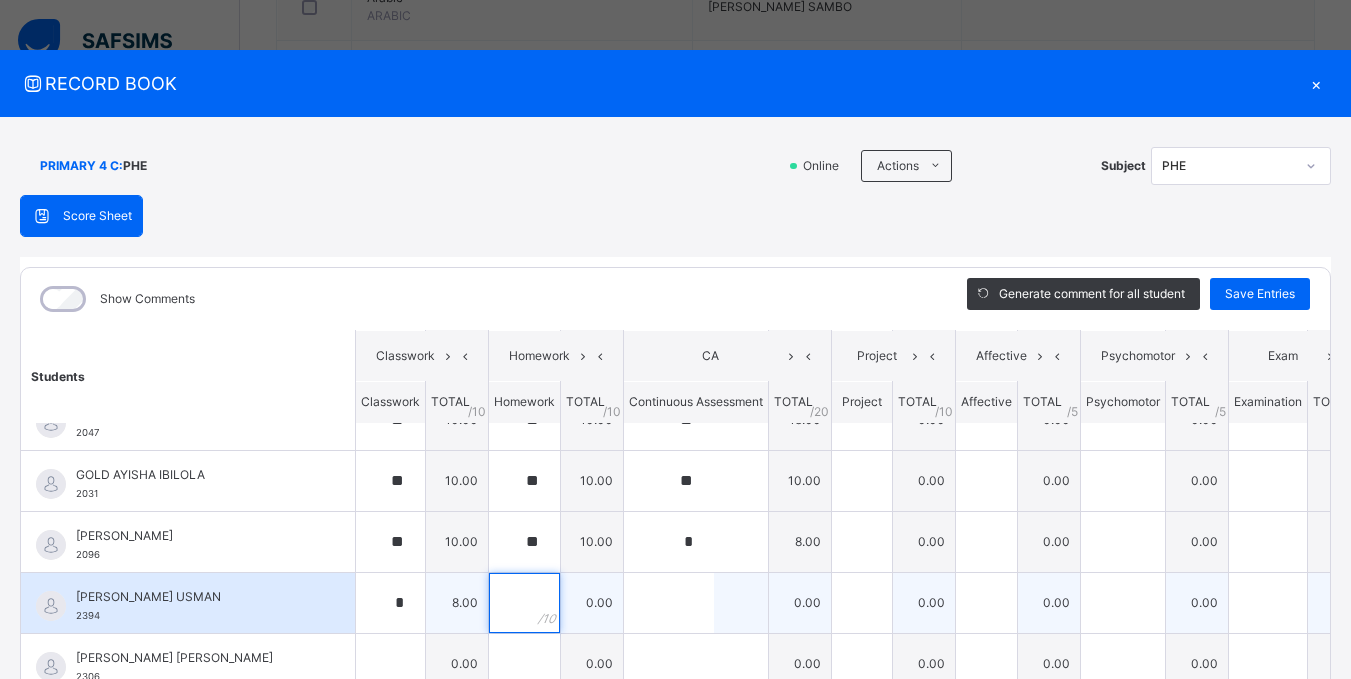 click at bounding box center [524, 603] 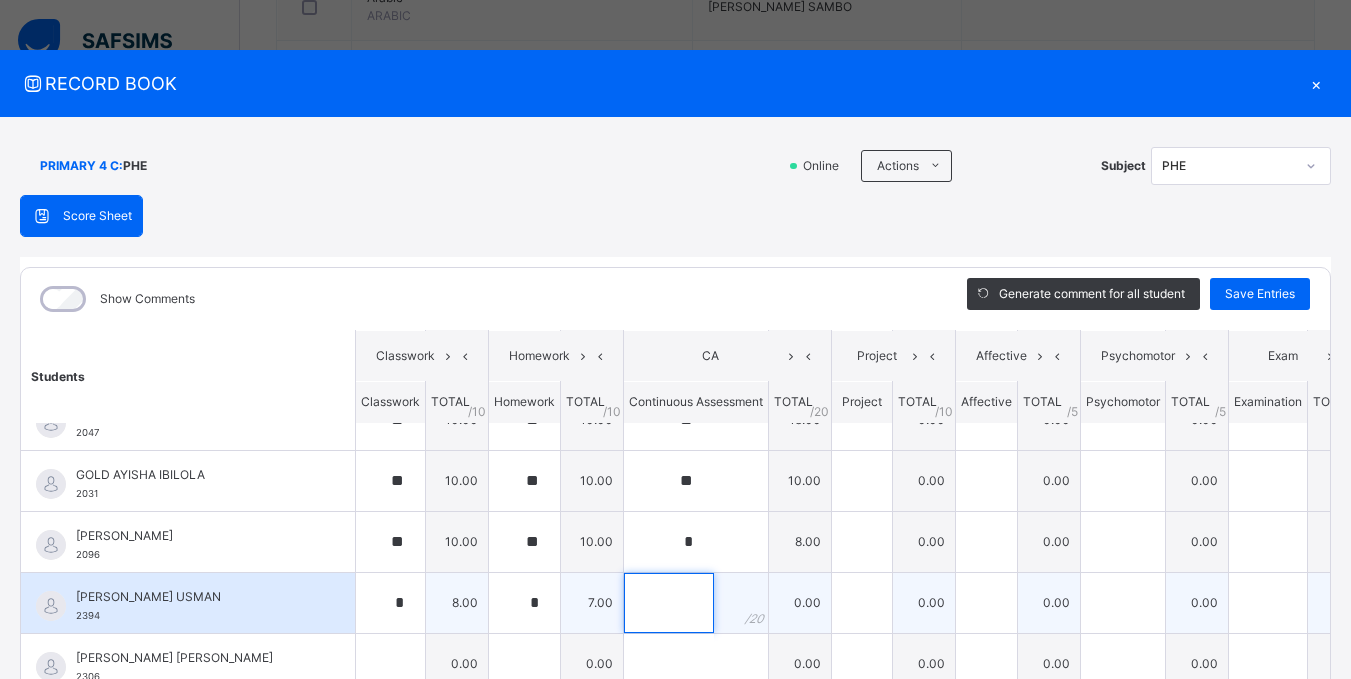 click at bounding box center (669, 603) 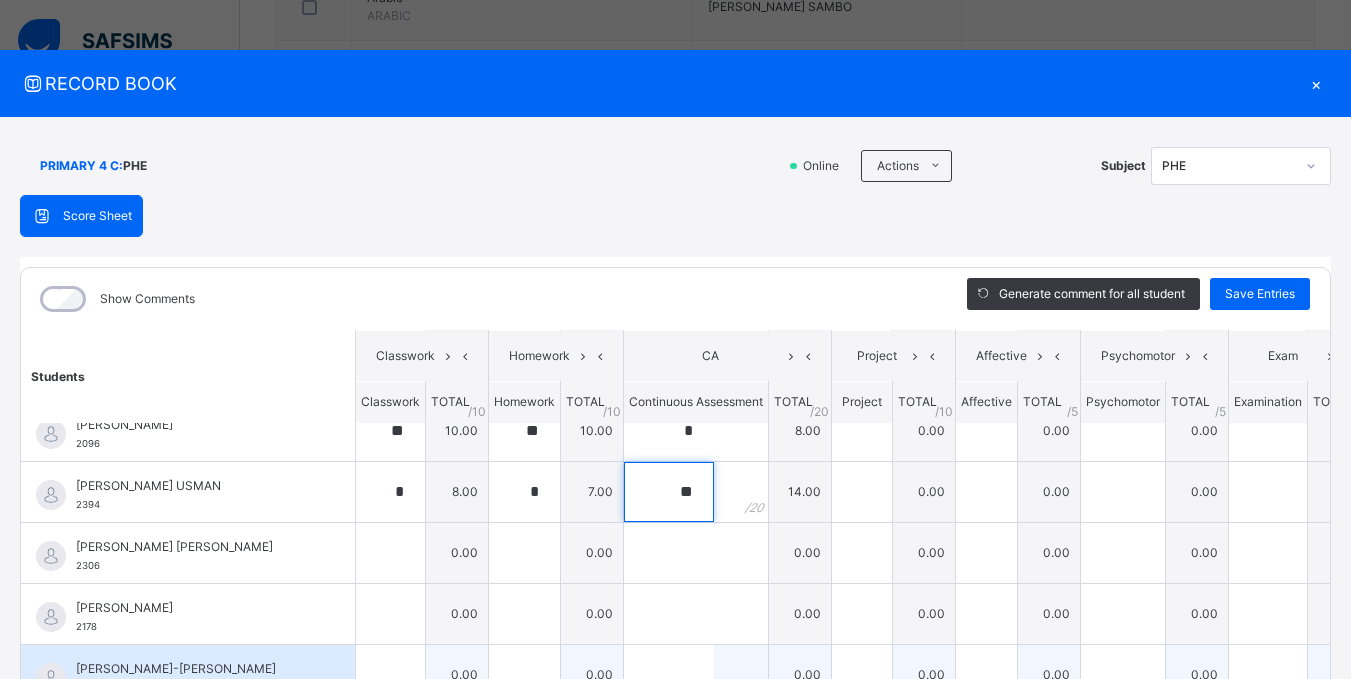 scroll, scrollTop: 646, scrollLeft: 0, axis: vertical 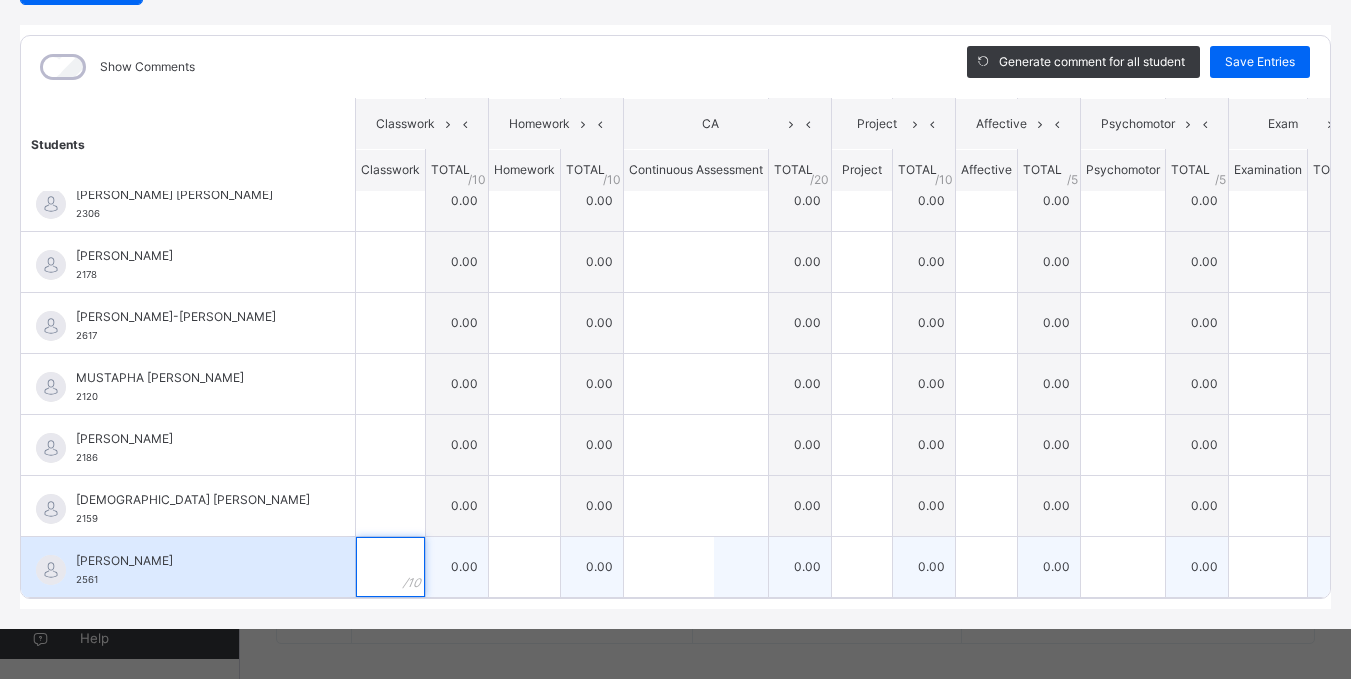 click at bounding box center (390, 567) 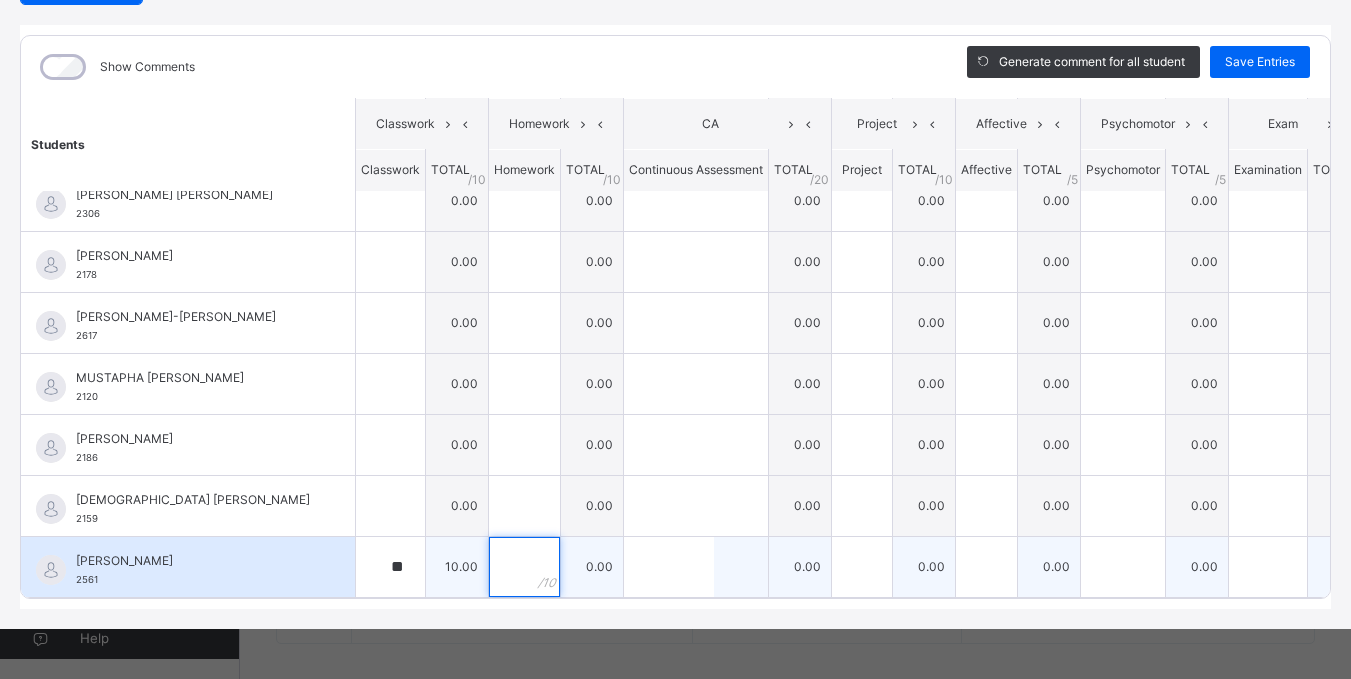 click at bounding box center (524, 567) 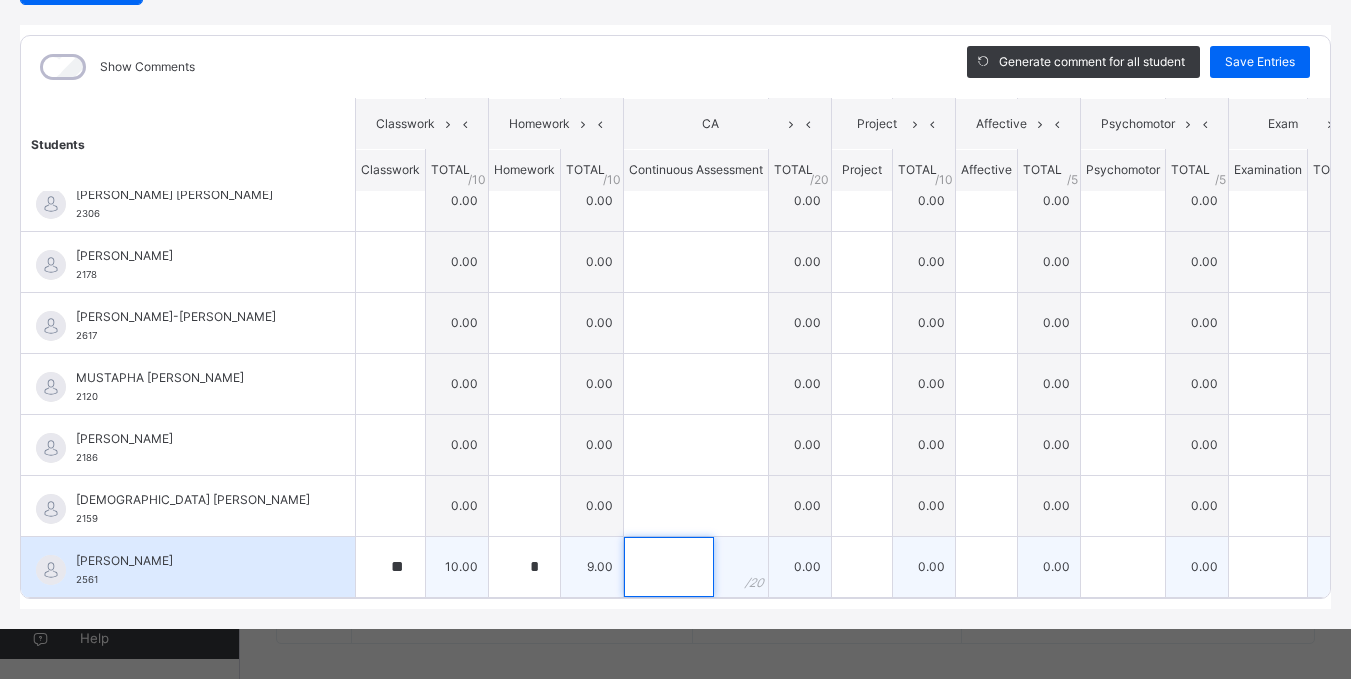 click at bounding box center [669, 567] 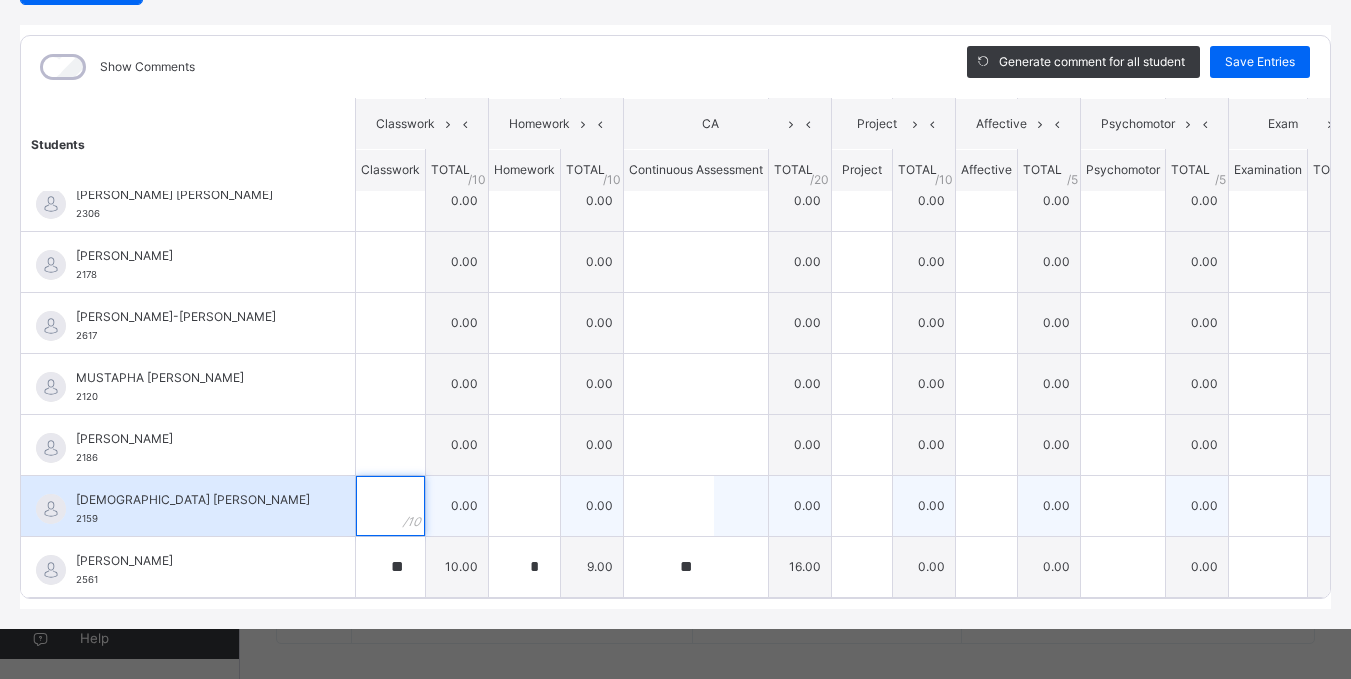click at bounding box center (390, 506) 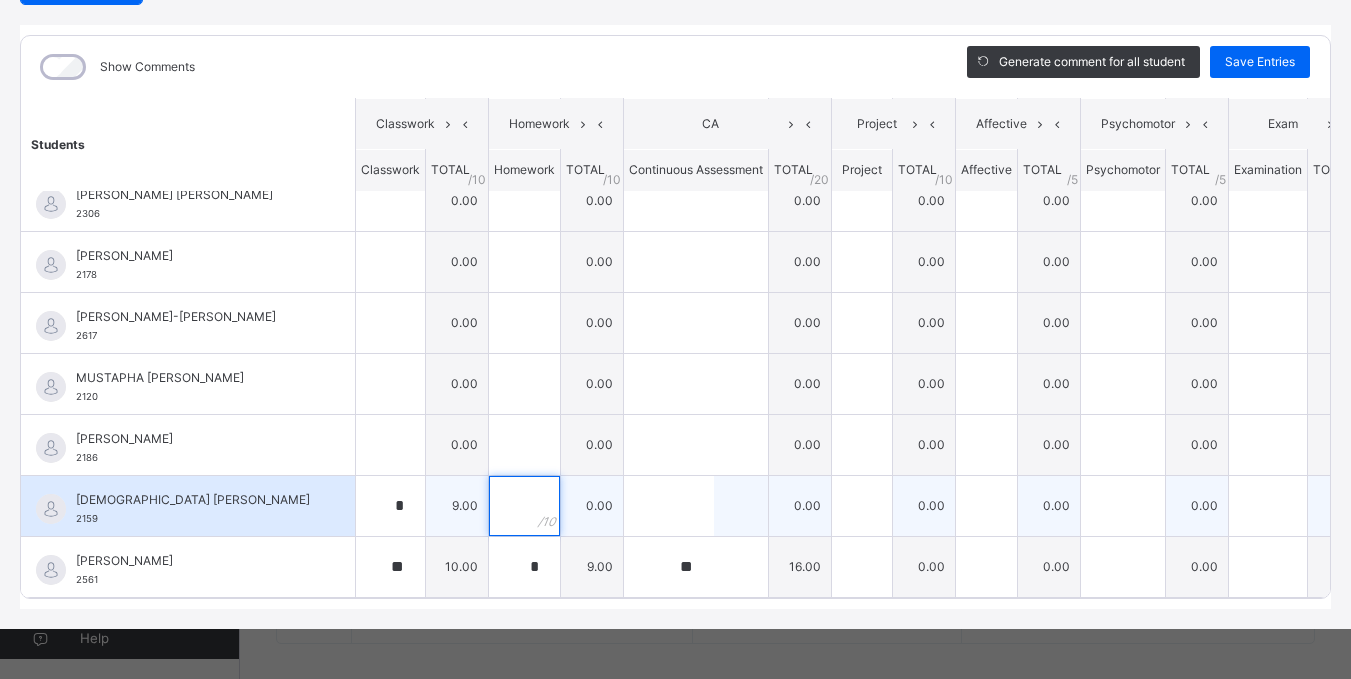 drag, startPoint x: 471, startPoint y: 477, endPoint x: 500, endPoint y: 469, distance: 30.083218 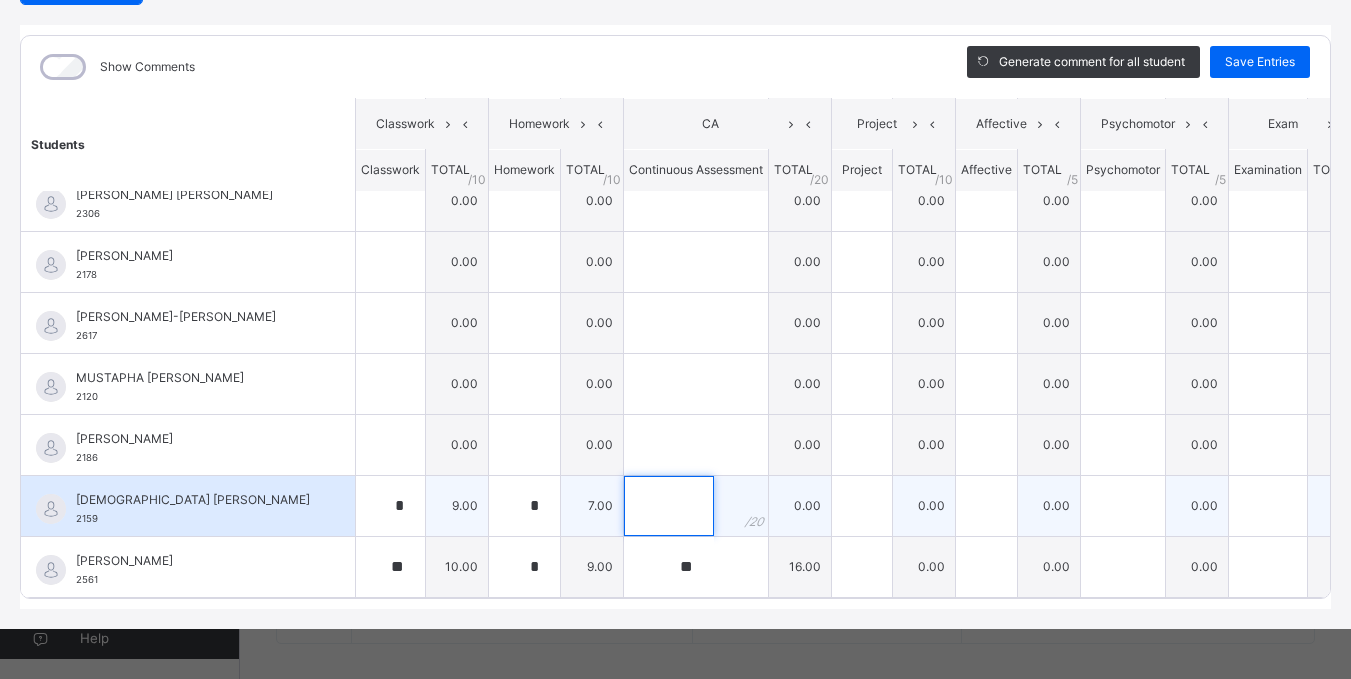 click at bounding box center [669, 506] 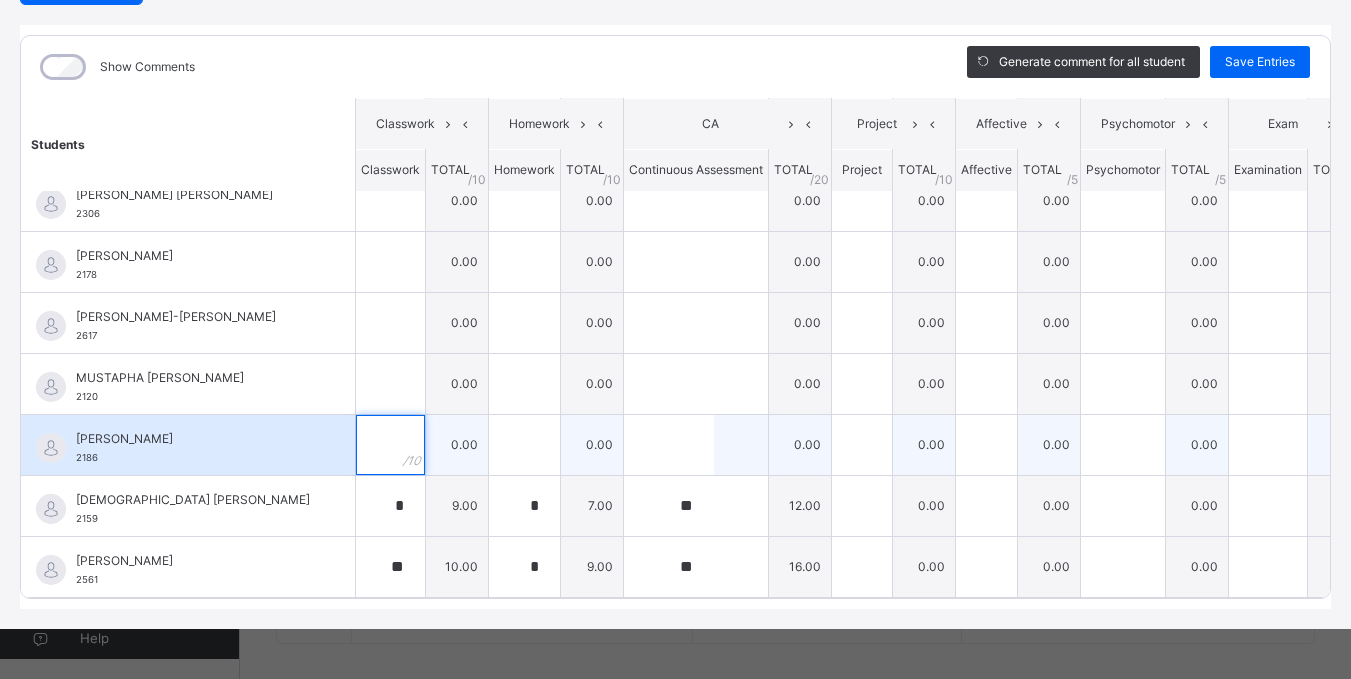 click at bounding box center (390, 445) 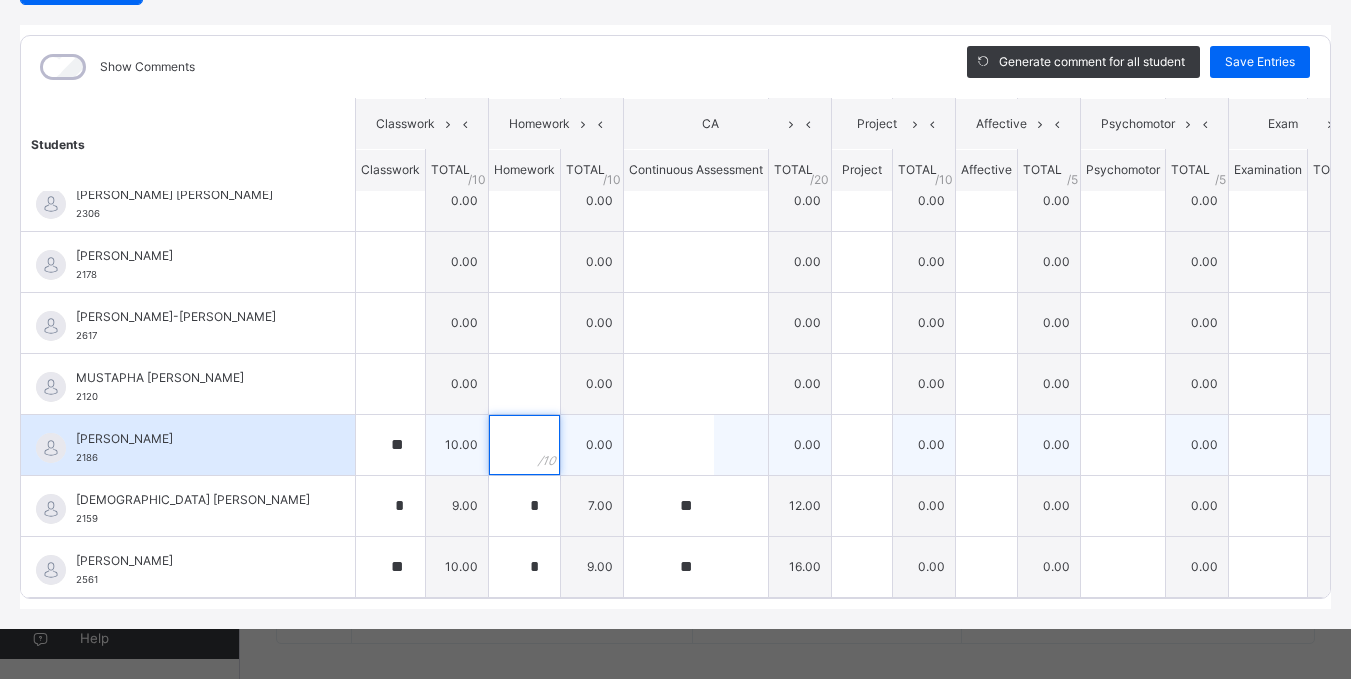 click at bounding box center [524, 445] 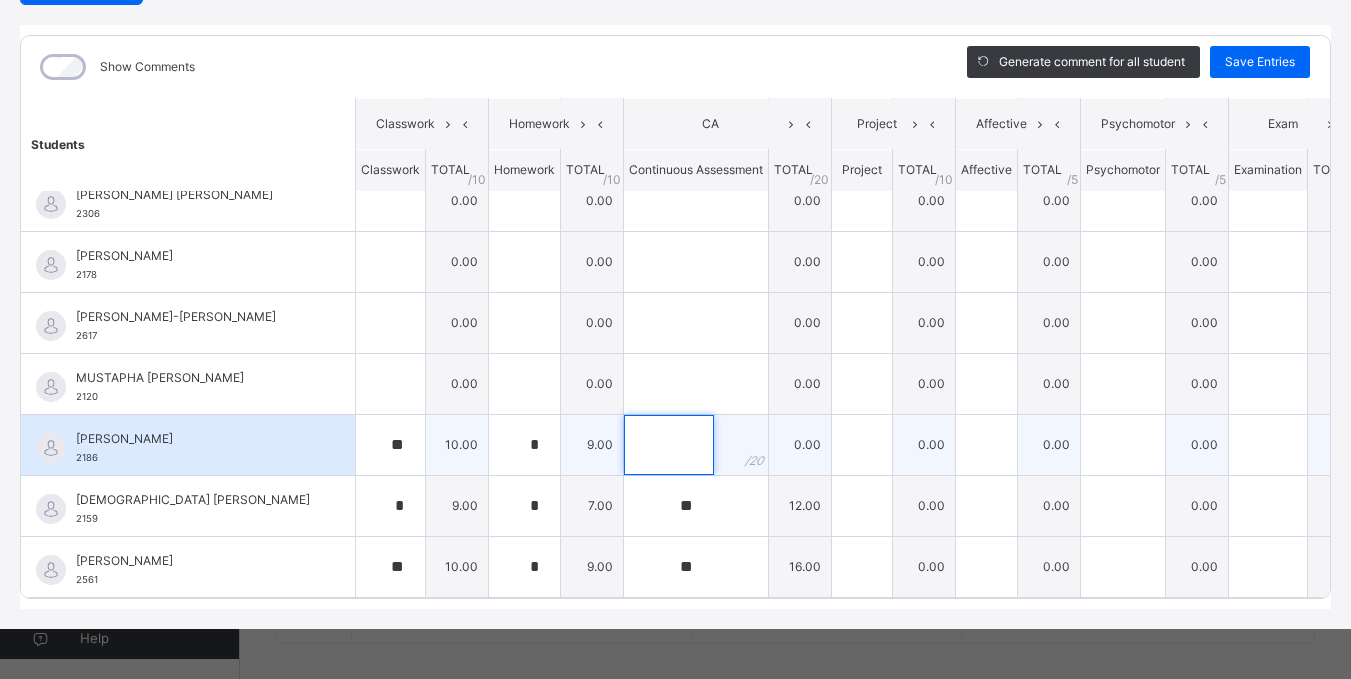 click at bounding box center [669, 445] 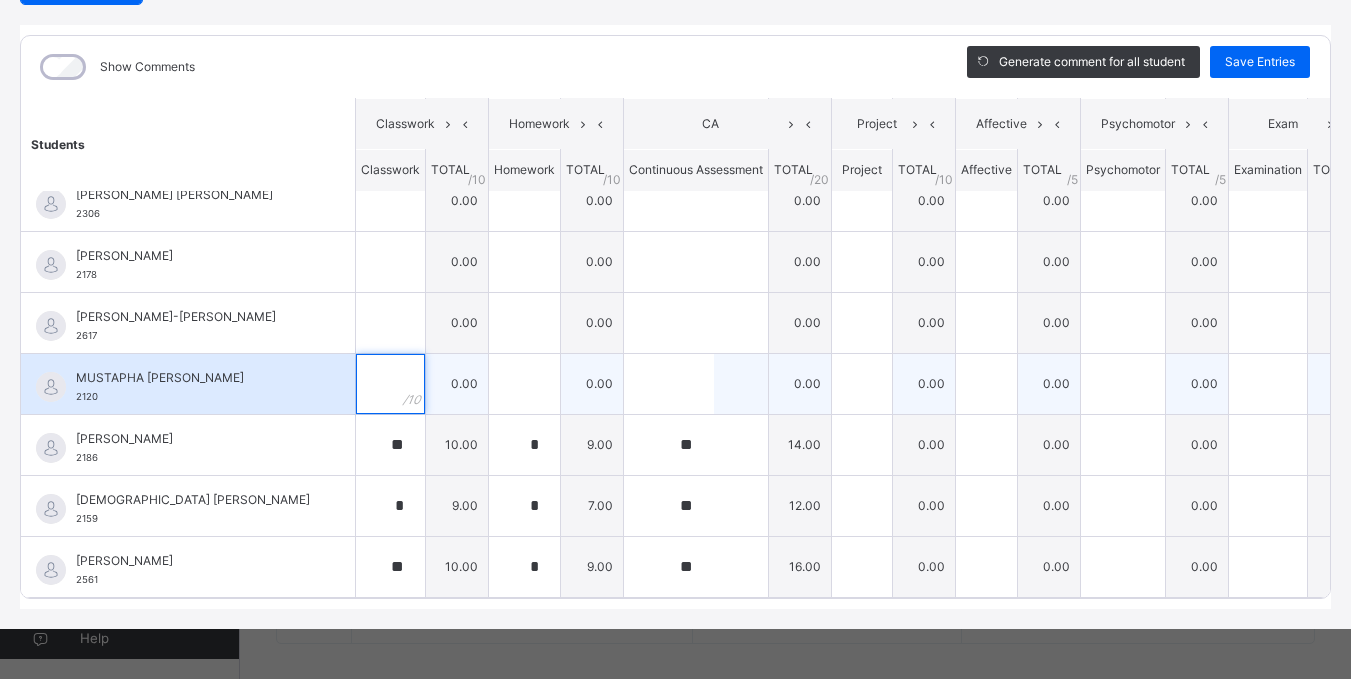 click at bounding box center [390, 384] 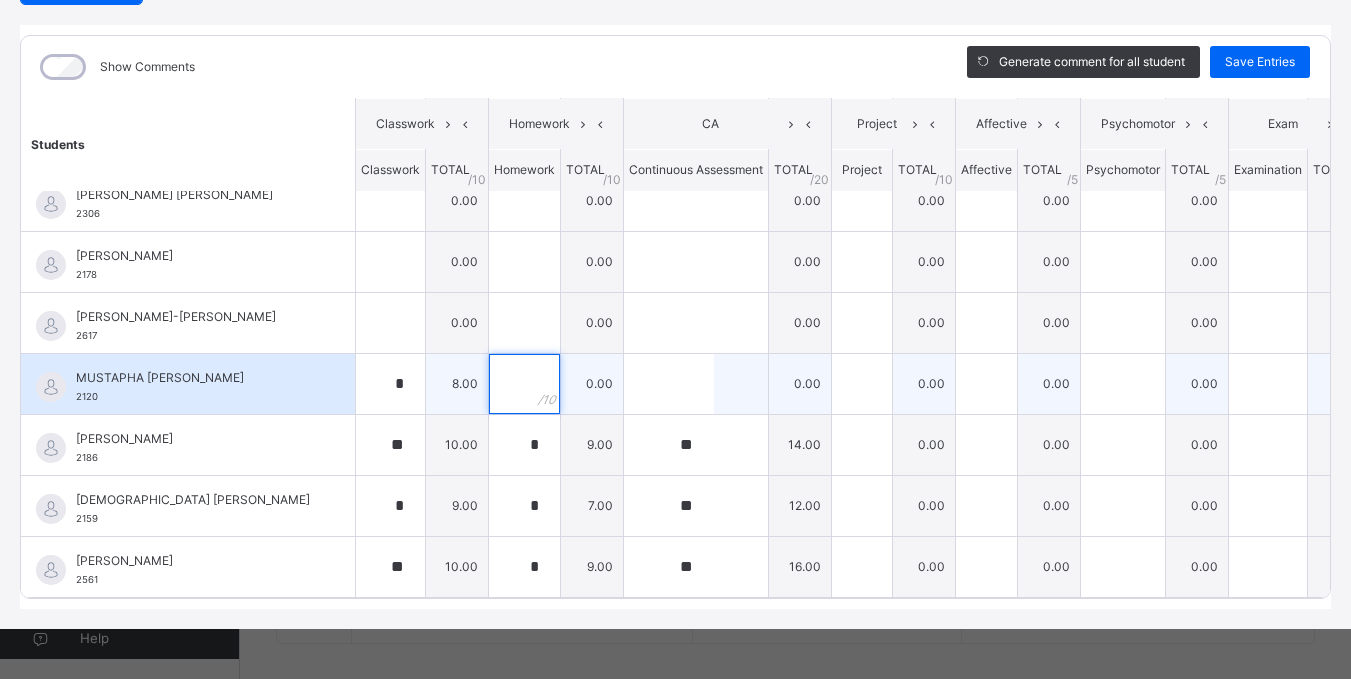 click at bounding box center (524, 384) 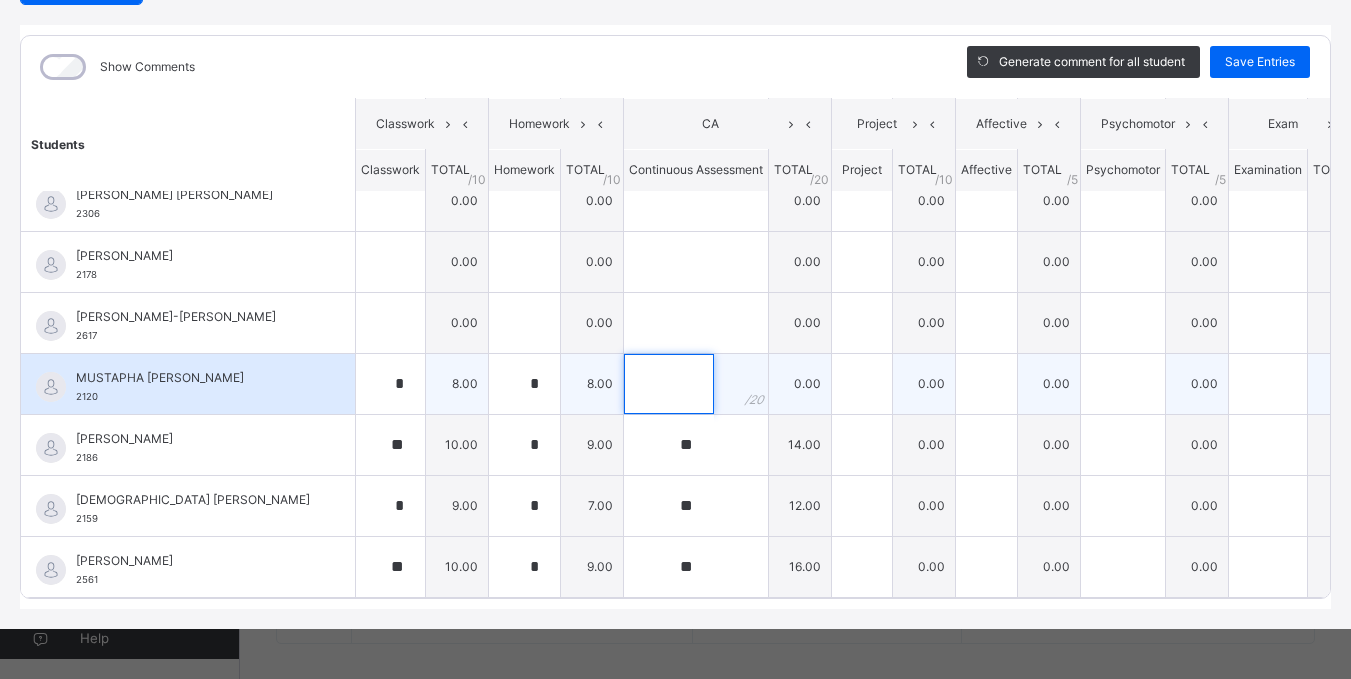 click at bounding box center [669, 384] 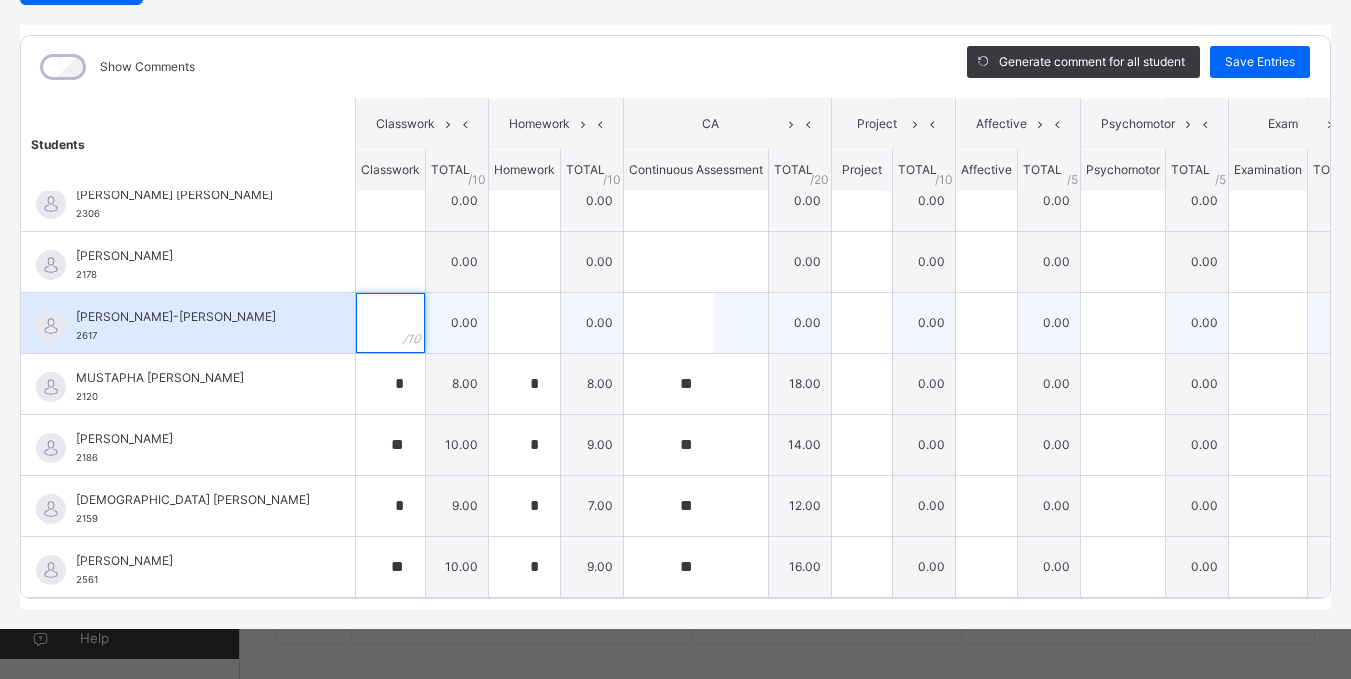 click at bounding box center [390, 323] 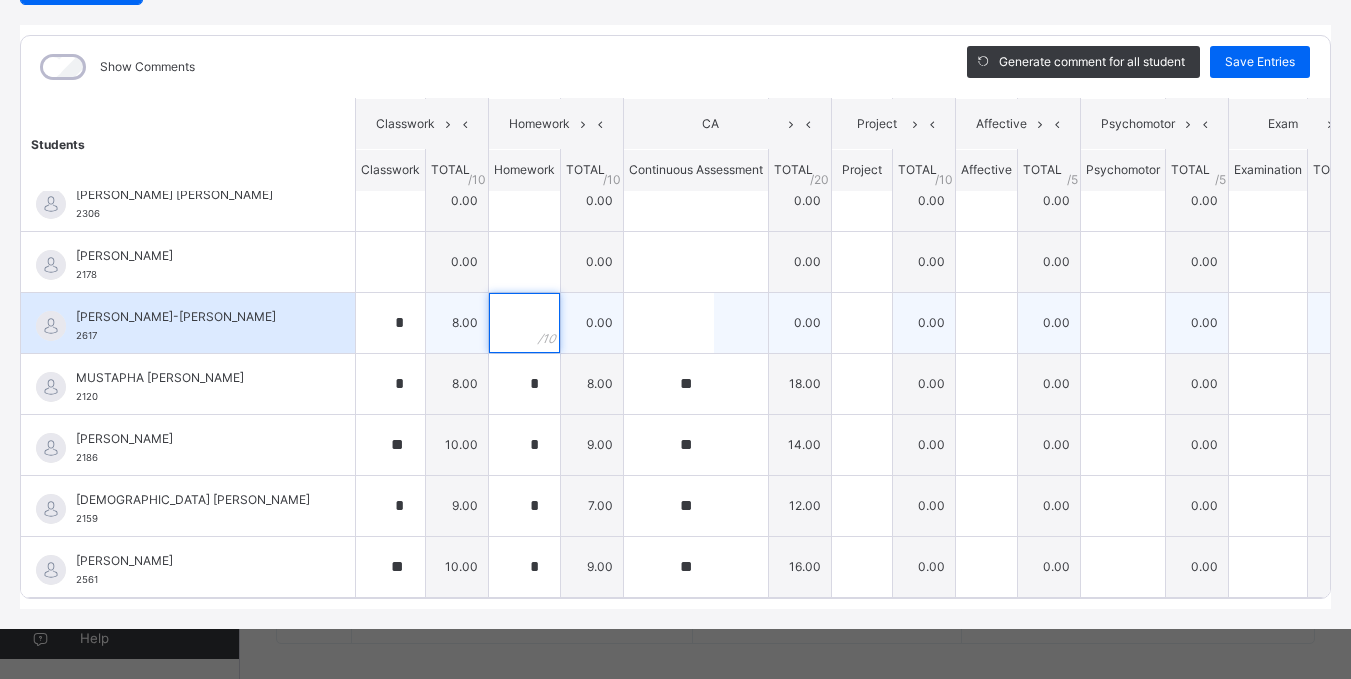click at bounding box center [524, 323] 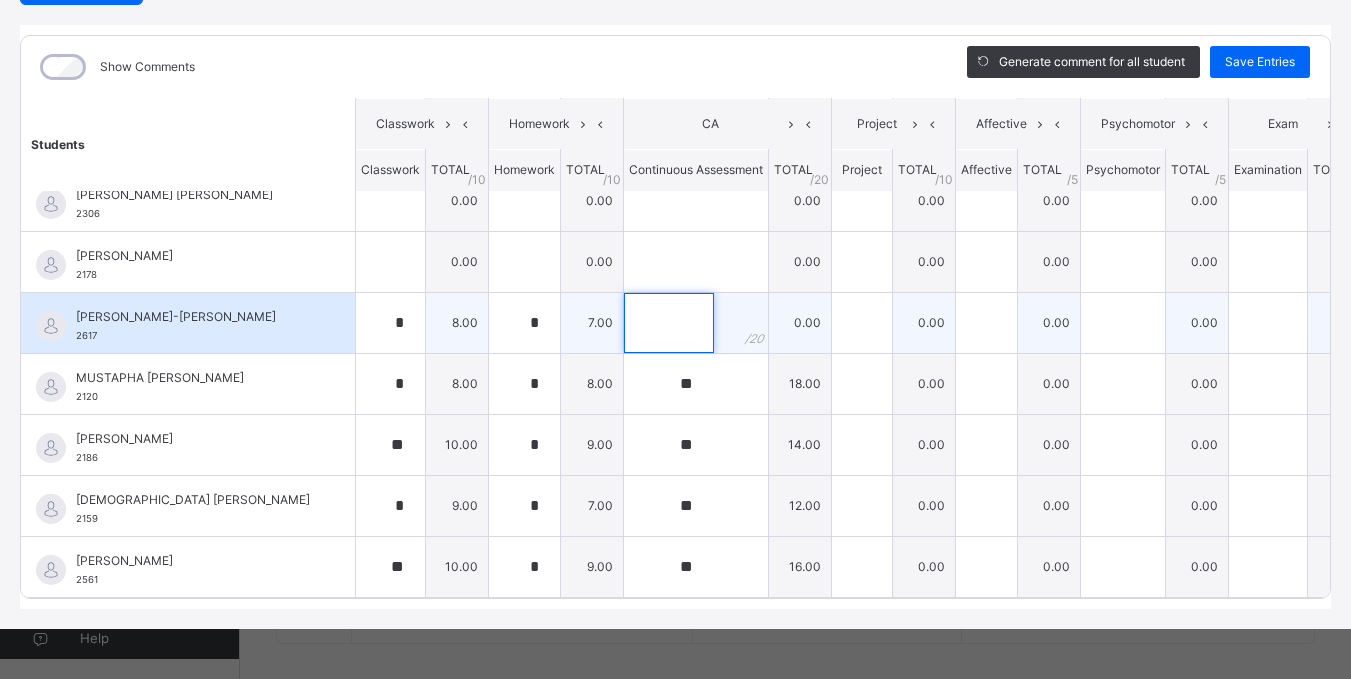 click at bounding box center [669, 323] 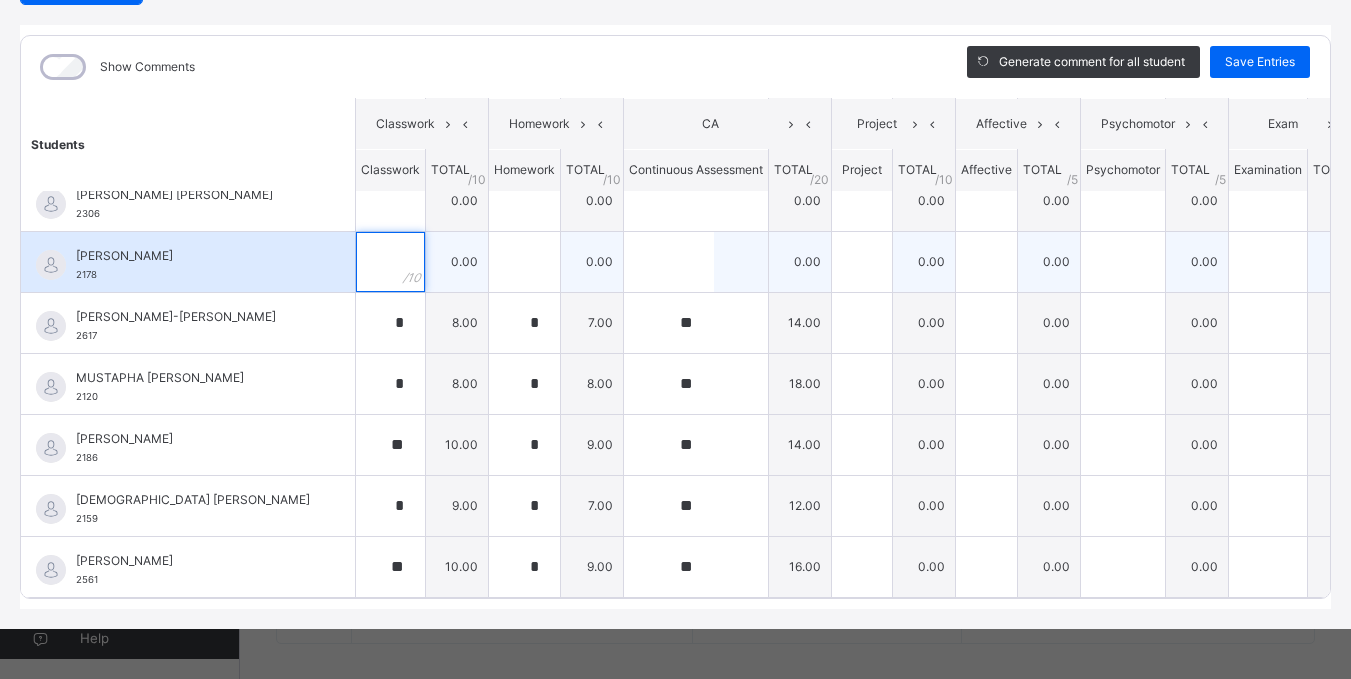 click at bounding box center (390, 262) 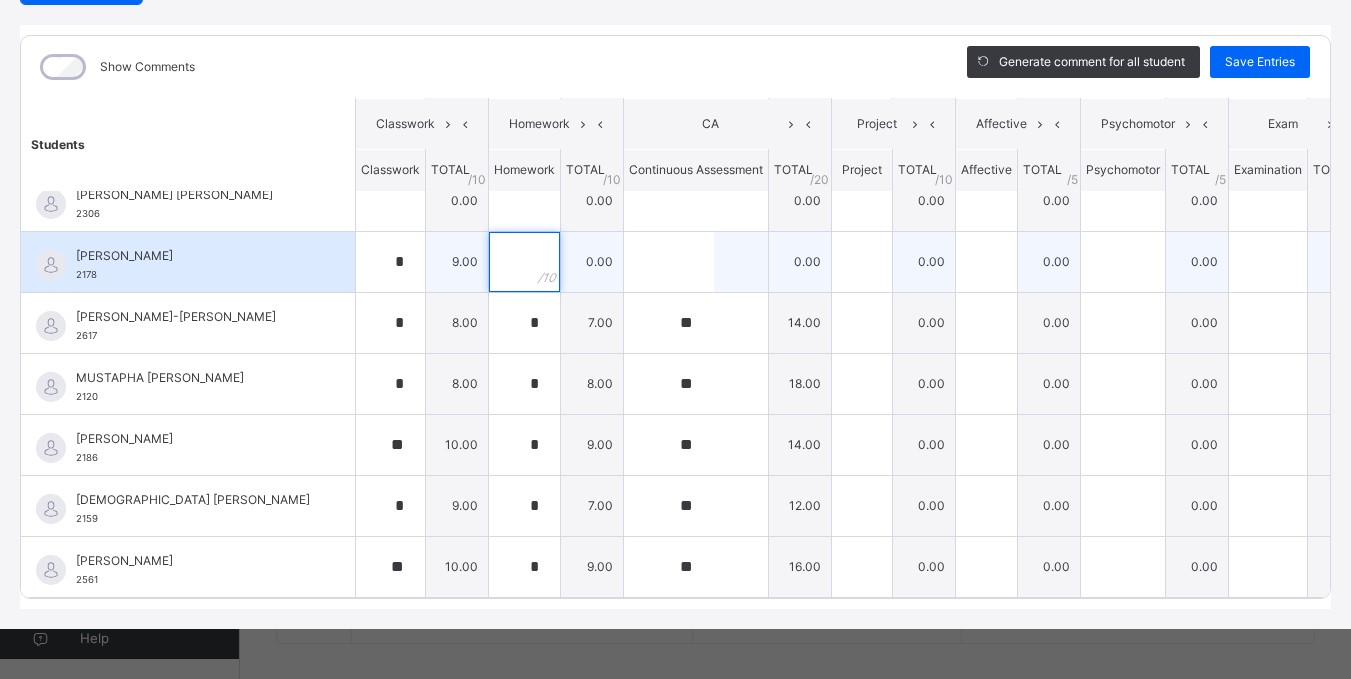 click at bounding box center (524, 262) 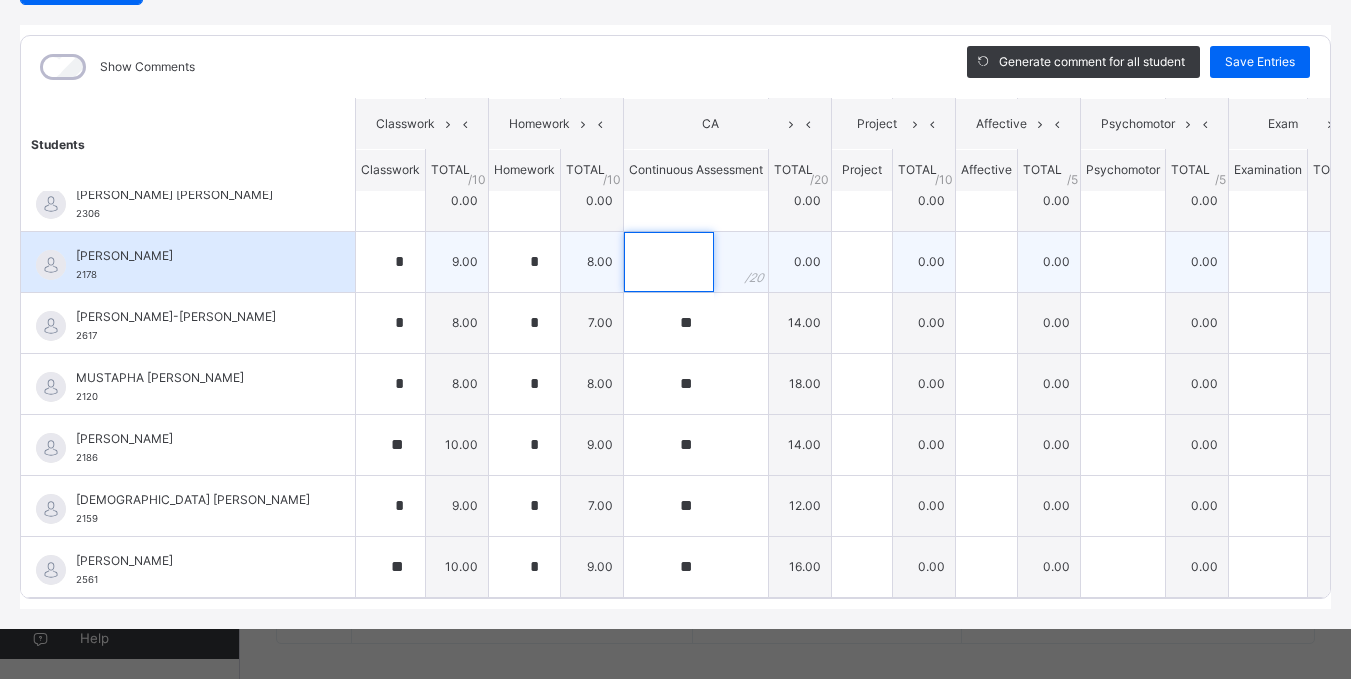 click at bounding box center (669, 262) 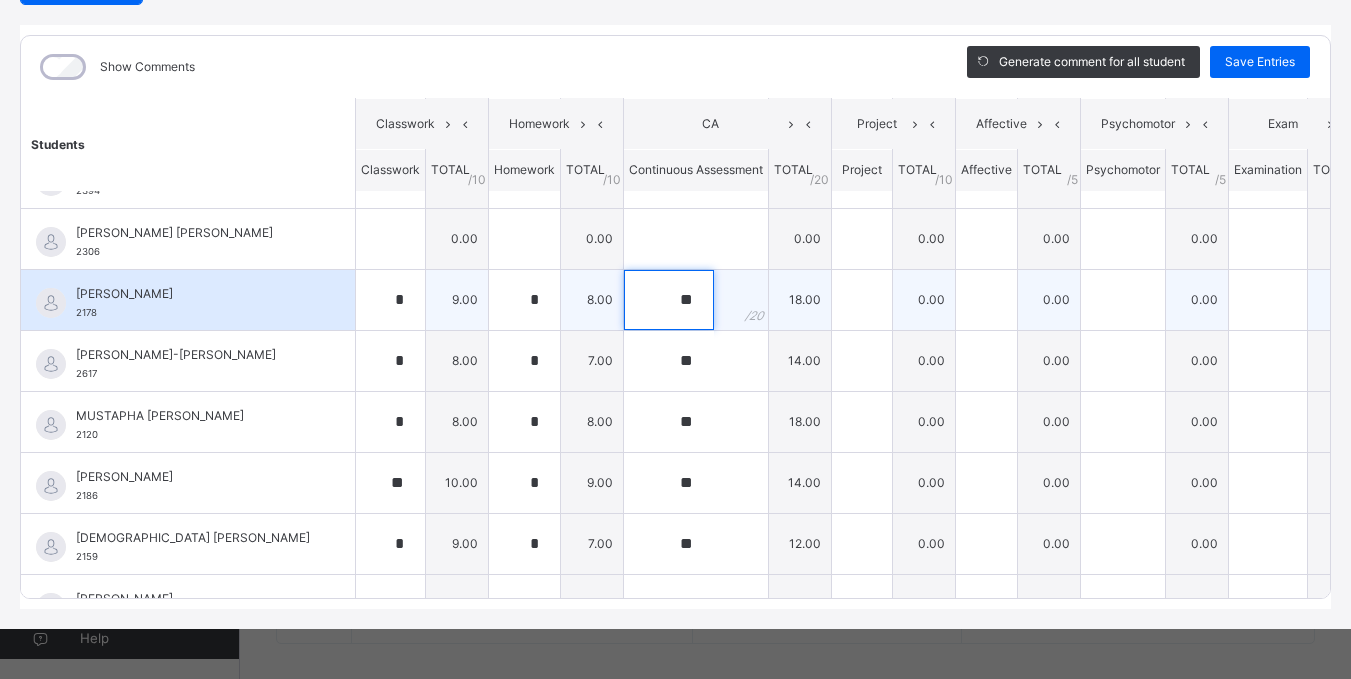scroll, scrollTop: 546, scrollLeft: 0, axis: vertical 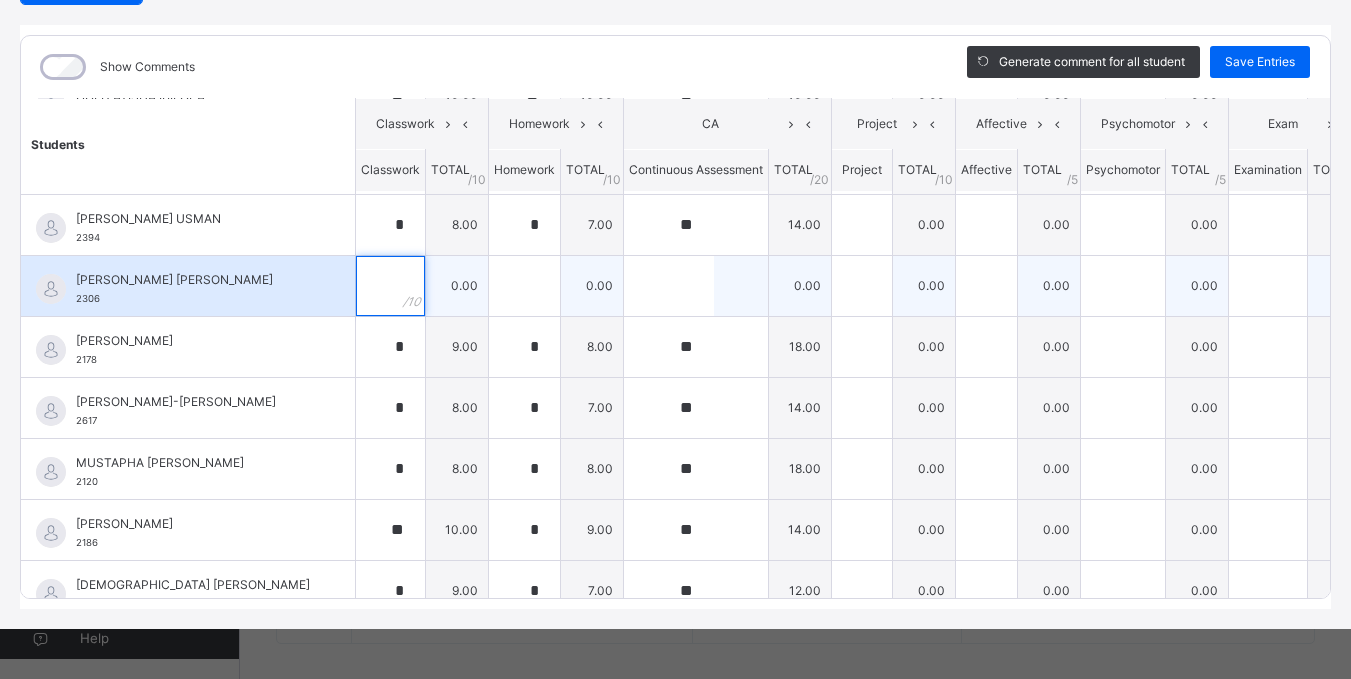 click at bounding box center (390, 286) 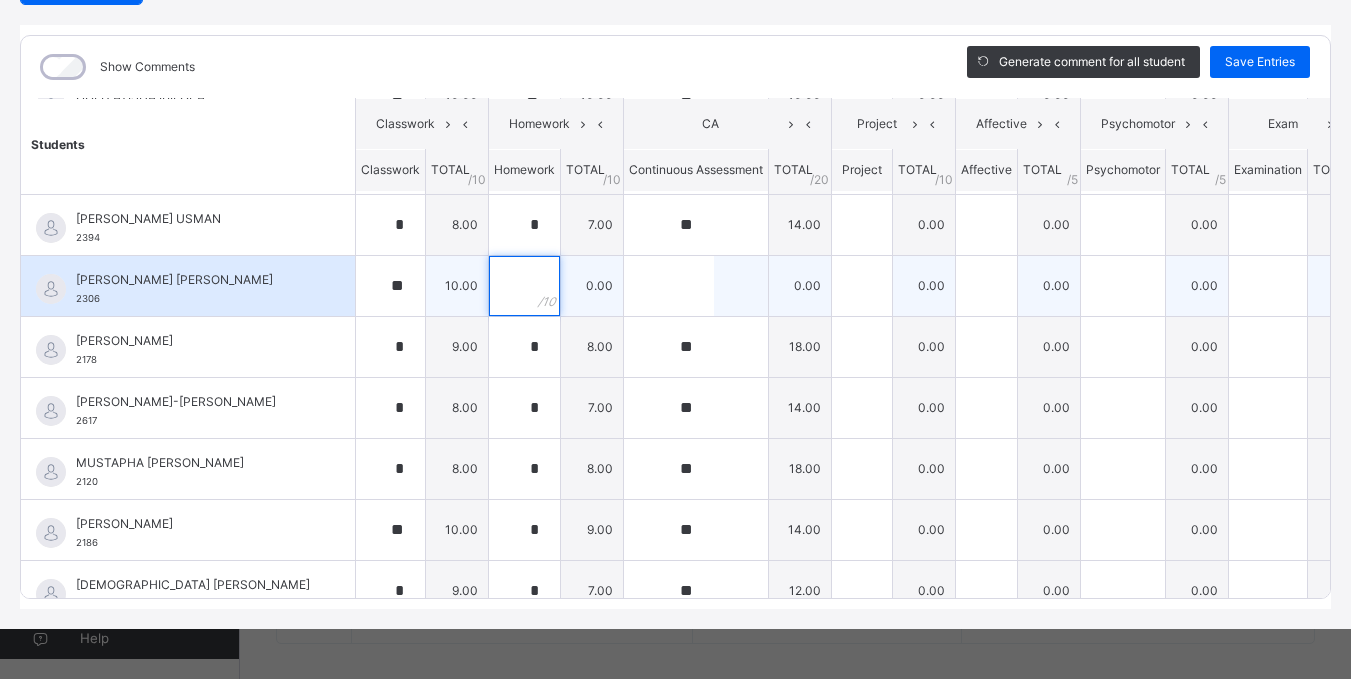 click at bounding box center [524, 286] 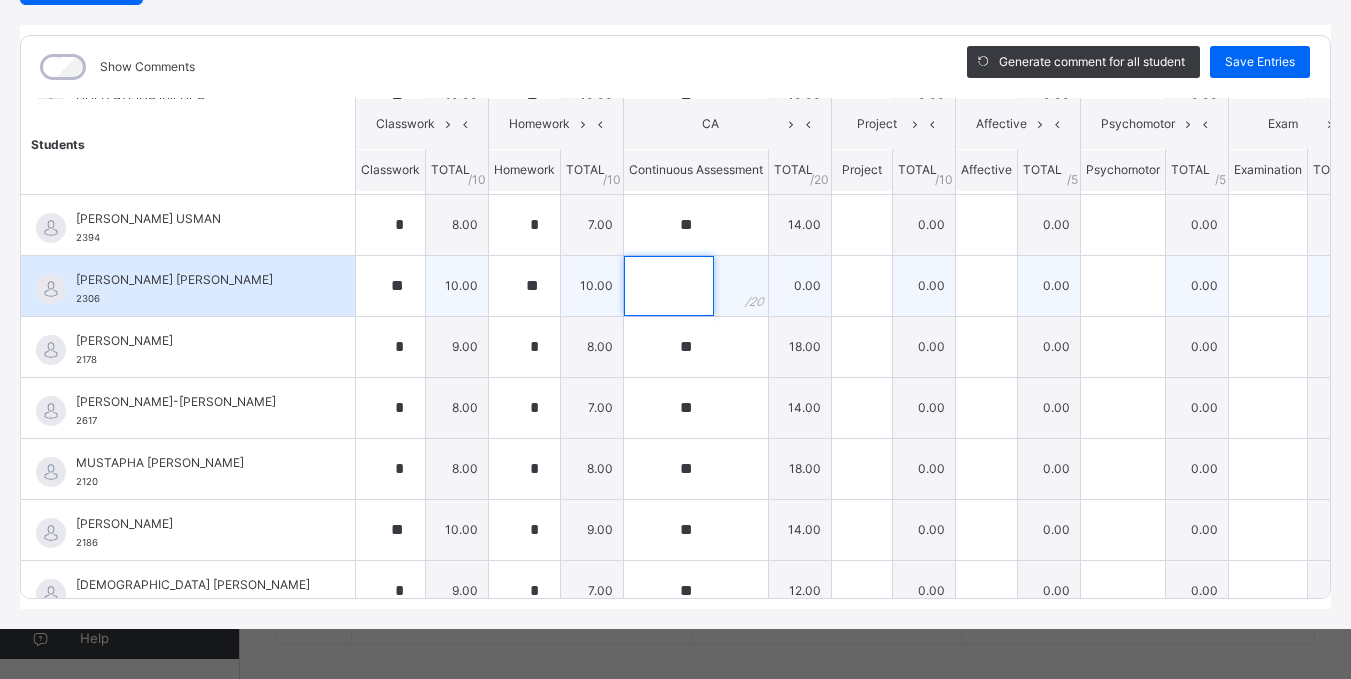 click at bounding box center [669, 286] 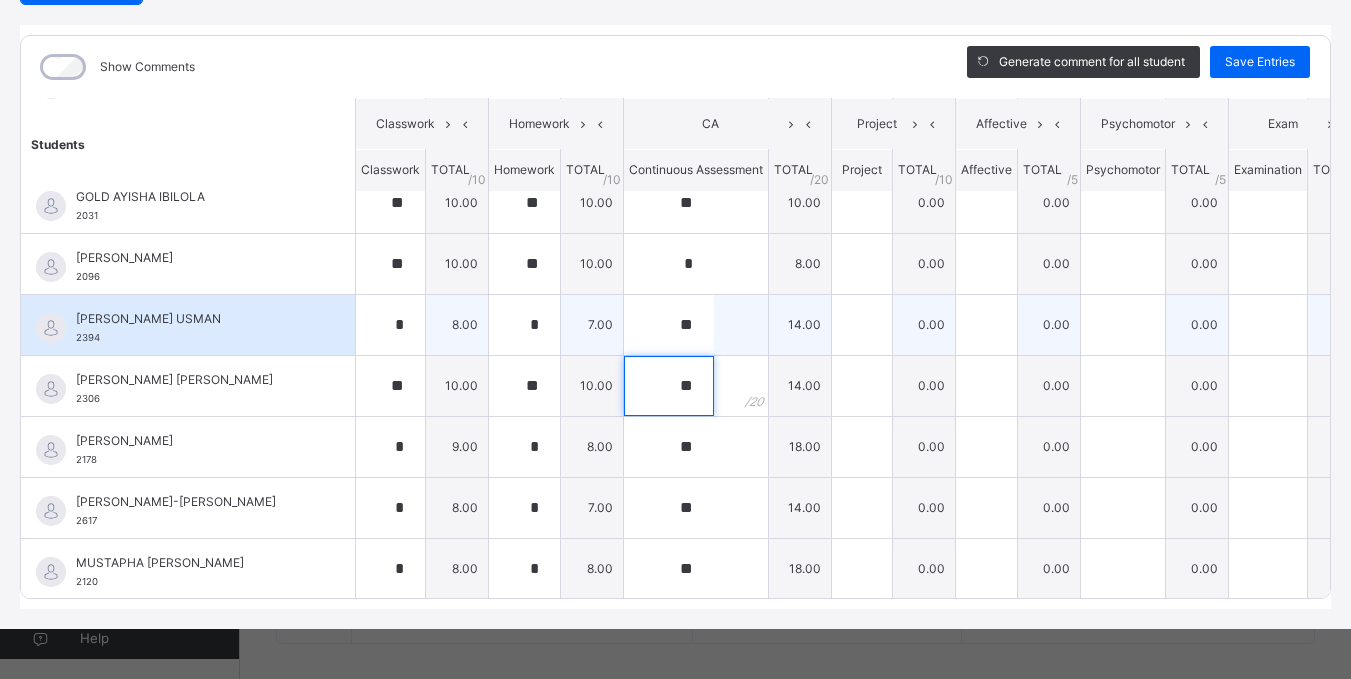 scroll, scrollTop: 0, scrollLeft: 0, axis: both 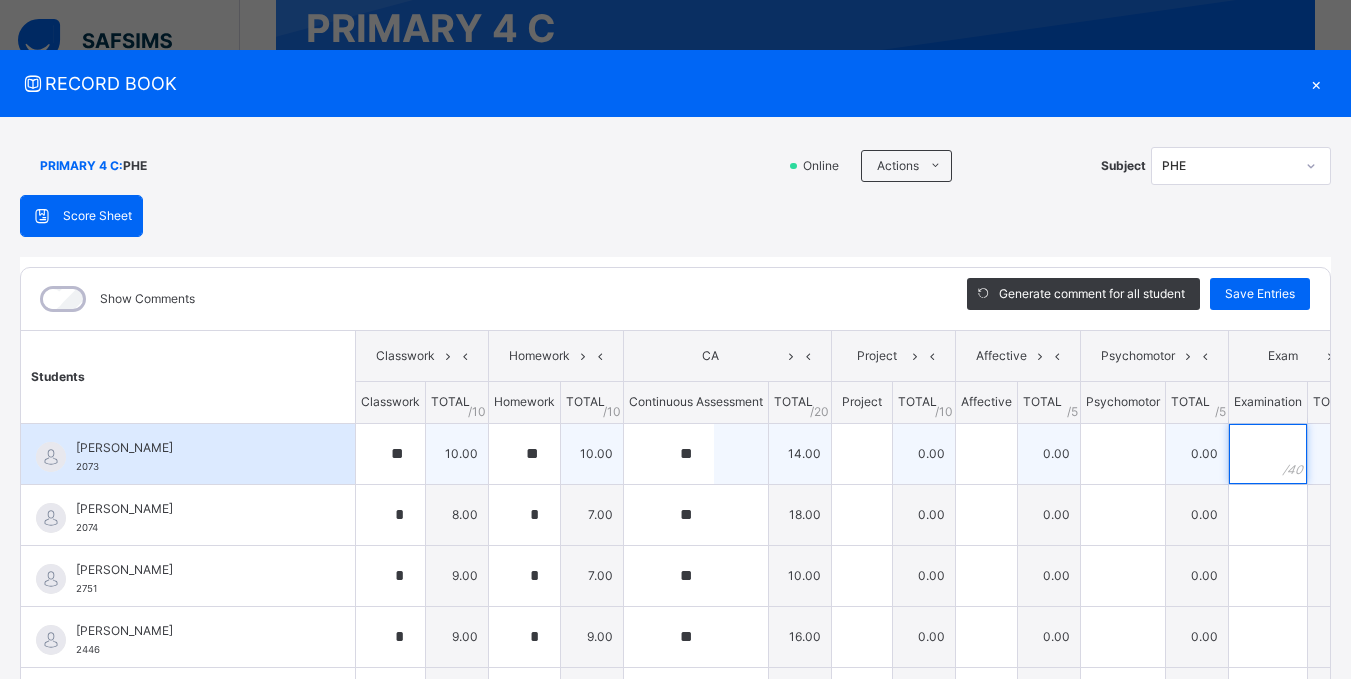 click at bounding box center (1268, 454) 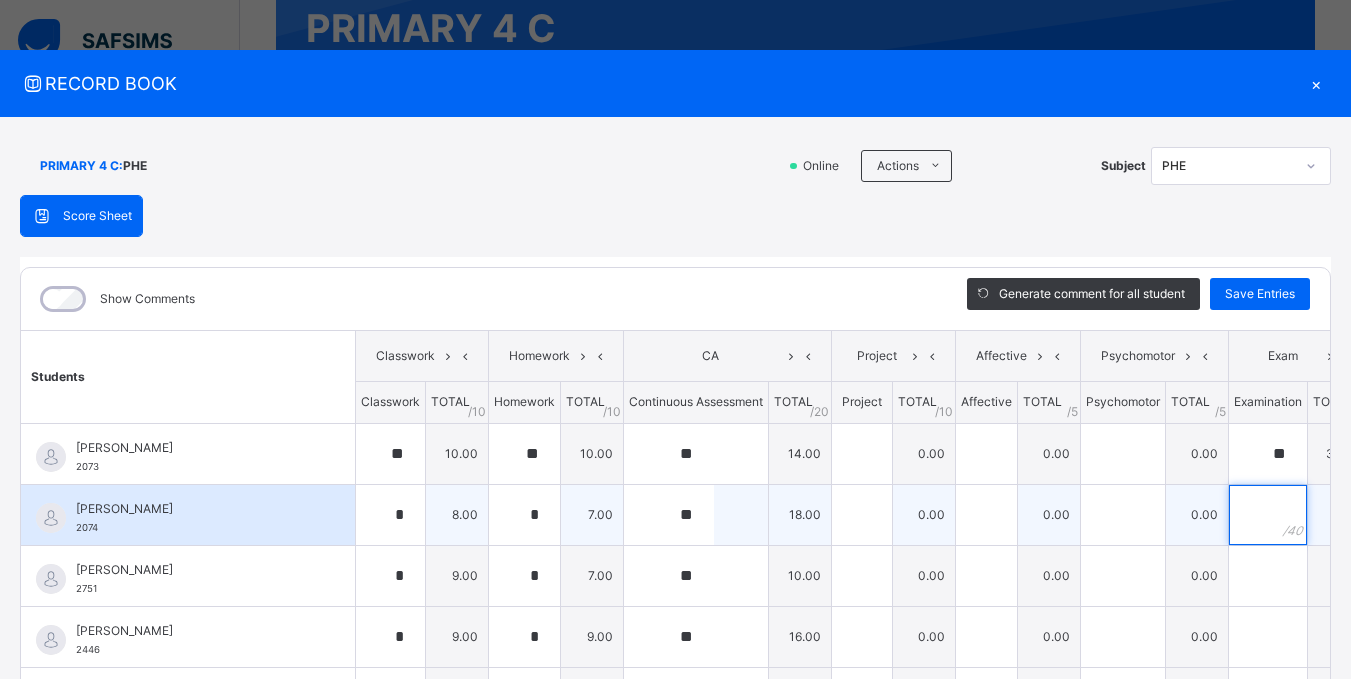 click at bounding box center [1268, 515] 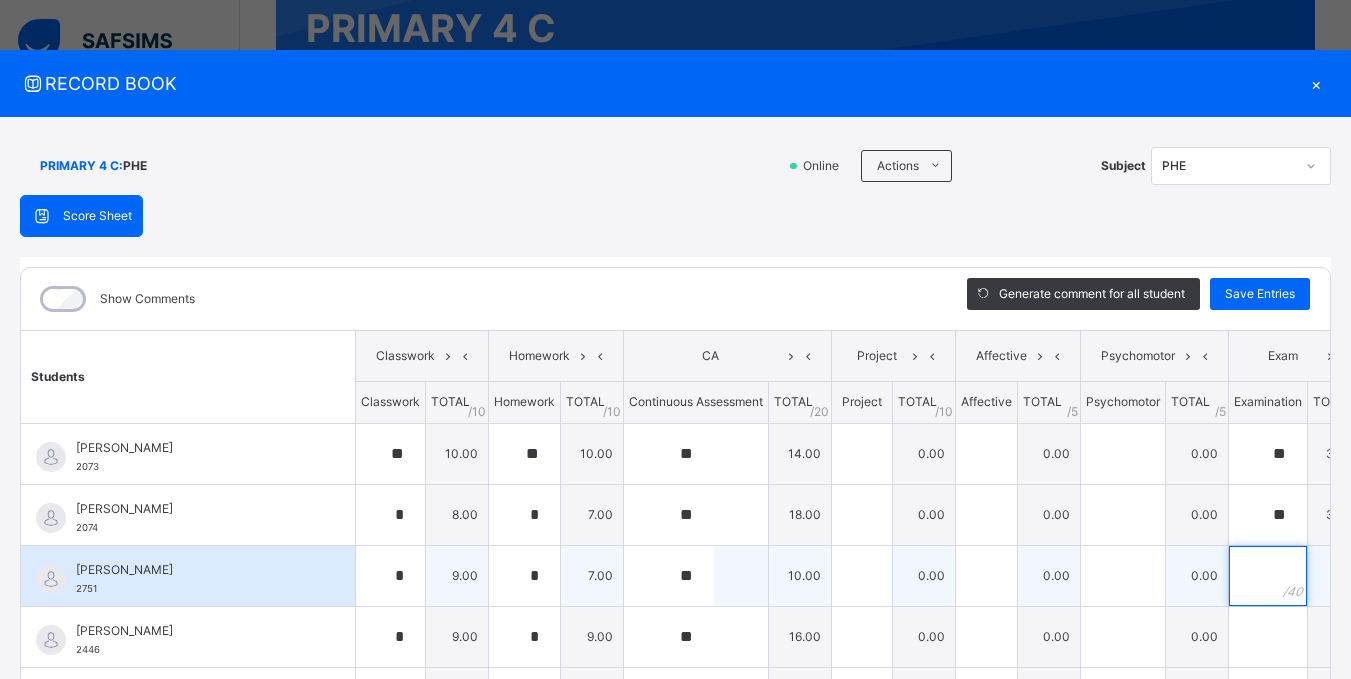click at bounding box center [1268, 576] 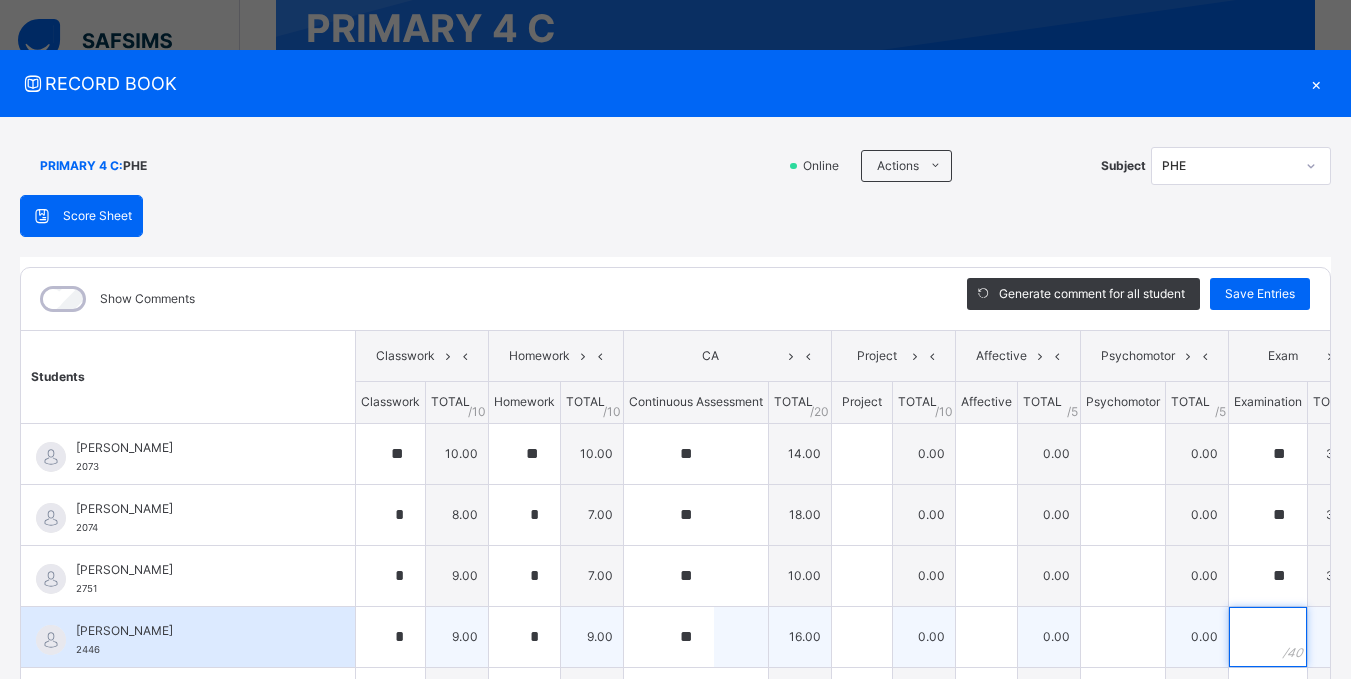 click at bounding box center (1268, 637) 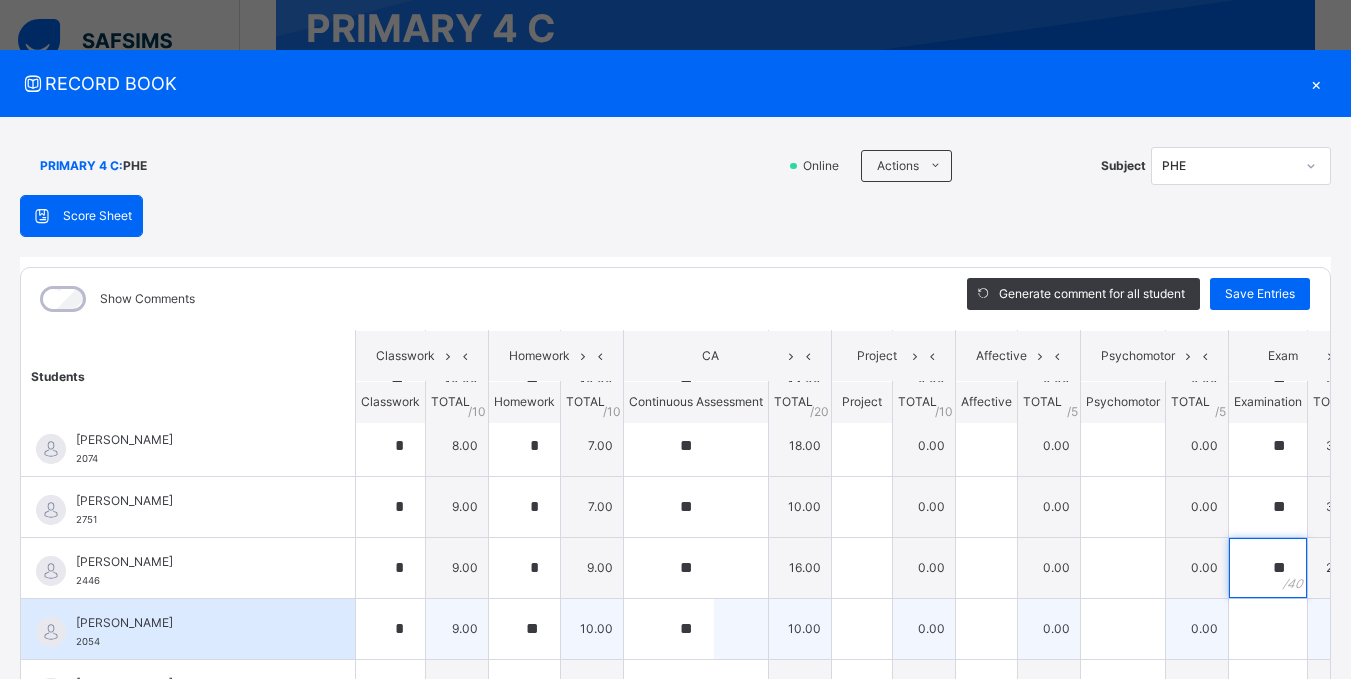 scroll, scrollTop: 100, scrollLeft: 0, axis: vertical 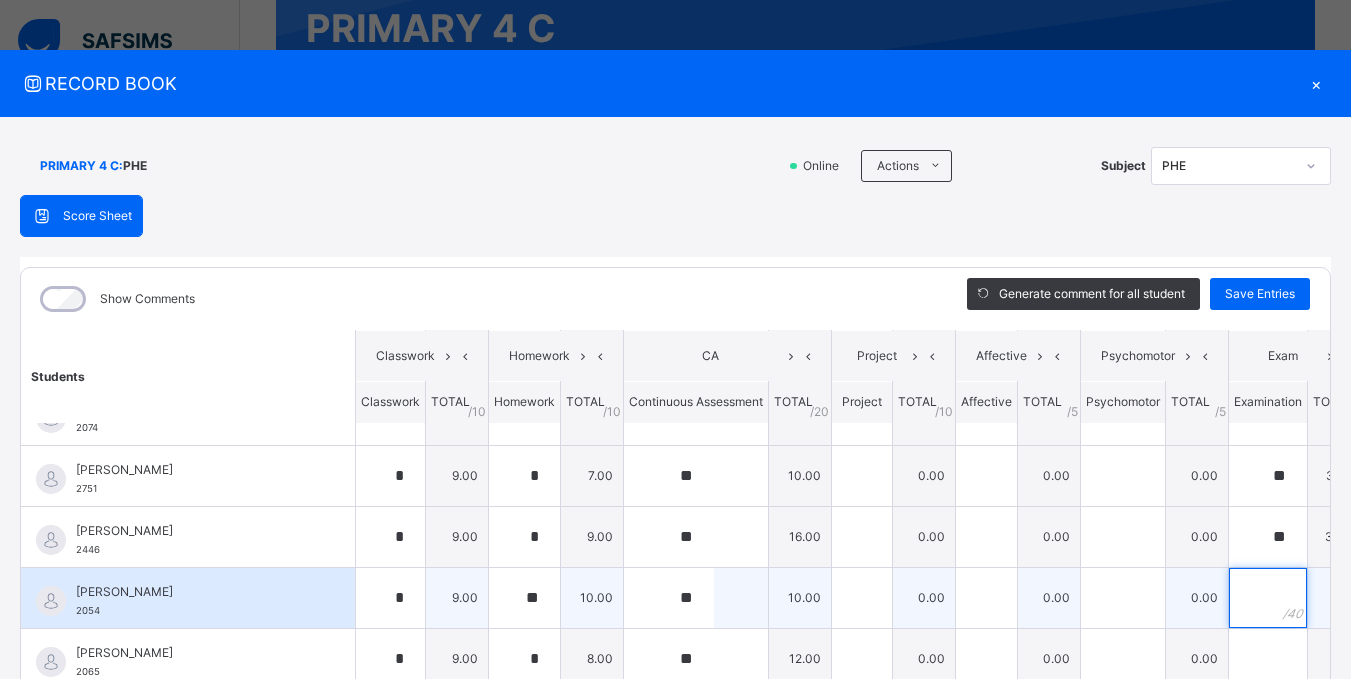 click at bounding box center [1268, 598] 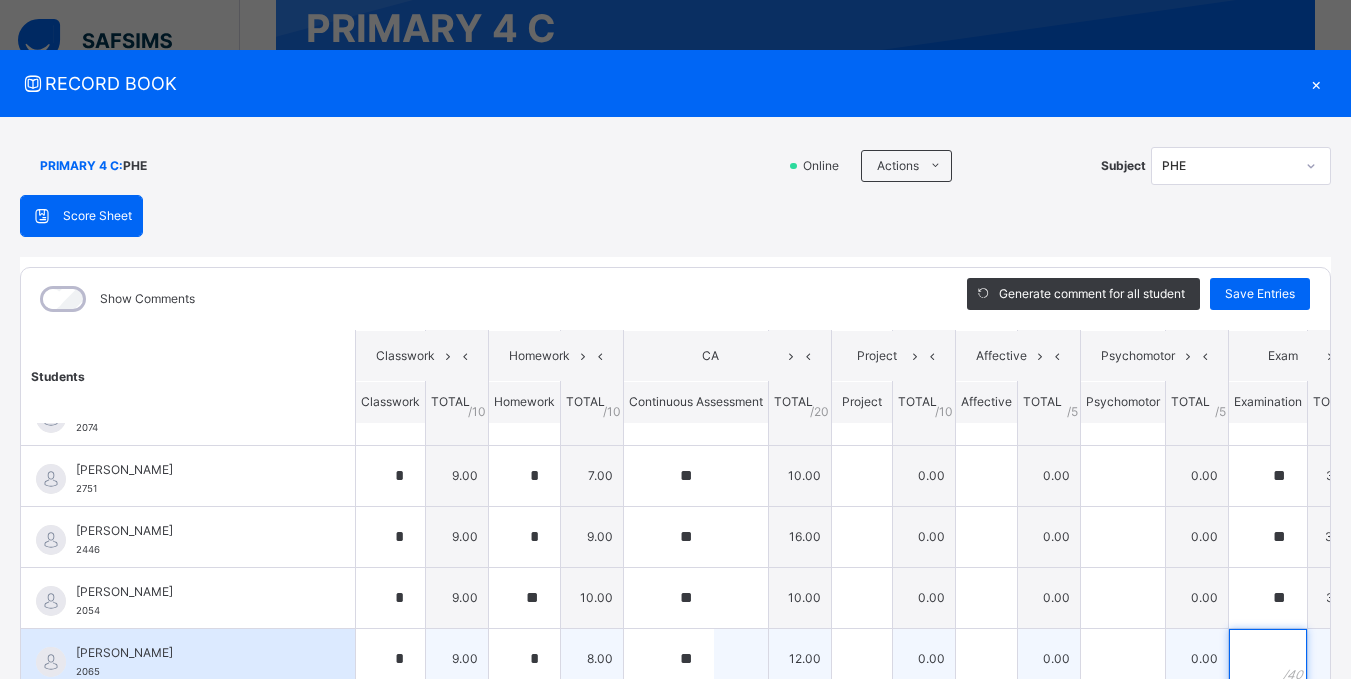 click at bounding box center [1268, 659] 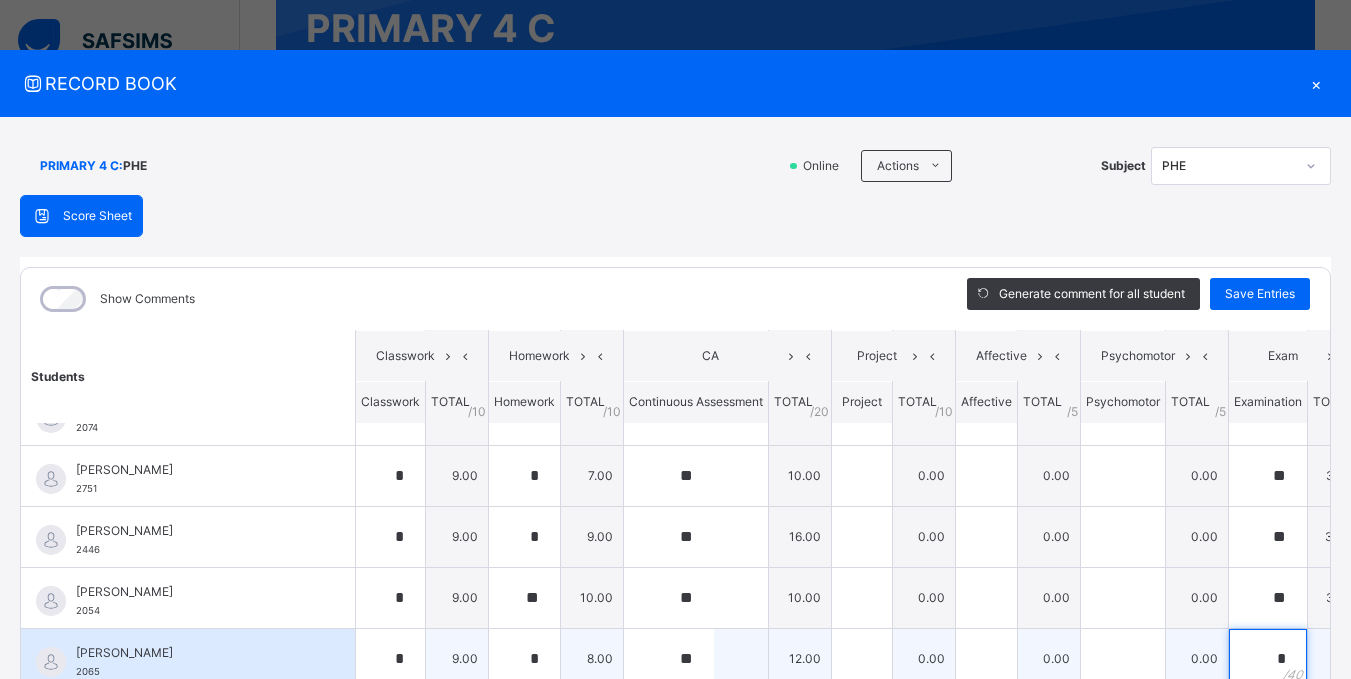 scroll, scrollTop: 5, scrollLeft: 0, axis: vertical 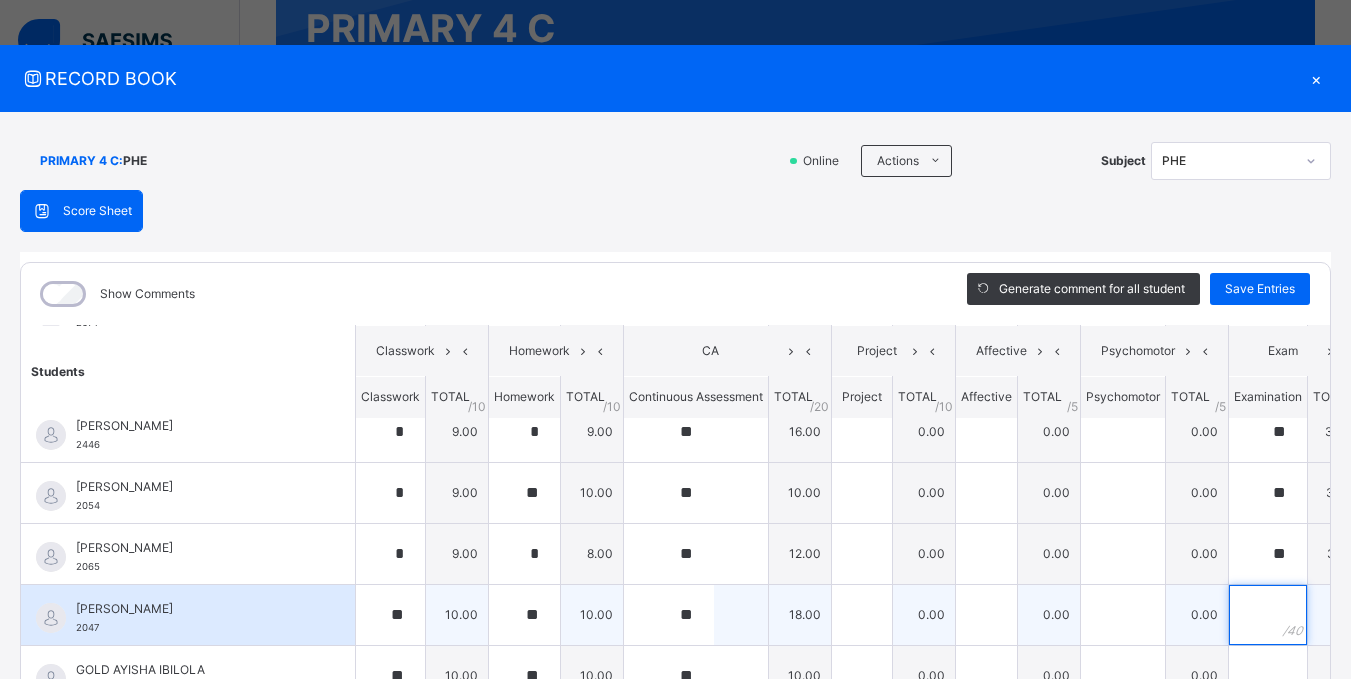 click at bounding box center (1268, 615) 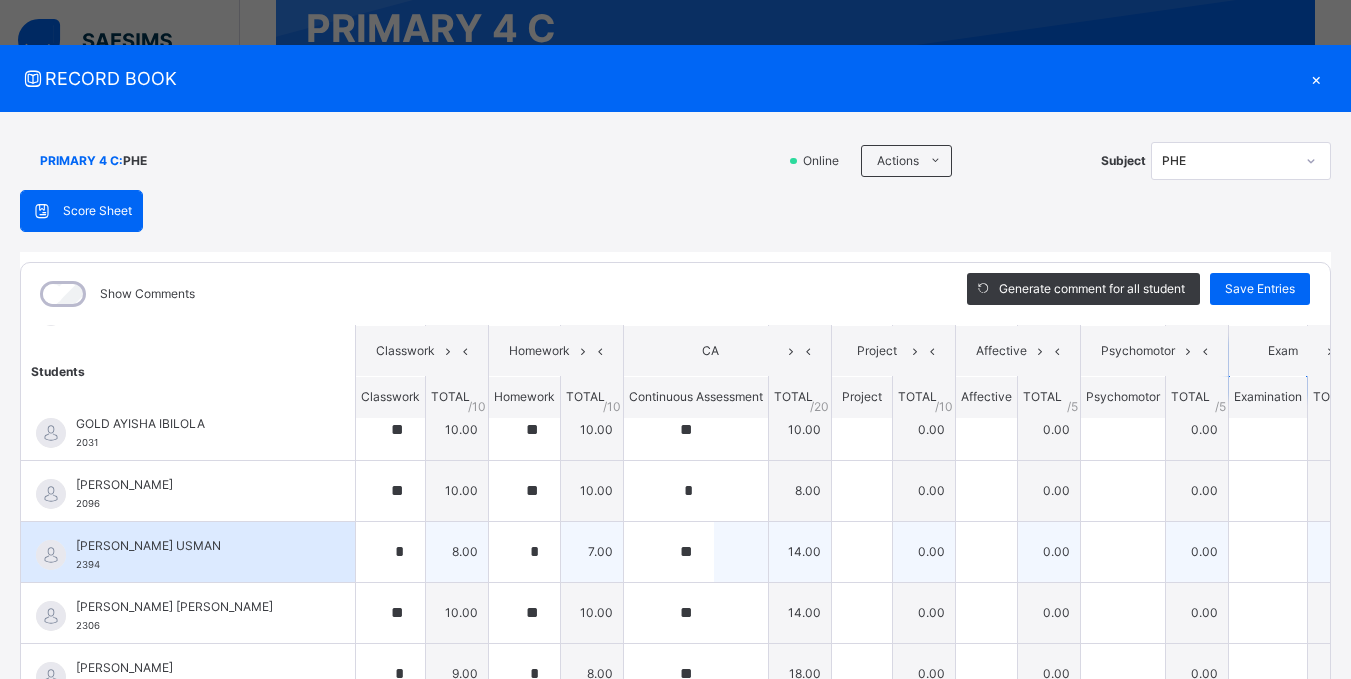 scroll, scrollTop: 246, scrollLeft: 0, axis: vertical 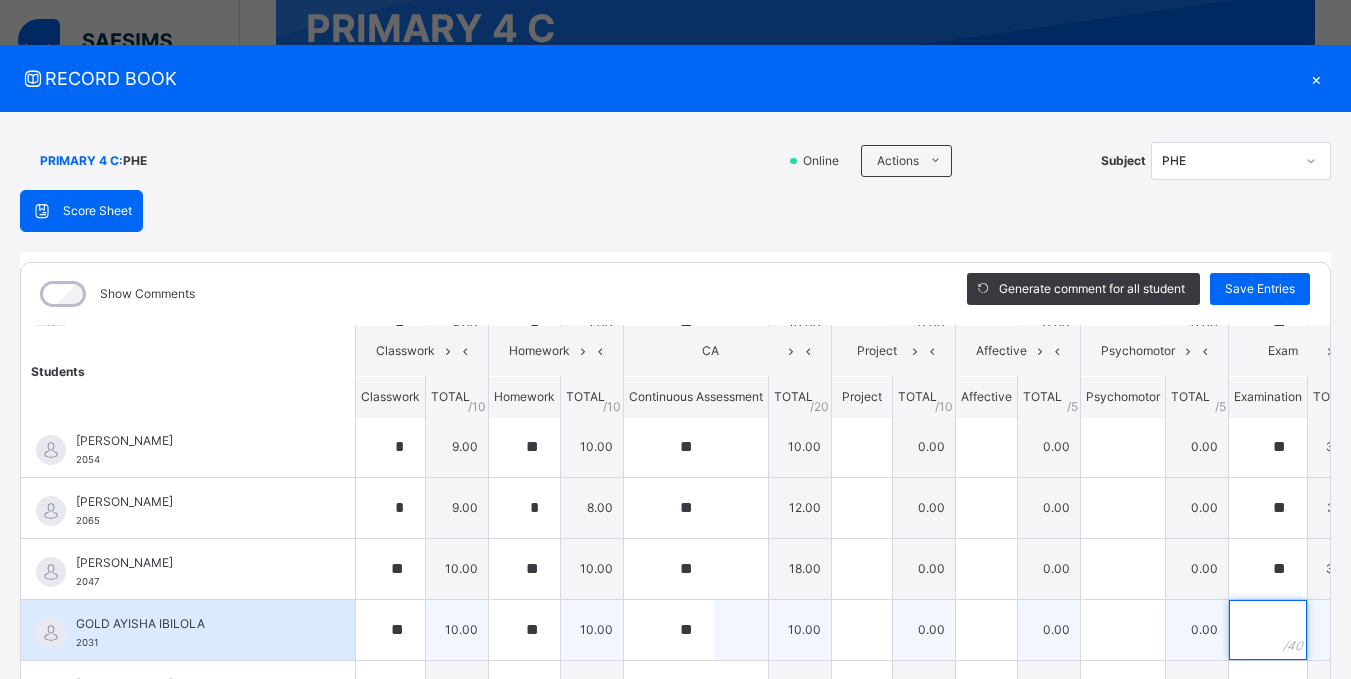 click at bounding box center [1268, 630] 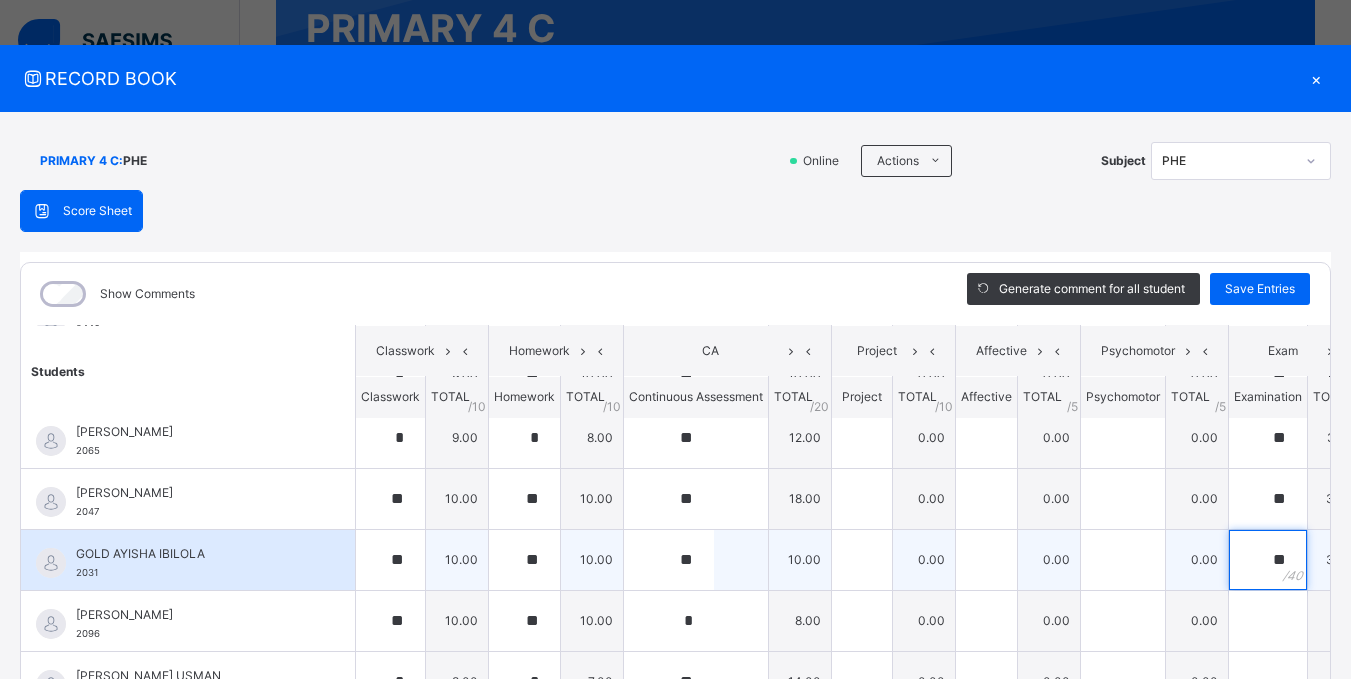 scroll, scrollTop: 346, scrollLeft: 0, axis: vertical 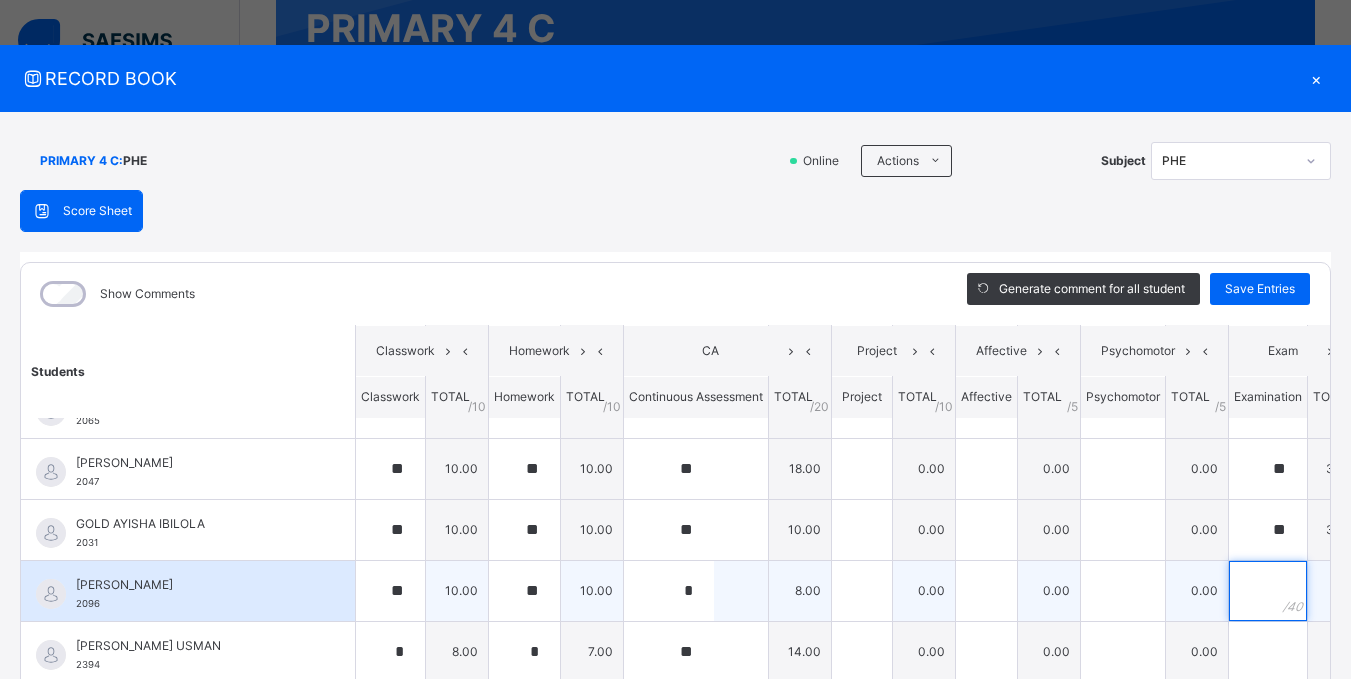 click at bounding box center (1268, 591) 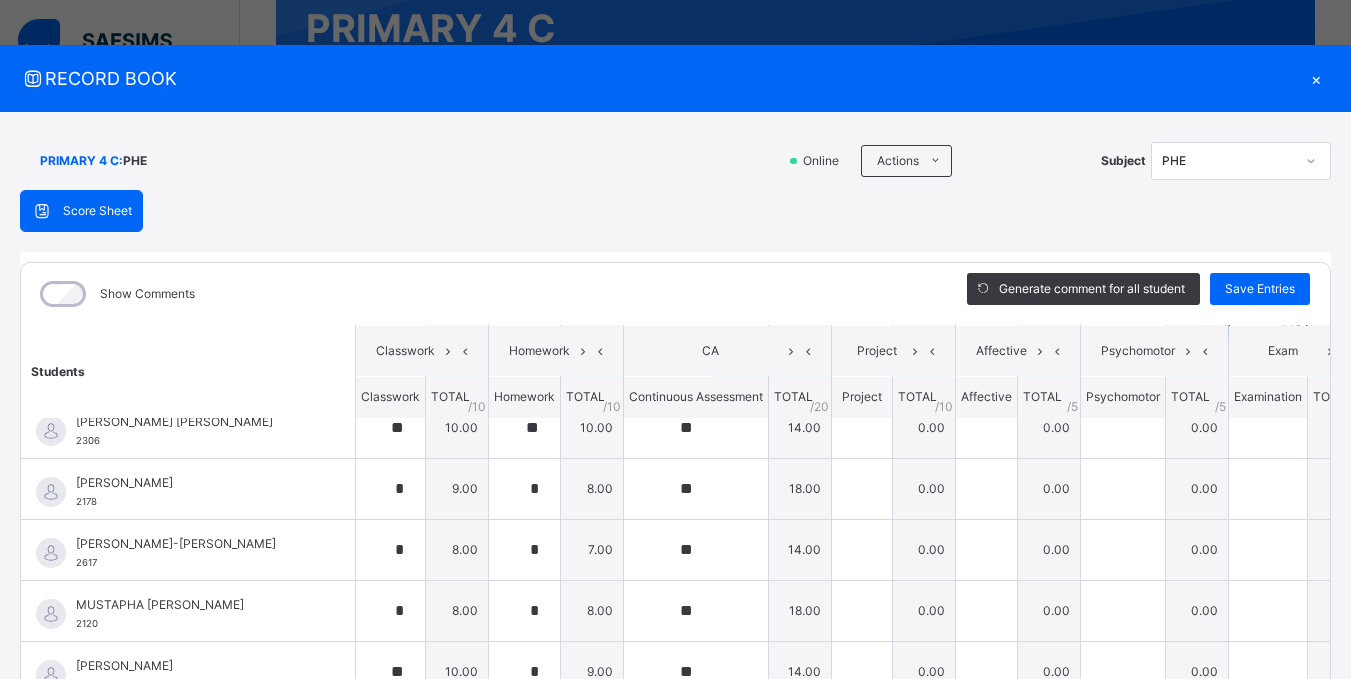 scroll, scrollTop: 646, scrollLeft: 0, axis: vertical 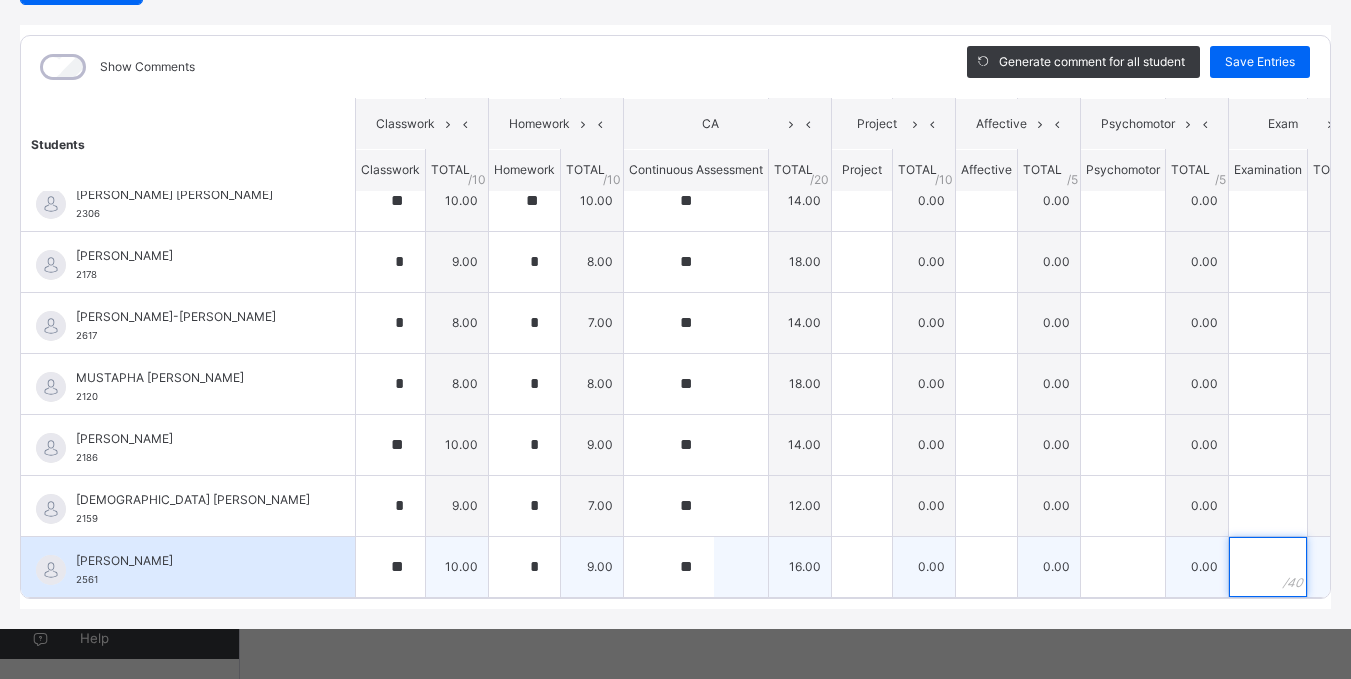 click at bounding box center (1268, 567) 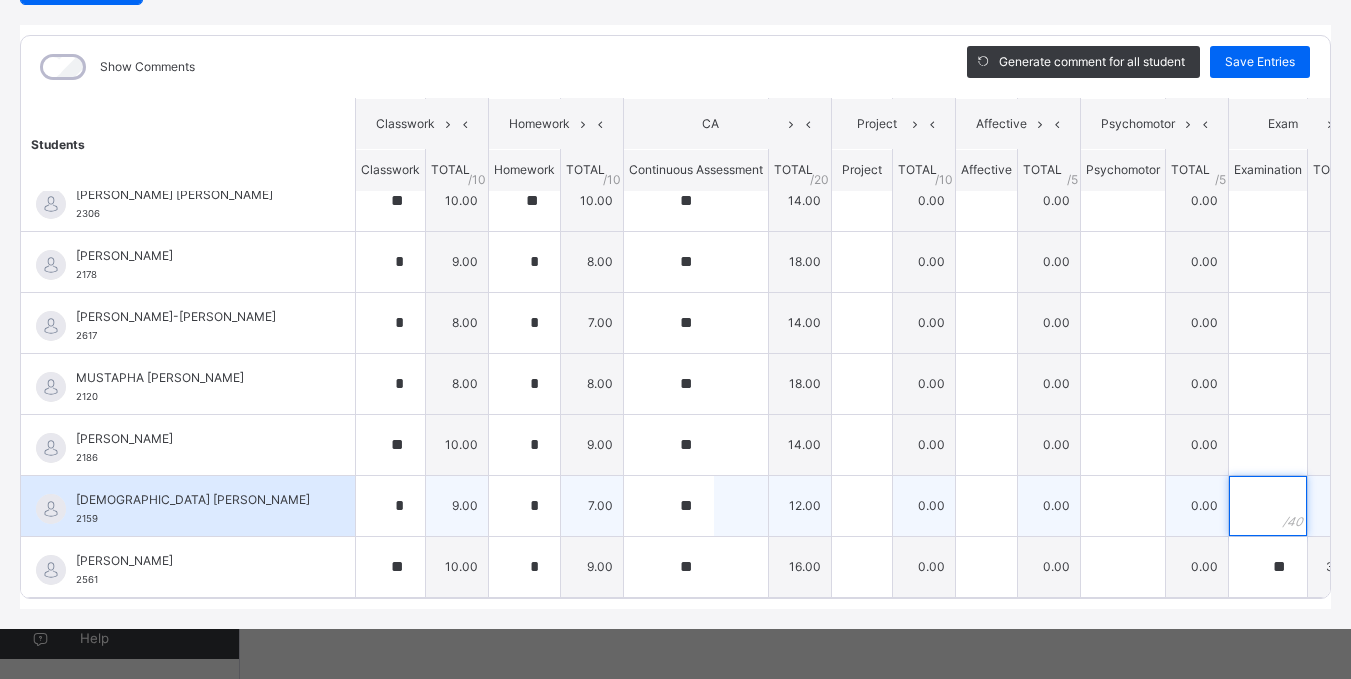 click at bounding box center [1268, 506] 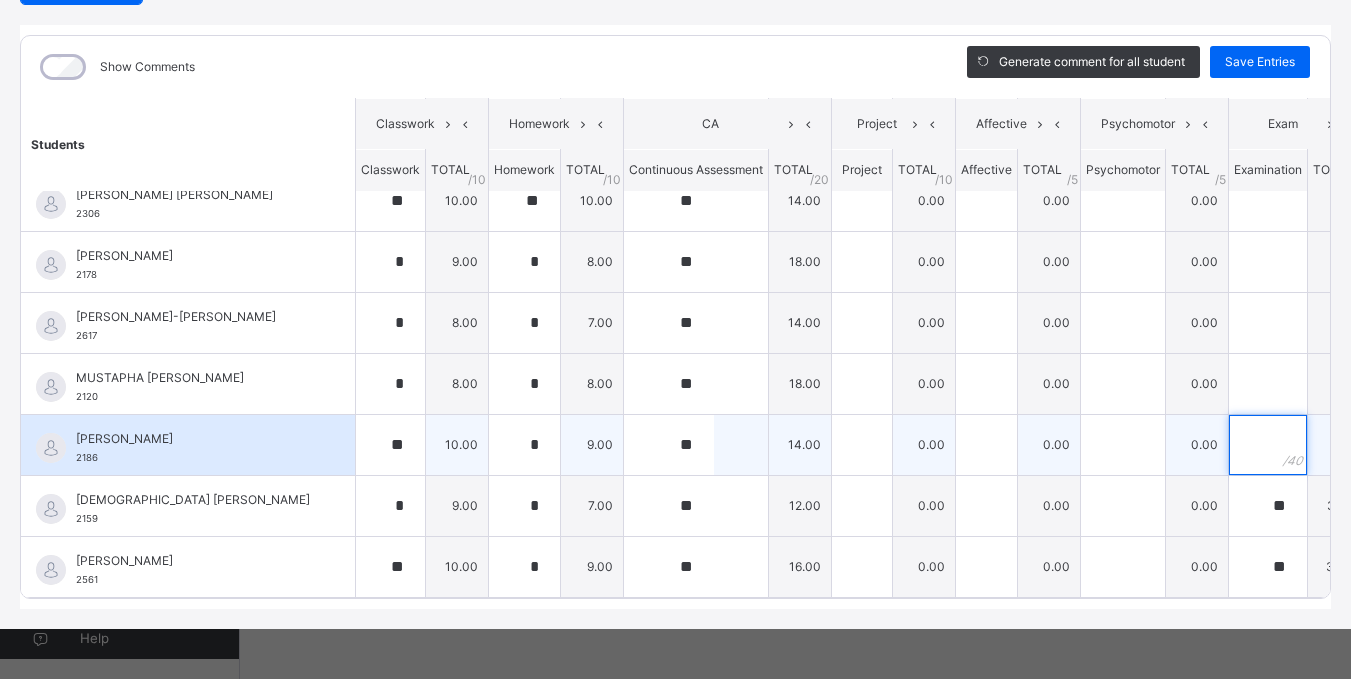 click at bounding box center (1268, 445) 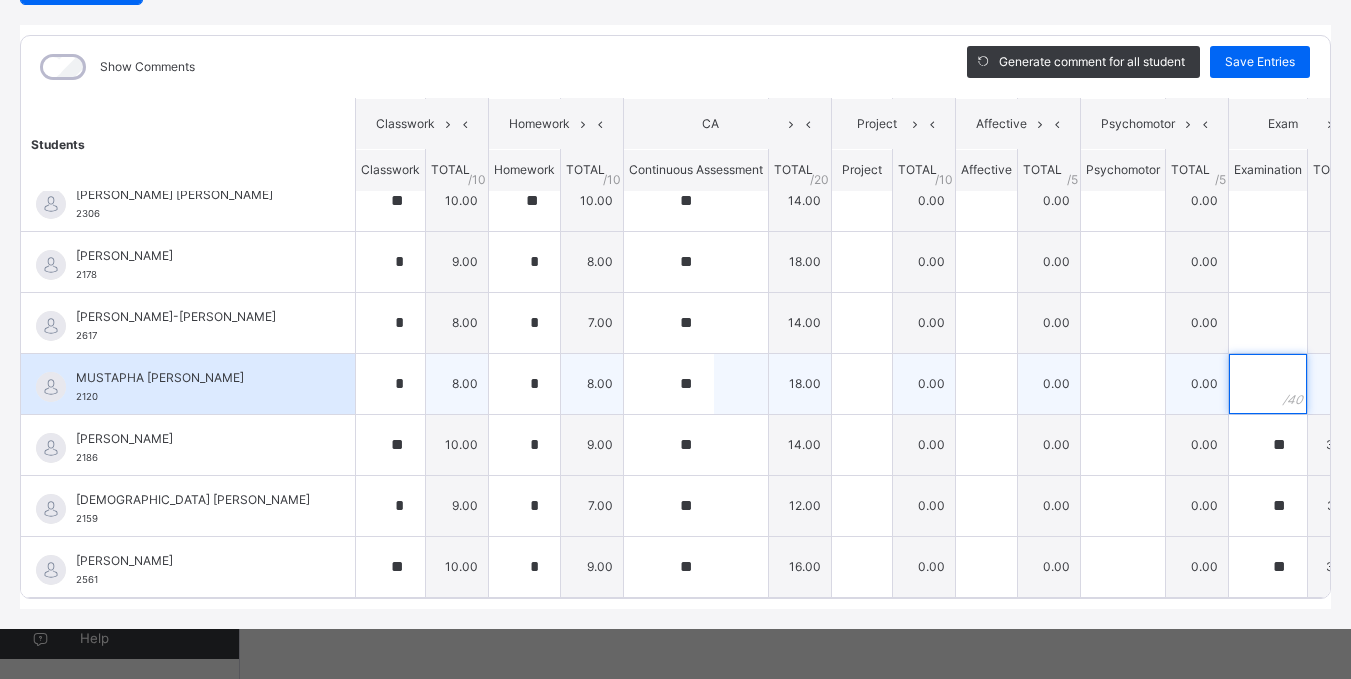 click at bounding box center [1268, 384] 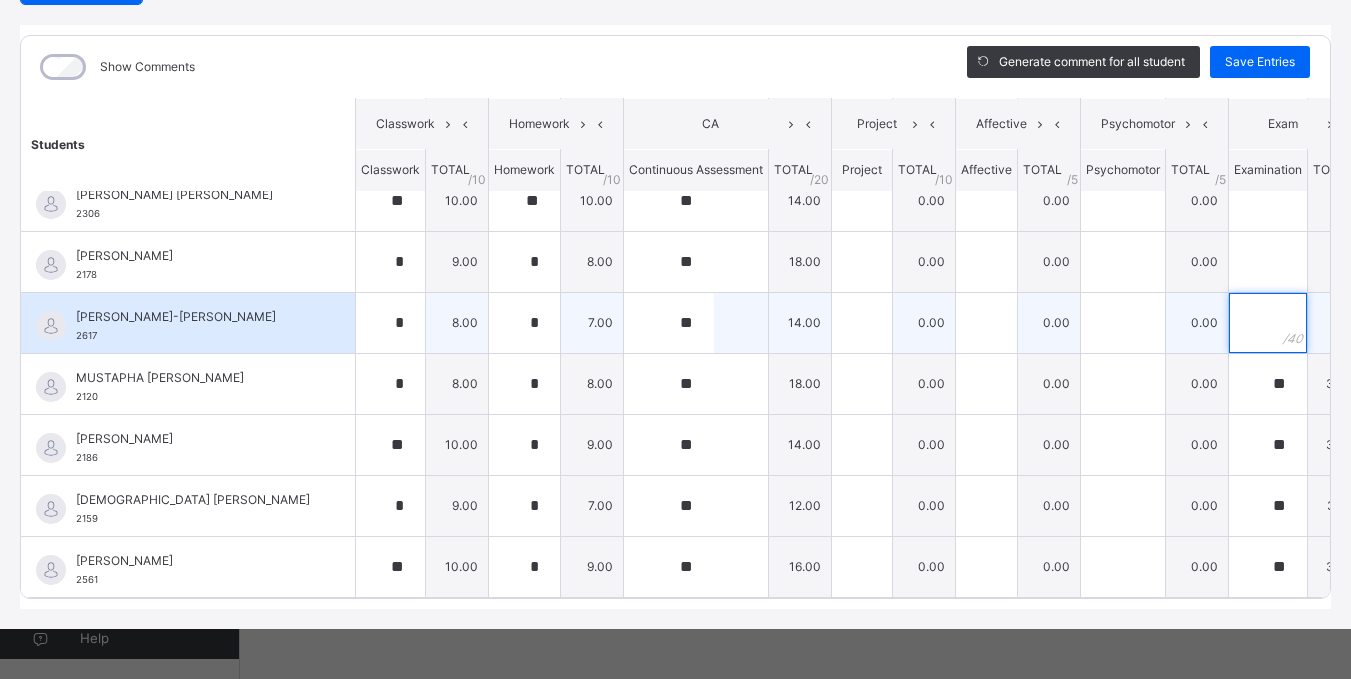 click at bounding box center [1268, 323] 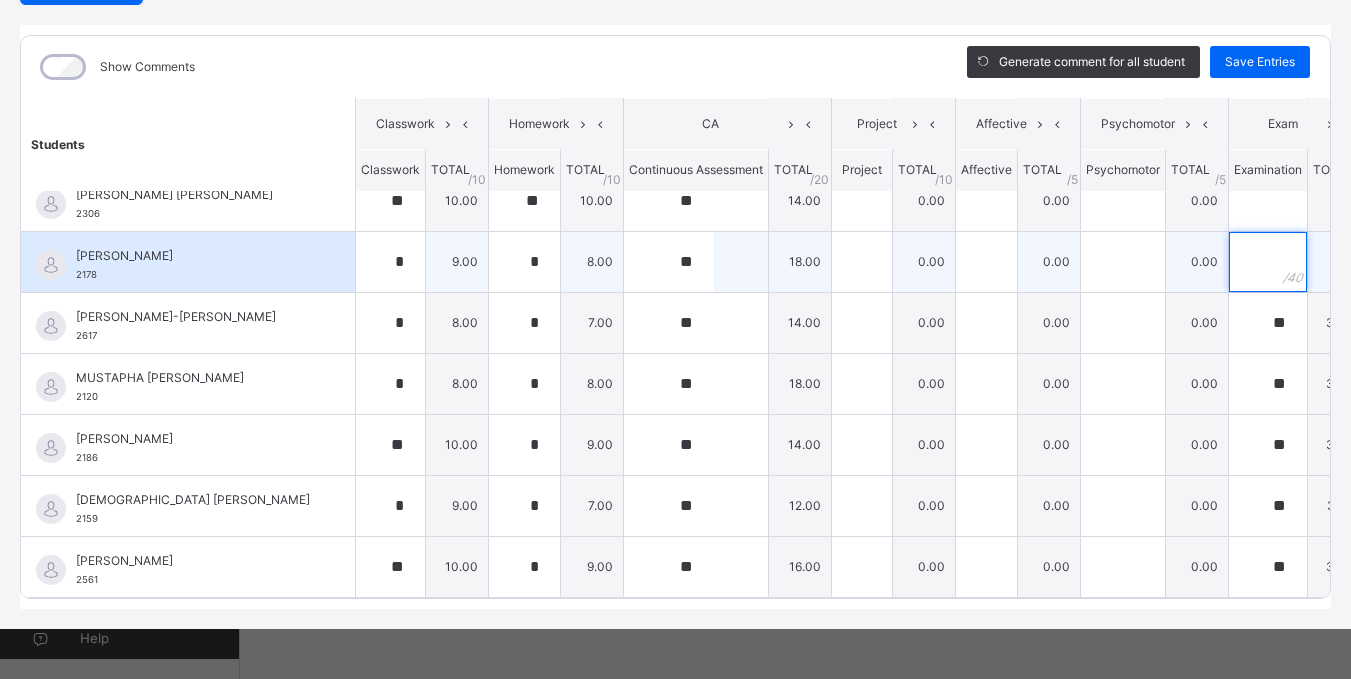 click at bounding box center (1268, 262) 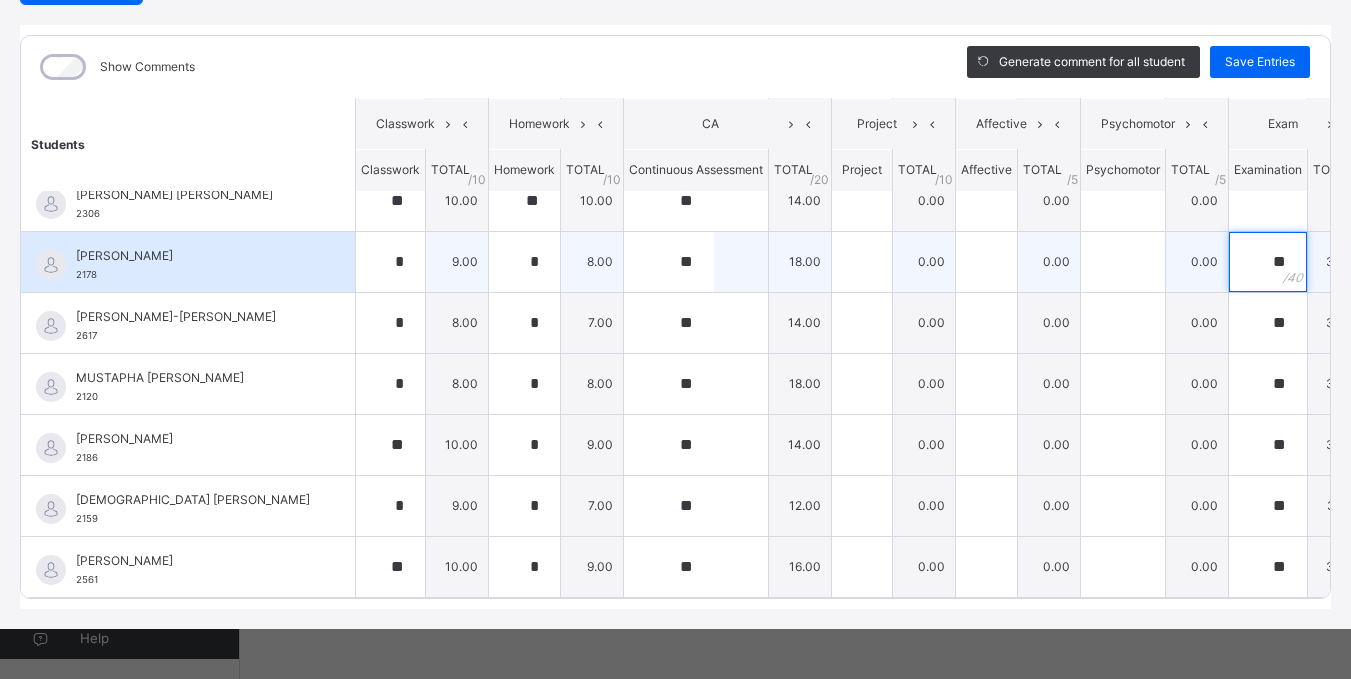 scroll, scrollTop: 446, scrollLeft: 0, axis: vertical 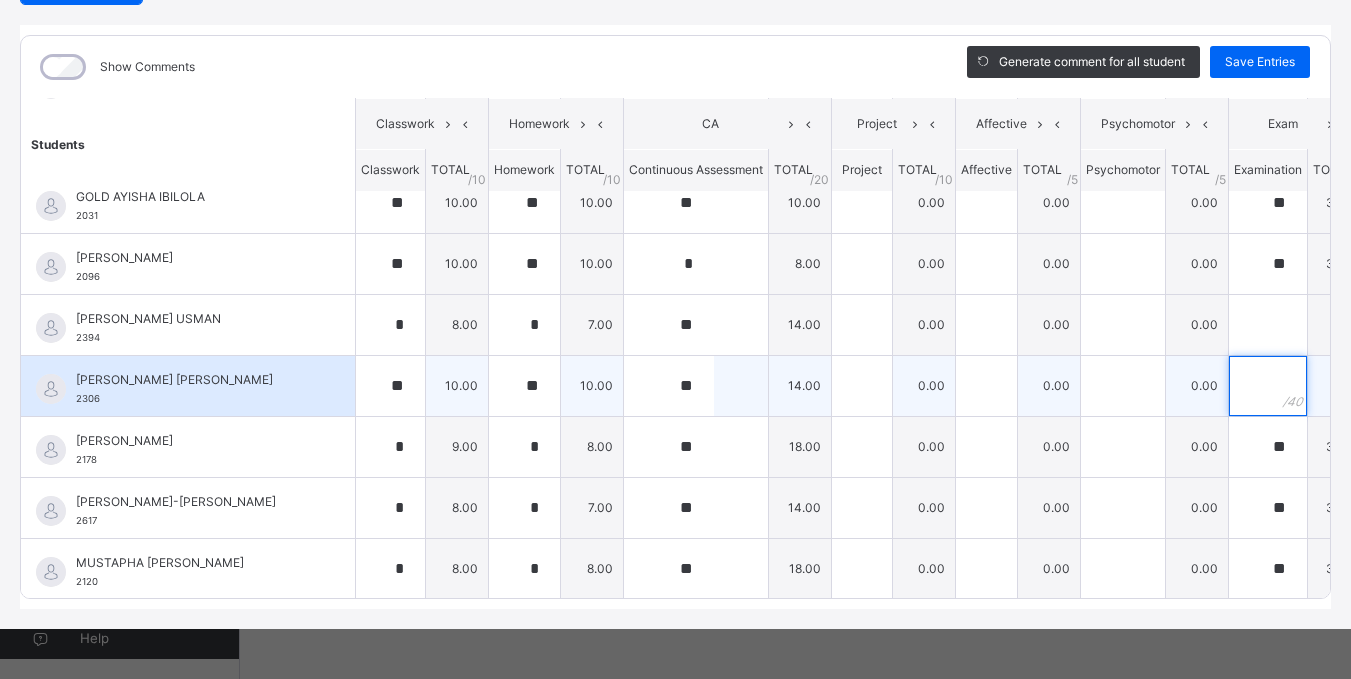 click at bounding box center [1268, 386] 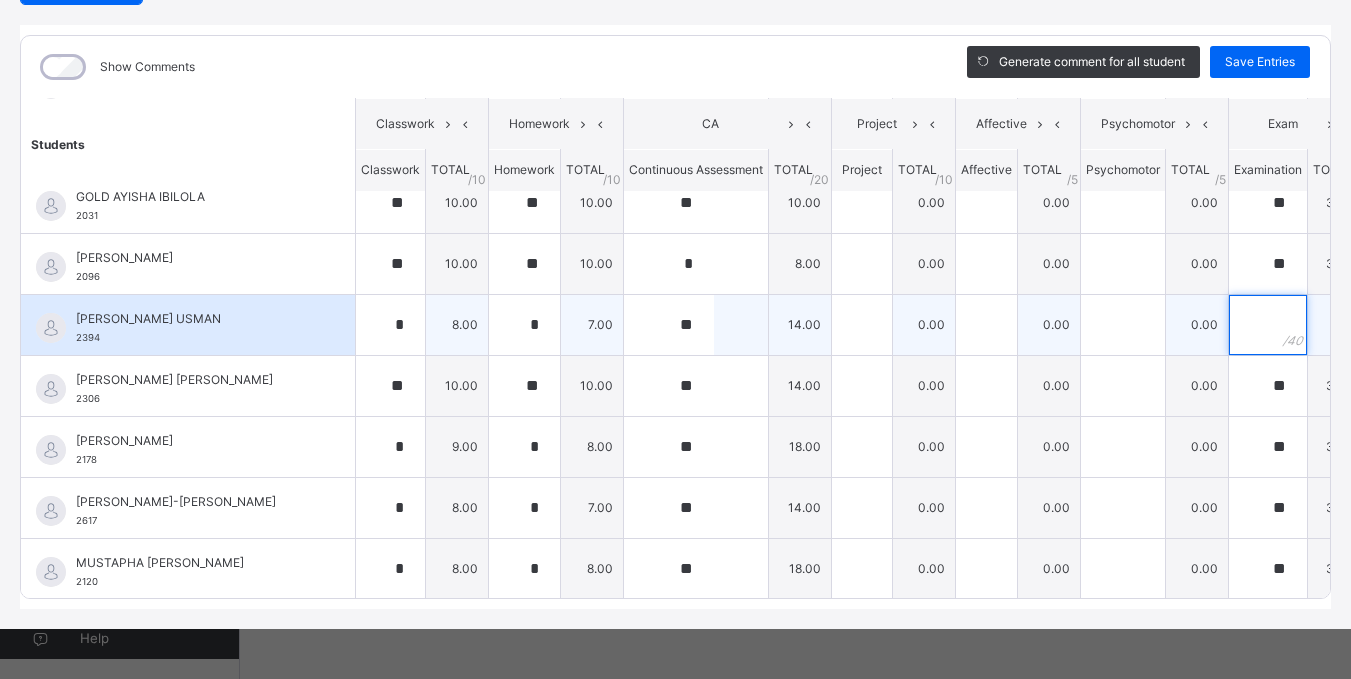 click at bounding box center (1268, 325) 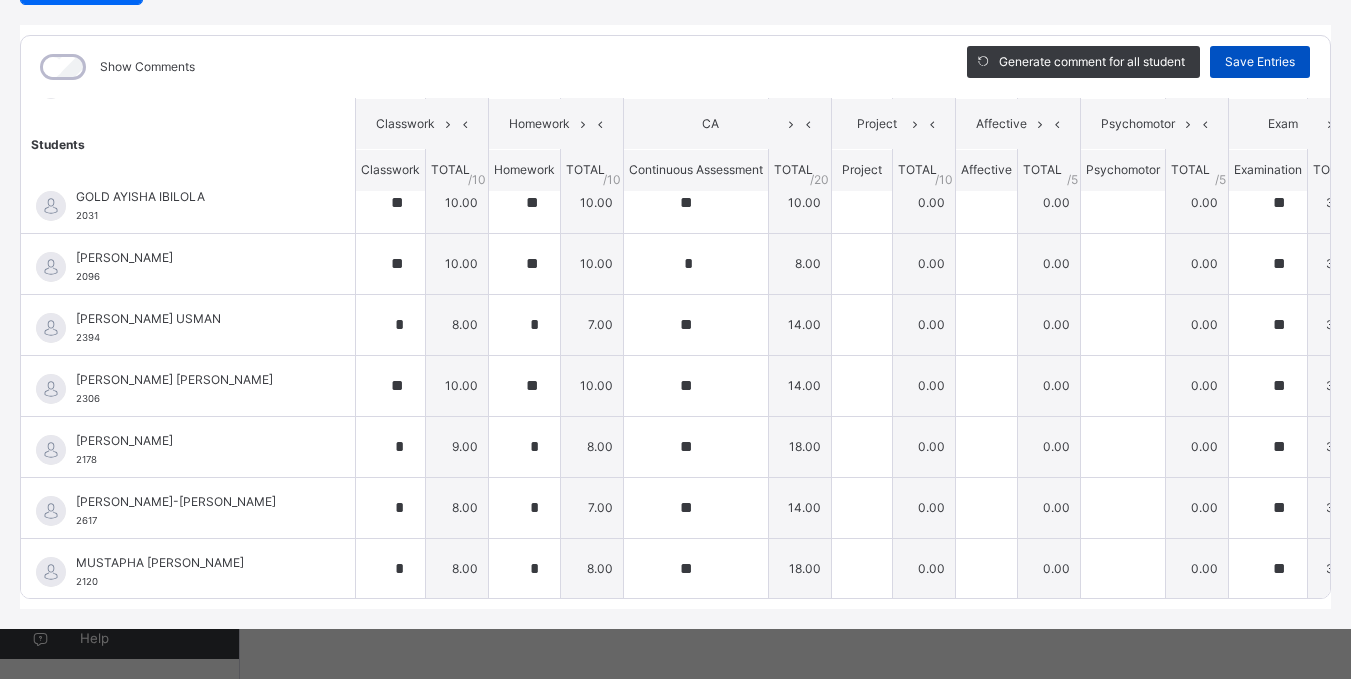 click on "Save Entries" at bounding box center (1260, 62) 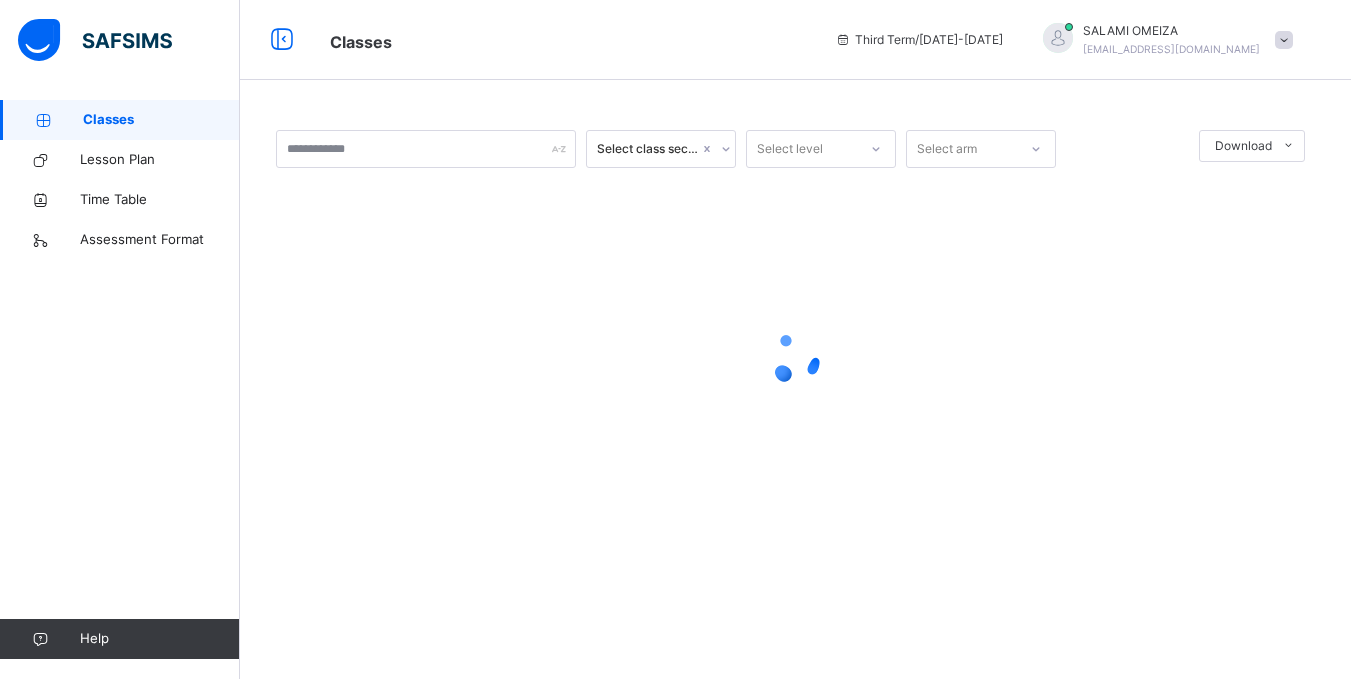 scroll, scrollTop: 0, scrollLeft: 0, axis: both 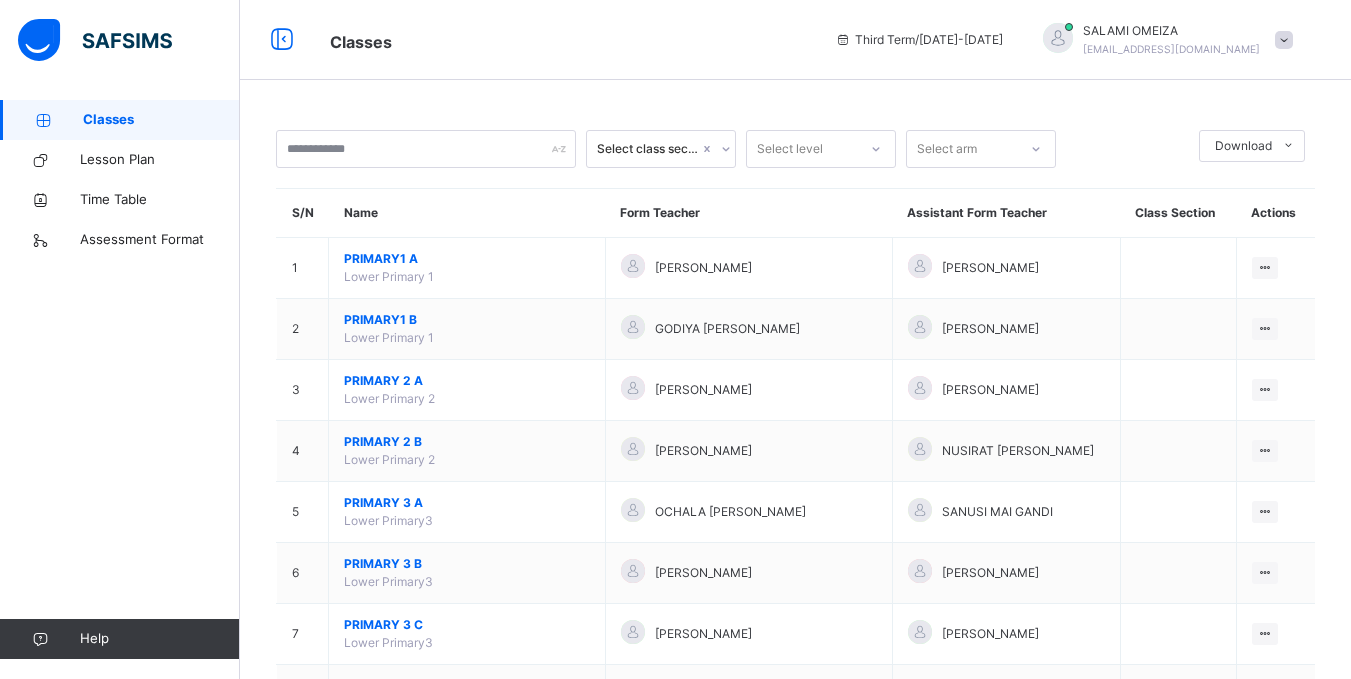 click on "PRIMARY 5   A" at bounding box center (467, 869) 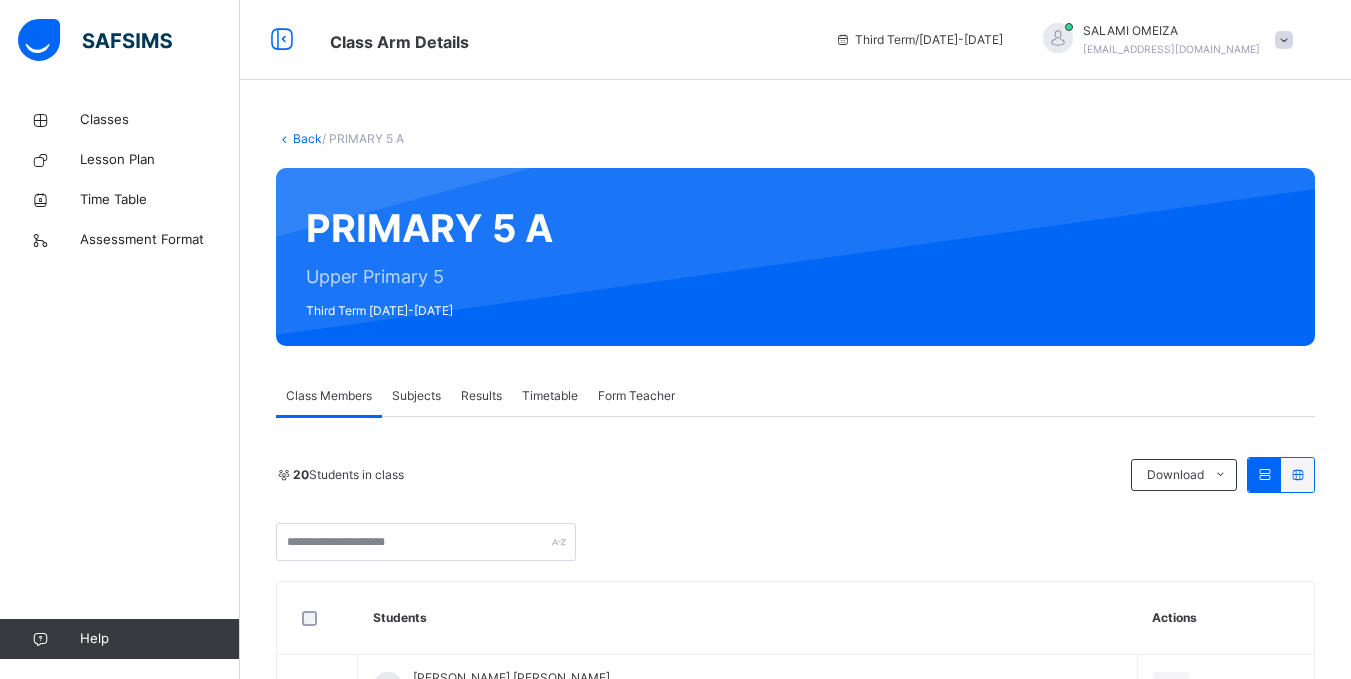 click on "Subjects" at bounding box center (416, 396) 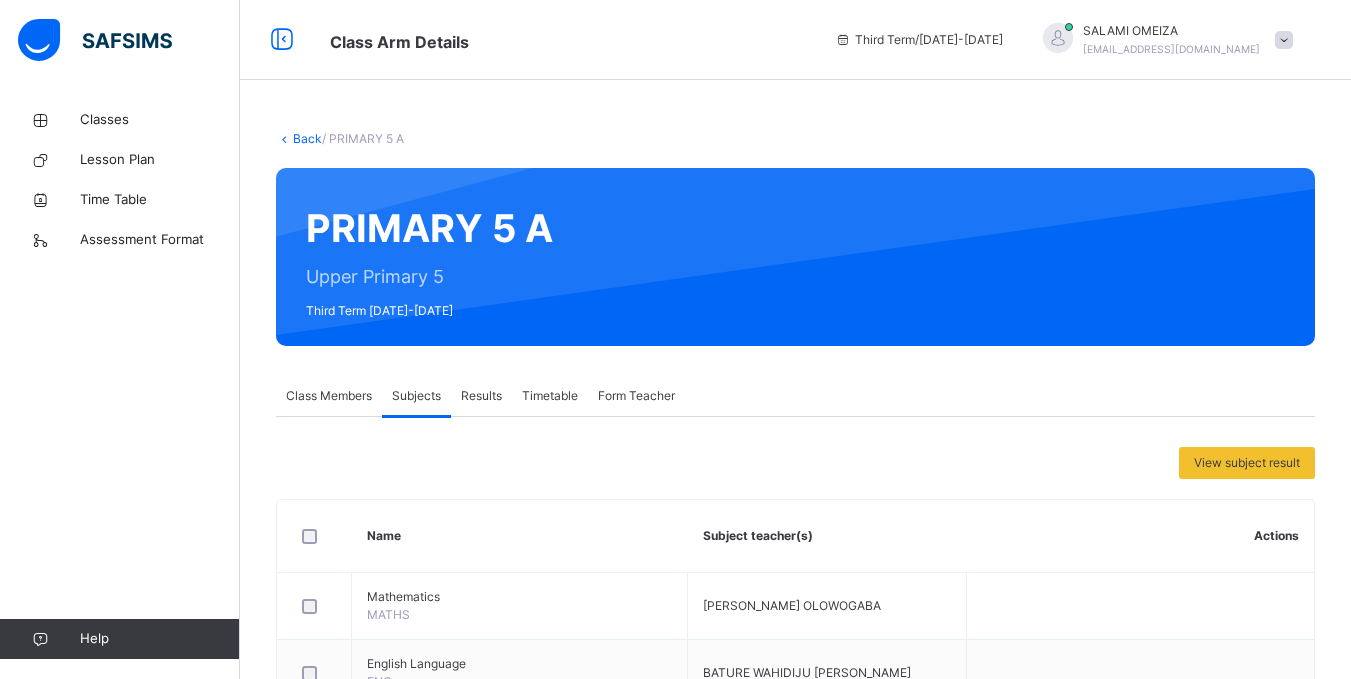 click on "Class Members" at bounding box center [329, 396] 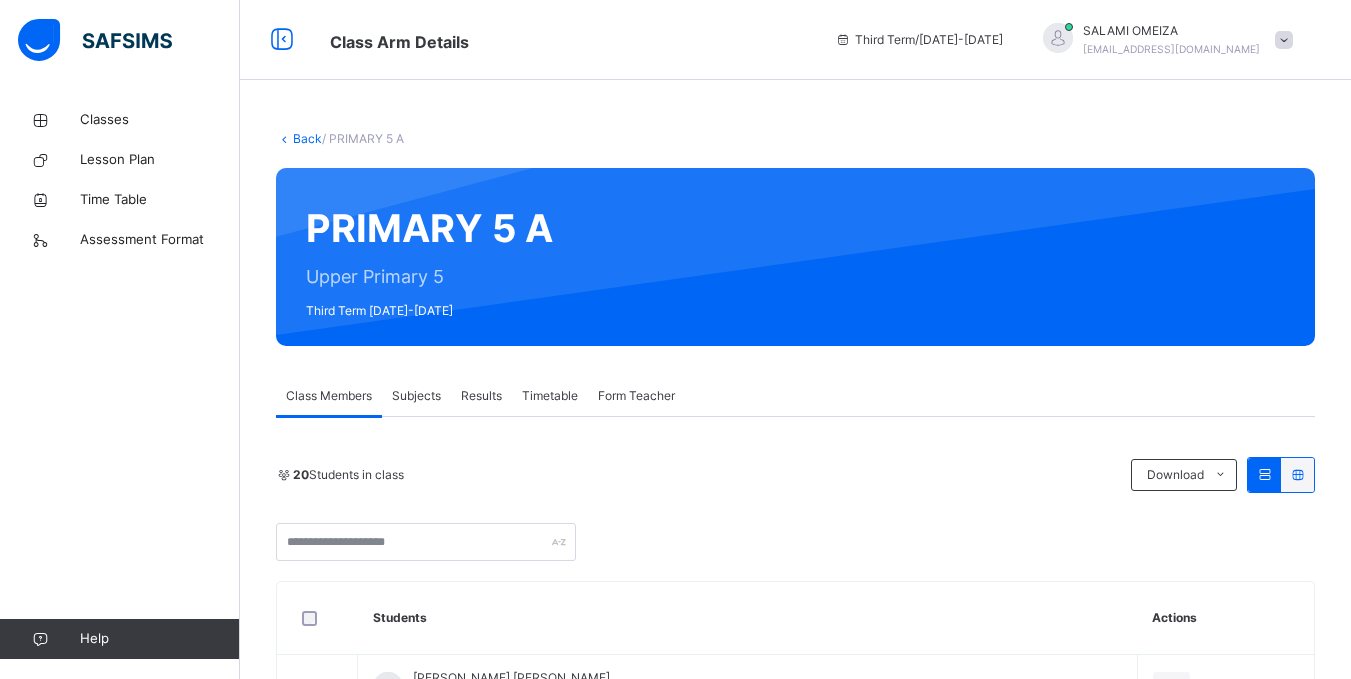 click on "Subjects" at bounding box center [416, 396] 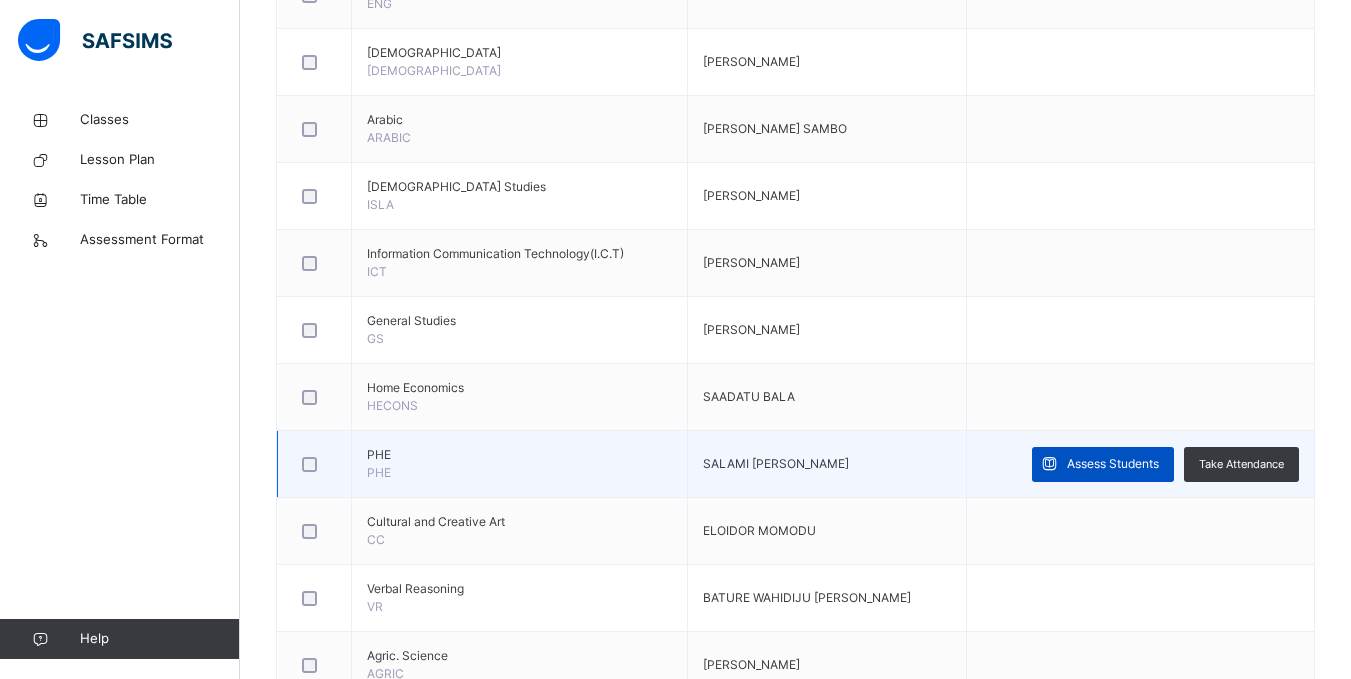 scroll, scrollTop: 700, scrollLeft: 0, axis: vertical 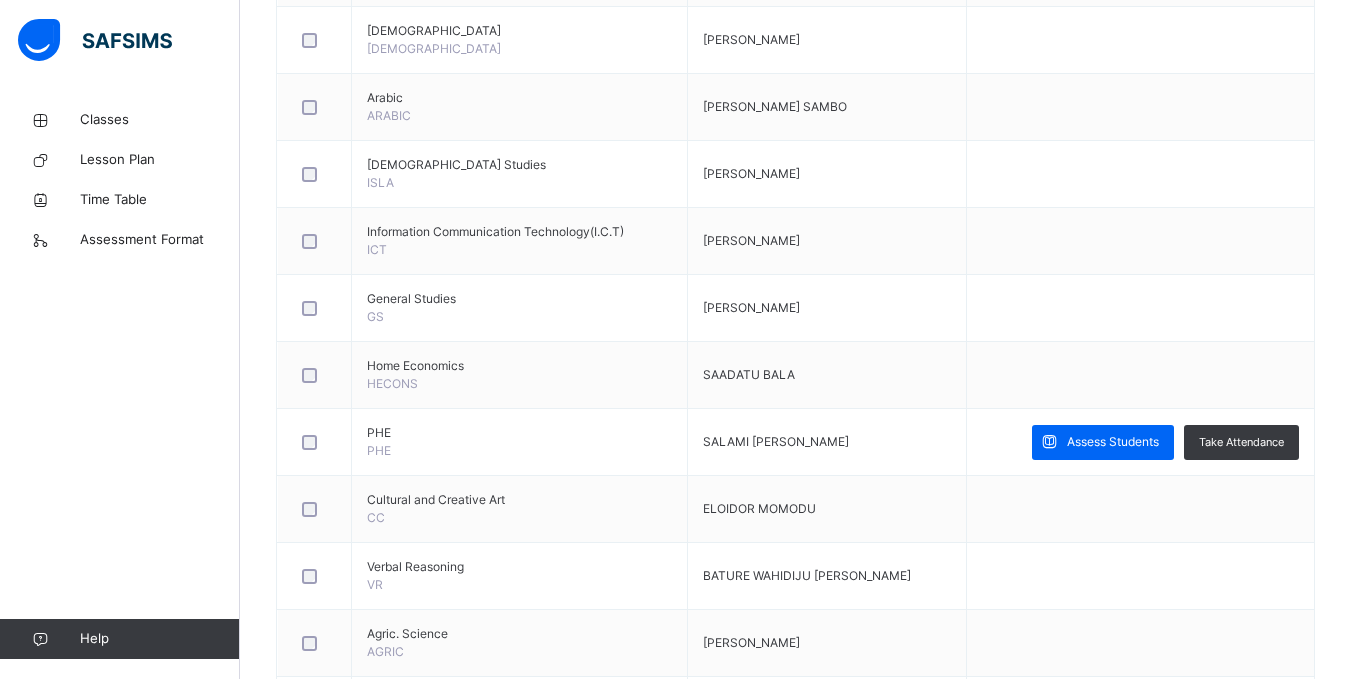 click on "Assess Students" at bounding box center [1113, 442] 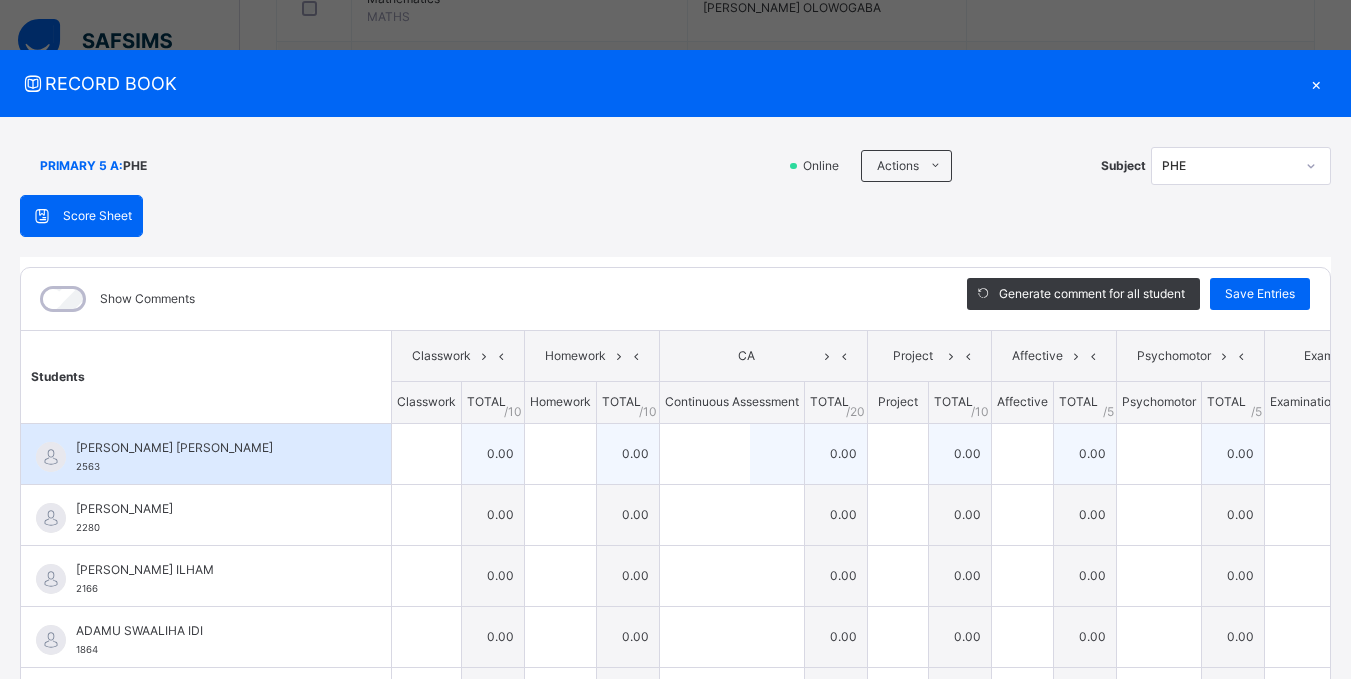 scroll, scrollTop: 300, scrollLeft: 0, axis: vertical 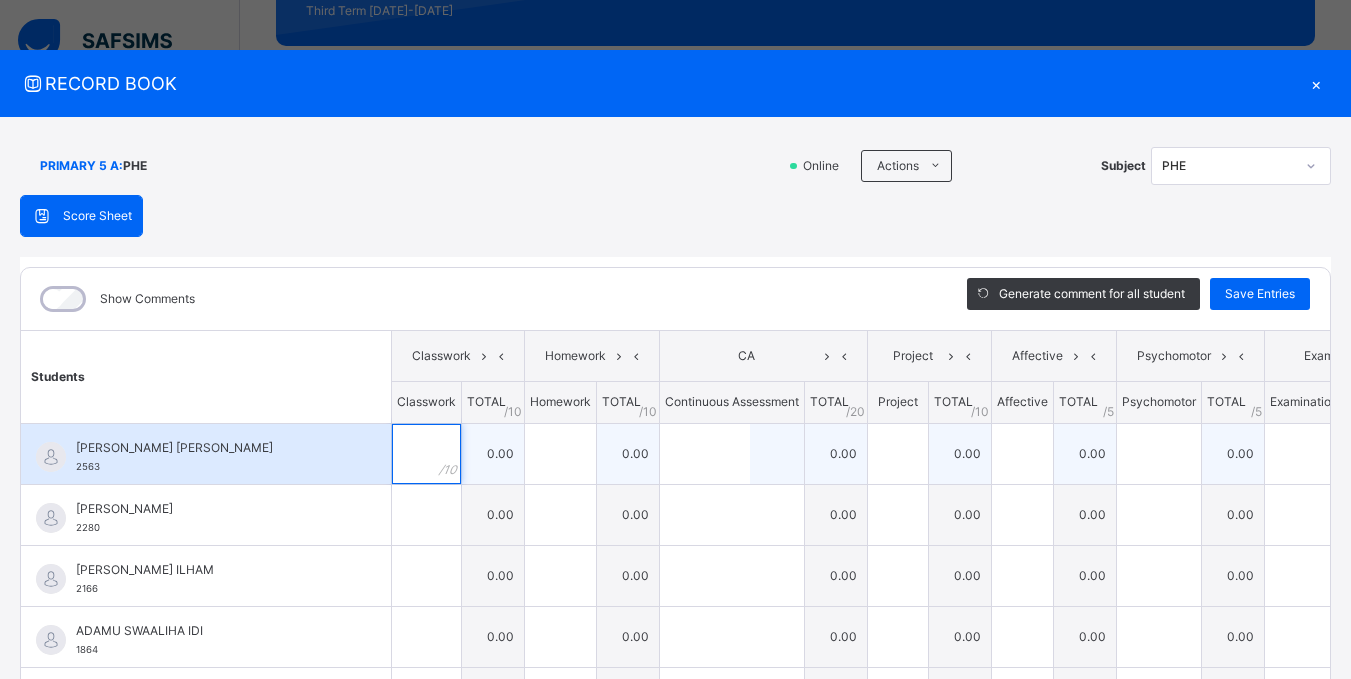 click at bounding box center [426, 454] 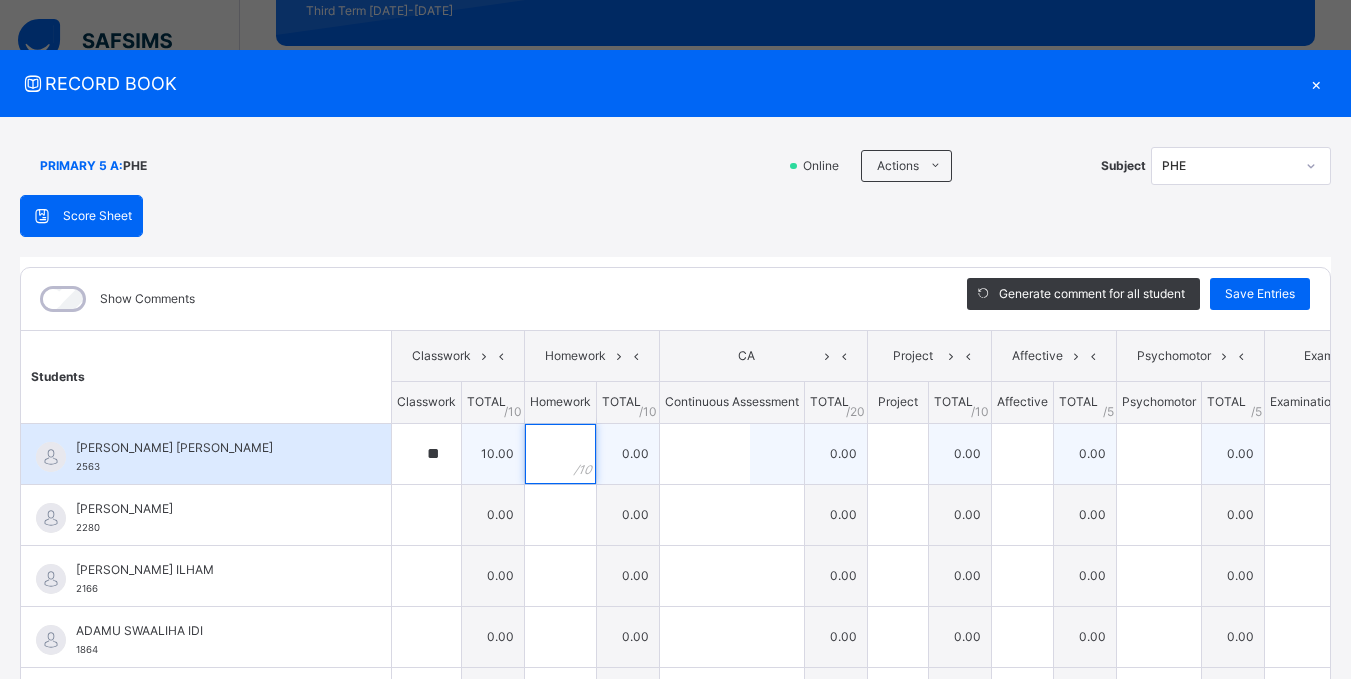 click at bounding box center [560, 454] 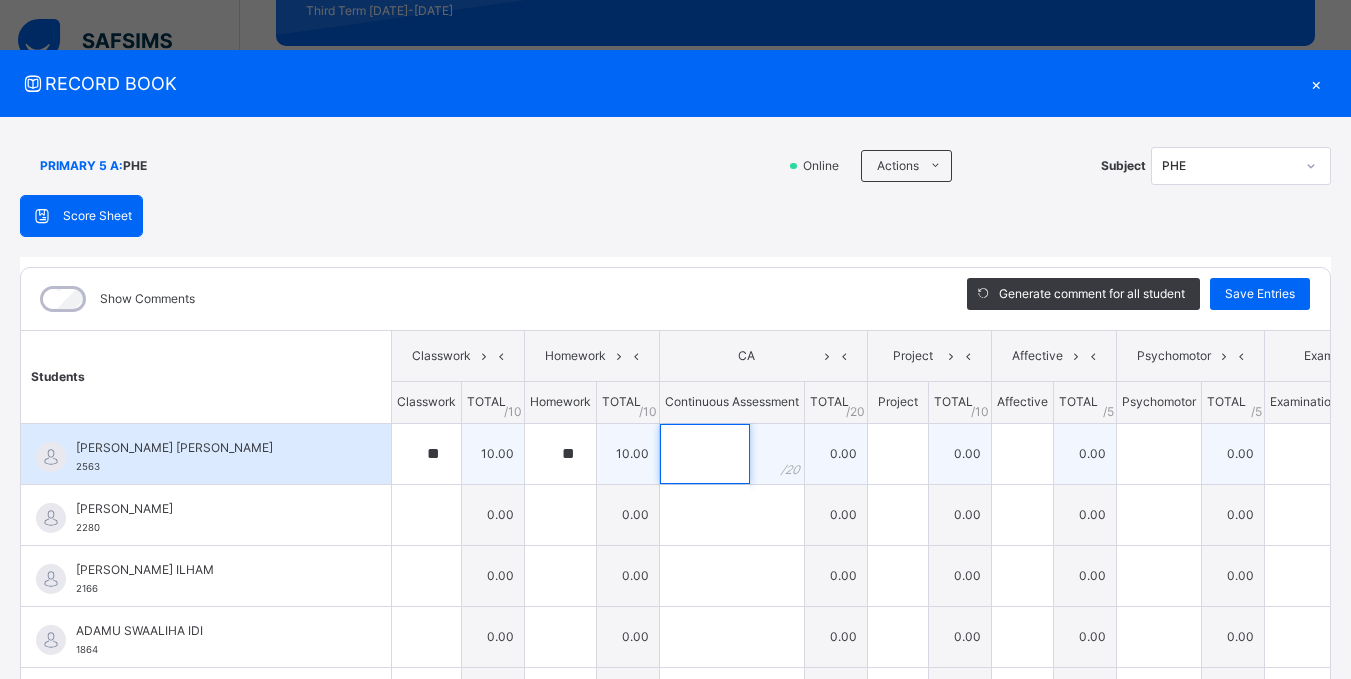 click at bounding box center [705, 454] 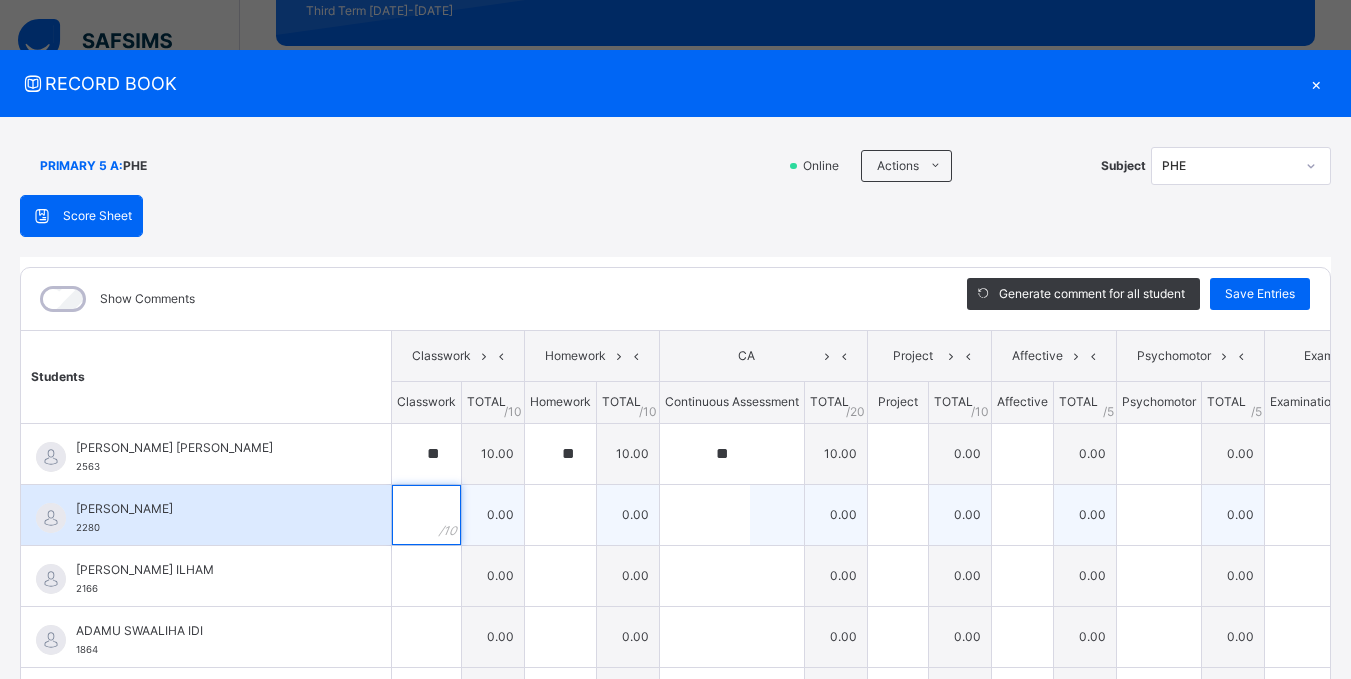 click at bounding box center [426, 515] 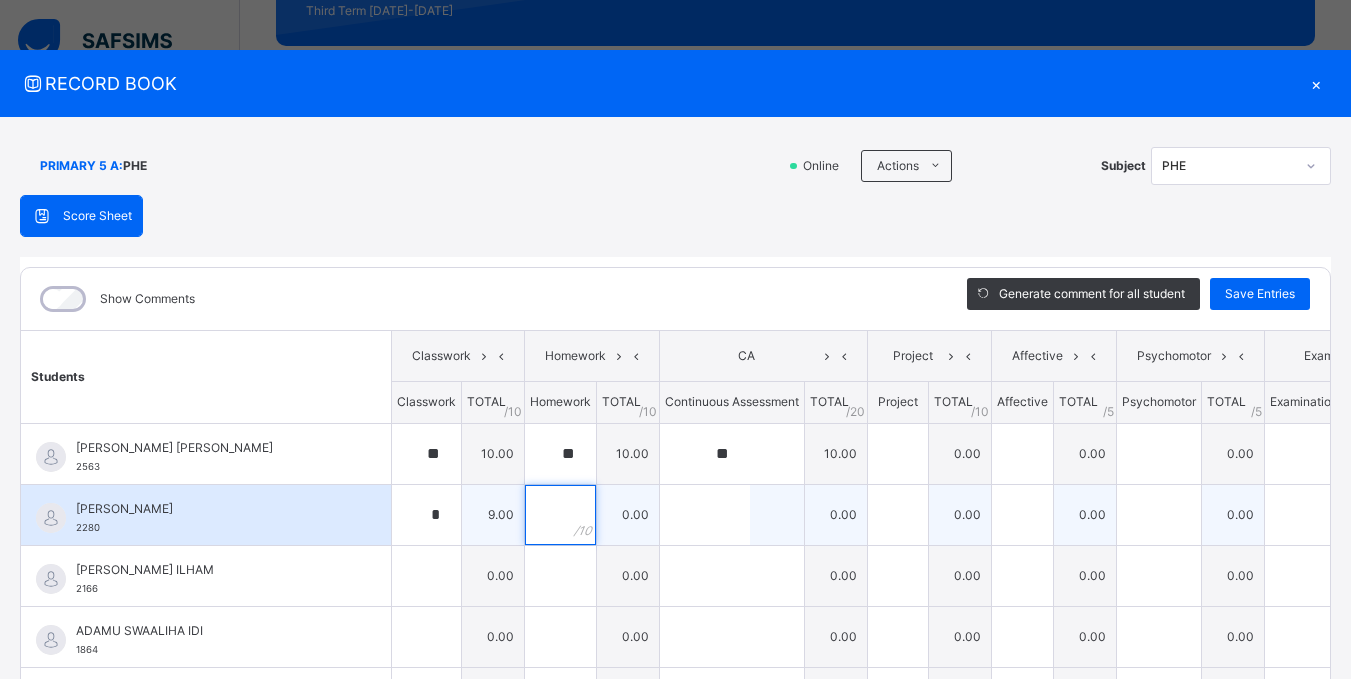 click at bounding box center [560, 515] 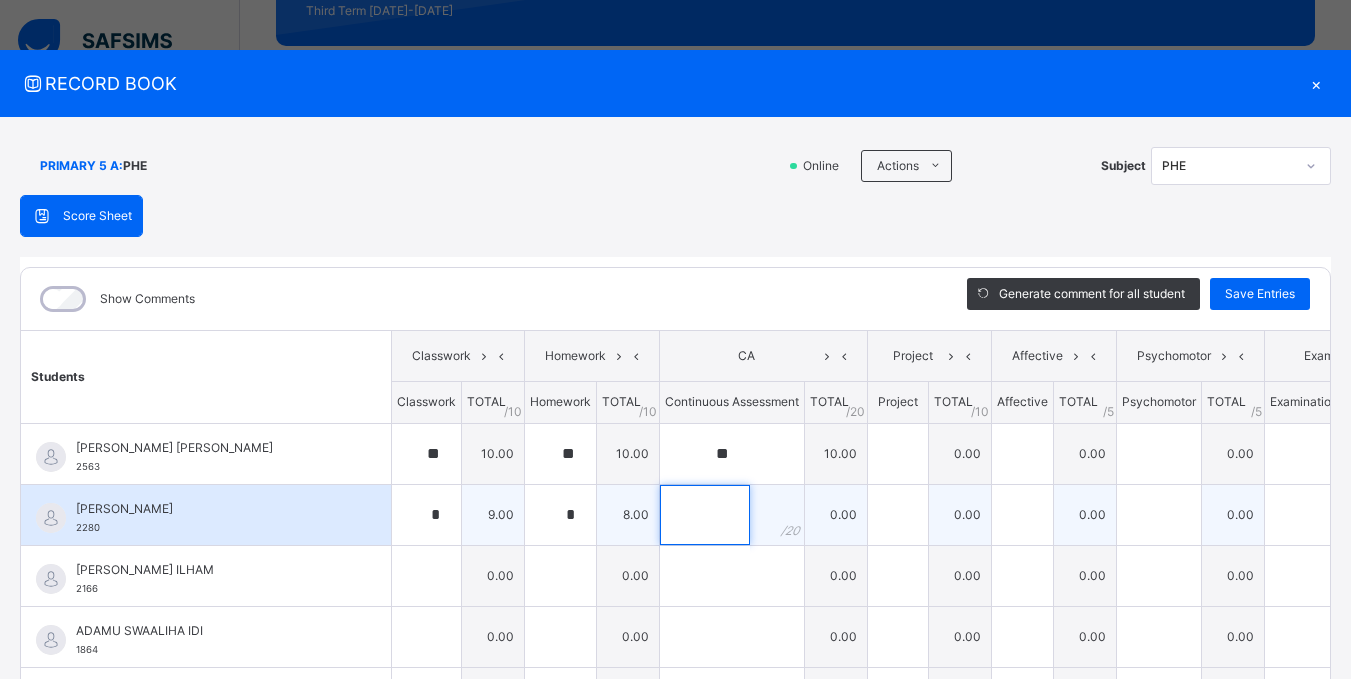 click at bounding box center [705, 515] 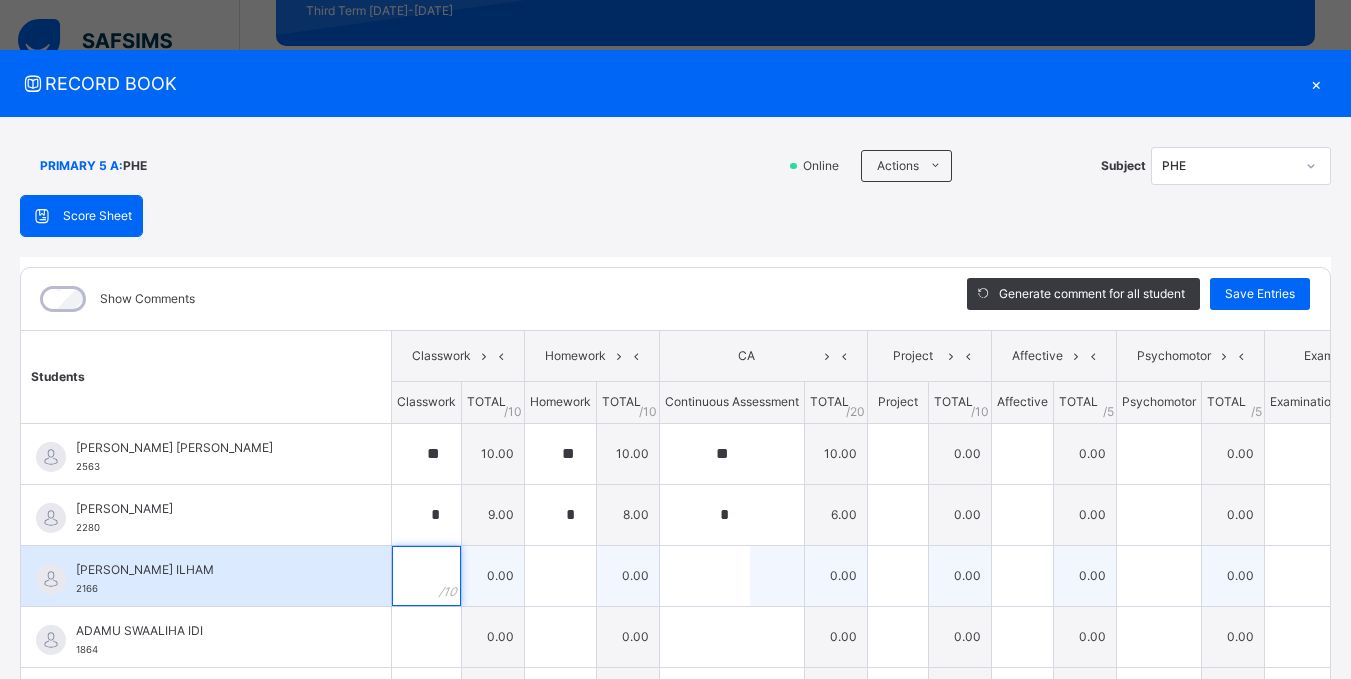 click at bounding box center [426, 576] 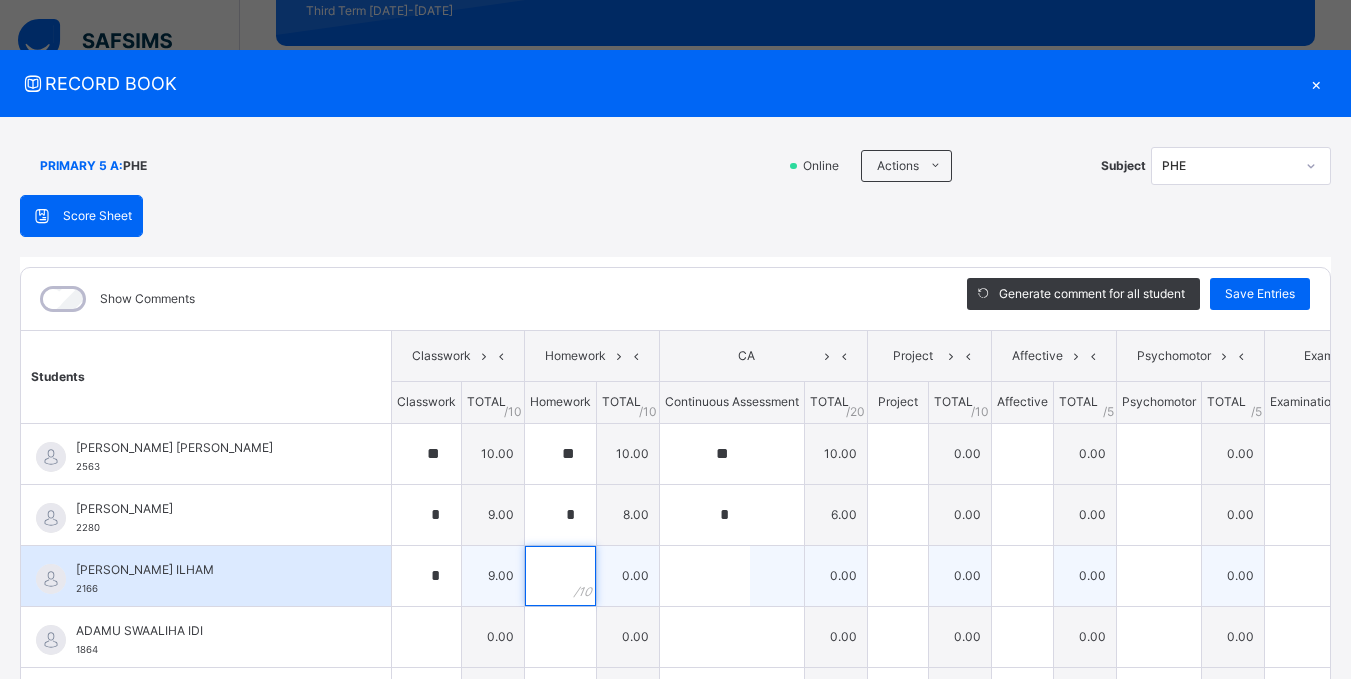 click at bounding box center (560, 576) 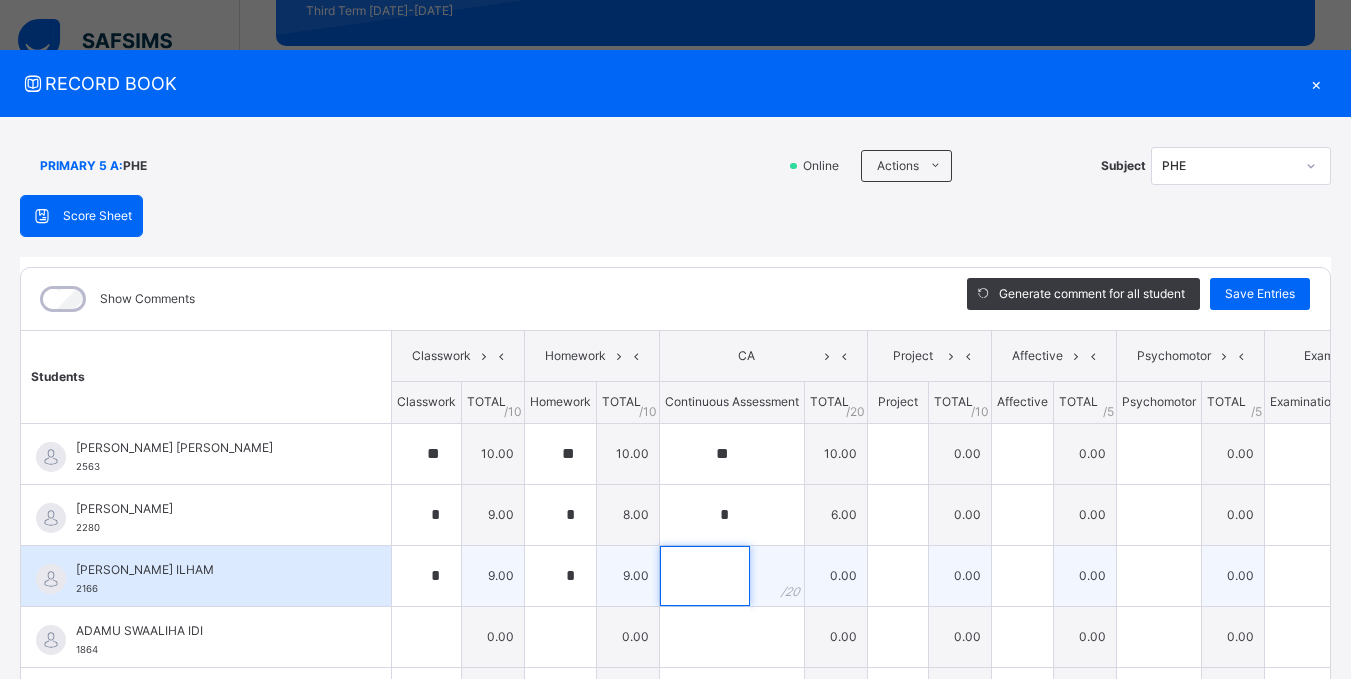 click at bounding box center (705, 576) 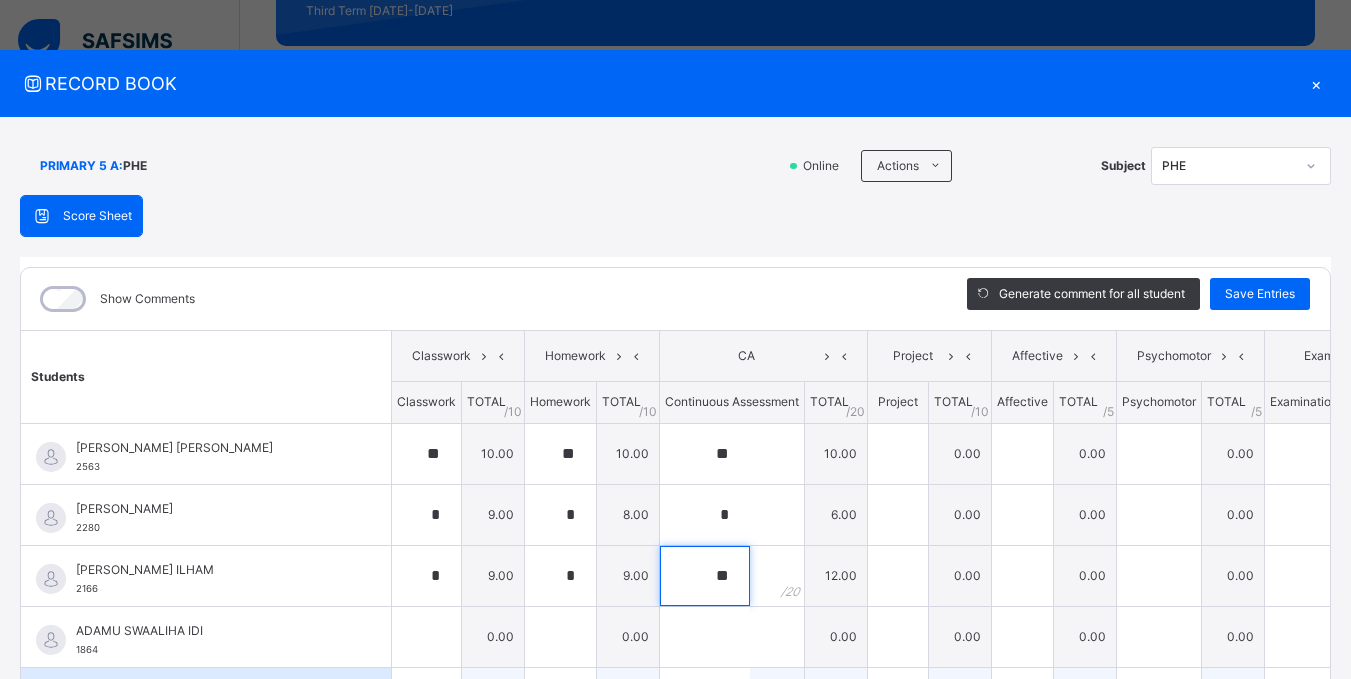 scroll, scrollTop: 100, scrollLeft: 0, axis: vertical 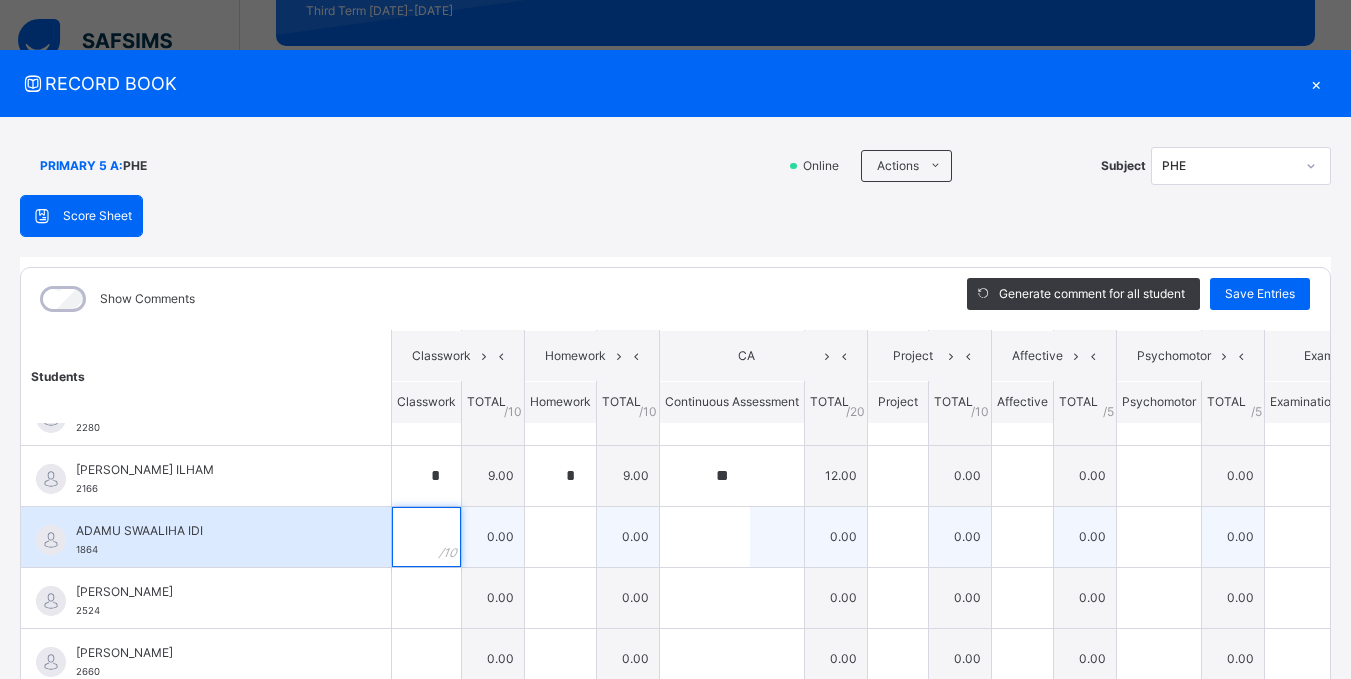 click at bounding box center (426, 537) 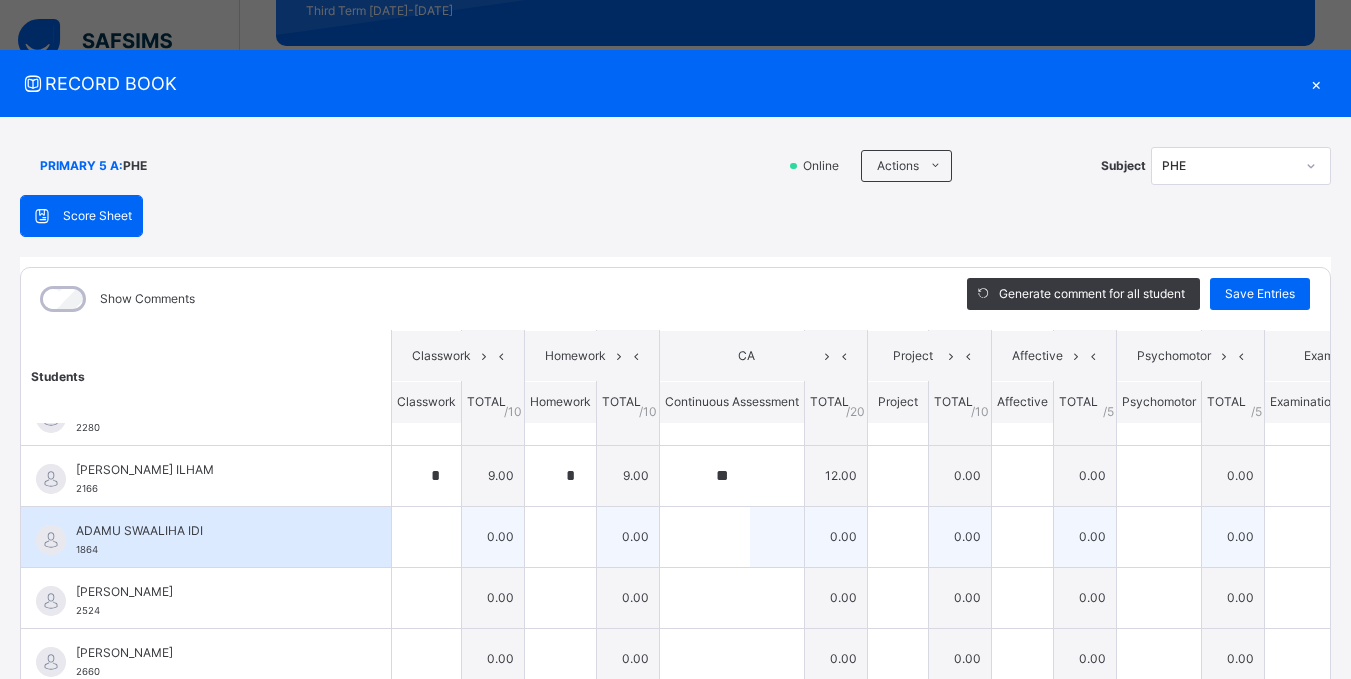 click at bounding box center [426, 537] 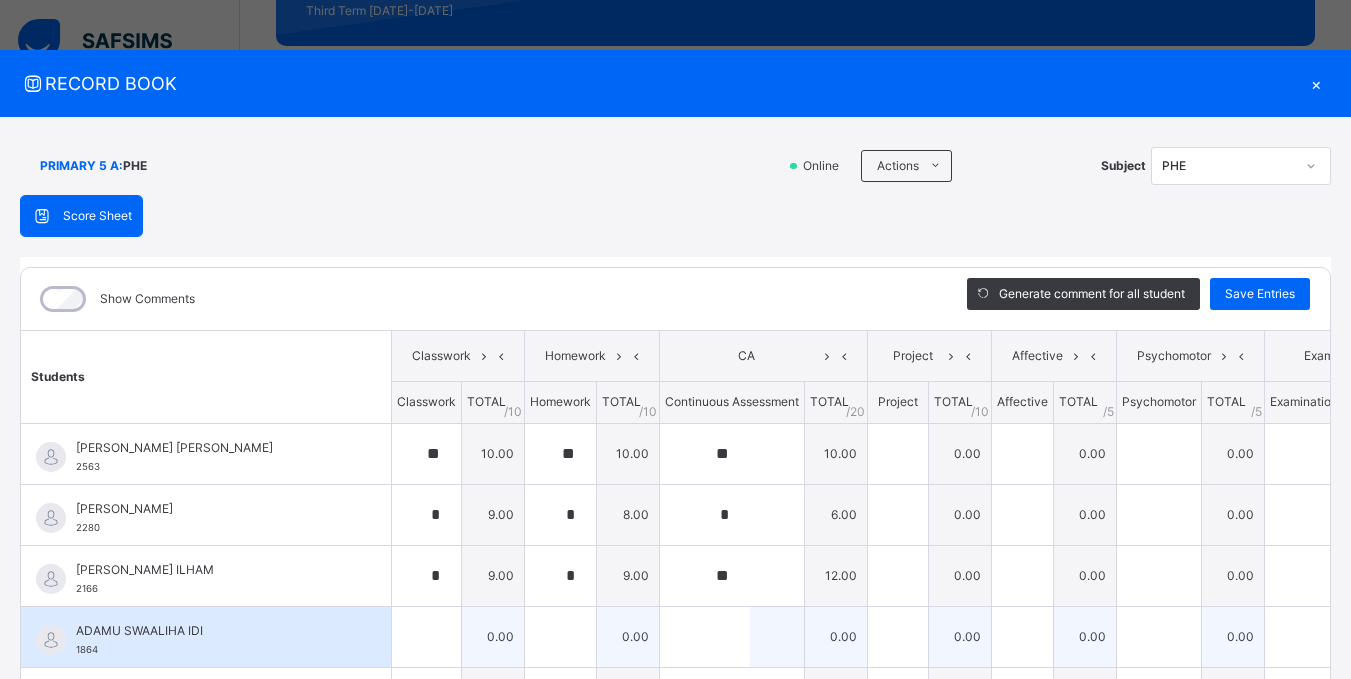 scroll, scrollTop: 100, scrollLeft: 0, axis: vertical 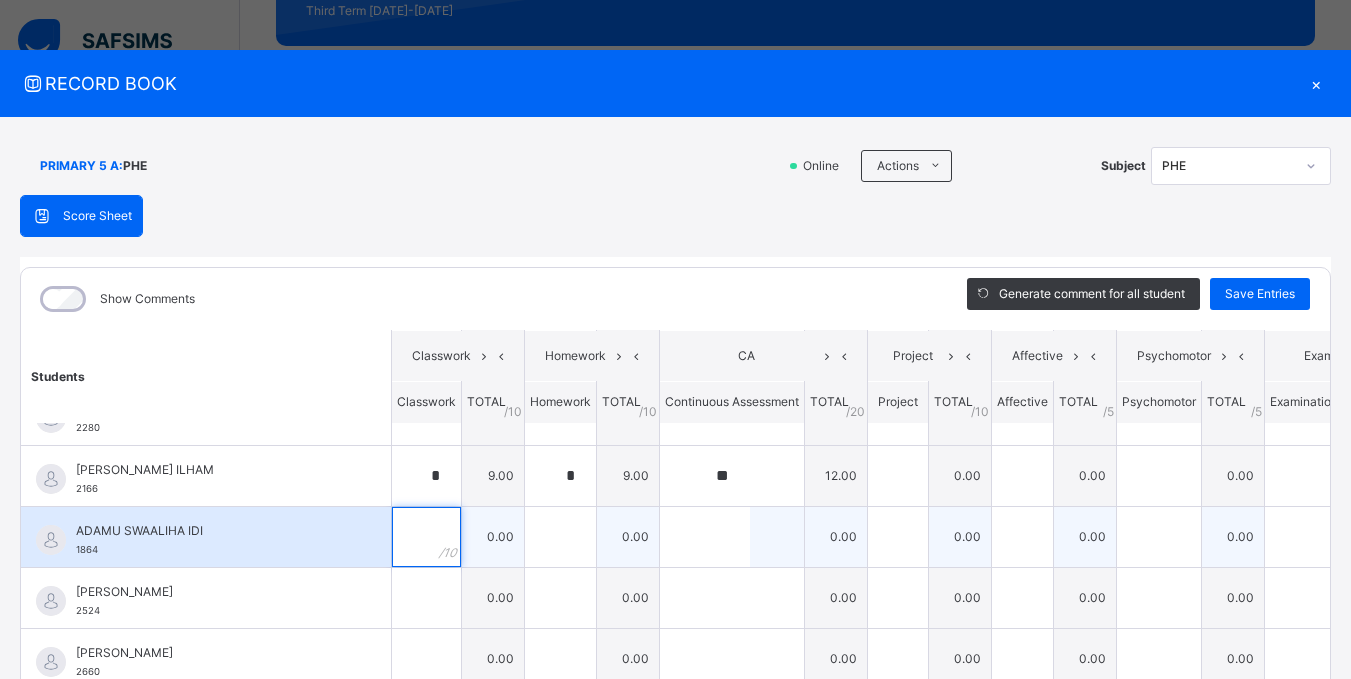 click at bounding box center [426, 537] 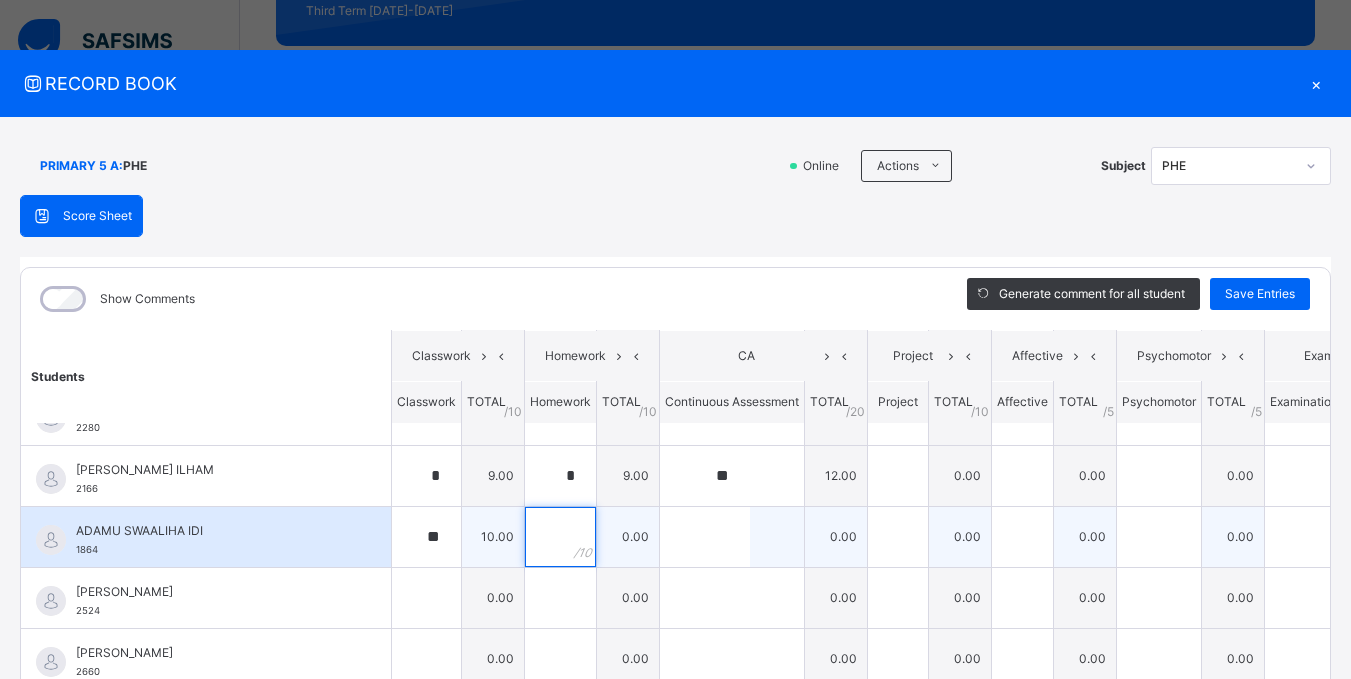 click at bounding box center [560, 537] 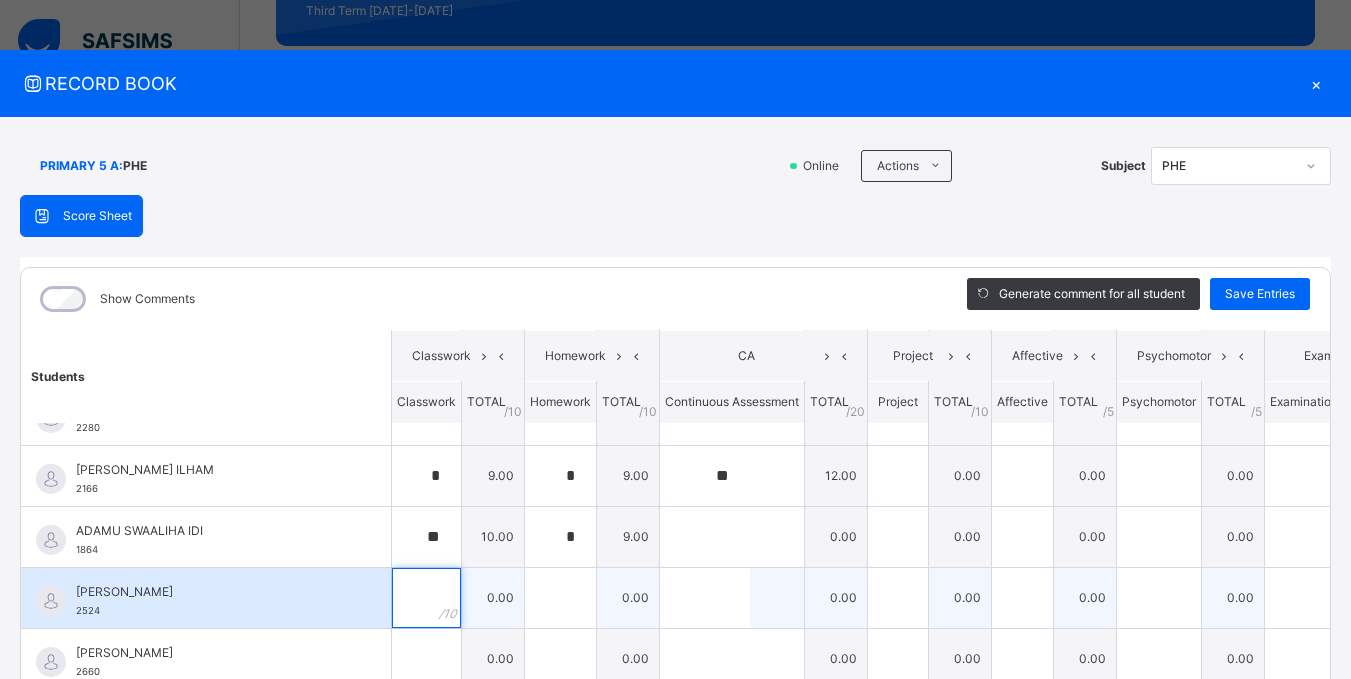 click at bounding box center [426, 598] 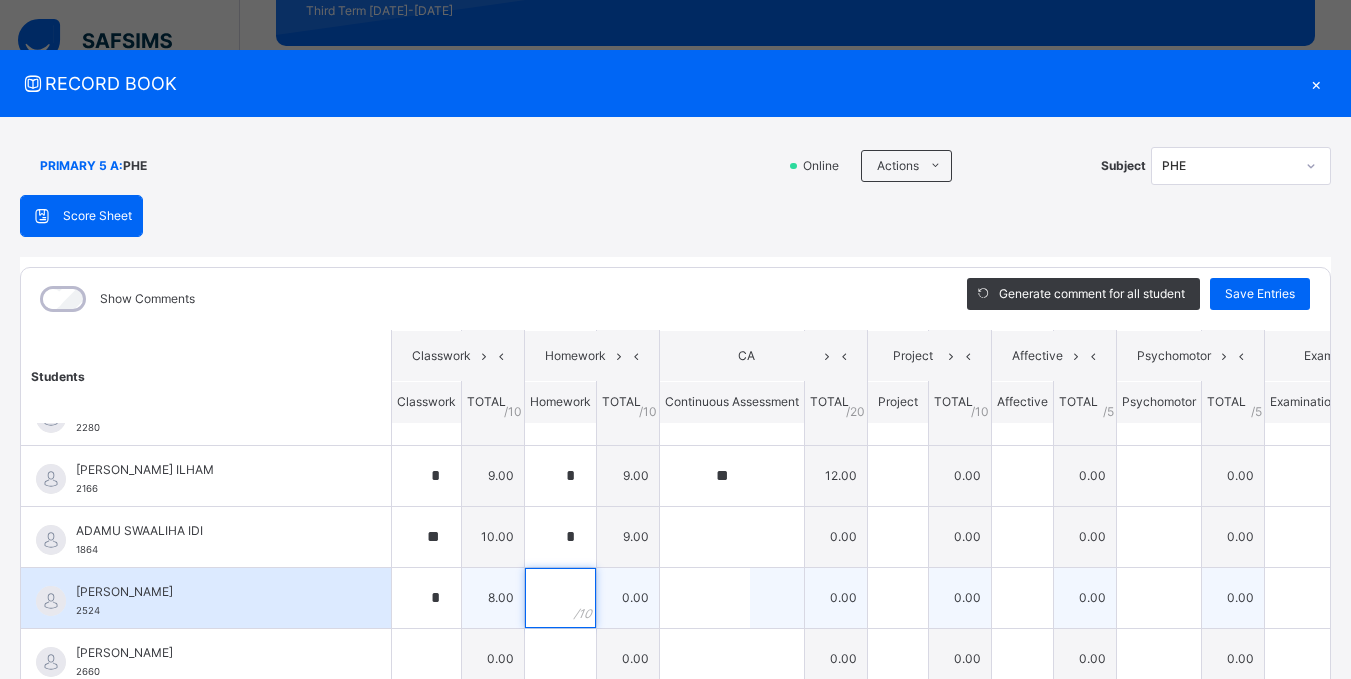 click at bounding box center (560, 598) 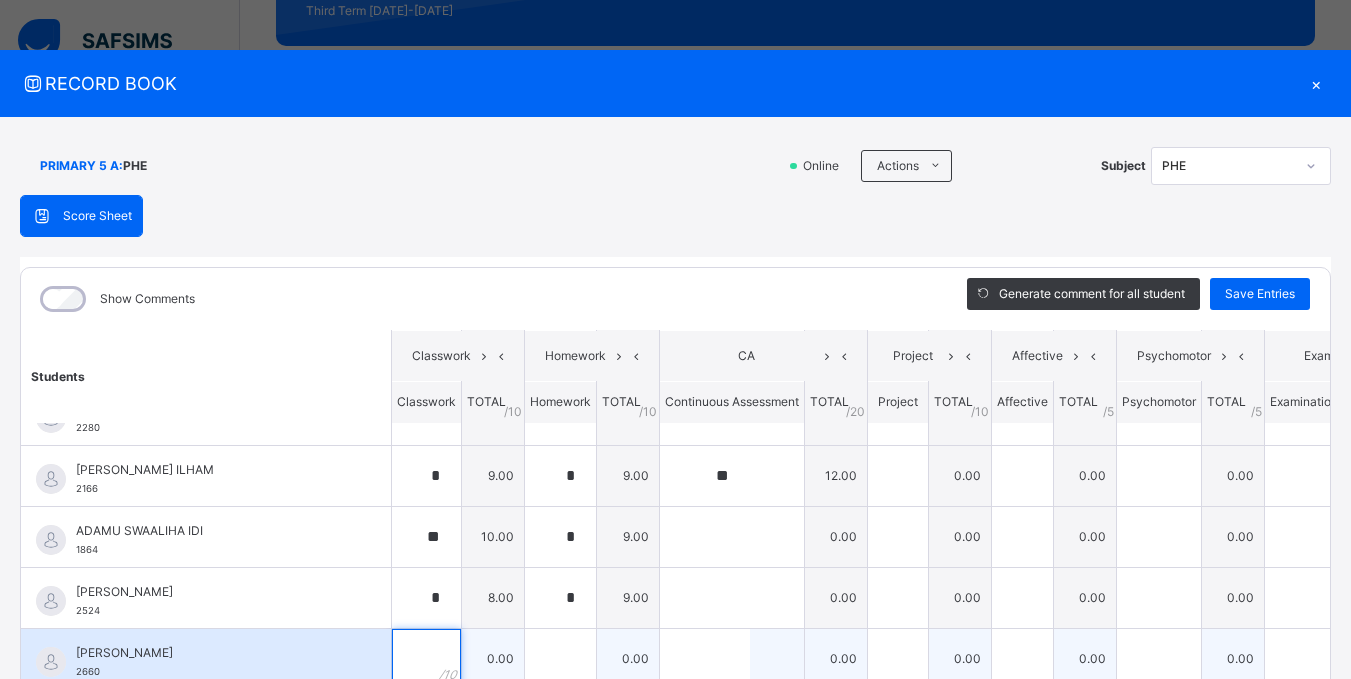 click at bounding box center [426, 659] 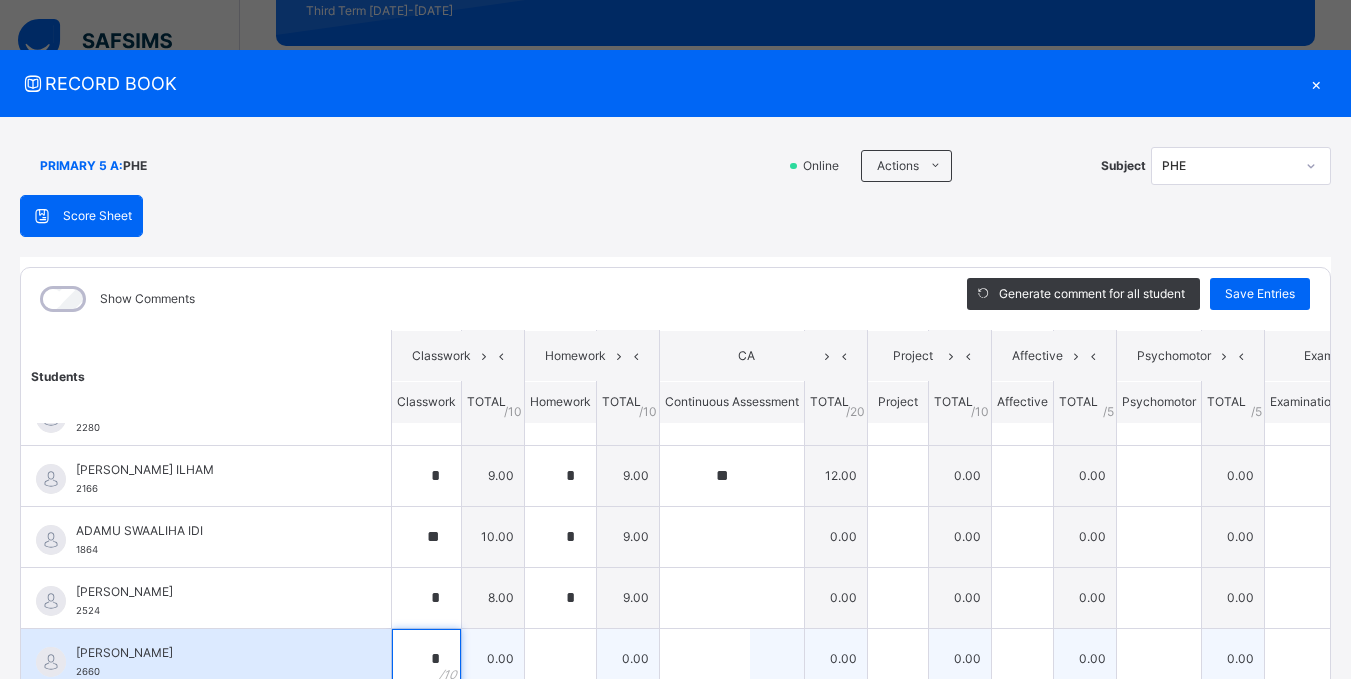 scroll, scrollTop: 5, scrollLeft: 0, axis: vertical 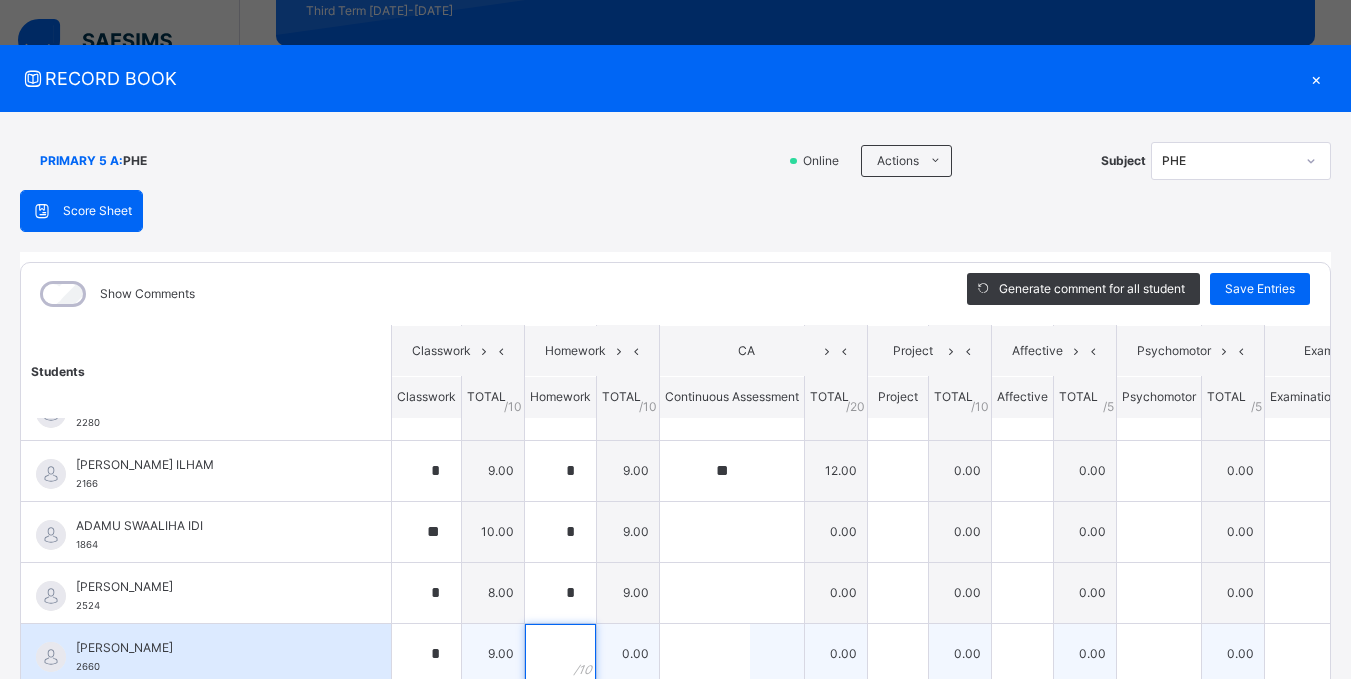 click at bounding box center [560, 654] 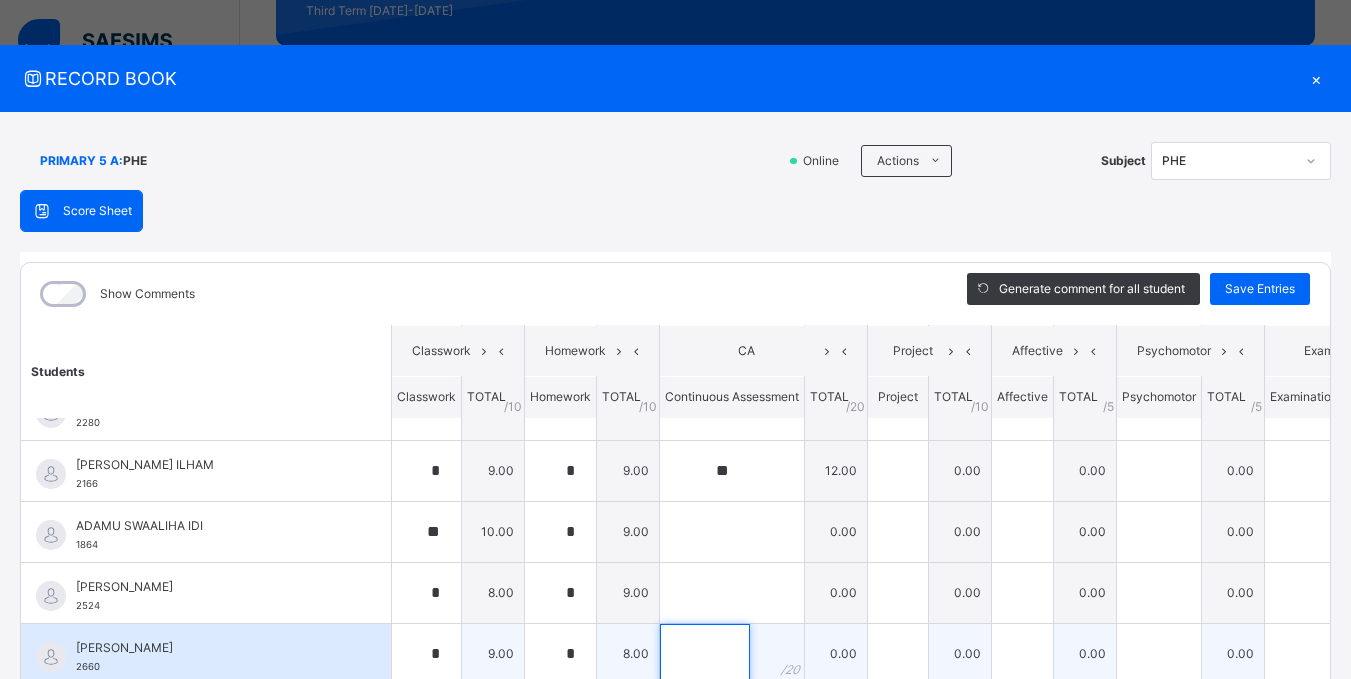 click at bounding box center (705, 654) 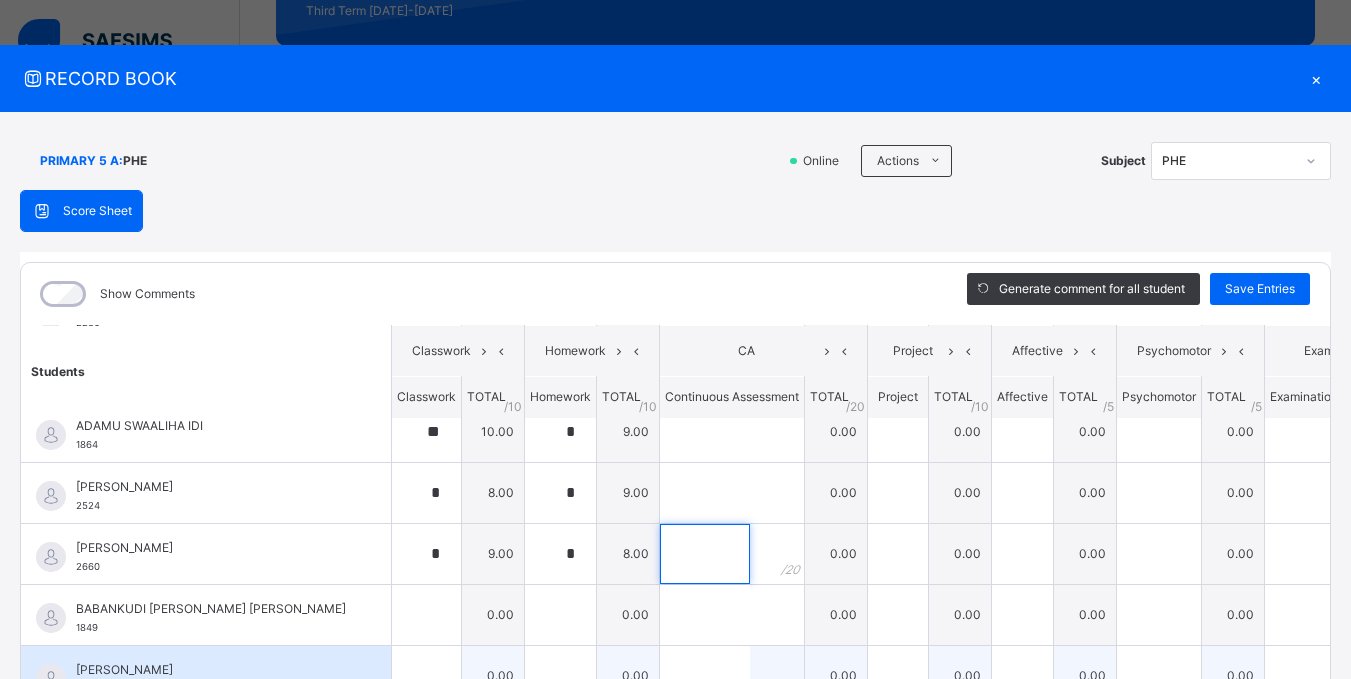 scroll, scrollTop: 300, scrollLeft: 0, axis: vertical 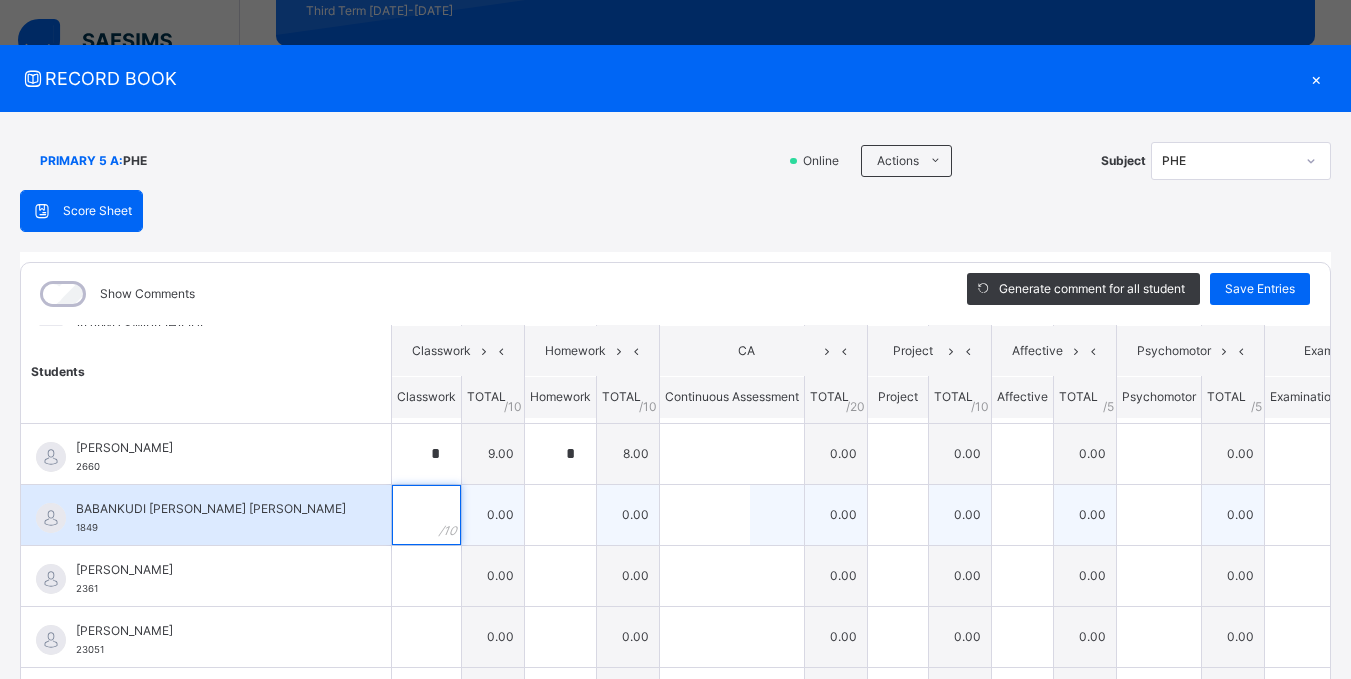 click at bounding box center (426, 515) 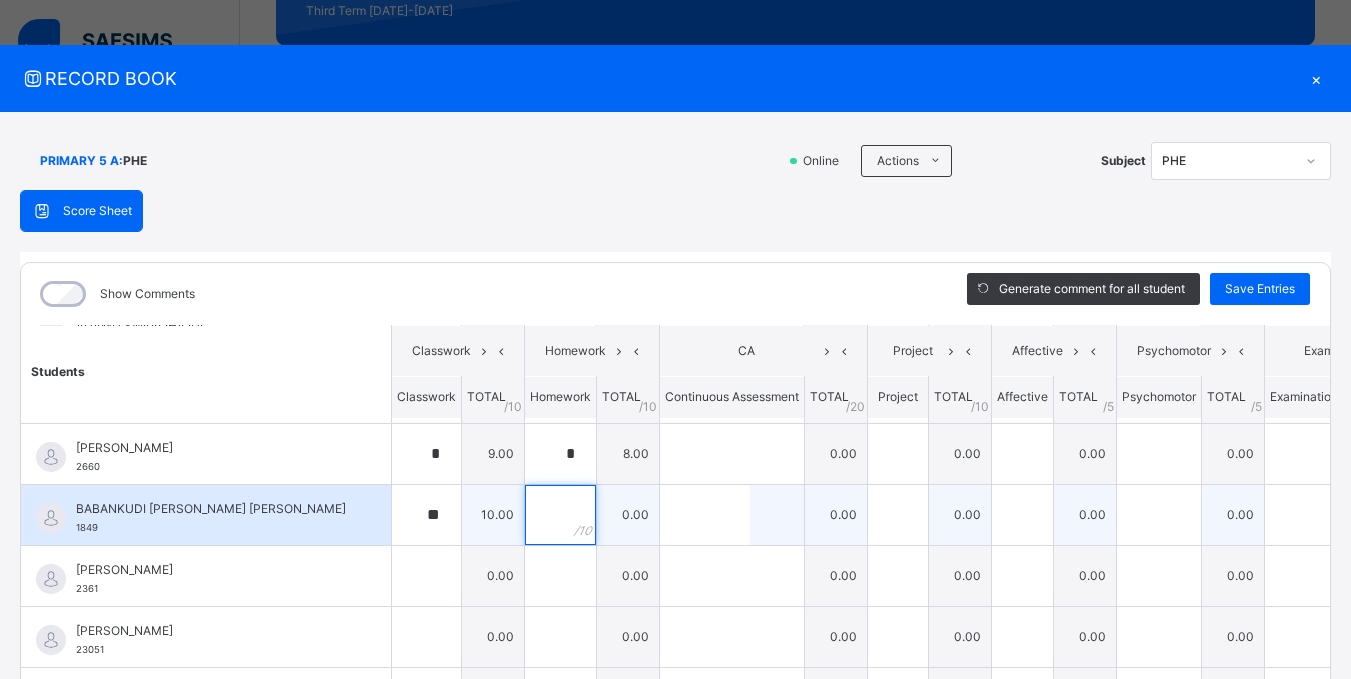 click at bounding box center (560, 515) 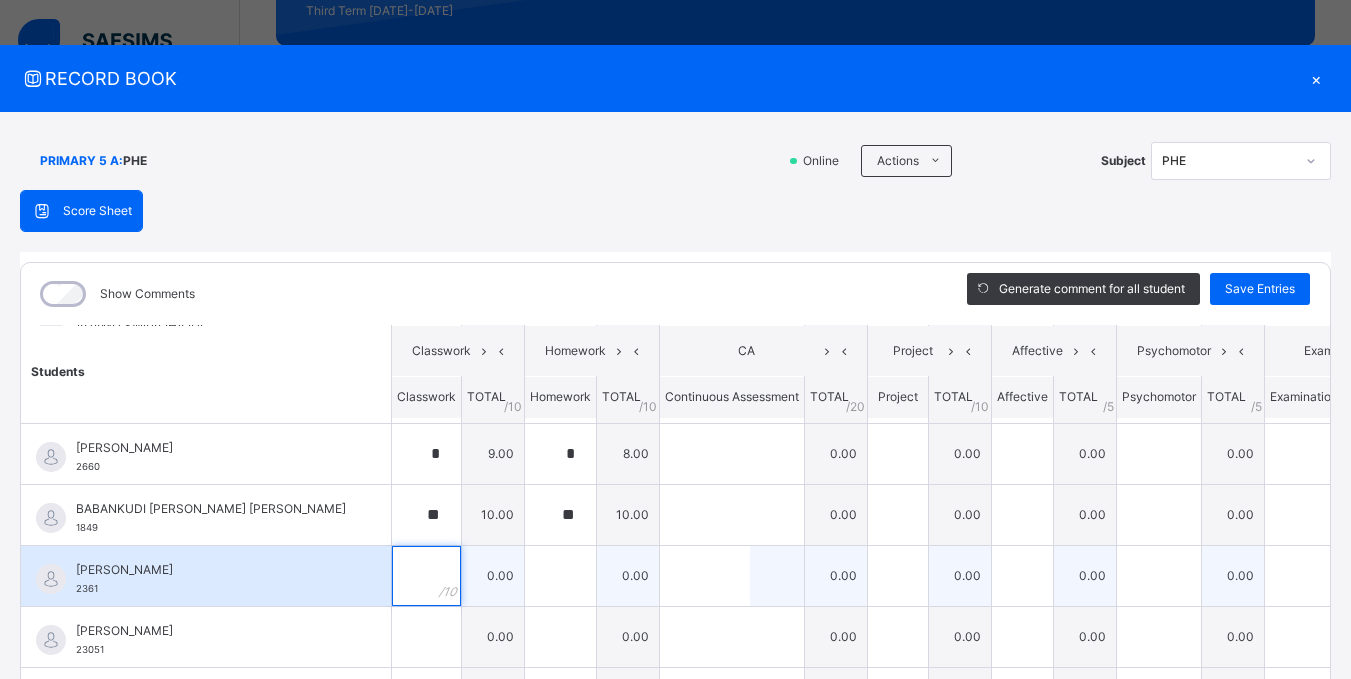 click at bounding box center [426, 576] 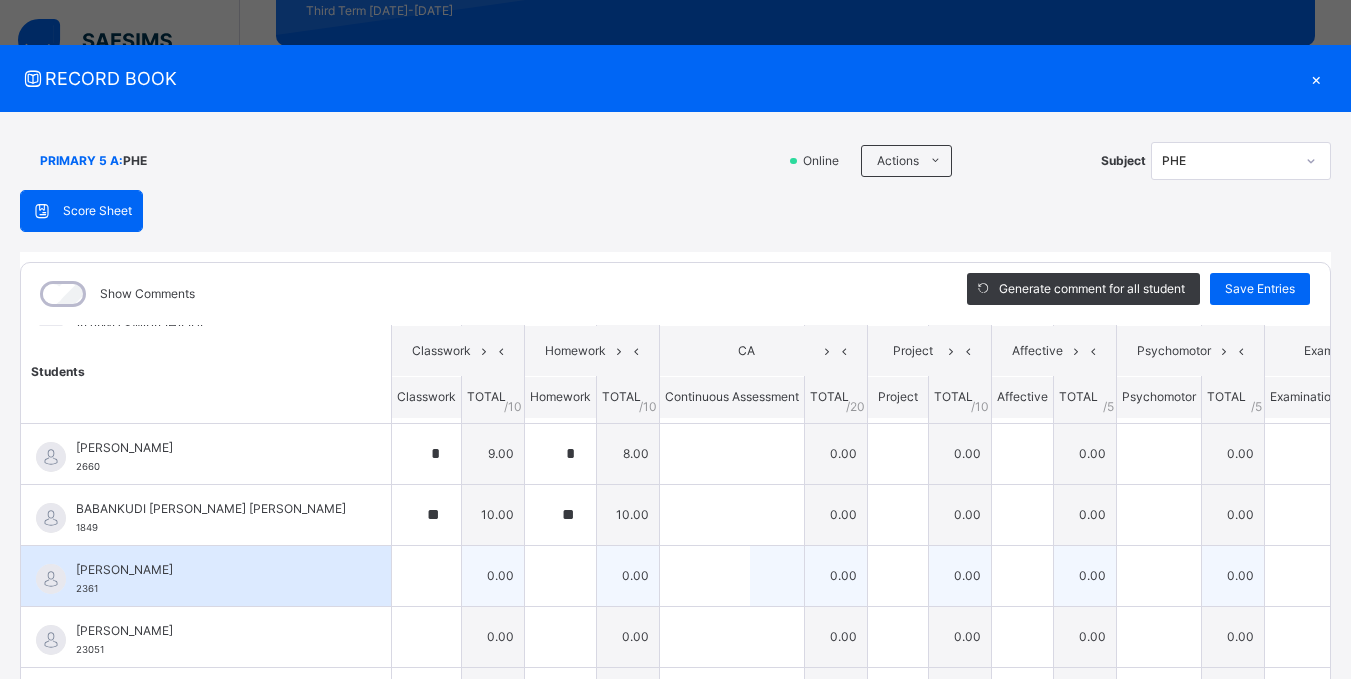 click at bounding box center [426, 576] 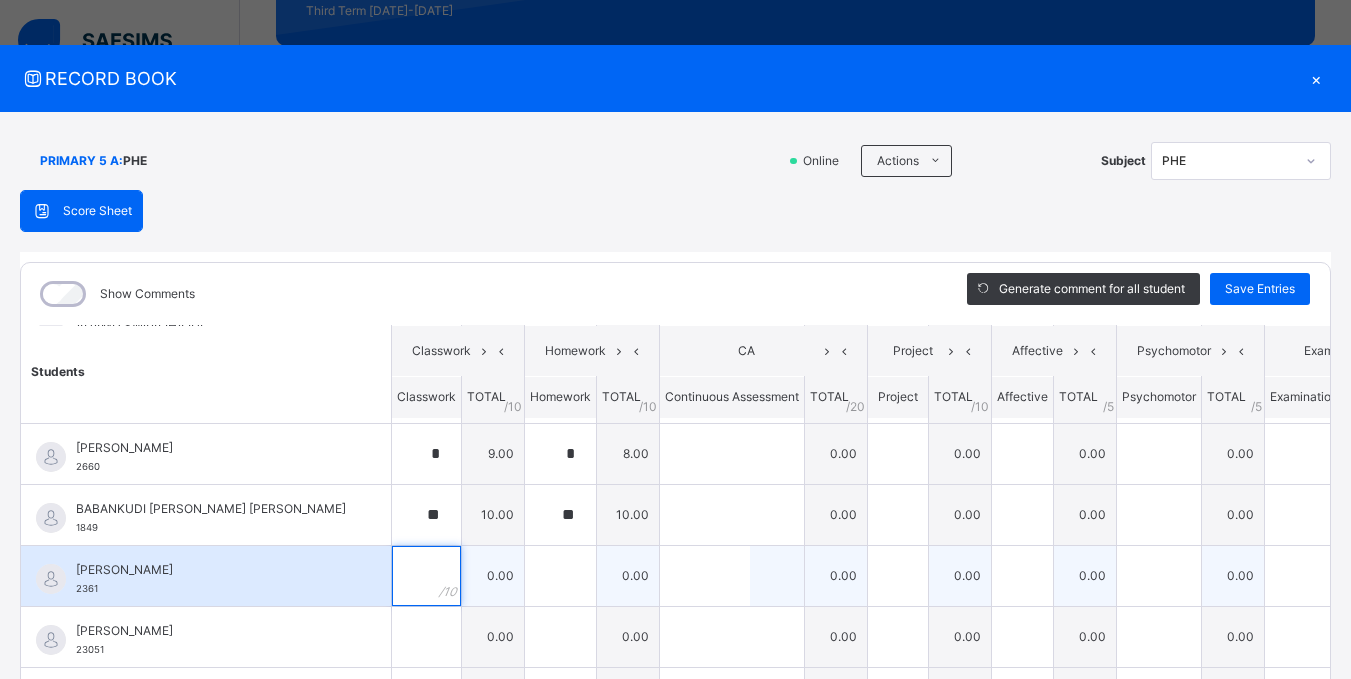 click at bounding box center [426, 576] 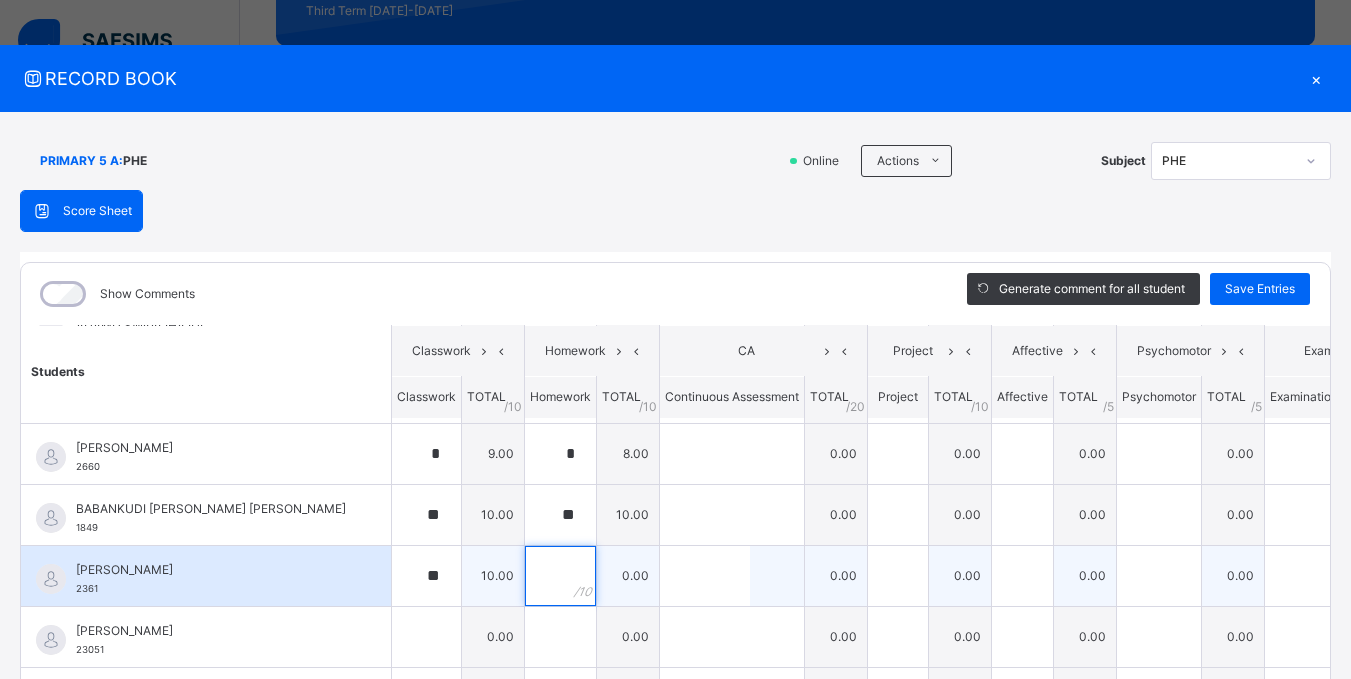 click at bounding box center (560, 576) 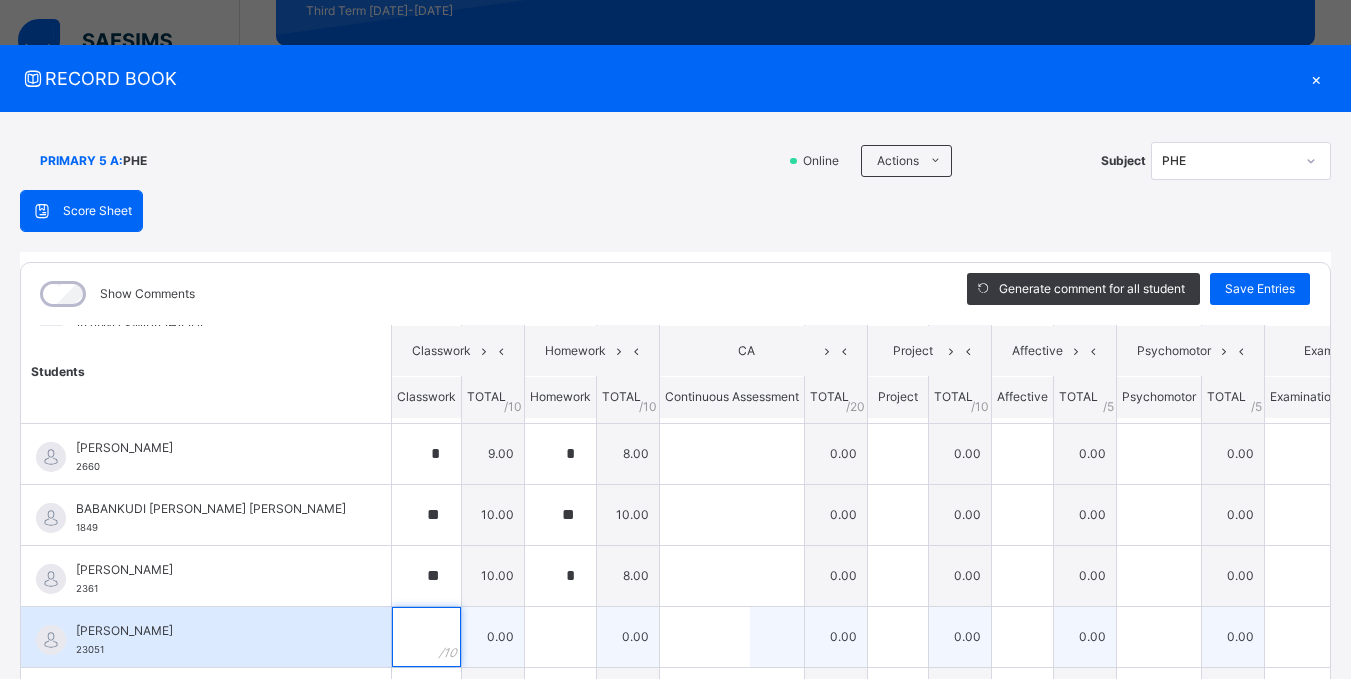 click at bounding box center (426, 637) 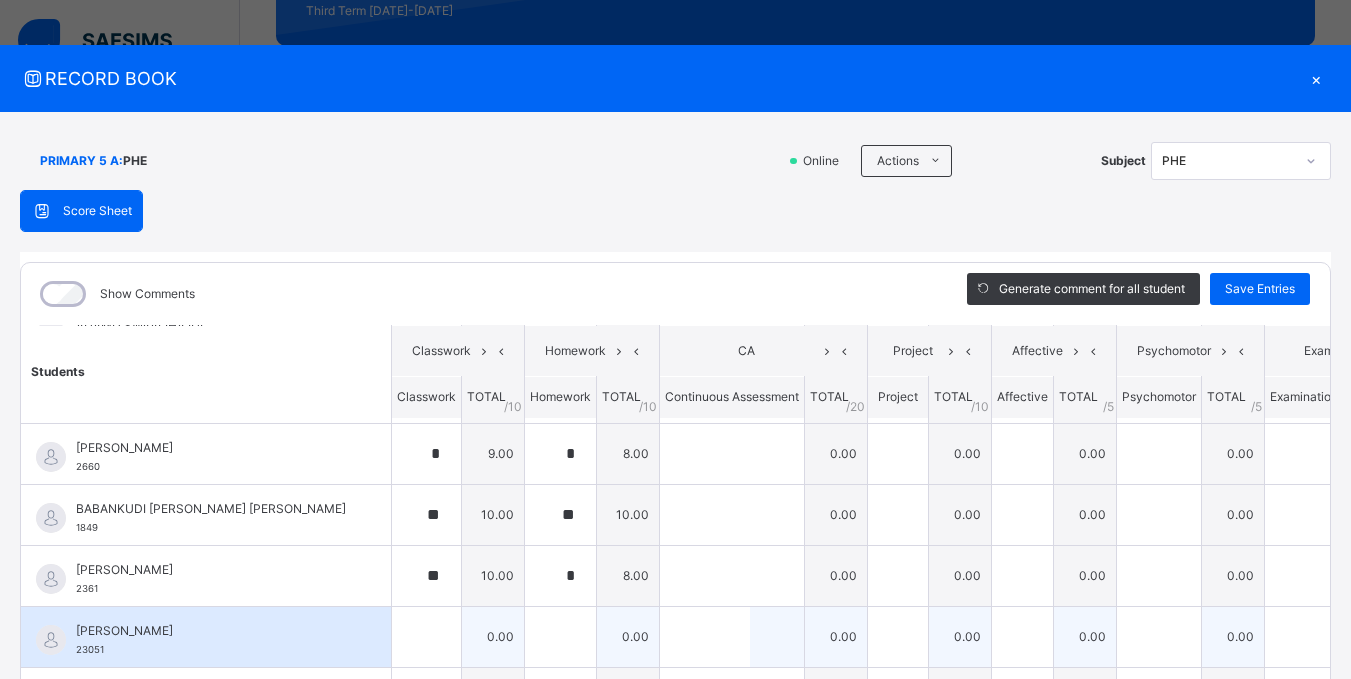click at bounding box center (426, 637) 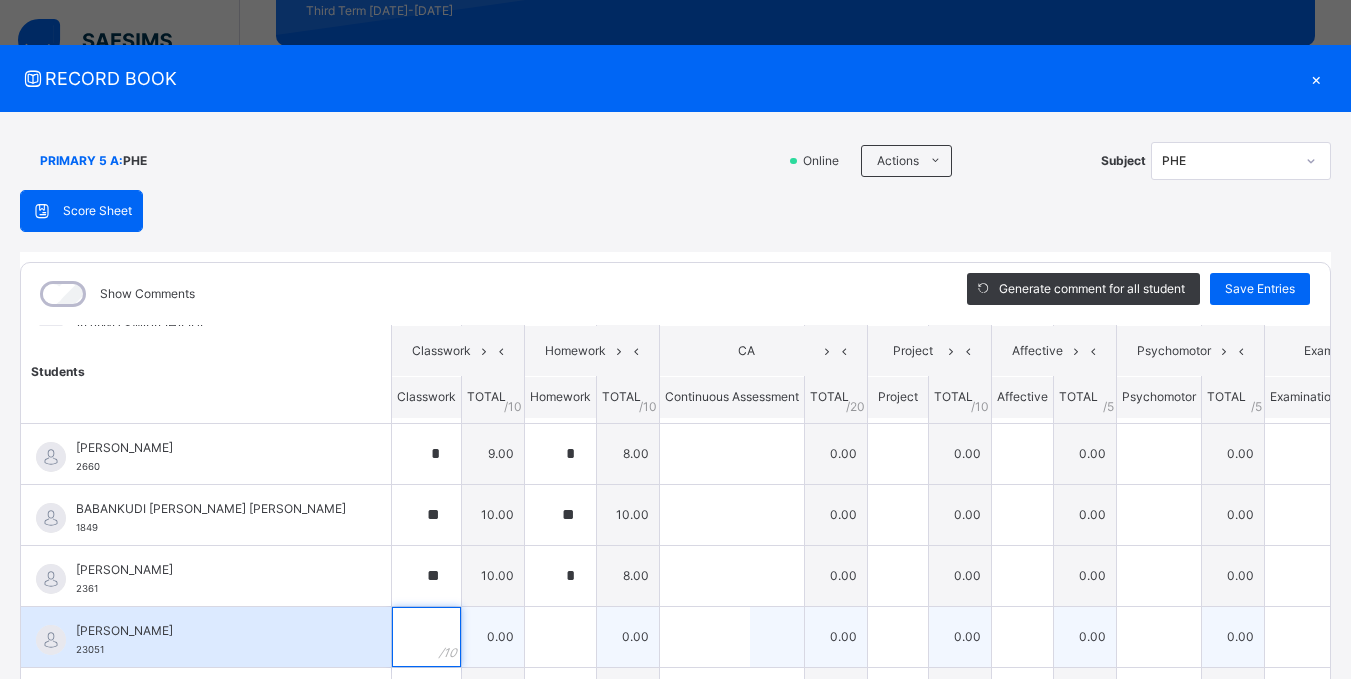 click at bounding box center [426, 637] 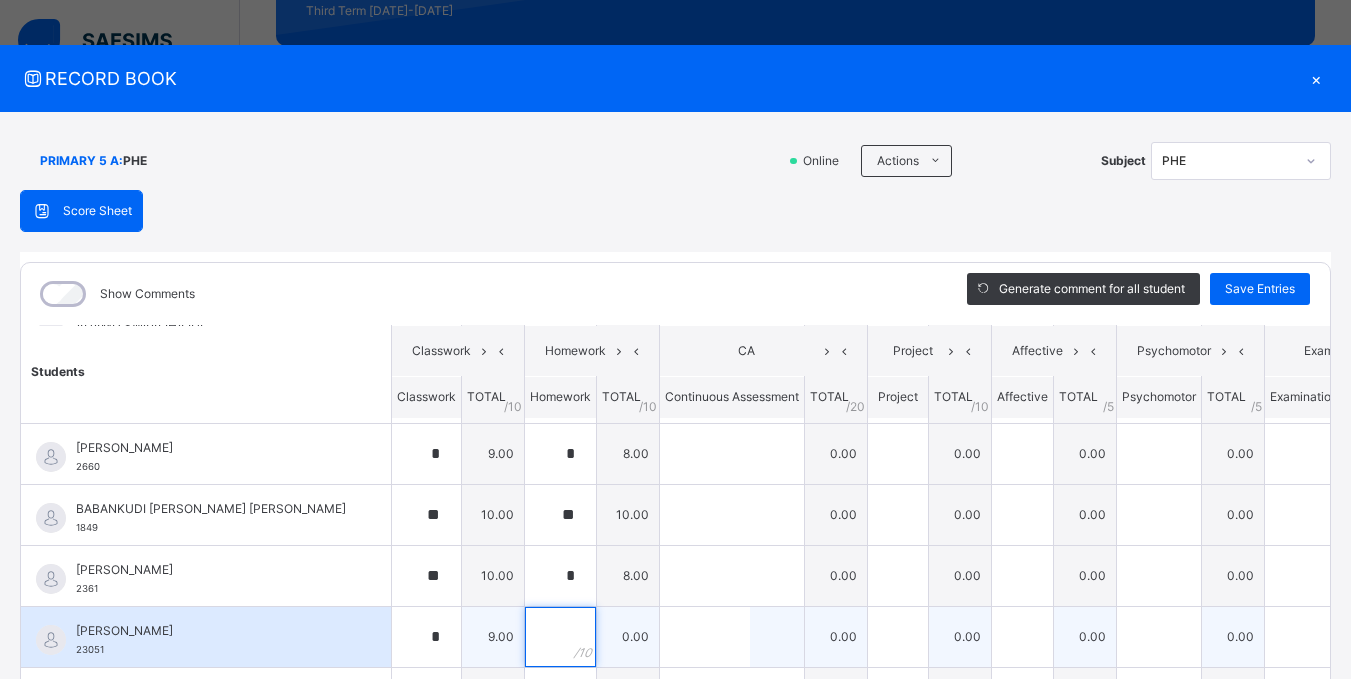 click at bounding box center (560, 637) 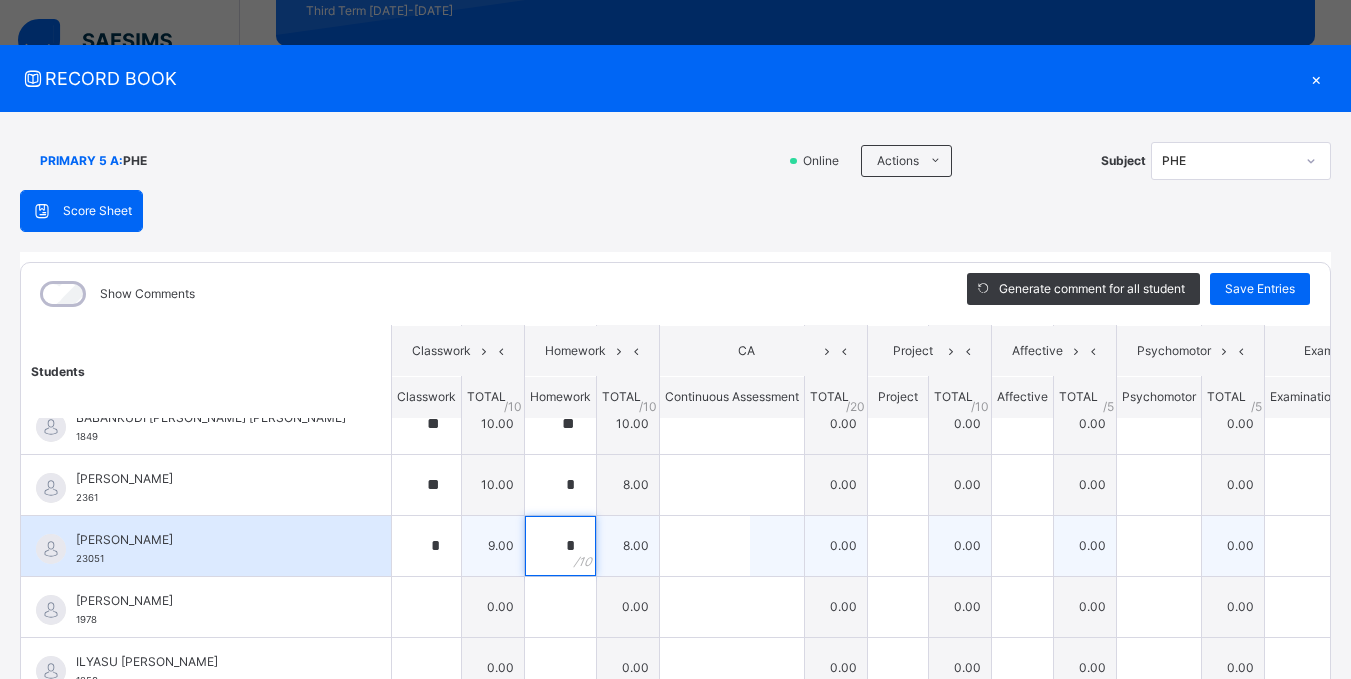 scroll, scrollTop: 500, scrollLeft: 0, axis: vertical 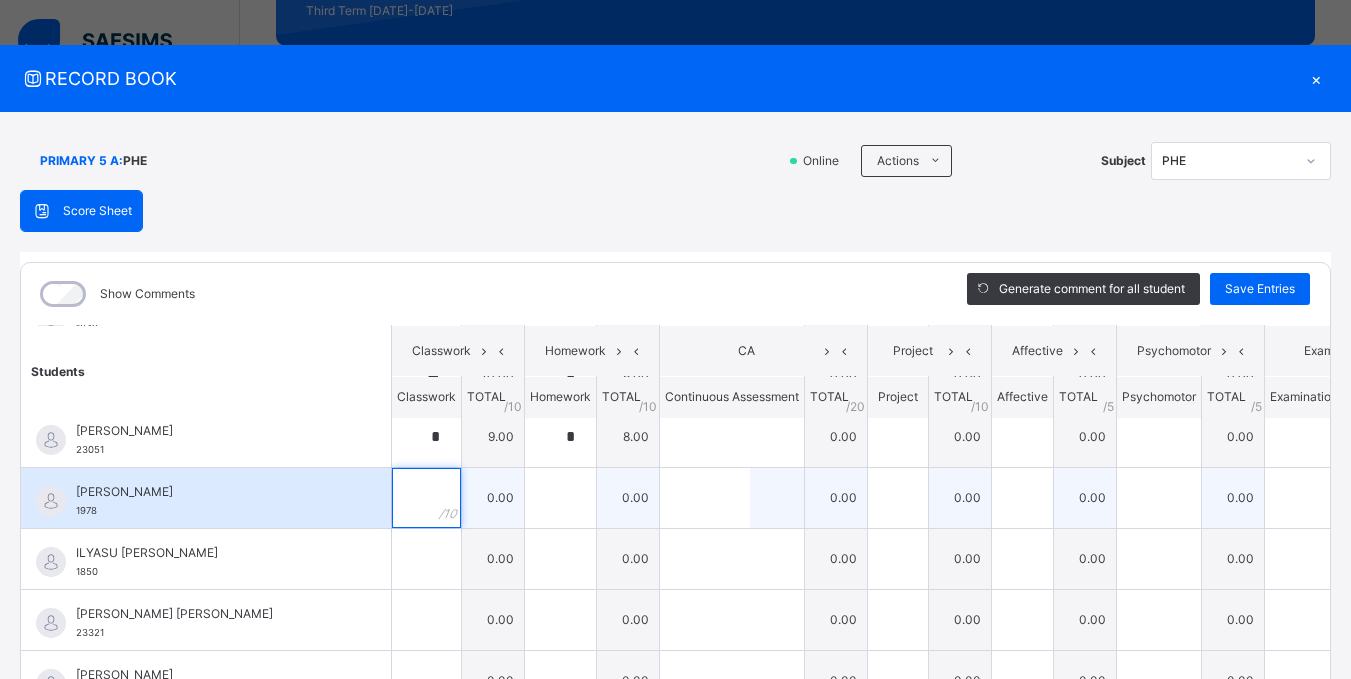 click at bounding box center [426, 498] 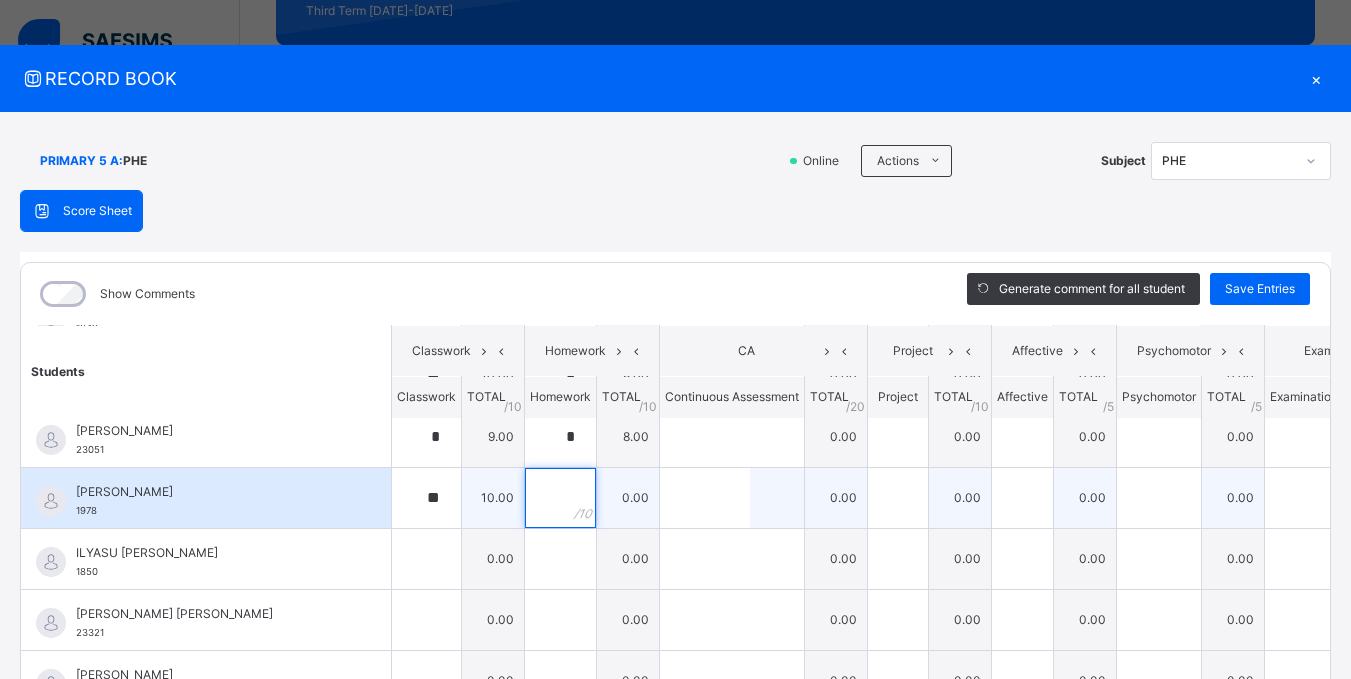 click at bounding box center [560, 498] 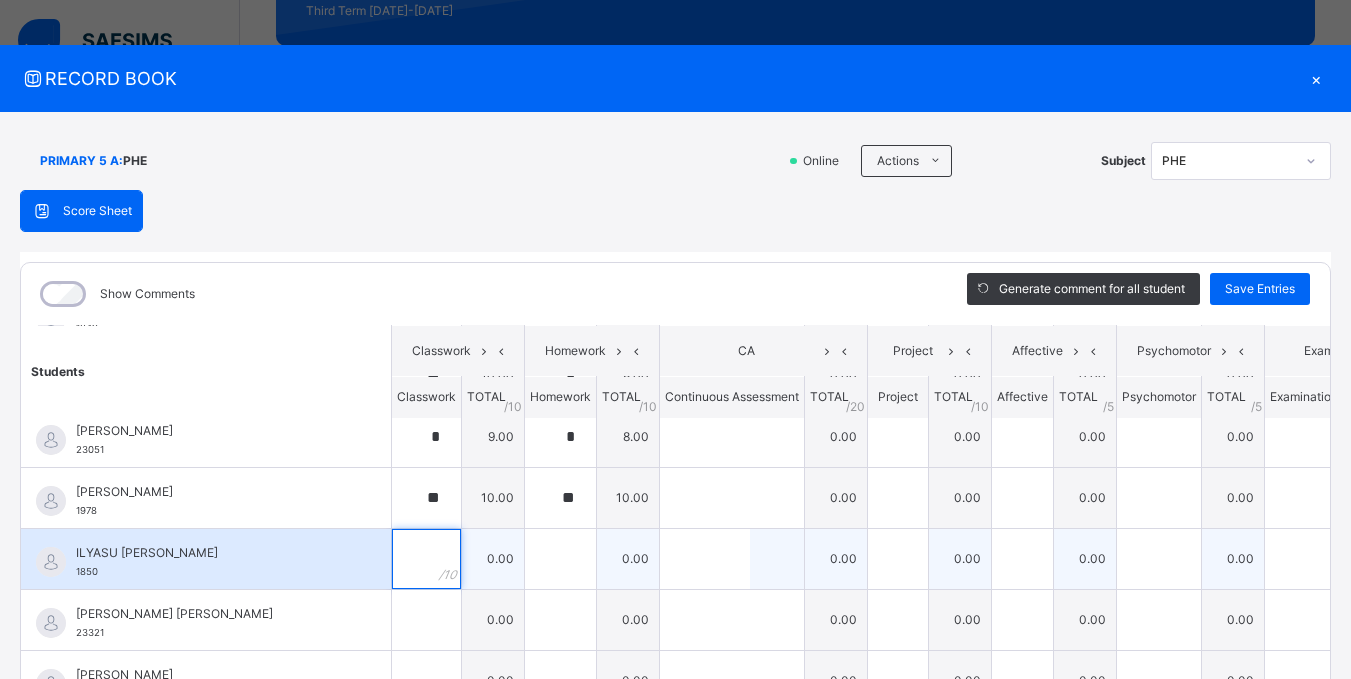 click at bounding box center (426, 559) 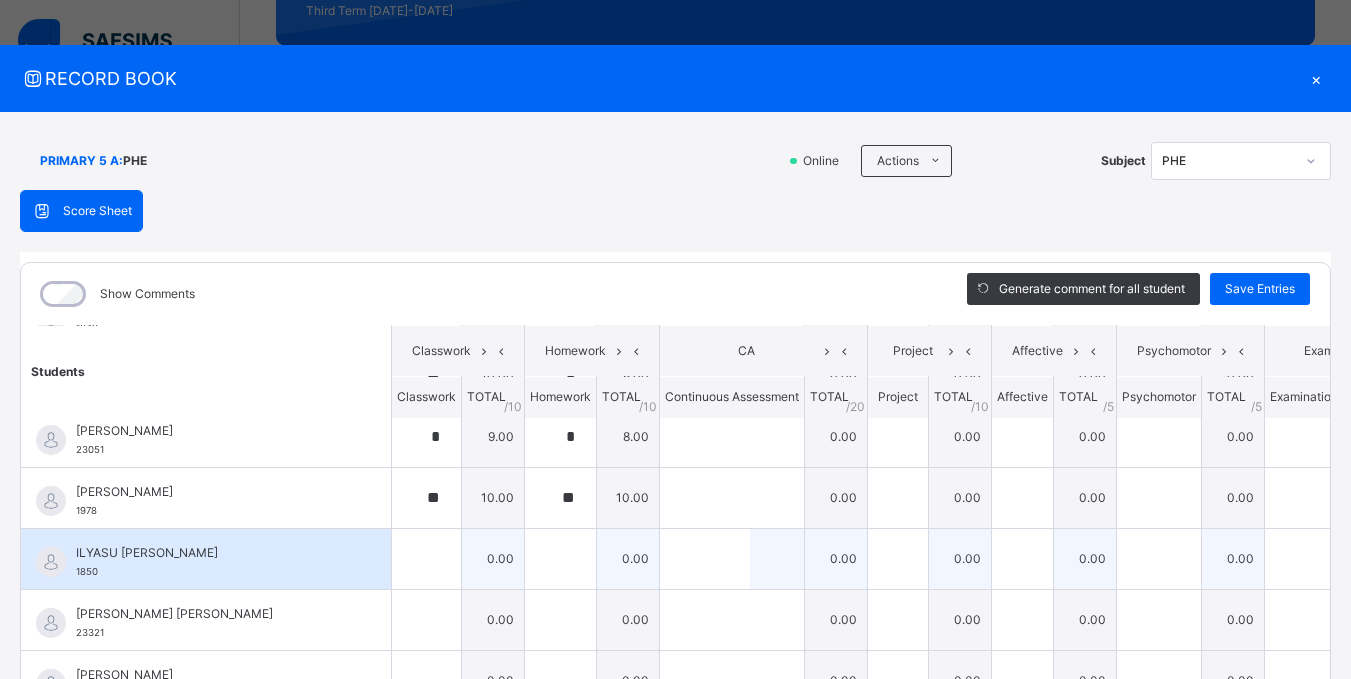 click at bounding box center [426, 559] 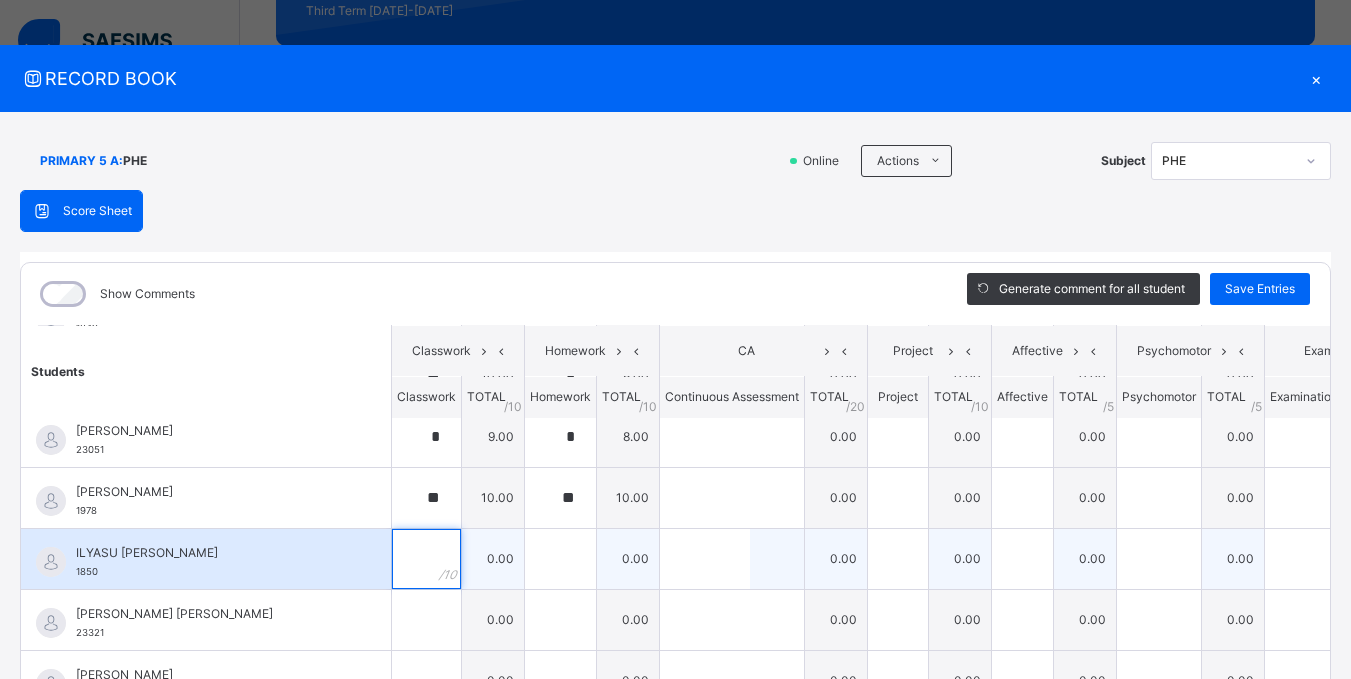 click at bounding box center (426, 559) 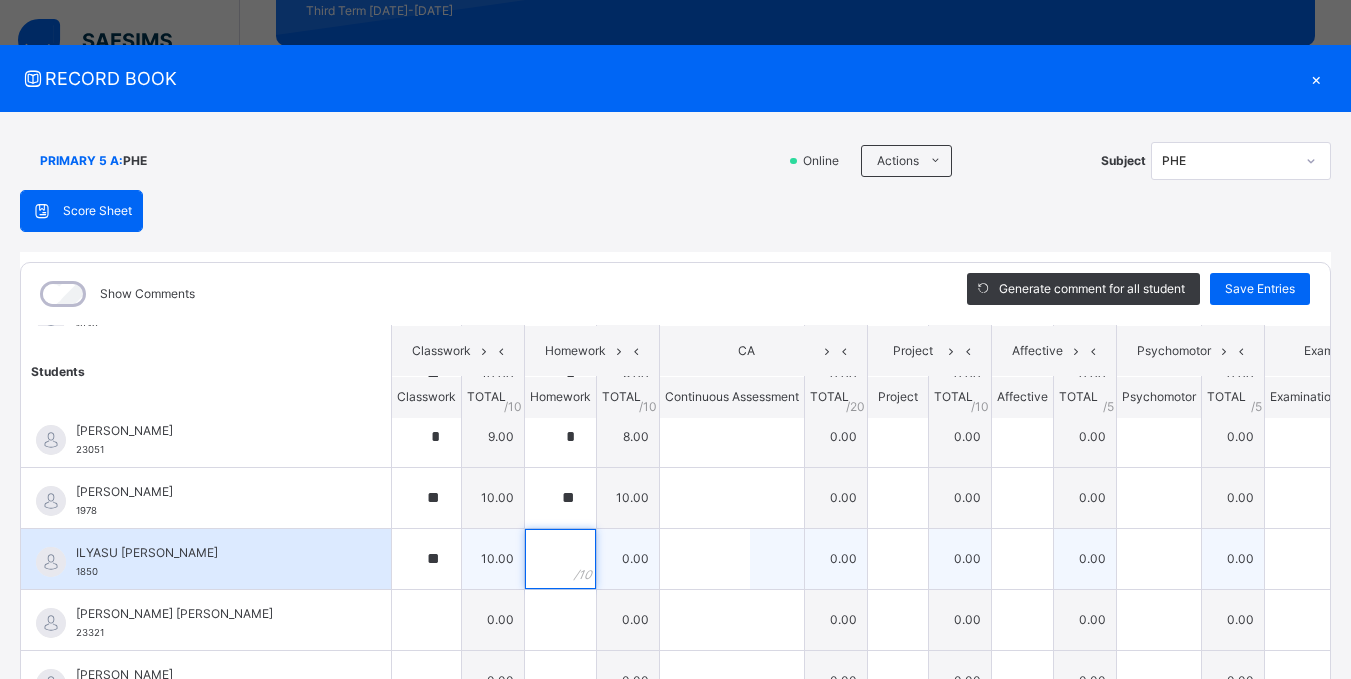 click at bounding box center [560, 559] 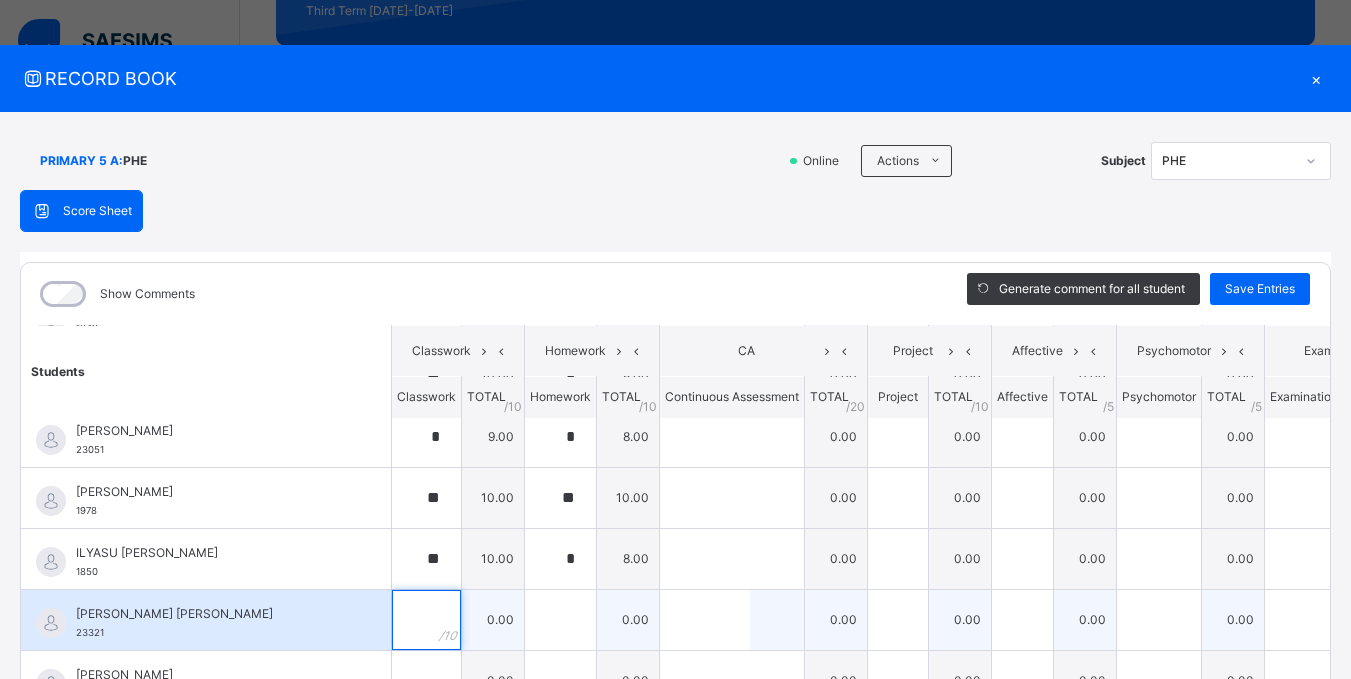 click at bounding box center (426, 620) 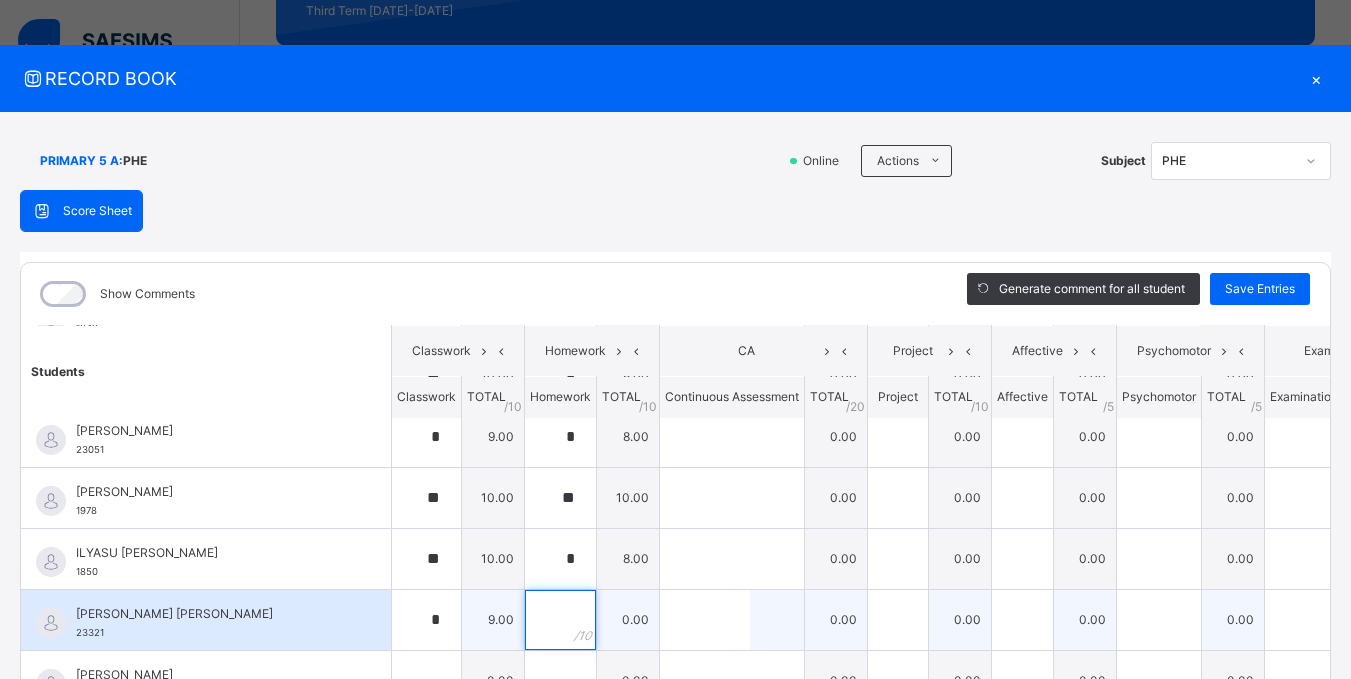 click at bounding box center [560, 620] 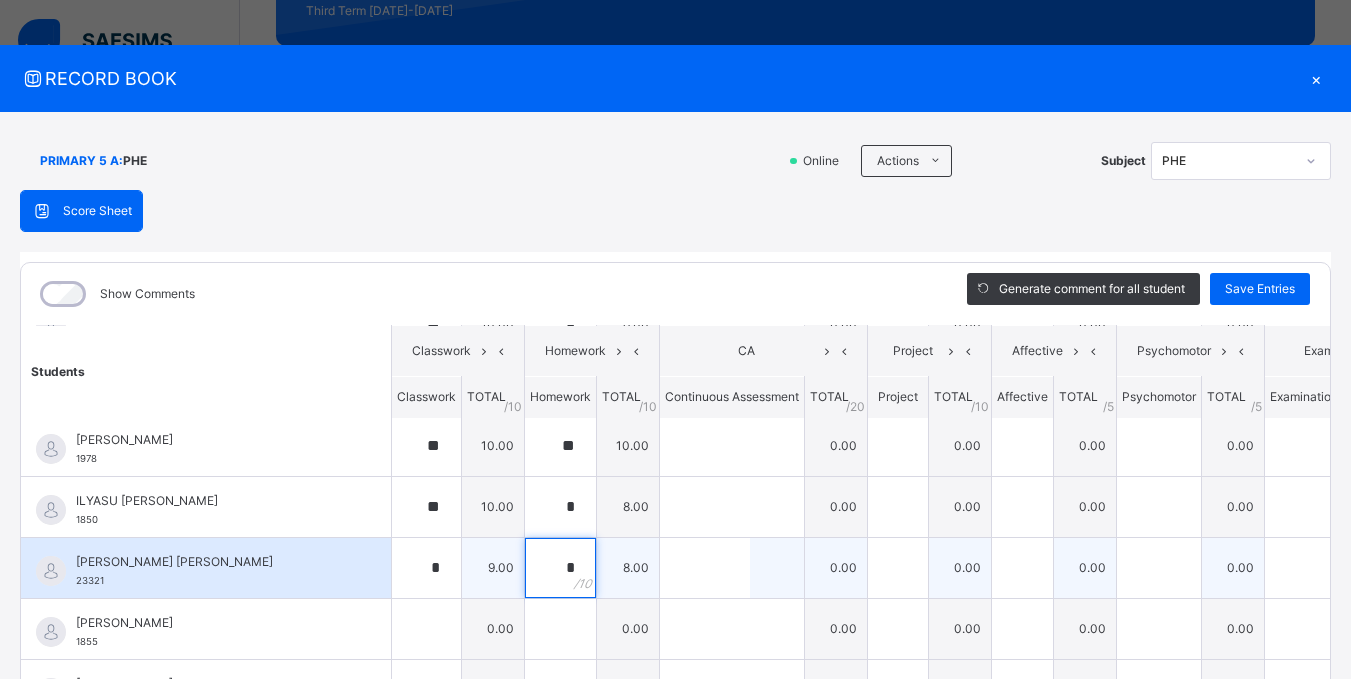 scroll, scrollTop: 600, scrollLeft: 0, axis: vertical 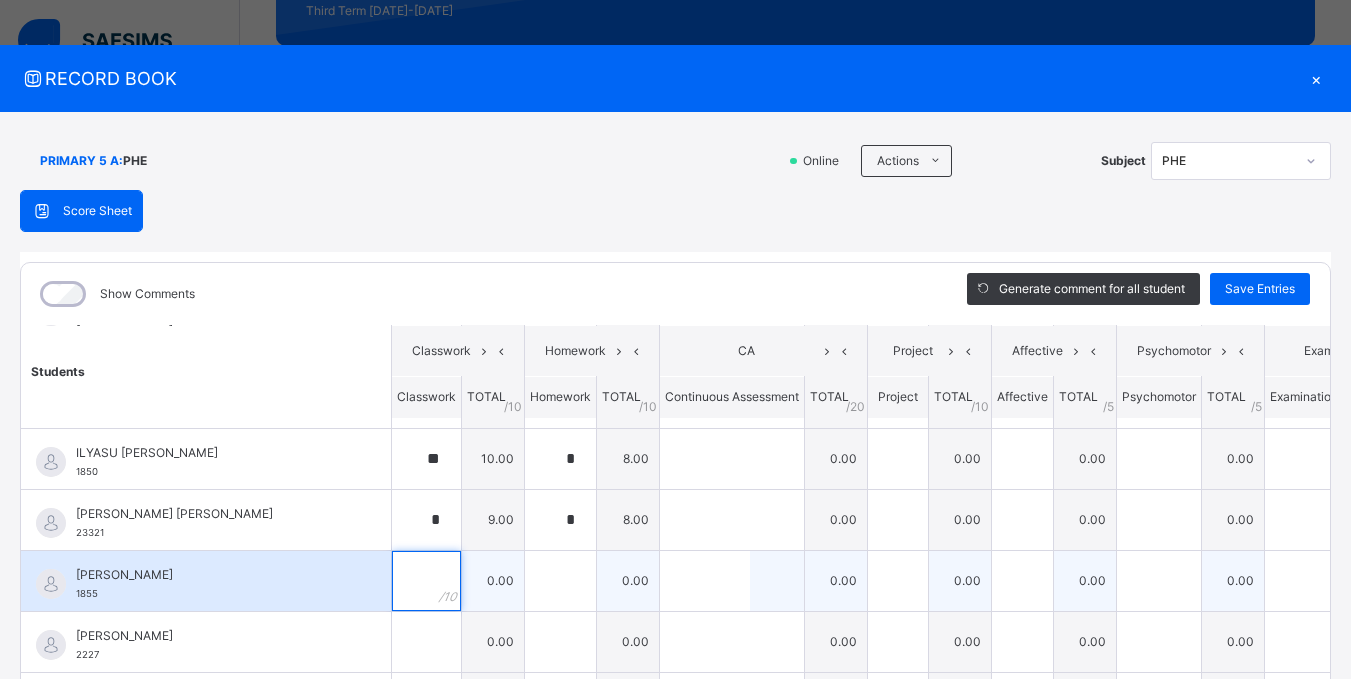 click at bounding box center (426, 581) 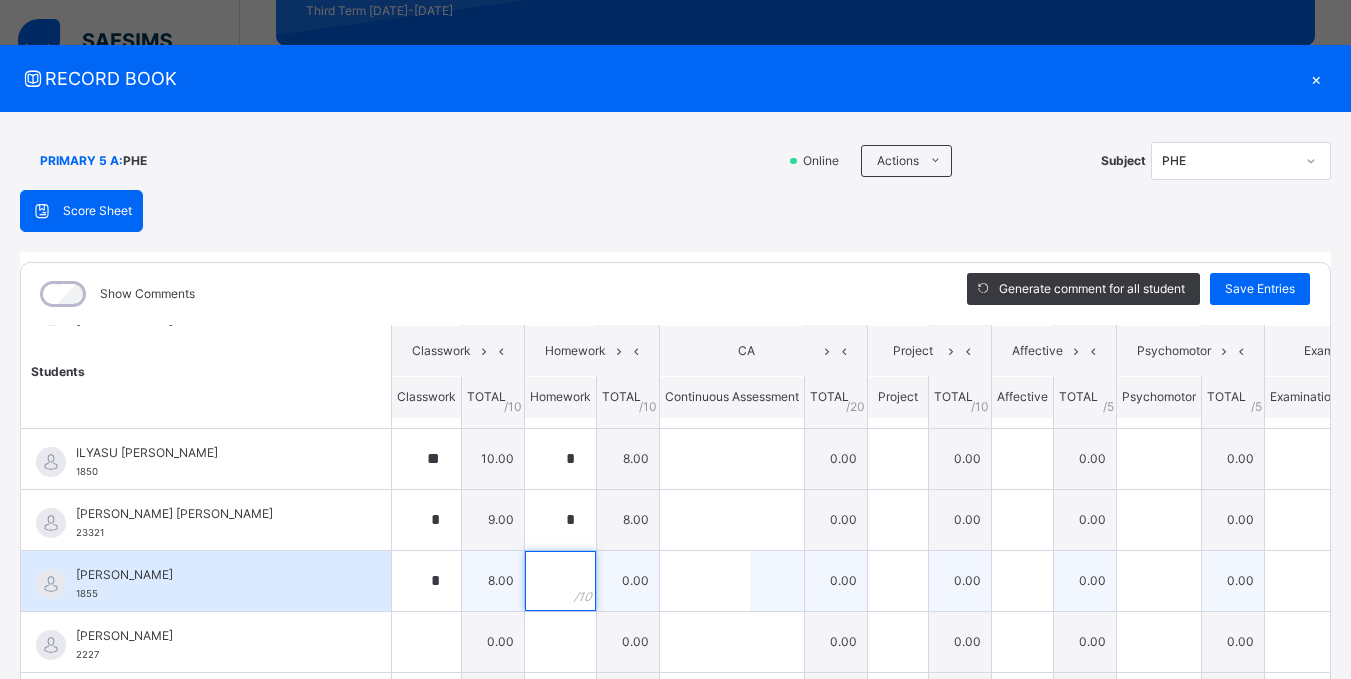 click at bounding box center (560, 581) 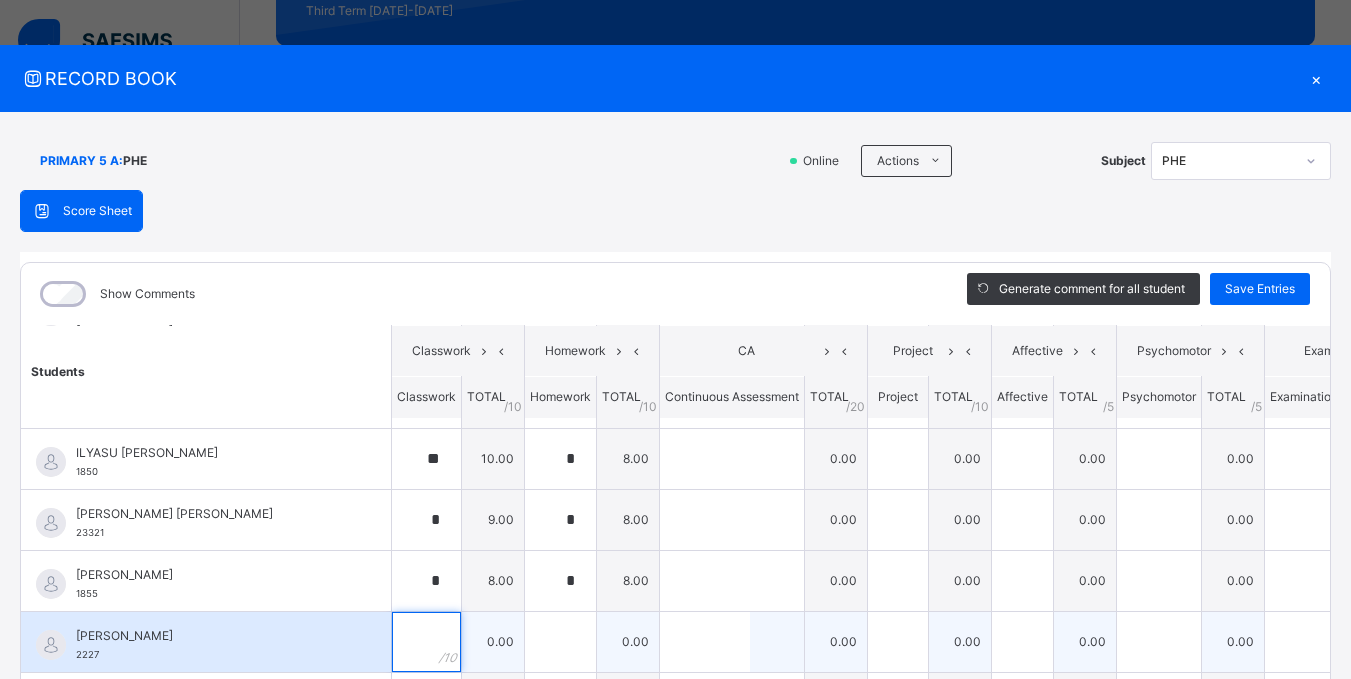 click at bounding box center [426, 642] 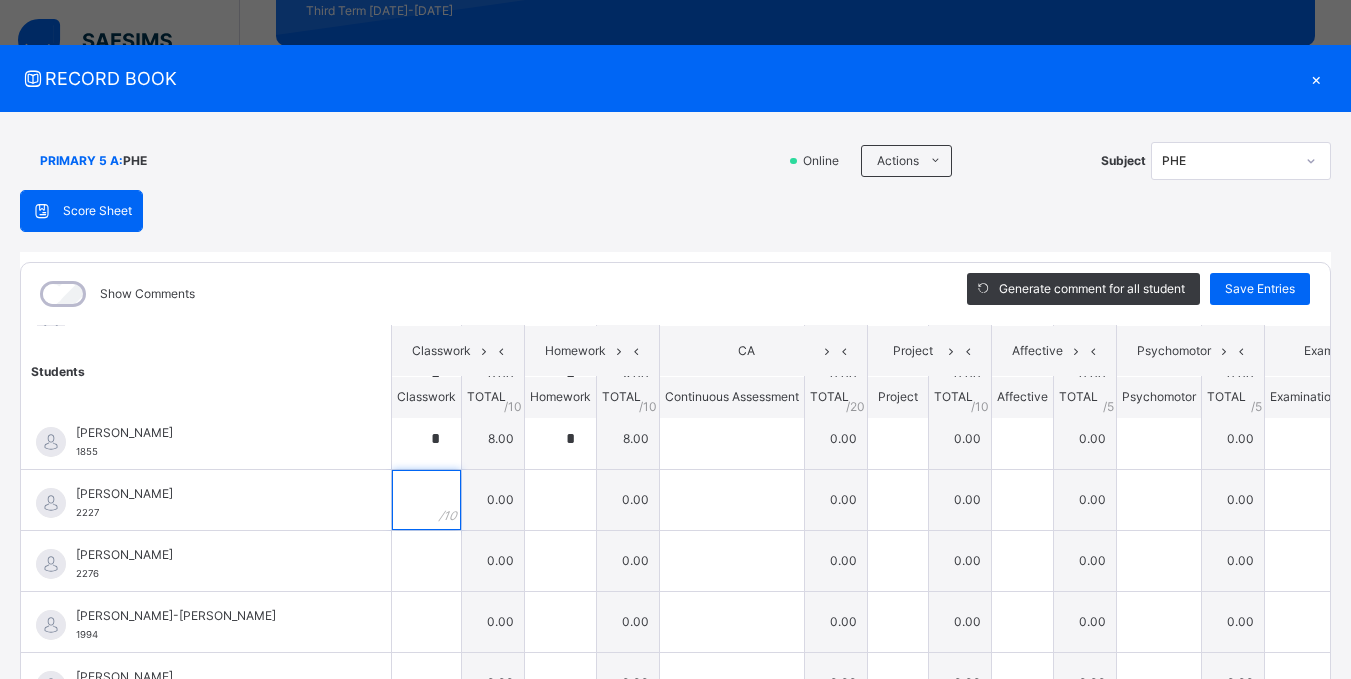 scroll, scrollTop: 829, scrollLeft: 0, axis: vertical 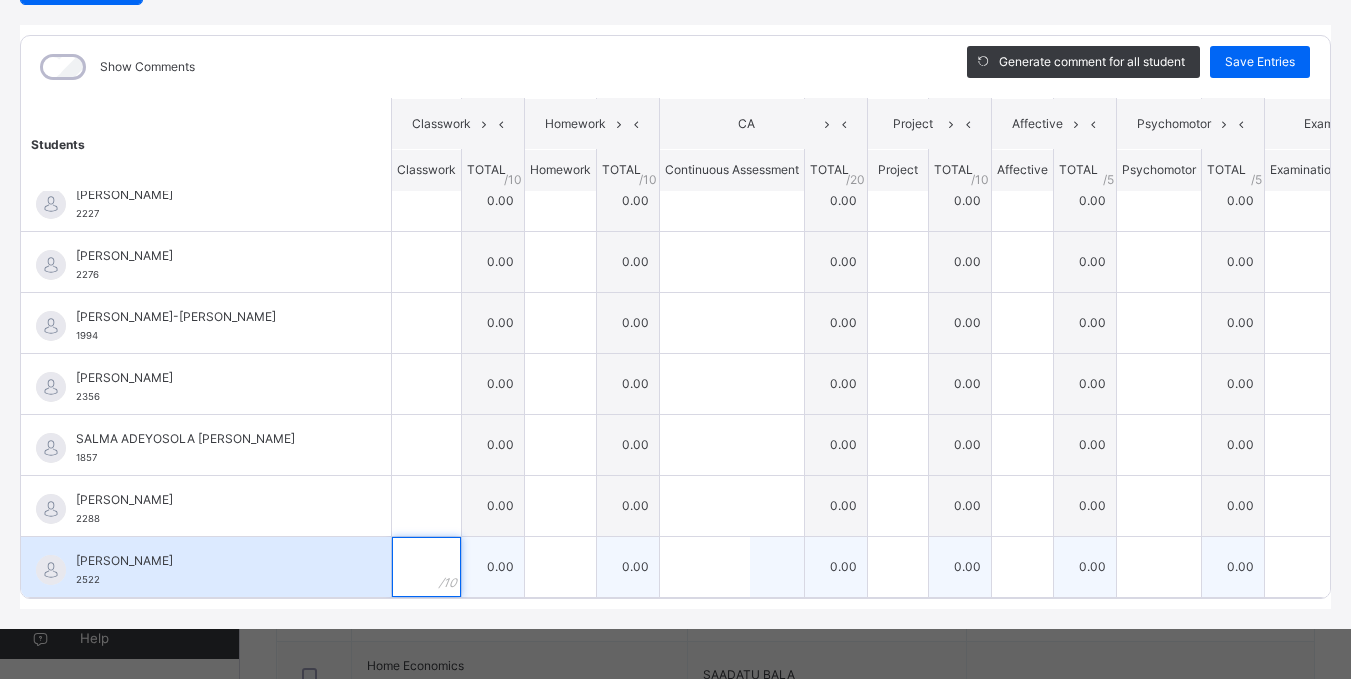 click at bounding box center (426, 567) 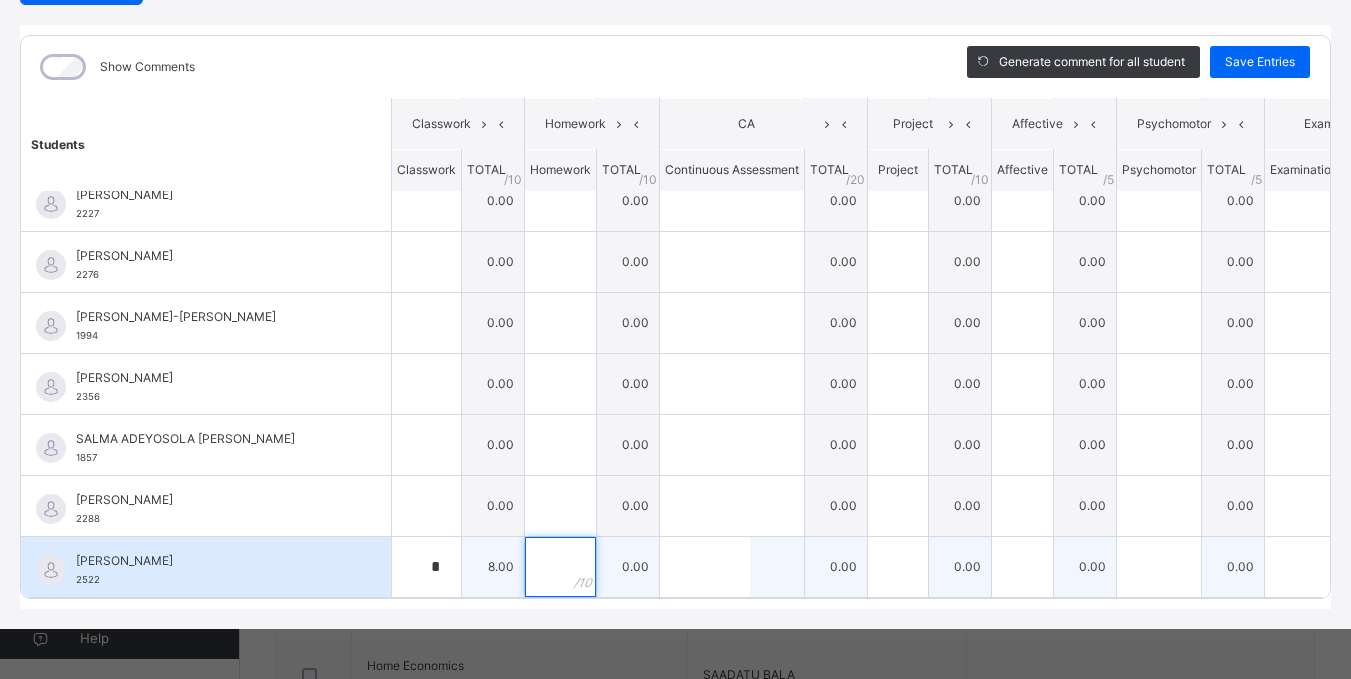 click at bounding box center [560, 567] 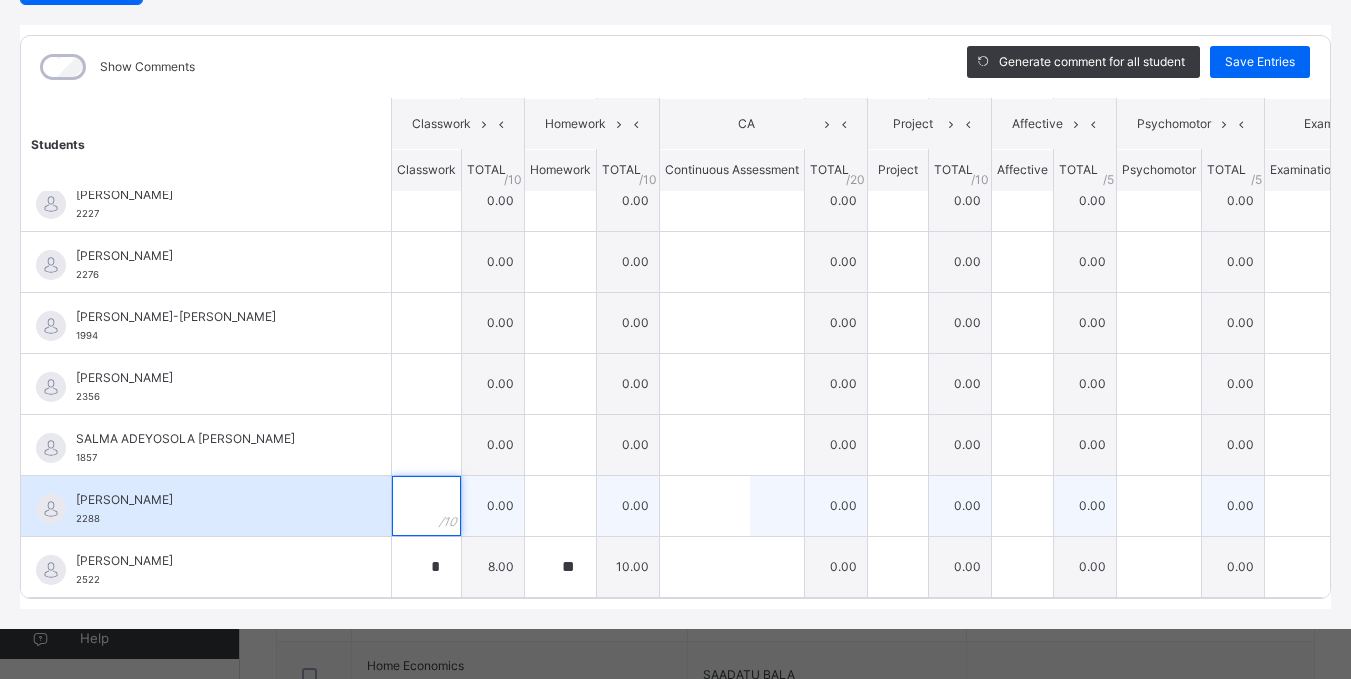 click at bounding box center (426, 506) 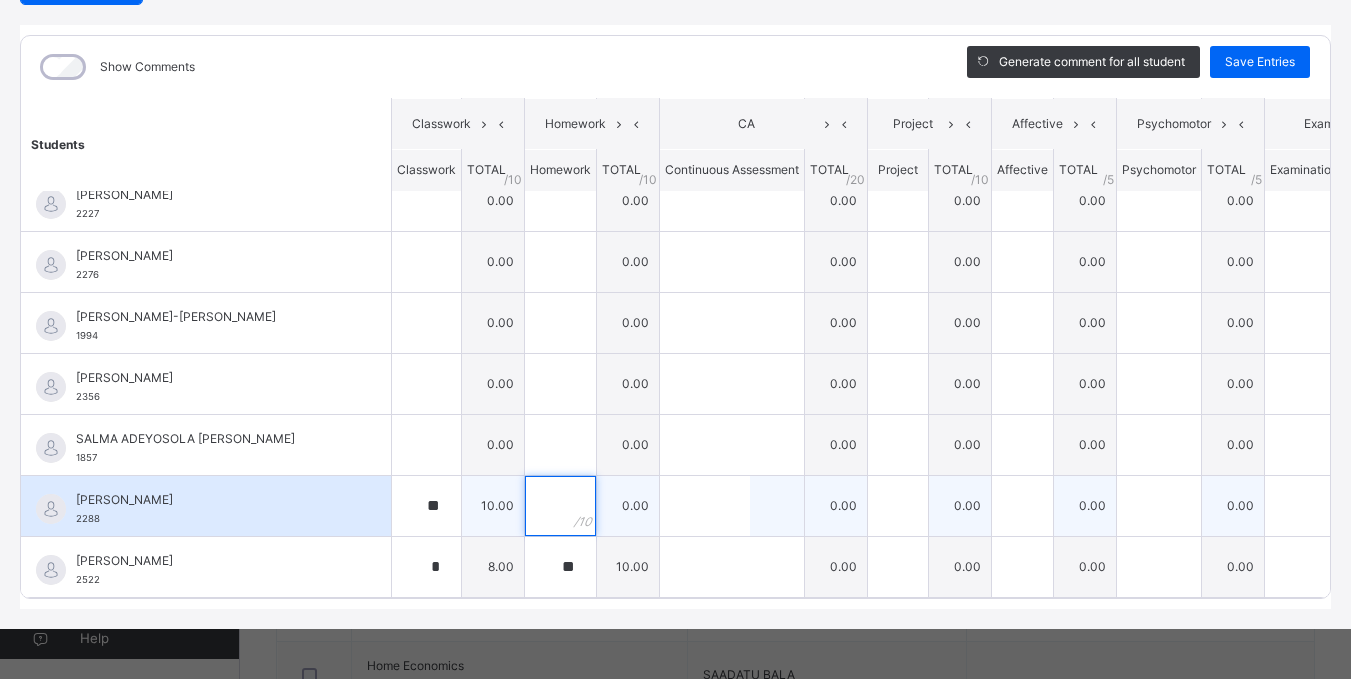 click at bounding box center [560, 506] 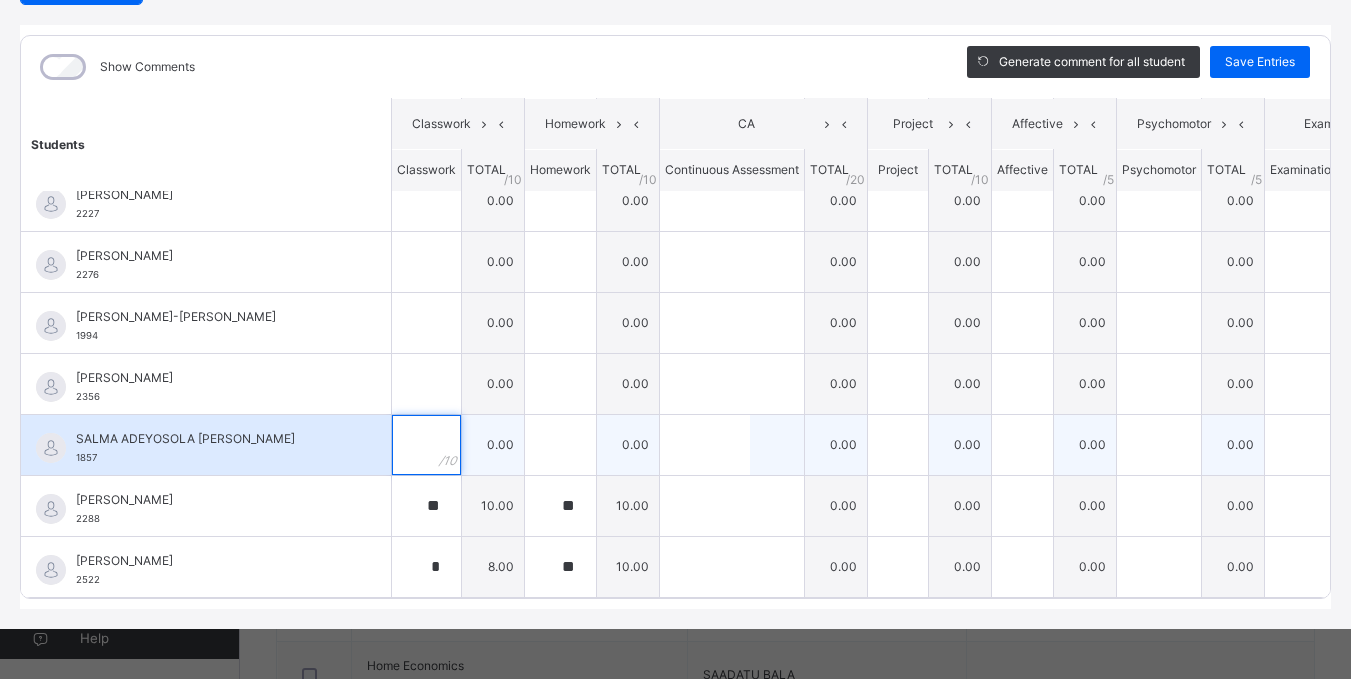 click at bounding box center [426, 445] 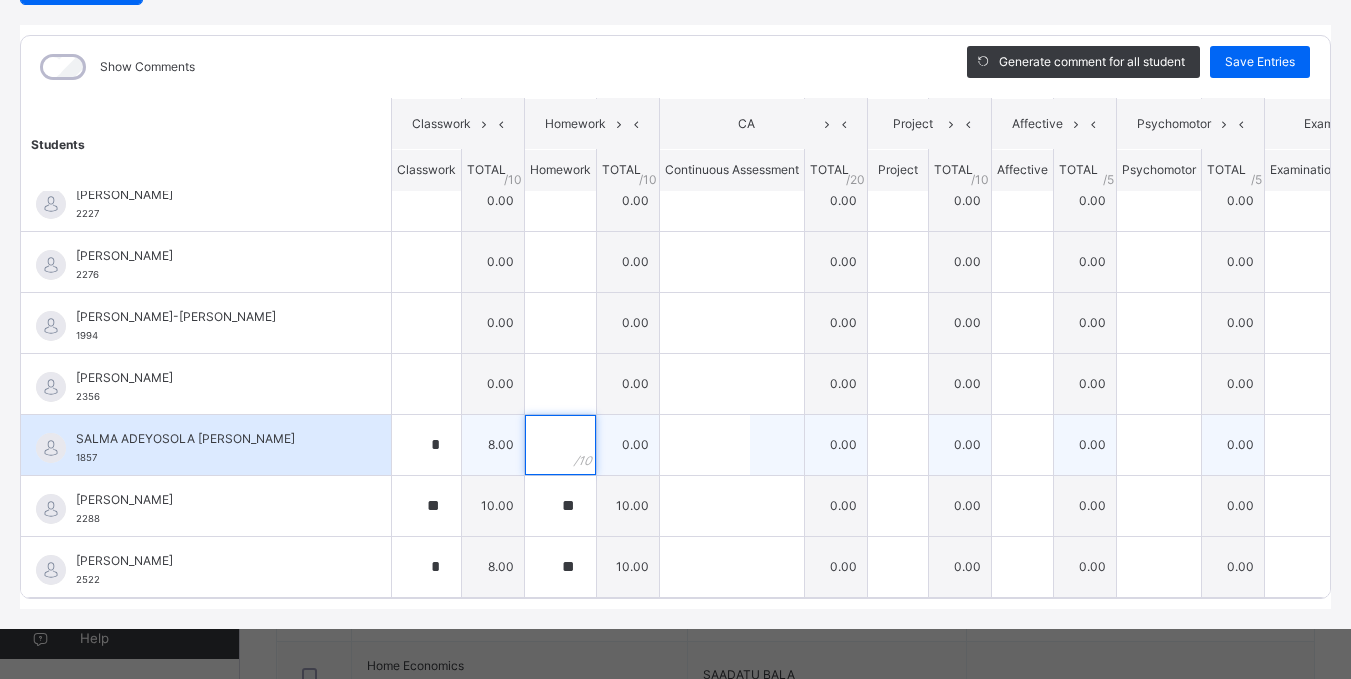 click at bounding box center (560, 445) 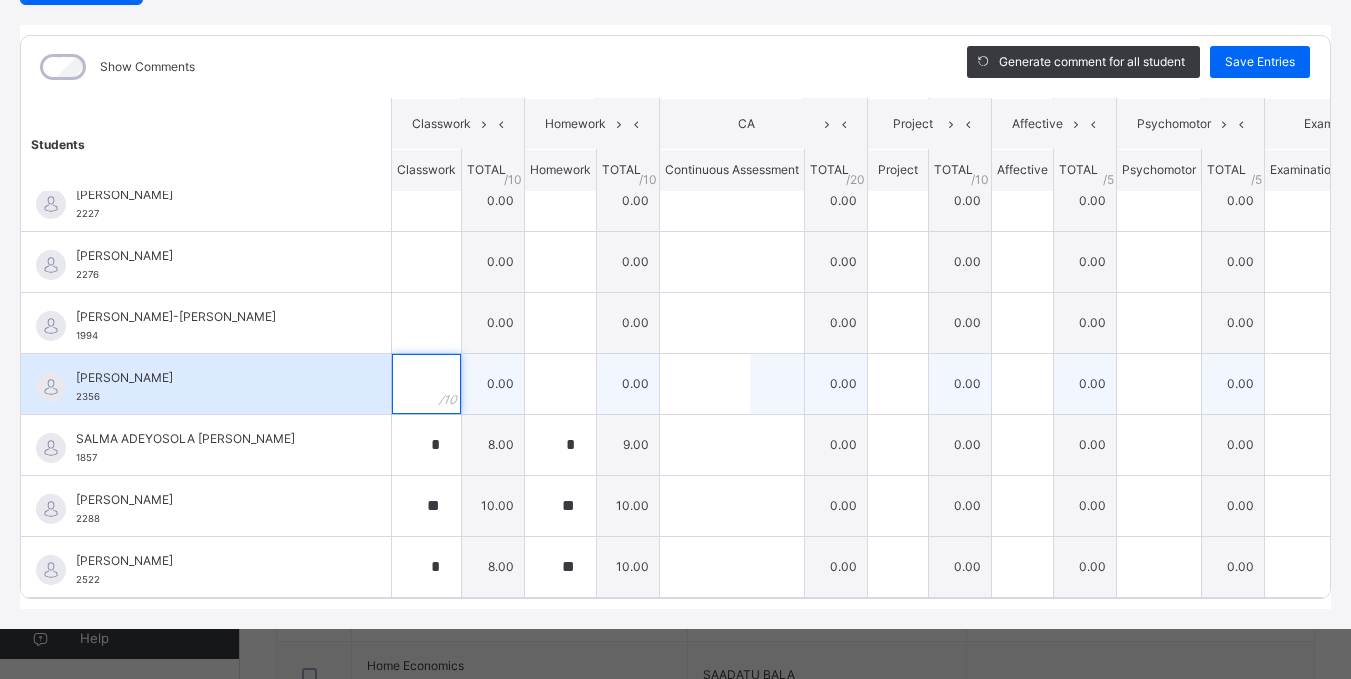 click at bounding box center [426, 384] 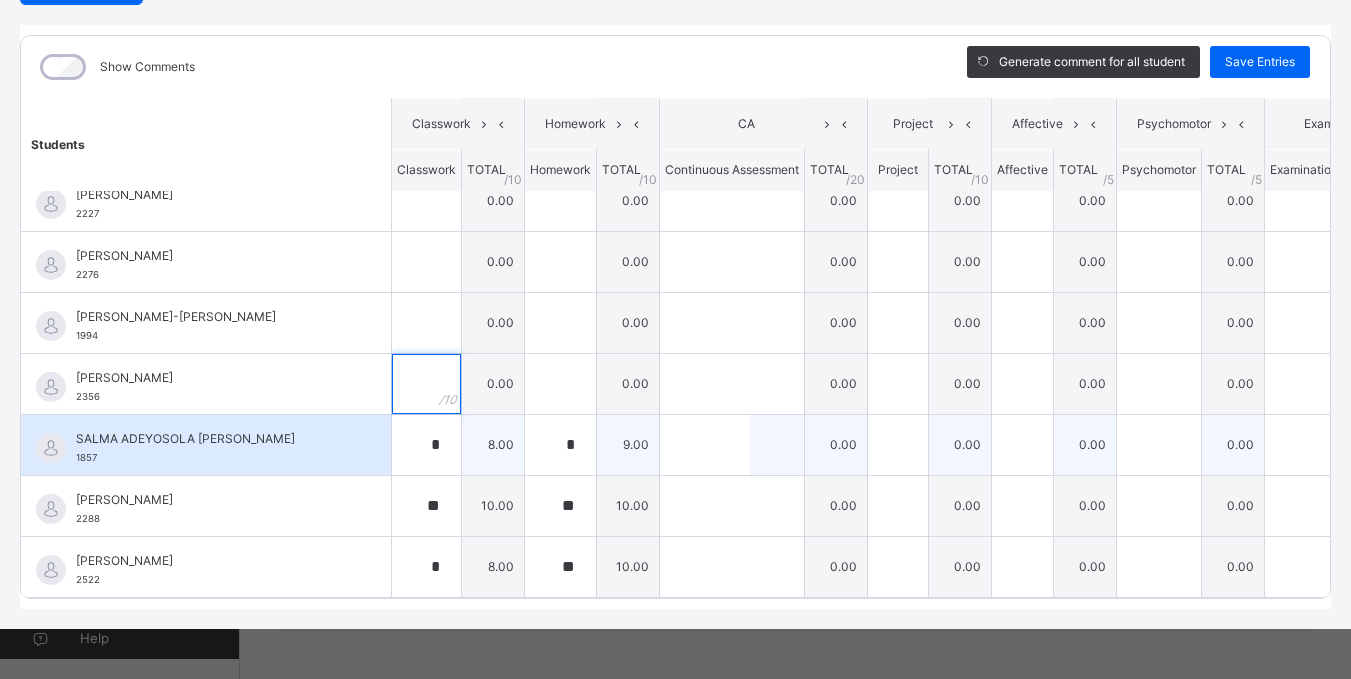 scroll, scrollTop: 815, scrollLeft: 0, axis: vertical 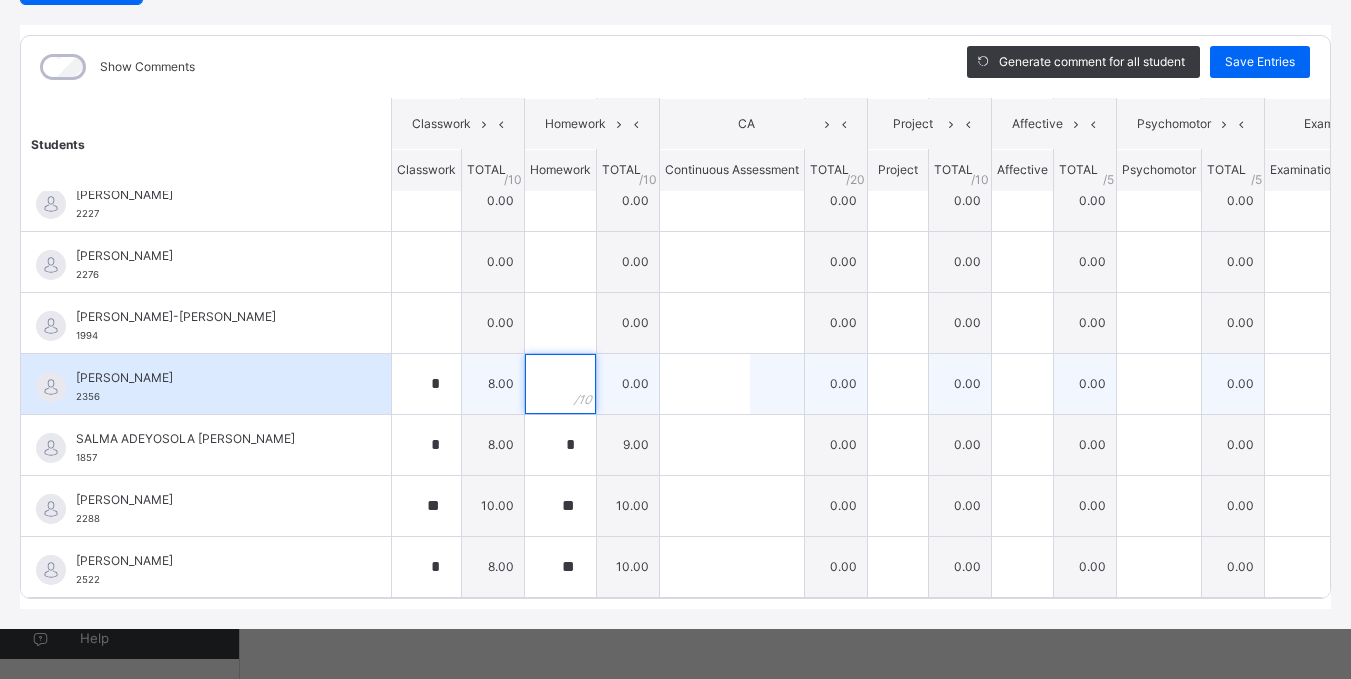 click at bounding box center [560, 384] 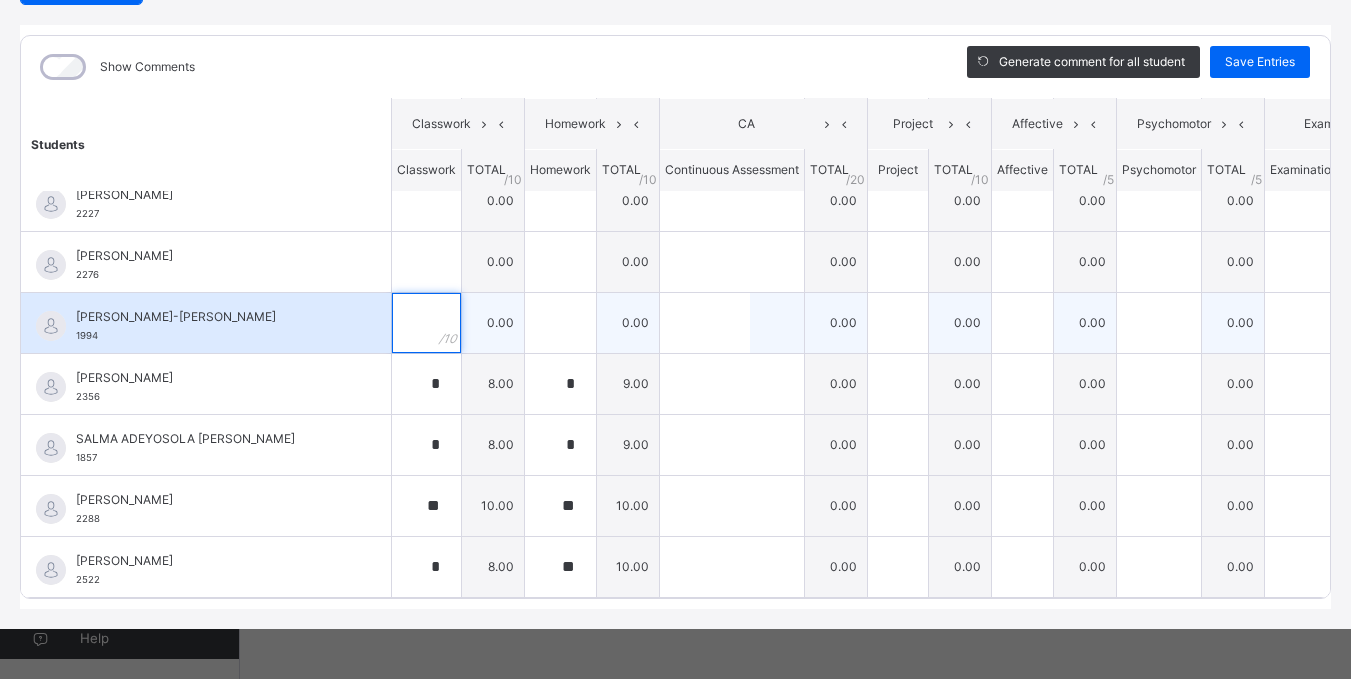 click at bounding box center (426, 323) 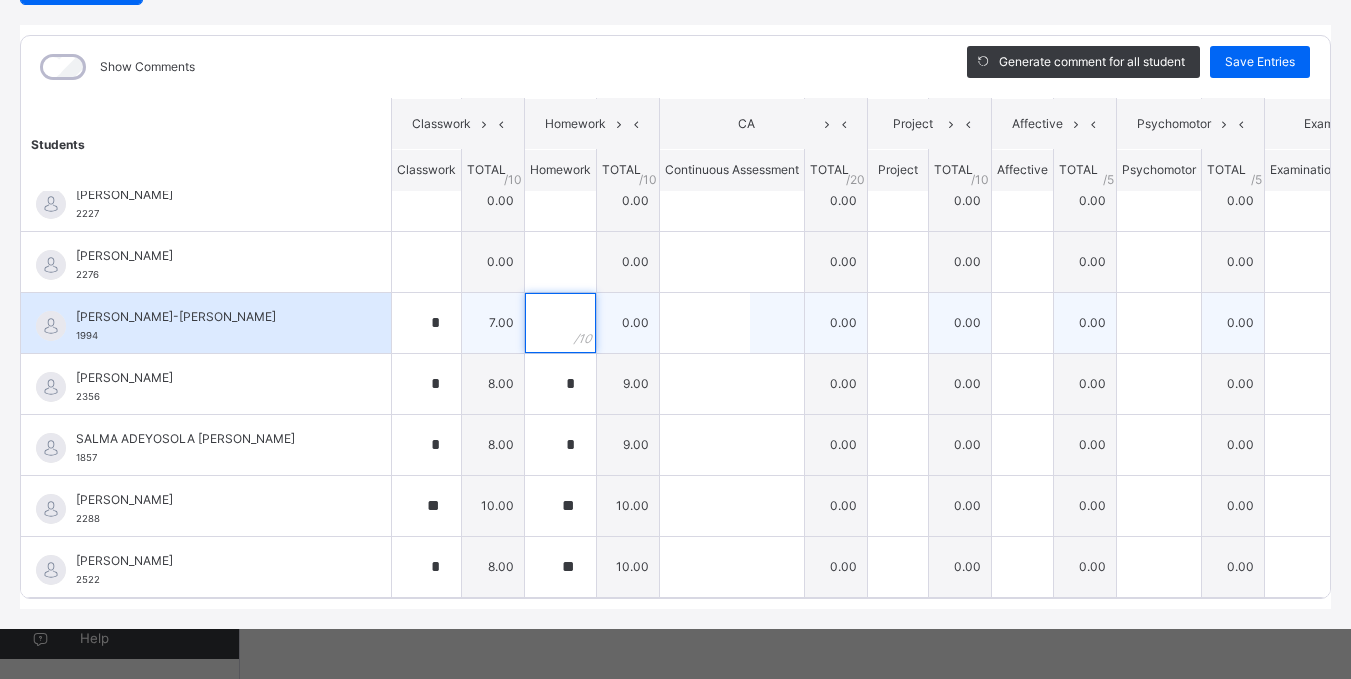 click at bounding box center (560, 323) 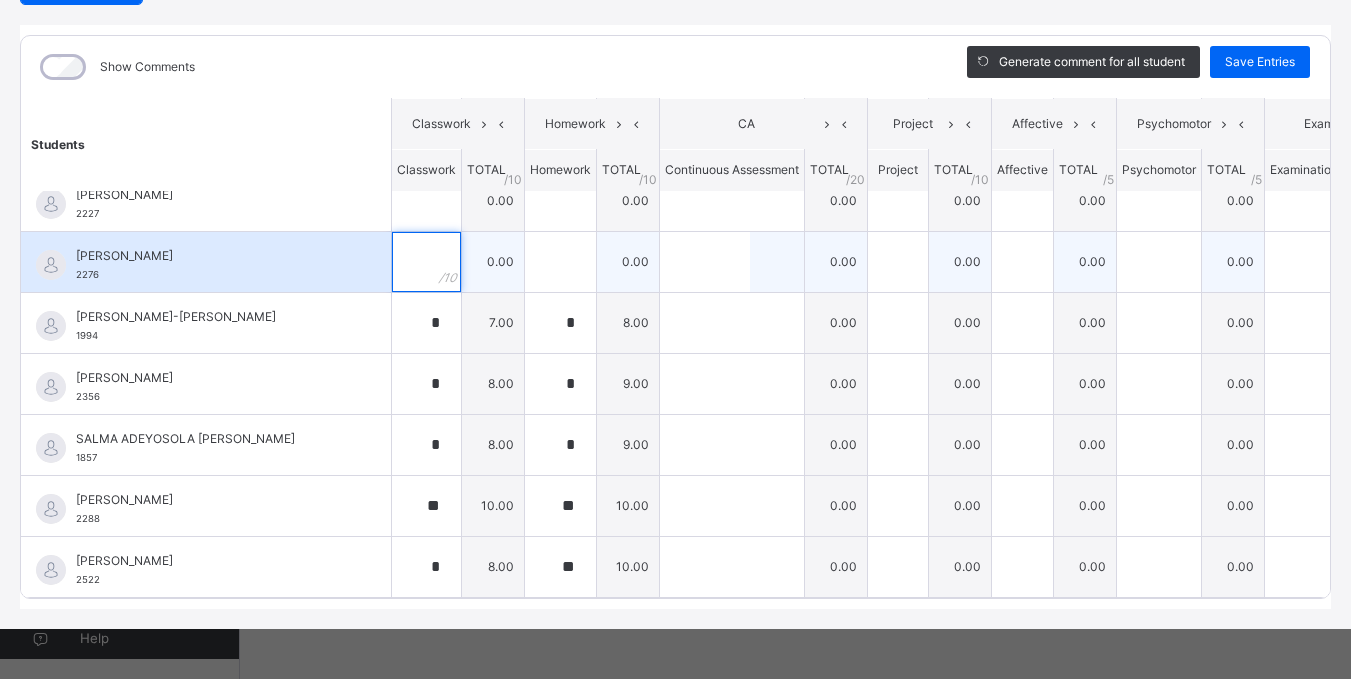 click at bounding box center [426, 262] 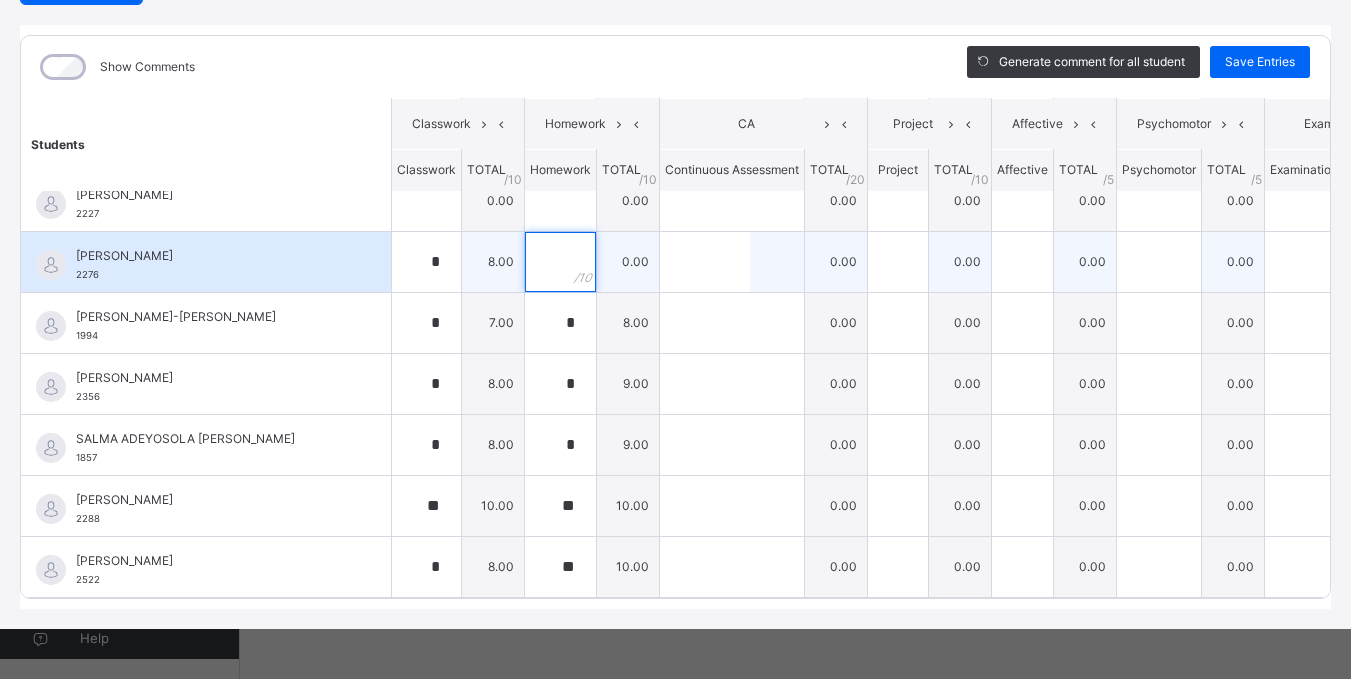 click at bounding box center (560, 262) 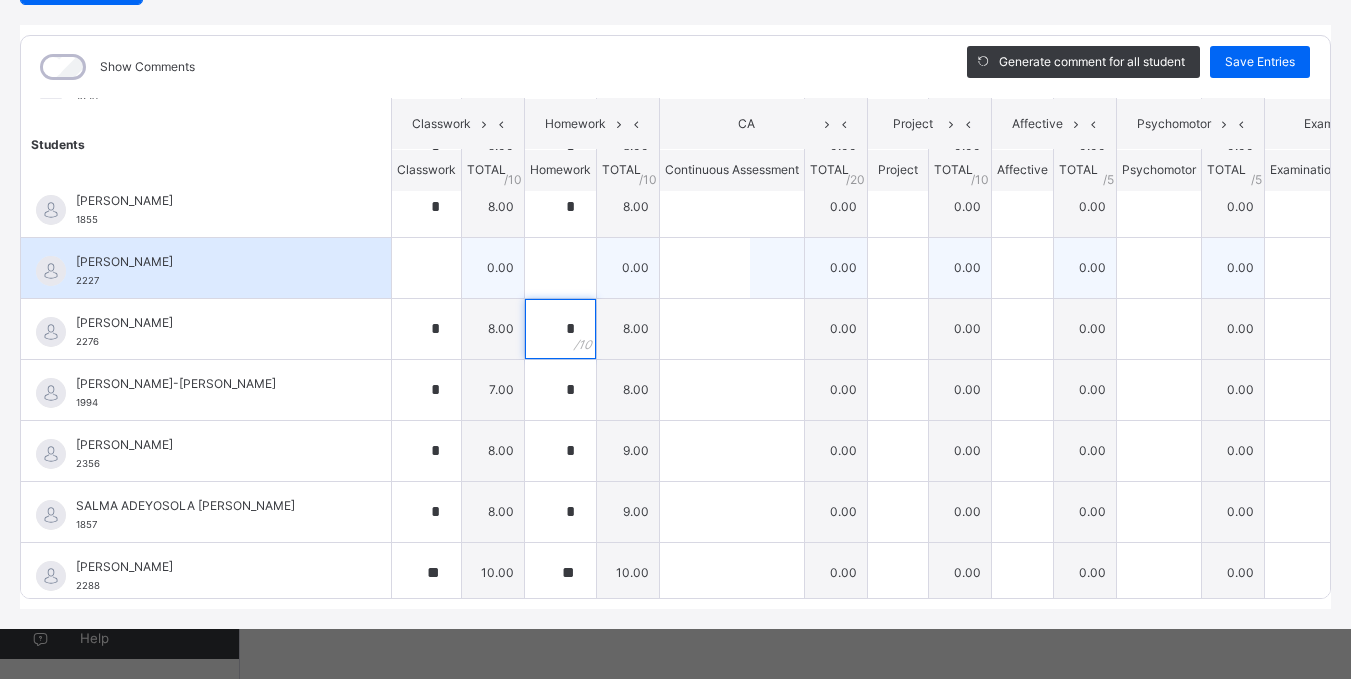 scroll, scrollTop: 629, scrollLeft: 0, axis: vertical 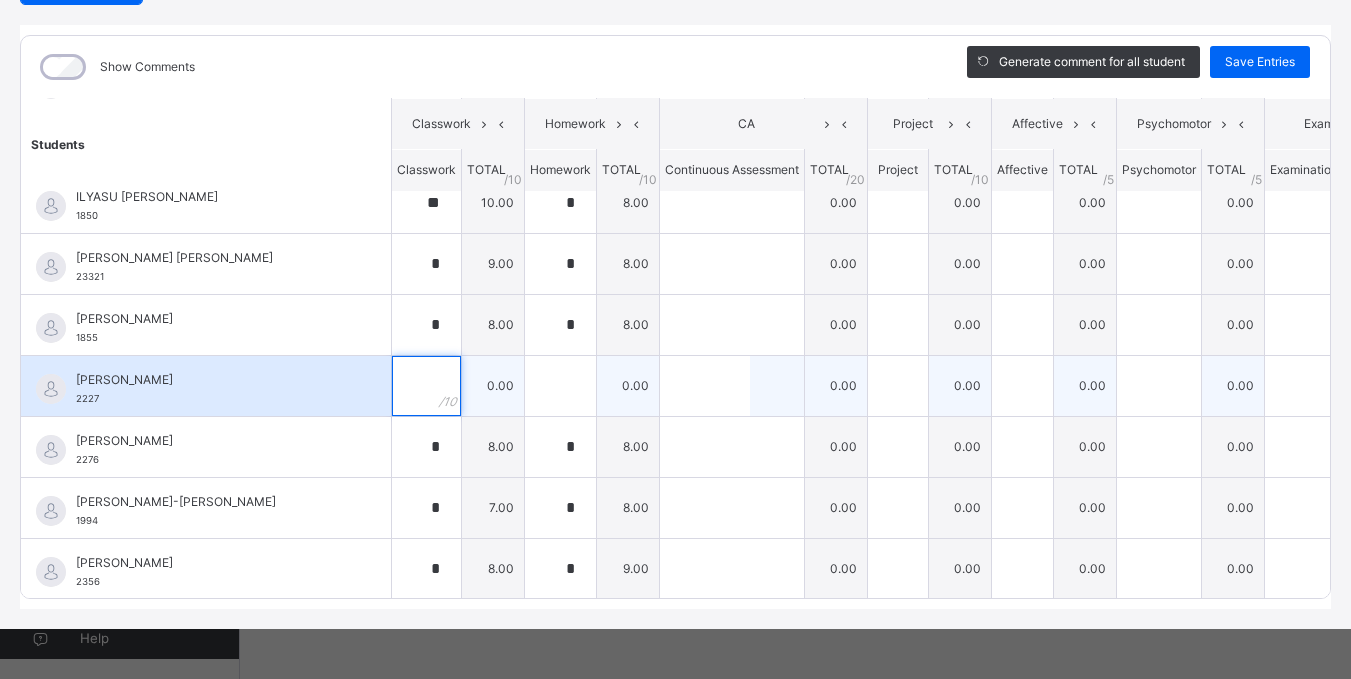 click at bounding box center [426, 386] 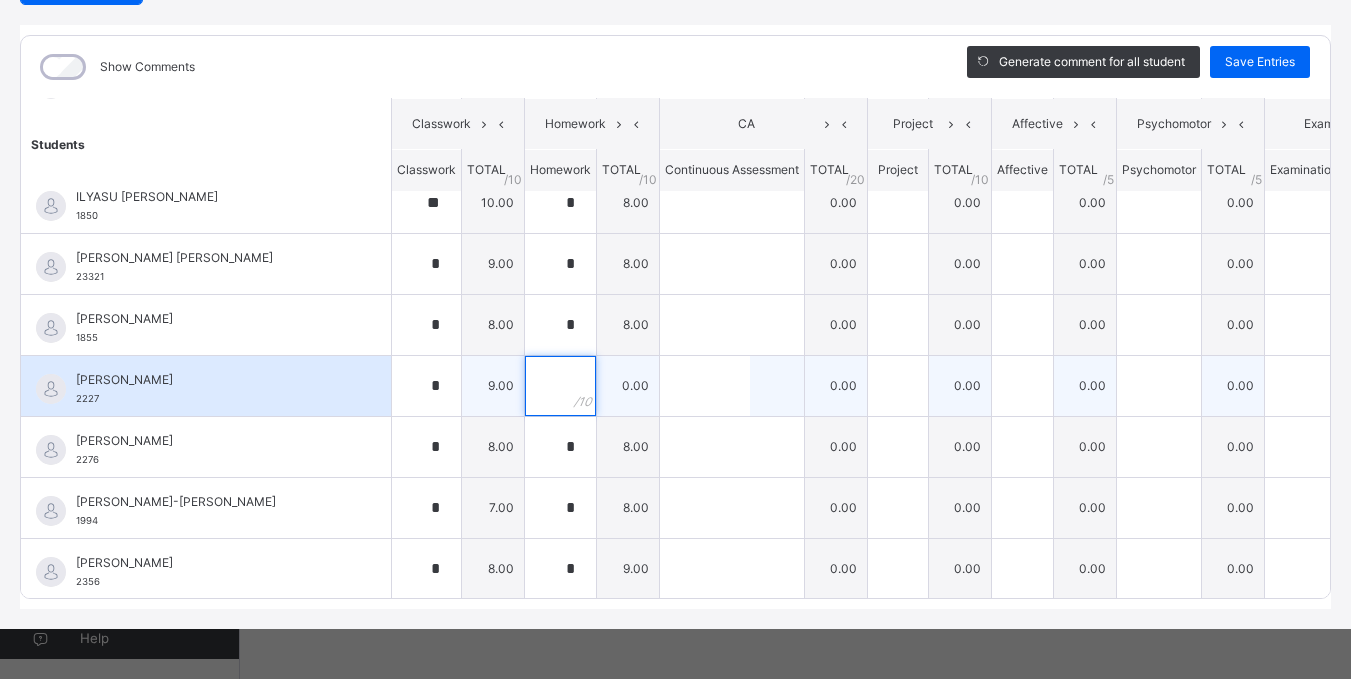 click at bounding box center (560, 386) 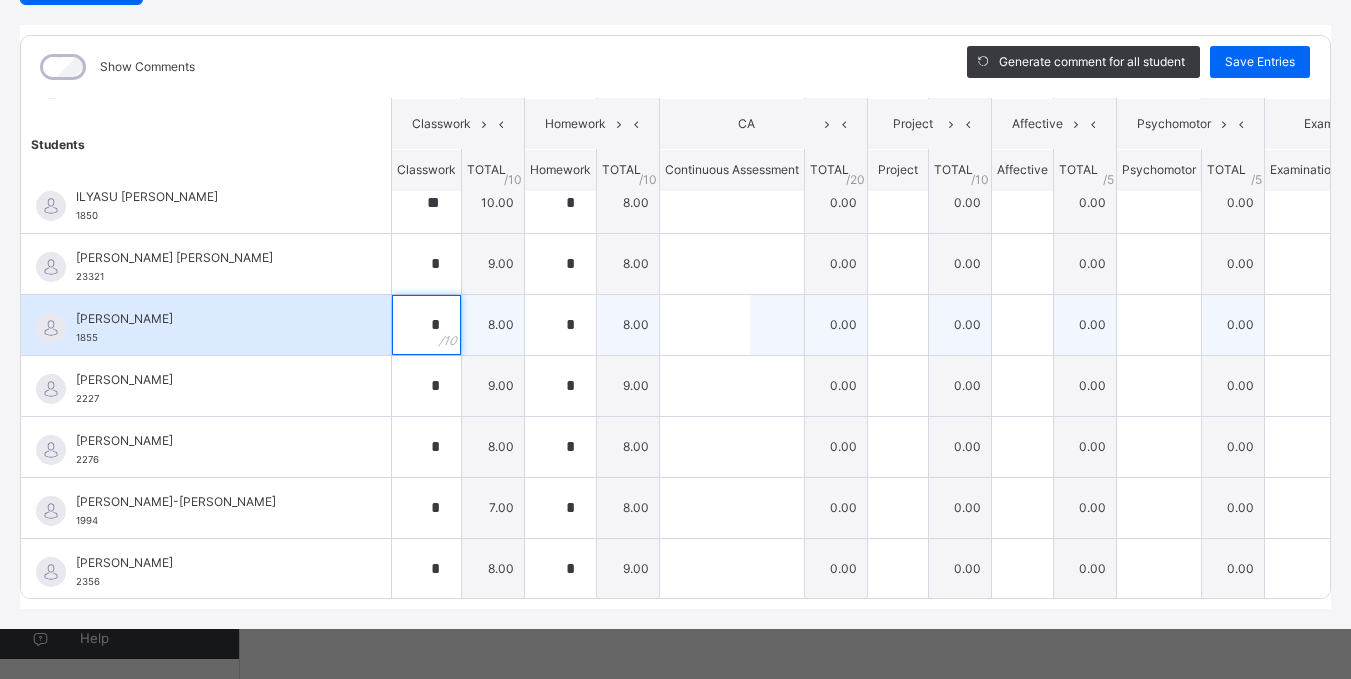 click on "*" at bounding box center [426, 325] 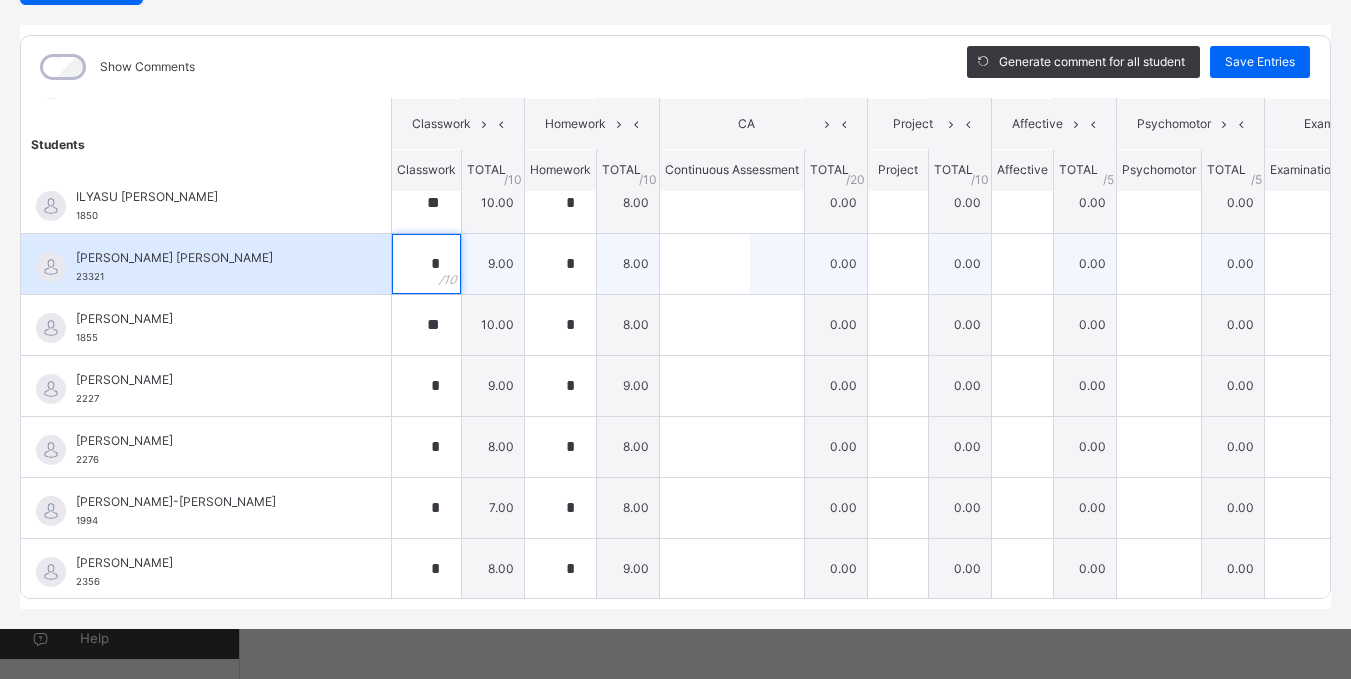 click on "*" at bounding box center (426, 264) 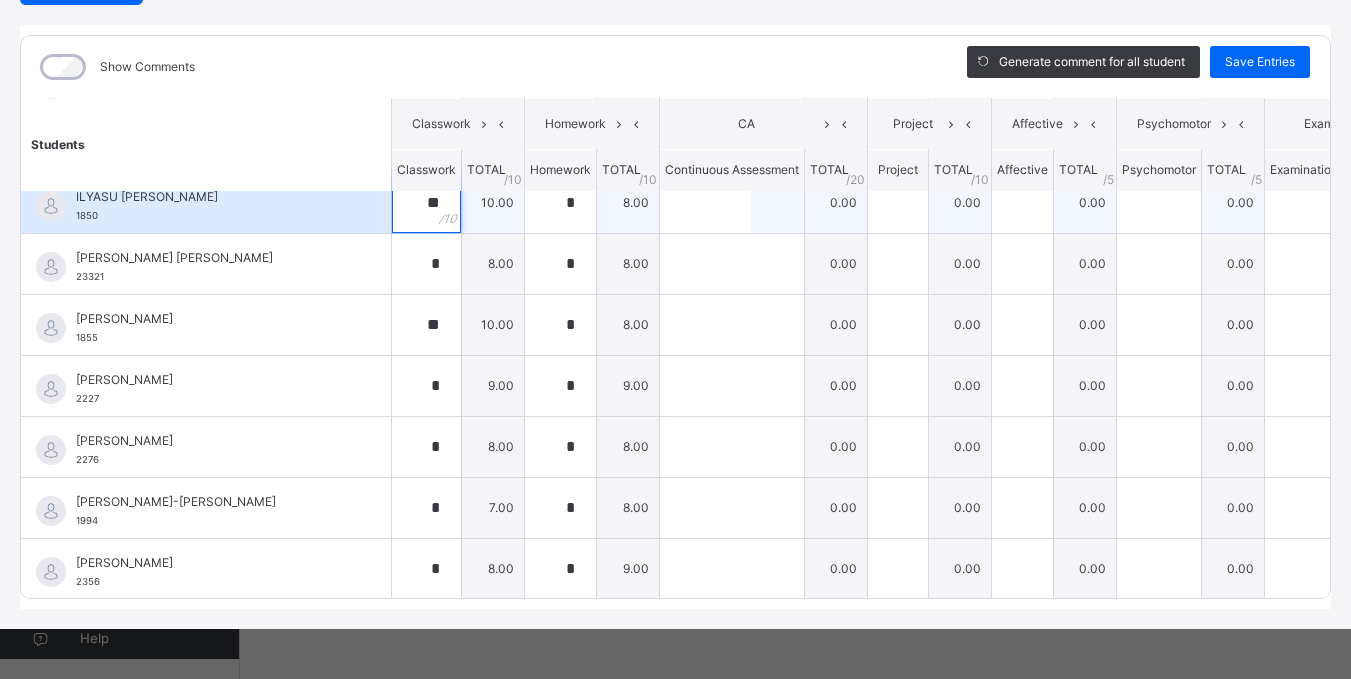 click on "**" at bounding box center (426, 203) 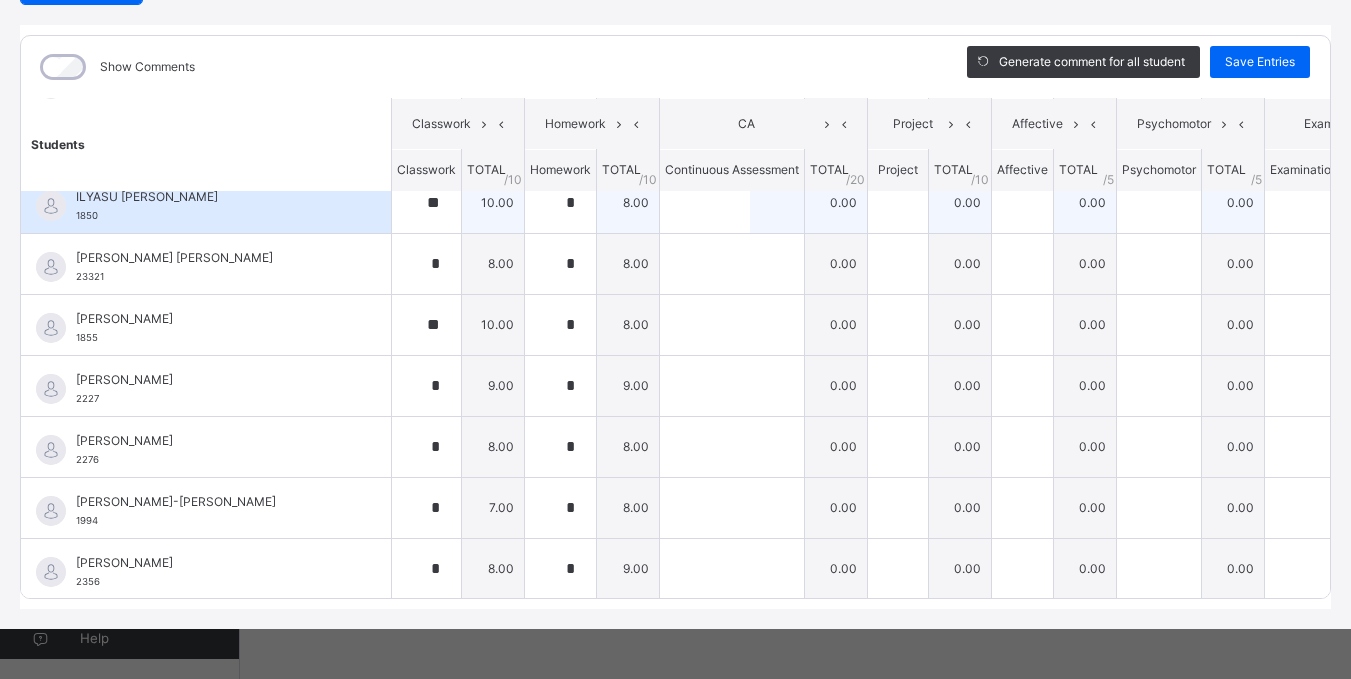 click on "**" at bounding box center (426, 203) 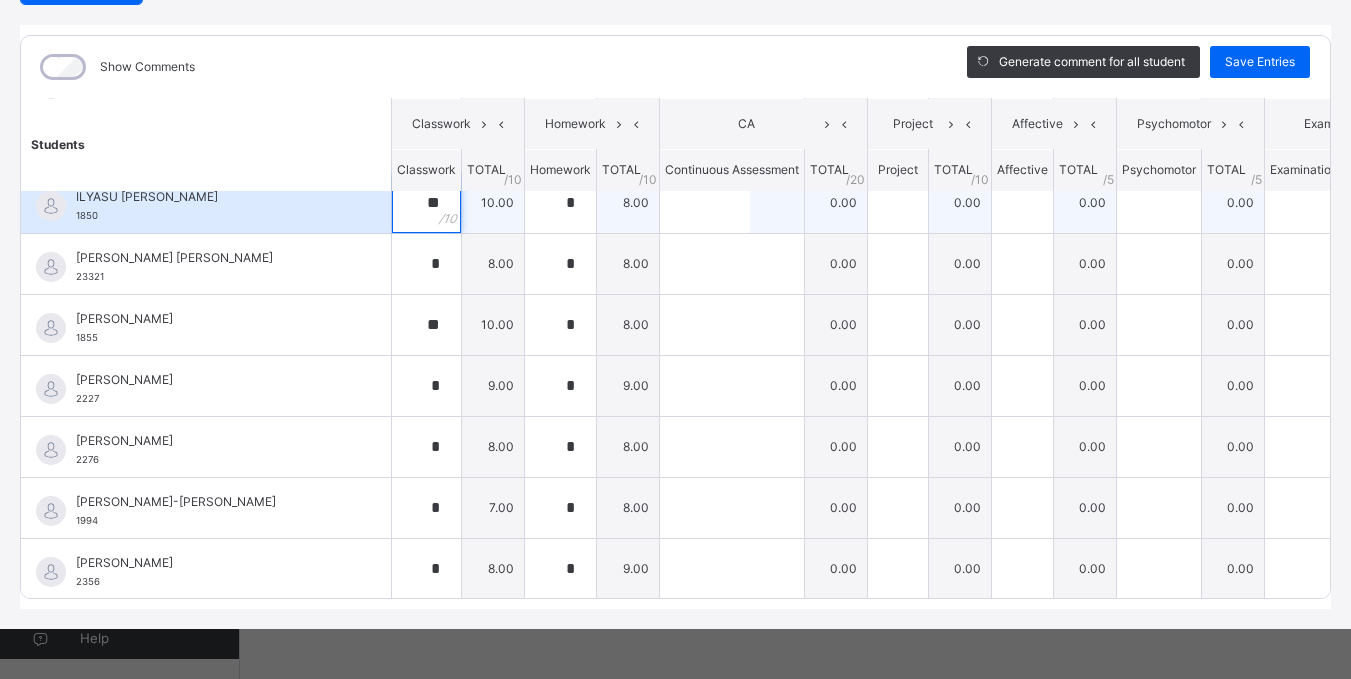 click on "**" at bounding box center [426, 203] 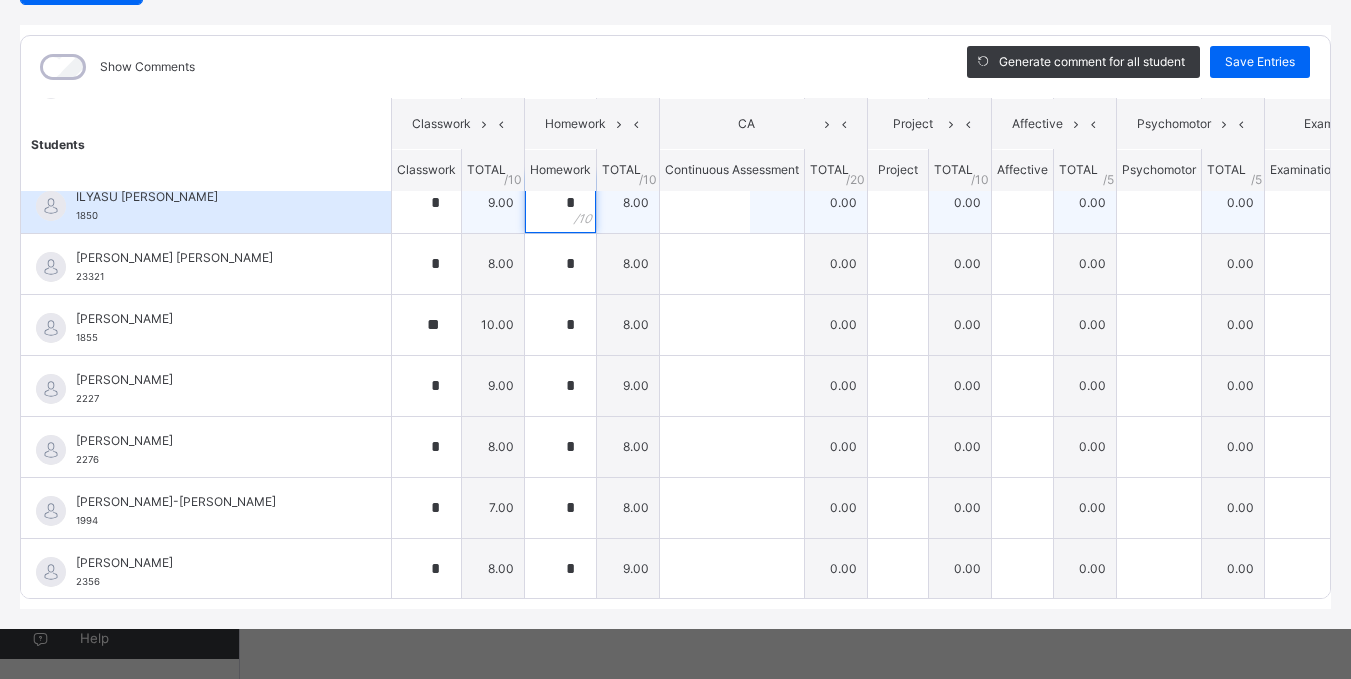 click on "*" at bounding box center [560, 203] 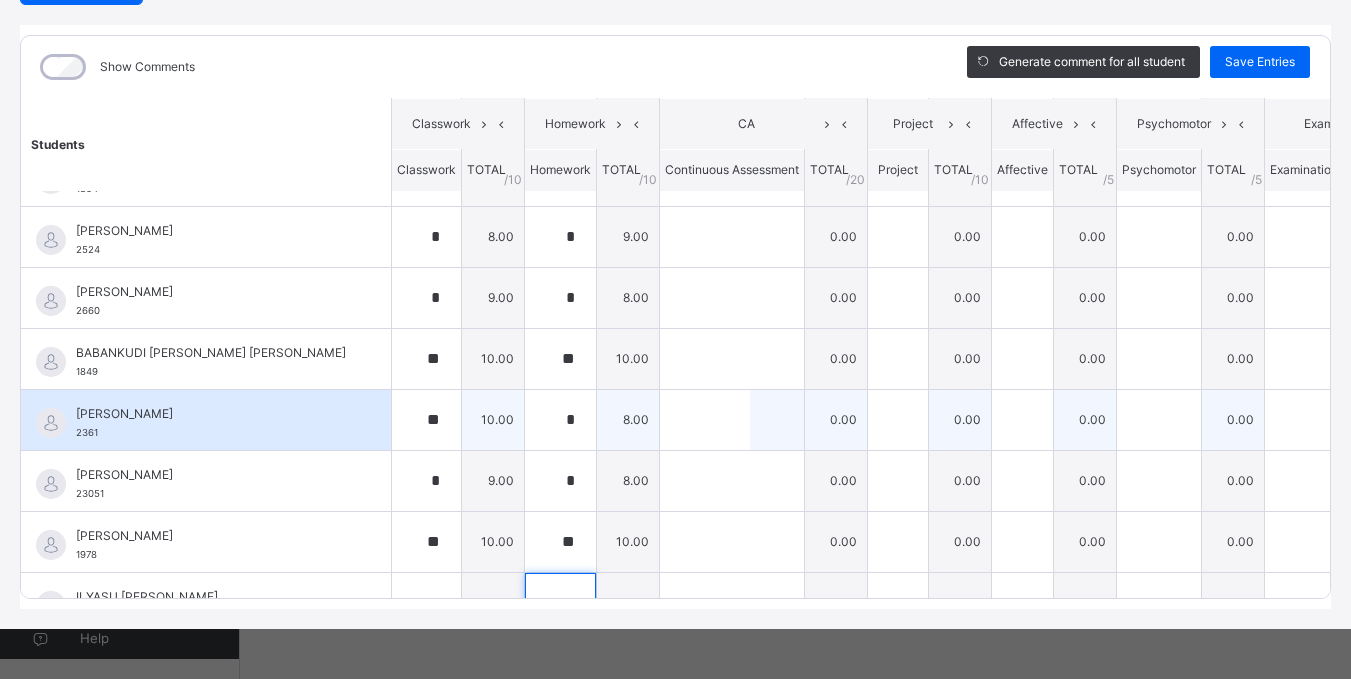 scroll, scrollTop: 429, scrollLeft: 0, axis: vertical 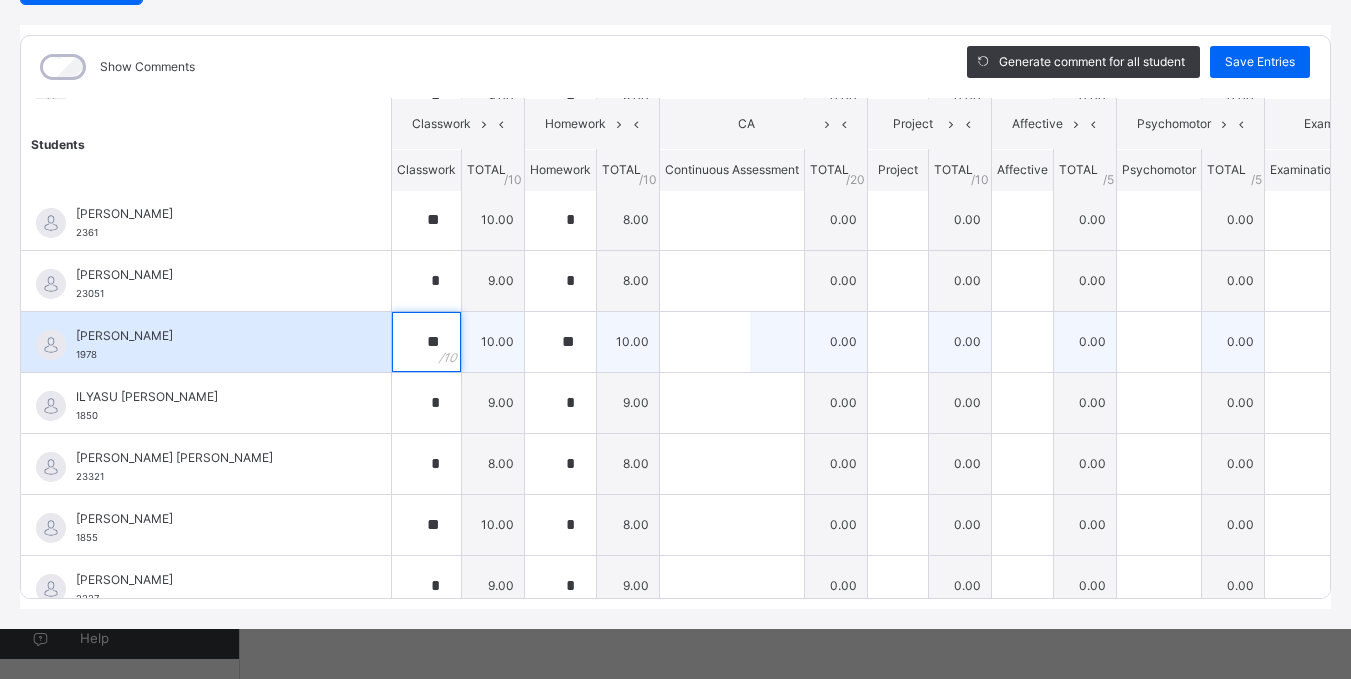 click on "**" at bounding box center [426, 342] 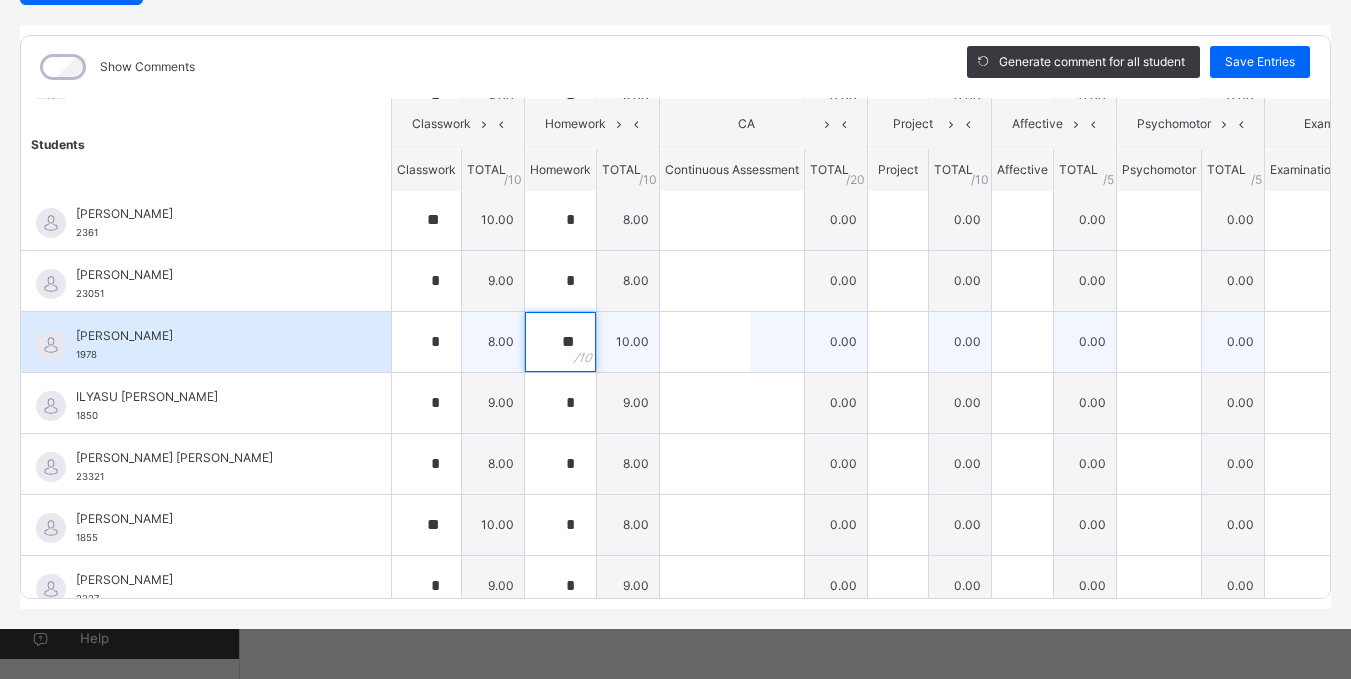 click on "**" at bounding box center (560, 342) 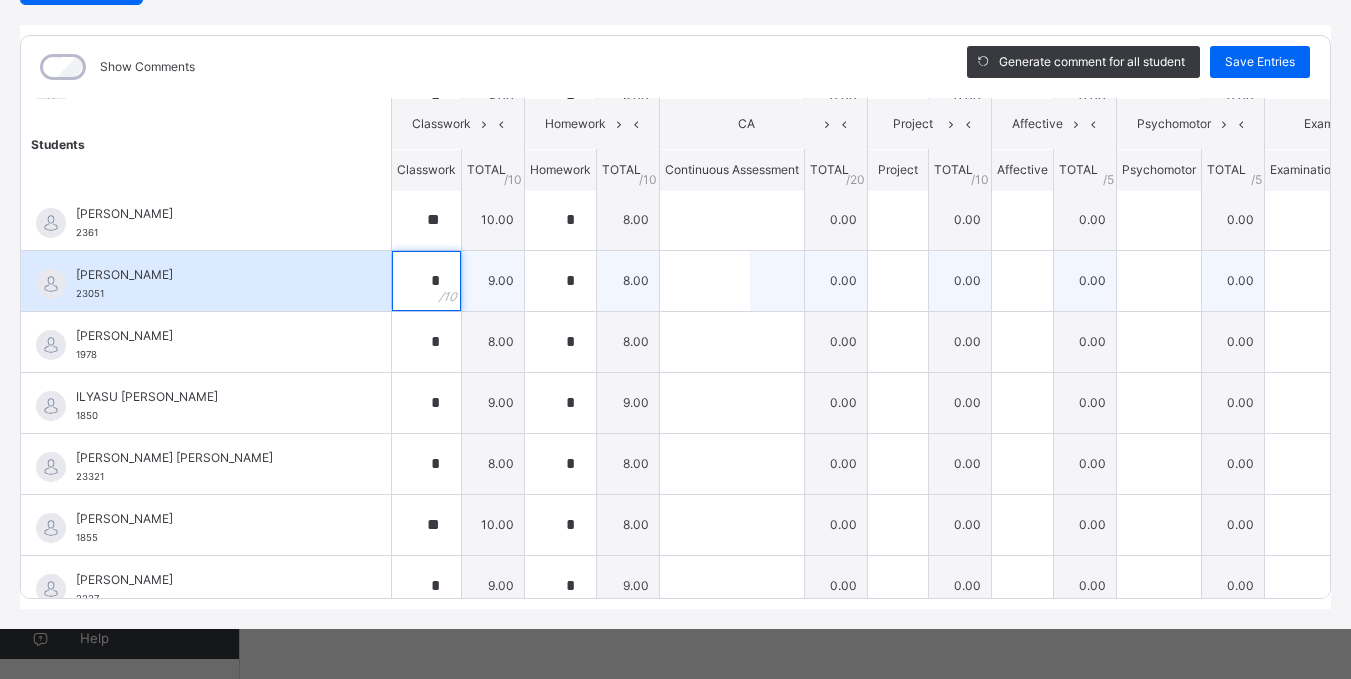 click on "*" at bounding box center [426, 281] 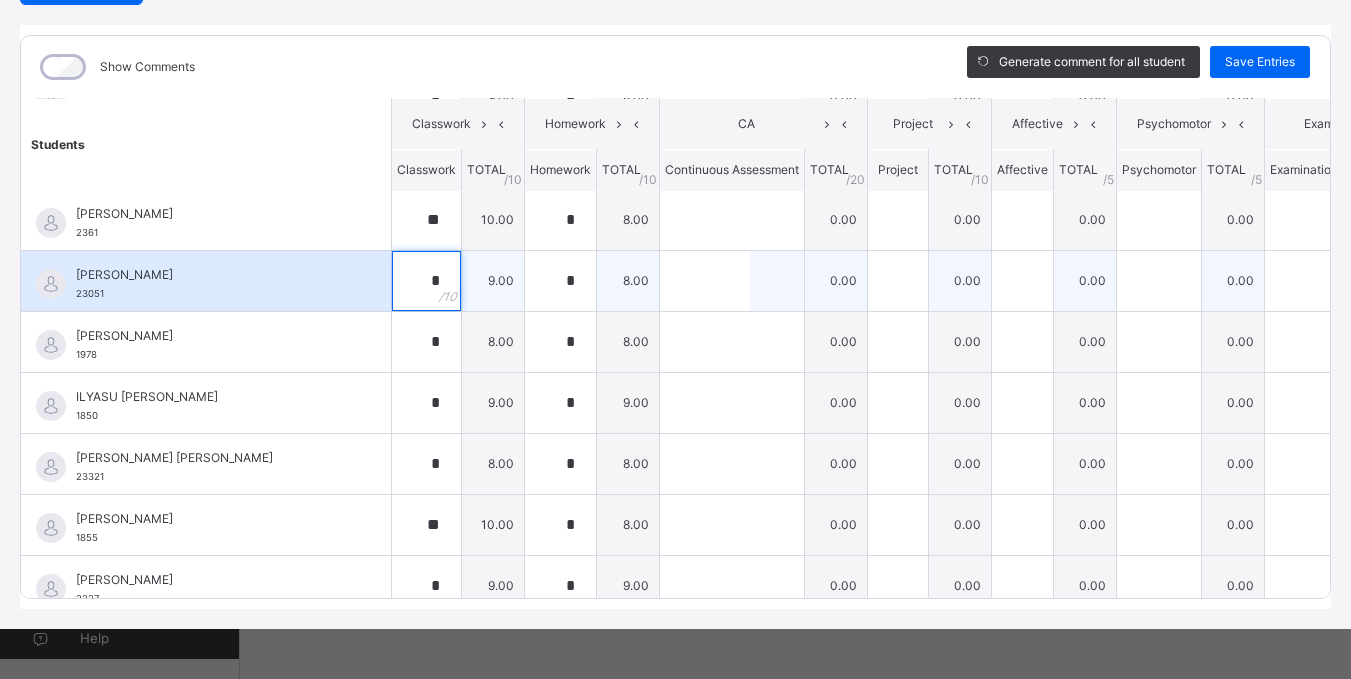 scroll, scrollTop: 0, scrollLeft: 0, axis: both 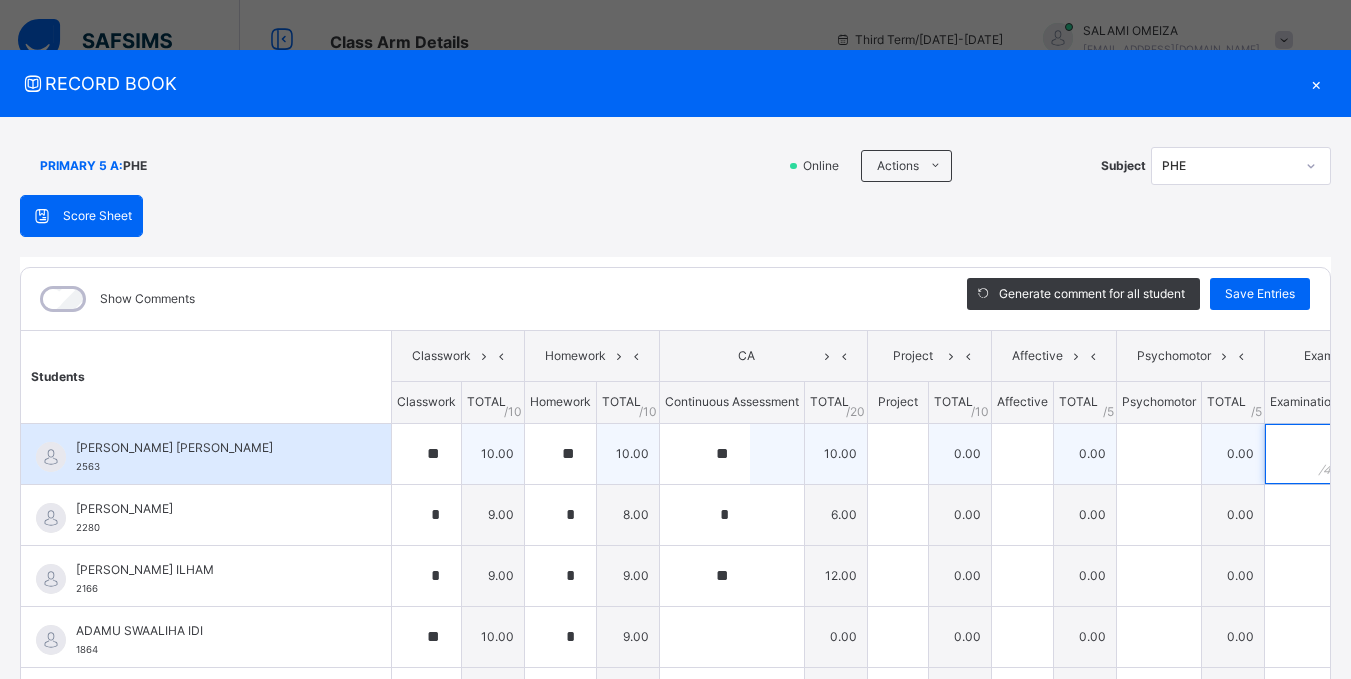 click at bounding box center (1304, 454) 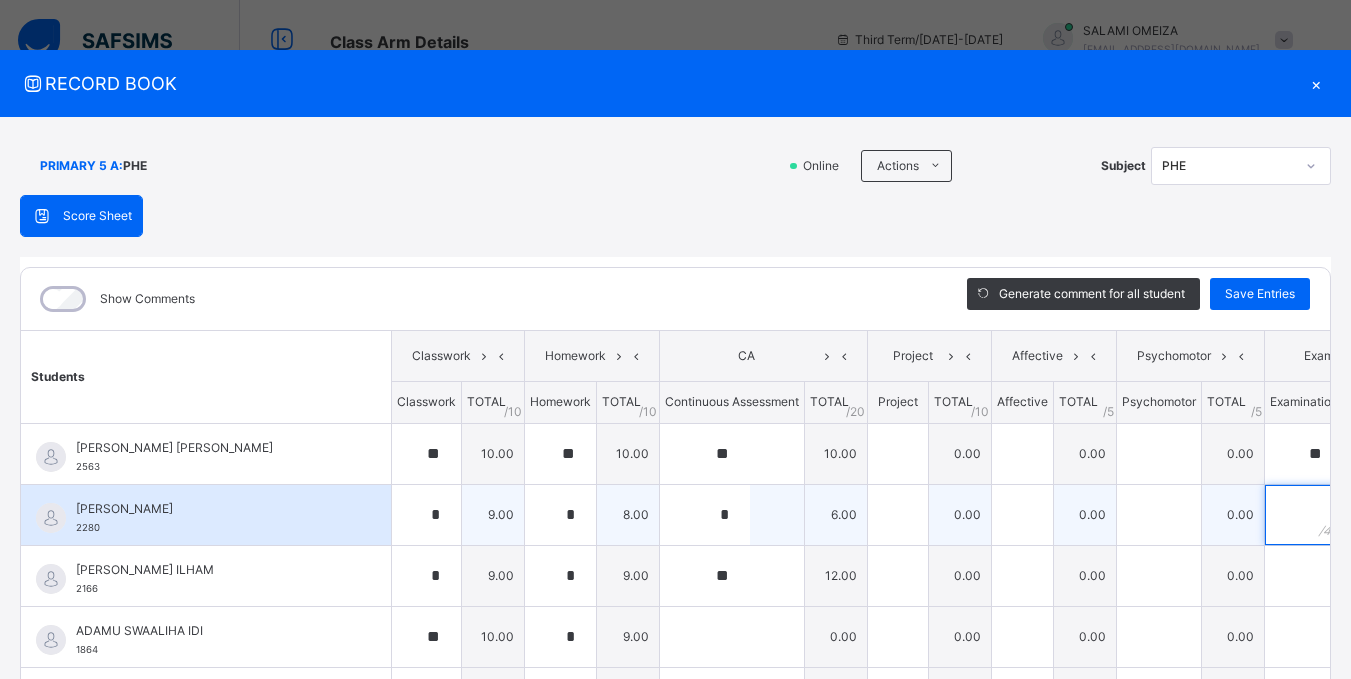 click at bounding box center [1304, 515] 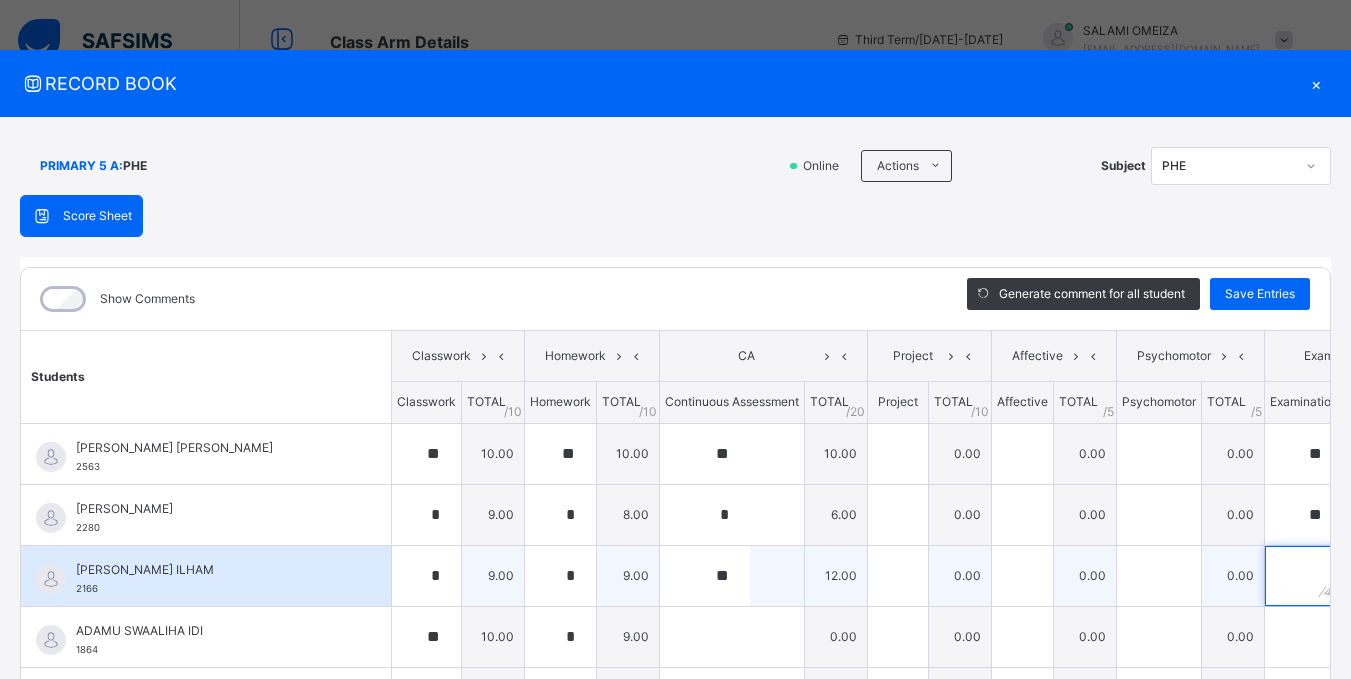 click at bounding box center (1304, 576) 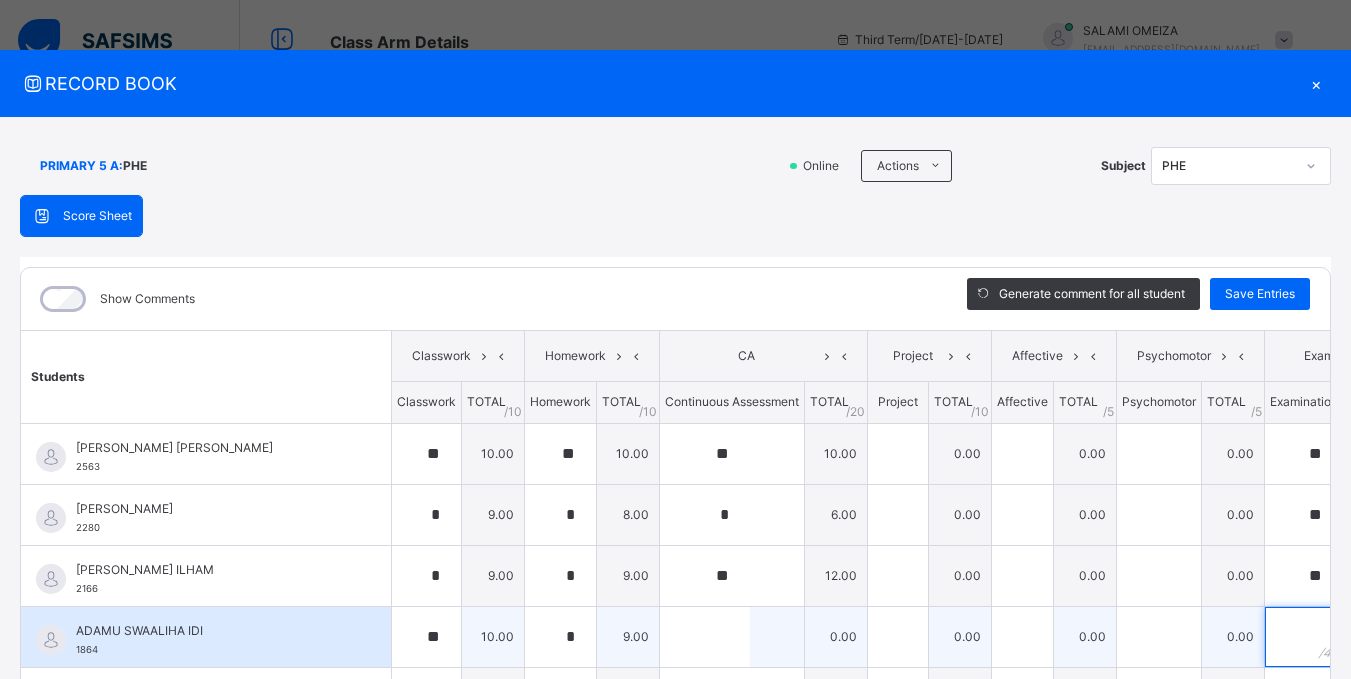 click at bounding box center (1304, 637) 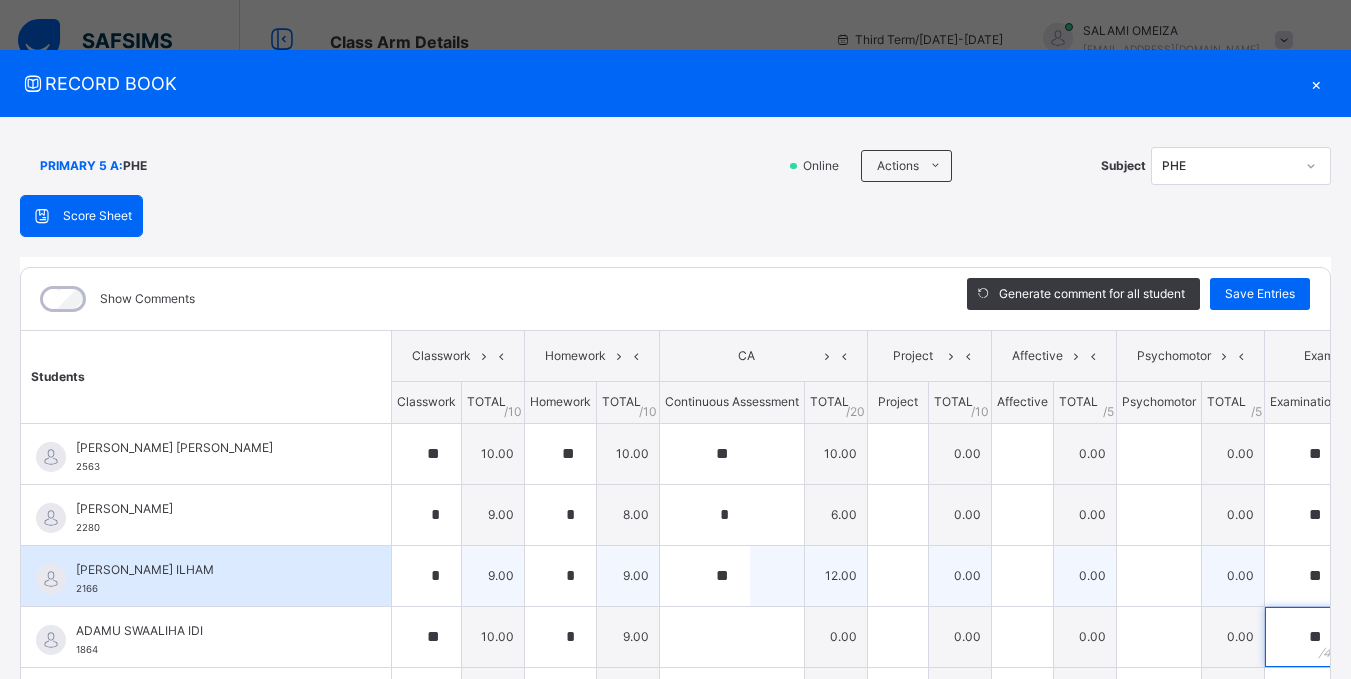 scroll, scrollTop: 100, scrollLeft: 0, axis: vertical 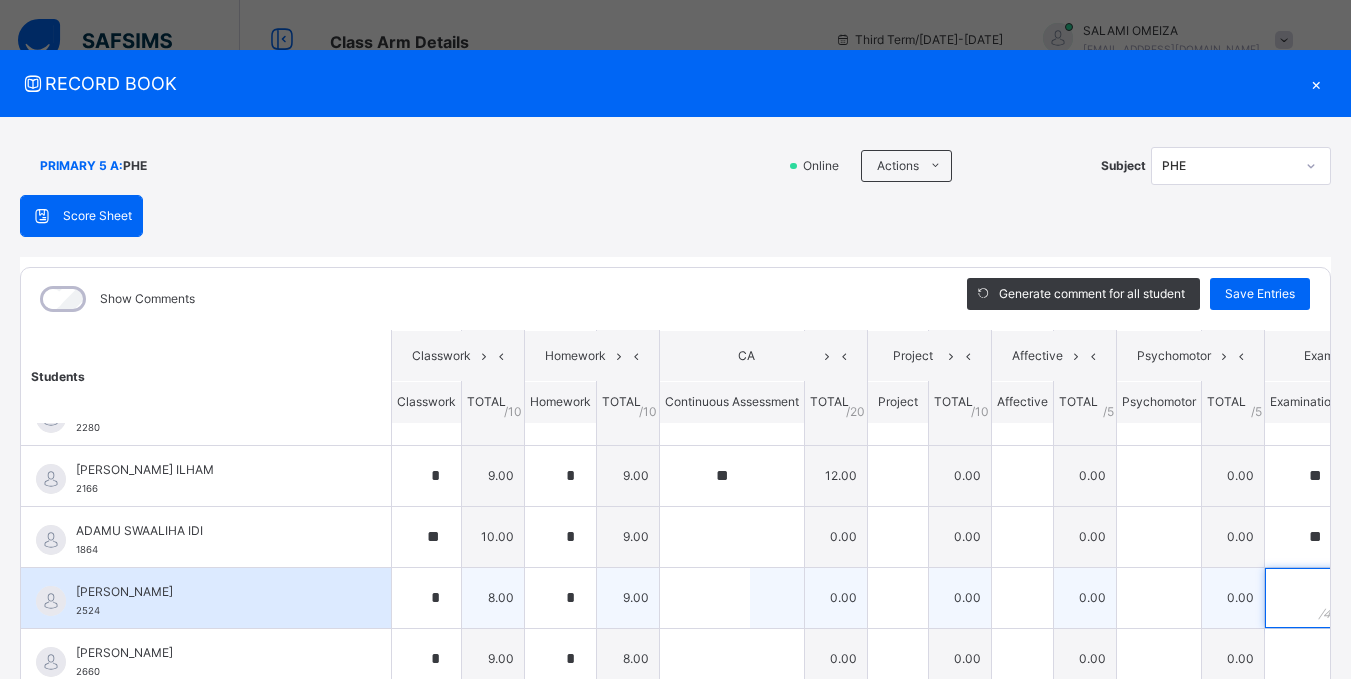 click at bounding box center [1304, 598] 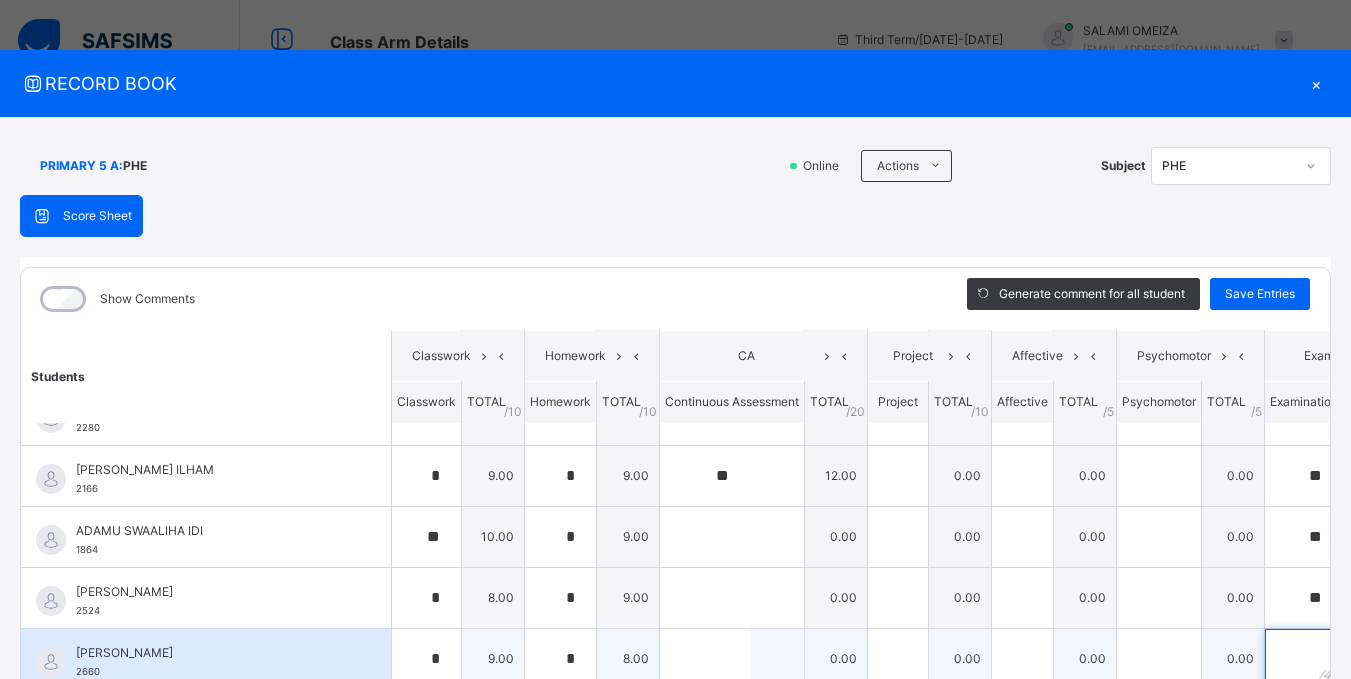 click at bounding box center [1304, 659] 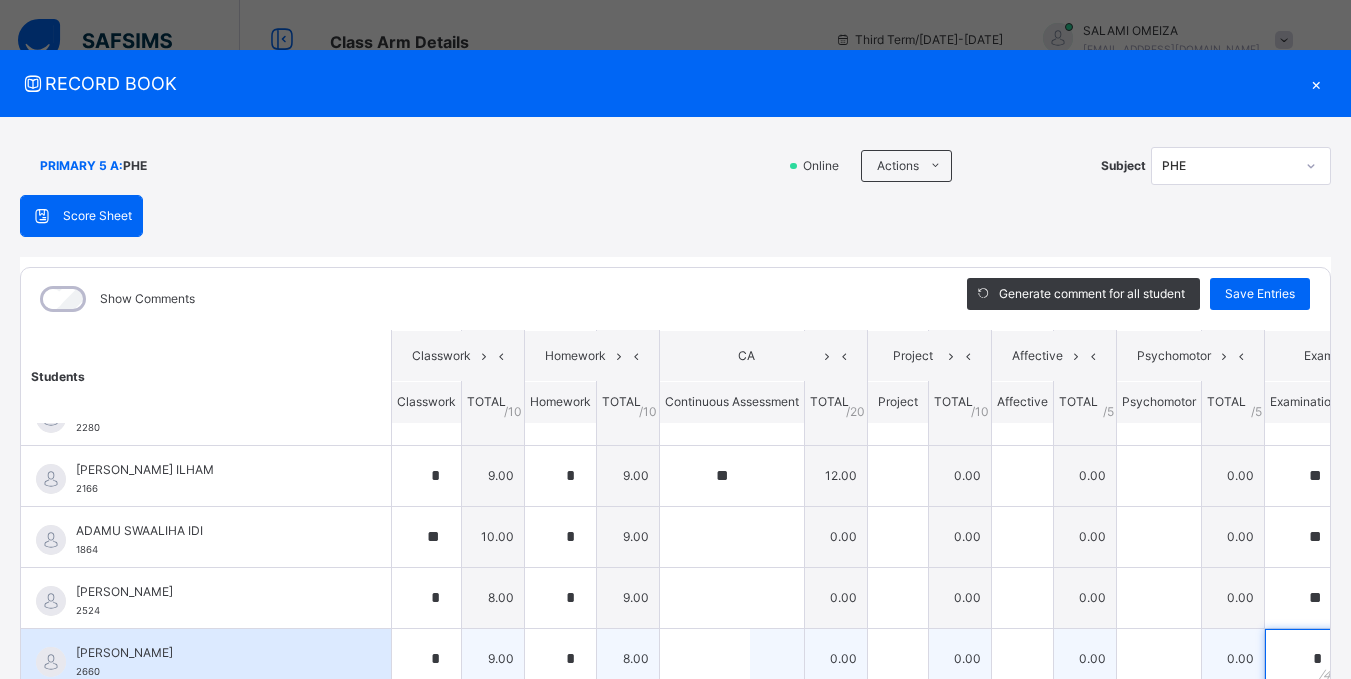 scroll, scrollTop: 5, scrollLeft: 0, axis: vertical 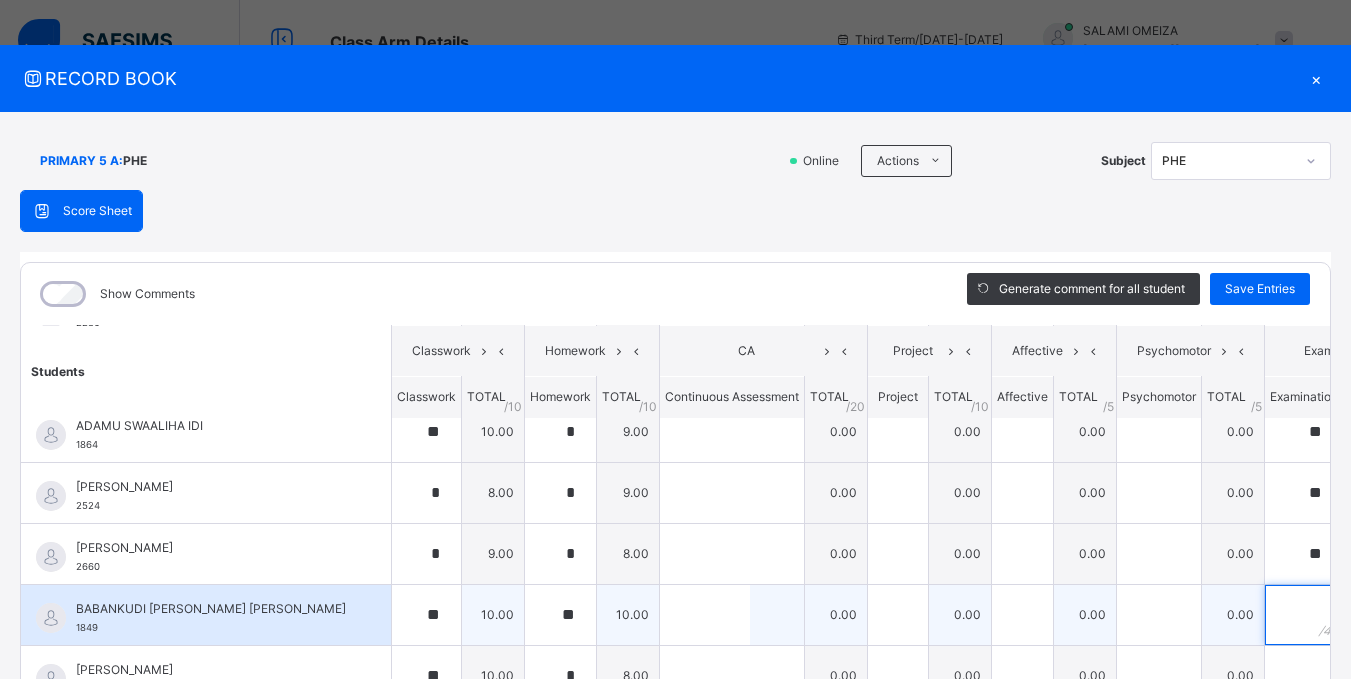 click at bounding box center (1304, 615) 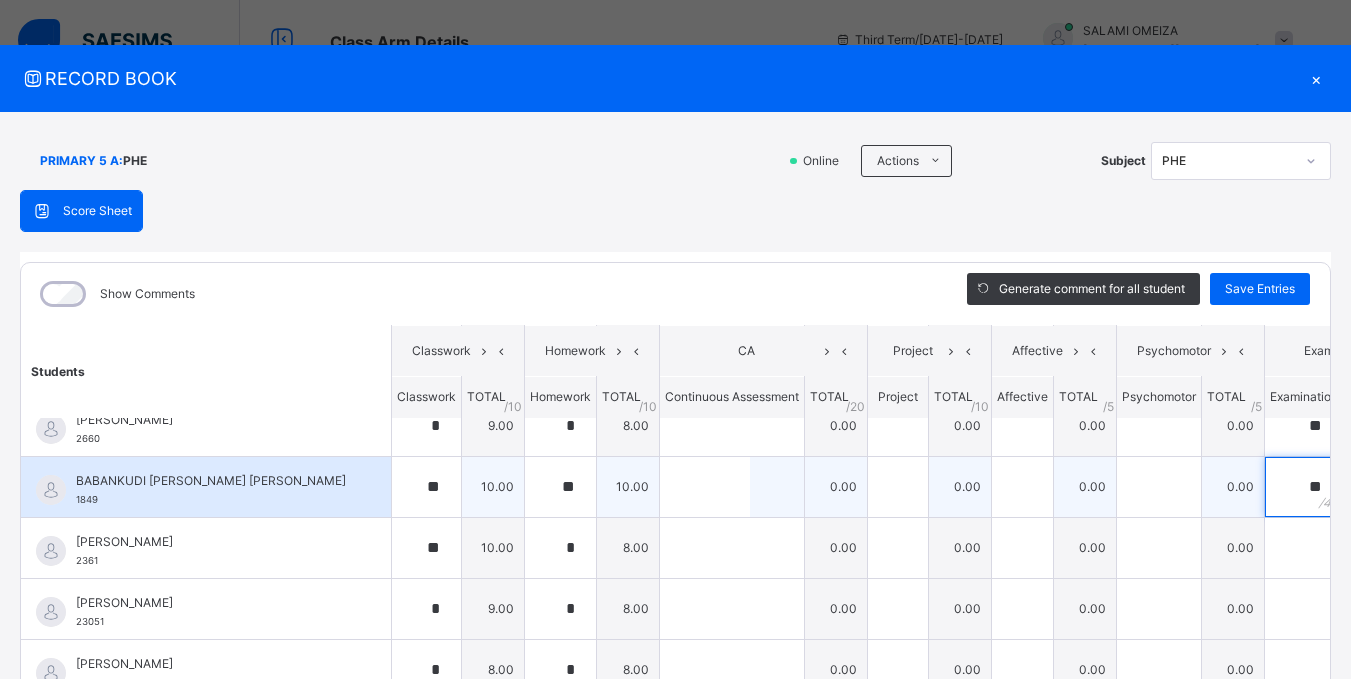scroll, scrollTop: 400, scrollLeft: 0, axis: vertical 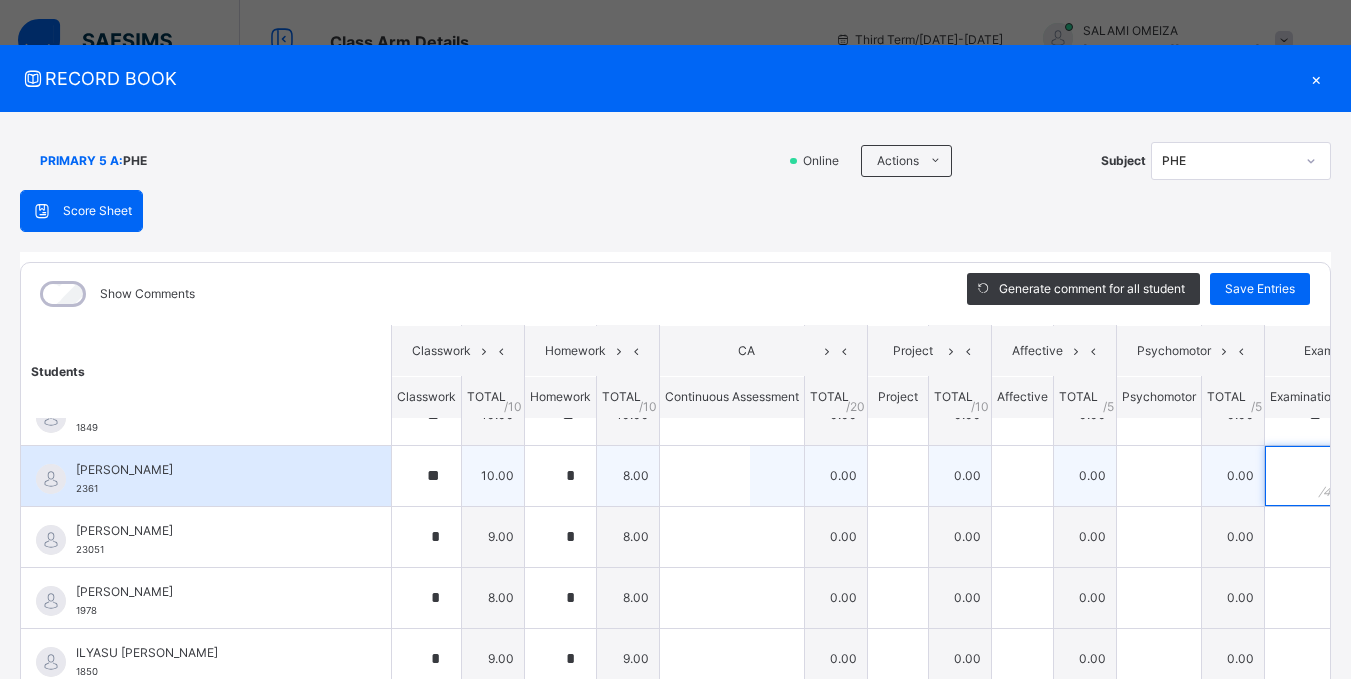 click at bounding box center (1304, 476) 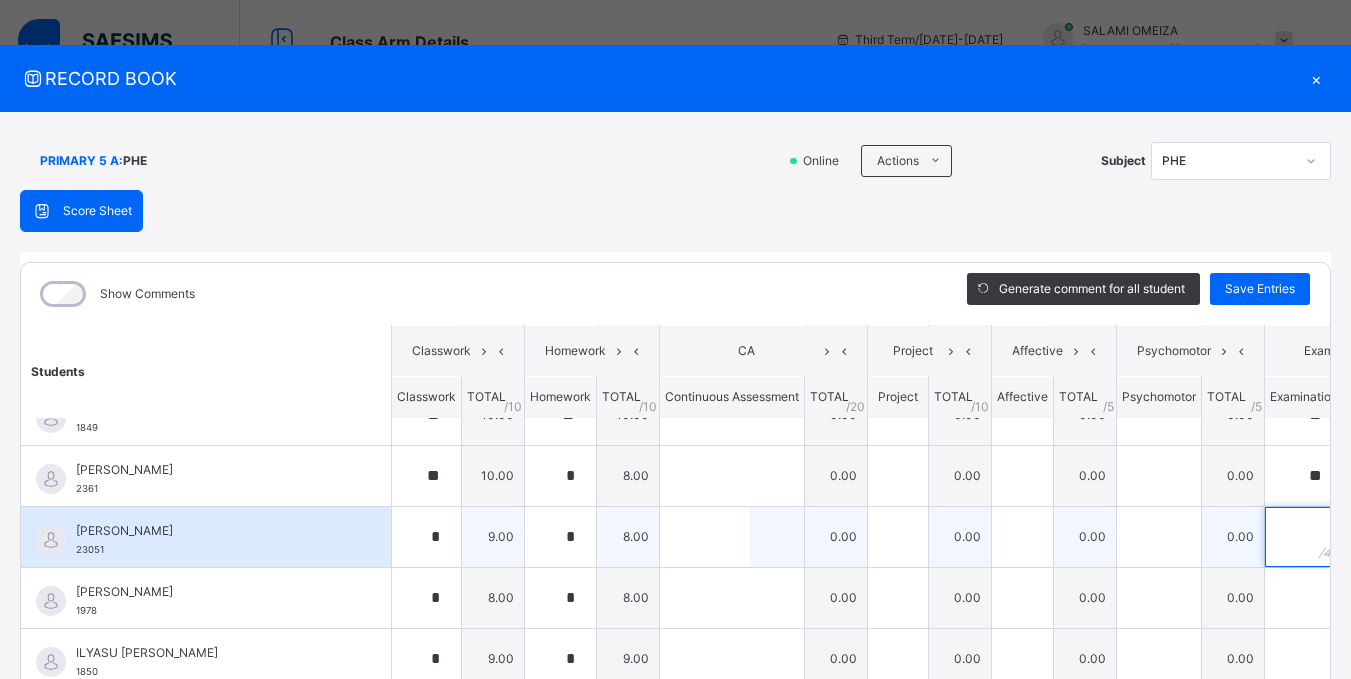 click at bounding box center [1304, 537] 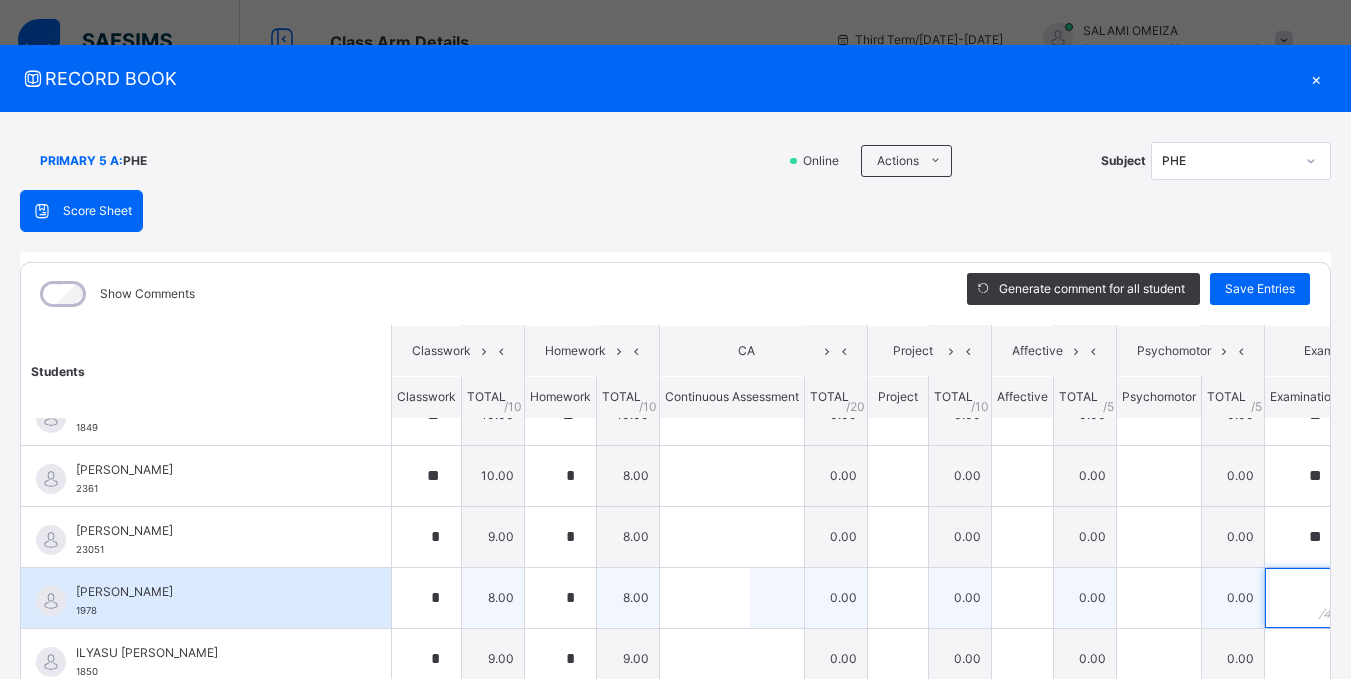 click at bounding box center [1304, 598] 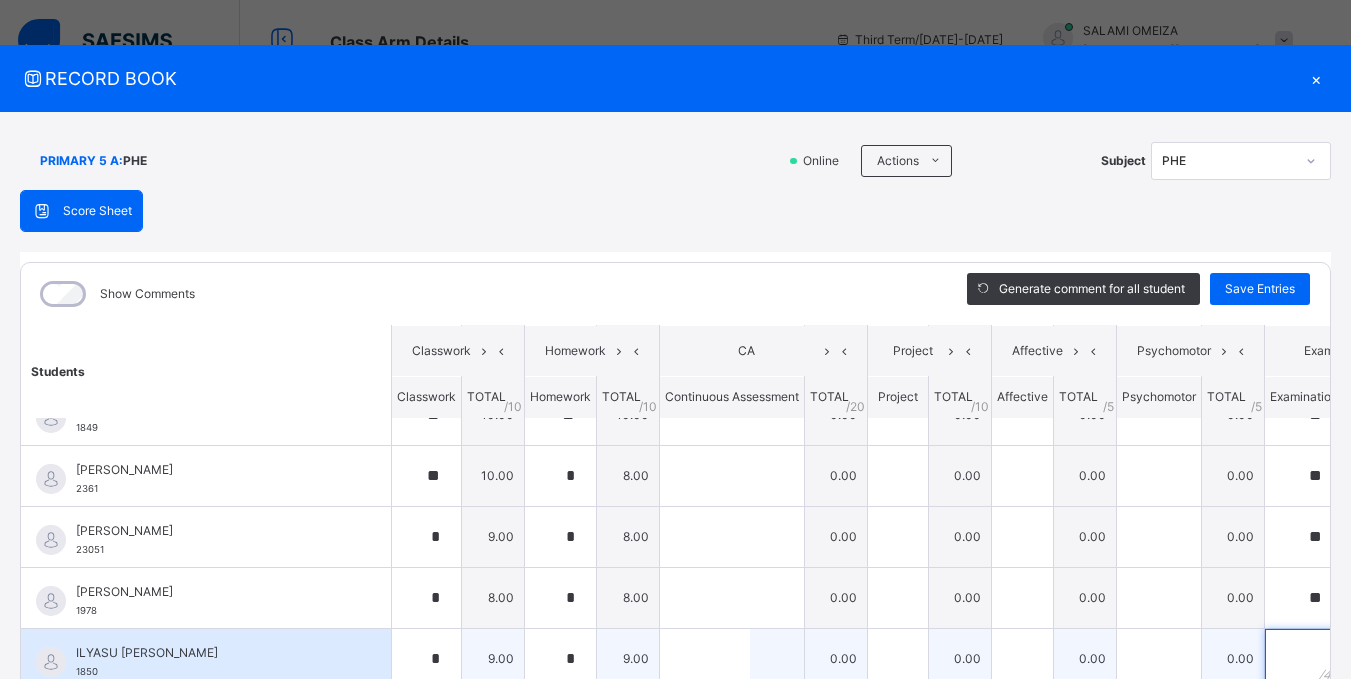 click at bounding box center (1304, 659) 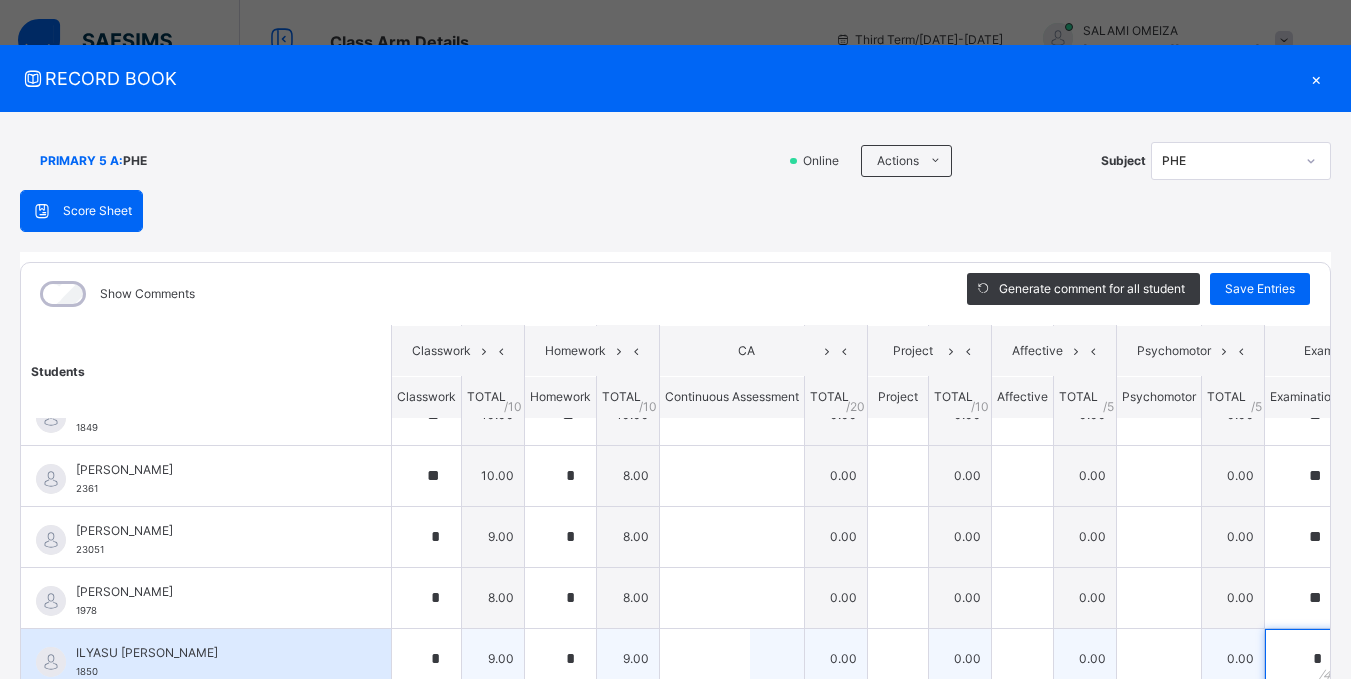 scroll, scrollTop: 10, scrollLeft: 0, axis: vertical 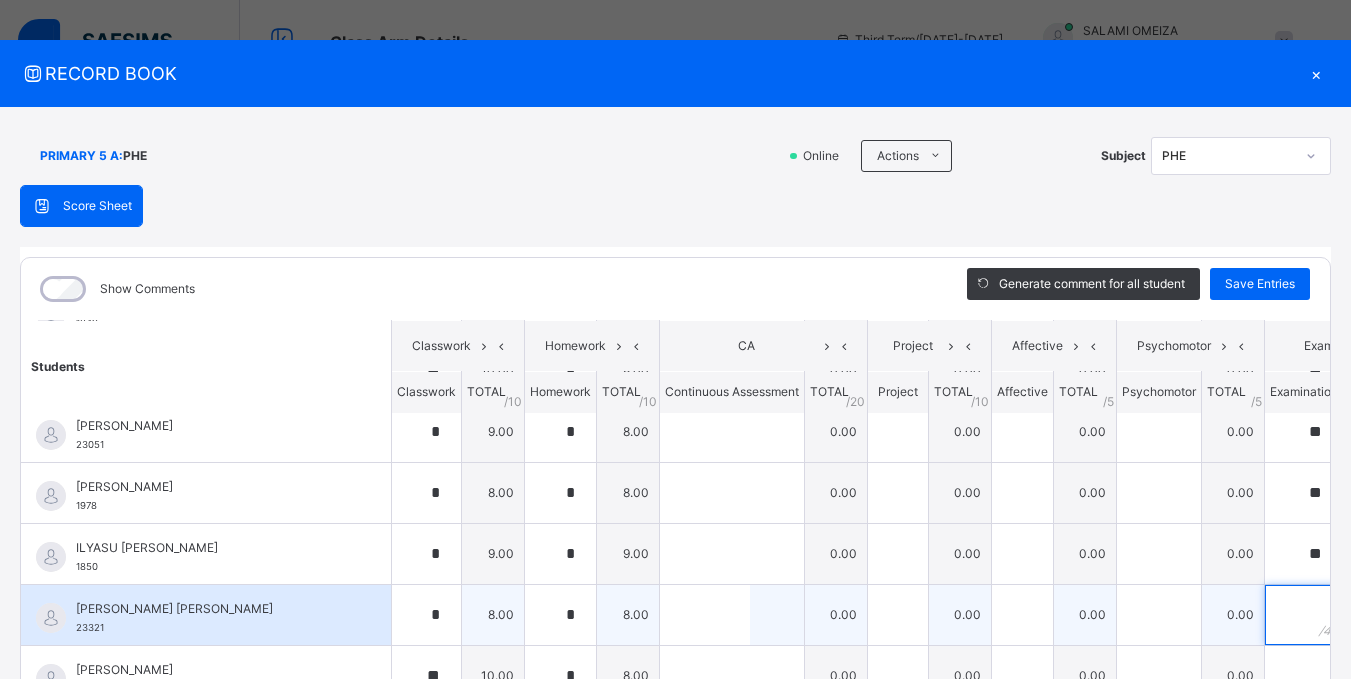 click at bounding box center [1304, 615] 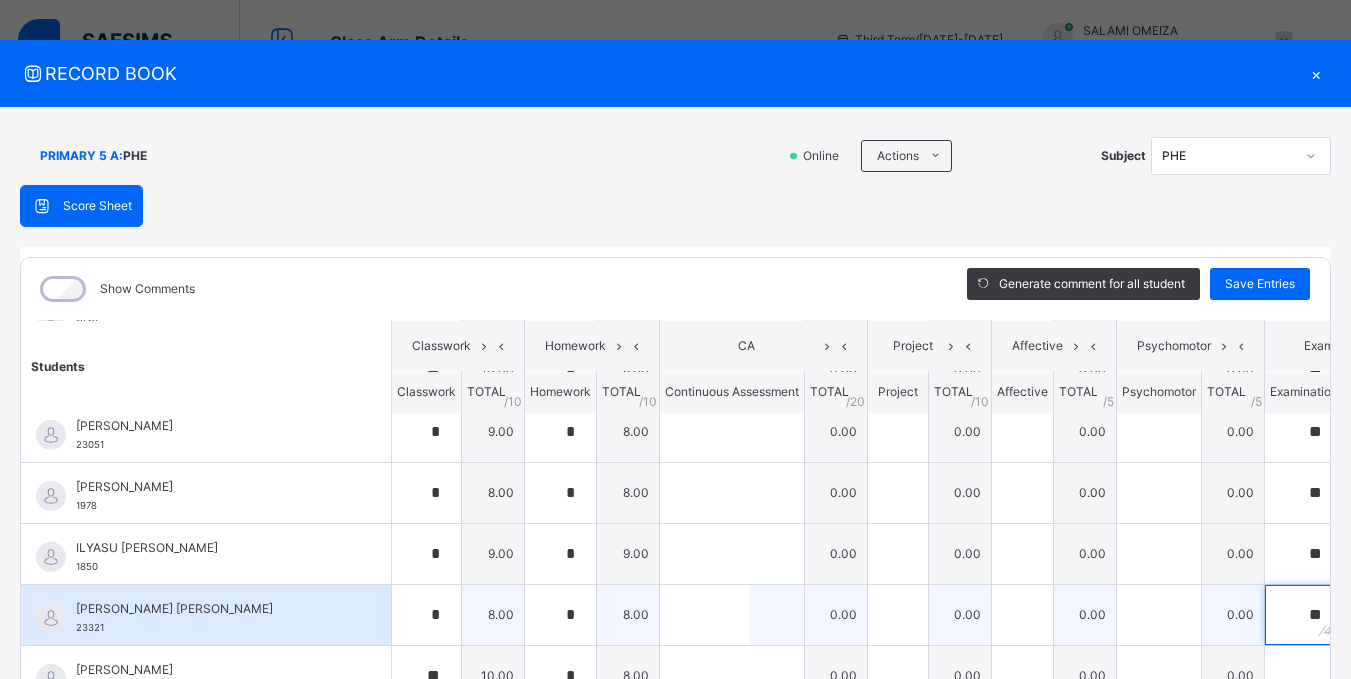 scroll, scrollTop: 600, scrollLeft: 0, axis: vertical 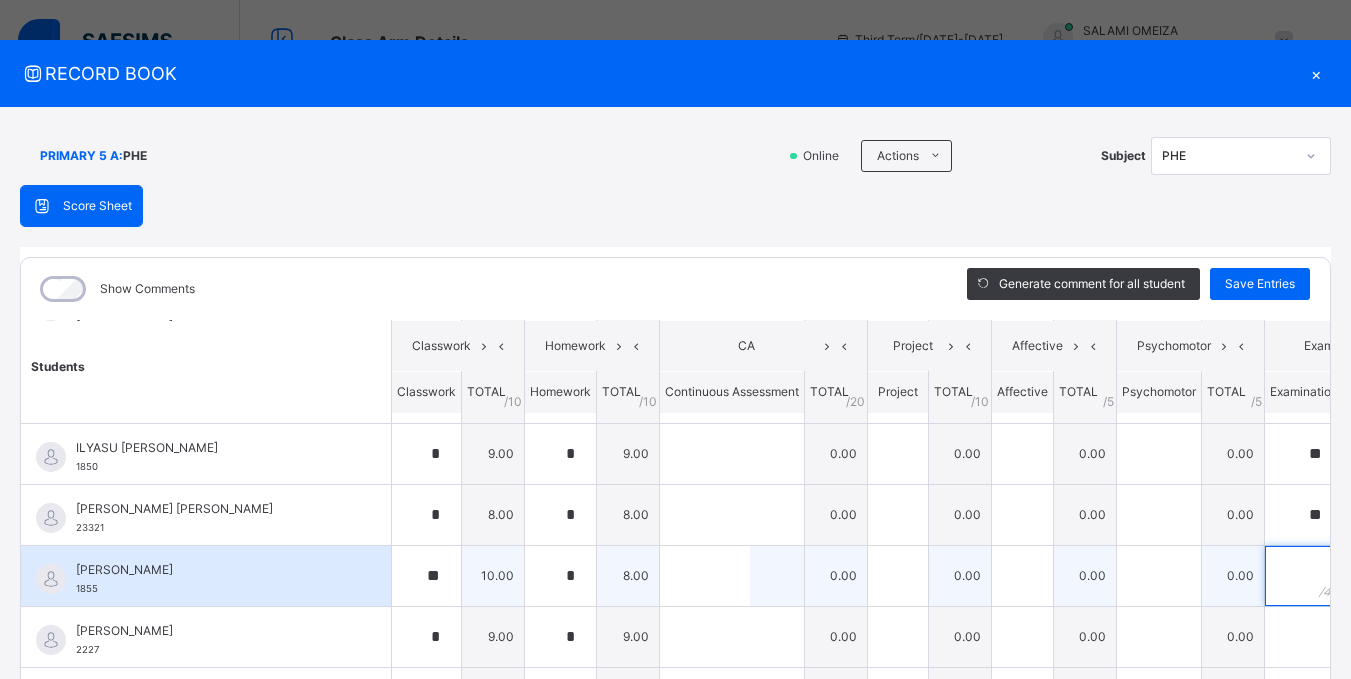 click at bounding box center [1304, 576] 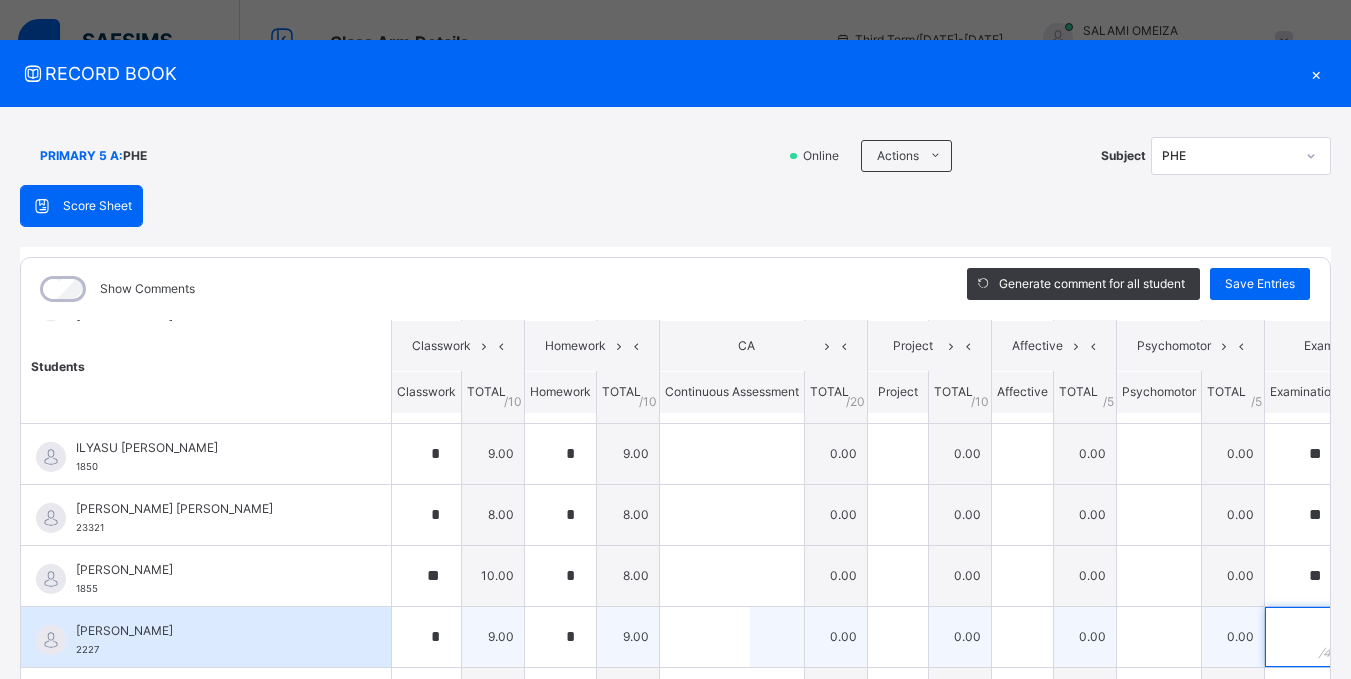 click at bounding box center [1304, 637] 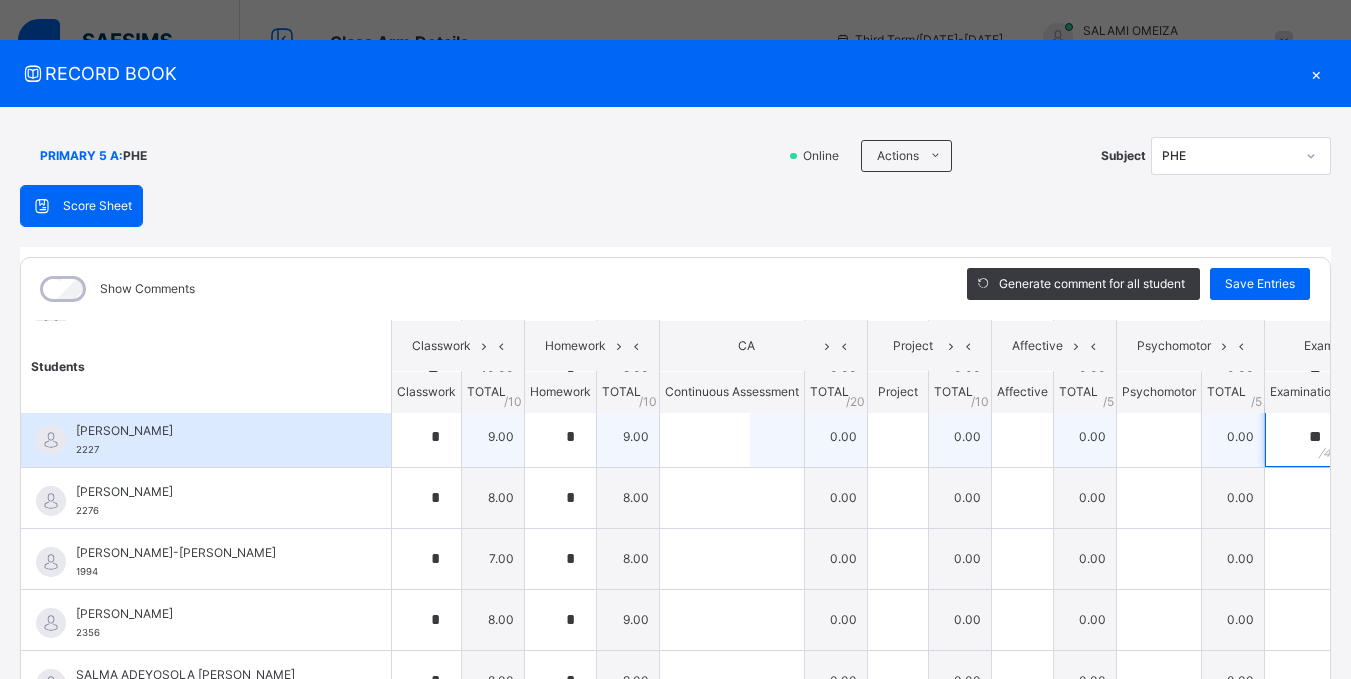 scroll, scrollTop: 829, scrollLeft: 0, axis: vertical 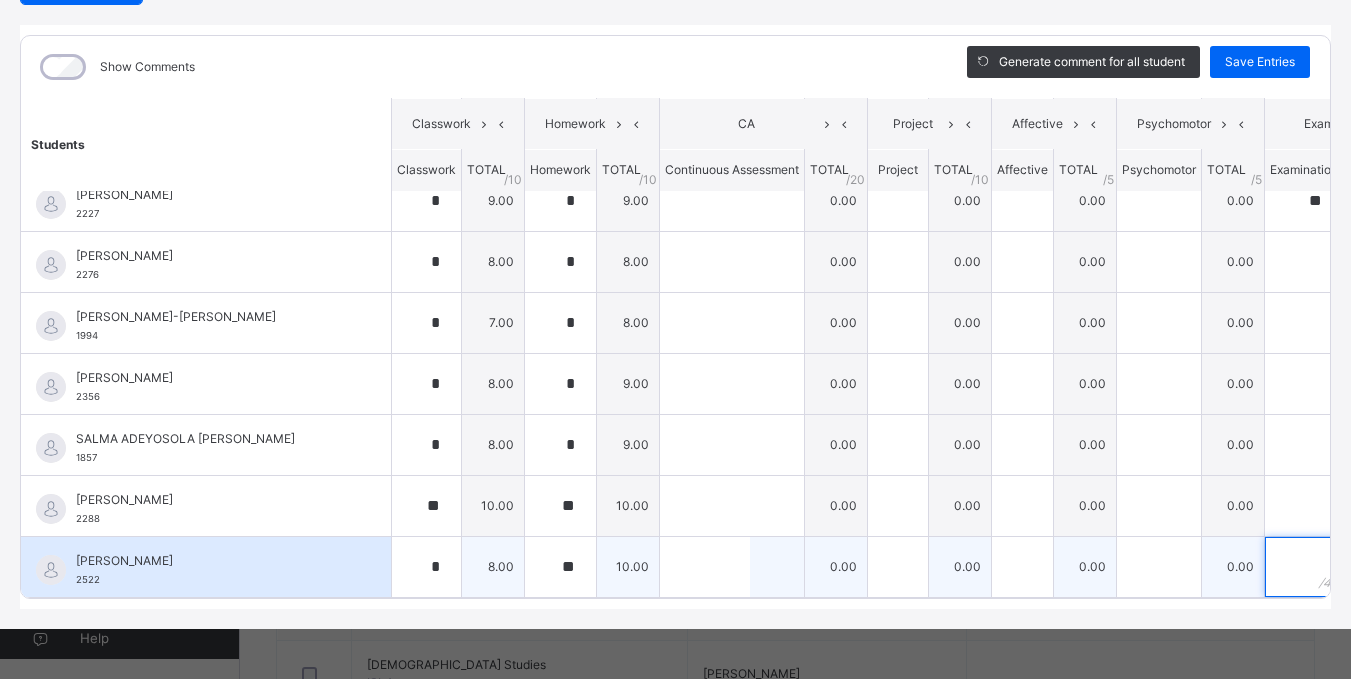 click at bounding box center (1304, 567) 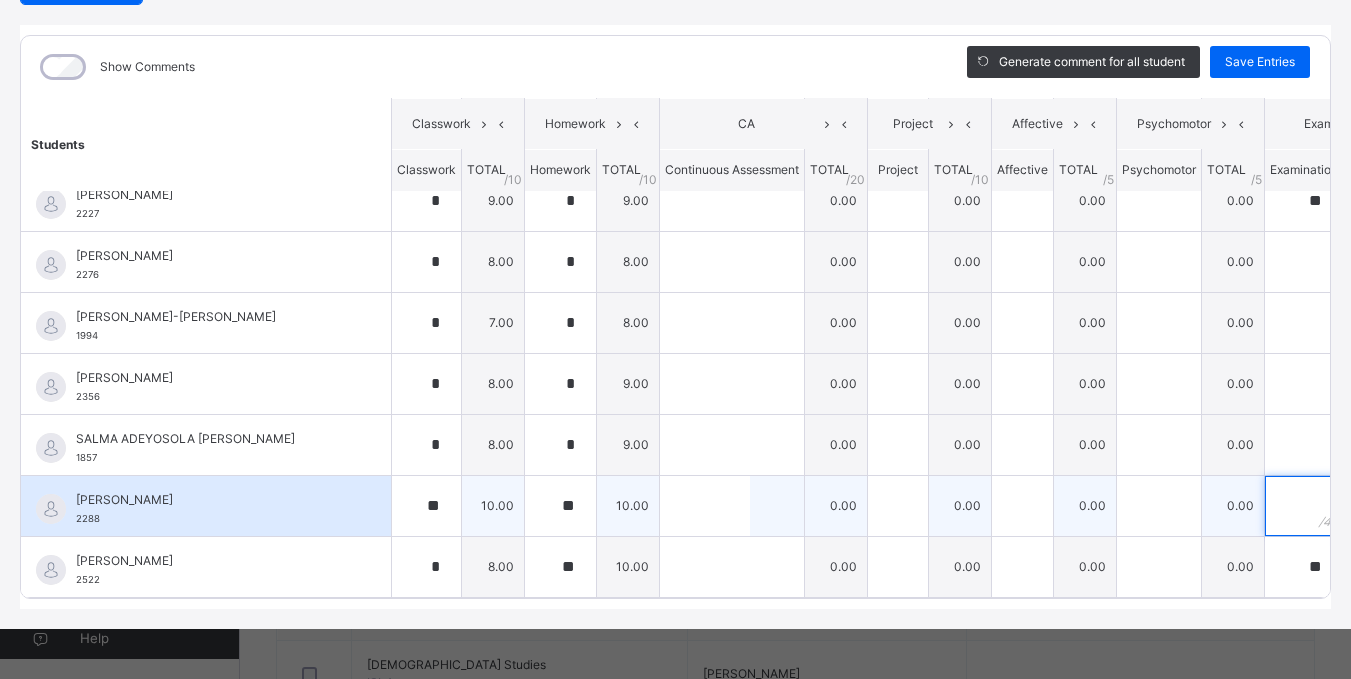 click at bounding box center (1304, 506) 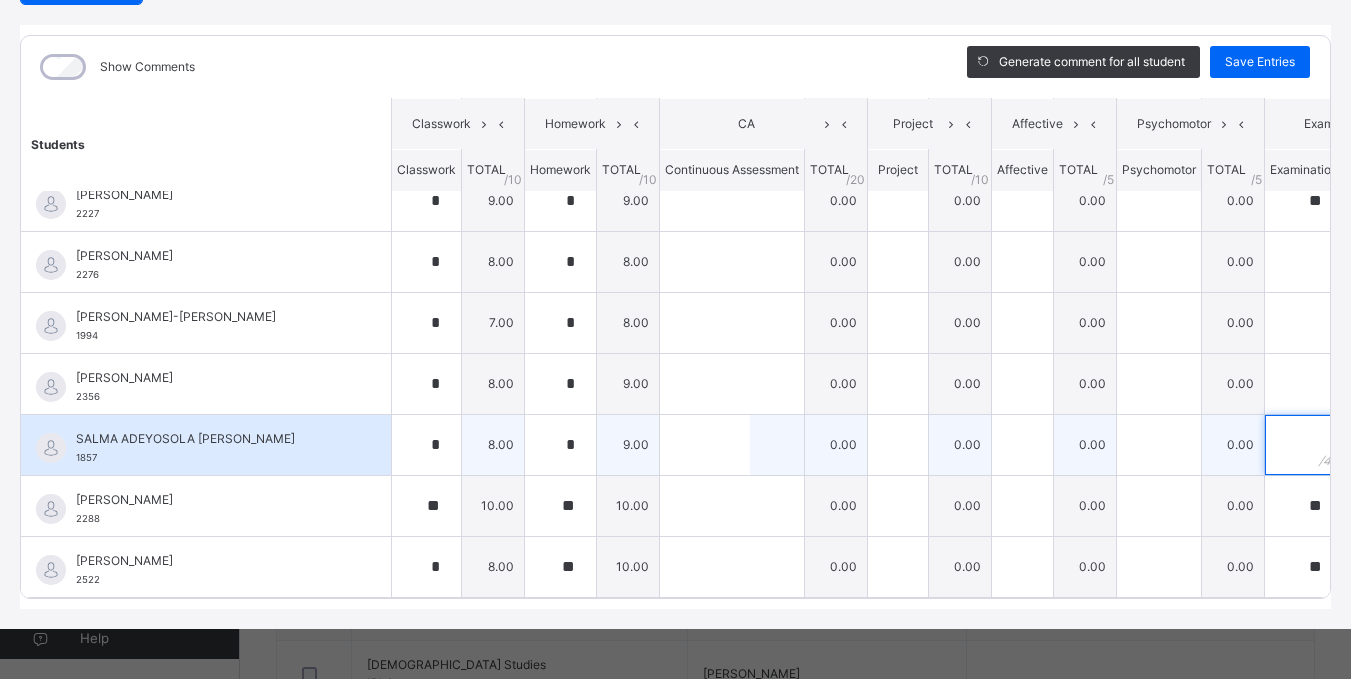 click at bounding box center [1304, 445] 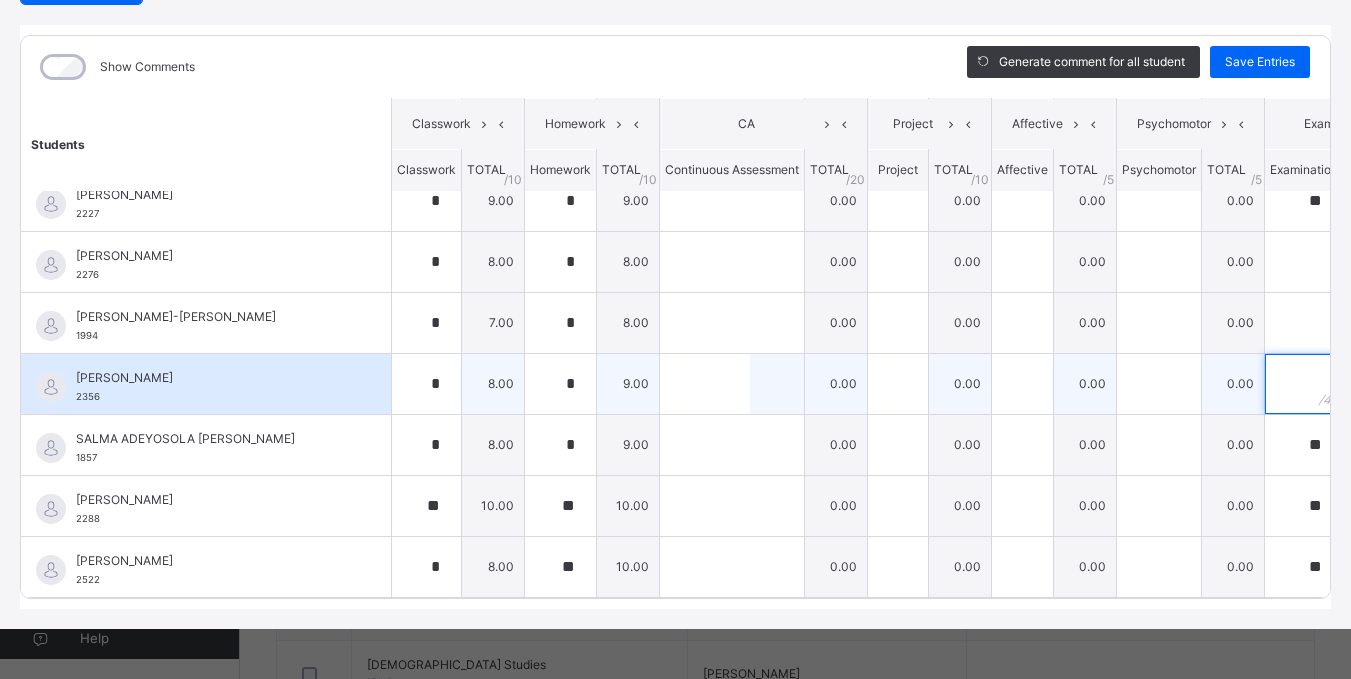 click at bounding box center (1304, 384) 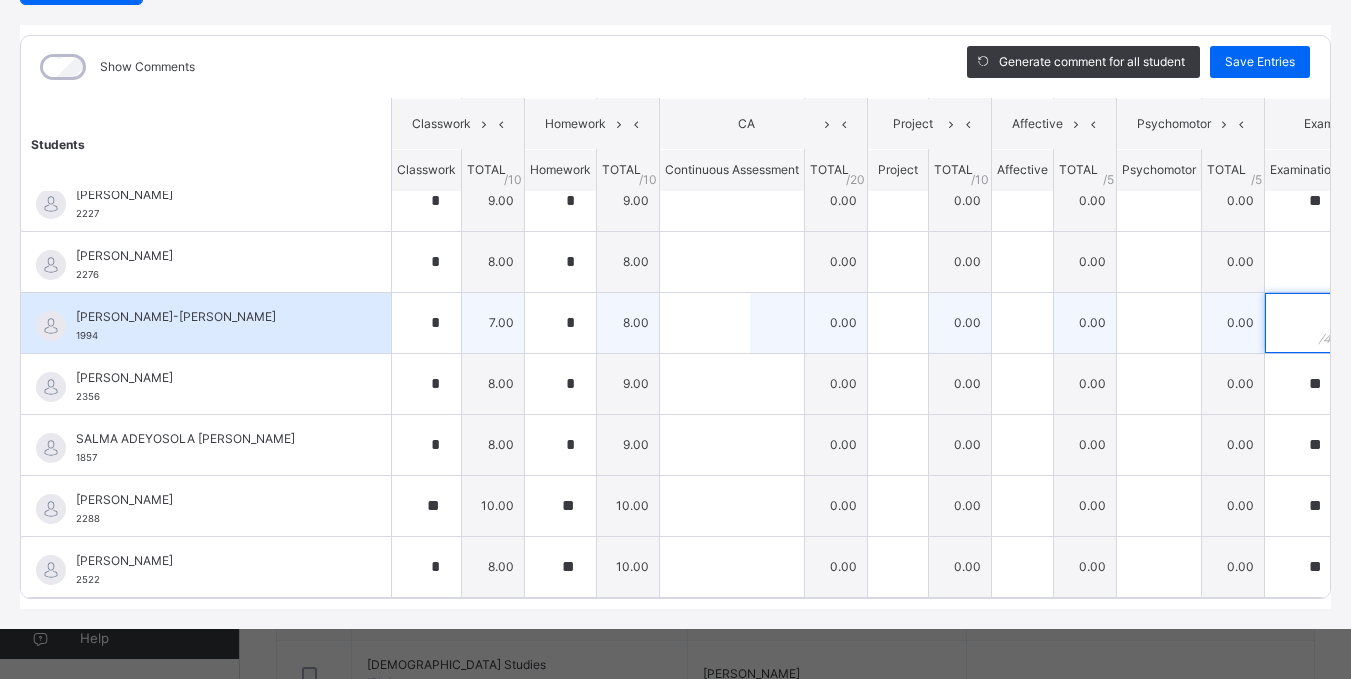 click at bounding box center [1304, 323] 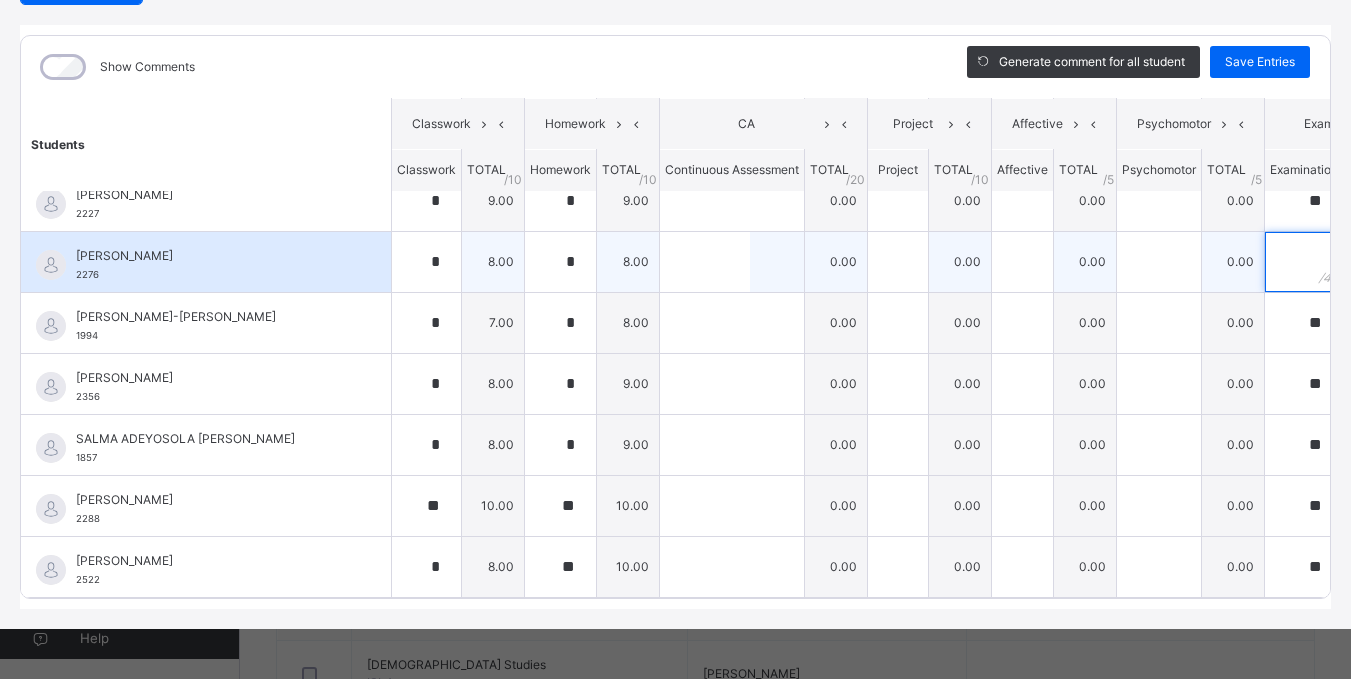 click at bounding box center [1304, 262] 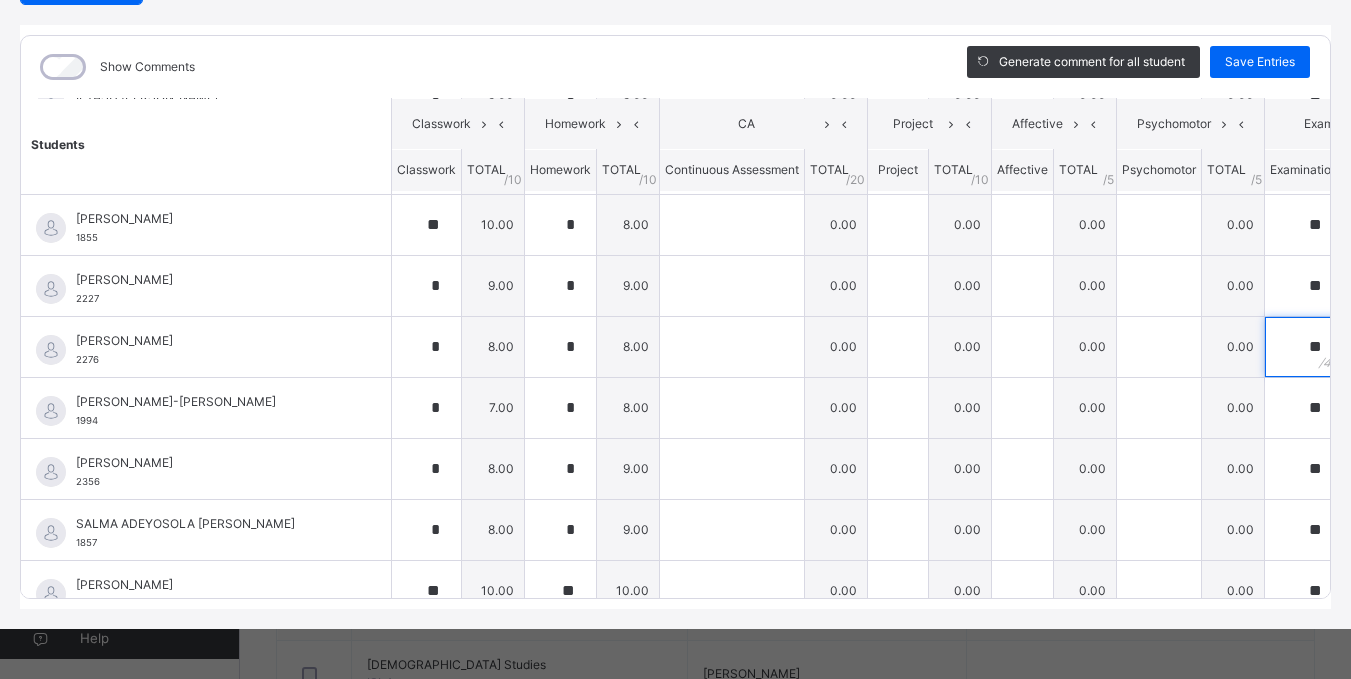scroll, scrollTop: 329, scrollLeft: 0, axis: vertical 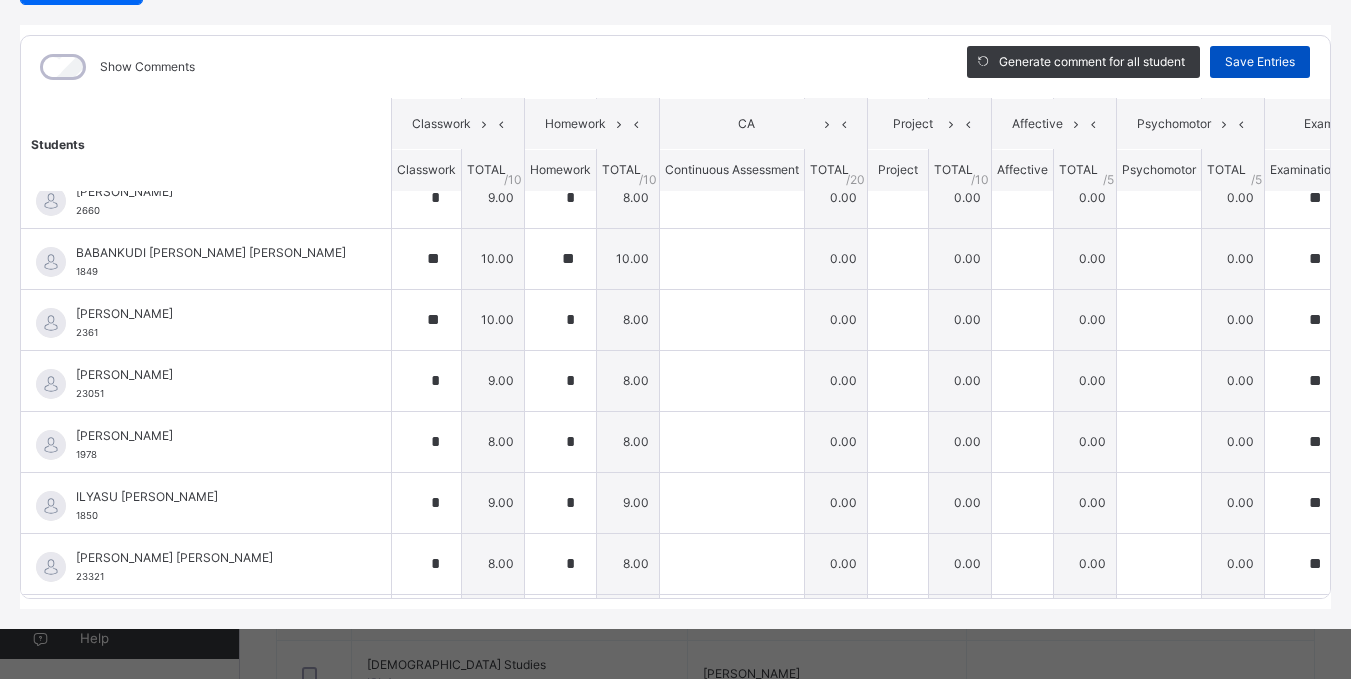 click on "Save Entries" at bounding box center [1260, 62] 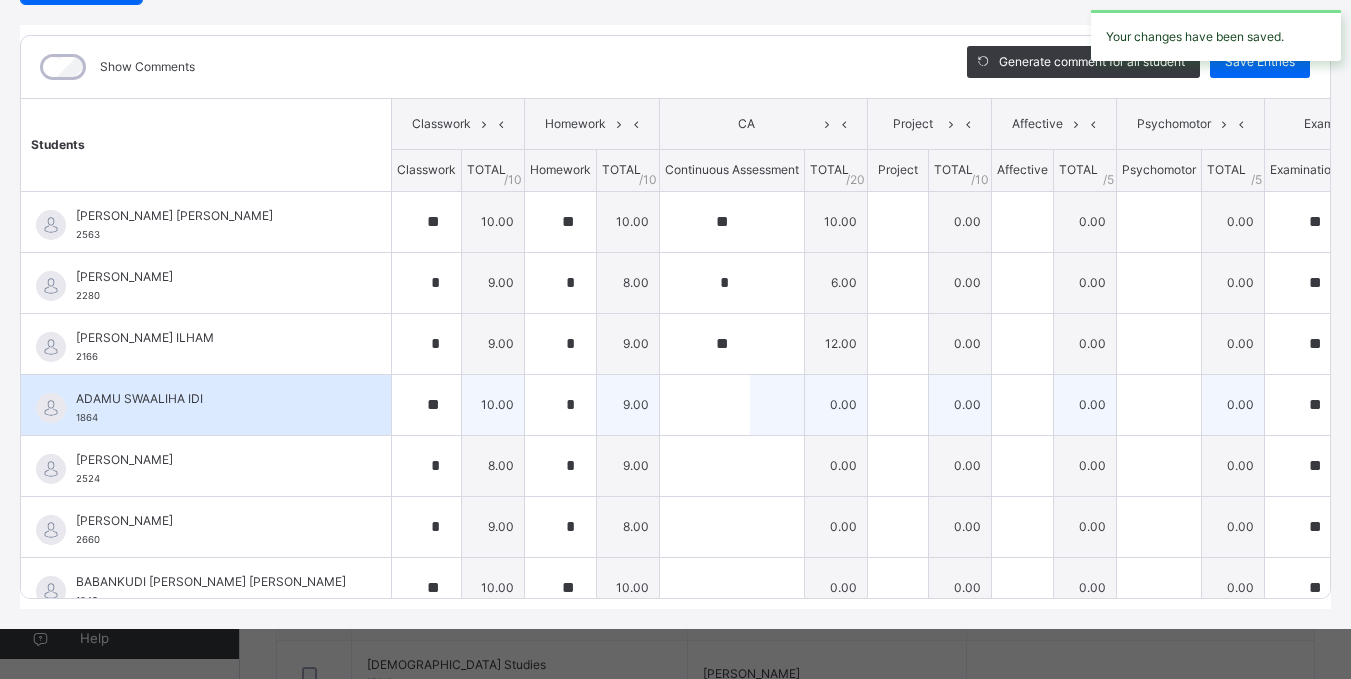 scroll, scrollTop: 0, scrollLeft: 0, axis: both 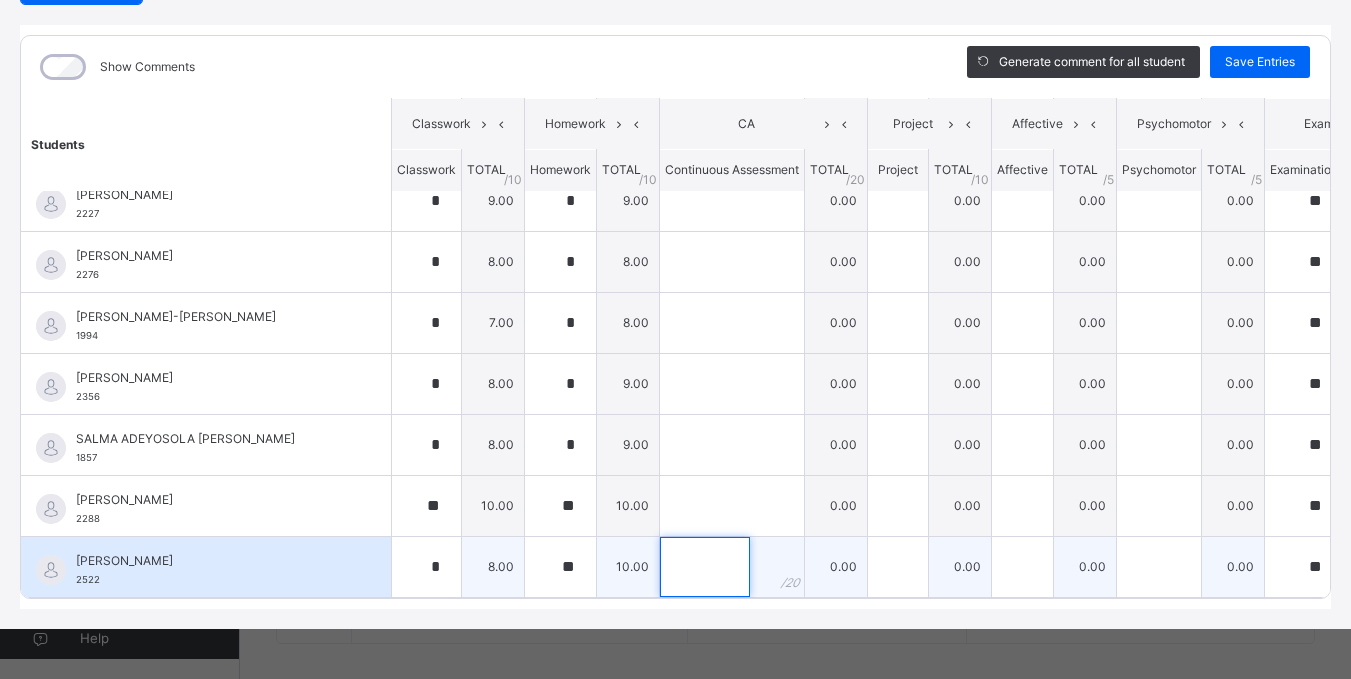 click at bounding box center [705, 567] 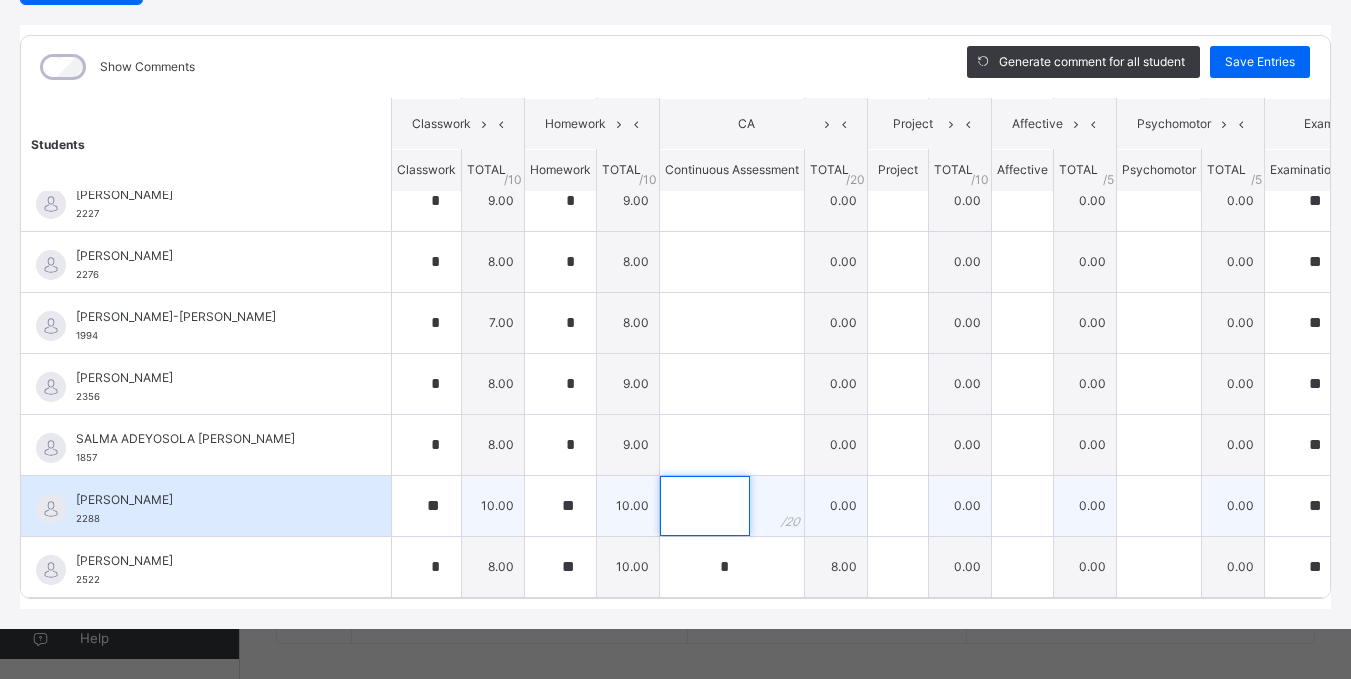 click at bounding box center [705, 506] 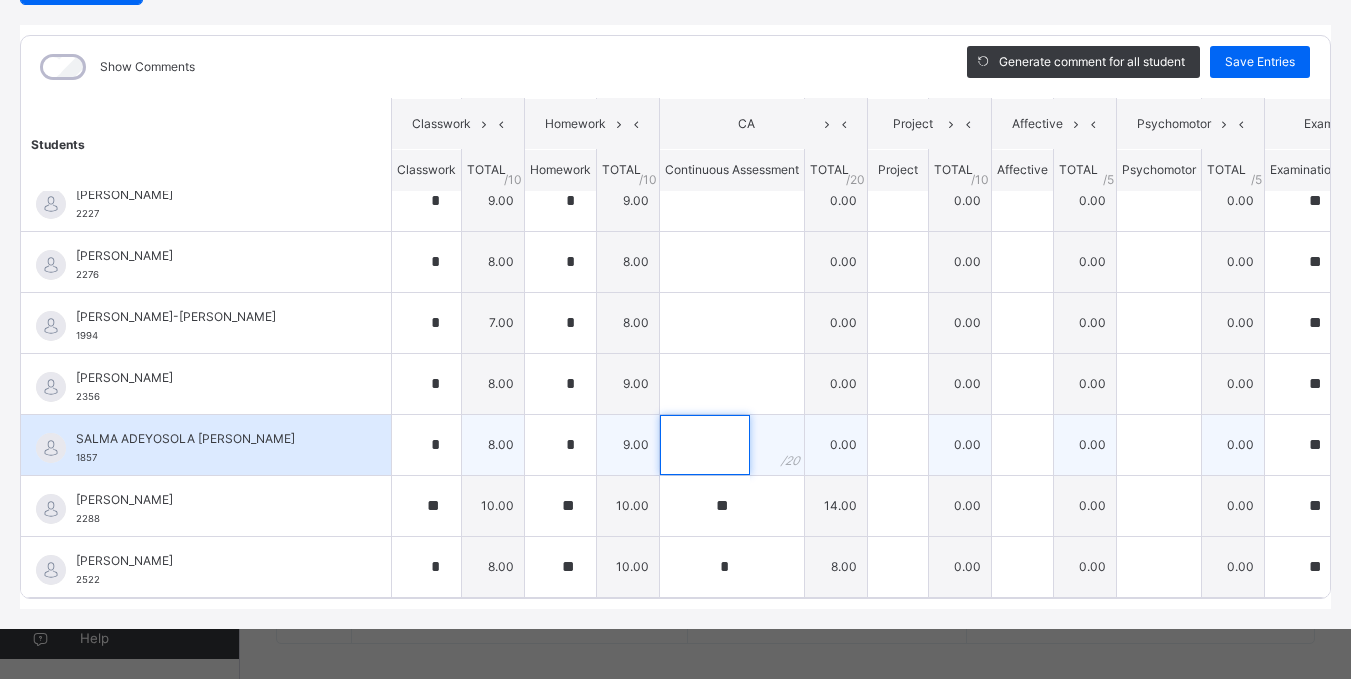 click at bounding box center (705, 445) 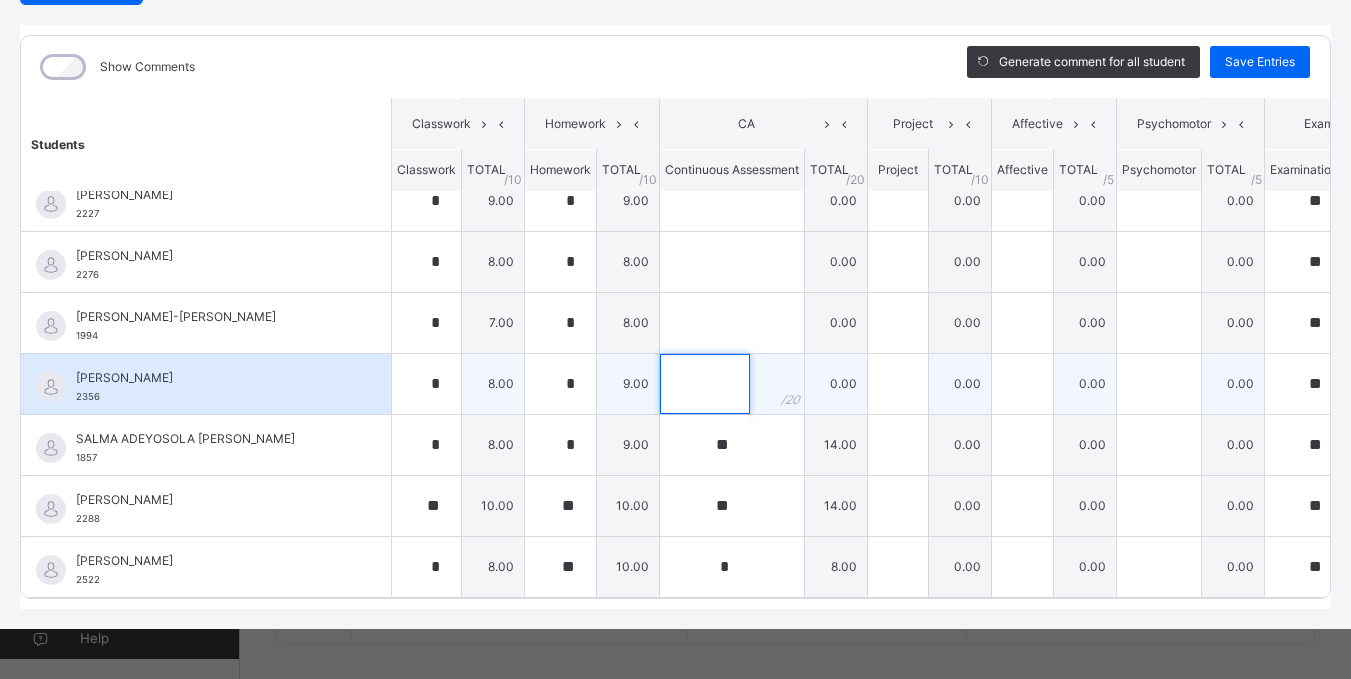 click at bounding box center (705, 384) 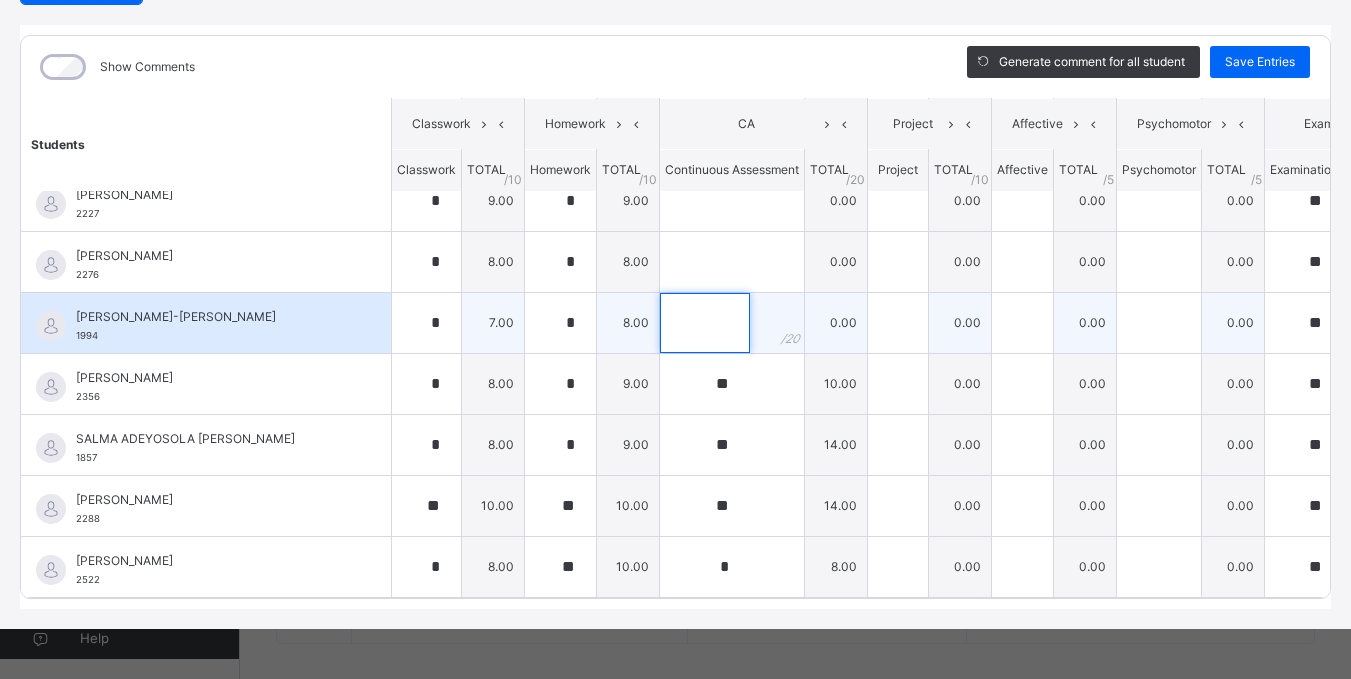 click at bounding box center (705, 323) 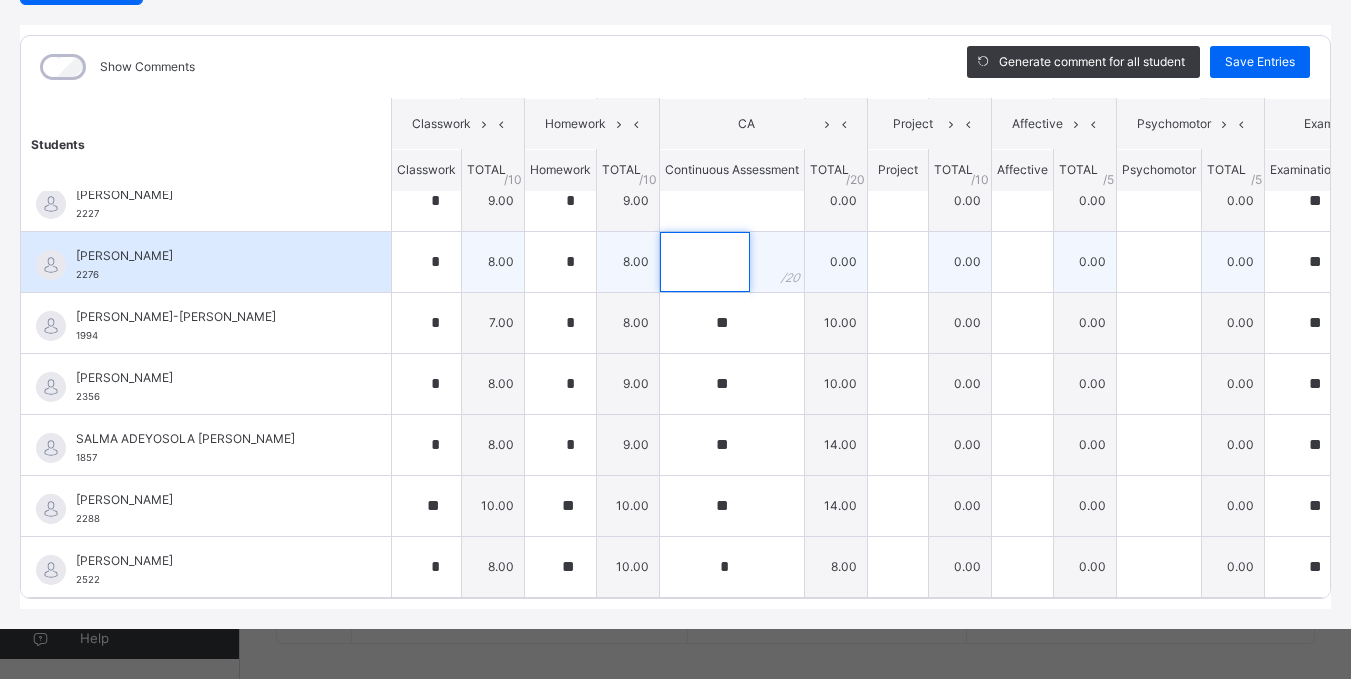 click at bounding box center [705, 262] 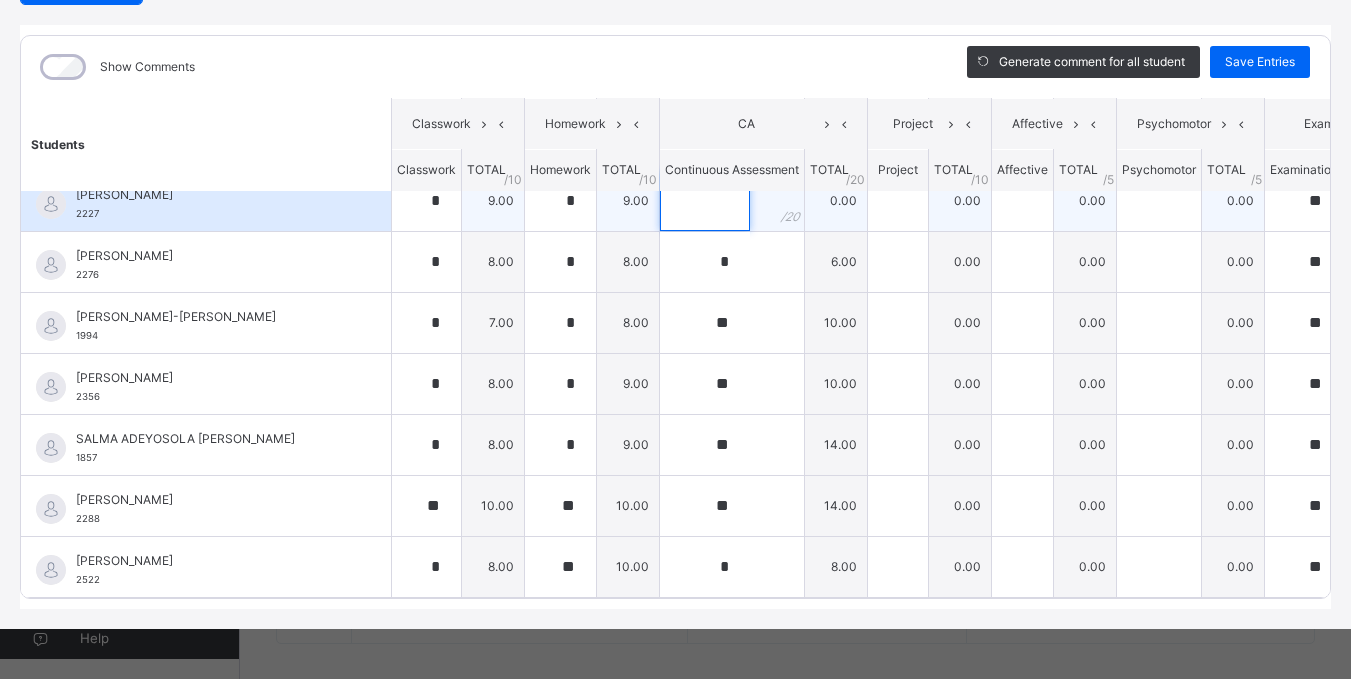 click at bounding box center [705, 201] 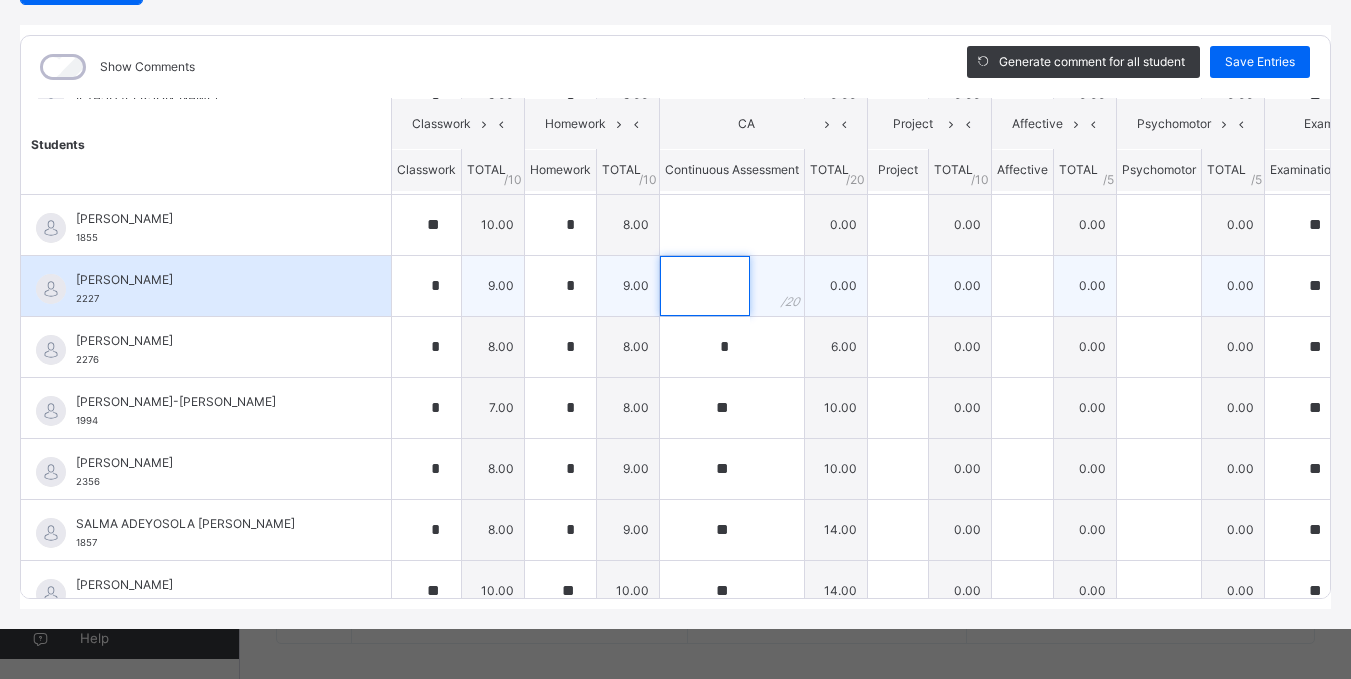scroll, scrollTop: 629, scrollLeft: 0, axis: vertical 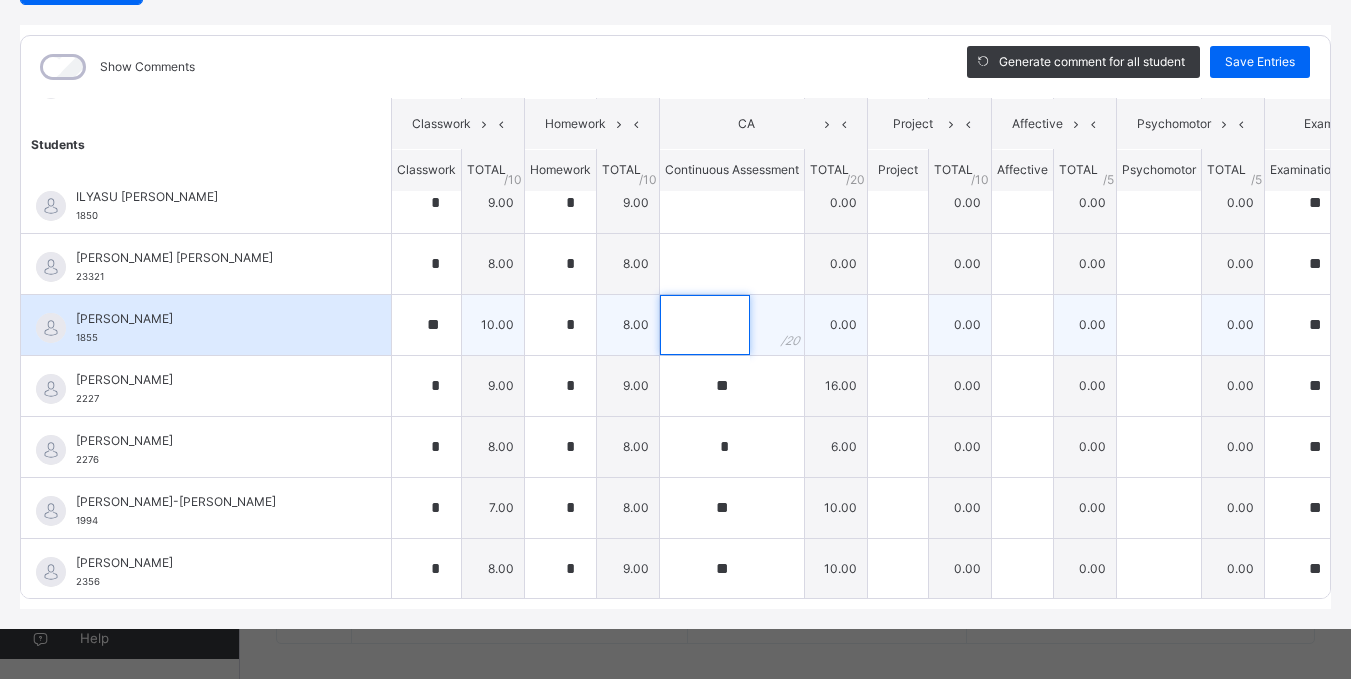 click at bounding box center (705, 325) 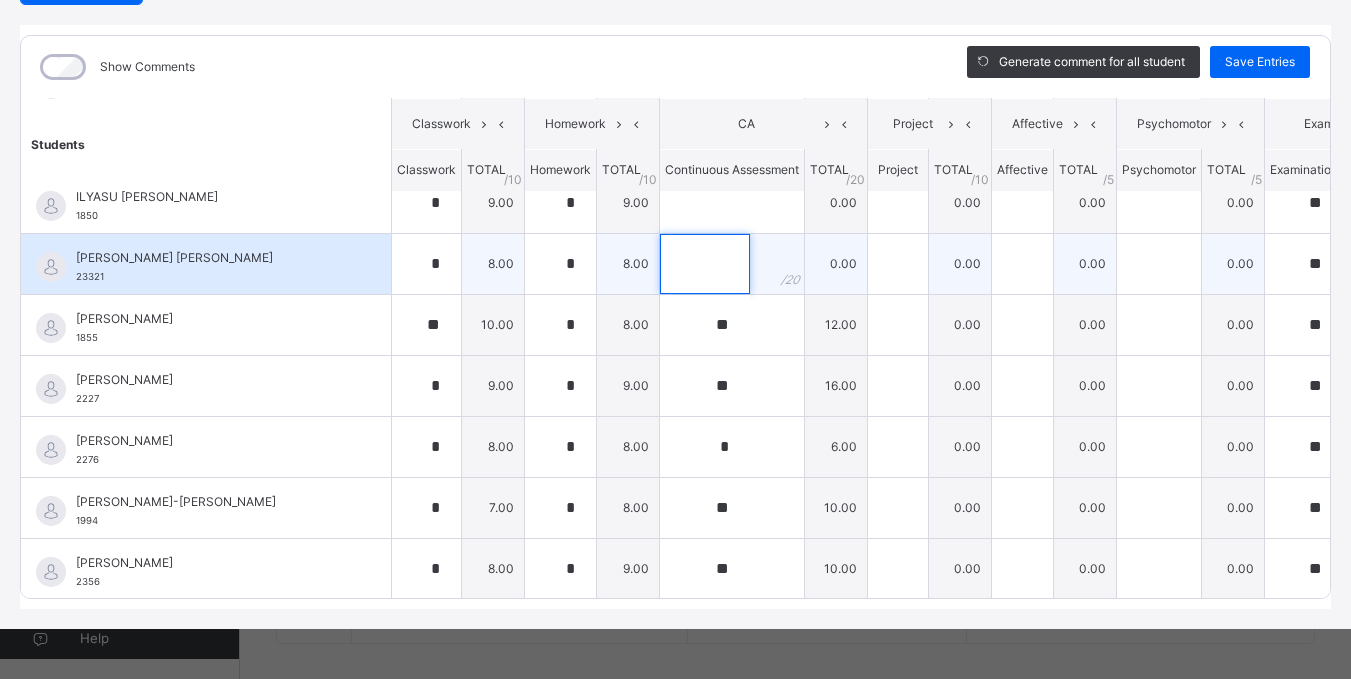 click at bounding box center (705, 264) 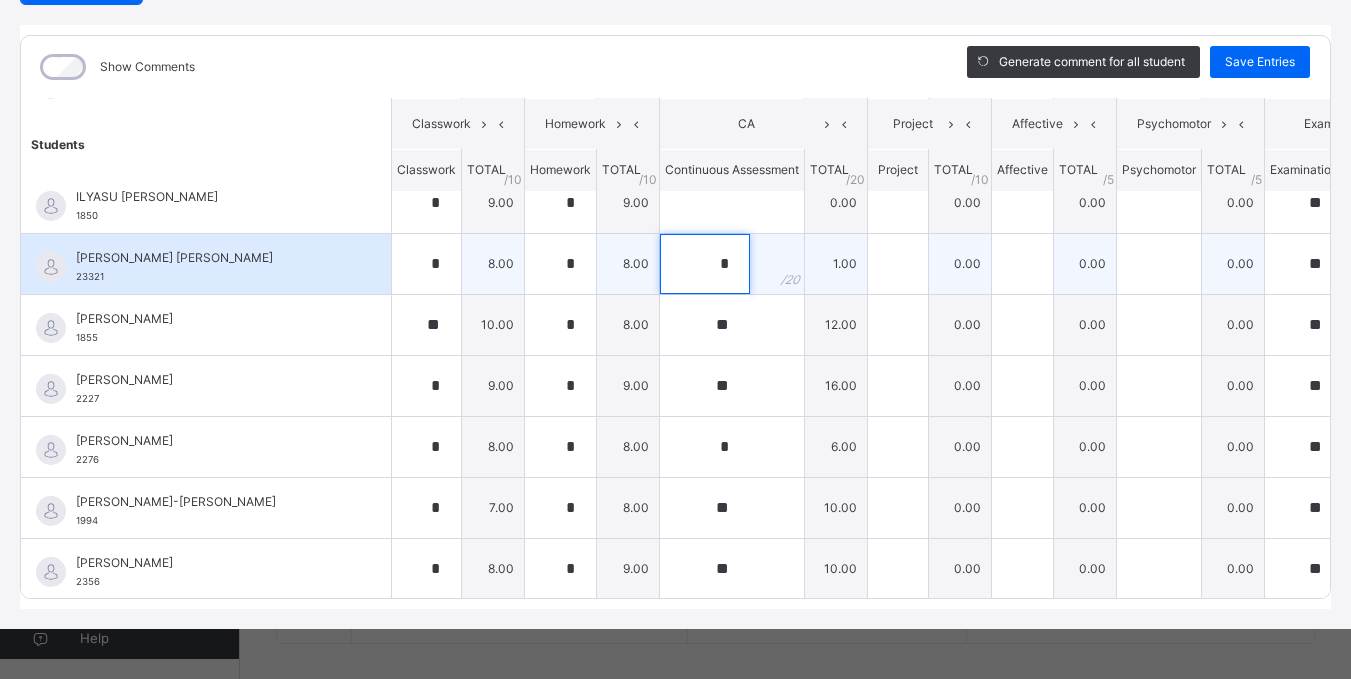 click on "*" at bounding box center [705, 264] 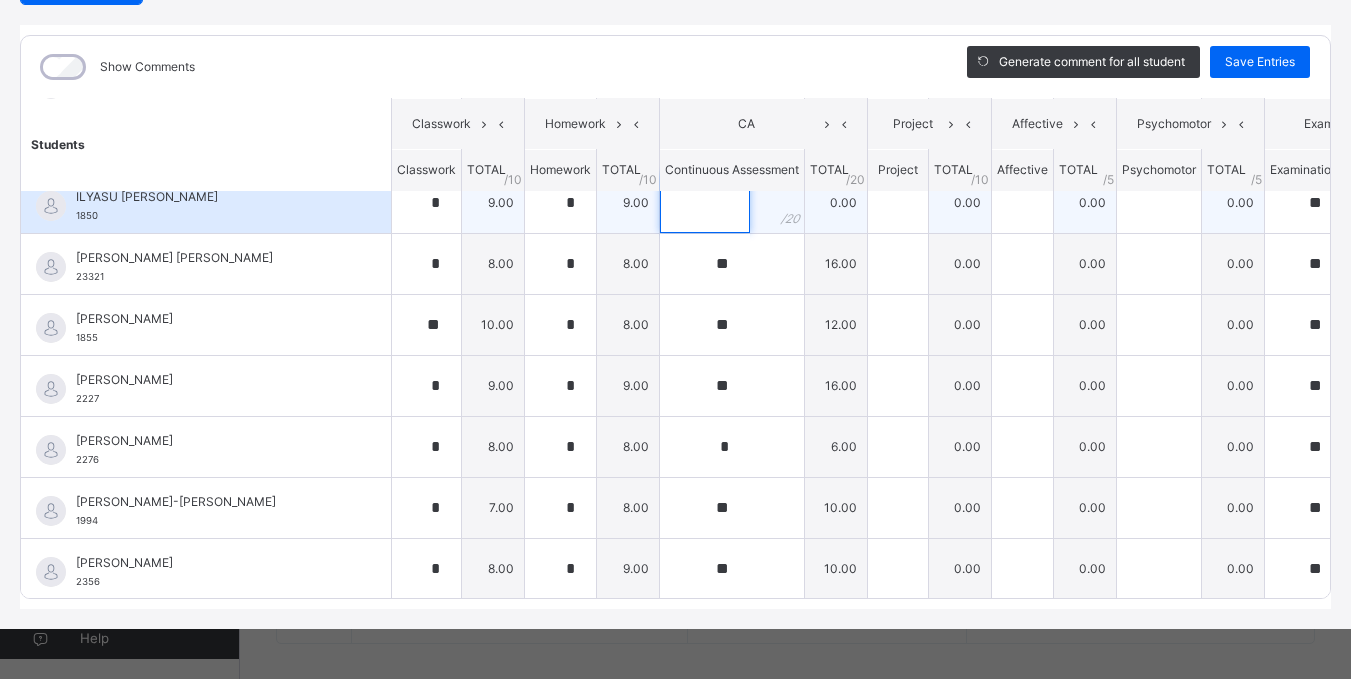 click at bounding box center (705, 203) 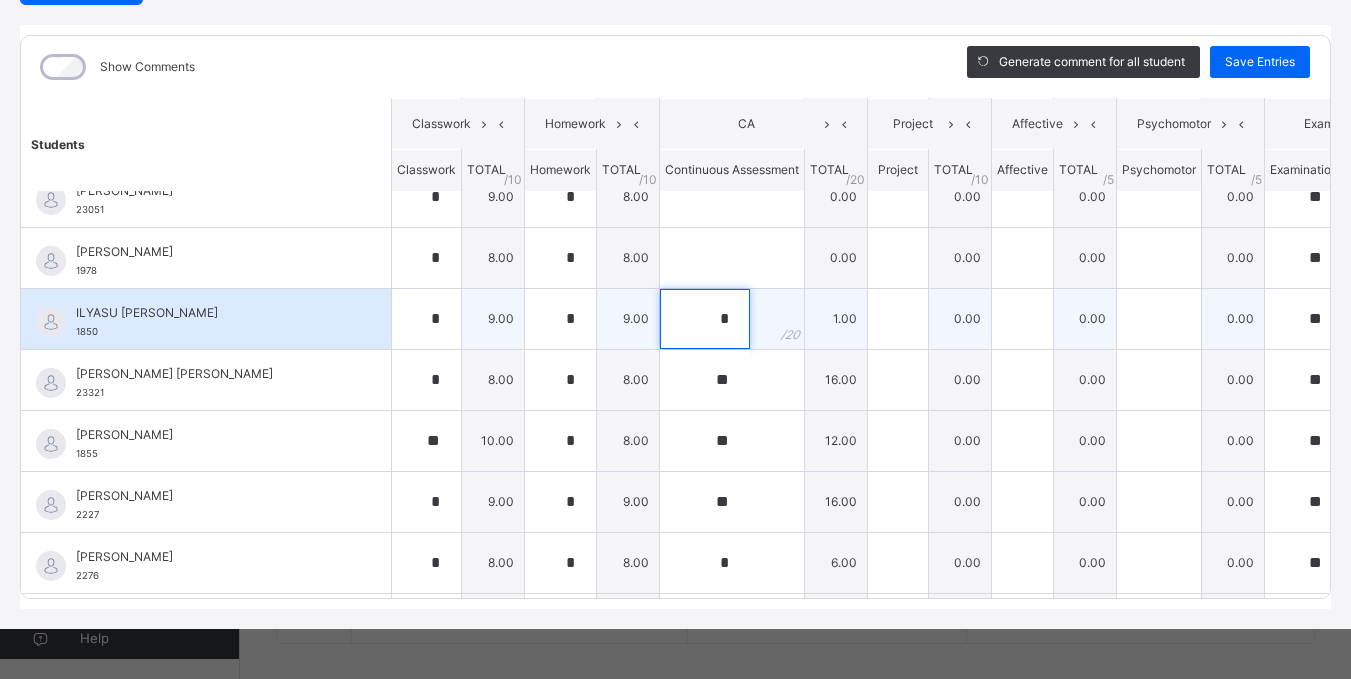 scroll, scrollTop: 429, scrollLeft: 0, axis: vertical 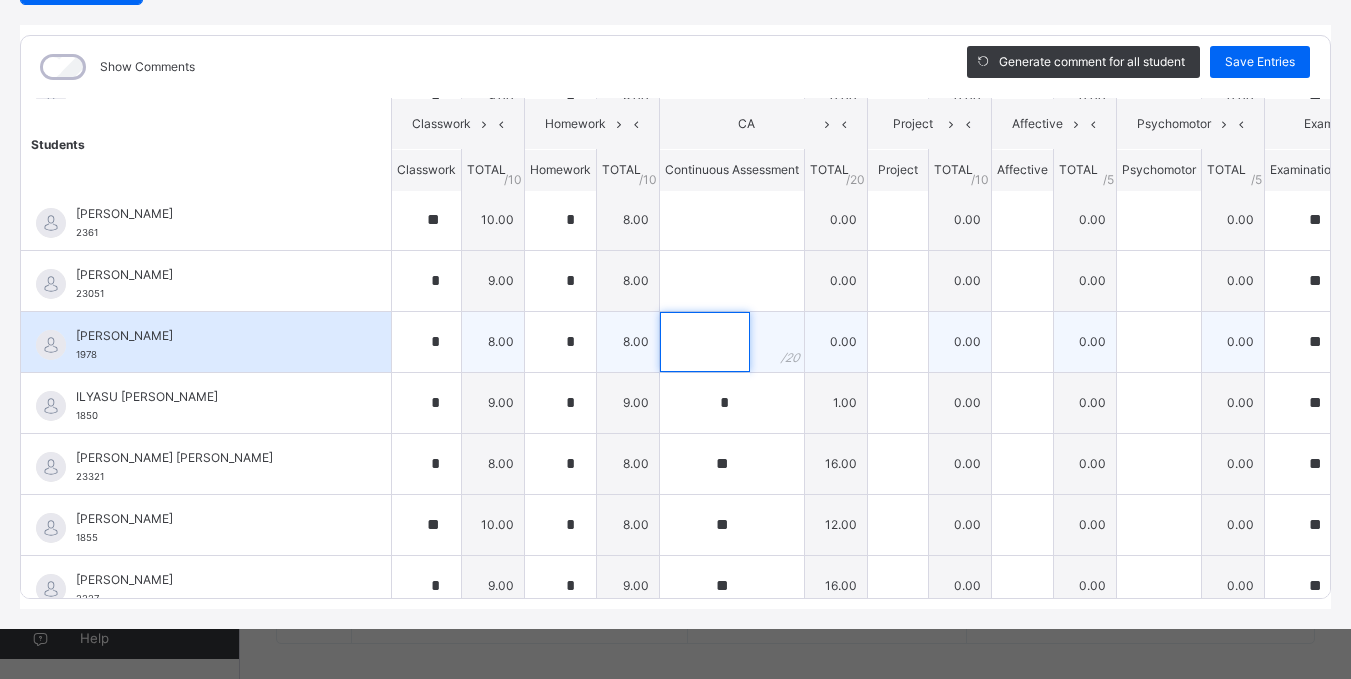 click at bounding box center (705, 342) 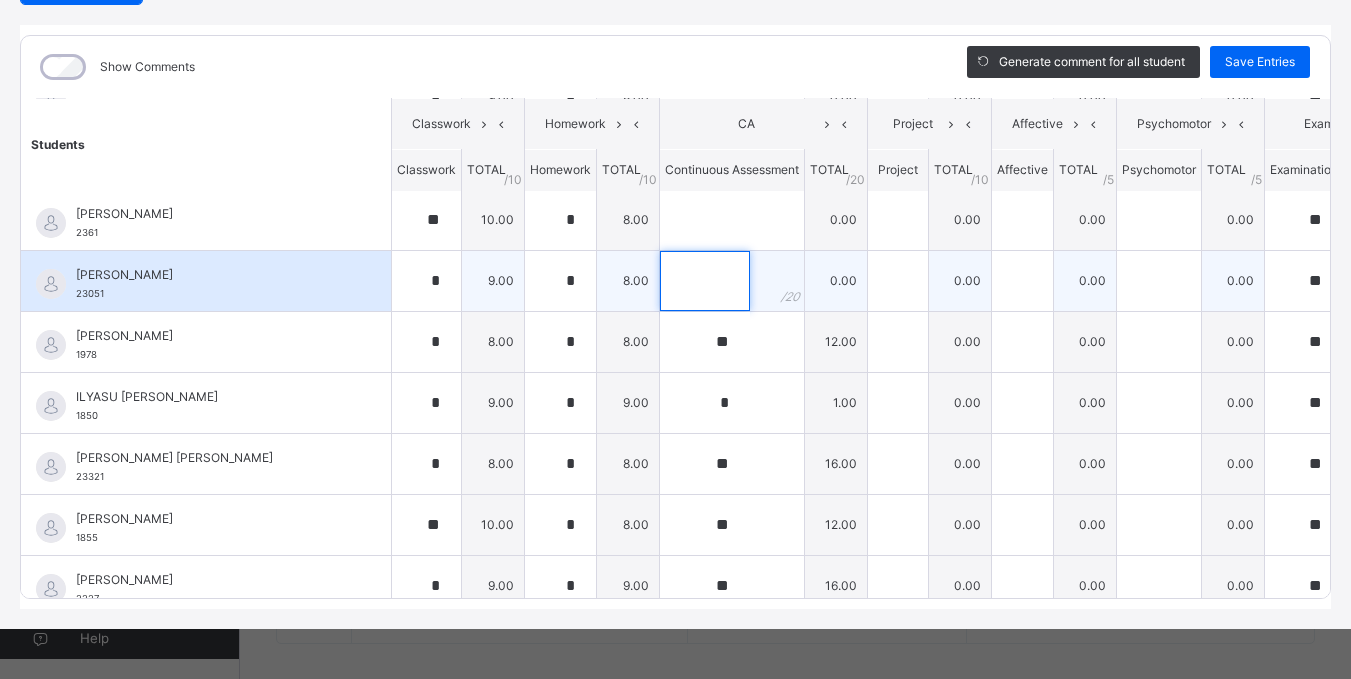 click at bounding box center (705, 281) 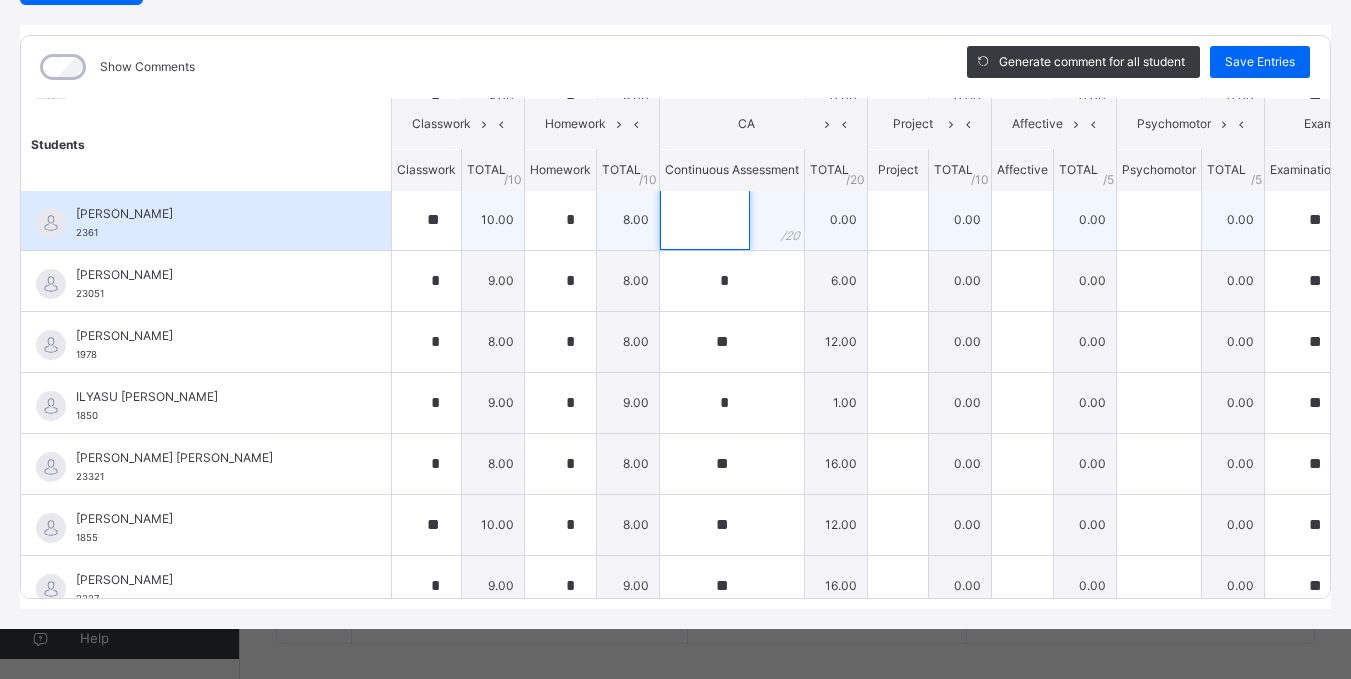 click at bounding box center [705, 220] 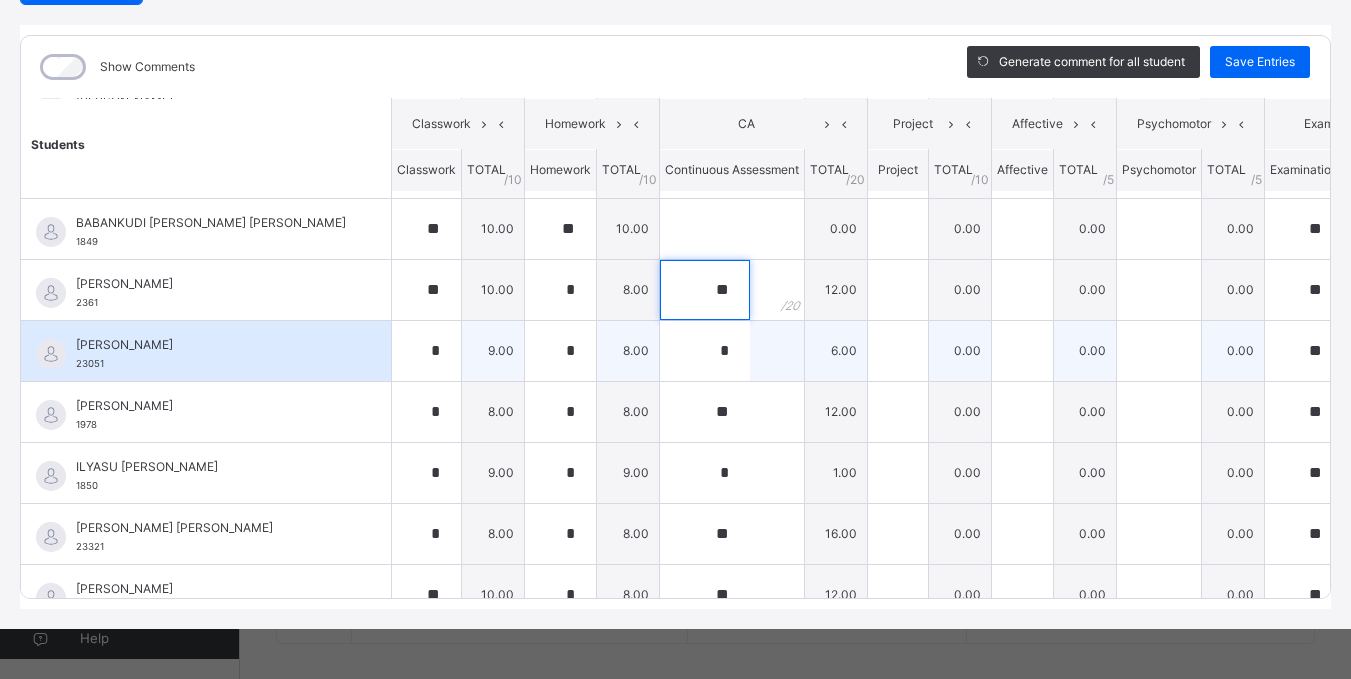 scroll, scrollTop: 329, scrollLeft: 0, axis: vertical 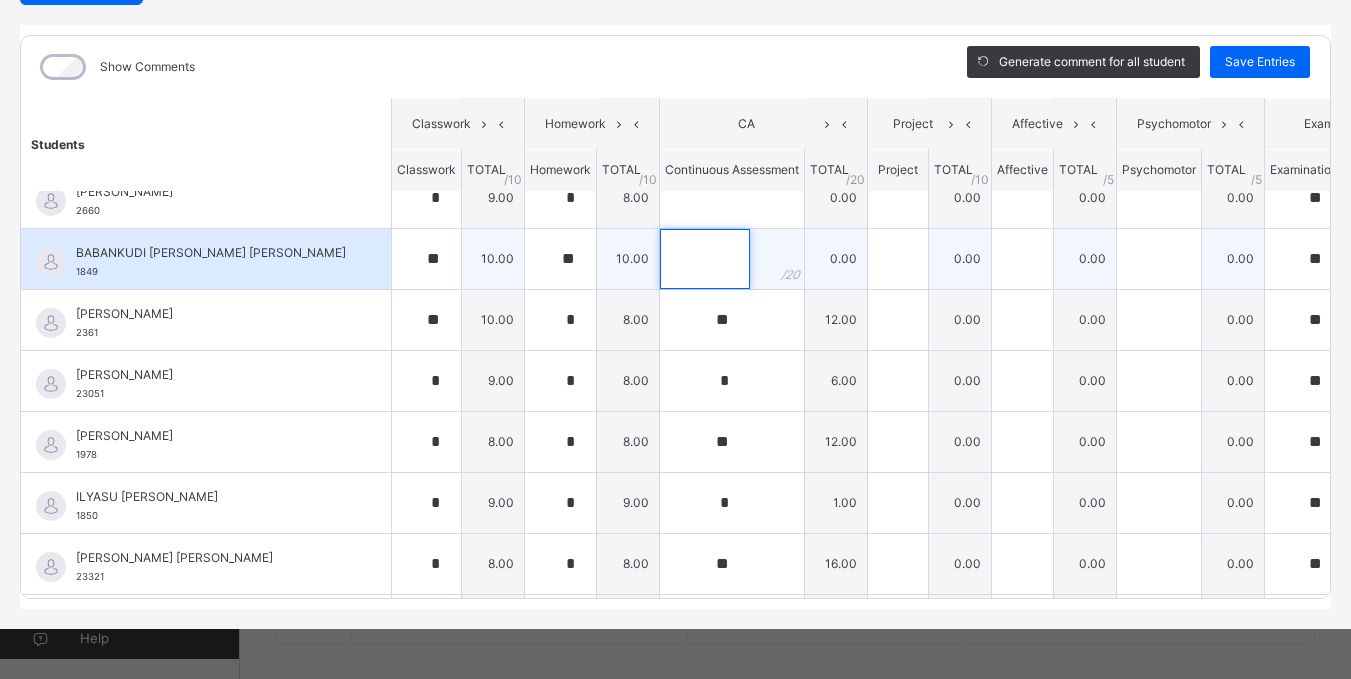 click at bounding box center (705, 259) 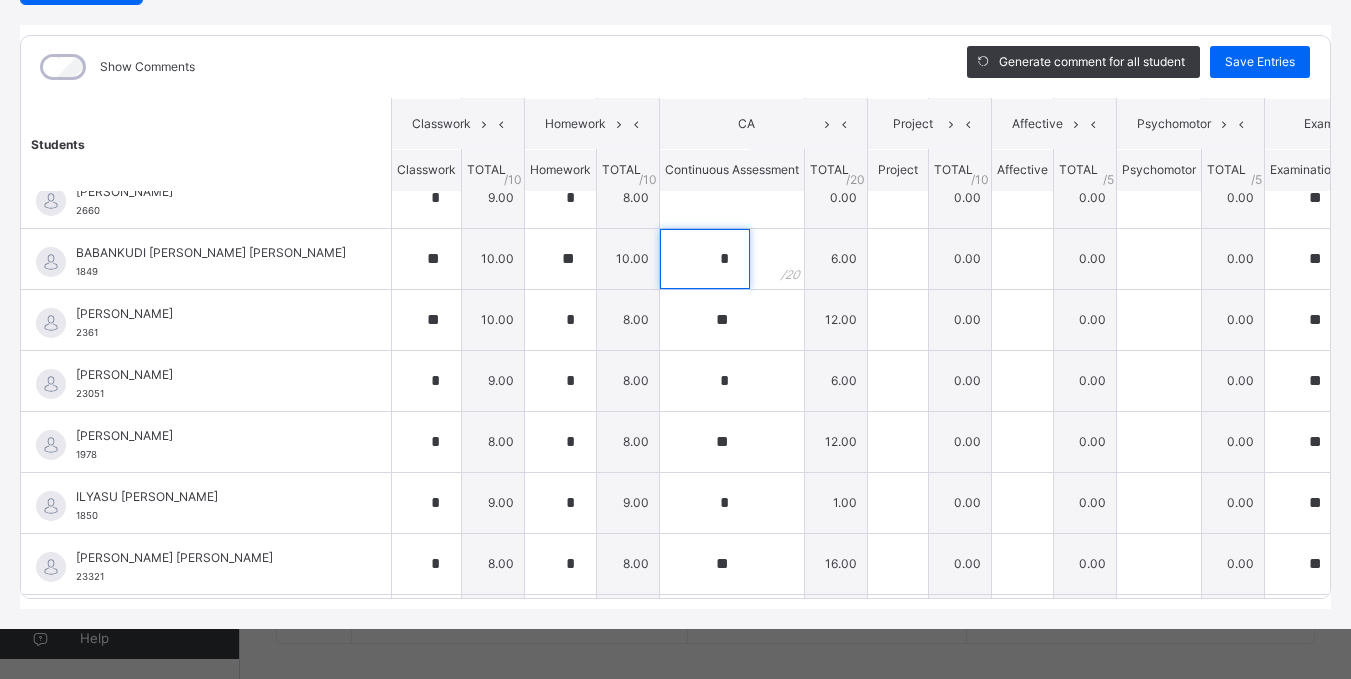 scroll, scrollTop: 229, scrollLeft: 0, axis: vertical 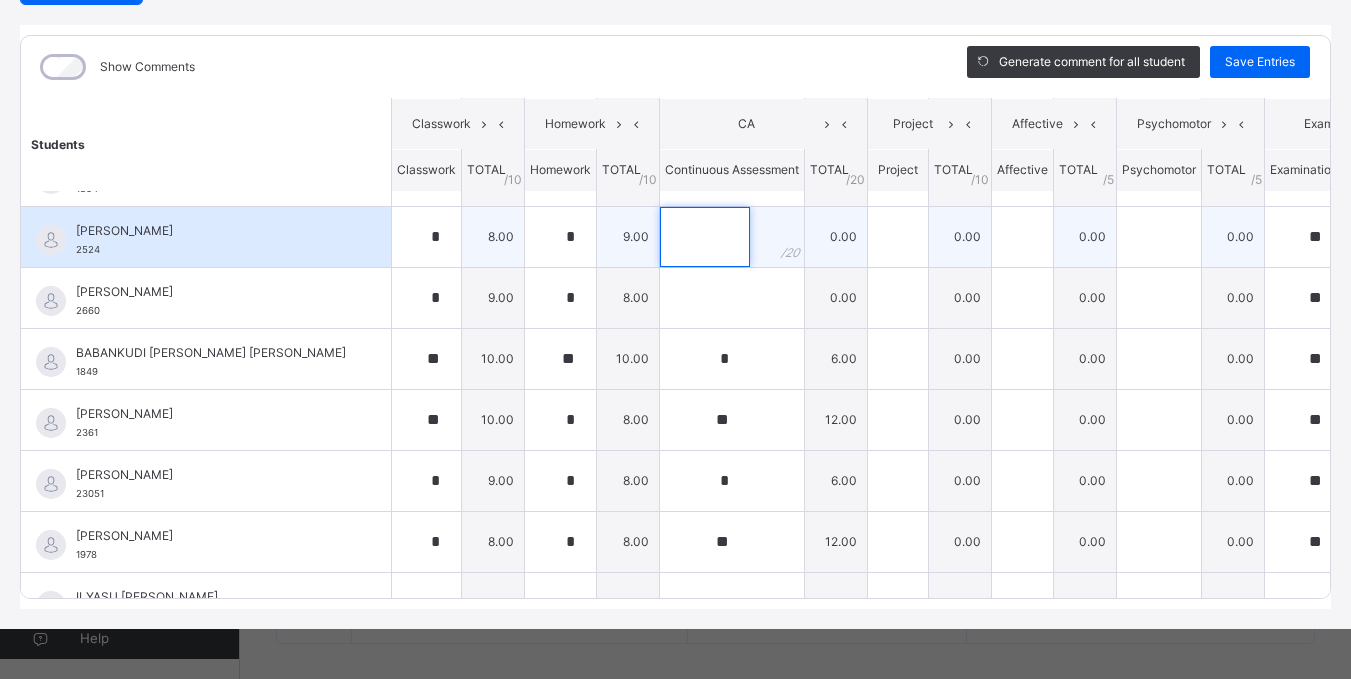 click at bounding box center [705, 237] 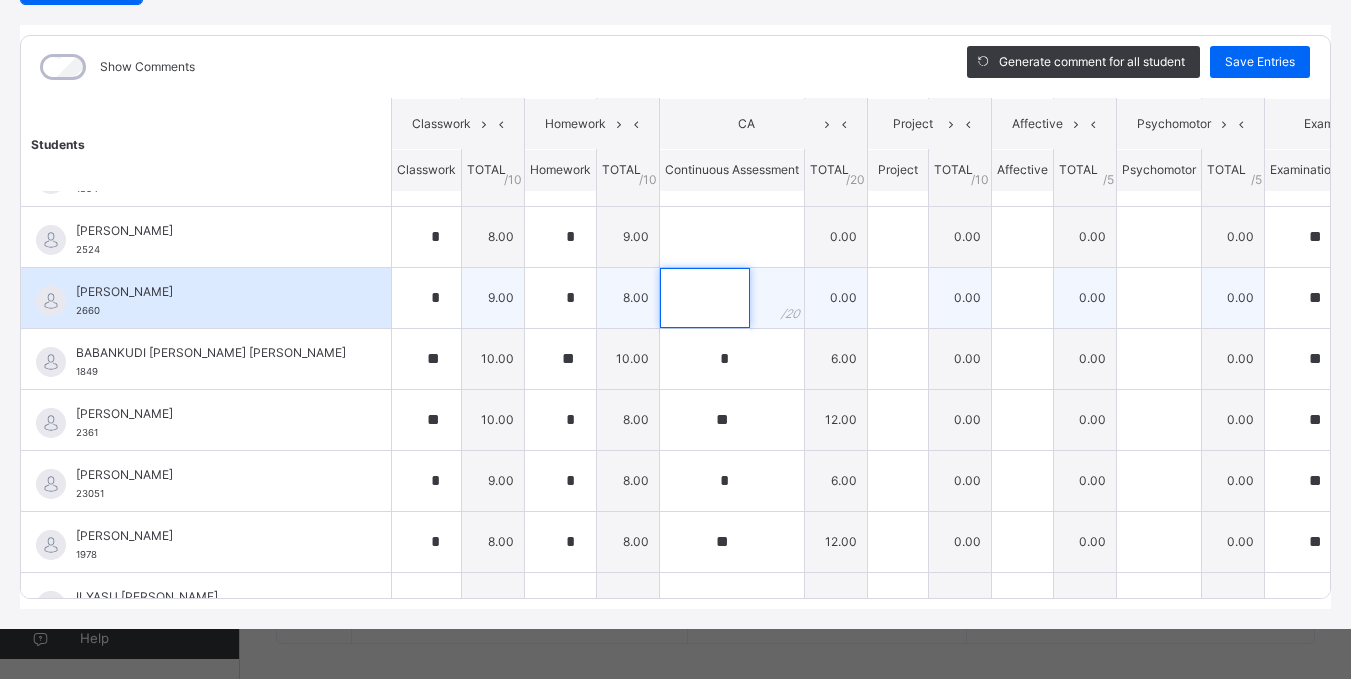 click at bounding box center (705, 298) 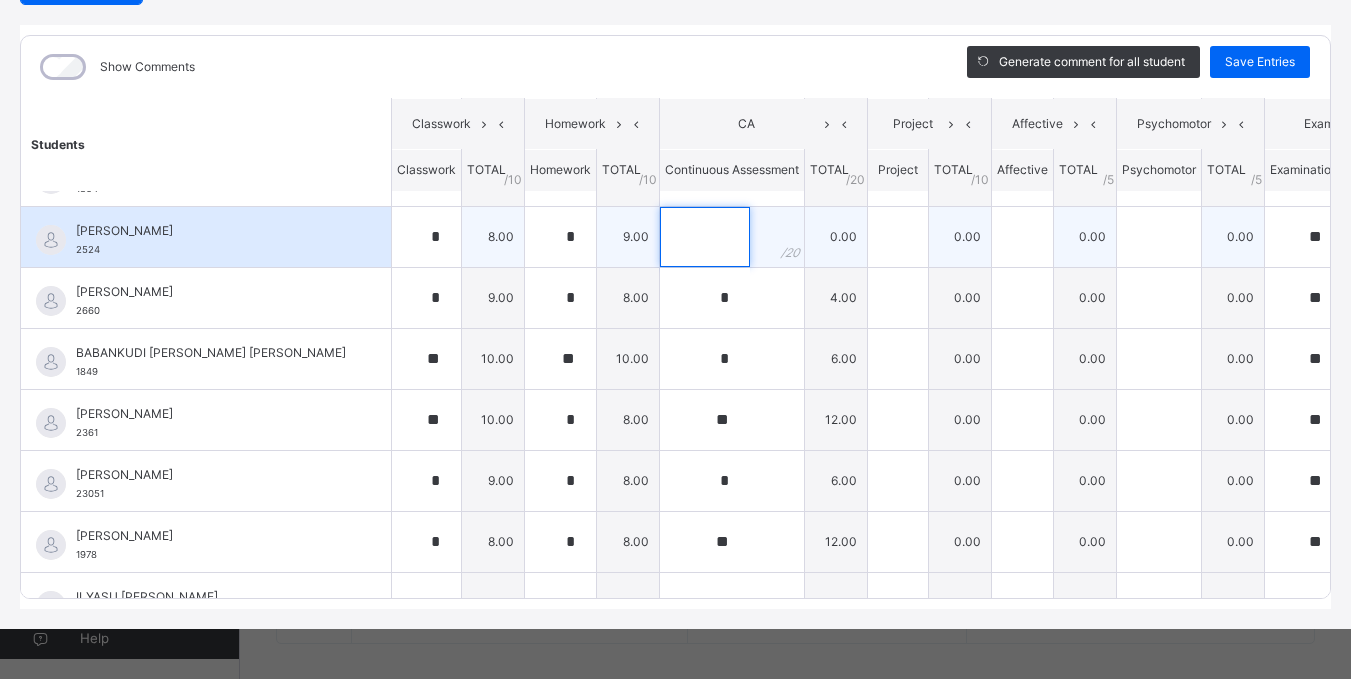 click at bounding box center (705, 237) 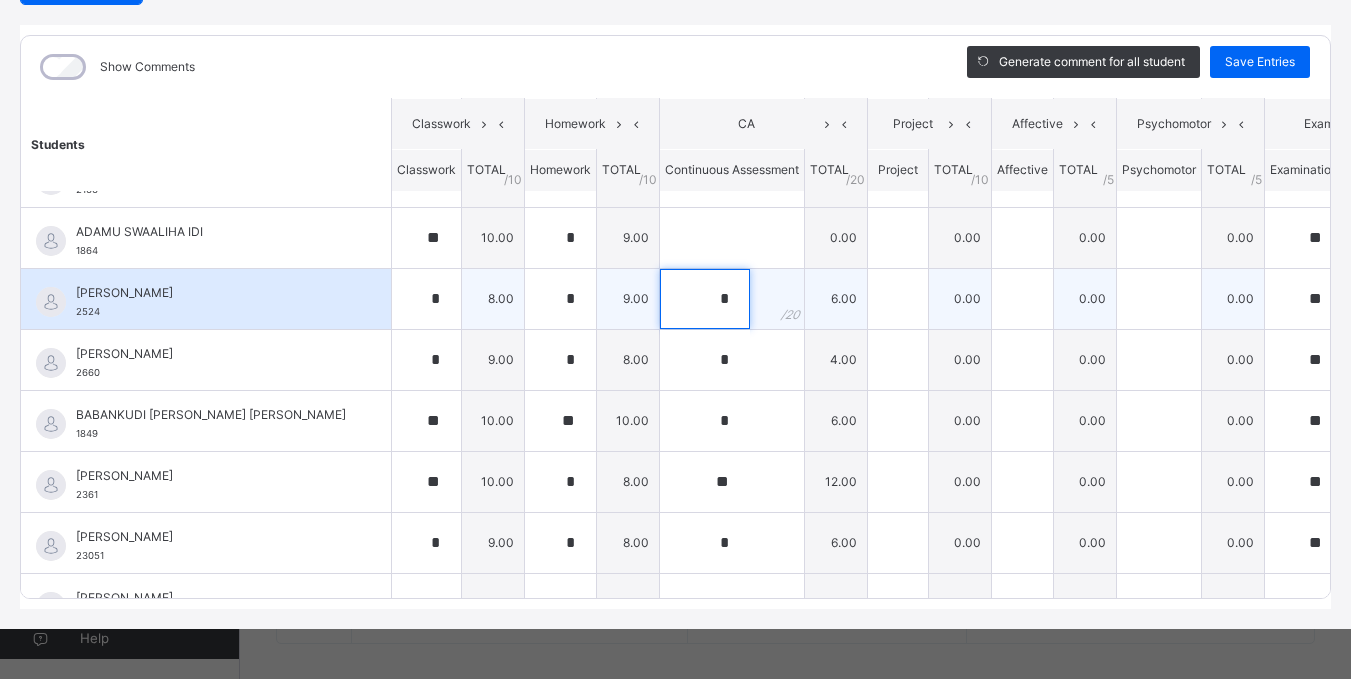 scroll, scrollTop: 29, scrollLeft: 0, axis: vertical 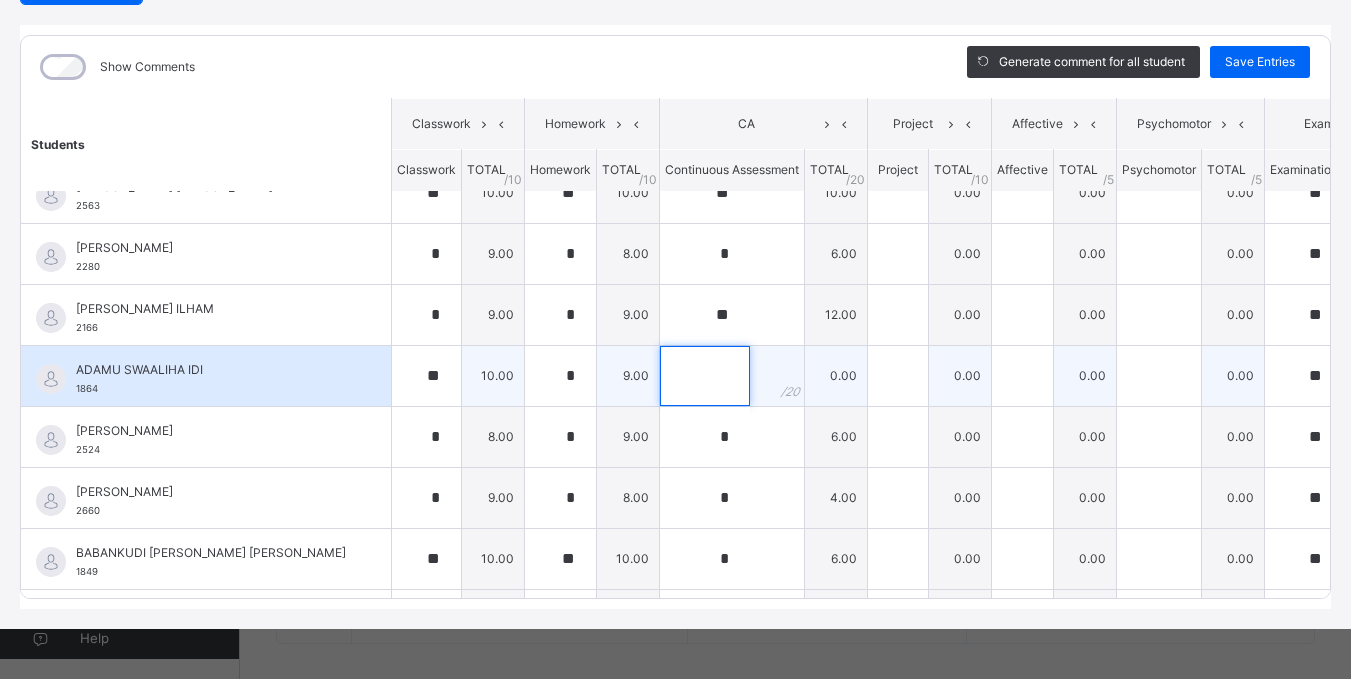 click at bounding box center (705, 376) 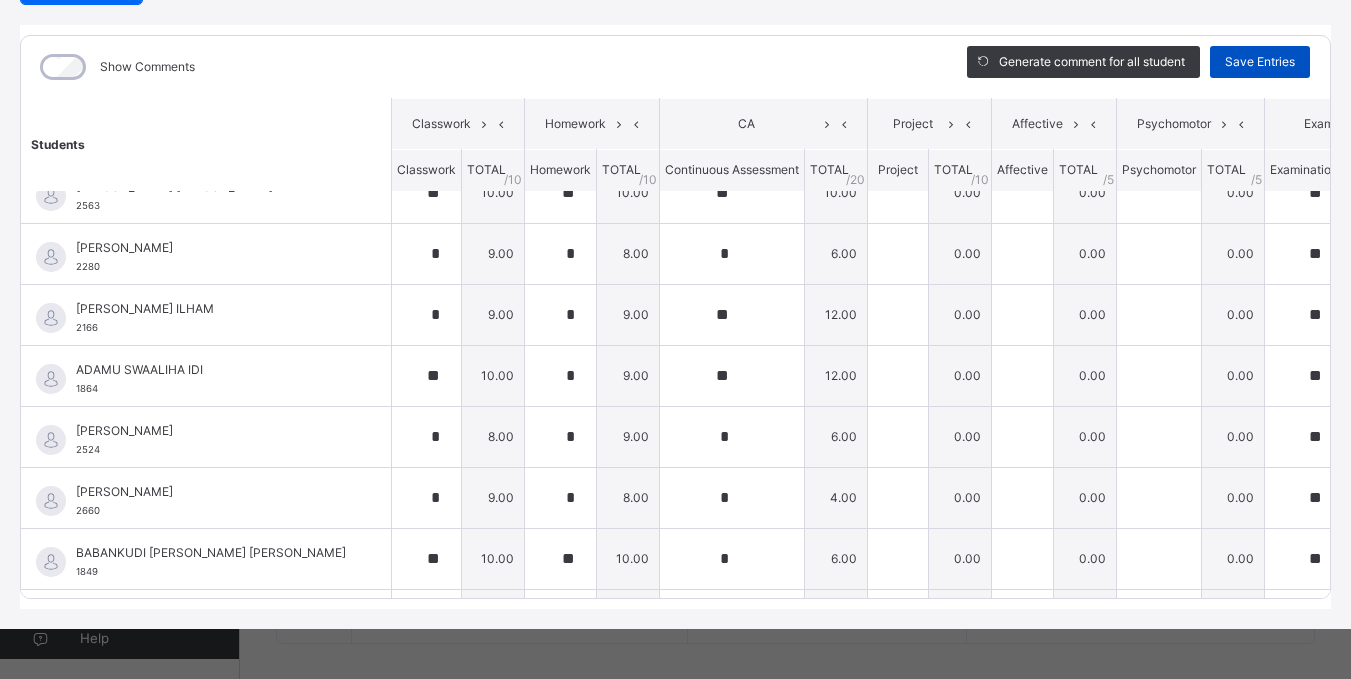 click on "Save Entries" at bounding box center [1260, 62] 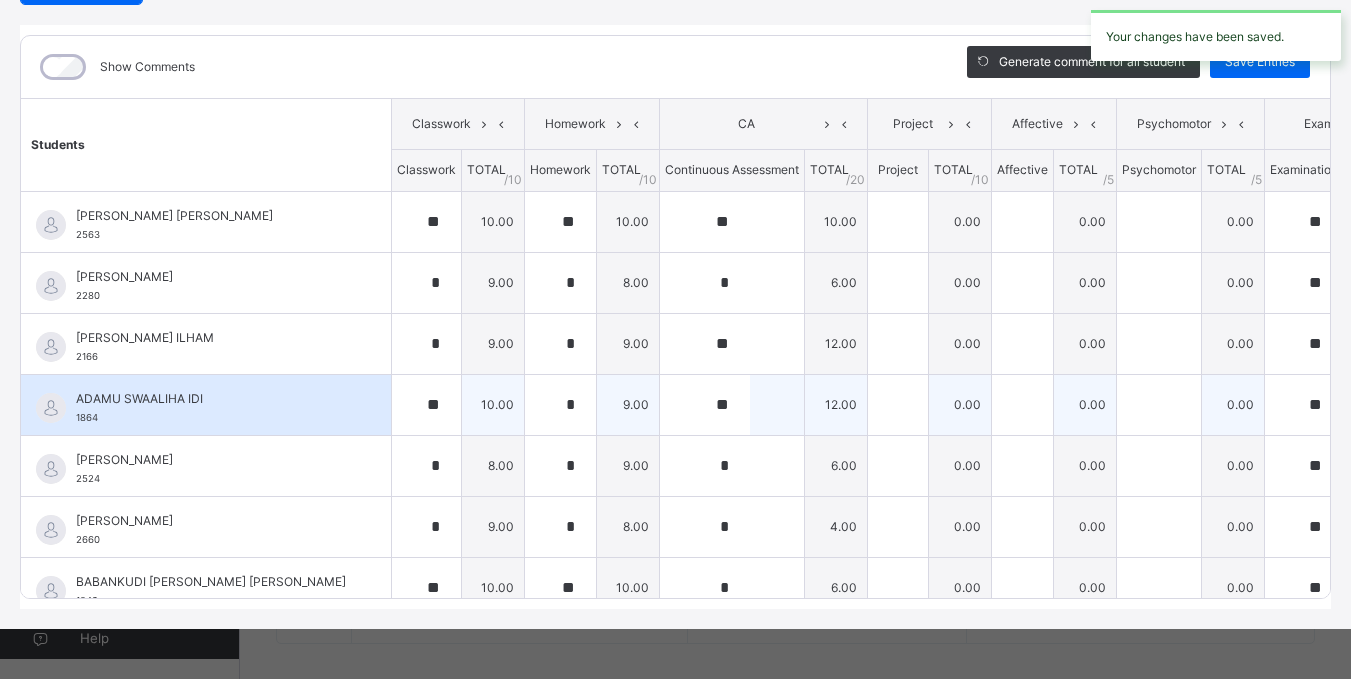 scroll, scrollTop: 0, scrollLeft: 0, axis: both 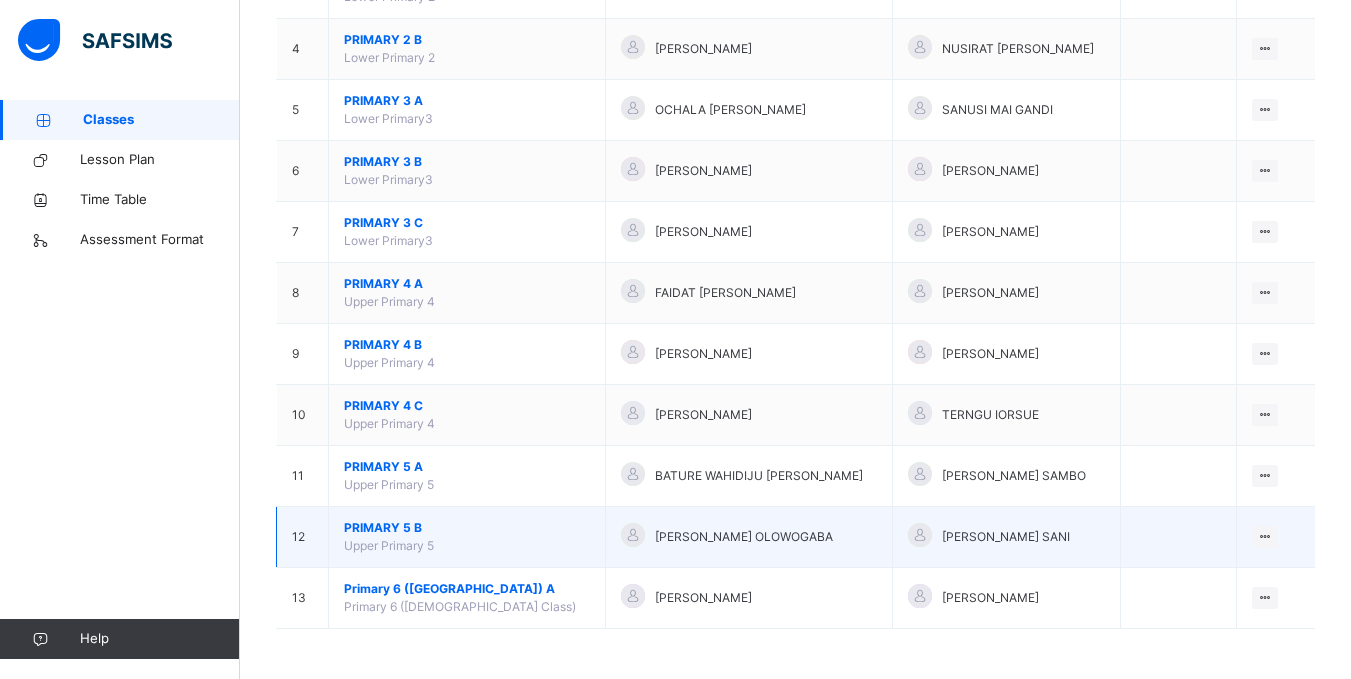 click on "PRIMARY 5   B" at bounding box center (467, 528) 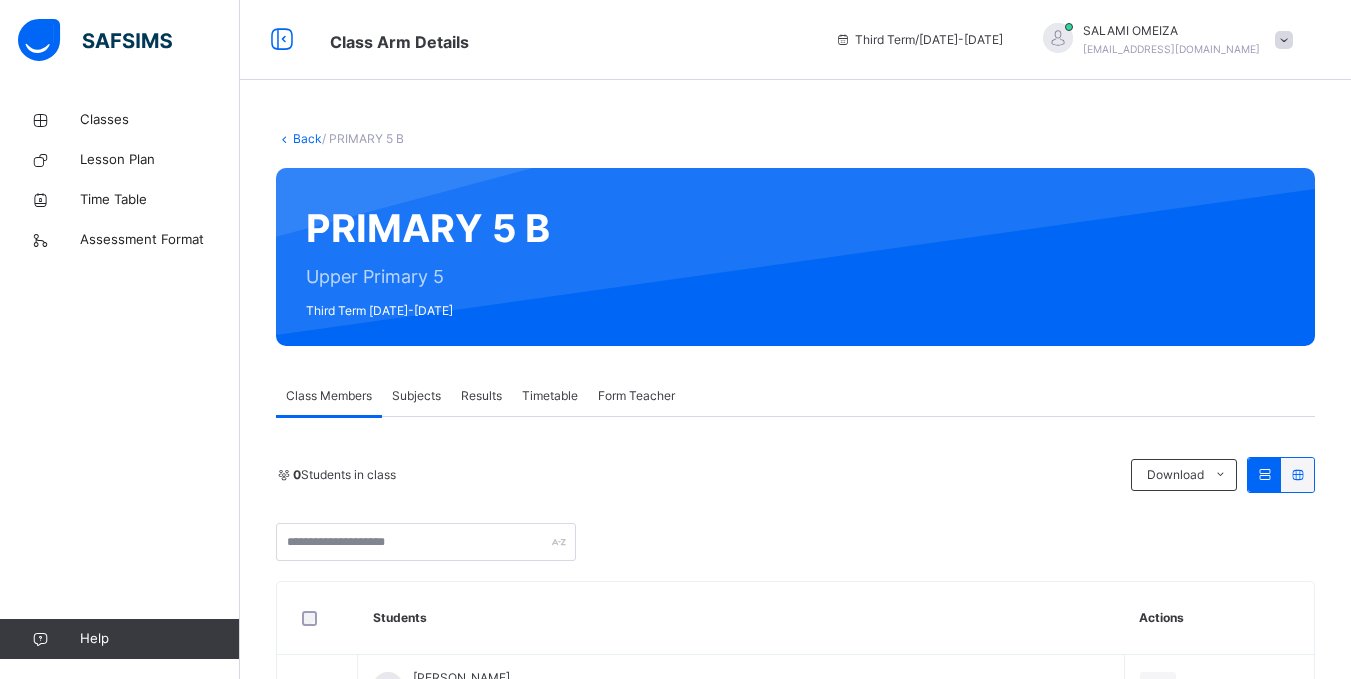 click on "Subjects" at bounding box center [416, 396] 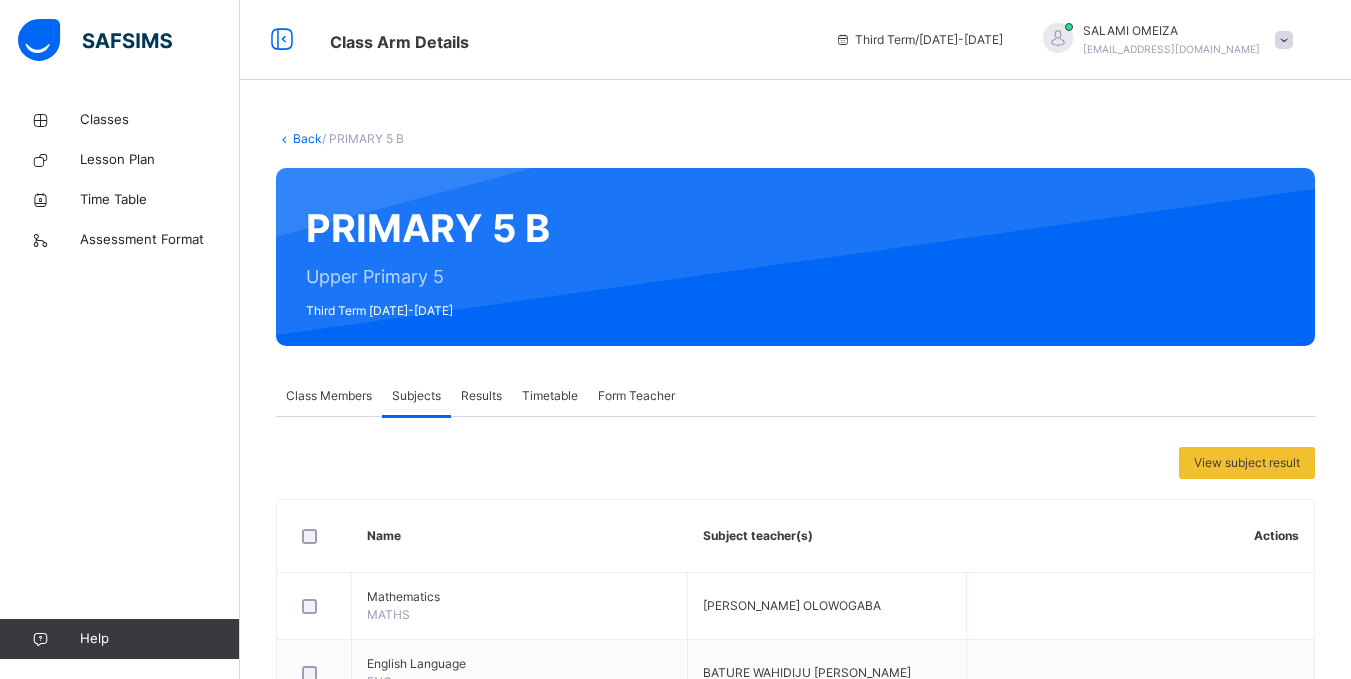click on "Class Members" at bounding box center (329, 396) 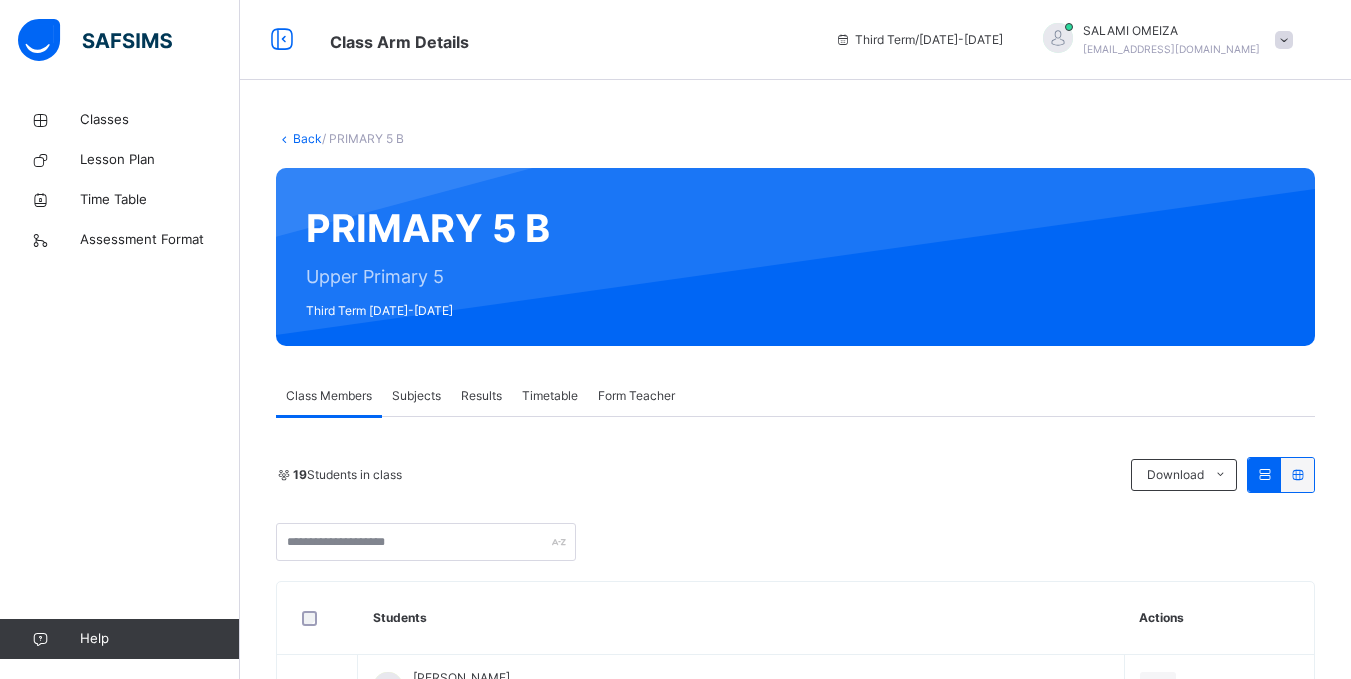 click on "Subjects" at bounding box center [416, 396] 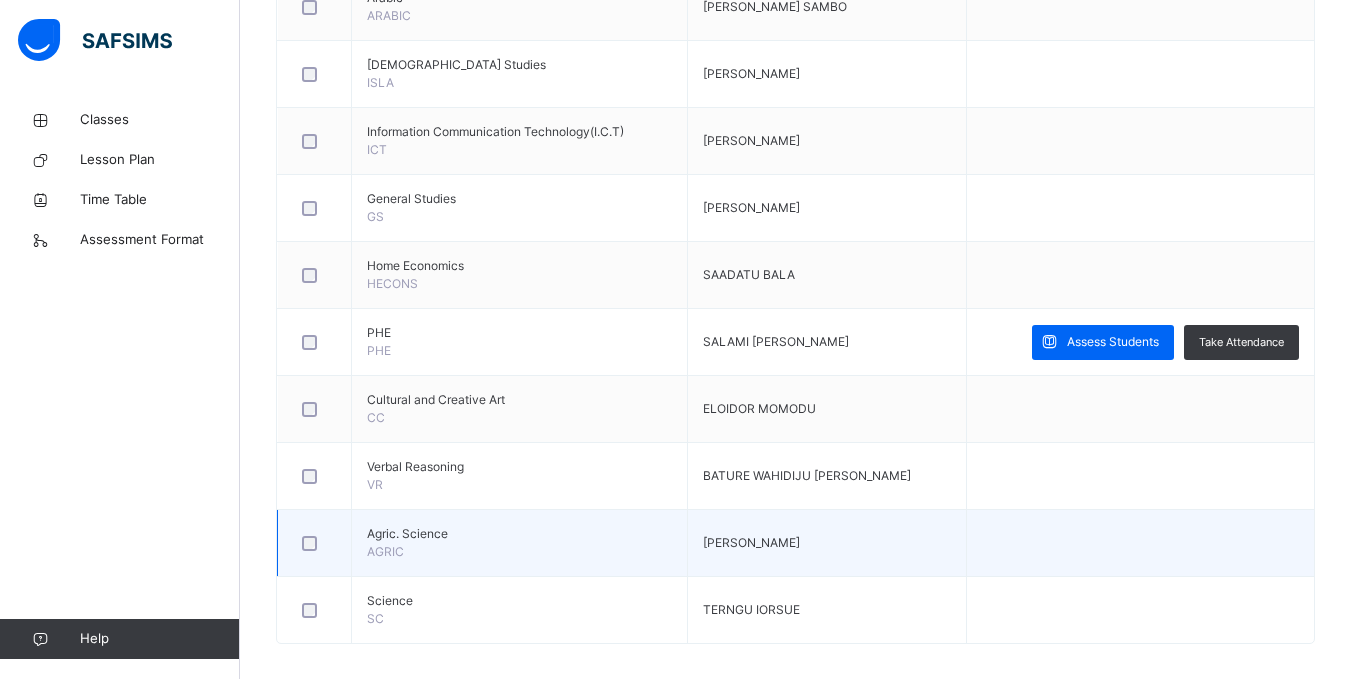 scroll, scrollTop: 815, scrollLeft: 0, axis: vertical 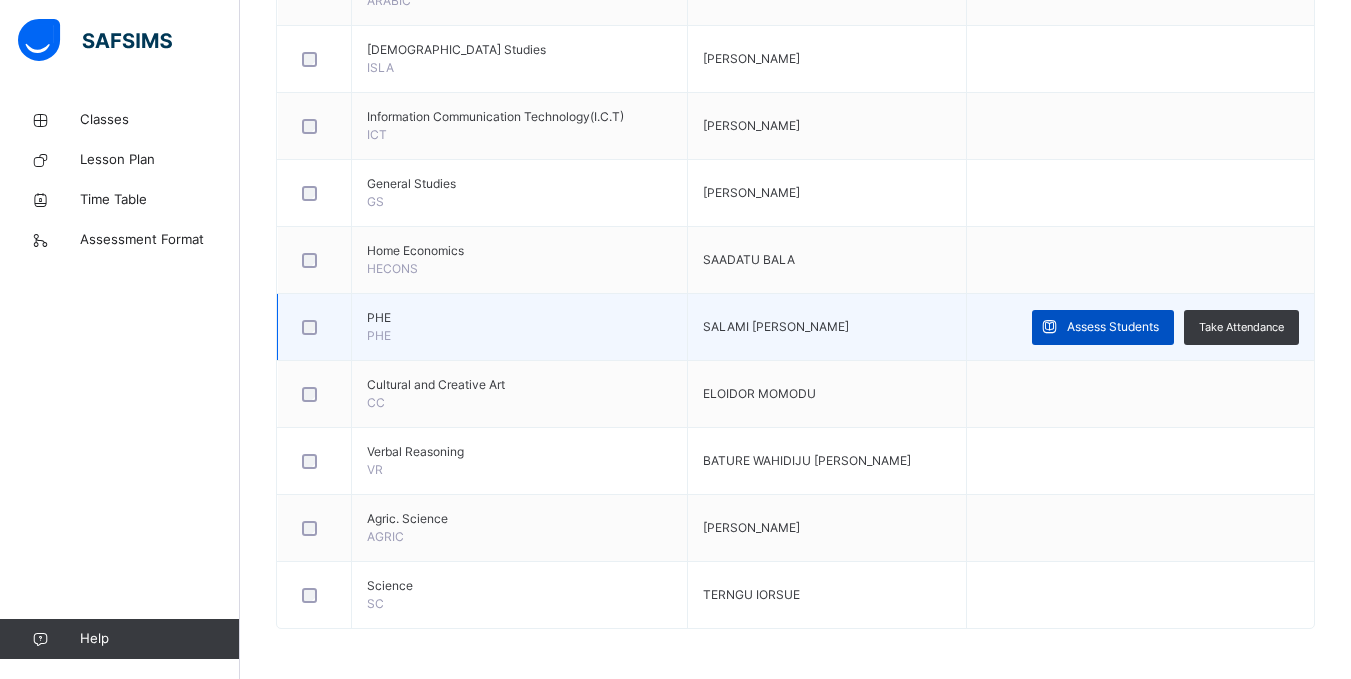 click on "Assess Students" at bounding box center (1113, 327) 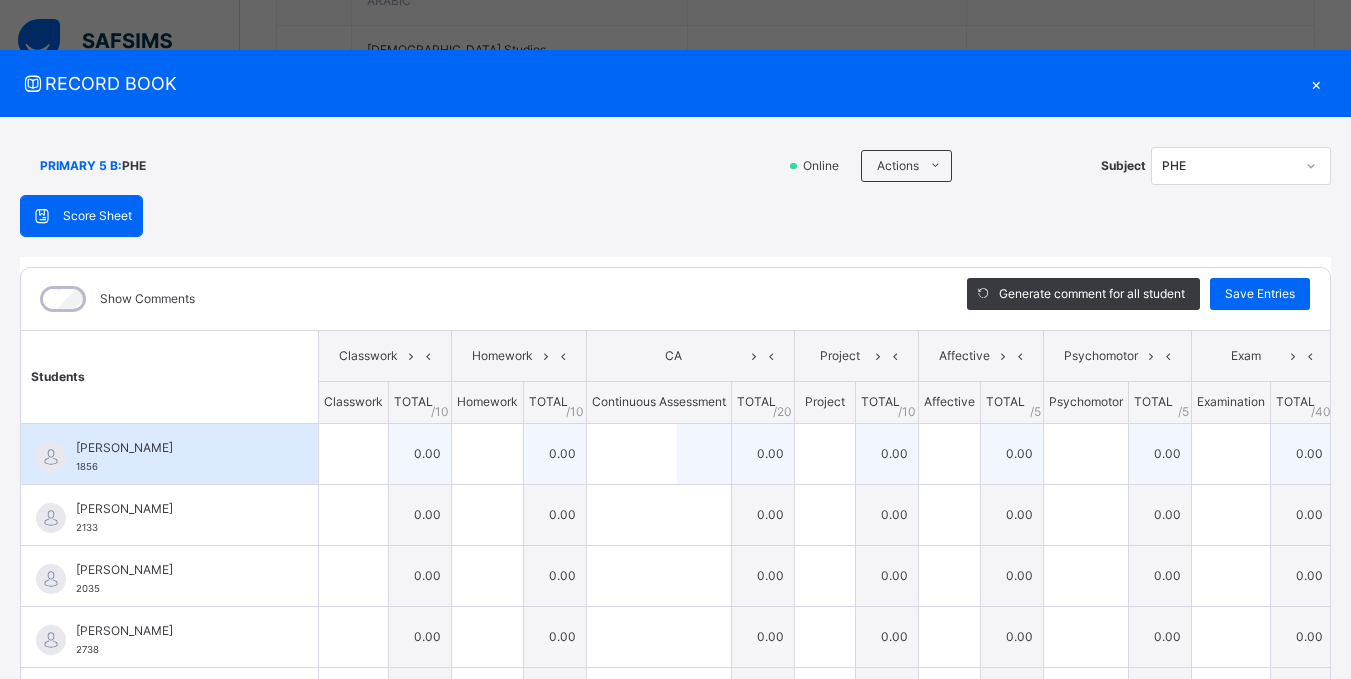 click on "0.00" at bounding box center (420, 453) 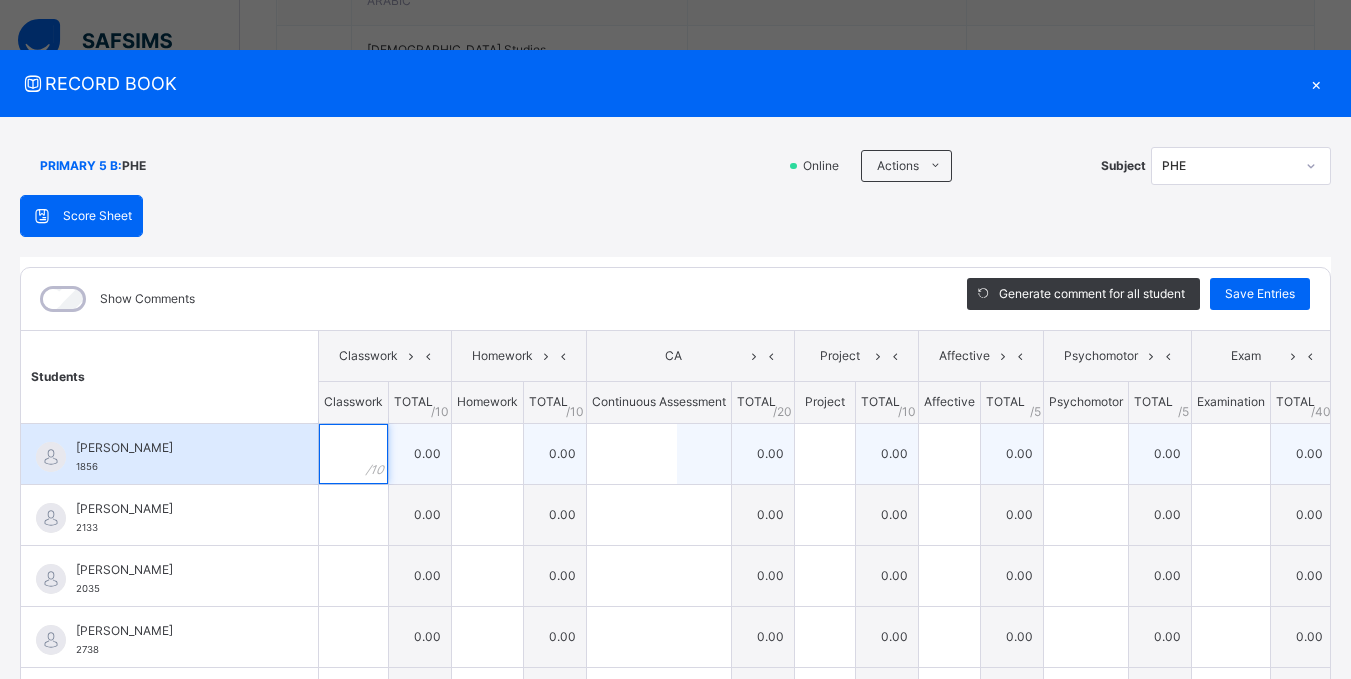 click at bounding box center [353, 454] 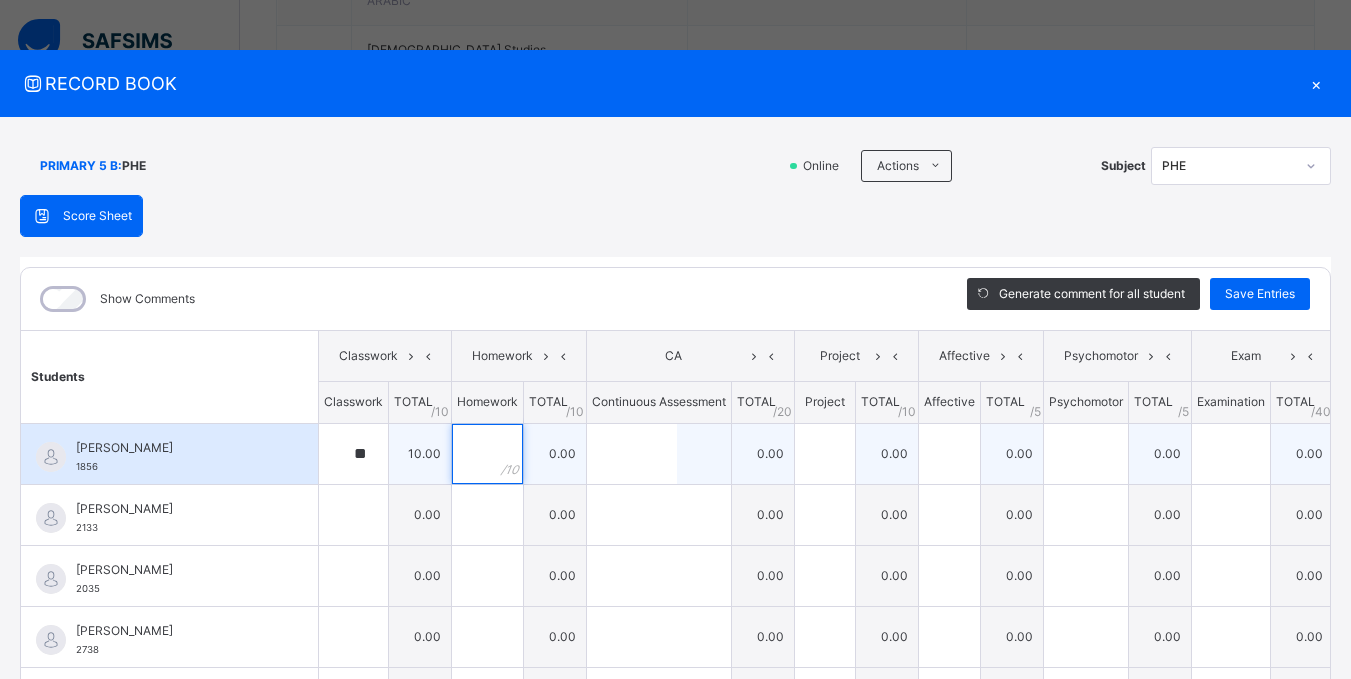 click at bounding box center (487, 454) 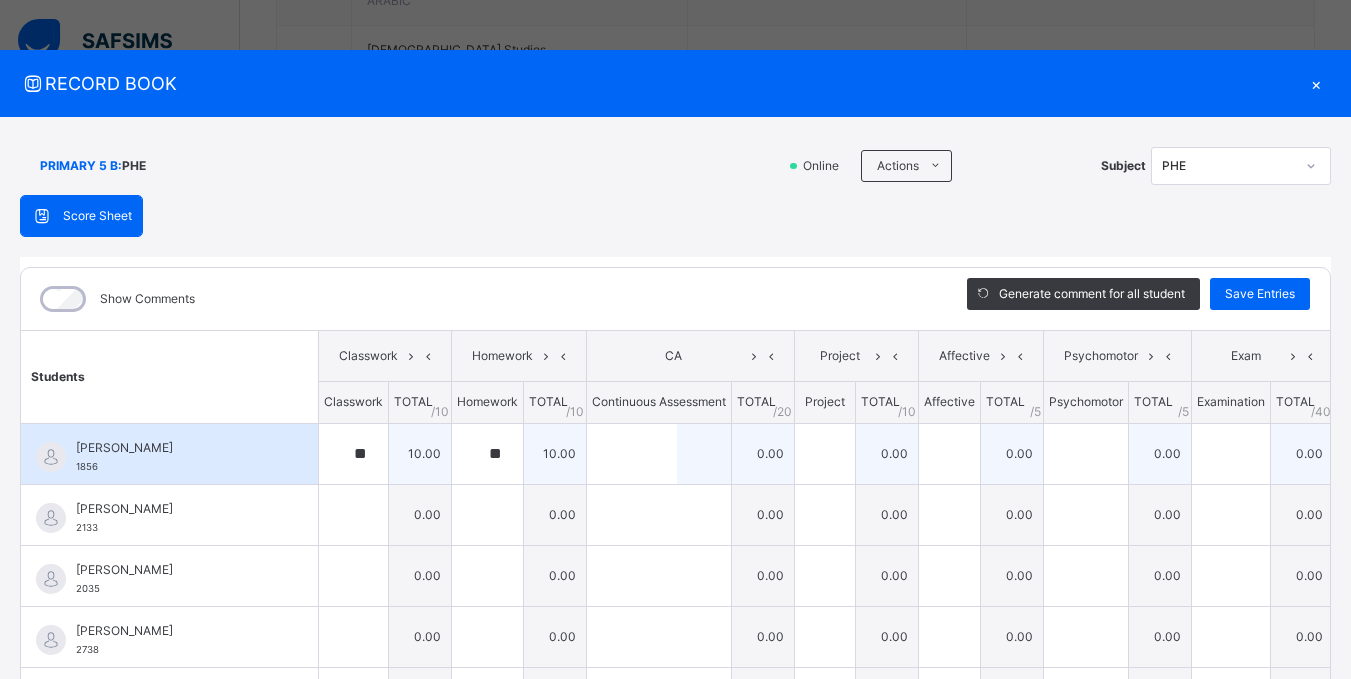 click at bounding box center [659, 454] 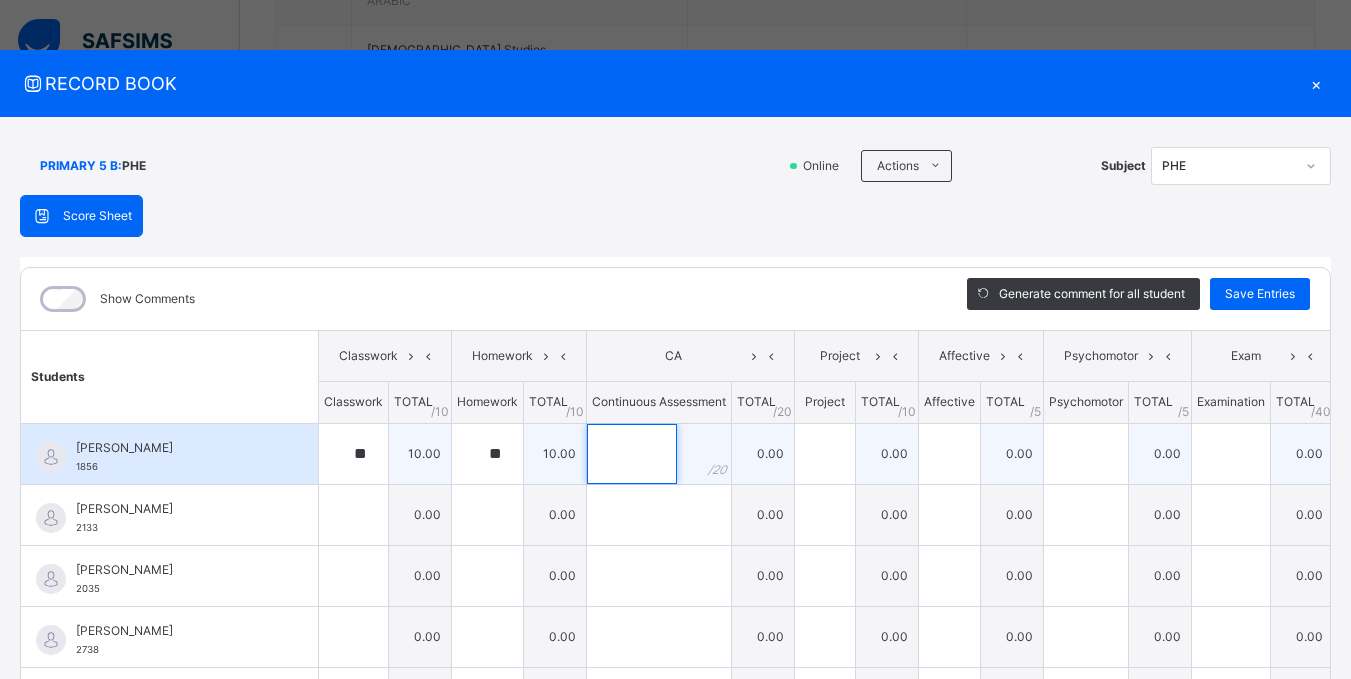 click at bounding box center [632, 454] 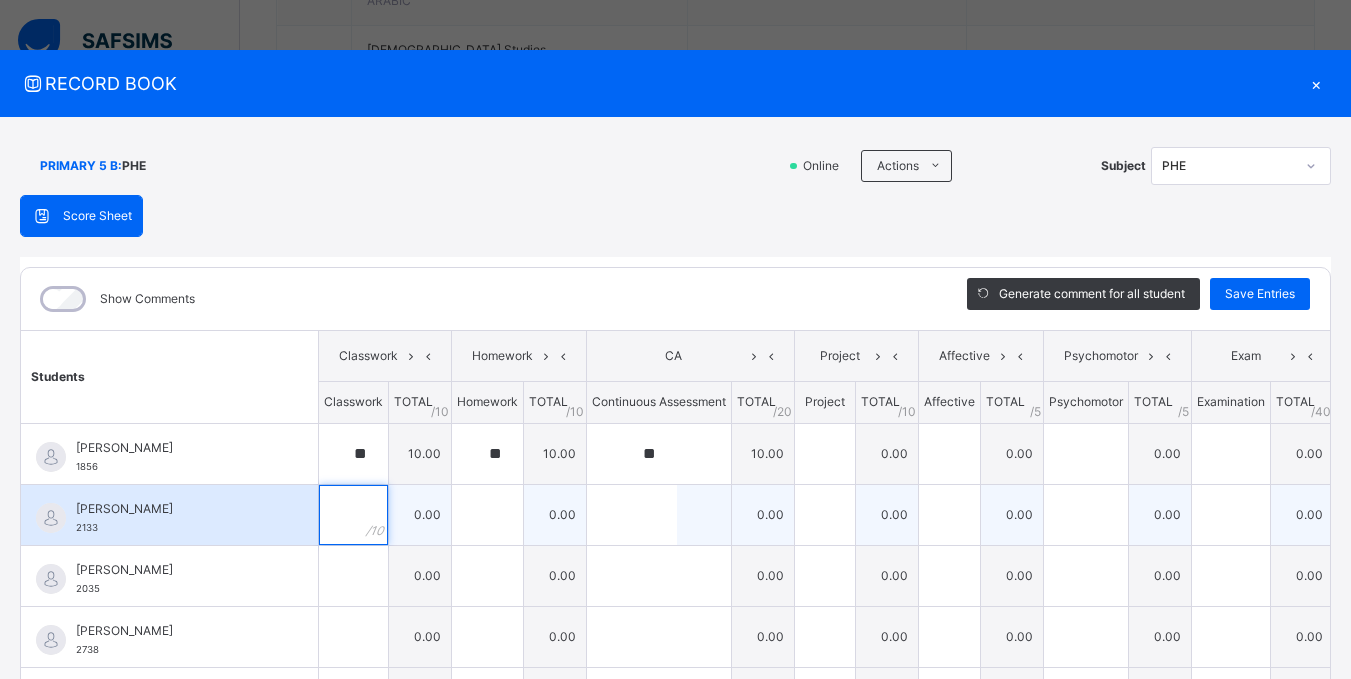 click at bounding box center (353, 515) 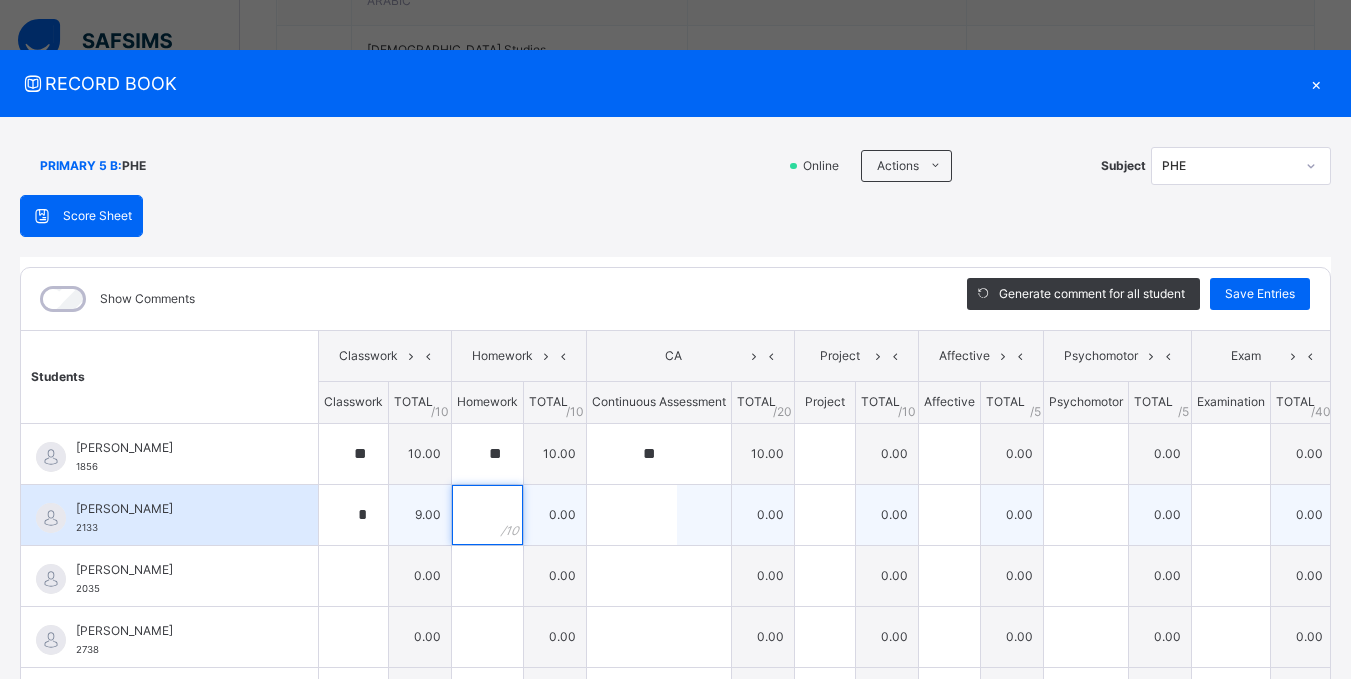 click at bounding box center (487, 515) 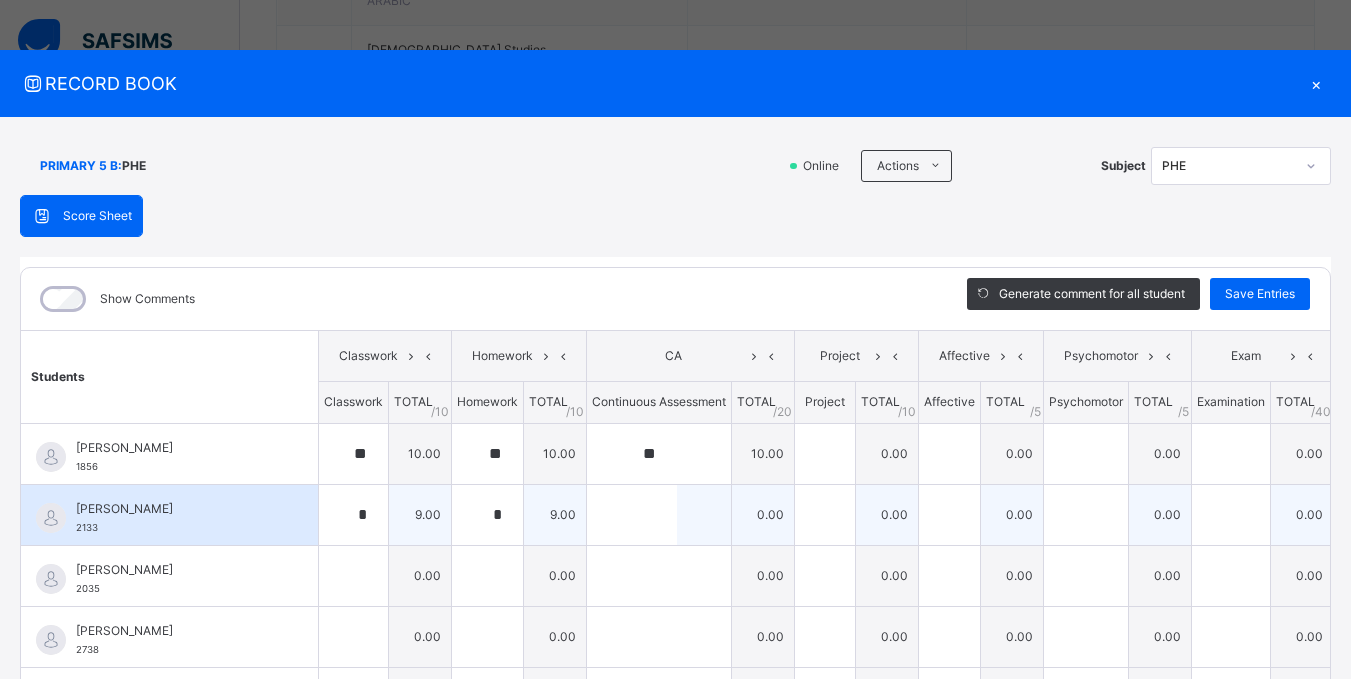 click at bounding box center (659, 515) 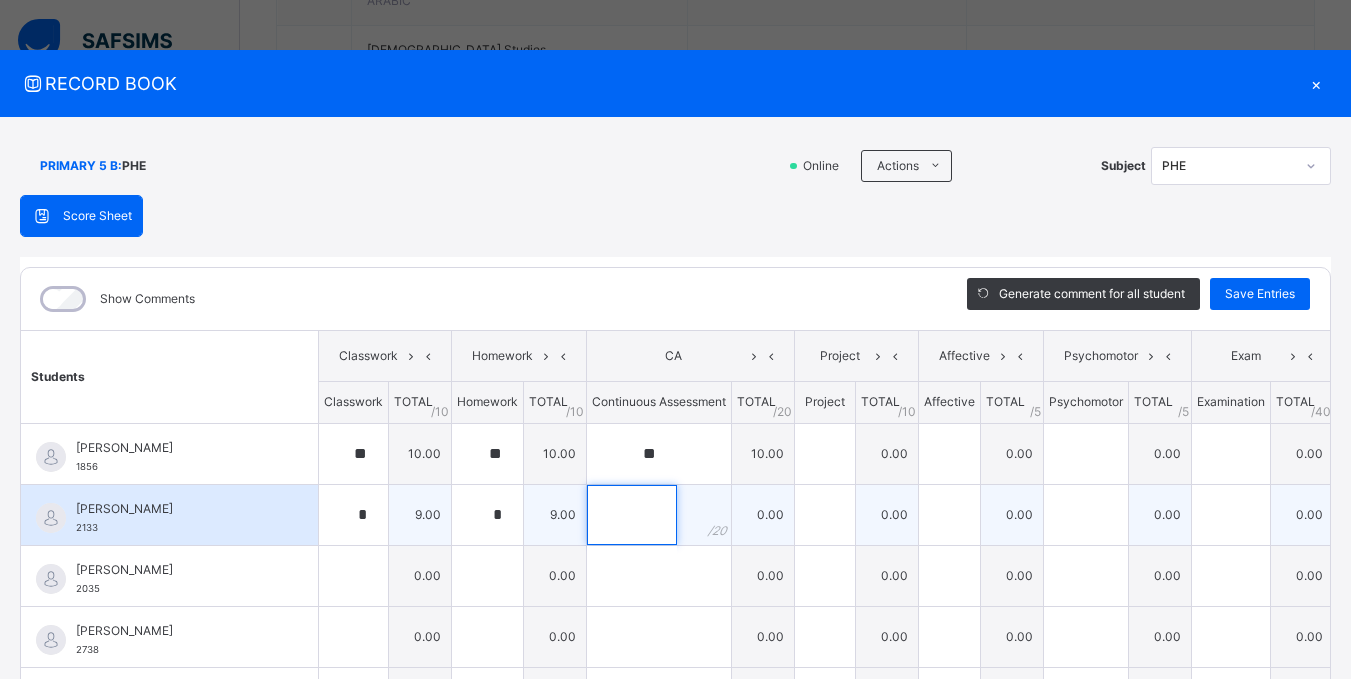 click at bounding box center (632, 515) 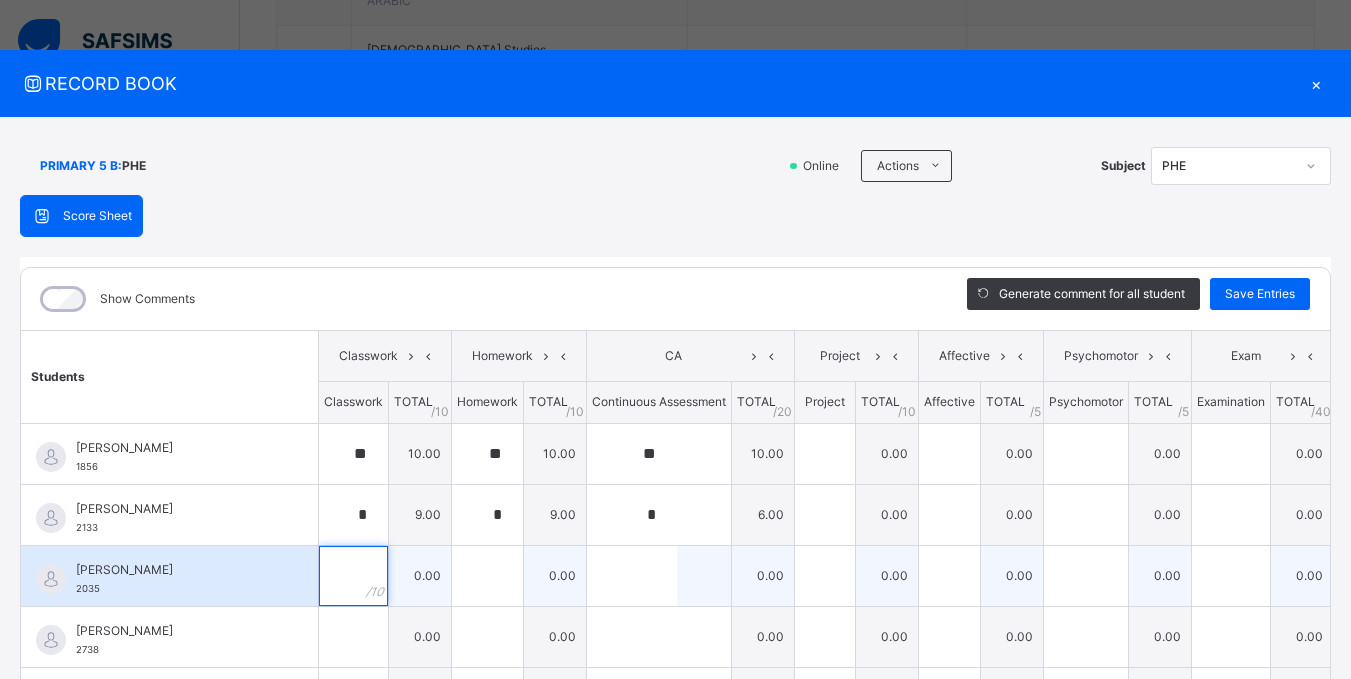 click at bounding box center [353, 576] 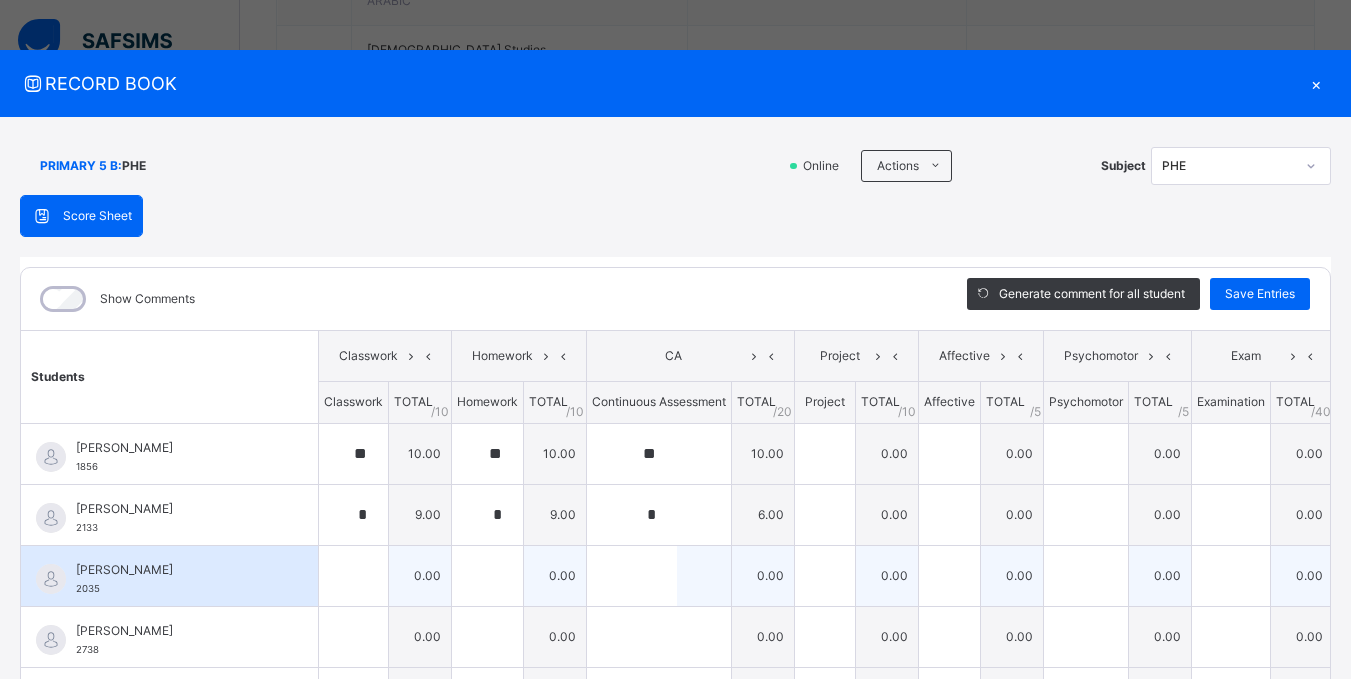 click at bounding box center (353, 576) 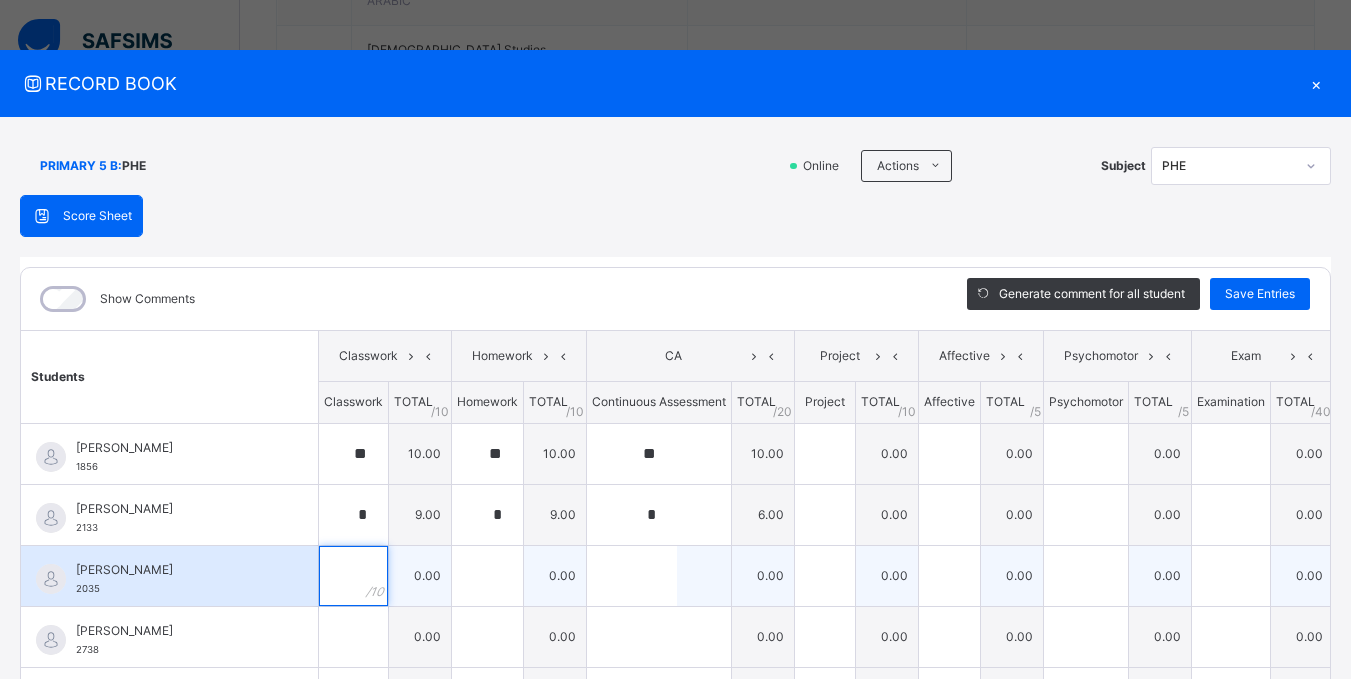 click at bounding box center [353, 576] 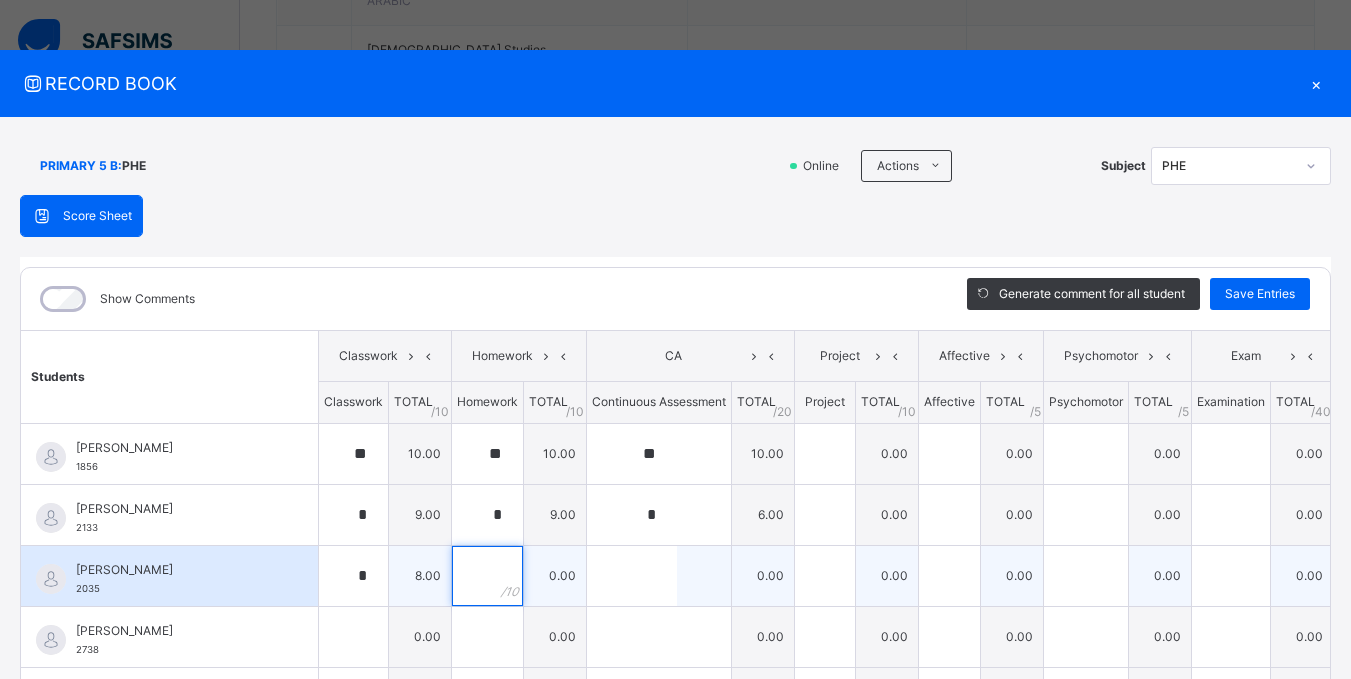 click at bounding box center (487, 576) 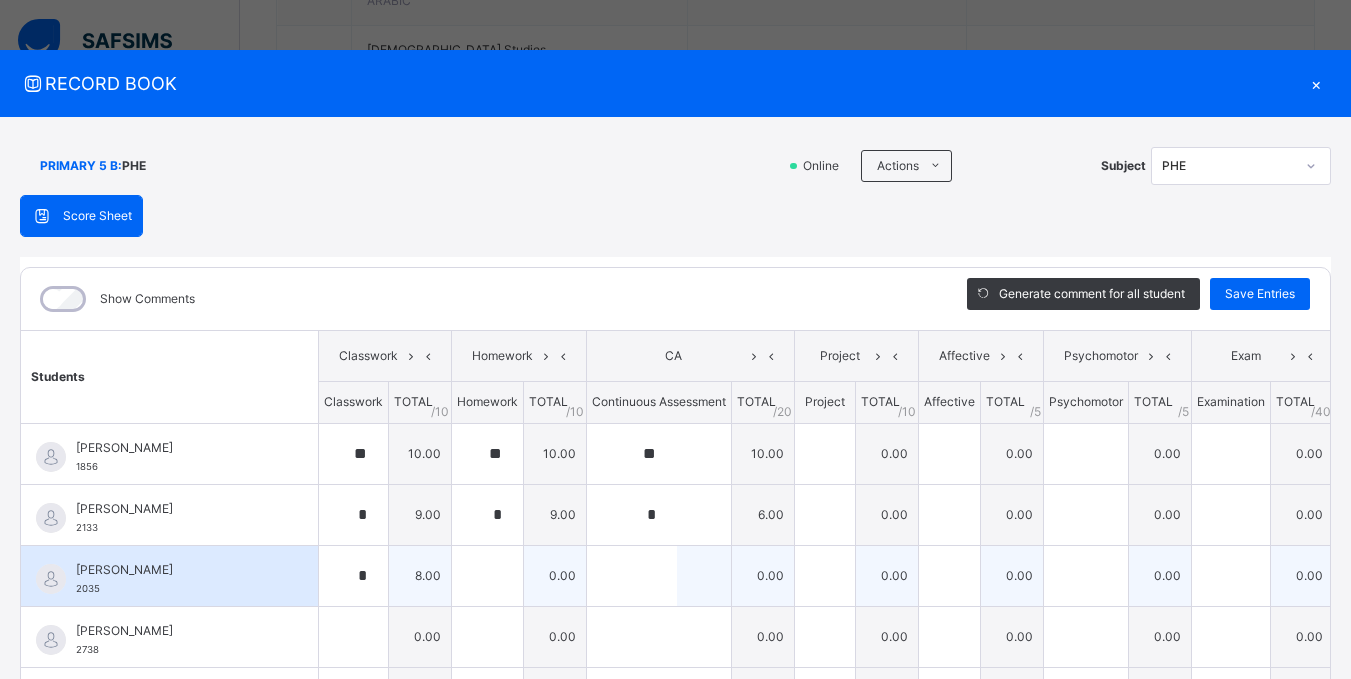 click at bounding box center (487, 576) 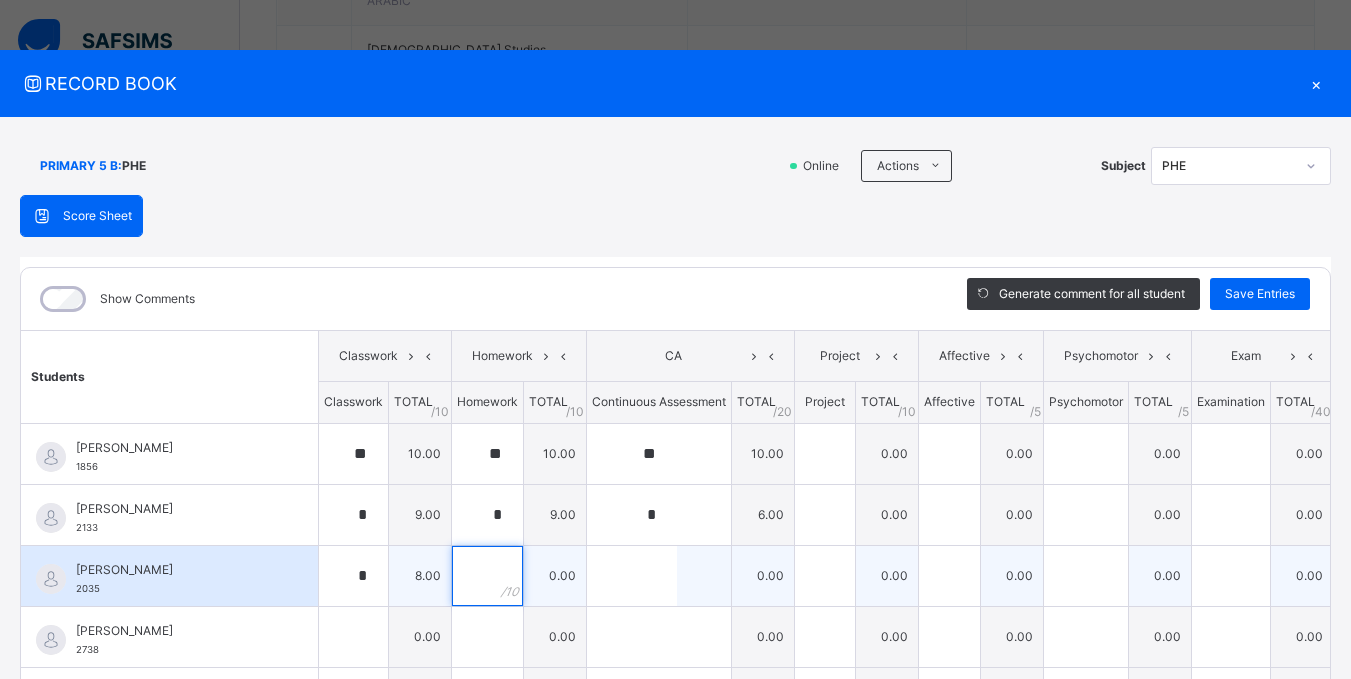 click at bounding box center [487, 576] 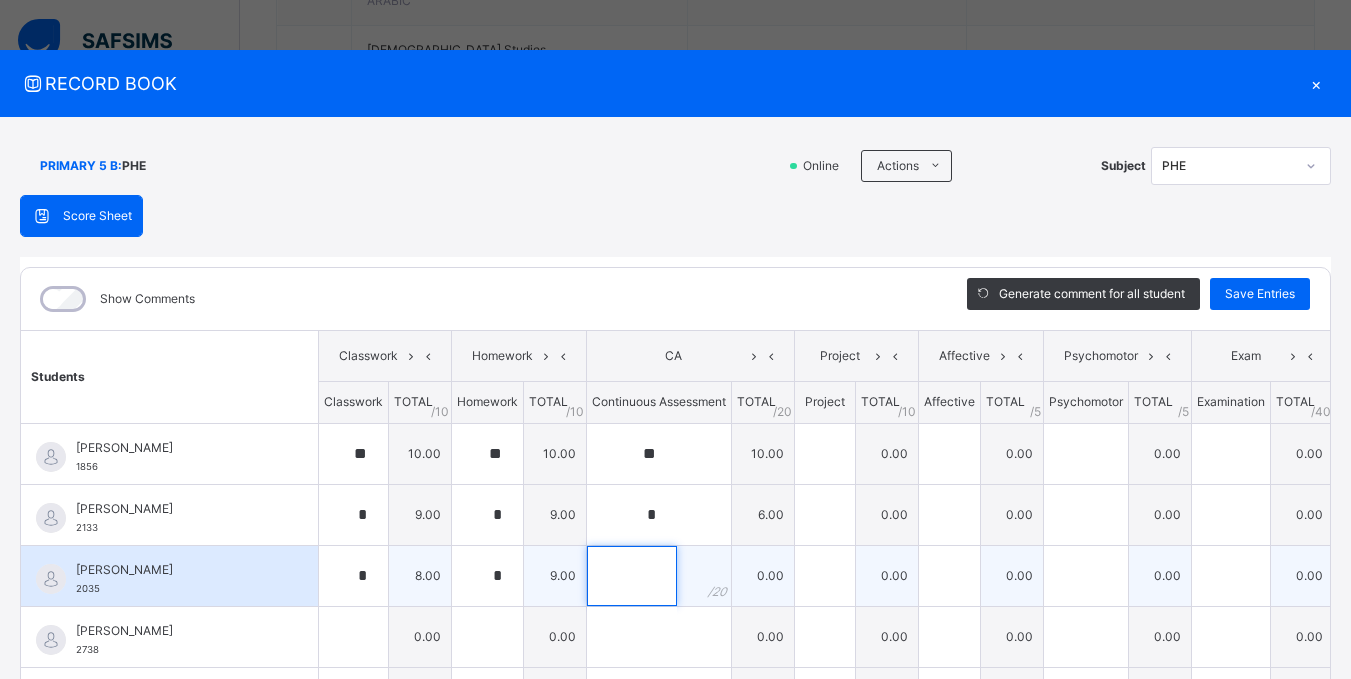 click at bounding box center [632, 576] 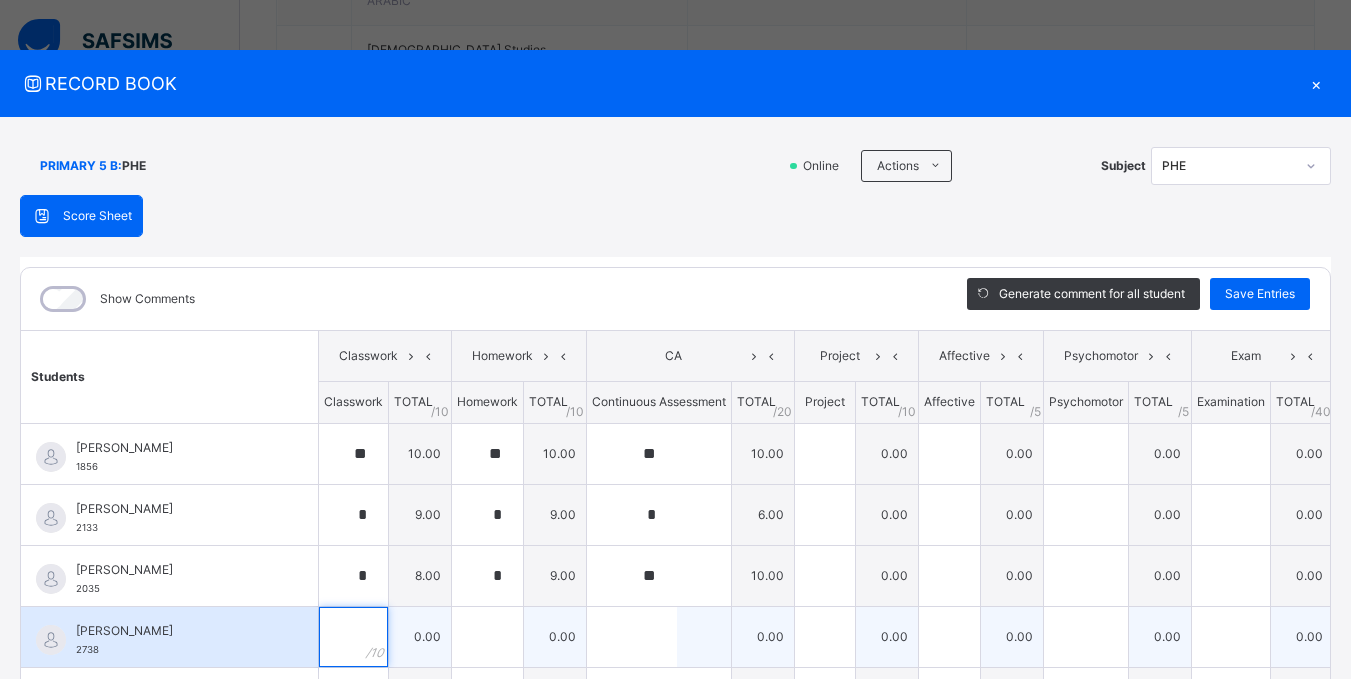 click at bounding box center (353, 637) 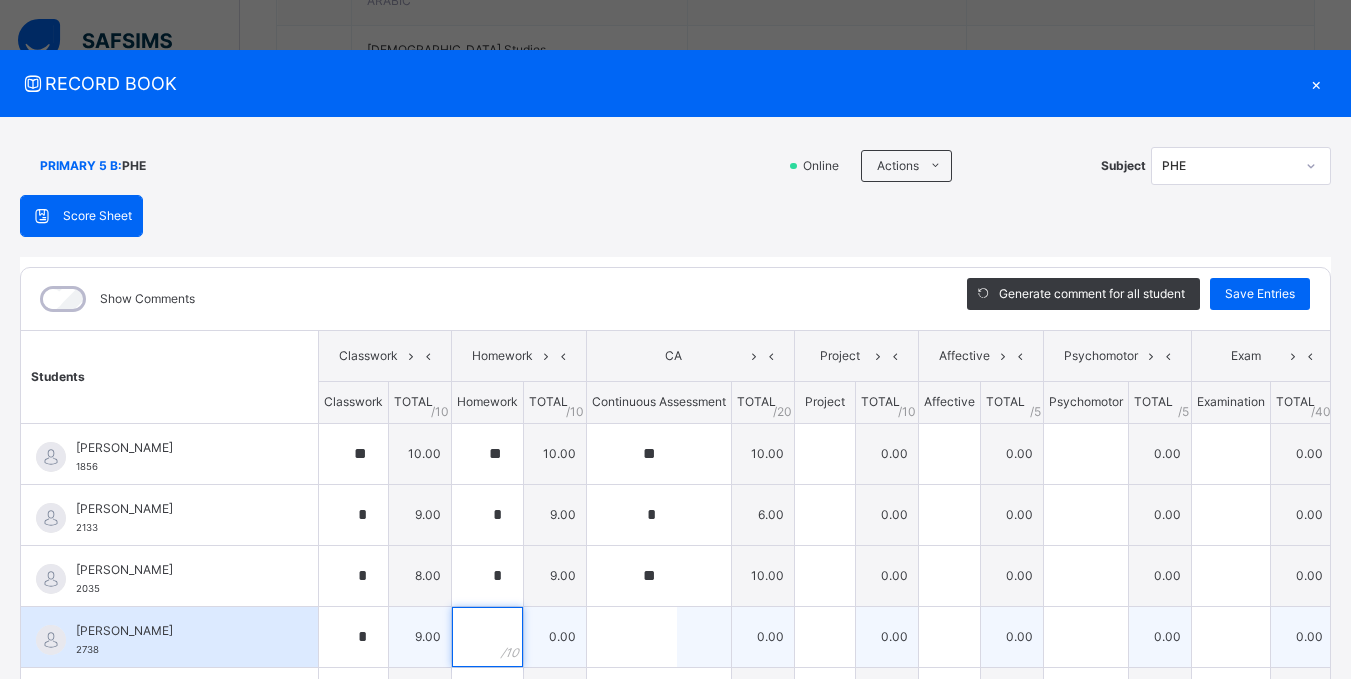 click at bounding box center (487, 637) 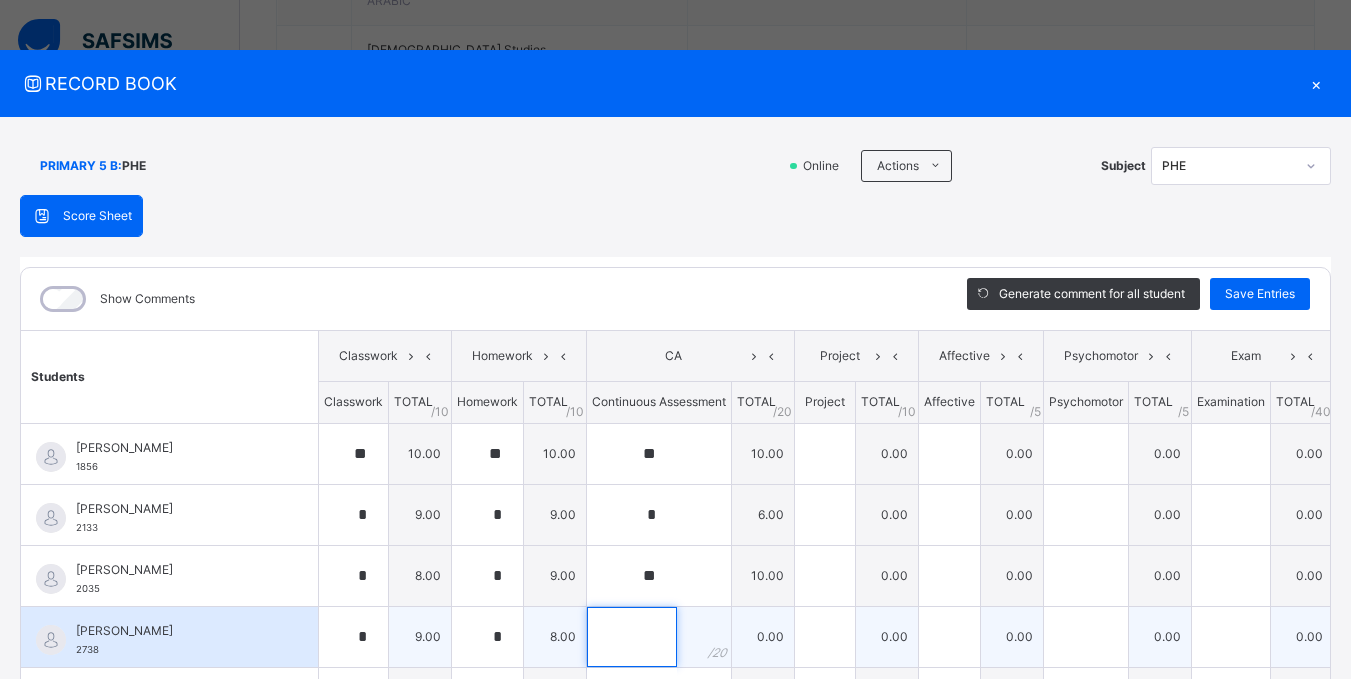 click at bounding box center [632, 637] 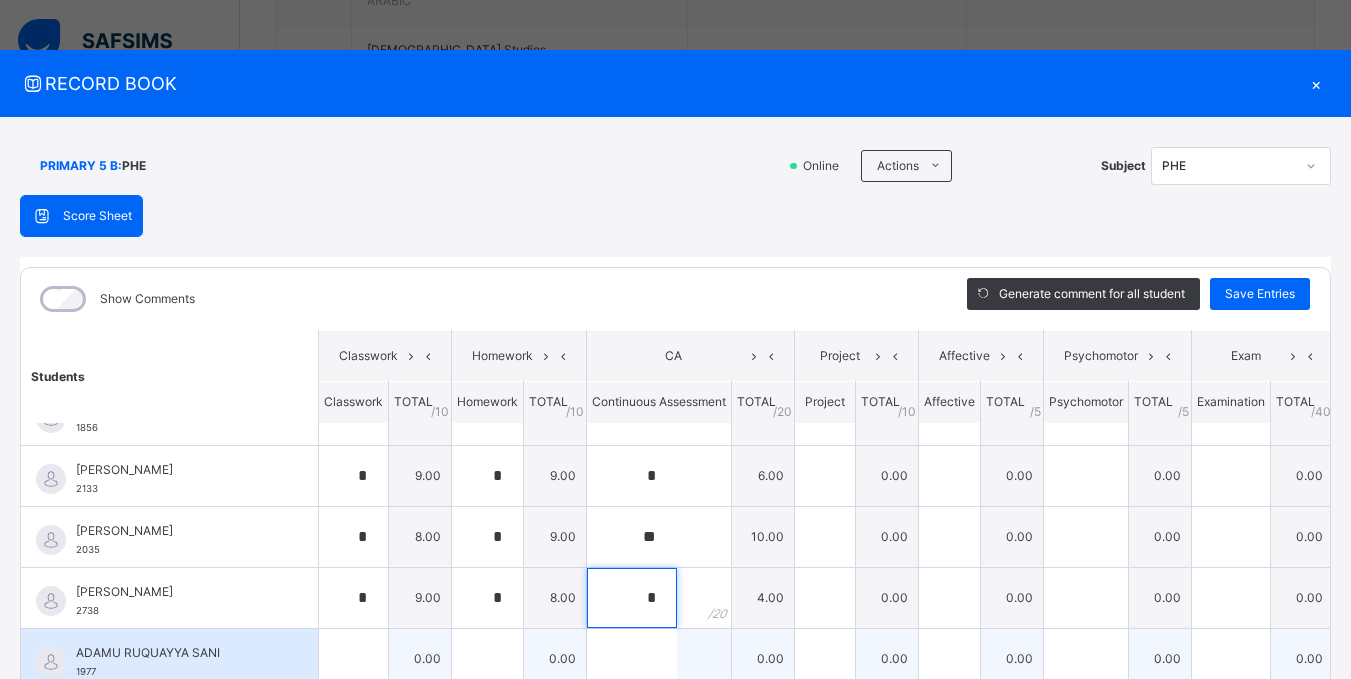 scroll, scrollTop: 100, scrollLeft: 0, axis: vertical 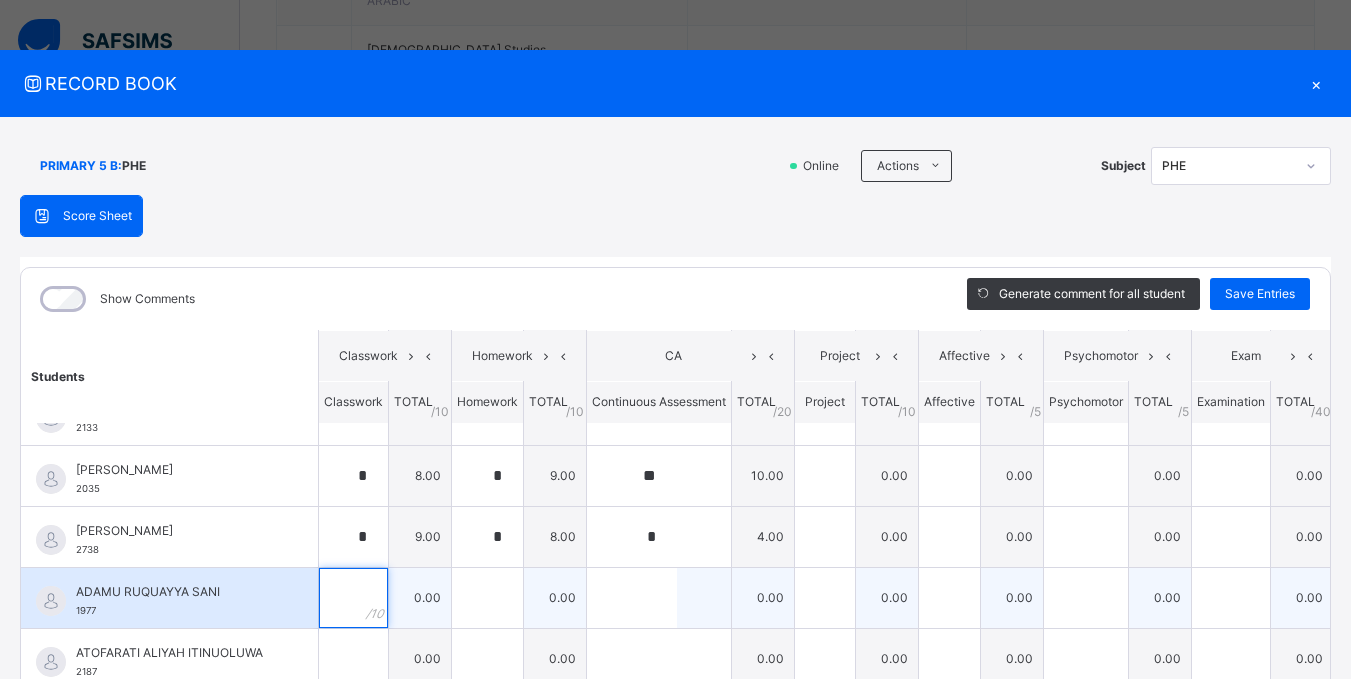 click at bounding box center [353, 598] 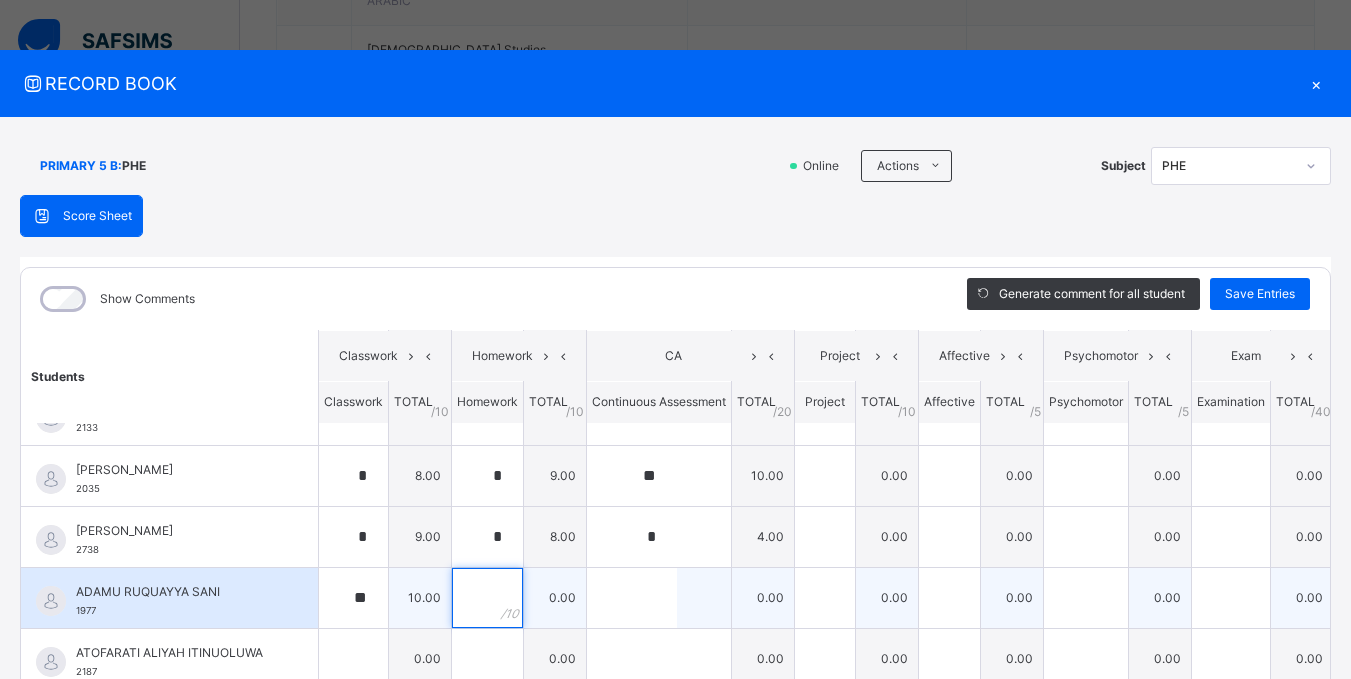 click at bounding box center [487, 598] 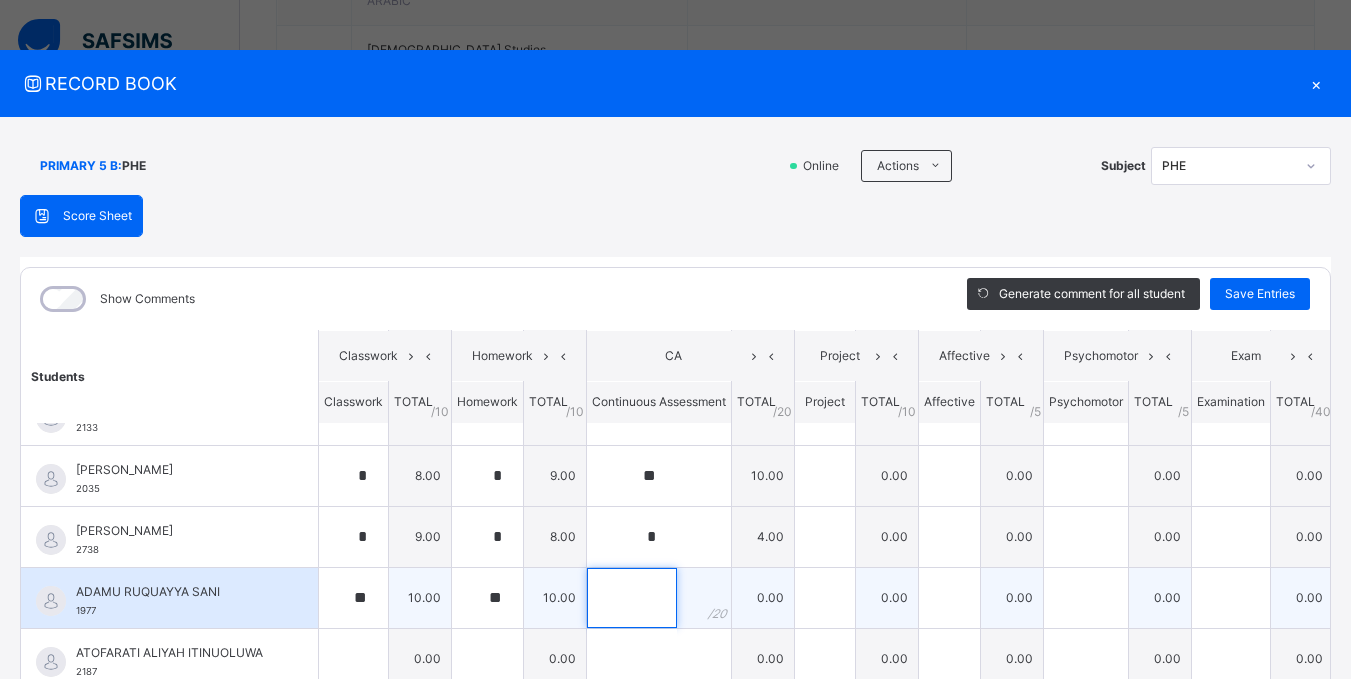 click at bounding box center [632, 598] 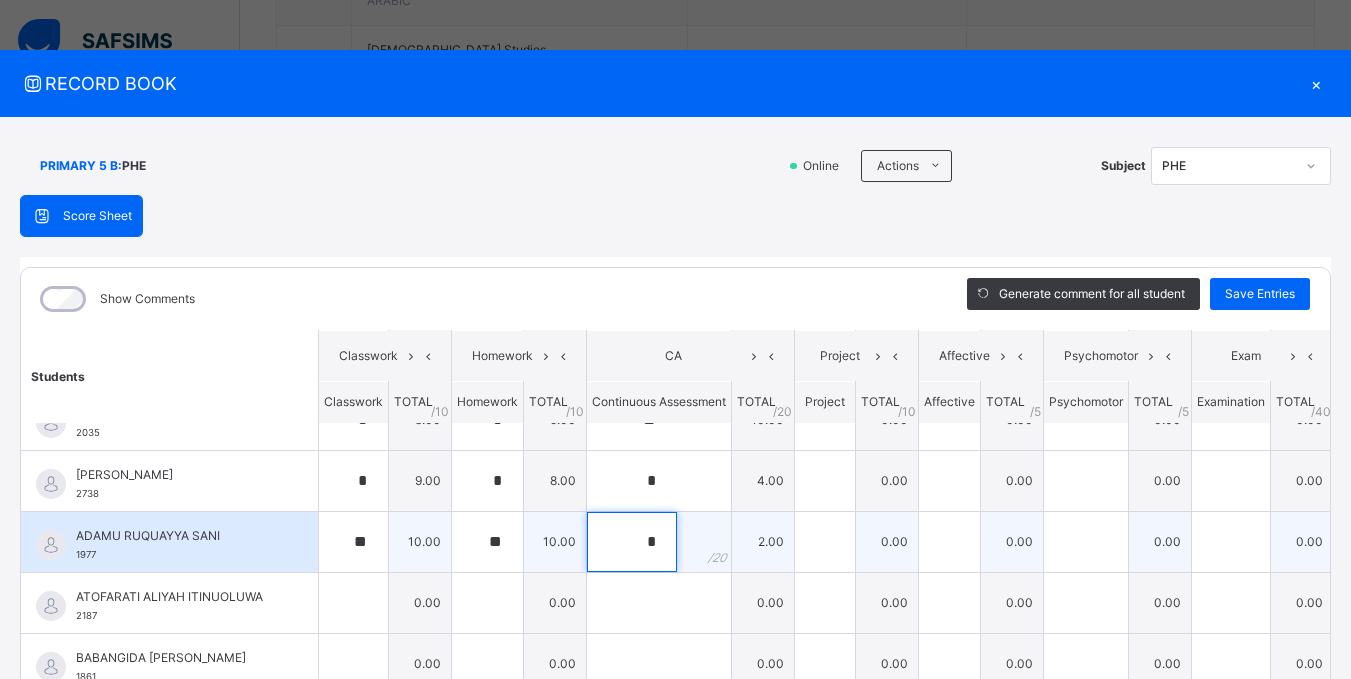 scroll, scrollTop: 200, scrollLeft: 0, axis: vertical 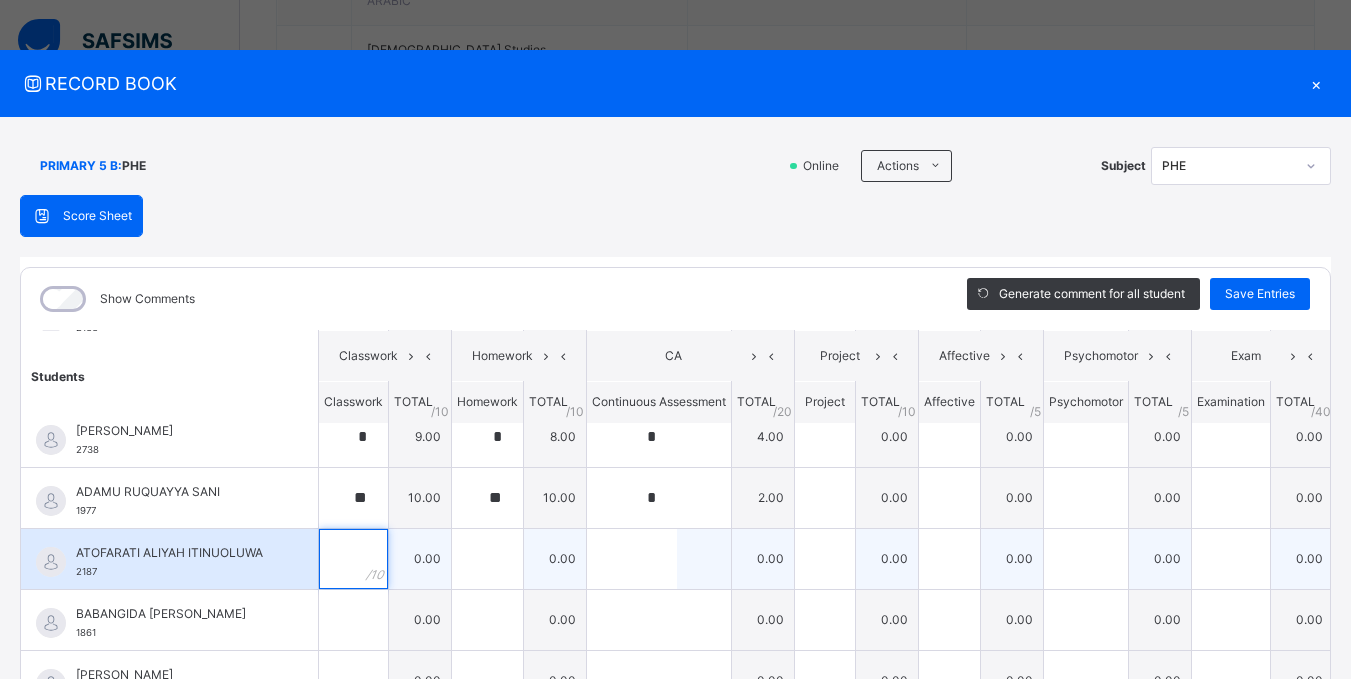 click at bounding box center [353, 559] 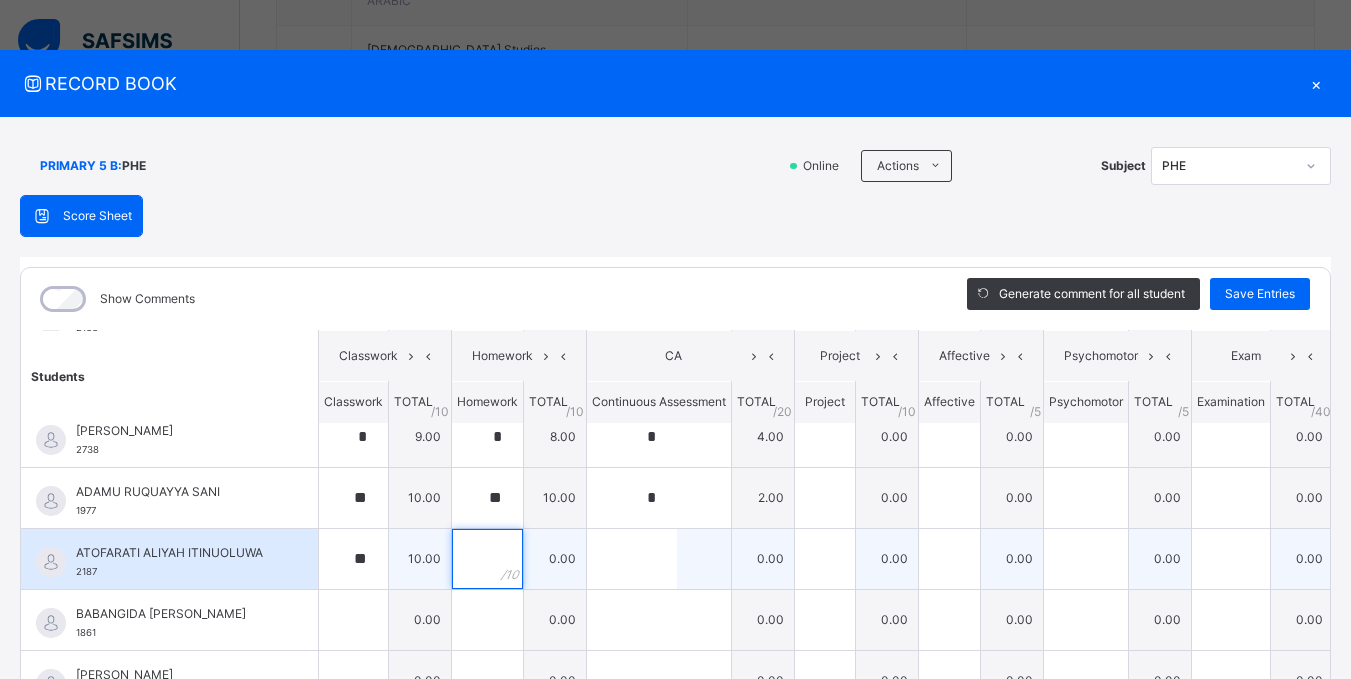 click at bounding box center (487, 559) 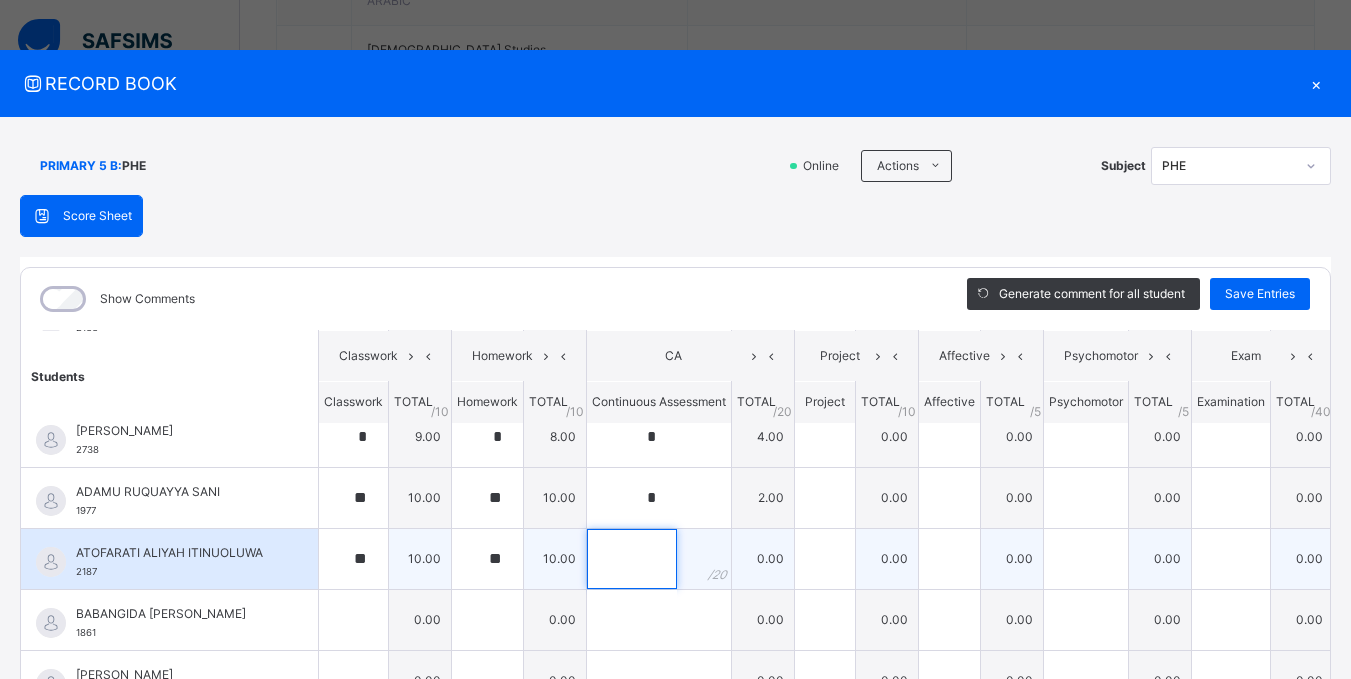 click at bounding box center [632, 559] 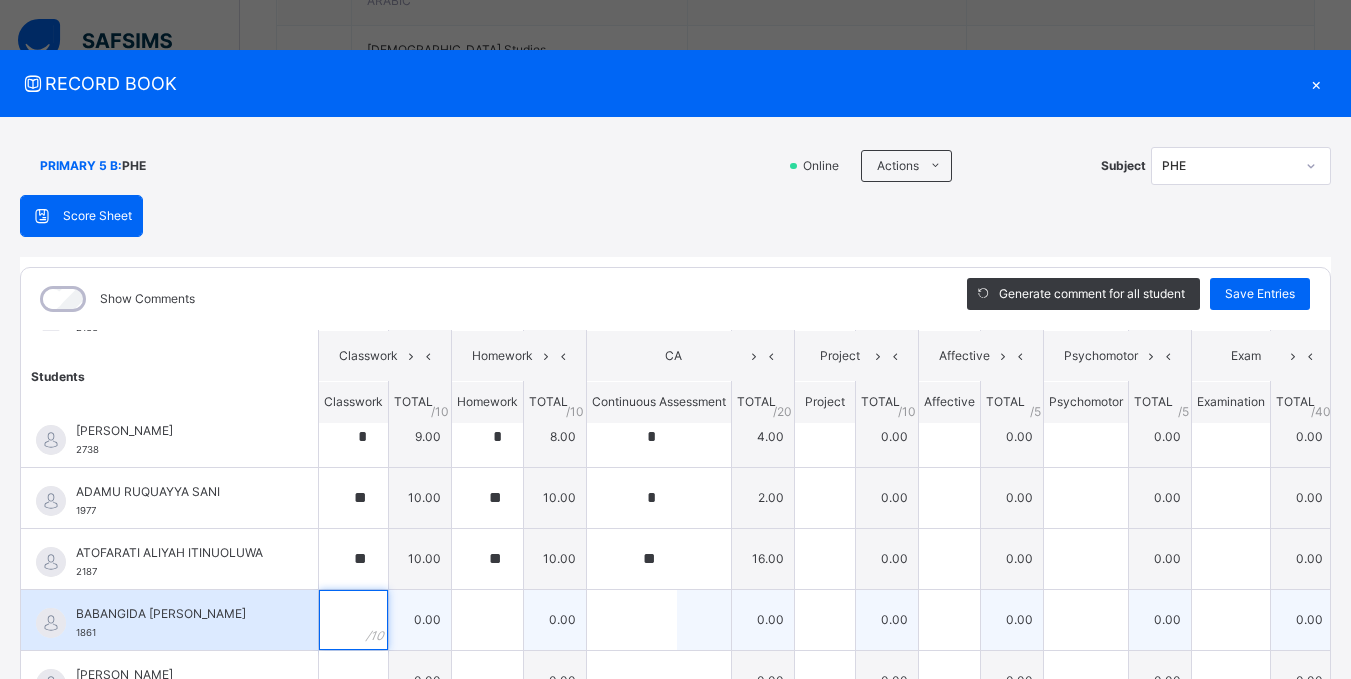 click at bounding box center (353, 620) 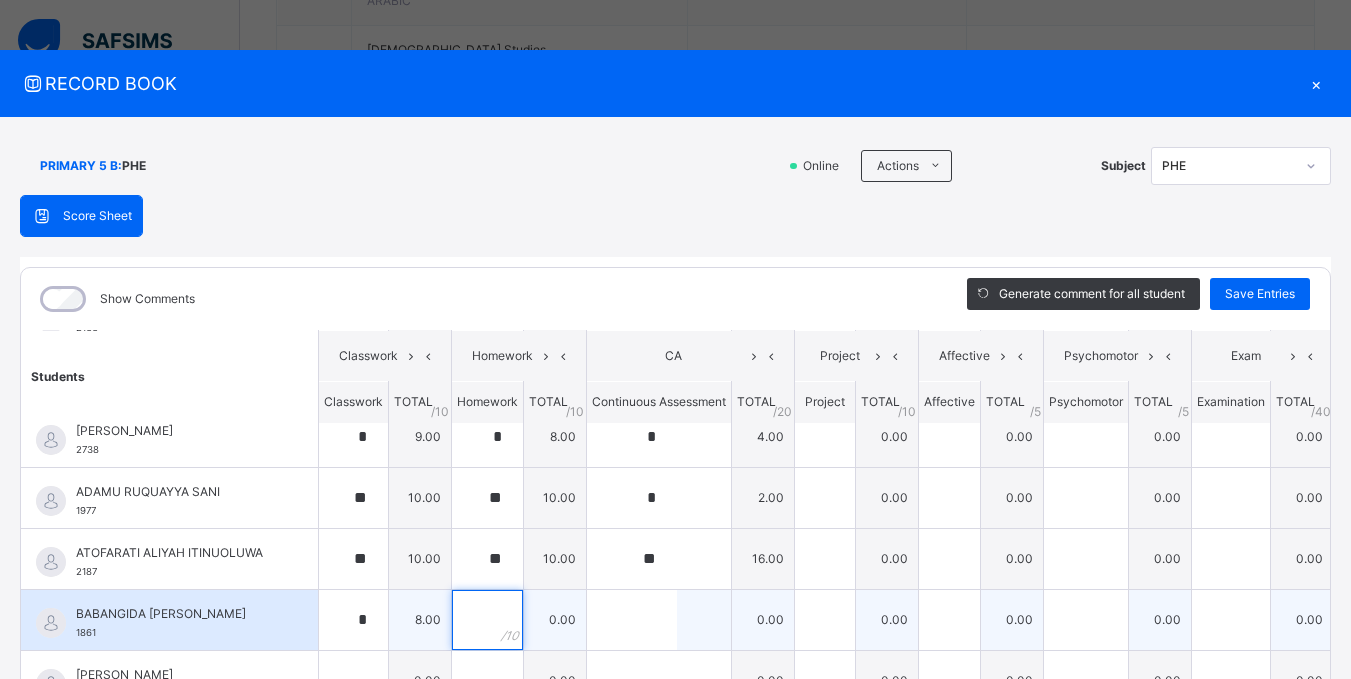 click at bounding box center [487, 620] 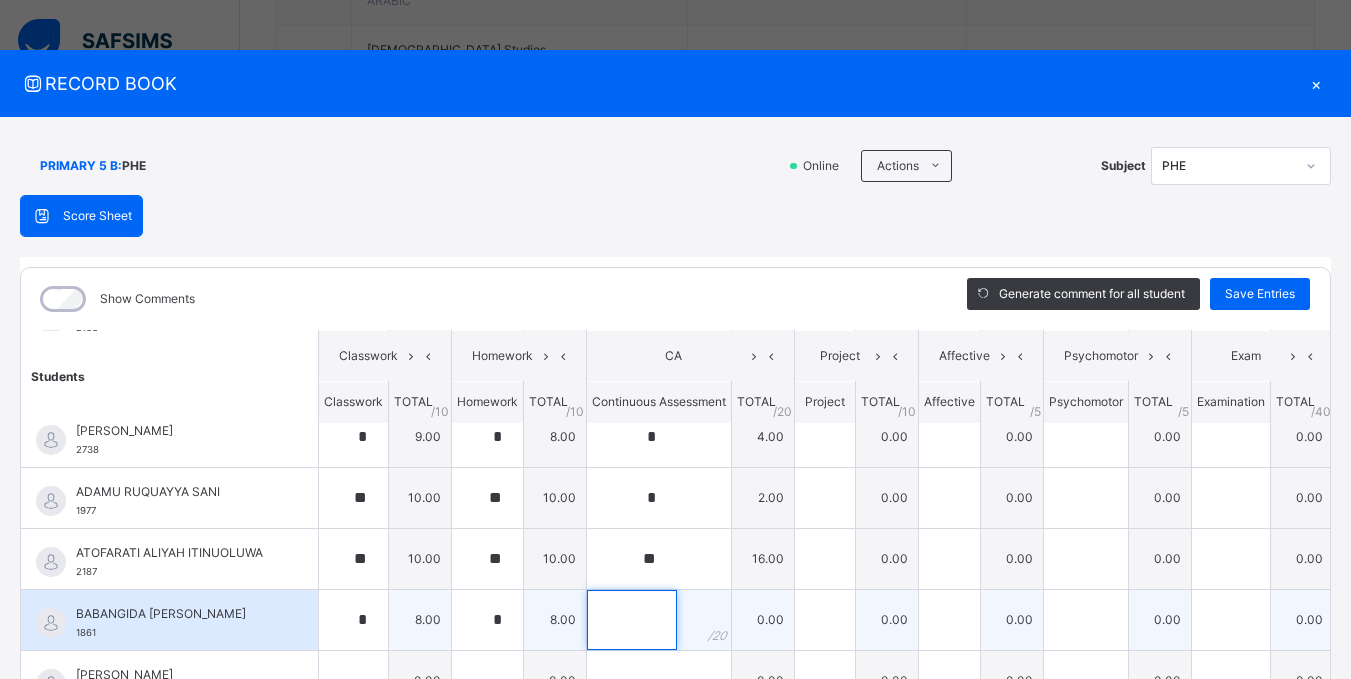 click at bounding box center [632, 620] 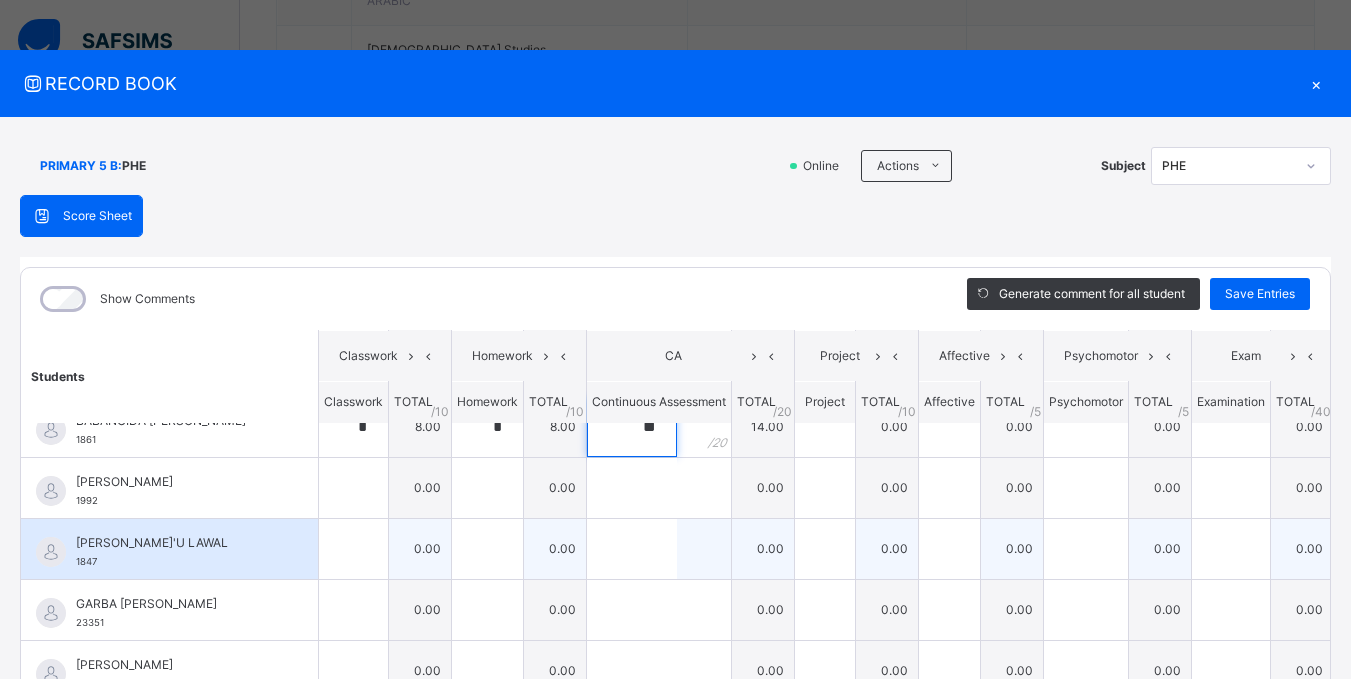 scroll, scrollTop: 400, scrollLeft: 0, axis: vertical 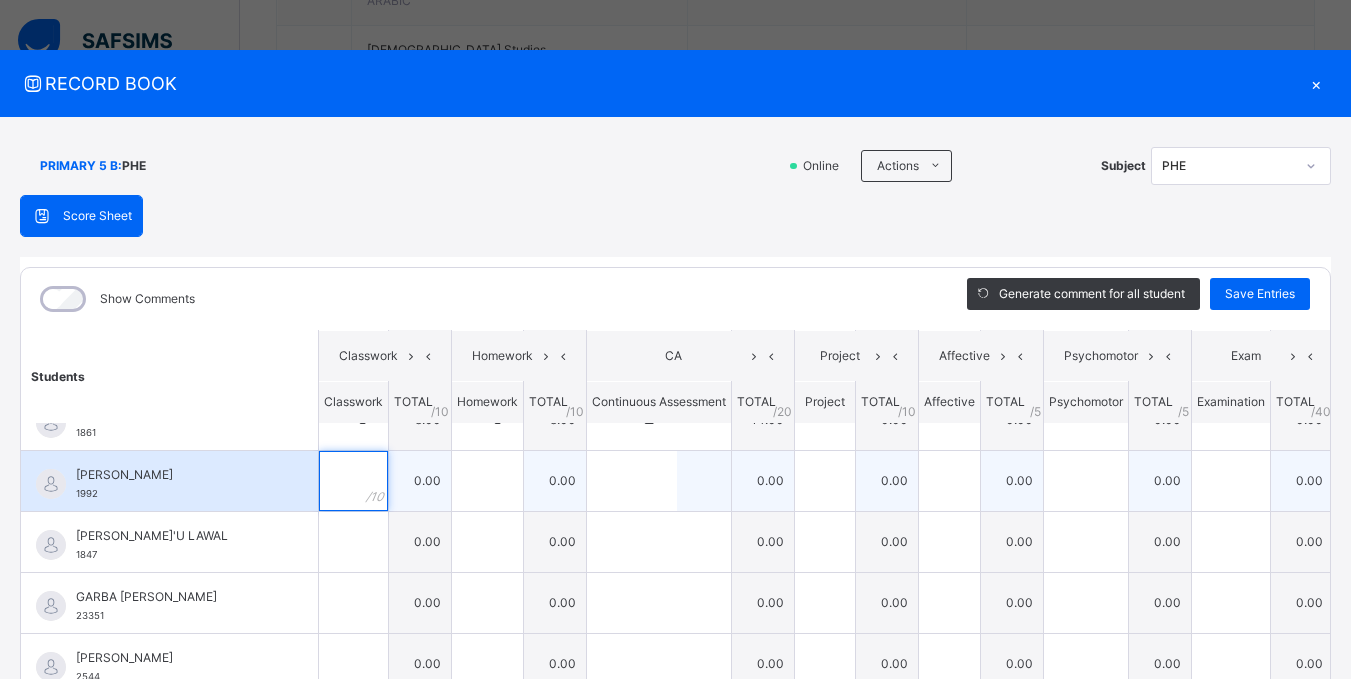 click at bounding box center [353, 481] 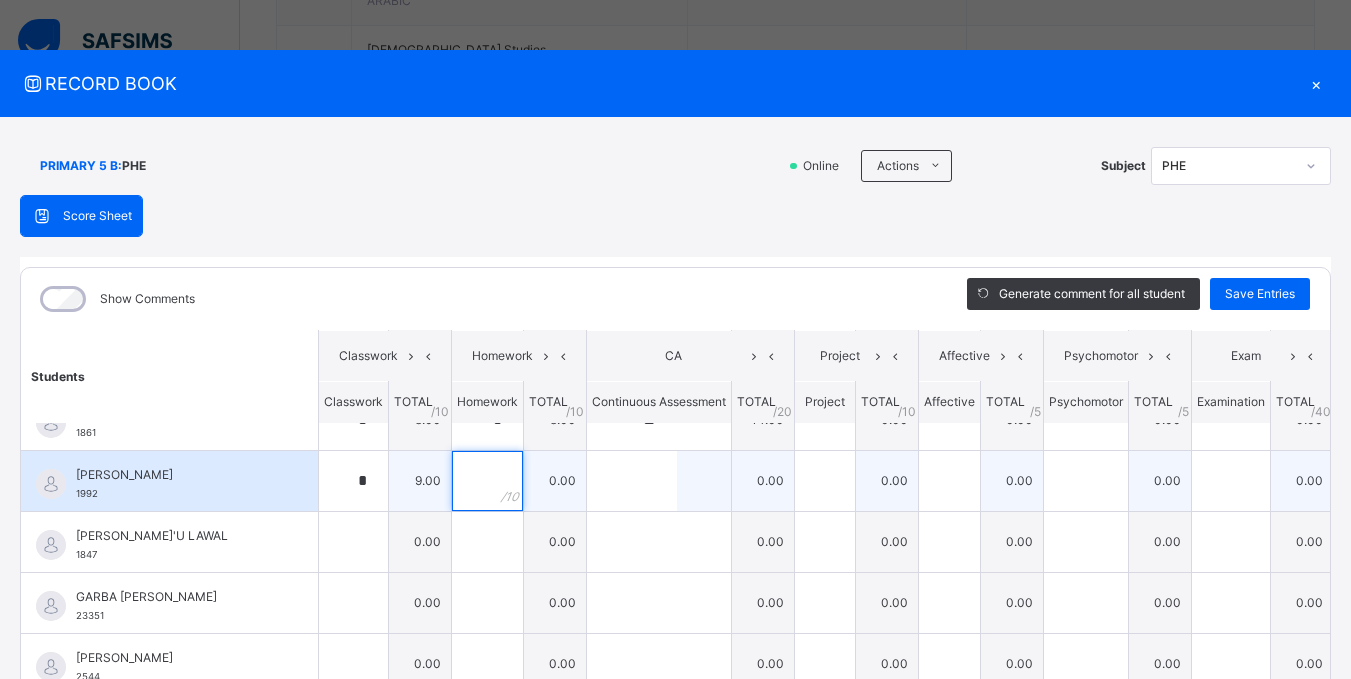 click at bounding box center (487, 481) 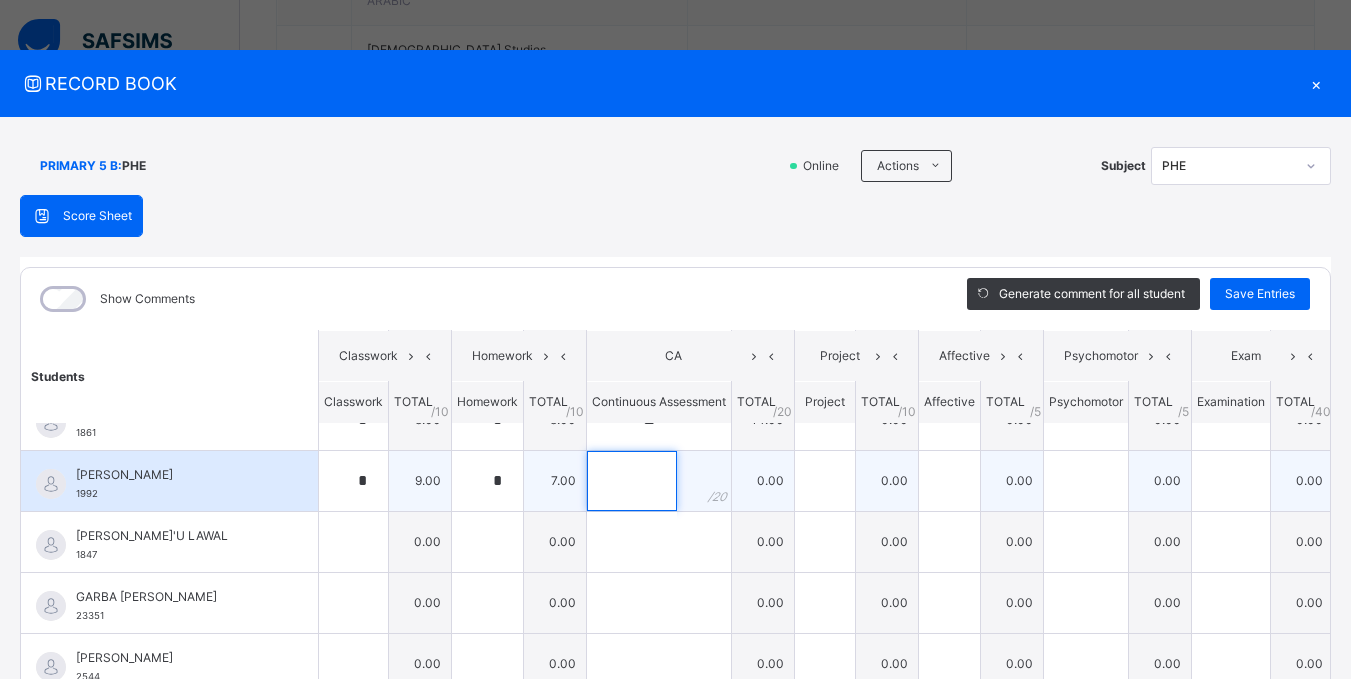 click at bounding box center [632, 481] 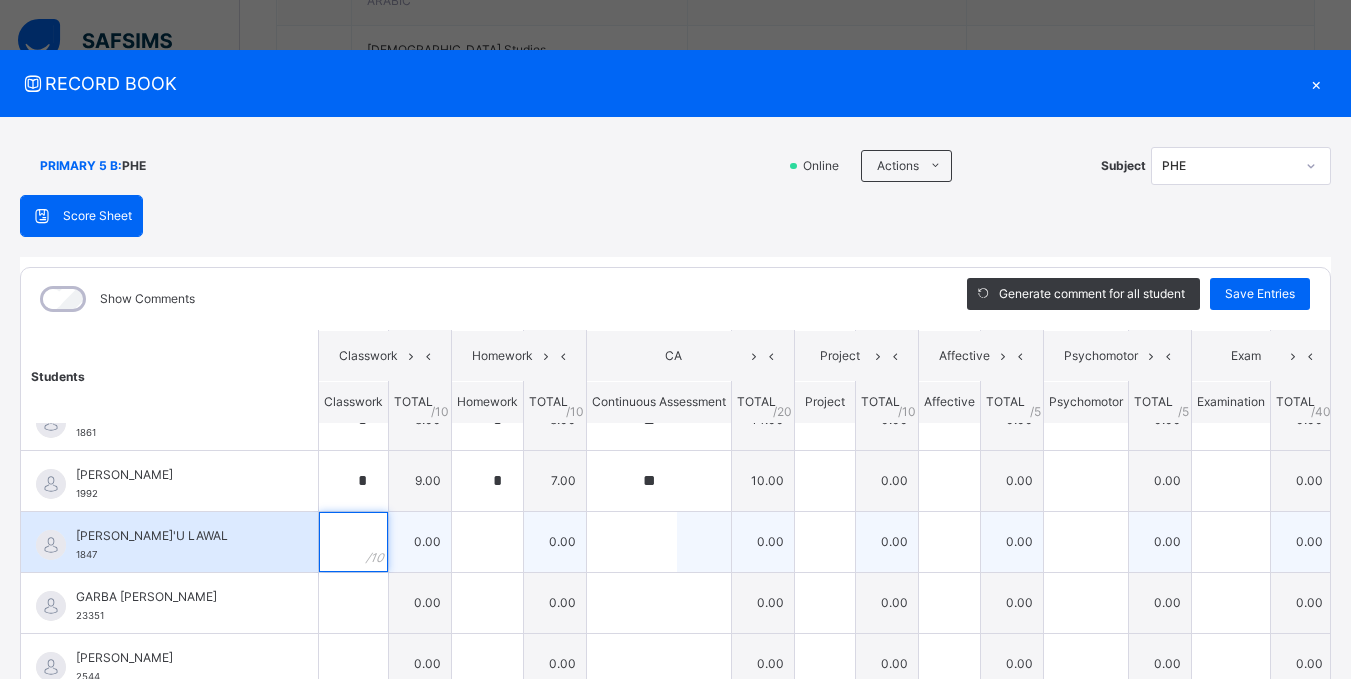 click at bounding box center [353, 542] 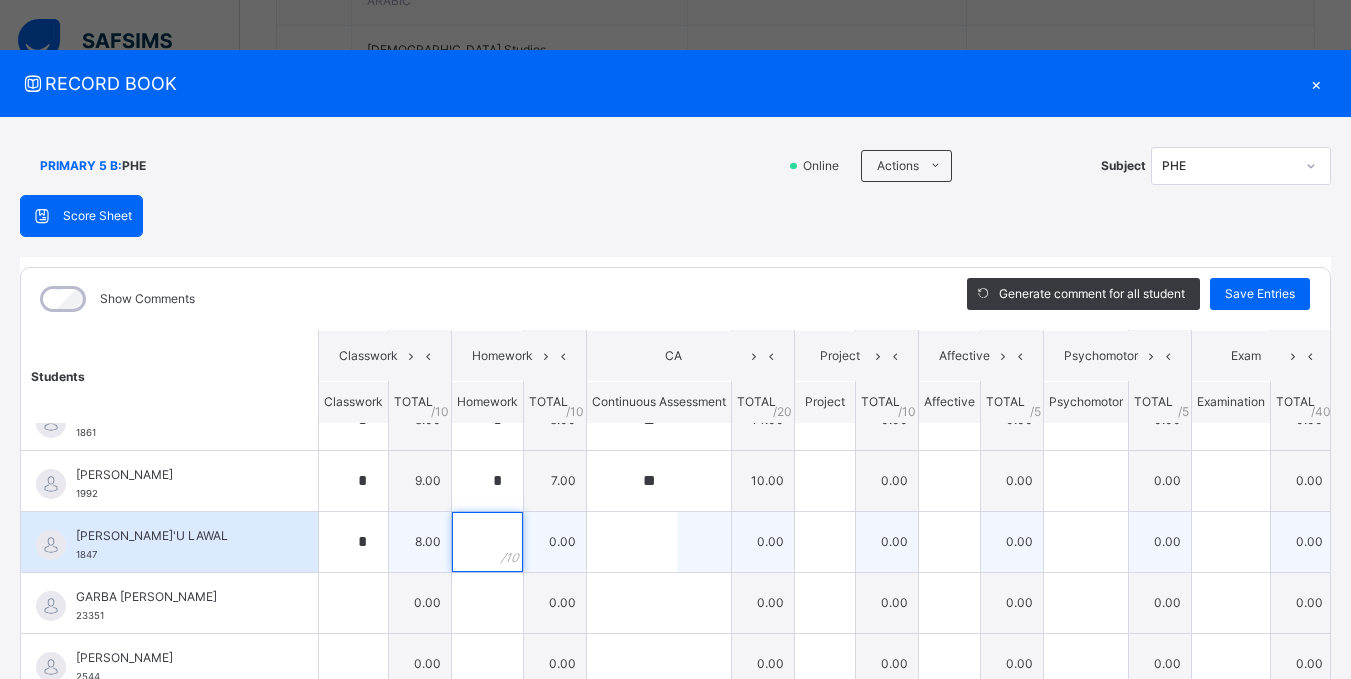 click at bounding box center (487, 542) 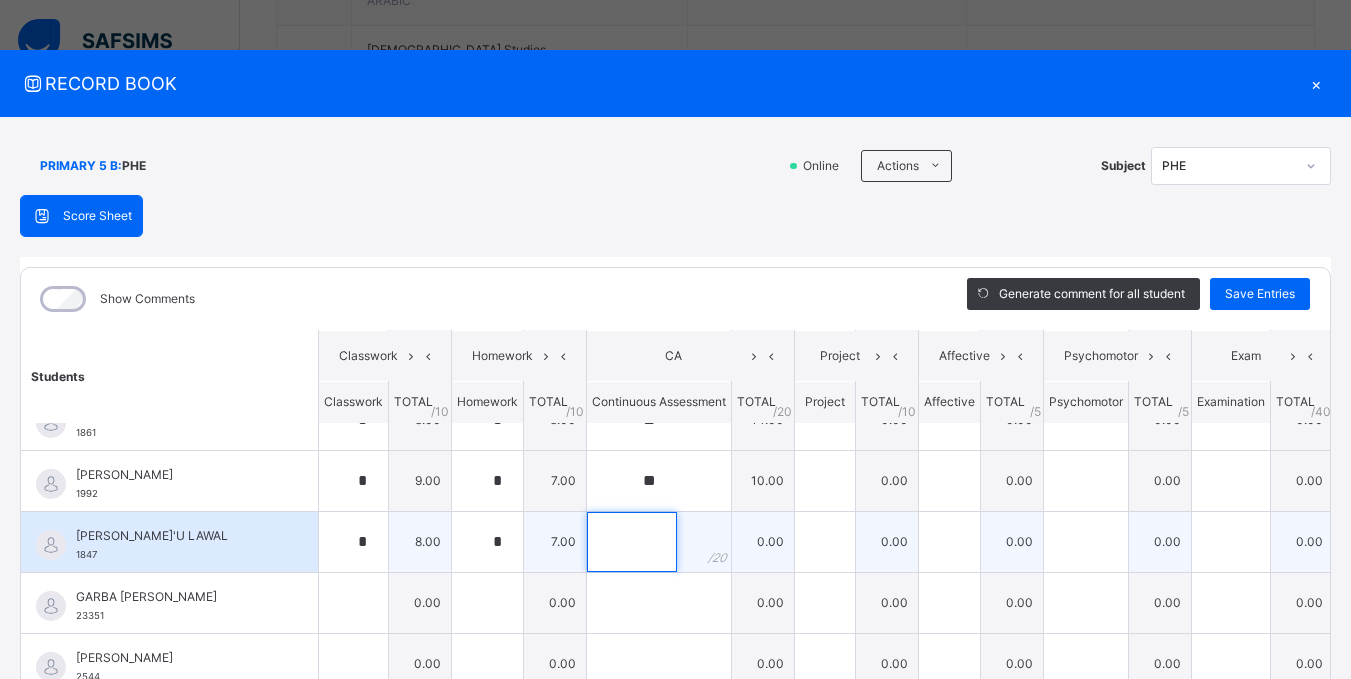 click at bounding box center (632, 542) 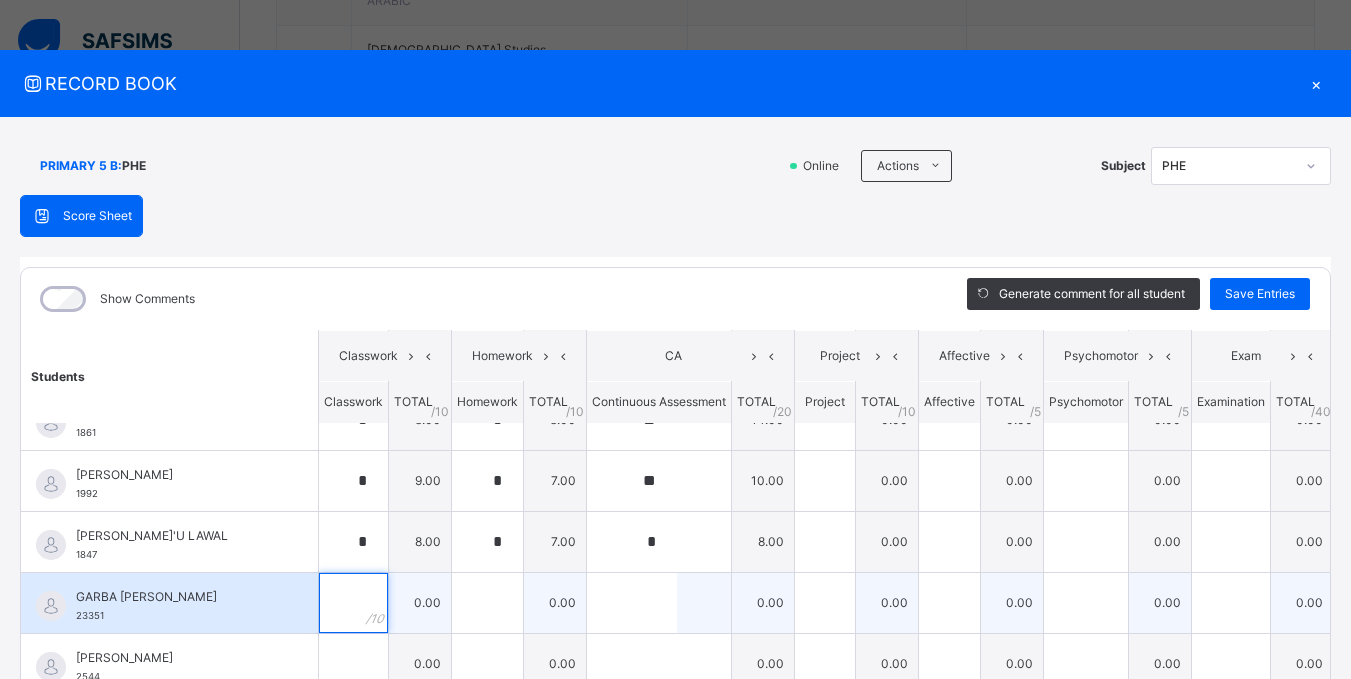 click at bounding box center [353, 603] 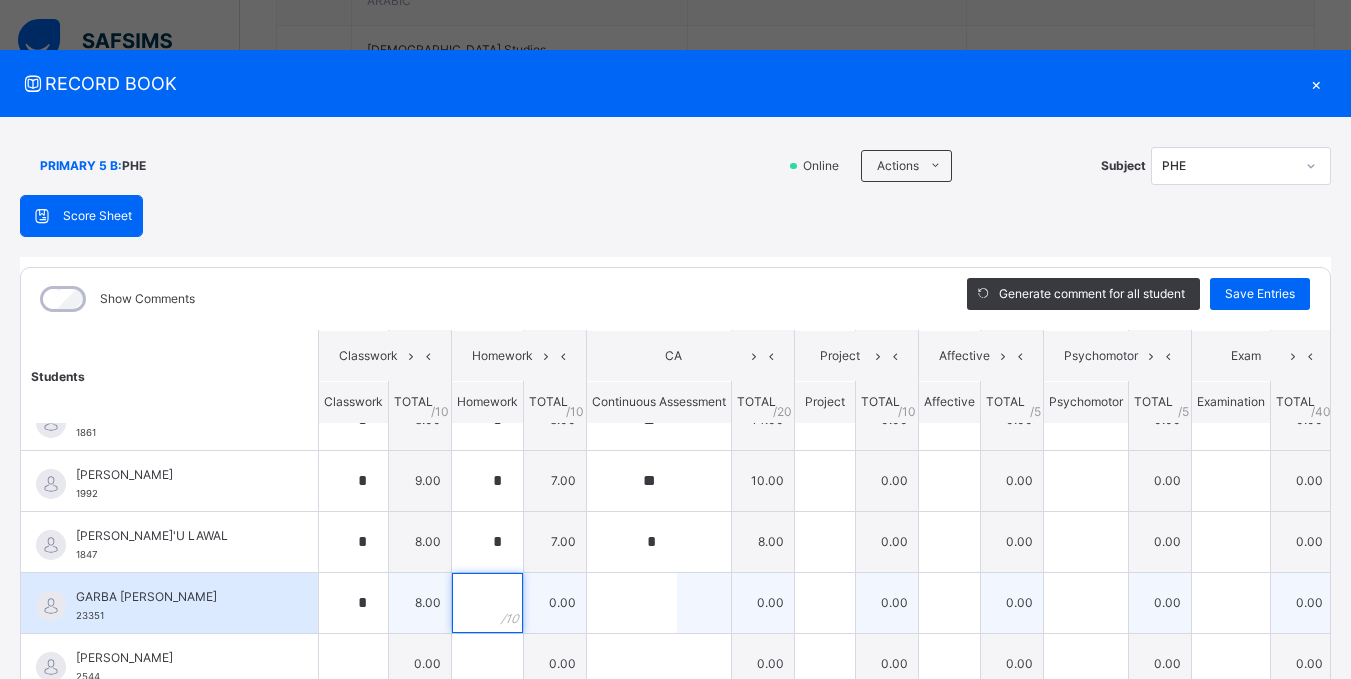 click at bounding box center [487, 603] 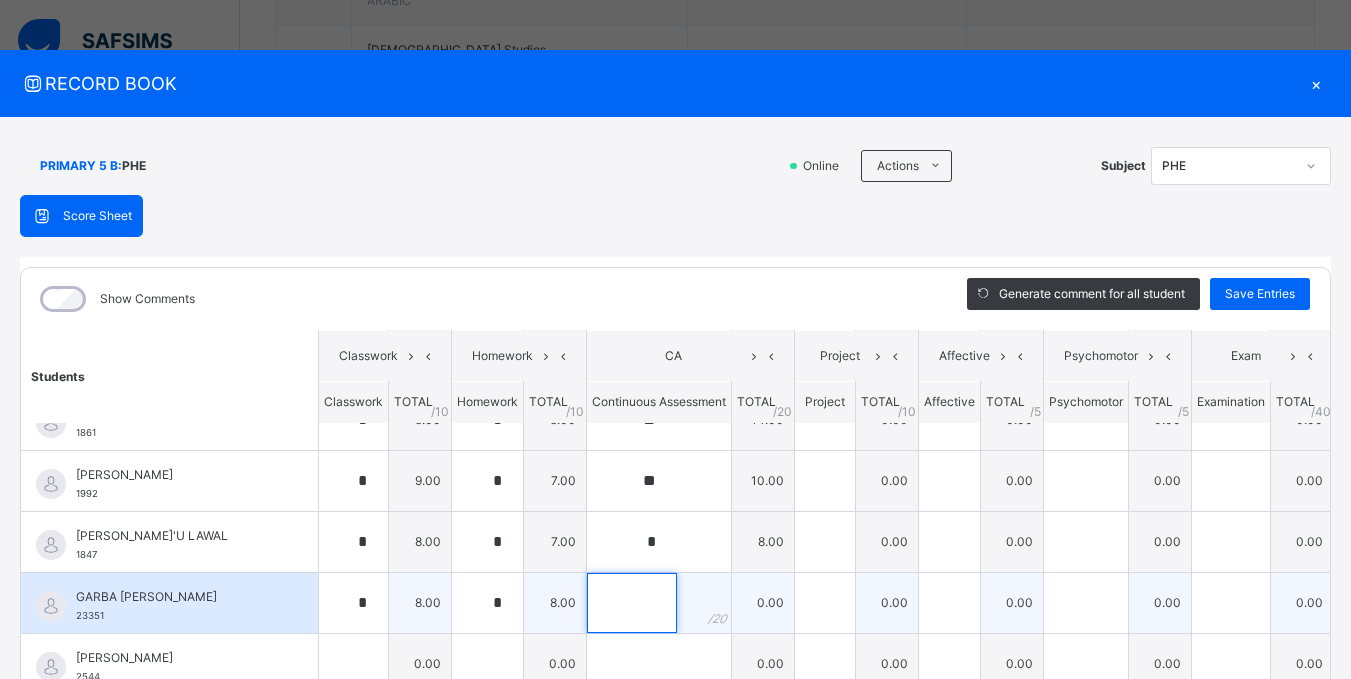 click at bounding box center (632, 603) 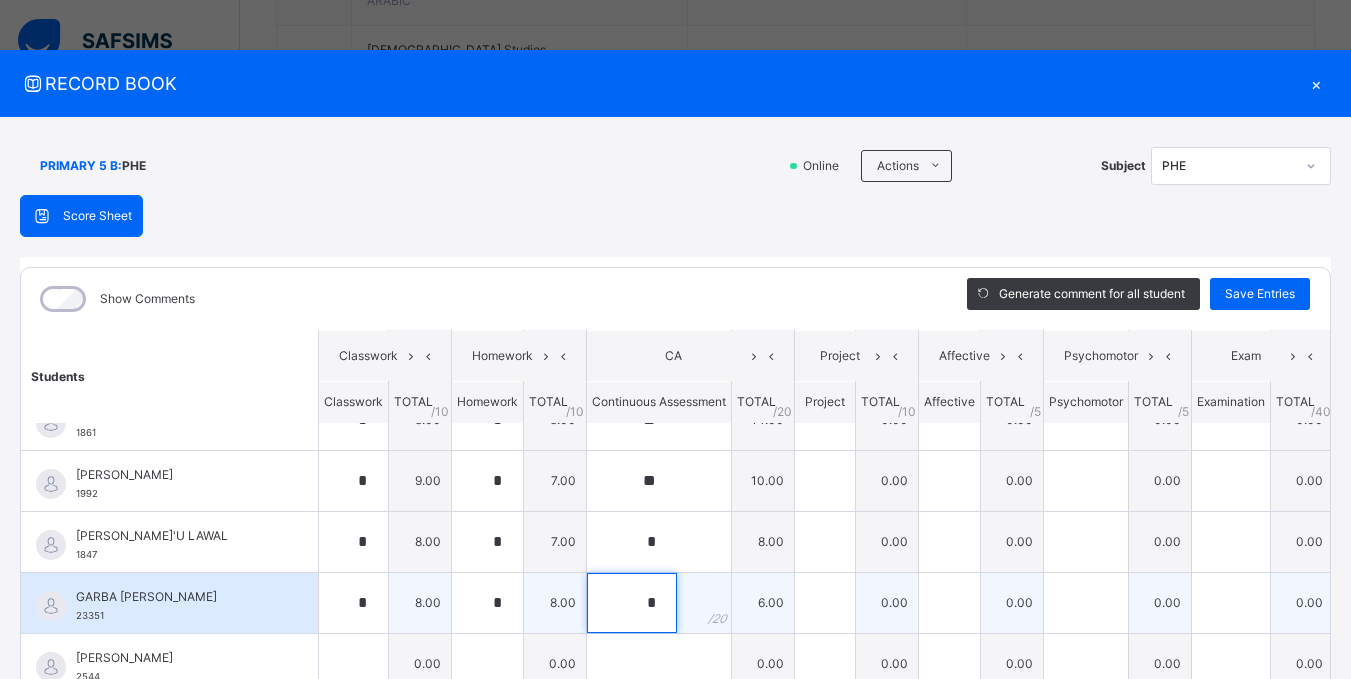 scroll, scrollTop: 600, scrollLeft: 0, axis: vertical 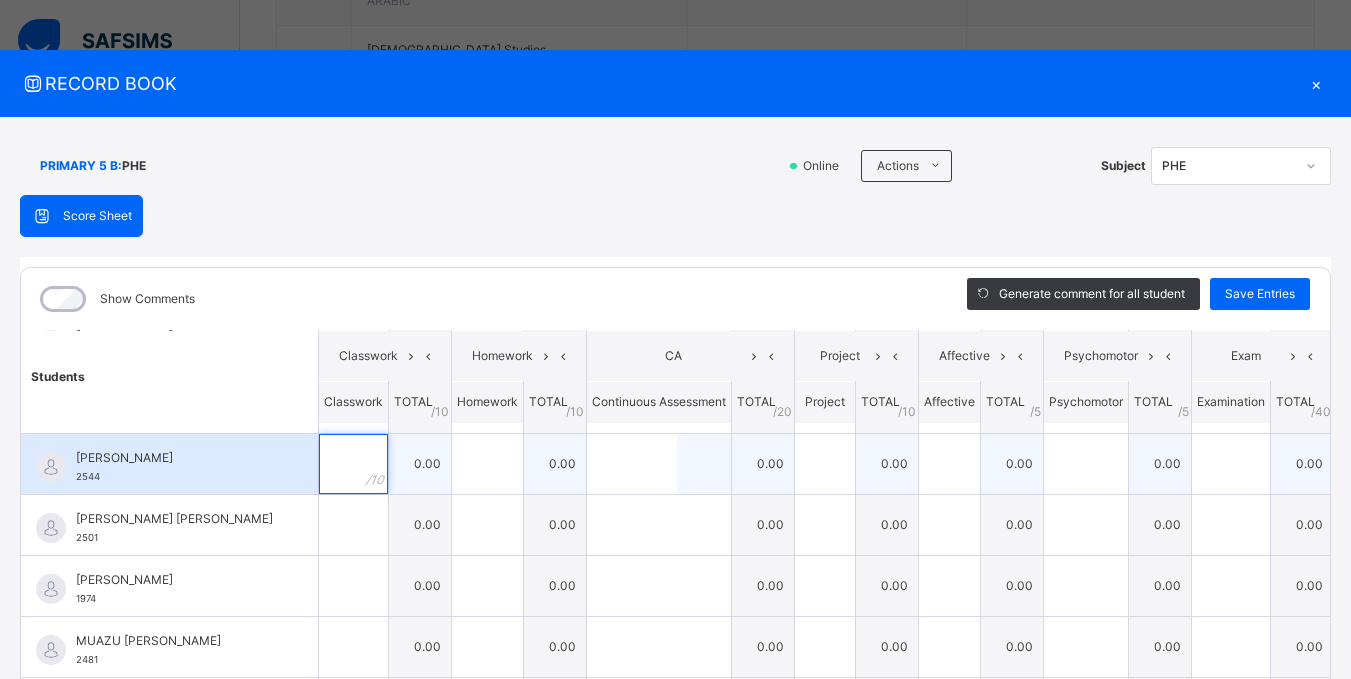 click at bounding box center [353, 464] 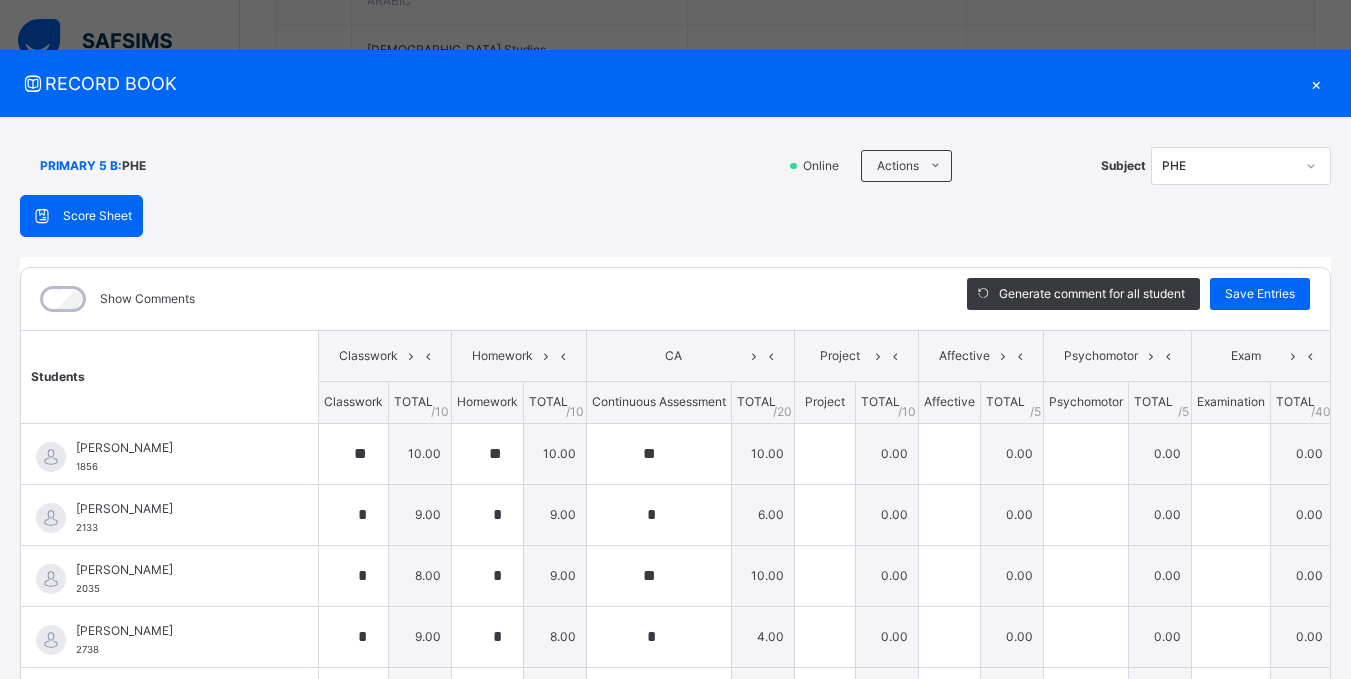scroll, scrollTop: 815, scrollLeft: 0, axis: vertical 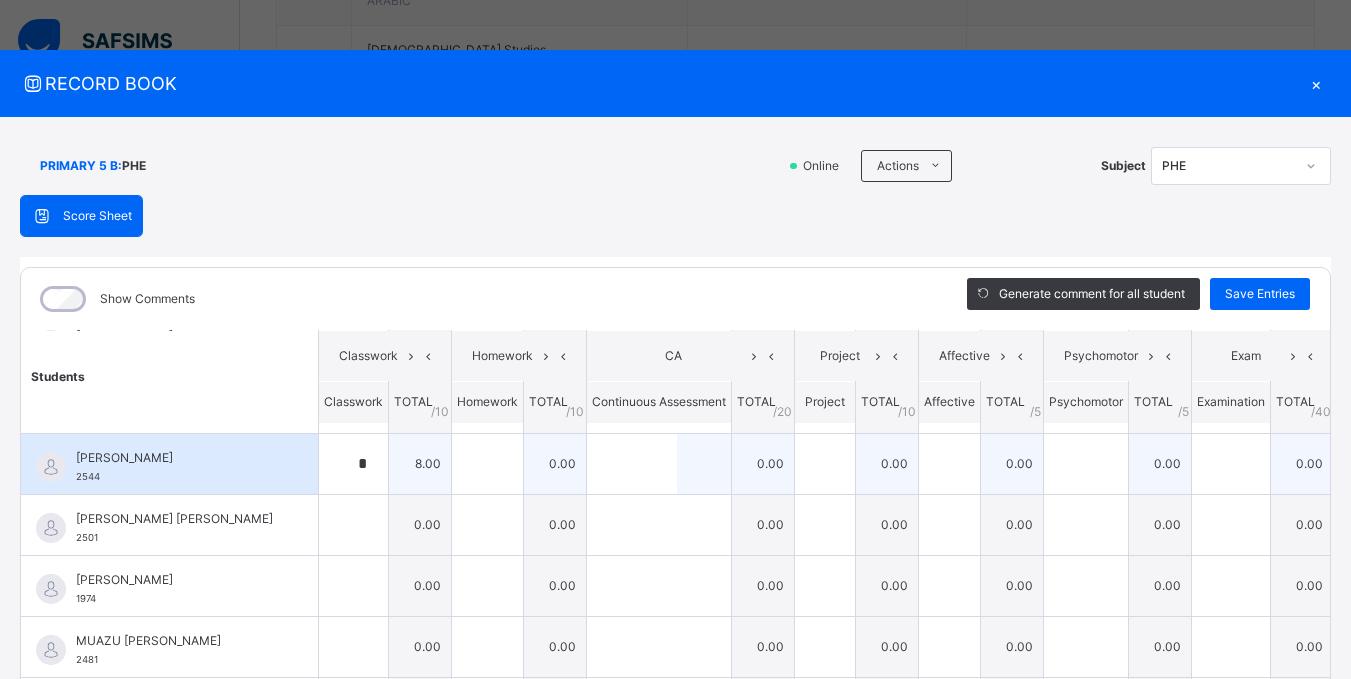 type on "*" 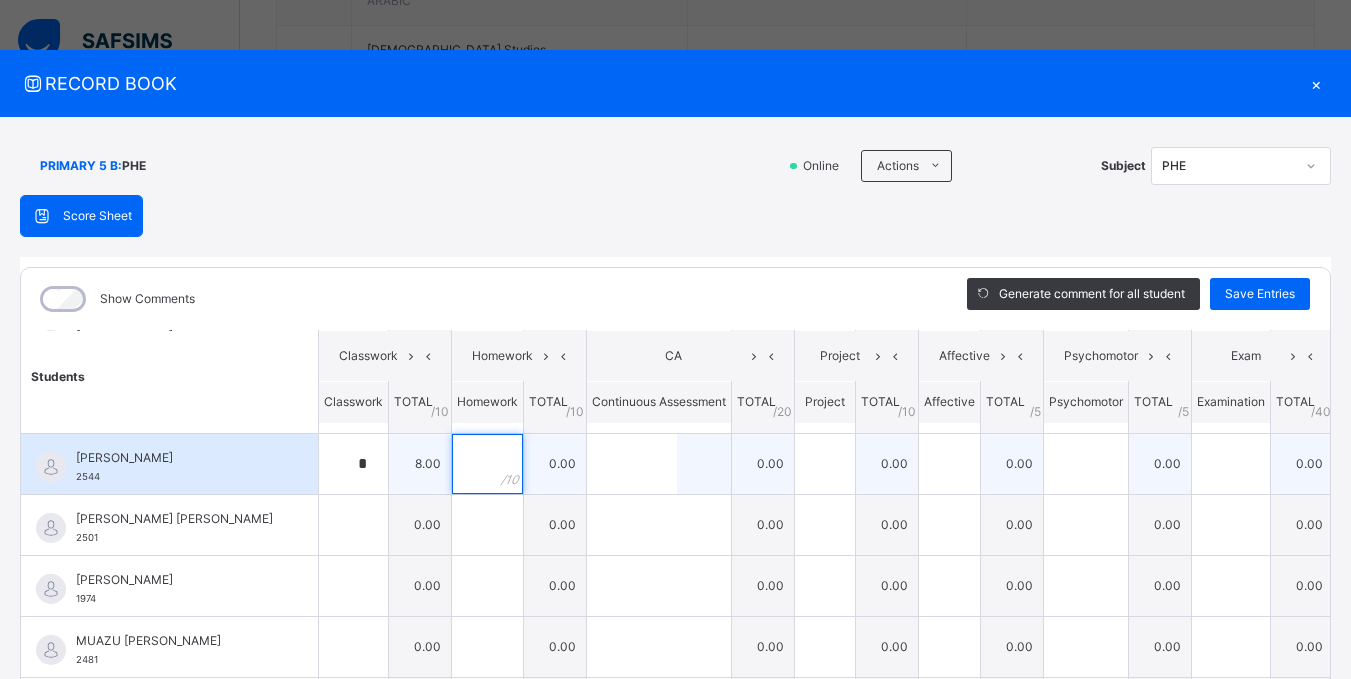 click at bounding box center [487, 464] 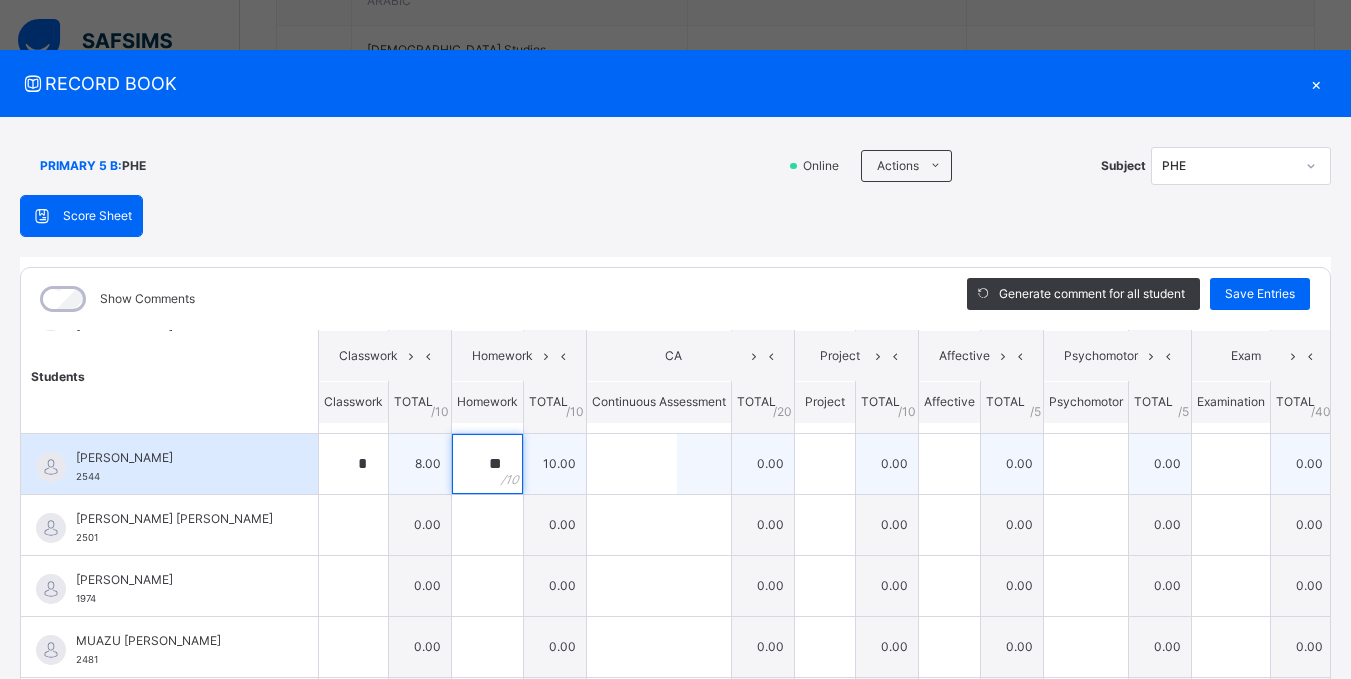 type on "**" 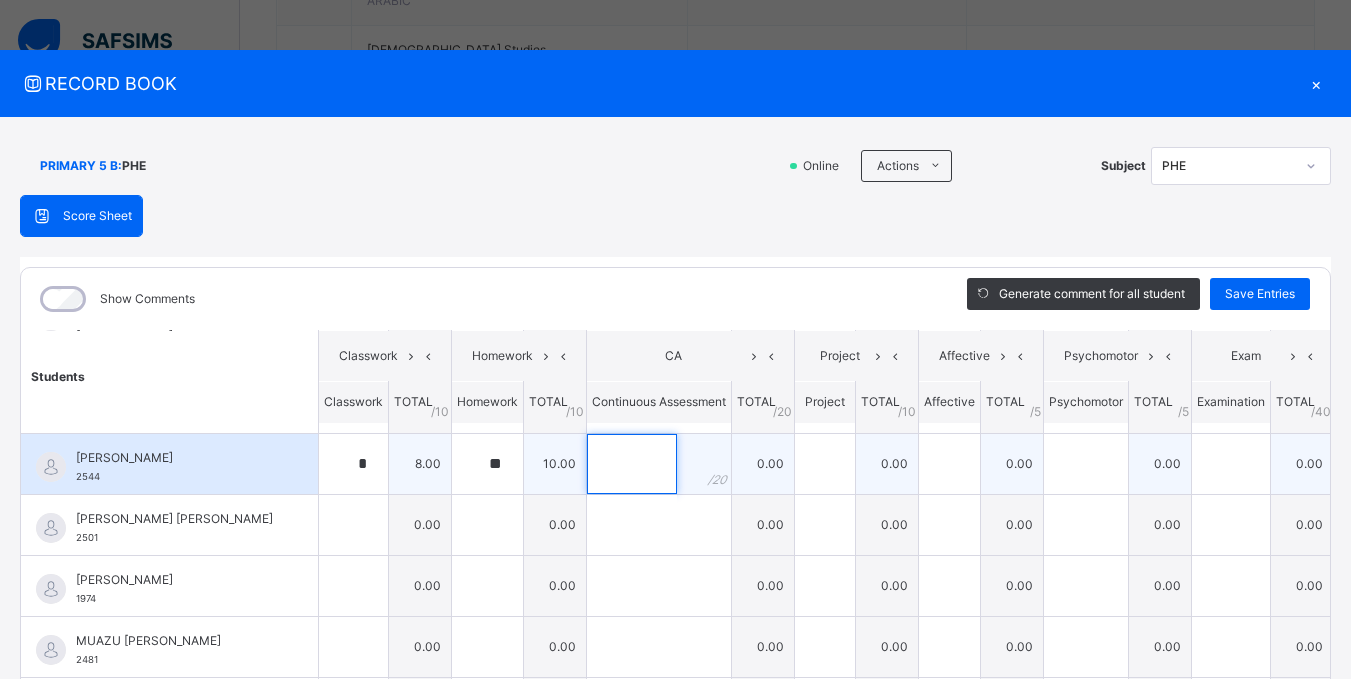 click at bounding box center (632, 464) 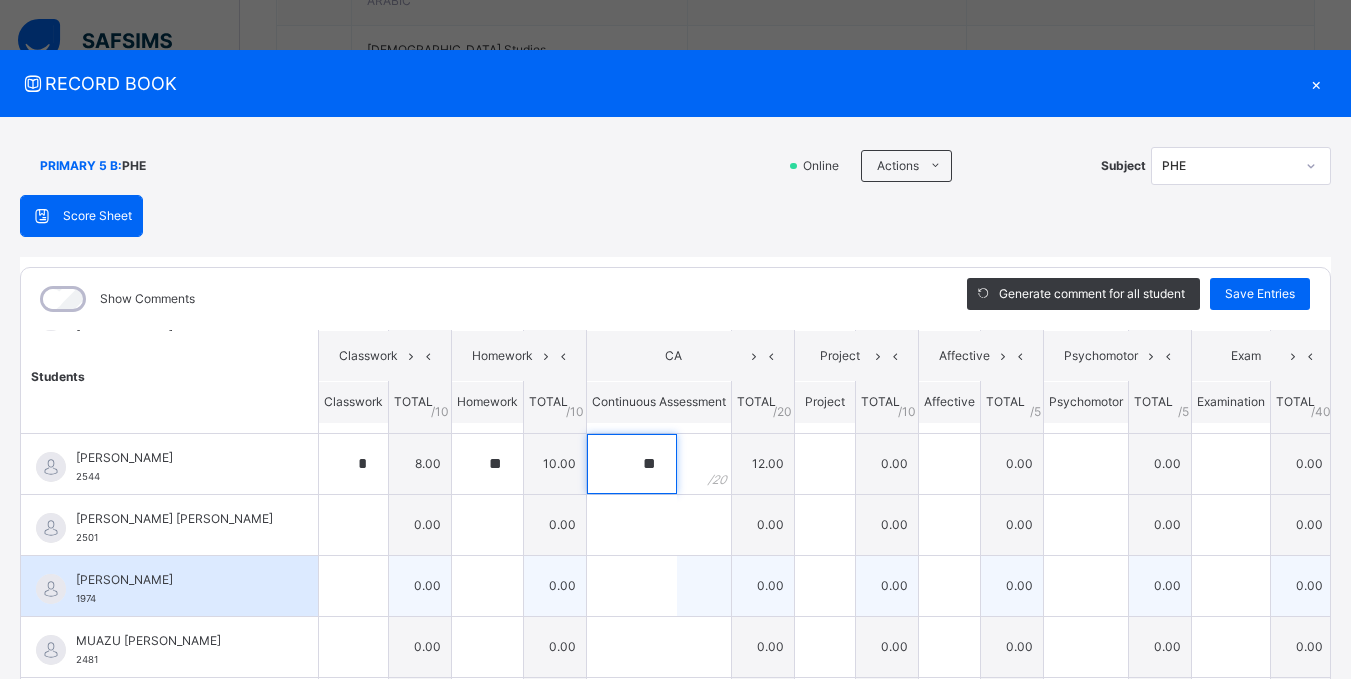 scroll, scrollTop: 768, scrollLeft: 0, axis: vertical 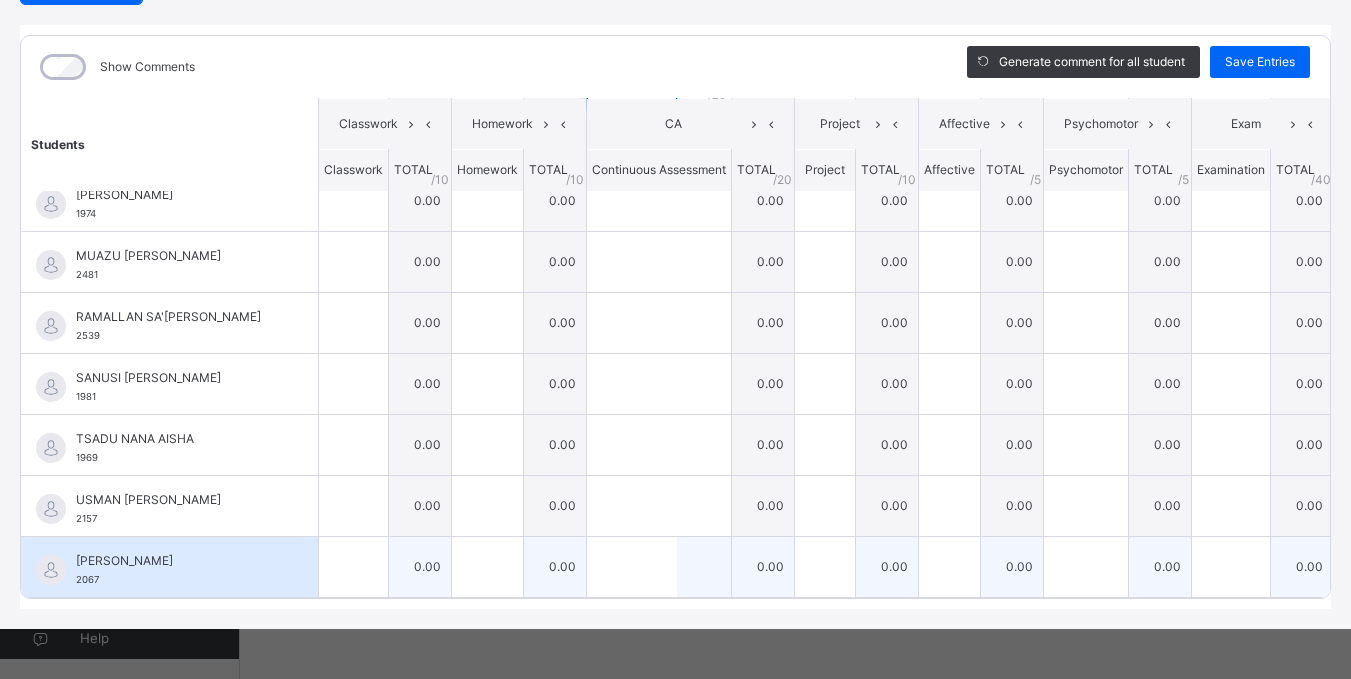 type on "**" 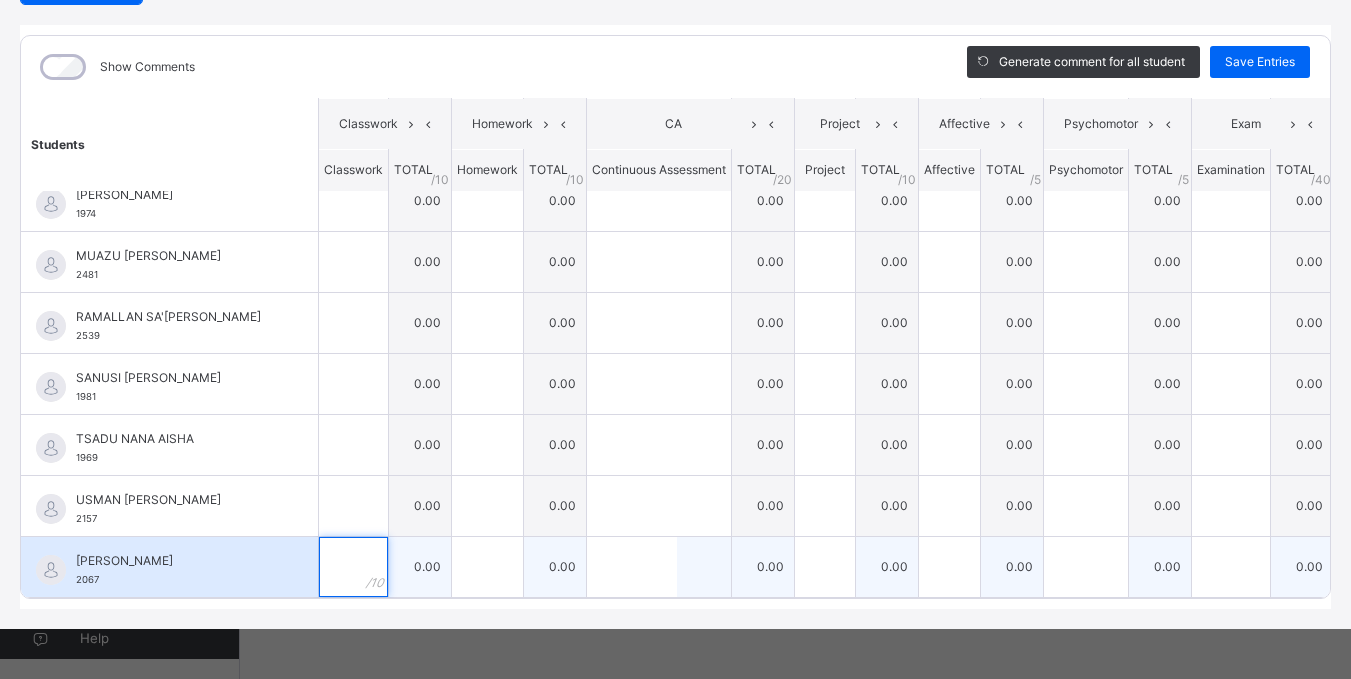 click at bounding box center [353, 567] 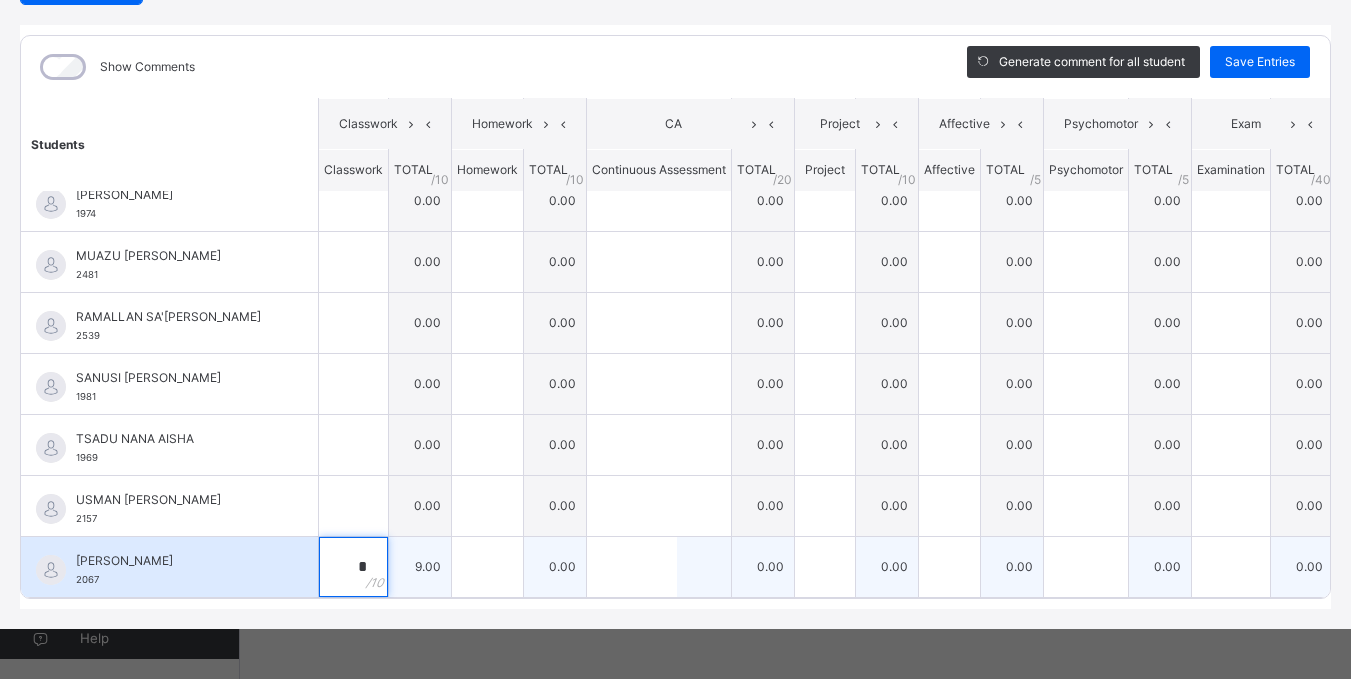 type on "*" 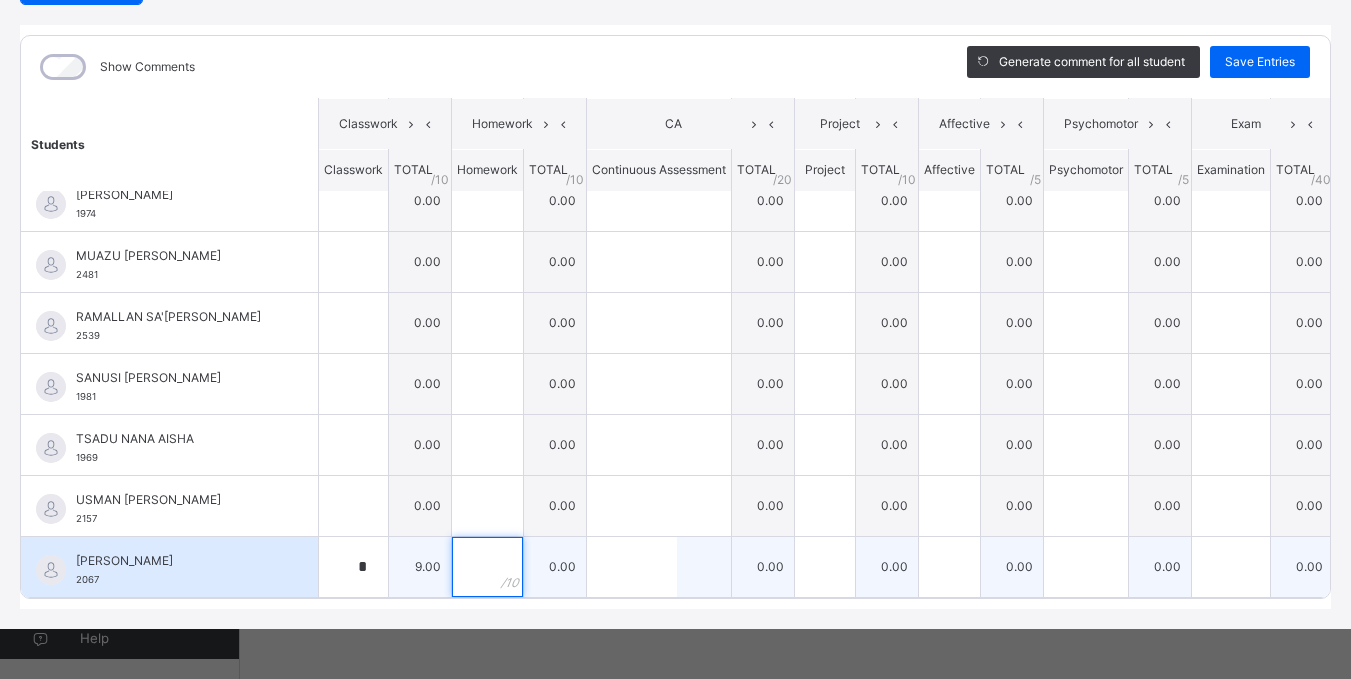 click at bounding box center (487, 567) 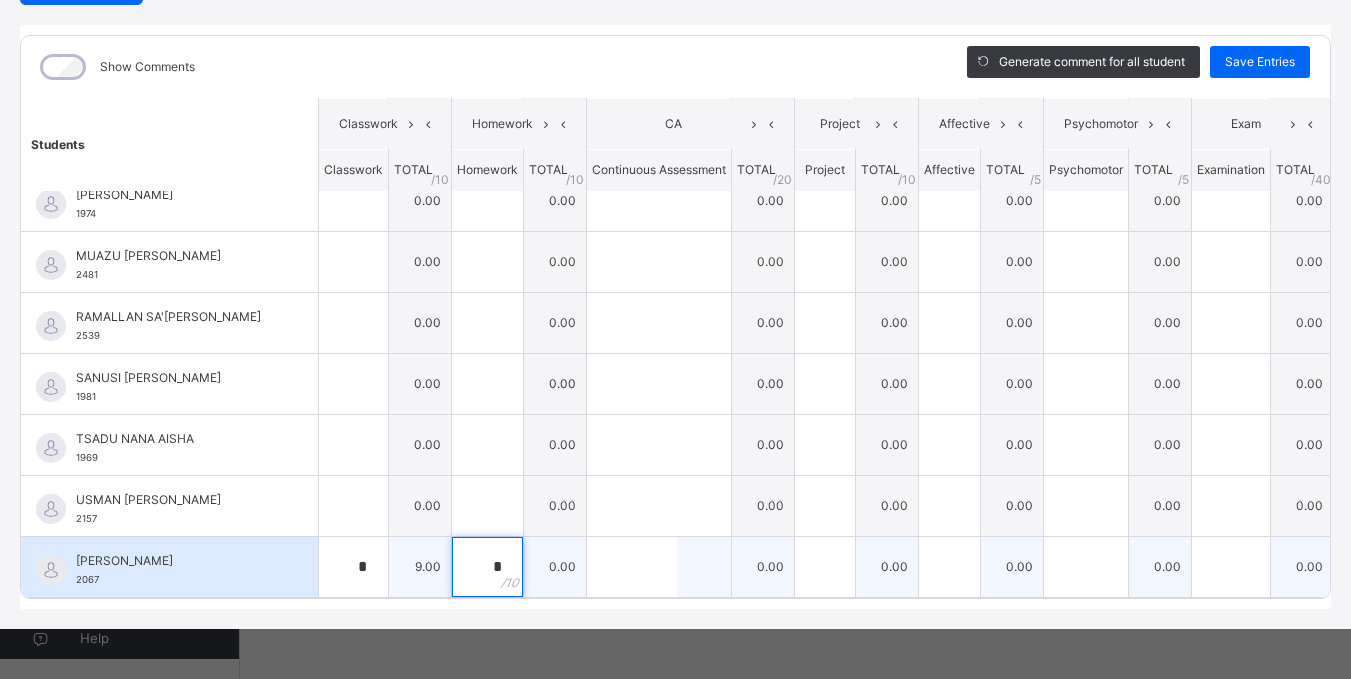type on "*" 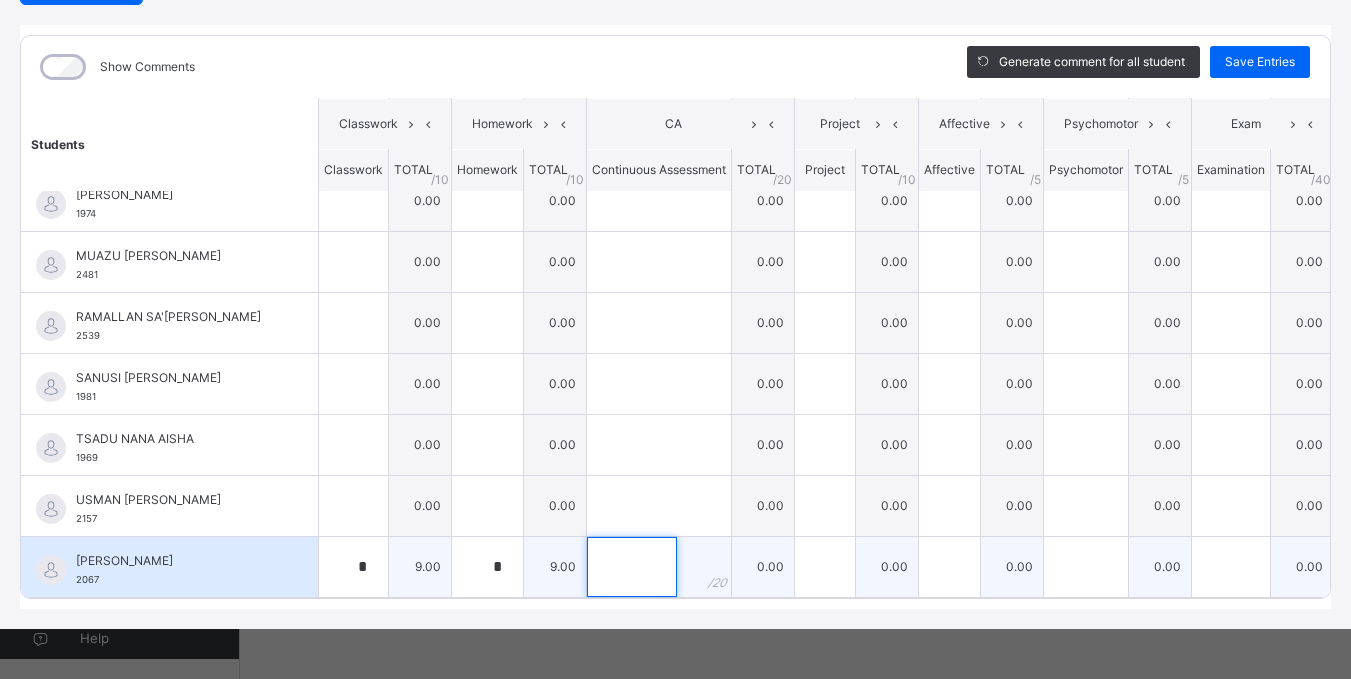 click at bounding box center [632, 567] 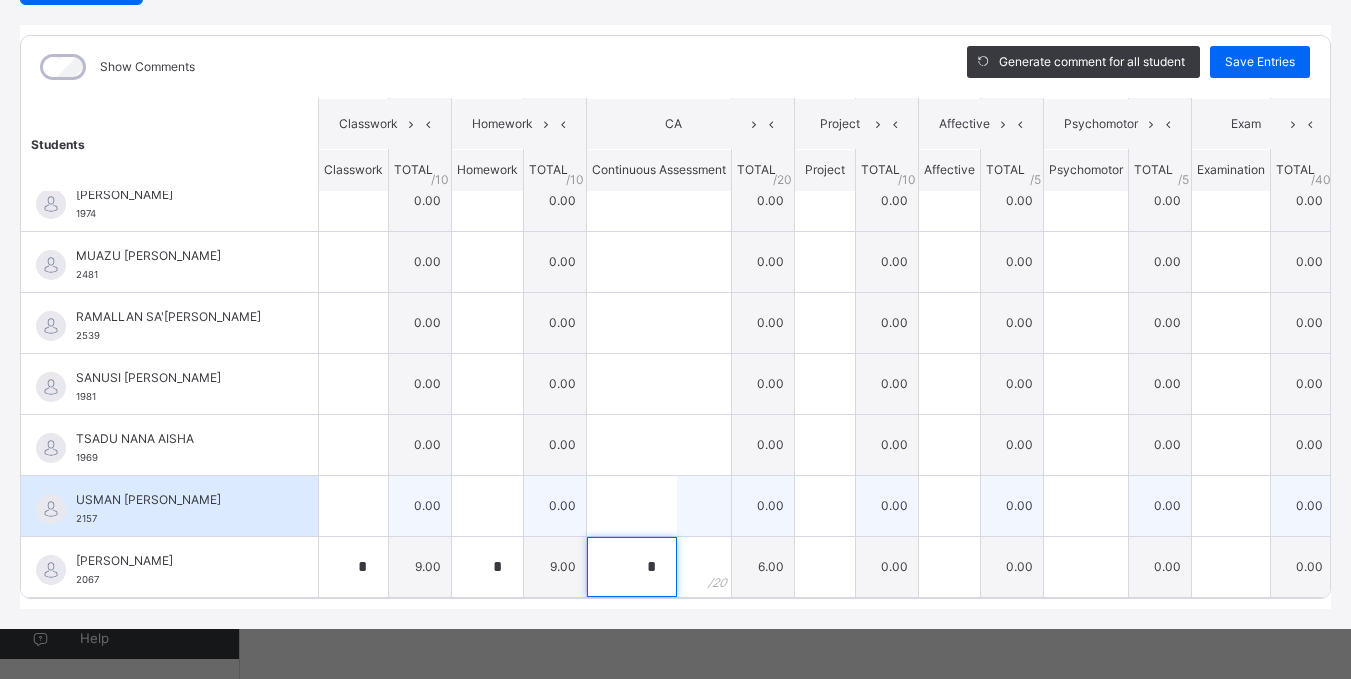 type on "*" 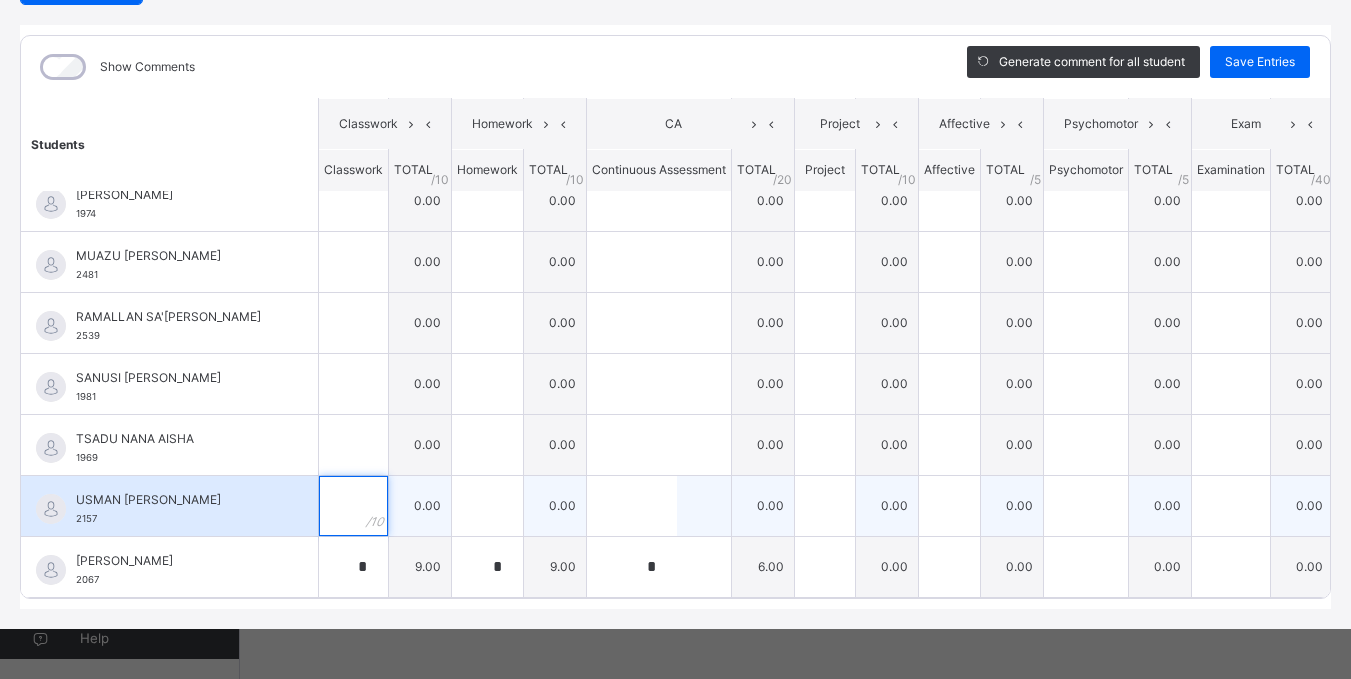 click at bounding box center (353, 506) 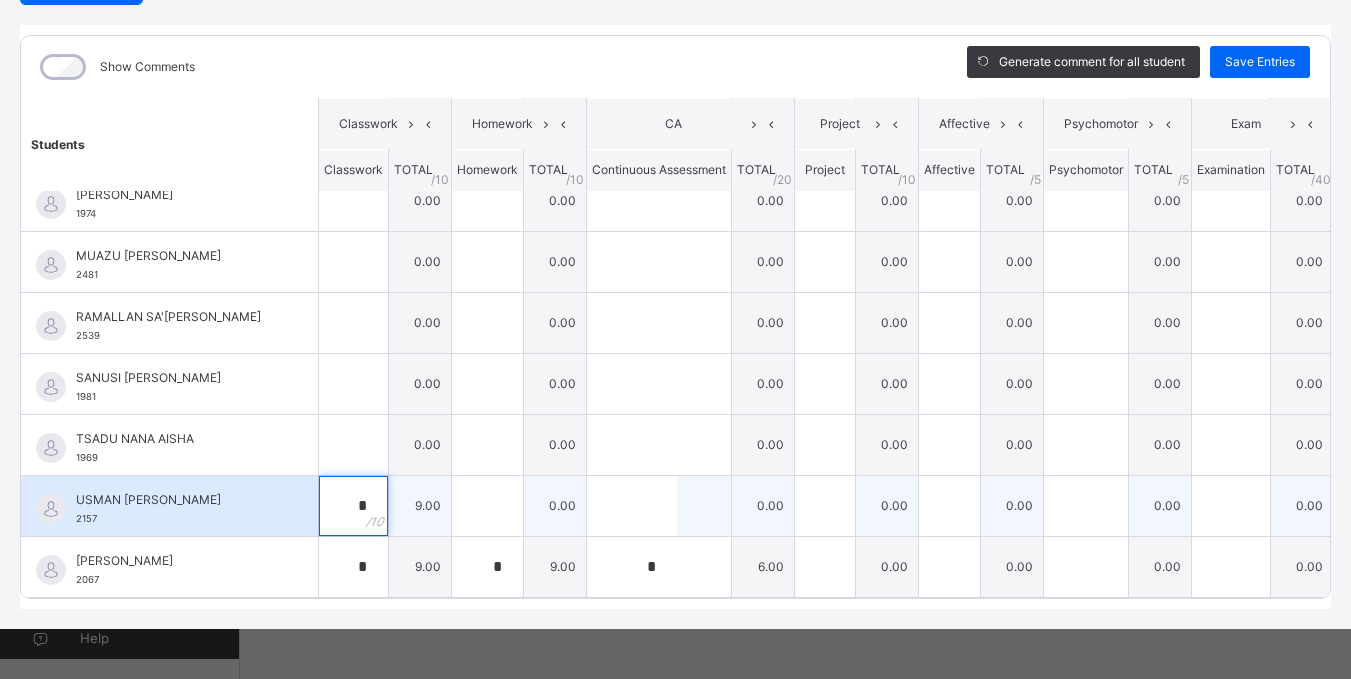 type on "*" 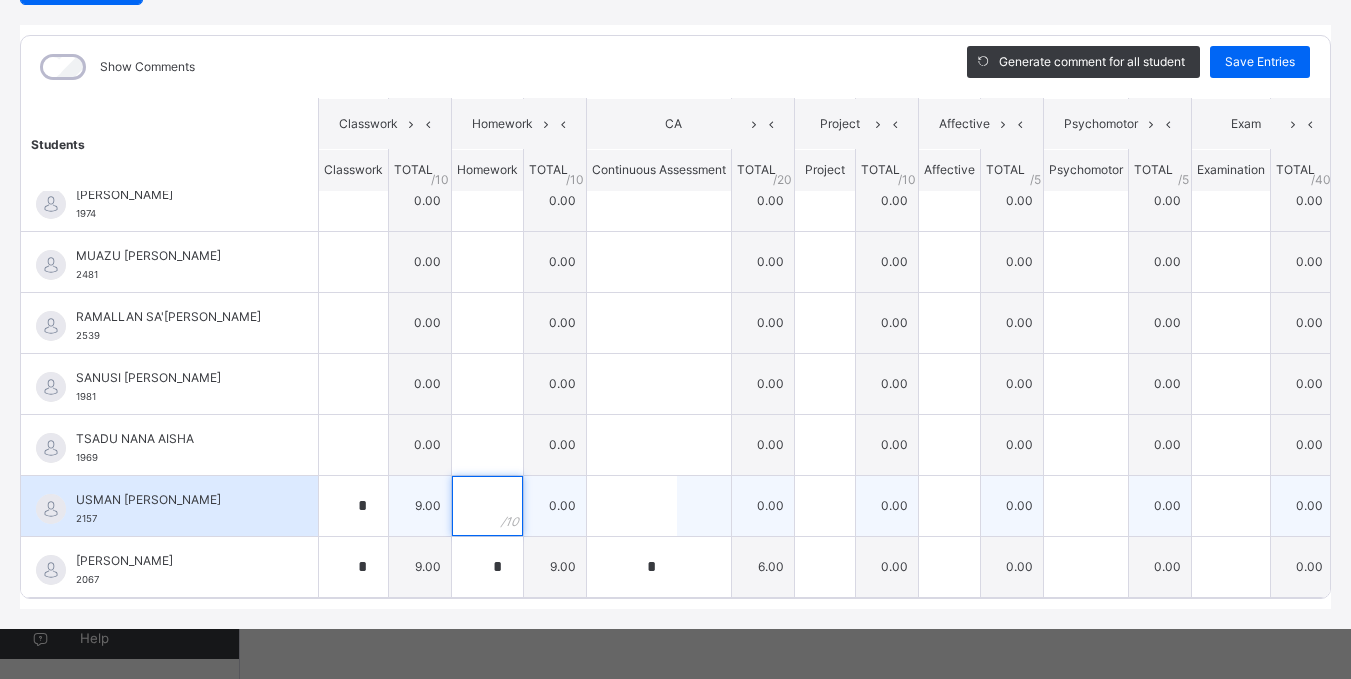 click at bounding box center [487, 506] 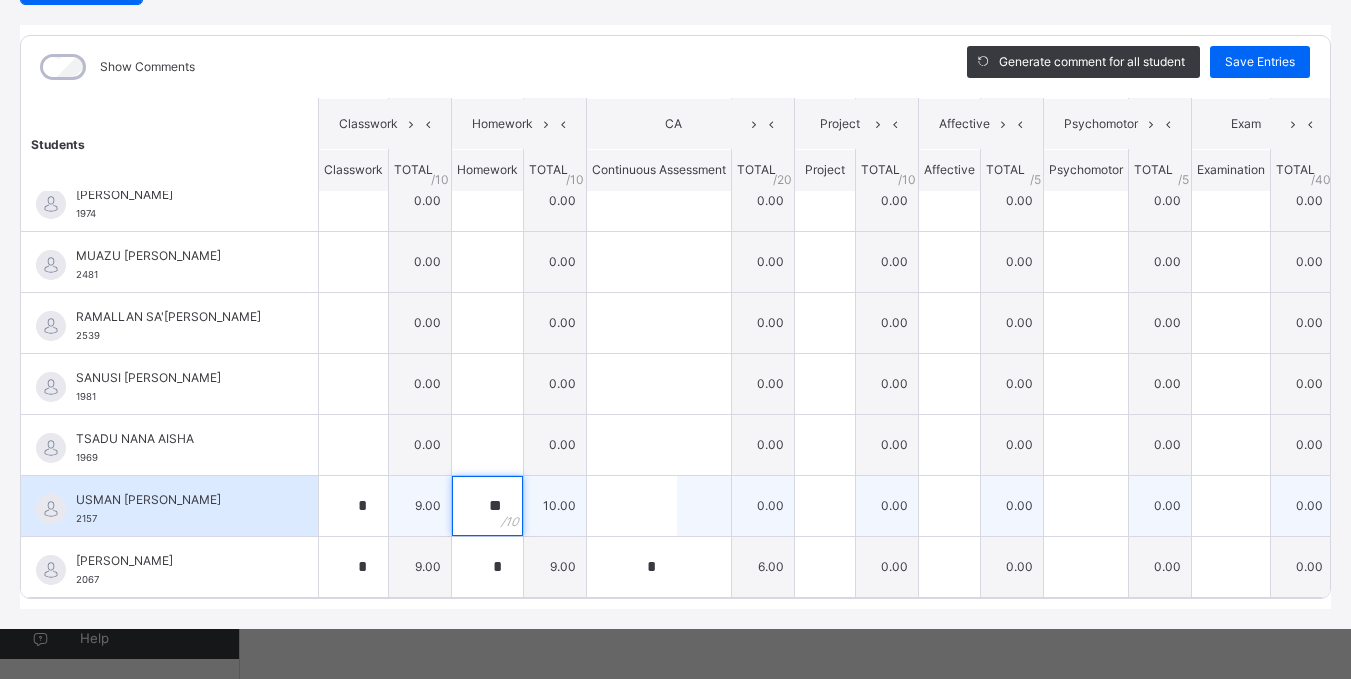 type on "**" 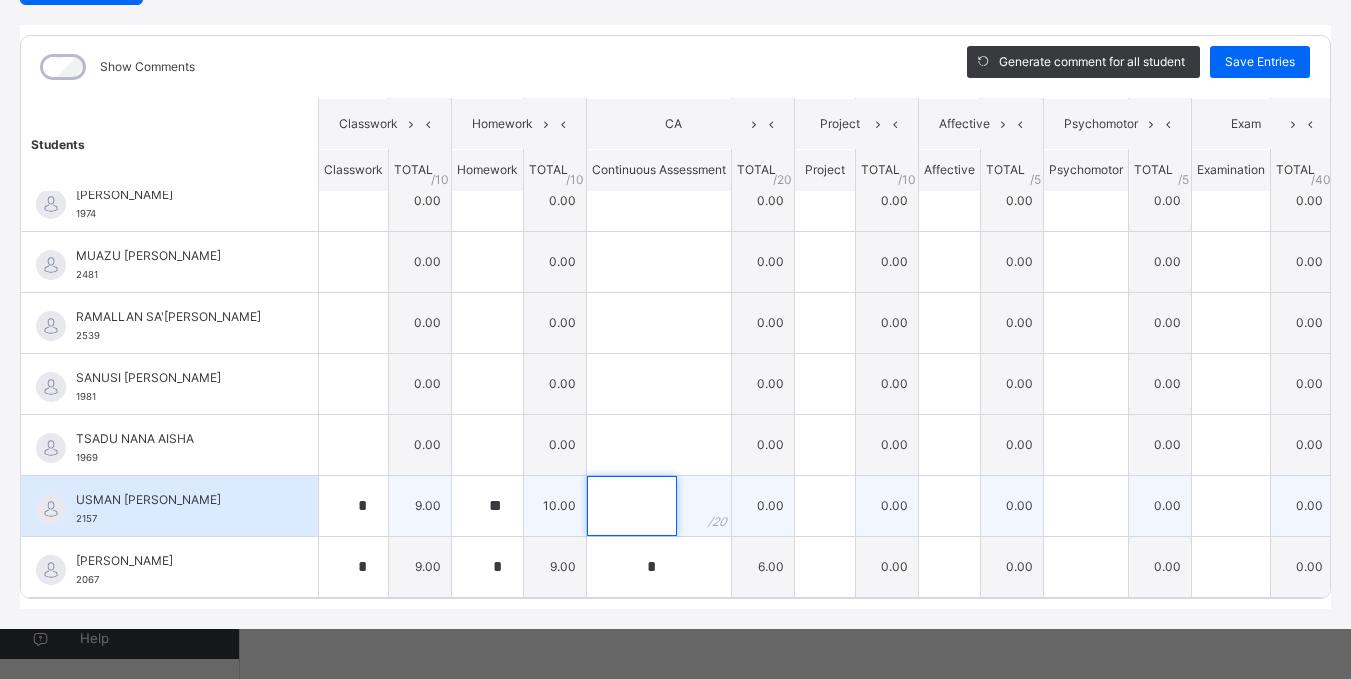 click at bounding box center (632, 506) 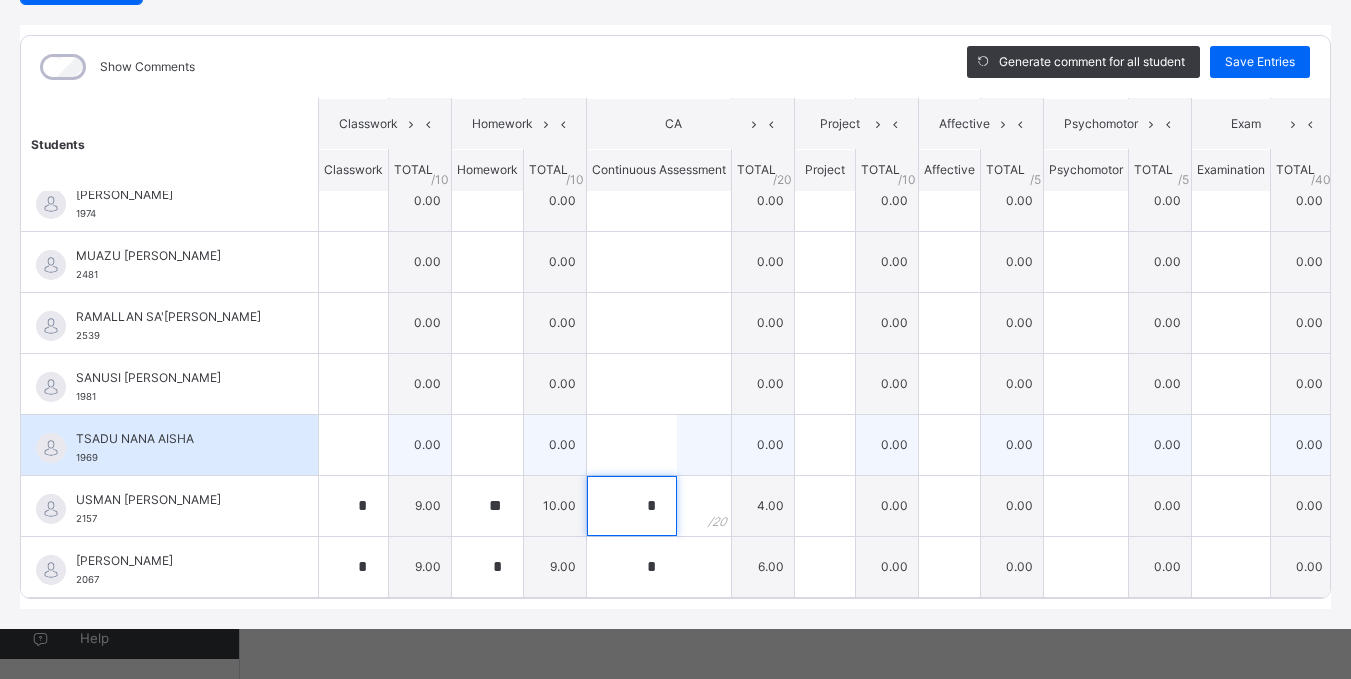 type on "*" 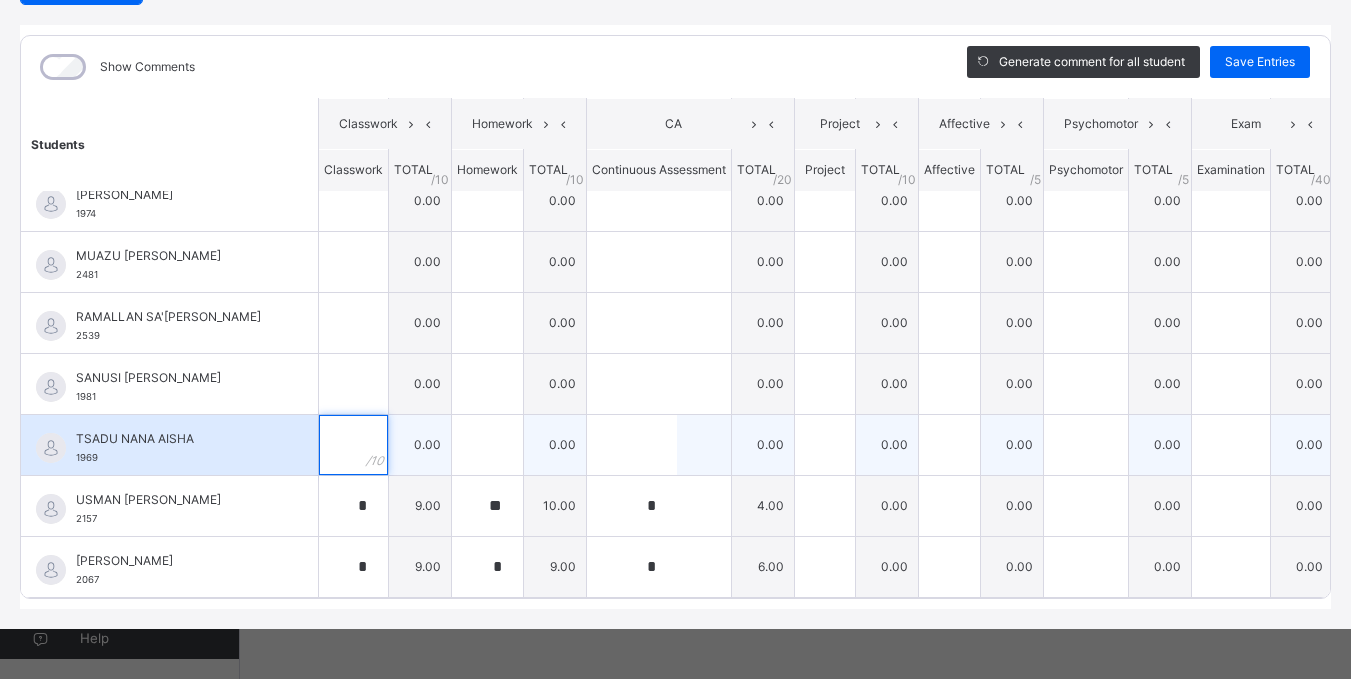 click at bounding box center [353, 445] 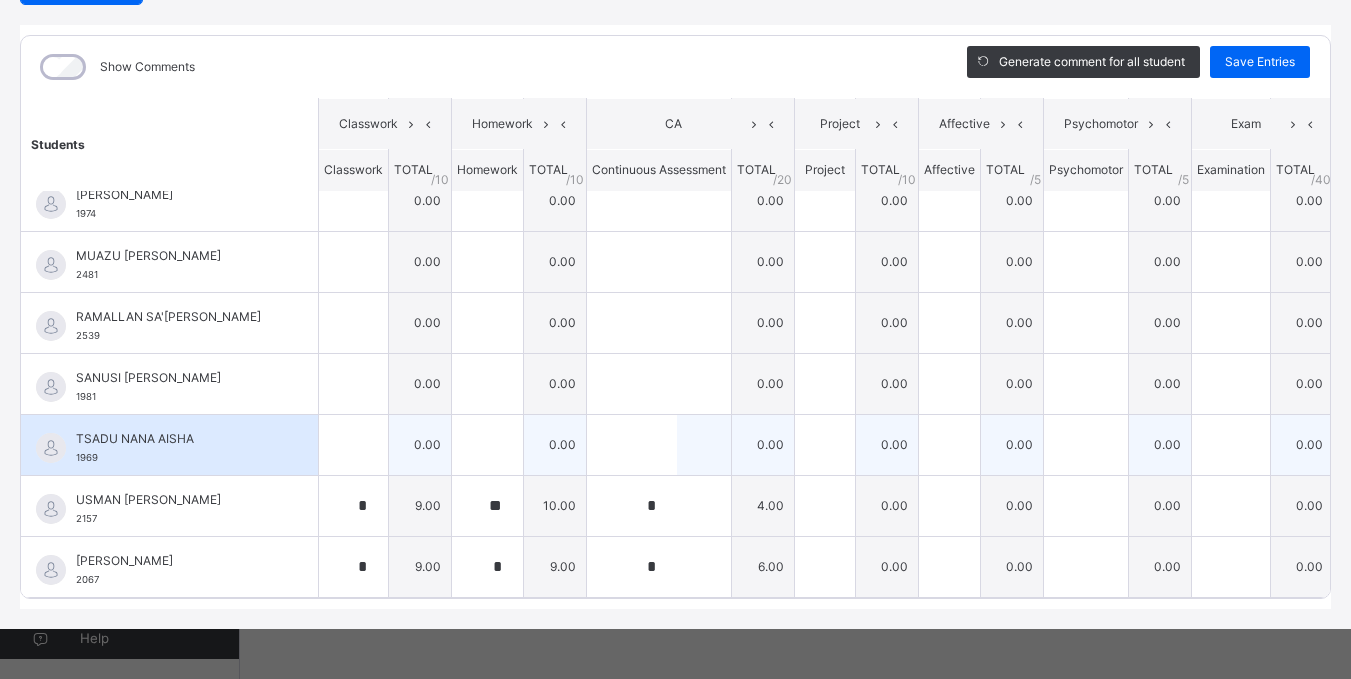 click at bounding box center [353, 445] 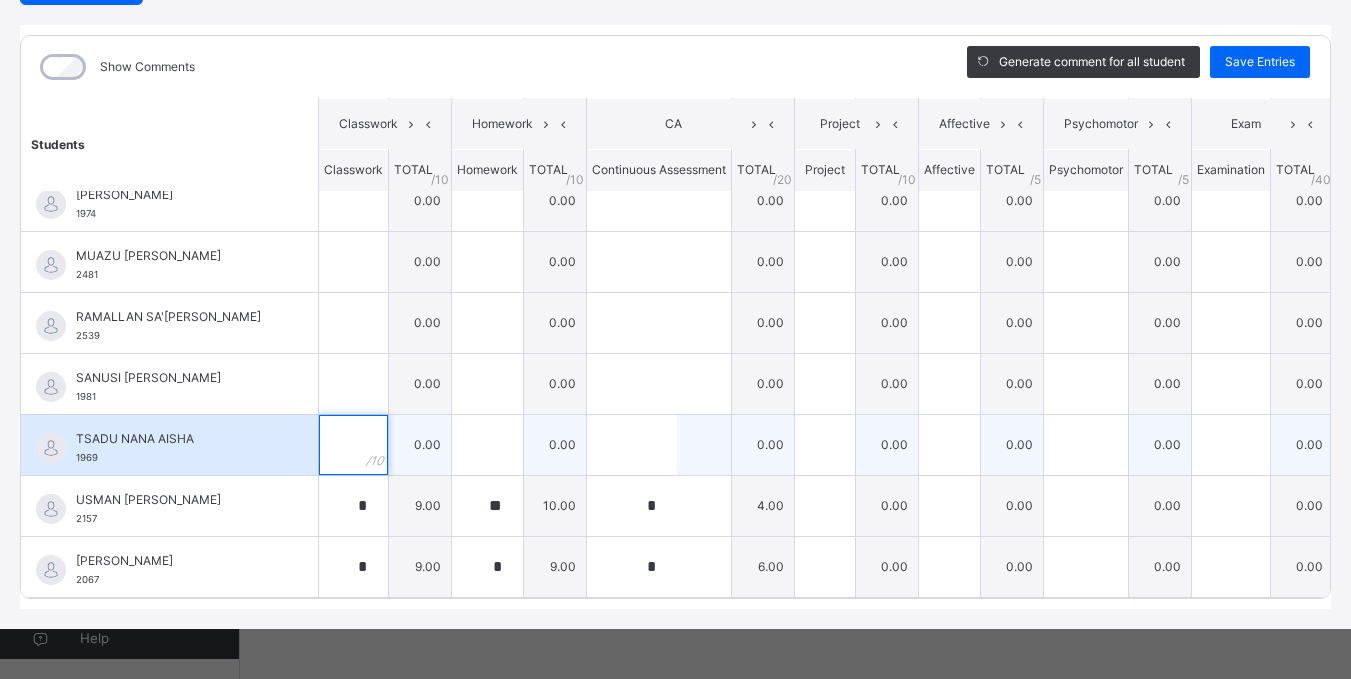 click at bounding box center [353, 445] 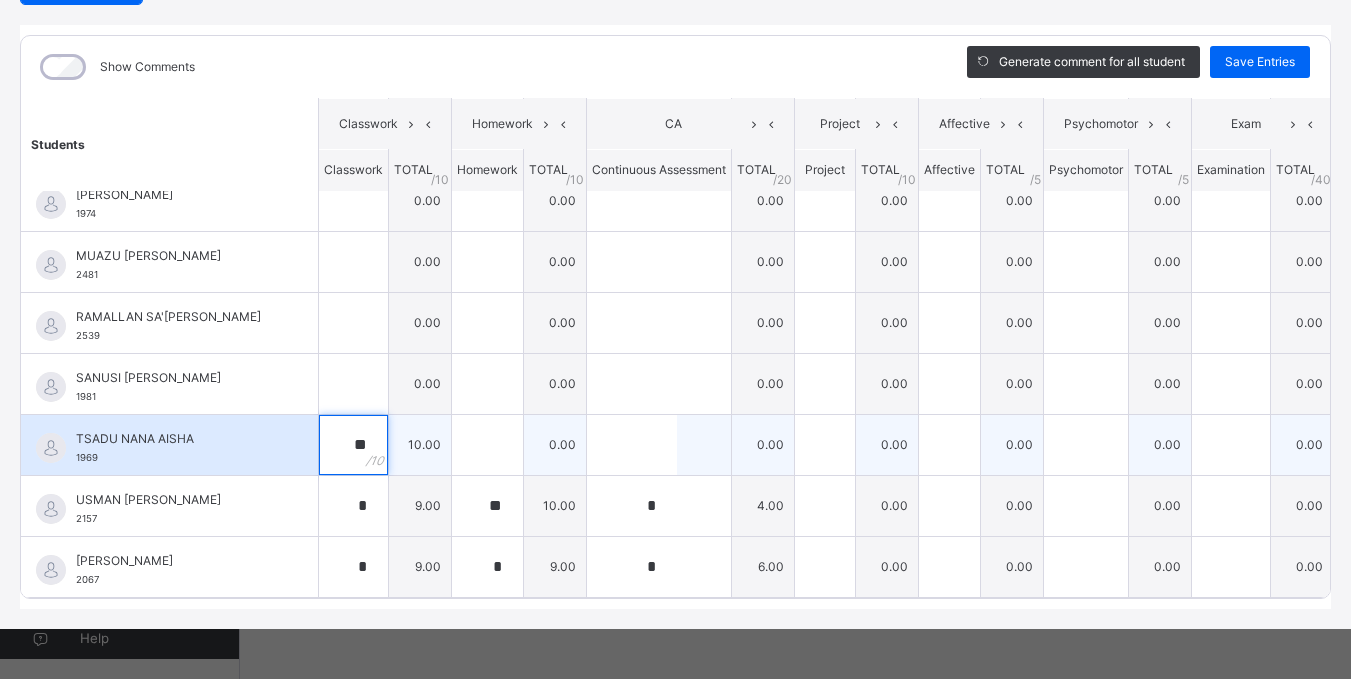 type on "**" 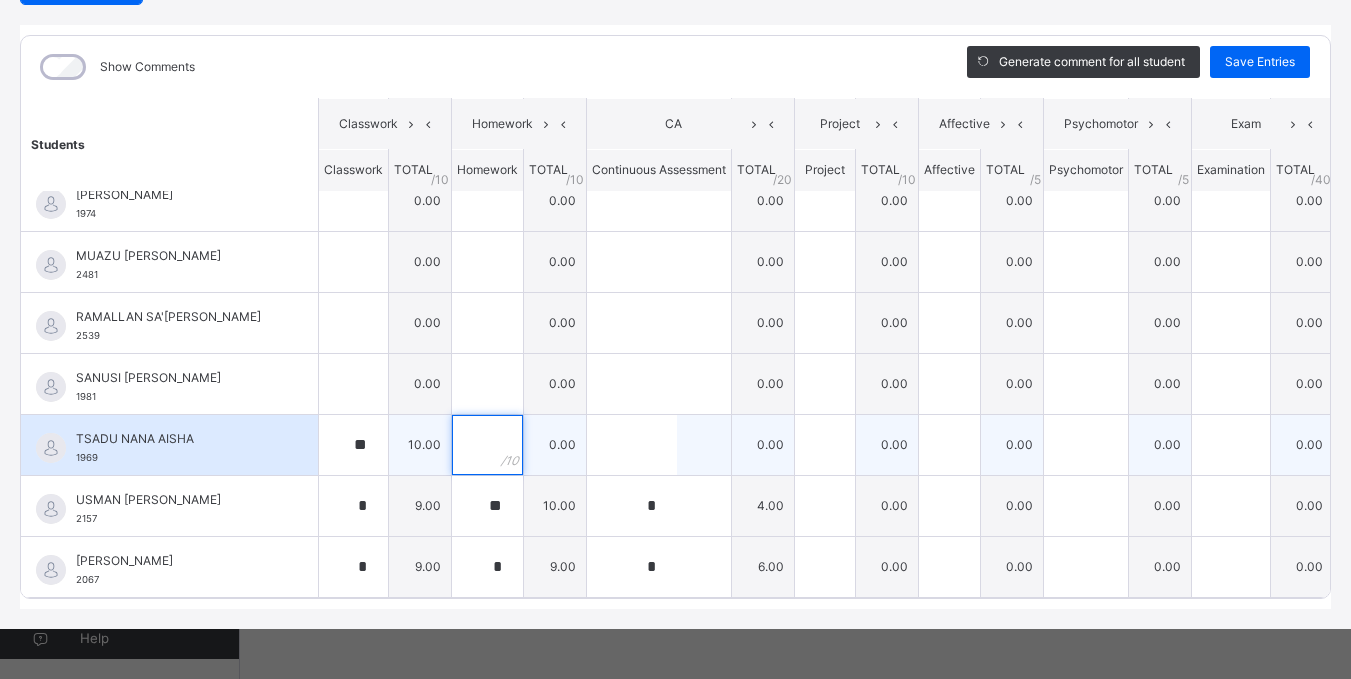 click at bounding box center (487, 445) 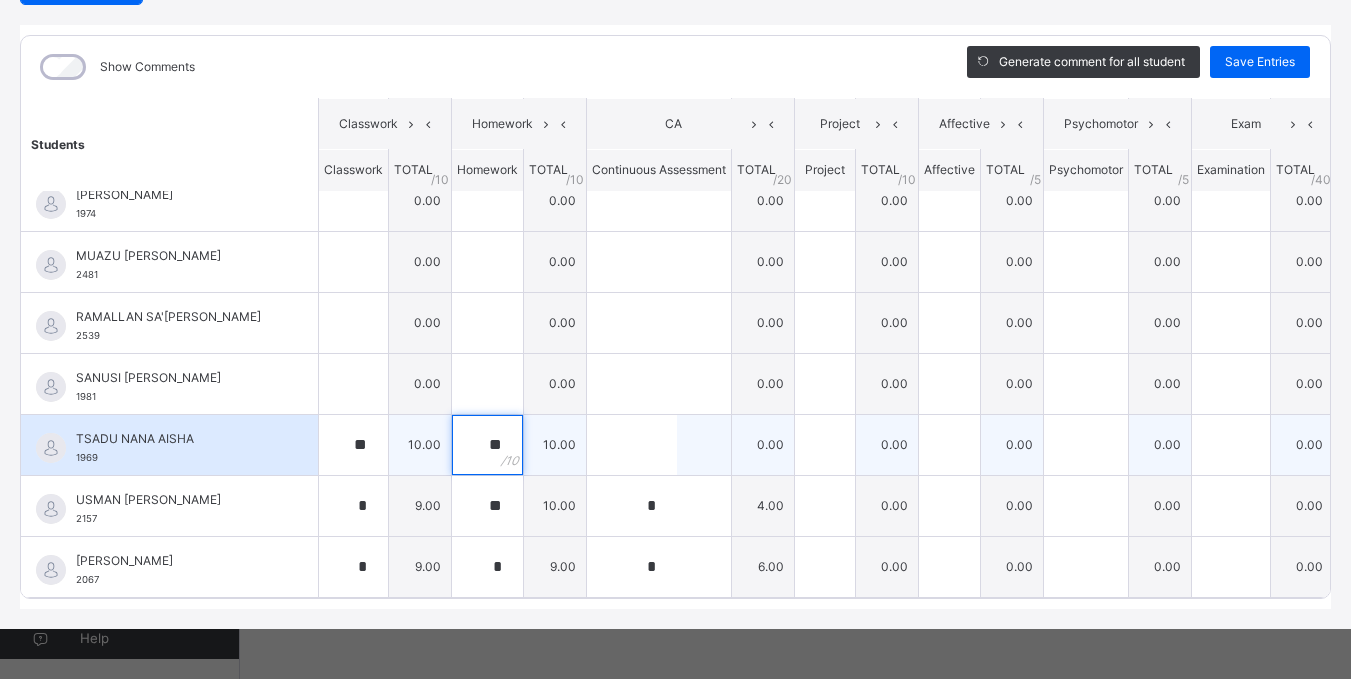 type on "**" 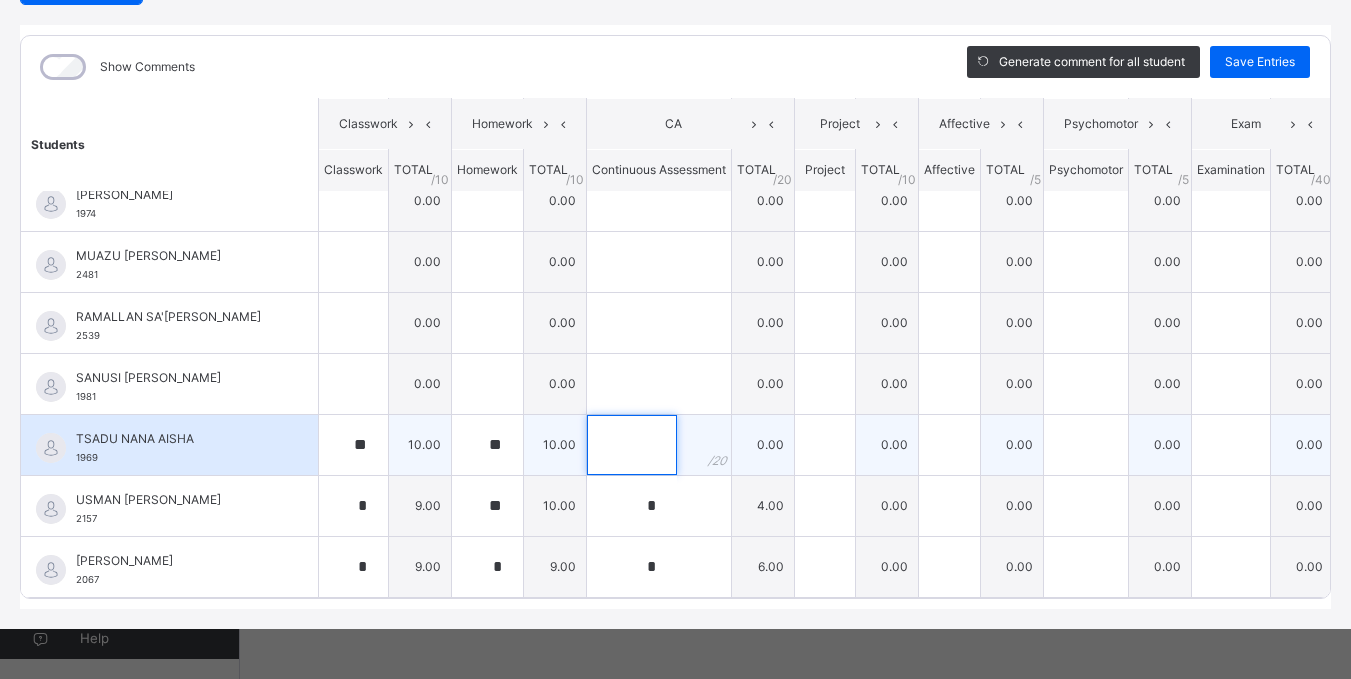click at bounding box center (632, 445) 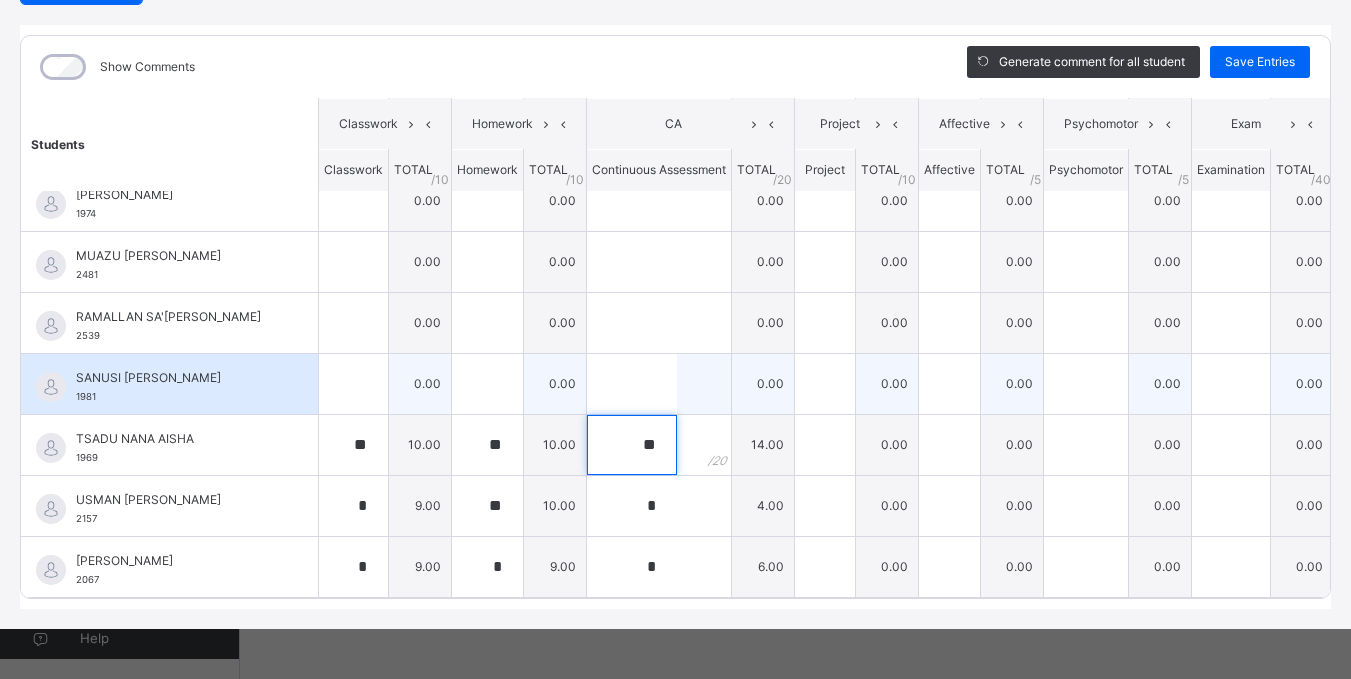 type on "**" 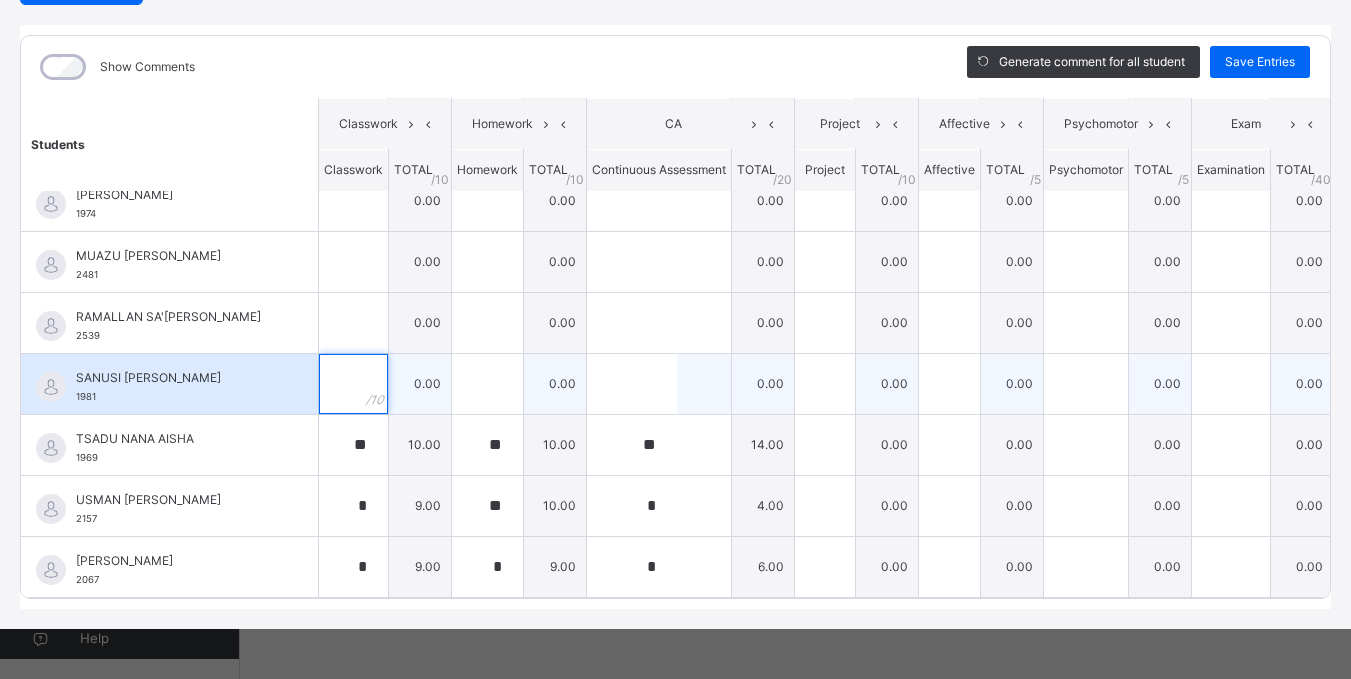 click at bounding box center [353, 384] 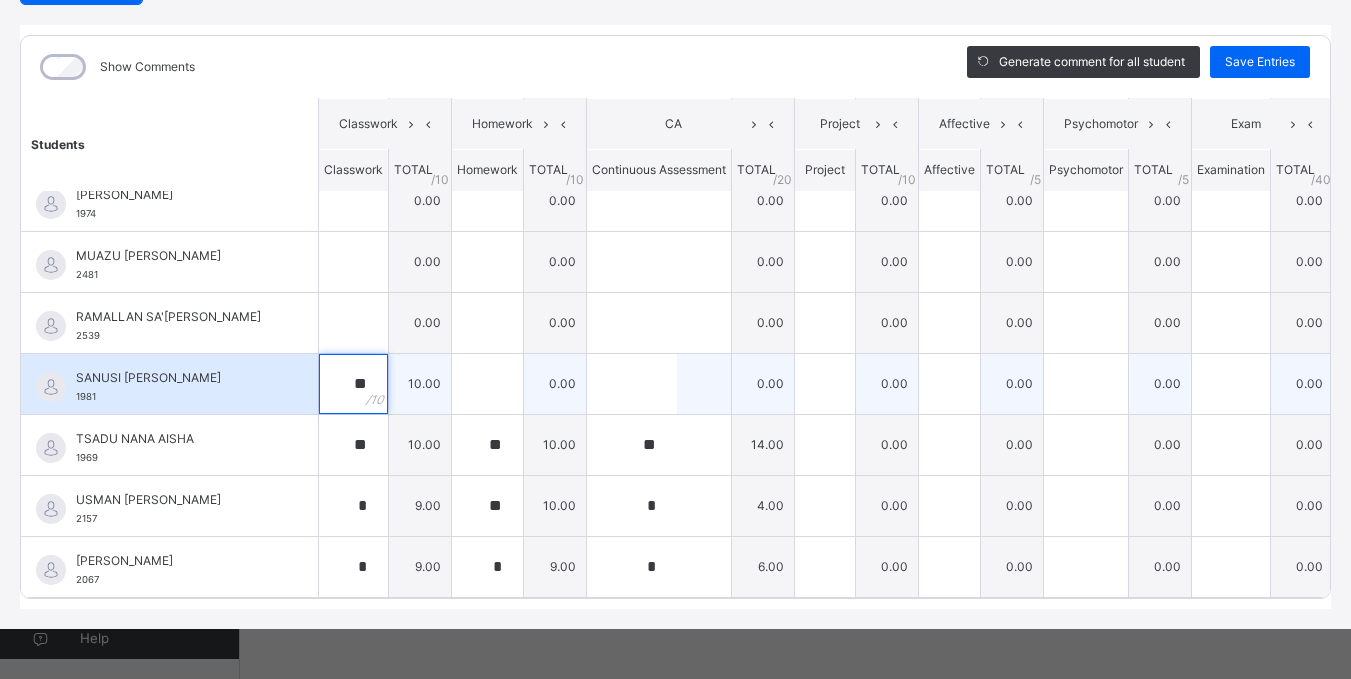 type on "**" 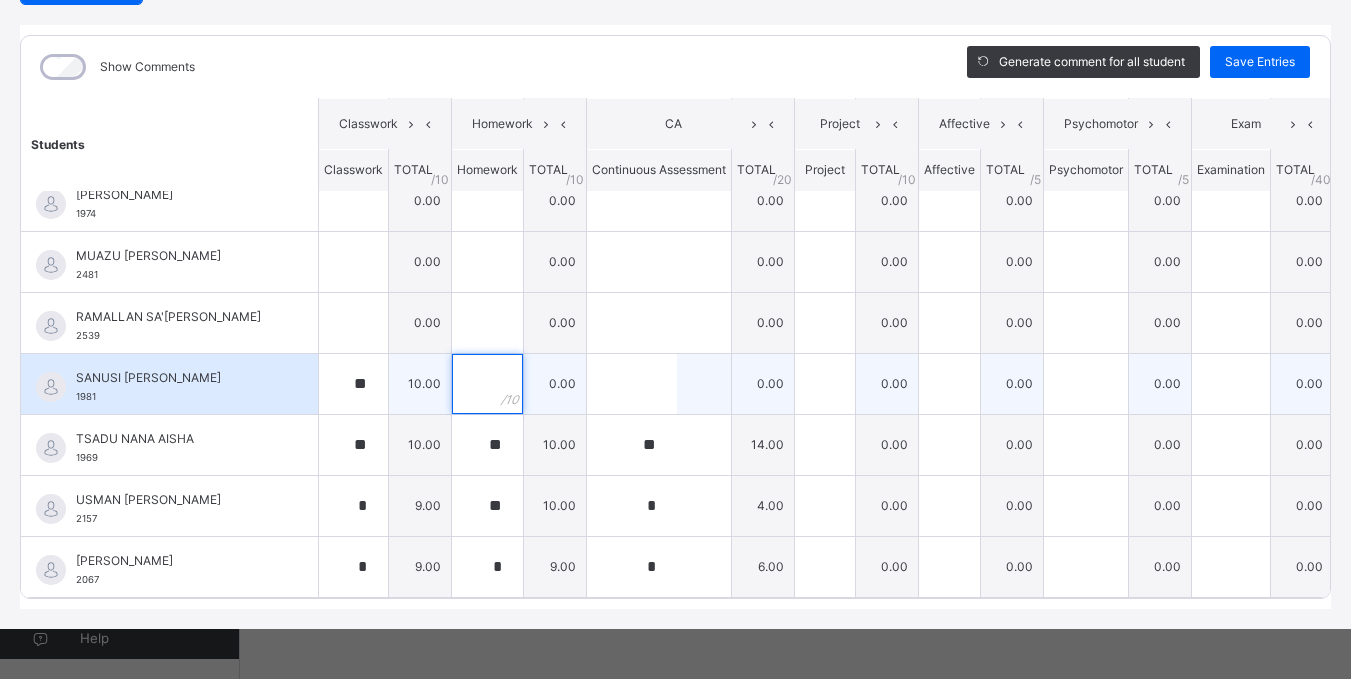 click at bounding box center [487, 384] 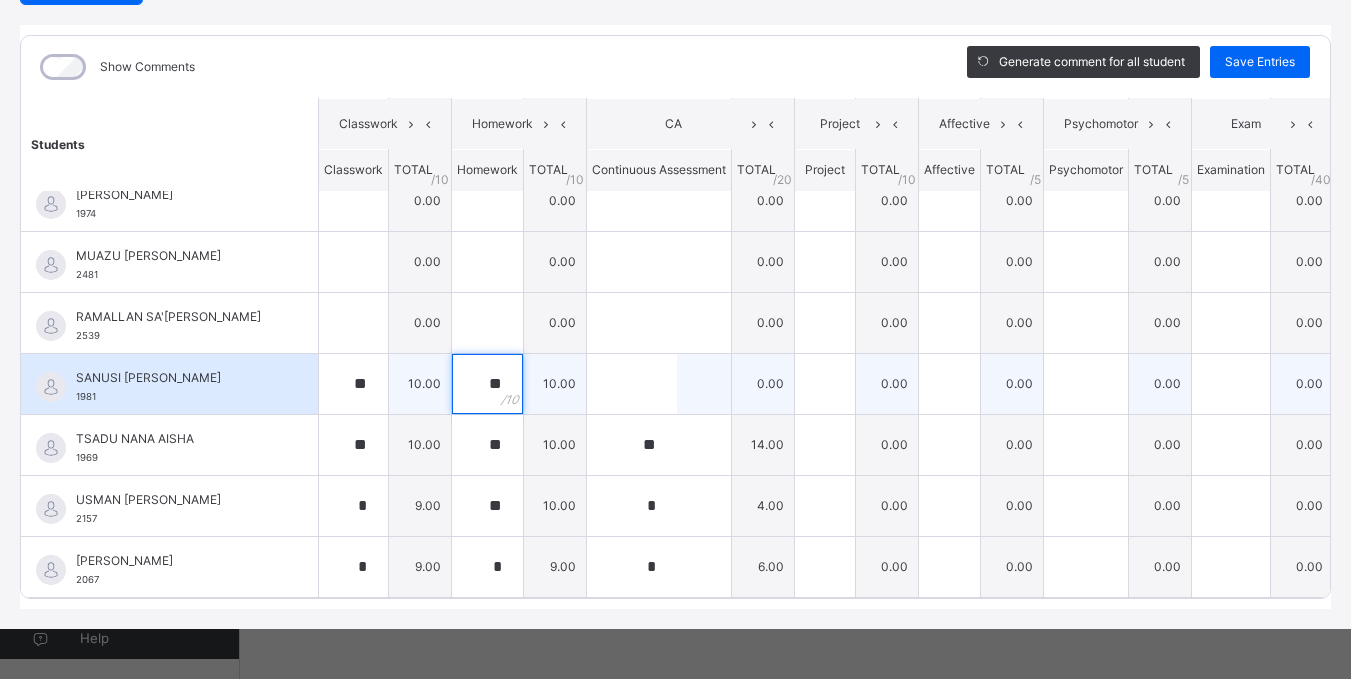 type on "**" 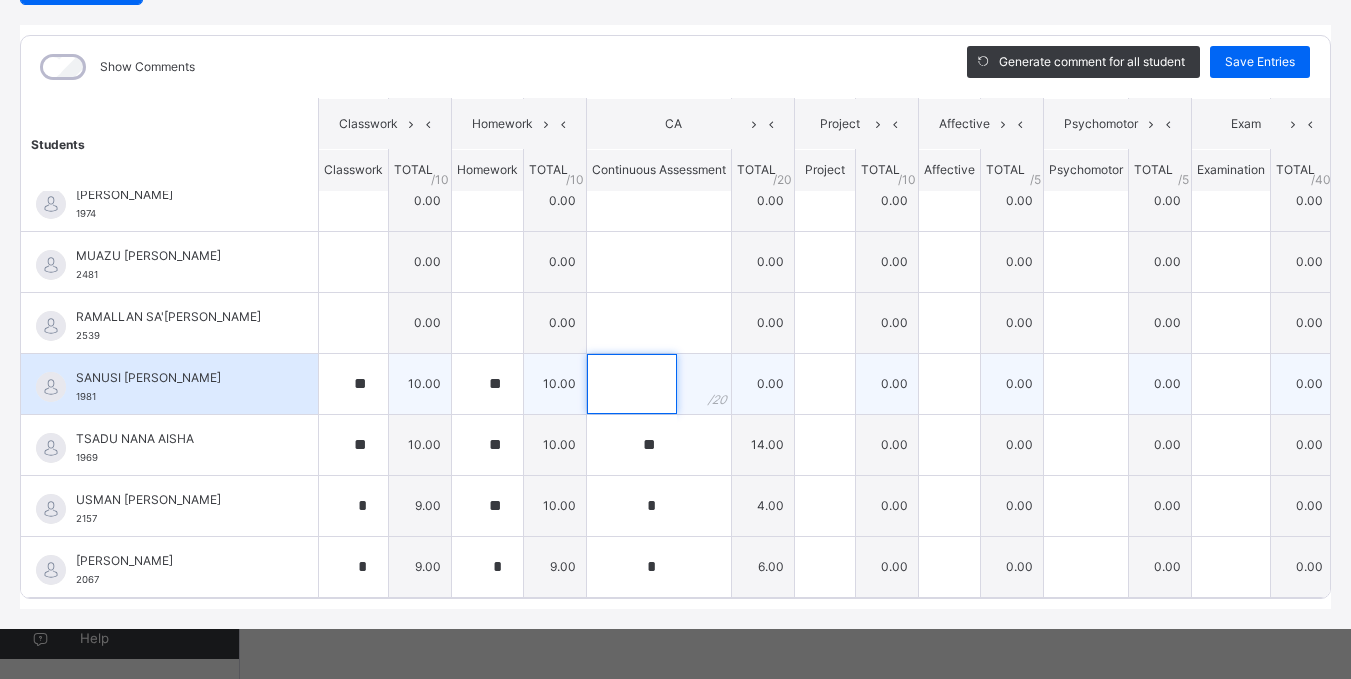 click at bounding box center [632, 384] 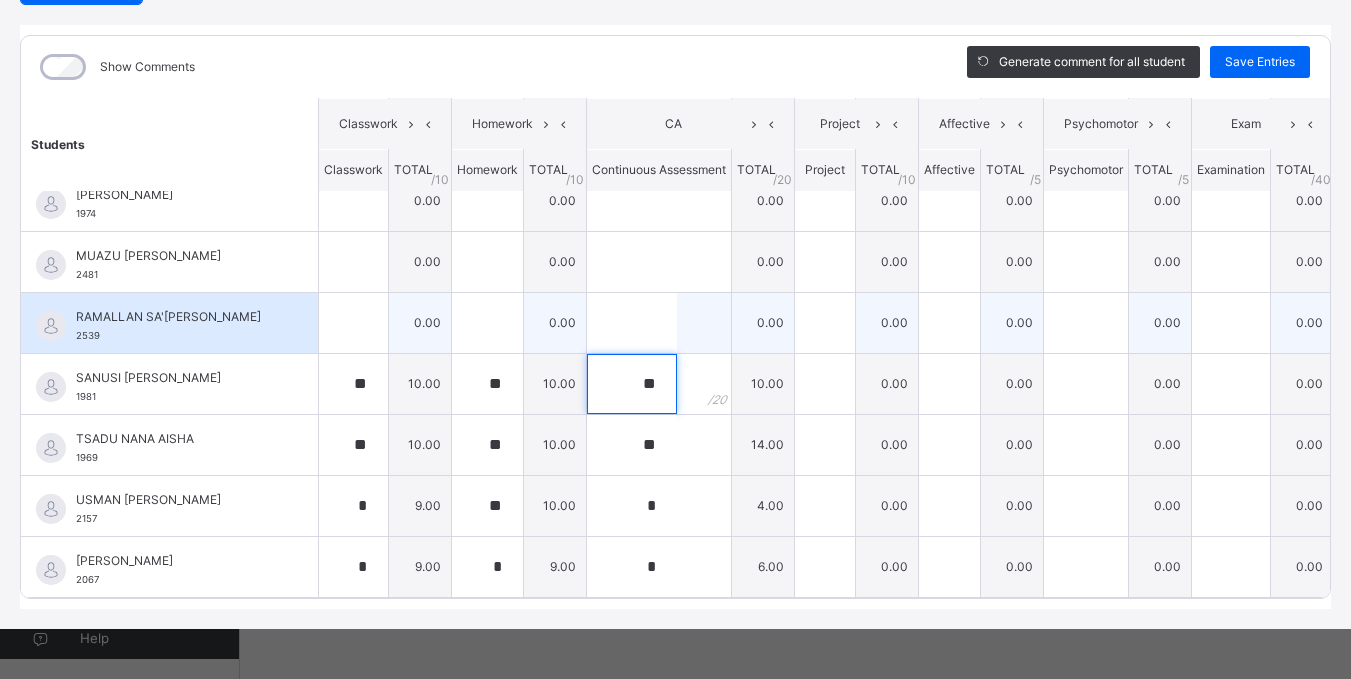 type on "**" 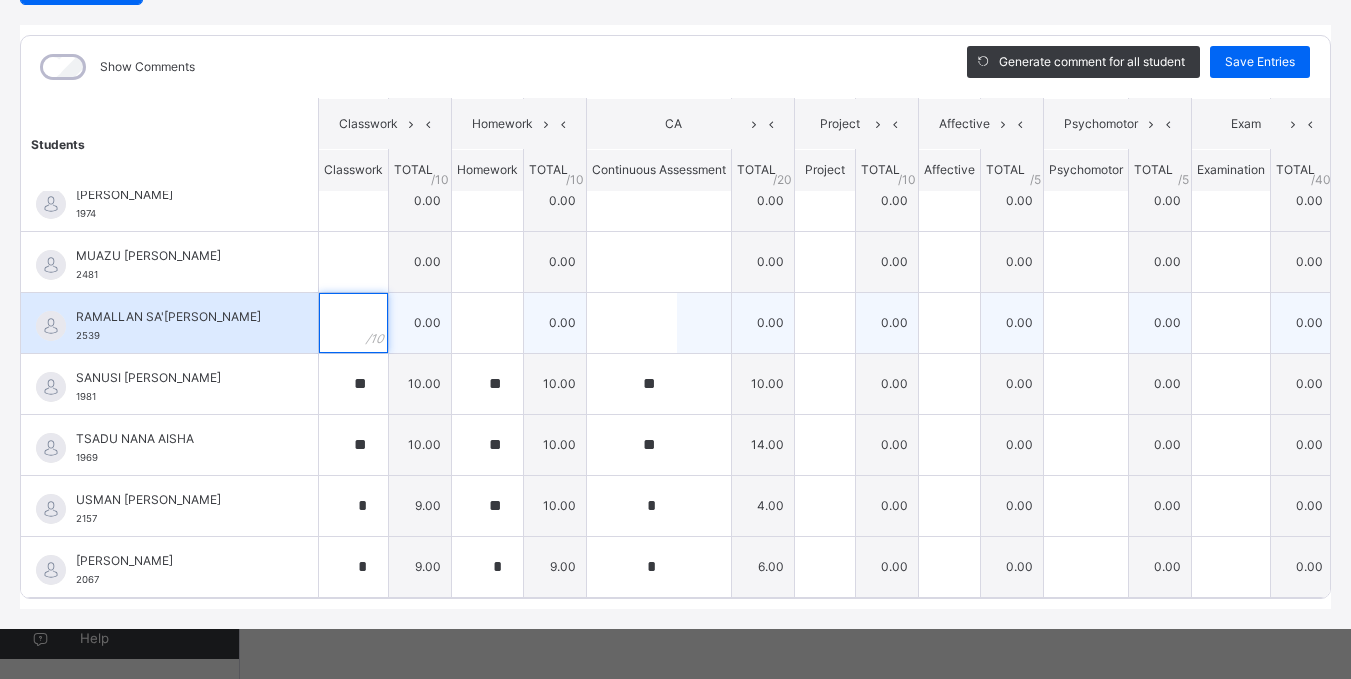 click at bounding box center (353, 323) 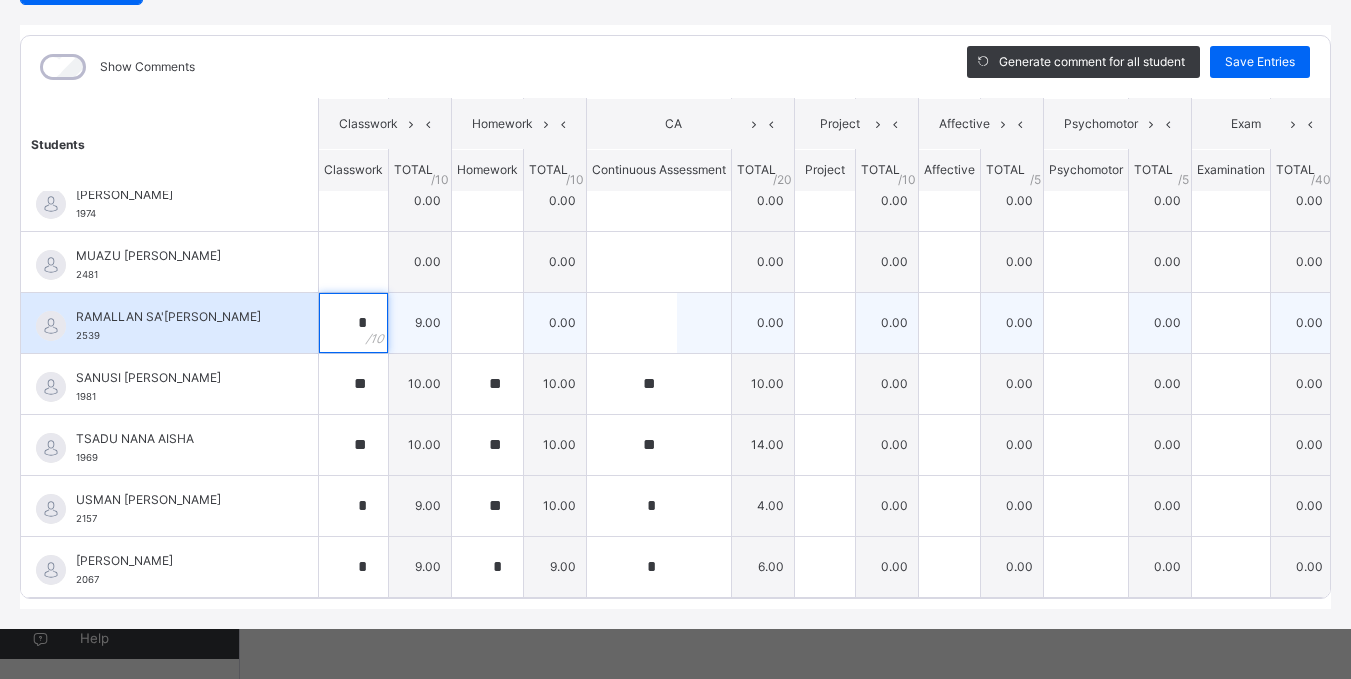 type on "*" 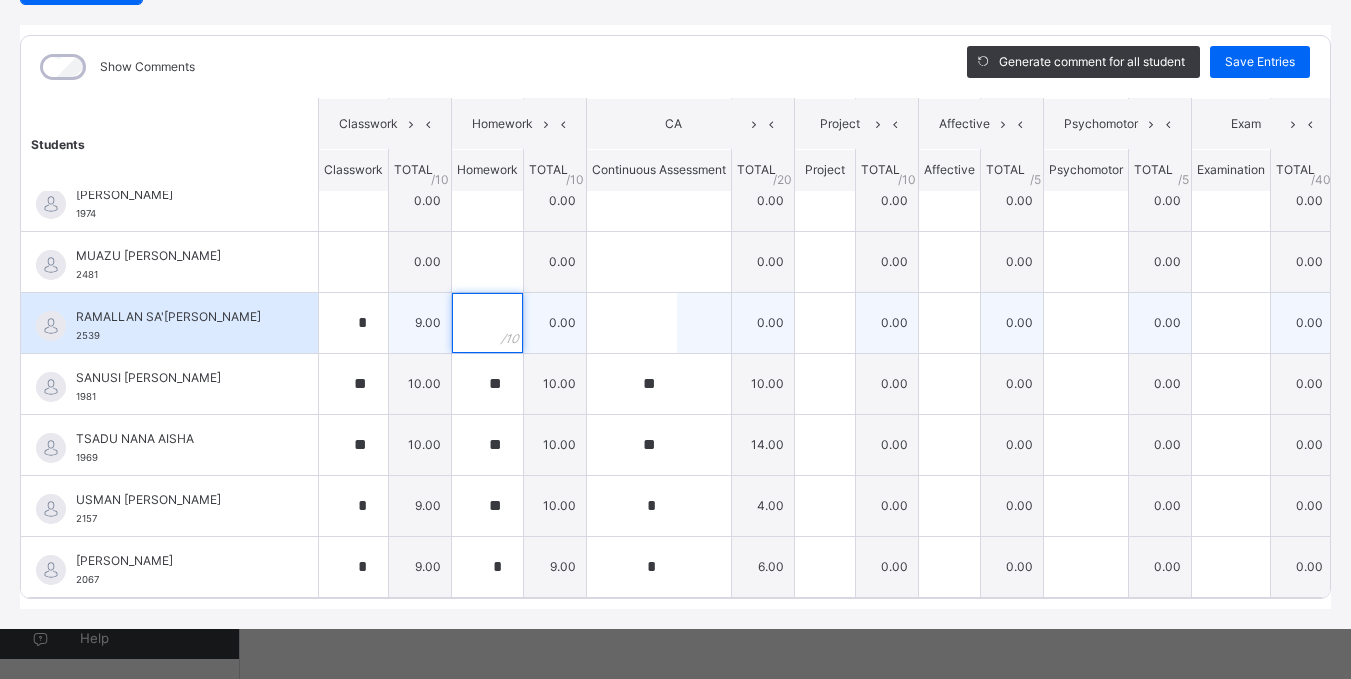 click at bounding box center [487, 323] 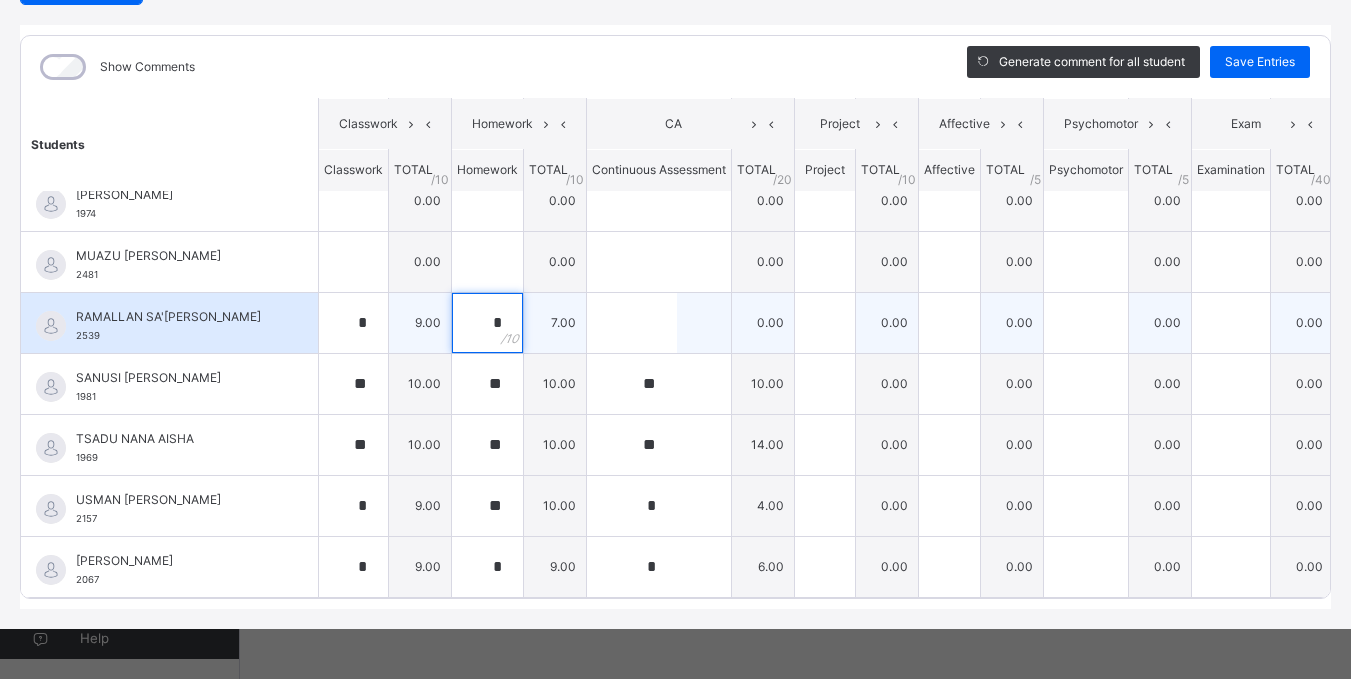 type on "*" 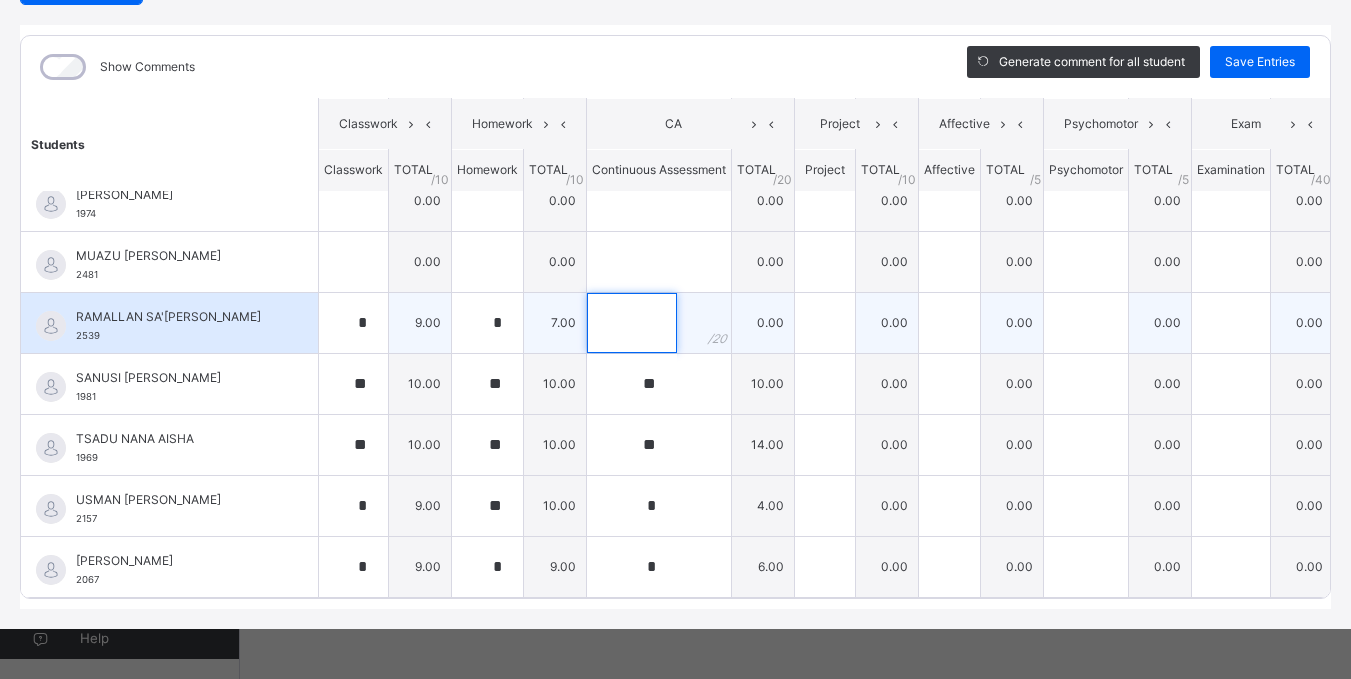 click at bounding box center [632, 323] 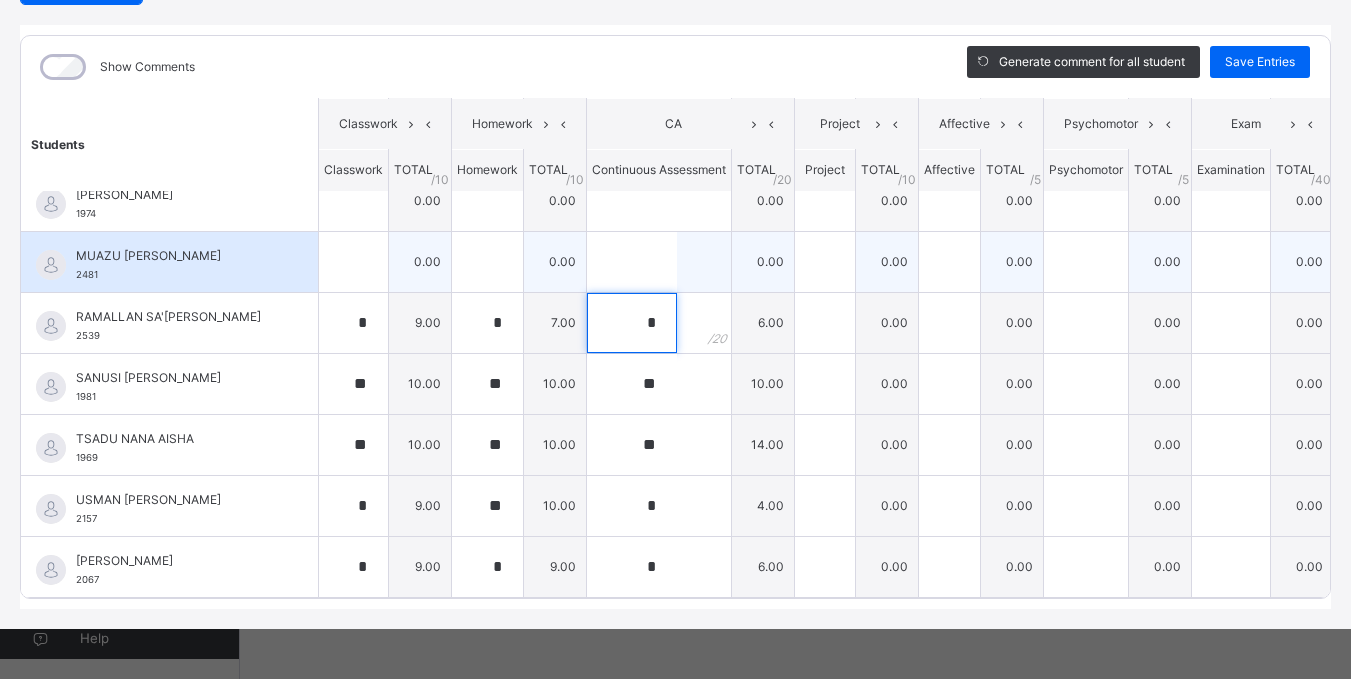 type on "*" 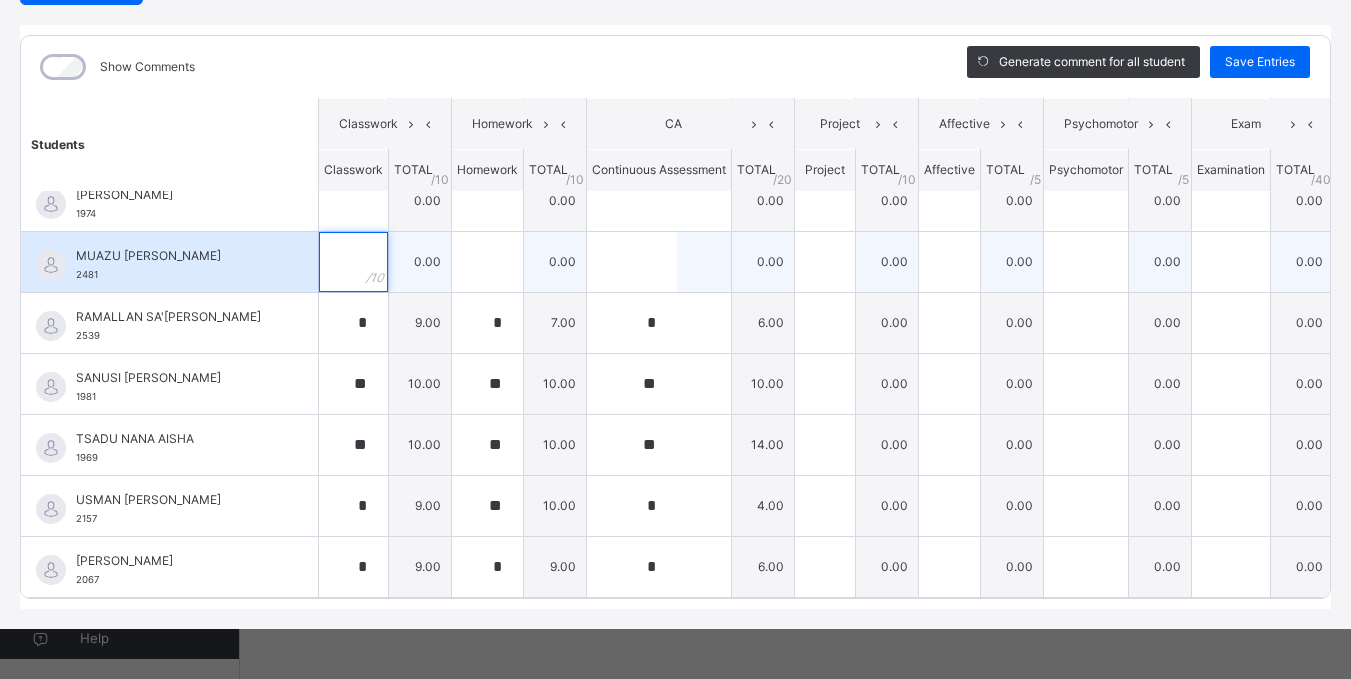 click at bounding box center (353, 262) 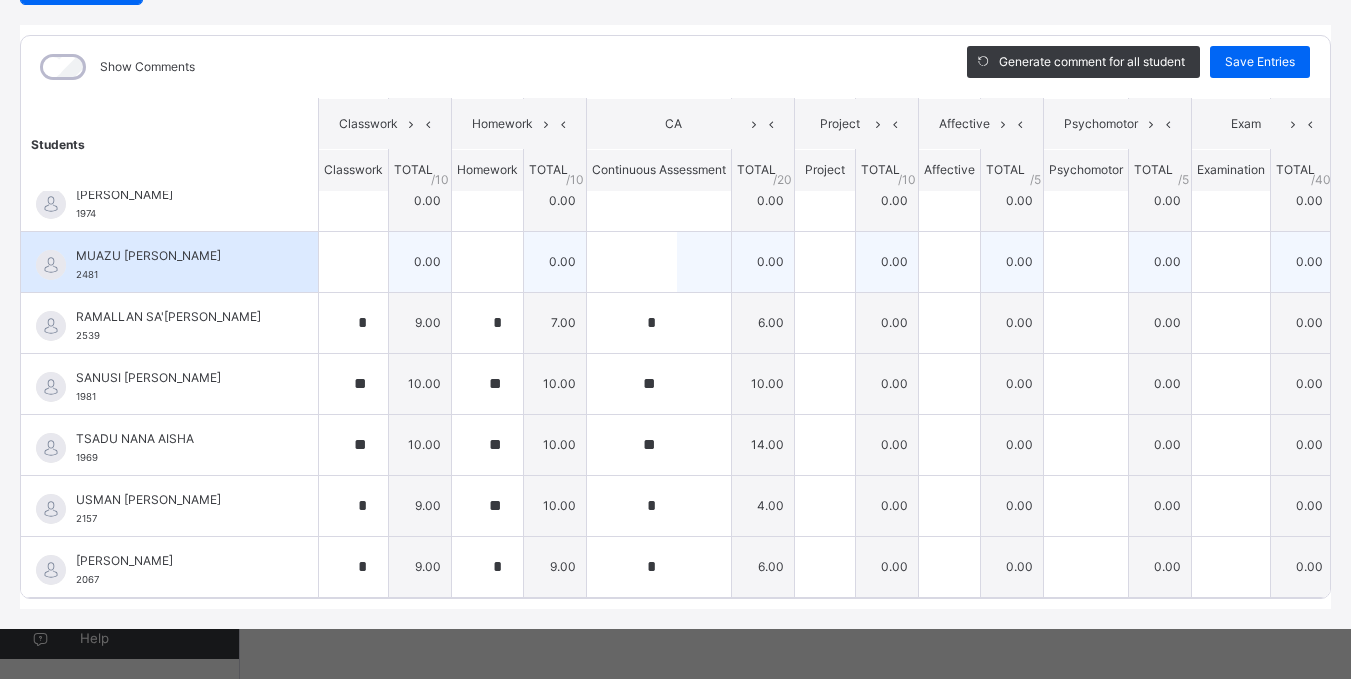 click at bounding box center (353, 262) 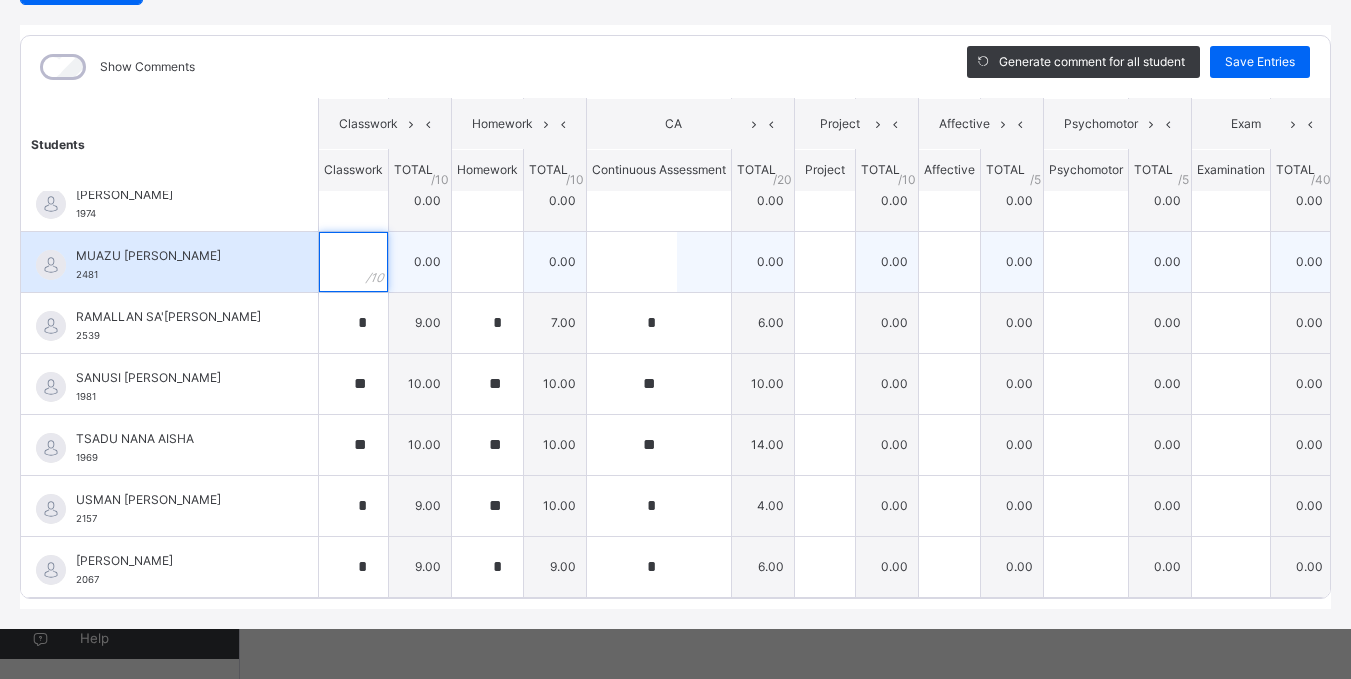 click at bounding box center (353, 262) 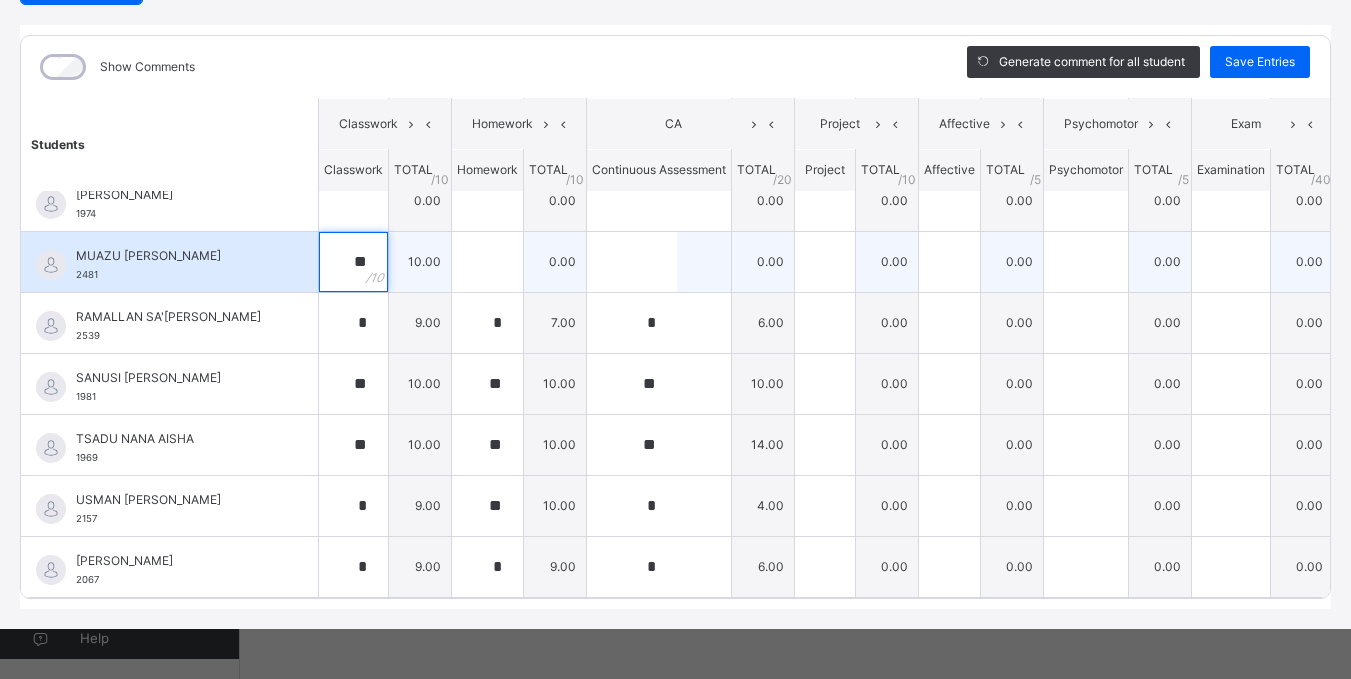 type on "**" 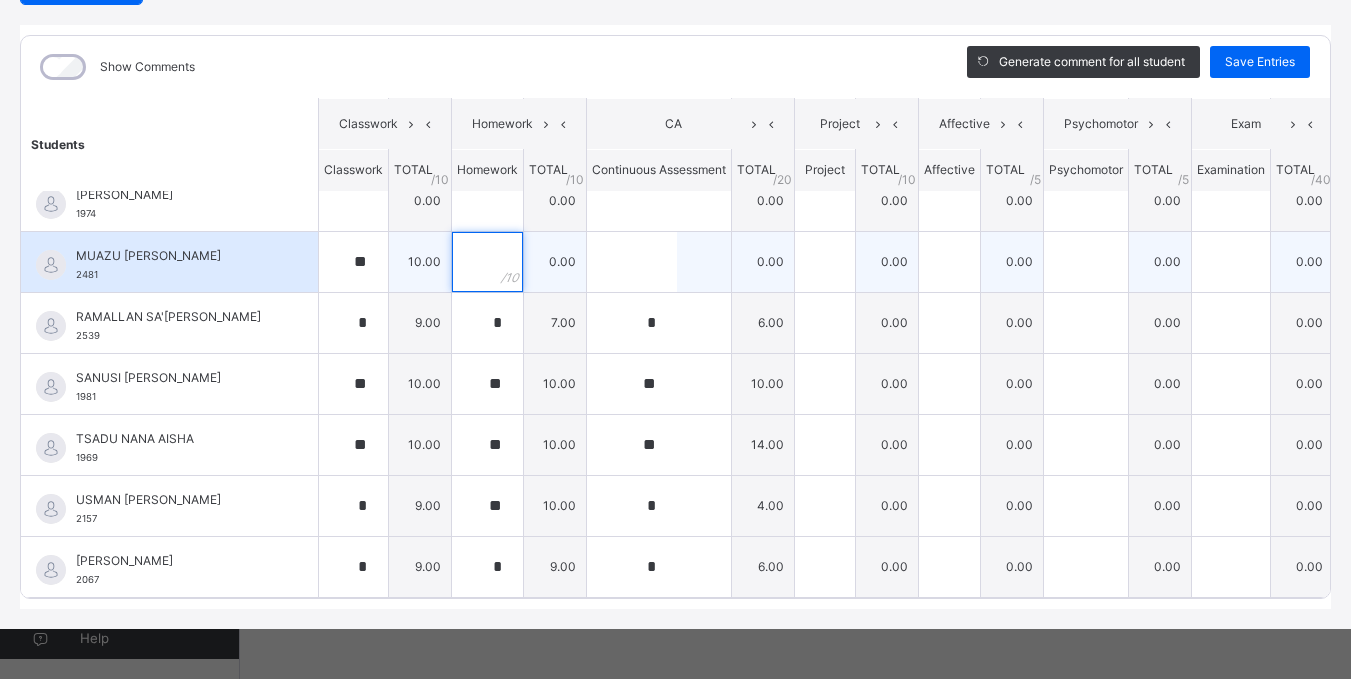 click at bounding box center (487, 262) 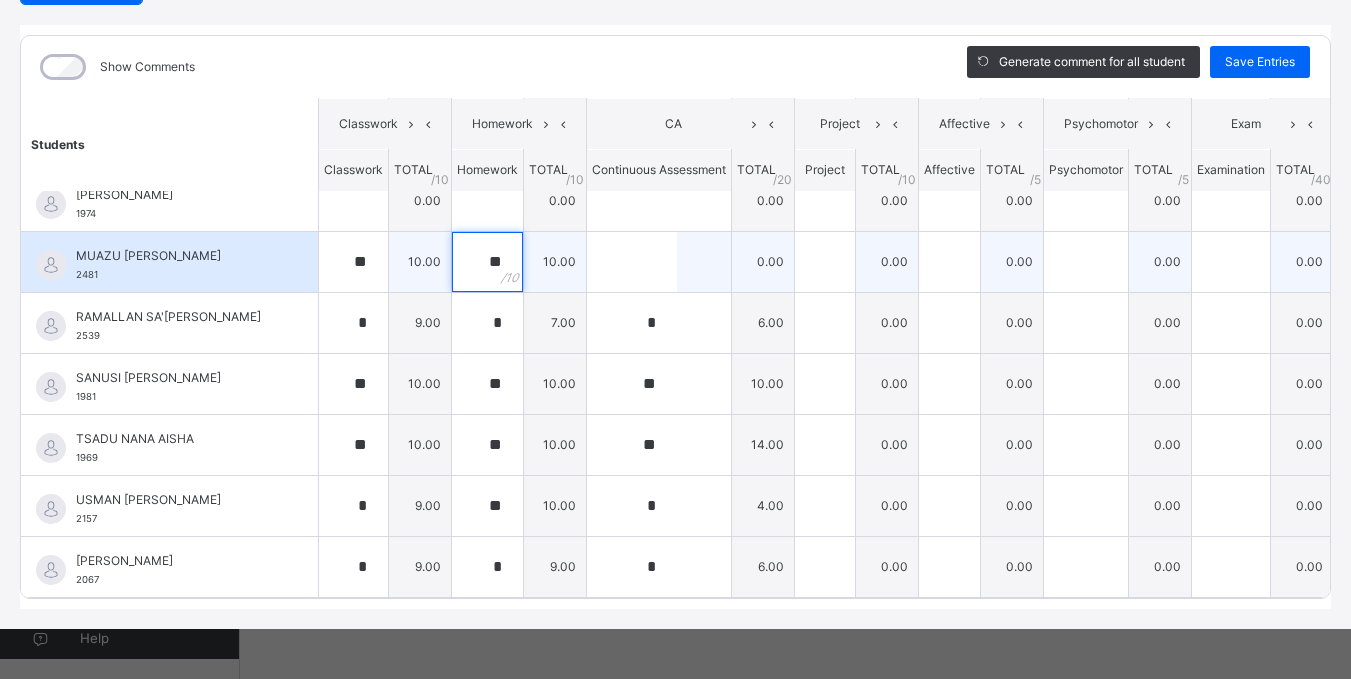 type on "**" 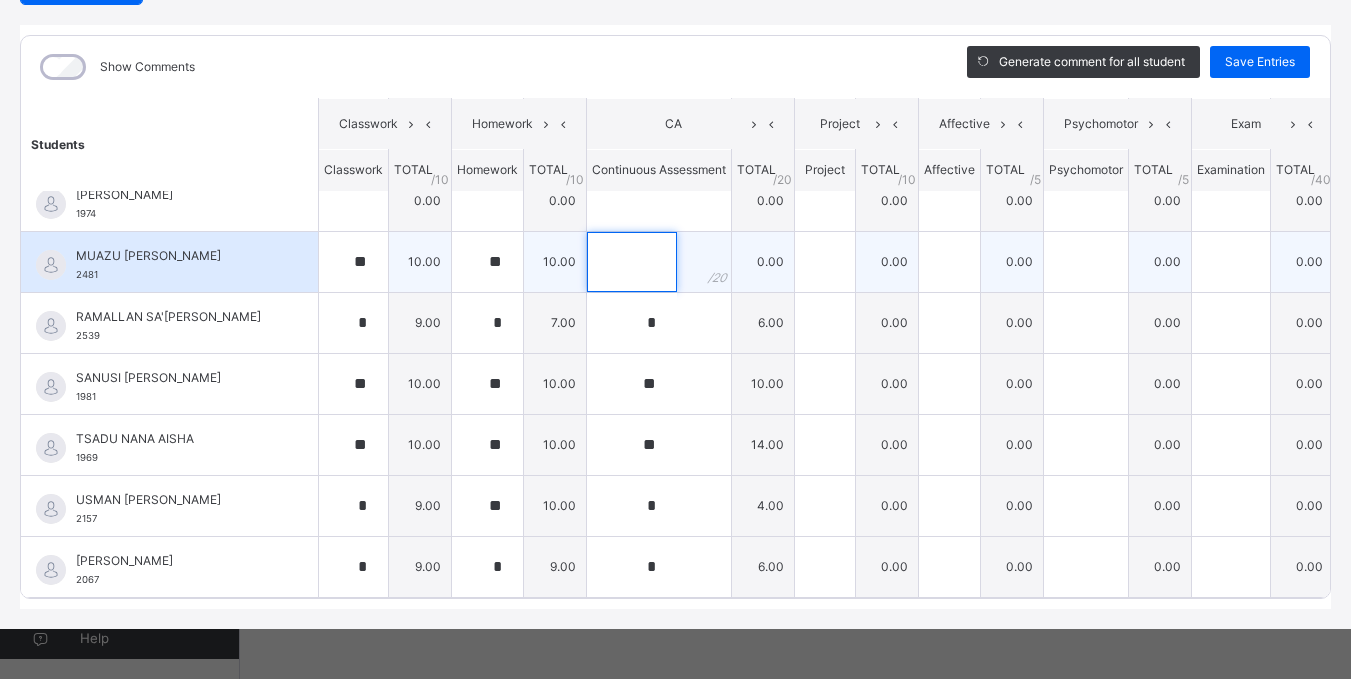 click at bounding box center (632, 262) 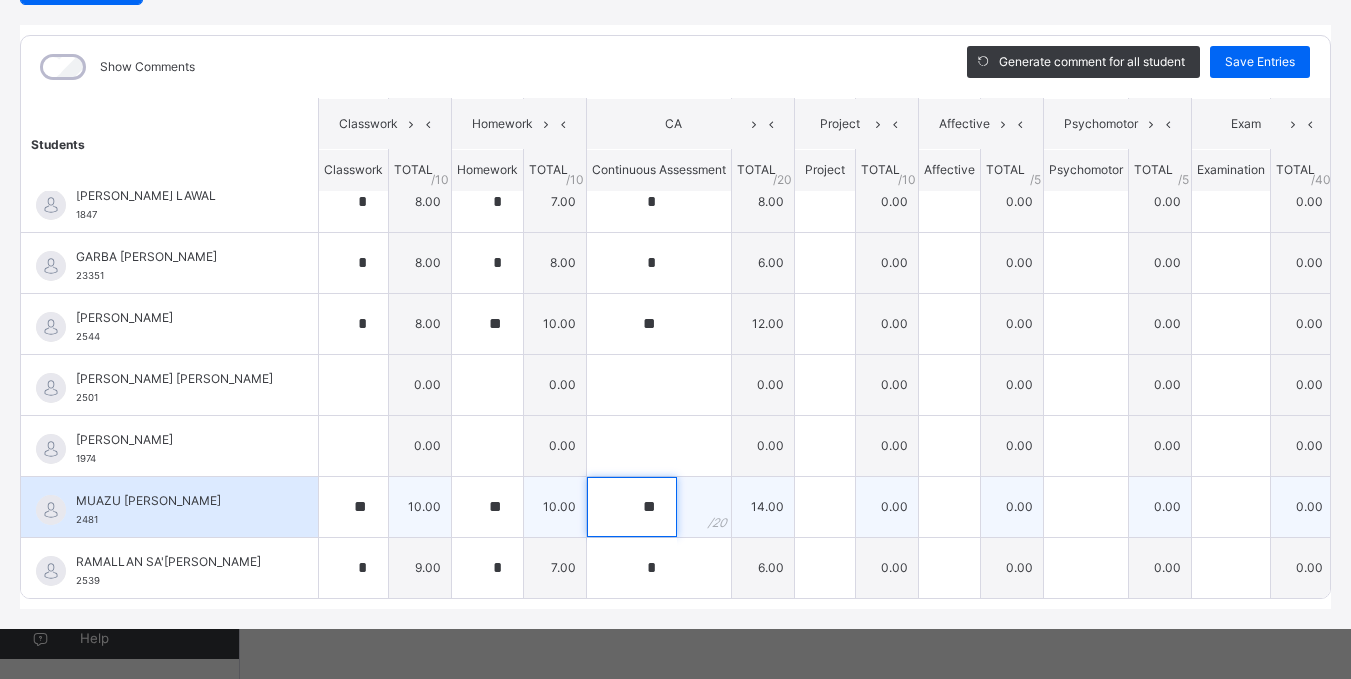 scroll, scrollTop: 468, scrollLeft: 0, axis: vertical 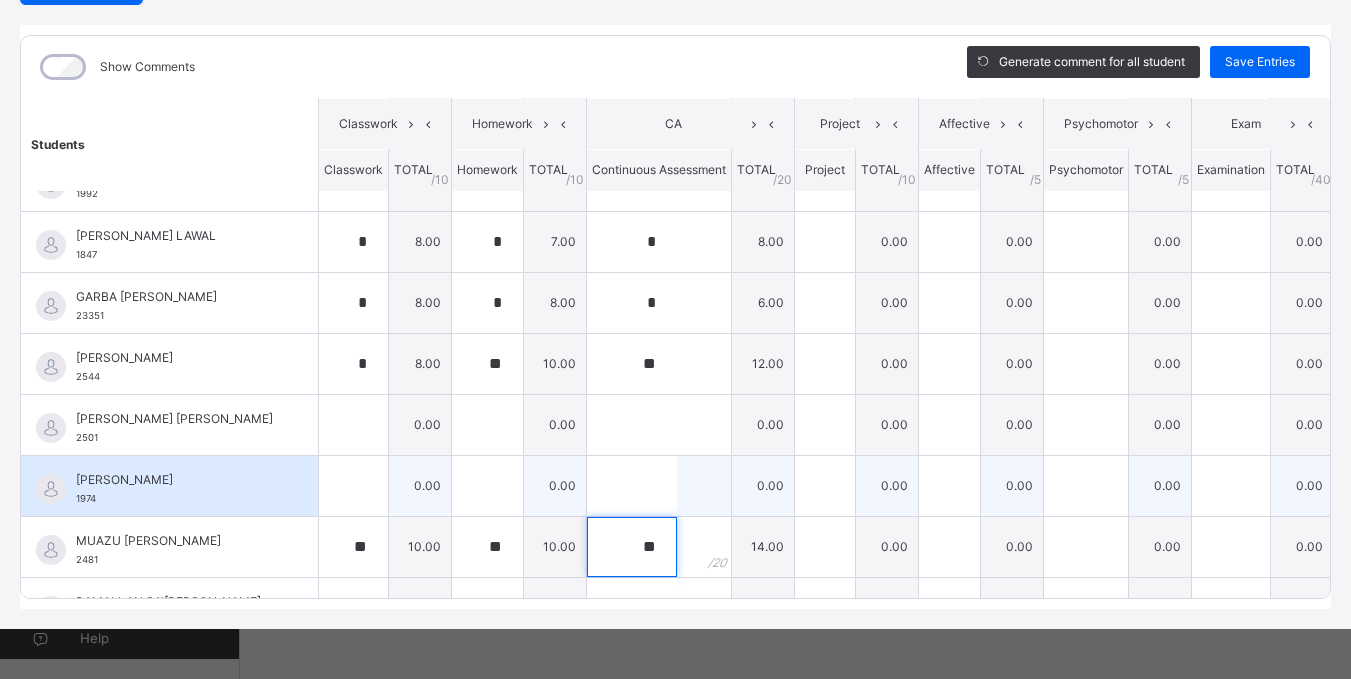 type on "**" 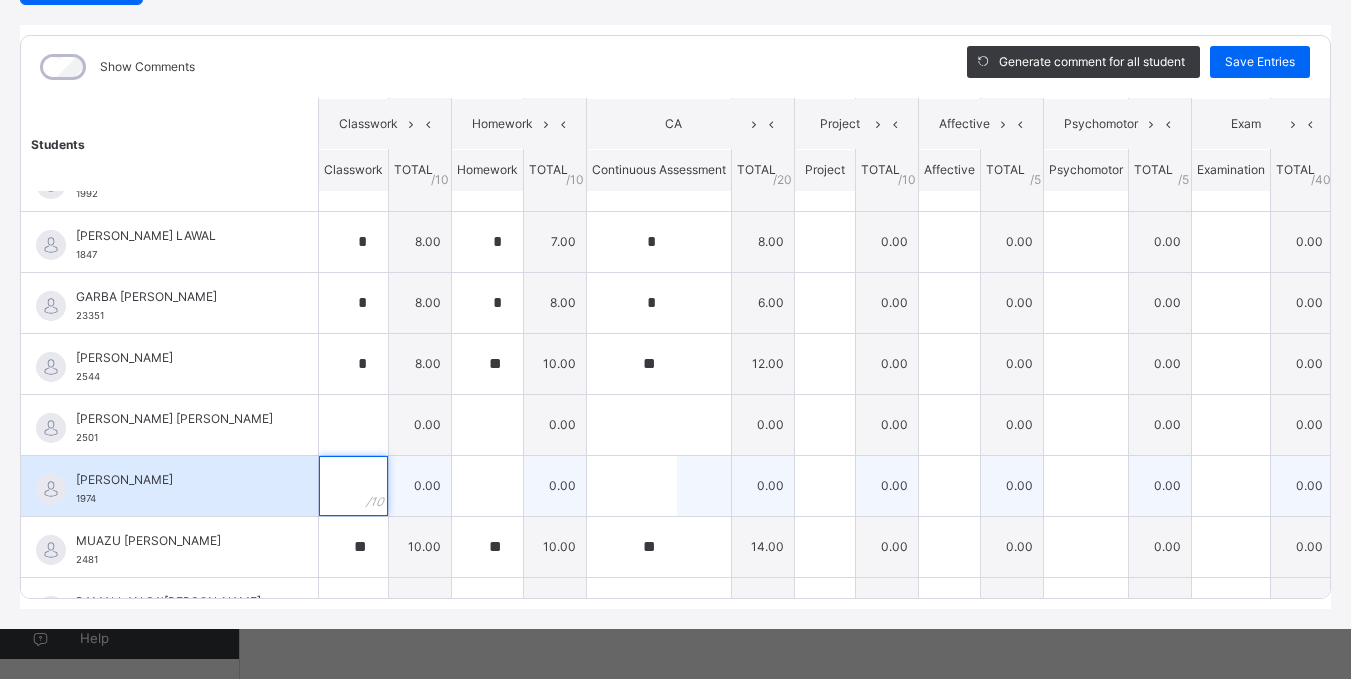 click at bounding box center (353, 486) 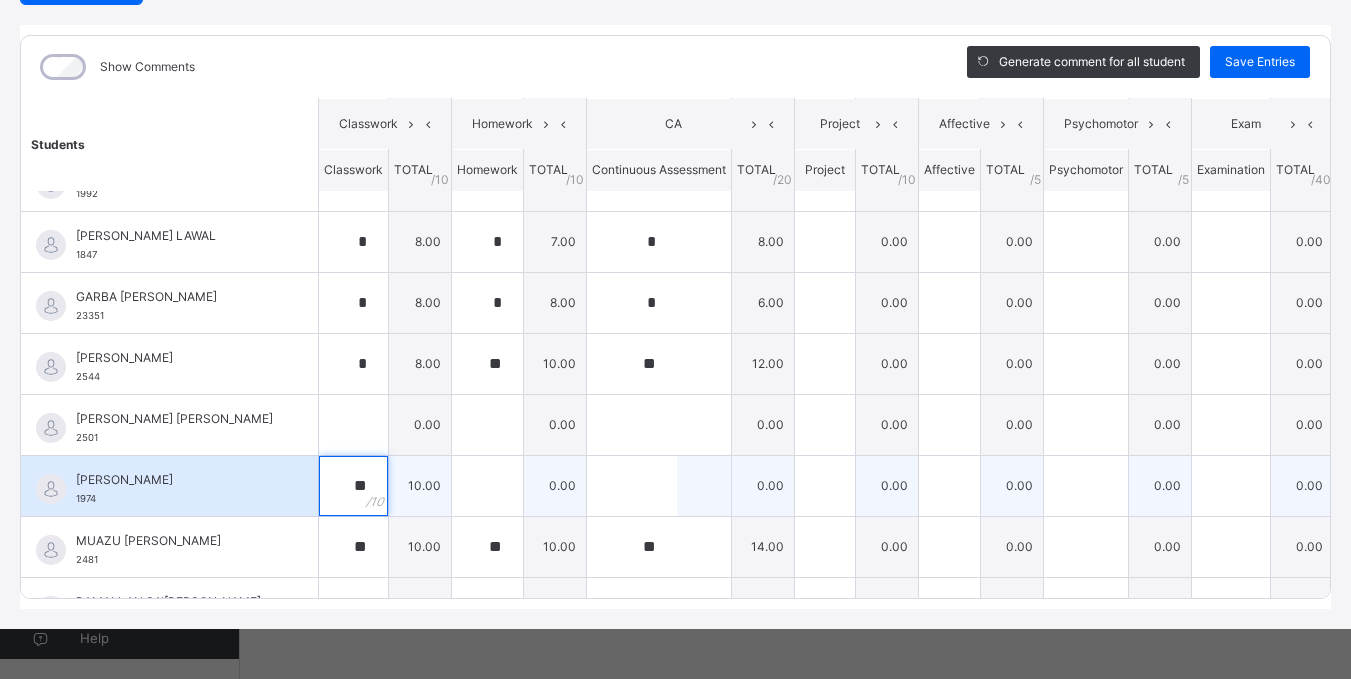 type on "**" 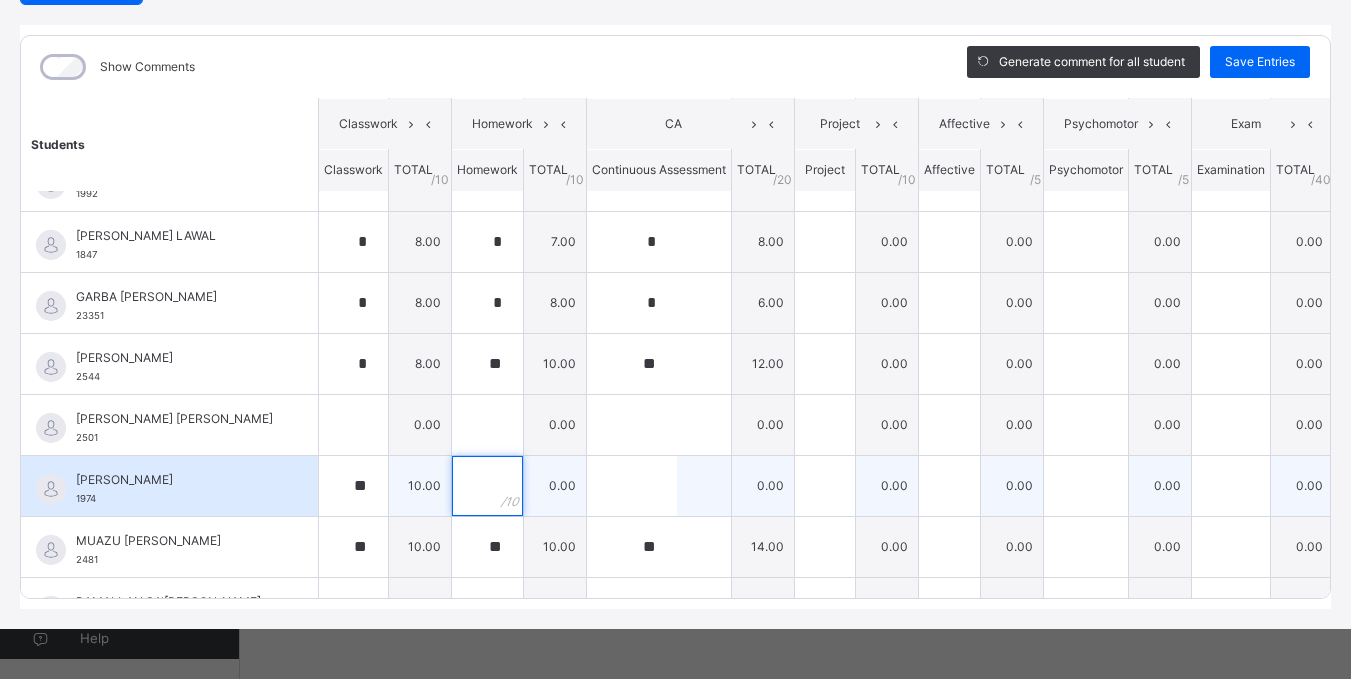 click at bounding box center [487, 486] 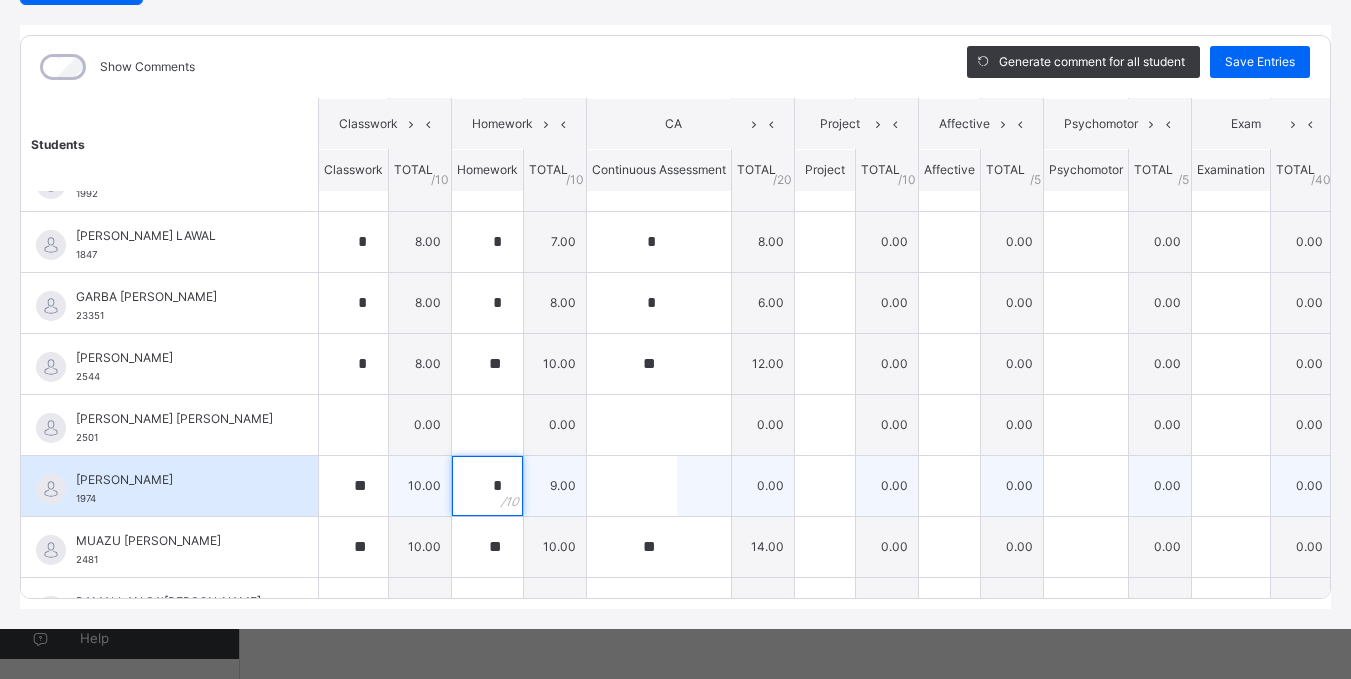 type on "*" 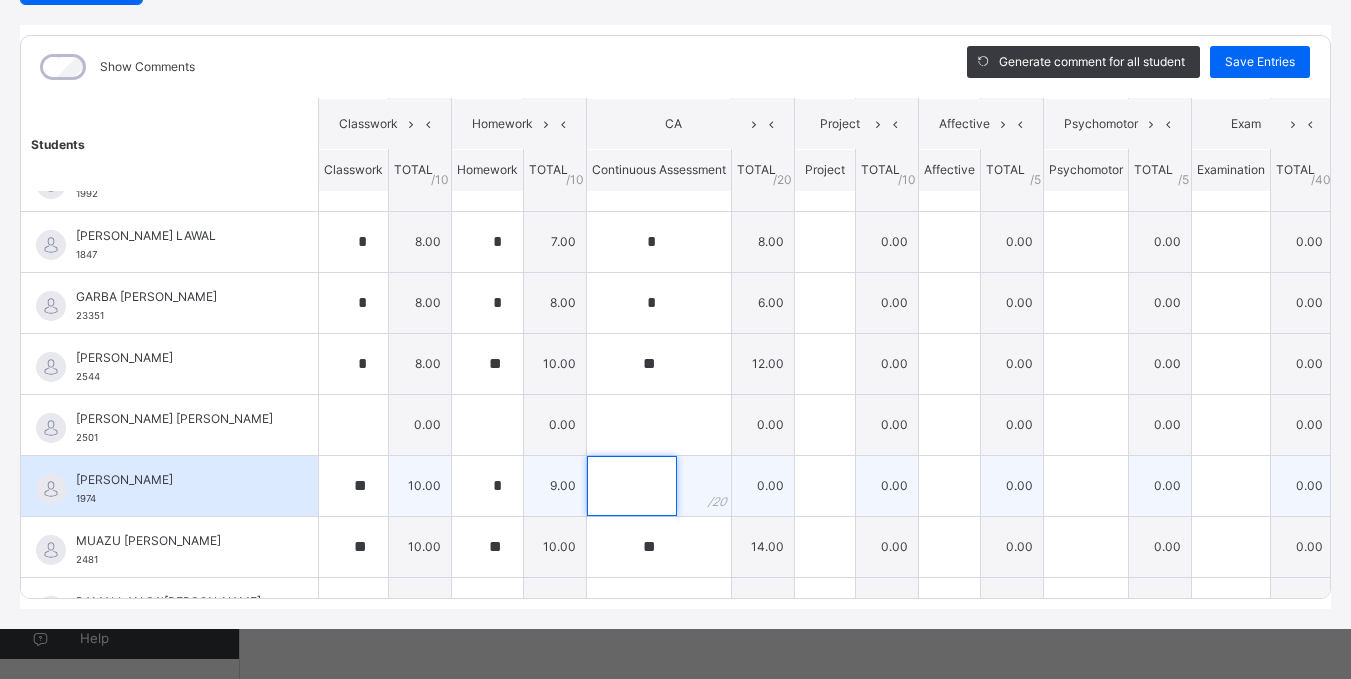 click at bounding box center [632, 486] 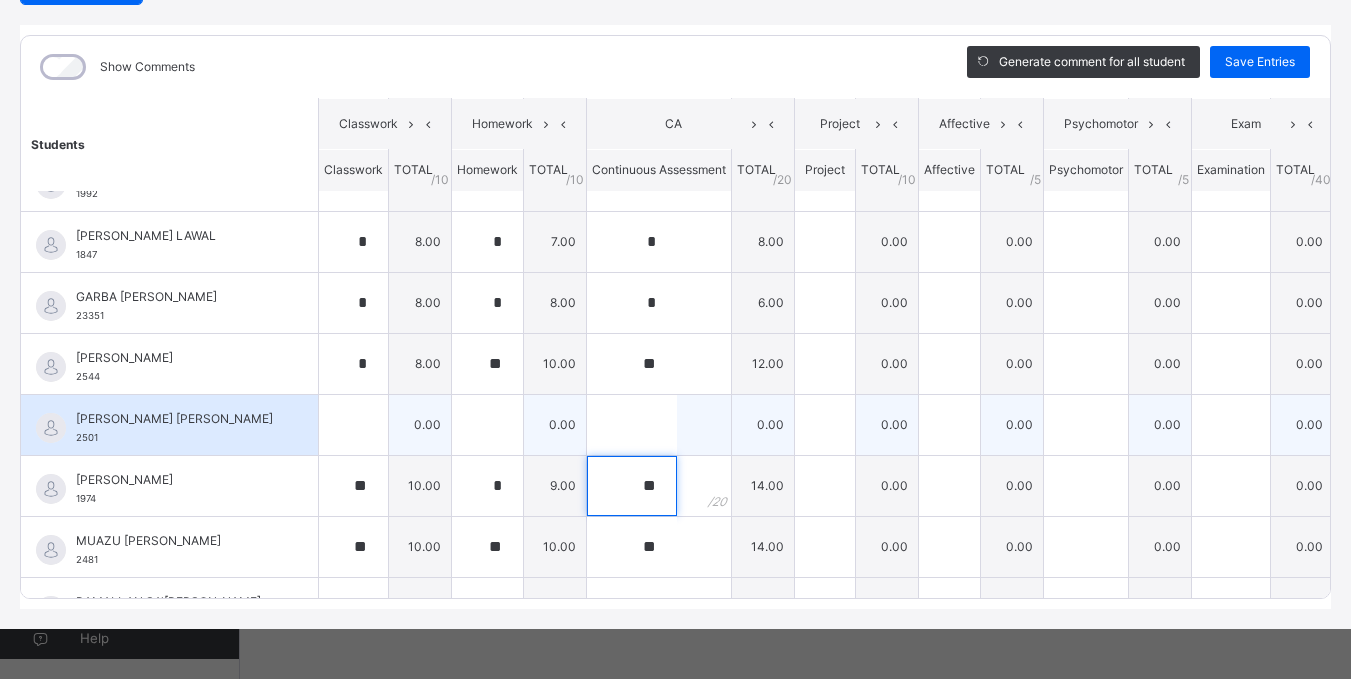 type on "**" 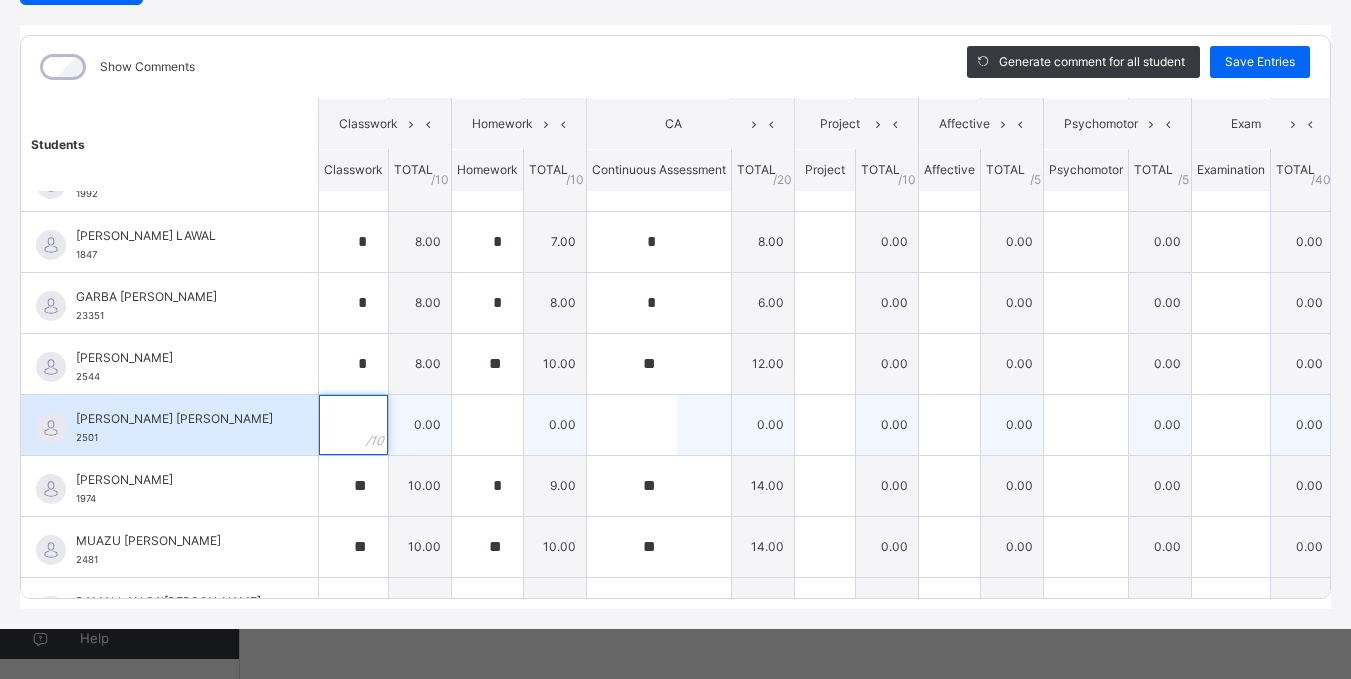 click at bounding box center (353, 425) 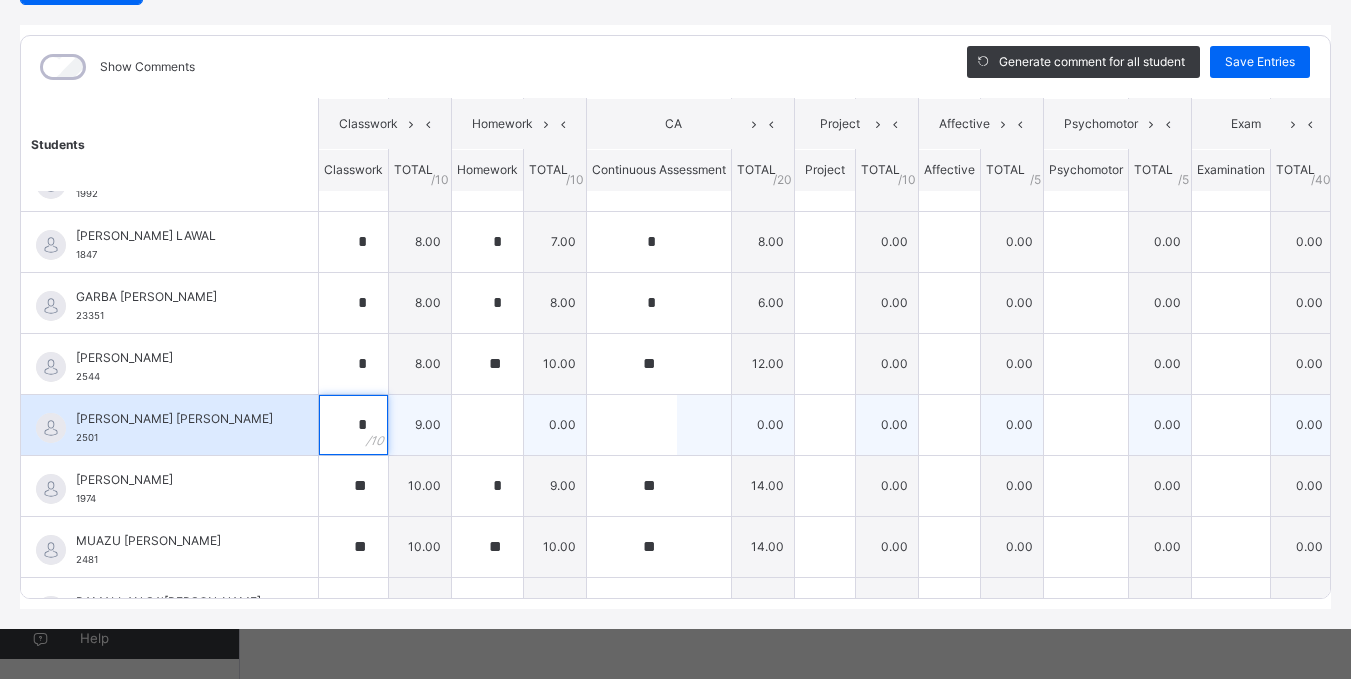 type on "*" 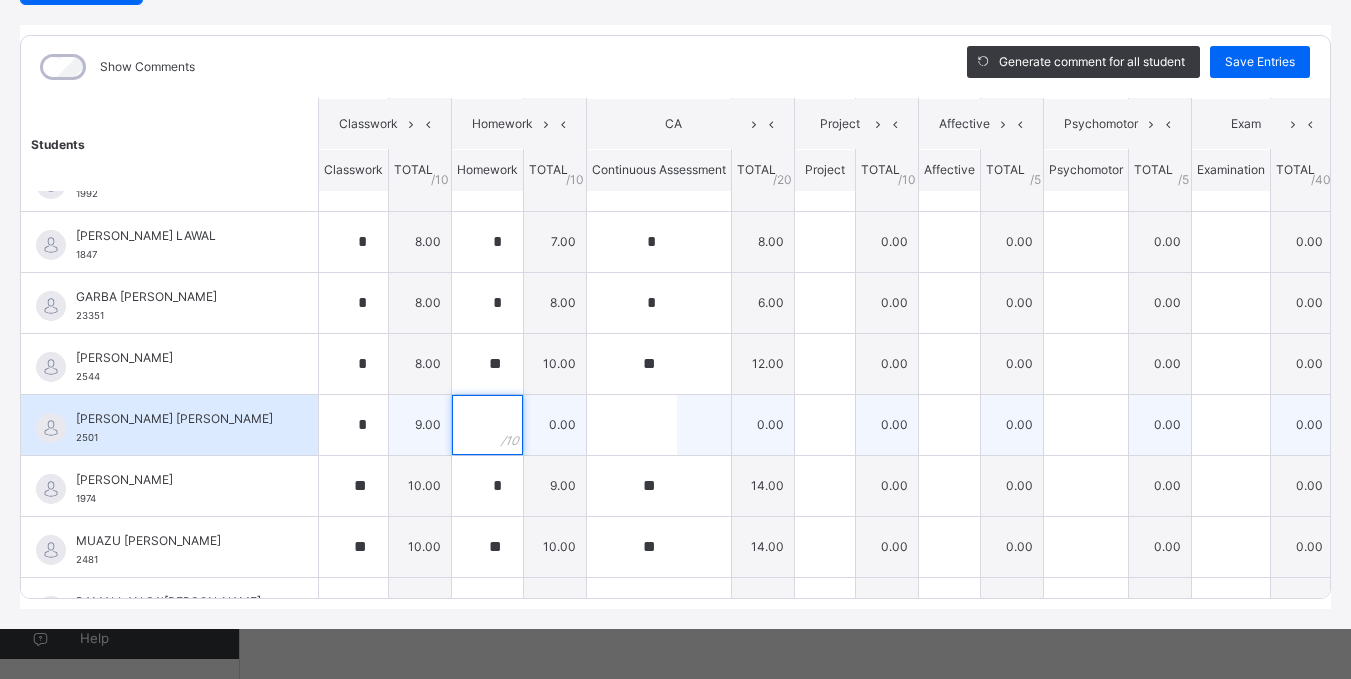 click at bounding box center (487, 425) 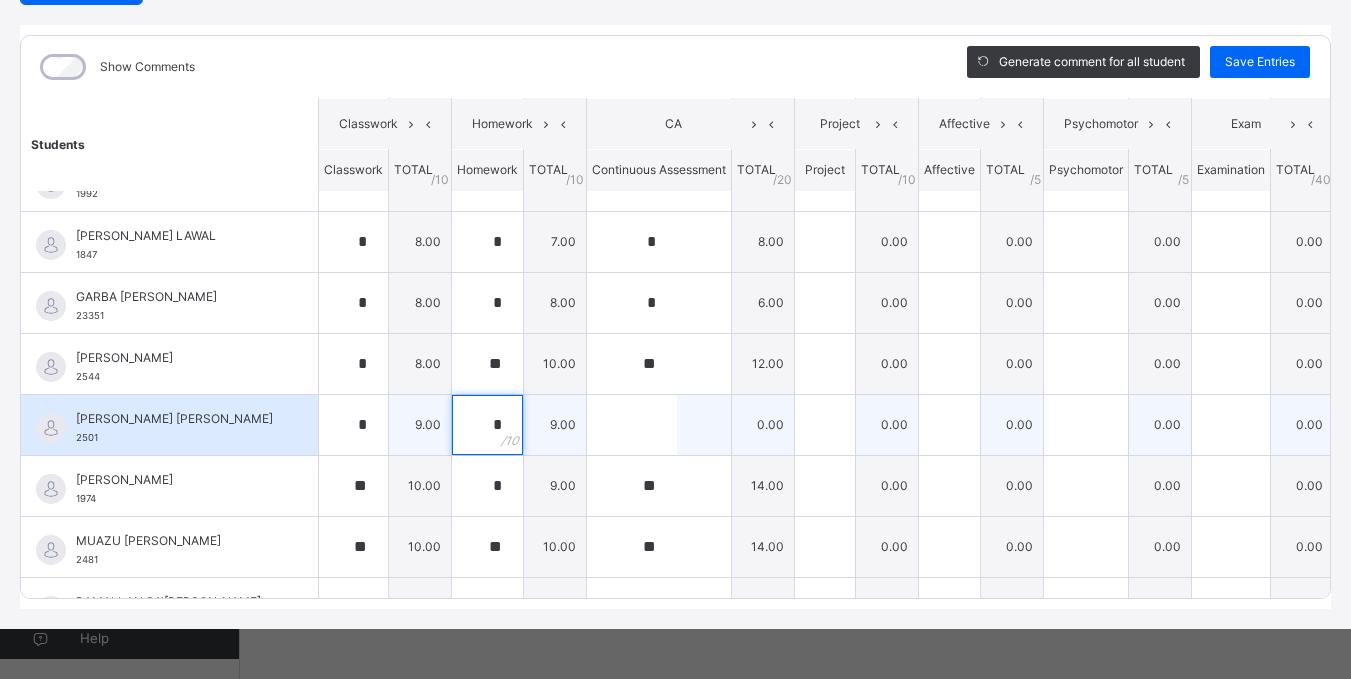 type on "*" 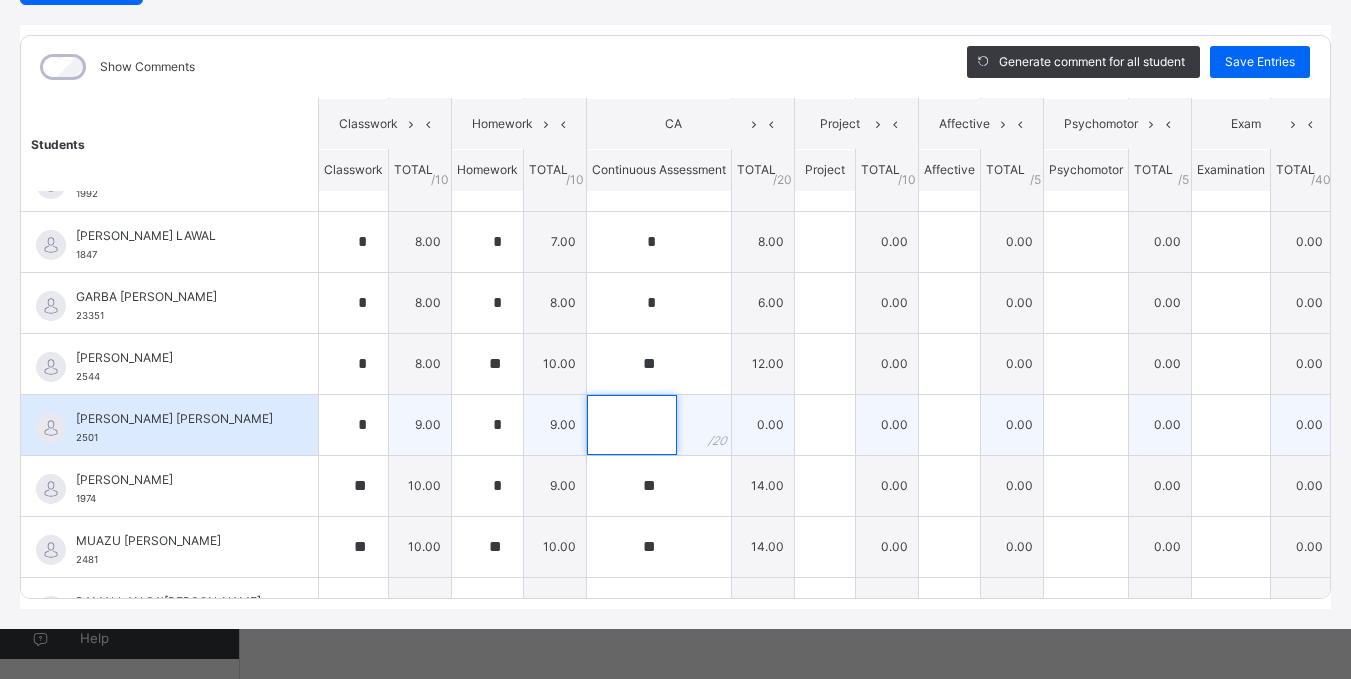 click at bounding box center (632, 425) 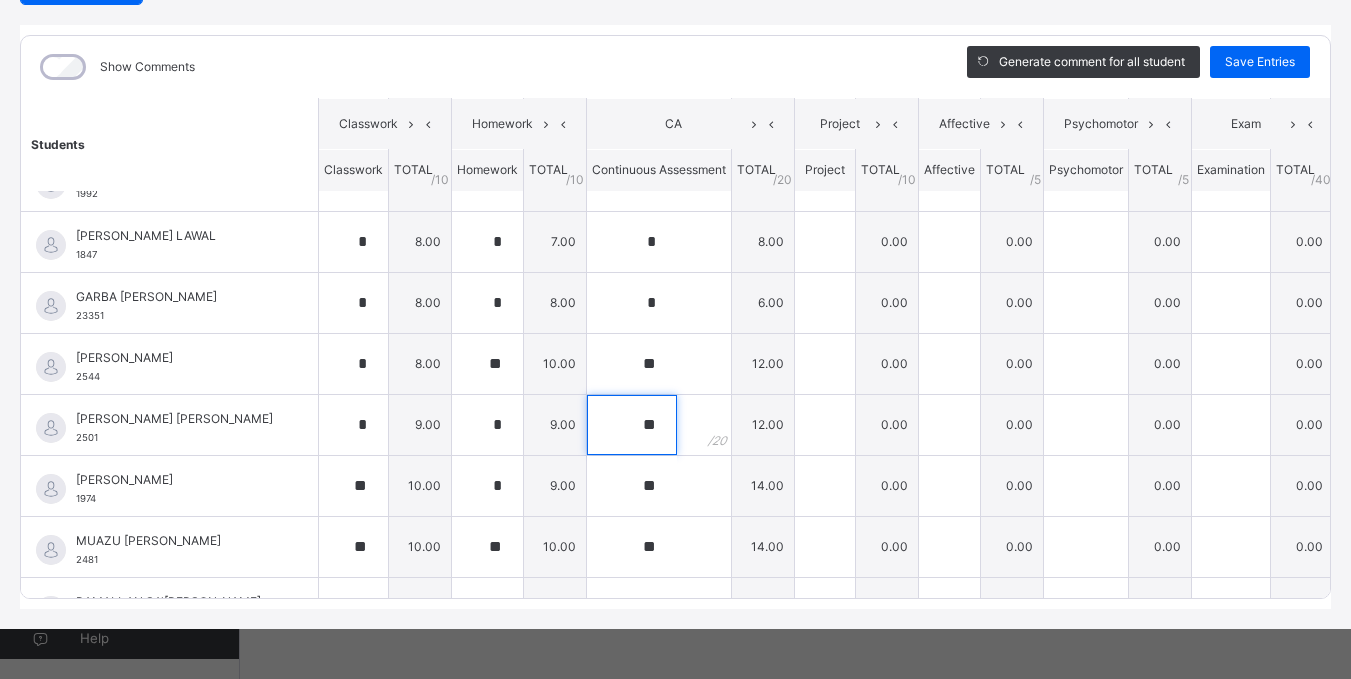 scroll, scrollTop: 0, scrollLeft: 0, axis: both 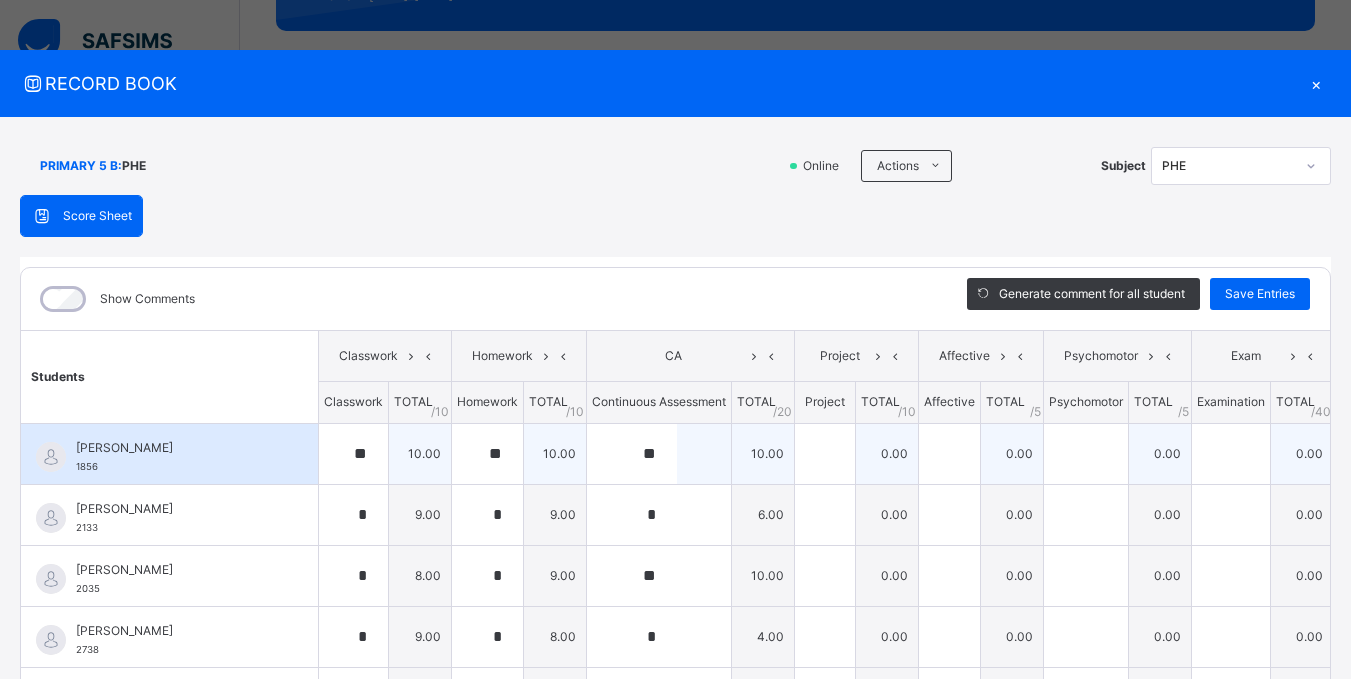type on "**" 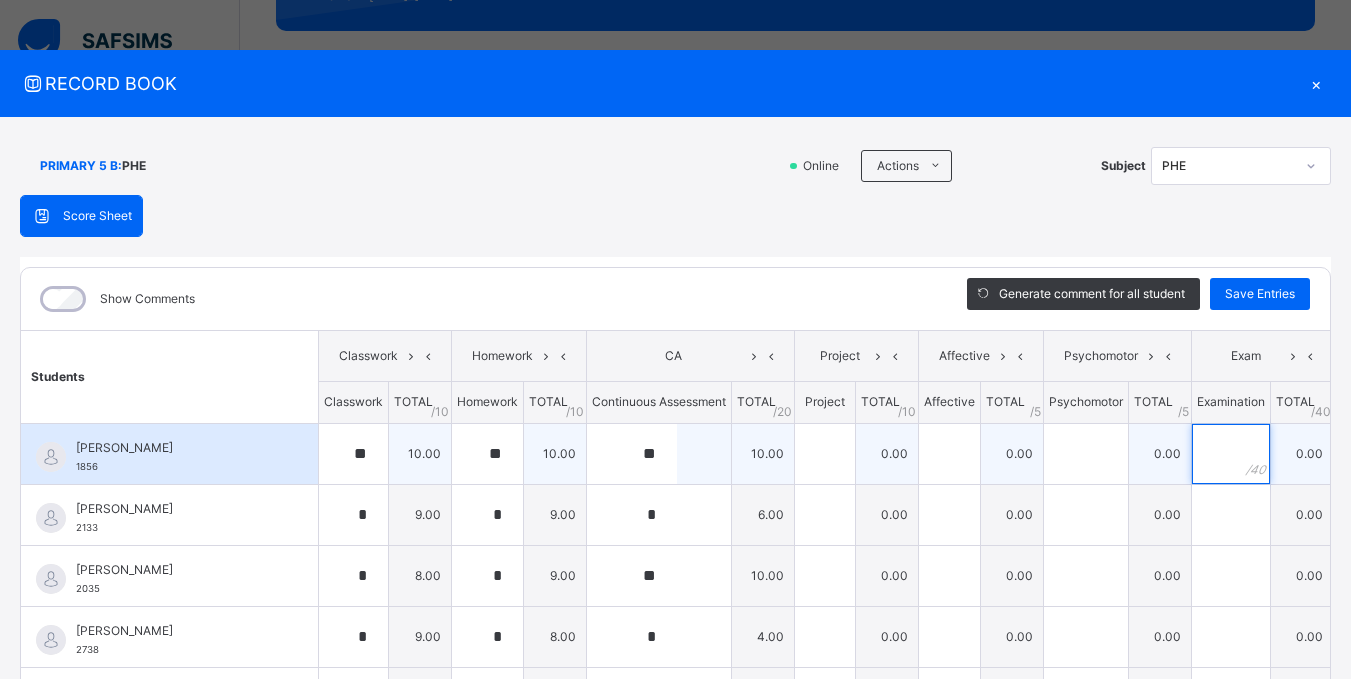click at bounding box center (1231, 454) 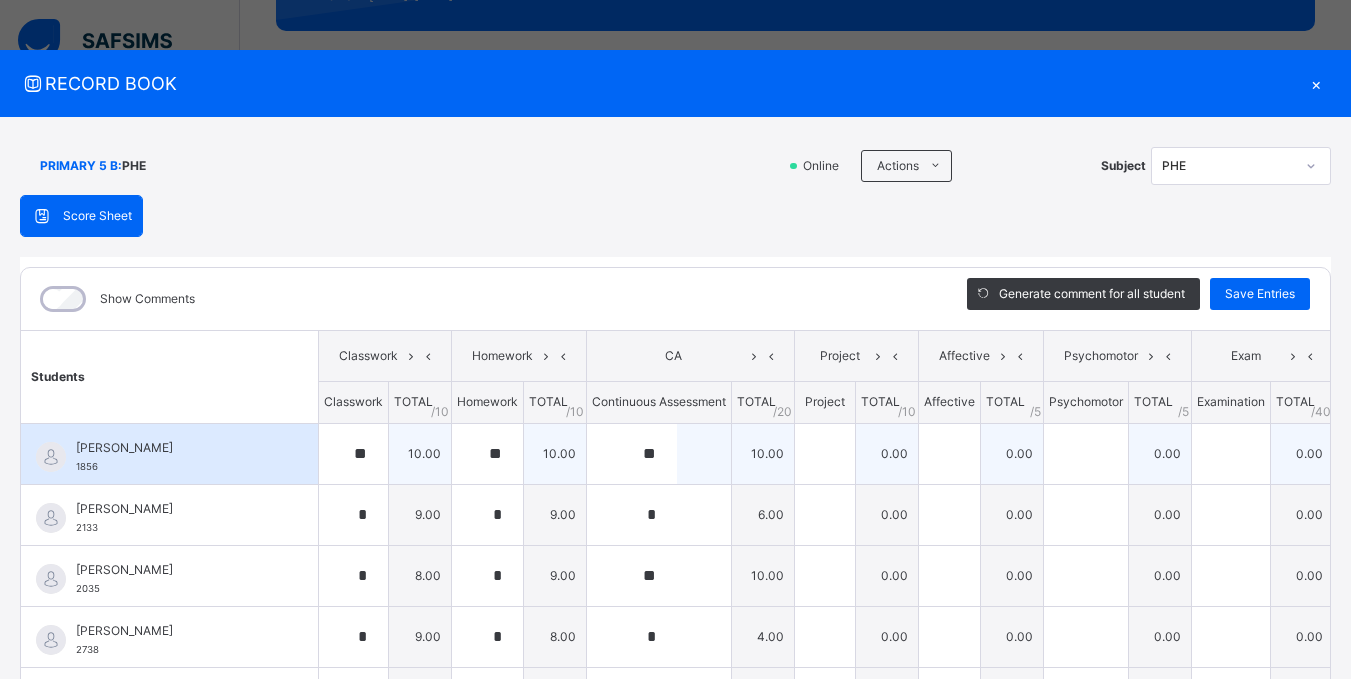 click at bounding box center [1231, 454] 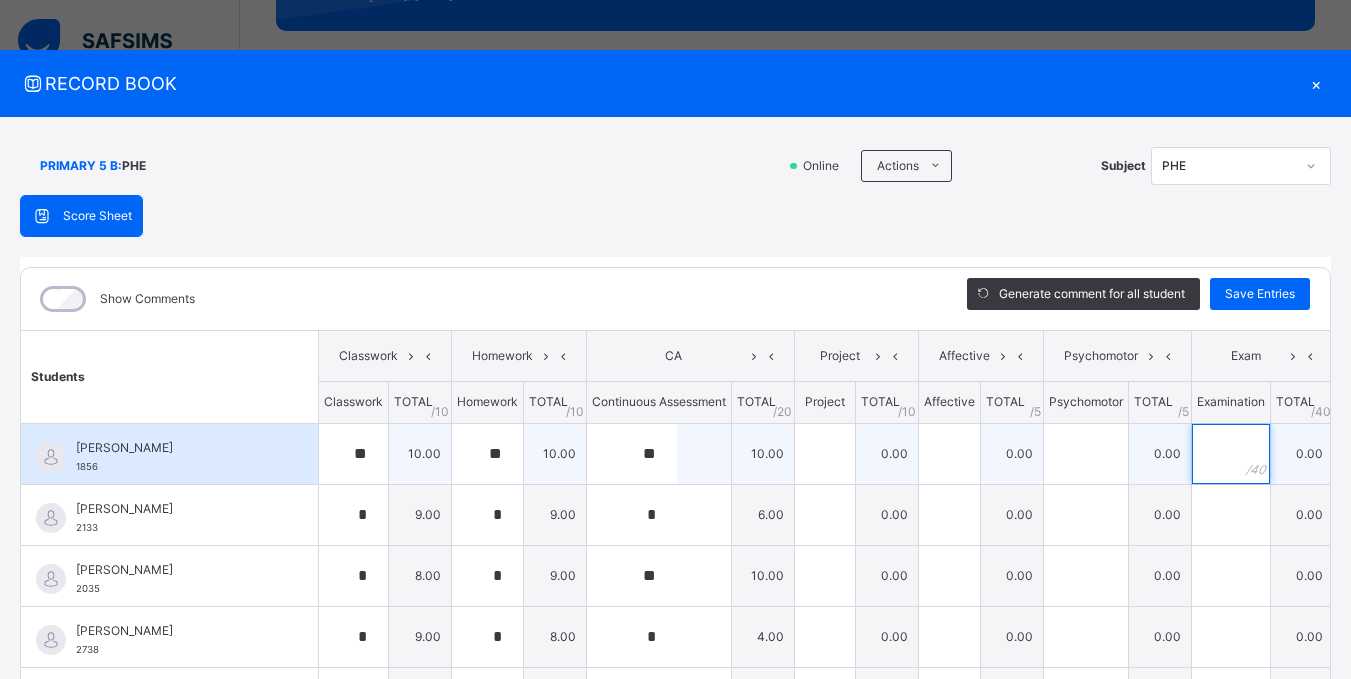click at bounding box center (1231, 454) 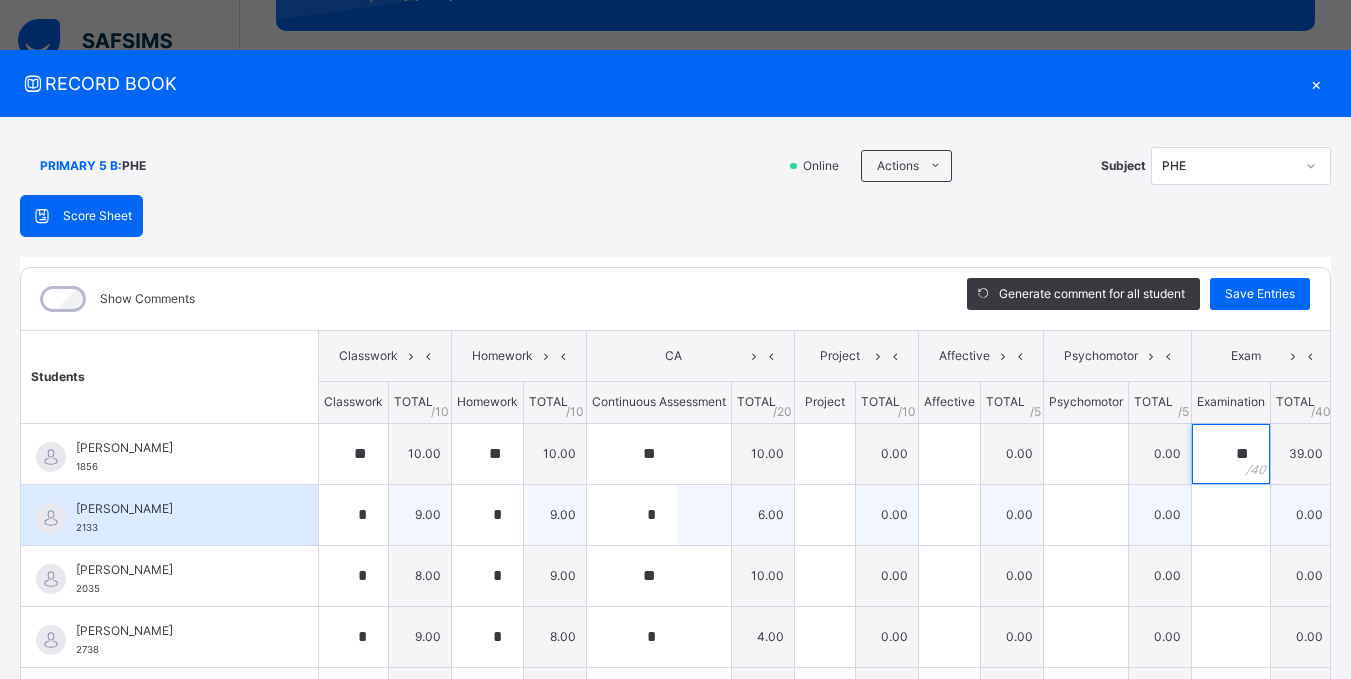 type on "**" 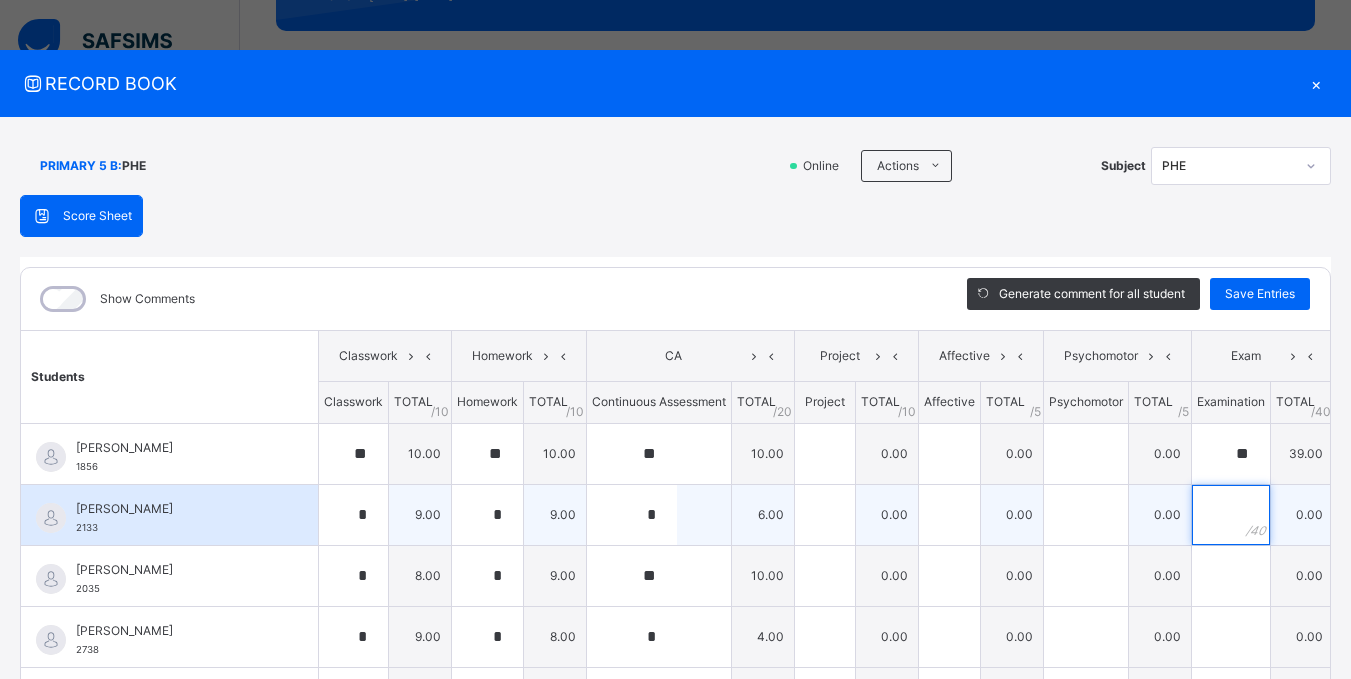 click at bounding box center (1231, 515) 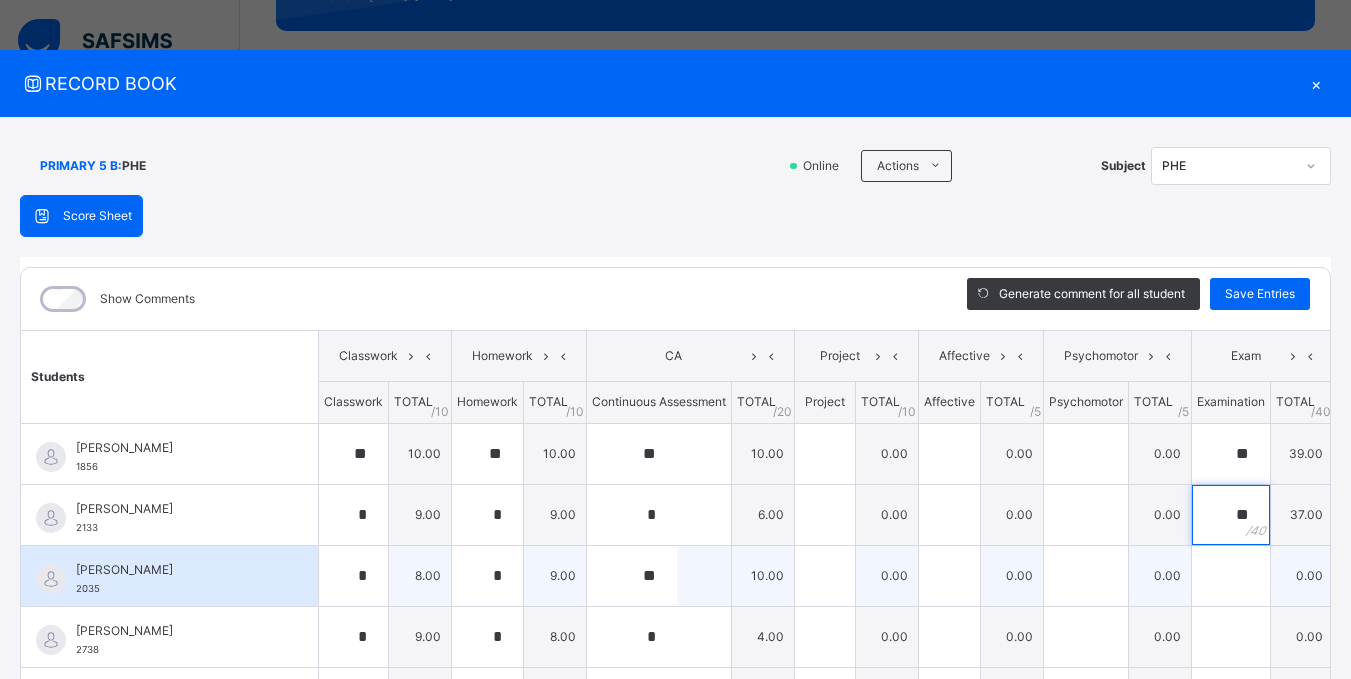 type on "**" 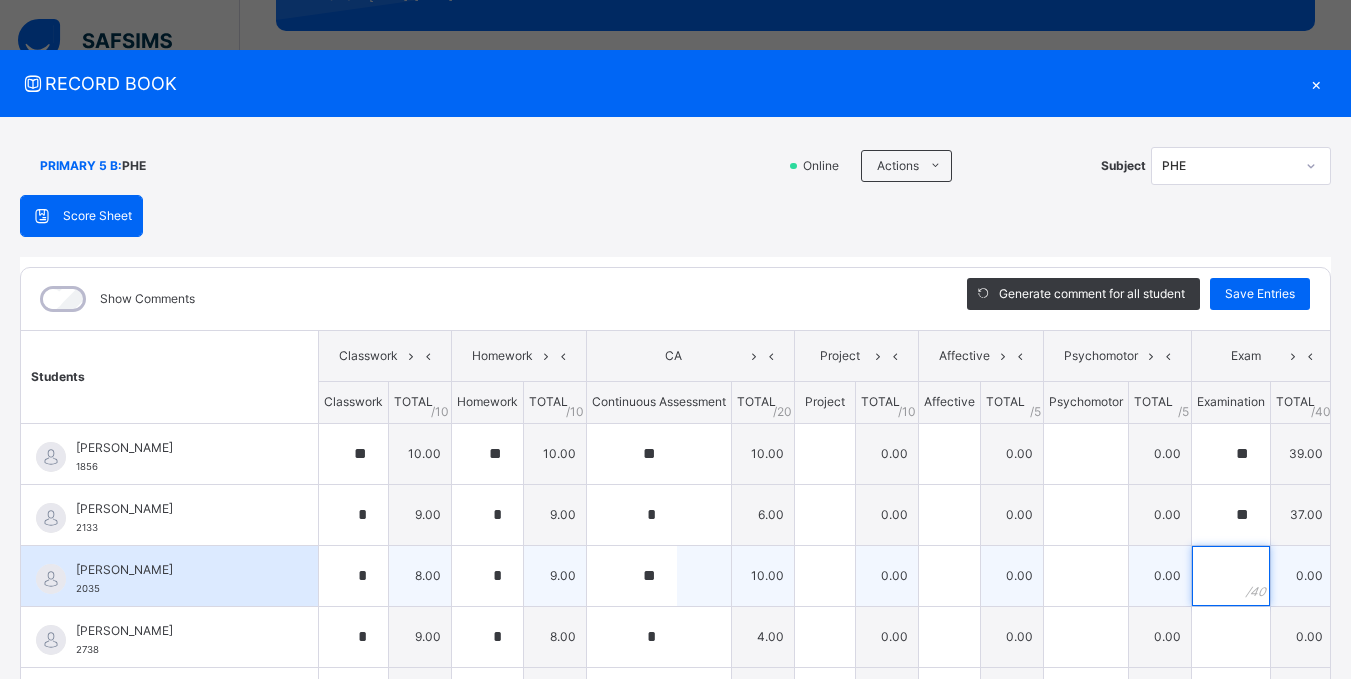 click at bounding box center [1231, 576] 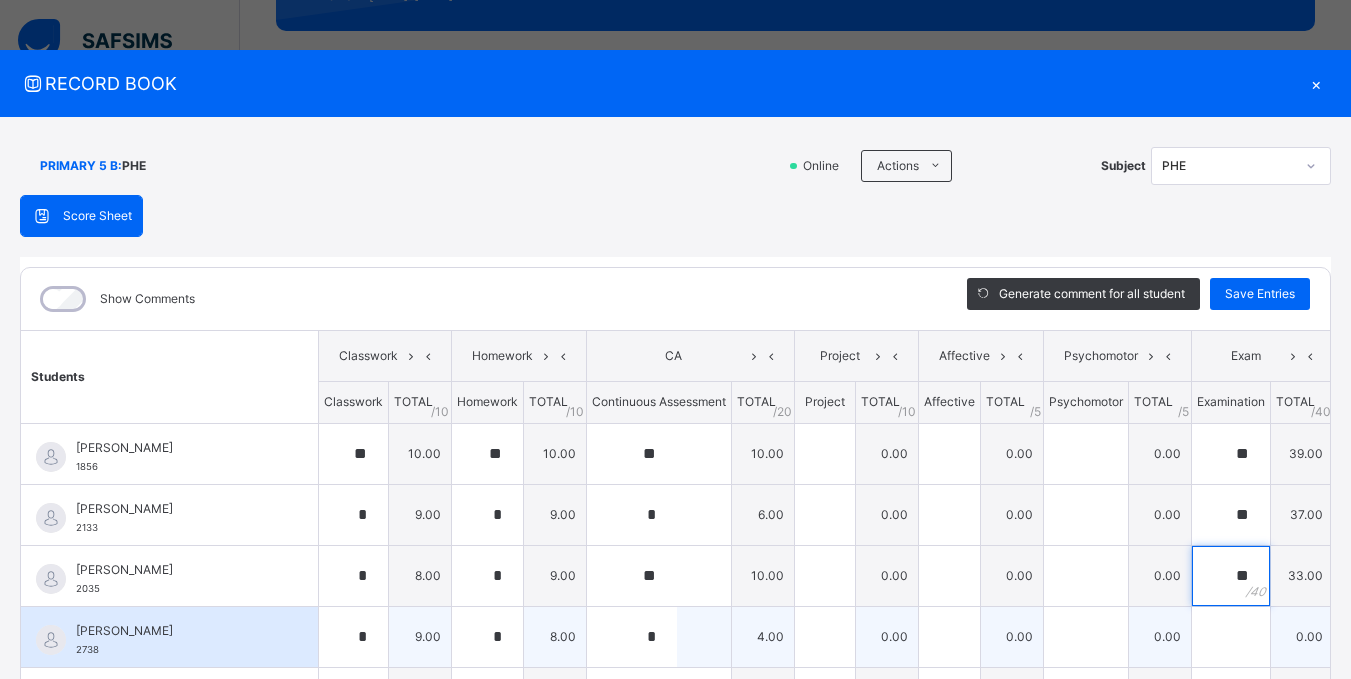 type on "**" 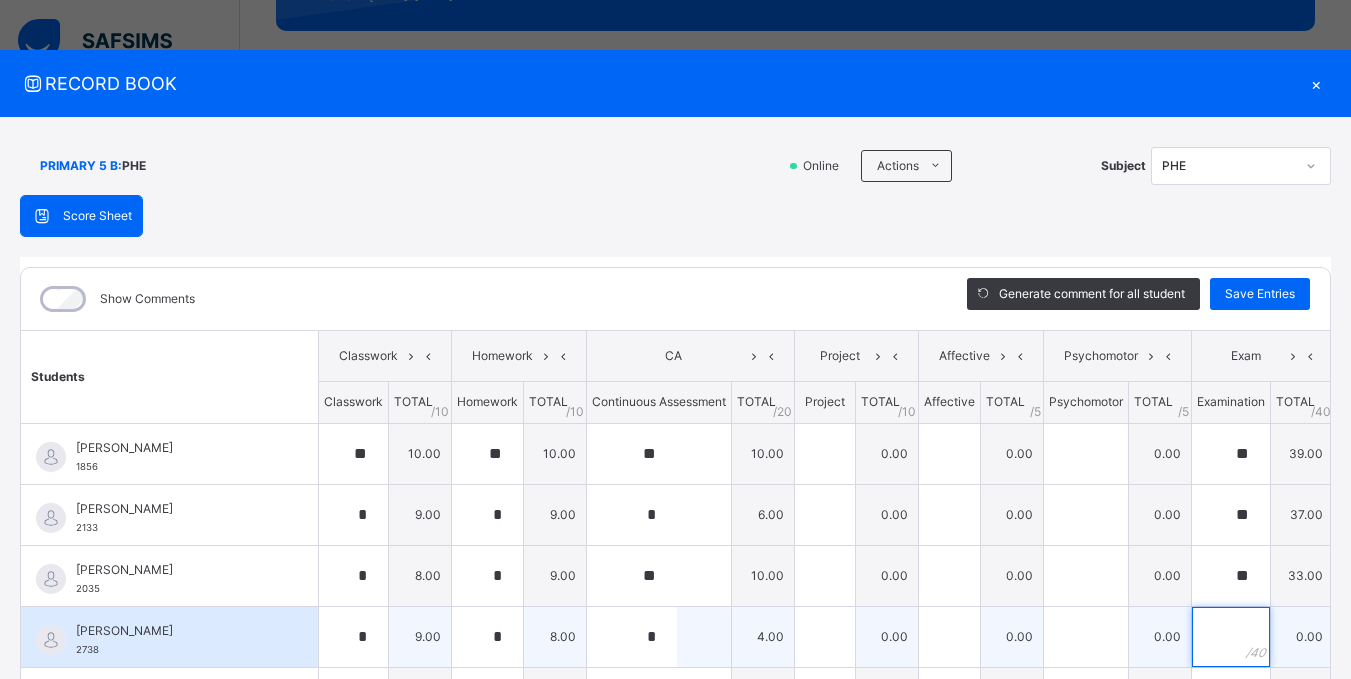 click at bounding box center (1231, 637) 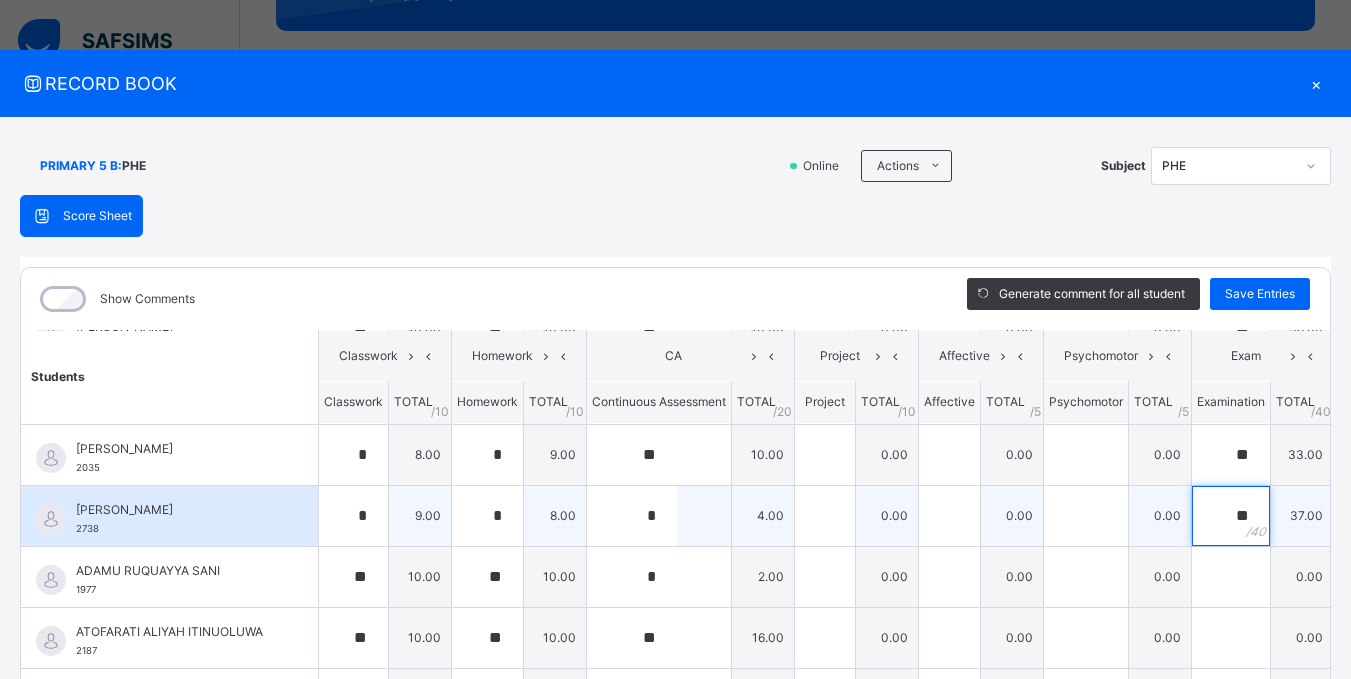 scroll, scrollTop: 200, scrollLeft: 0, axis: vertical 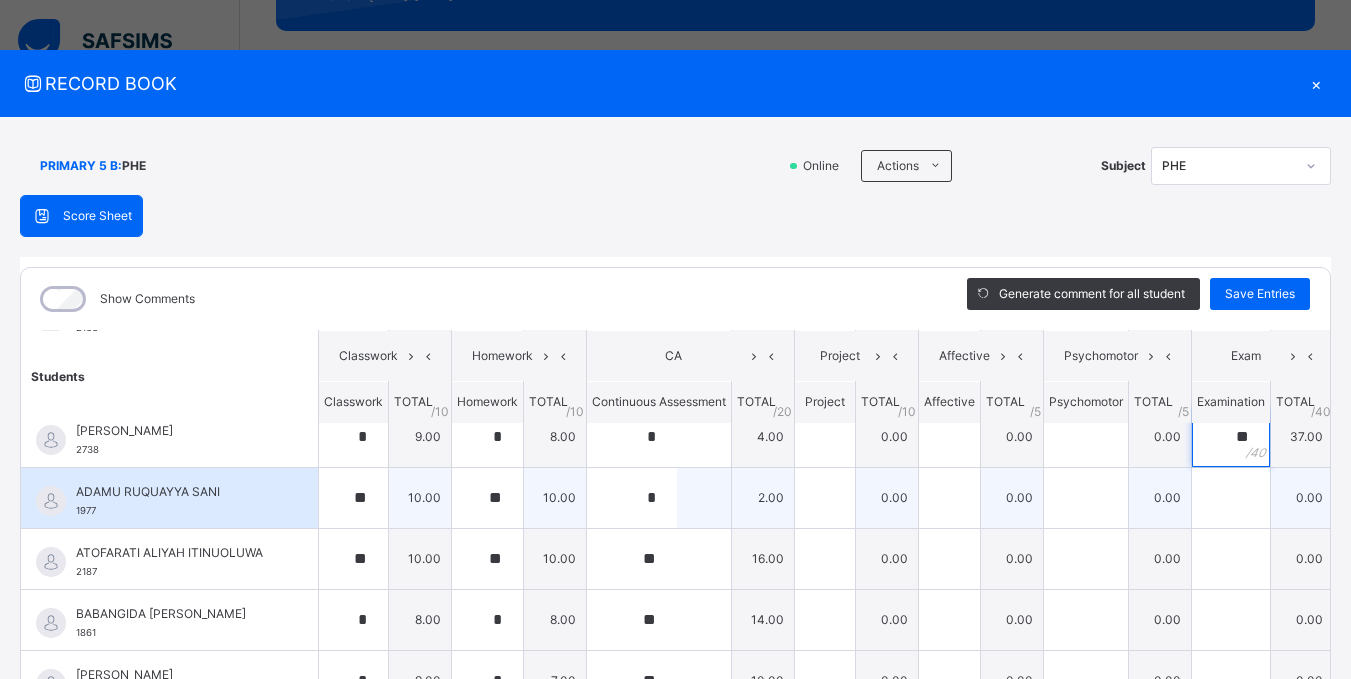 type on "**" 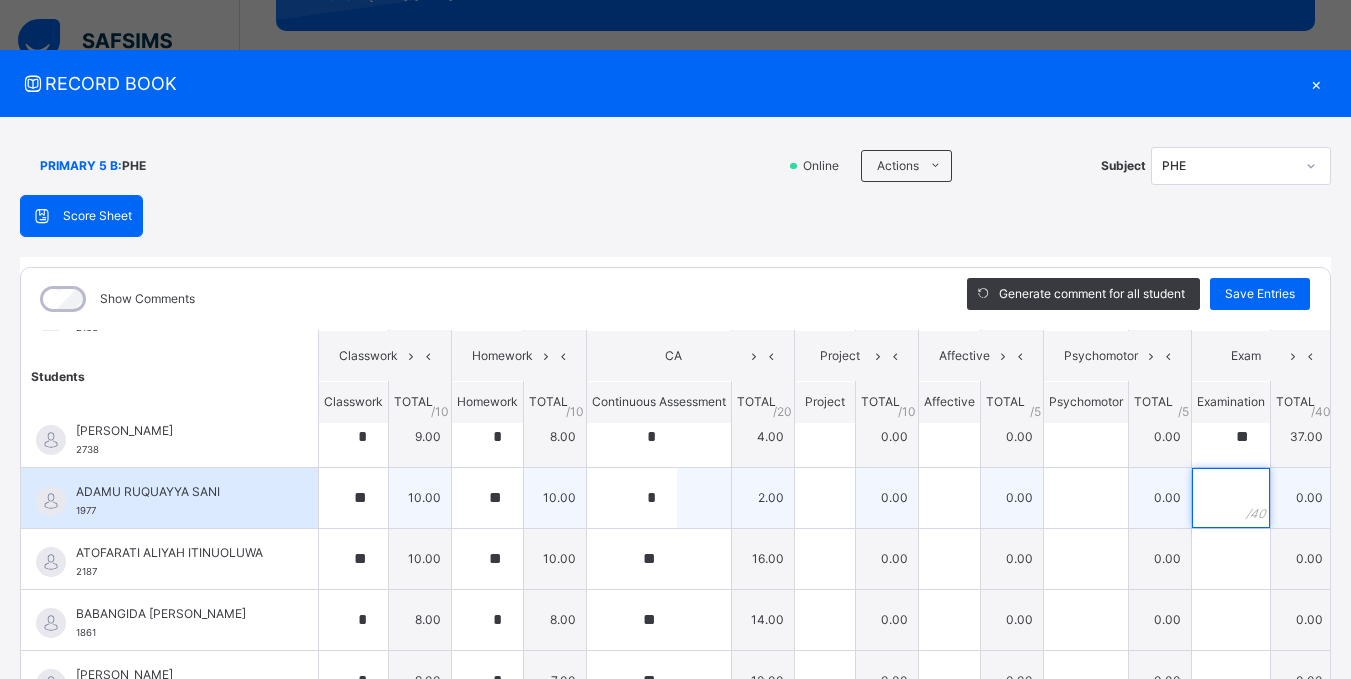 click at bounding box center [1231, 498] 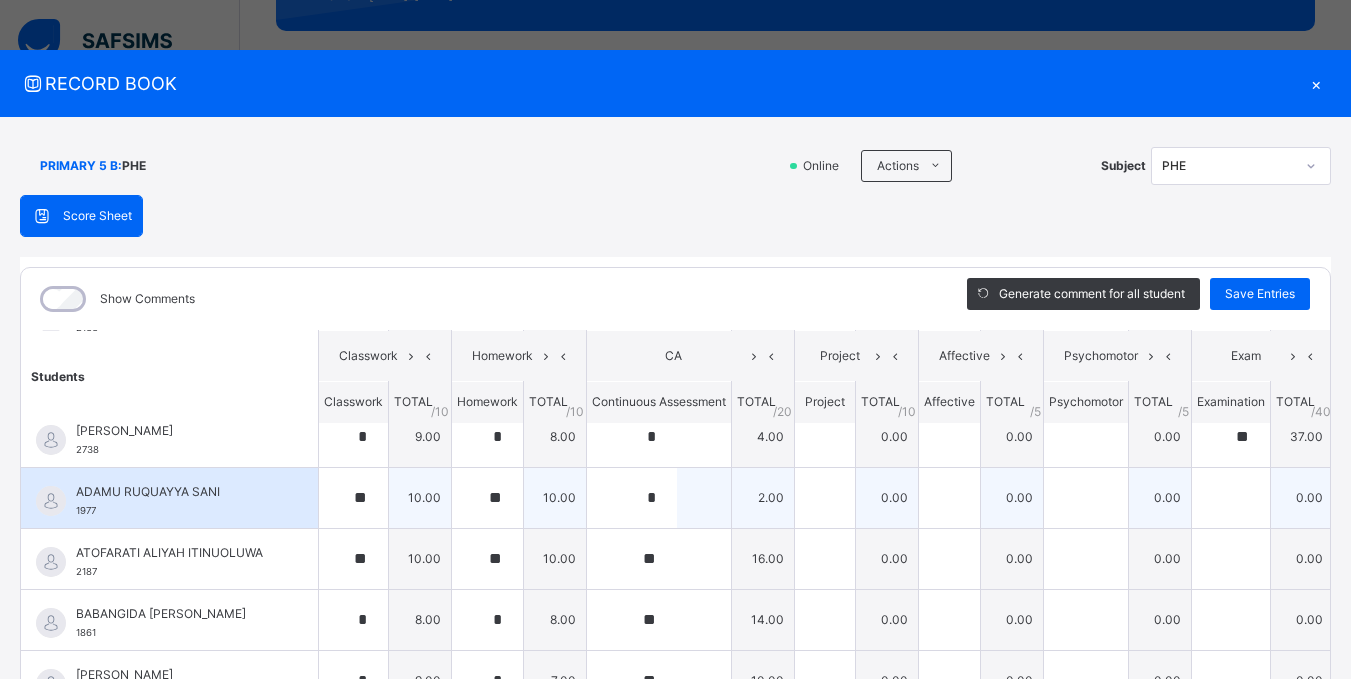 click at bounding box center [1231, 498] 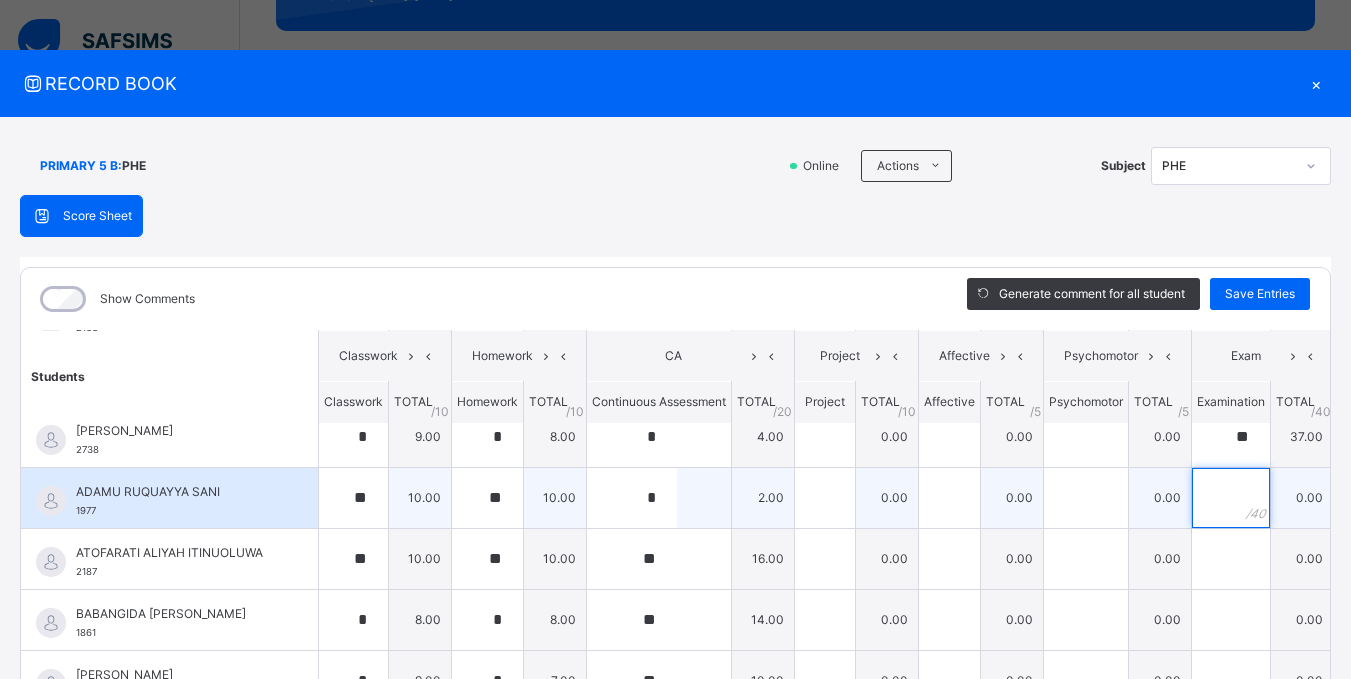 click at bounding box center (1231, 498) 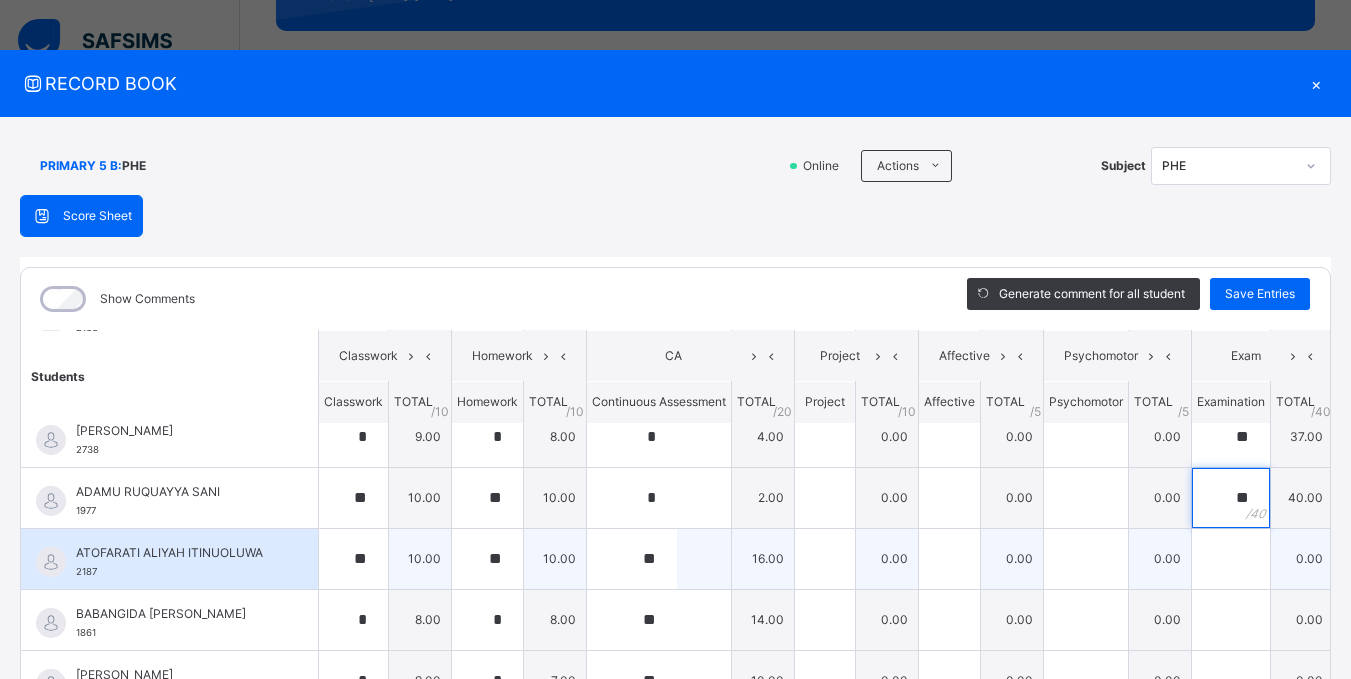 type on "**" 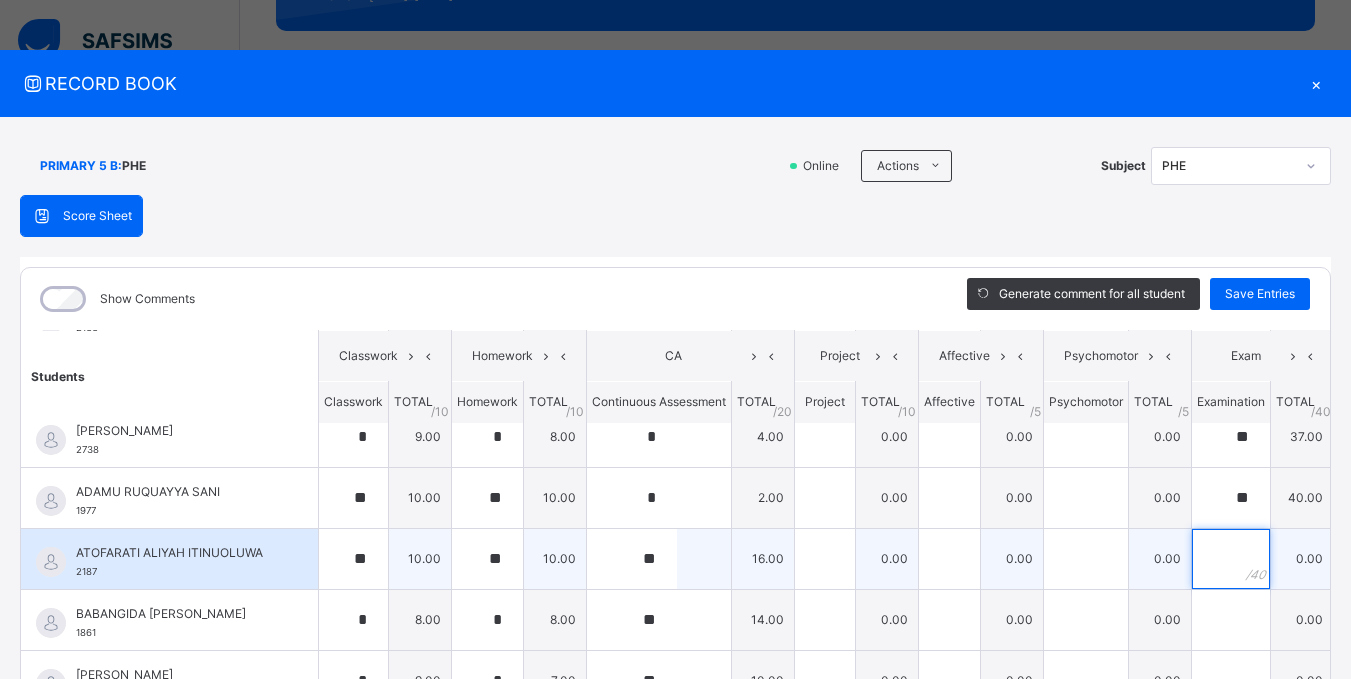 click at bounding box center (1231, 559) 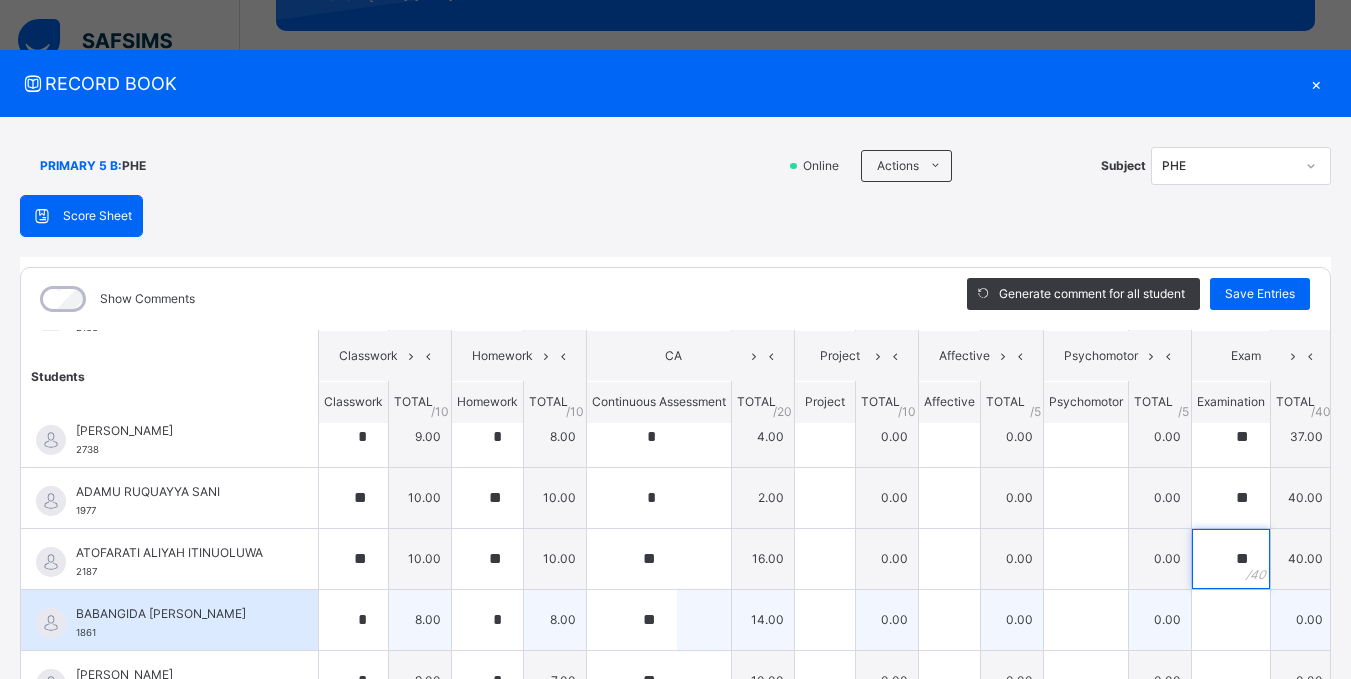type on "**" 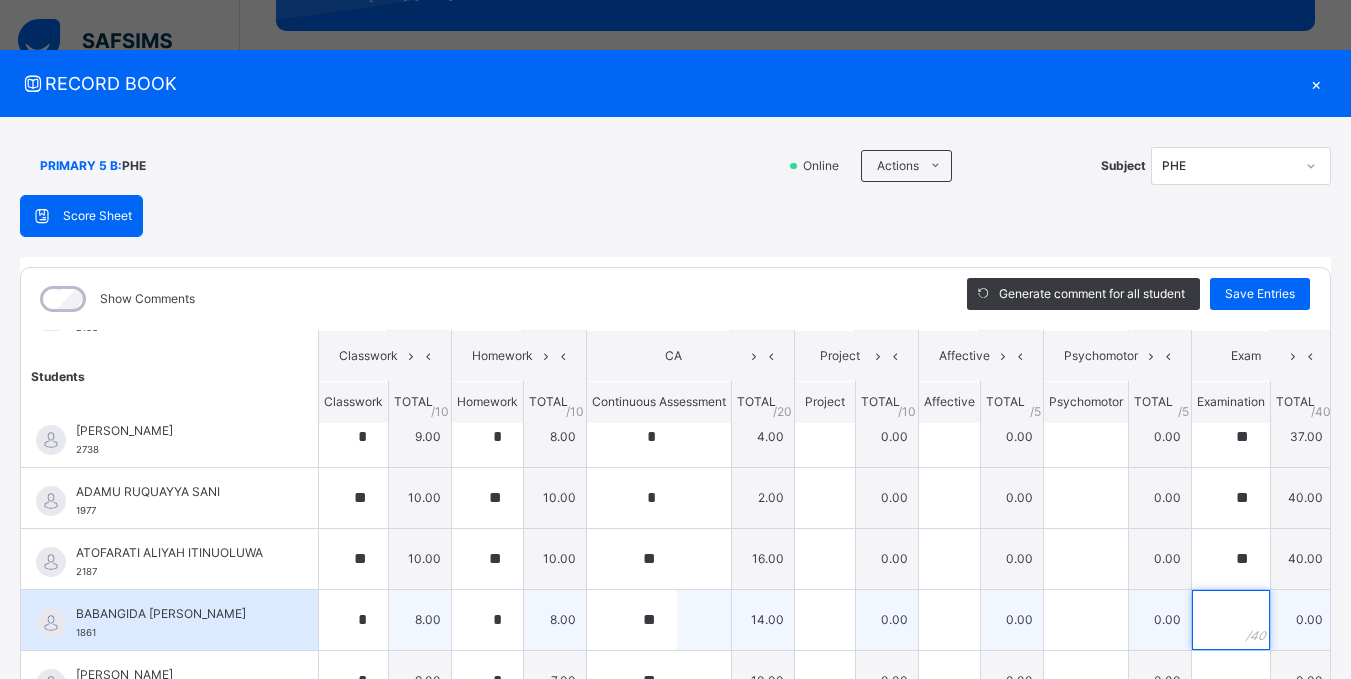 click at bounding box center [1231, 620] 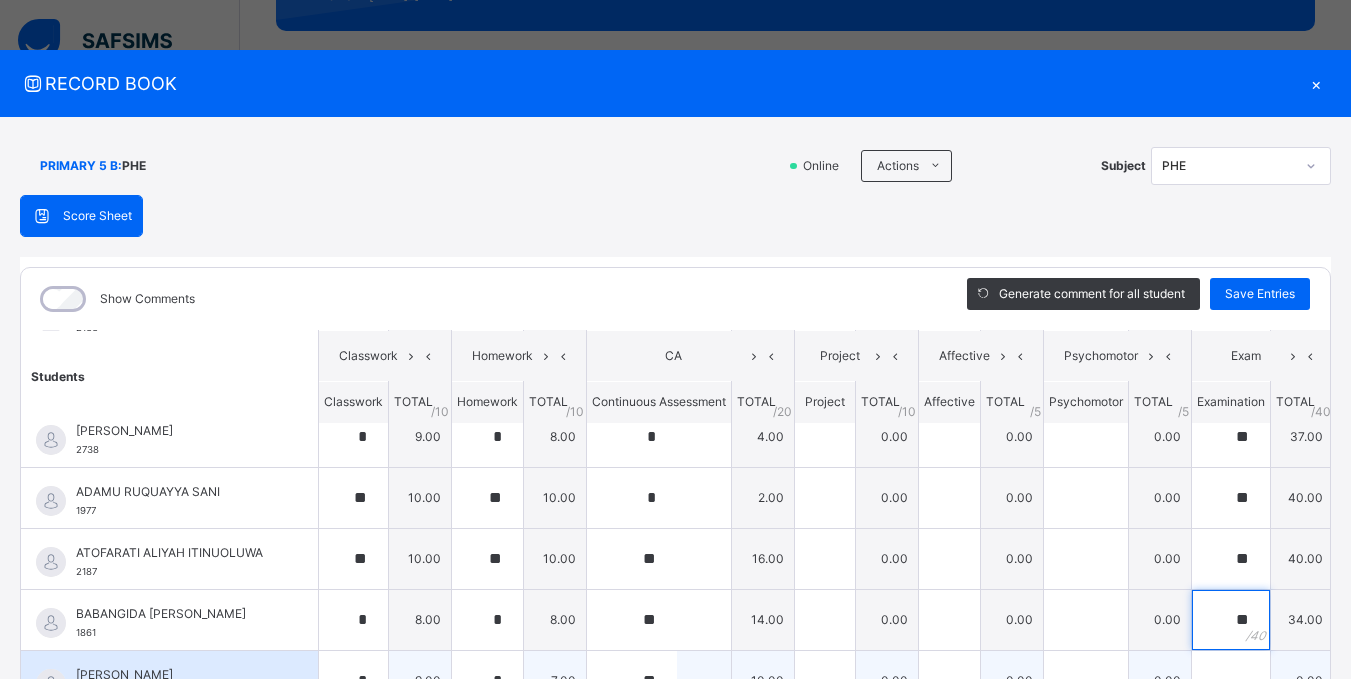 type on "**" 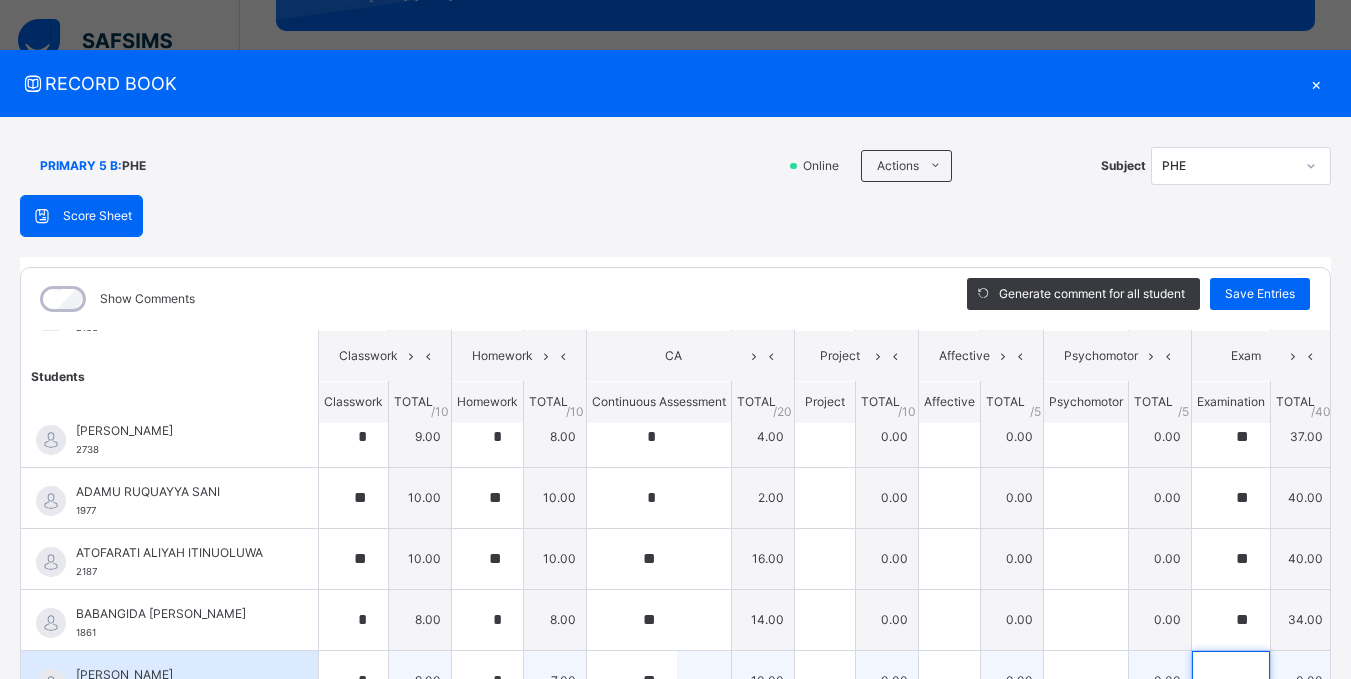 click at bounding box center [1231, 681] 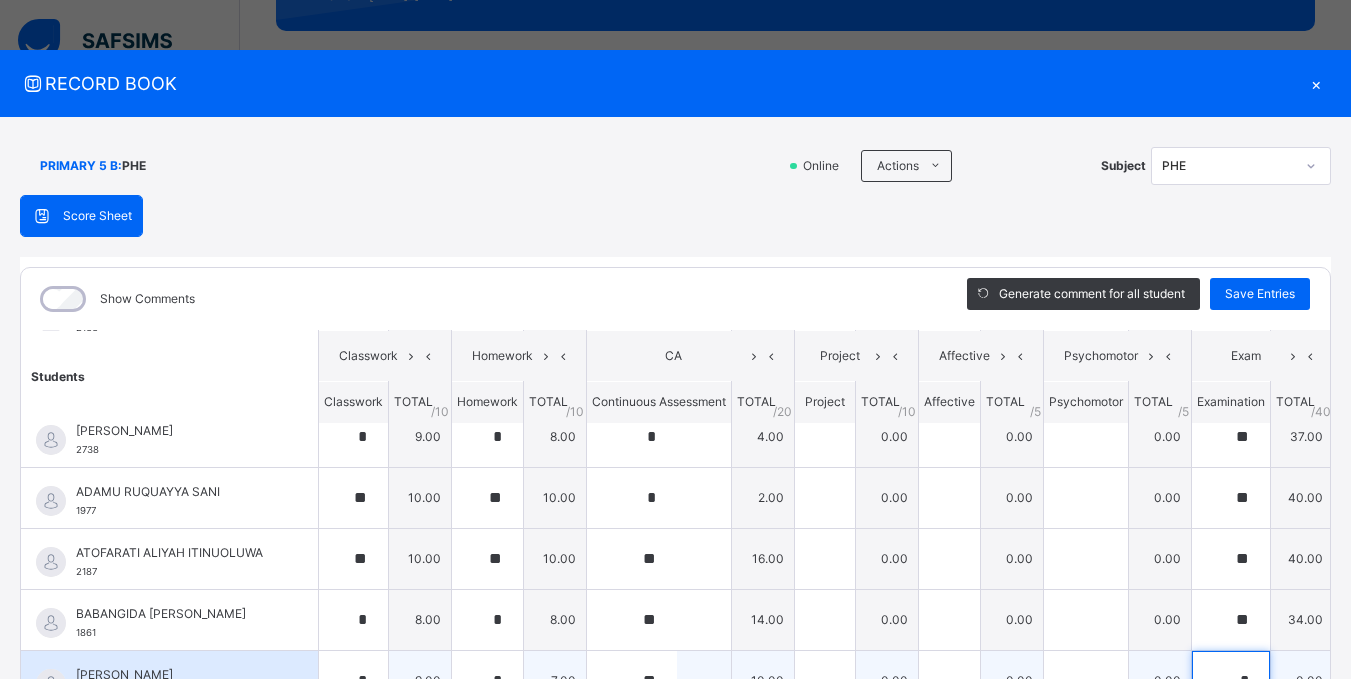 scroll, scrollTop: 27, scrollLeft: 0, axis: vertical 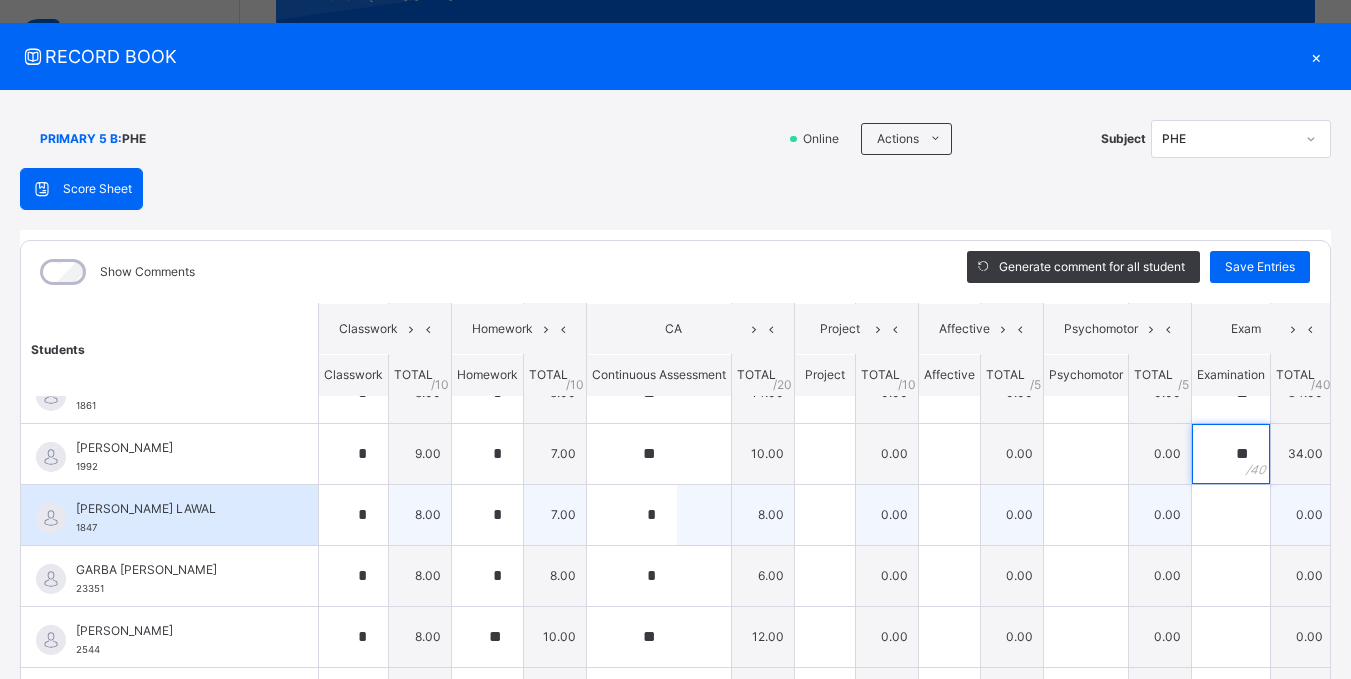 type on "**" 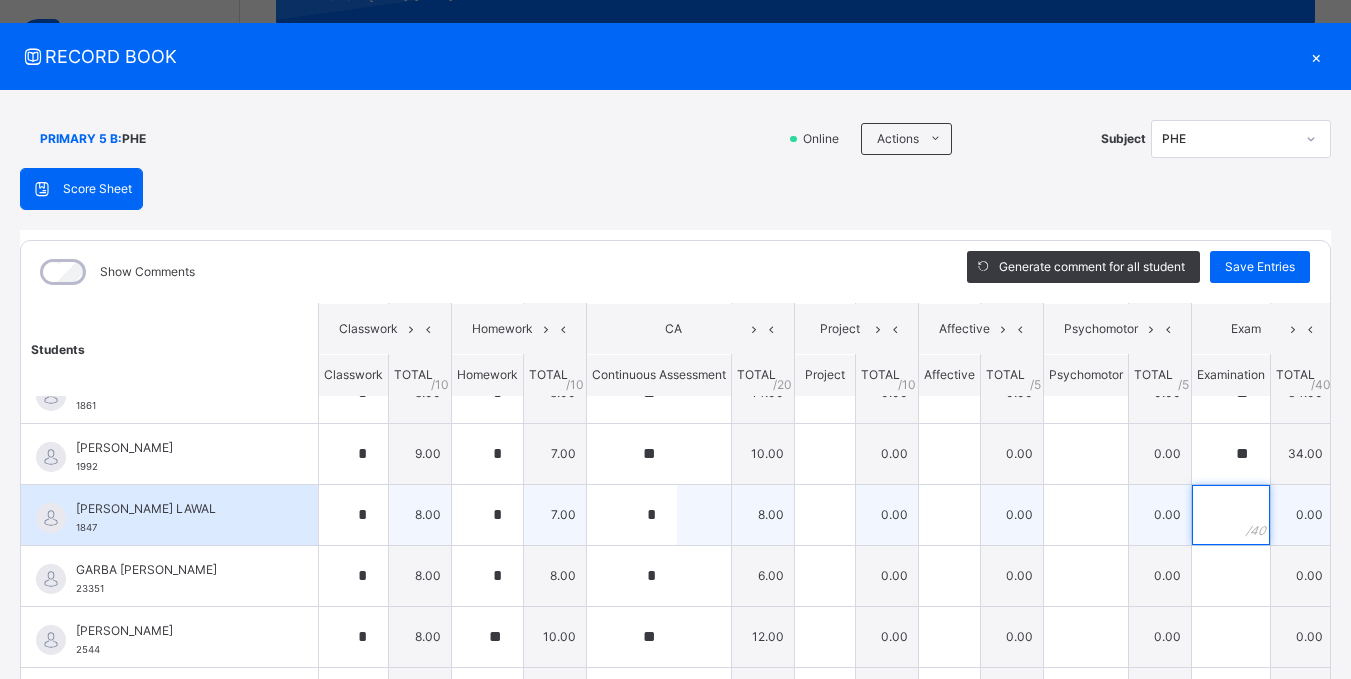 click at bounding box center (1231, 515) 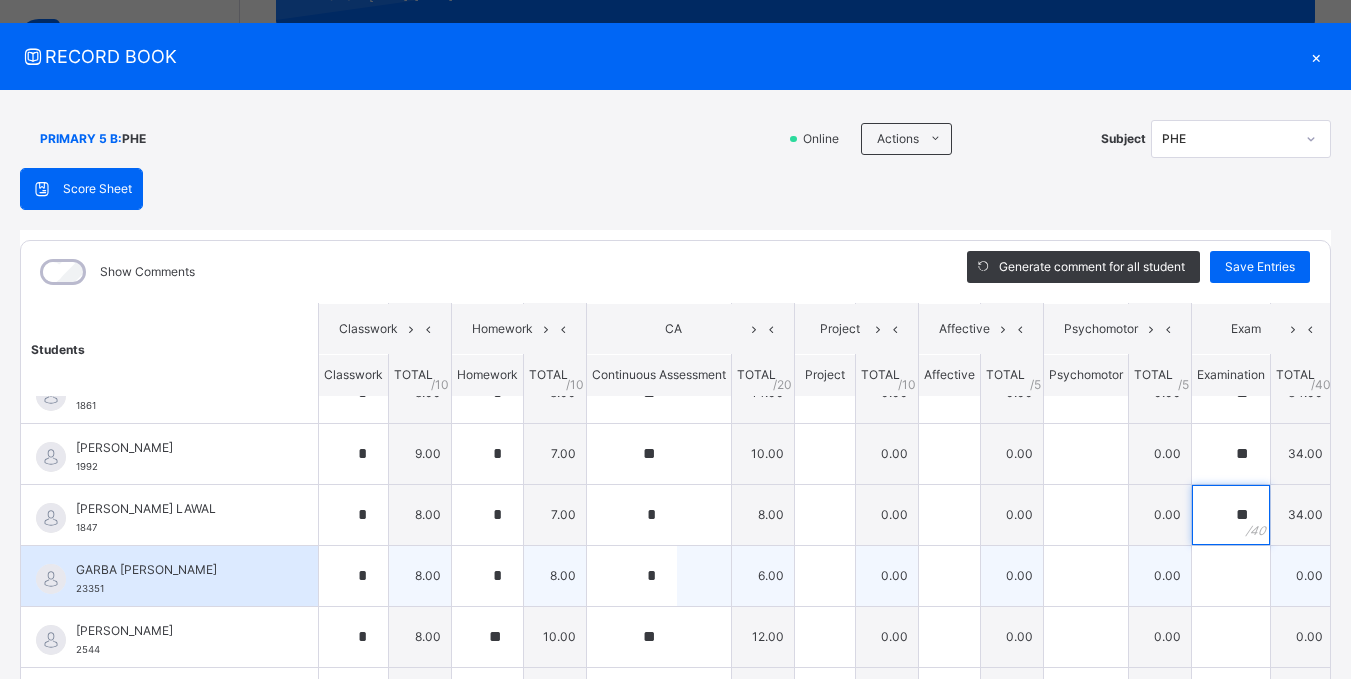 type on "**" 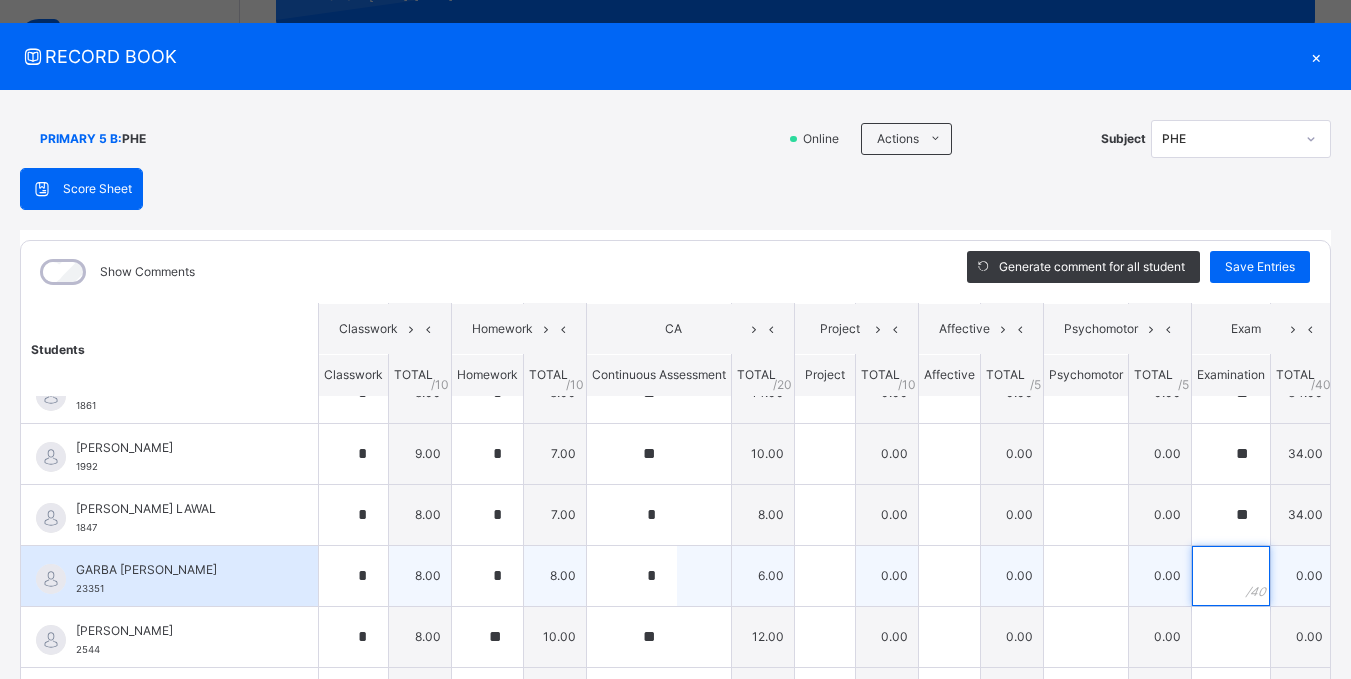 click at bounding box center (1231, 576) 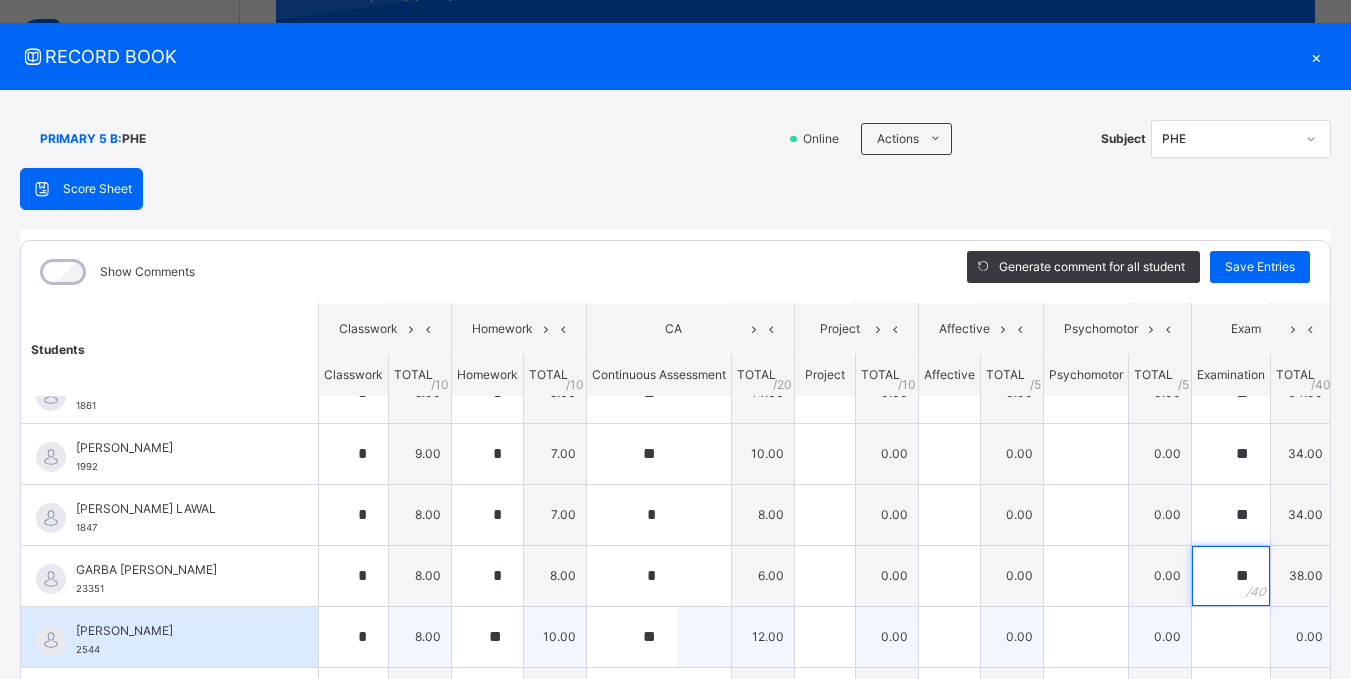 type on "**" 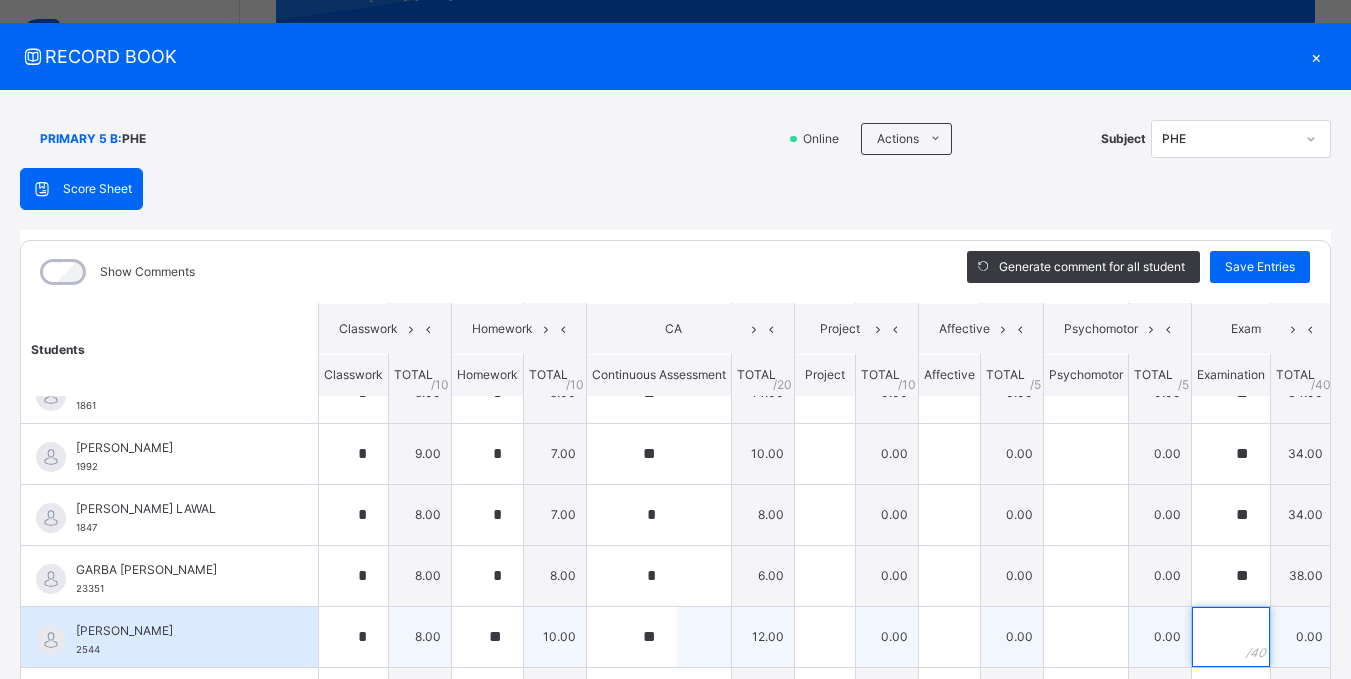click at bounding box center [1231, 637] 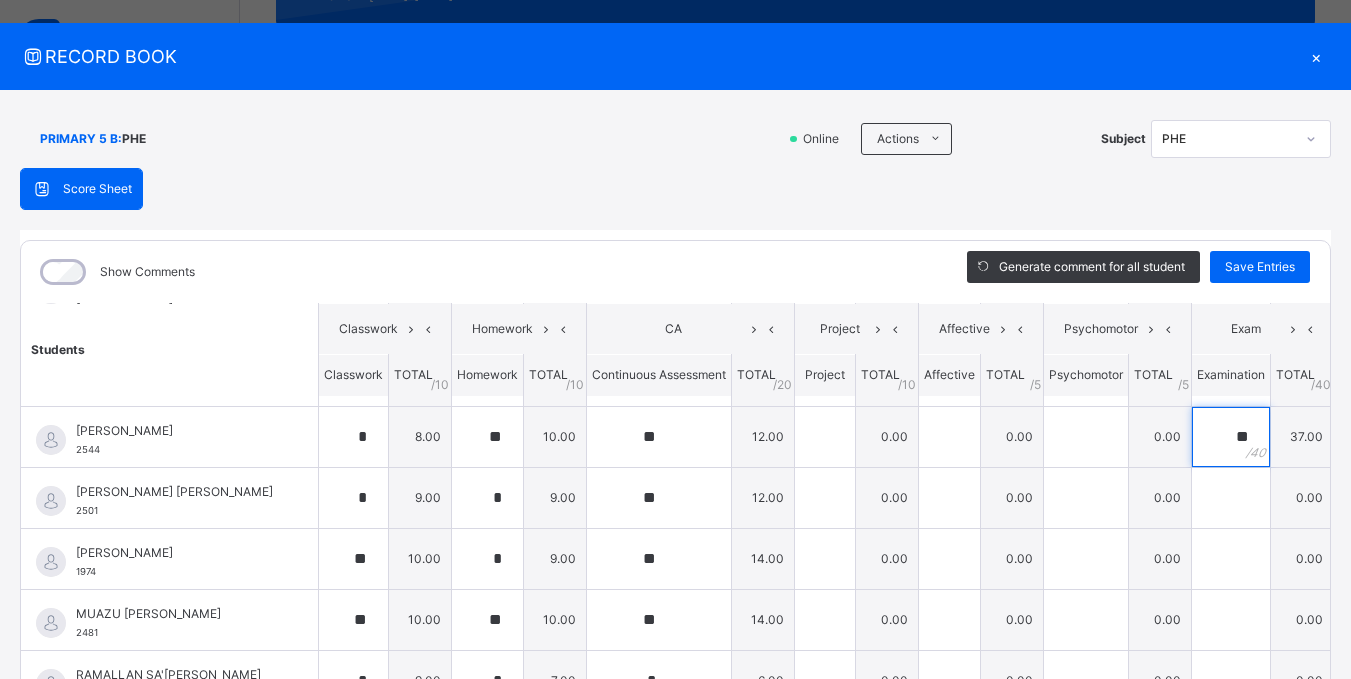 scroll, scrollTop: 768, scrollLeft: 0, axis: vertical 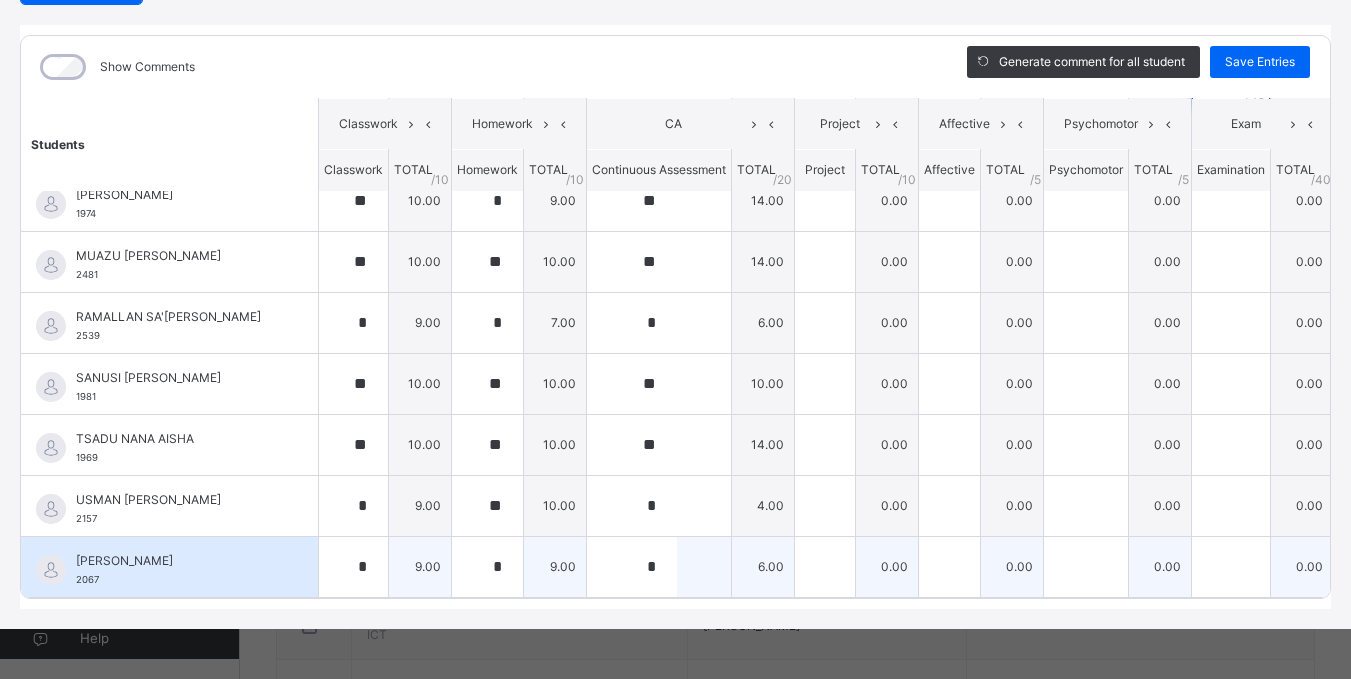 type on "**" 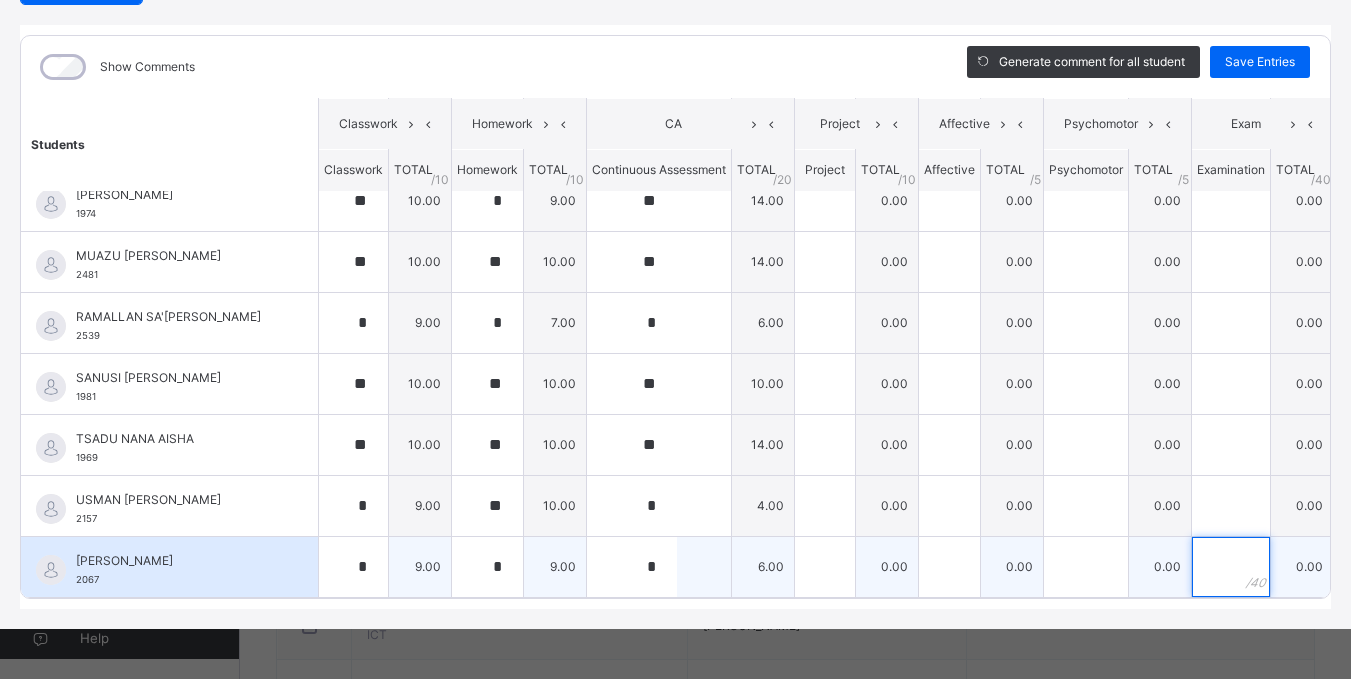 click at bounding box center [1231, 567] 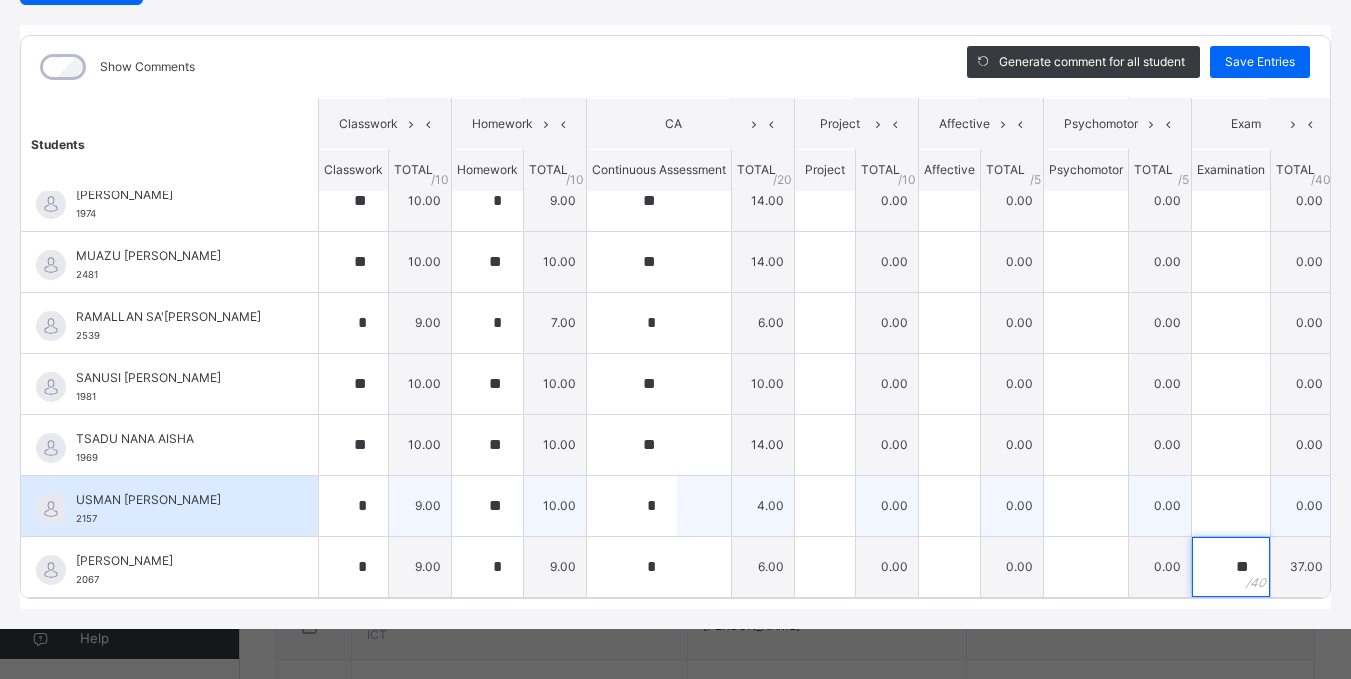 type on "**" 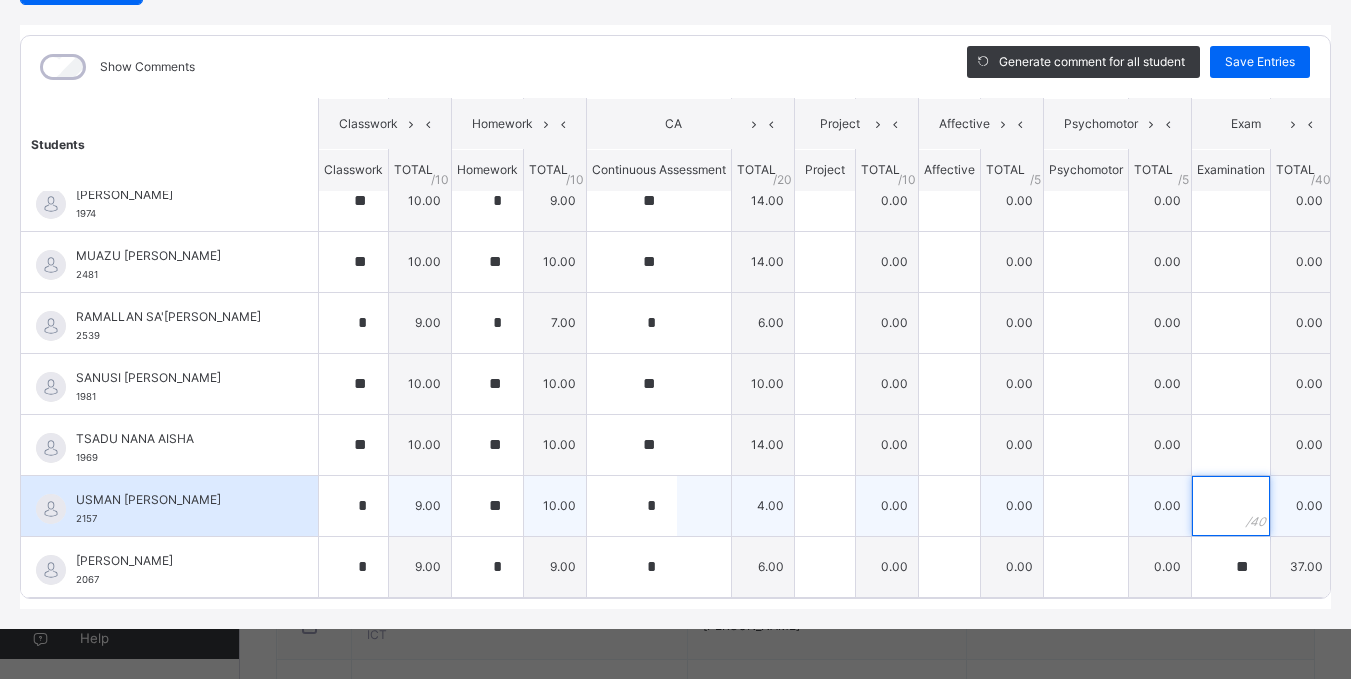 click at bounding box center (1231, 506) 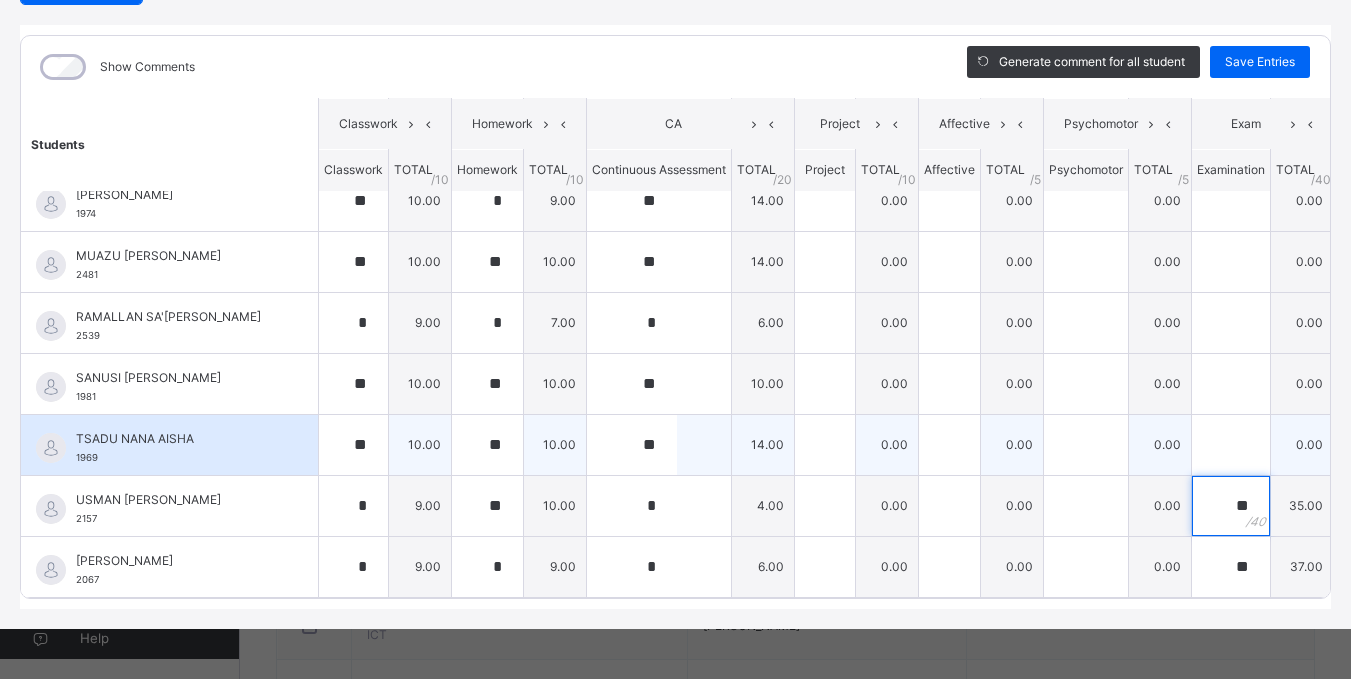 type on "**" 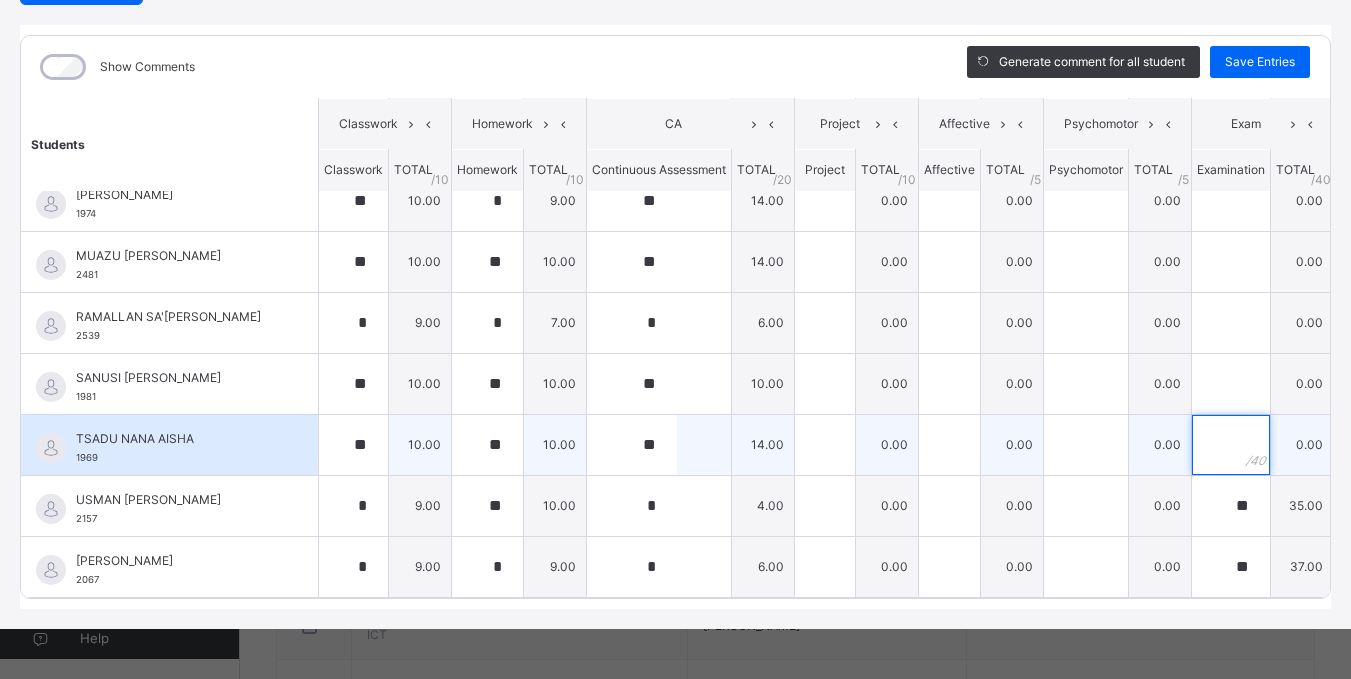 click at bounding box center (1231, 445) 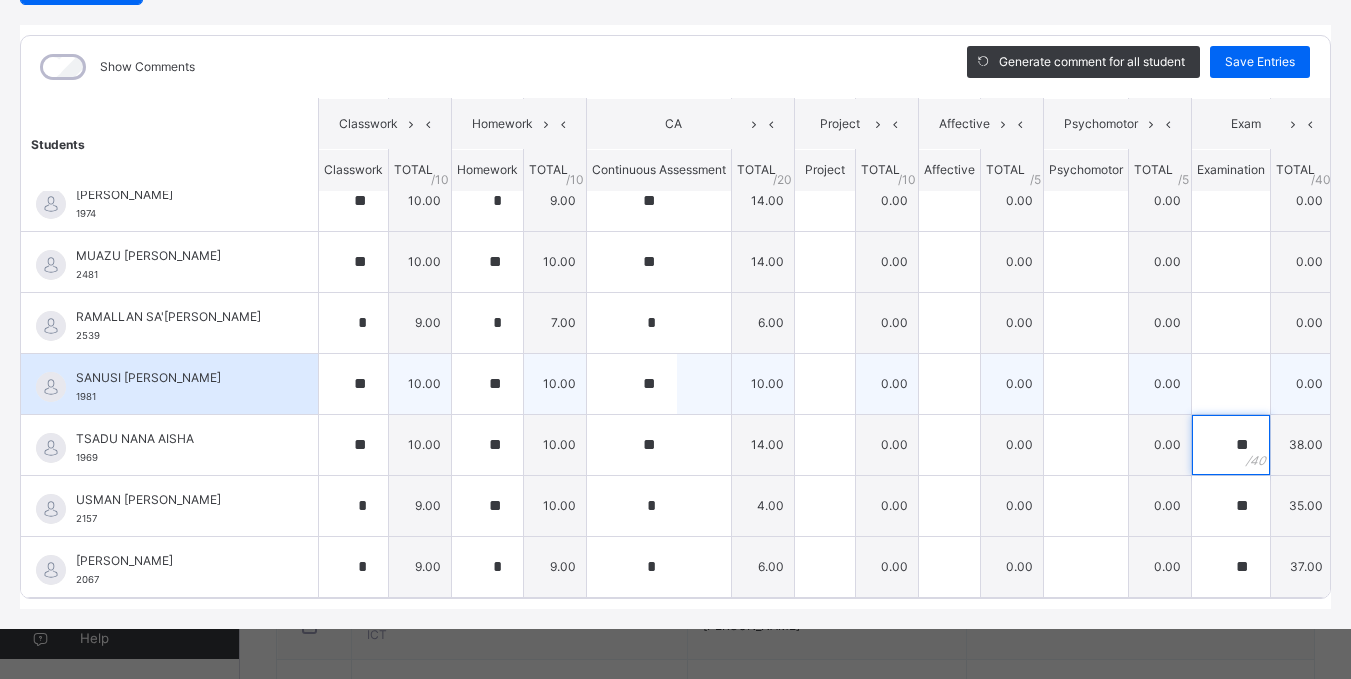 type on "**" 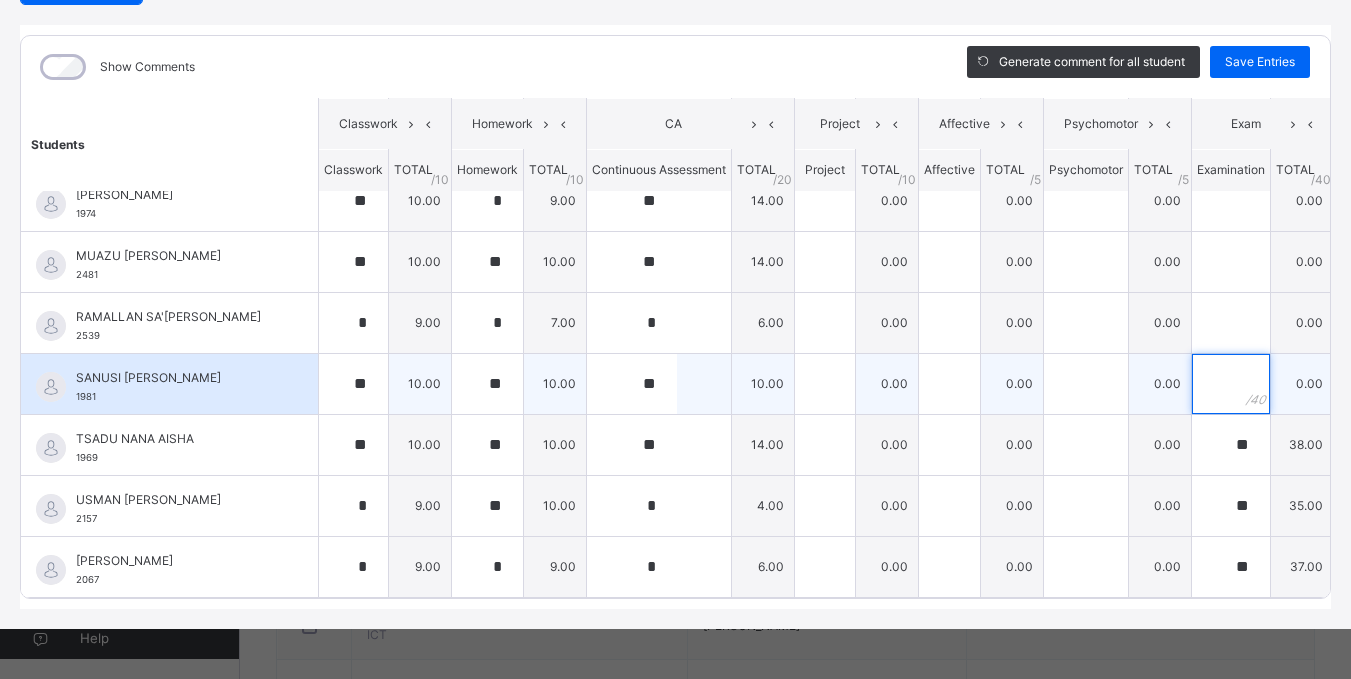 click at bounding box center [1231, 384] 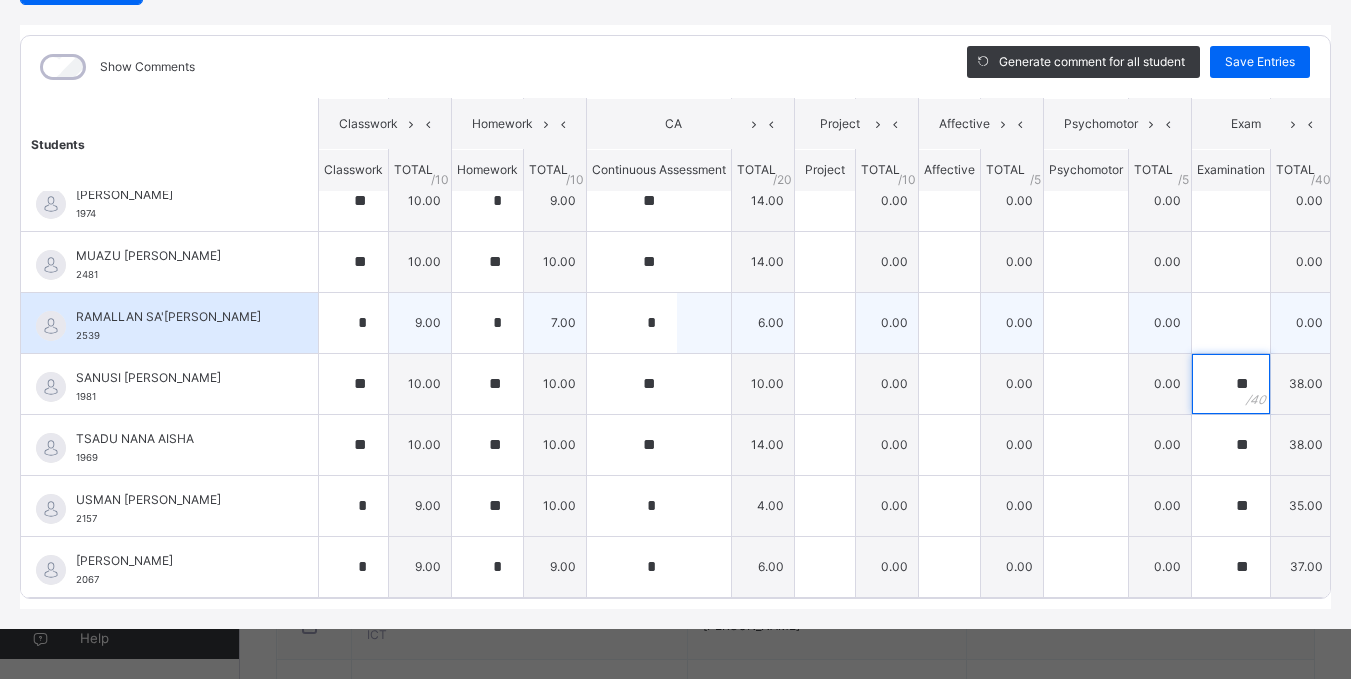 type on "**" 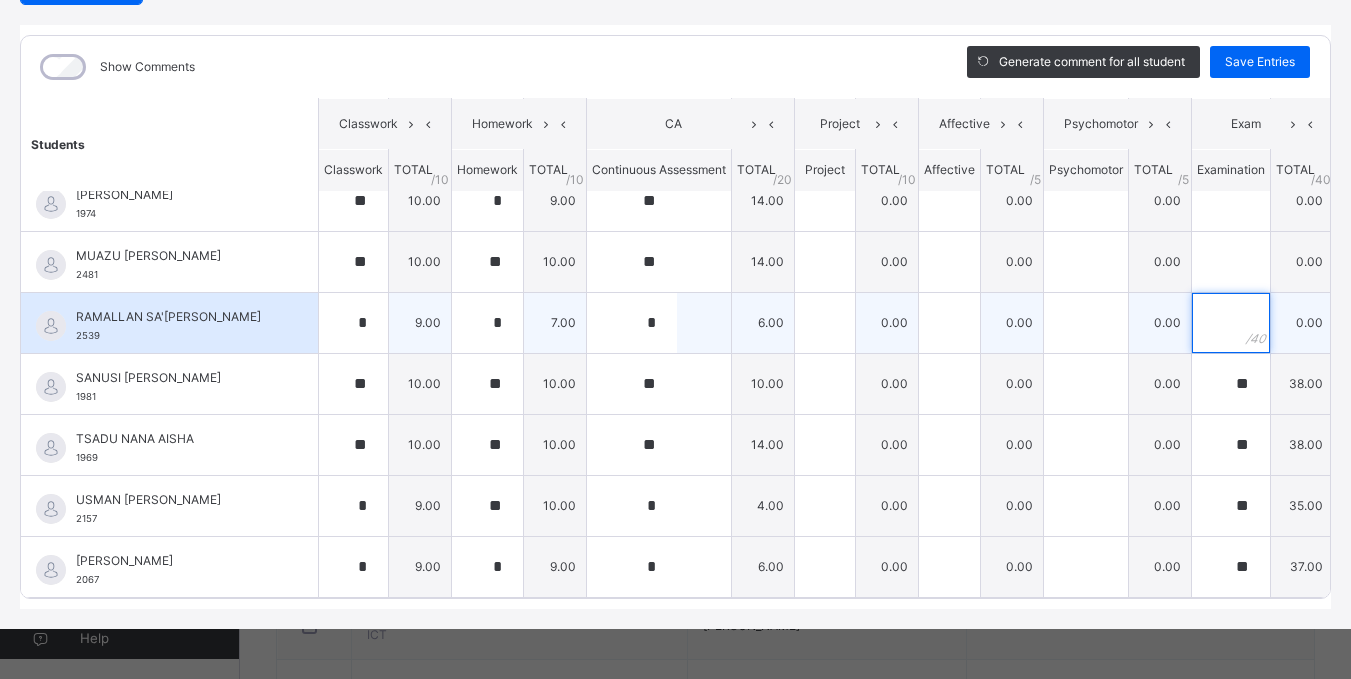 click at bounding box center [1231, 323] 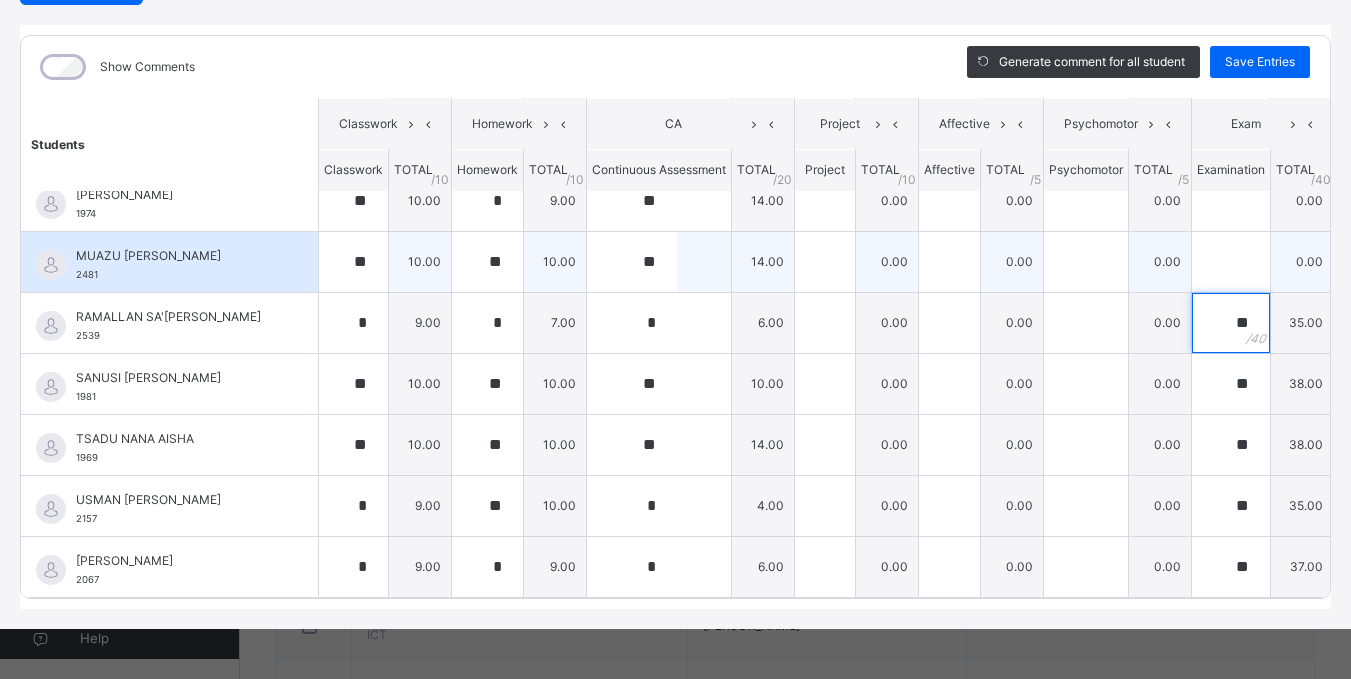 type on "**" 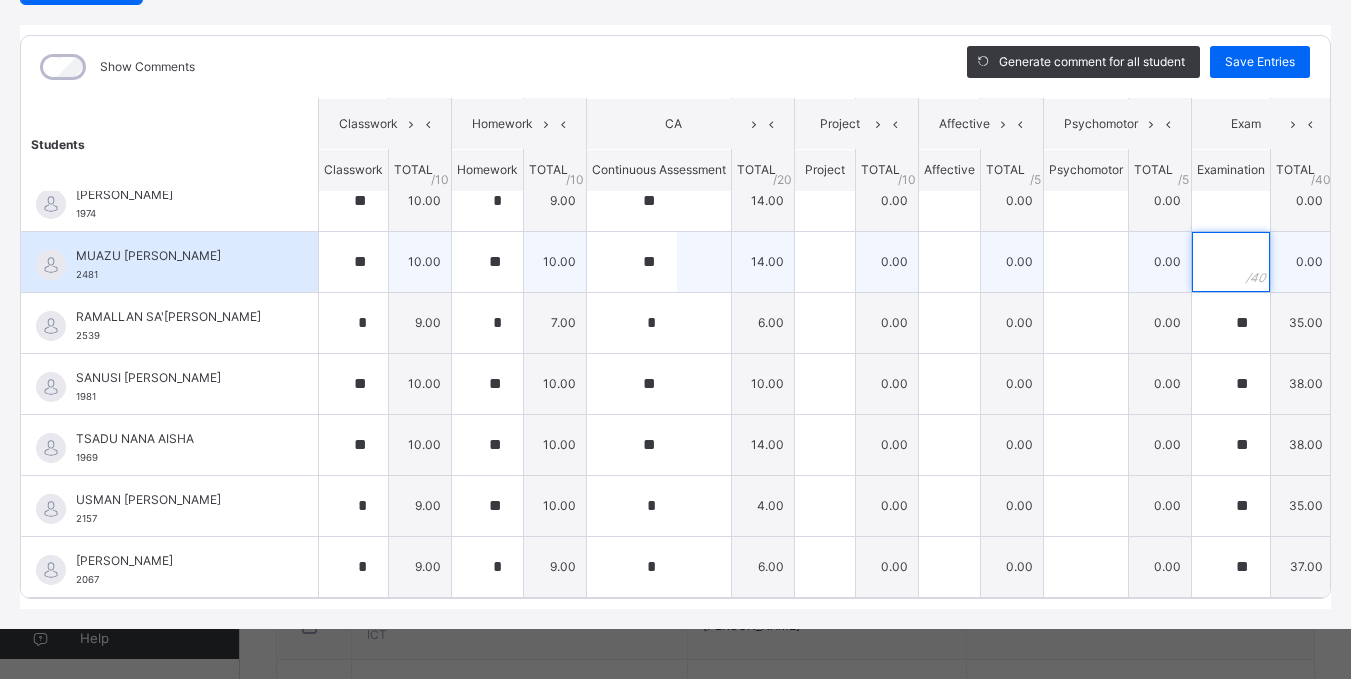 click at bounding box center (1231, 262) 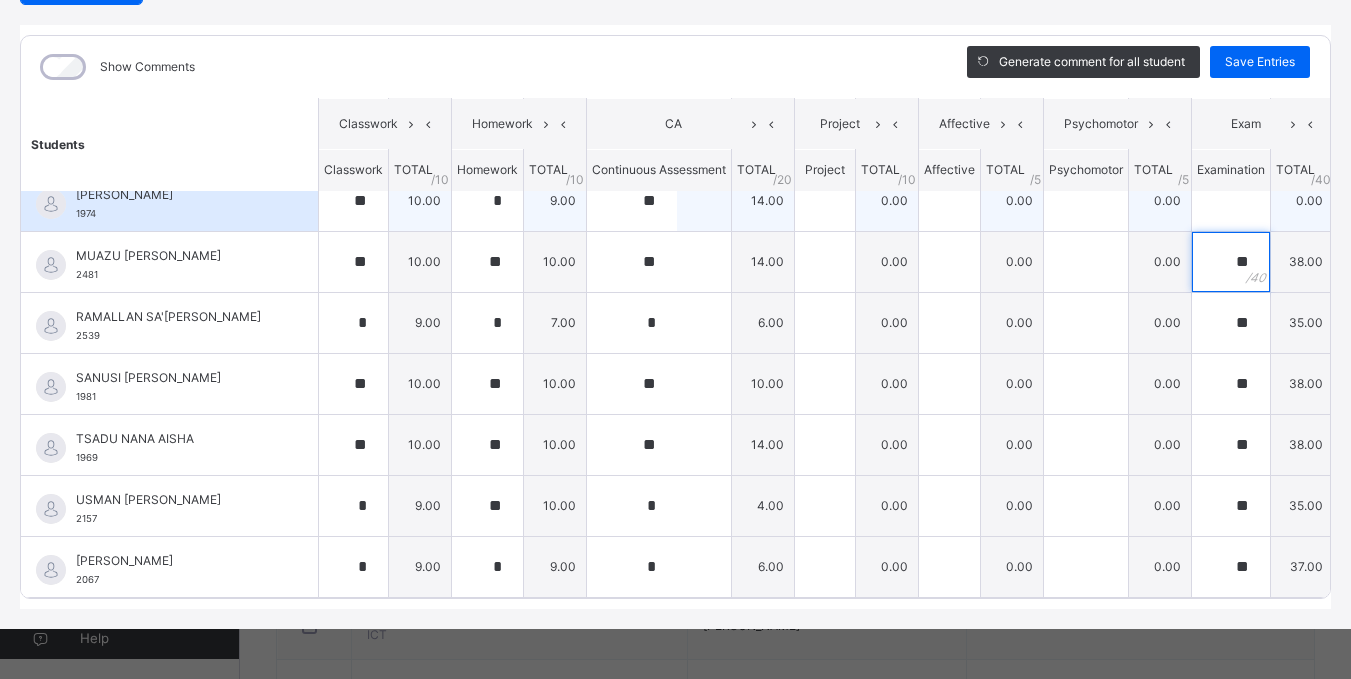 type on "**" 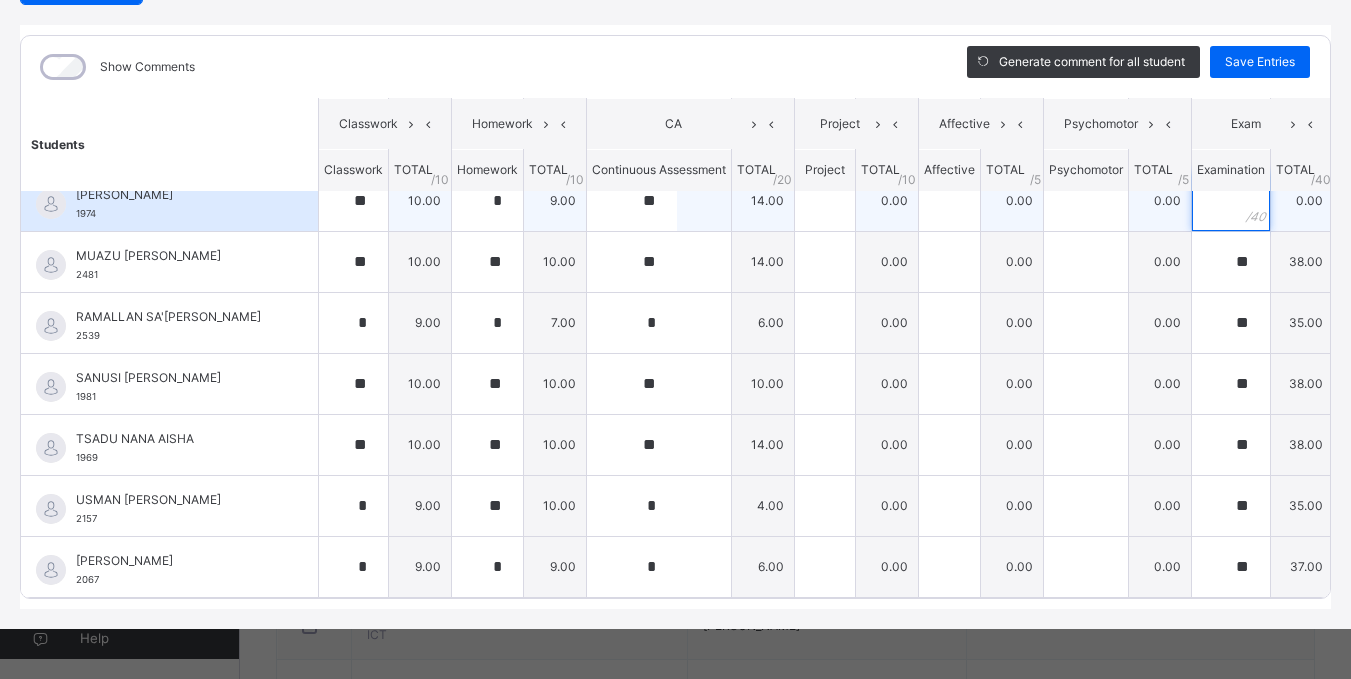 click at bounding box center (1231, 201) 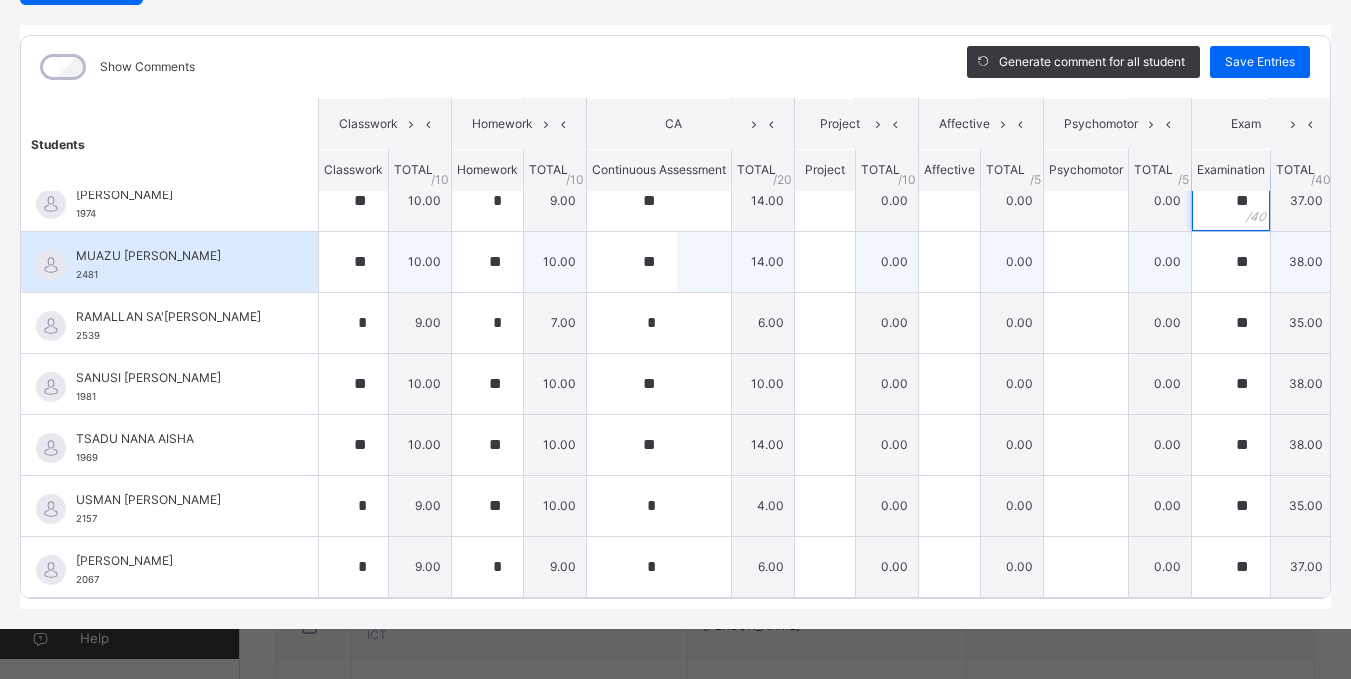 scroll, scrollTop: 668, scrollLeft: 0, axis: vertical 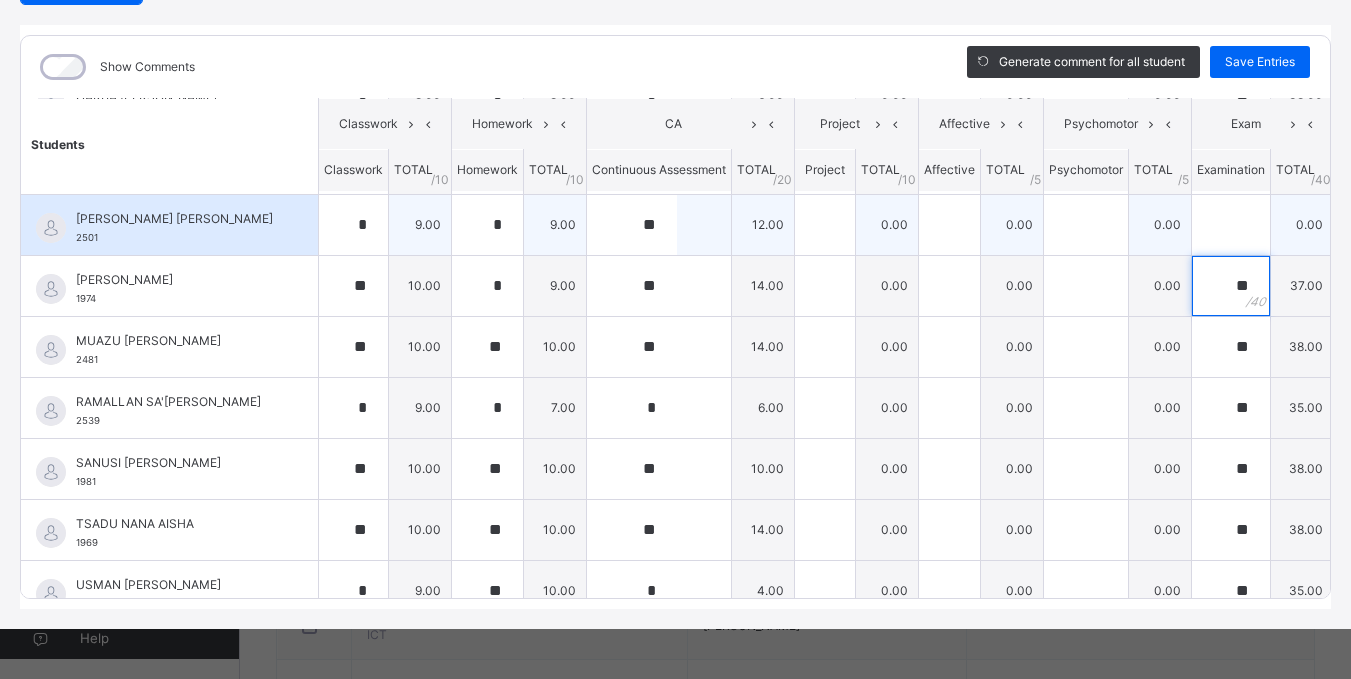type on "**" 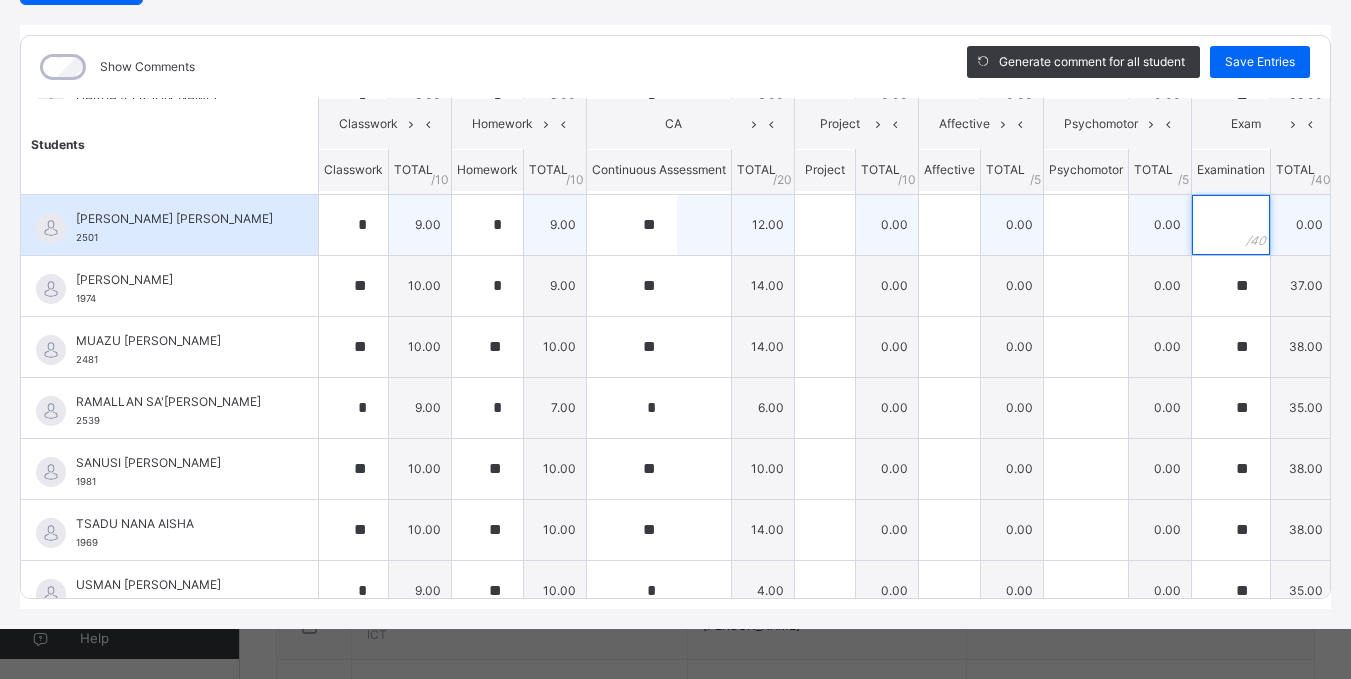 click at bounding box center [1231, 225] 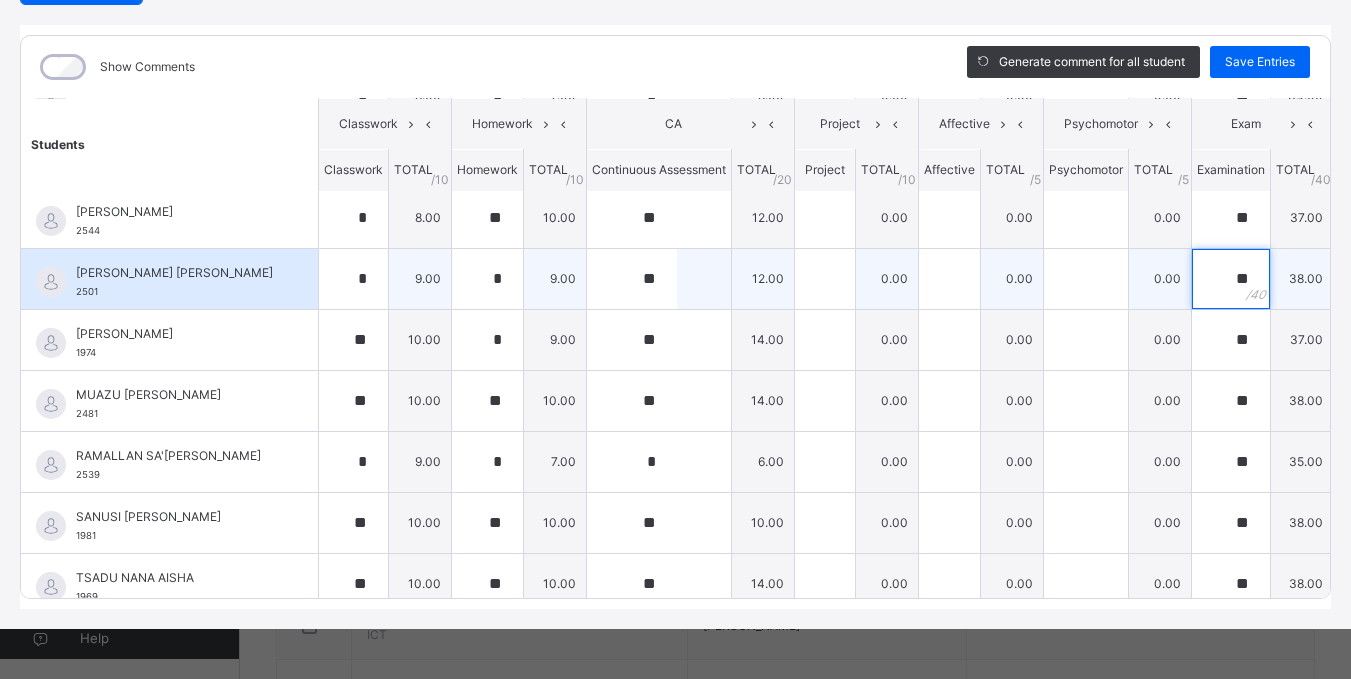 scroll, scrollTop: 568, scrollLeft: 0, axis: vertical 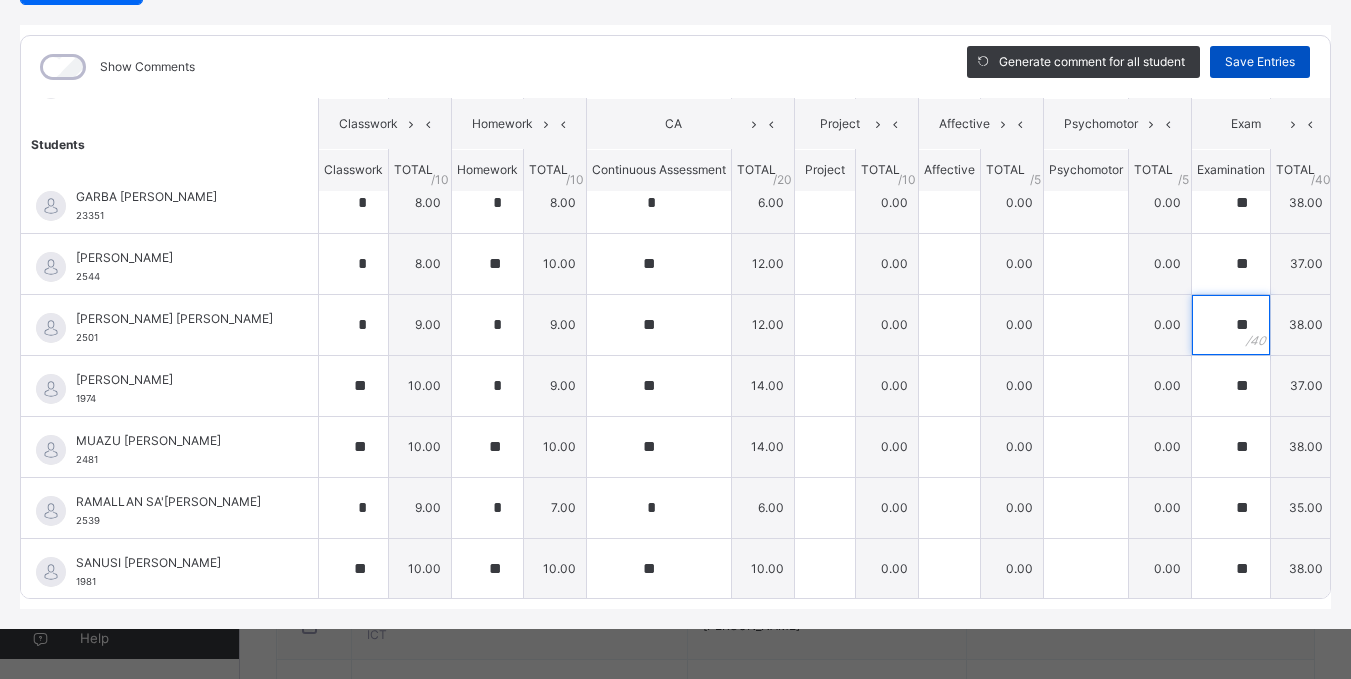 type on "**" 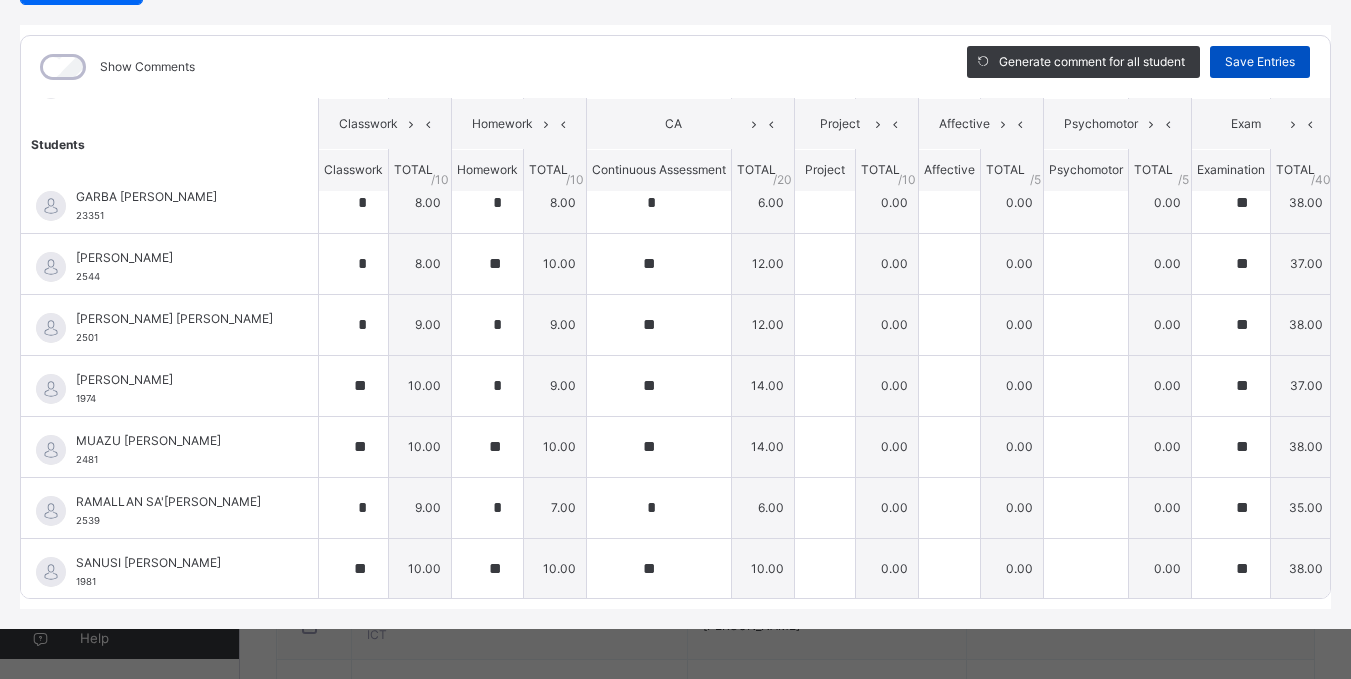 click on "Save Entries" at bounding box center [1260, 62] 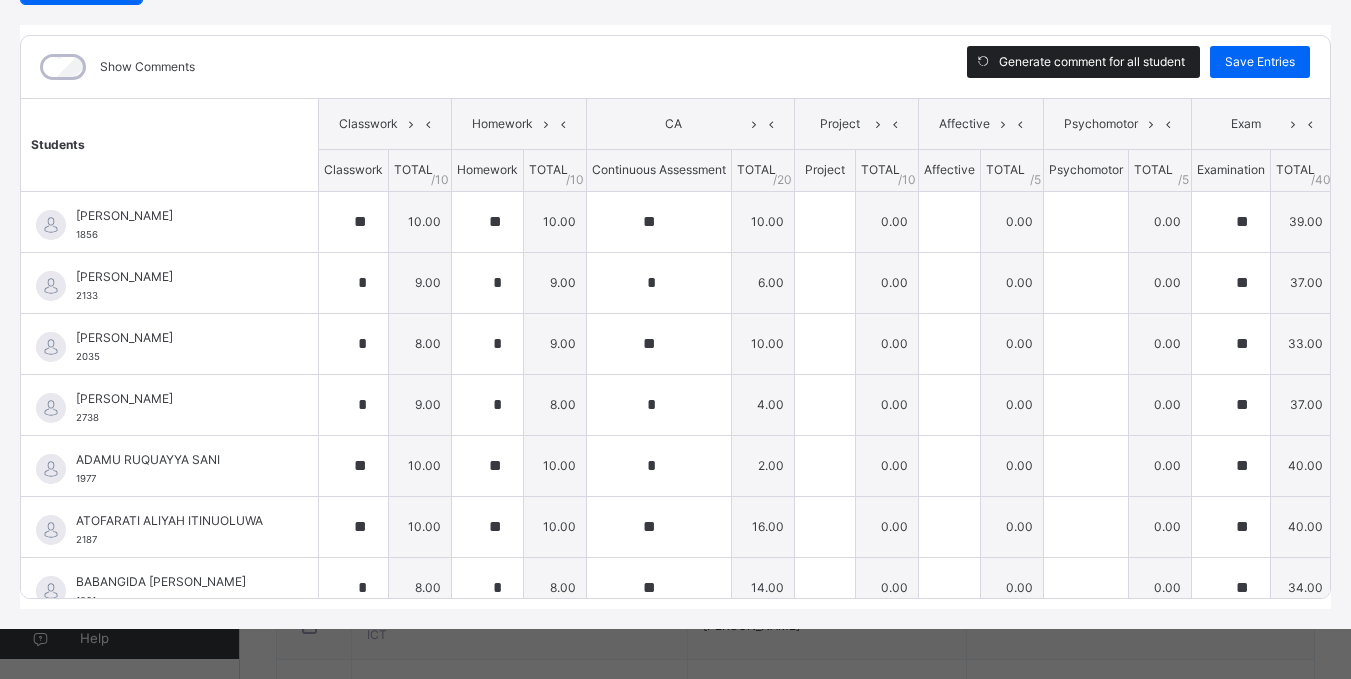 type on "**" 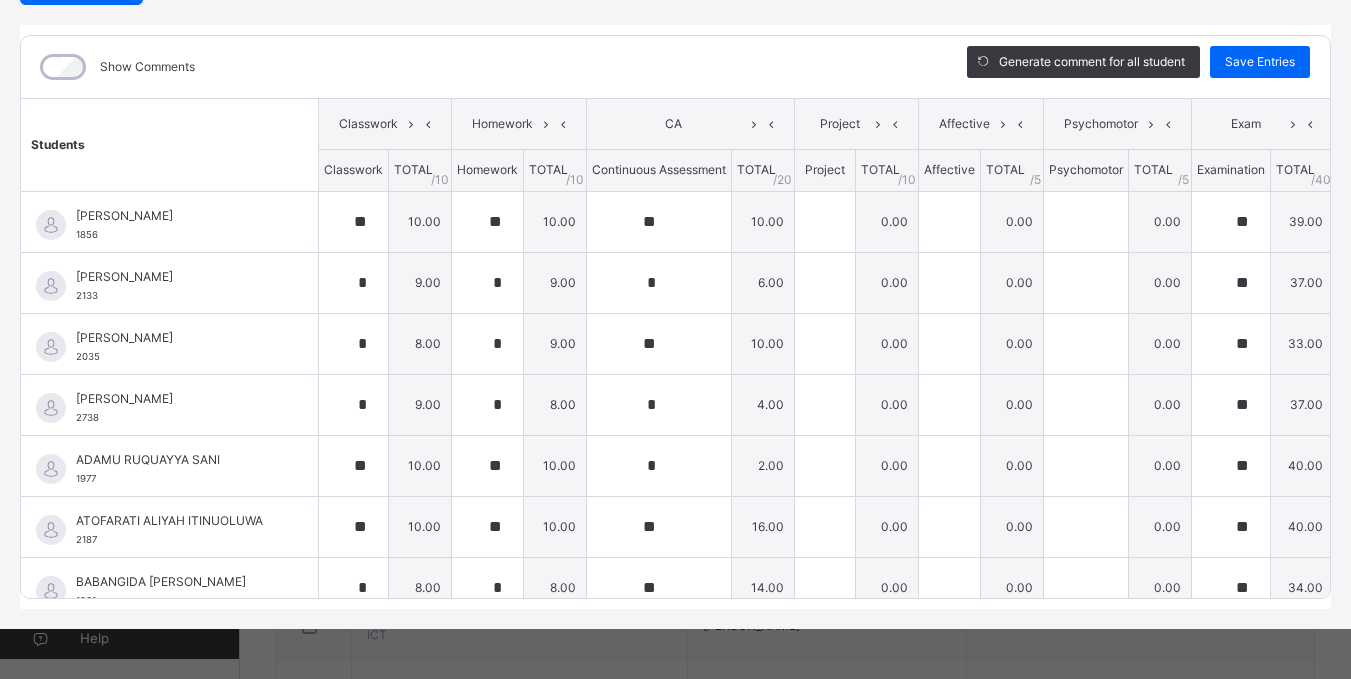 scroll, scrollTop: 0, scrollLeft: 0, axis: both 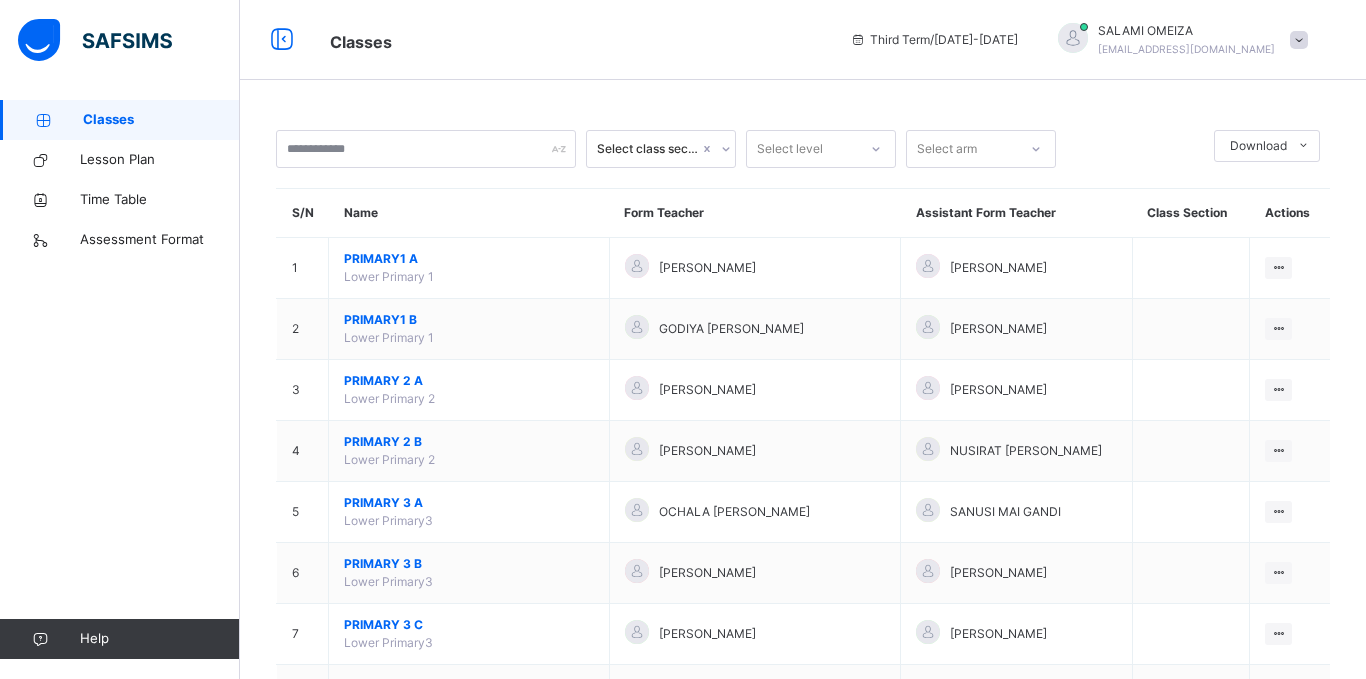 click on "Primary 6 ([GEOGRAPHIC_DATA])   A" at bounding box center (469, 991) 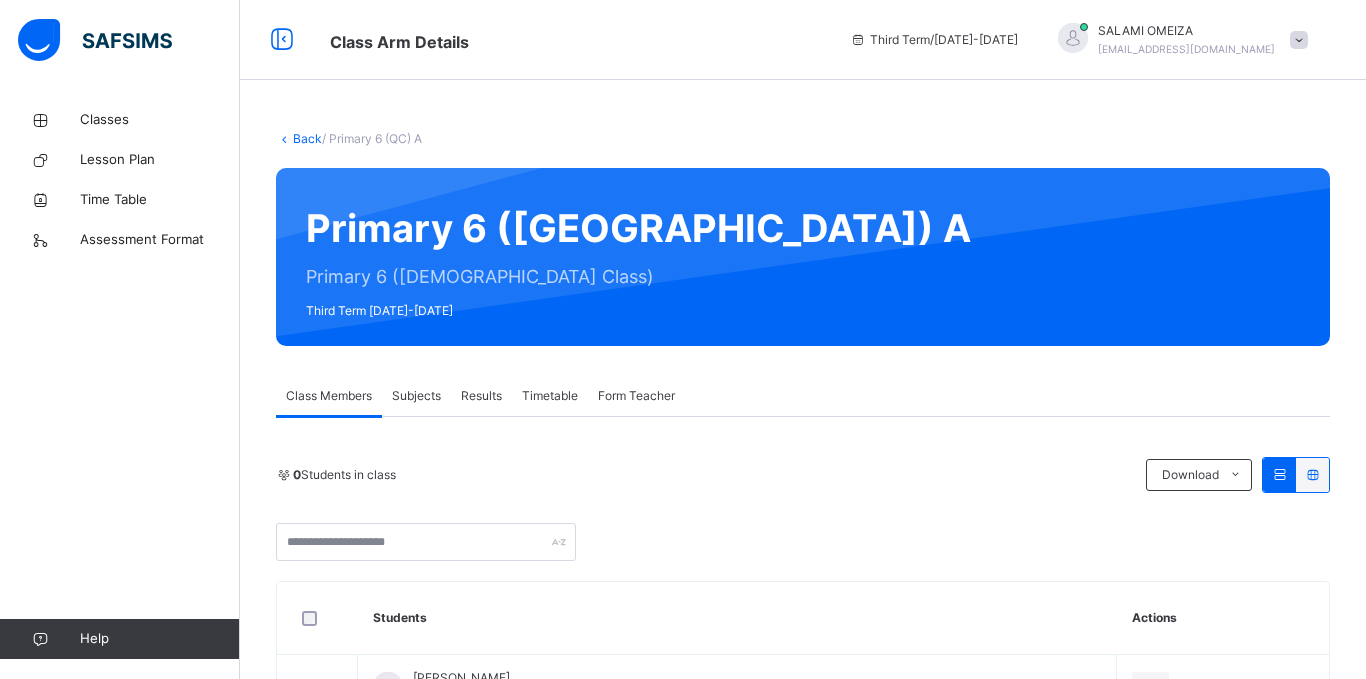 click on "Subjects" at bounding box center [416, 396] 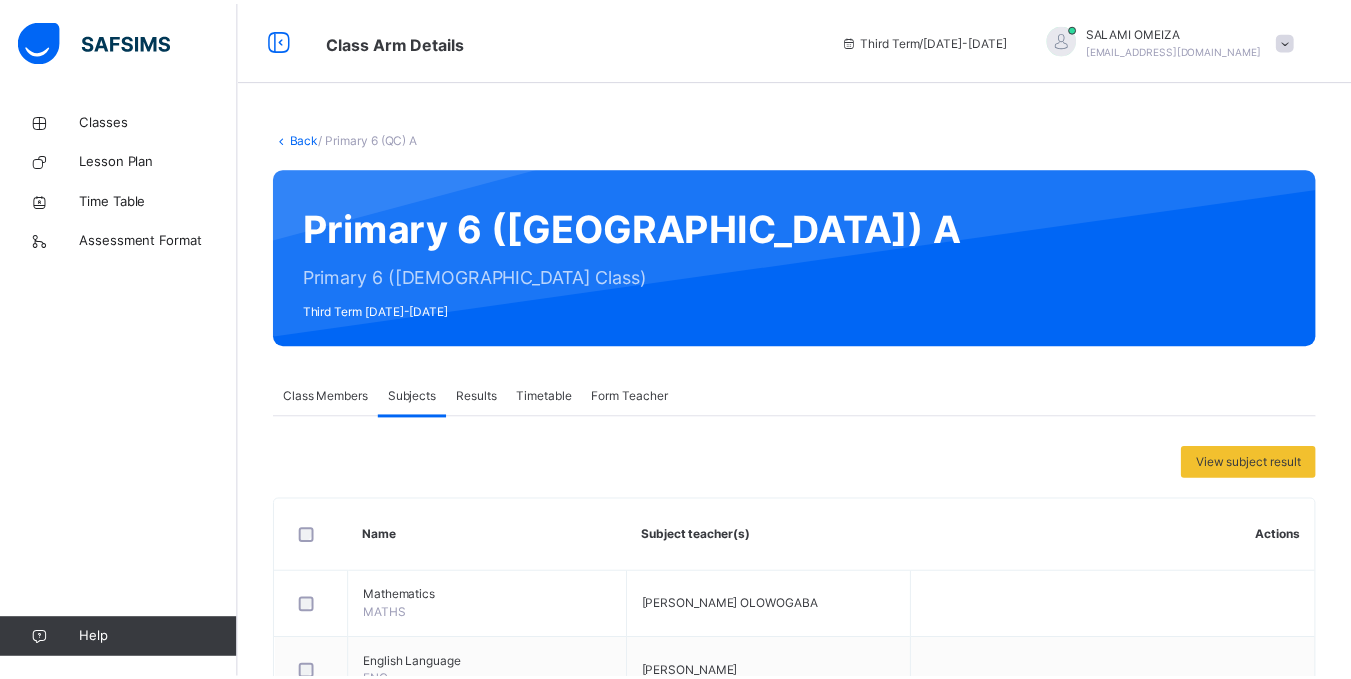 scroll, scrollTop: 346, scrollLeft: 0, axis: vertical 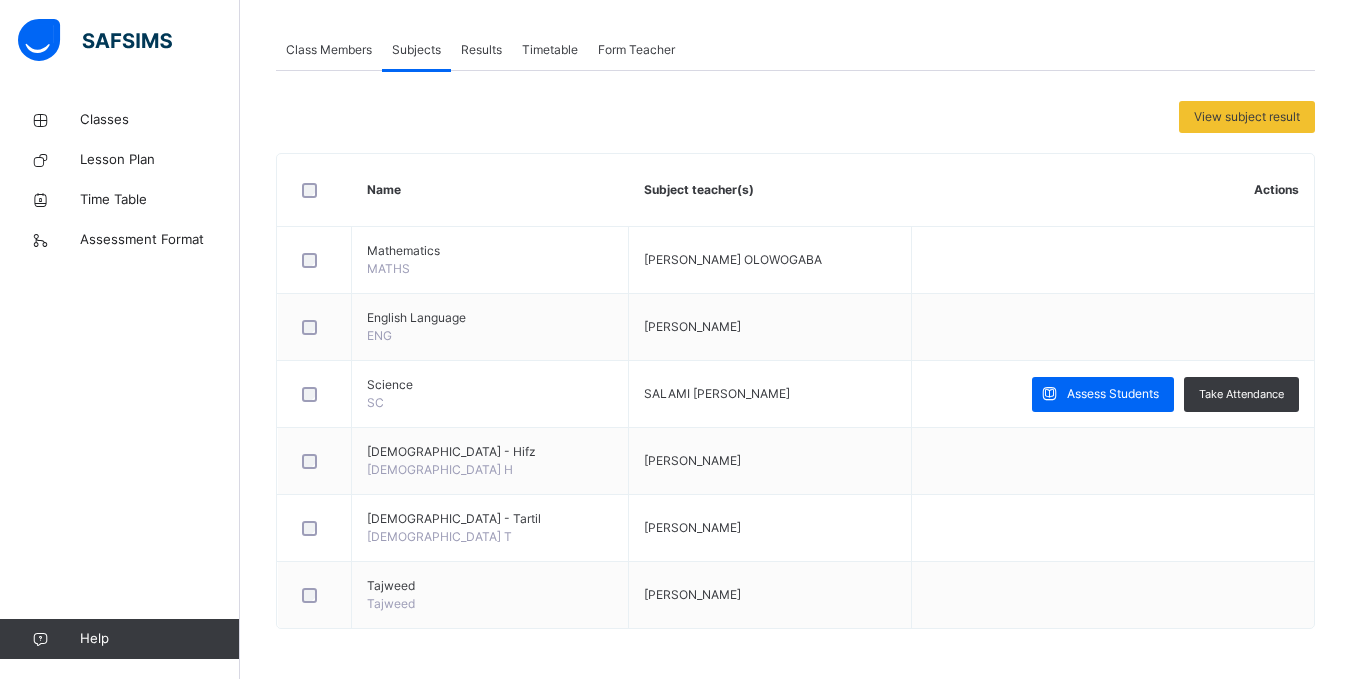click at bounding box center (1049, 394) 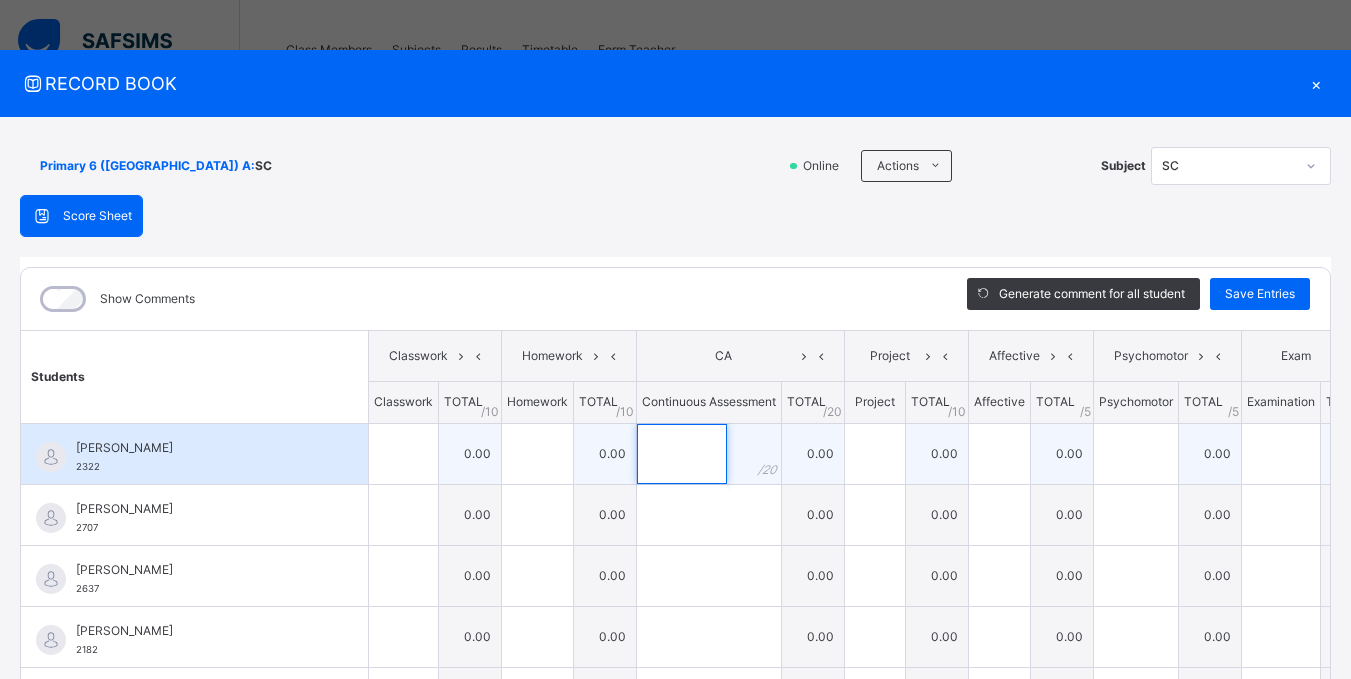 click at bounding box center [682, 454] 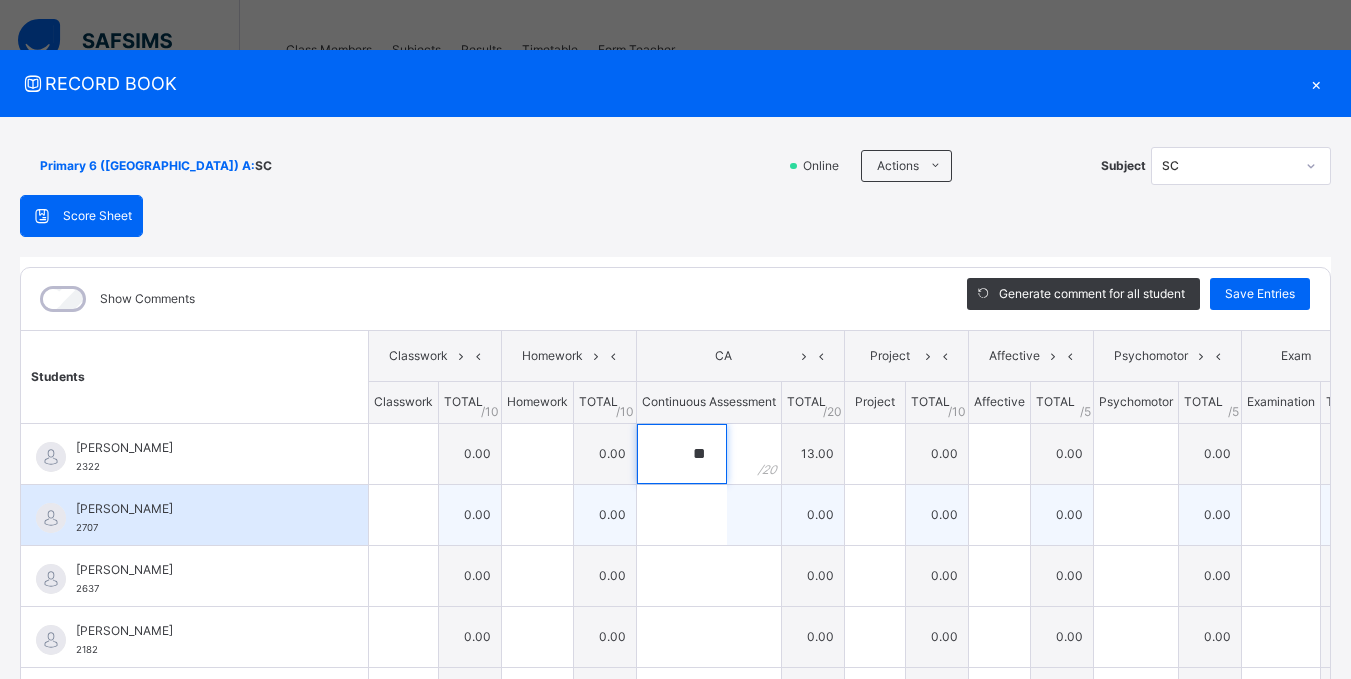 type on "**" 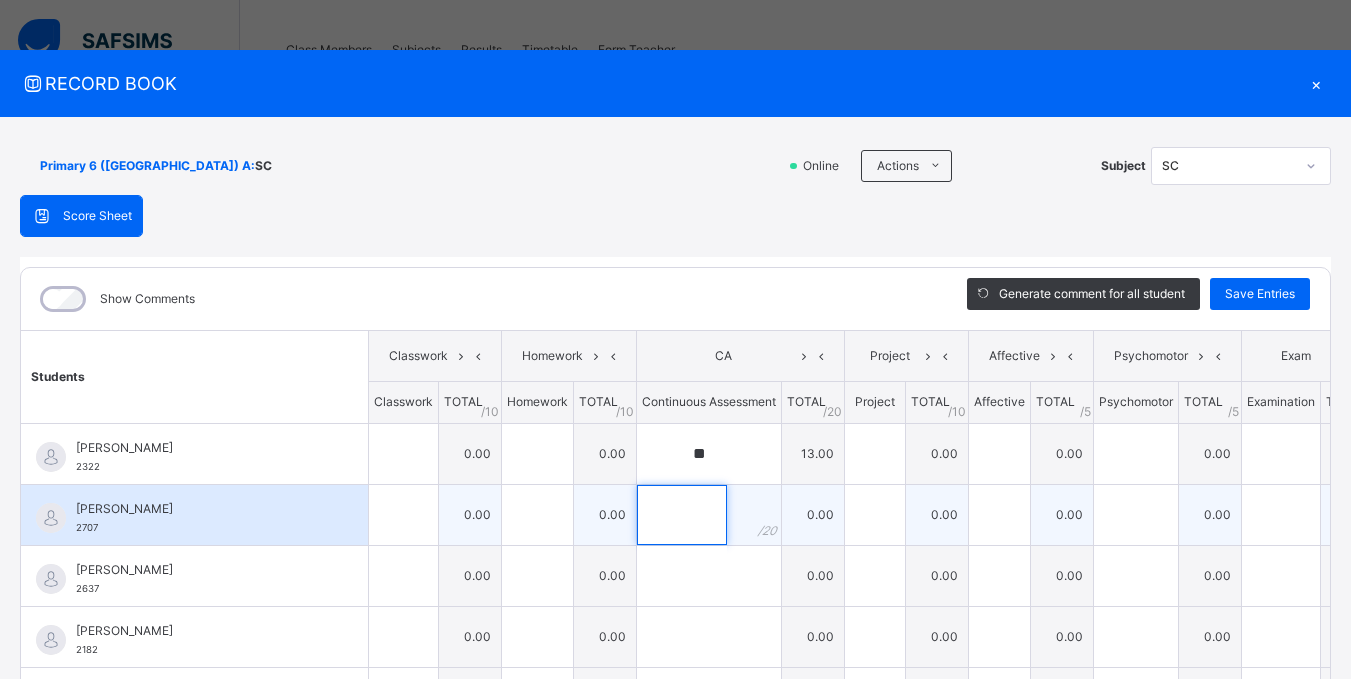 click at bounding box center [682, 515] 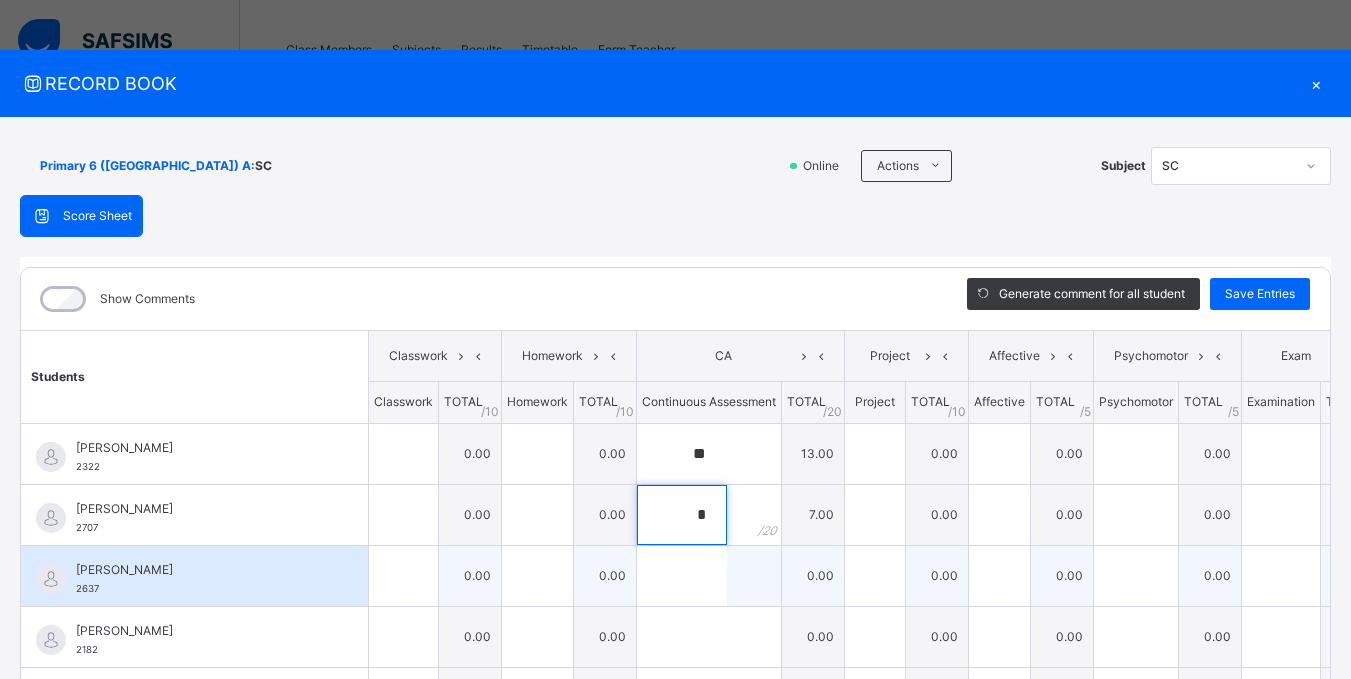 type on "*" 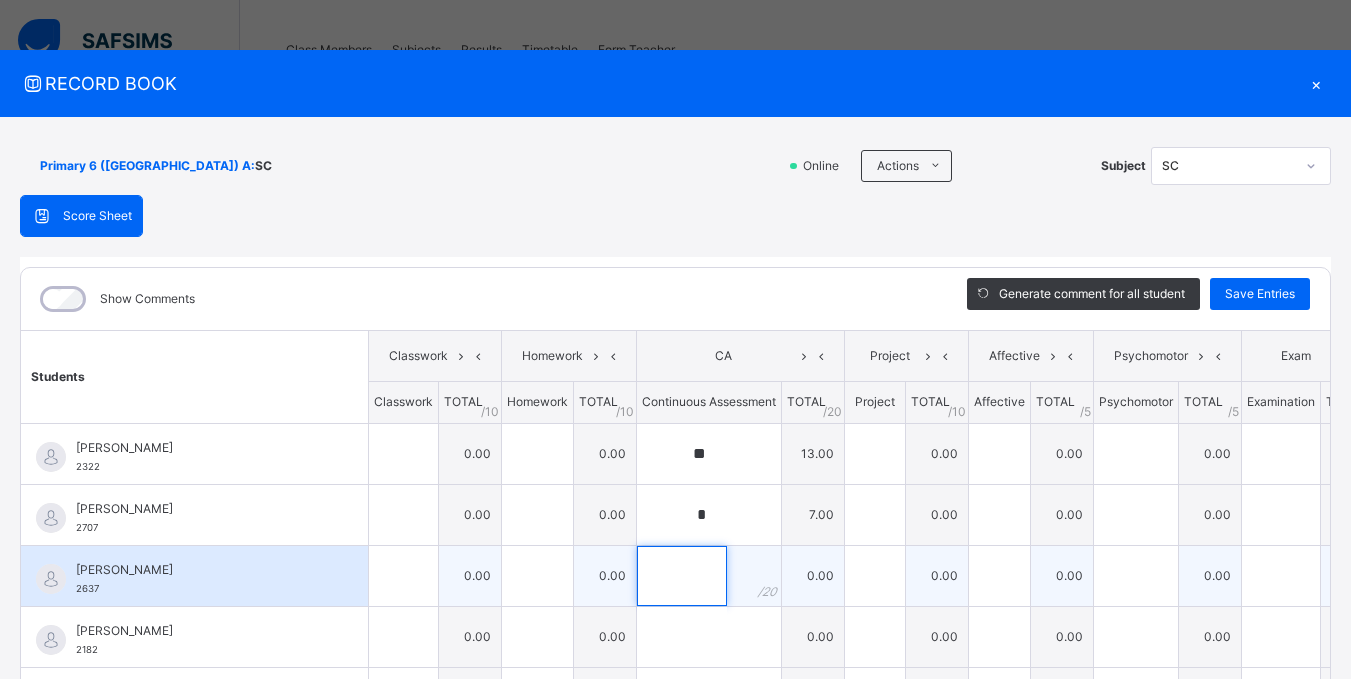 click at bounding box center (682, 576) 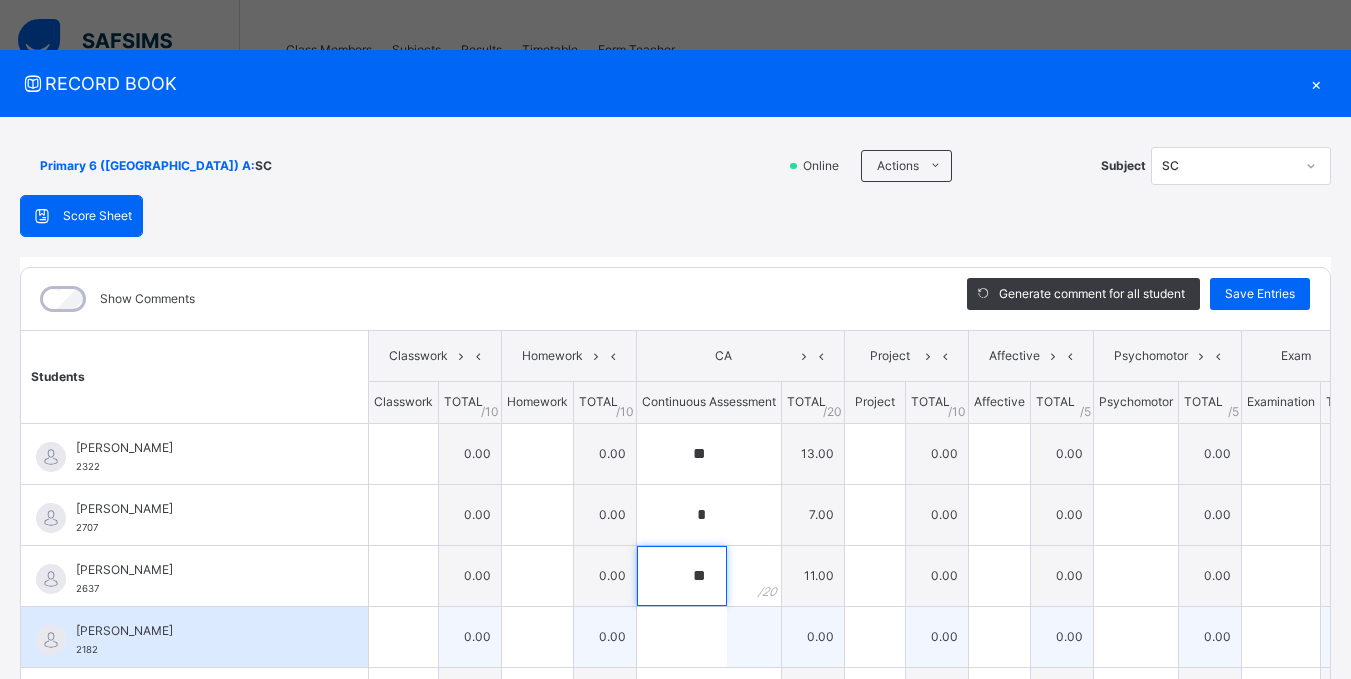 type on "**" 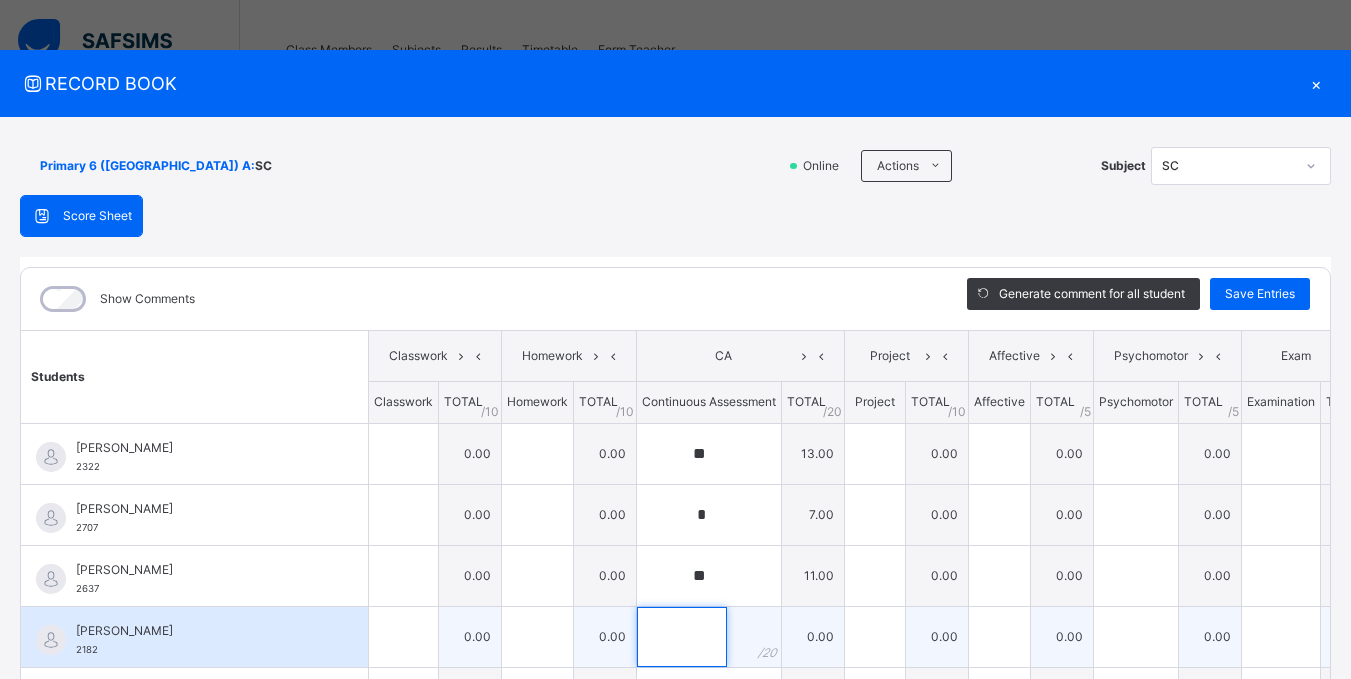 click at bounding box center [682, 637] 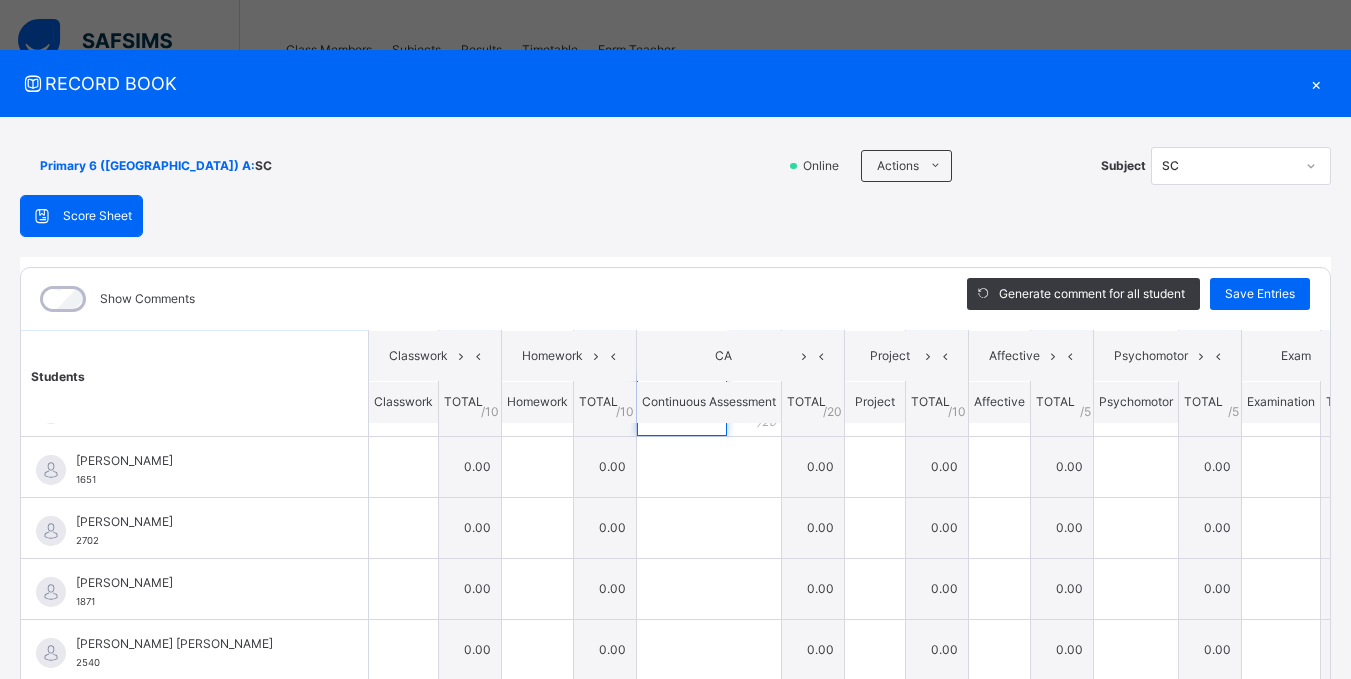 scroll, scrollTop: 100, scrollLeft: 0, axis: vertical 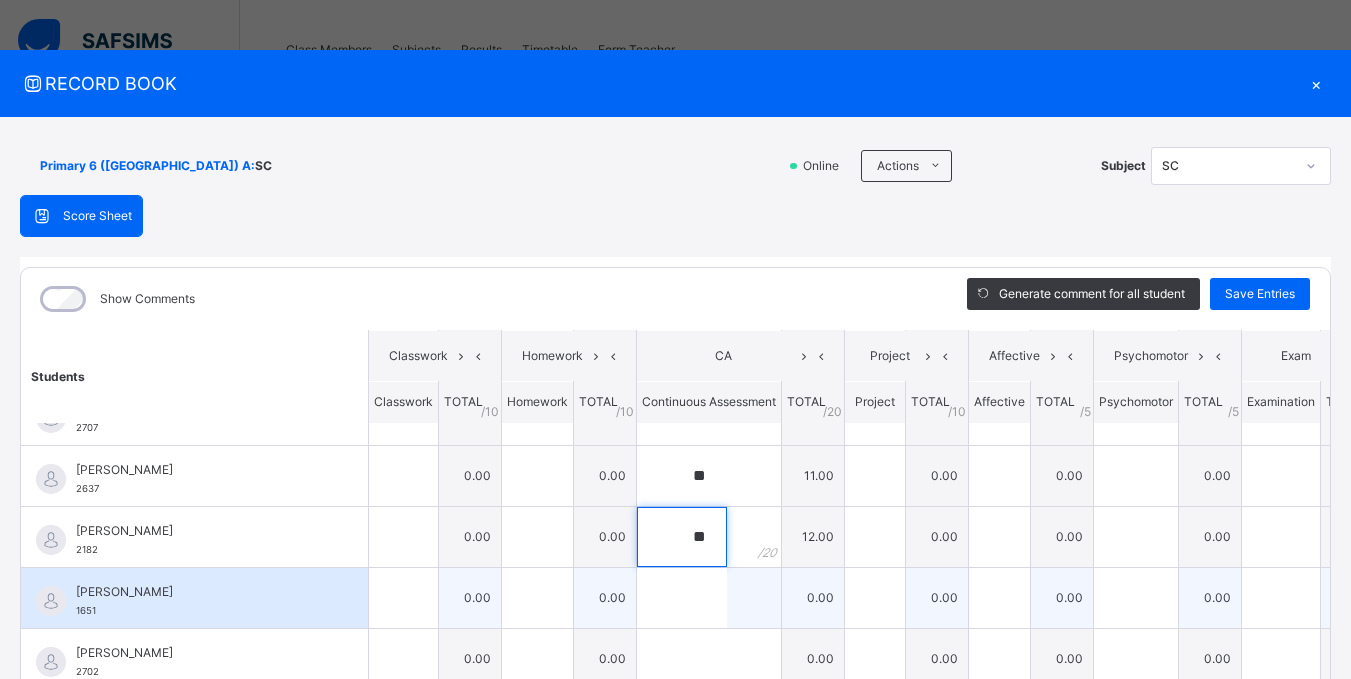 type on "**" 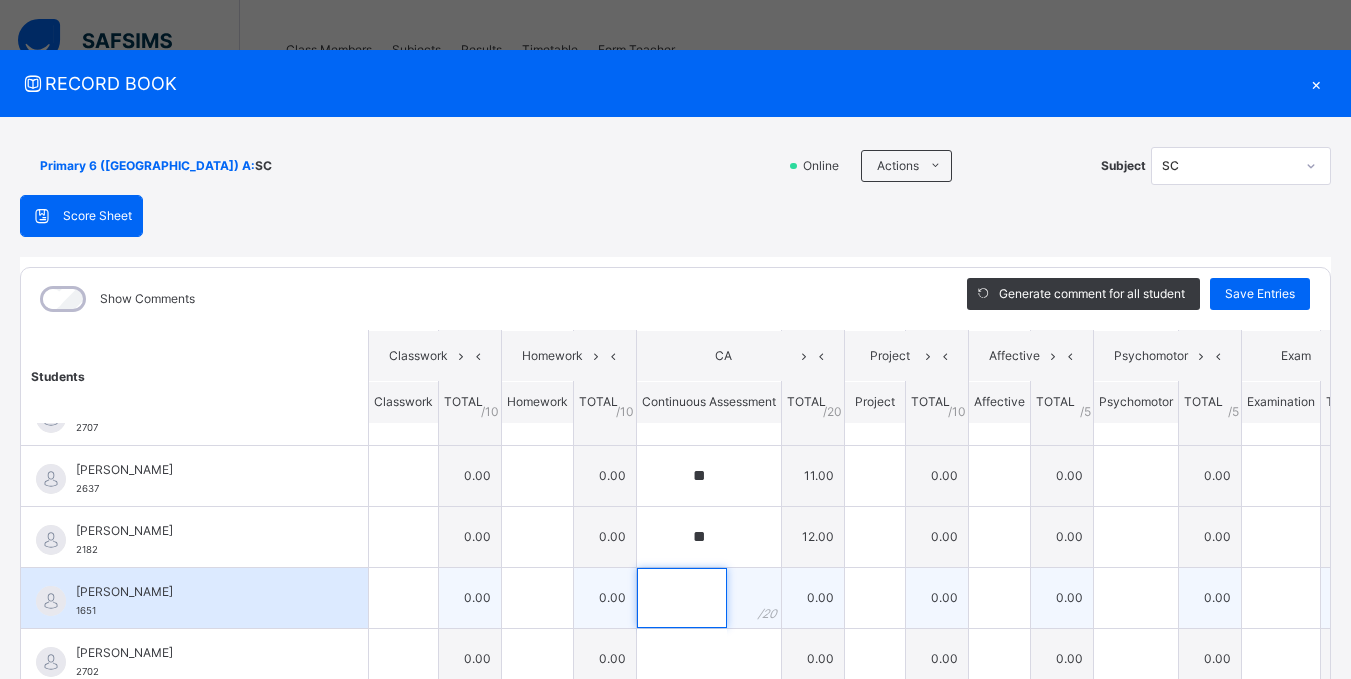 click at bounding box center (682, 598) 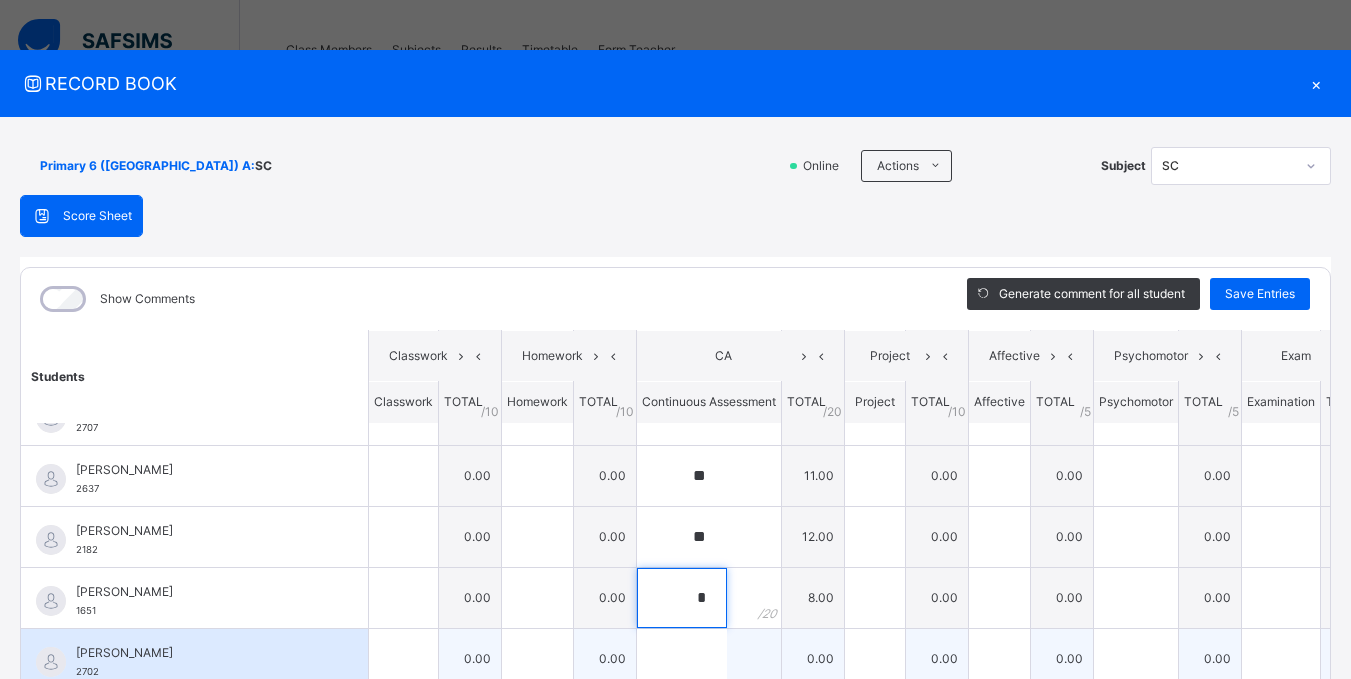 type on "*" 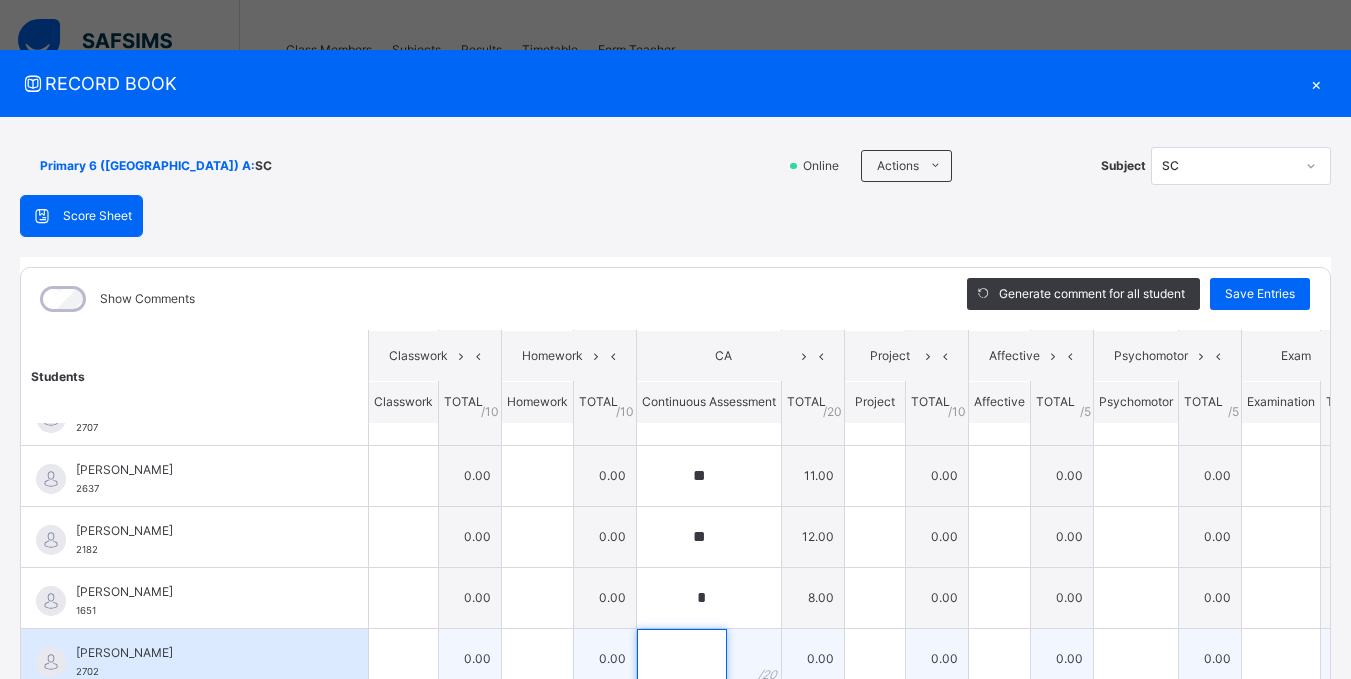 click at bounding box center (682, 659) 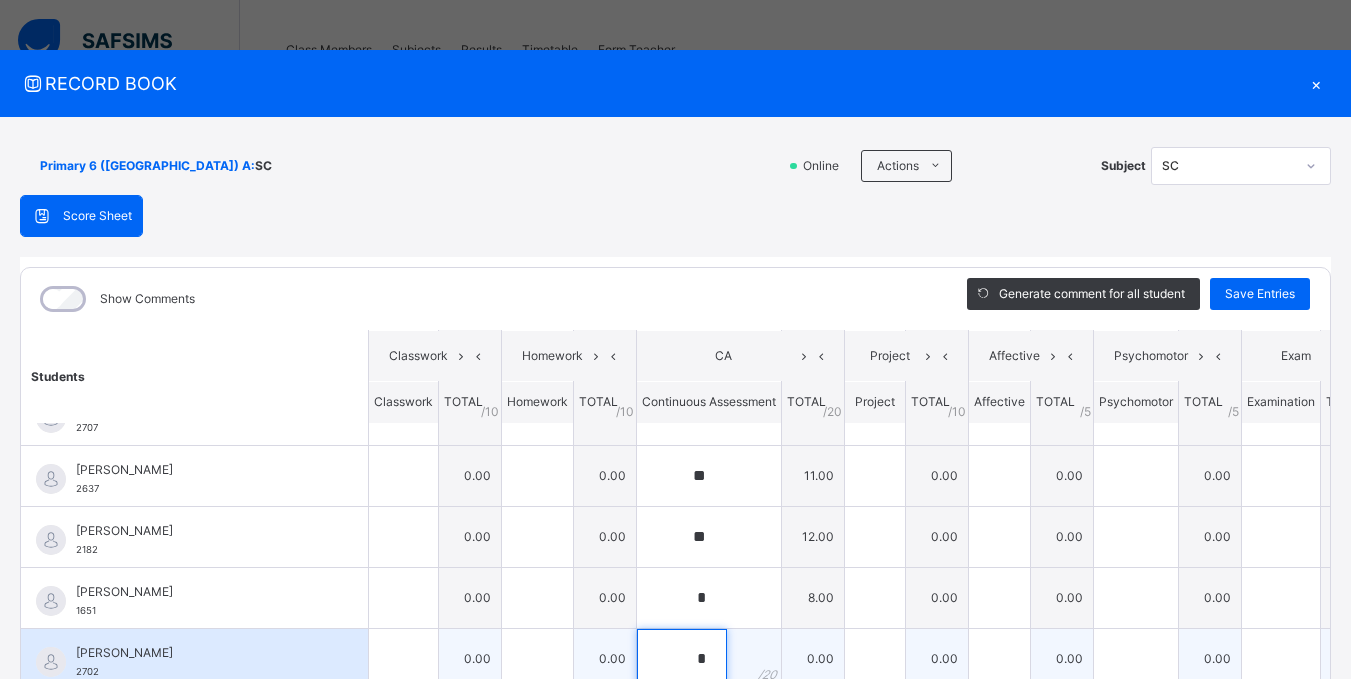 scroll, scrollTop: 5, scrollLeft: 0, axis: vertical 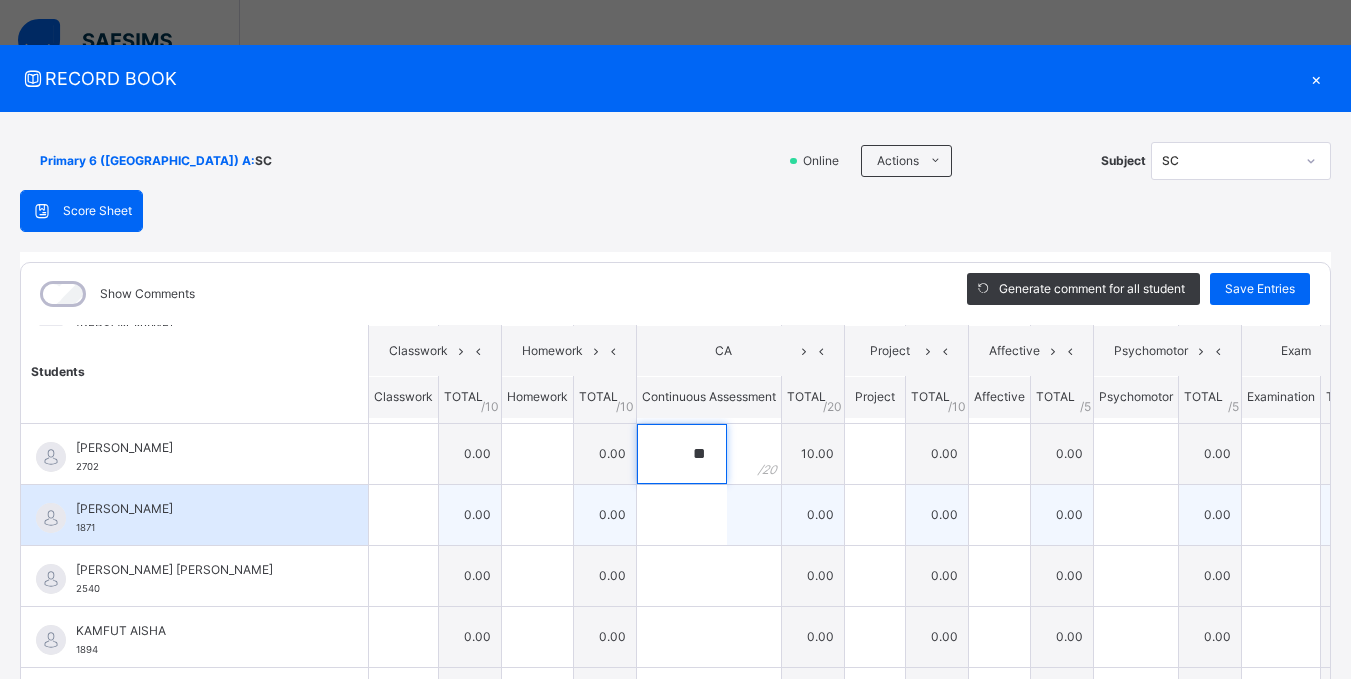 type on "**" 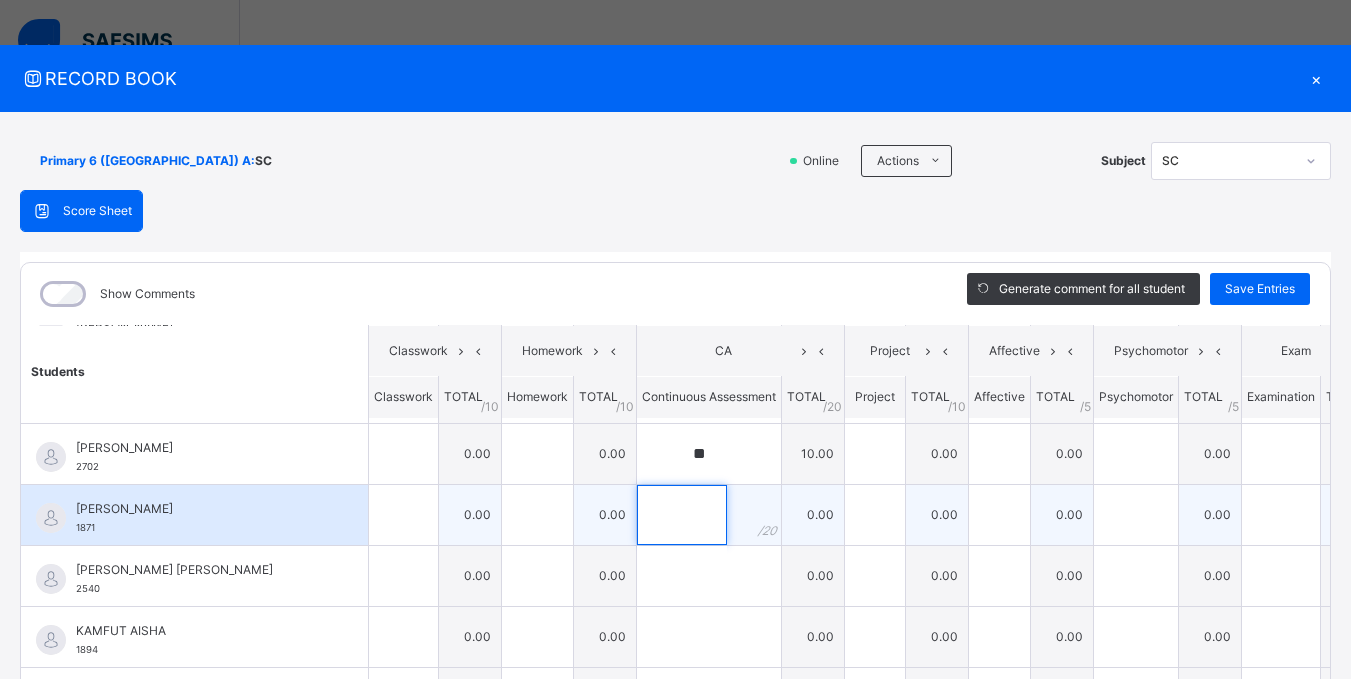 click at bounding box center (682, 515) 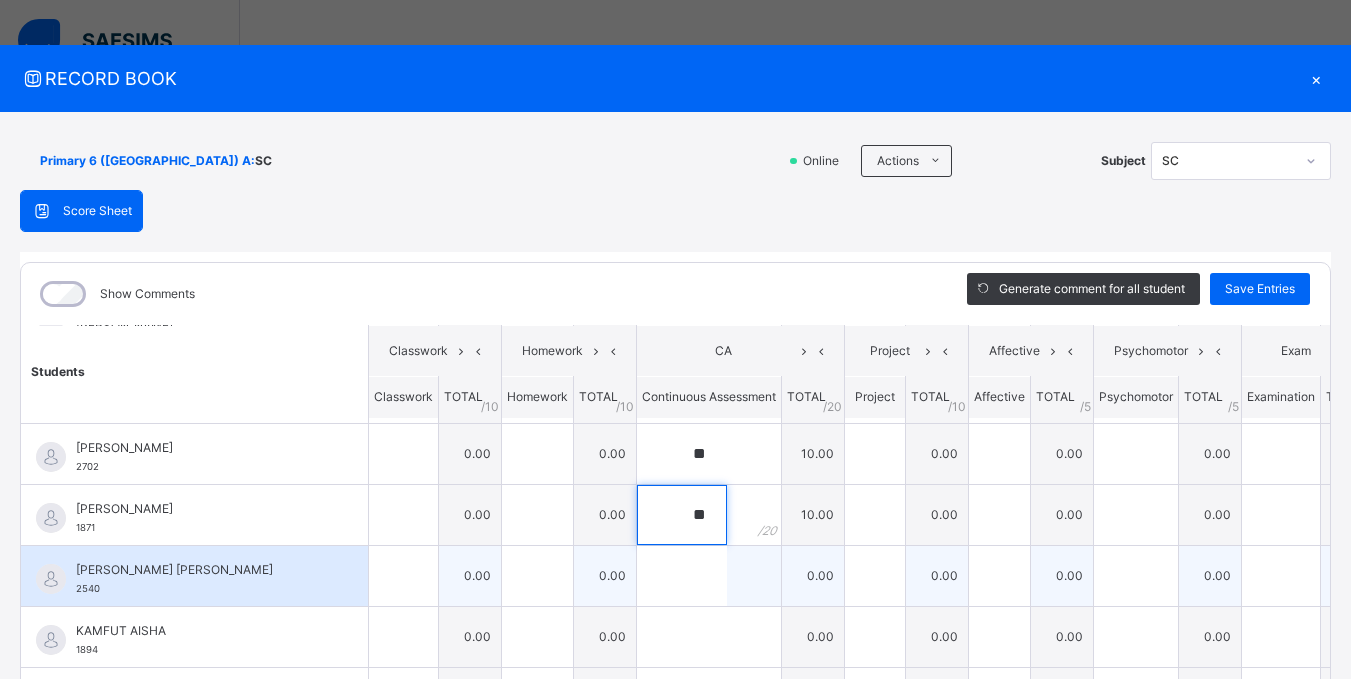 type on "**" 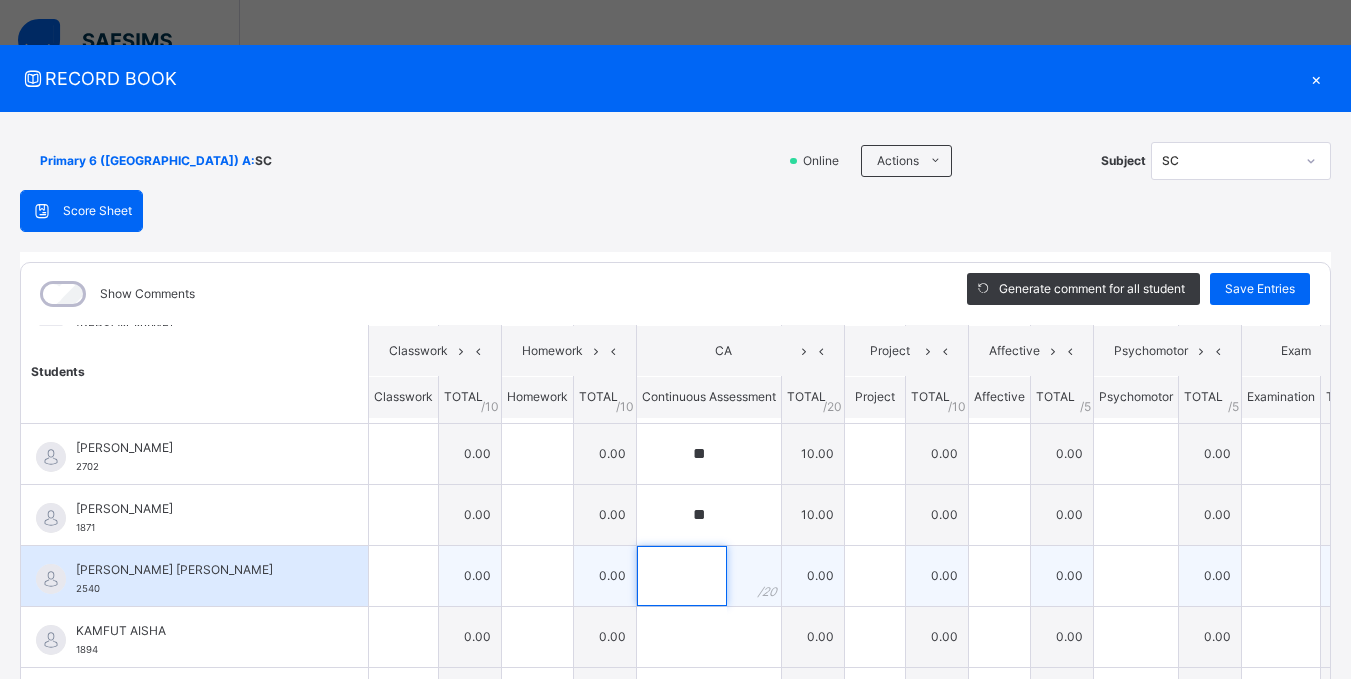 click at bounding box center [682, 576] 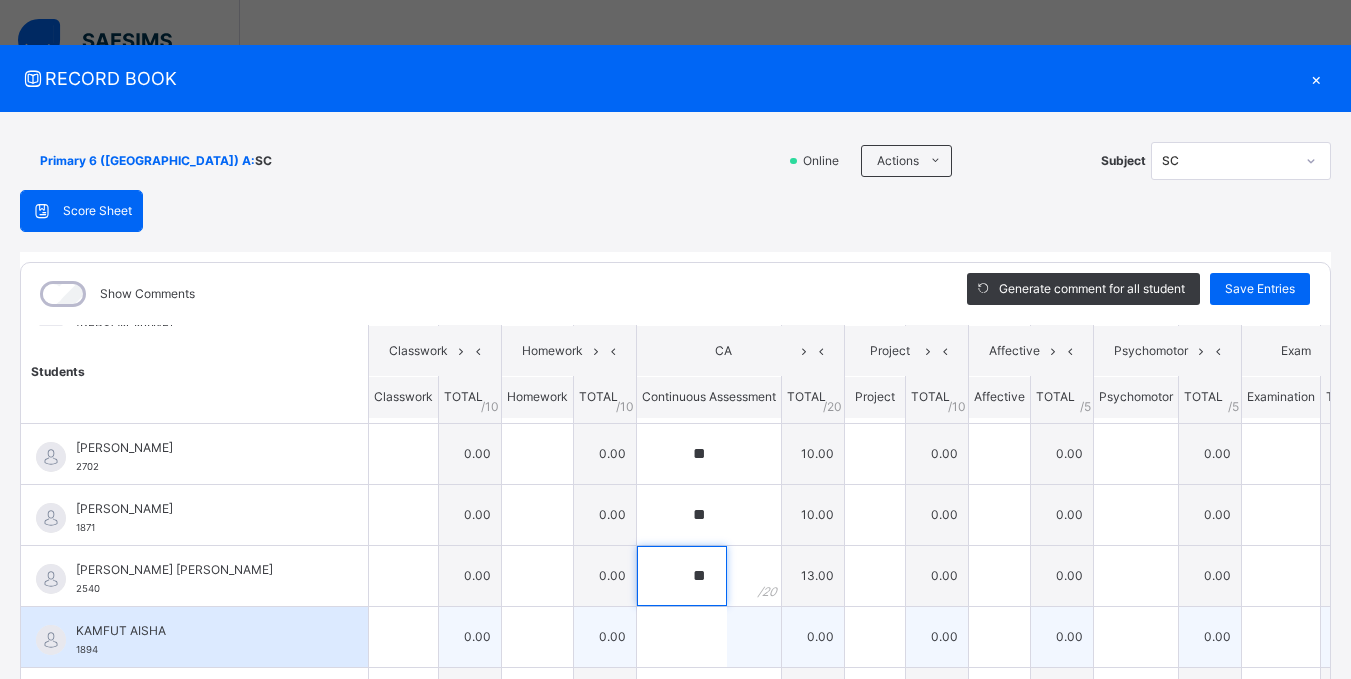 type on "**" 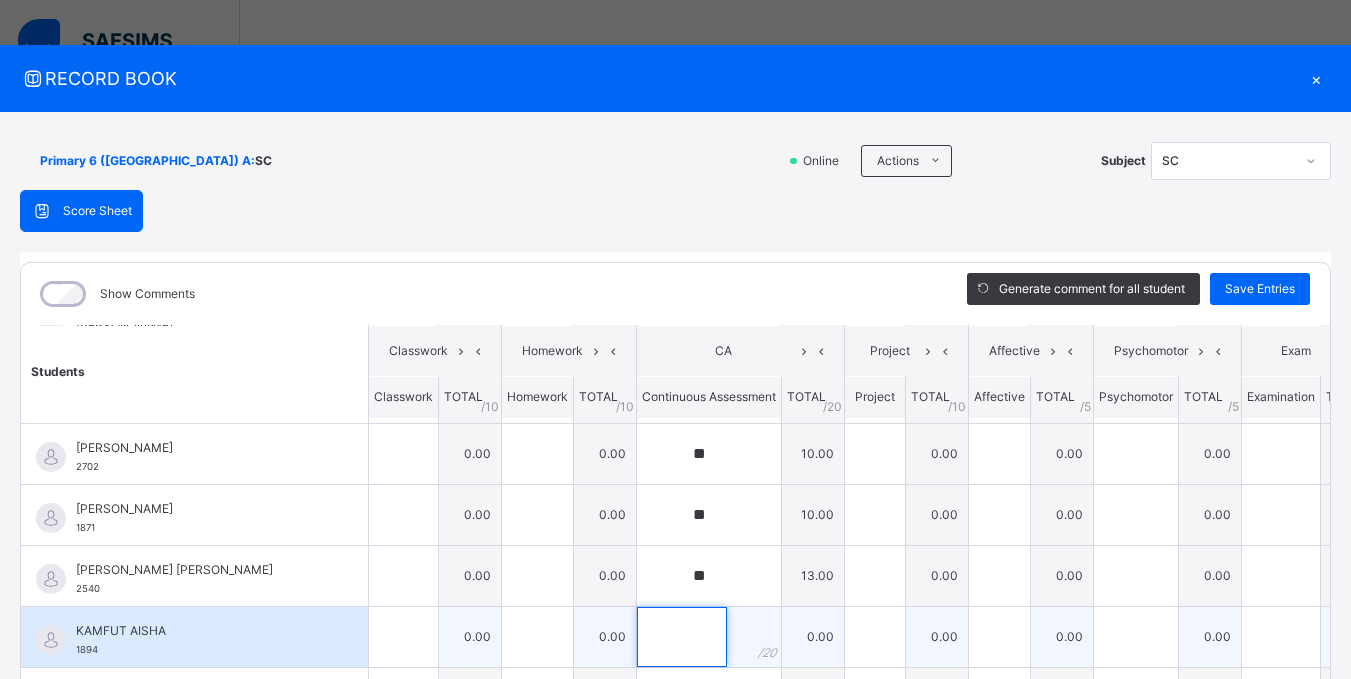 click at bounding box center (682, 637) 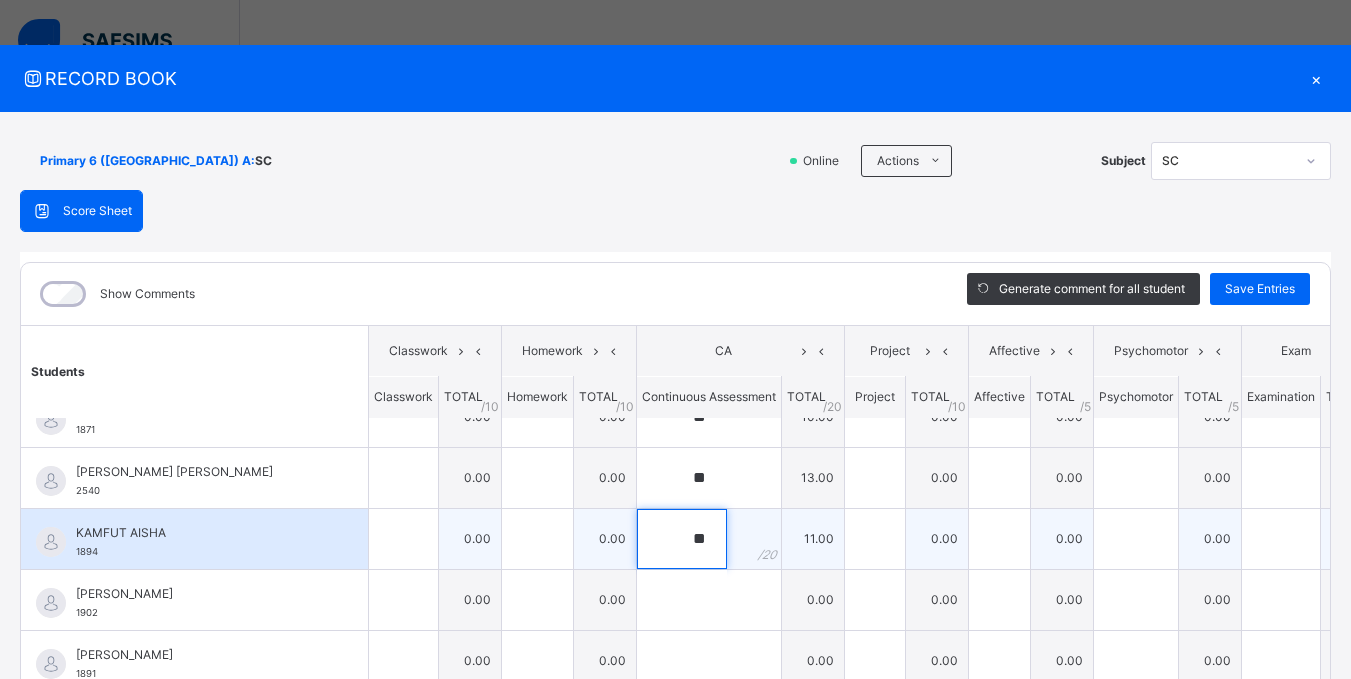scroll, scrollTop: 400, scrollLeft: 0, axis: vertical 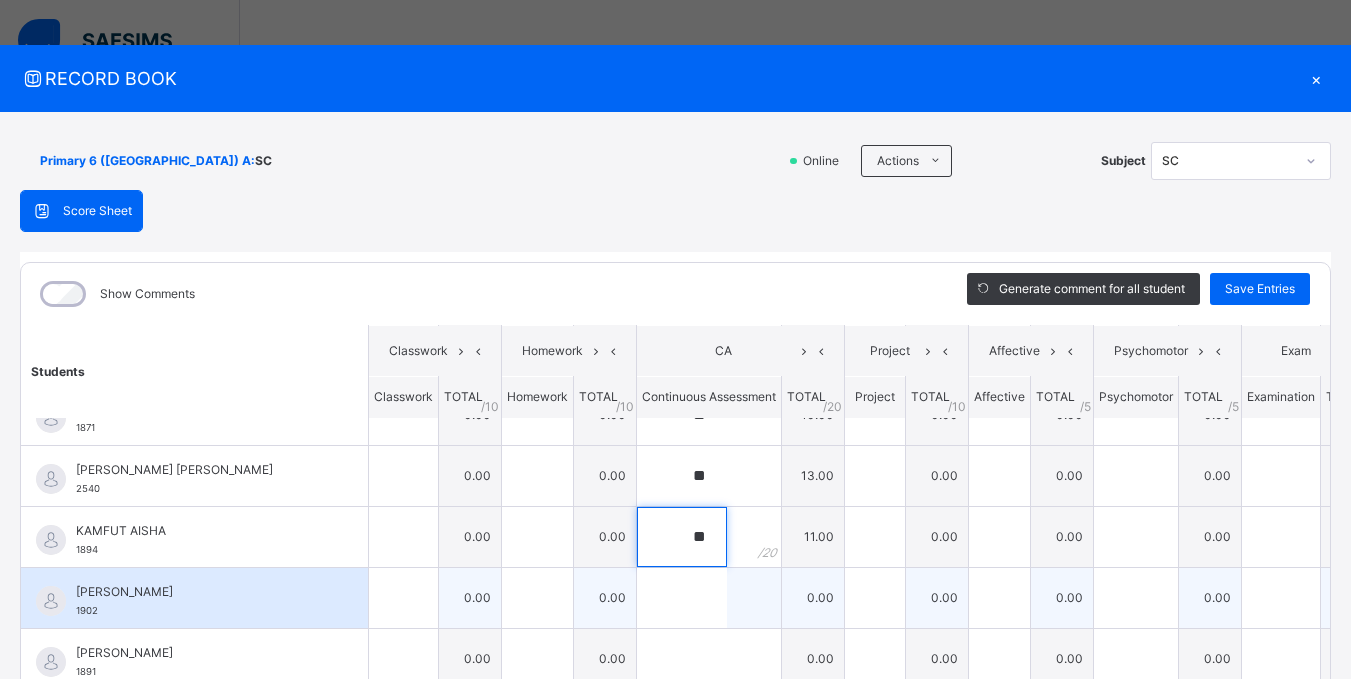 type on "**" 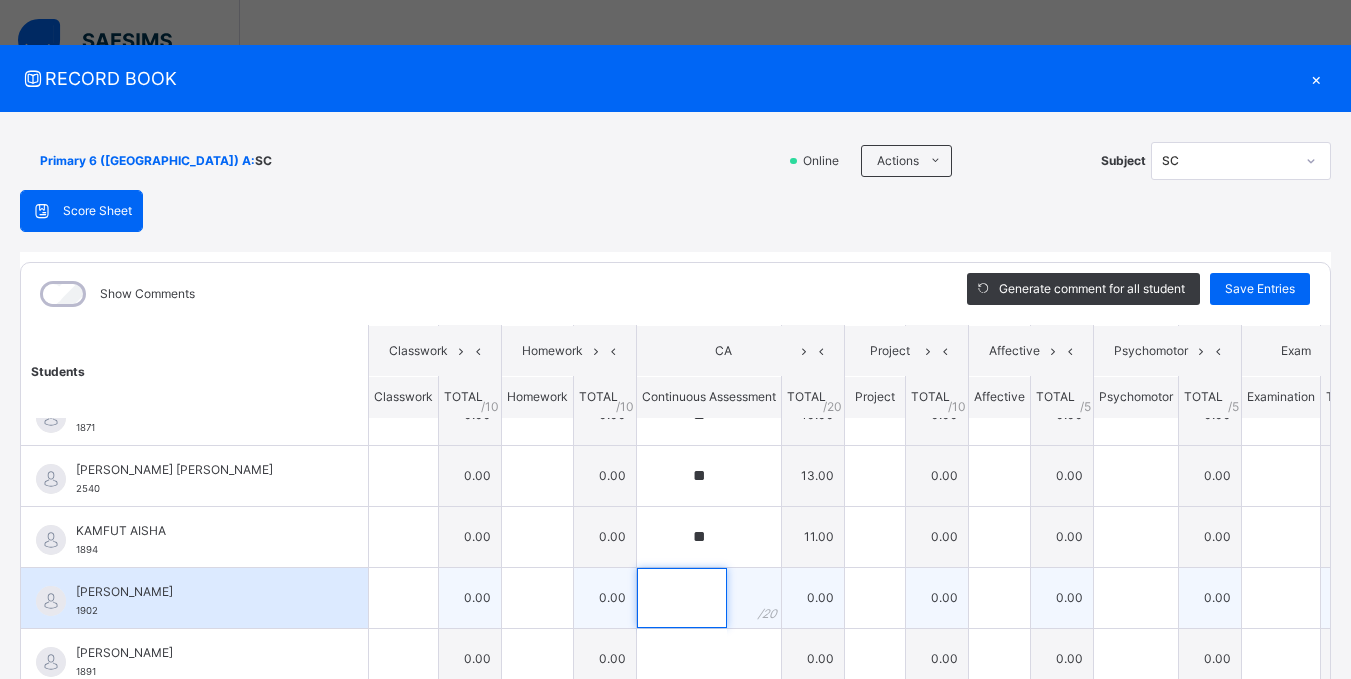 click at bounding box center (682, 598) 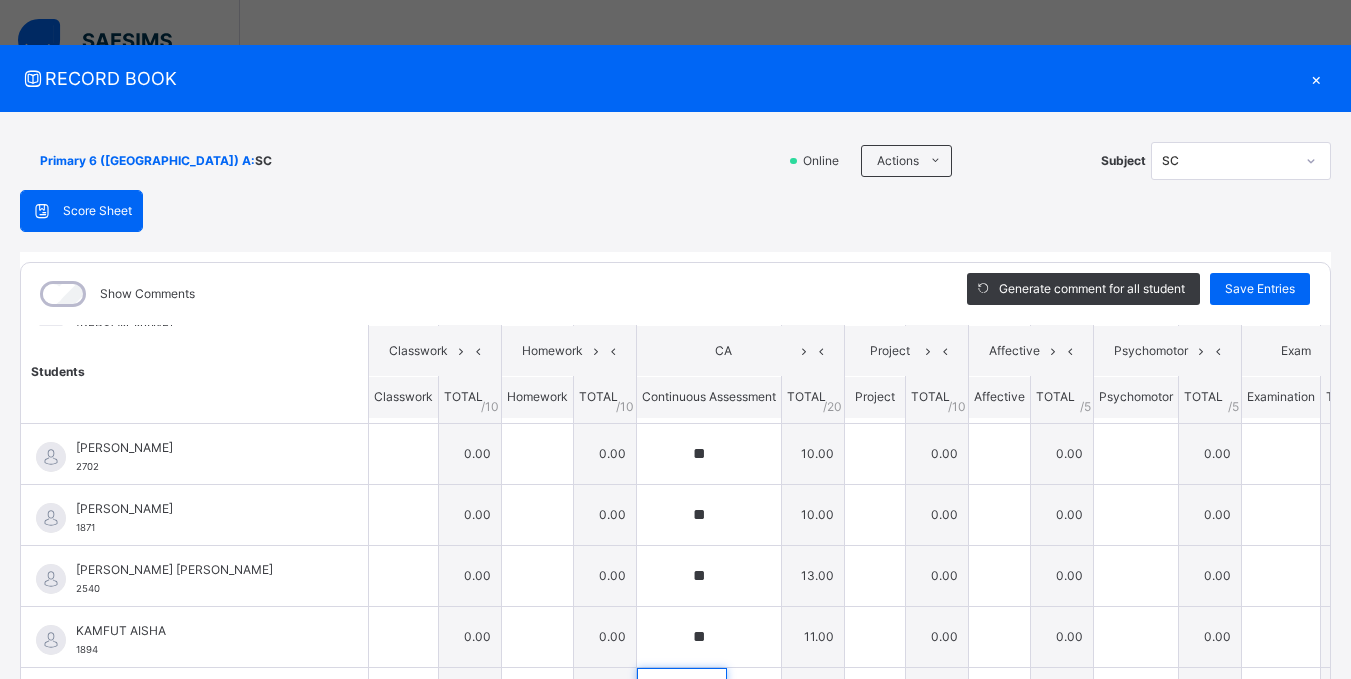scroll, scrollTop: 500, scrollLeft: 0, axis: vertical 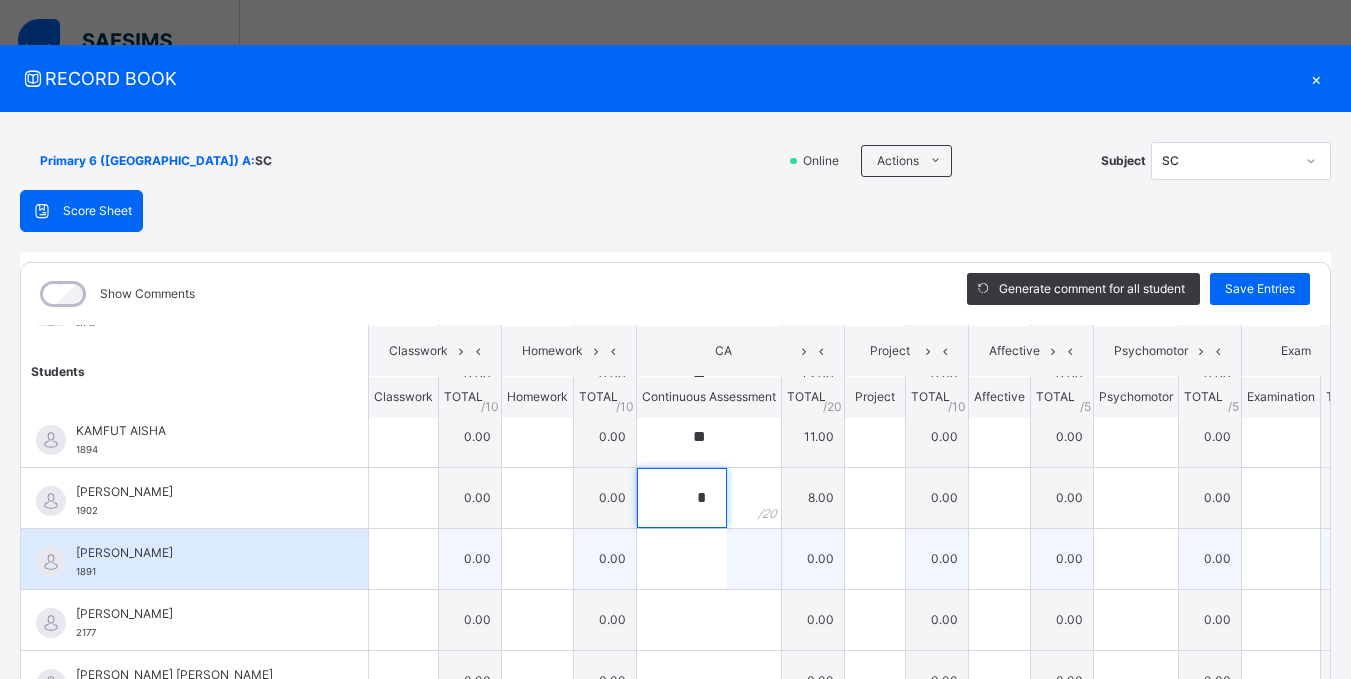 type on "*" 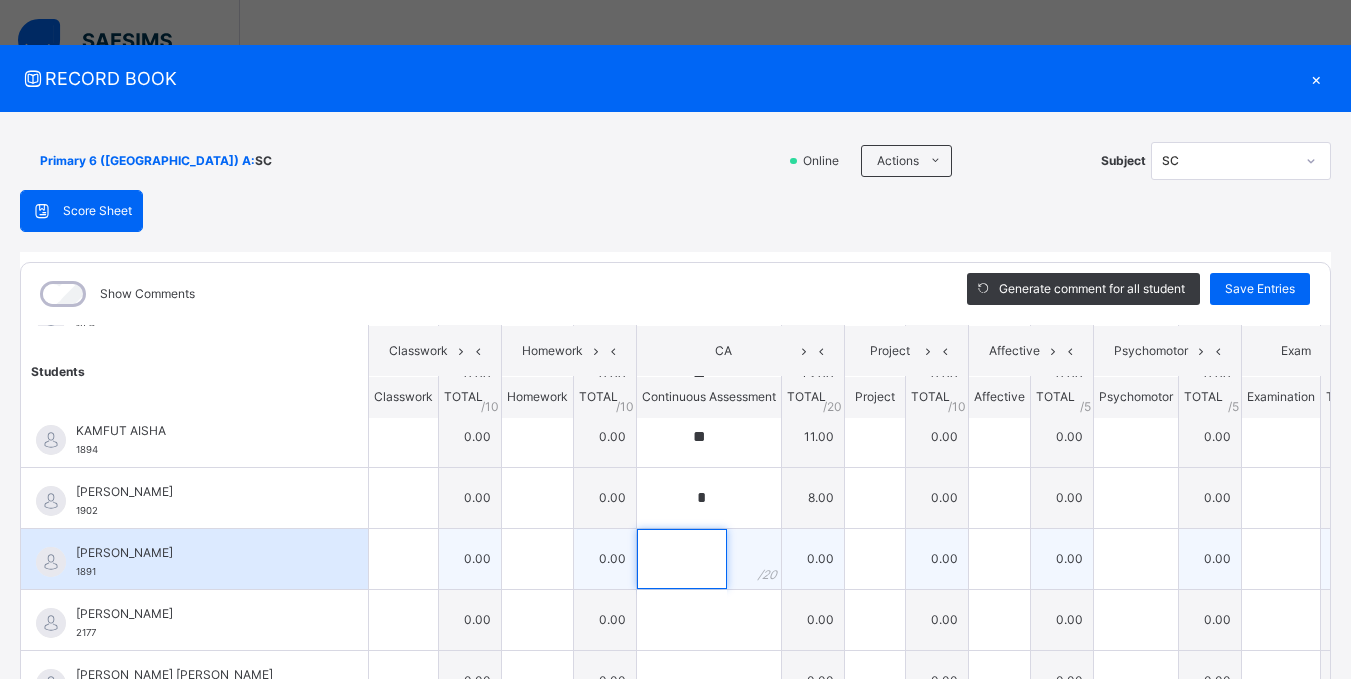 click at bounding box center [682, 559] 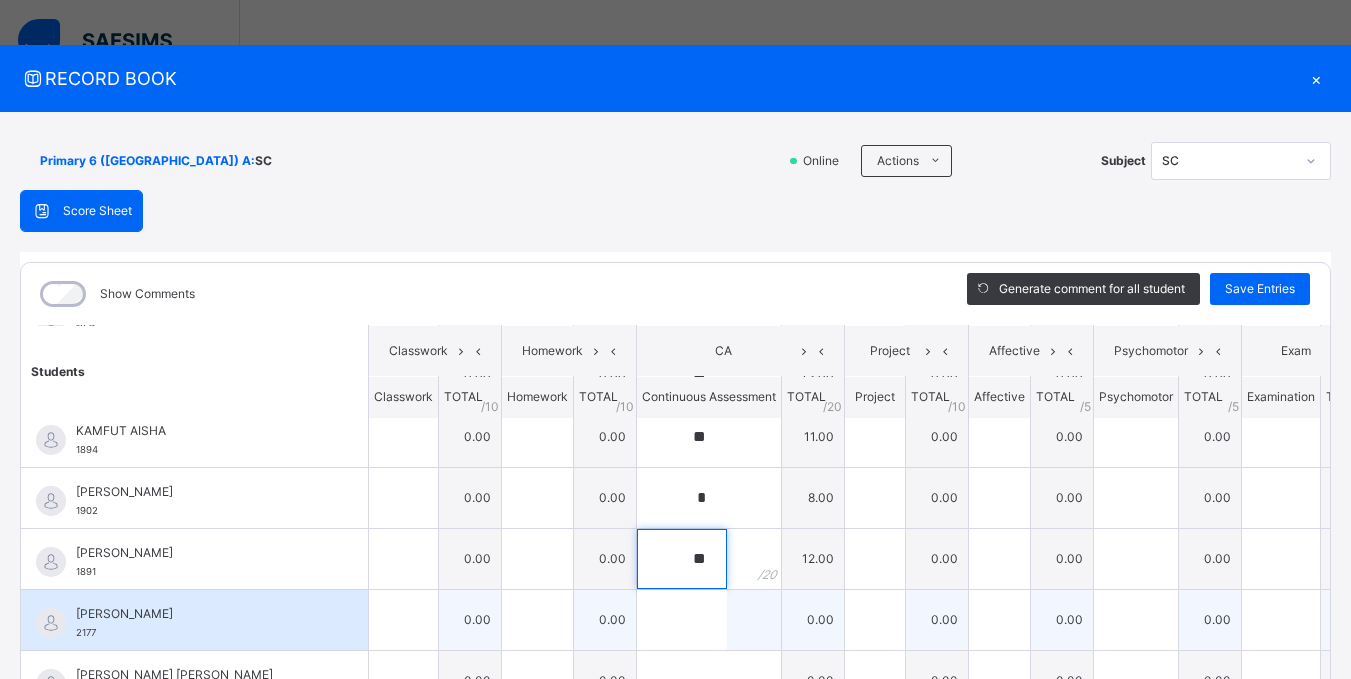type on "**" 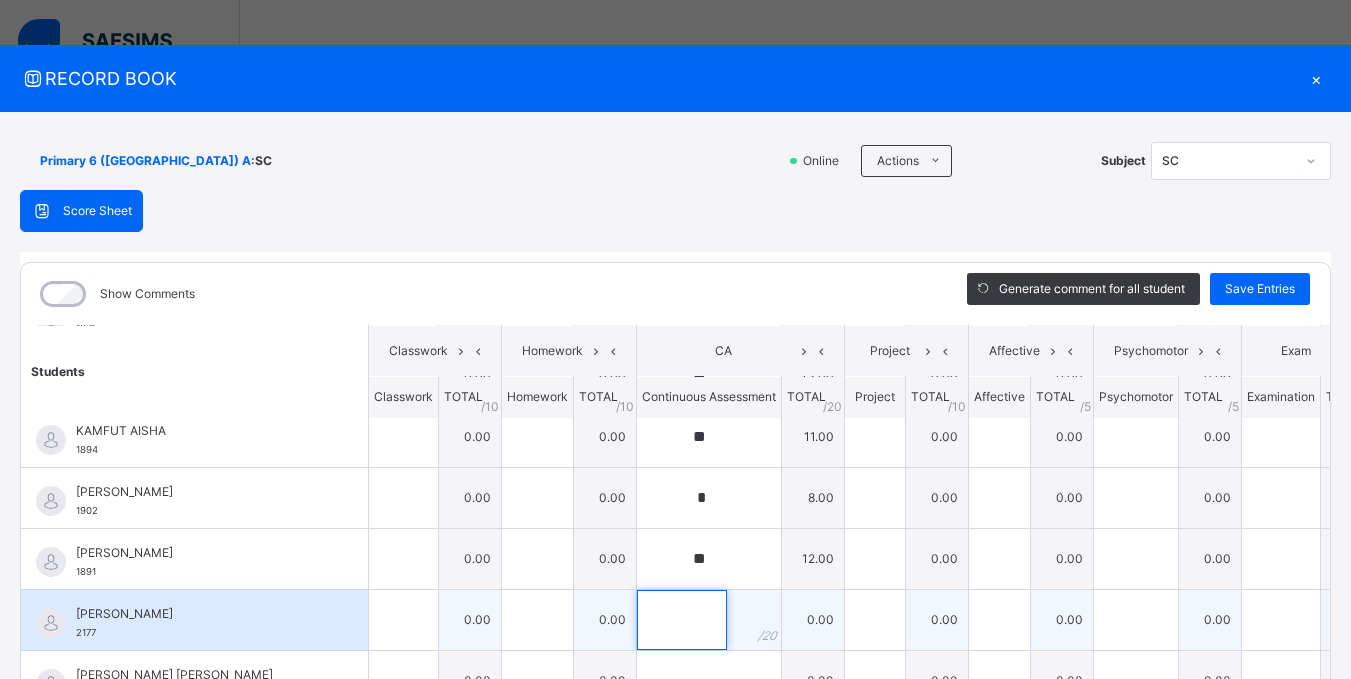 click at bounding box center [682, 620] 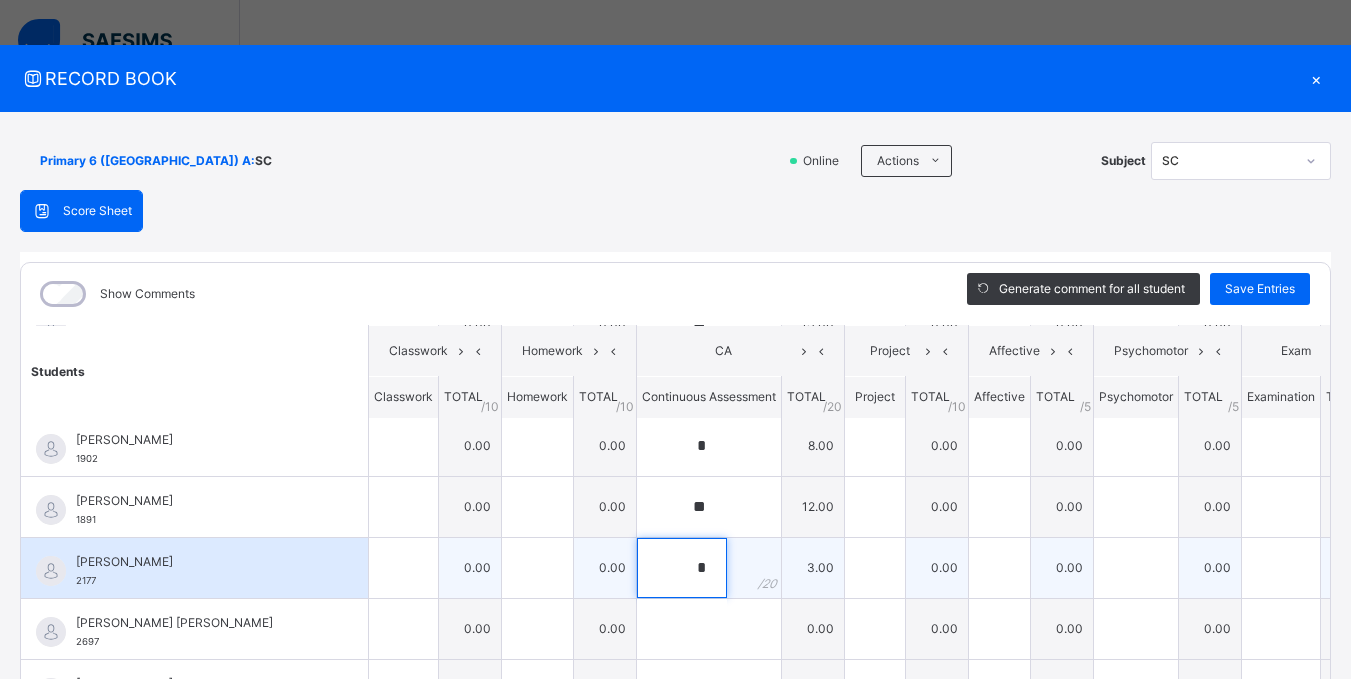 scroll, scrollTop: 600, scrollLeft: 0, axis: vertical 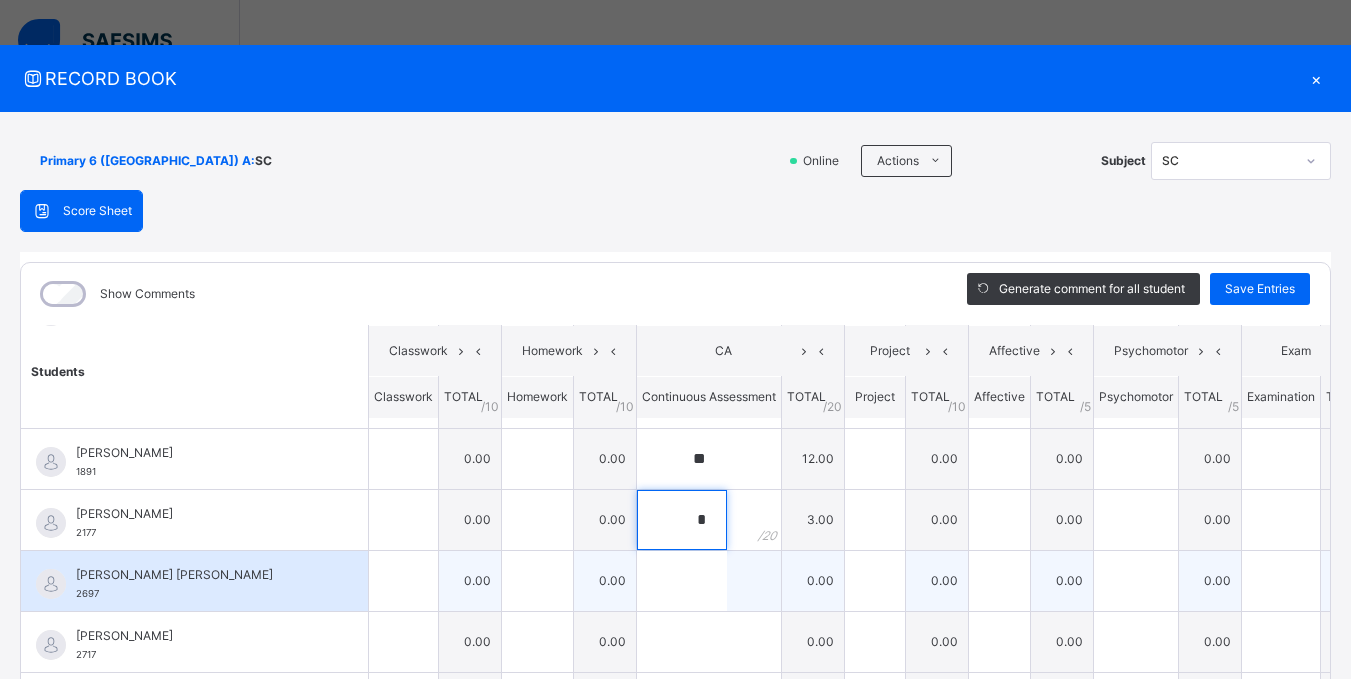 type on "*" 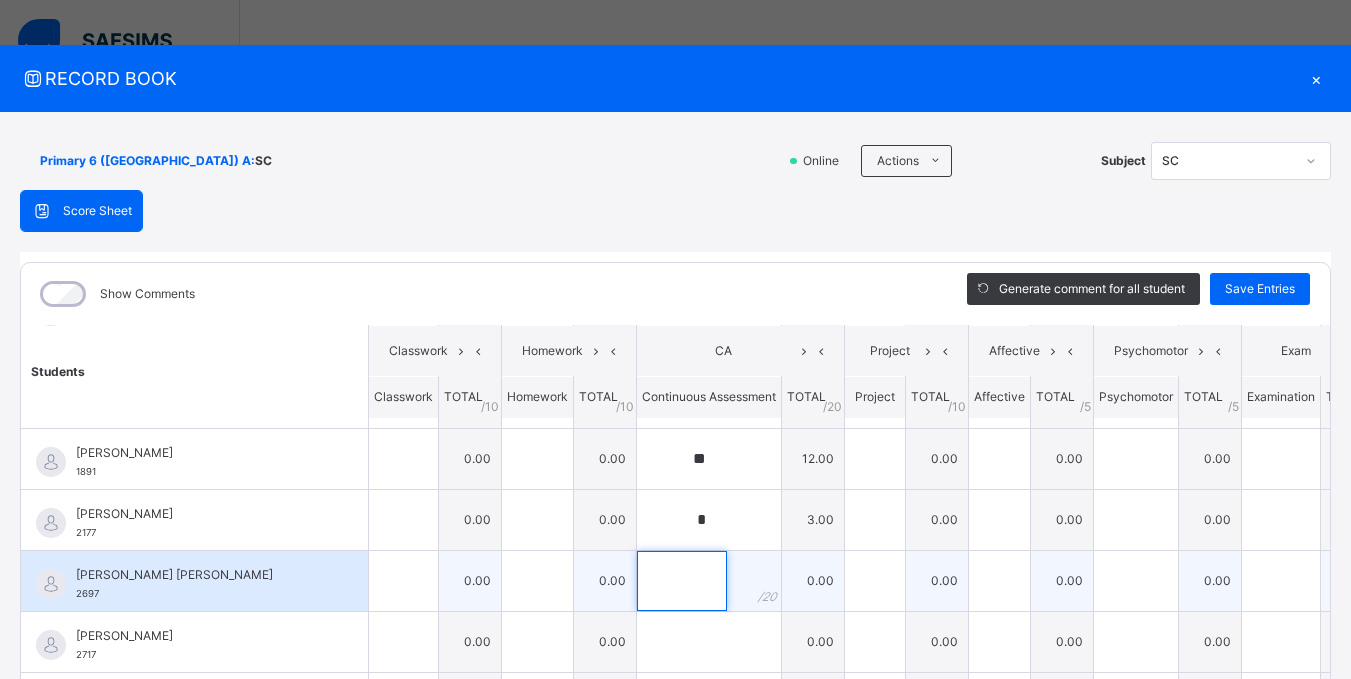 click at bounding box center (682, 581) 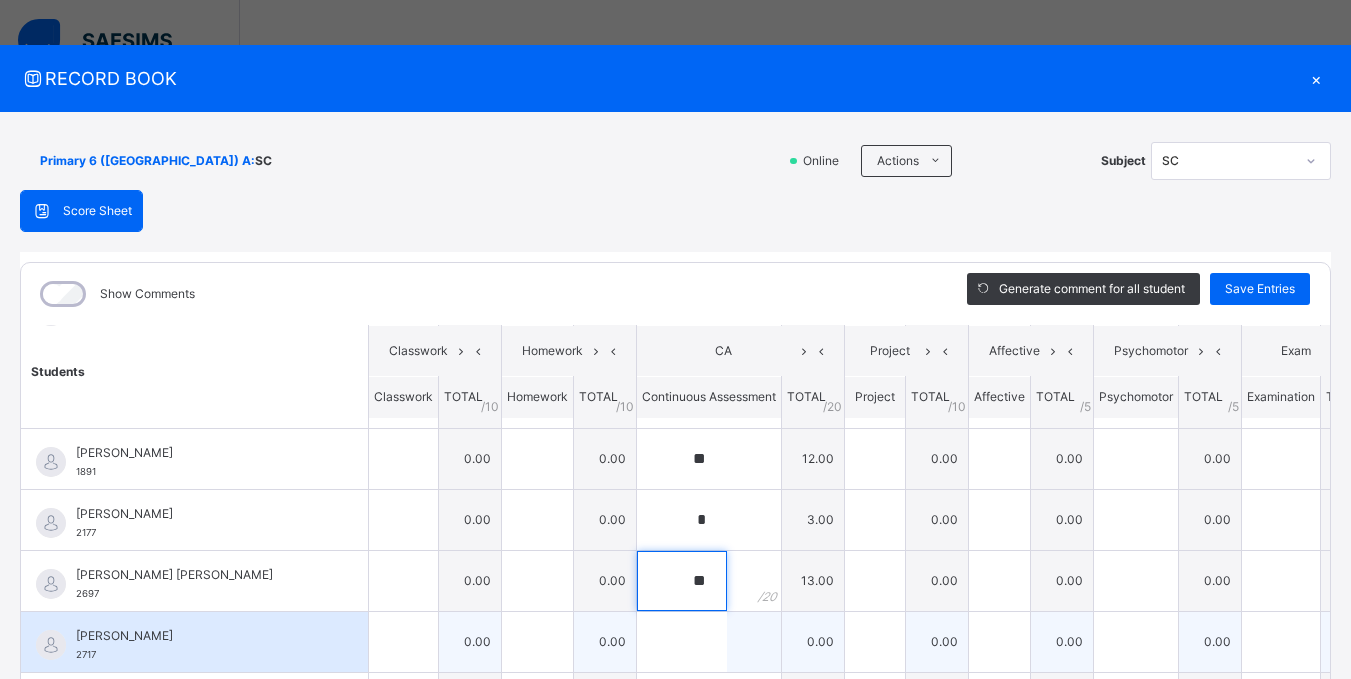 type on "**" 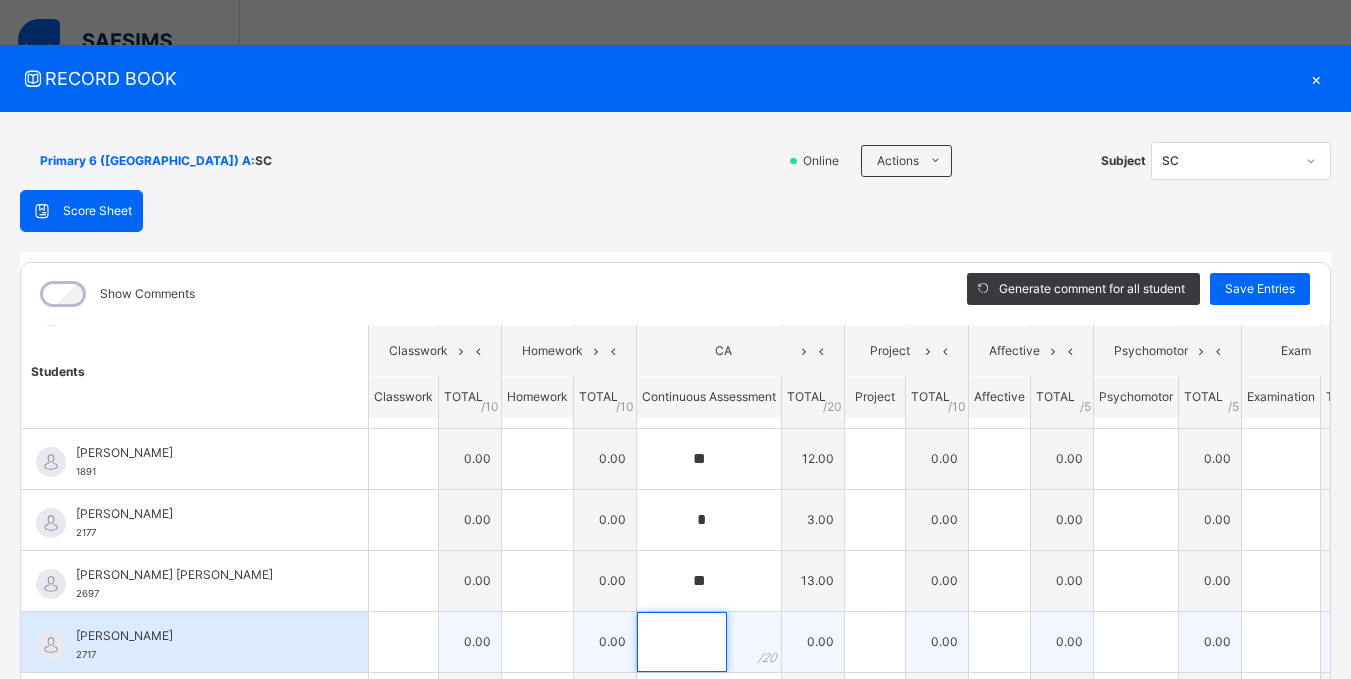 click at bounding box center [682, 642] 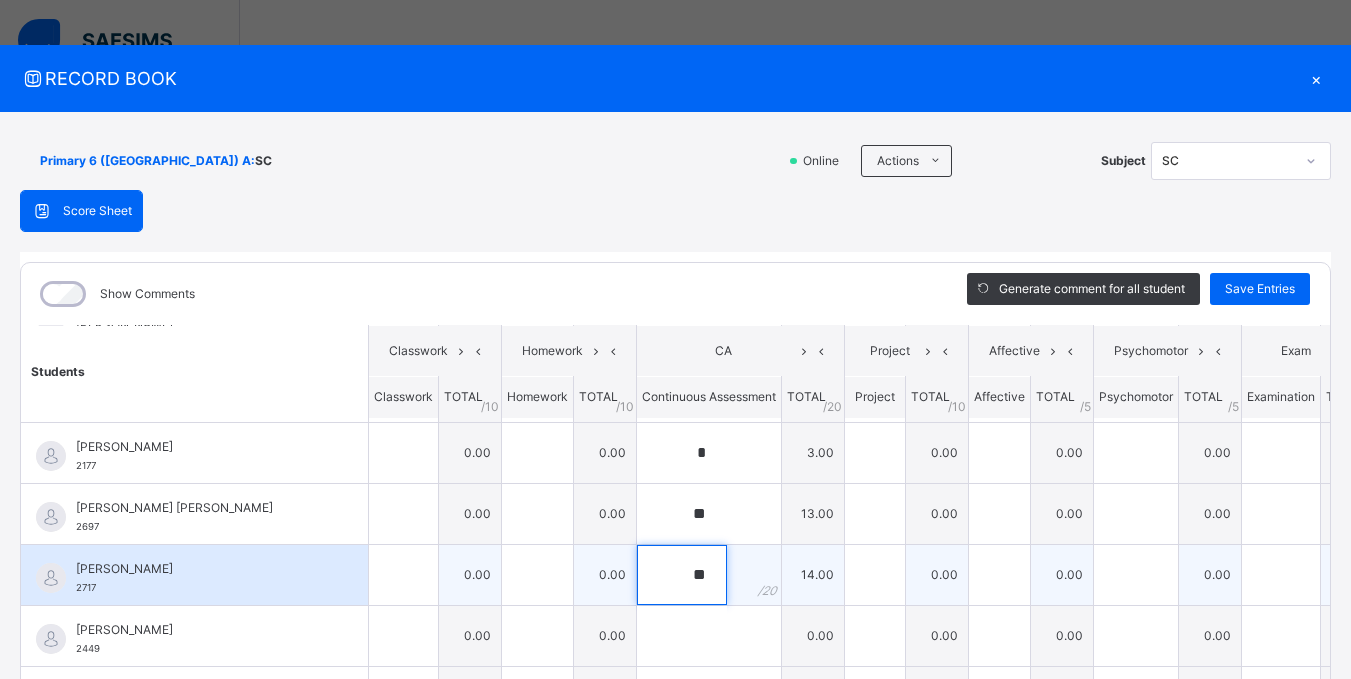 scroll, scrollTop: 700, scrollLeft: 0, axis: vertical 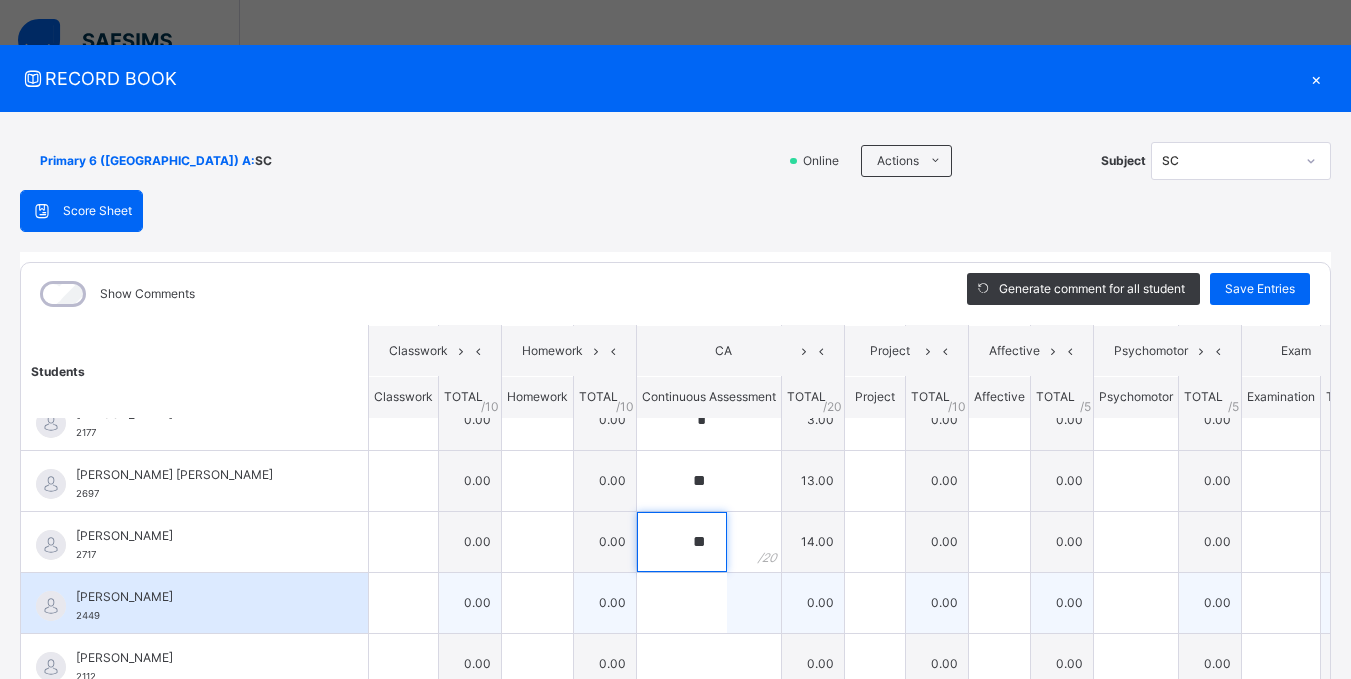 type on "**" 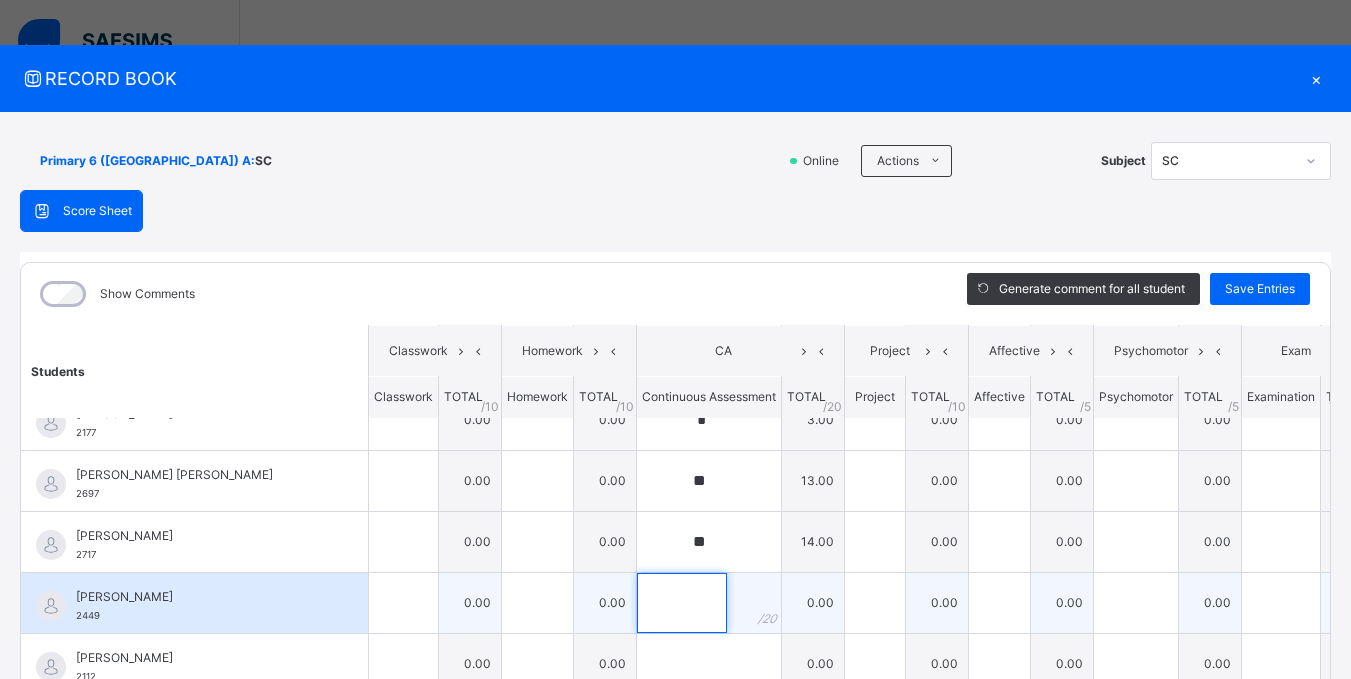 click at bounding box center (682, 603) 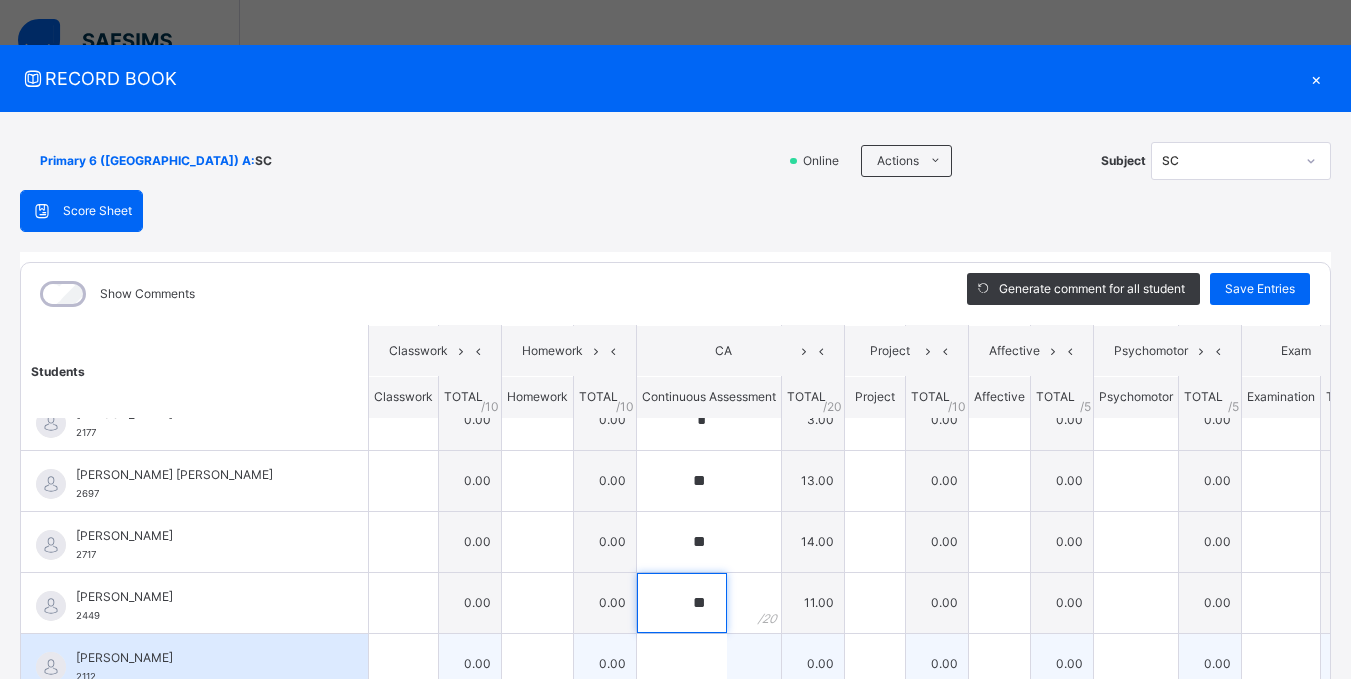 type on "**" 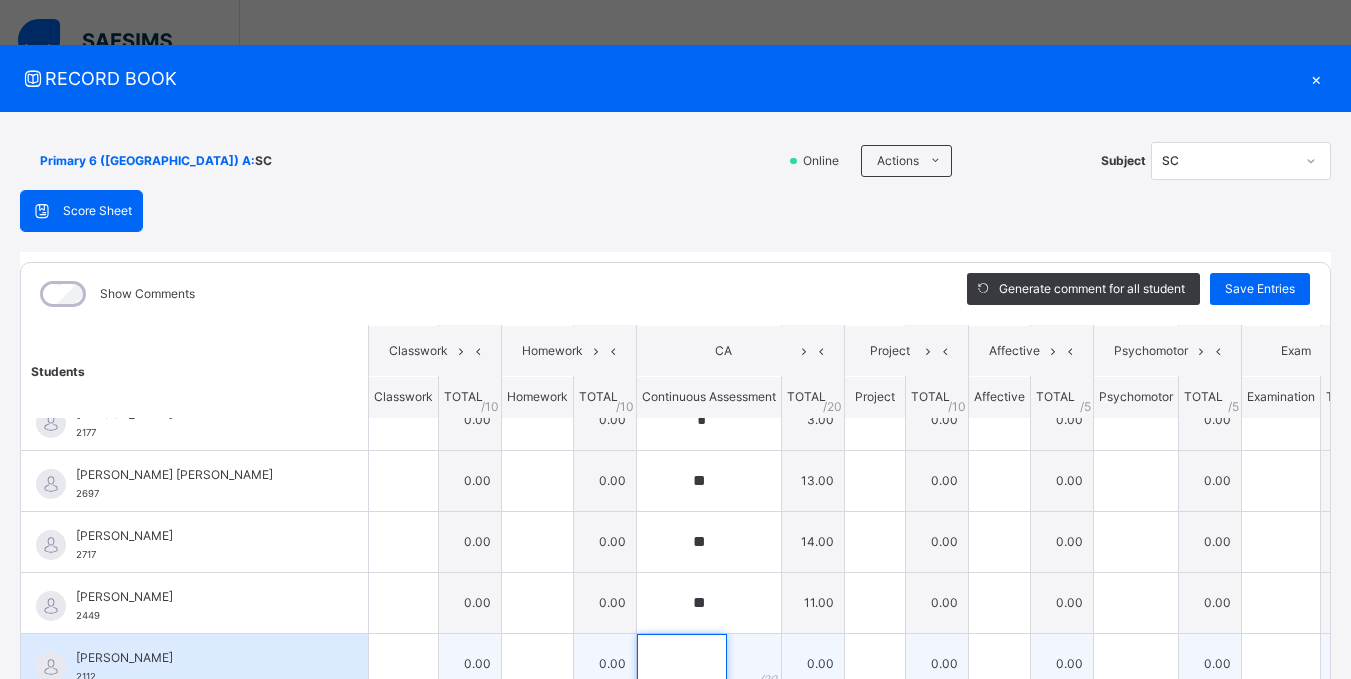 click at bounding box center [682, 664] 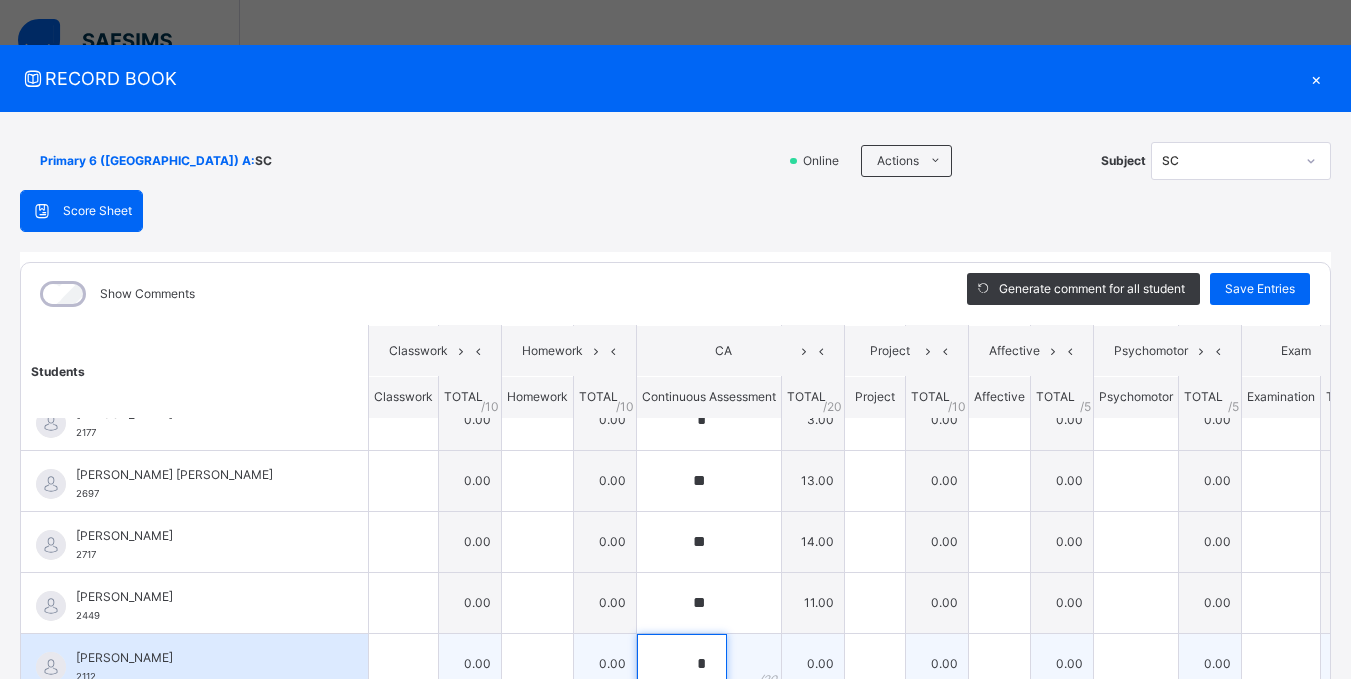 scroll, scrollTop: 15, scrollLeft: 0, axis: vertical 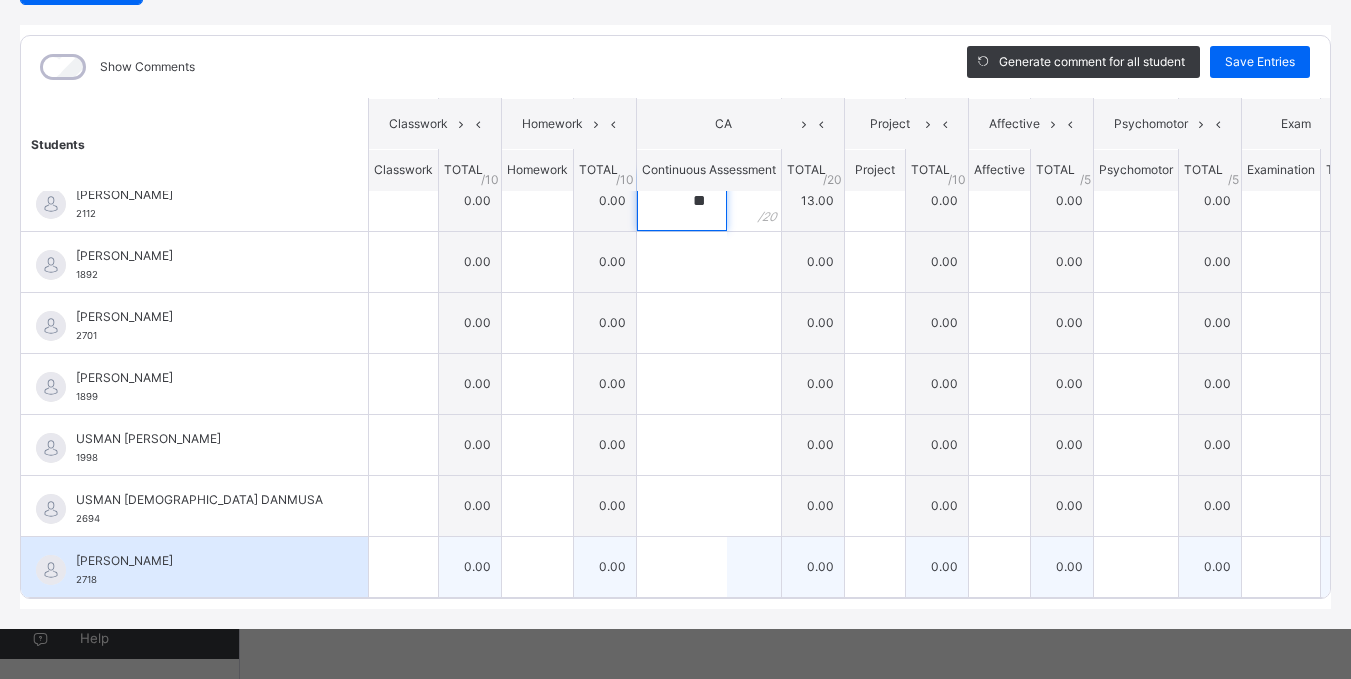 type on "**" 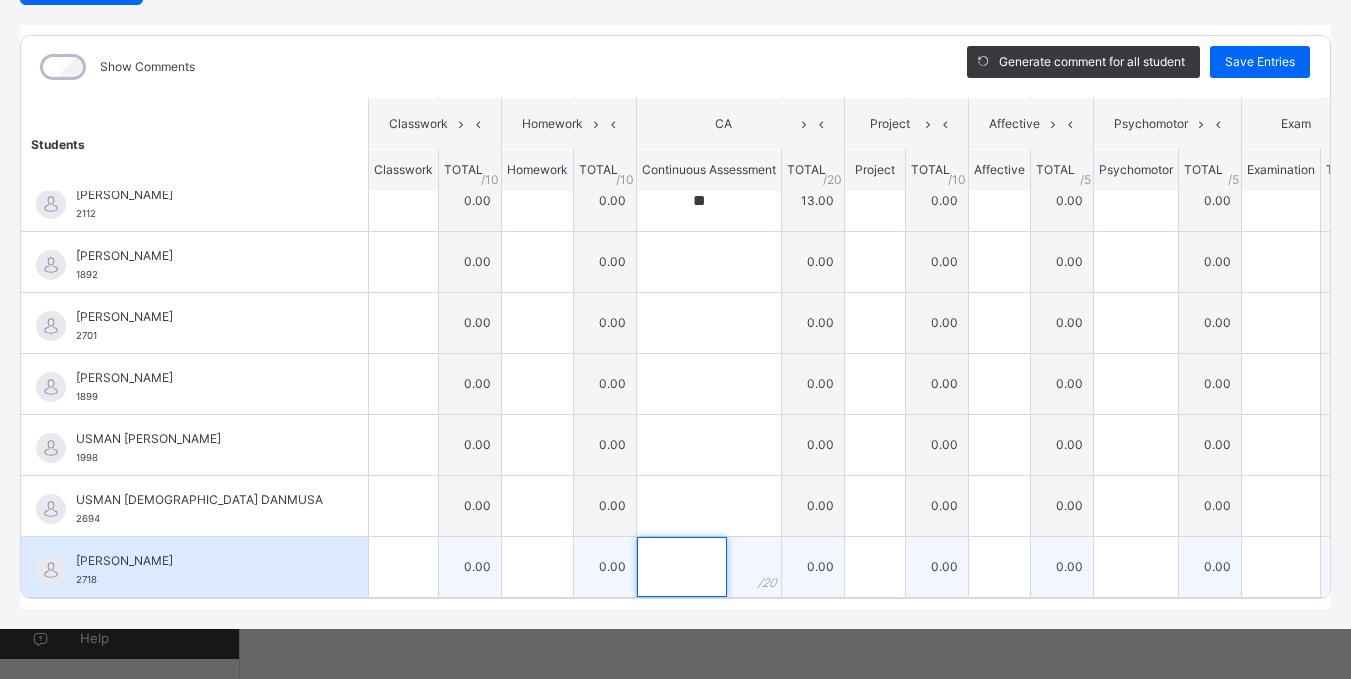click at bounding box center (682, 567) 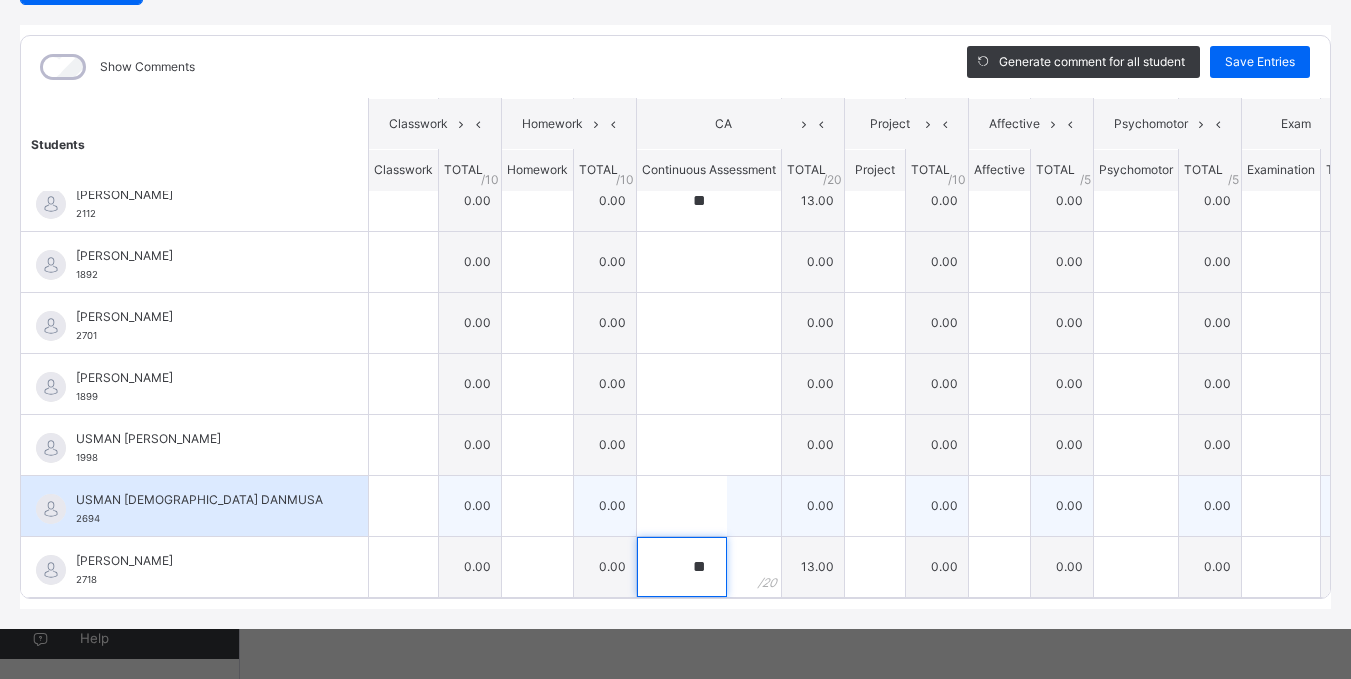 type on "**" 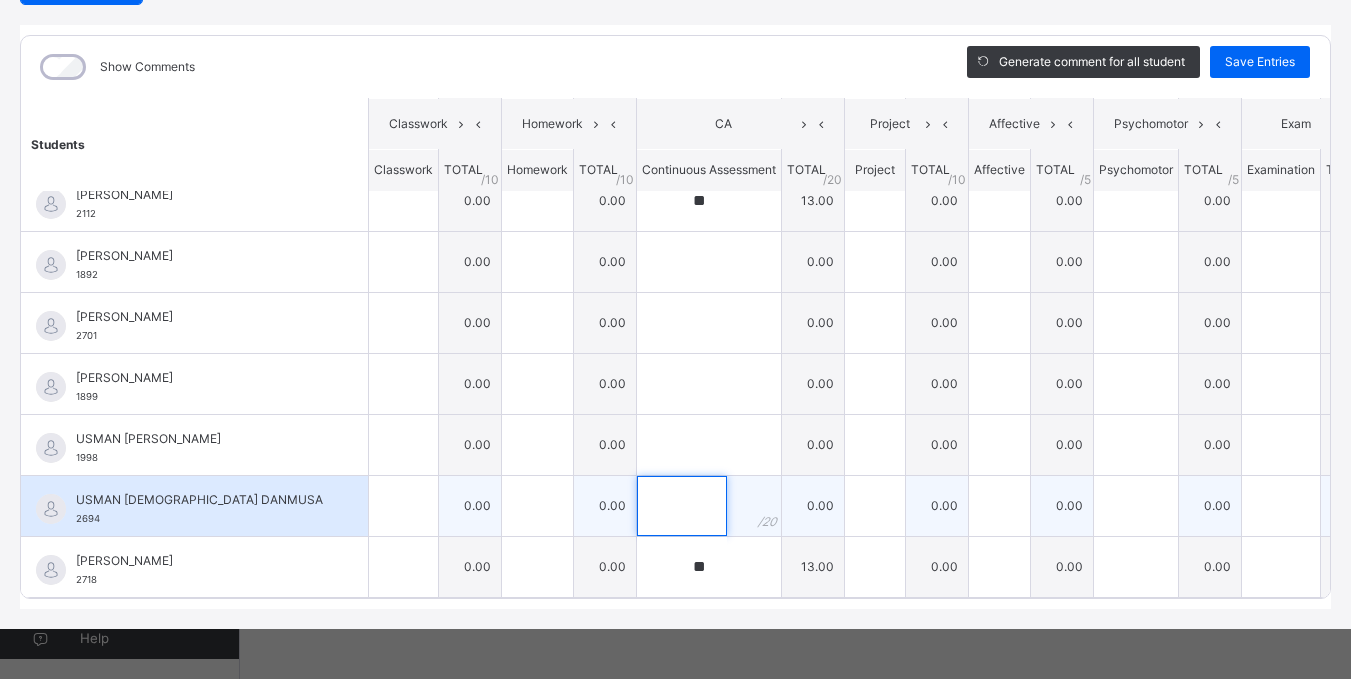 click at bounding box center [682, 506] 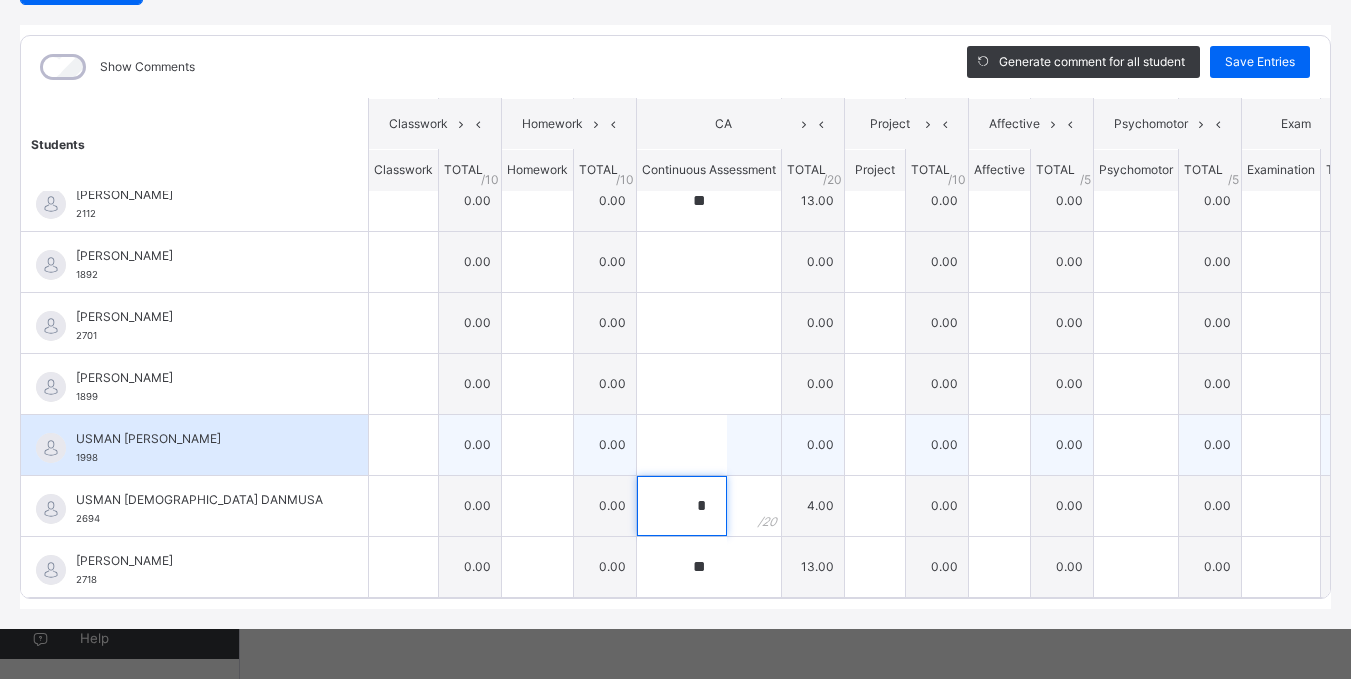 type on "*" 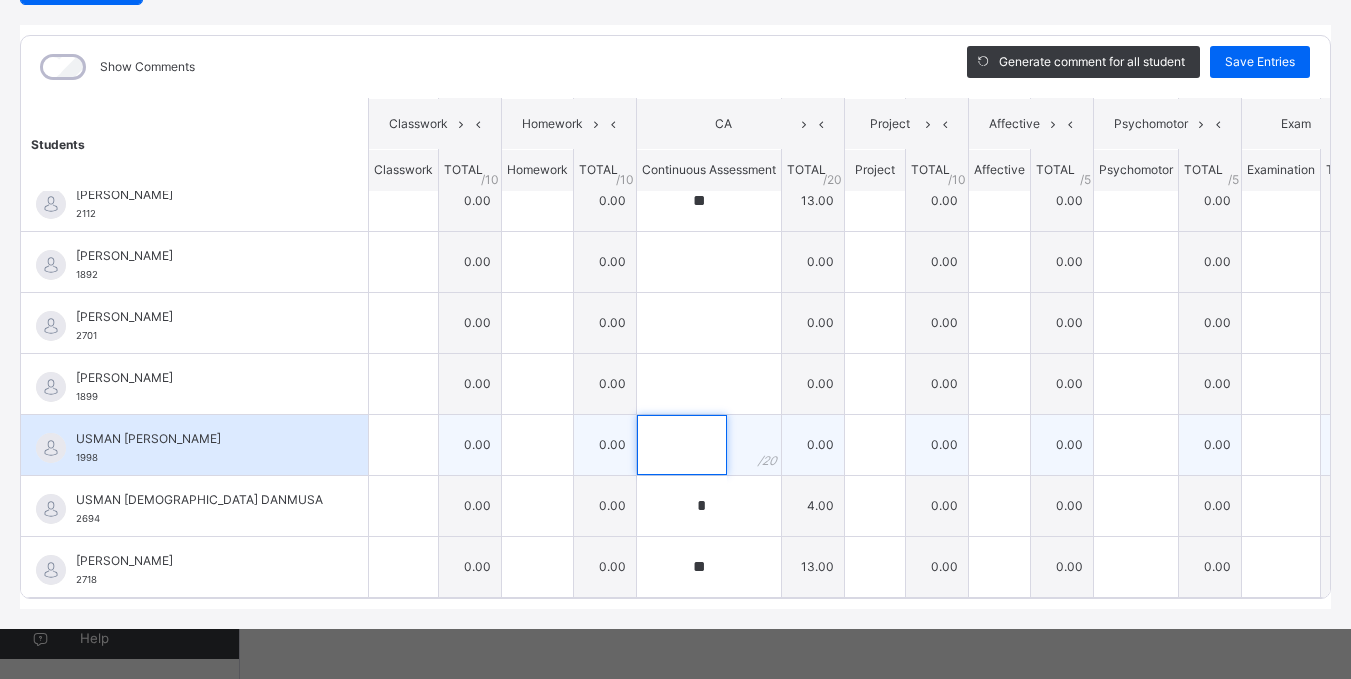 click at bounding box center (682, 445) 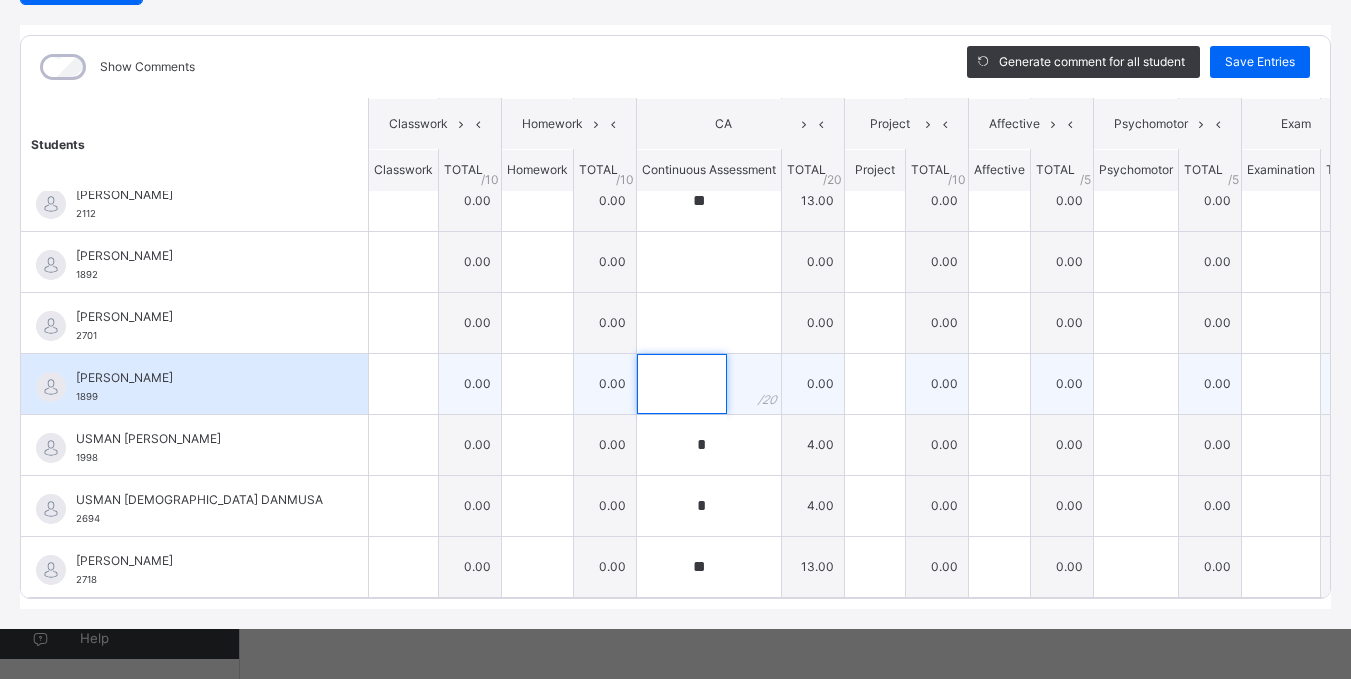 click at bounding box center (682, 384) 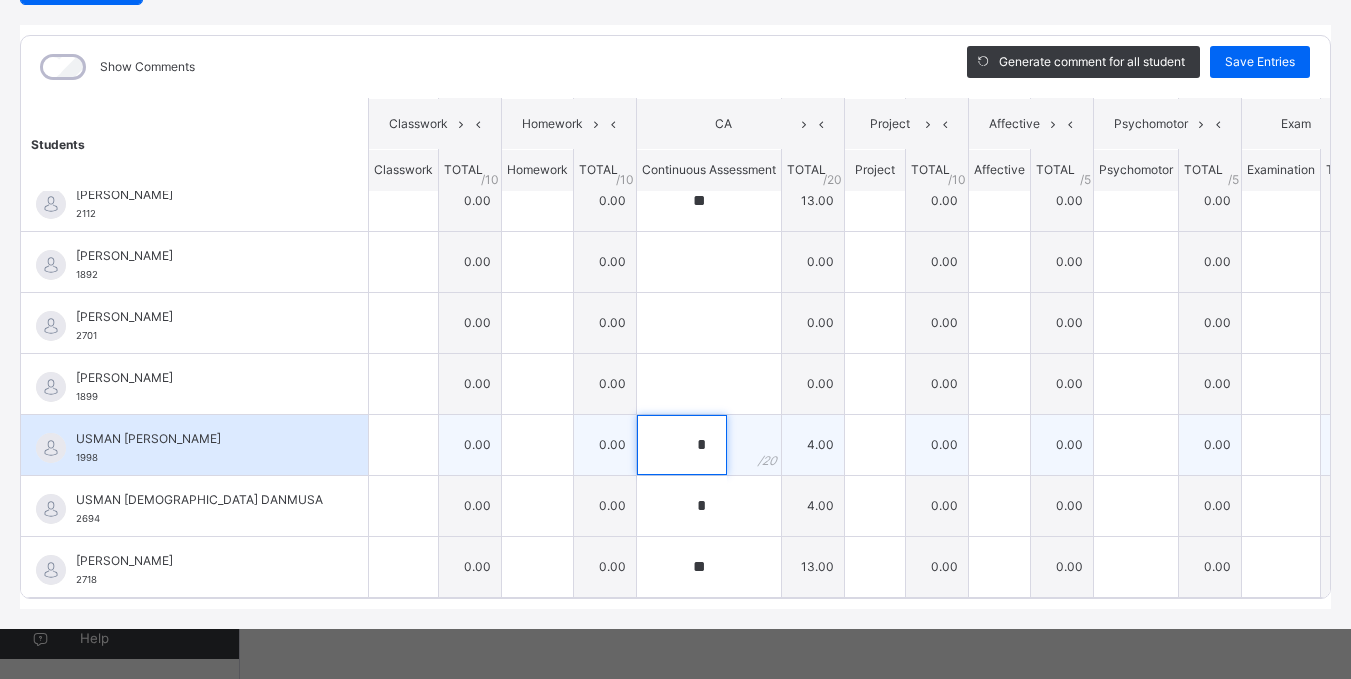 click on "*" at bounding box center (682, 445) 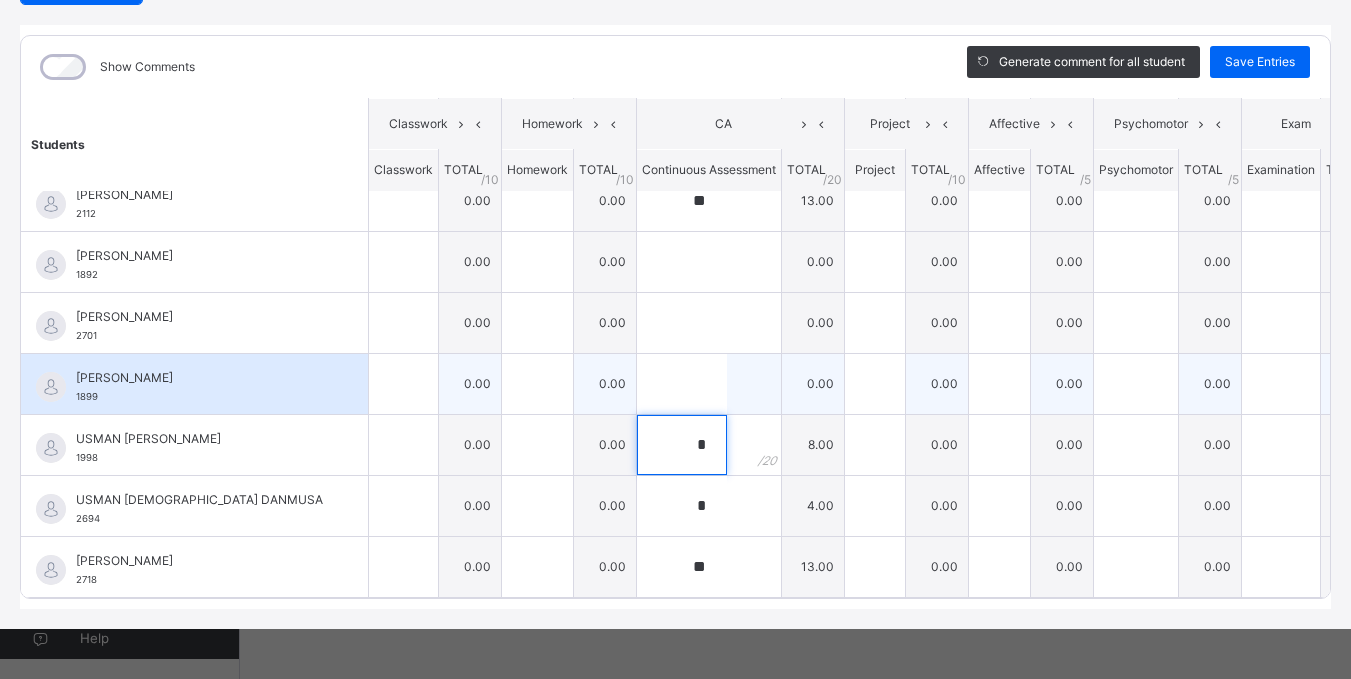 type on "*" 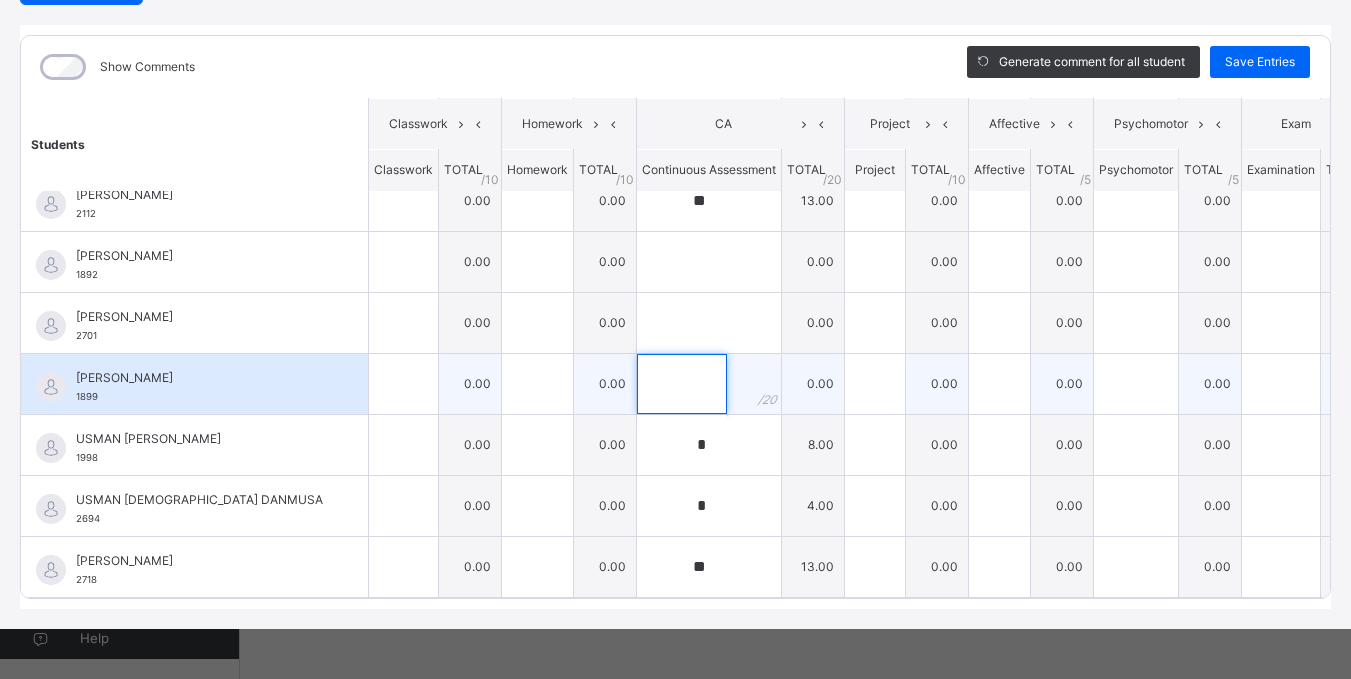 click at bounding box center [682, 384] 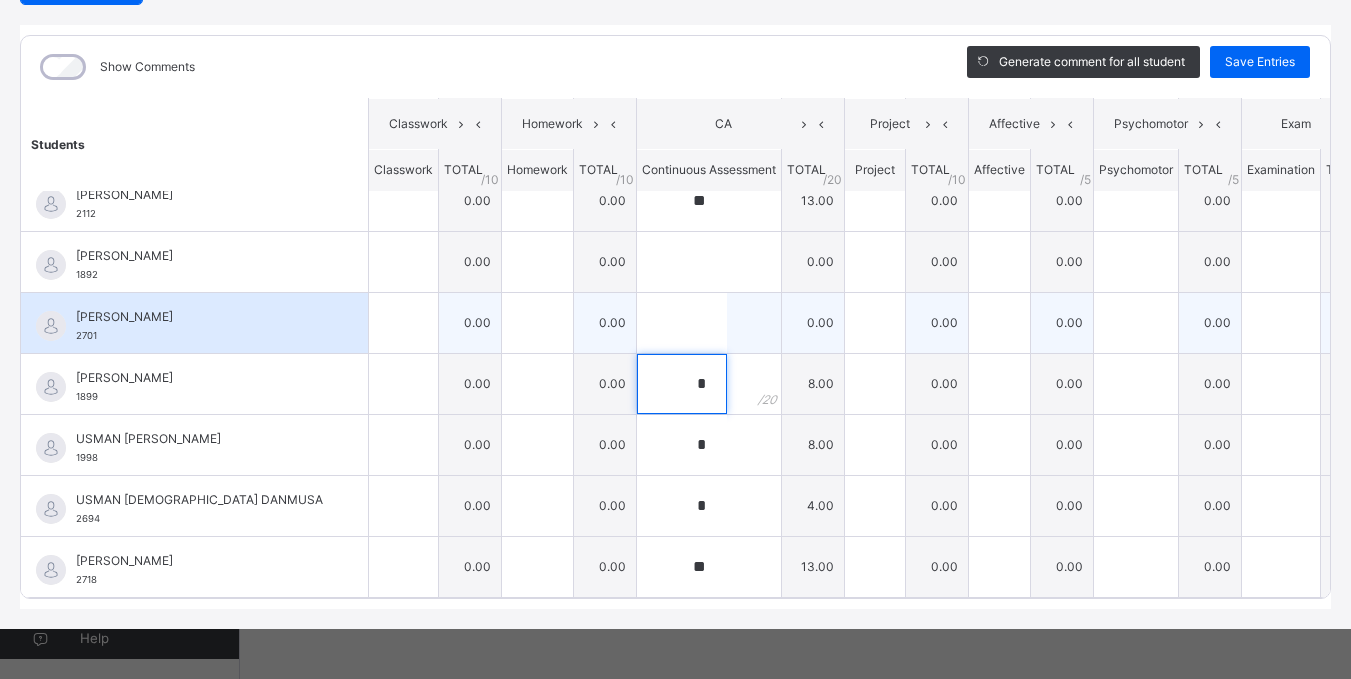 type on "*" 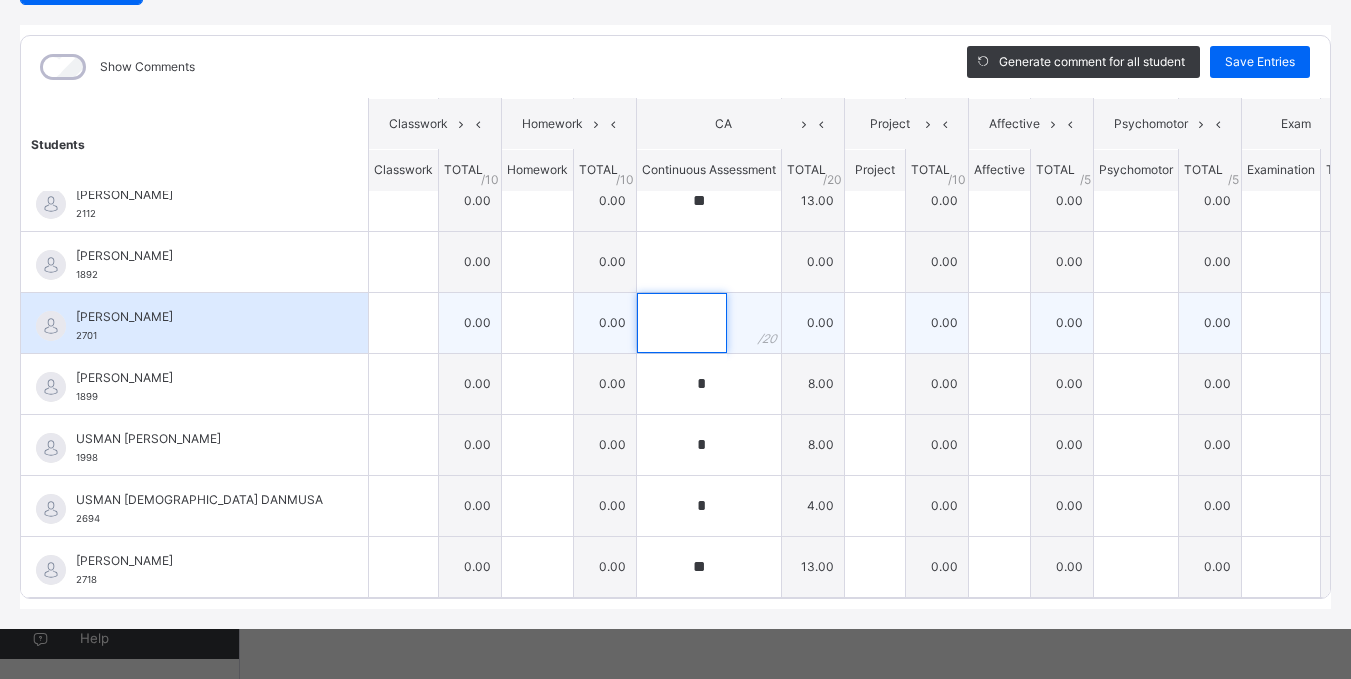 click at bounding box center (682, 323) 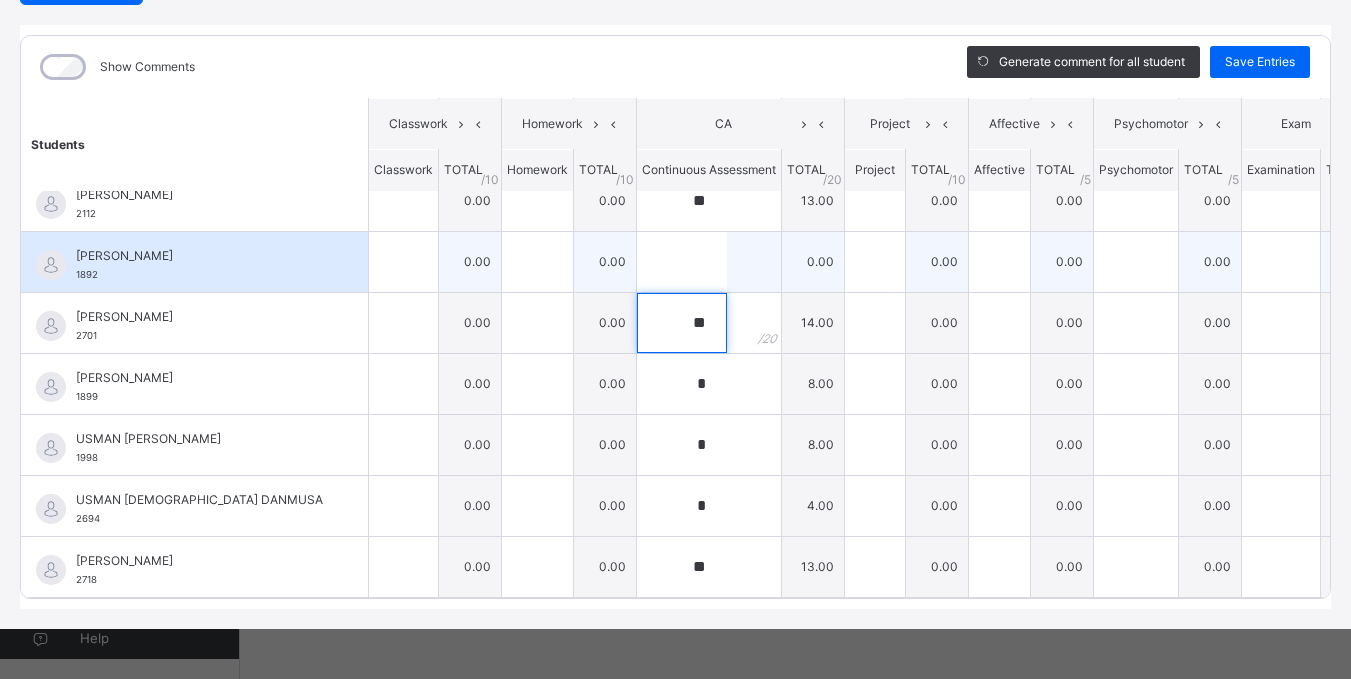 type on "**" 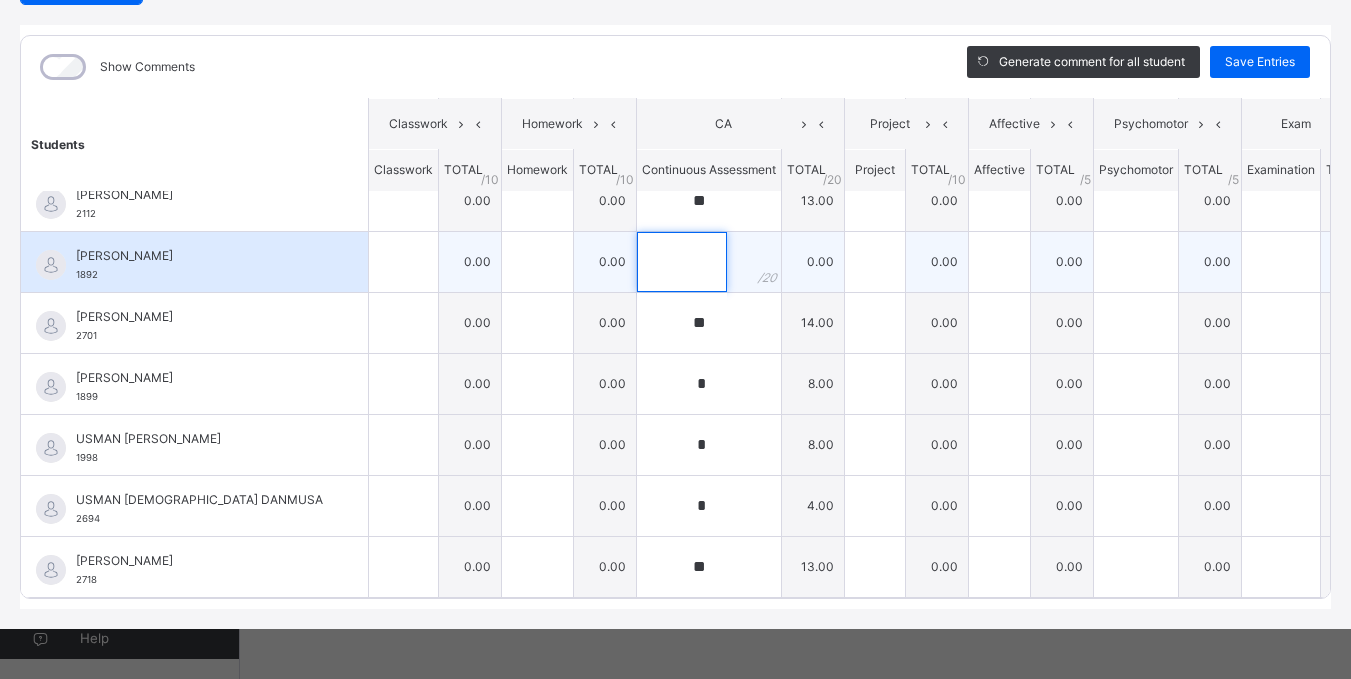 click at bounding box center (682, 262) 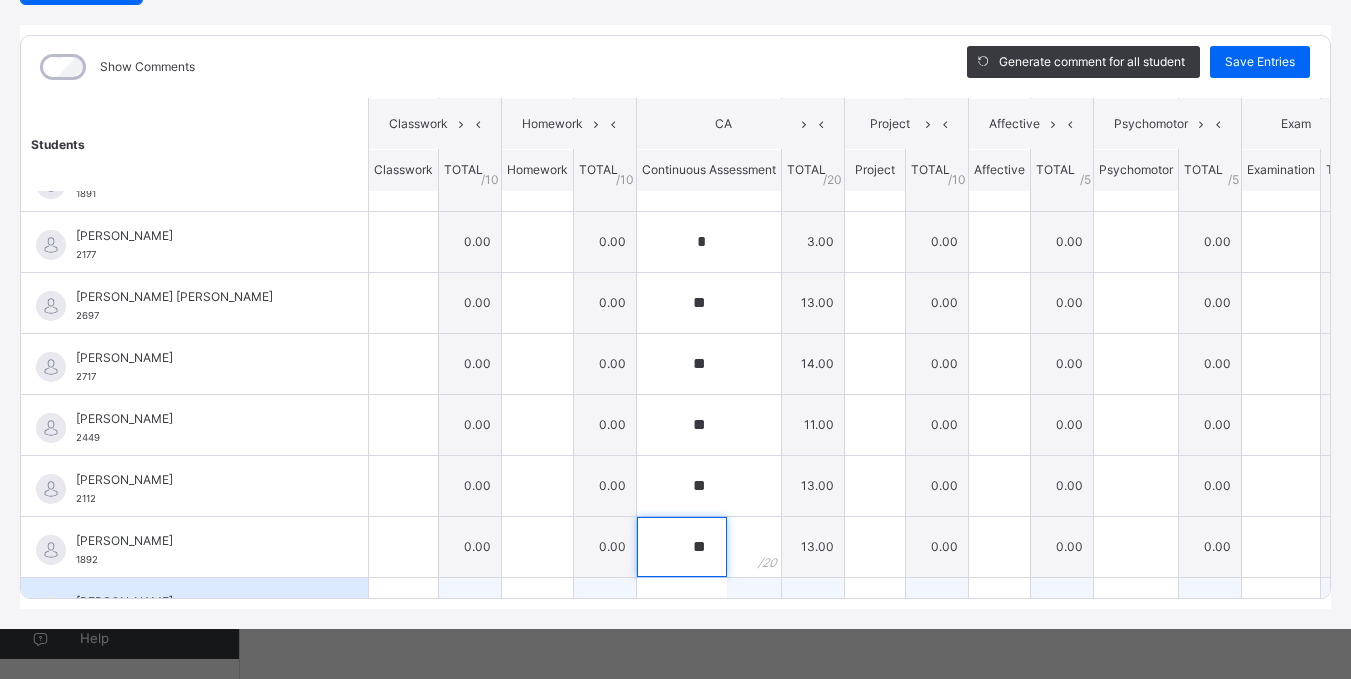 scroll, scrollTop: 751, scrollLeft: 0, axis: vertical 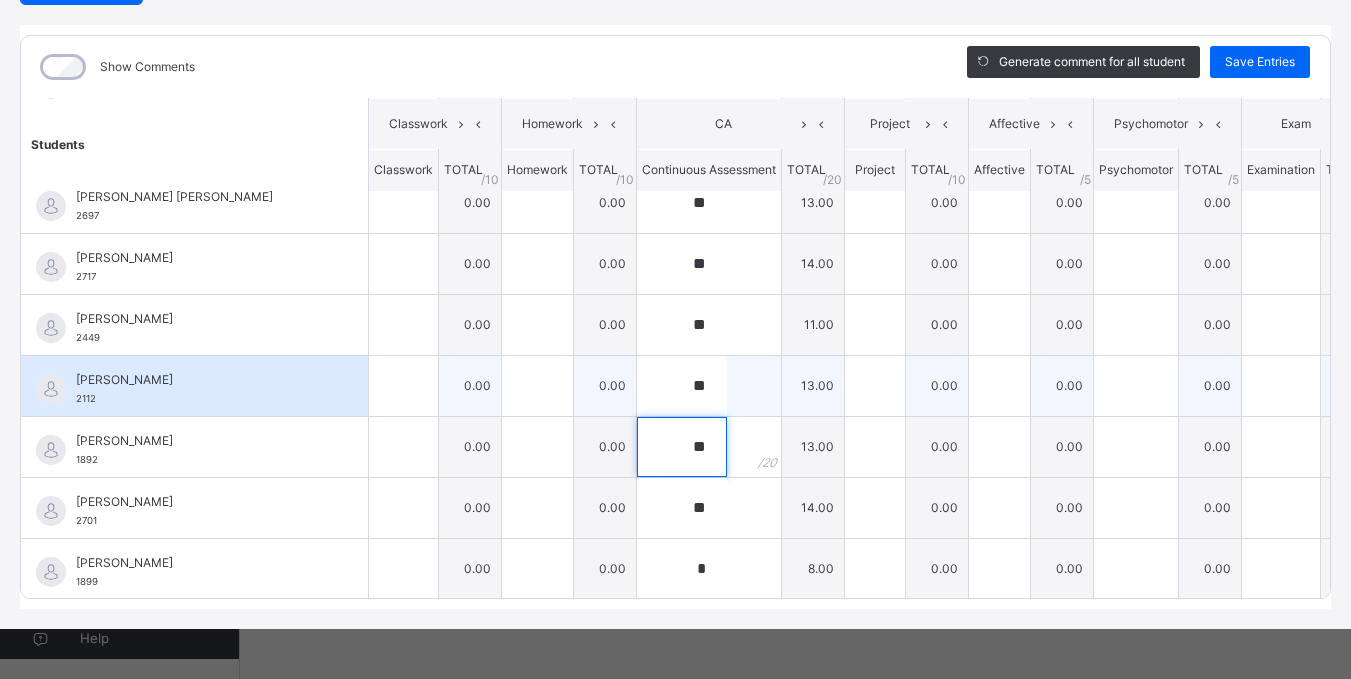 type on "**" 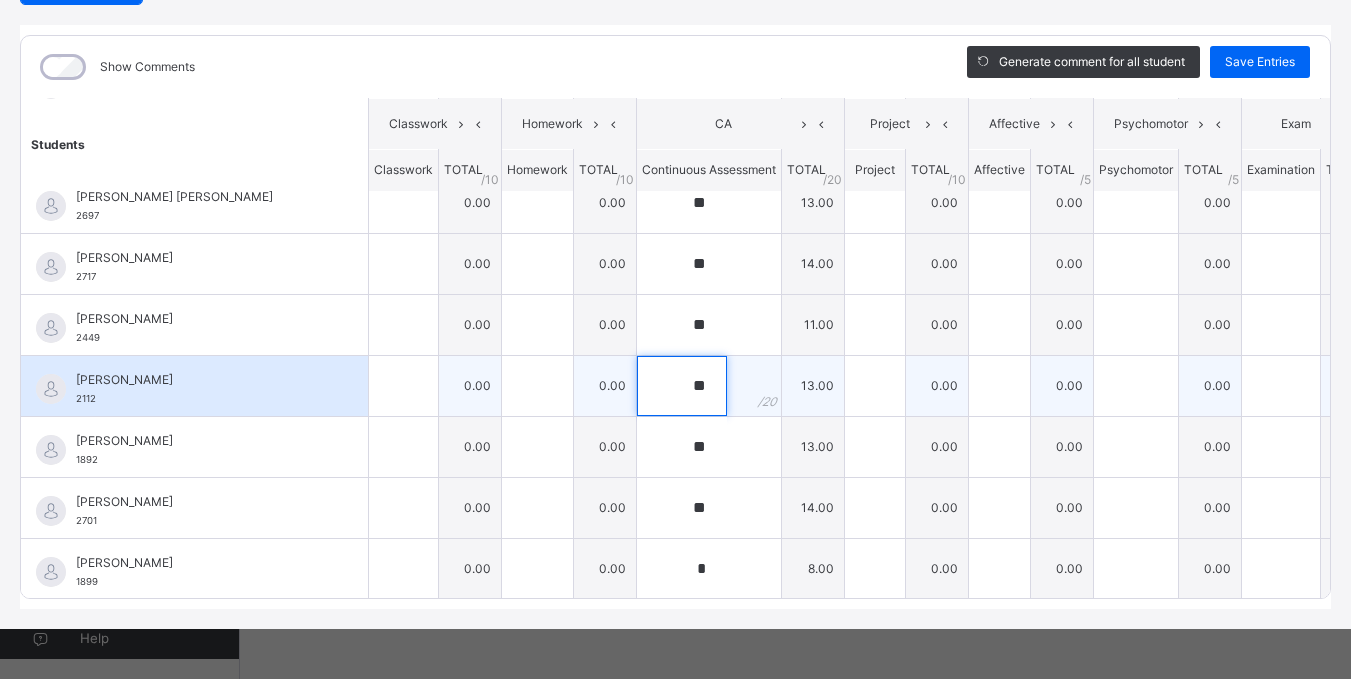 click on "**" at bounding box center [682, 386] 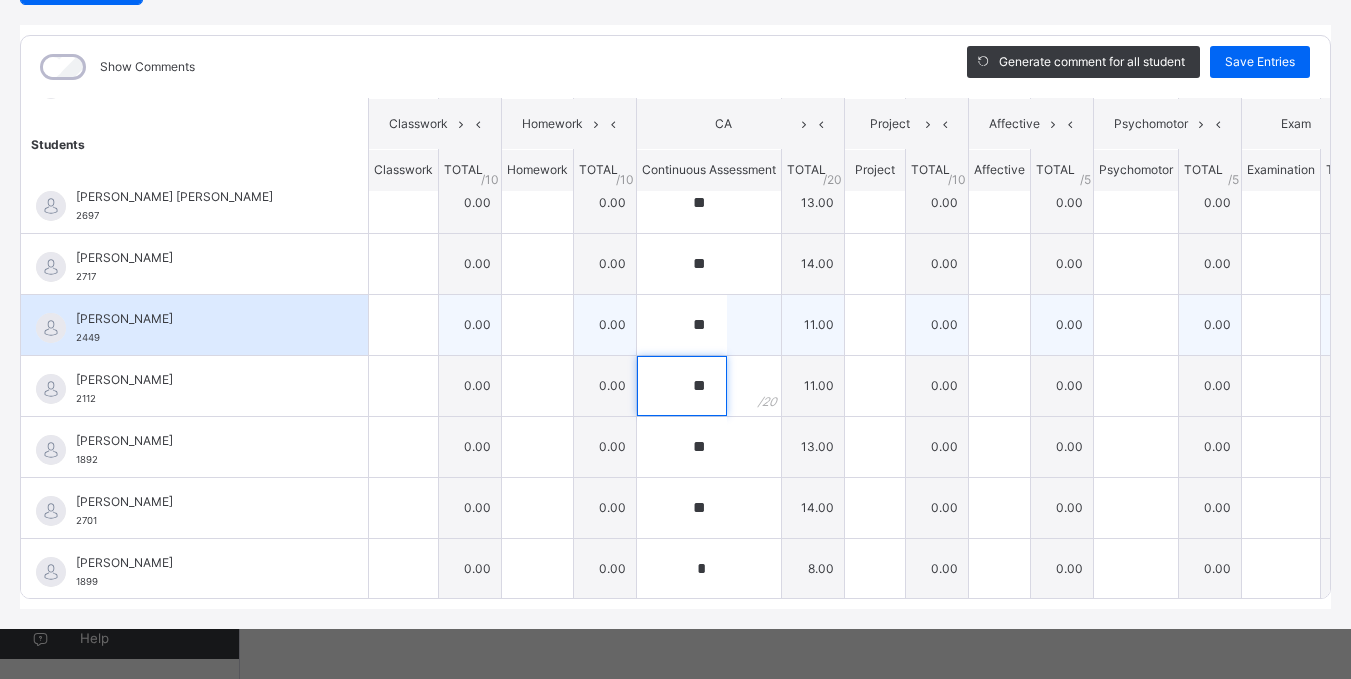 type on "**" 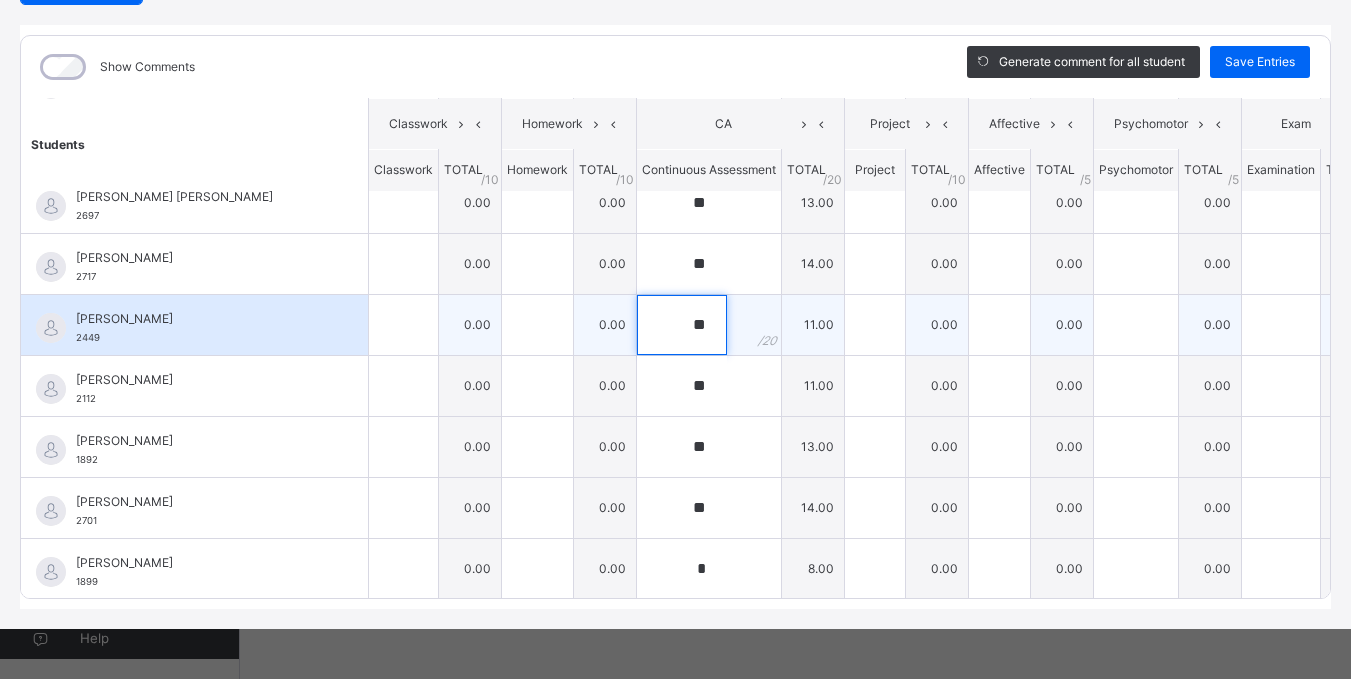 click on "**" at bounding box center [682, 325] 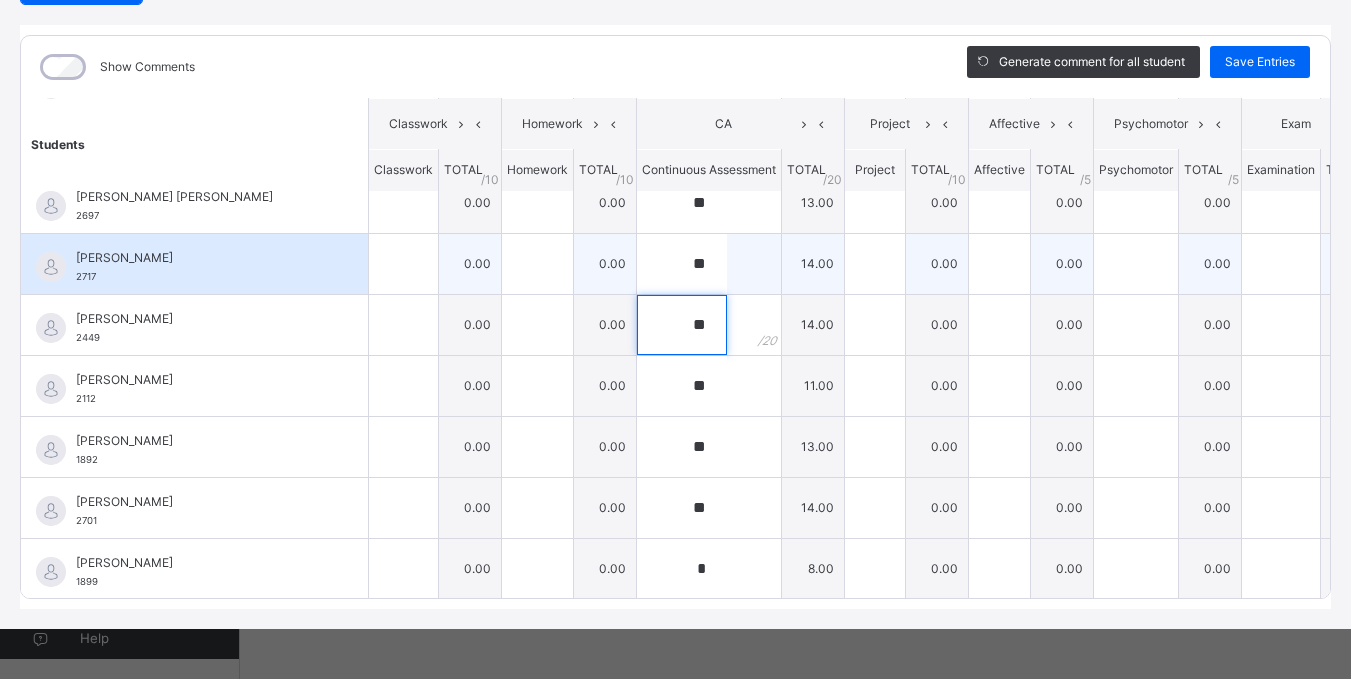 type on "**" 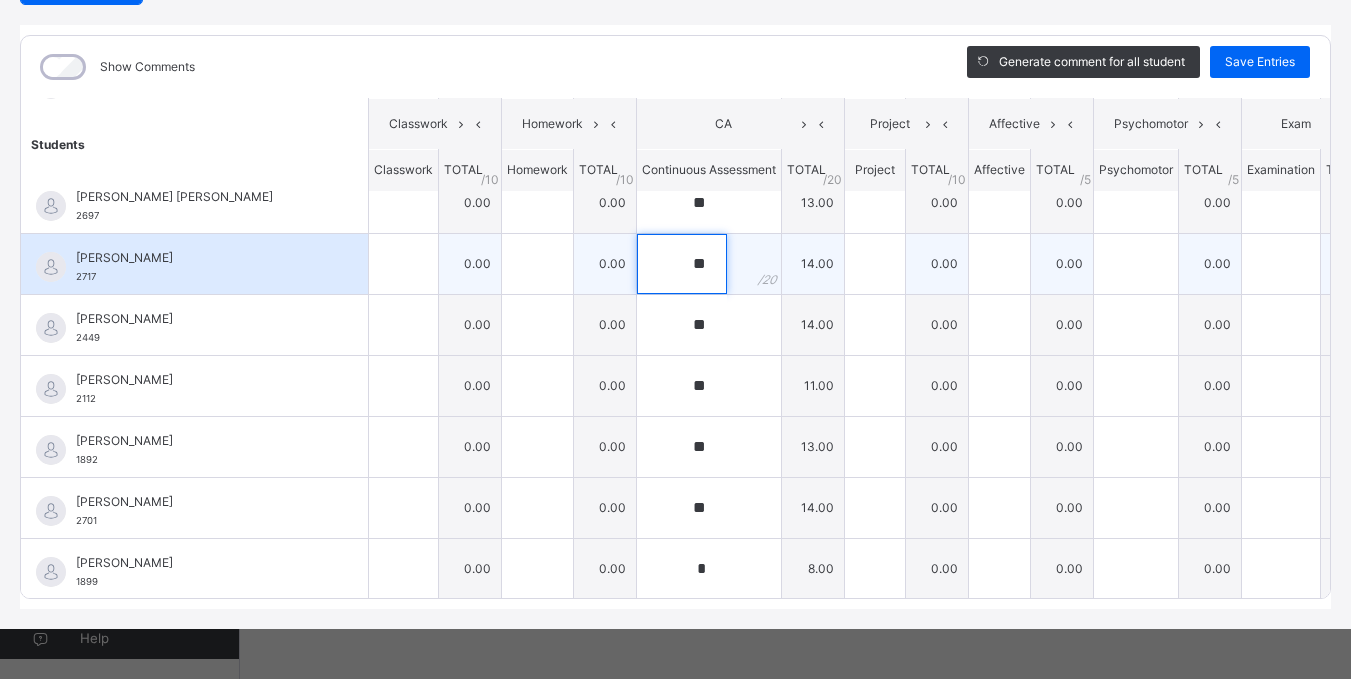 click on "**" at bounding box center [682, 264] 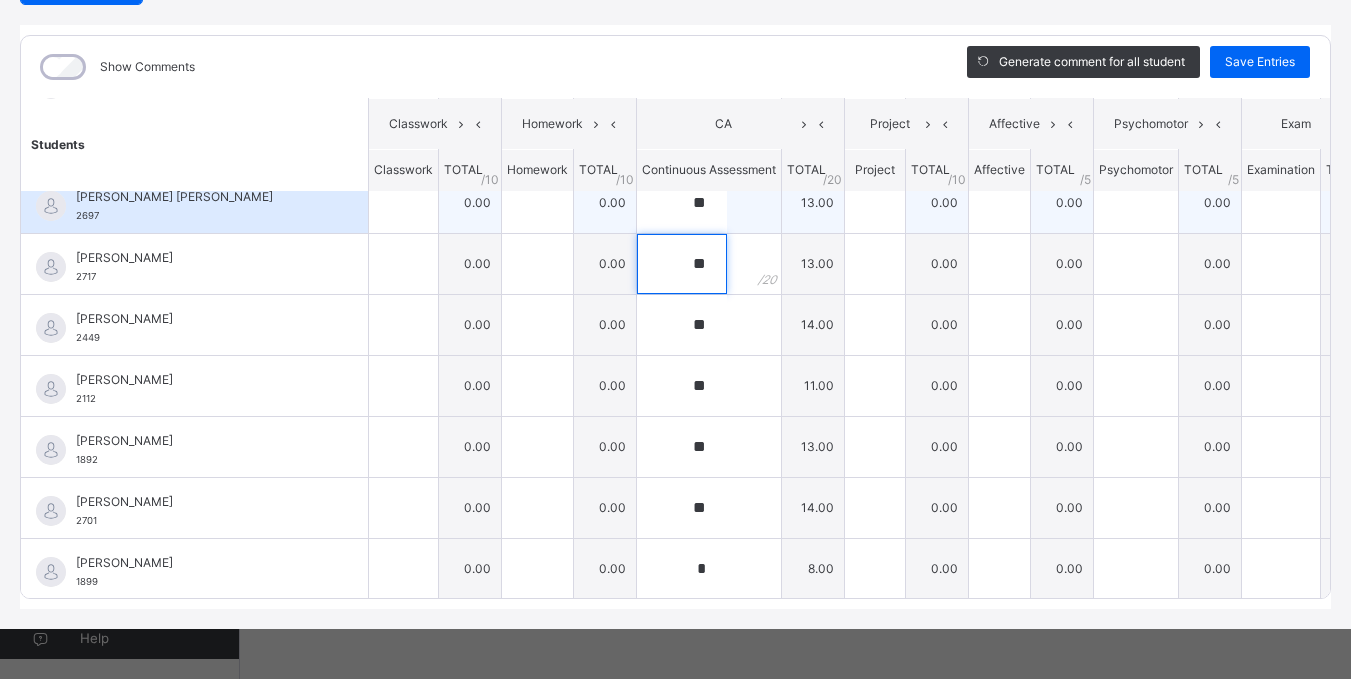 type on "**" 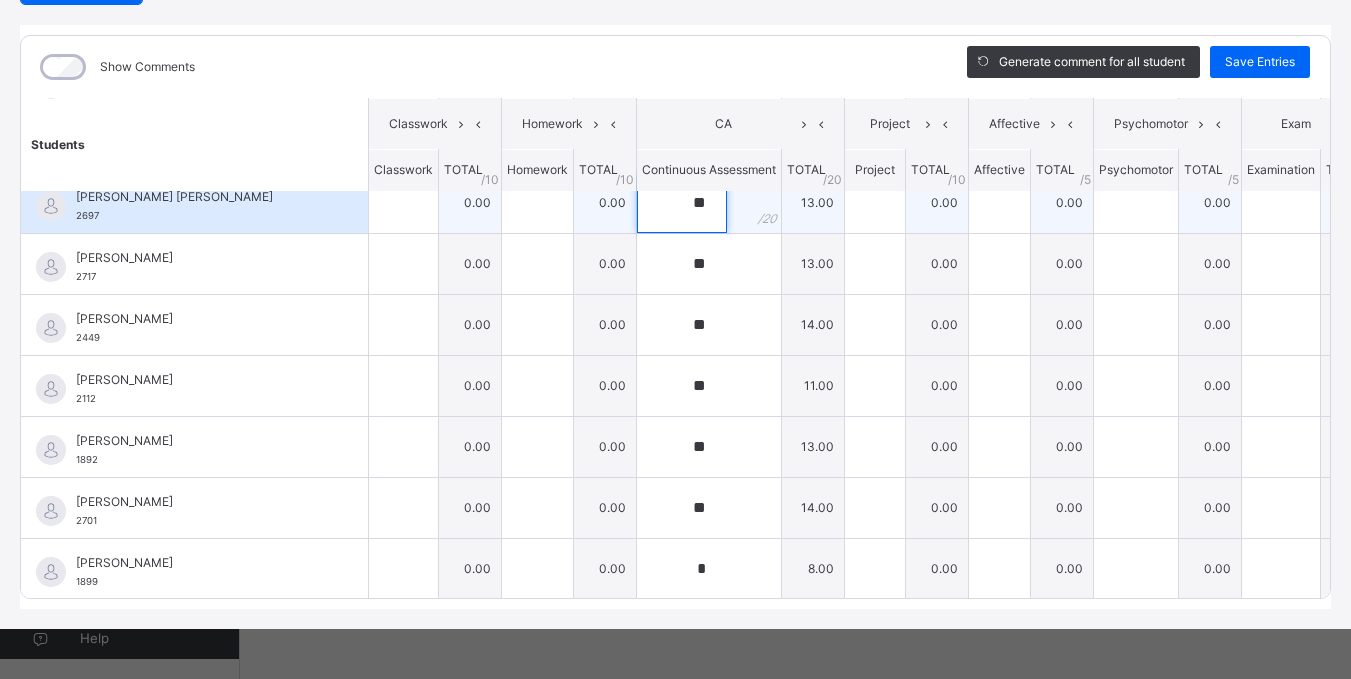 click on "**" at bounding box center [682, 203] 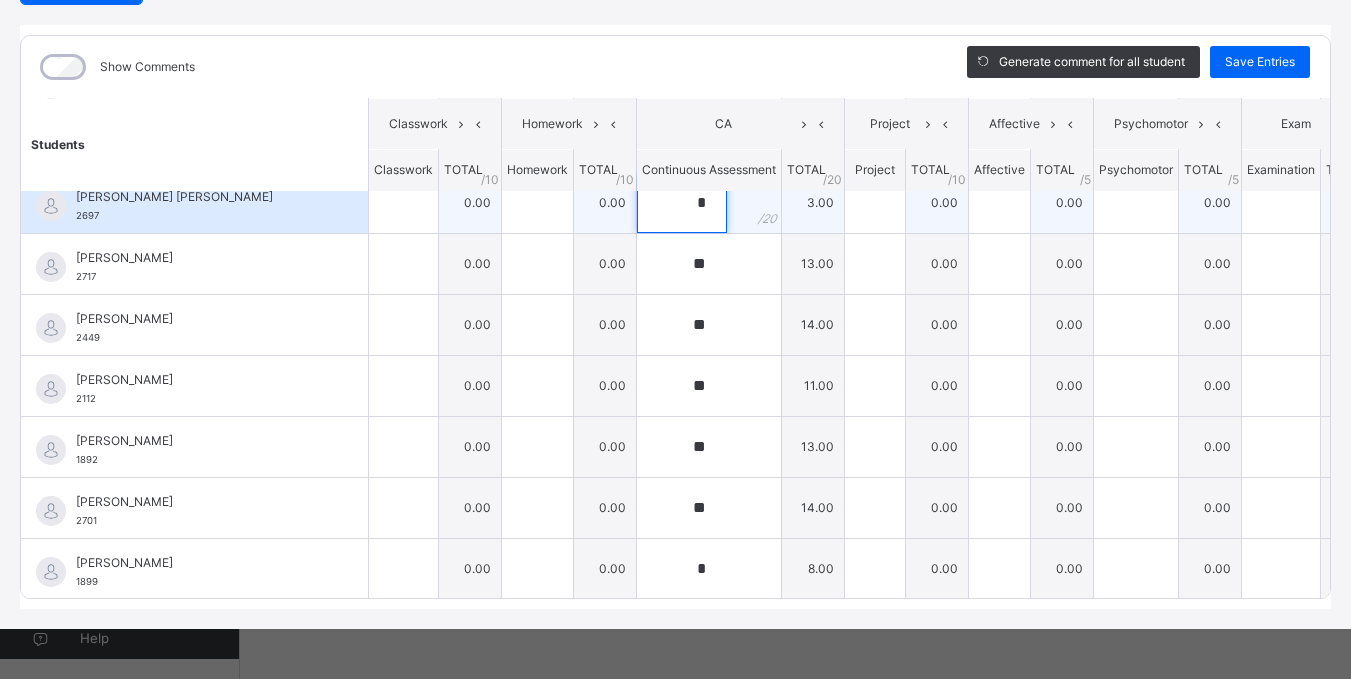 scroll, scrollTop: 651, scrollLeft: 0, axis: vertical 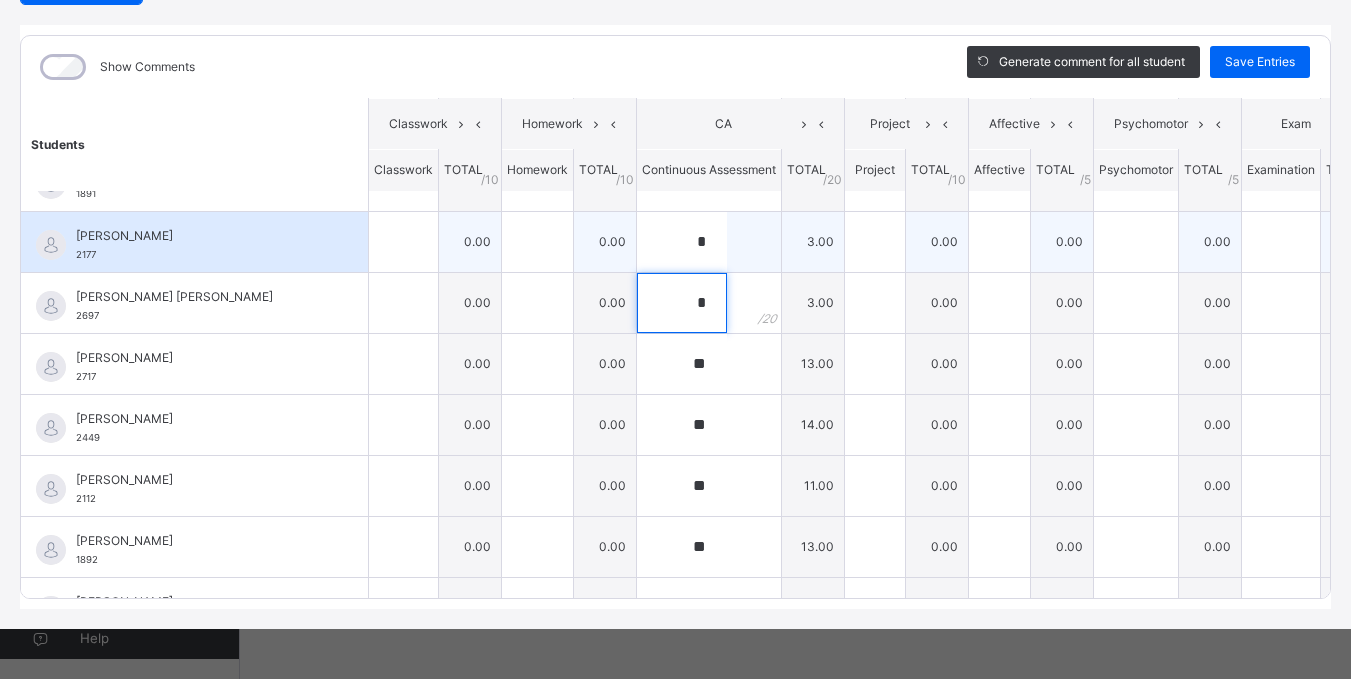 type on "*" 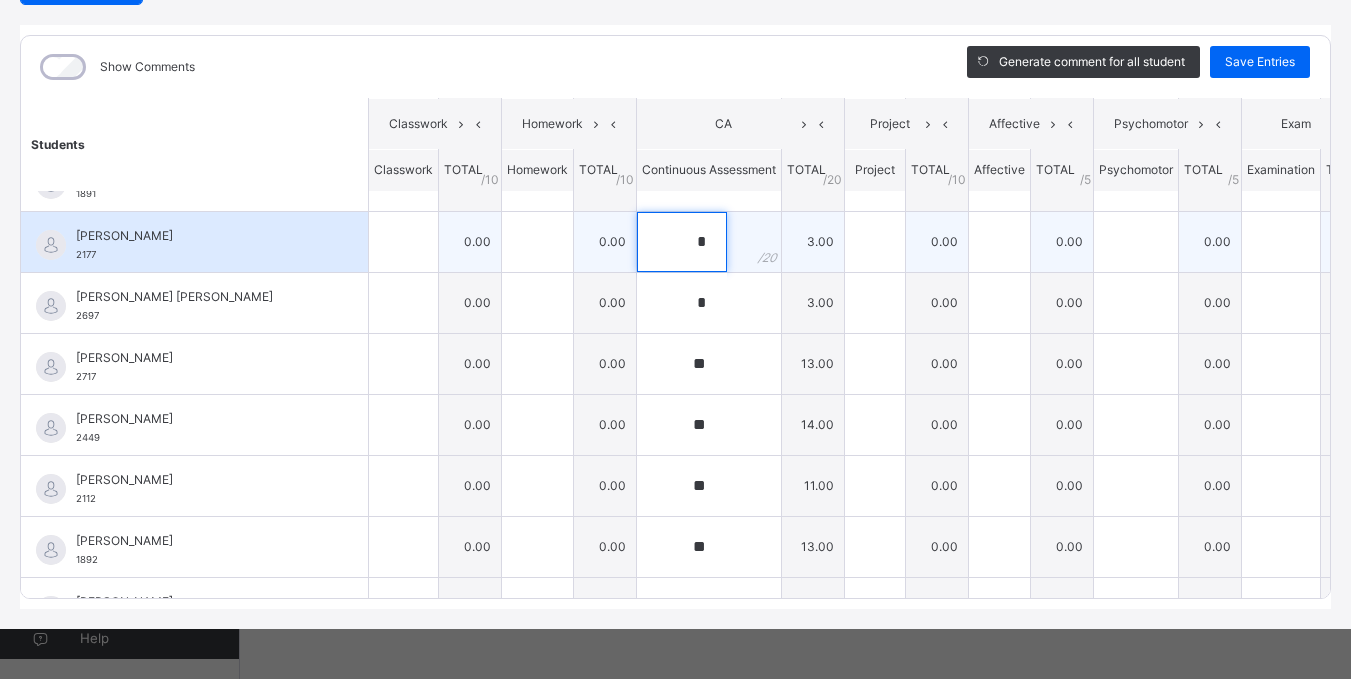 click on "*" at bounding box center (682, 242) 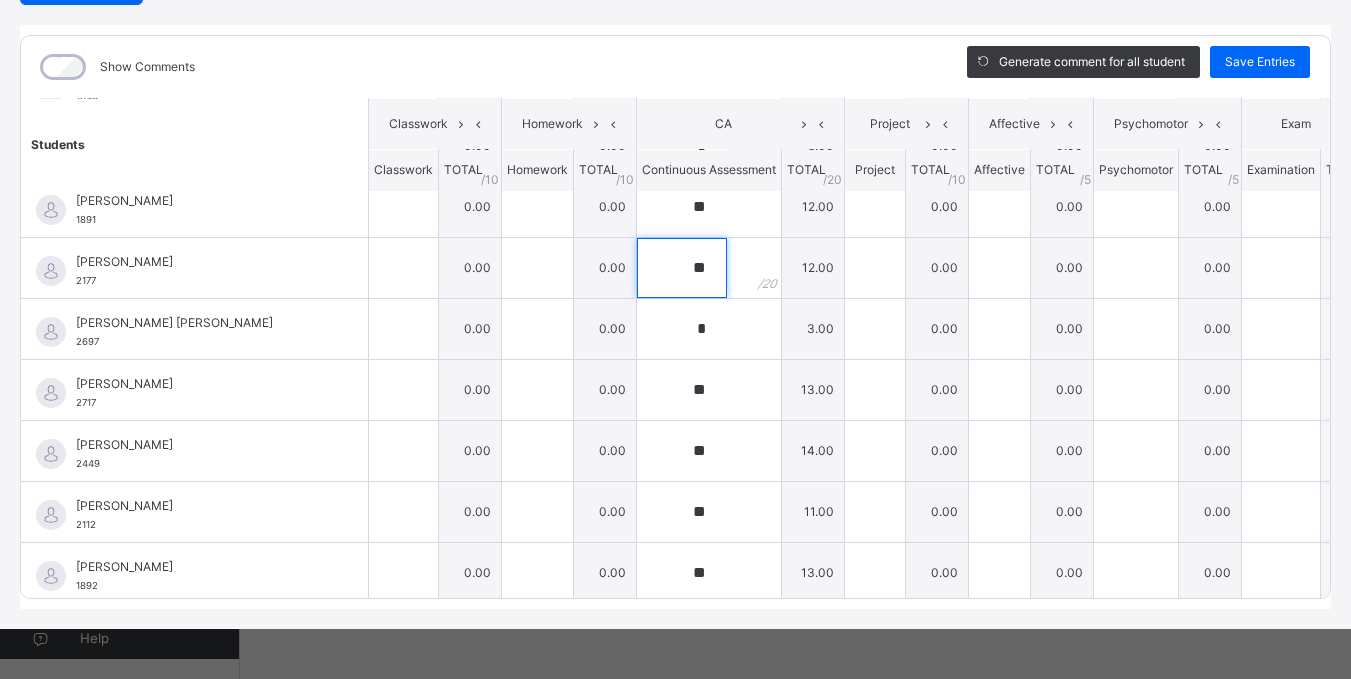 scroll, scrollTop: 551, scrollLeft: 0, axis: vertical 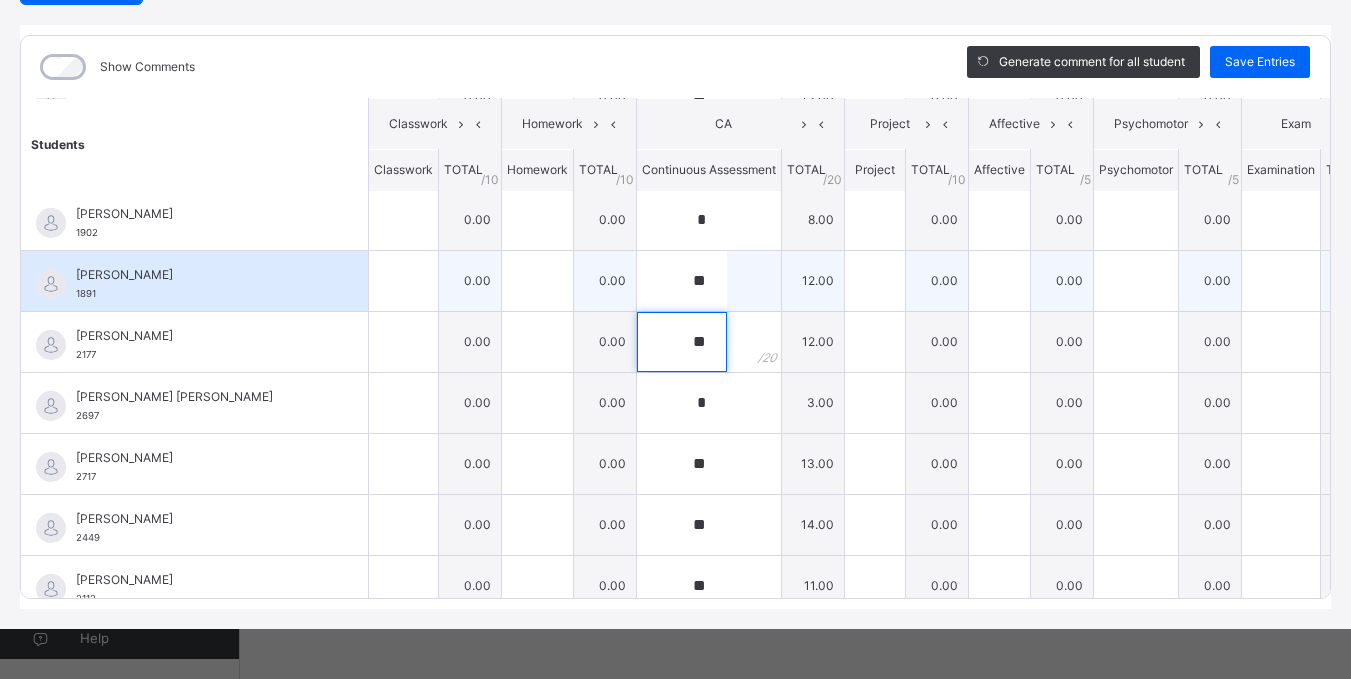 type on "**" 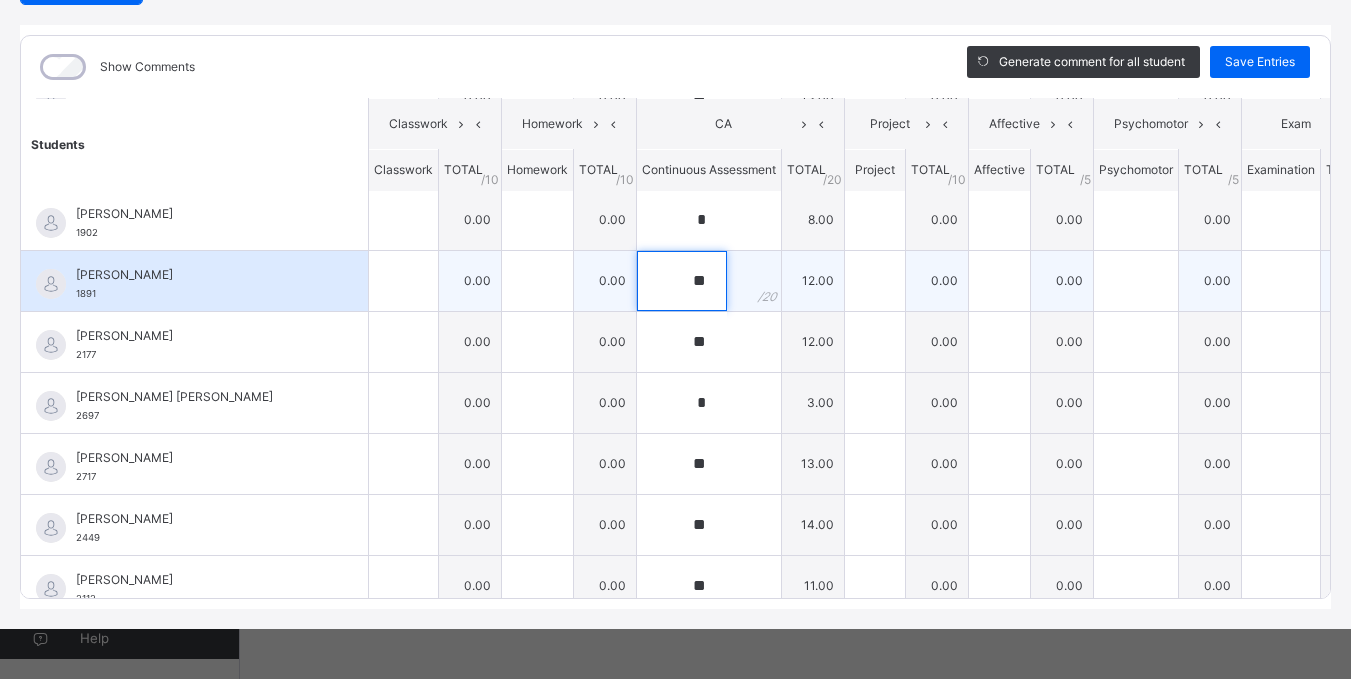 click on "**" at bounding box center [682, 281] 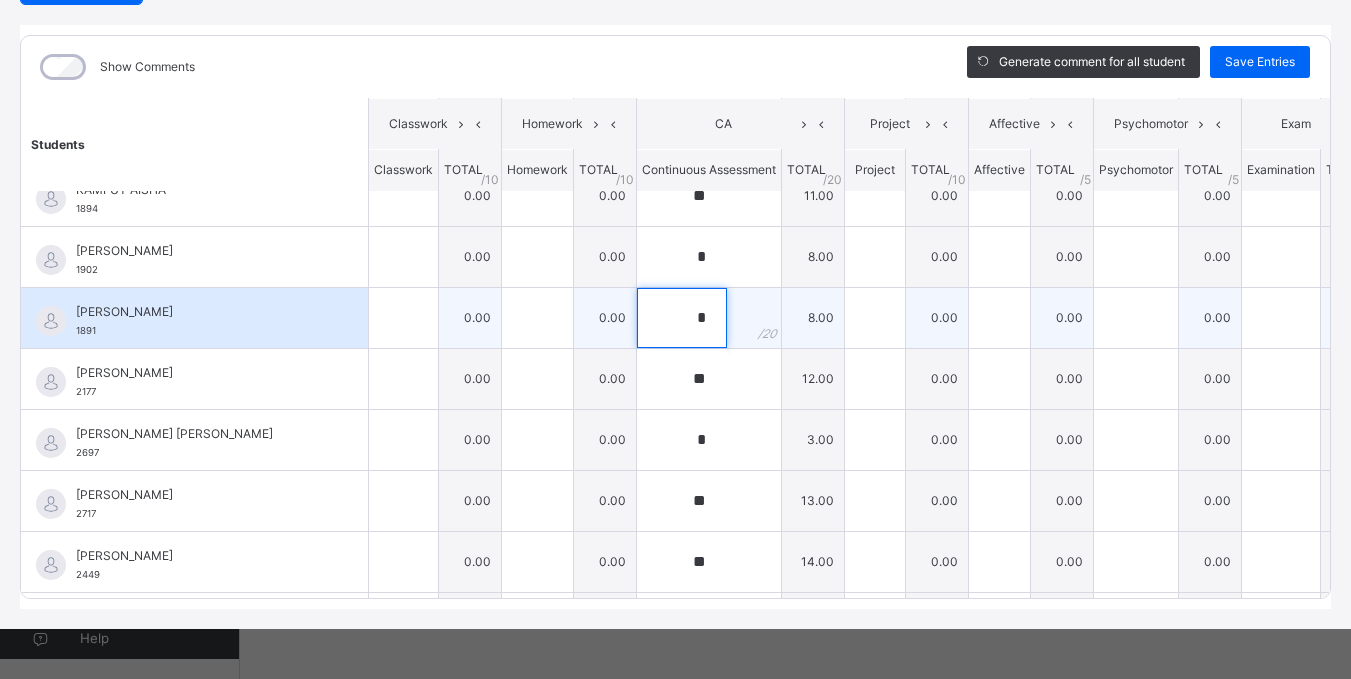 scroll, scrollTop: 451, scrollLeft: 0, axis: vertical 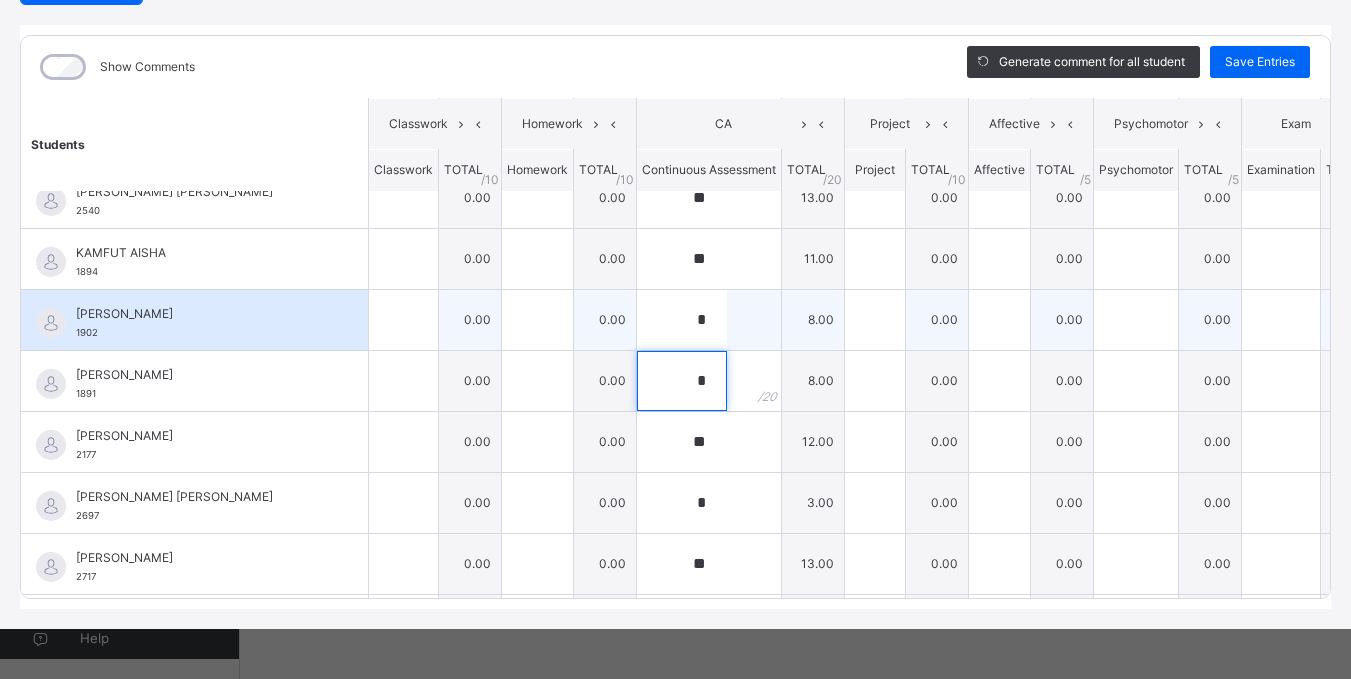 type on "*" 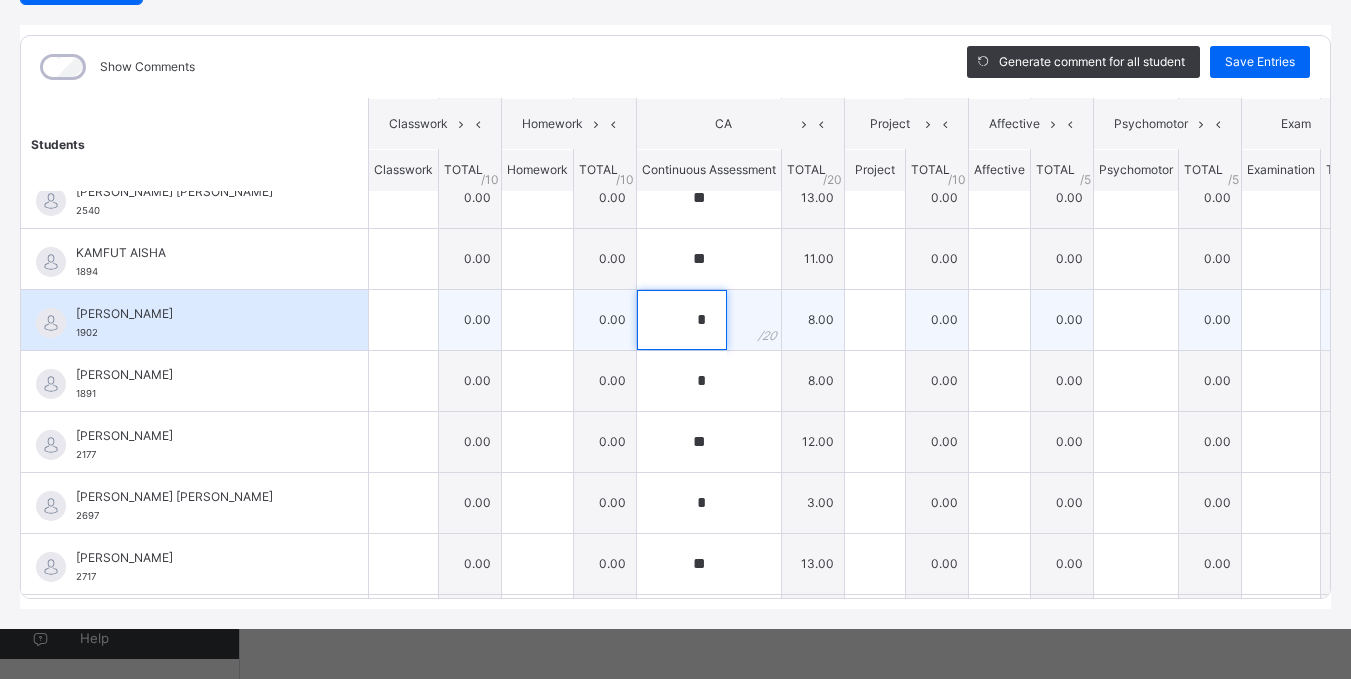 click on "*" at bounding box center [682, 320] 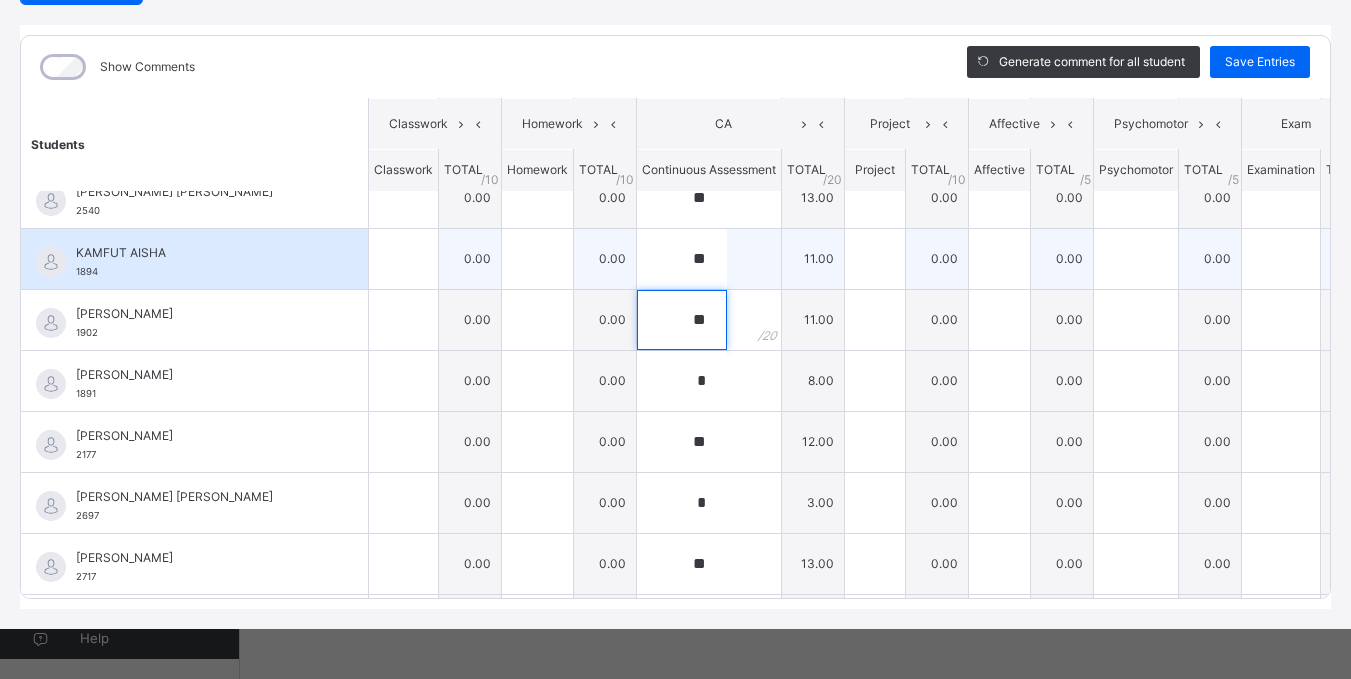 type on "**" 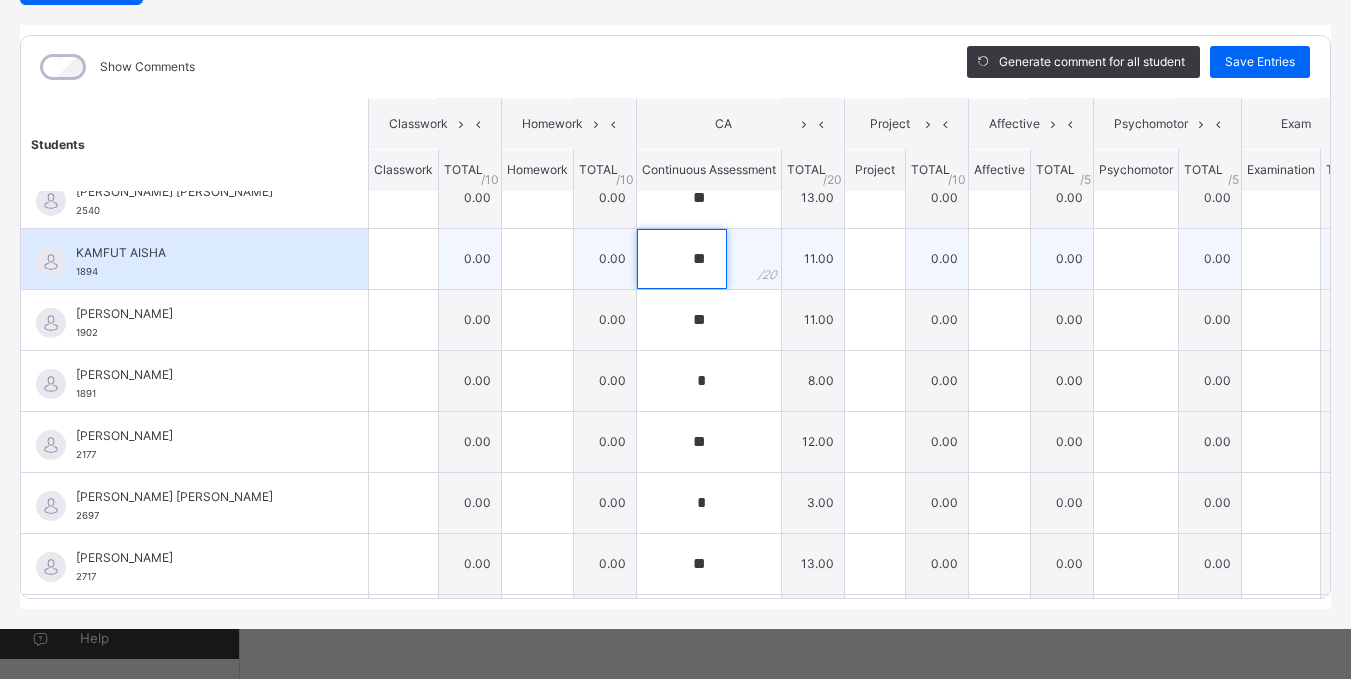 click on "**" at bounding box center [682, 259] 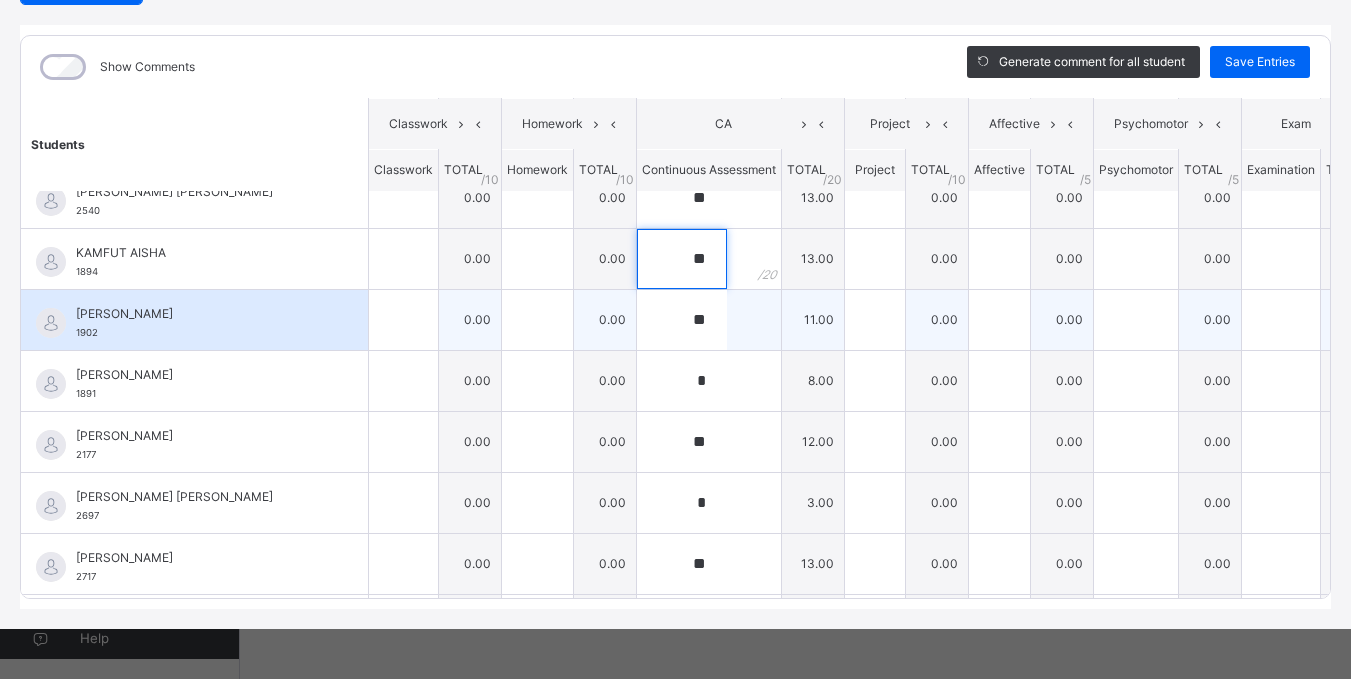 scroll, scrollTop: 251, scrollLeft: 0, axis: vertical 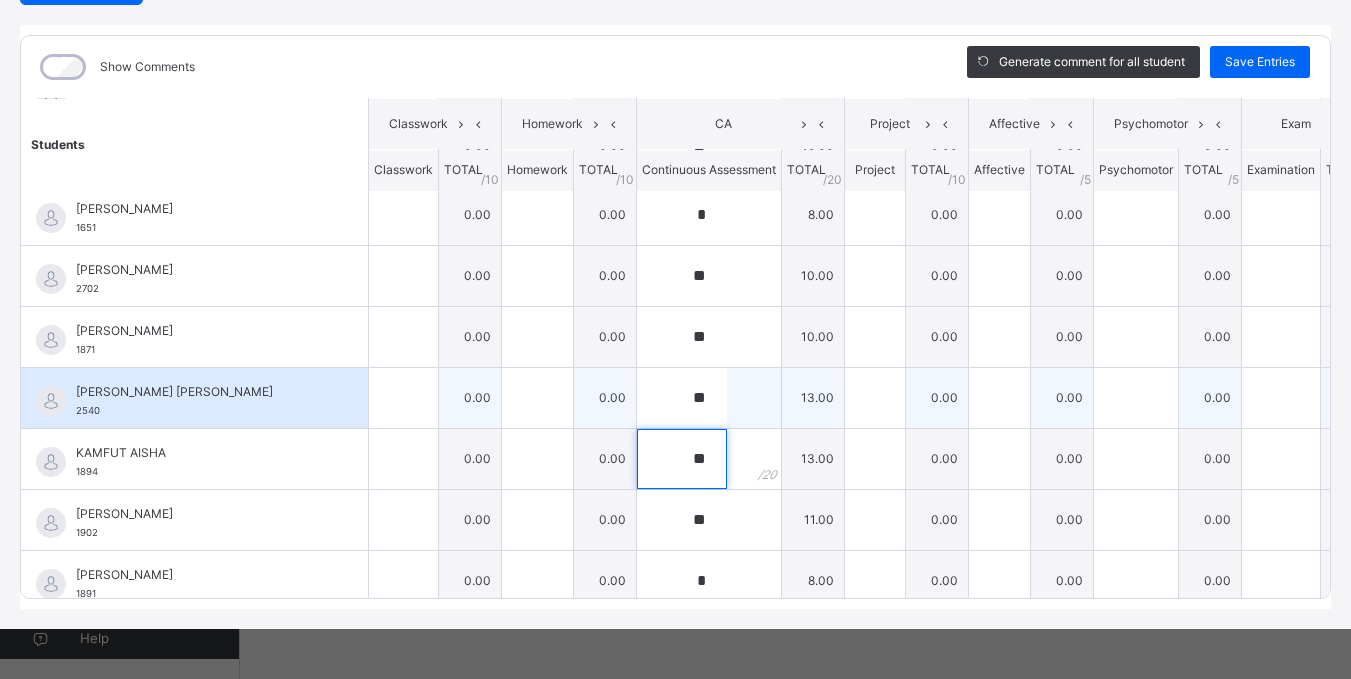 type on "**" 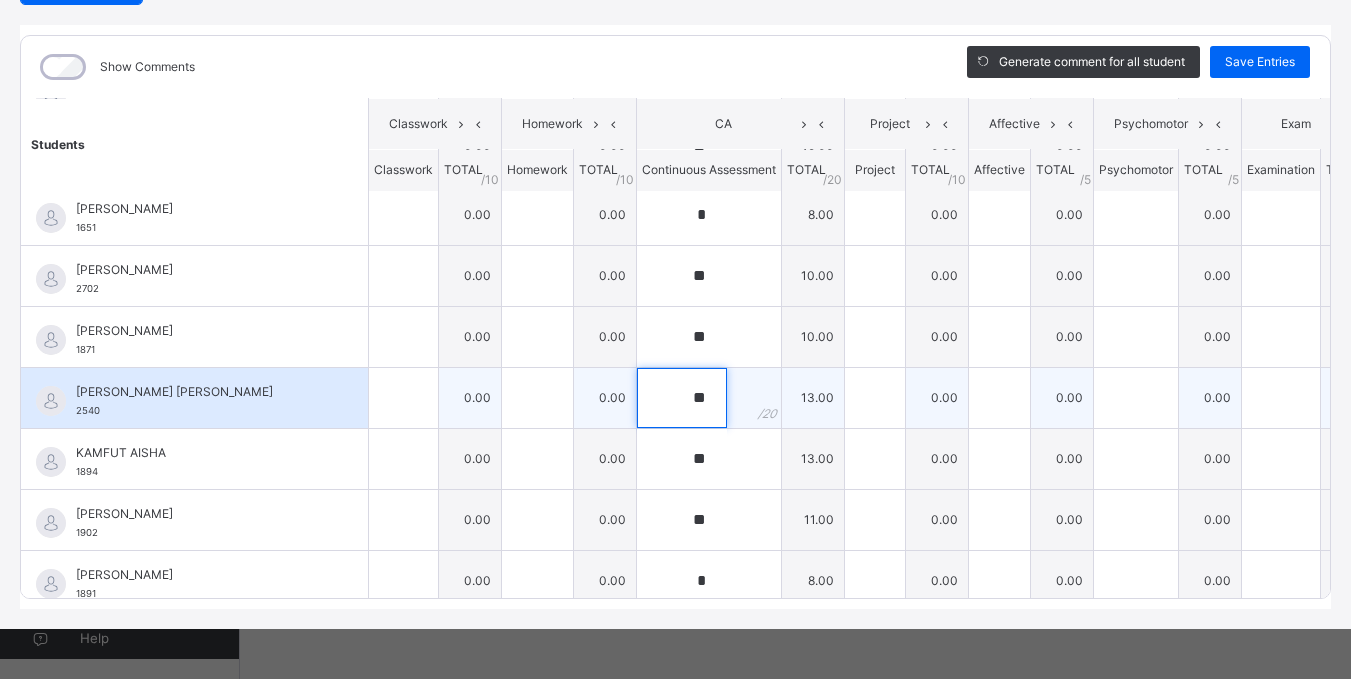 click on "**" at bounding box center (682, 398) 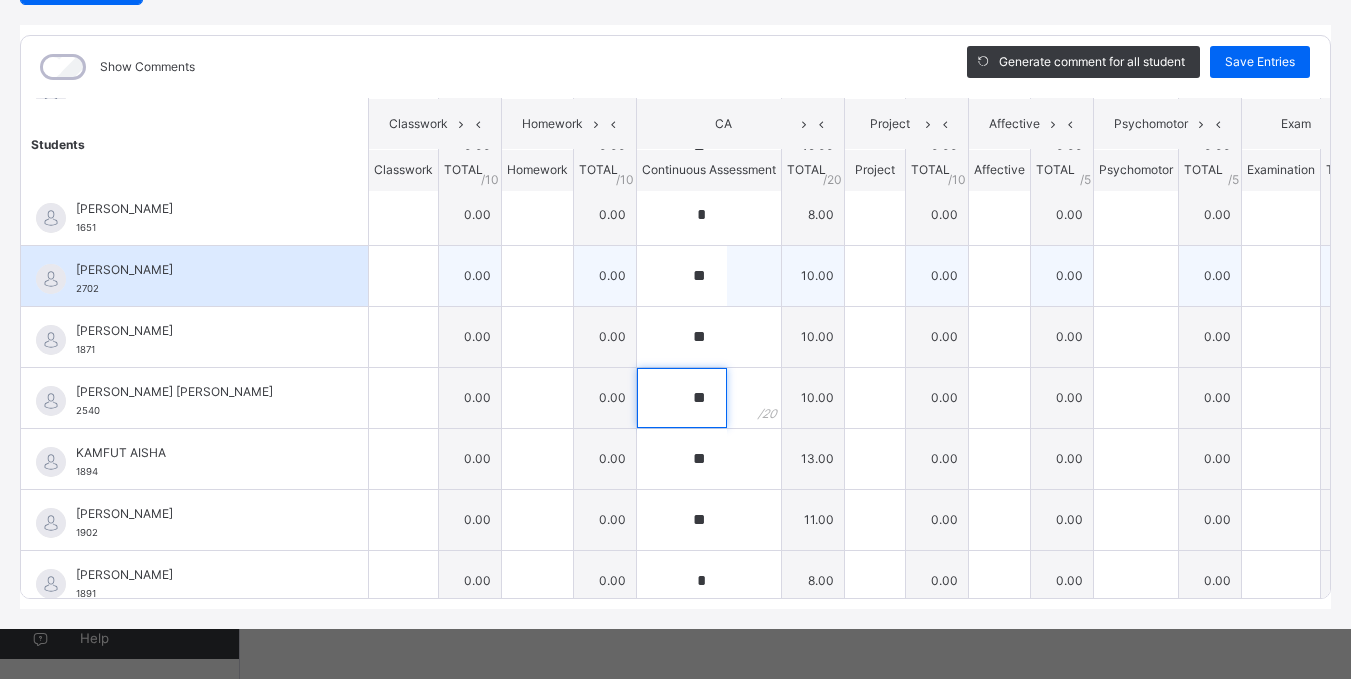 type on "**" 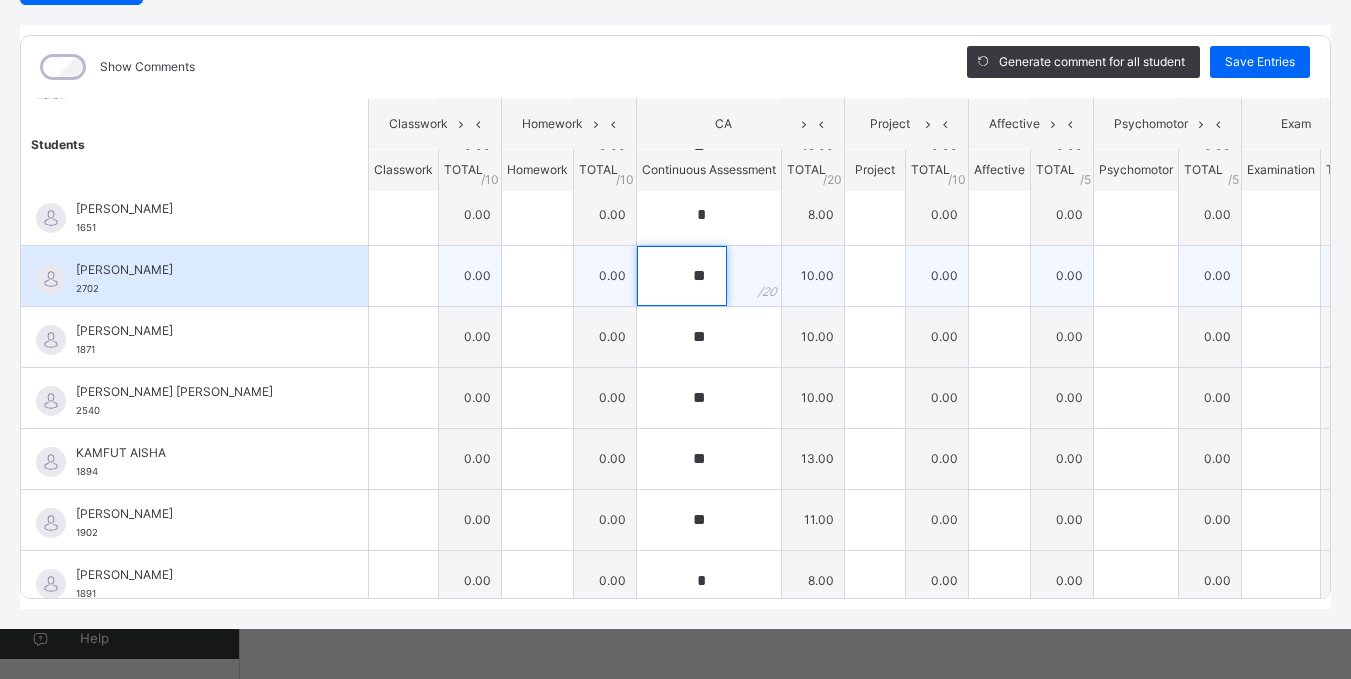 click on "**" at bounding box center [682, 276] 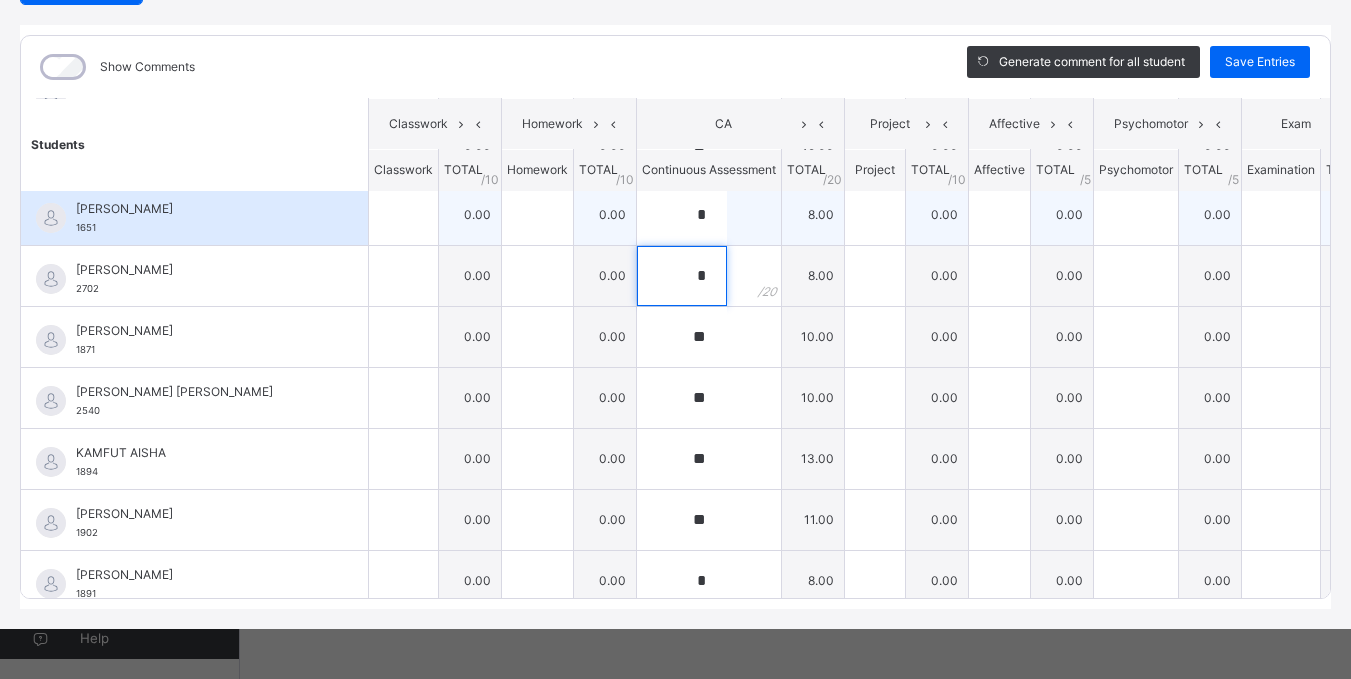 type on "*" 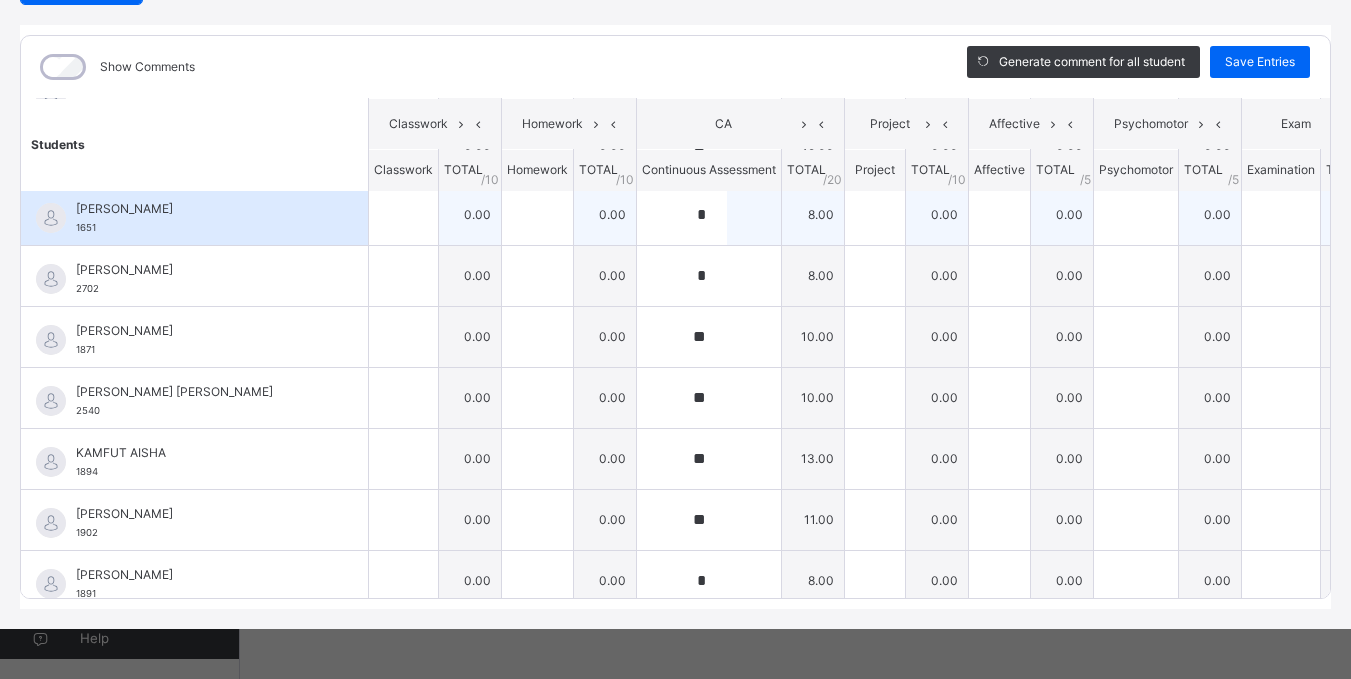 click on "*" at bounding box center (709, 215) 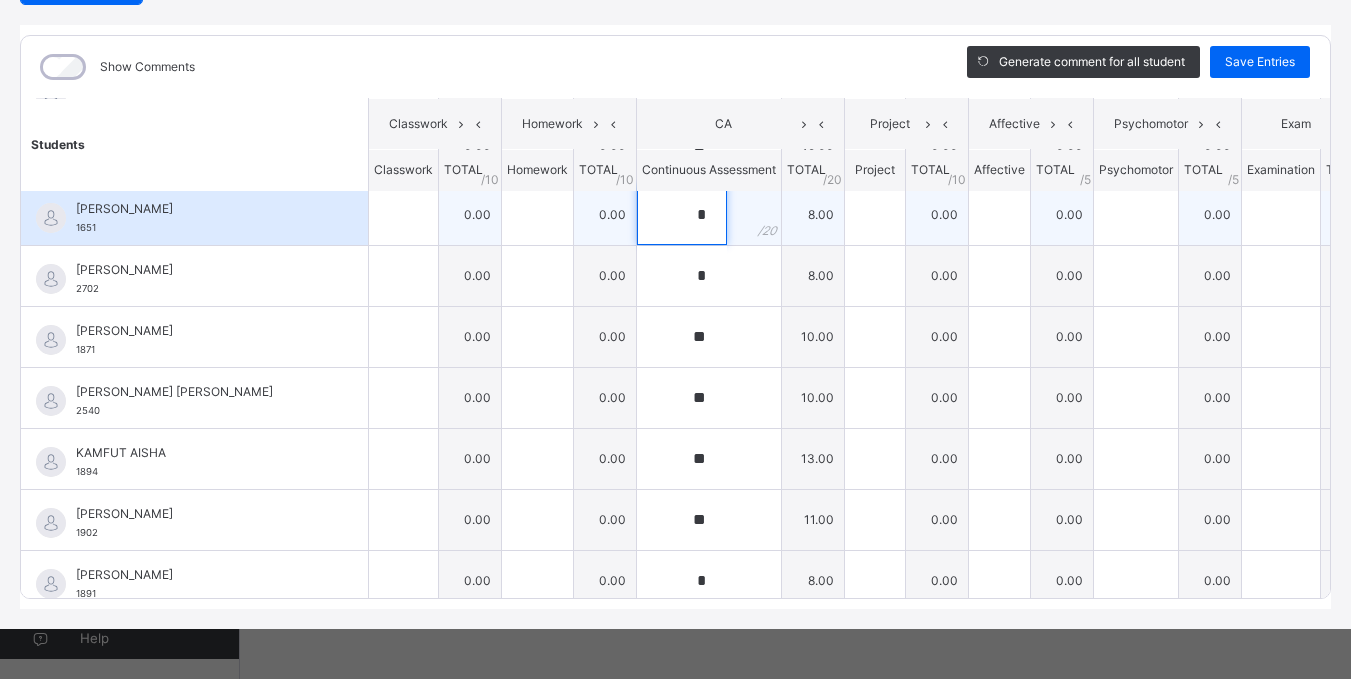 click on "*" at bounding box center (682, 215) 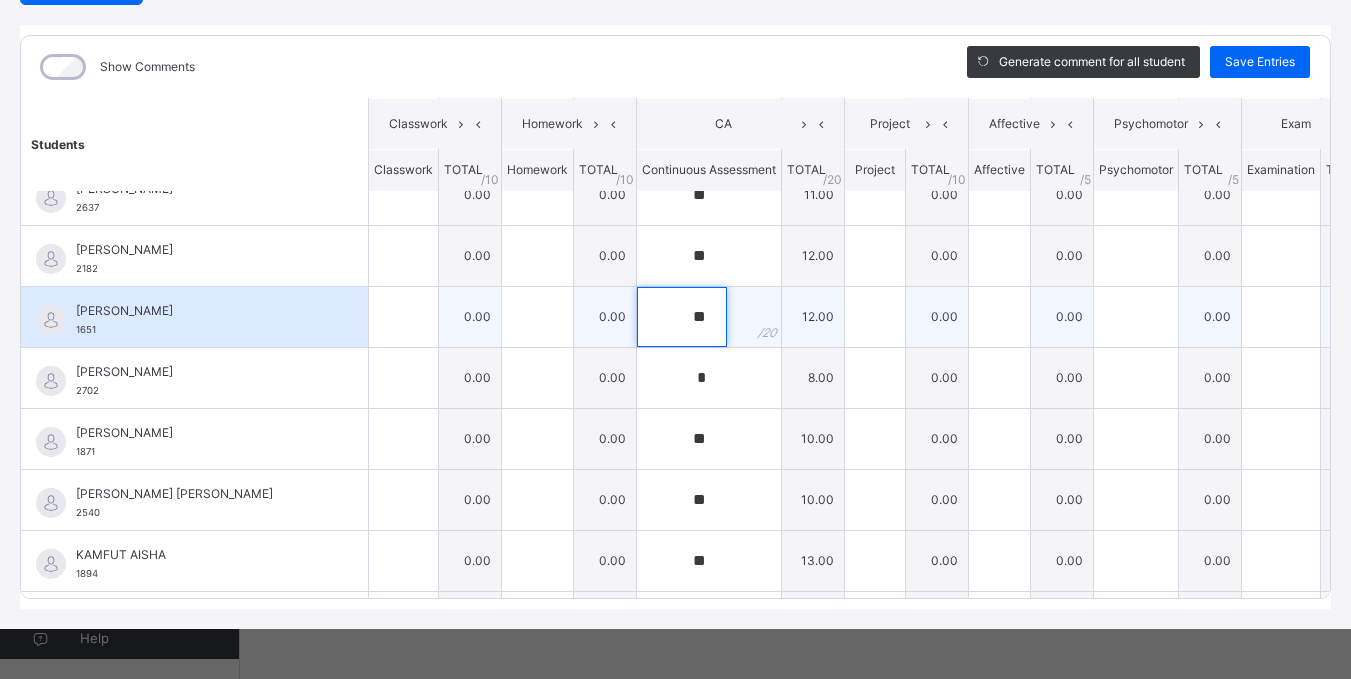 scroll, scrollTop: 51, scrollLeft: 0, axis: vertical 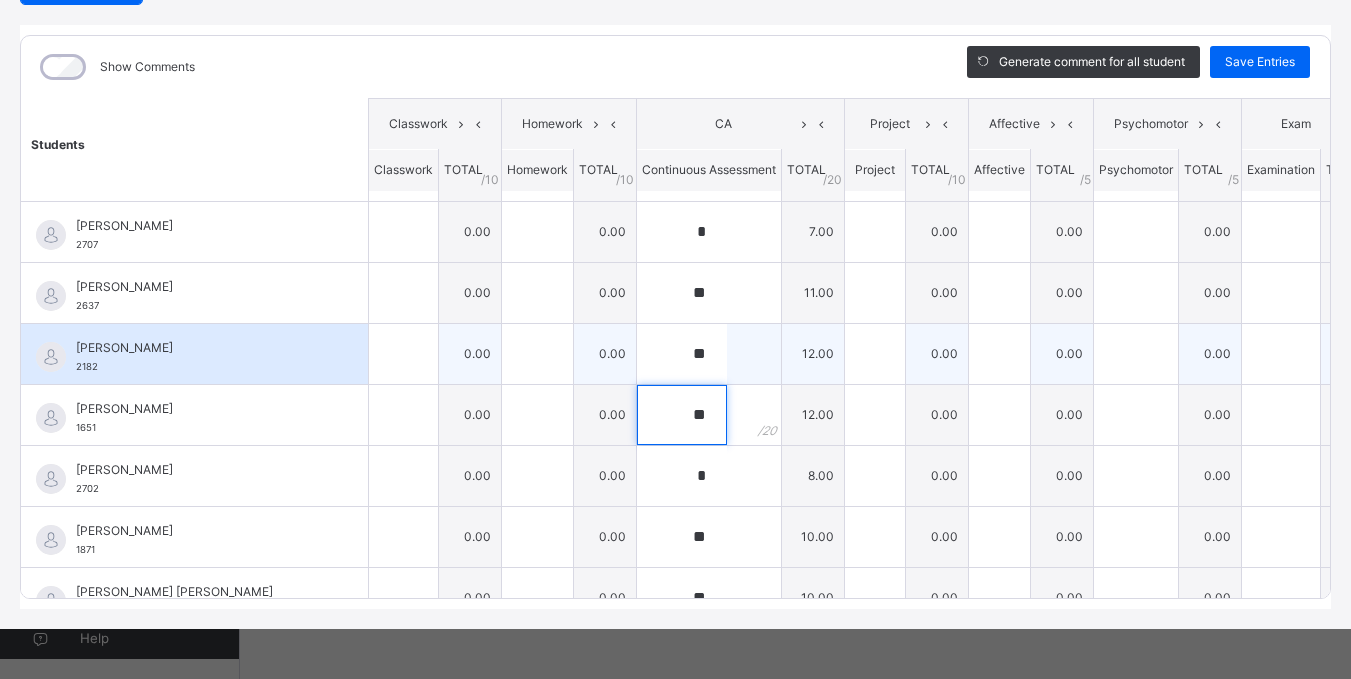 type on "**" 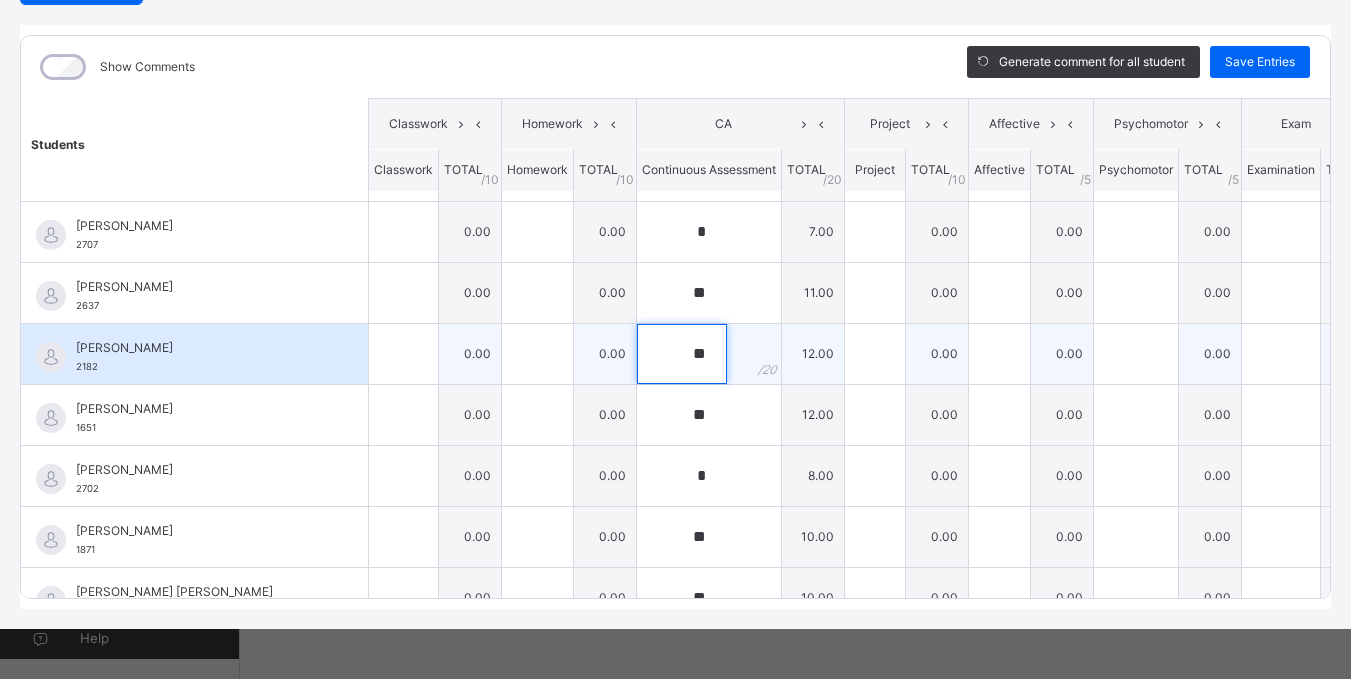 click on "**" at bounding box center [682, 354] 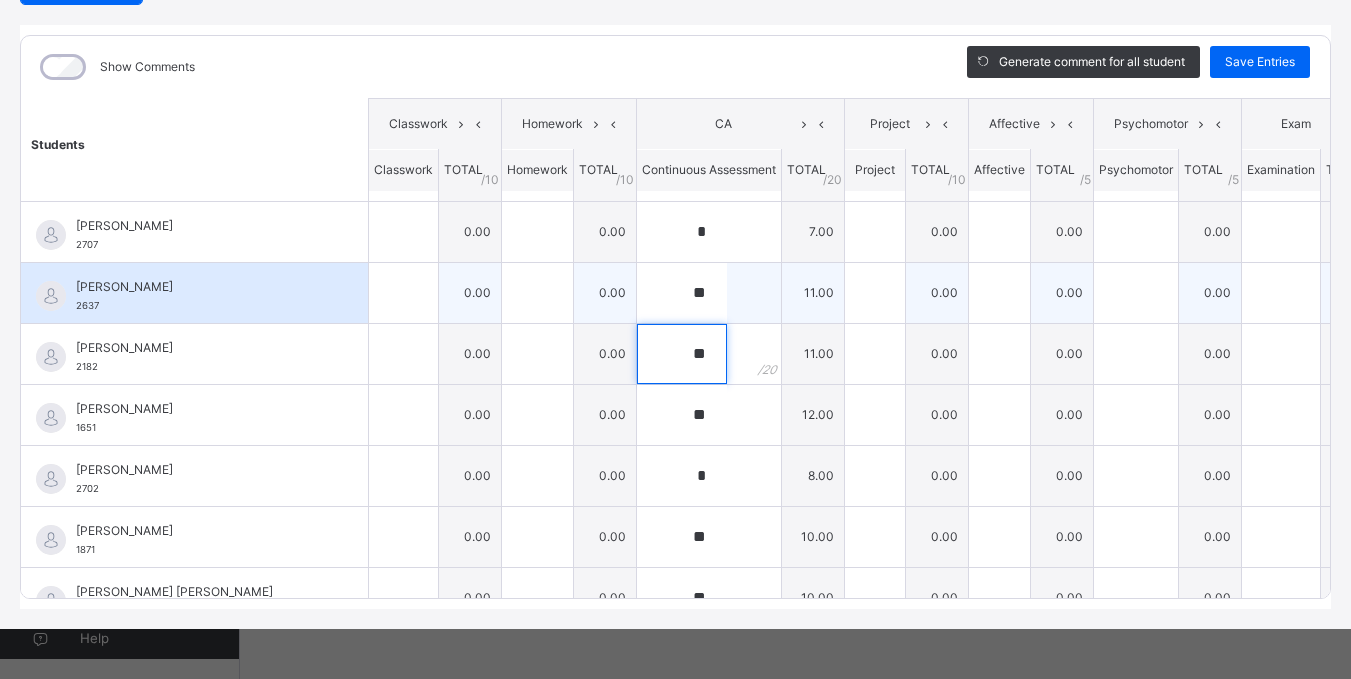 type on "**" 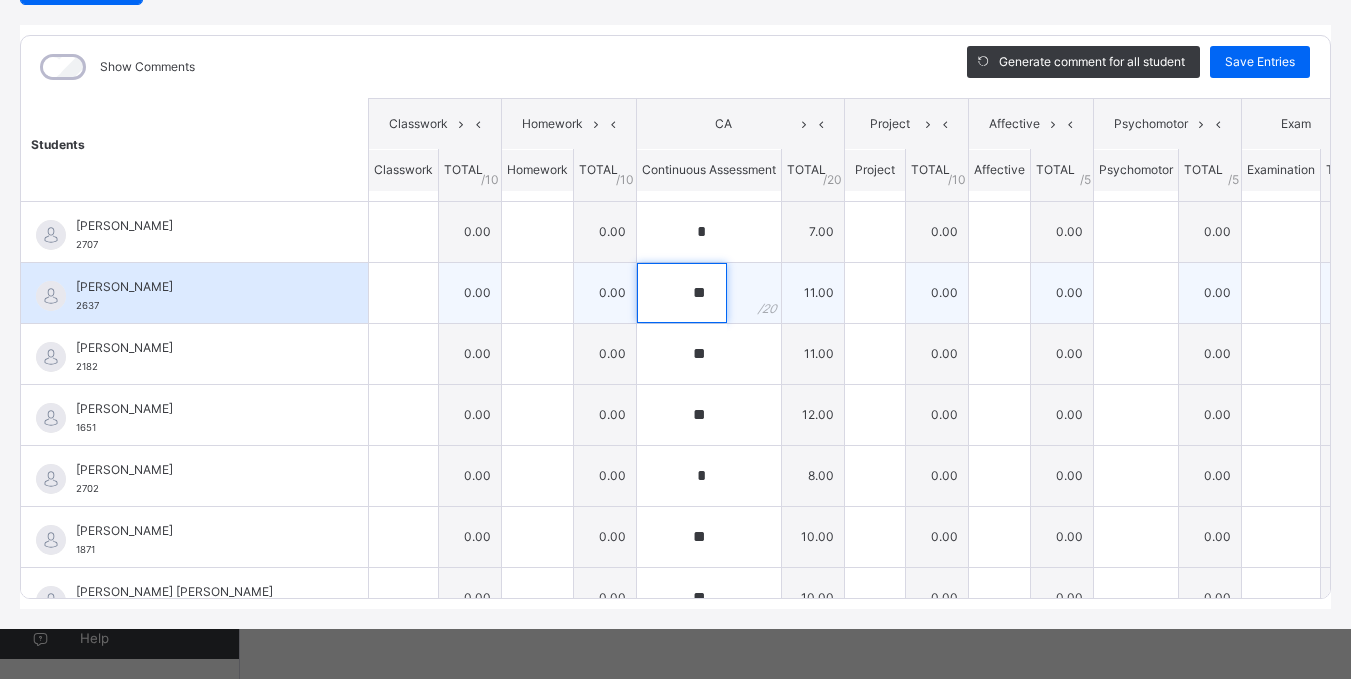 click on "**" at bounding box center (682, 293) 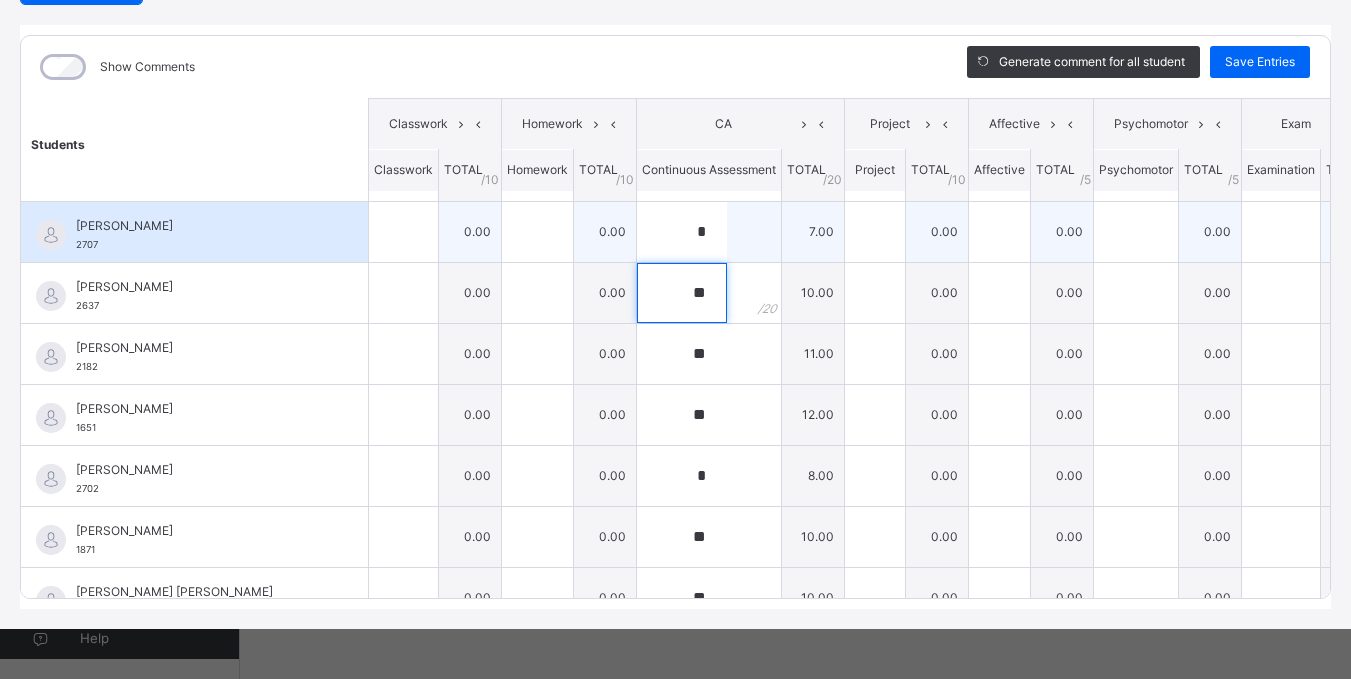 type on "**" 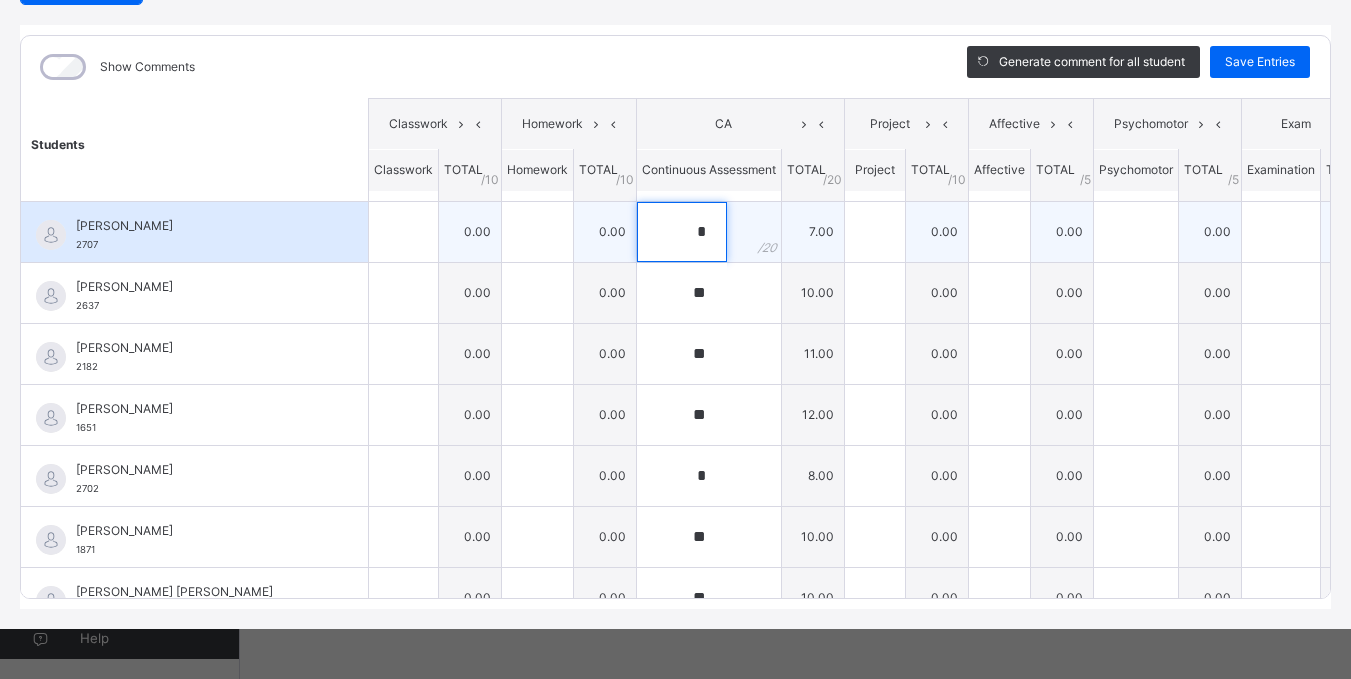 click on "*" at bounding box center [682, 232] 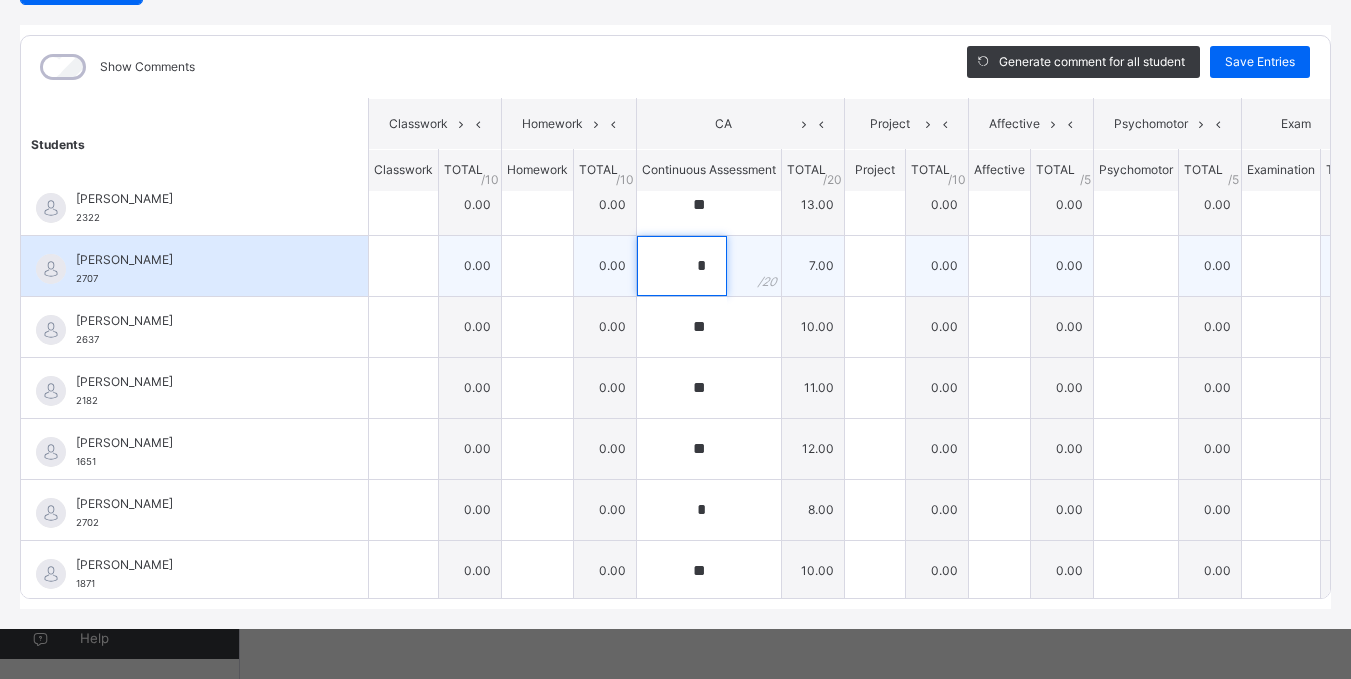 scroll, scrollTop: 0, scrollLeft: 0, axis: both 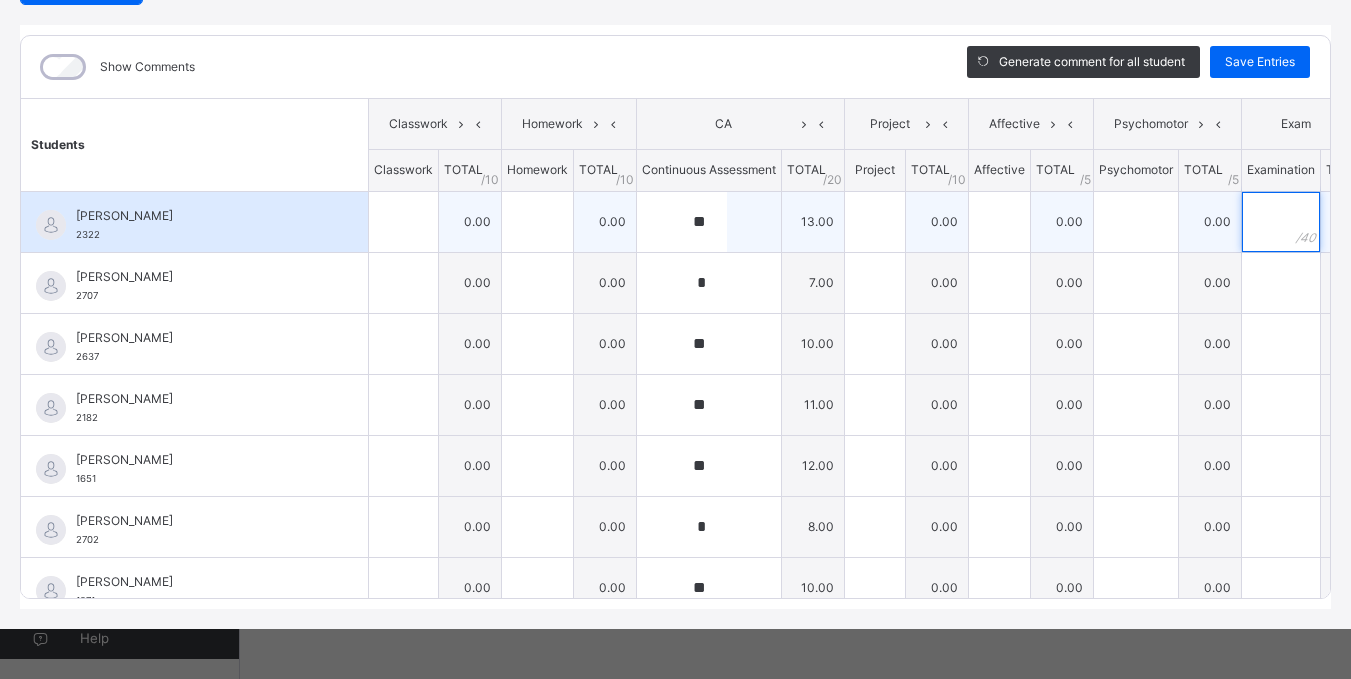 click at bounding box center (1281, 222) 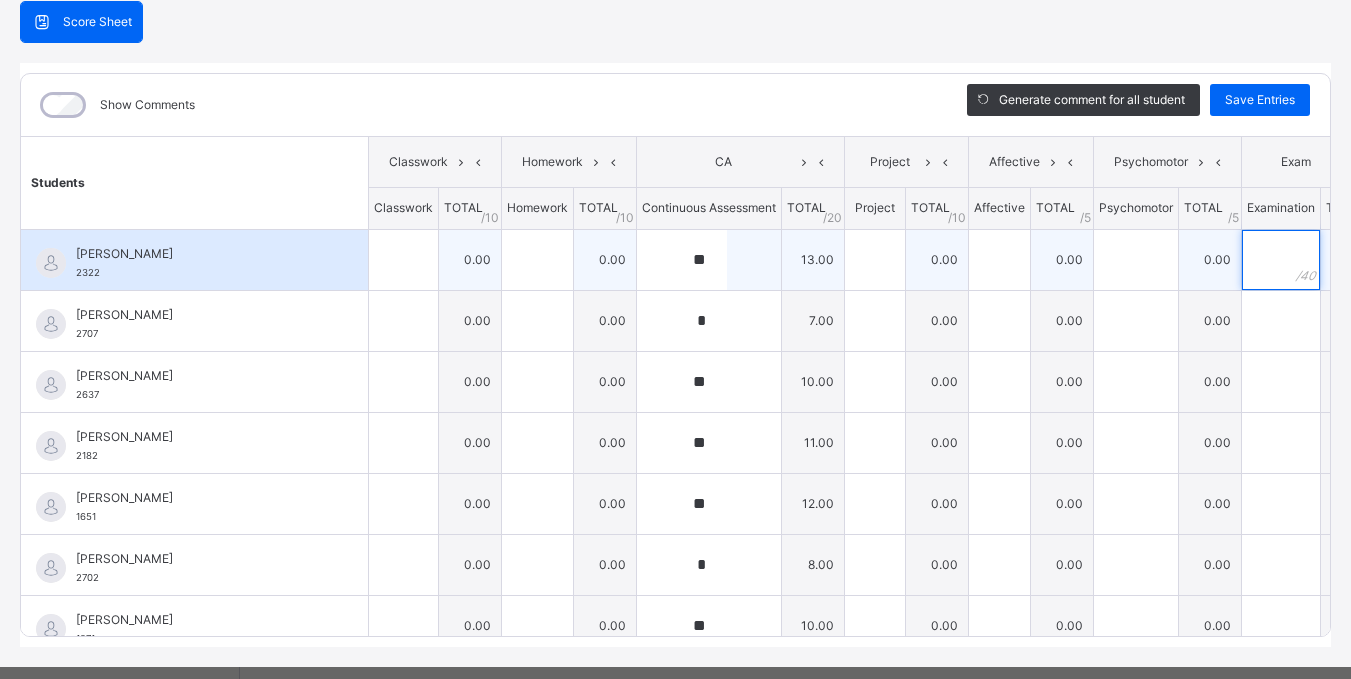 scroll, scrollTop: 147, scrollLeft: 0, axis: vertical 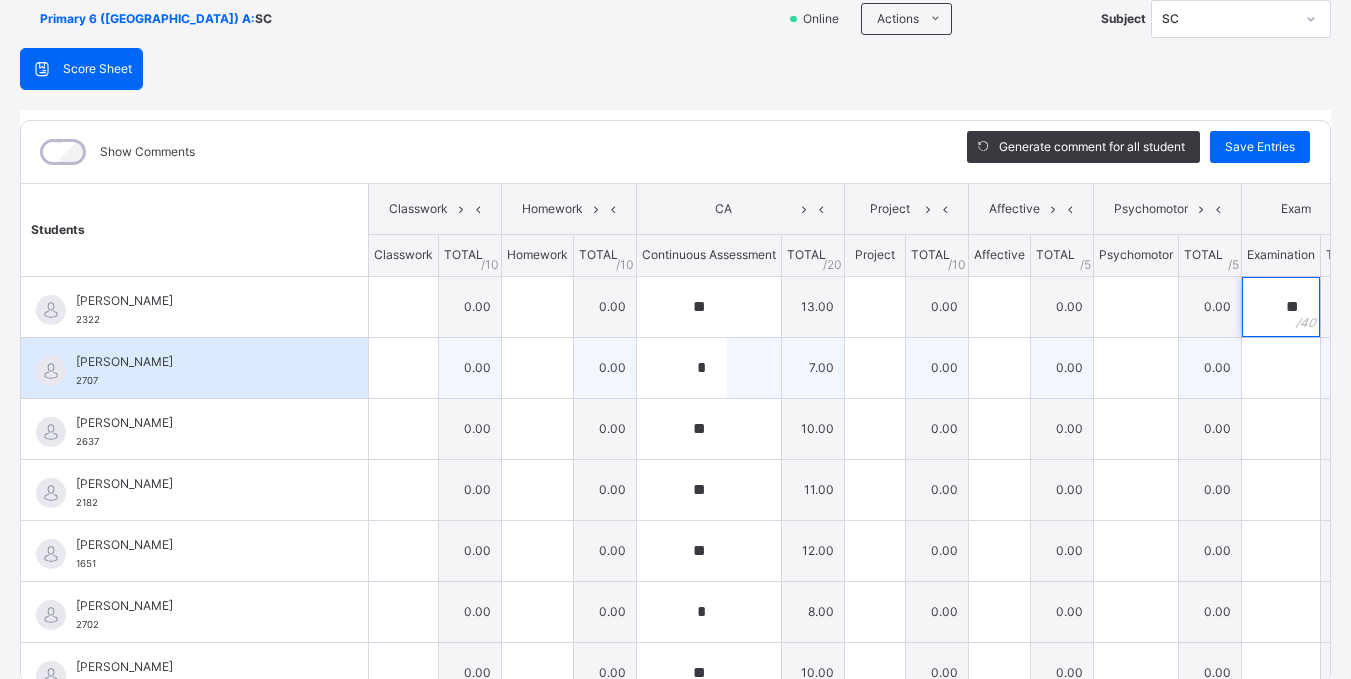 type on "**" 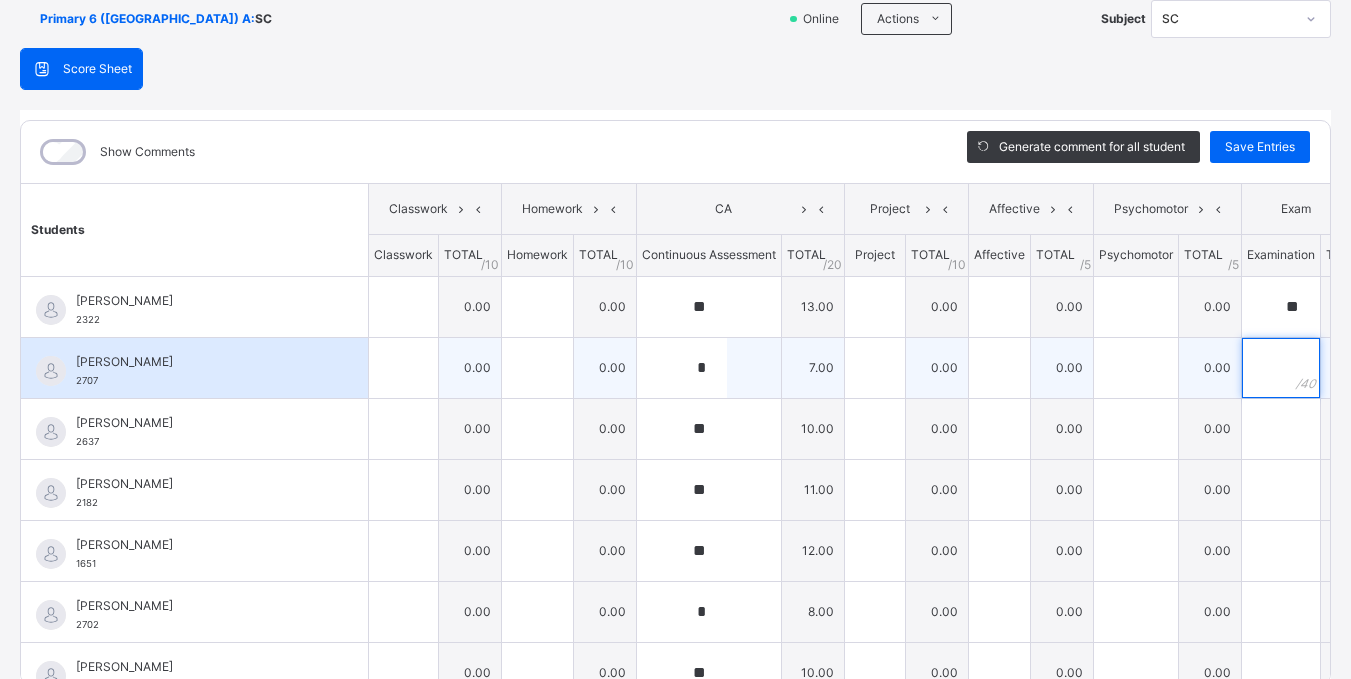 click at bounding box center [1281, 368] 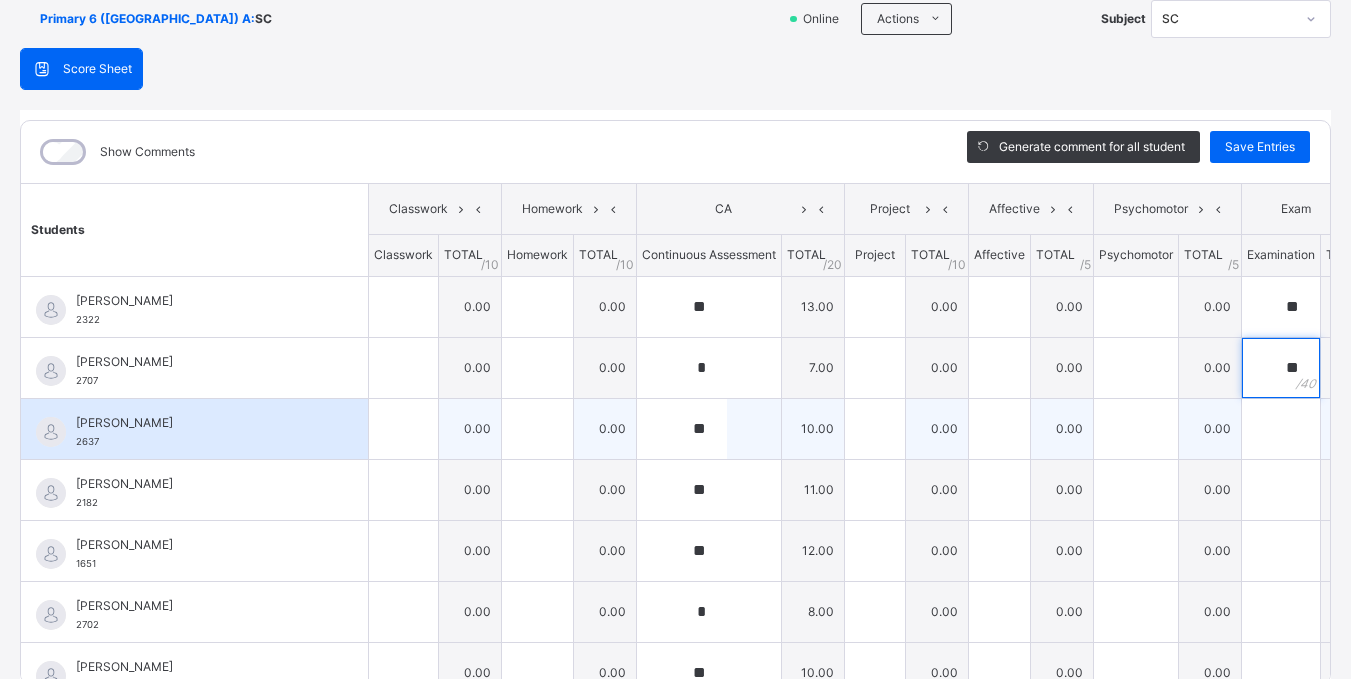 type on "**" 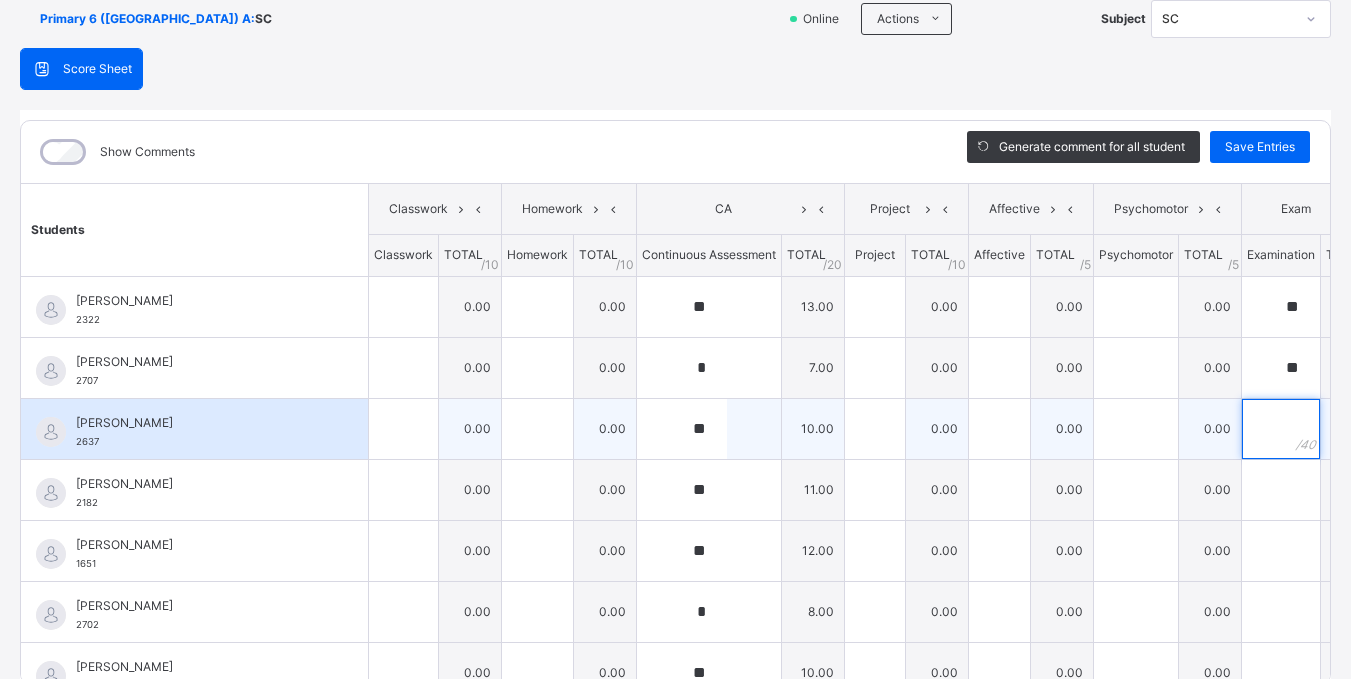 click at bounding box center (1281, 429) 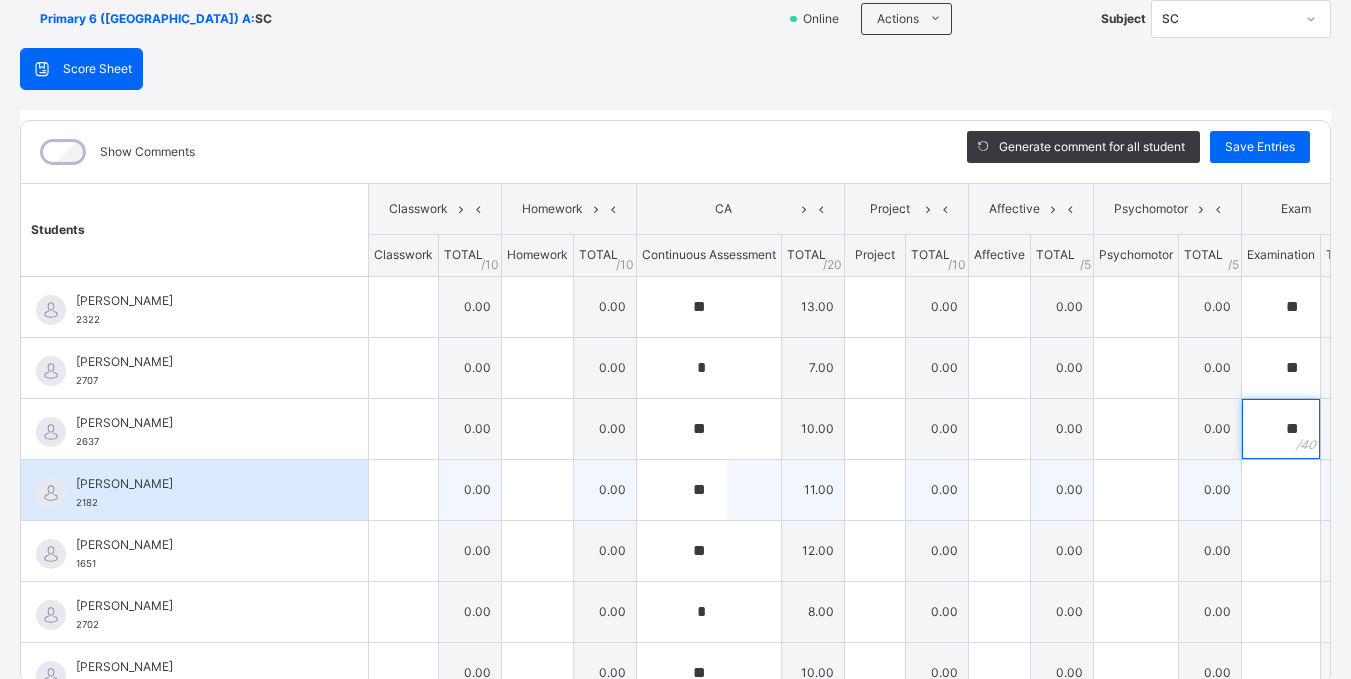 type on "**" 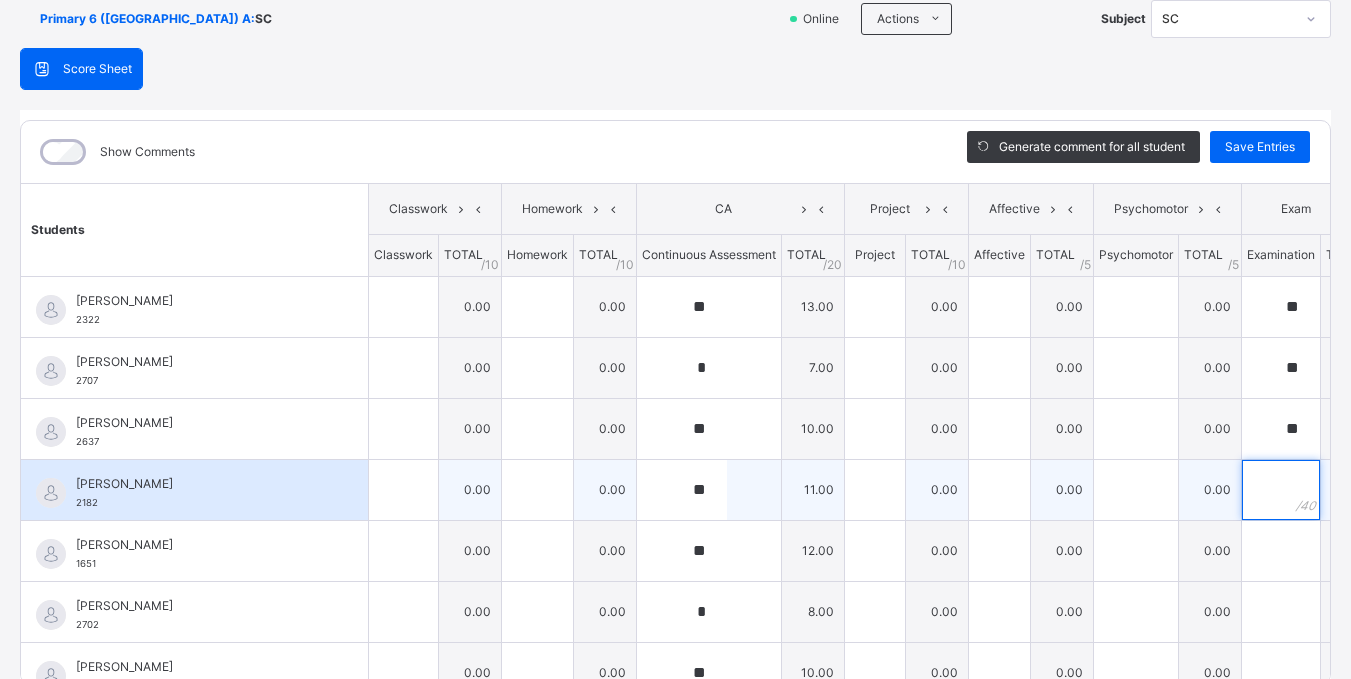 click at bounding box center (1281, 490) 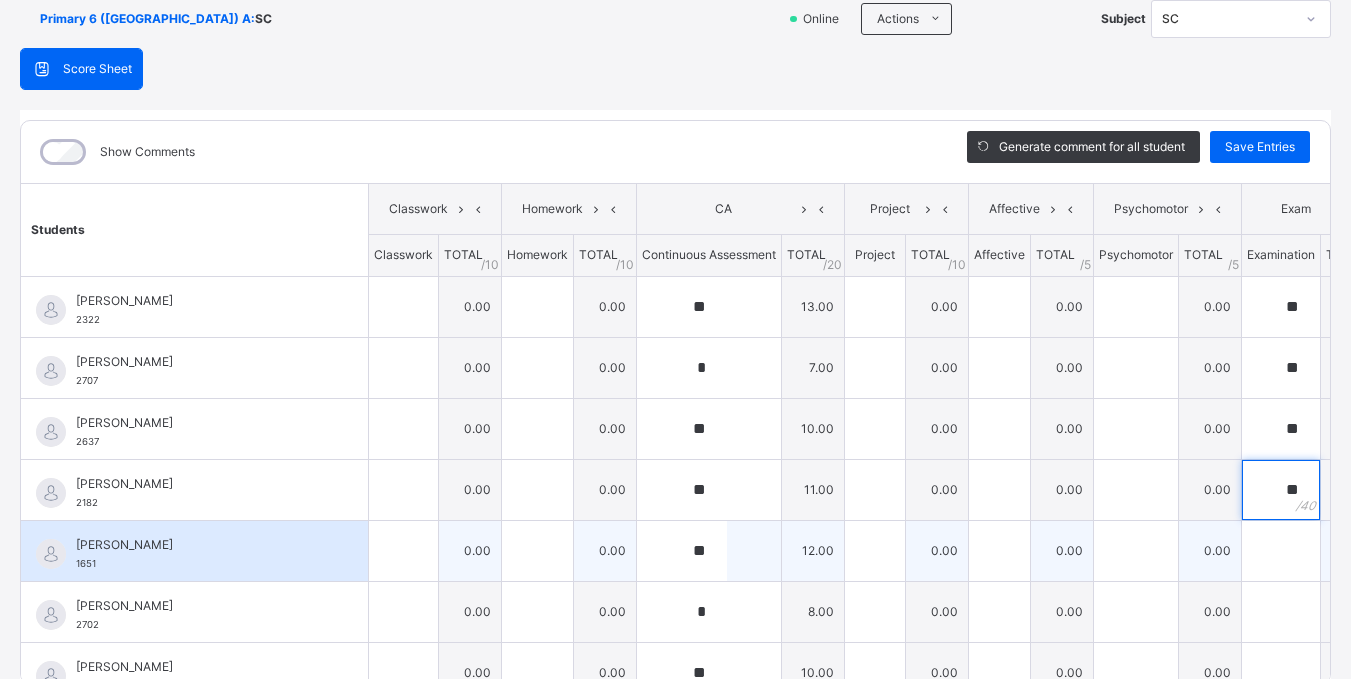 type on "**" 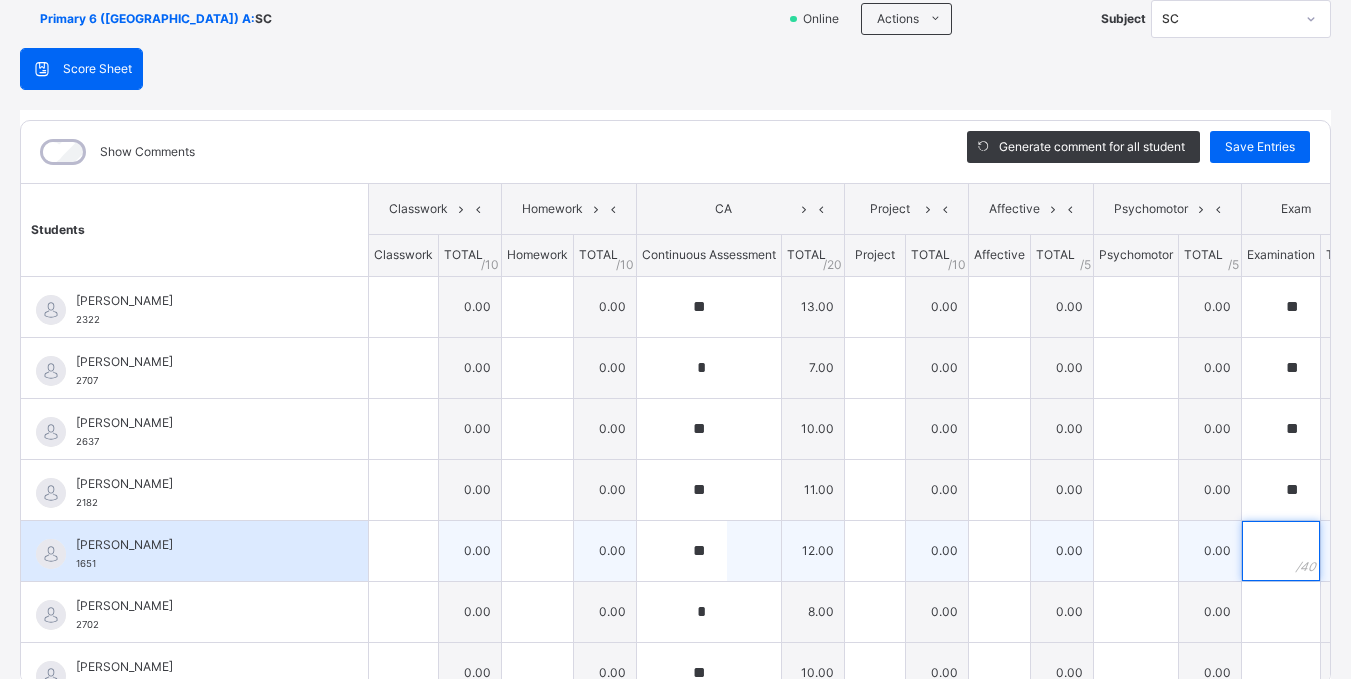 click at bounding box center (1281, 551) 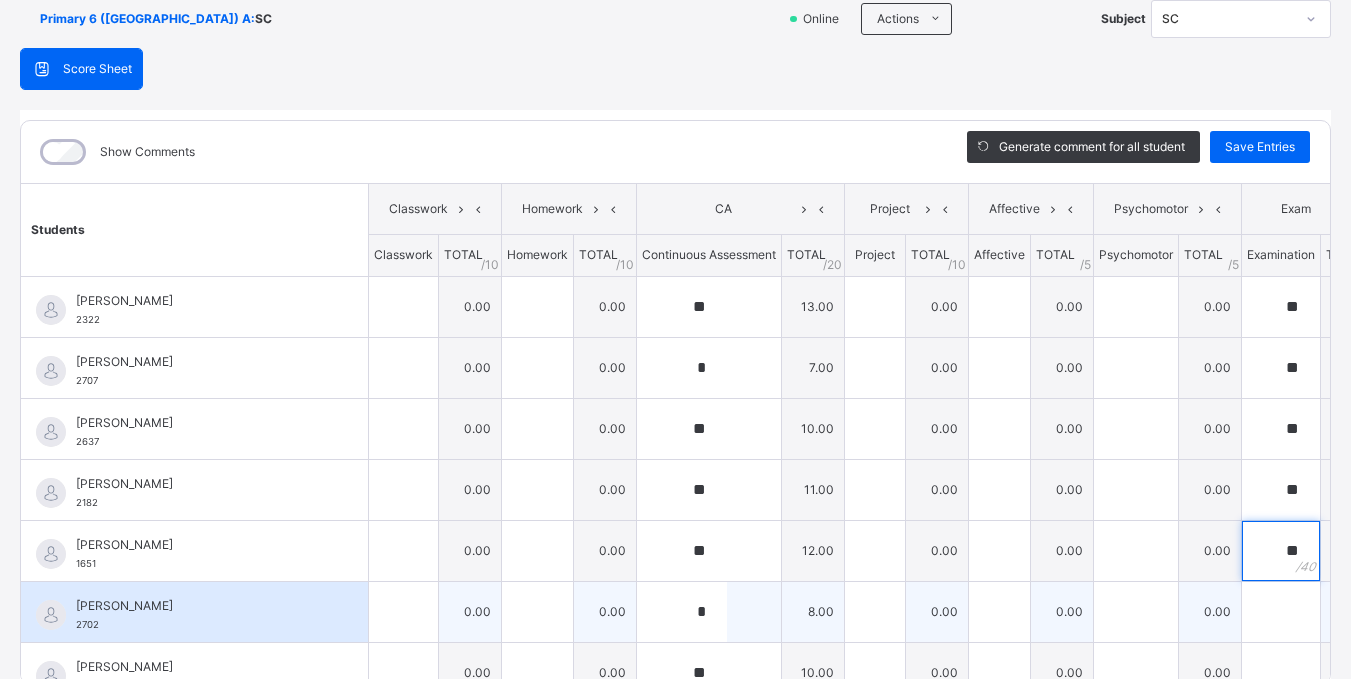 type on "**" 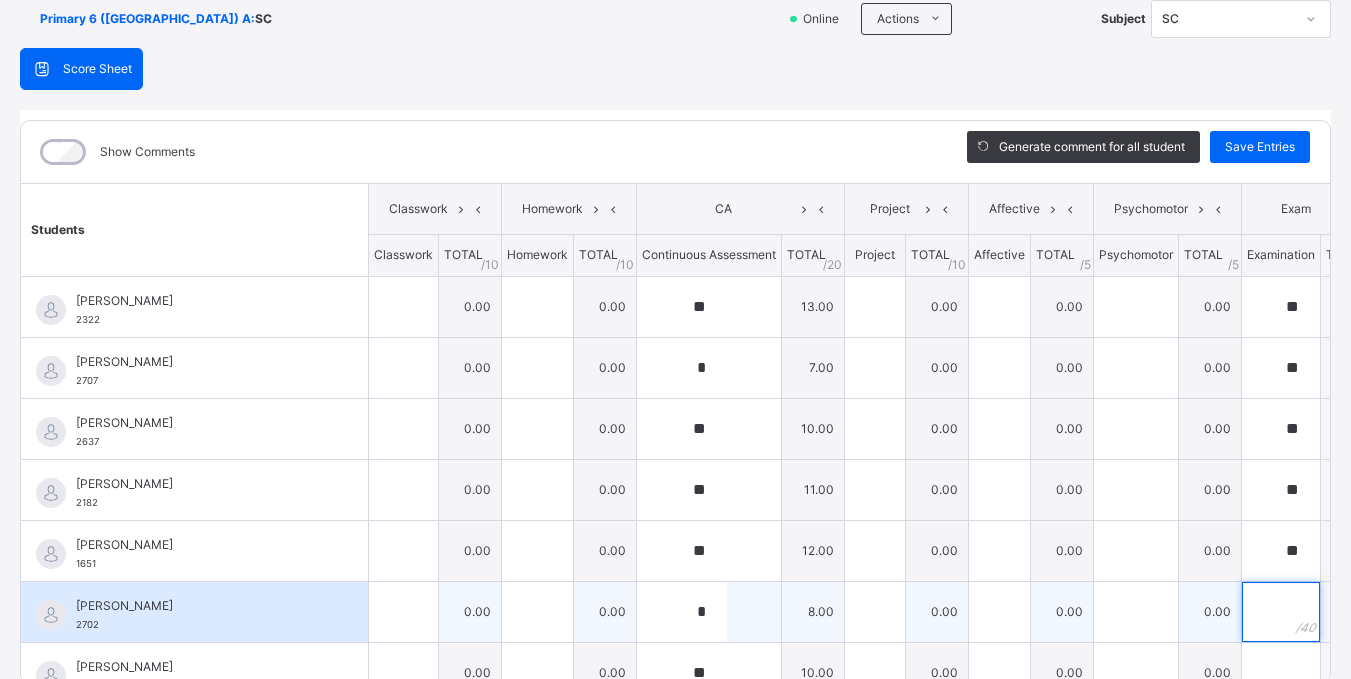 click at bounding box center (1281, 612) 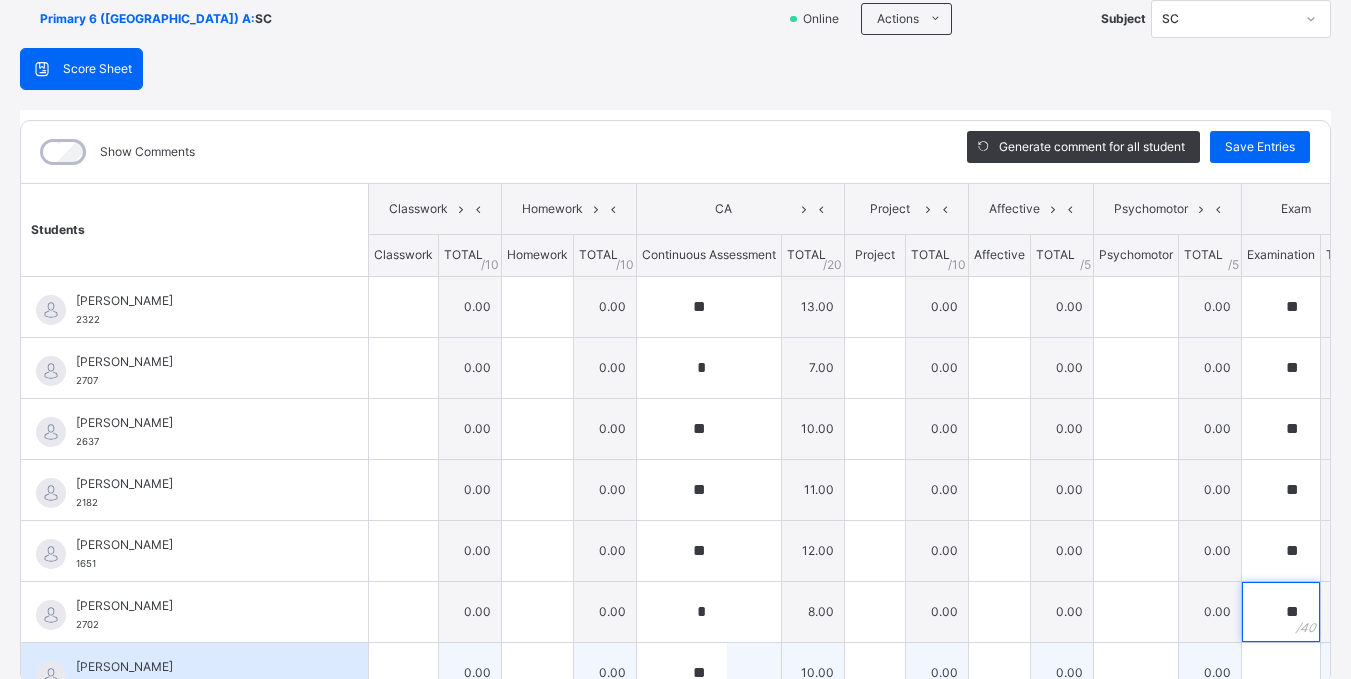 type on "**" 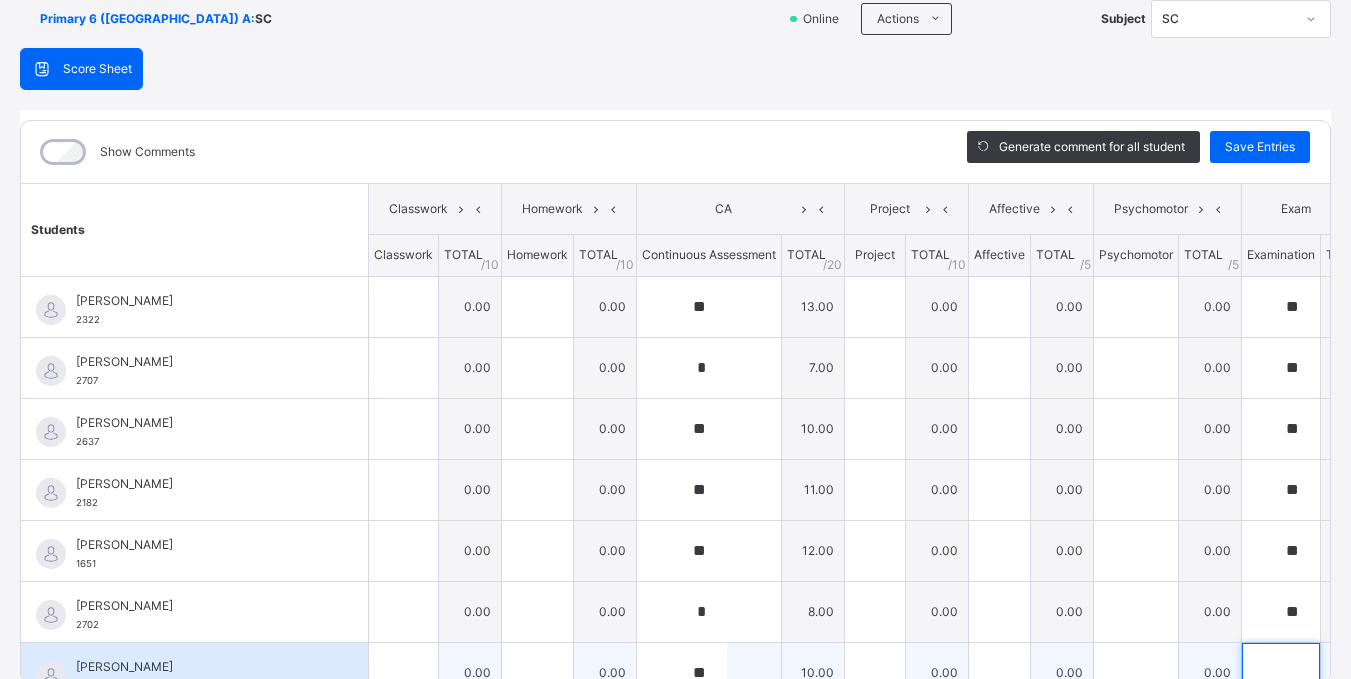 click at bounding box center [1281, 673] 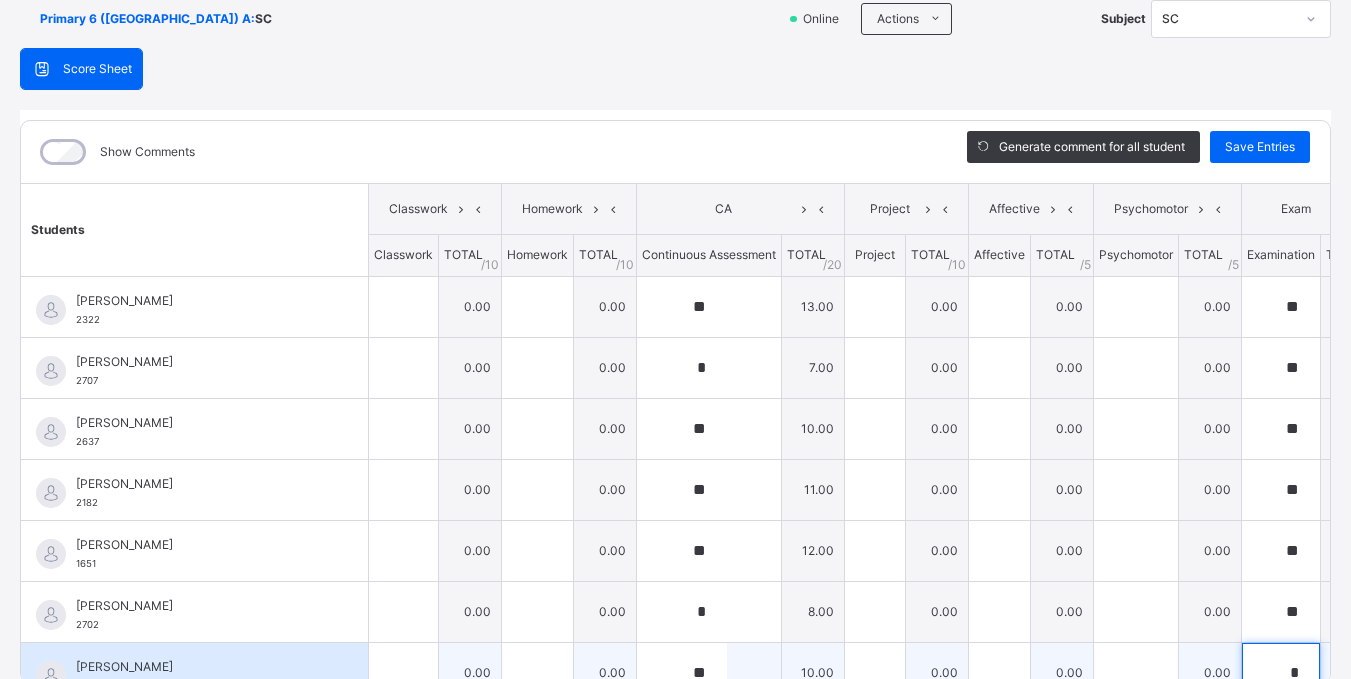 scroll, scrollTop: 15, scrollLeft: 0, axis: vertical 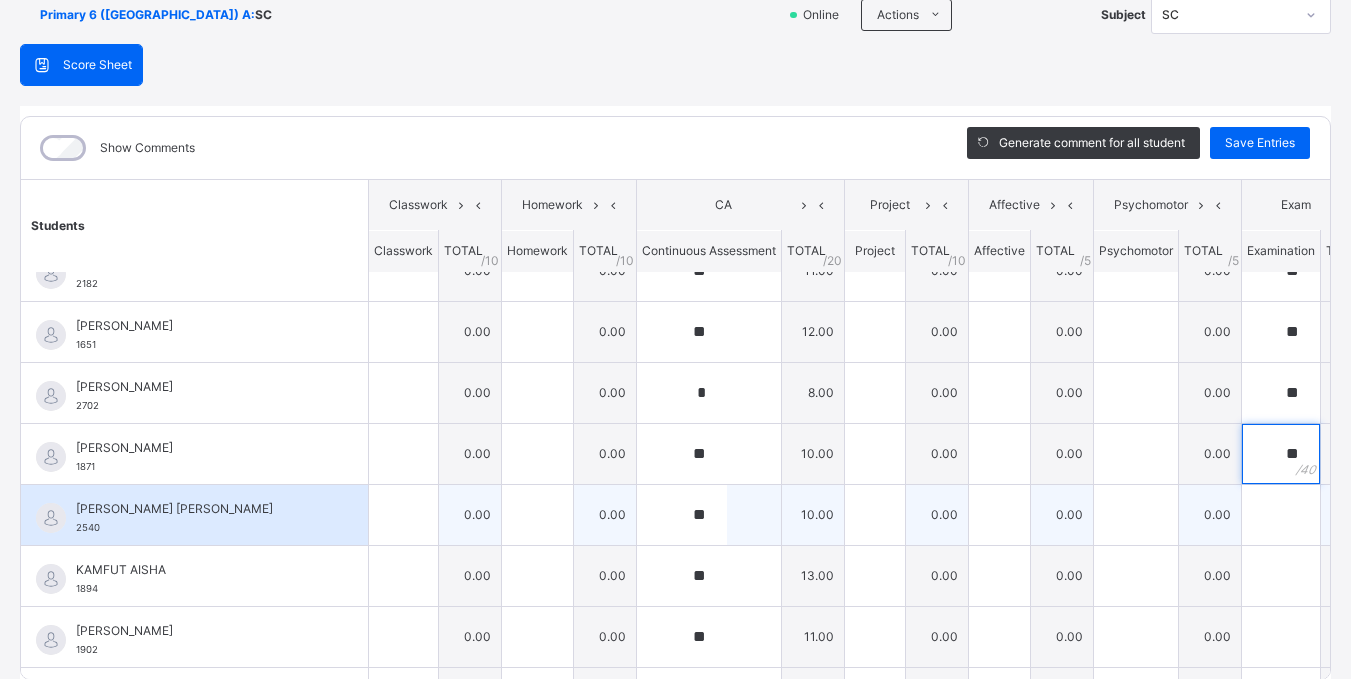 type on "**" 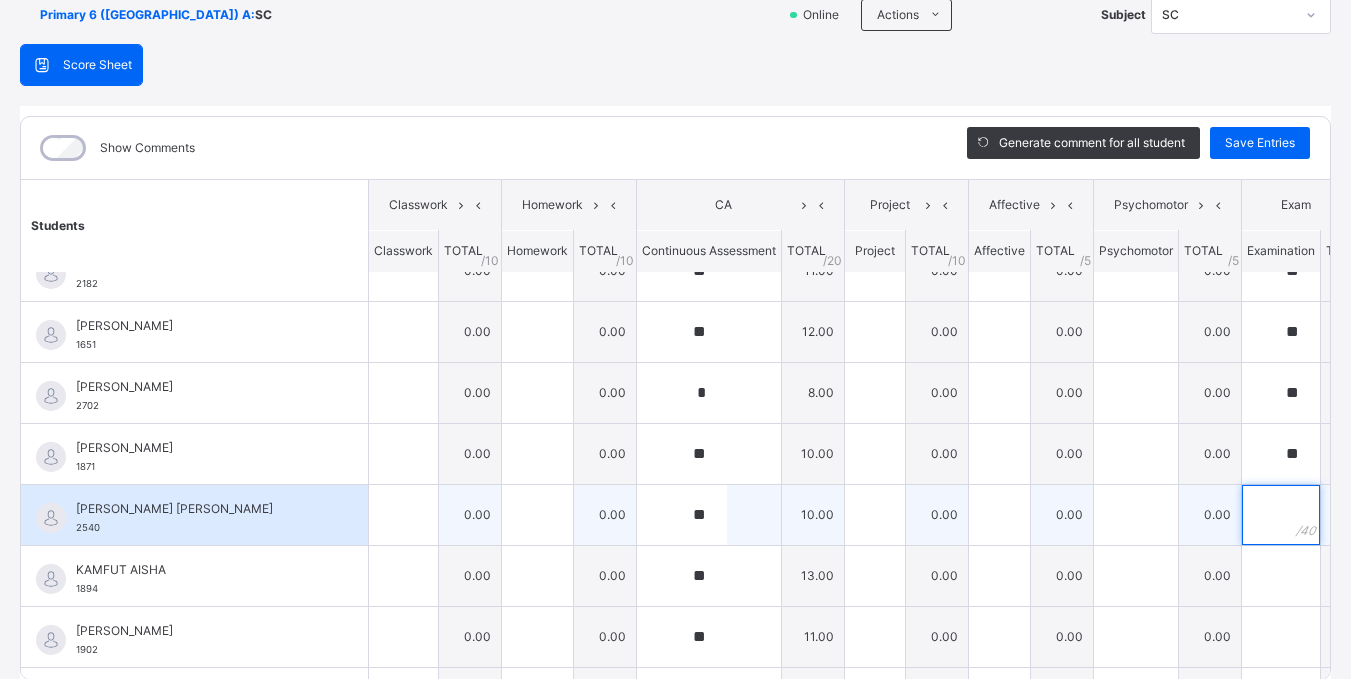 click at bounding box center (1281, 515) 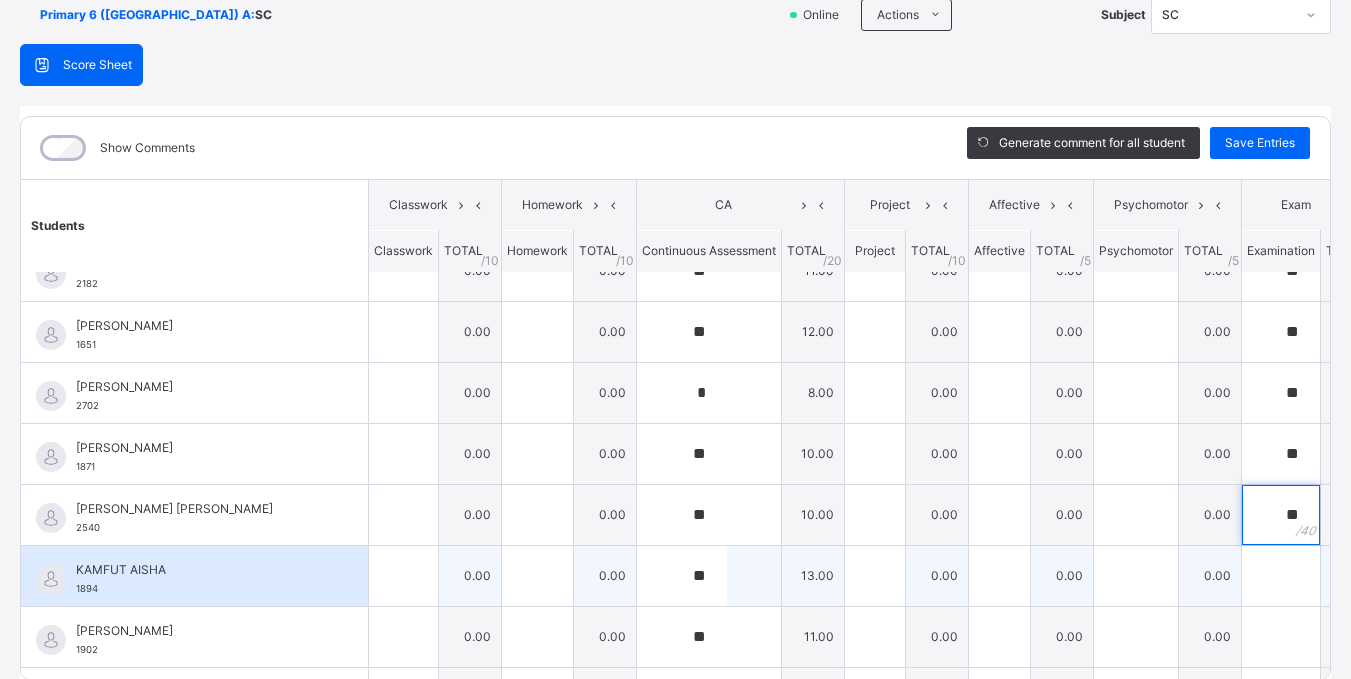 type on "**" 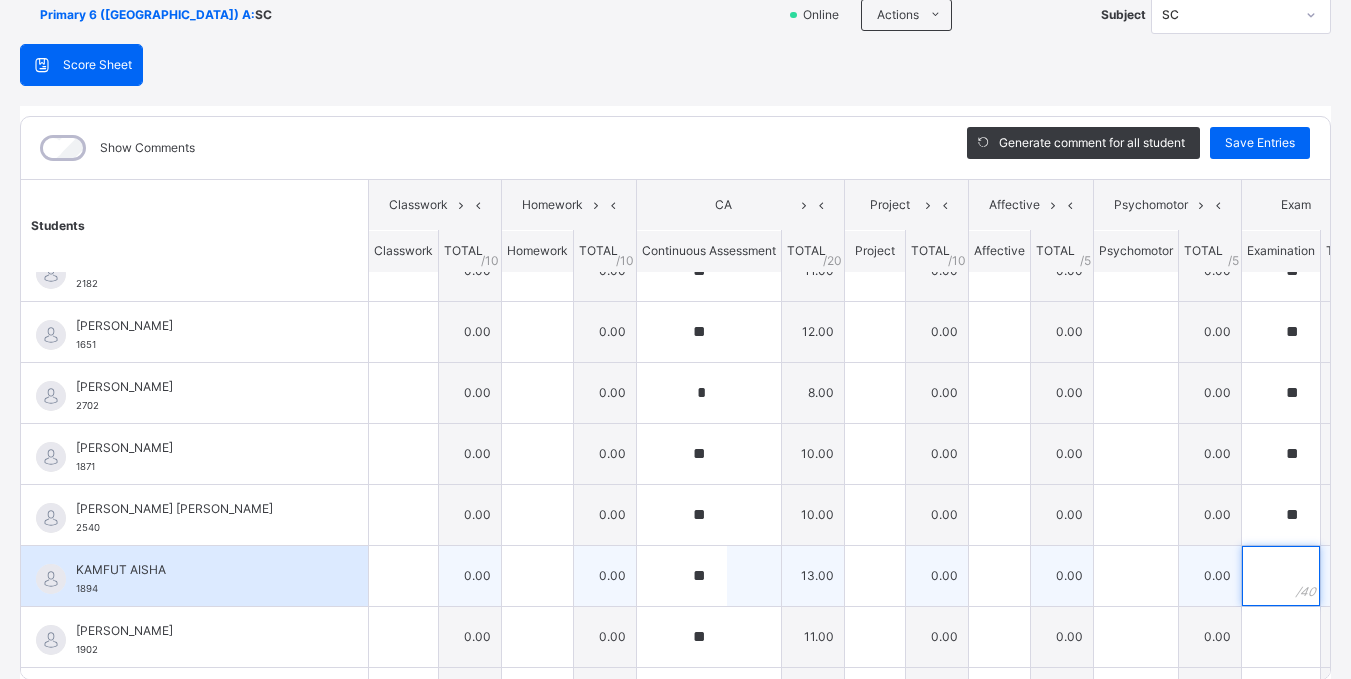 click at bounding box center [1281, 576] 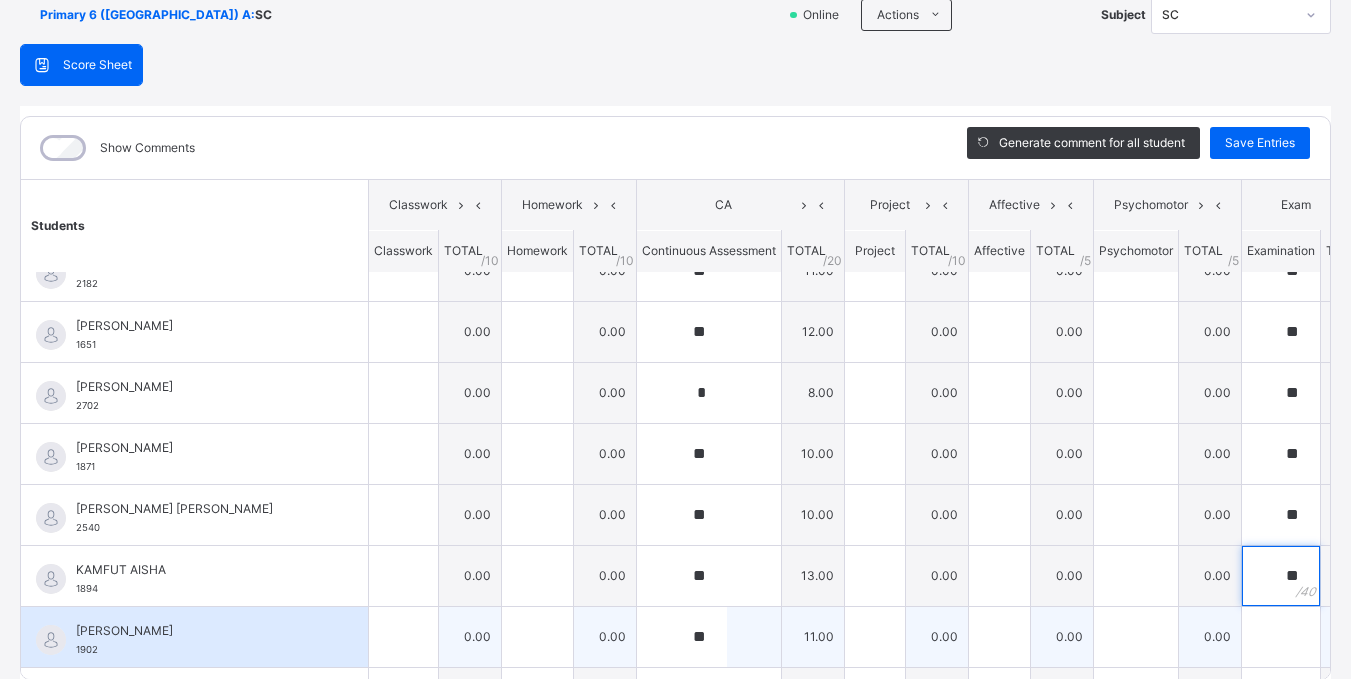 type on "**" 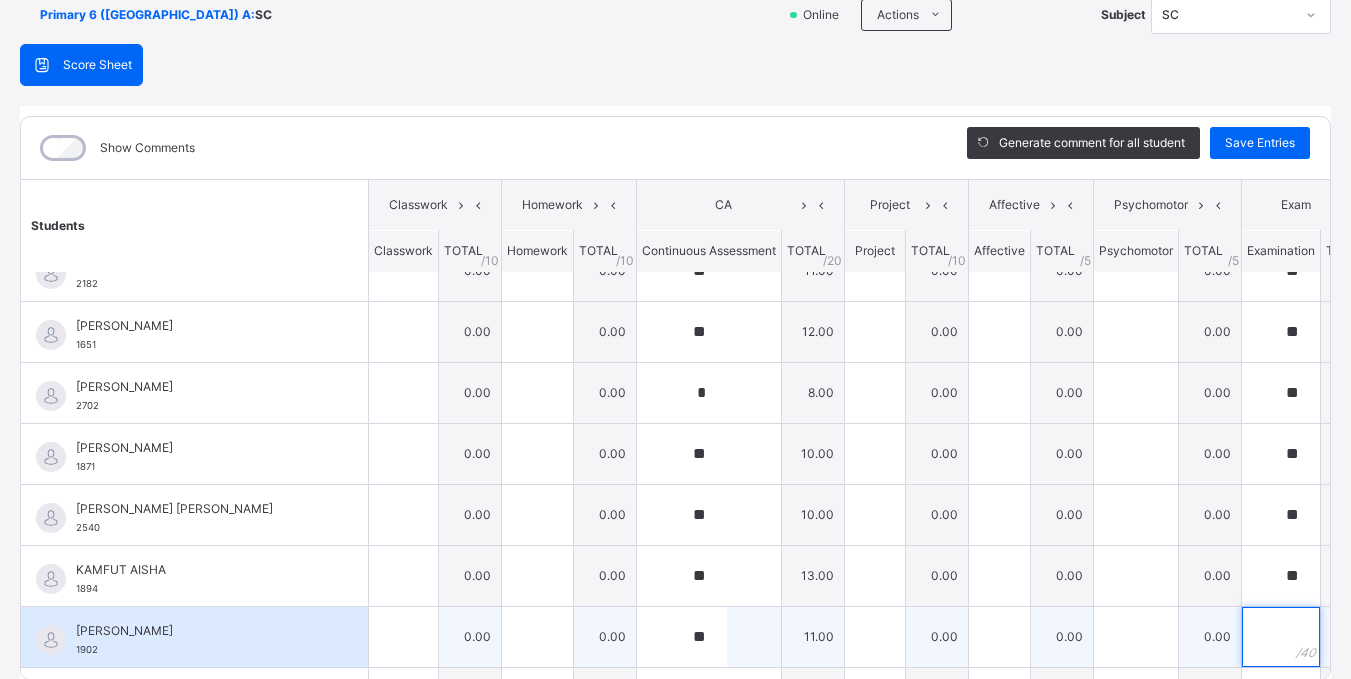 click at bounding box center [1281, 637] 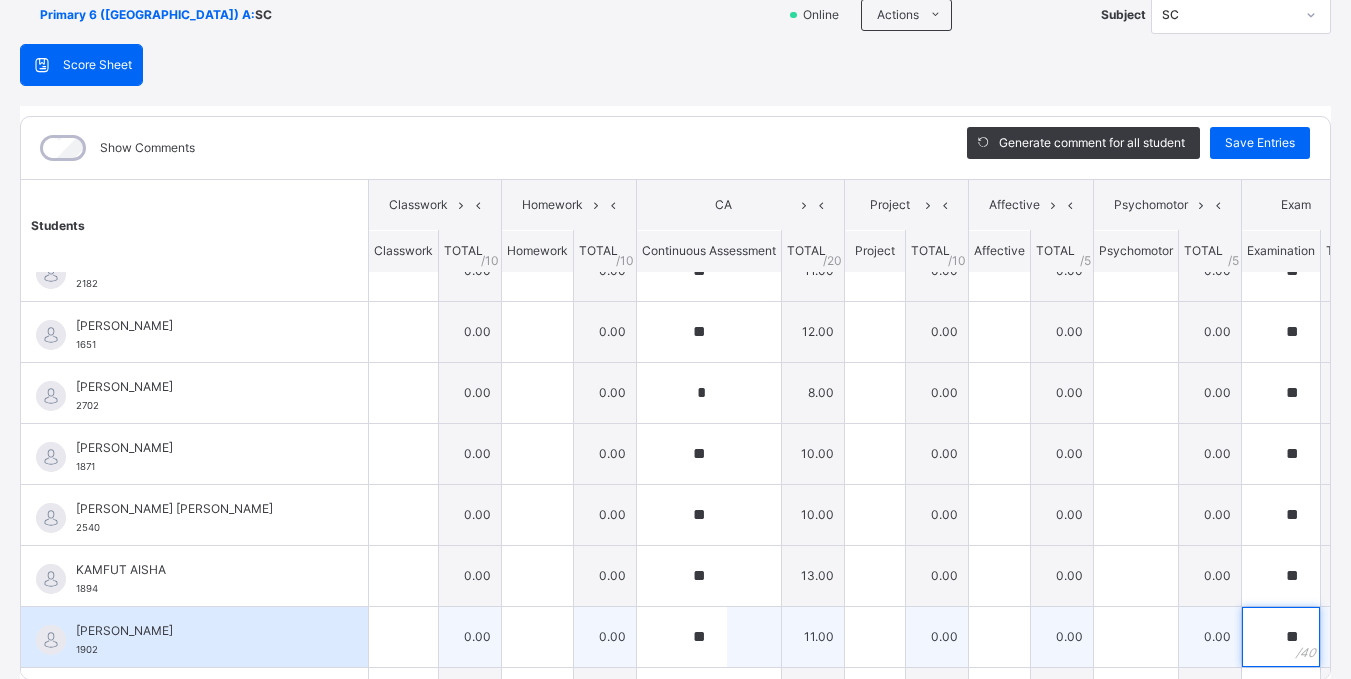 scroll, scrollTop: 415, scrollLeft: 0, axis: vertical 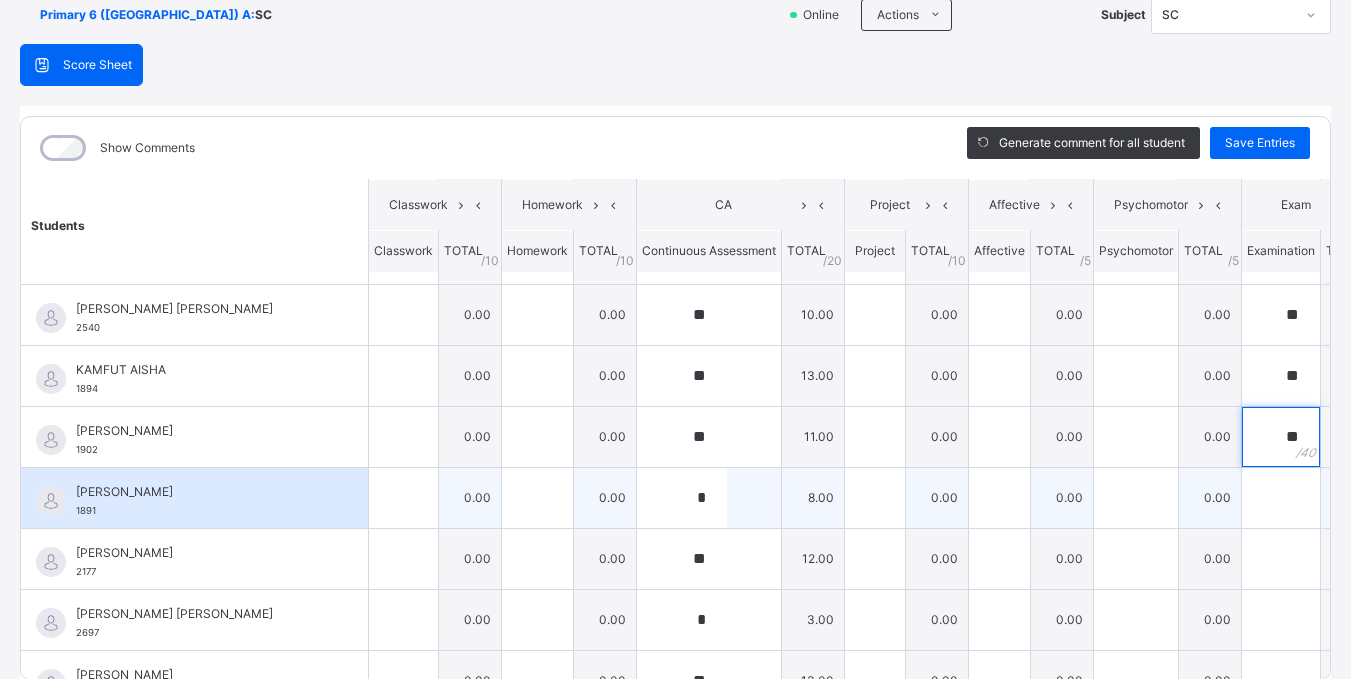 type on "**" 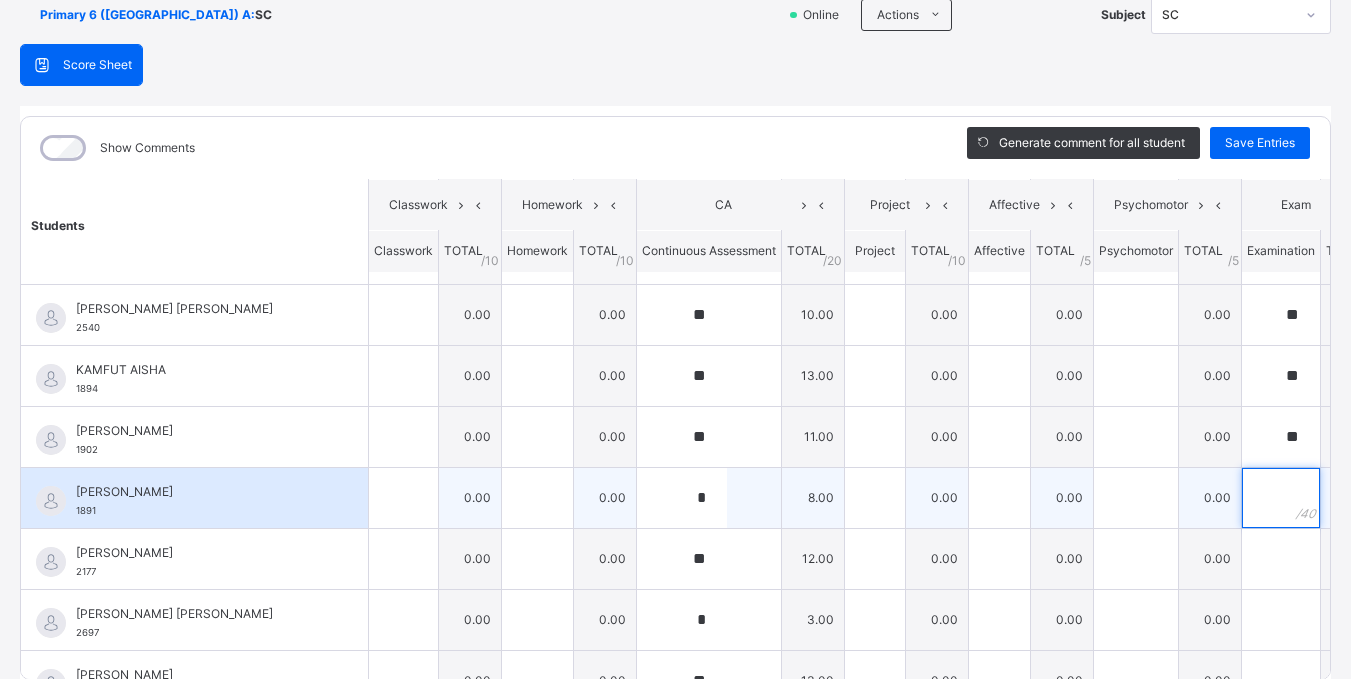 click at bounding box center (1281, 498) 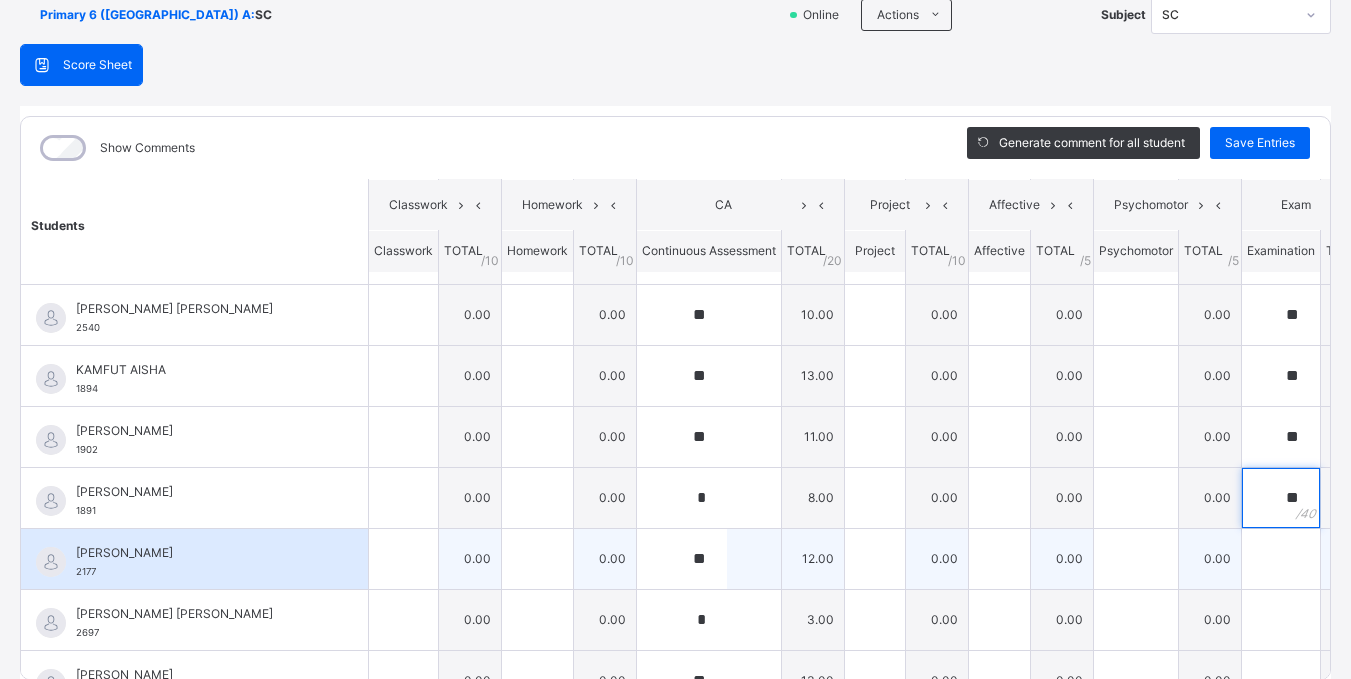 type on "**" 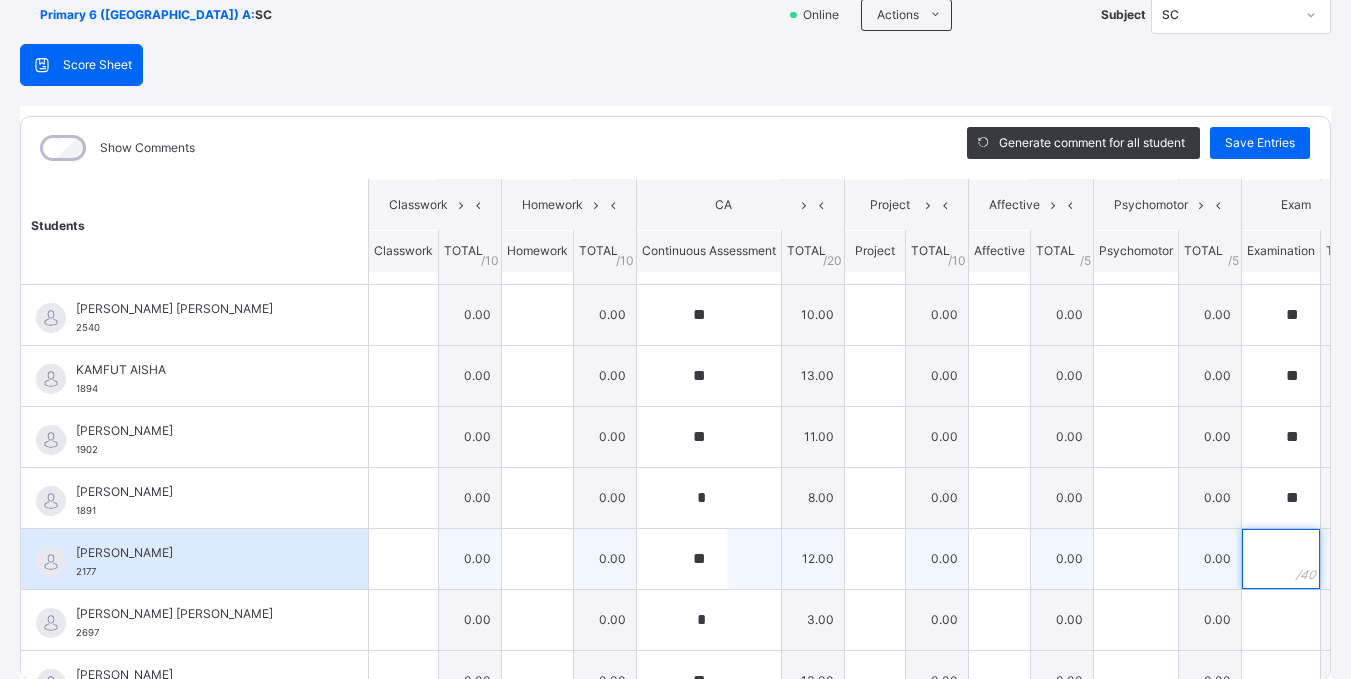 click at bounding box center (1281, 559) 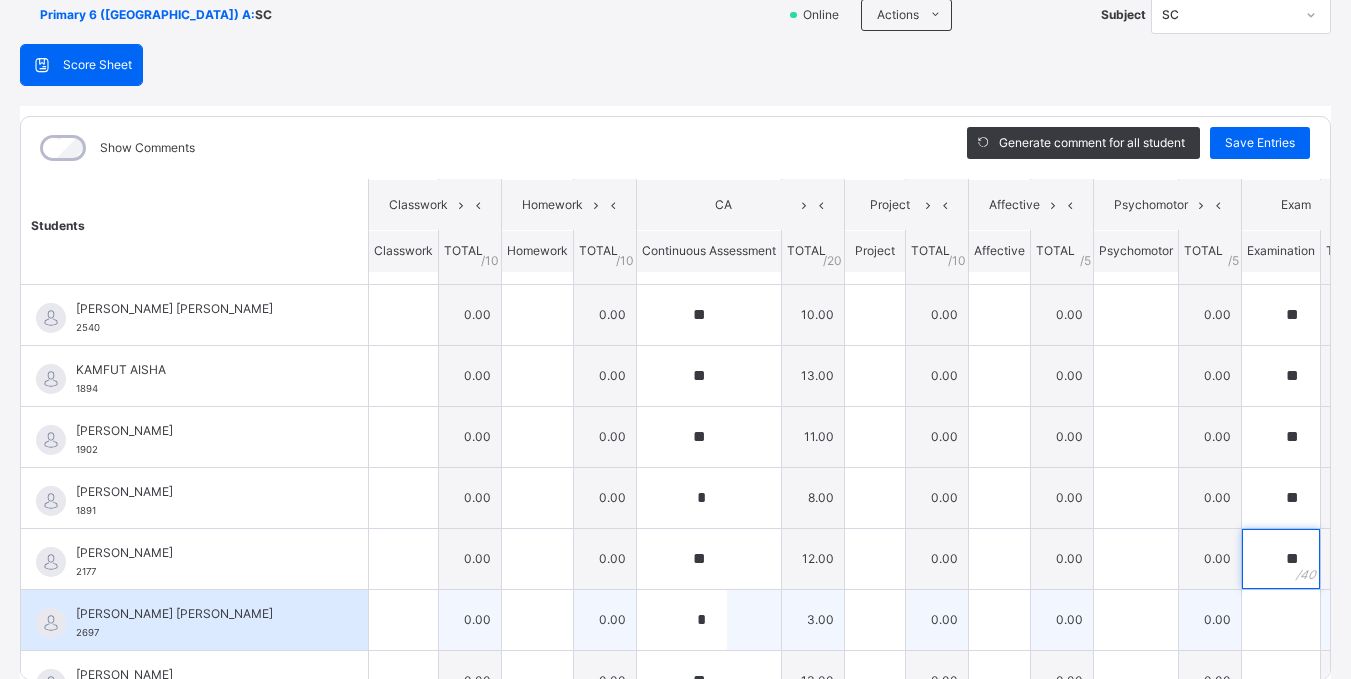 type on "**" 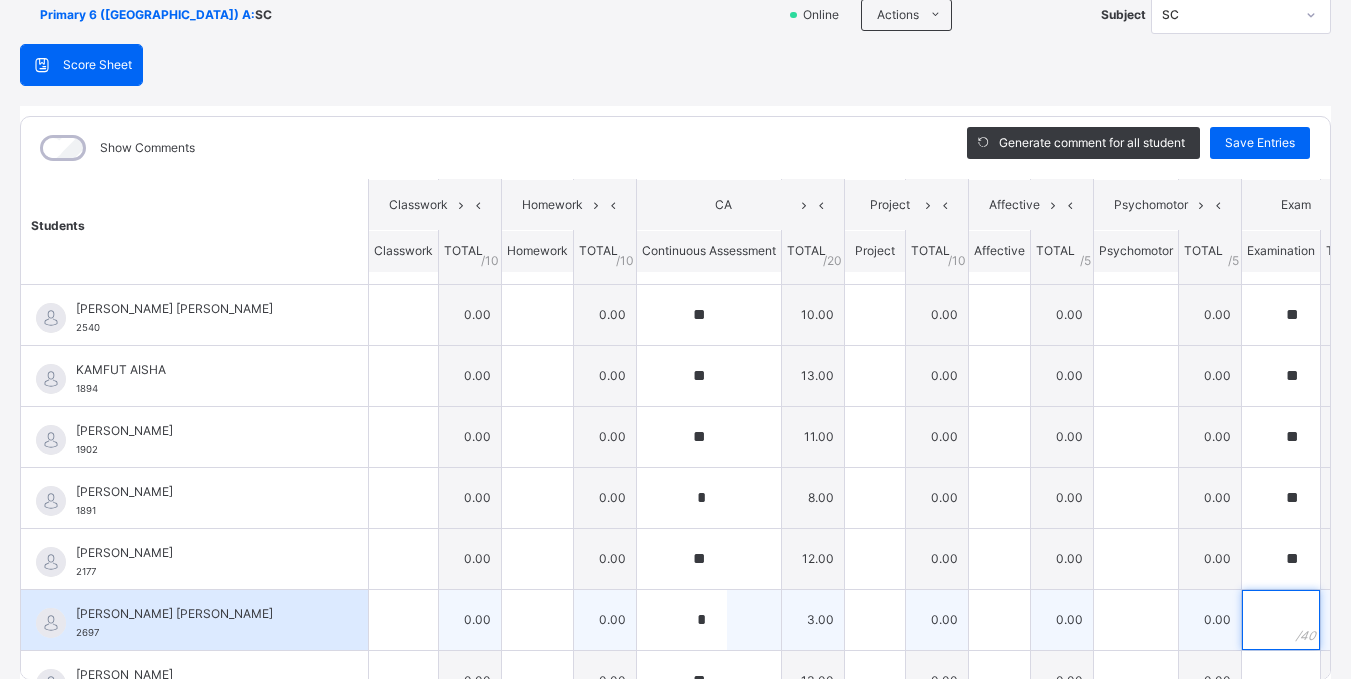 click at bounding box center (1281, 620) 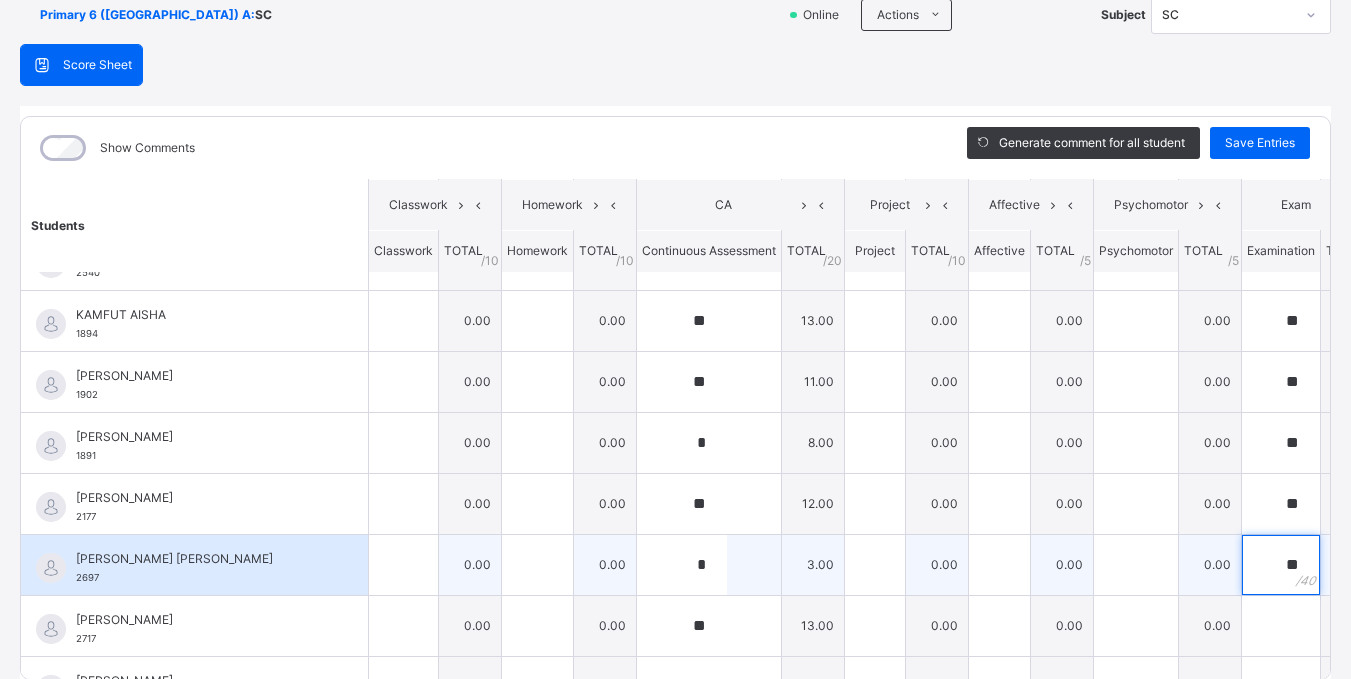 scroll, scrollTop: 515, scrollLeft: 0, axis: vertical 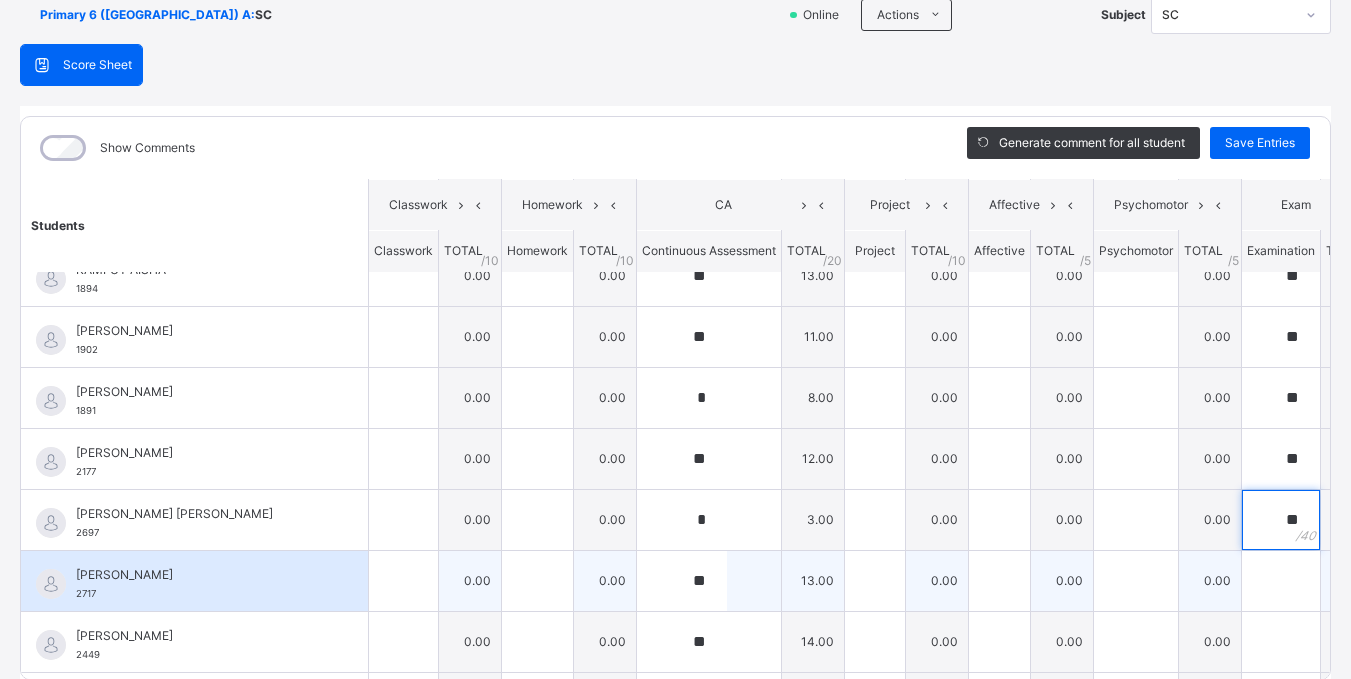 type on "**" 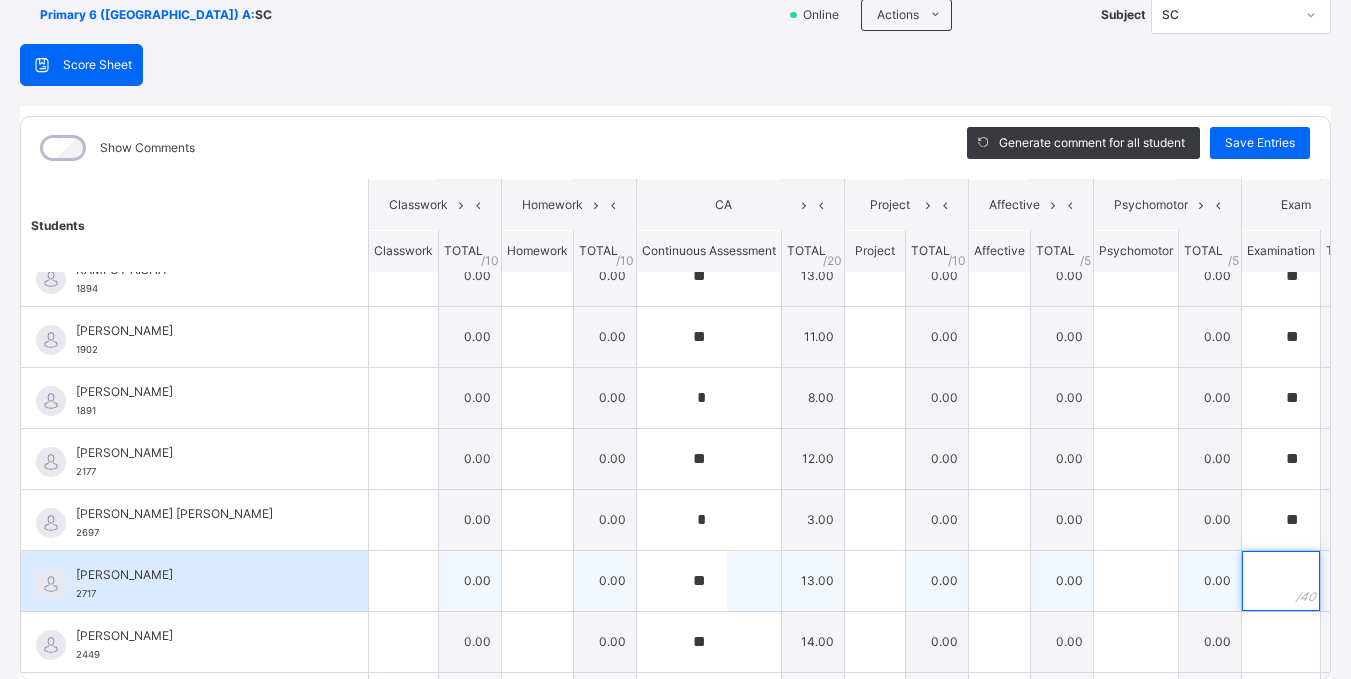 click at bounding box center (1281, 581) 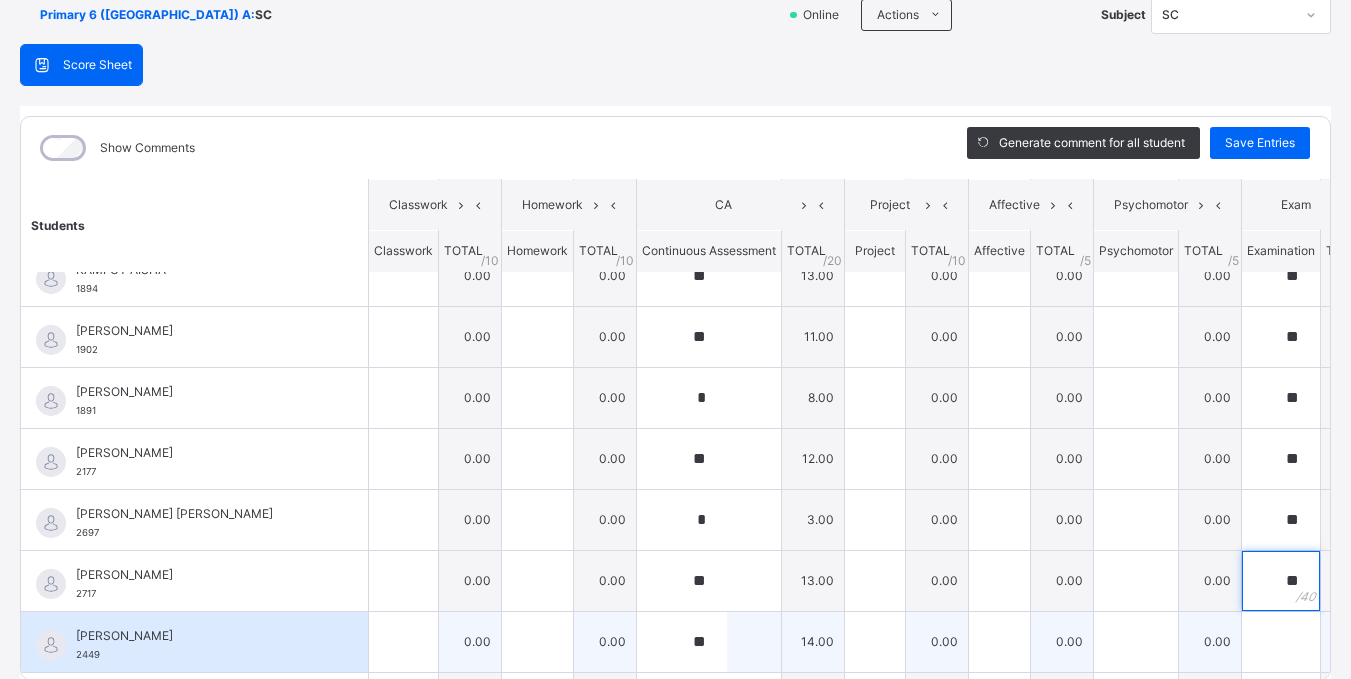 type on "**" 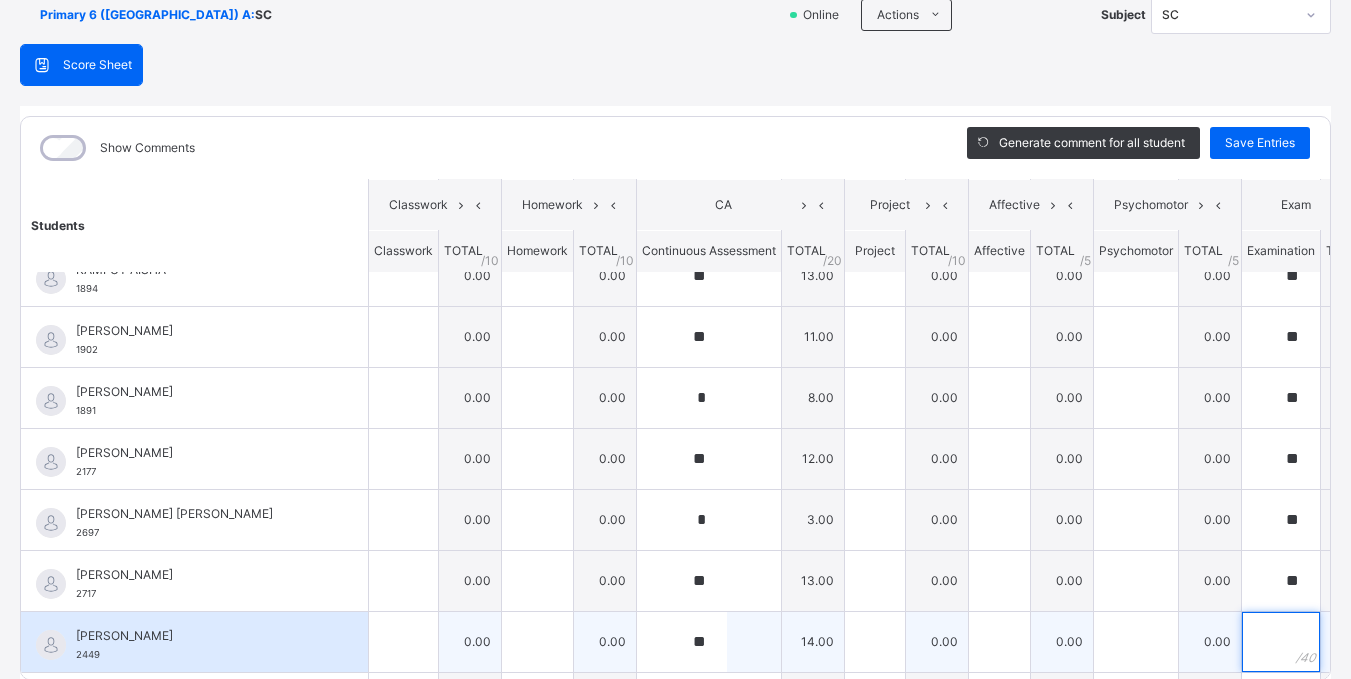 click at bounding box center [1281, 642] 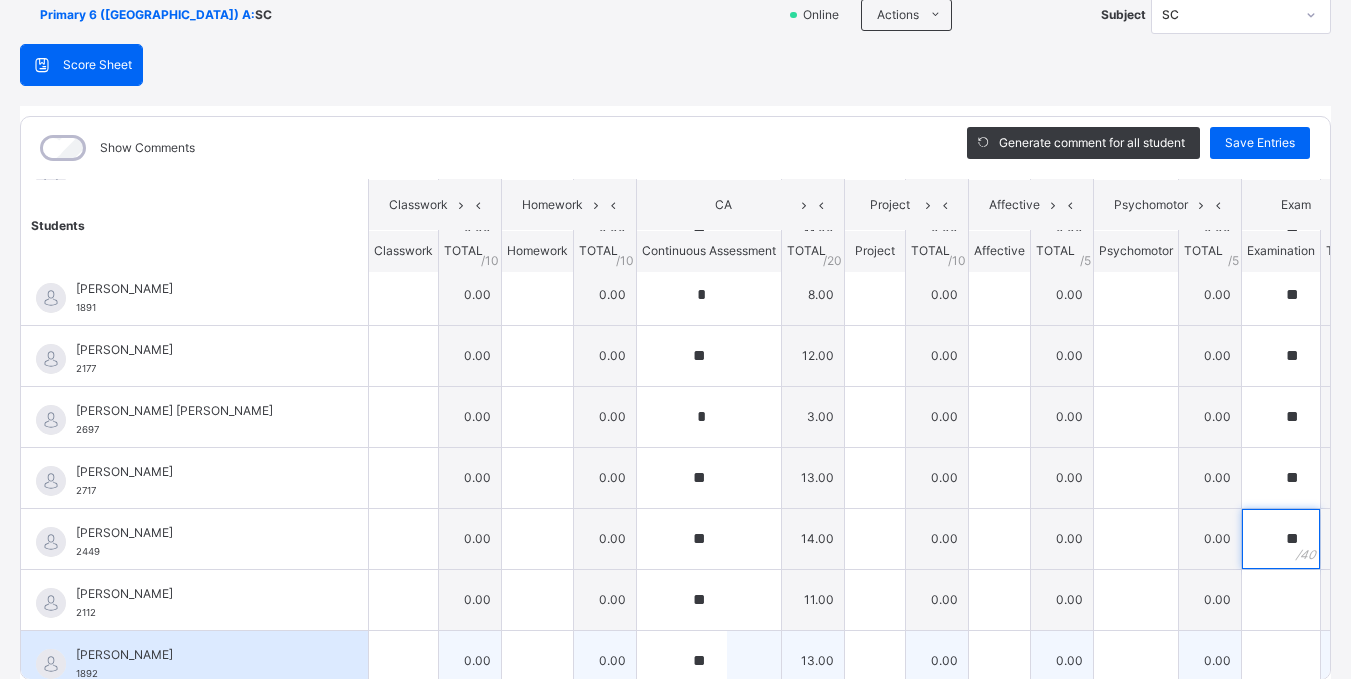 scroll, scrollTop: 715, scrollLeft: 0, axis: vertical 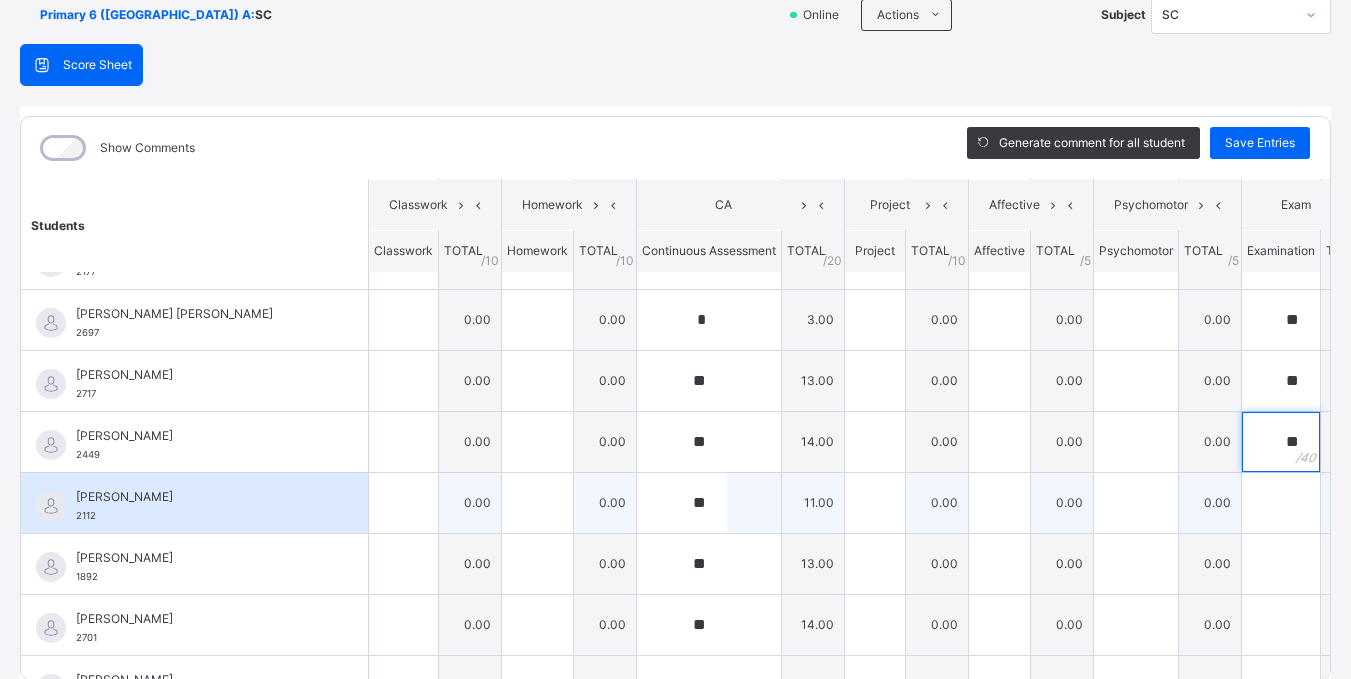 type on "**" 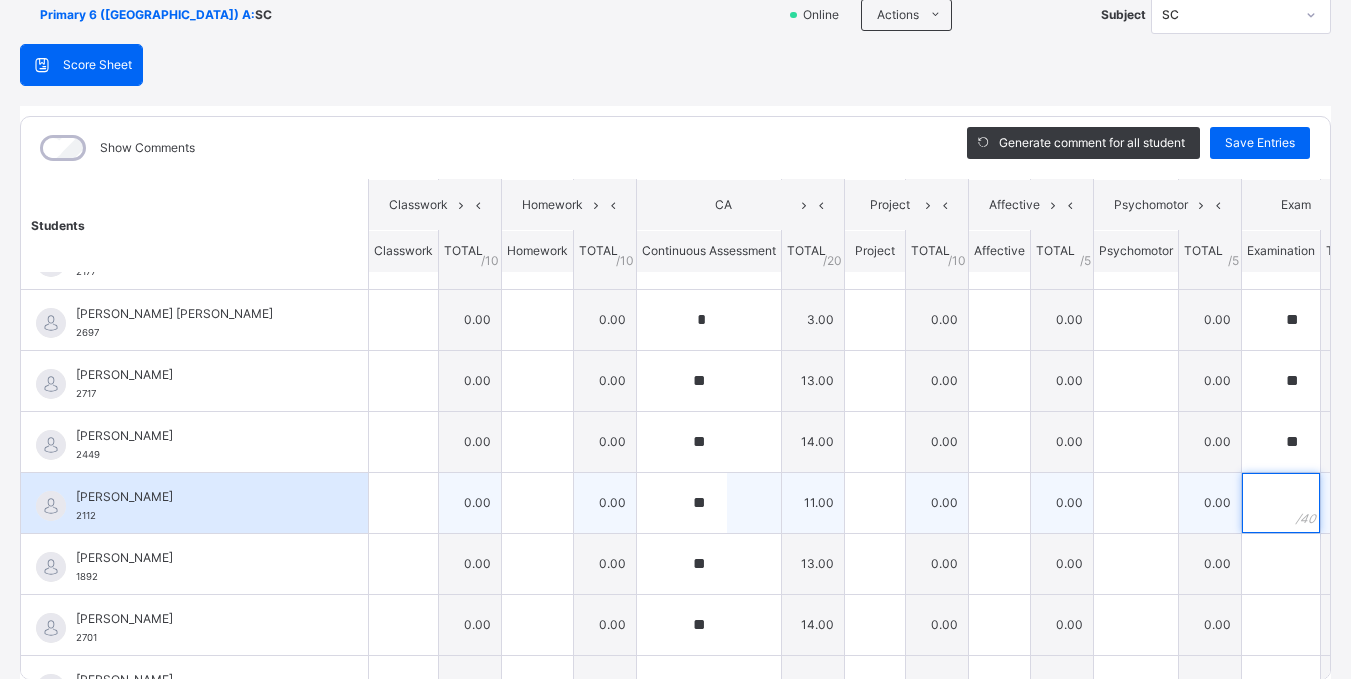 click at bounding box center (1281, 503) 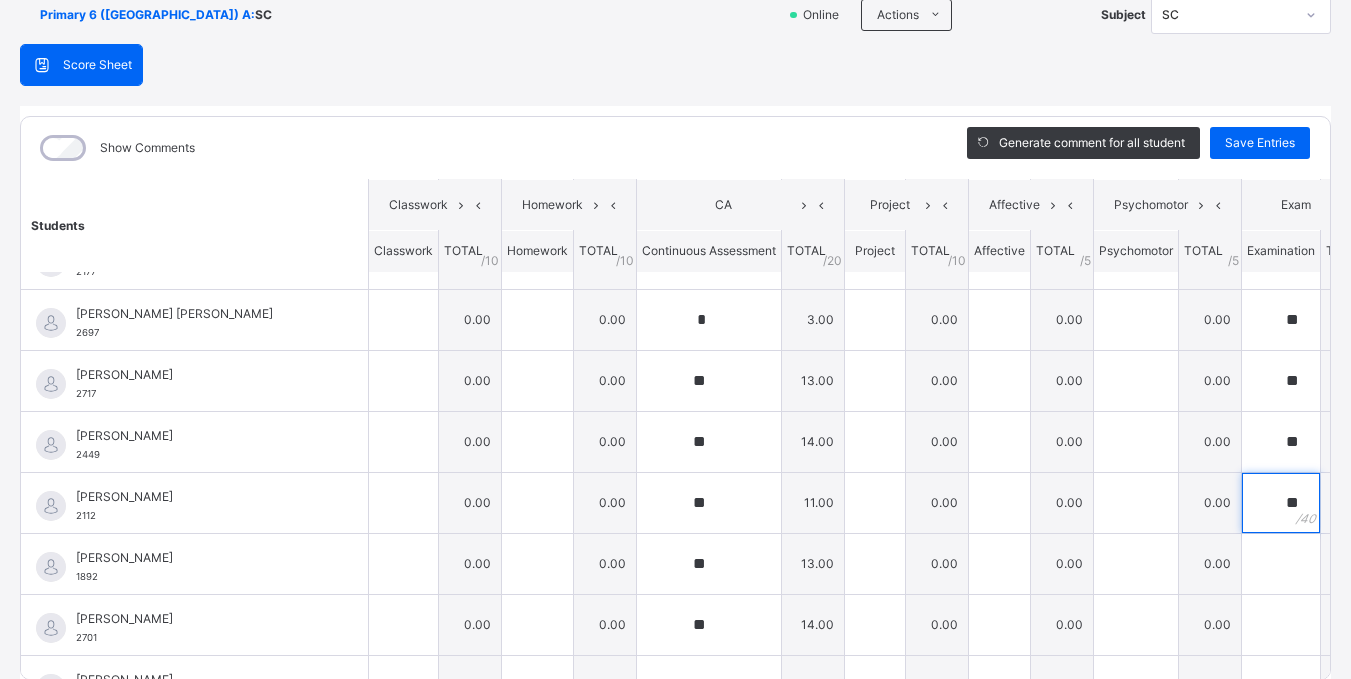 scroll, scrollTop: 951, scrollLeft: 0, axis: vertical 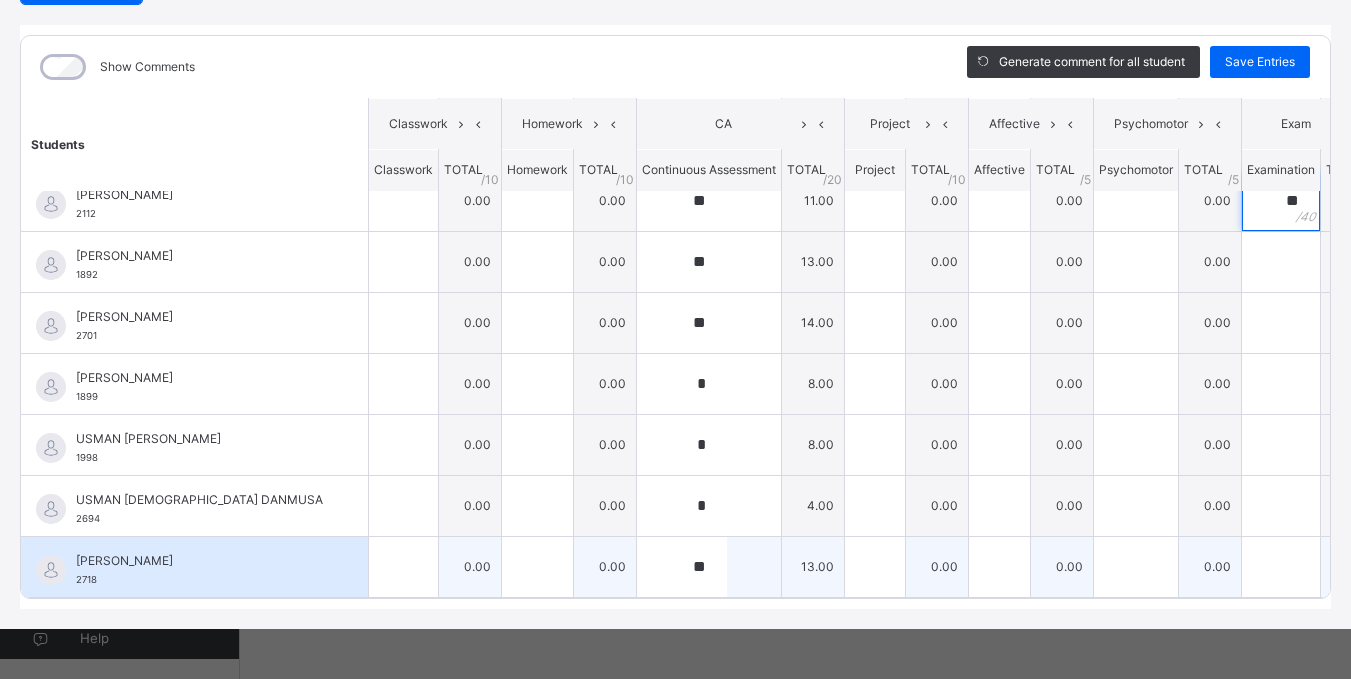 type on "**" 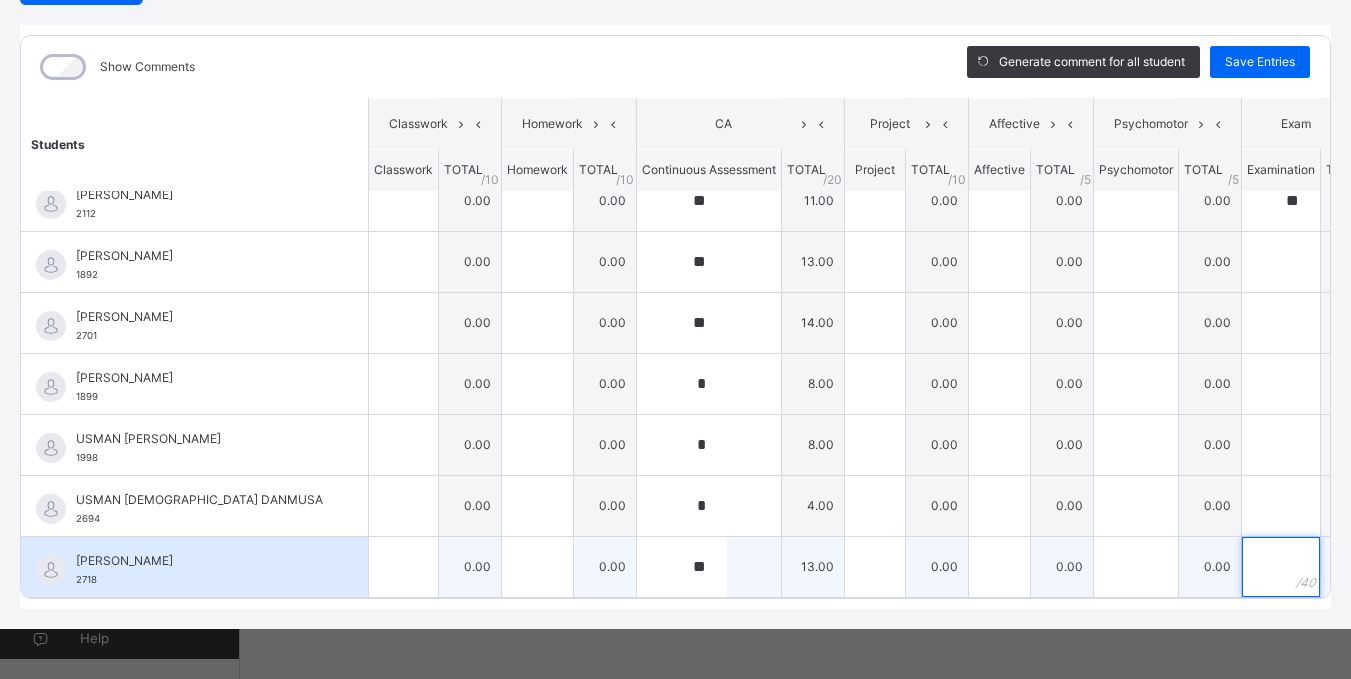 click at bounding box center [1281, 567] 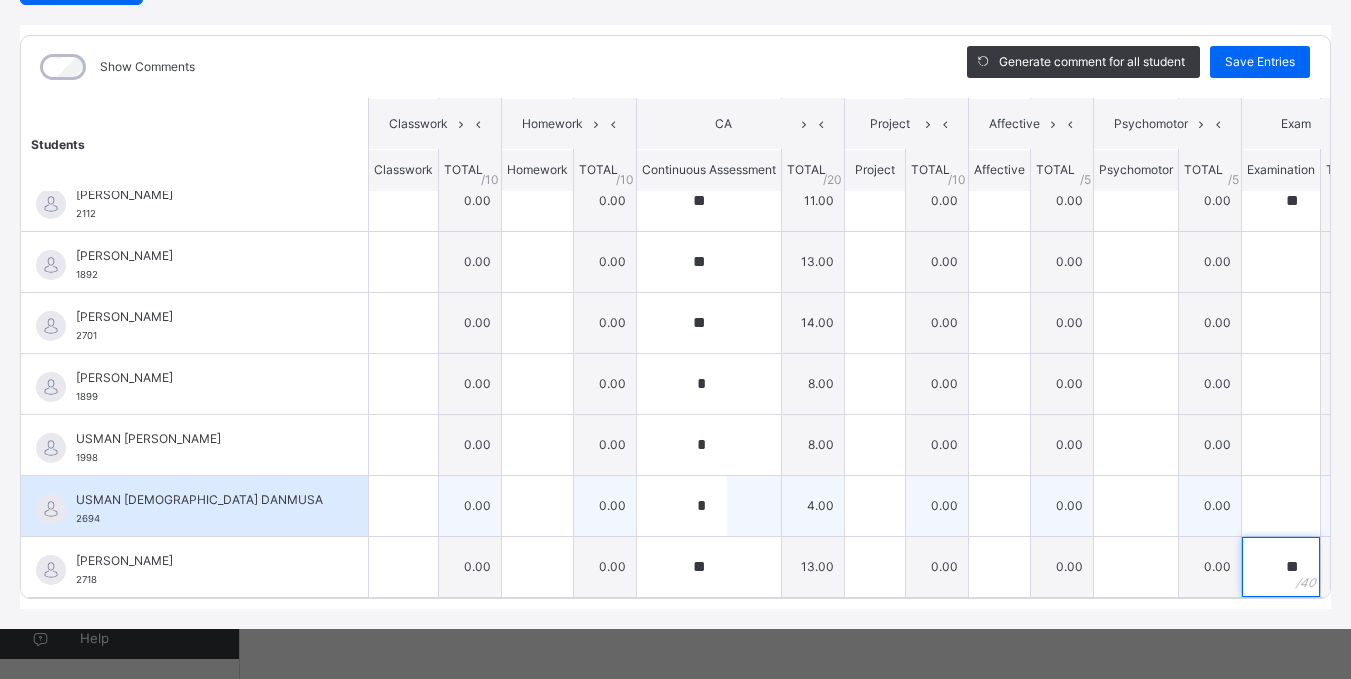 type on "**" 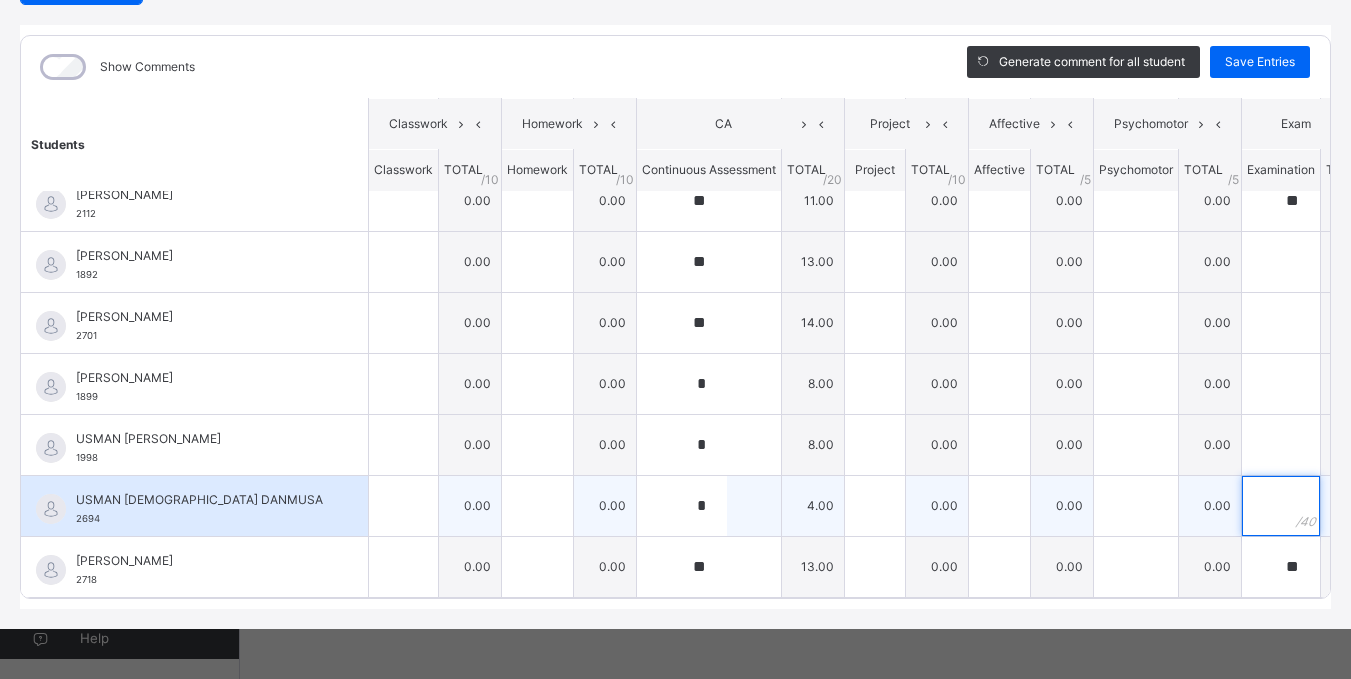 click at bounding box center [1281, 506] 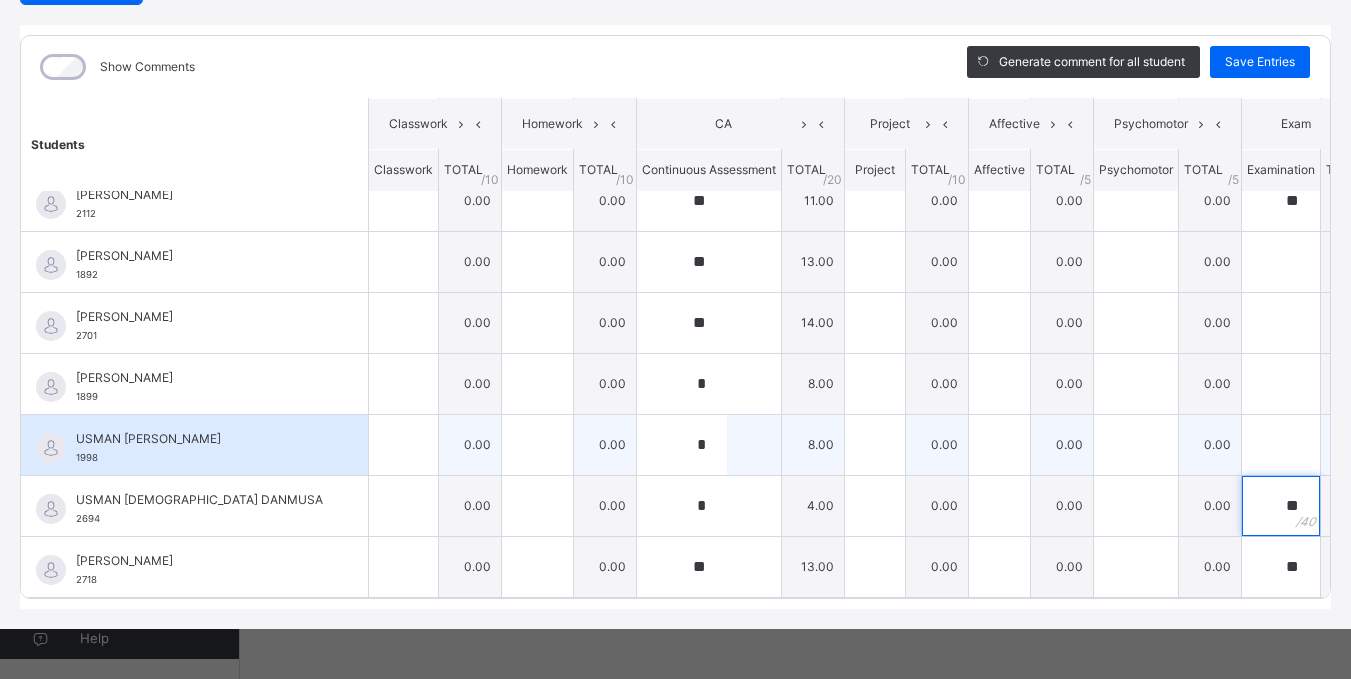 type on "**" 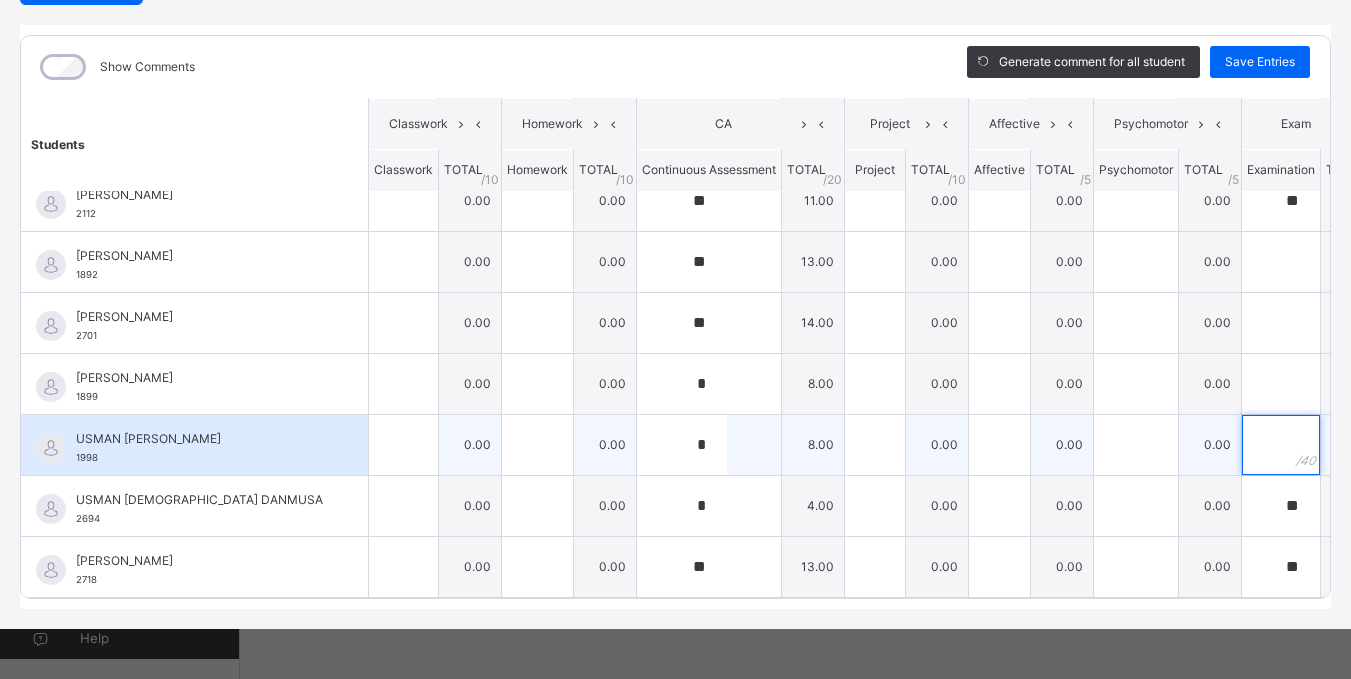 click at bounding box center [1281, 445] 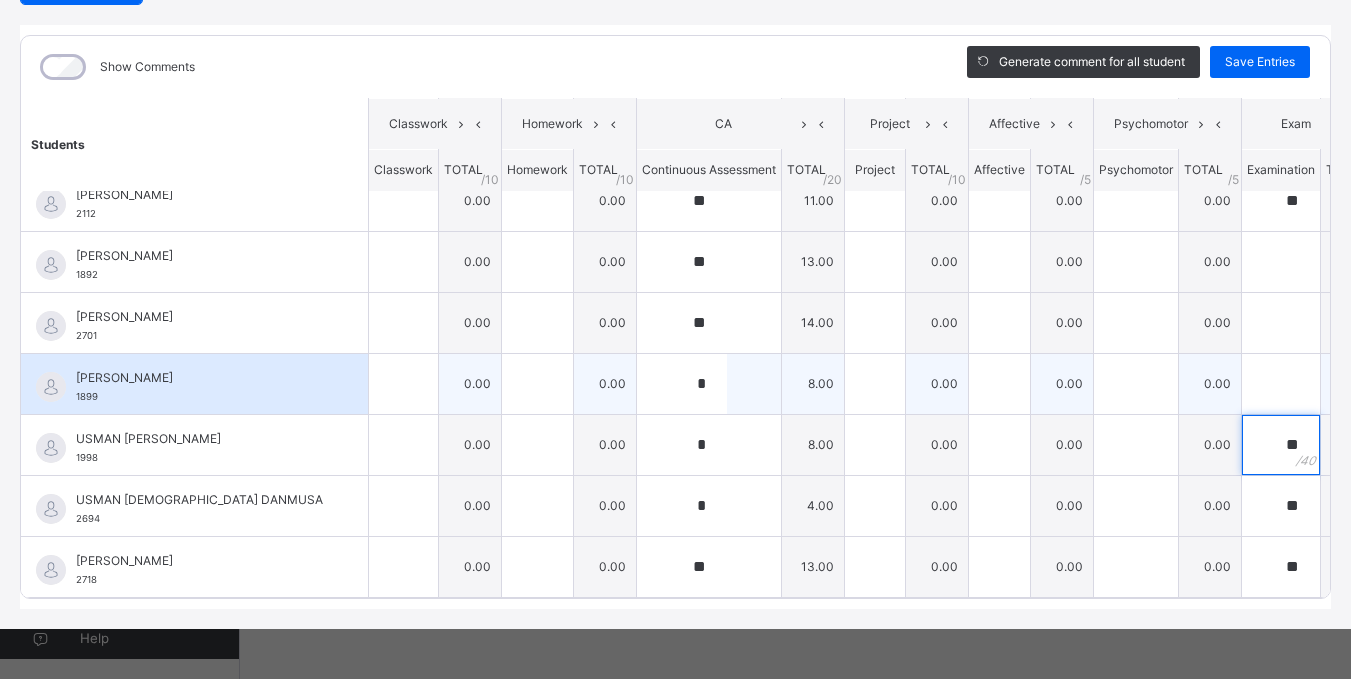 type on "**" 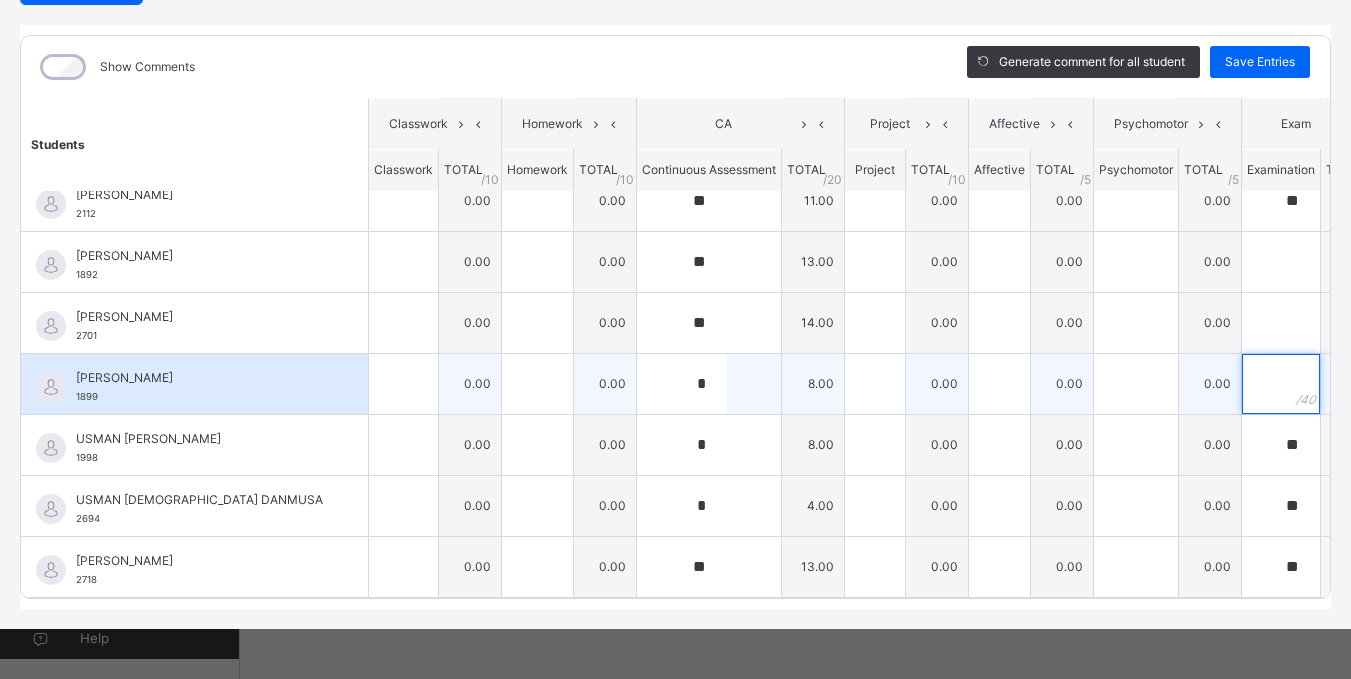 click at bounding box center (1281, 384) 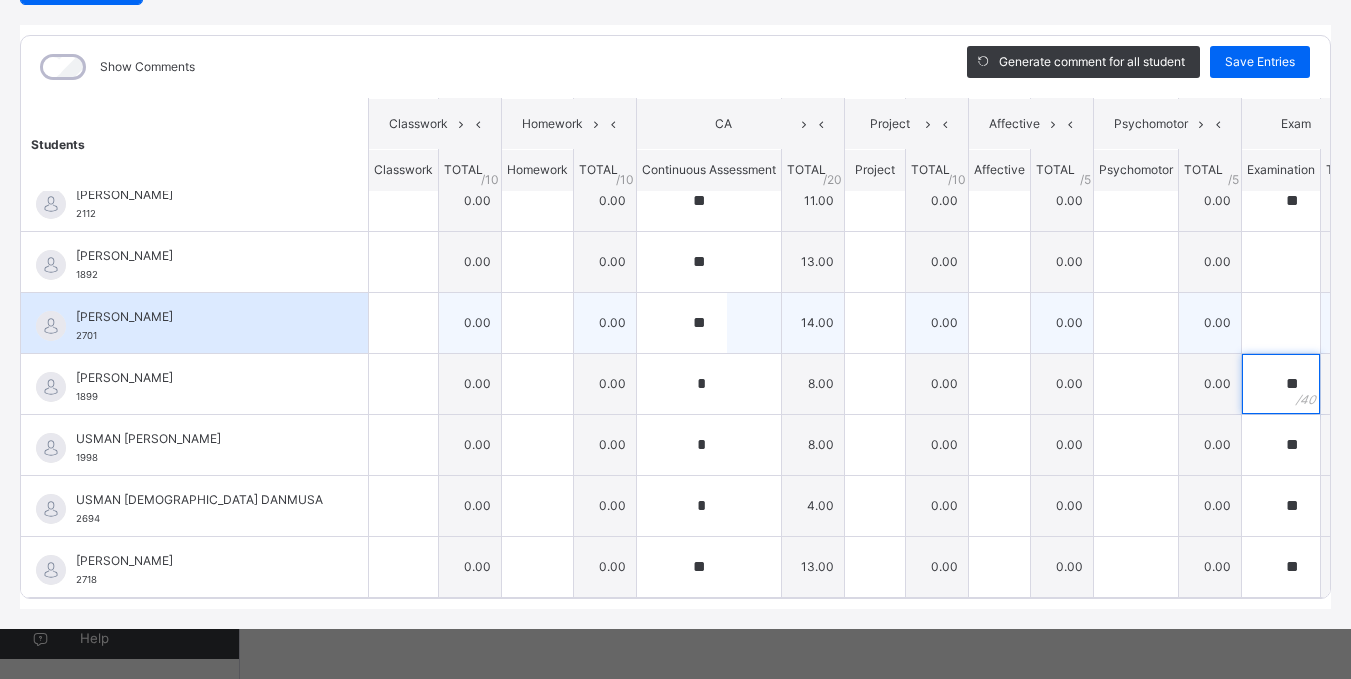 type on "**" 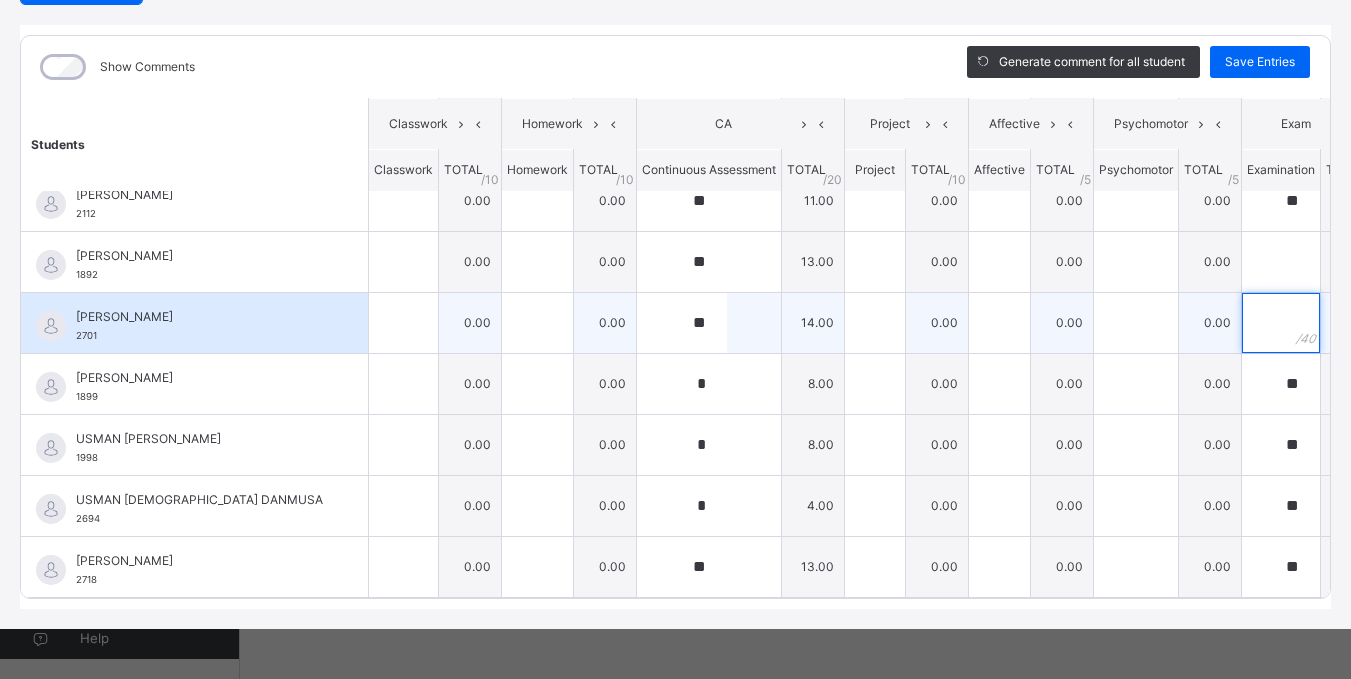 click at bounding box center (1281, 323) 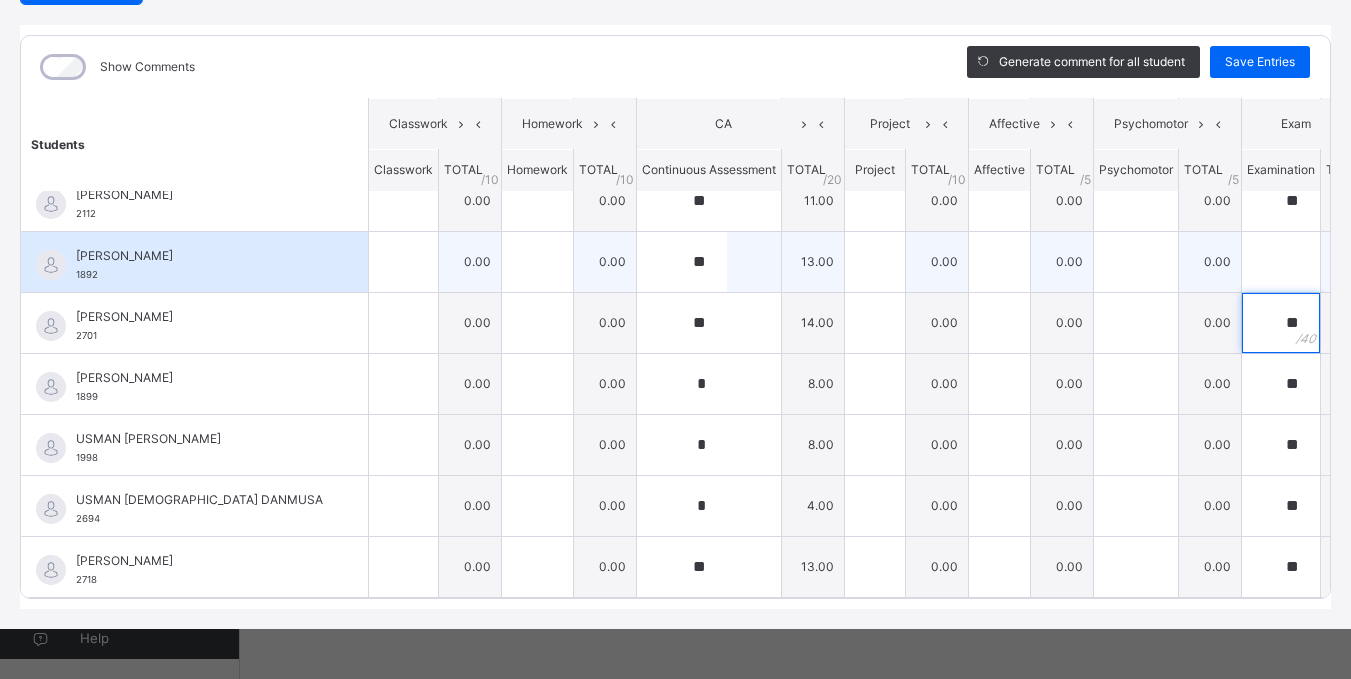 type on "**" 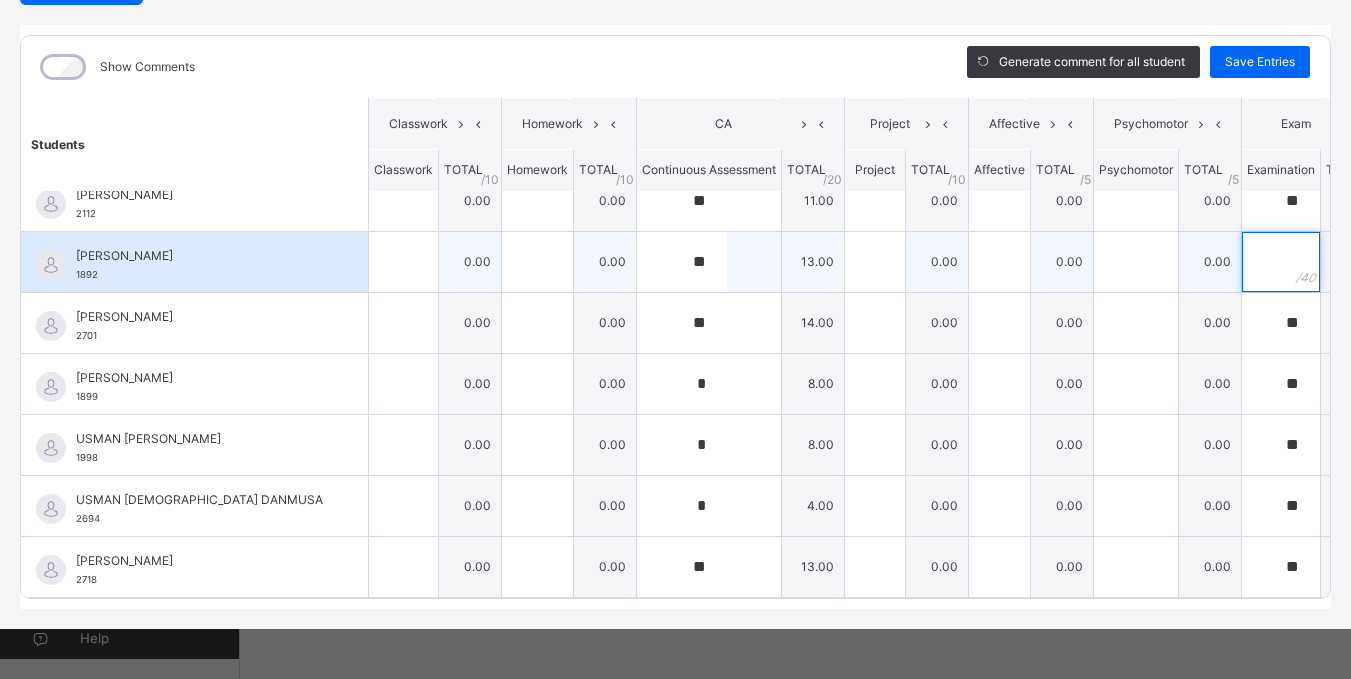 click at bounding box center (1281, 262) 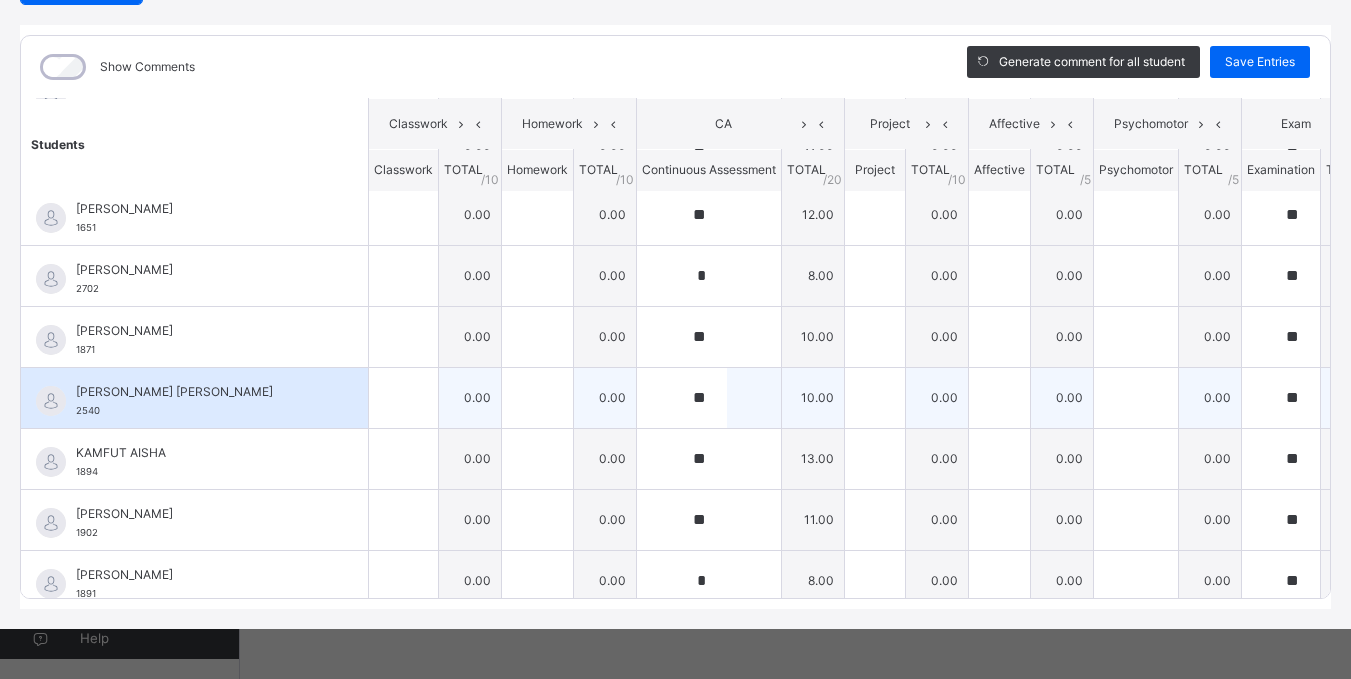 scroll, scrollTop: 0, scrollLeft: 0, axis: both 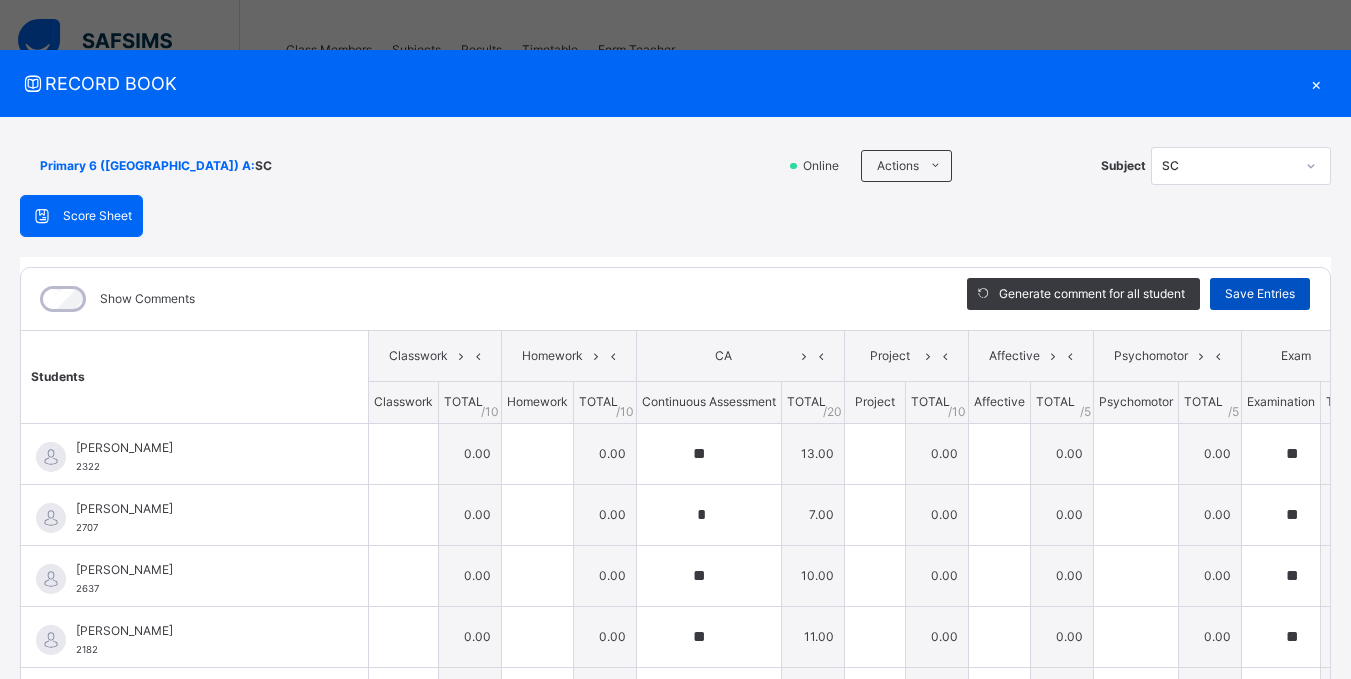 type on "**" 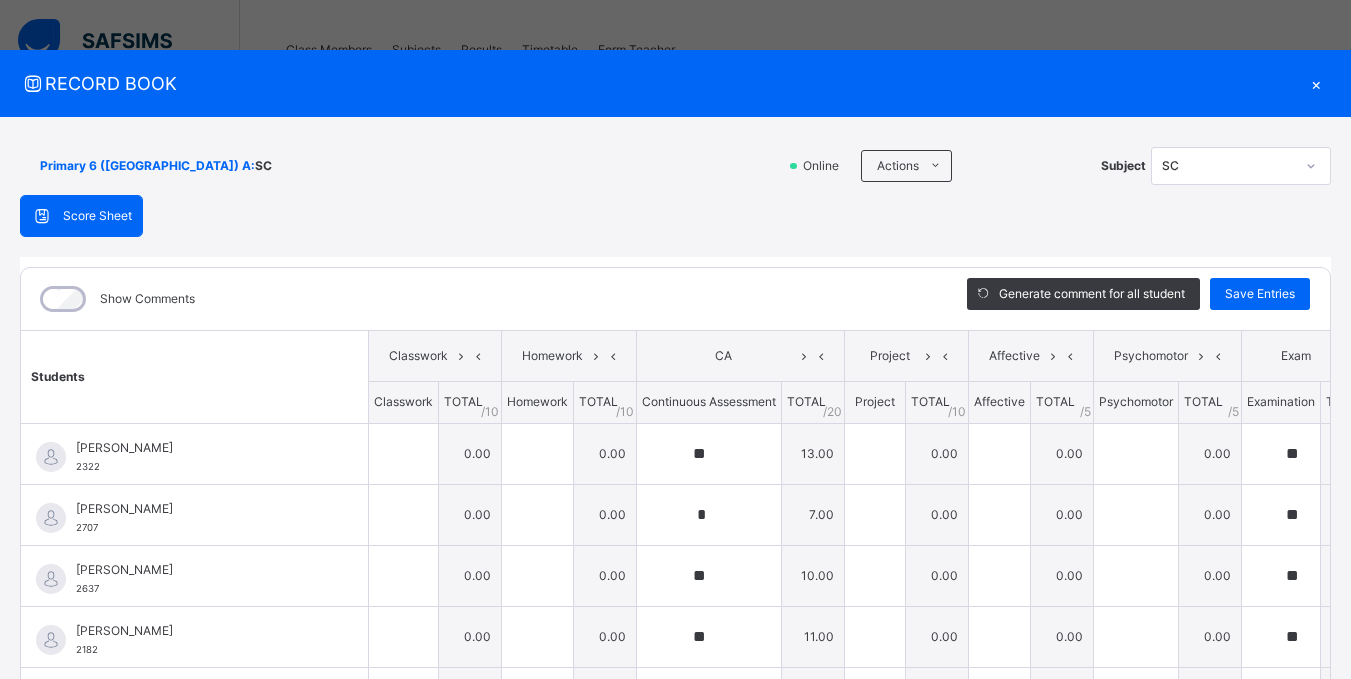 scroll, scrollTop: 200, scrollLeft: 0, axis: vertical 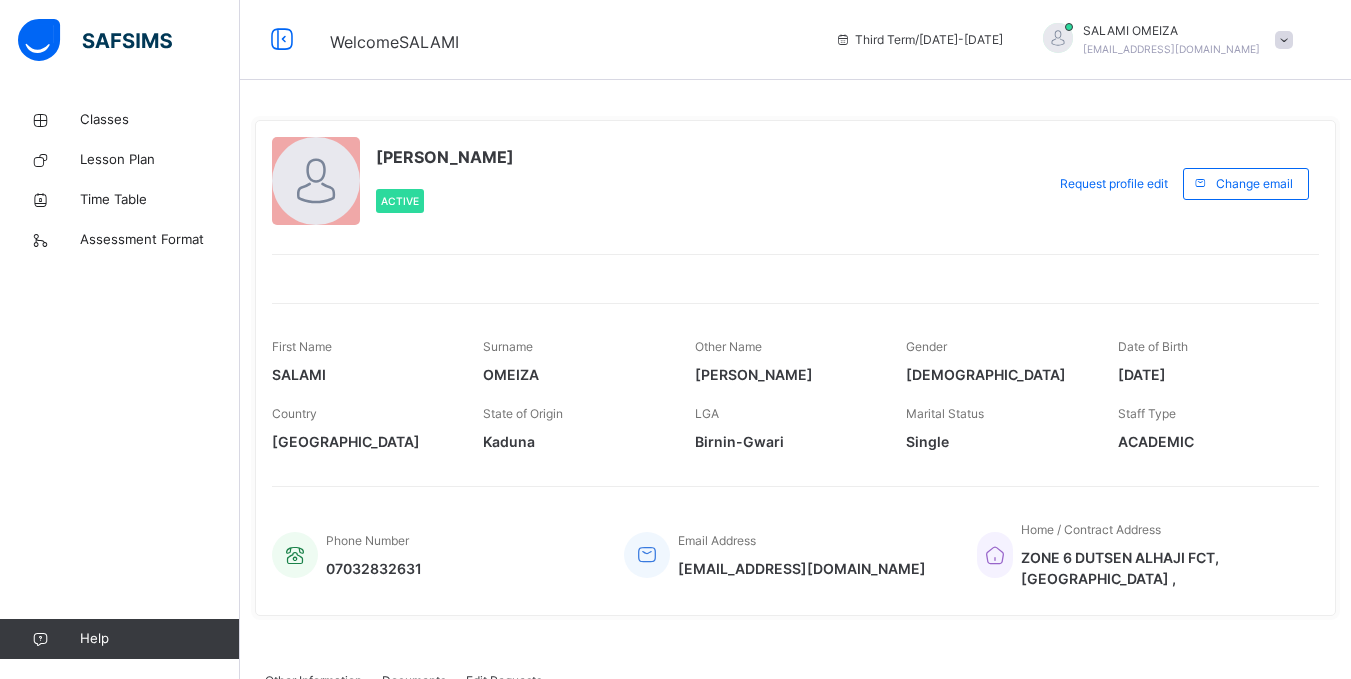 click on "Classes" at bounding box center (160, 120) 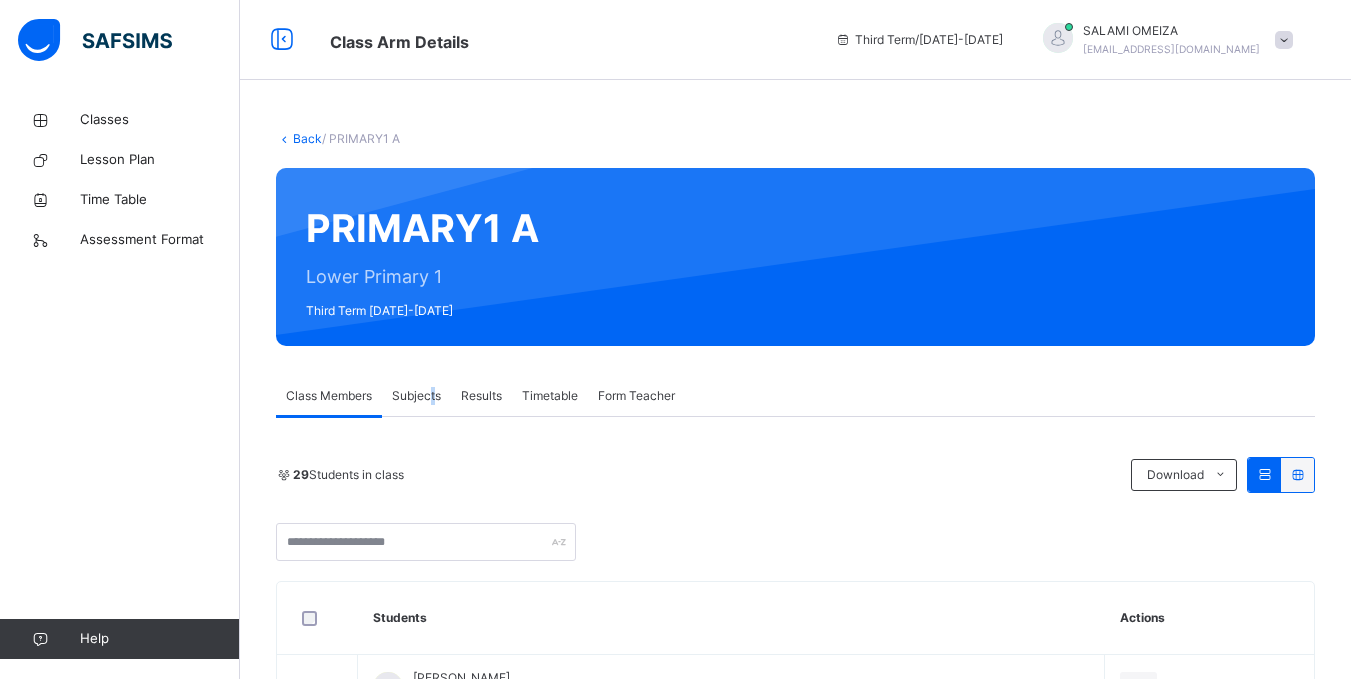 click on "Subjects" at bounding box center (416, 396) 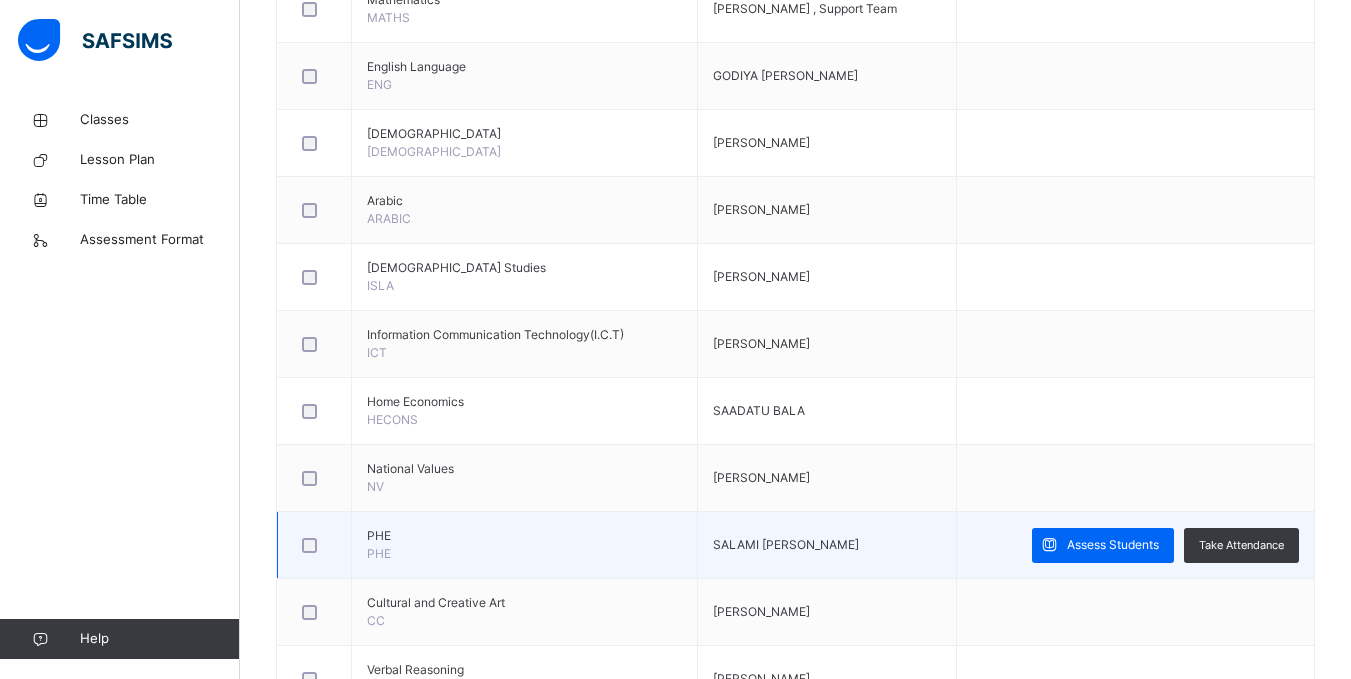 scroll, scrollTop: 700, scrollLeft: 0, axis: vertical 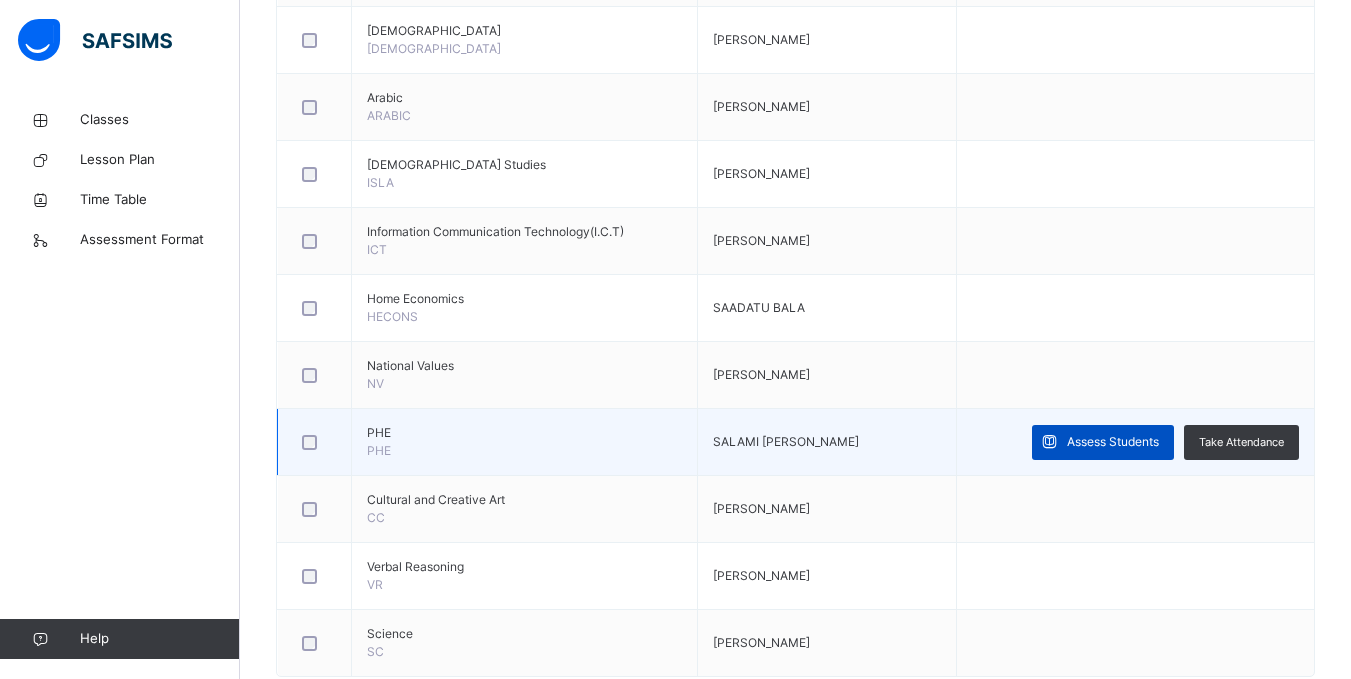 click on "Assess Students" at bounding box center (1113, 442) 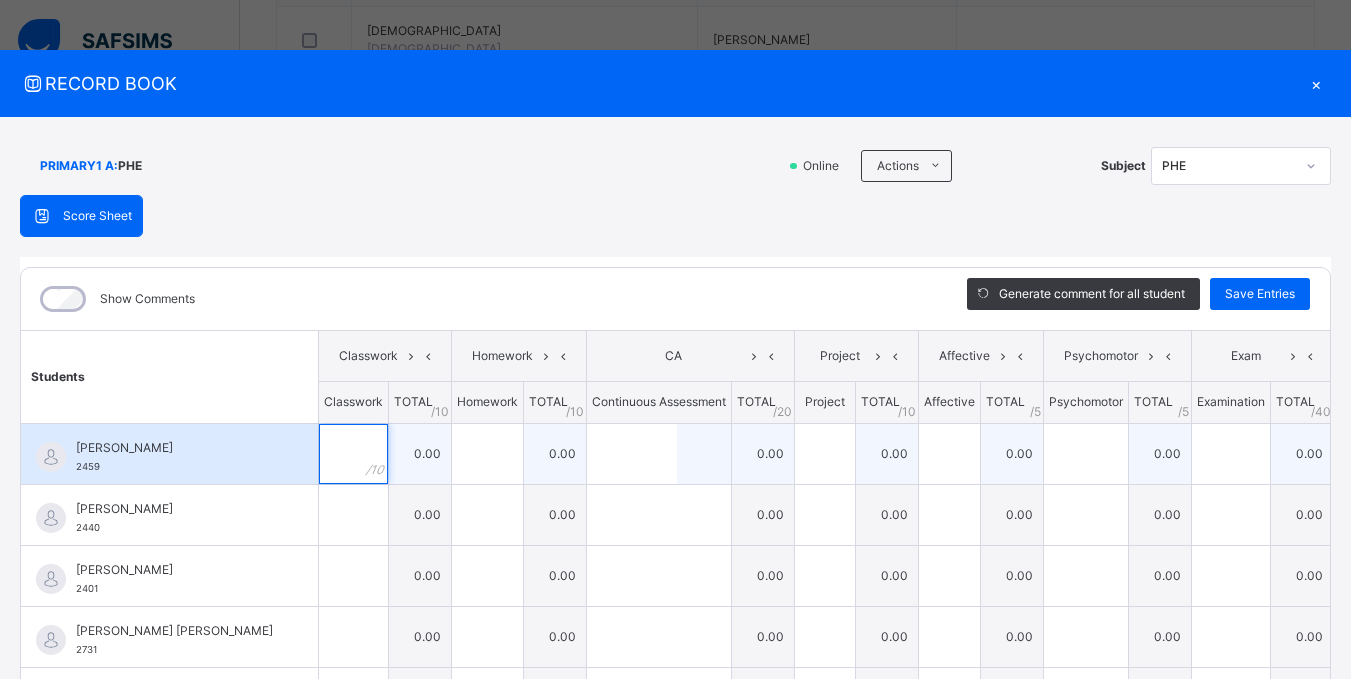 click at bounding box center (353, 454) 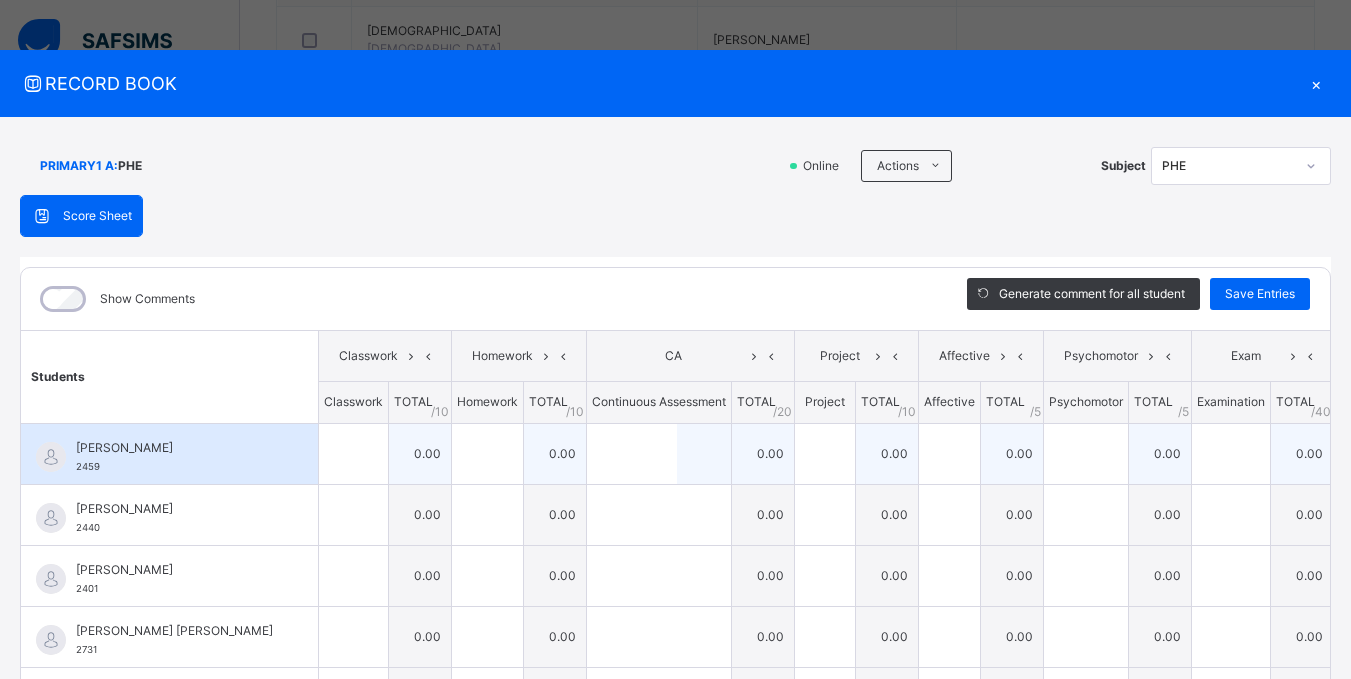 click at bounding box center [353, 454] 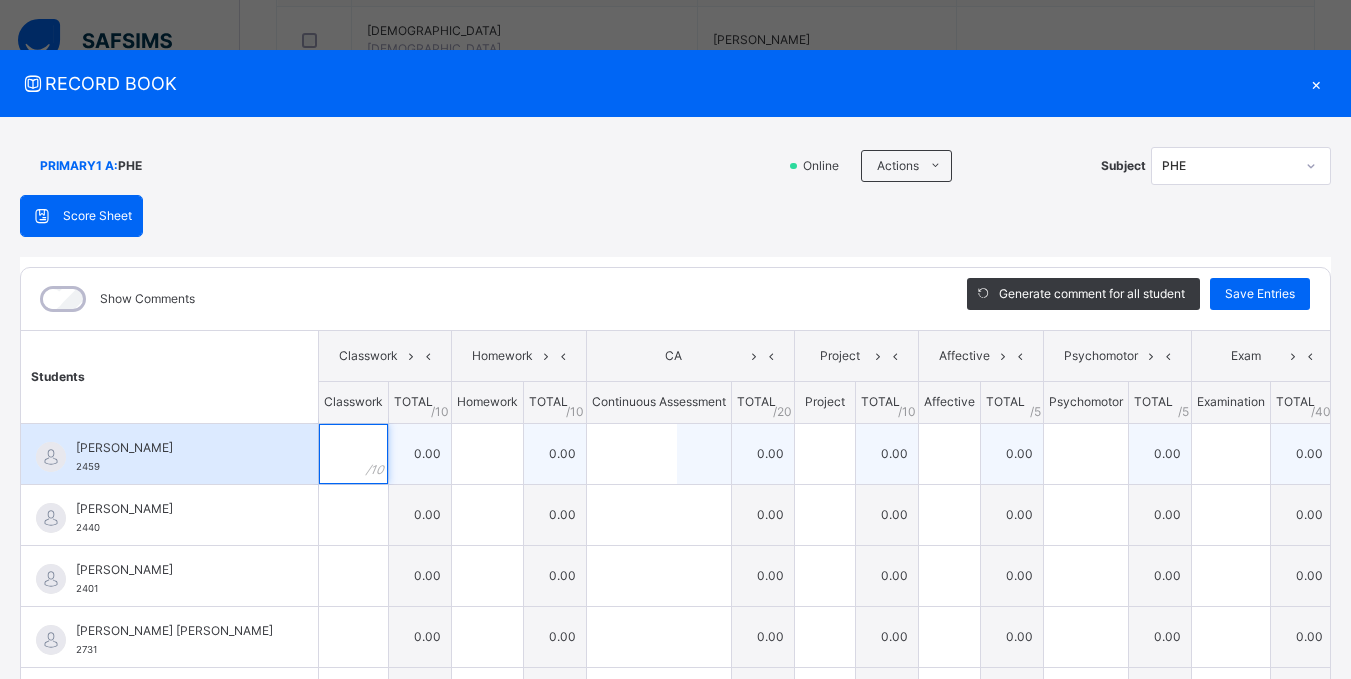 click at bounding box center [353, 454] 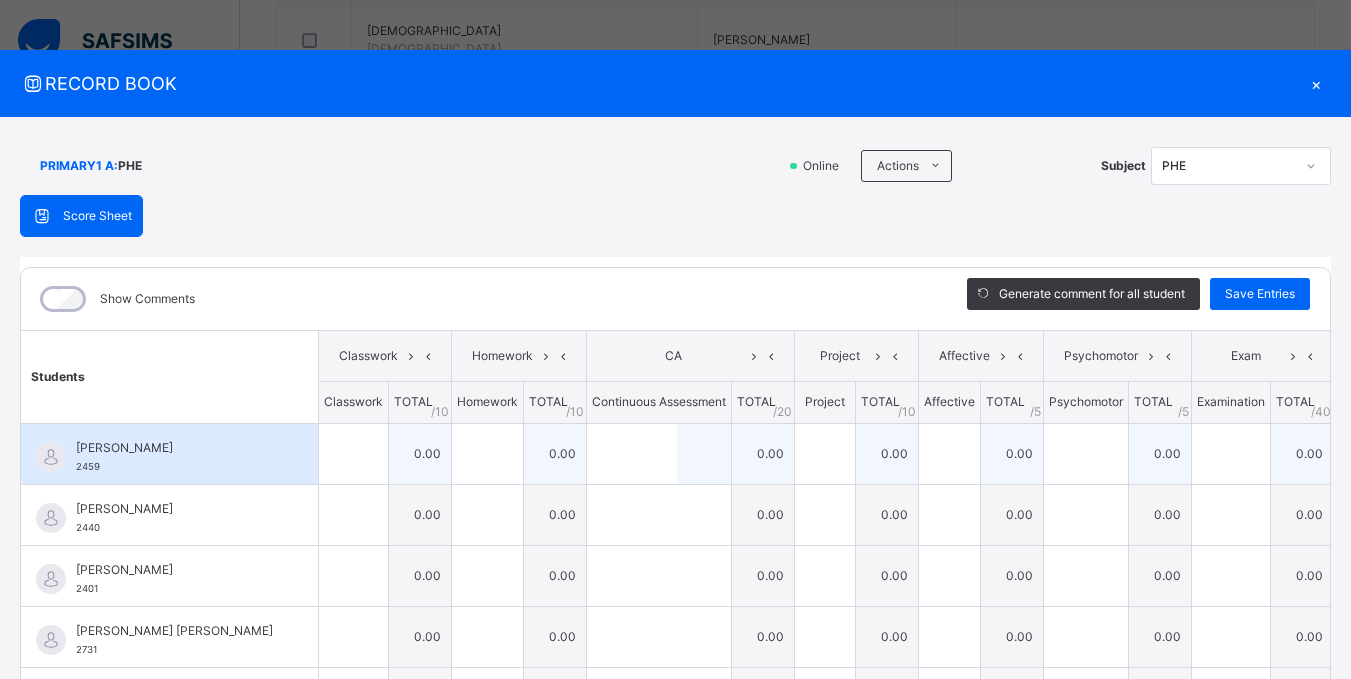 click at bounding box center (353, 454) 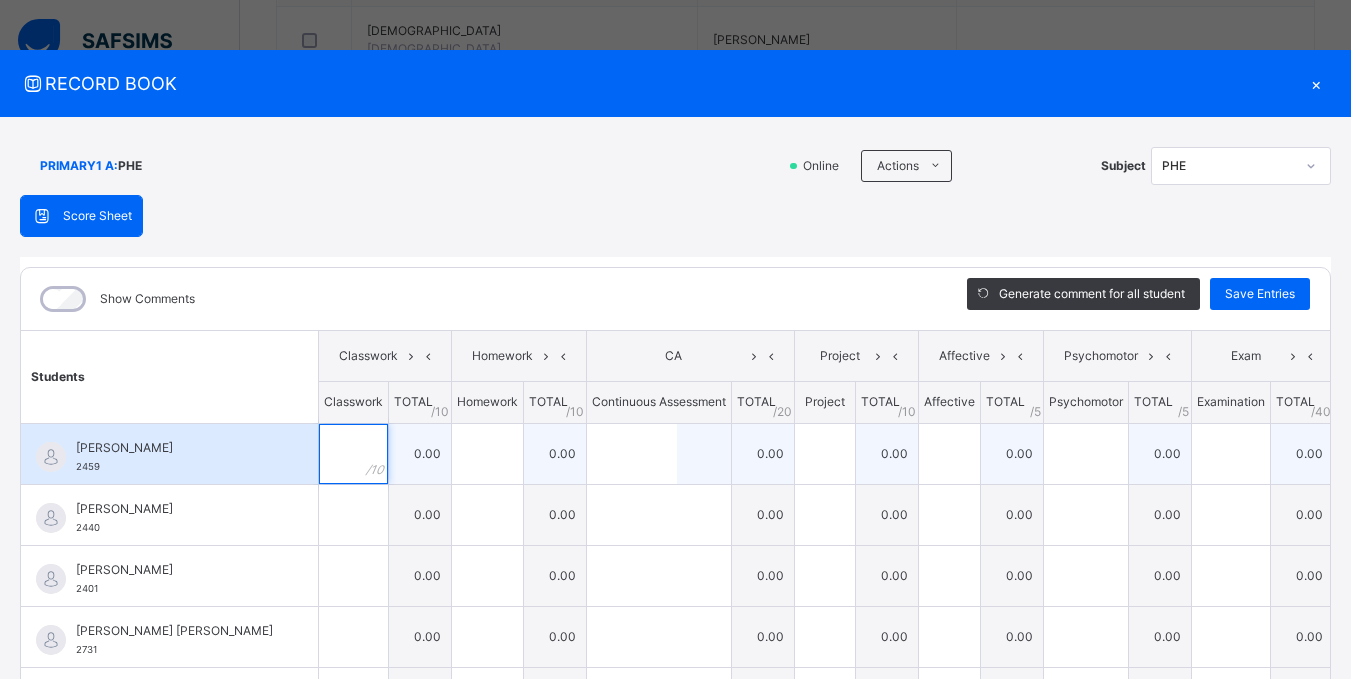 click at bounding box center (353, 454) 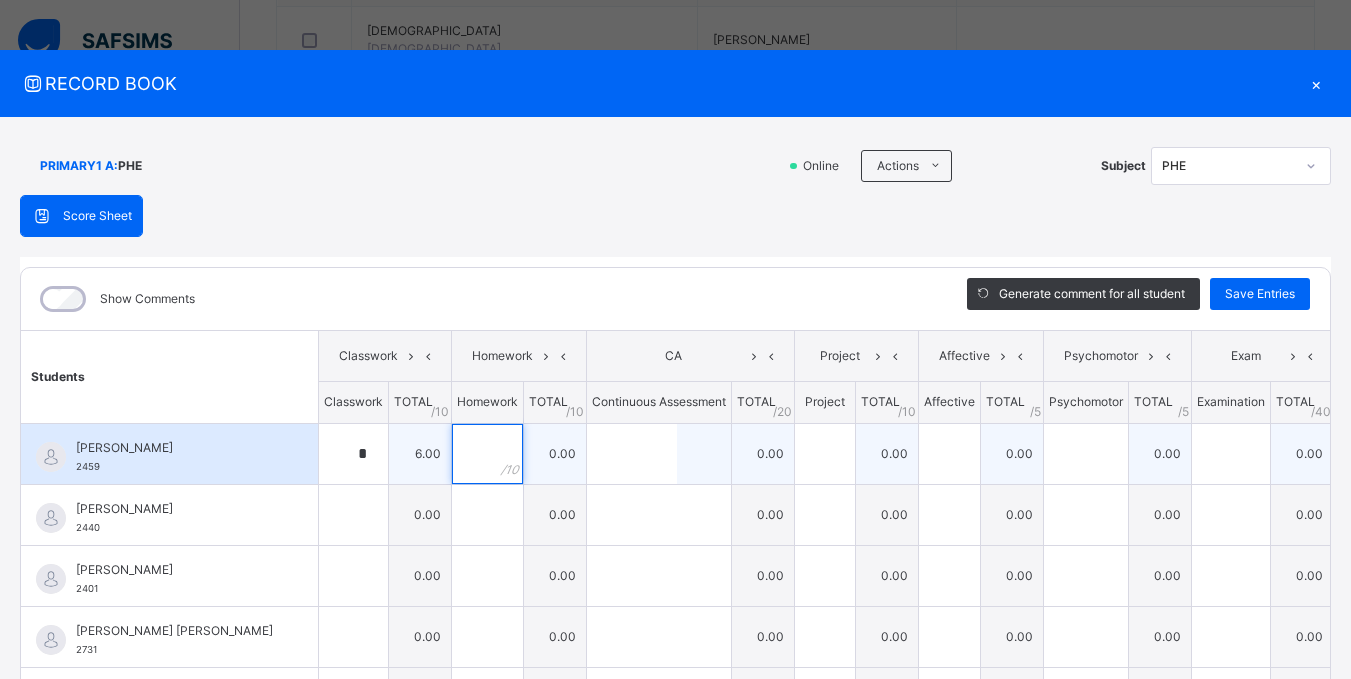 click at bounding box center (487, 454) 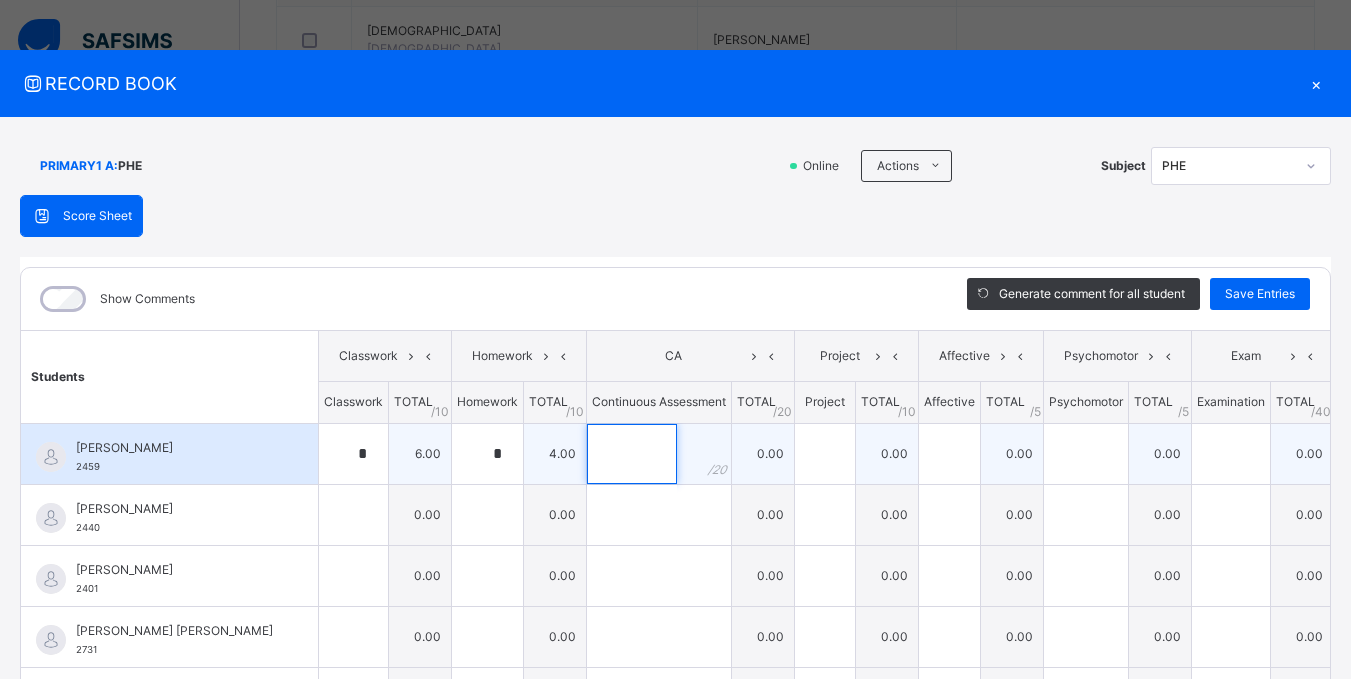 click at bounding box center (632, 454) 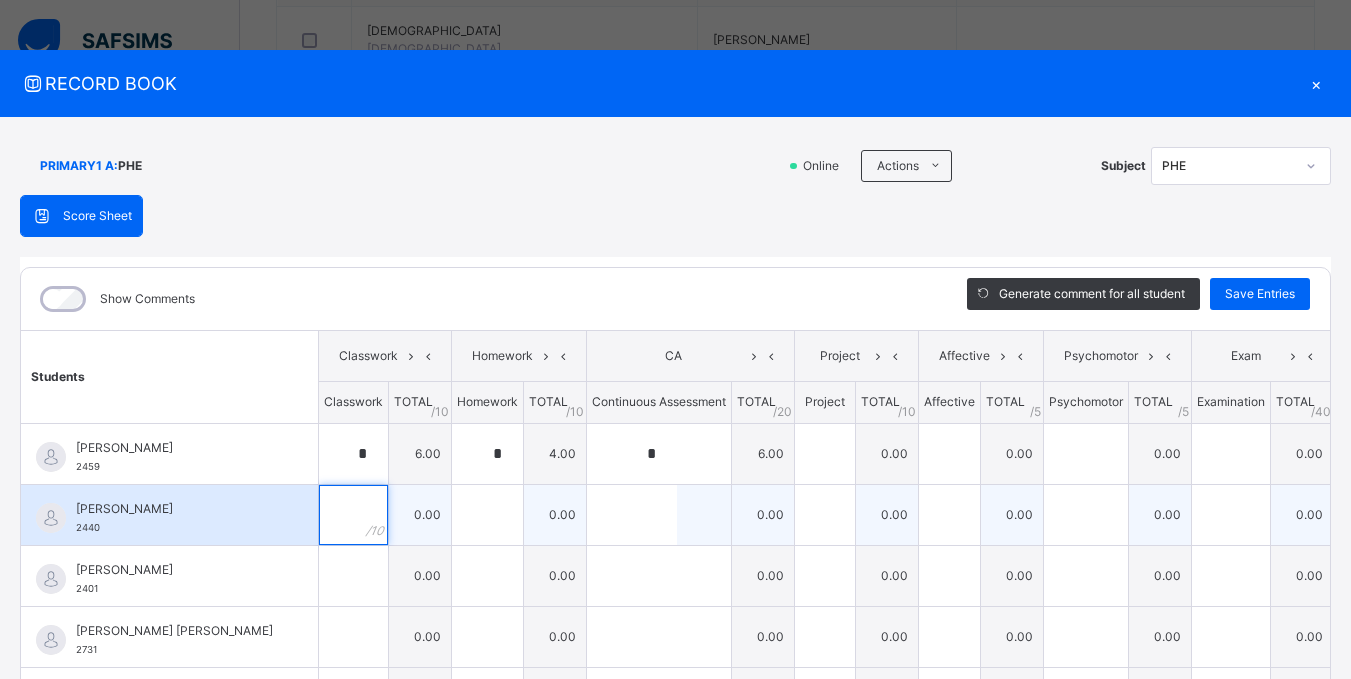 click at bounding box center (353, 515) 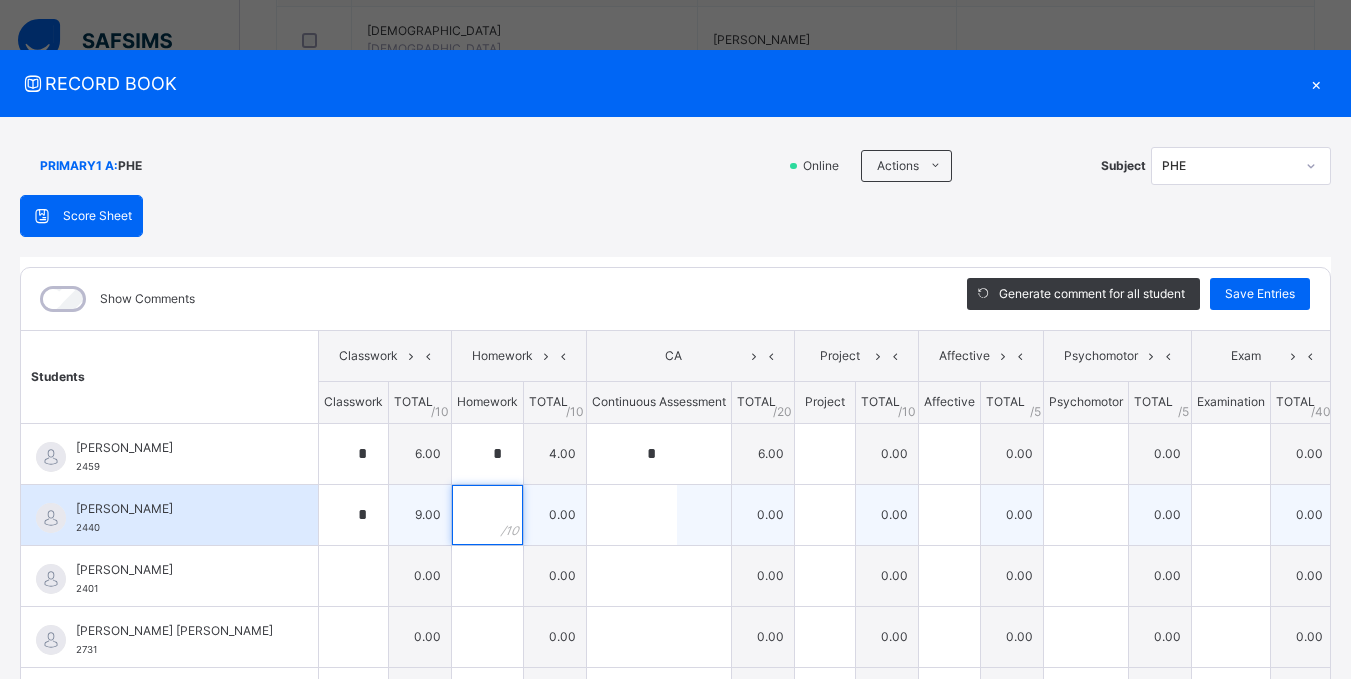 click at bounding box center (487, 515) 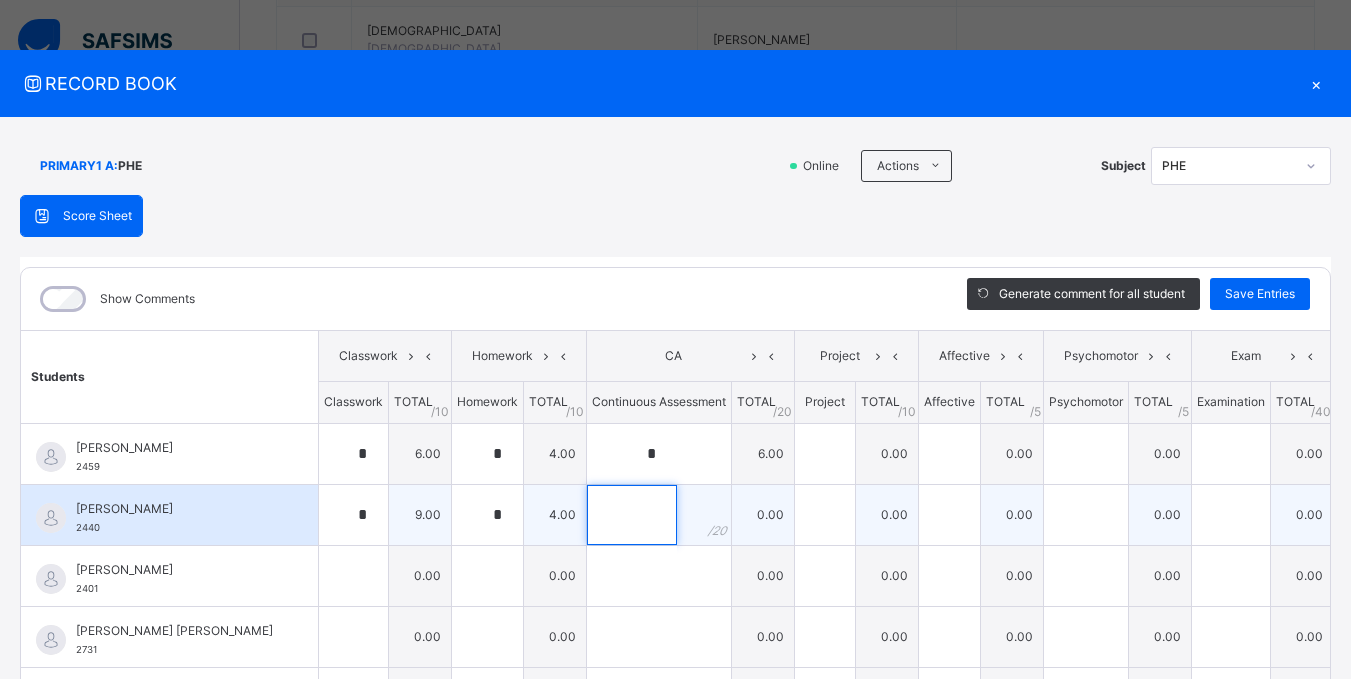click at bounding box center [632, 515] 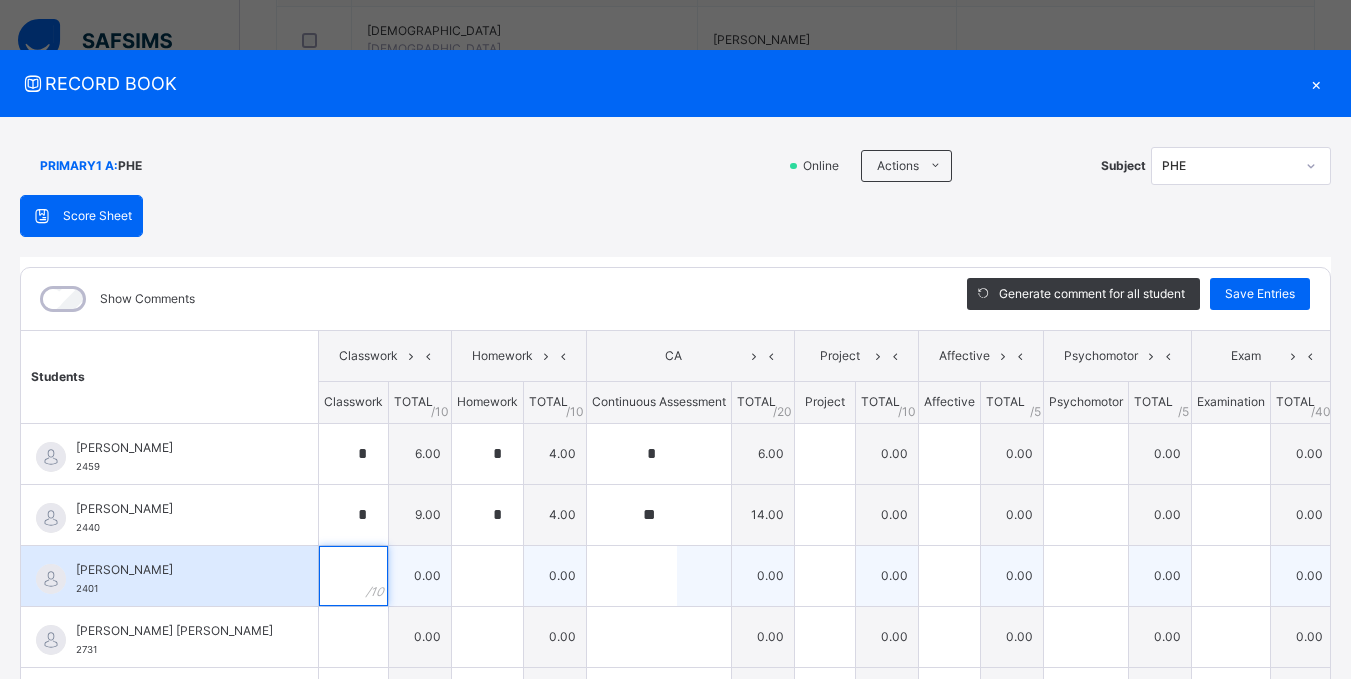 click at bounding box center [353, 576] 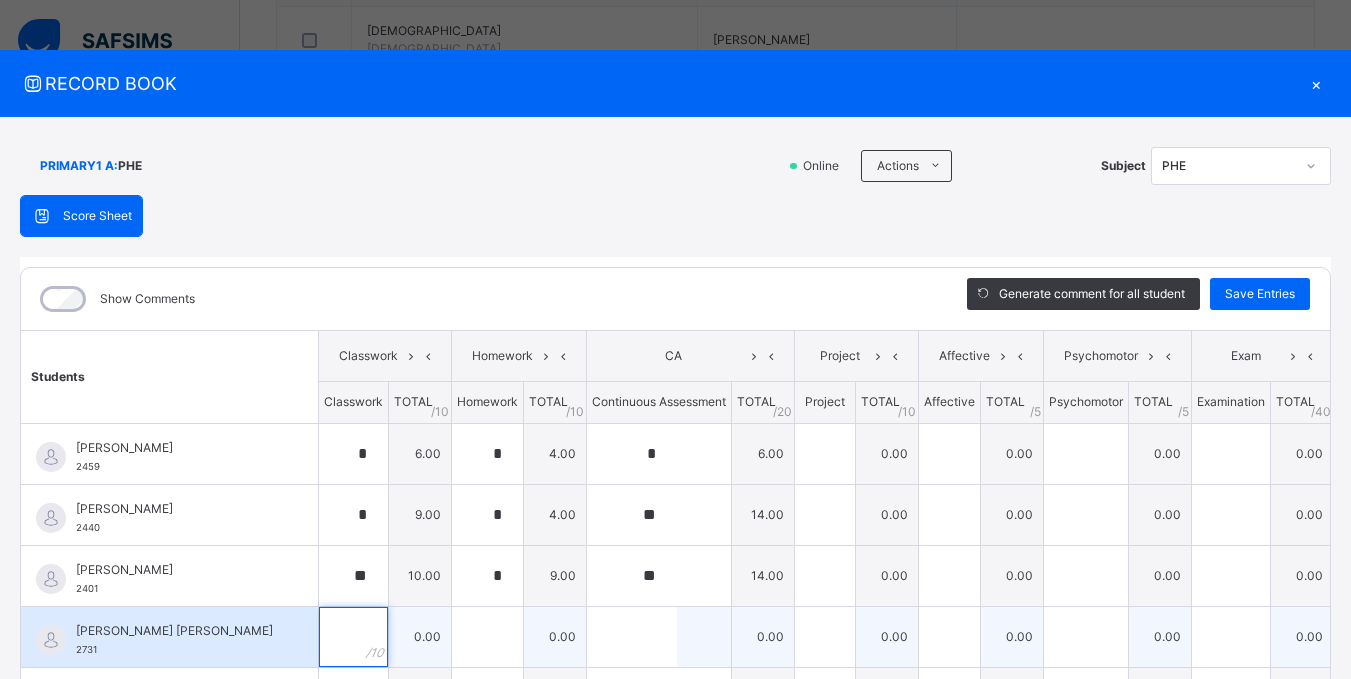 click at bounding box center [353, 637] 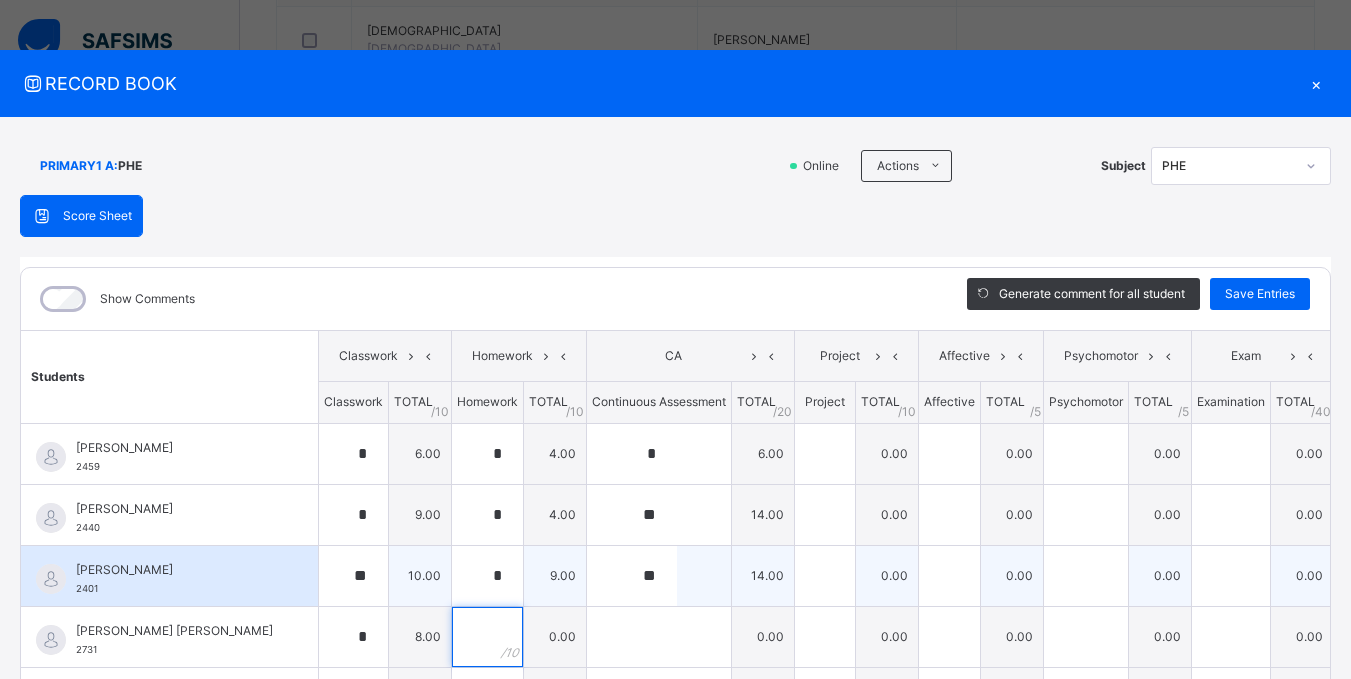 scroll, scrollTop: 3, scrollLeft: 0, axis: vertical 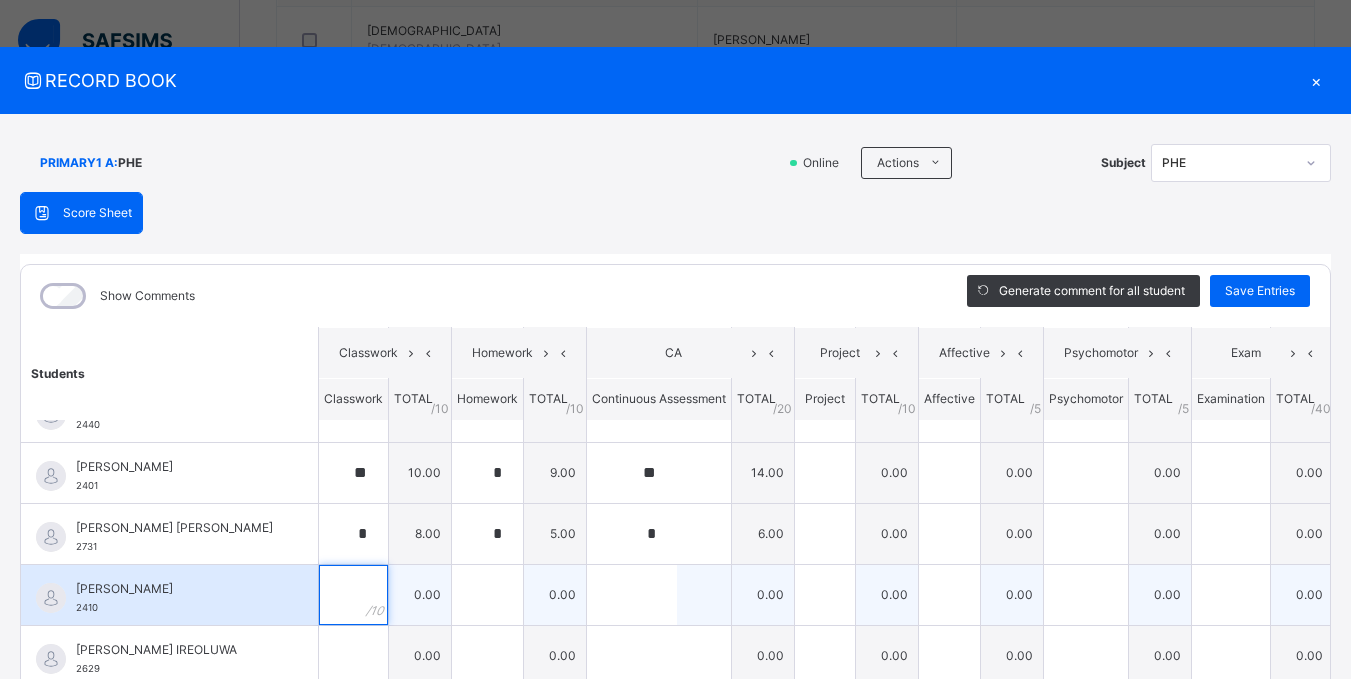 click at bounding box center (353, 595) 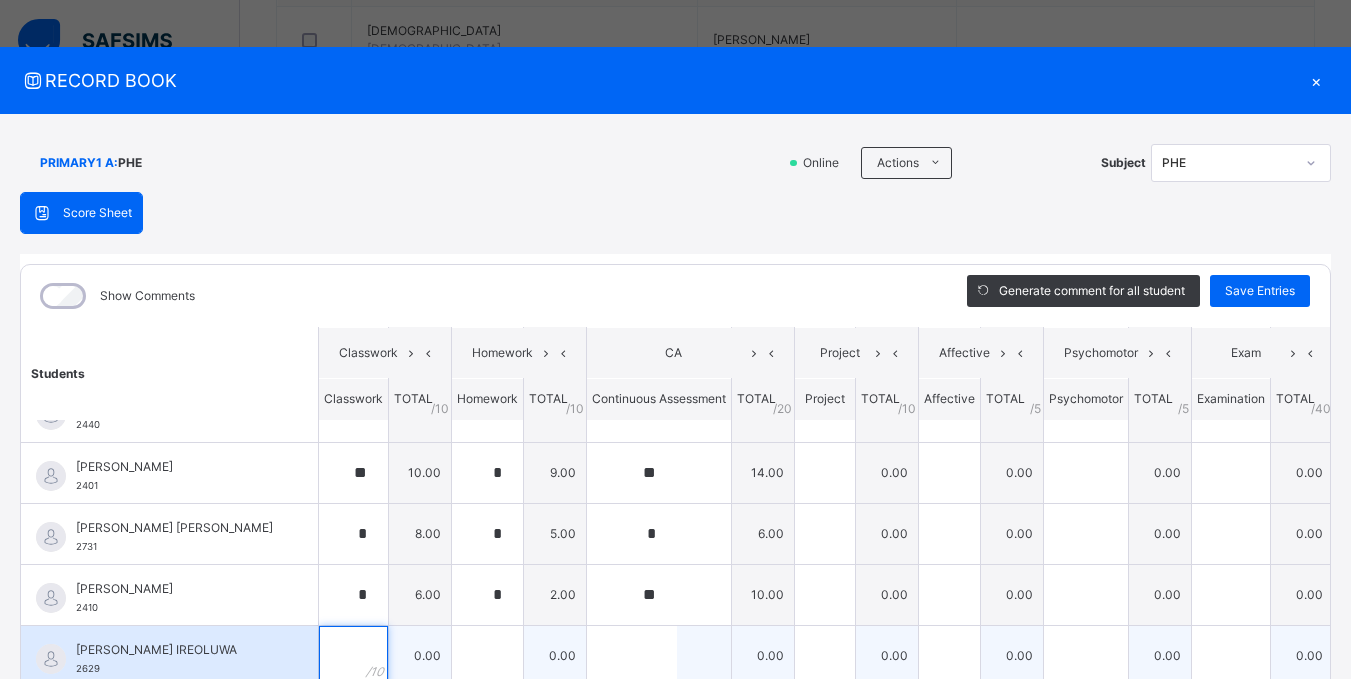 click at bounding box center (353, 656) 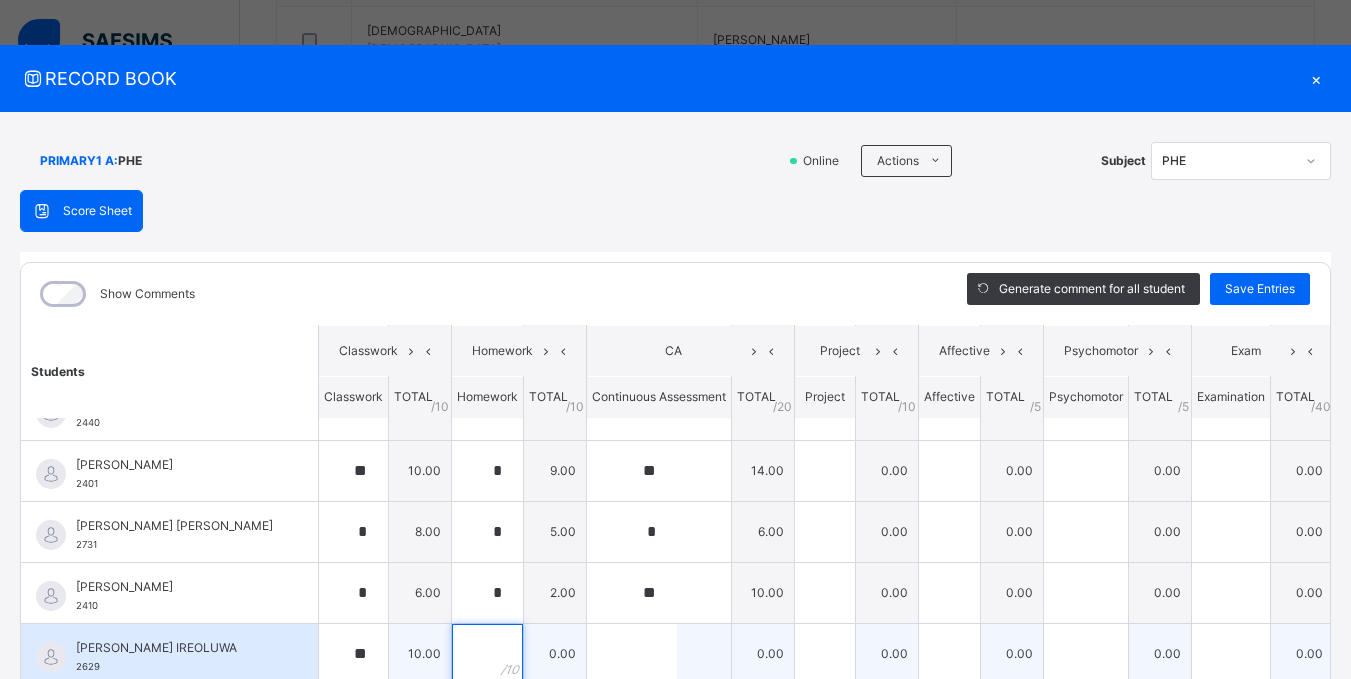 scroll, scrollTop: 25, scrollLeft: 0, axis: vertical 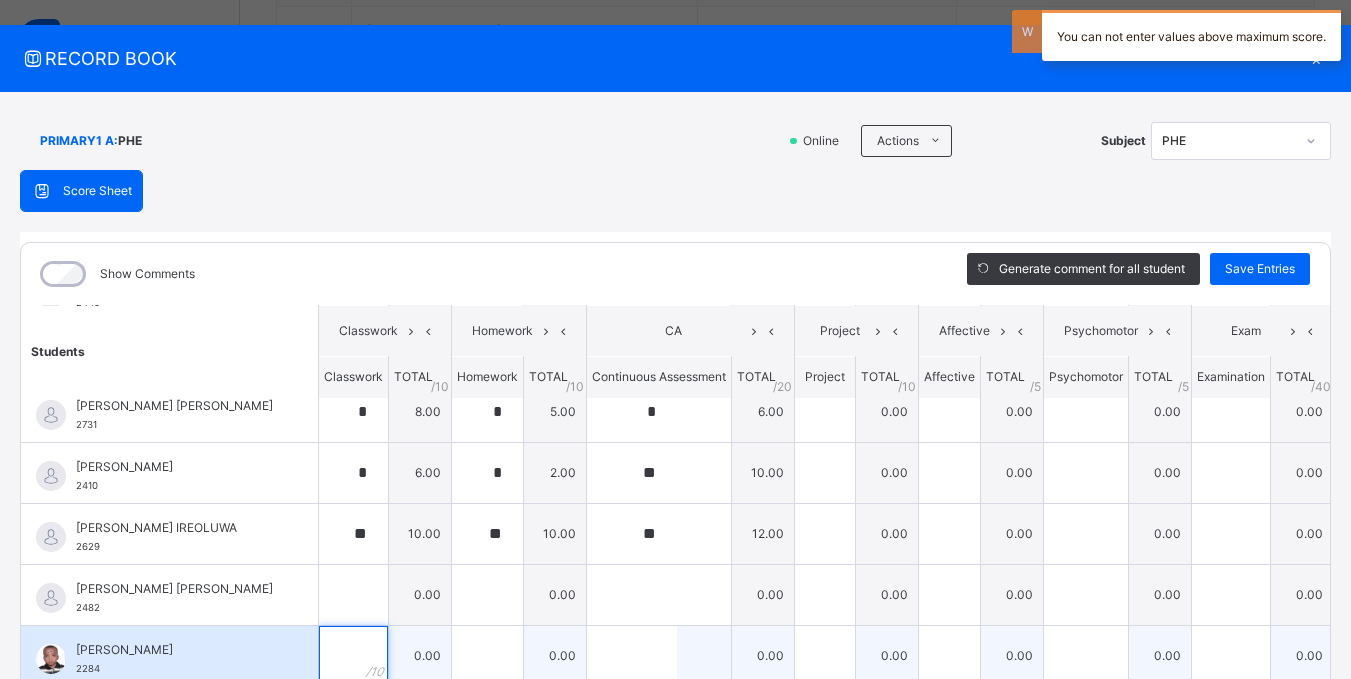 click at bounding box center [353, 656] 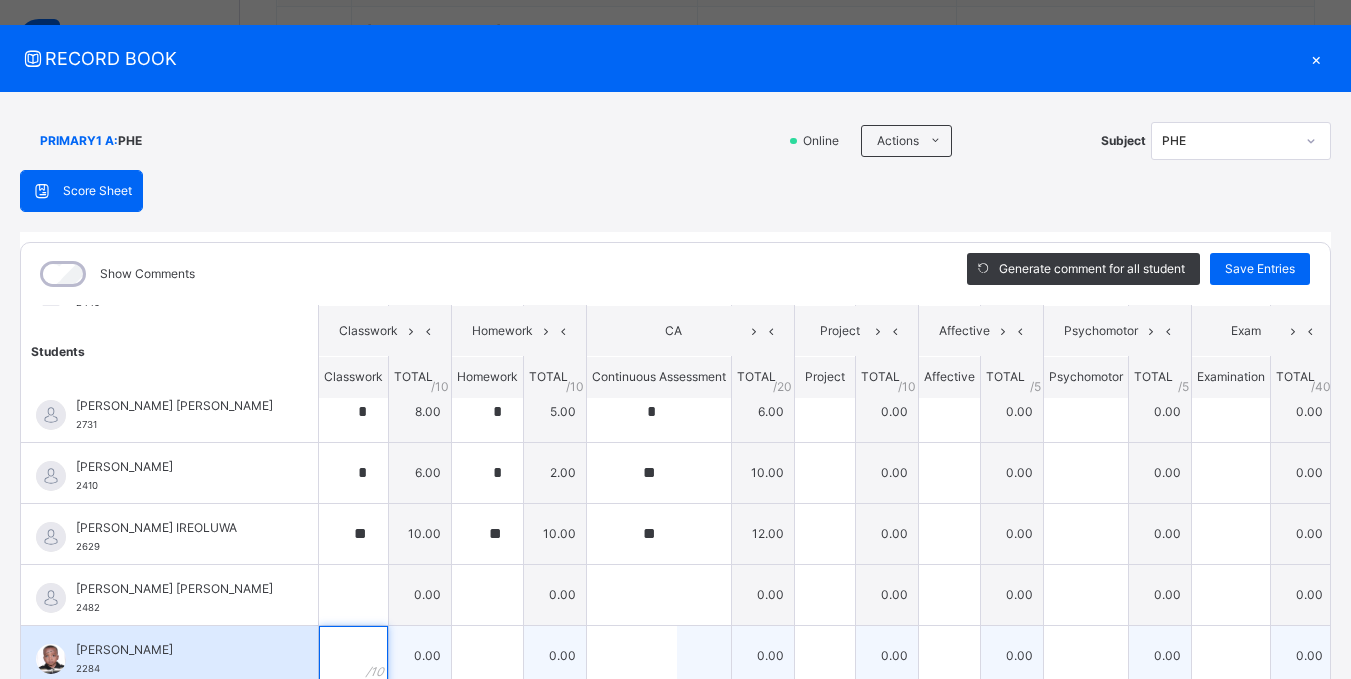 scroll, scrollTop: 300, scrollLeft: 0, axis: vertical 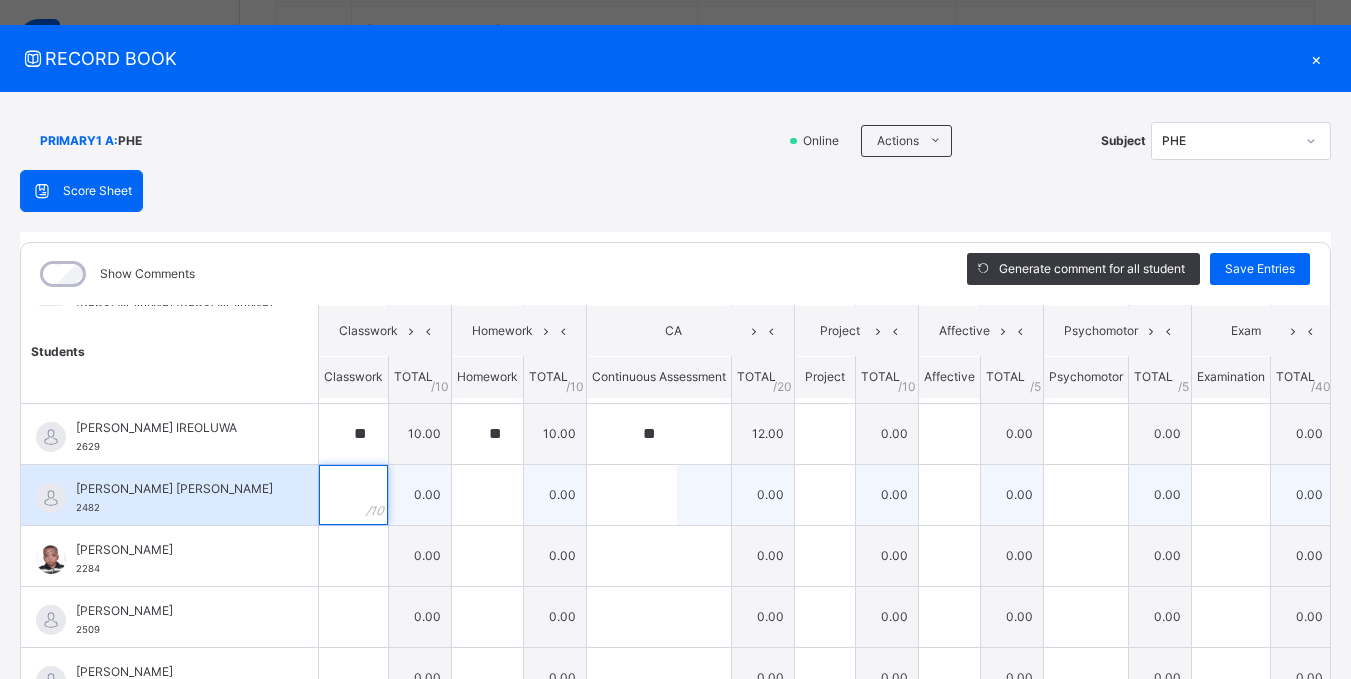 click at bounding box center (353, 495) 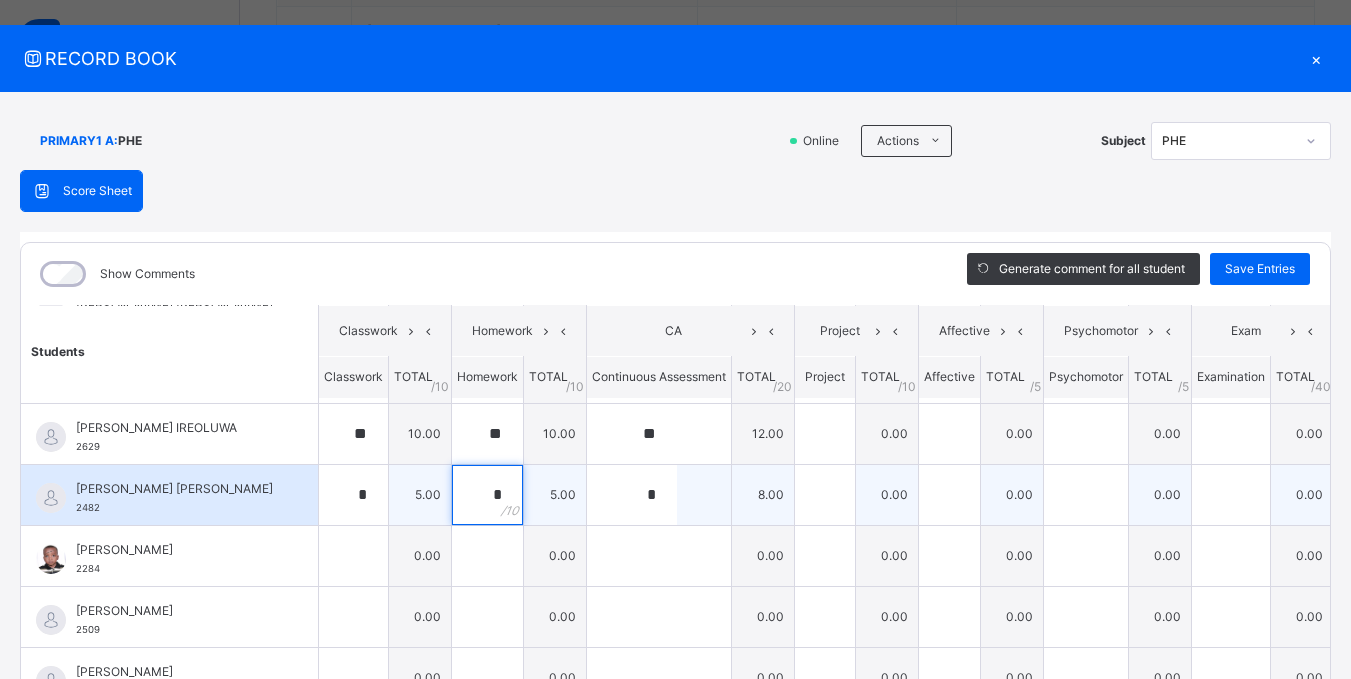 click on "*" at bounding box center (487, 495) 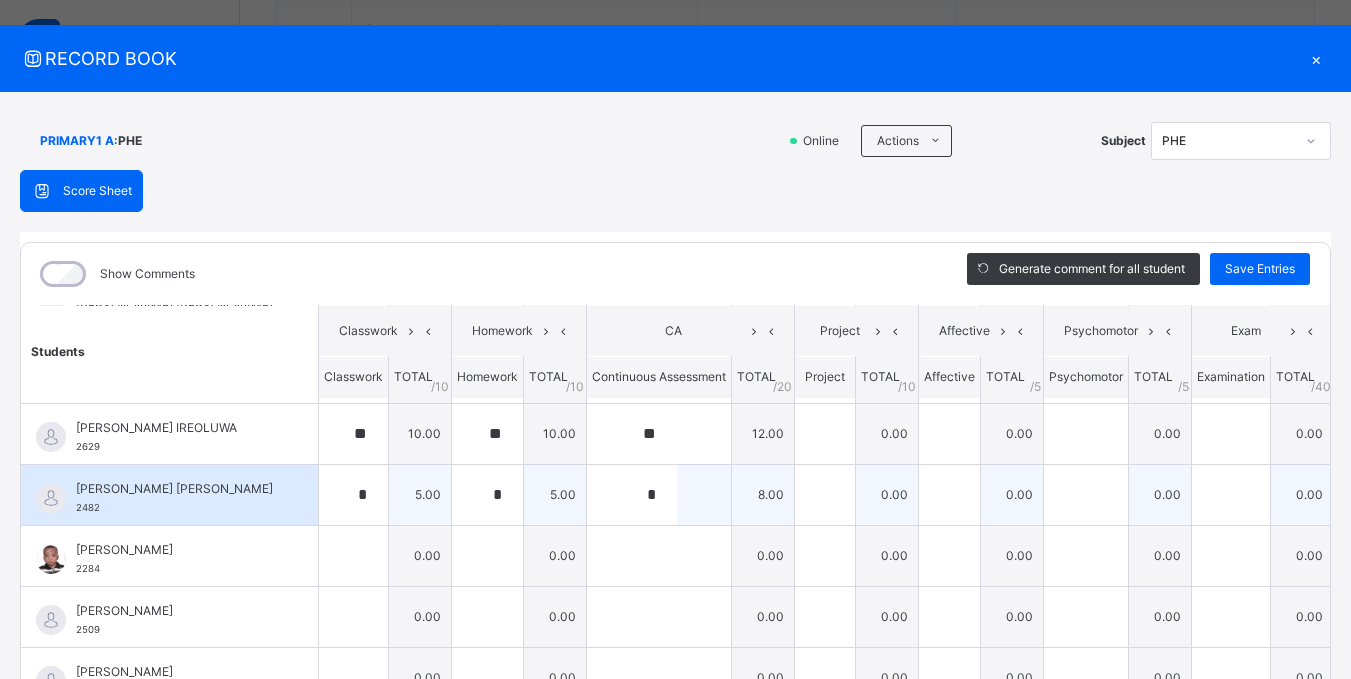 click on "*" at bounding box center [487, 495] 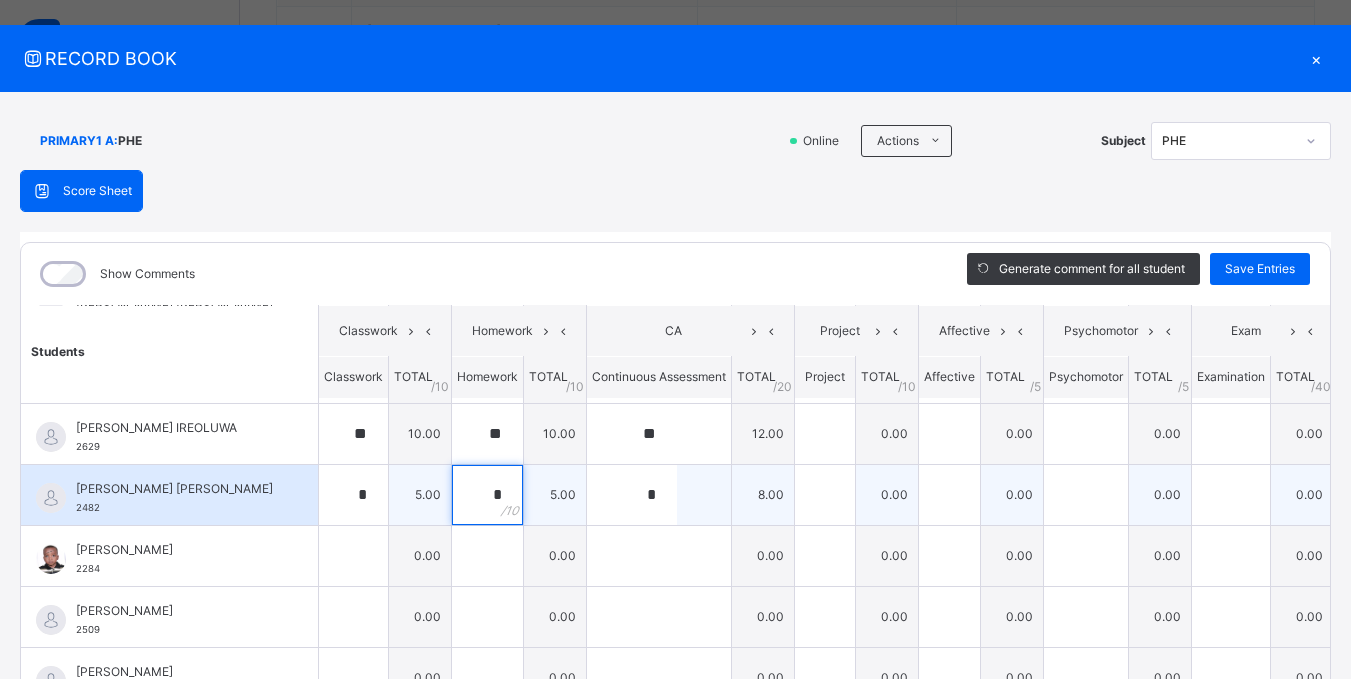 click on "*" at bounding box center [487, 495] 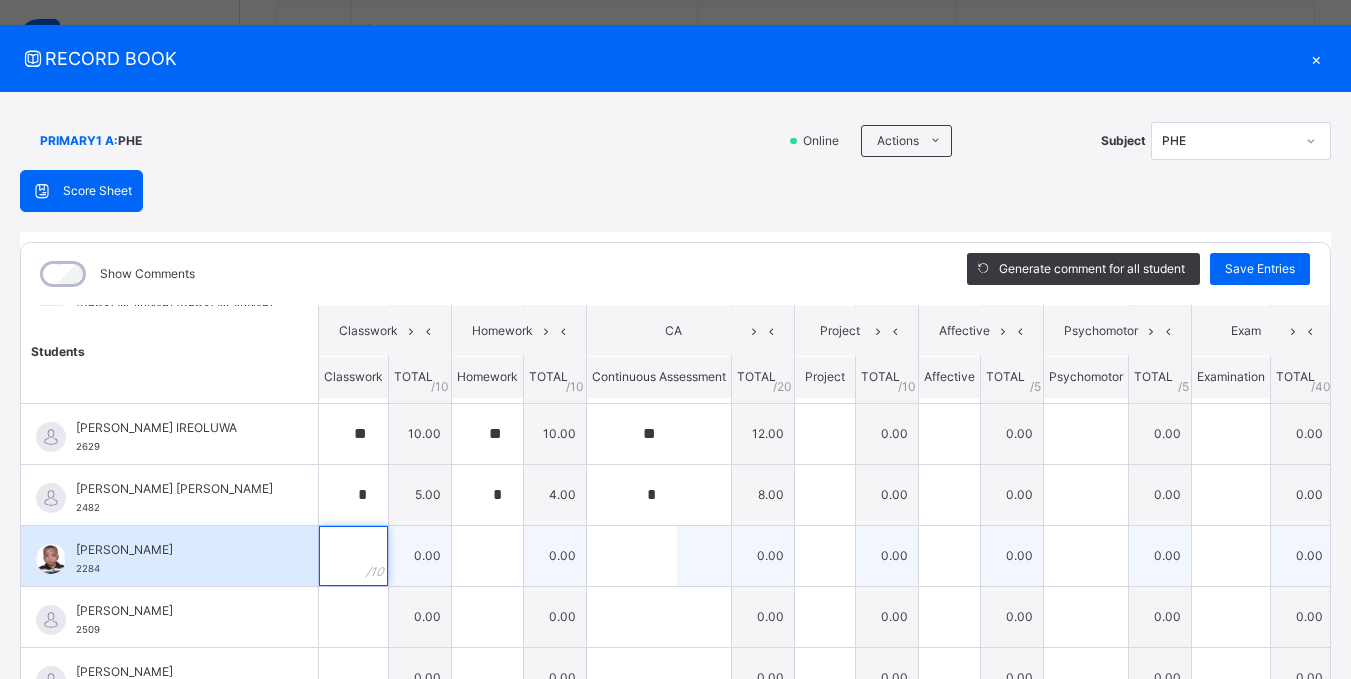 click at bounding box center (353, 556) 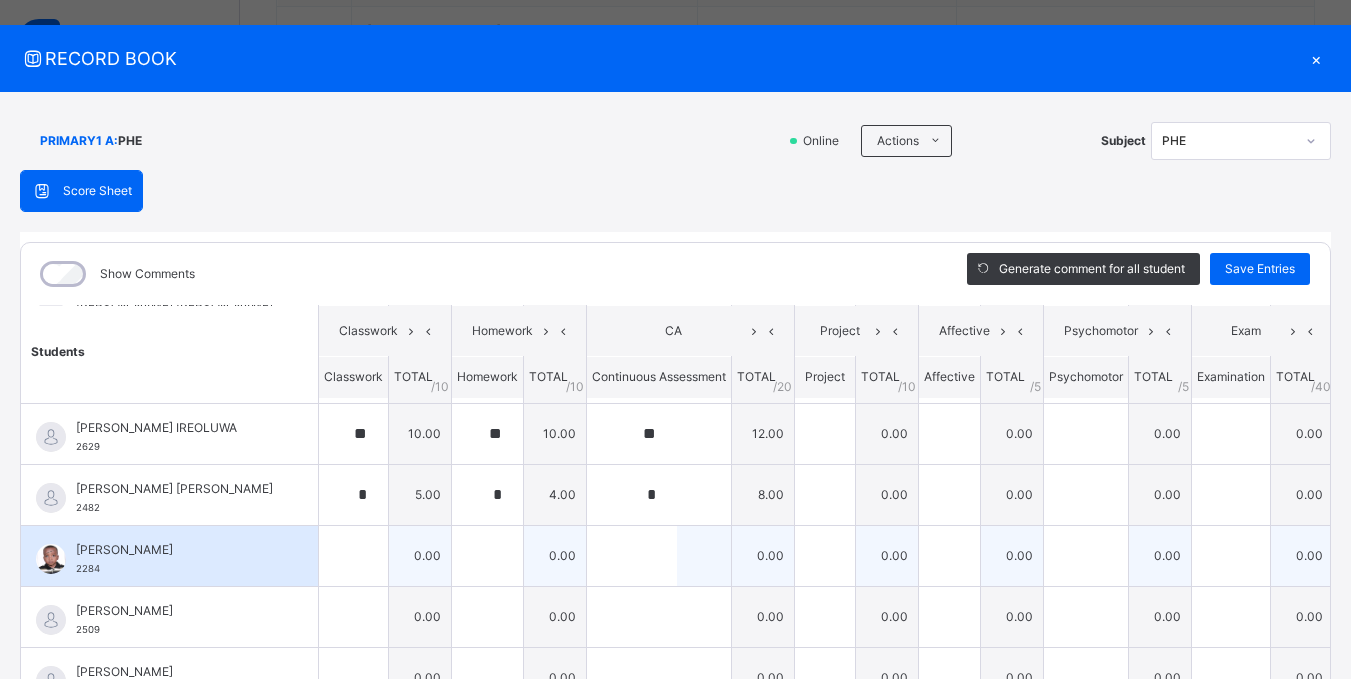 click at bounding box center (353, 556) 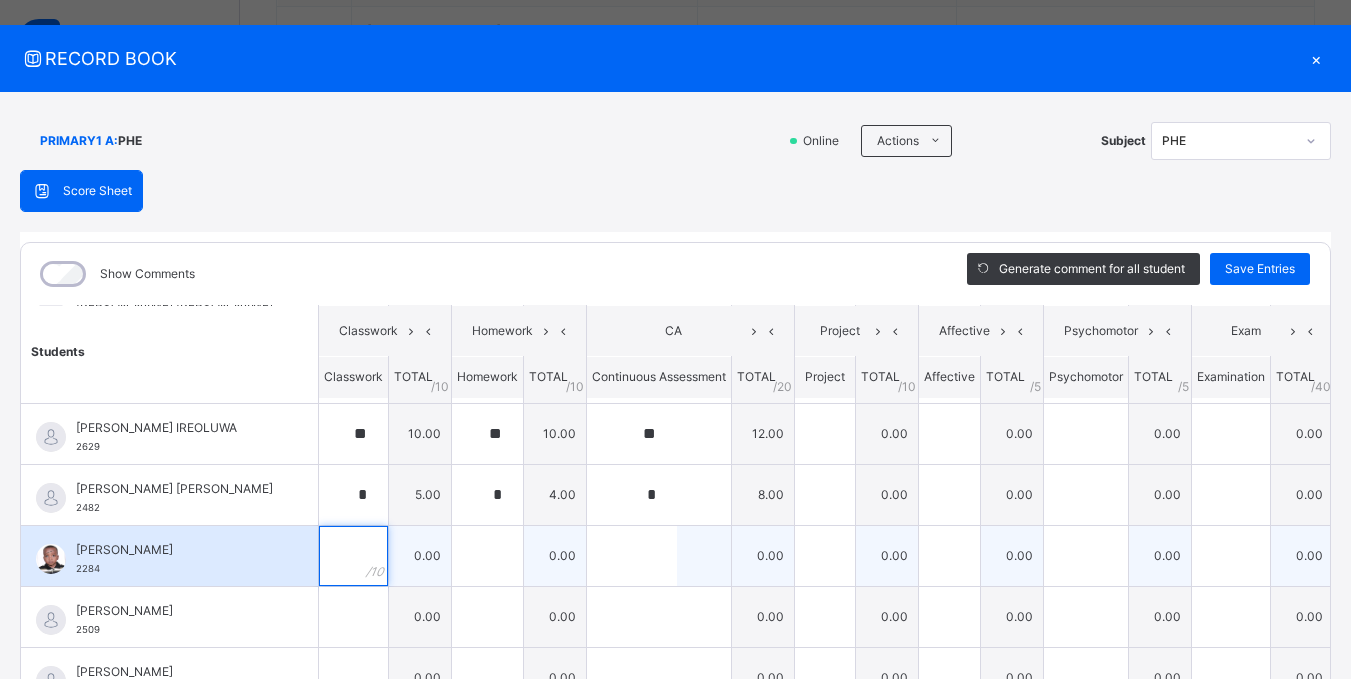 click at bounding box center [353, 556] 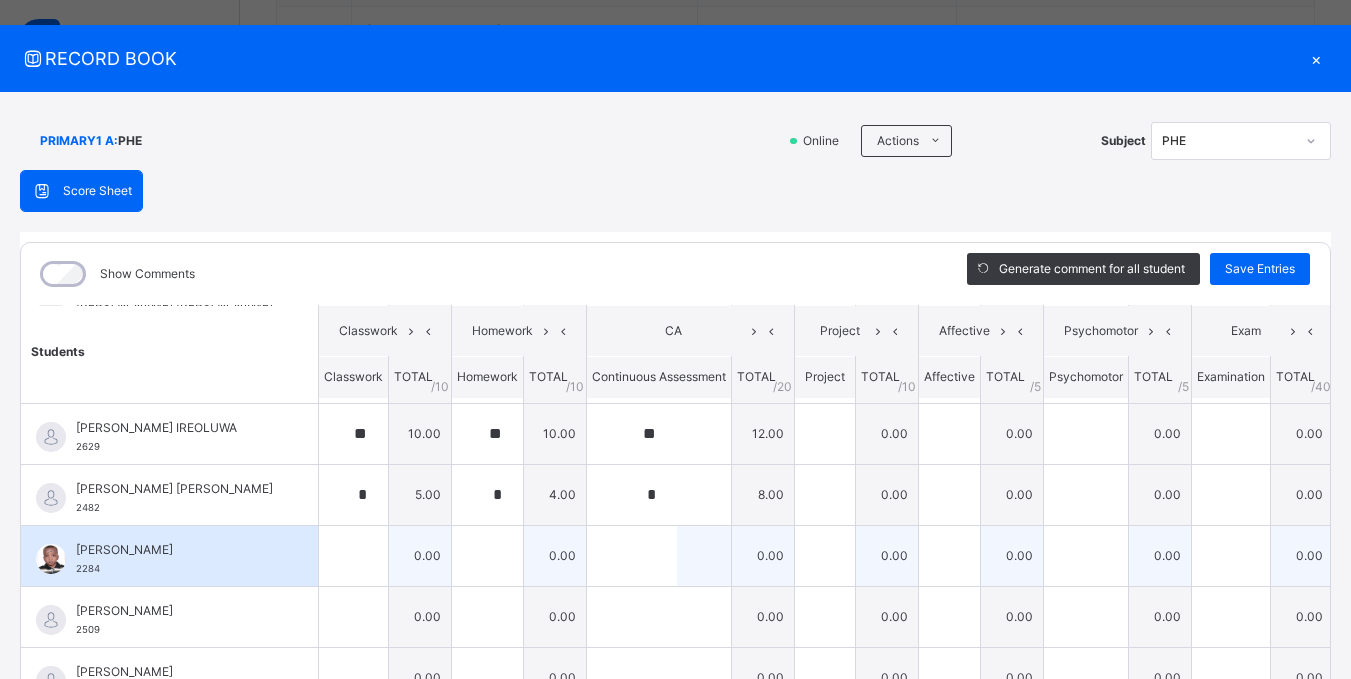 click at bounding box center (353, 556) 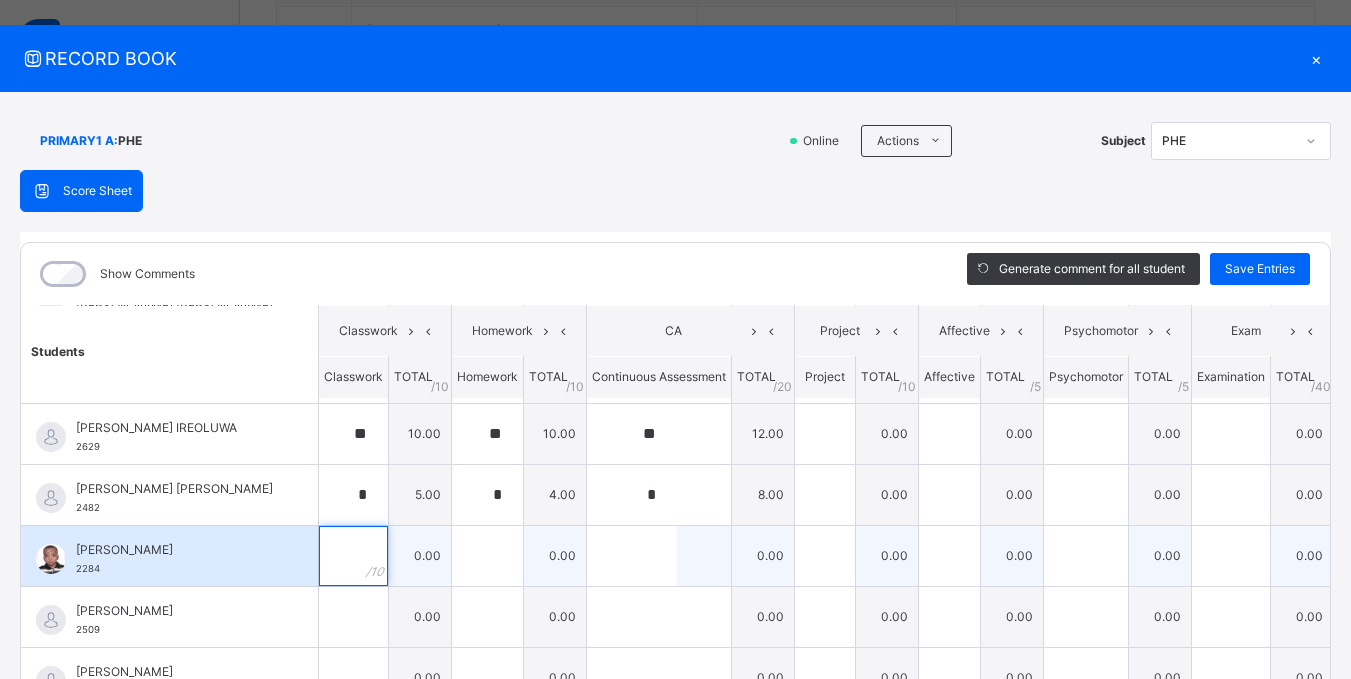 click at bounding box center (353, 556) 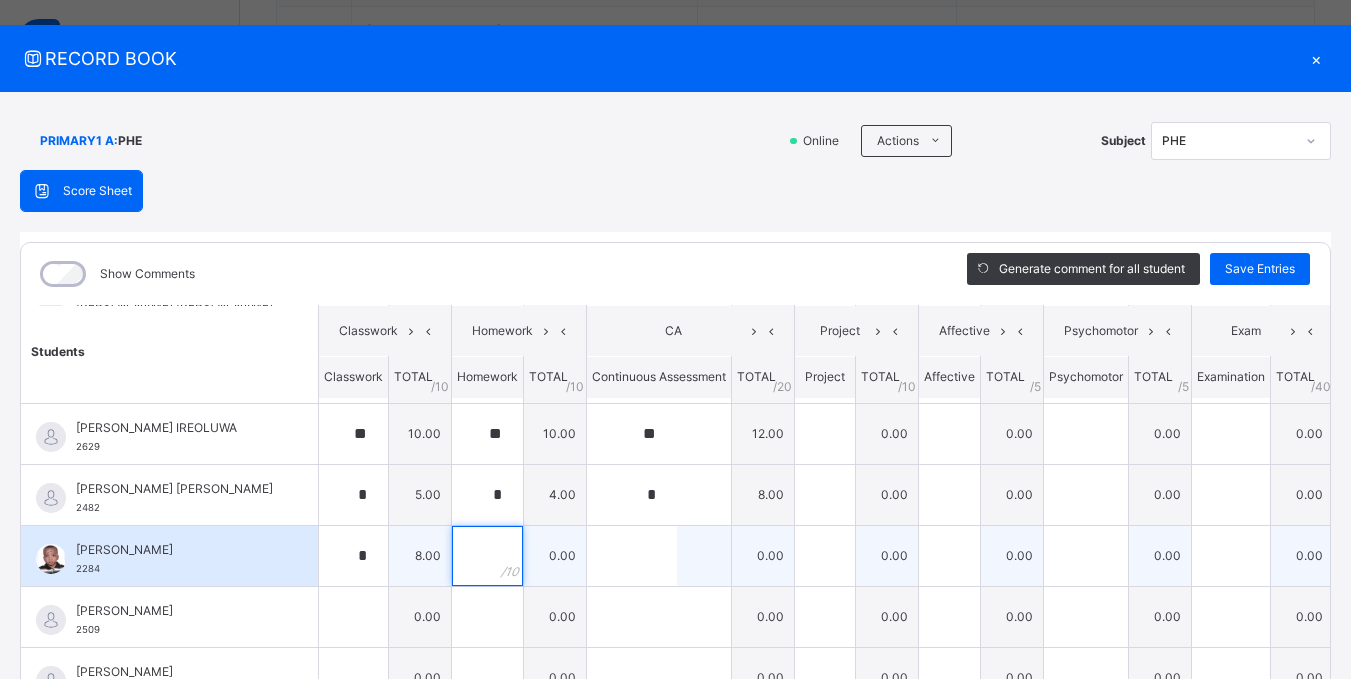 click at bounding box center [487, 556] 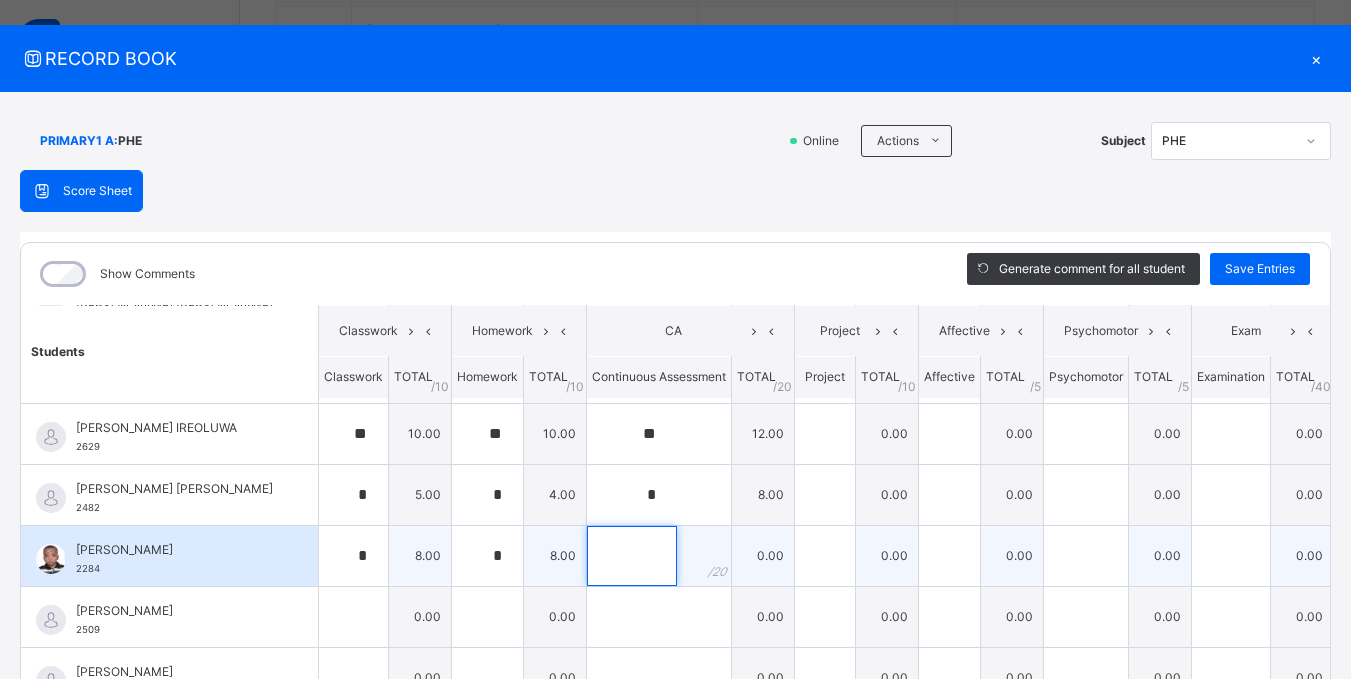 click at bounding box center [632, 556] 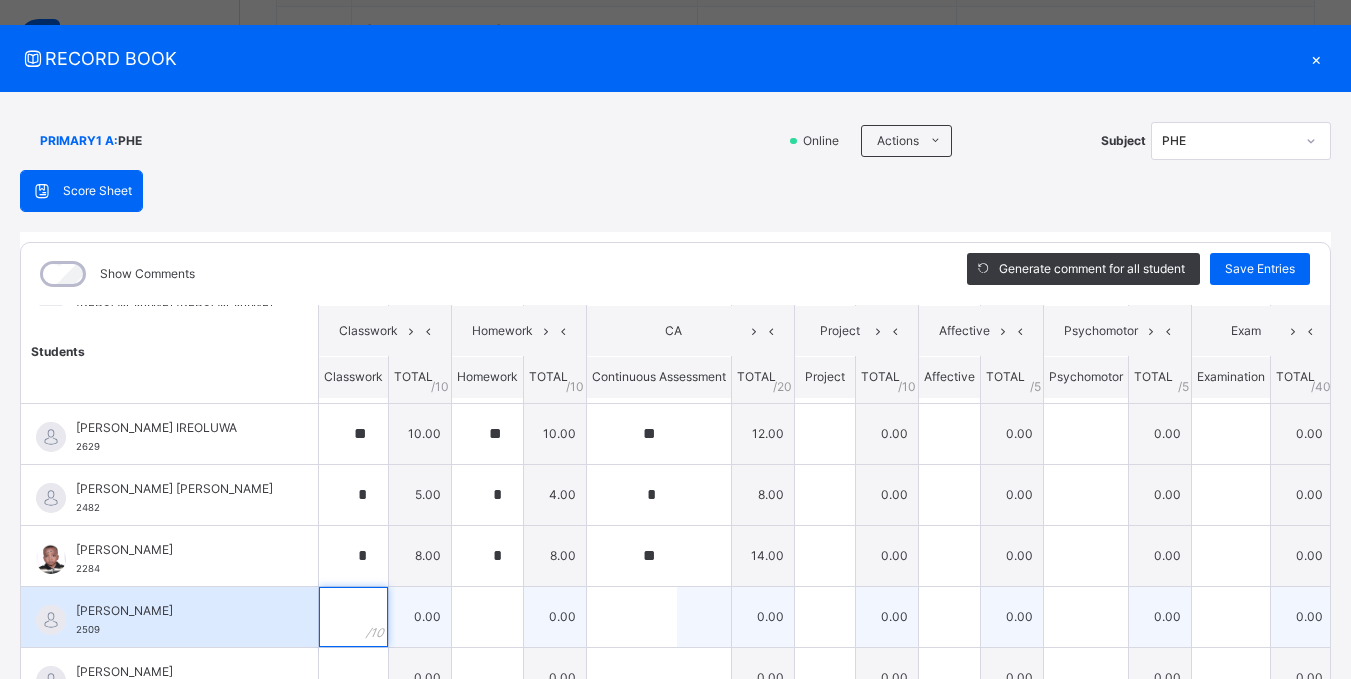 click at bounding box center [353, 617] 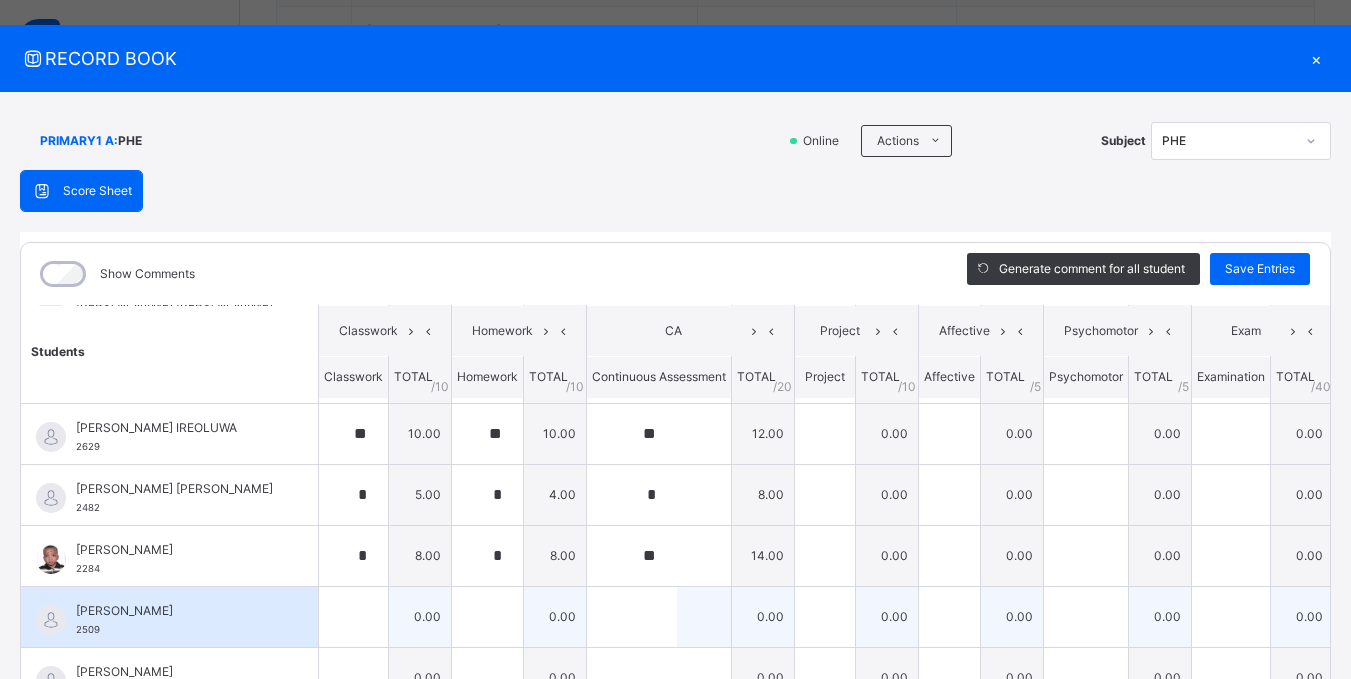 click at bounding box center (353, 617) 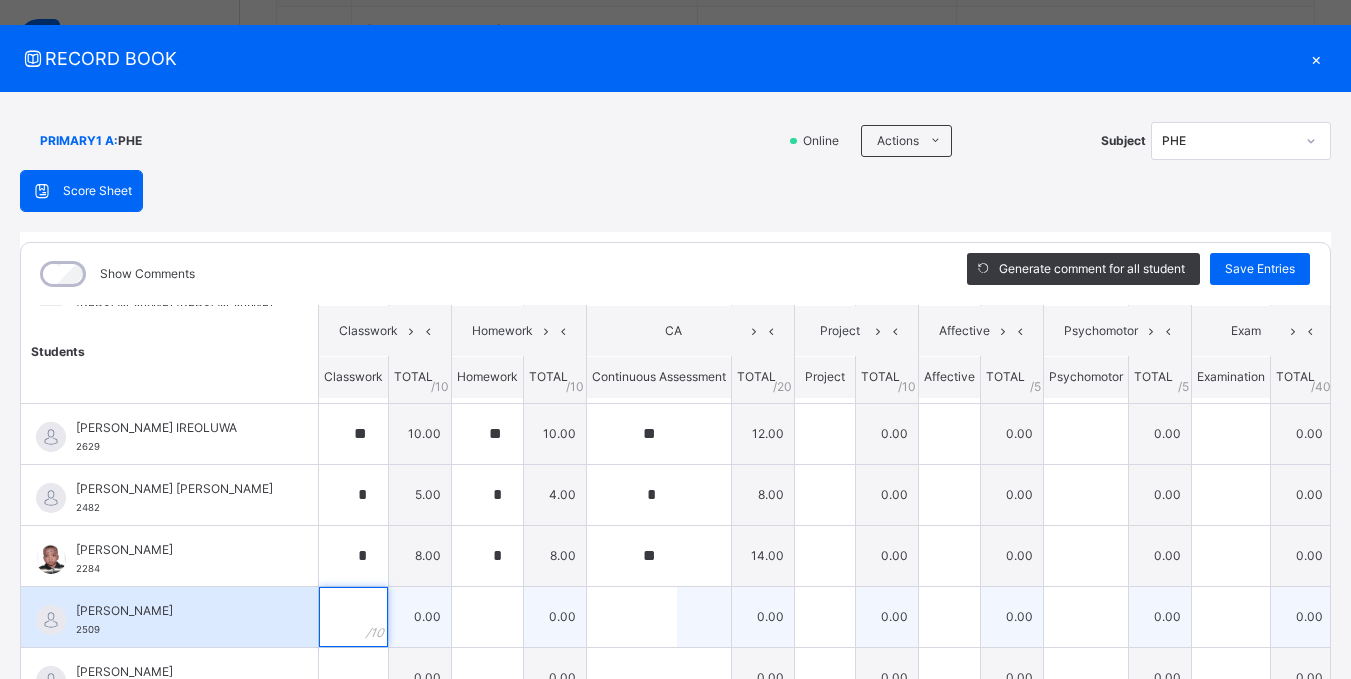 click at bounding box center (353, 617) 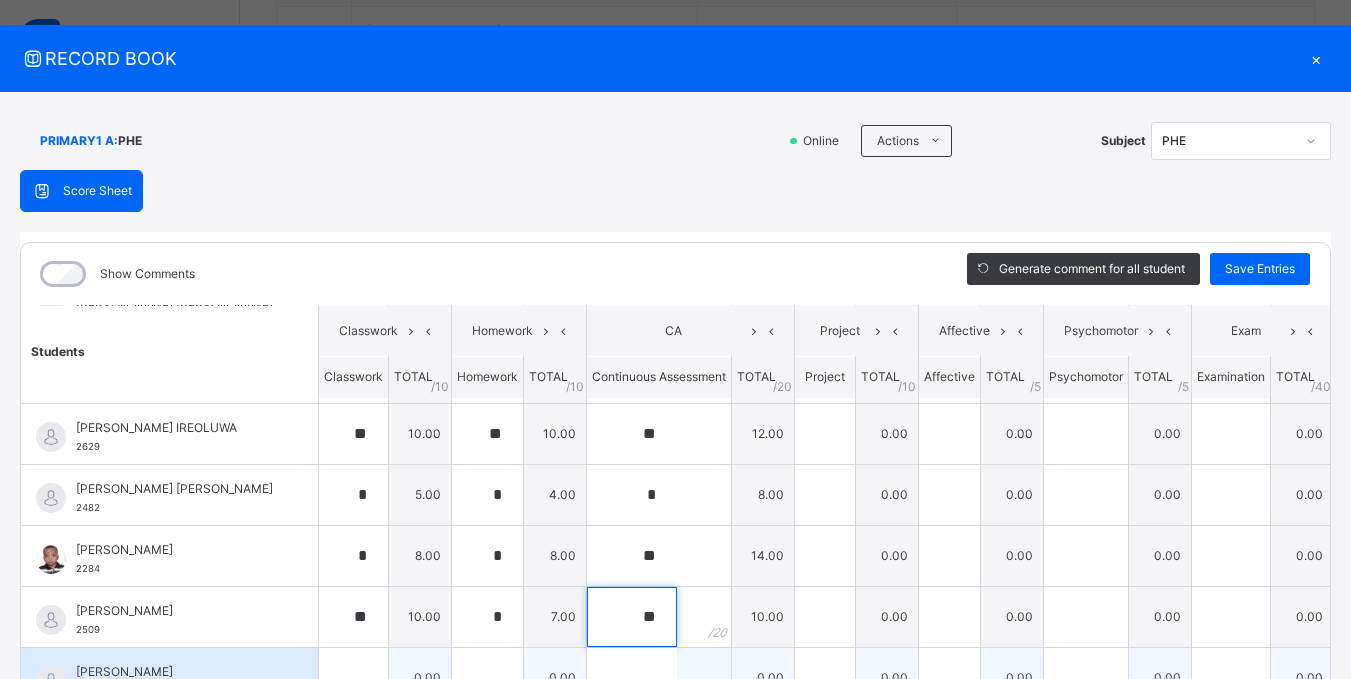 scroll, scrollTop: 400, scrollLeft: 0, axis: vertical 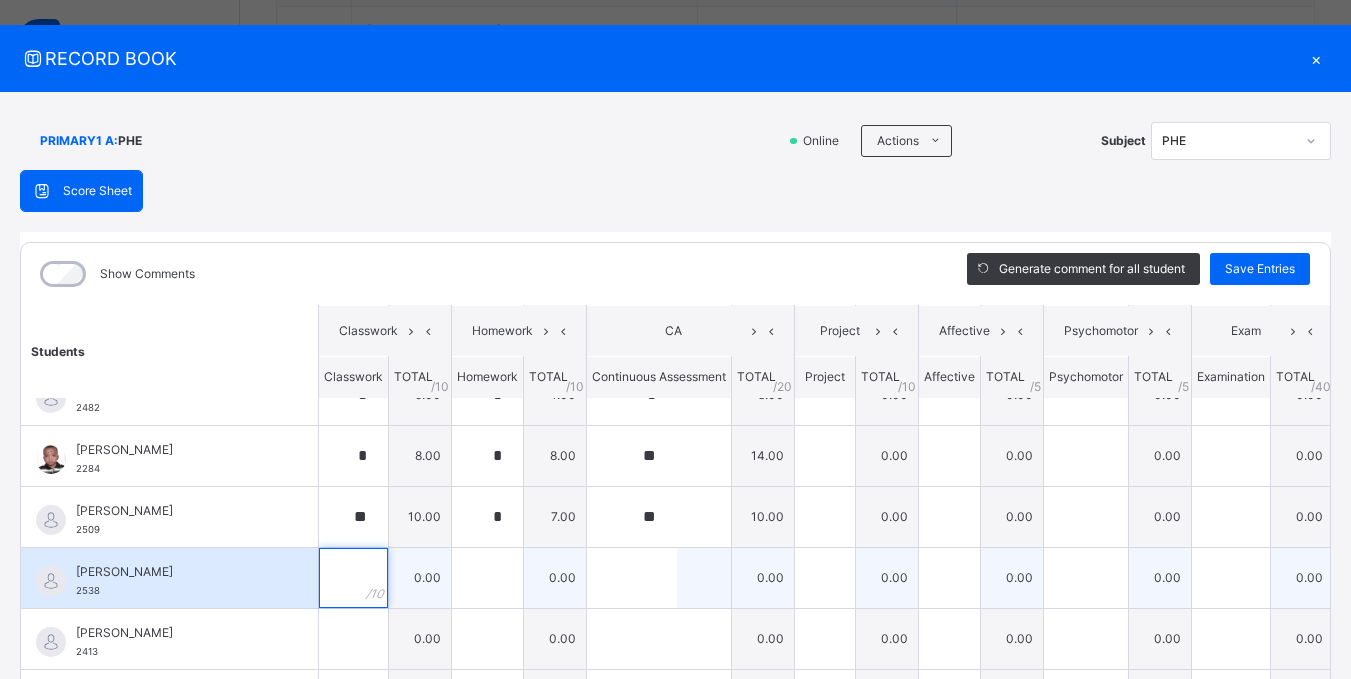 click at bounding box center (353, 578) 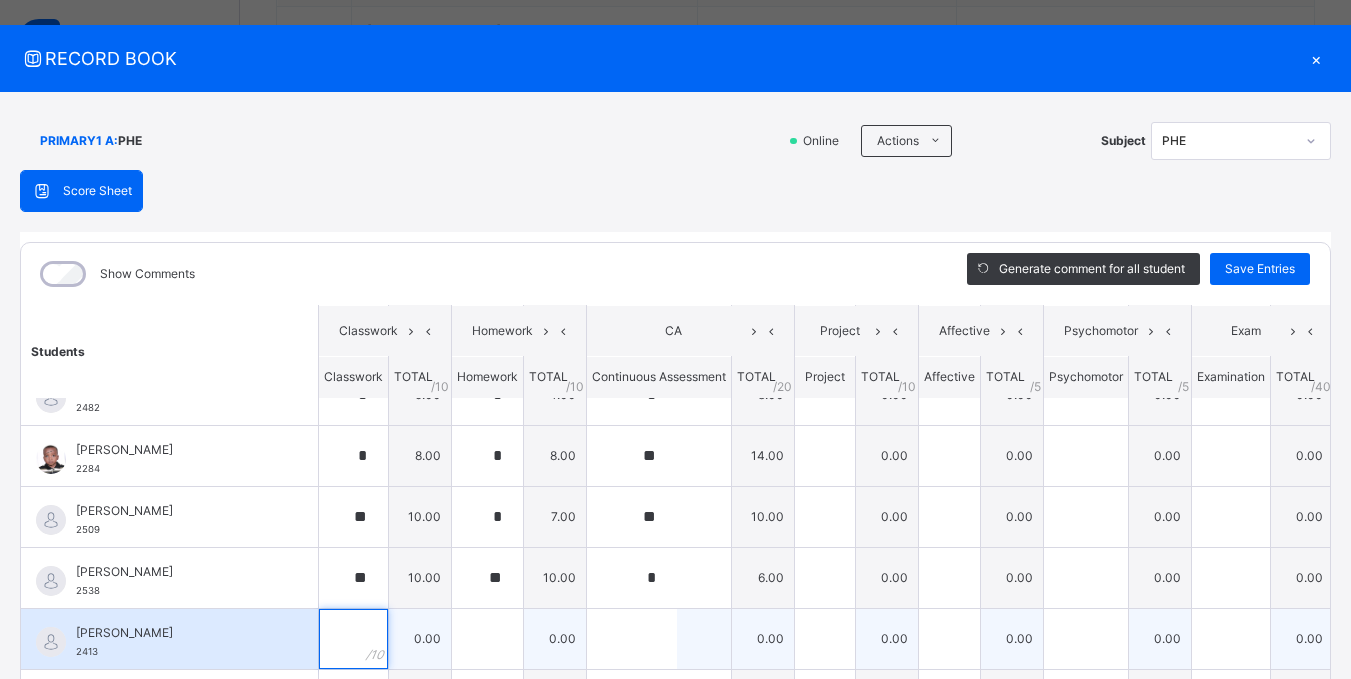 click at bounding box center (353, 639) 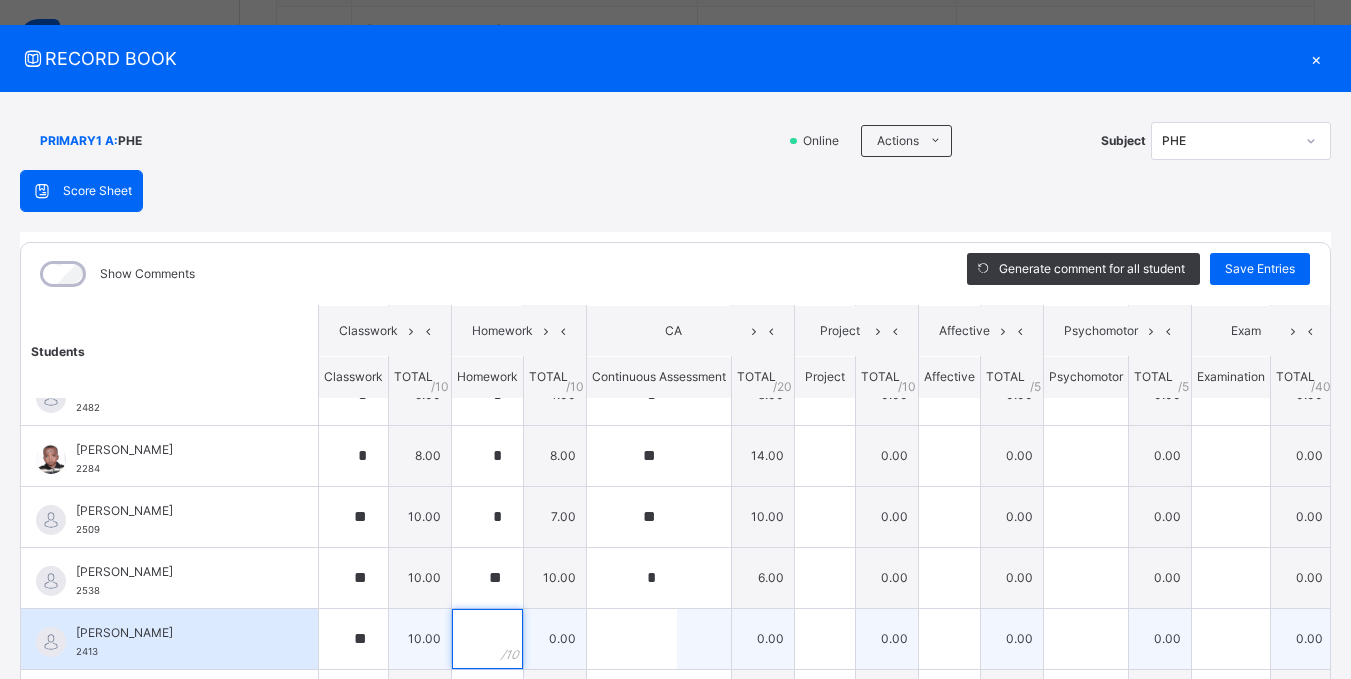 scroll, scrollTop: 30, scrollLeft: 0, axis: vertical 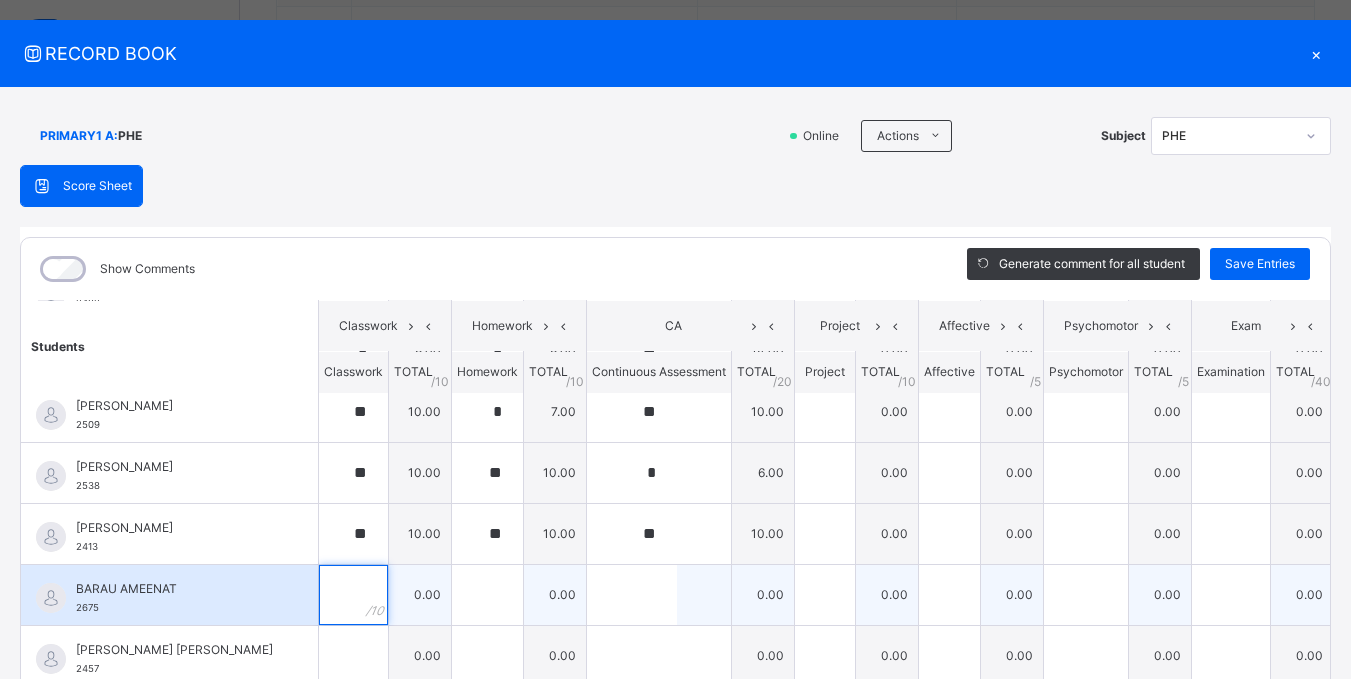 click at bounding box center [353, 595] 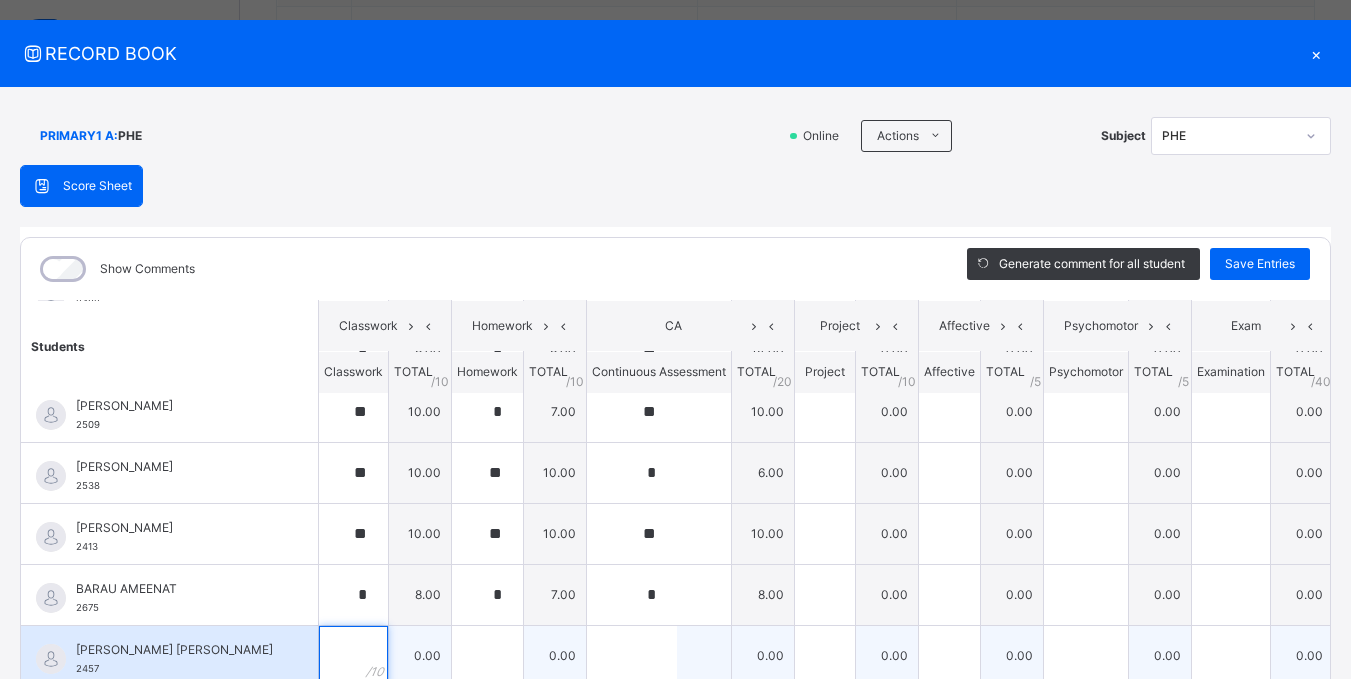 click at bounding box center (353, 656) 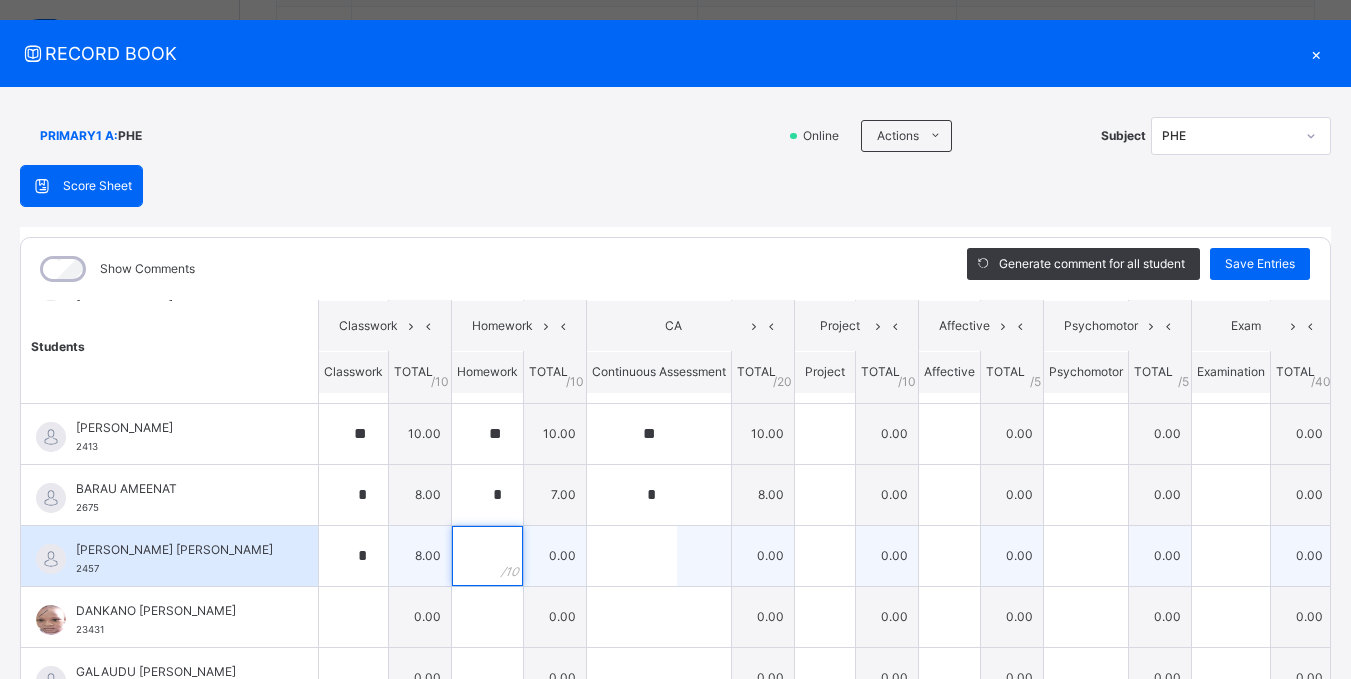 click at bounding box center [487, 556] 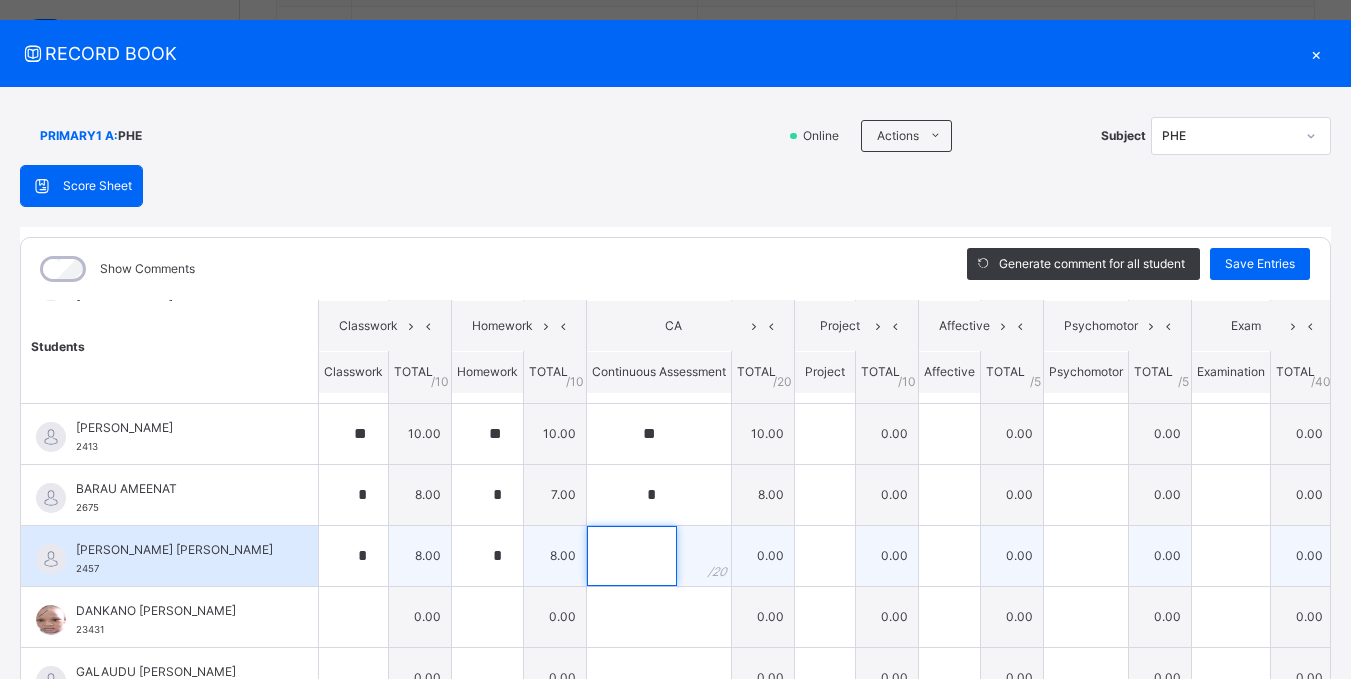 click at bounding box center (632, 556) 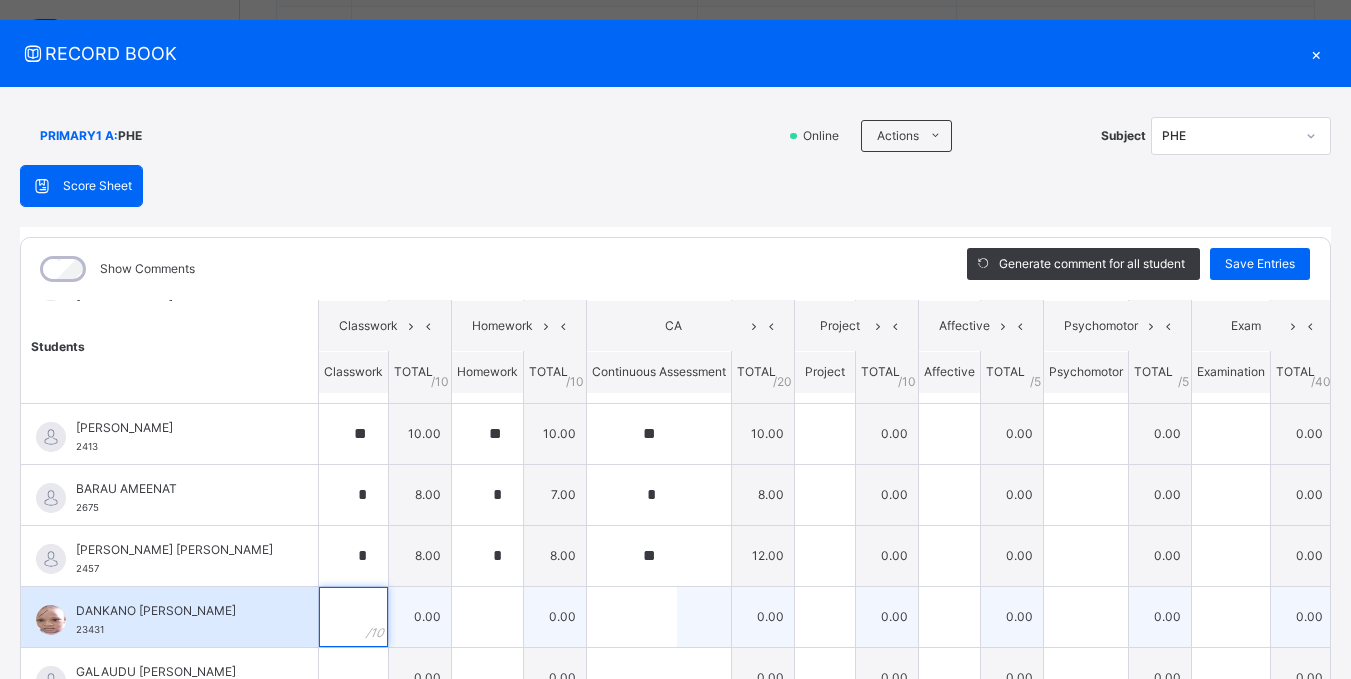 click at bounding box center (353, 617) 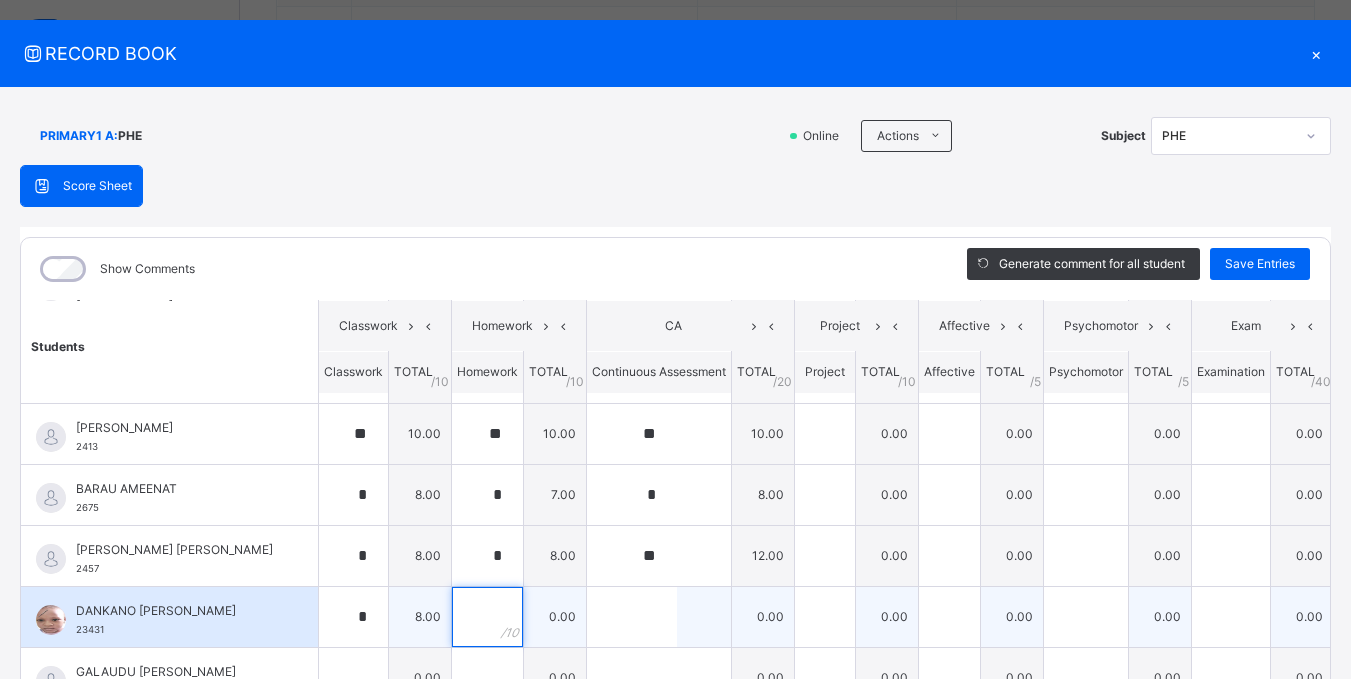 click at bounding box center [487, 617] 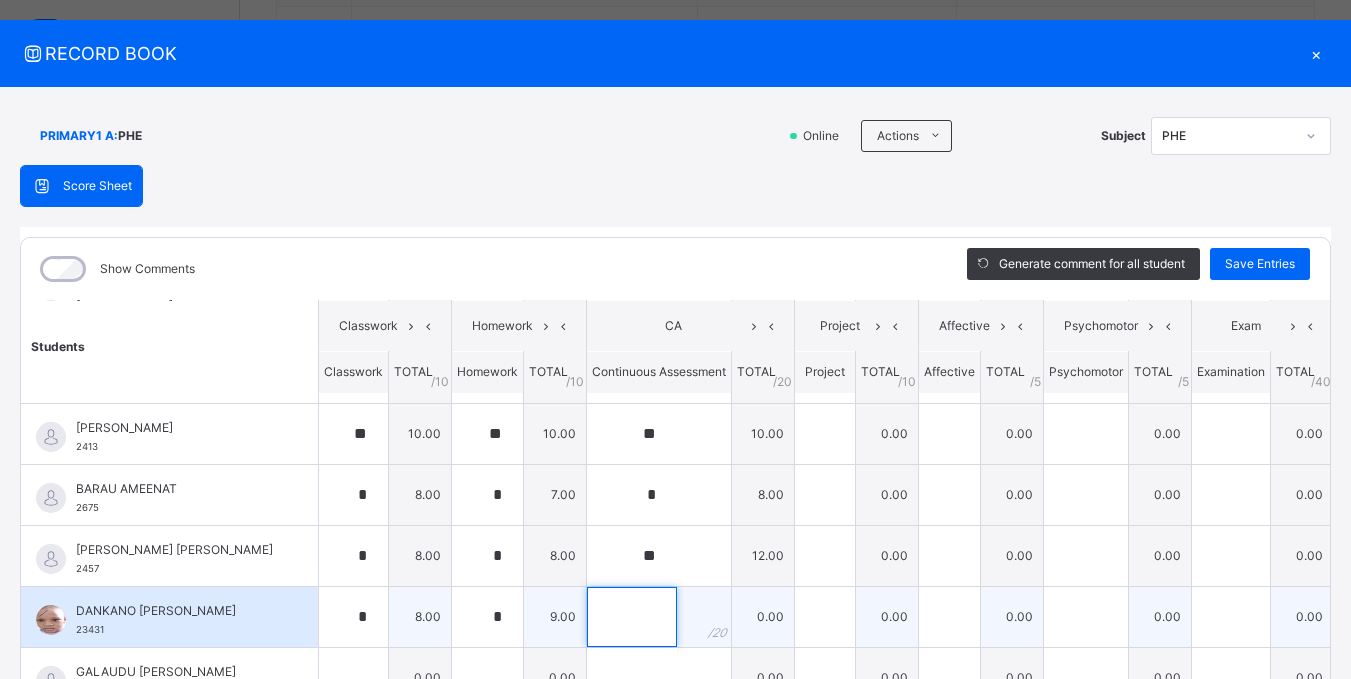 click at bounding box center [632, 617] 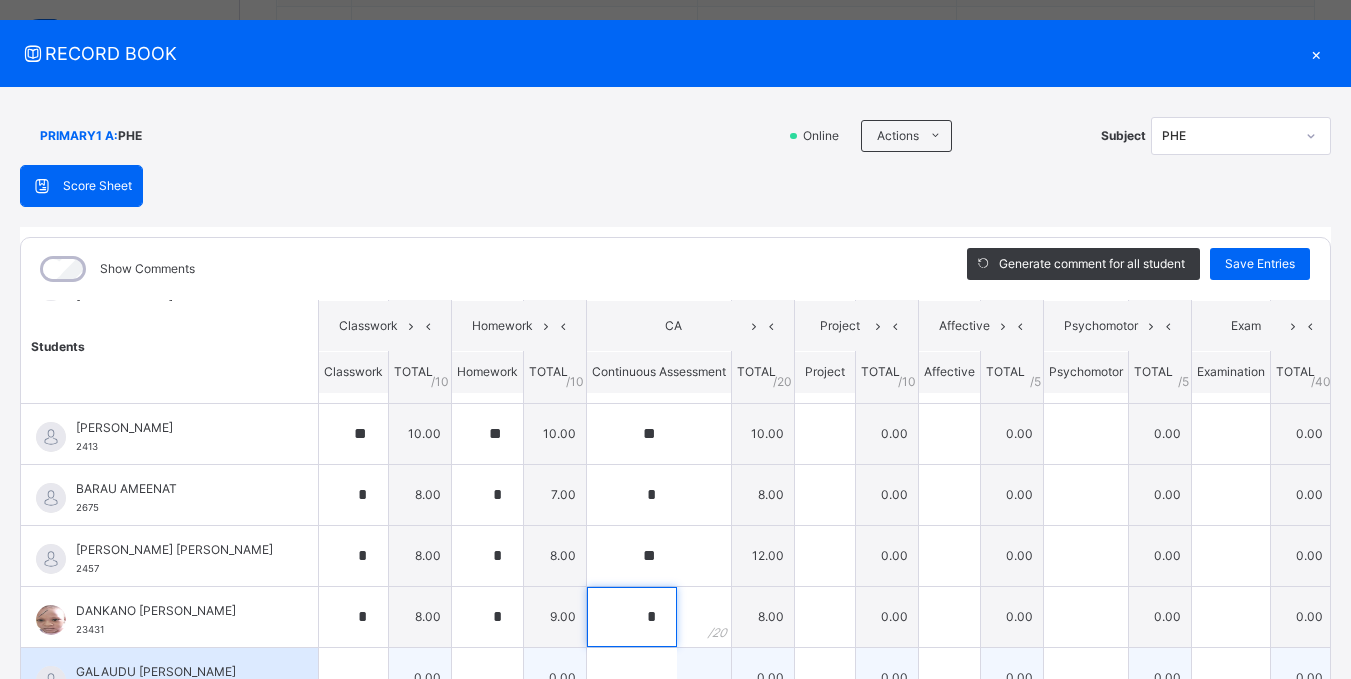 scroll, scrollTop: 700, scrollLeft: 0, axis: vertical 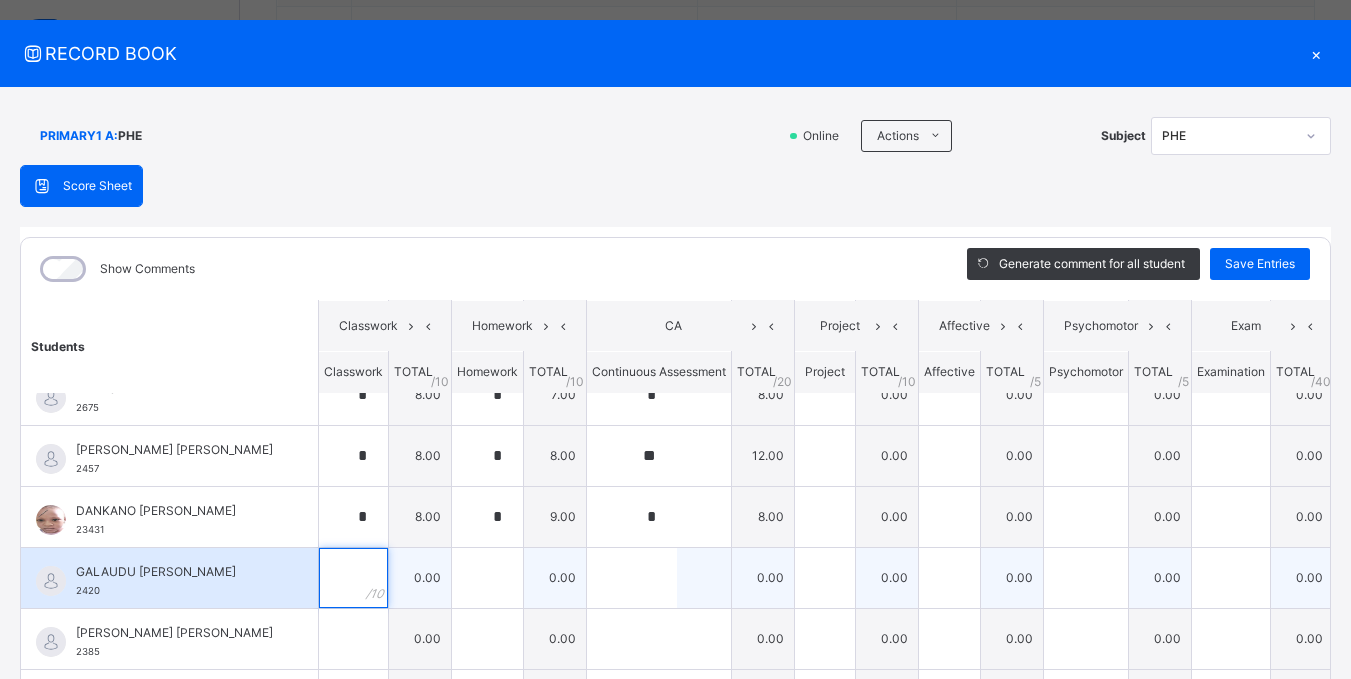 click at bounding box center [353, 578] 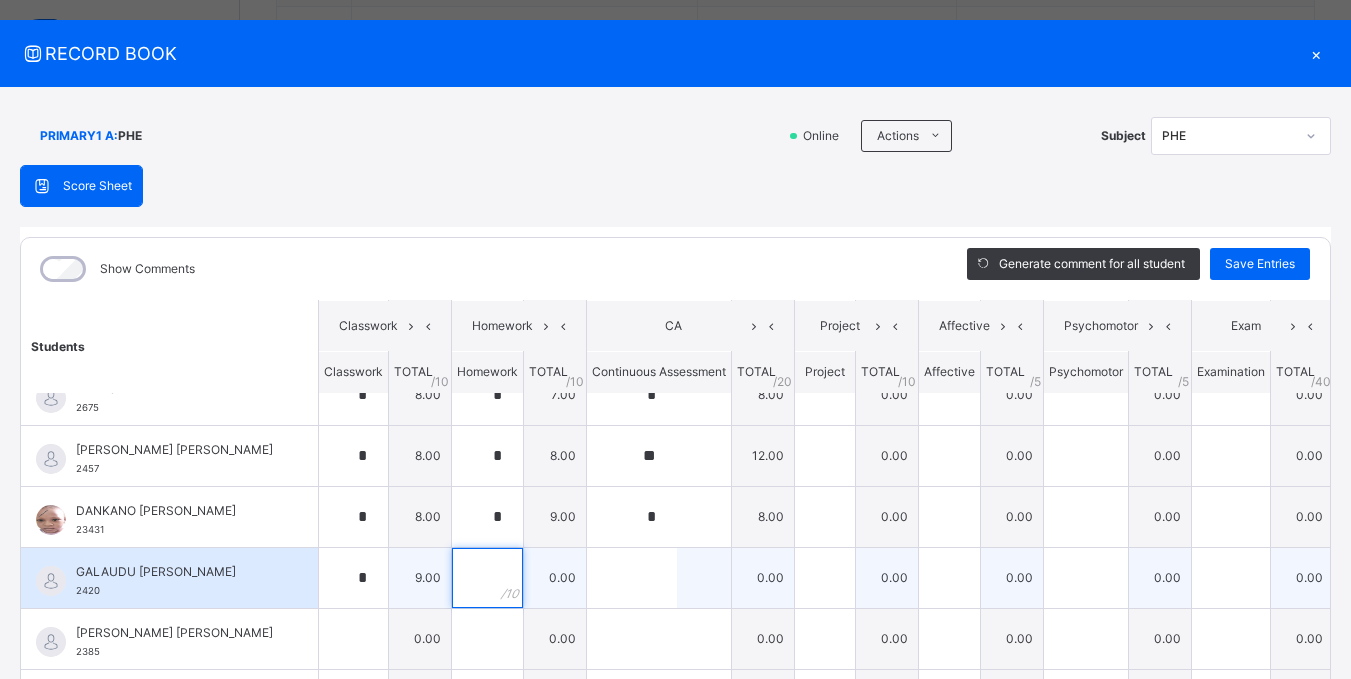 click at bounding box center (487, 578) 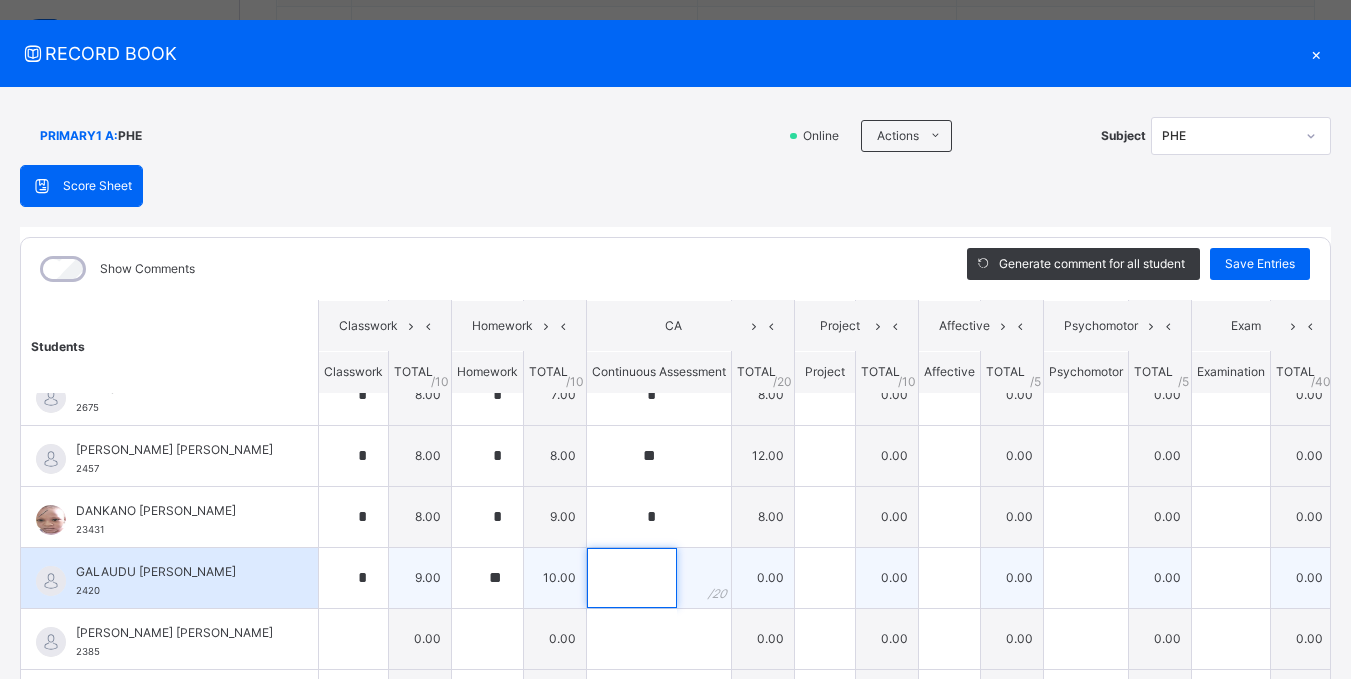 click at bounding box center (632, 578) 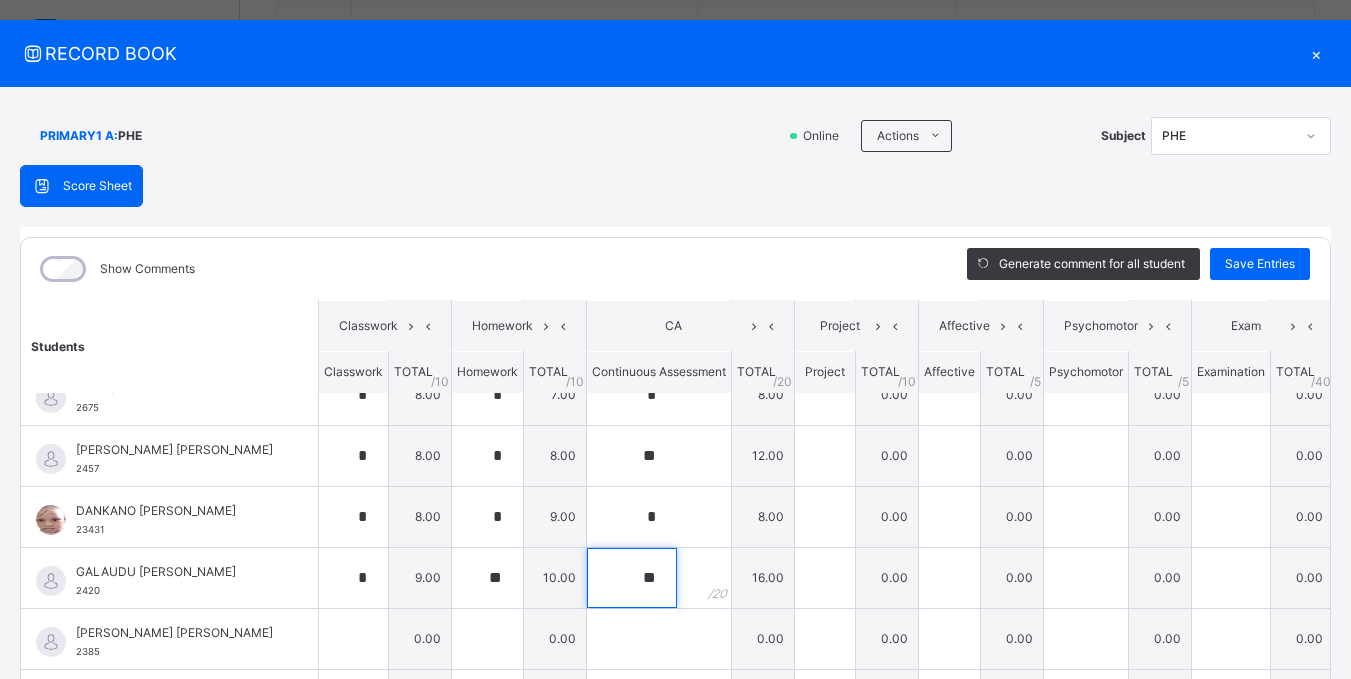 scroll, scrollTop: 900, scrollLeft: 0, axis: vertical 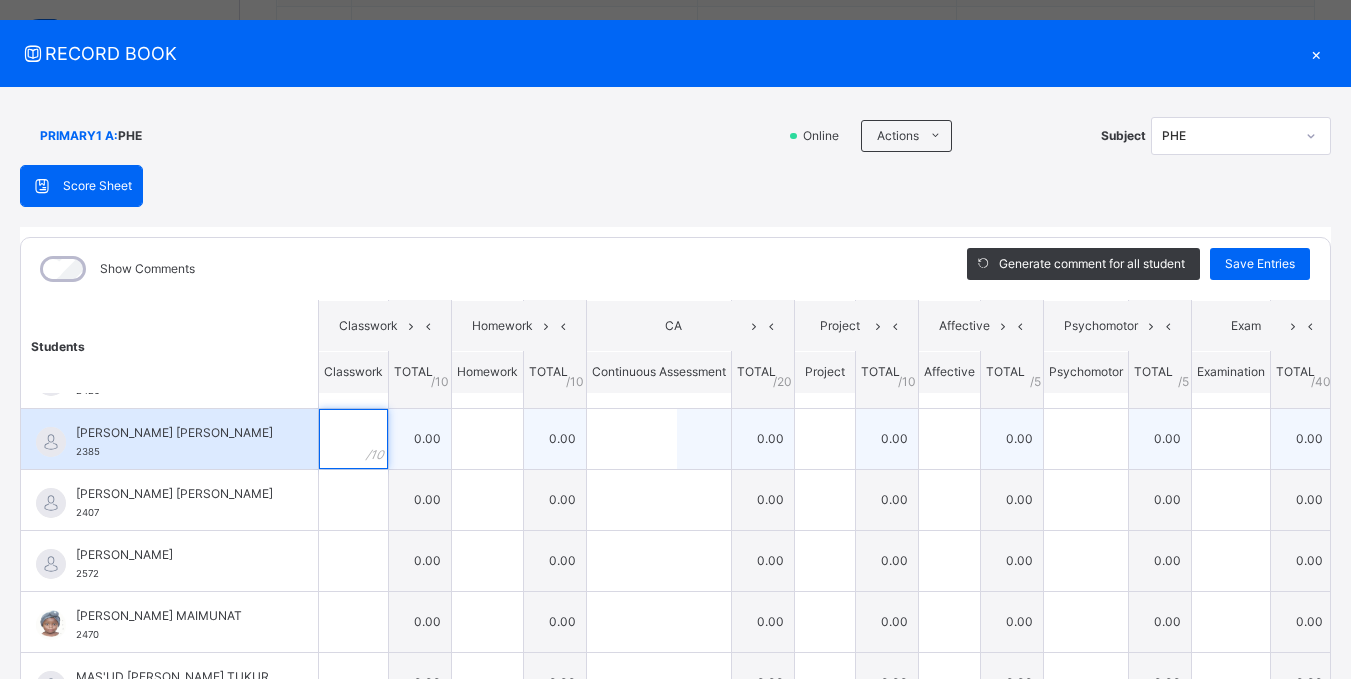 click at bounding box center (353, 439) 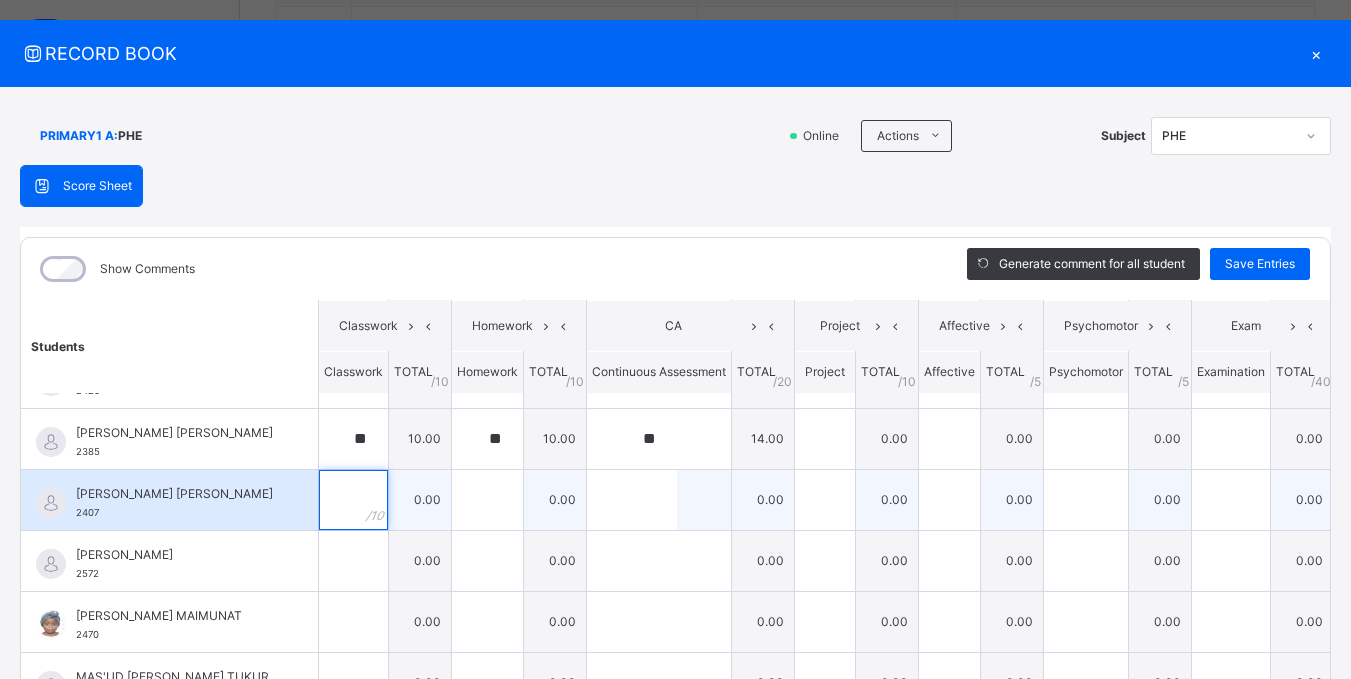 click at bounding box center [353, 500] 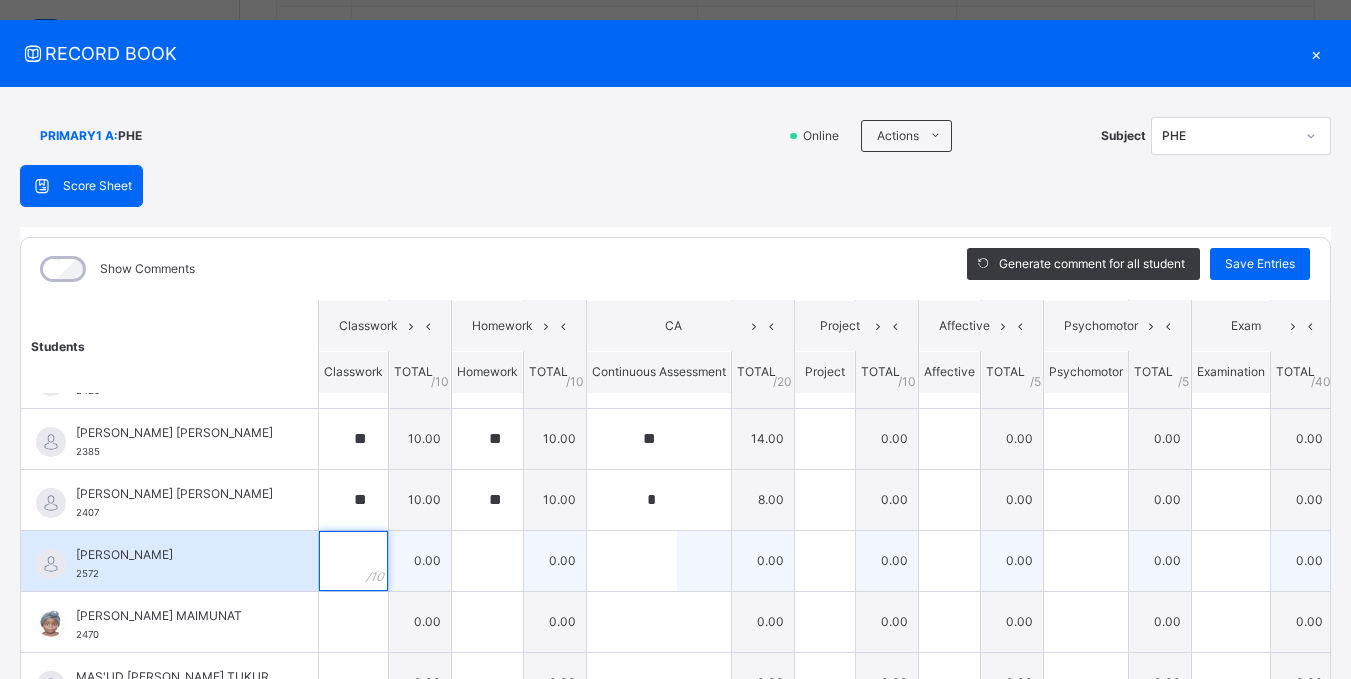 click at bounding box center [353, 561] 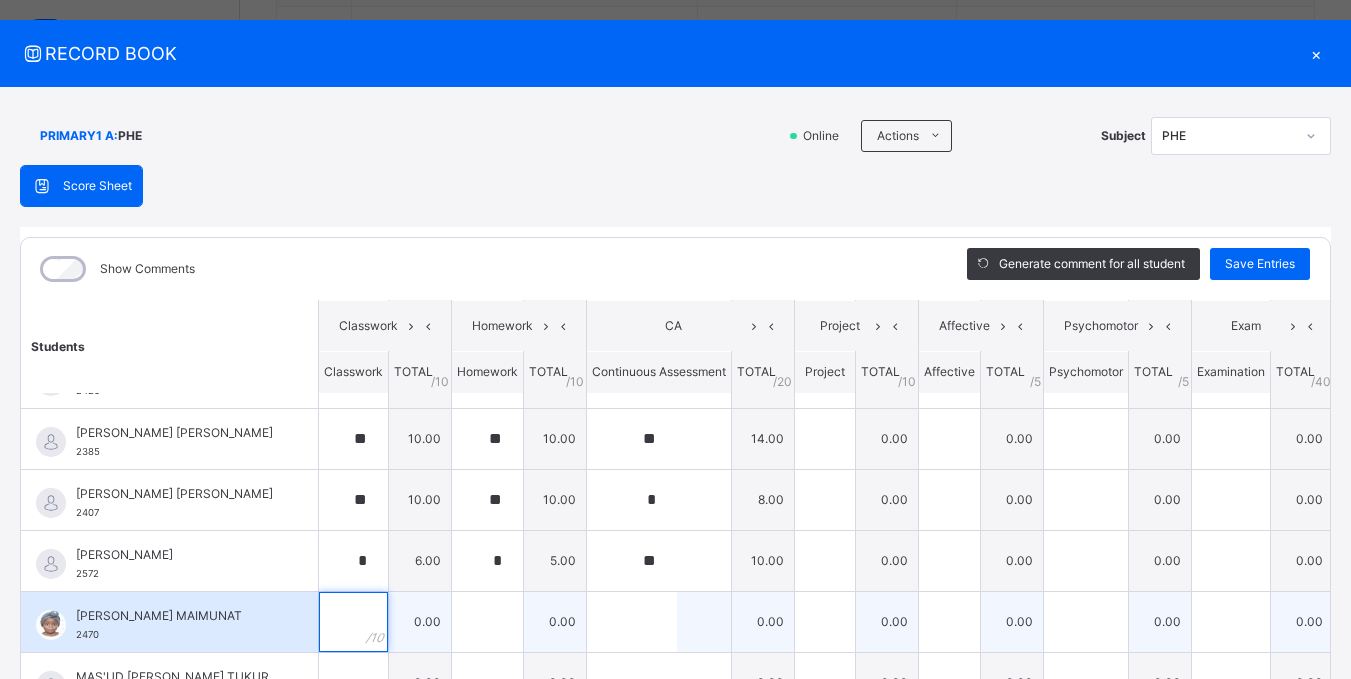 click at bounding box center [353, 622] 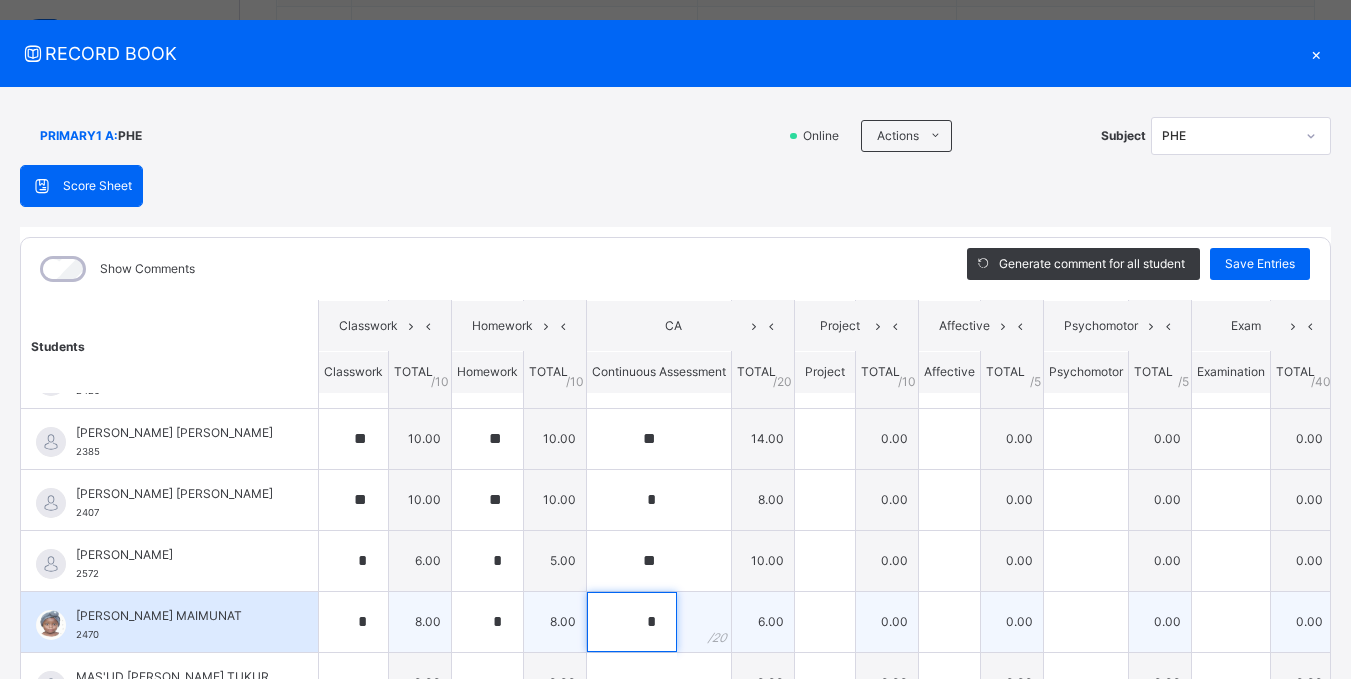 scroll, scrollTop: 1000, scrollLeft: 0, axis: vertical 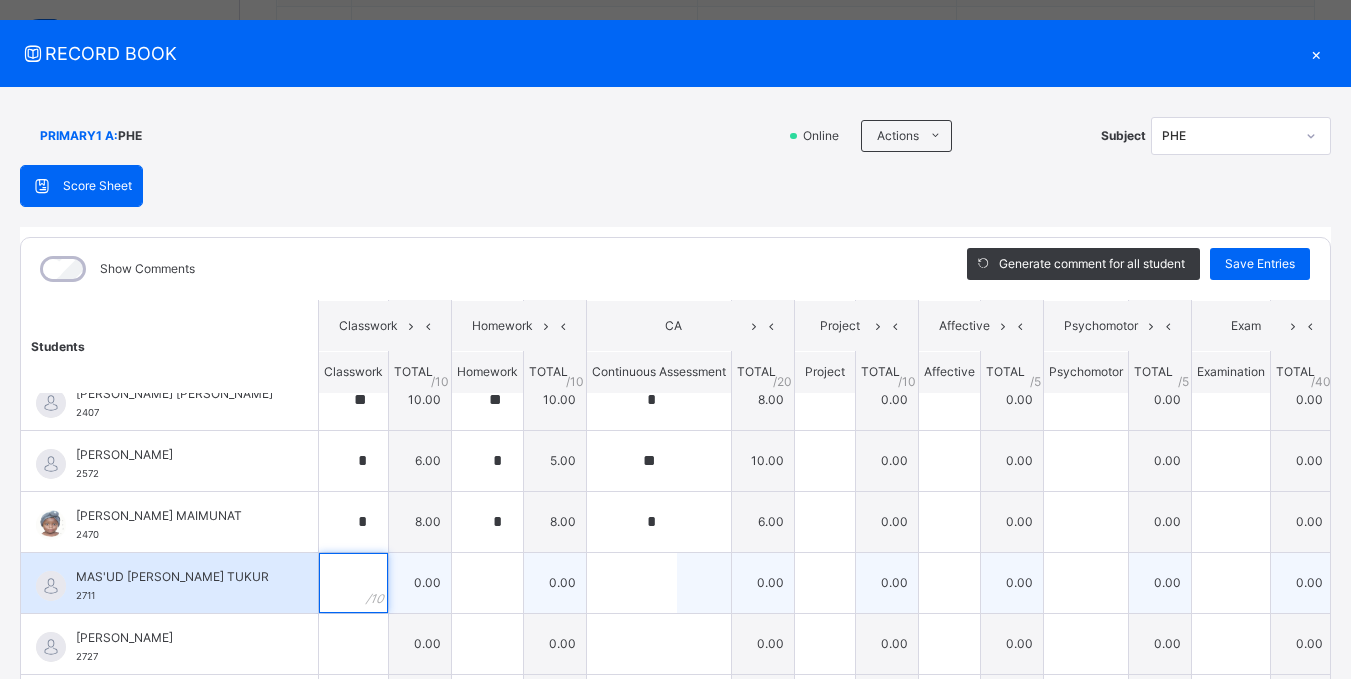 click at bounding box center [353, 583] 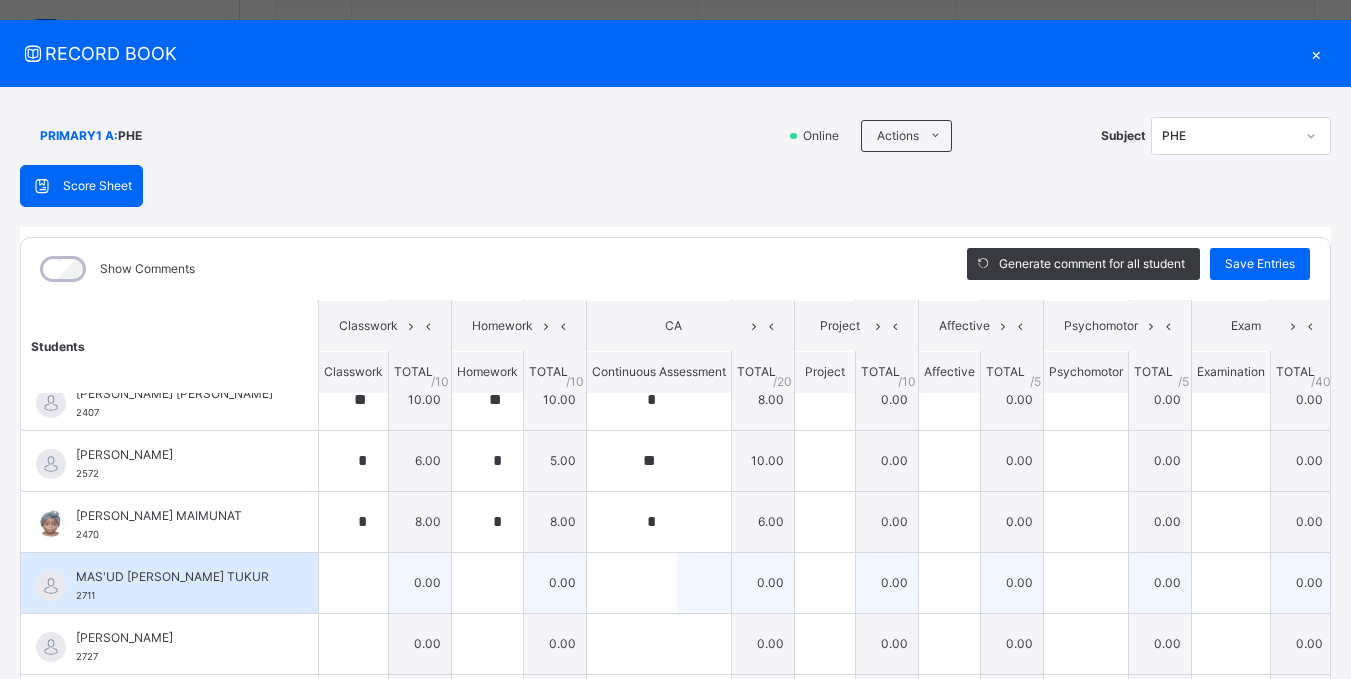 click at bounding box center (353, 583) 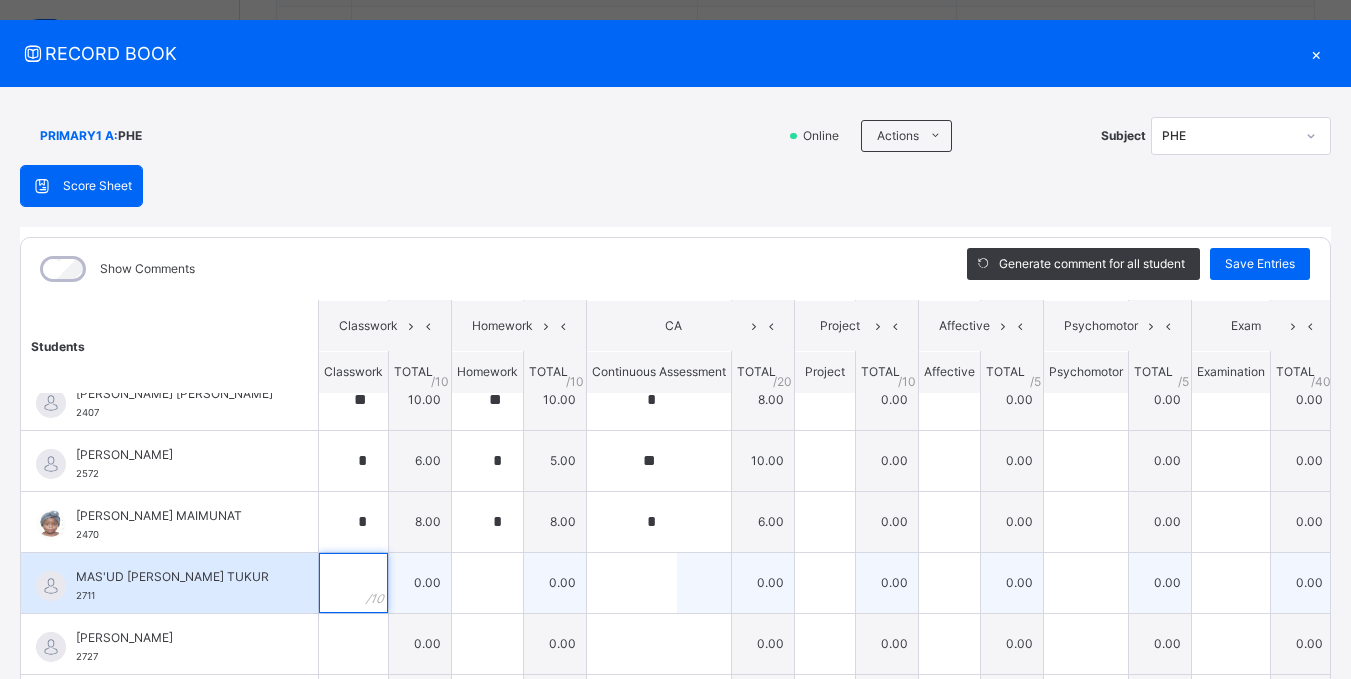 click at bounding box center [353, 583] 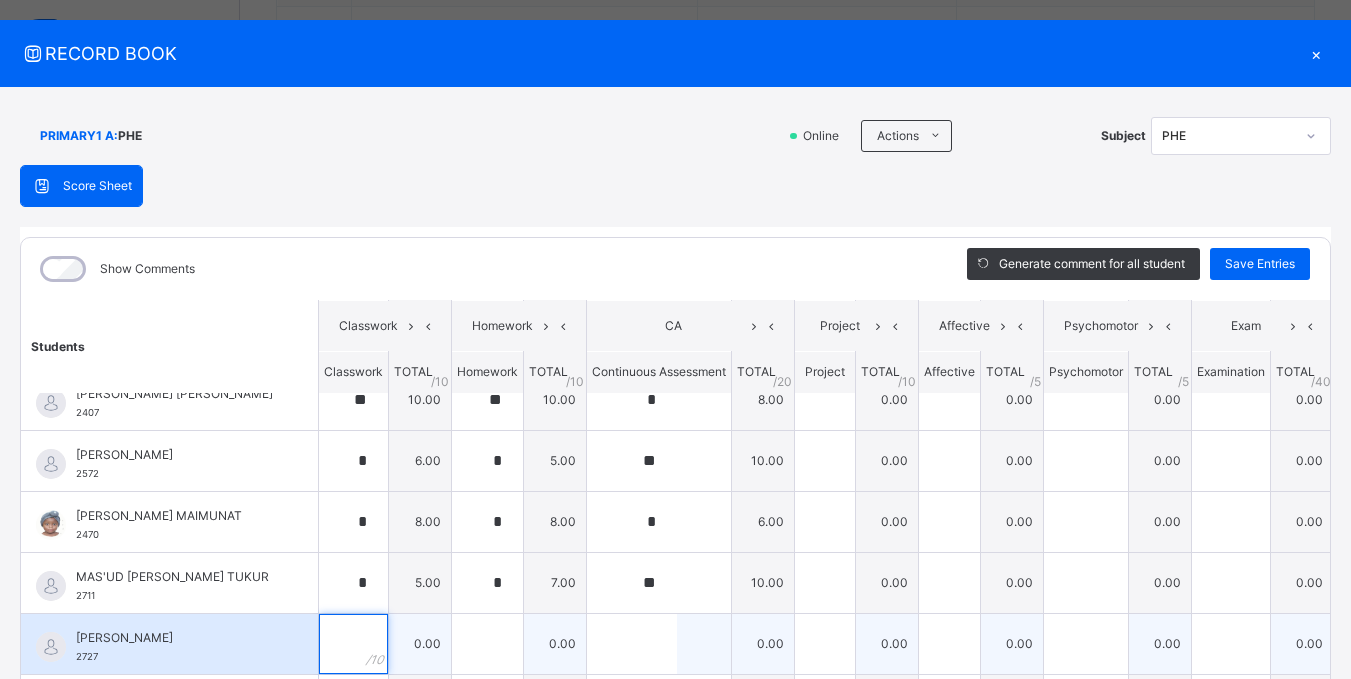 click at bounding box center [353, 644] 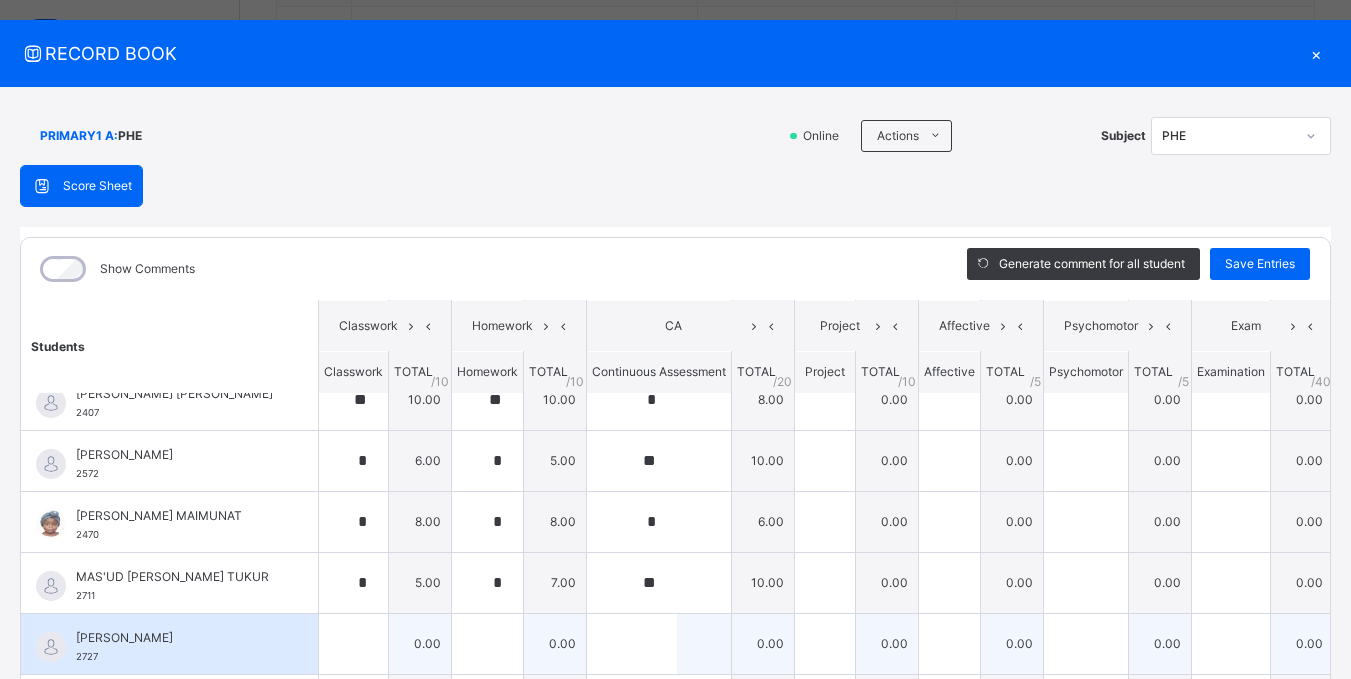 click at bounding box center (353, 644) 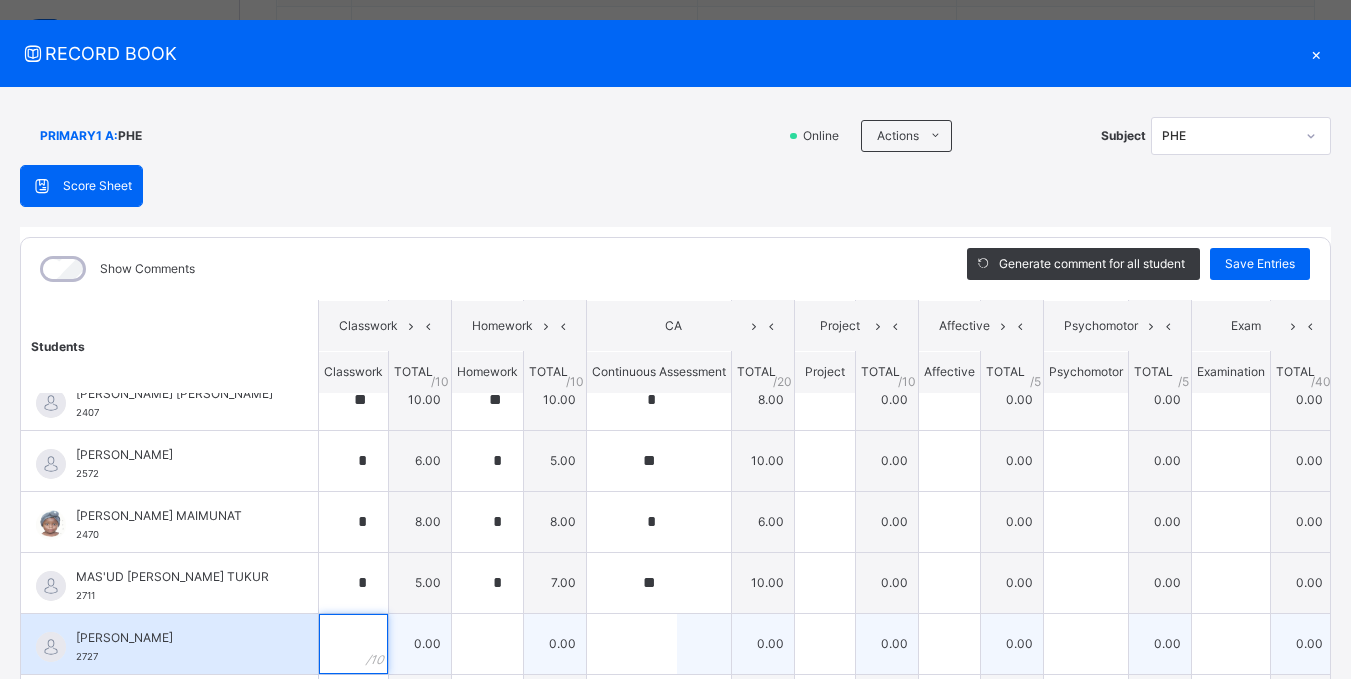 click at bounding box center (353, 644) 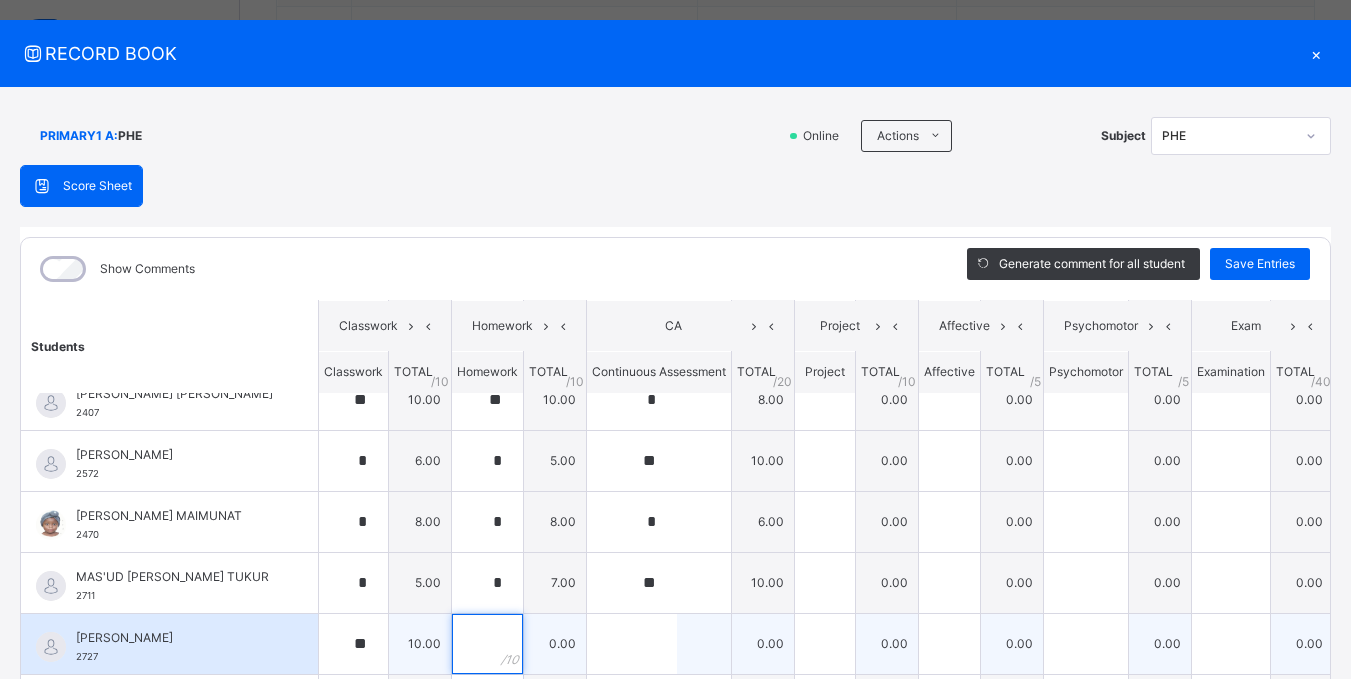 scroll, scrollTop: 40, scrollLeft: 0, axis: vertical 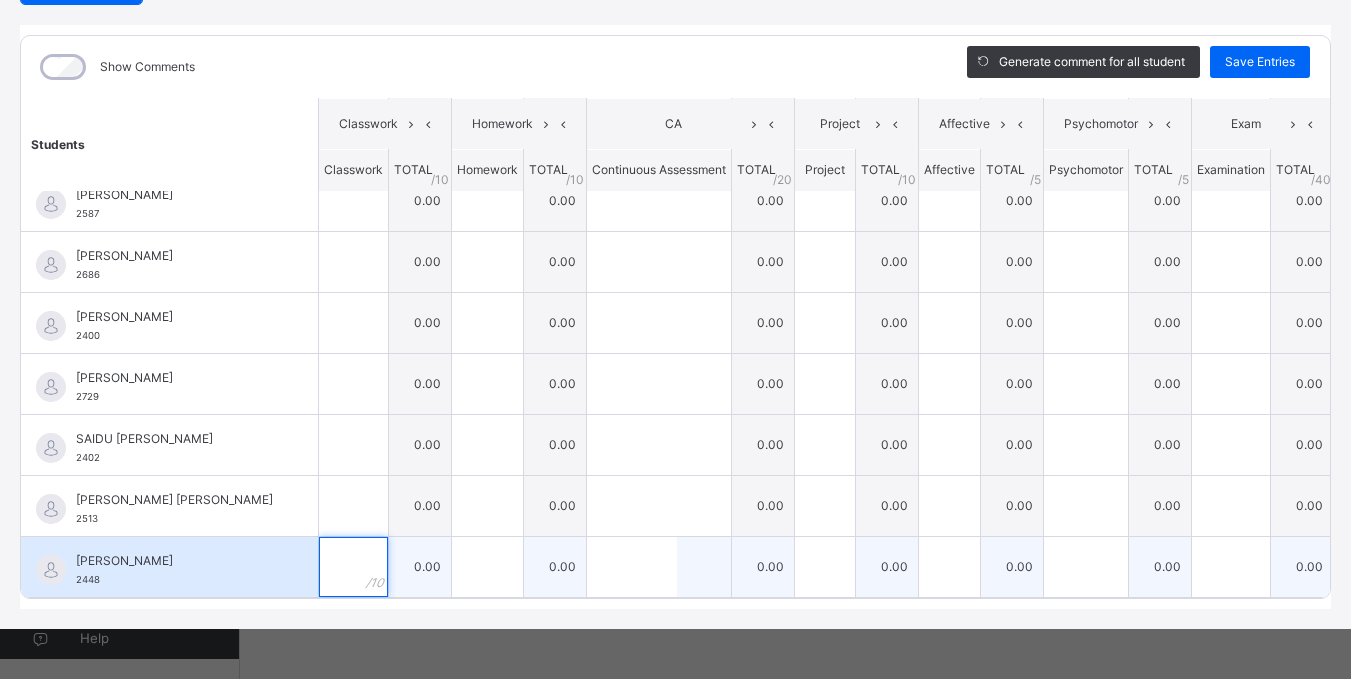 click at bounding box center (353, 567) 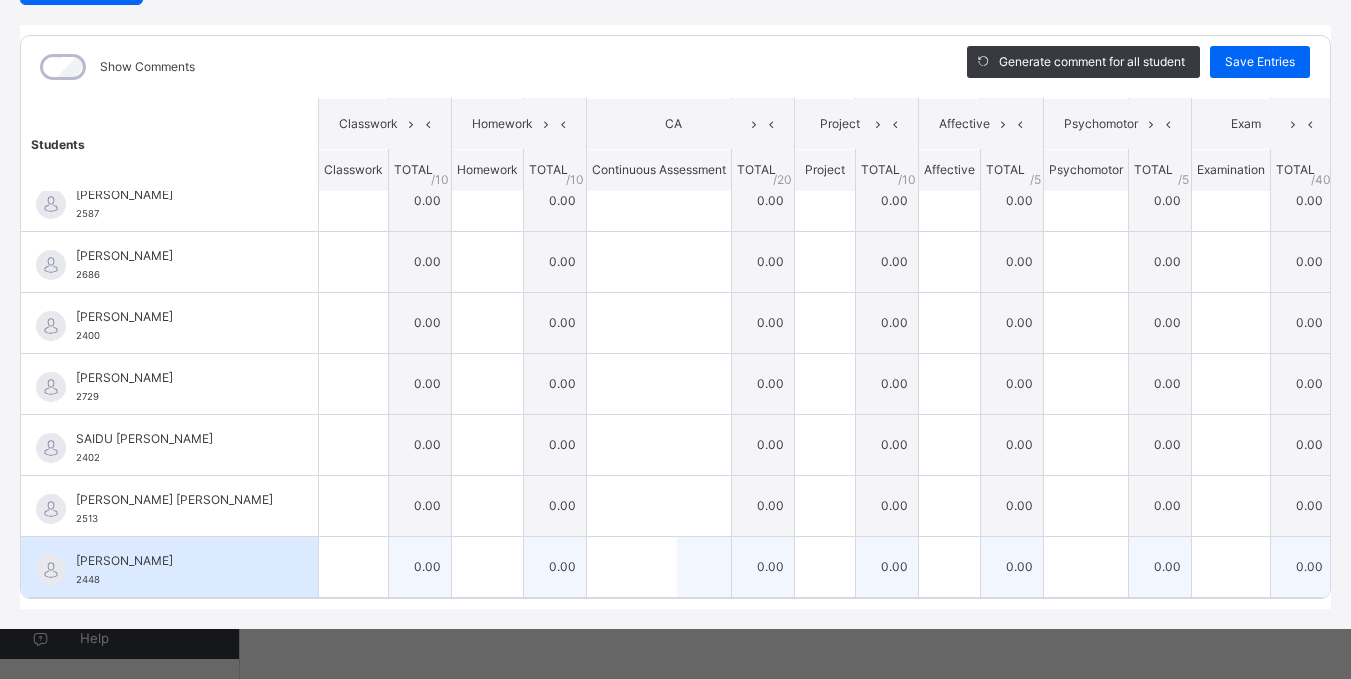 click at bounding box center [353, 567] 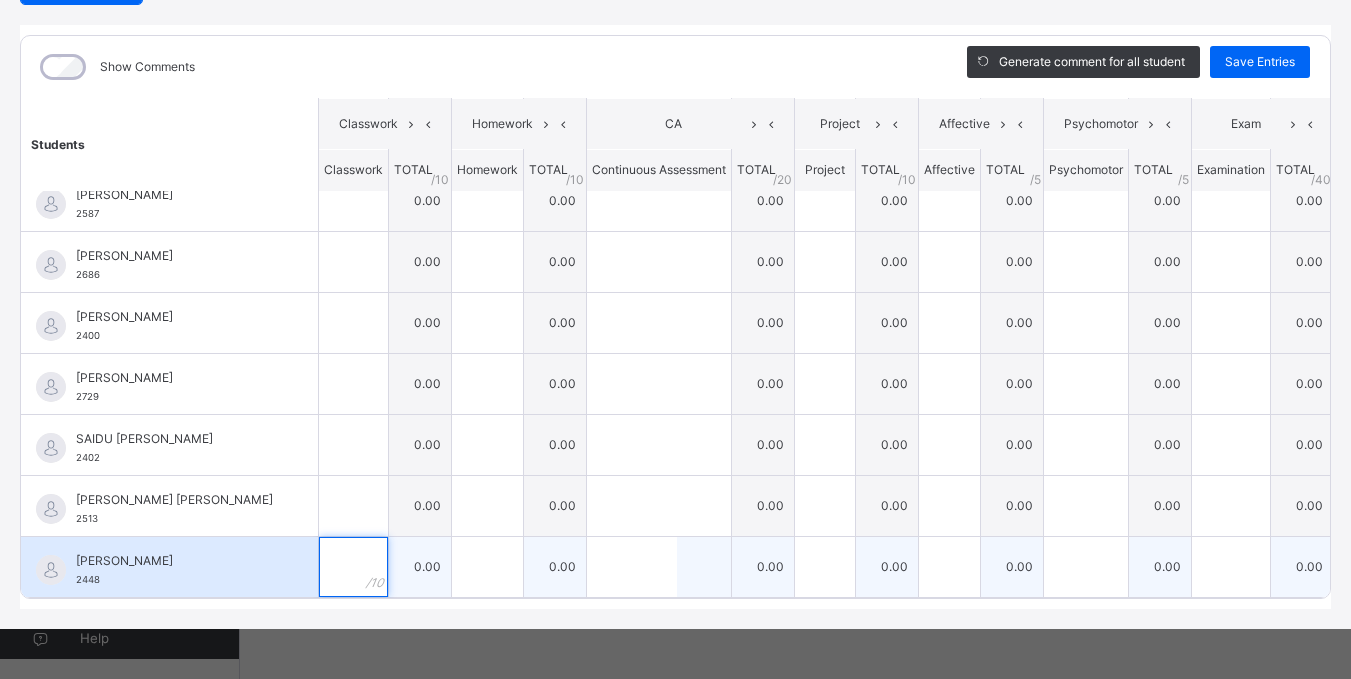 click at bounding box center (353, 567) 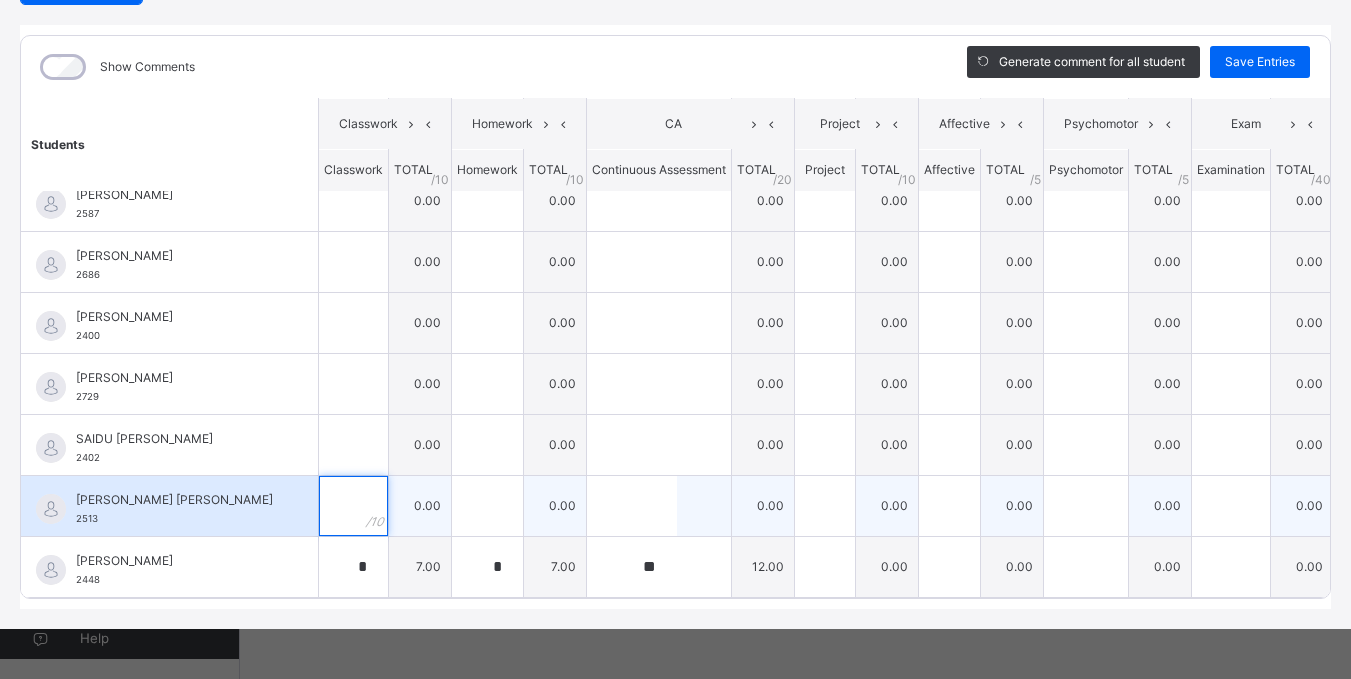 click at bounding box center (353, 506) 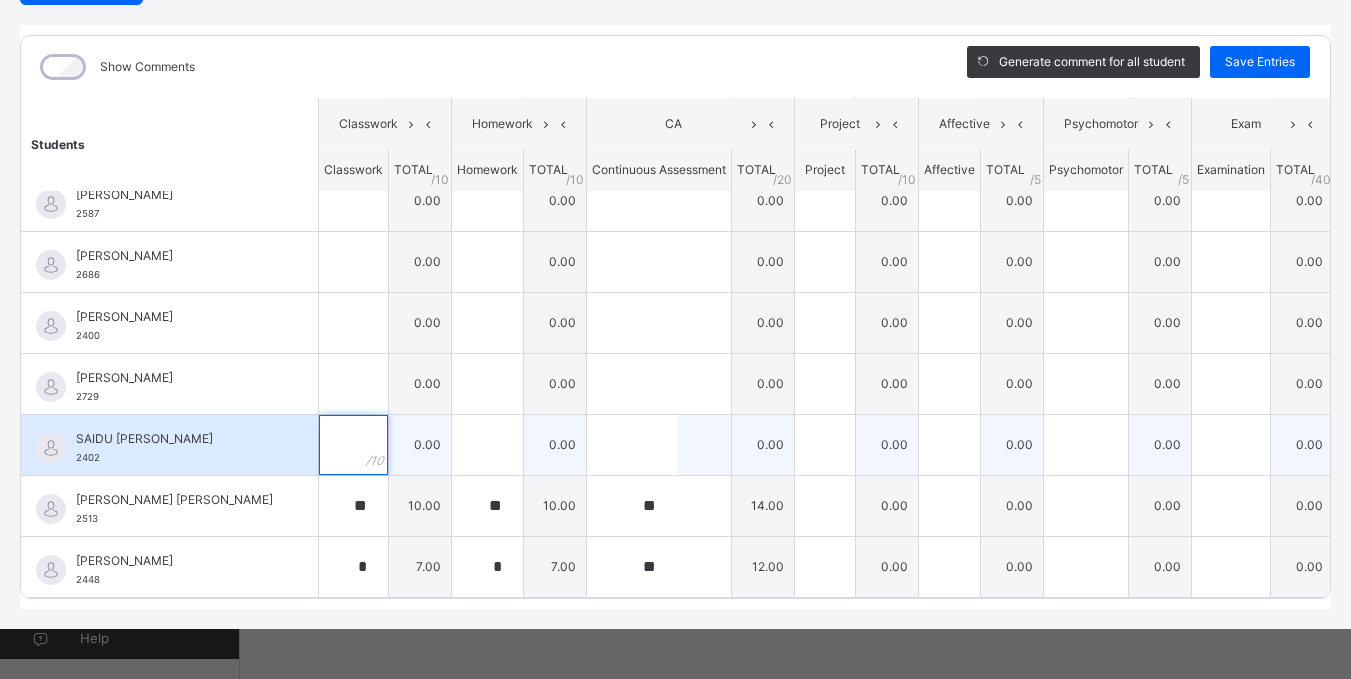 click at bounding box center [353, 445] 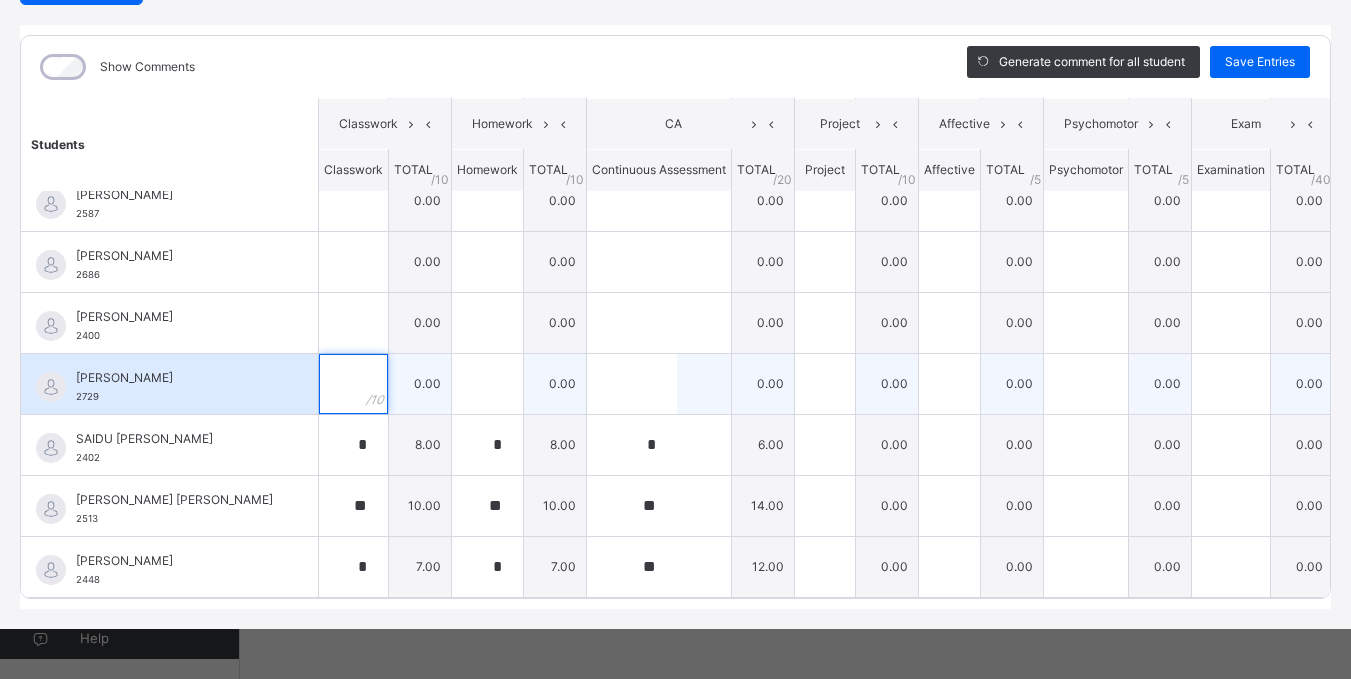 click at bounding box center [353, 384] 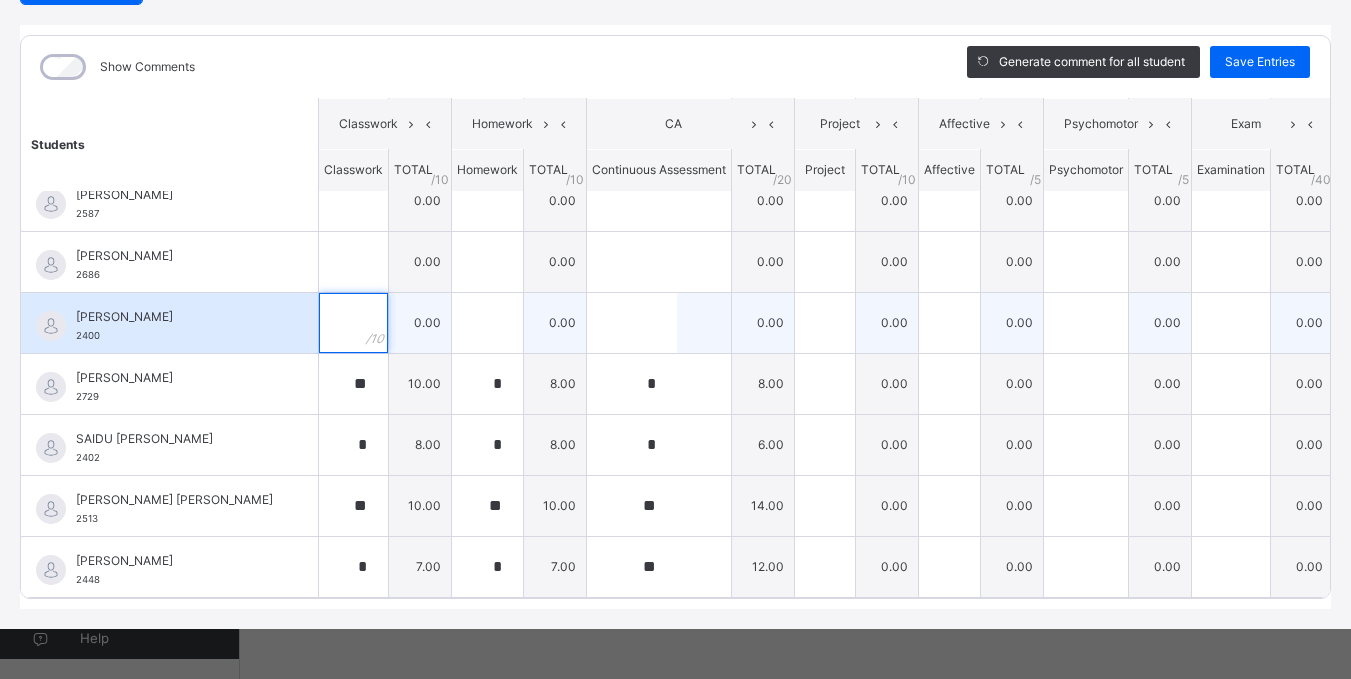 click at bounding box center (353, 323) 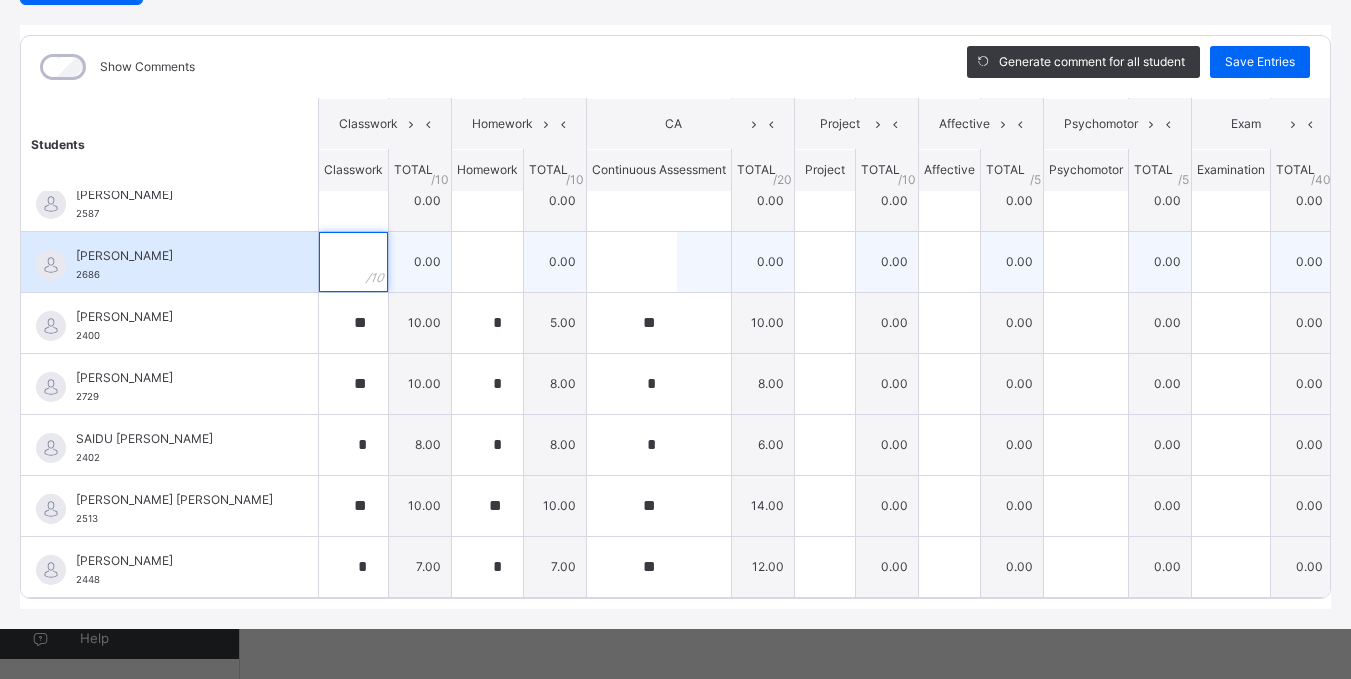 click at bounding box center (353, 262) 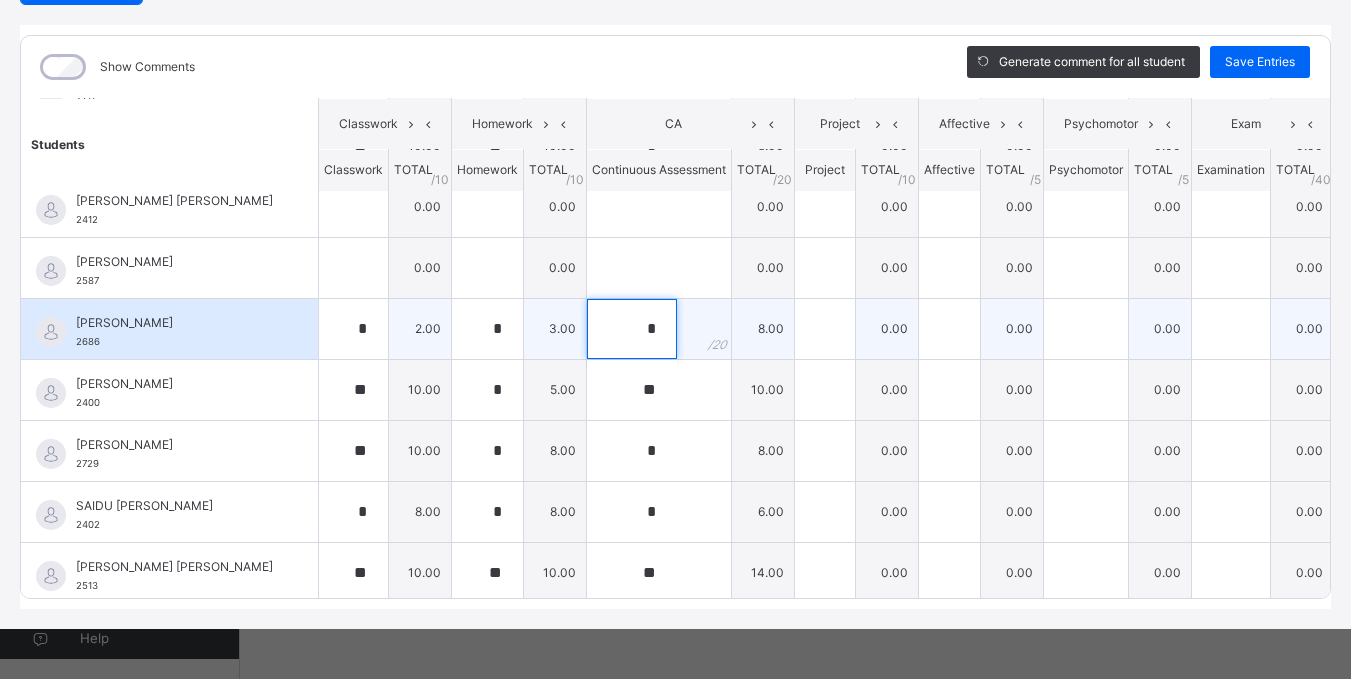 scroll, scrollTop: 1278, scrollLeft: 0, axis: vertical 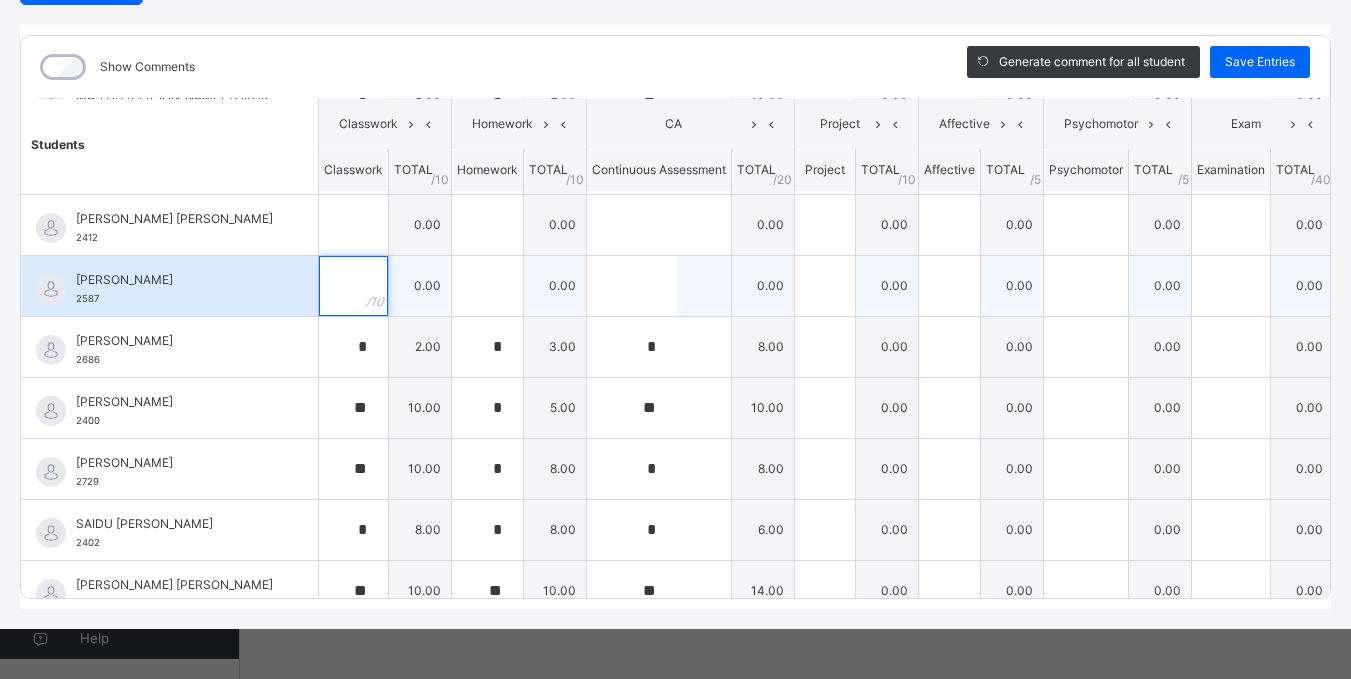click at bounding box center [353, 286] 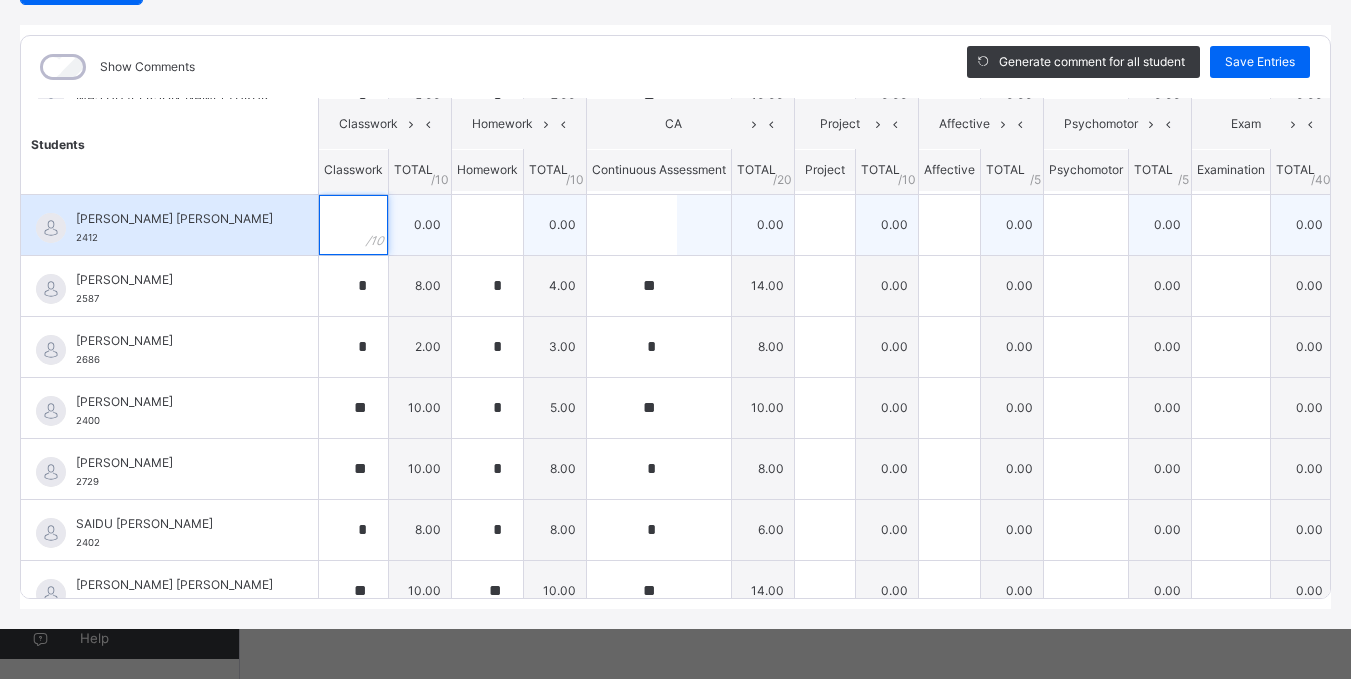 click at bounding box center [353, 225] 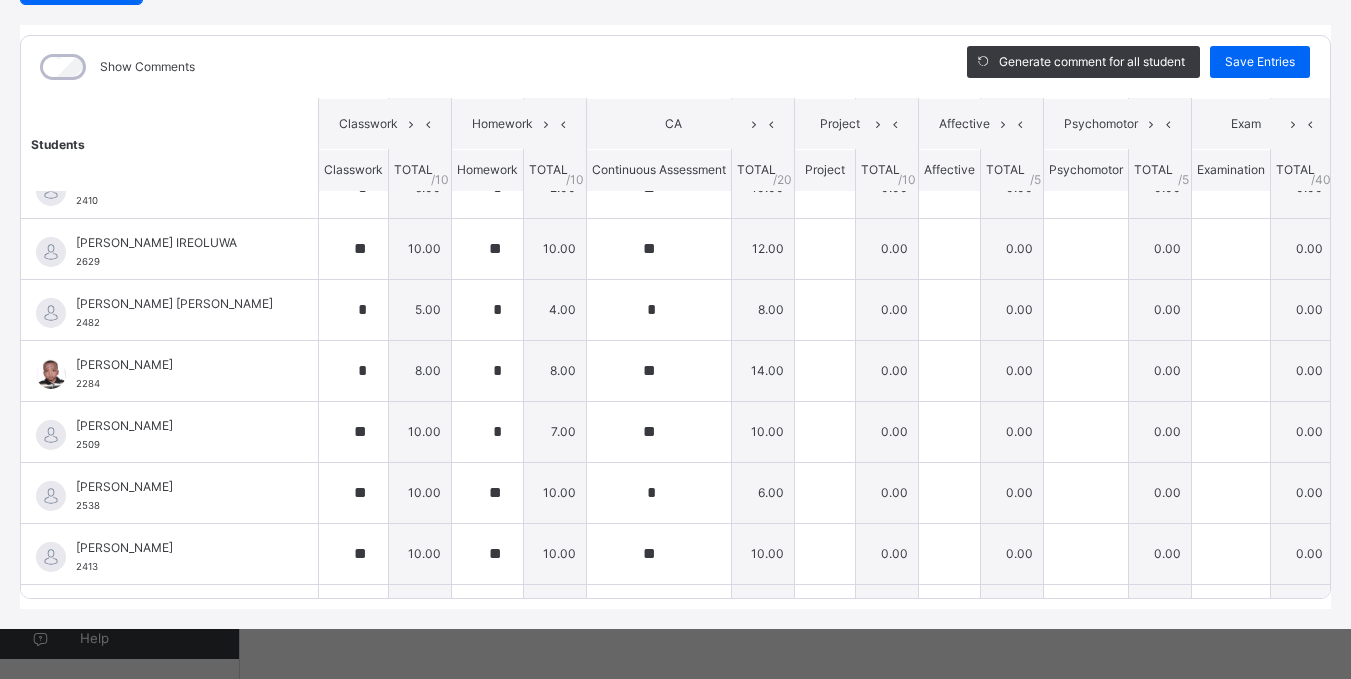 scroll, scrollTop: 0, scrollLeft: 0, axis: both 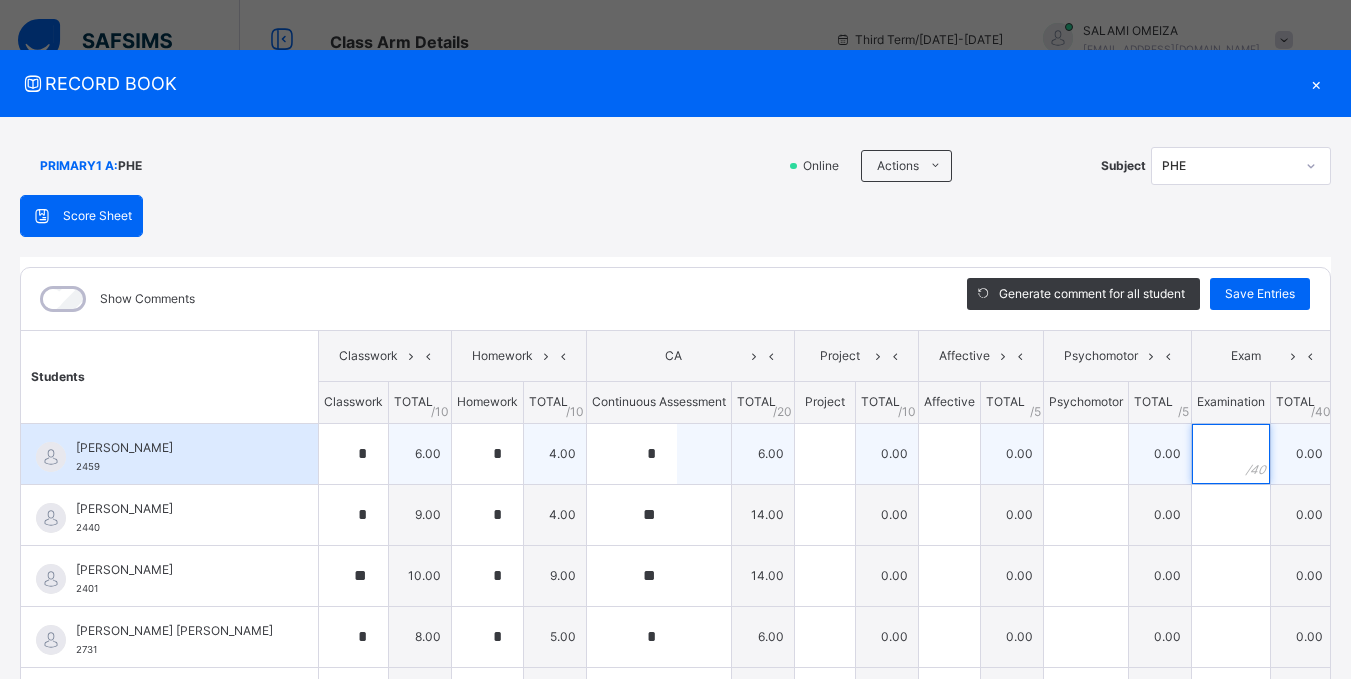 click at bounding box center [1231, 454] 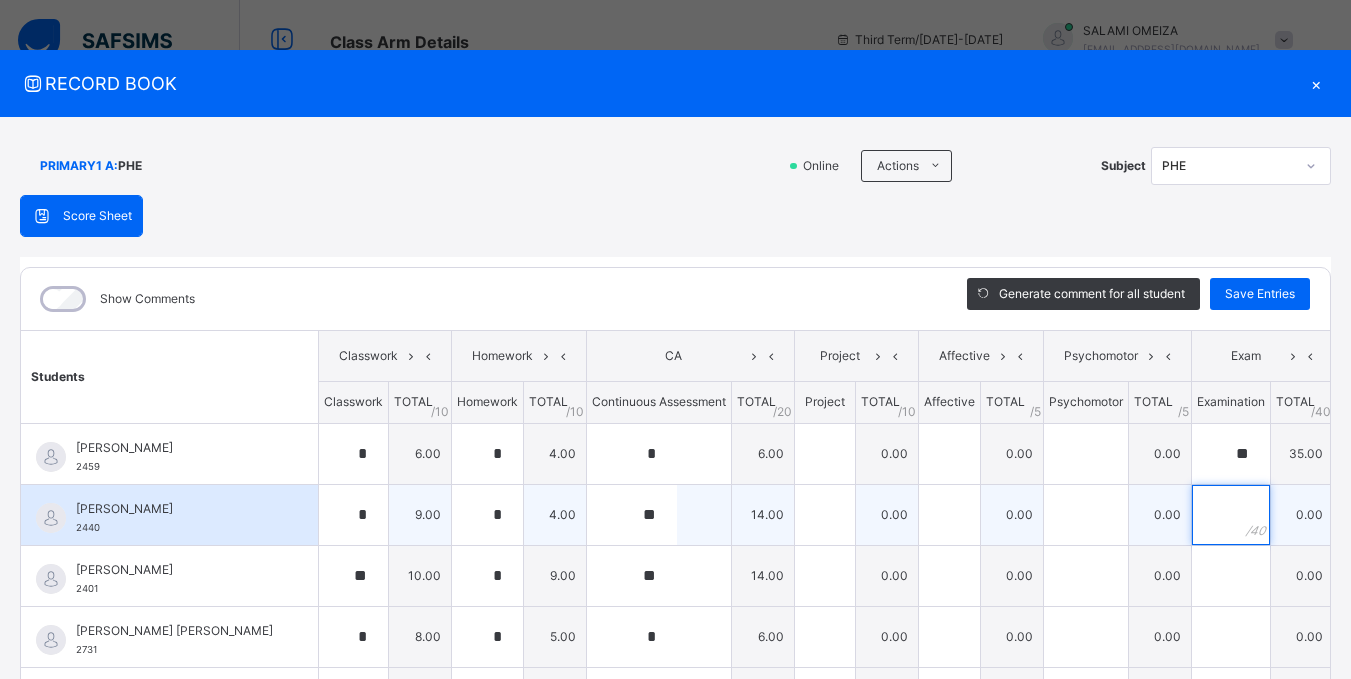 click at bounding box center [1231, 515] 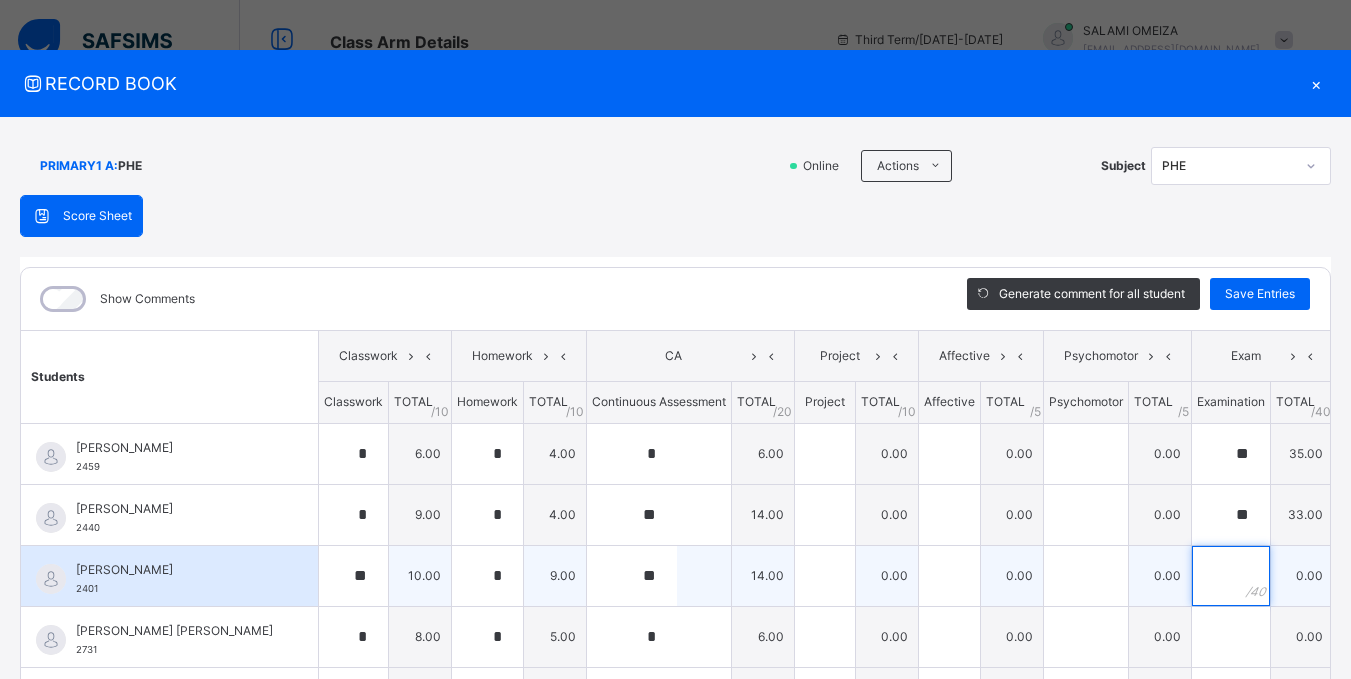 click at bounding box center (1231, 576) 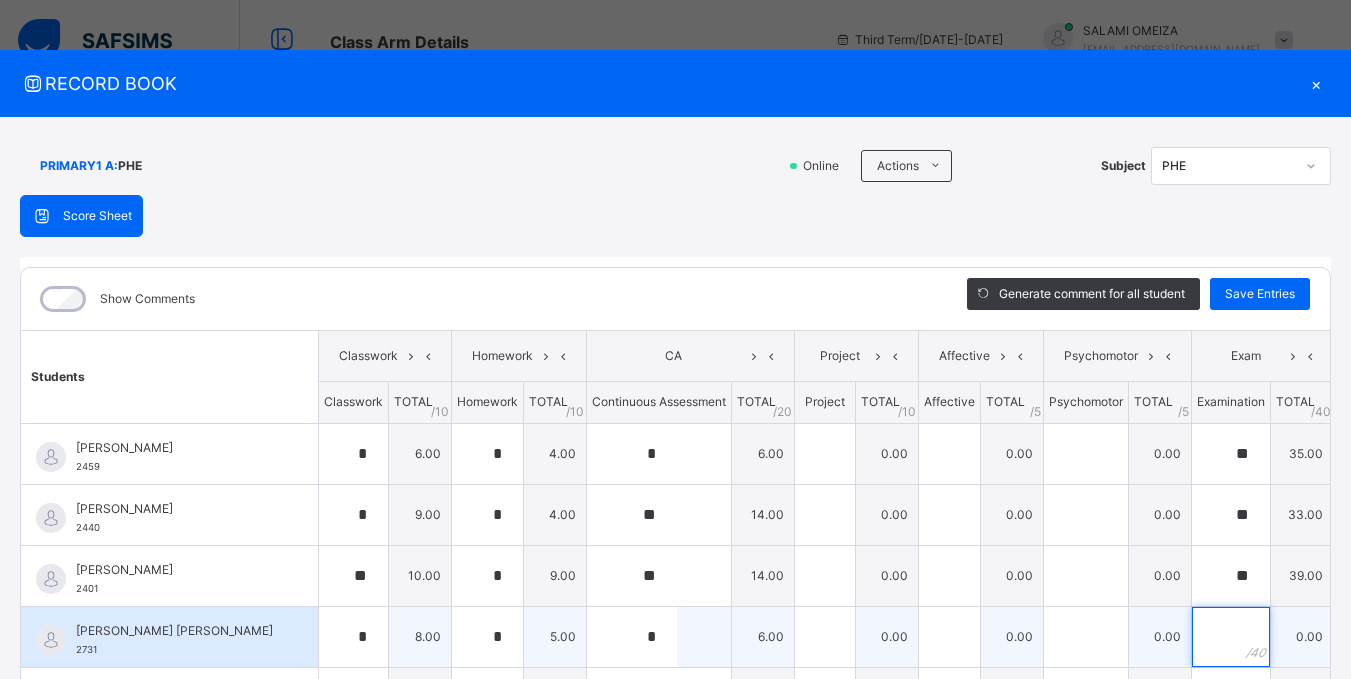 click at bounding box center [1231, 637] 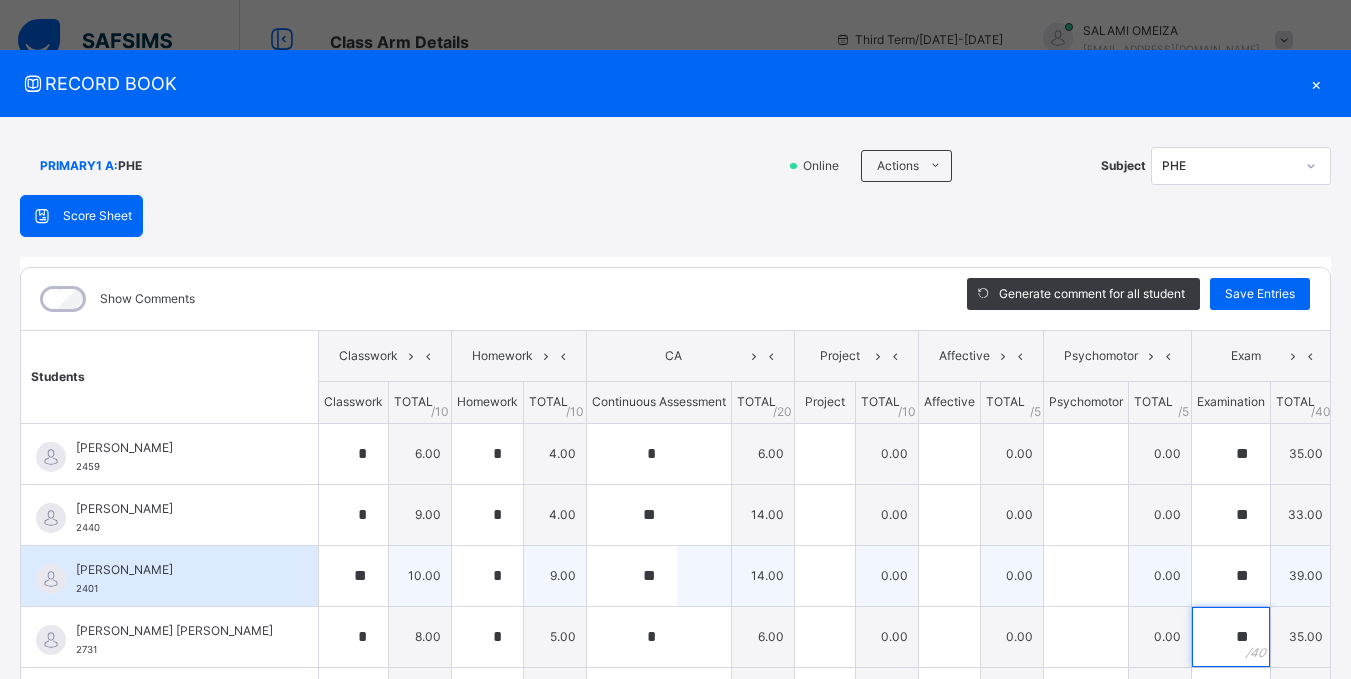 scroll, scrollTop: 100, scrollLeft: 0, axis: vertical 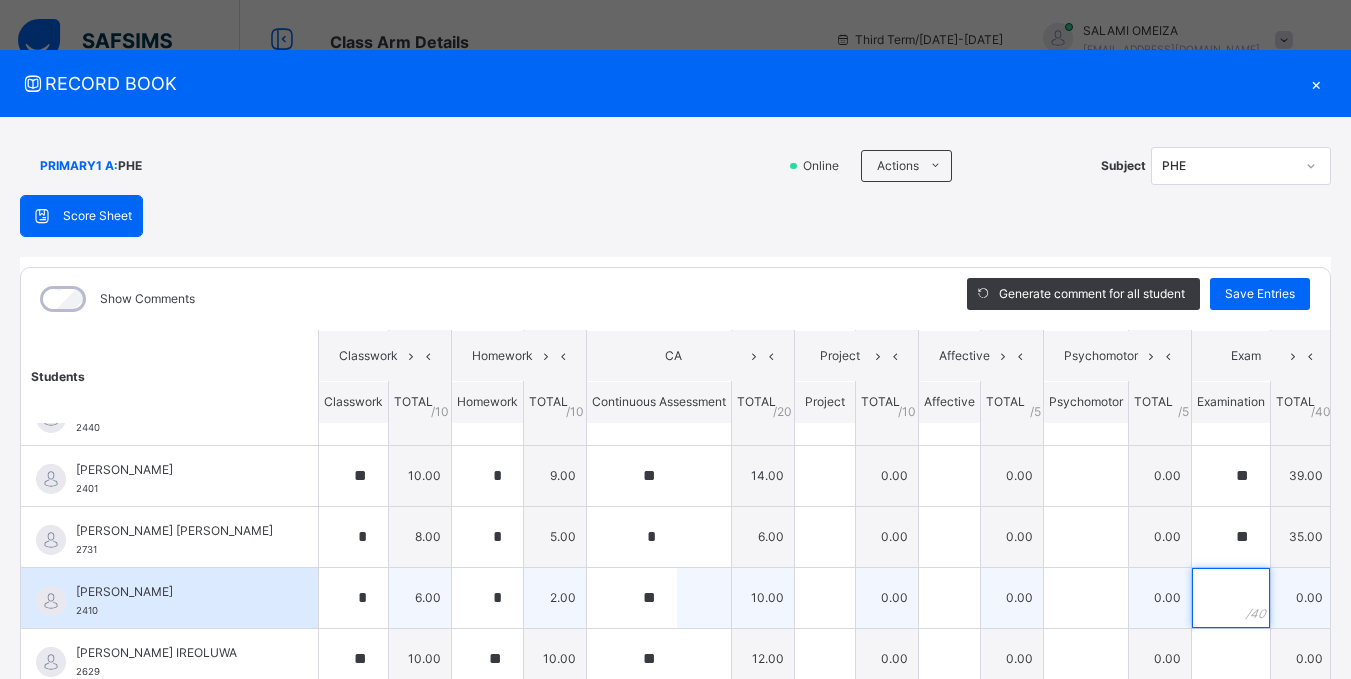 click at bounding box center (1231, 598) 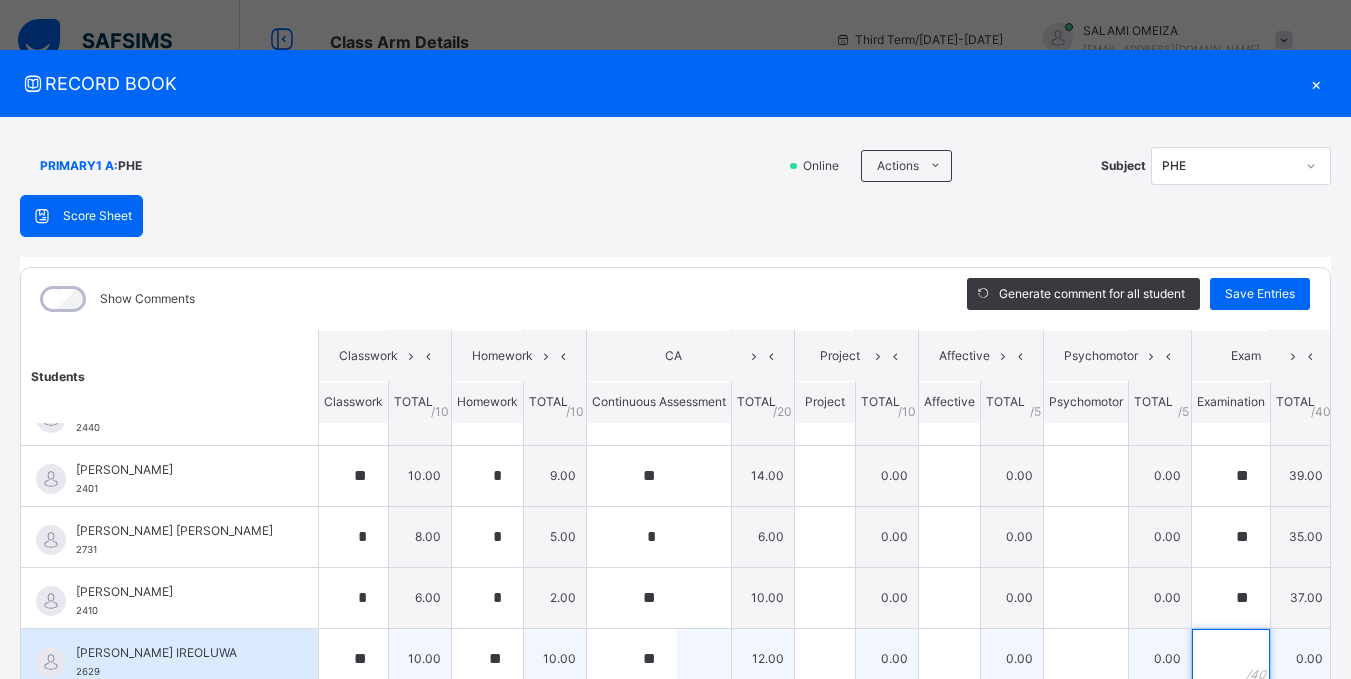 click at bounding box center (1231, 659) 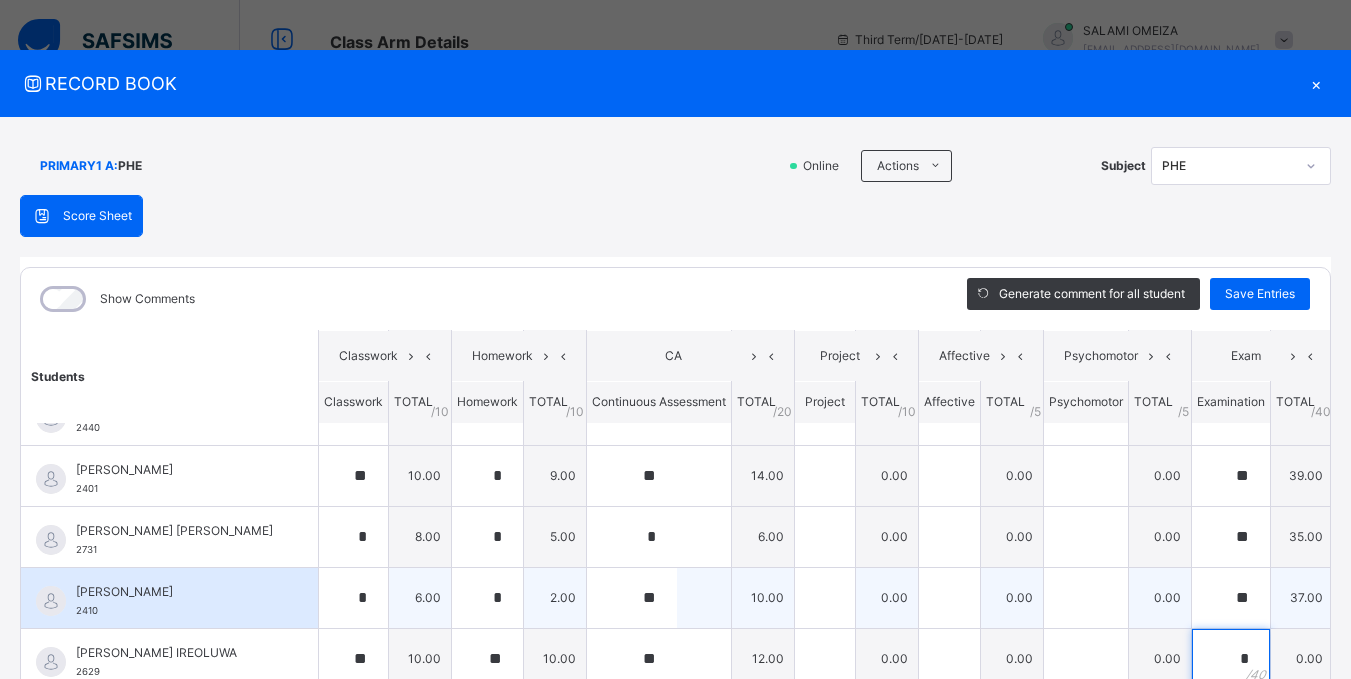 scroll, scrollTop: 5, scrollLeft: 0, axis: vertical 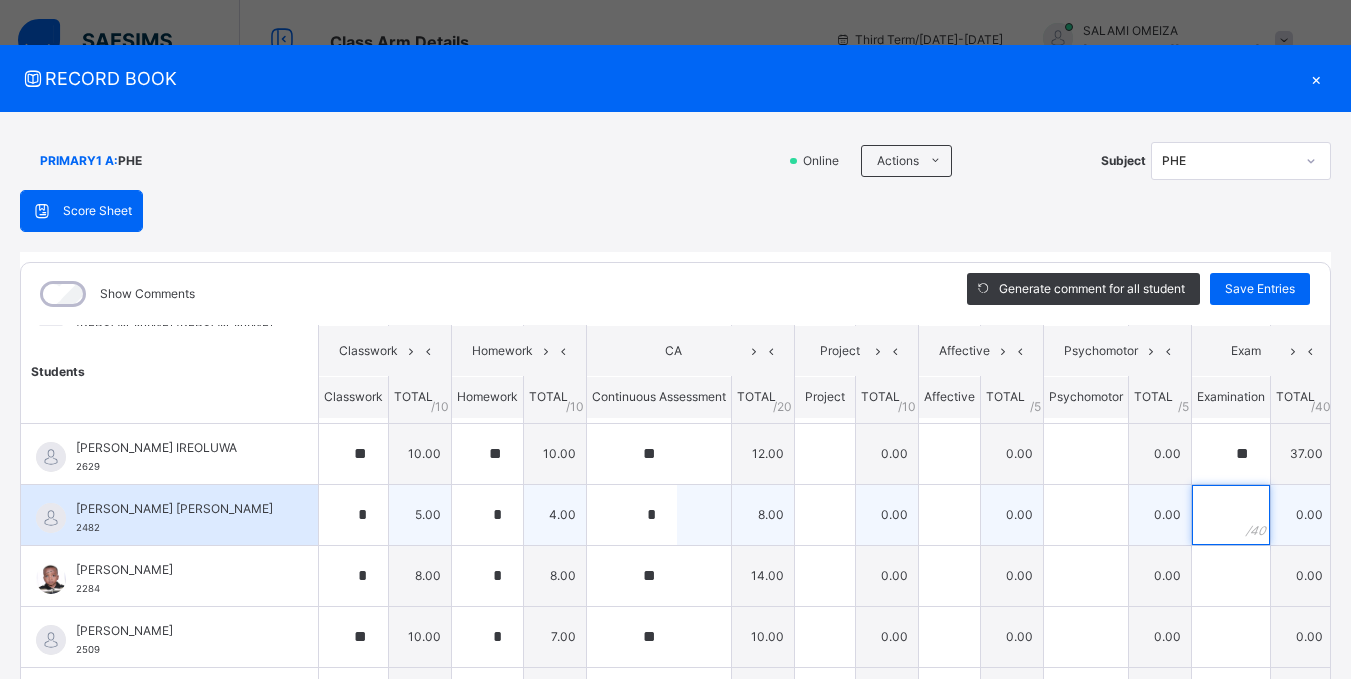 click at bounding box center (1231, 515) 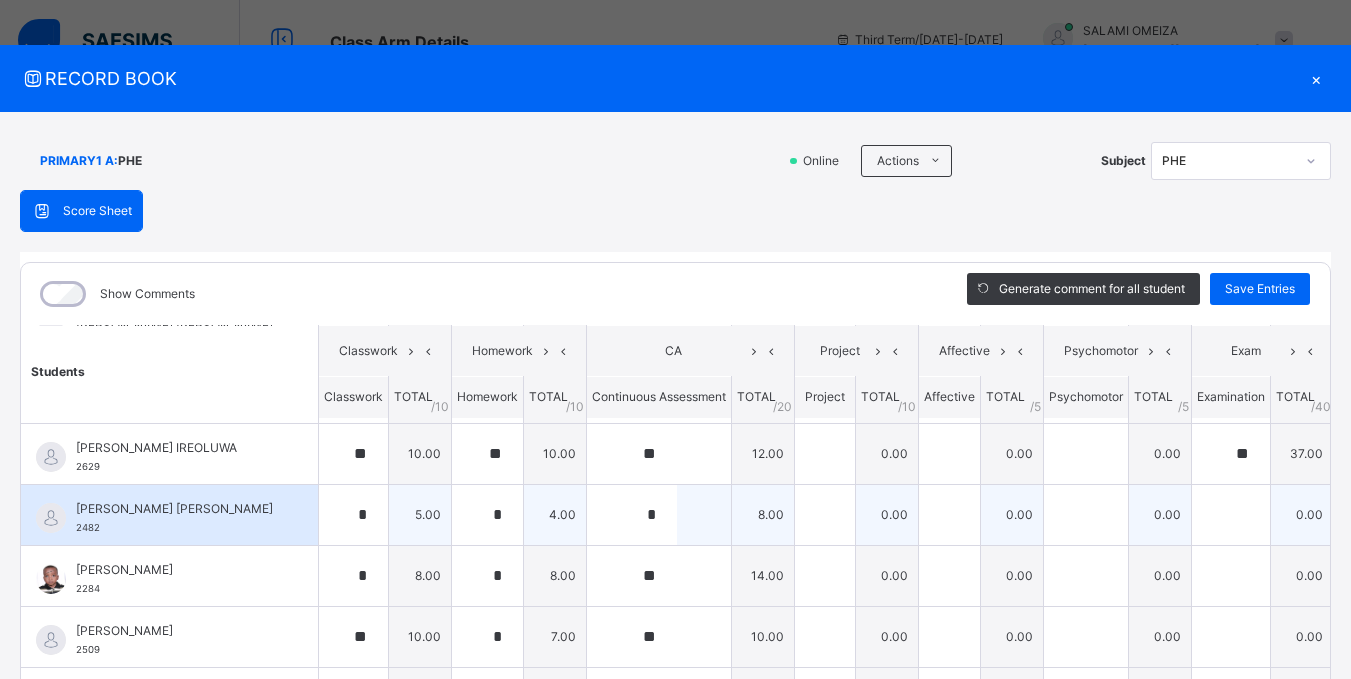 click at bounding box center (1231, 515) 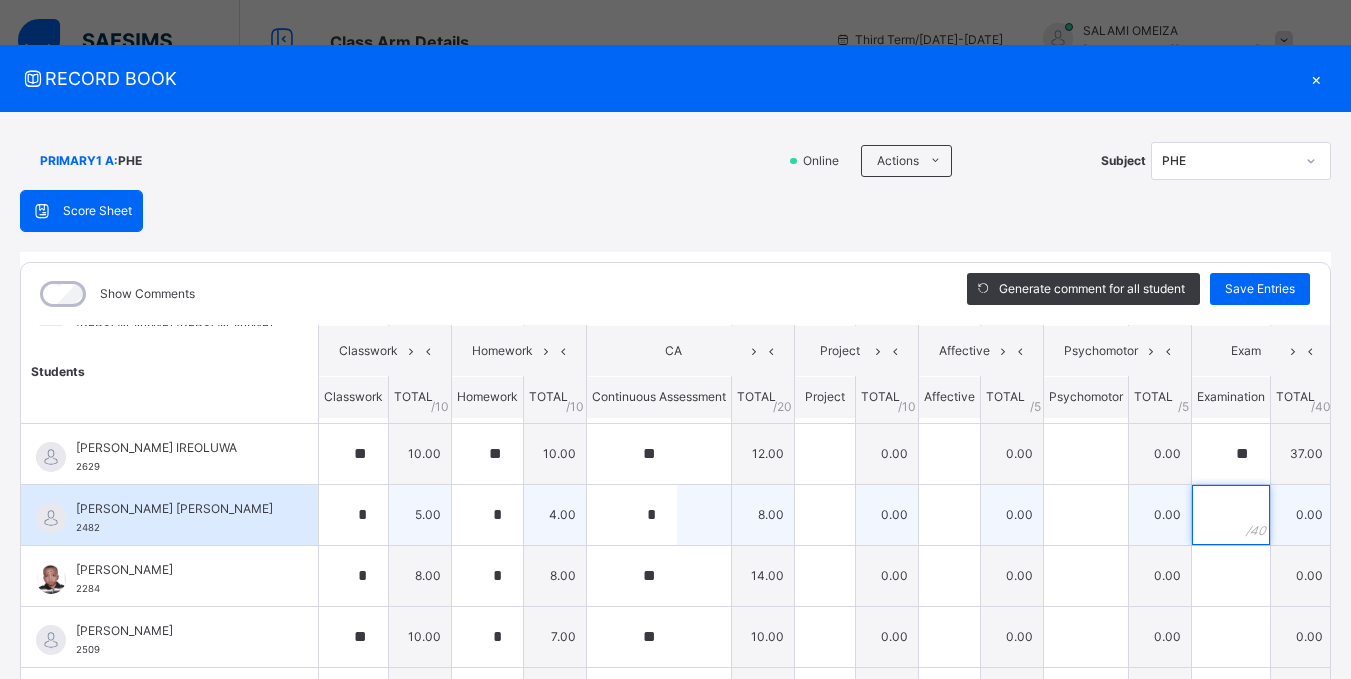 click at bounding box center [1231, 515] 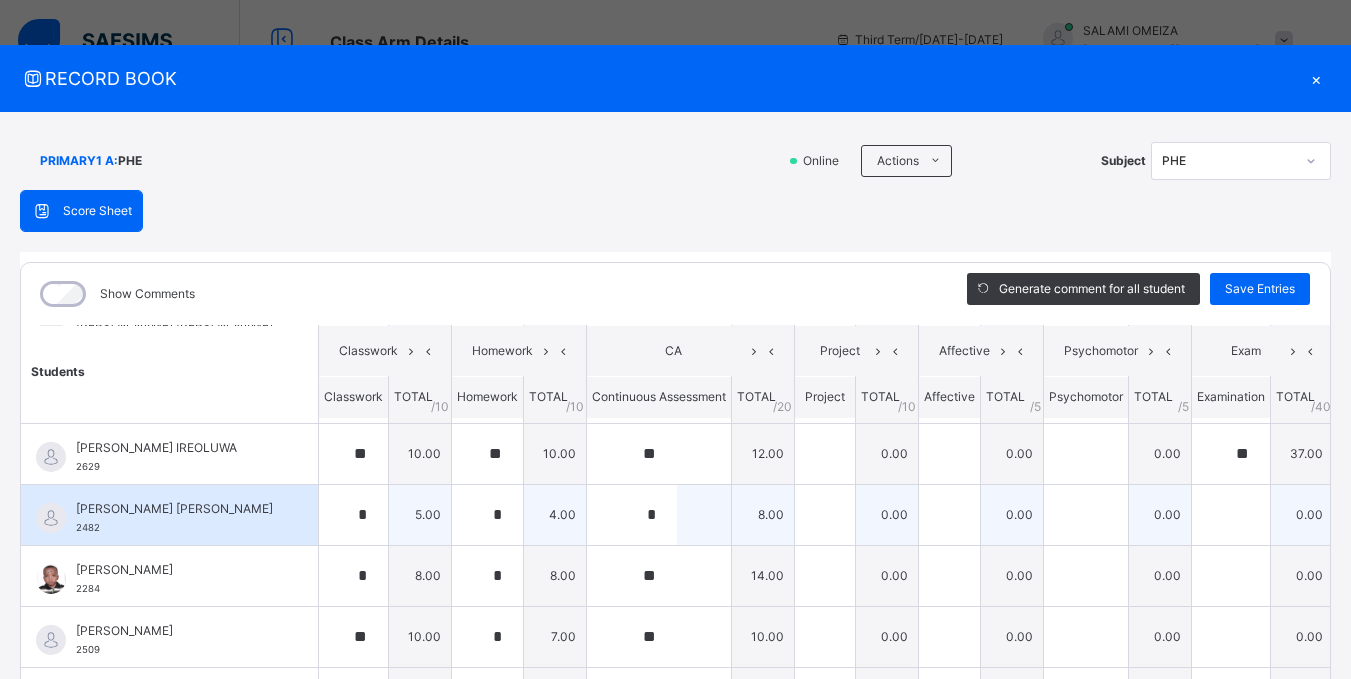 click at bounding box center (1231, 515) 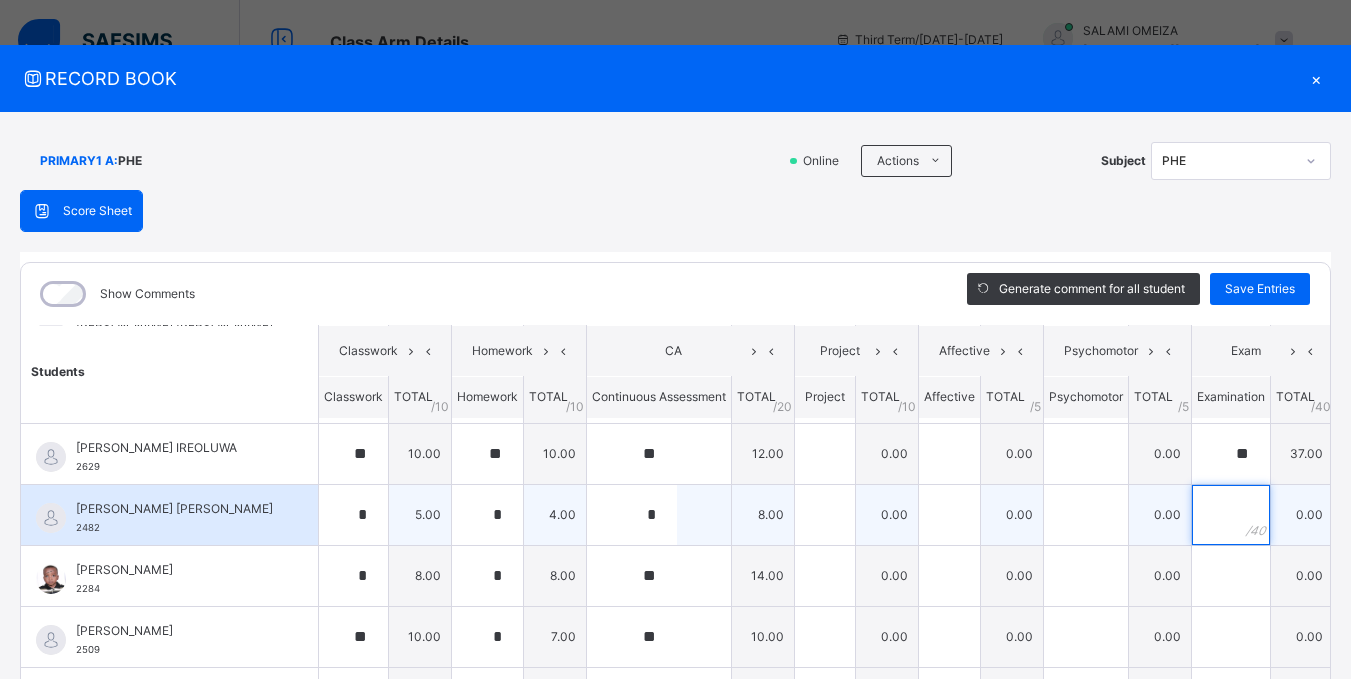 click at bounding box center (1231, 515) 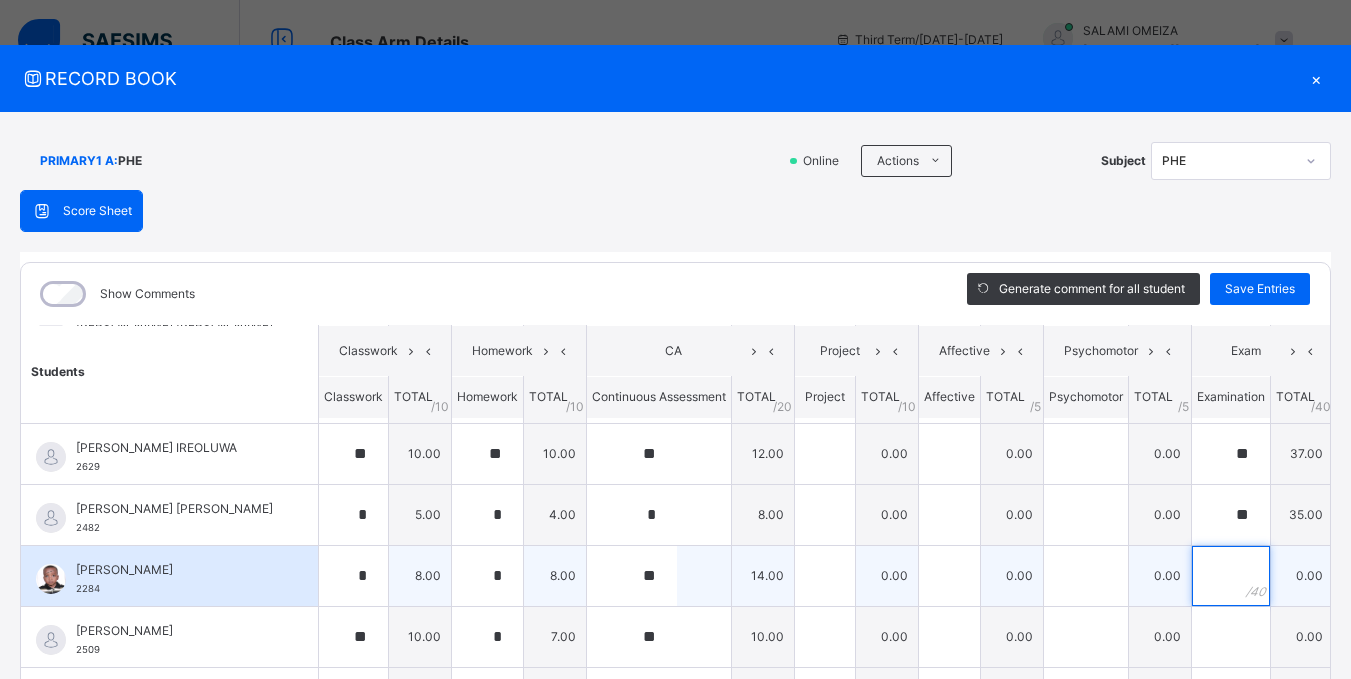 click at bounding box center (1231, 576) 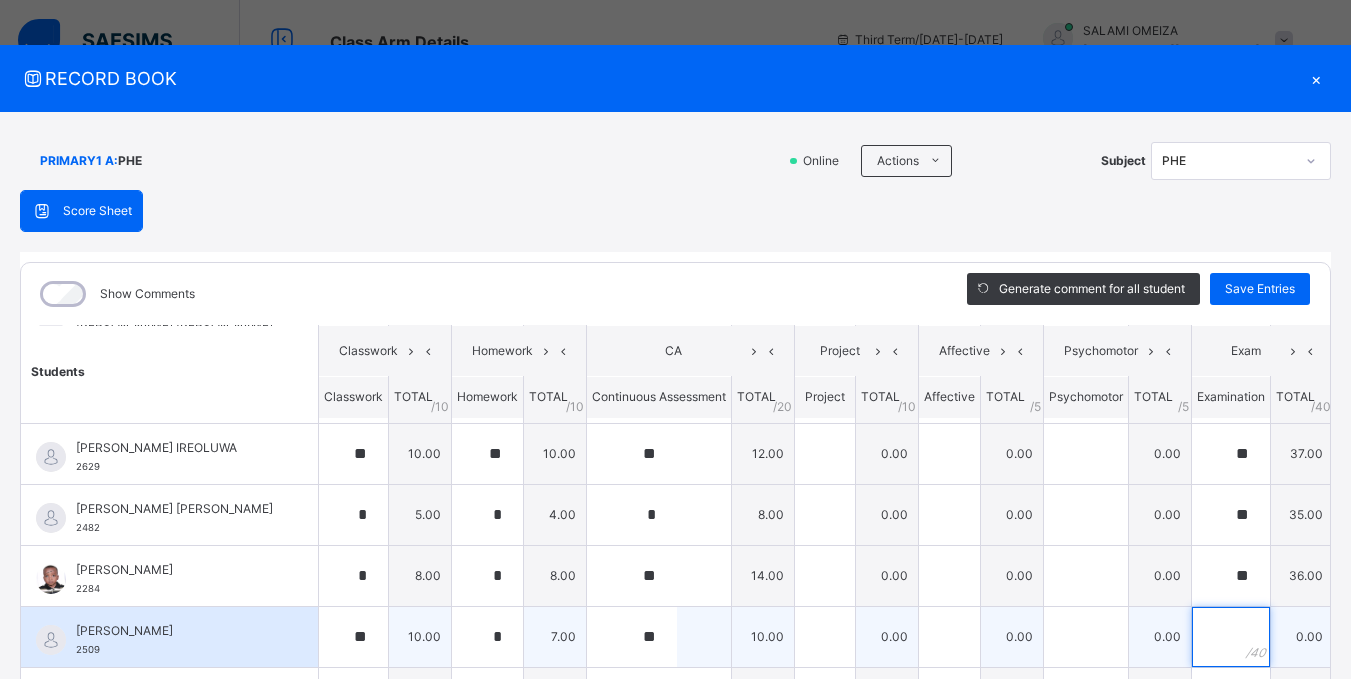 click at bounding box center [1231, 637] 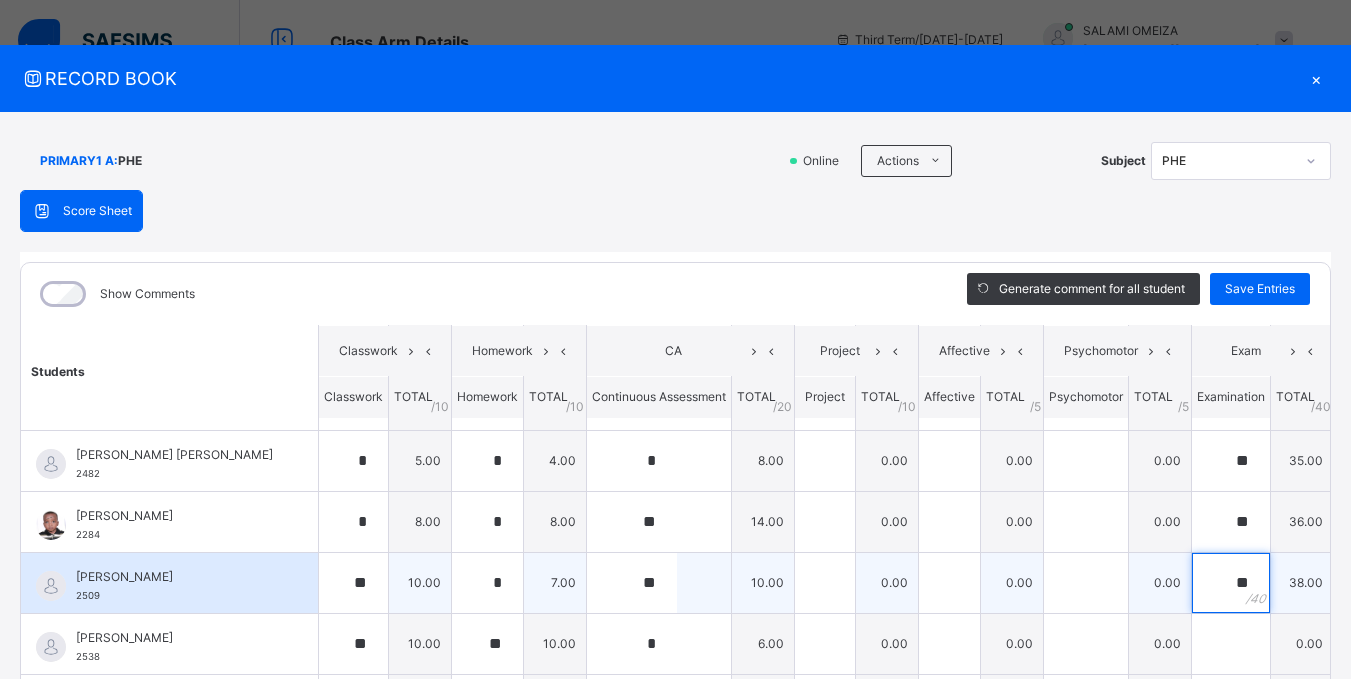 scroll, scrollTop: 400, scrollLeft: 0, axis: vertical 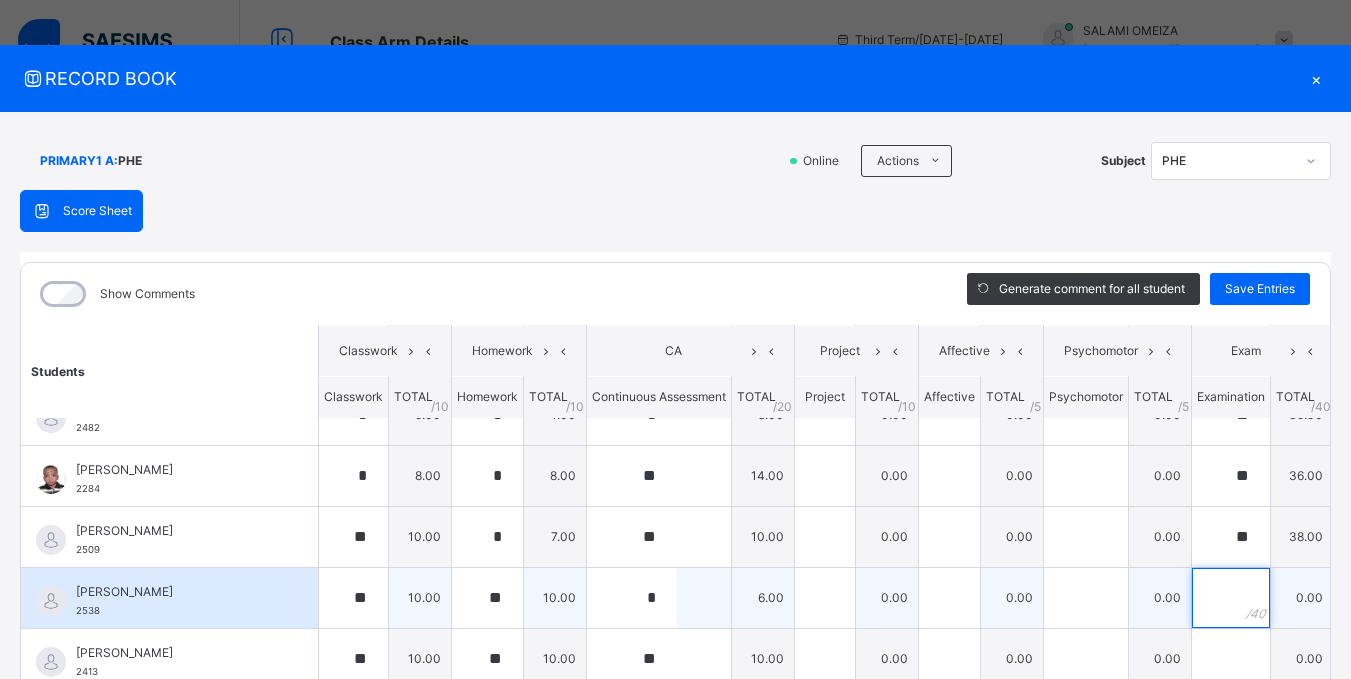 click at bounding box center (1231, 598) 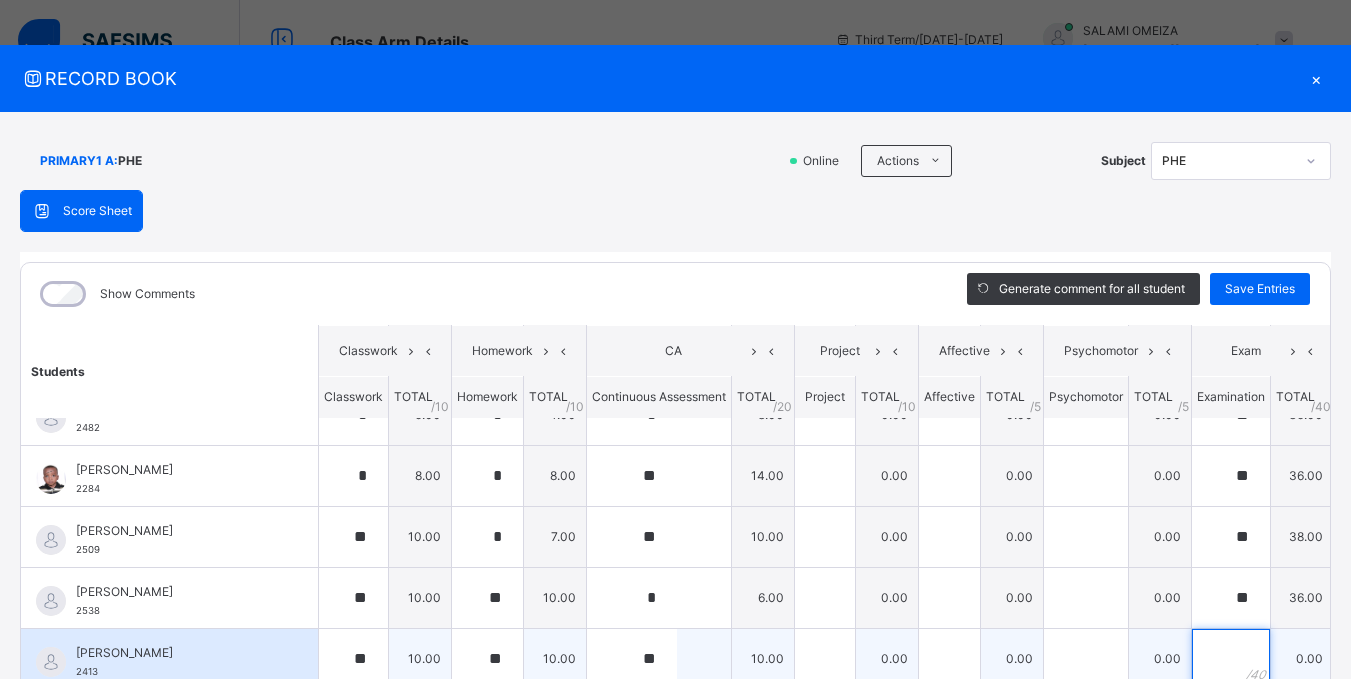 click at bounding box center (1231, 659) 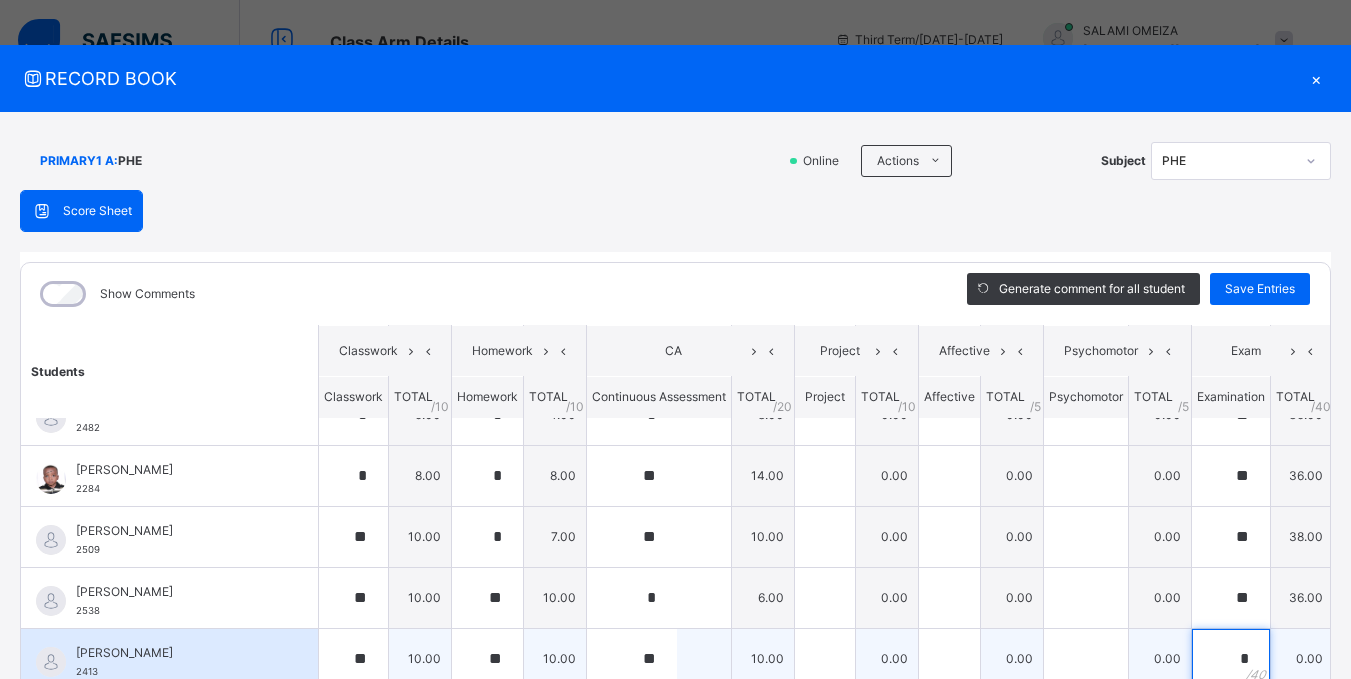 scroll, scrollTop: 10, scrollLeft: 0, axis: vertical 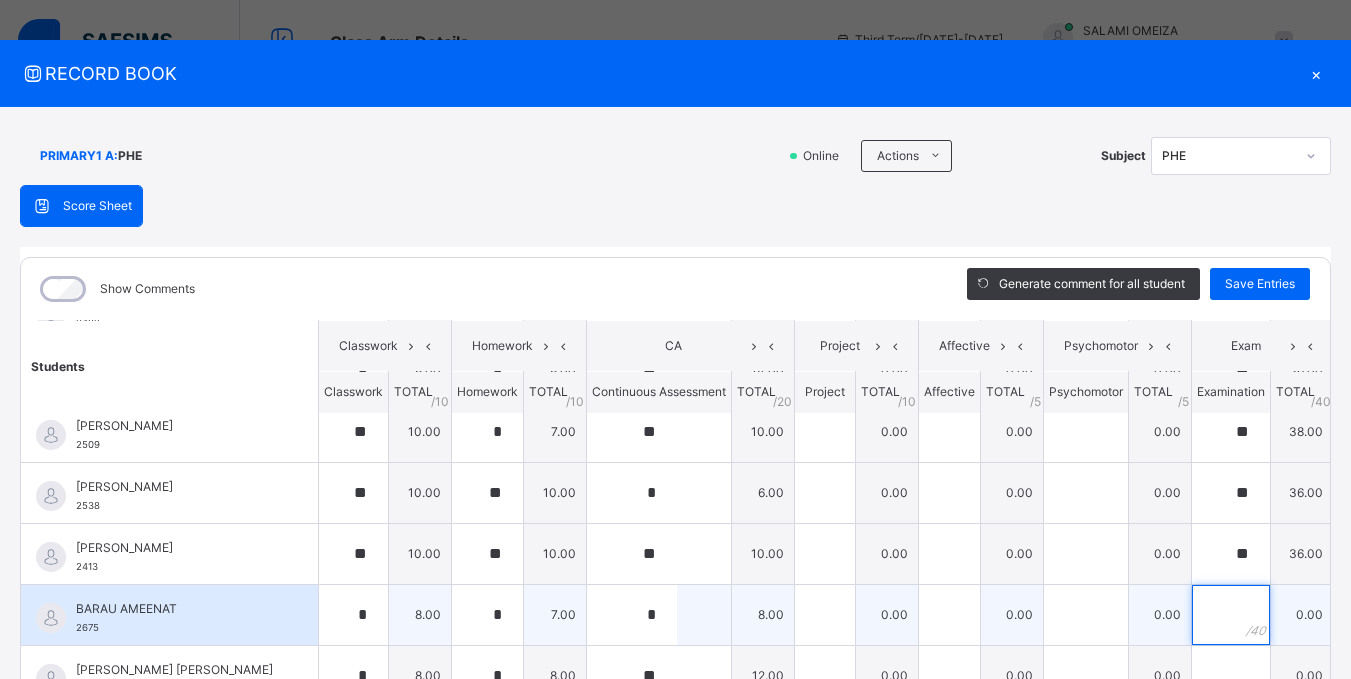 click at bounding box center [1231, 615] 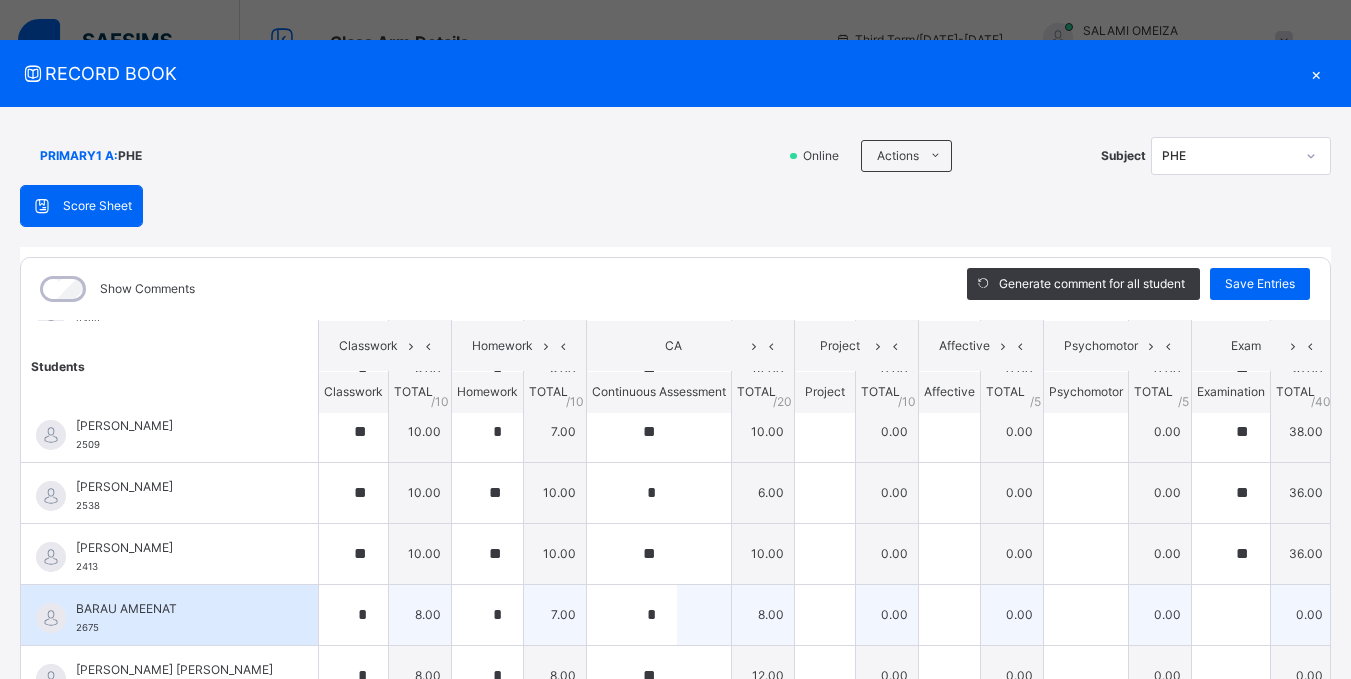 click at bounding box center [1231, 615] 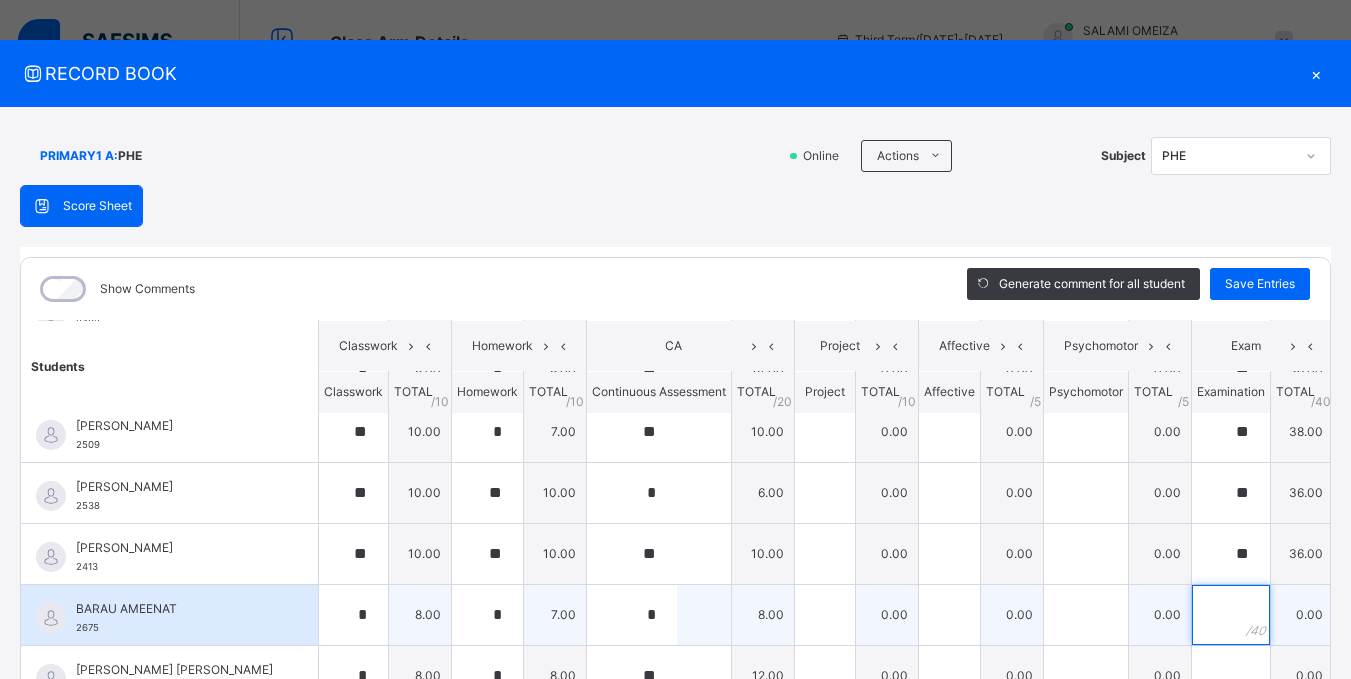 click at bounding box center [1231, 615] 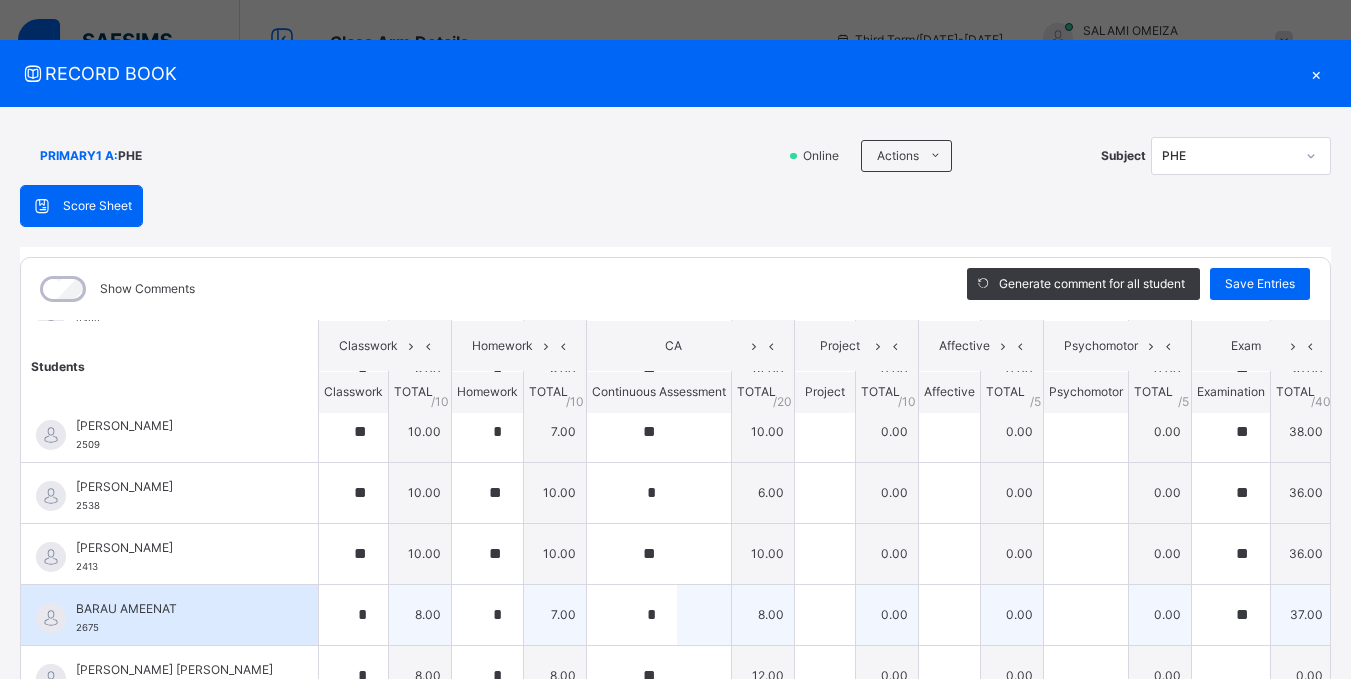 click on "**" at bounding box center [1231, 615] 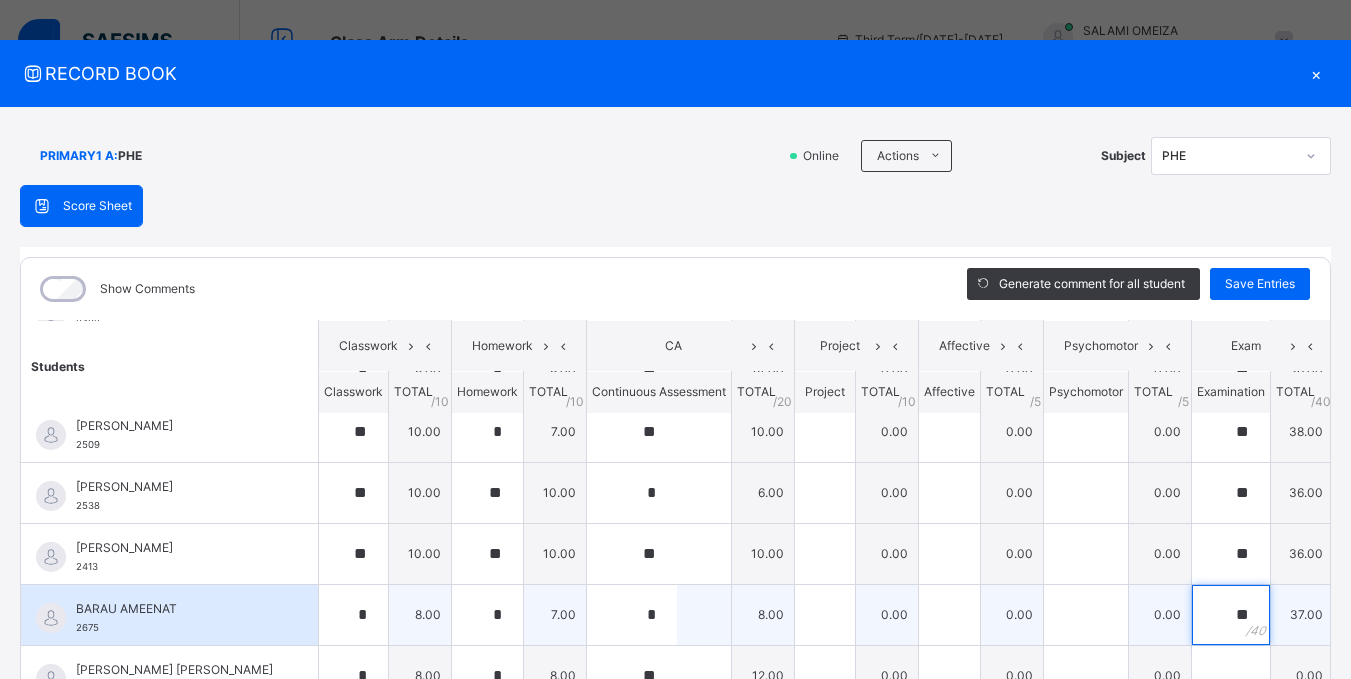click on "**" at bounding box center (1231, 615) 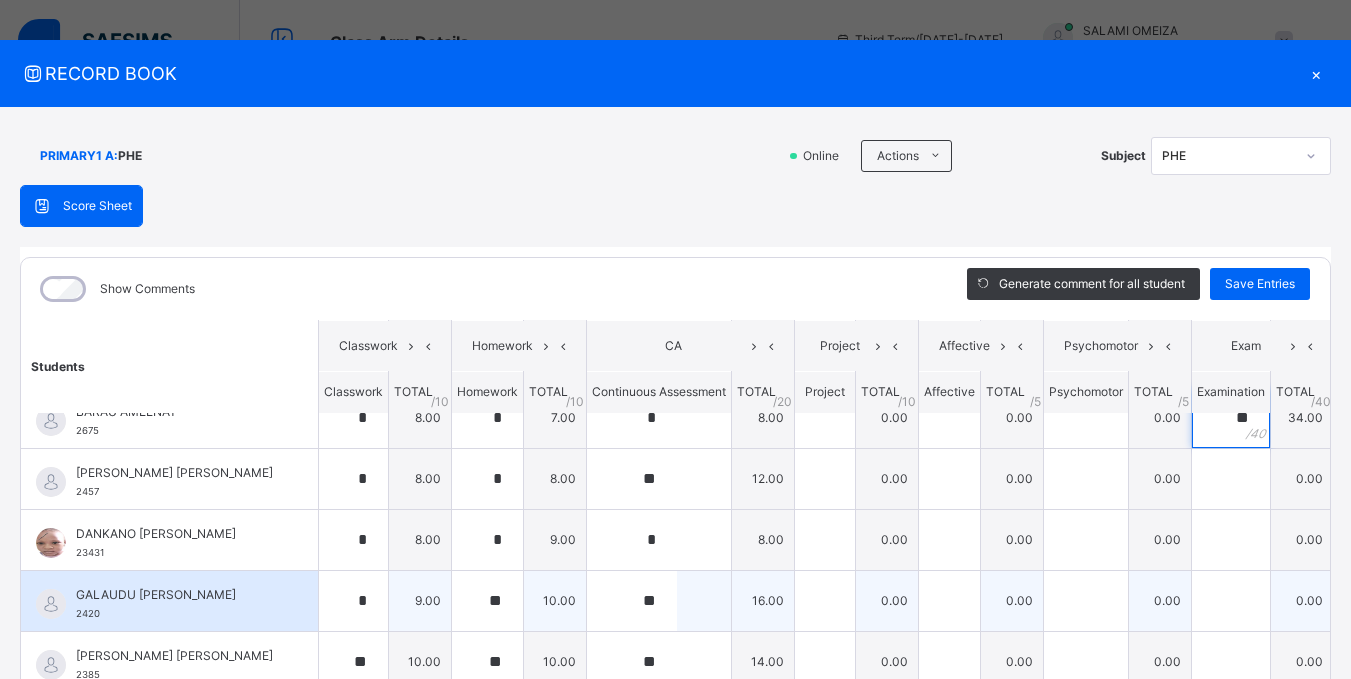 scroll, scrollTop: 700, scrollLeft: 0, axis: vertical 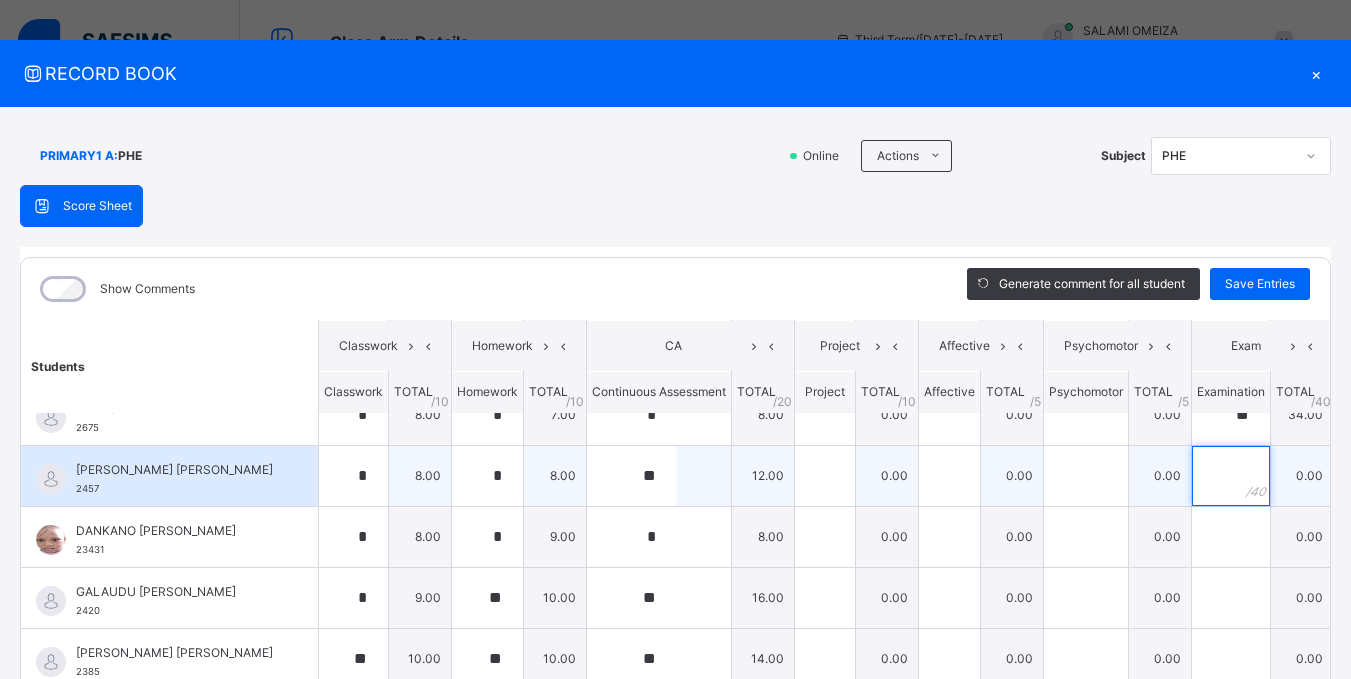 click at bounding box center (1231, 476) 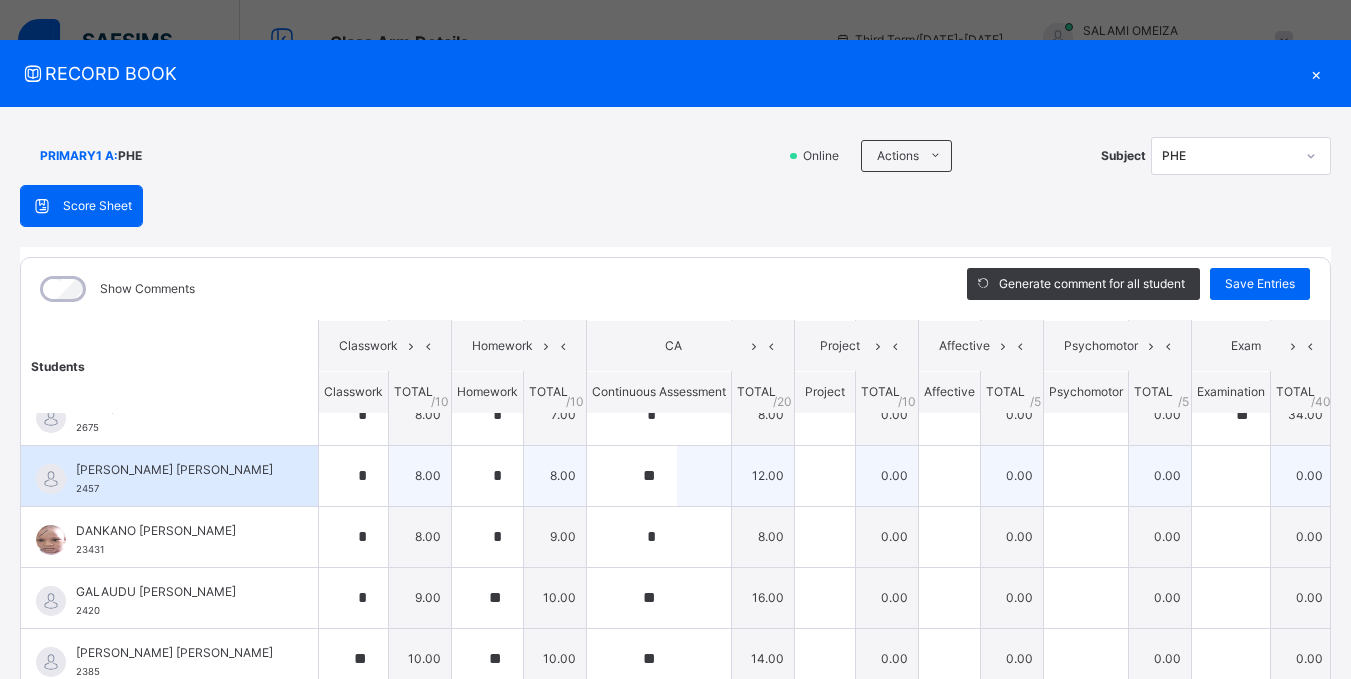 click at bounding box center [1231, 476] 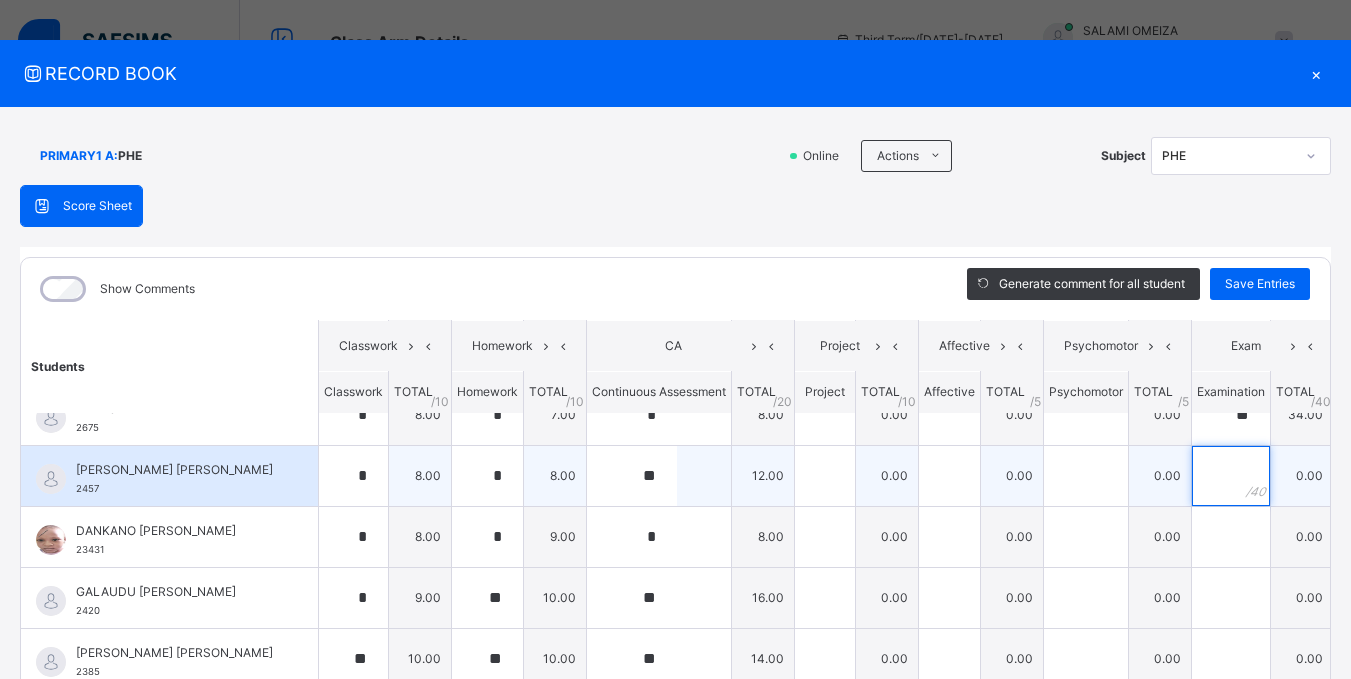 click at bounding box center [1231, 476] 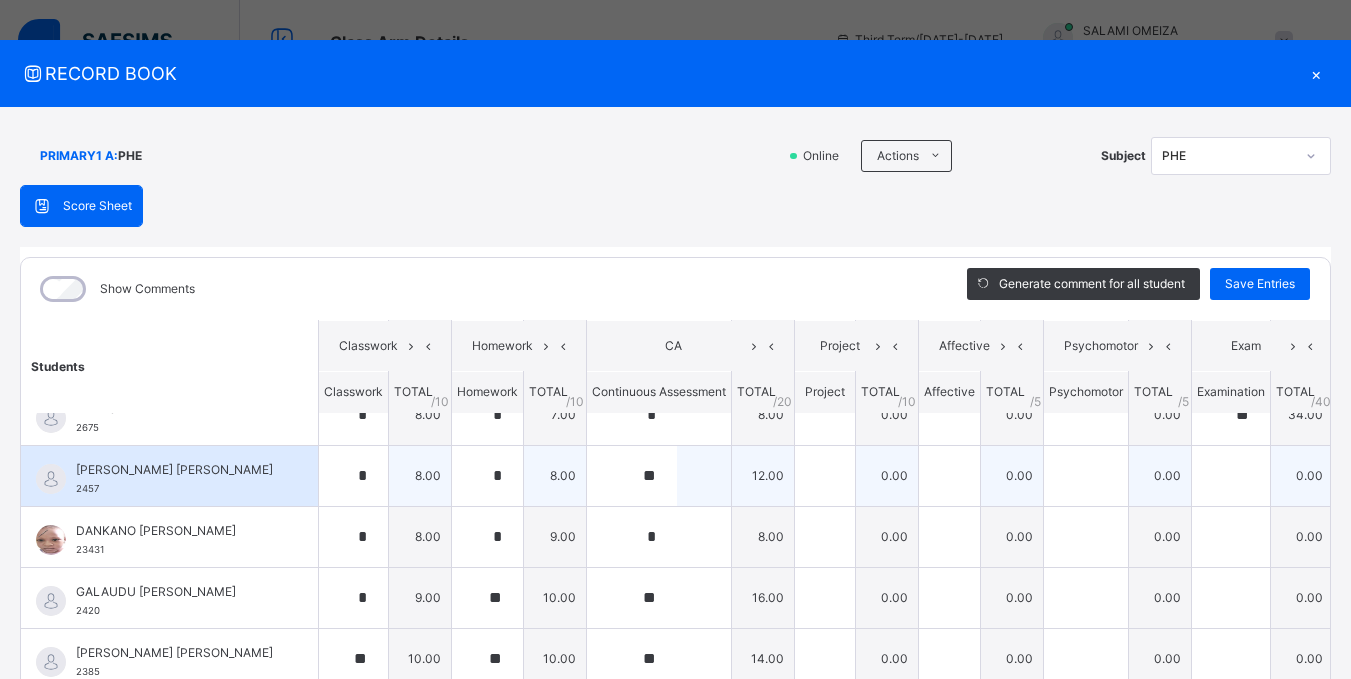 click at bounding box center [1231, 476] 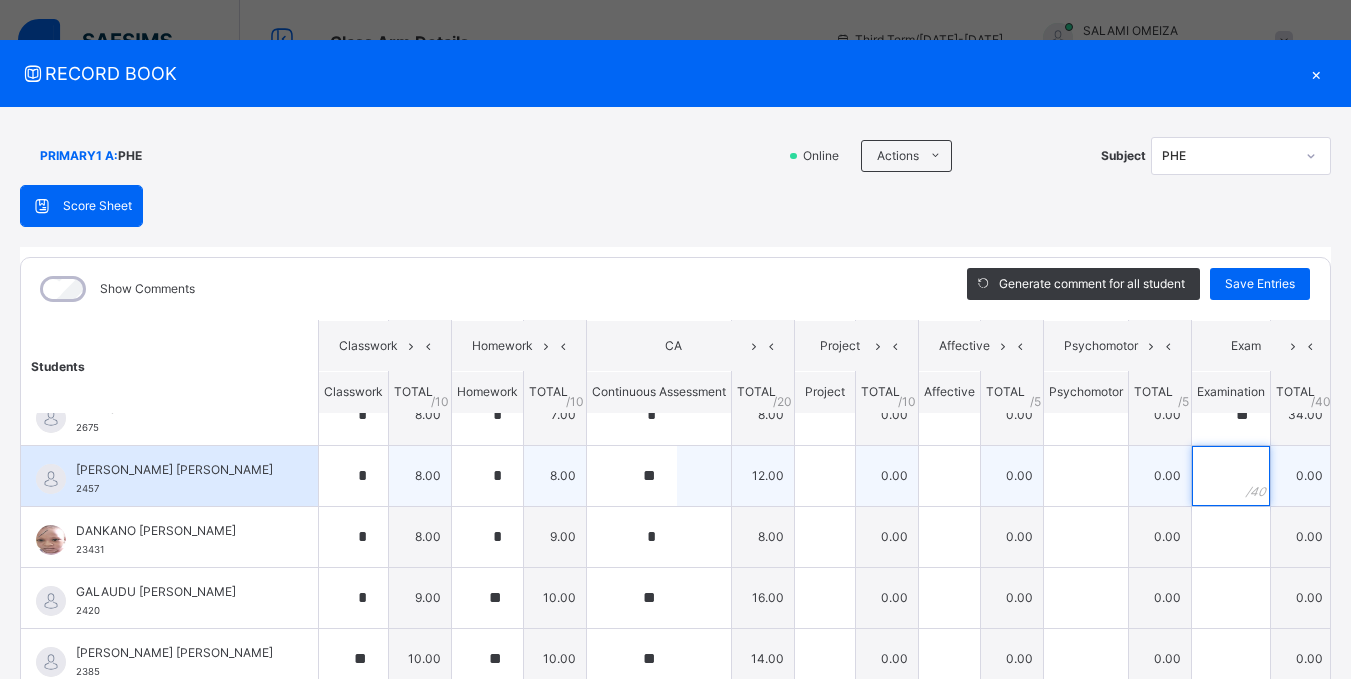 click at bounding box center [1231, 476] 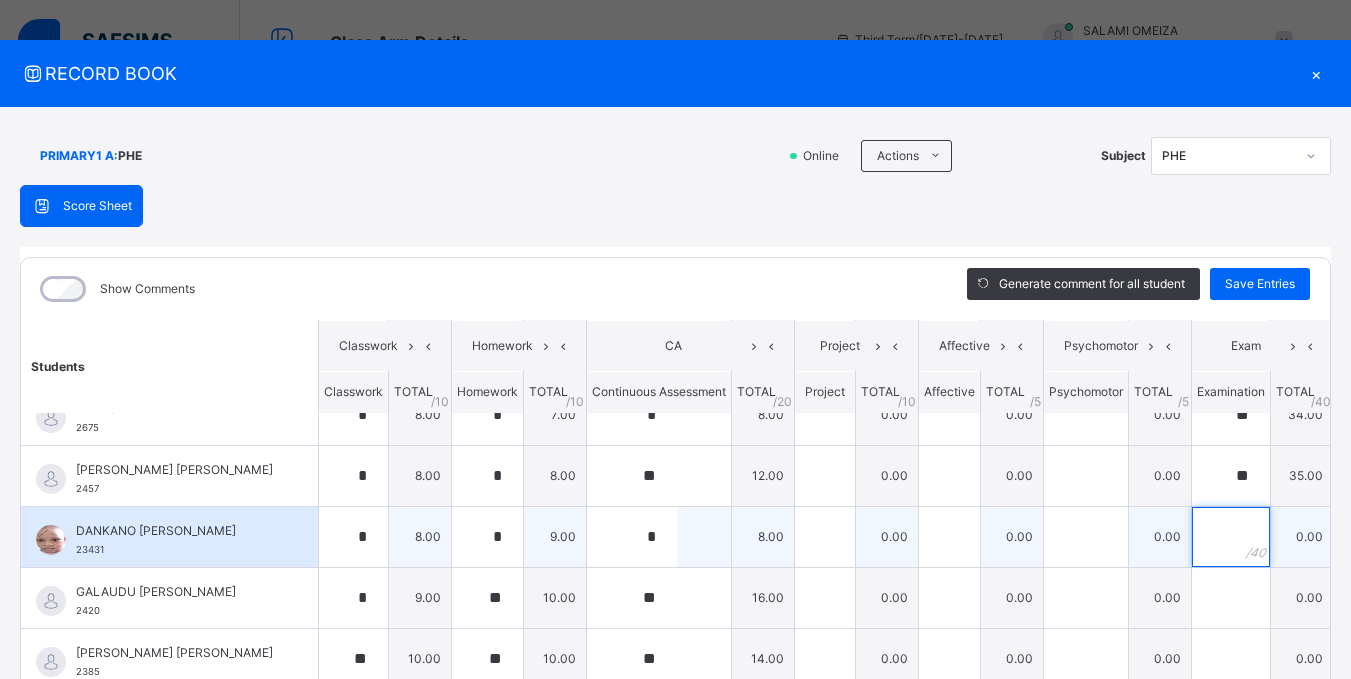 click at bounding box center (1231, 537) 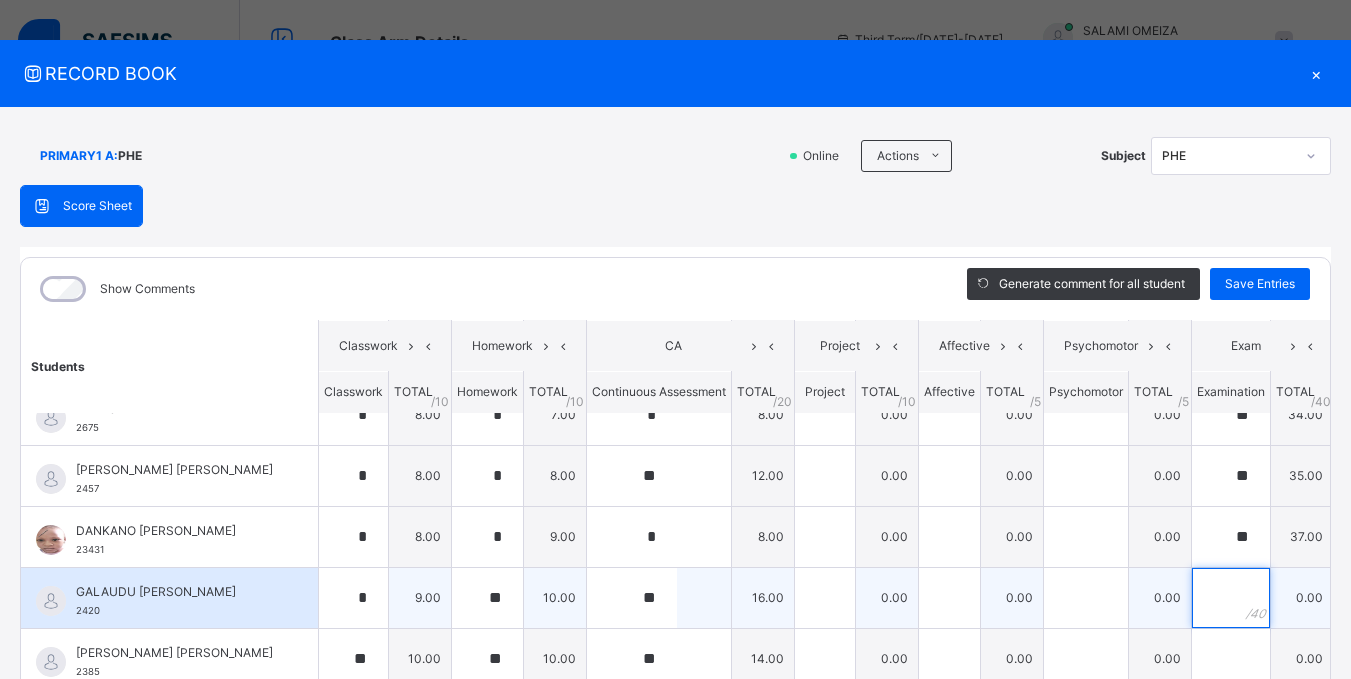 click at bounding box center [1231, 598] 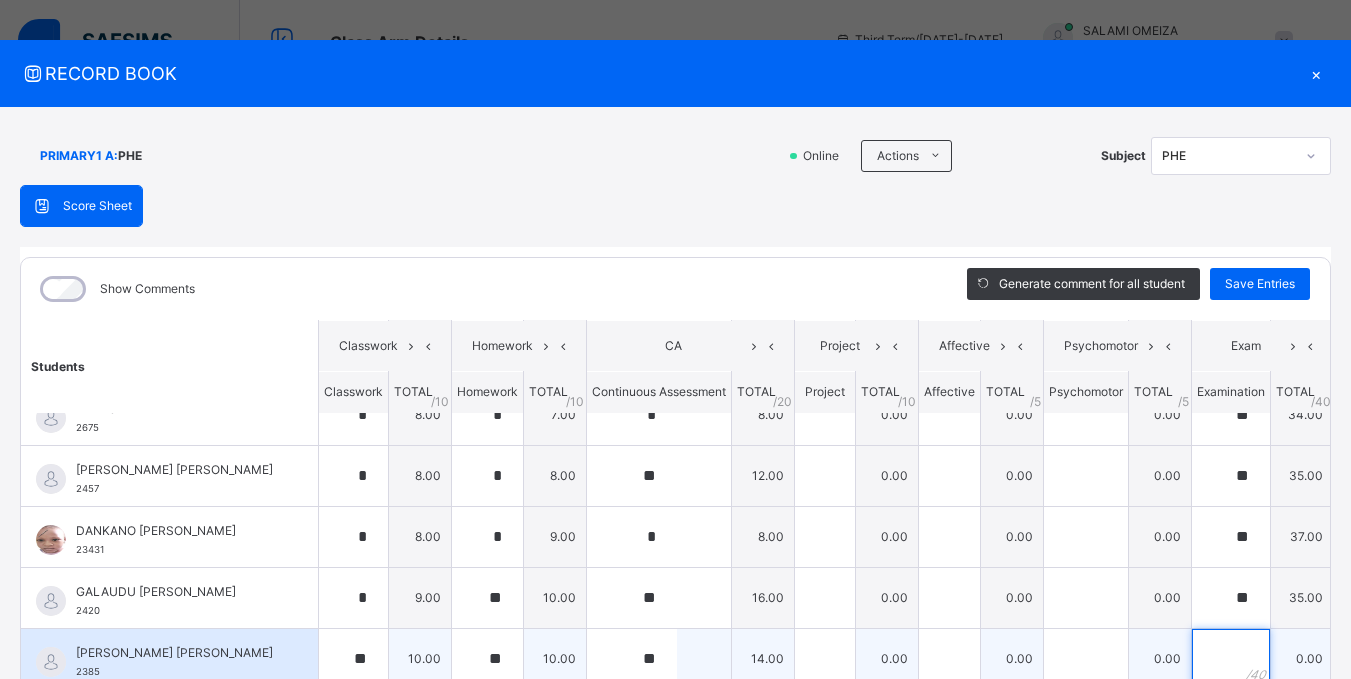 click at bounding box center [1231, 659] 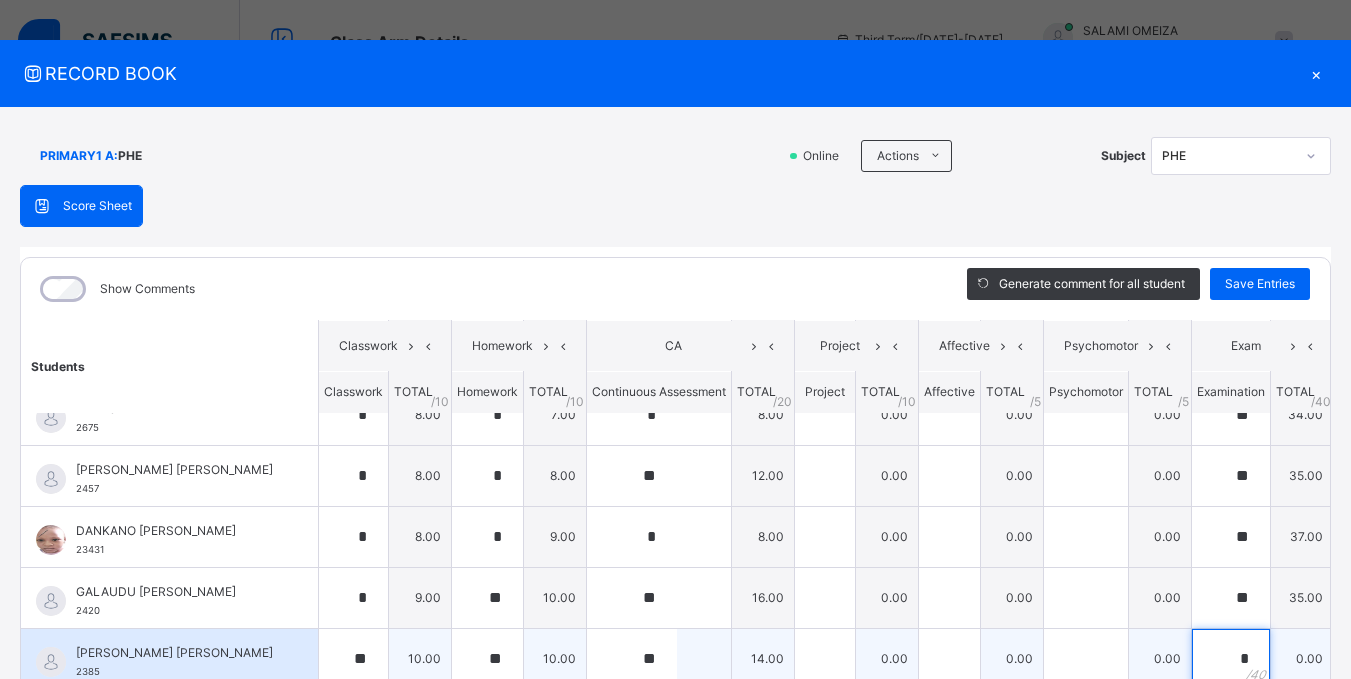 scroll, scrollTop: 15, scrollLeft: 0, axis: vertical 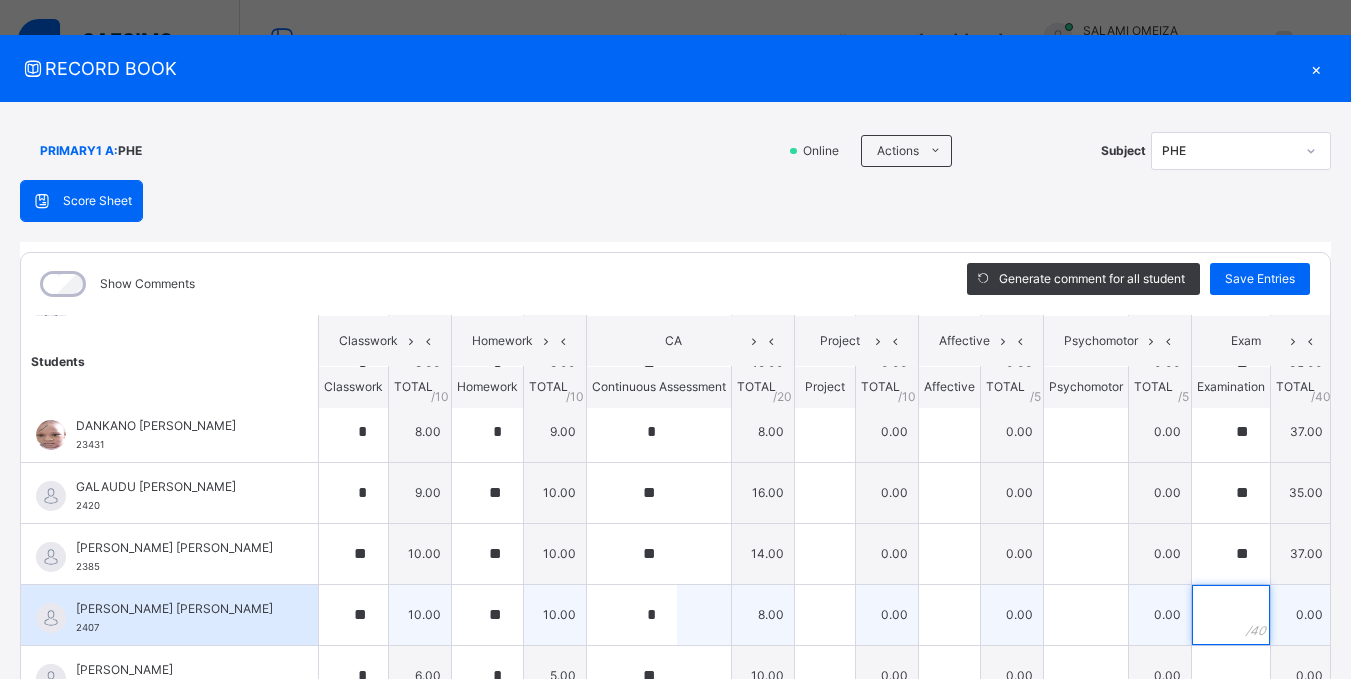 click at bounding box center (1231, 615) 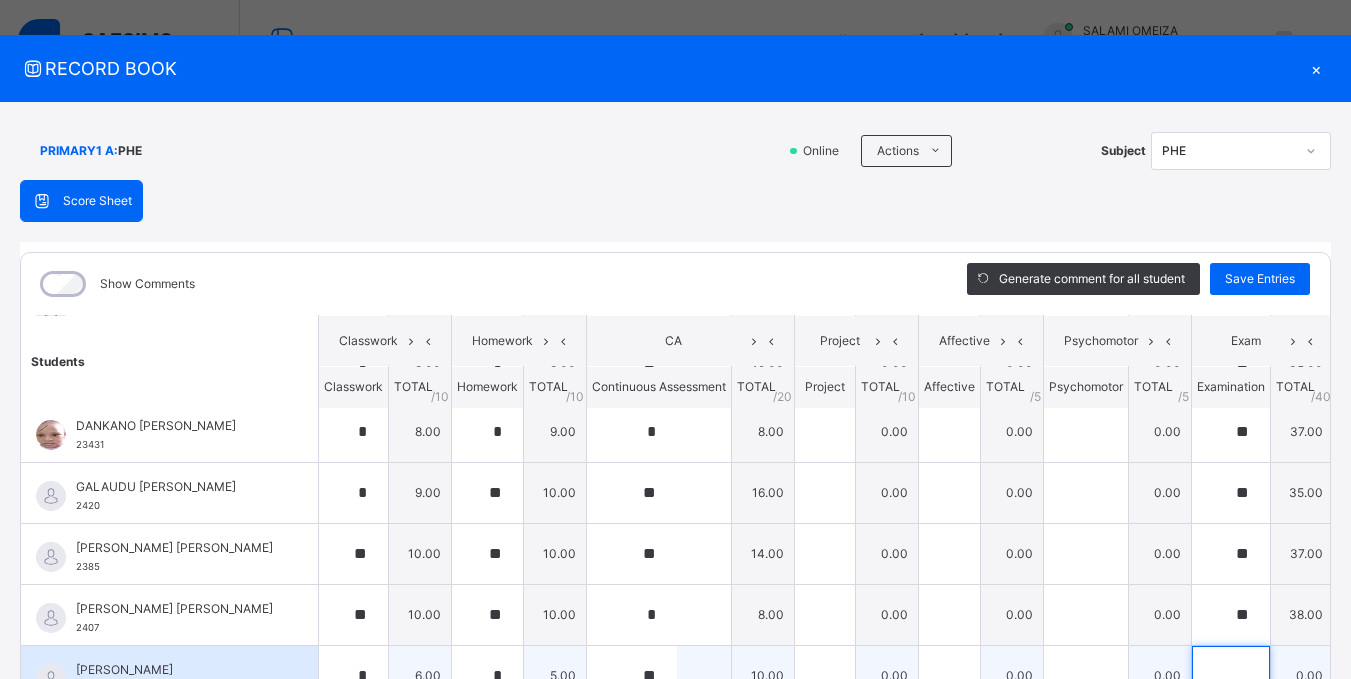 click at bounding box center (1231, 676) 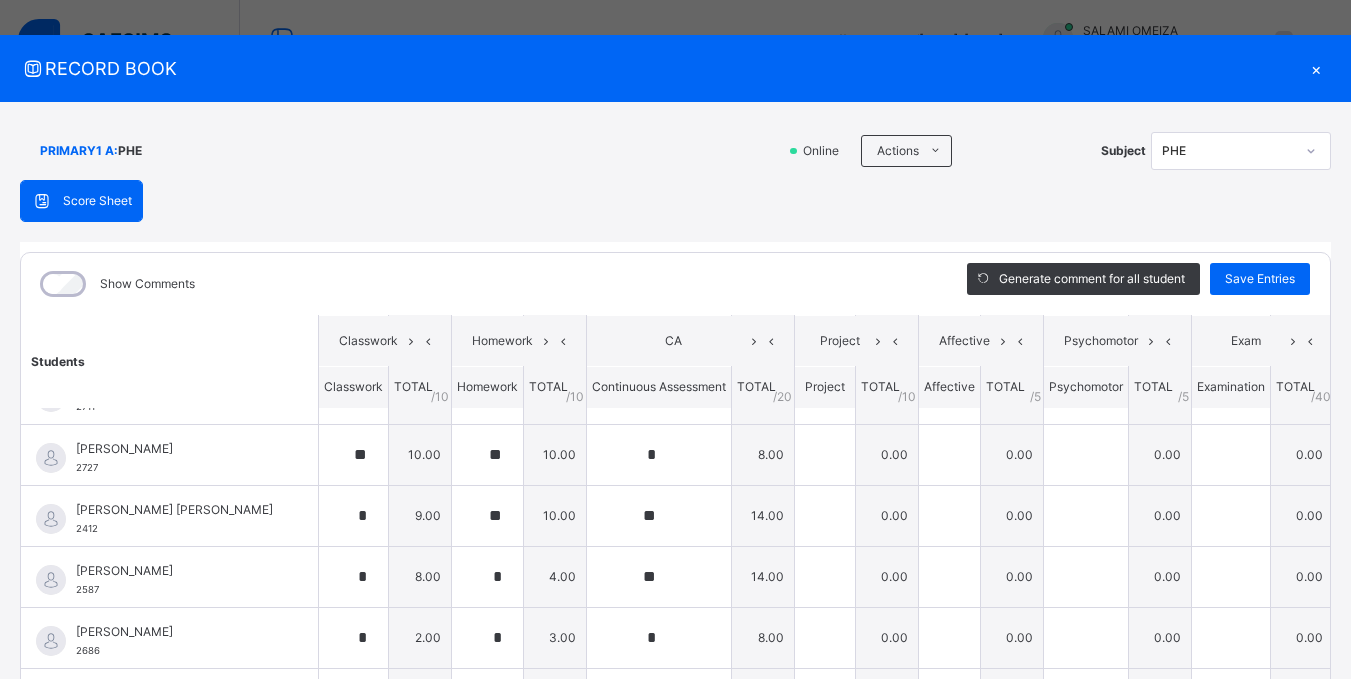 scroll, scrollTop: 1378, scrollLeft: 0, axis: vertical 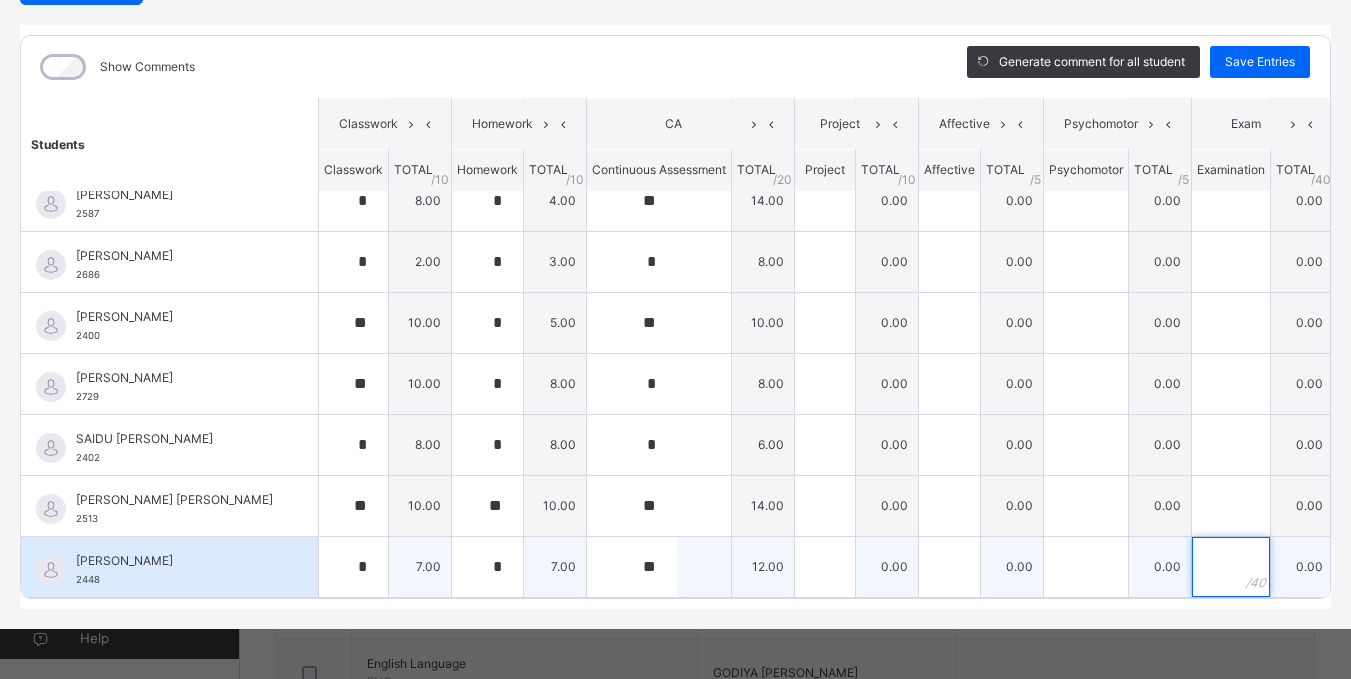 click at bounding box center [1231, 567] 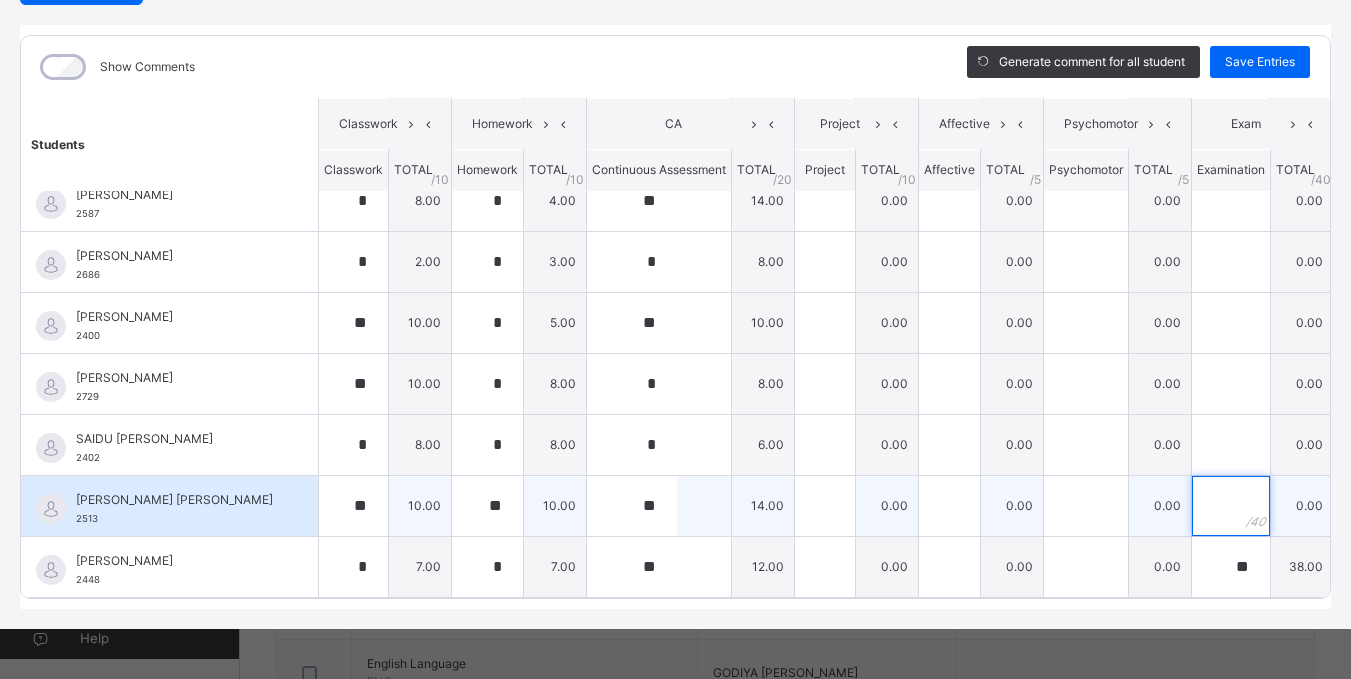 click at bounding box center (1231, 506) 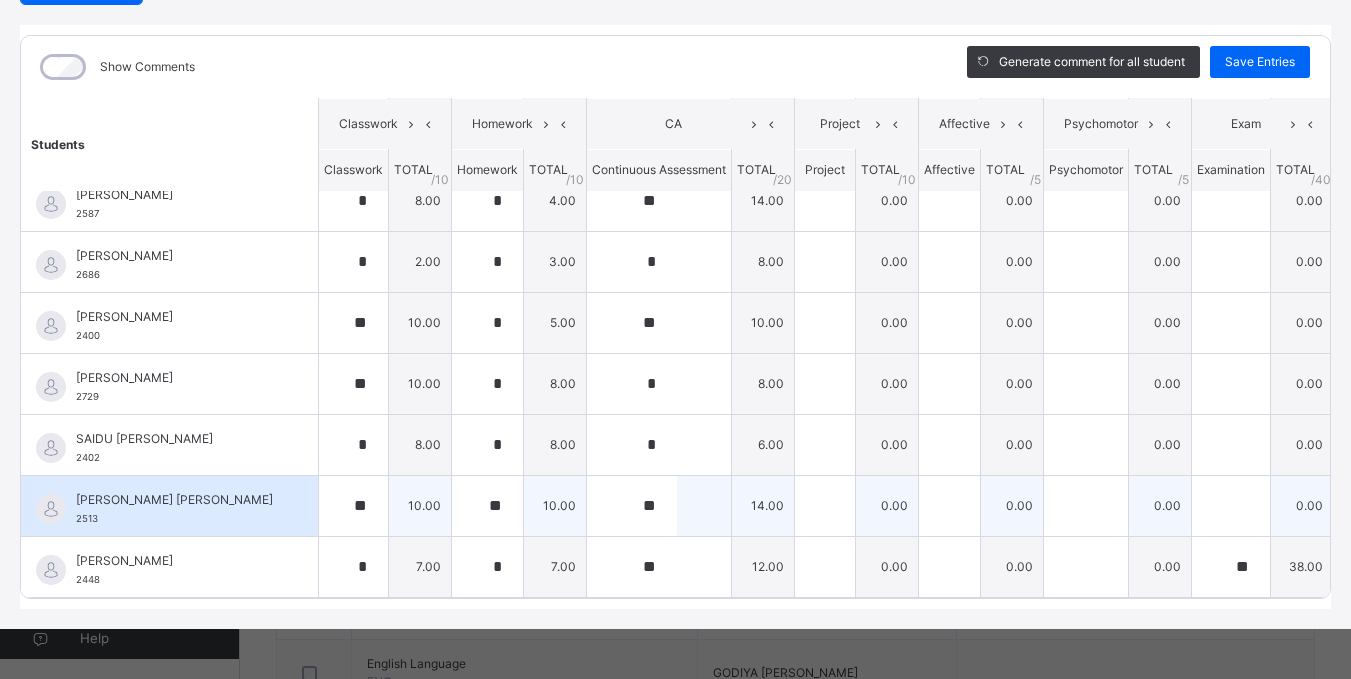 click at bounding box center (1231, 506) 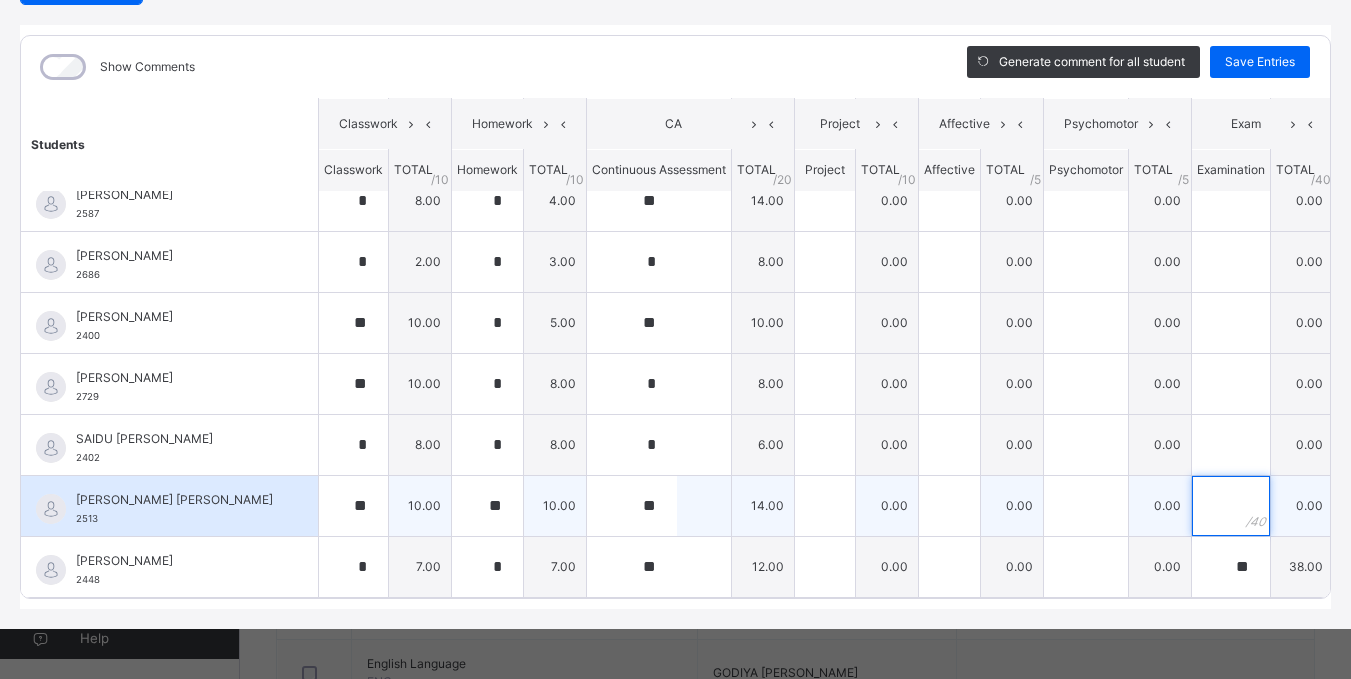click at bounding box center (1231, 506) 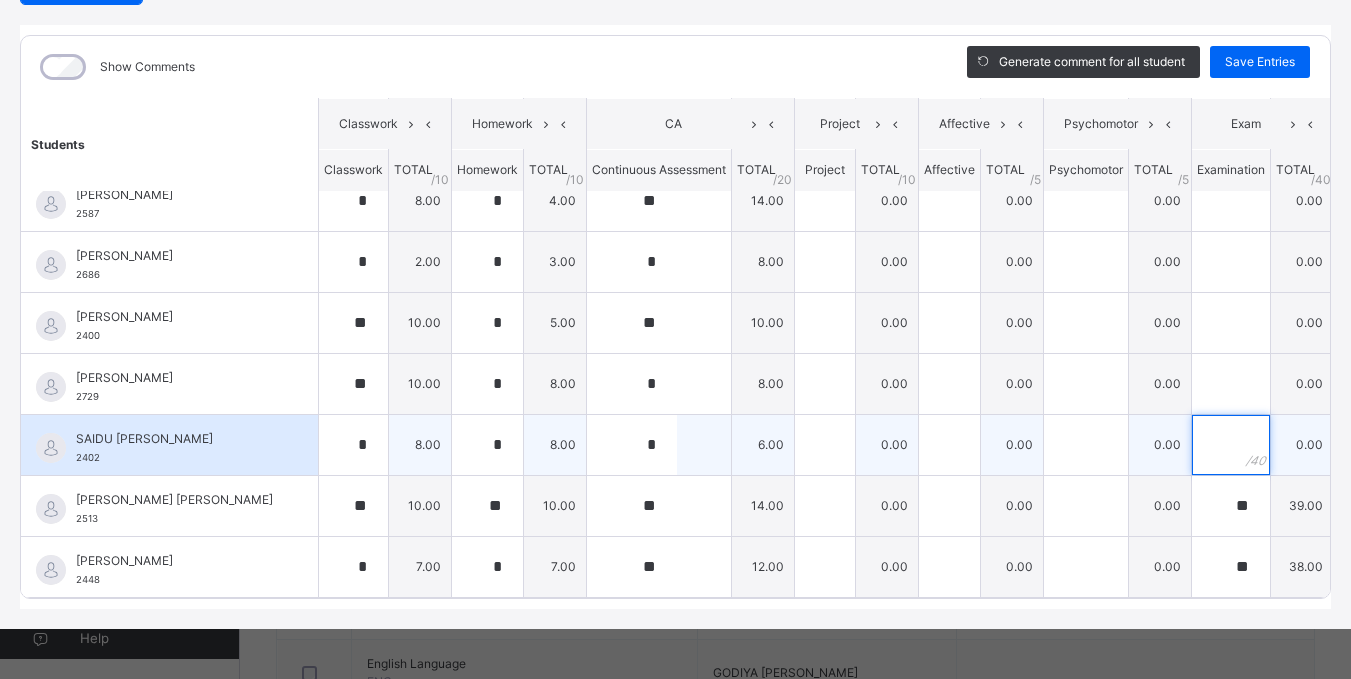 click at bounding box center (1231, 445) 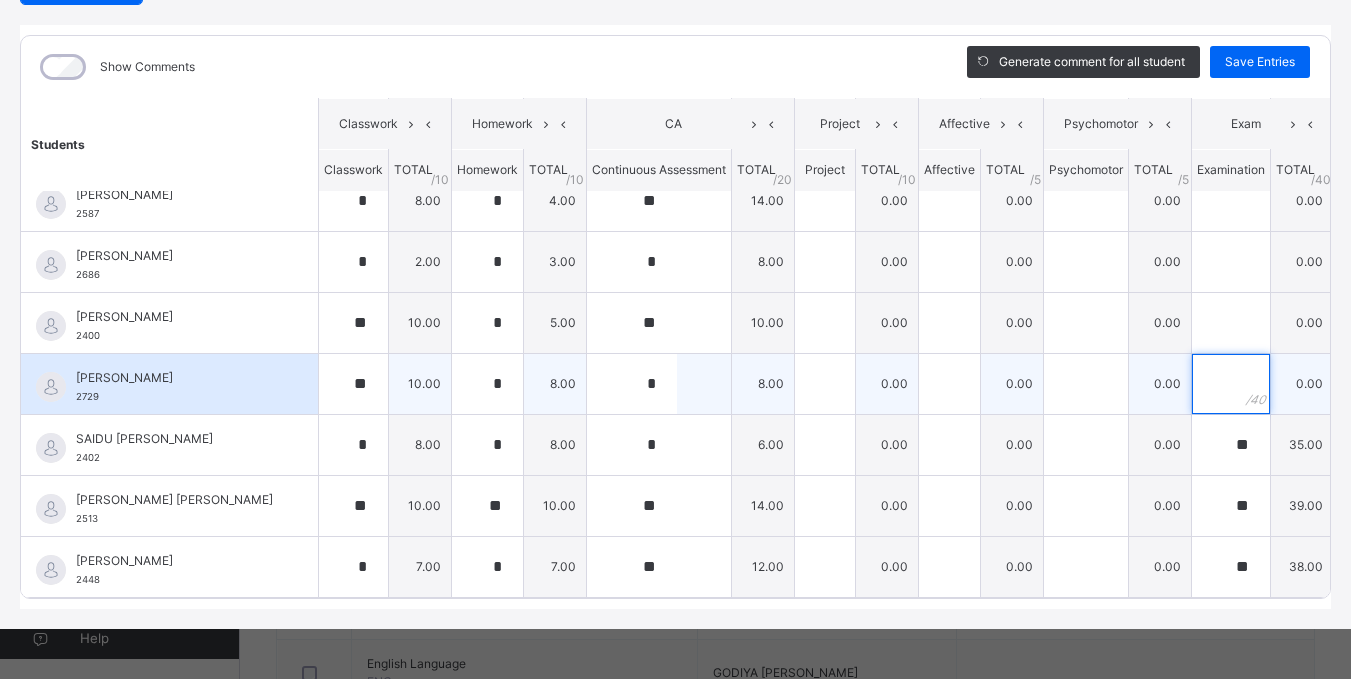 click at bounding box center [1231, 384] 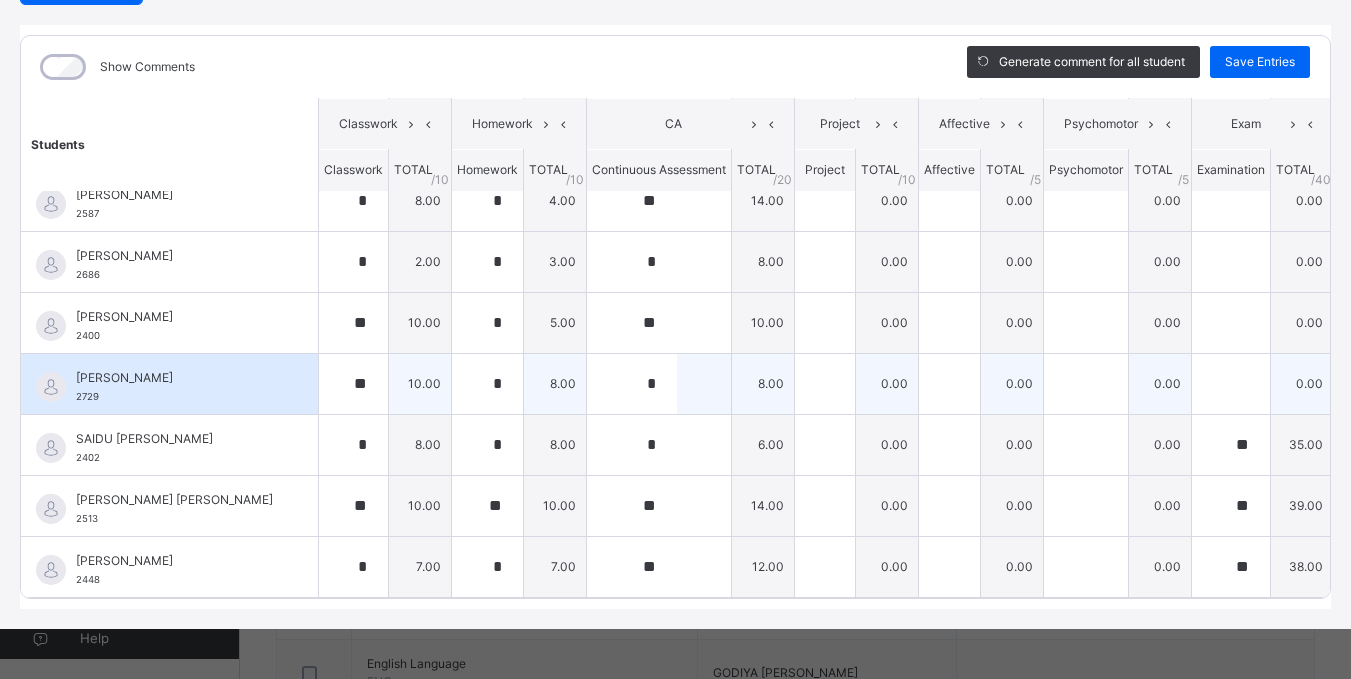 click at bounding box center (1231, 384) 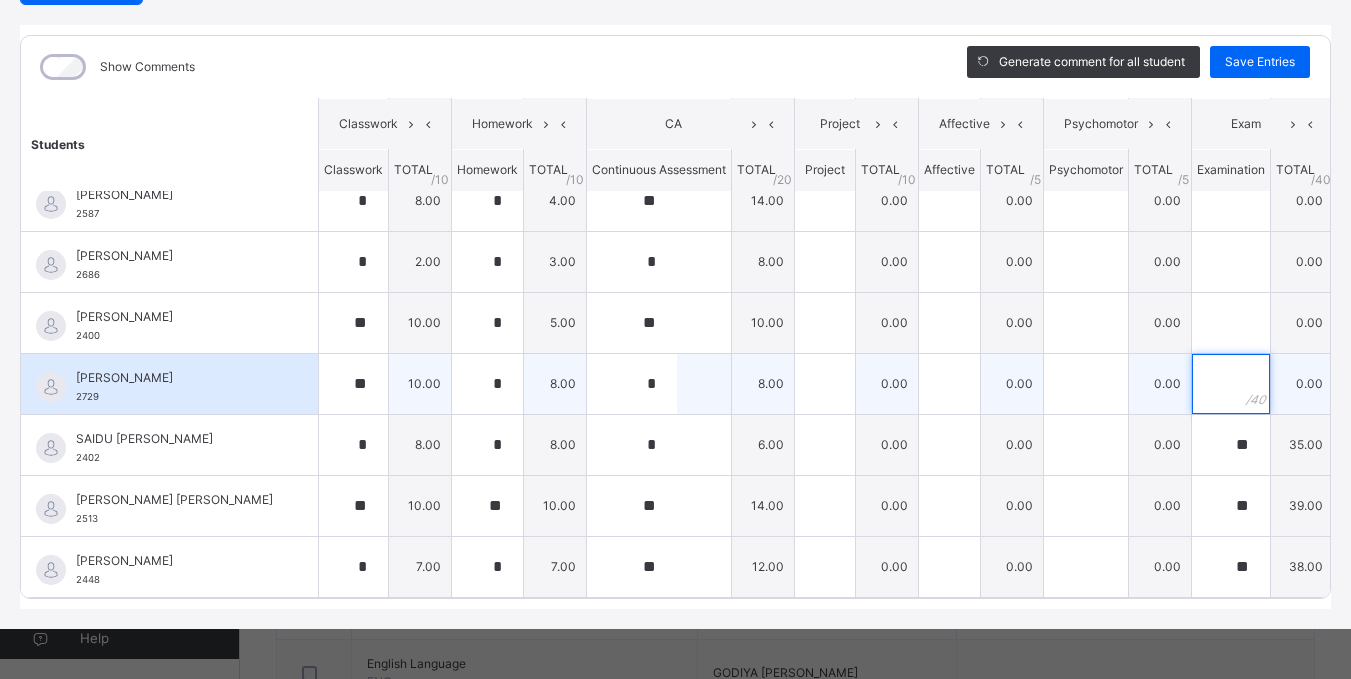 click at bounding box center [1231, 384] 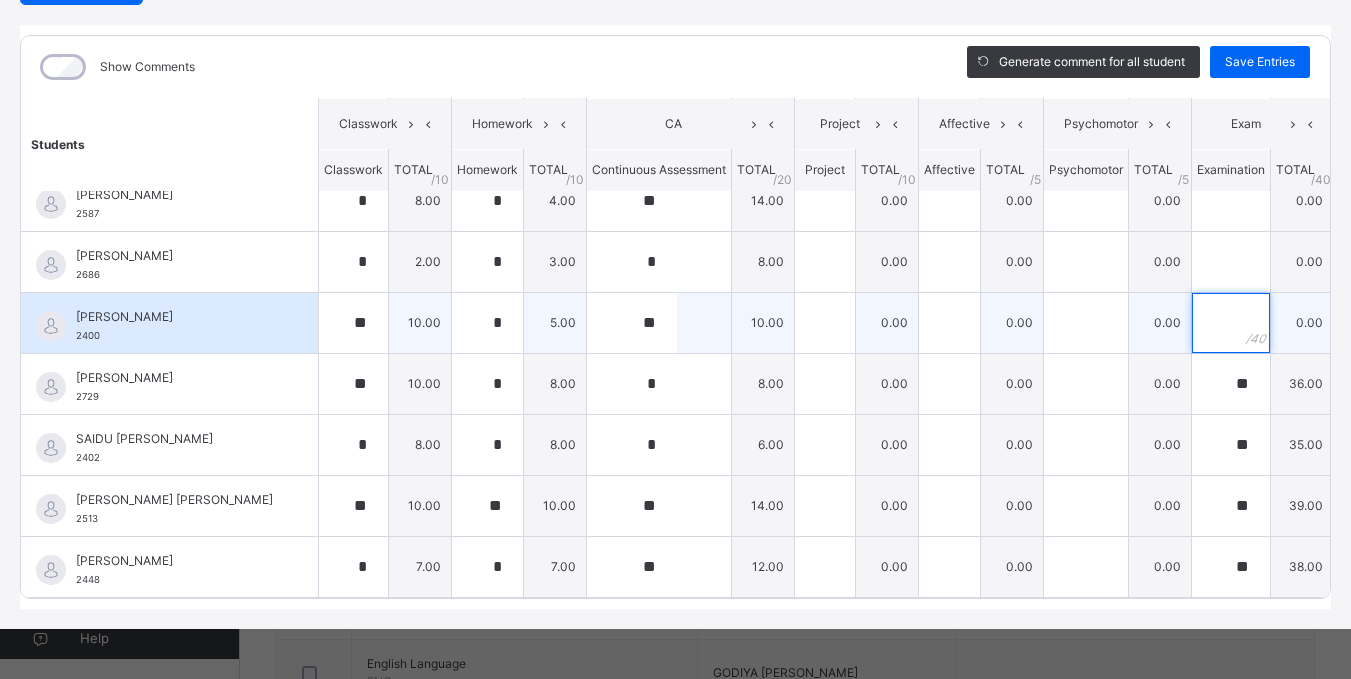 click at bounding box center (1231, 323) 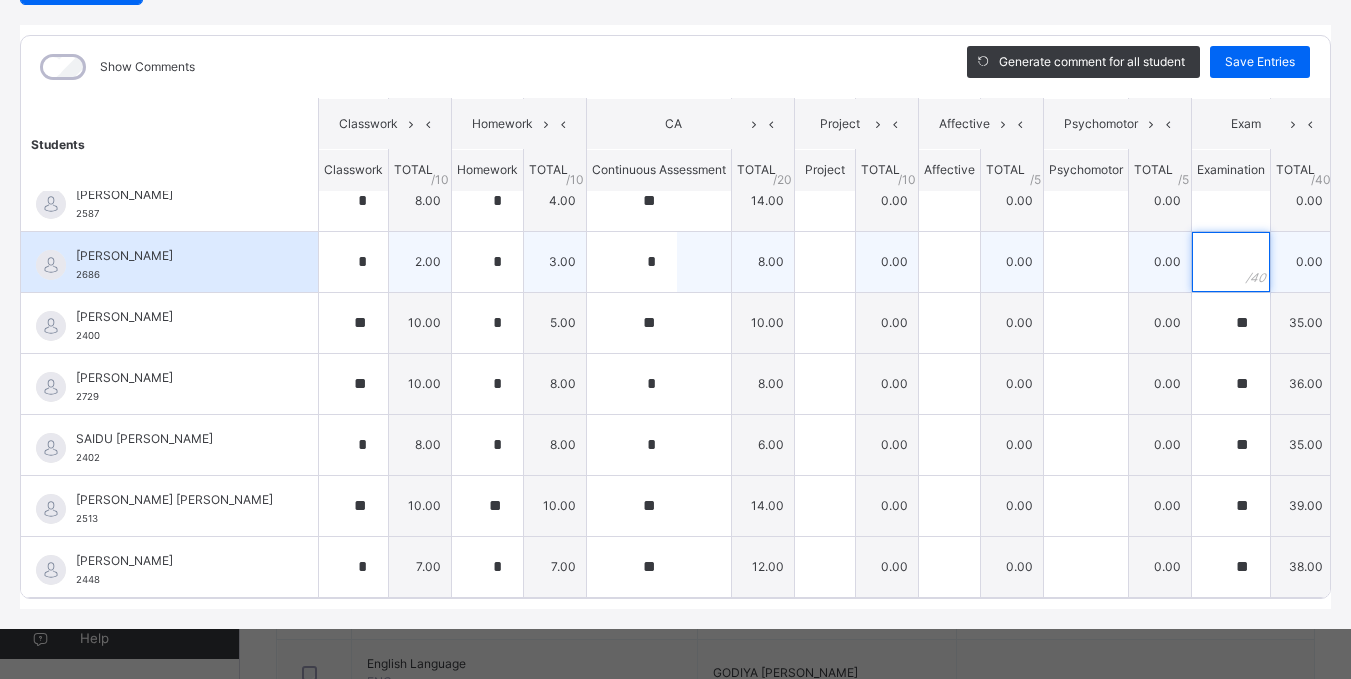 click at bounding box center [1231, 262] 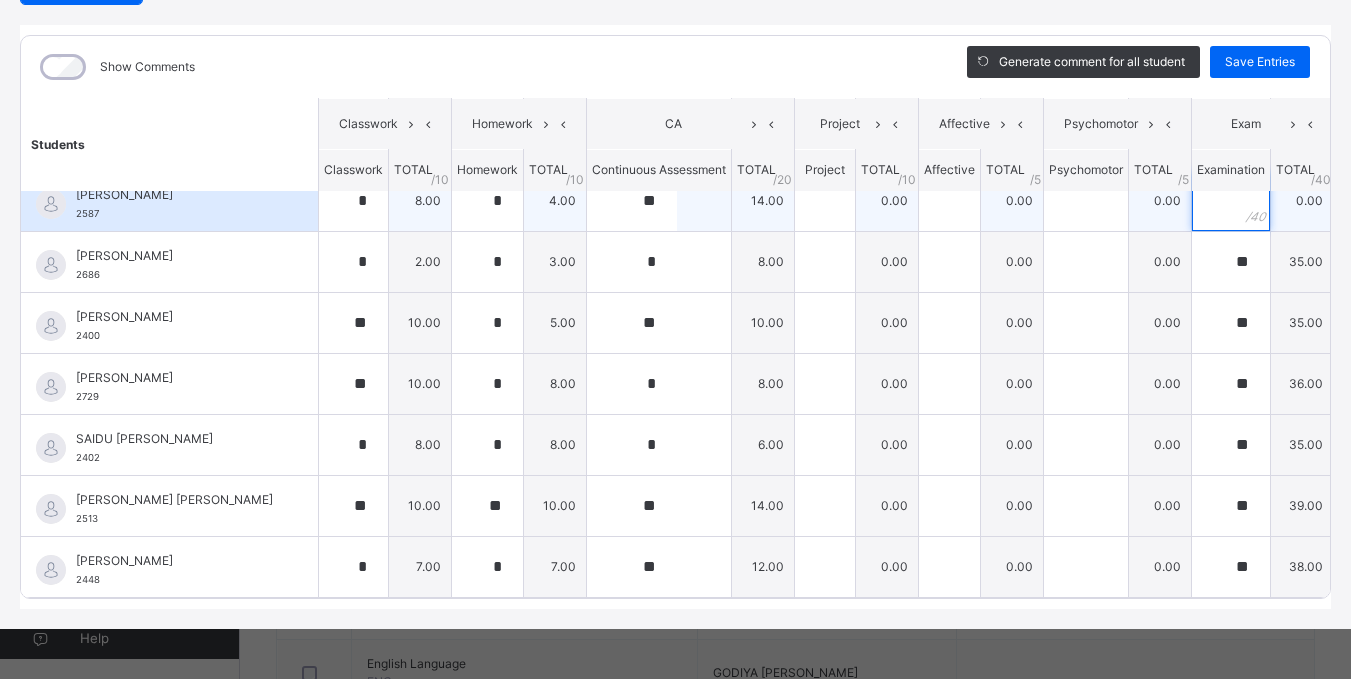 click at bounding box center (1231, 201) 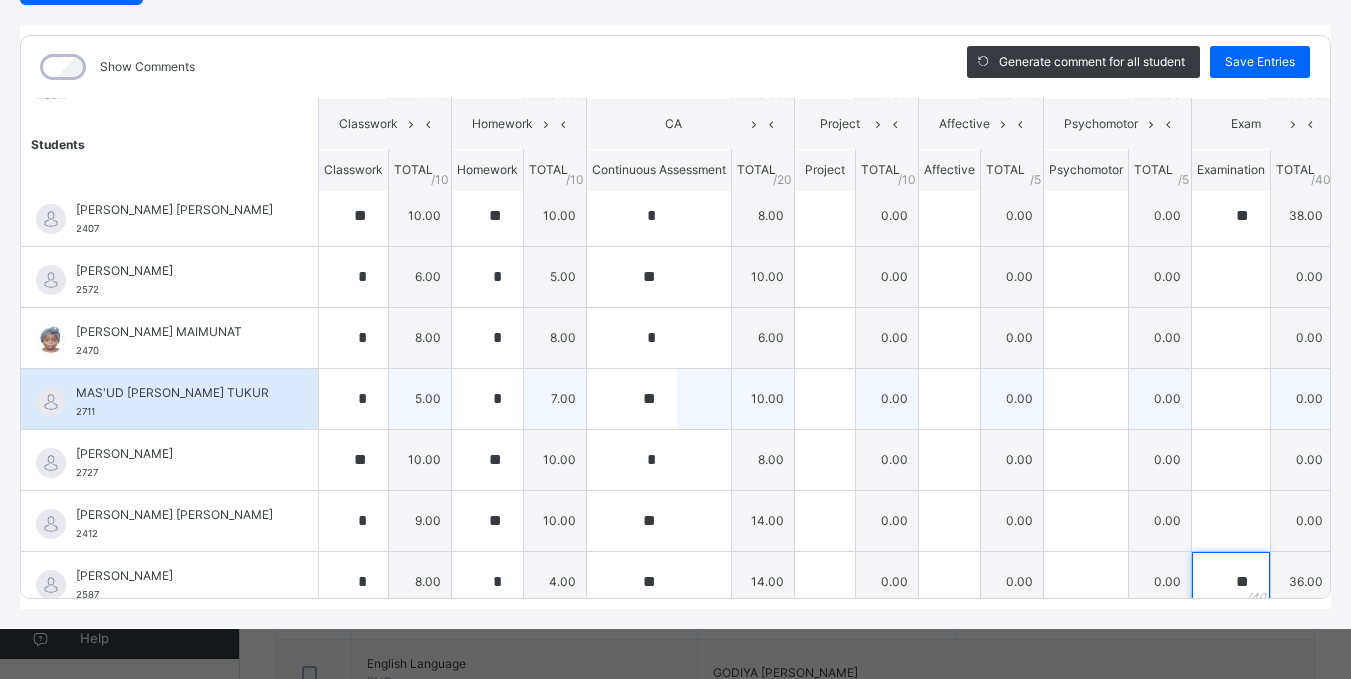 scroll, scrollTop: 978, scrollLeft: 0, axis: vertical 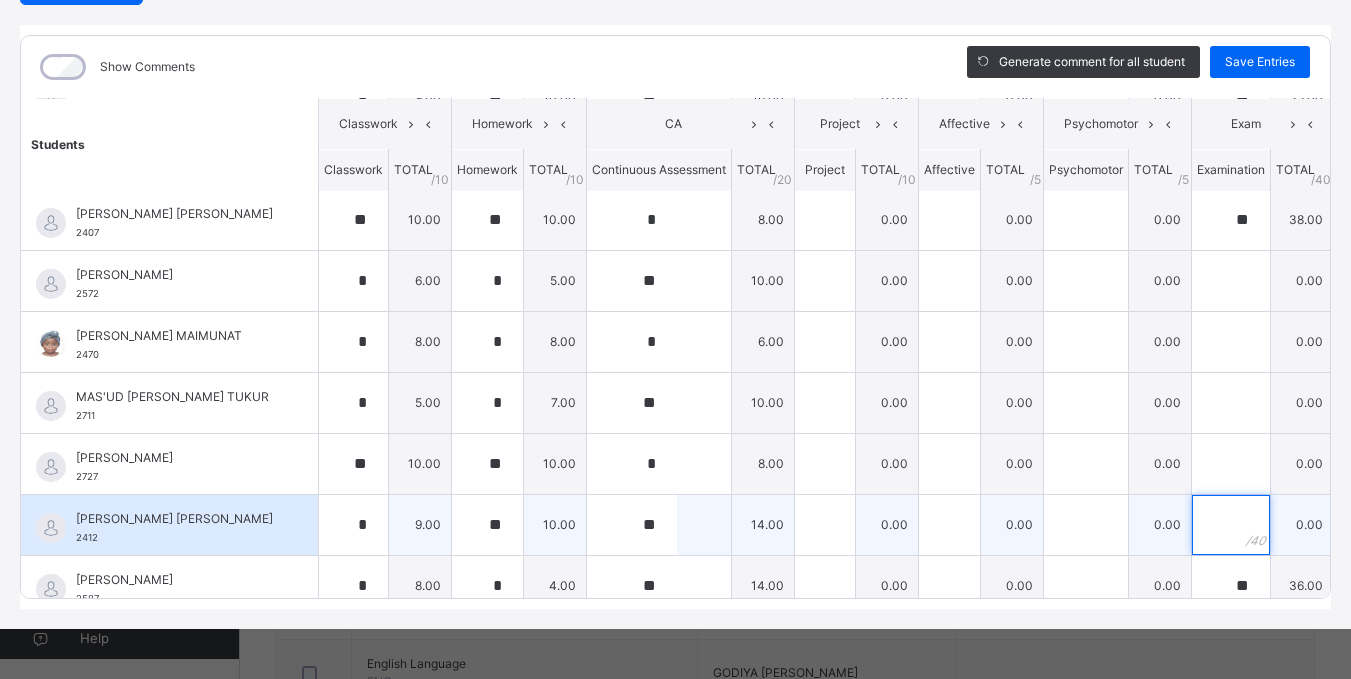 click at bounding box center [1231, 525] 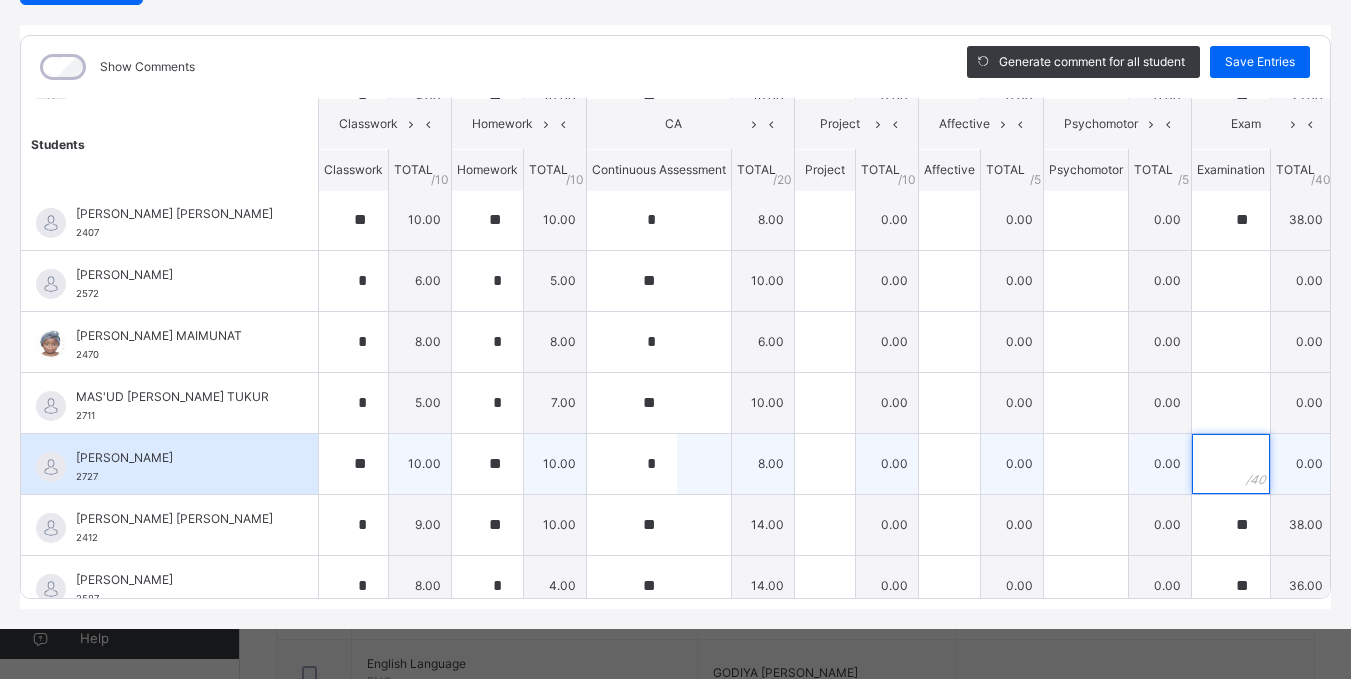 click at bounding box center (1231, 464) 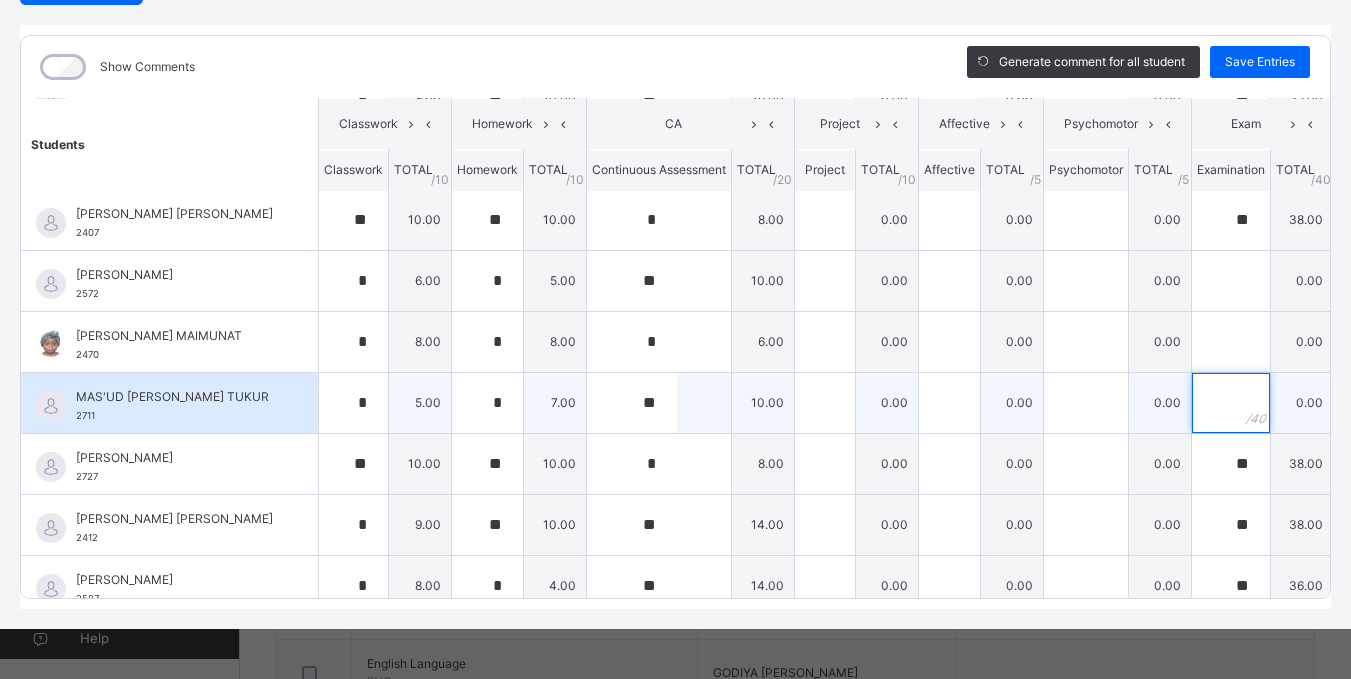 click at bounding box center (1231, 403) 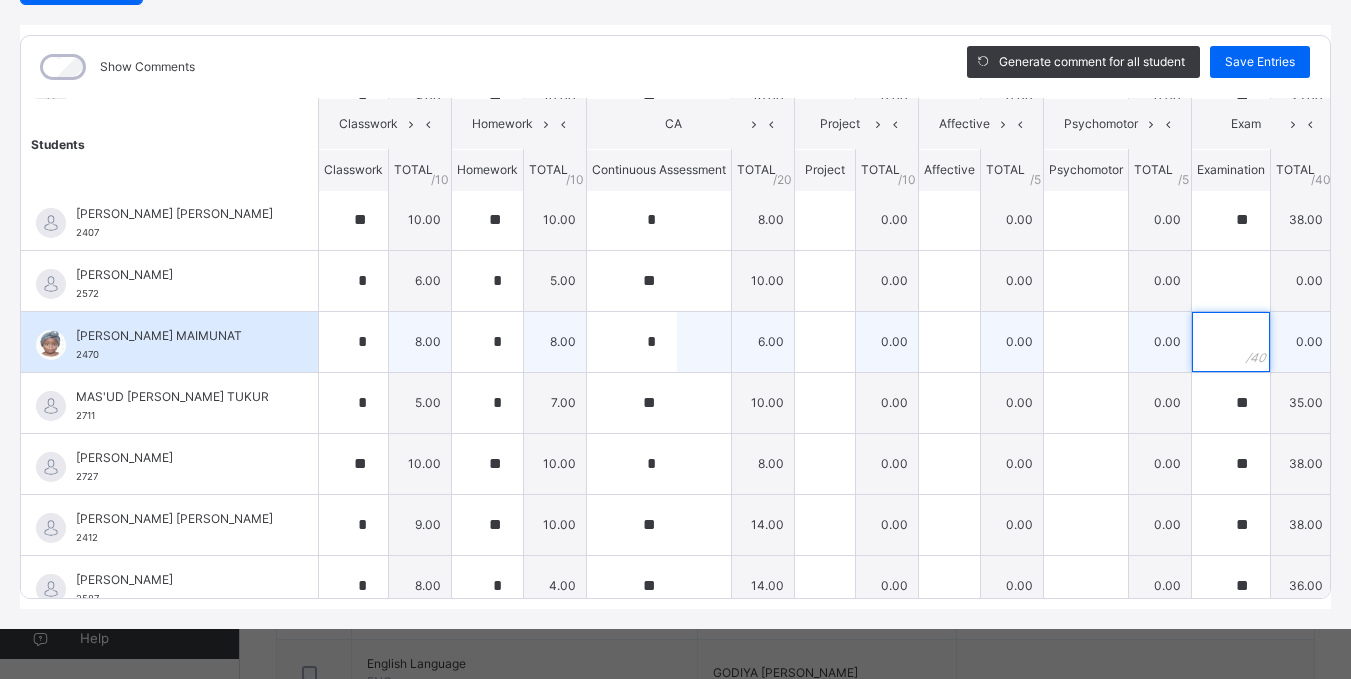 click at bounding box center (1231, 342) 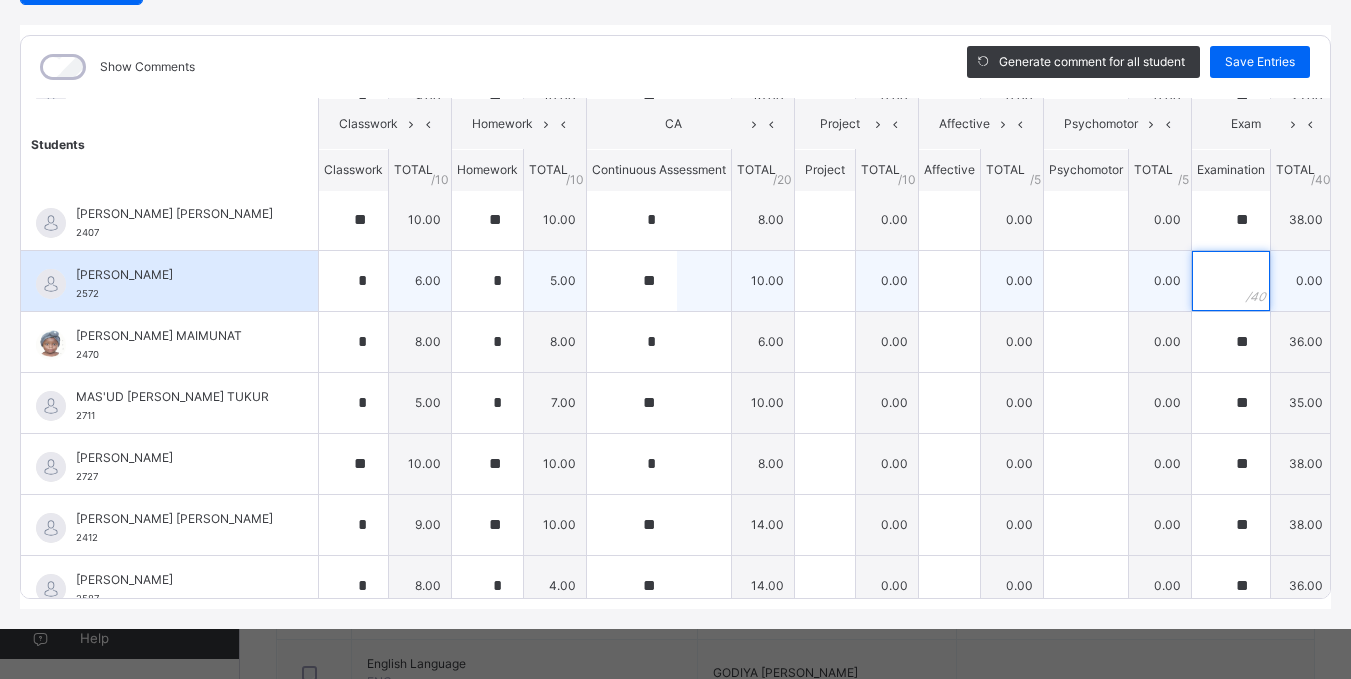 click at bounding box center [1231, 281] 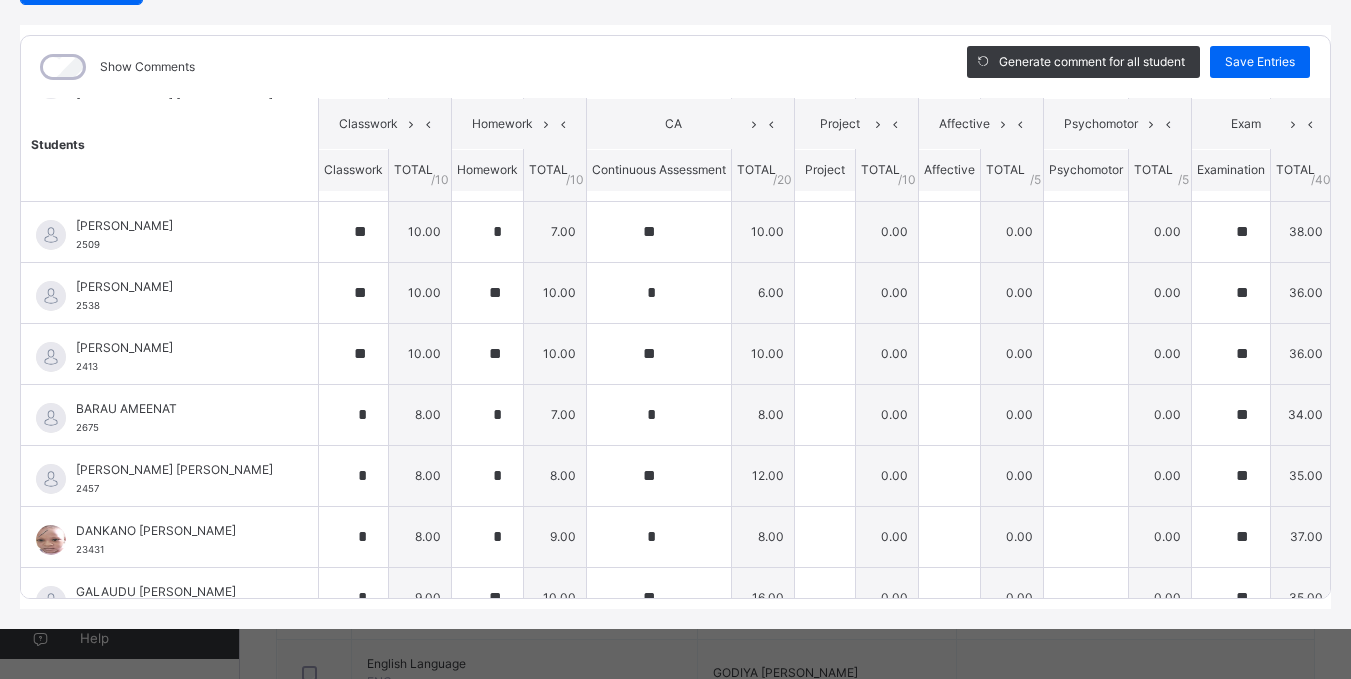 scroll, scrollTop: 0, scrollLeft: 0, axis: both 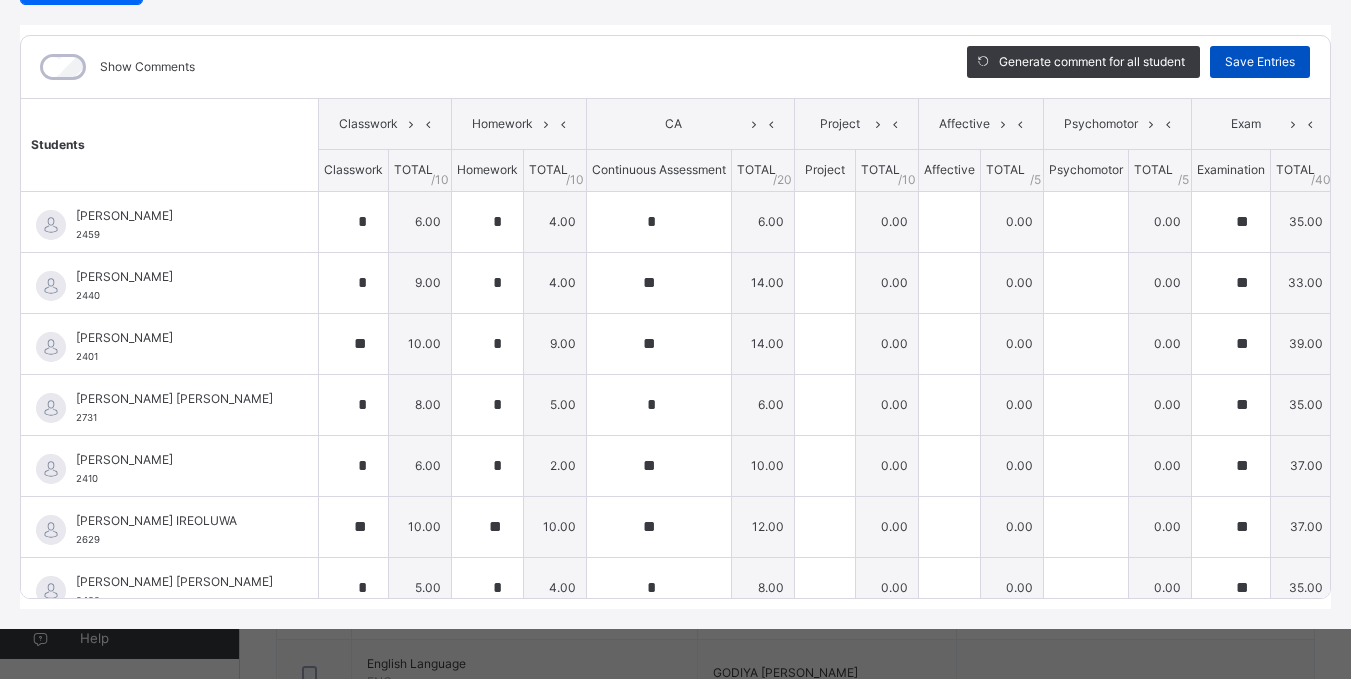 click on "Save Entries" at bounding box center (1260, 62) 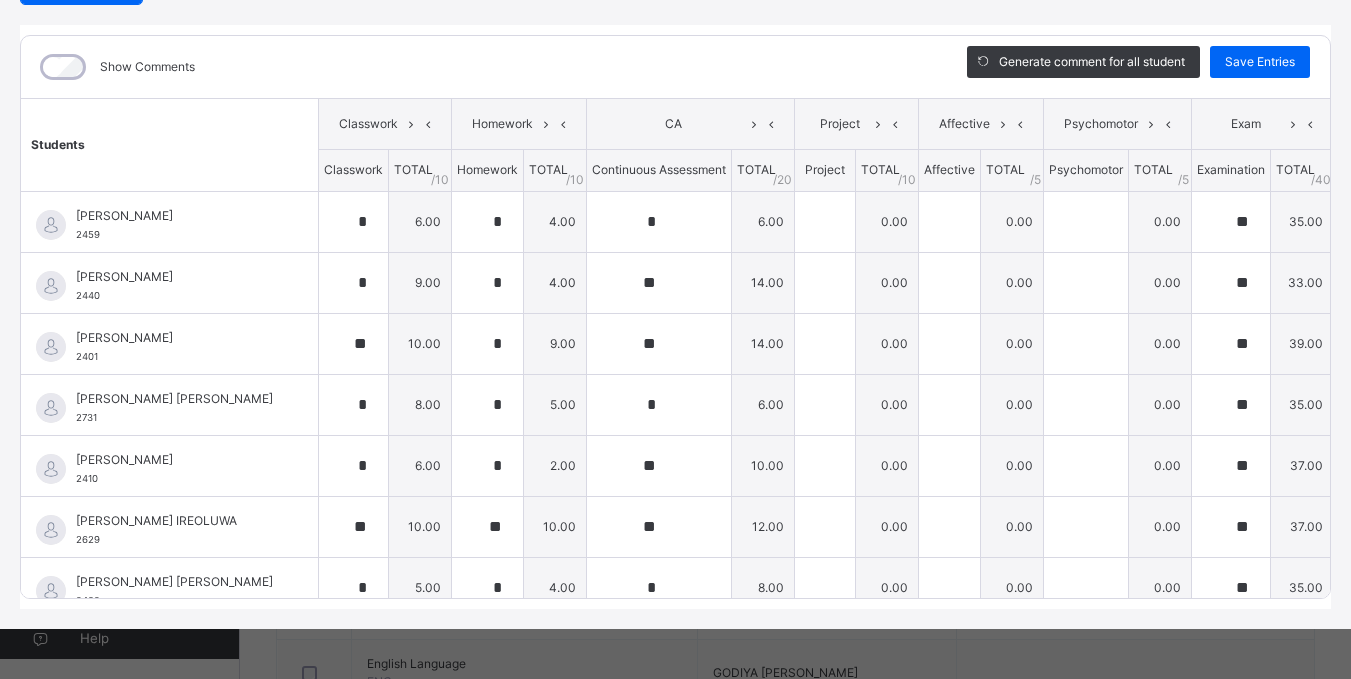 scroll, scrollTop: 0, scrollLeft: 0, axis: both 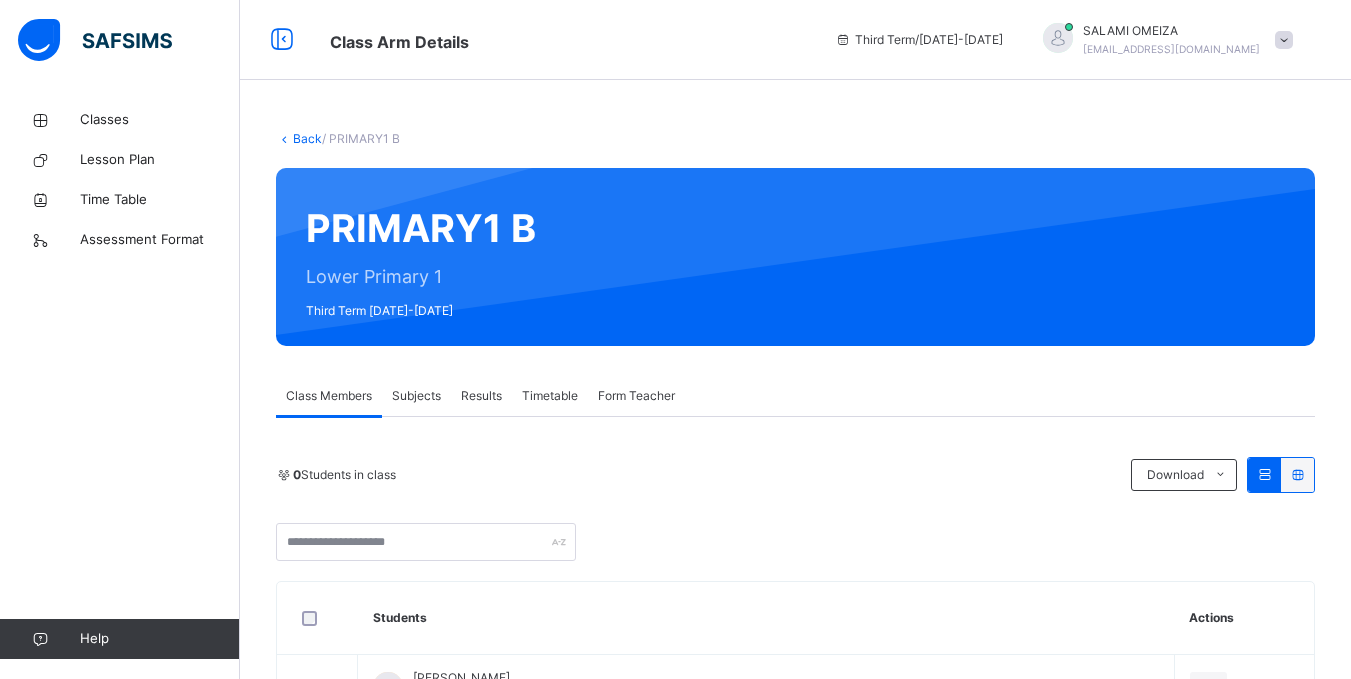 click on "Subjects" at bounding box center [416, 396] 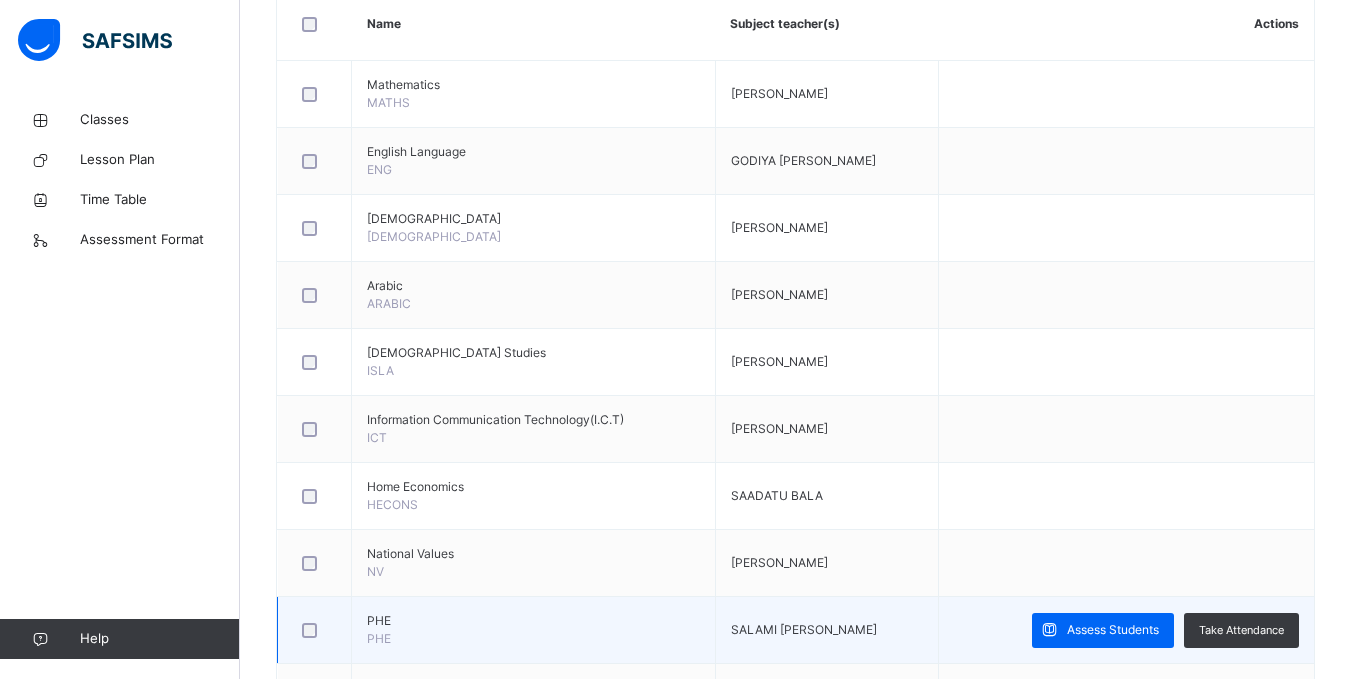 scroll, scrollTop: 700, scrollLeft: 0, axis: vertical 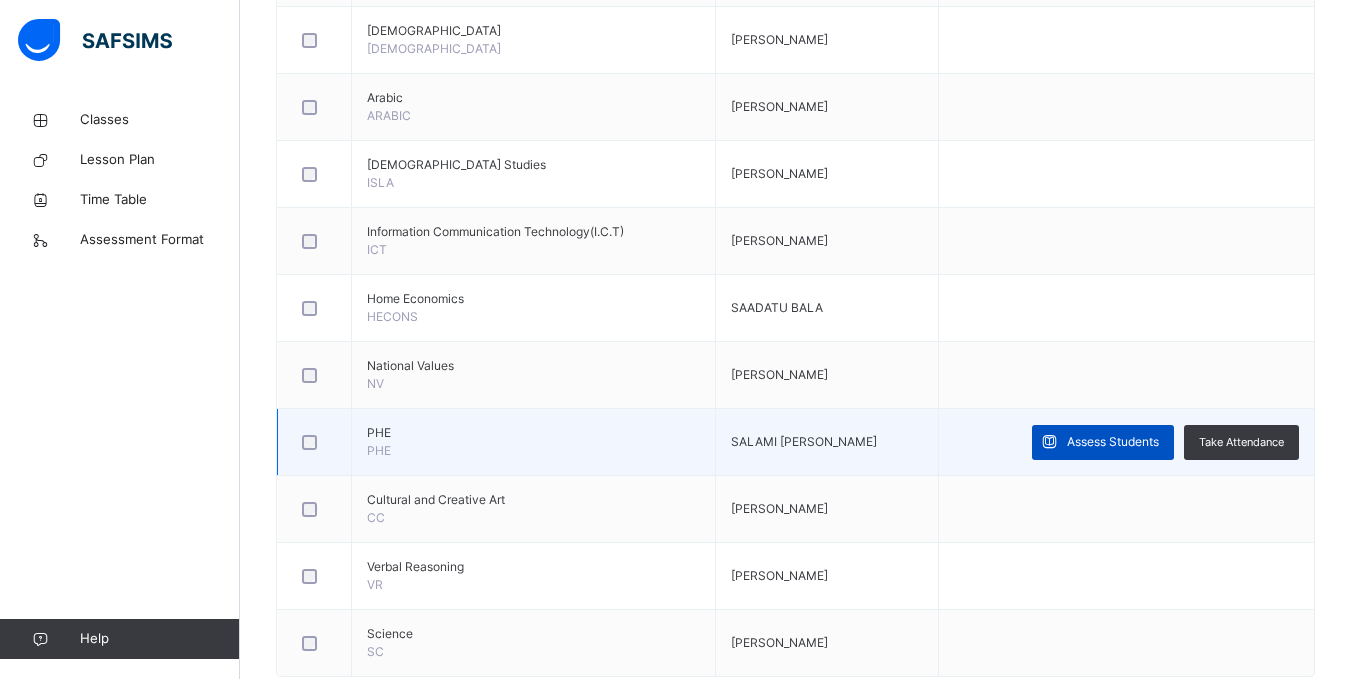 click at bounding box center [1049, 442] 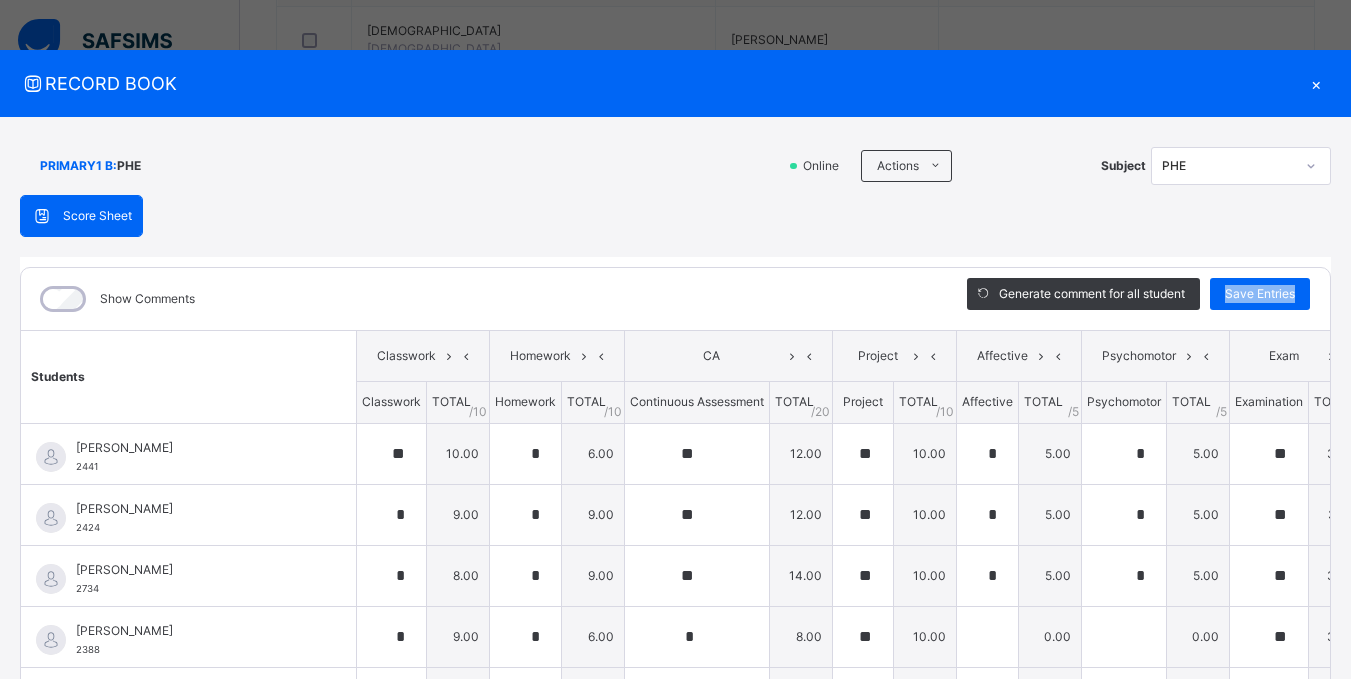 scroll, scrollTop: 100, scrollLeft: 0, axis: vertical 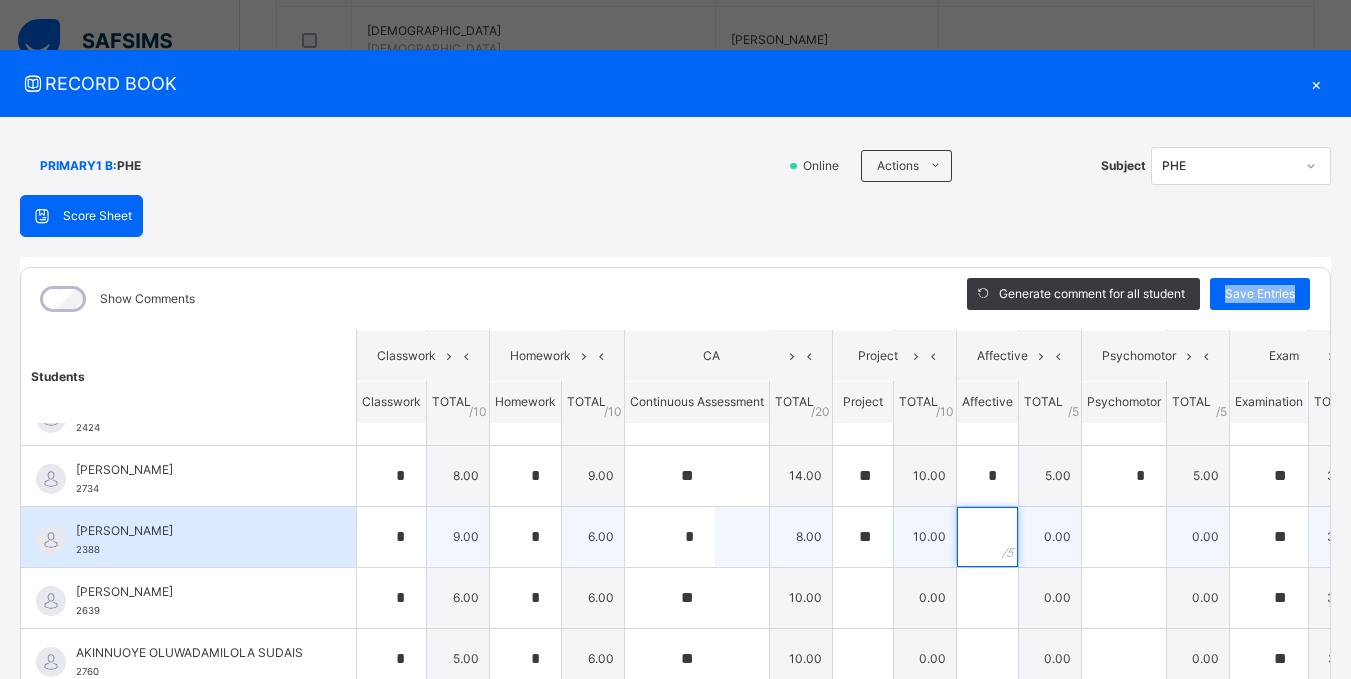 click at bounding box center (987, 537) 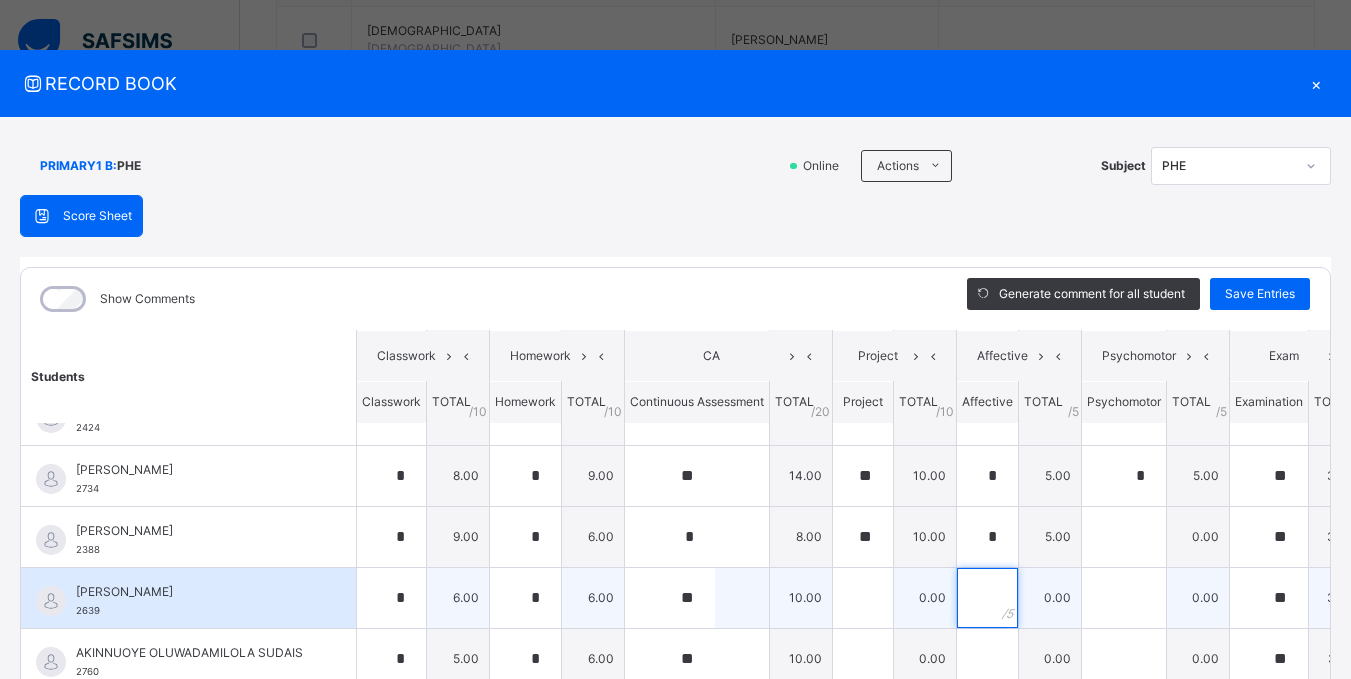 click at bounding box center (987, 598) 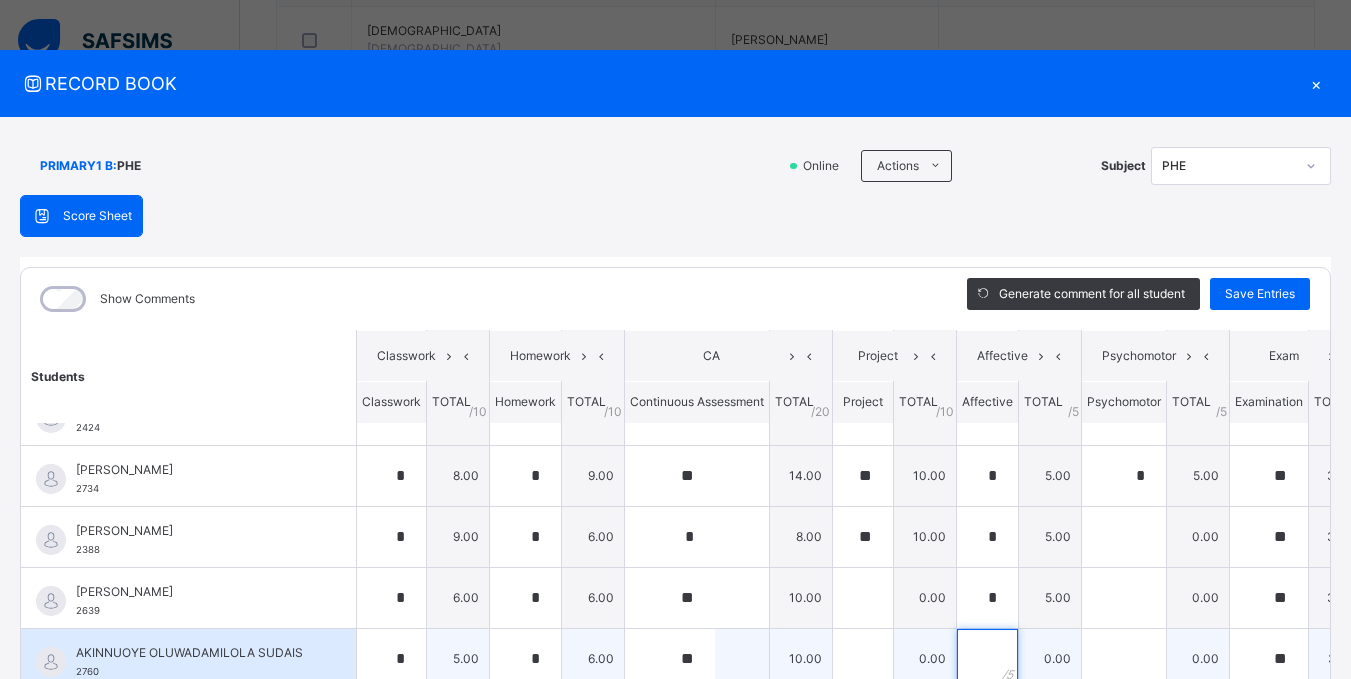 click at bounding box center (987, 659) 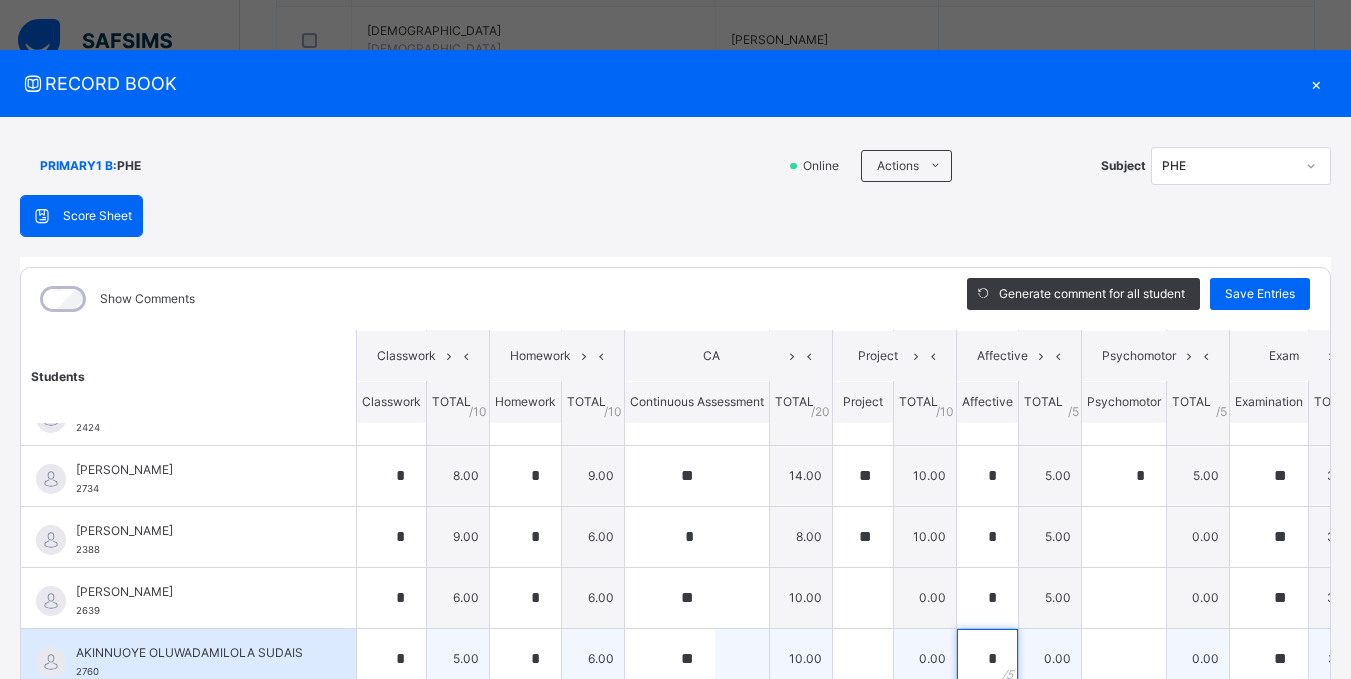 scroll, scrollTop: 5, scrollLeft: 0, axis: vertical 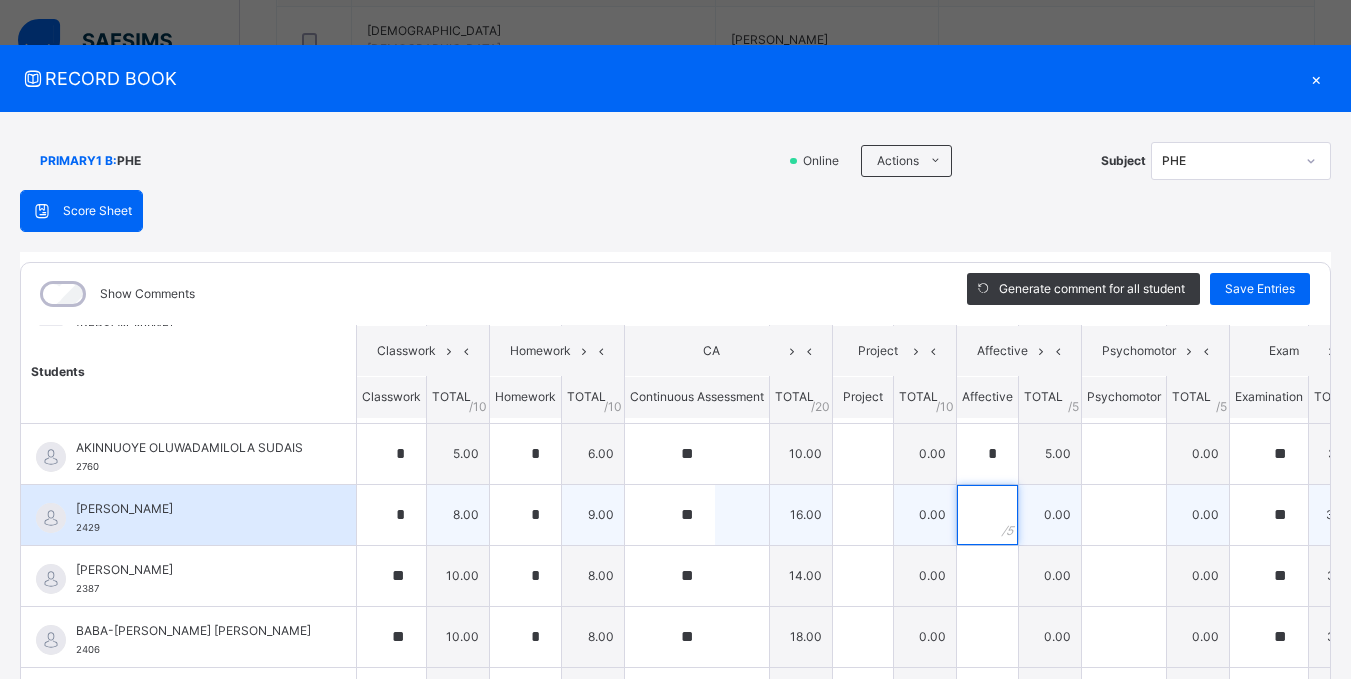 click at bounding box center (987, 515) 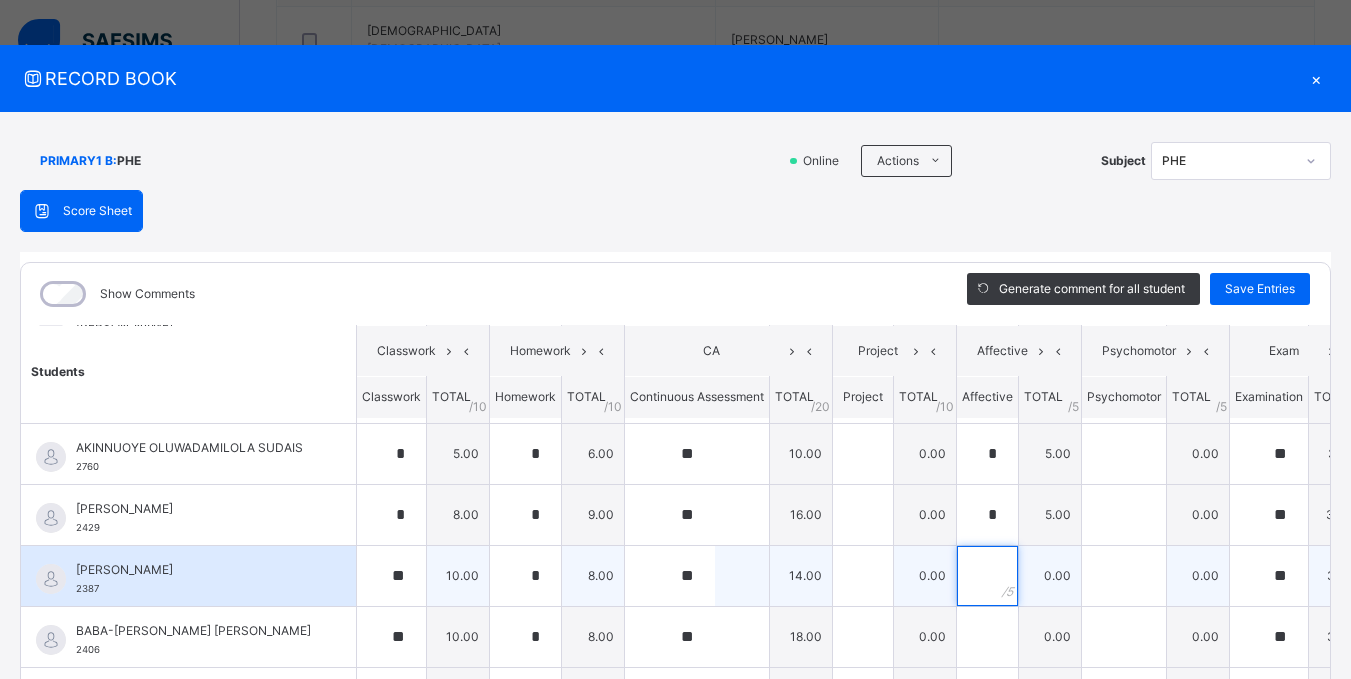 click at bounding box center [987, 576] 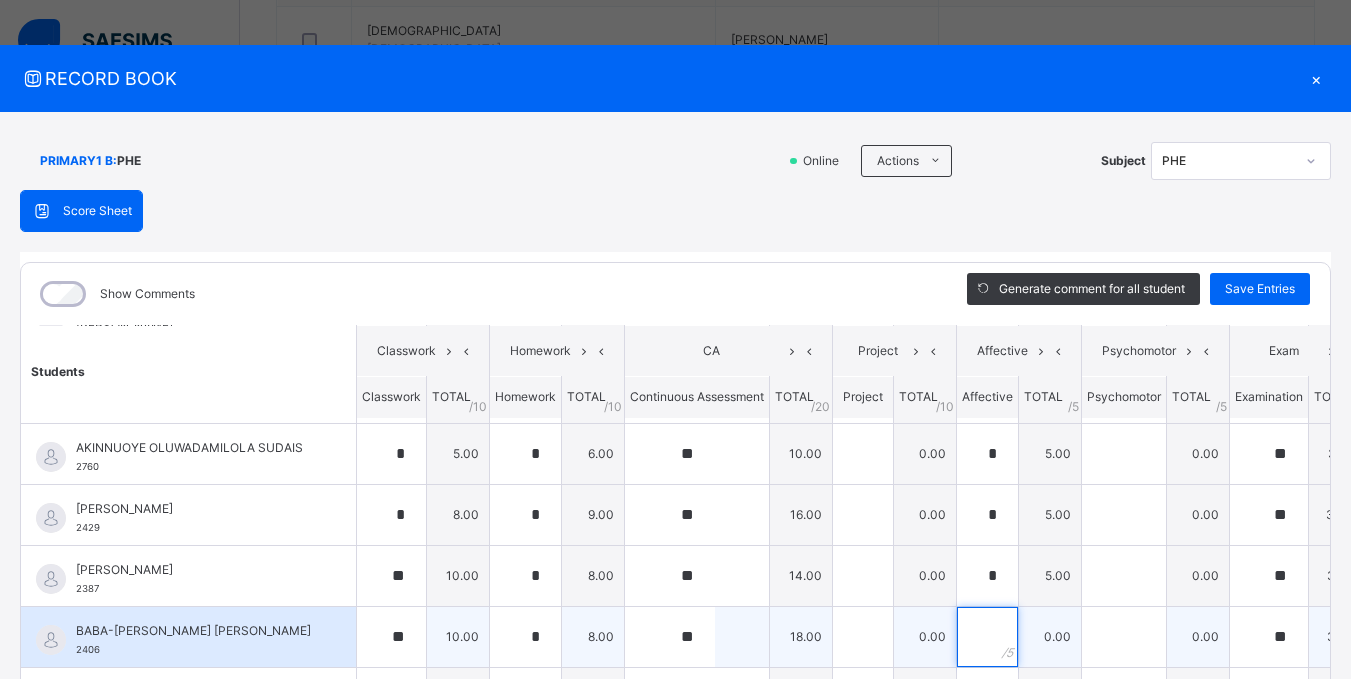 click at bounding box center (987, 637) 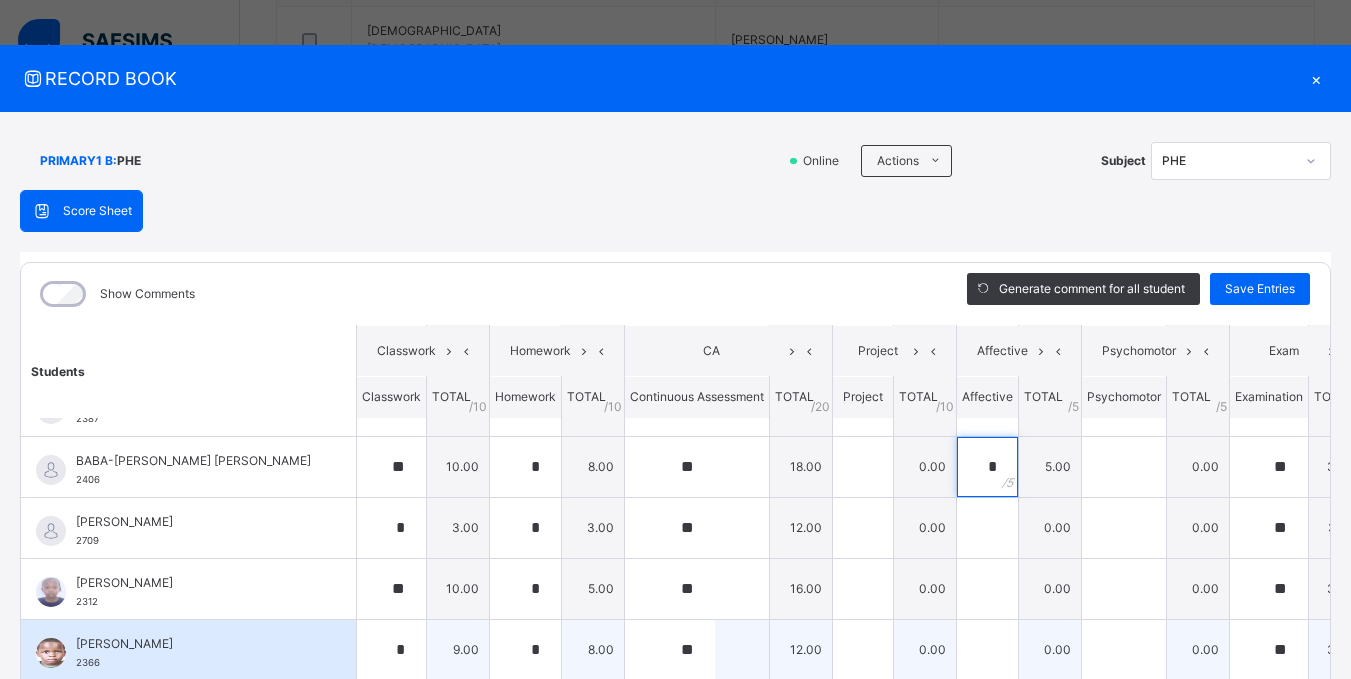 scroll, scrollTop: 500, scrollLeft: 0, axis: vertical 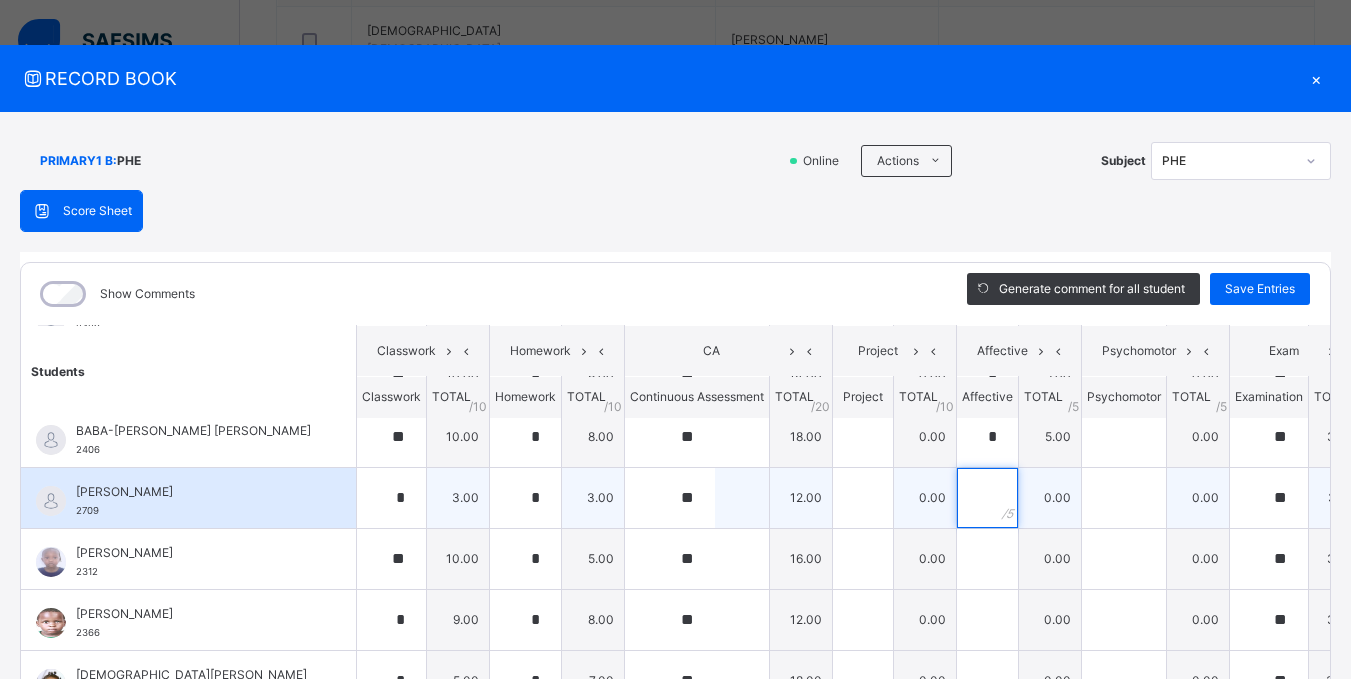 click at bounding box center [987, 498] 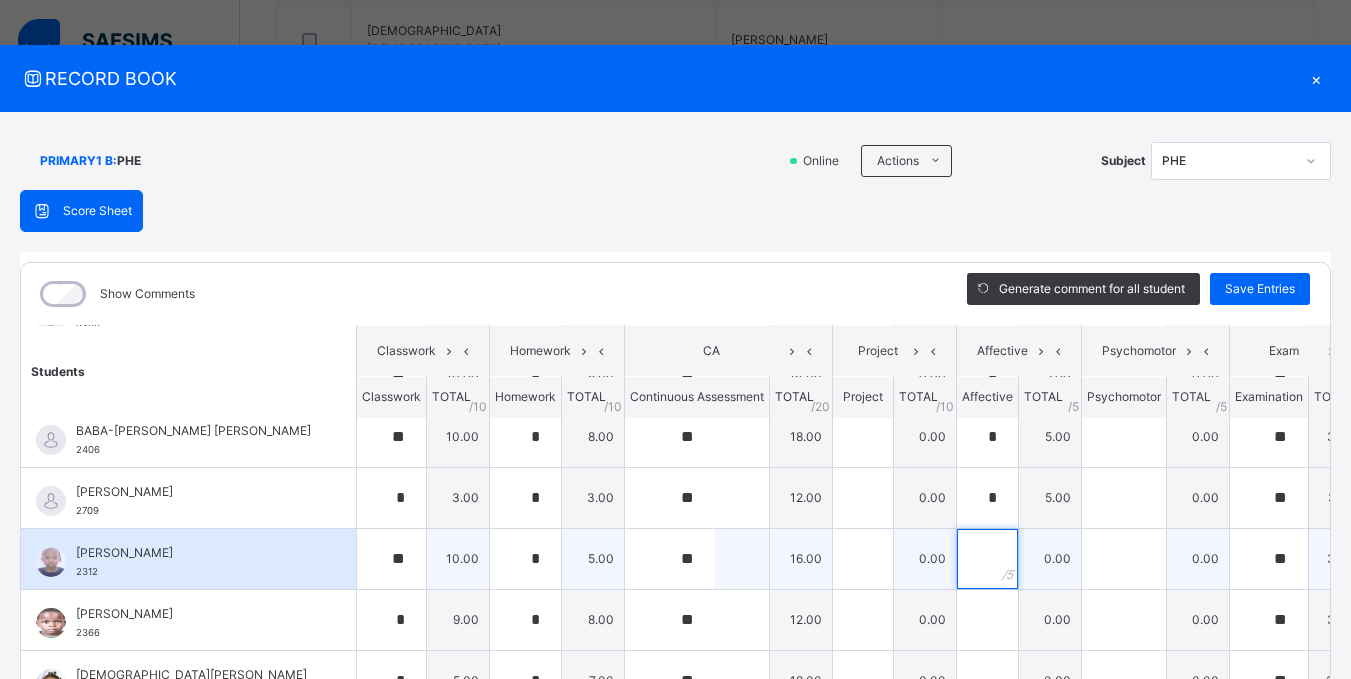 click at bounding box center [987, 559] 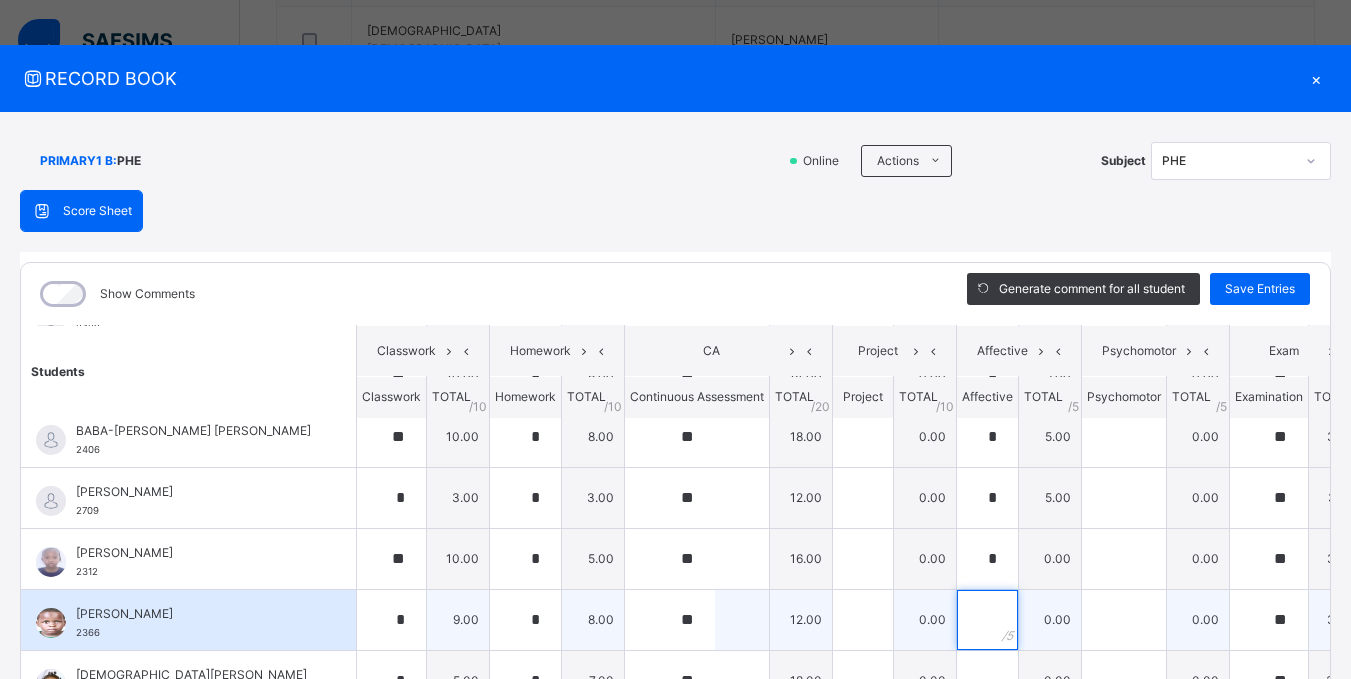 click at bounding box center (987, 620) 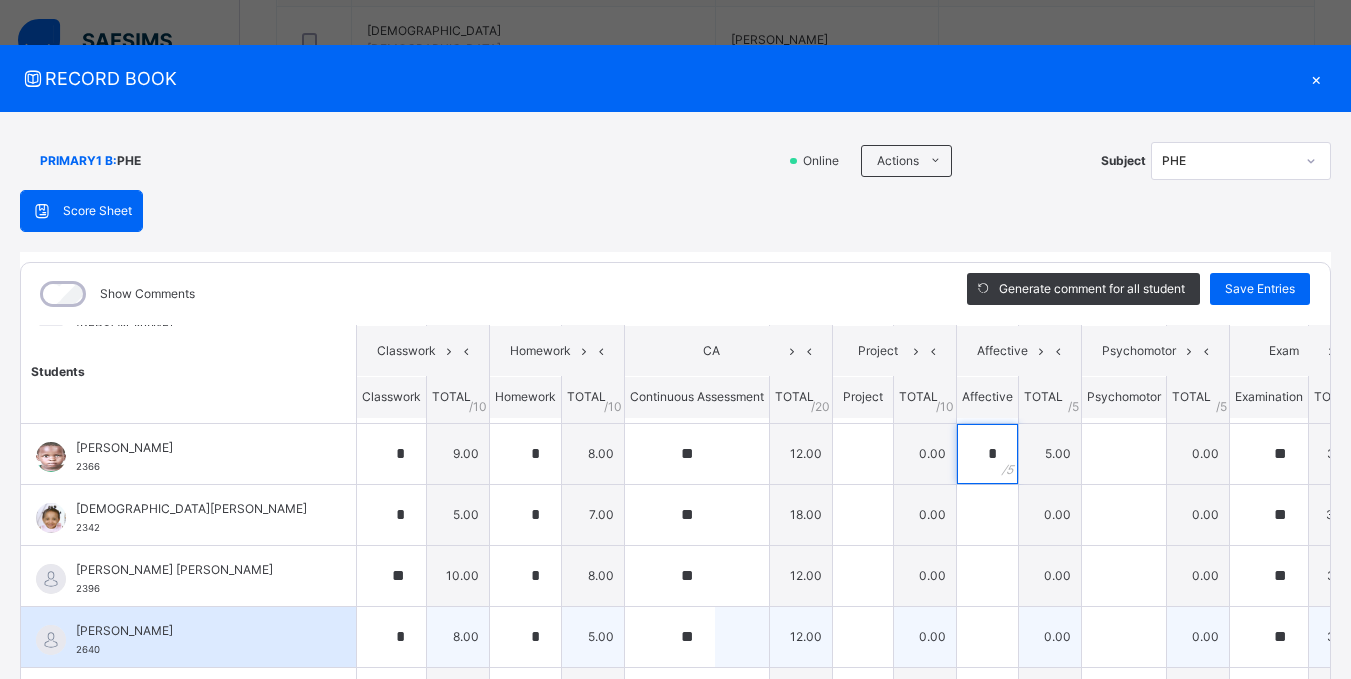 scroll, scrollTop: 700, scrollLeft: 0, axis: vertical 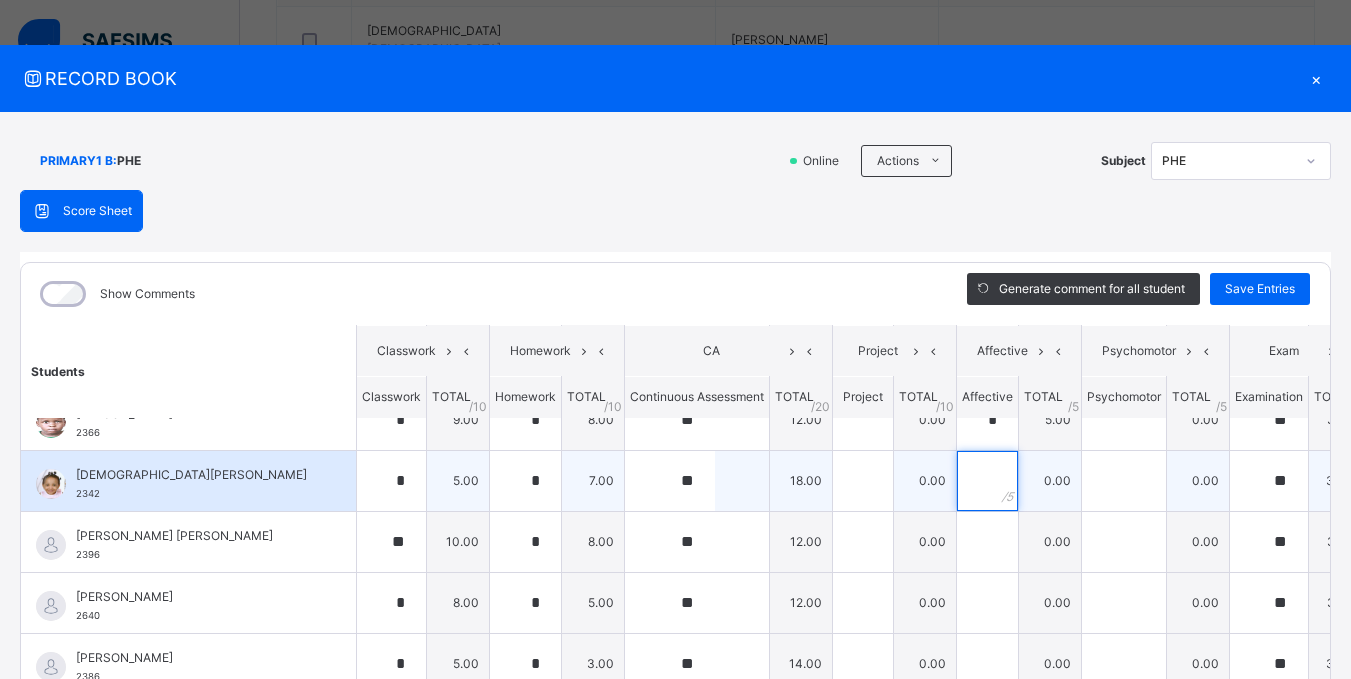 click at bounding box center [987, 481] 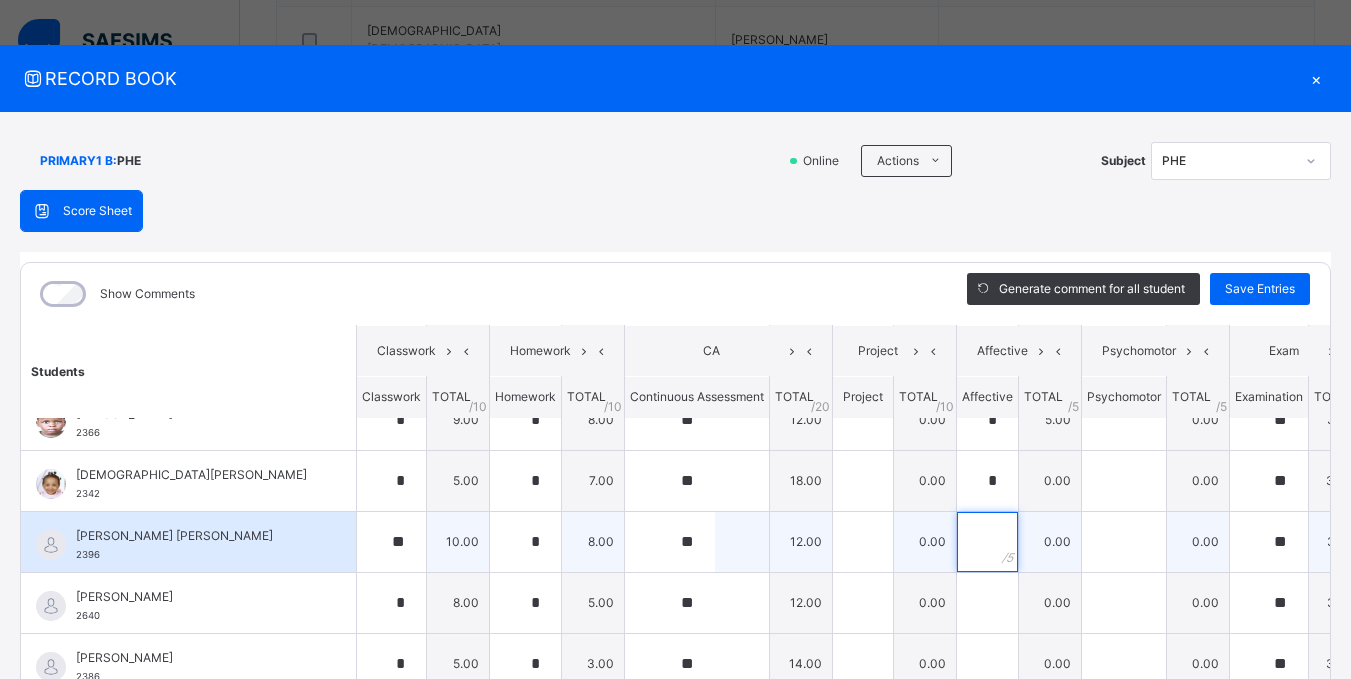 click at bounding box center (987, 542) 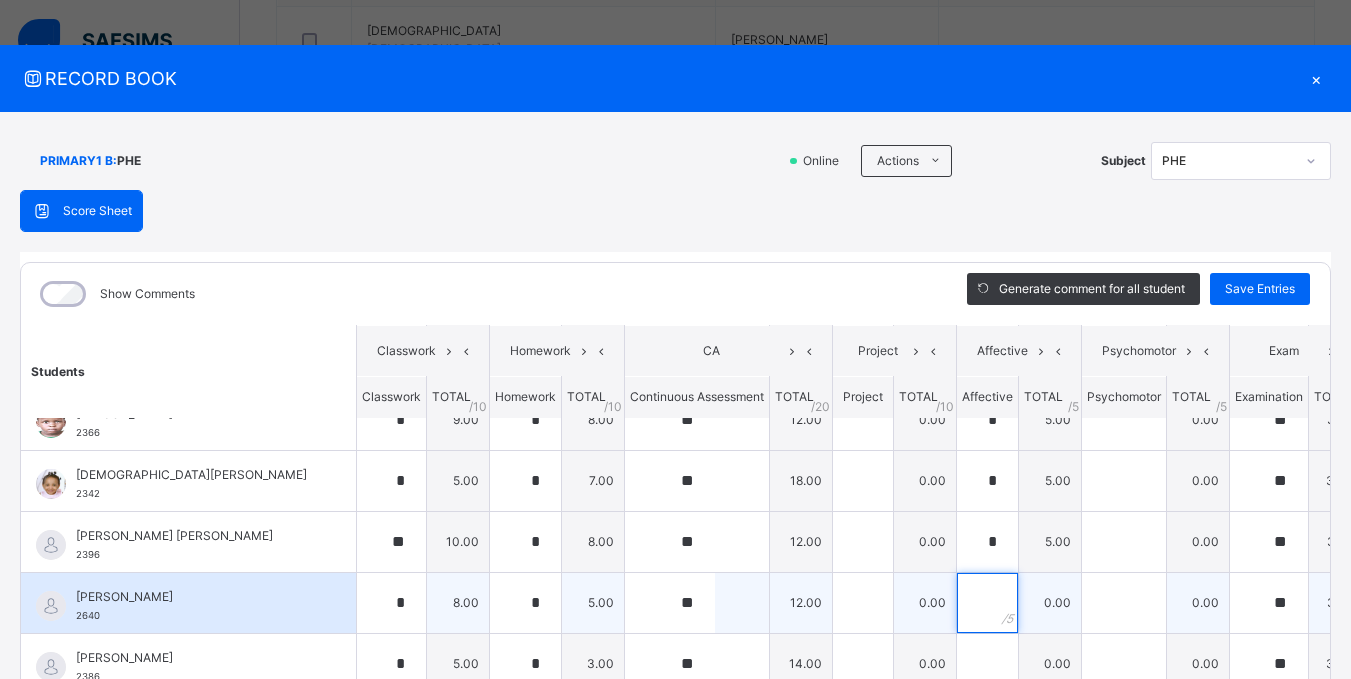 click at bounding box center (987, 603) 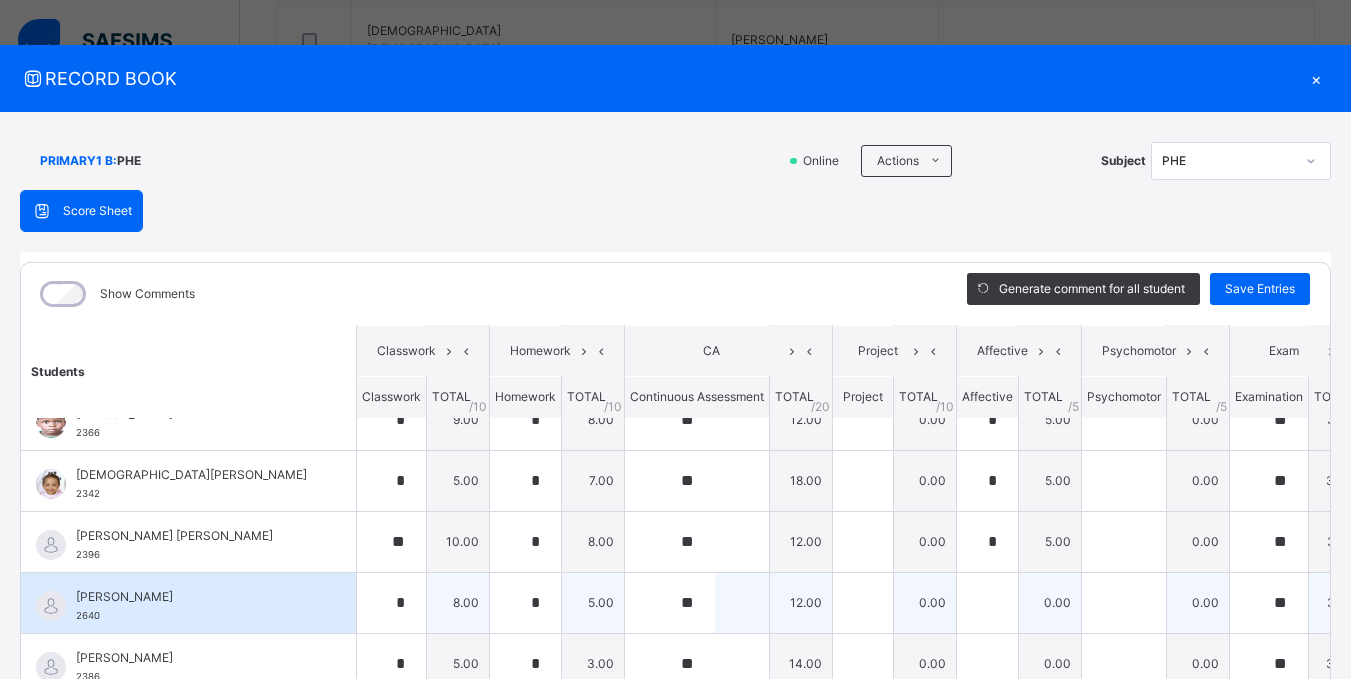 click at bounding box center (987, 603) 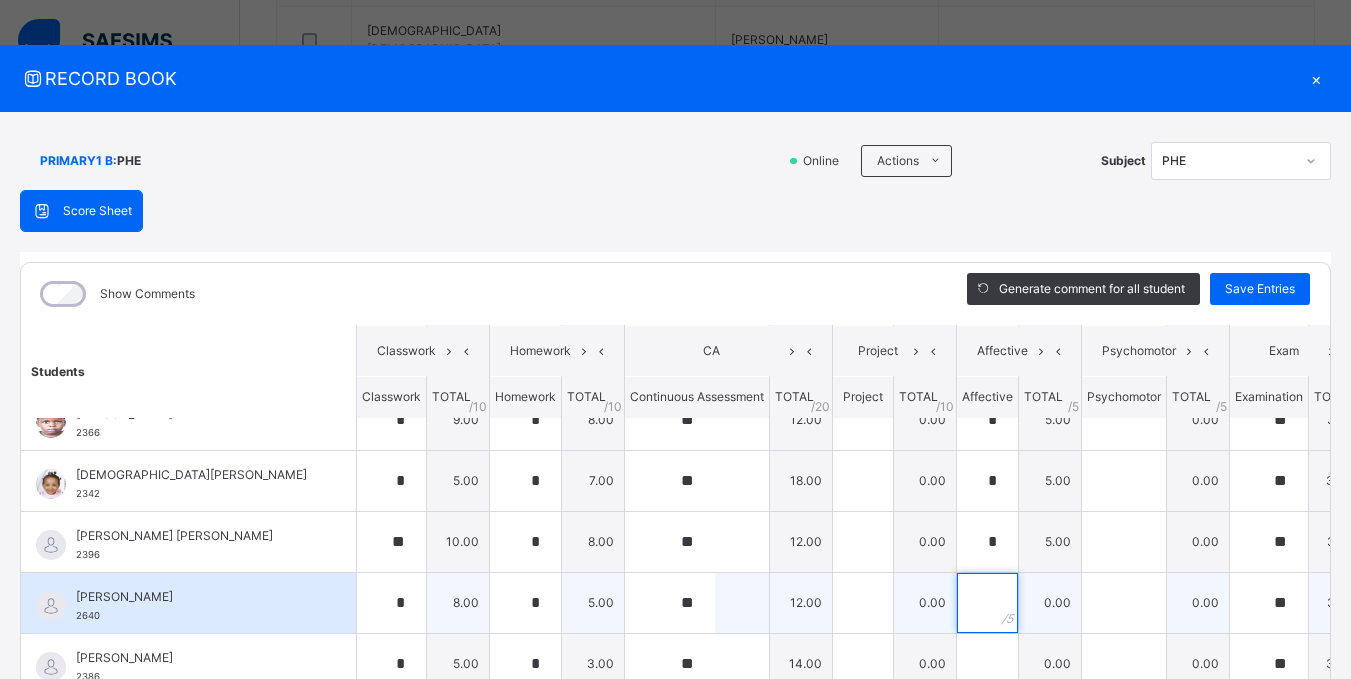 click at bounding box center [987, 603] 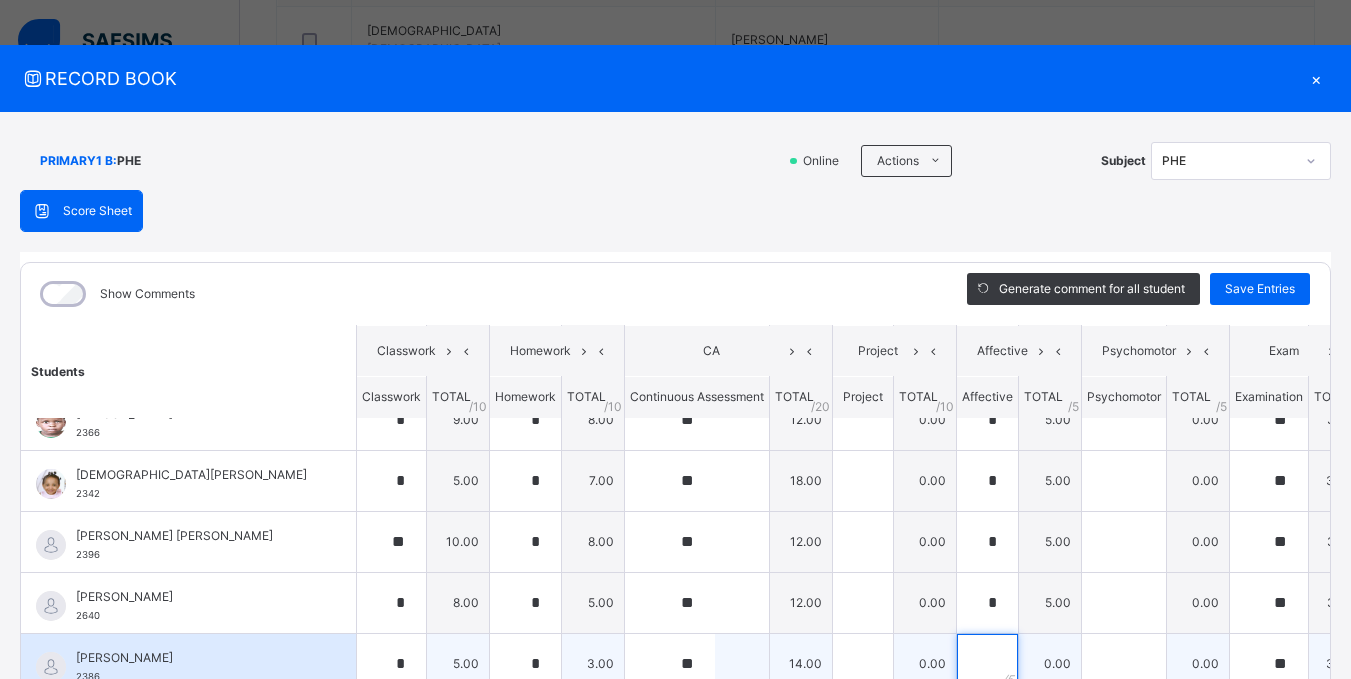 click at bounding box center (987, 664) 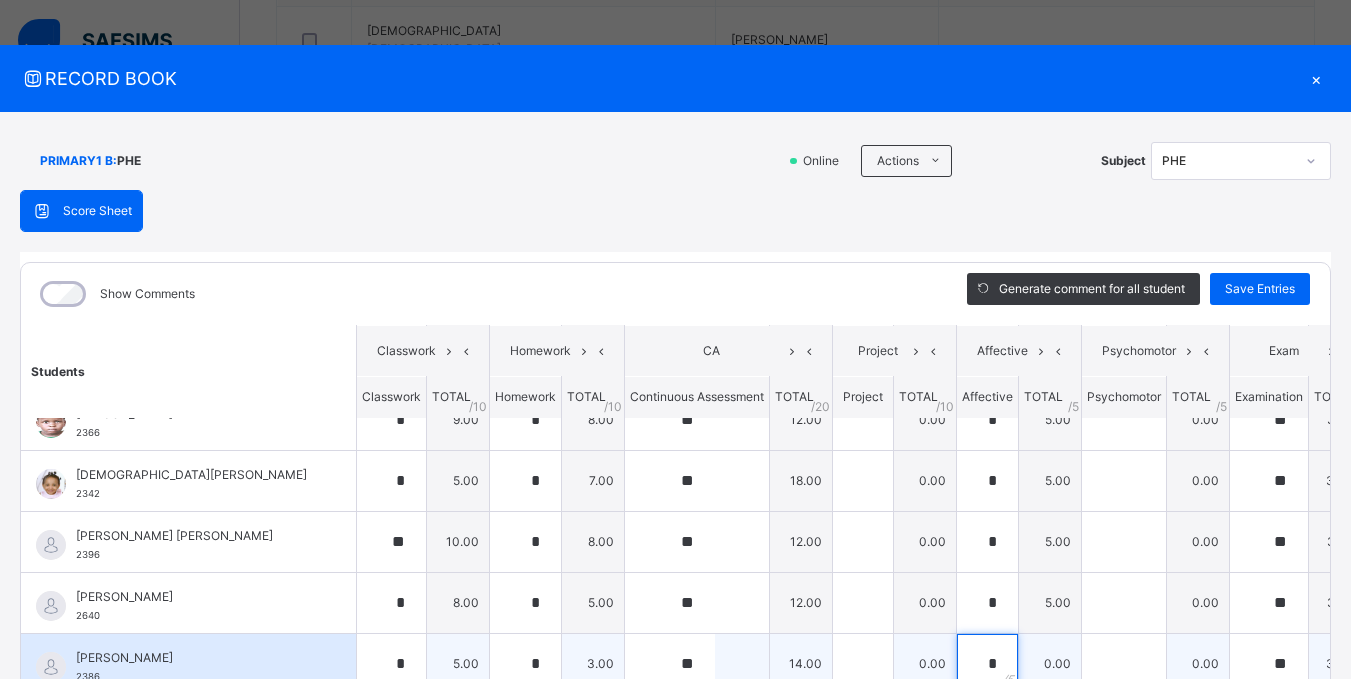 scroll, scrollTop: 15, scrollLeft: 0, axis: vertical 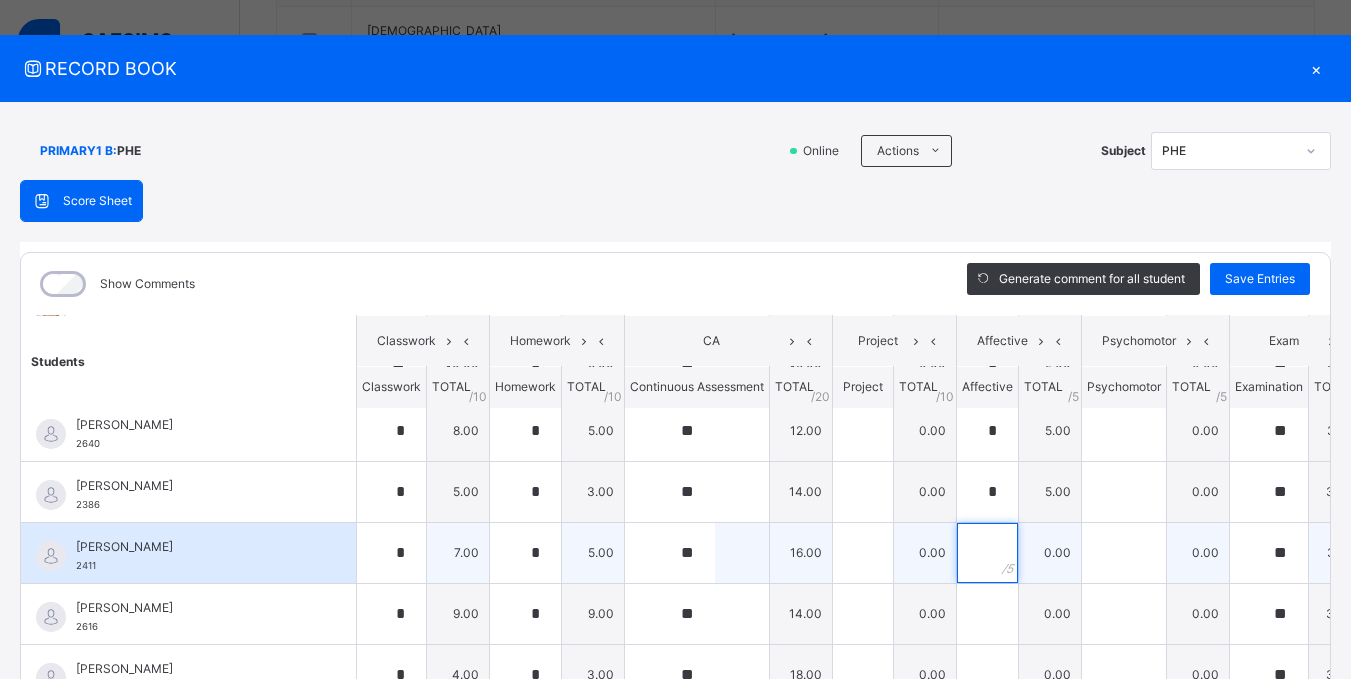 click at bounding box center [987, 553] 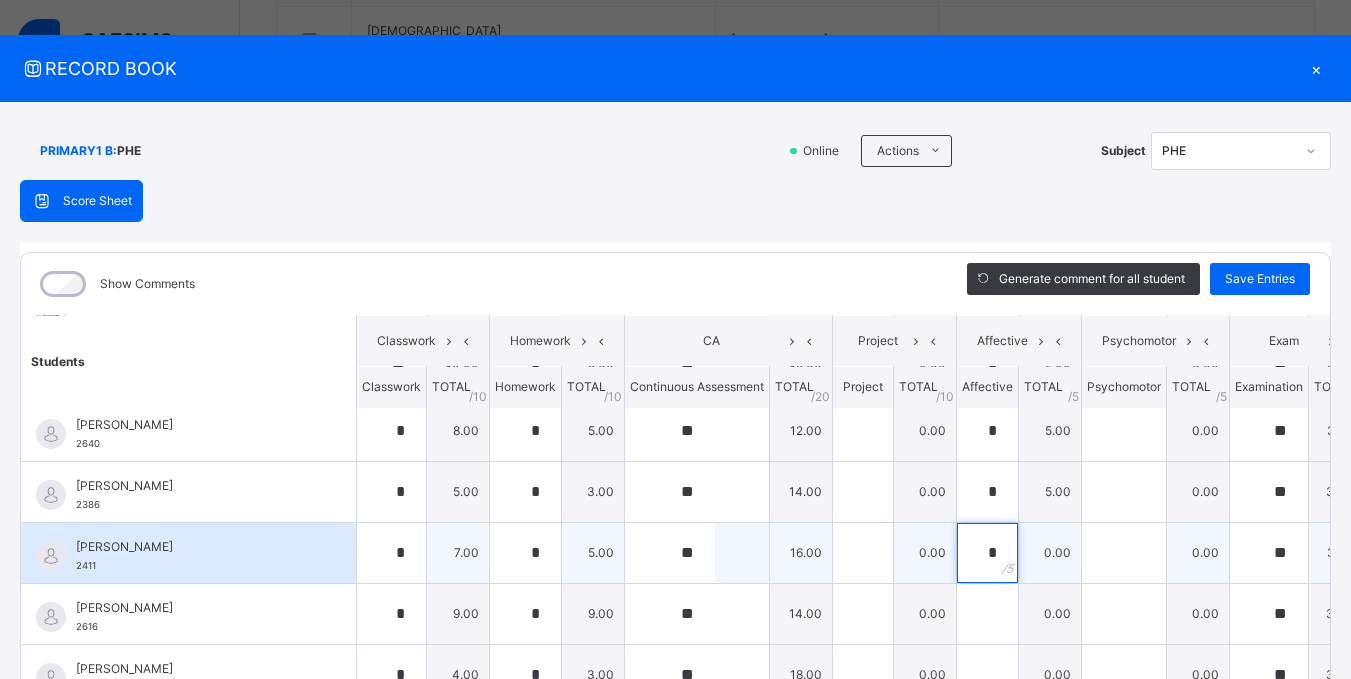 scroll, scrollTop: 900, scrollLeft: 0, axis: vertical 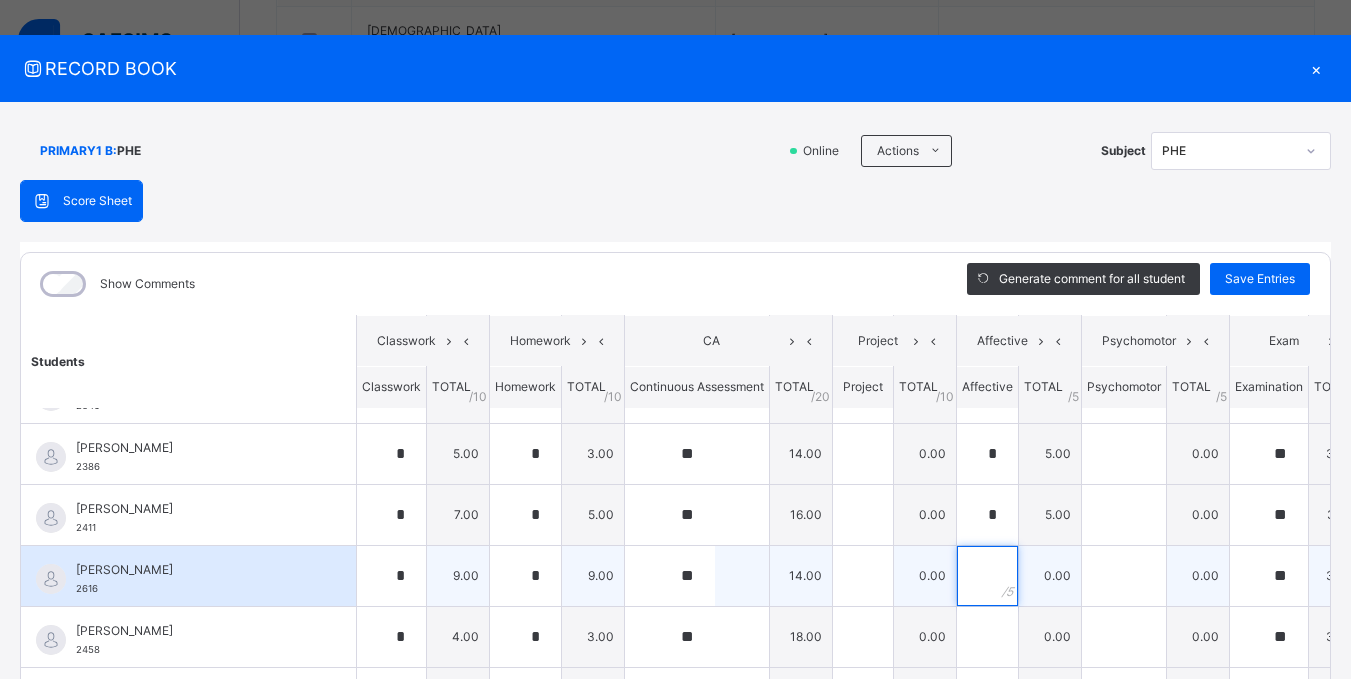 click at bounding box center [987, 576] 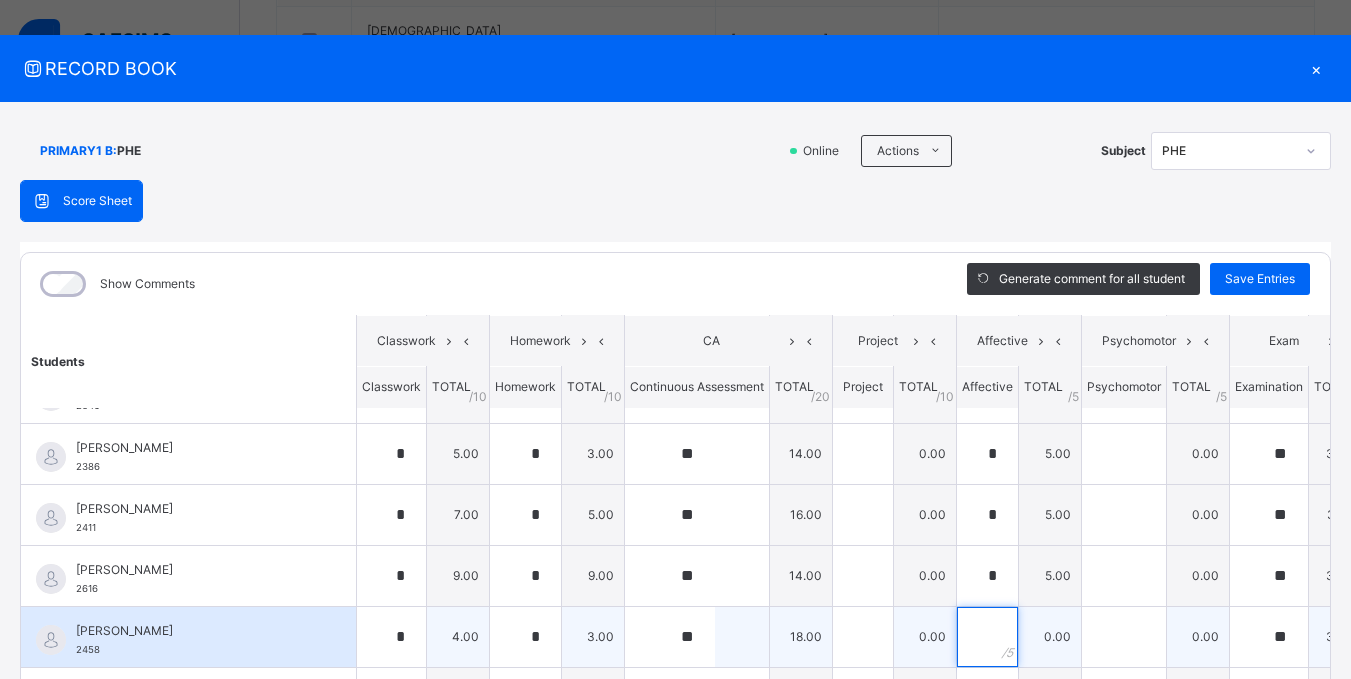 click at bounding box center [987, 637] 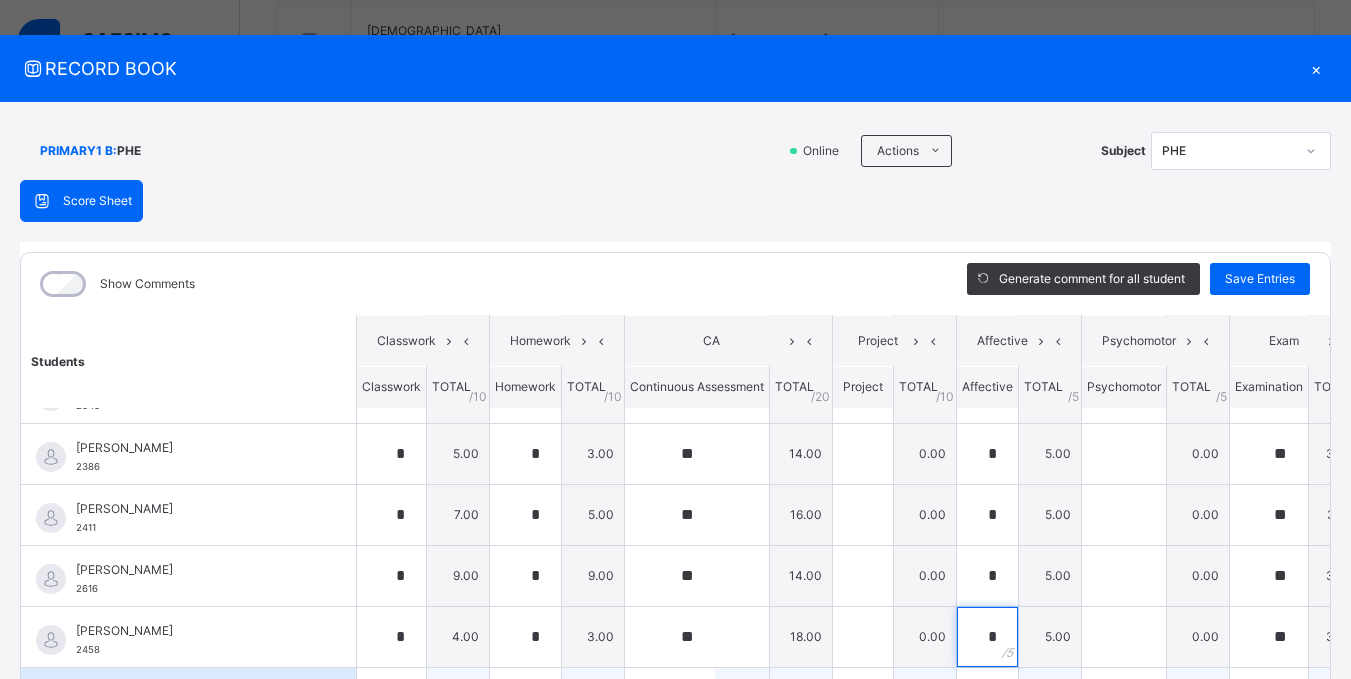 scroll, scrollTop: 1000, scrollLeft: 0, axis: vertical 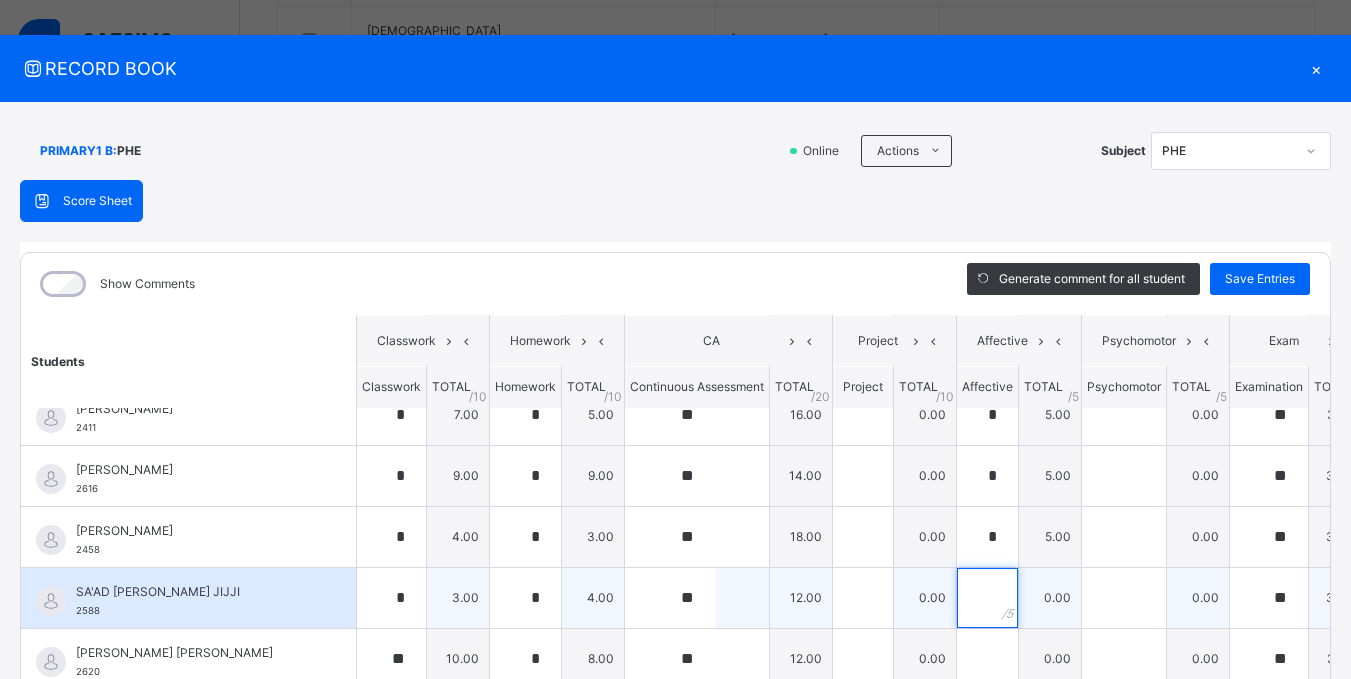 click at bounding box center (987, 598) 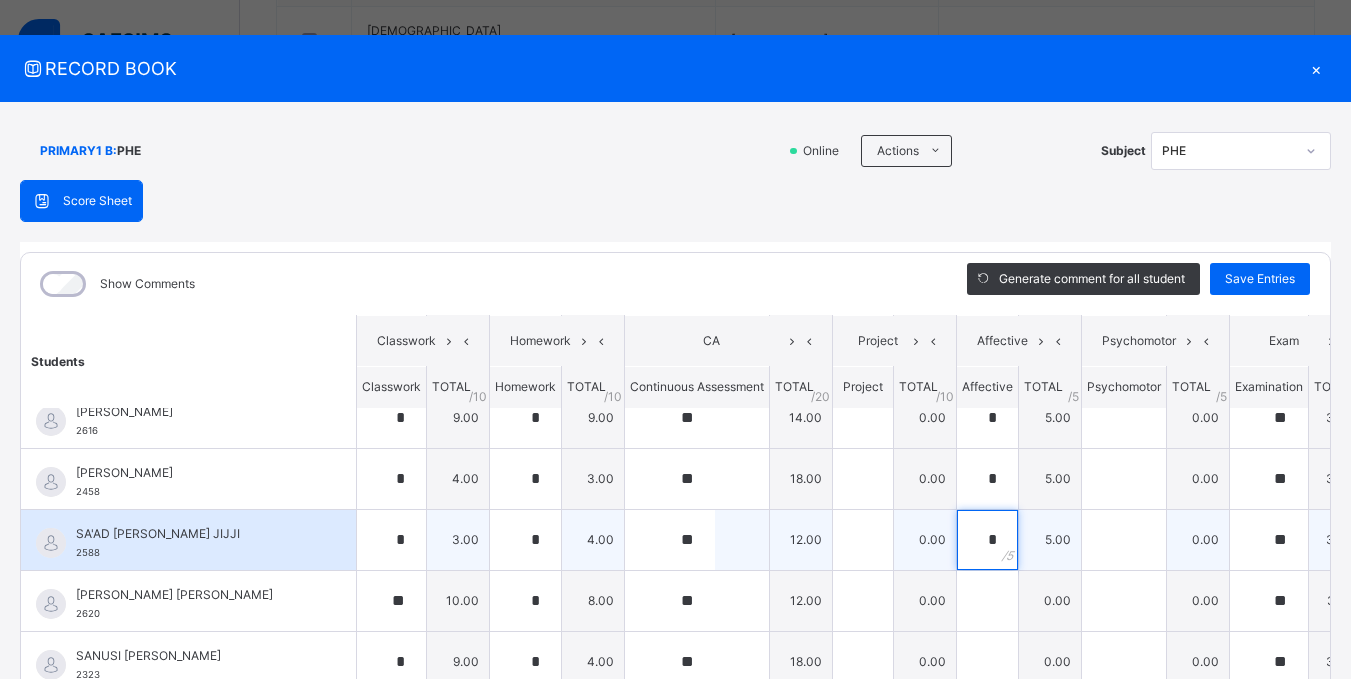 scroll, scrollTop: 1073, scrollLeft: 0, axis: vertical 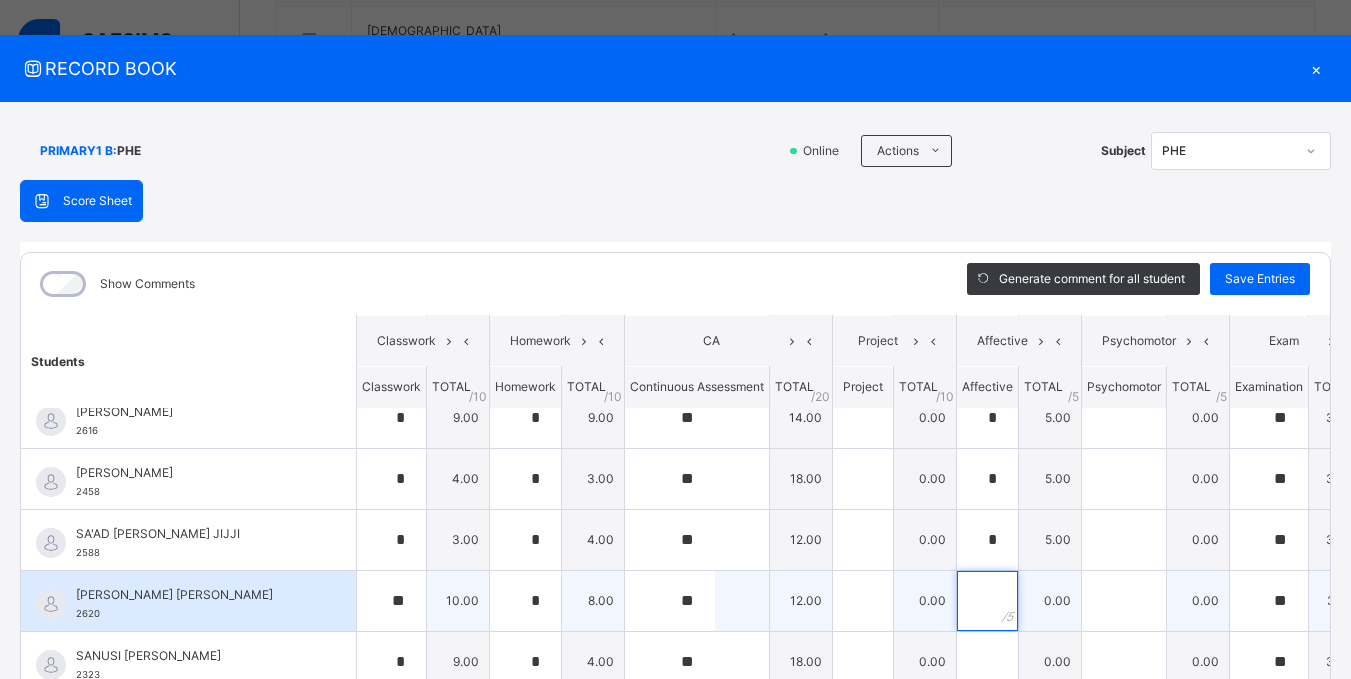 click at bounding box center (987, 601) 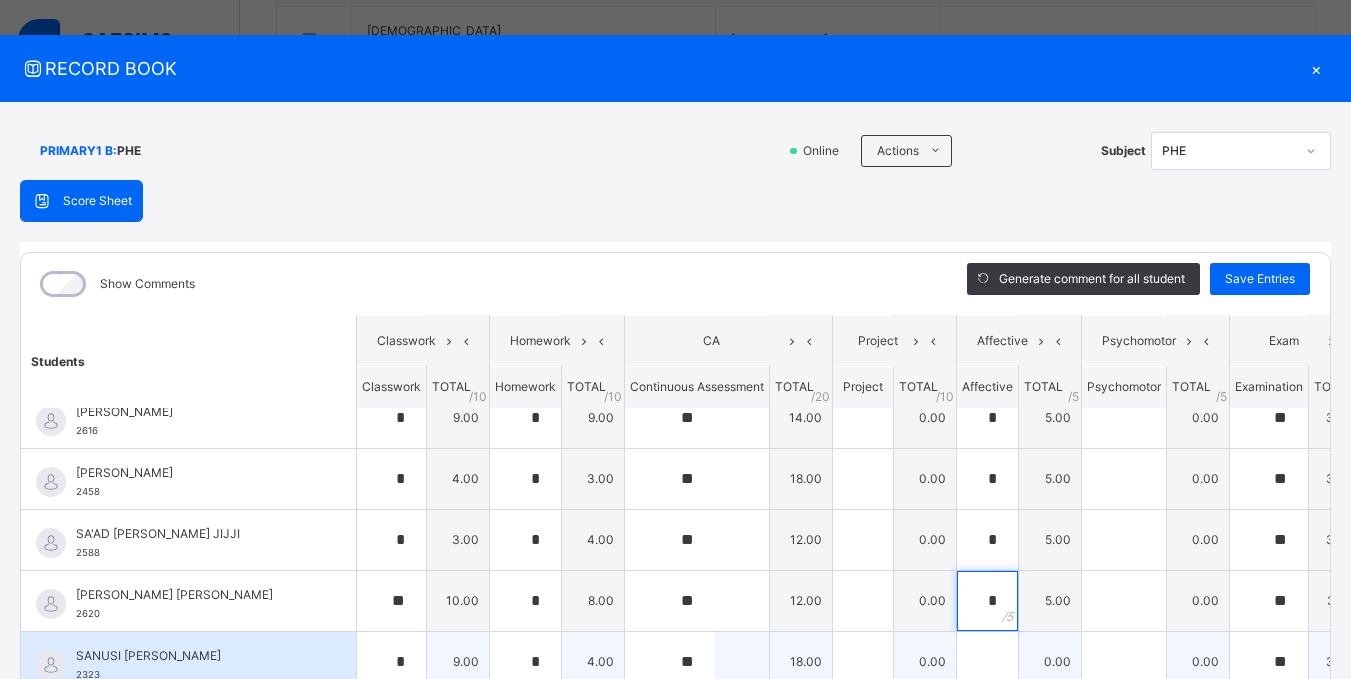 scroll, scrollTop: 115, scrollLeft: 0, axis: vertical 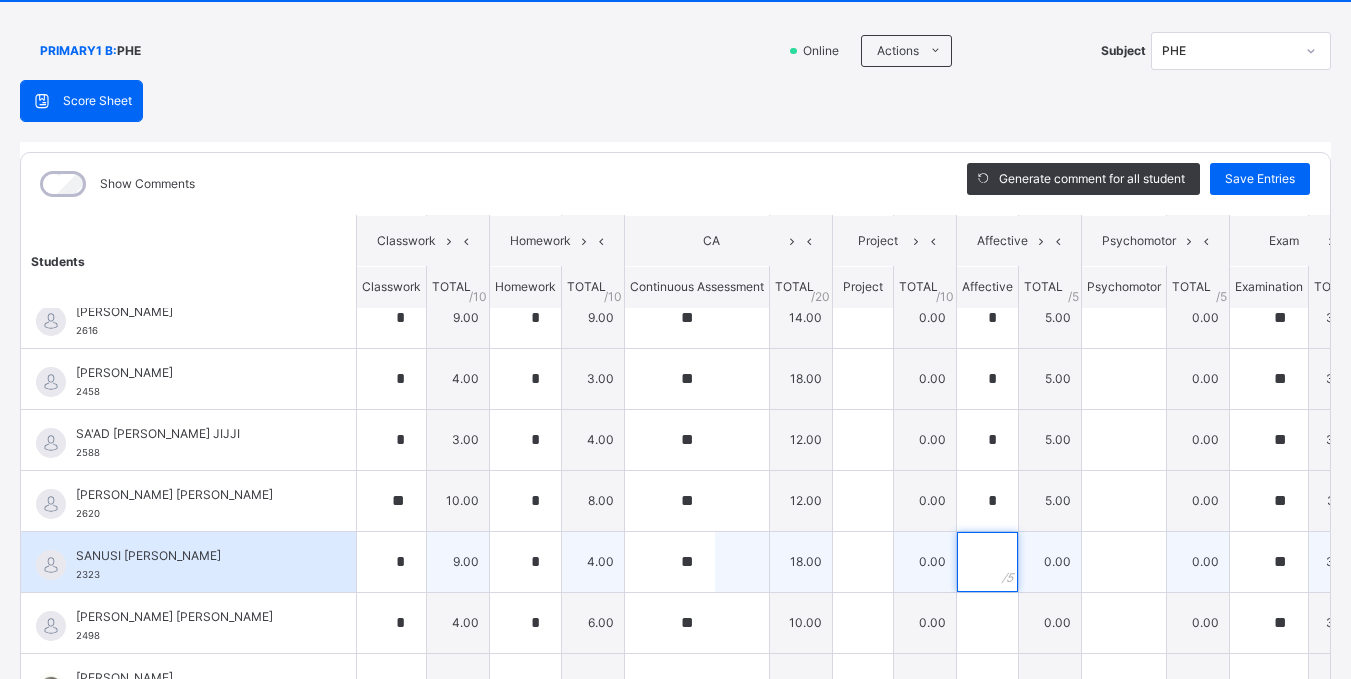 click at bounding box center [987, 562] 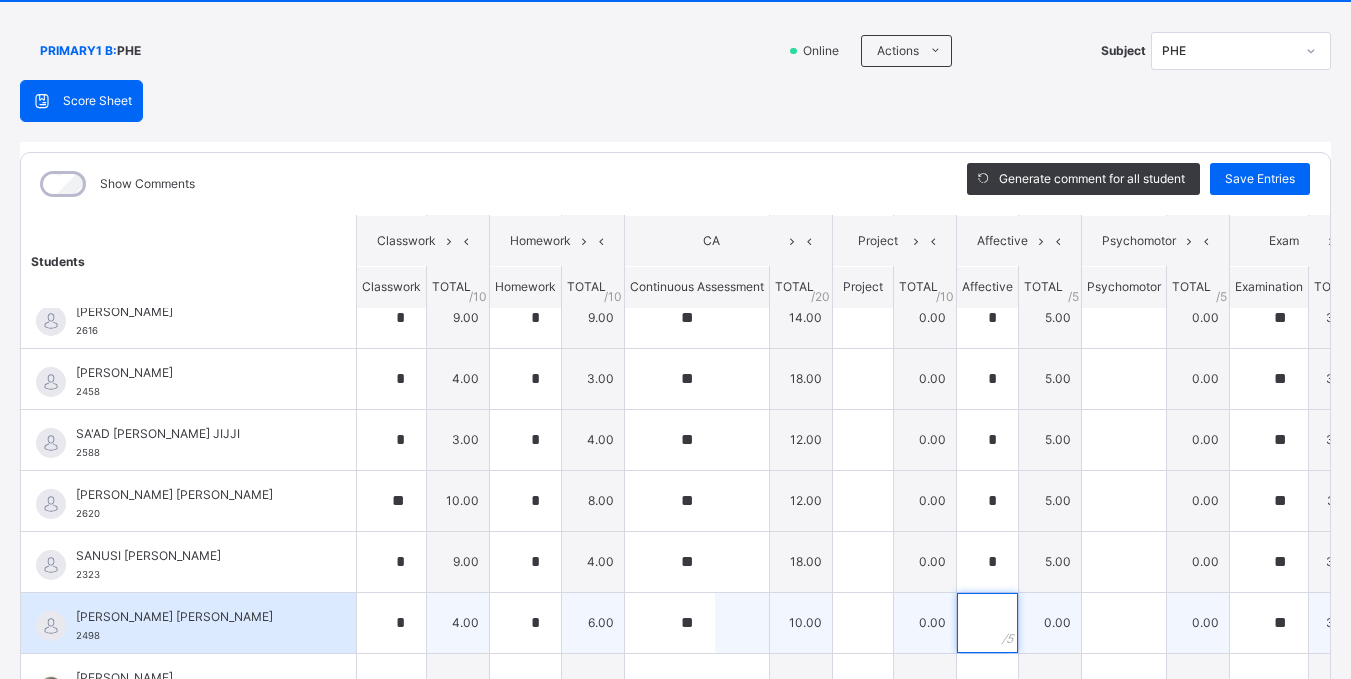 click at bounding box center [987, 623] 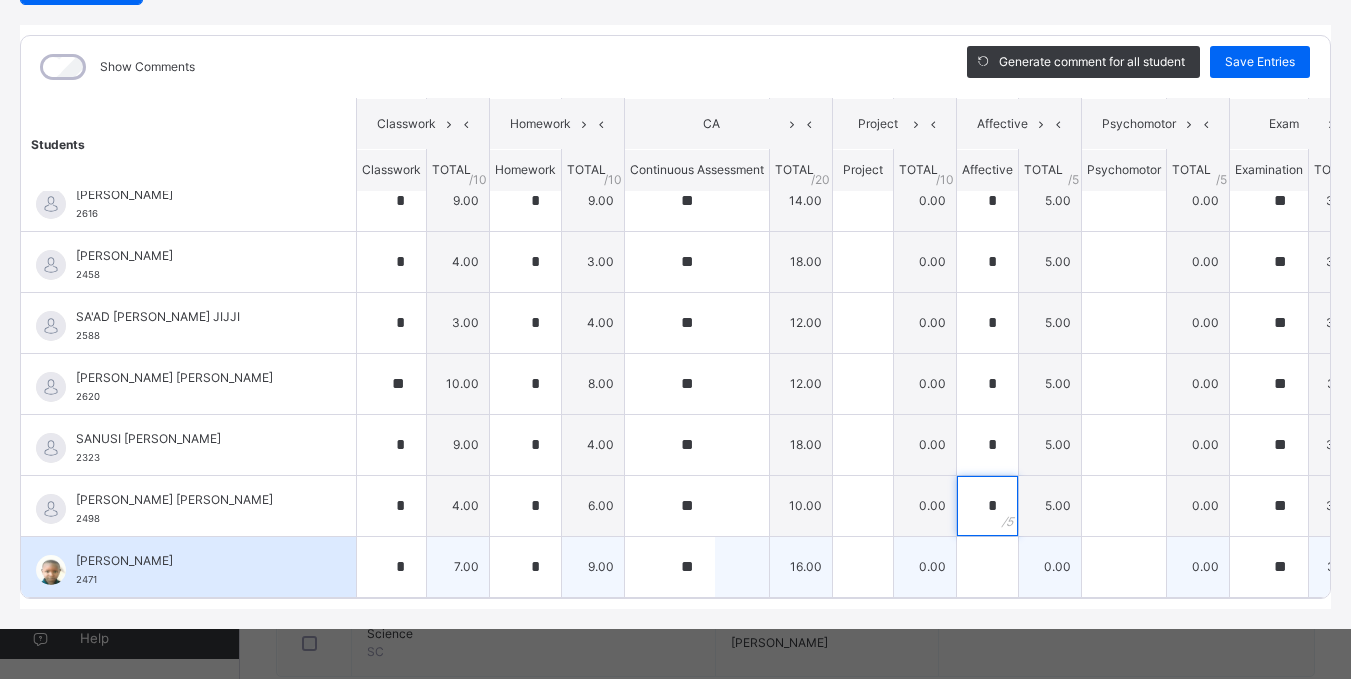 scroll, scrollTop: 247, scrollLeft: 0, axis: vertical 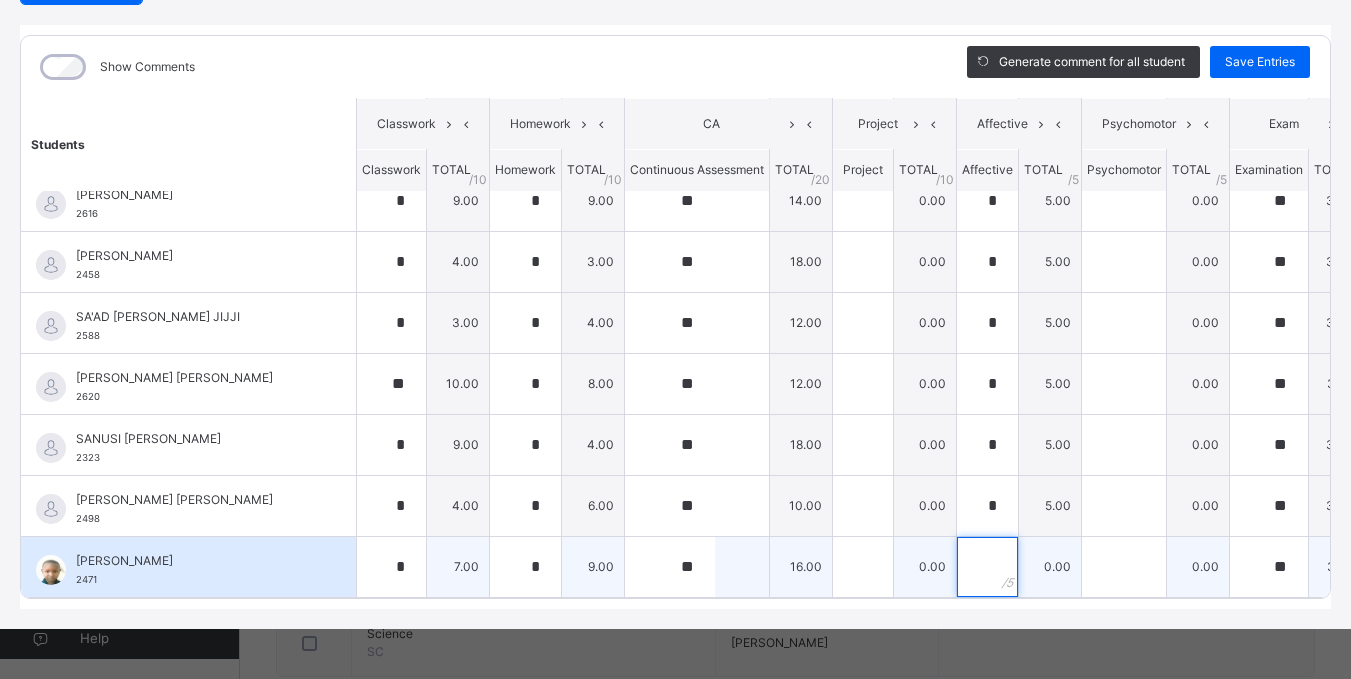 click at bounding box center (987, 567) 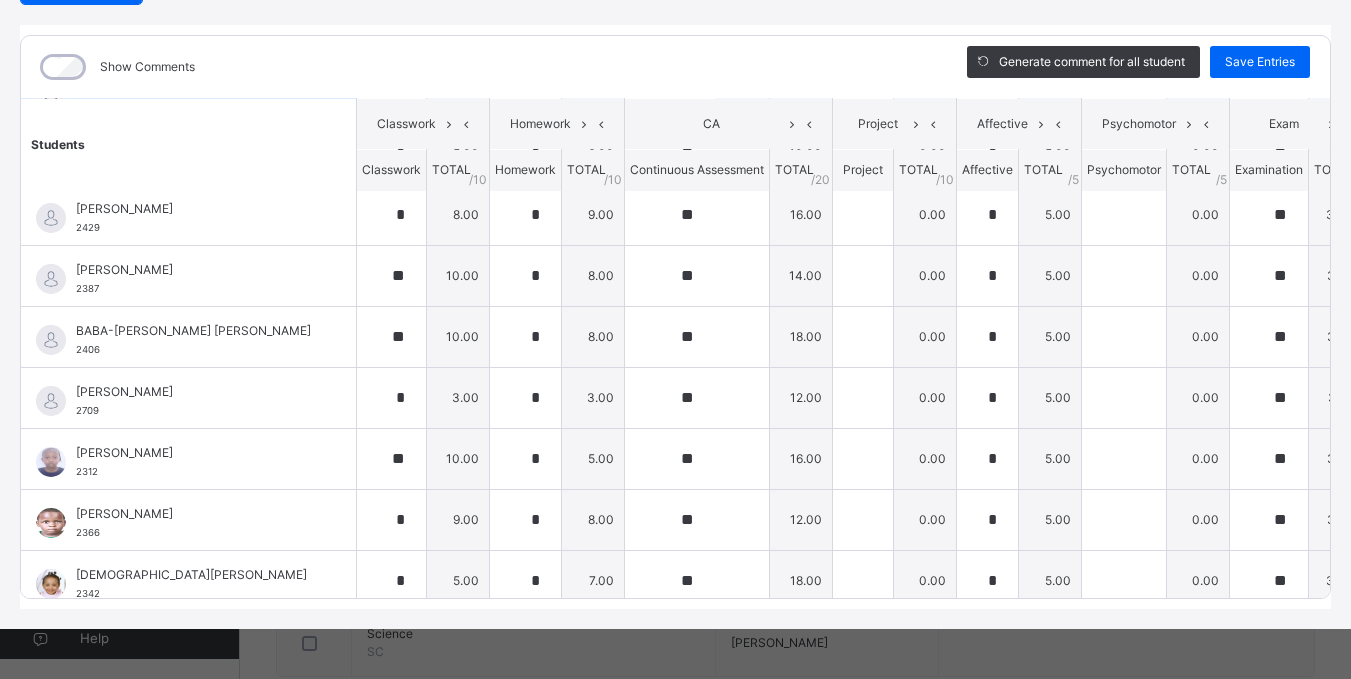 scroll, scrollTop: 0, scrollLeft: 0, axis: both 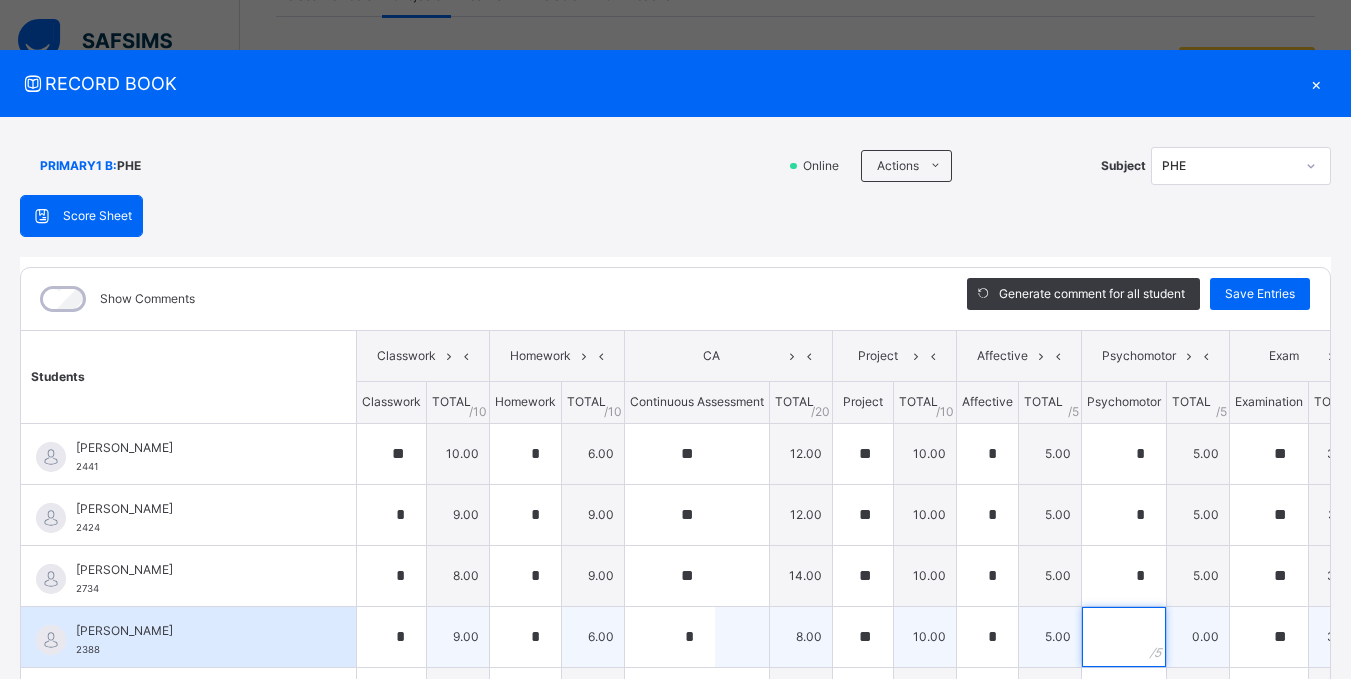 click at bounding box center (1124, 637) 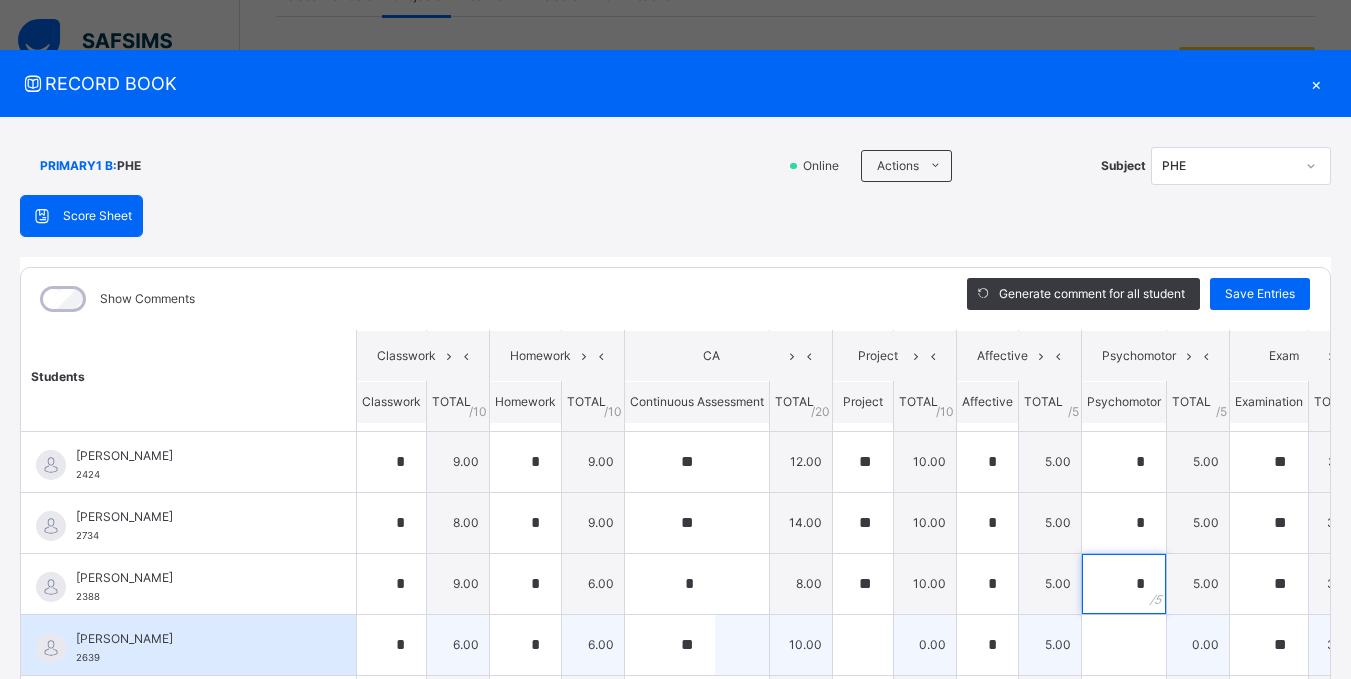 scroll, scrollTop: 100, scrollLeft: 0, axis: vertical 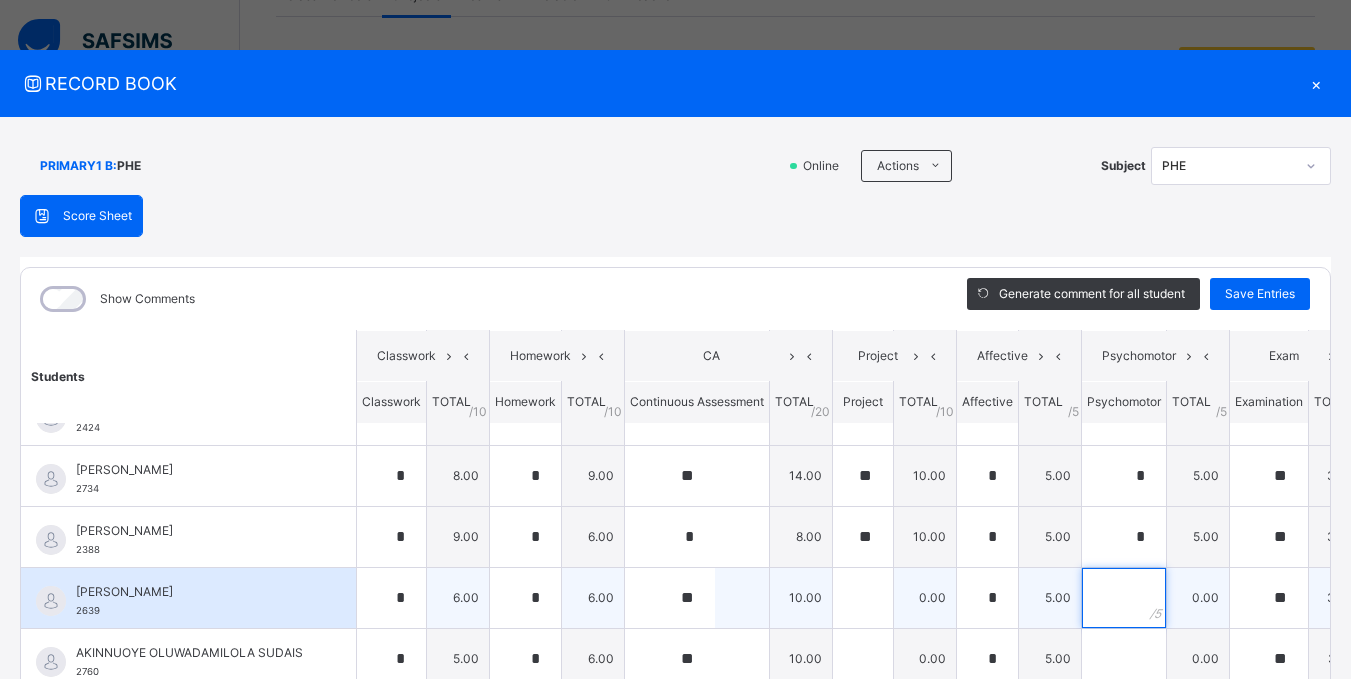 click at bounding box center [1124, 598] 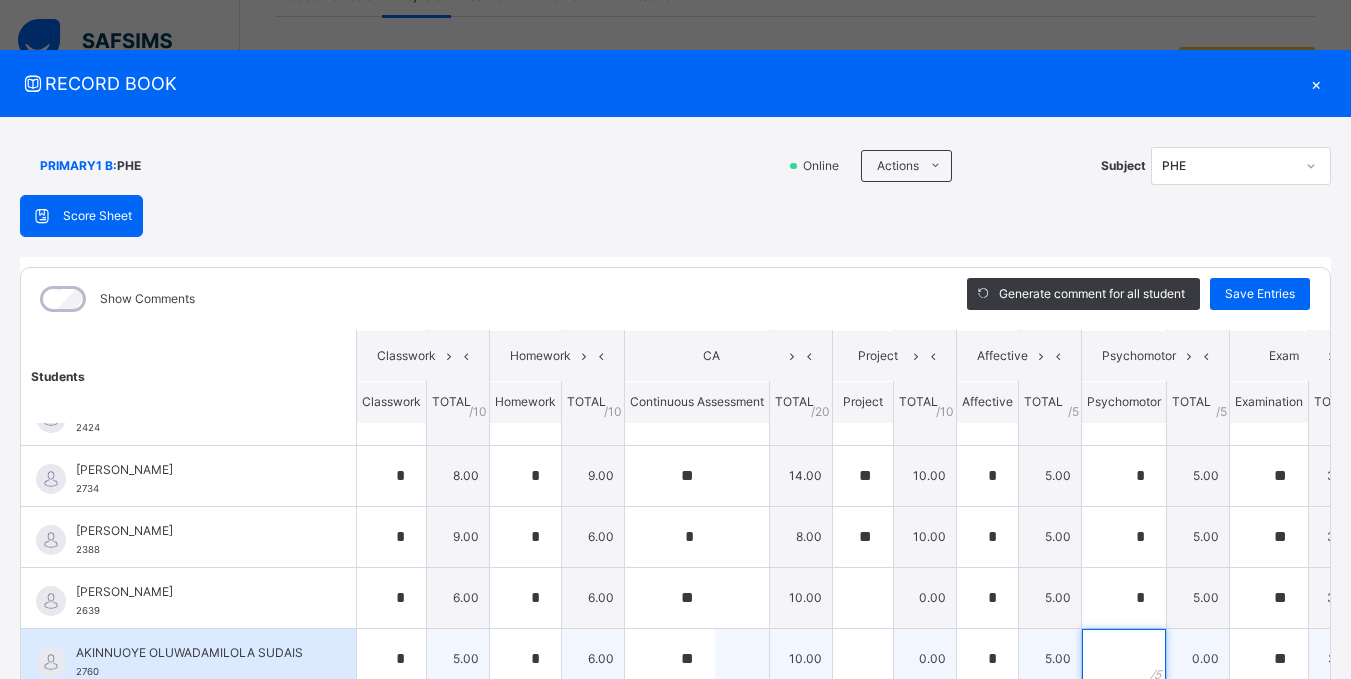 click at bounding box center (1124, 659) 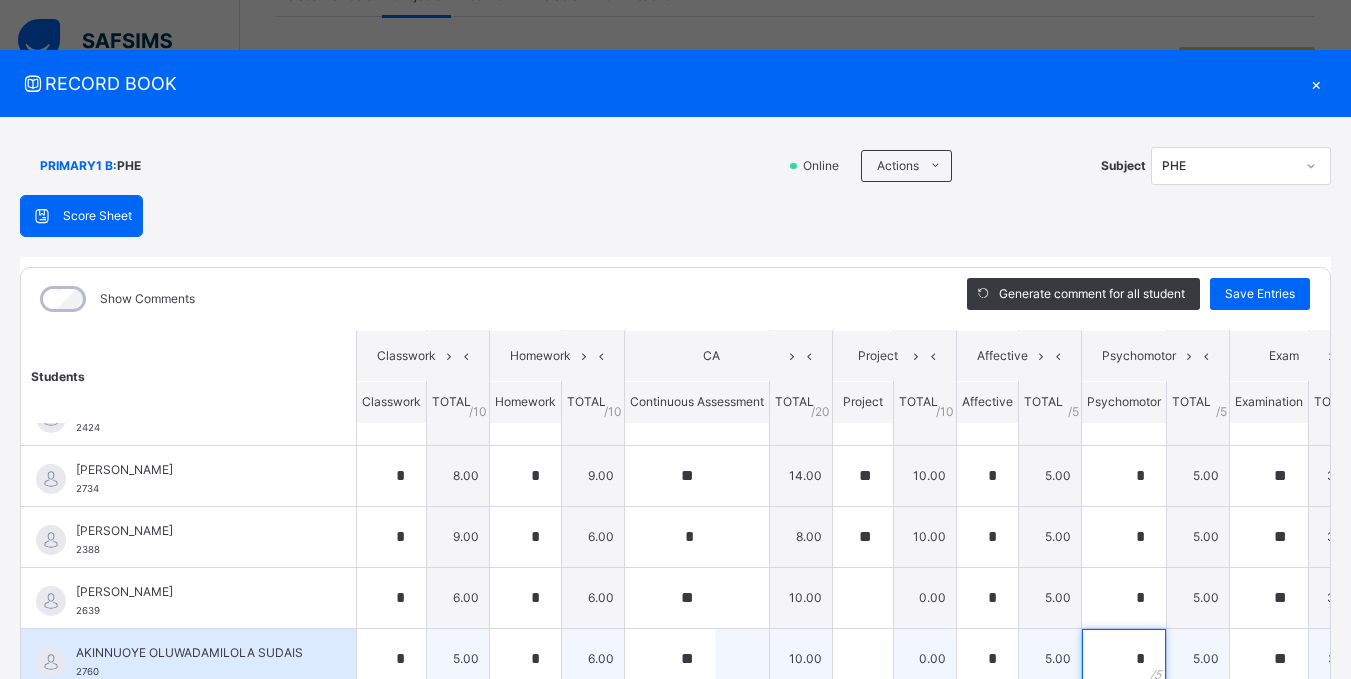 scroll, scrollTop: 5, scrollLeft: 0, axis: vertical 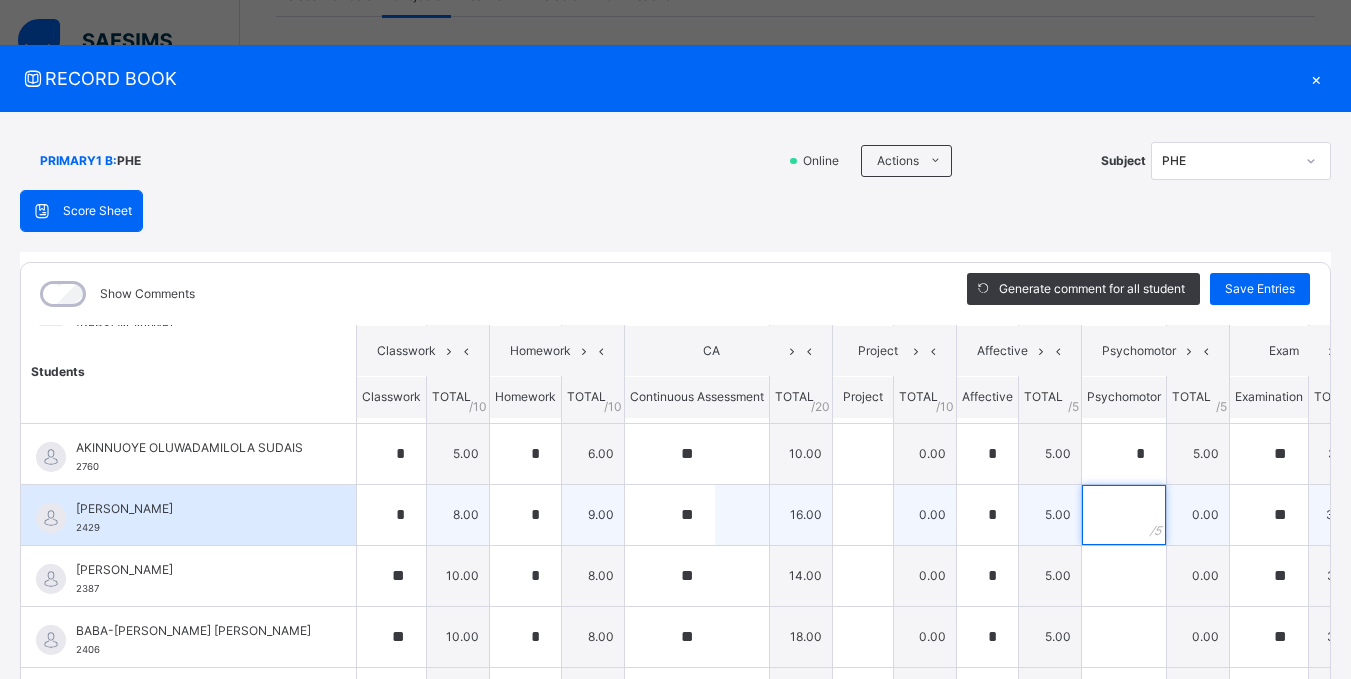 click at bounding box center (1124, 515) 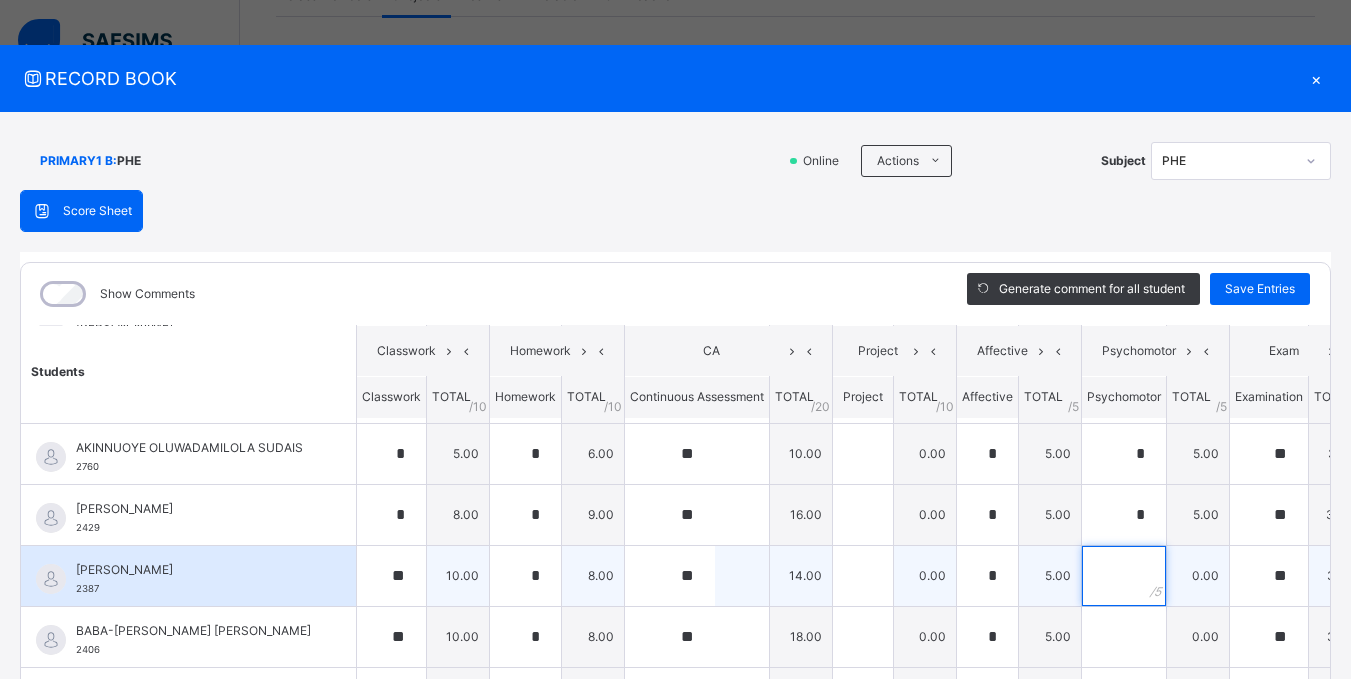click at bounding box center (1124, 576) 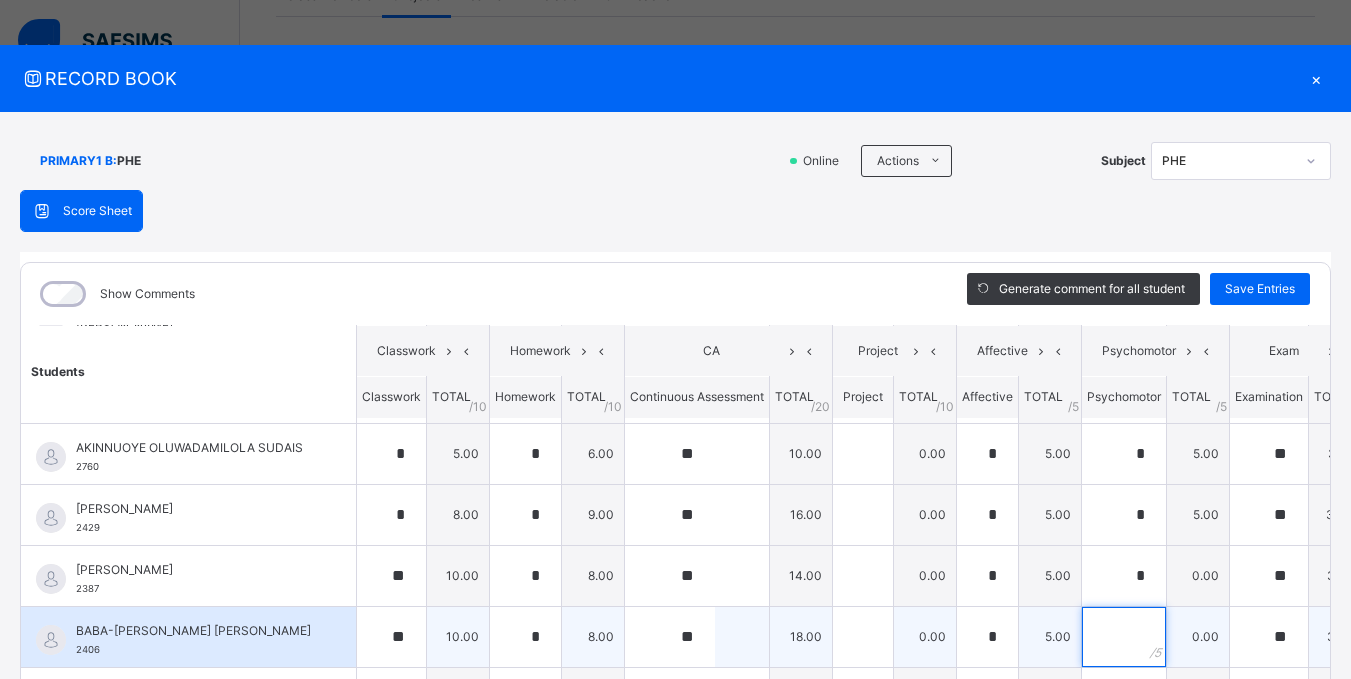 click at bounding box center (1124, 637) 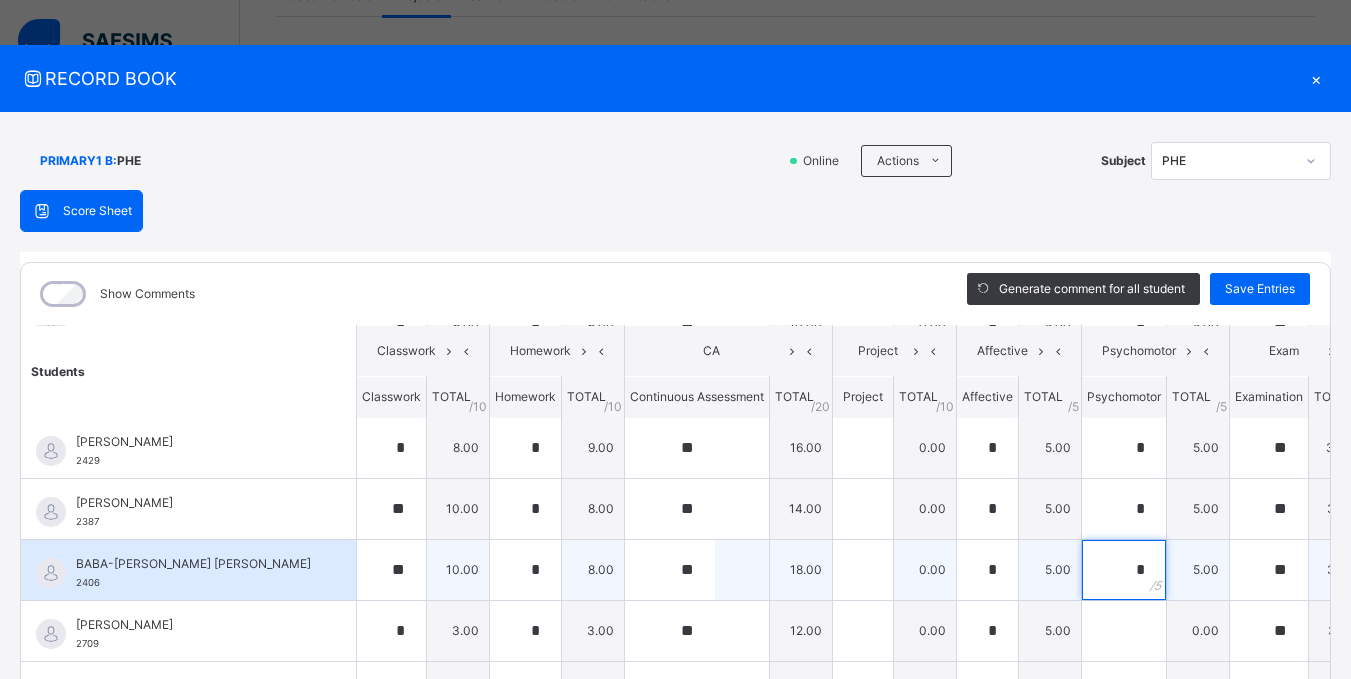 scroll, scrollTop: 400, scrollLeft: 0, axis: vertical 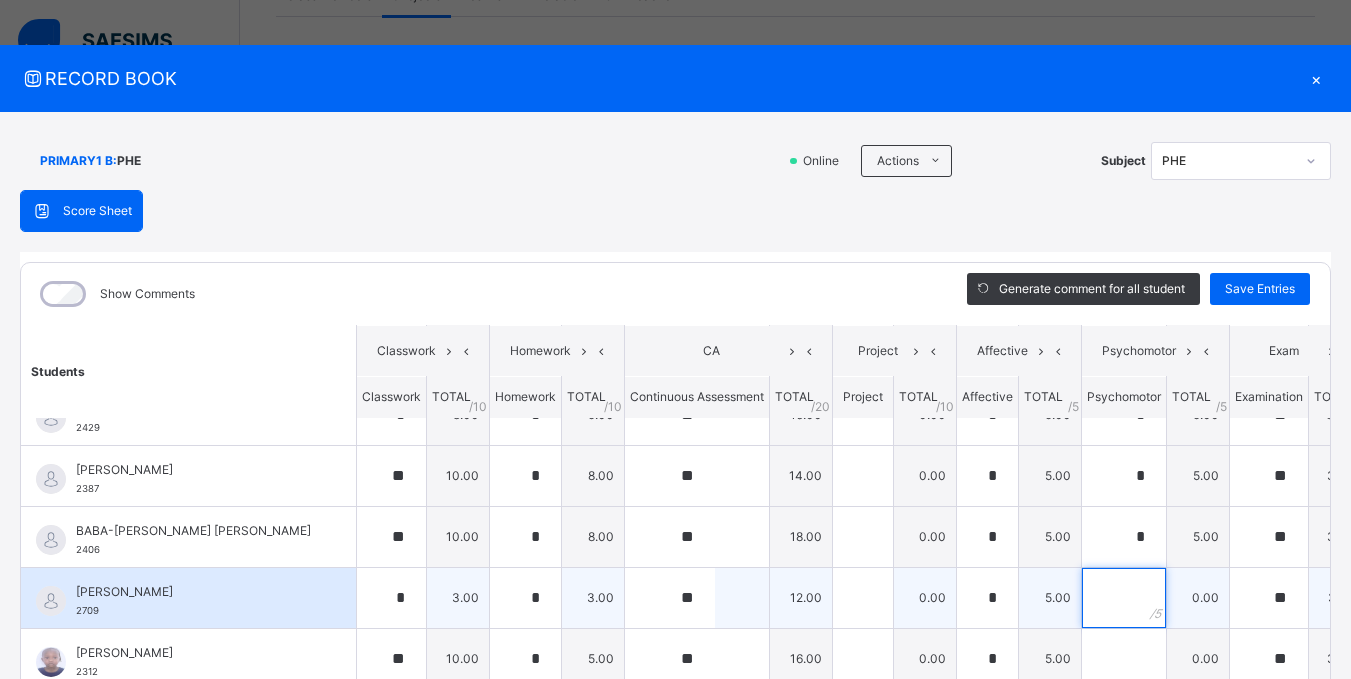 click at bounding box center (1124, 598) 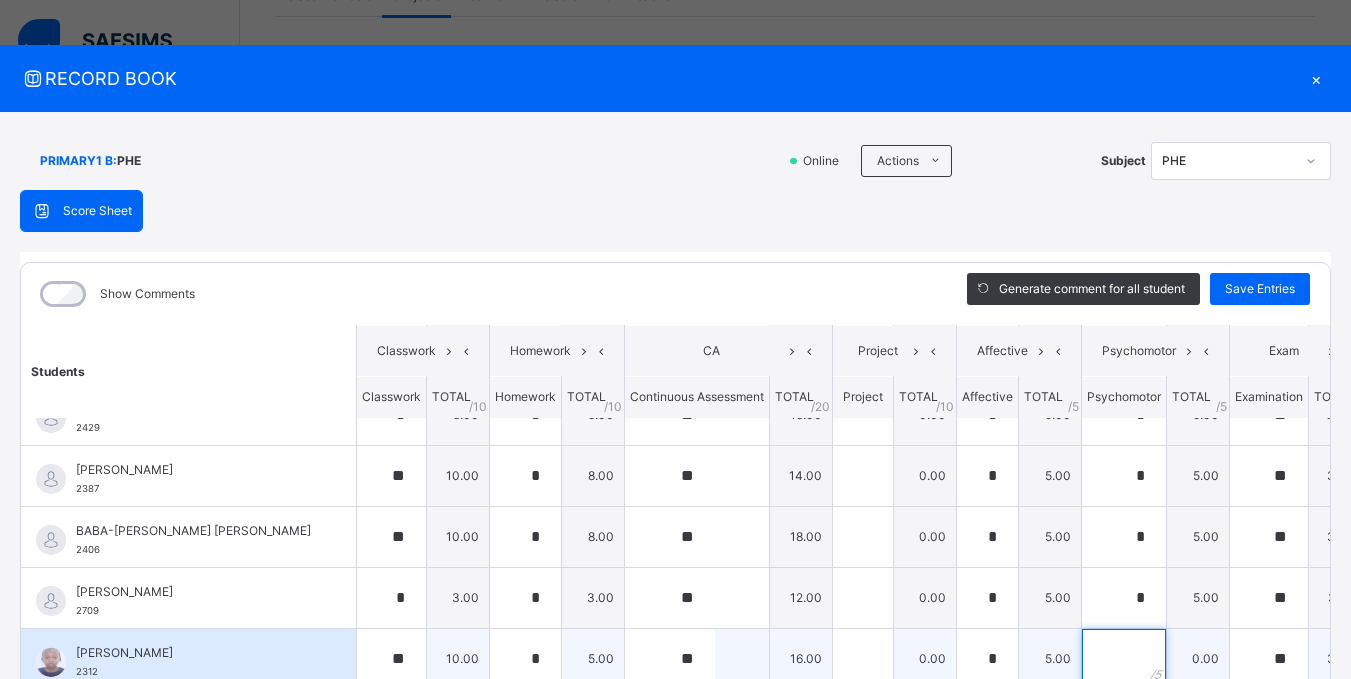 click at bounding box center [1124, 659] 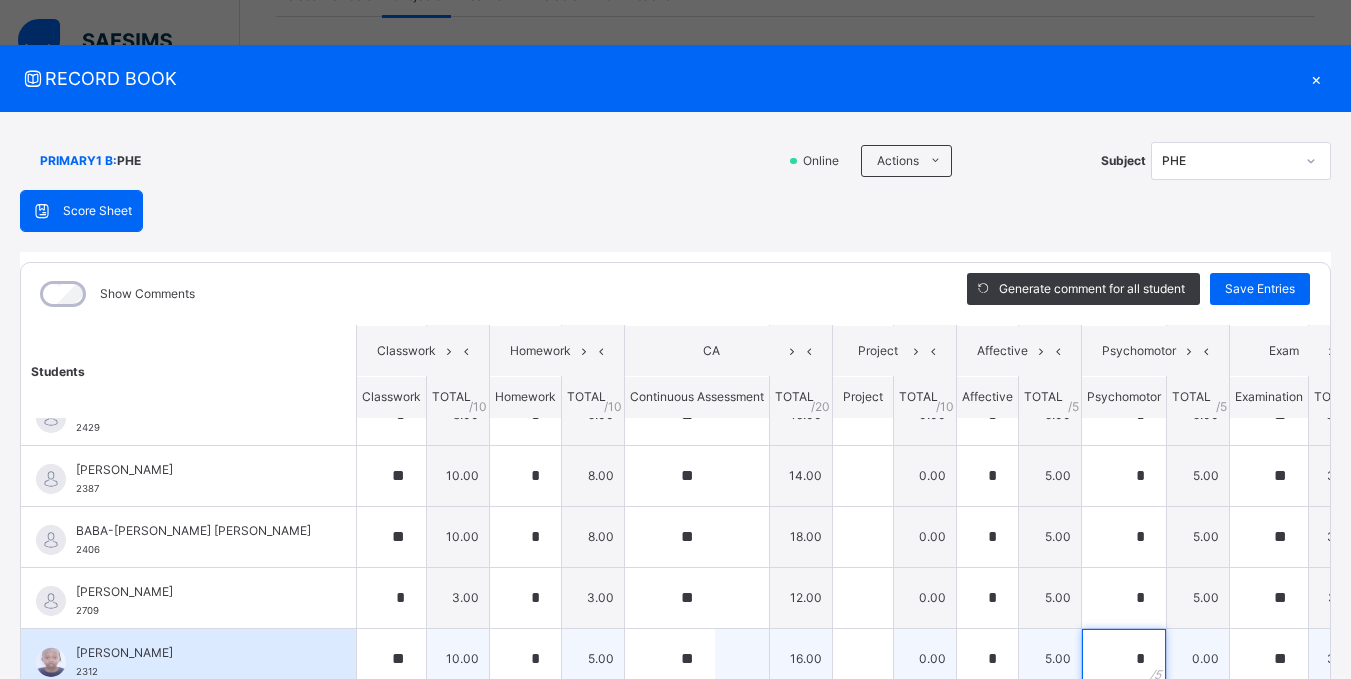 scroll 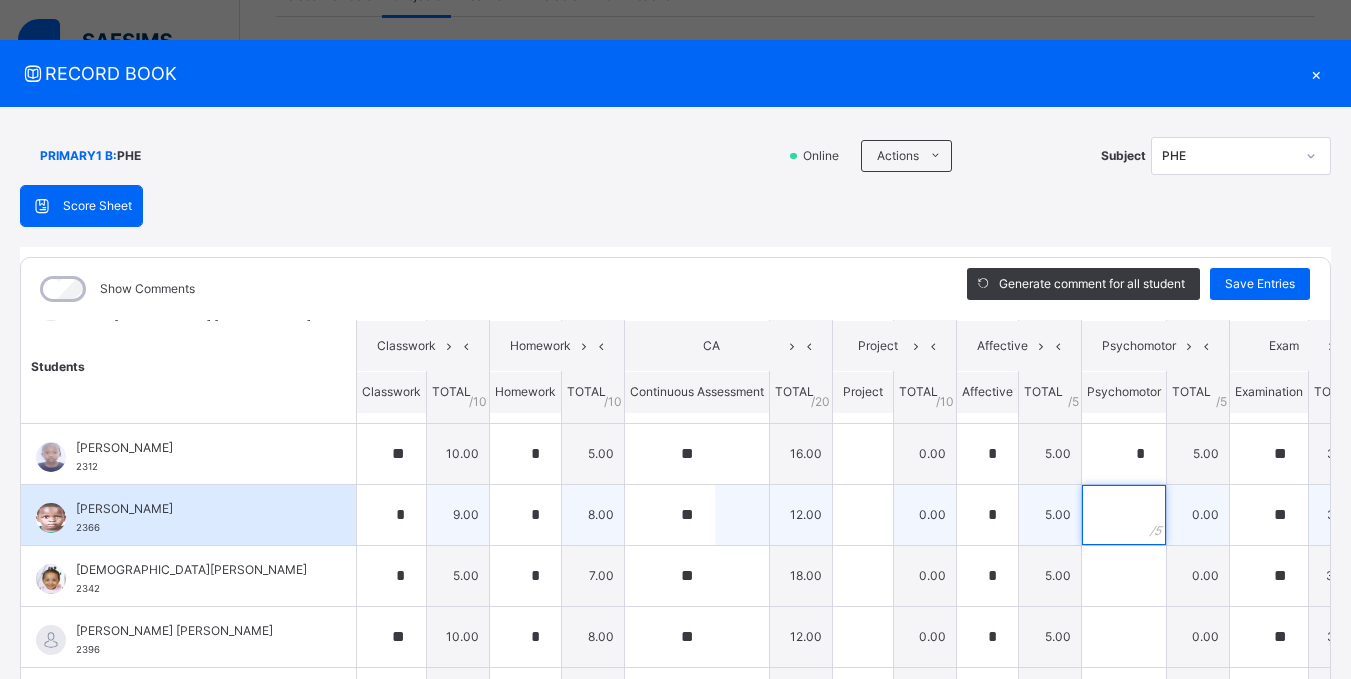 click at bounding box center (1124, 515) 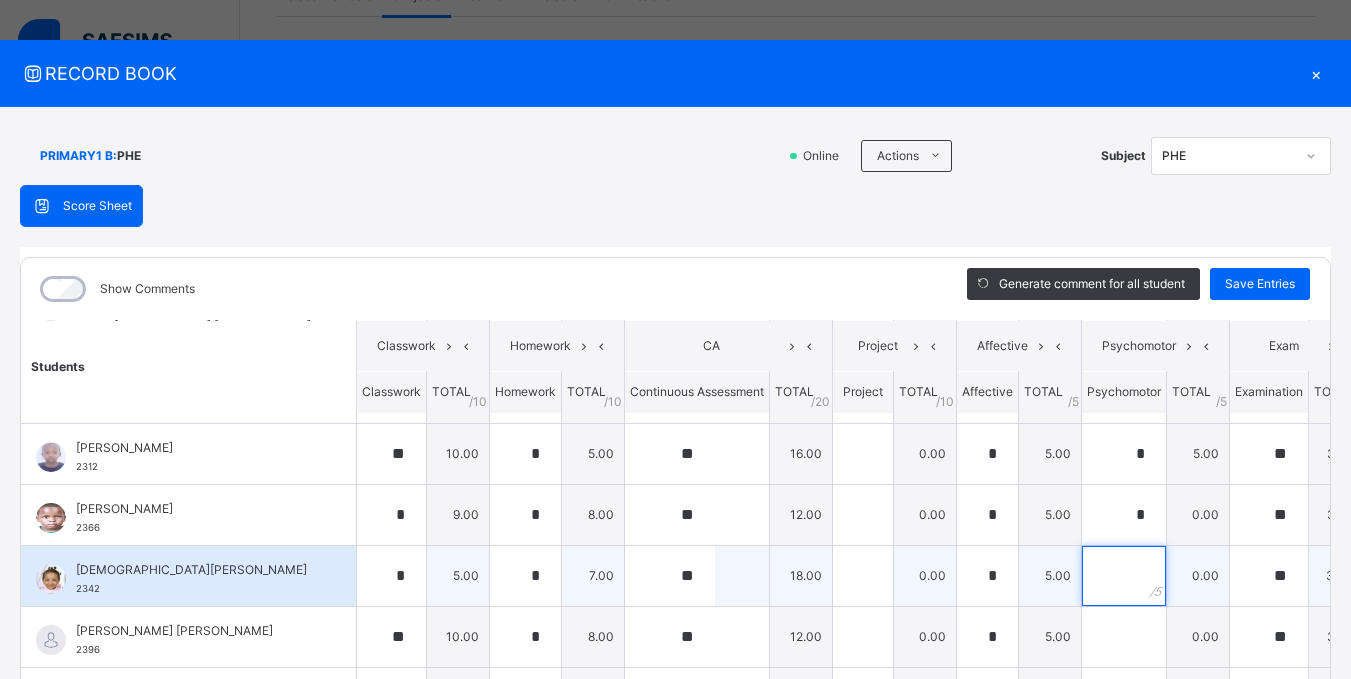 click at bounding box center (1124, 576) 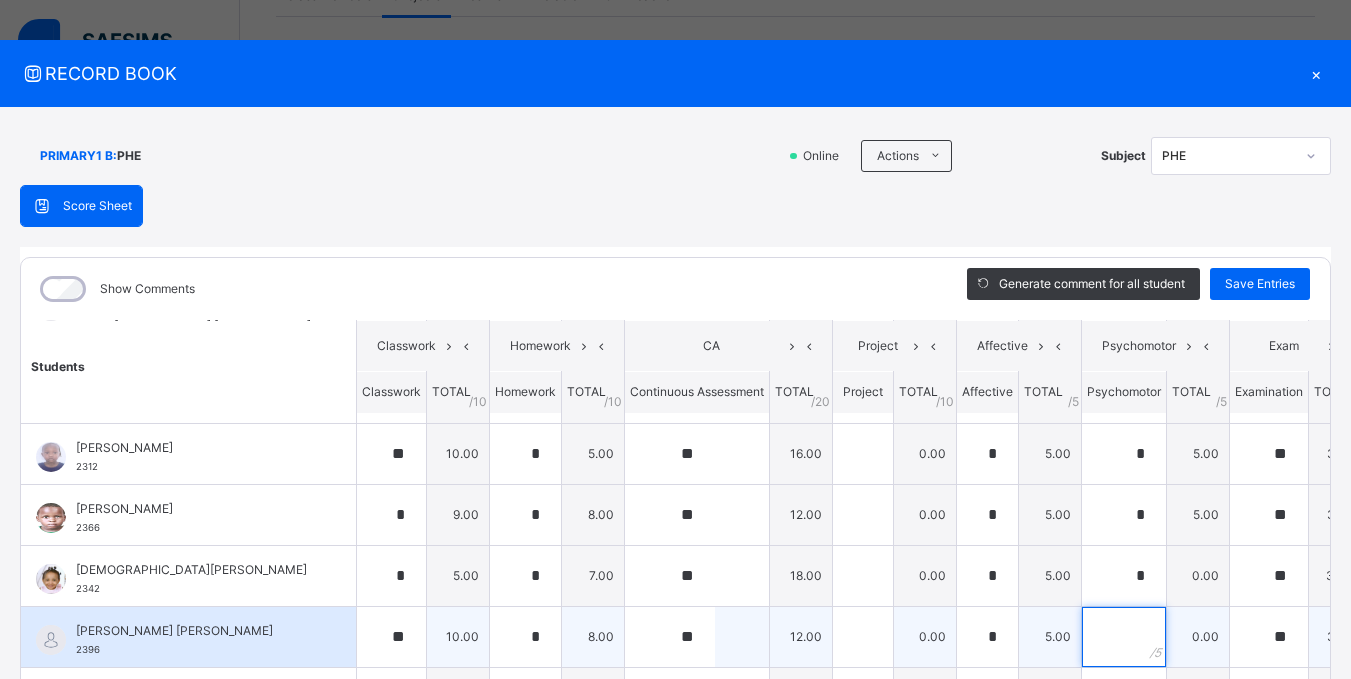 click at bounding box center [1124, 637] 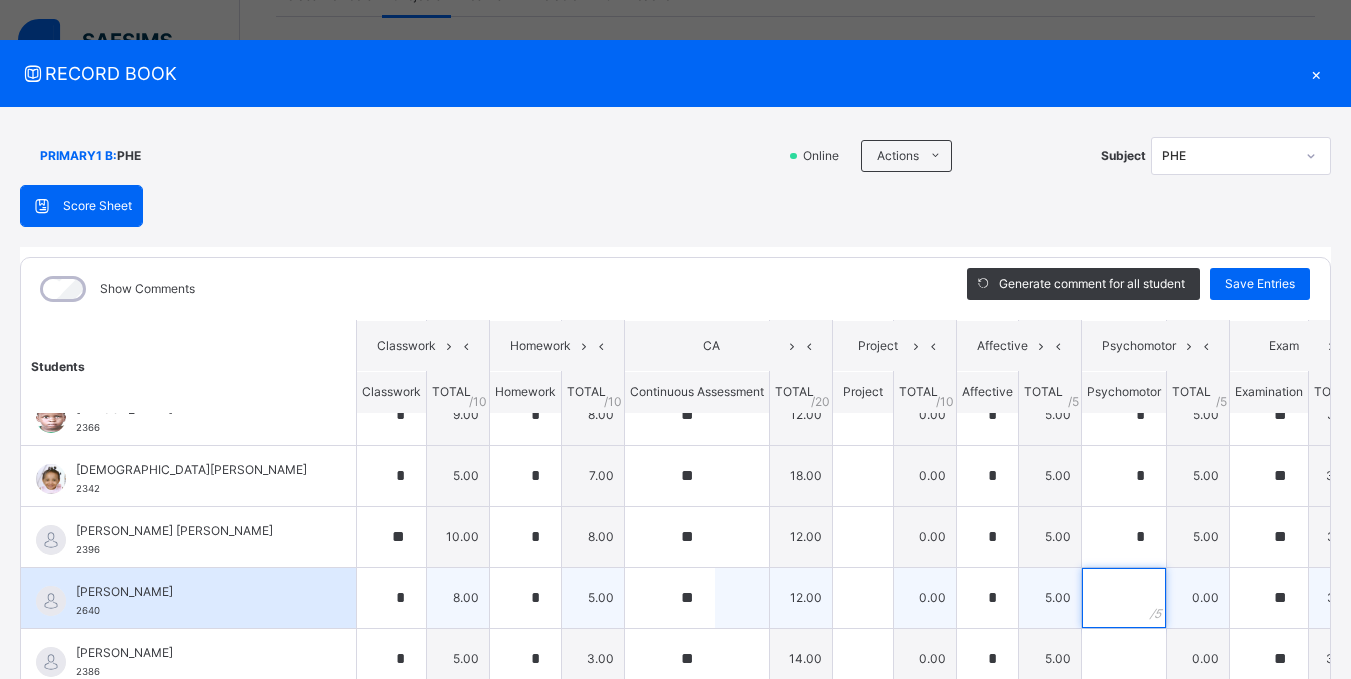 click at bounding box center [1124, 598] 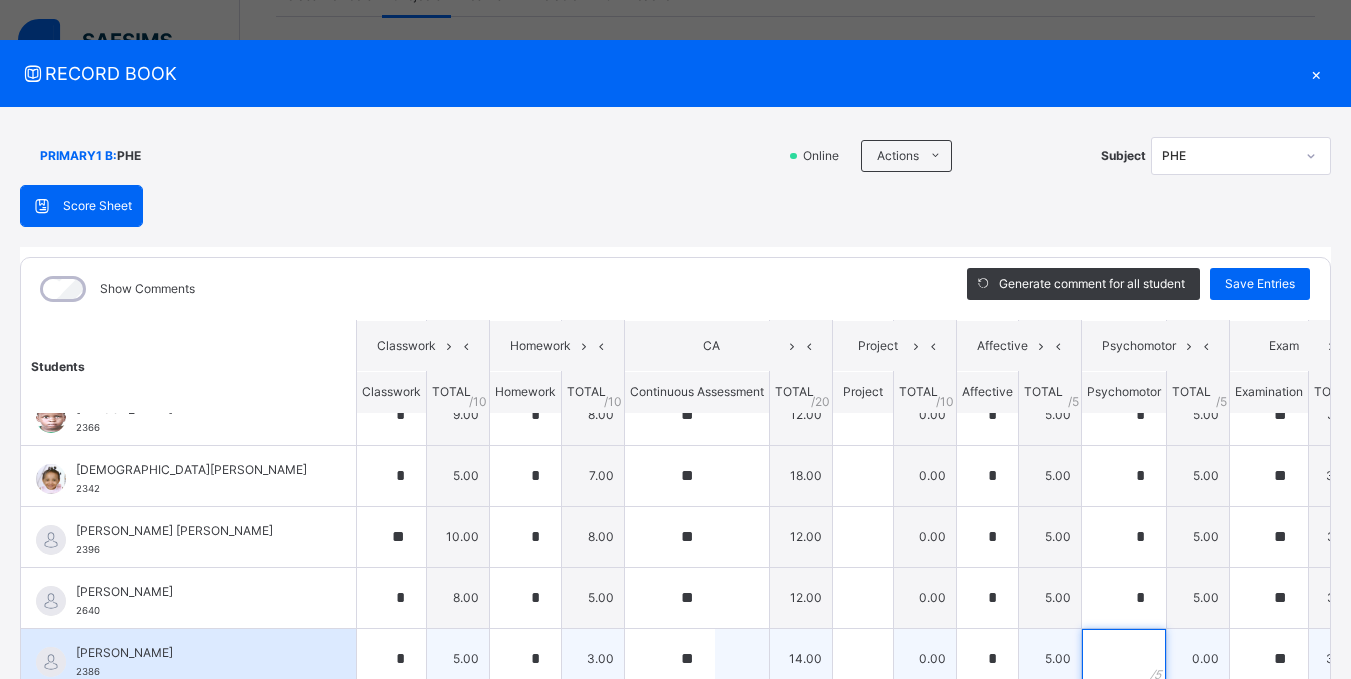 click at bounding box center [1124, 659] 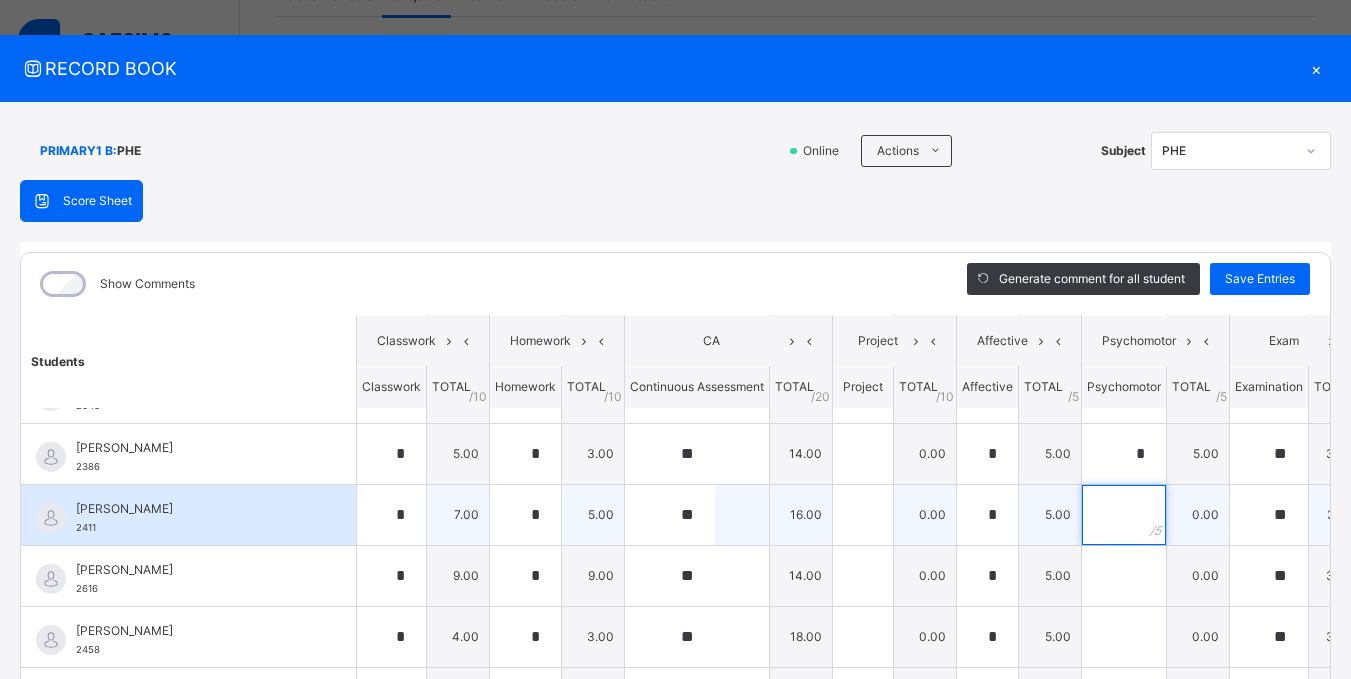 click at bounding box center (1124, 515) 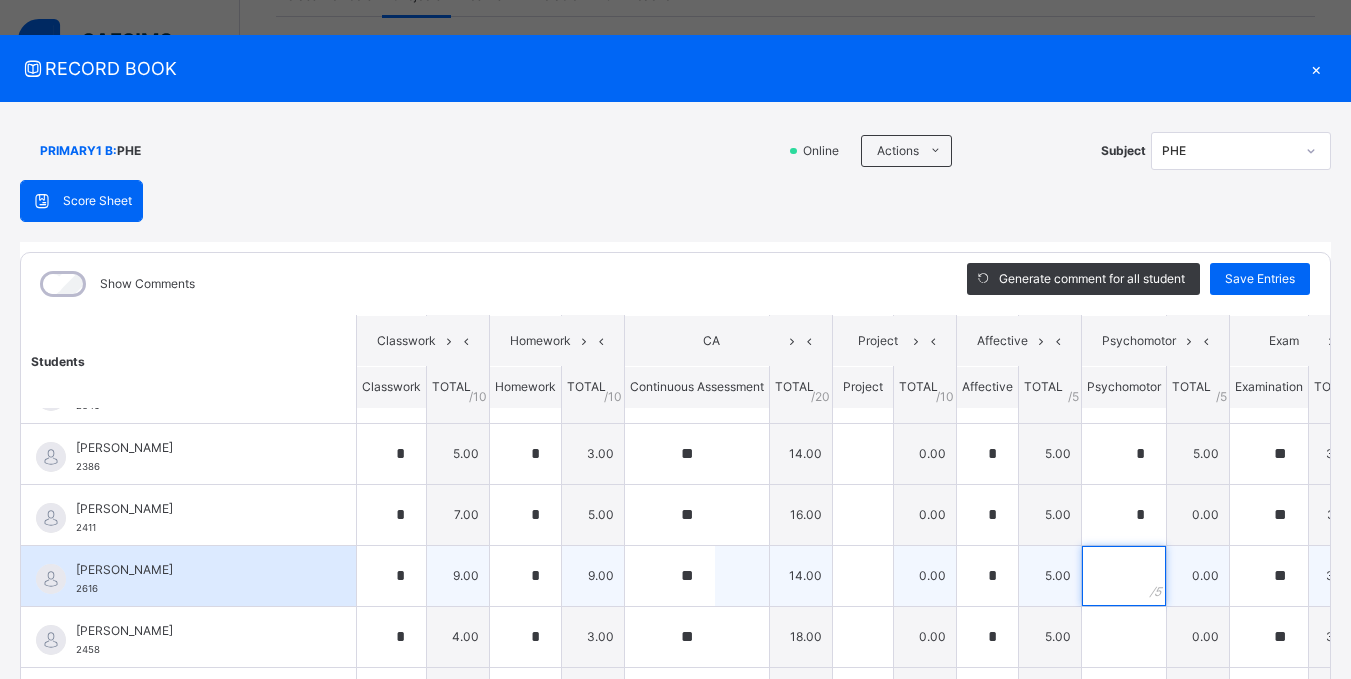 click at bounding box center (1124, 576) 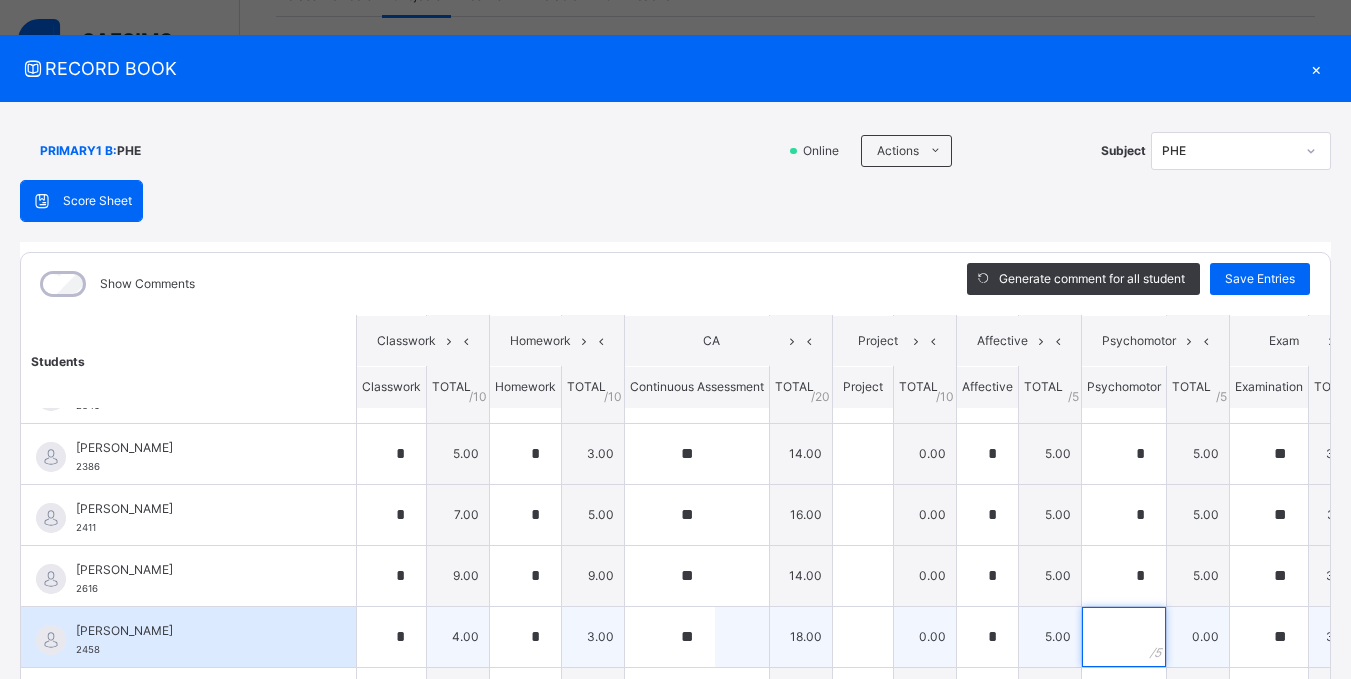 click at bounding box center [1124, 637] 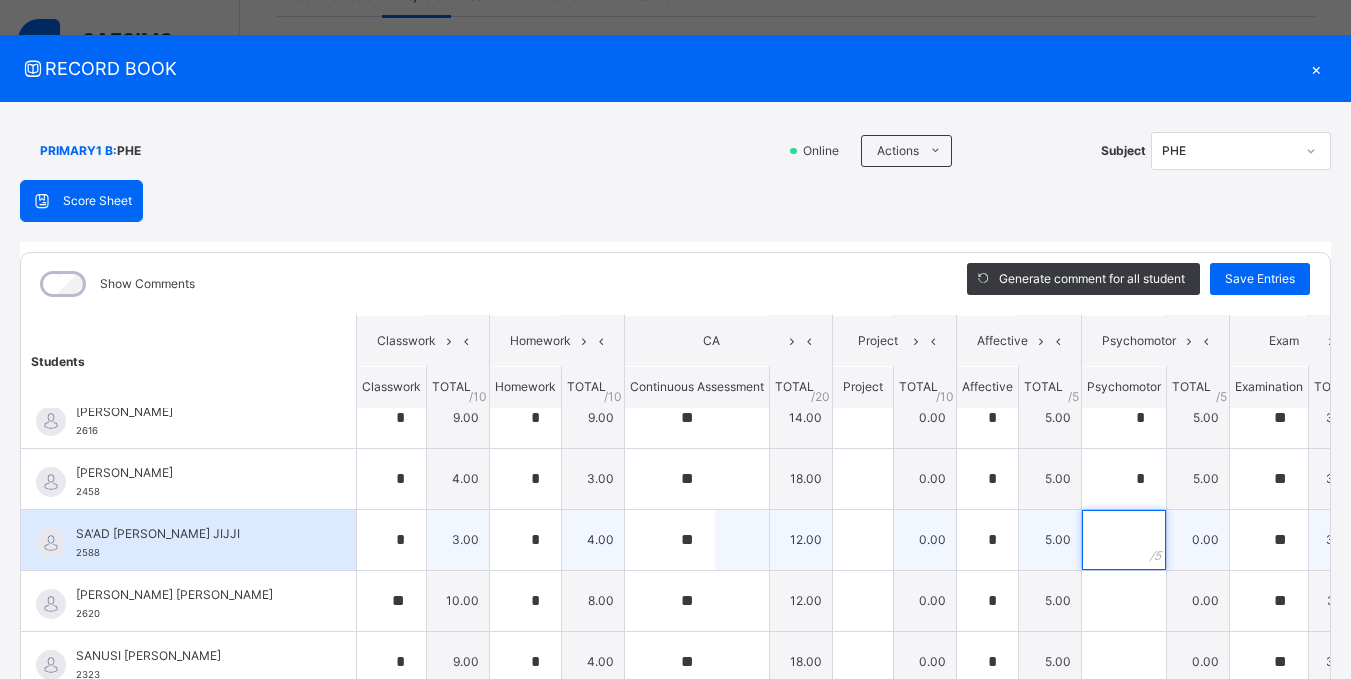 click at bounding box center (1124, 540) 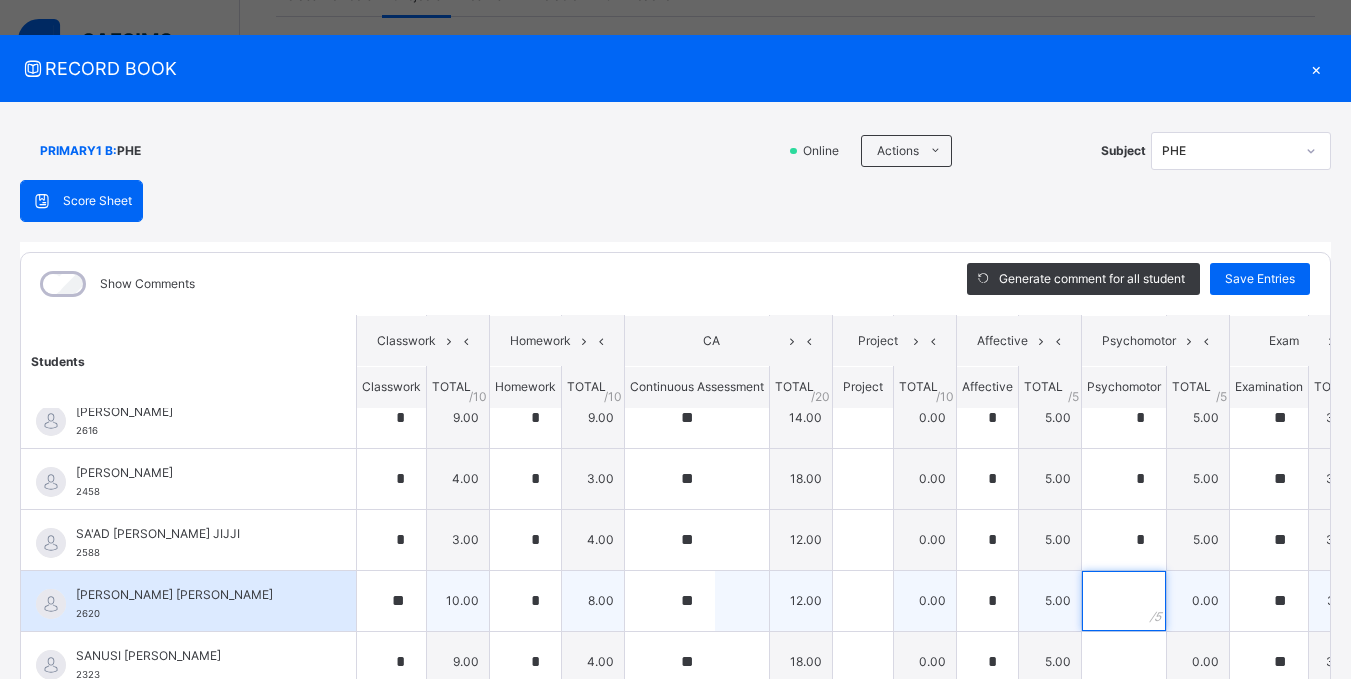 click at bounding box center (1124, 601) 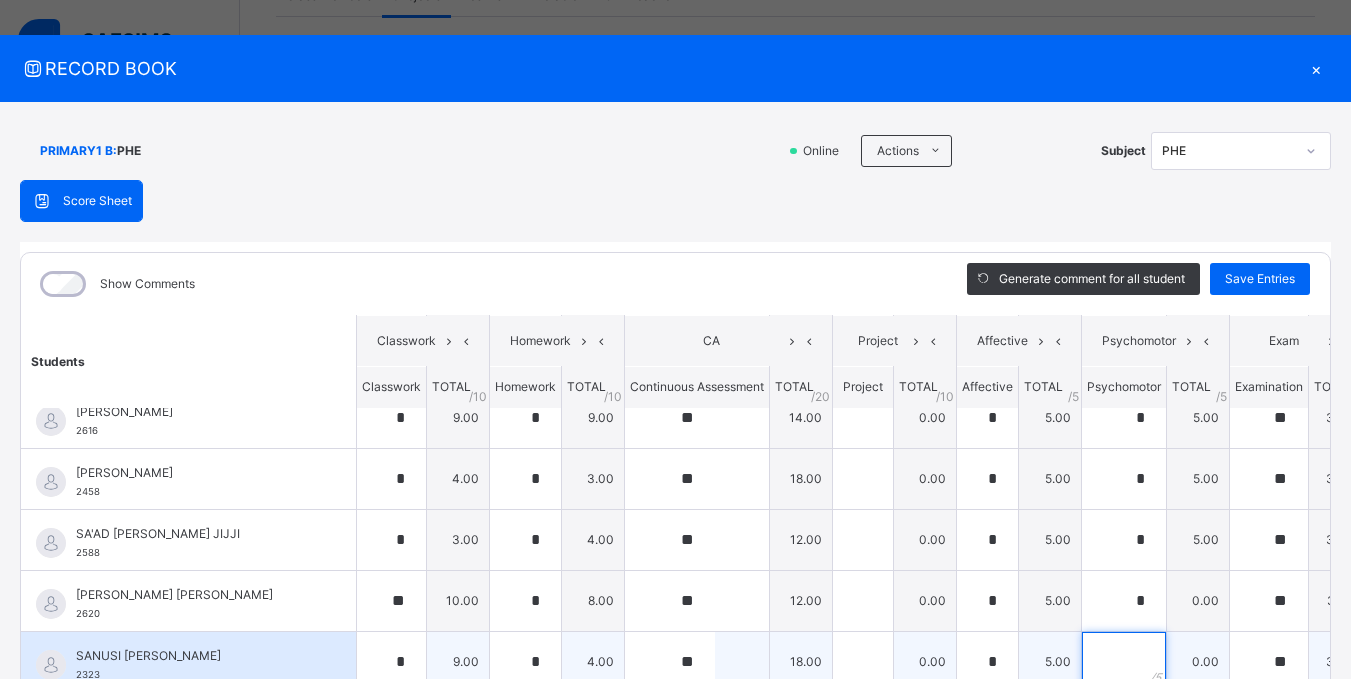 click at bounding box center [1124, 662] 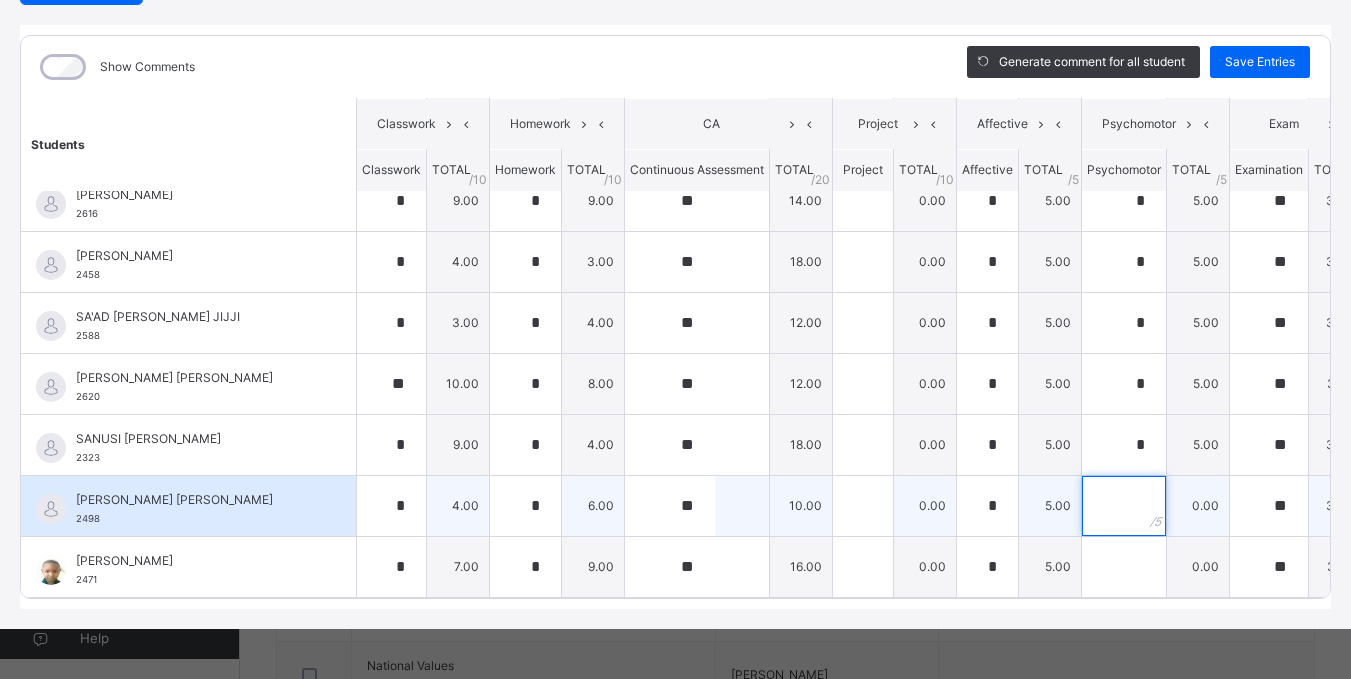 click at bounding box center (1124, 506) 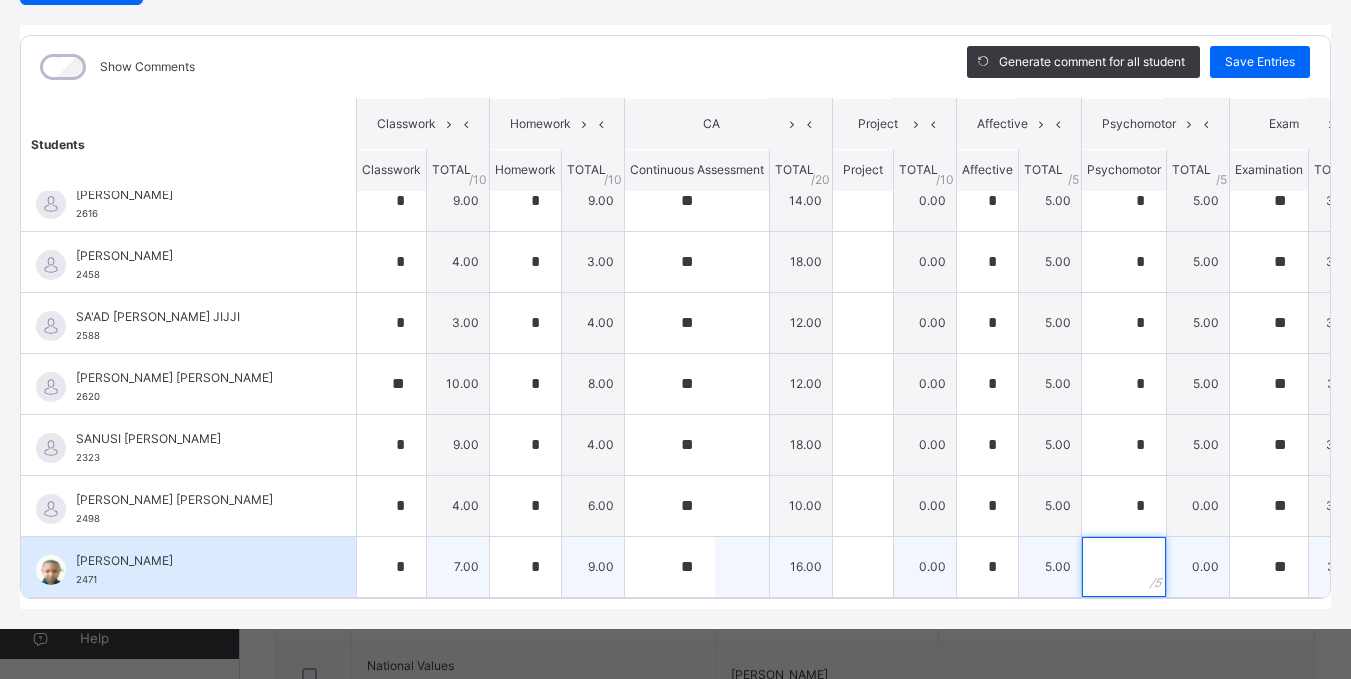 click at bounding box center [1124, 567] 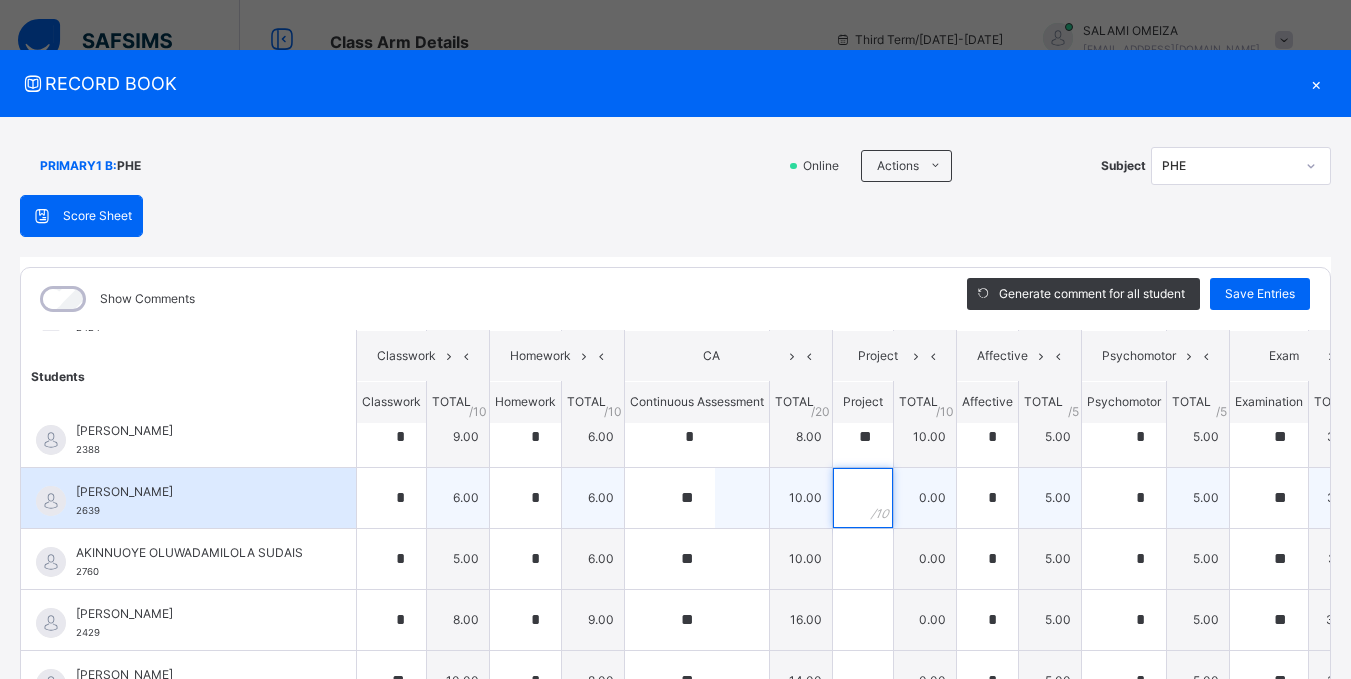 click at bounding box center (863, 498) 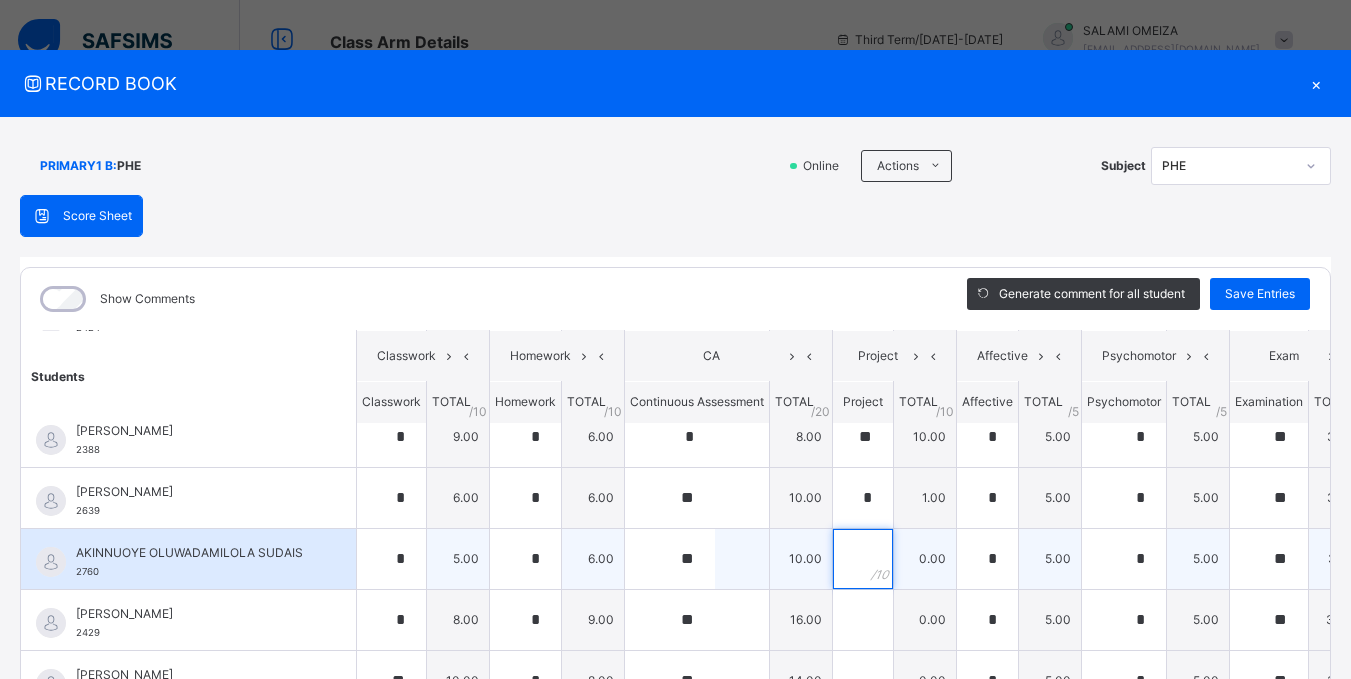 click at bounding box center [863, 559] 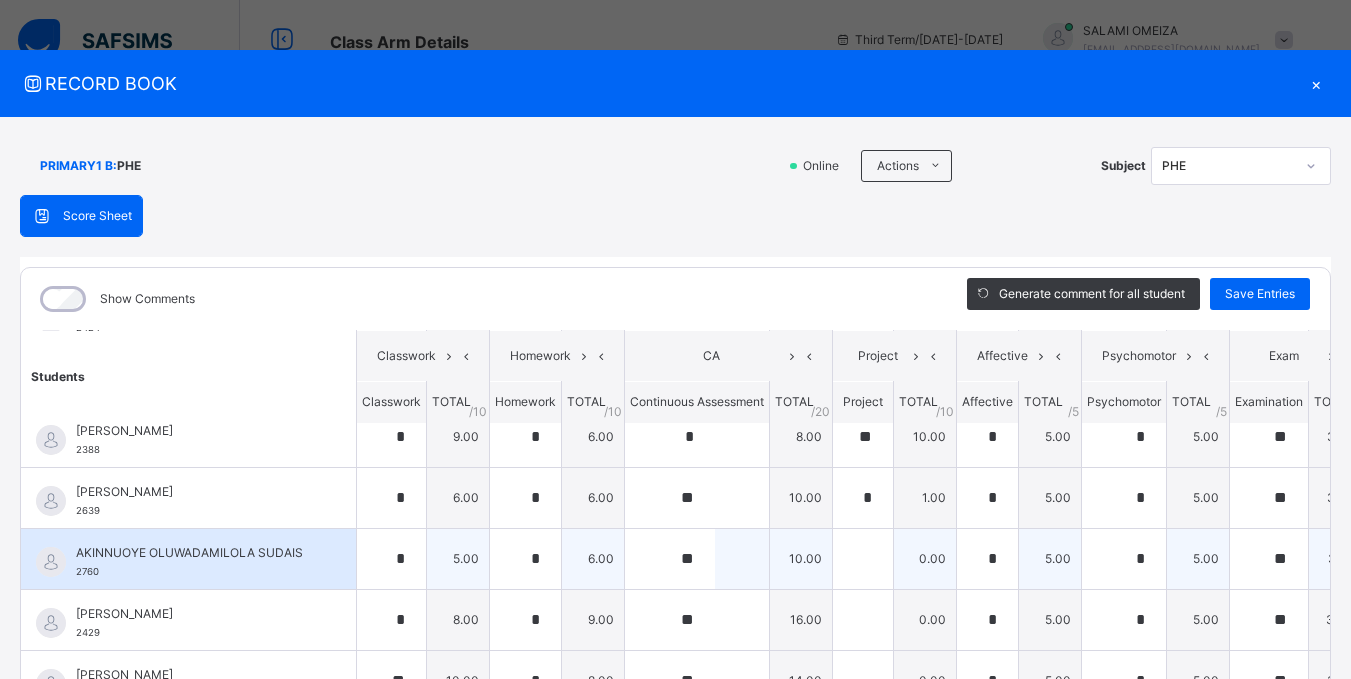 click at bounding box center (863, 559) 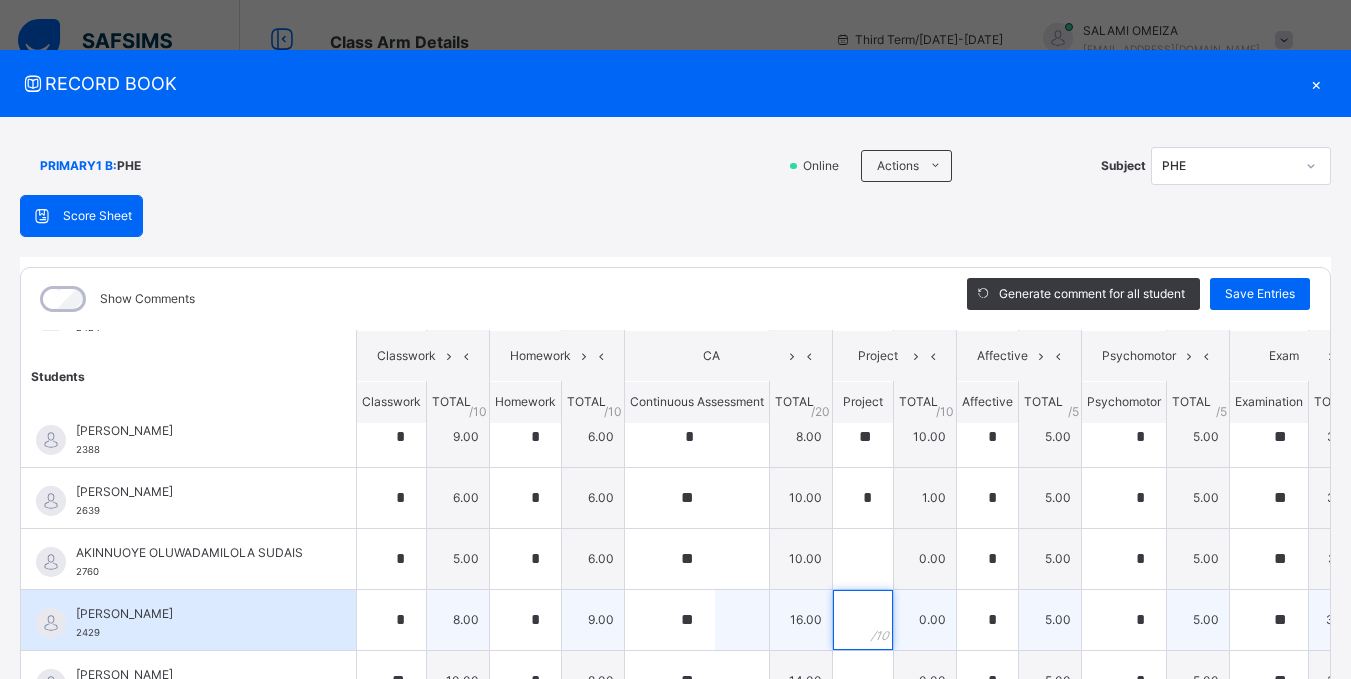 click at bounding box center [863, 620] 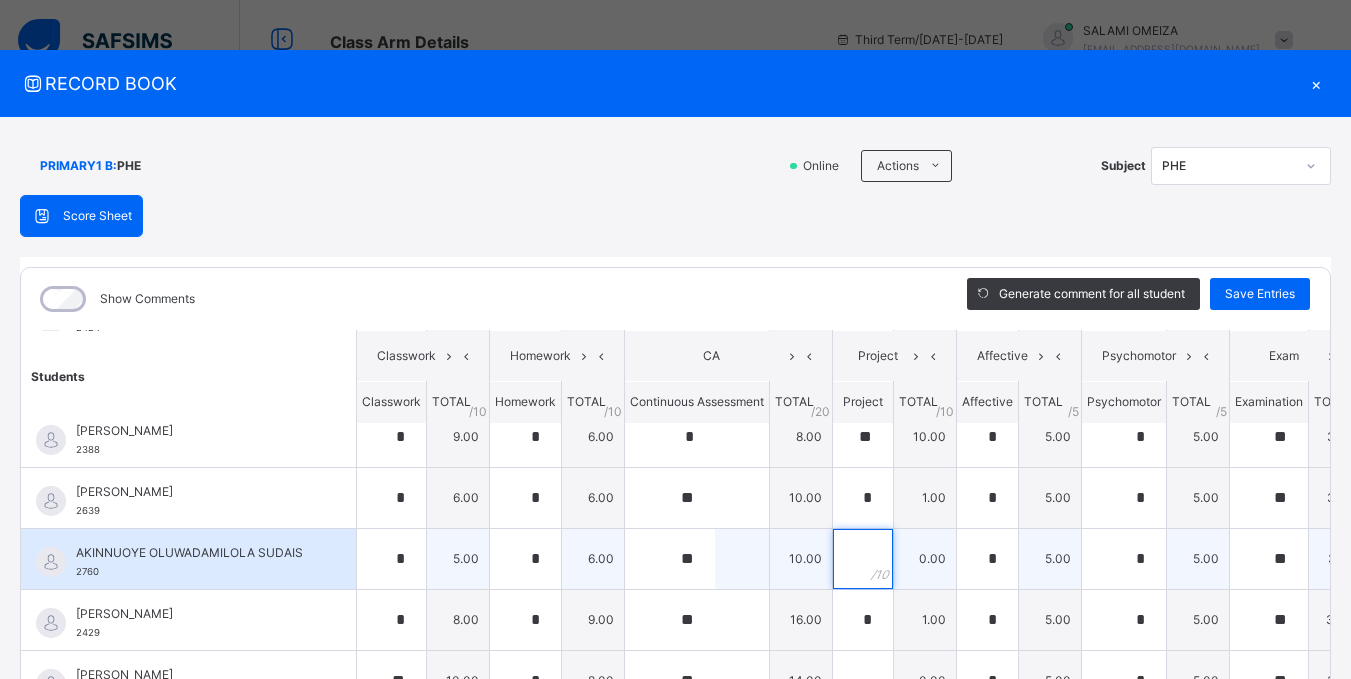 click at bounding box center (863, 559) 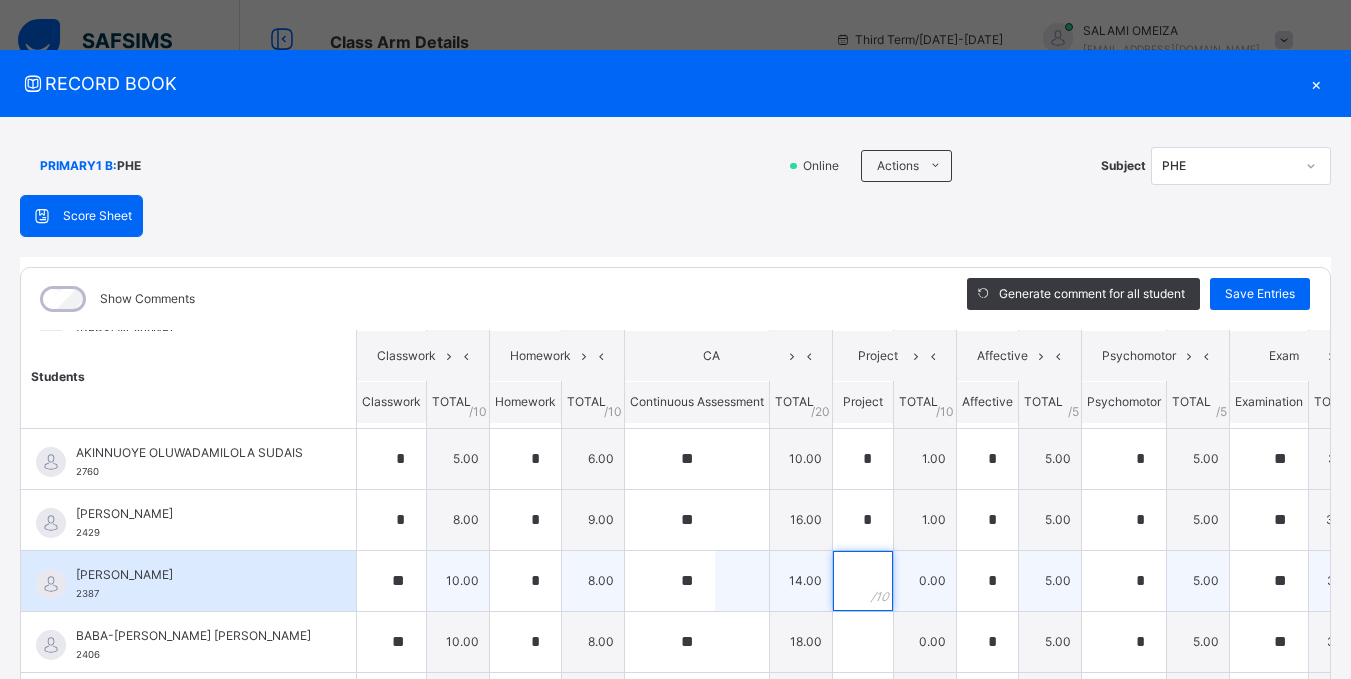 click at bounding box center [863, 581] 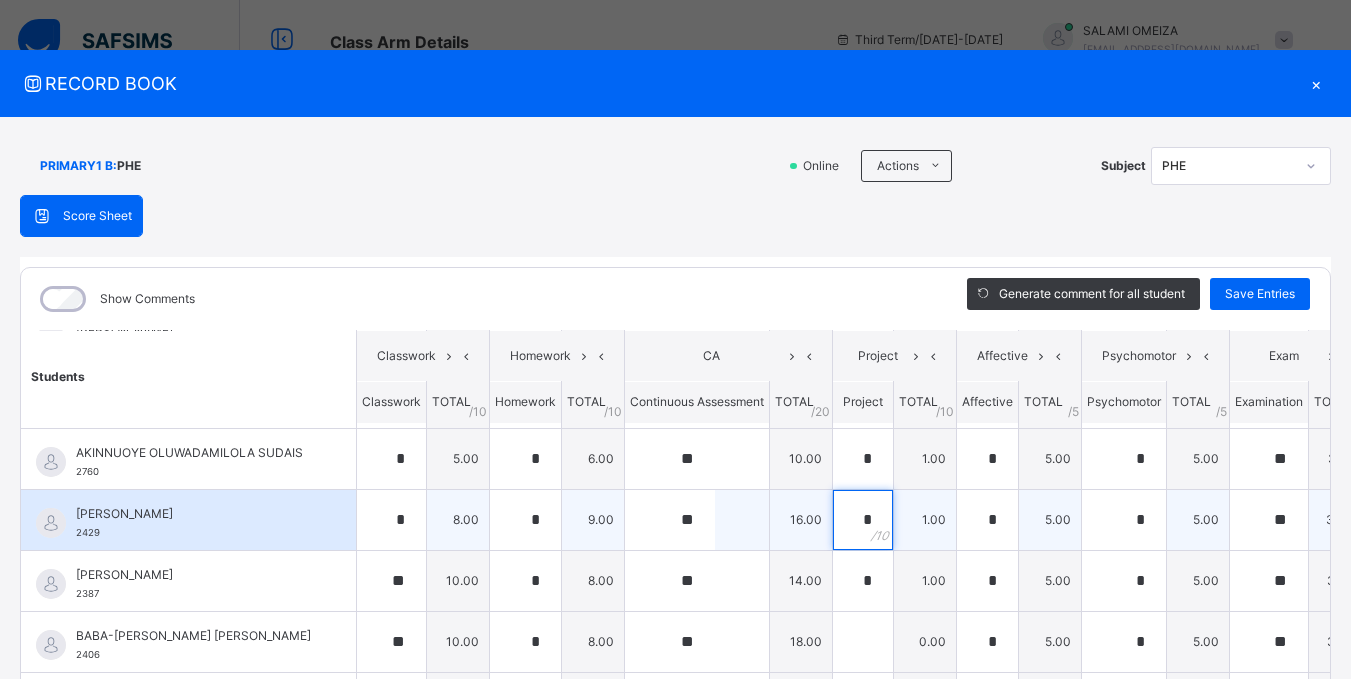 click on "*" at bounding box center (863, 520) 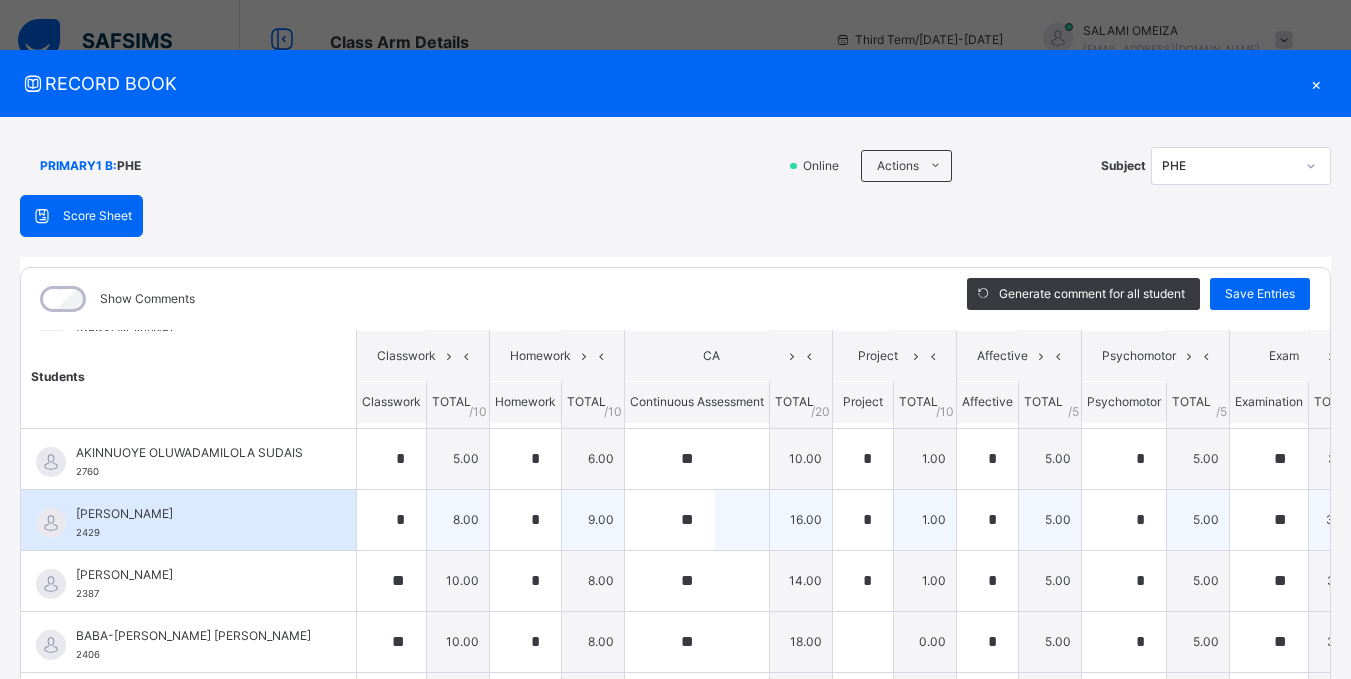 click on "*" at bounding box center (863, 520) 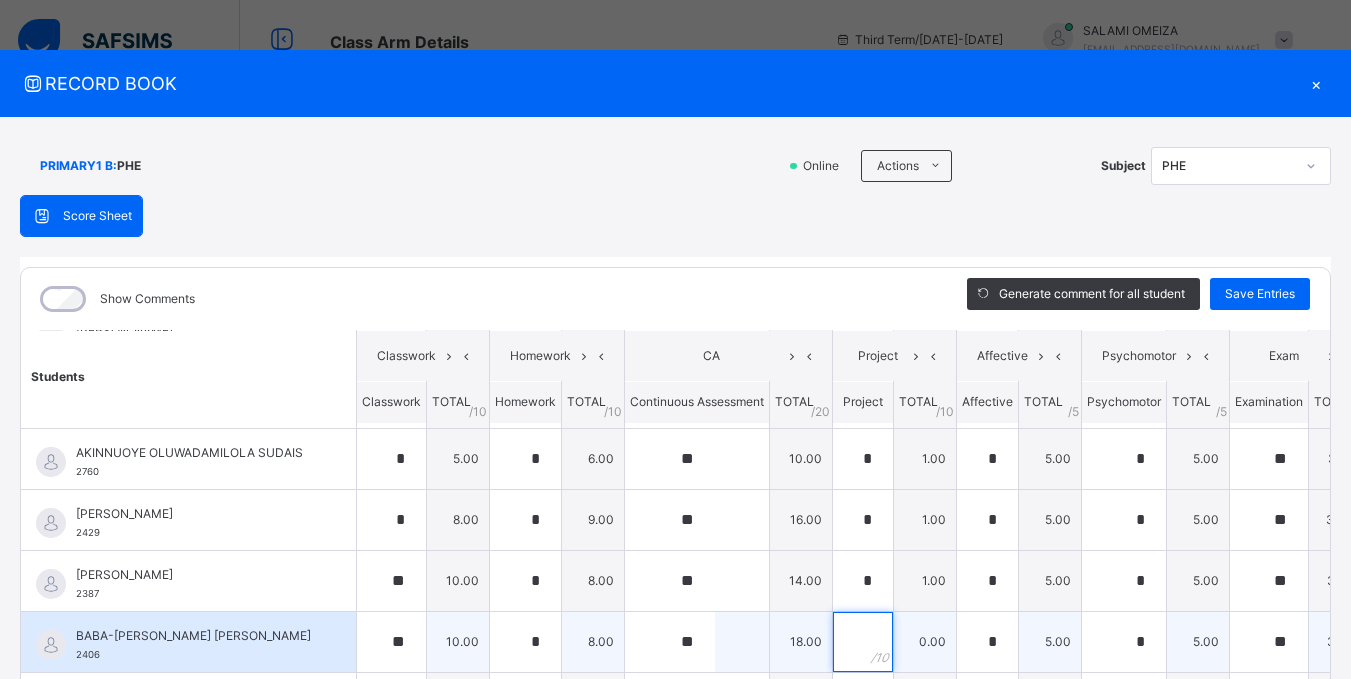 click at bounding box center [863, 642] 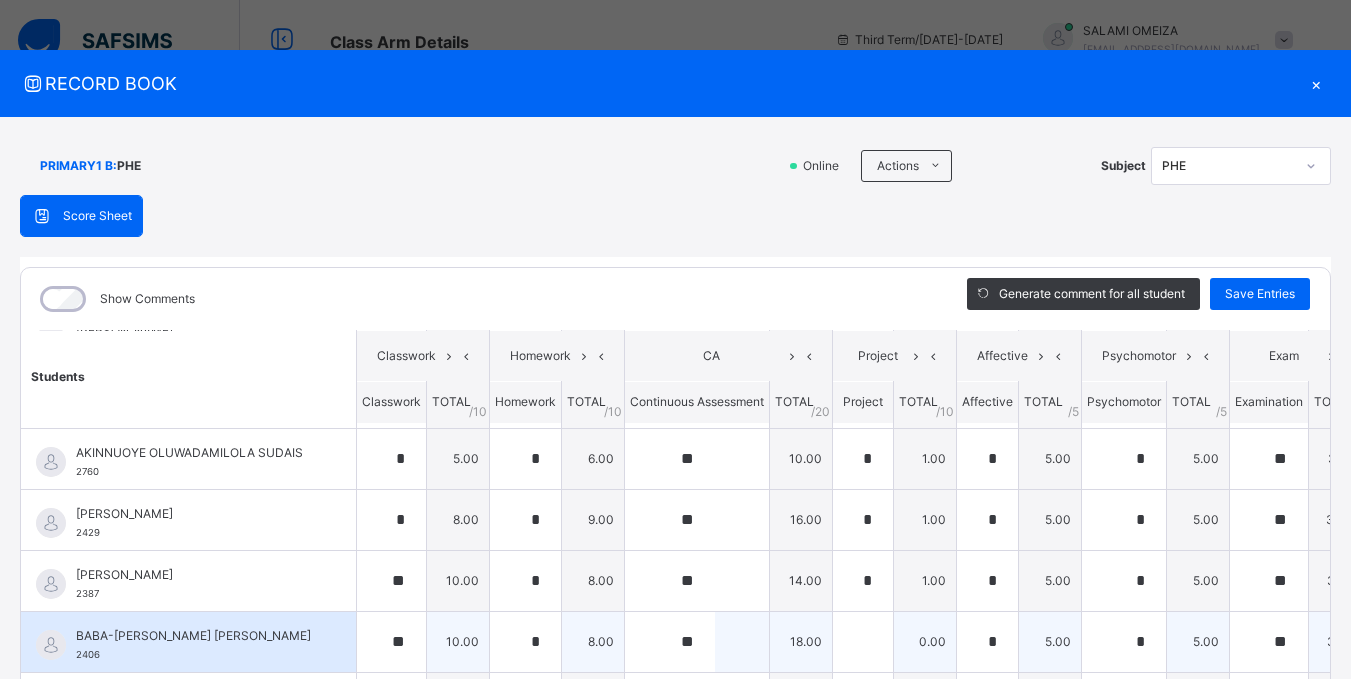 click at bounding box center (863, 642) 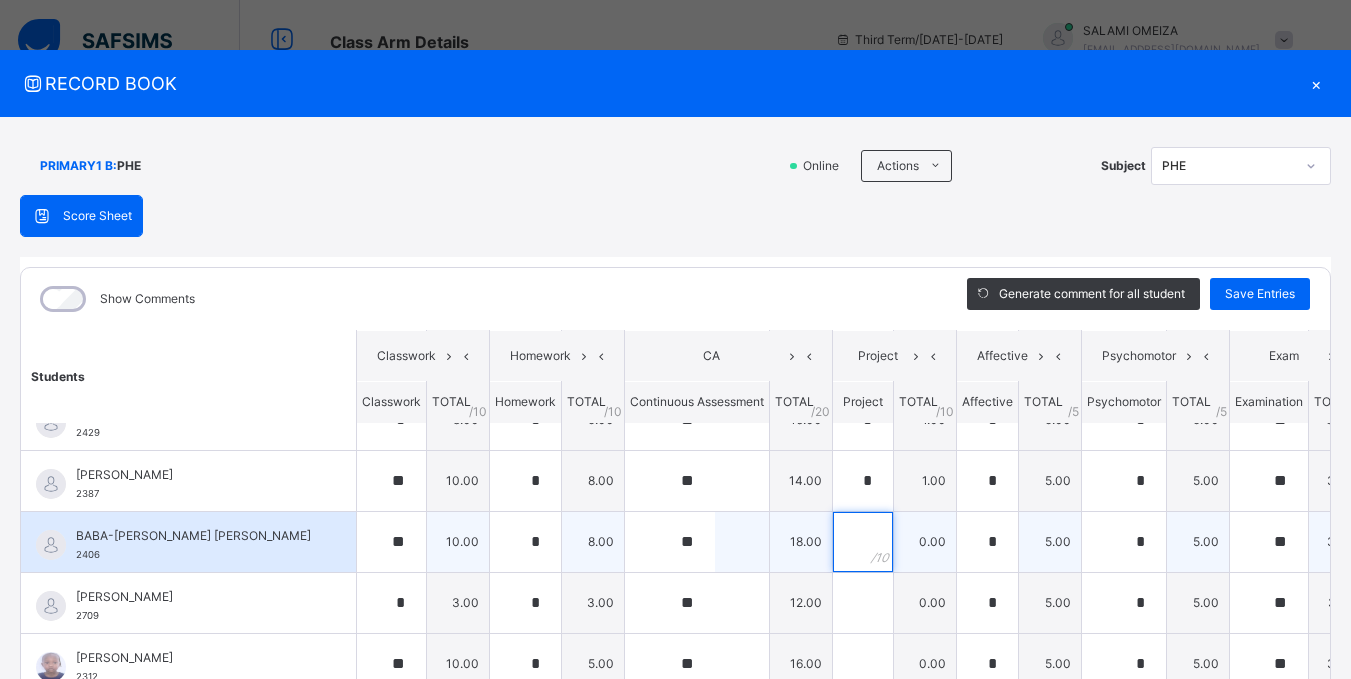 click at bounding box center [863, 542] 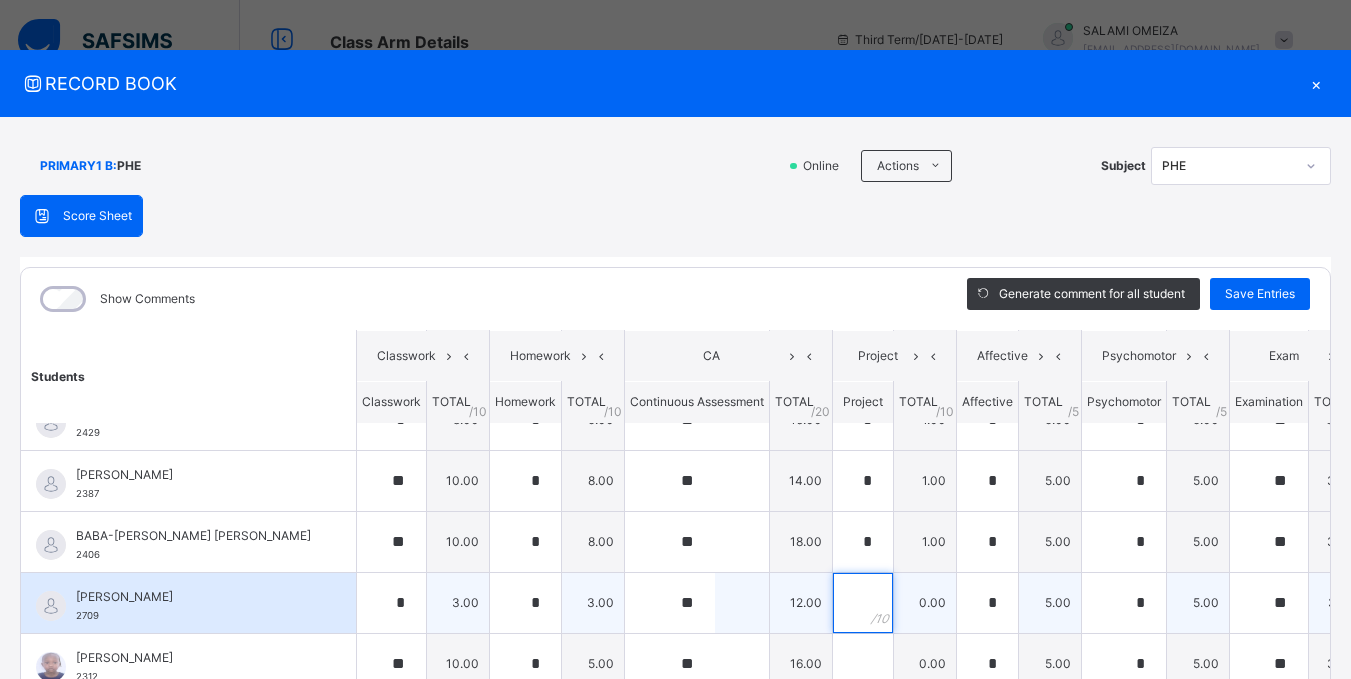 click at bounding box center [863, 603] 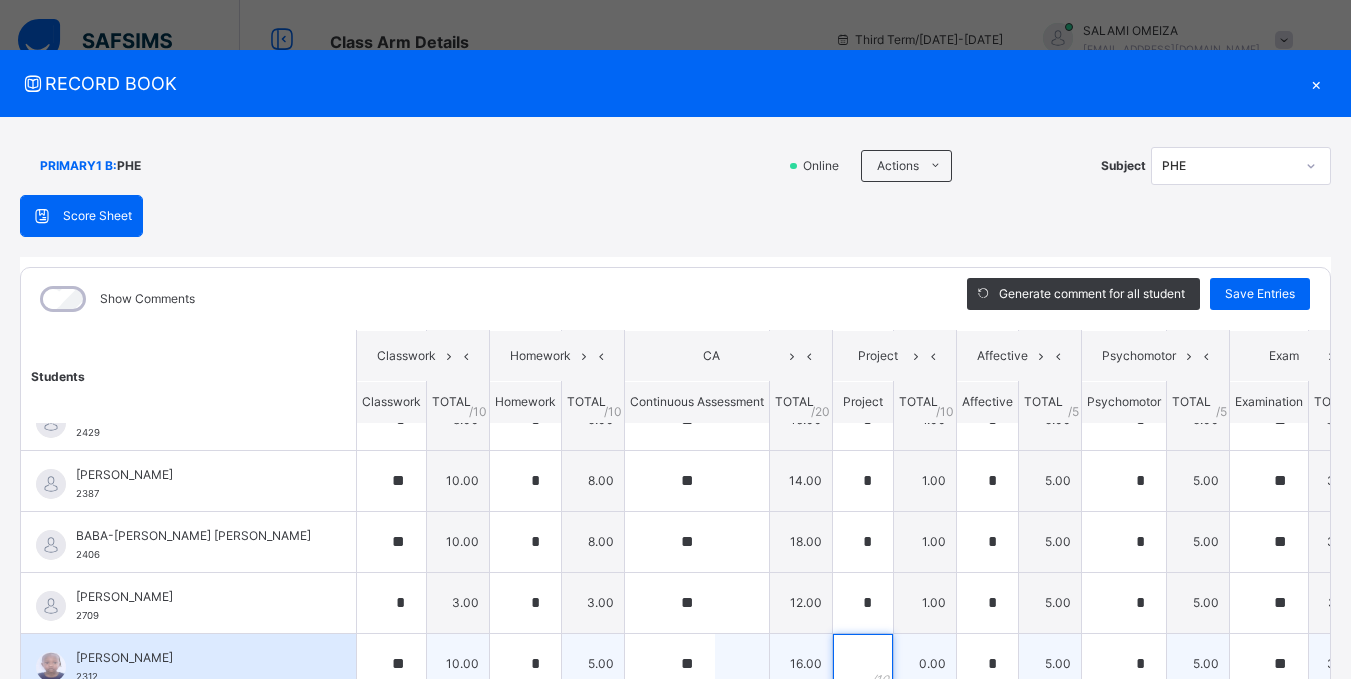 click at bounding box center [863, 664] 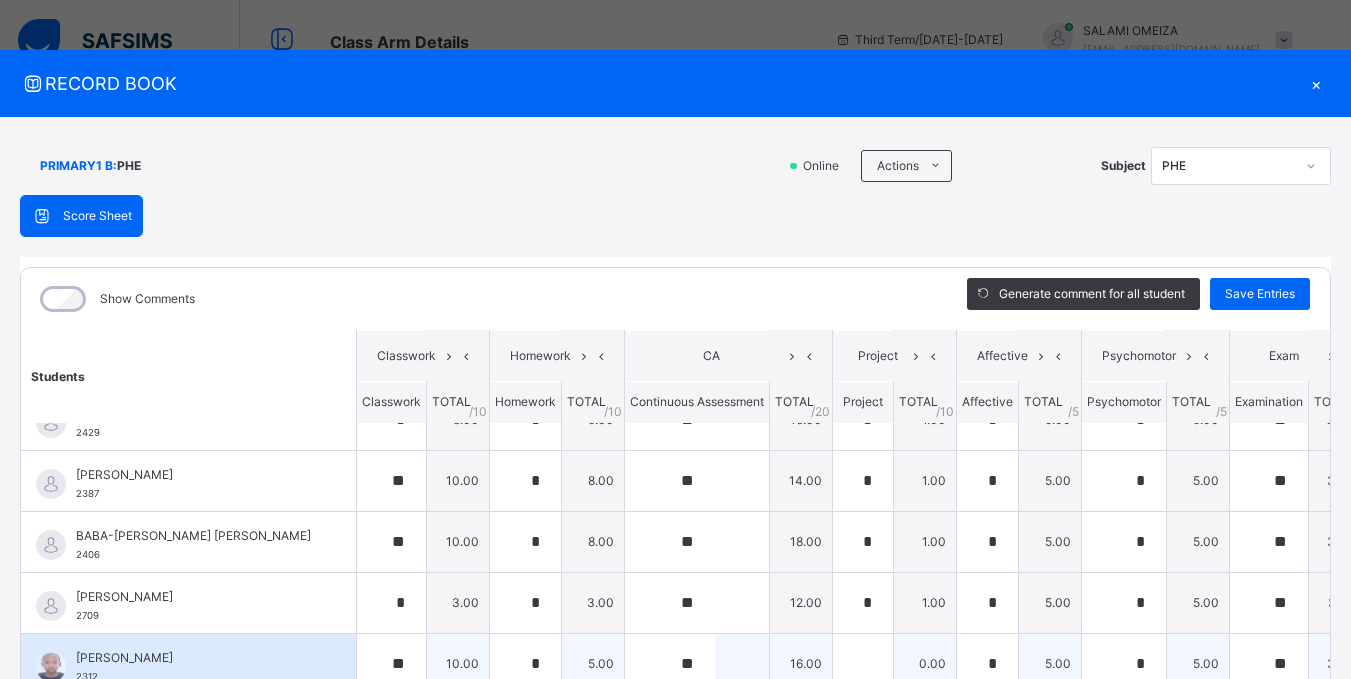 click at bounding box center [863, 664] 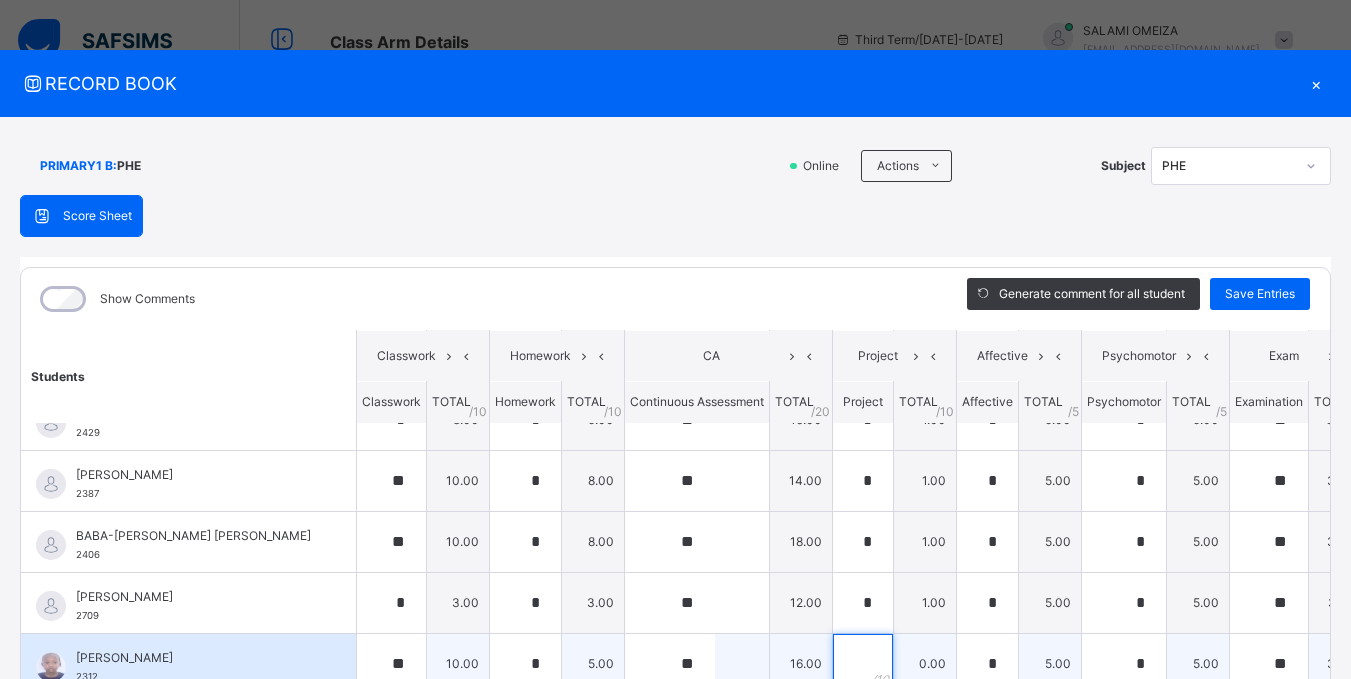 click at bounding box center (863, 664) 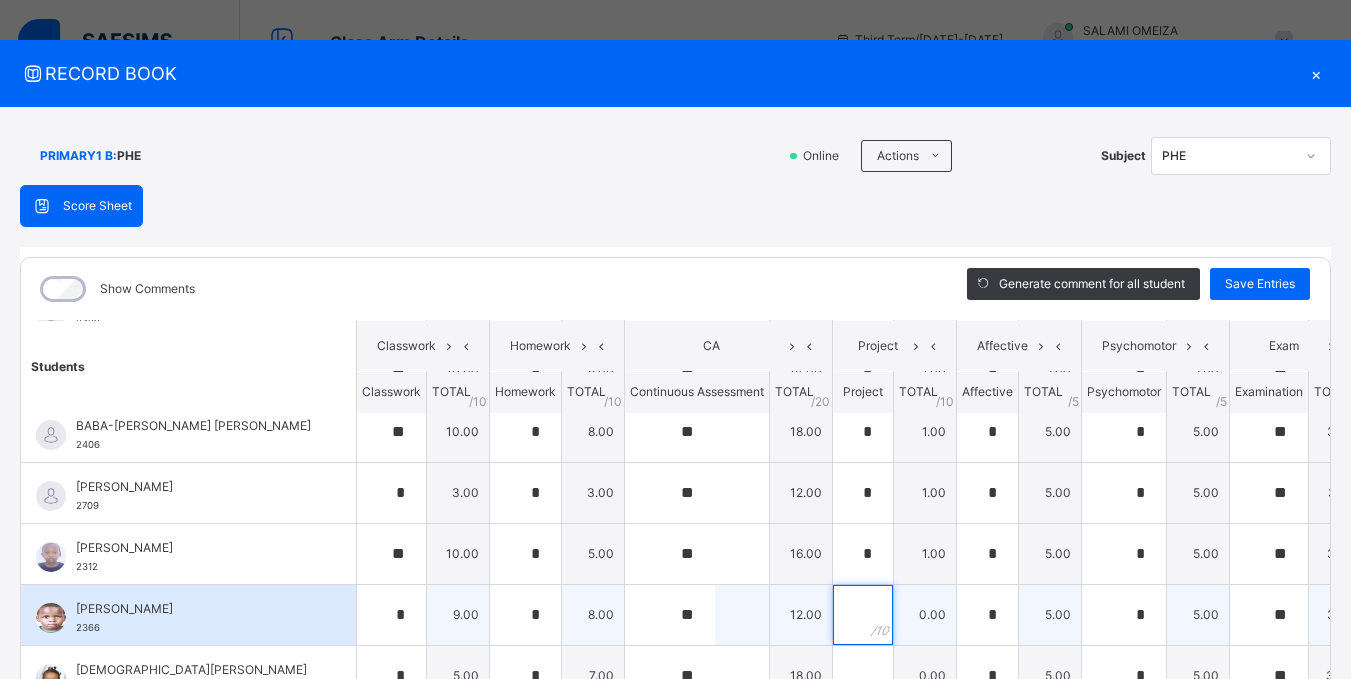 click at bounding box center (863, 615) 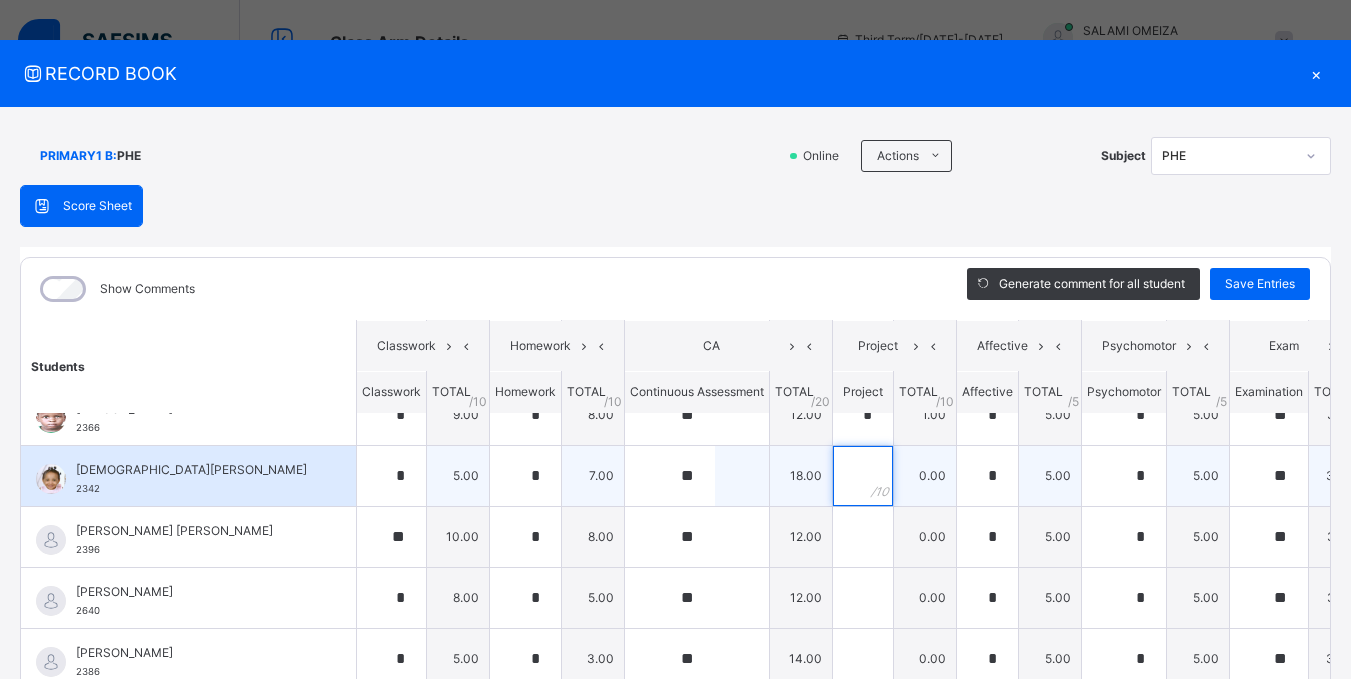 click at bounding box center [863, 476] 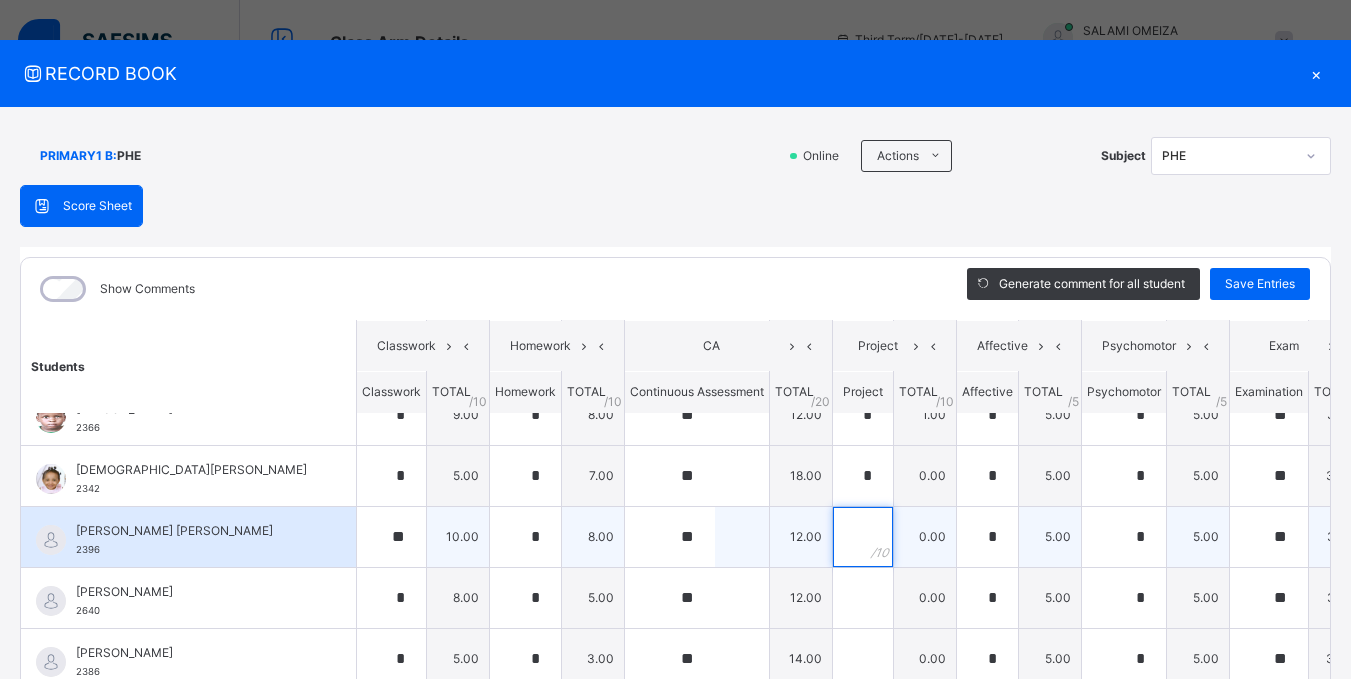 click at bounding box center [863, 537] 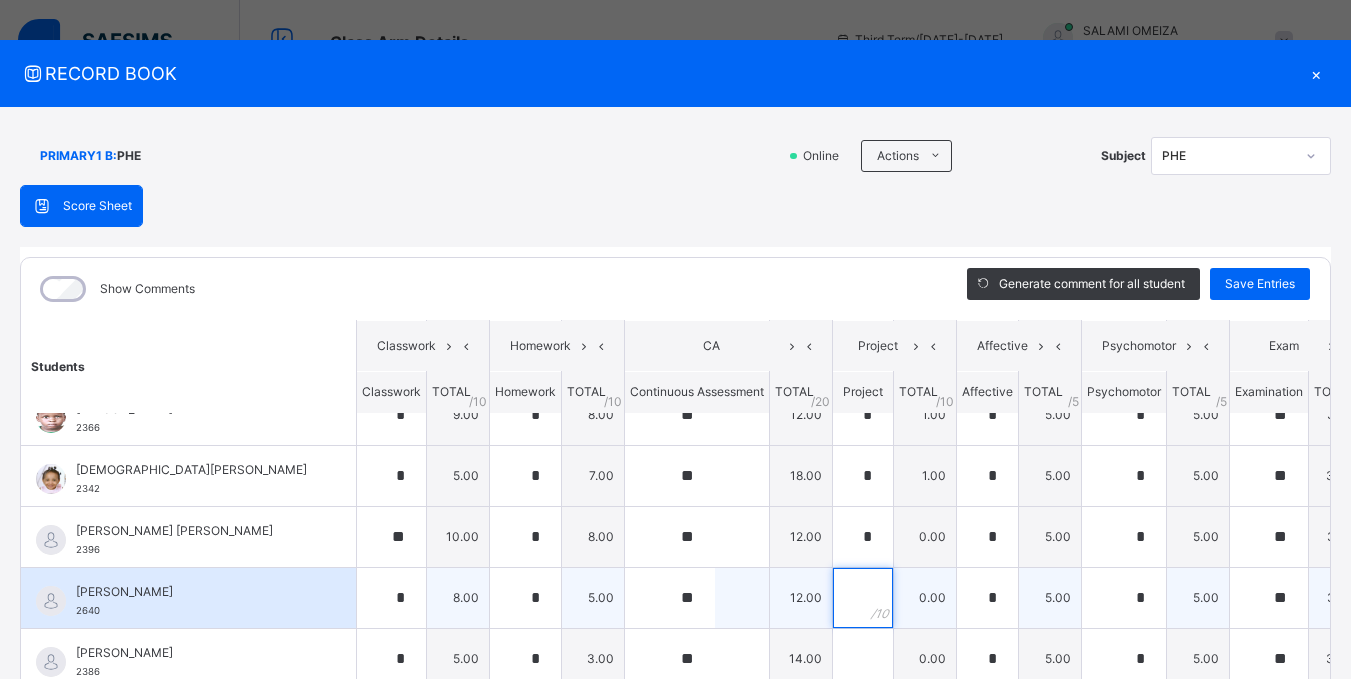 click at bounding box center [863, 598] 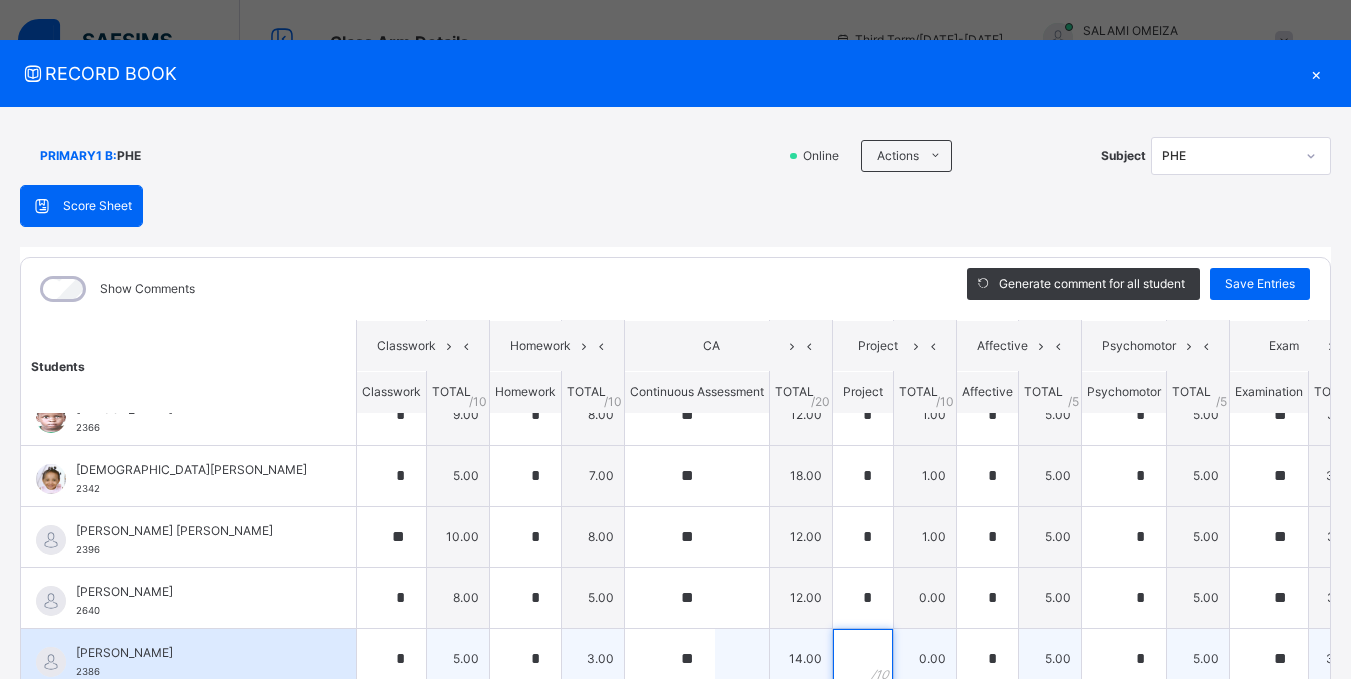 click at bounding box center (863, 659) 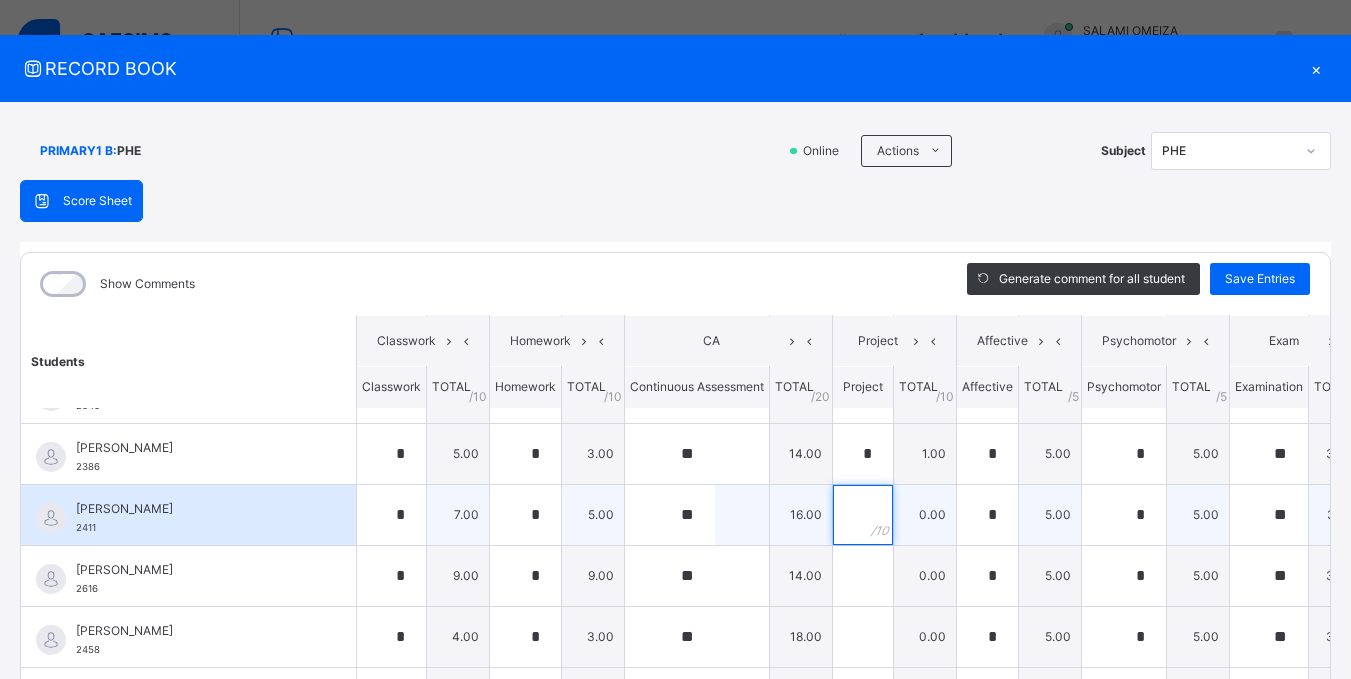 click at bounding box center (863, 515) 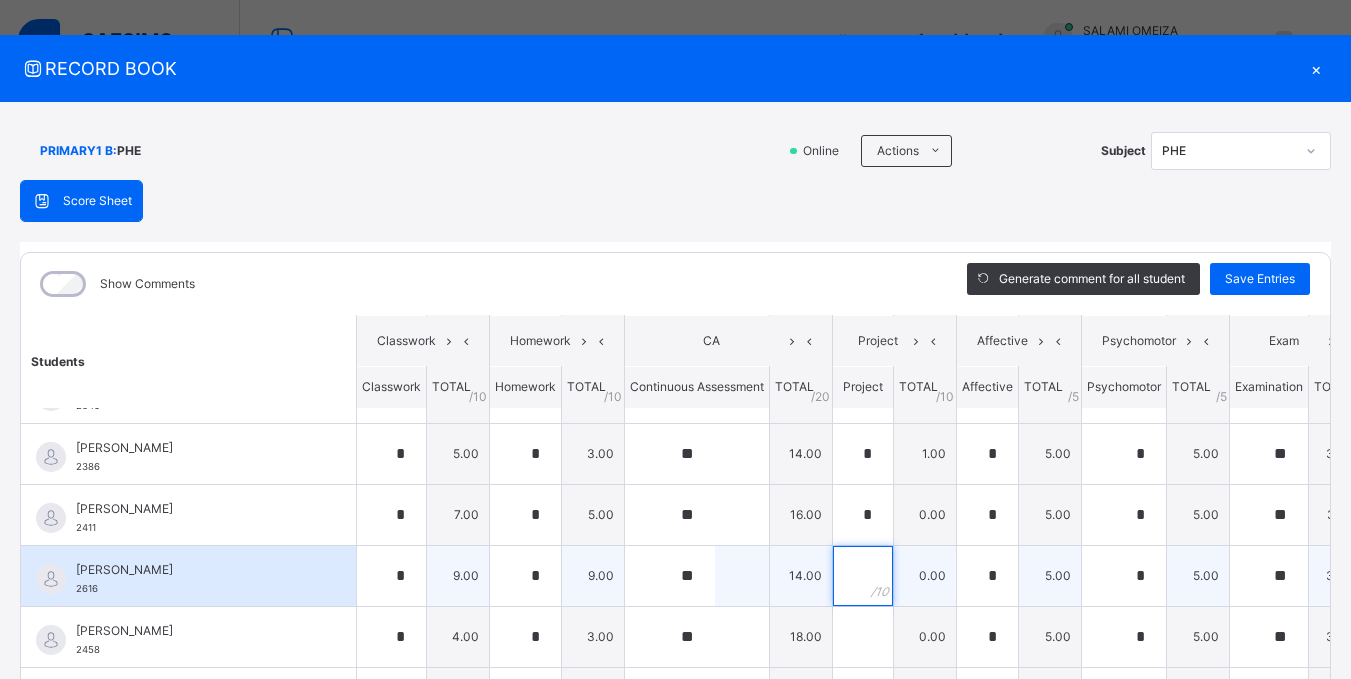 click at bounding box center (863, 576) 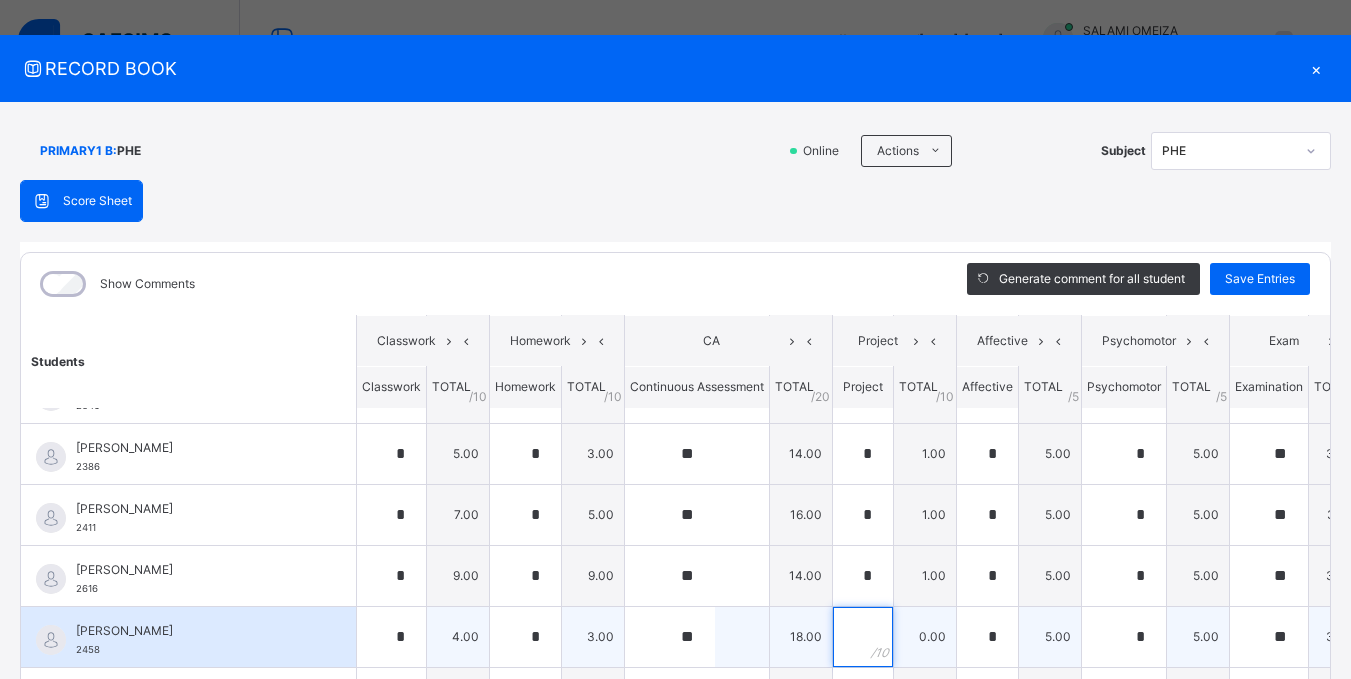 click at bounding box center [863, 637] 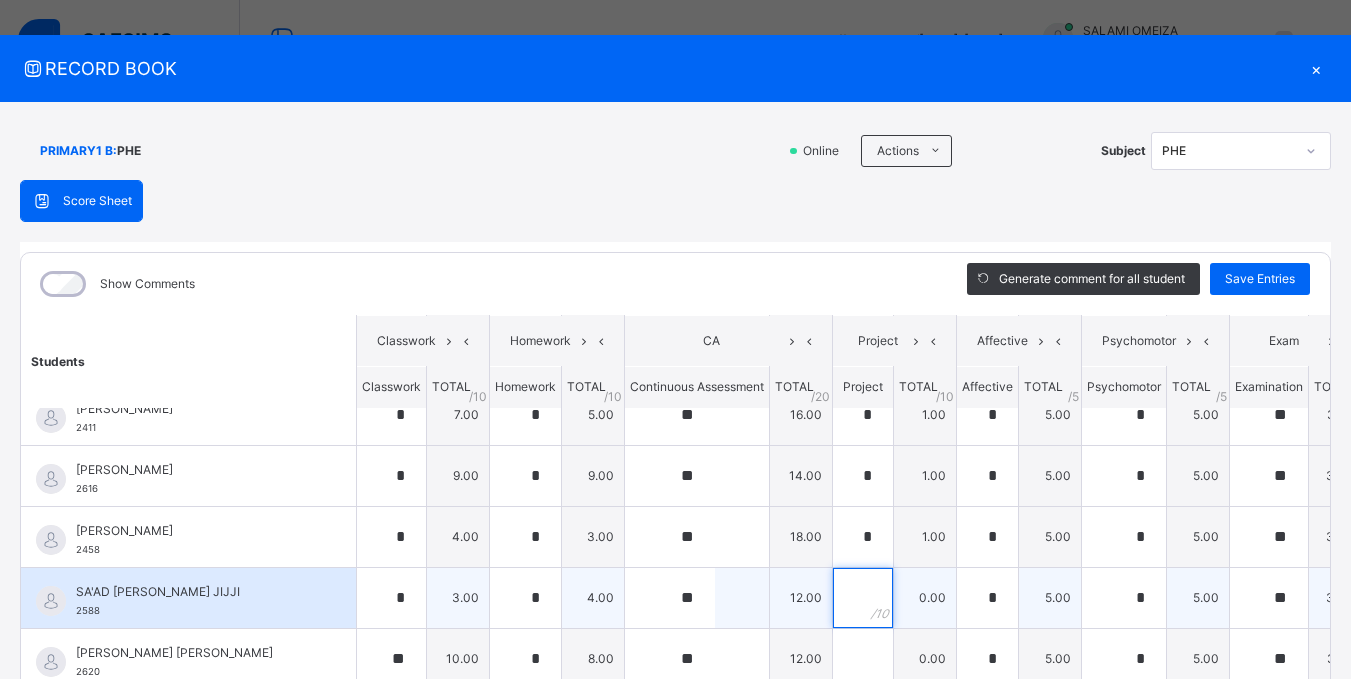 click at bounding box center (863, 598) 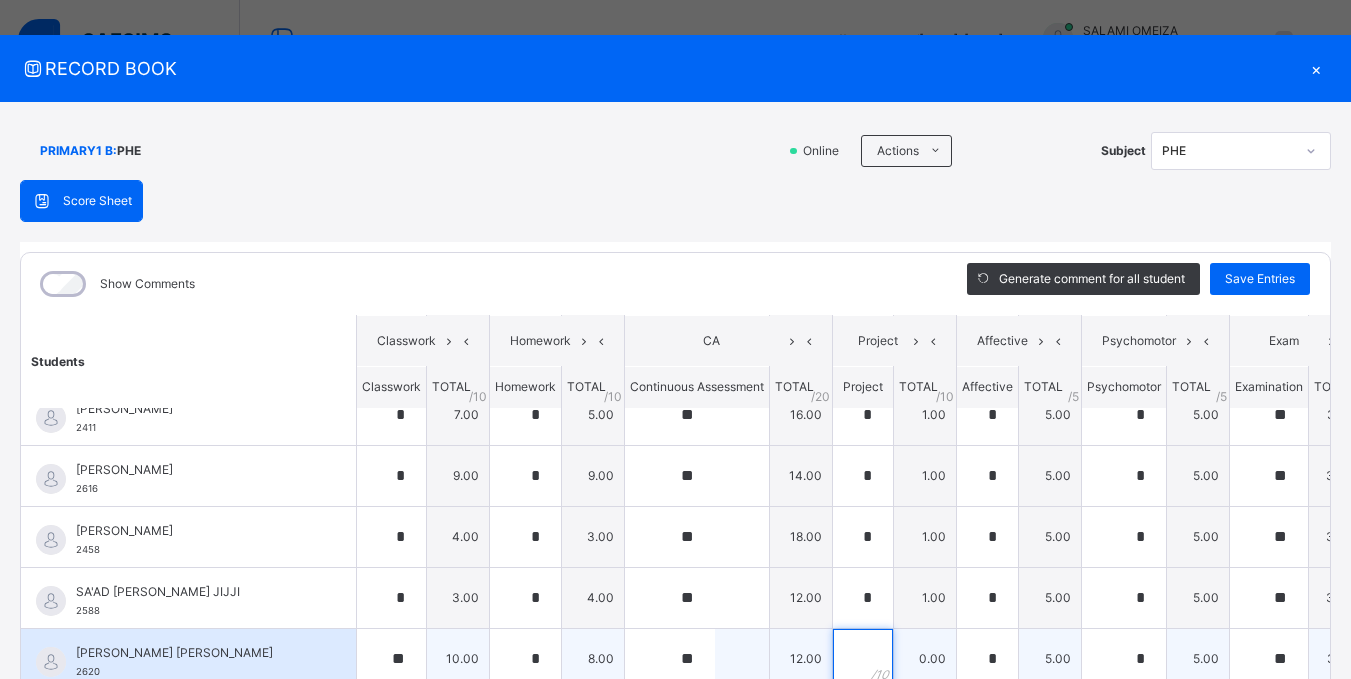 click at bounding box center [863, 659] 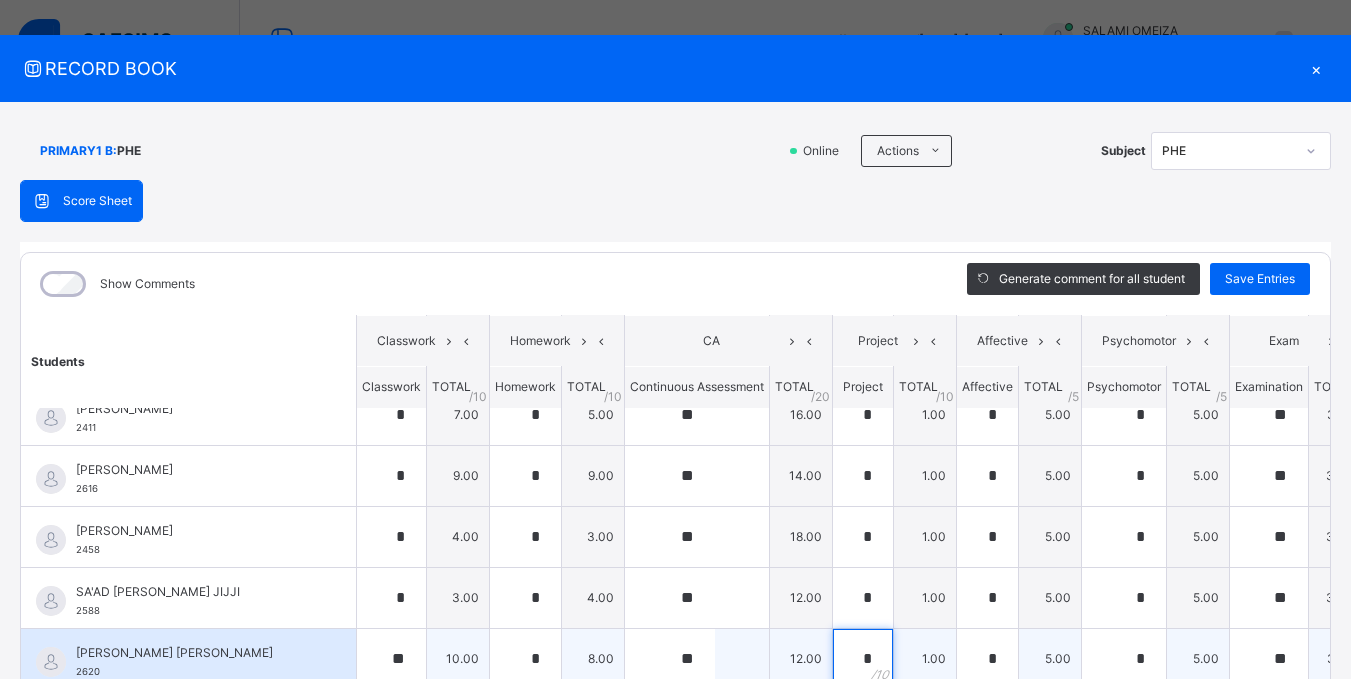 scroll, scrollTop: 20, scrollLeft: 0, axis: vertical 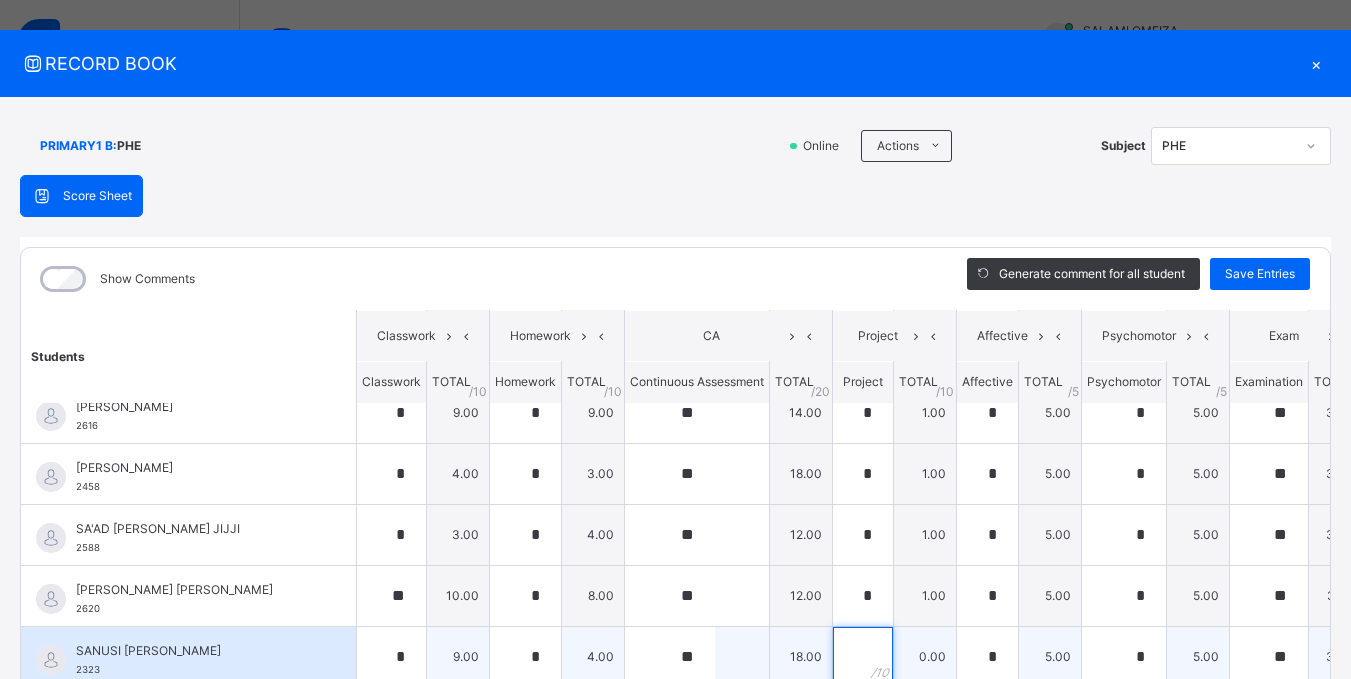 click at bounding box center [863, 657] 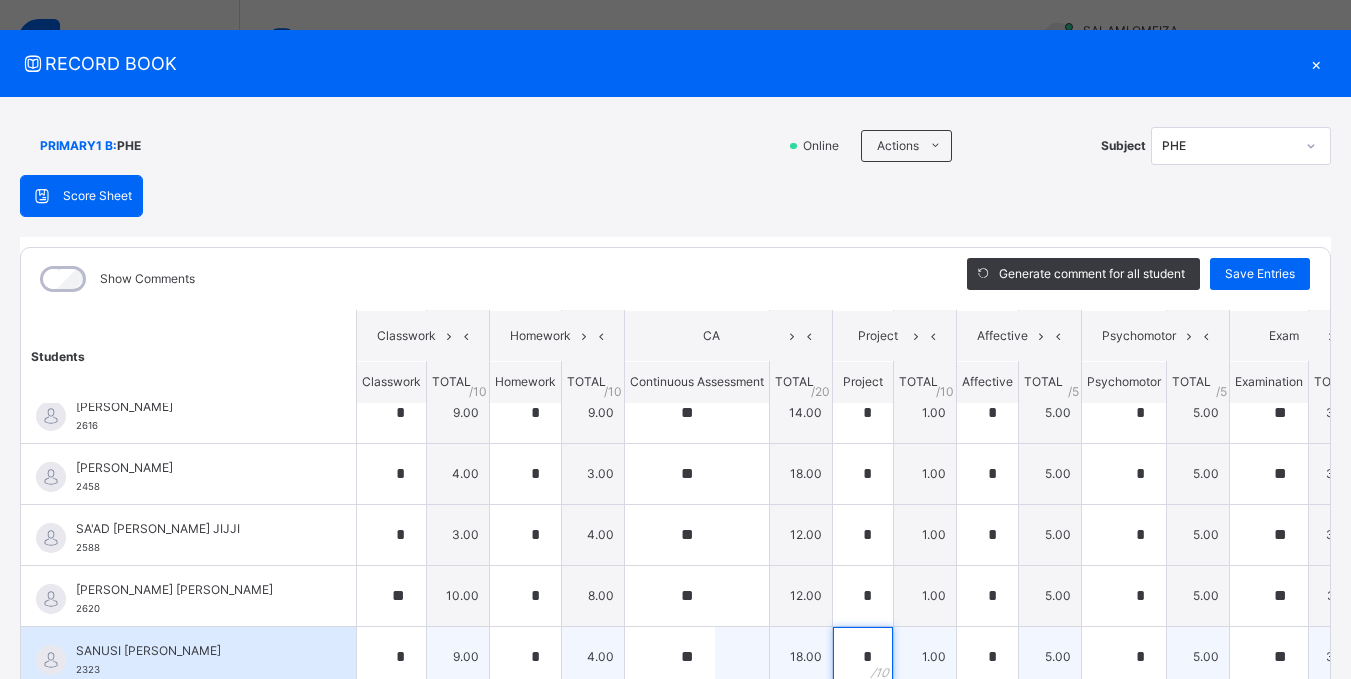 scroll, scrollTop: 220, scrollLeft: 0, axis: vertical 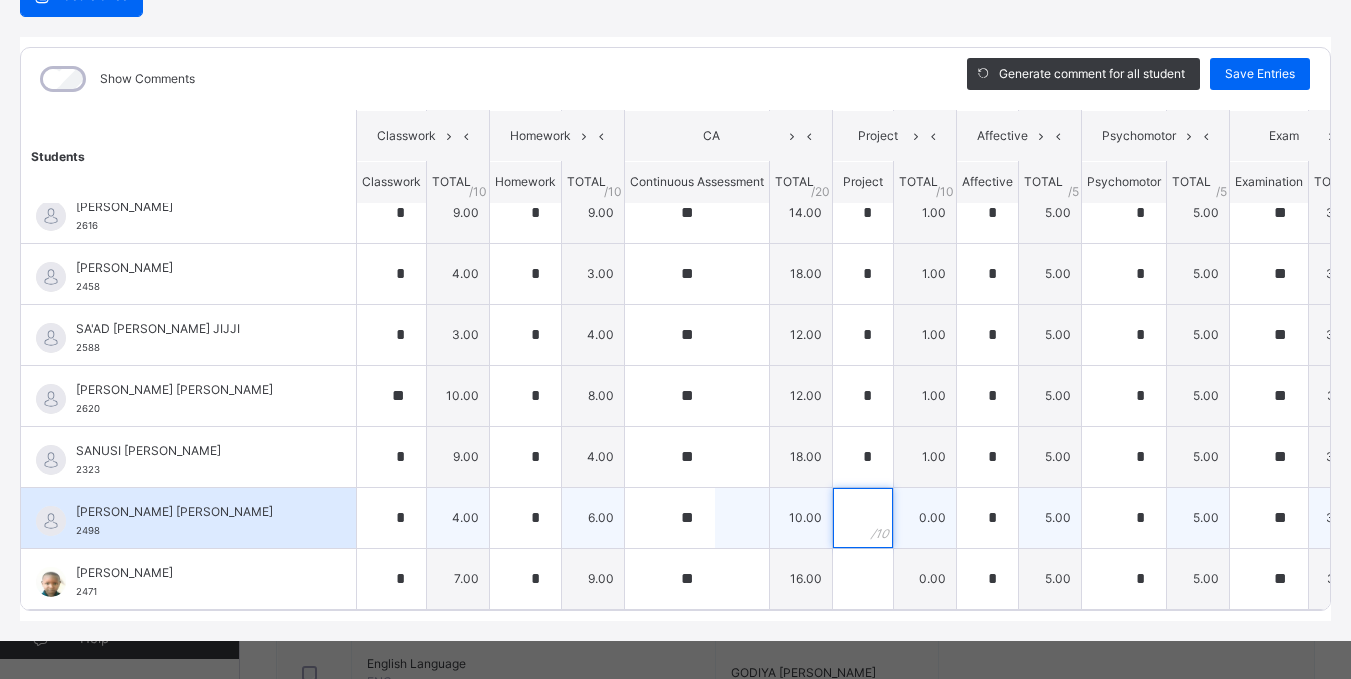 click at bounding box center (863, 518) 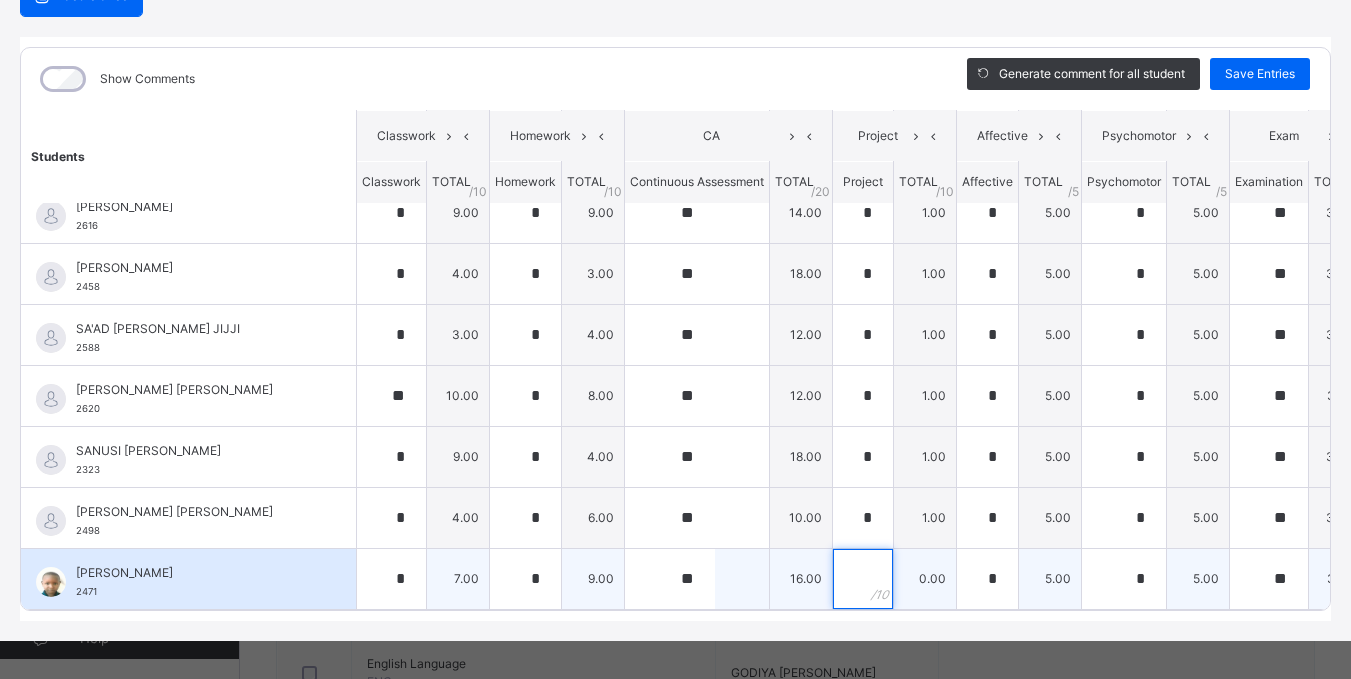 click at bounding box center (863, 579) 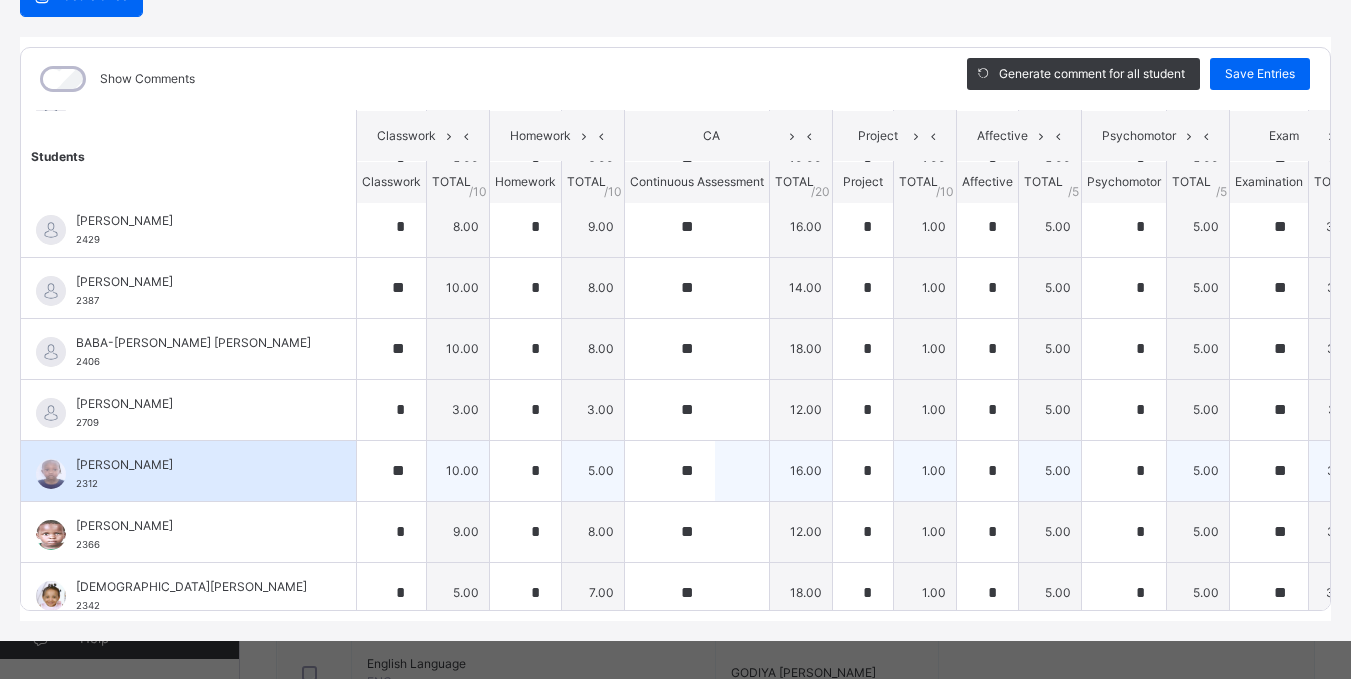 scroll, scrollTop: 0, scrollLeft: 0, axis: both 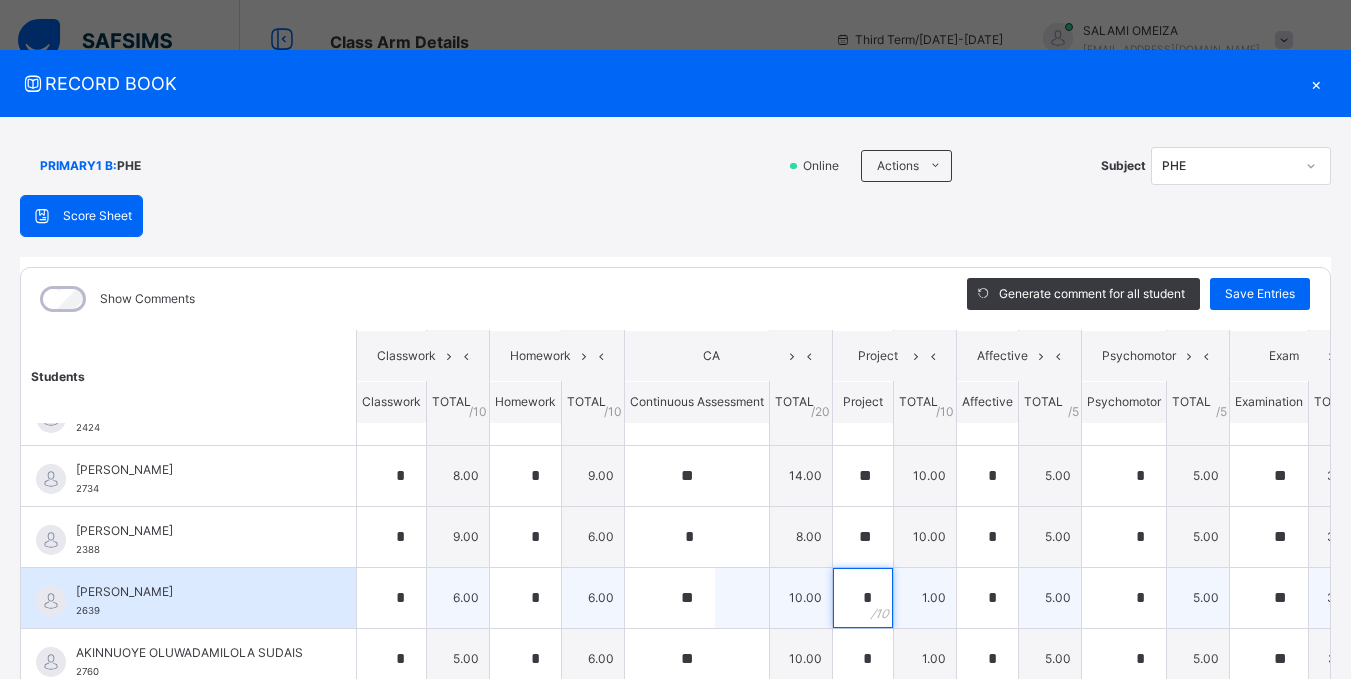 click on "*" at bounding box center [863, 598] 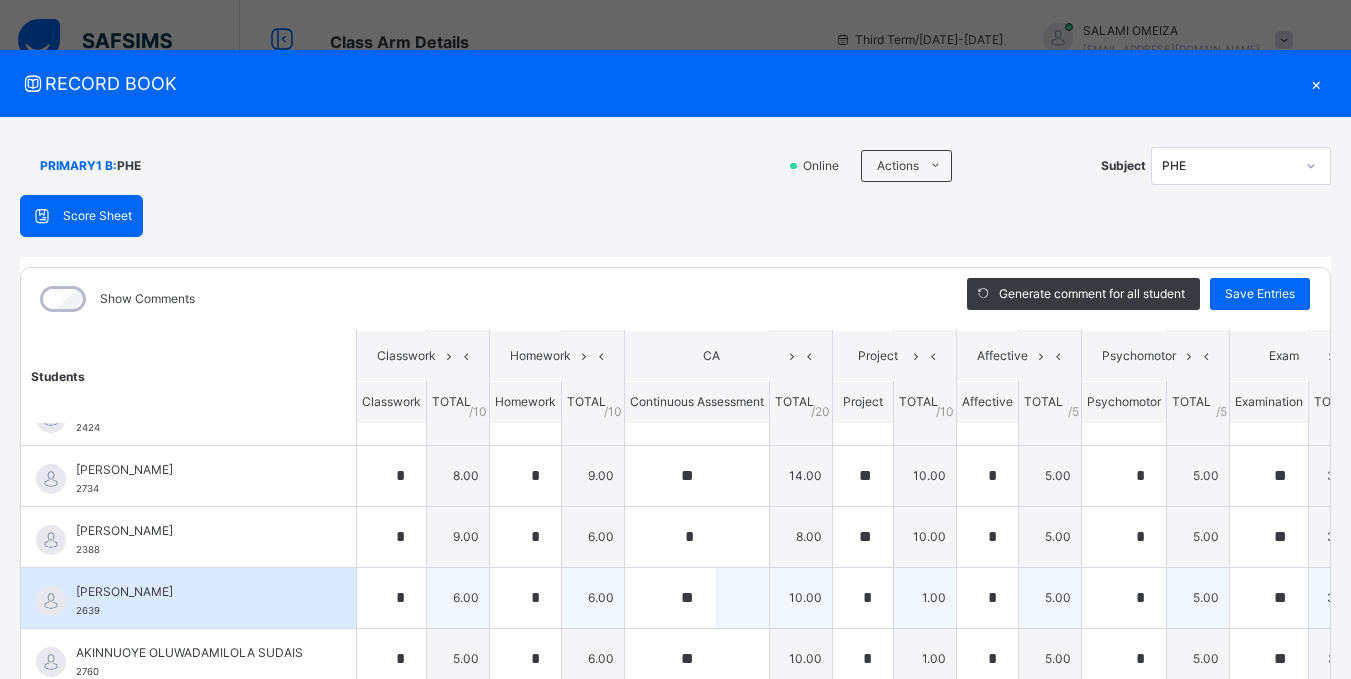 click on "*" at bounding box center [863, 598] 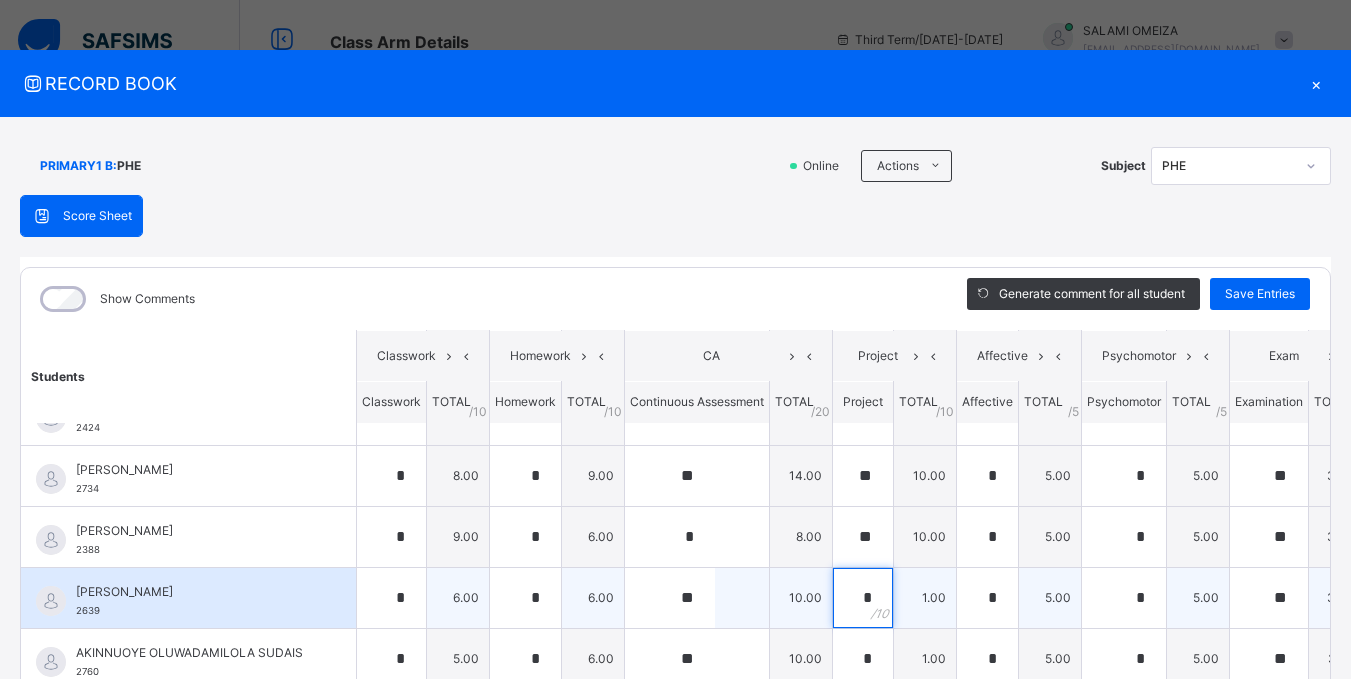 click on "*" at bounding box center (863, 598) 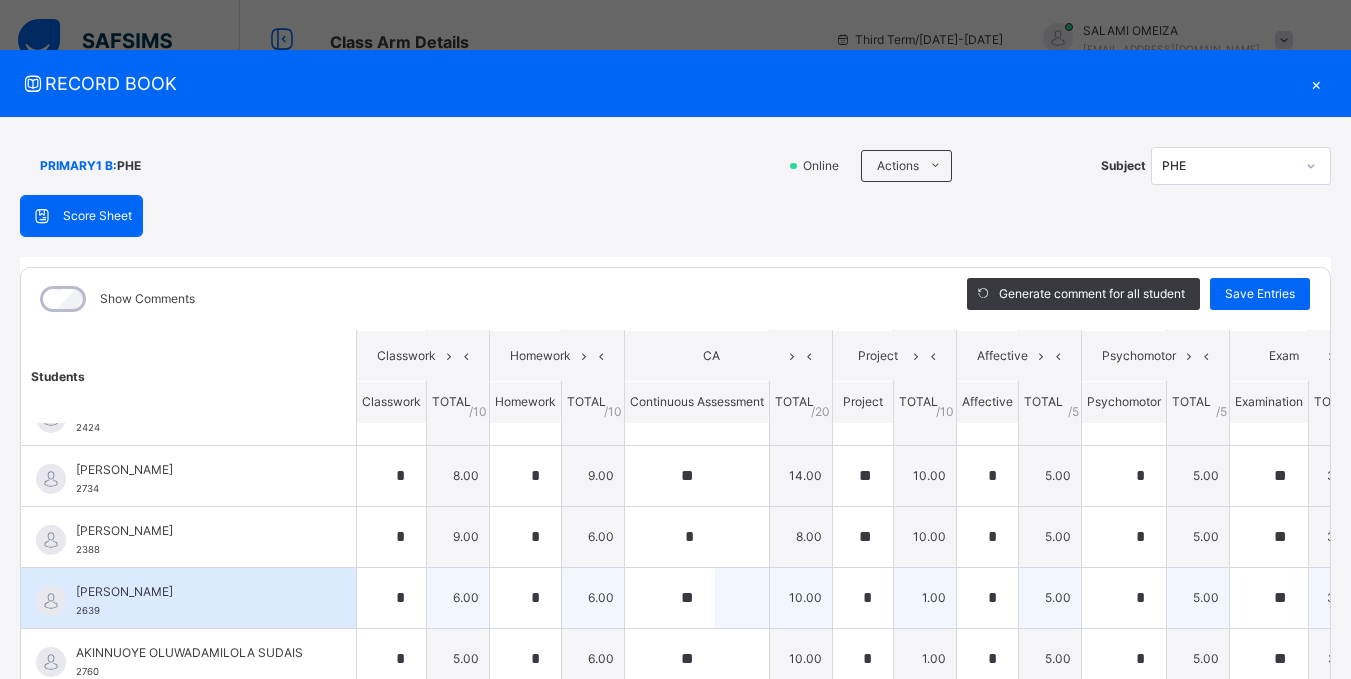 click on "*" at bounding box center [863, 598] 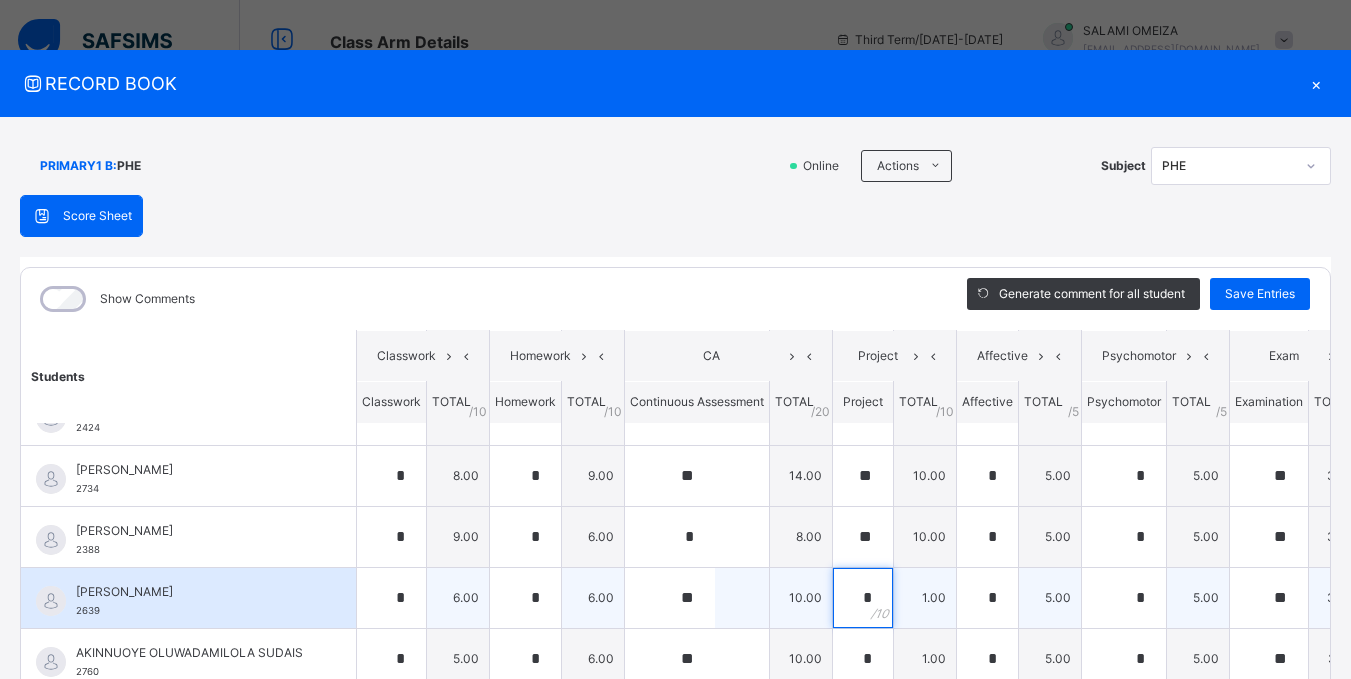 click on "*" at bounding box center (863, 598) 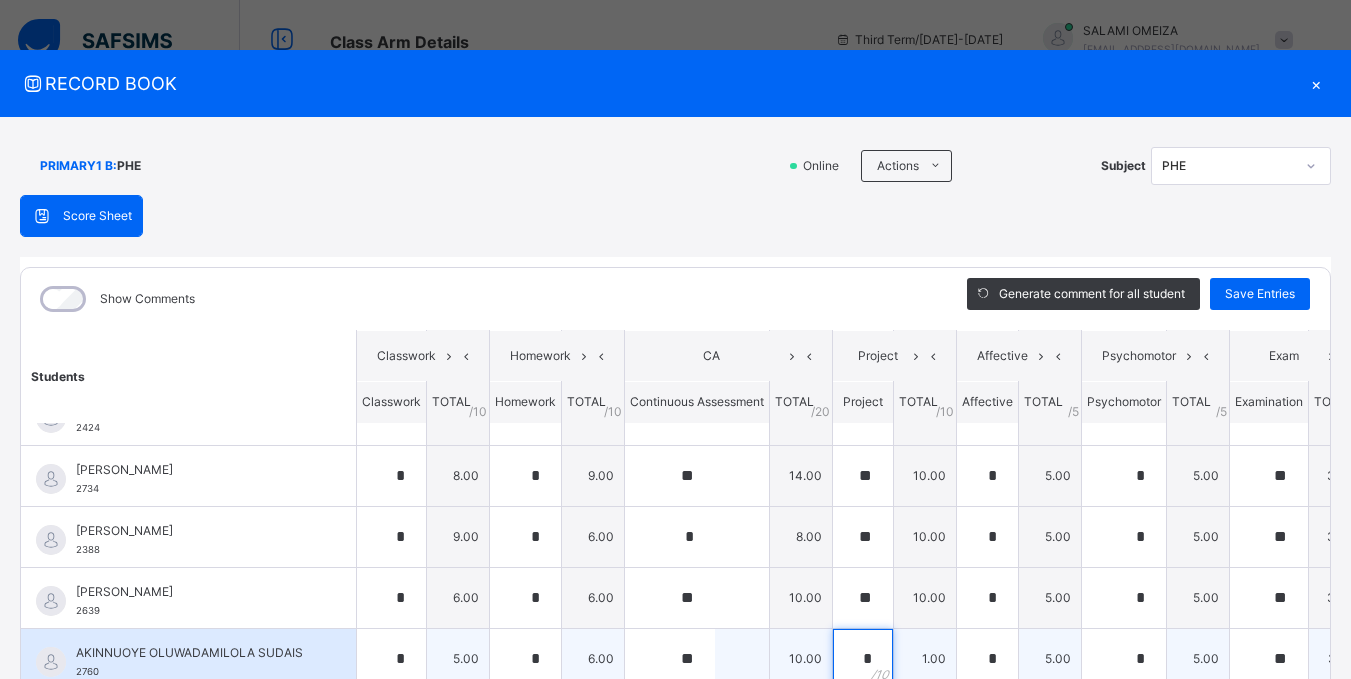 click on "*" at bounding box center [863, 659] 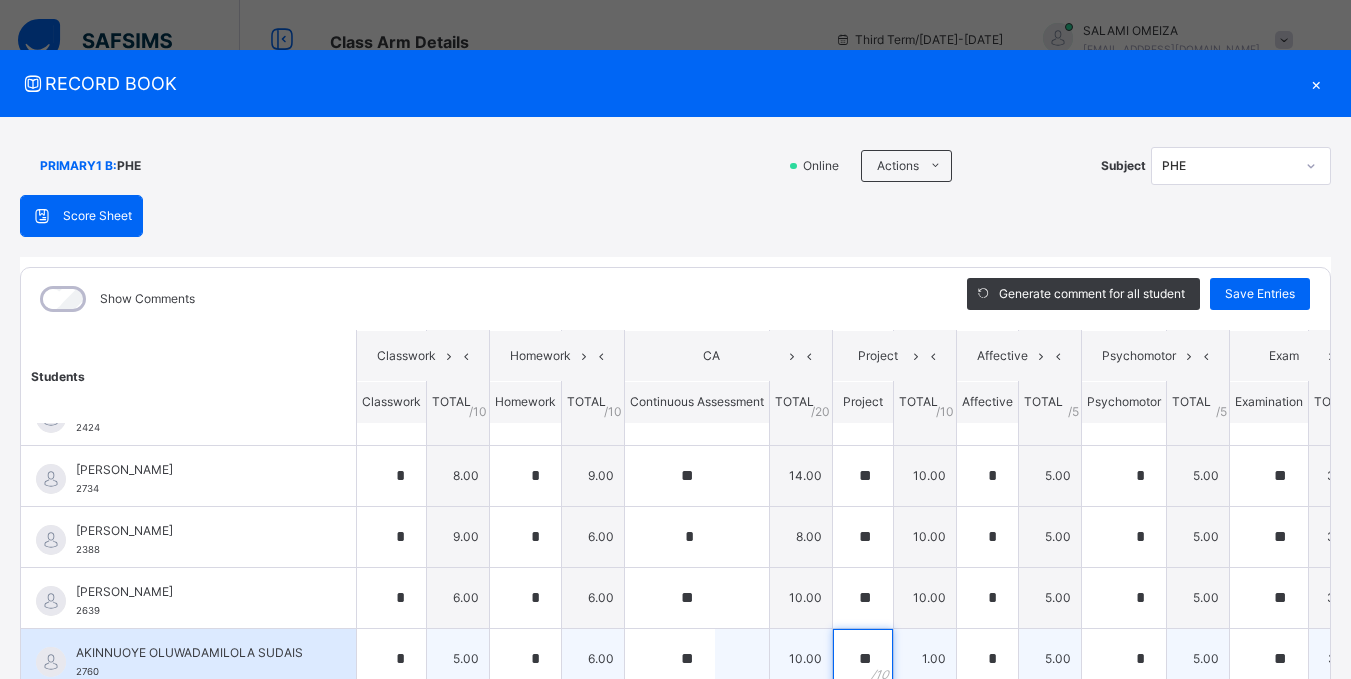 scroll, scrollTop: 5, scrollLeft: 0, axis: vertical 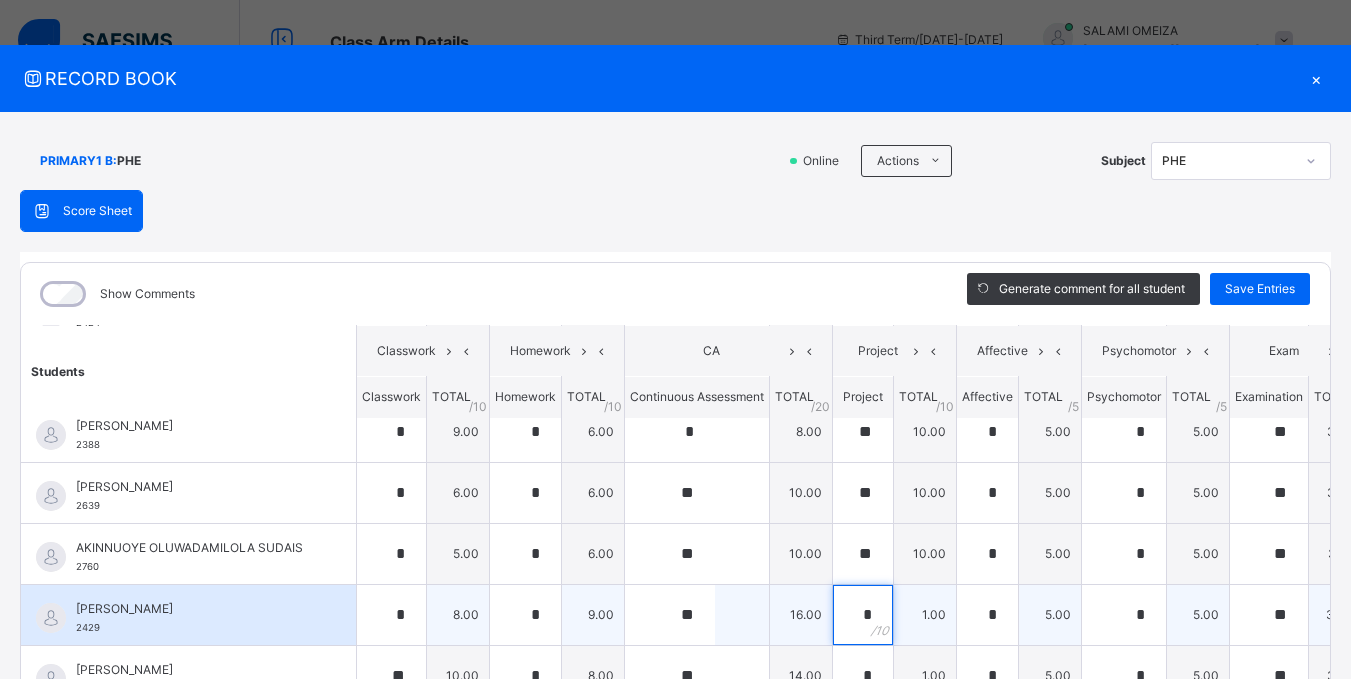 click on "*" at bounding box center (863, 615) 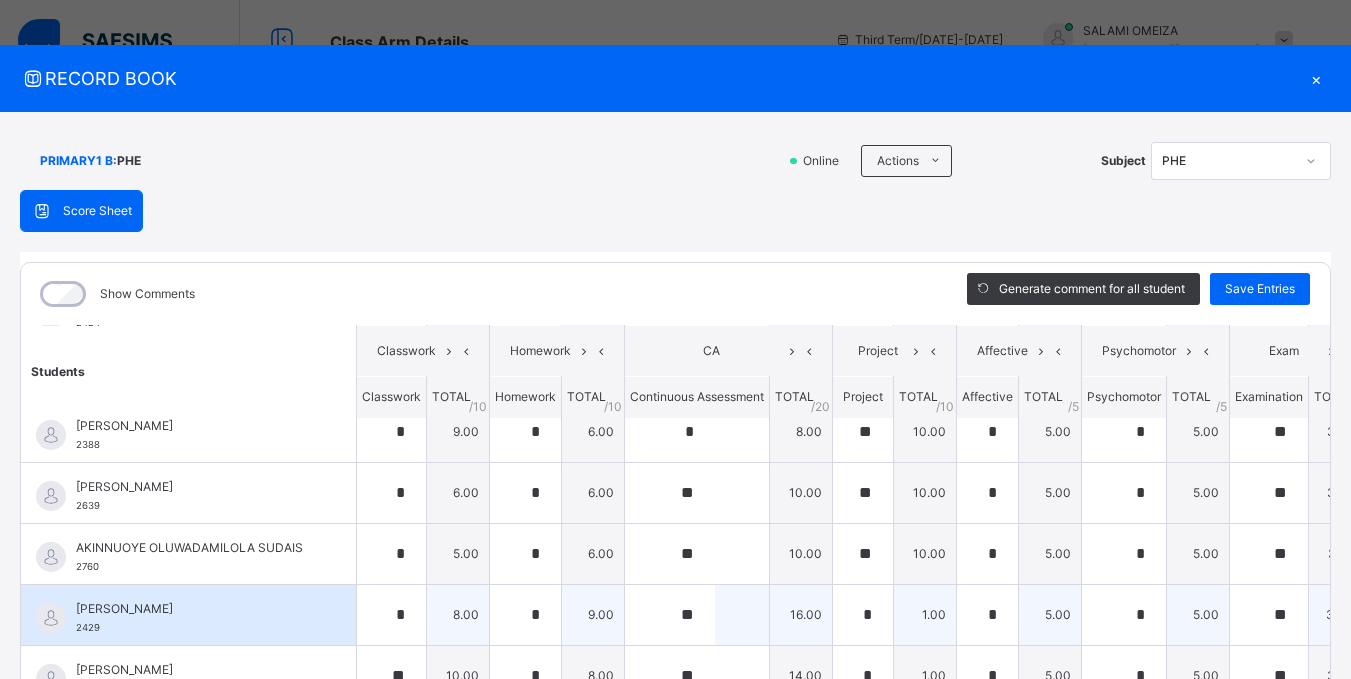 click on "*" at bounding box center [863, 615] 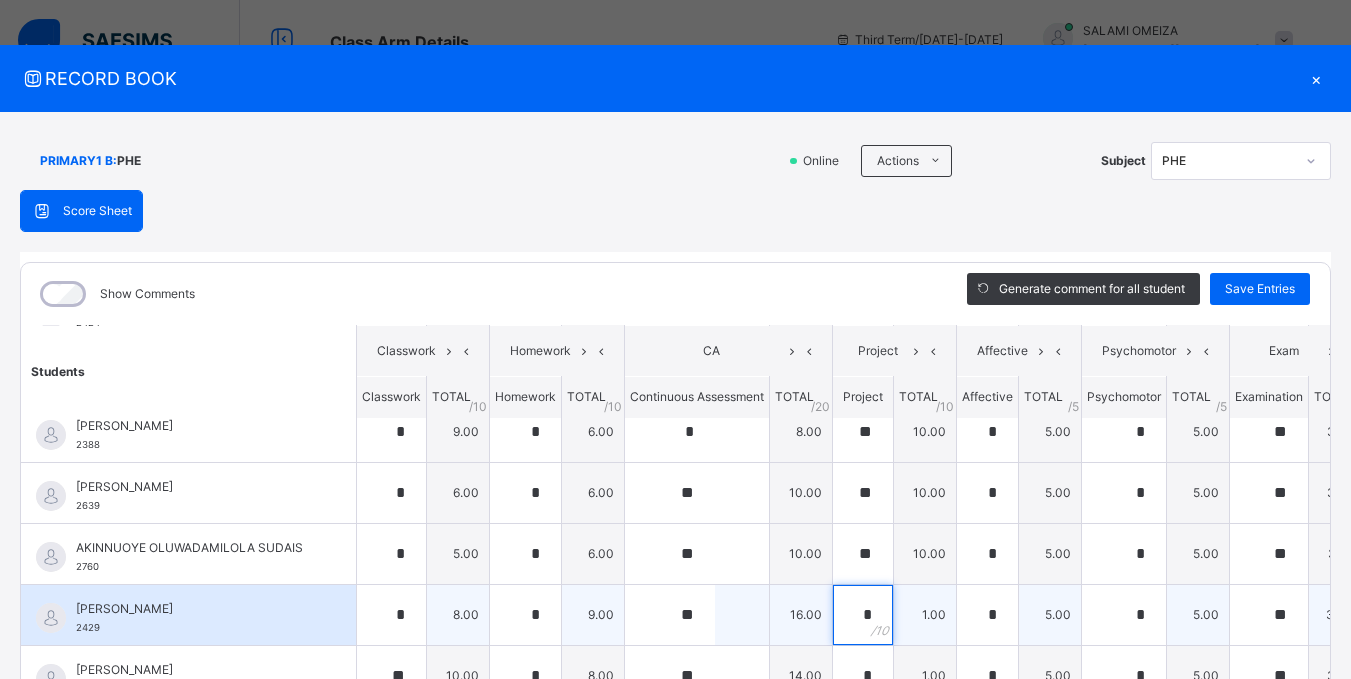 click on "*" at bounding box center (863, 615) 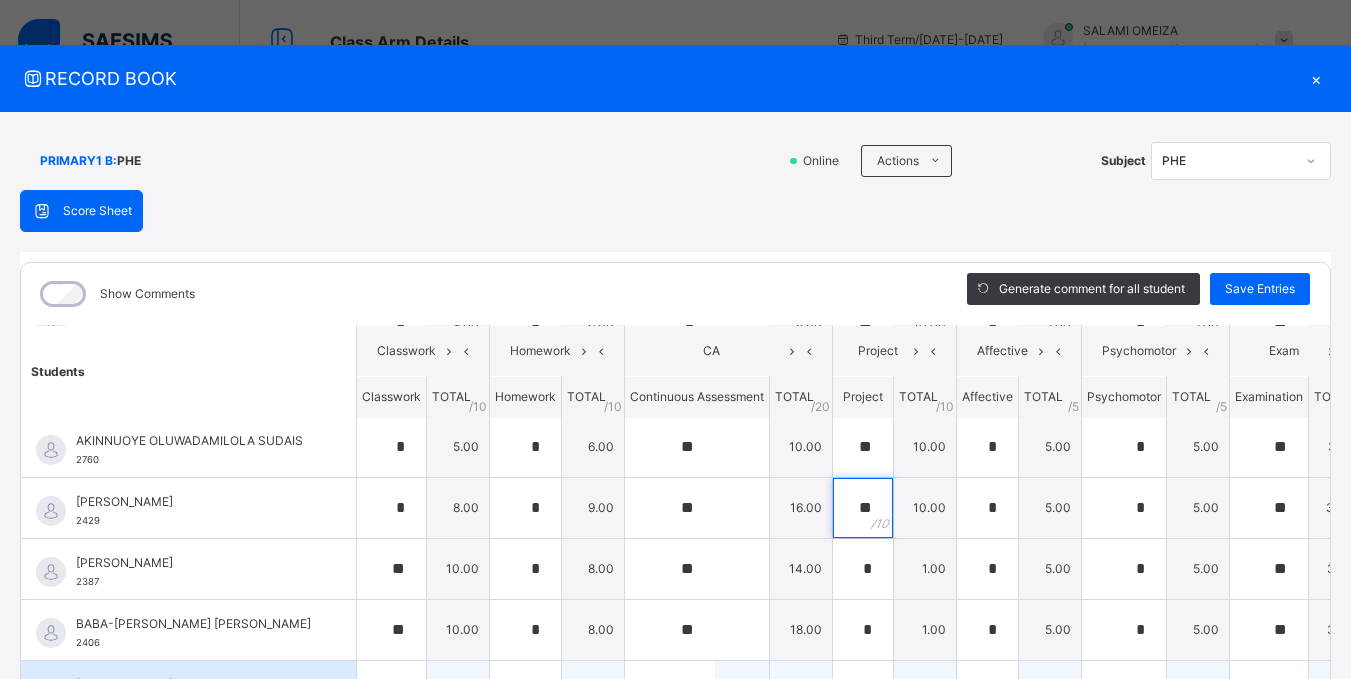 scroll, scrollTop: 400, scrollLeft: 0, axis: vertical 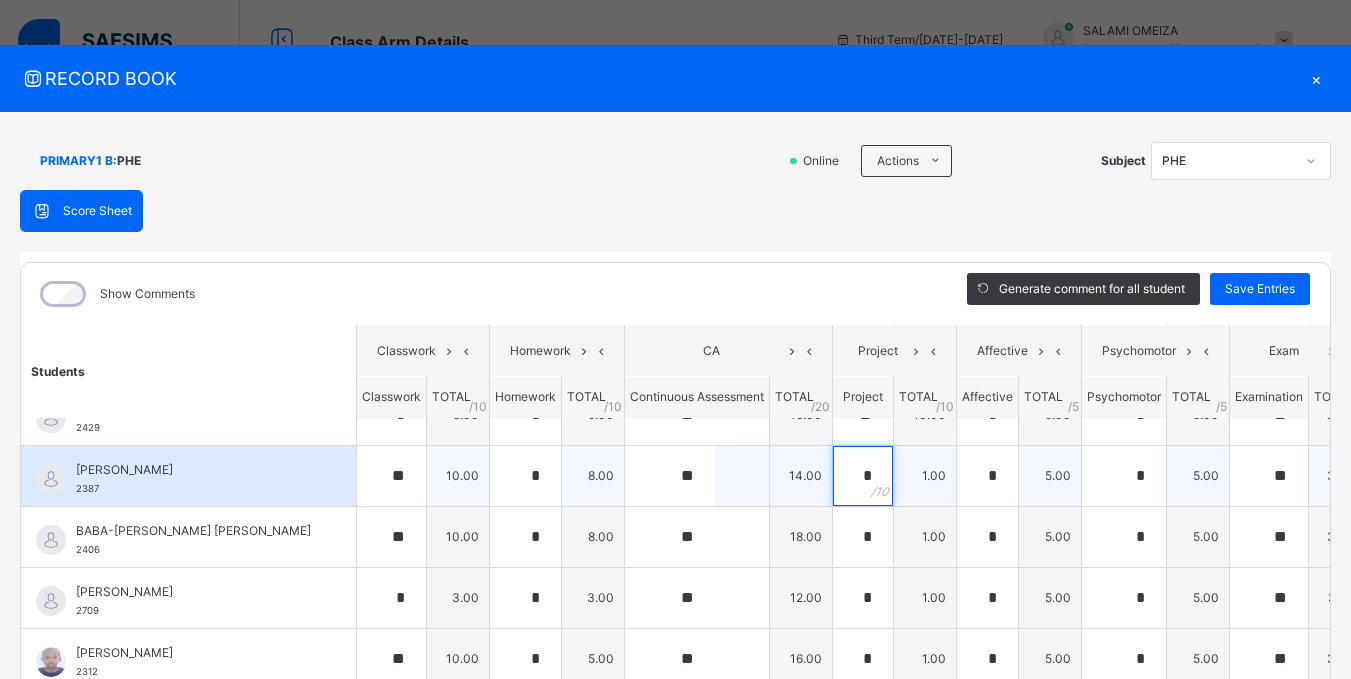 click on "*" at bounding box center (863, 476) 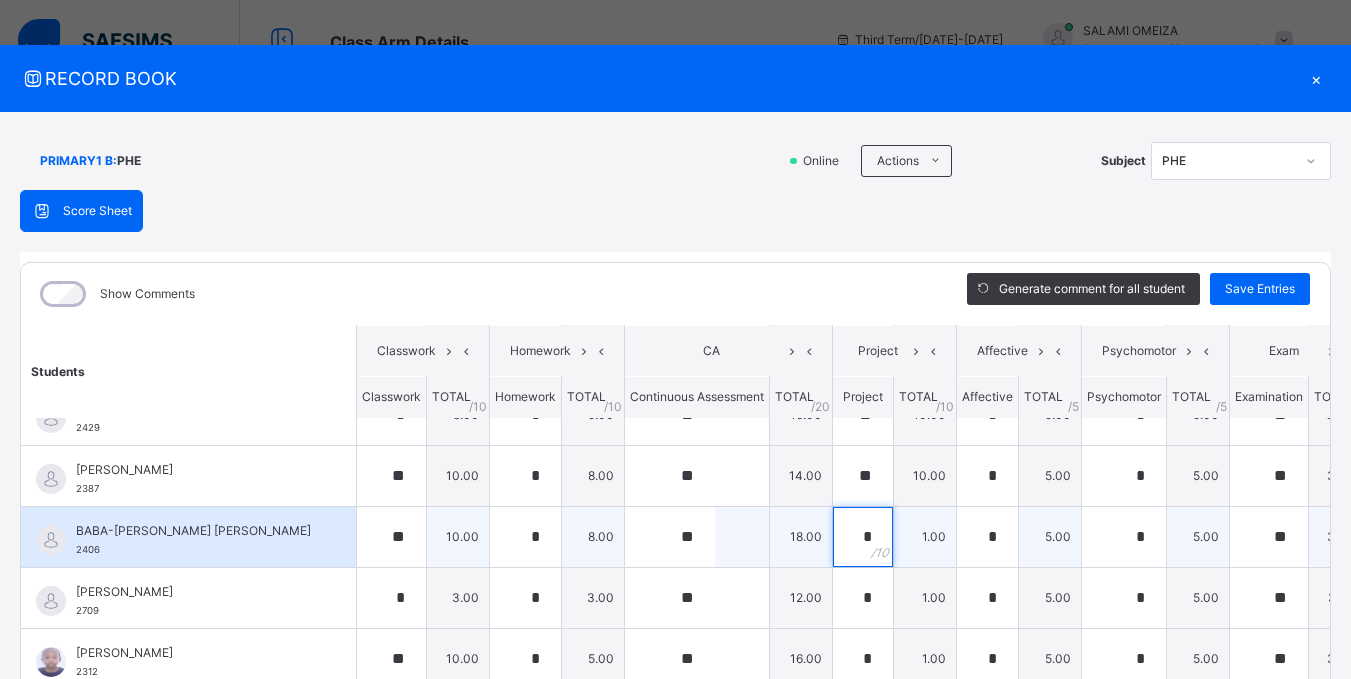 click on "*" at bounding box center [863, 537] 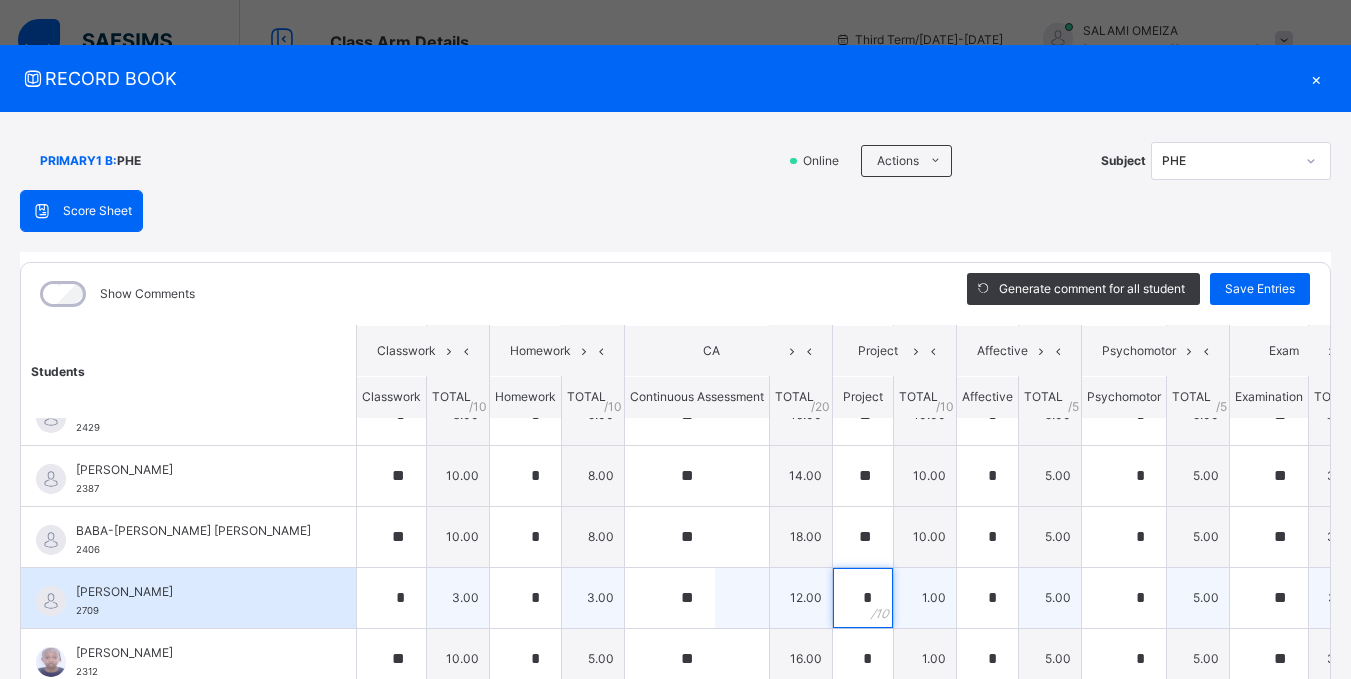 click on "*" at bounding box center [863, 598] 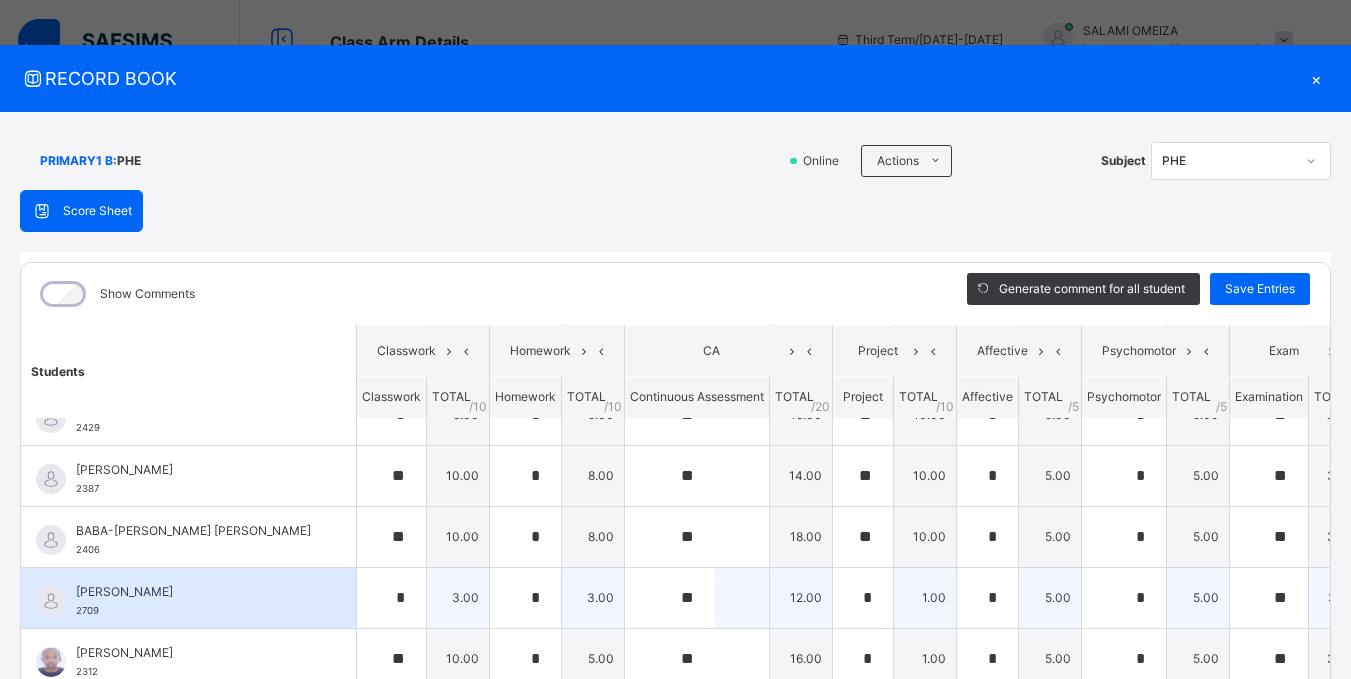 click on "*" at bounding box center (863, 598) 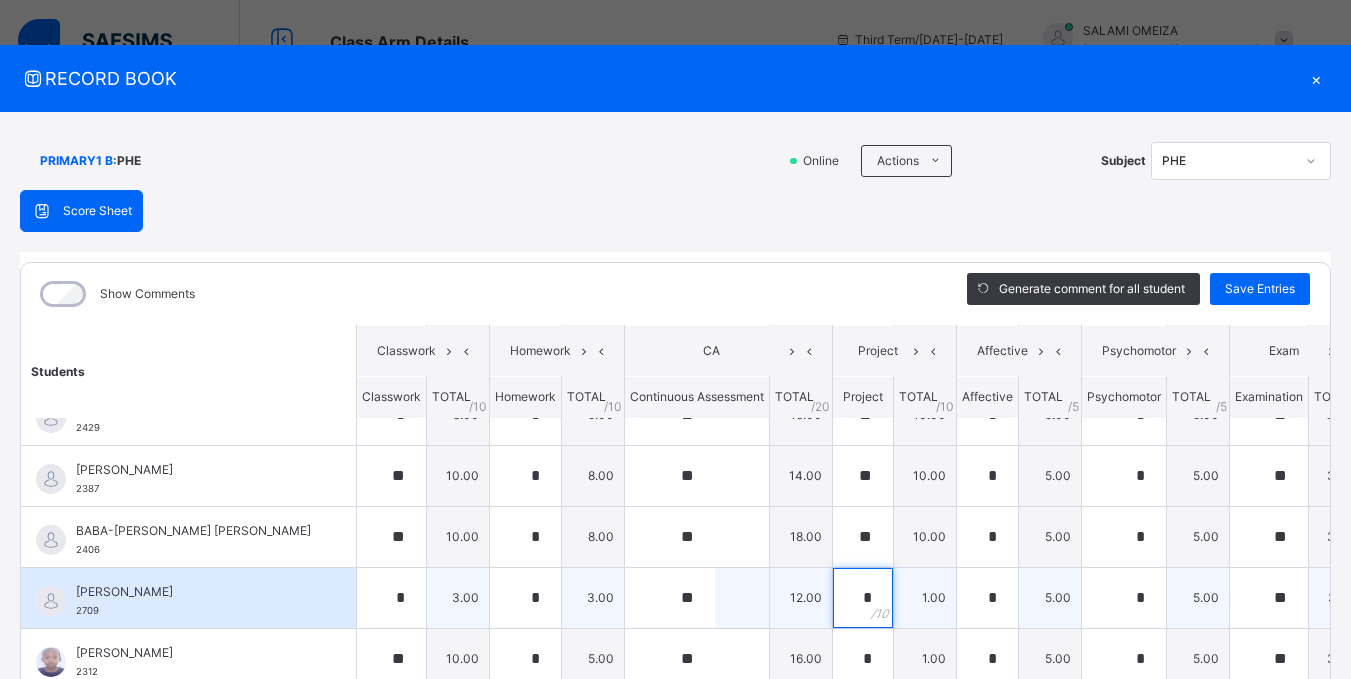 click on "*" at bounding box center [863, 598] 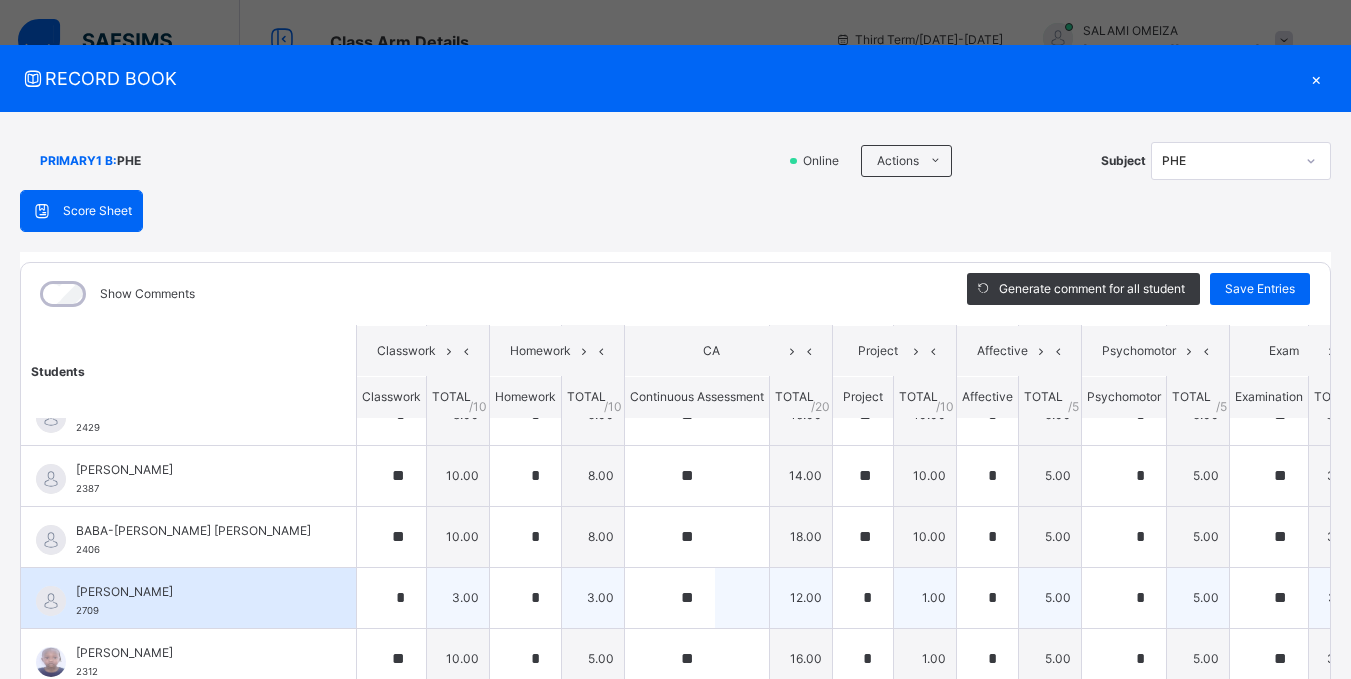 click on "*" at bounding box center (863, 598) 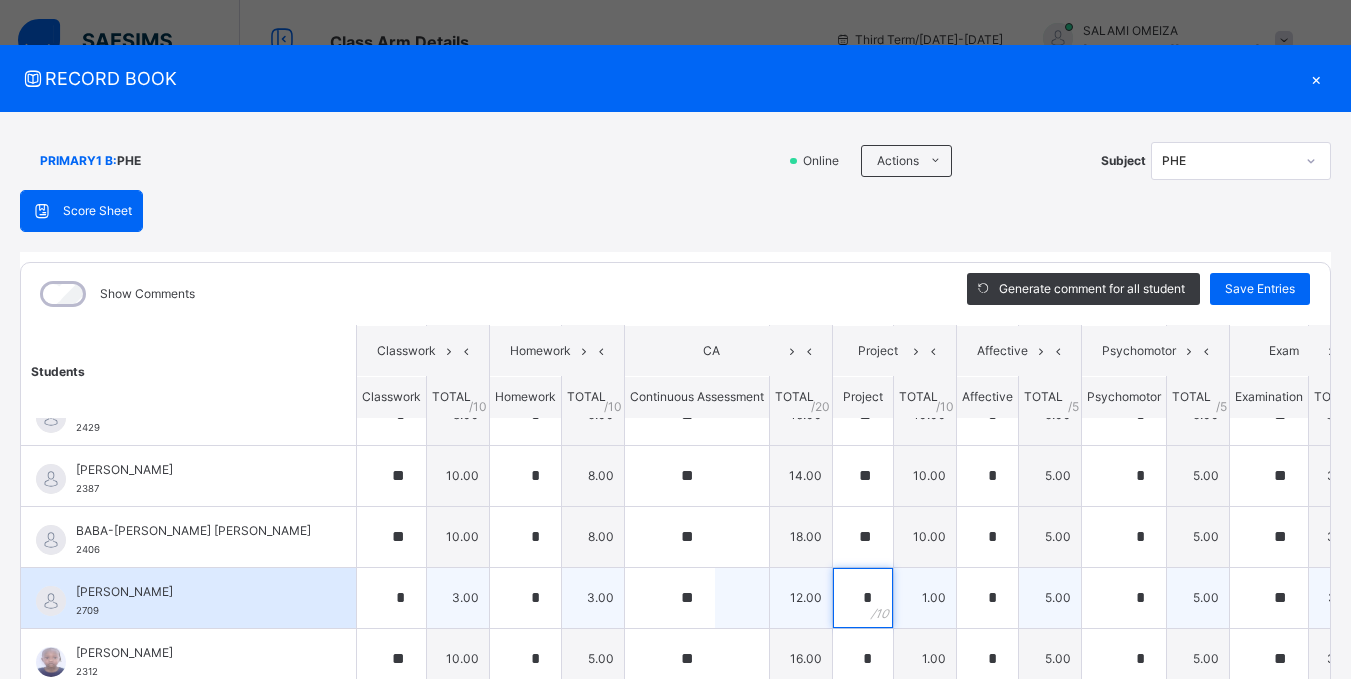 click on "*" at bounding box center (863, 598) 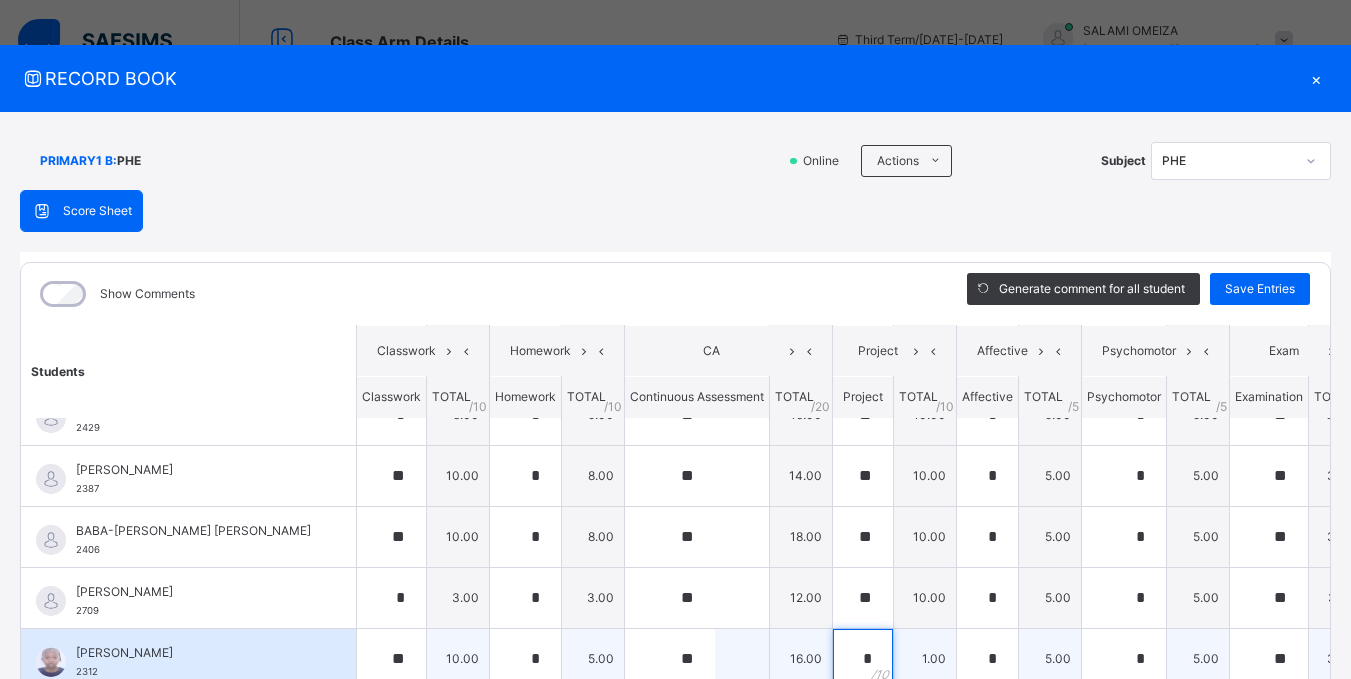 click on "*" at bounding box center (863, 659) 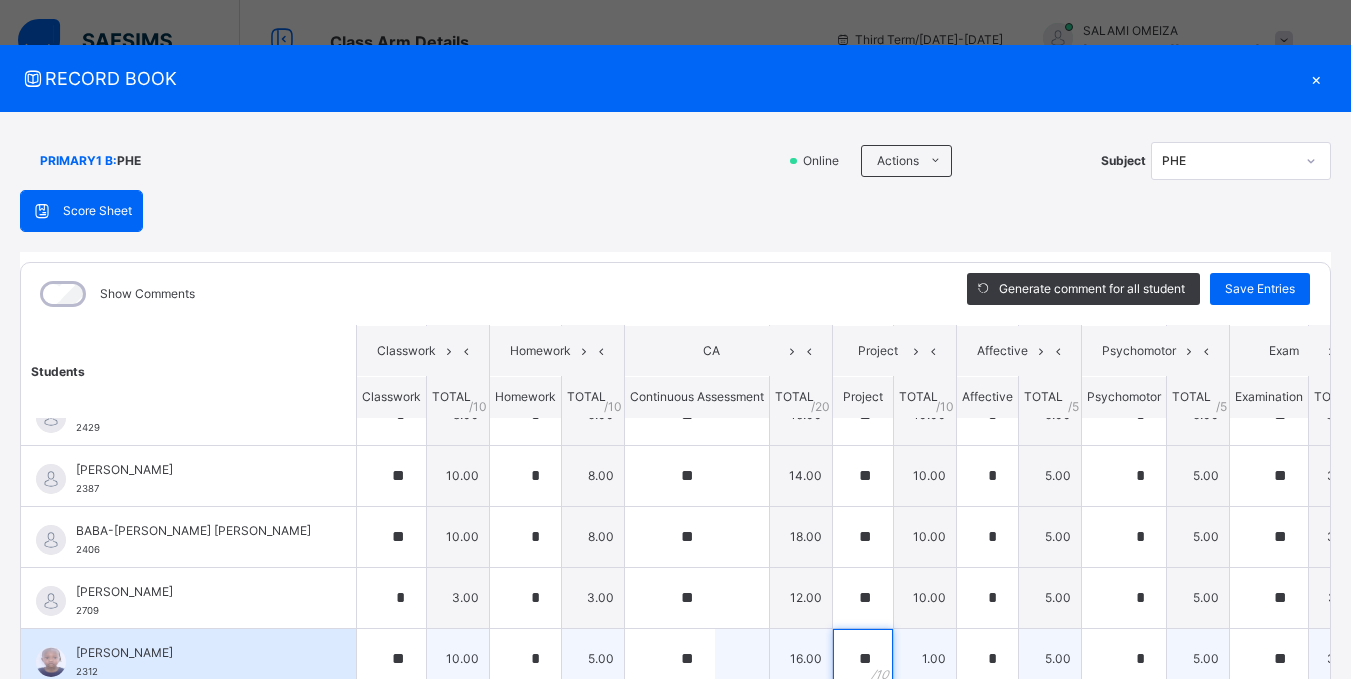 scroll, scrollTop: 10, scrollLeft: 0, axis: vertical 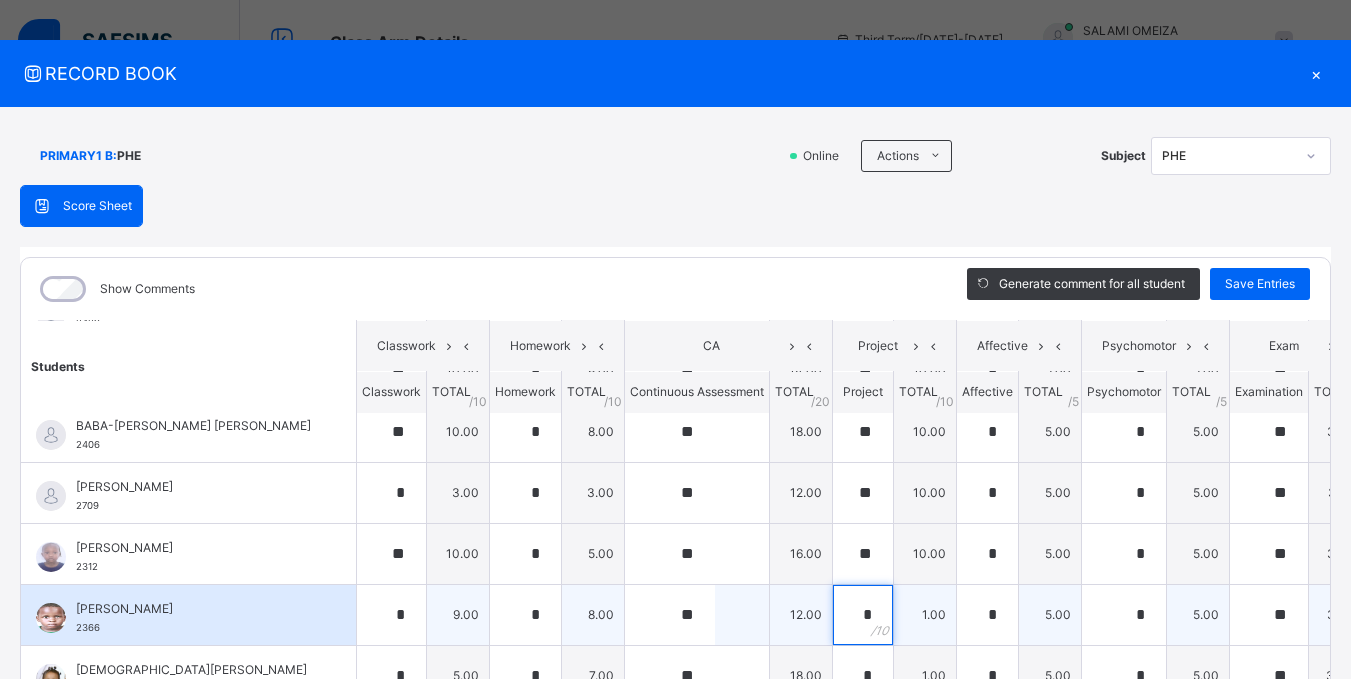 click on "*" at bounding box center [863, 615] 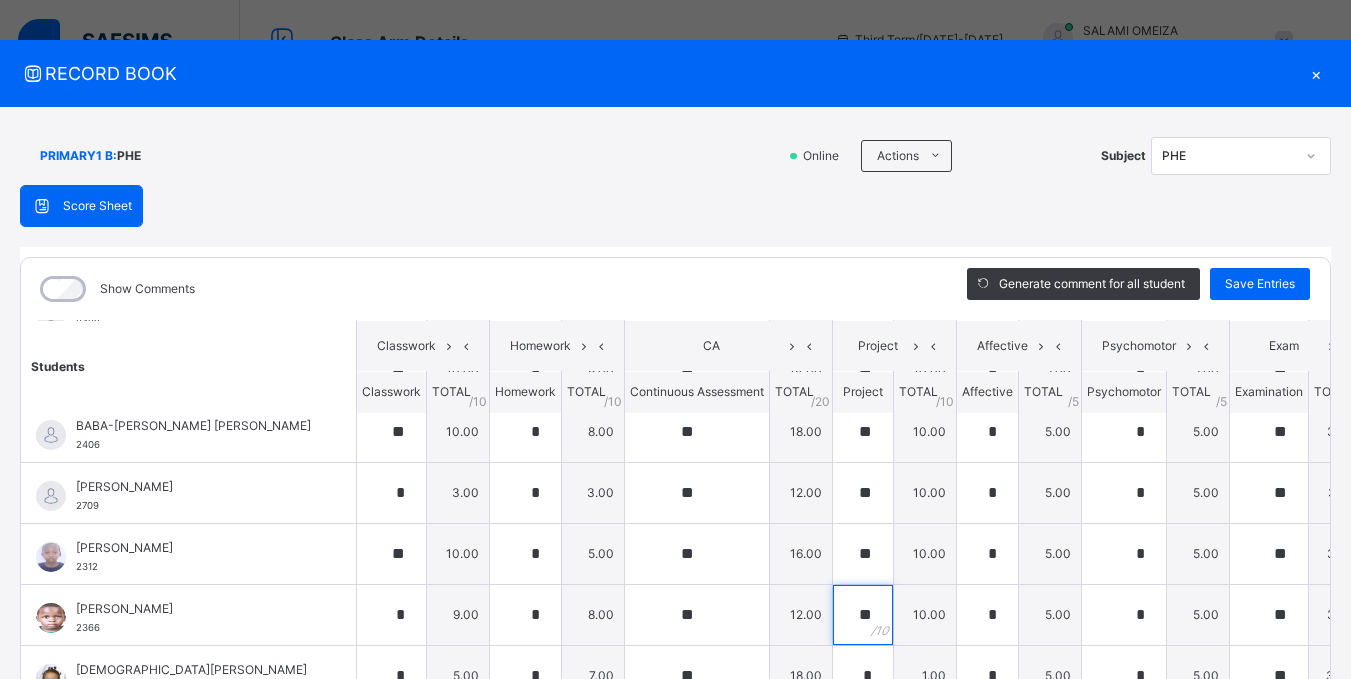 scroll, scrollTop: 700, scrollLeft: 0, axis: vertical 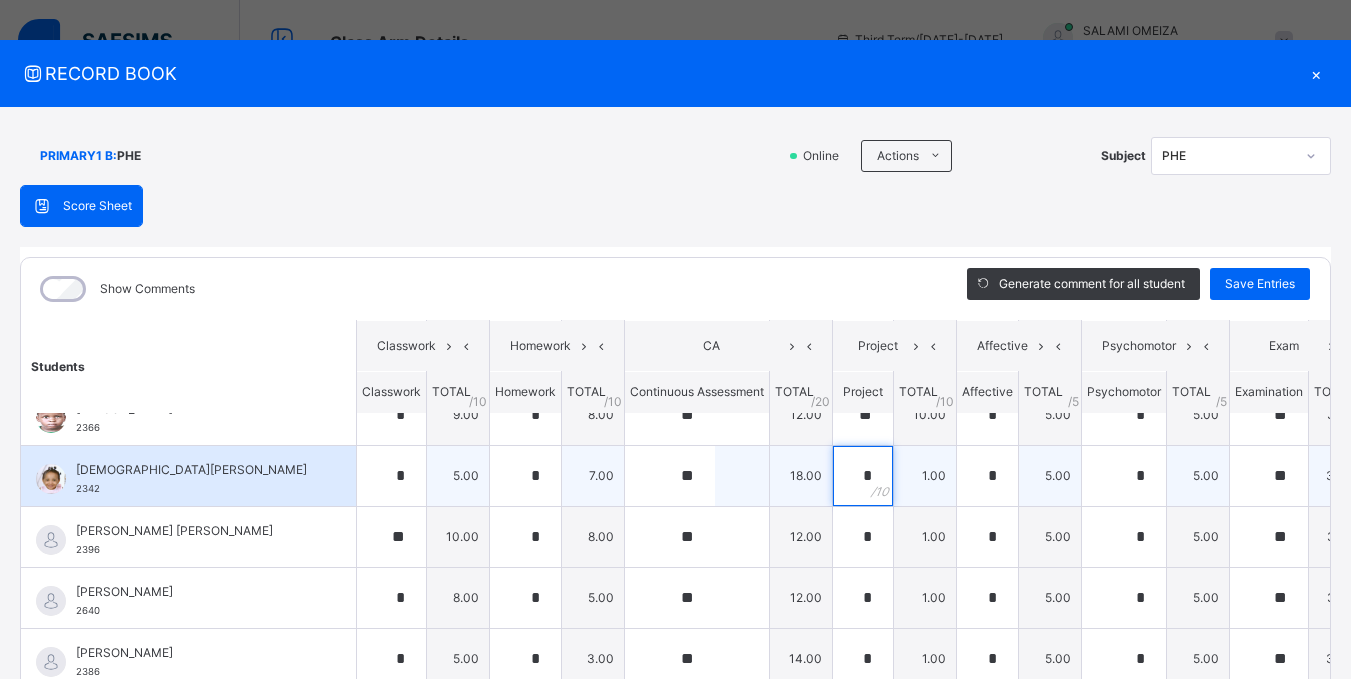 click on "*" at bounding box center [863, 476] 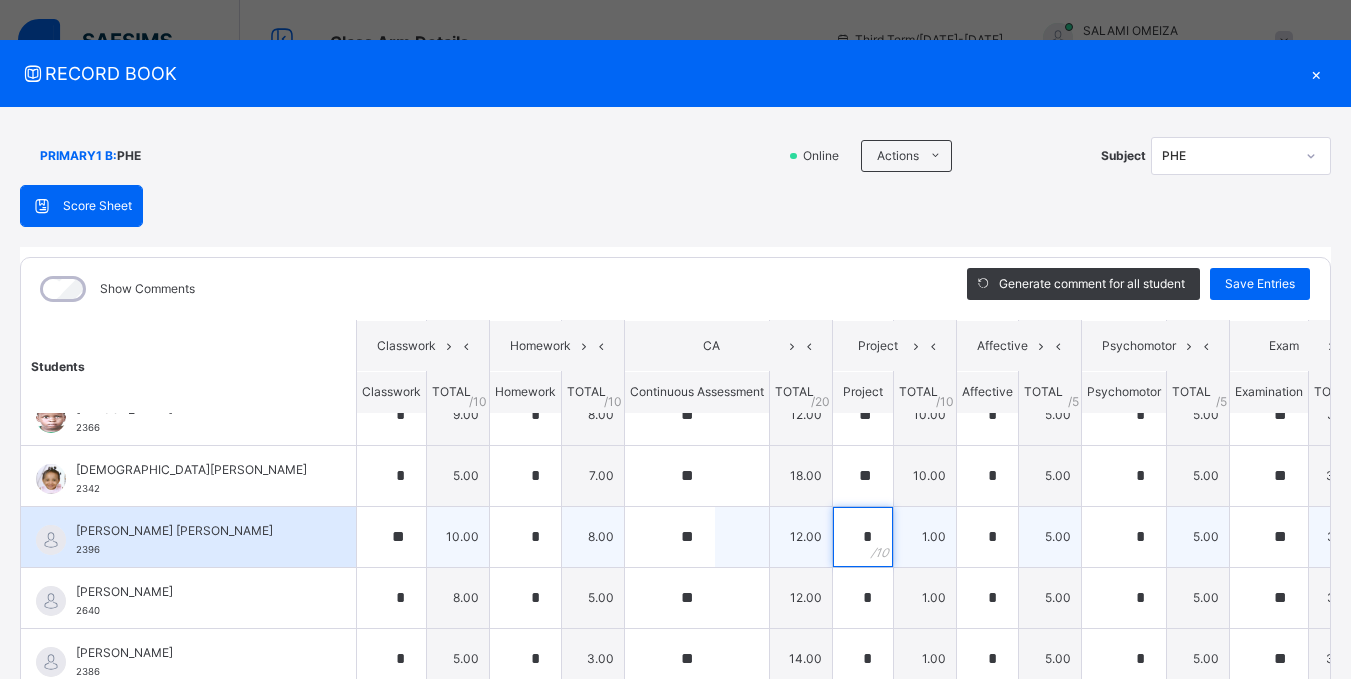 click on "*" at bounding box center [863, 537] 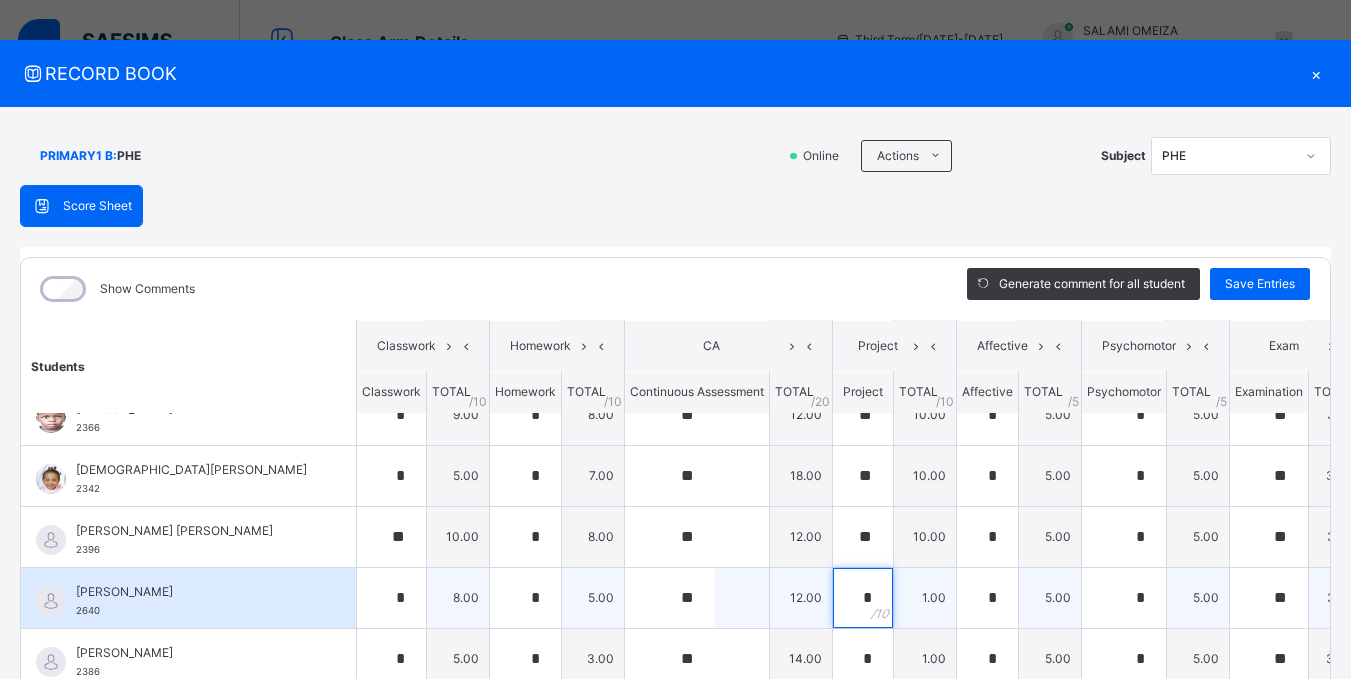 click on "*" at bounding box center [863, 598] 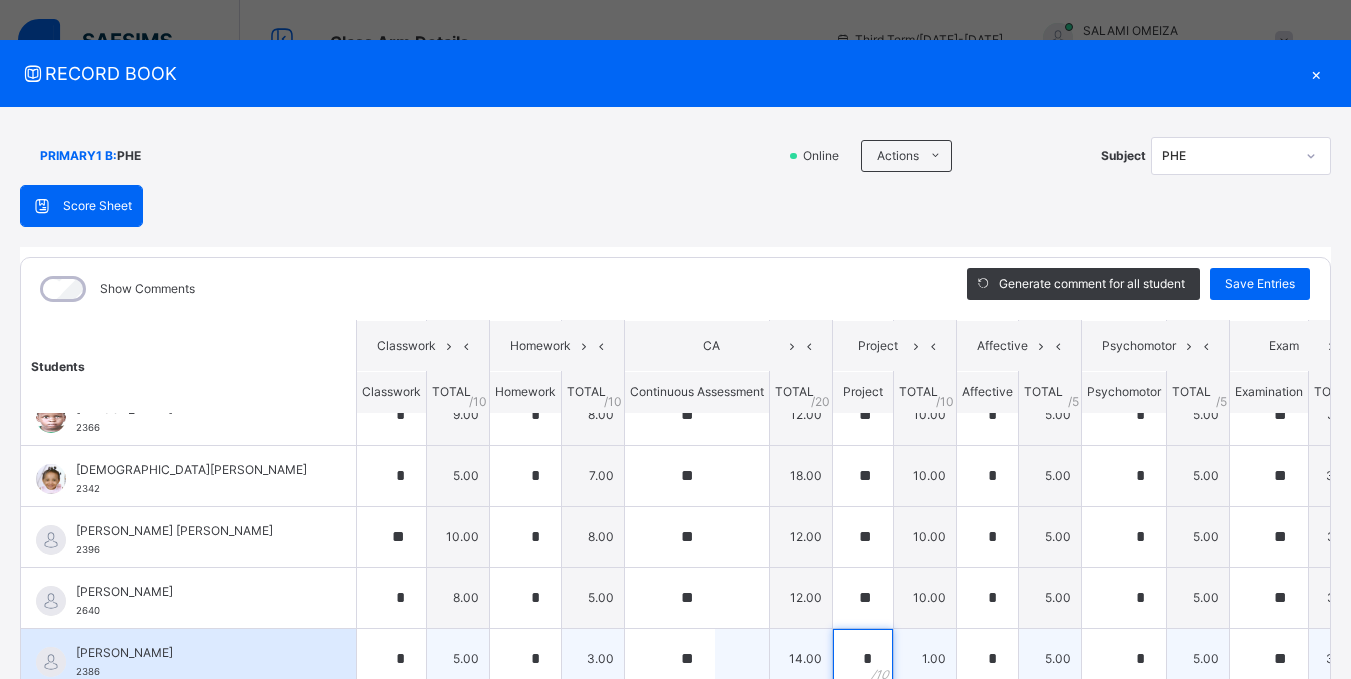 click on "*" at bounding box center [863, 659] 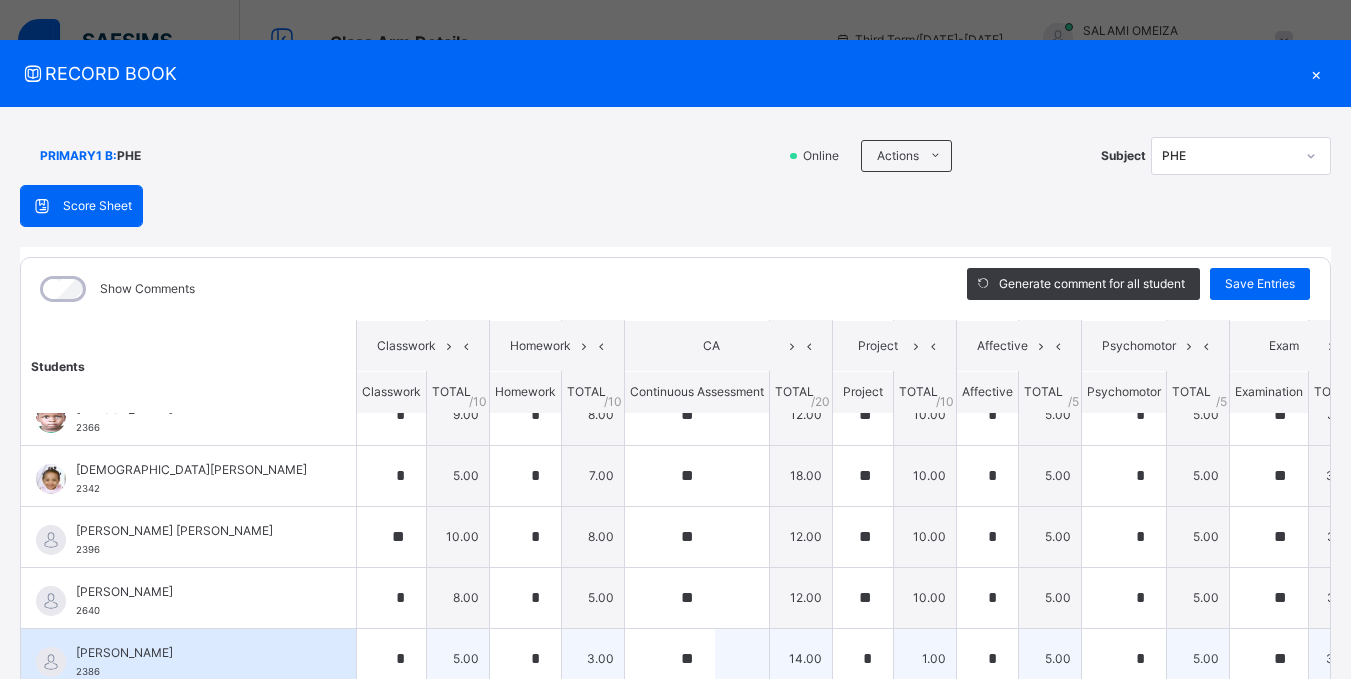 click on "*" at bounding box center (863, 659) 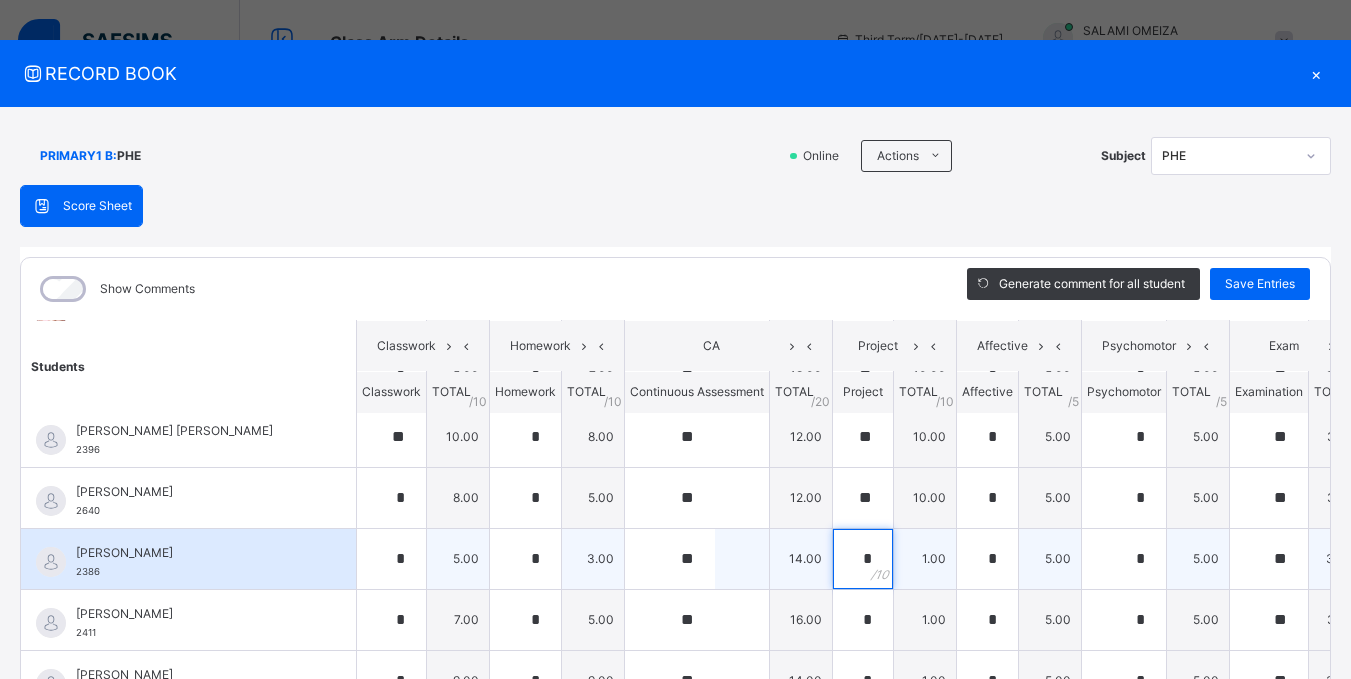 click on "*" at bounding box center (863, 559) 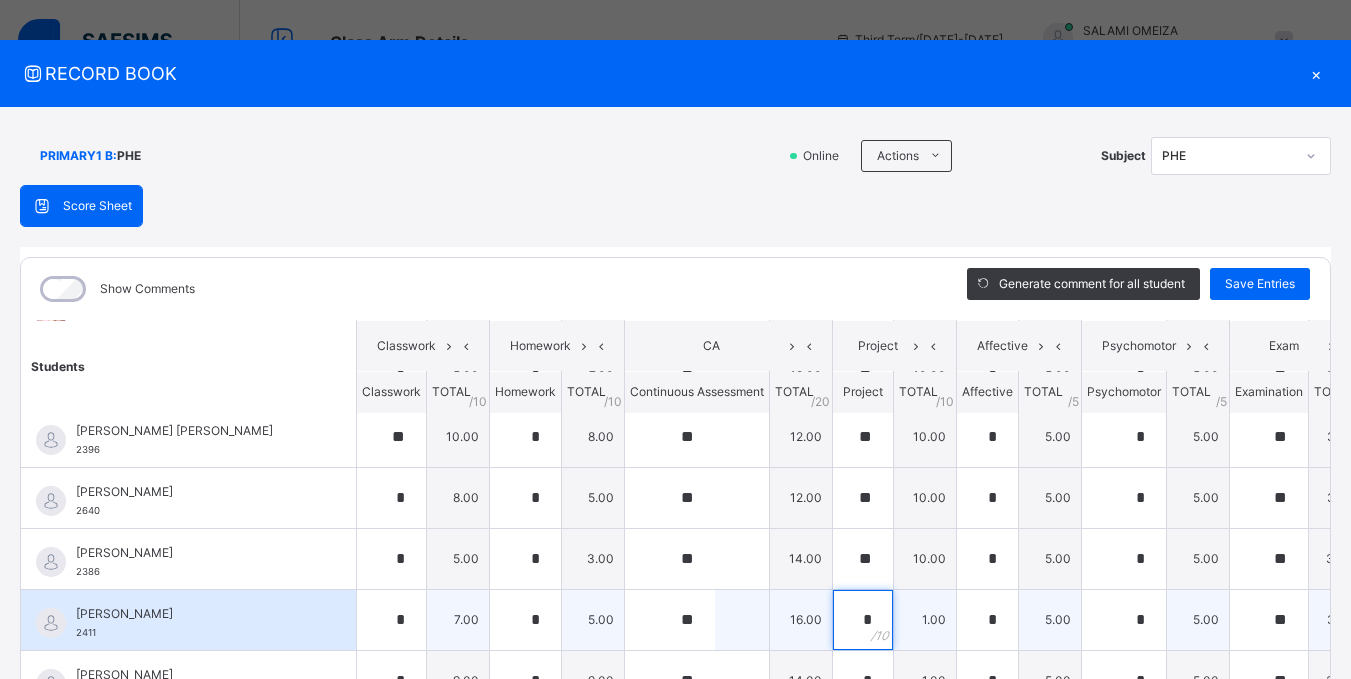 click on "*" at bounding box center [863, 620] 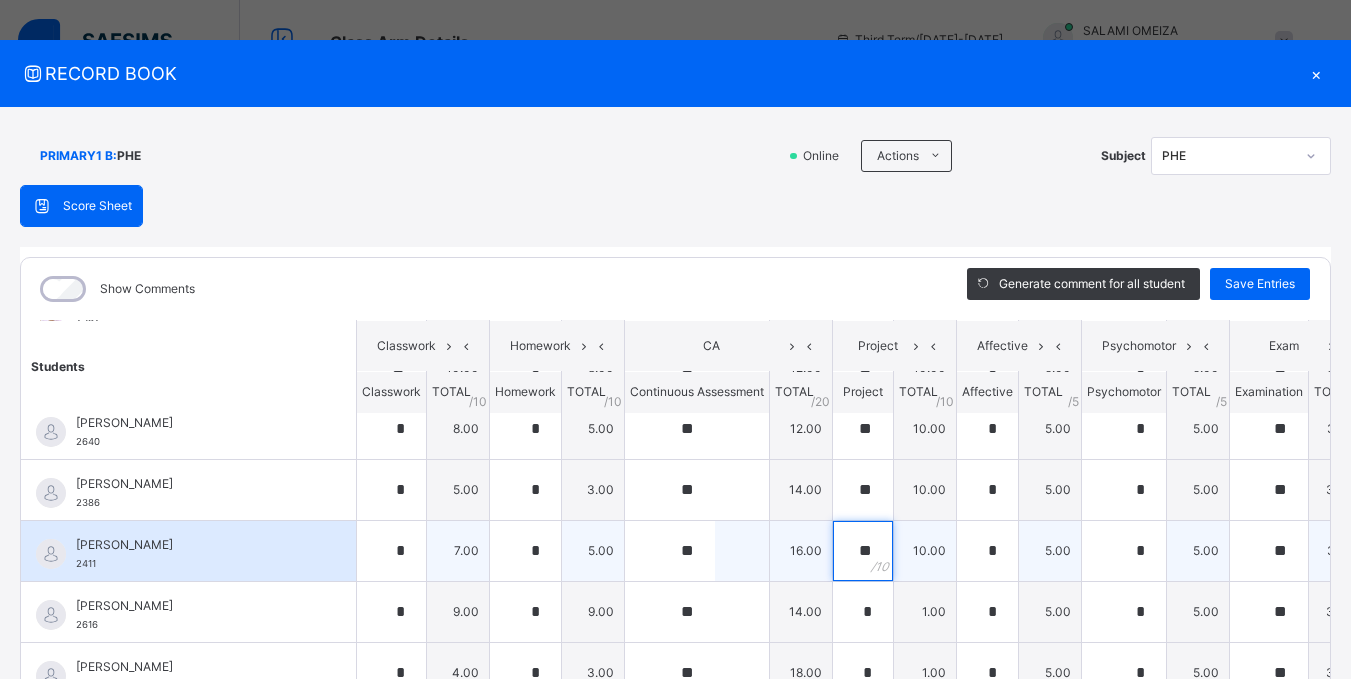 scroll, scrollTop: 900, scrollLeft: 0, axis: vertical 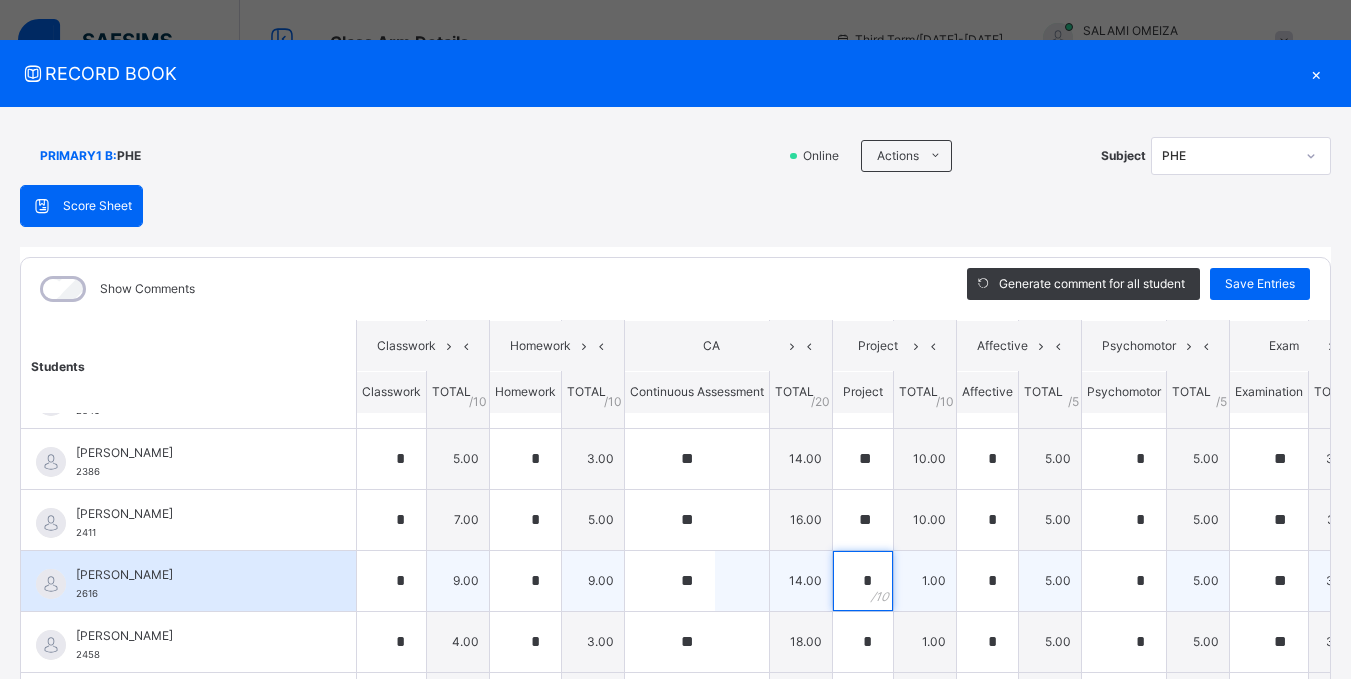 click on "*" at bounding box center (863, 581) 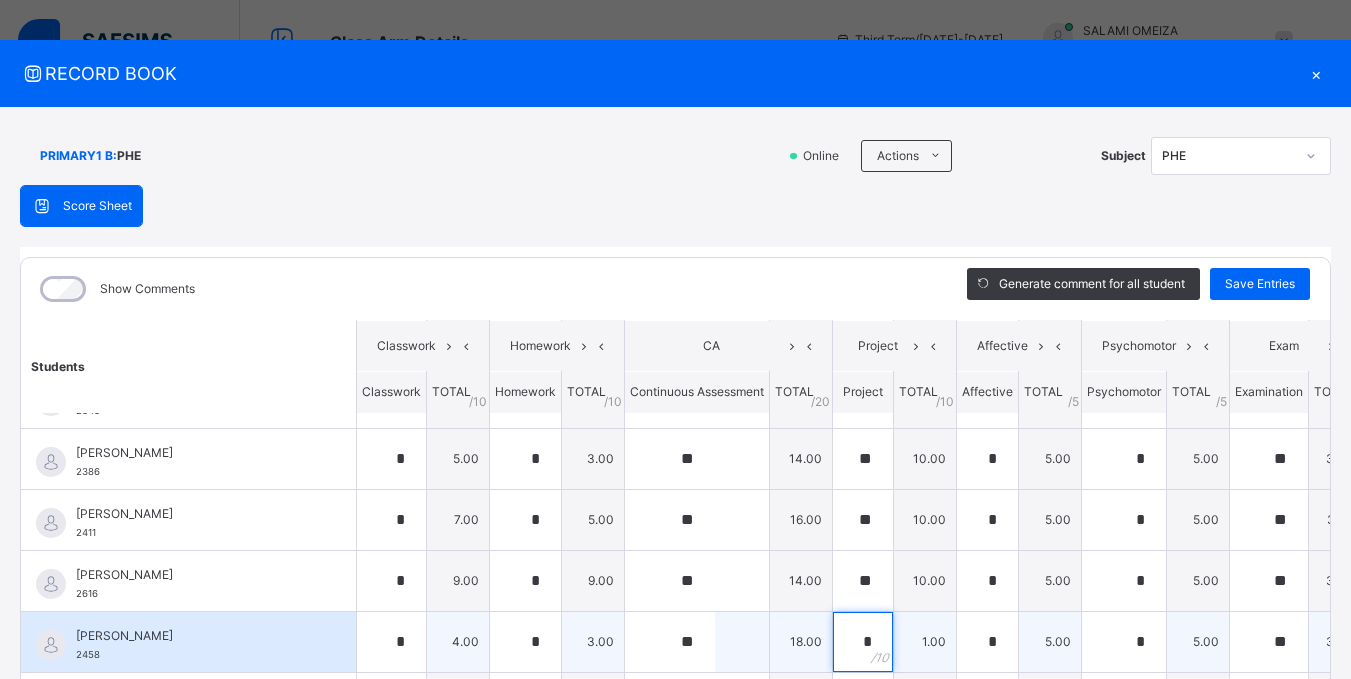 click on "*" at bounding box center [863, 642] 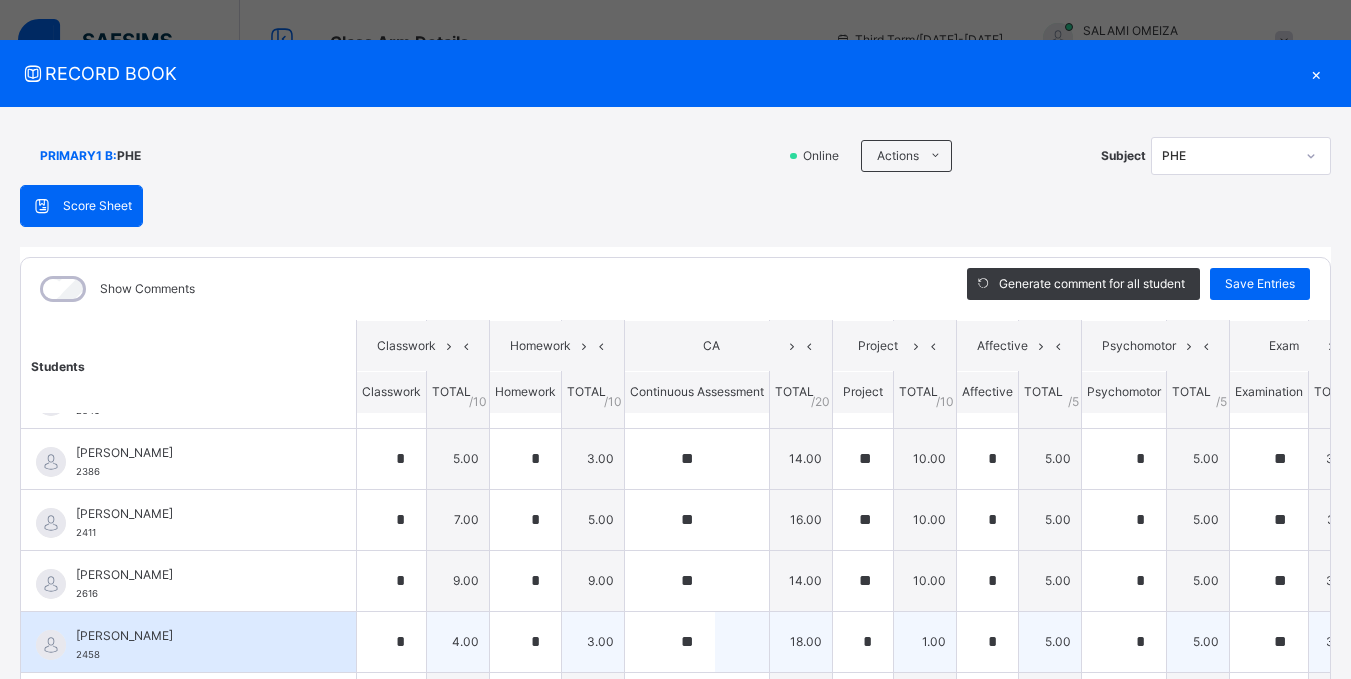 click on "*" at bounding box center [863, 642] 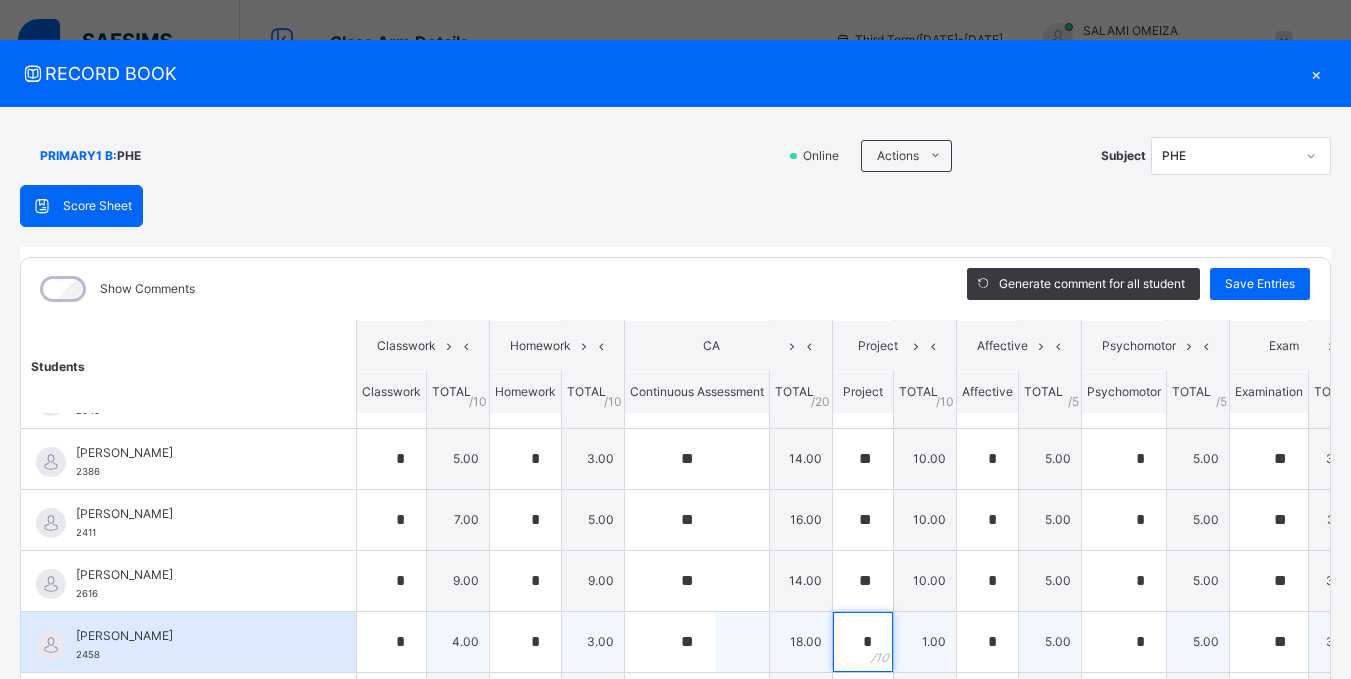 click on "*" at bounding box center (863, 642) 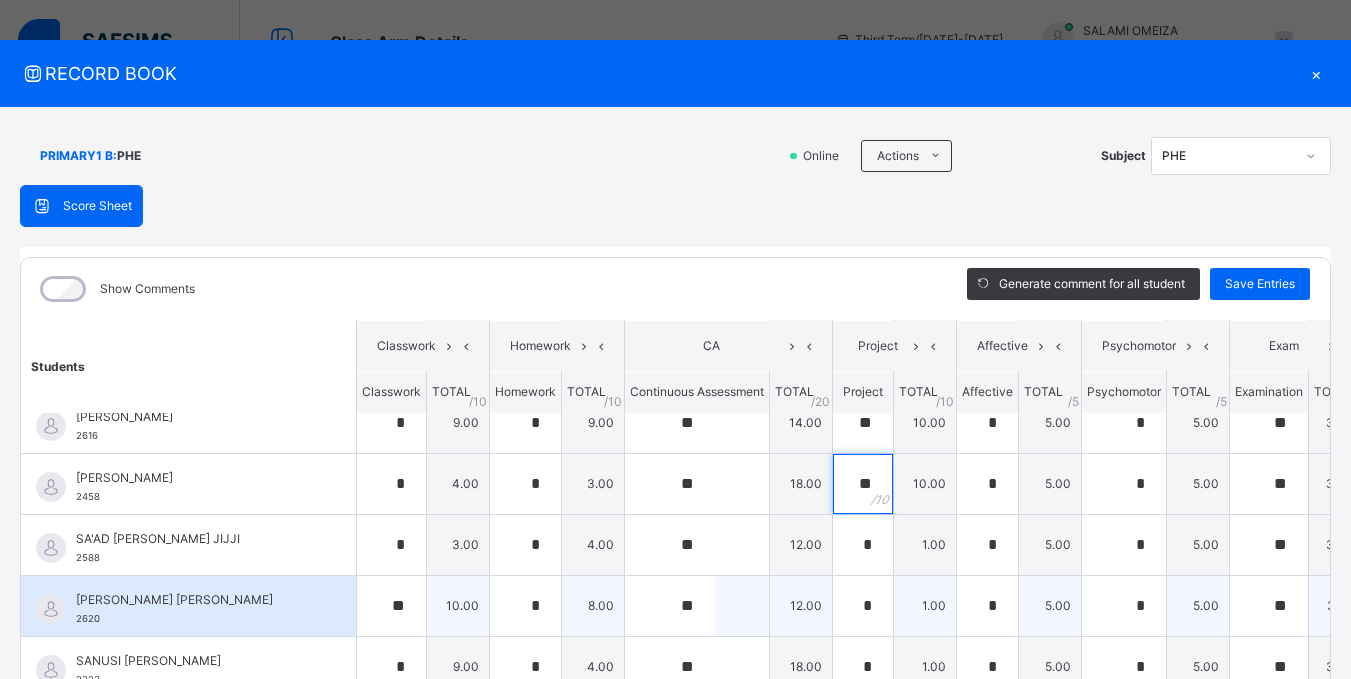 scroll, scrollTop: 1073, scrollLeft: 0, axis: vertical 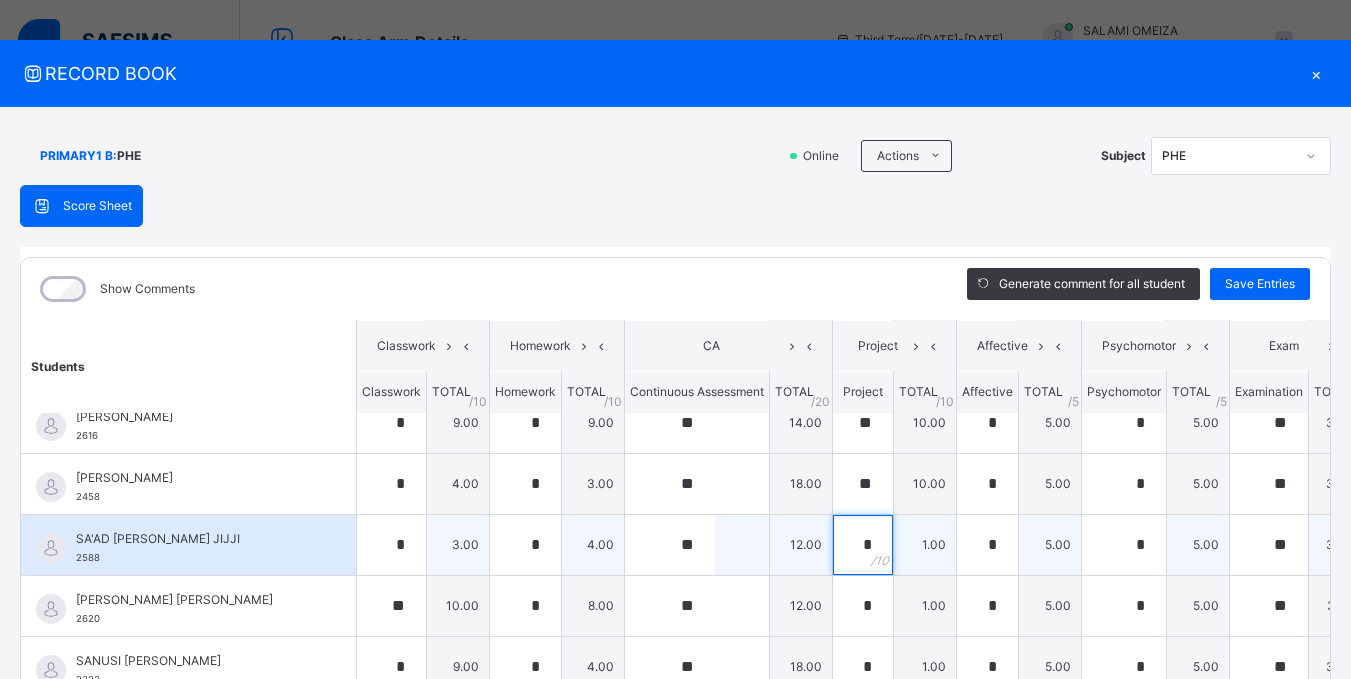click on "*" at bounding box center (863, 545) 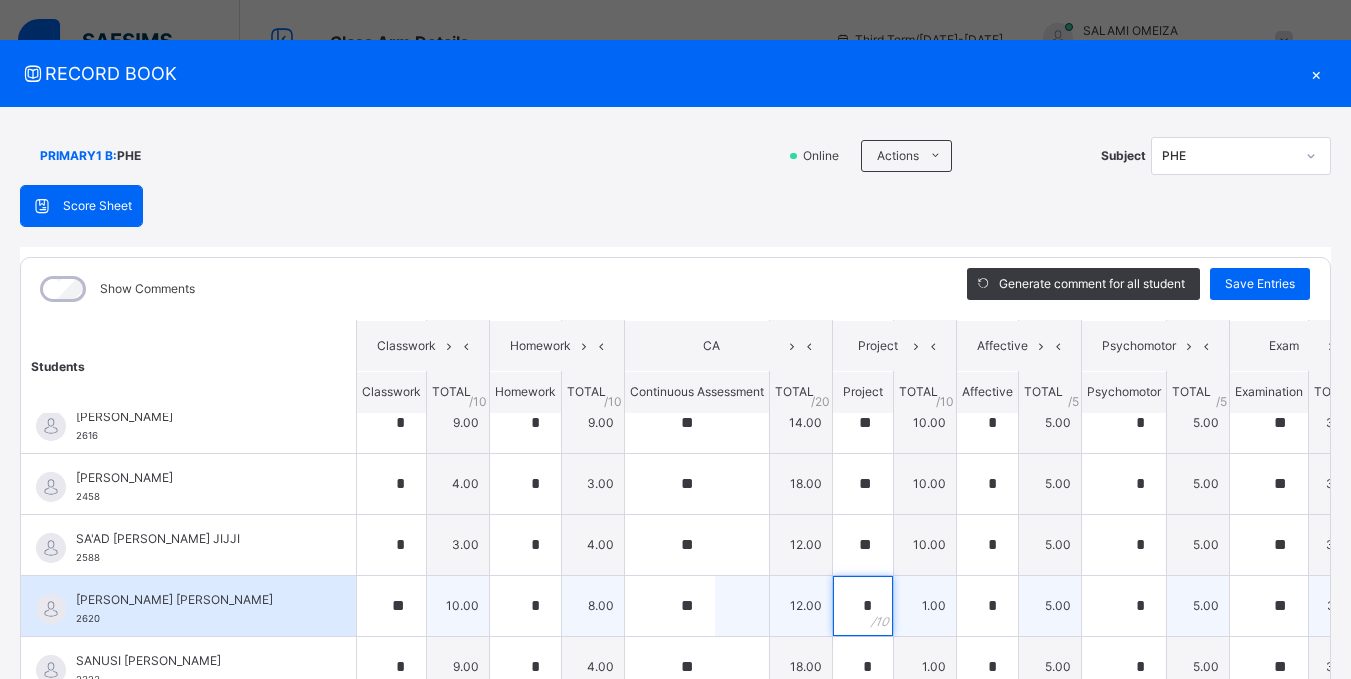 click on "*" at bounding box center [863, 606] 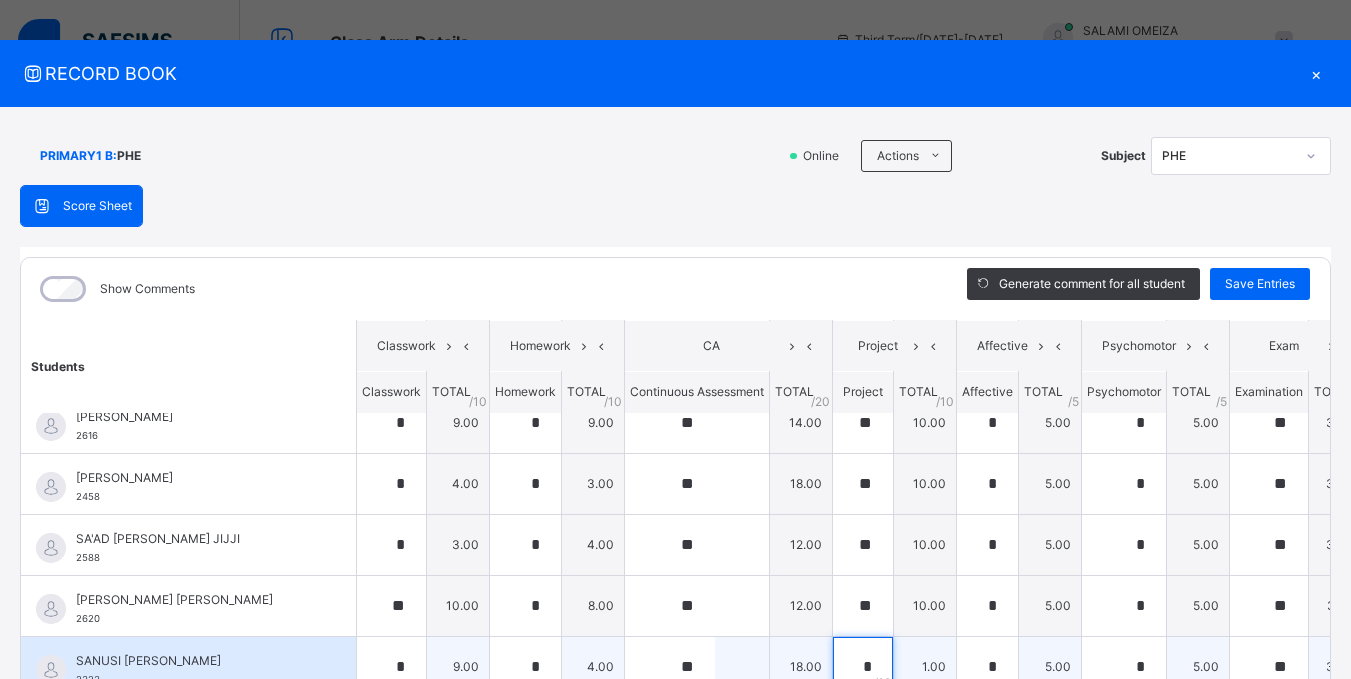 click on "*" at bounding box center (863, 667) 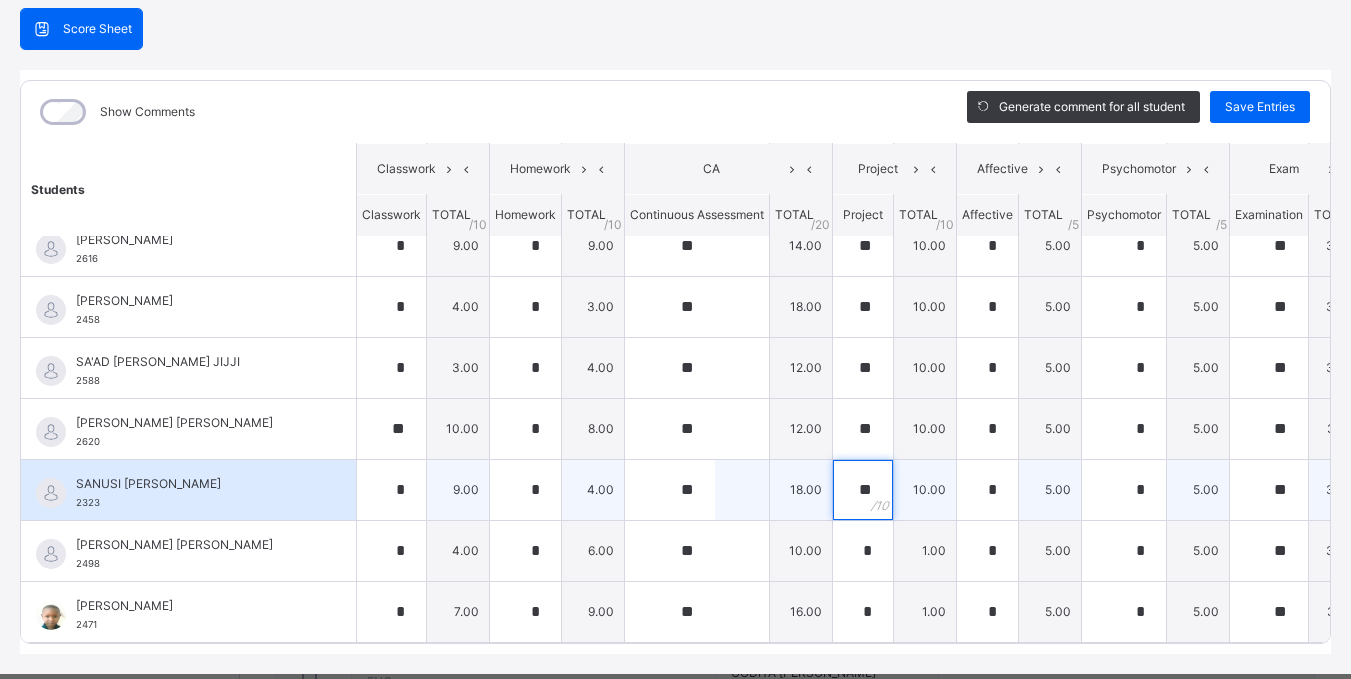 scroll, scrollTop: 210, scrollLeft: 0, axis: vertical 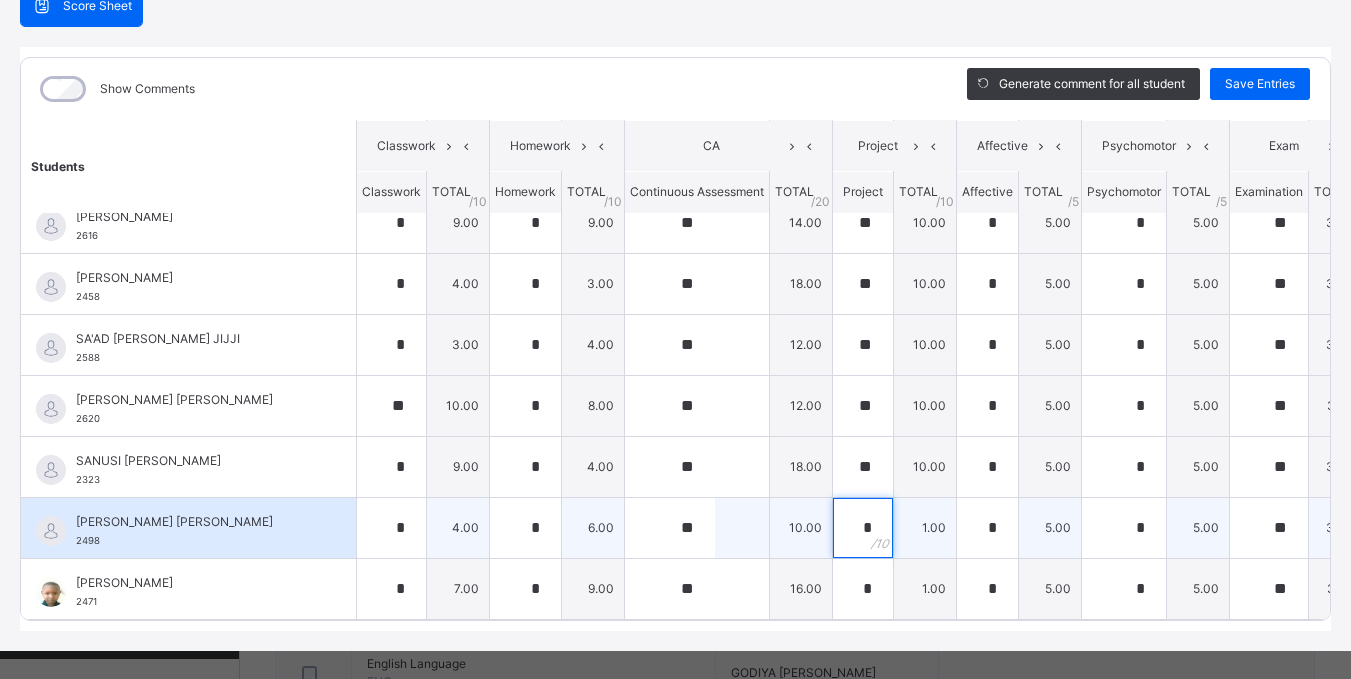click on "*" at bounding box center (863, 528) 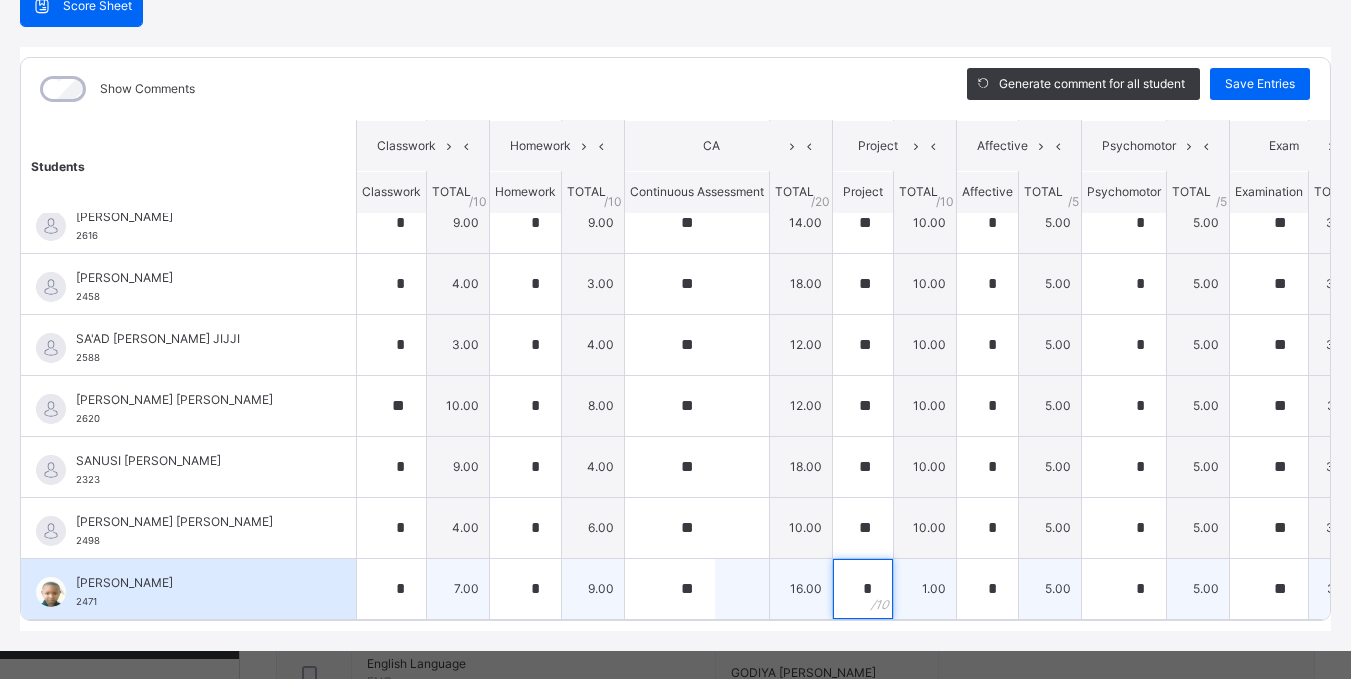 click on "*" at bounding box center [863, 589] 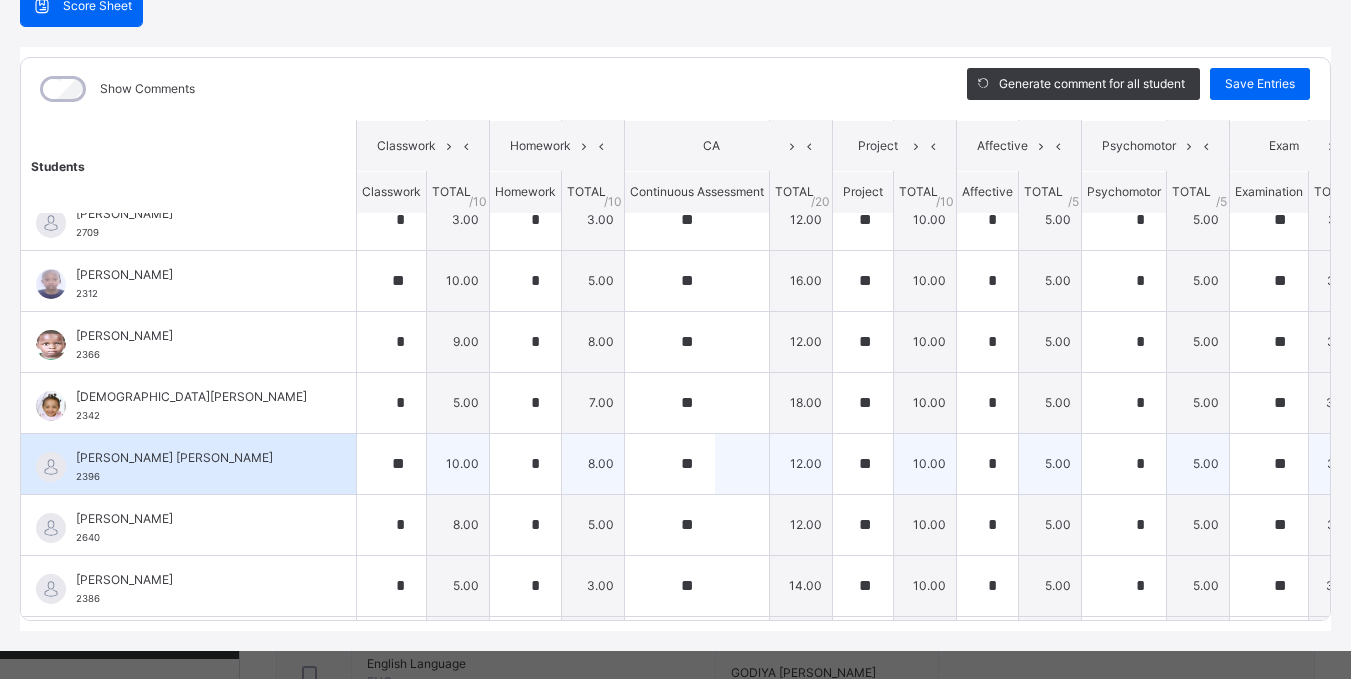 scroll, scrollTop: 0, scrollLeft: 0, axis: both 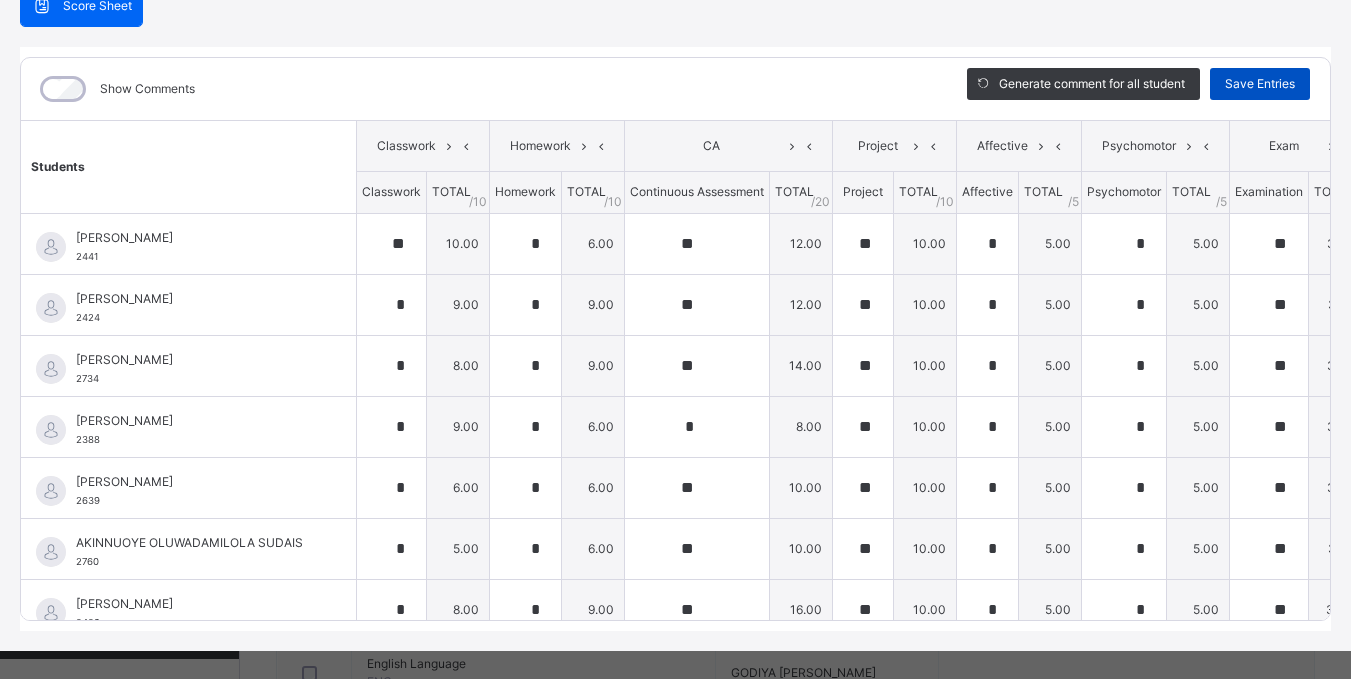 click on "Save Entries" at bounding box center [1260, 84] 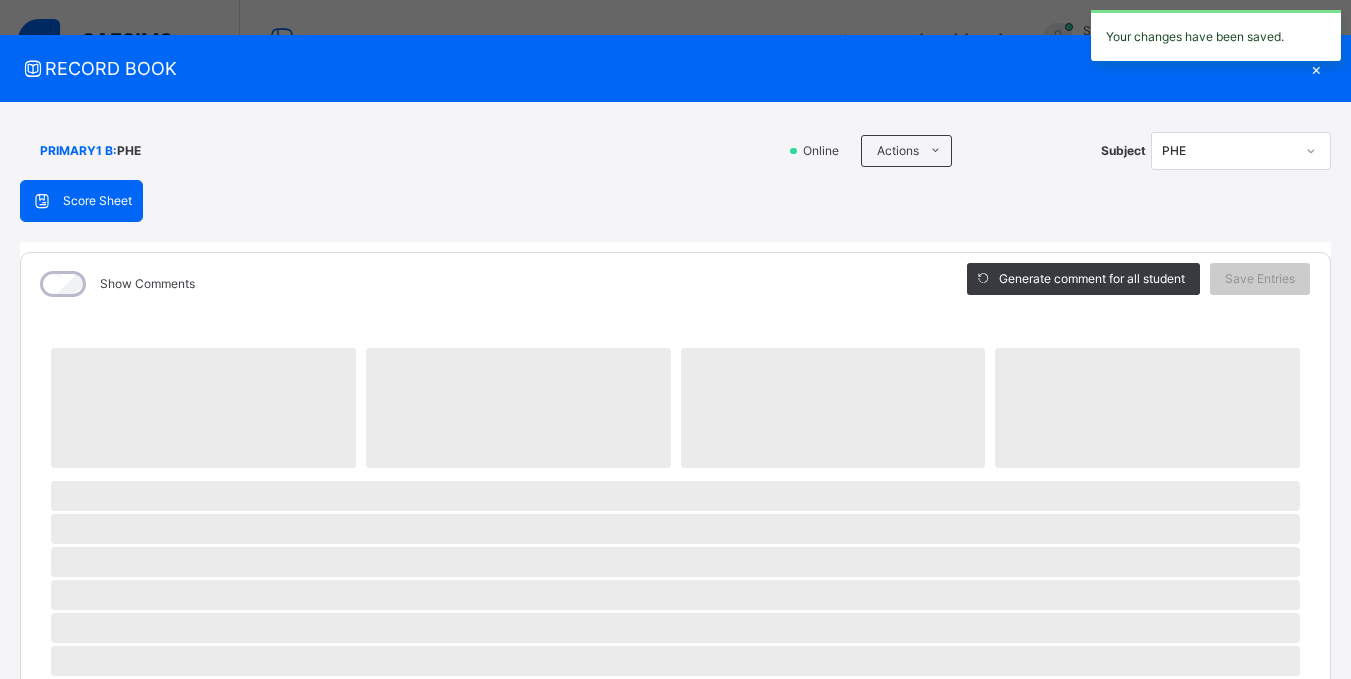 scroll, scrollTop: 0, scrollLeft: 0, axis: both 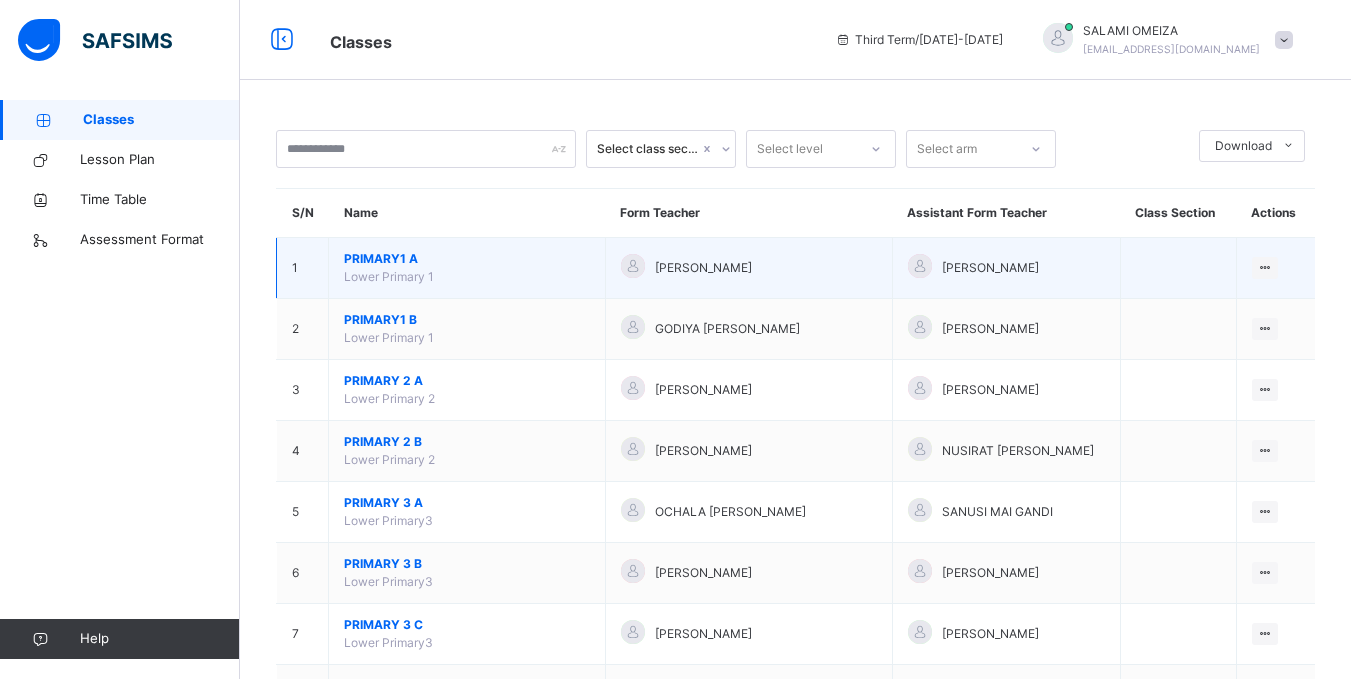 click on "Lower Primary 1" at bounding box center (389, 276) 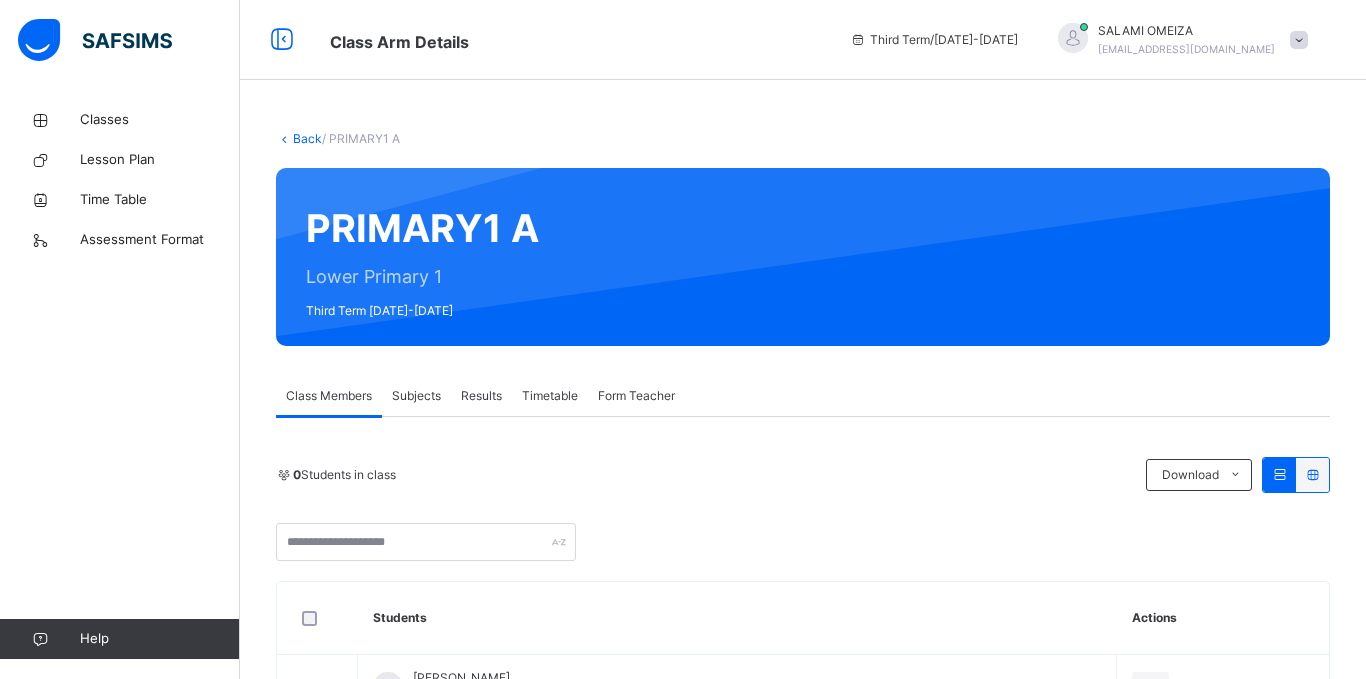 click on "Subjects" at bounding box center [416, 396] 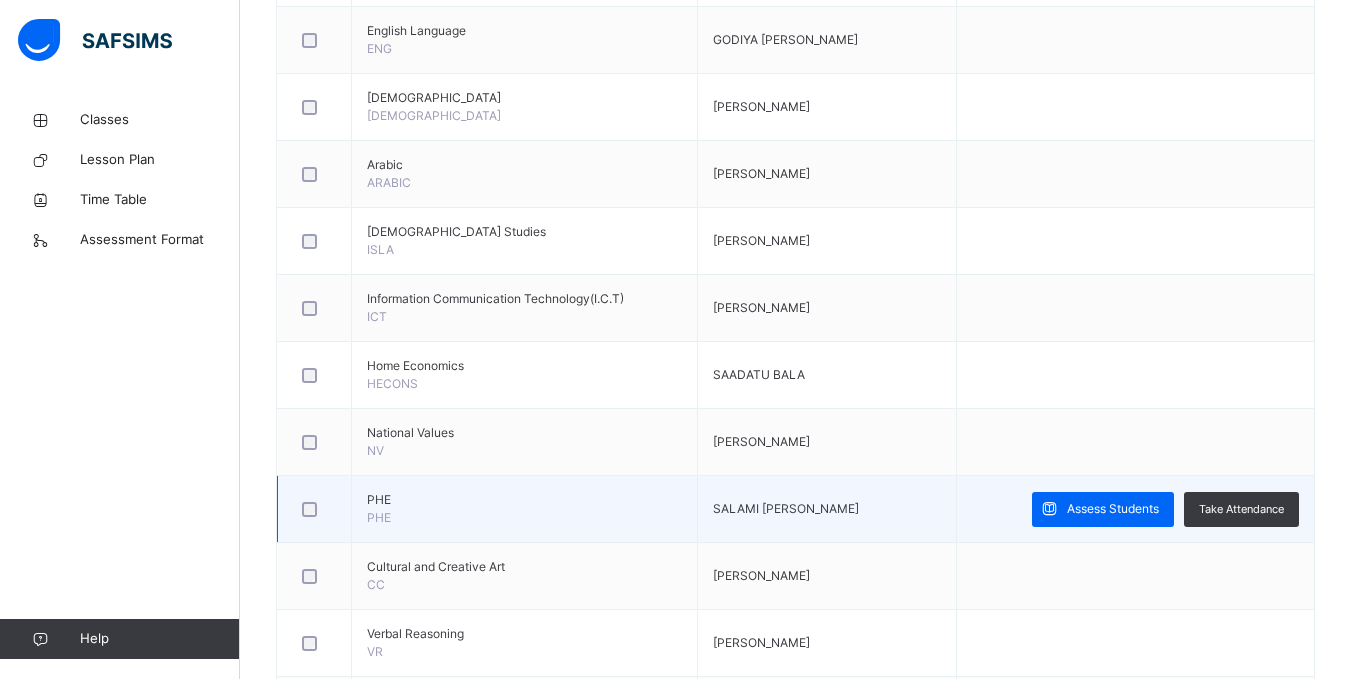 scroll, scrollTop: 748, scrollLeft: 0, axis: vertical 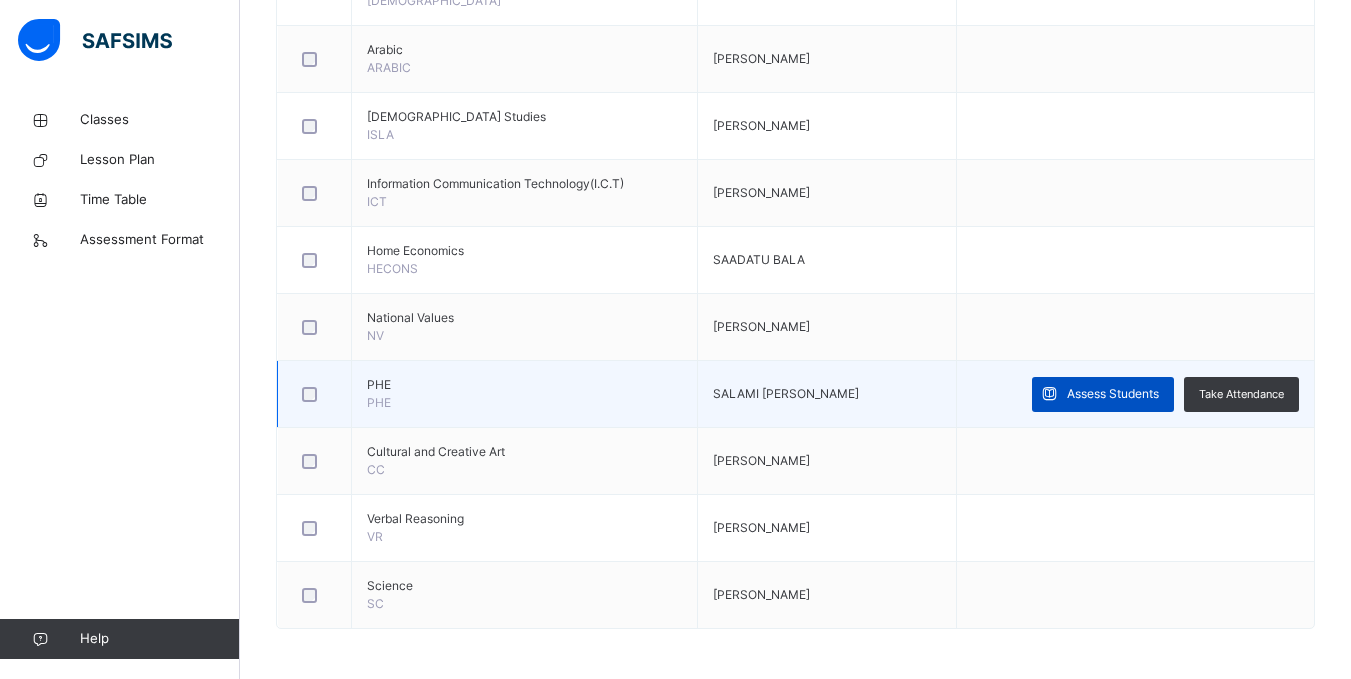 click on "Assess Students" at bounding box center [1113, 394] 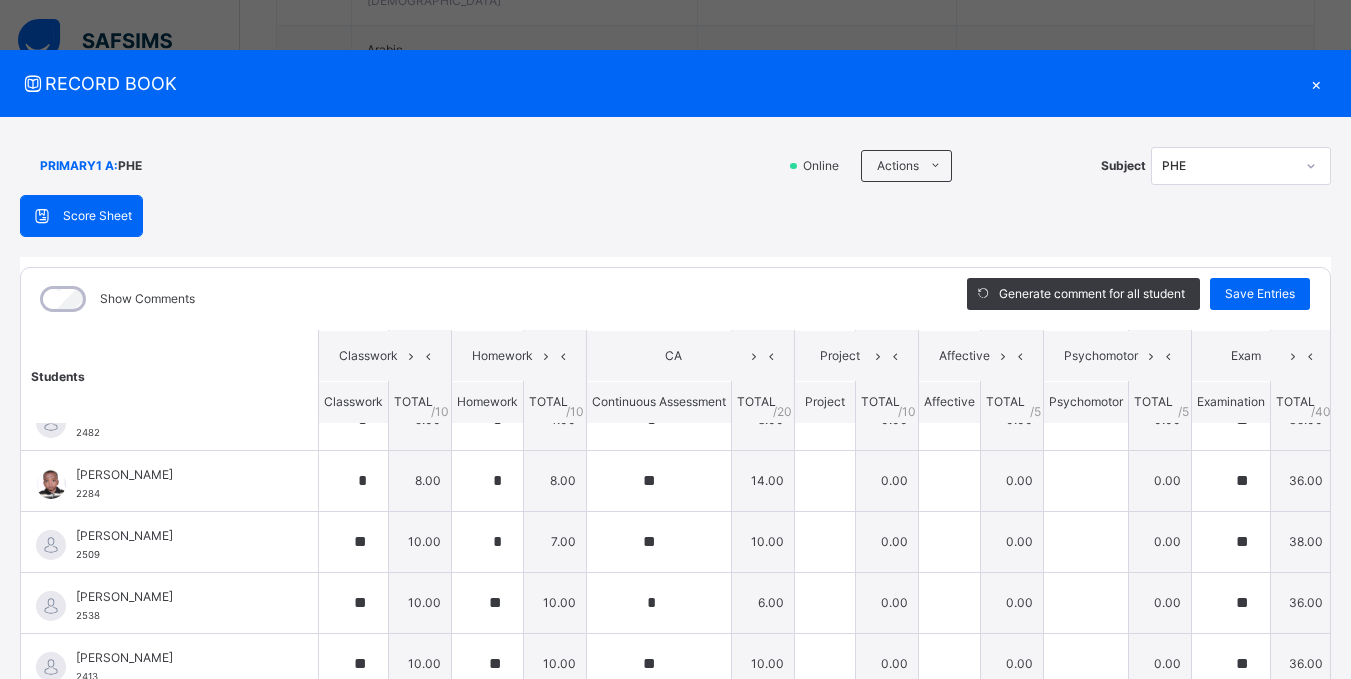 scroll, scrollTop: 0, scrollLeft: 0, axis: both 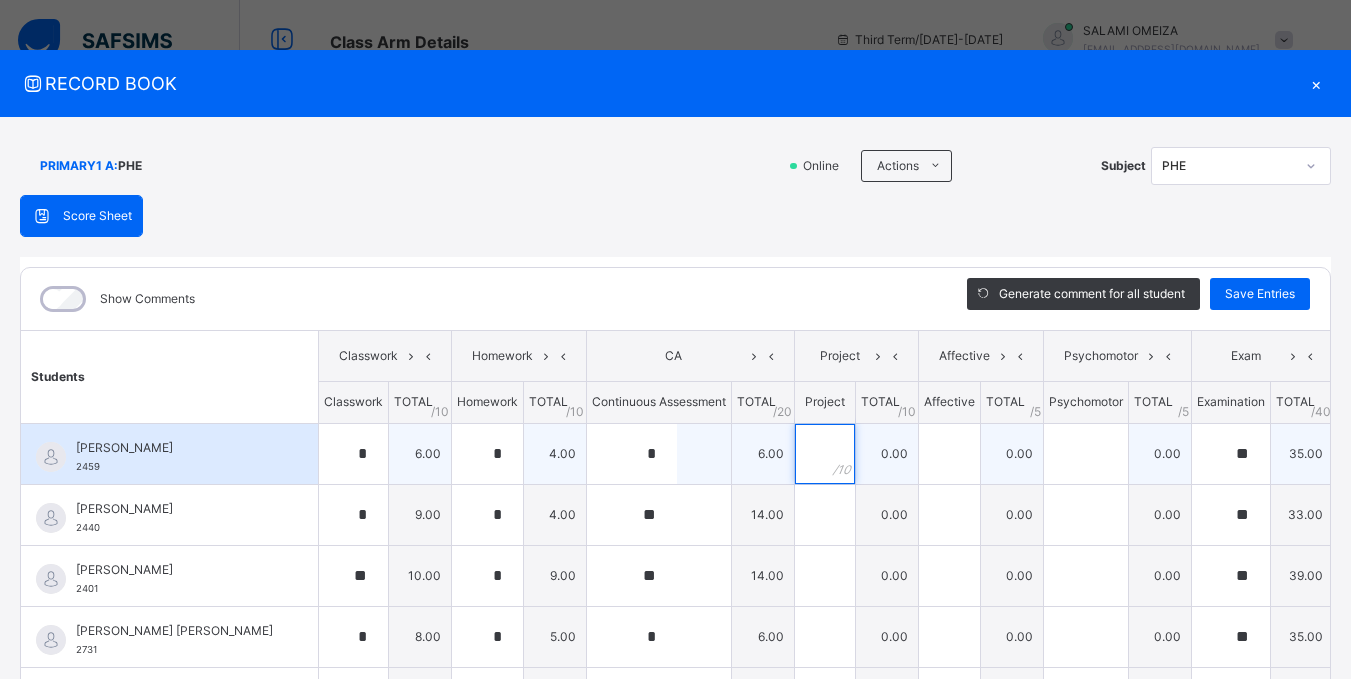 click at bounding box center (825, 454) 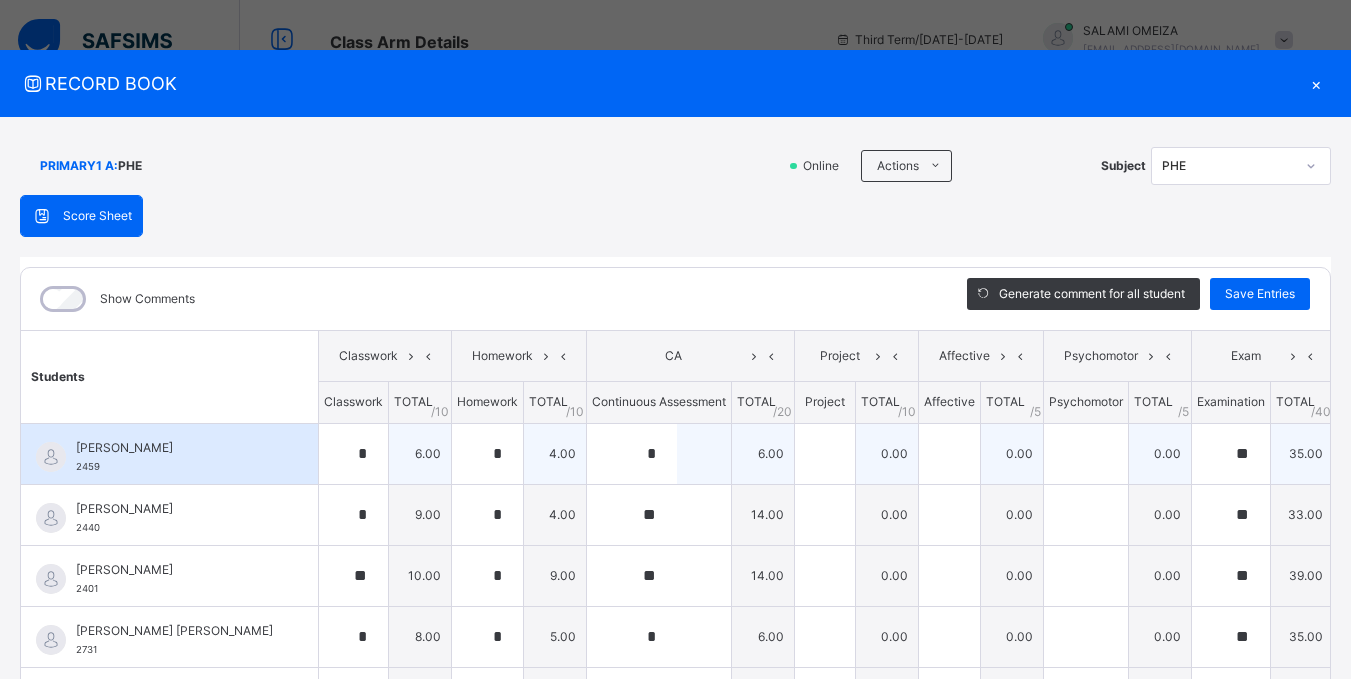click at bounding box center [825, 454] 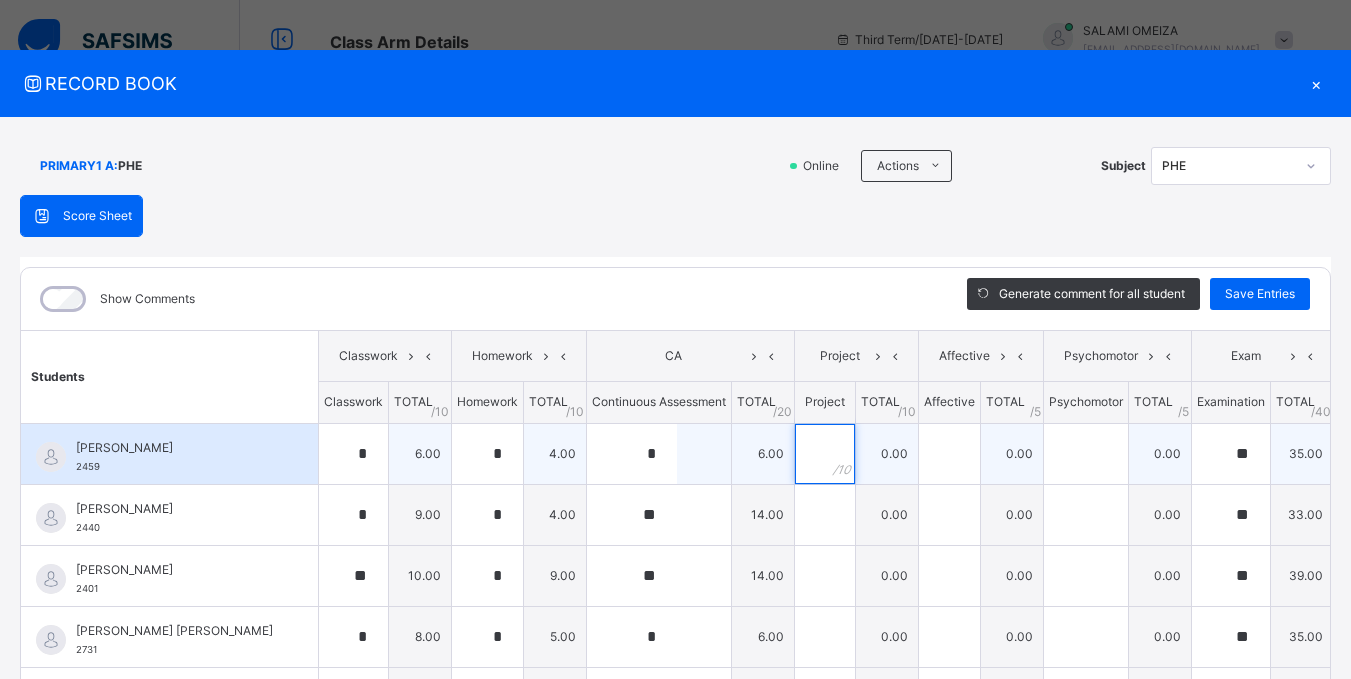 click at bounding box center [825, 454] 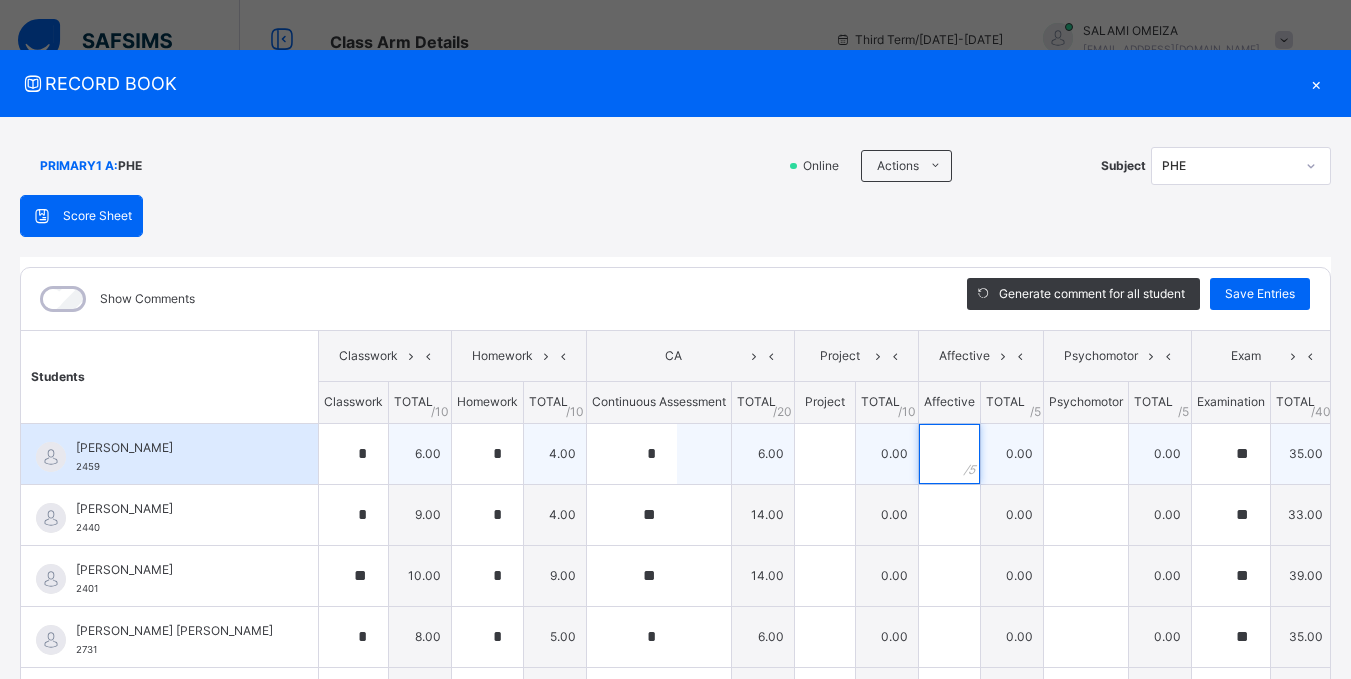 click at bounding box center (949, 454) 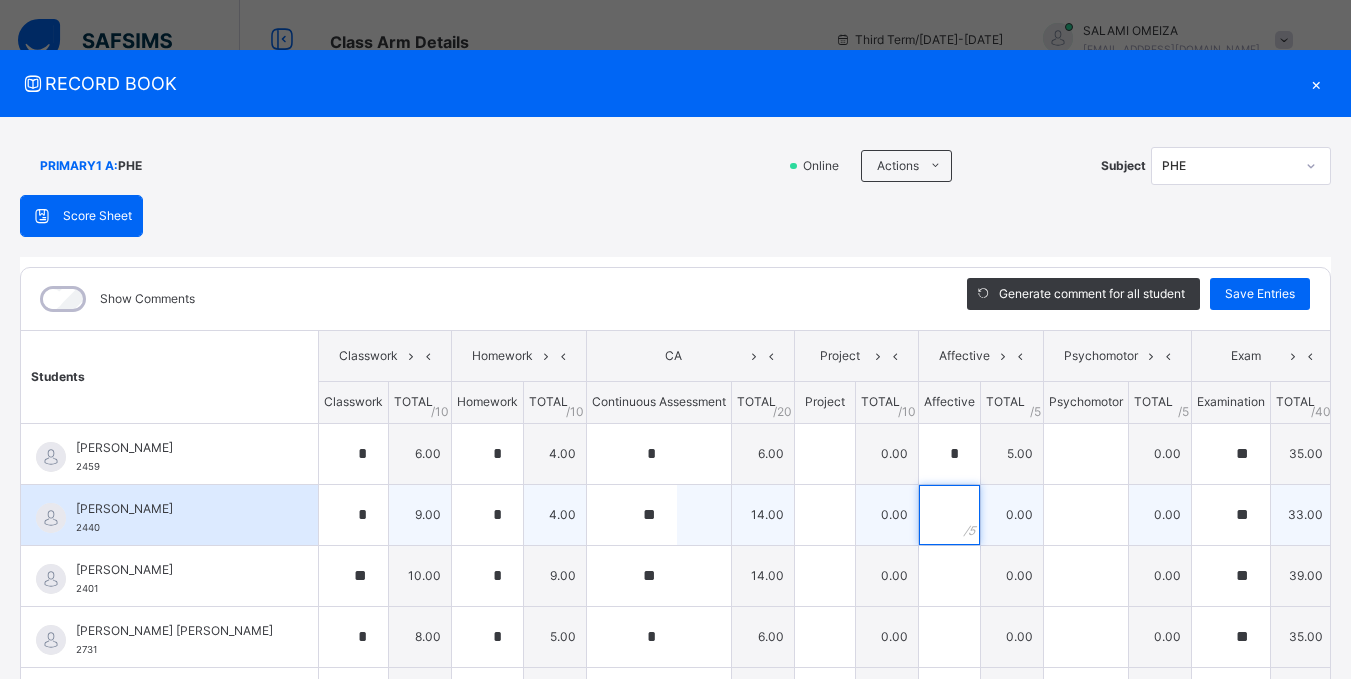 click at bounding box center [949, 515] 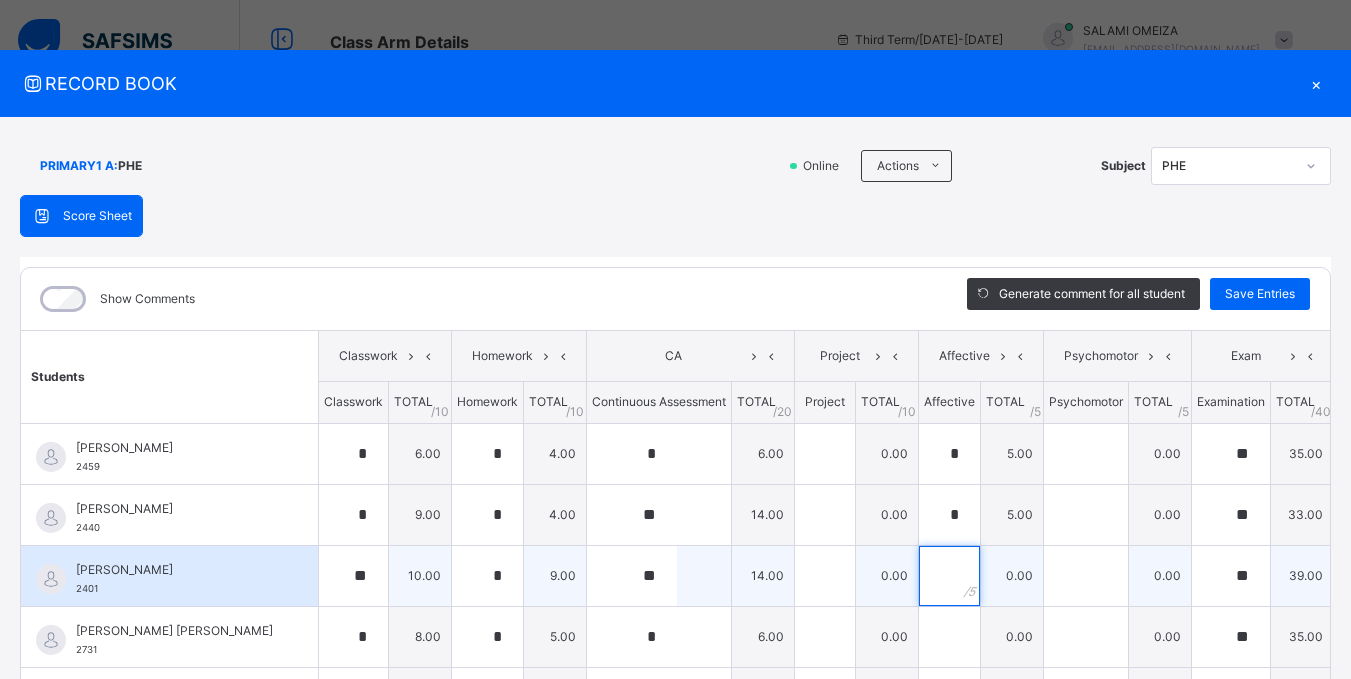 click at bounding box center [949, 576] 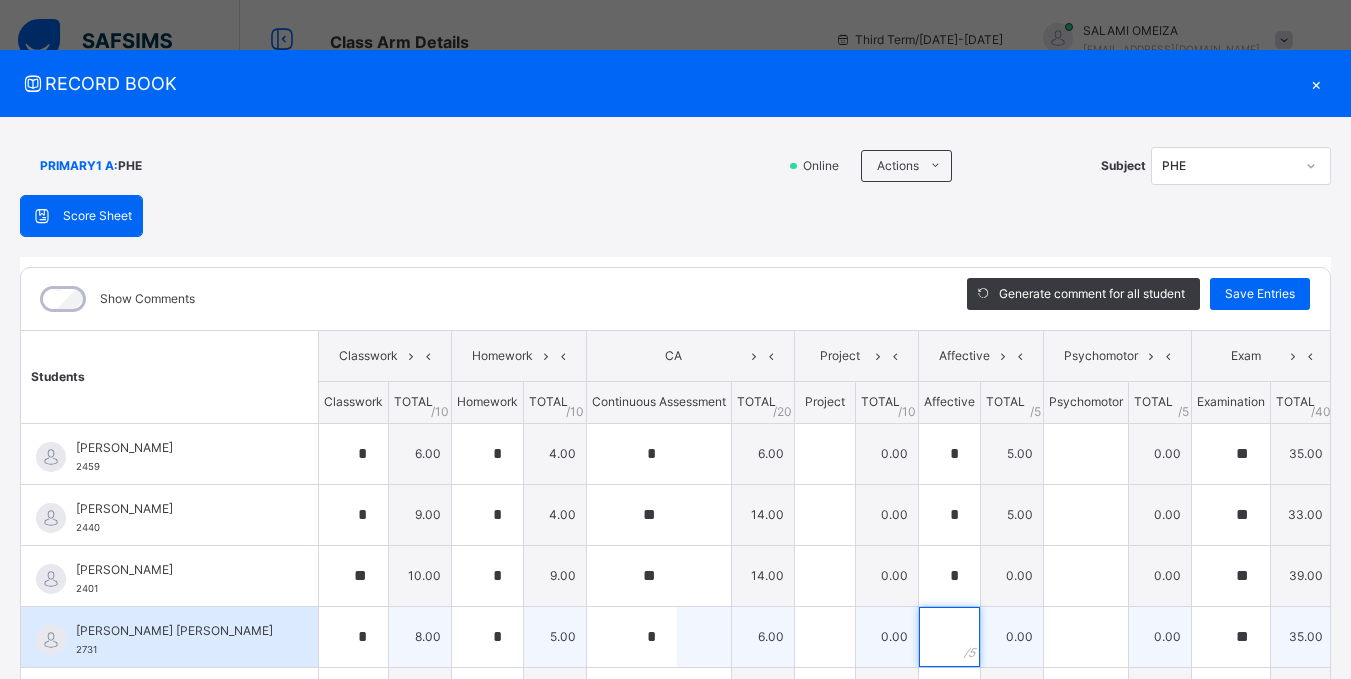 click at bounding box center (949, 637) 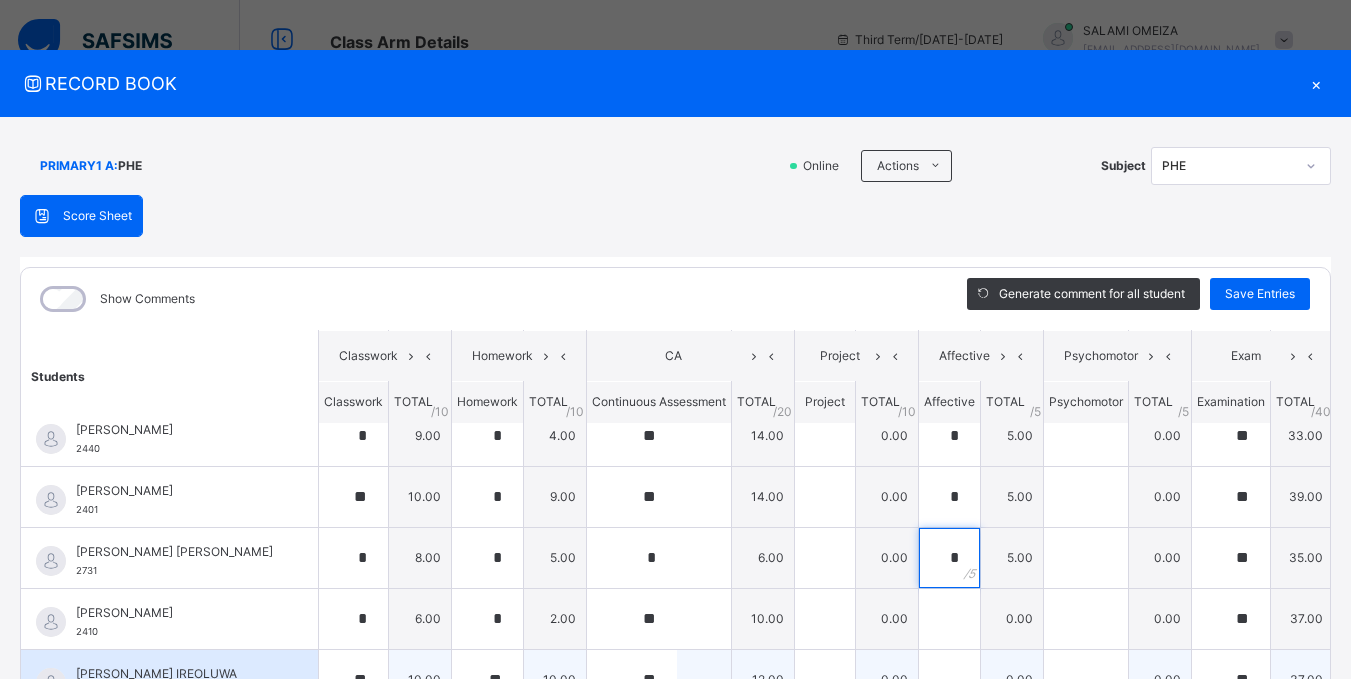 scroll, scrollTop: 200, scrollLeft: 0, axis: vertical 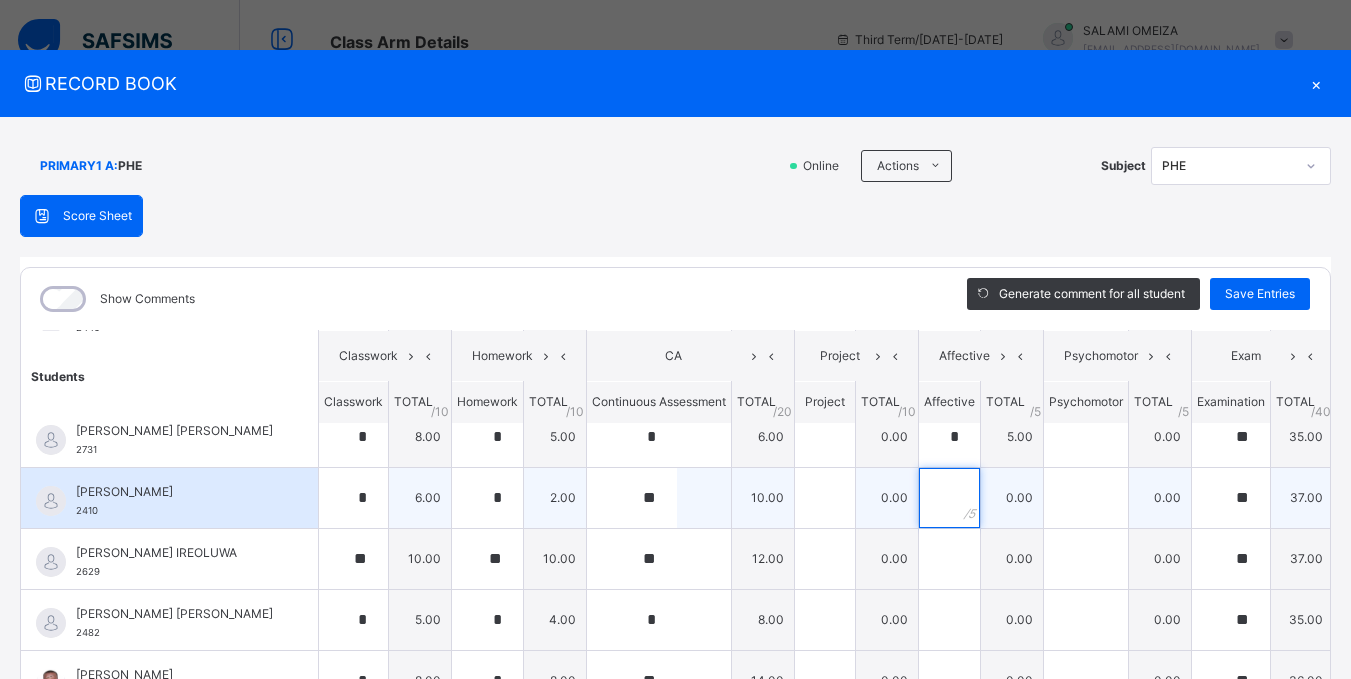 click at bounding box center (949, 498) 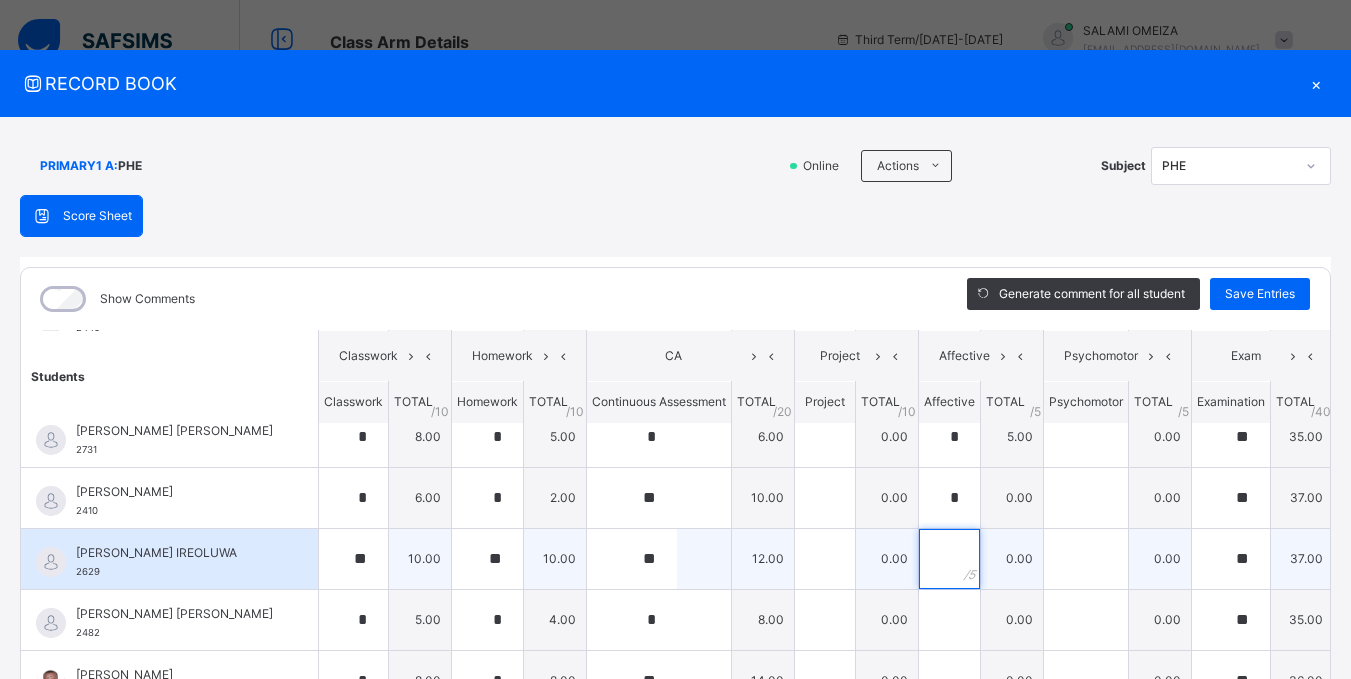 click at bounding box center [949, 559] 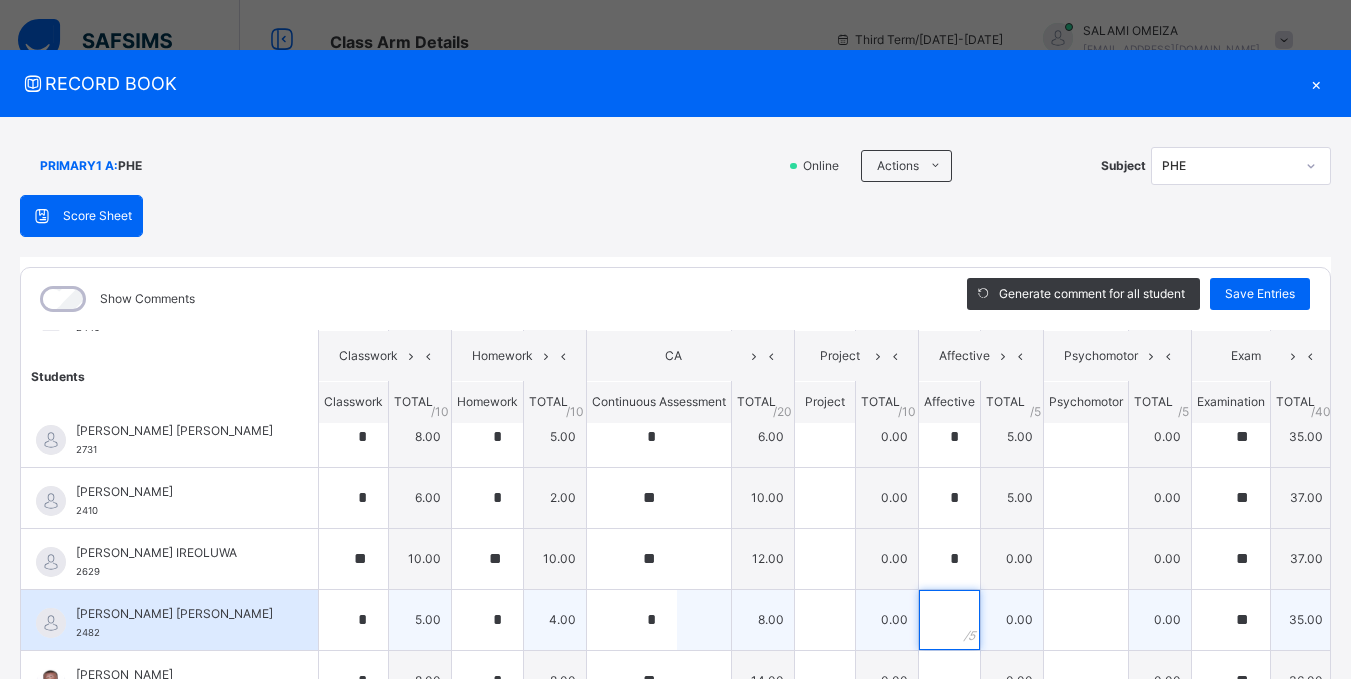 click at bounding box center (949, 620) 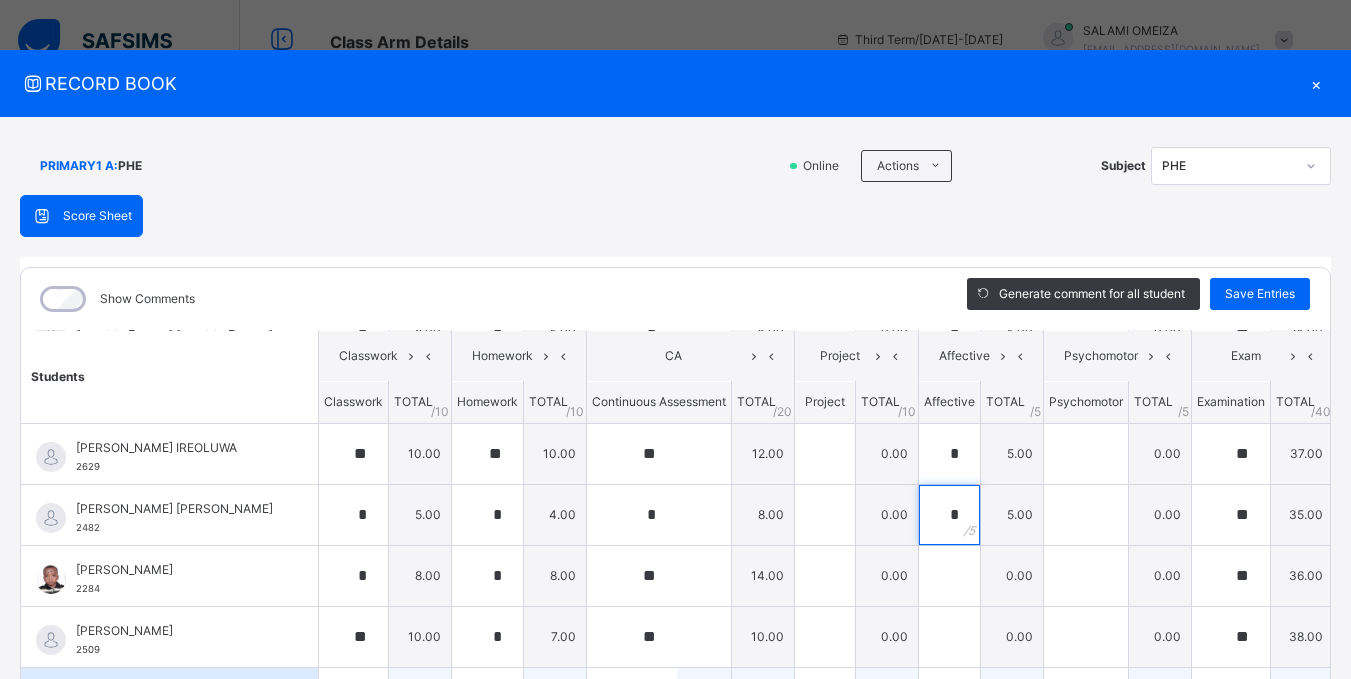 scroll, scrollTop: 400, scrollLeft: 0, axis: vertical 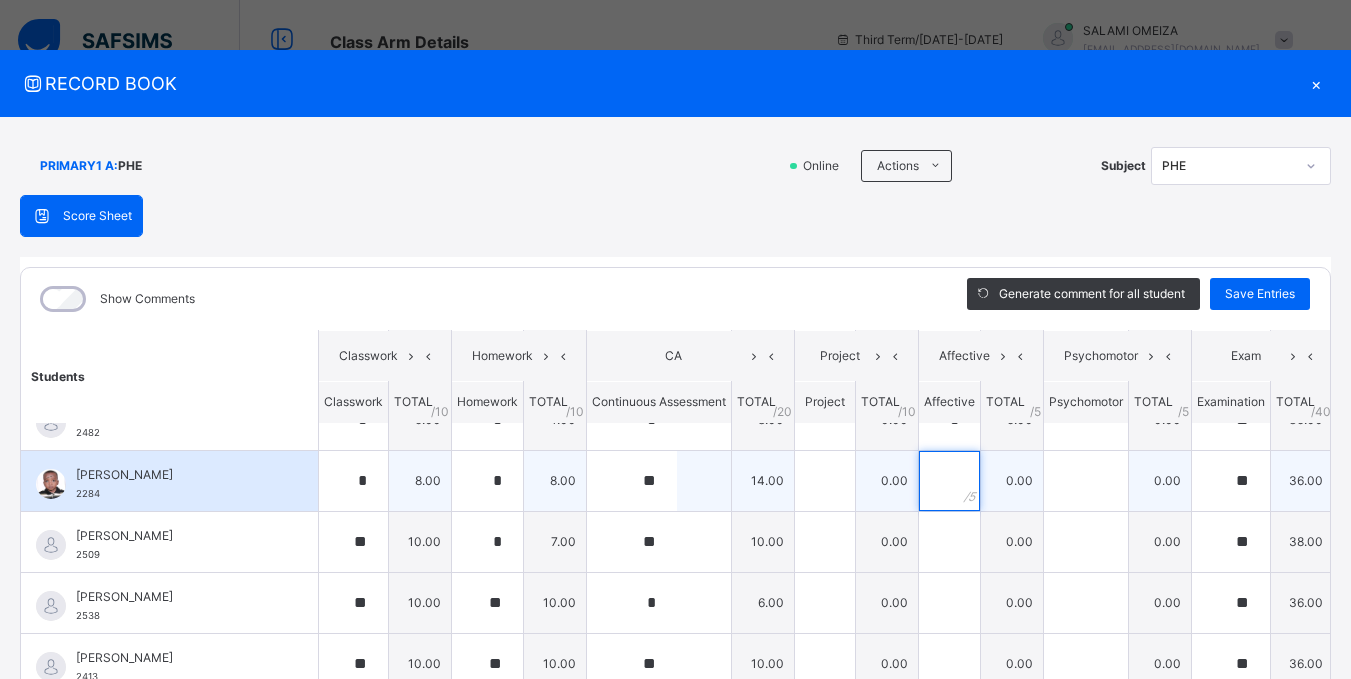 click at bounding box center (949, 481) 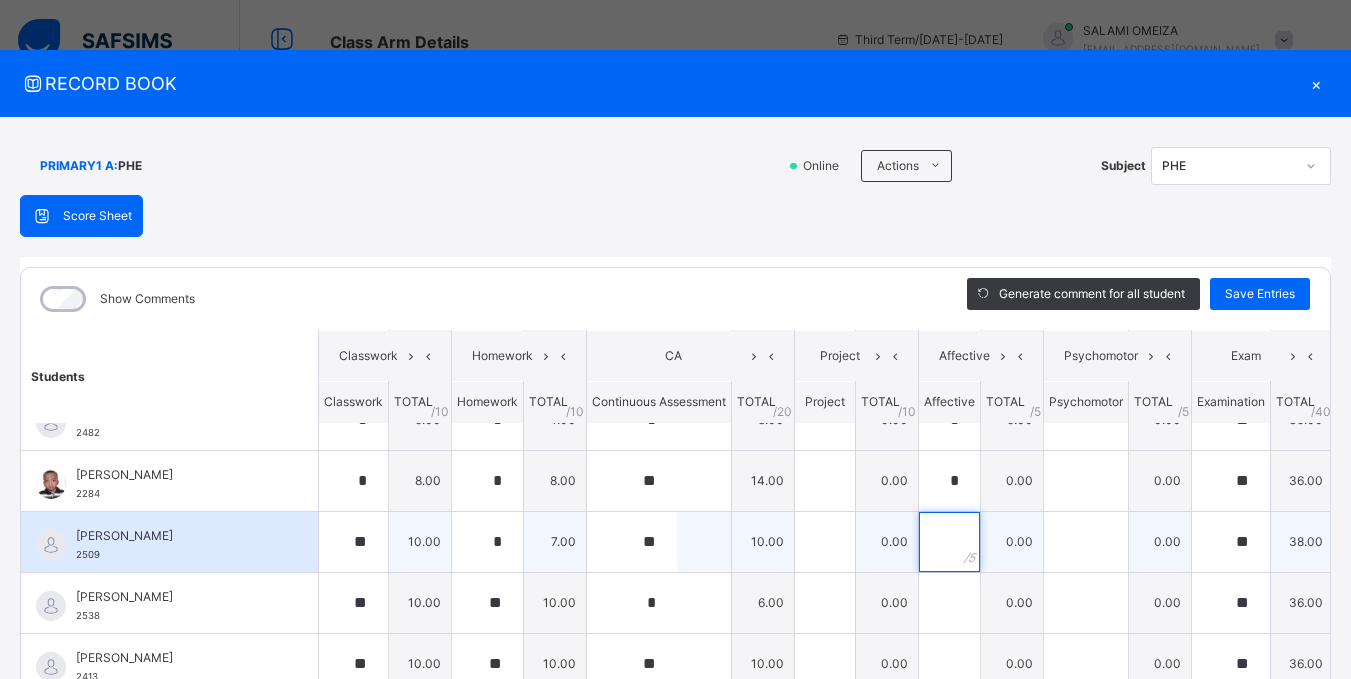 click at bounding box center [949, 542] 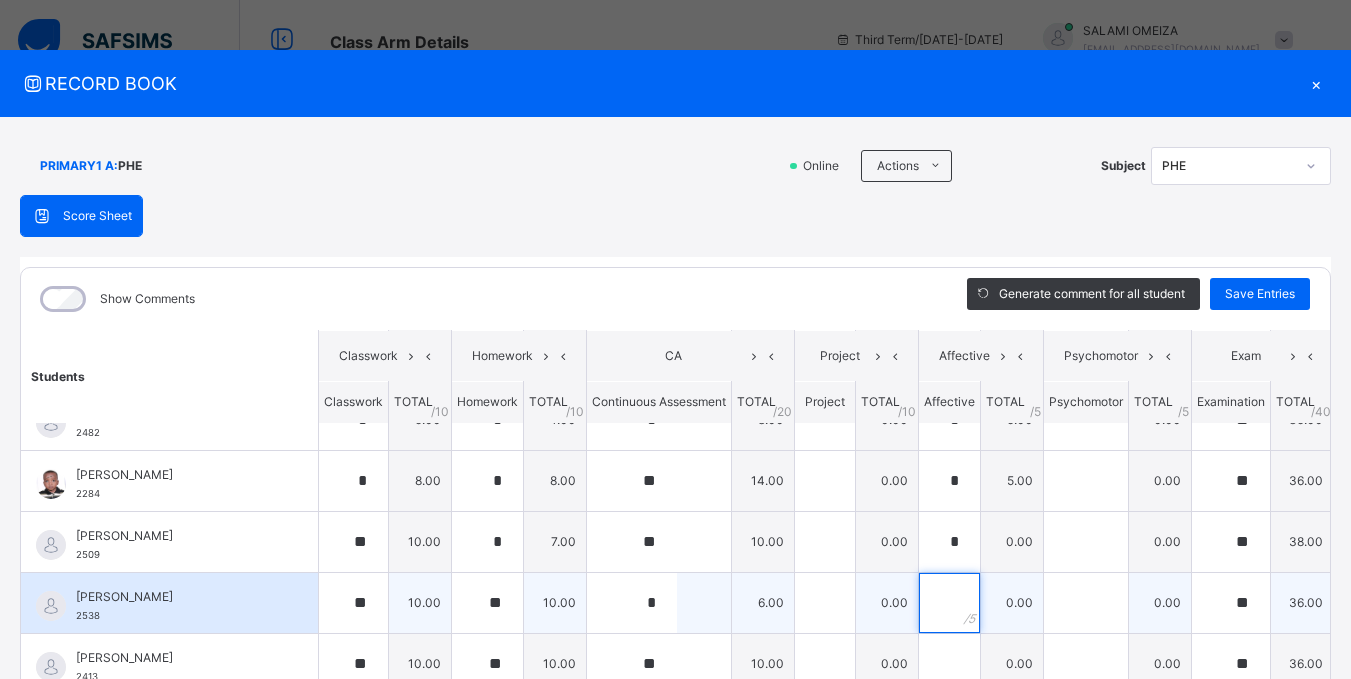 click at bounding box center (949, 603) 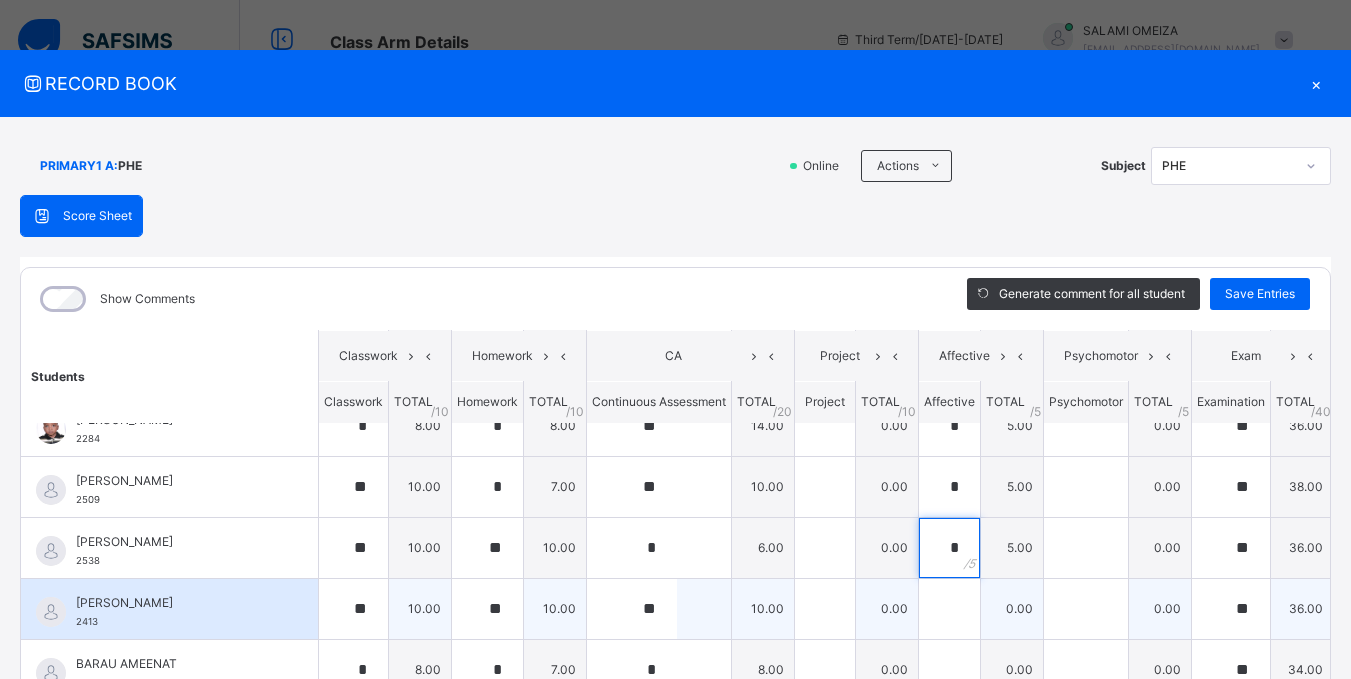 scroll, scrollTop: 500, scrollLeft: 0, axis: vertical 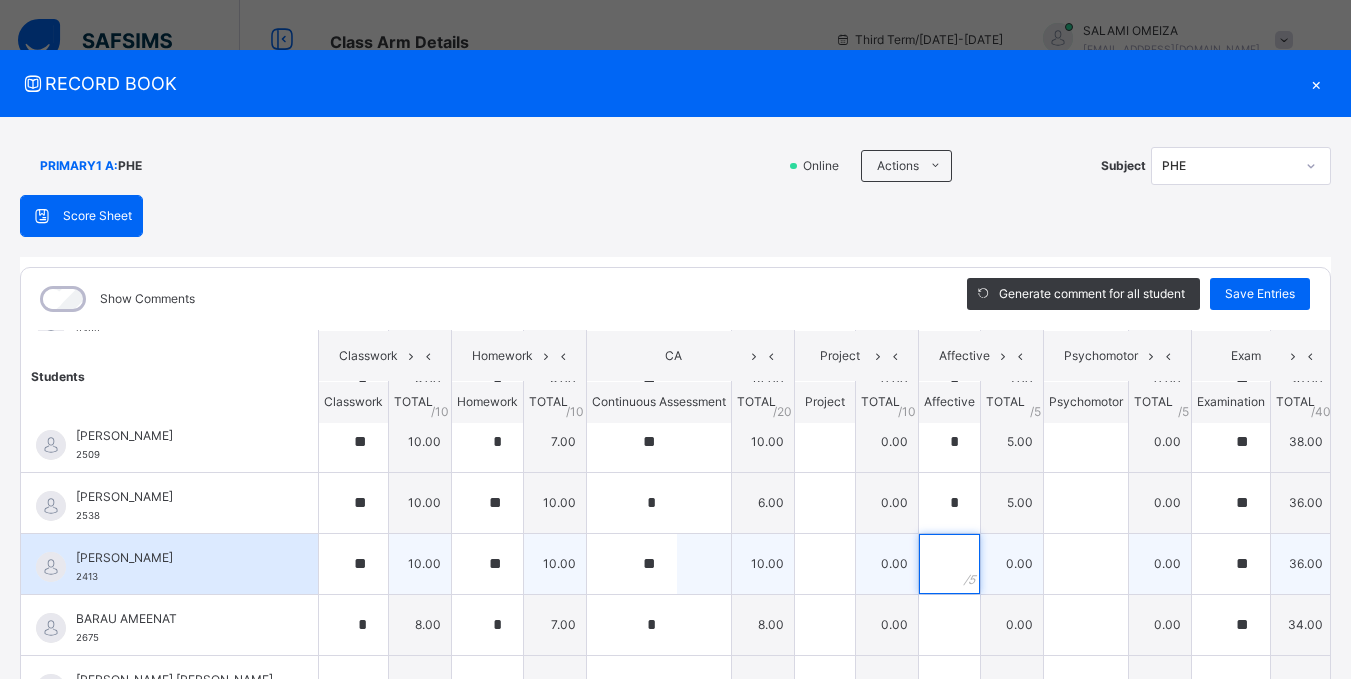 click at bounding box center (949, 564) 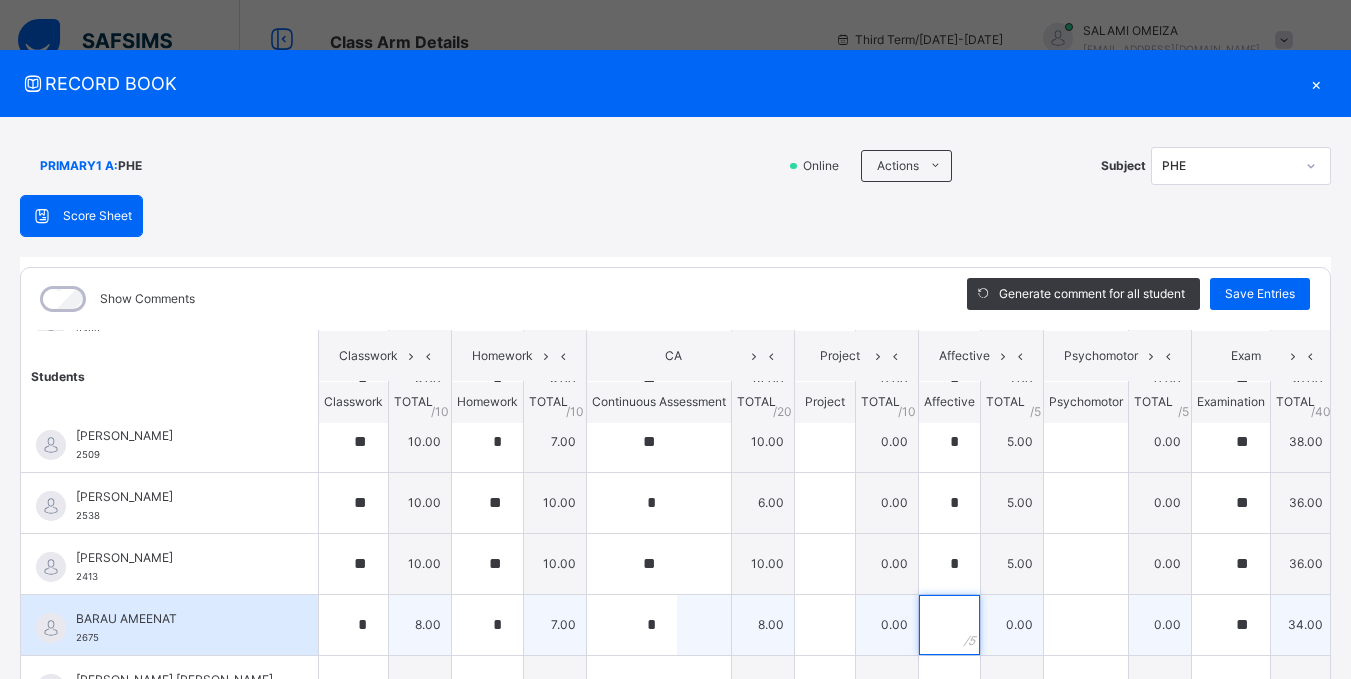 click at bounding box center (949, 625) 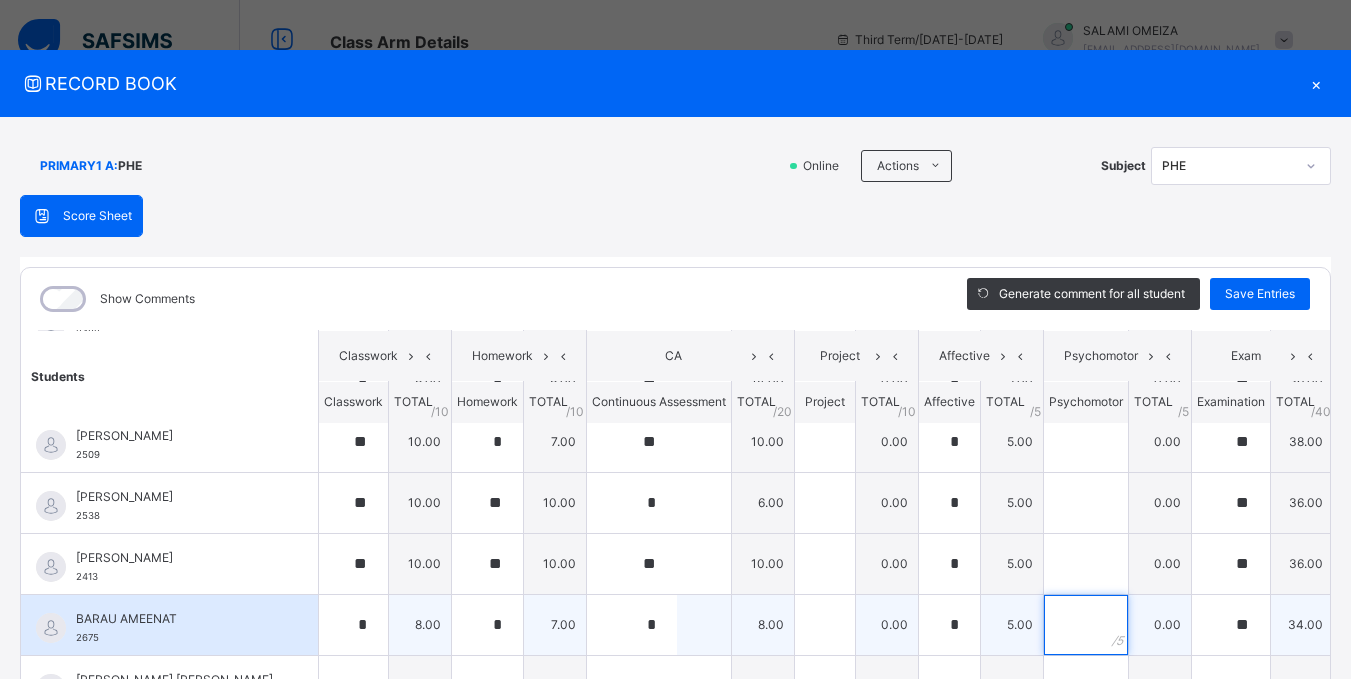 click at bounding box center (1086, 625) 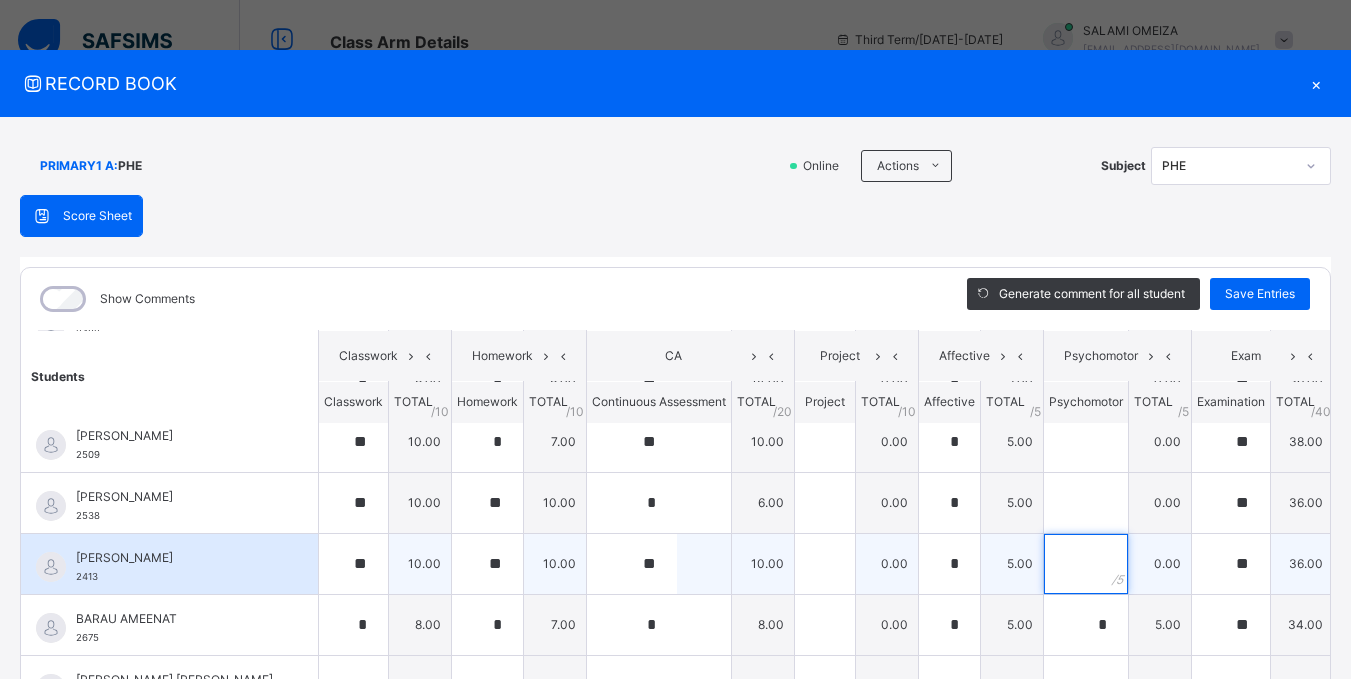 click at bounding box center (1086, 564) 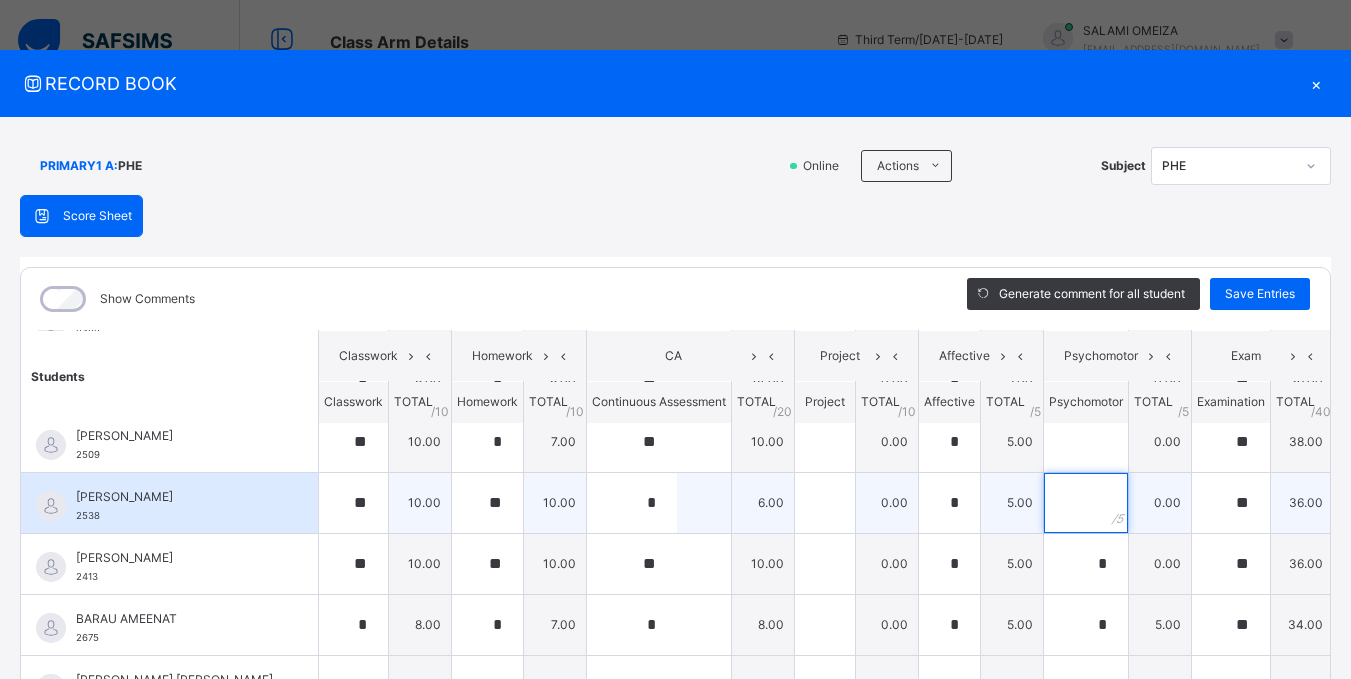 click at bounding box center (1086, 503) 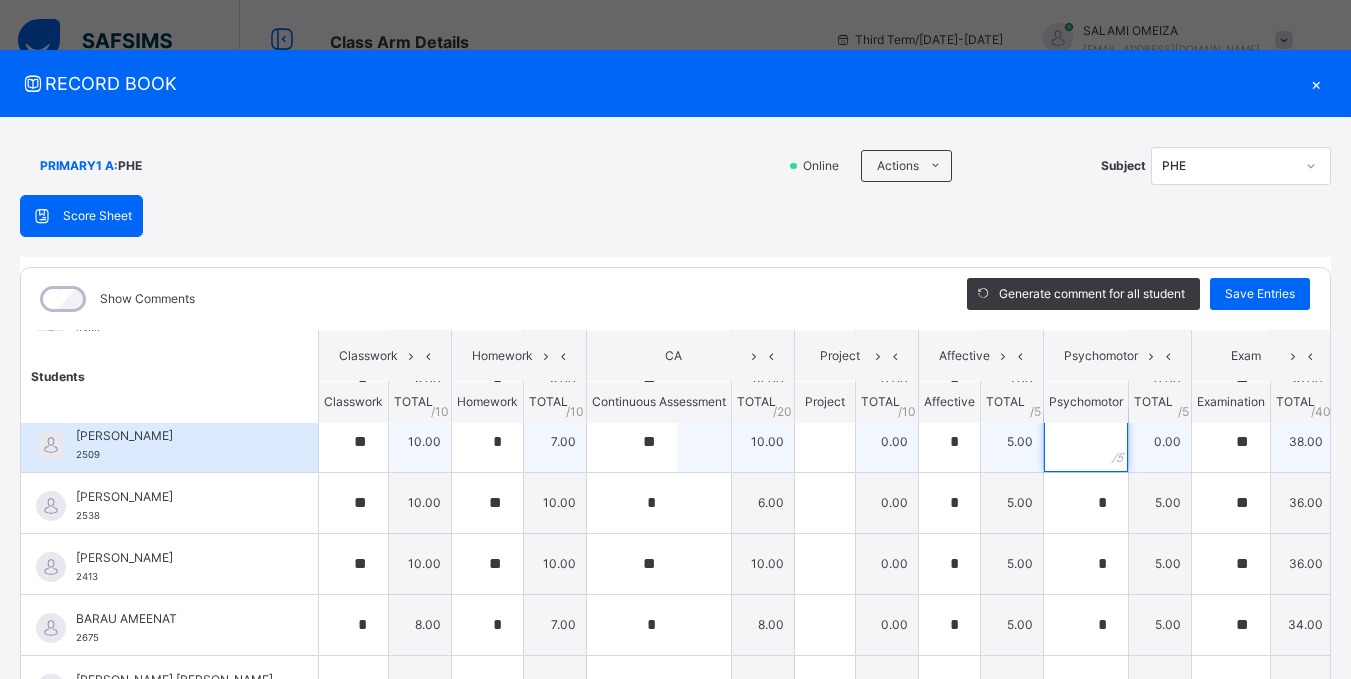 click at bounding box center (1086, 442) 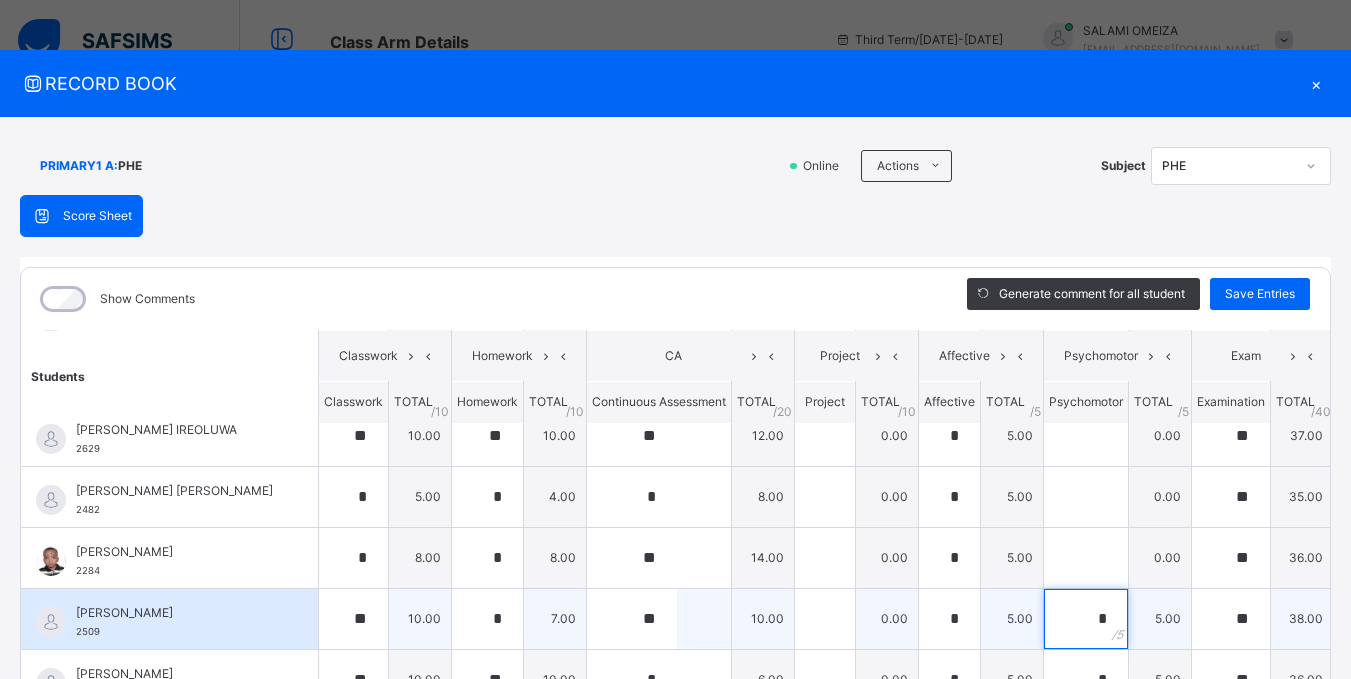 scroll, scrollTop: 300, scrollLeft: 0, axis: vertical 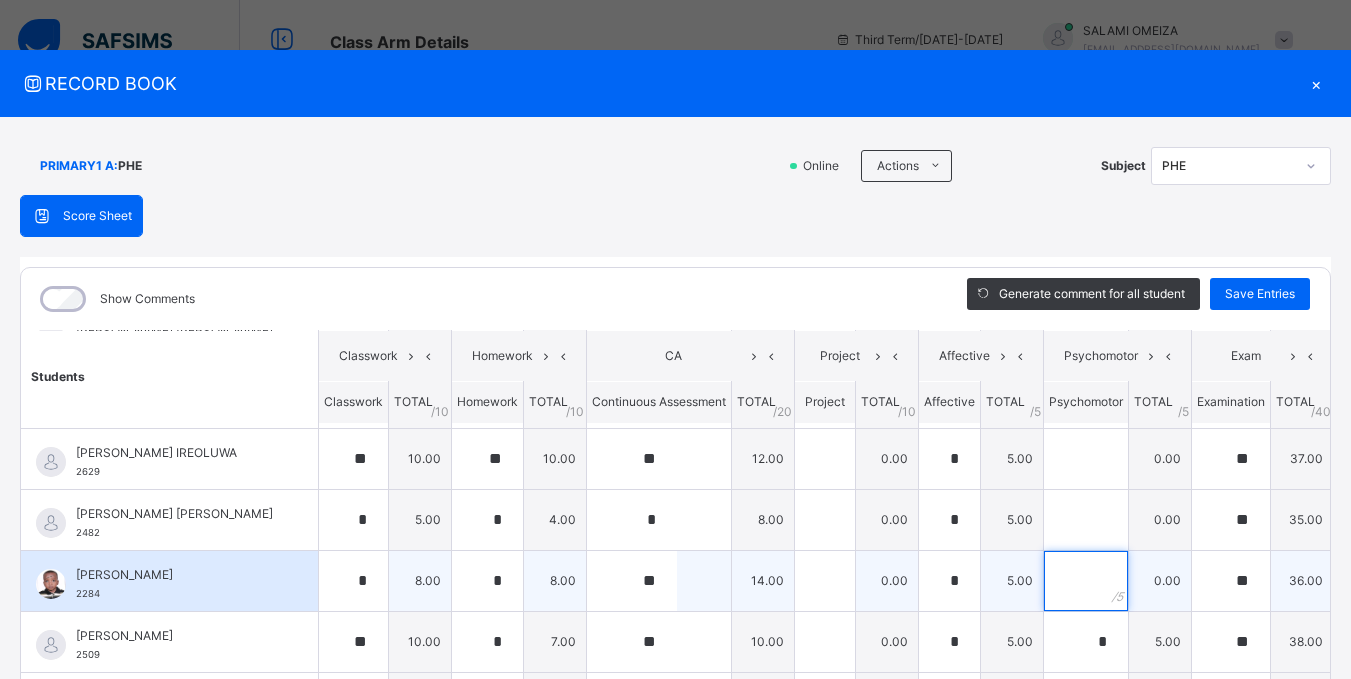 click at bounding box center [1086, 581] 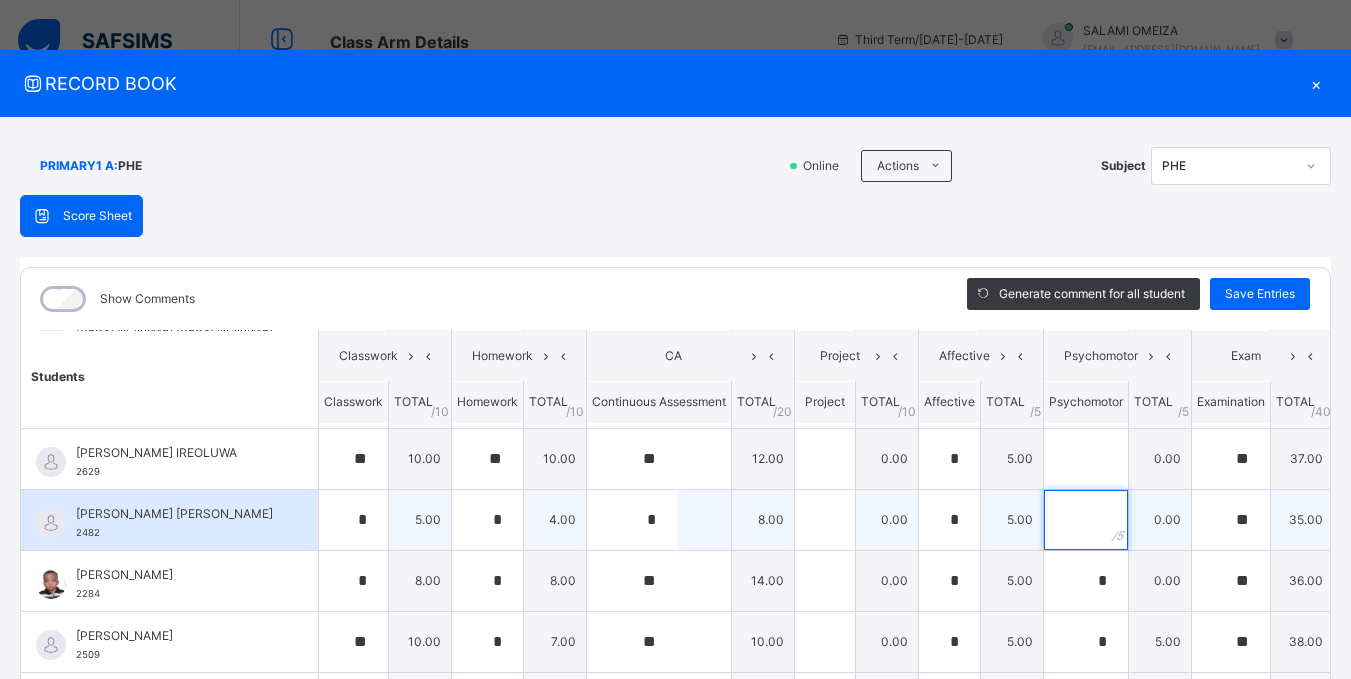 click at bounding box center (1086, 520) 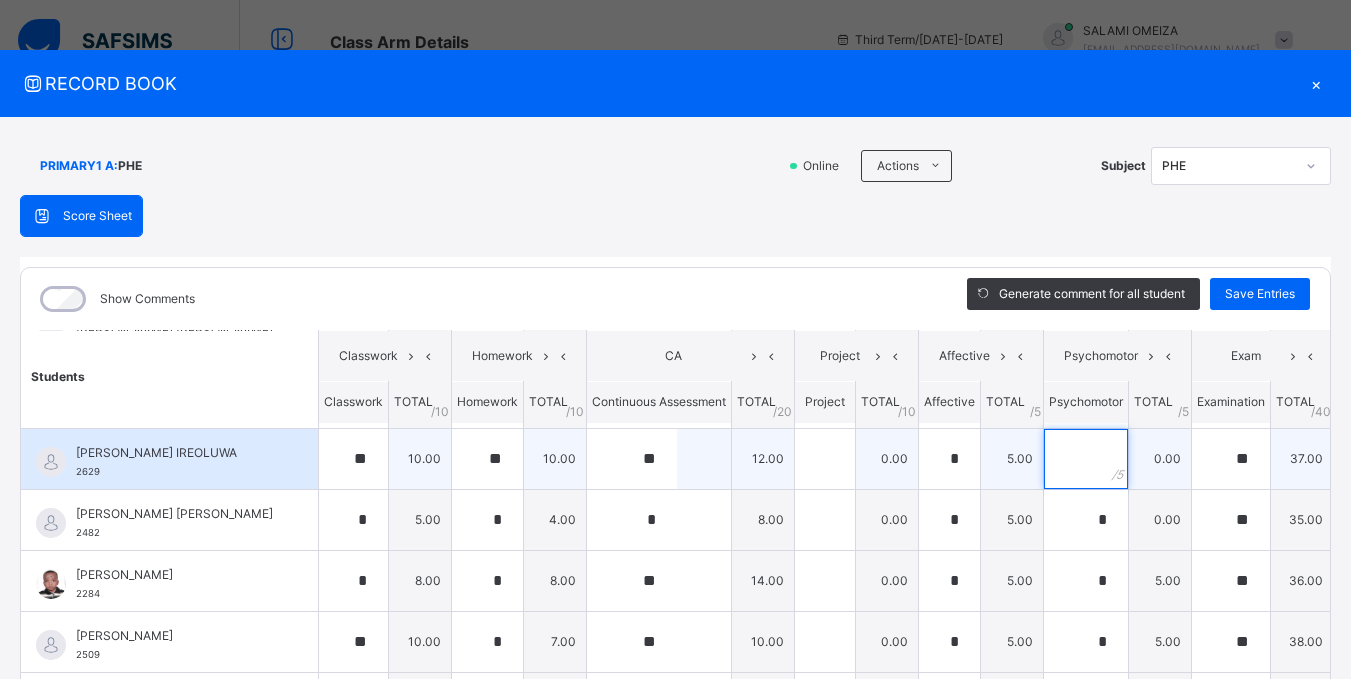 click at bounding box center [1086, 459] 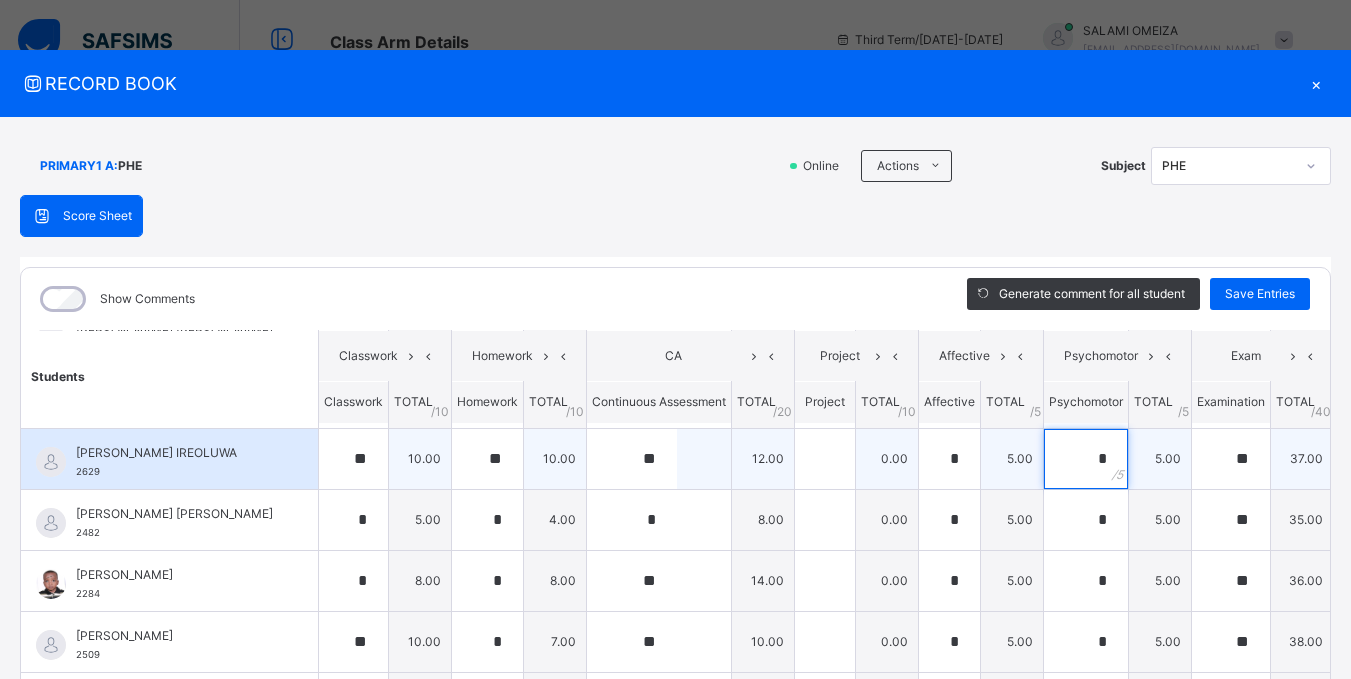 scroll, scrollTop: 100, scrollLeft: 0, axis: vertical 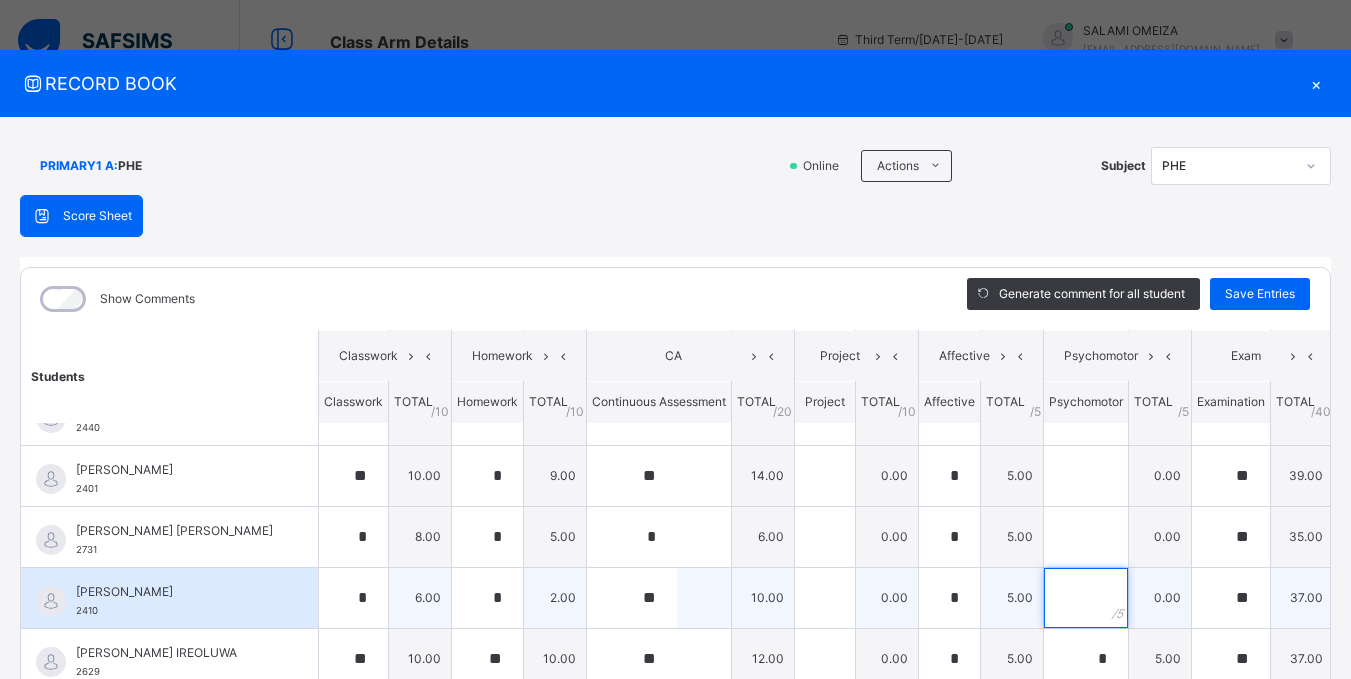 click at bounding box center (1086, 598) 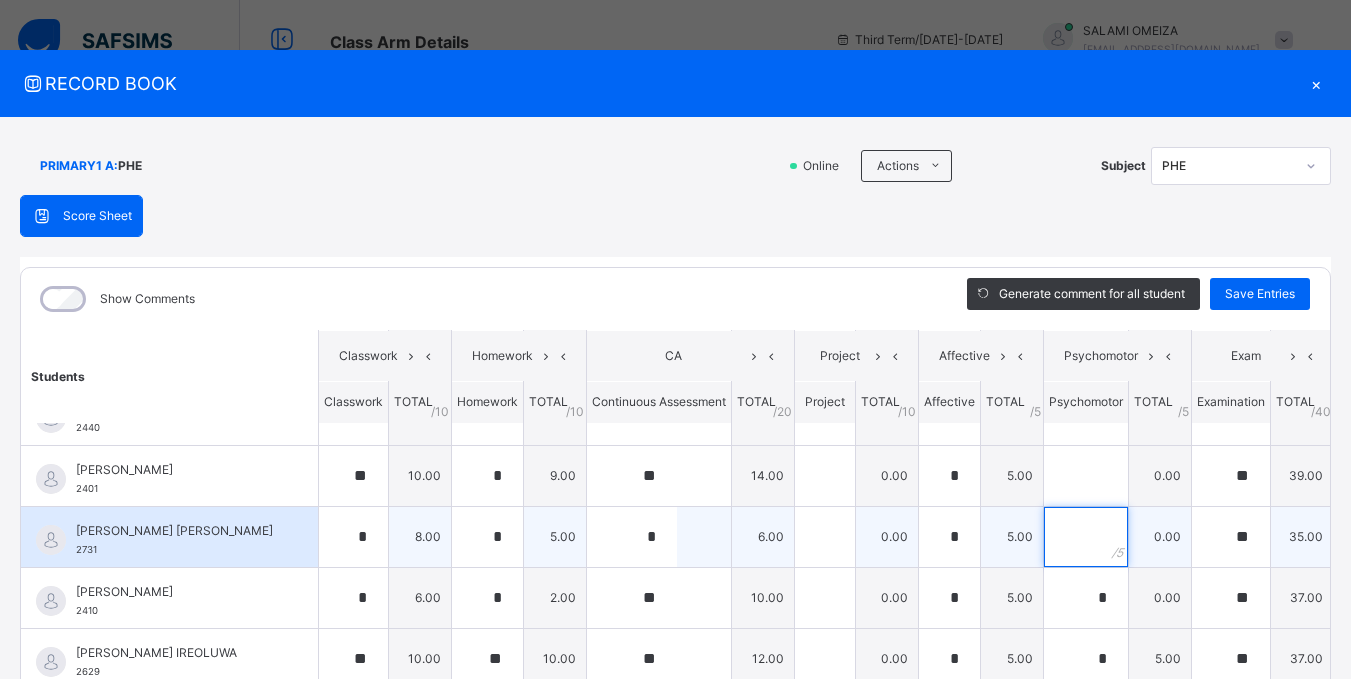 click at bounding box center (1086, 537) 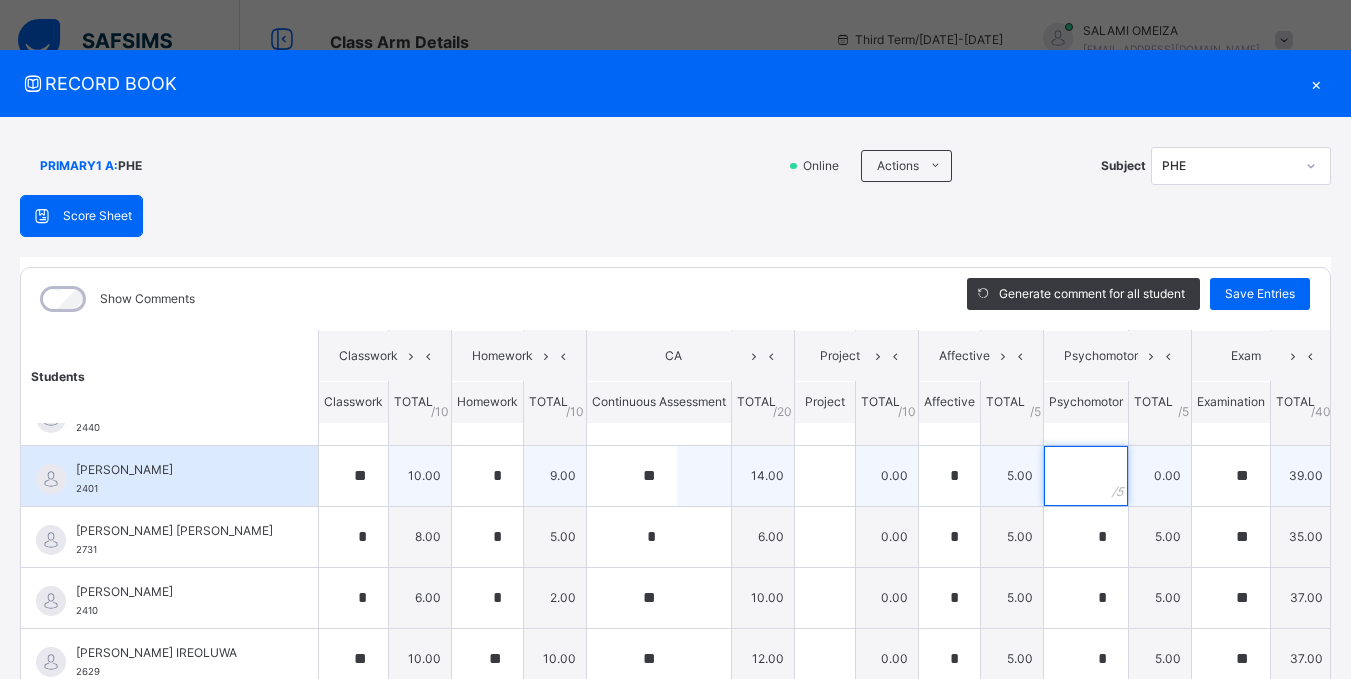 click at bounding box center (1086, 476) 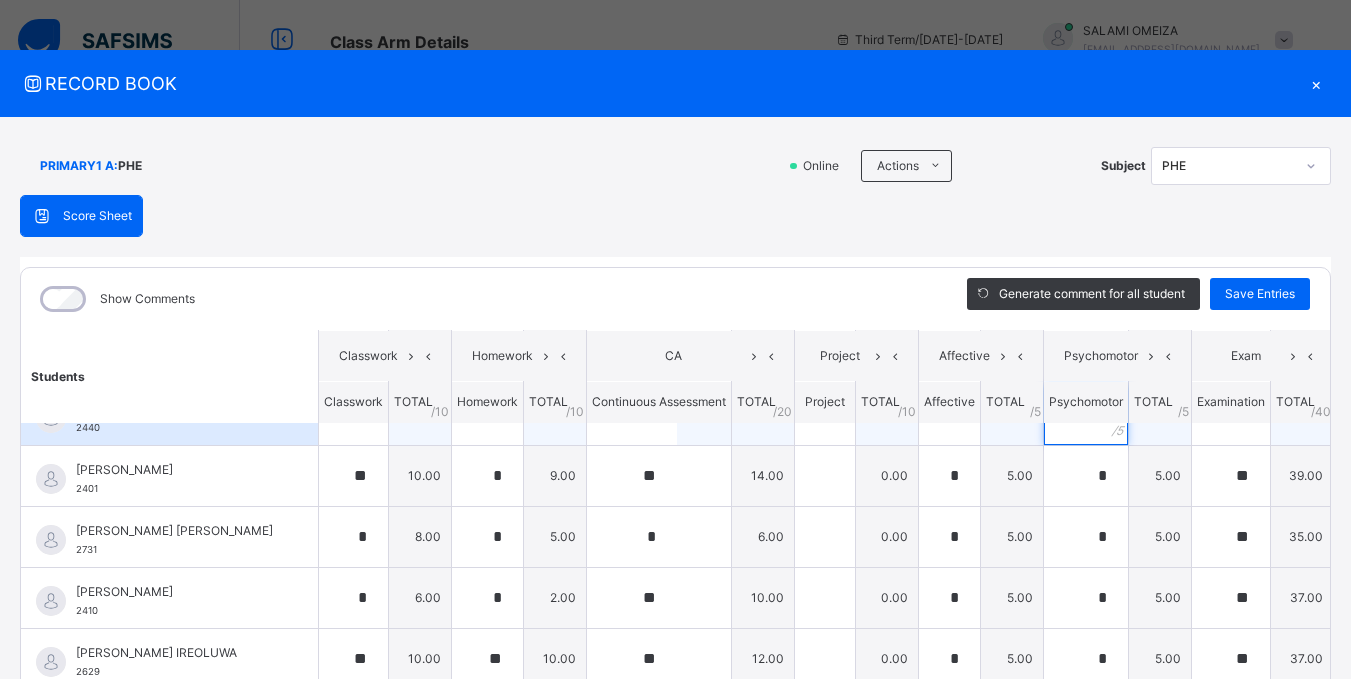 click at bounding box center [1086, 415] 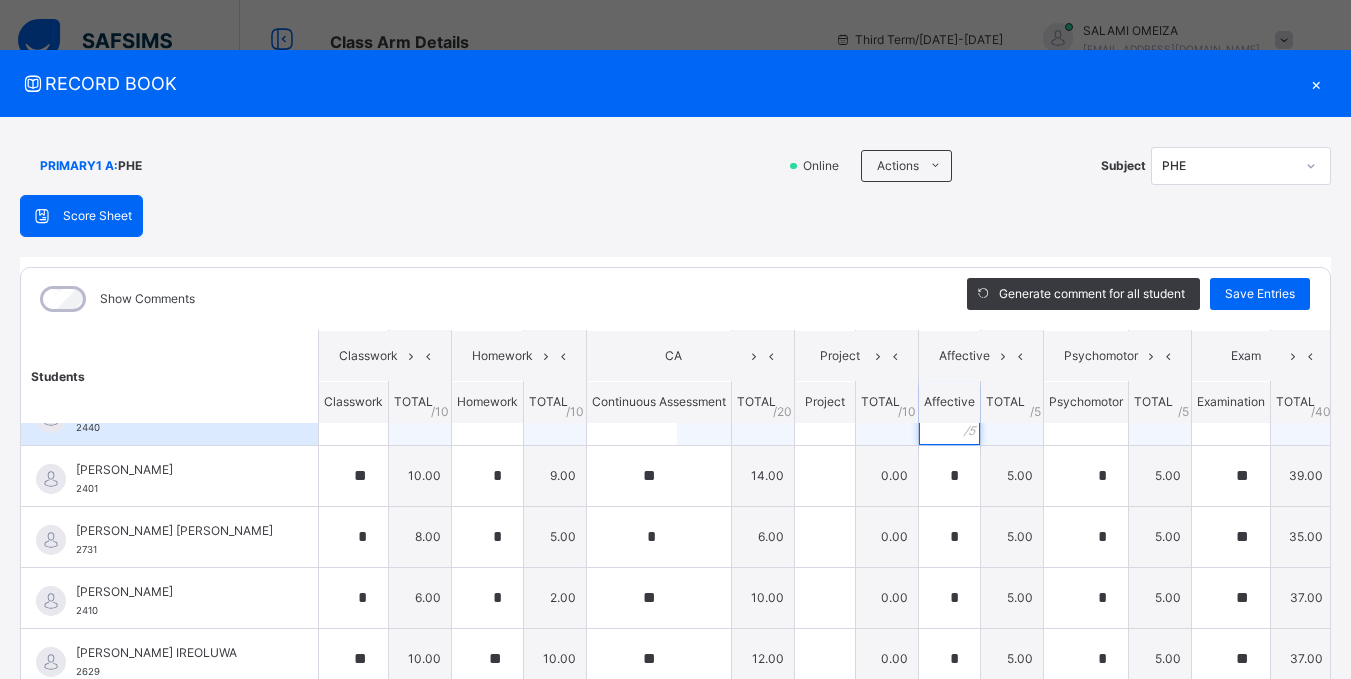 click on "*" at bounding box center (949, 415) 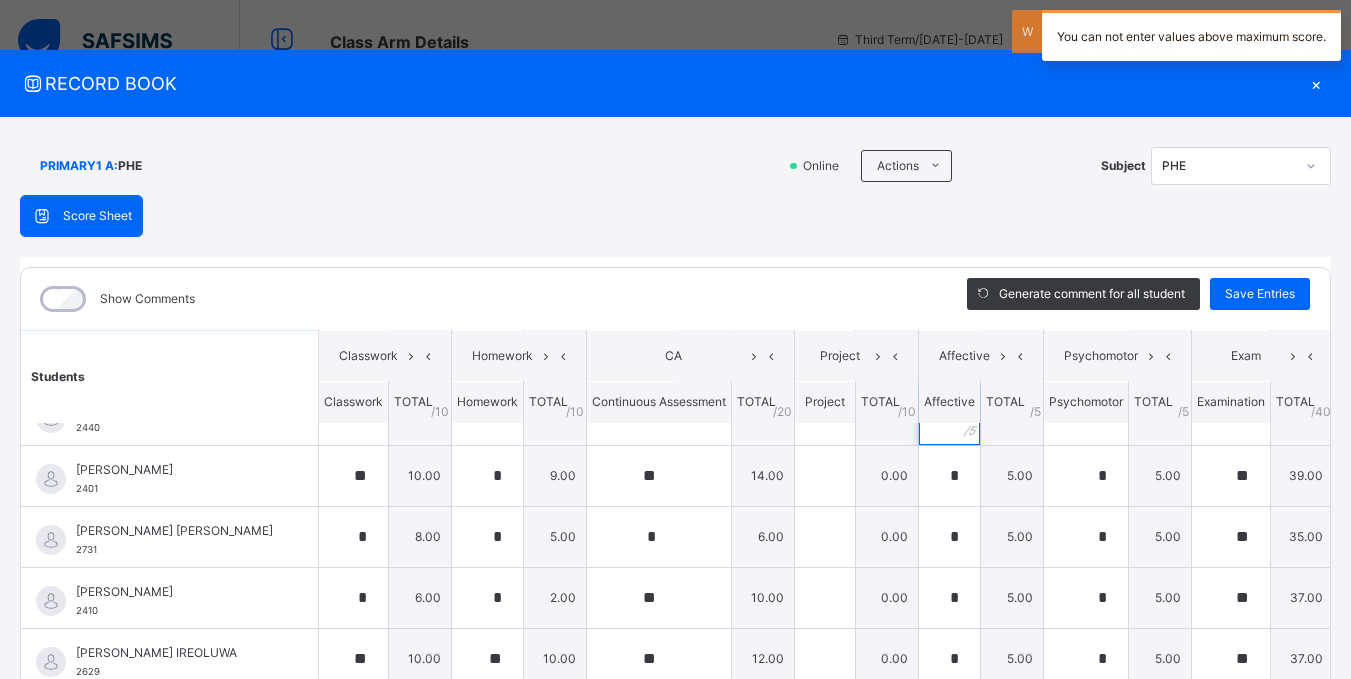 scroll, scrollTop: 0, scrollLeft: 0, axis: both 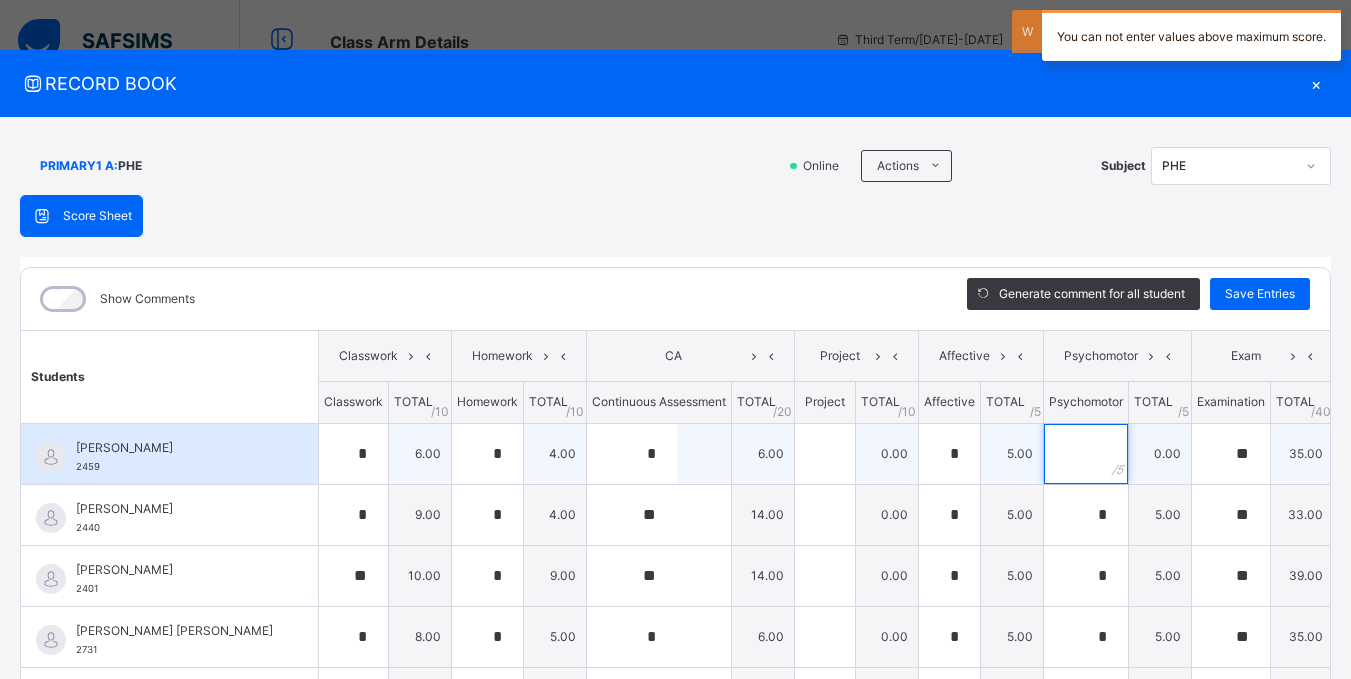 click at bounding box center (1086, 454) 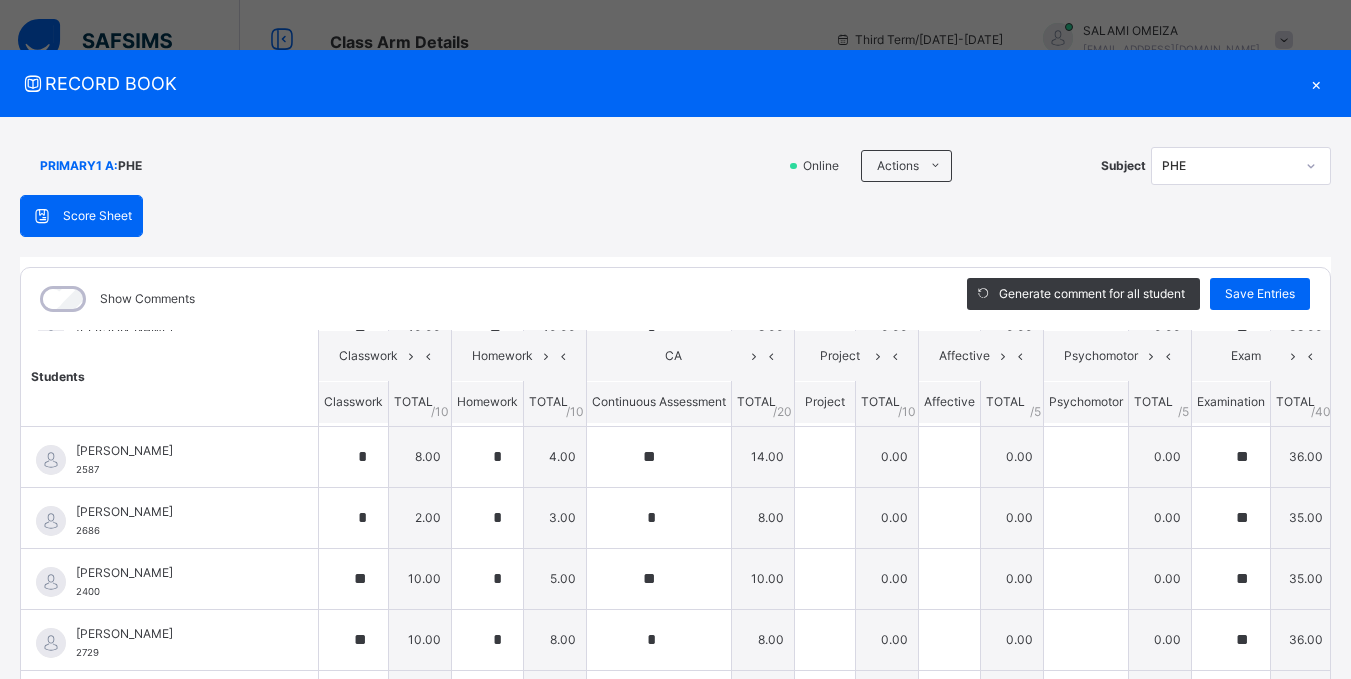 scroll, scrollTop: 1378, scrollLeft: 0, axis: vertical 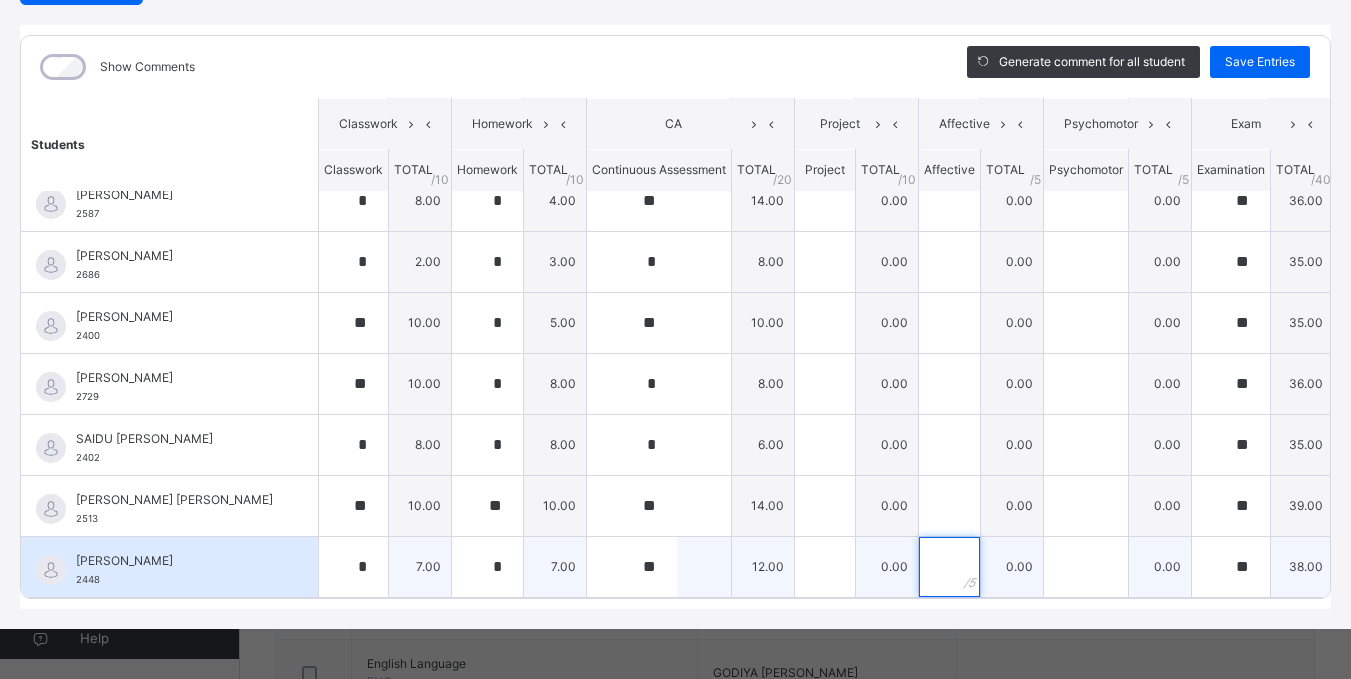 click at bounding box center (949, 567) 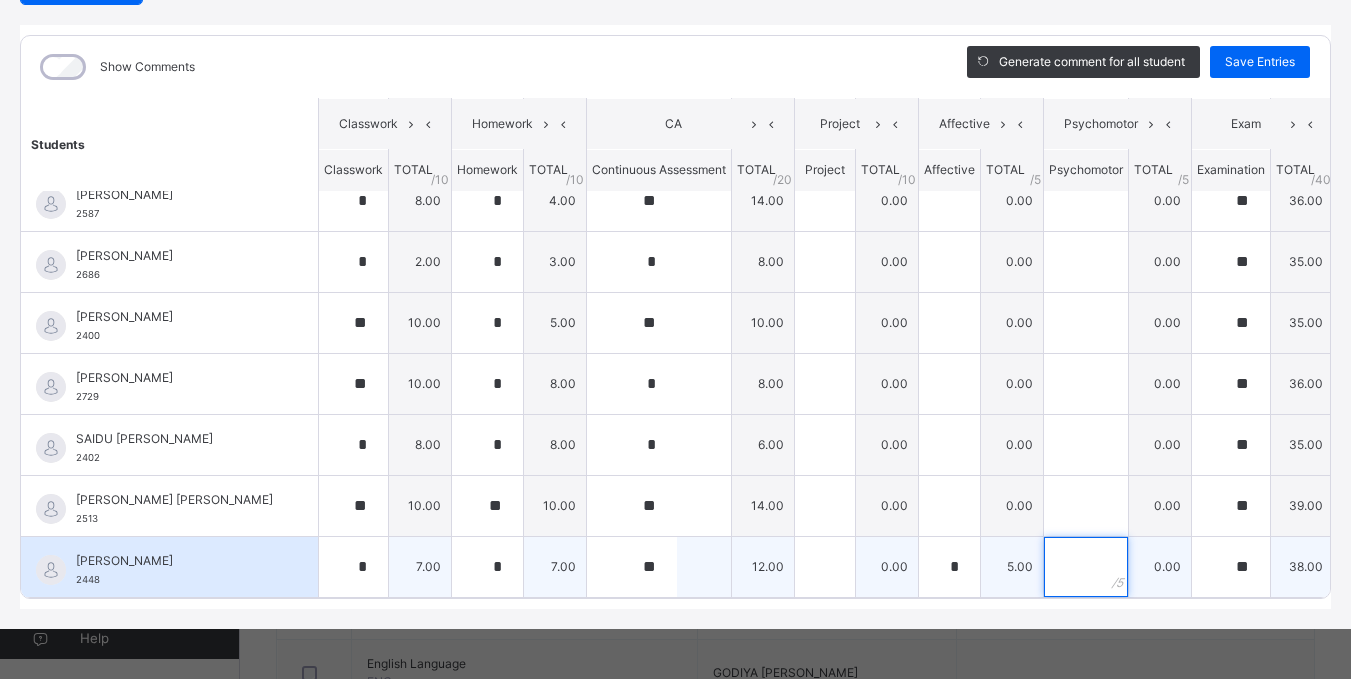 click at bounding box center [1086, 567] 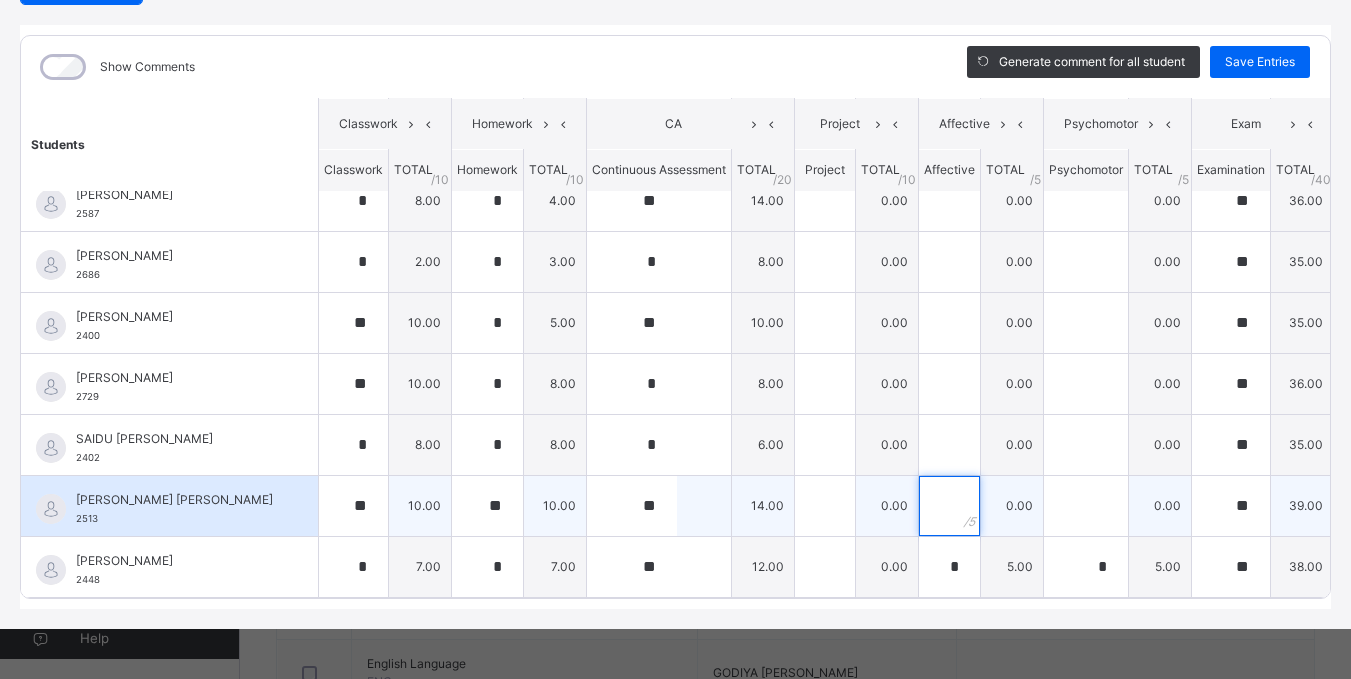 click at bounding box center [949, 506] 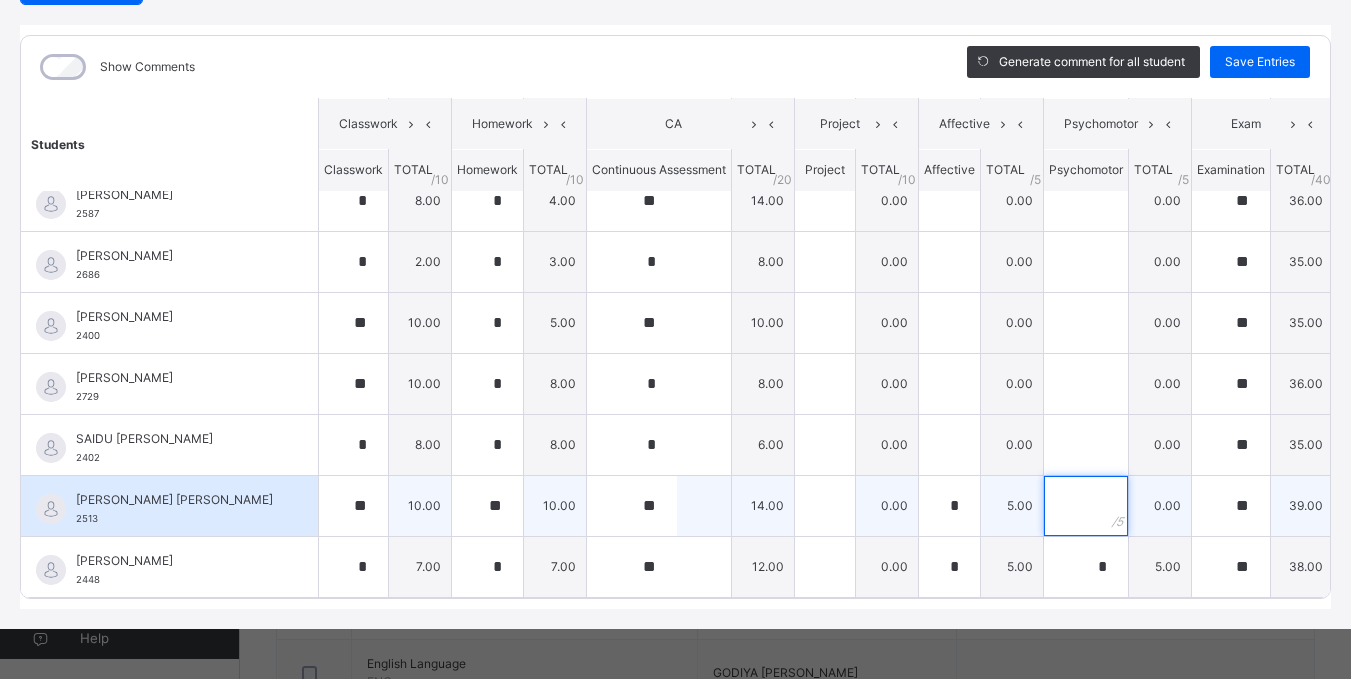click at bounding box center [1086, 506] 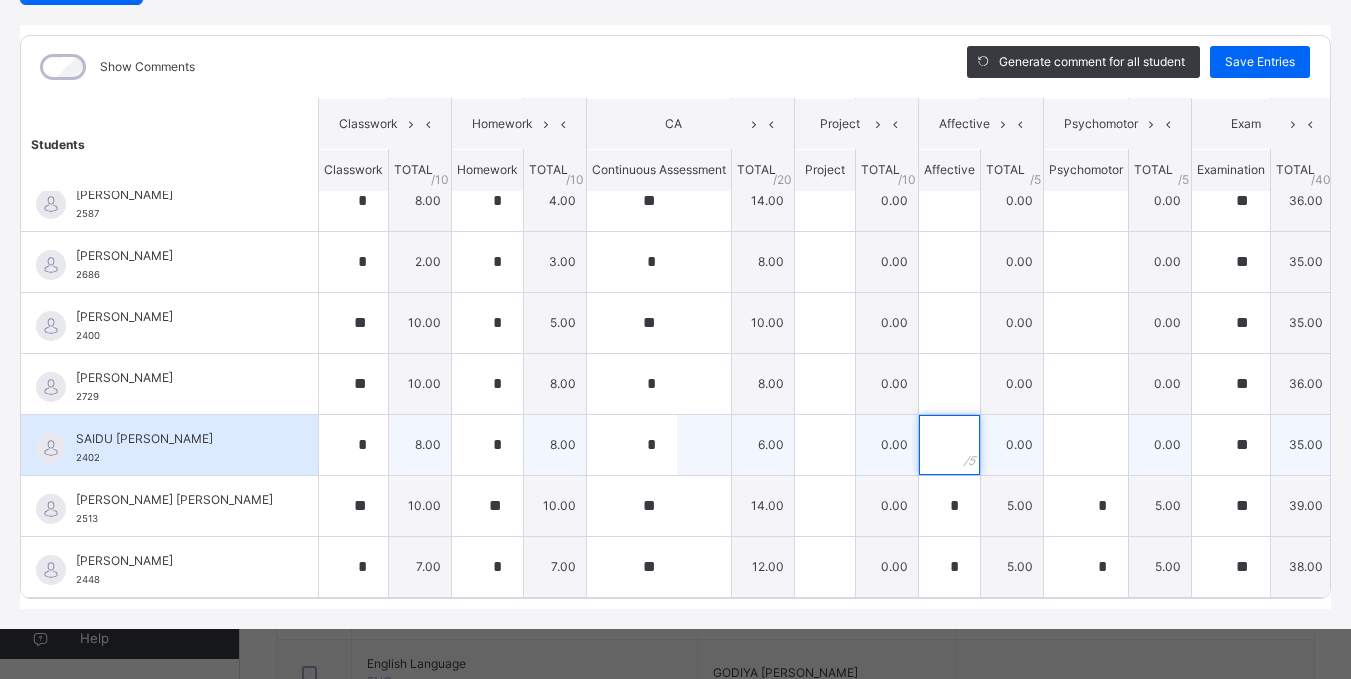 click at bounding box center (949, 445) 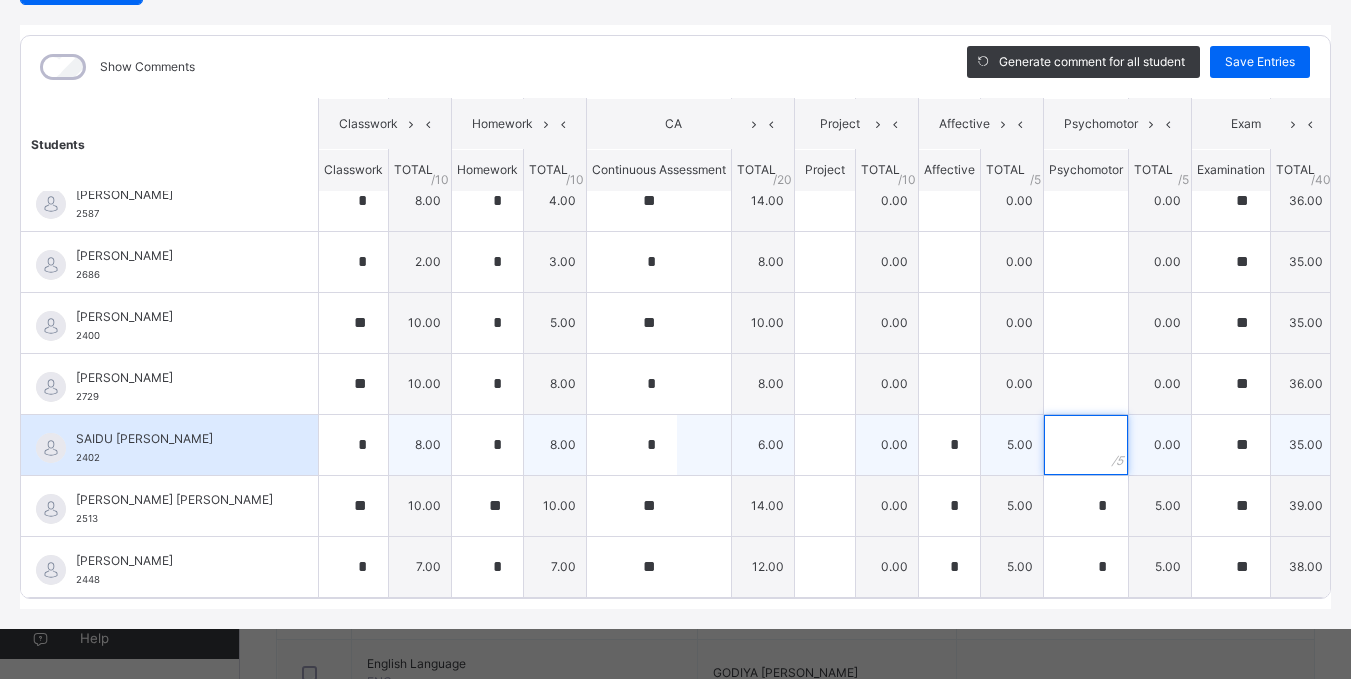 click at bounding box center (1086, 445) 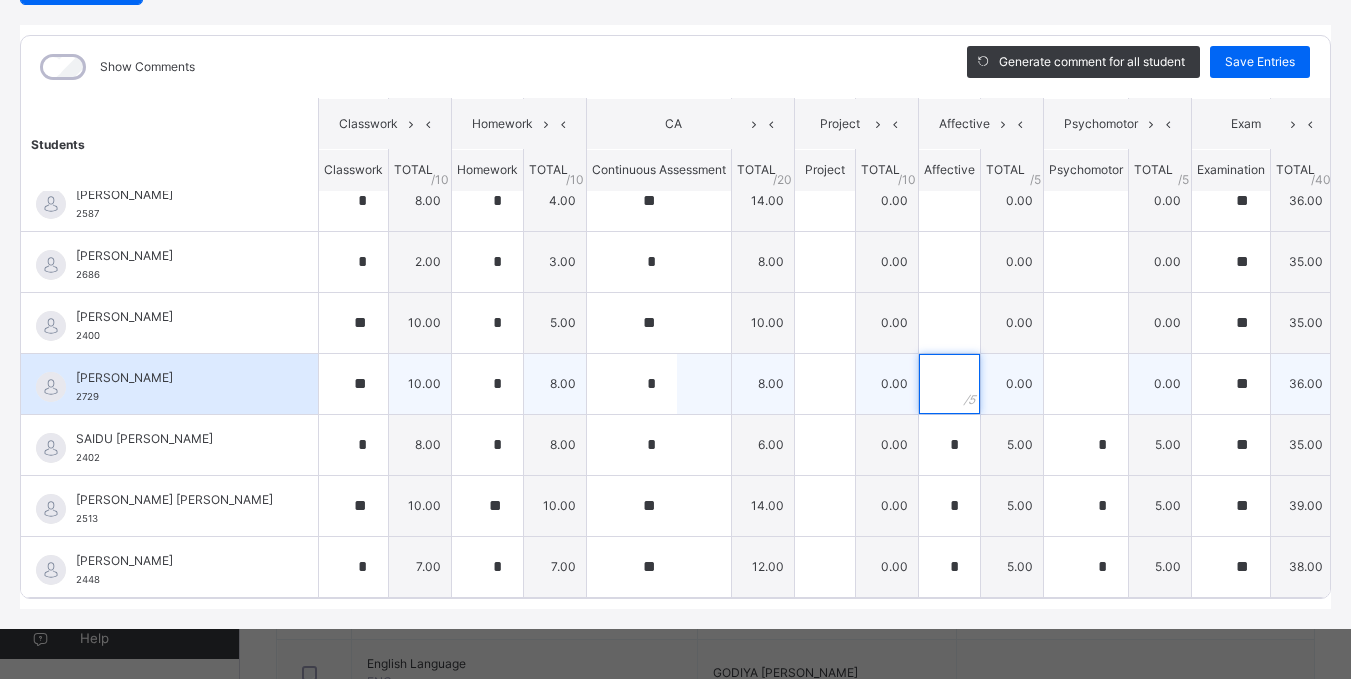 click at bounding box center (949, 384) 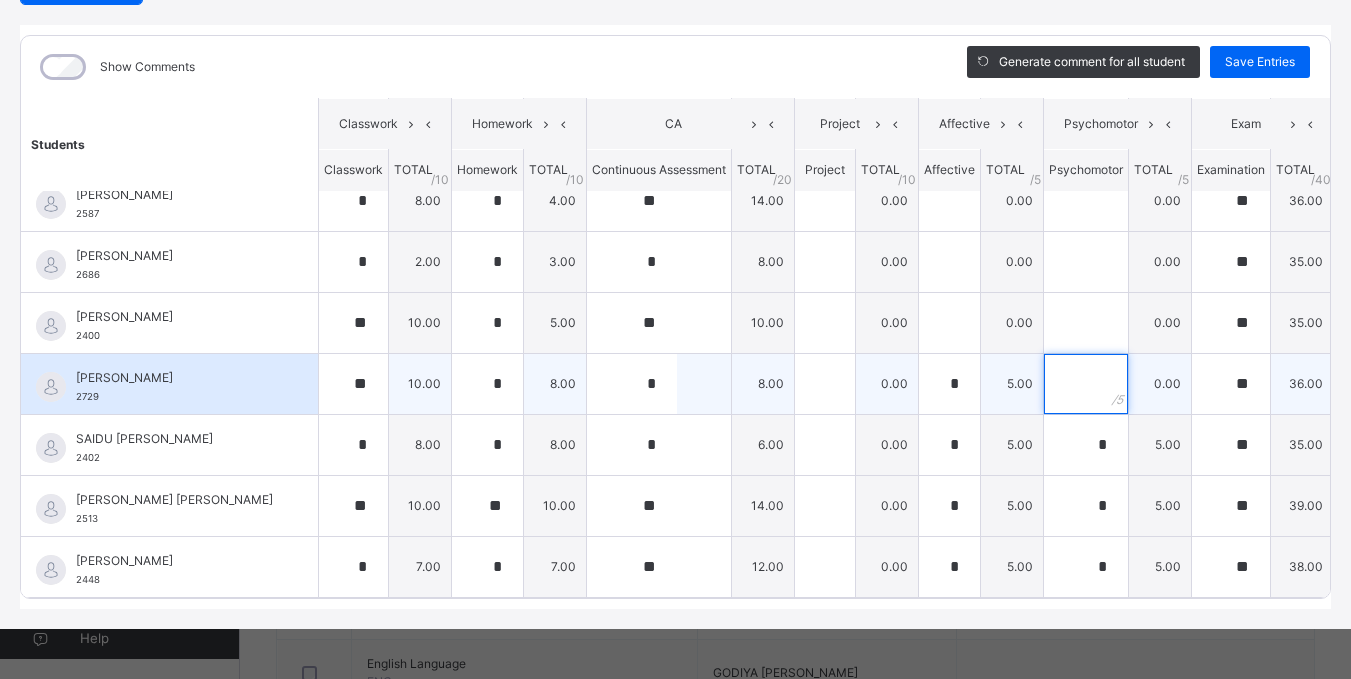 click at bounding box center [1086, 384] 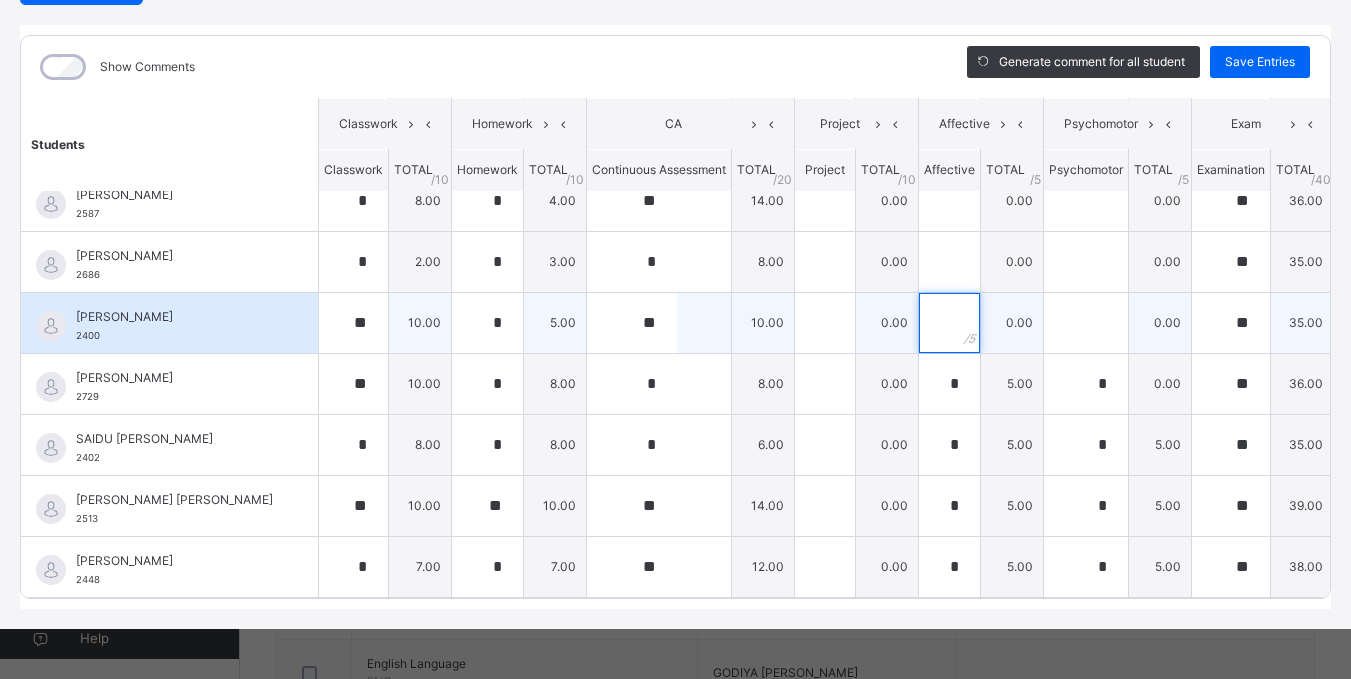 click at bounding box center (949, 323) 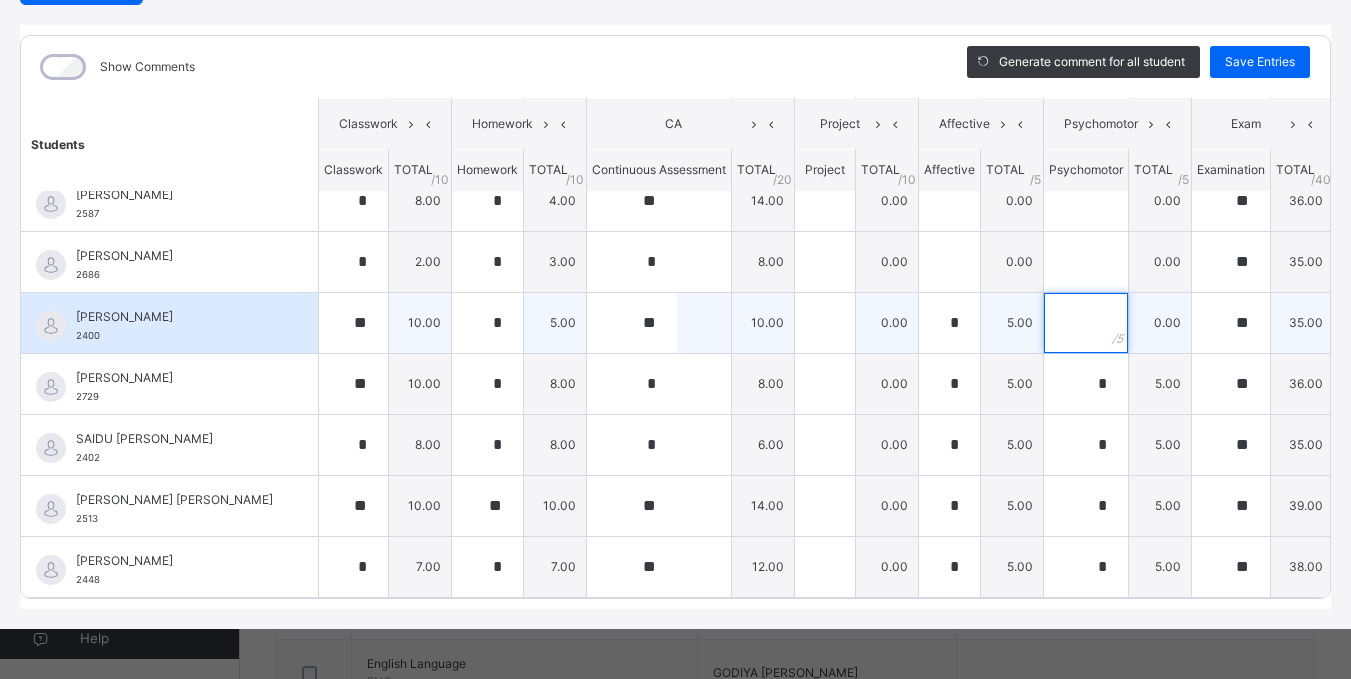 click at bounding box center [1086, 323] 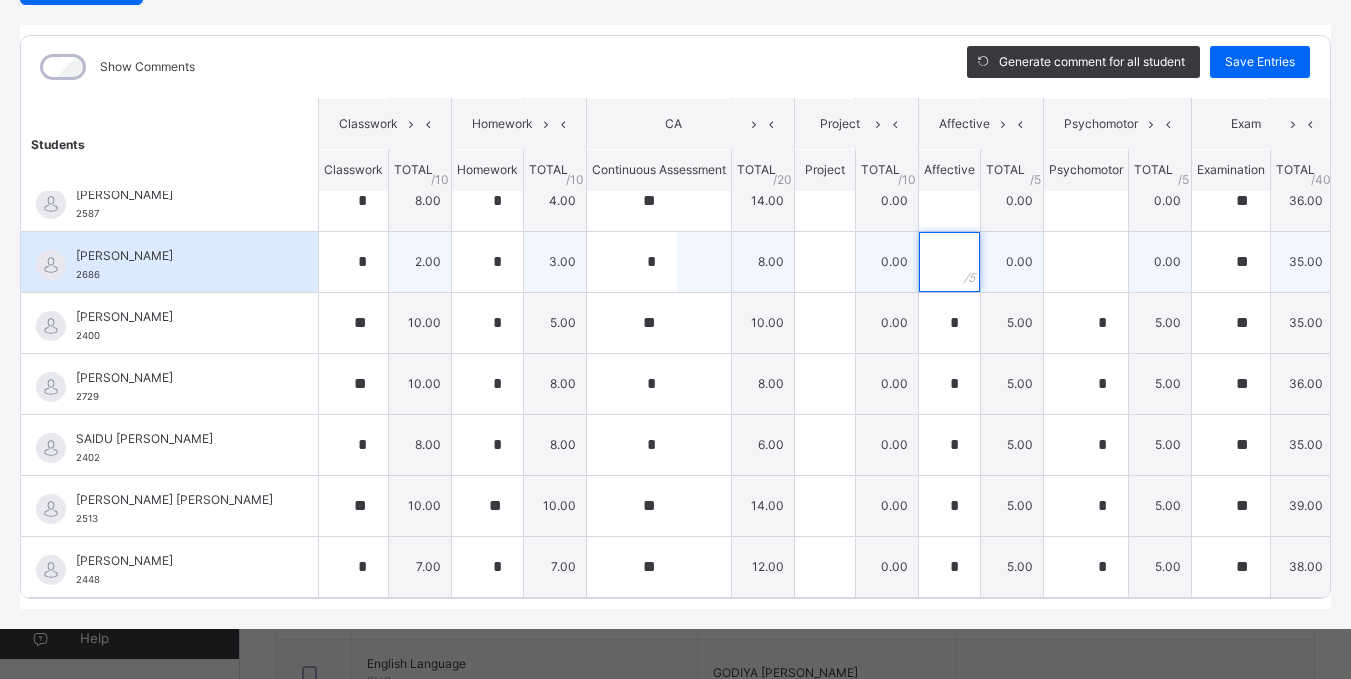 click at bounding box center (949, 262) 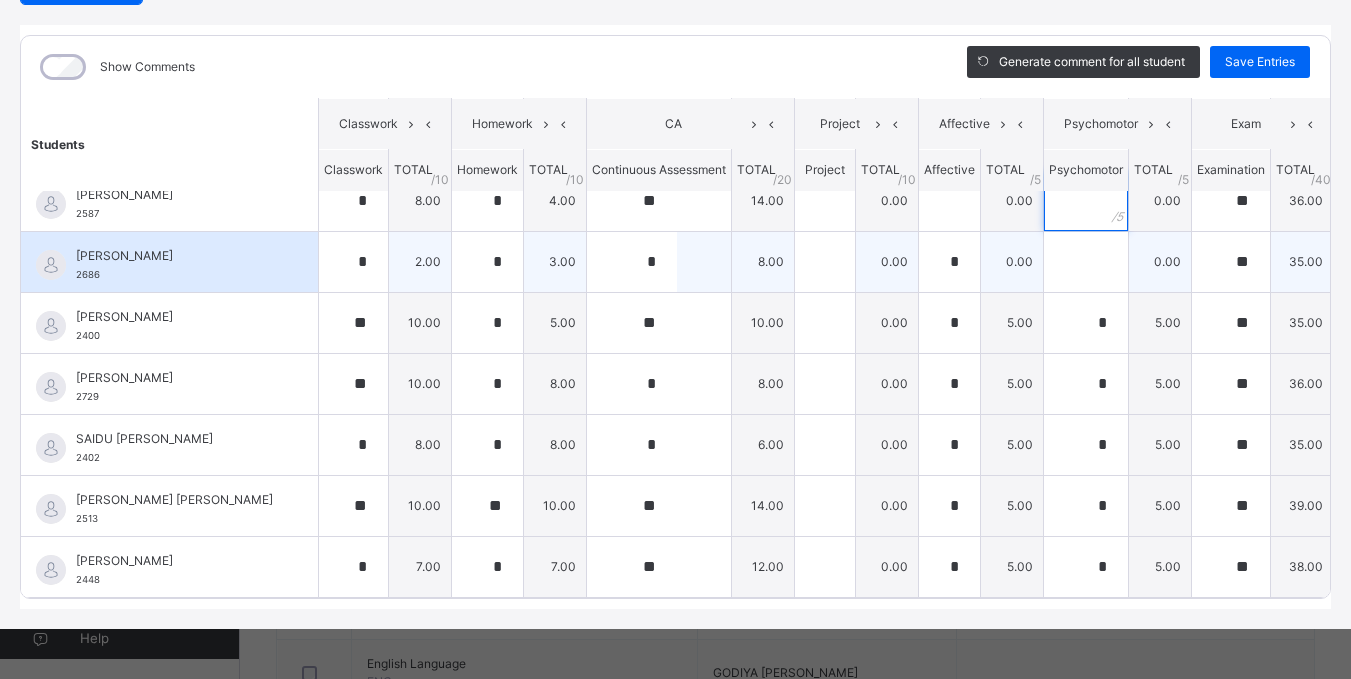 click on "[PERSON_NAME]  2459 [PERSON_NAME]  2459 * 6.00 * 4.00 * 6.00 0.00 * 5.00 * 5.00 ** 35.00 61.00 Generate comment 0 / 250   ×   Subject Teacher’s Comment Generate and see in full the comment developed by the AI with an option to regenerate the comment [PERSON_NAME] [PERSON_NAME]    2459   Total 61.00  / 100.00 [PERSON_NAME] Bot   Regenerate     Use this comment   [PERSON_NAME] 2440 [PERSON_NAME] 2440 * 9.00 * 4.00 ** 14.00 0.00 * 5.00 * 5.00 ** 33.00 70.00 Generate comment 0 / 250   ×   Subject Teacher’s Comment Generate and see in full the comment developed by the AI with an option to regenerate the comment [PERSON_NAME] [PERSON_NAME]   2440   Total 70.00  / 100.00 [PERSON_NAME] Bot   Regenerate     Use this comment   [PERSON_NAME] ABBA 2401 [PERSON_NAME] ABBA 2401 ** 10.00 * 9.00 ** 14.00 0.00 * 5.00 * 5.00 ** 39.00 82.00 Generate comment 0 / 250   ×   Subject Teacher’s Comment Generate and see in full the comment developed by the AI with an option to regenerate the comment [PERSON_NAME] UMAR ABBA   2401" at bounding box center [714, -288] 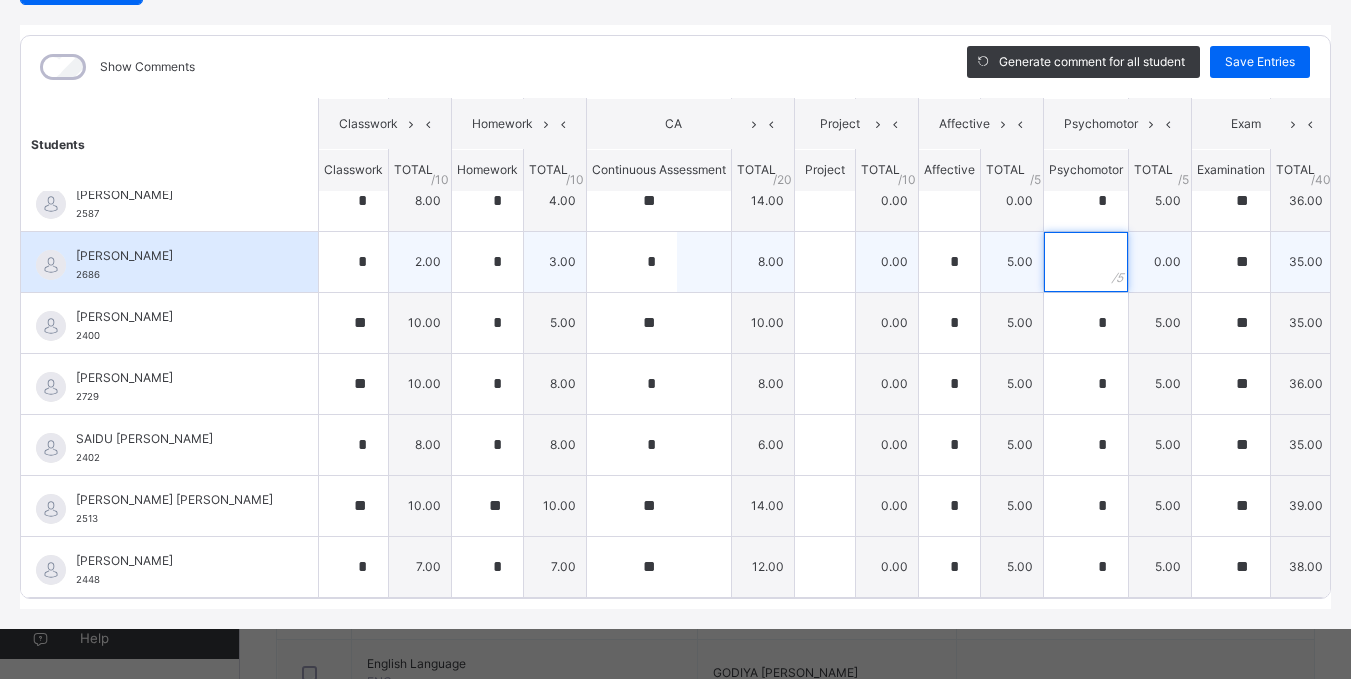 click at bounding box center (1086, 262) 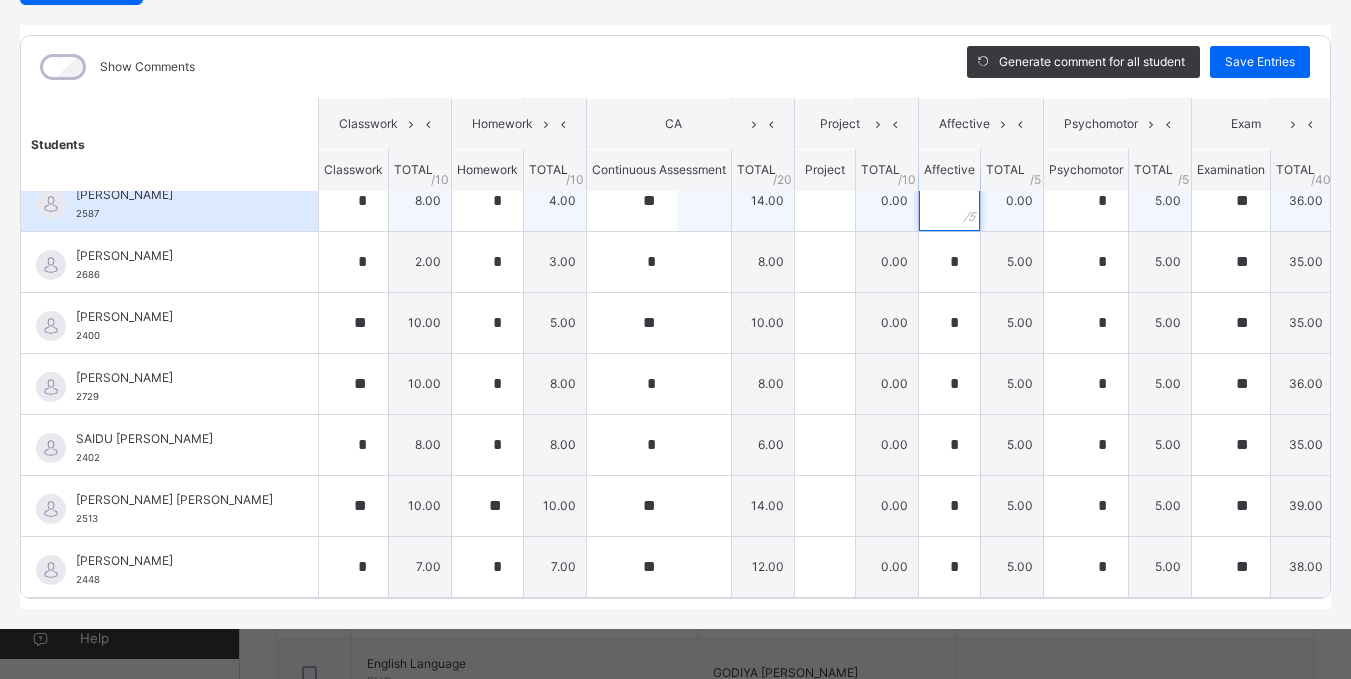 click at bounding box center (949, 201) 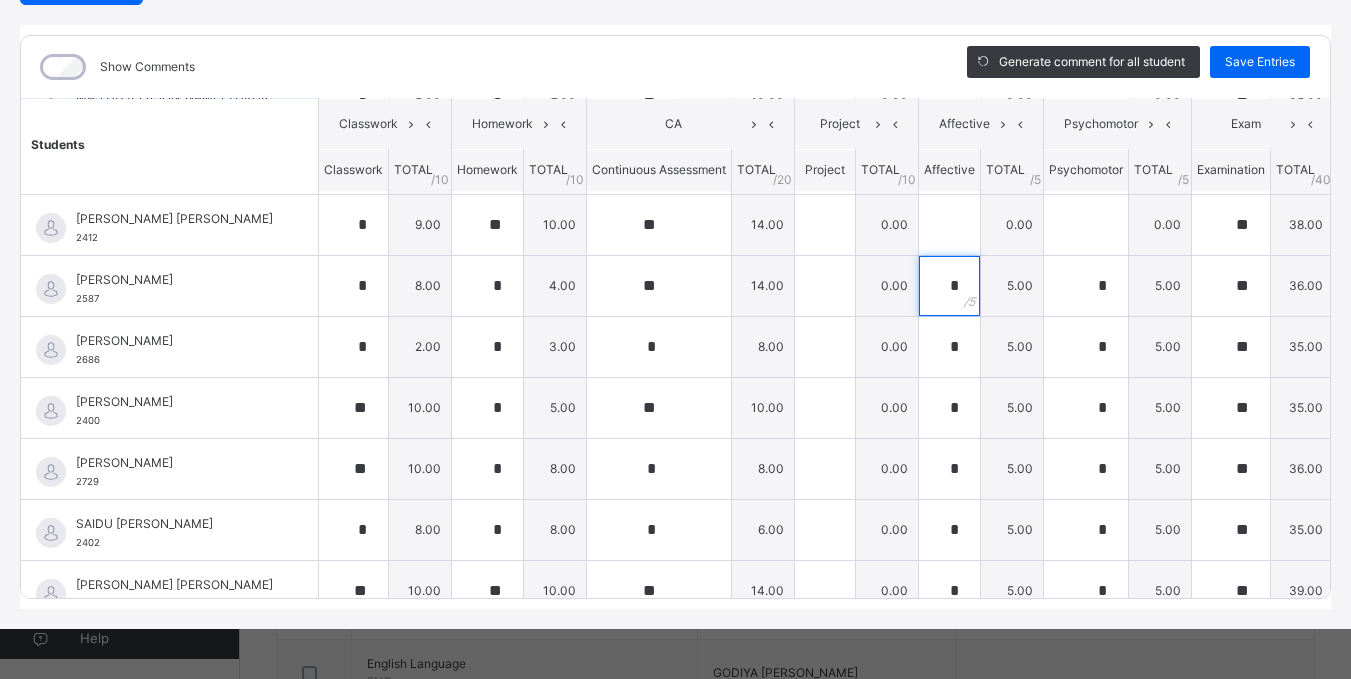 scroll, scrollTop: 1178, scrollLeft: 0, axis: vertical 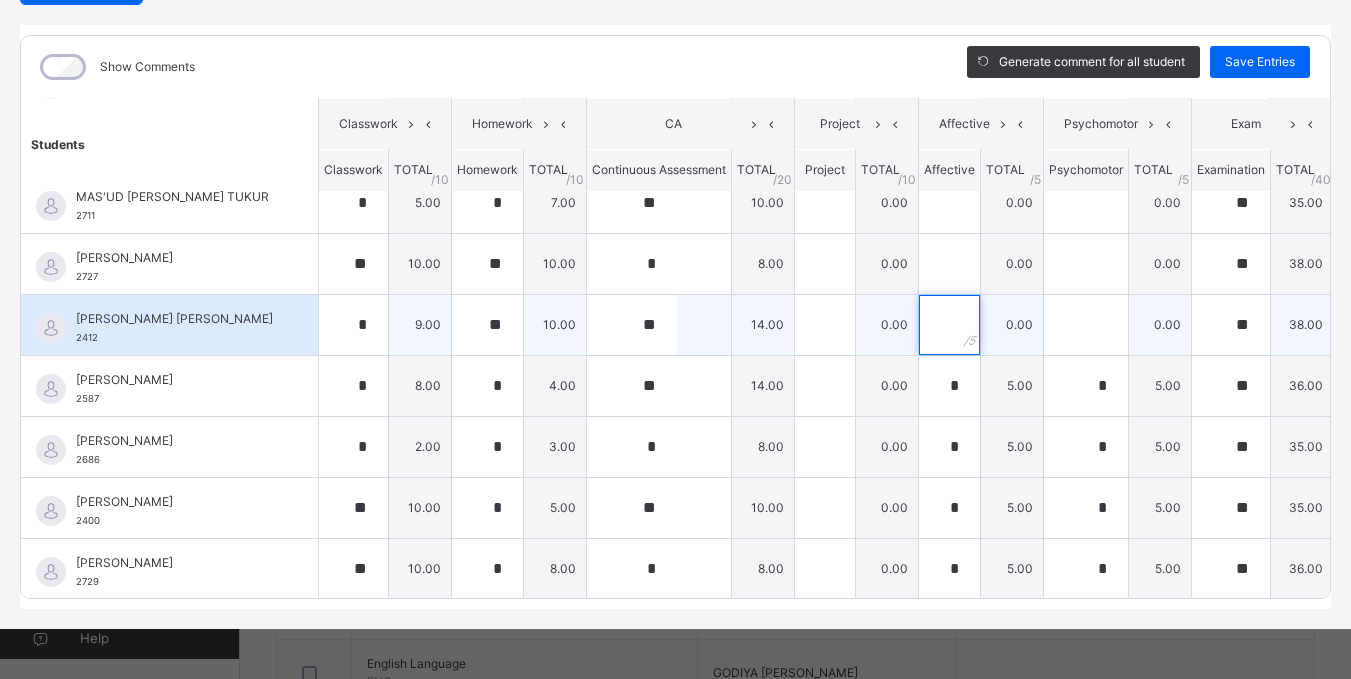 click at bounding box center [949, 325] 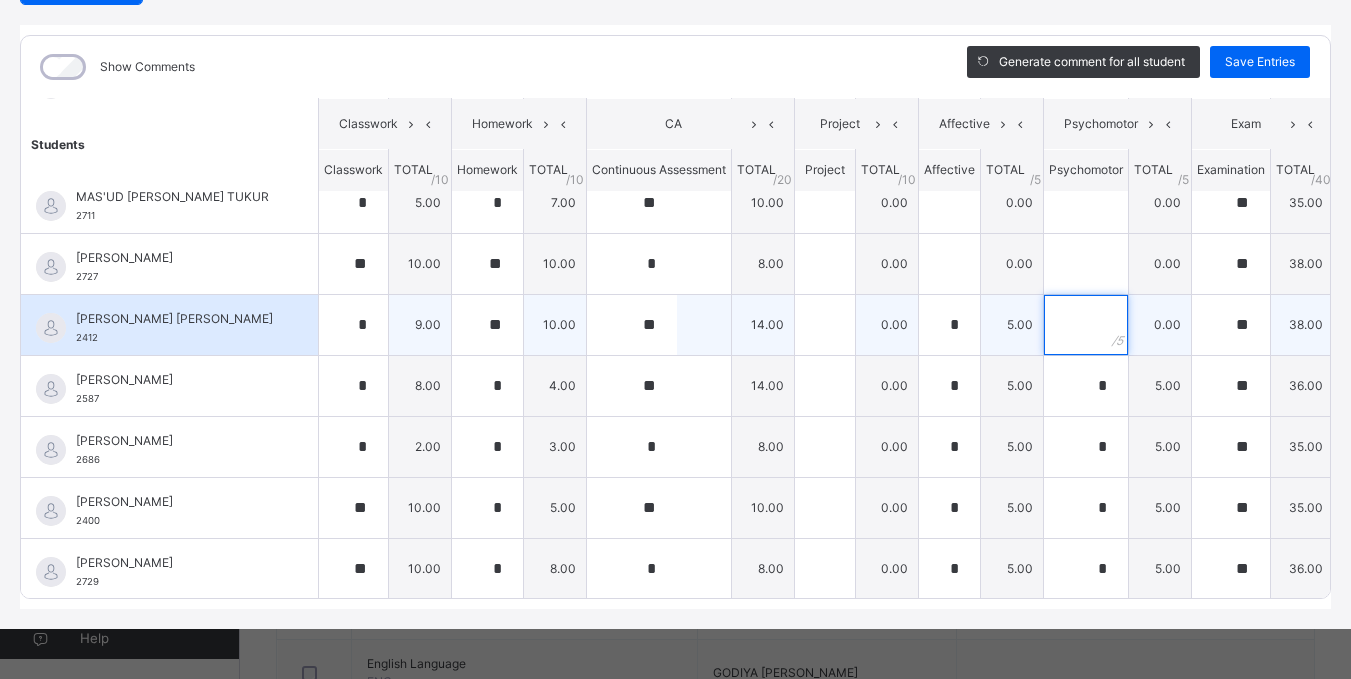 click at bounding box center [1086, 325] 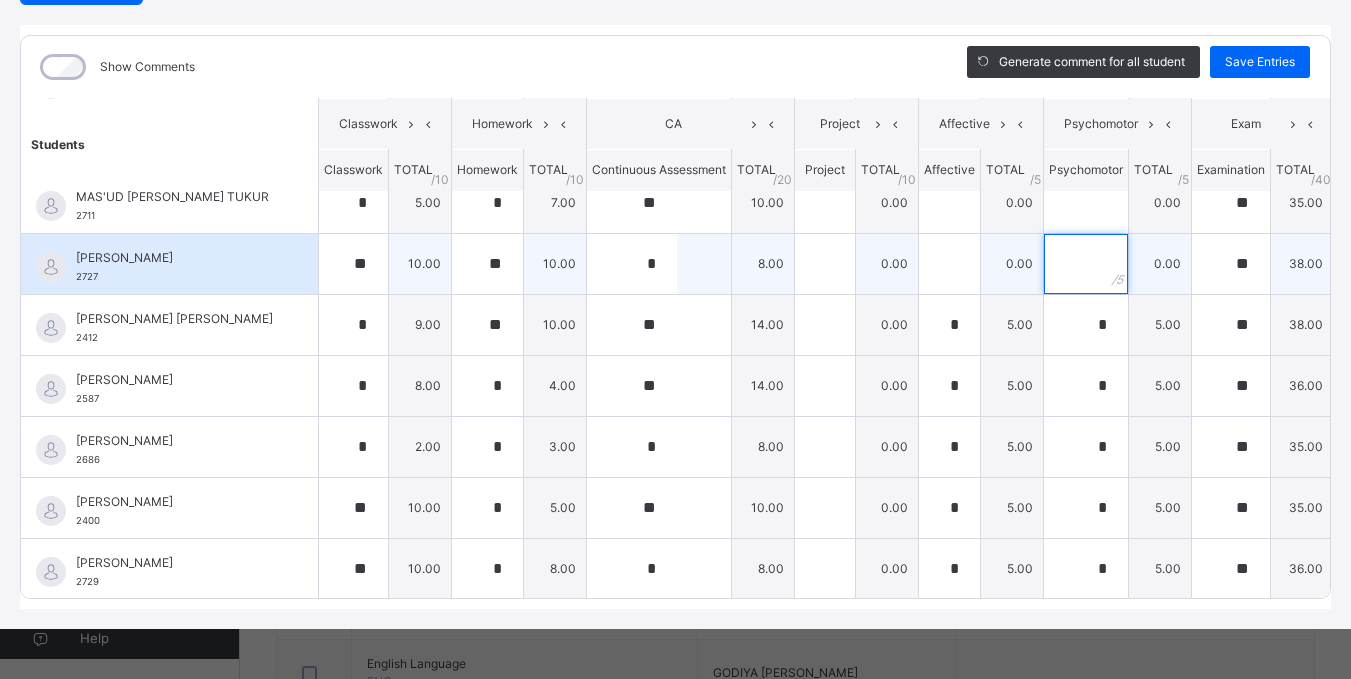 click at bounding box center [1086, 264] 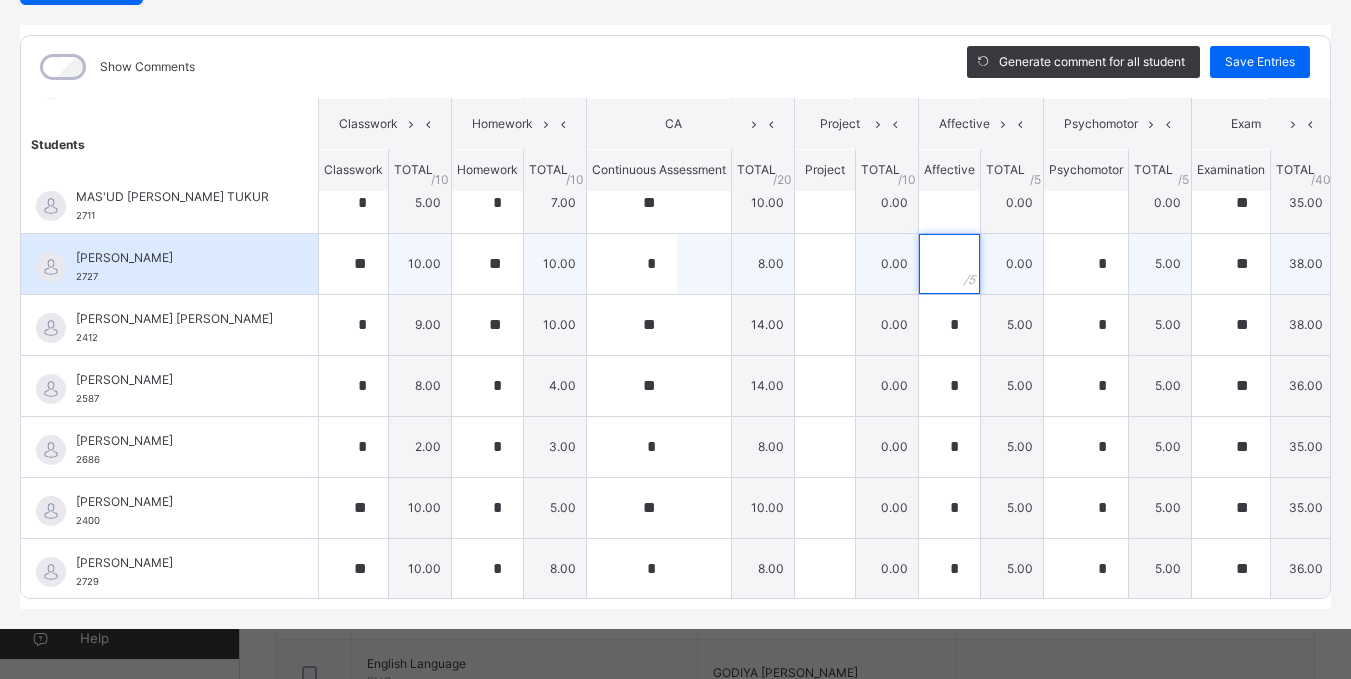 click at bounding box center [949, 264] 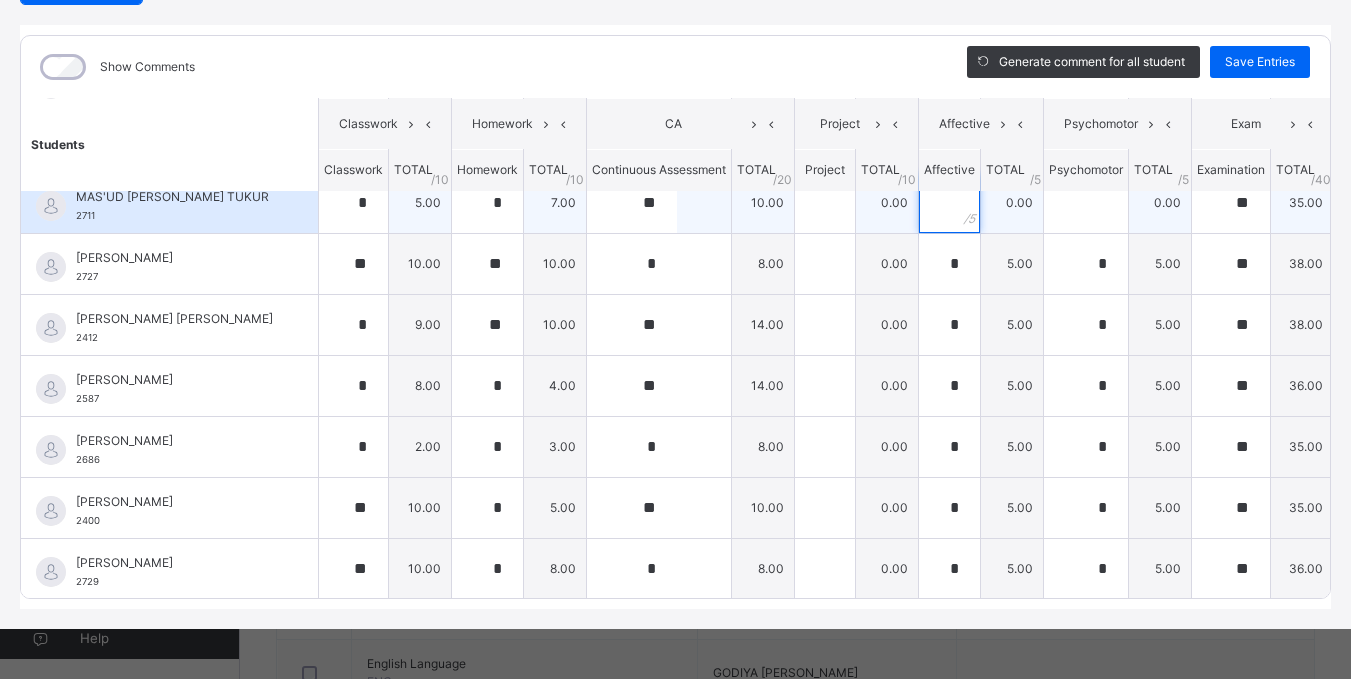 click at bounding box center (949, 203) 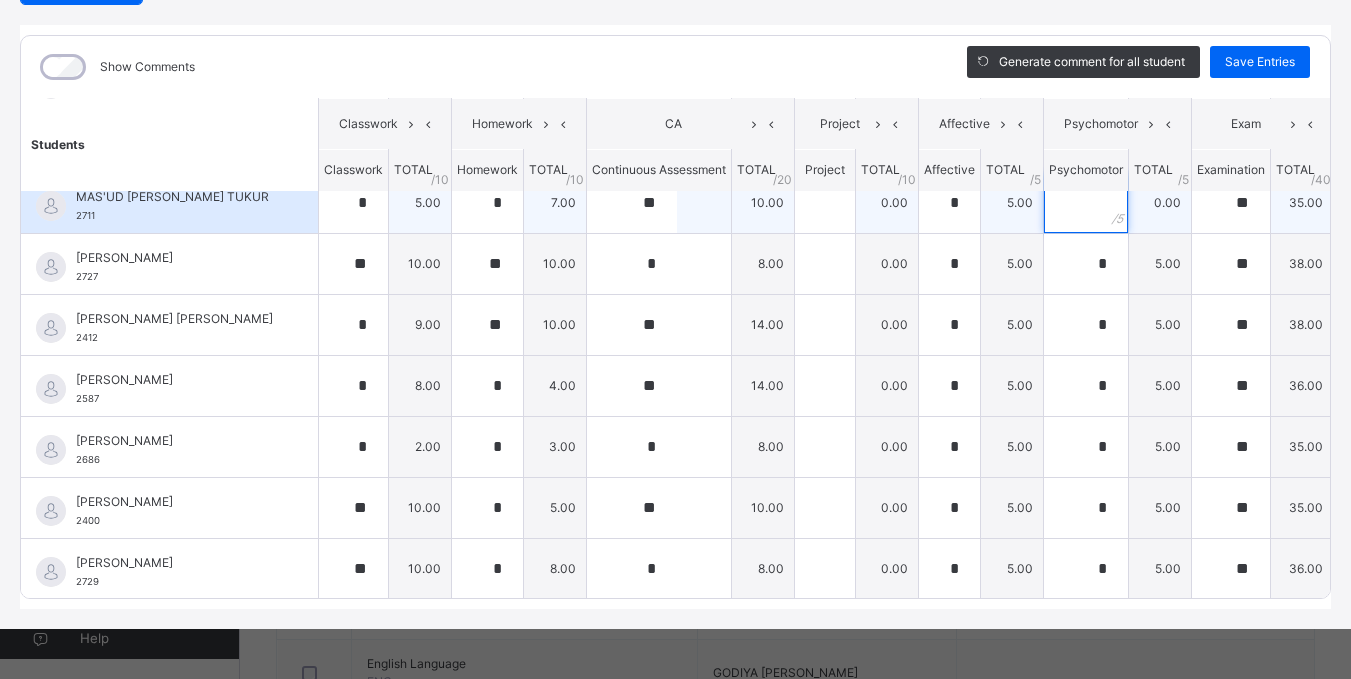 click at bounding box center [1086, 203] 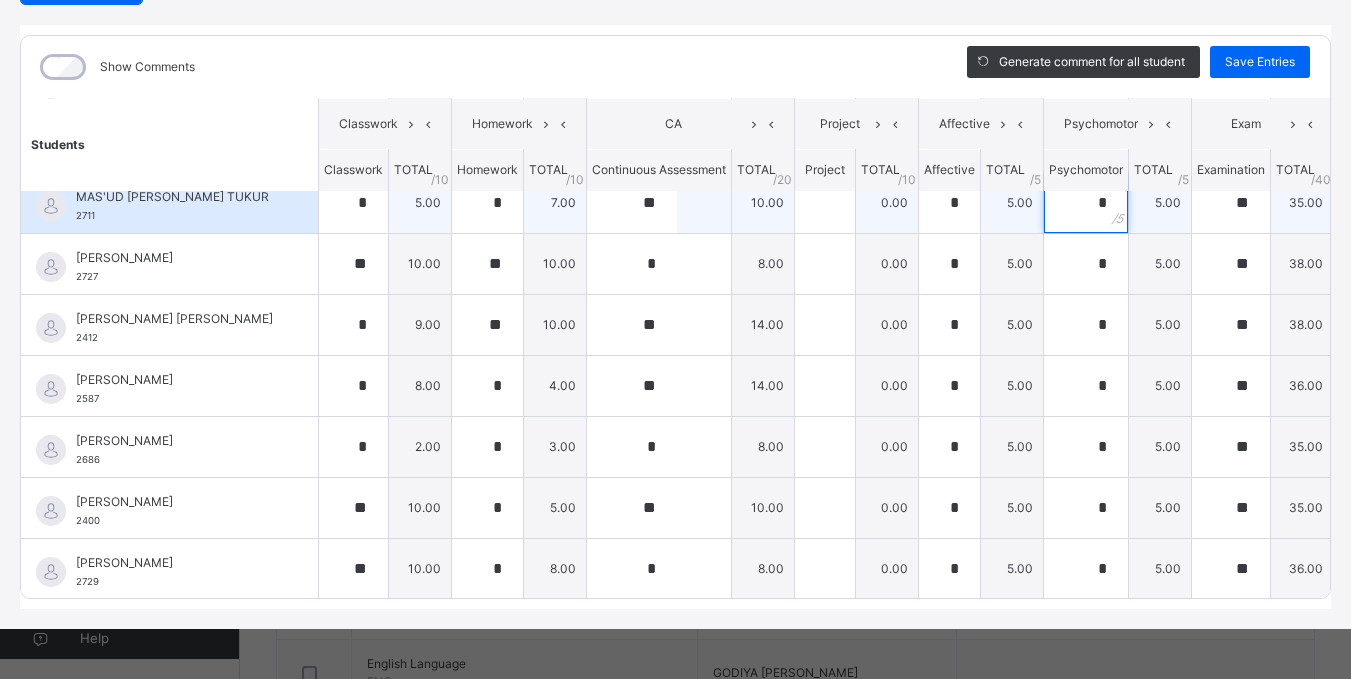 scroll, scrollTop: 878, scrollLeft: 0, axis: vertical 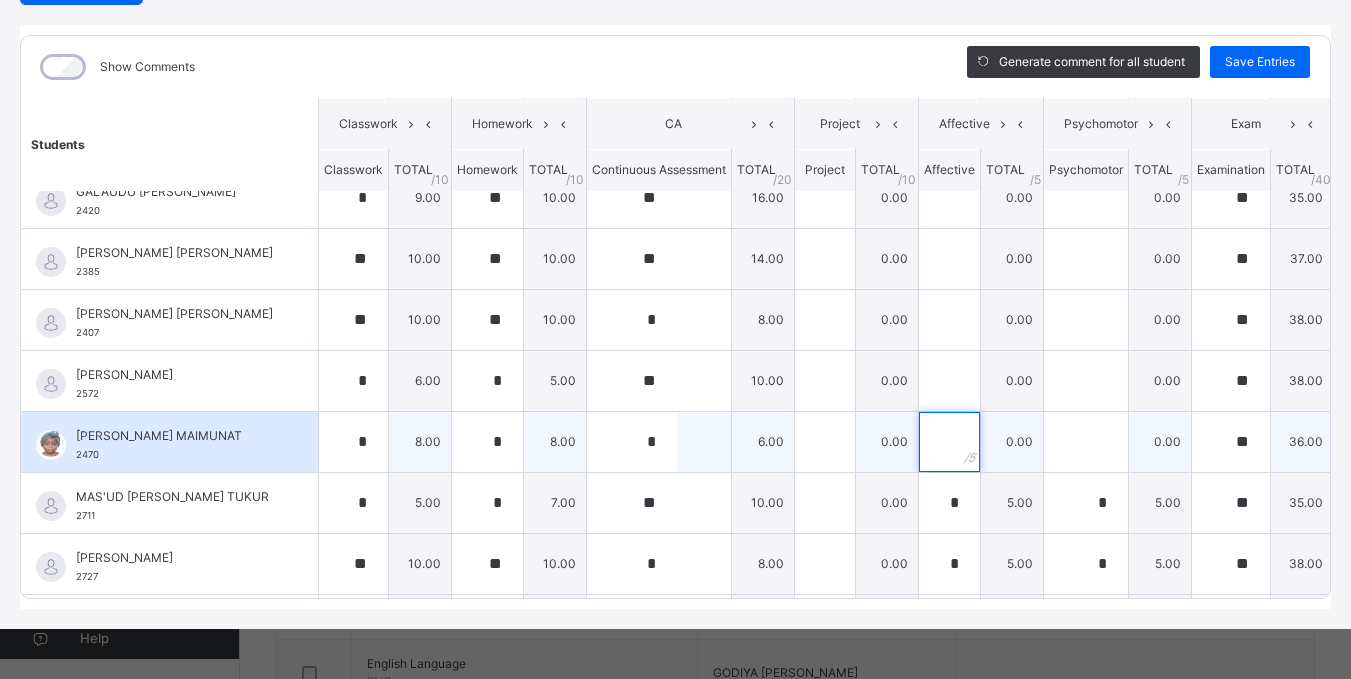click at bounding box center [949, 442] 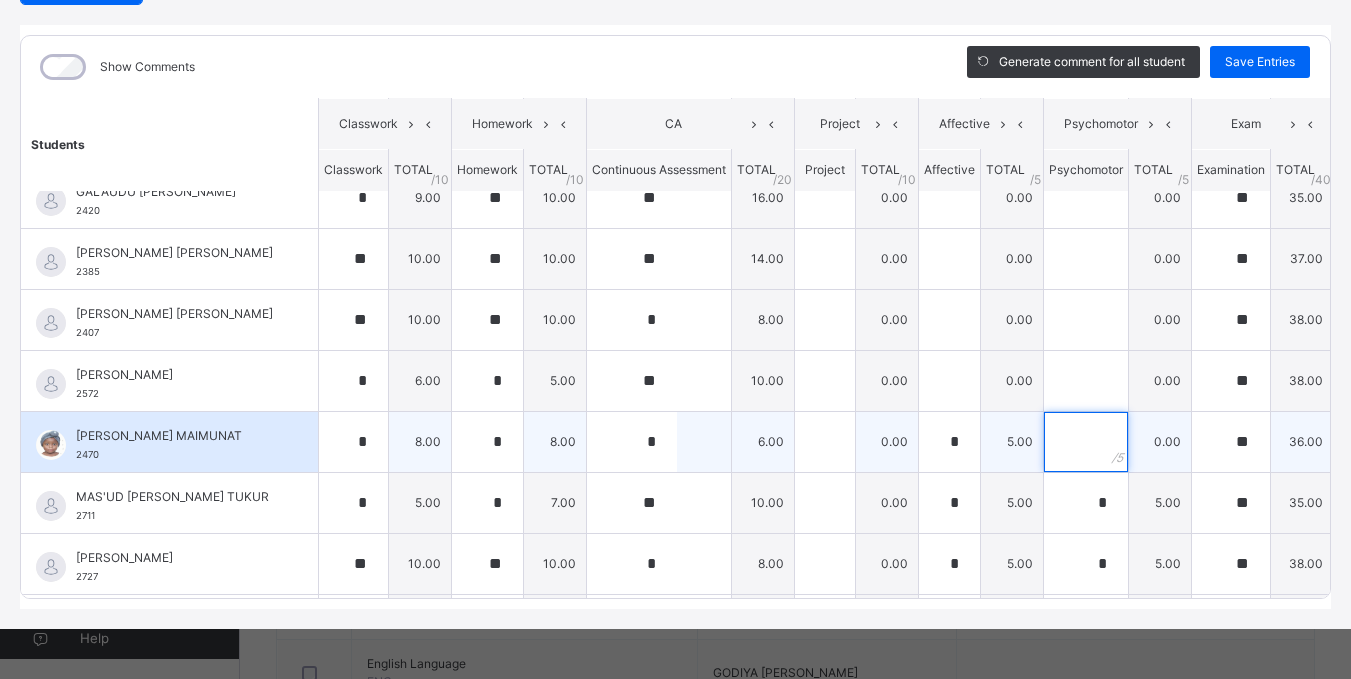 click at bounding box center (1086, 442) 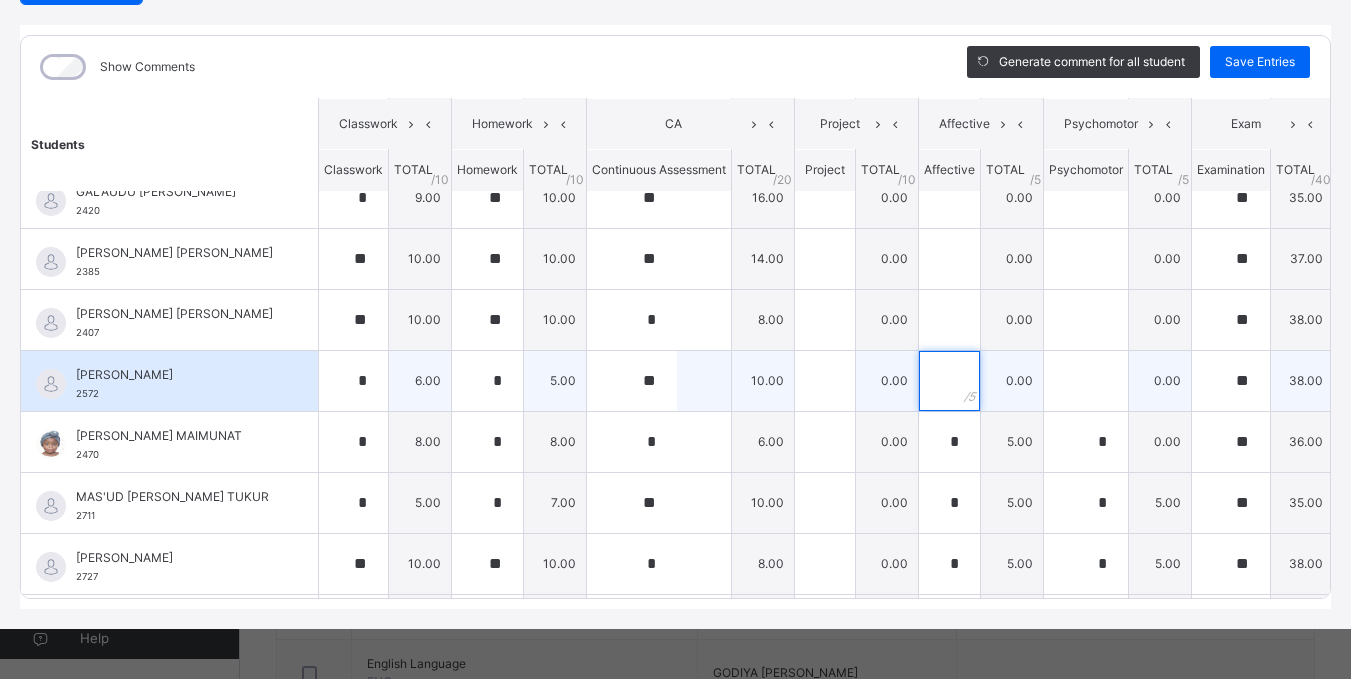 click at bounding box center [949, 381] 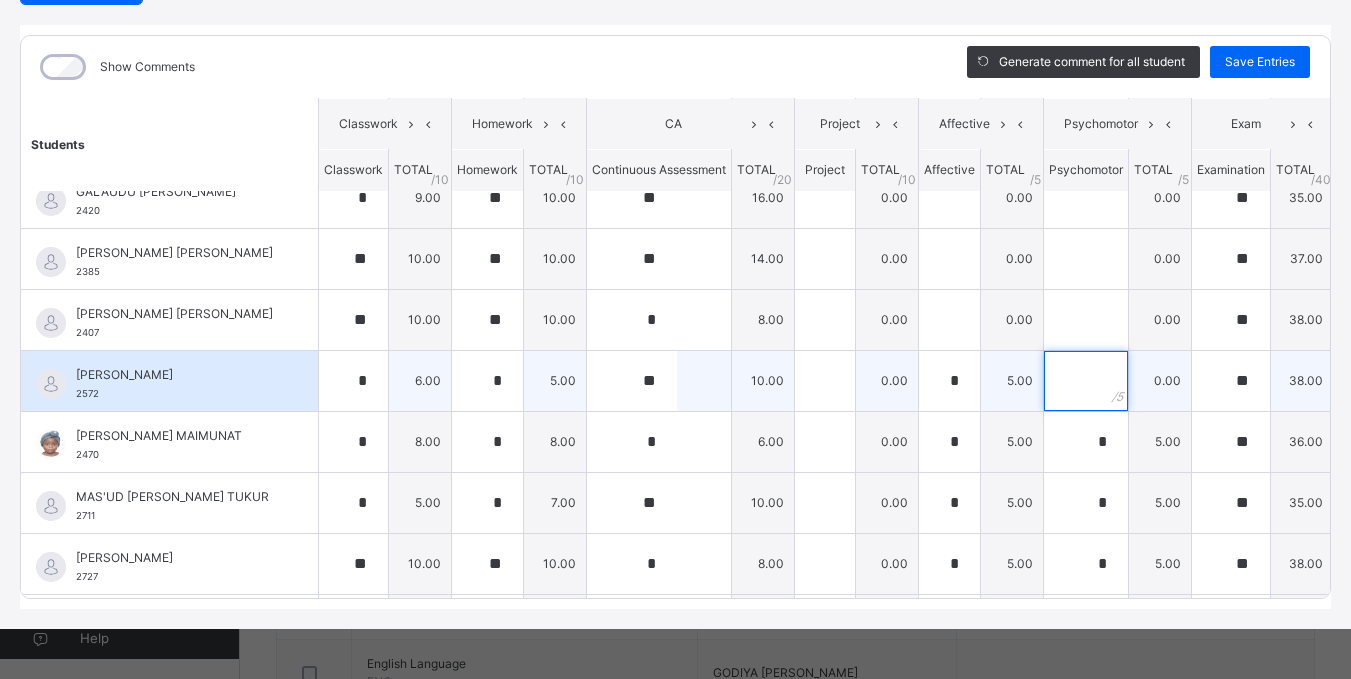 click at bounding box center (1086, 381) 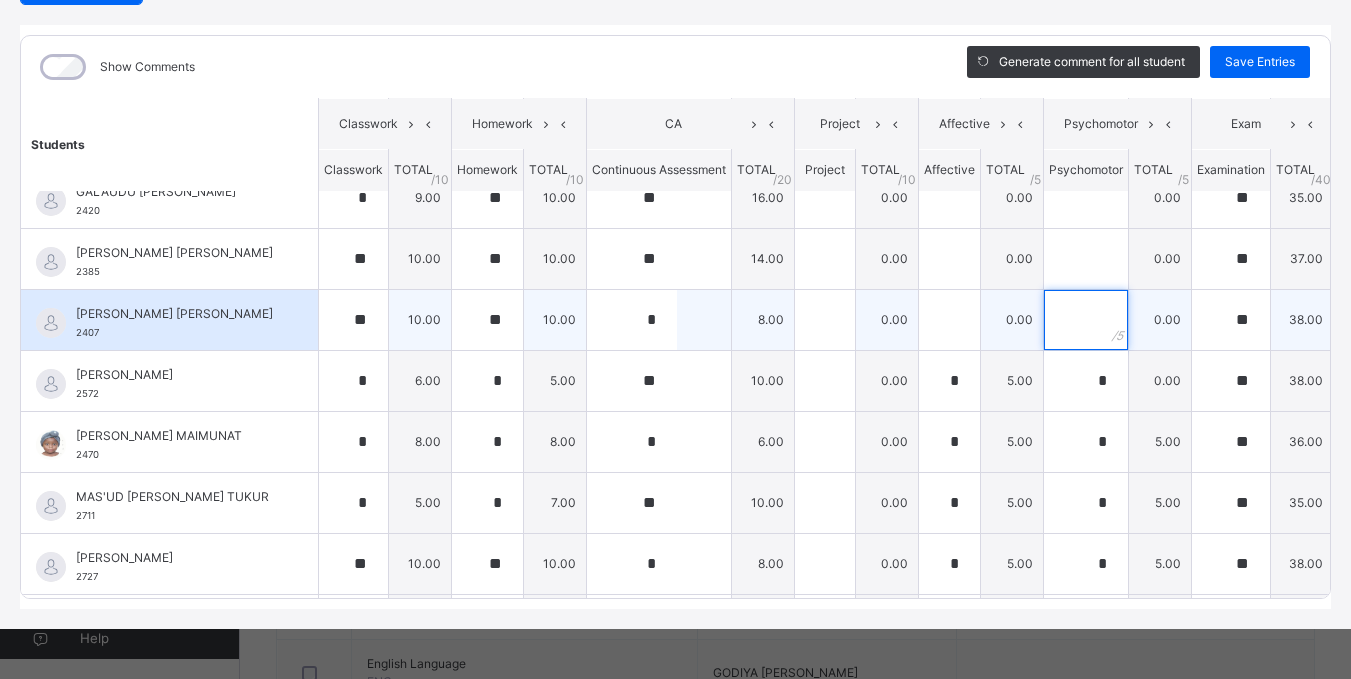 click at bounding box center [1086, 320] 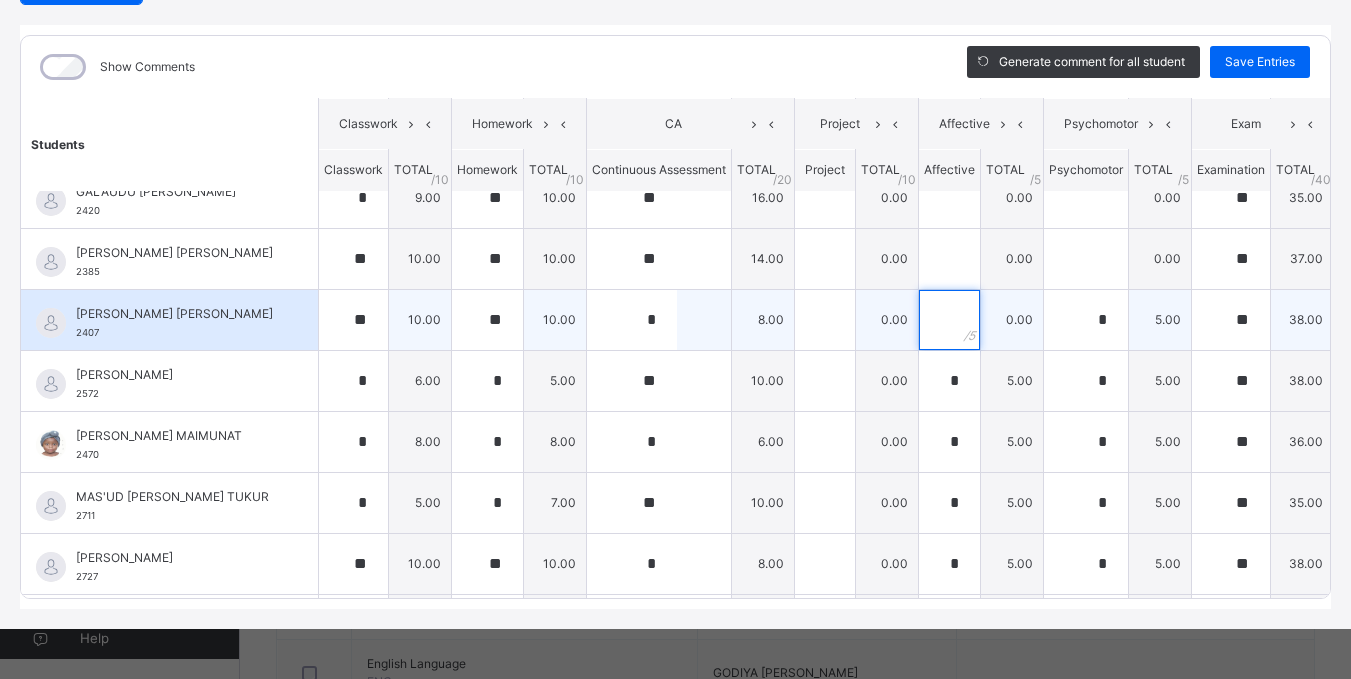 click at bounding box center (949, 320) 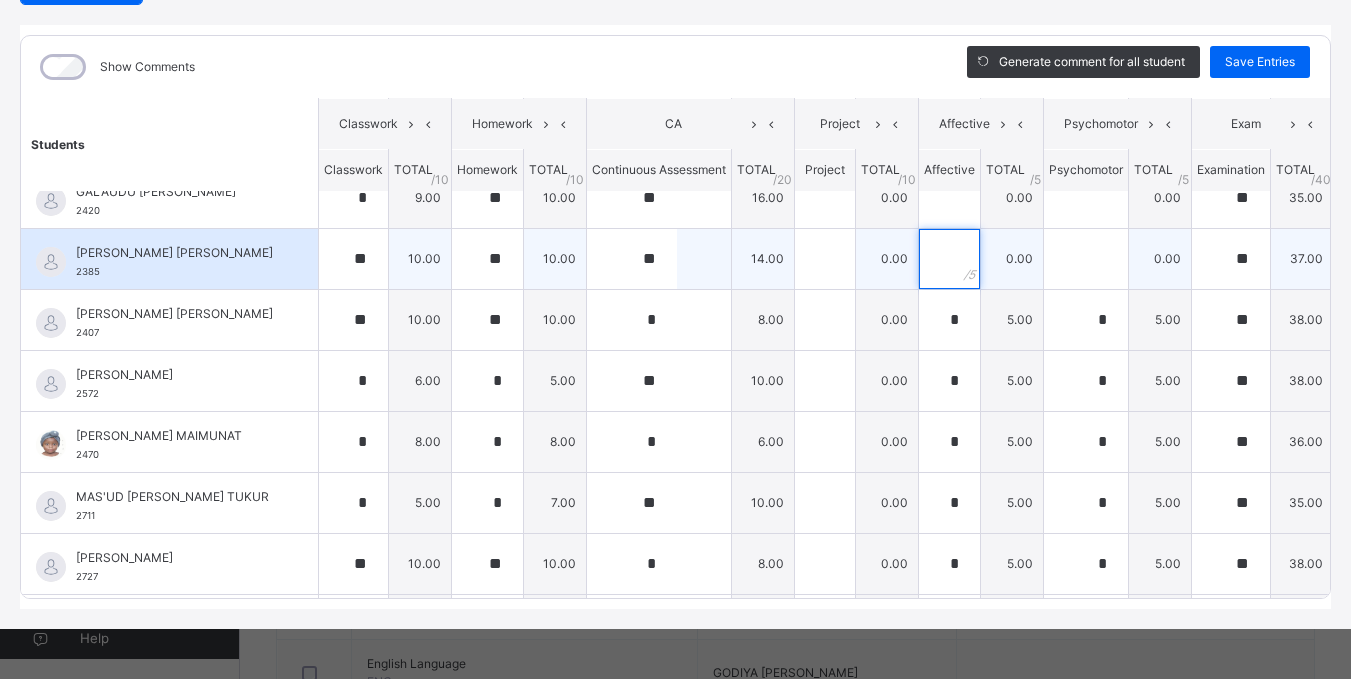 click at bounding box center [949, 259] 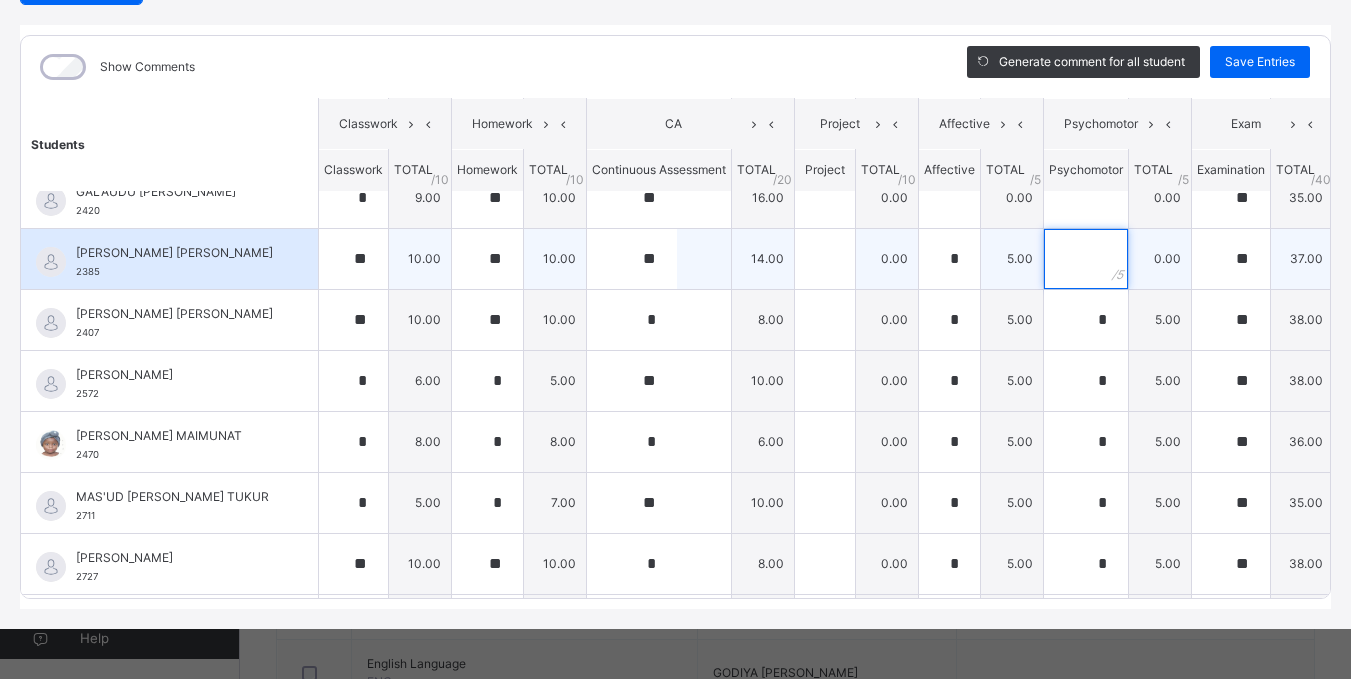 click at bounding box center [1086, 259] 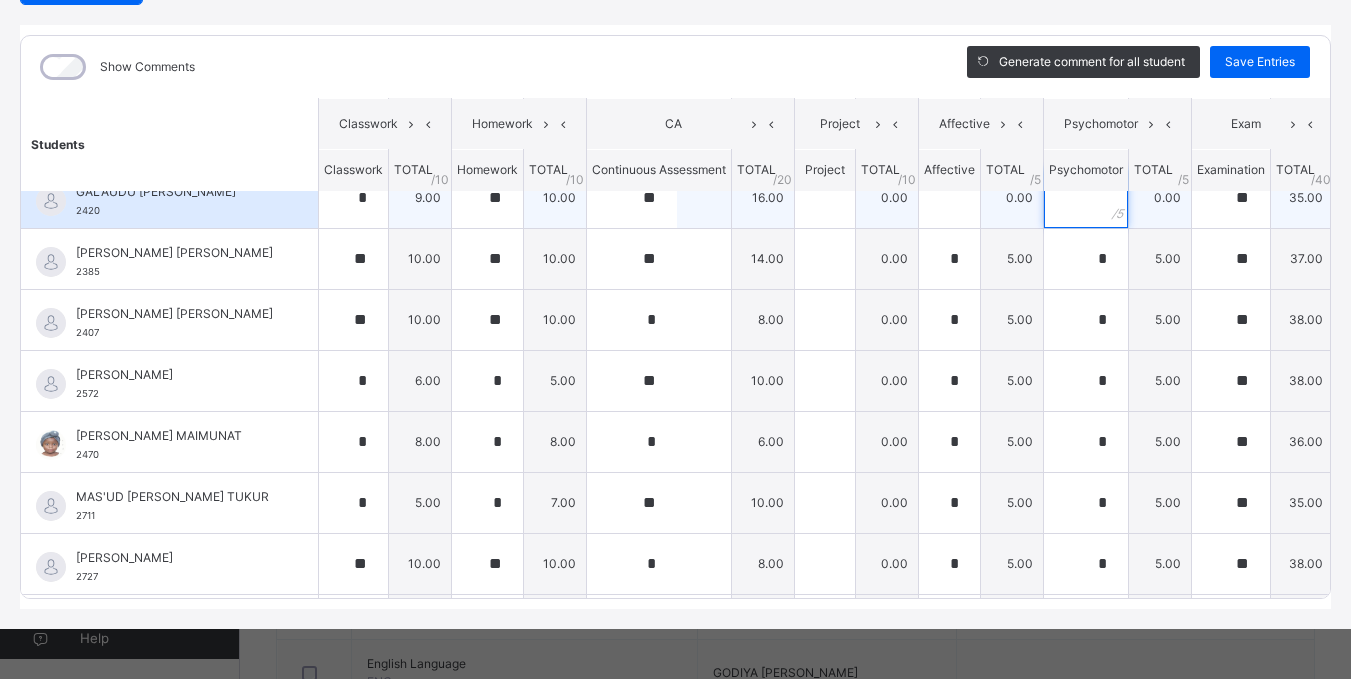 click at bounding box center [1086, 198] 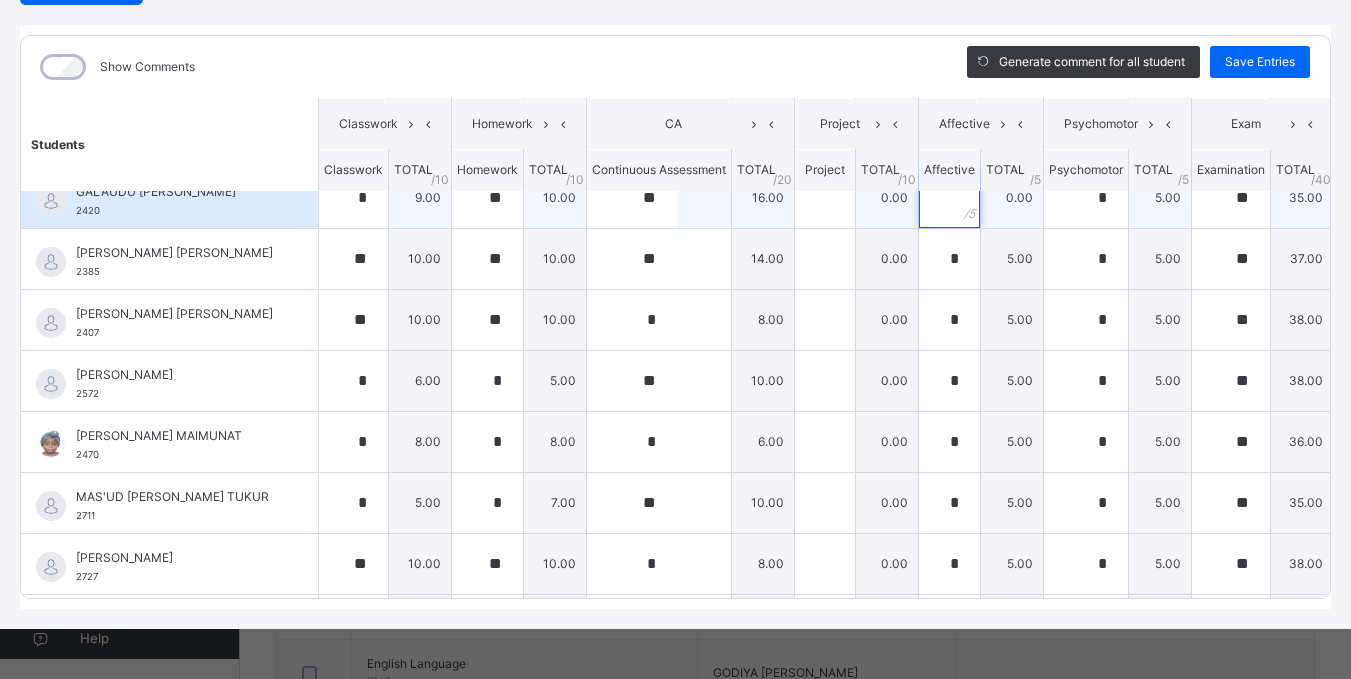 click at bounding box center [949, 198] 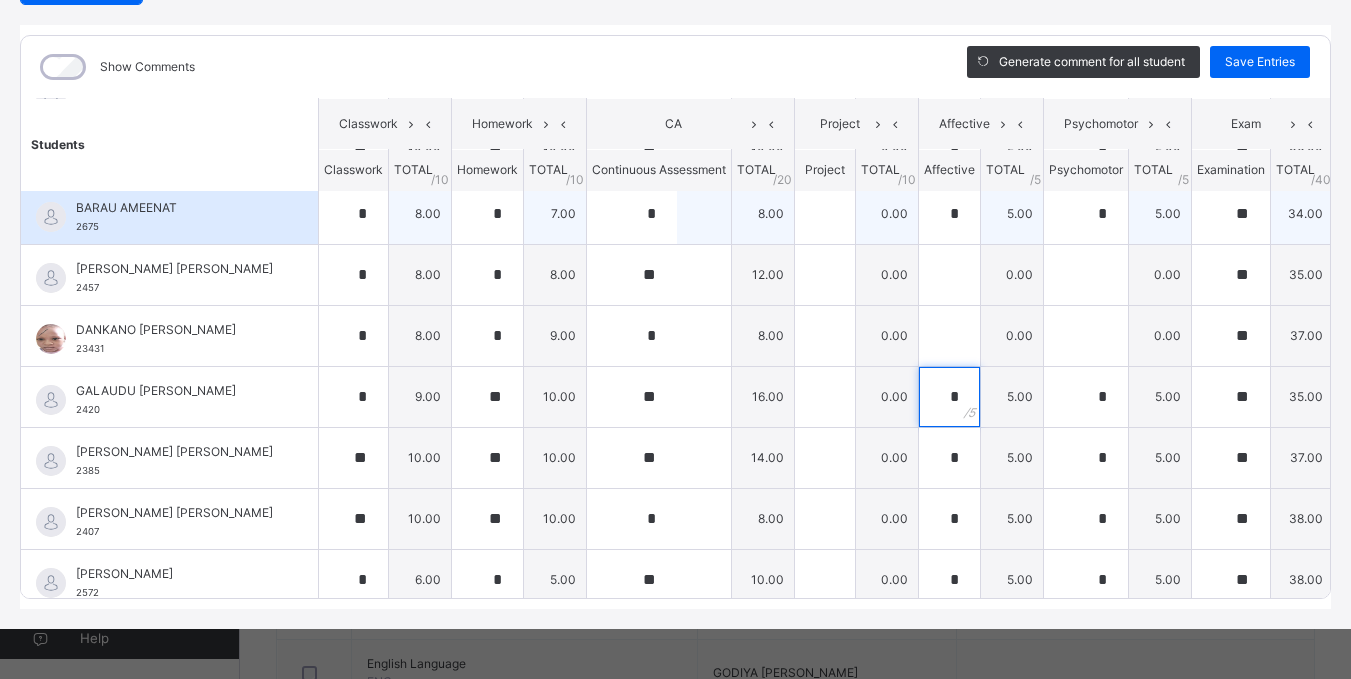 scroll, scrollTop: 578, scrollLeft: 0, axis: vertical 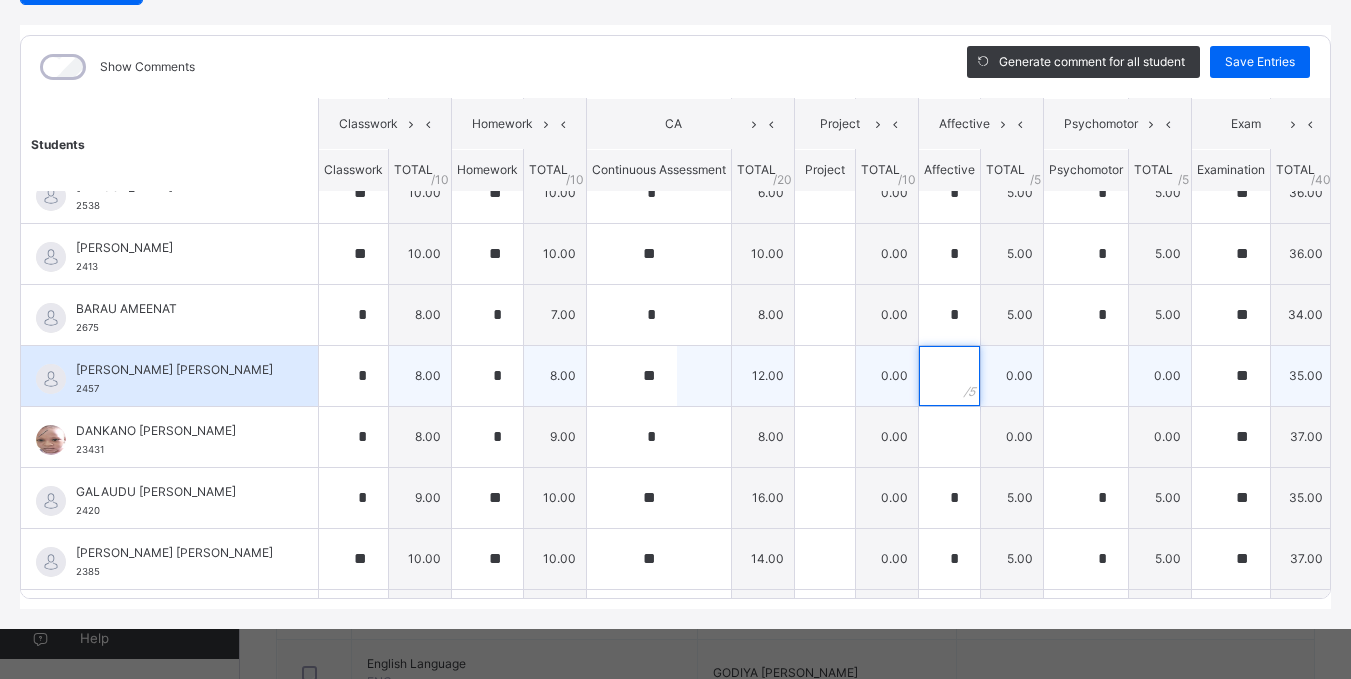 click at bounding box center (949, 376) 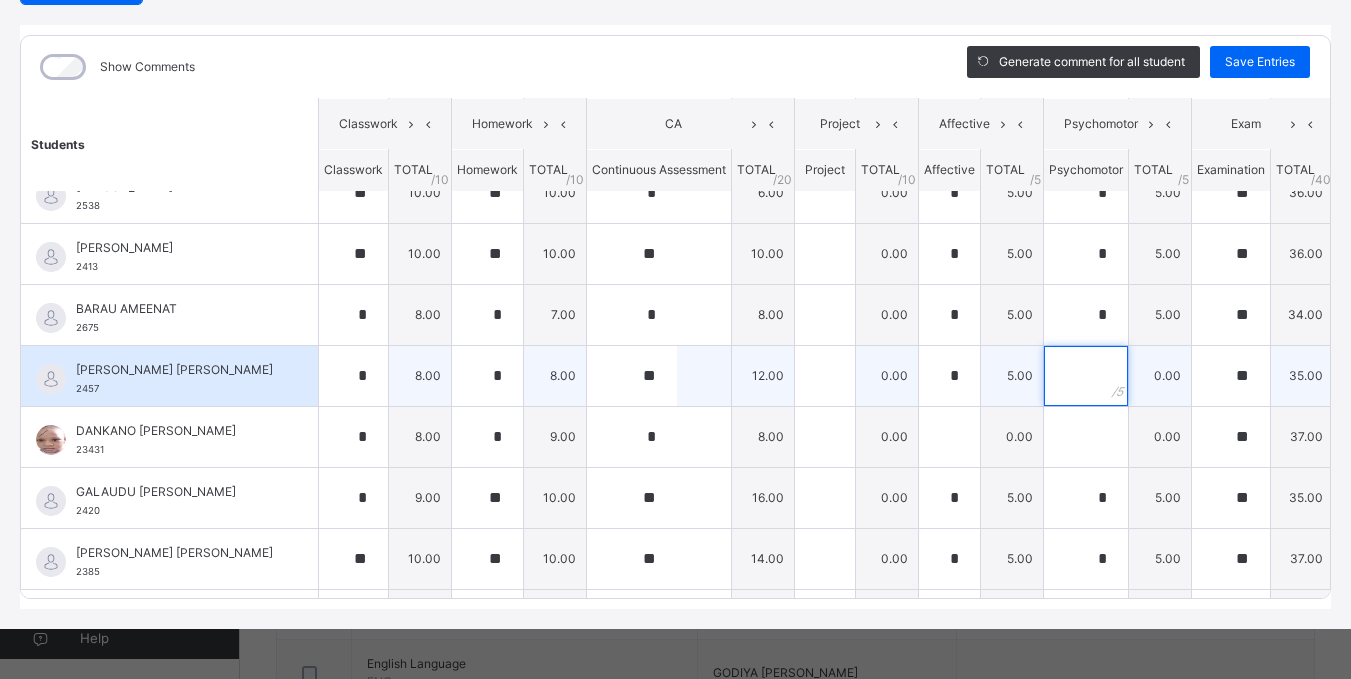 click at bounding box center [1086, 376] 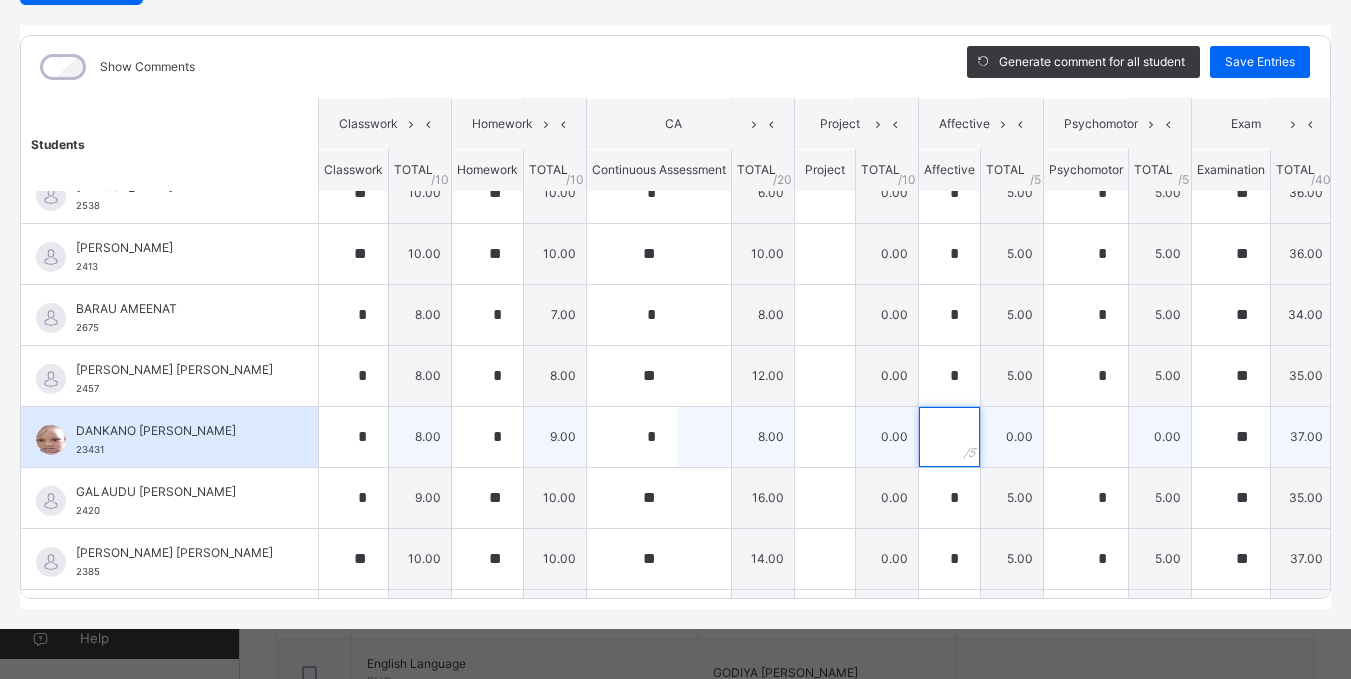 click at bounding box center [949, 437] 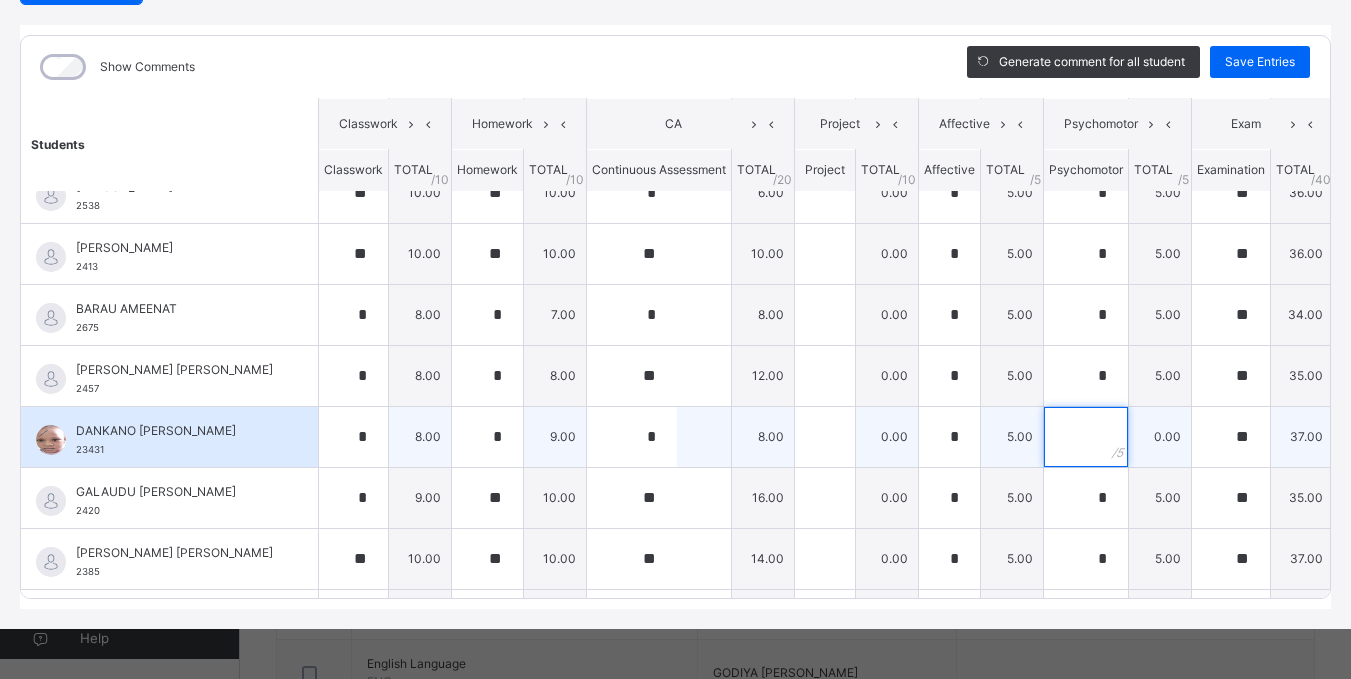 click at bounding box center (1086, 437) 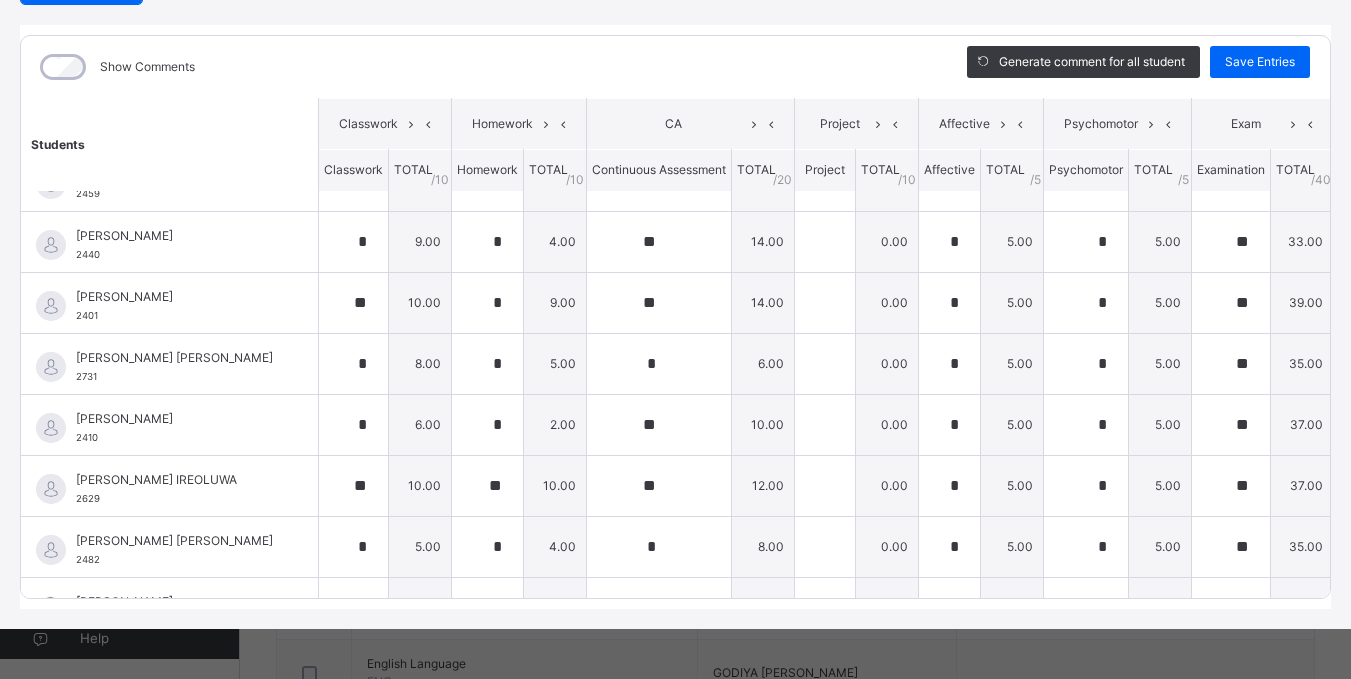 scroll, scrollTop: 0, scrollLeft: 0, axis: both 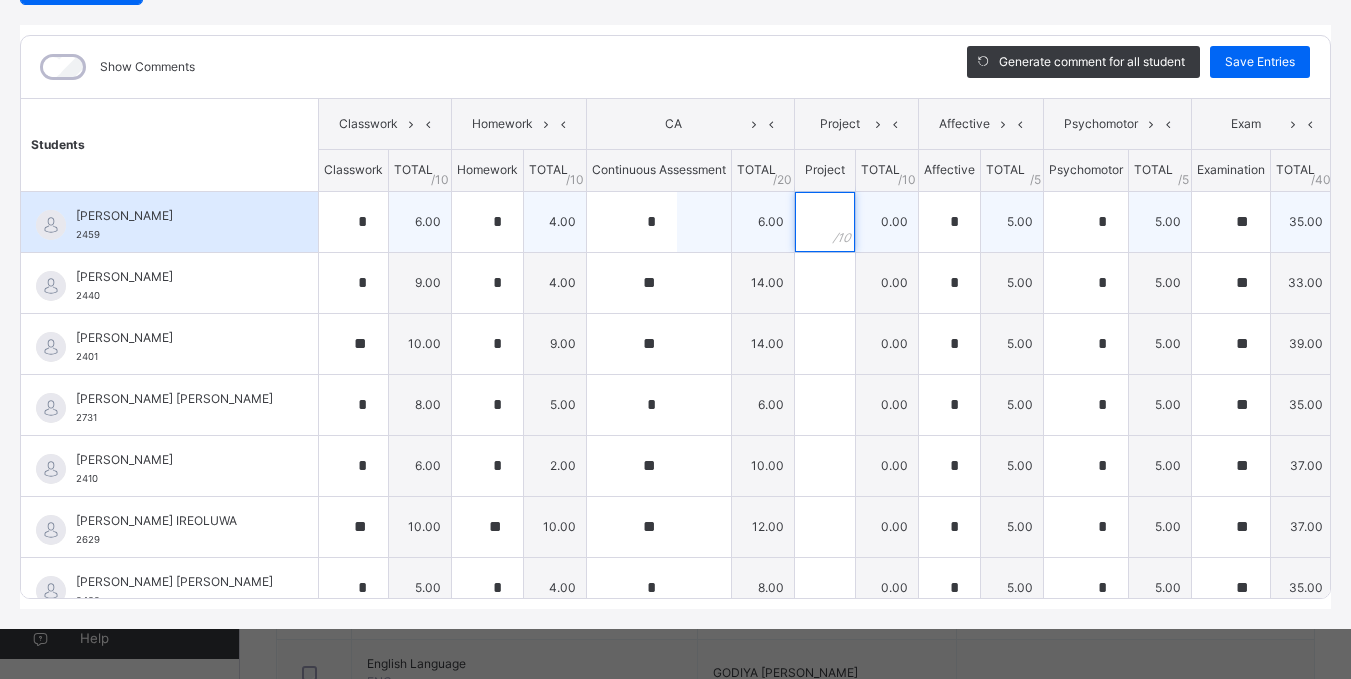 click at bounding box center [825, 222] 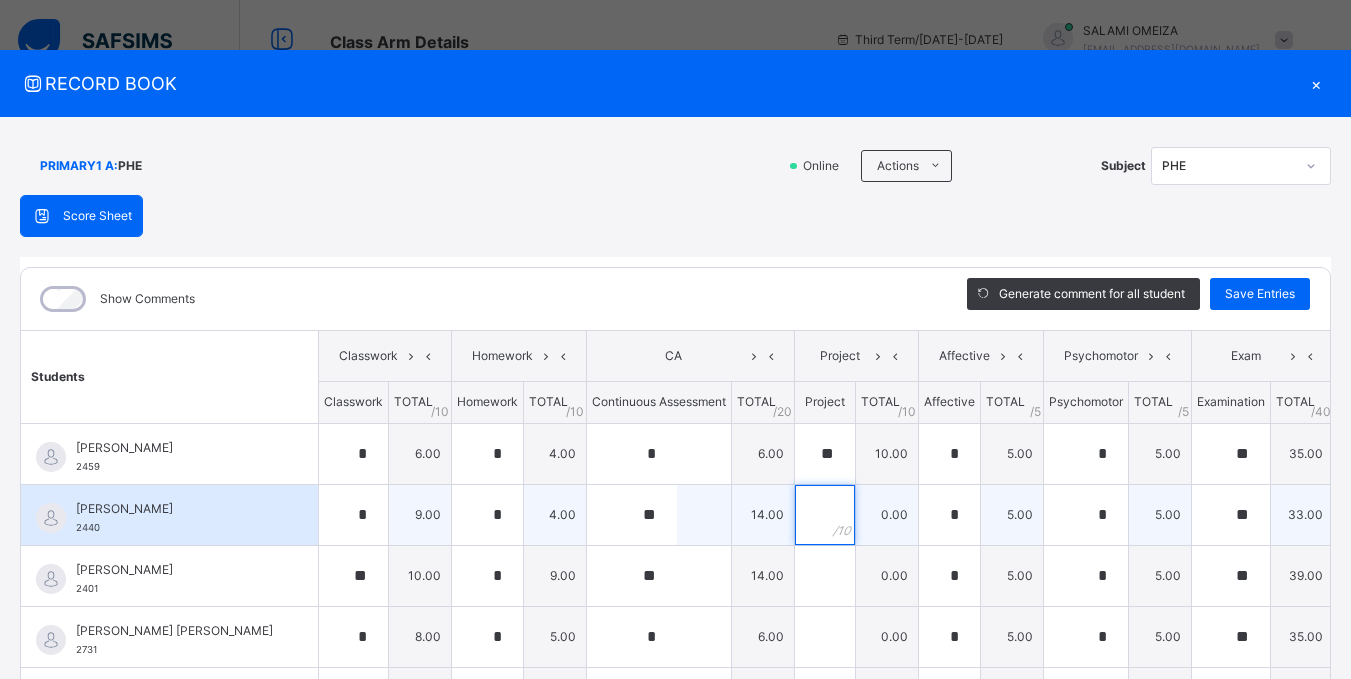 click at bounding box center [825, 515] 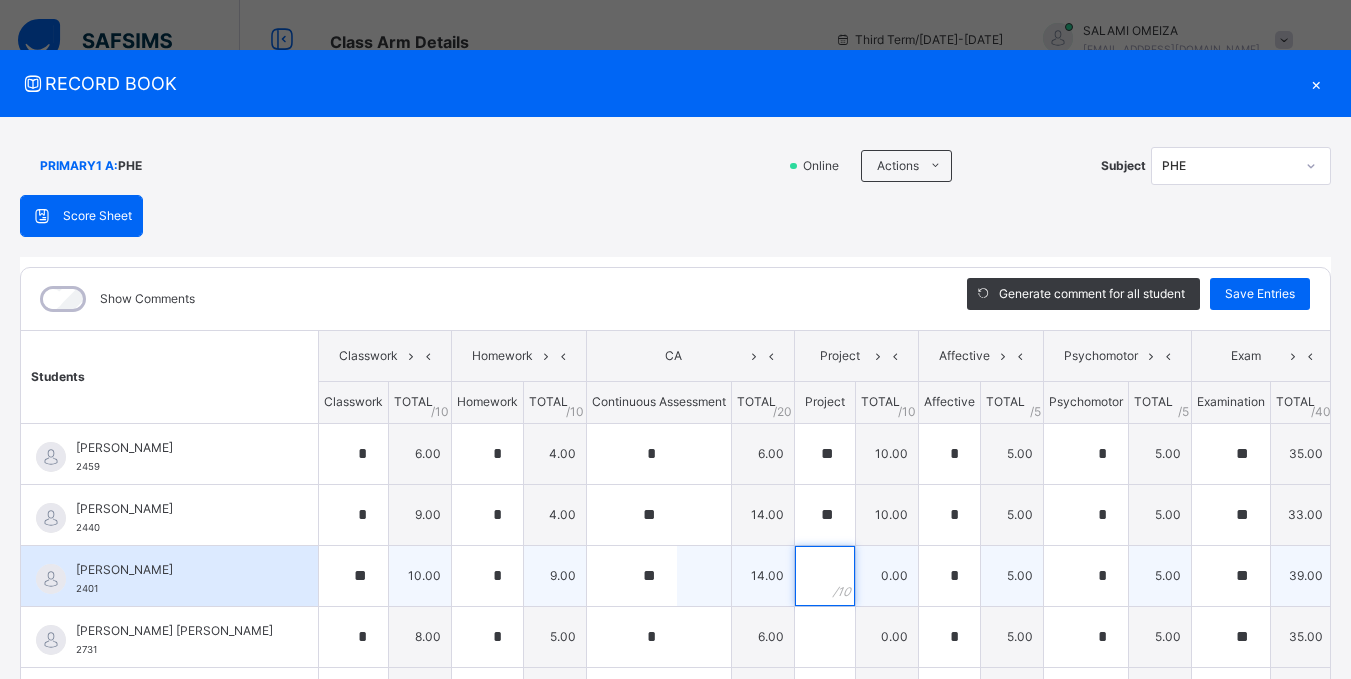 click at bounding box center (825, 576) 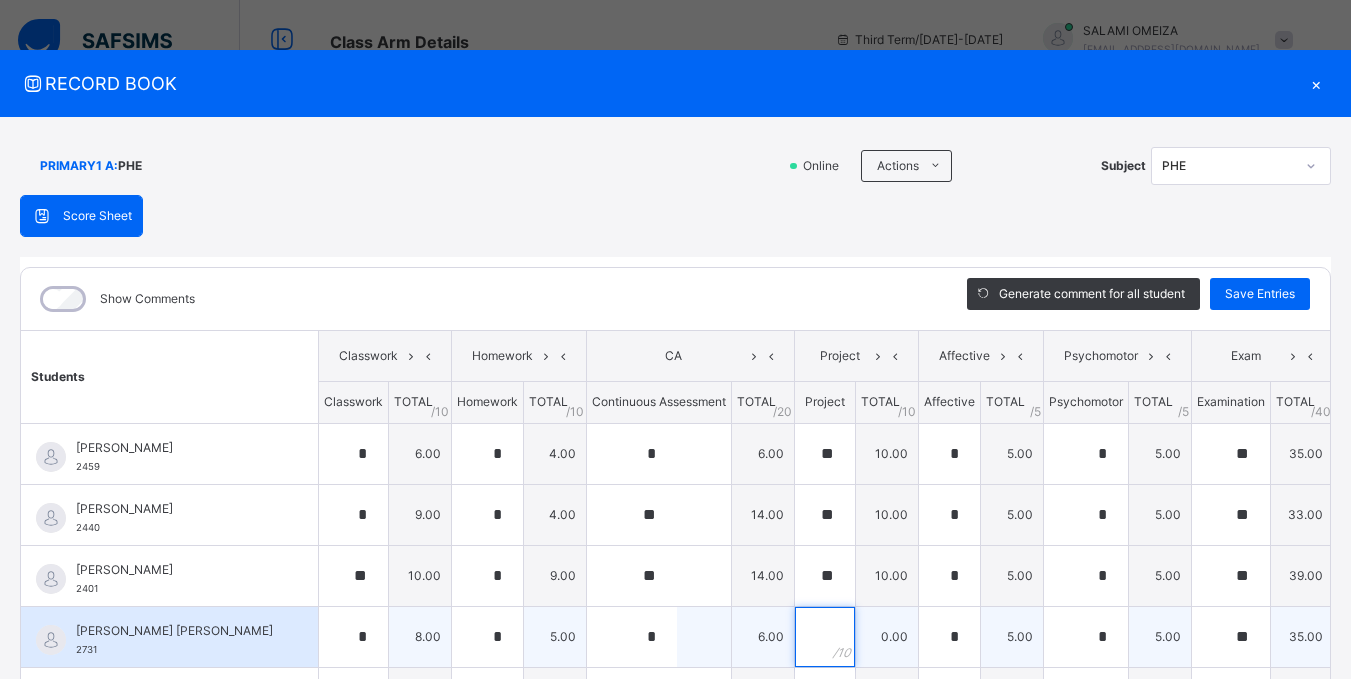 click at bounding box center [825, 637] 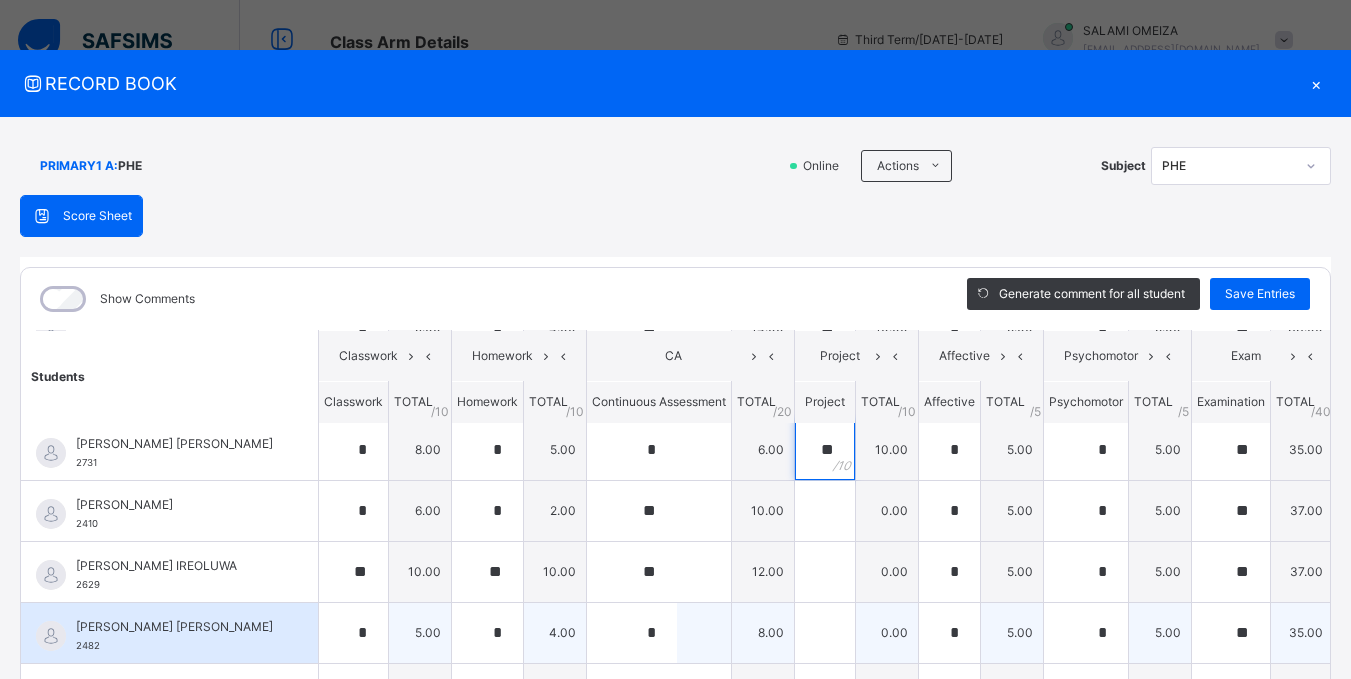 scroll, scrollTop: 200, scrollLeft: 0, axis: vertical 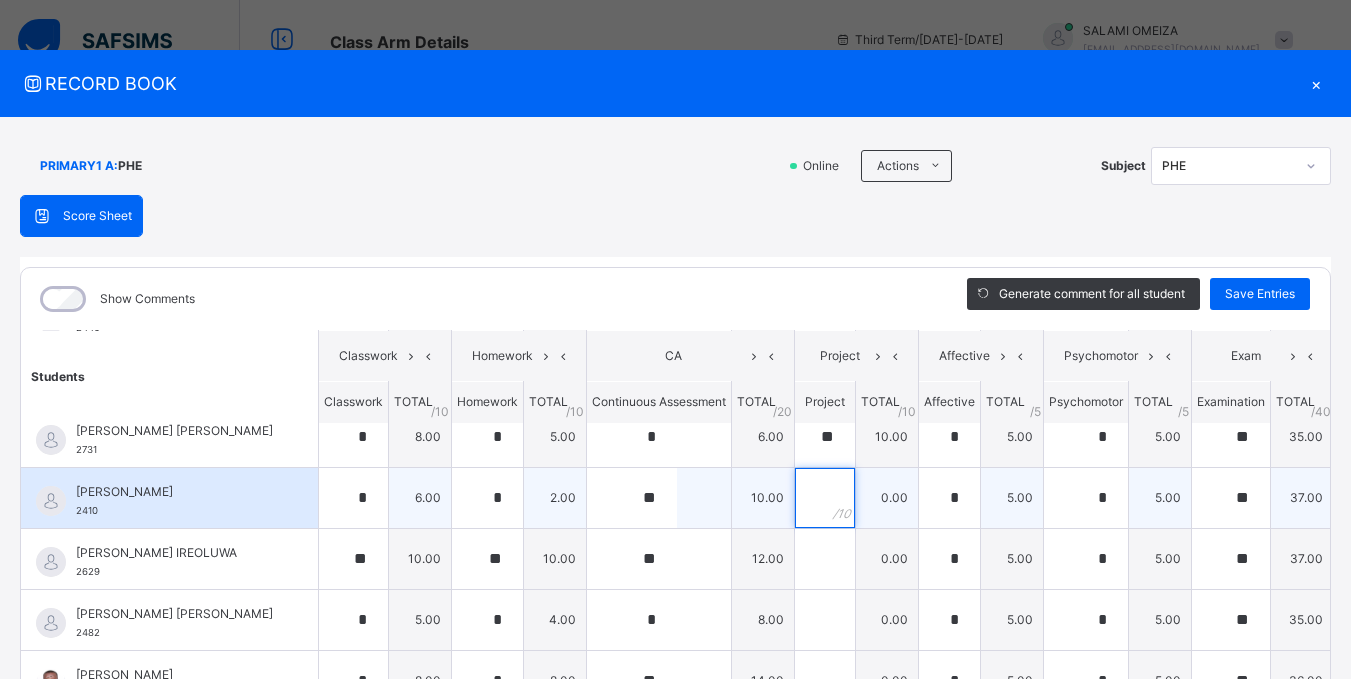 click at bounding box center (825, 498) 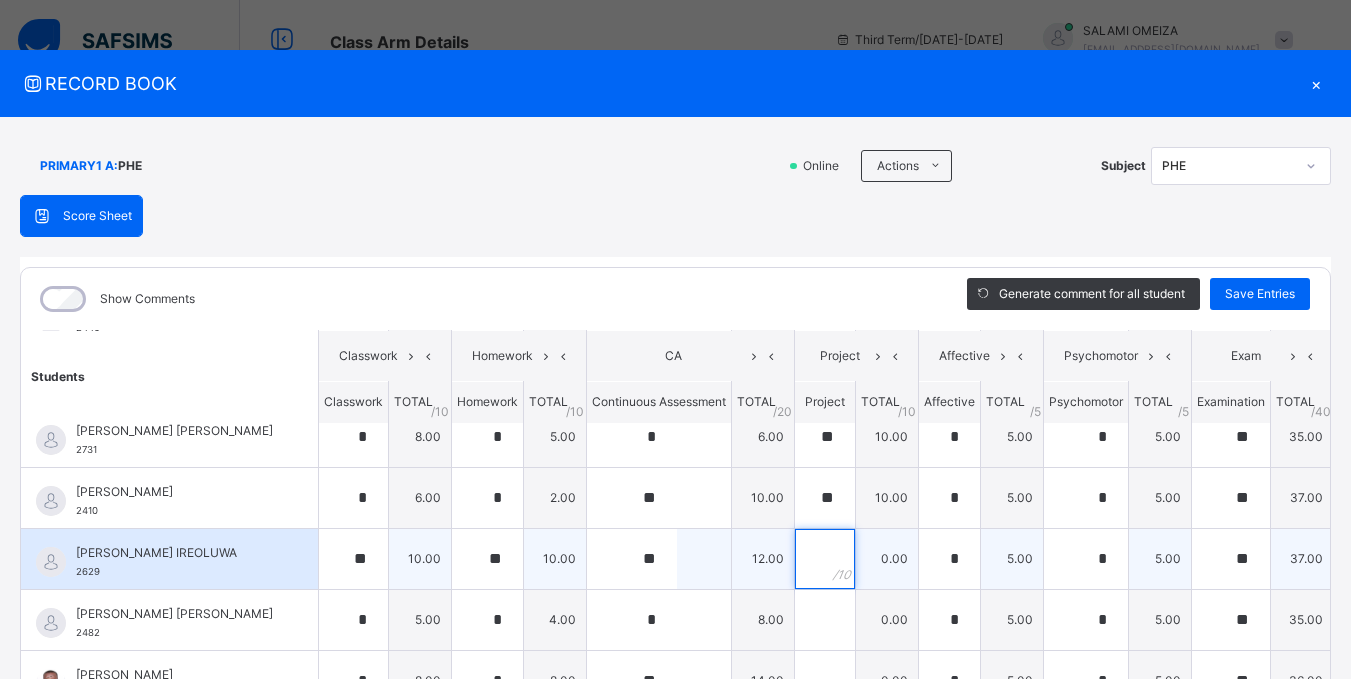 click at bounding box center (825, 559) 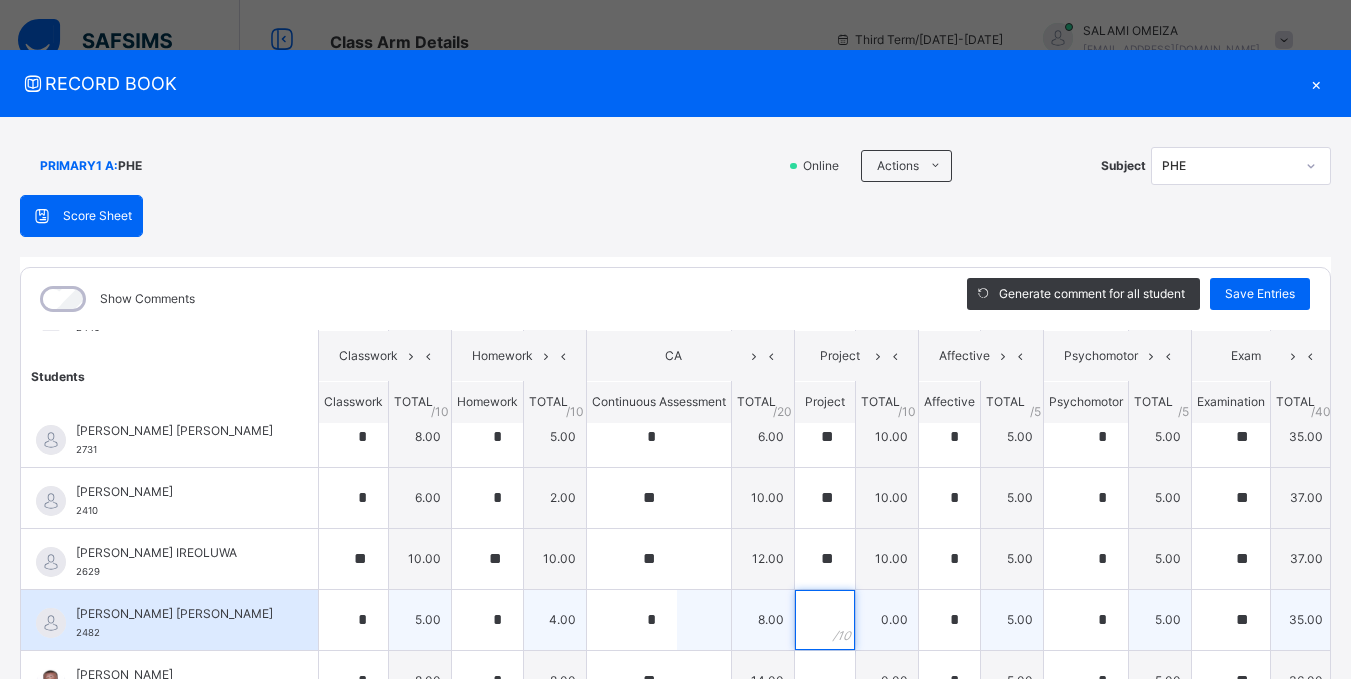 click at bounding box center [825, 620] 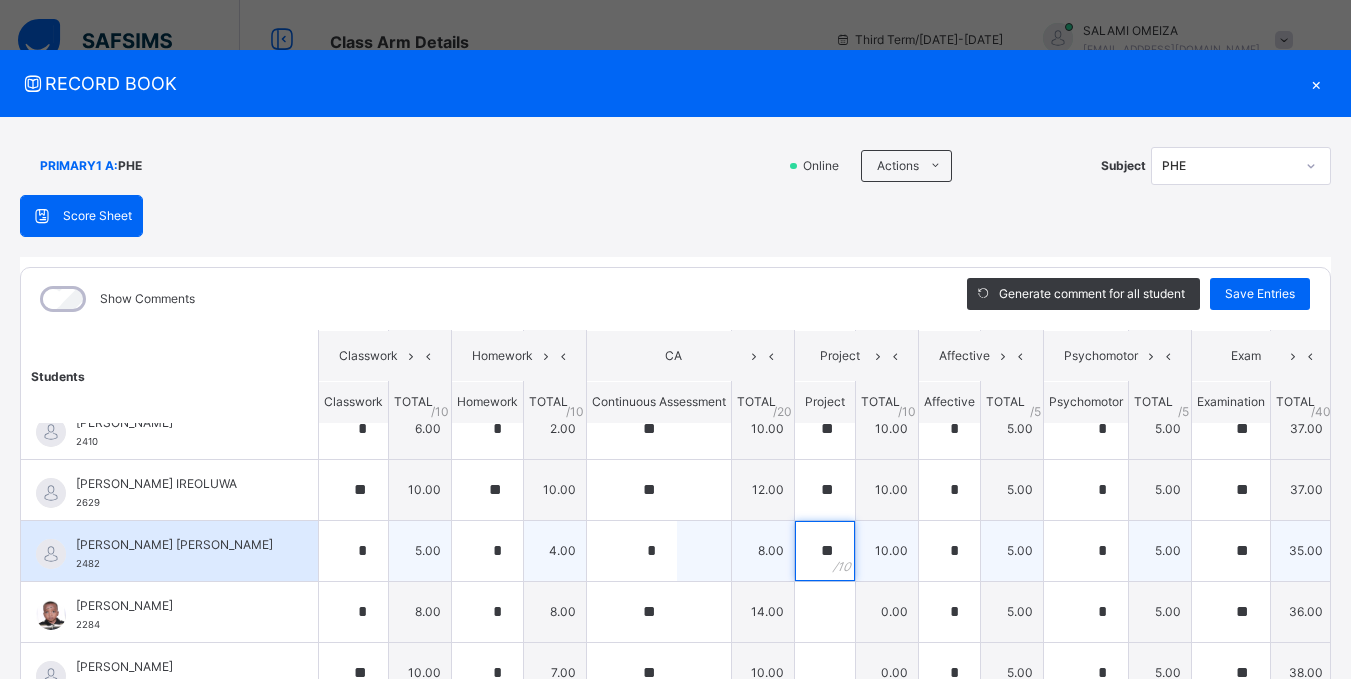 scroll, scrollTop: 400, scrollLeft: 0, axis: vertical 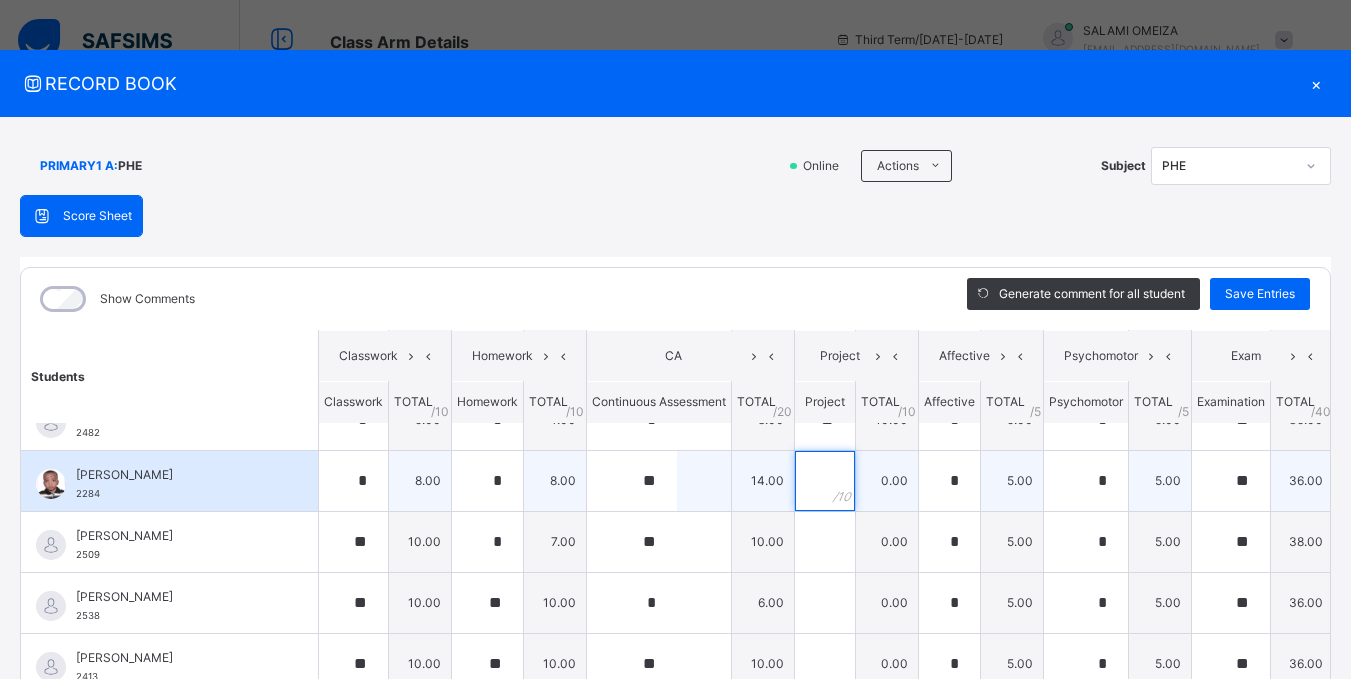 click at bounding box center (825, 481) 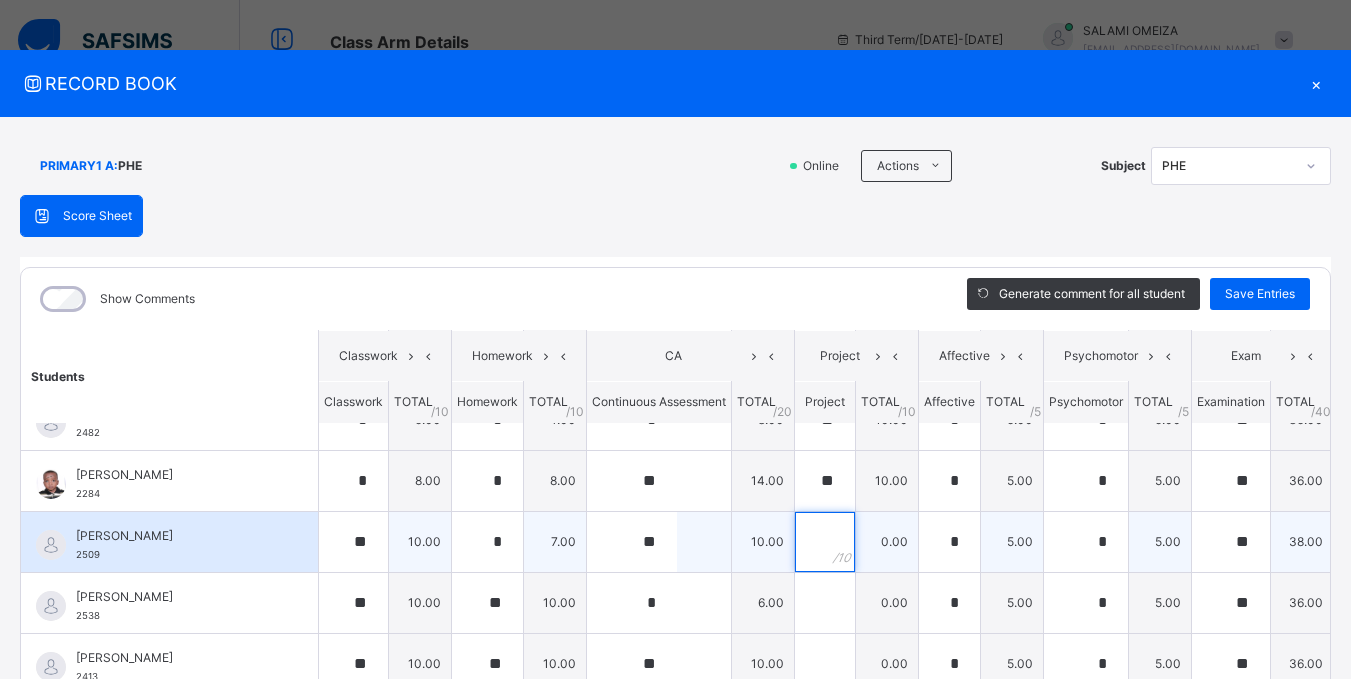 click at bounding box center [825, 542] 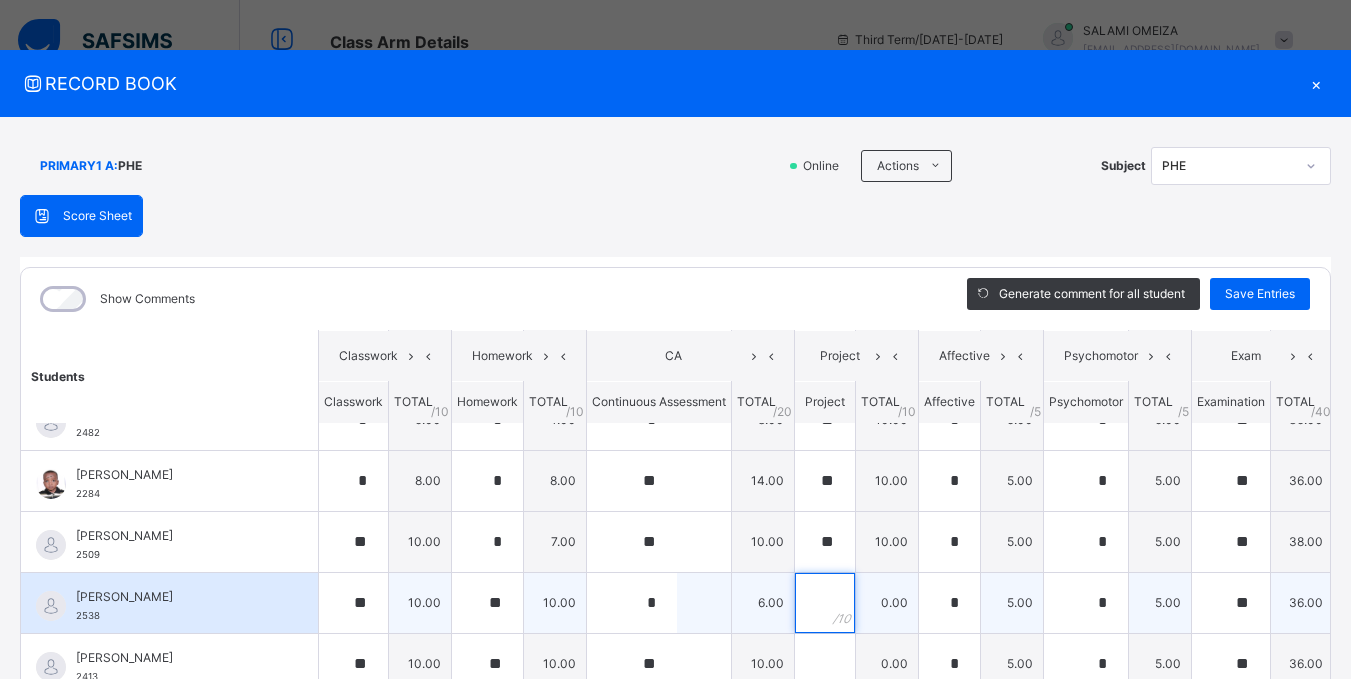 click at bounding box center (825, 603) 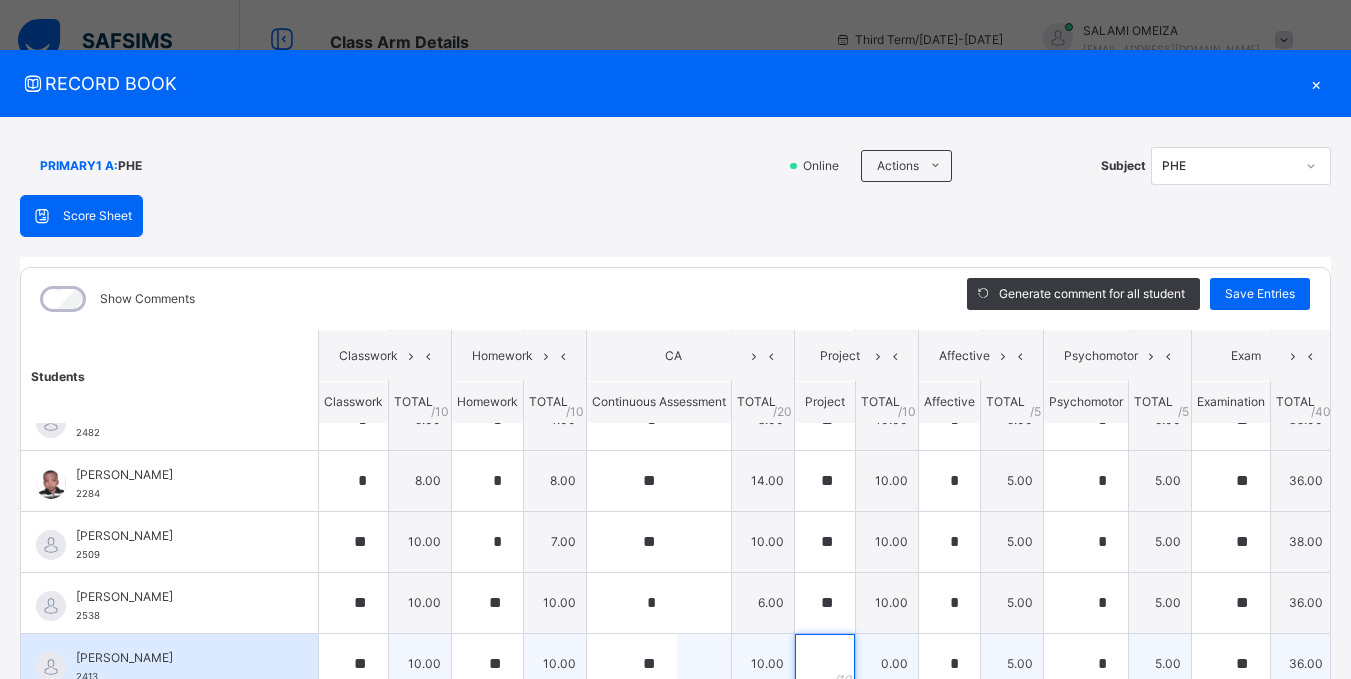 click at bounding box center [825, 664] 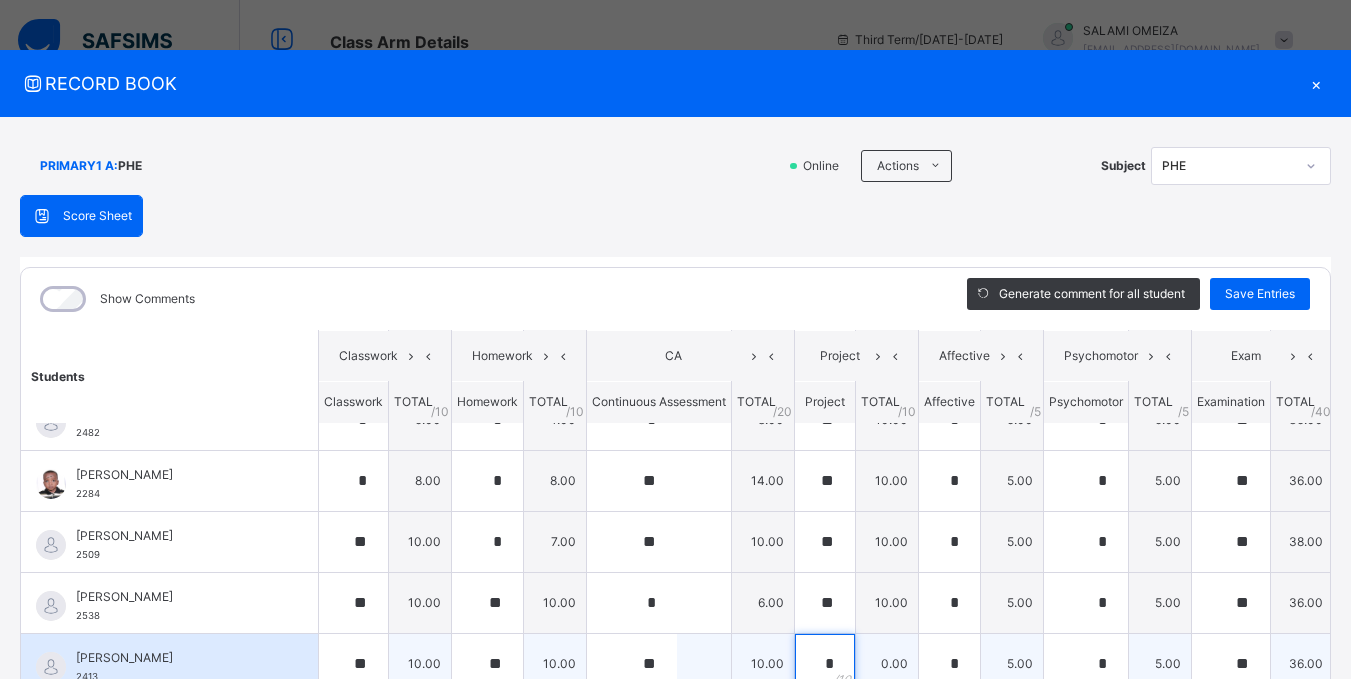 scroll, scrollTop: 10, scrollLeft: 0, axis: vertical 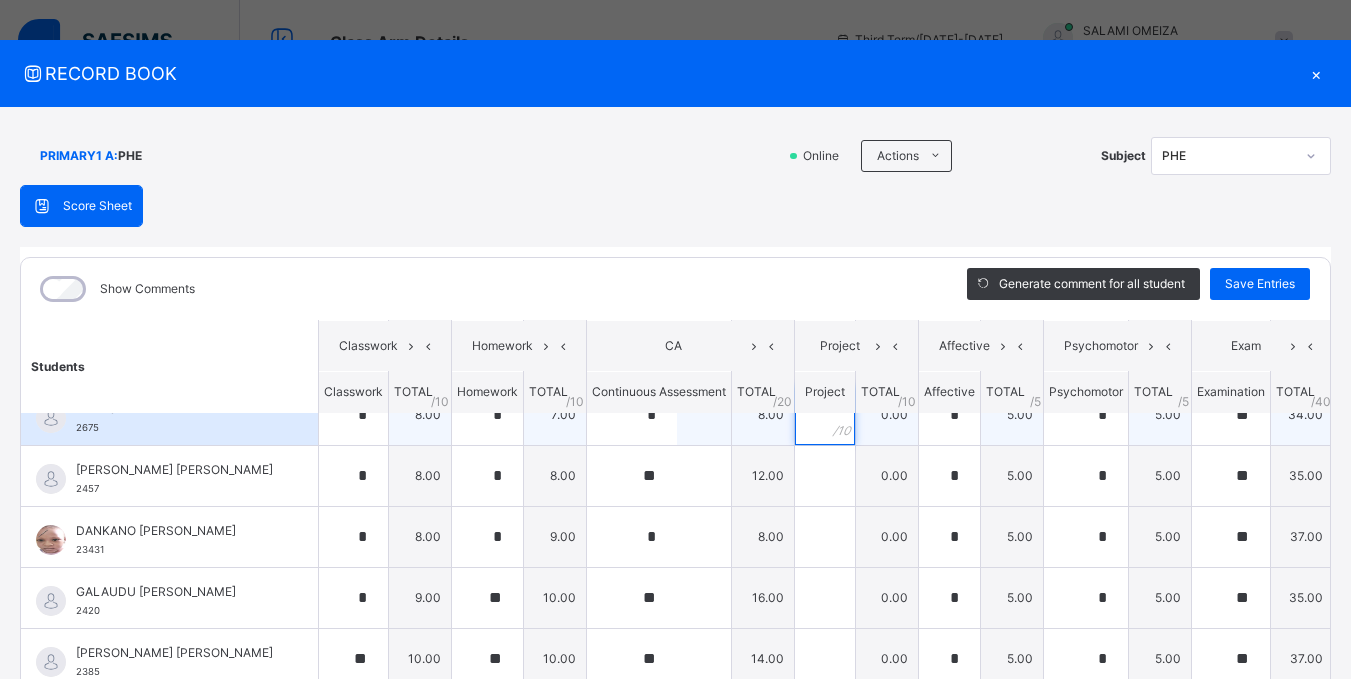 click at bounding box center (825, 415) 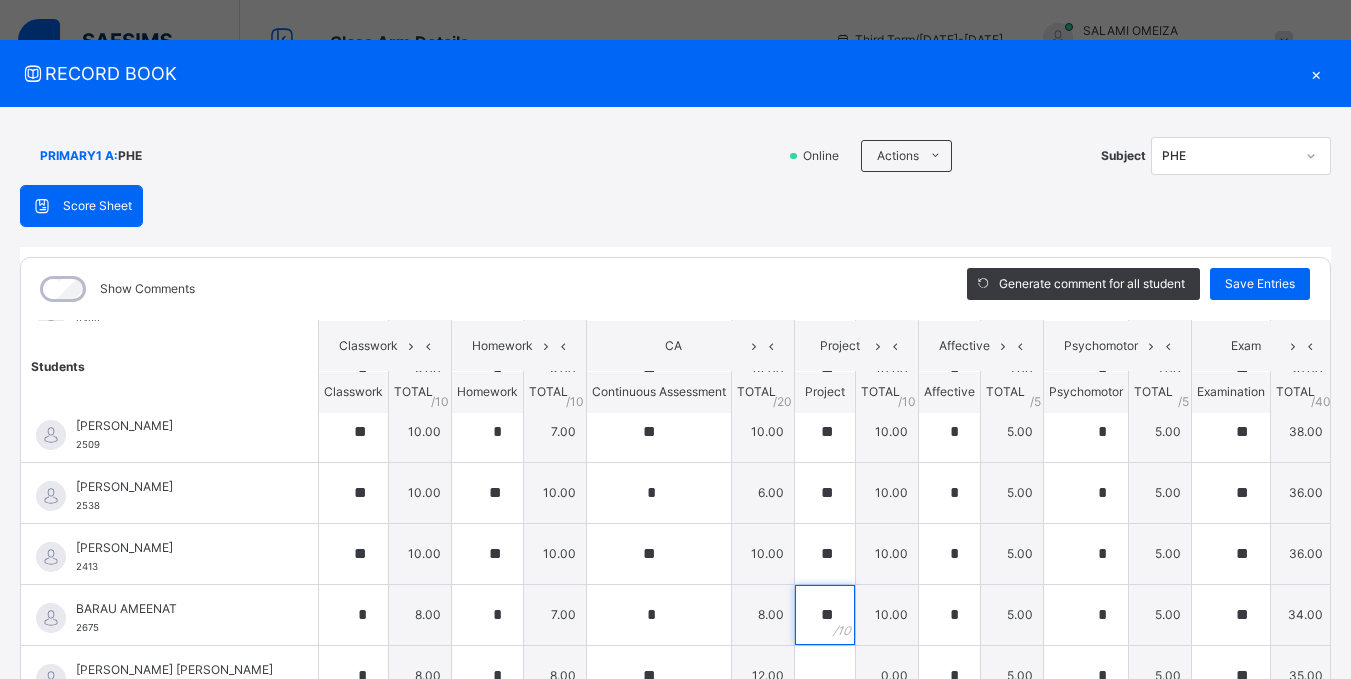 scroll, scrollTop: 600, scrollLeft: 0, axis: vertical 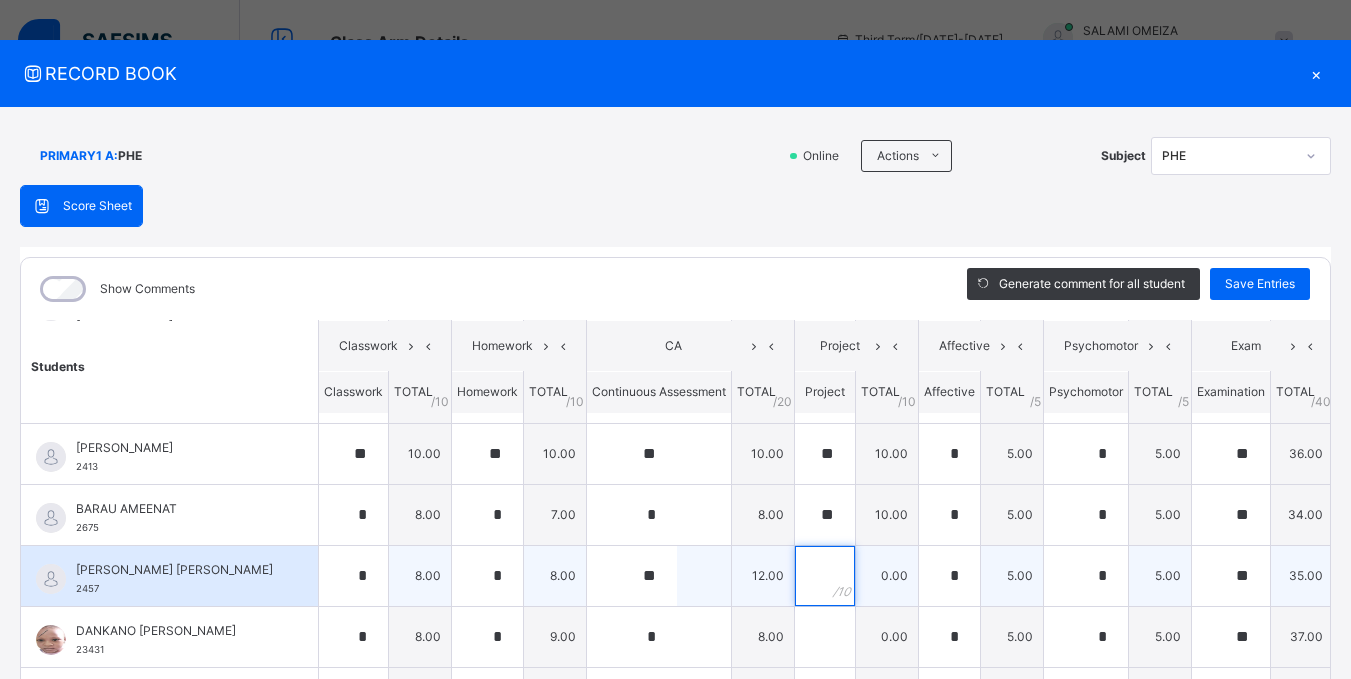 click at bounding box center [825, 576] 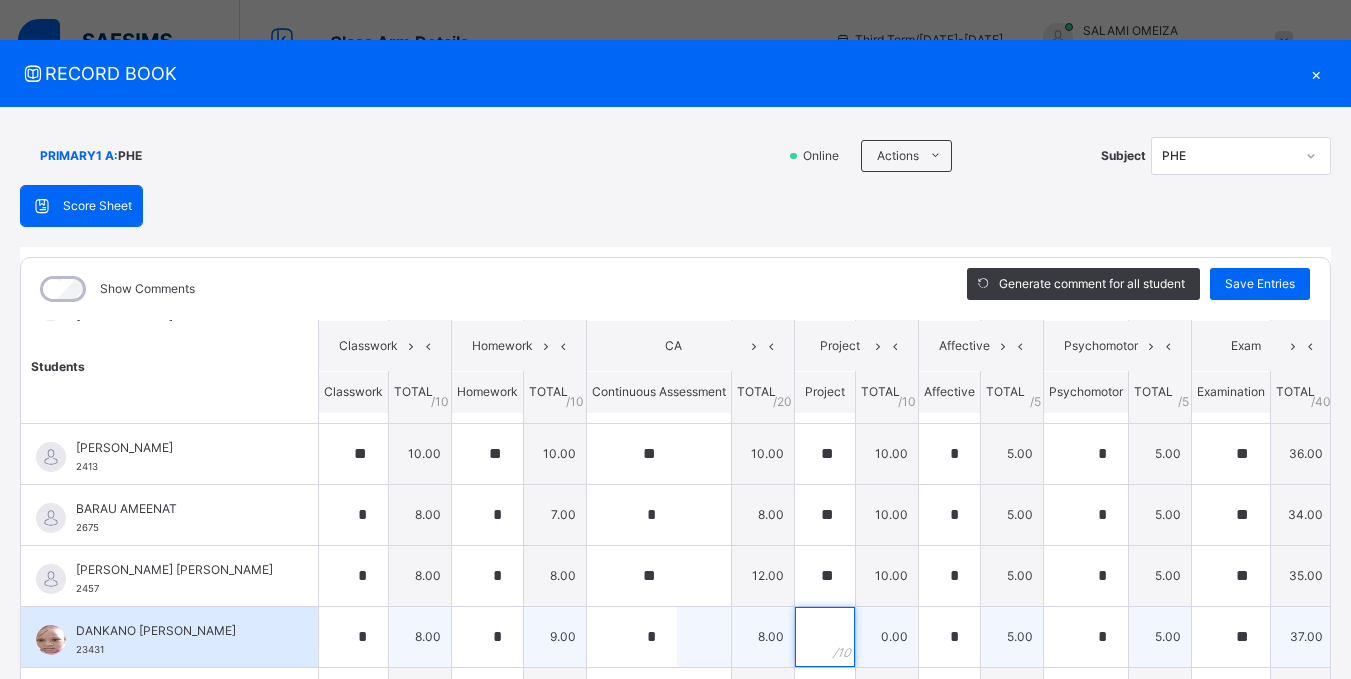click at bounding box center (825, 637) 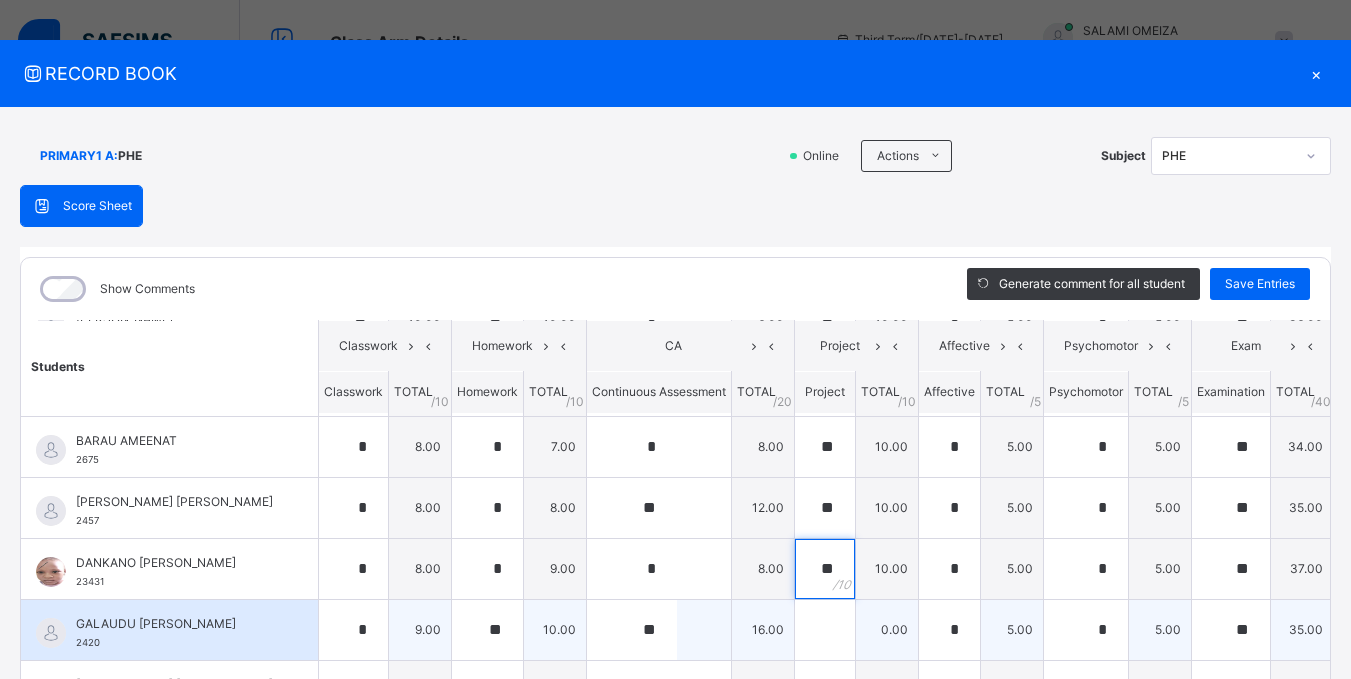 scroll, scrollTop: 700, scrollLeft: 0, axis: vertical 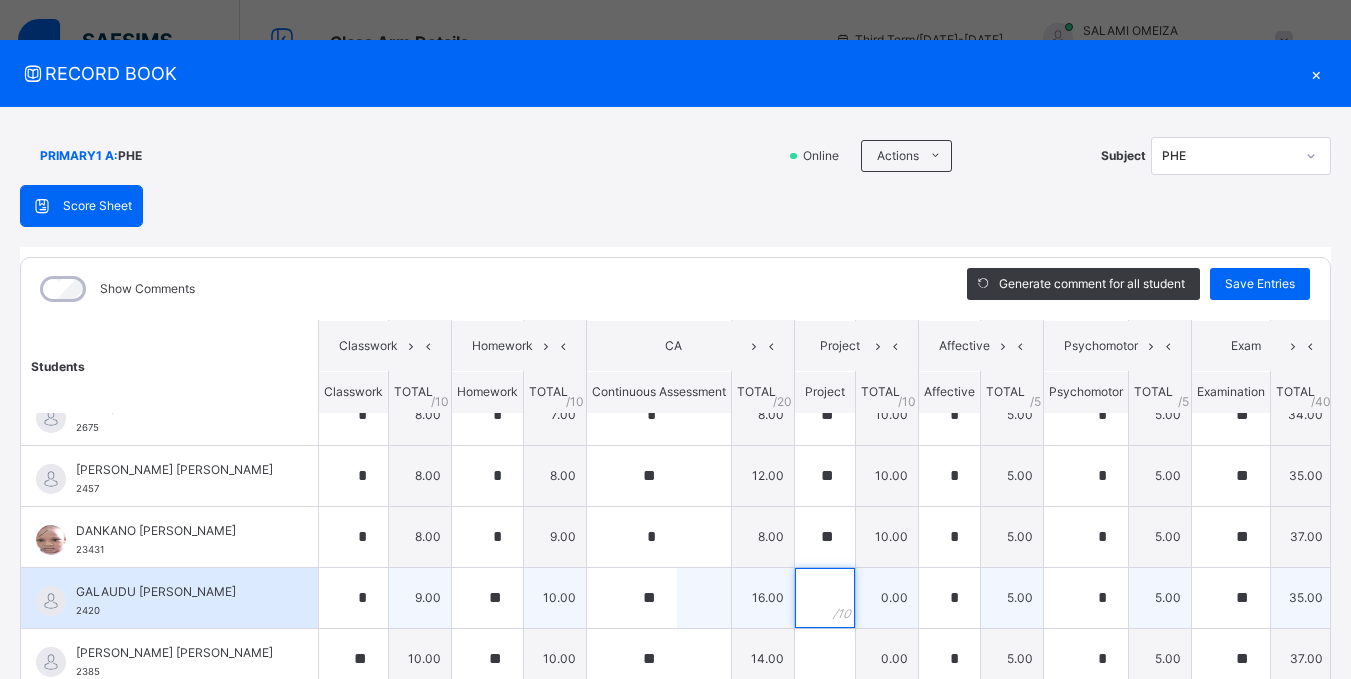 click at bounding box center (825, 598) 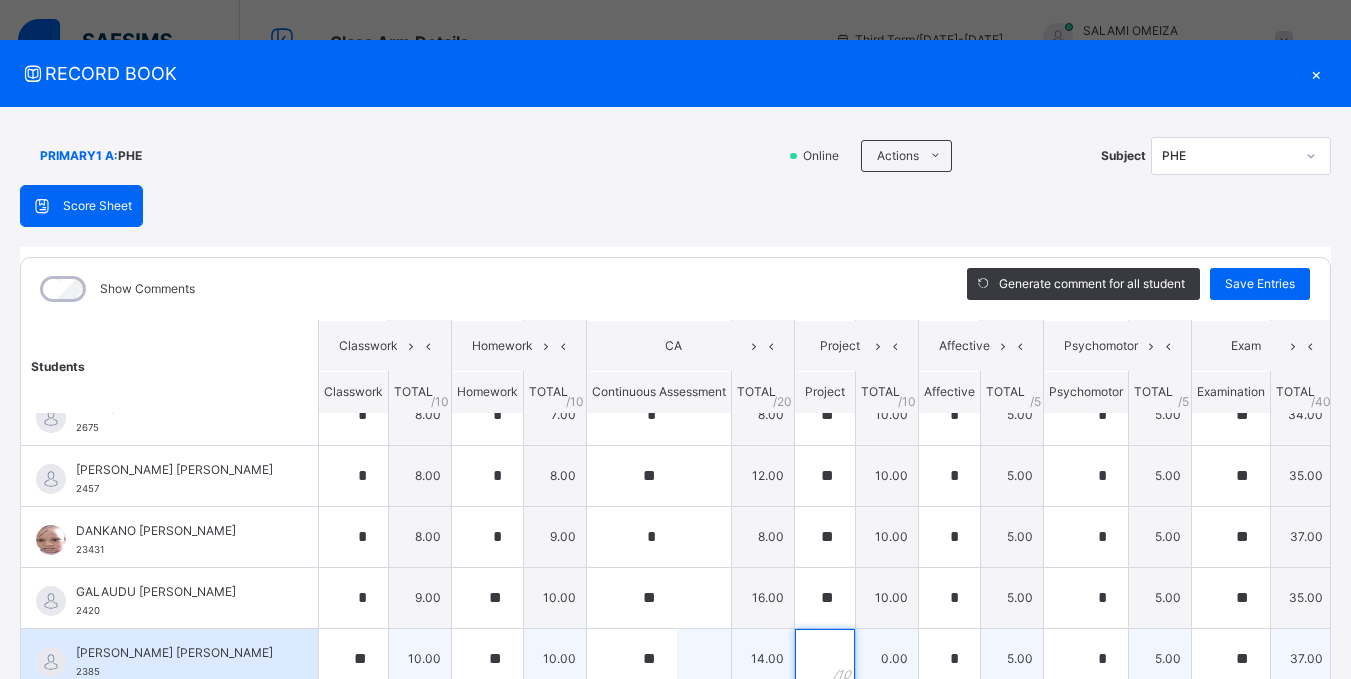 click at bounding box center (825, 659) 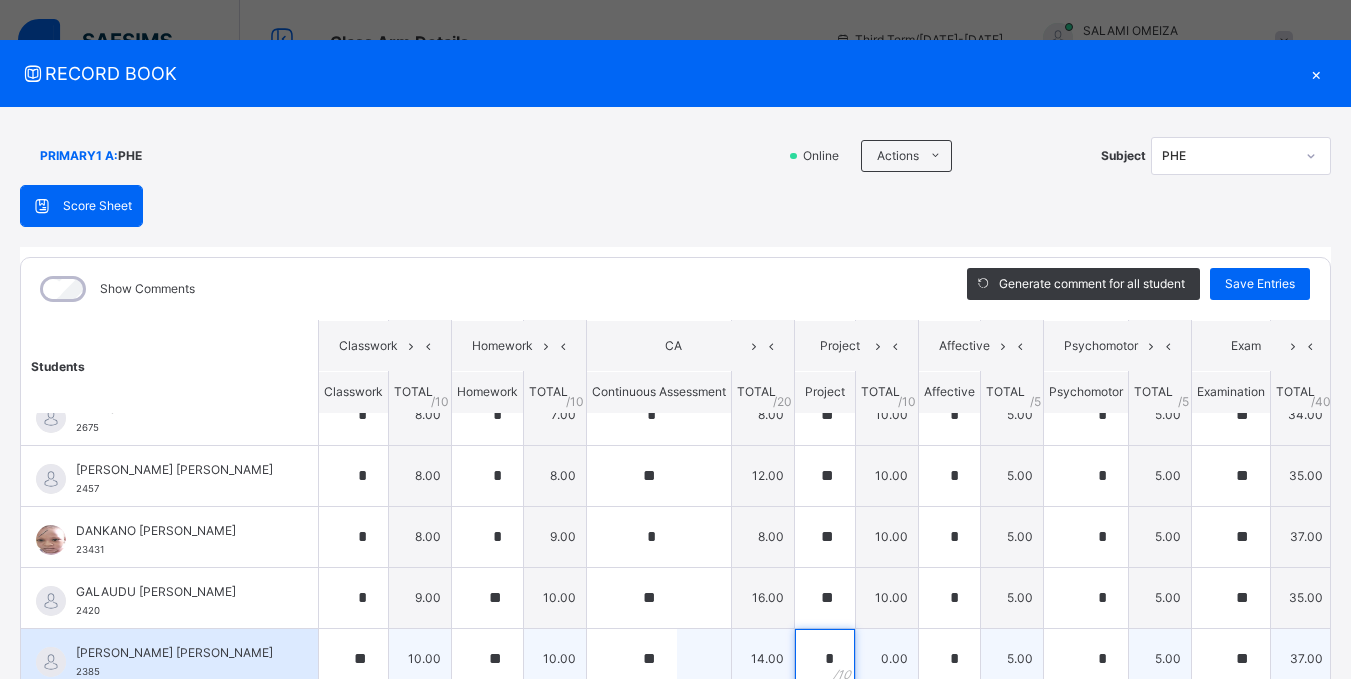 scroll, scrollTop: 15, scrollLeft: 0, axis: vertical 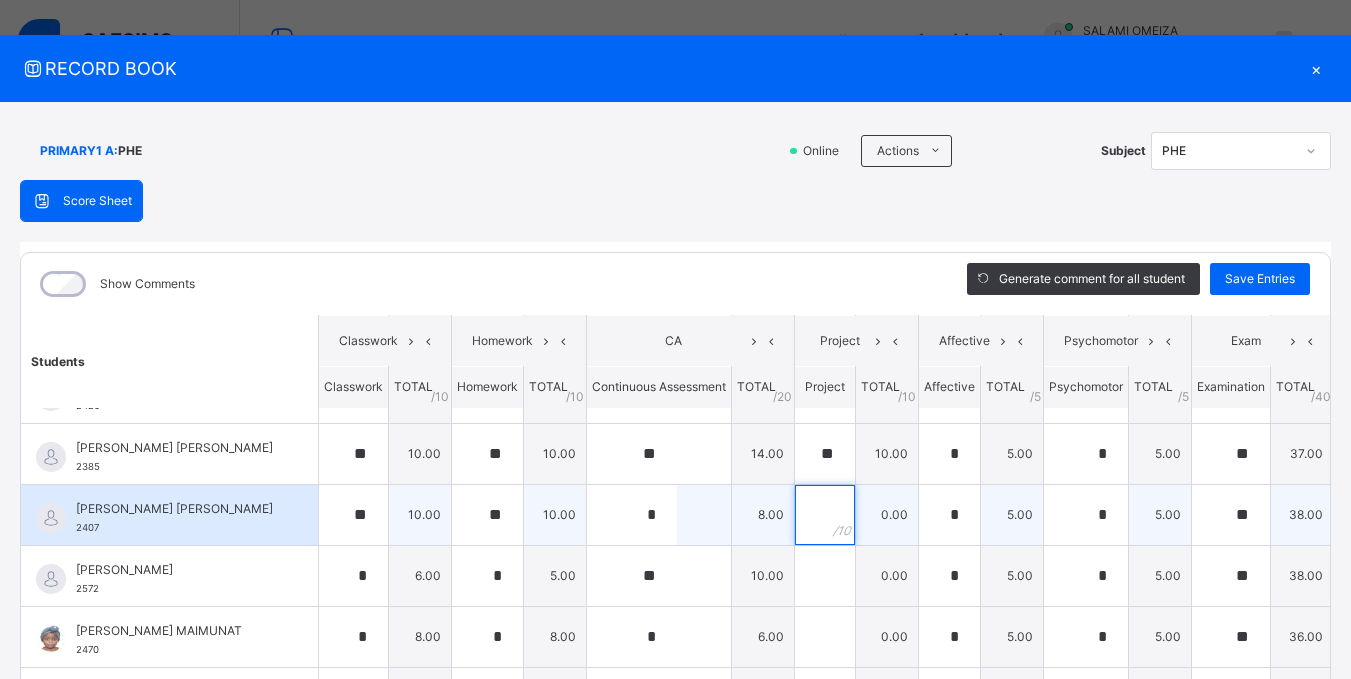 click at bounding box center [825, 515] 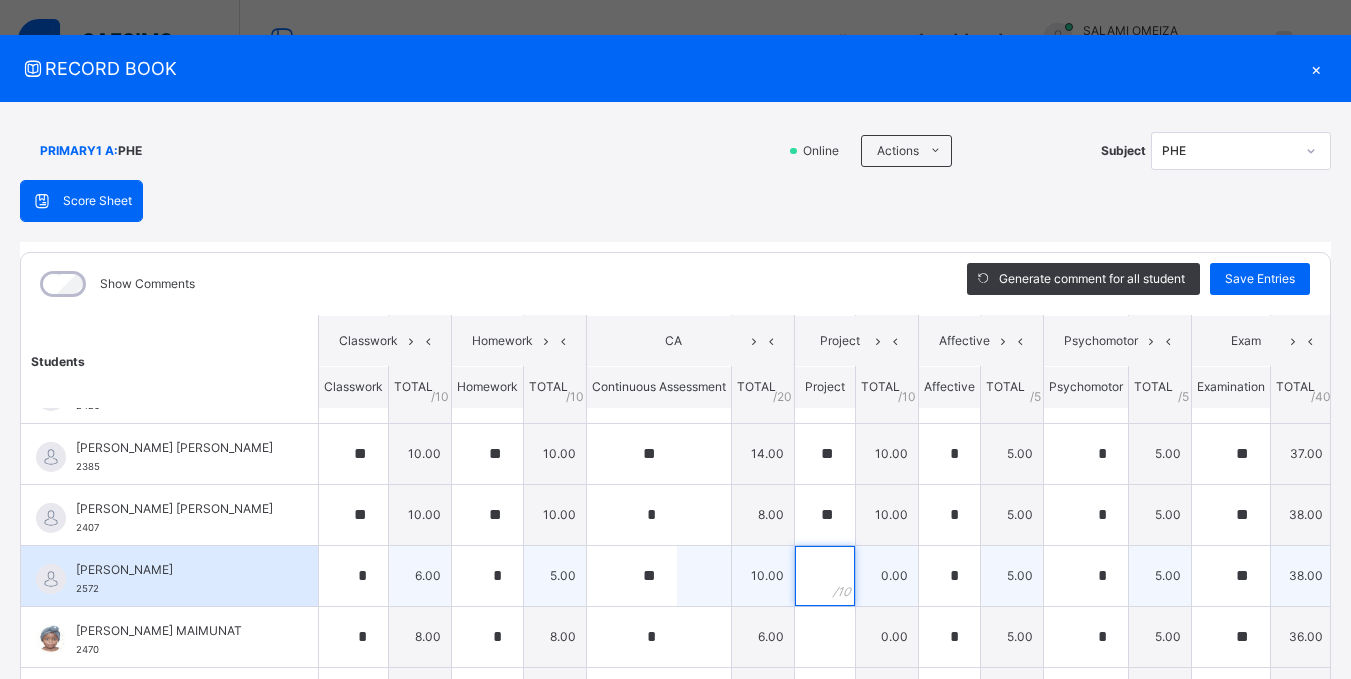 click at bounding box center (825, 576) 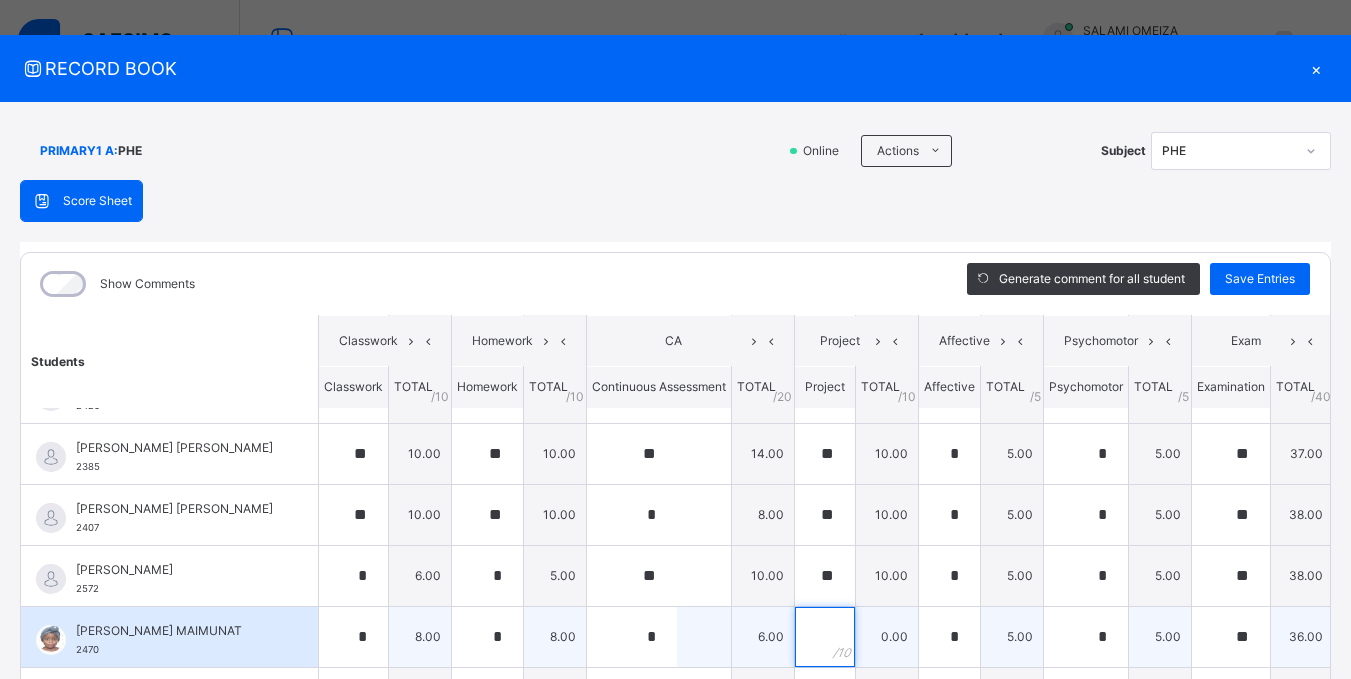 click at bounding box center (825, 637) 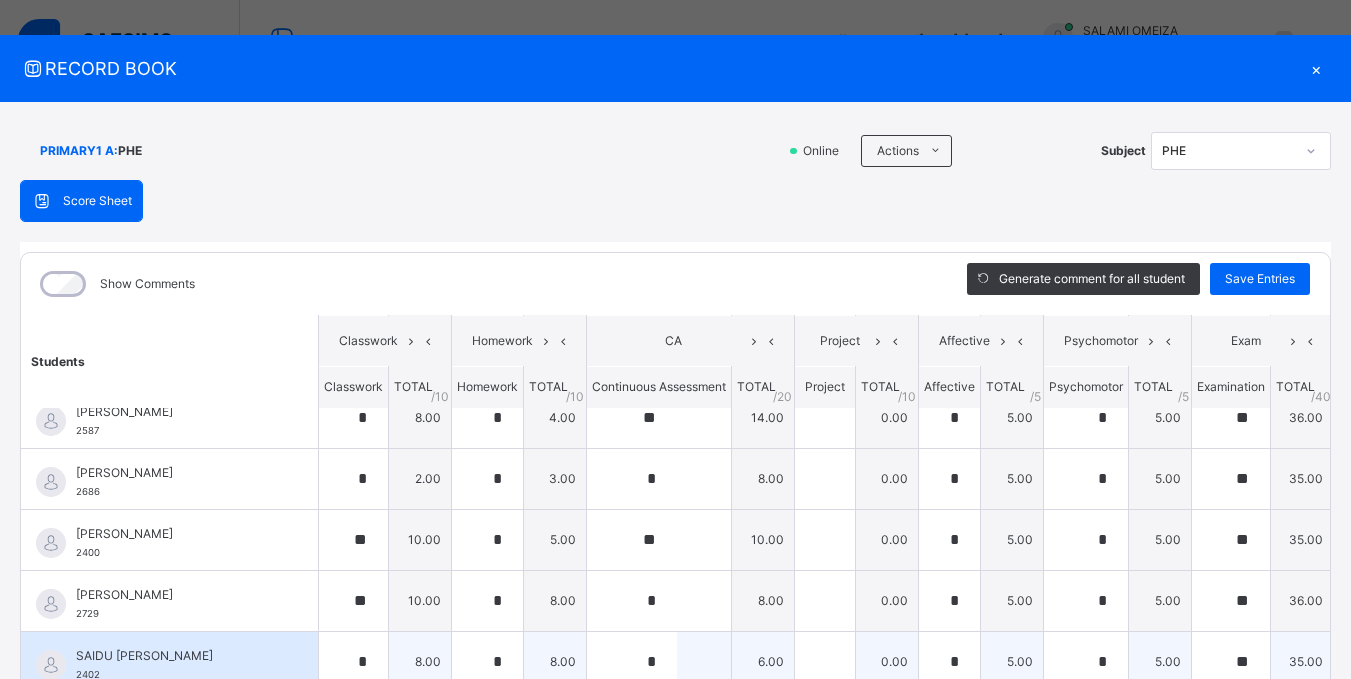 scroll, scrollTop: 1378, scrollLeft: 0, axis: vertical 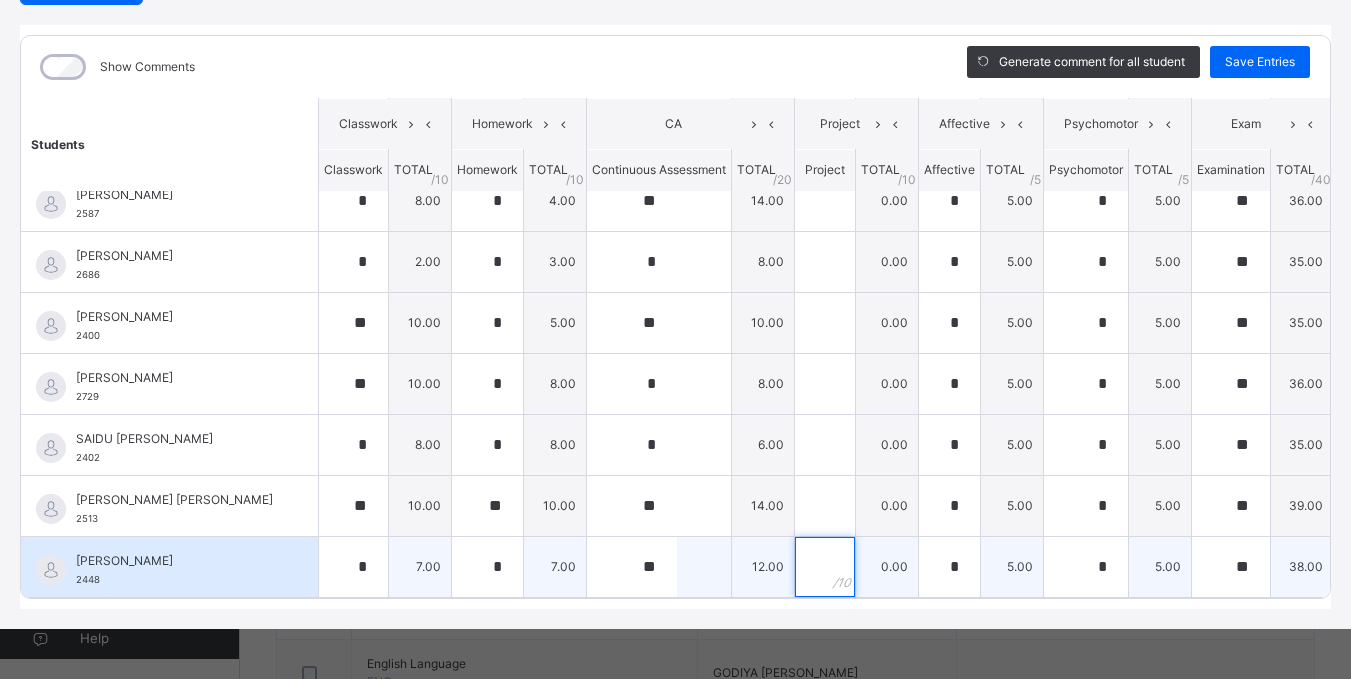 click at bounding box center (825, 567) 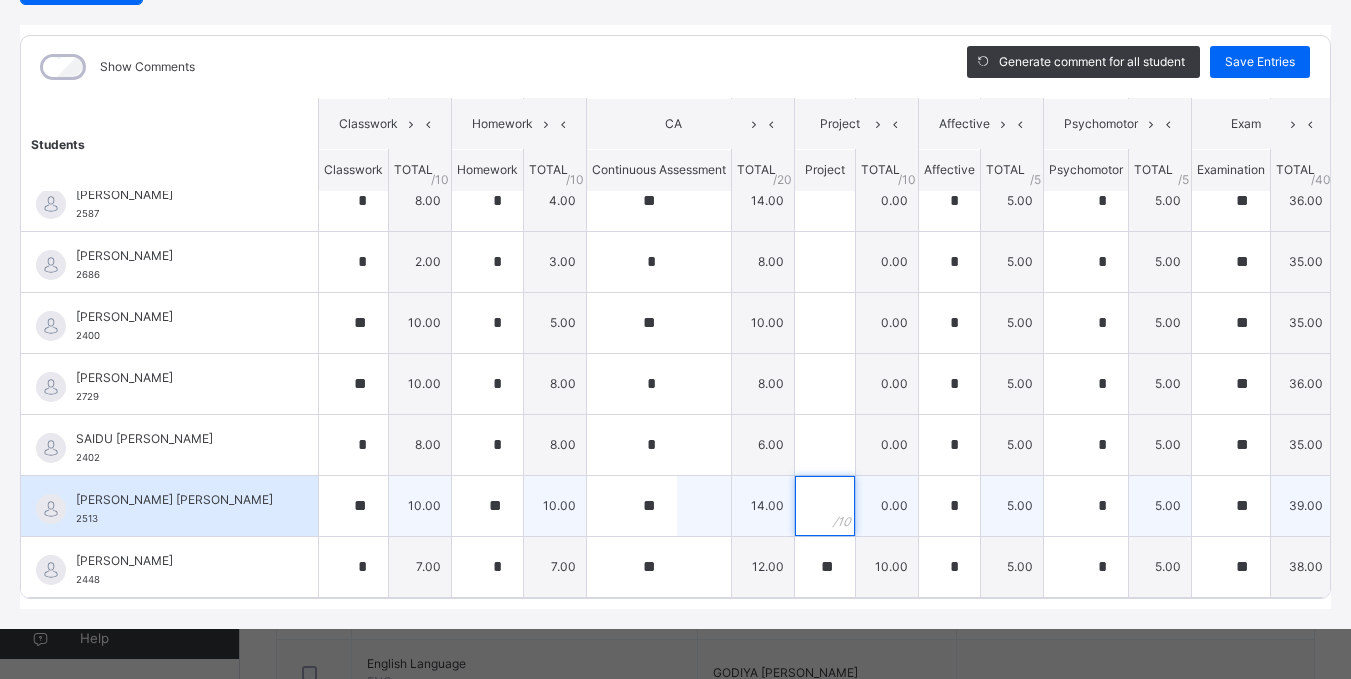 click at bounding box center [825, 506] 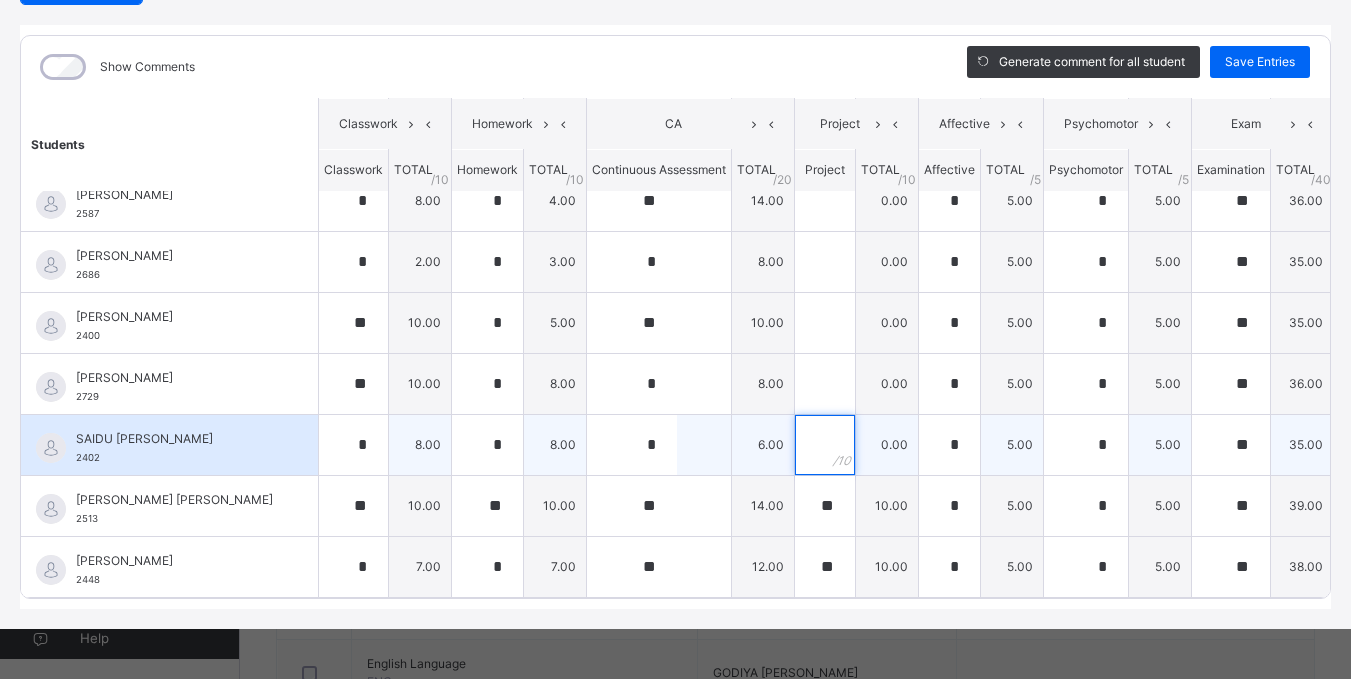 click at bounding box center [825, 445] 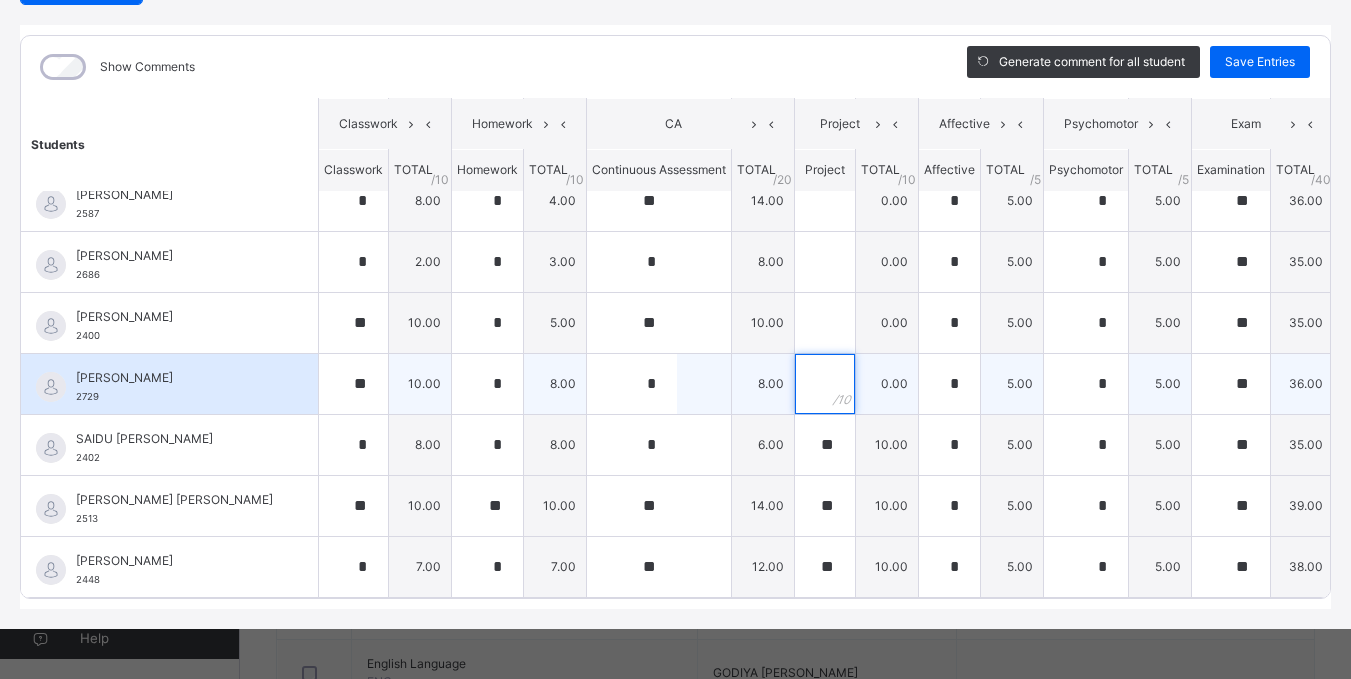 click at bounding box center (825, 384) 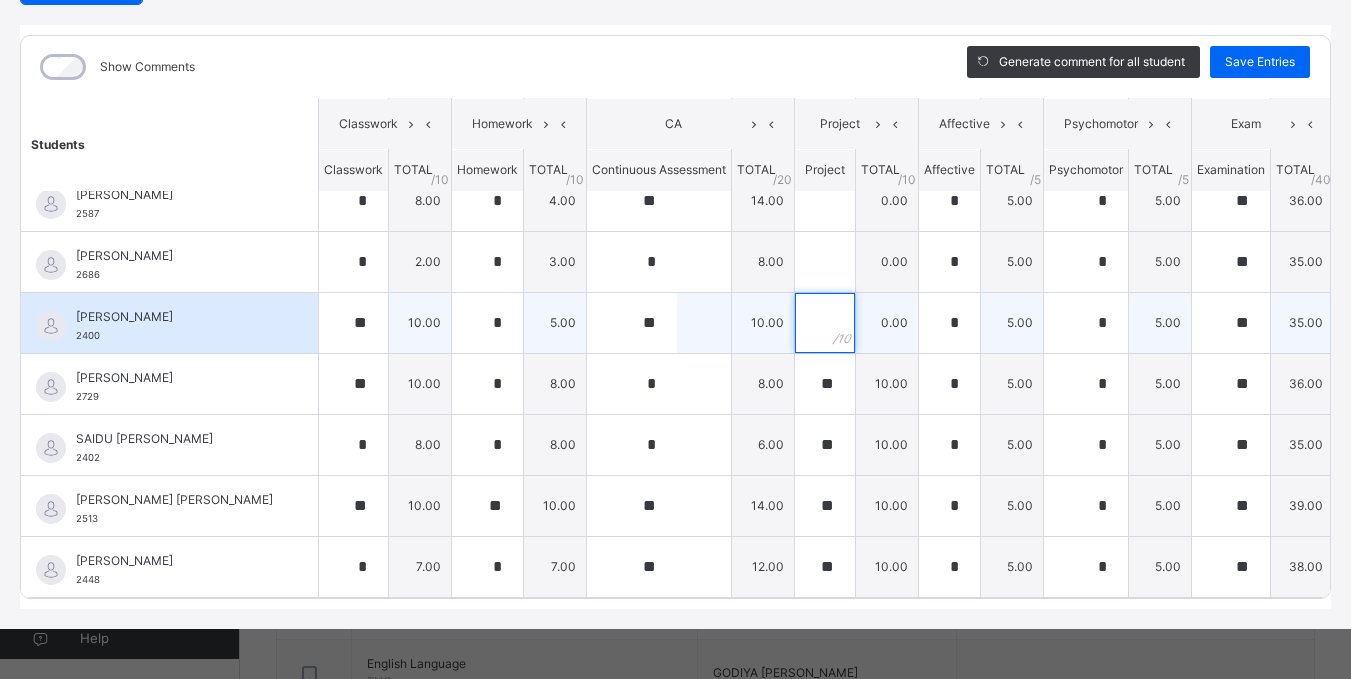 click at bounding box center [825, 323] 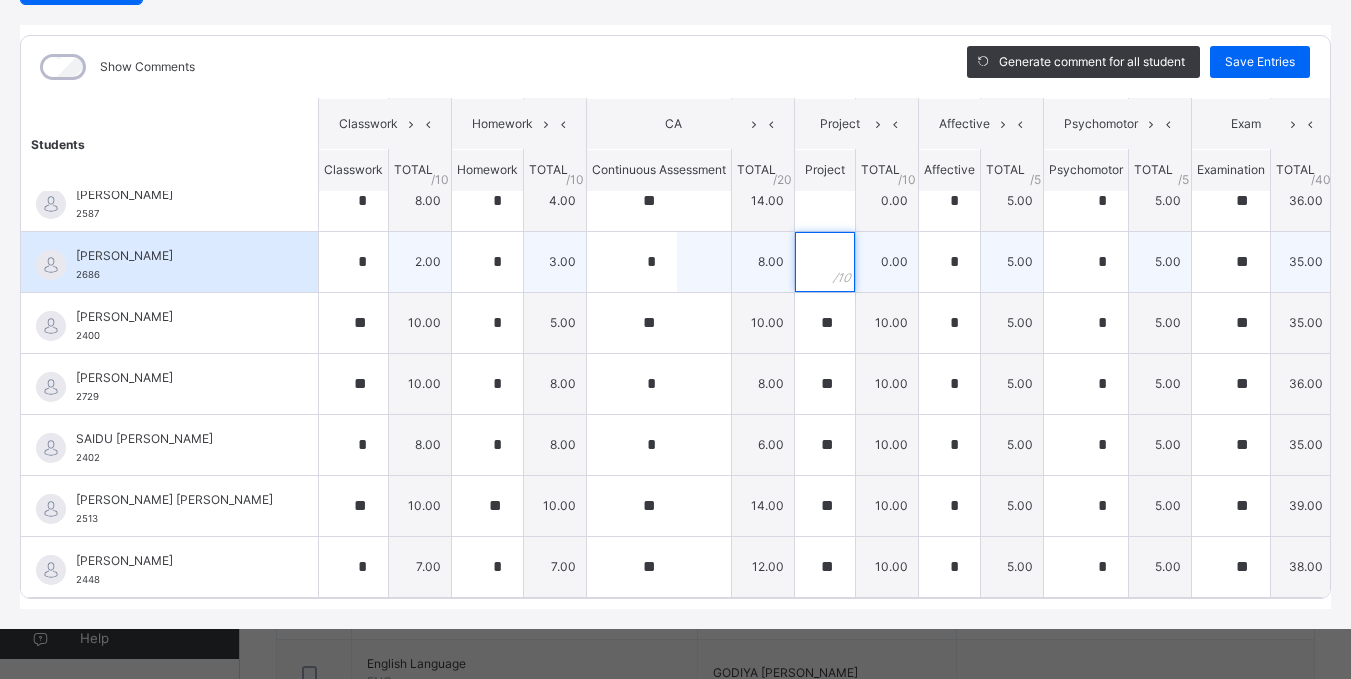 click at bounding box center (825, 262) 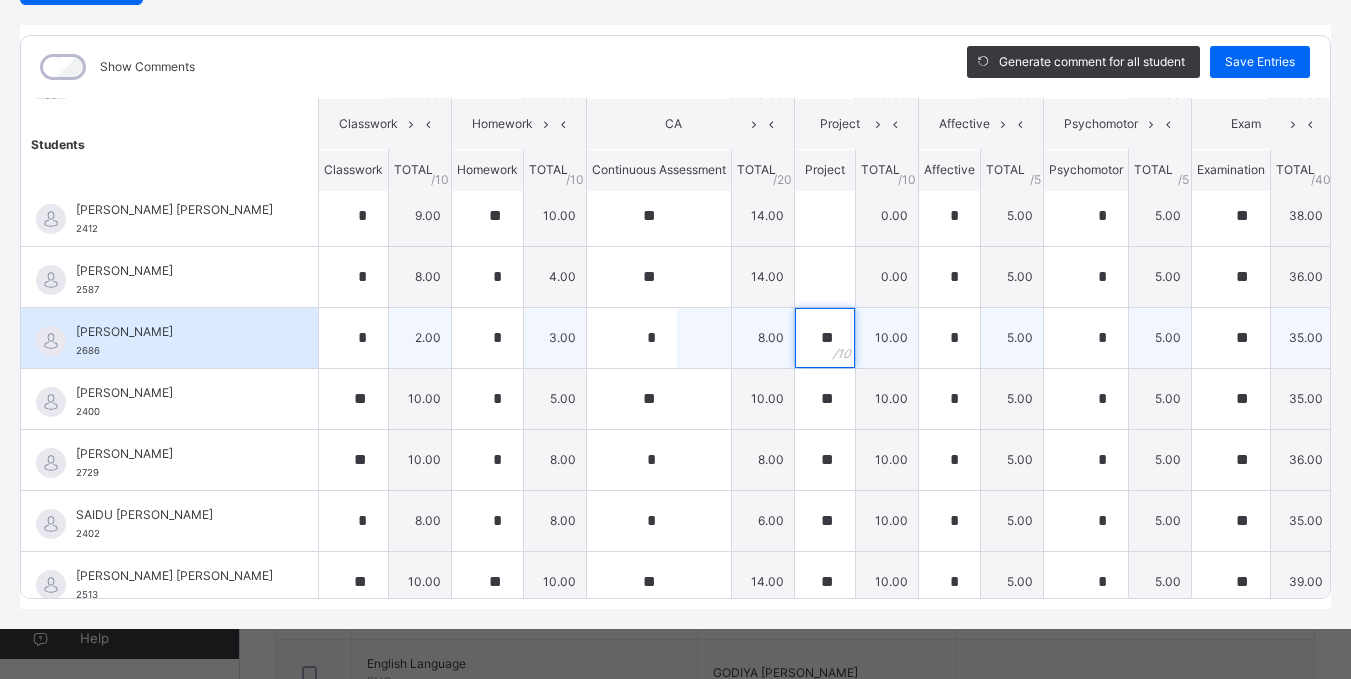 scroll, scrollTop: 1178, scrollLeft: 0, axis: vertical 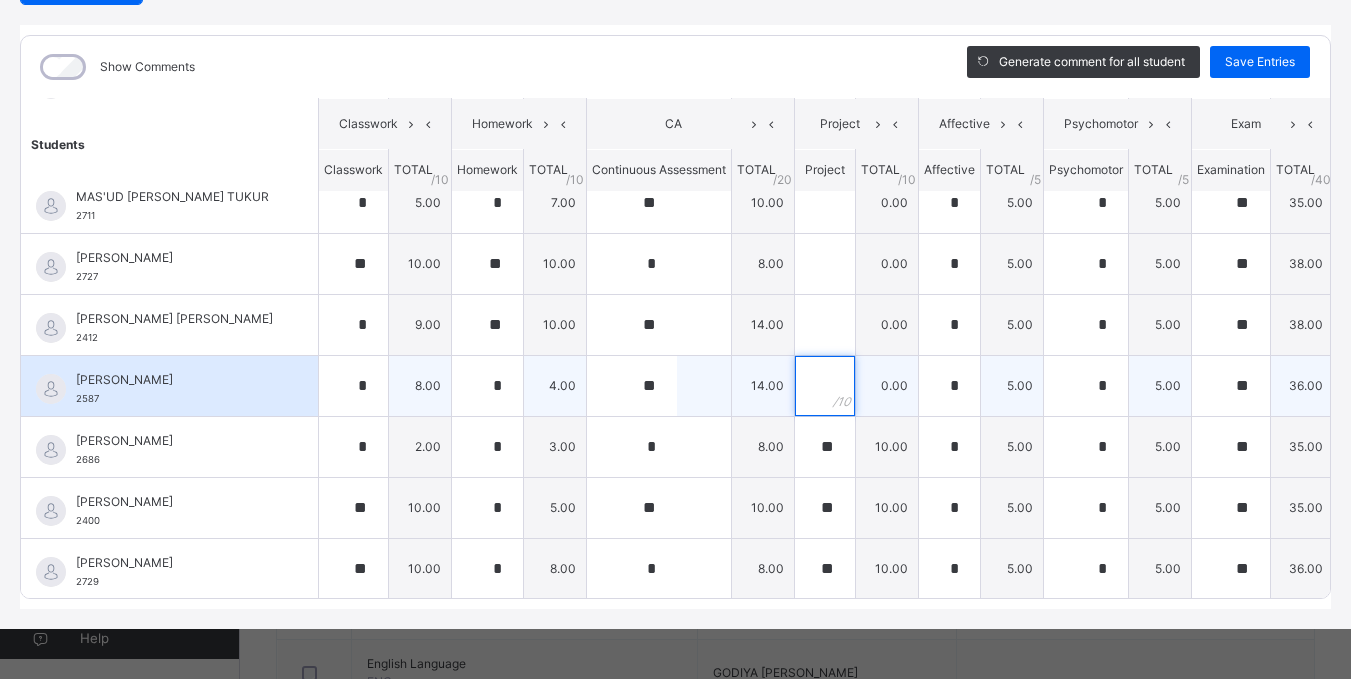 click at bounding box center [825, 386] 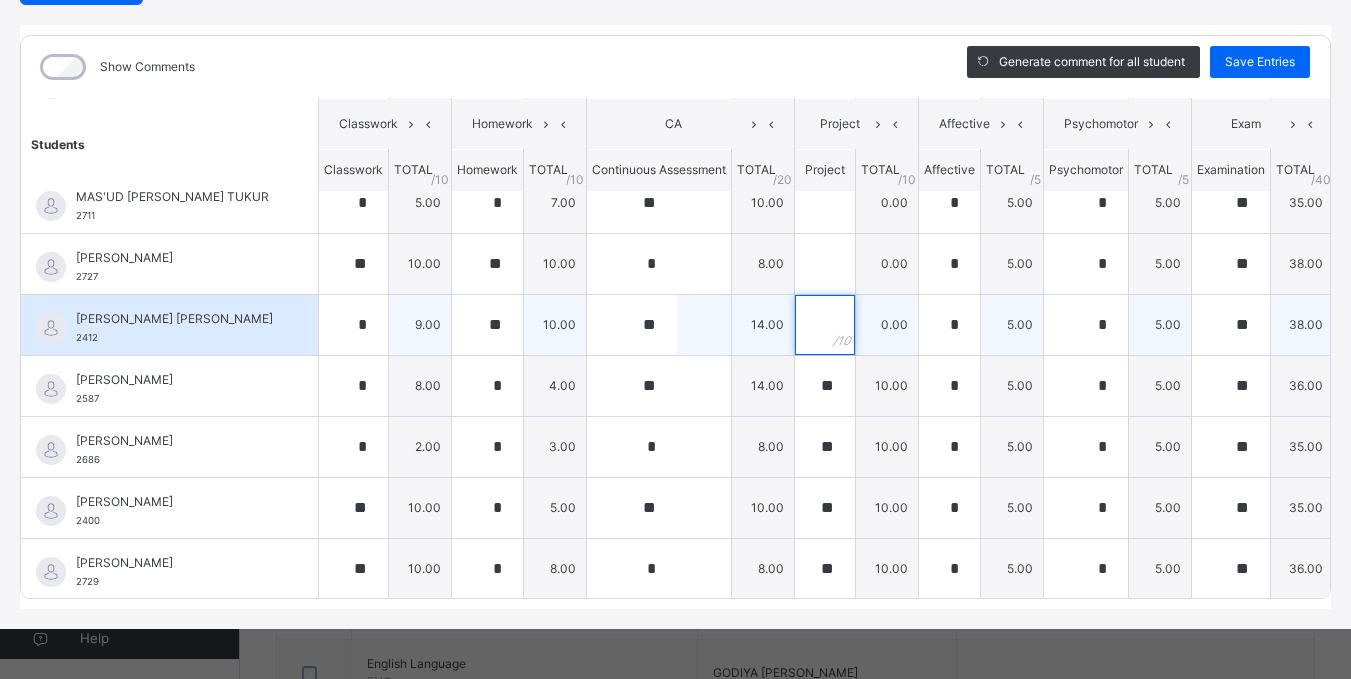 click at bounding box center [825, 325] 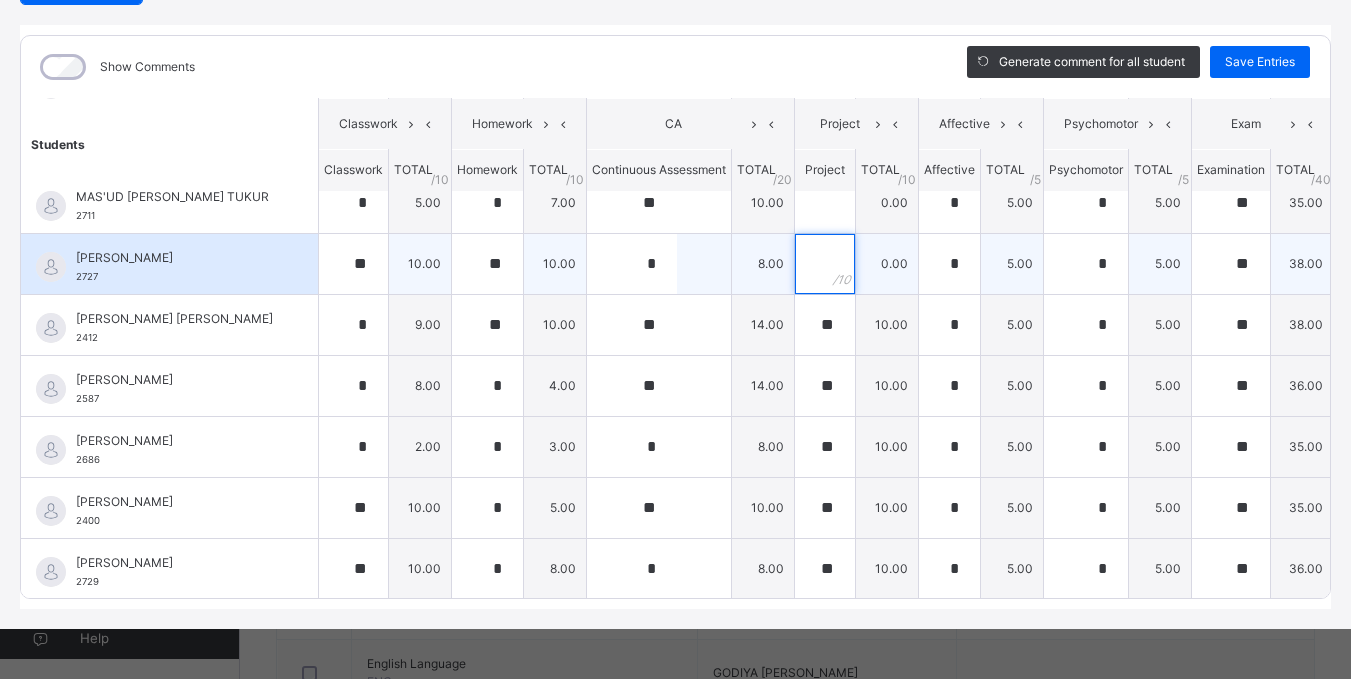 click at bounding box center [825, 264] 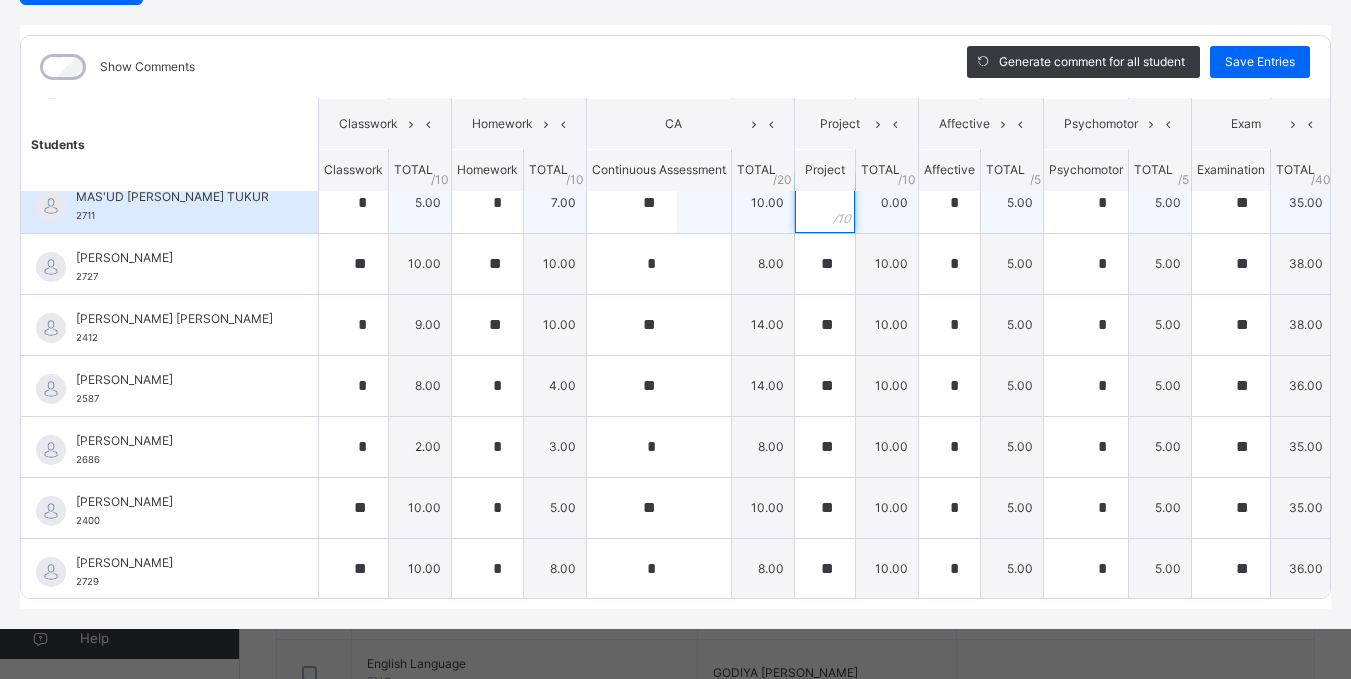 click at bounding box center (825, 203) 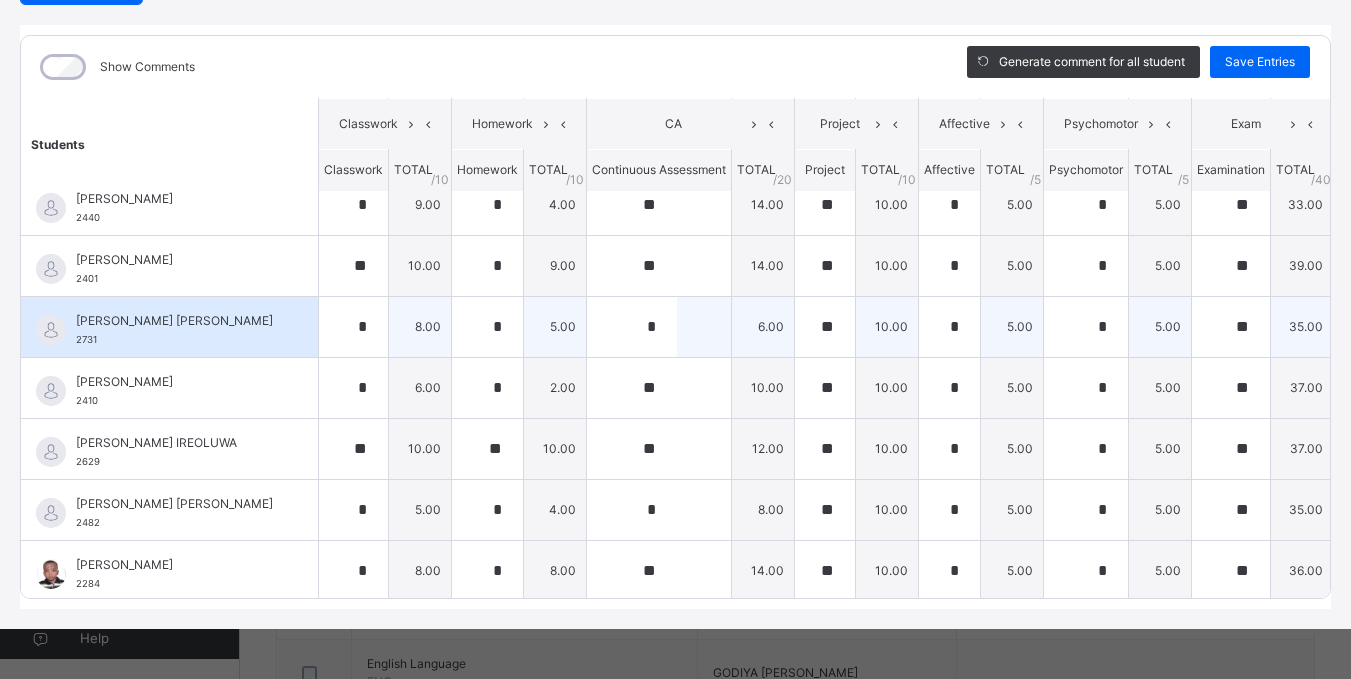 scroll, scrollTop: 0, scrollLeft: 0, axis: both 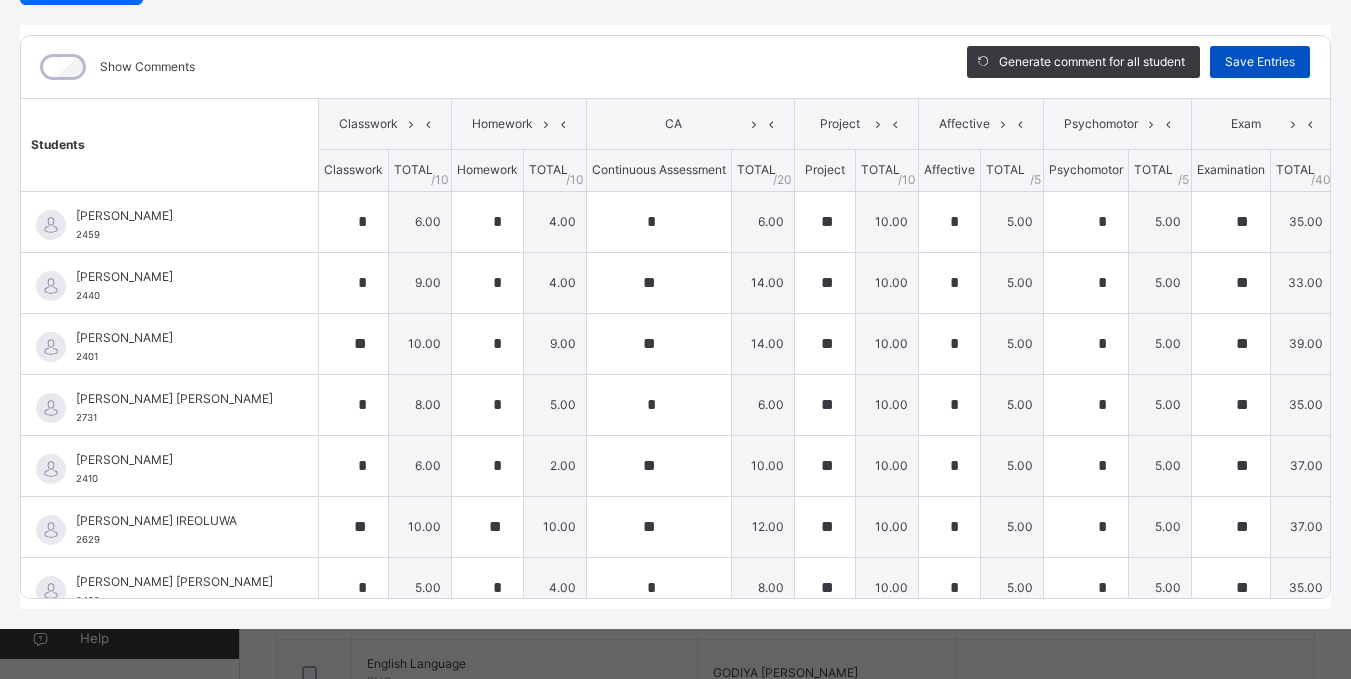 click on "Save Entries" at bounding box center (1260, 62) 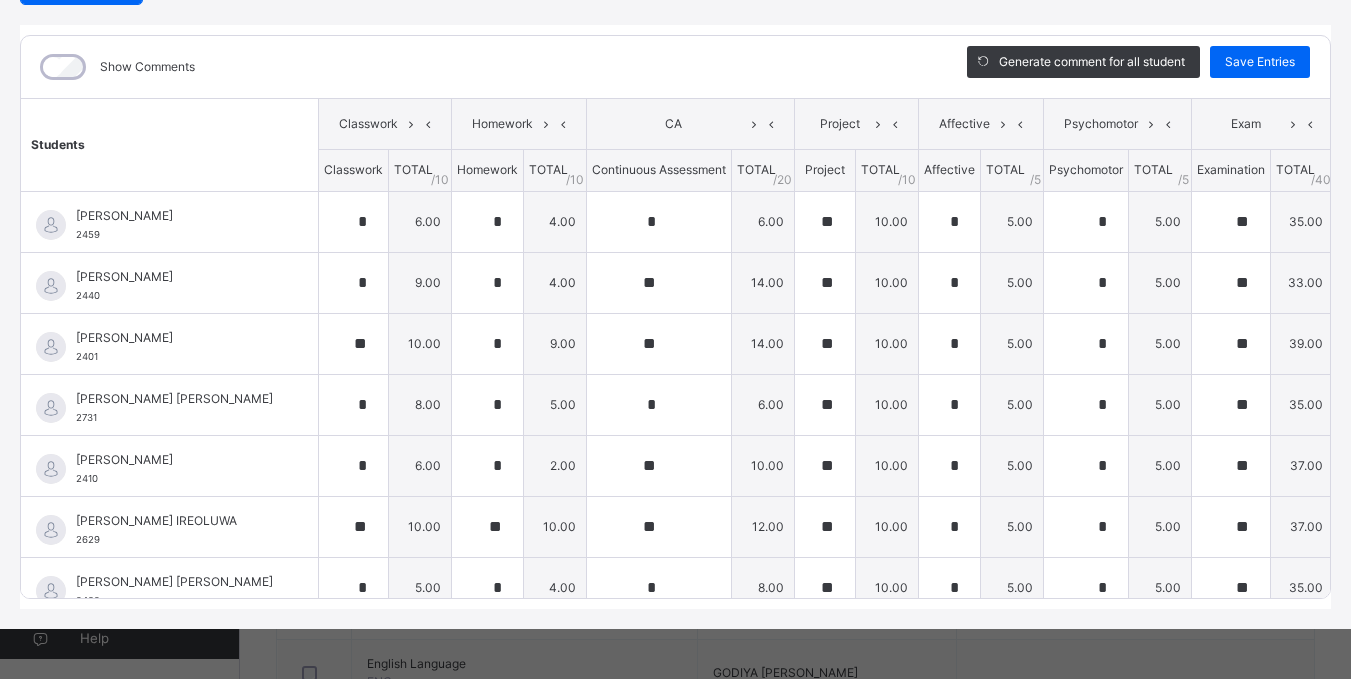 scroll, scrollTop: 47, scrollLeft: 0, axis: vertical 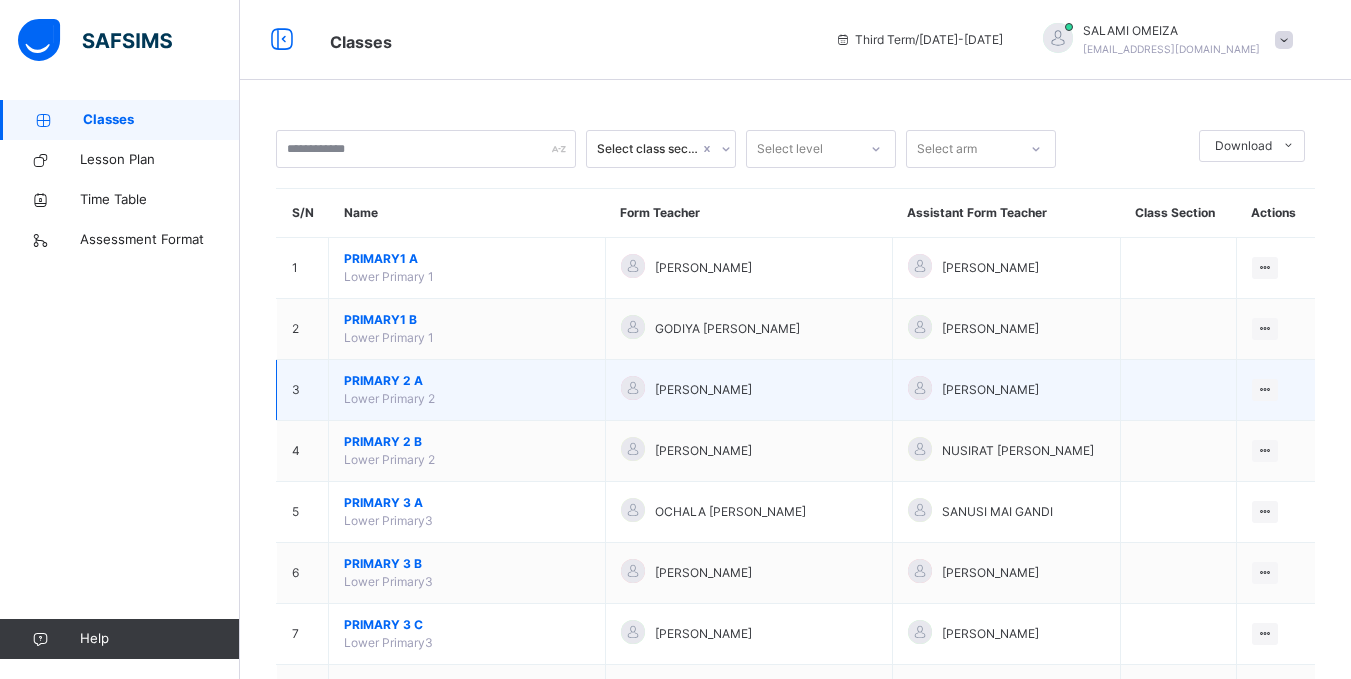 click on "PRIMARY 2   A" at bounding box center [467, 381] 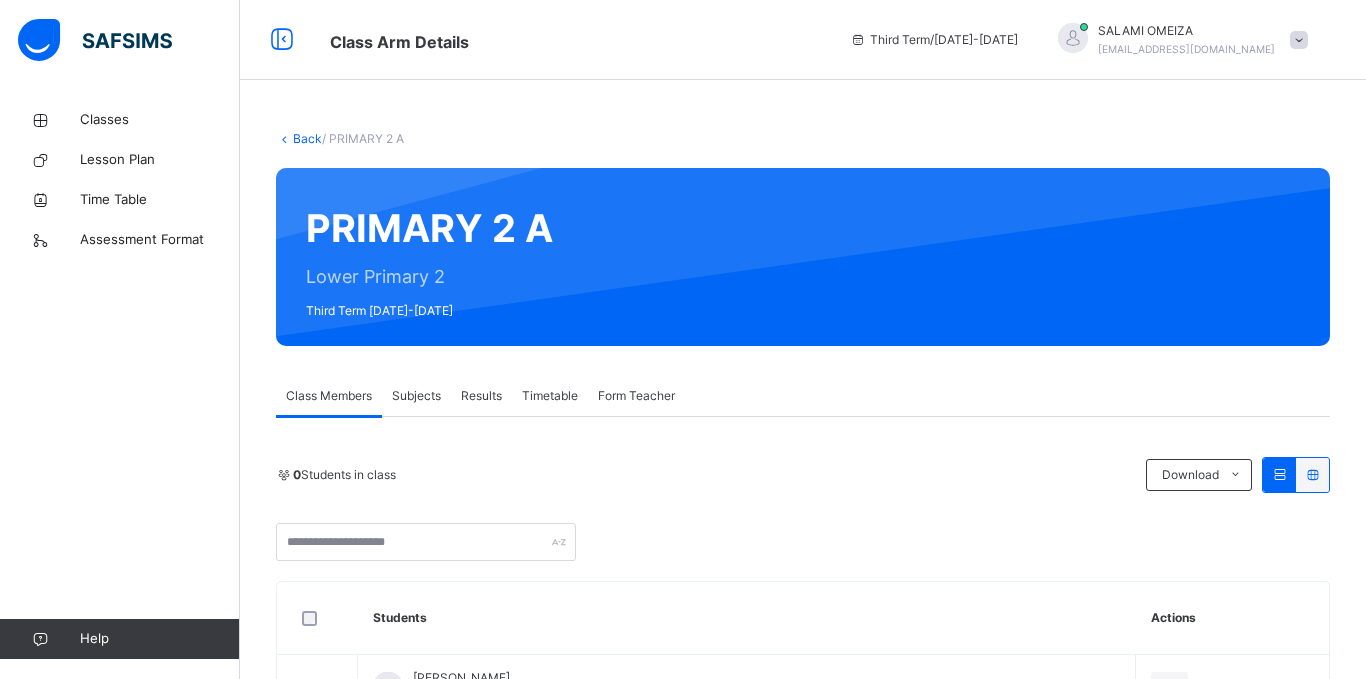 click on "Subjects" at bounding box center [416, 396] 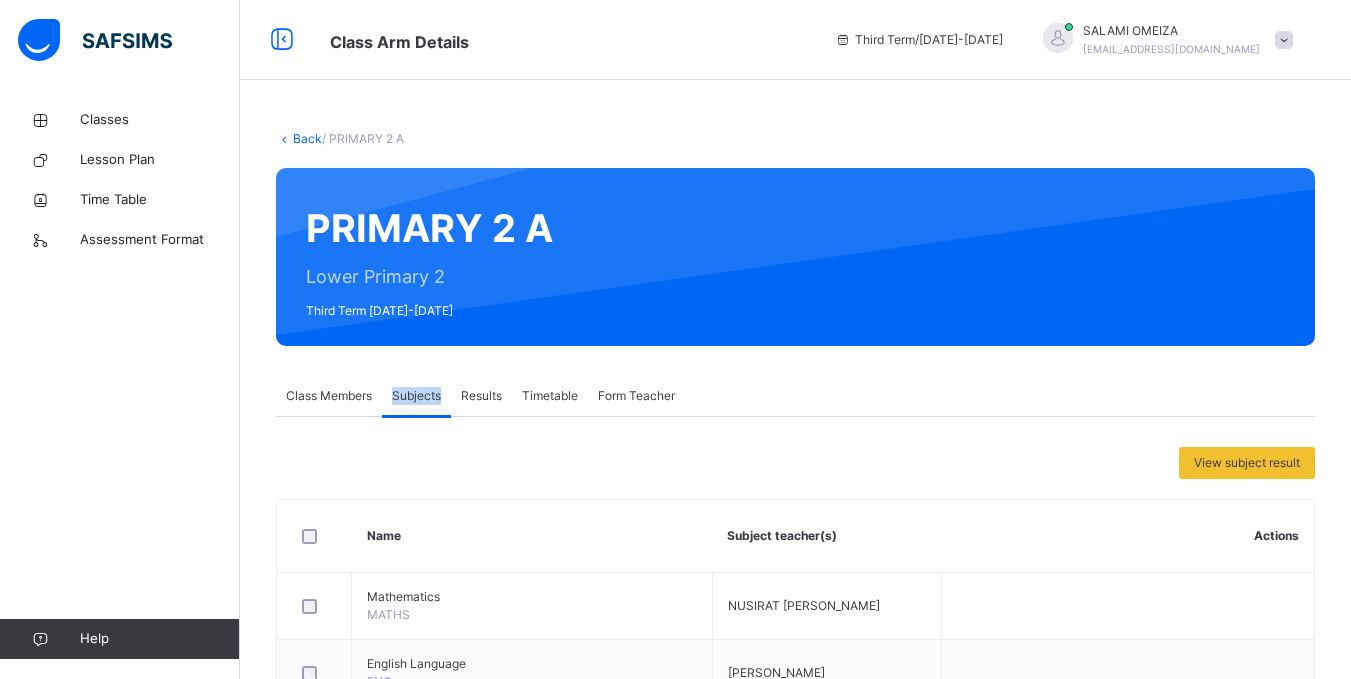 click on "Assess Students" at bounding box center [1113, 1142] 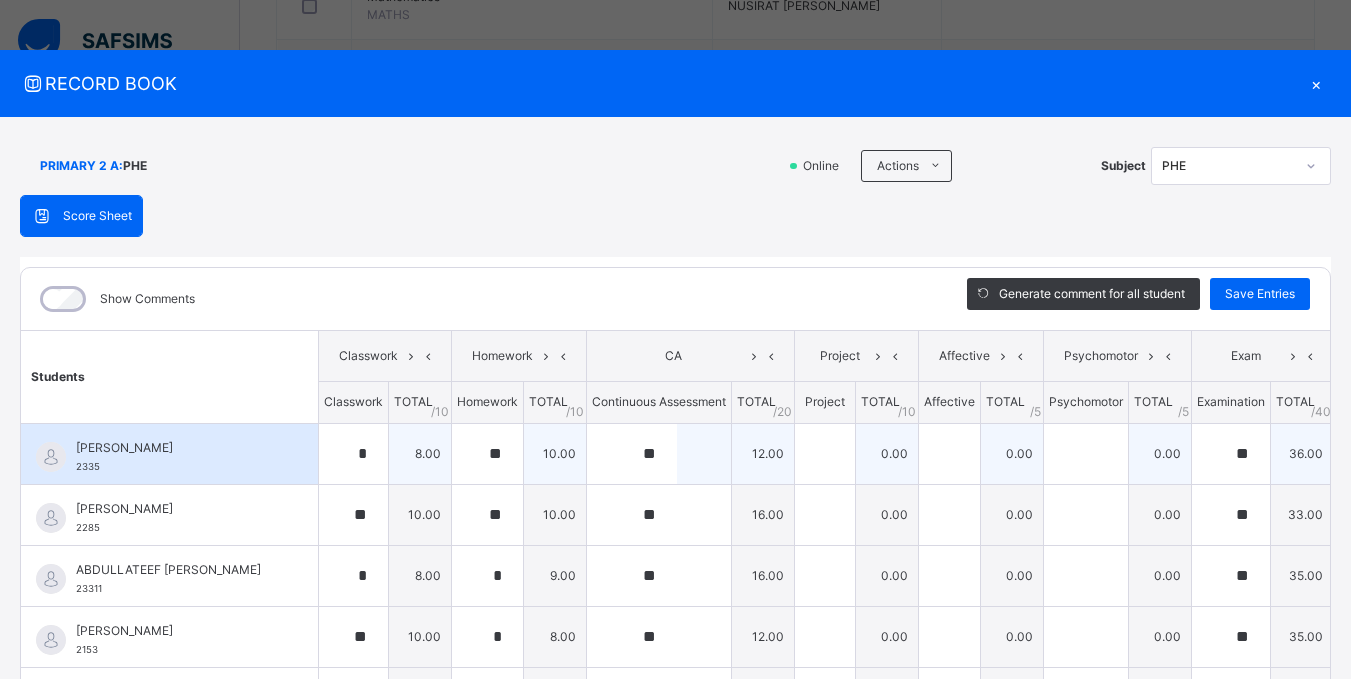 scroll, scrollTop: 700, scrollLeft: 0, axis: vertical 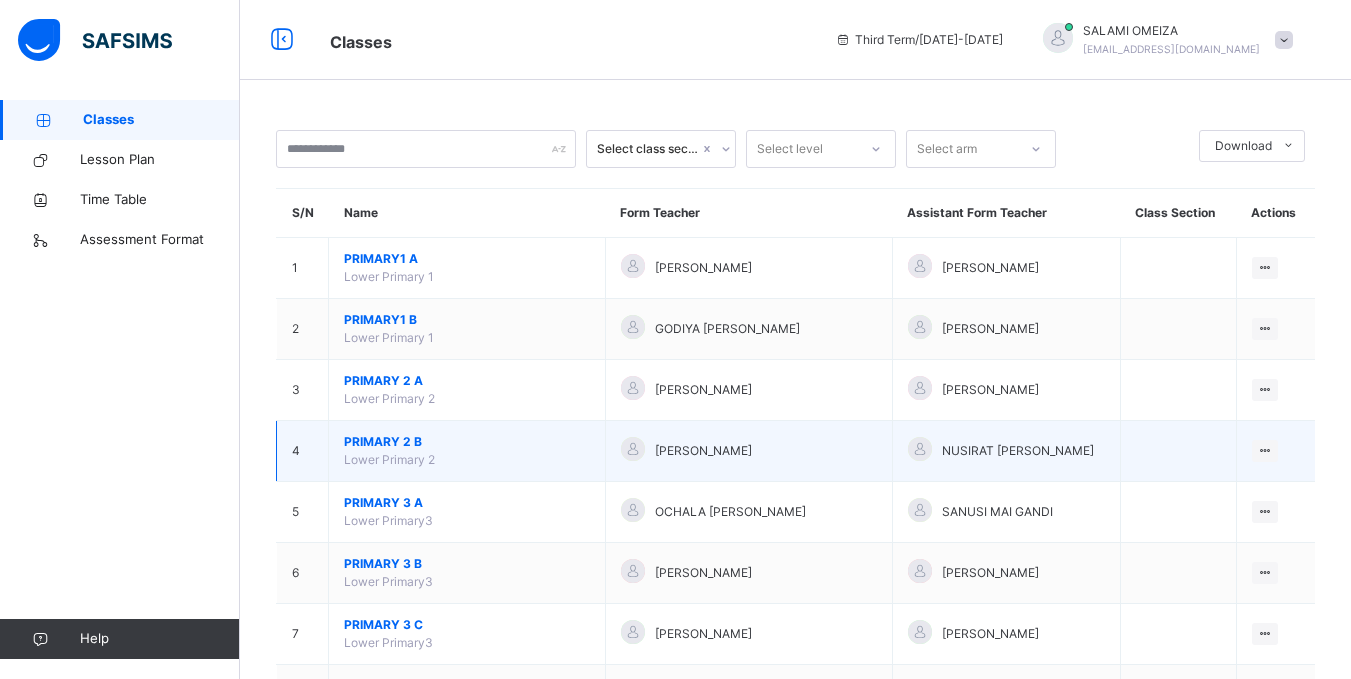 click on "PRIMARY 2   B" at bounding box center (467, 442) 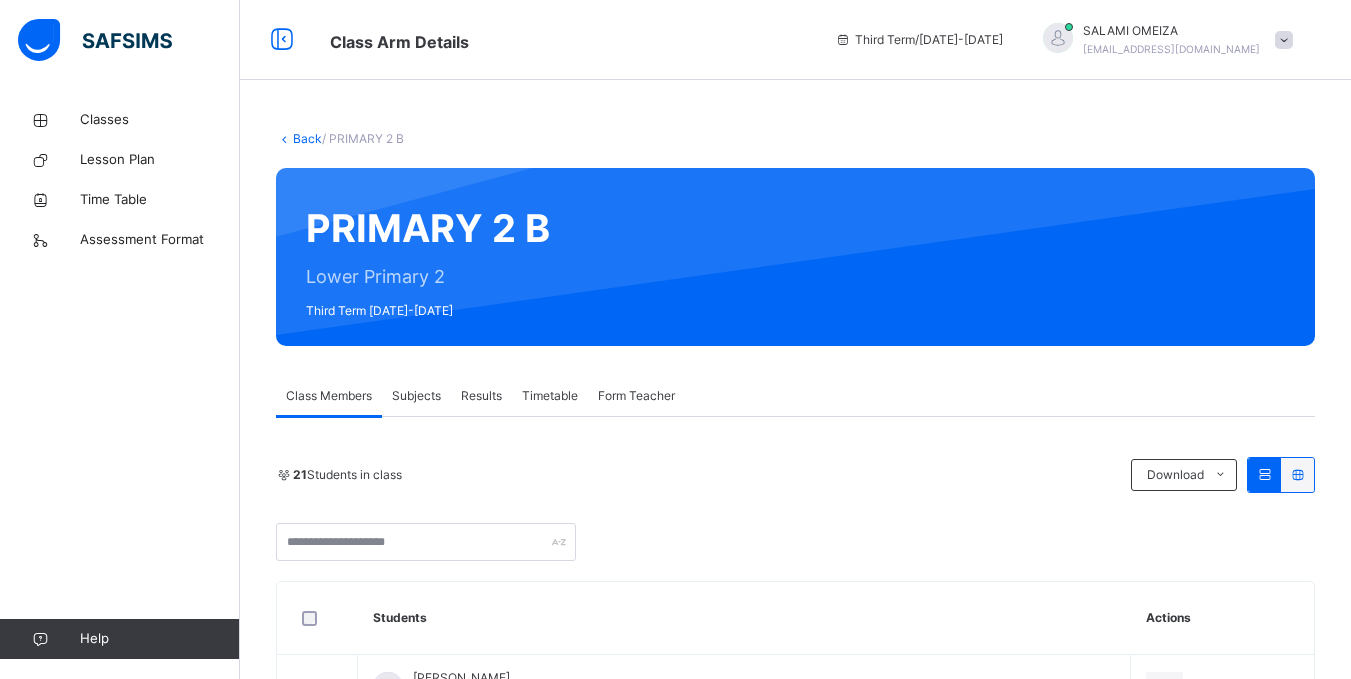 click on "Subjects" at bounding box center (416, 396) 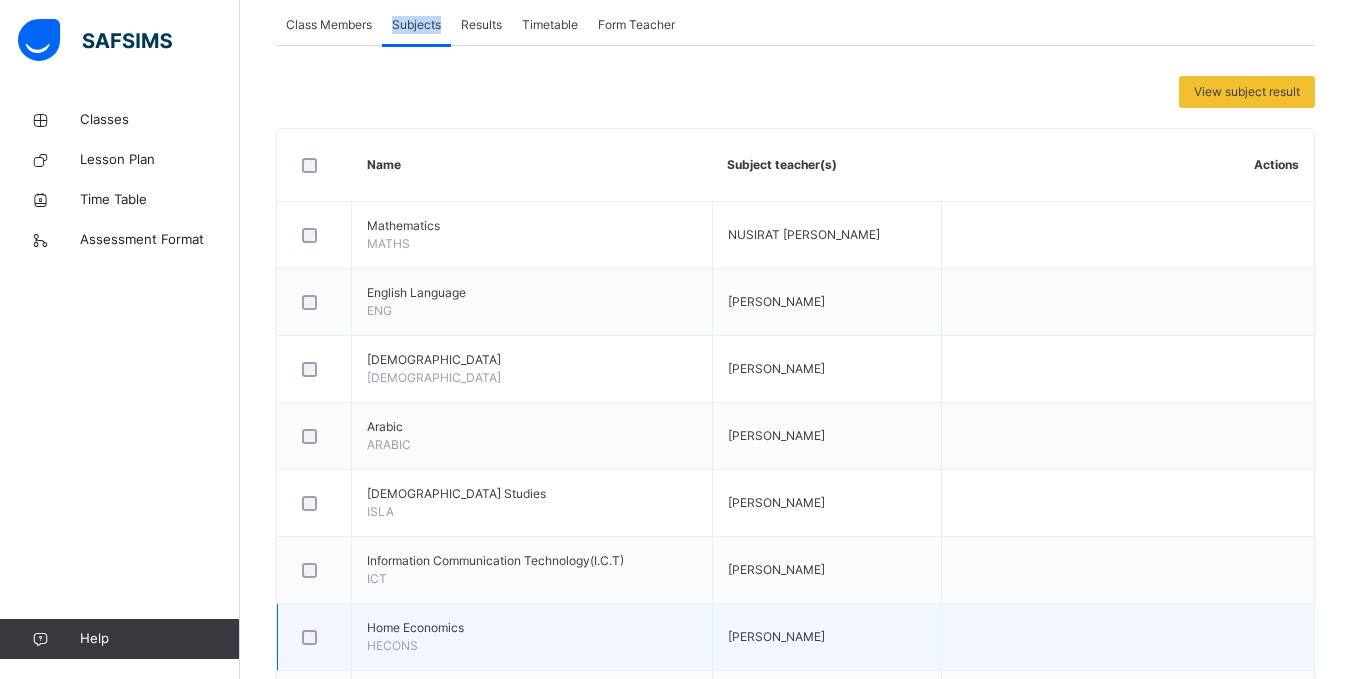 scroll, scrollTop: 600, scrollLeft: 0, axis: vertical 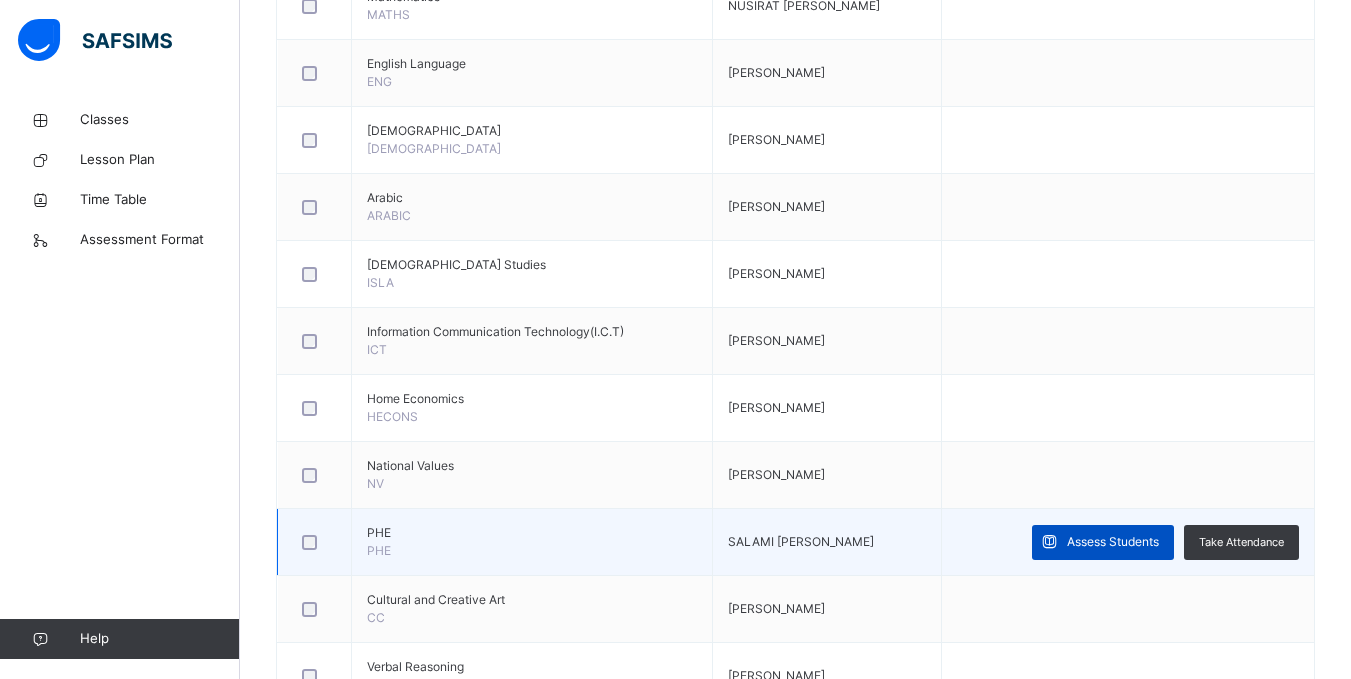 click on "Assess Students" at bounding box center (1113, 542) 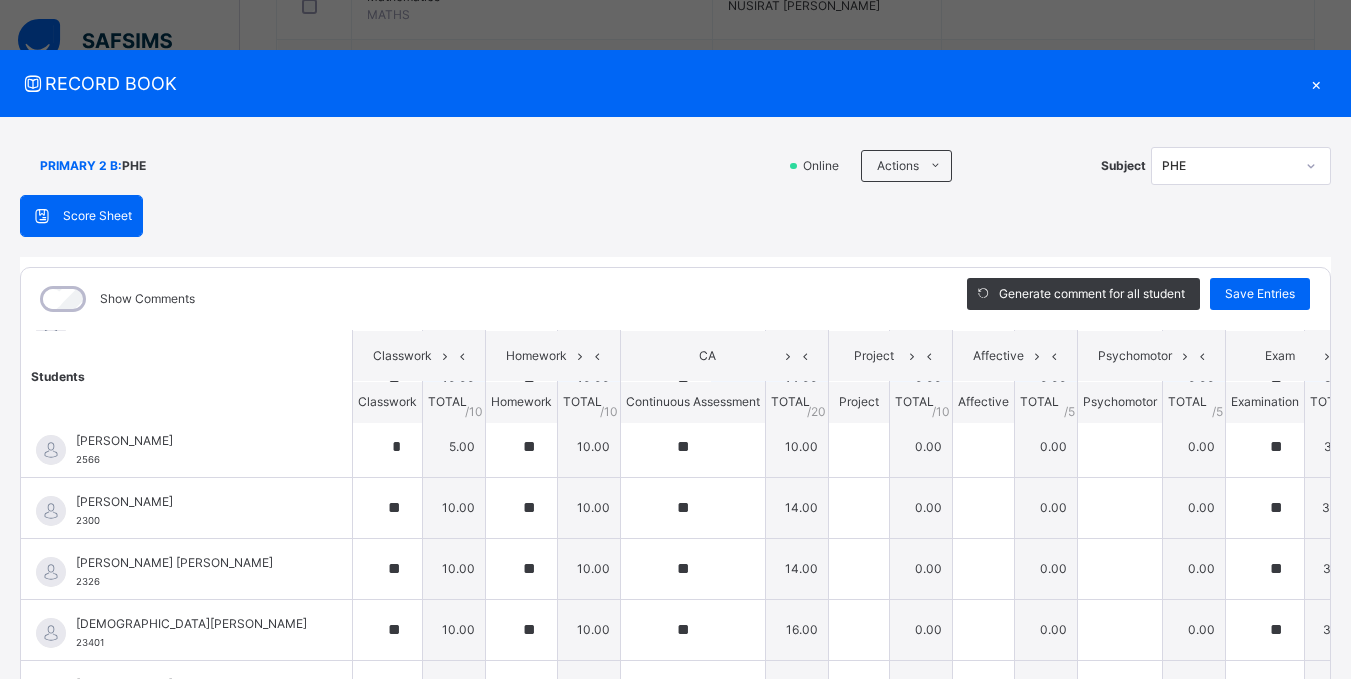 scroll, scrollTop: 890, scrollLeft: 0, axis: vertical 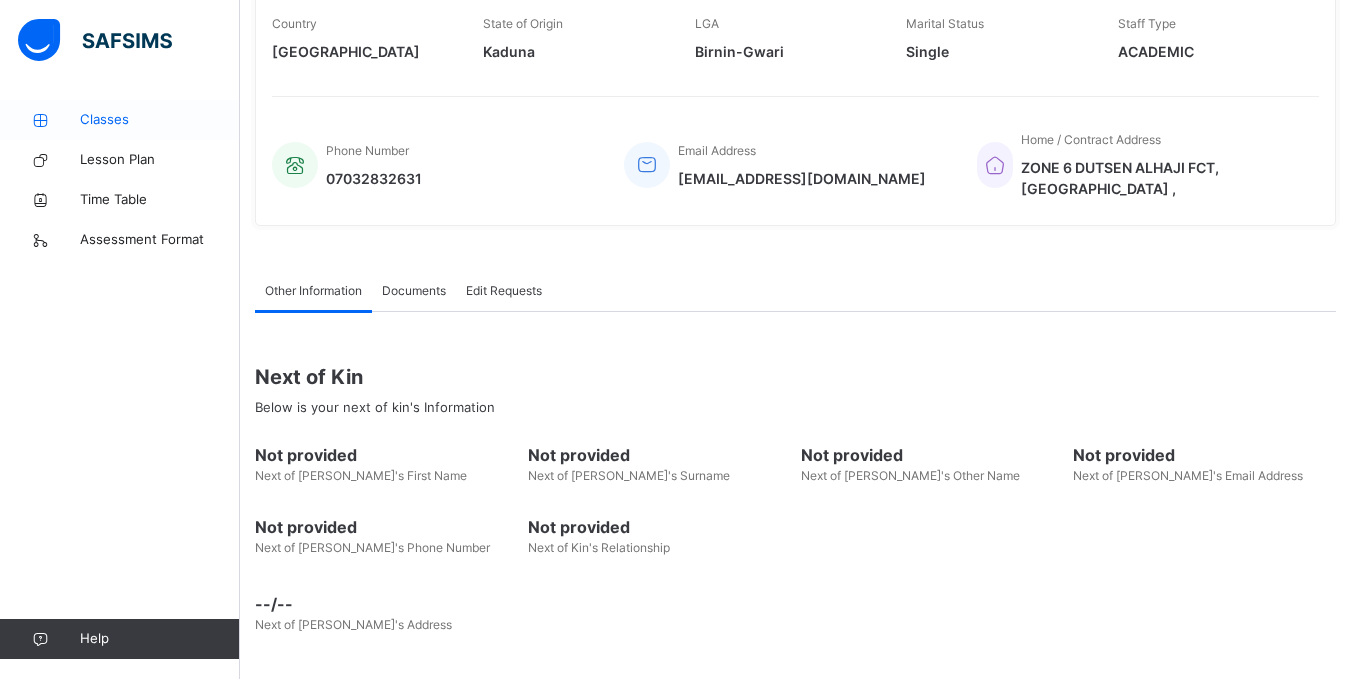 click on "Classes" at bounding box center (160, 120) 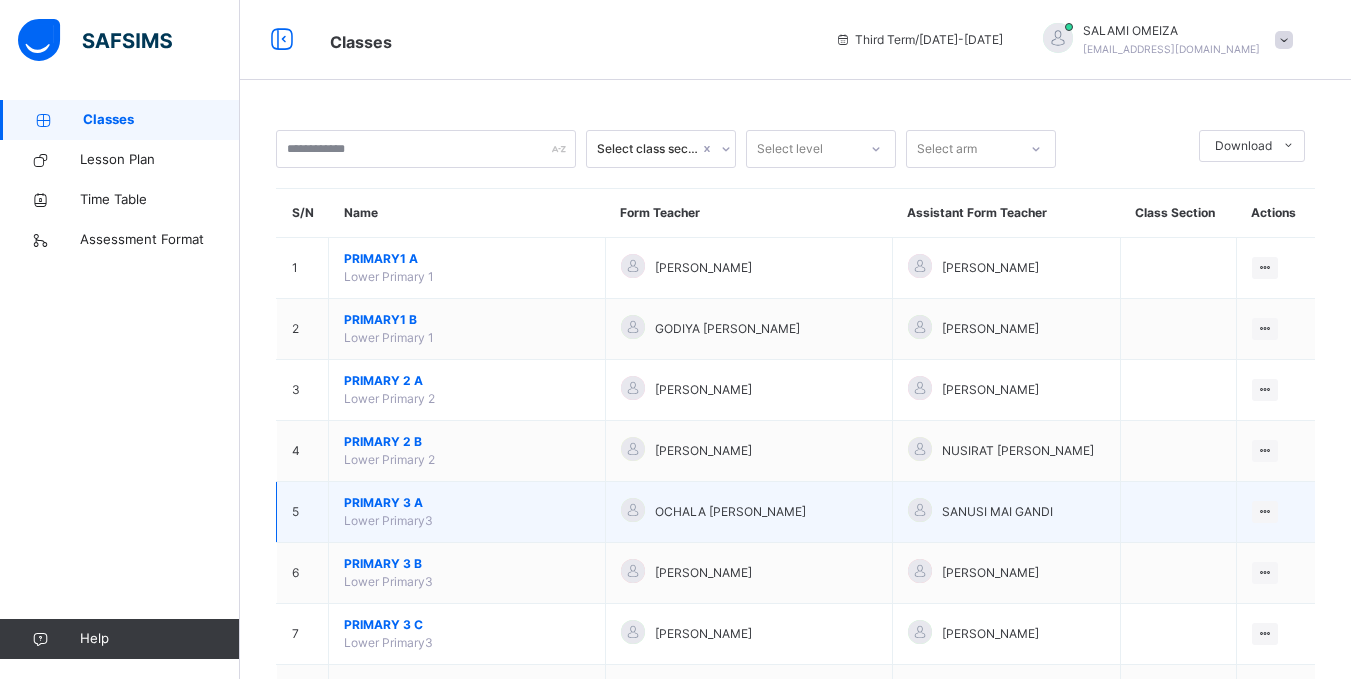 click on "PRIMARY 3   A" at bounding box center [467, 503] 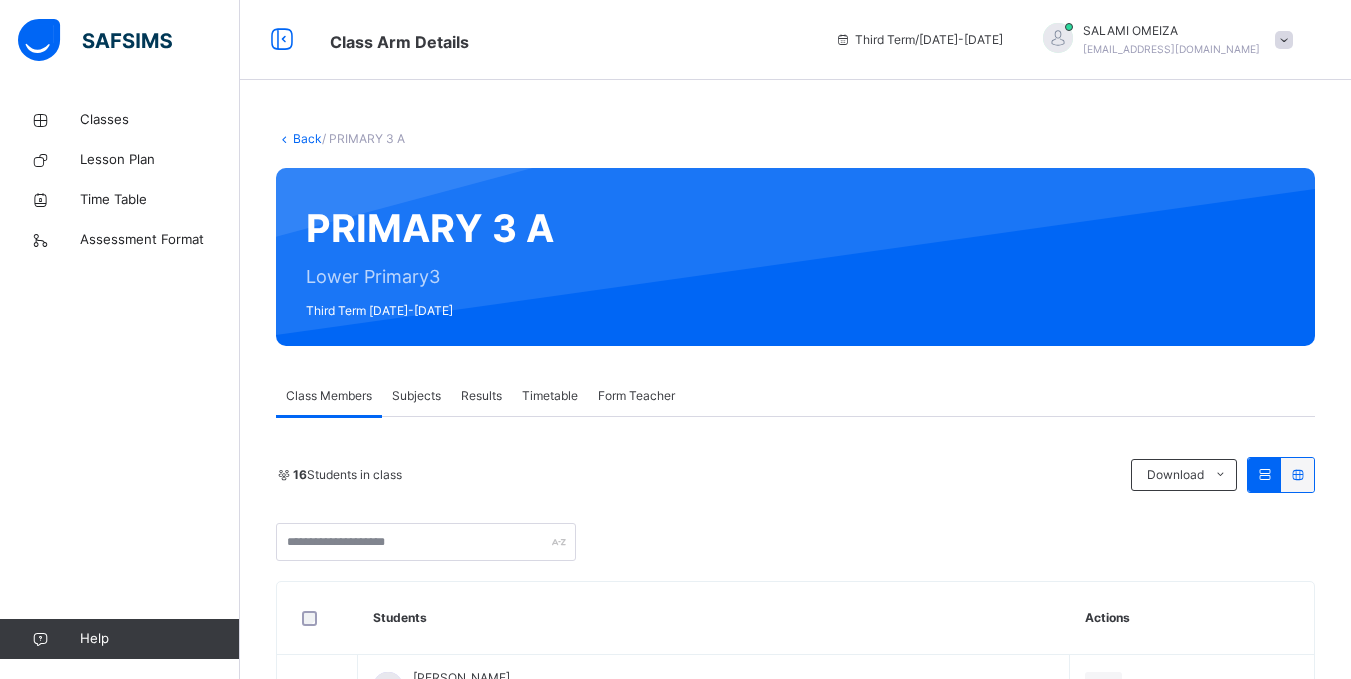 click on "Subjects" at bounding box center (416, 396) 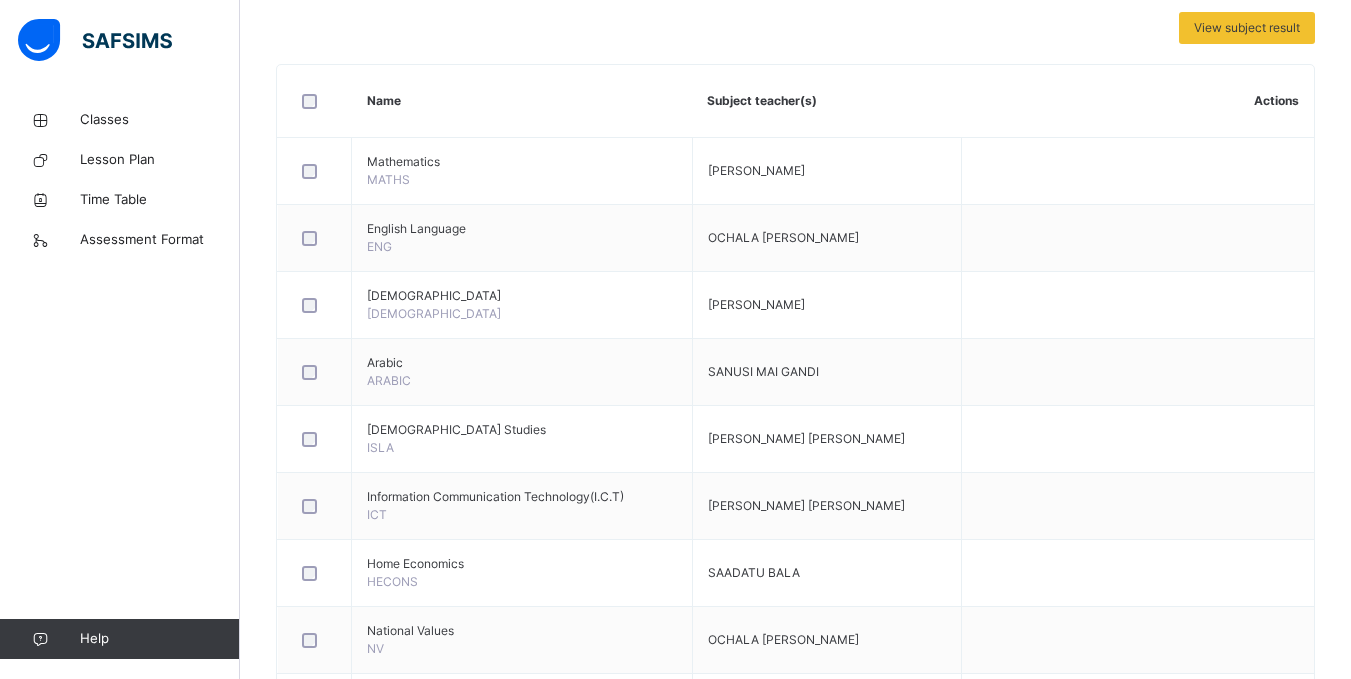 scroll, scrollTop: 700, scrollLeft: 0, axis: vertical 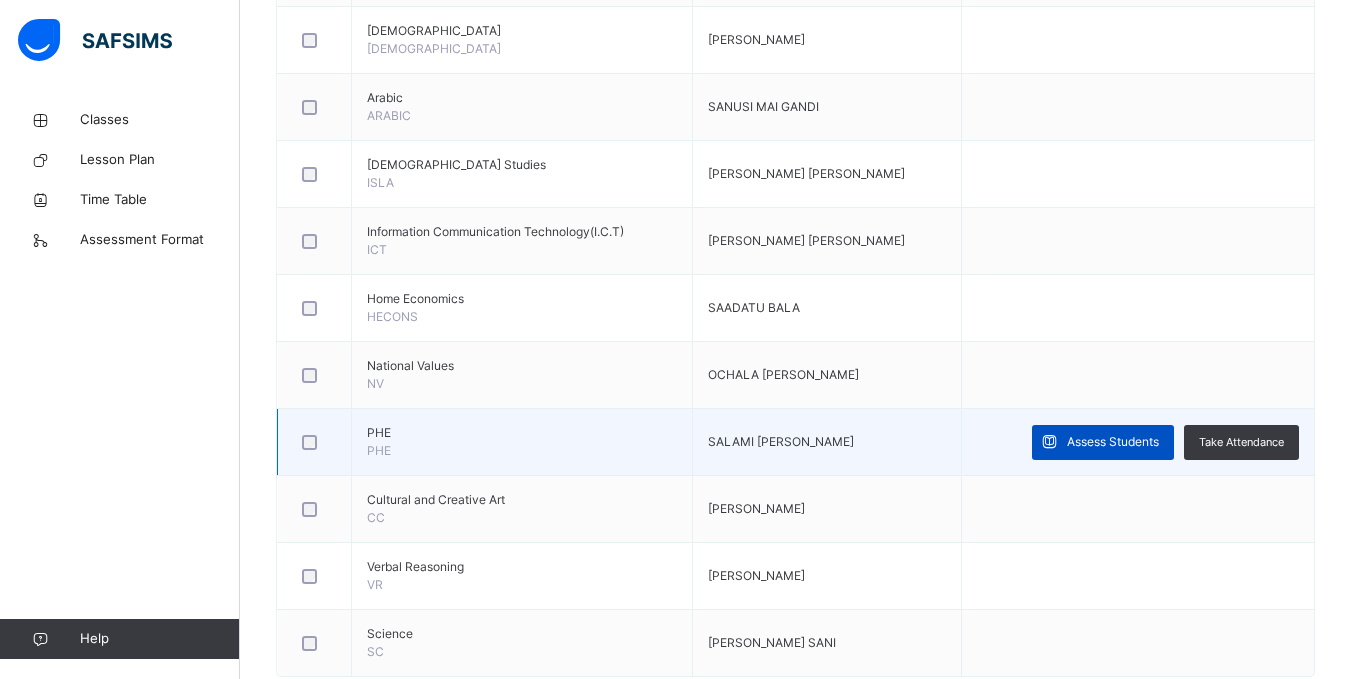 click on "Assess Students" at bounding box center [1113, 442] 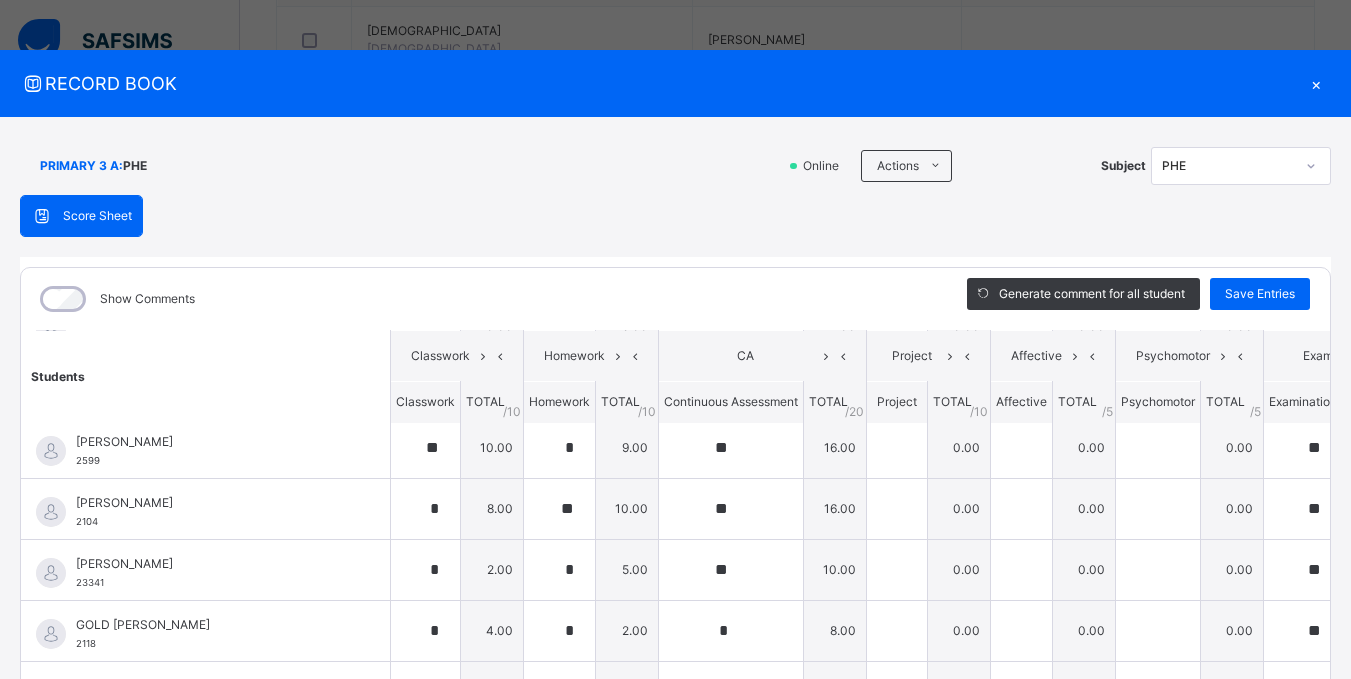 scroll, scrollTop: 585, scrollLeft: 0, axis: vertical 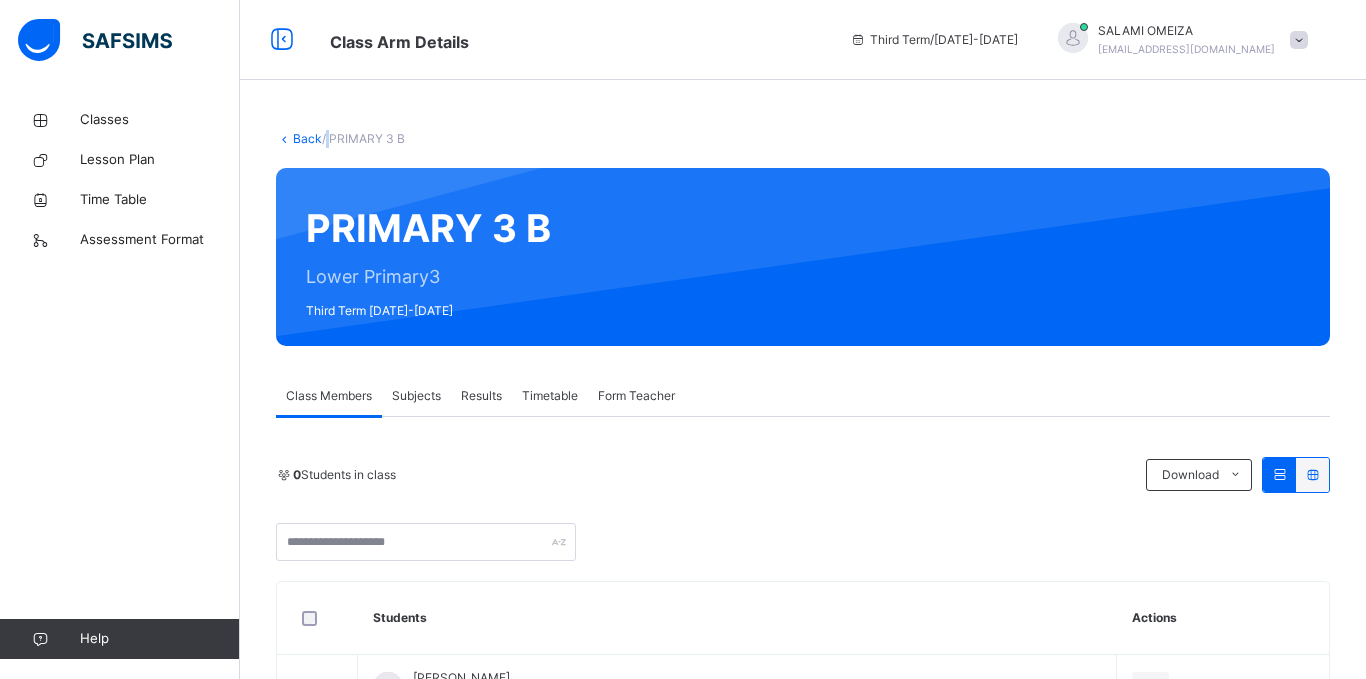 click on "Subjects" at bounding box center [416, 396] 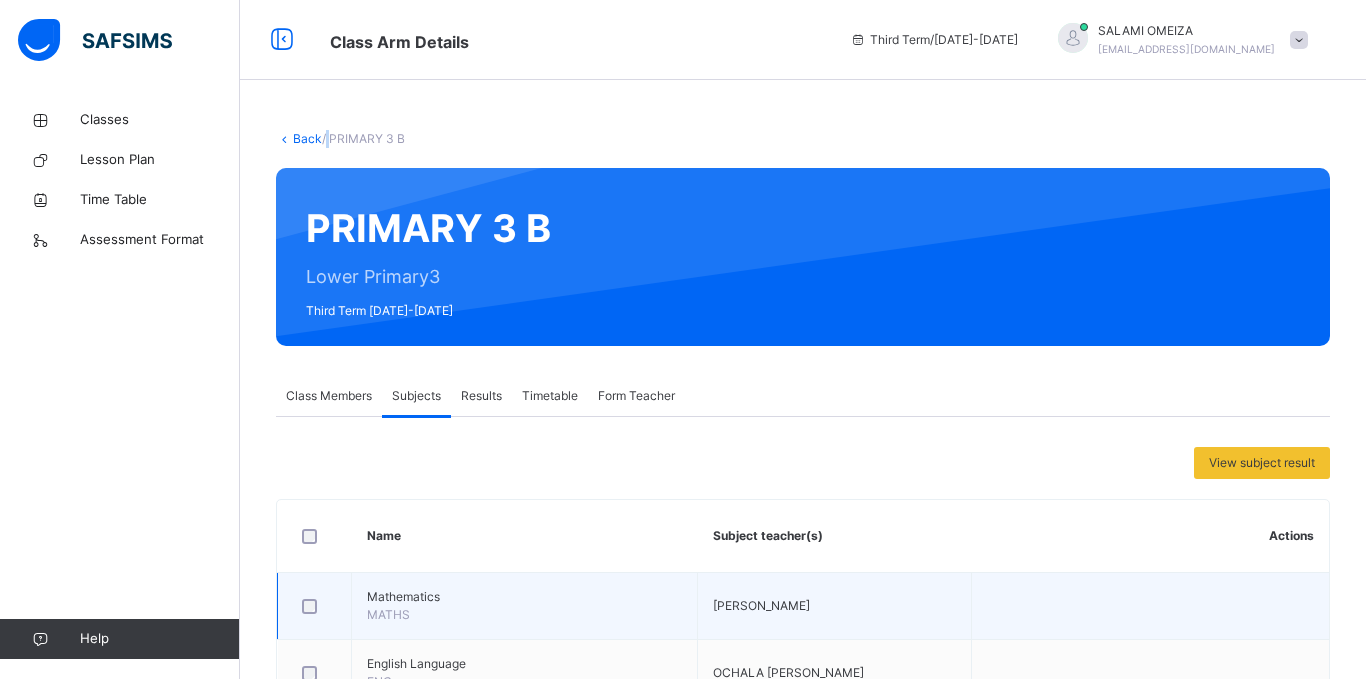 click at bounding box center [1151, 606] 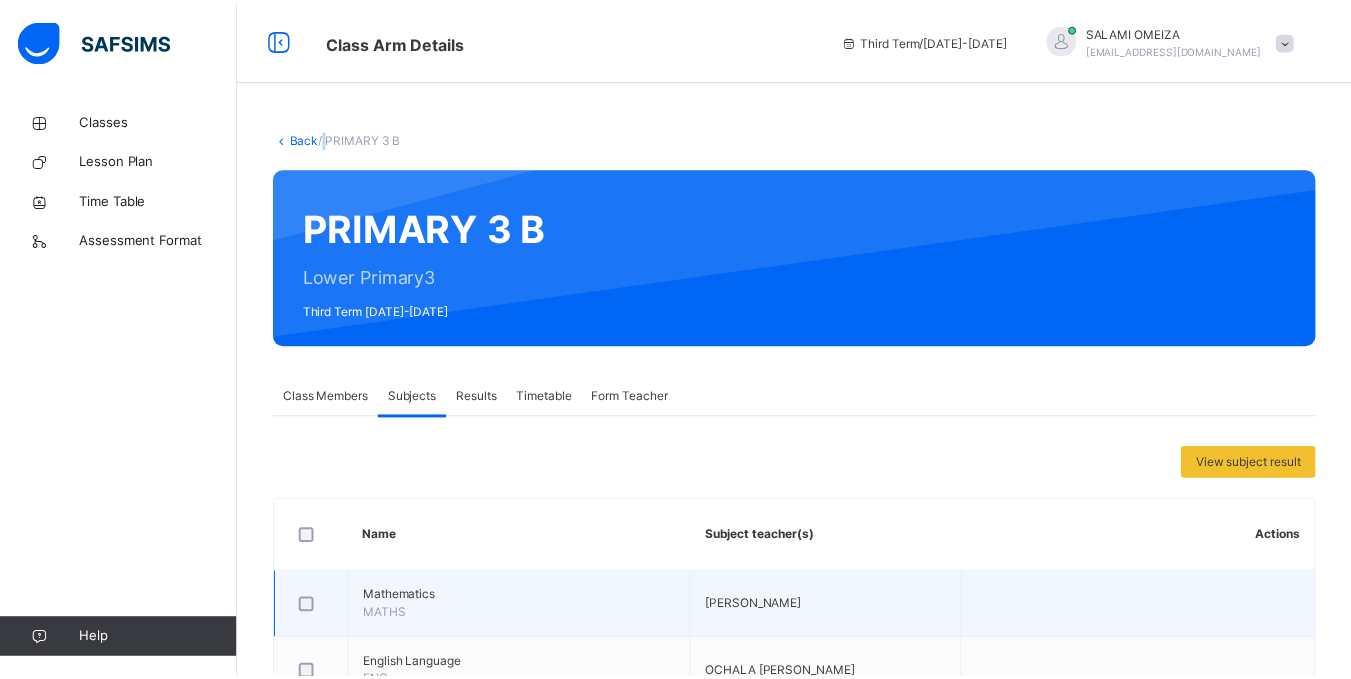 scroll, scrollTop: 700, scrollLeft: 0, axis: vertical 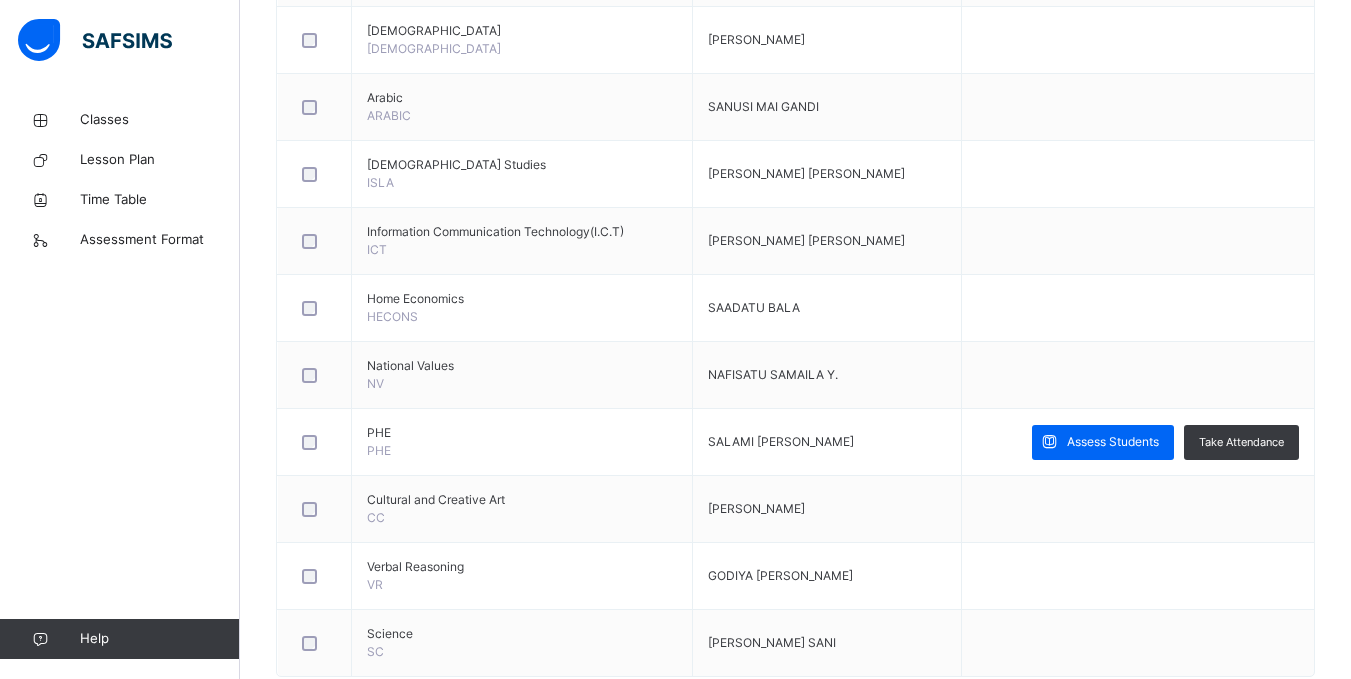 click on "Assess Students" at bounding box center (1113, 442) 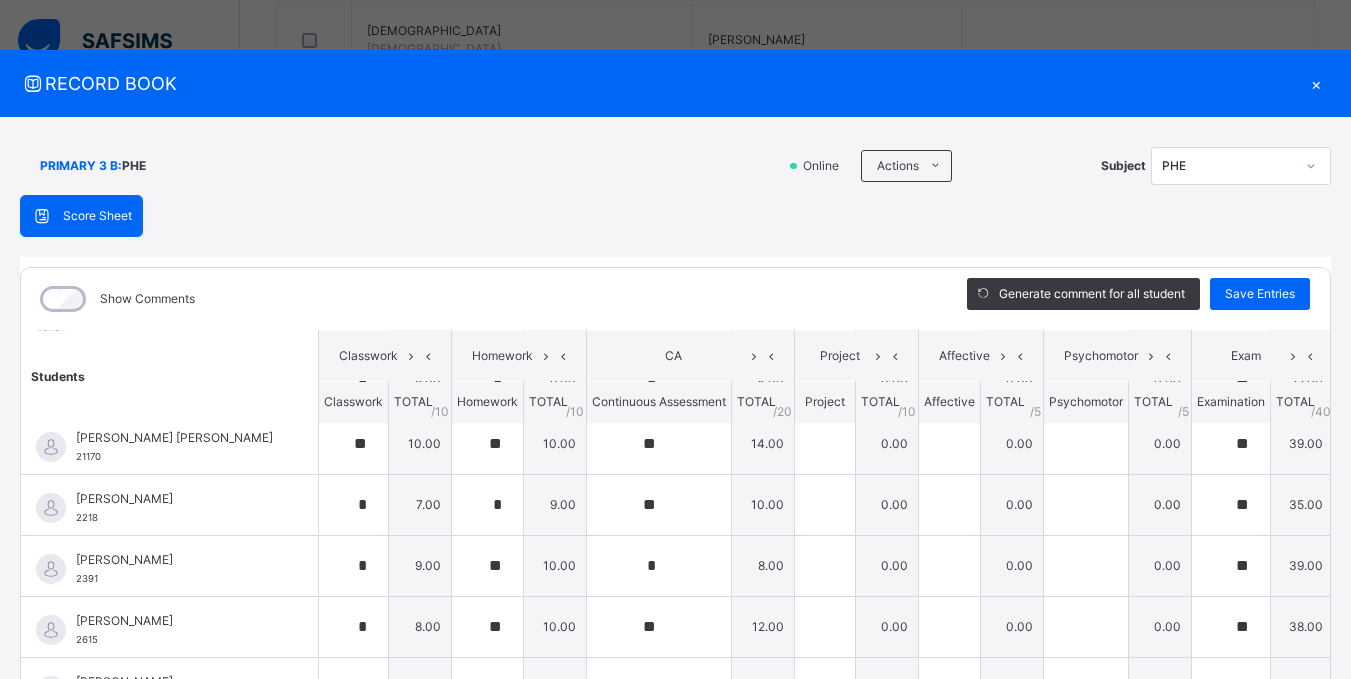 scroll, scrollTop: 402, scrollLeft: 0, axis: vertical 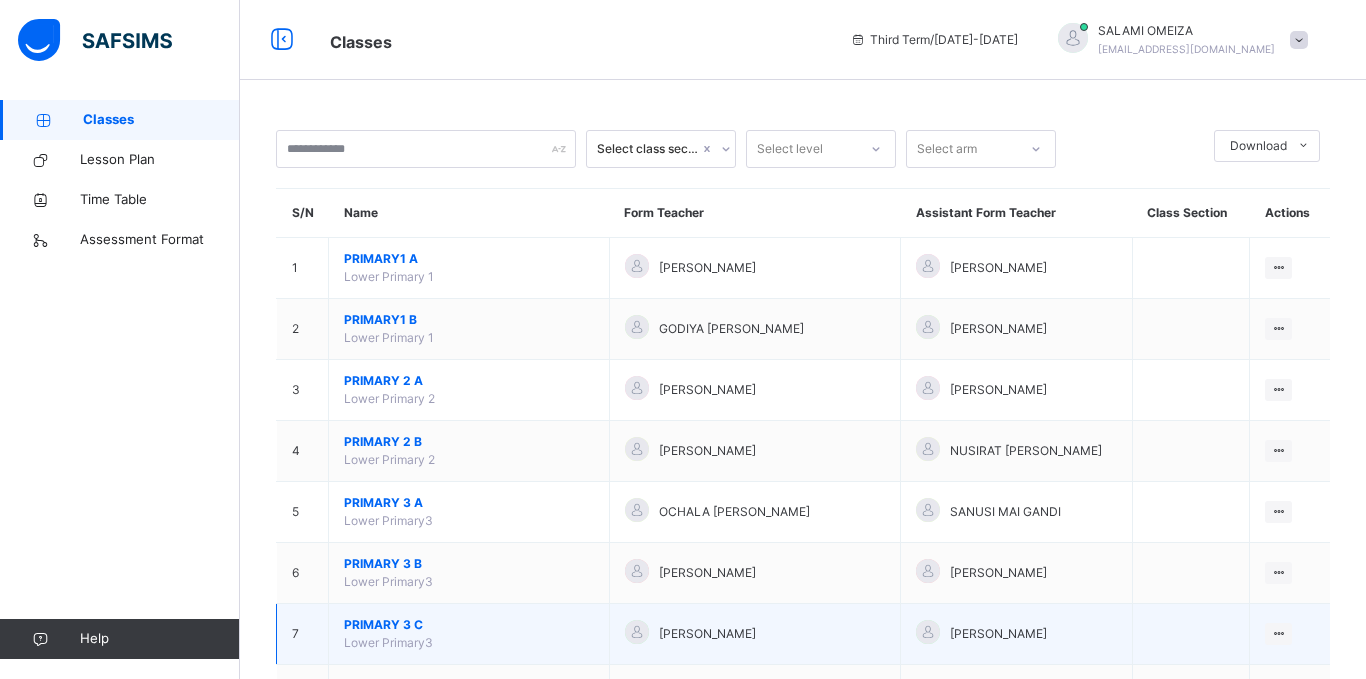 click on "PRIMARY 3   C" at bounding box center (469, 625) 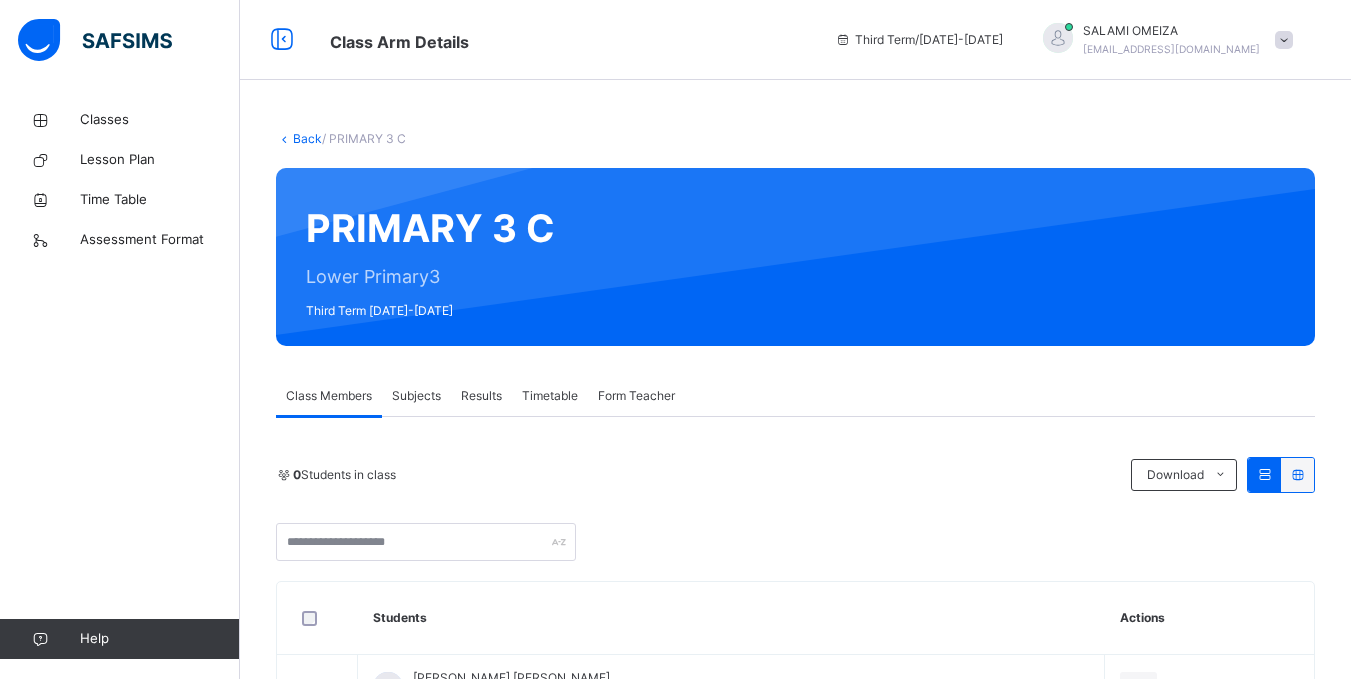 click on "Subjects" at bounding box center [416, 396] 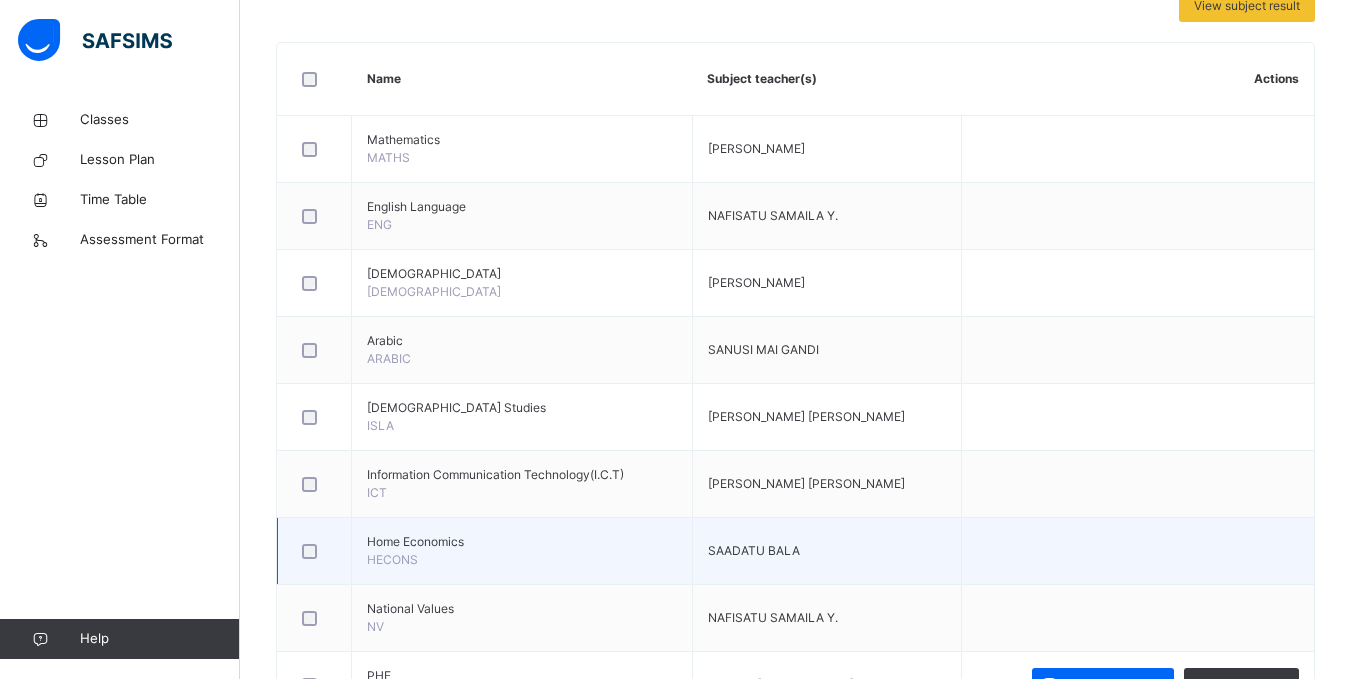 scroll, scrollTop: 500, scrollLeft: 0, axis: vertical 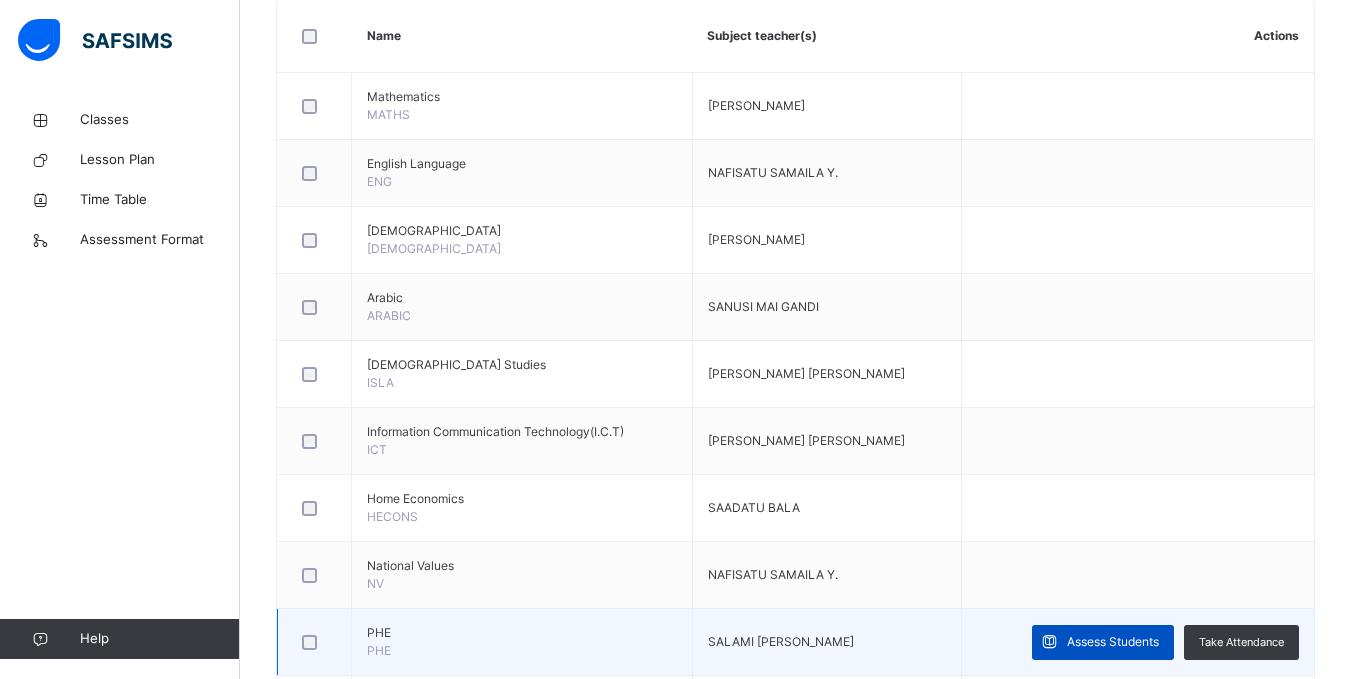 click on "Assess Students" at bounding box center (1113, 642) 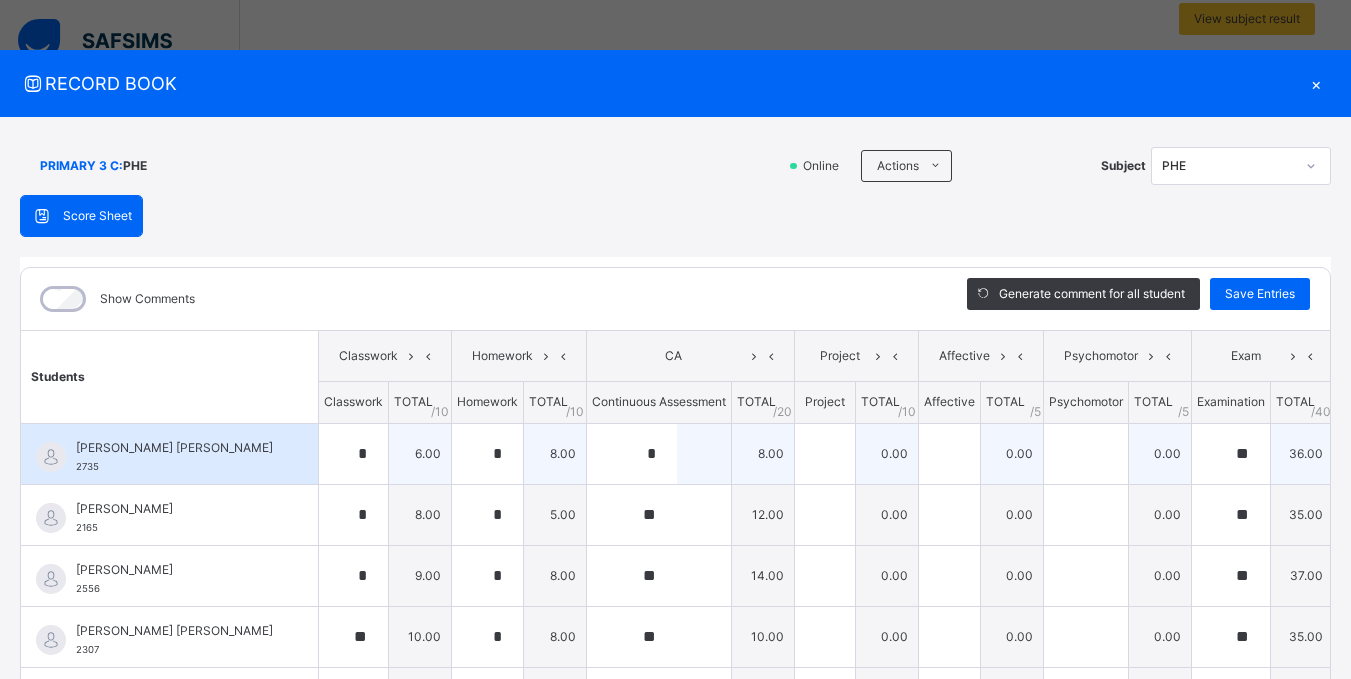scroll, scrollTop: 400, scrollLeft: 0, axis: vertical 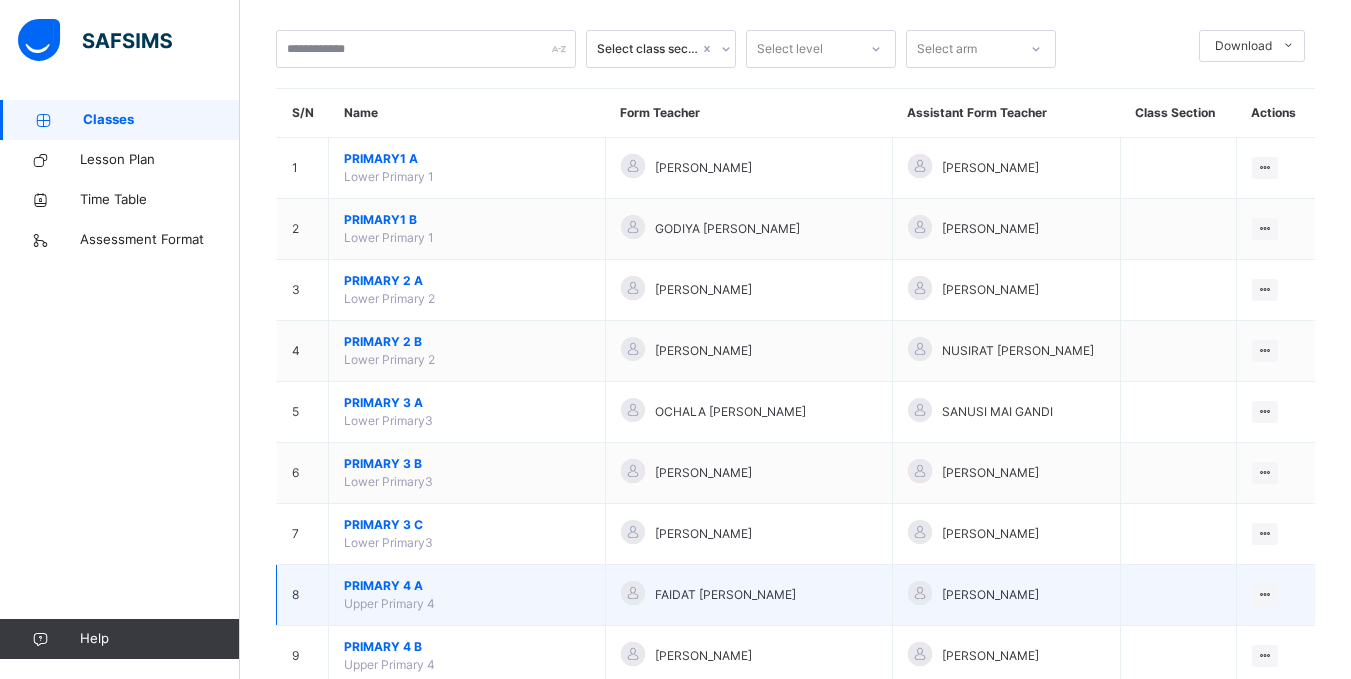 click on "PRIMARY 4   A" at bounding box center [467, 586] 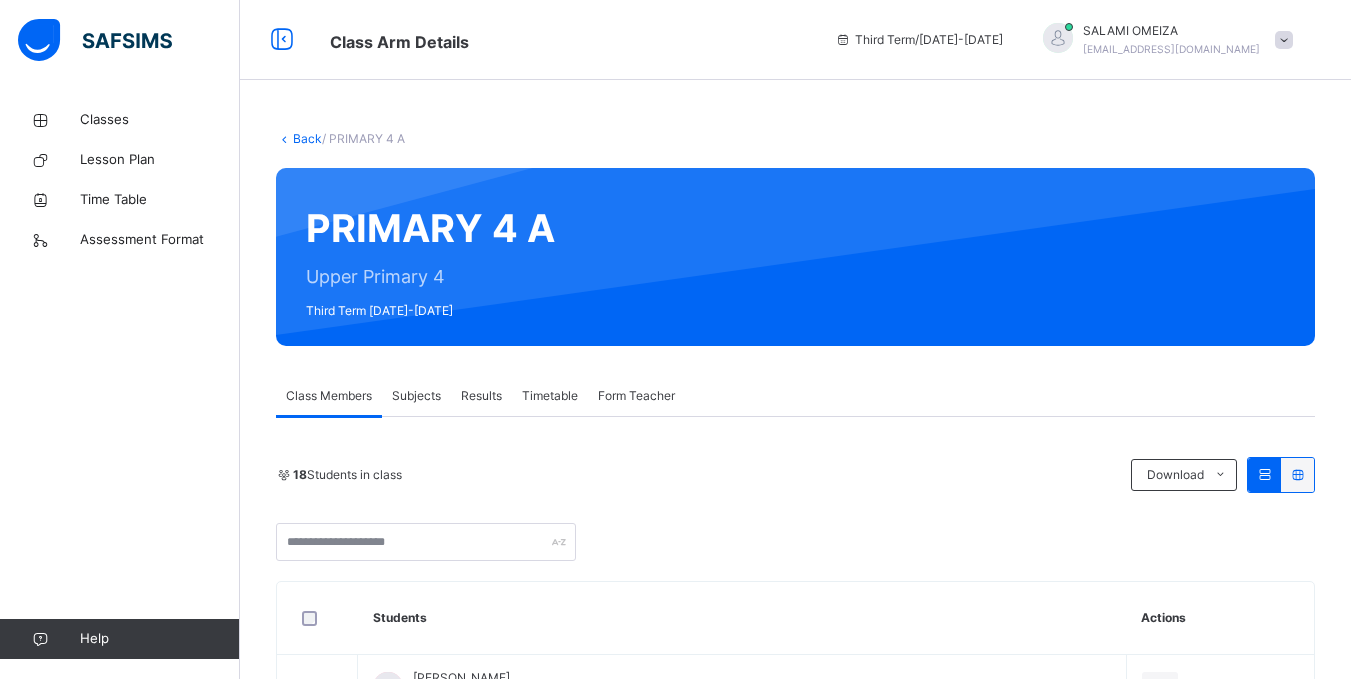 click on "Subjects" at bounding box center [416, 396] 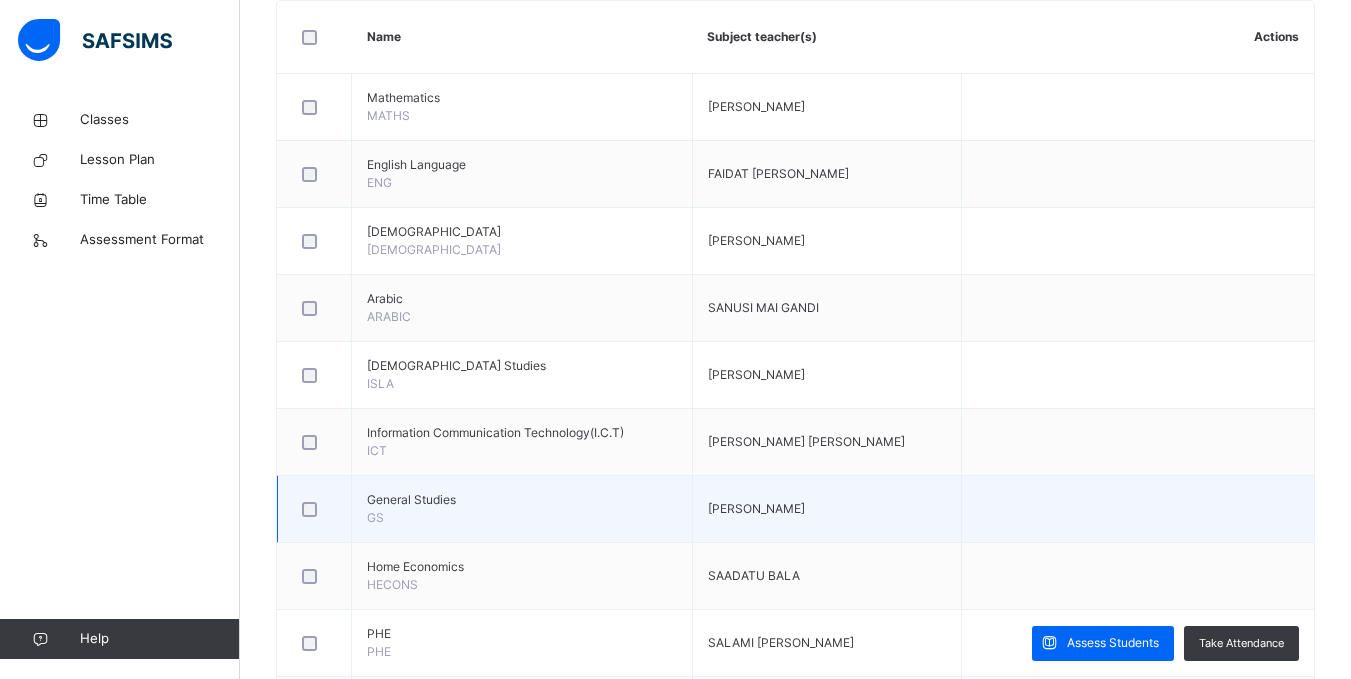 scroll, scrollTop: 500, scrollLeft: 0, axis: vertical 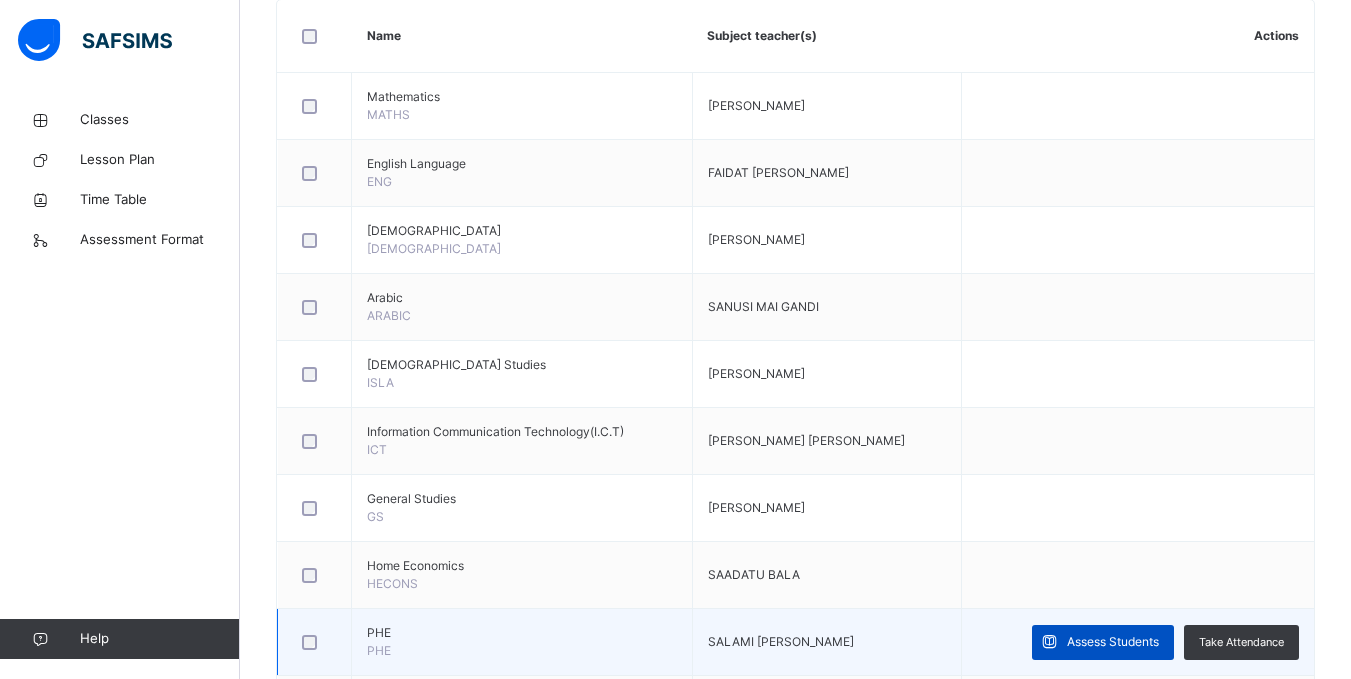click on "Assess Students" at bounding box center (1113, 642) 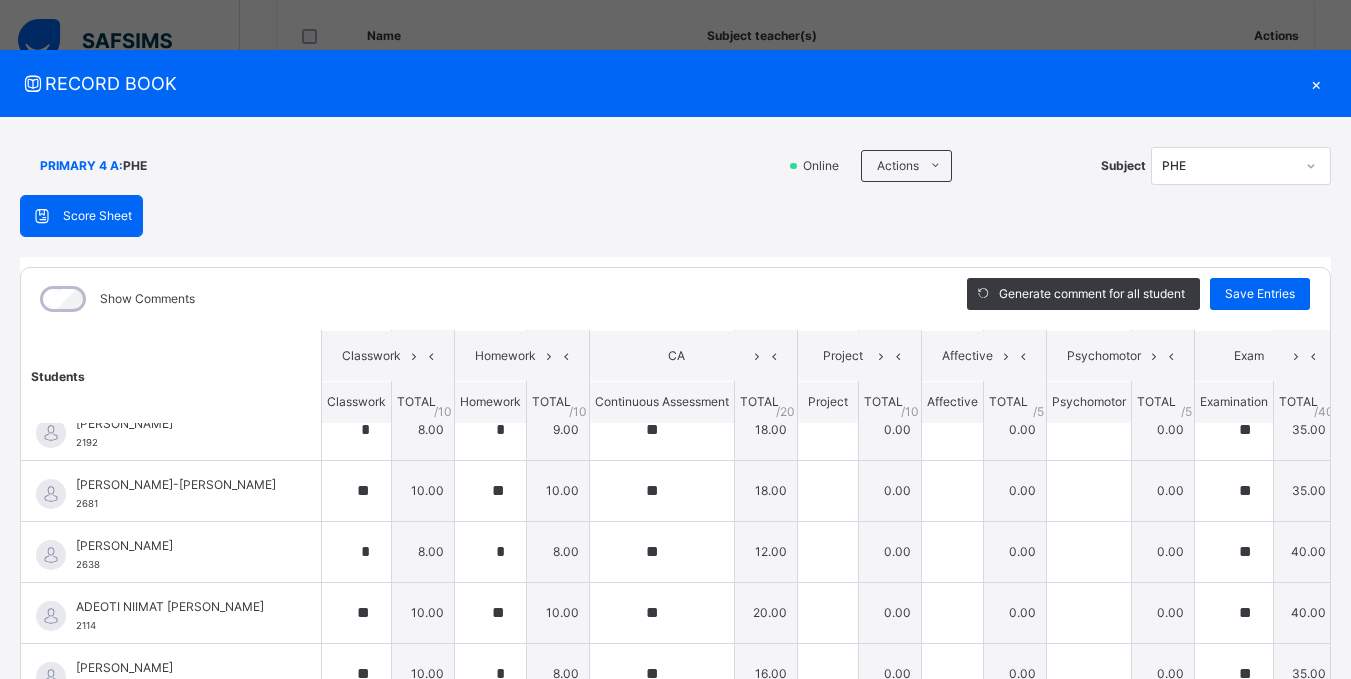 scroll, scrollTop: 707, scrollLeft: 0, axis: vertical 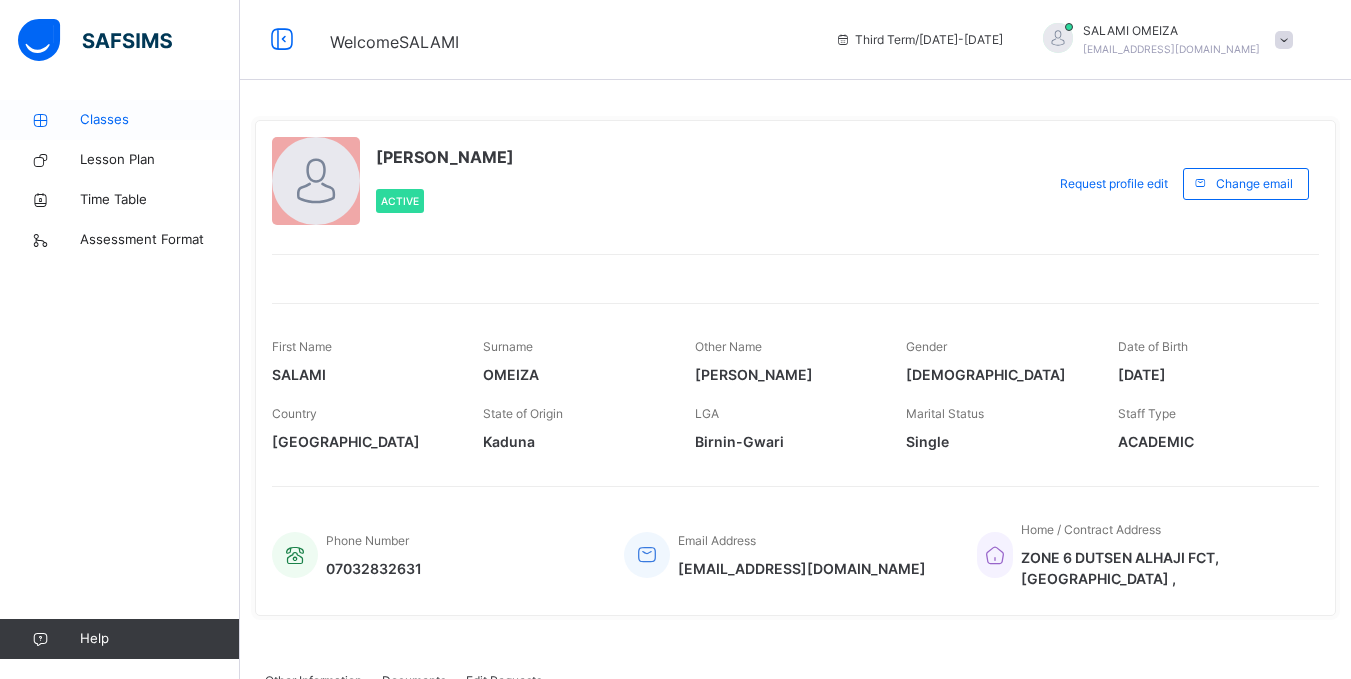 click on "Classes" at bounding box center [160, 120] 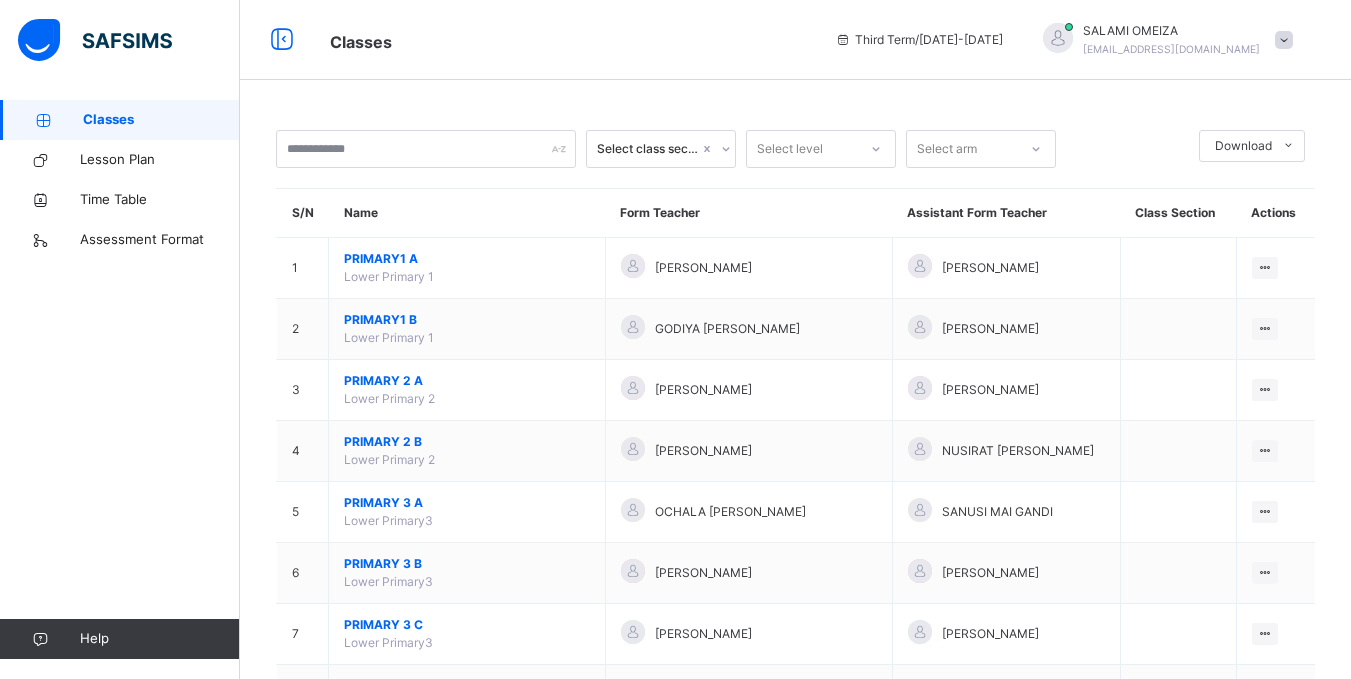 click on "PRIMARY 4   B" at bounding box center [467, 747] 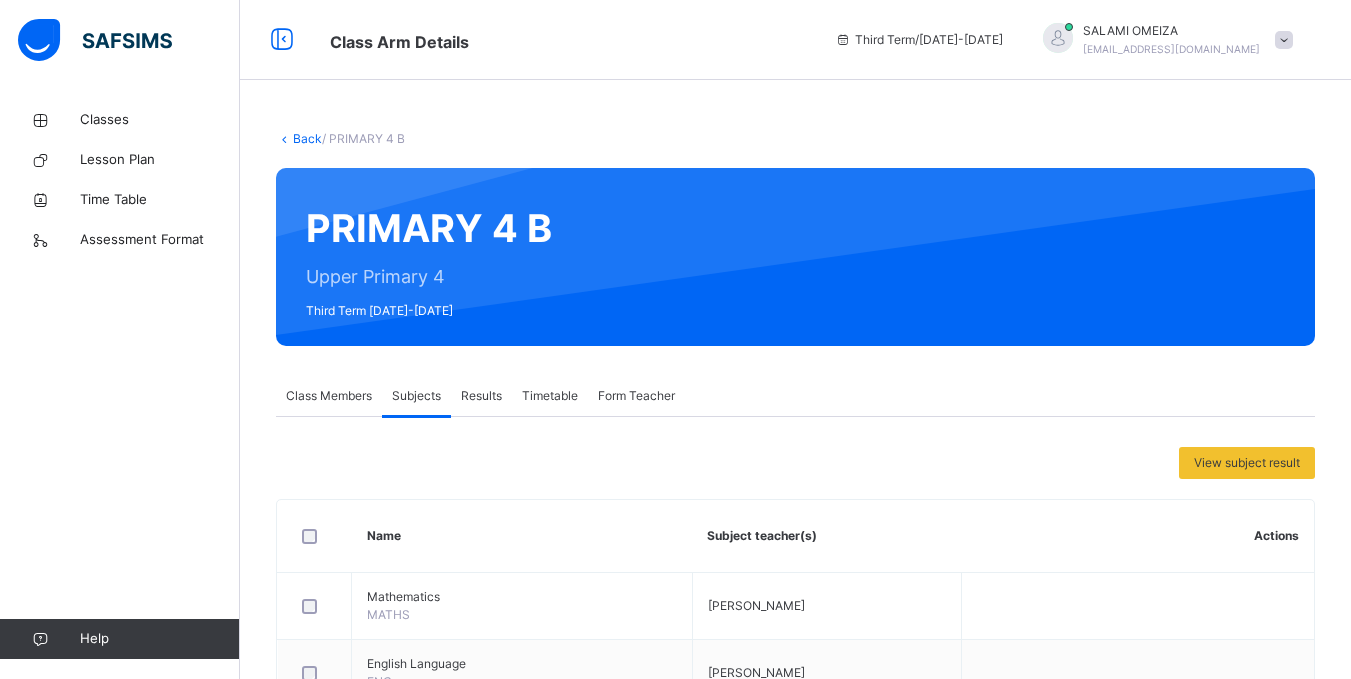 scroll, scrollTop: 680, scrollLeft: 0, axis: vertical 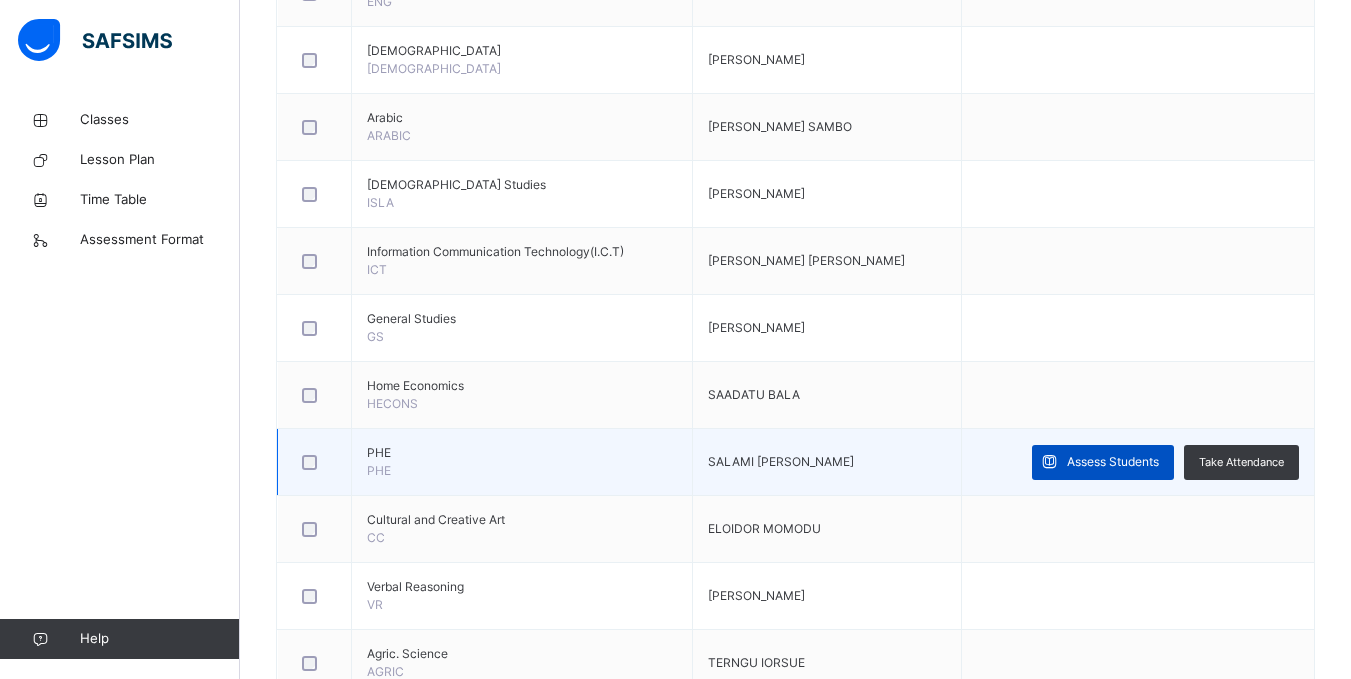 click on "Assess Students" at bounding box center [1113, 462] 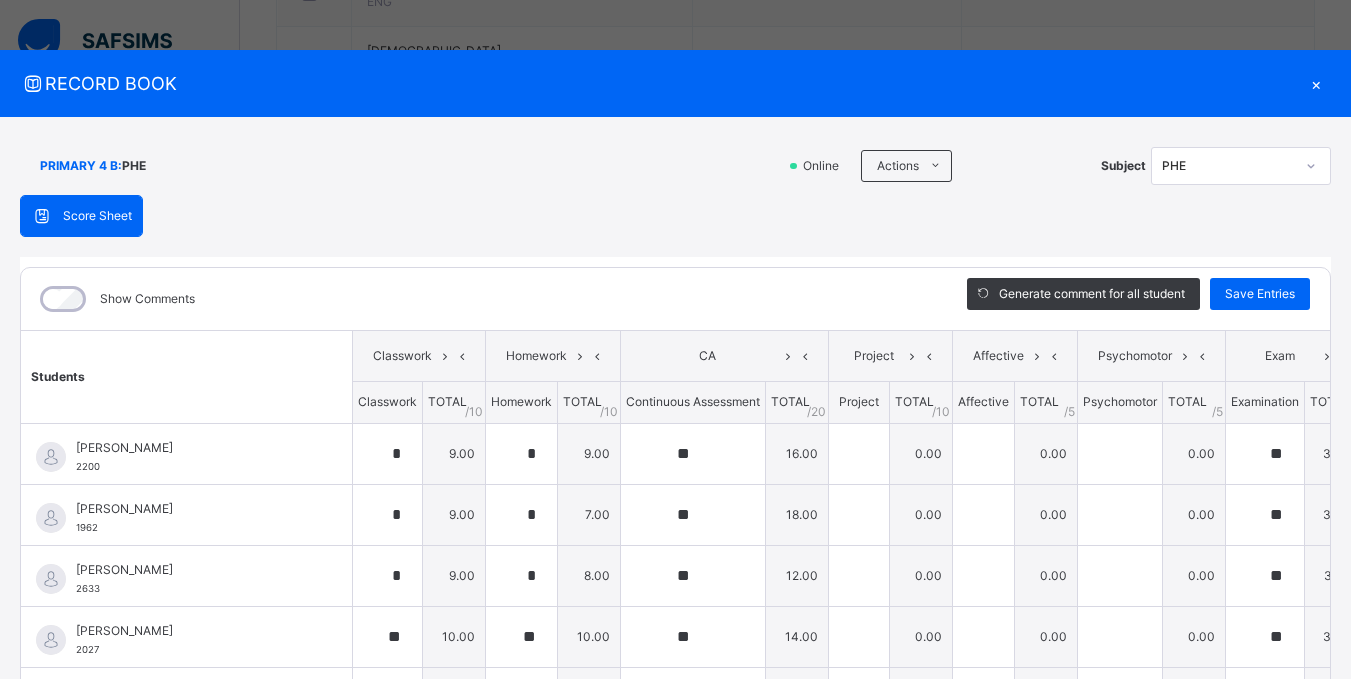 scroll, scrollTop: 700, scrollLeft: 0, axis: vertical 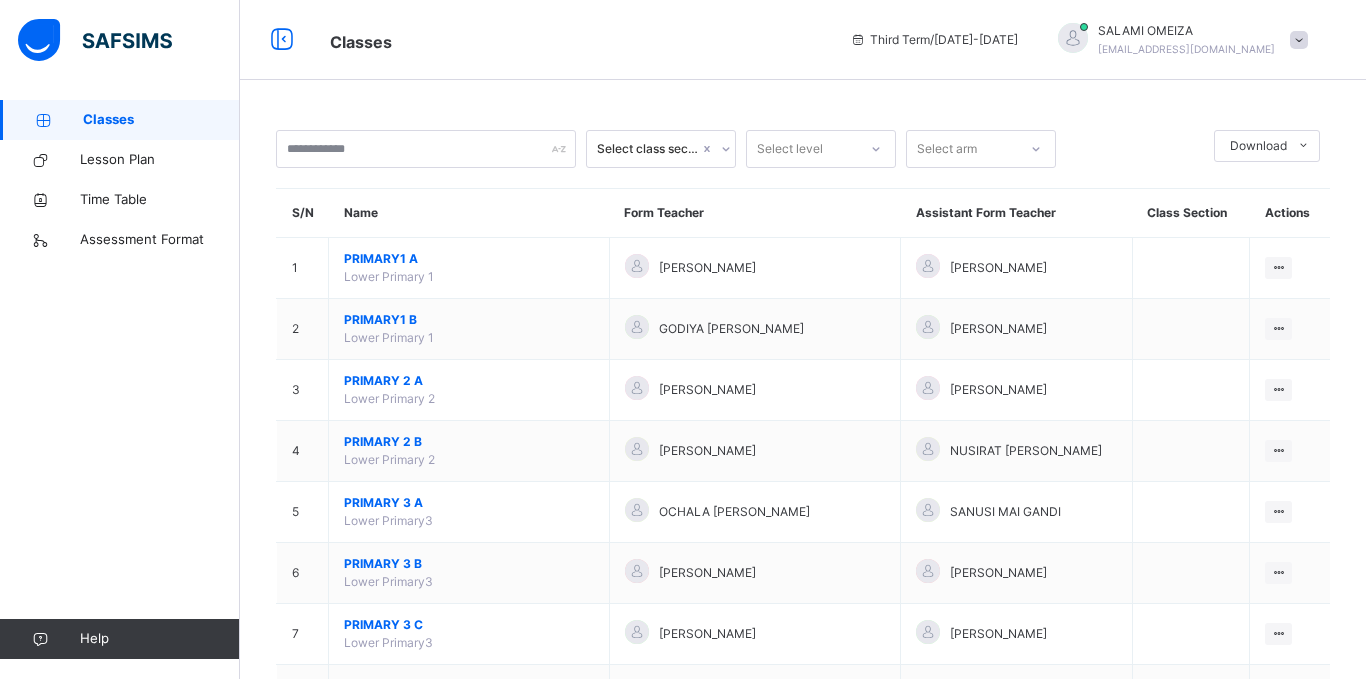 click on "PRIMARY 4   C" at bounding box center [469, 808] 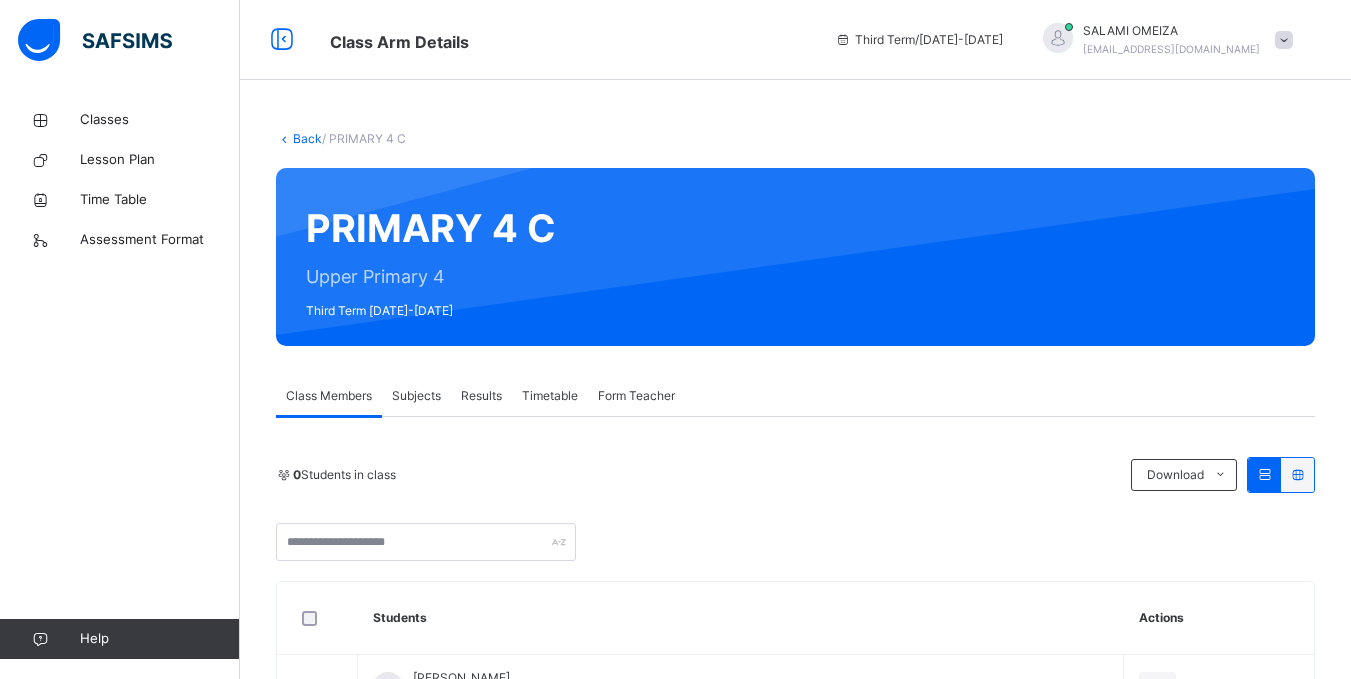 click on "Subjects" at bounding box center [416, 396] 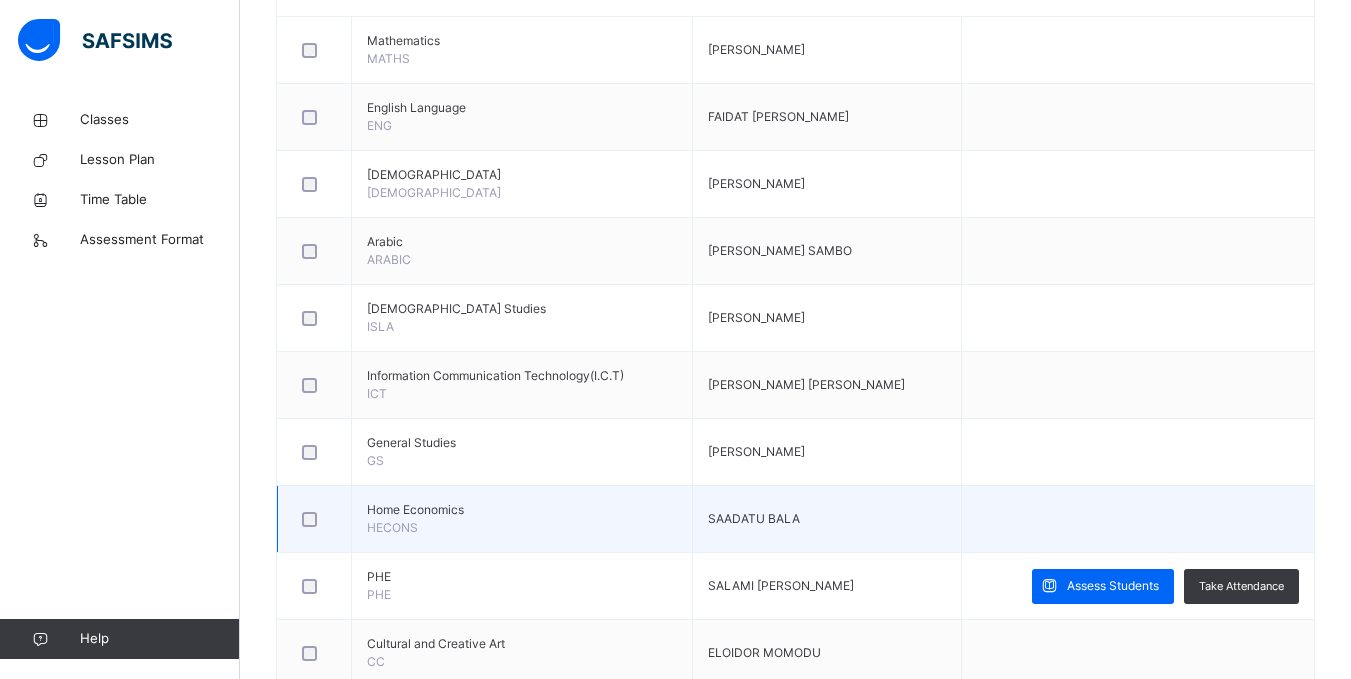scroll, scrollTop: 600, scrollLeft: 0, axis: vertical 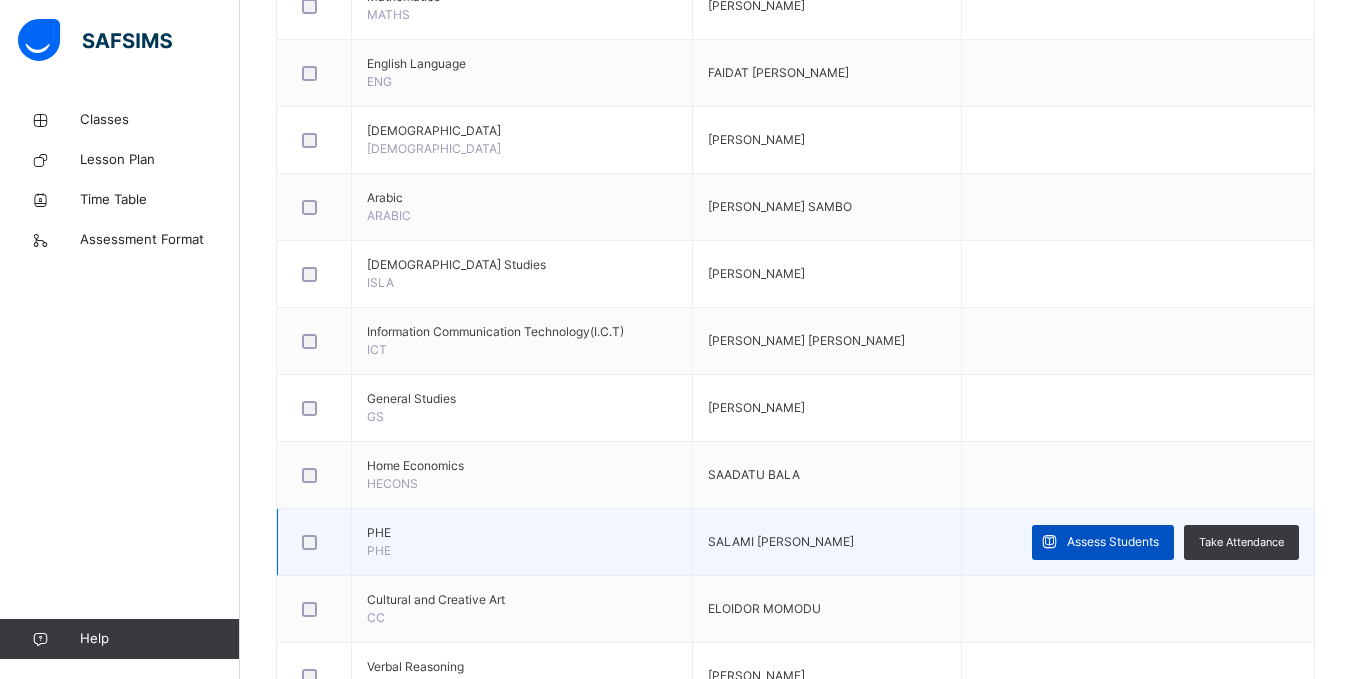 click on "Assess Students" at bounding box center [1113, 542] 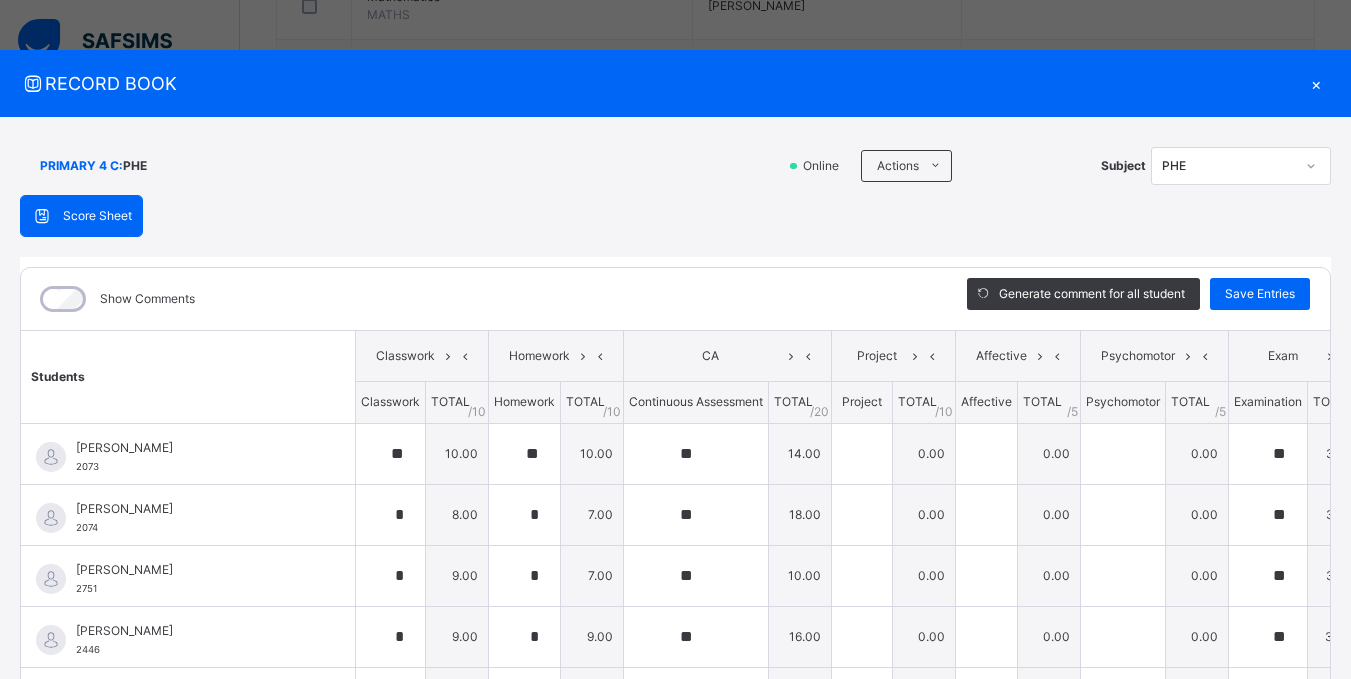 scroll, scrollTop: 646, scrollLeft: 0, axis: vertical 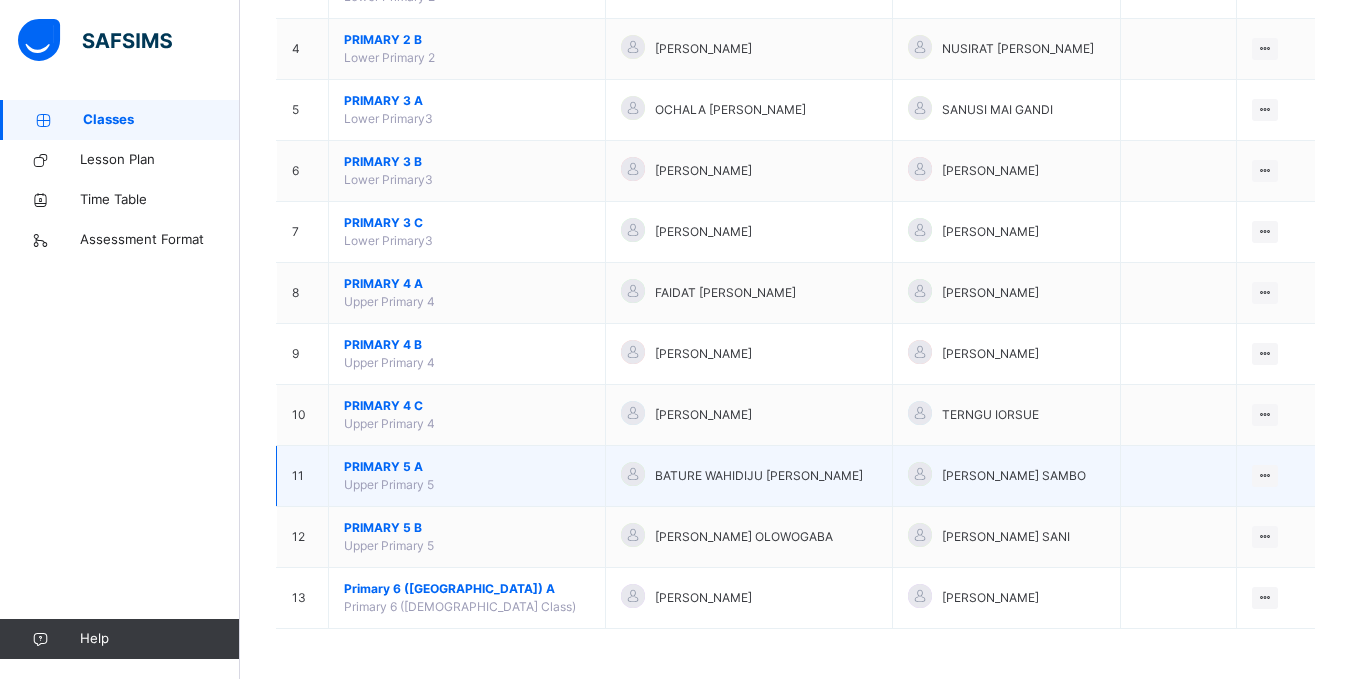 click on "PRIMARY 5   A" at bounding box center (467, 467) 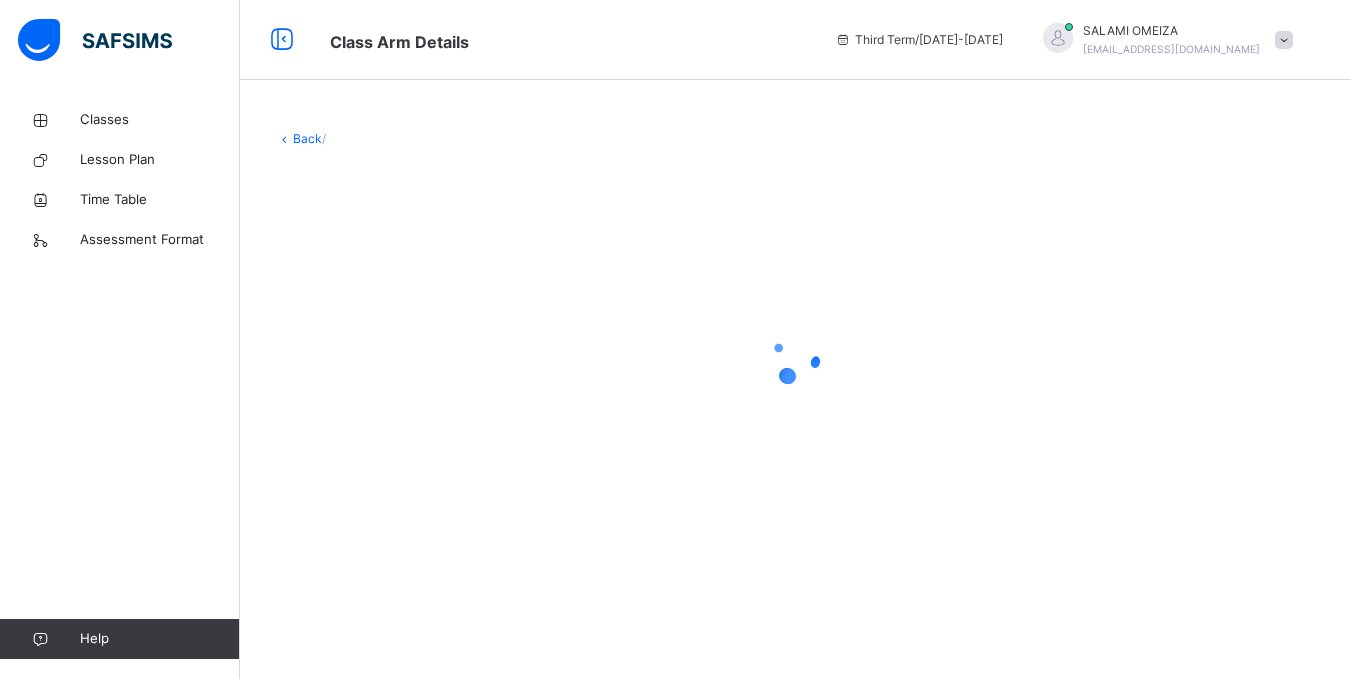 scroll, scrollTop: 0, scrollLeft: 0, axis: both 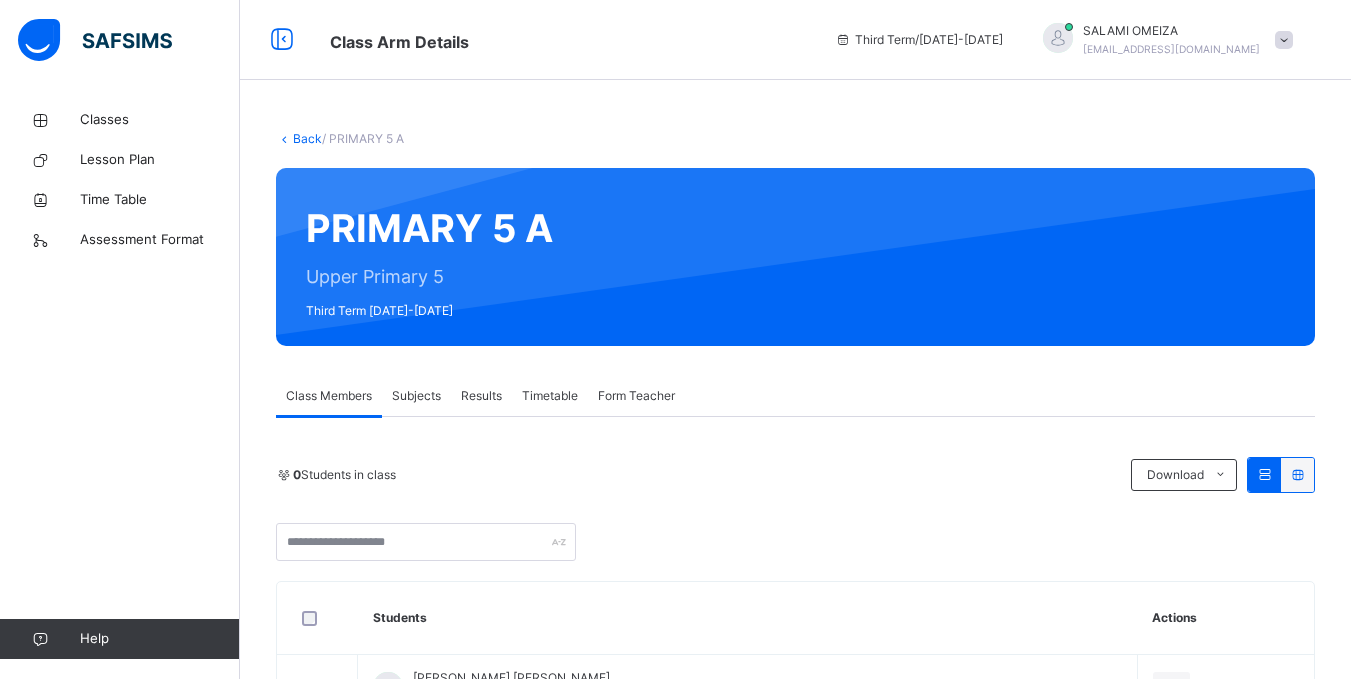 click on "Subjects" at bounding box center [416, 396] 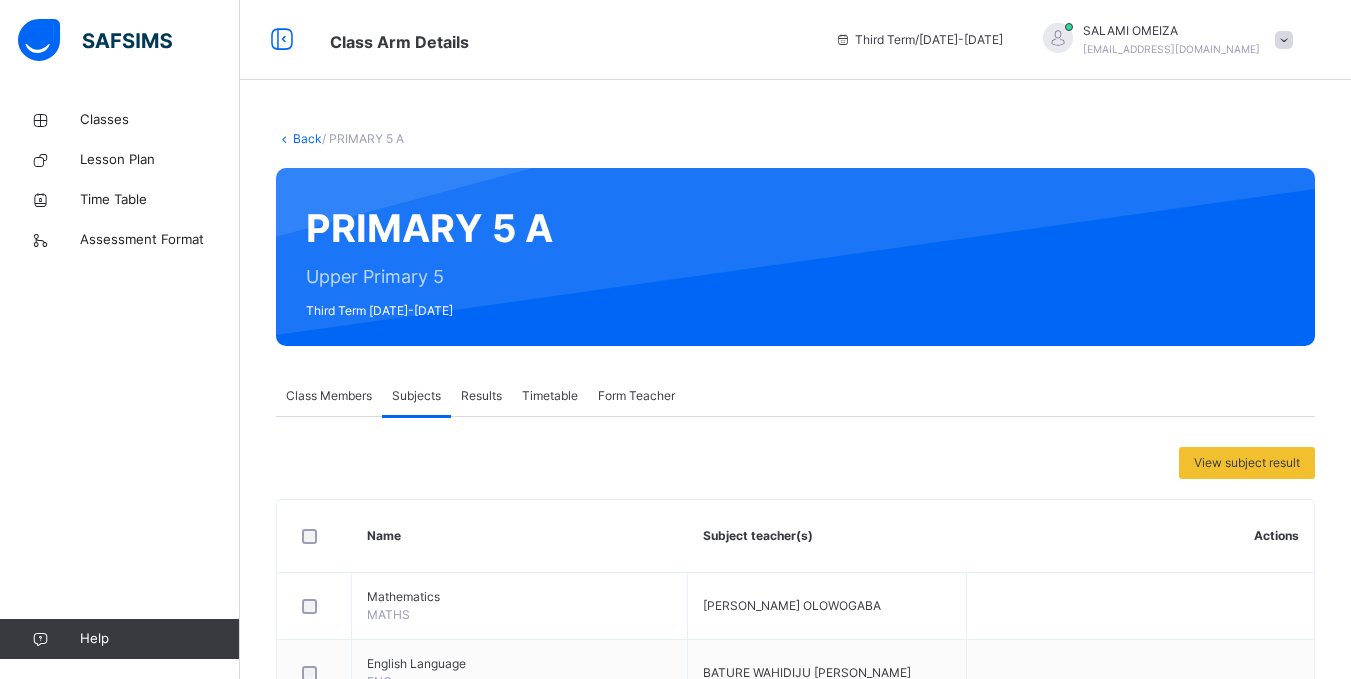 scroll, scrollTop: 700, scrollLeft: 0, axis: vertical 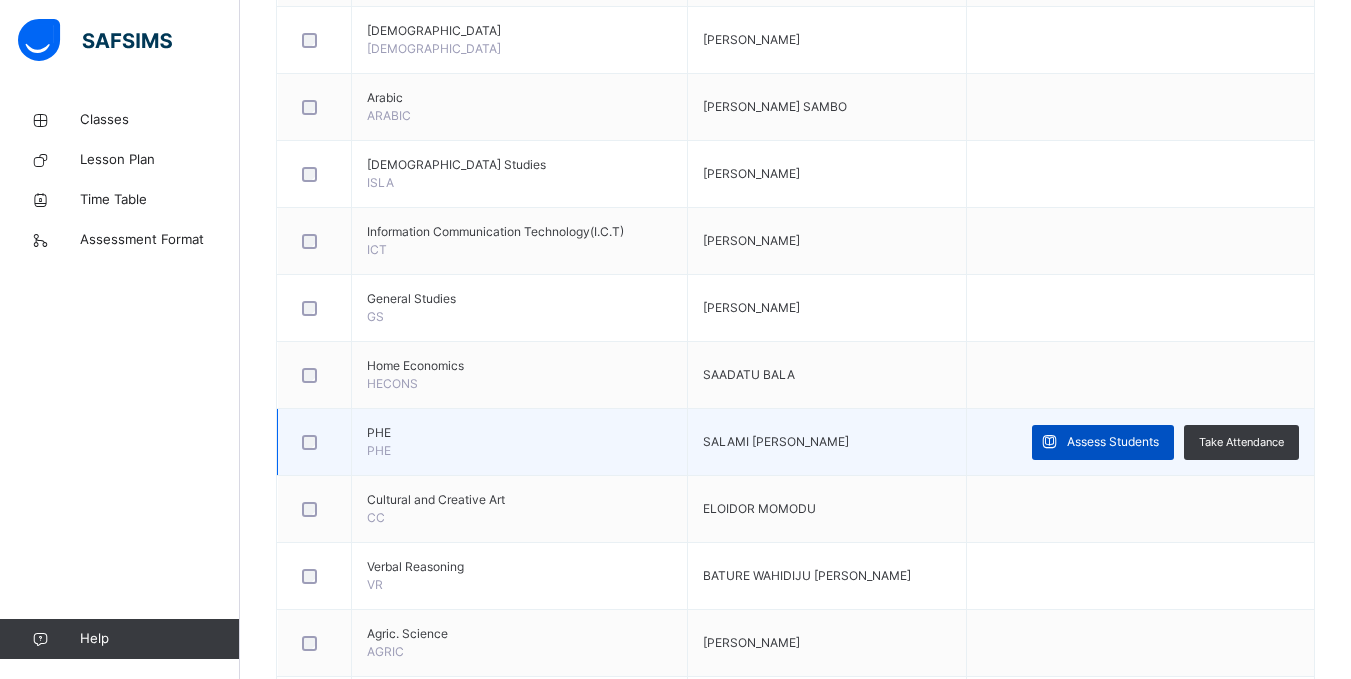click on "Assess Students" at bounding box center [1113, 442] 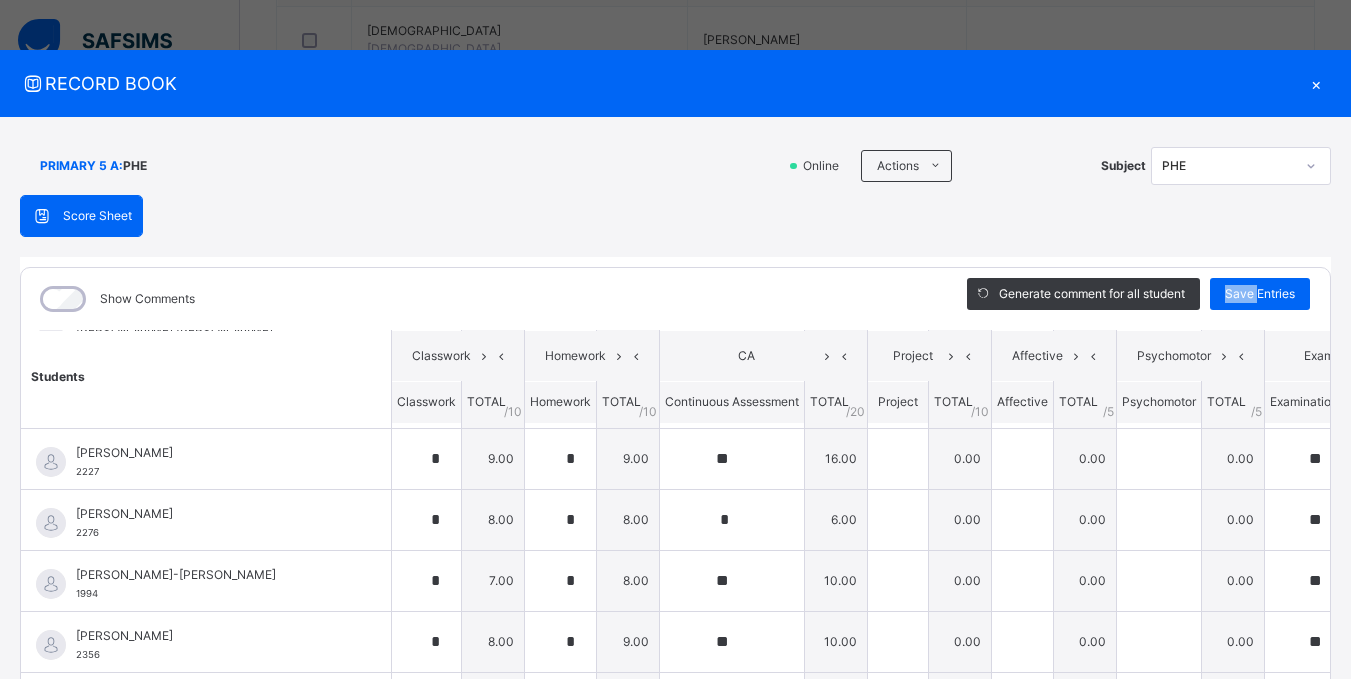 scroll, scrollTop: 829, scrollLeft: 0, axis: vertical 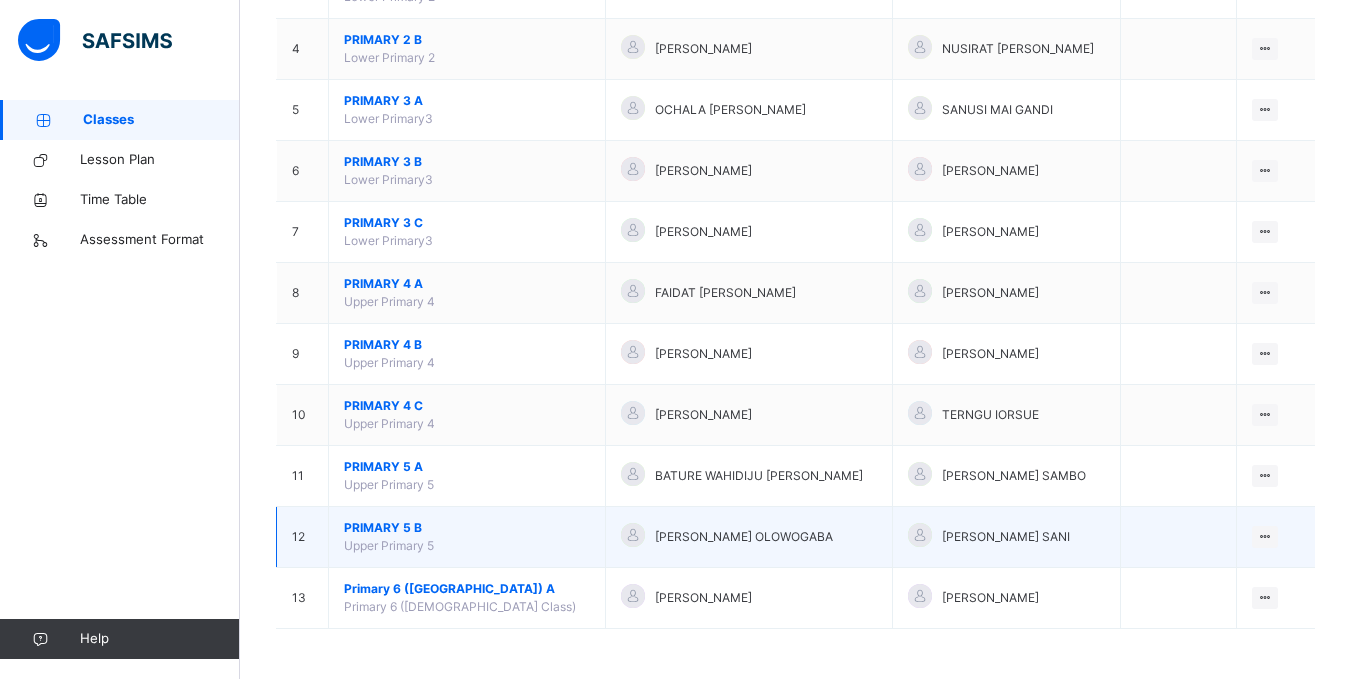 click on "Upper Primary 5" at bounding box center [389, 545] 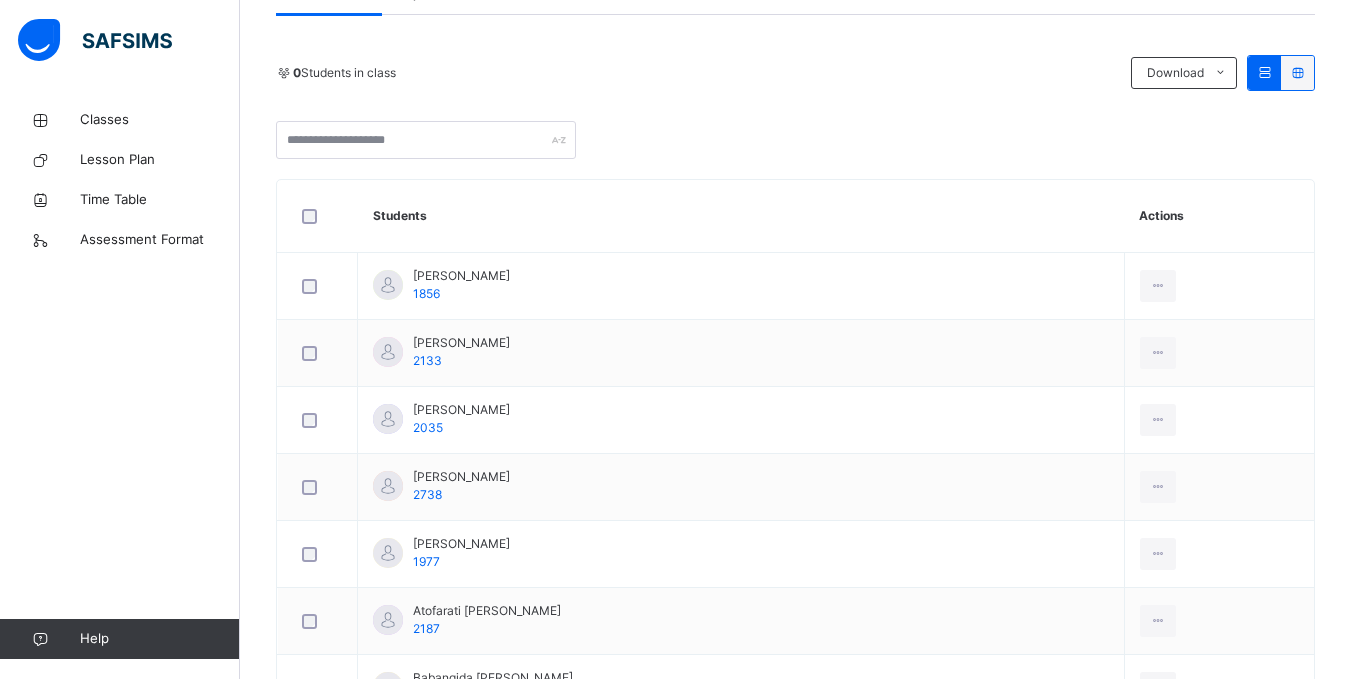 scroll, scrollTop: 0, scrollLeft: 0, axis: both 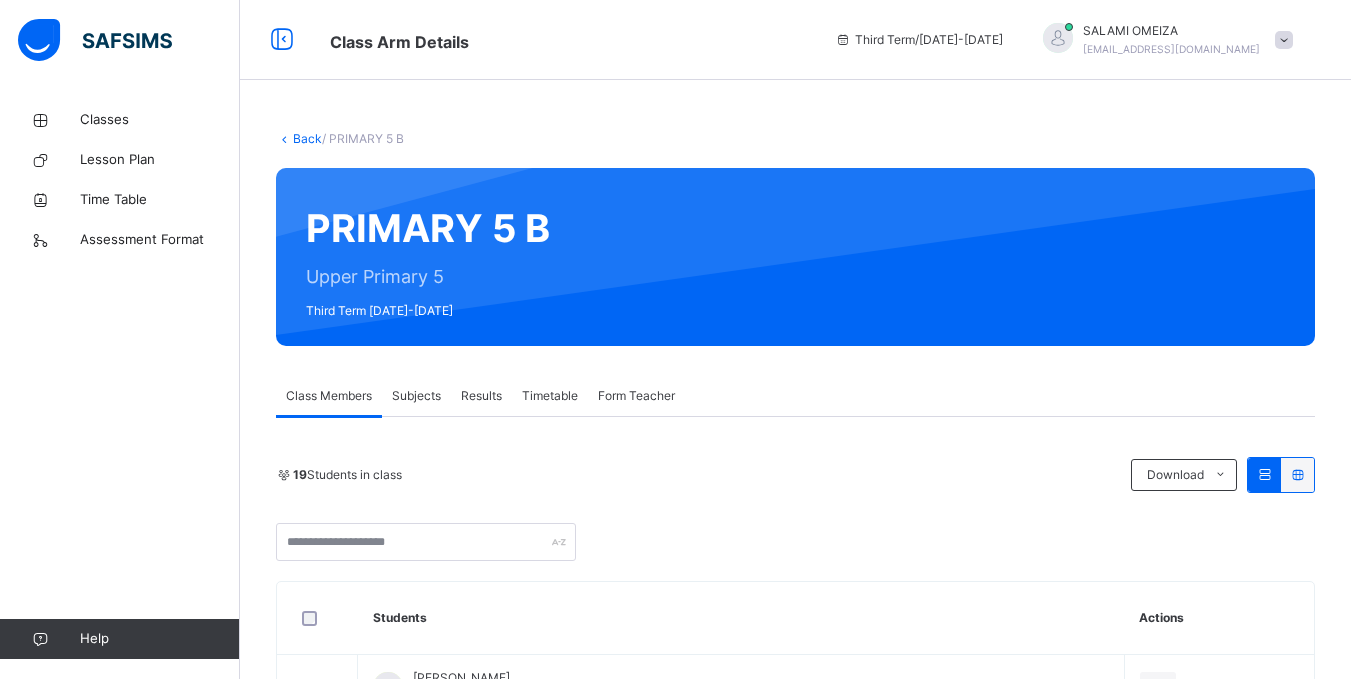 click on "Subjects" at bounding box center (416, 396) 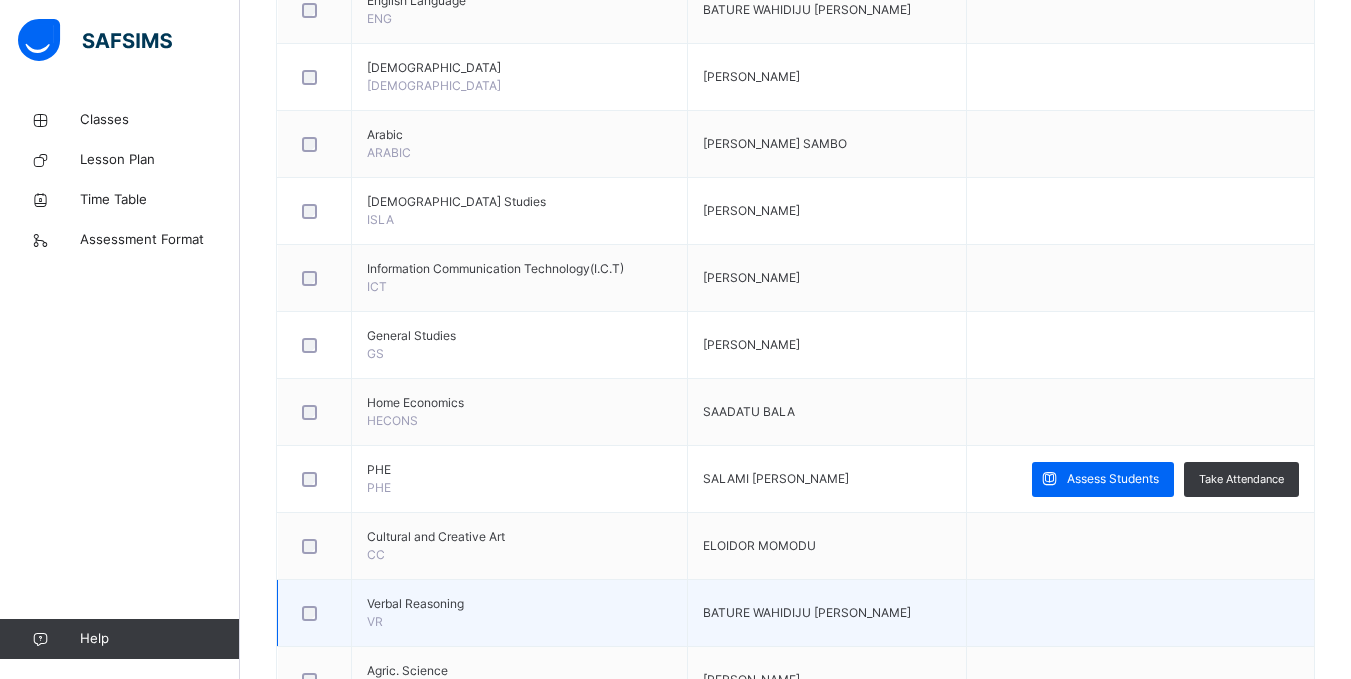 scroll, scrollTop: 700, scrollLeft: 0, axis: vertical 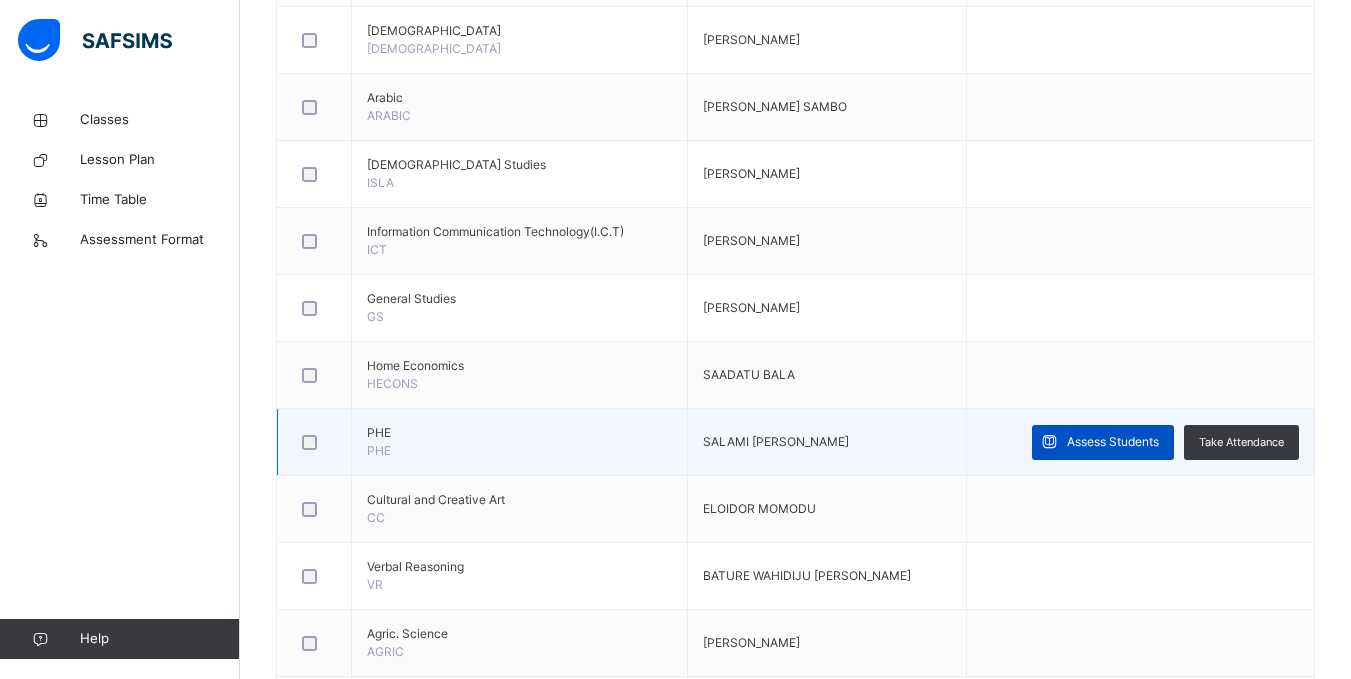 click on "Assess Students" at bounding box center [1103, 442] 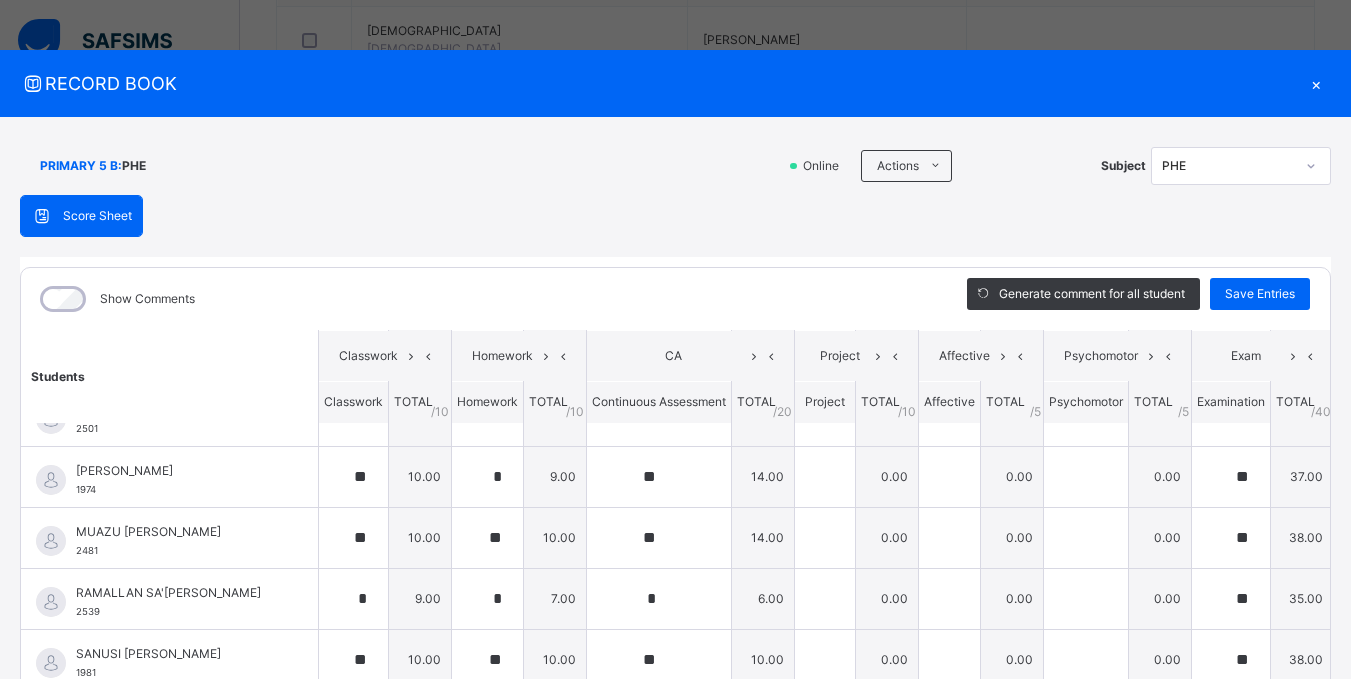 scroll, scrollTop: 768, scrollLeft: 0, axis: vertical 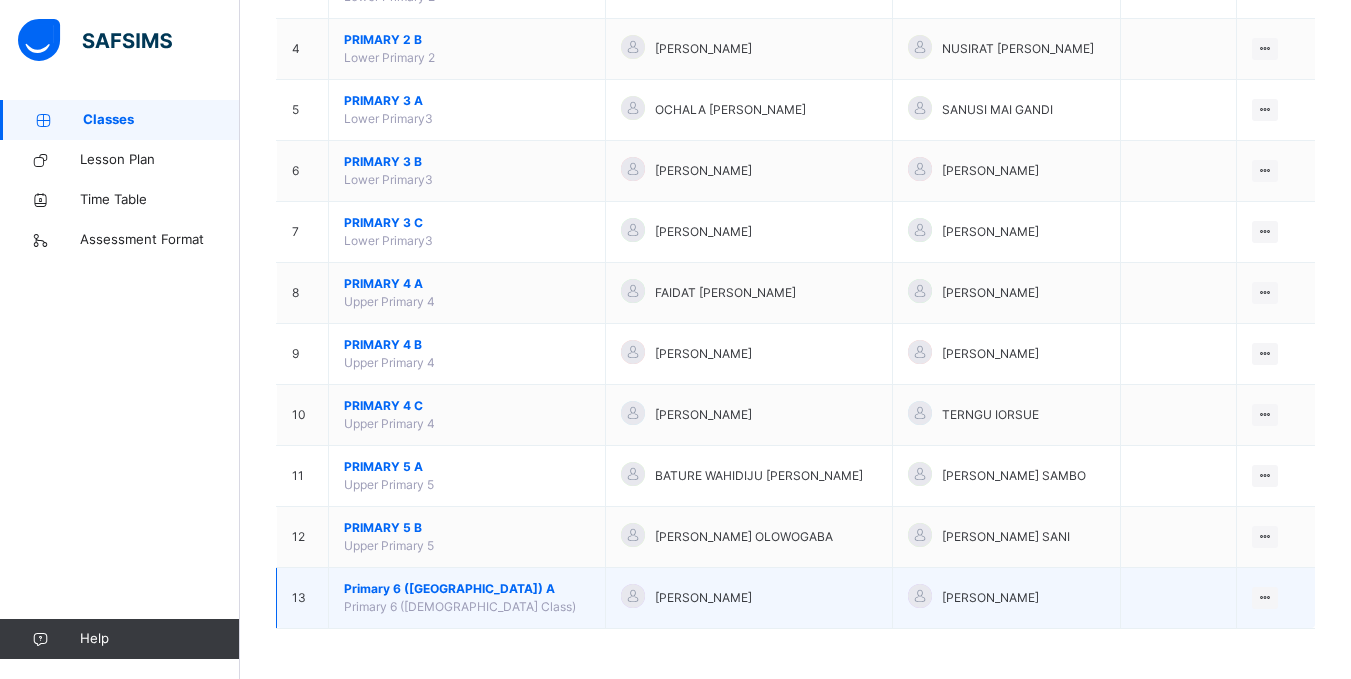 click on "Primary 6 ([GEOGRAPHIC_DATA])   A" at bounding box center [467, 589] 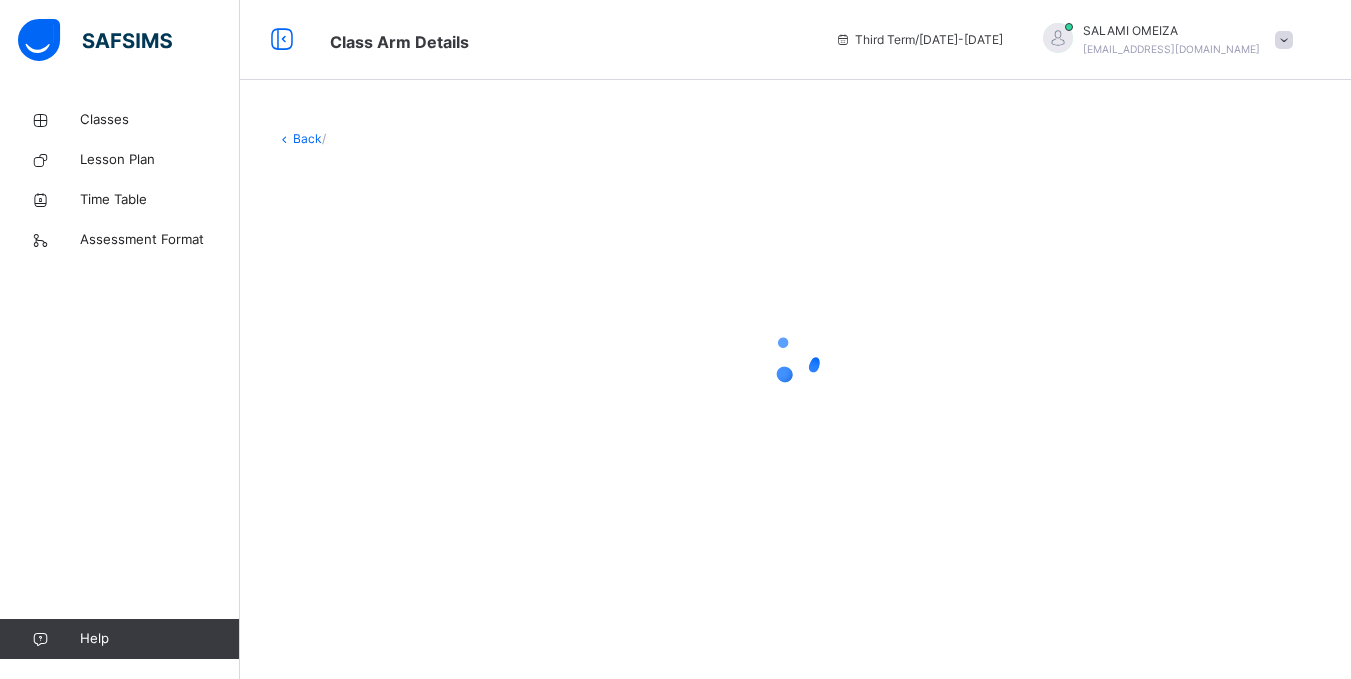 scroll, scrollTop: 0, scrollLeft: 0, axis: both 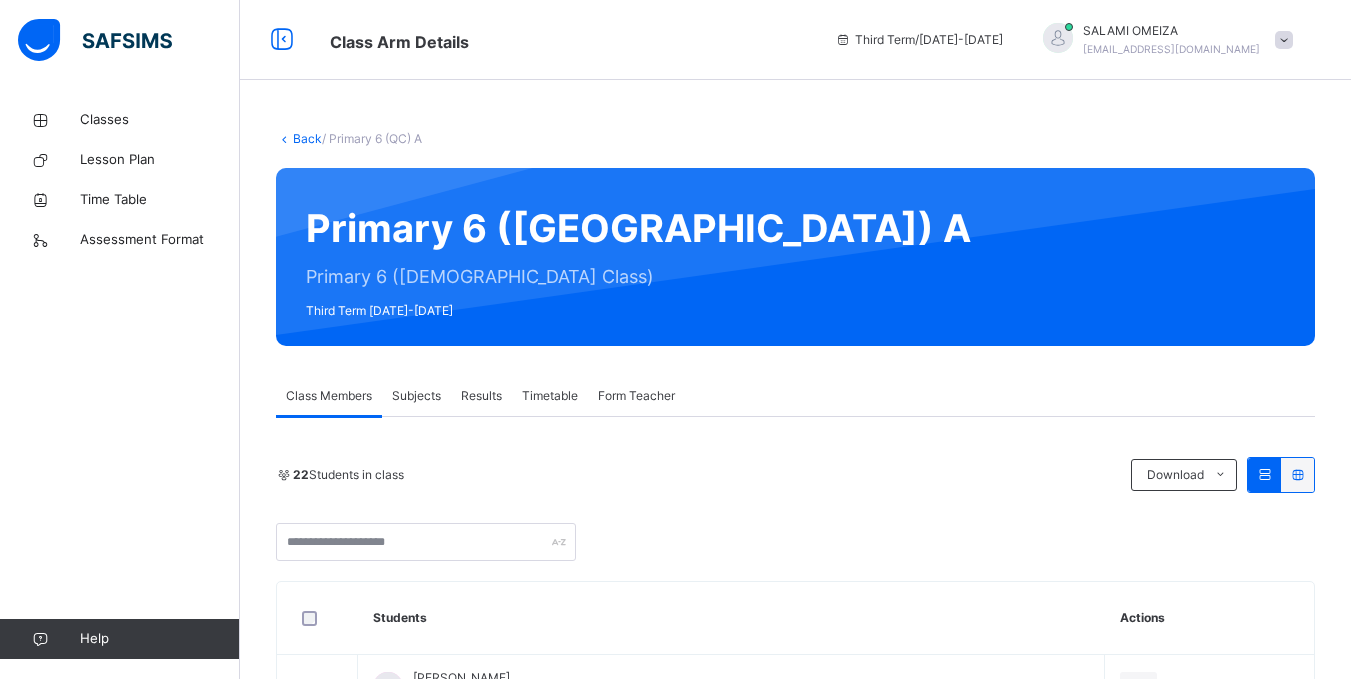 click on "Subjects" at bounding box center [416, 396] 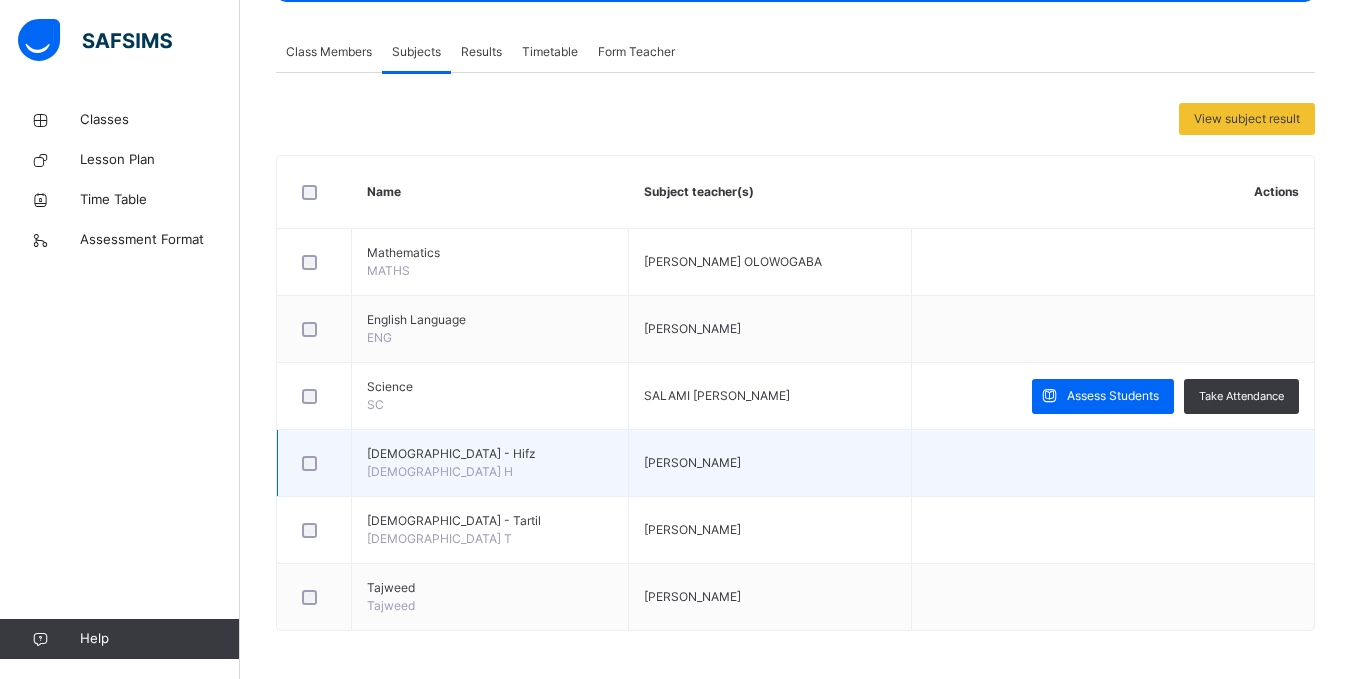 scroll, scrollTop: 346, scrollLeft: 0, axis: vertical 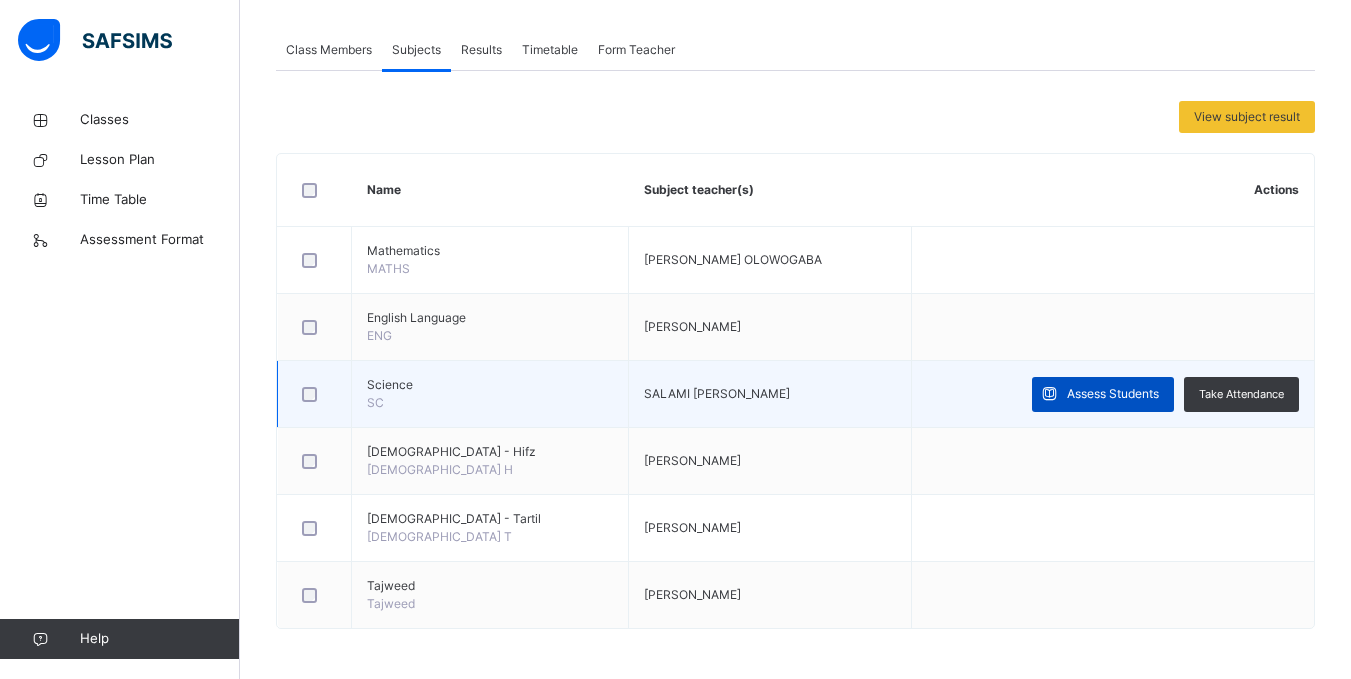 click on "Assess Students" at bounding box center [1113, 394] 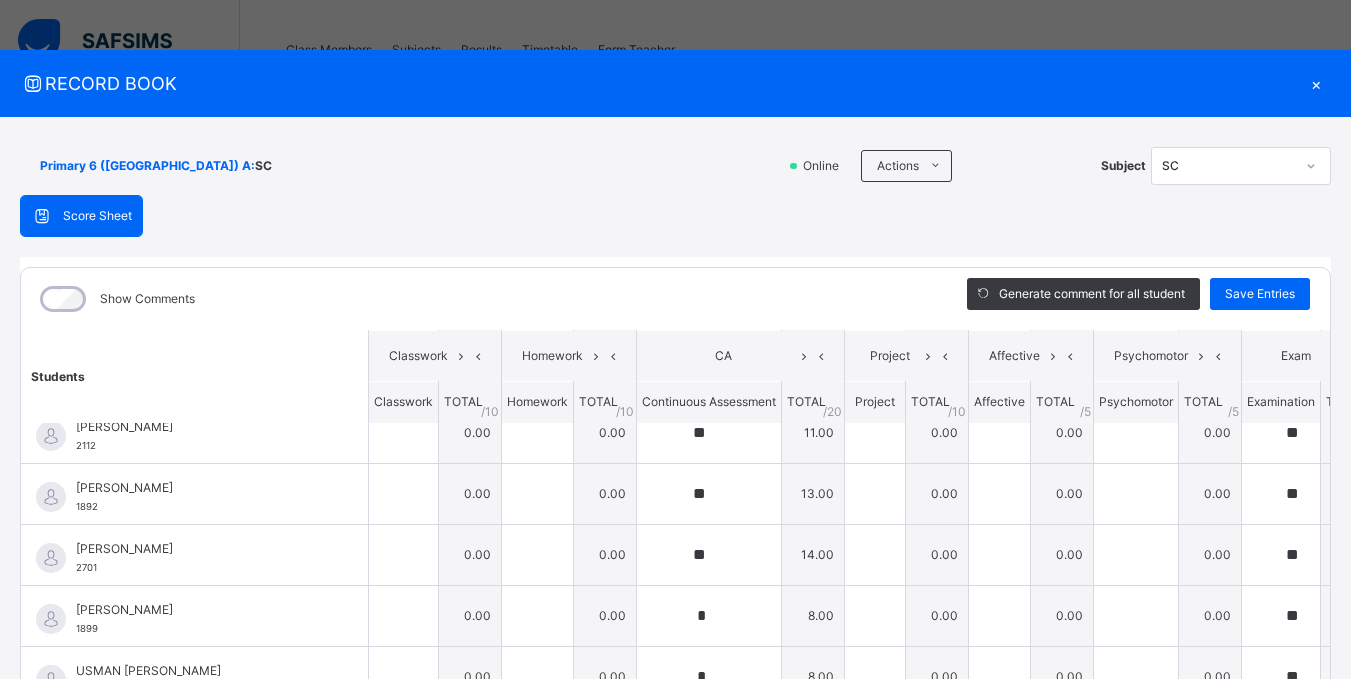 scroll, scrollTop: 951, scrollLeft: 0, axis: vertical 